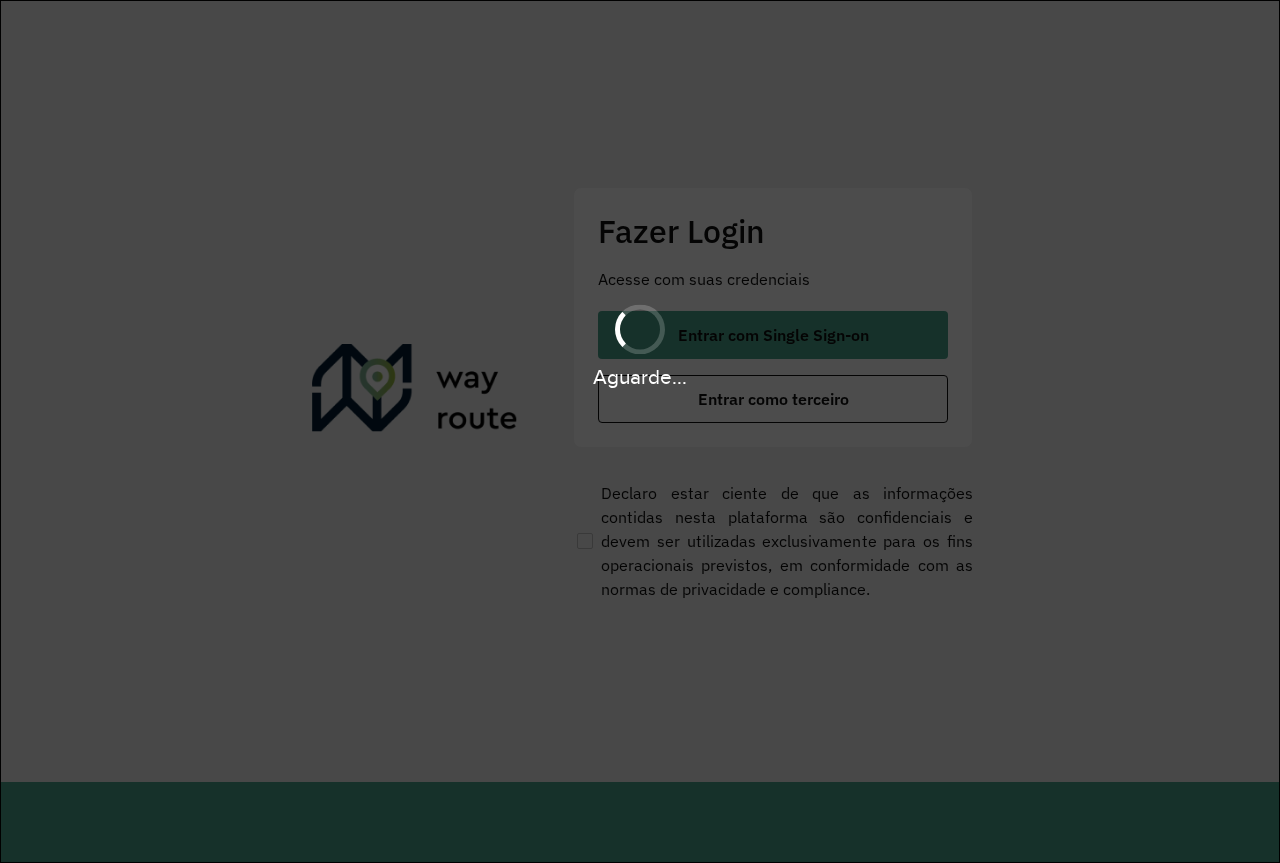 scroll, scrollTop: 0, scrollLeft: 0, axis: both 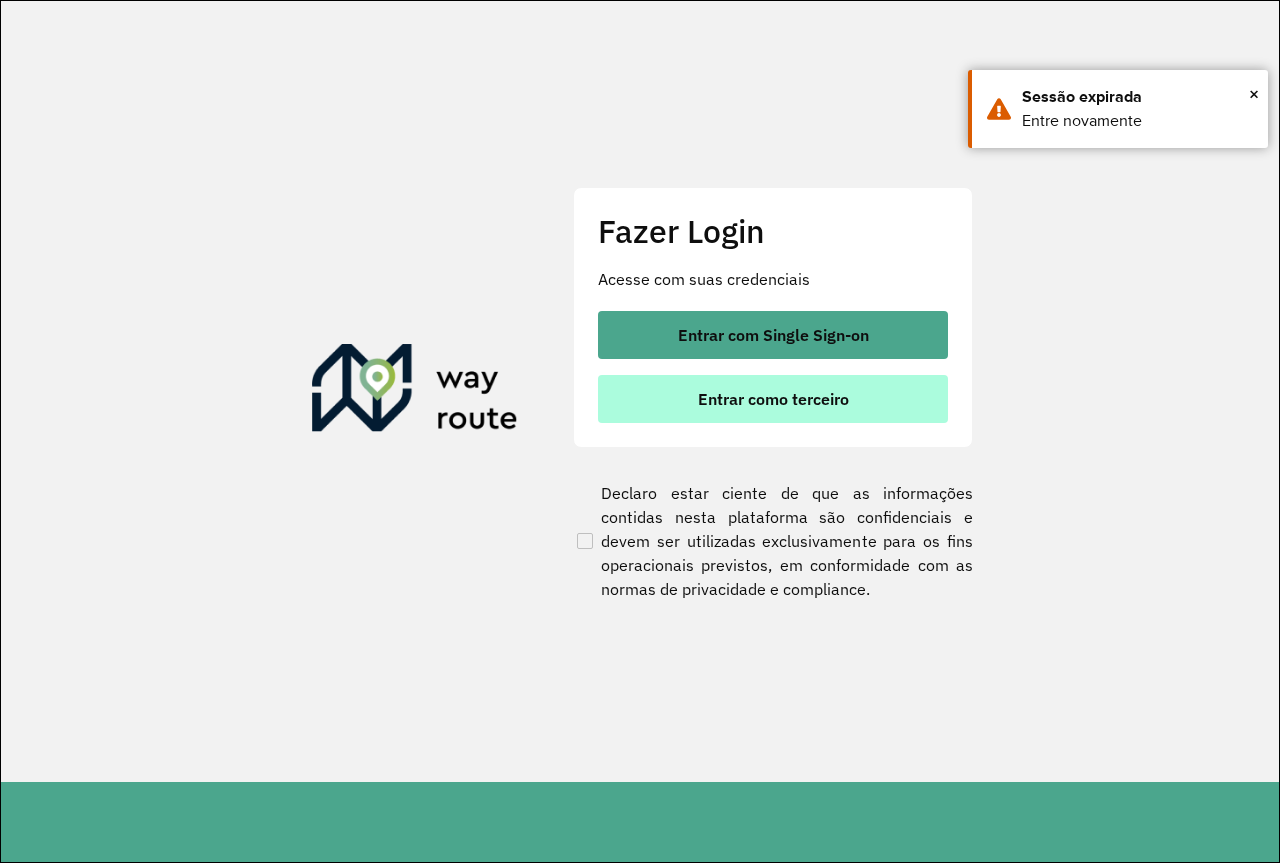 click on "Entrar como terceiro" at bounding box center (773, 399) 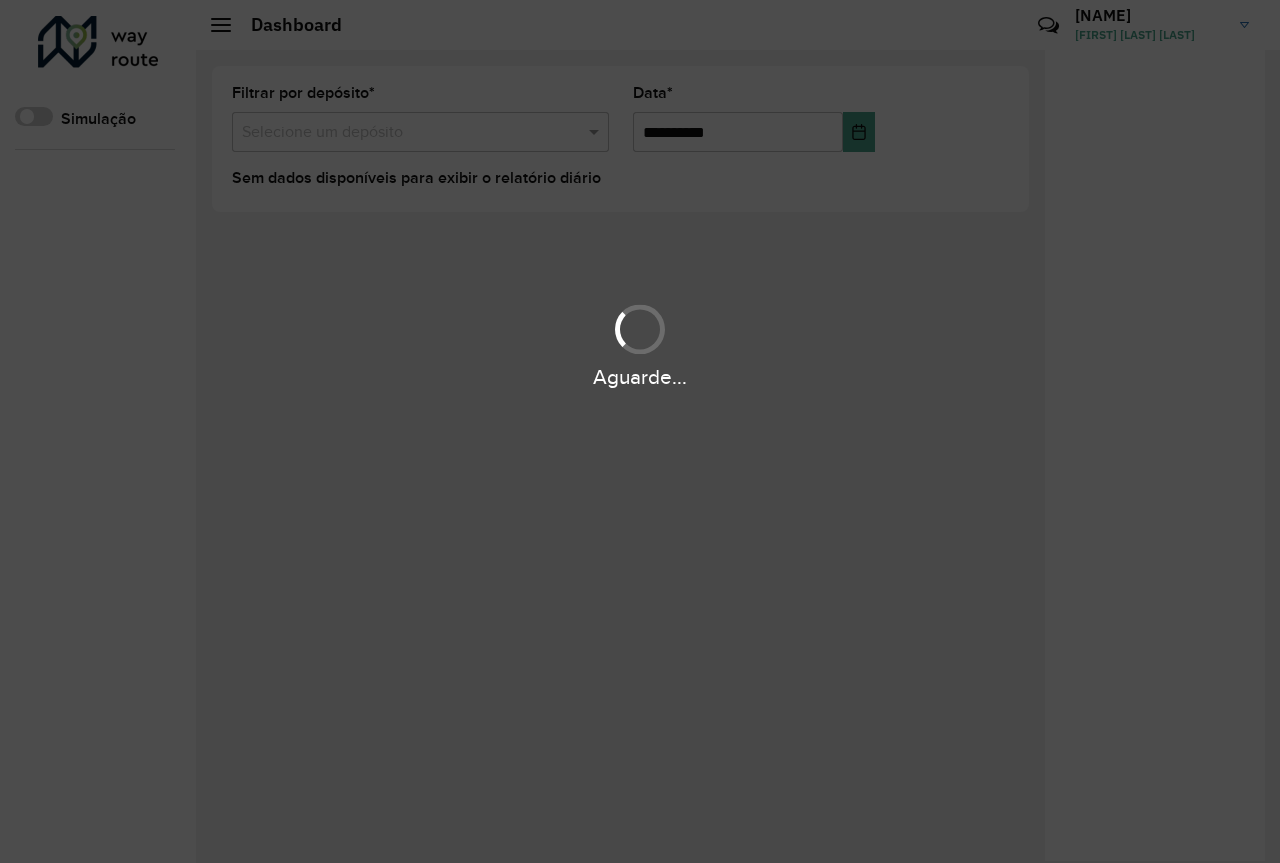 scroll, scrollTop: 0, scrollLeft: 0, axis: both 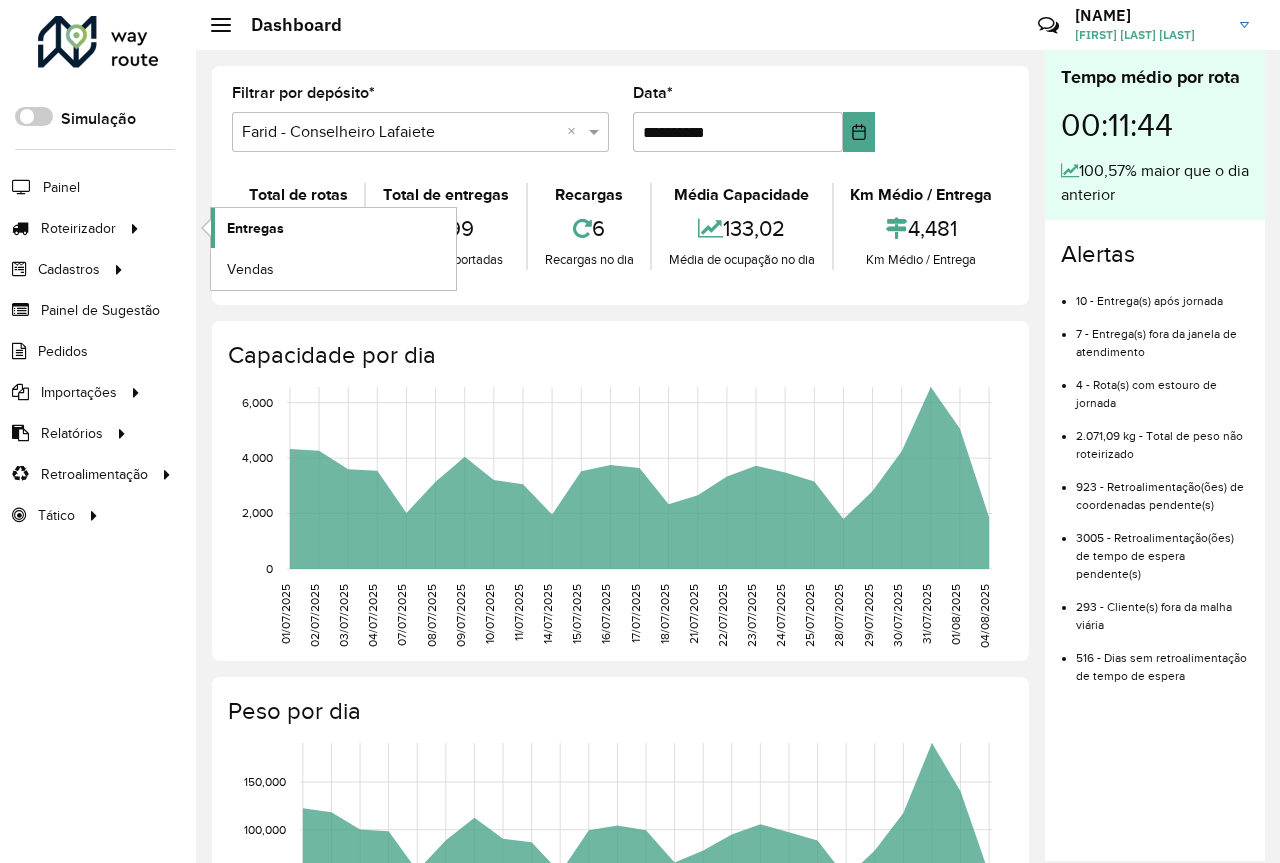 click on "Entregas" 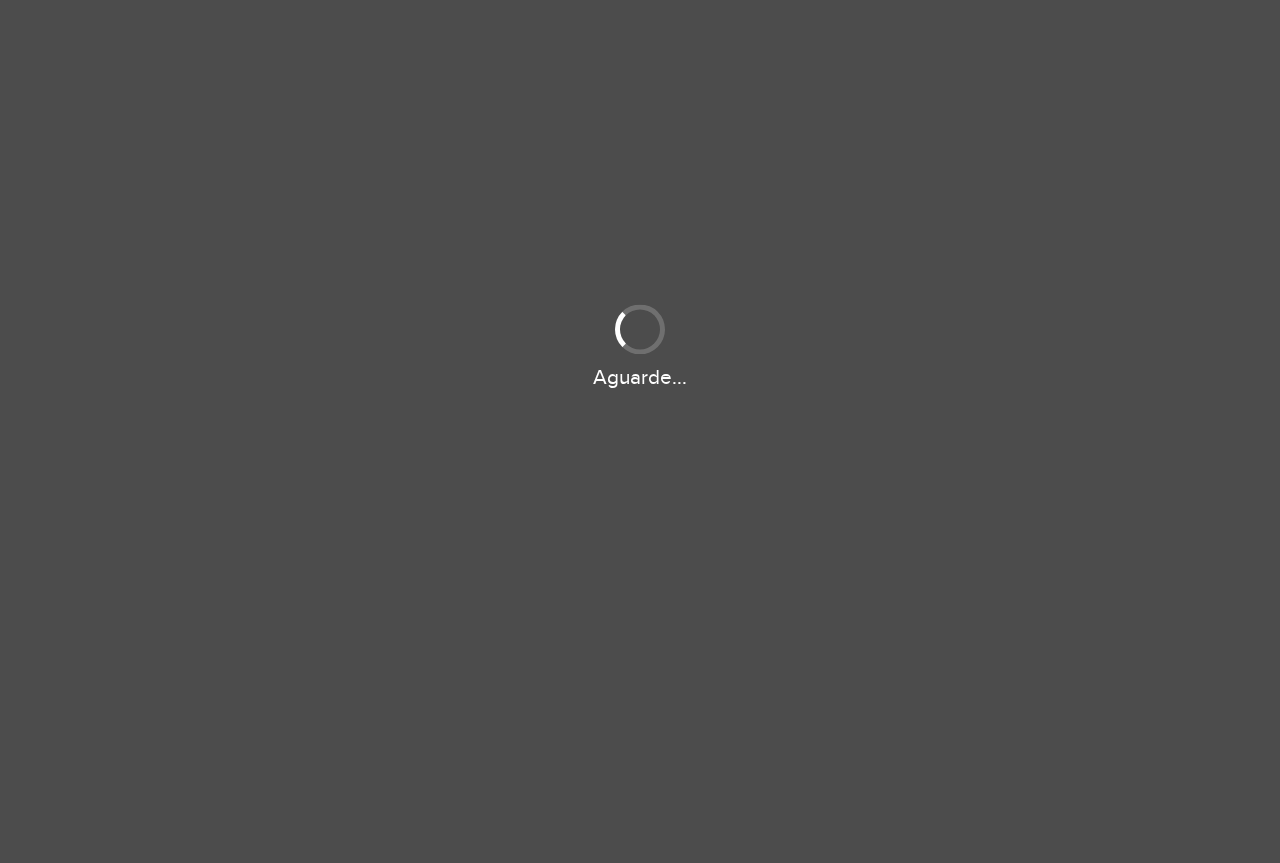 scroll, scrollTop: 0, scrollLeft: 0, axis: both 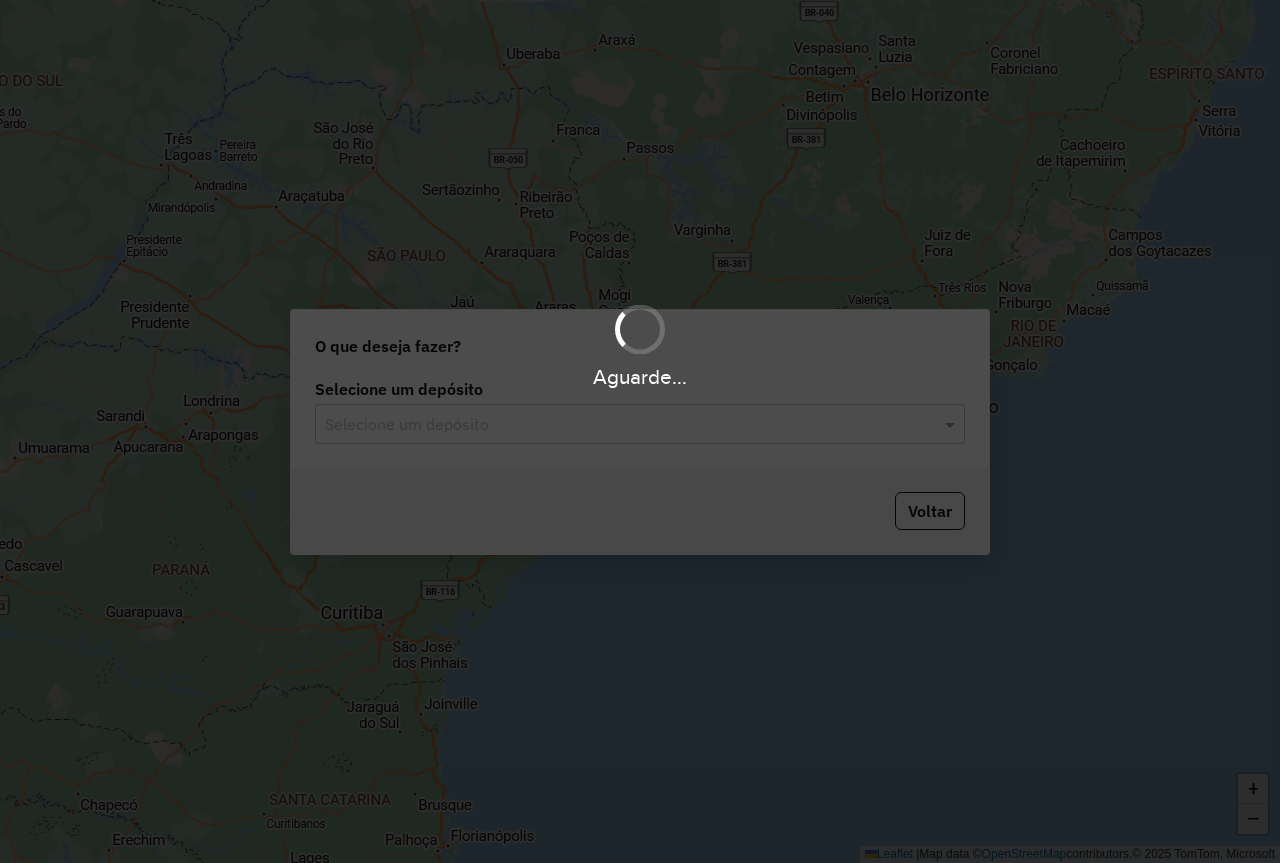 click on "Aguarde..." at bounding box center [640, 431] 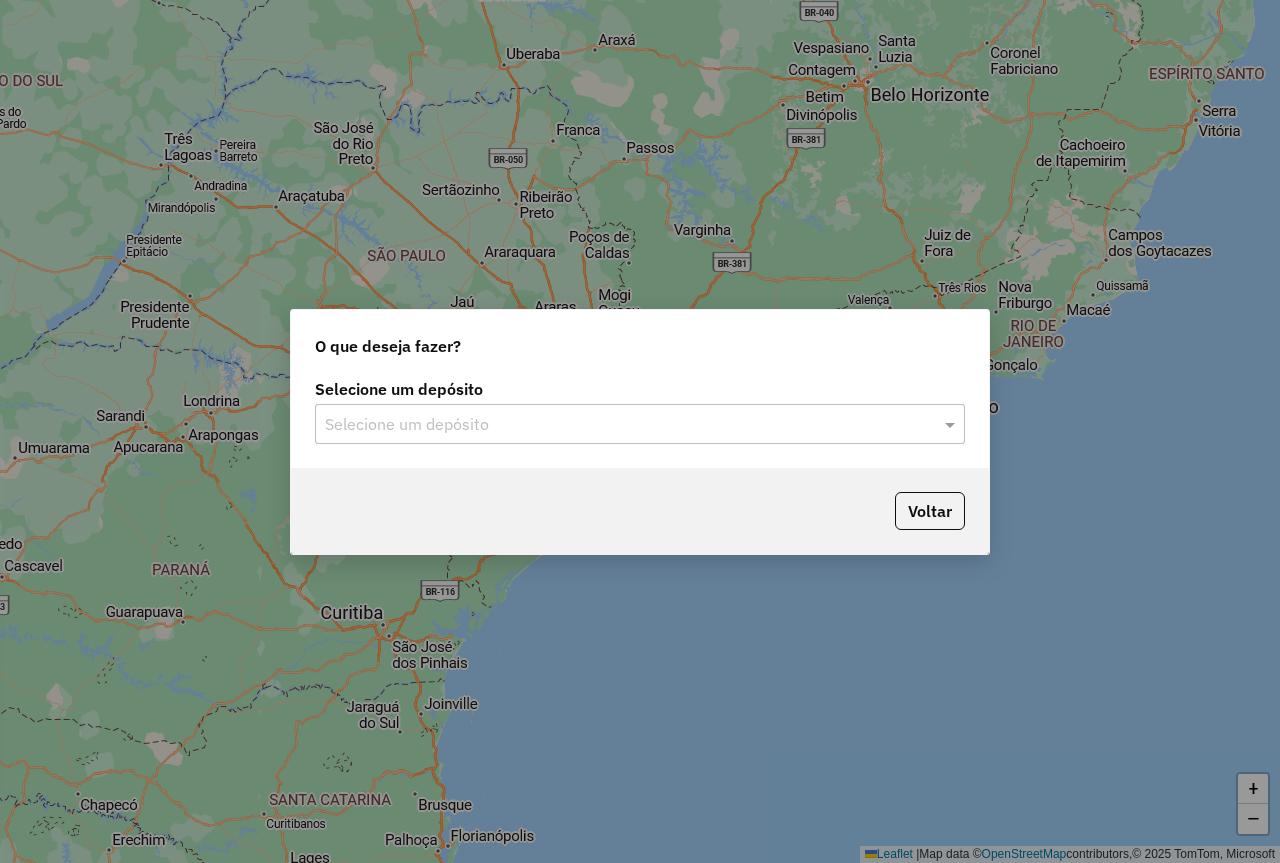 click 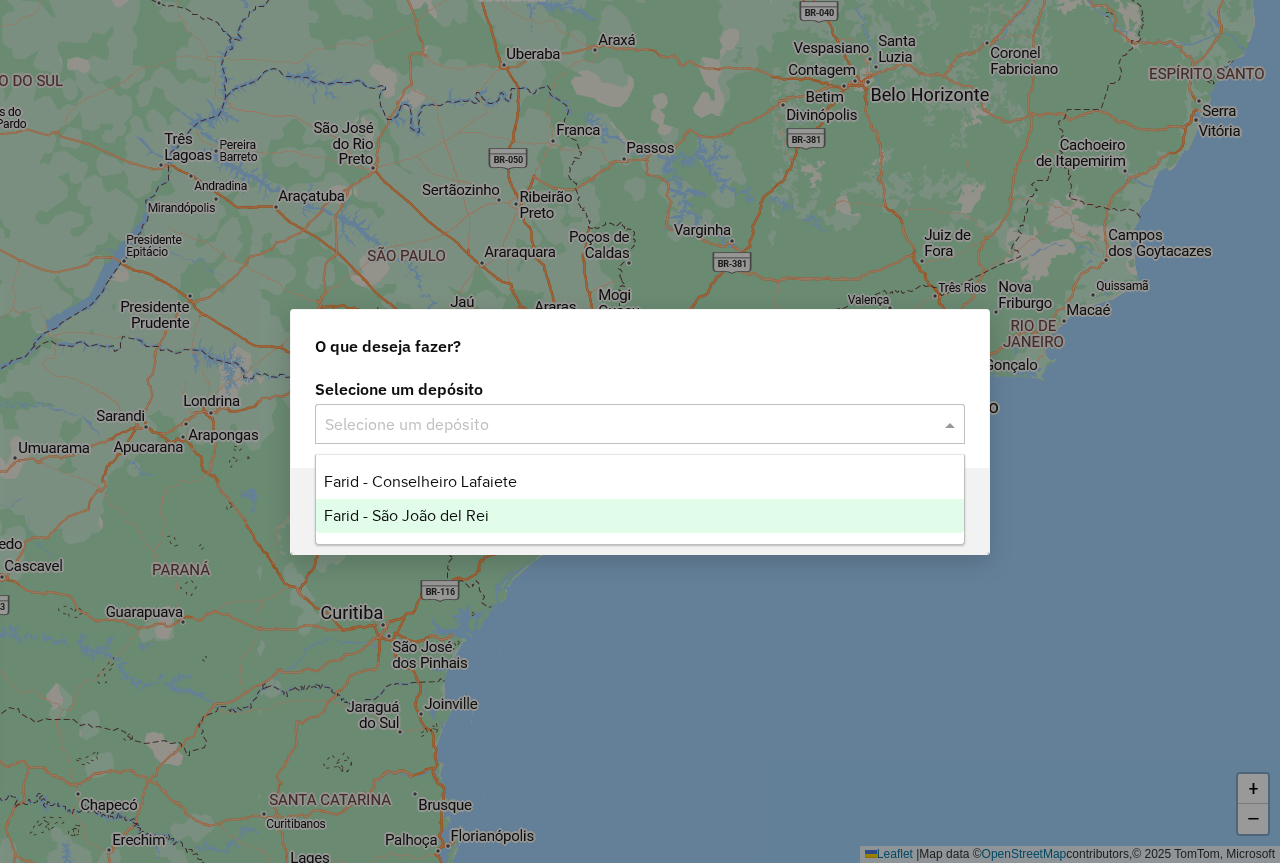 click on "Farid - São João del Rei" at bounding box center (406, 515) 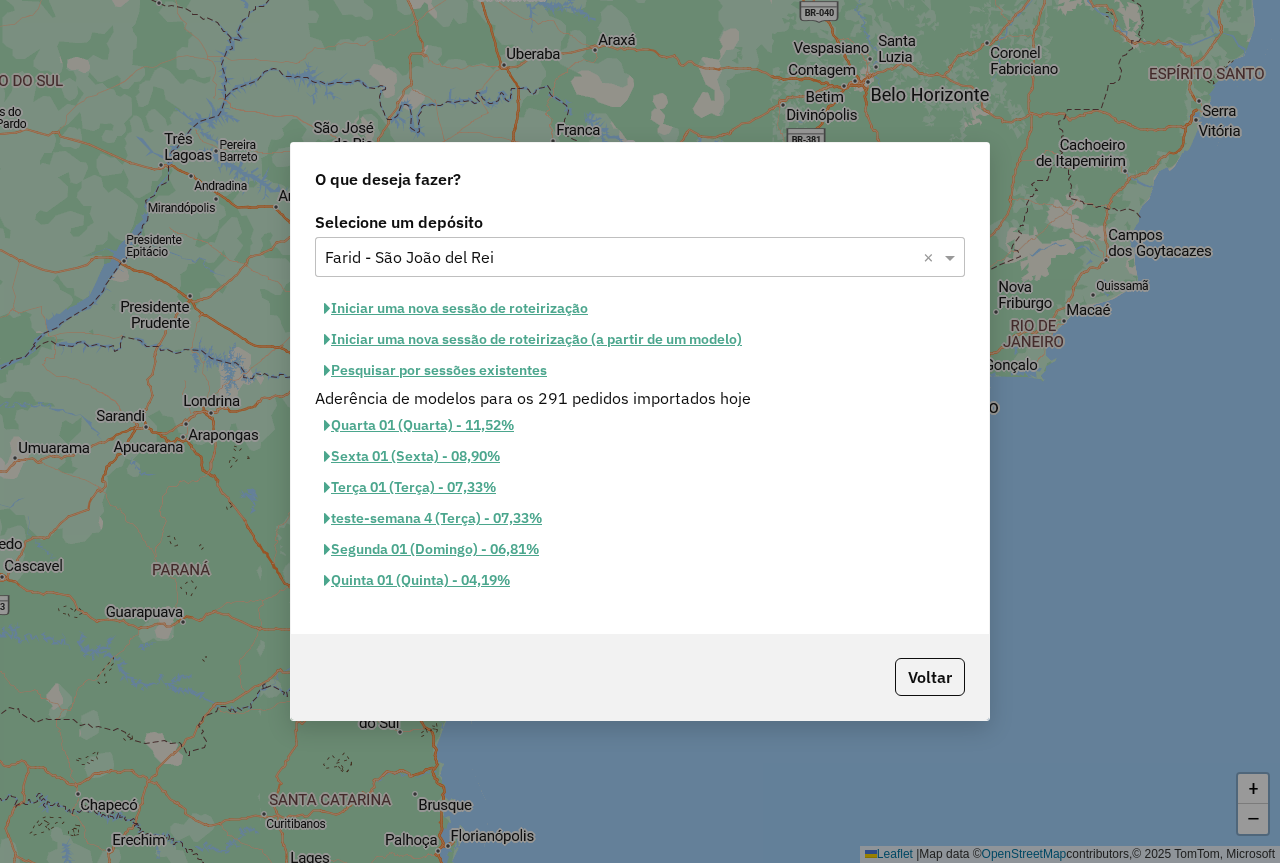 click on "Iniciar uma nova sessão de roteirização" 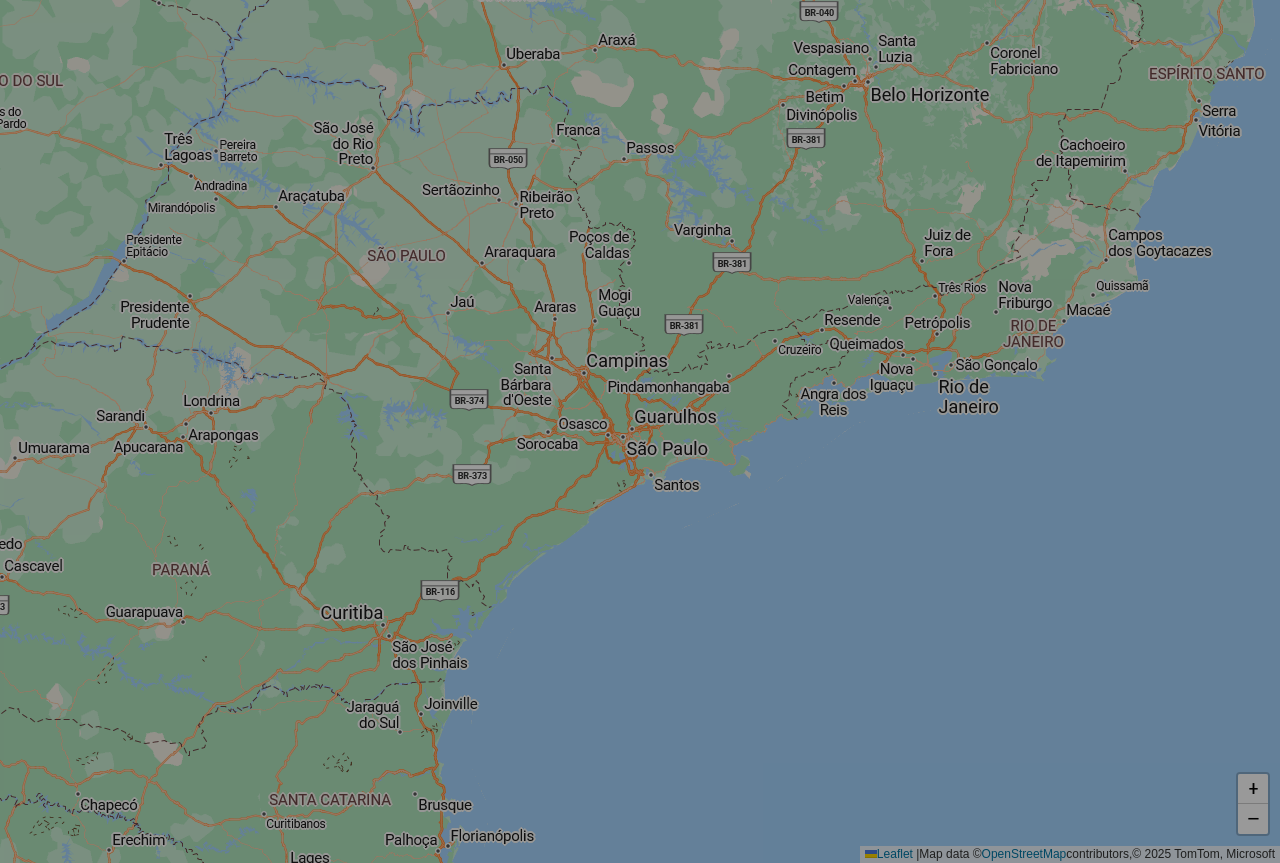 select on "*" 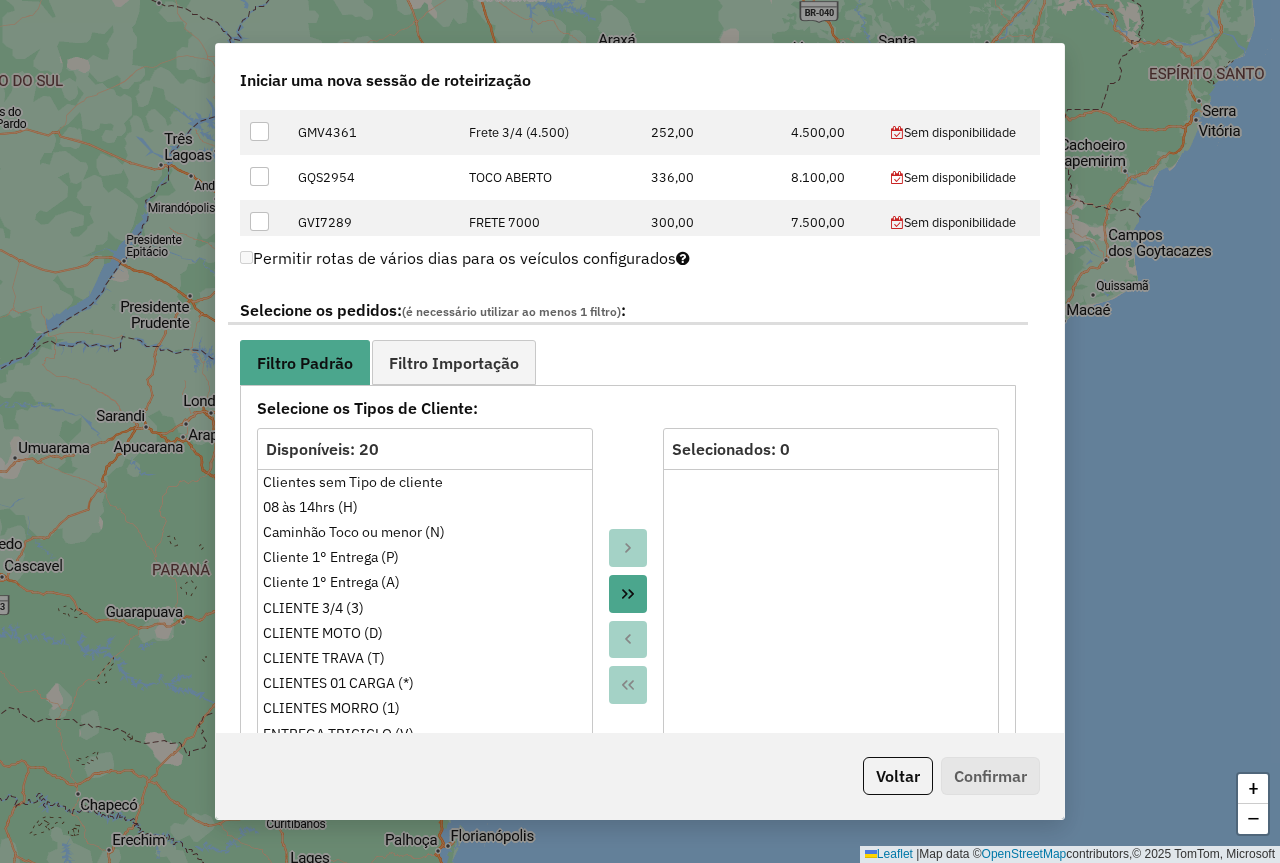scroll, scrollTop: 1600, scrollLeft: 0, axis: vertical 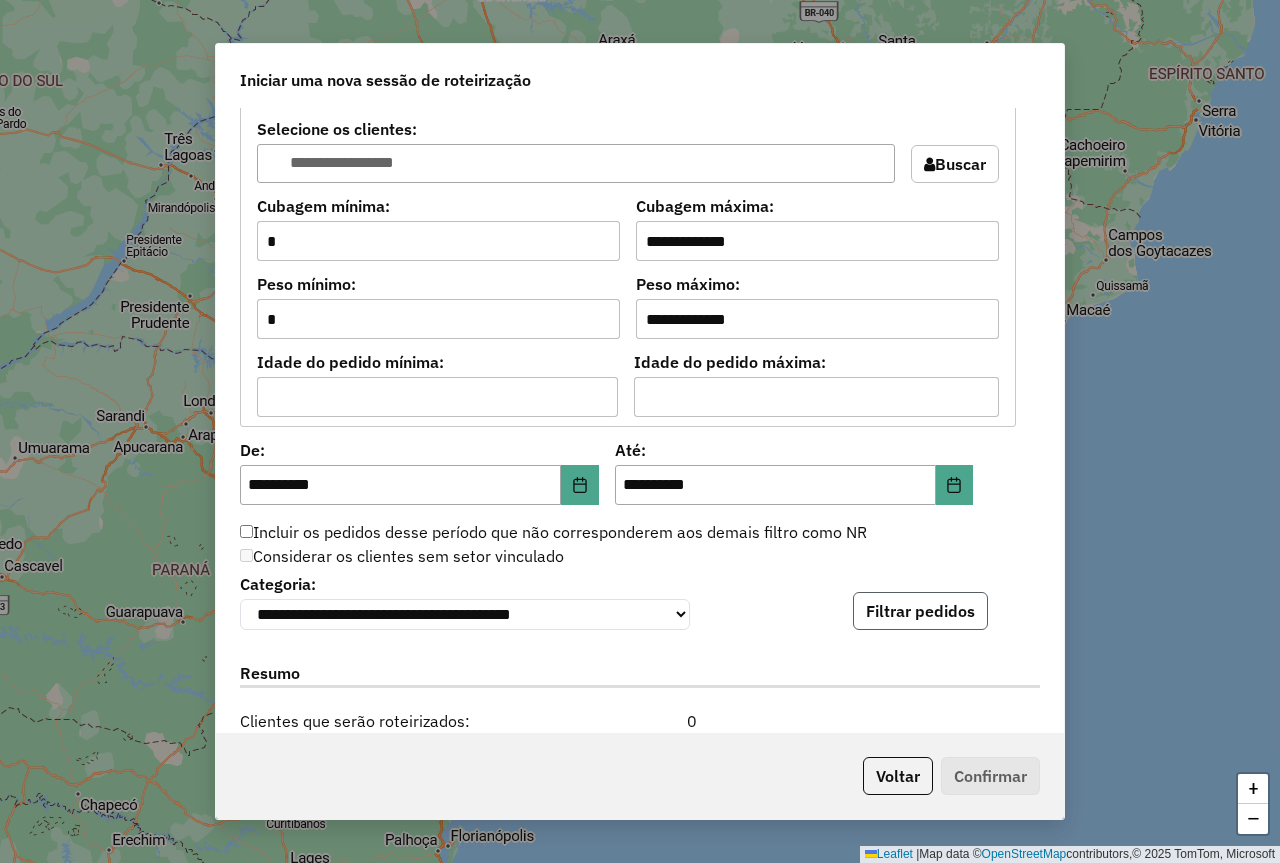 click on "Filtrar pedidos" 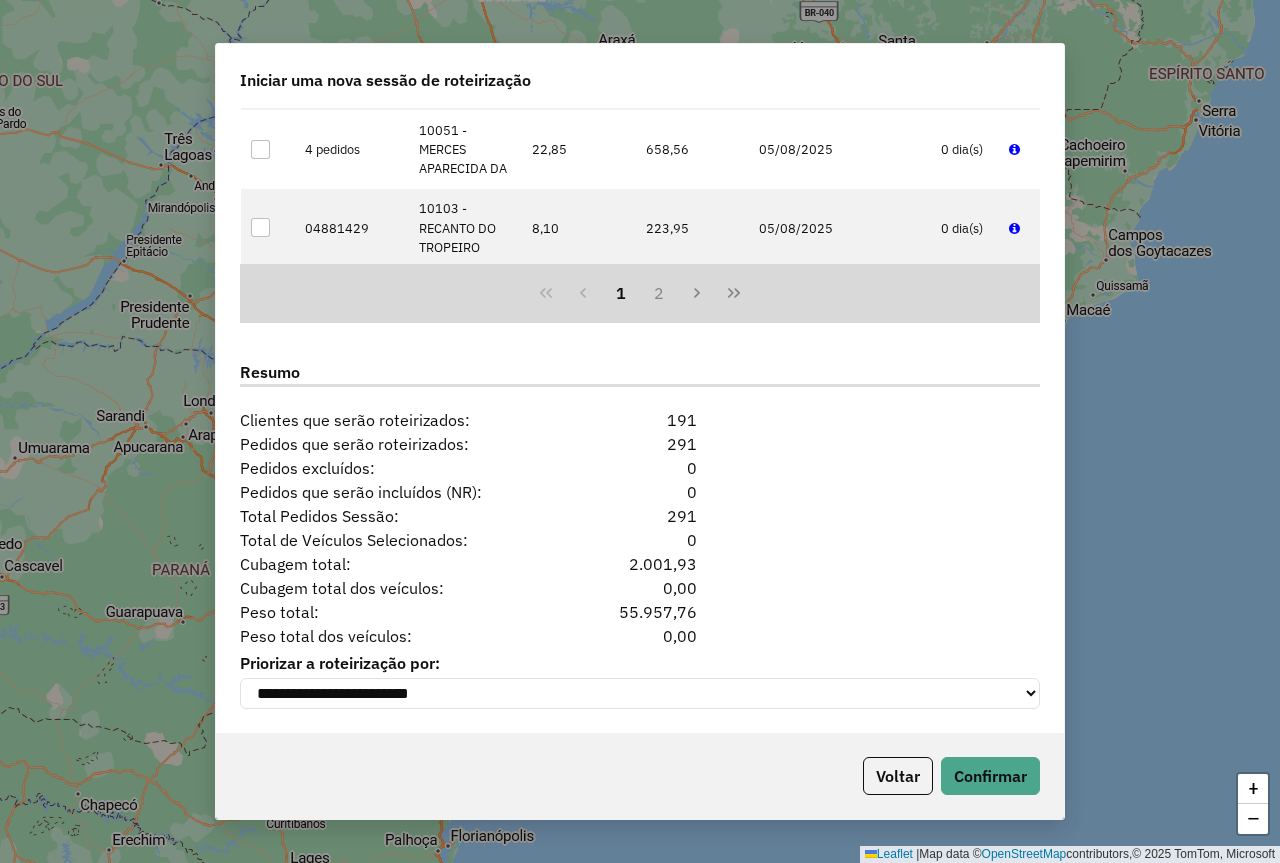 scroll, scrollTop: 2324, scrollLeft: 0, axis: vertical 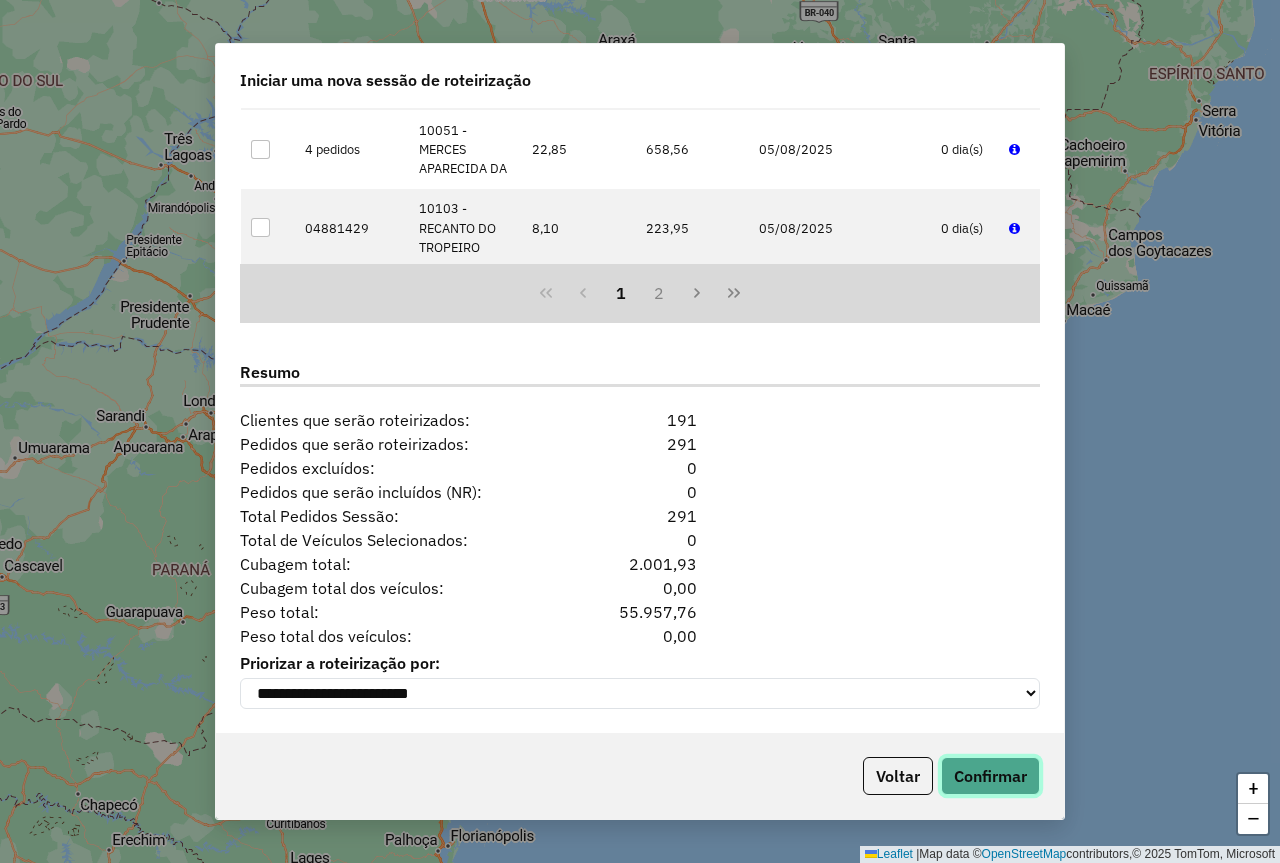 click on "Confirmar" 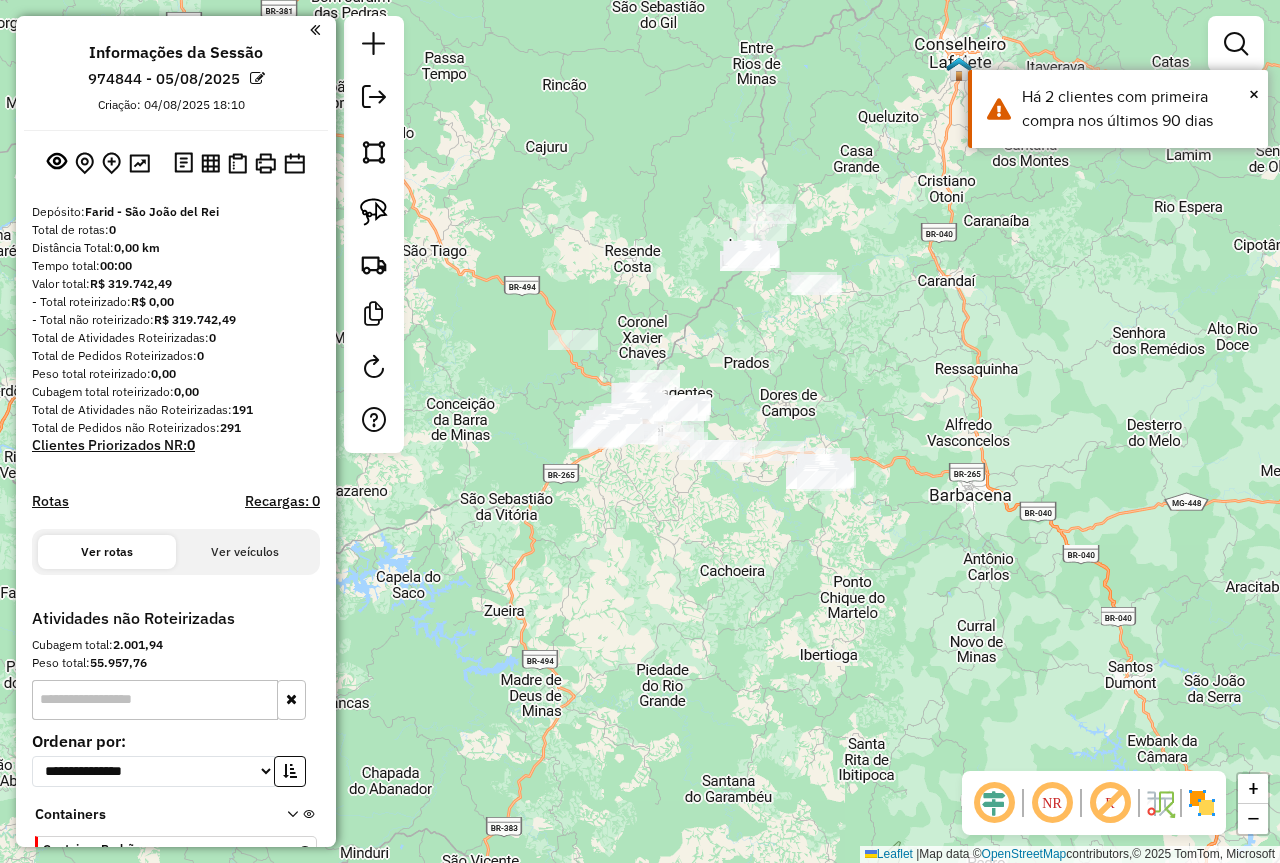 drag, startPoint x: 1198, startPoint y: 806, endPoint x: 1025, endPoint y: 639, distance: 240.45374 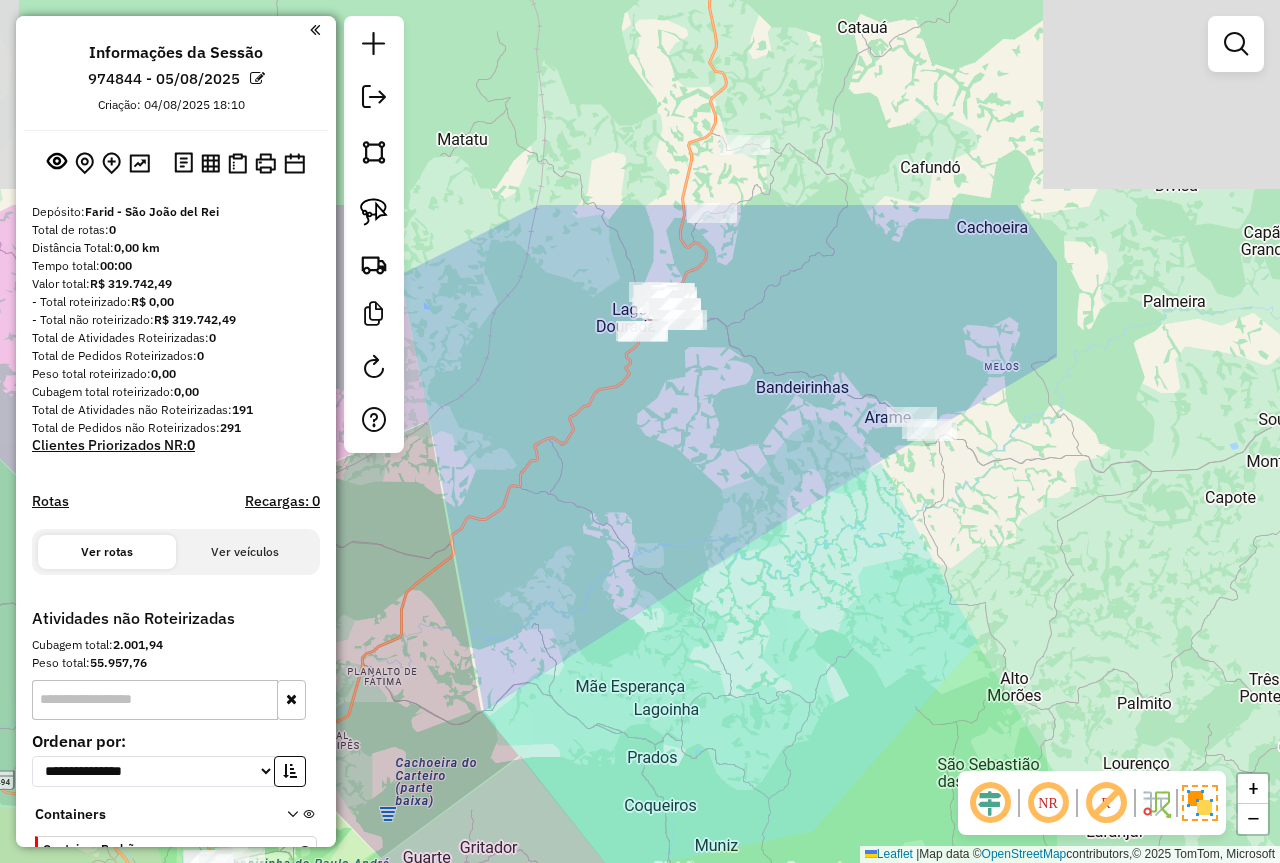 drag, startPoint x: 946, startPoint y: 252, endPoint x: 595, endPoint y: 543, distance: 455.9408 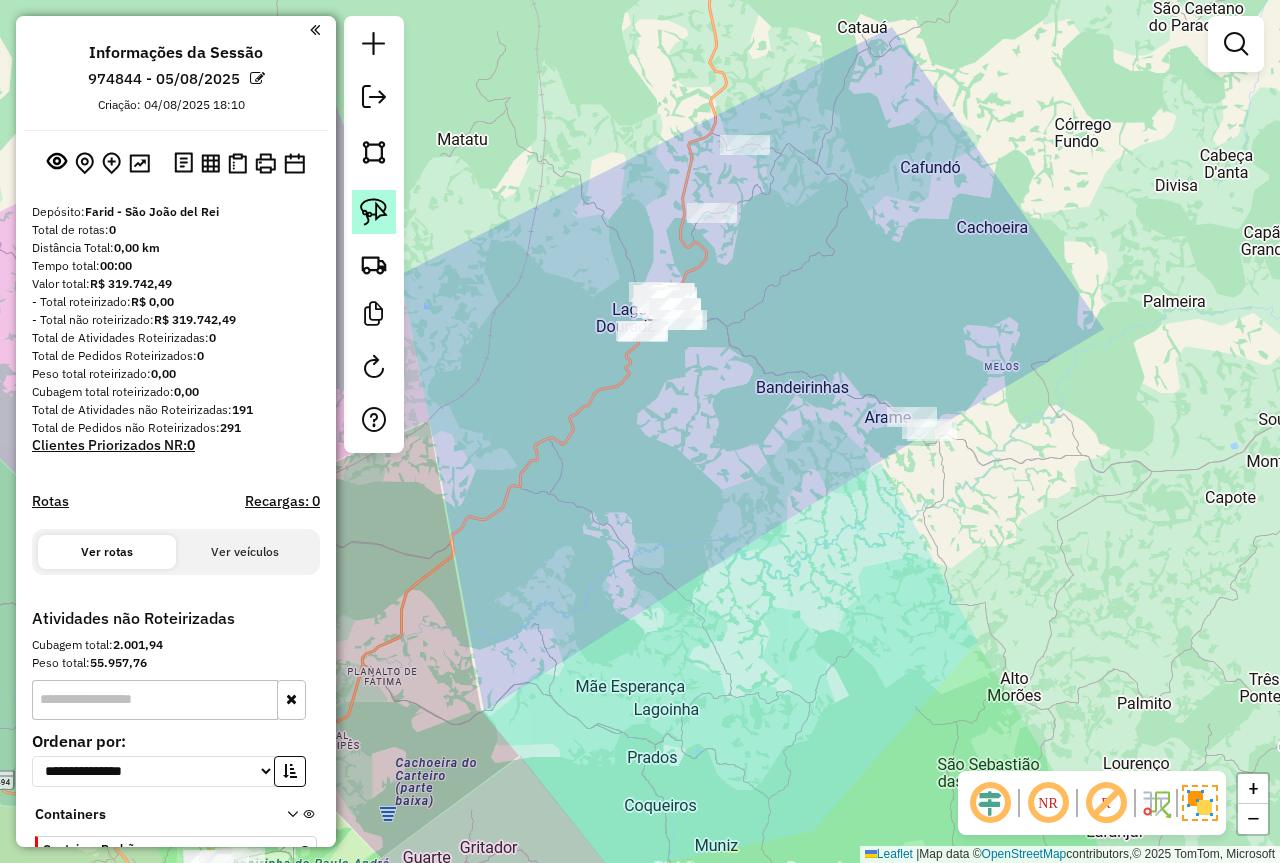 click 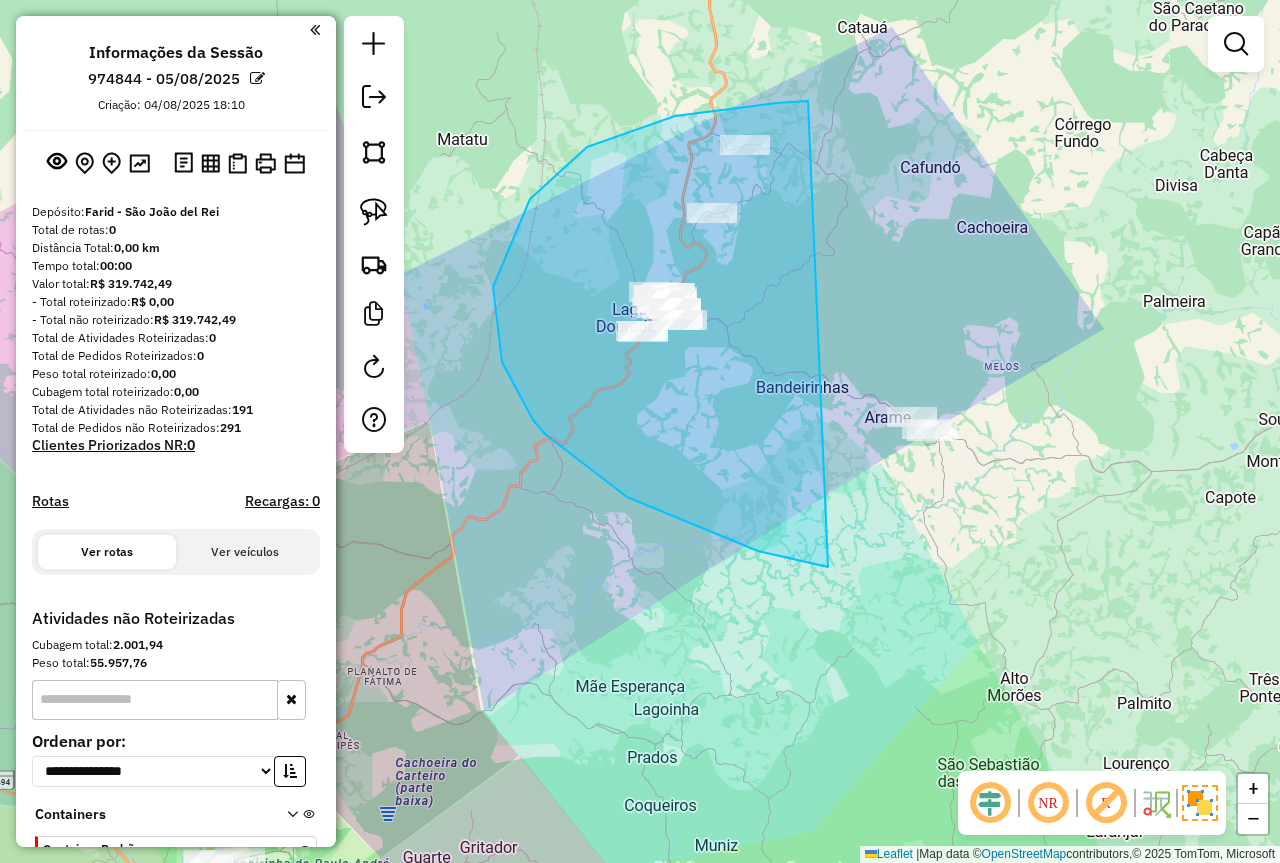 drag, startPoint x: 808, startPoint y: 101, endPoint x: 1050, endPoint y: 509, distance: 474.37115 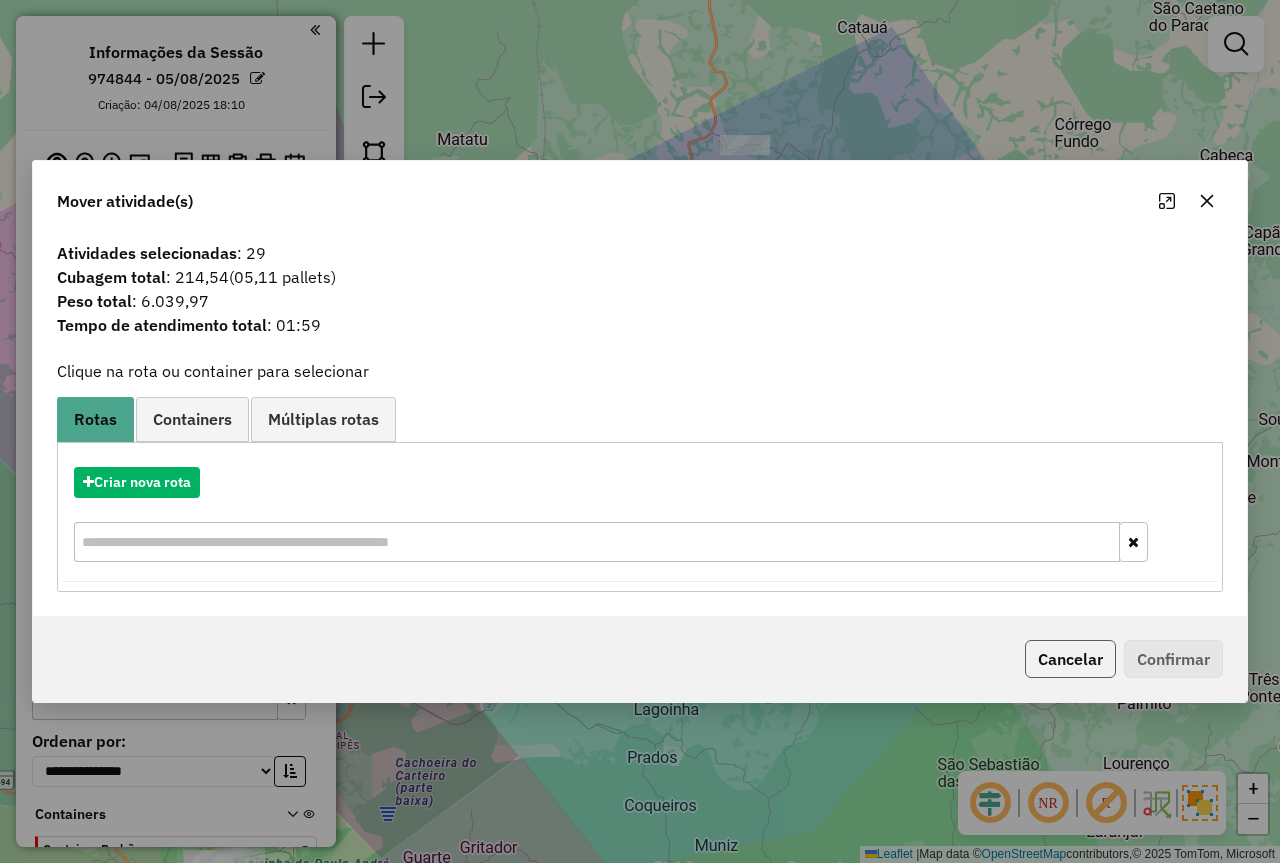 click on "Cancelar" 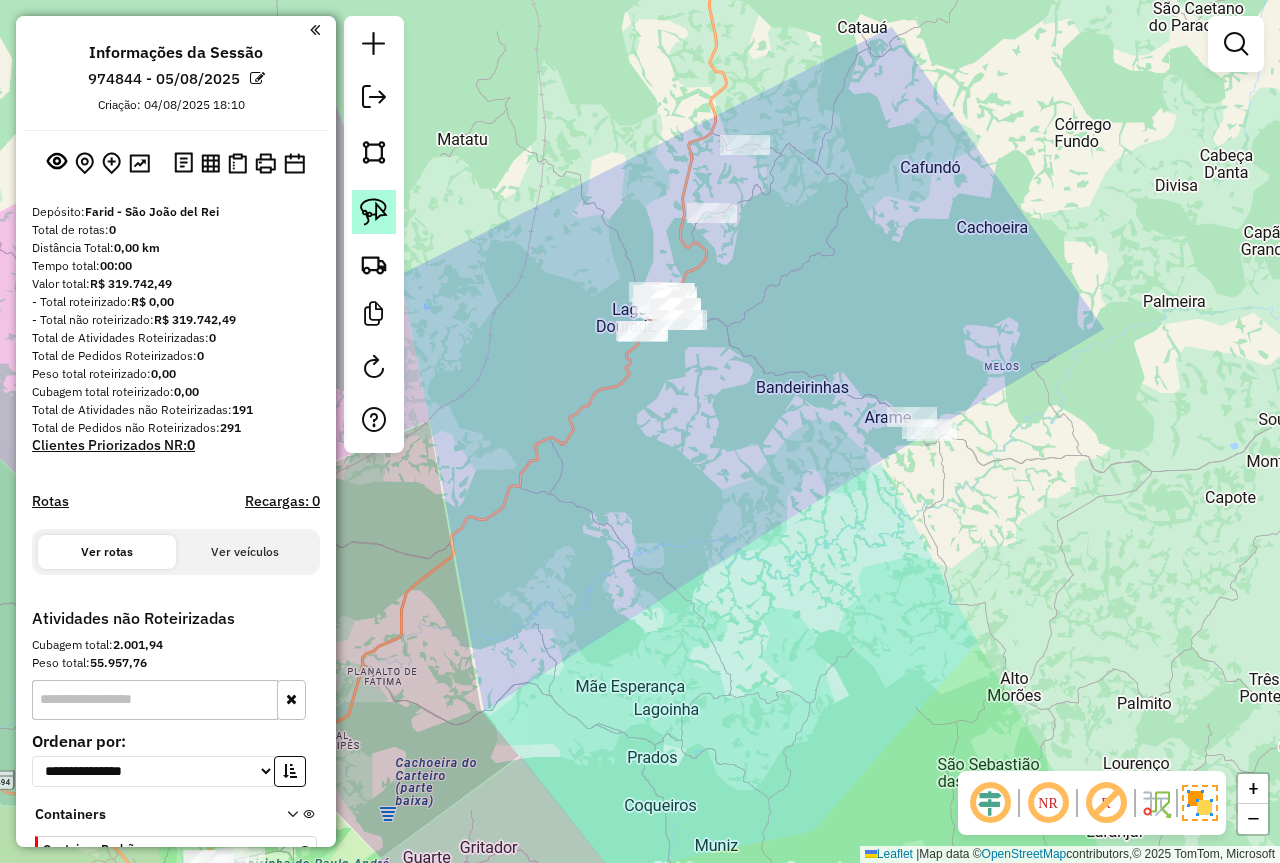 click 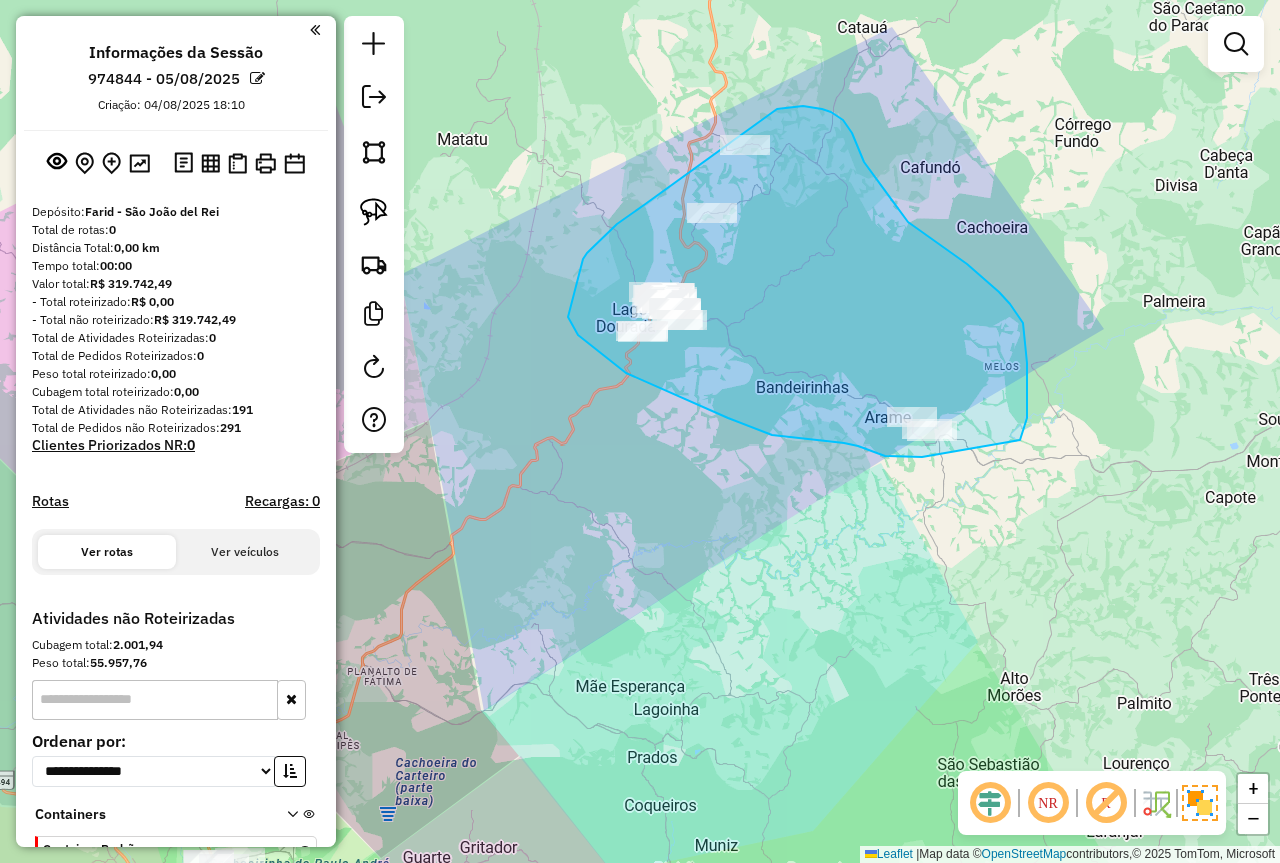 drag, startPoint x: 644, startPoint y: 205, endPoint x: 769, endPoint y: 111, distance: 156.40013 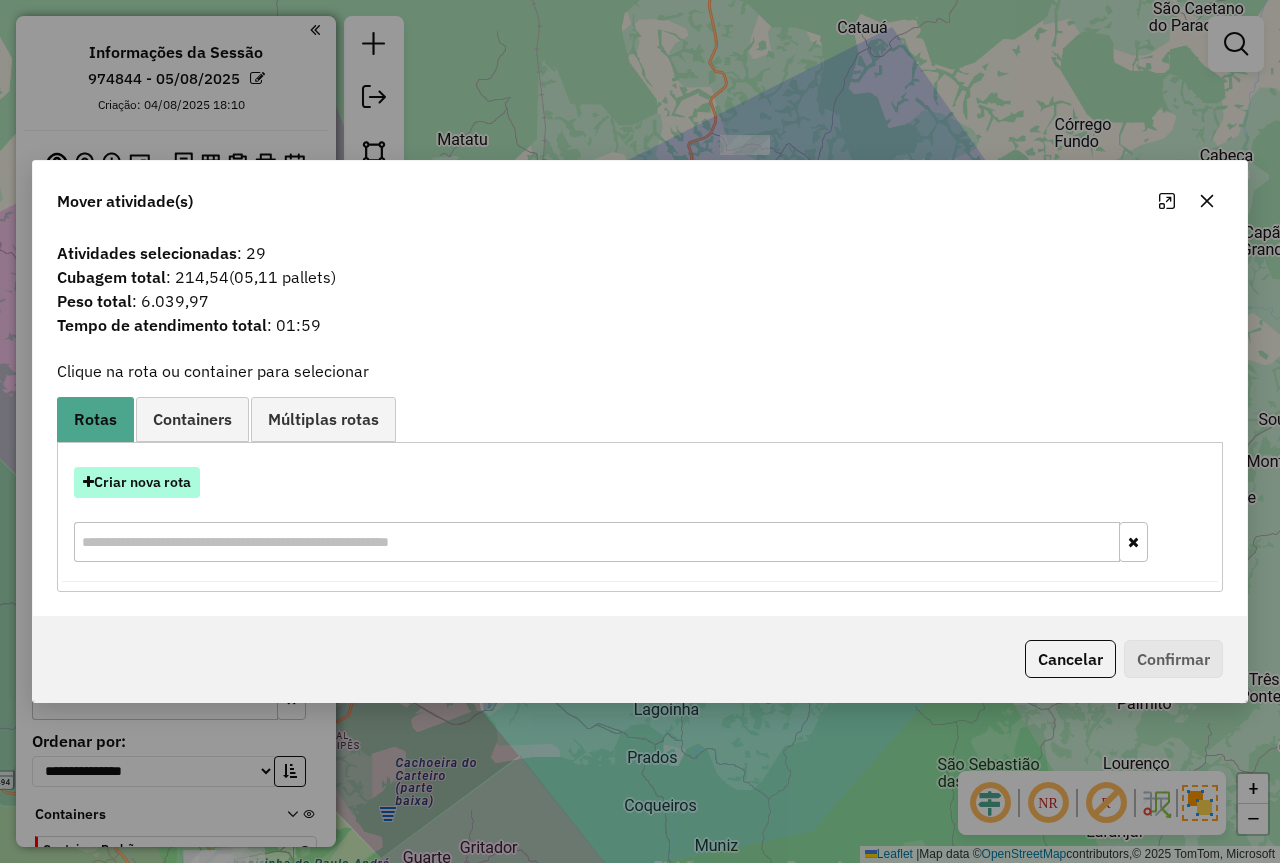 click on "Criar nova rota" at bounding box center [137, 482] 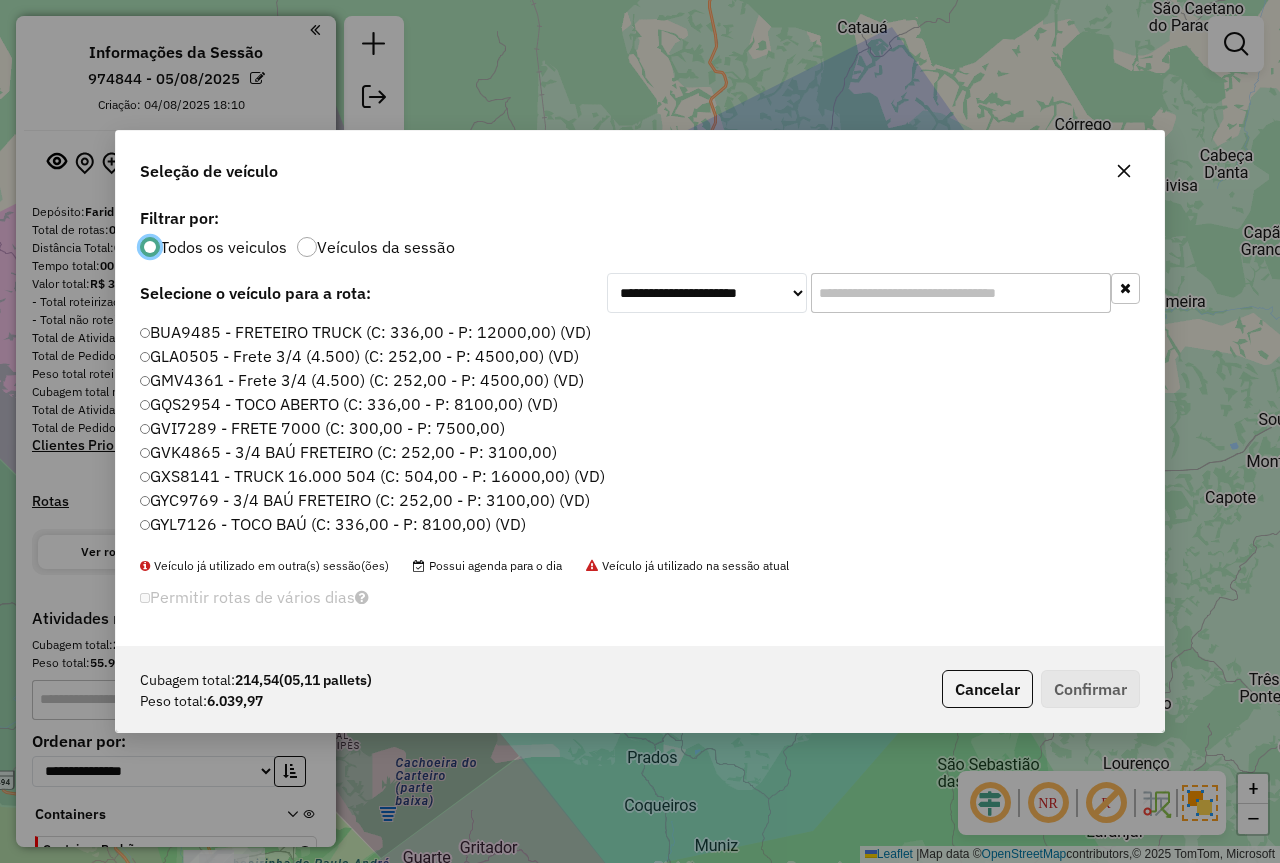 scroll, scrollTop: 11, scrollLeft: 6, axis: both 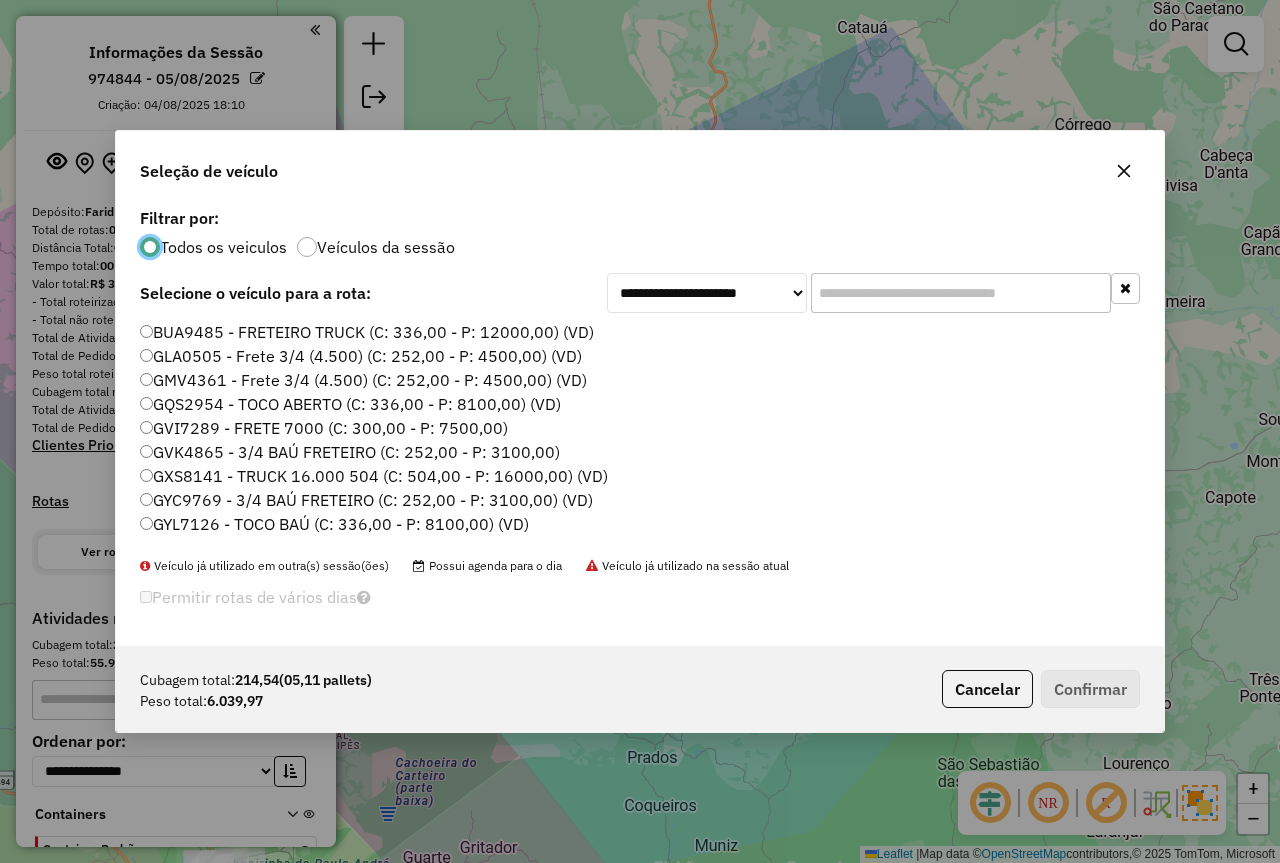 click 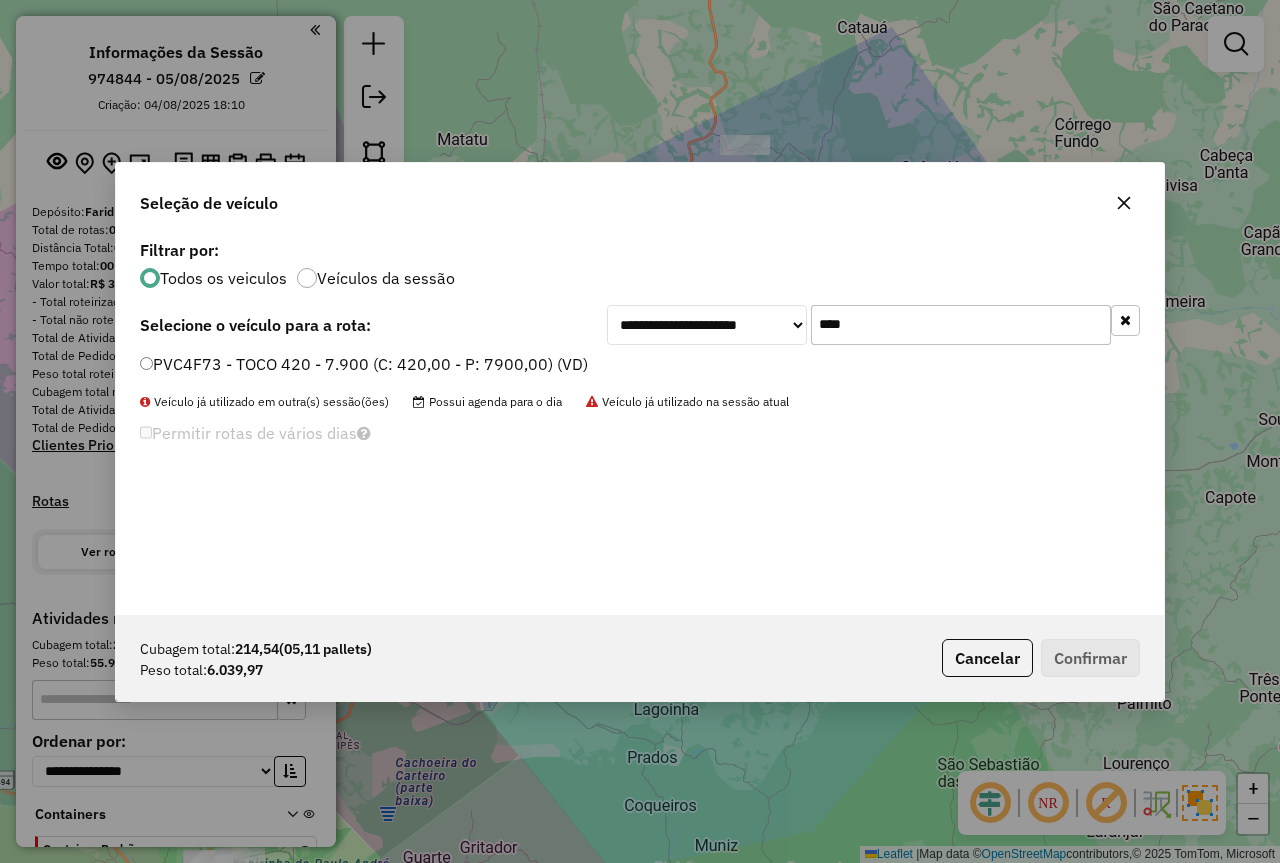 type on "****" 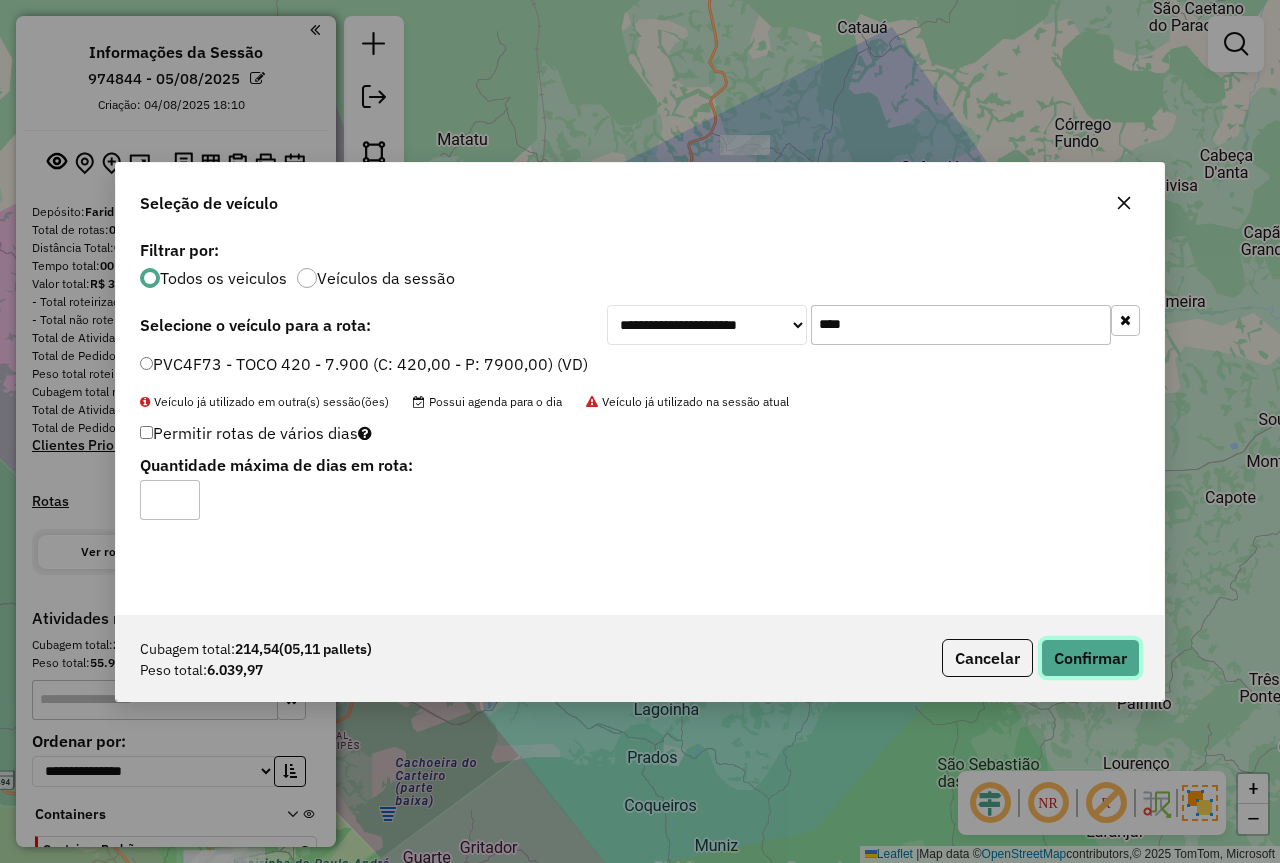 click on "Confirmar" 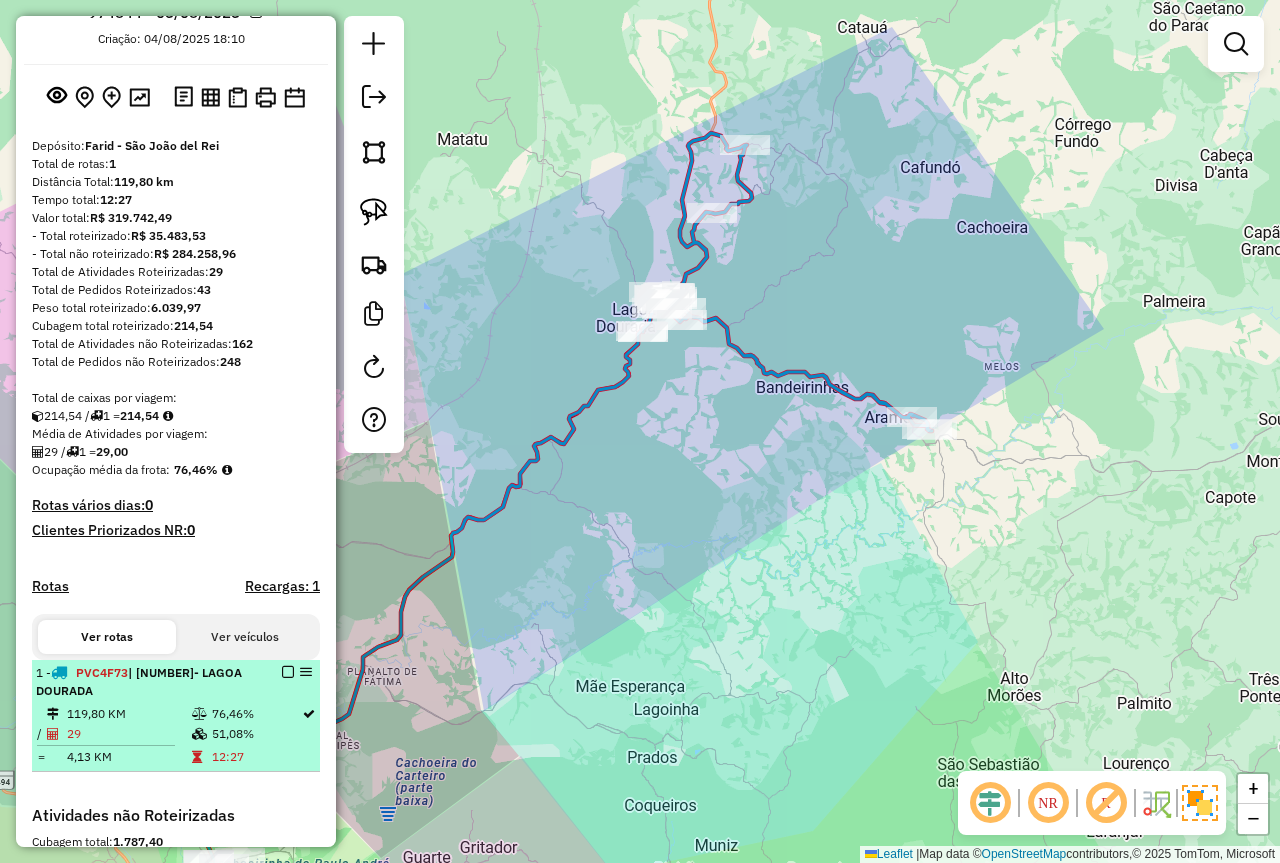 scroll, scrollTop: 100, scrollLeft: 0, axis: vertical 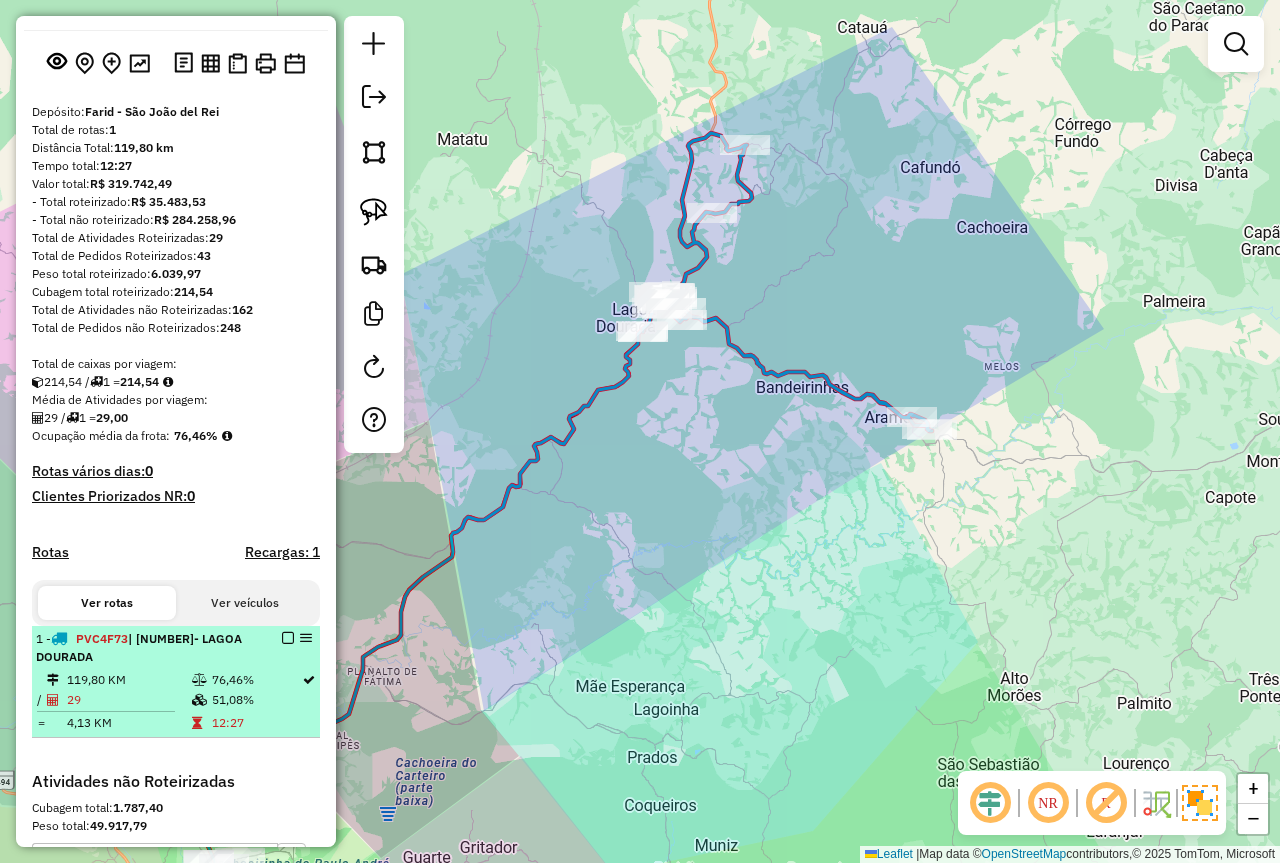 click at bounding box center (288, 638) 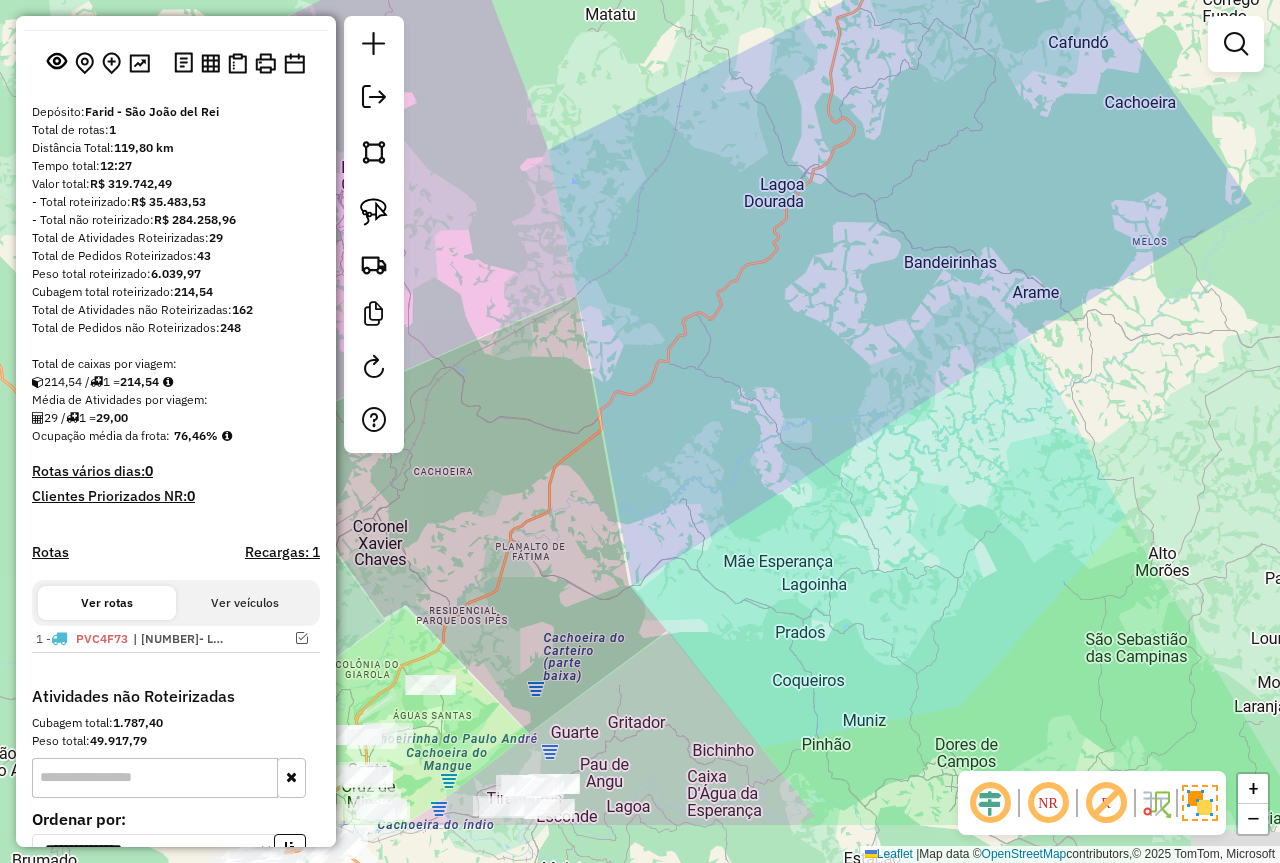 drag, startPoint x: 501, startPoint y: 669, endPoint x: 327, endPoint y: 493, distance: 247.49141 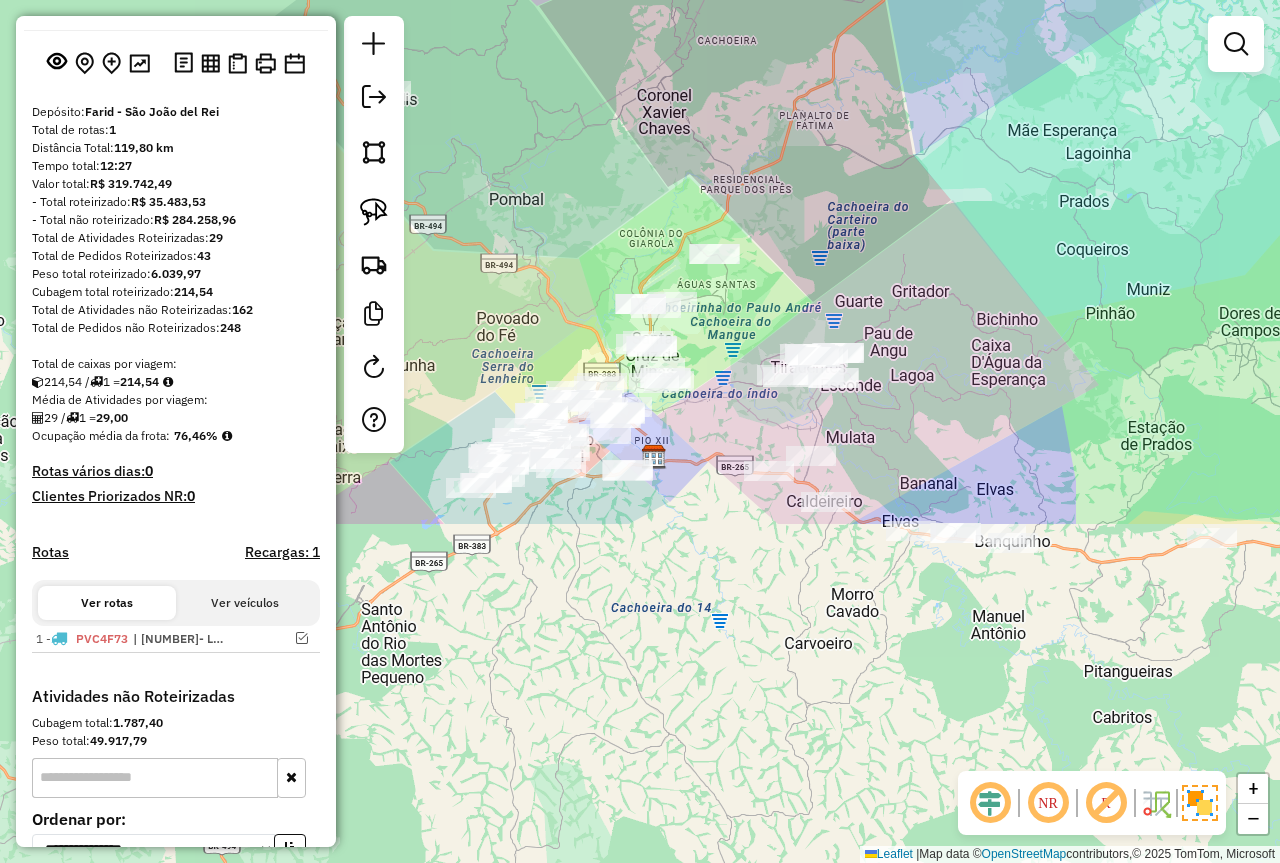 drag, startPoint x: 608, startPoint y: 664, endPoint x: 783, endPoint y: 222, distance: 475.383 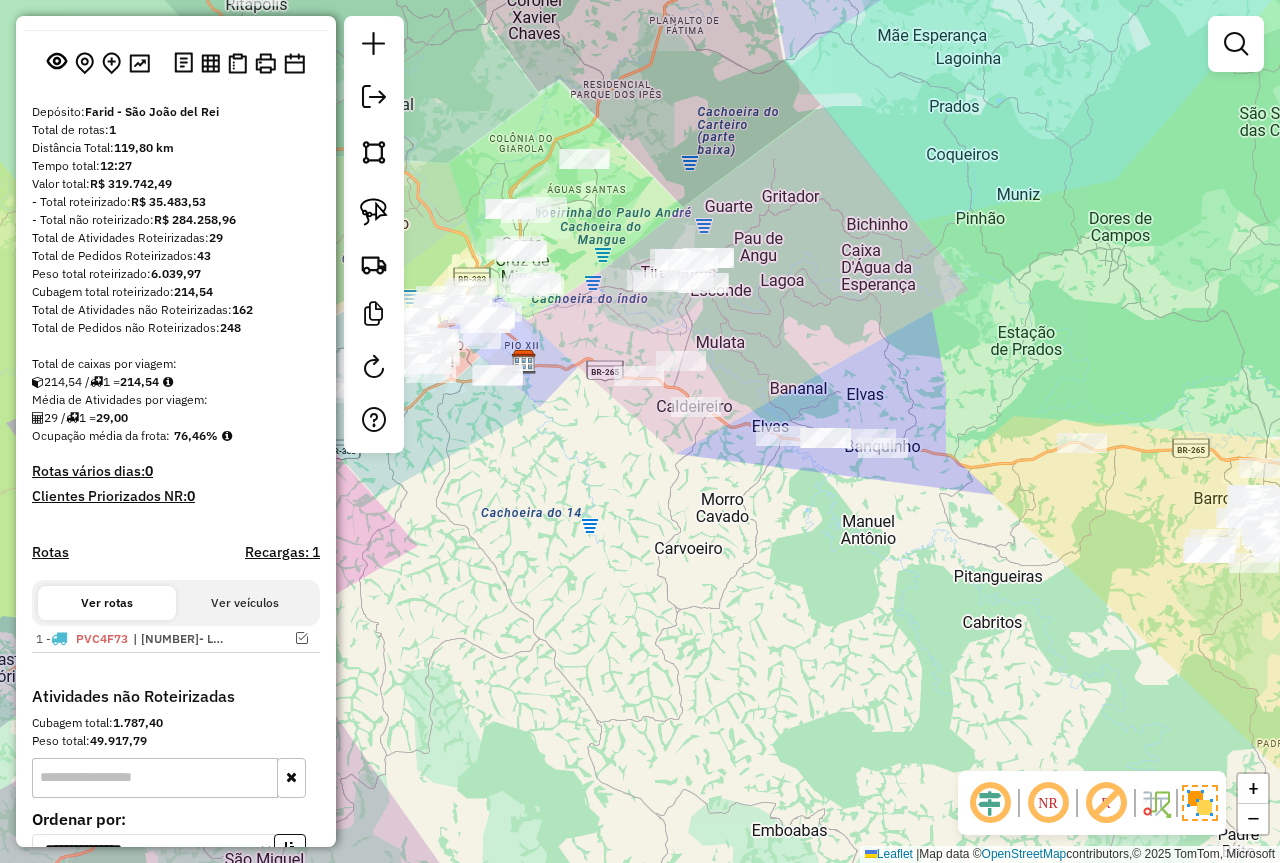 drag, startPoint x: 1116, startPoint y: 377, endPoint x: 971, endPoint y: 299, distance: 164.64812 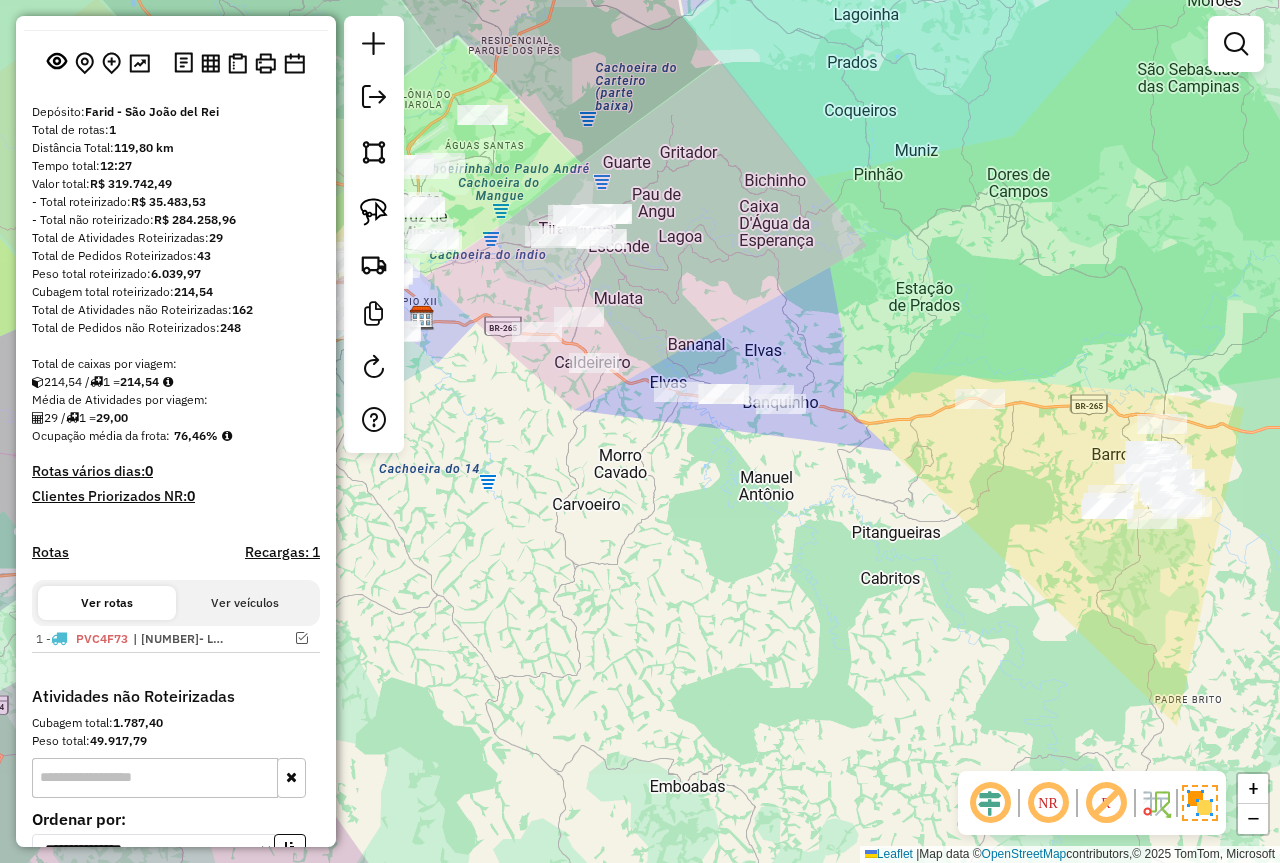 click 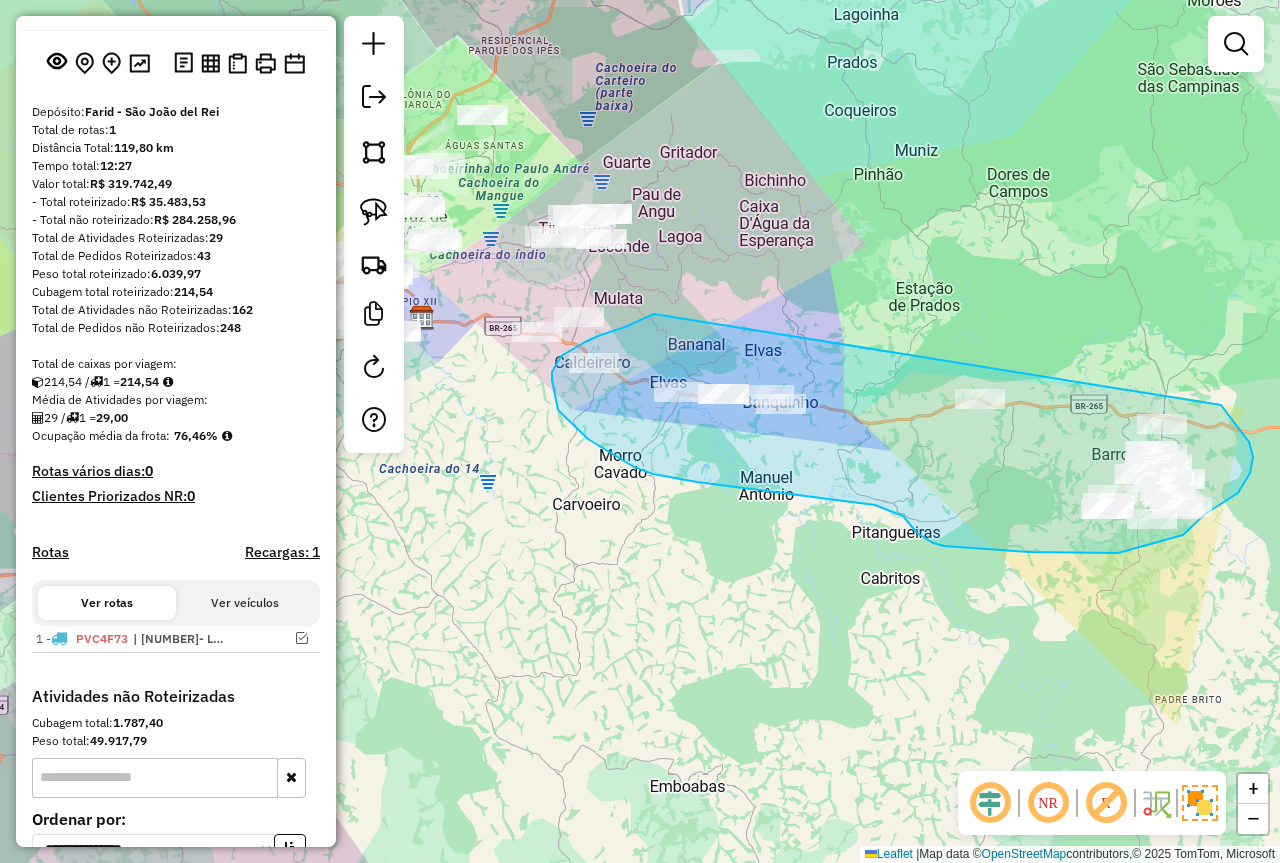 drag, startPoint x: 625, startPoint y: 327, endPoint x: 1203, endPoint y: 389, distance: 581.31573 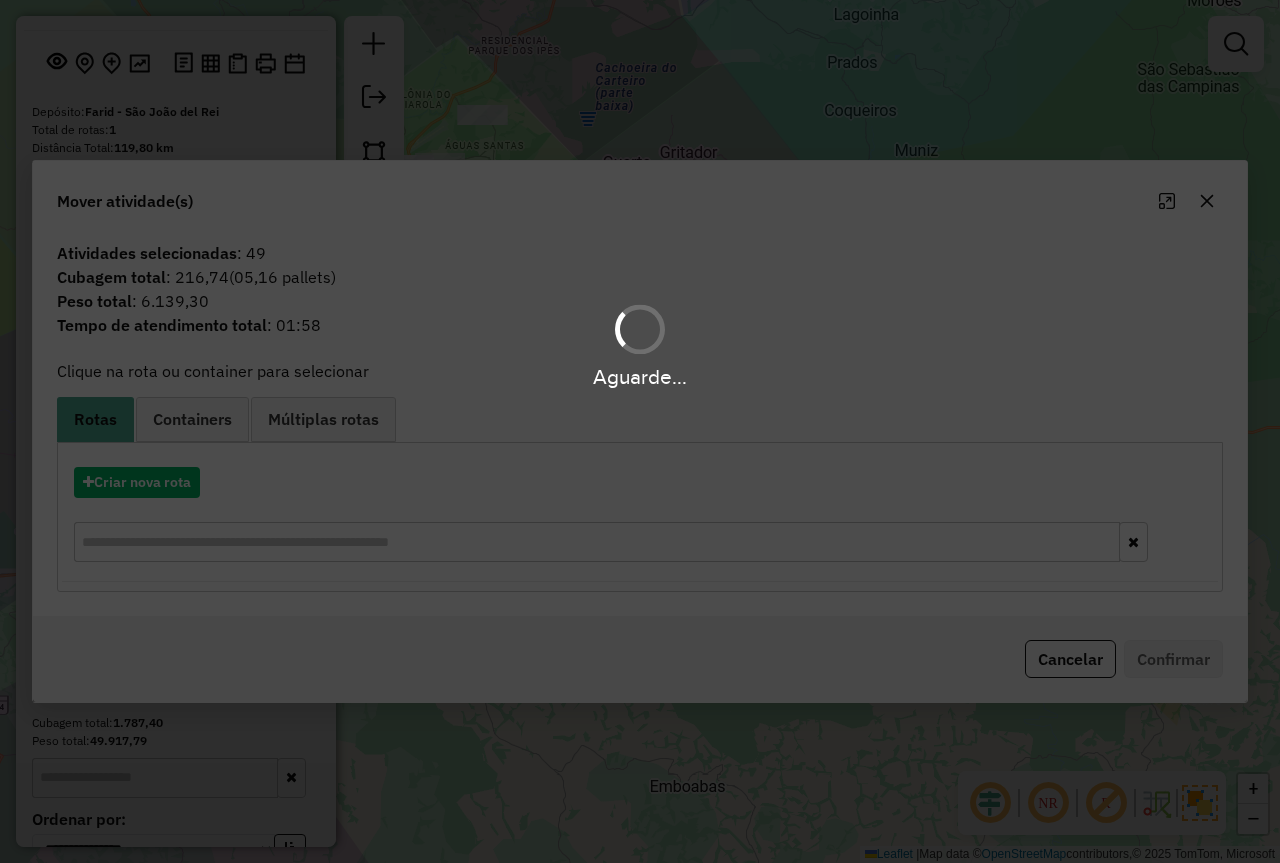 click on "Aguarde..." at bounding box center [640, 431] 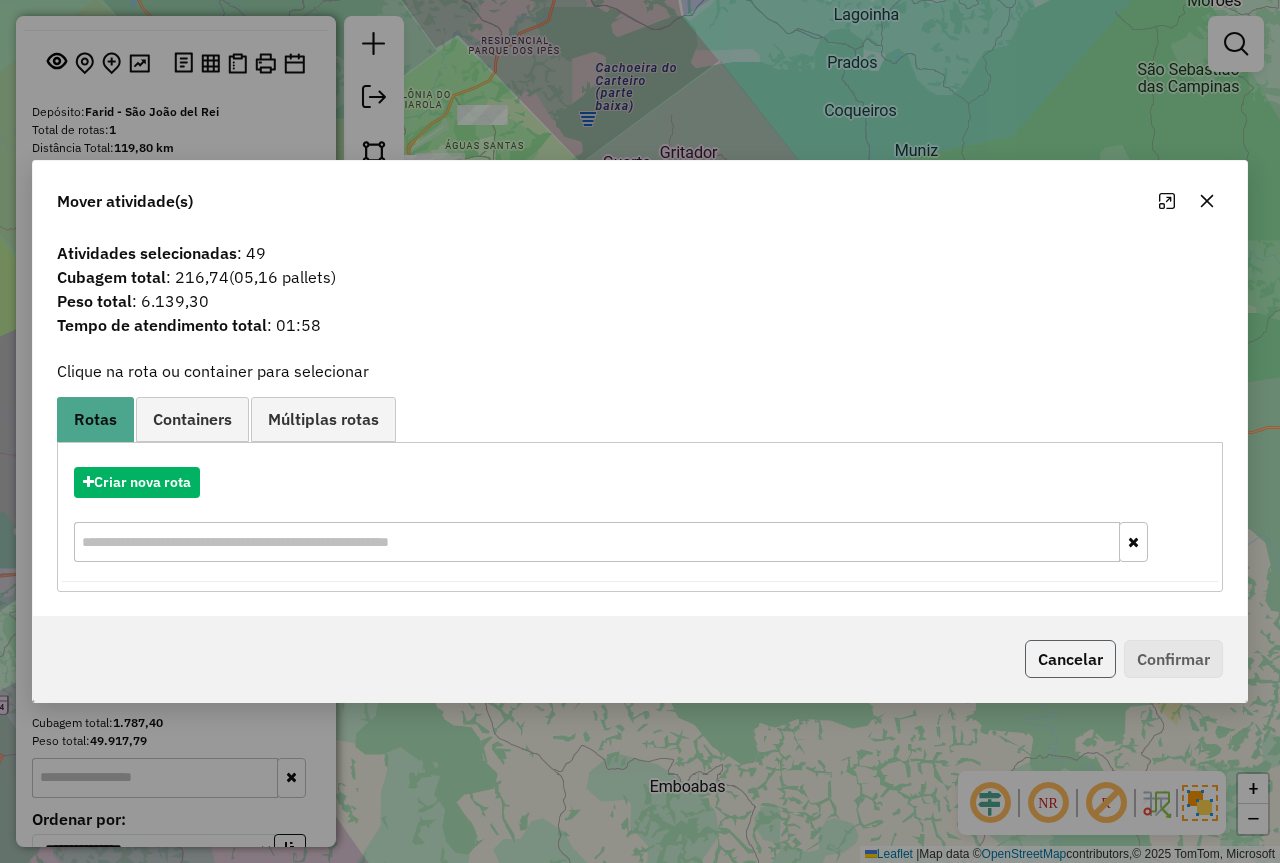click on "Cancelar" 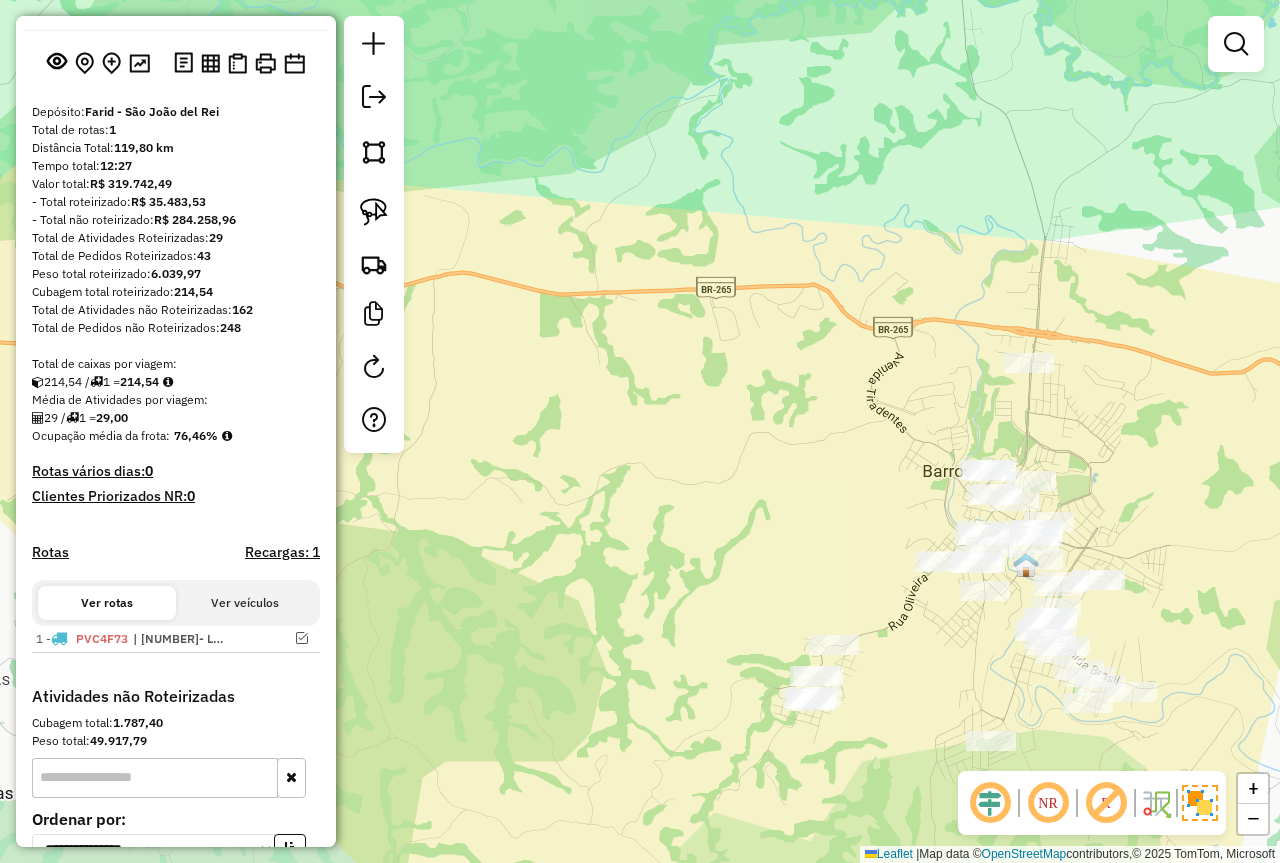 click 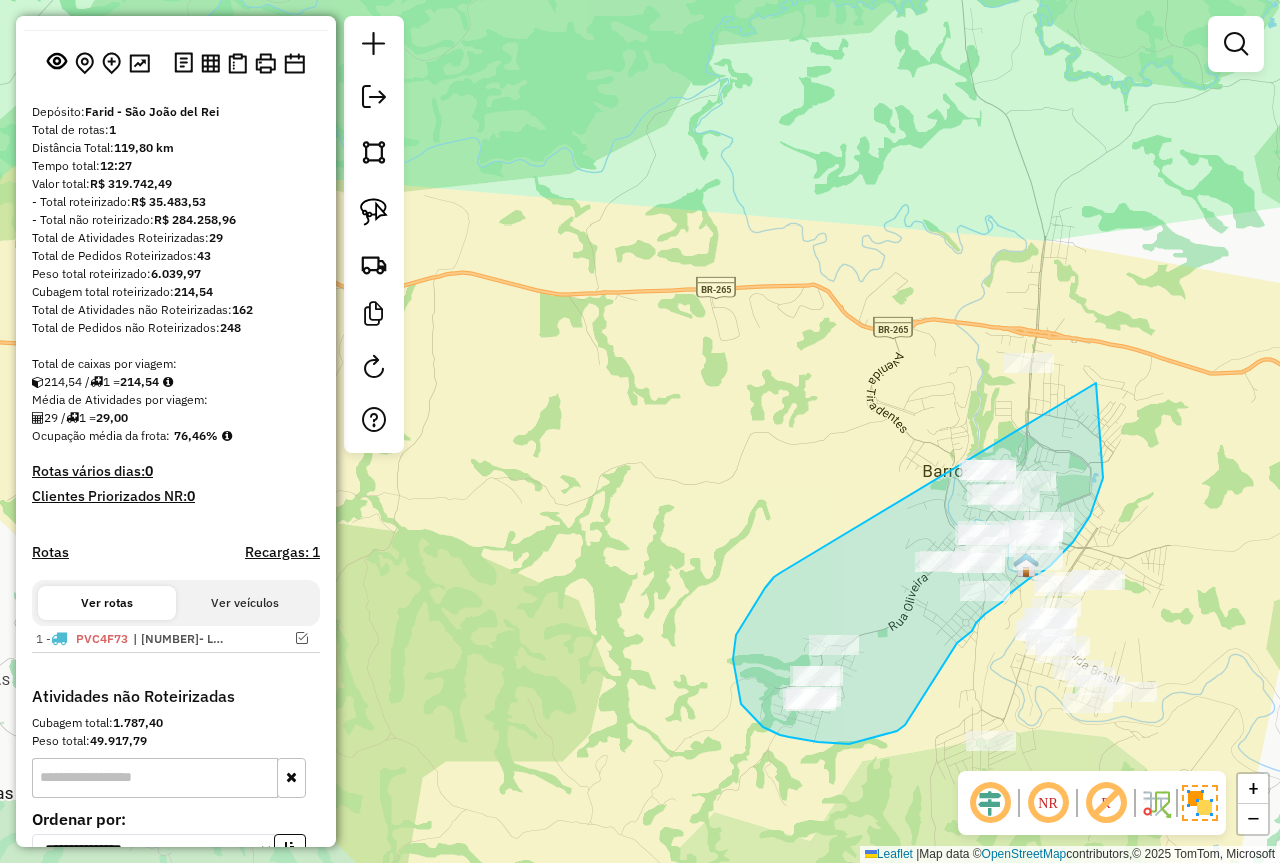 drag, startPoint x: 774, startPoint y: 577, endPoint x: 982, endPoint y: 281, distance: 361.7734 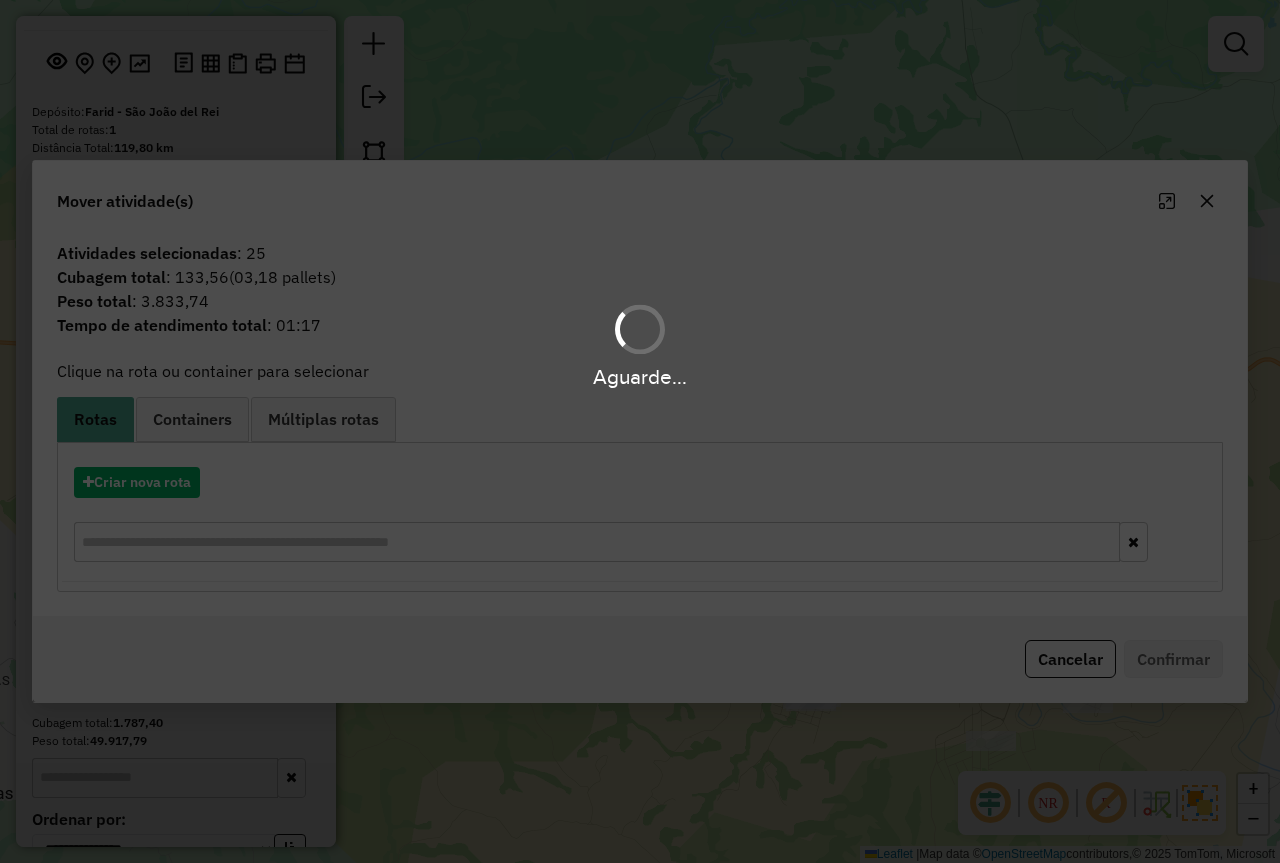 click on "Aguarde..." at bounding box center [640, 431] 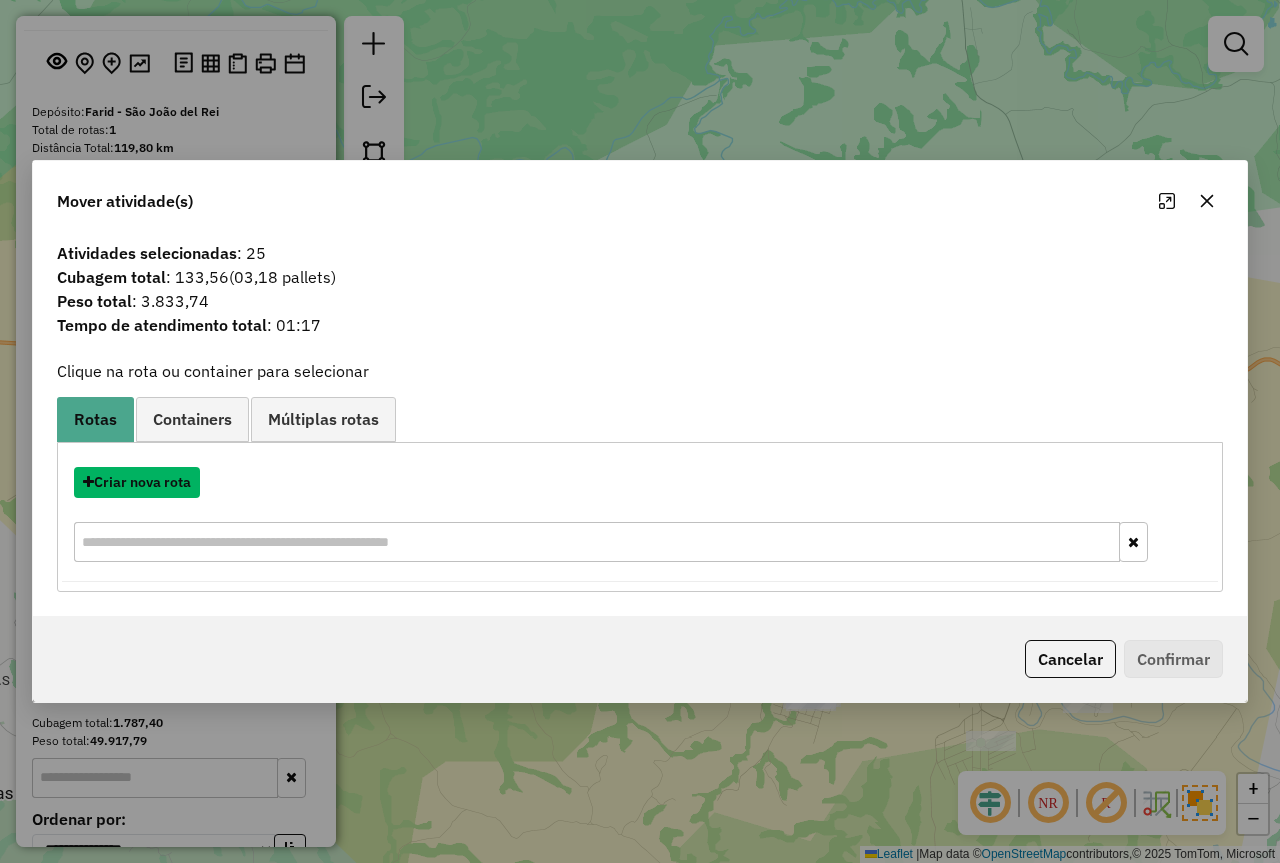 click on "Criar nova rota" at bounding box center [137, 482] 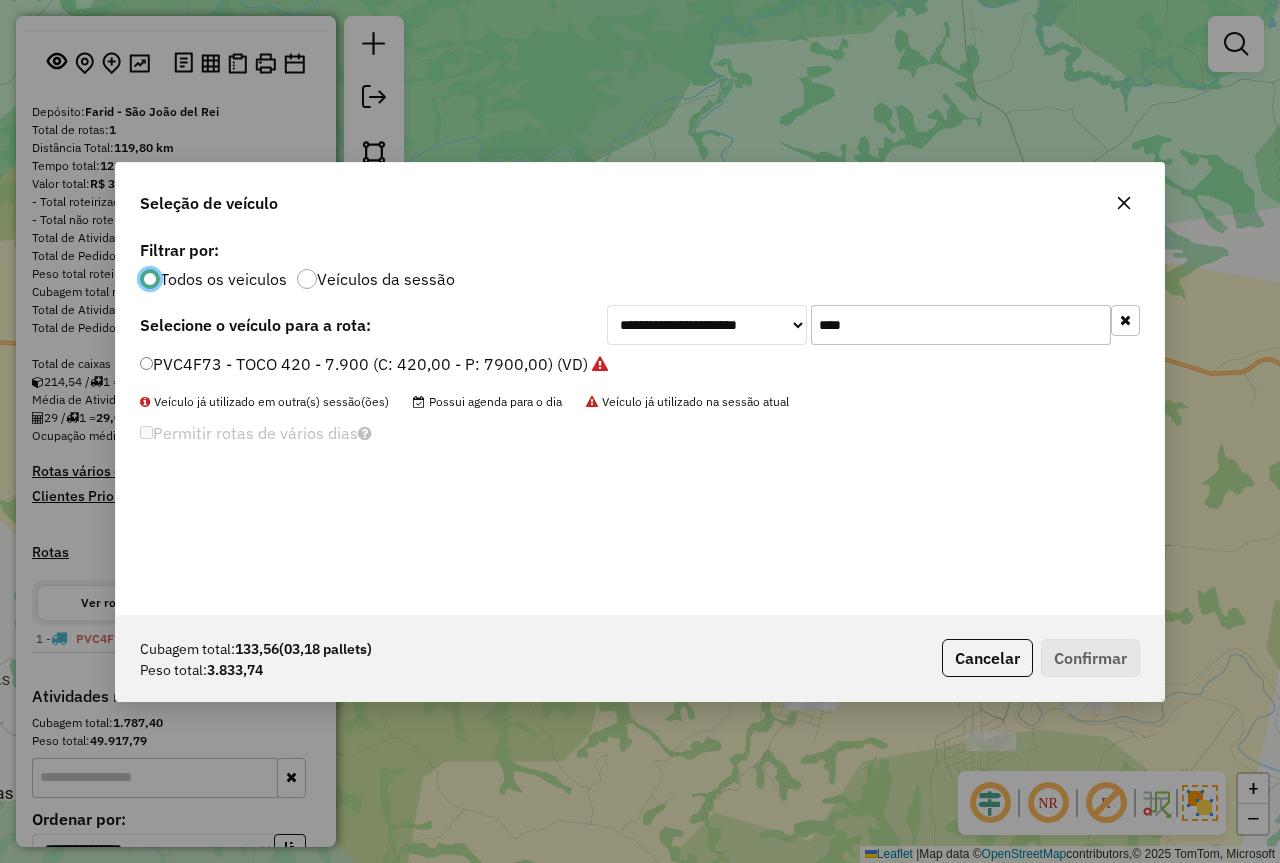 scroll, scrollTop: 11, scrollLeft: 6, axis: both 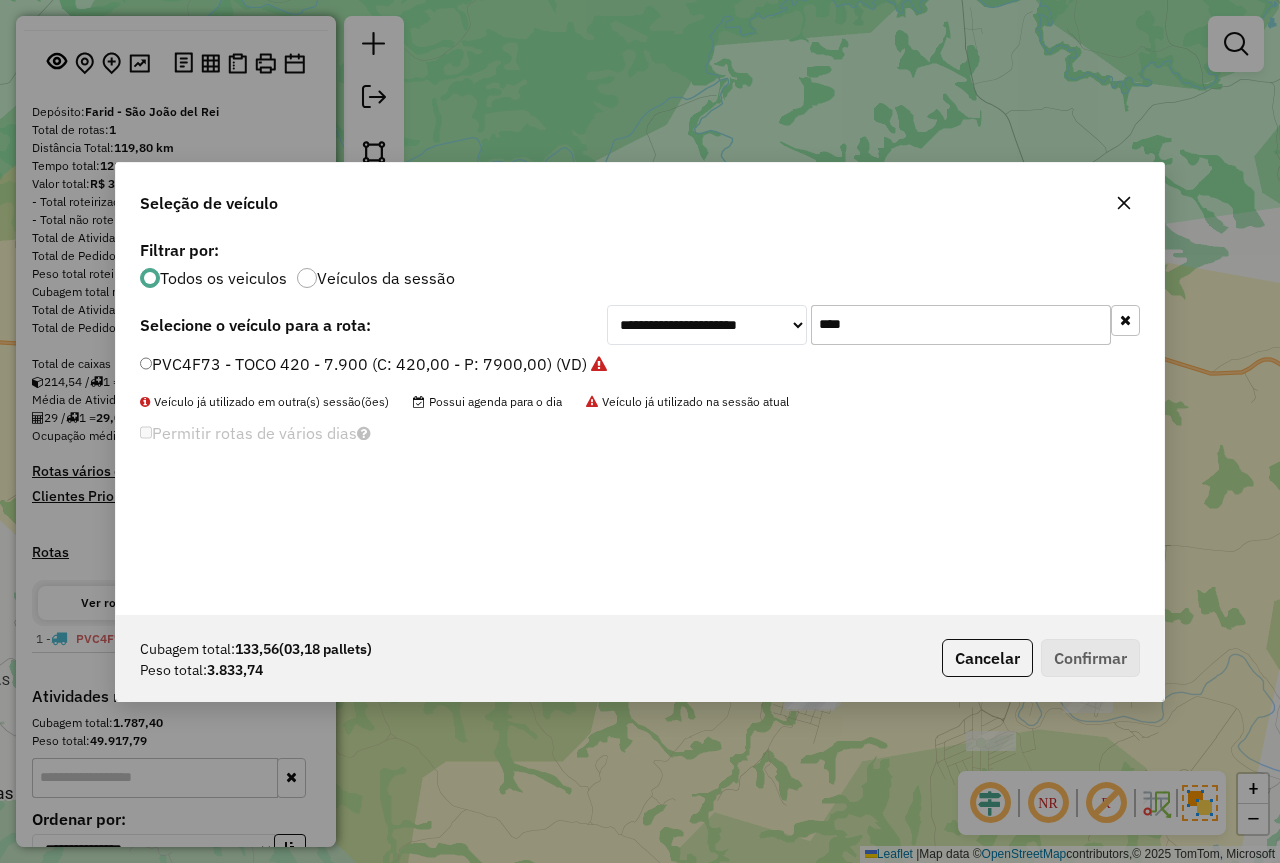 drag, startPoint x: 852, startPoint y: 331, endPoint x: 513, endPoint y: 364, distance: 340.60242 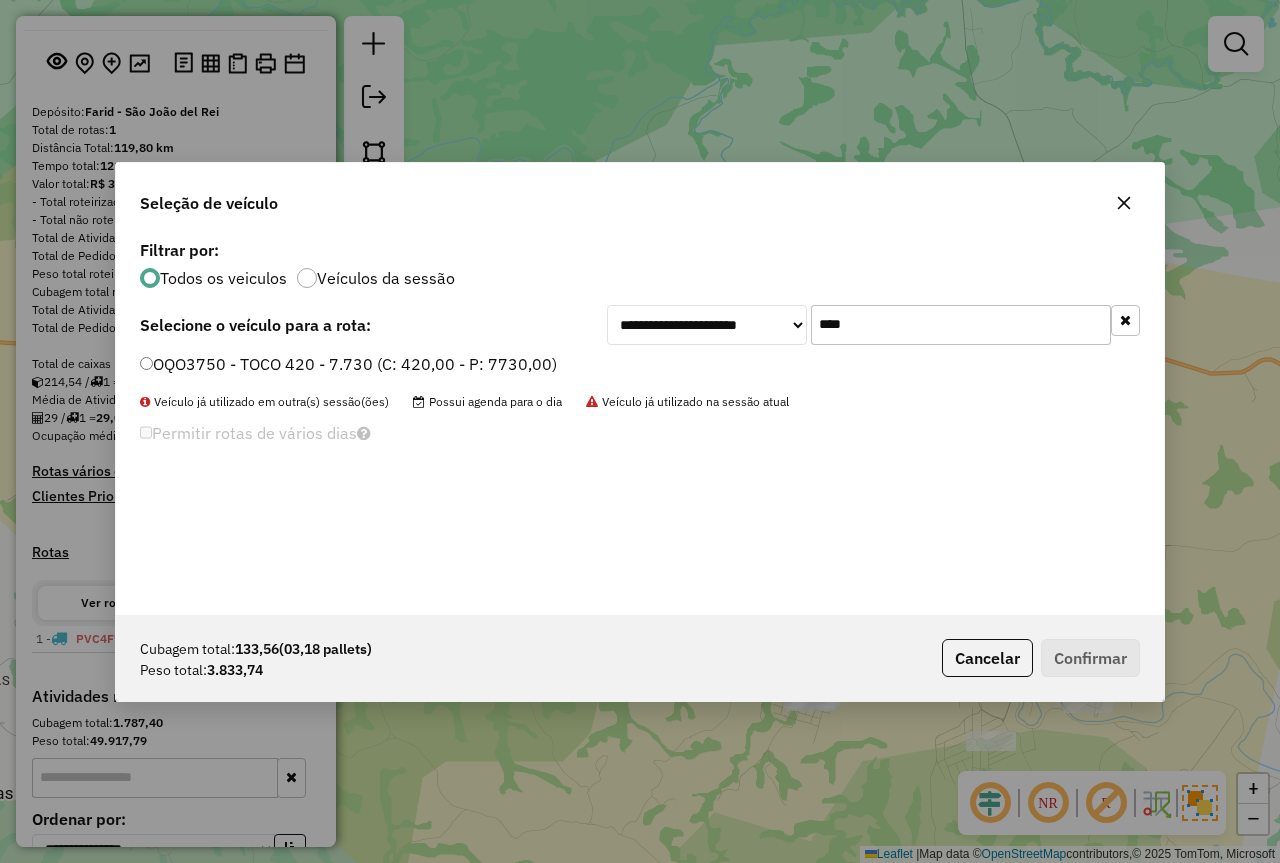 type on "****" 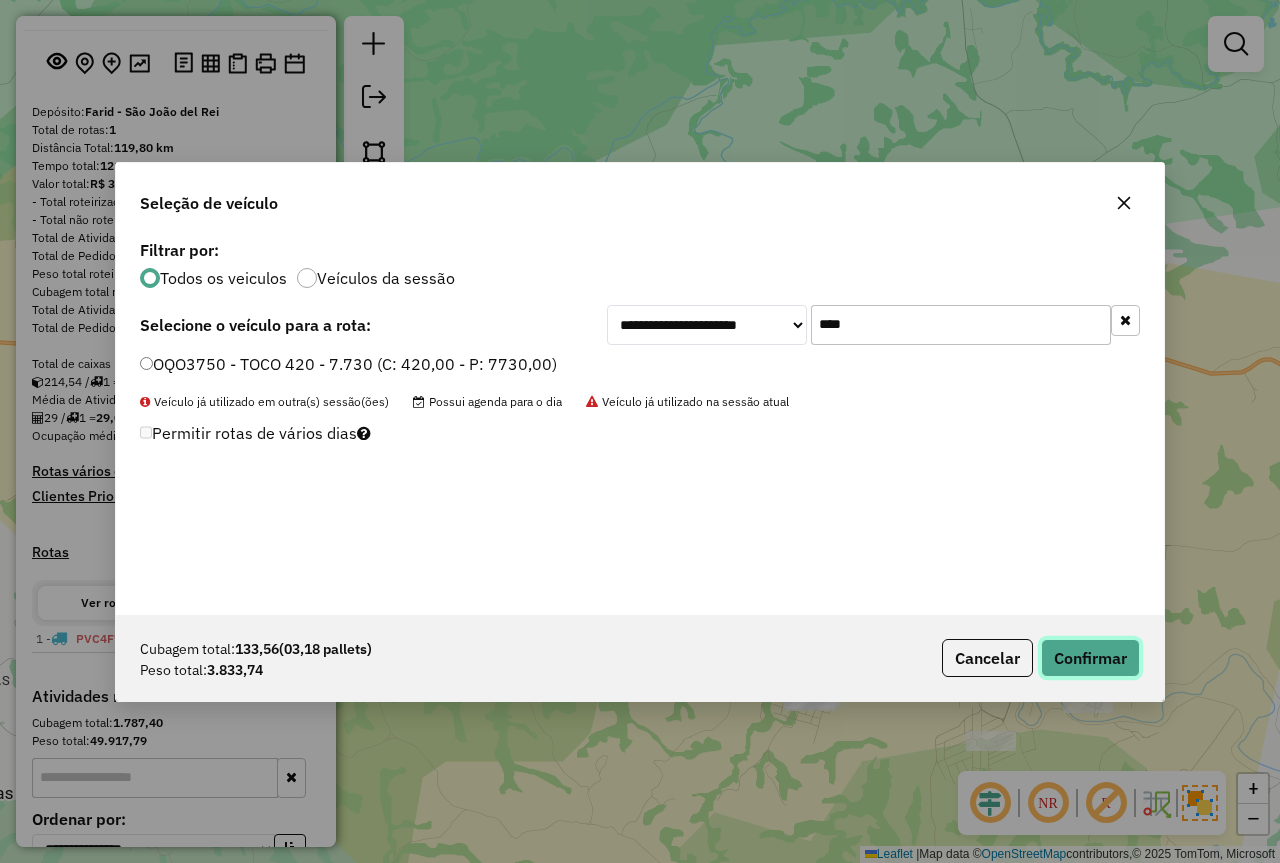 click on "Confirmar" 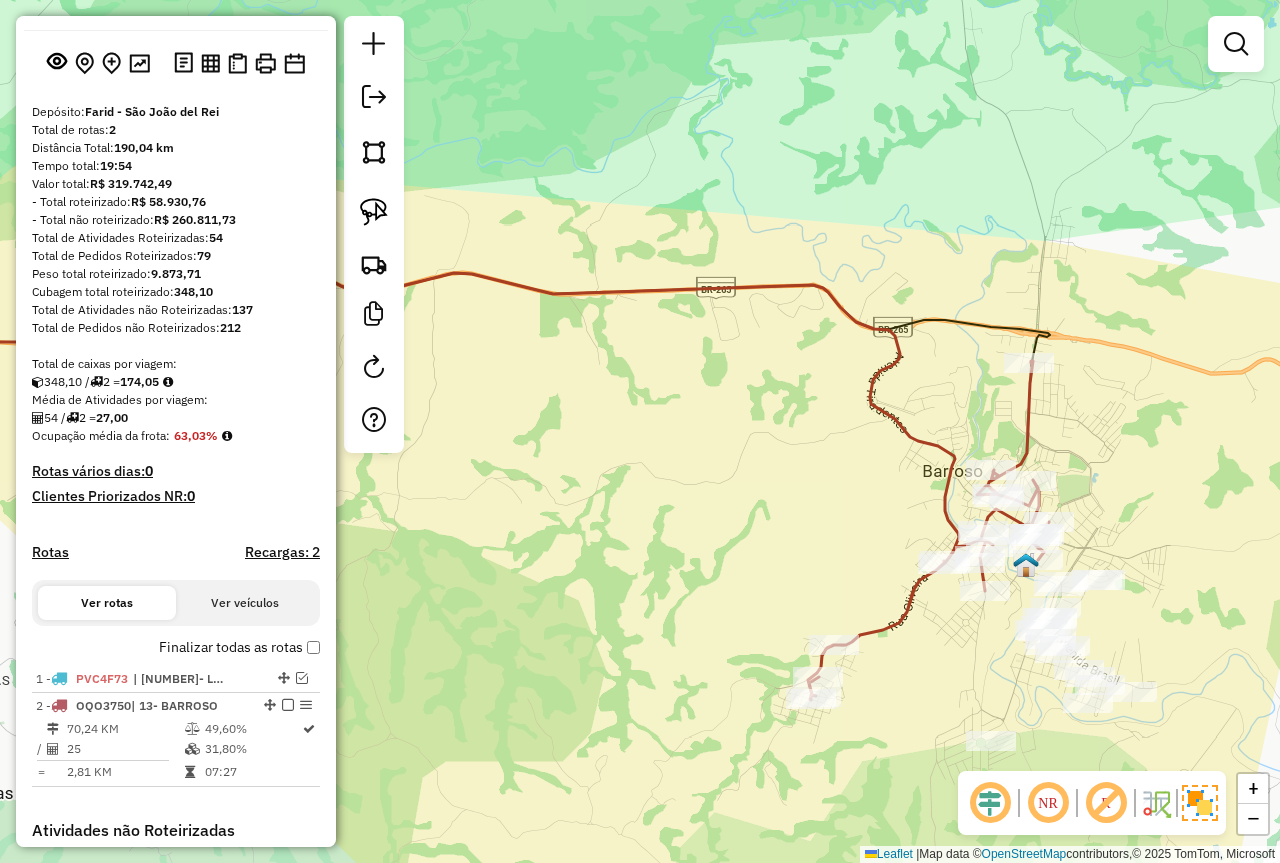 drag, startPoint x: 663, startPoint y: 475, endPoint x: 1133, endPoint y: 429, distance: 472.2457 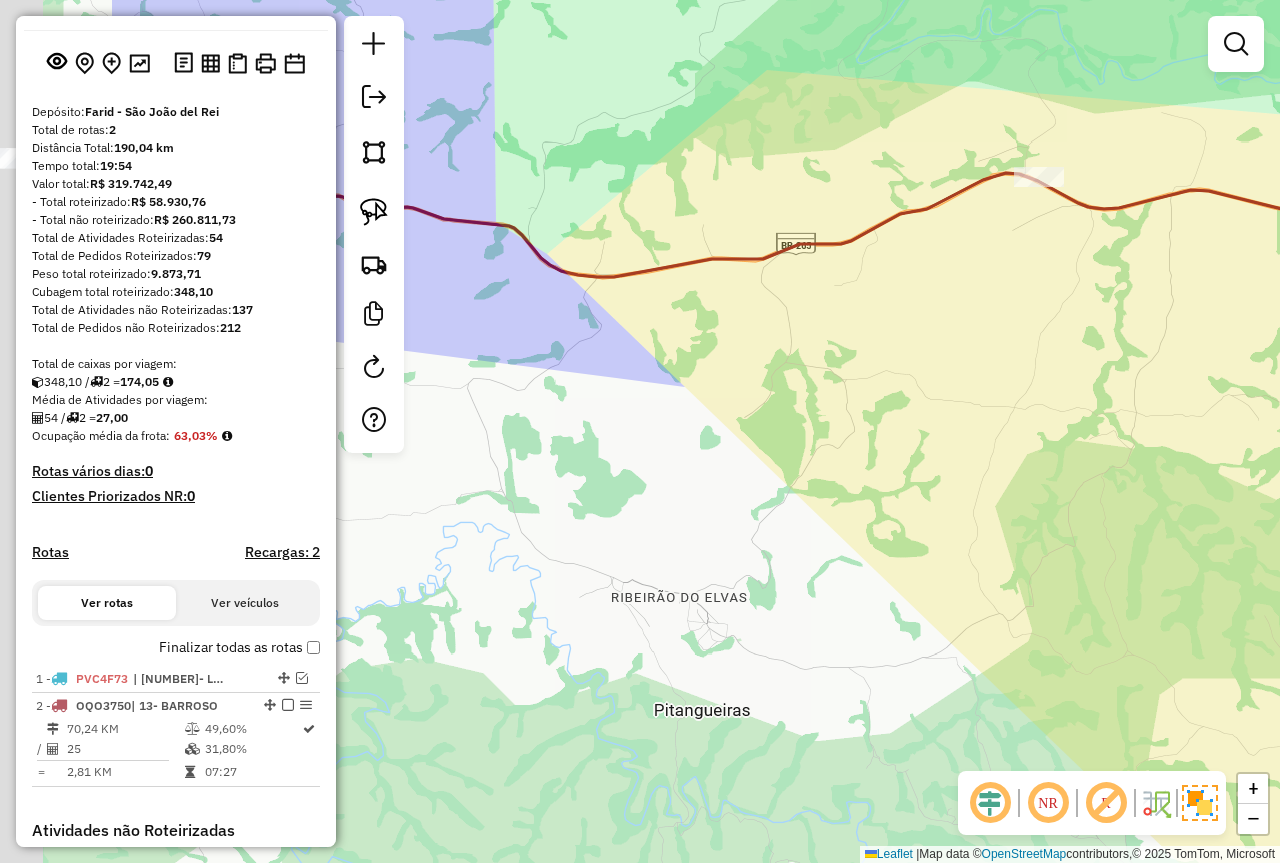 drag, startPoint x: 813, startPoint y: 454, endPoint x: 1105, endPoint y: 416, distance: 294.46222 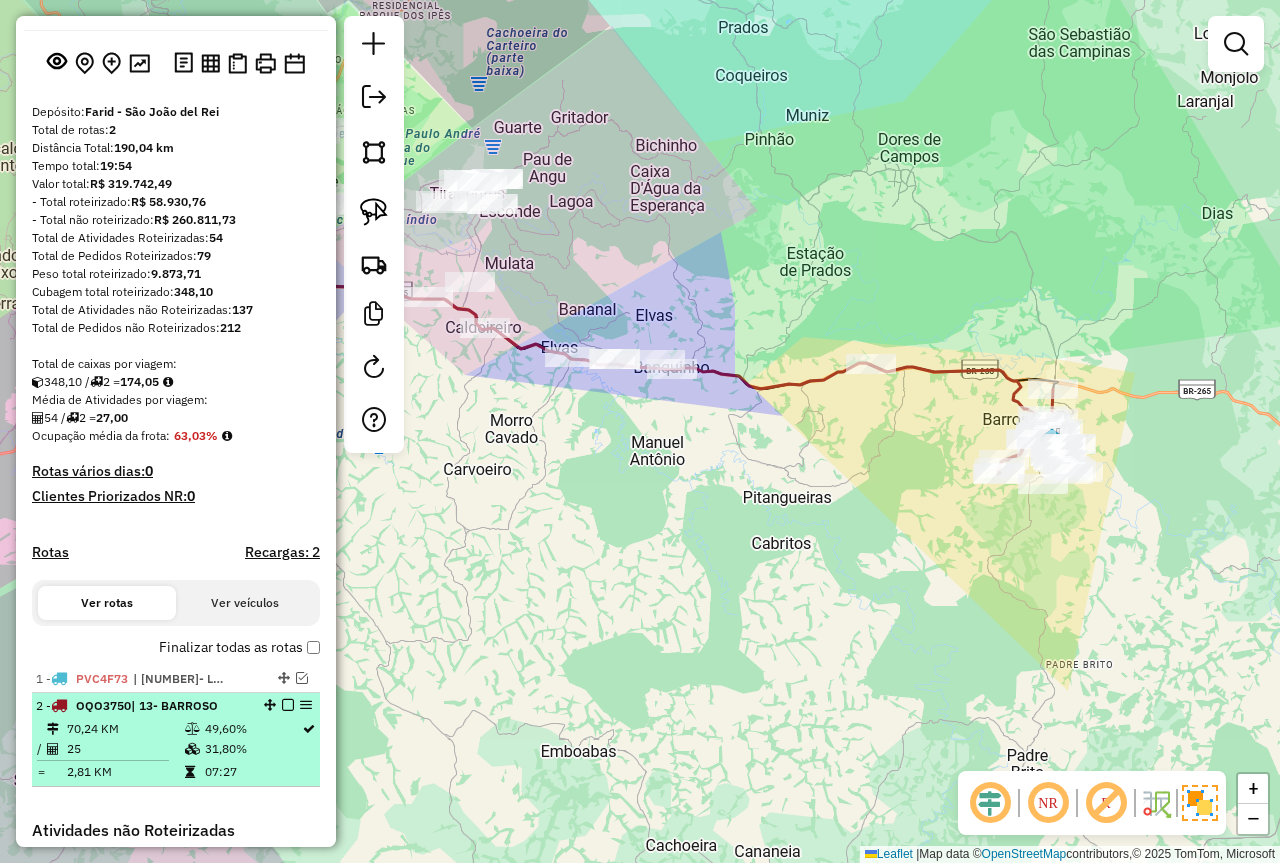 click at bounding box center (288, 705) 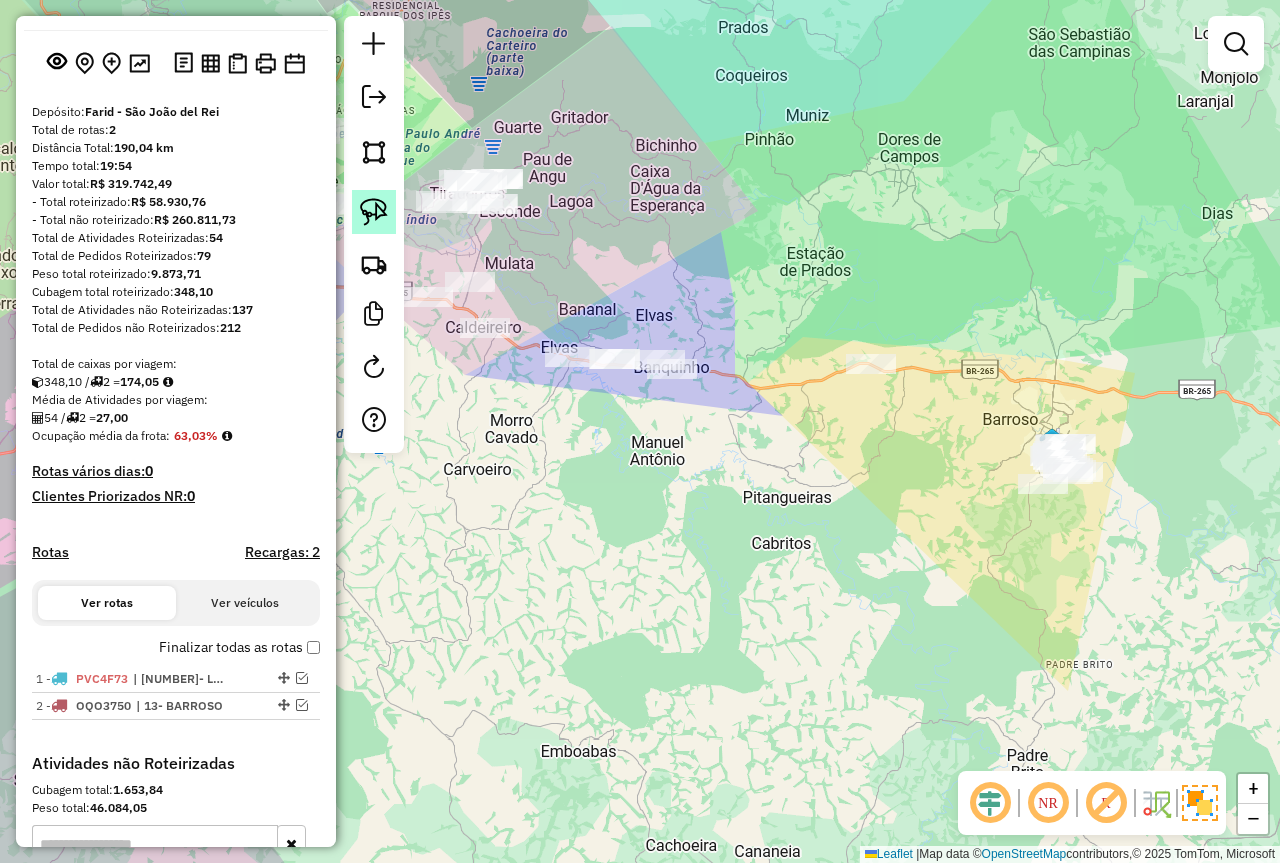 click 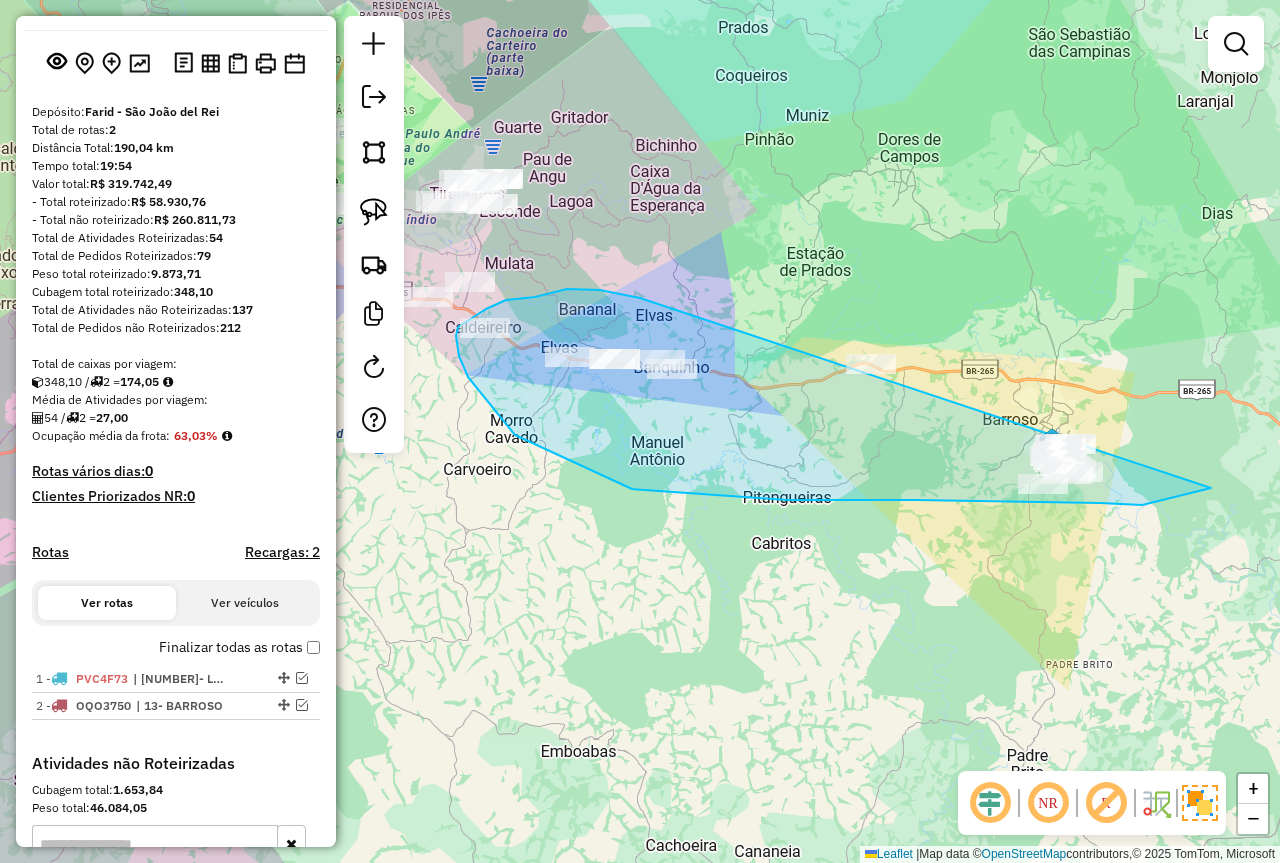 drag, startPoint x: 600, startPoint y: 290, endPoint x: 1106, endPoint y: 348, distance: 509.31326 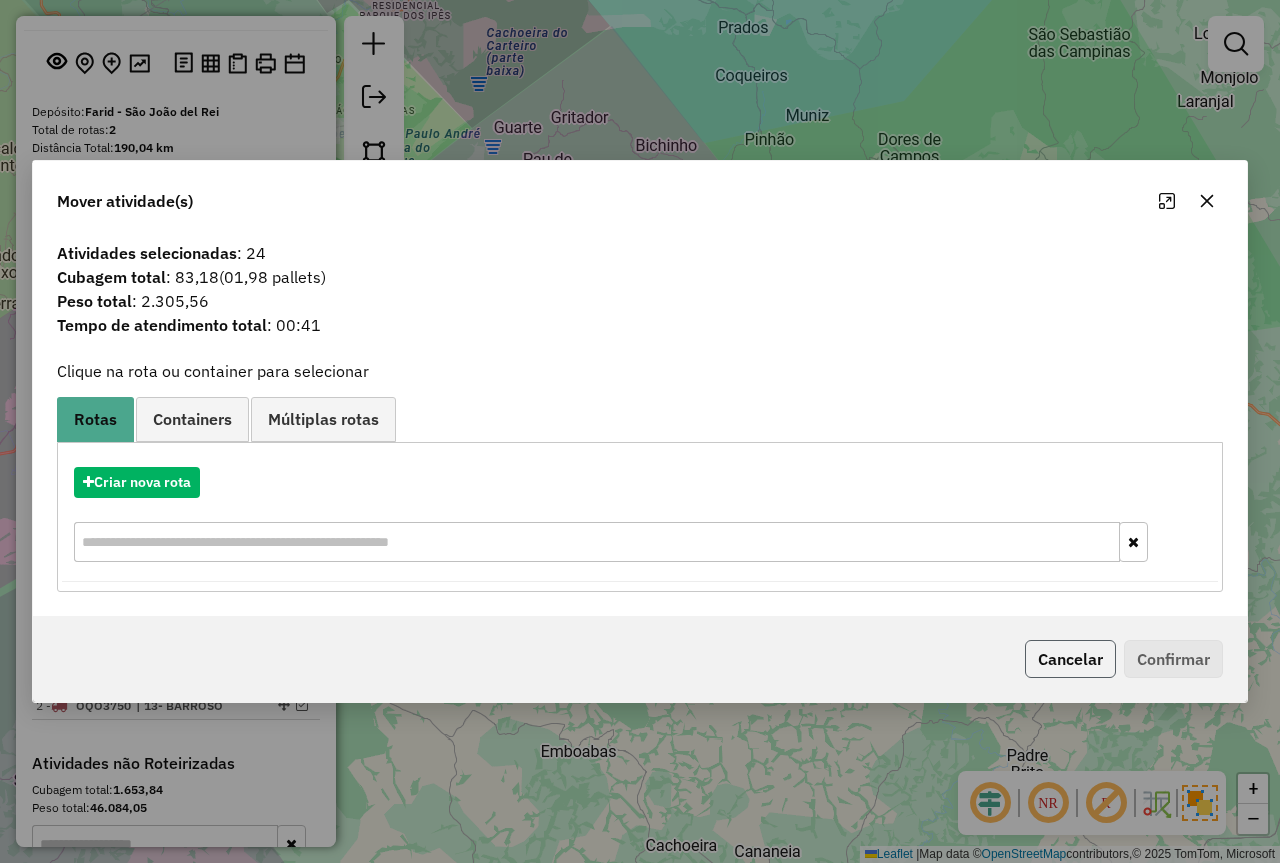 click on "Cancelar" 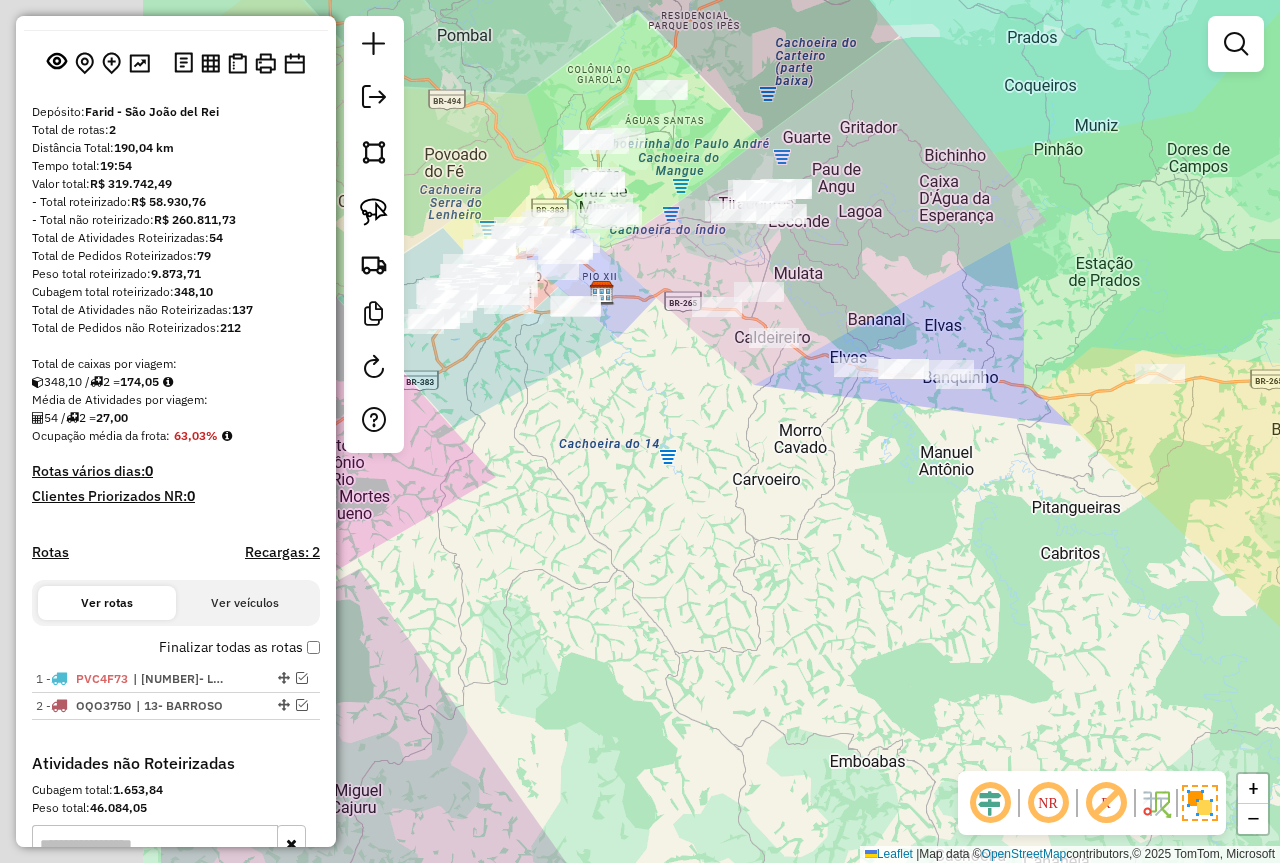 drag, startPoint x: 727, startPoint y: 530, endPoint x: 1066, endPoint y: 548, distance: 339.47754 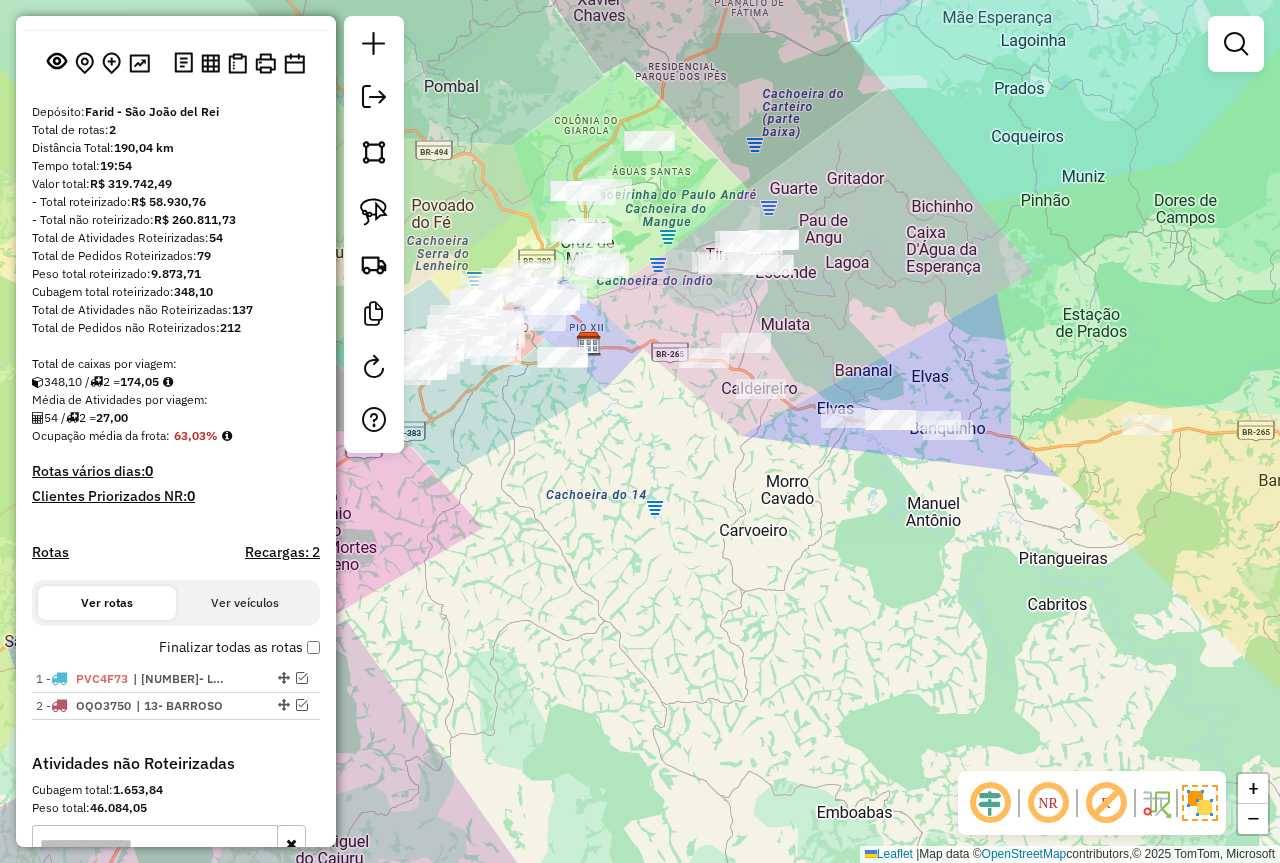drag, startPoint x: 699, startPoint y: 276, endPoint x: 636, endPoint y: 319, distance: 76.27582 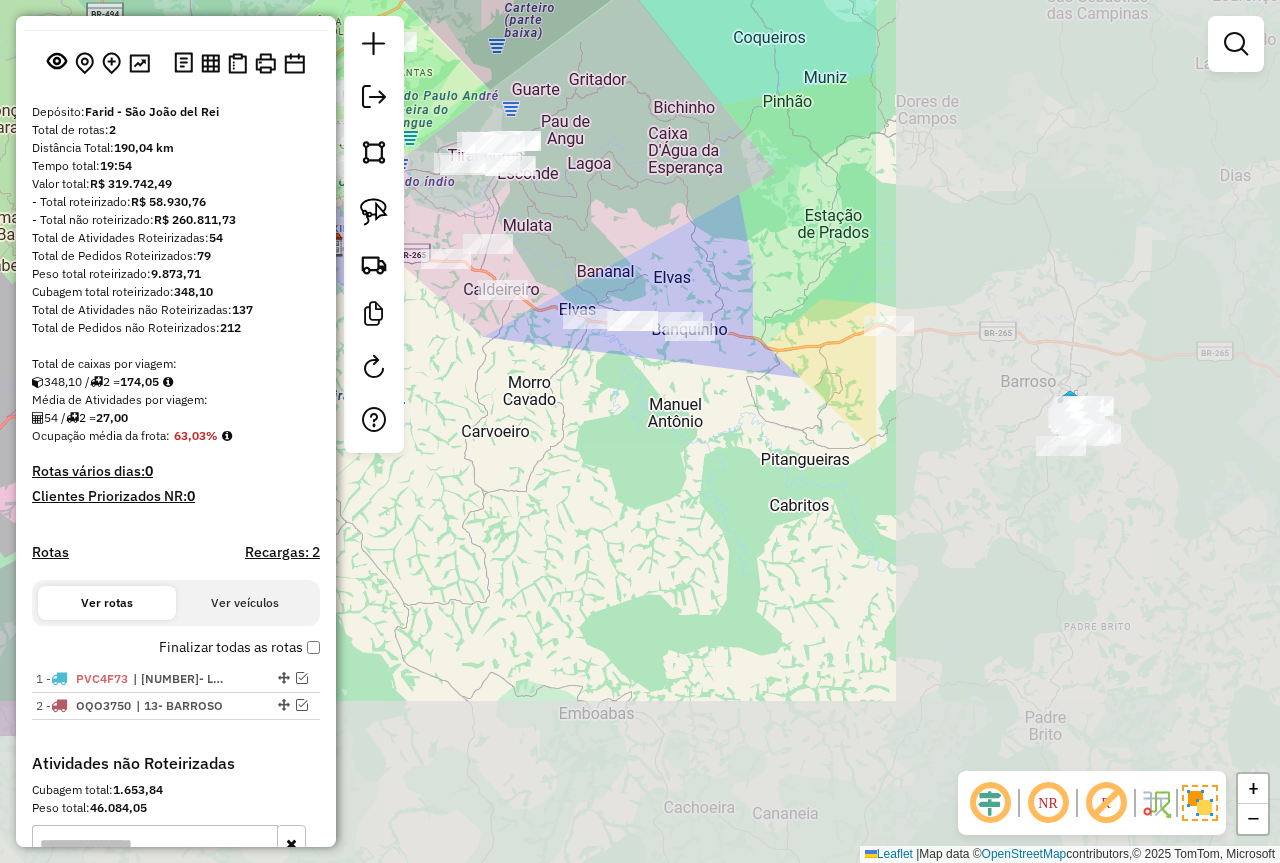 drag, startPoint x: 844, startPoint y: 581, endPoint x: 434, endPoint y: 437, distance: 434.55264 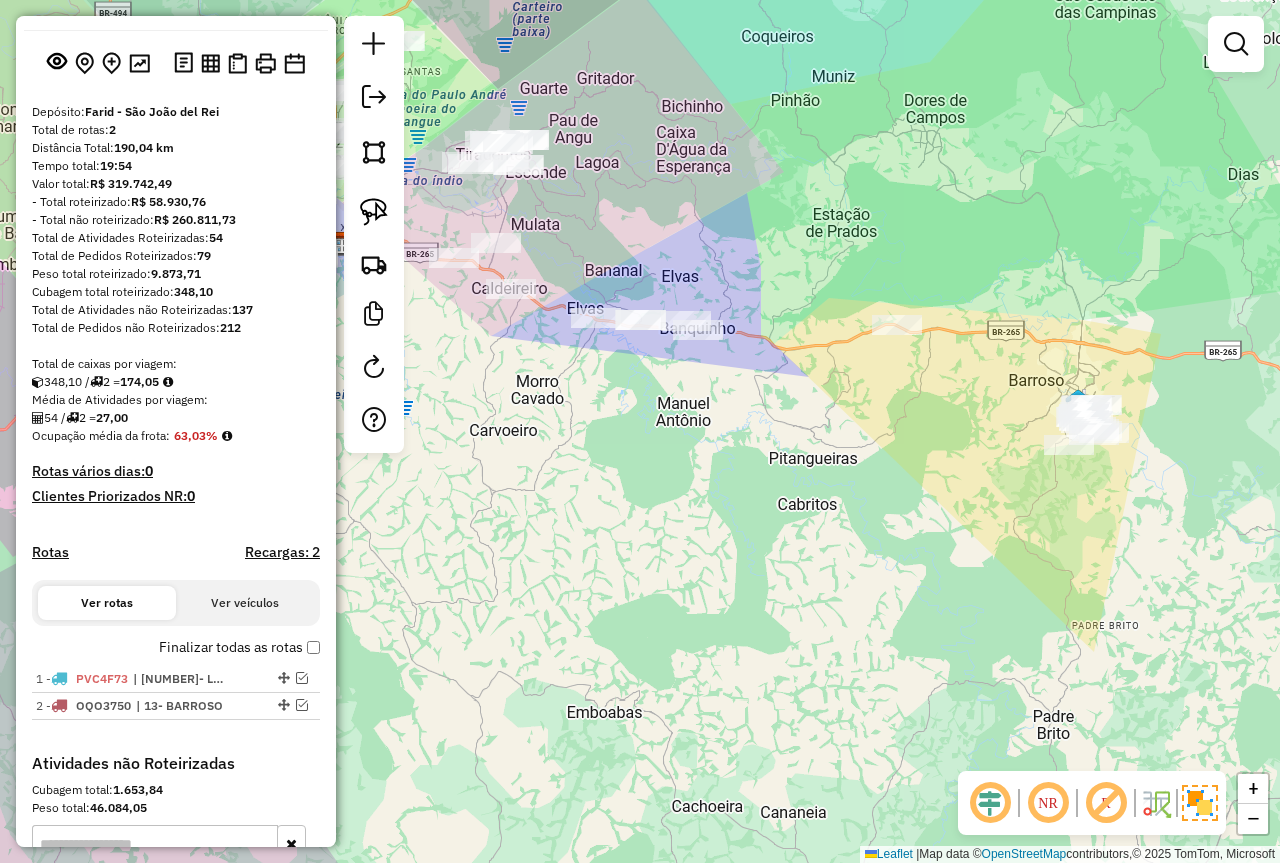 drag, startPoint x: 593, startPoint y: 423, endPoint x: 610, endPoint y: 427, distance: 17.464249 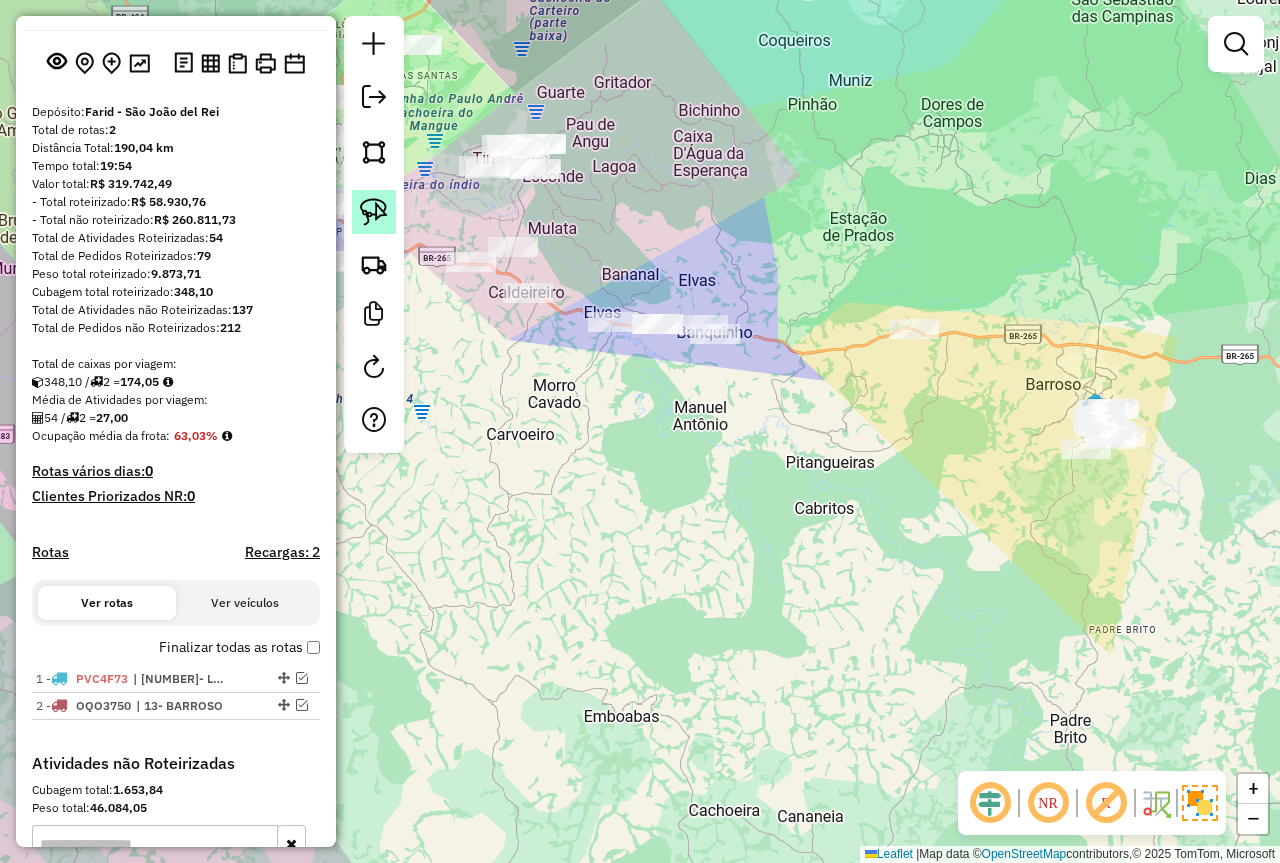 click 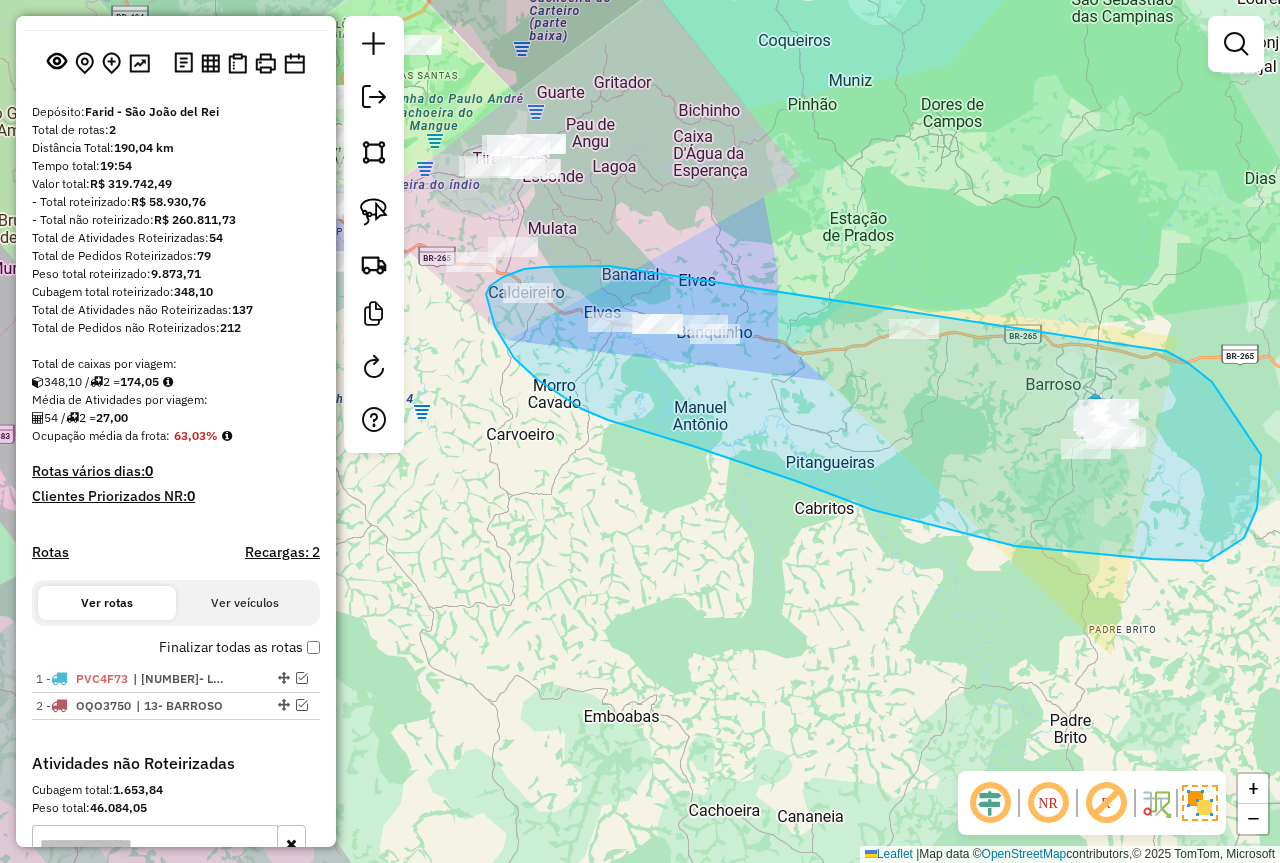 drag, startPoint x: 609, startPoint y: 266, endPoint x: 1132, endPoint y: 333, distance: 527.2741 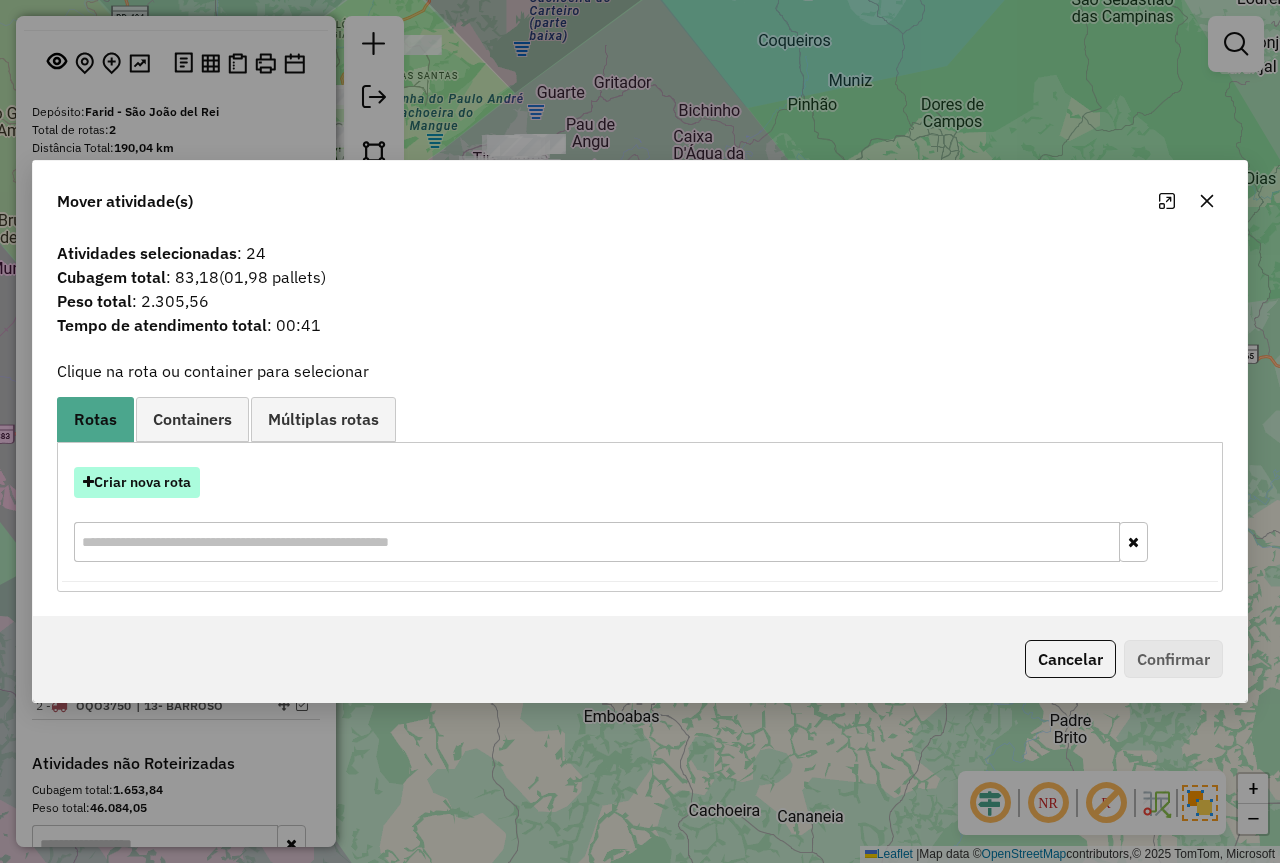 click on "Criar nova rota" at bounding box center (137, 482) 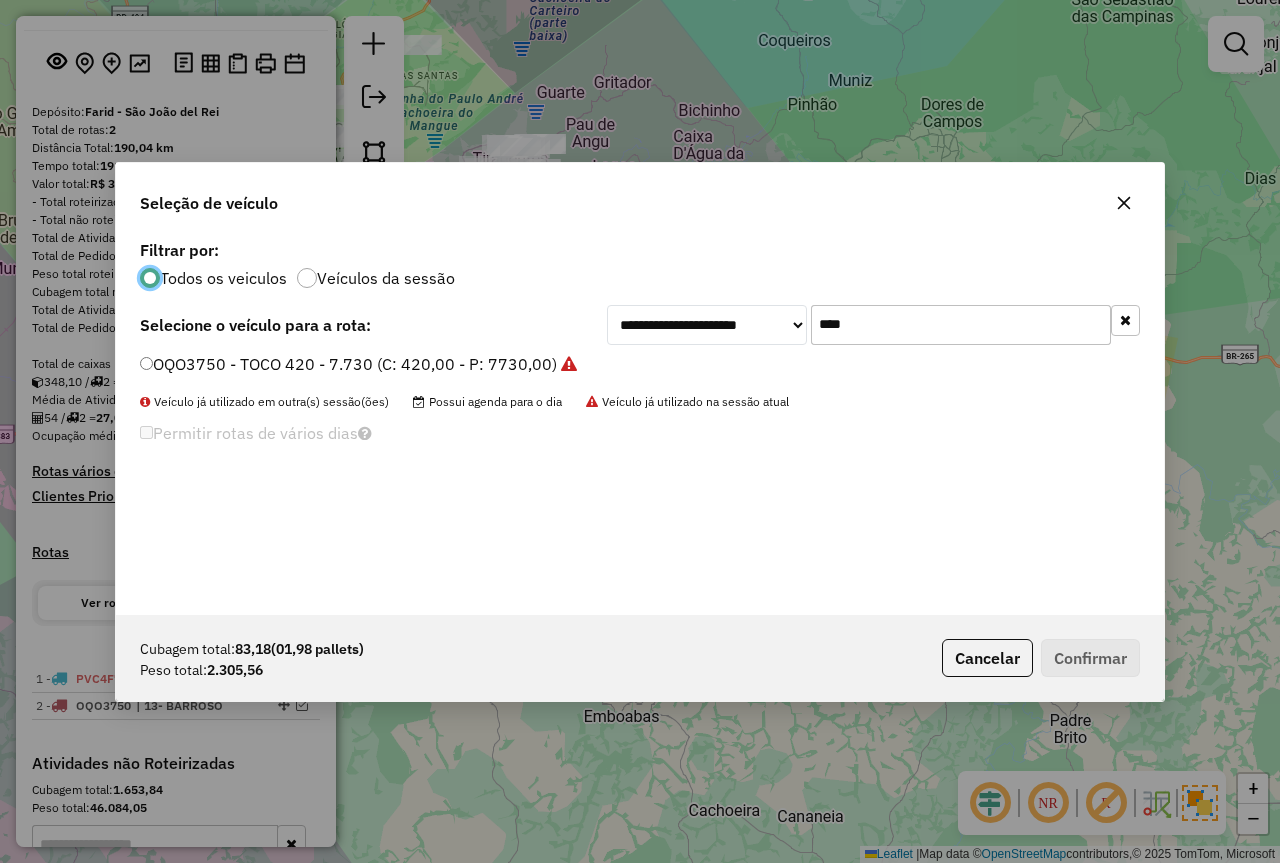 scroll, scrollTop: 11, scrollLeft: 6, axis: both 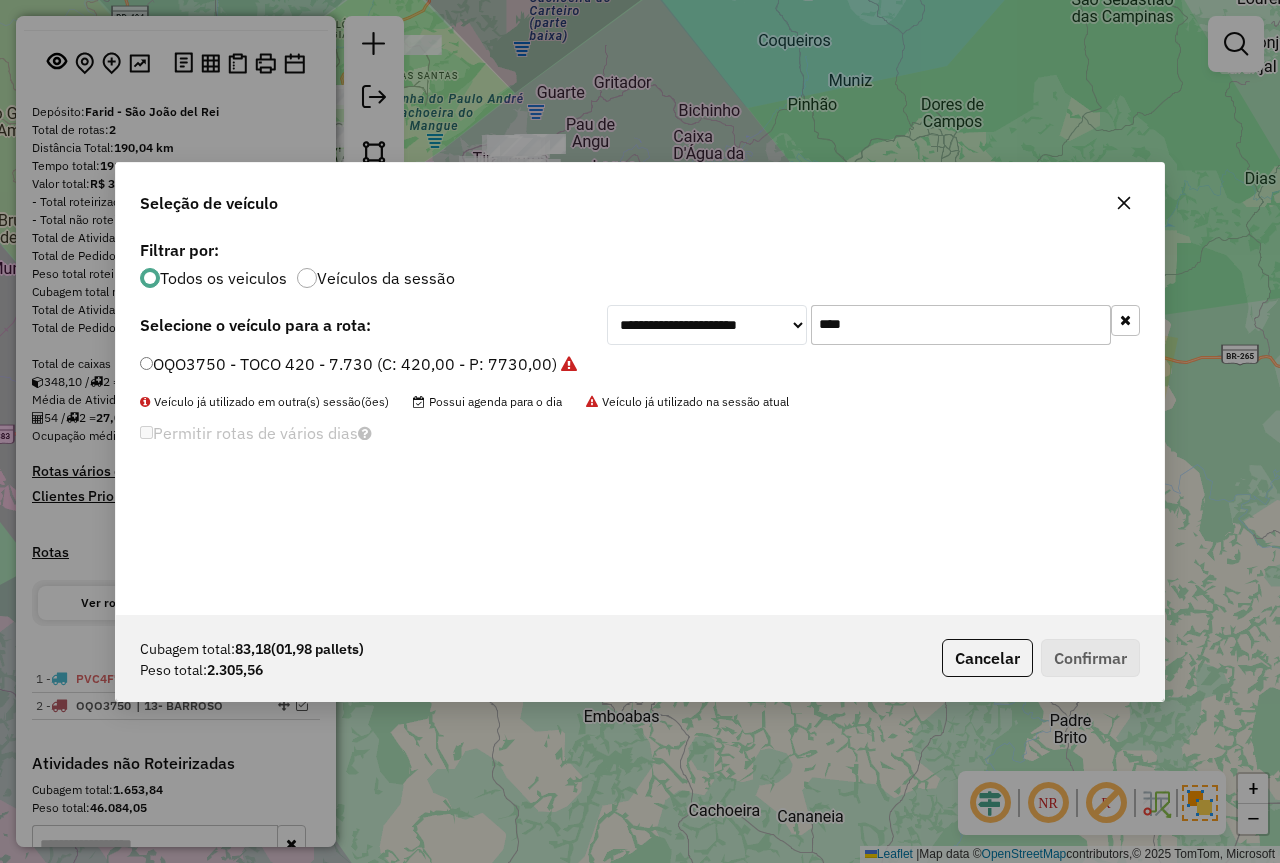drag, startPoint x: 870, startPoint y: 328, endPoint x: 739, endPoint y: 318, distance: 131.38112 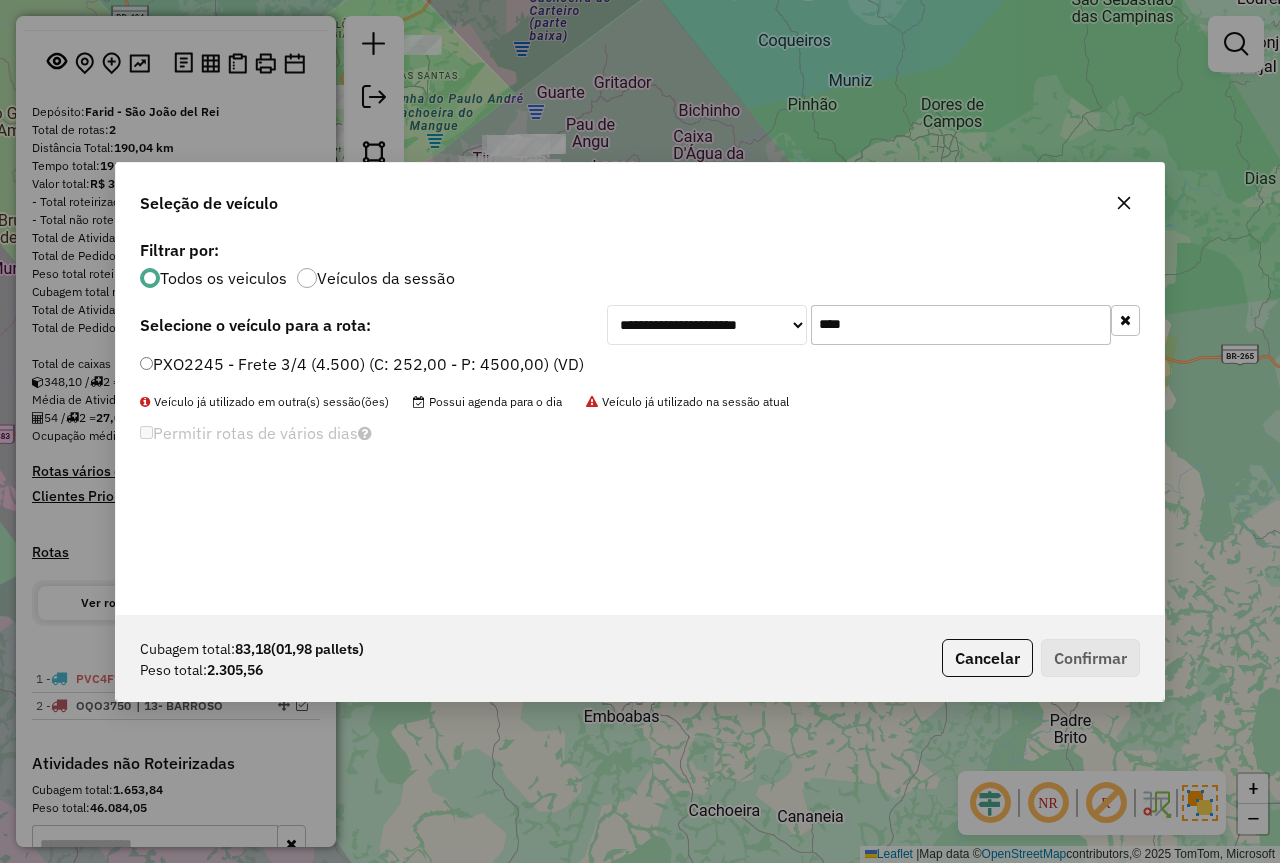 type on "****" 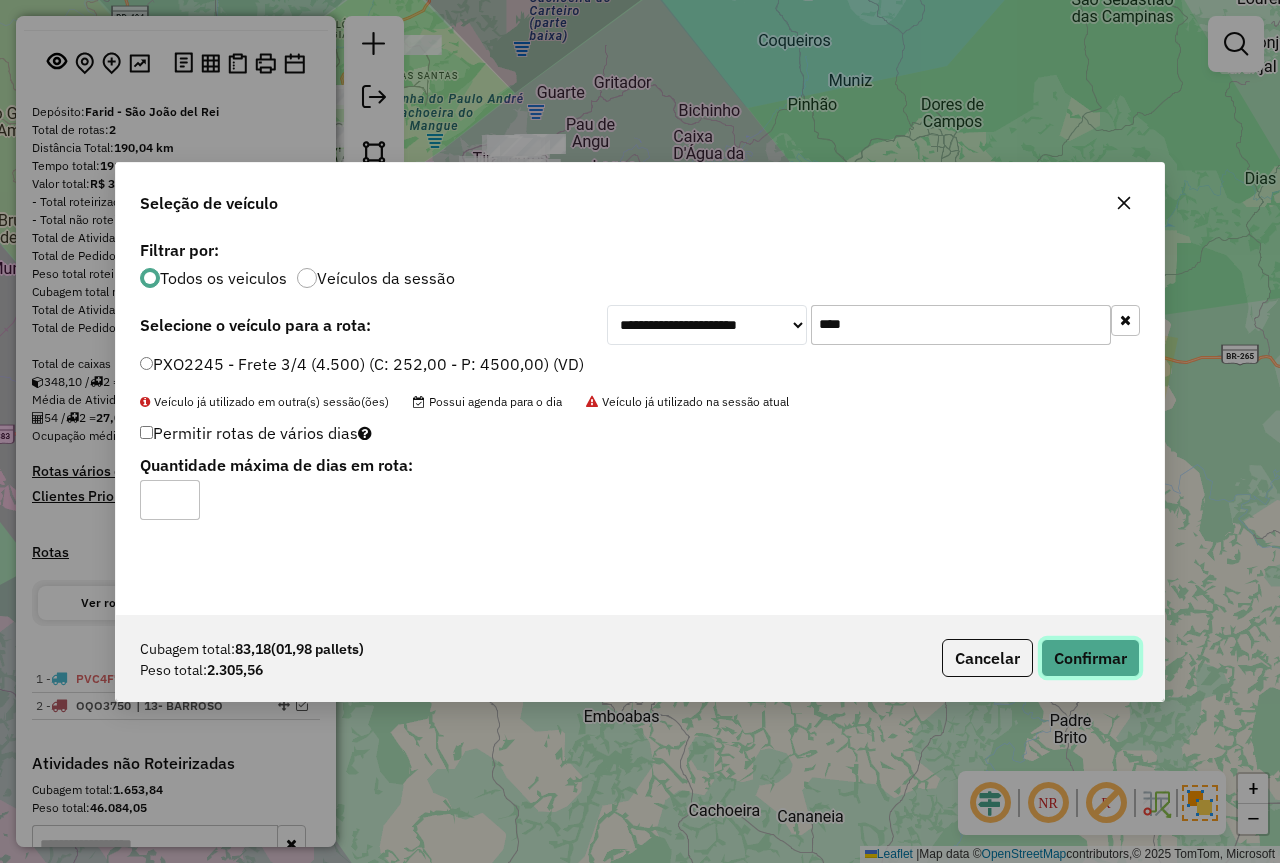 click on "Confirmar" 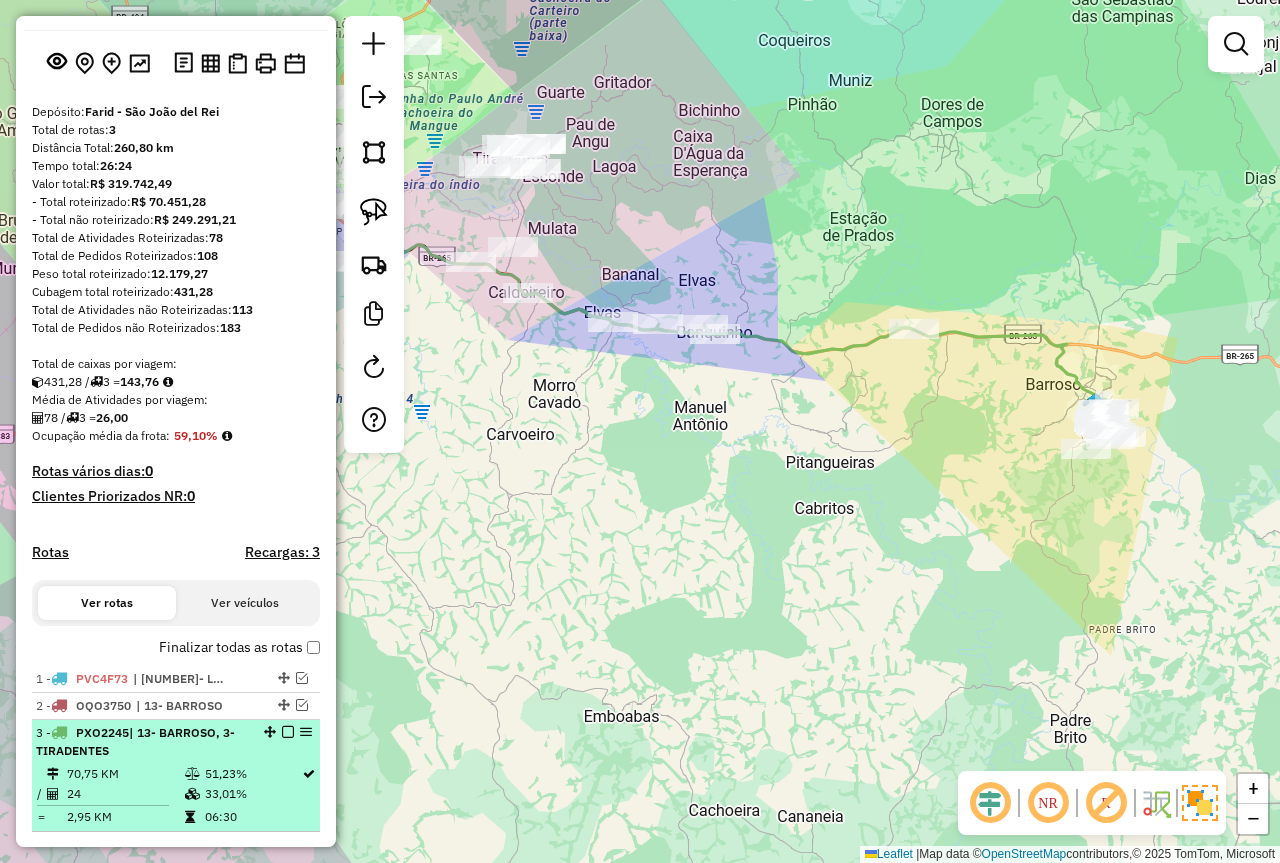 click at bounding box center [288, 732] 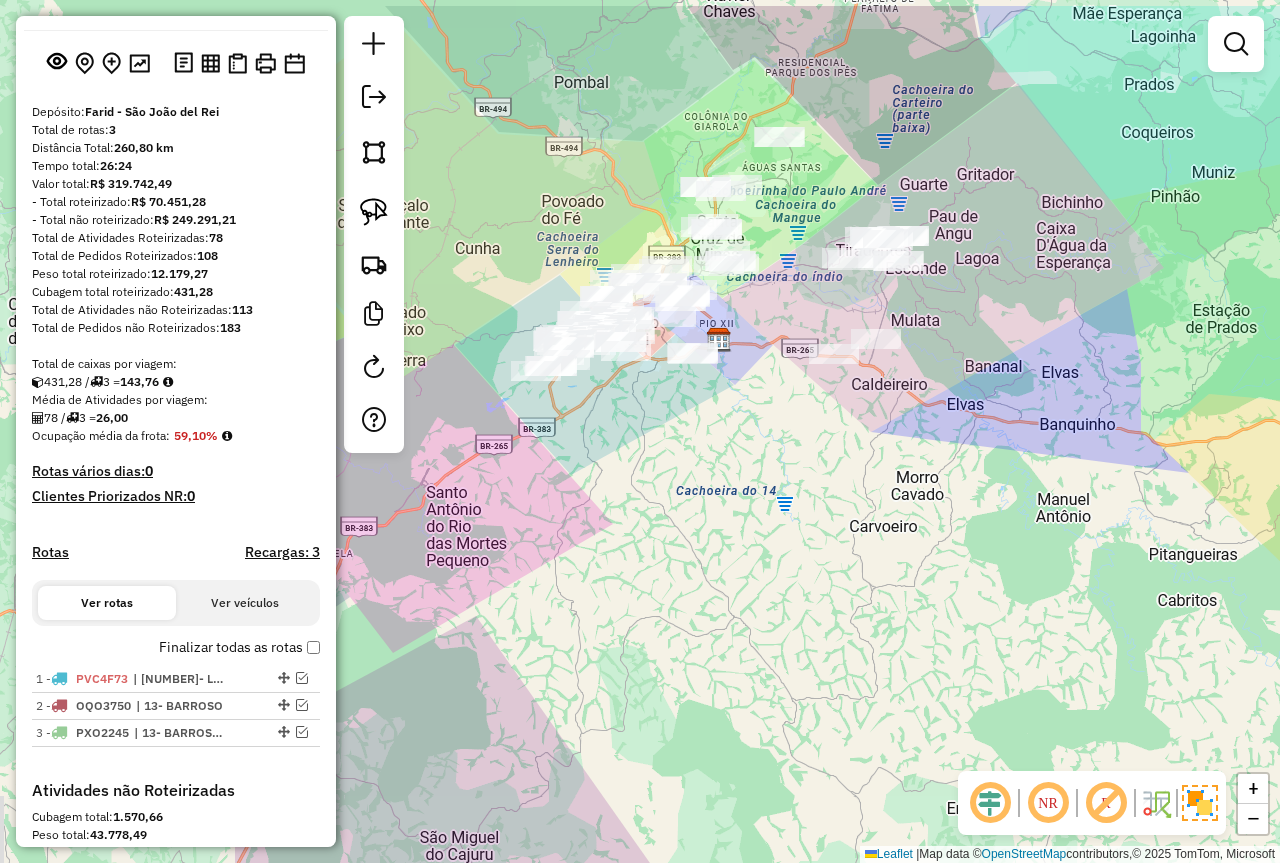 drag, startPoint x: 755, startPoint y: 416, endPoint x: 1116, endPoint y: 508, distance: 372.53857 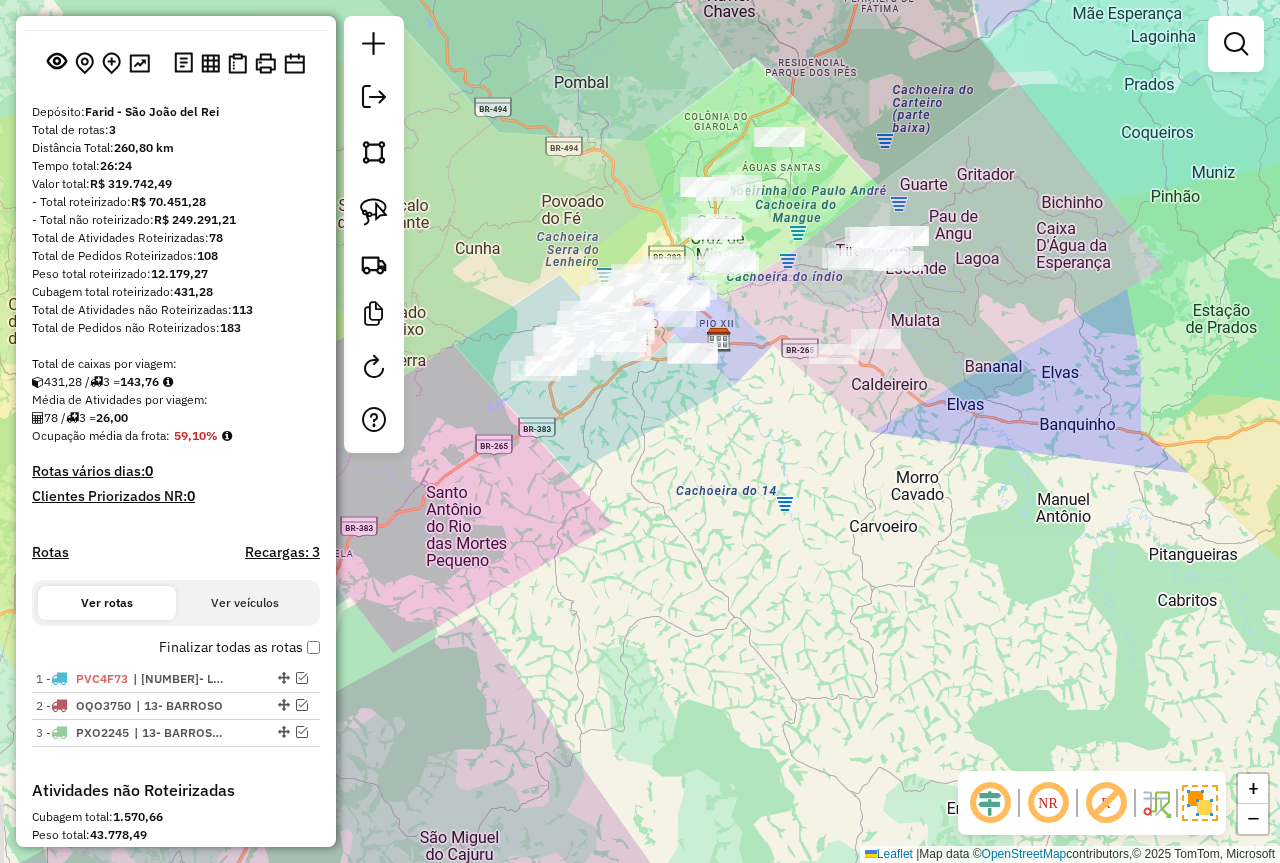 drag, startPoint x: 896, startPoint y: 444, endPoint x: 963, endPoint y: 459, distance: 68.65858 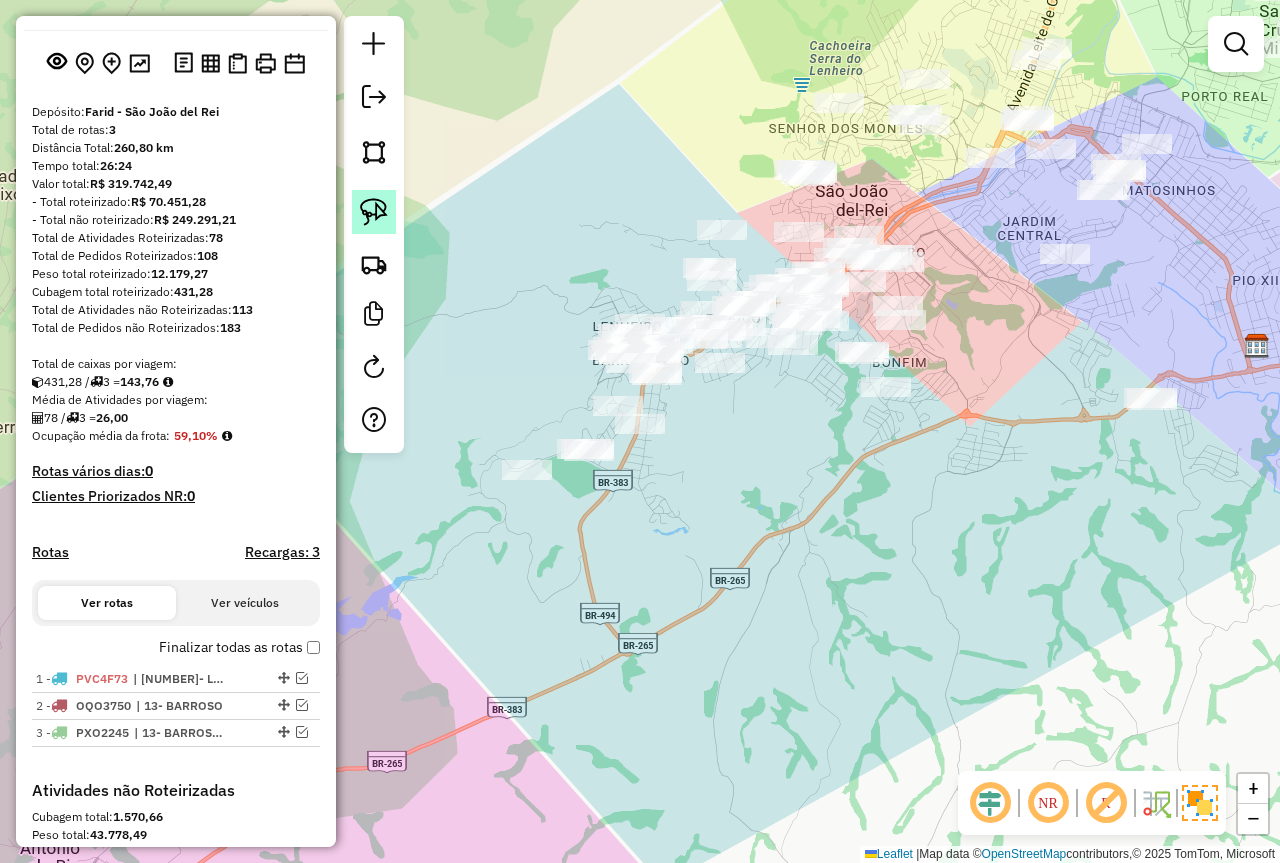 click 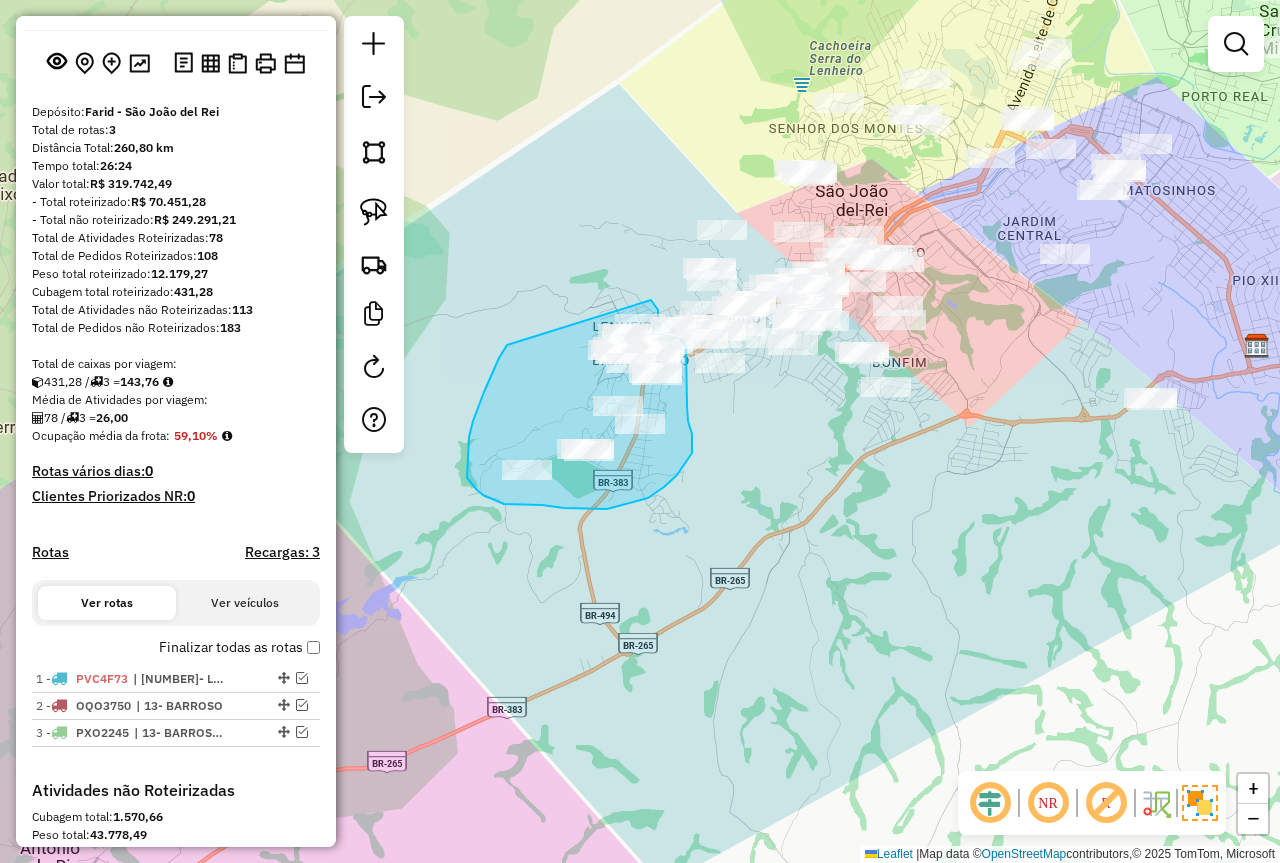 drag, startPoint x: 484, startPoint y: 392, endPoint x: 630, endPoint y: 293, distance: 176.40012 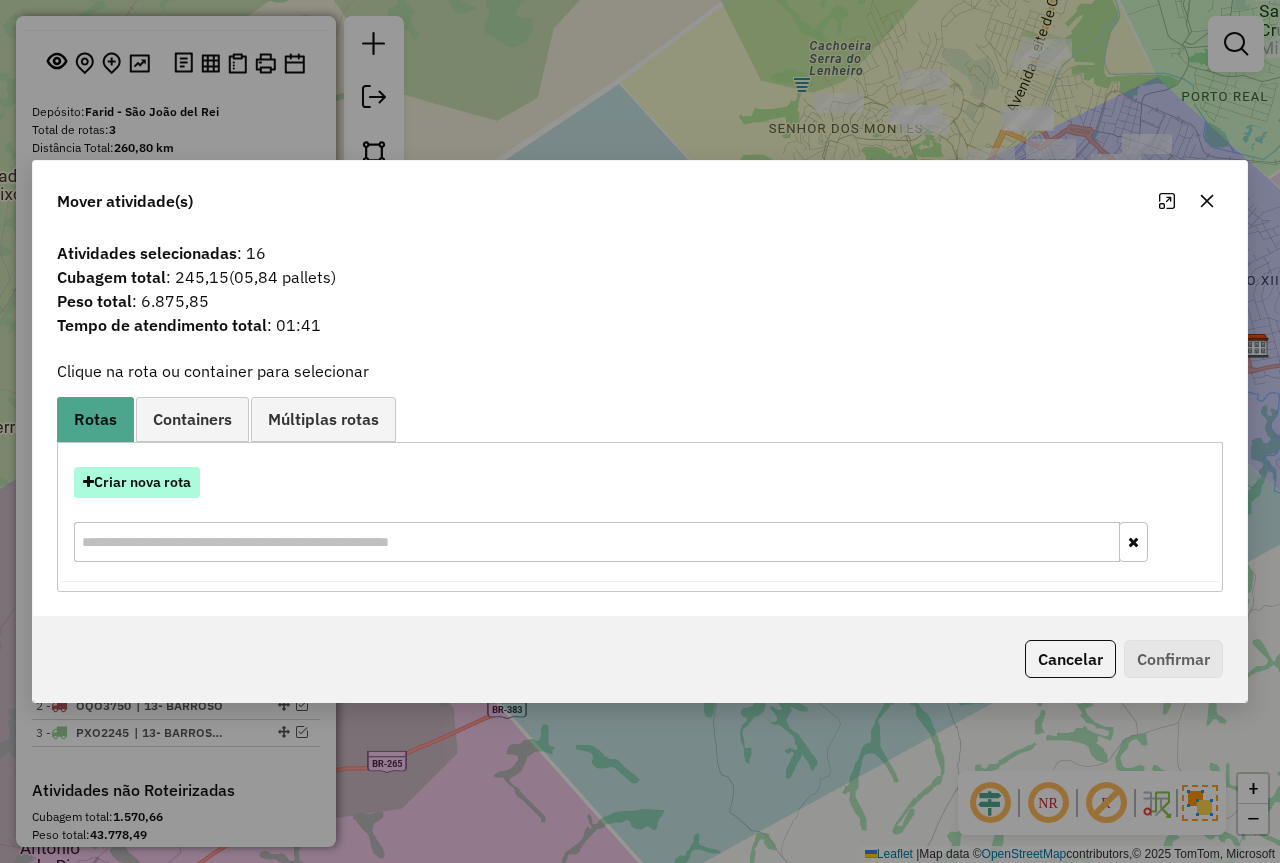 click on "Criar nova rota" at bounding box center (137, 482) 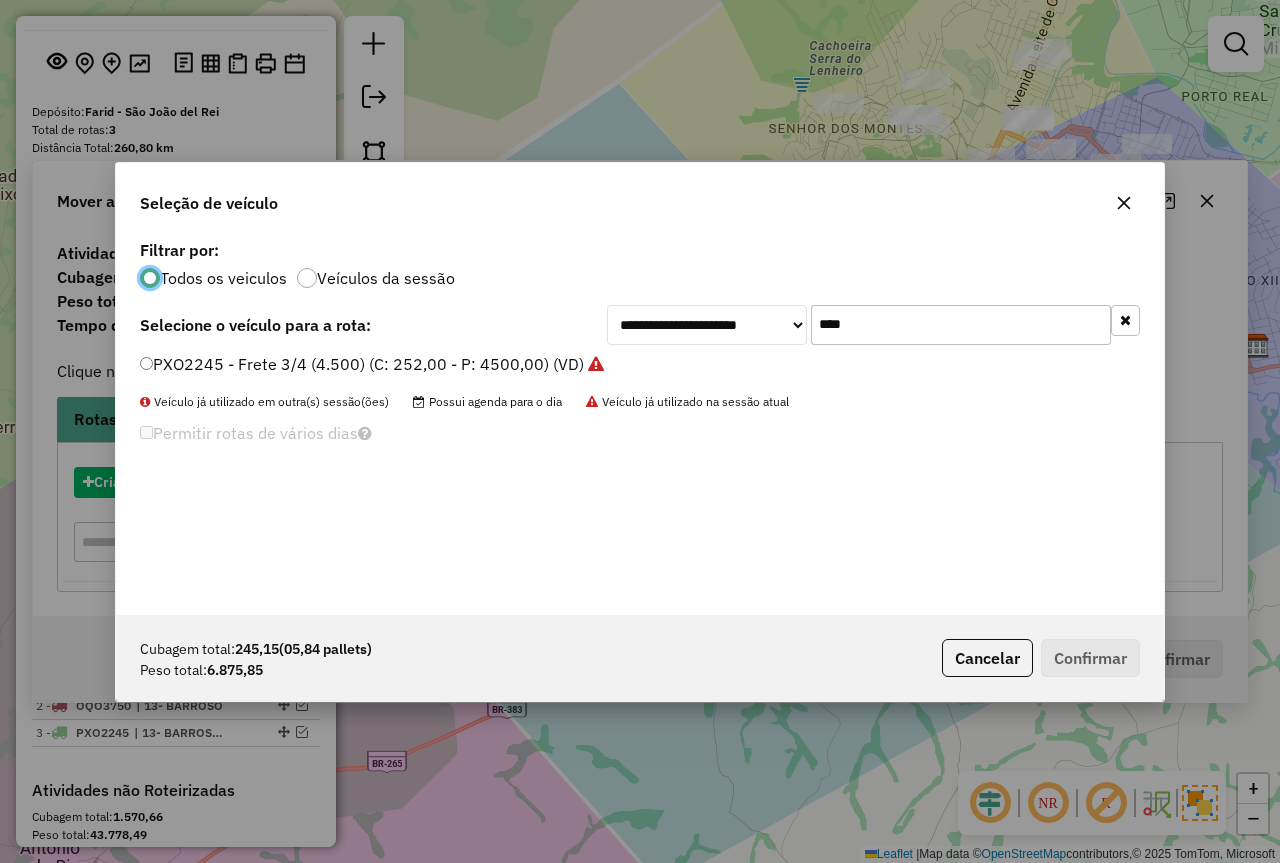 scroll, scrollTop: 11, scrollLeft: 6, axis: both 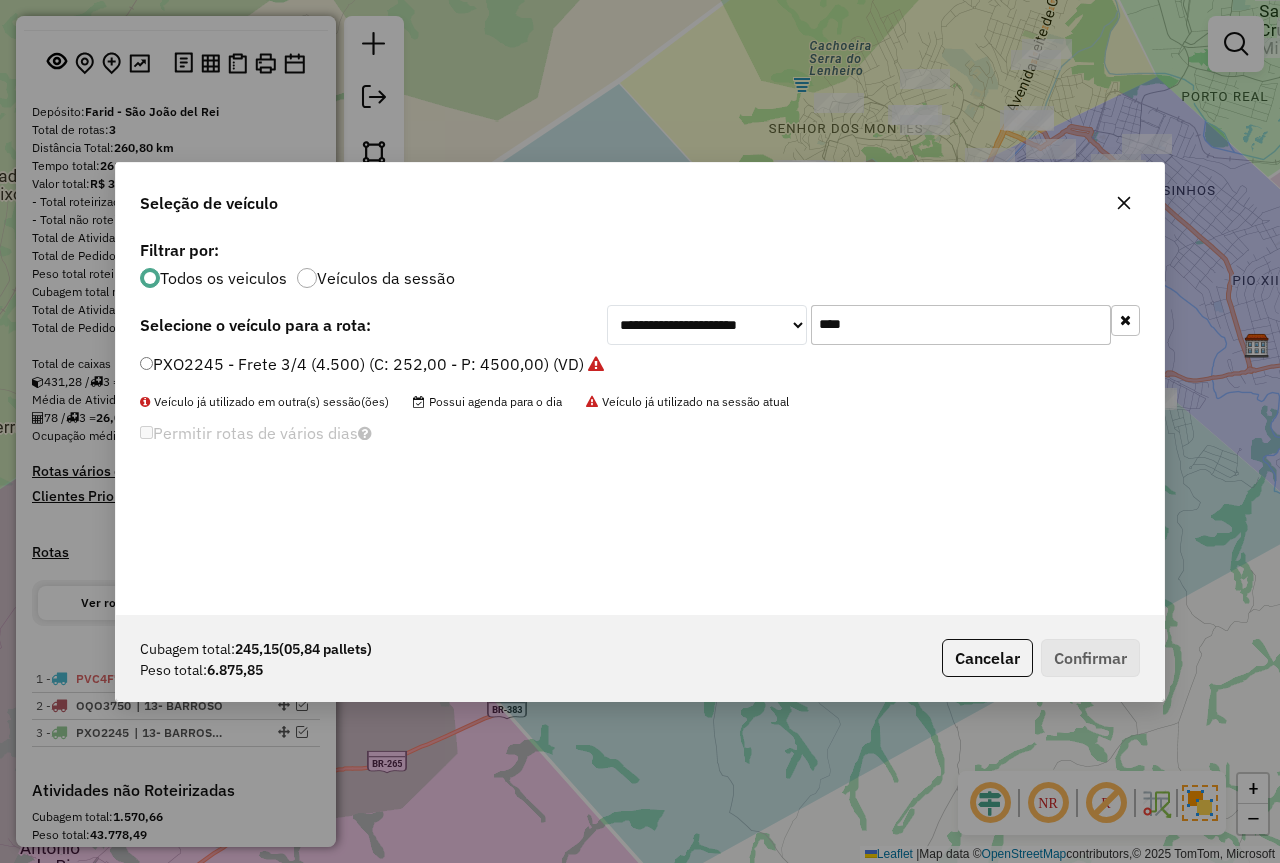 drag, startPoint x: 908, startPoint y: 326, endPoint x: 744, endPoint y: 317, distance: 164.24677 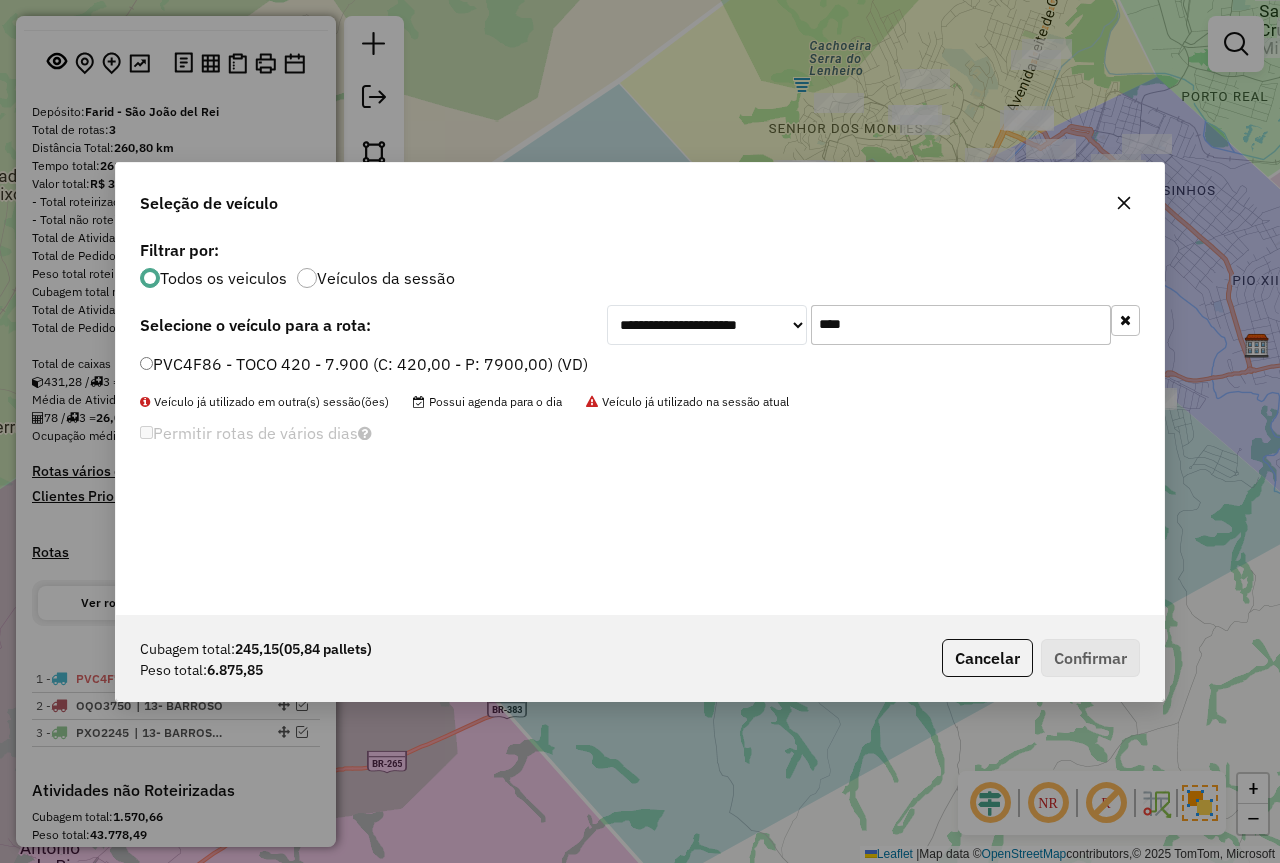 type on "****" 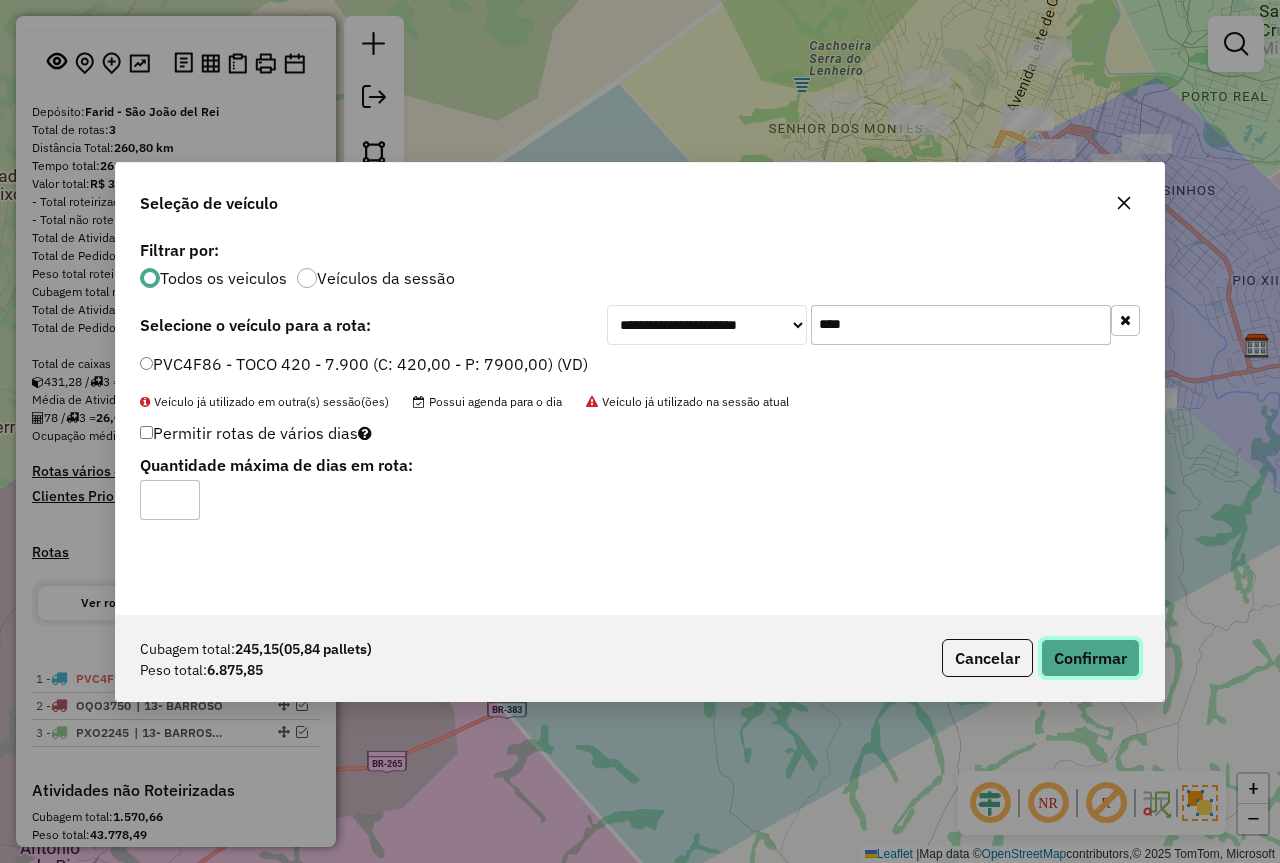 drag, startPoint x: 1113, startPoint y: 649, endPoint x: 1032, endPoint y: 621, distance: 85.70297 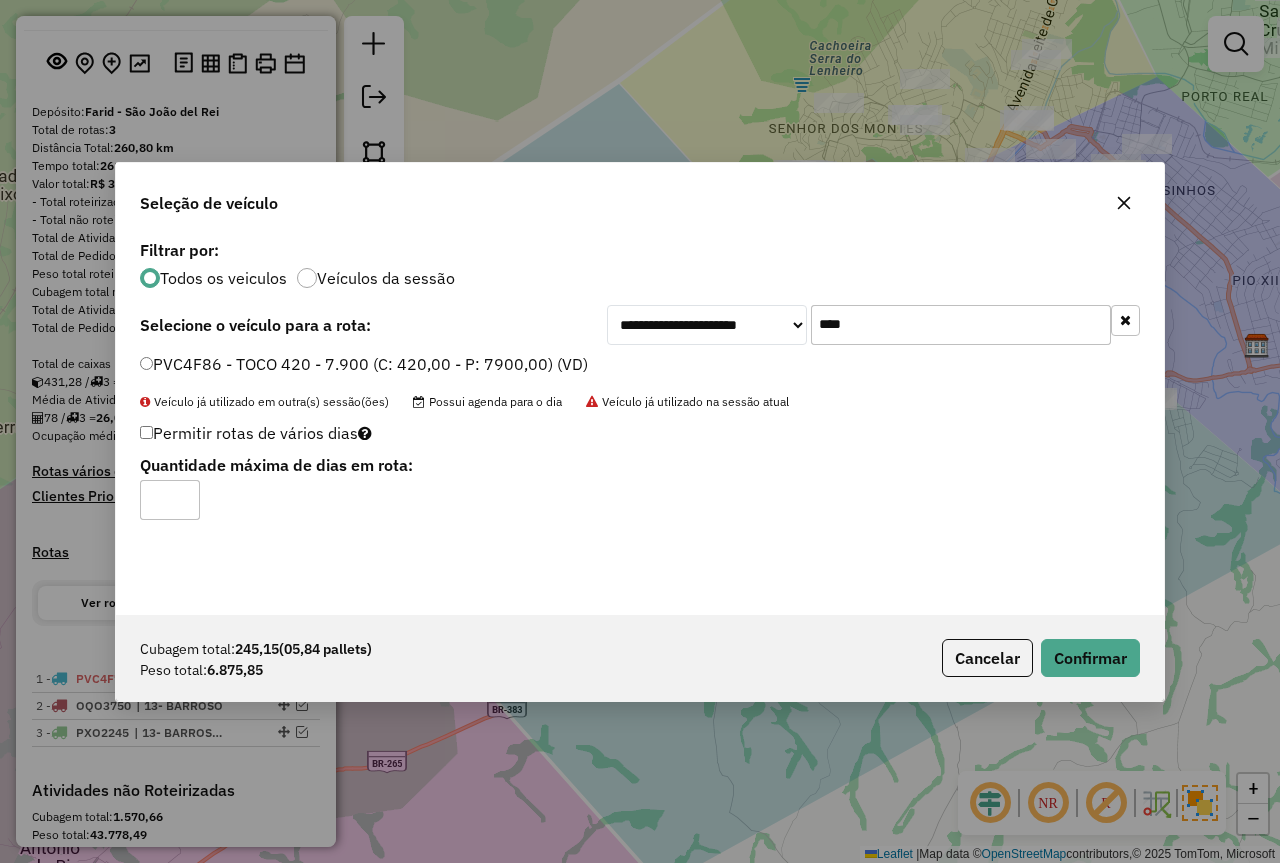 click 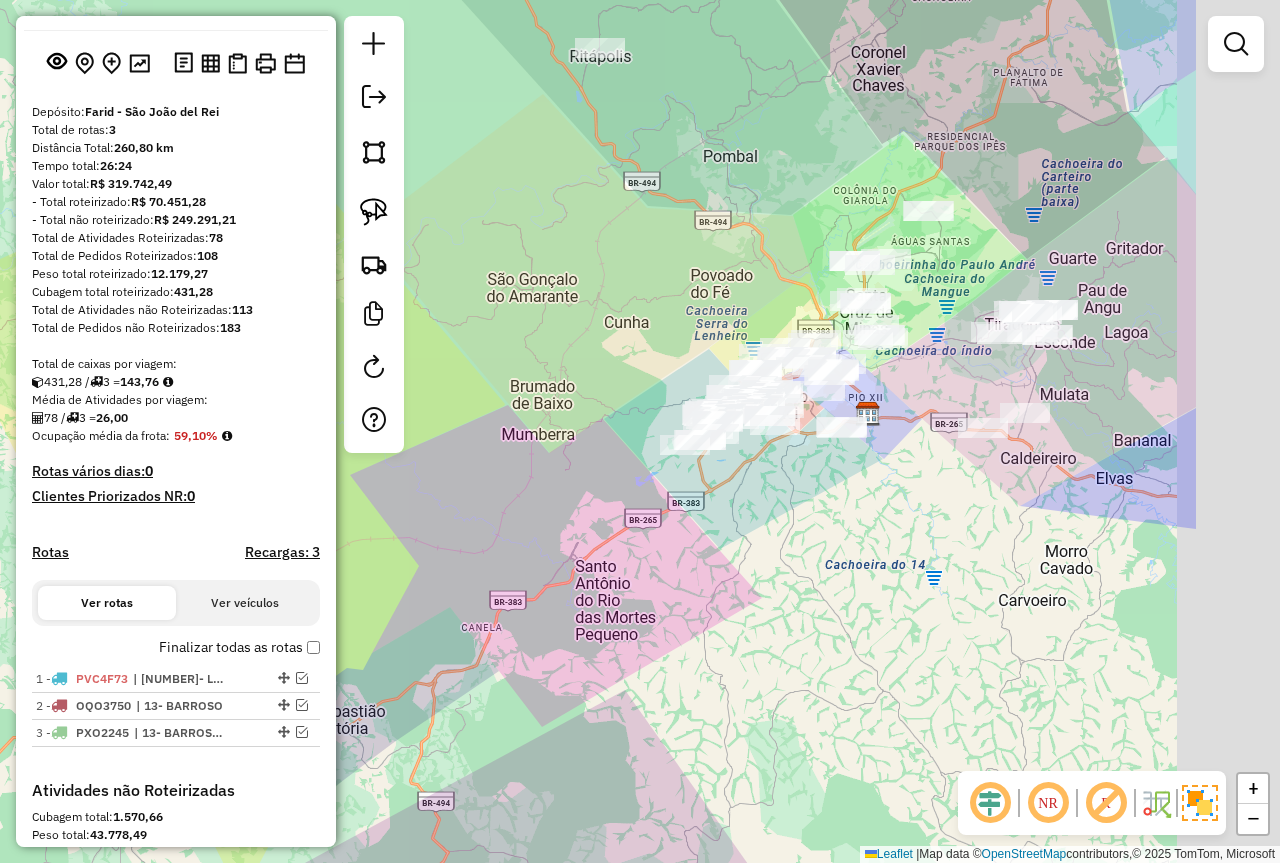 drag, startPoint x: 920, startPoint y: 226, endPoint x: 644, endPoint y: 371, distance: 311.77075 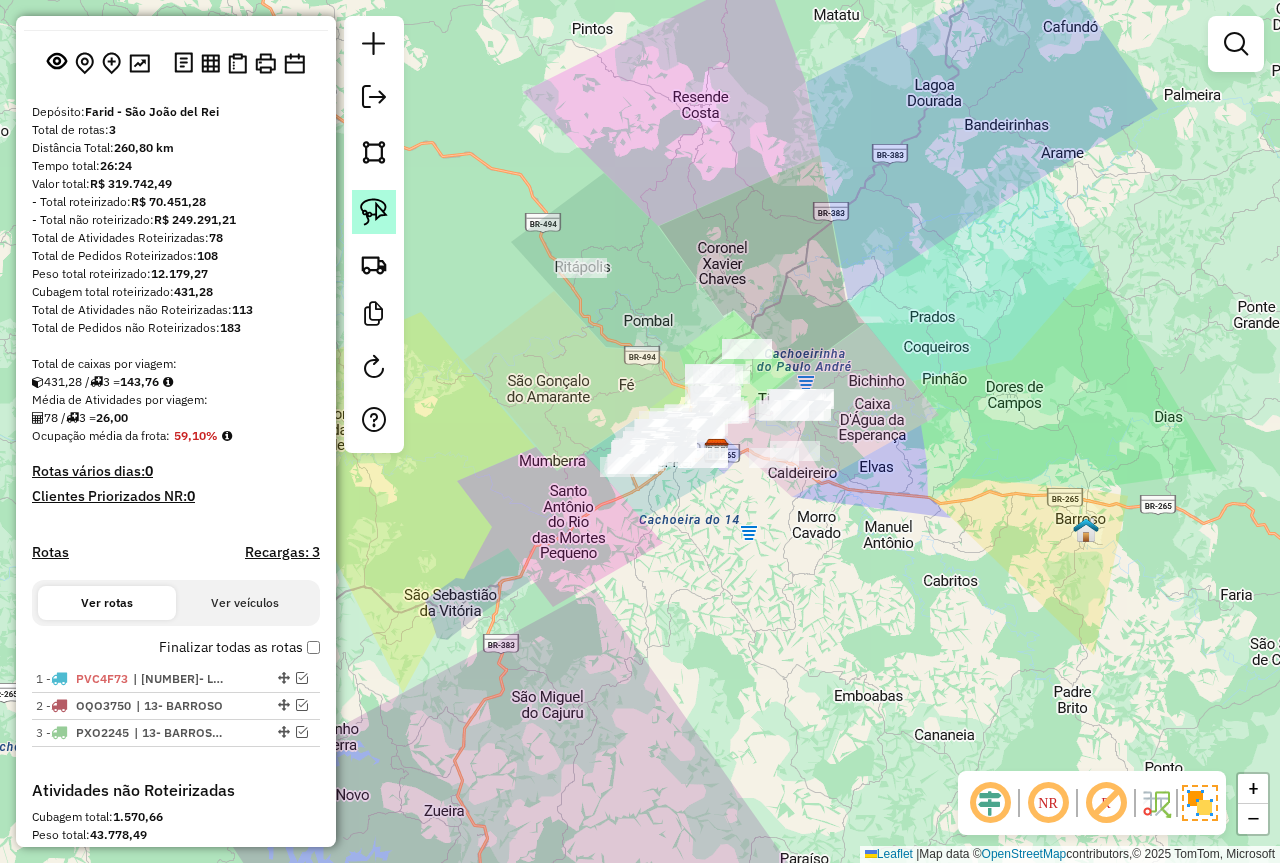 click 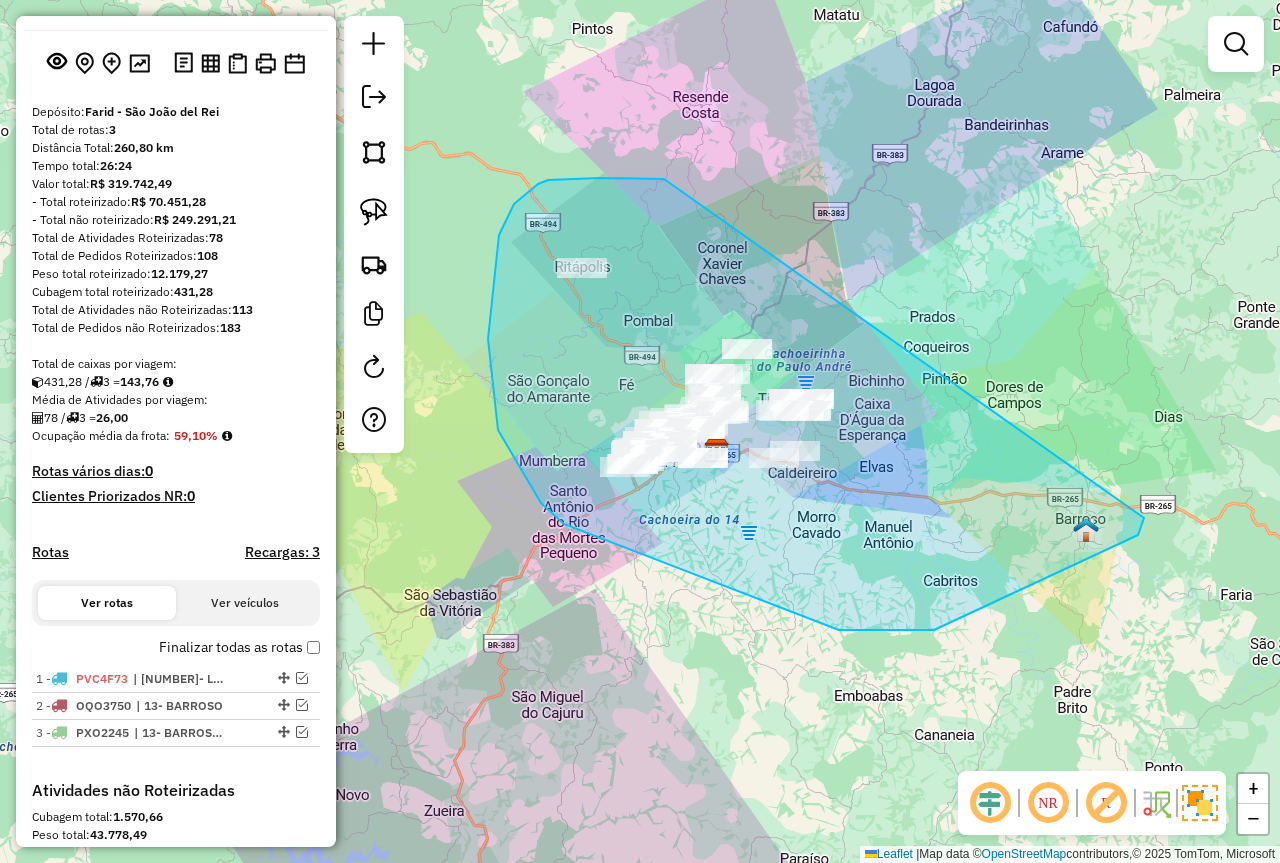 drag, startPoint x: 538, startPoint y: 184, endPoint x: 1085, endPoint y: 452, distance: 609.12476 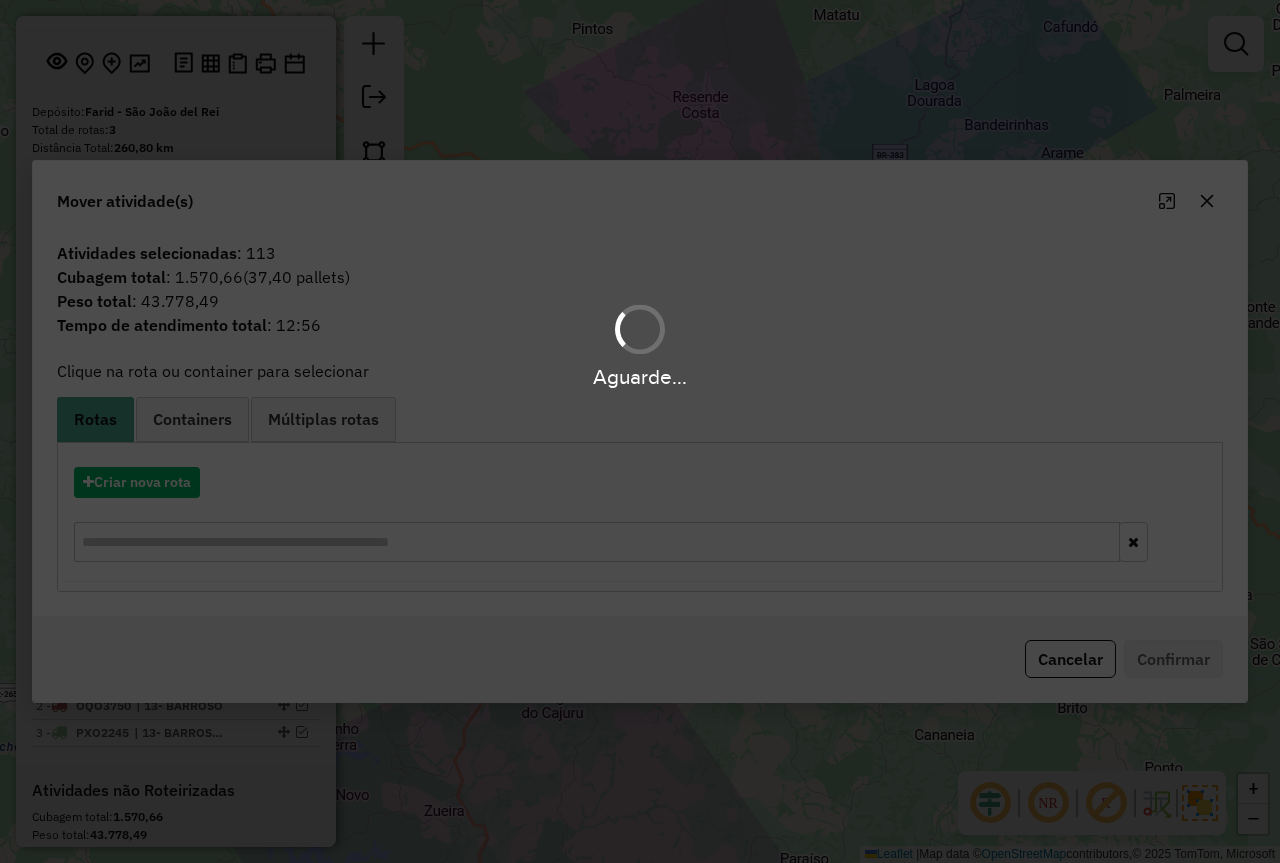 click on "Aguarde..." at bounding box center [640, 431] 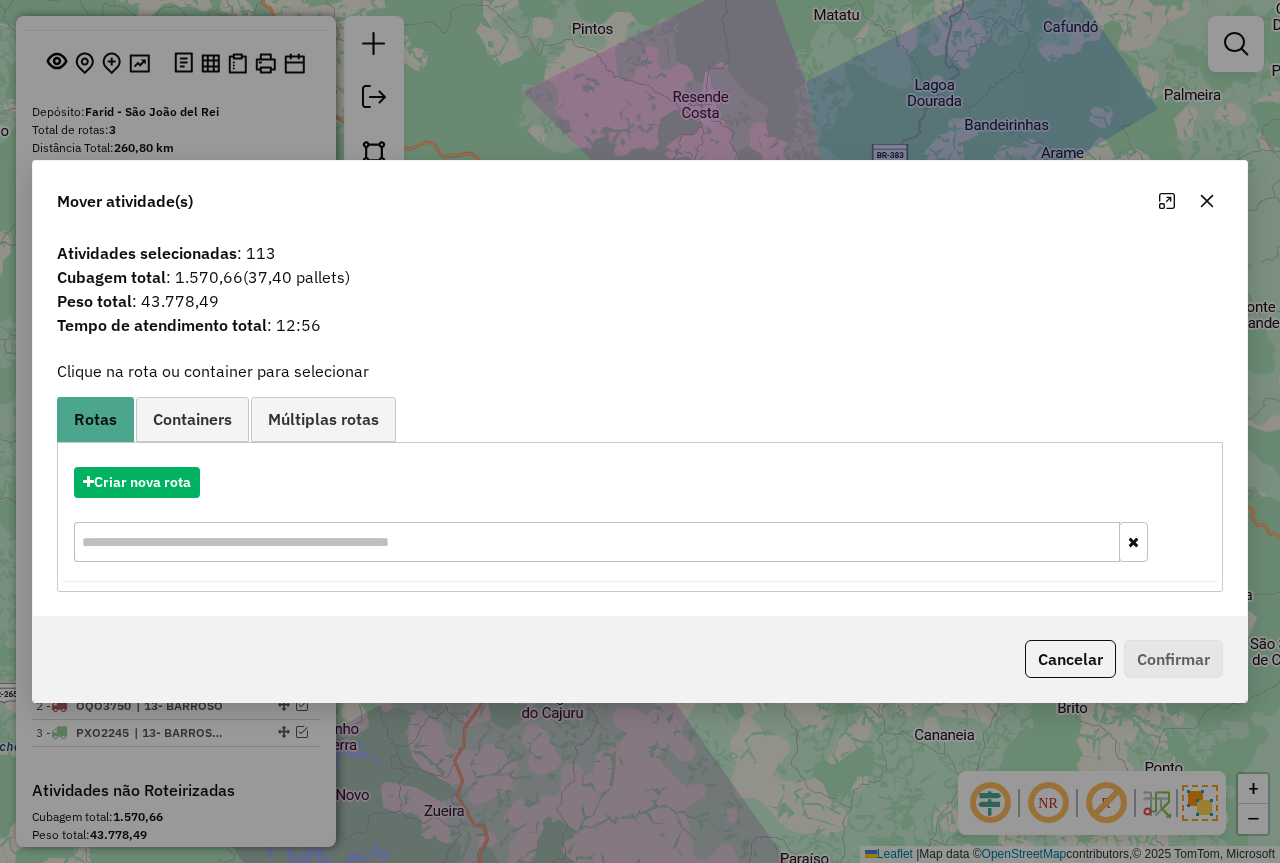 click 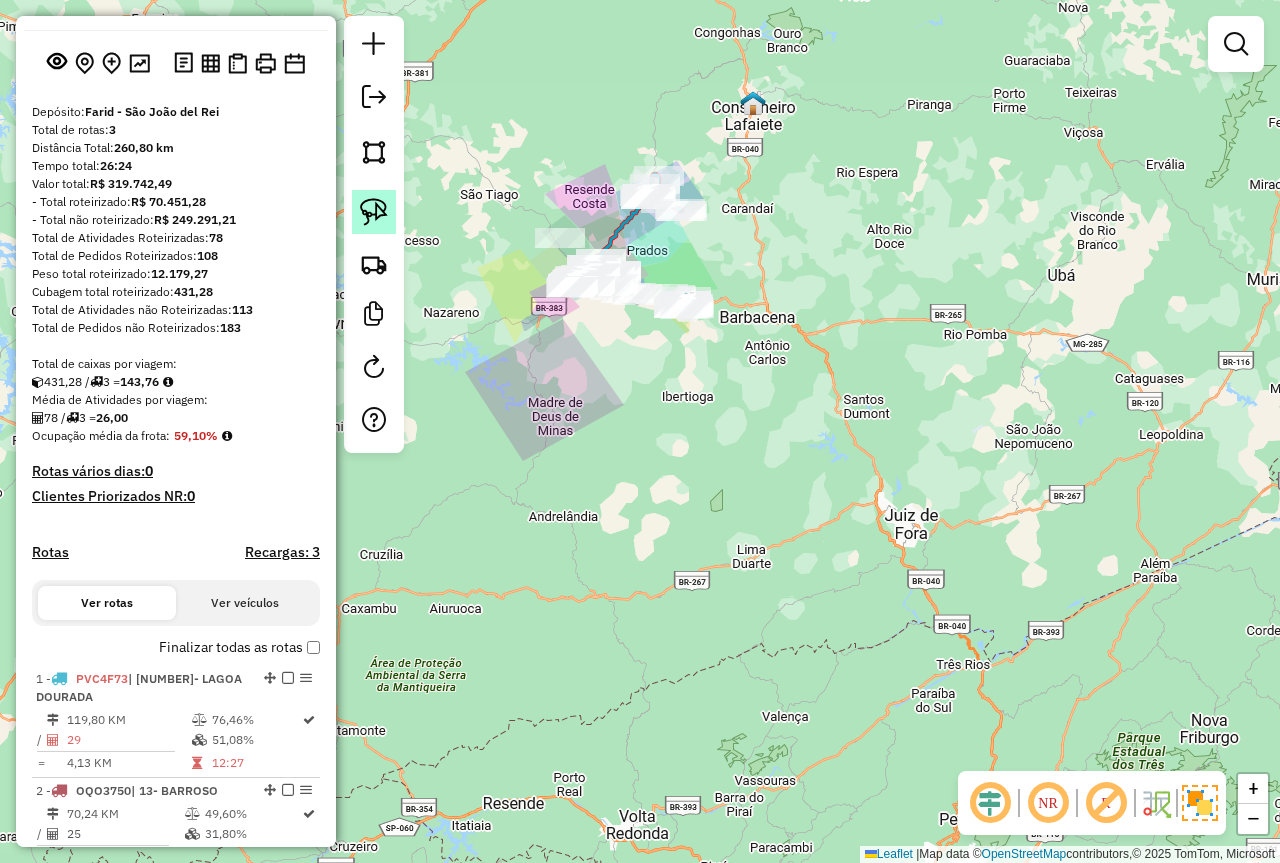 click 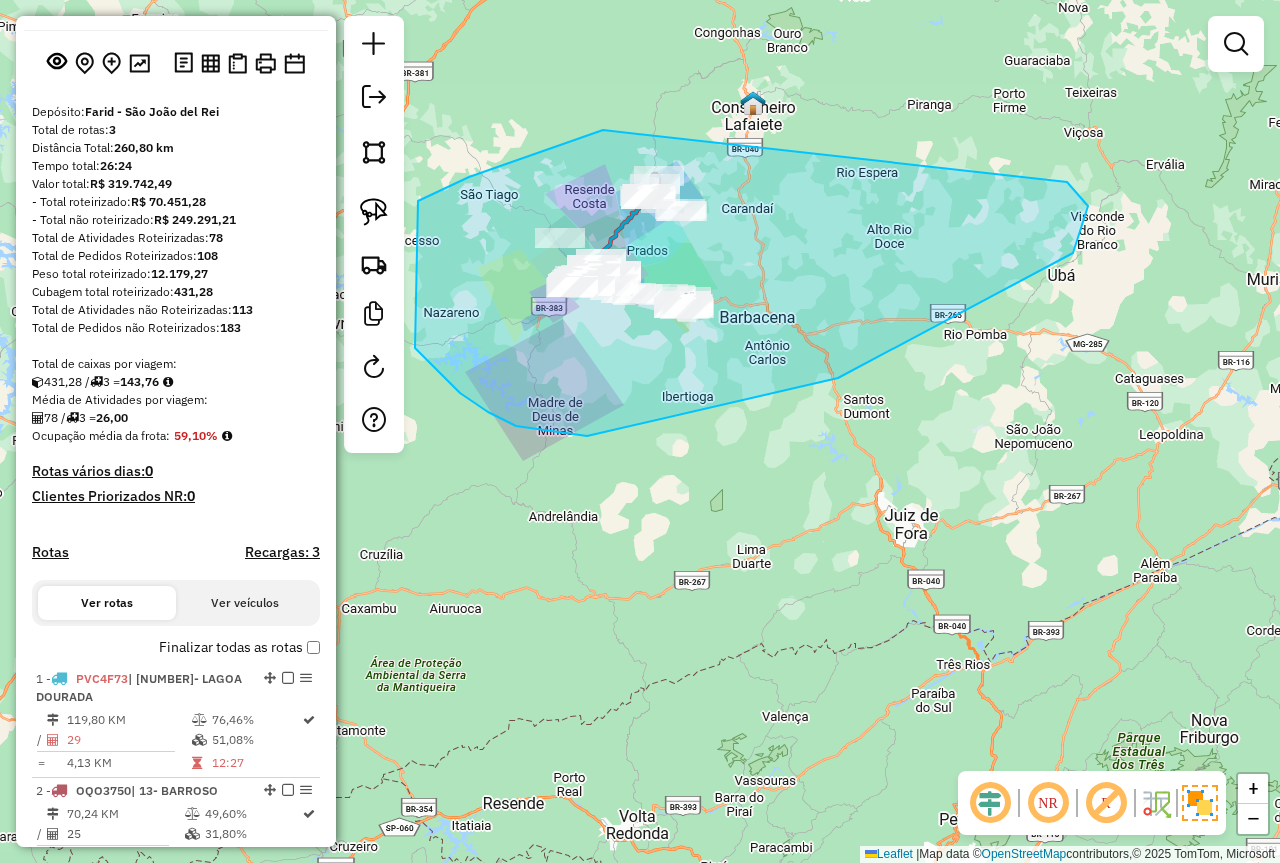 drag, startPoint x: 603, startPoint y: 130, endPoint x: 1023, endPoint y: 177, distance: 422.62158 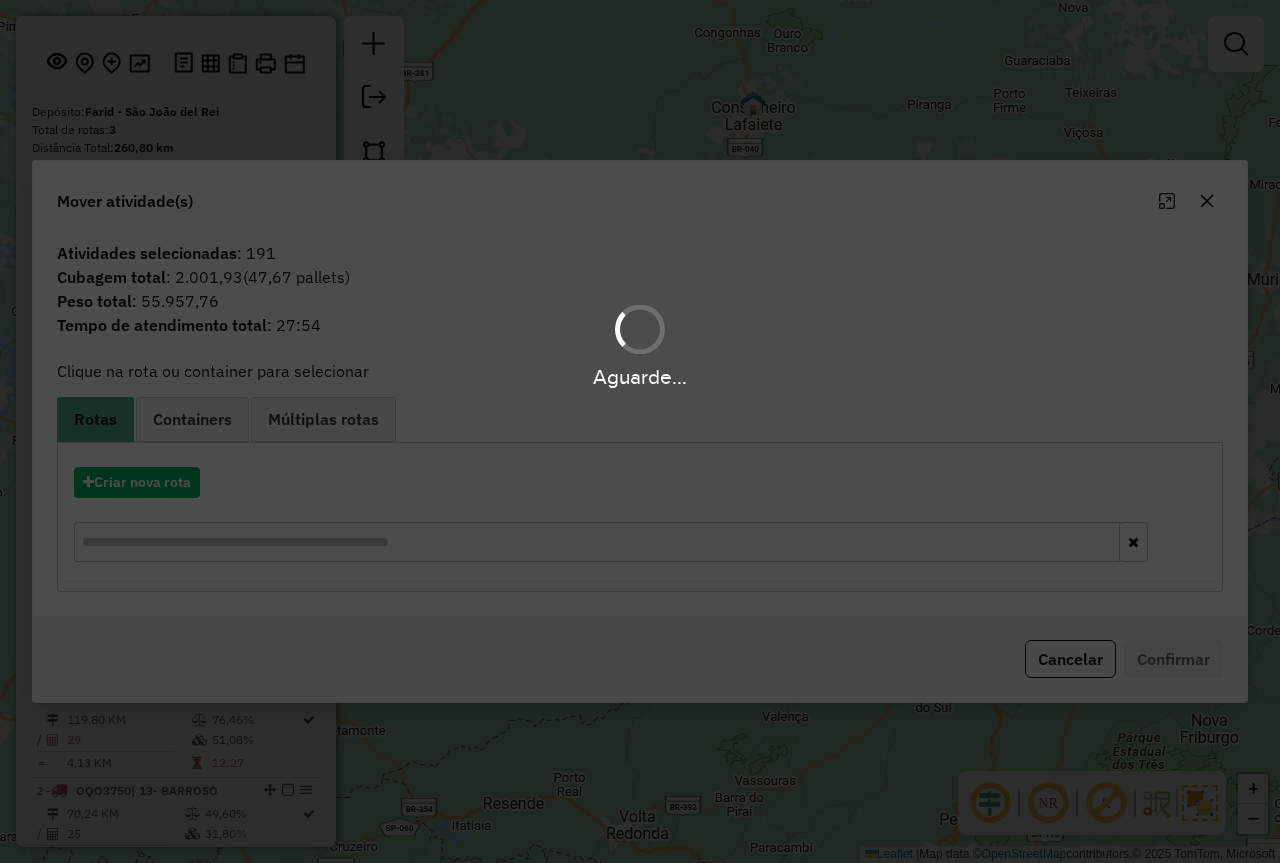 click on "Aguarde..." at bounding box center (640, 431) 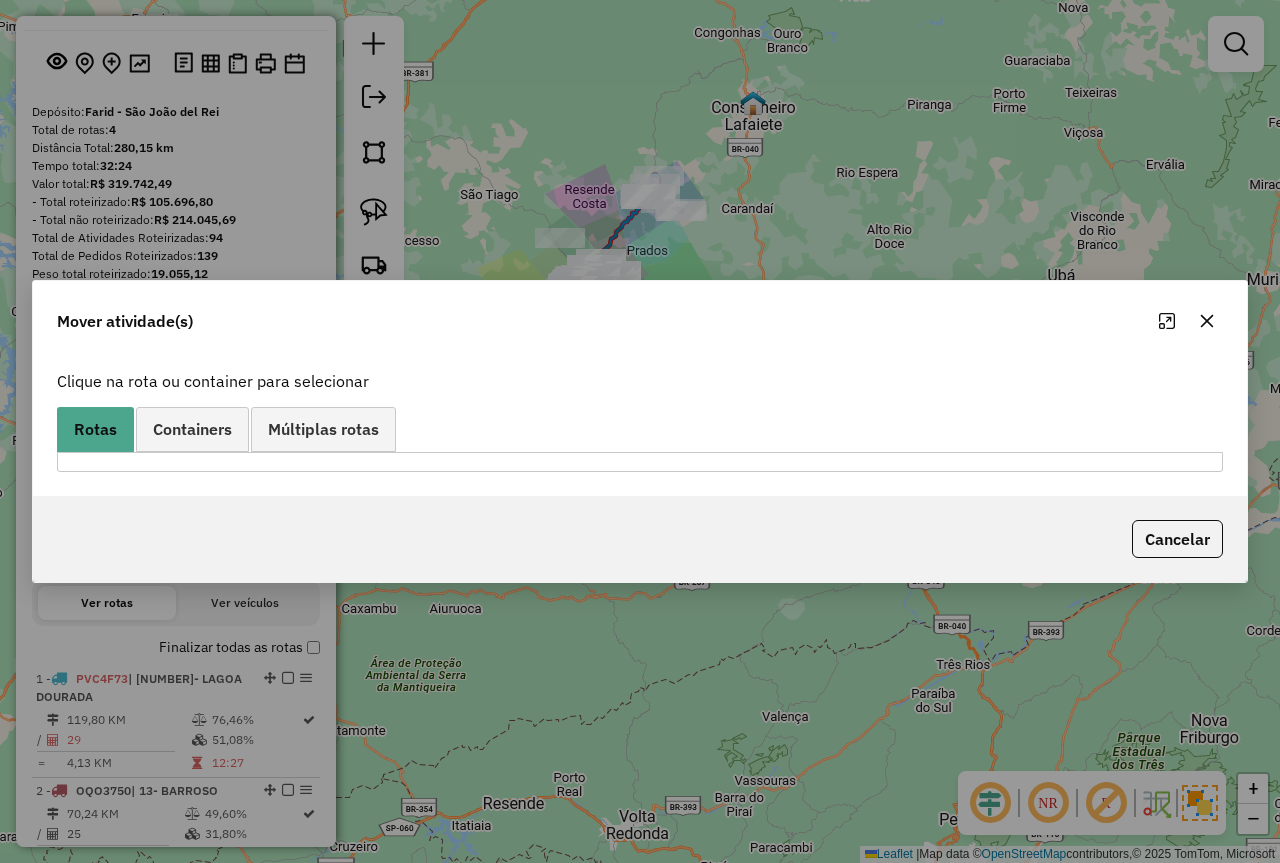 click 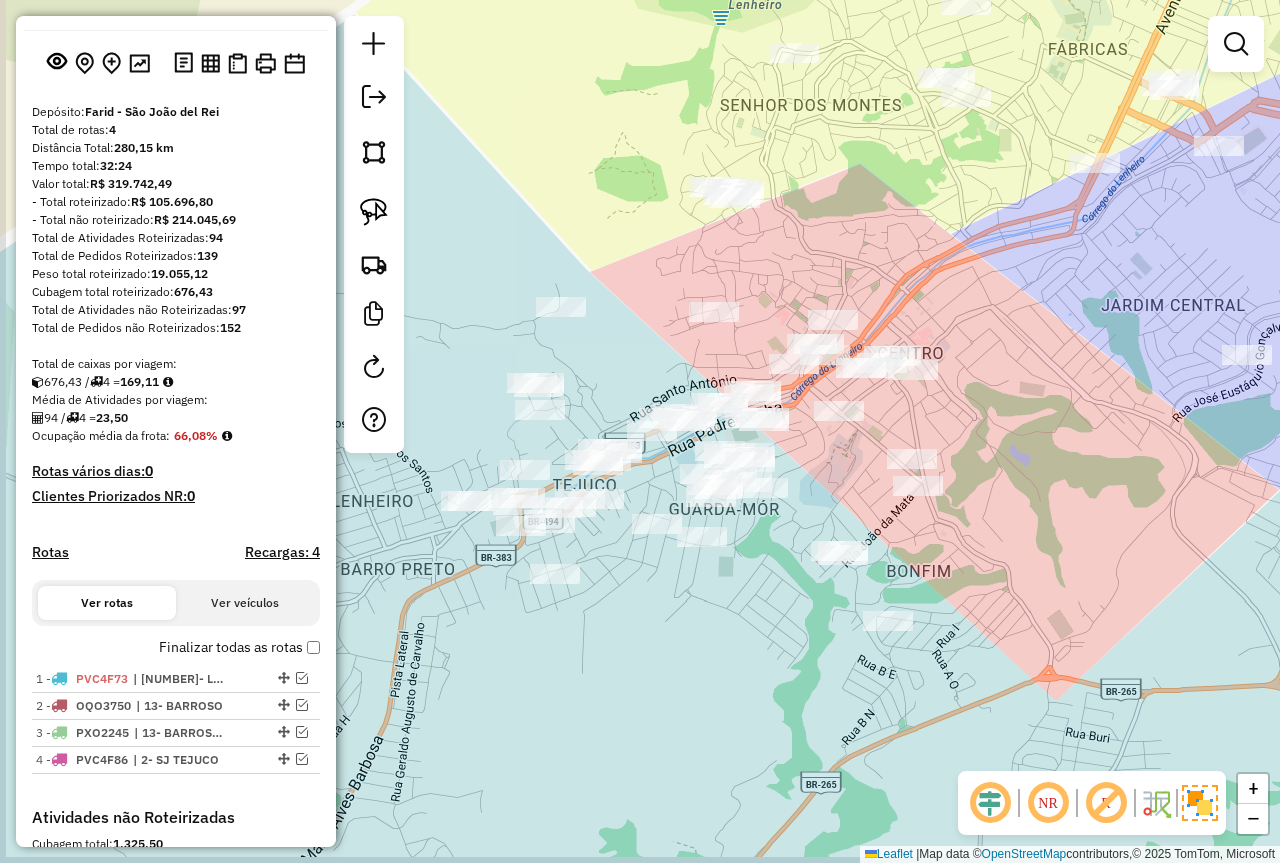 drag, startPoint x: 491, startPoint y: 706, endPoint x: 793, endPoint y: 478, distance: 378.40192 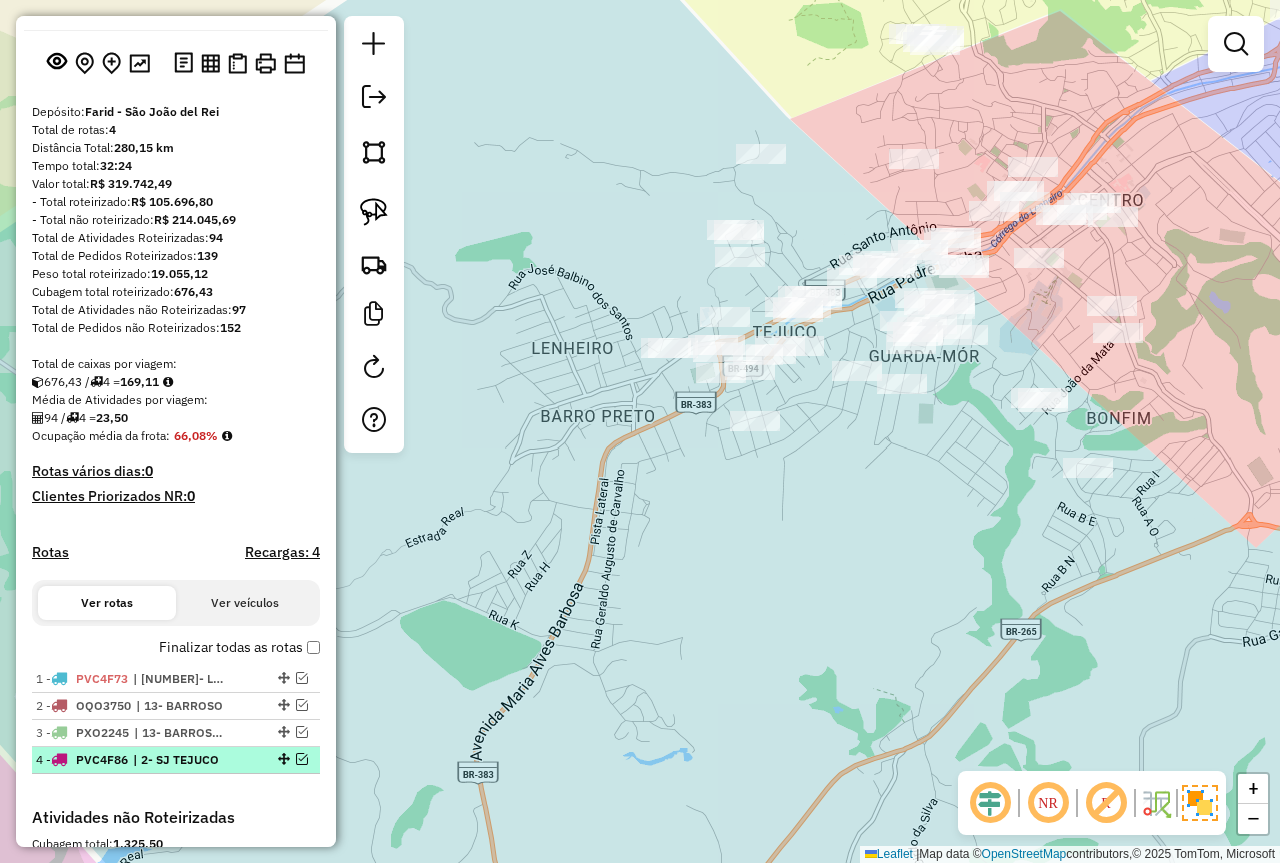 click at bounding box center [302, 759] 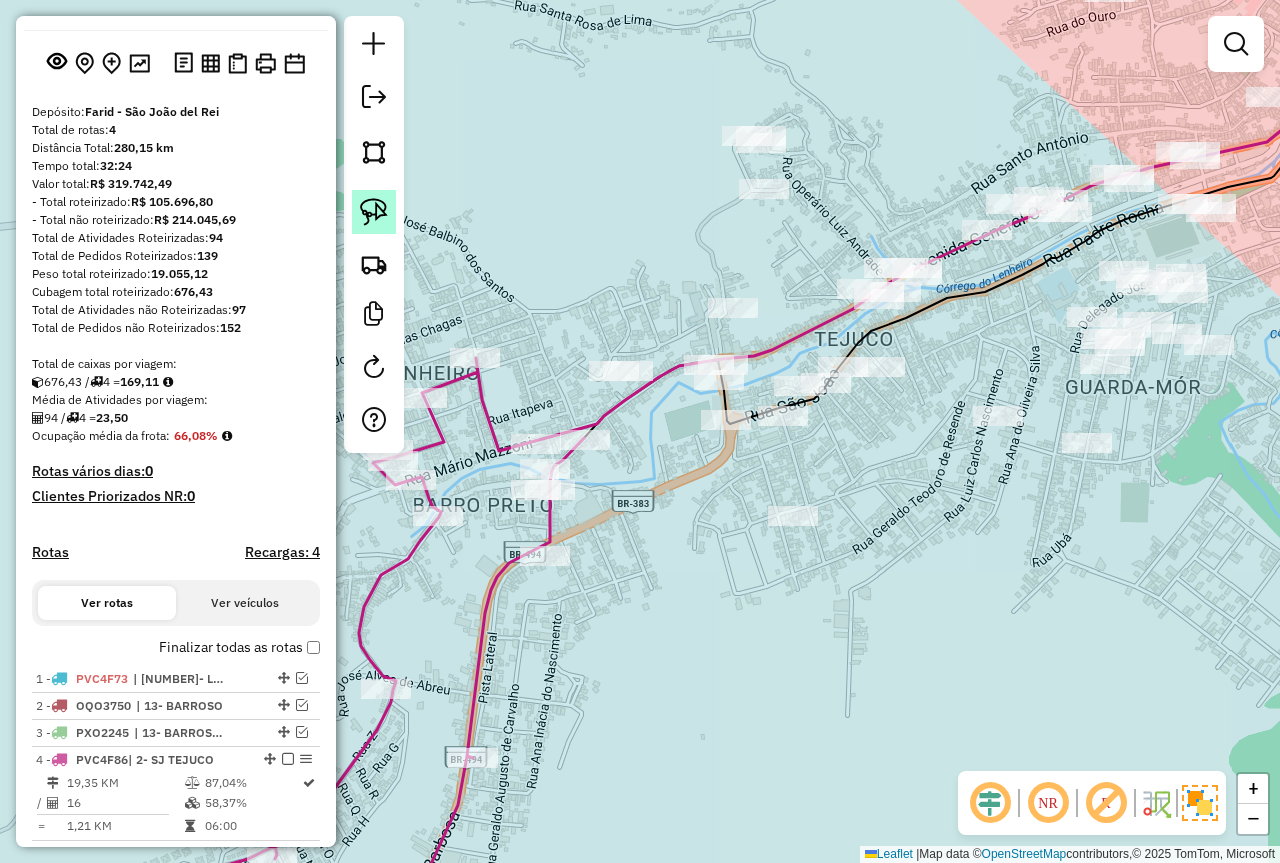 click 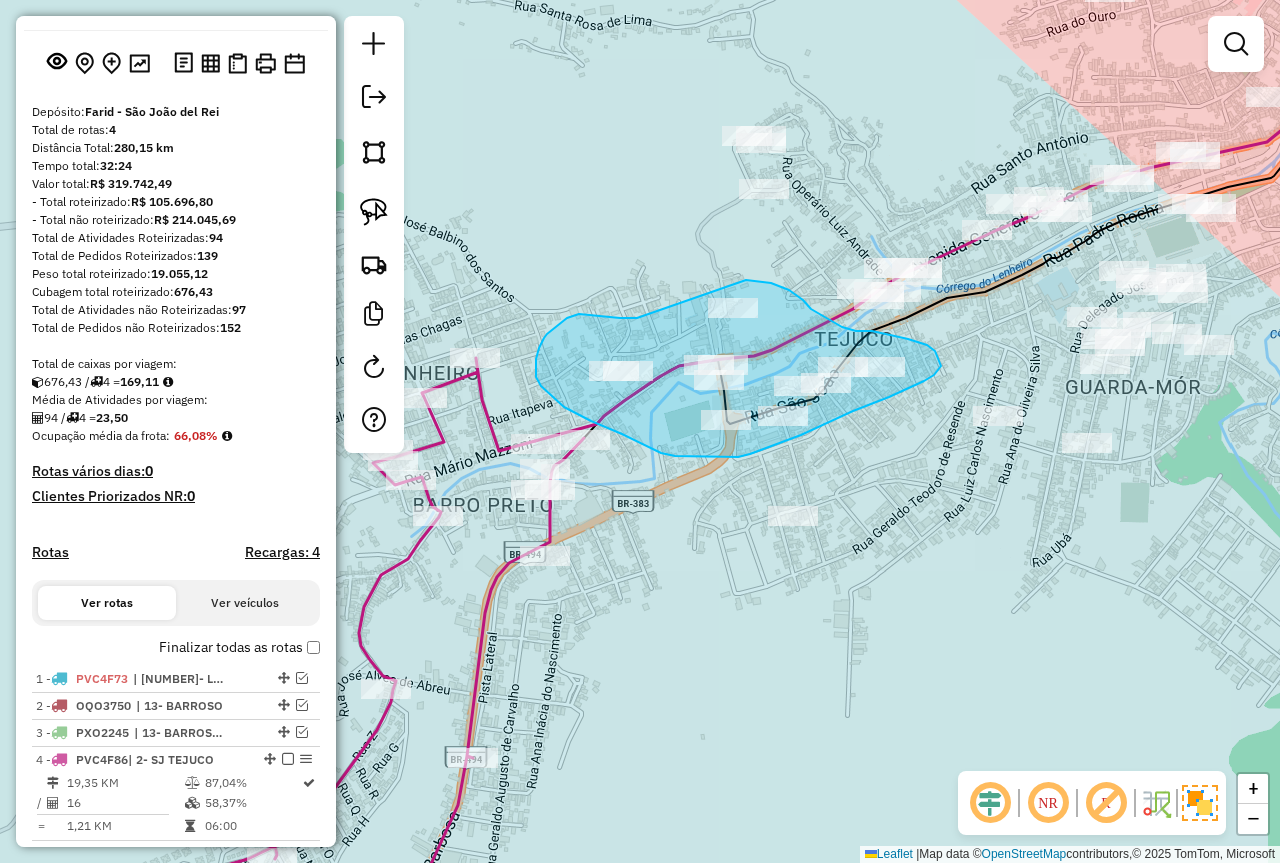 drag, startPoint x: 597, startPoint y: 315, endPoint x: 746, endPoint y: 280, distance: 153.05554 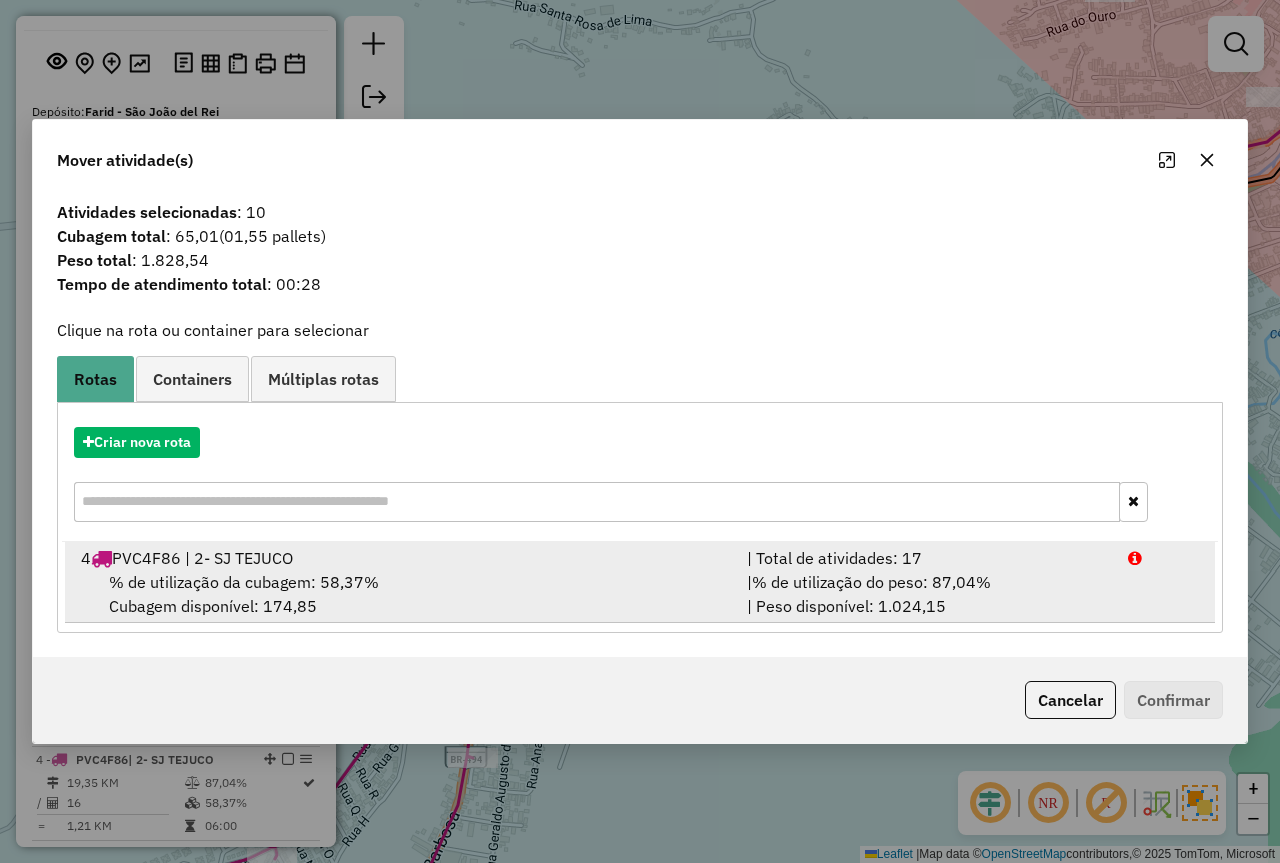 click on "% de utilização da cubagem: 58,37%  Cubagem disponível: 174,85" at bounding box center [402, 594] 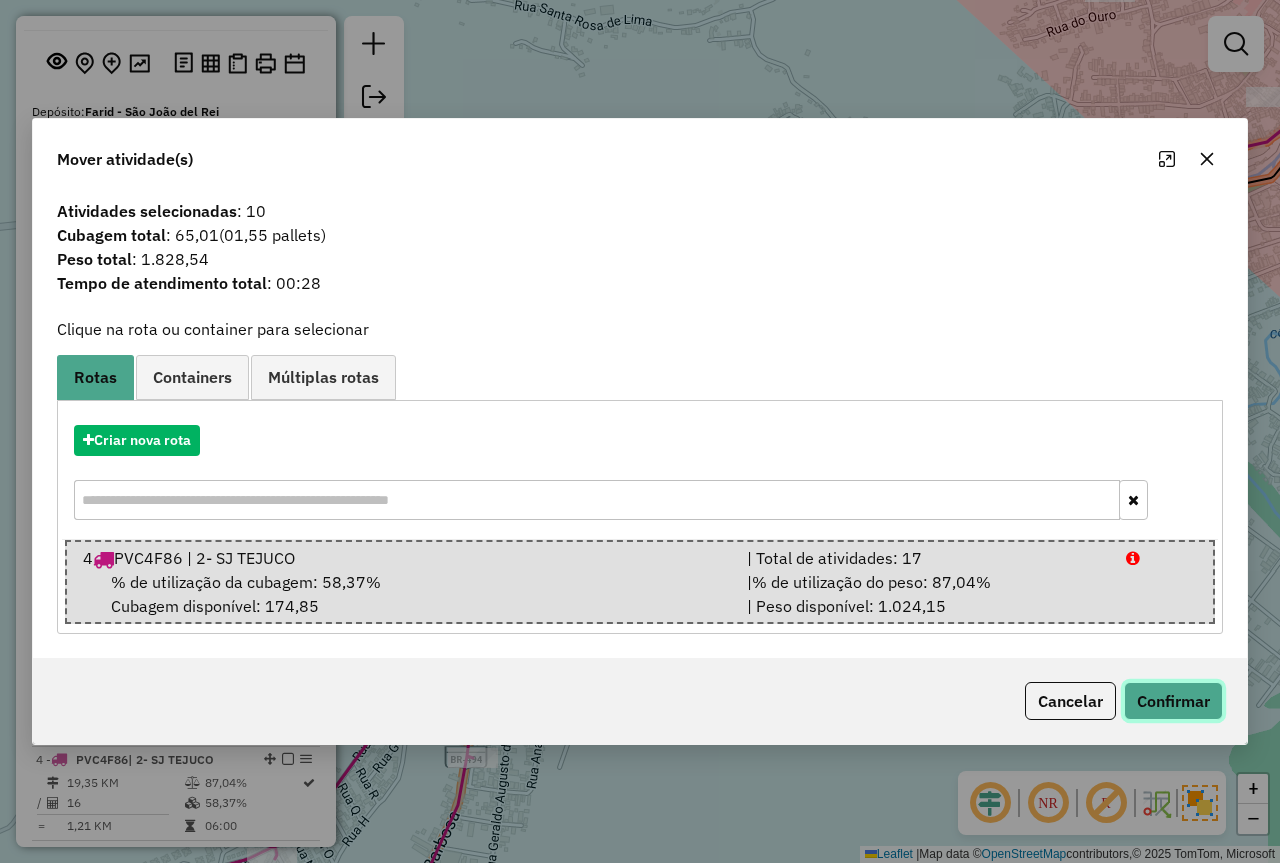 click on "Confirmar" 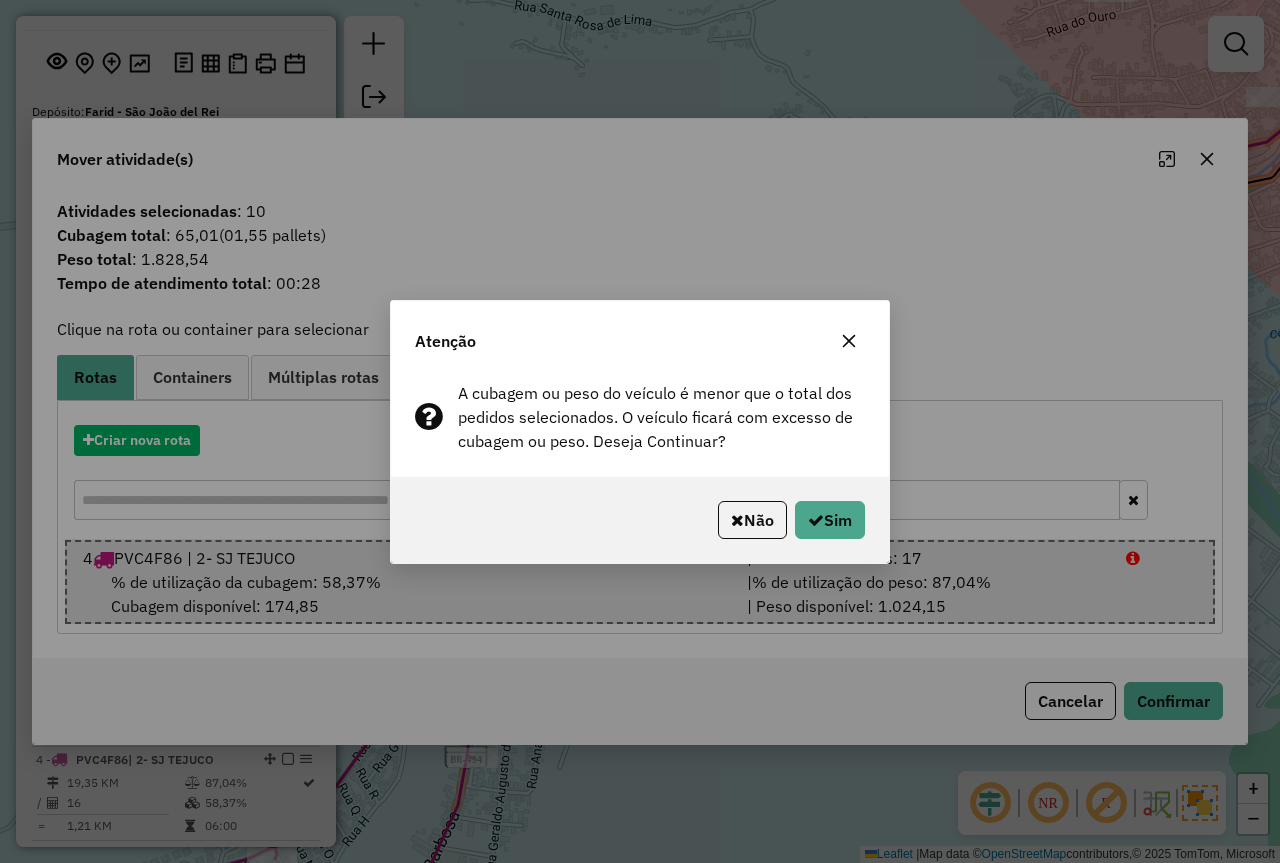 click on "Não   Sim" 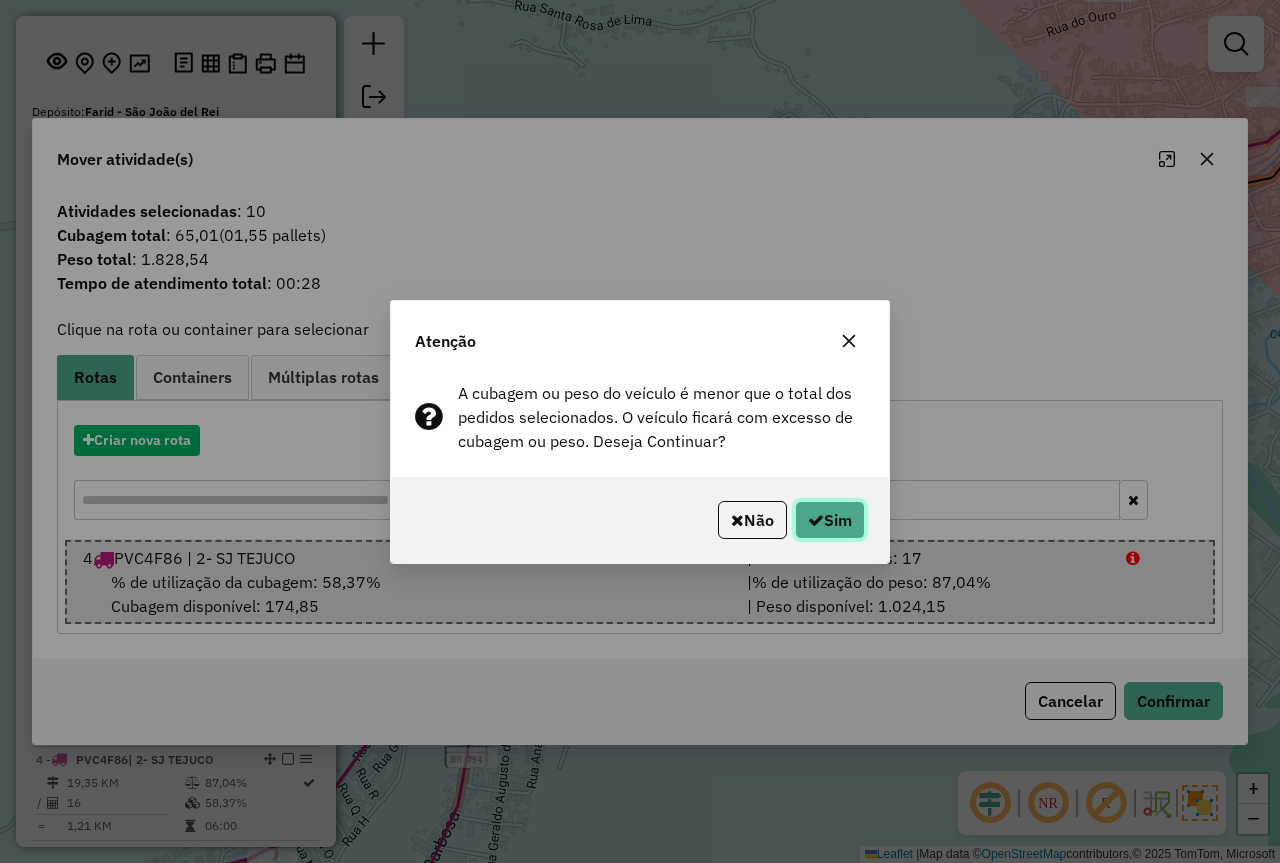 click 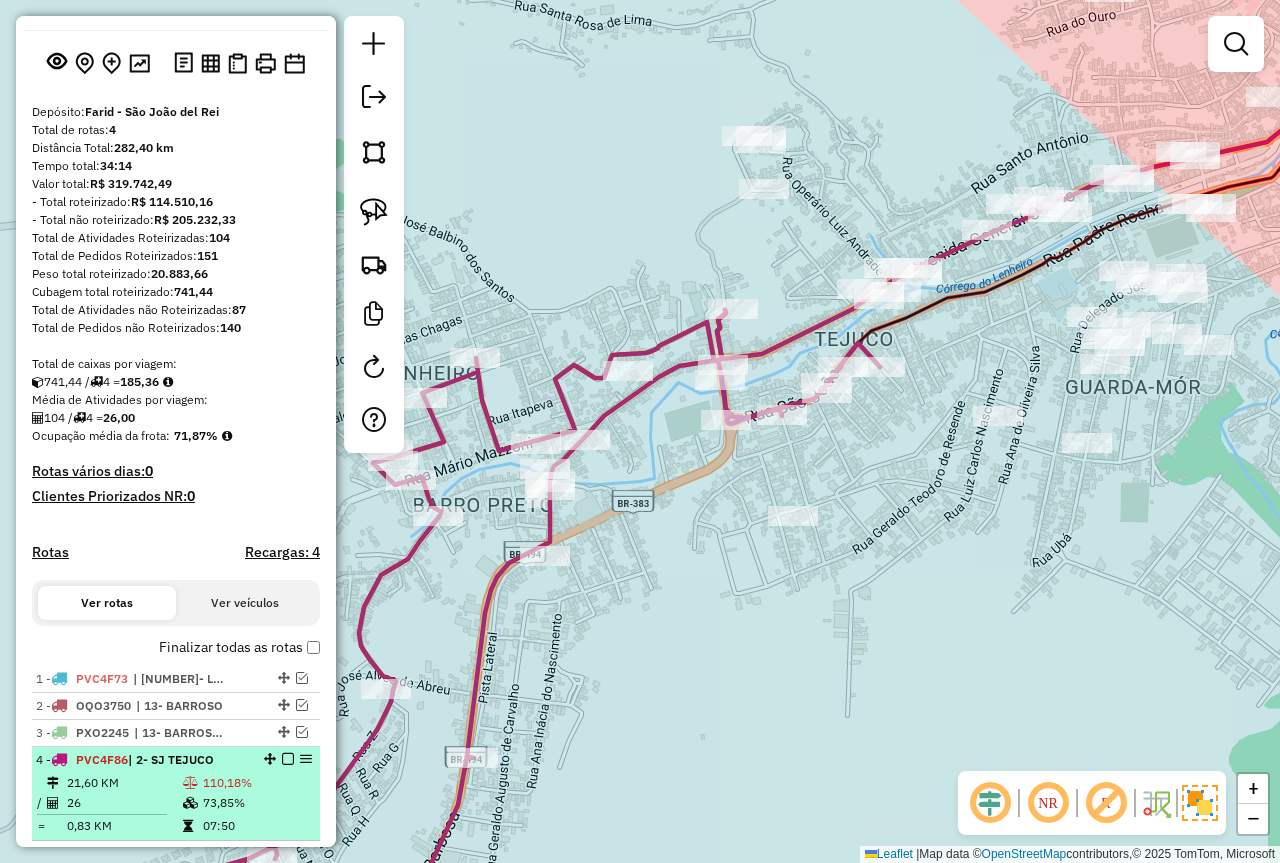 click on "110,18%" at bounding box center [257, 783] 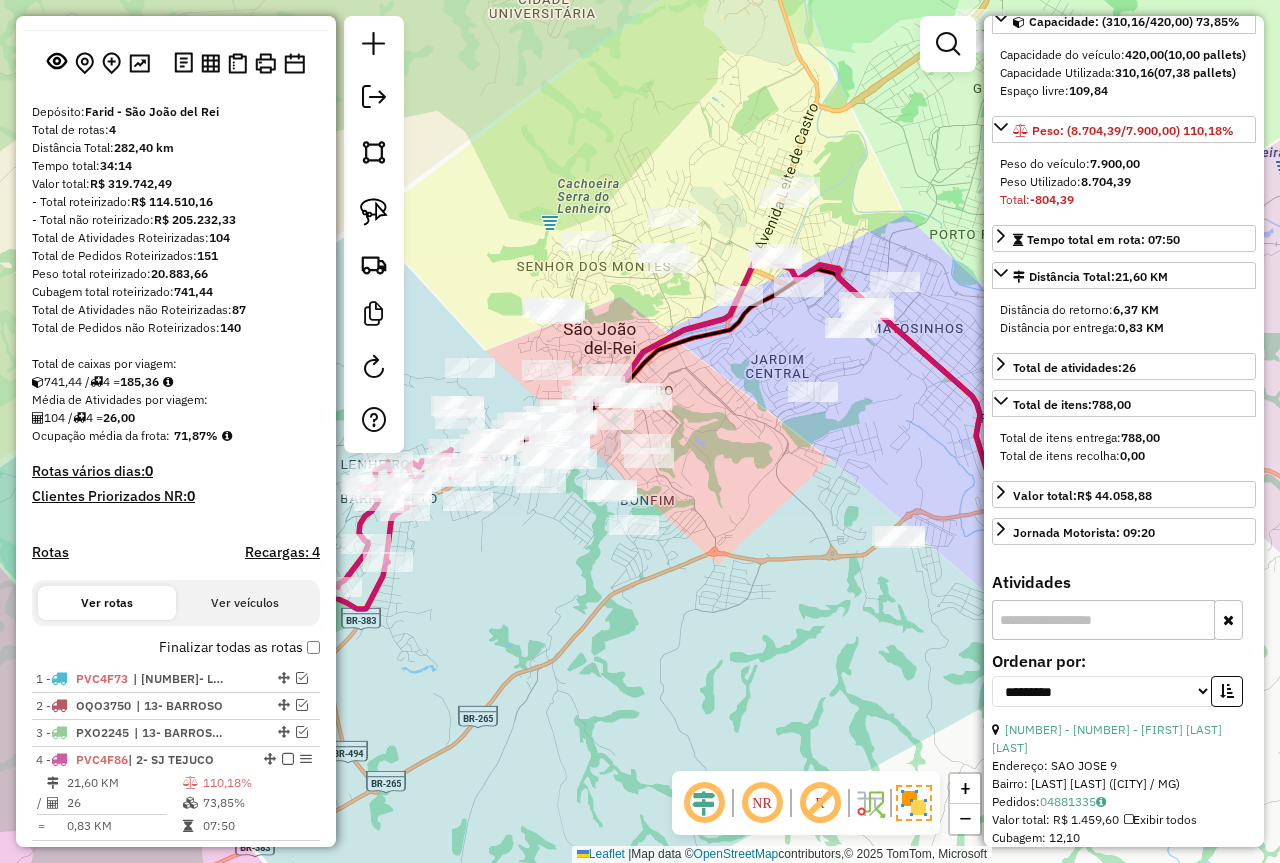 scroll, scrollTop: 400, scrollLeft: 0, axis: vertical 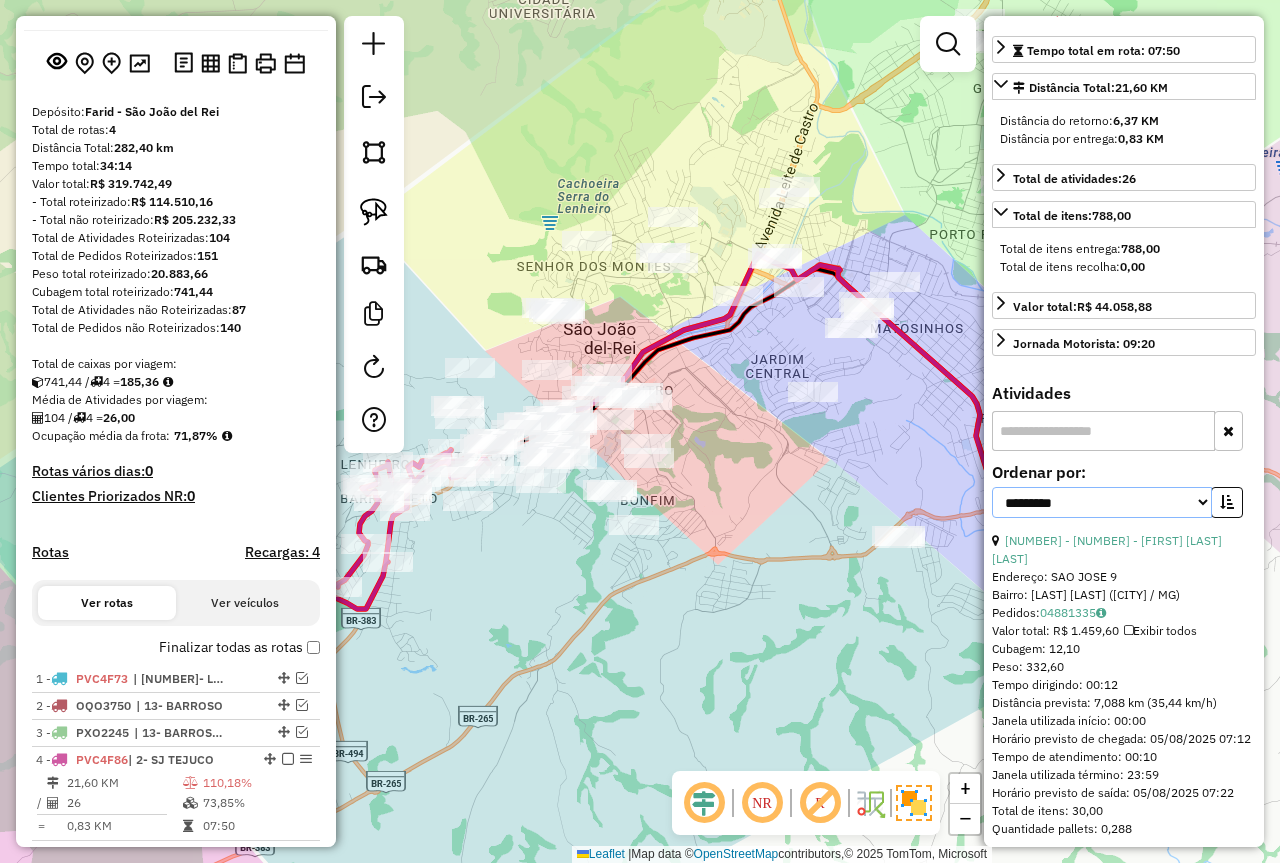 drag, startPoint x: 1115, startPoint y: 533, endPoint x: 1098, endPoint y: 552, distance: 25.495098 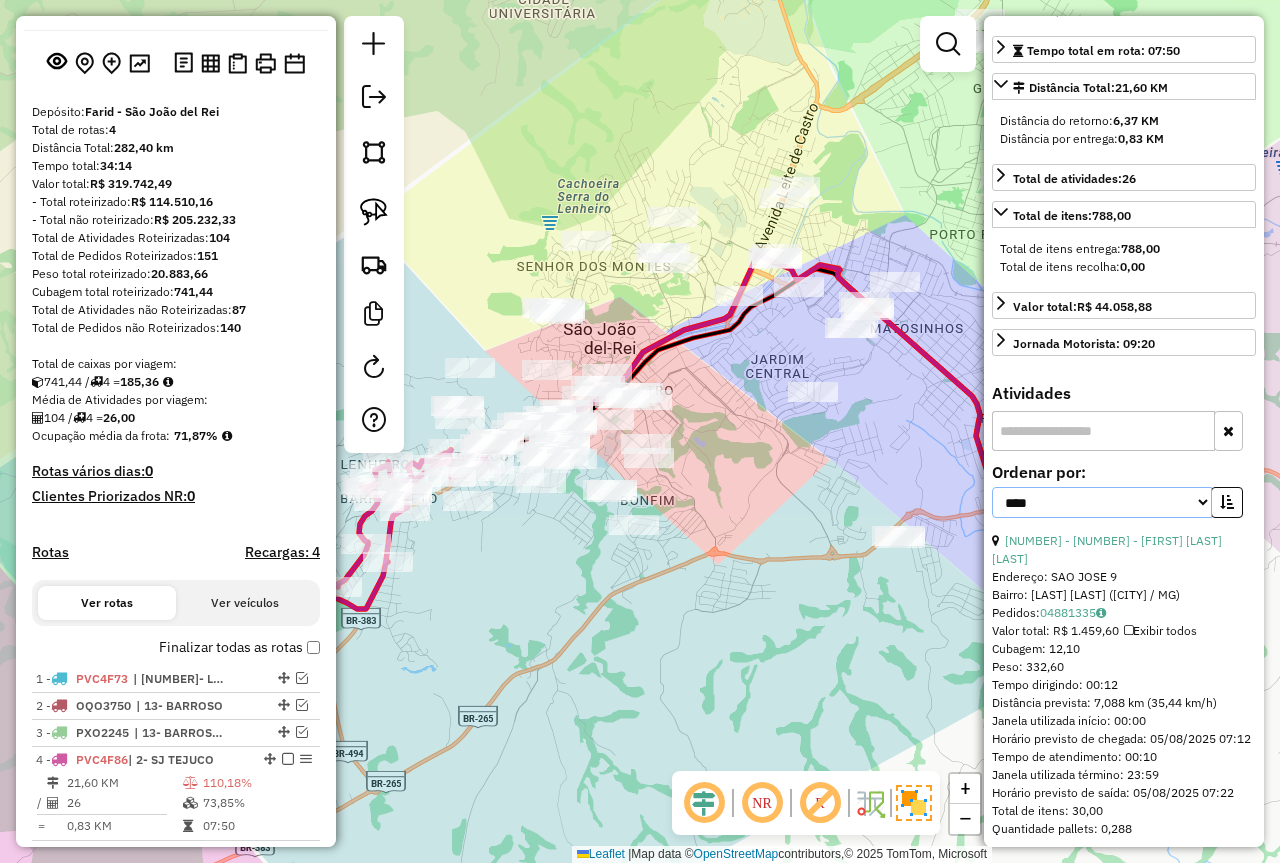 click on "**********" at bounding box center (1102, 502) 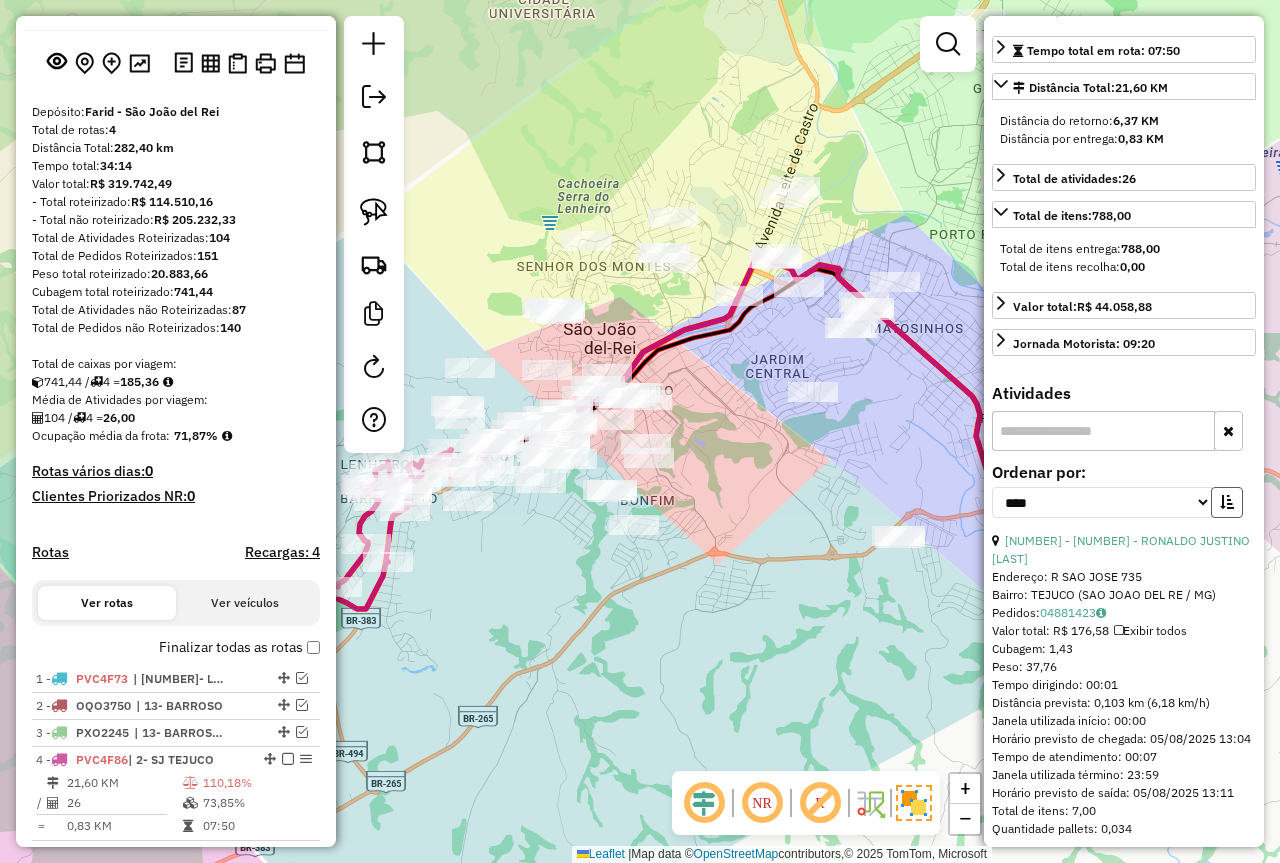 click at bounding box center [1227, 502] 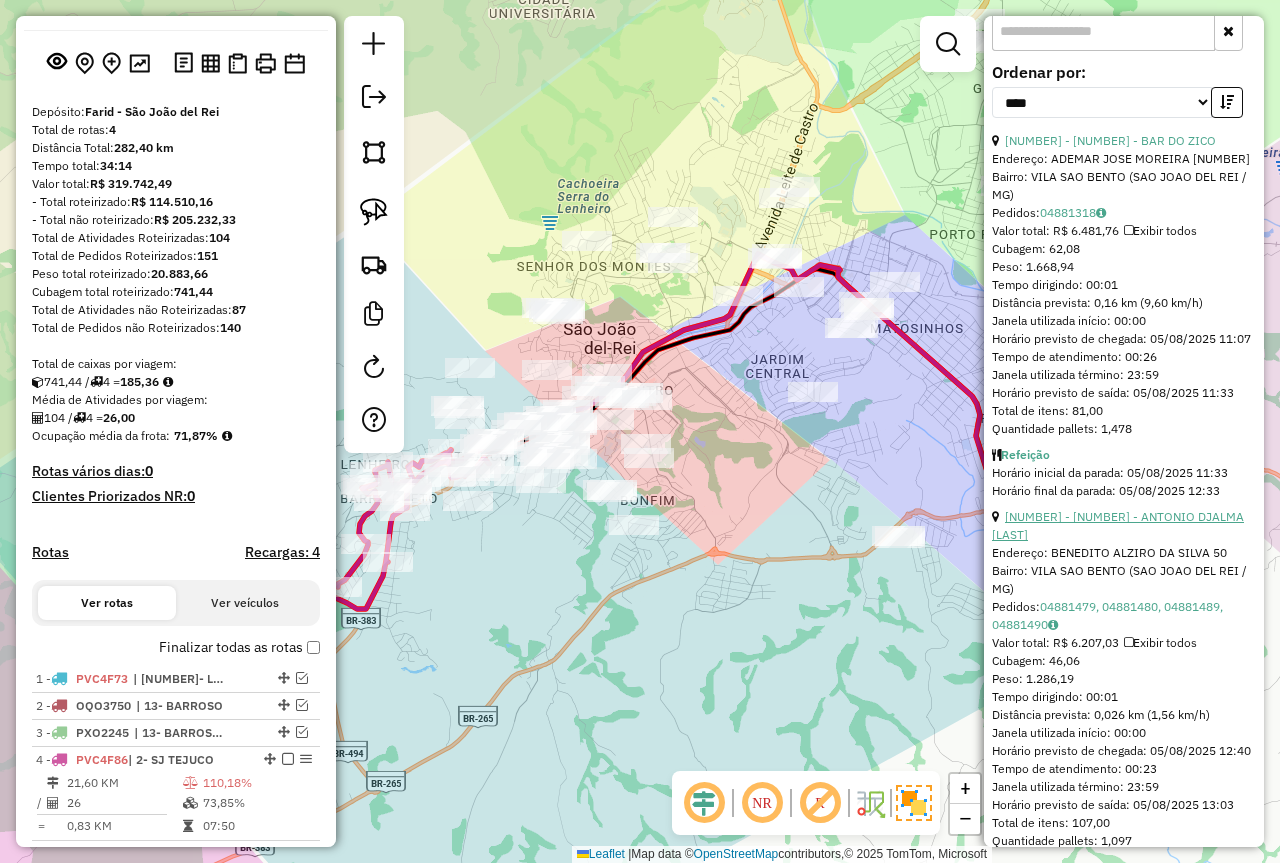 scroll, scrollTop: 1200, scrollLeft: 0, axis: vertical 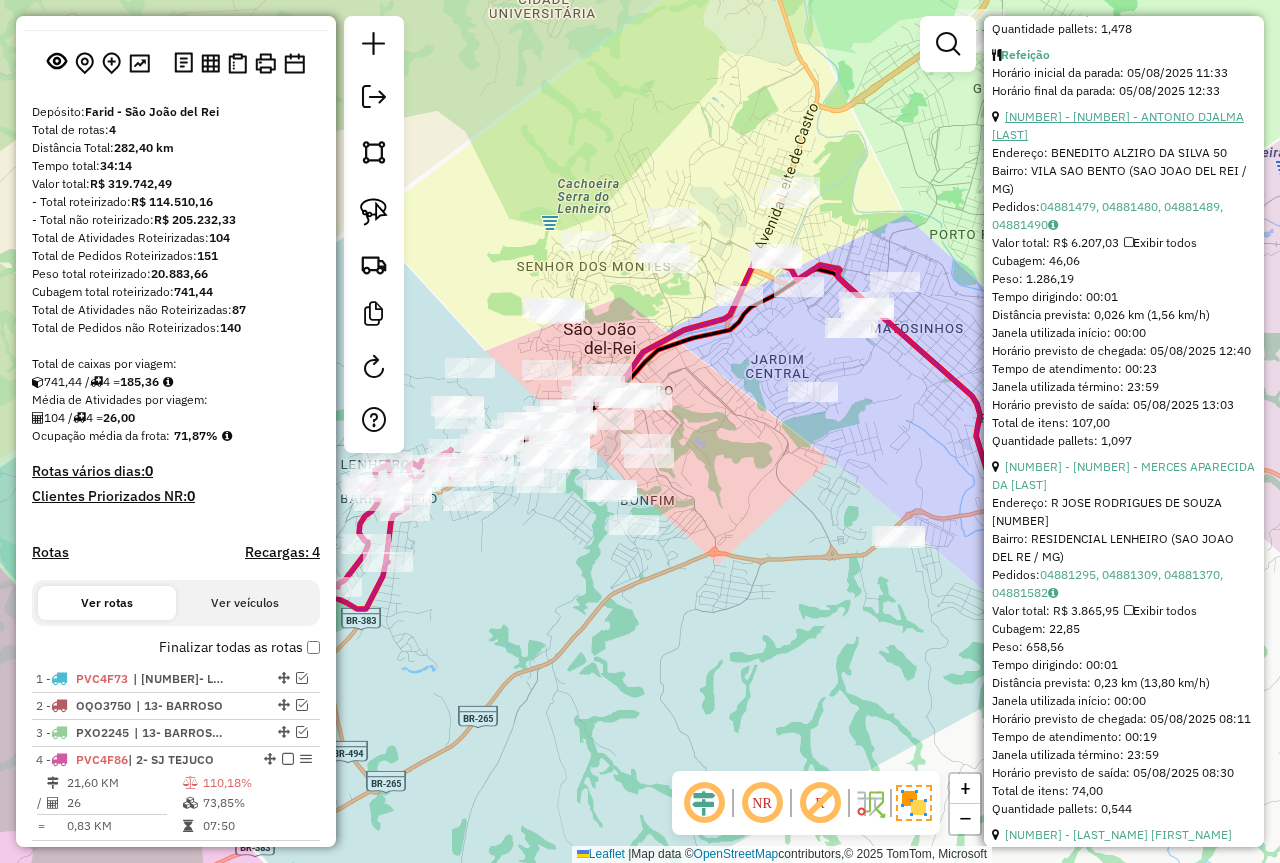 click on "17 - 73911 - ANTONIO DJALMA SANTO" at bounding box center [1118, 125] 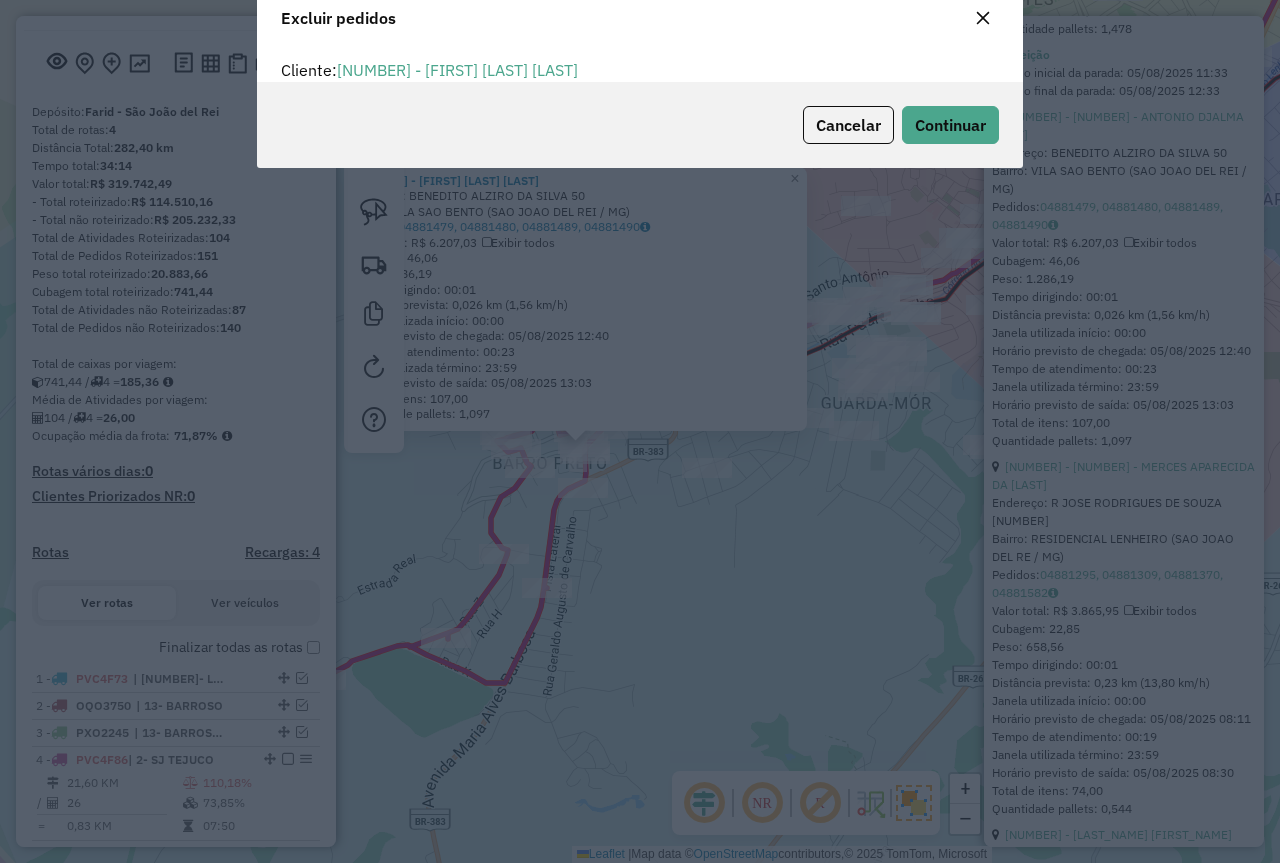 scroll, scrollTop: 12, scrollLeft: 6, axis: both 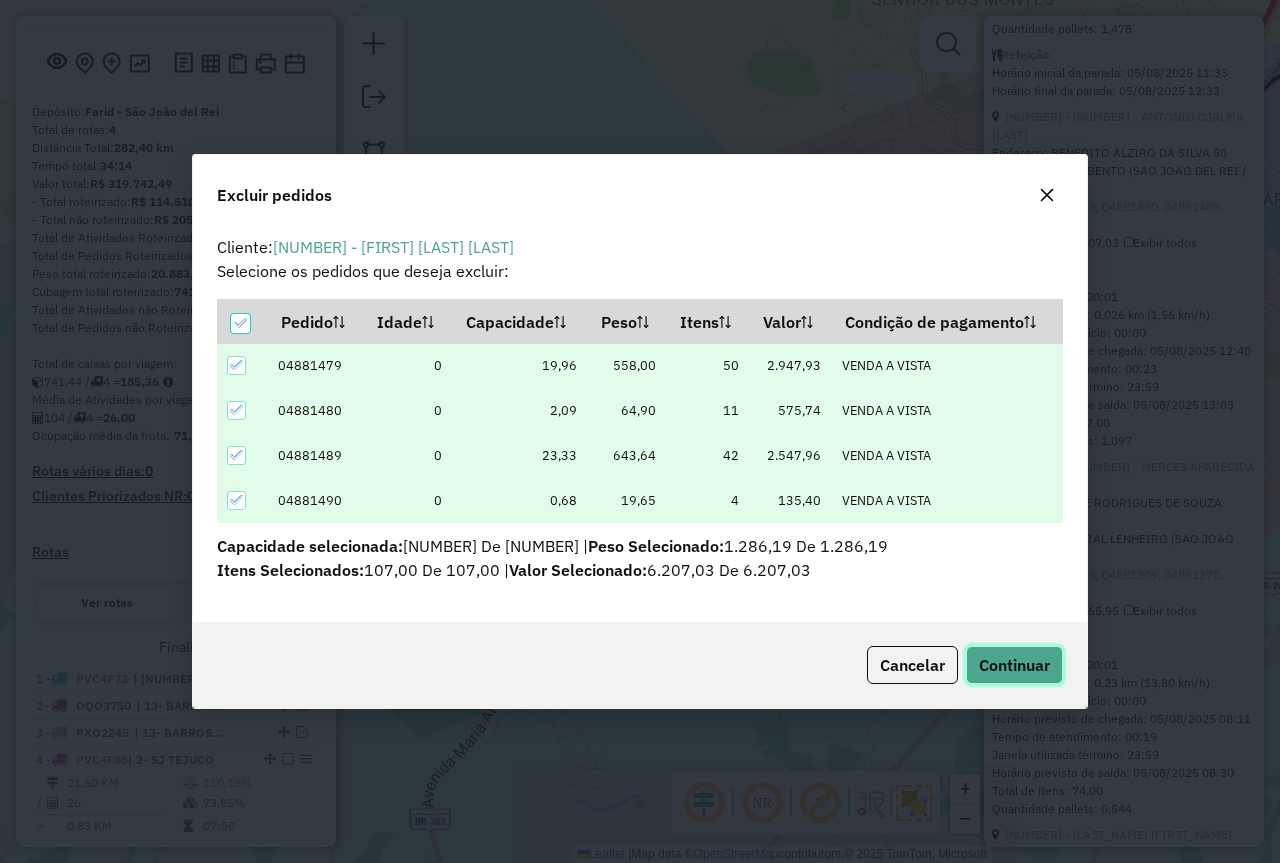 click on "Continuar" 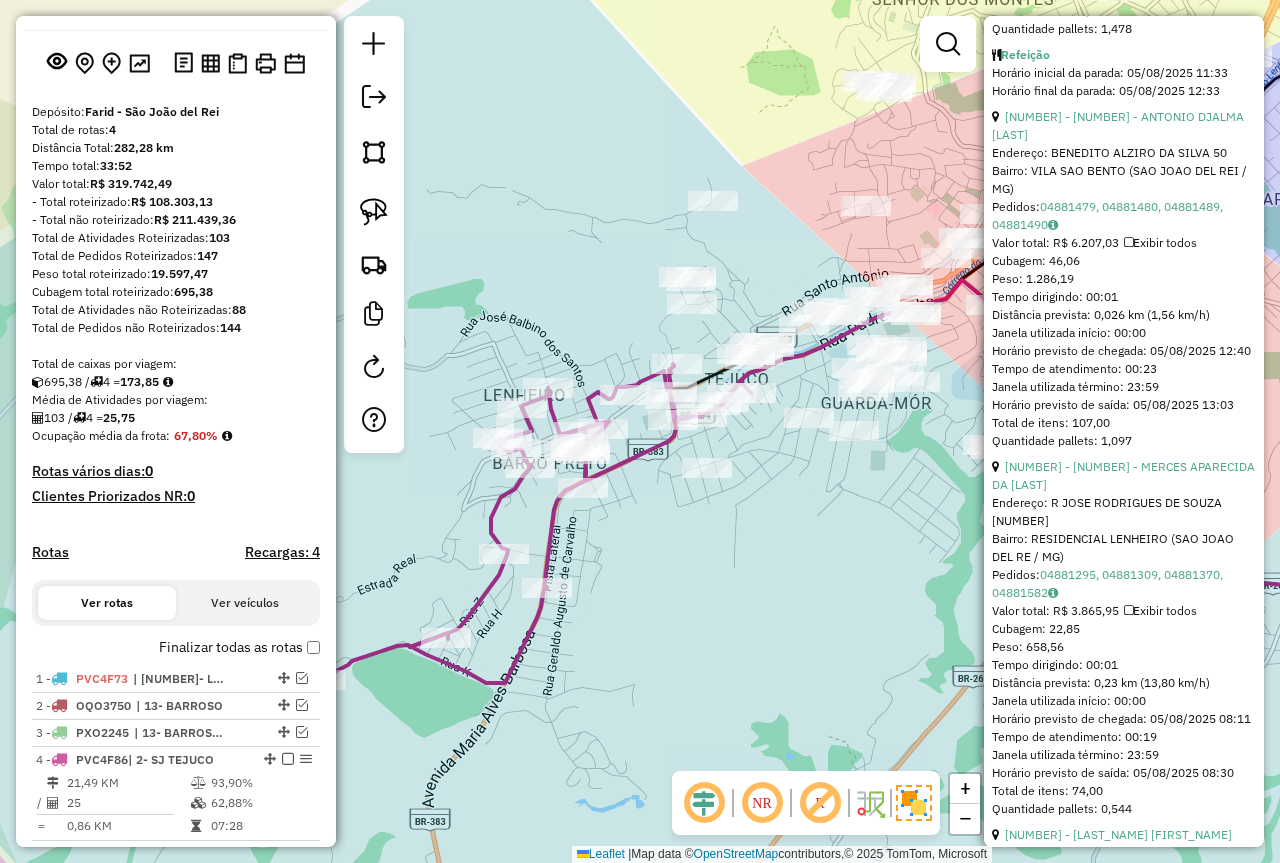 scroll, scrollTop: 806, scrollLeft: 0, axis: vertical 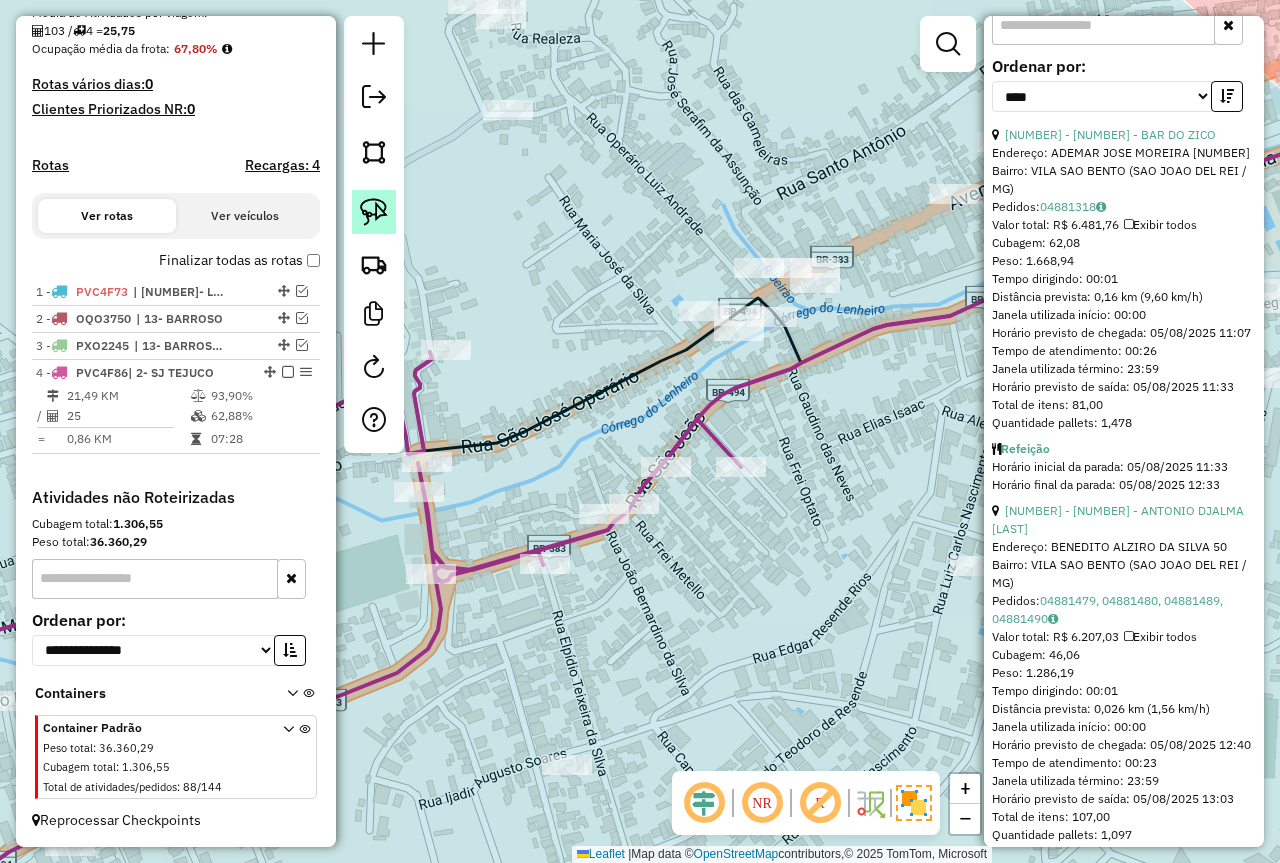 click 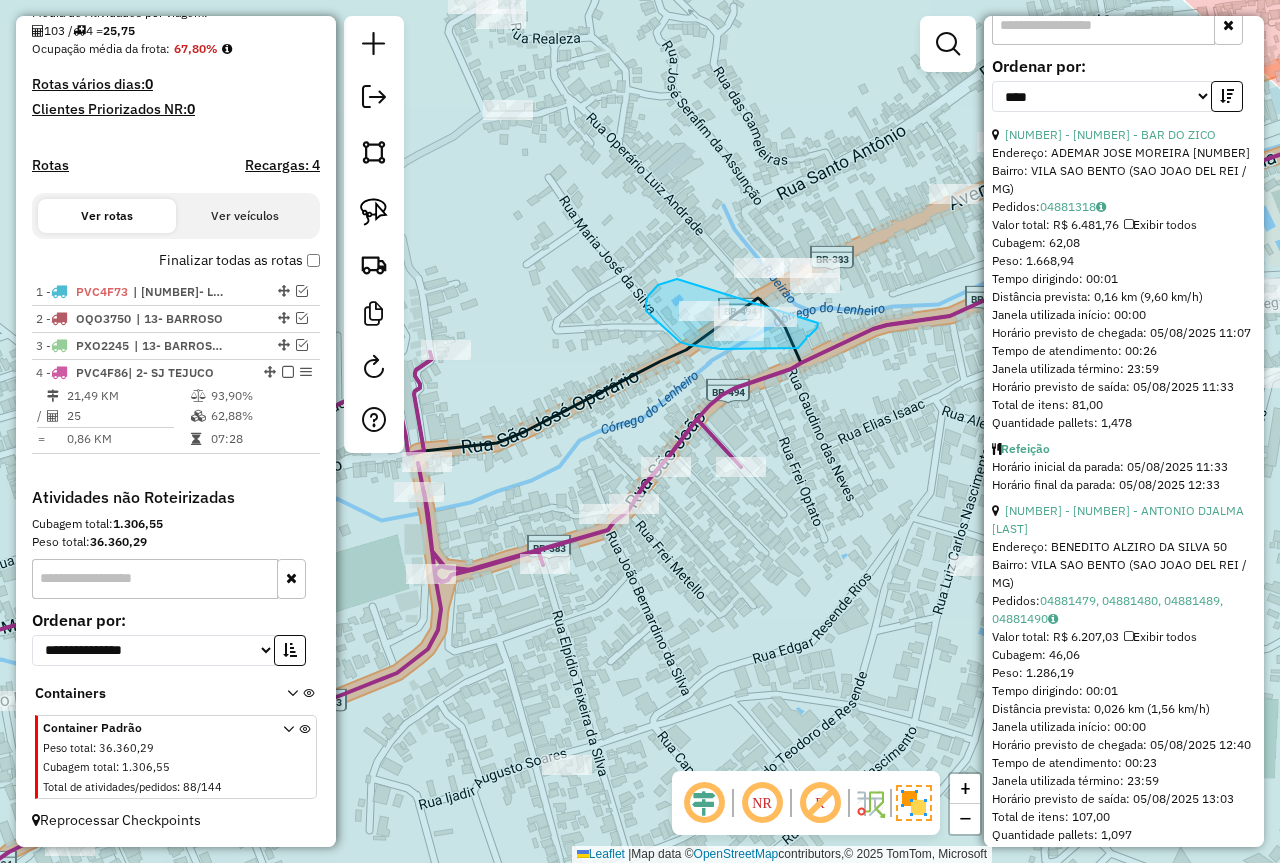 drag, startPoint x: 677, startPoint y: 279, endPoint x: 818, endPoint y: 323, distance: 147.7058 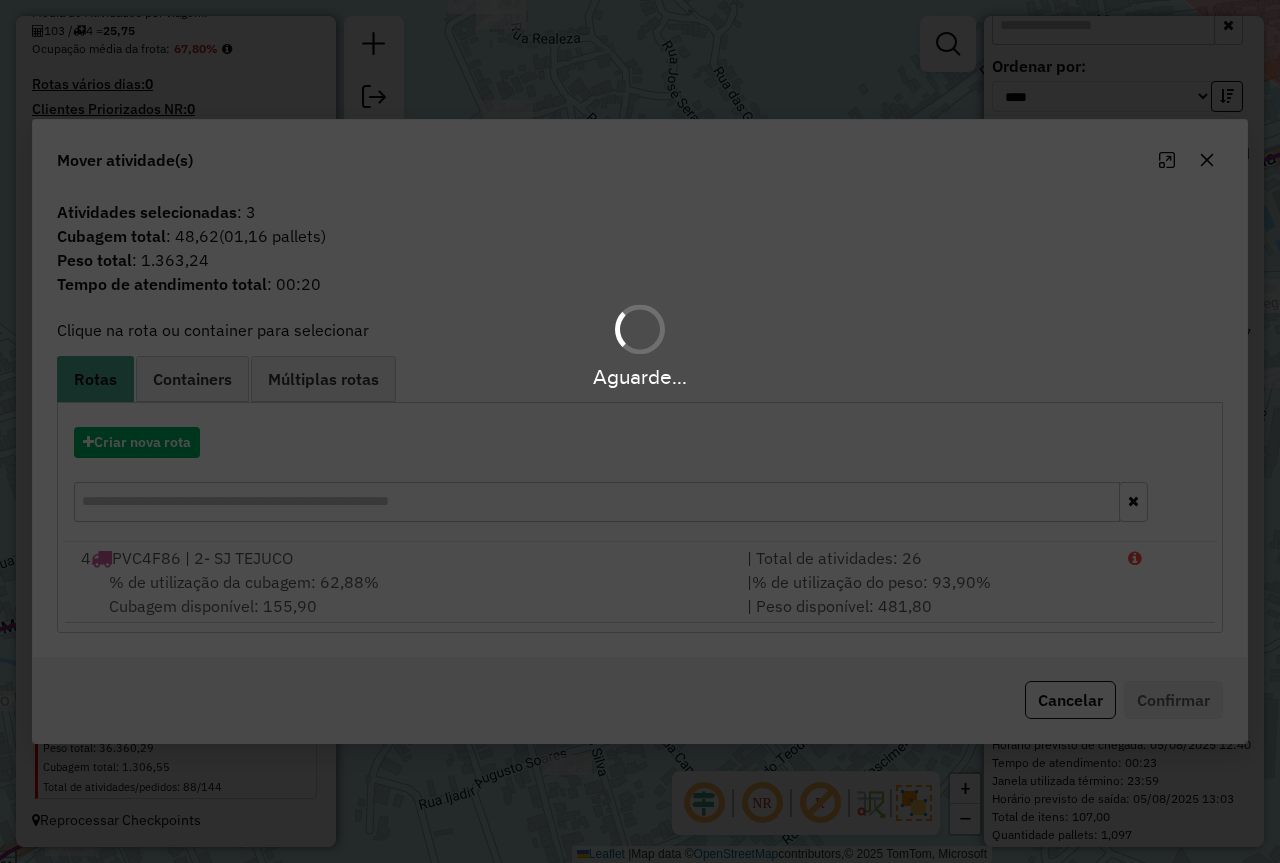 click on "Aguarde..." at bounding box center (640, 431) 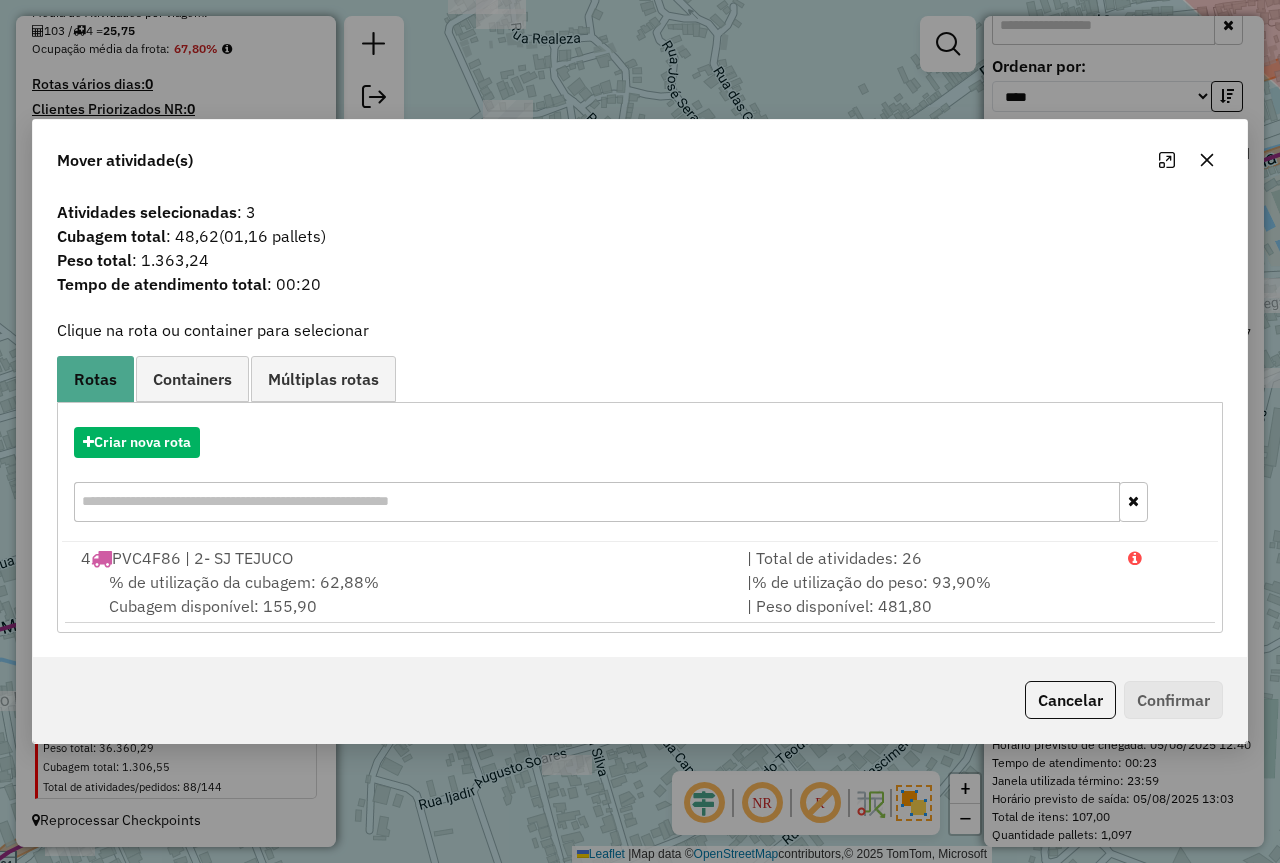click on "% de utilização da cubagem: 62,88%  Cubagem disponível: 155,90" at bounding box center (402, 594) 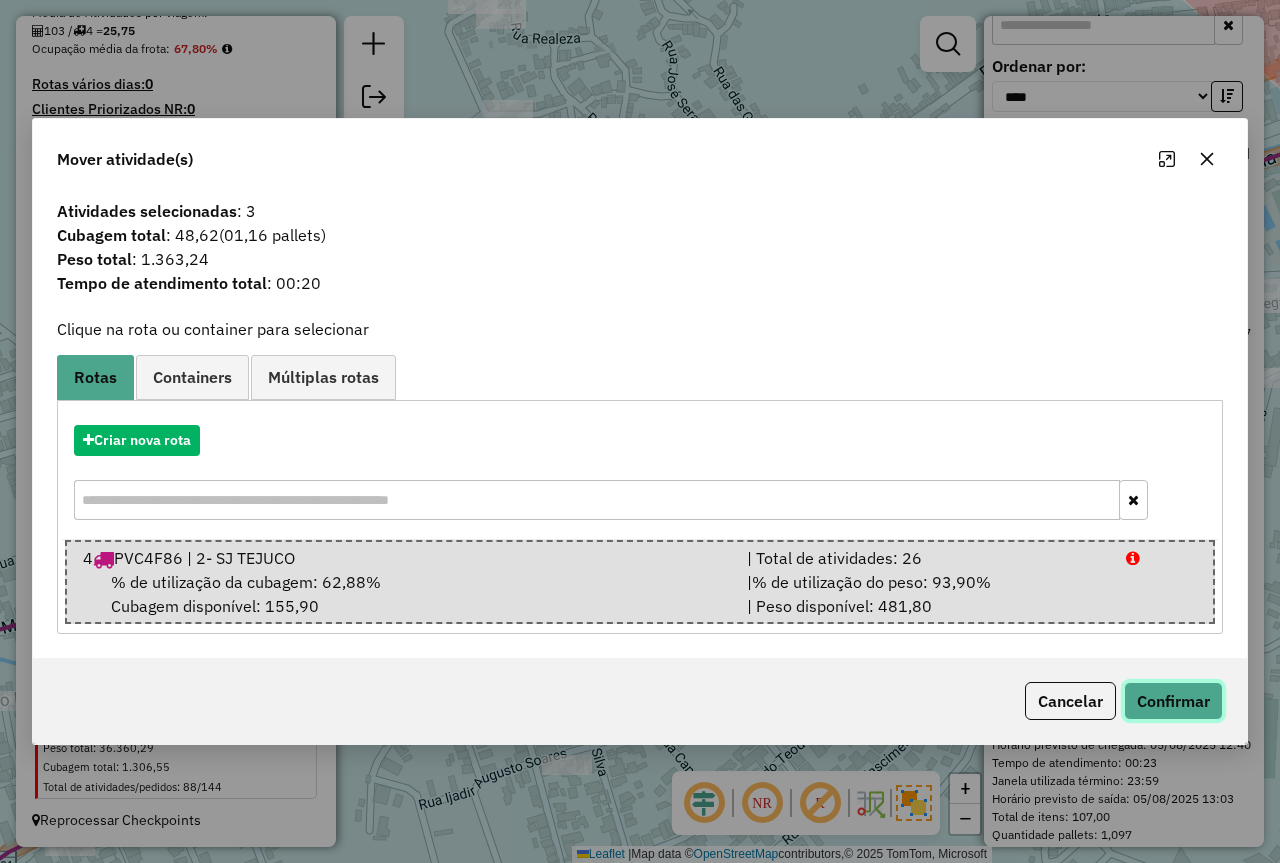 click on "Confirmar" 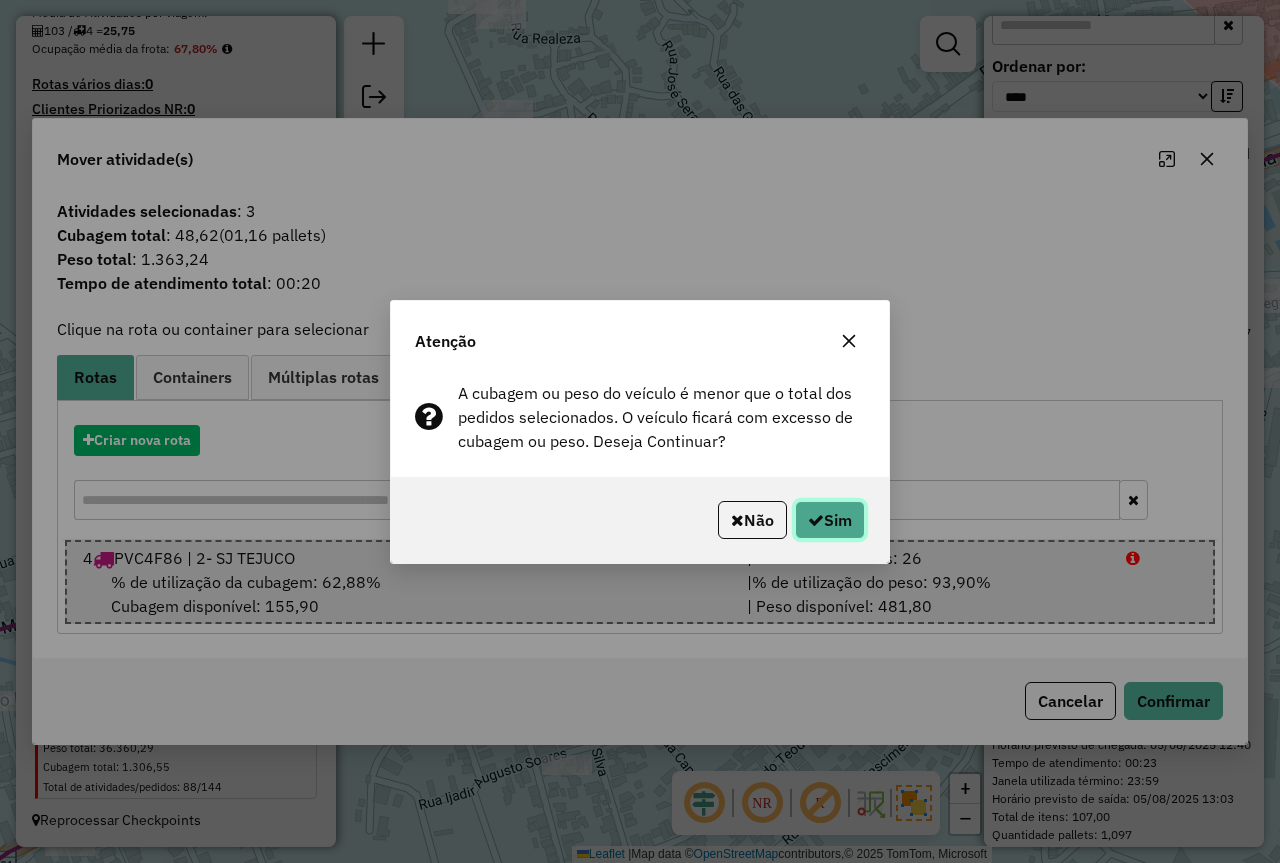 click on "Sim" 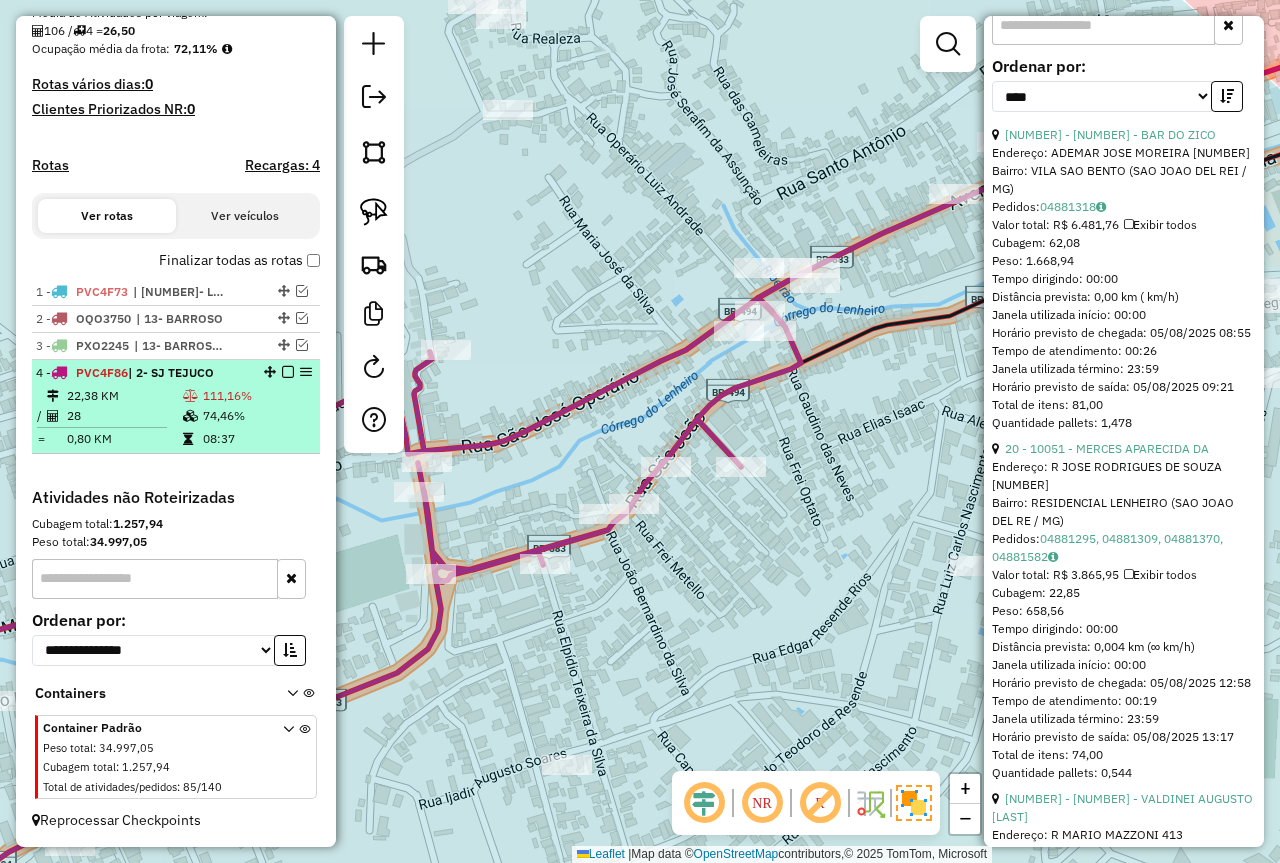 click on "74,46%" at bounding box center (257, 416) 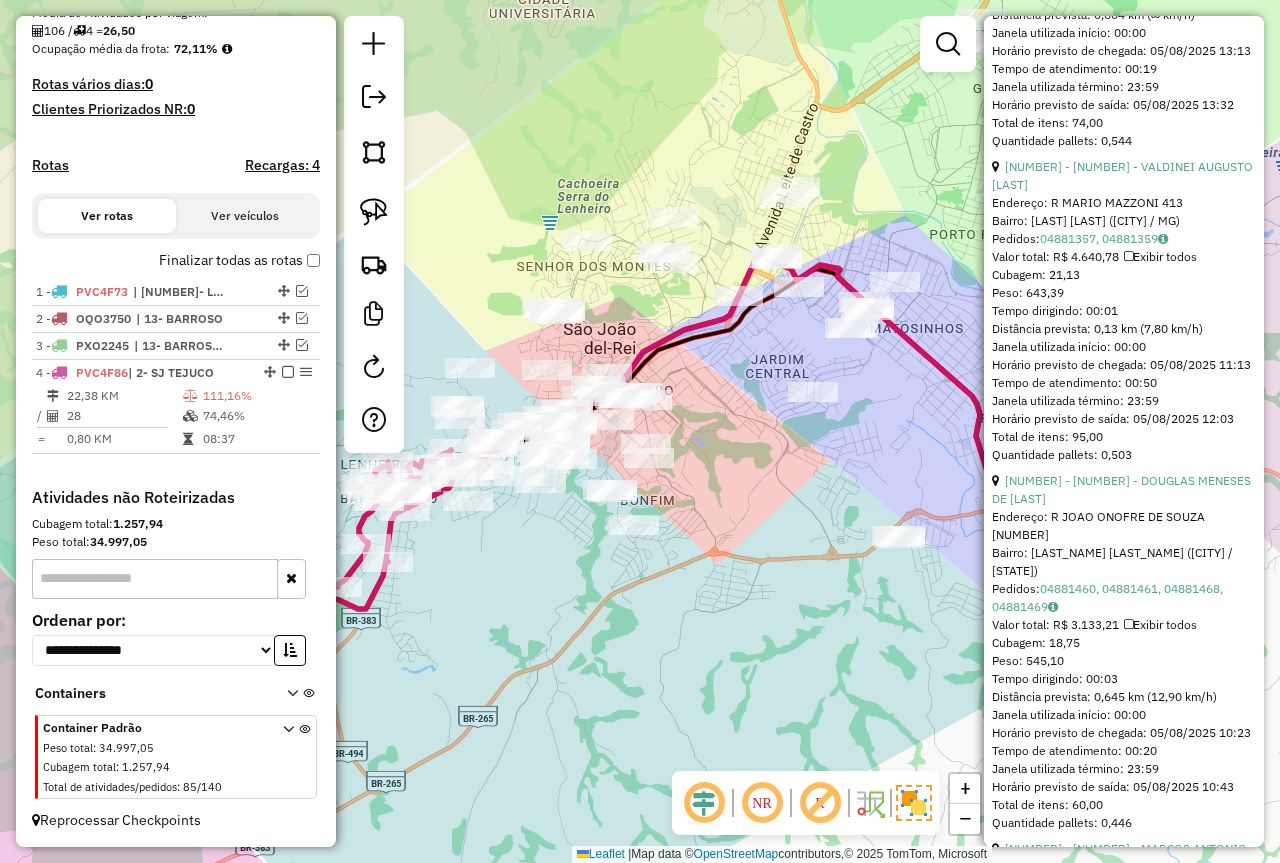 scroll, scrollTop: 1306, scrollLeft: 0, axis: vertical 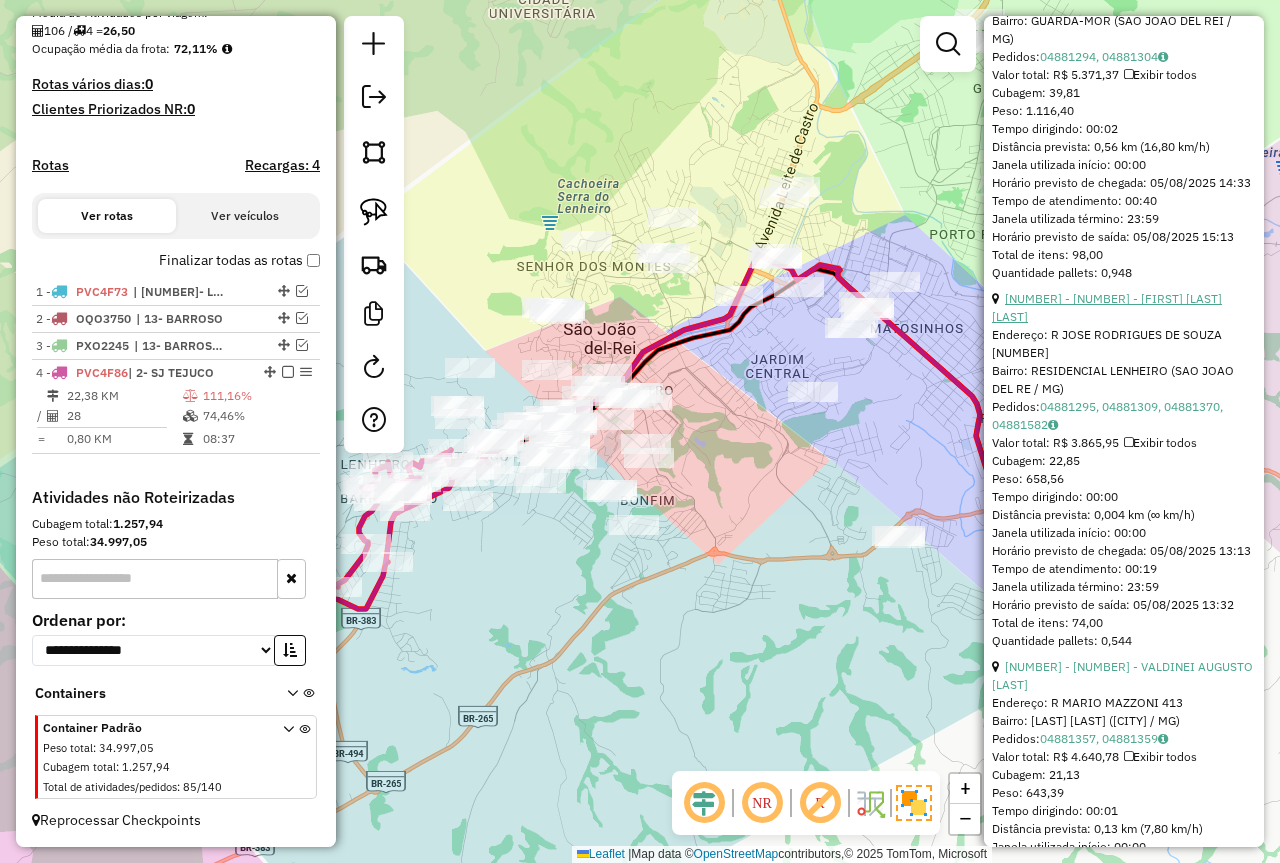 click on "21 - 10051 - MERCES APARECIDA DA" at bounding box center (1107, 307) 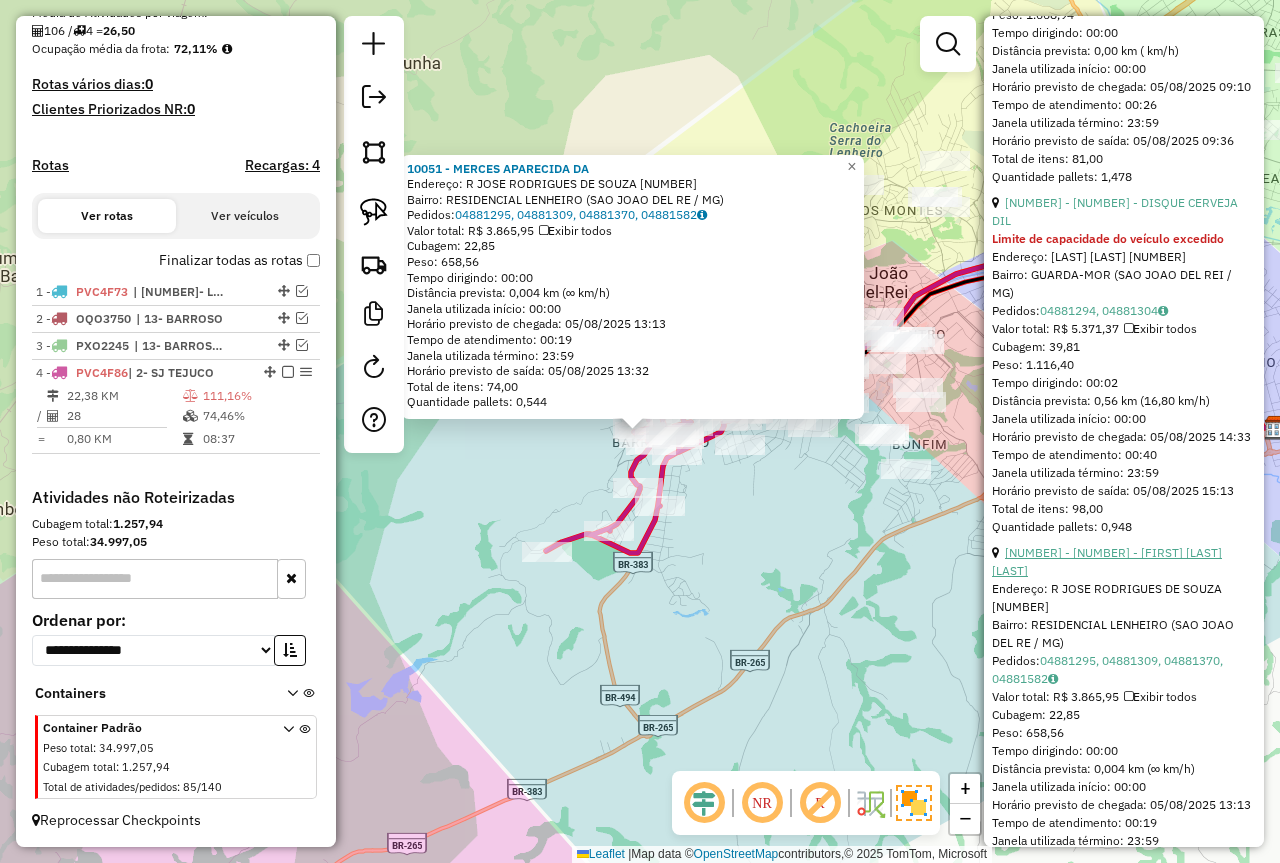 scroll, scrollTop: 1006, scrollLeft: 0, axis: vertical 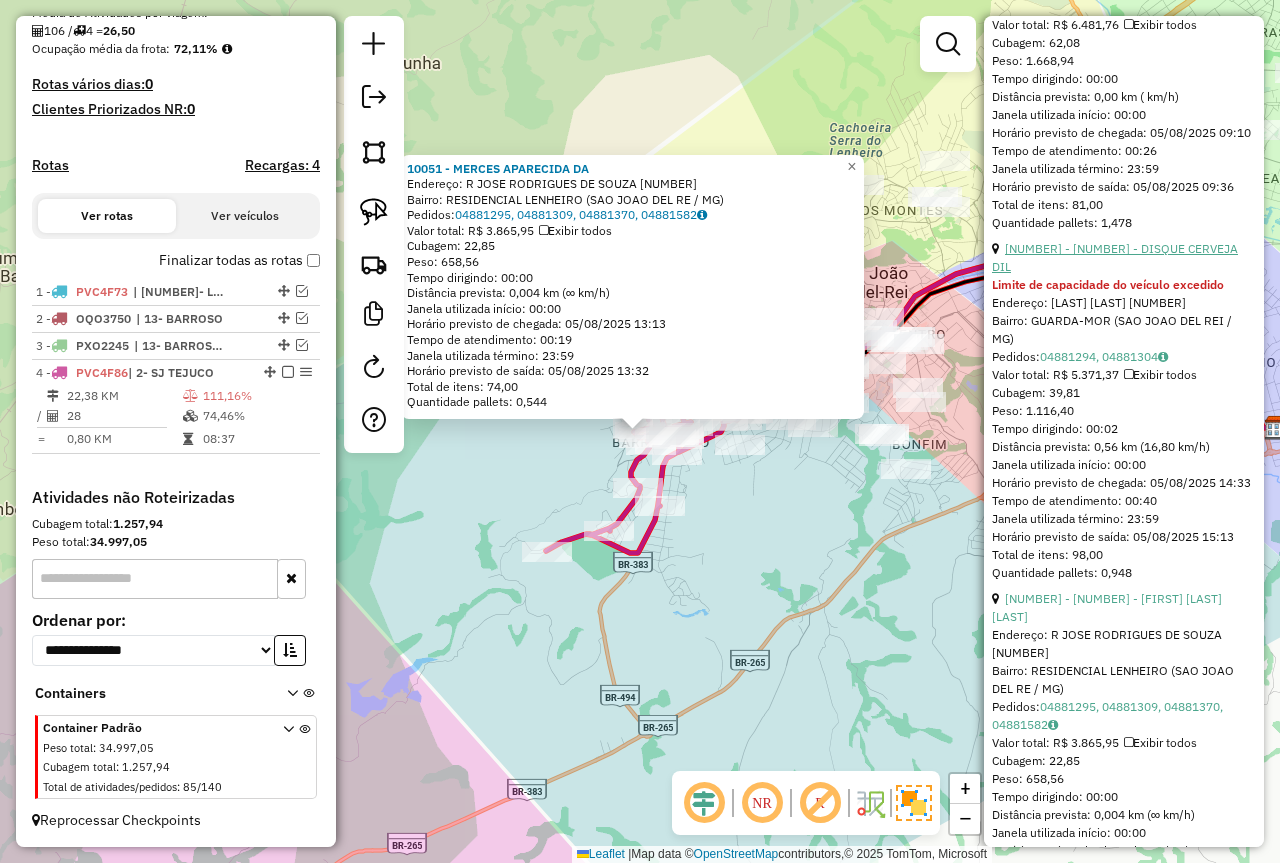 click on "27 - 2682 - DISQUE CERVEJA DIL" at bounding box center [1115, 257] 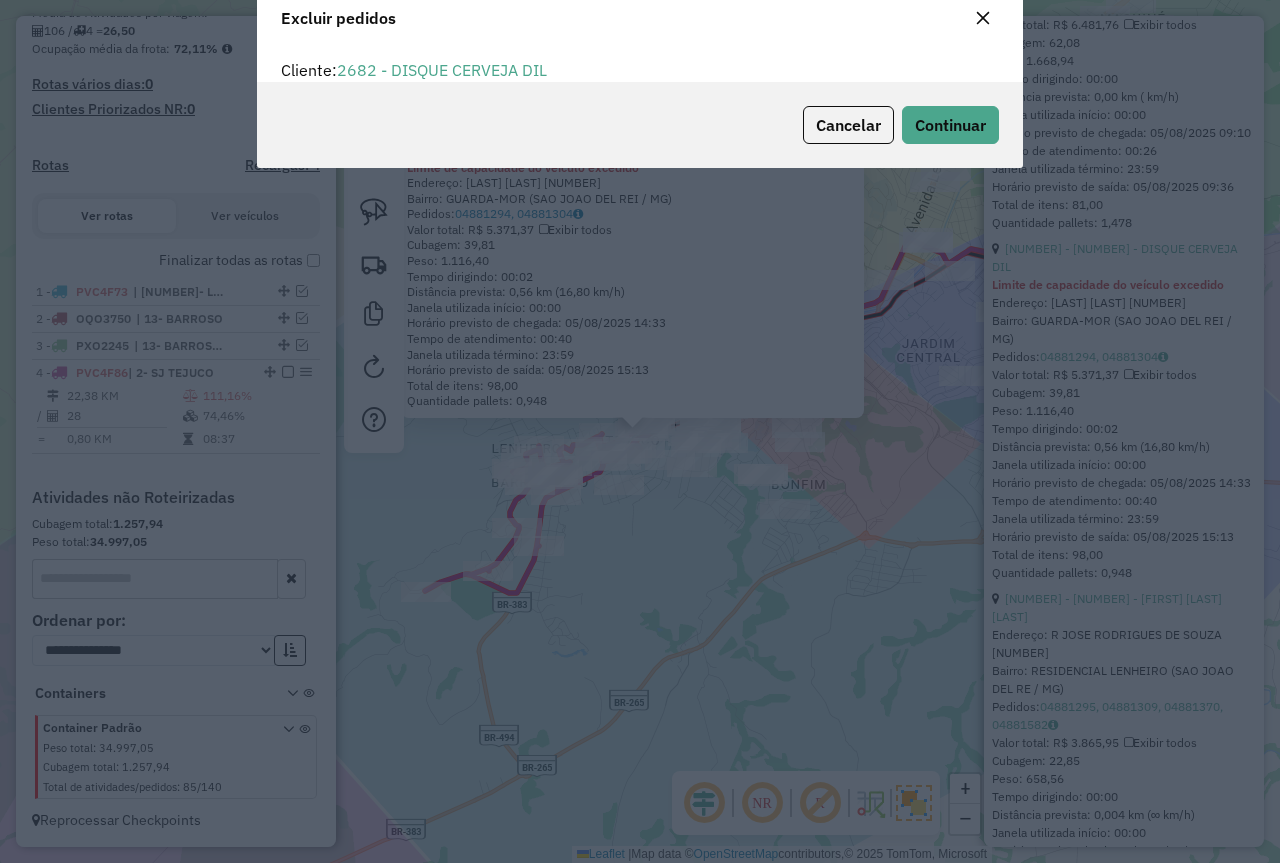 scroll, scrollTop: 82, scrollLeft: 0, axis: vertical 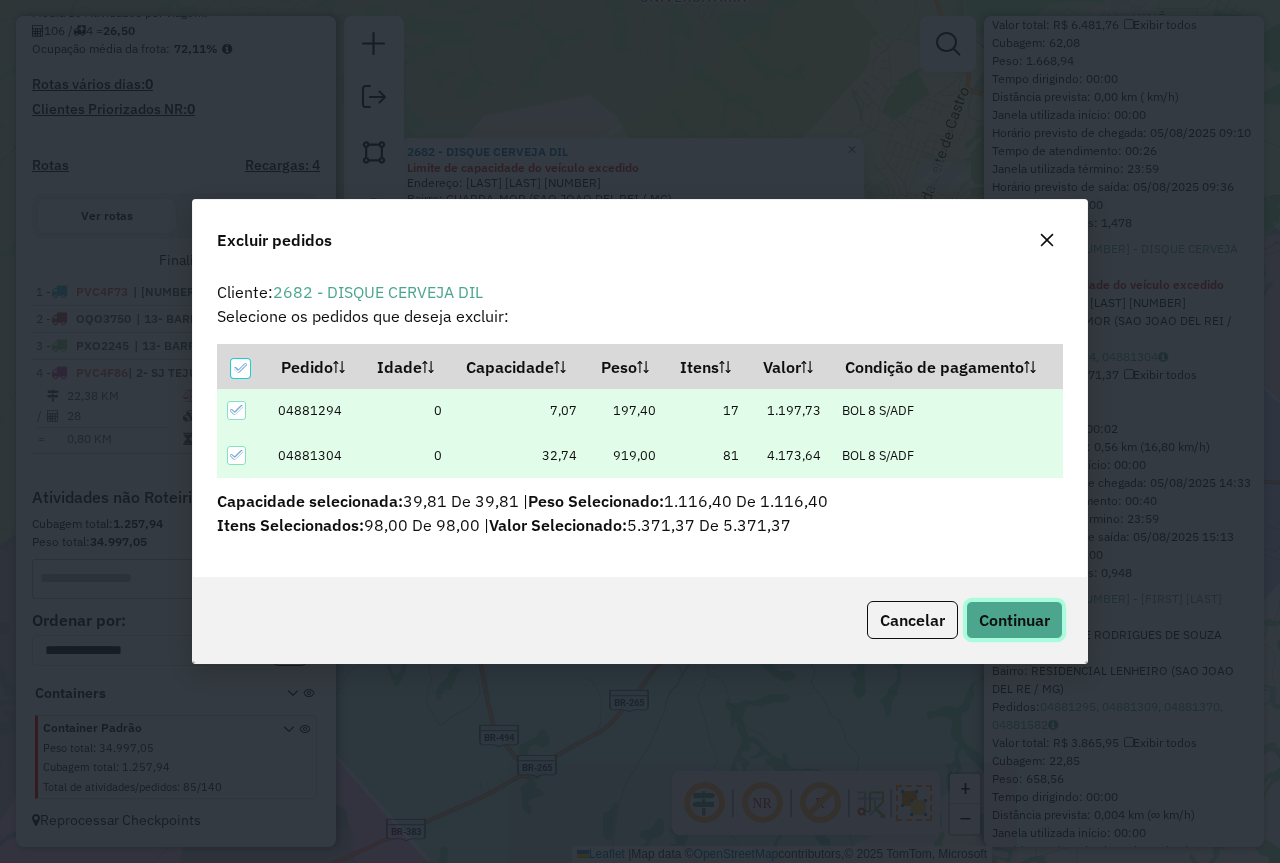 click on "Continuar" 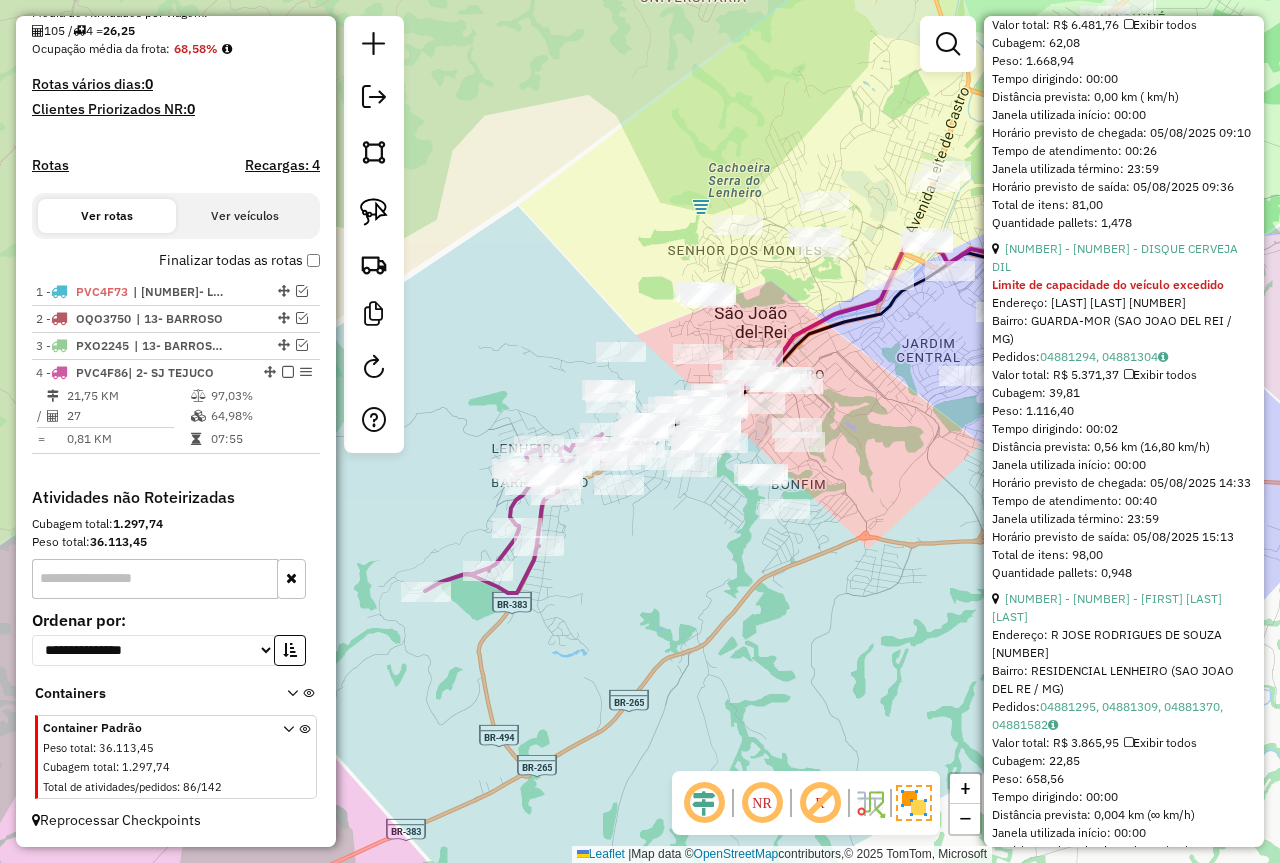 scroll, scrollTop: 674, scrollLeft: 0, axis: vertical 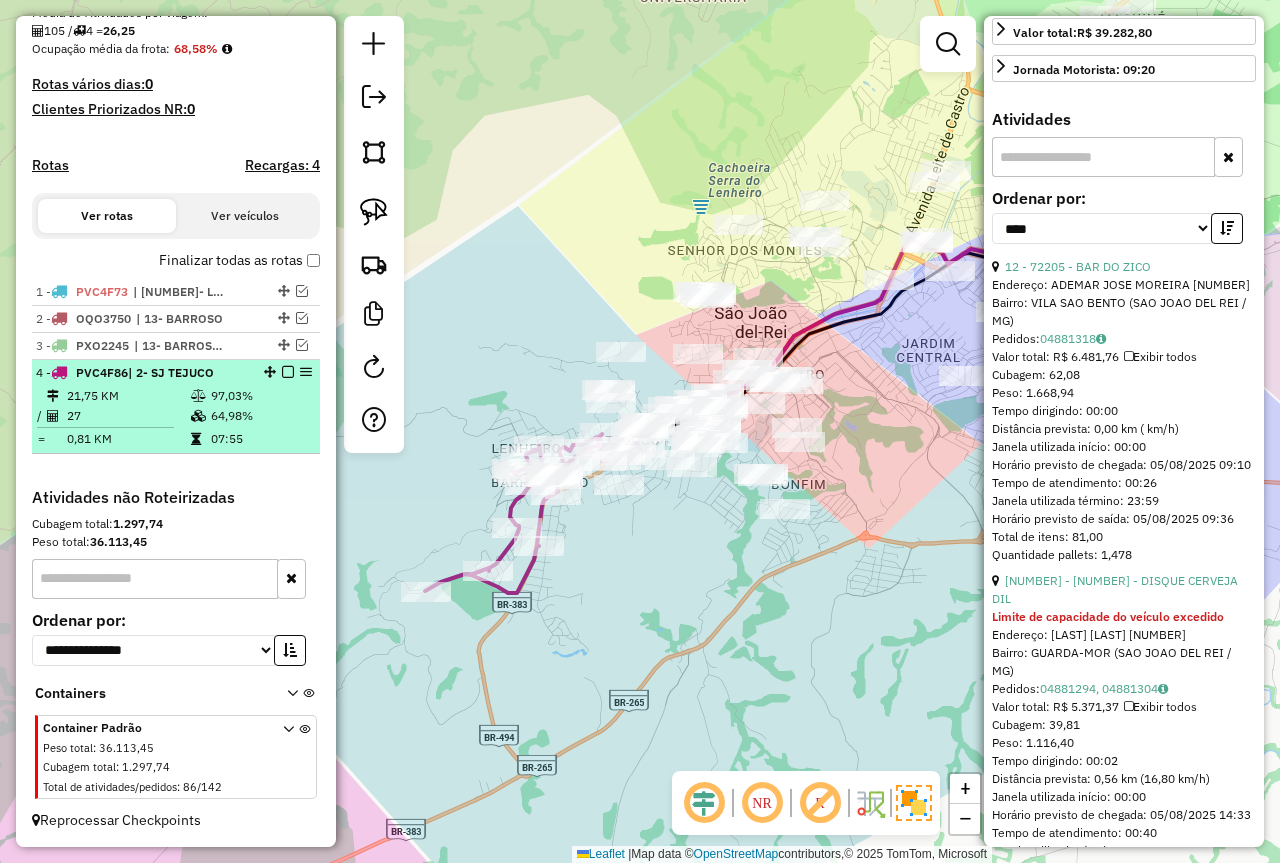click at bounding box center (288, 372) 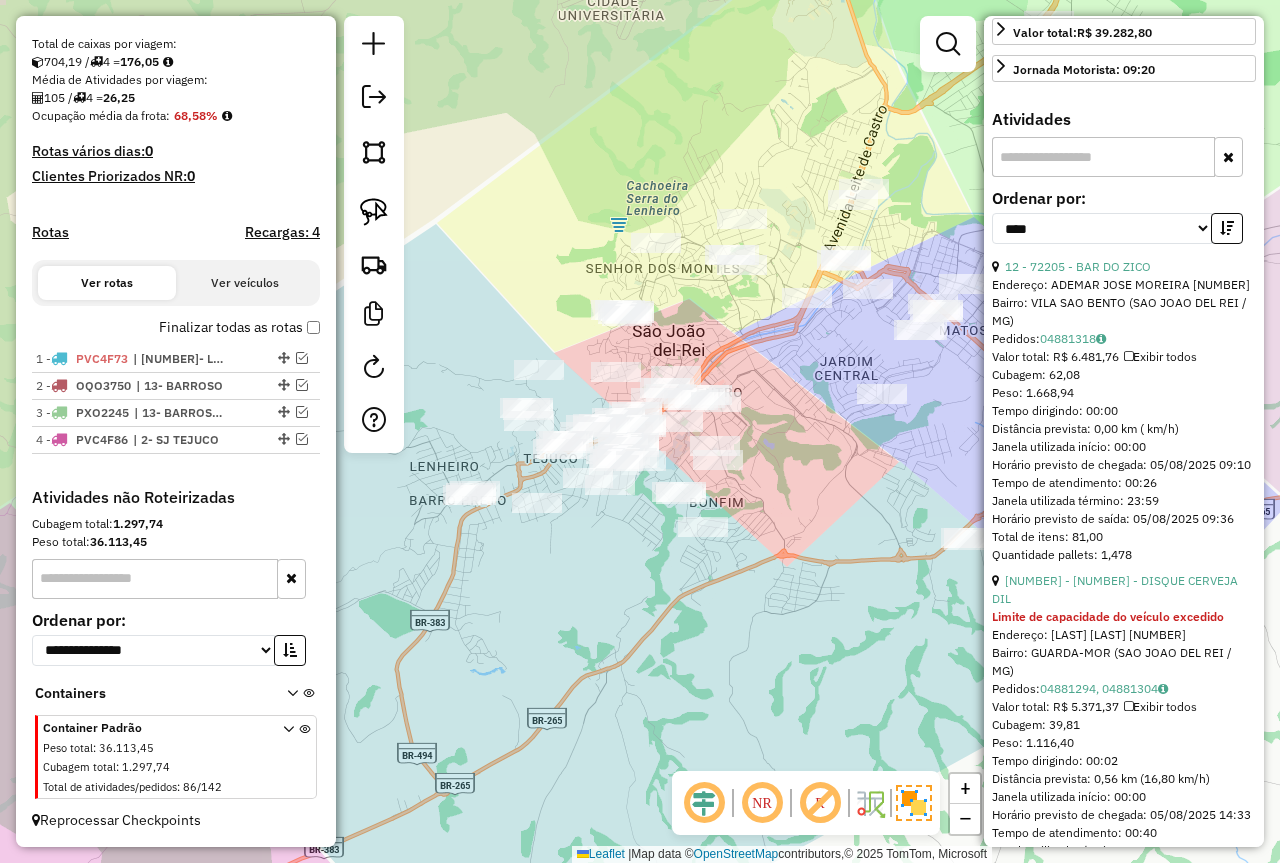 drag, startPoint x: 765, startPoint y: 569, endPoint x: 688, endPoint y: 585, distance: 78.64477 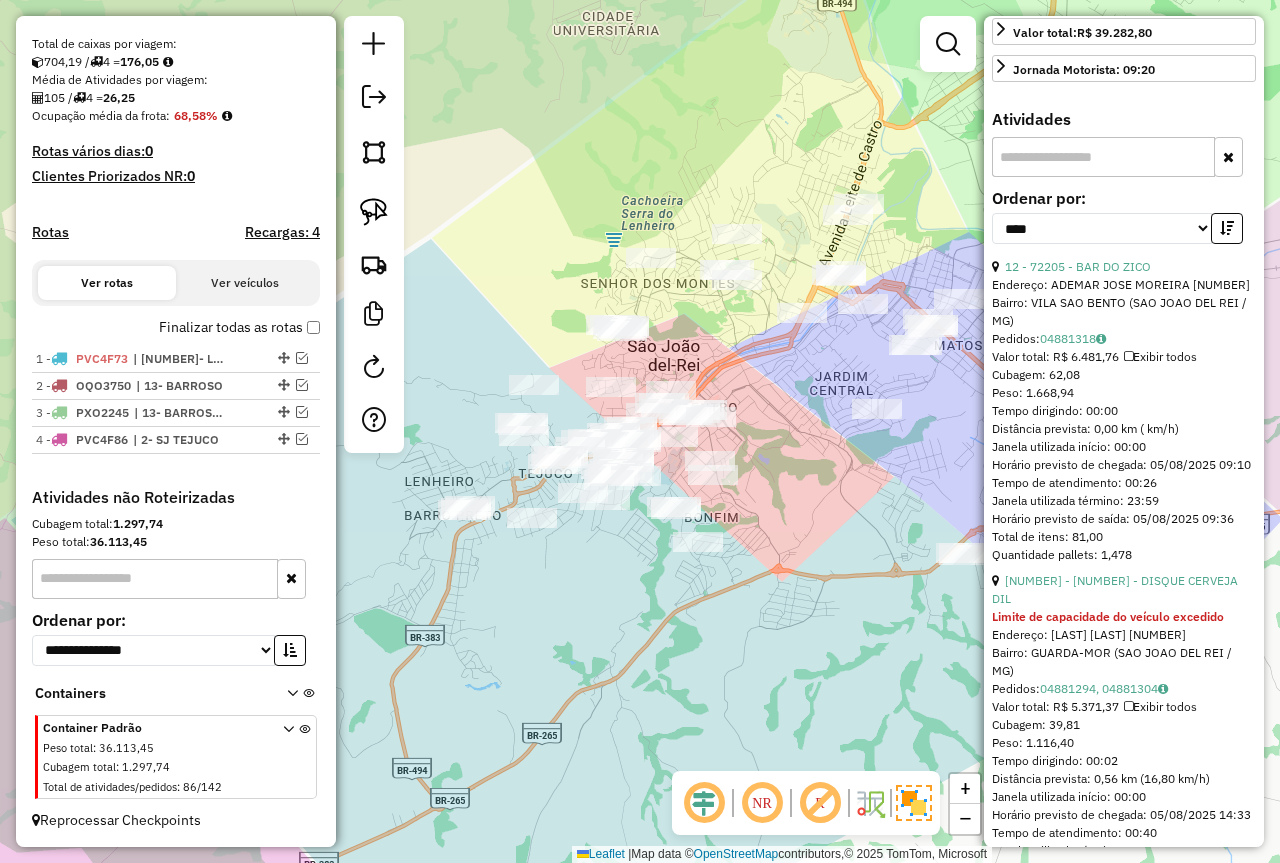 drag, startPoint x: 832, startPoint y: 427, endPoint x: 826, endPoint y: 441, distance: 15.231546 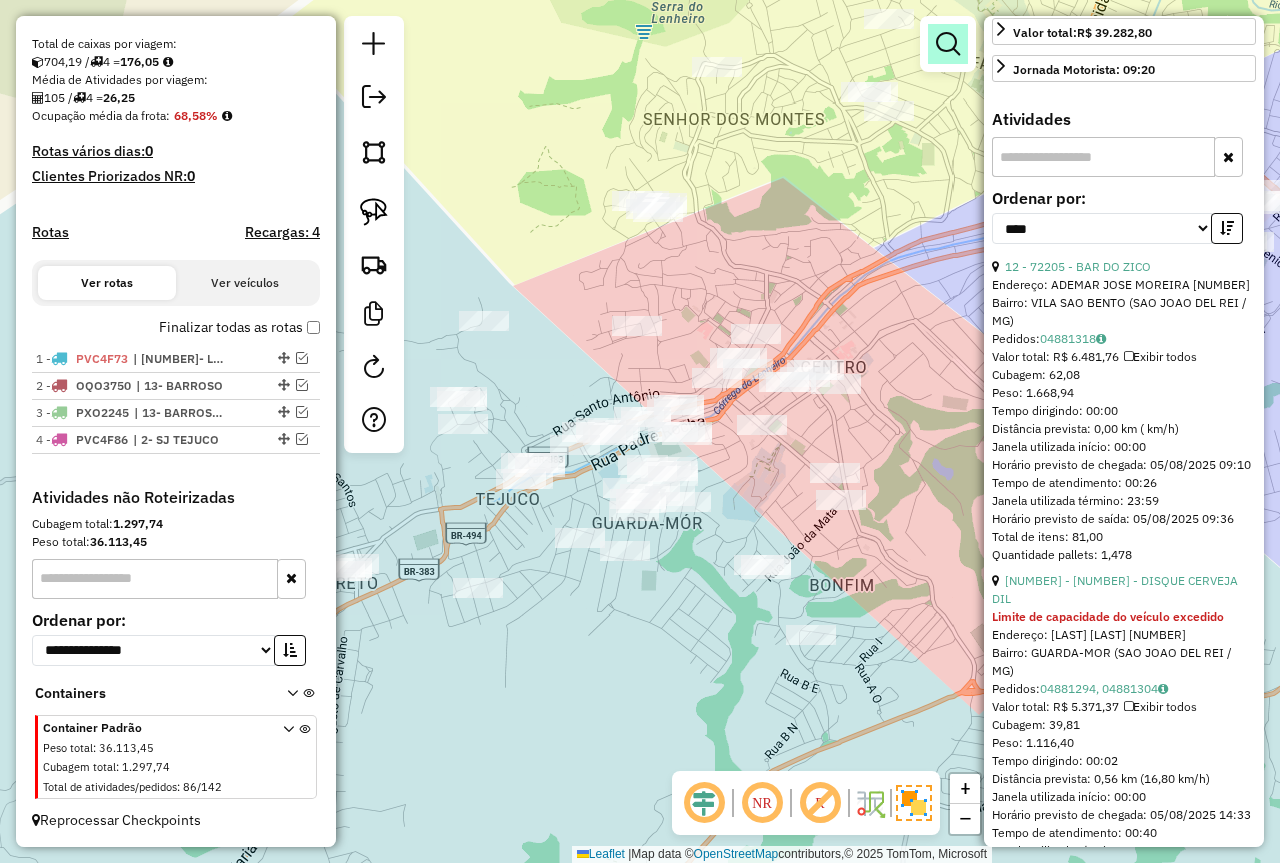 click at bounding box center (948, 44) 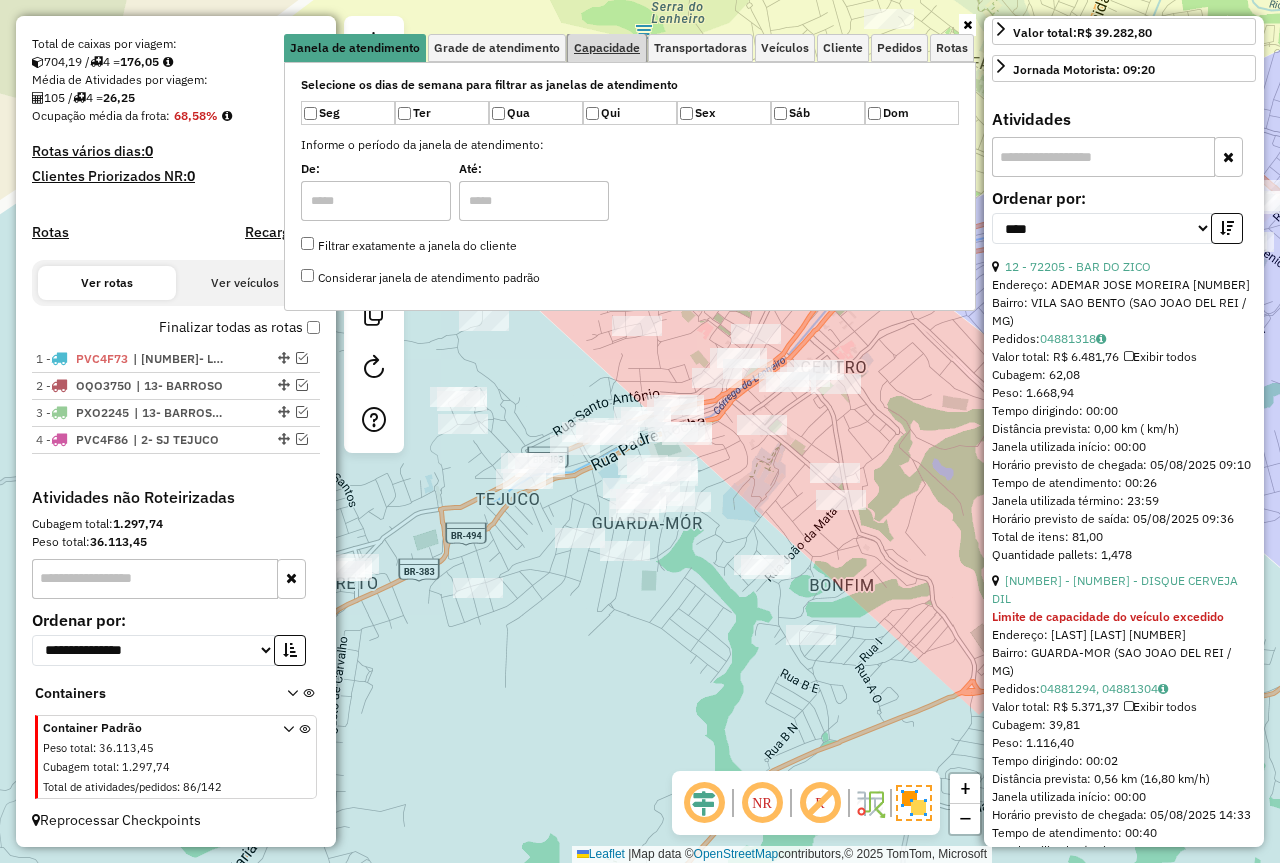 click on "Capacidade" at bounding box center (607, 48) 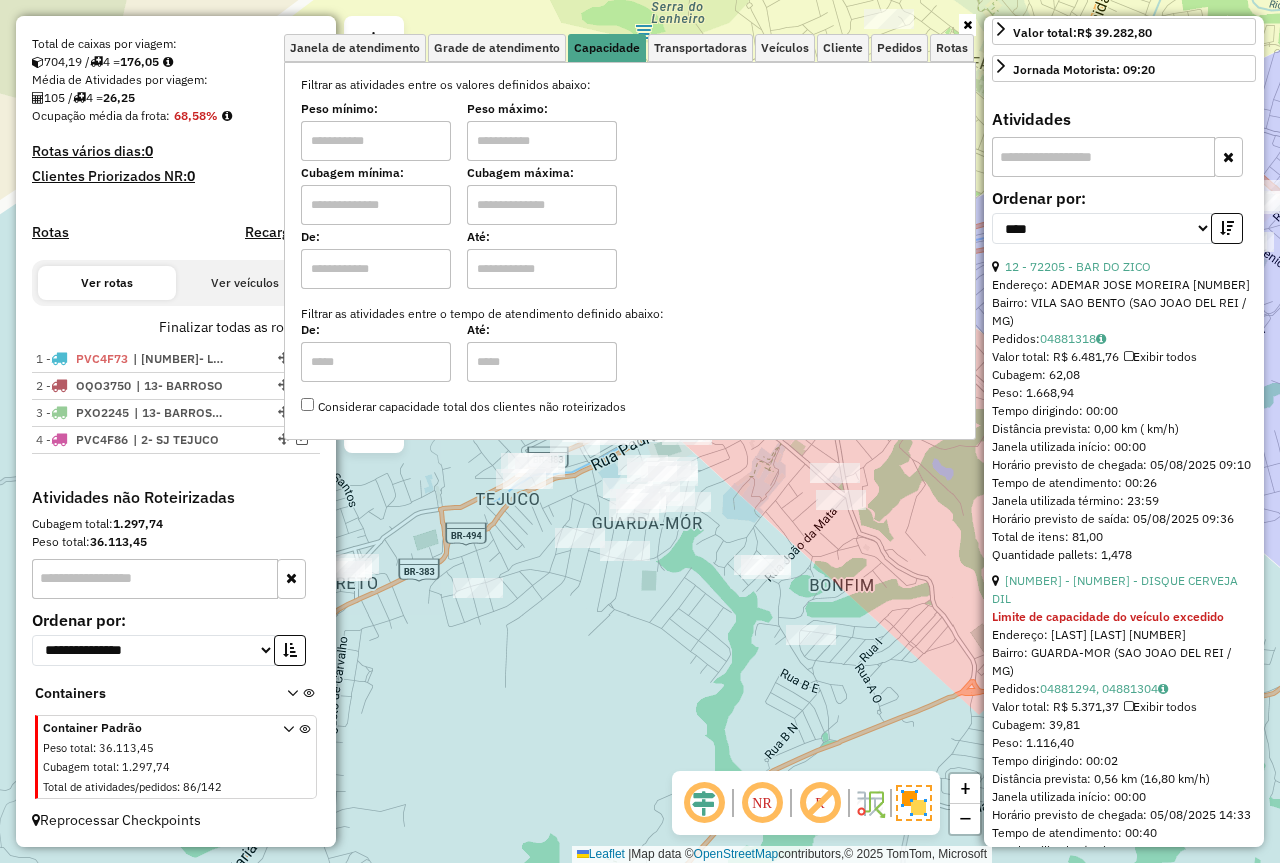 click at bounding box center [376, 141] 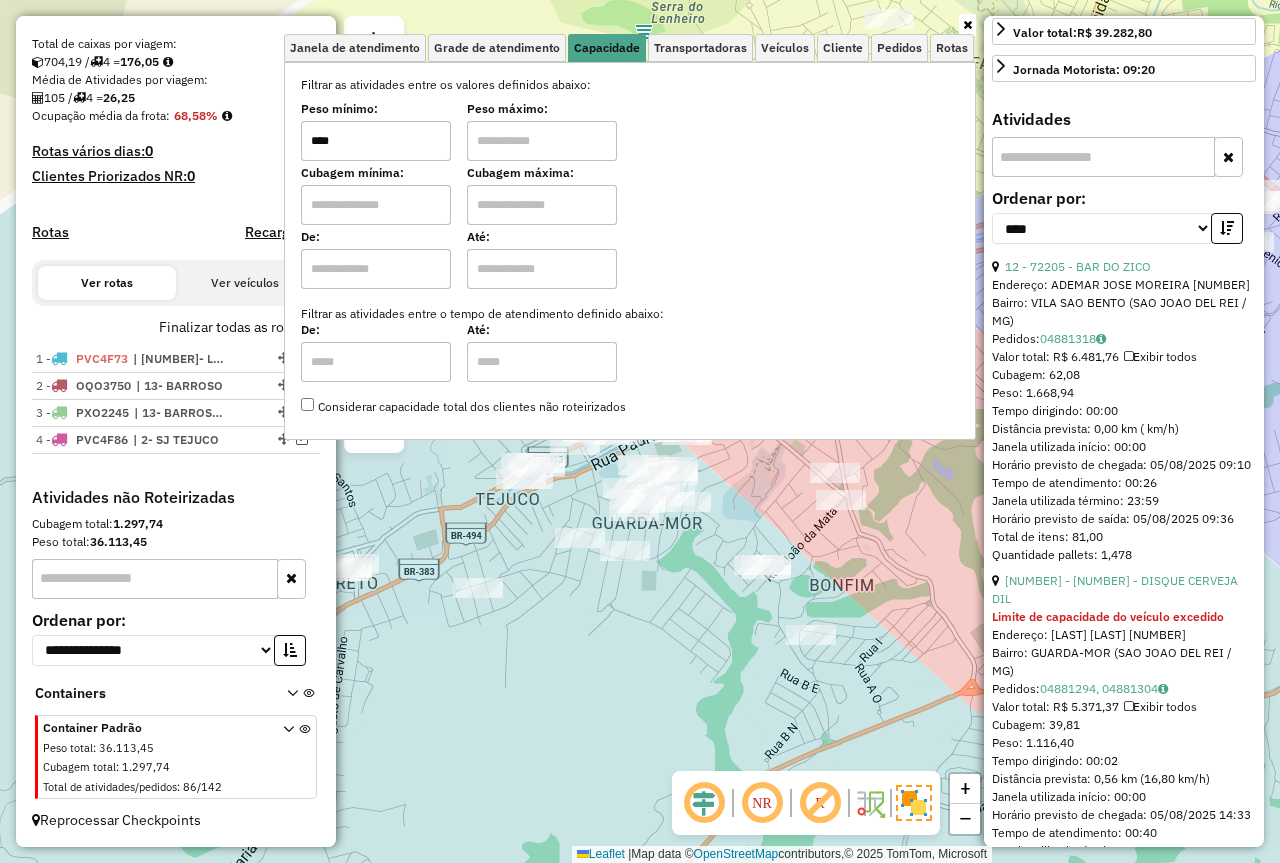 type on "****" 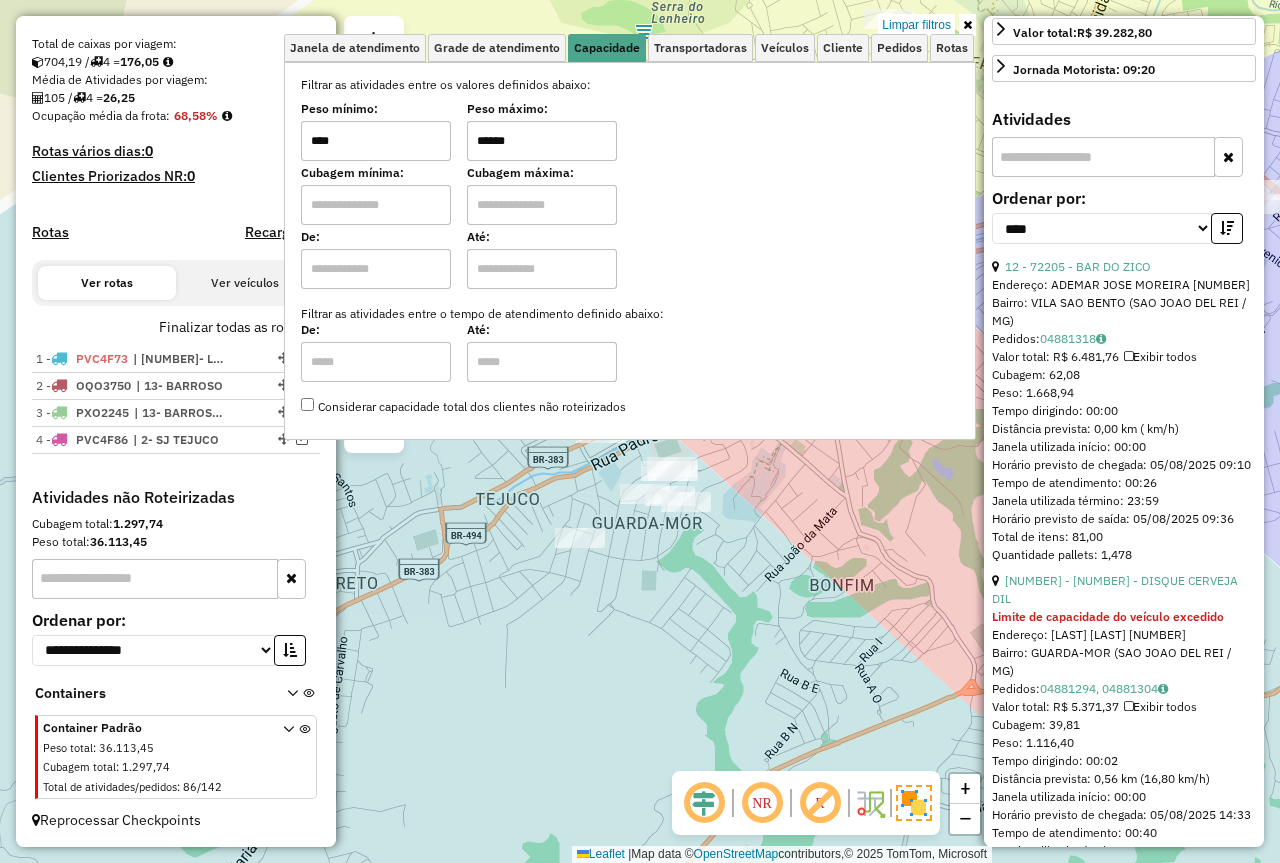 click on "Limpar filtros Janela de atendimento Grade de atendimento Capacidade Transportadoras Veículos Cliente Pedidos  Rotas Selecione os dias de semana para filtrar as janelas de atendimento  Seg   Ter   Qua   Qui   Sex   Sáb   Dom  Informe o período da janela de atendimento: De: Até:  Filtrar exatamente a janela do cliente  Considerar janela de atendimento padrão  Selecione os dias de semana para filtrar as grades de atendimento  Seg   Ter   Qua   Qui   Sex   Sáb   Dom   Considerar clientes sem dia de atendimento cadastrado  Clientes fora do dia de atendimento selecionado Filtrar as atividades entre os valores definidos abaixo:  Peso mínimo:  ****  Peso máximo:  ******  Cubagem mínima:   Cubagem máxima:   De:   Até:  Filtrar as atividades entre o tempo de atendimento definido abaixo:  De:   Até:   Considerar capacidade total dos clientes não roteirizados Transportadora: Selecione um ou mais itens Tipo de veículo: Selecione um ou mais itens Veículo: Selecione um ou mais itens Motorista: Nome: Rótulo:" 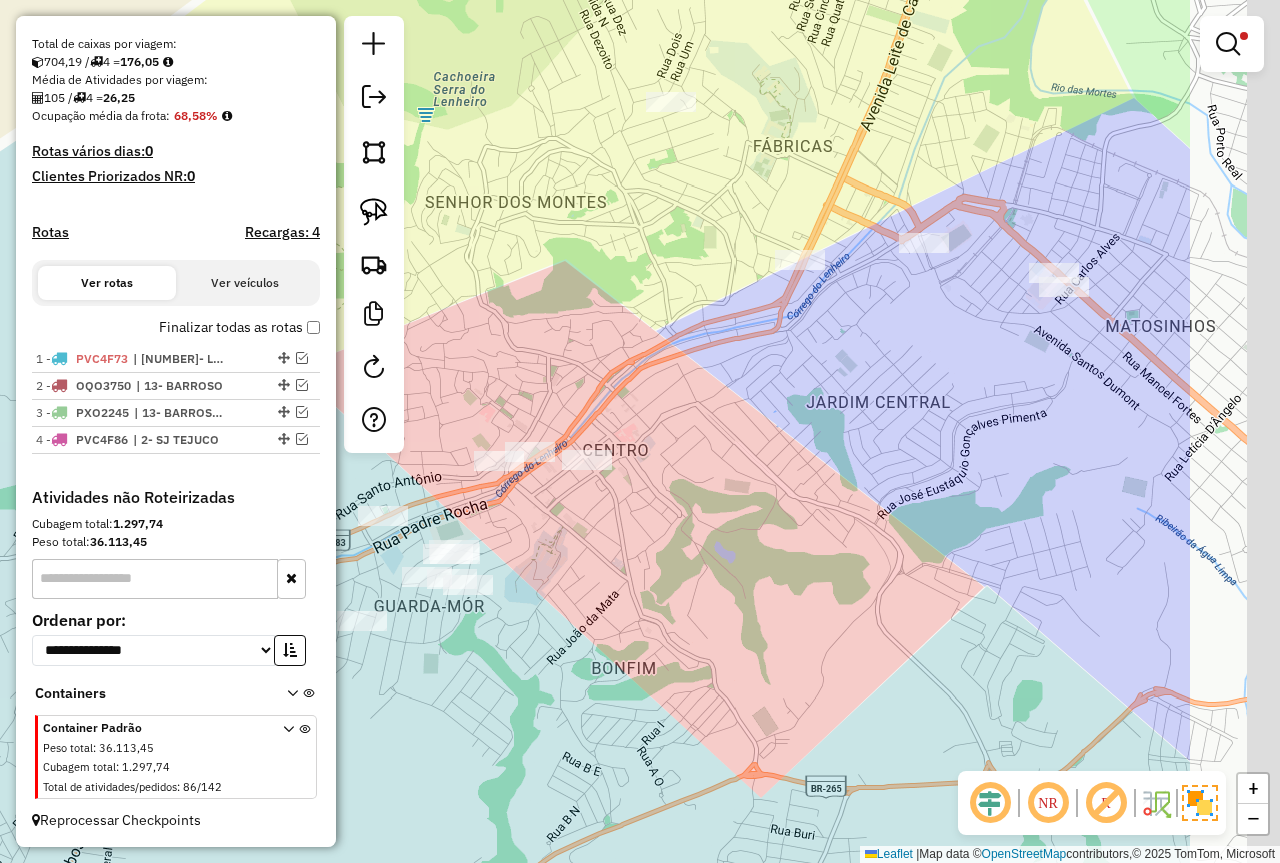 drag, startPoint x: 882, startPoint y: 444, endPoint x: 628, endPoint y: 538, distance: 270.83575 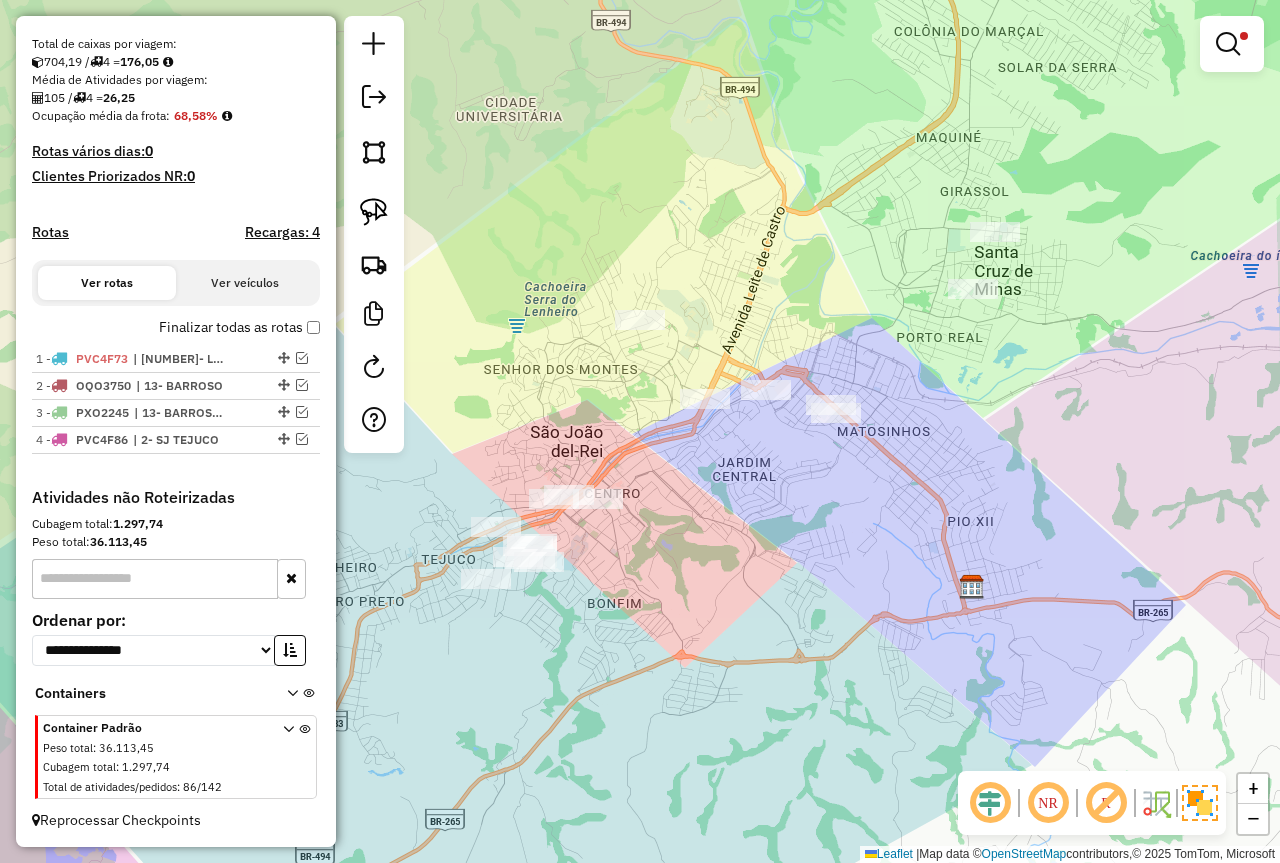 click on "Finalizar todas as rotas" at bounding box center (239, 327) 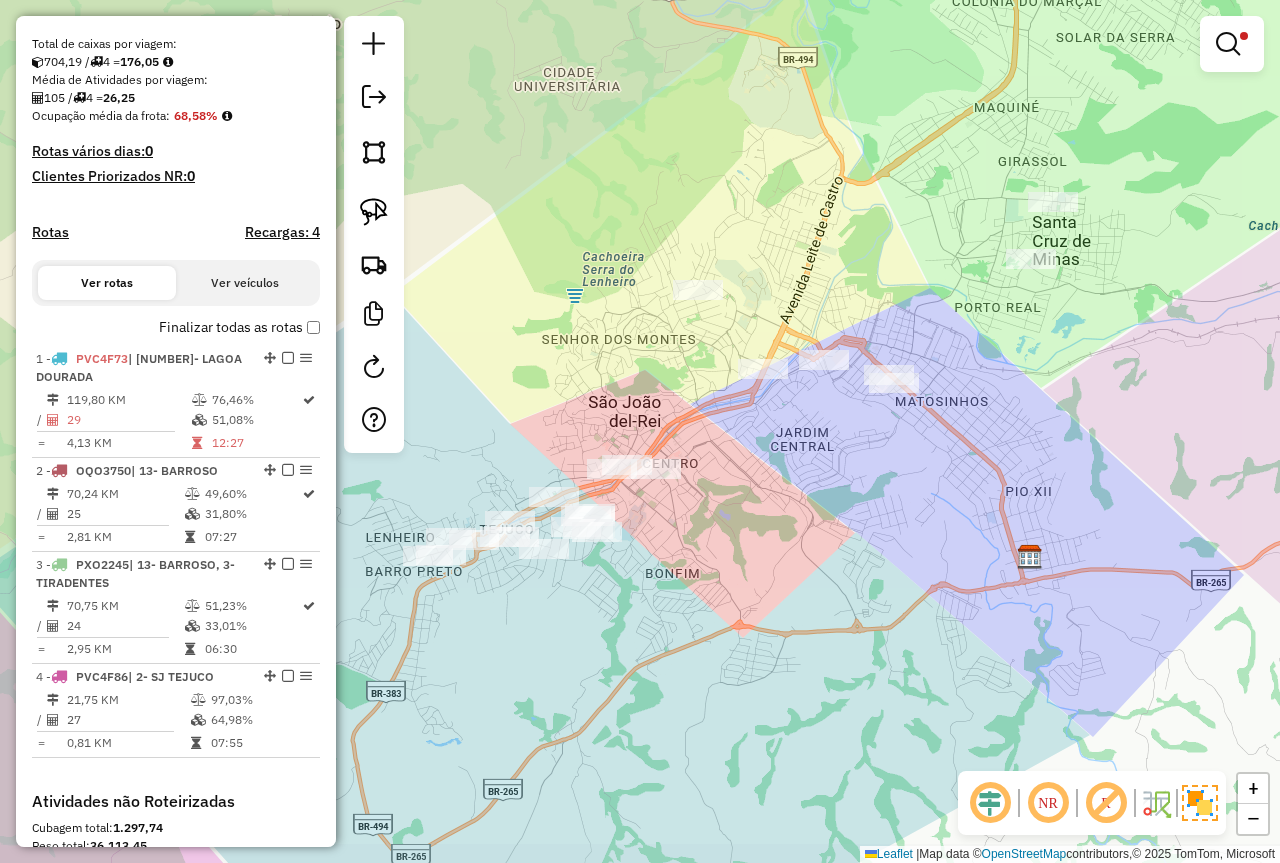 drag, startPoint x: 781, startPoint y: 544, endPoint x: 591, endPoint y: 565, distance: 191.157 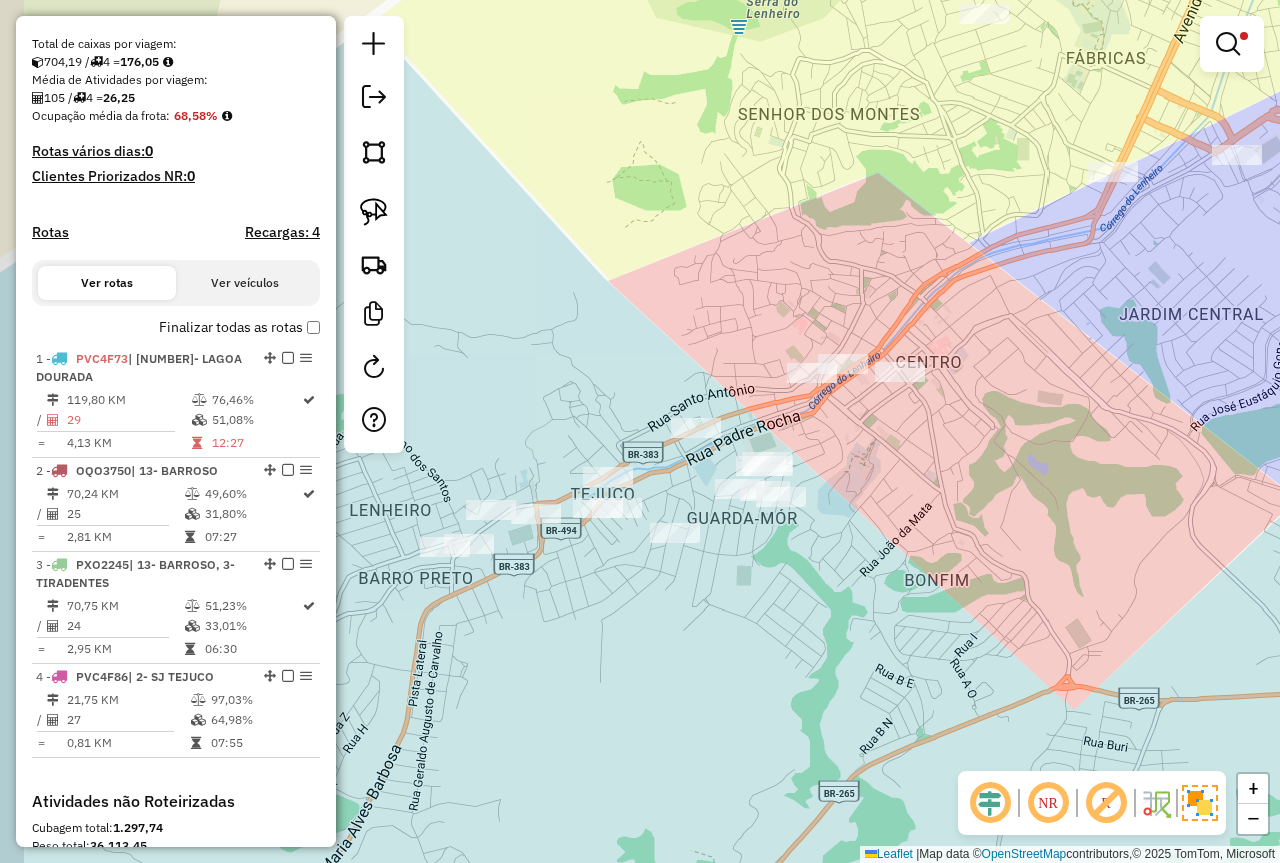 drag, startPoint x: 550, startPoint y: 577, endPoint x: 587, endPoint y: 612, distance: 50.931328 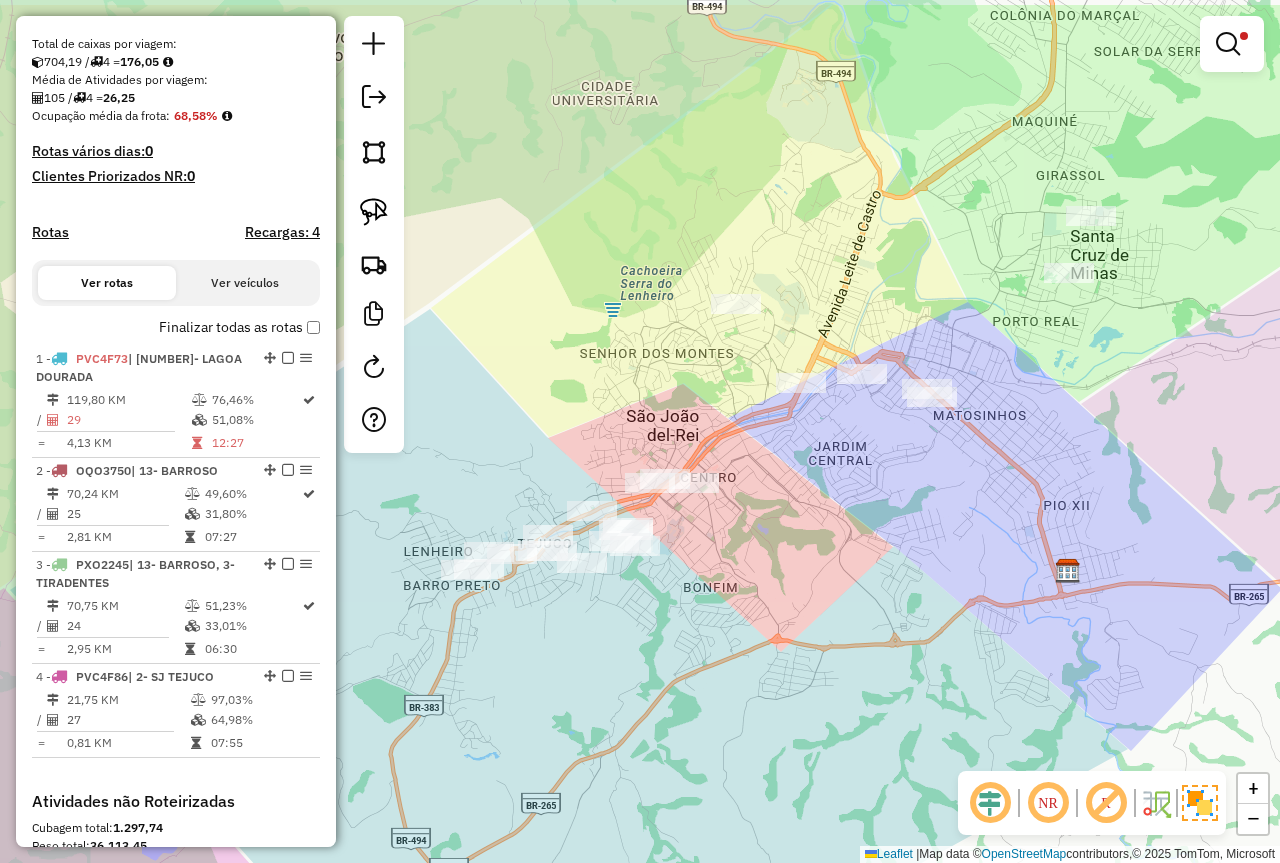 drag, startPoint x: 594, startPoint y: 365, endPoint x: 525, endPoint y: 456, distance: 114.20158 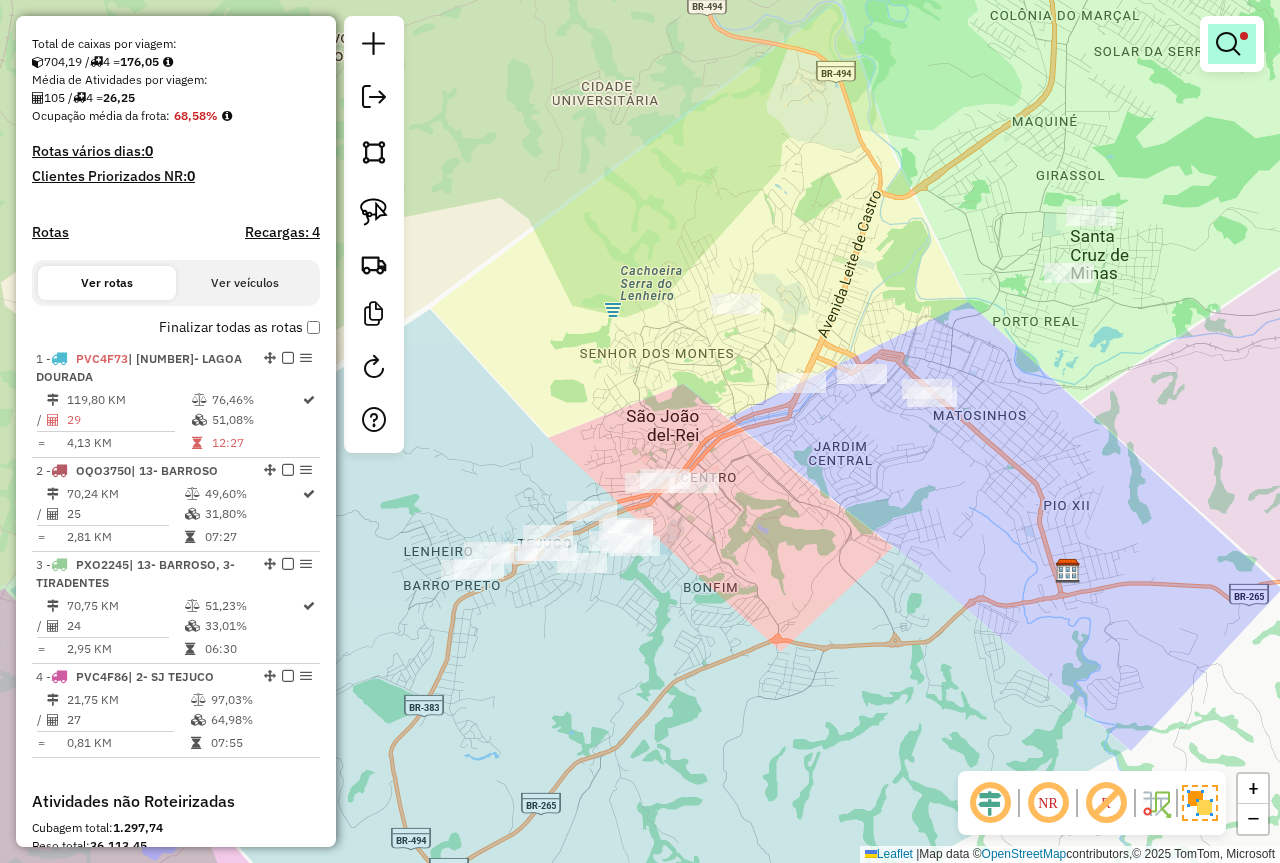 click at bounding box center (1232, 44) 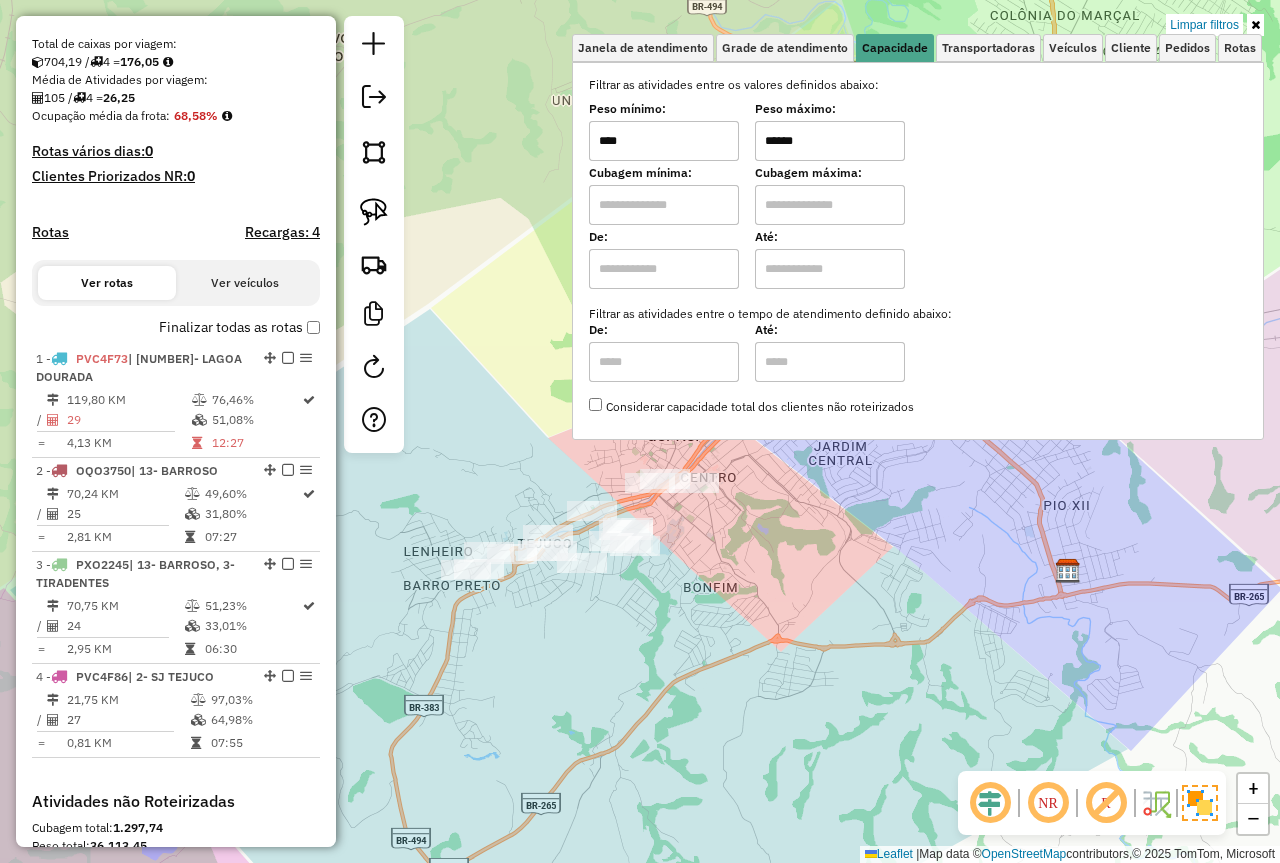 drag, startPoint x: 744, startPoint y: 141, endPoint x: 534, endPoint y: 204, distance: 219.24643 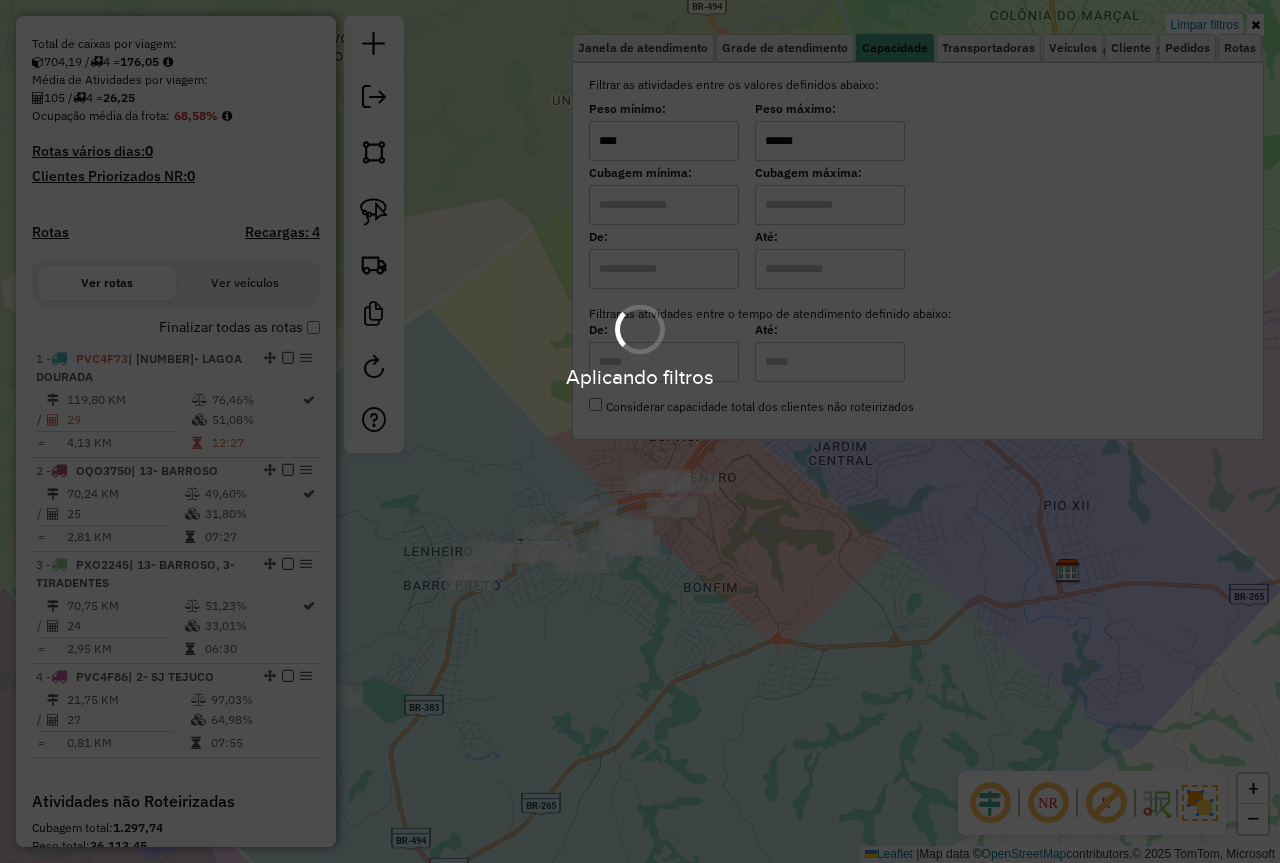type on "******" 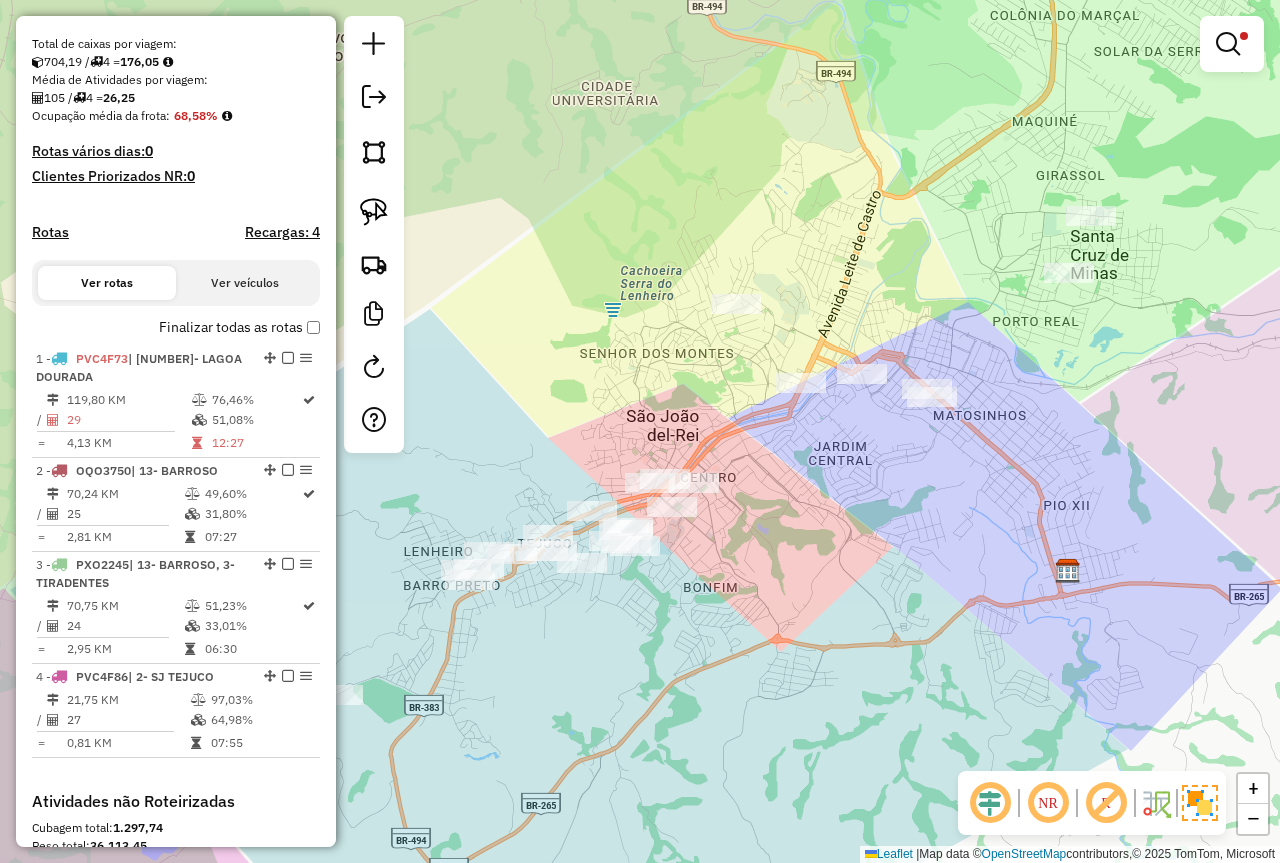 click on "Limpar filtros Janela de atendimento Grade de atendimento Capacidade Transportadoras Veículos Cliente Pedidos  Rotas Selecione os dias de semana para filtrar as janelas de atendimento  Seg   Ter   Qua   Qui   Sex   Sáb   Dom  Informe o período da janela de atendimento: De: Até:  Filtrar exatamente a janela do cliente  Considerar janela de atendimento padrão  Selecione os dias de semana para filtrar as grades de atendimento  Seg   Ter   Qua   Qui   Sex   Sáb   Dom   Considerar clientes sem dia de atendimento cadastrado  Clientes fora do dia de atendimento selecionado Filtrar as atividades entre os valores definidos abaixo:  Peso mínimo:  ****  Peso máximo:  ******  Cubagem mínima:   Cubagem máxima:   De:   Até:  Filtrar as atividades entre o tempo de atendimento definido abaixo:  De:   Até:   Considerar capacidade total dos clientes não roteirizados Transportadora: Selecione um ou mais itens Tipo de veículo: Selecione um ou mais itens Veículo: Selecione um ou mais itens Motorista: Nome: Rótulo:" 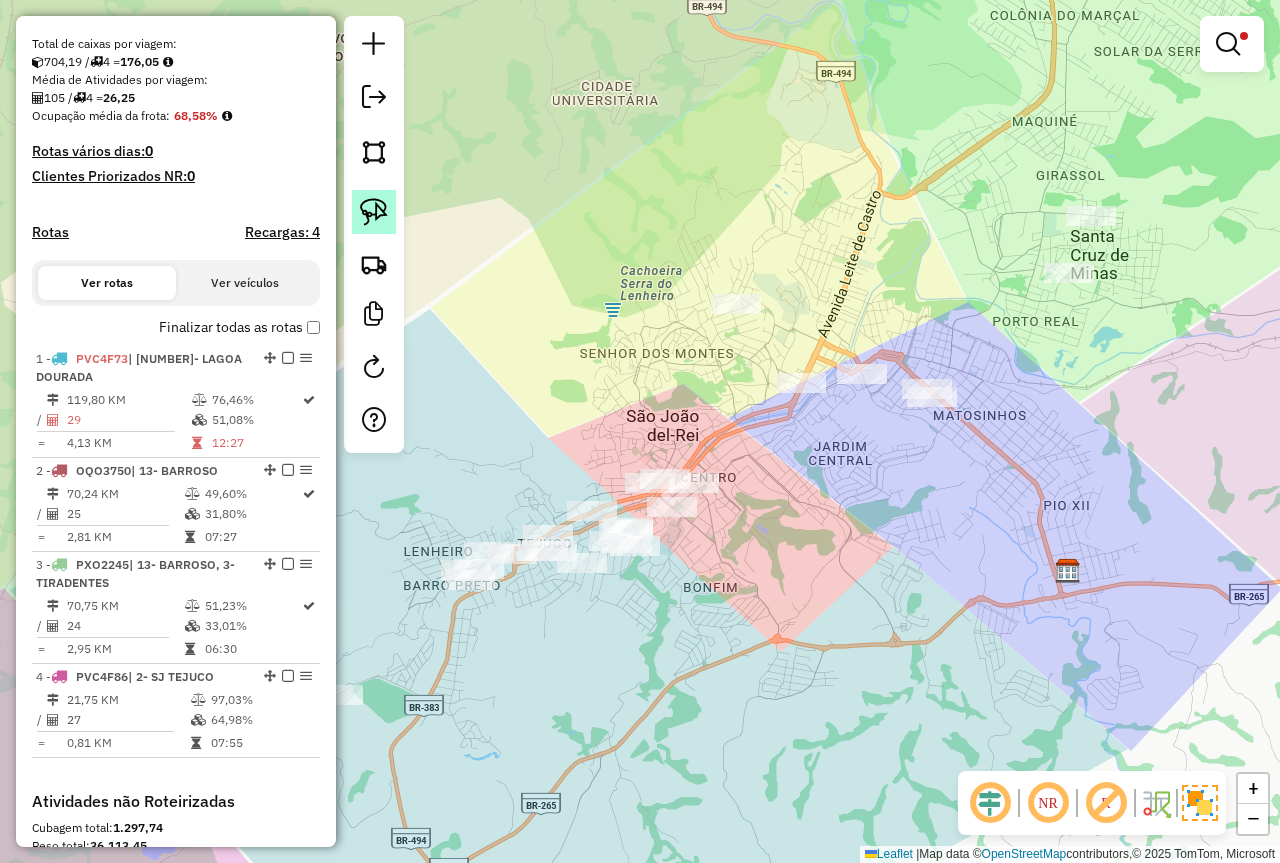 click 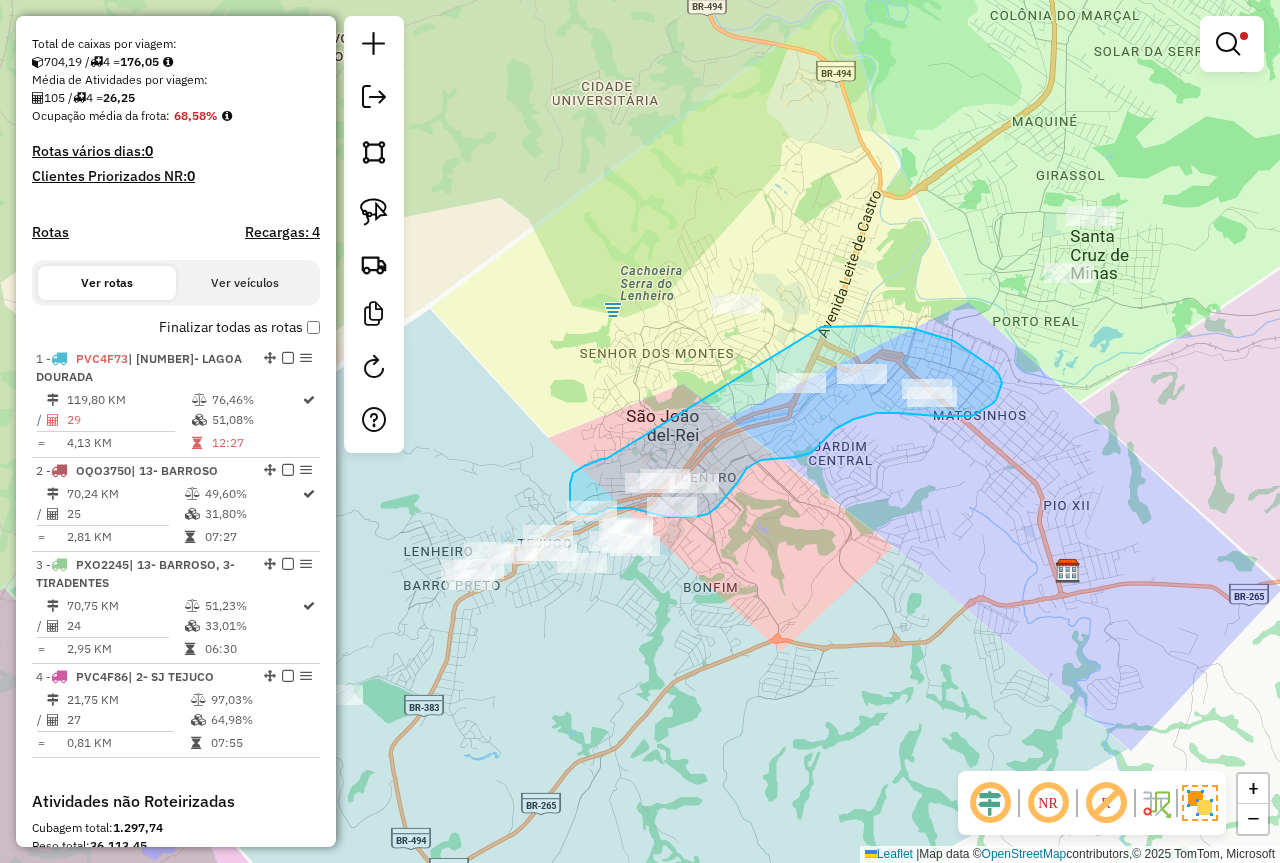 drag, startPoint x: 606, startPoint y: 459, endPoint x: 818, endPoint y: 328, distance: 249.20874 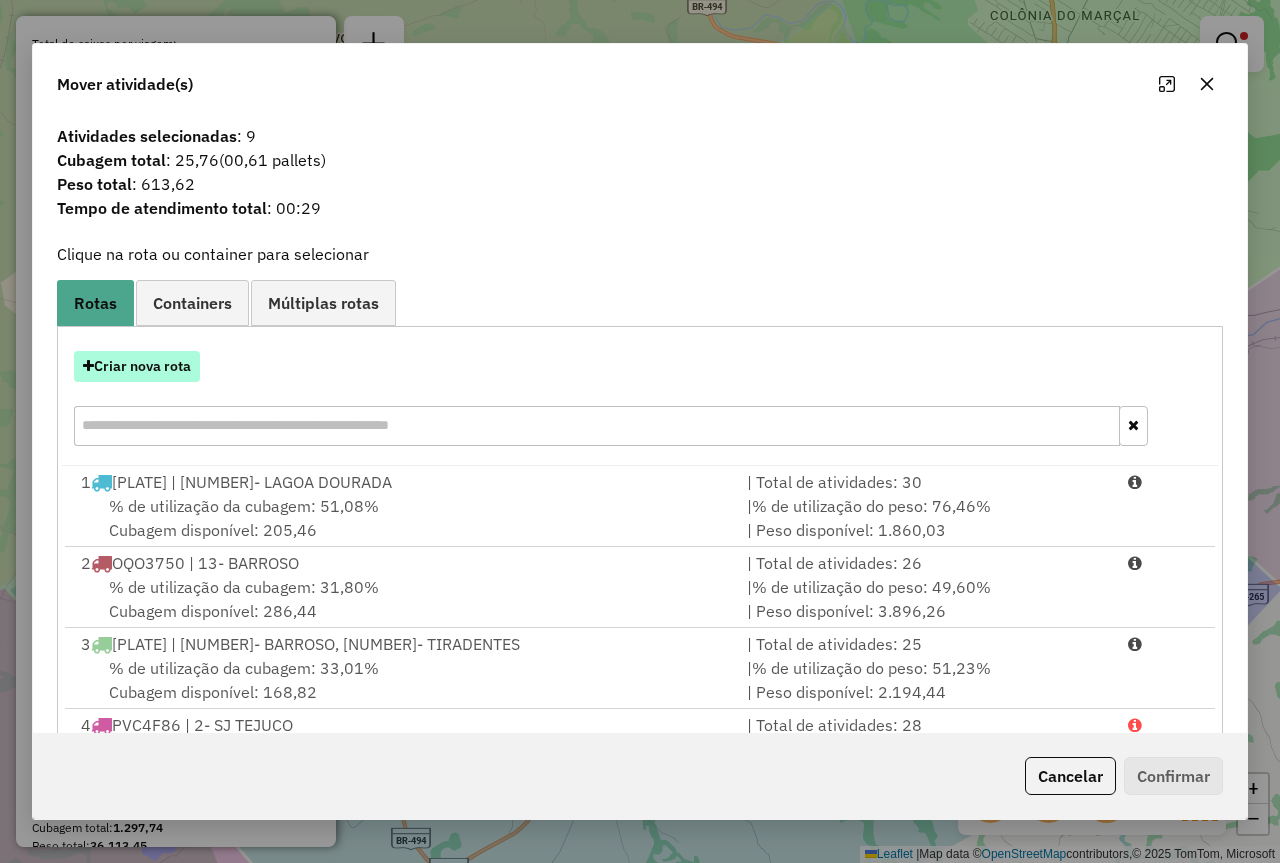 click on "Criar nova rota" at bounding box center [137, 366] 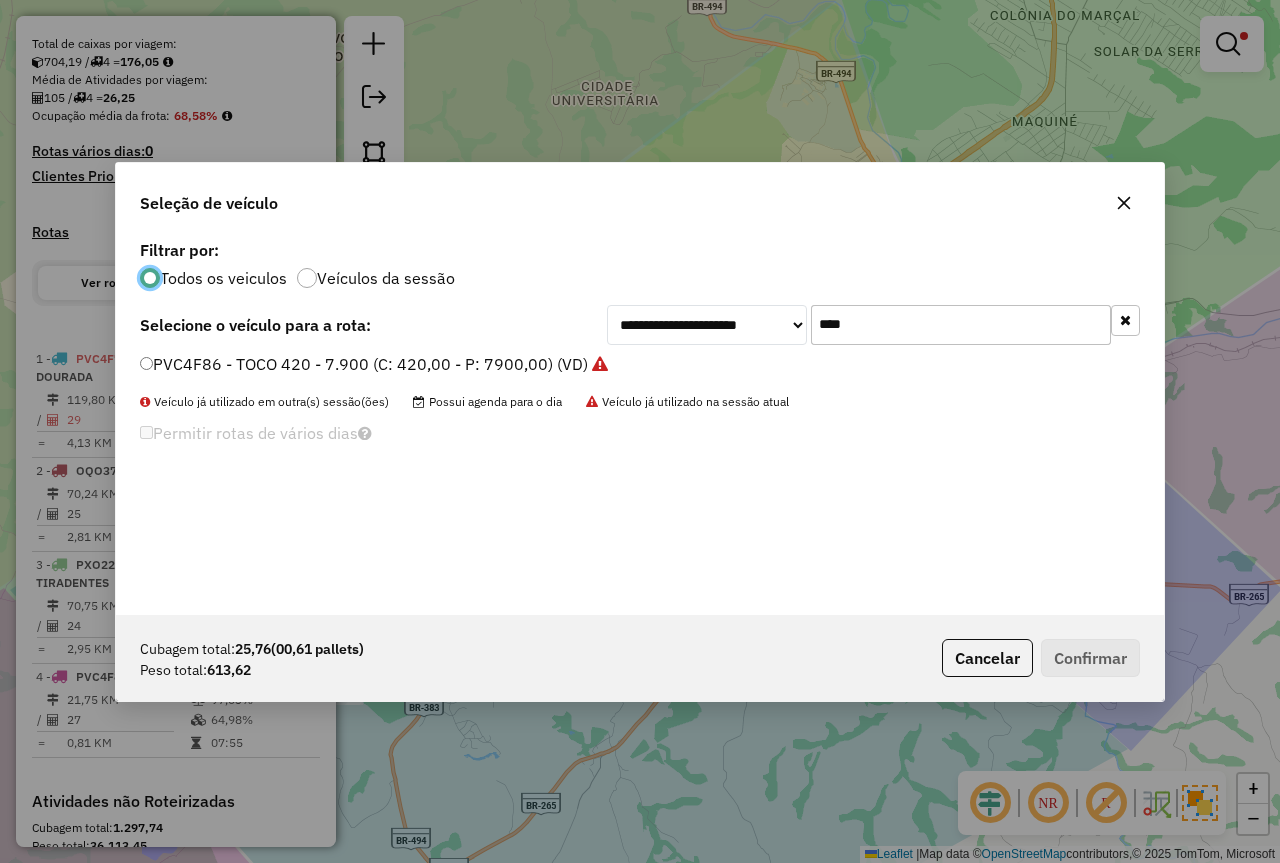 scroll, scrollTop: 11, scrollLeft: 6, axis: both 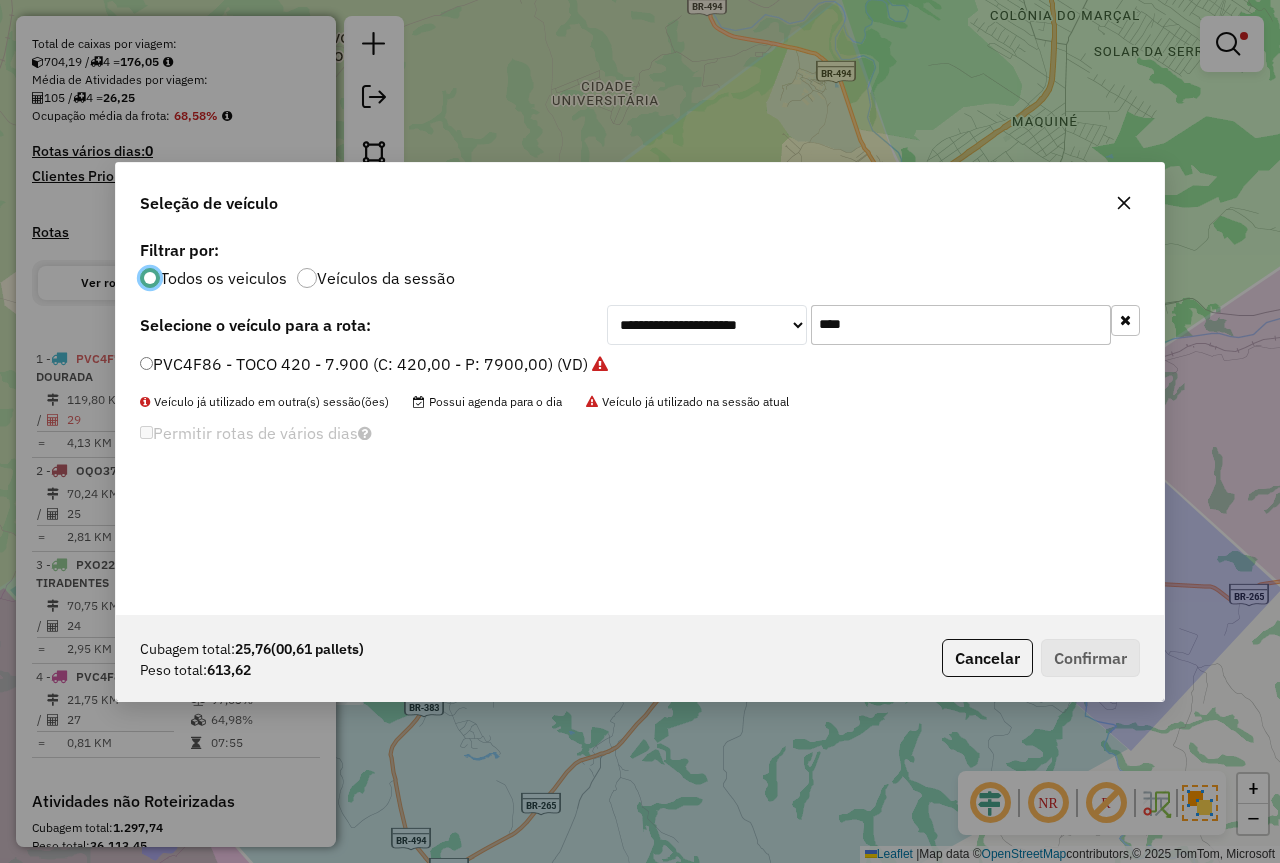 drag, startPoint x: 852, startPoint y: 333, endPoint x: 652, endPoint y: 333, distance: 200 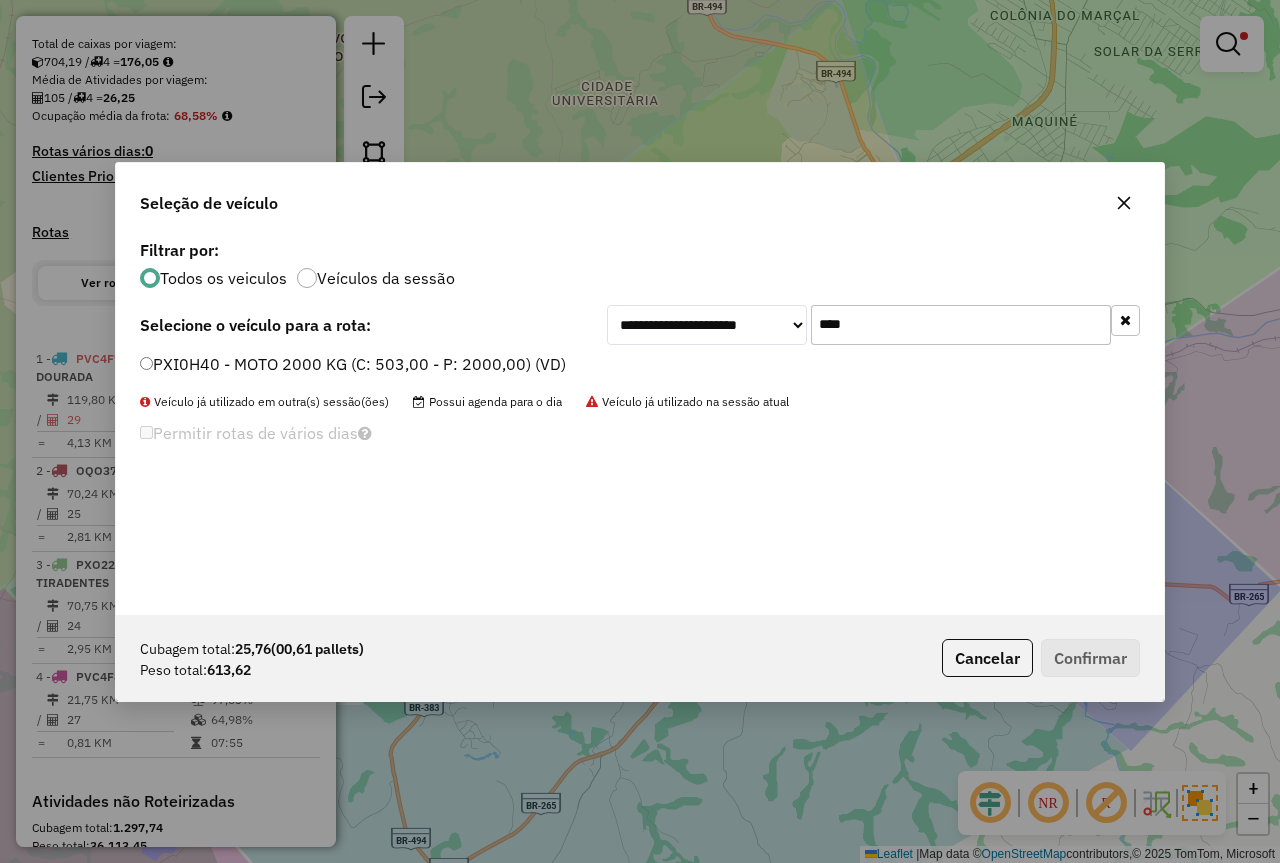 type on "****" 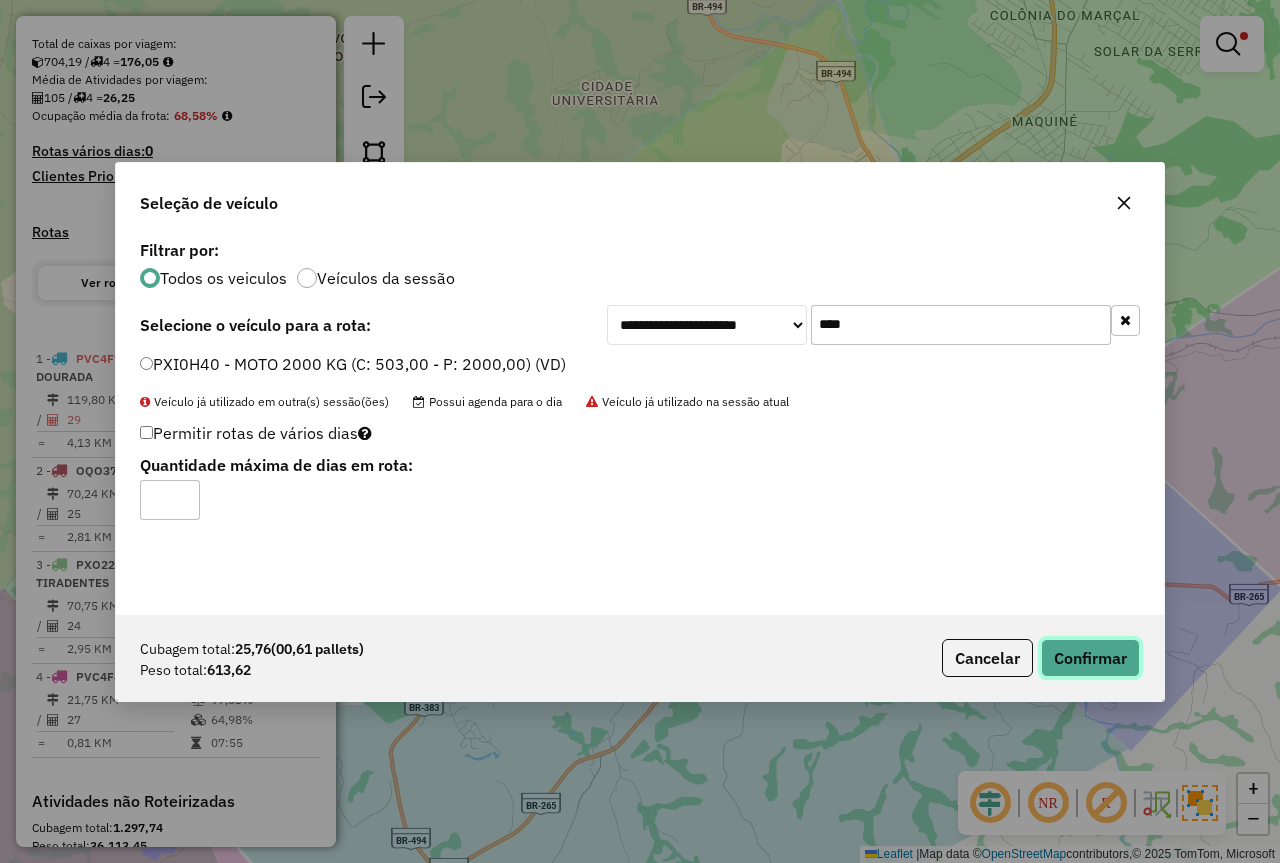 click on "Confirmar" 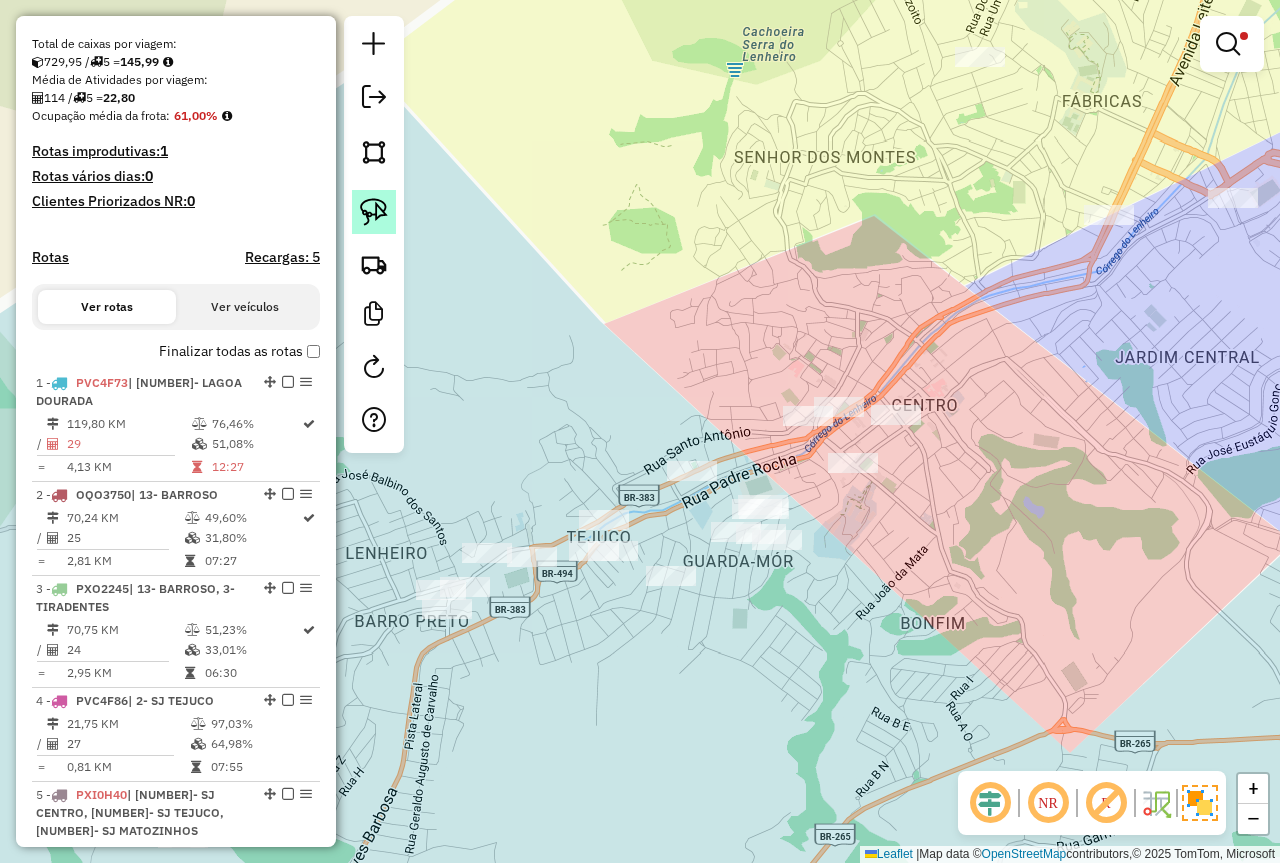 click 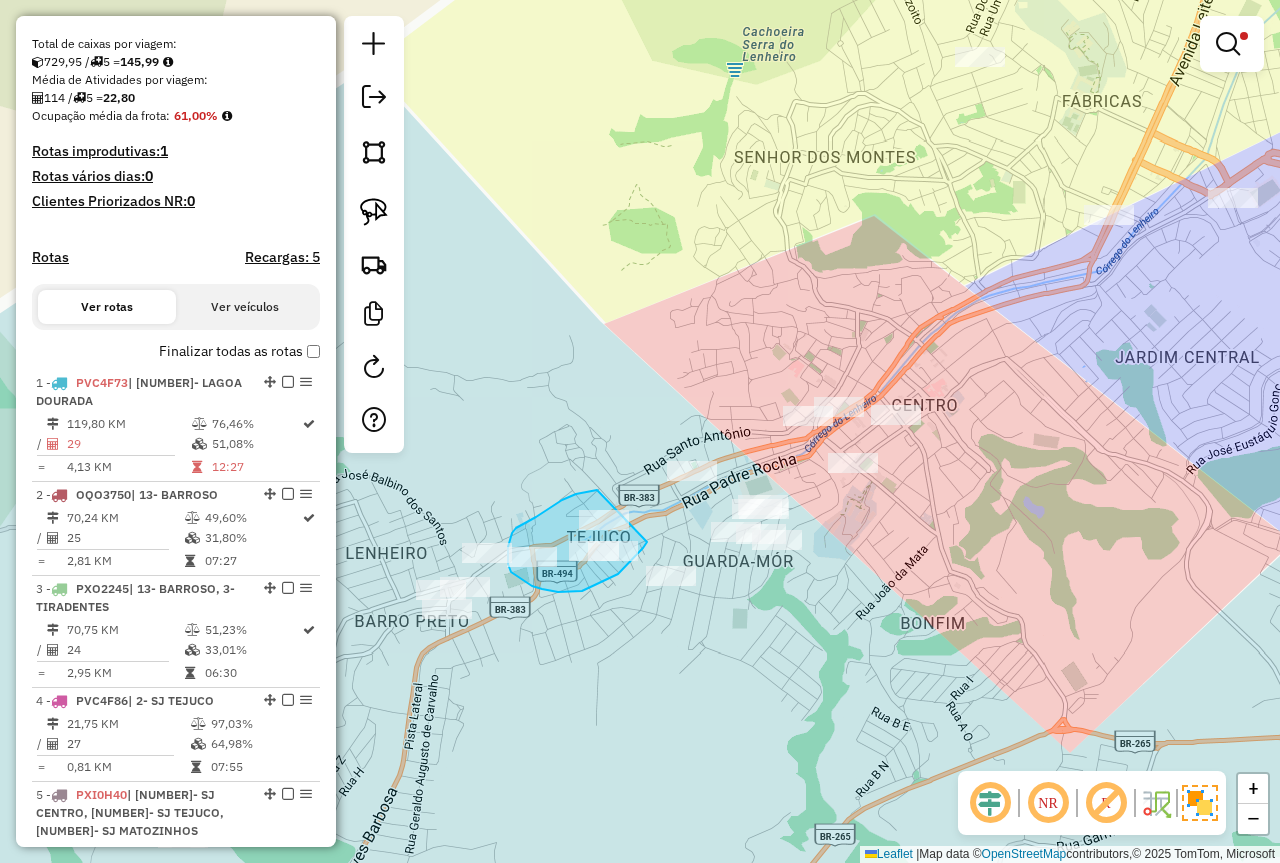 drag, startPoint x: 597, startPoint y: 490, endPoint x: 647, endPoint y: 542, distance: 72.138756 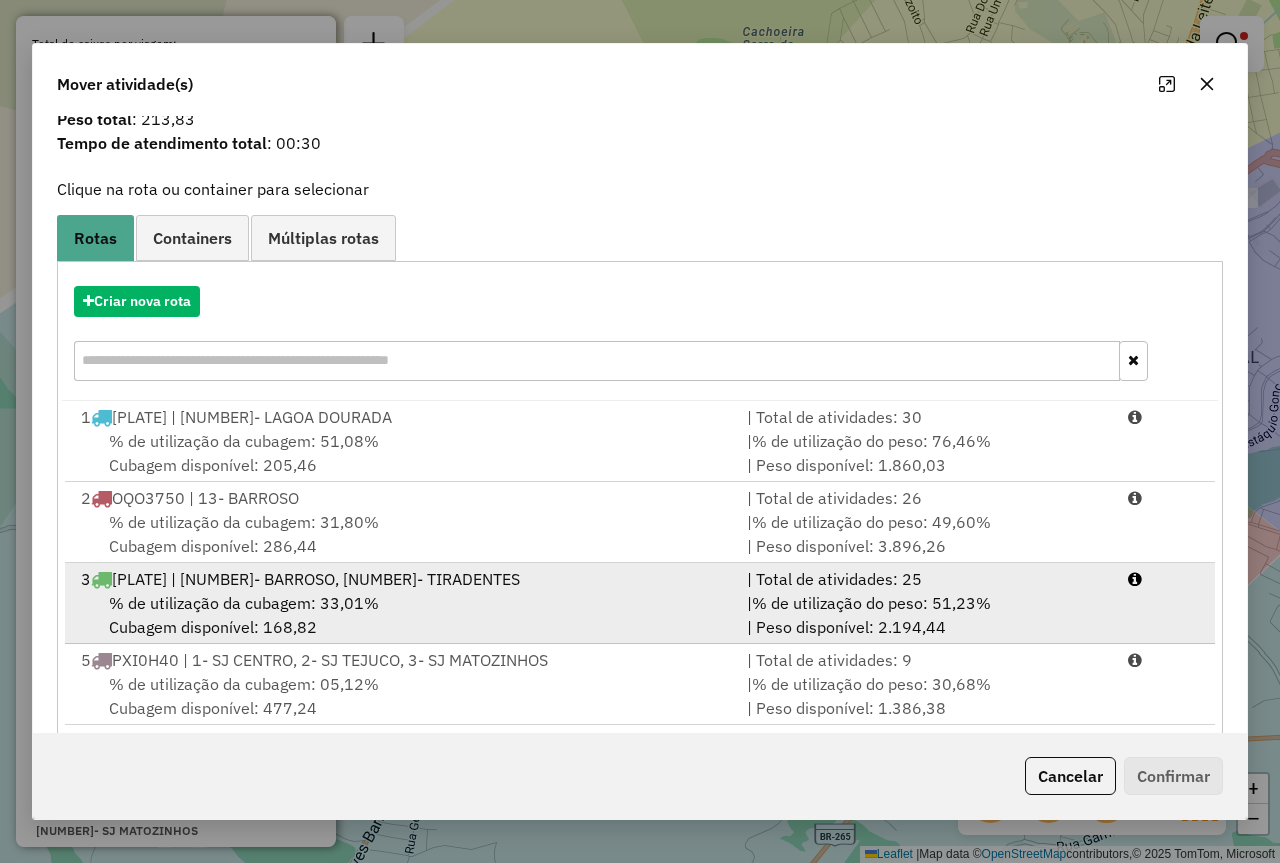 scroll, scrollTop: 91, scrollLeft: 0, axis: vertical 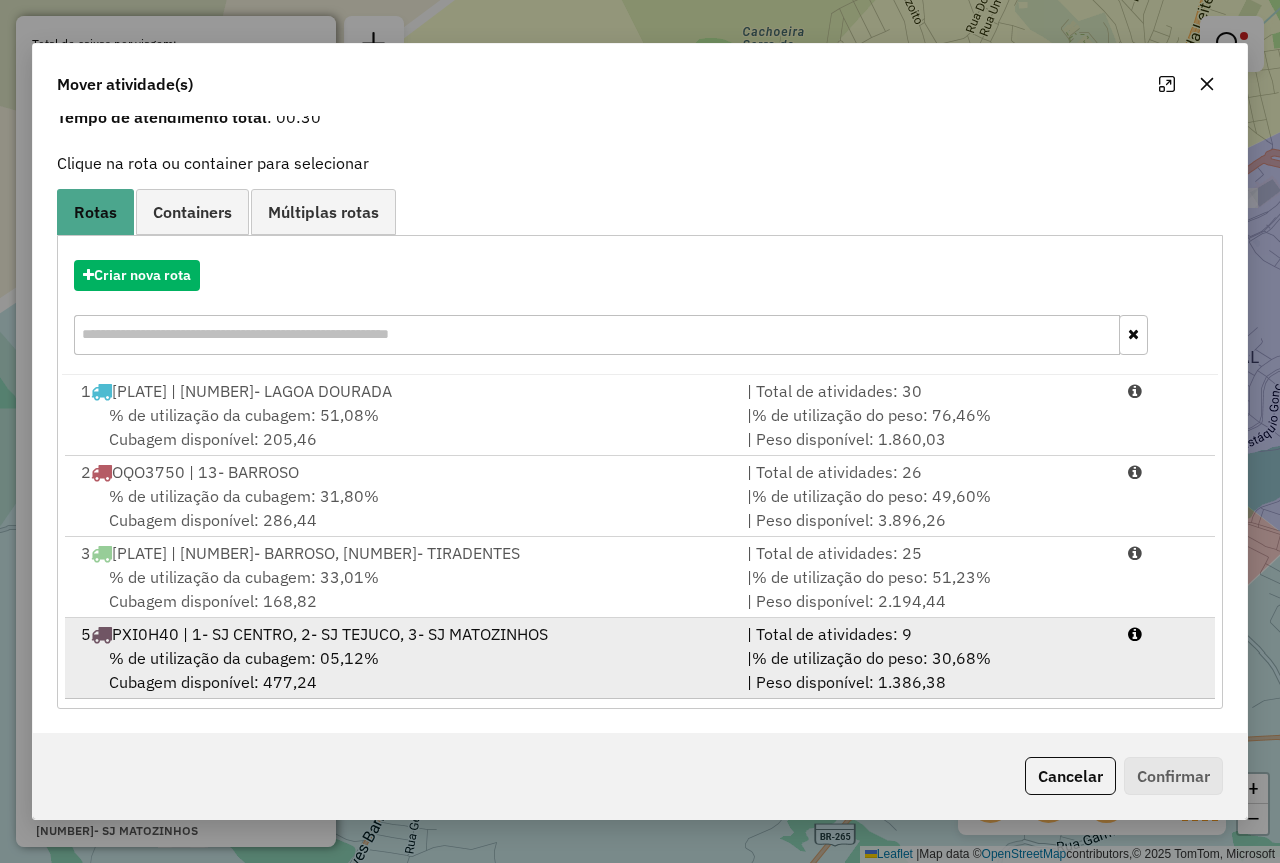 click on "% de utilização da cubagem: 05,12%  Cubagem disponível: 477,24" at bounding box center [402, 670] 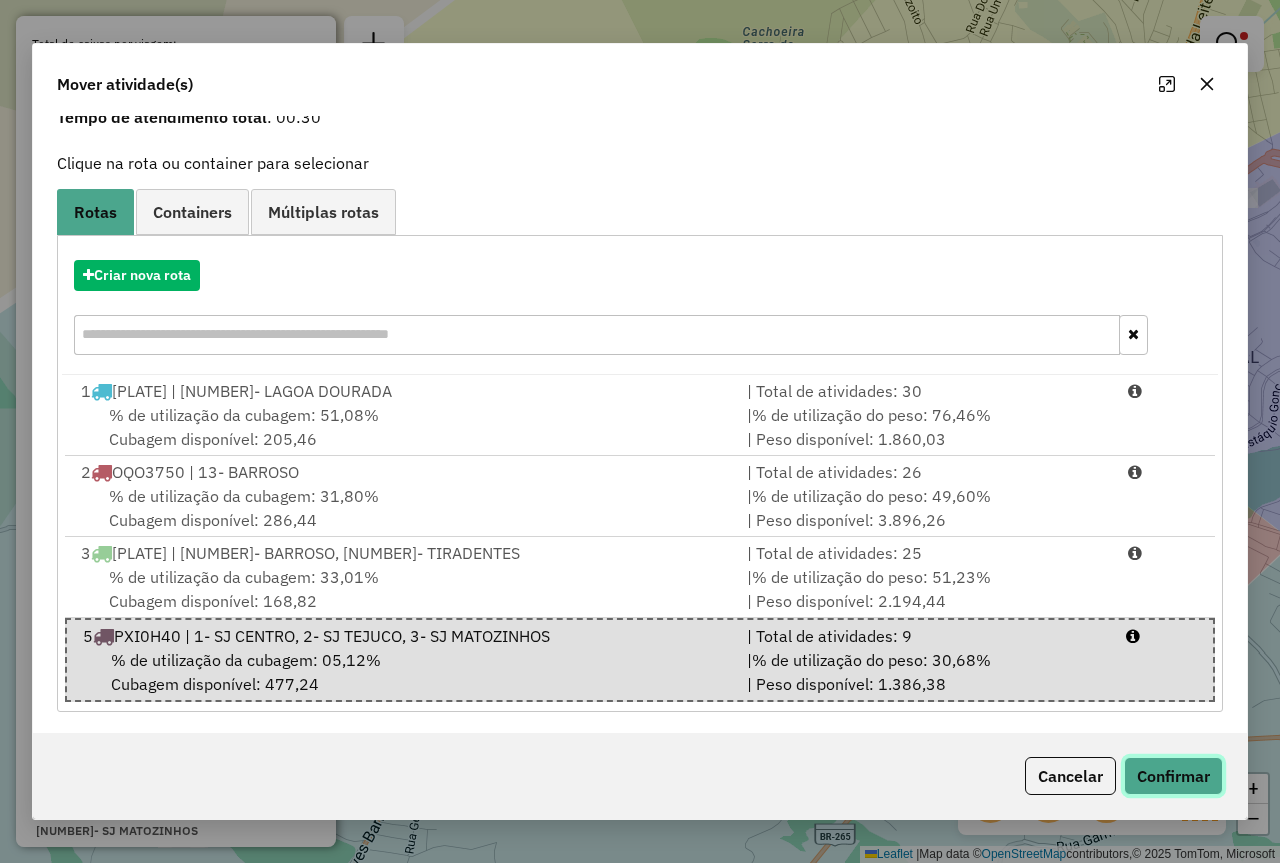 click on "Confirmar" 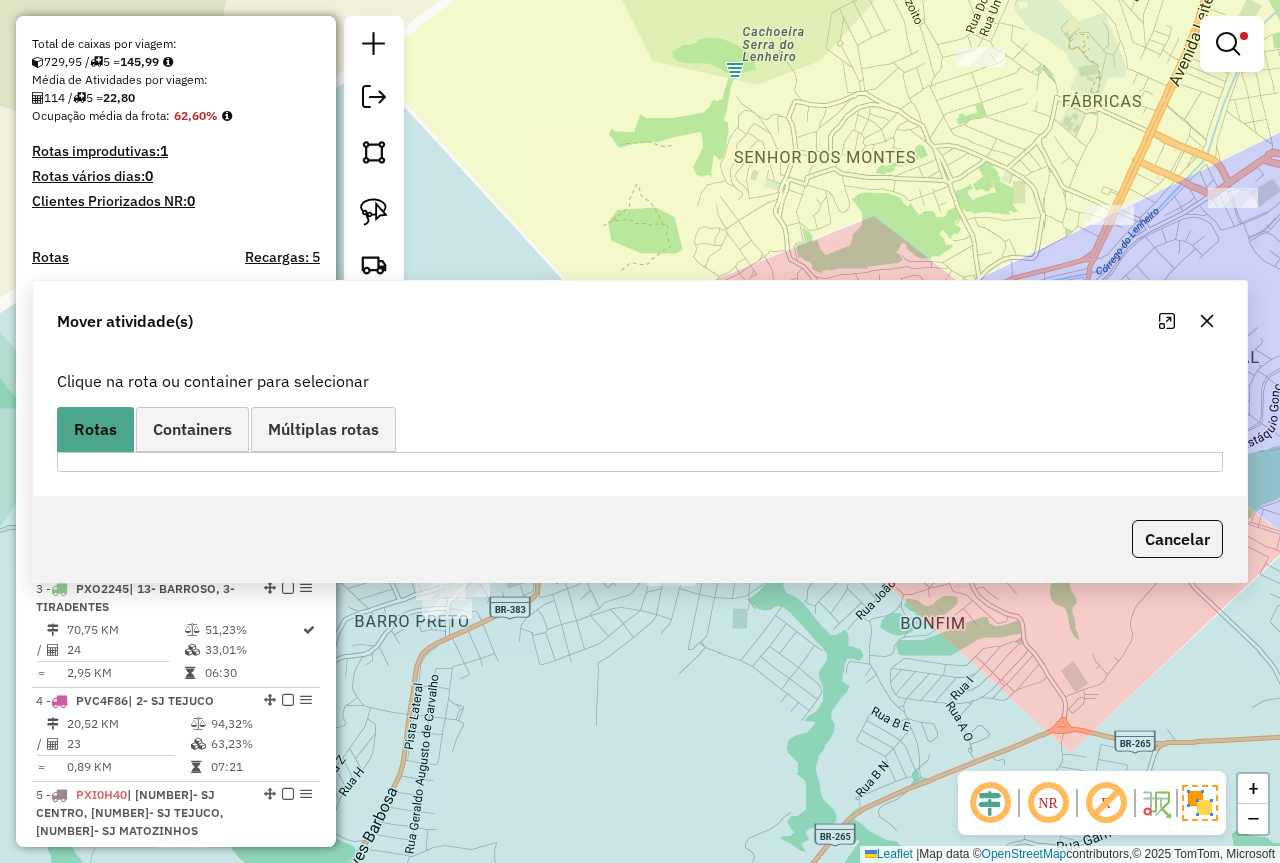 scroll, scrollTop: 0, scrollLeft: 0, axis: both 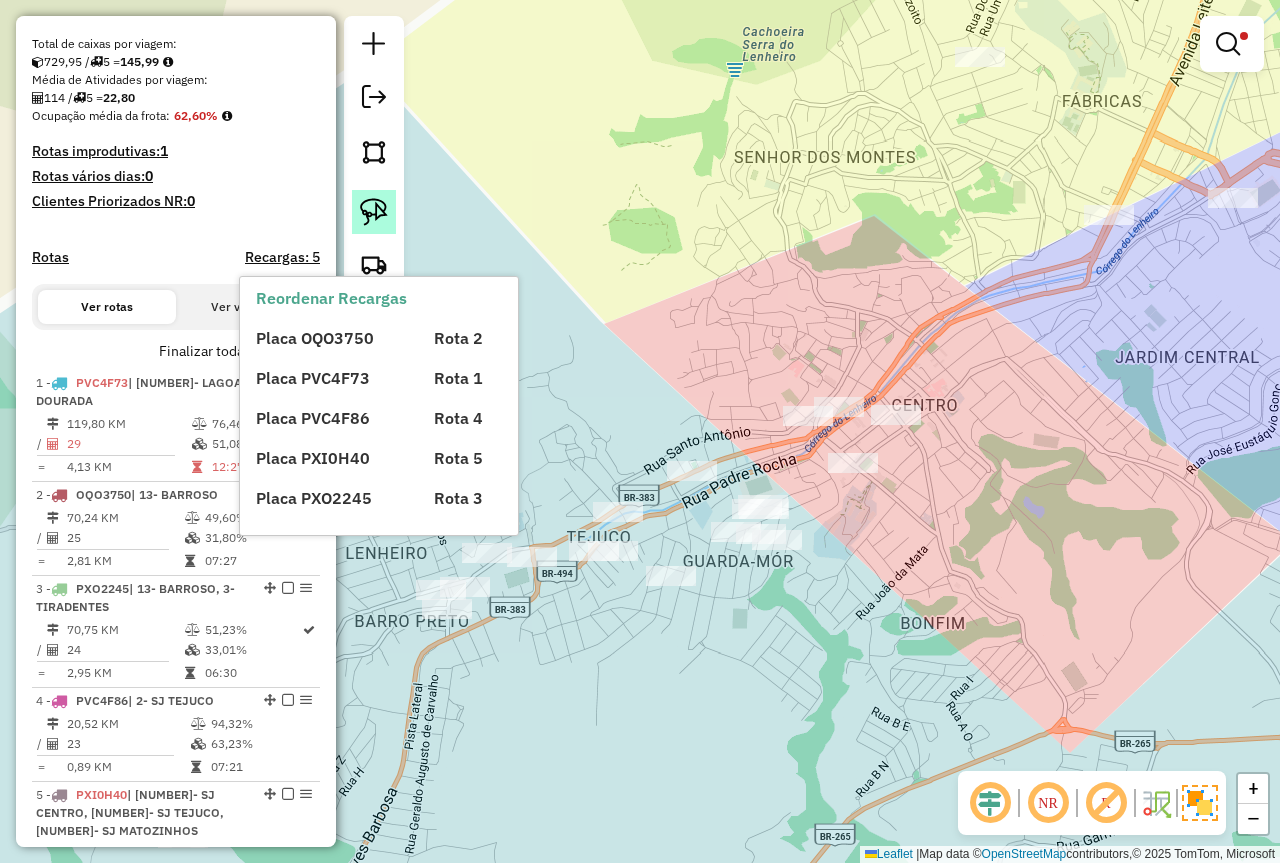 click 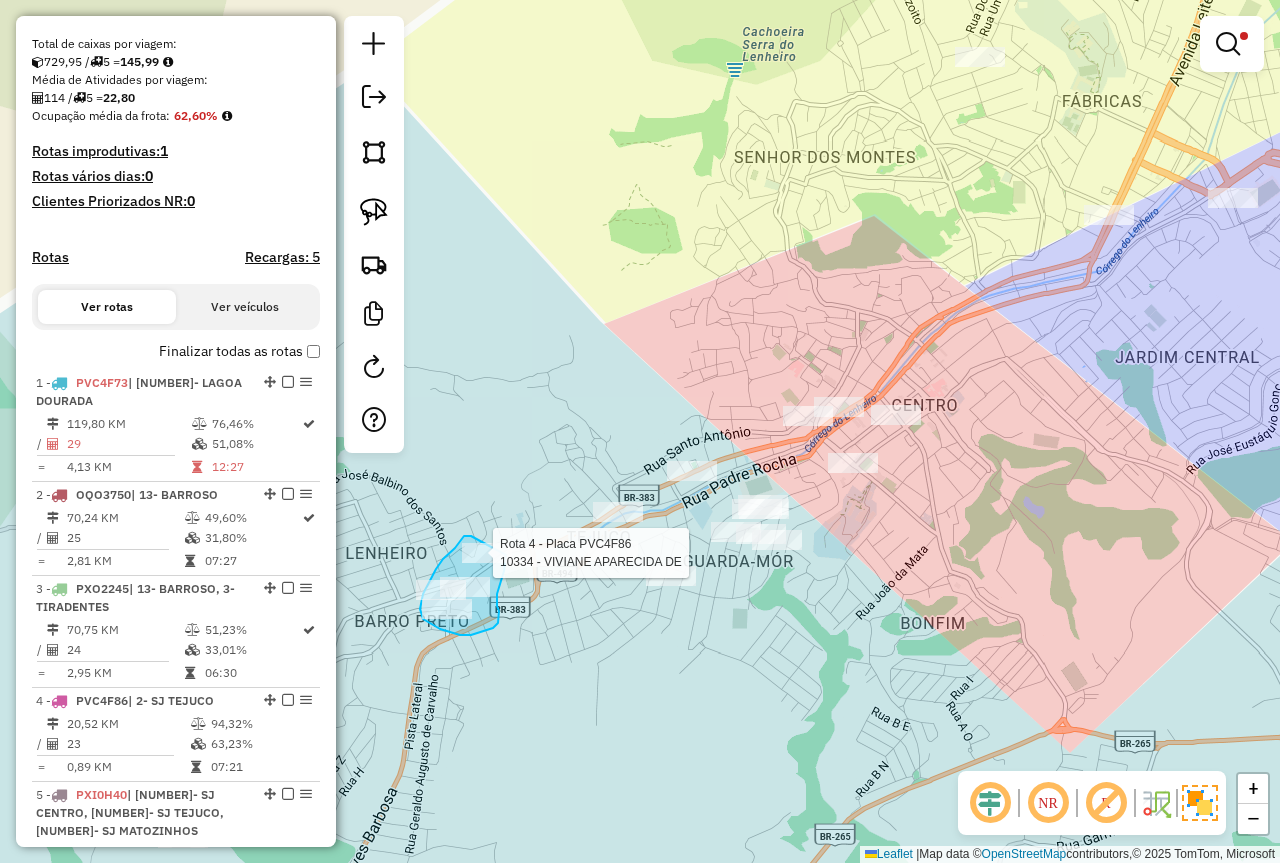 drag, startPoint x: 464, startPoint y: 536, endPoint x: 508, endPoint y: 539, distance: 44.102154 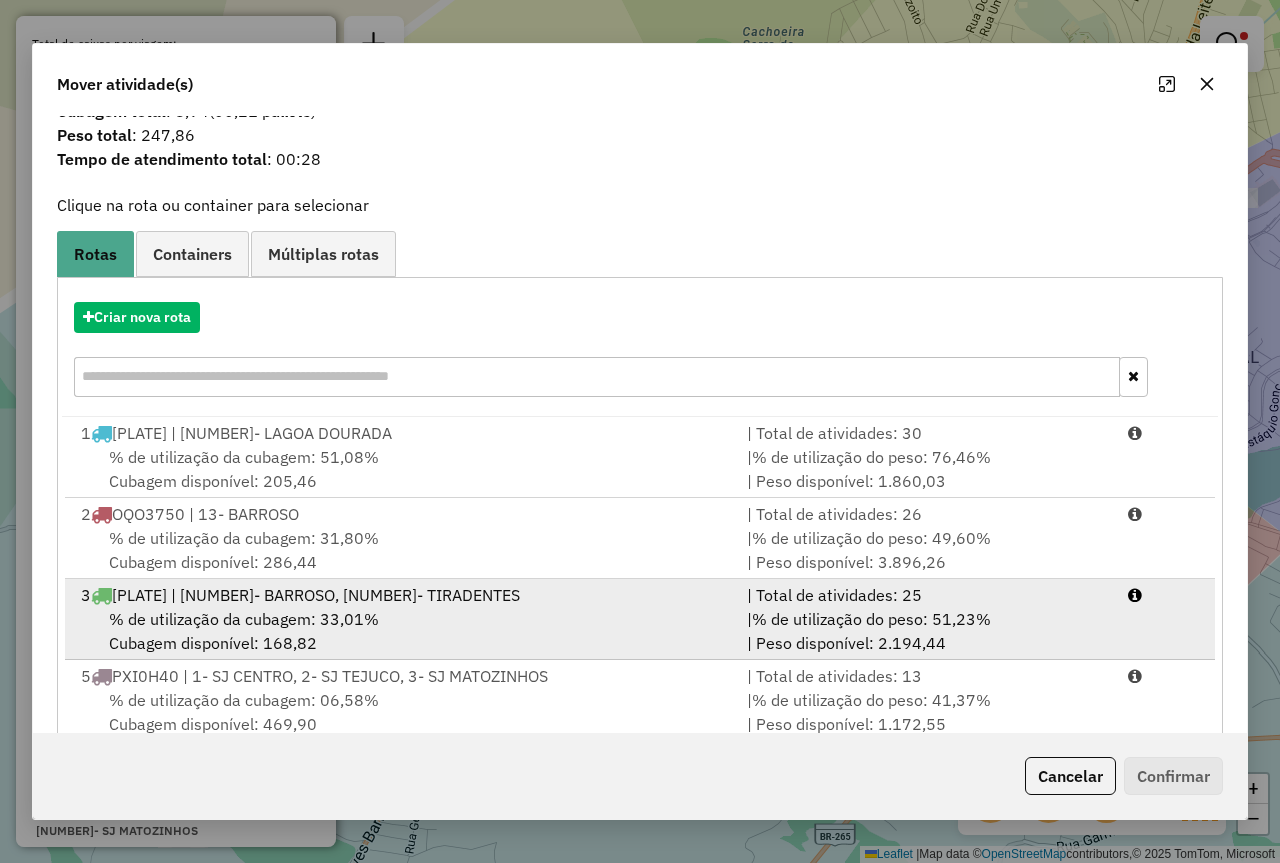 scroll, scrollTop: 91, scrollLeft: 0, axis: vertical 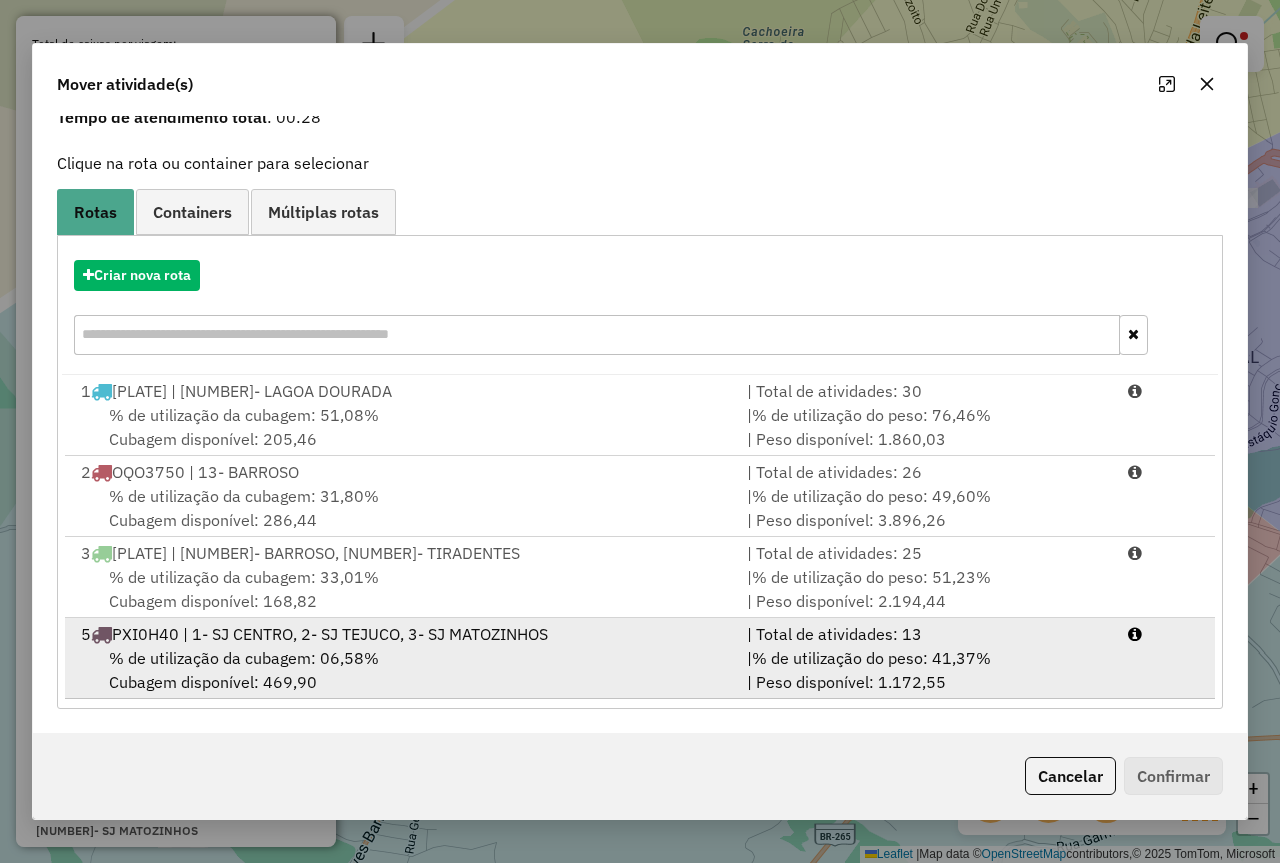 click on "5  PXI0H40 | 1- SJ CENTRO, 2- SJ TEJUCO, 3- SJ MATOZINHOS" at bounding box center [402, 634] 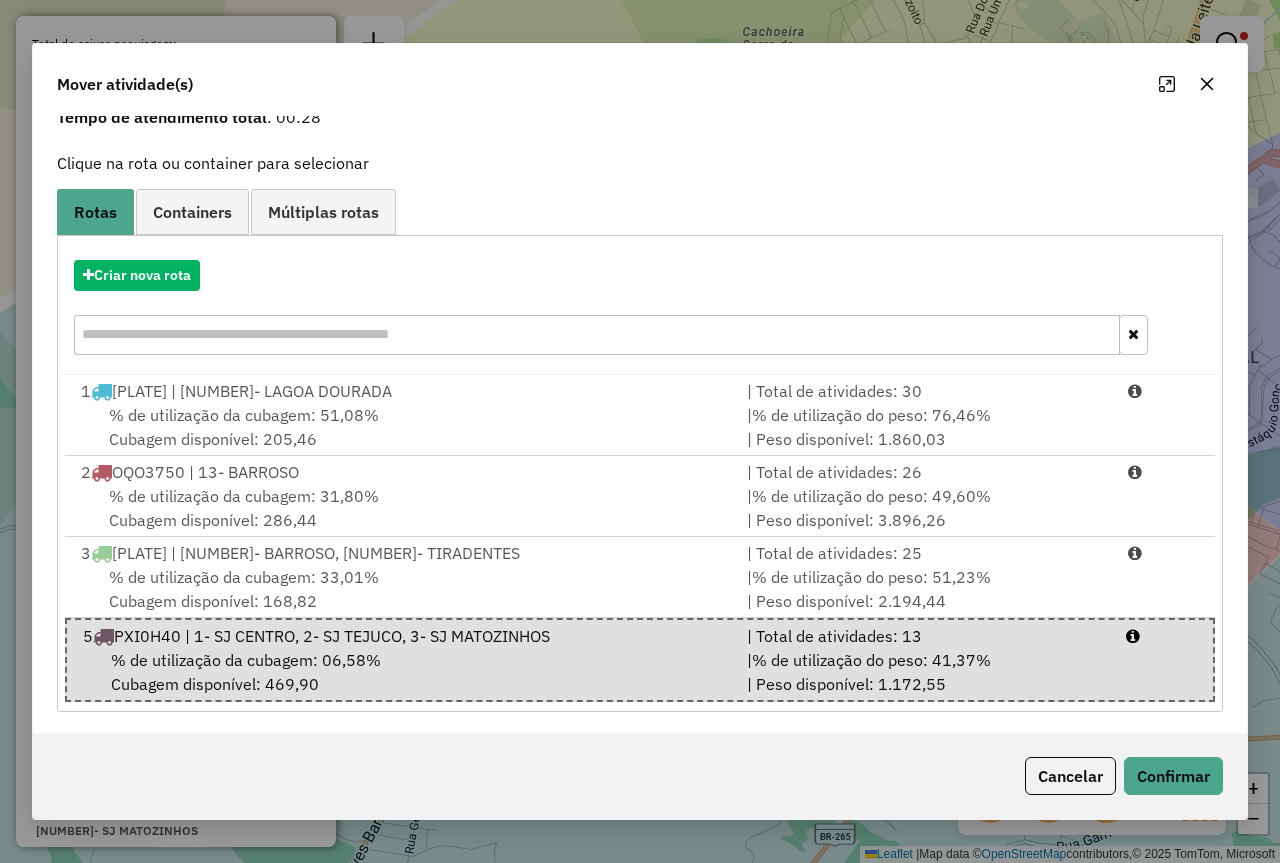 click on "Cancelar   Confirmar" 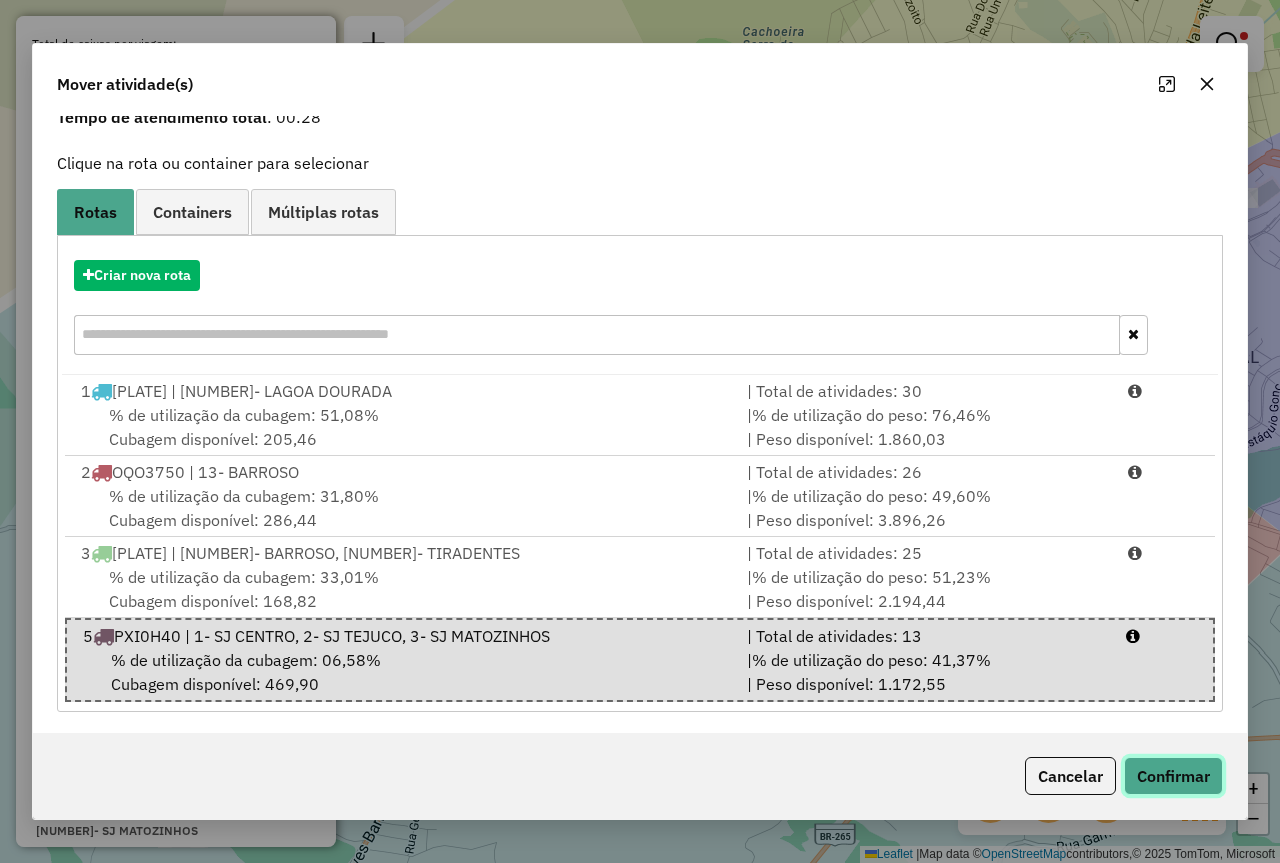 click on "Confirmar" 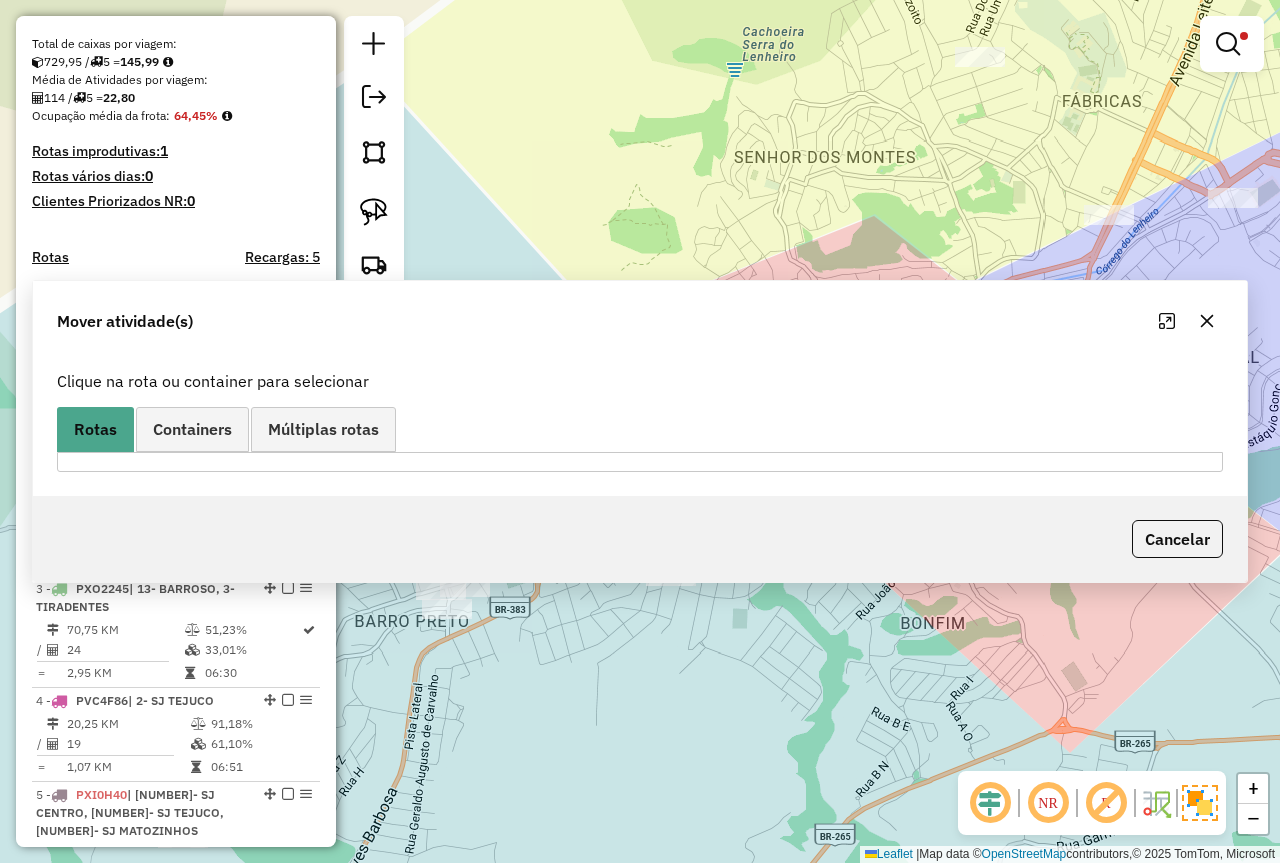 scroll, scrollTop: 0, scrollLeft: 0, axis: both 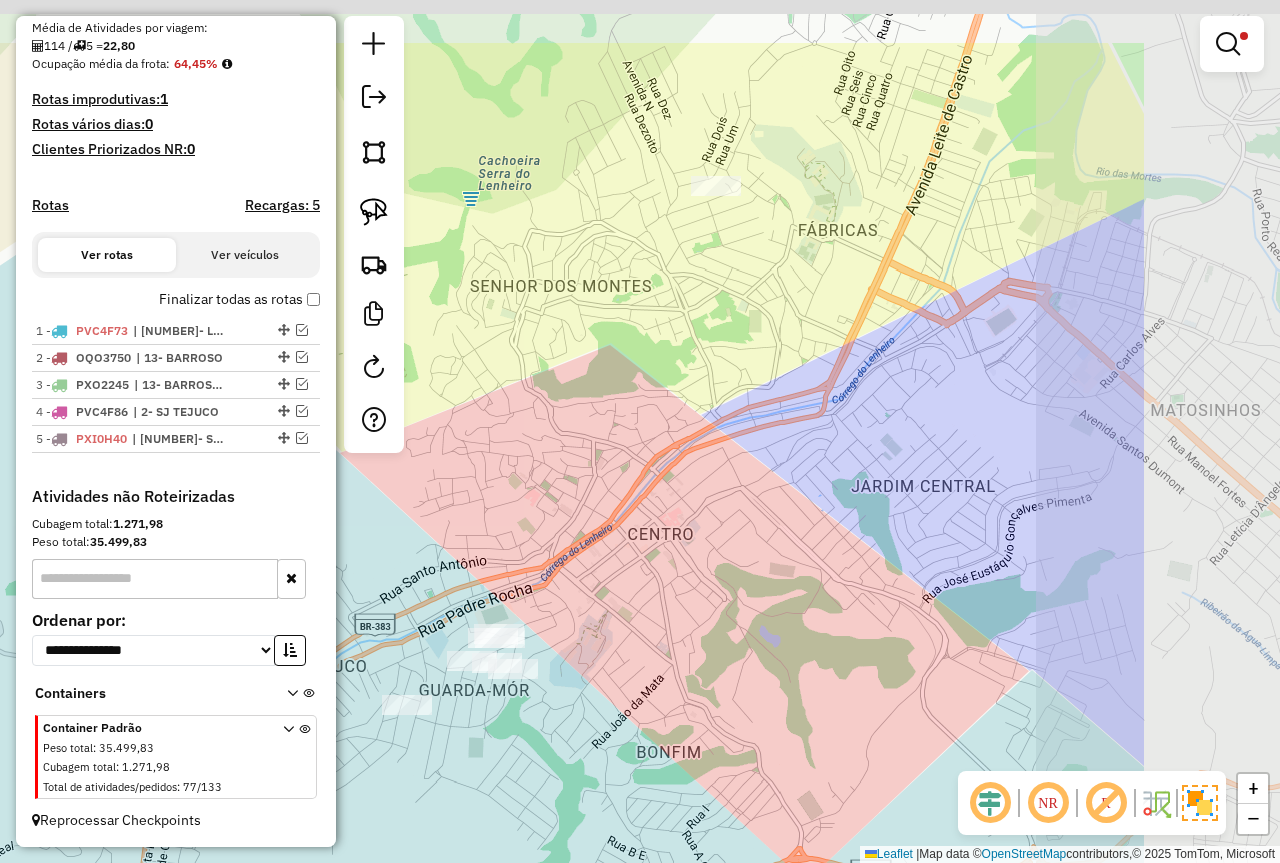 drag, startPoint x: 997, startPoint y: 284, endPoint x: 725, endPoint y: 432, distance: 309.65787 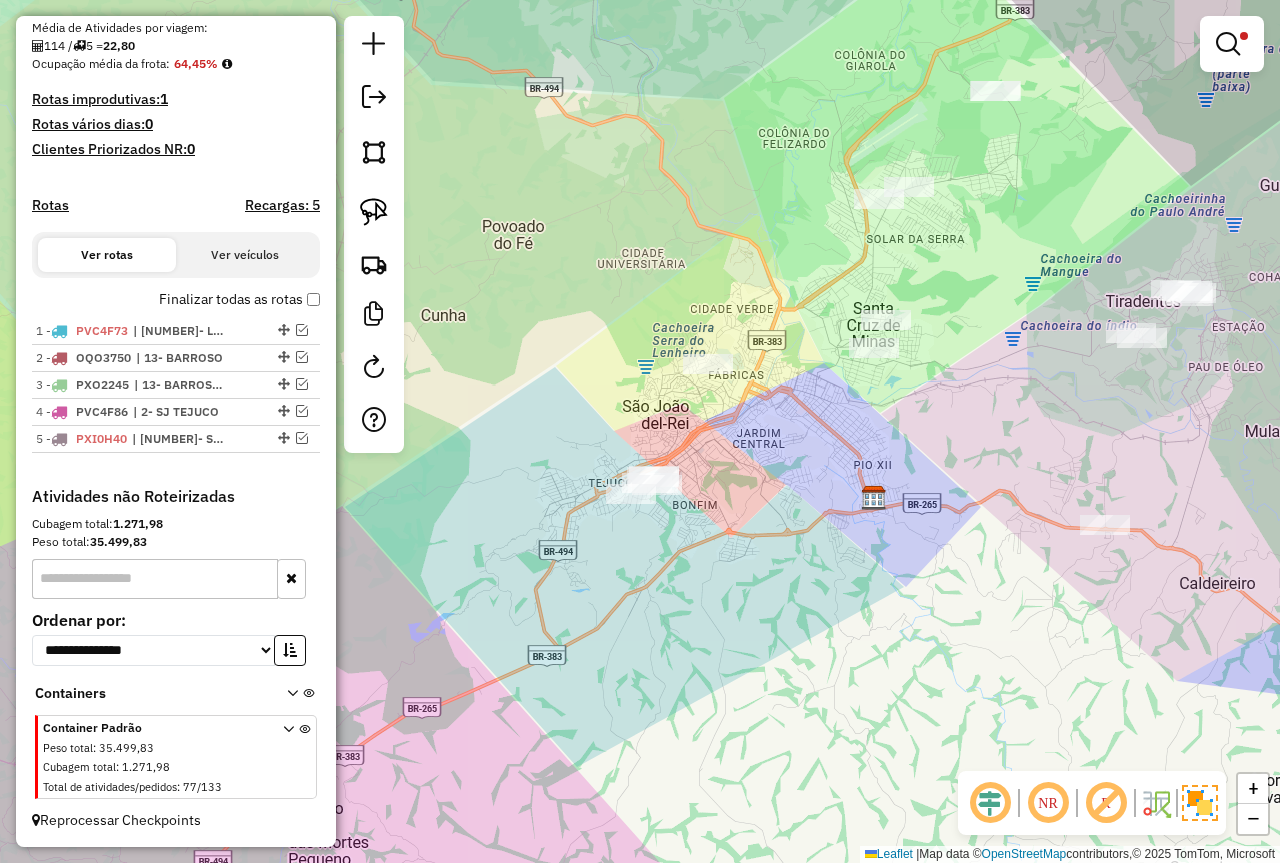 click at bounding box center [1232, 44] 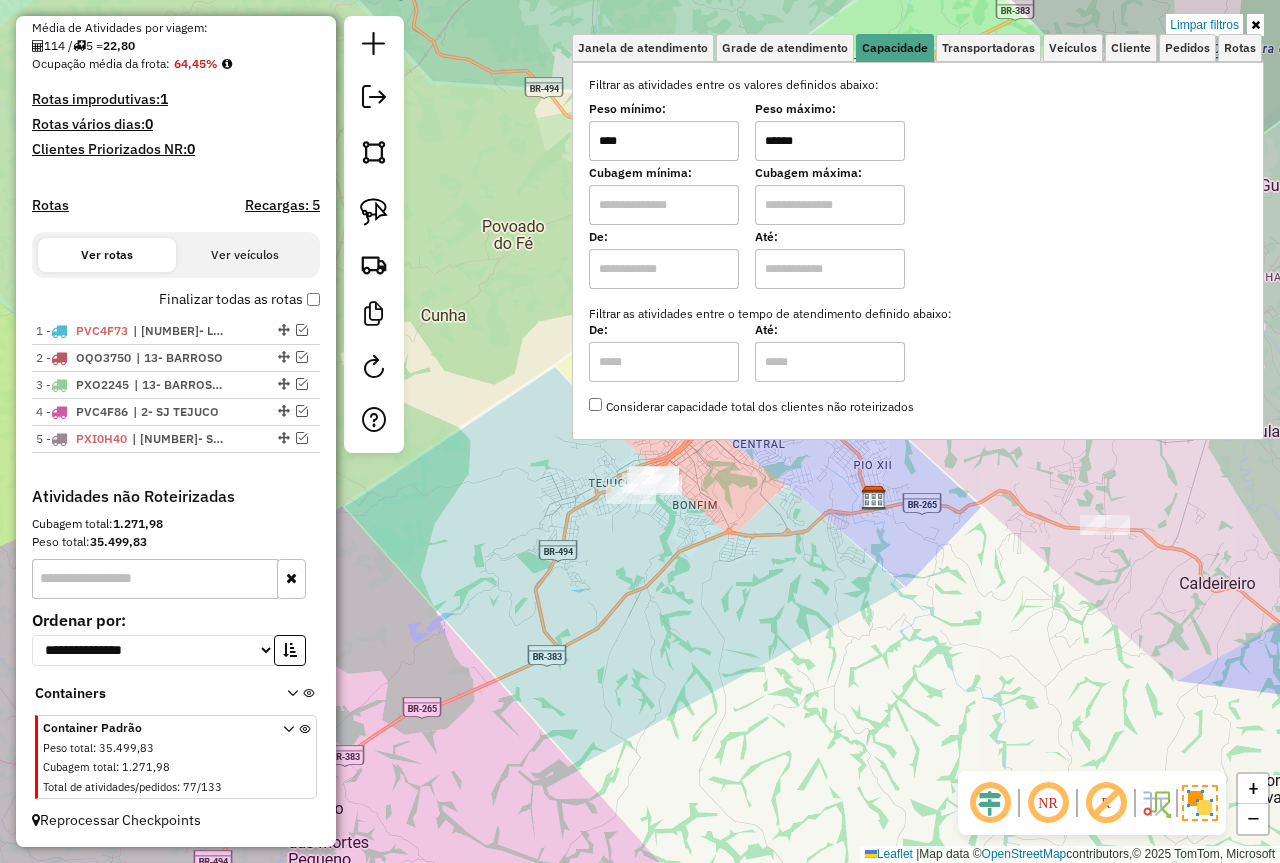 drag, startPoint x: 745, startPoint y: 109, endPoint x: 659, endPoint y: 97, distance: 86.833176 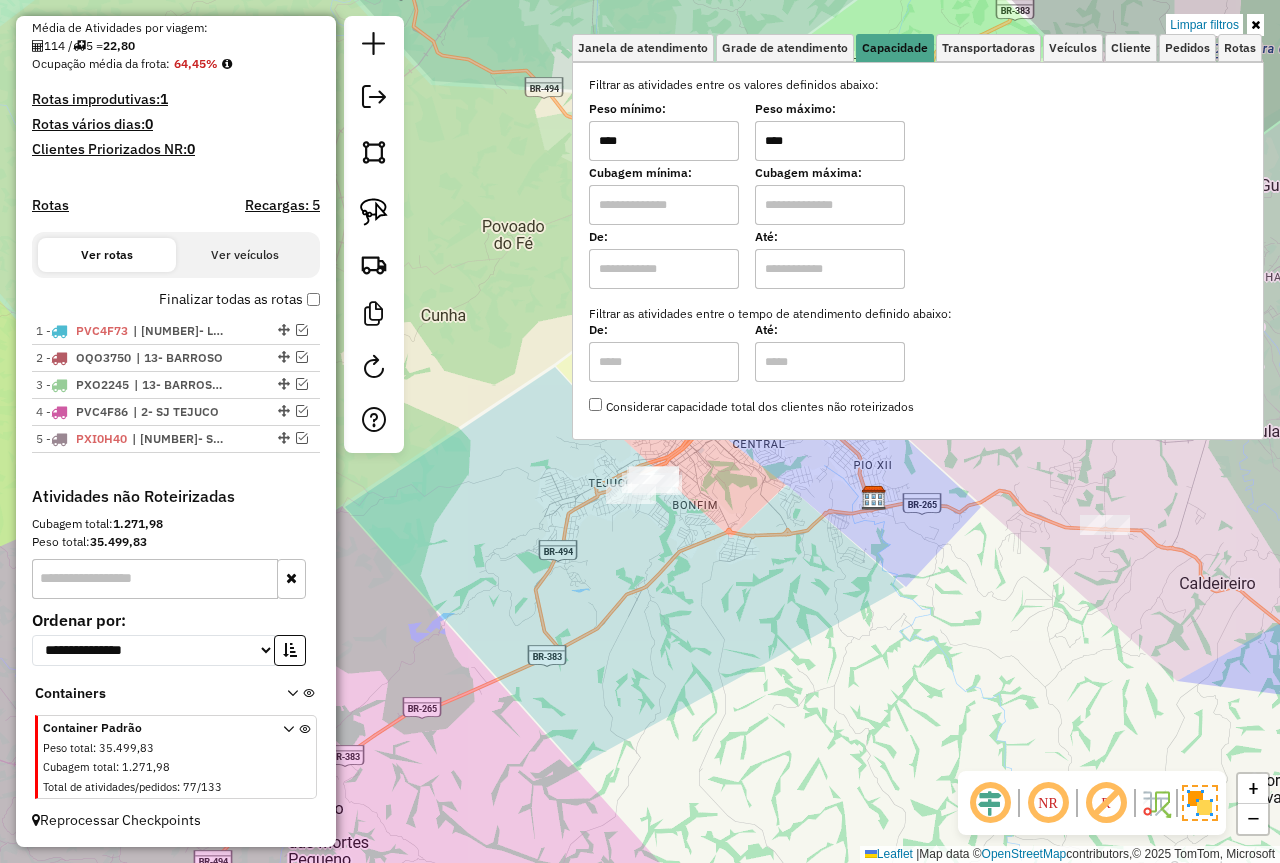 type on "****" 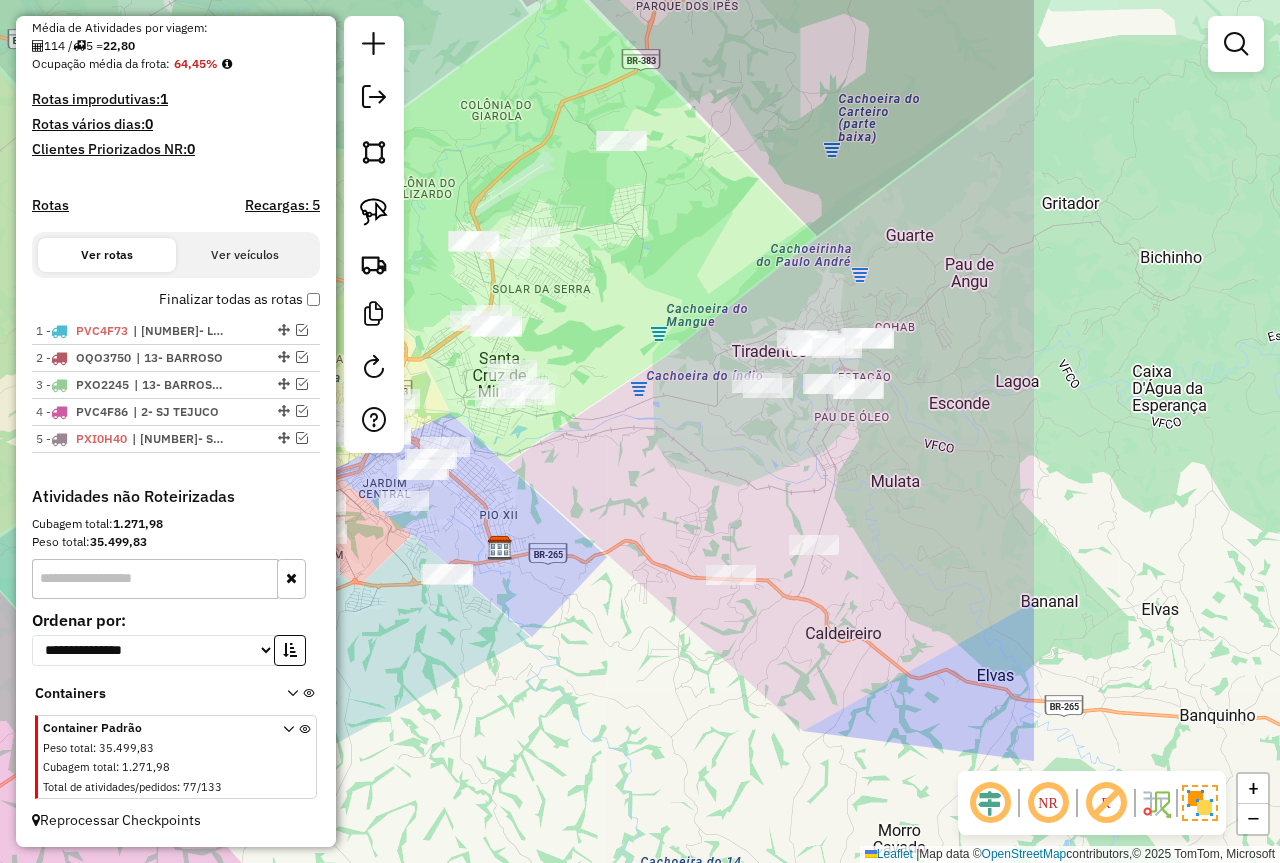 drag, startPoint x: 1006, startPoint y: 428, endPoint x: 552, endPoint y: 459, distance: 455.05713 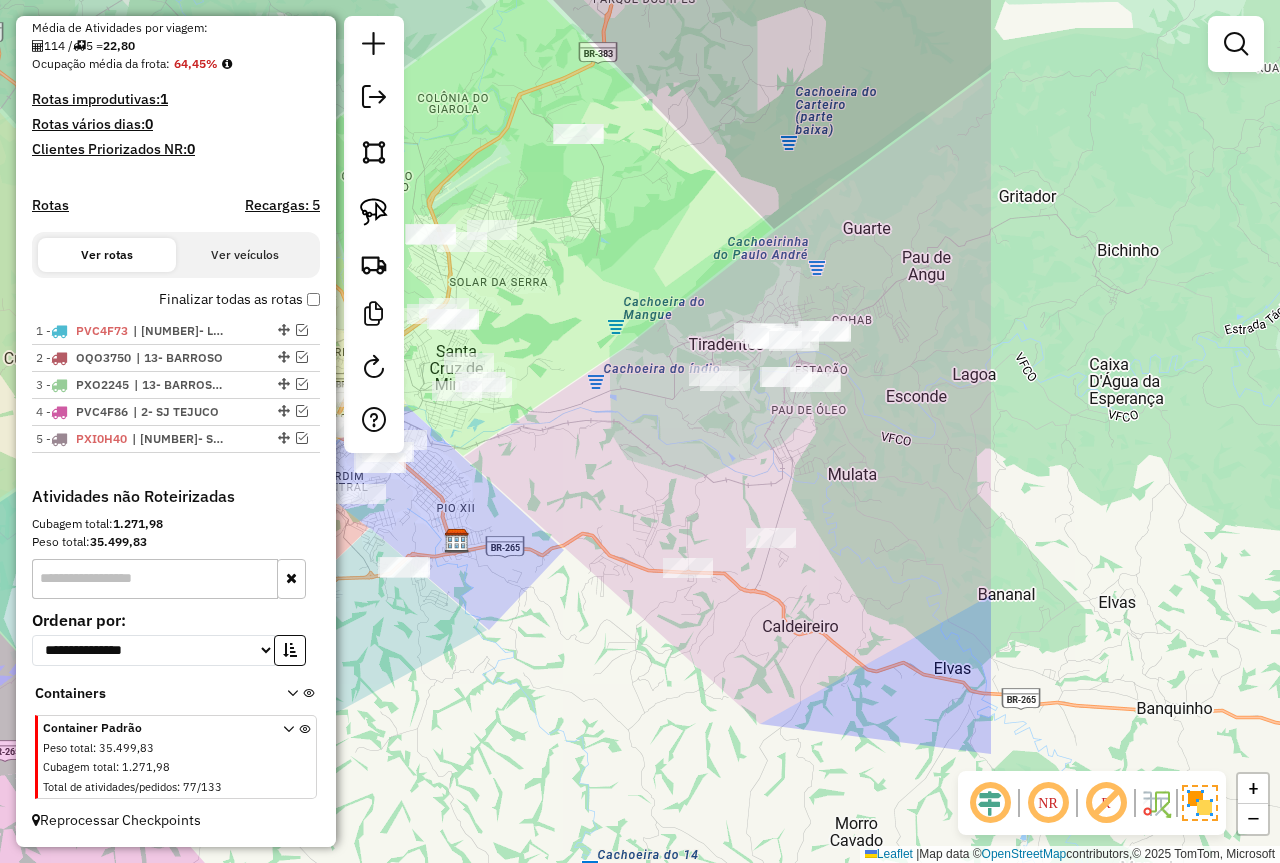 drag, startPoint x: 540, startPoint y: 456, endPoint x: 497, endPoint y: 446, distance: 44.14748 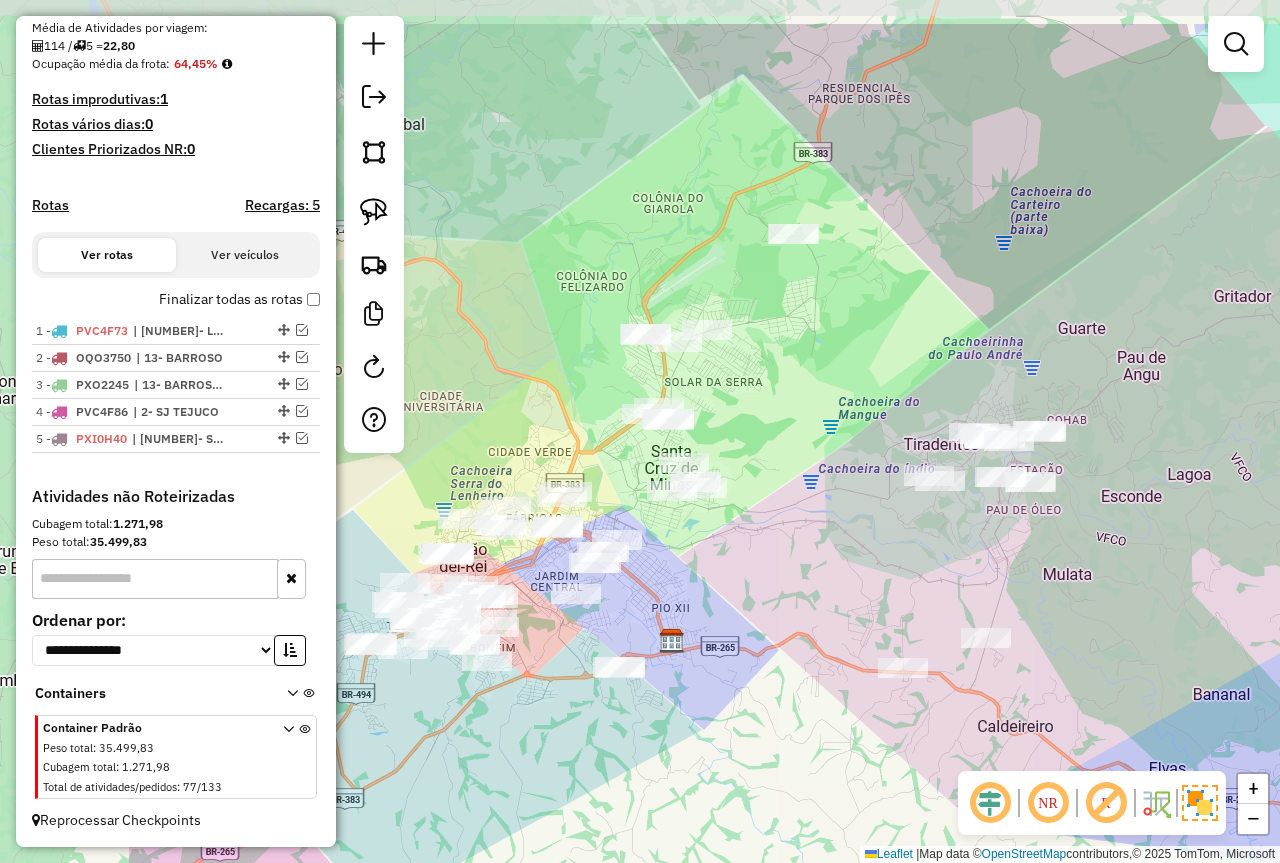 drag, startPoint x: 634, startPoint y: 489, endPoint x: 822, endPoint y: 618, distance: 228.0022 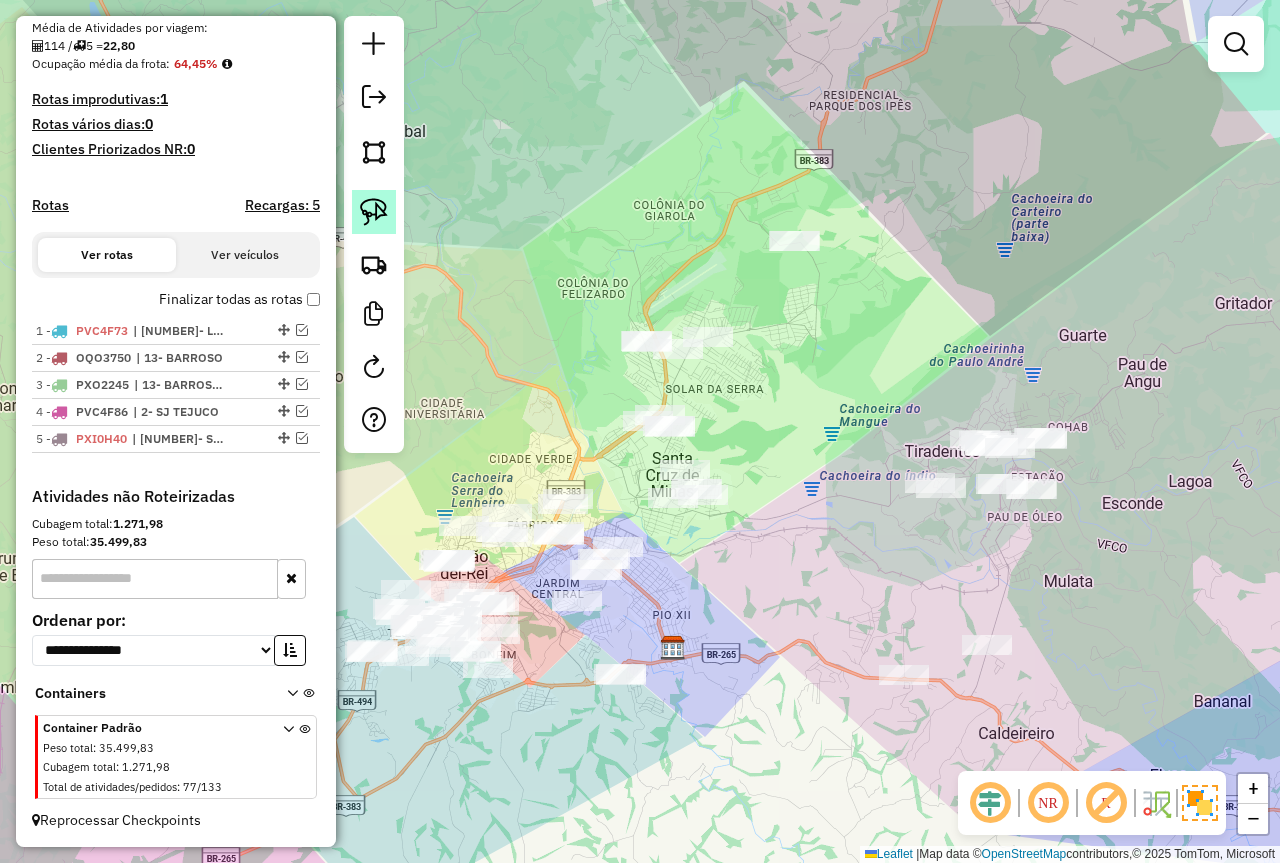 click 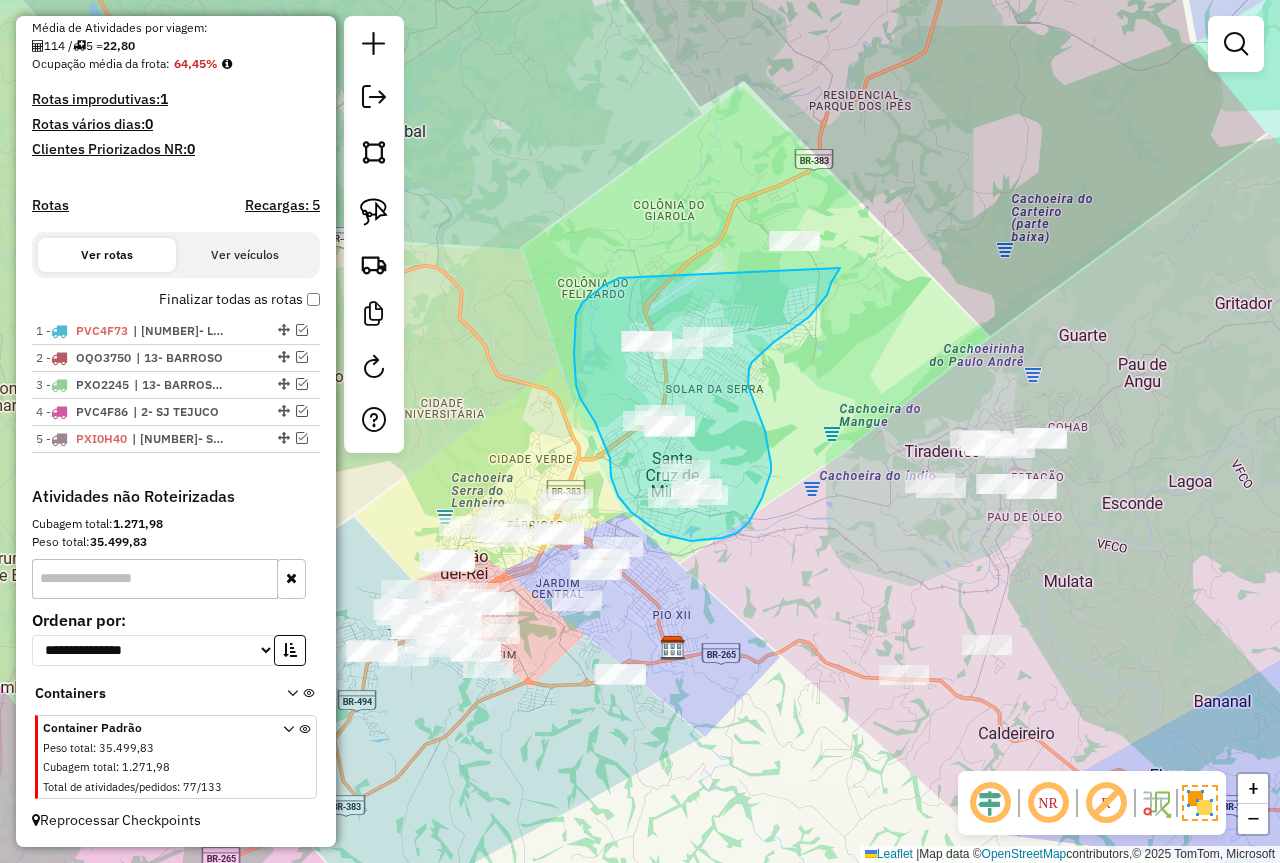 drag, startPoint x: 583, startPoint y: 302, endPoint x: 753, endPoint y: 211, distance: 192.82376 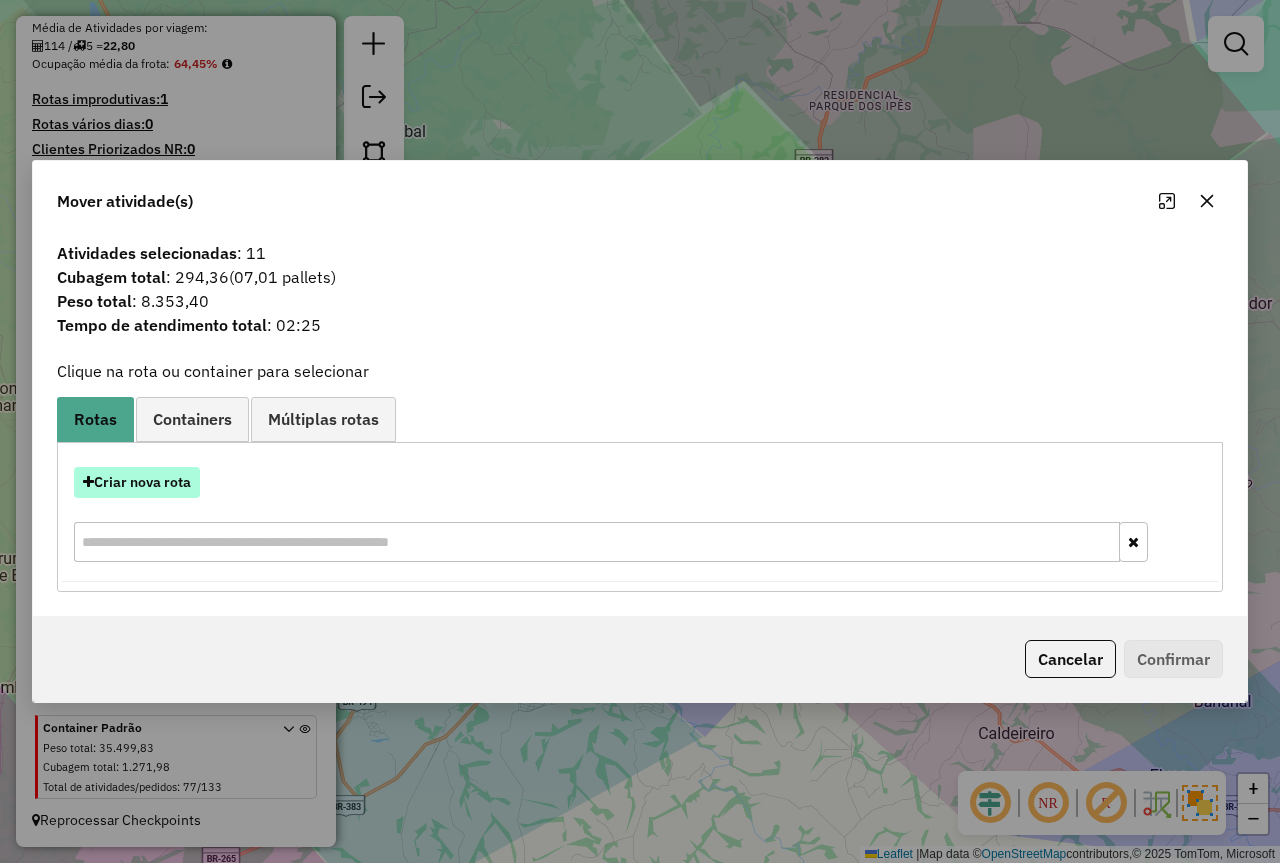click on "Criar nova rota" at bounding box center (137, 482) 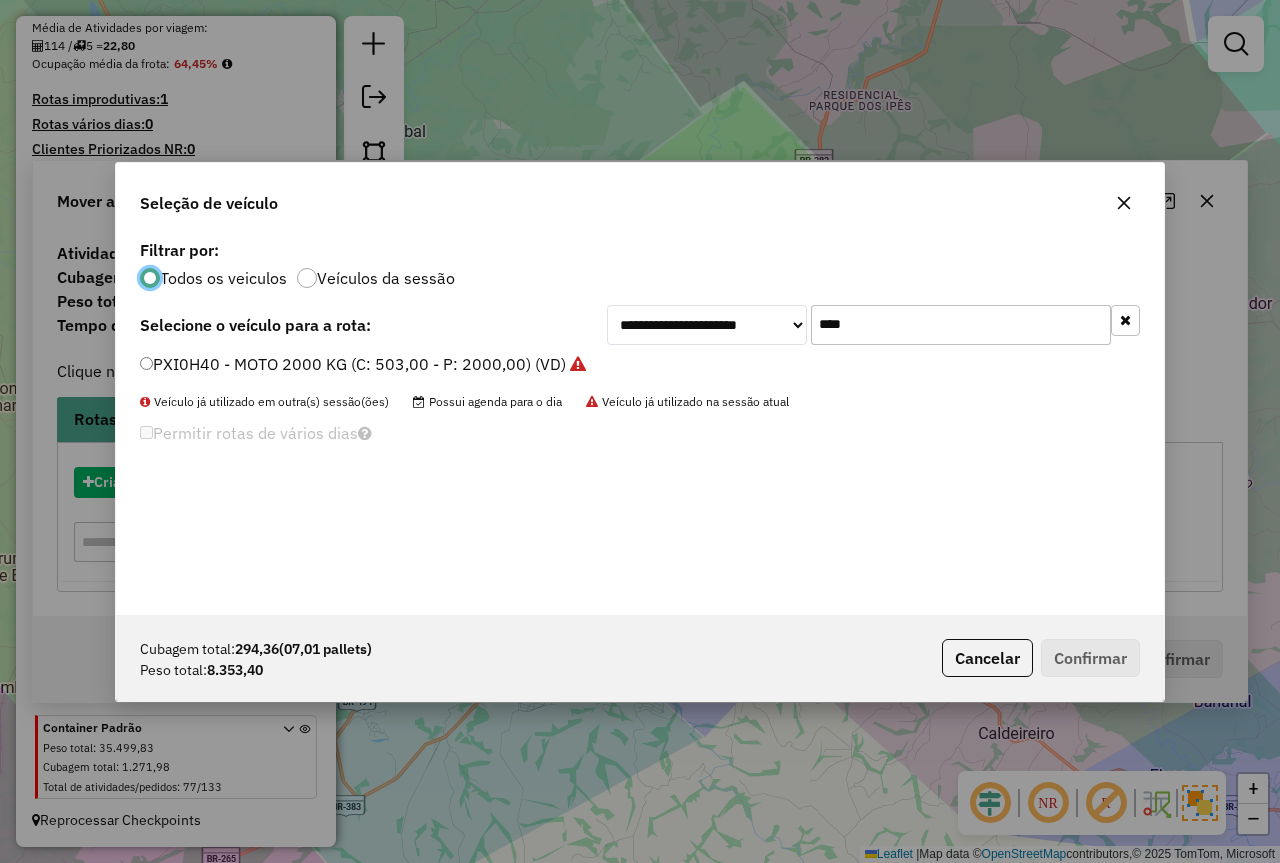 scroll, scrollTop: 11, scrollLeft: 6, axis: both 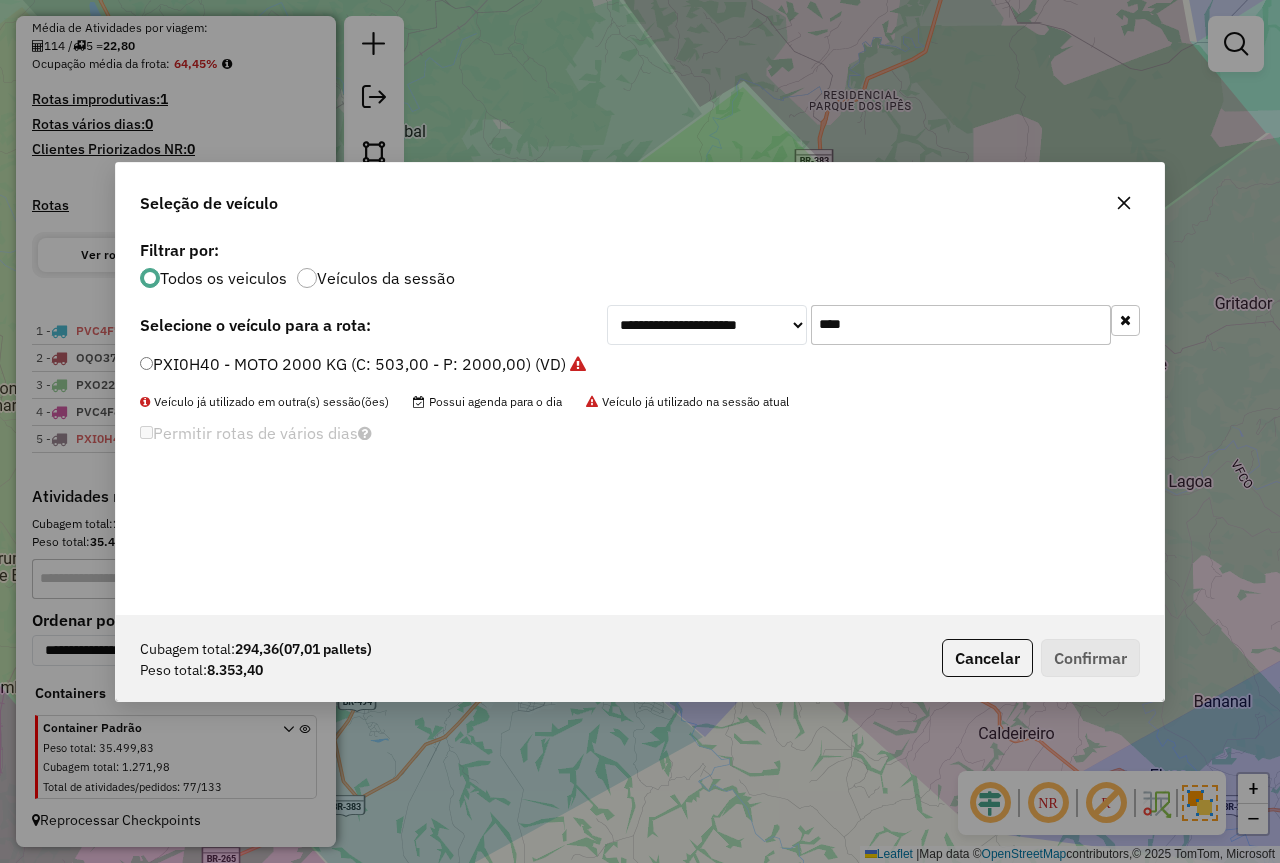 drag, startPoint x: 860, startPoint y: 316, endPoint x: 686, endPoint y: 337, distance: 175.26266 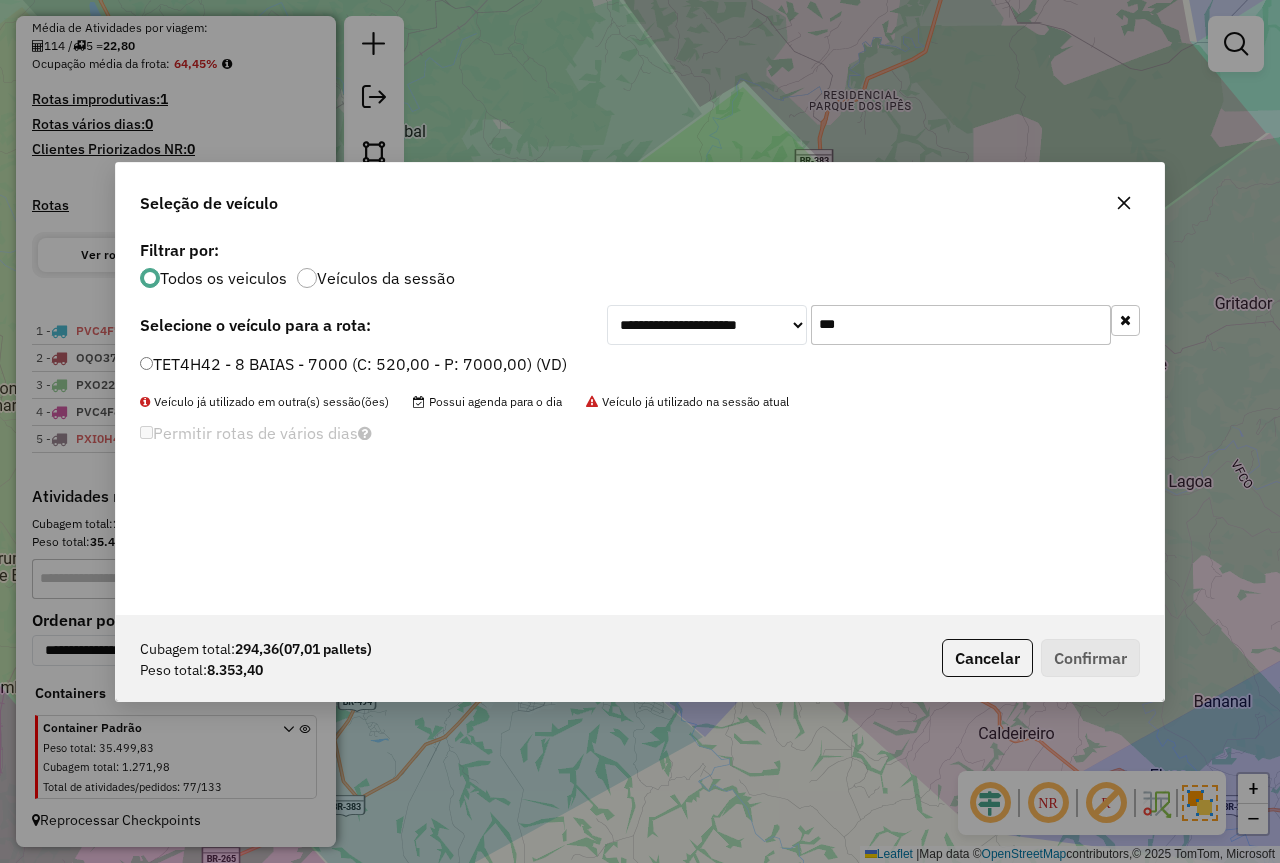 type on "***" 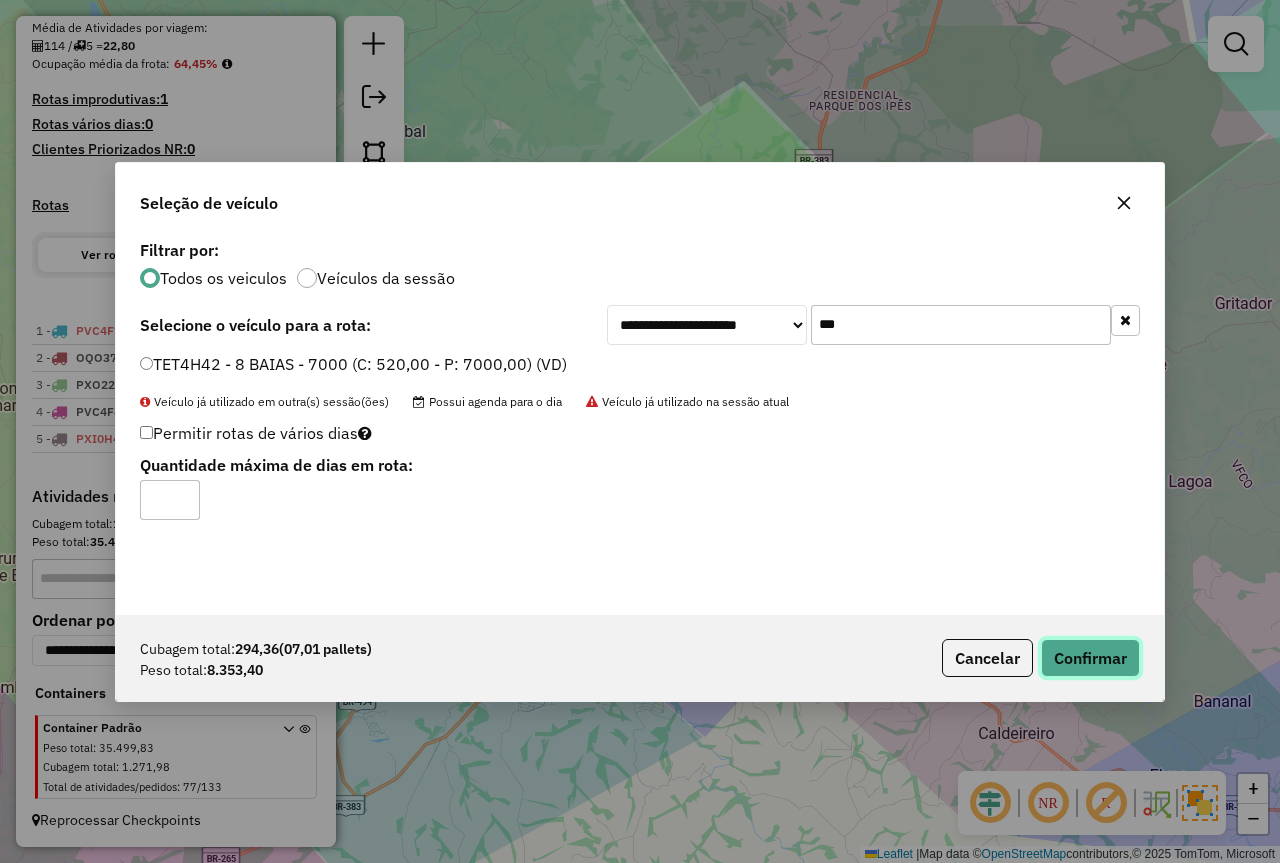 click on "Confirmar" 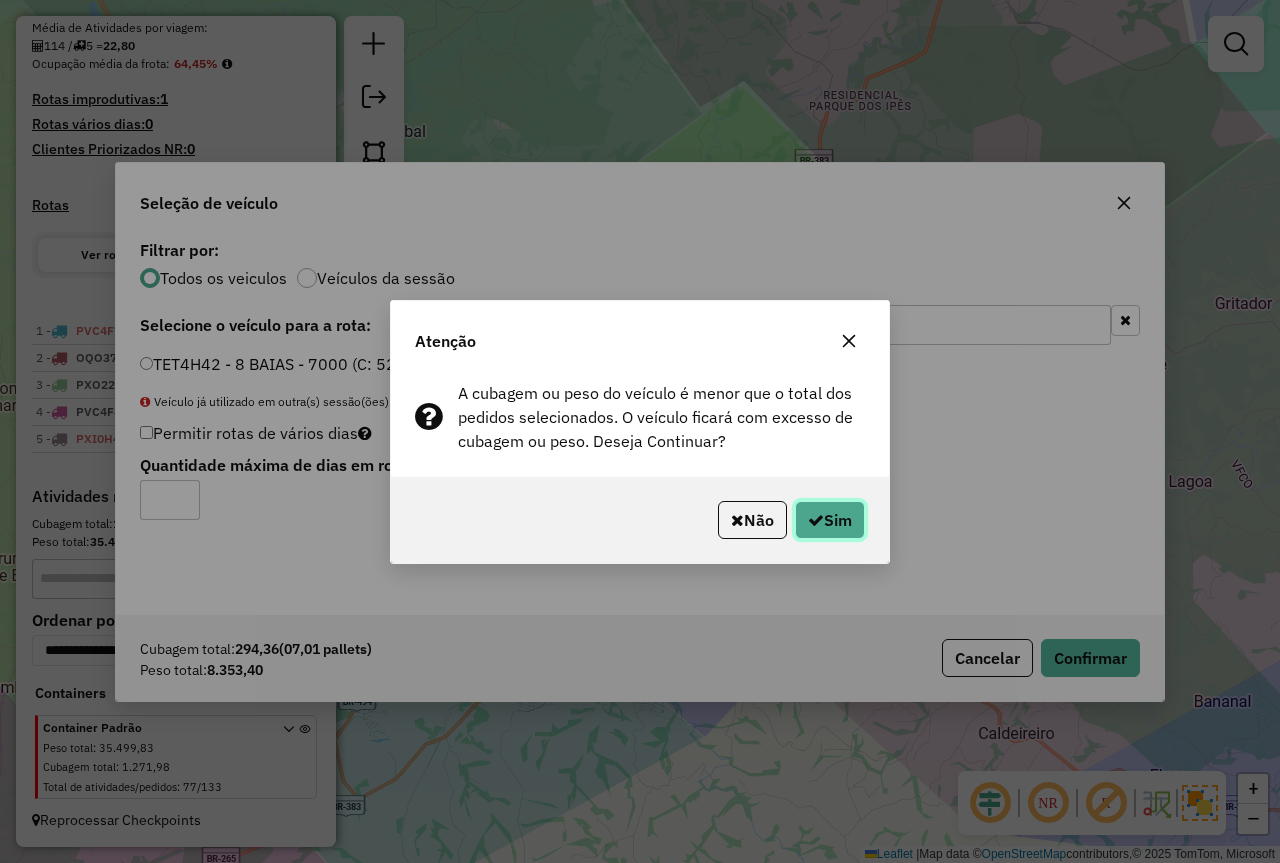 click on "Sim" 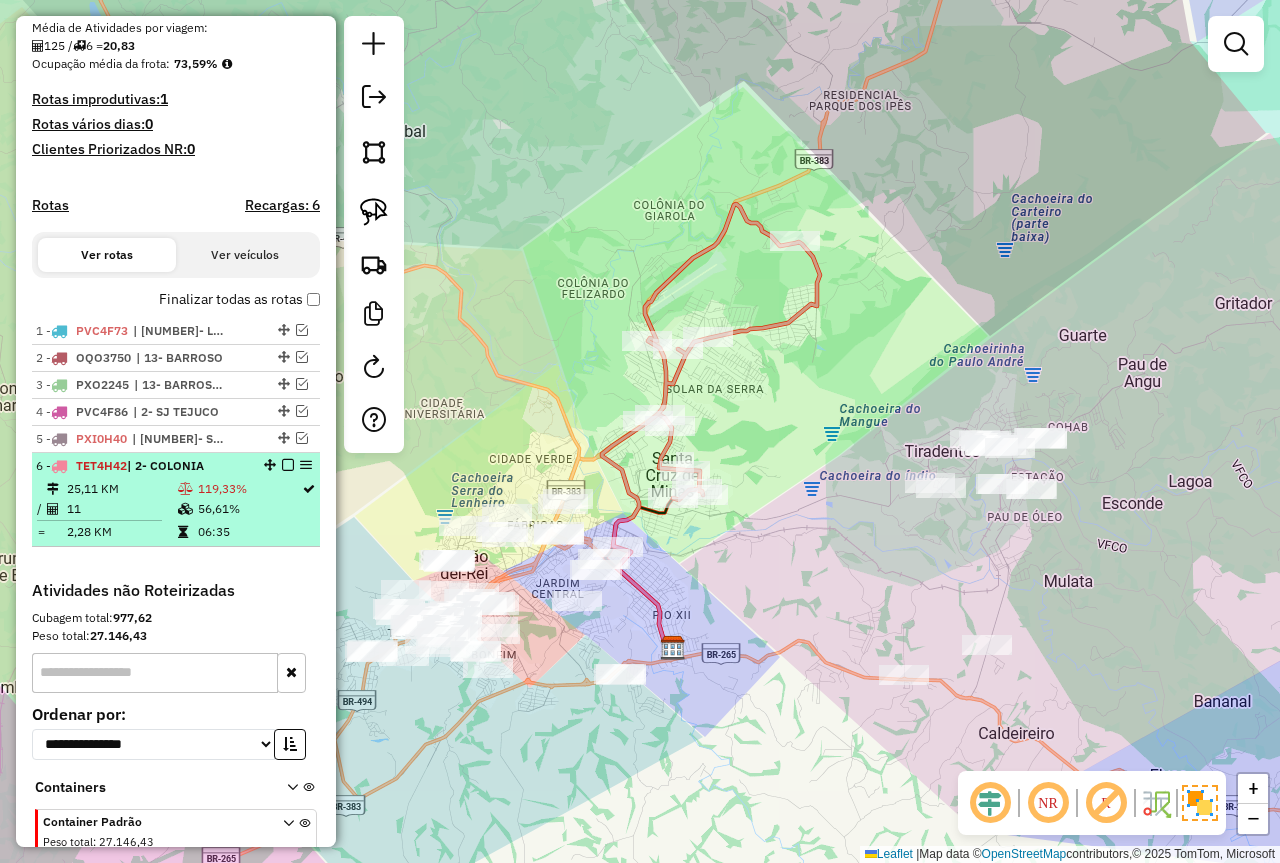 click on "2,28 KM" at bounding box center (121, 532) 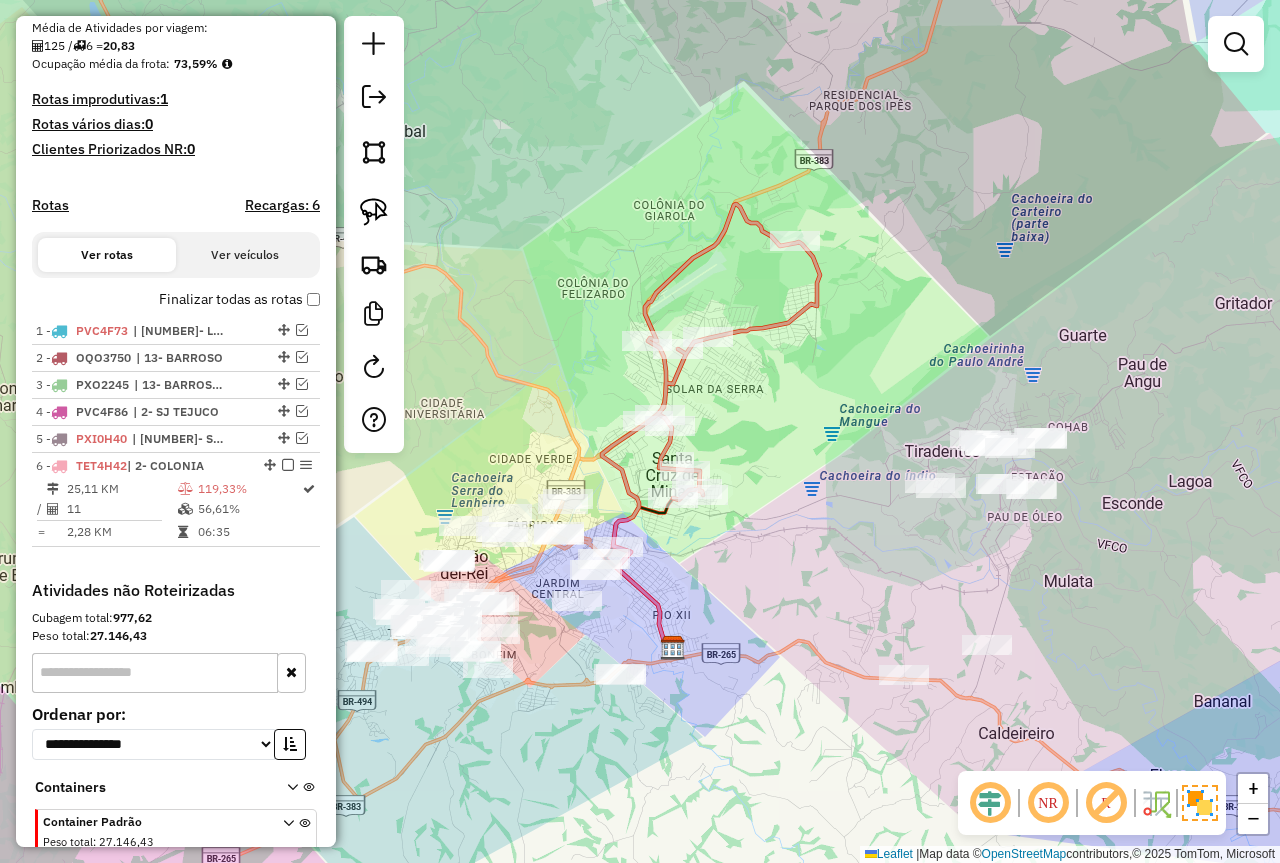 select on "*********" 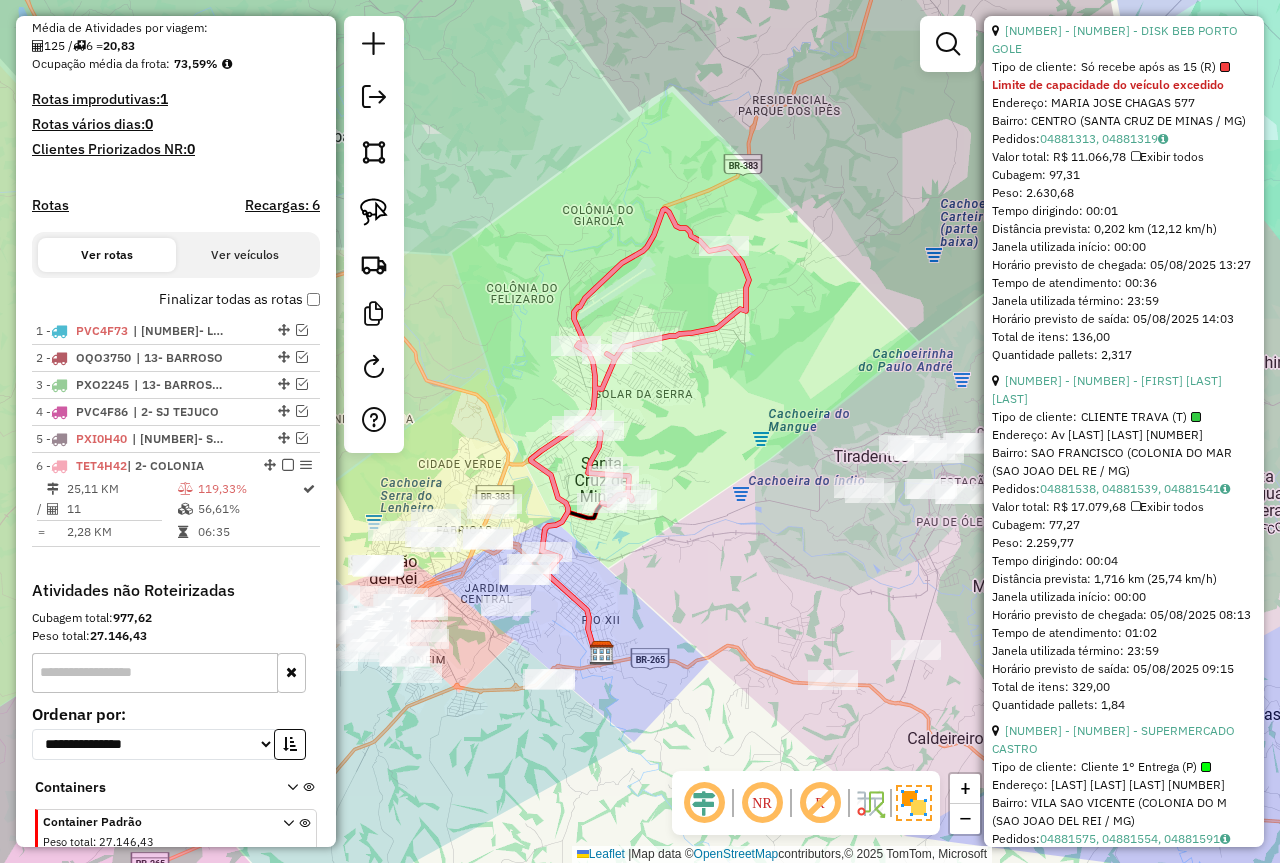 scroll, scrollTop: 900, scrollLeft: 0, axis: vertical 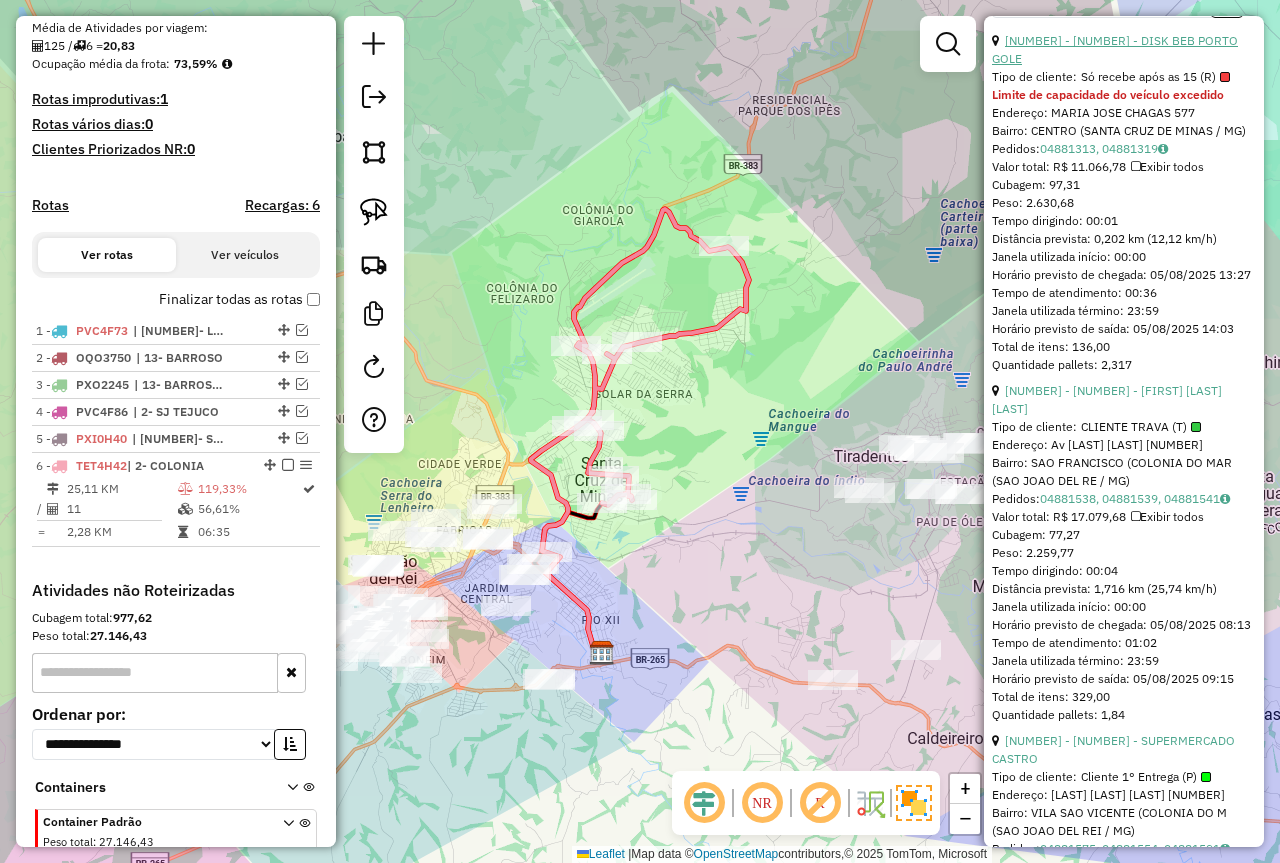 click on "10 - 71650 - DISK BEB PORTO GOLE" at bounding box center (1115, 49) 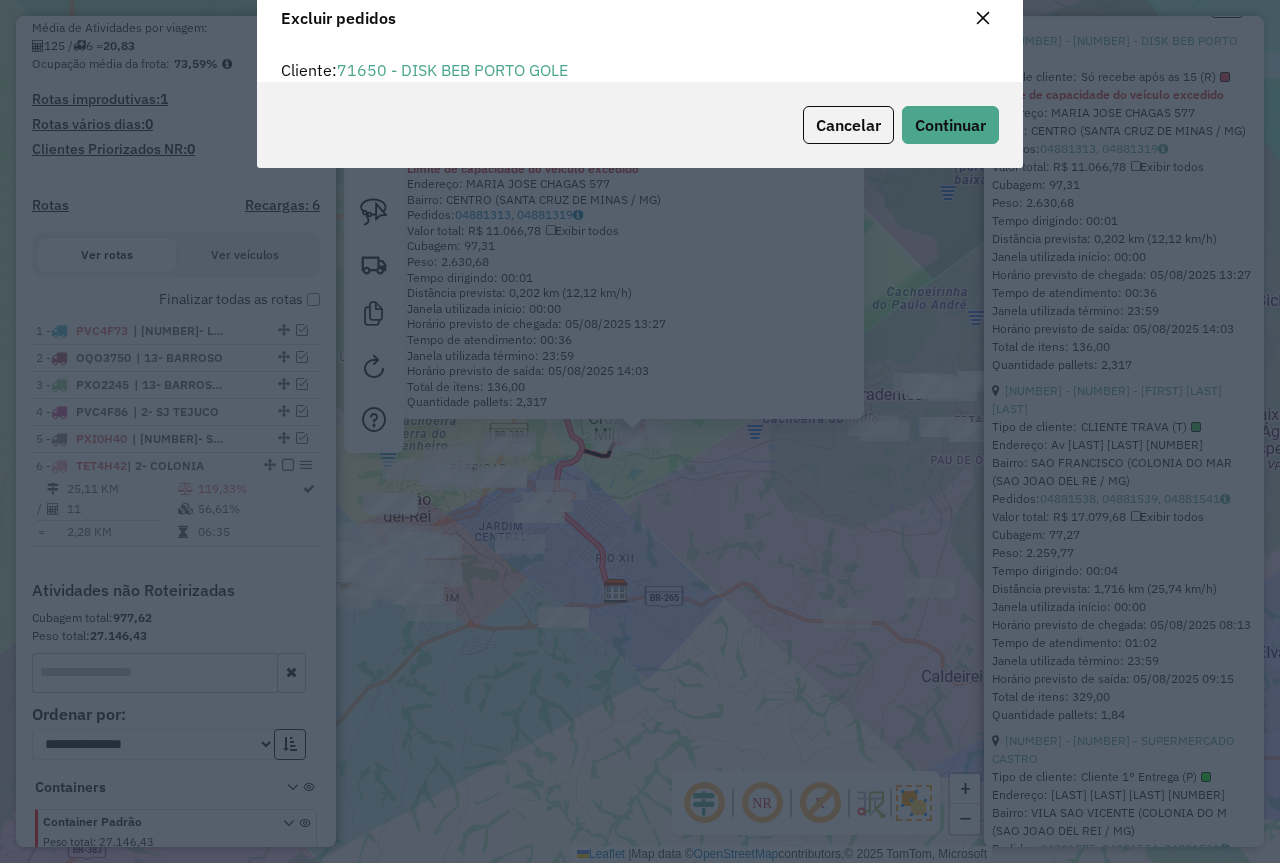 scroll, scrollTop: 12, scrollLeft: 6, axis: both 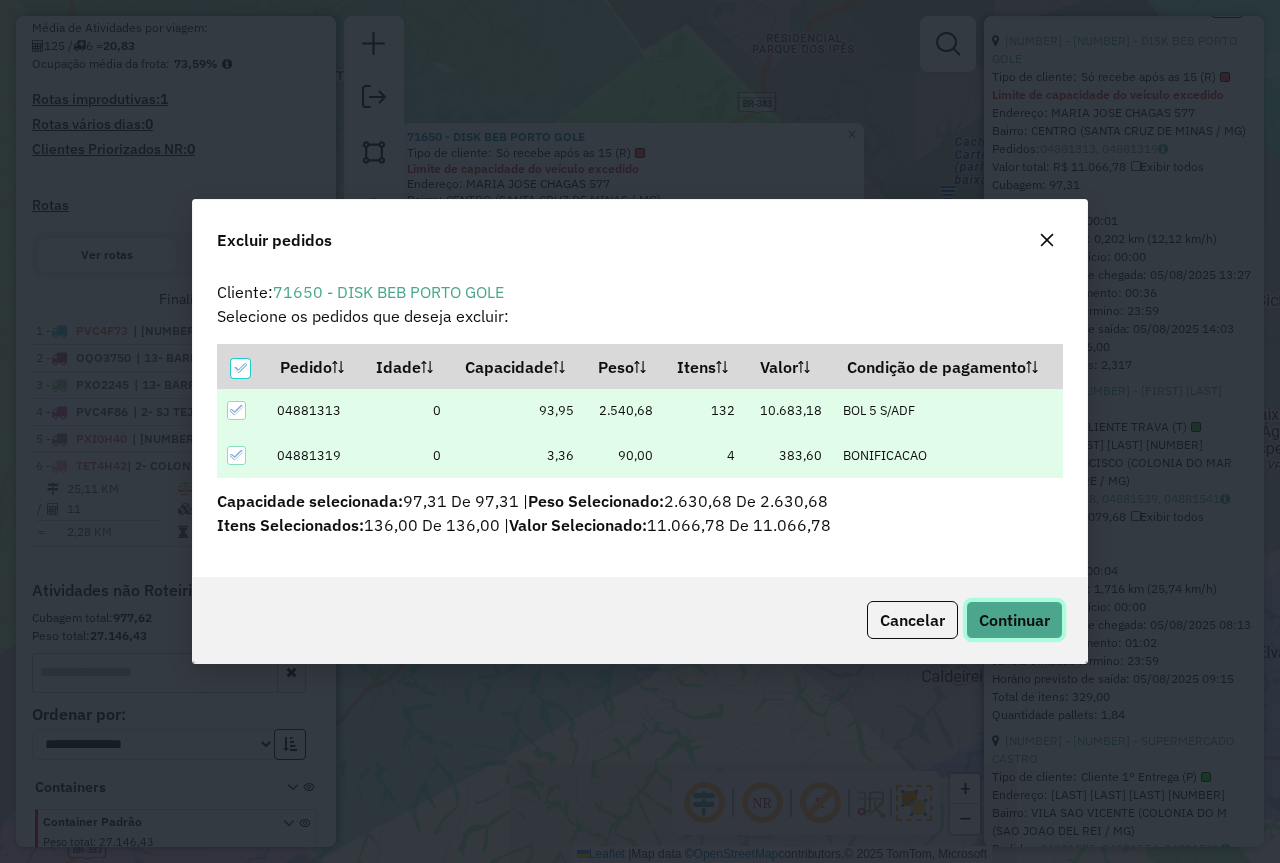 click on "Continuar" 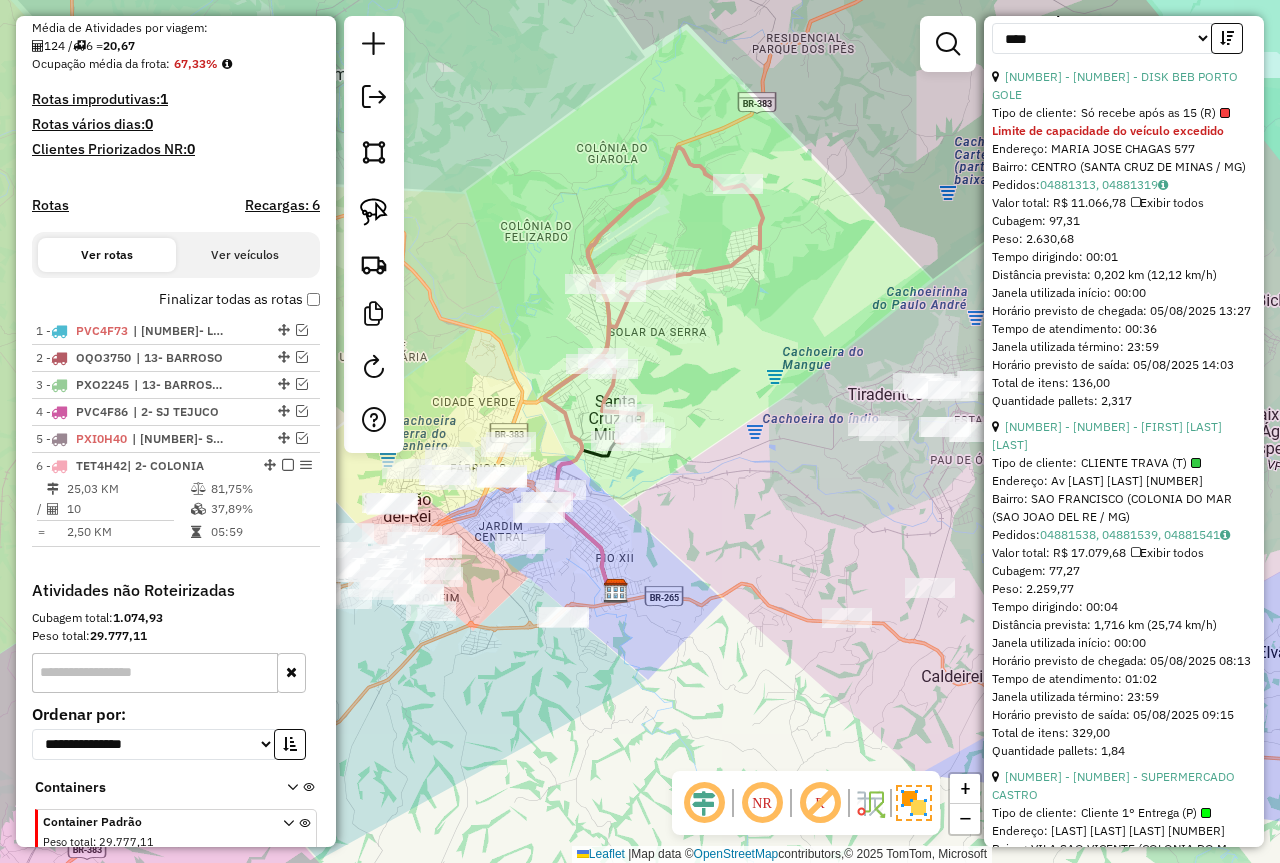 scroll, scrollTop: 566, scrollLeft: 0, axis: vertical 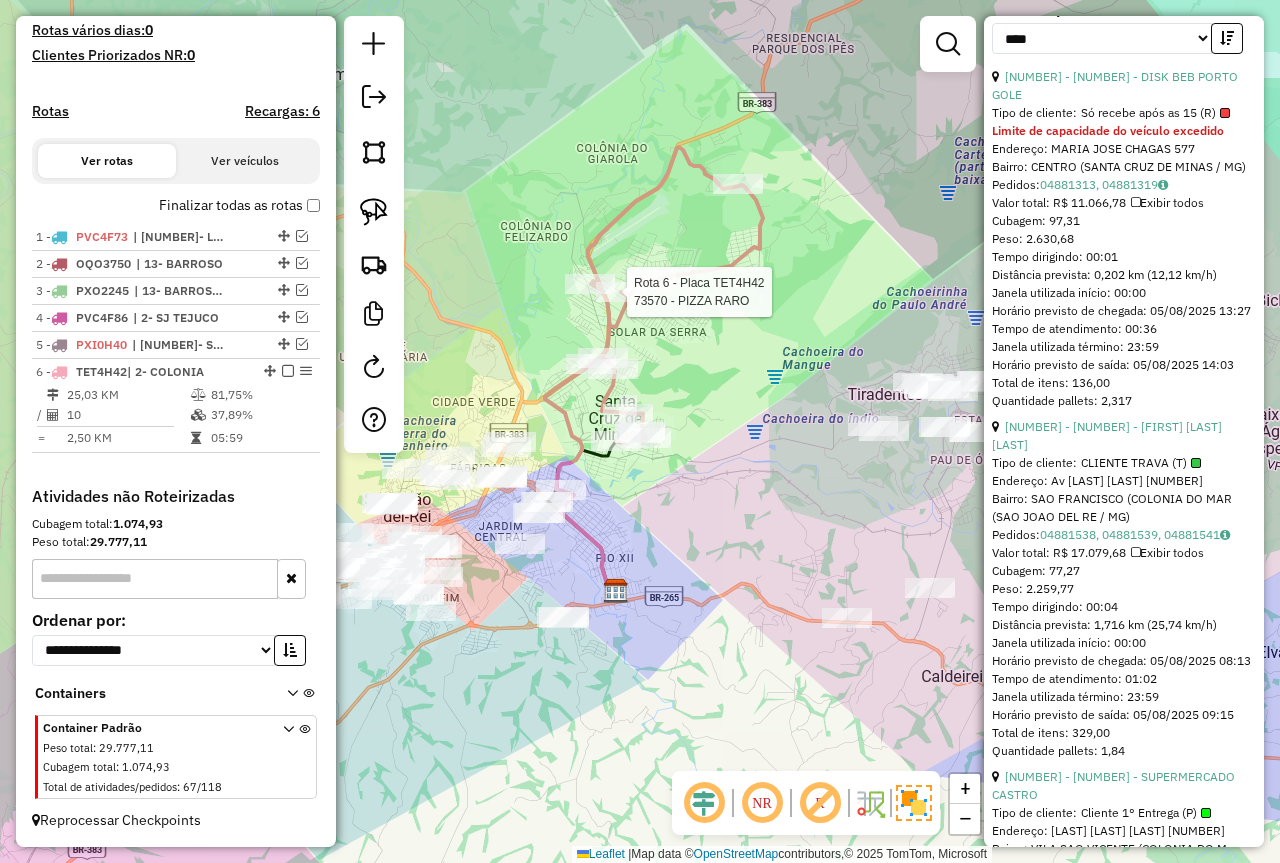 click 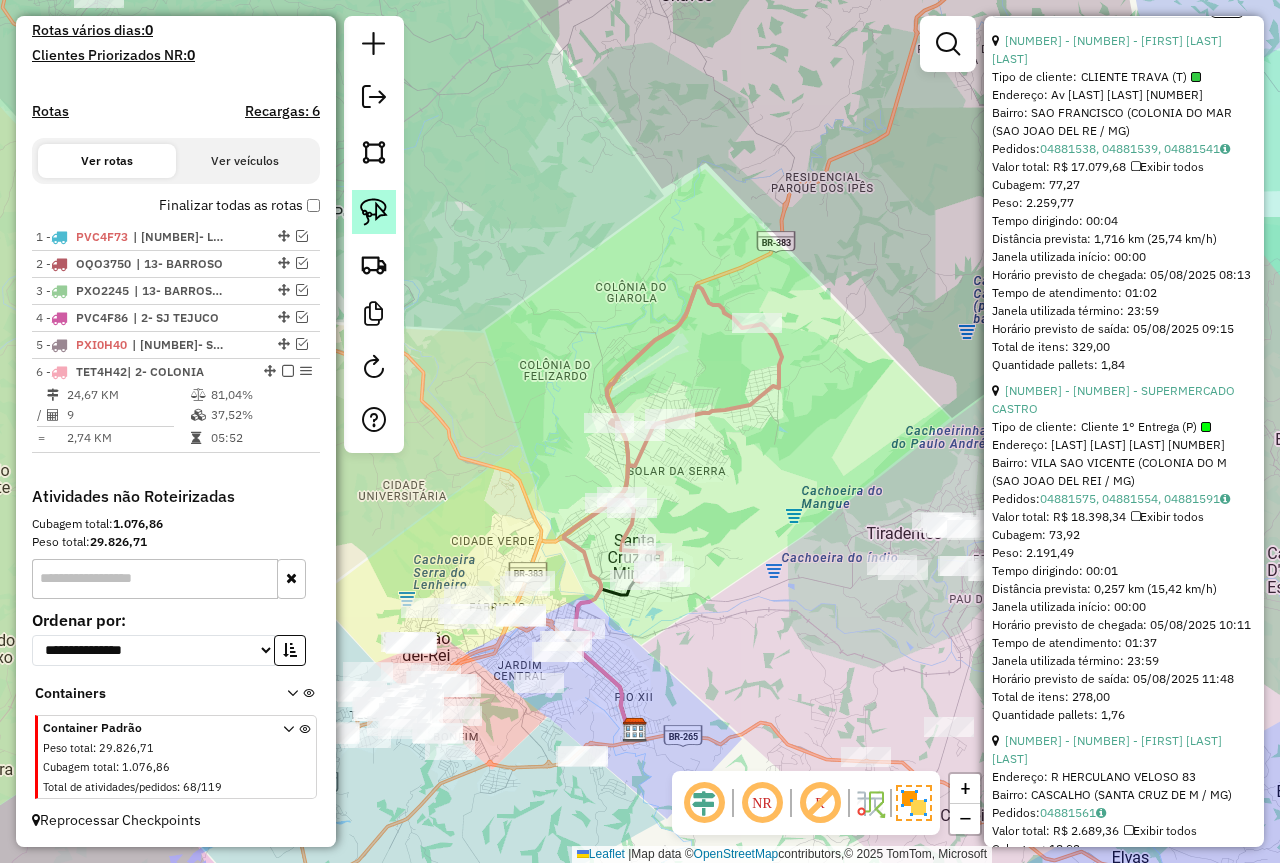 click 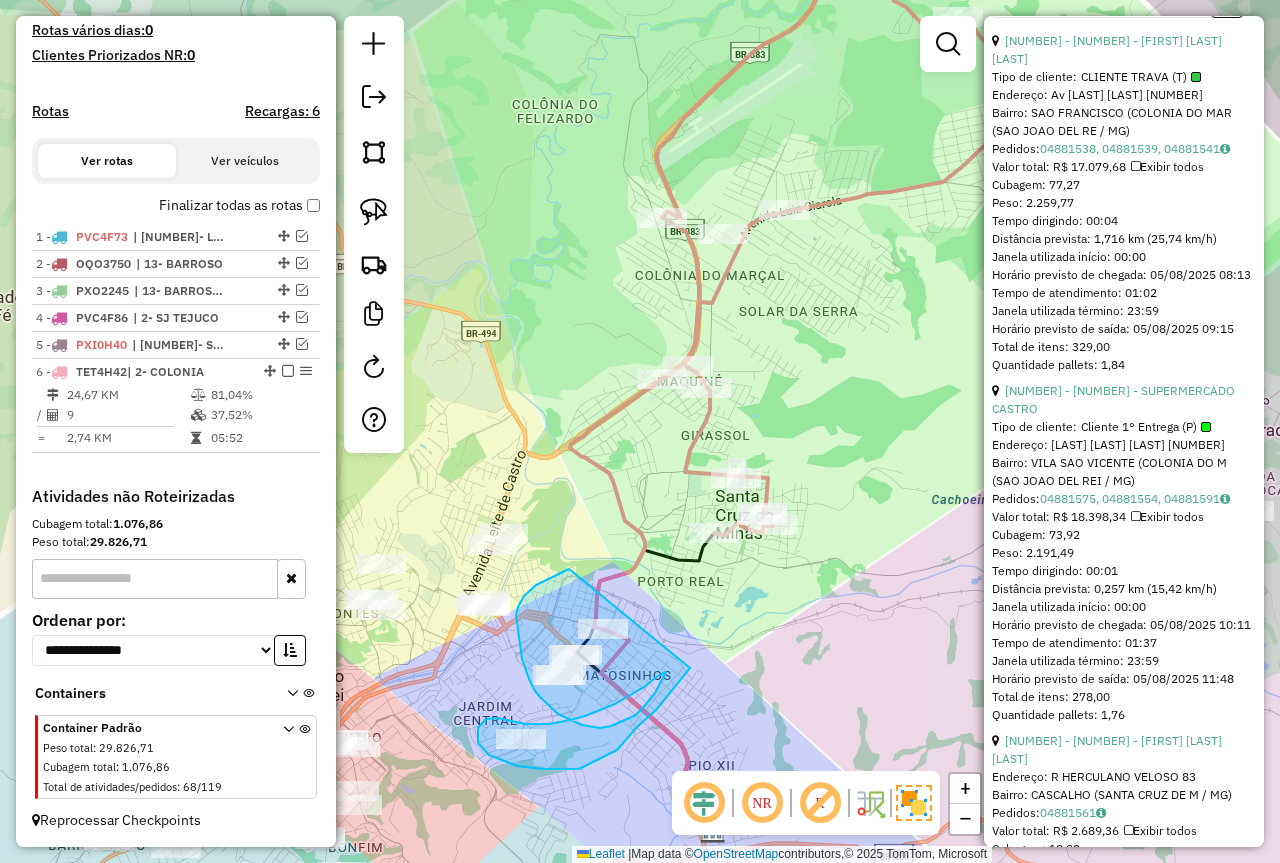drag, startPoint x: 536, startPoint y: 585, endPoint x: 690, endPoint y: 668, distance: 174.94284 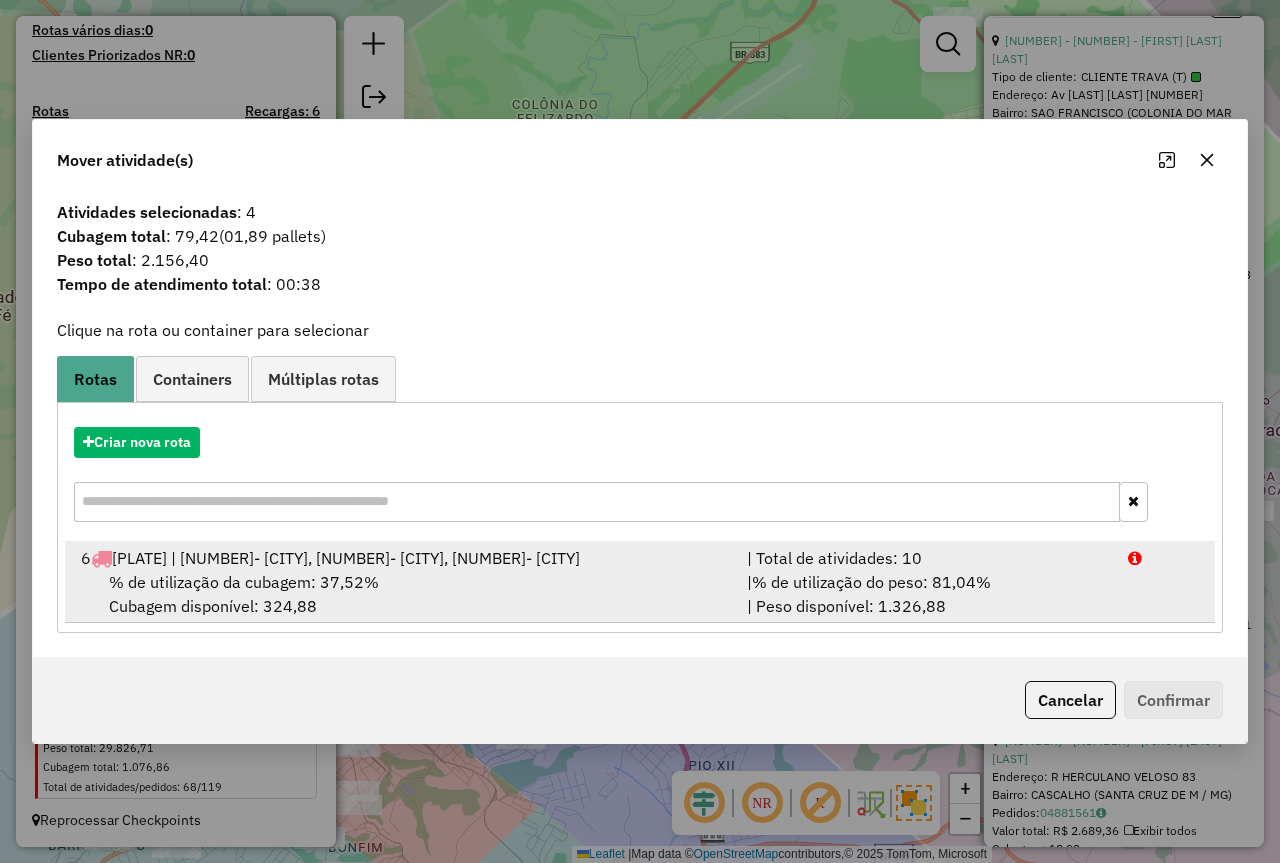 click on "|  % de utilização do peso: 81,04%  | Peso disponível: 1.326,88" at bounding box center (925, 594) 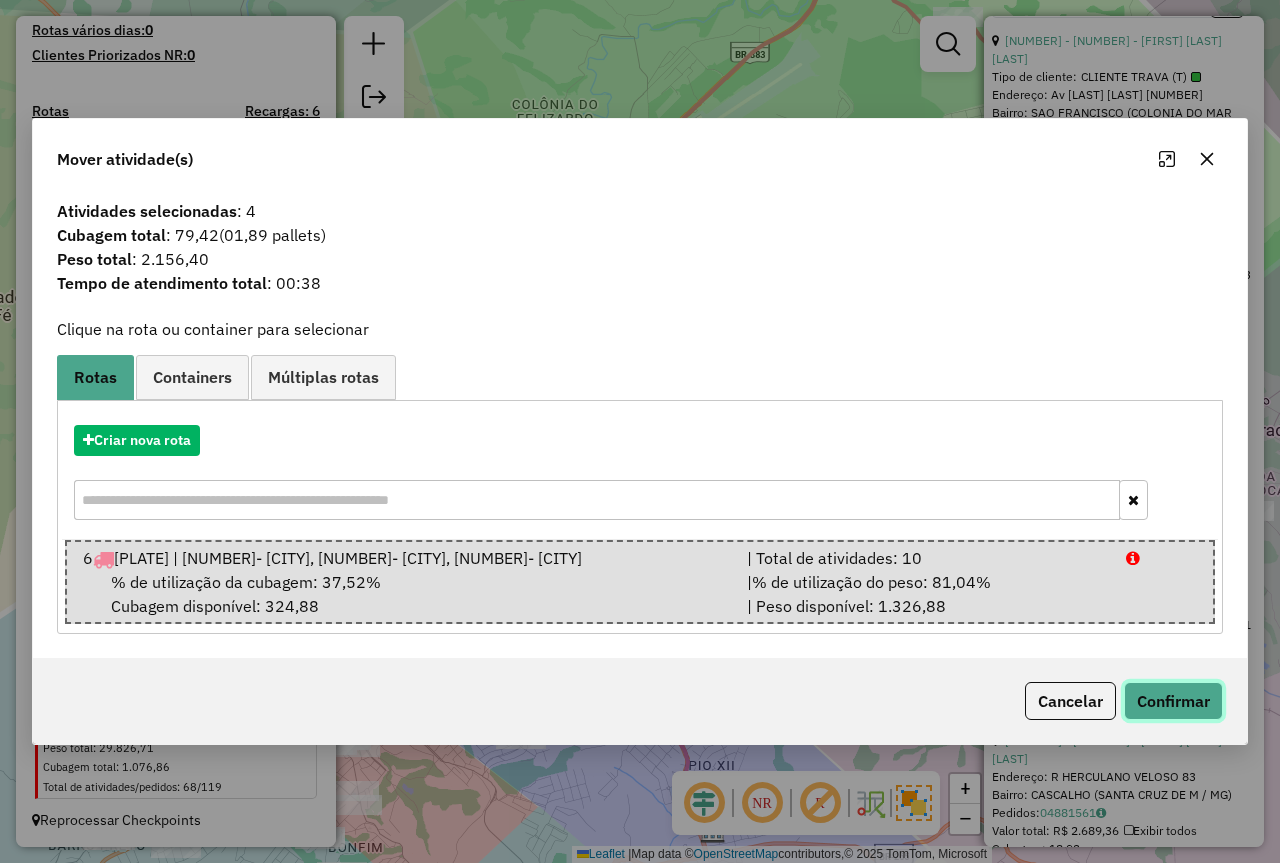 click on "Confirmar" 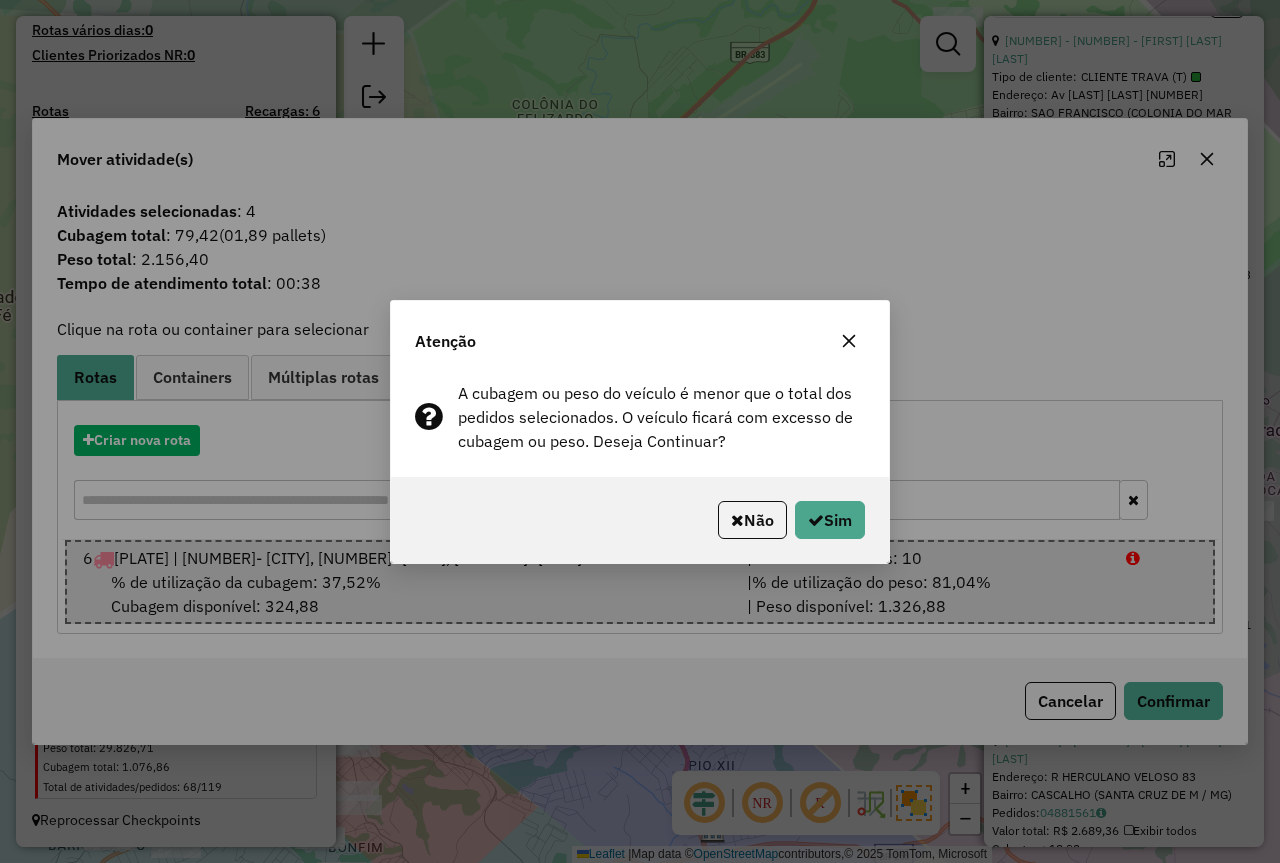 click on "Não   Sim" 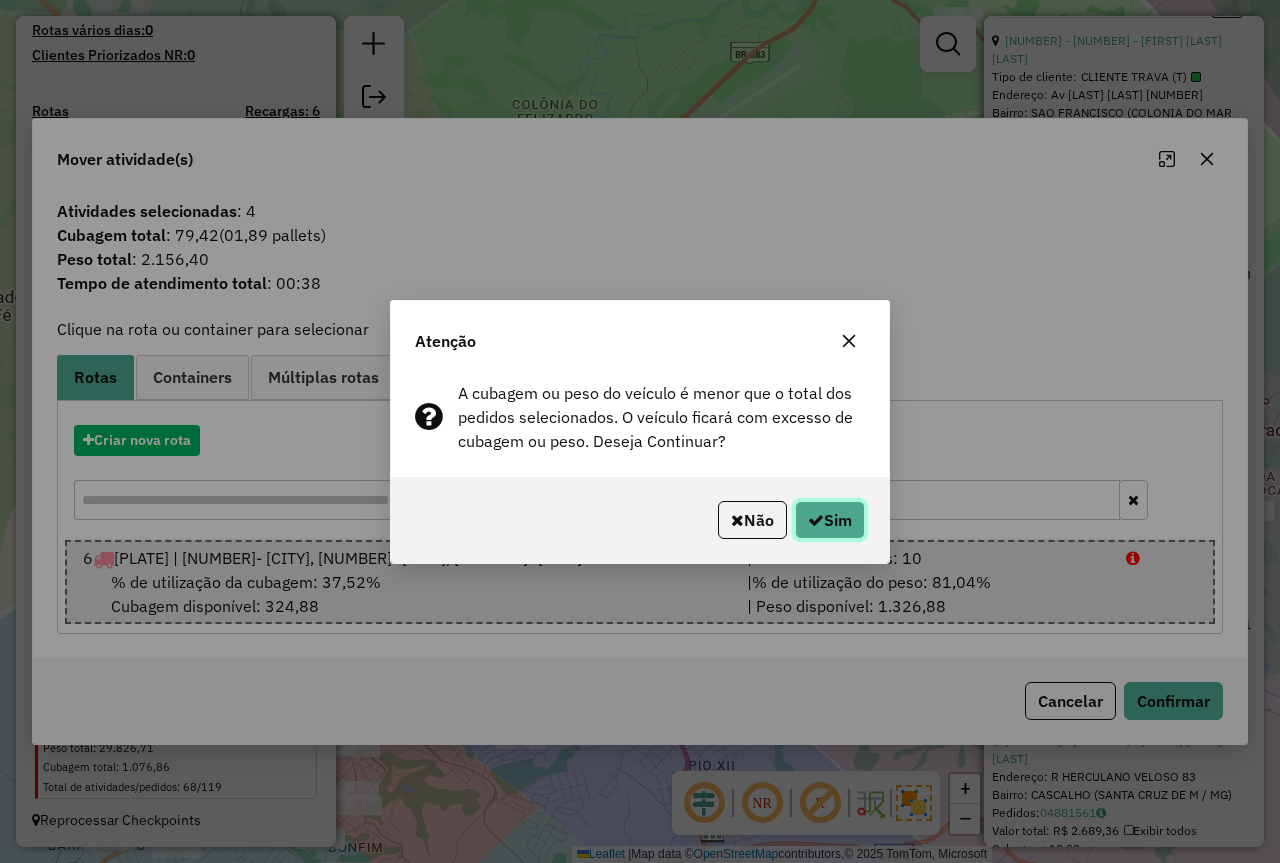click 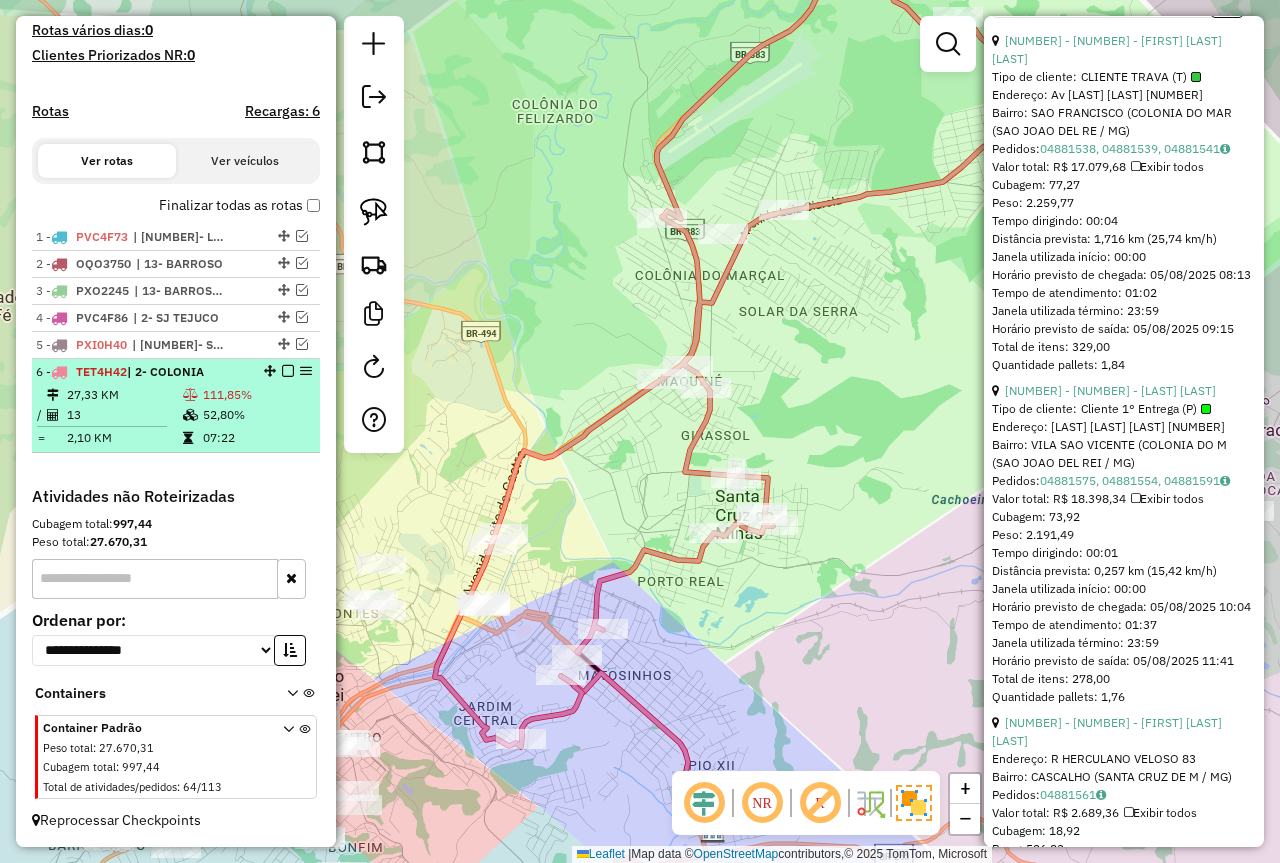 click on "111,85%" at bounding box center [257, 395] 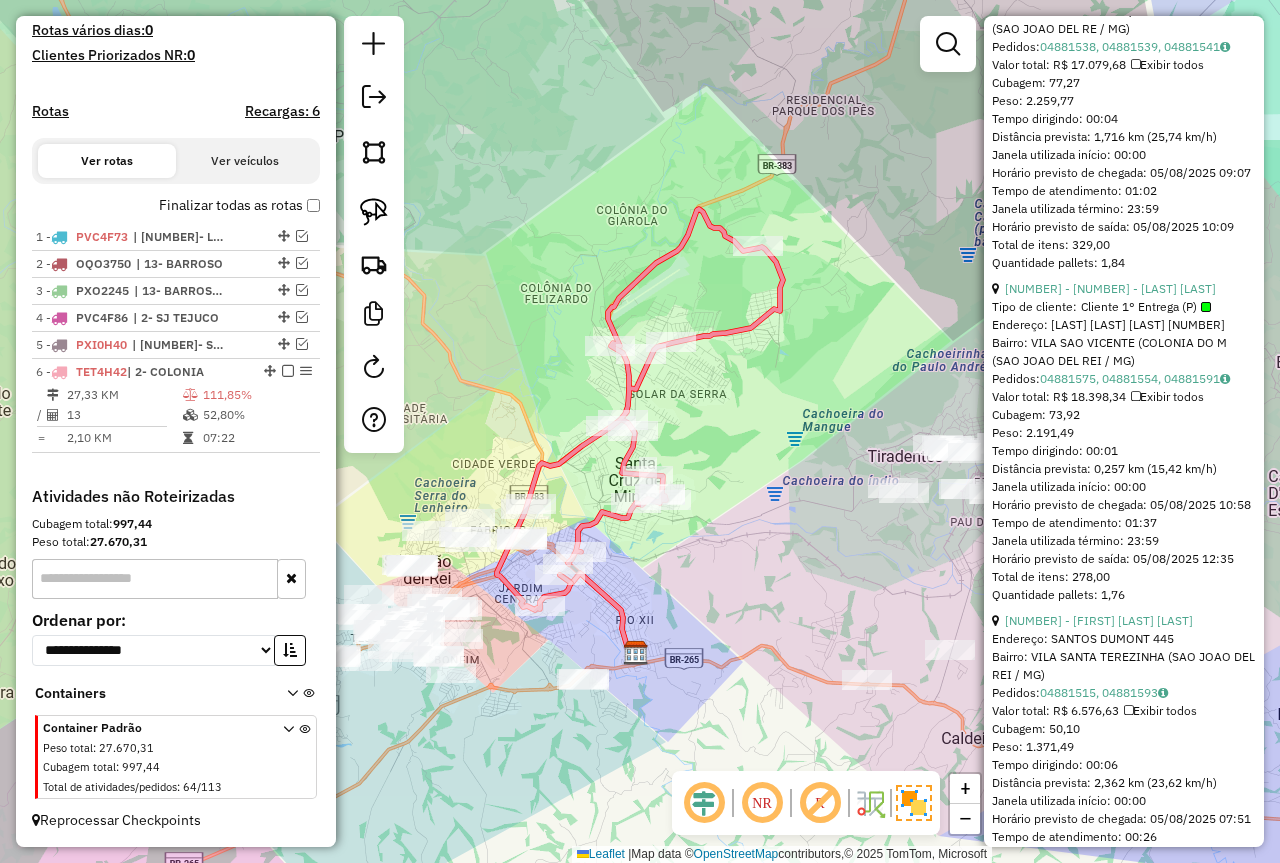 scroll, scrollTop: 1200, scrollLeft: 0, axis: vertical 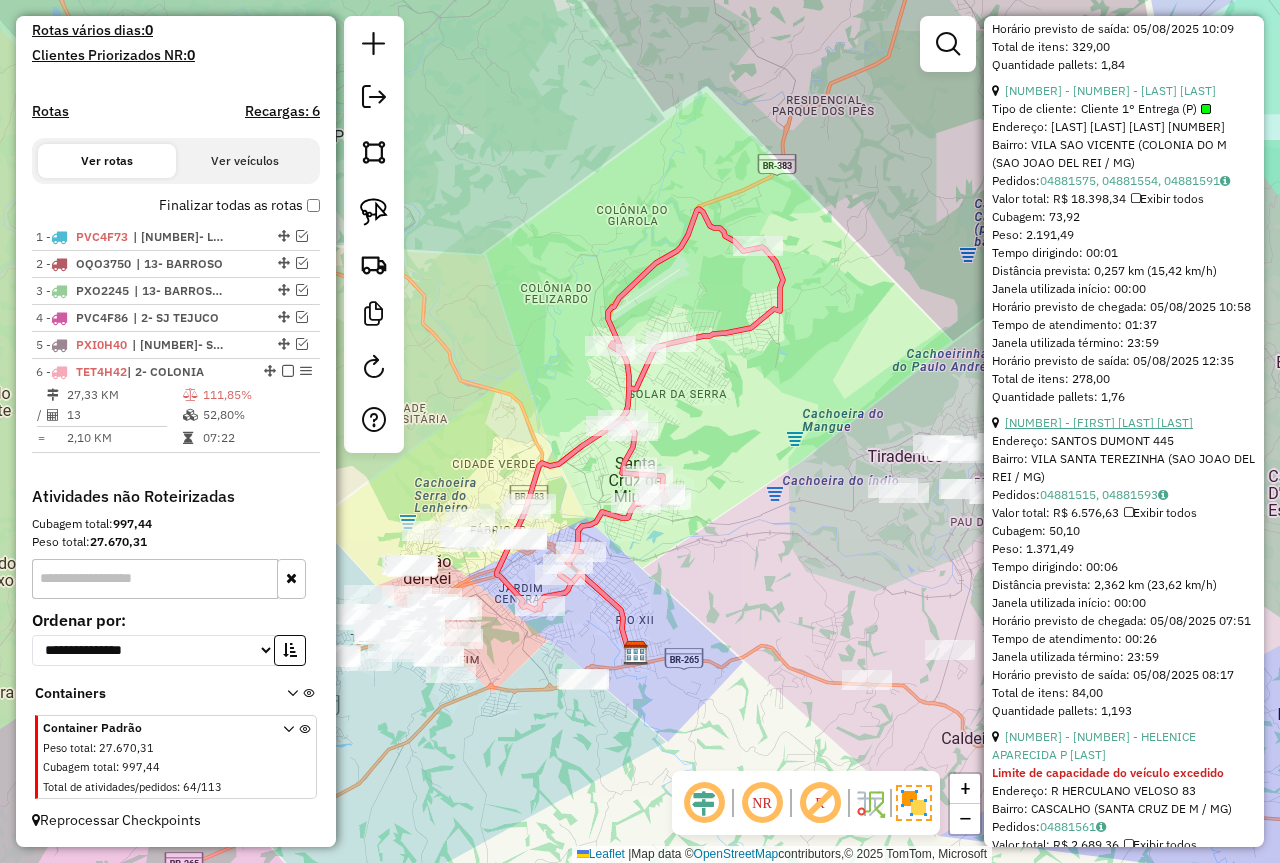 click on "[NUMBER] - [NUMBER] - [FIRST] [LAST] [LAST_NAME]" at bounding box center (1099, 422) 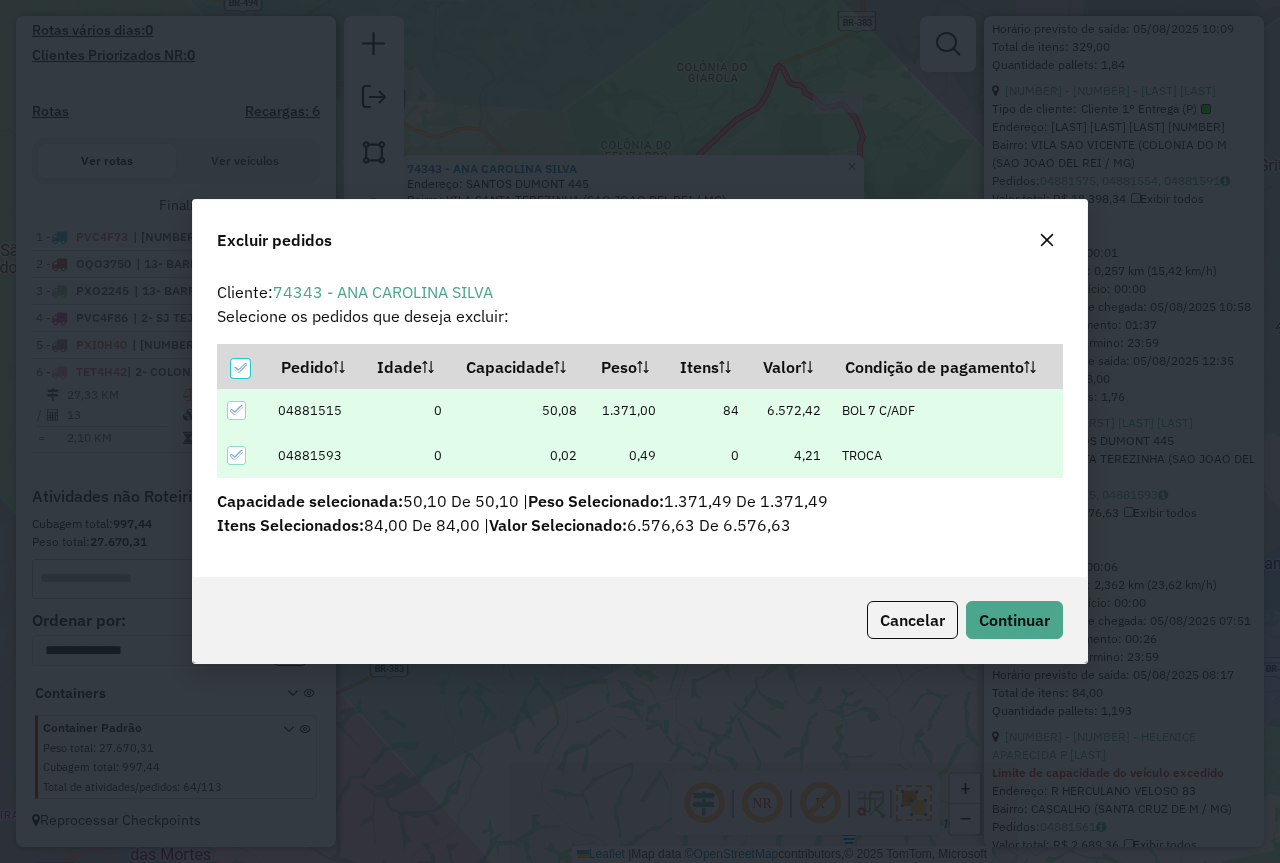 scroll, scrollTop: 82, scrollLeft: 0, axis: vertical 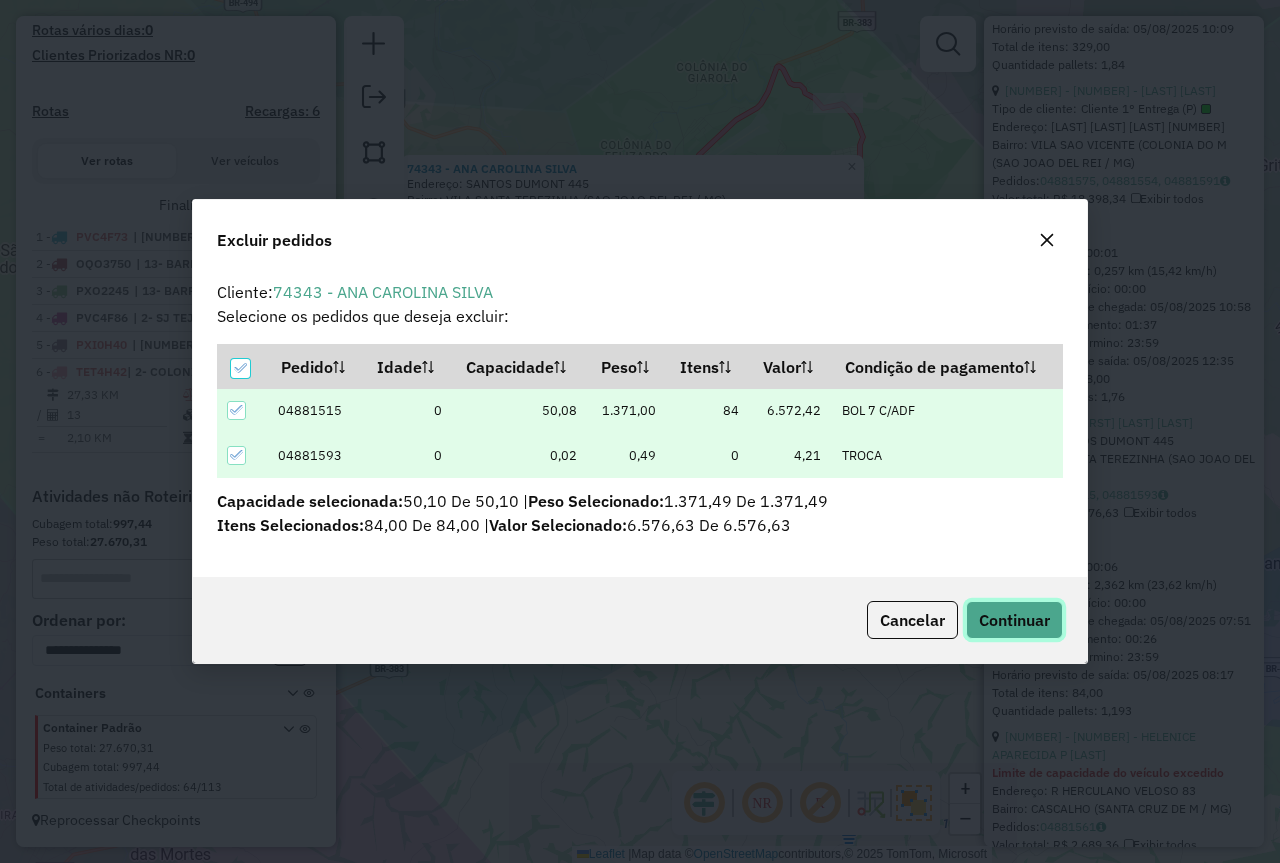 click on "Continuar" 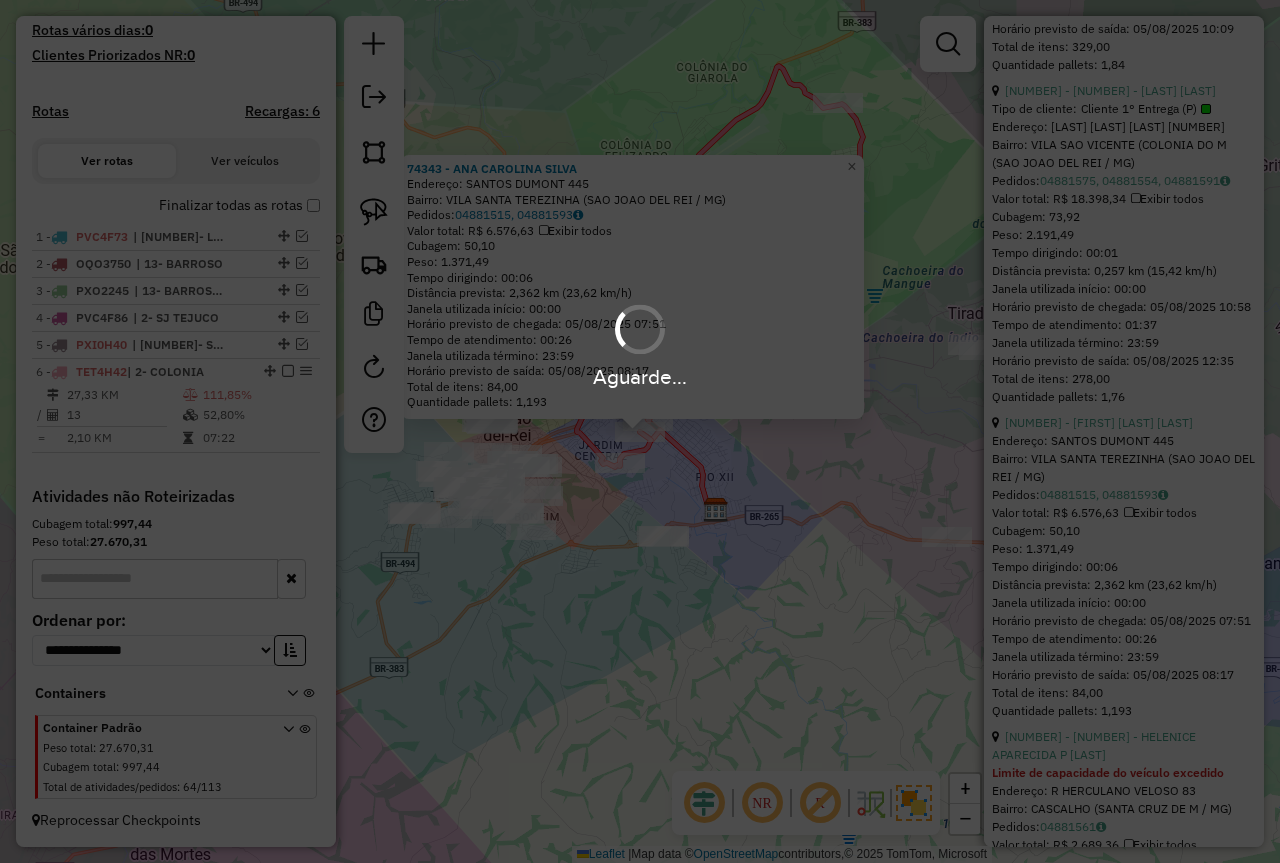 scroll, scrollTop: 500, scrollLeft: 0, axis: vertical 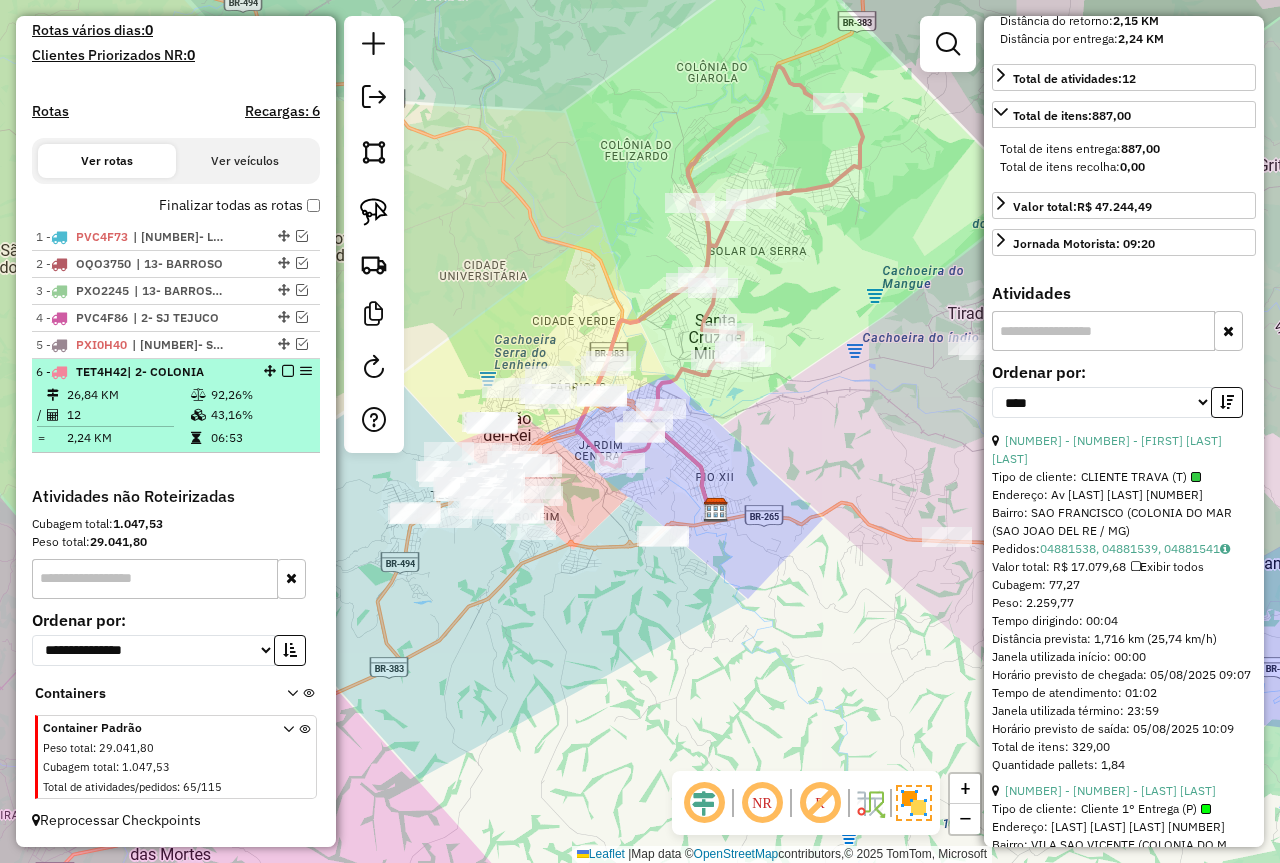 click on "26,84 KM   92,26%  /  12   43,16%     =  2,24 KM   06:53" at bounding box center (176, 416) 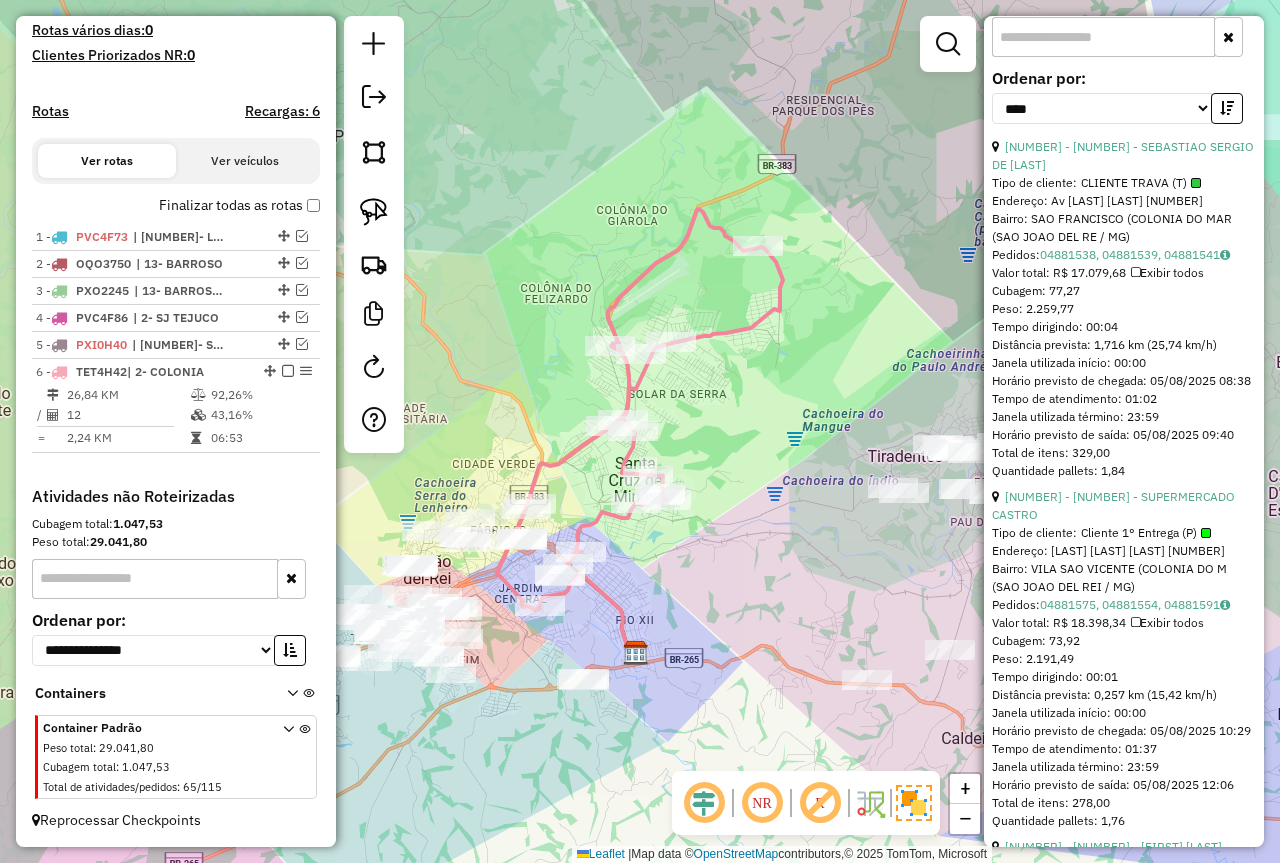 scroll, scrollTop: 800, scrollLeft: 0, axis: vertical 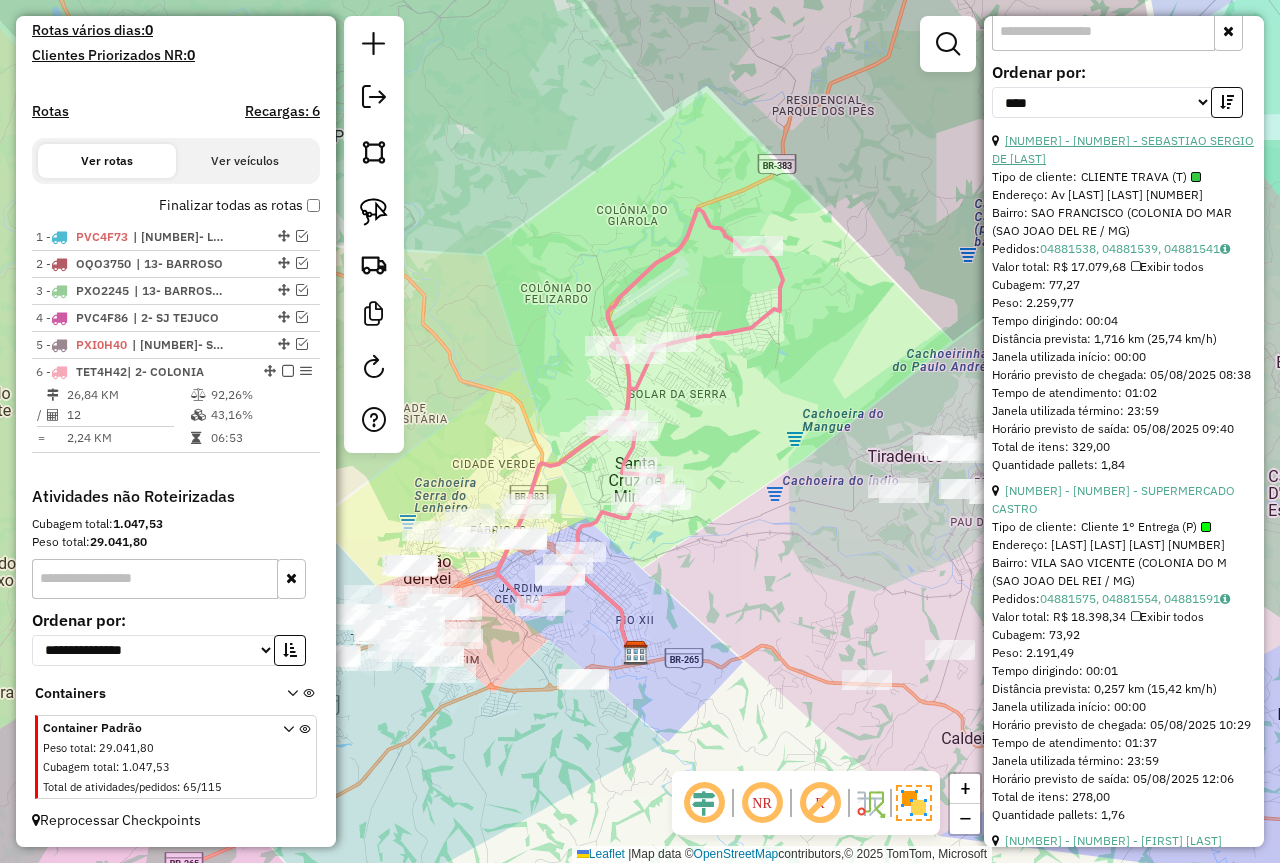 click on "3 - 6222 - SEBASTIAO SERGIO DE" at bounding box center [1123, 149] 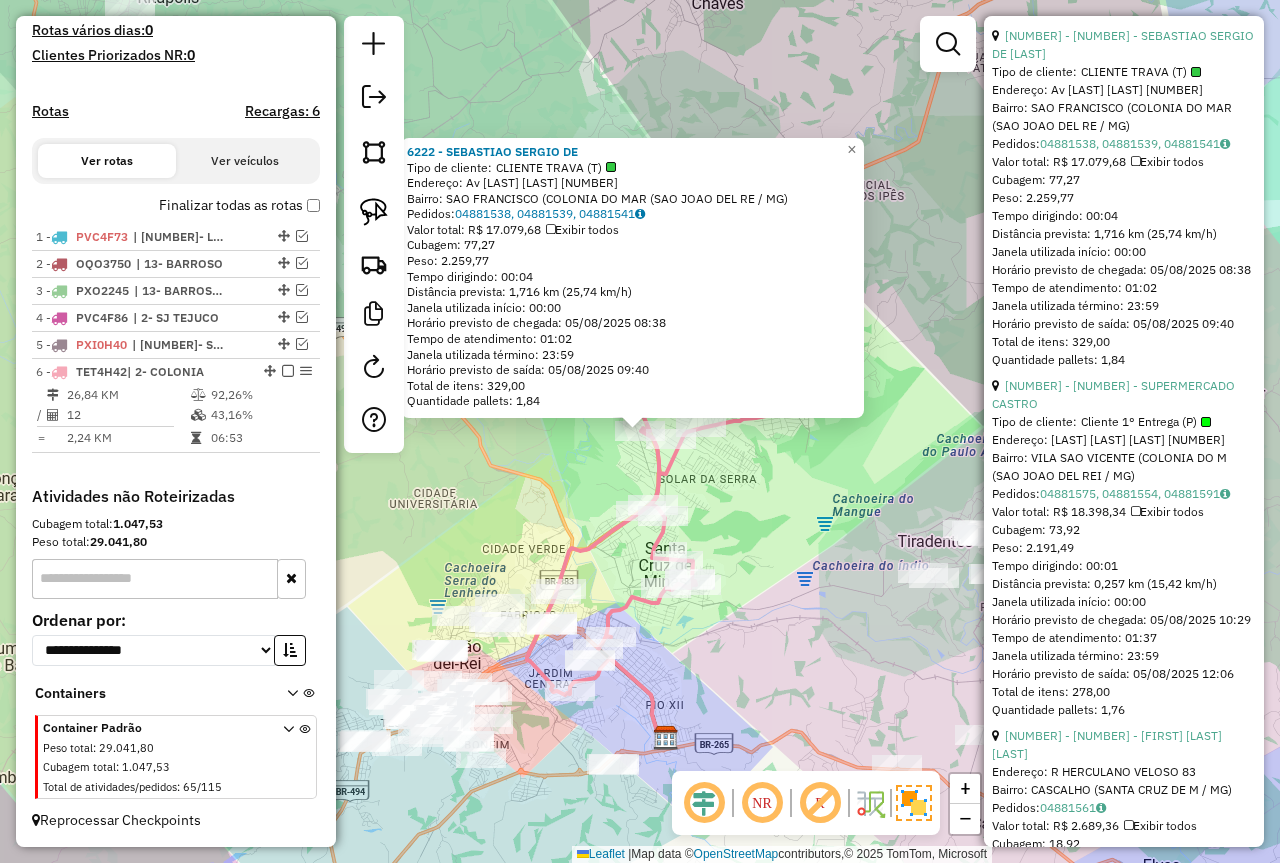 scroll, scrollTop: 1100, scrollLeft: 0, axis: vertical 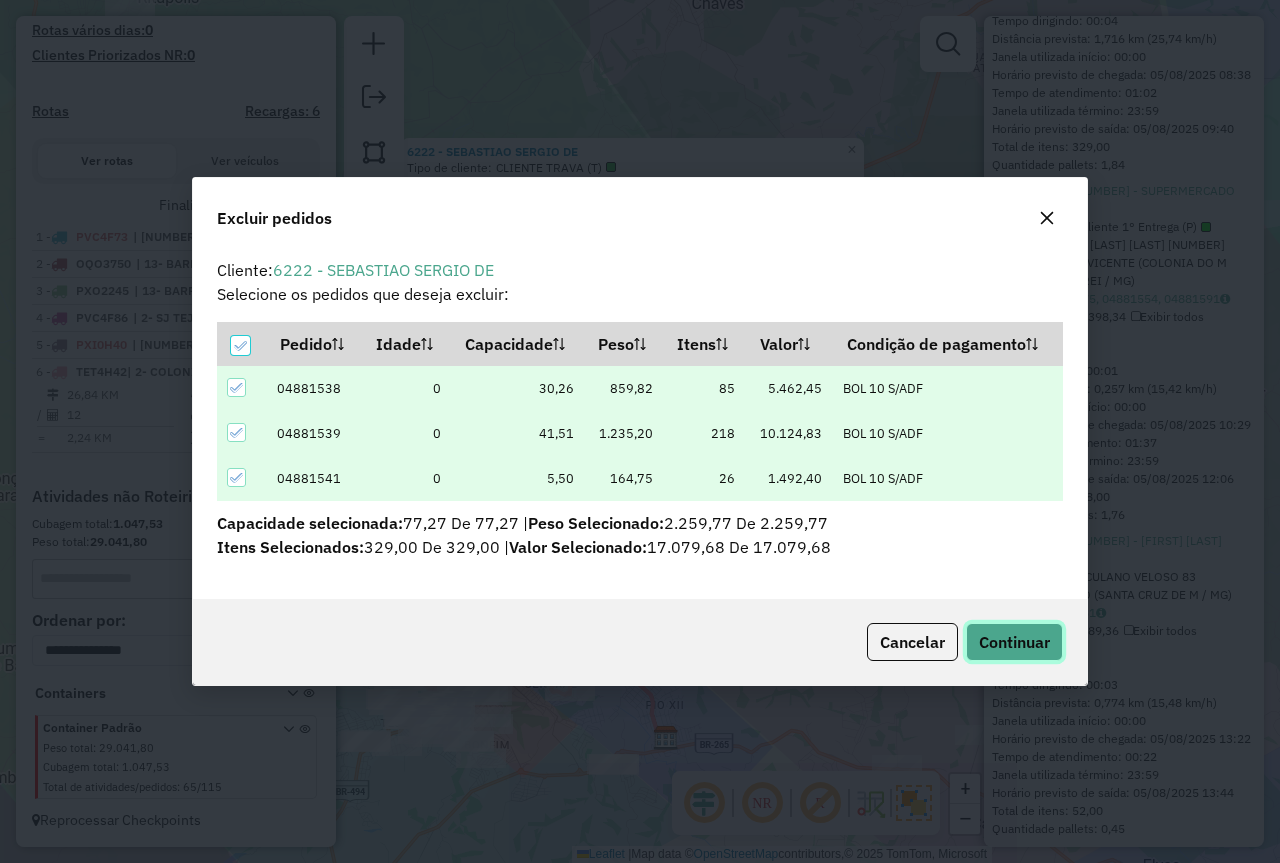 click on "Continuar" 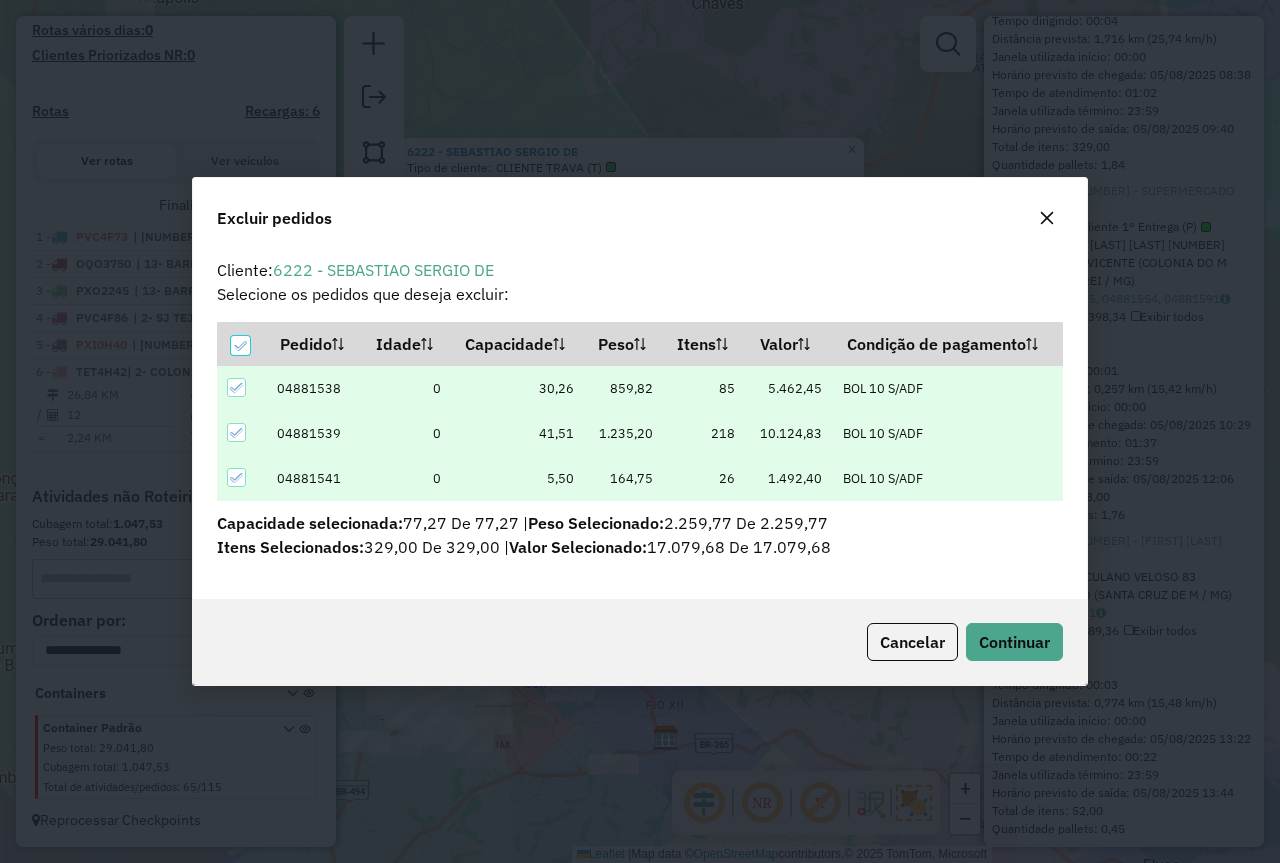scroll, scrollTop: 545, scrollLeft: 0, axis: vertical 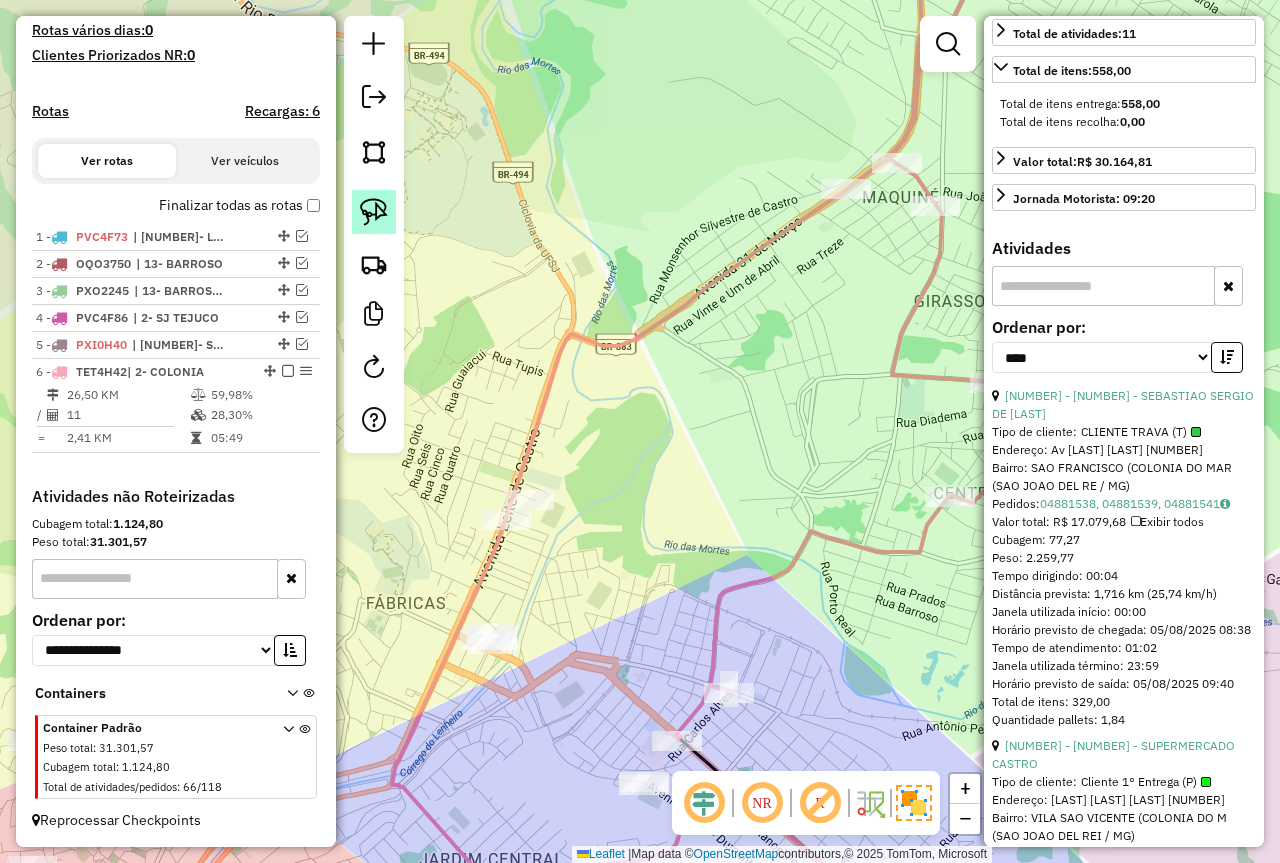 click 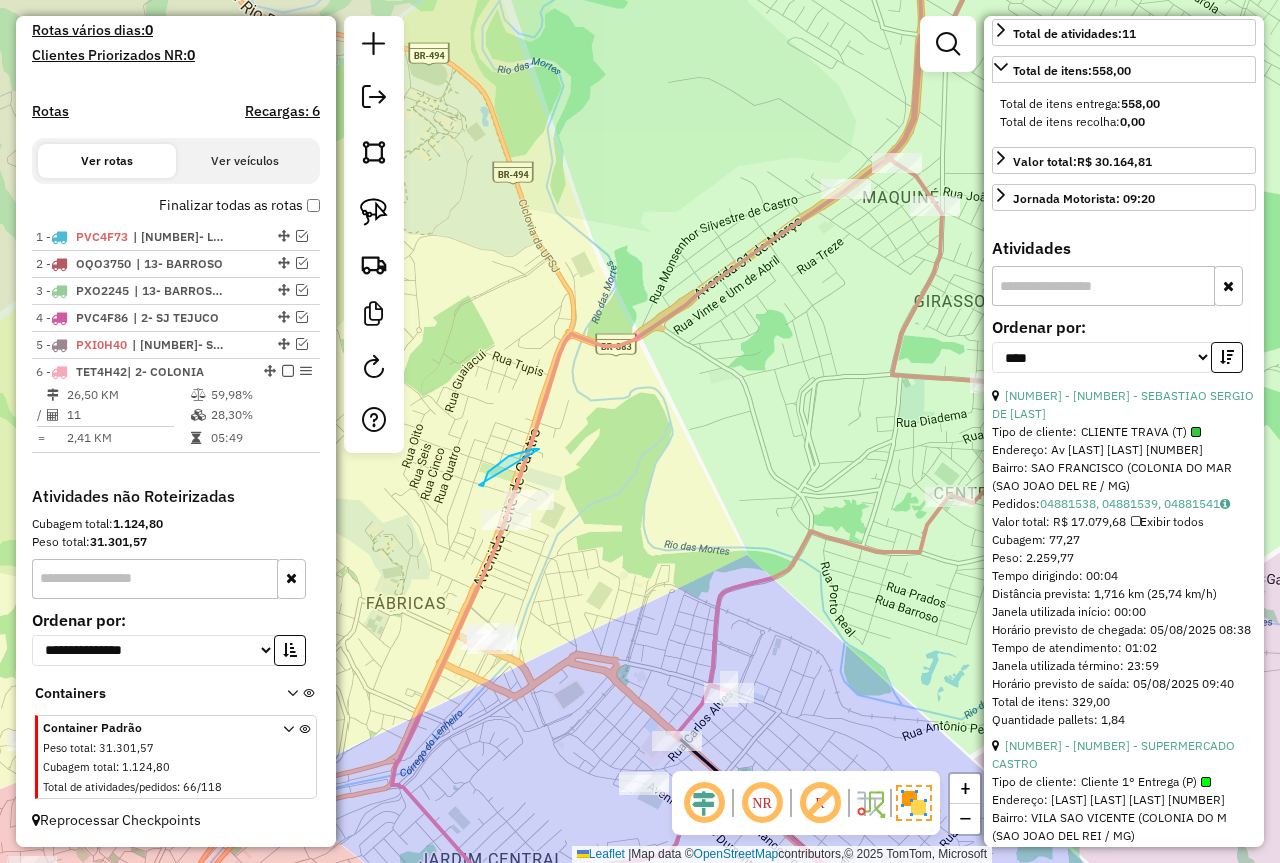 drag, startPoint x: 539, startPoint y: 449, endPoint x: 479, endPoint y: 485, distance: 69.97142 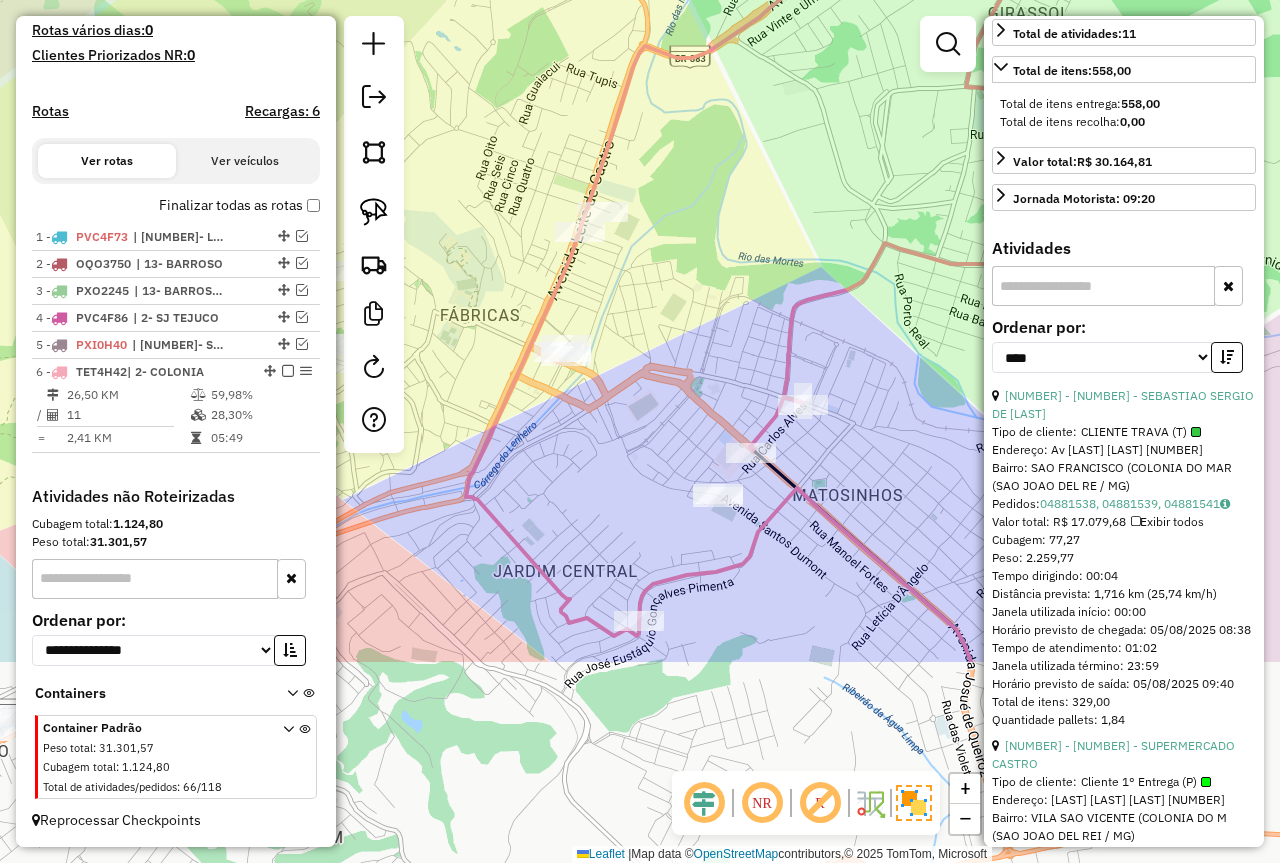 drag, startPoint x: 657, startPoint y: 561, endPoint x: 671, endPoint y: 282, distance: 279.35104 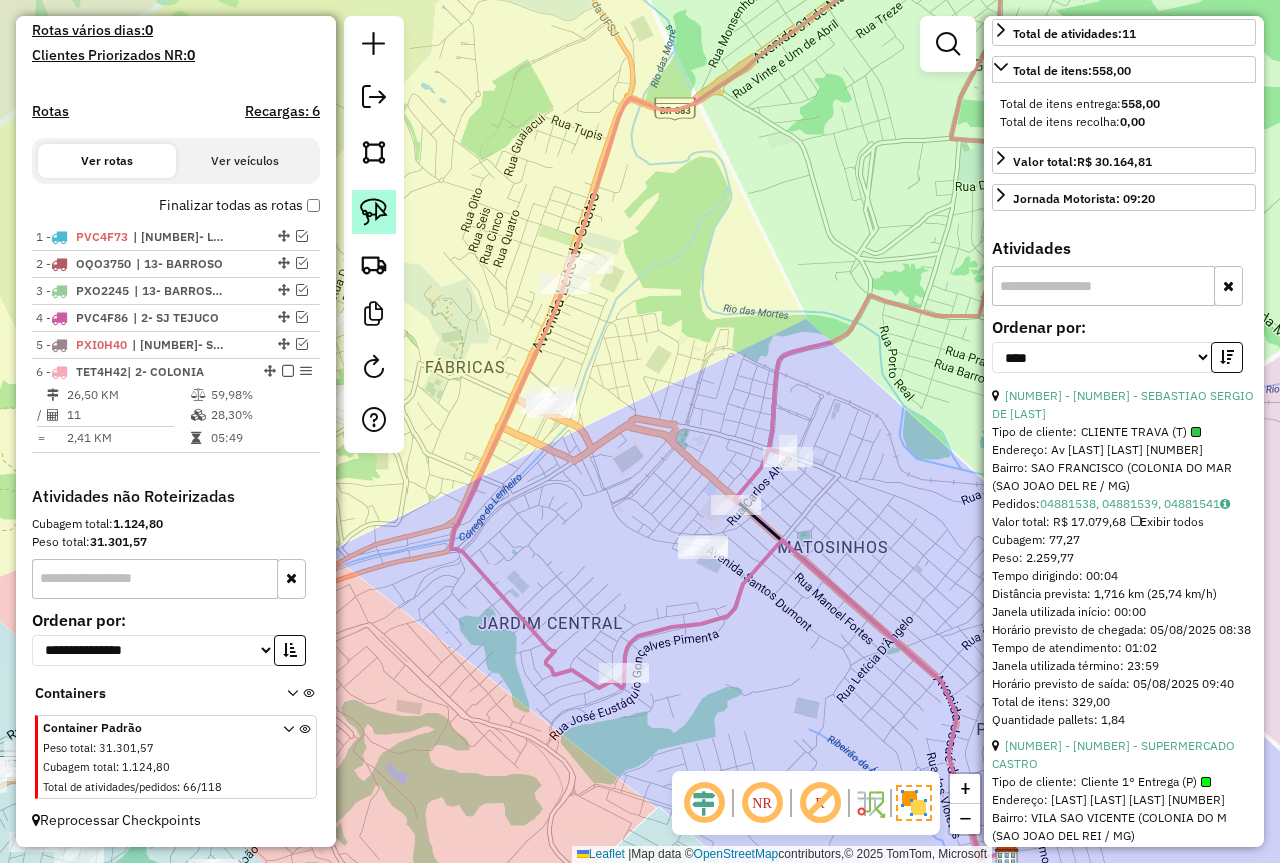 click 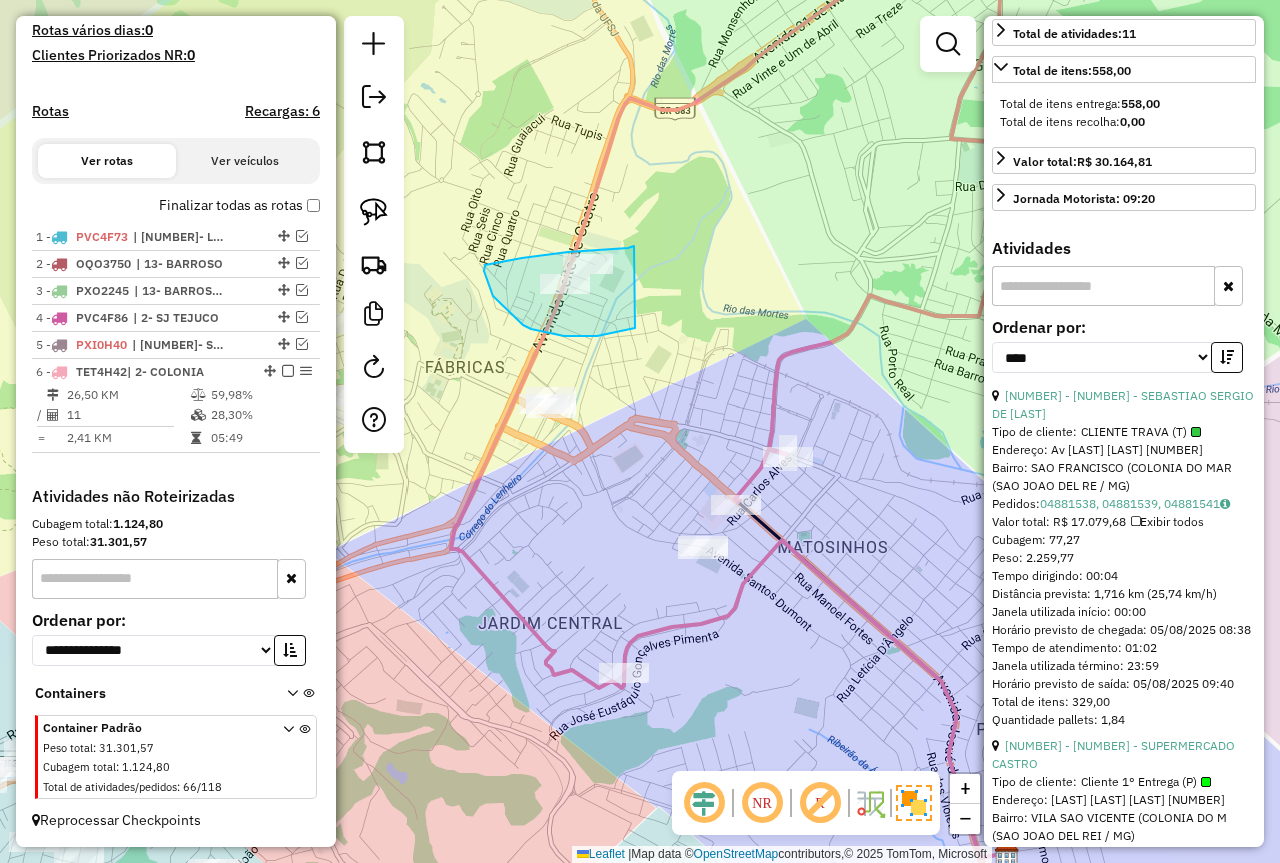 drag, startPoint x: 628, startPoint y: 248, endPoint x: 635, endPoint y: 328, distance: 80.305664 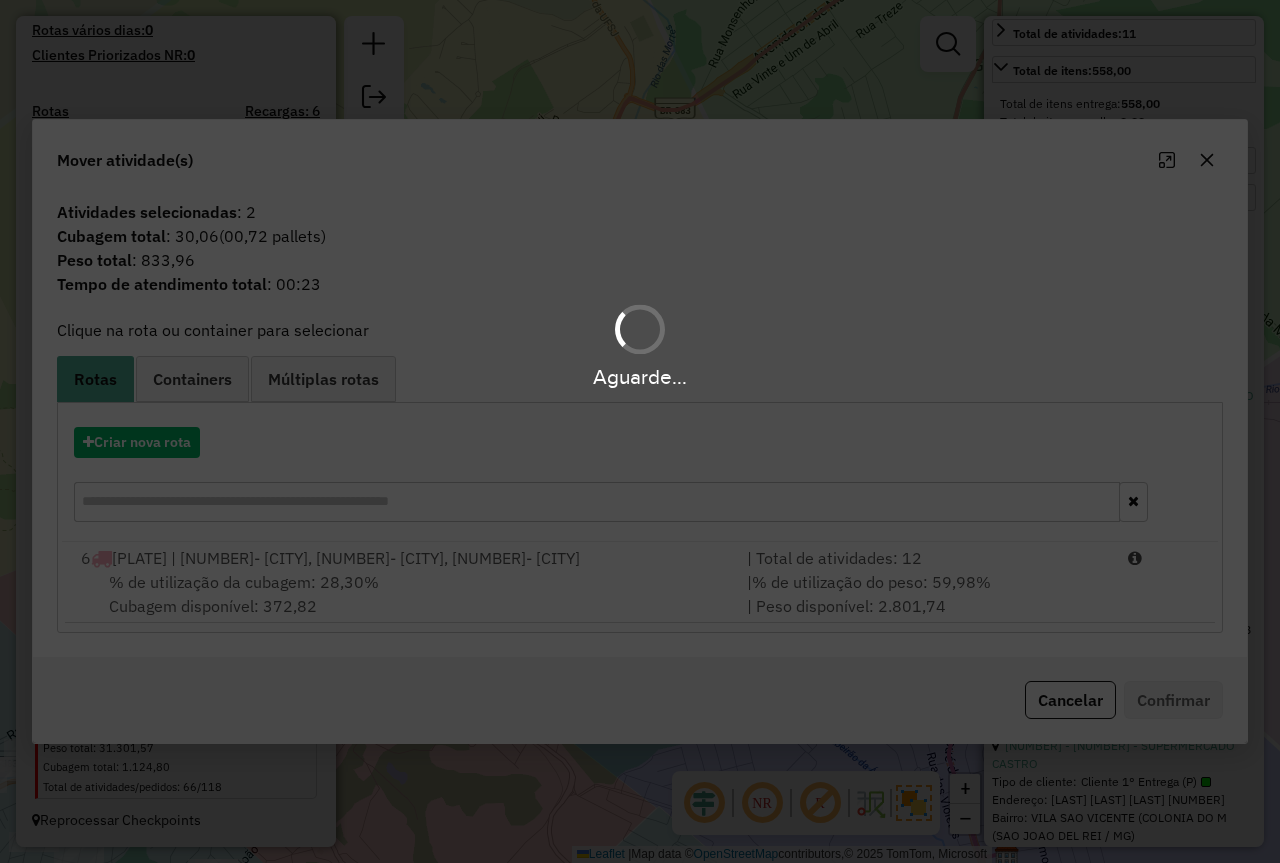 click on "Aguarde..." at bounding box center (640, 431) 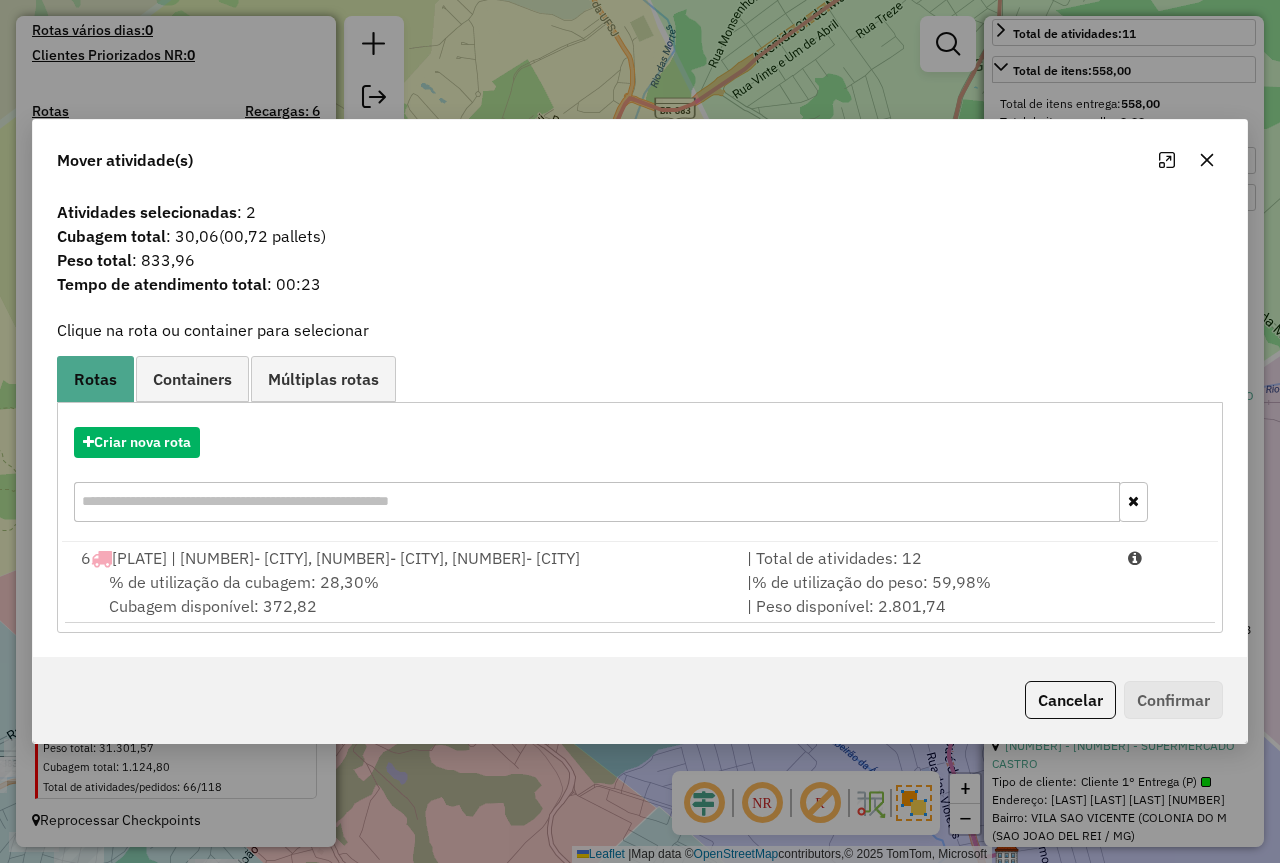 click on "% de utilização do peso: 59,98%" at bounding box center [871, 582] 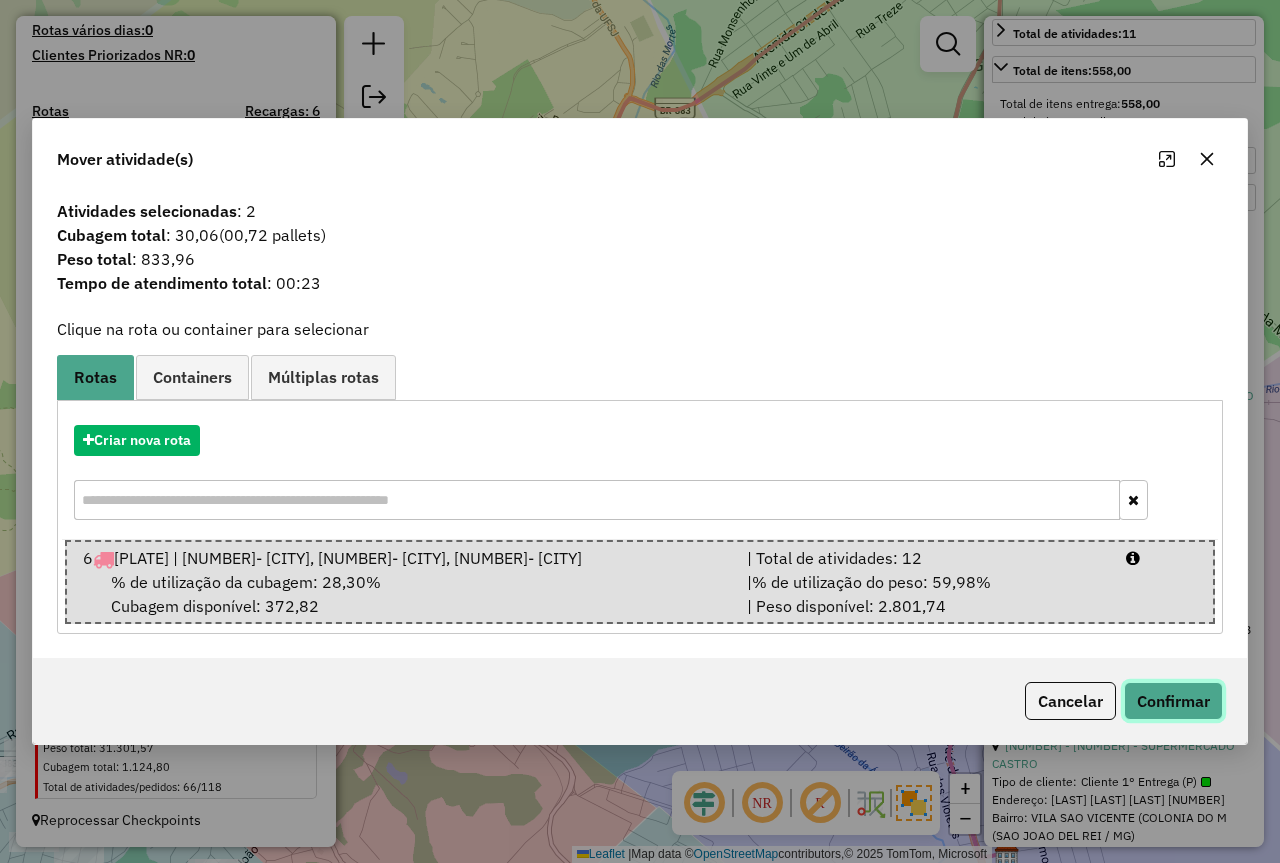 click on "Confirmar" 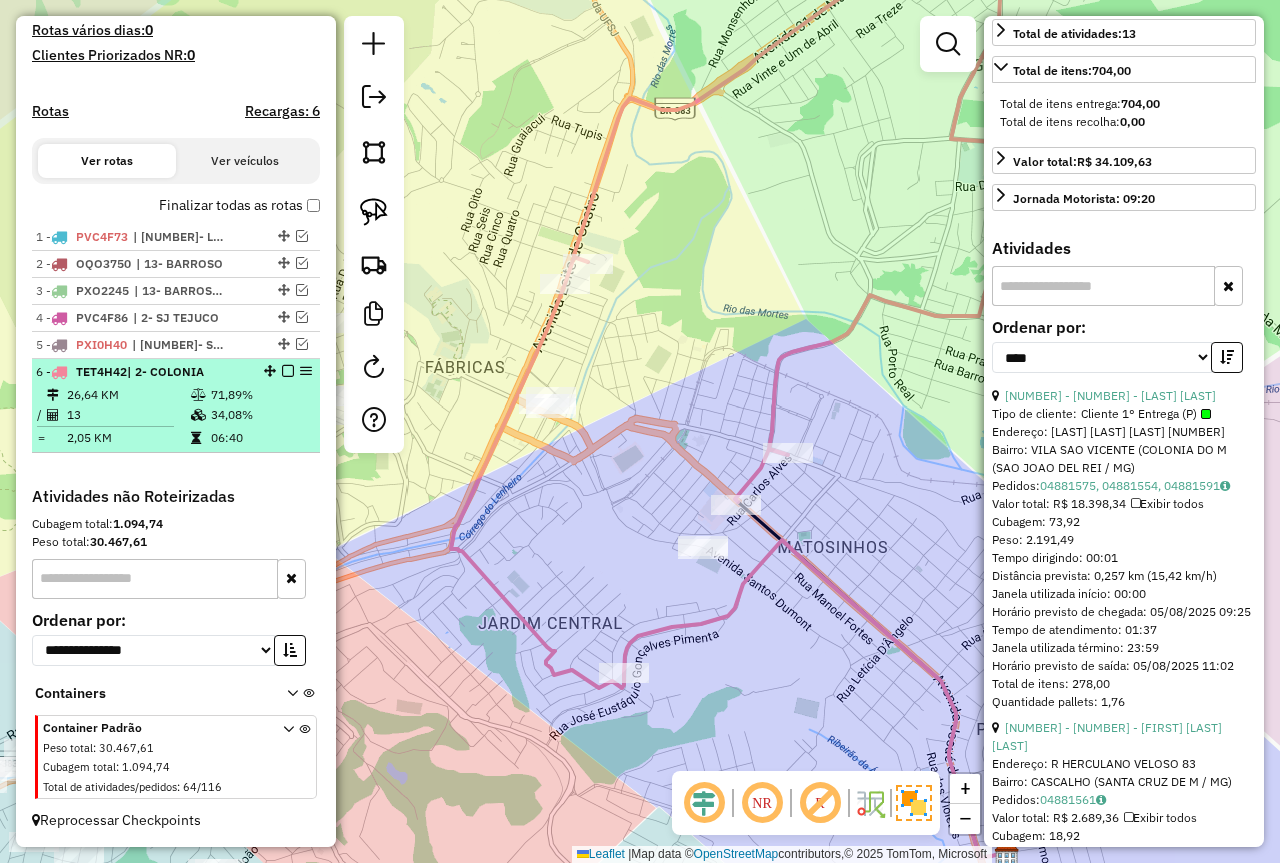drag, startPoint x: 85, startPoint y: 410, endPoint x: 187, endPoint y: 414, distance: 102.0784 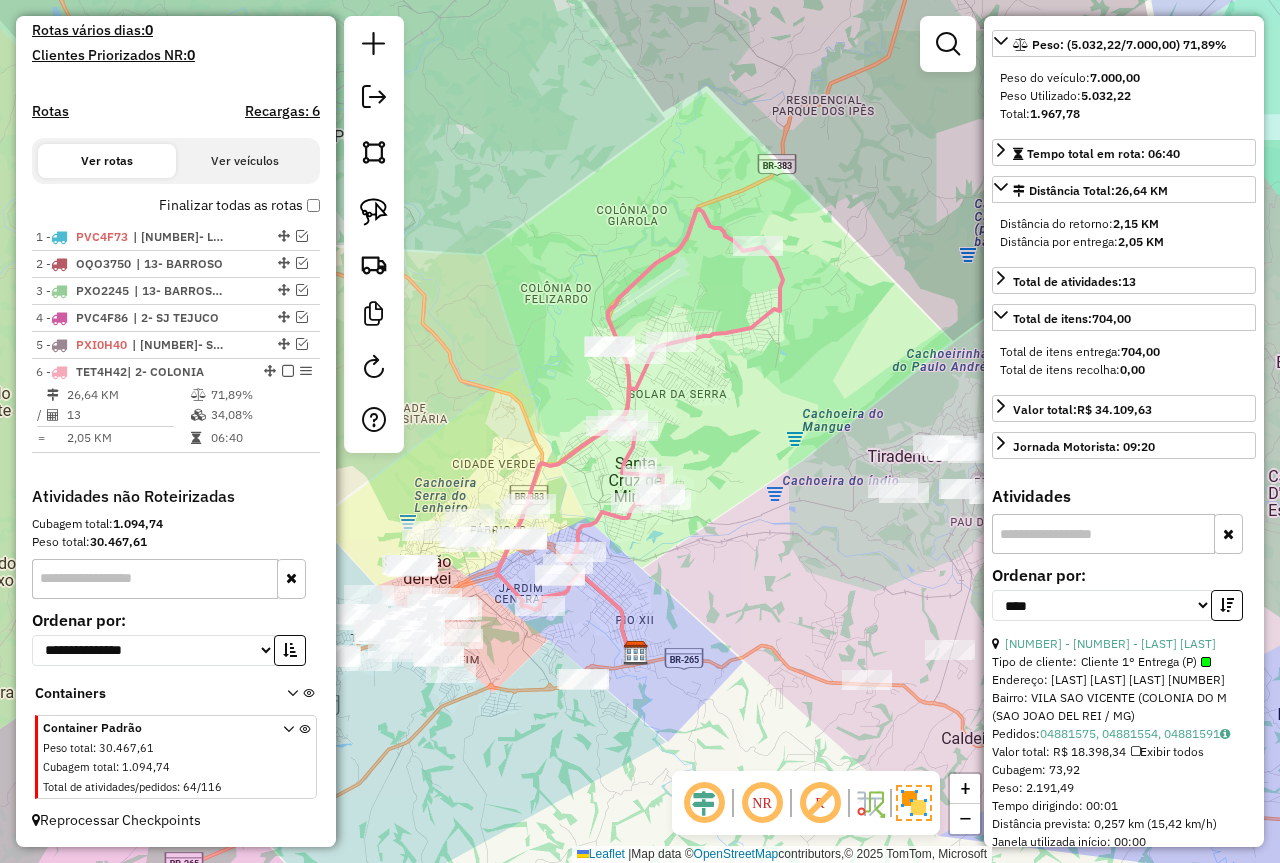scroll, scrollTop: 245, scrollLeft: 0, axis: vertical 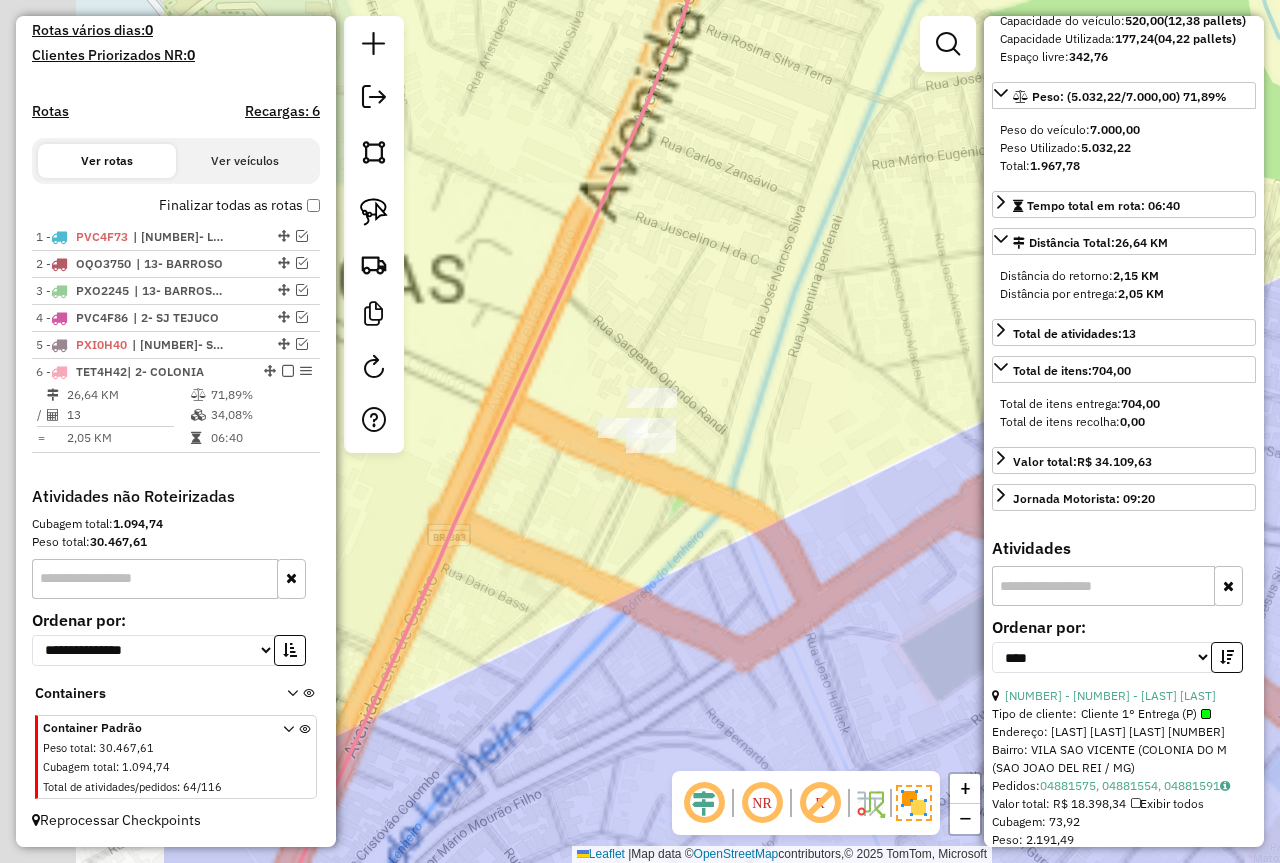 drag, startPoint x: 446, startPoint y: 498, endPoint x: 701, endPoint y: 471, distance: 256.4254 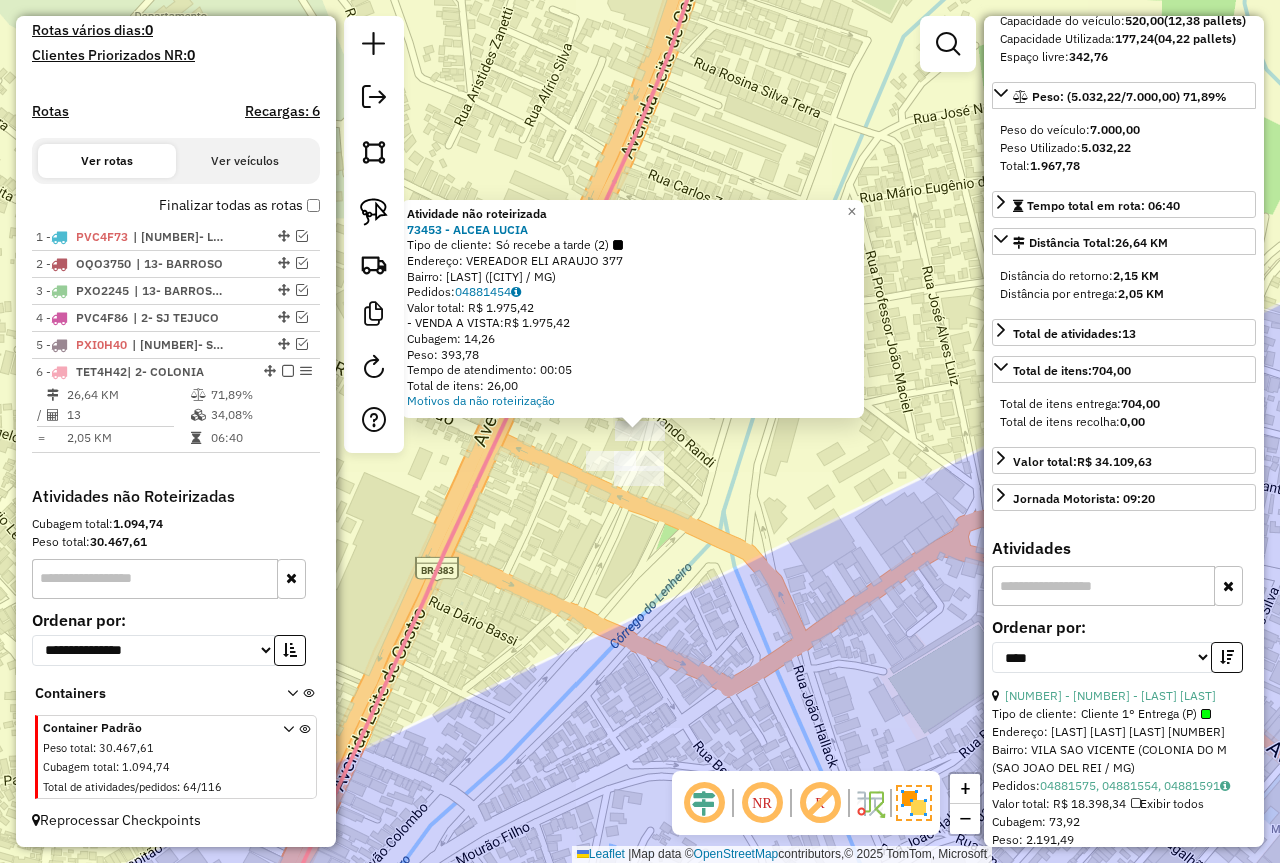 click on "Atividade não roteirizada 73453 - ALCEA LUCIA  Tipo de cliente:   Só recebe a tarde (2)   Endereço:  VEREADOR ELI ARAUJO 377   Bairro: FABRICAS (SAO JOAO DEL REI / MG)   Pedidos:  04881454   Valor total: R$ 1.975,42   - VENDA A VISTA:  R$ 1.975,42   Cubagem: 14,26   Peso: 393,78   Tempo de atendimento: 00:05   Total de itens: 26,00  Motivos da não roteirização × Janela de atendimento Grade de atendimento Capacidade Transportadoras Veículos Cliente Pedidos  Rotas Selecione os dias de semana para filtrar as janelas de atendimento  Seg   Ter   Qua   Qui   Sex   Sáb   Dom  Informe o período da janela de atendimento: De: Até:  Filtrar exatamente a janela do cliente  Considerar janela de atendimento padrão  Selecione os dias de semana para filtrar as grades de atendimento  Seg   Ter   Qua   Qui   Sex   Sáb   Dom   Considerar clientes sem dia de atendimento cadastrado  Clientes fora do dia de atendimento selecionado Filtrar as atividades entre os valores definidos abaixo:  Peso mínimo:  **** ****  De:" 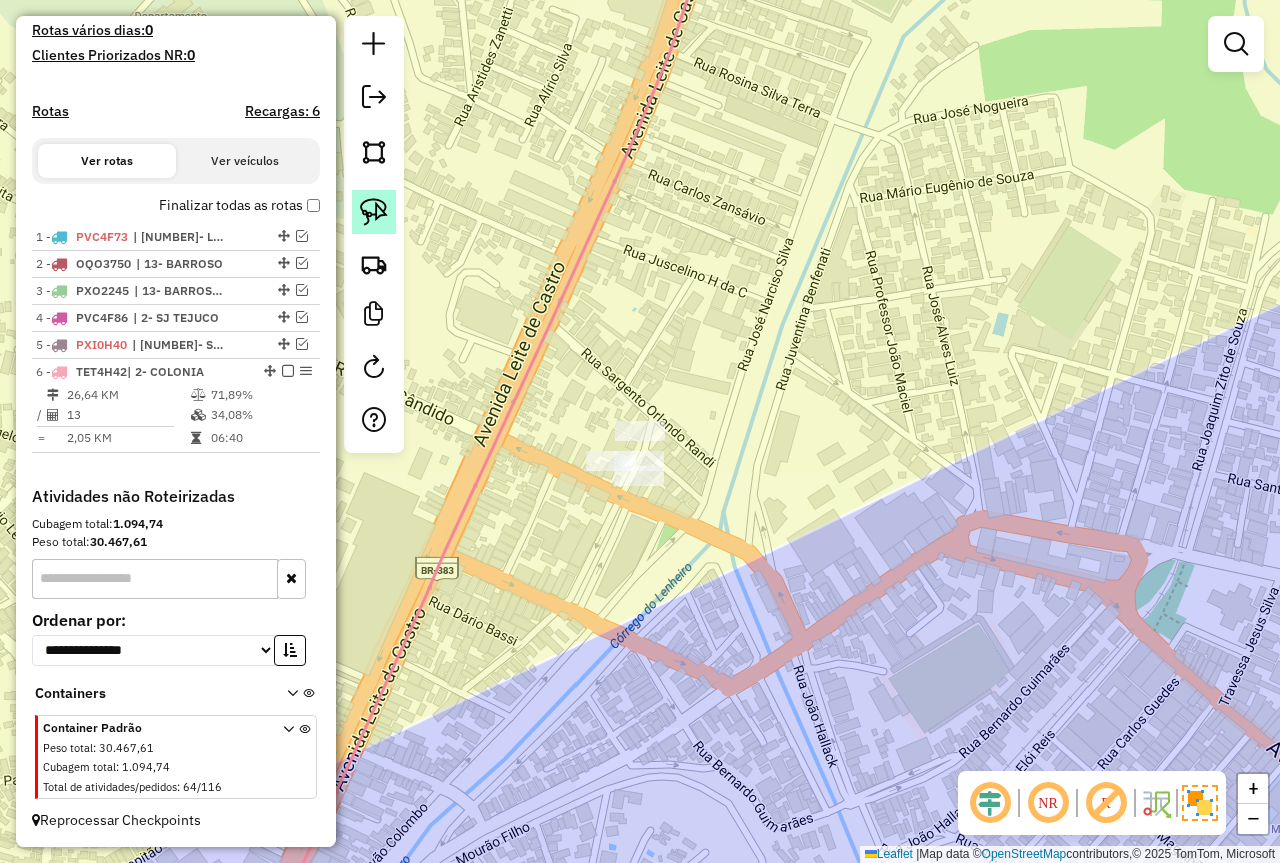 click 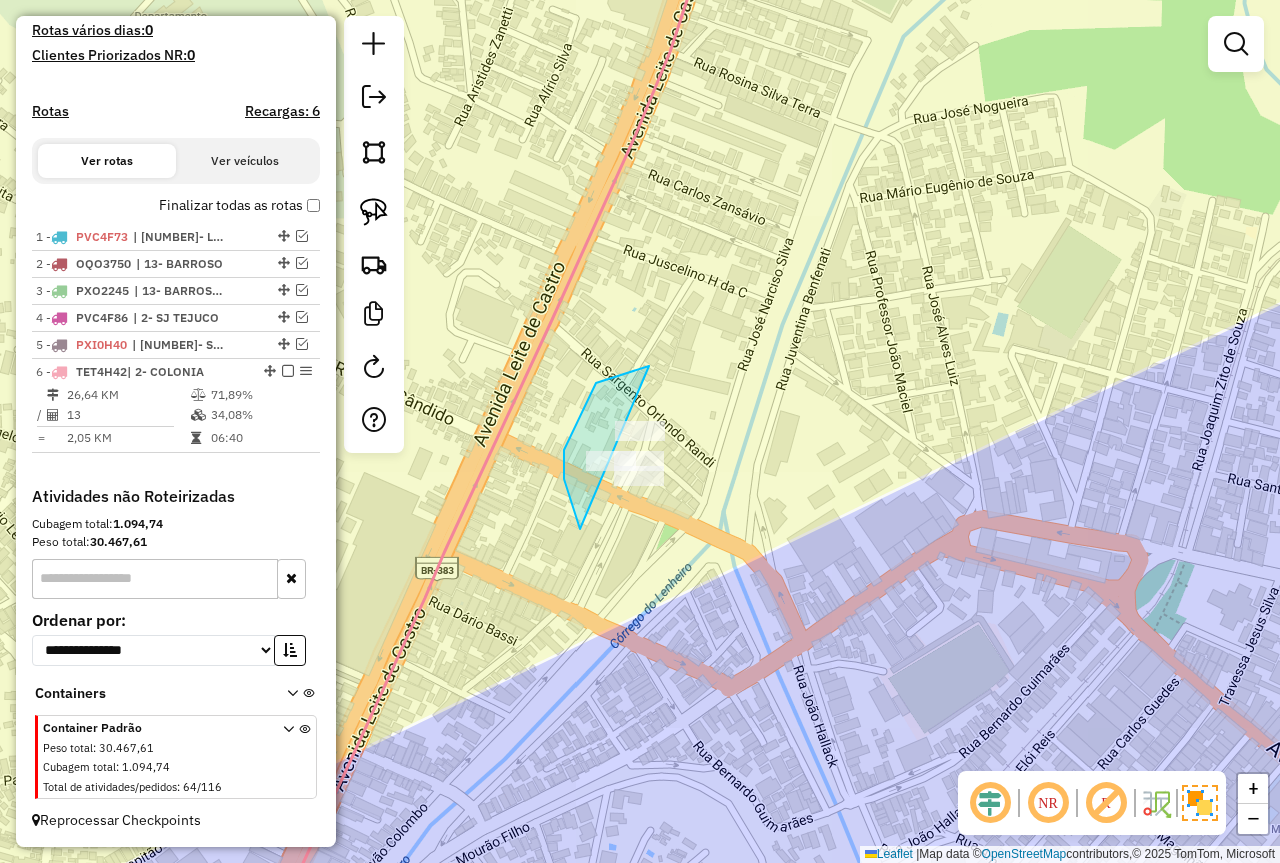 drag, startPoint x: 649, startPoint y: 366, endPoint x: 709, endPoint y: 525, distance: 169.9441 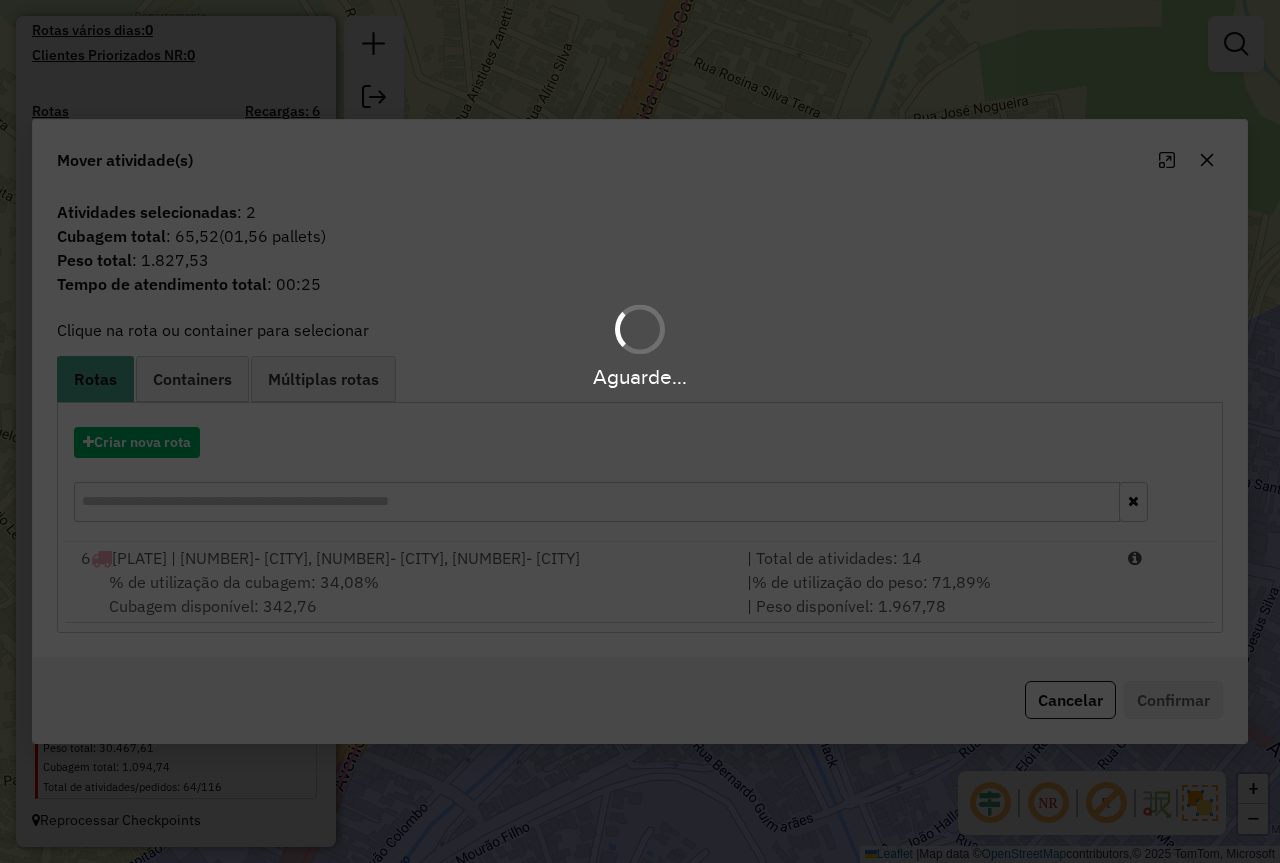 click on "Aguarde..." at bounding box center (640, 431) 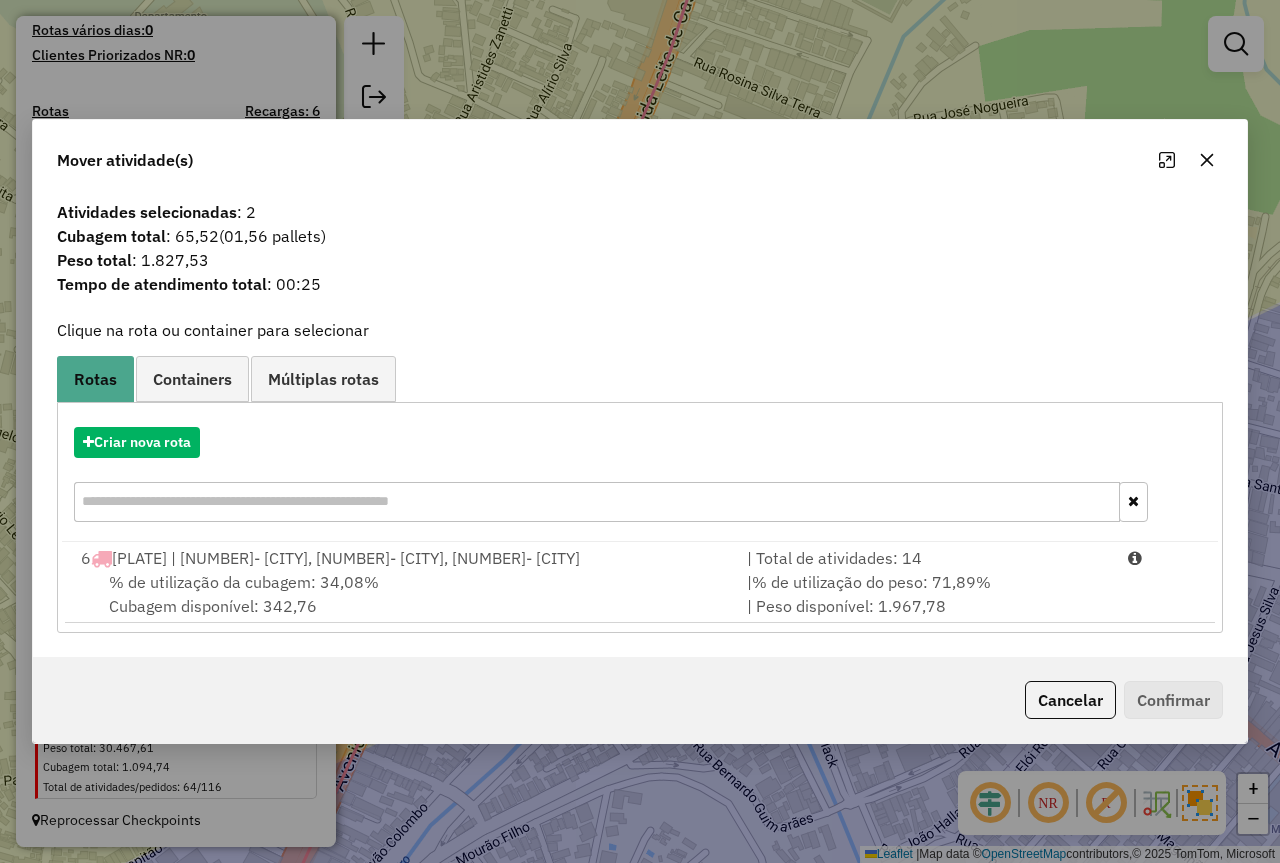 click on "Mover atividade(s)" 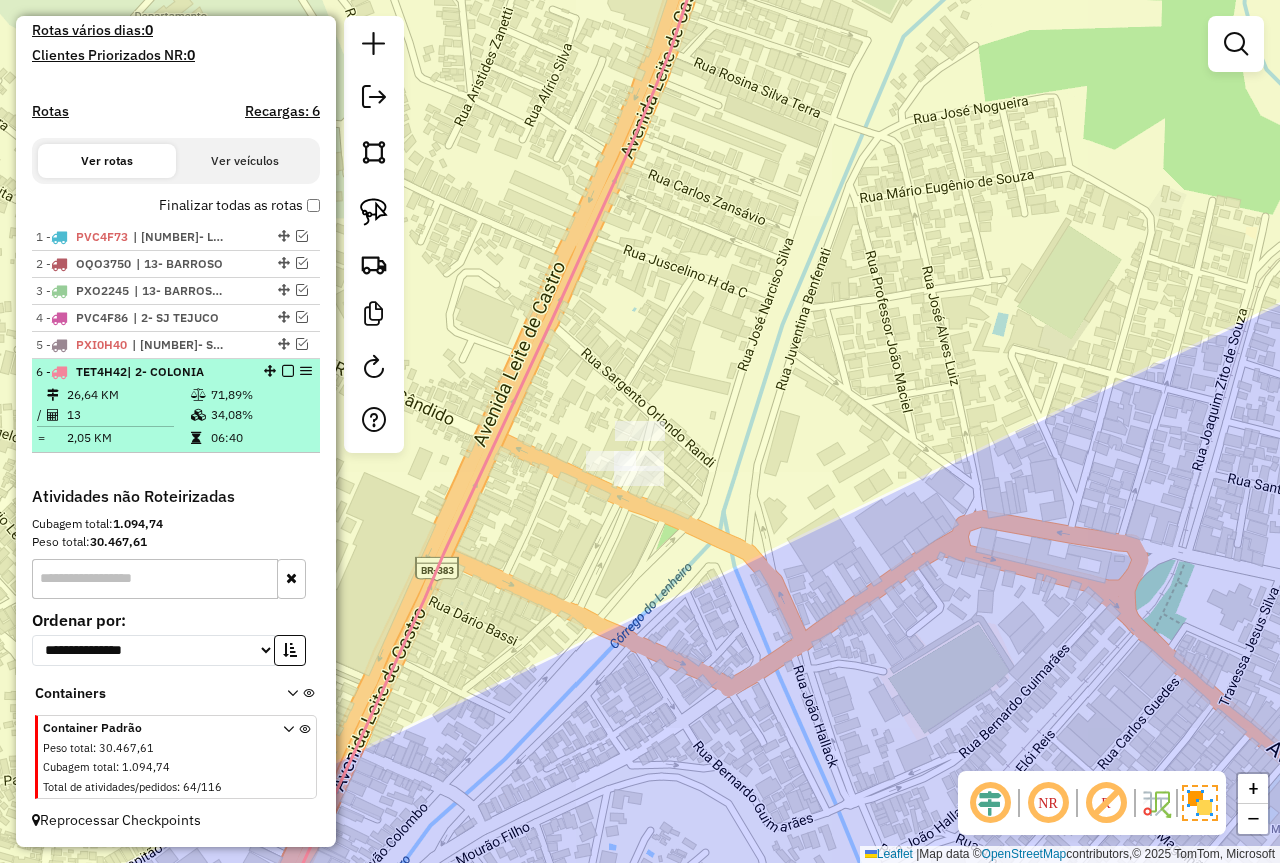click at bounding box center (288, 371) 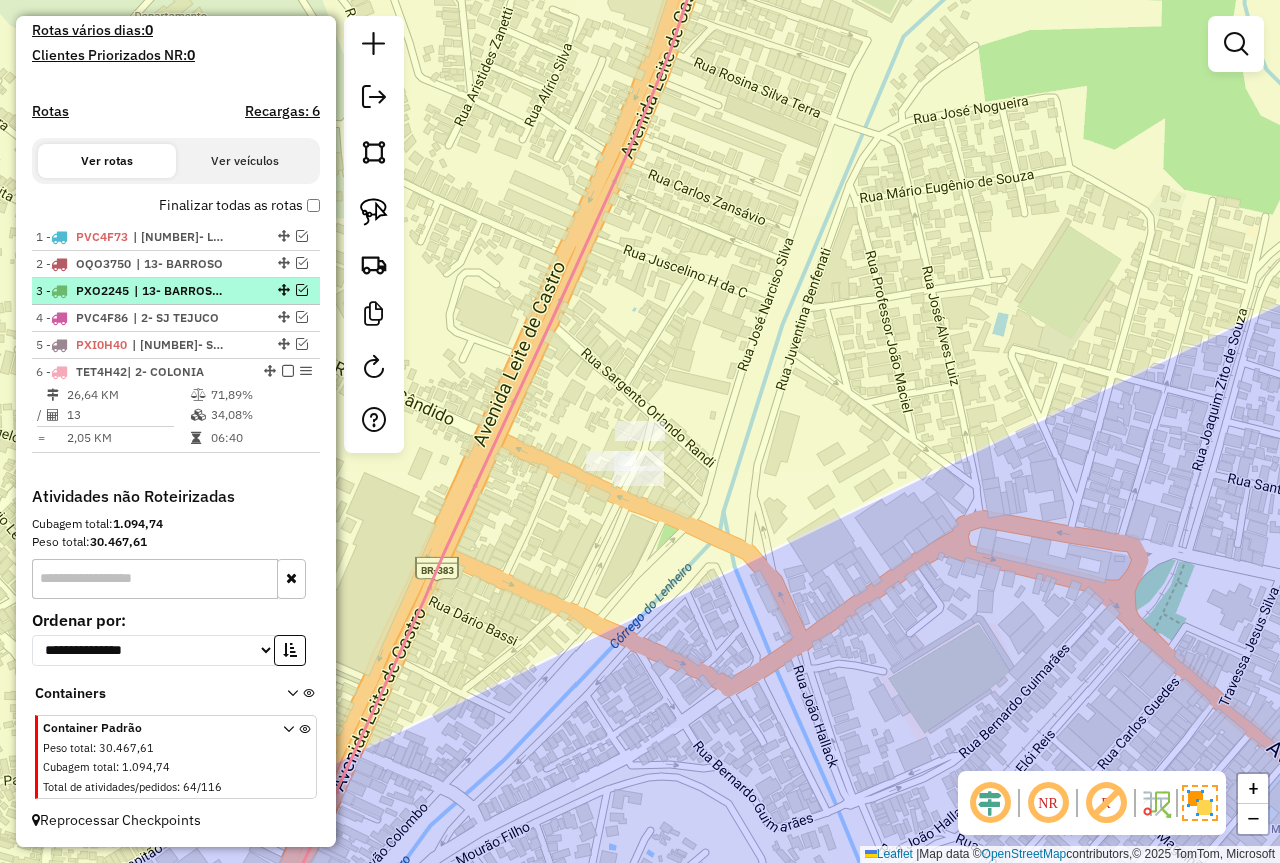 scroll, scrollTop: 499, scrollLeft: 0, axis: vertical 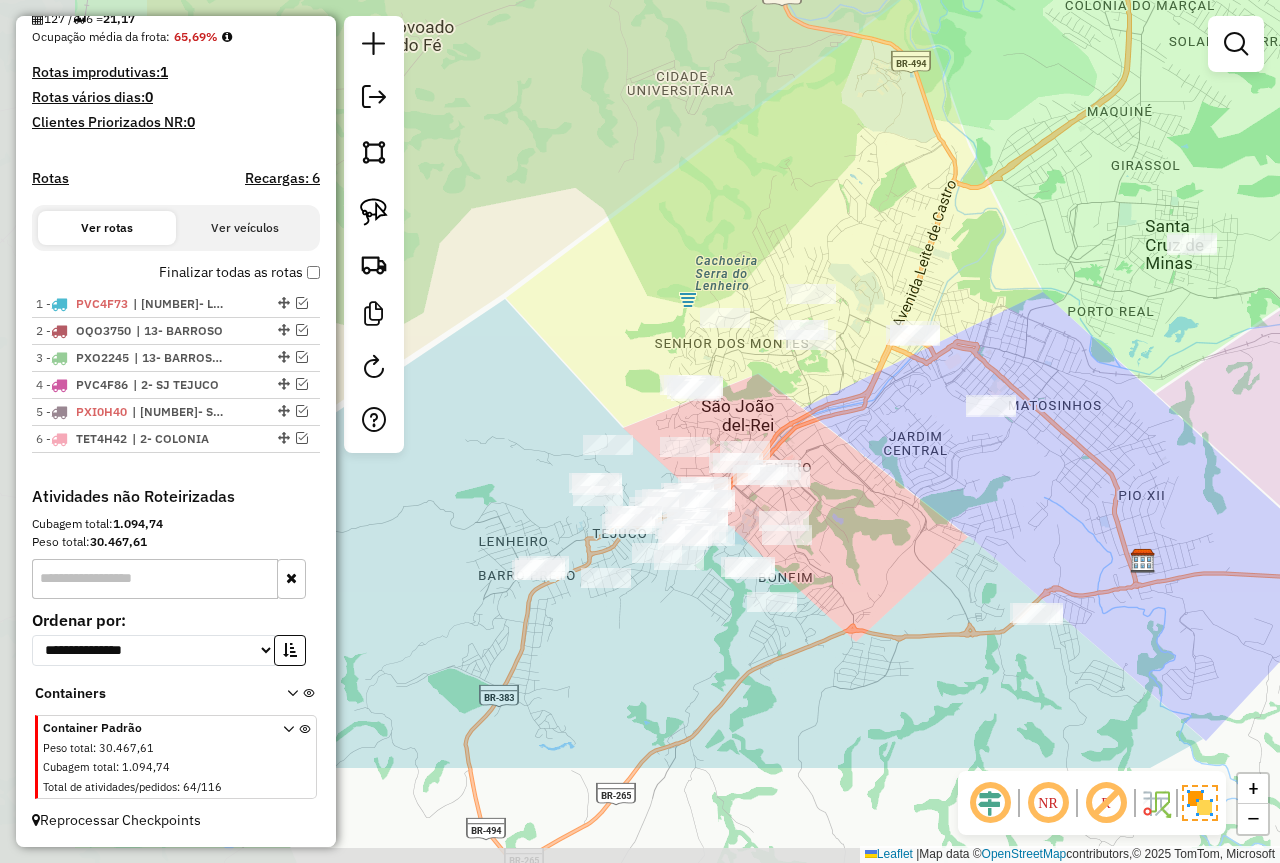 drag, startPoint x: 632, startPoint y: 648, endPoint x: 929, endPoint y: 444, distance: 360.31238 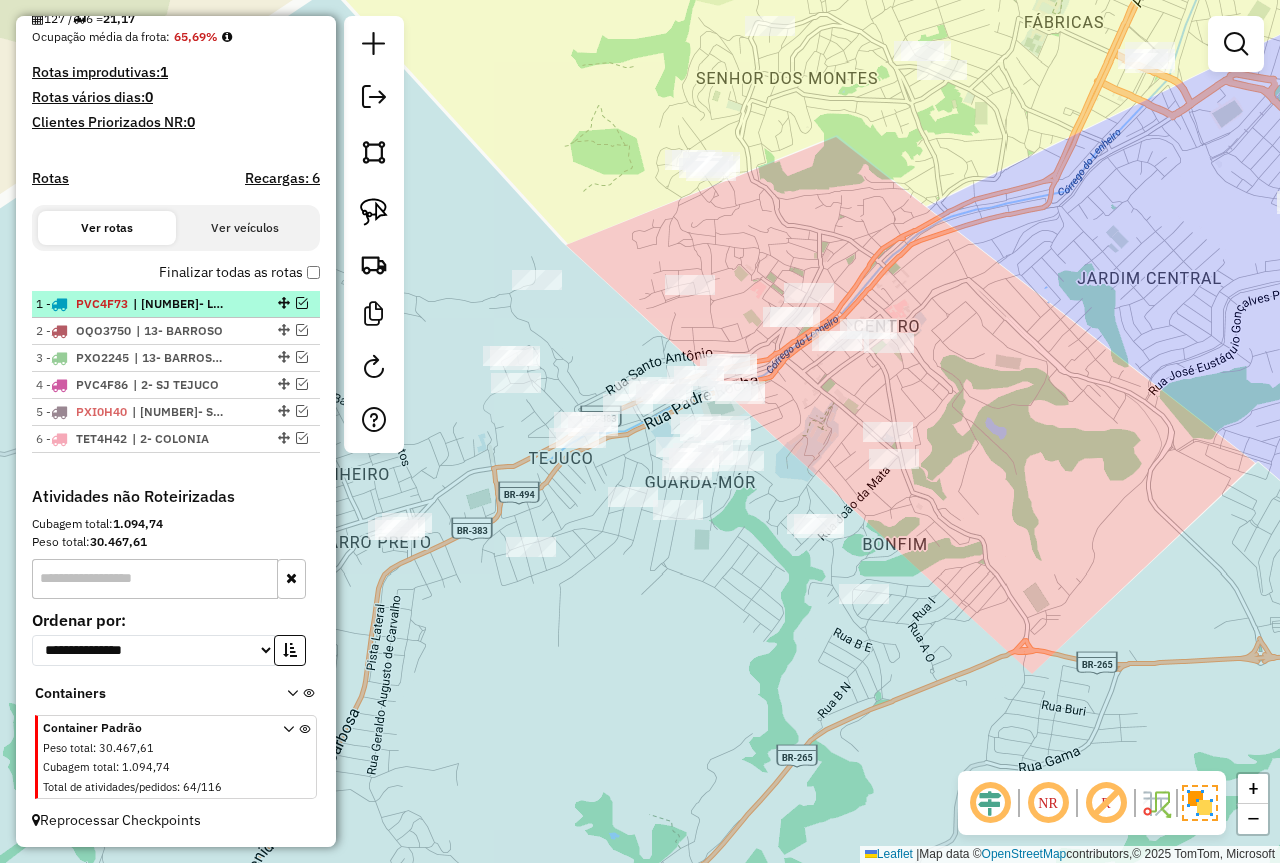 click at bounding box center (302, 303) 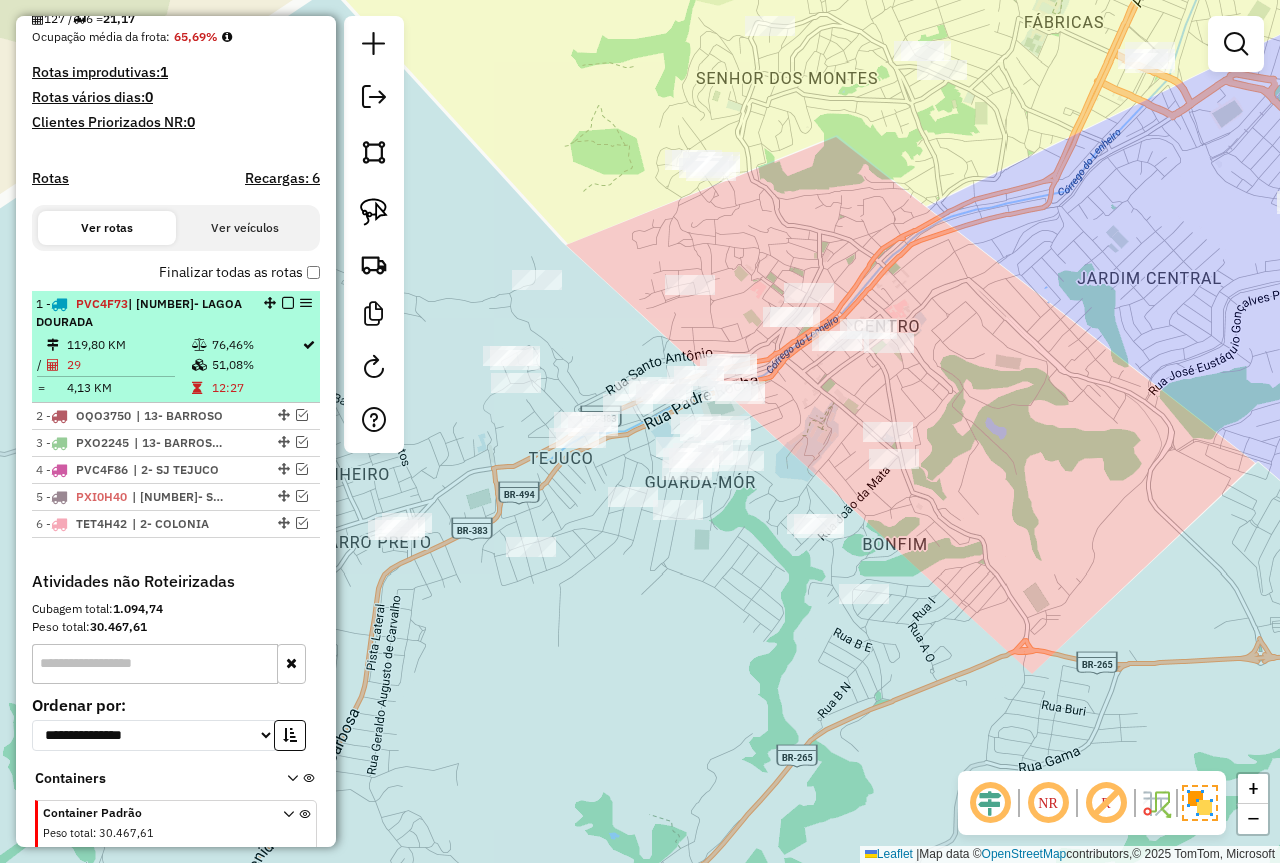 scroll, scrollTop: 566, scrollLeft: 0, axis: vertical 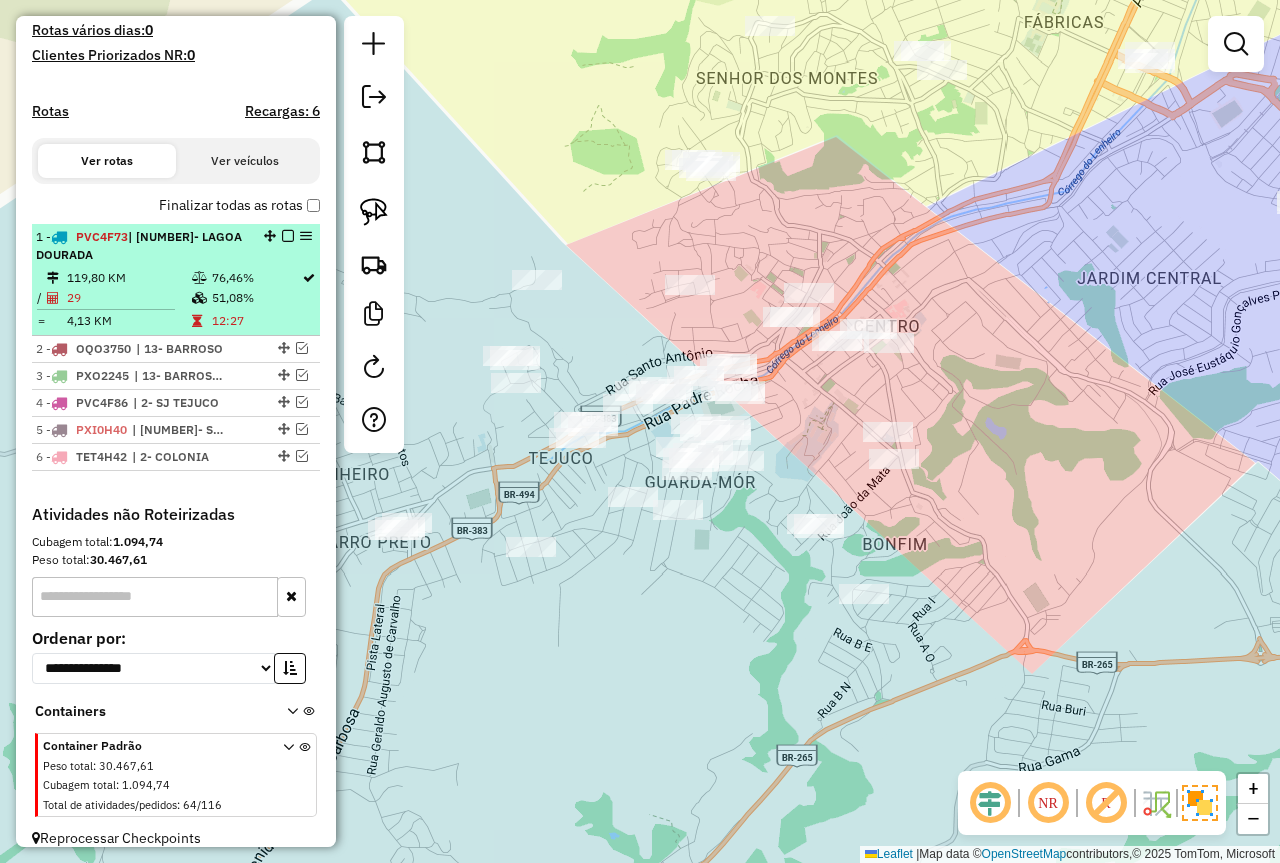 click on "12:27" at bounding box center [256, 321] 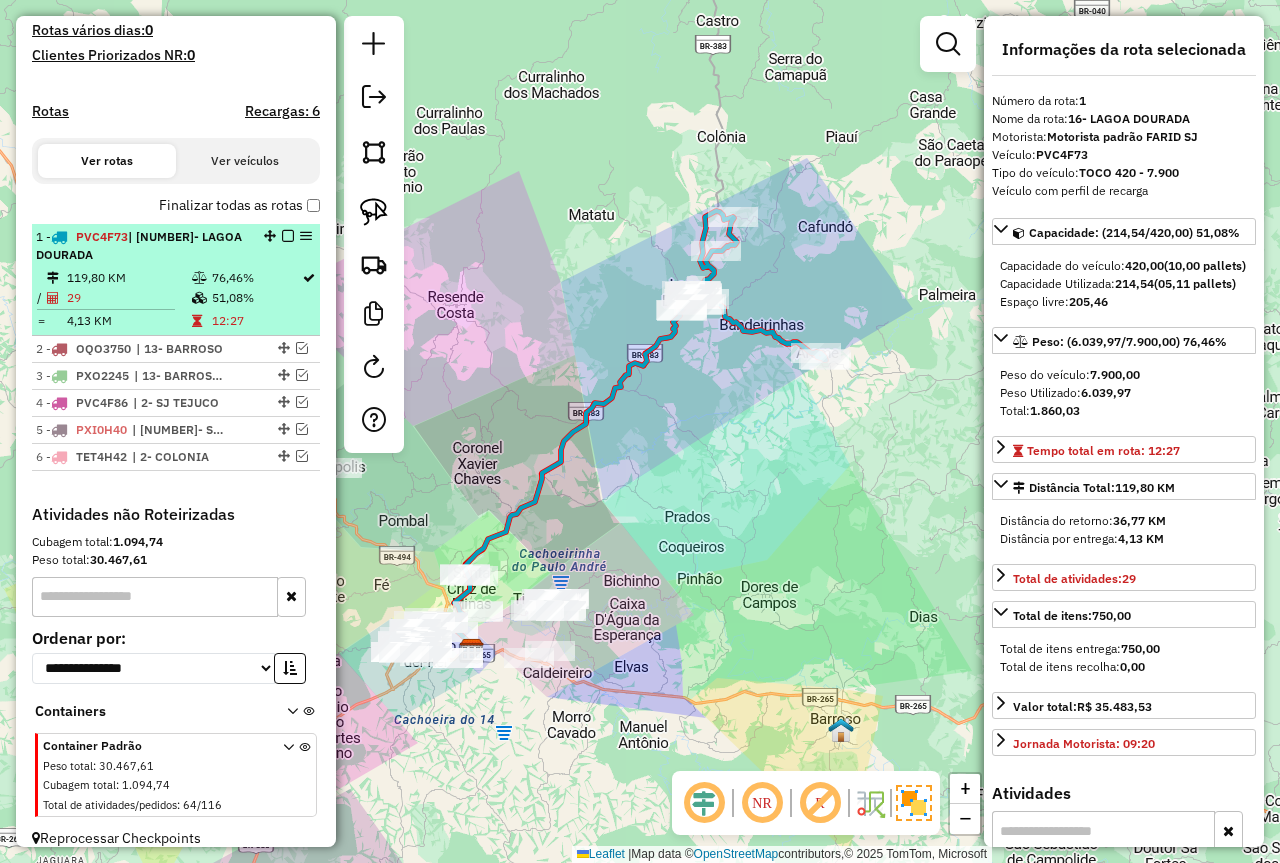 click on "119,80 KM" at bounding box center (128, 278) 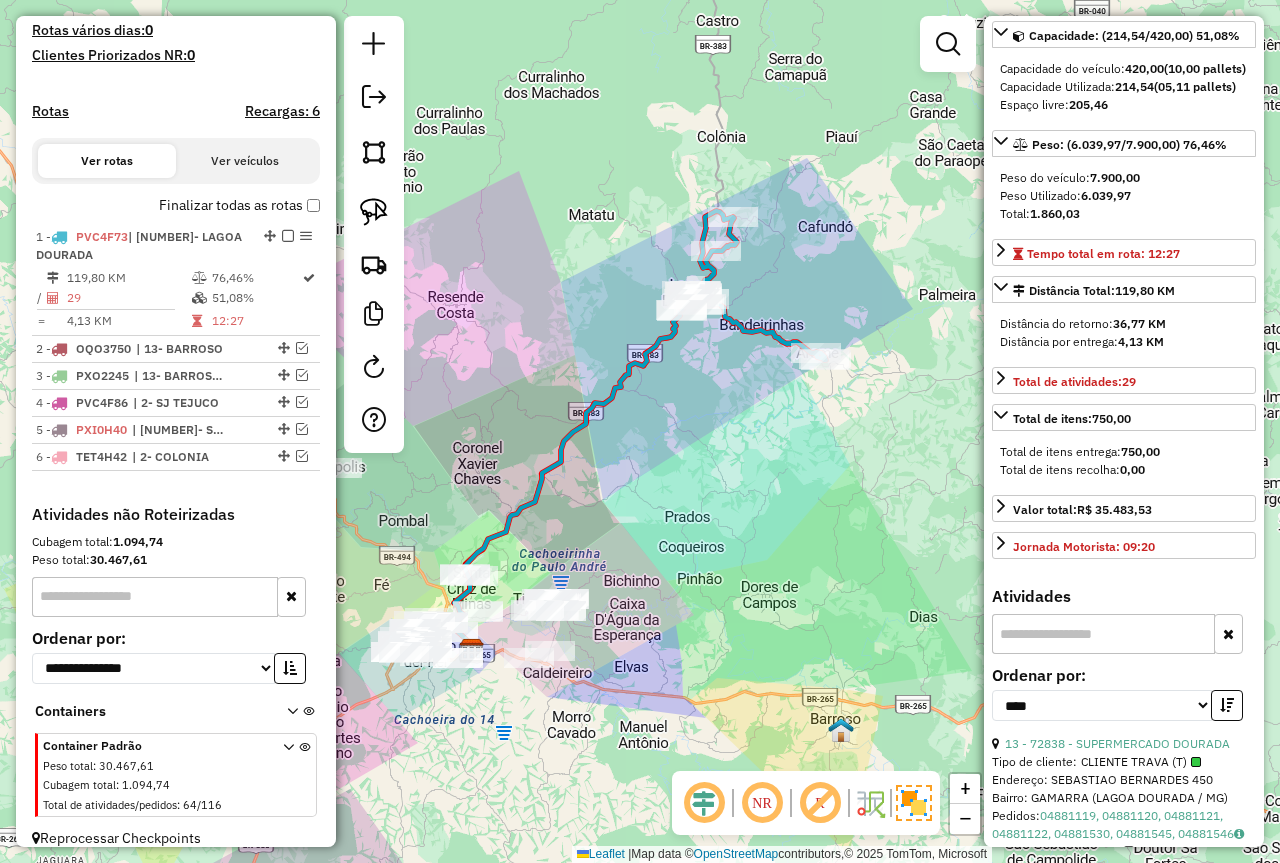 scroll, scrollTop: 400, scrollLeft: 0, axis: vertical 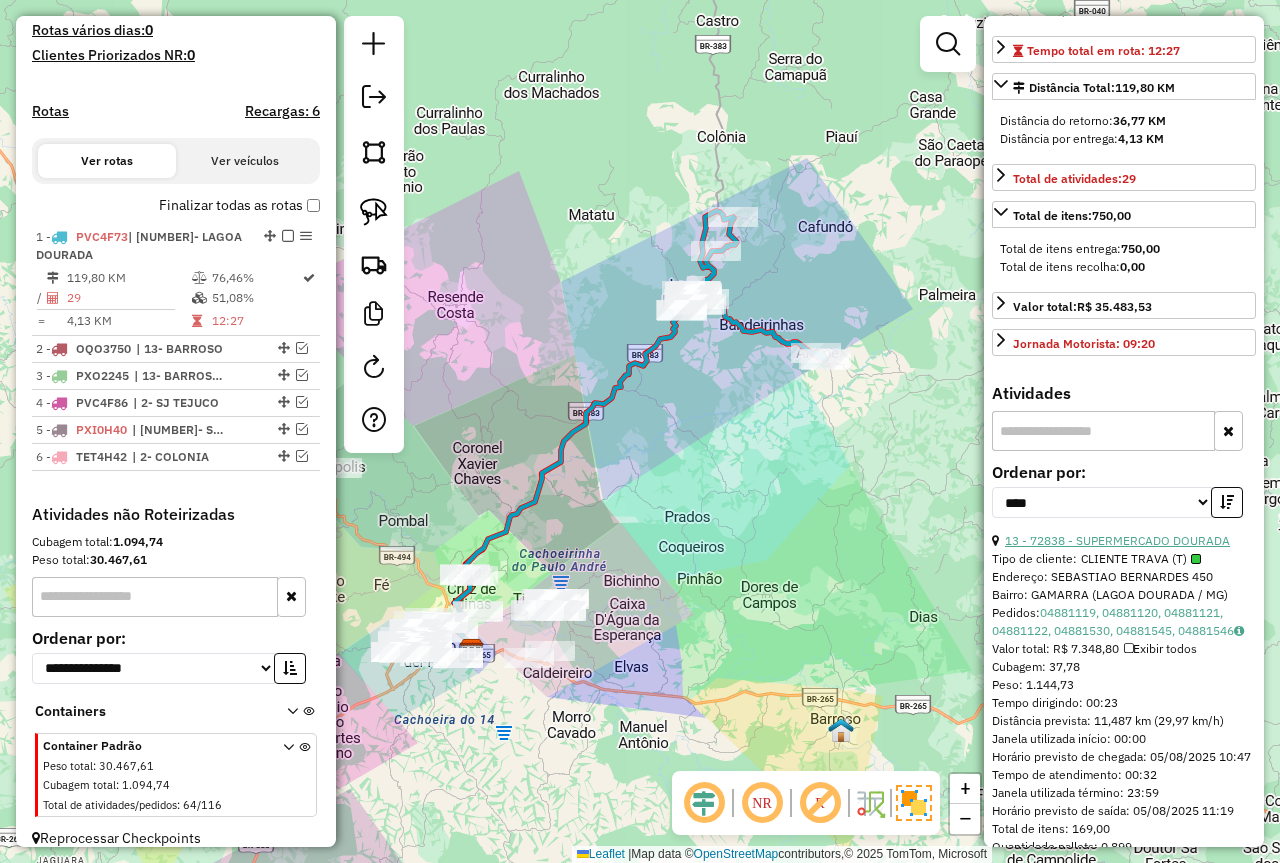 click on "13 - 72838 - SUPERMERCADO DOURADA" at bounding box center [1117, 540] 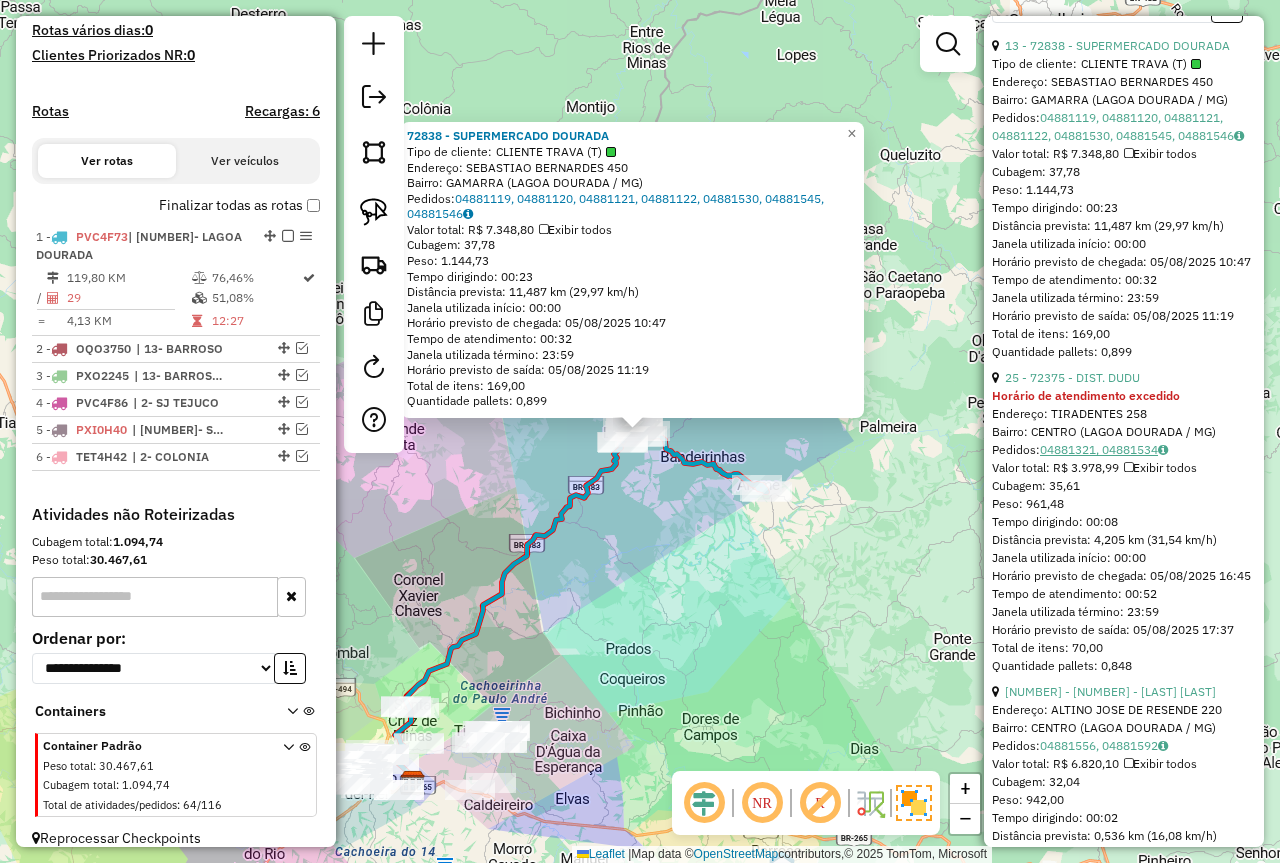 scroll, scrollTop: 900, scrollLeft: 0, axis: vertical 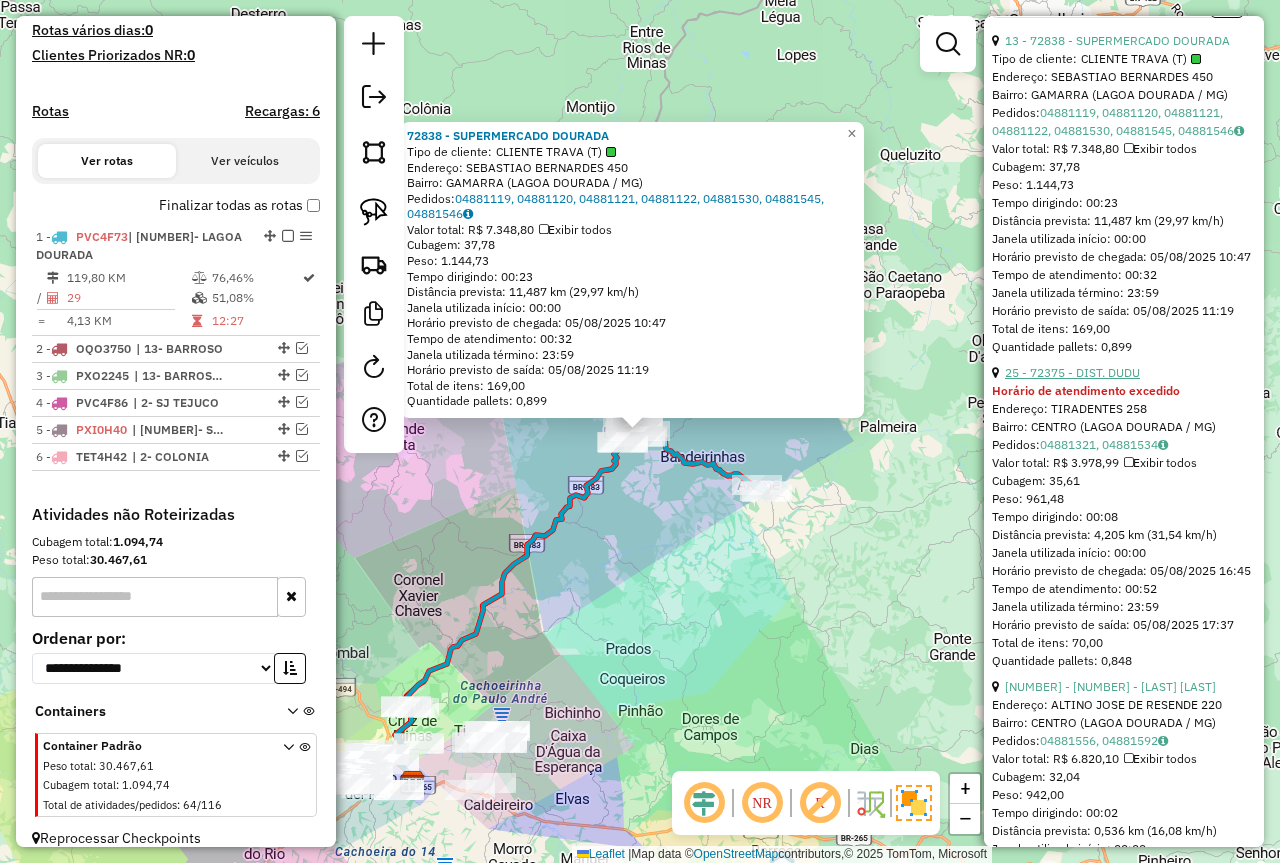 click on "25 - 72375 - DIST. DUDU" at bounding box center (1072, 372) 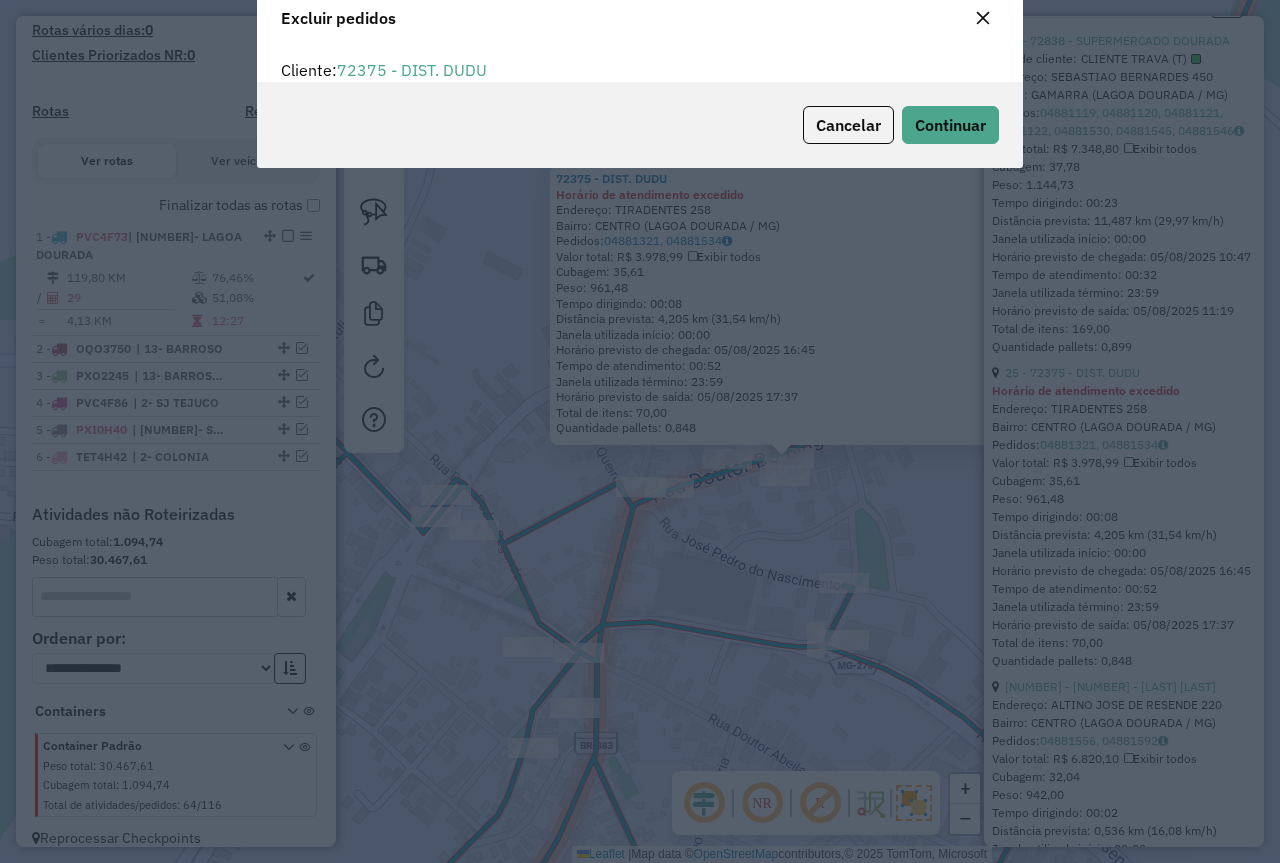 scroll, scrollTop: 12, scrollLeft: 6, axis: both 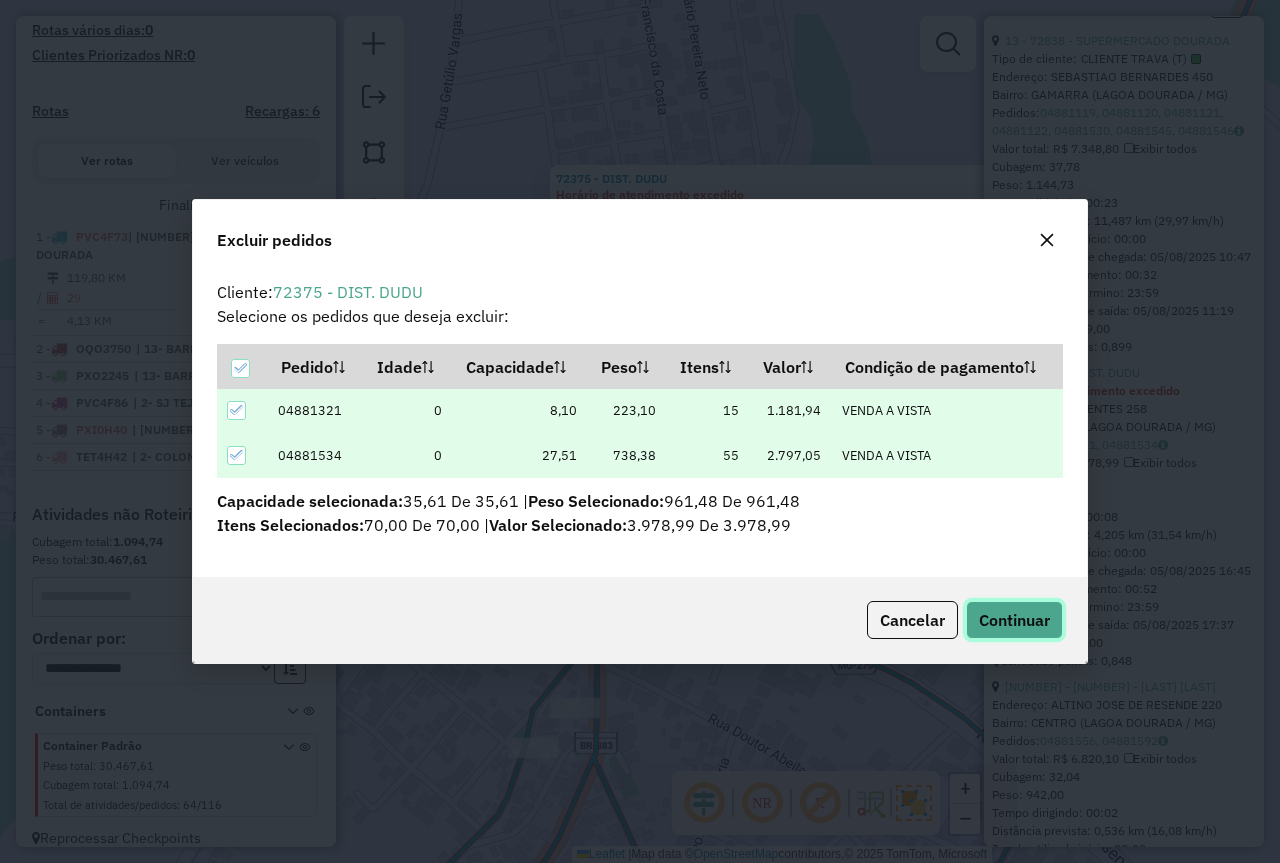 click on "Continuar" 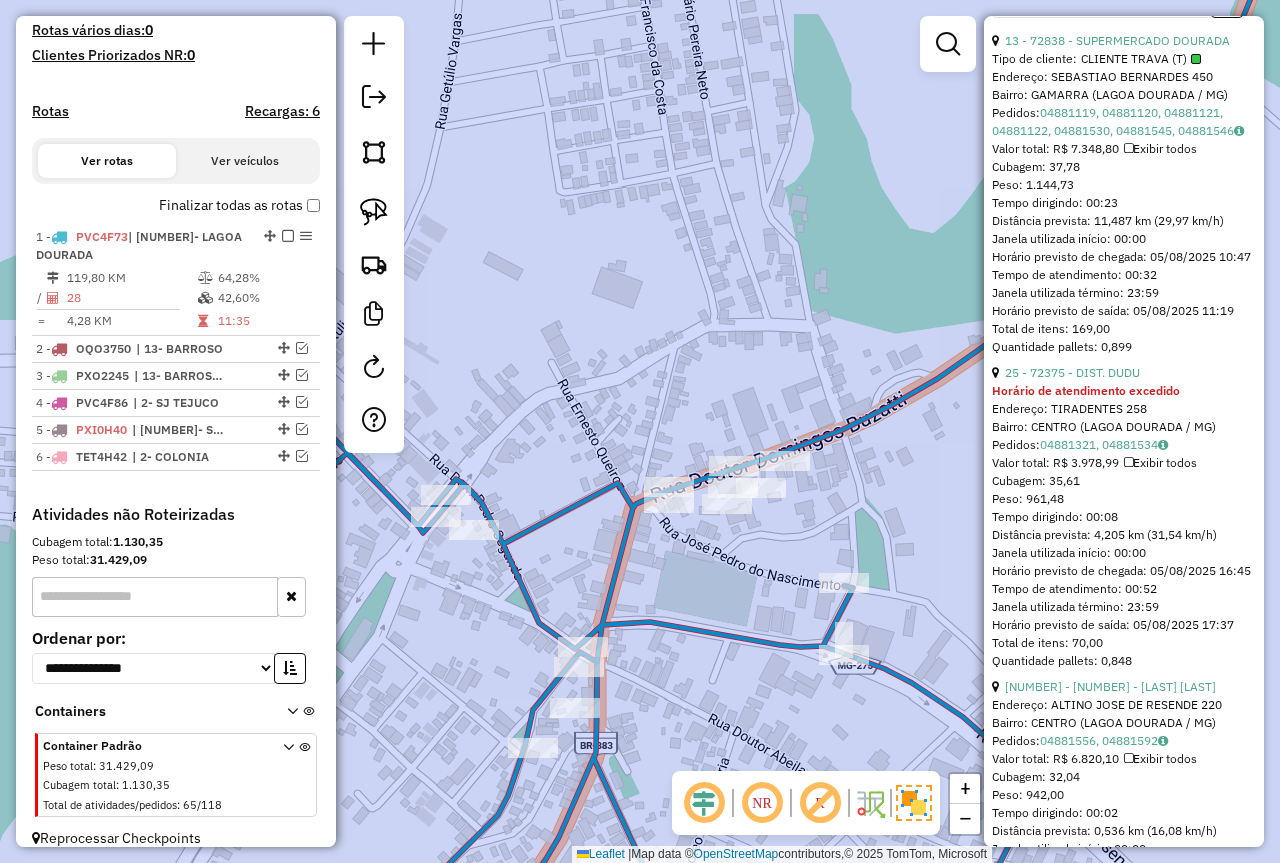 scroll, scrollTop: 584, scrollLeft: 0, axis: vertical 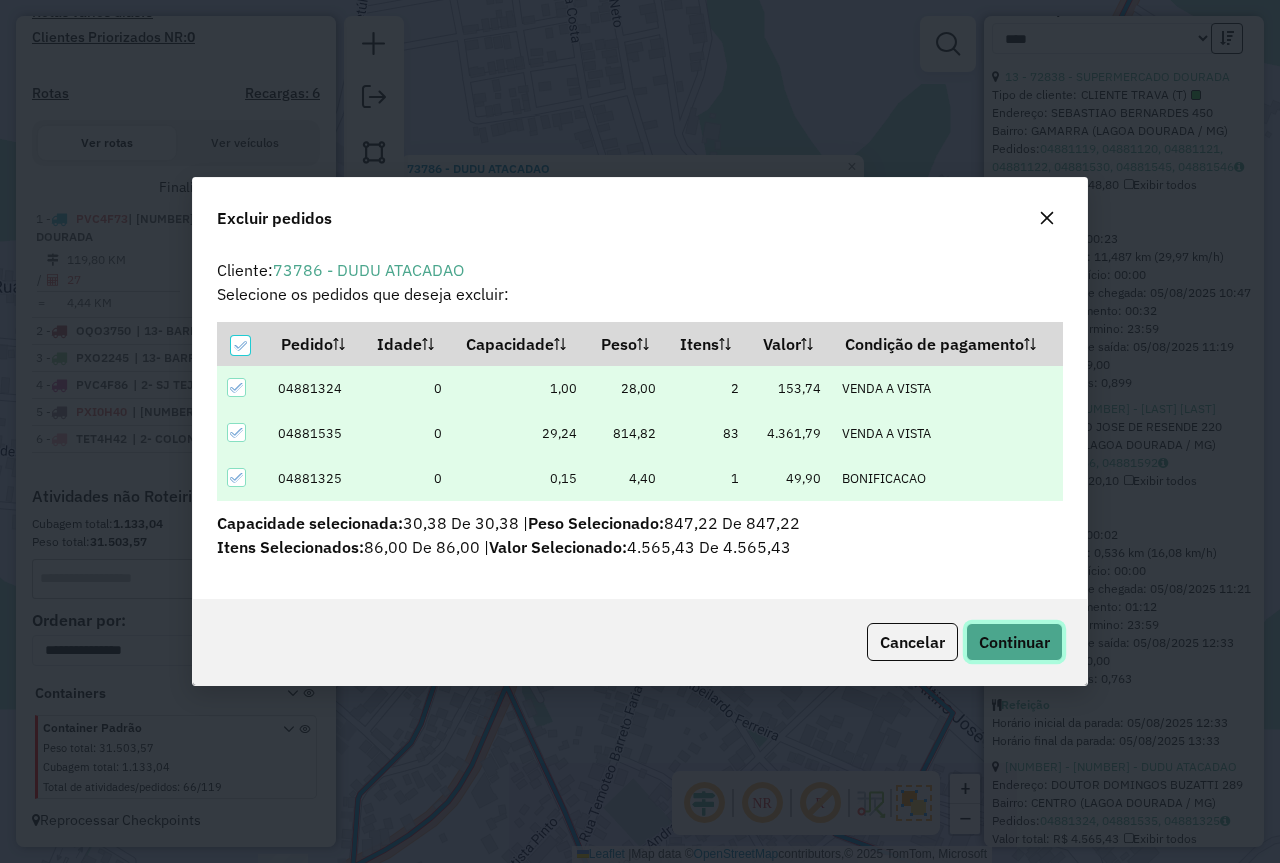 click on "Continuar" 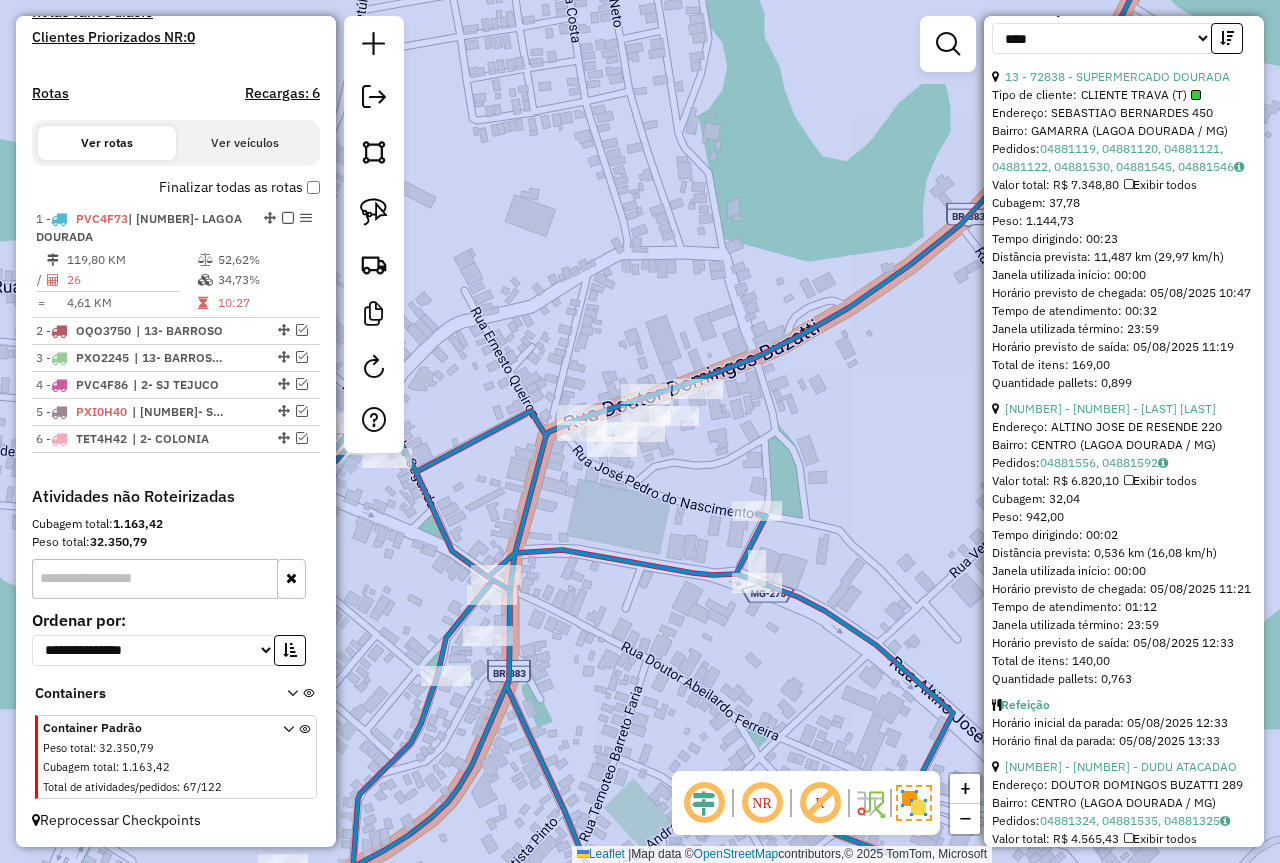 click on "26" at bounding box center [131, 280] 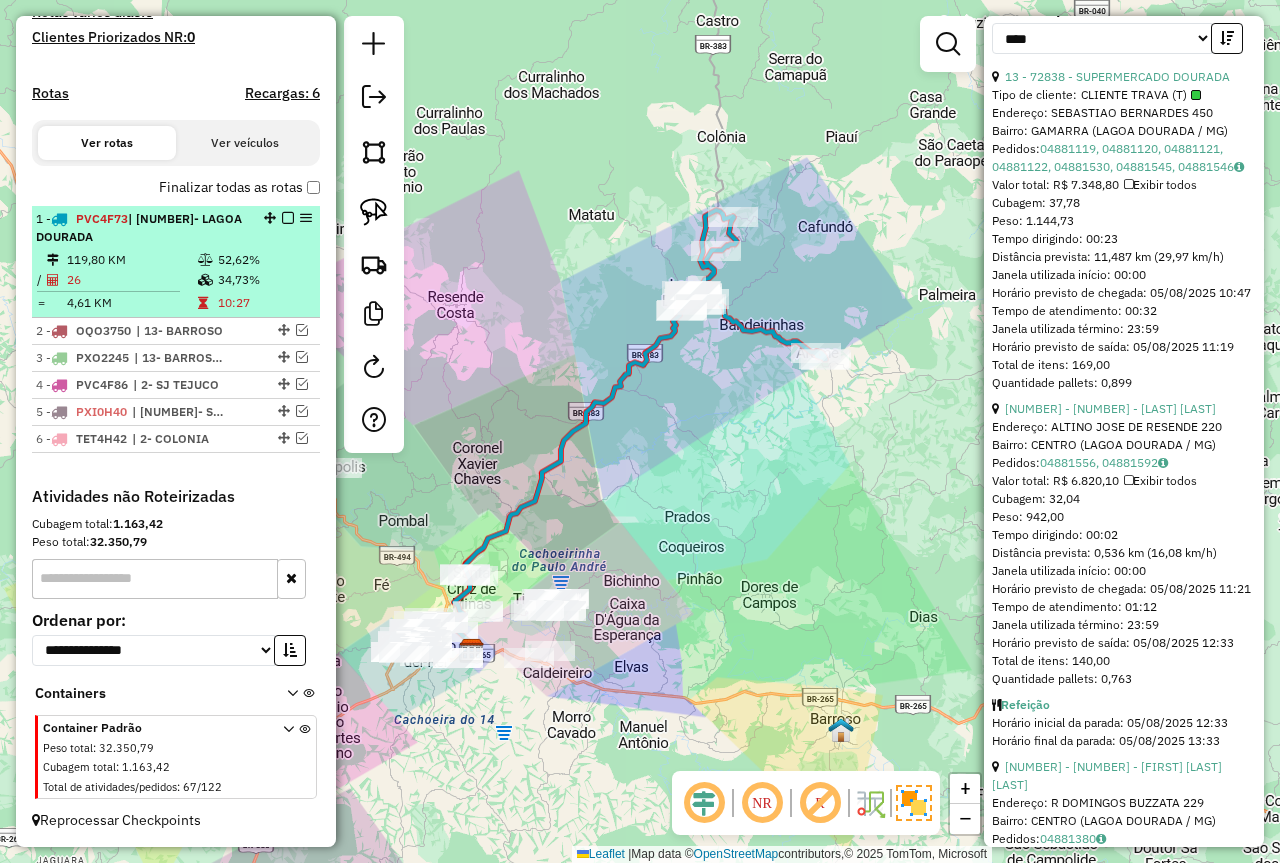 click on "26" at bounding box center (131, 280) 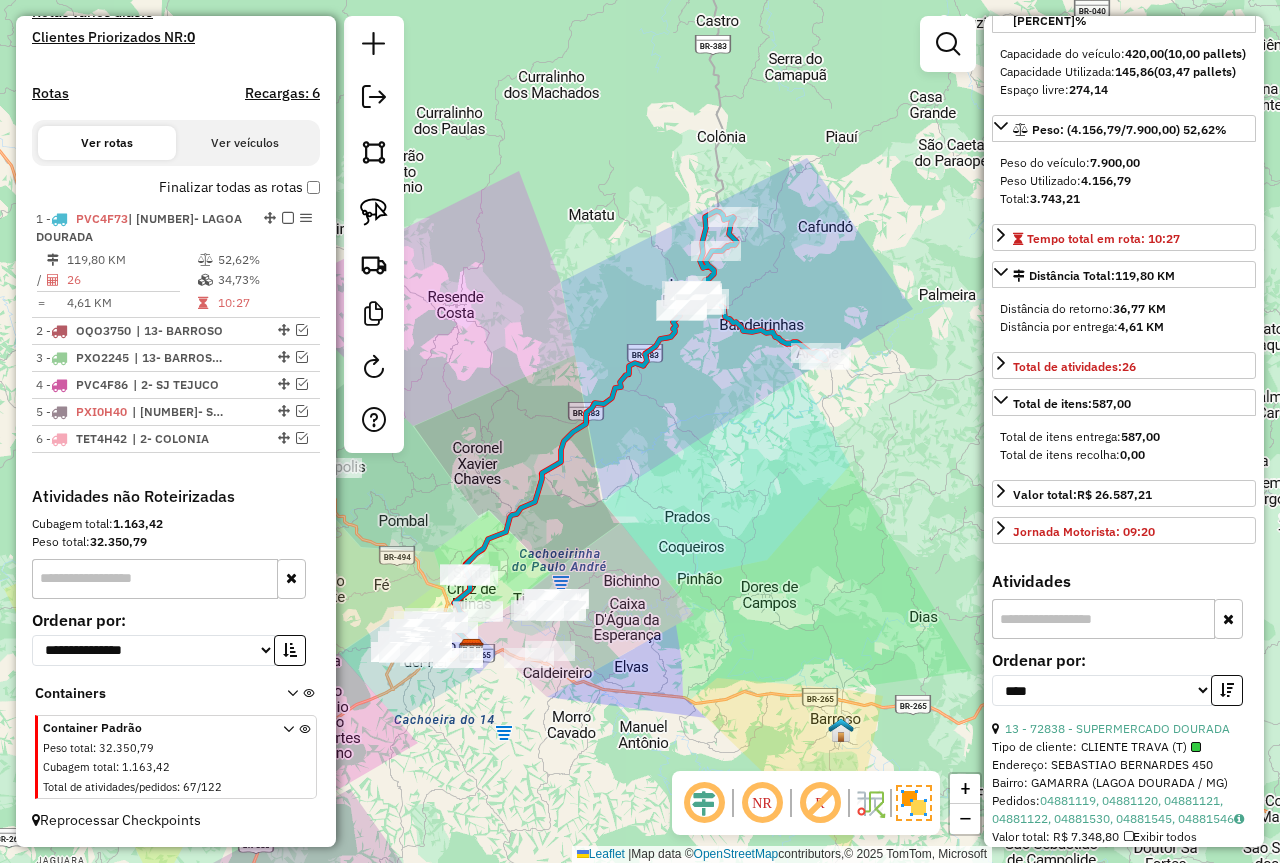 scroll, scrollTop: 100, scrollLeft: 0, axis: vertical 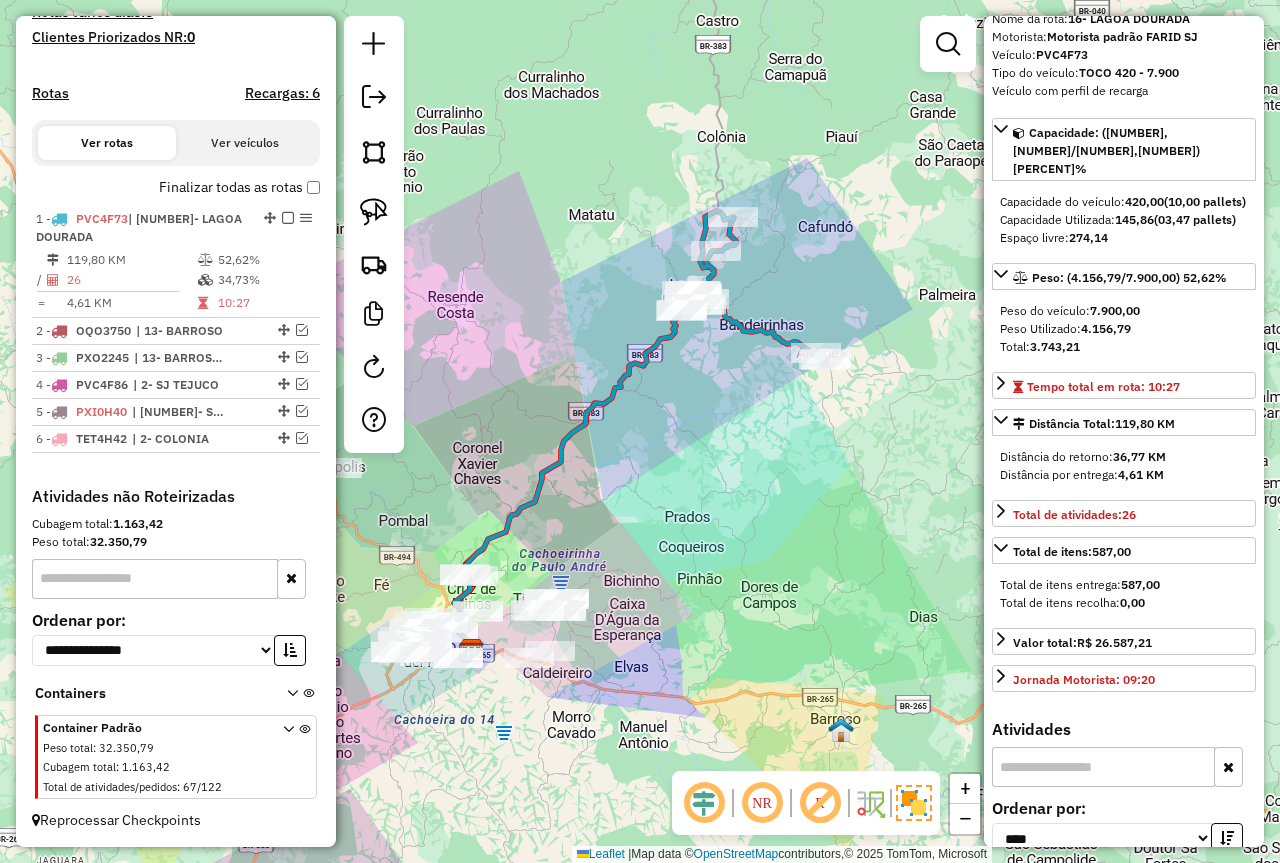 drag, startPoint x: 1147, startPoint y: 332, endPoint x: 1078, endPoint y: 328, distance: 69.115845 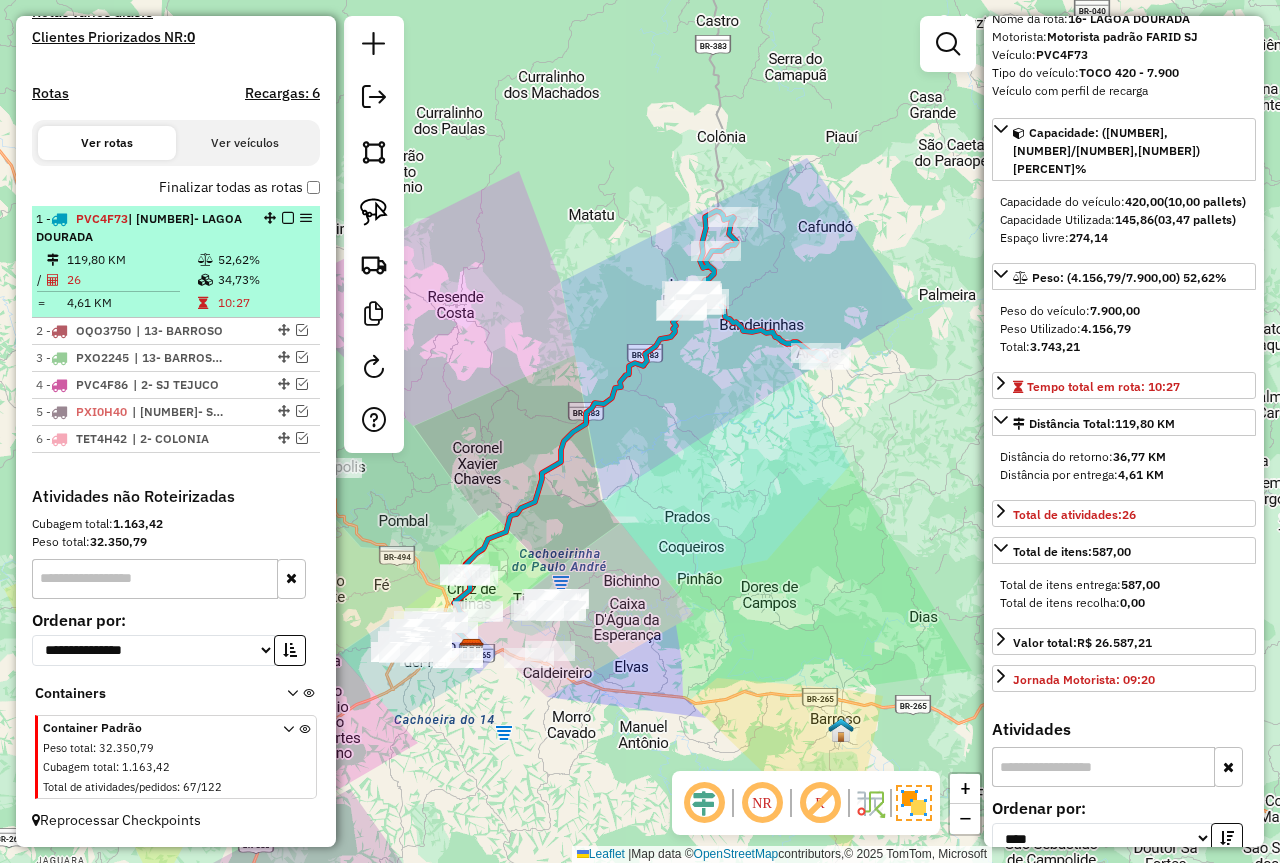 click on "1 -       PVC4F73   | 16- LAGOA DOURADA  119,80 KM   52,62%  /  26   34,73%     =  4,61 KM   10:27" at bounding box center [176, 262] 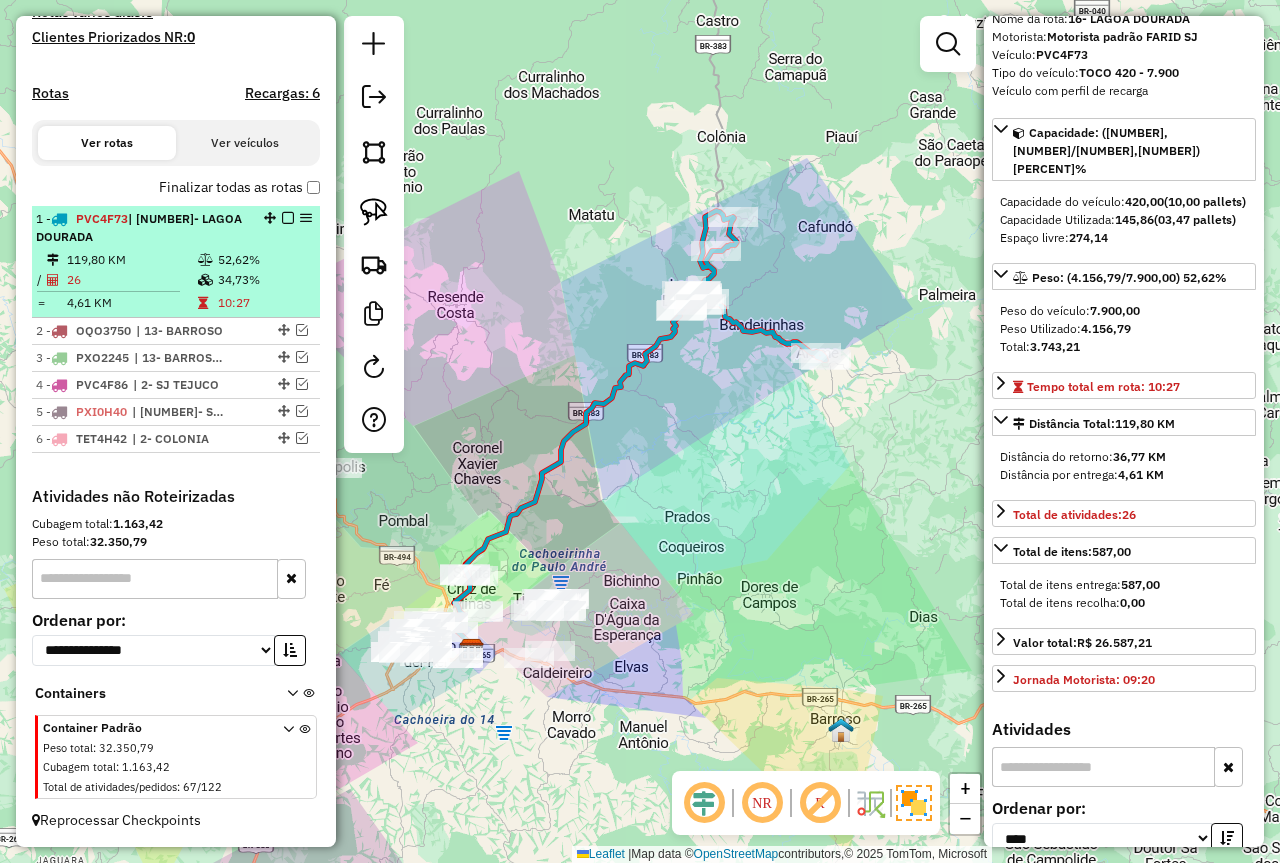 click at bounding box center (288, 218) 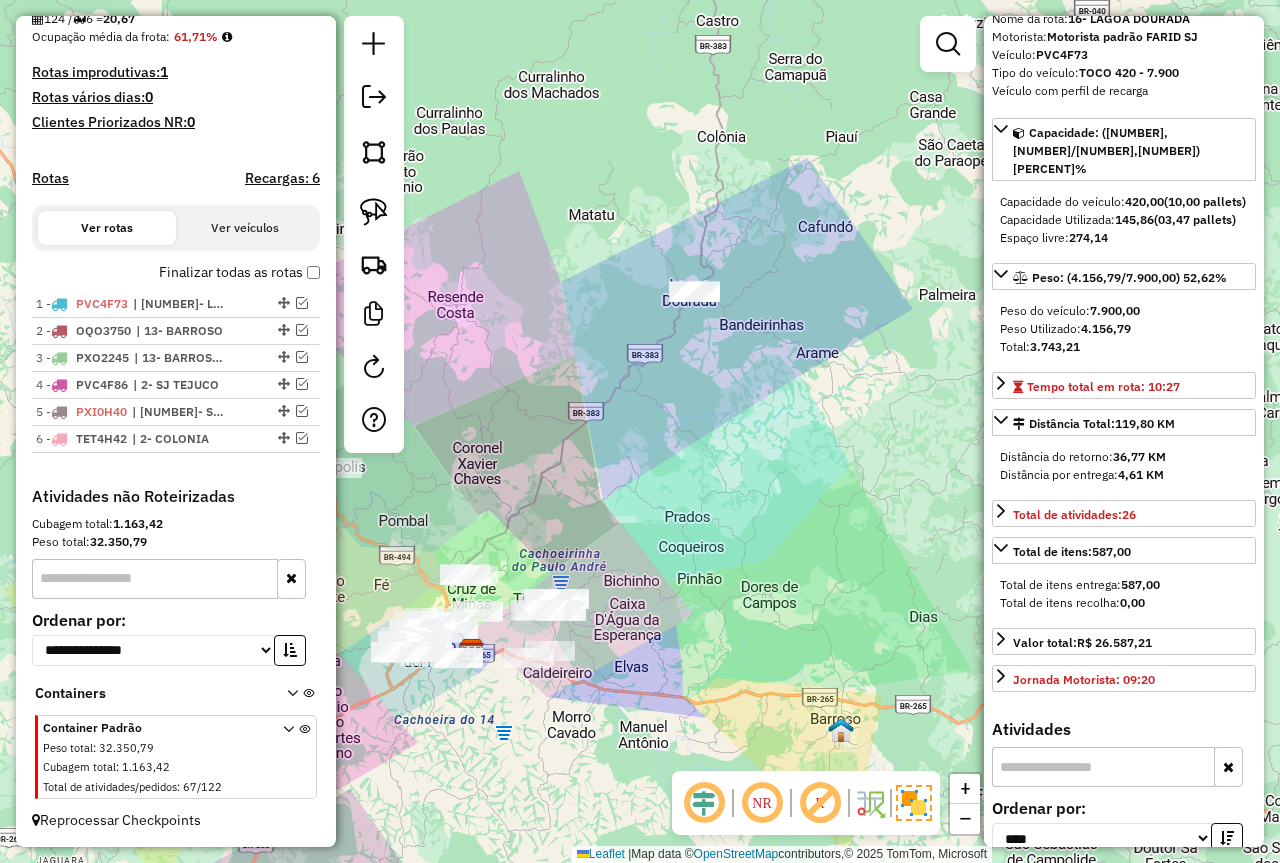 scroll, scrollTop: 499, scrollLeft: 0, axis: vertical 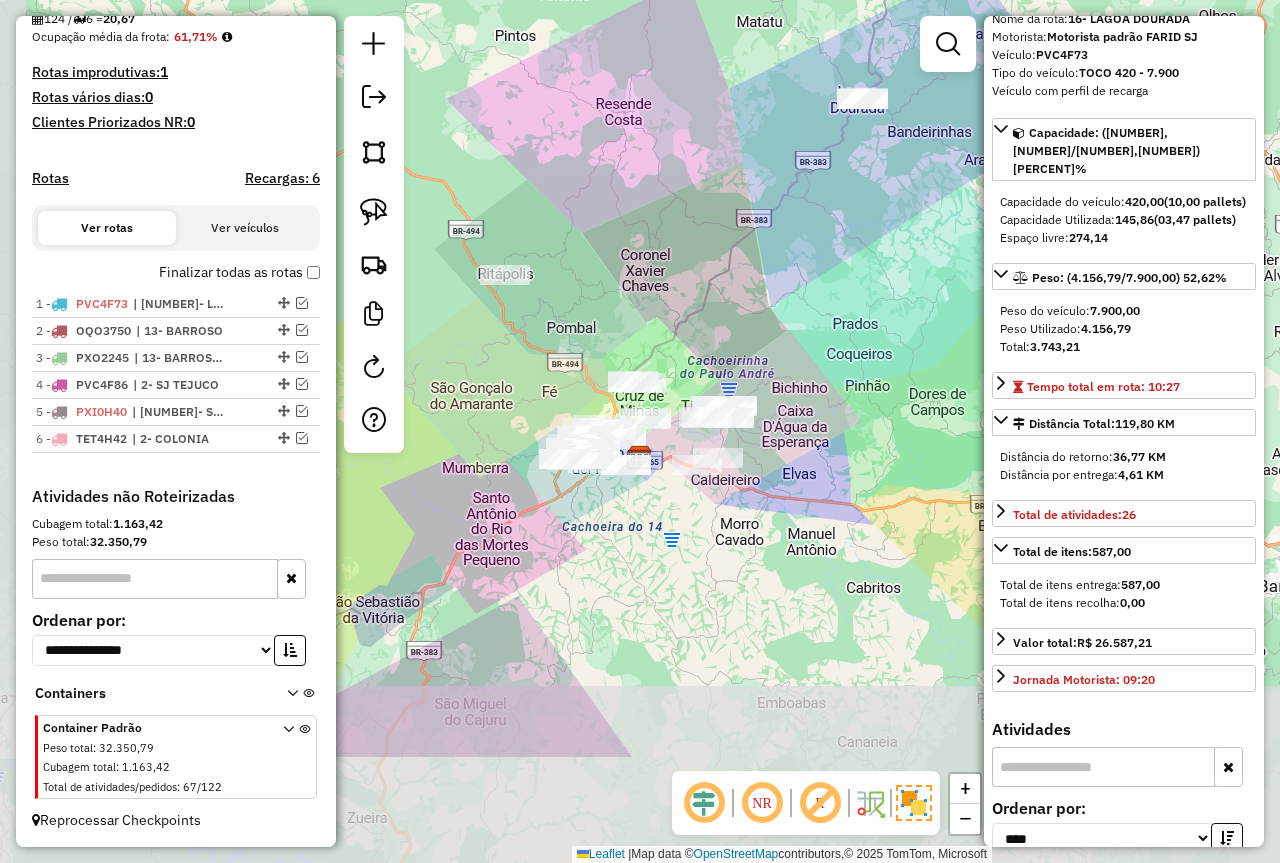 drag, startPoint x: 567, startPoint y: 505, endPoint x: 737, endPoint y: 311, distance: 257.94574 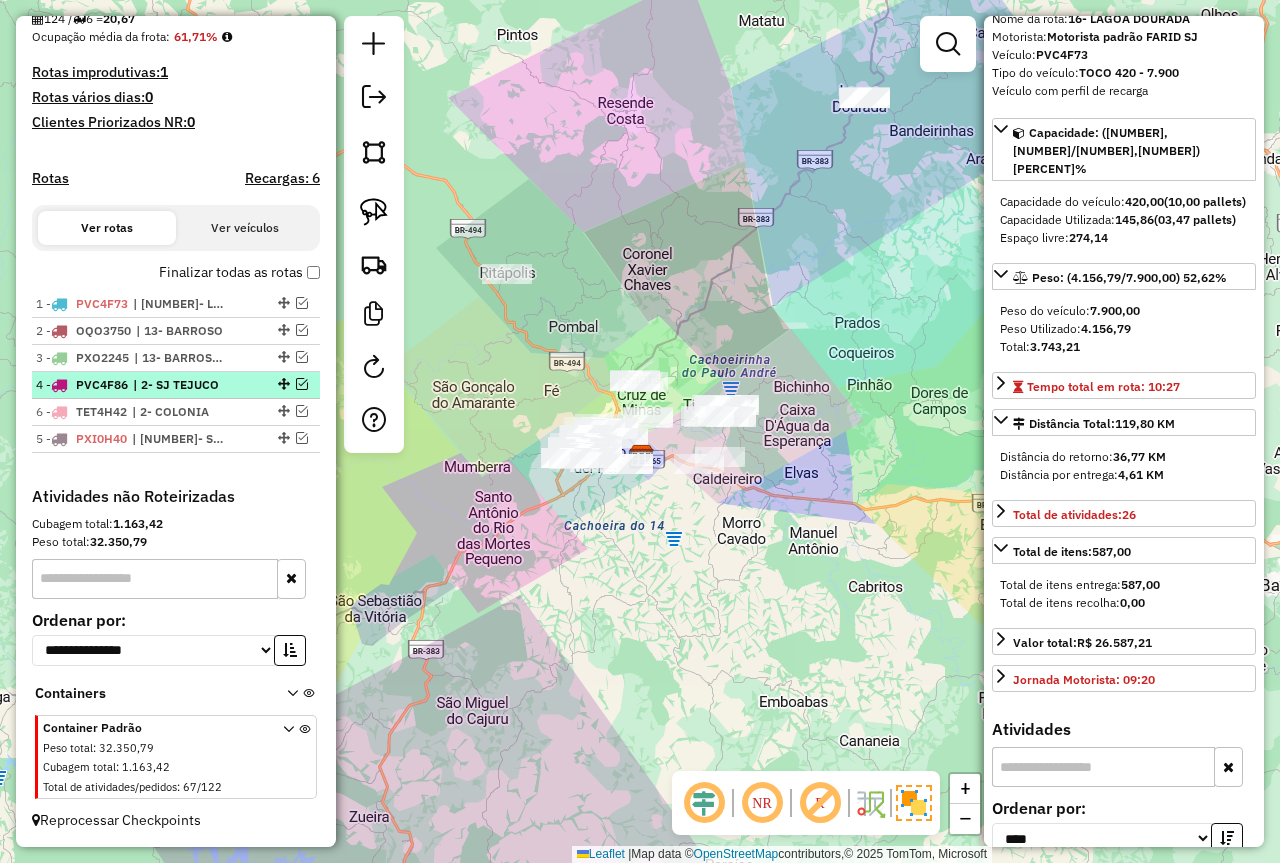 drag, startPoint x: 279, startPoint y: 433, endPoint x: 279, endPoint y: 398, distance: 35 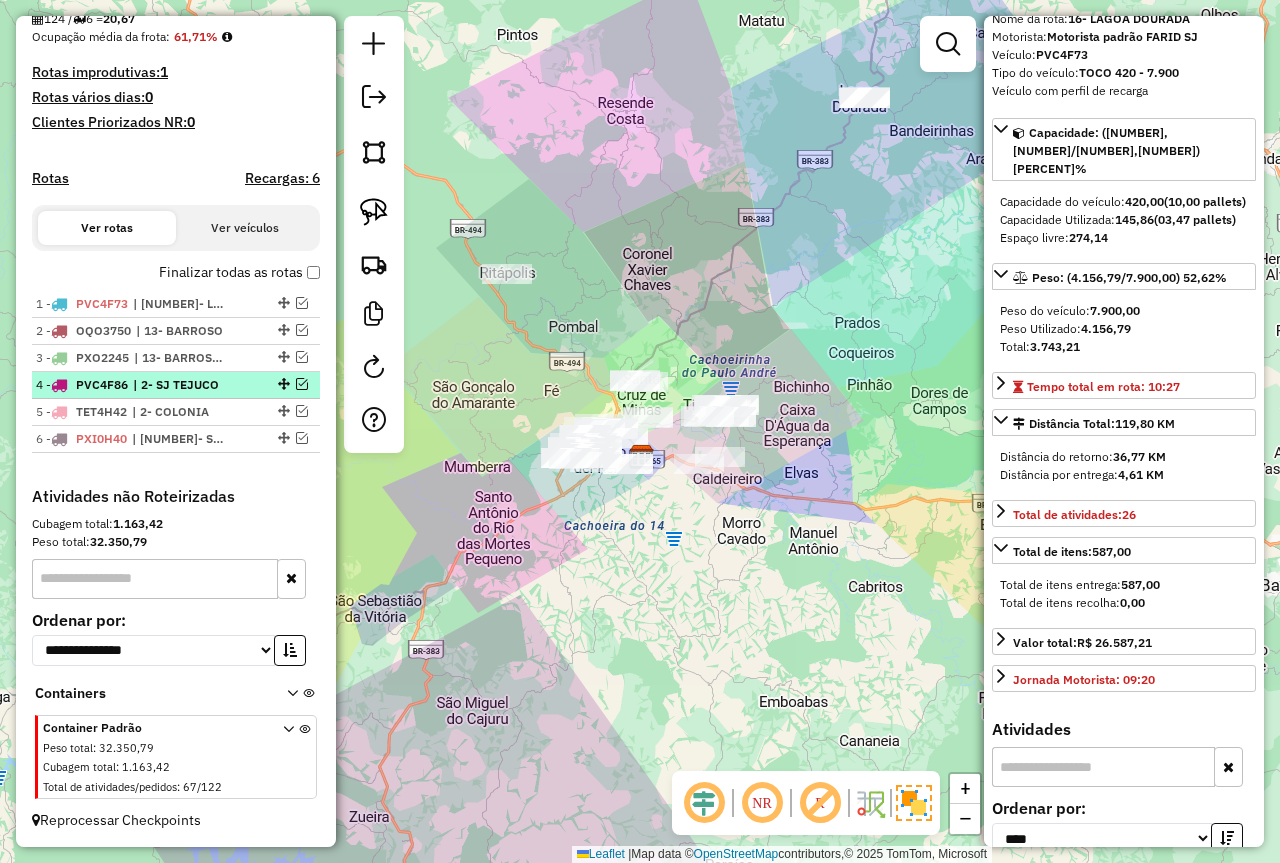 click at bounding box center [302, 384] 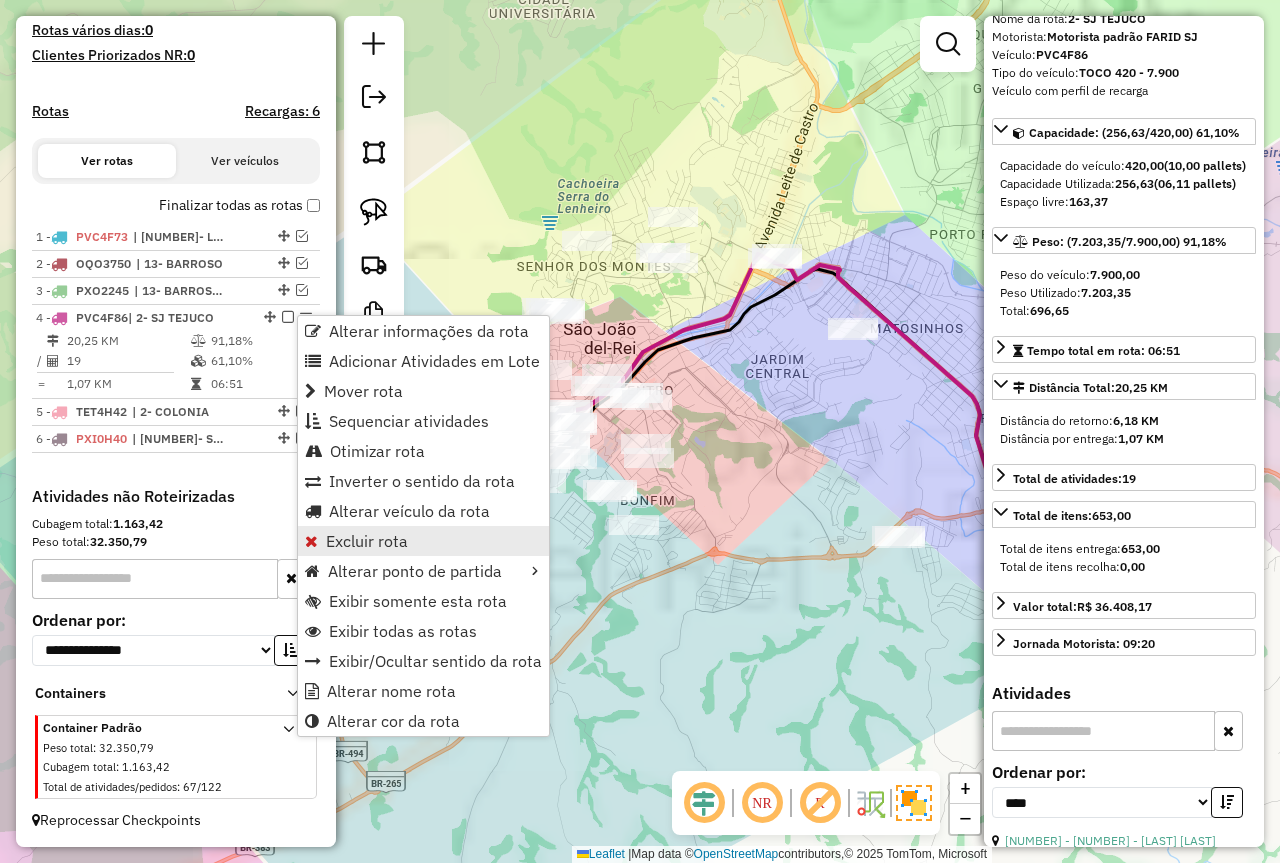 click on "Excluir rota" at bounding box center [423, 541] 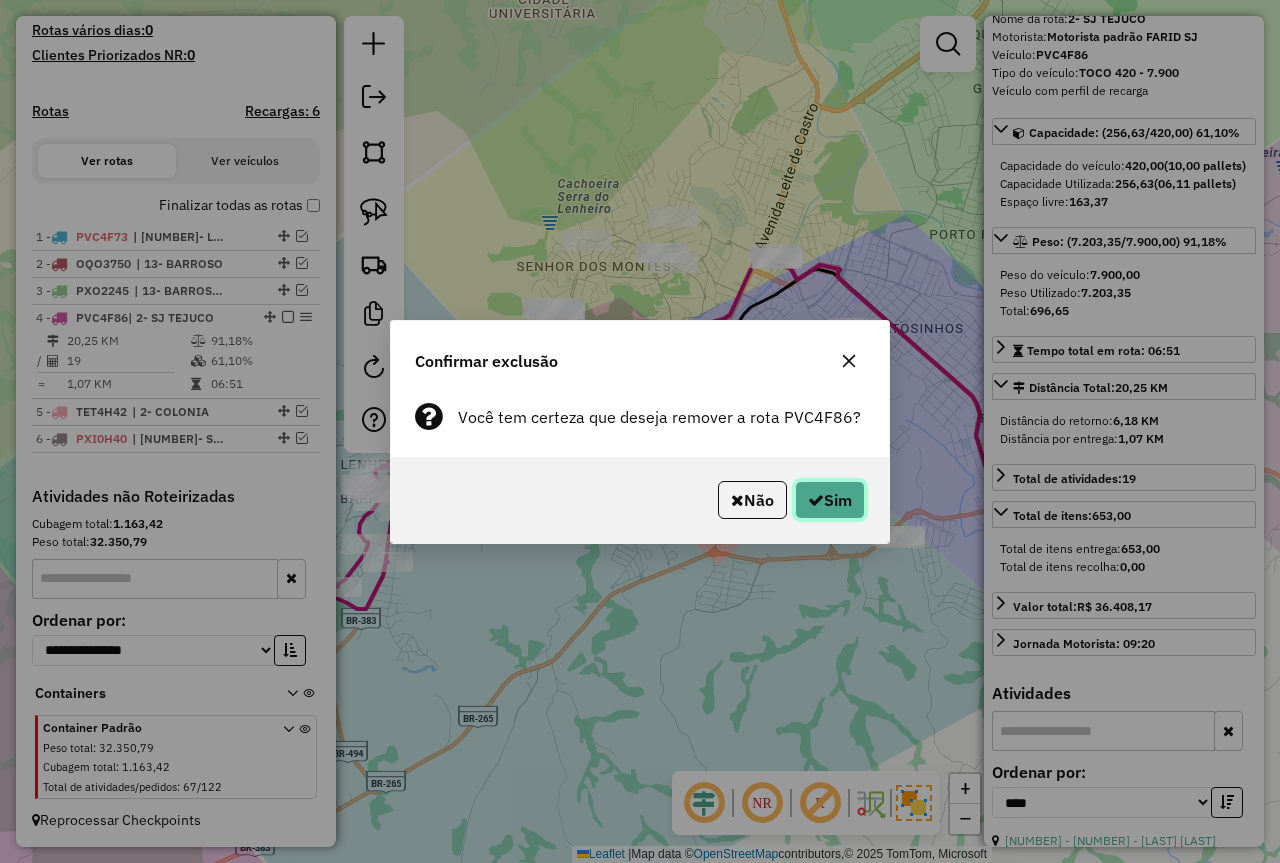 click on "Sim" 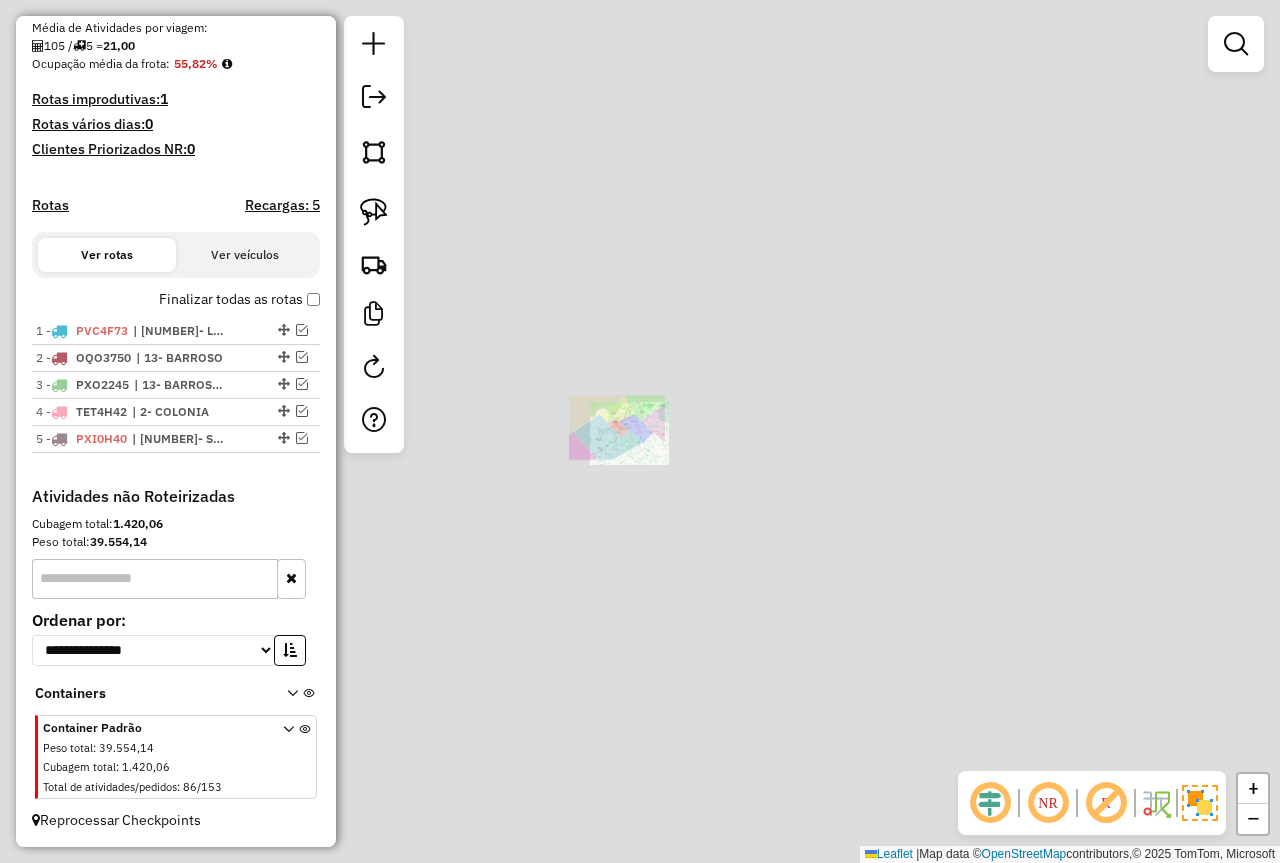 scroll, scrollTop: 472, scrollLeft: 0, axis: vertical 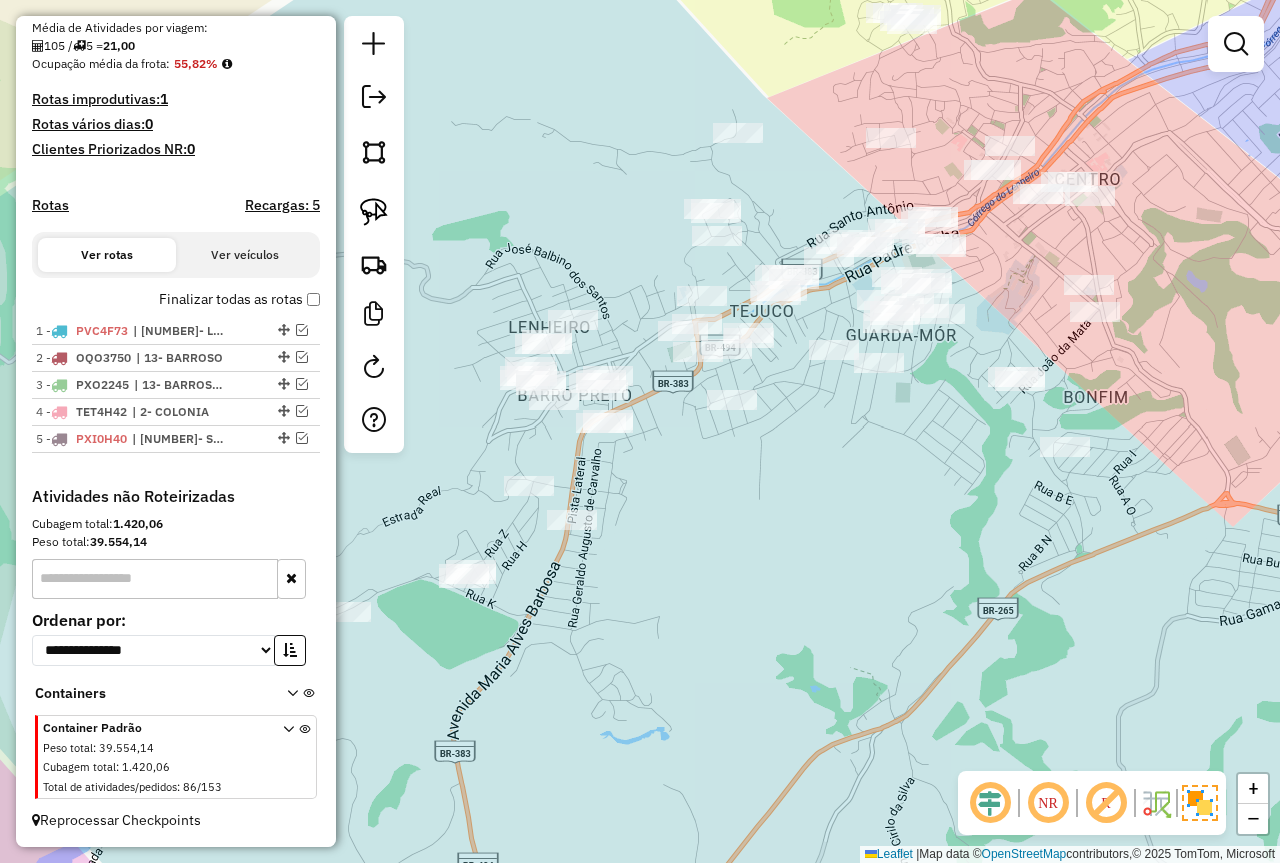 drag, startPoint x: 767, startPoint y: 497, endPoint x: 650, endPoint y: 587, distance: 147.61098 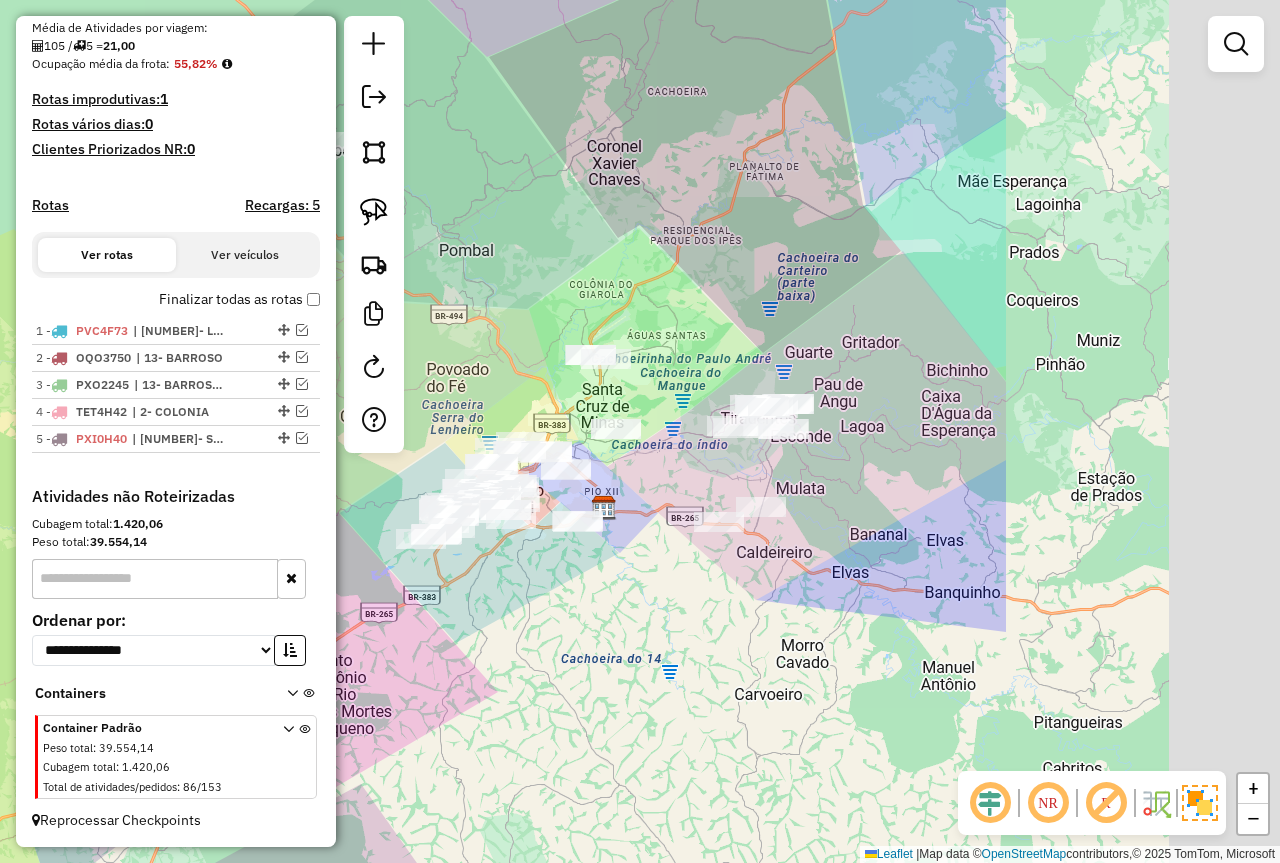drag, startPoint x: 1149, startPoint y: 533, endPoint x: 653, endPoint y: 447, distance: 503.40045 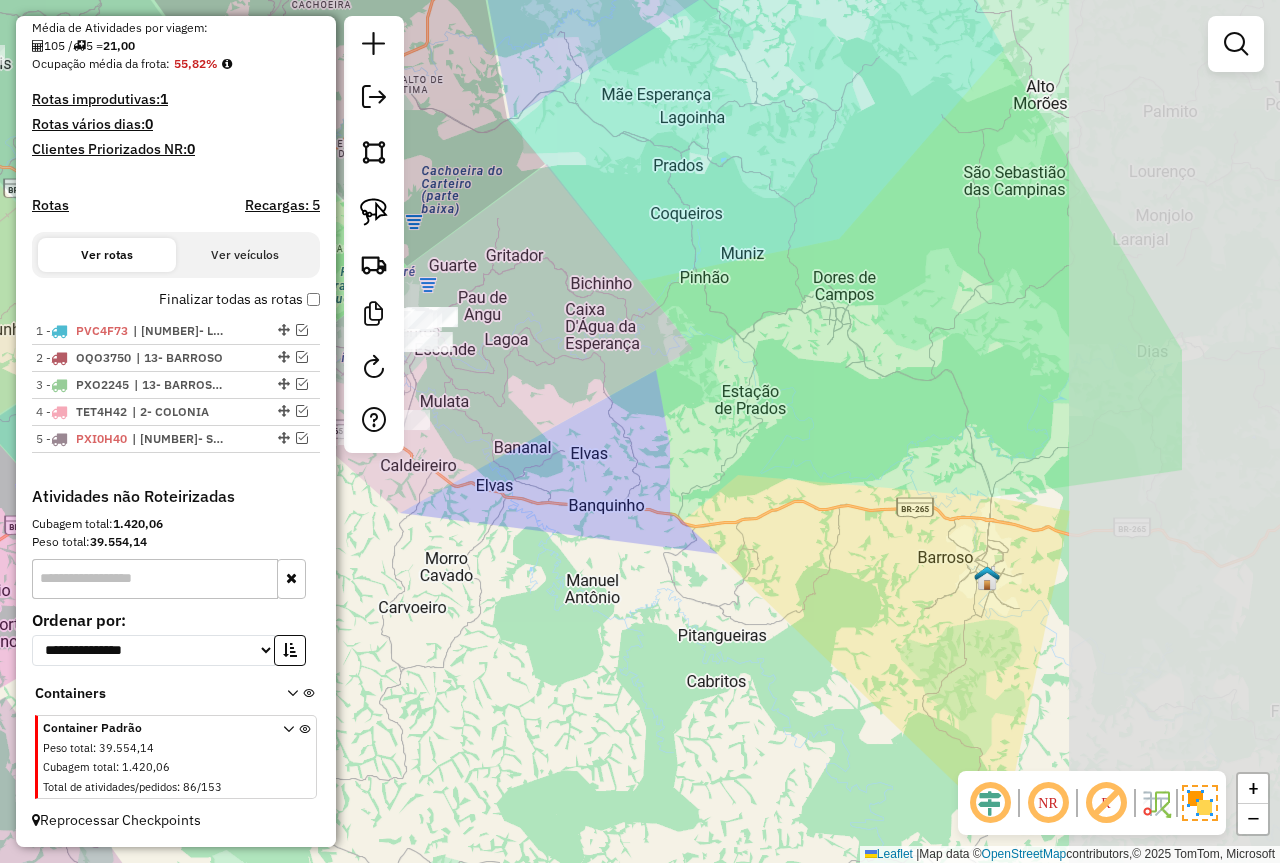 drag, startPoint x: 942, startPoint y: 436, endPoint x: 842, endPoint y: 420, distance: 101.27191 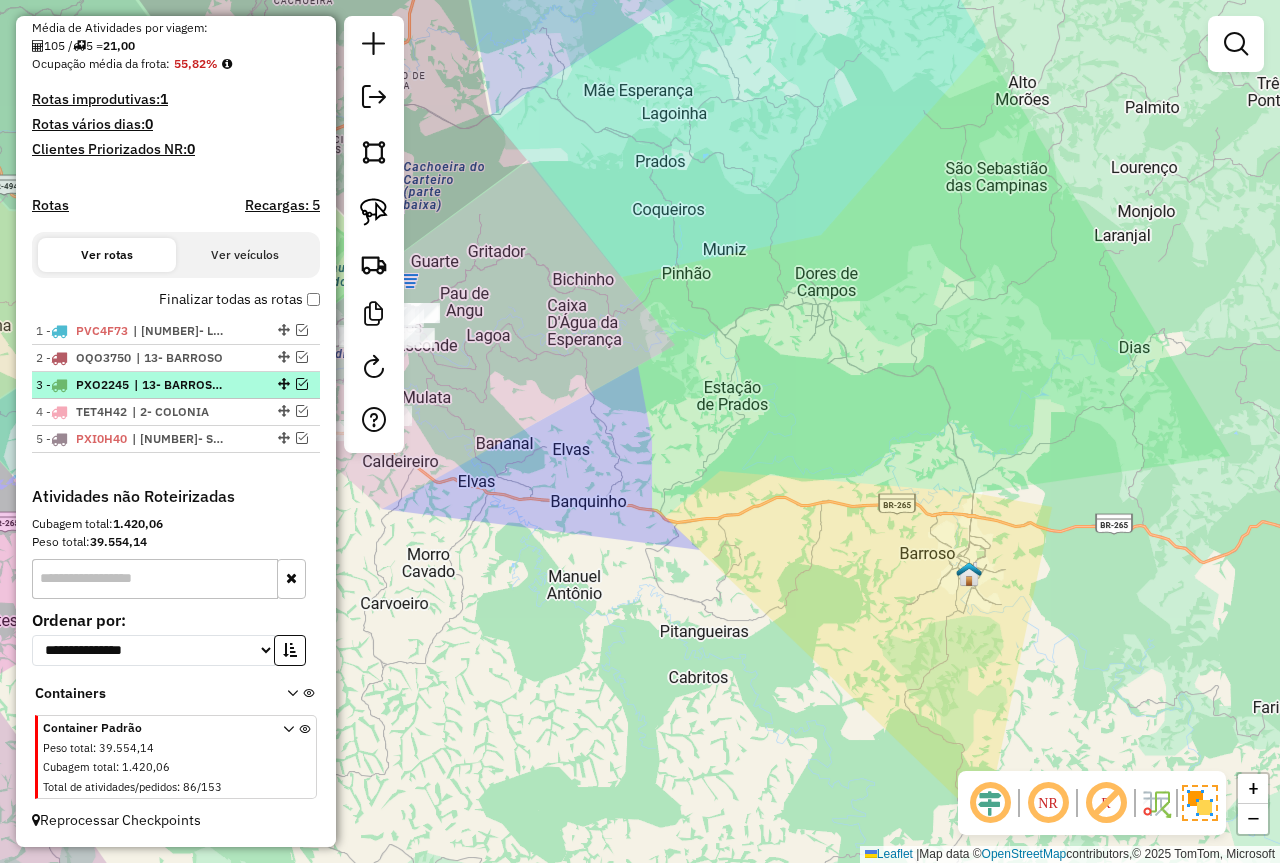click at bounding box center (302, 384) 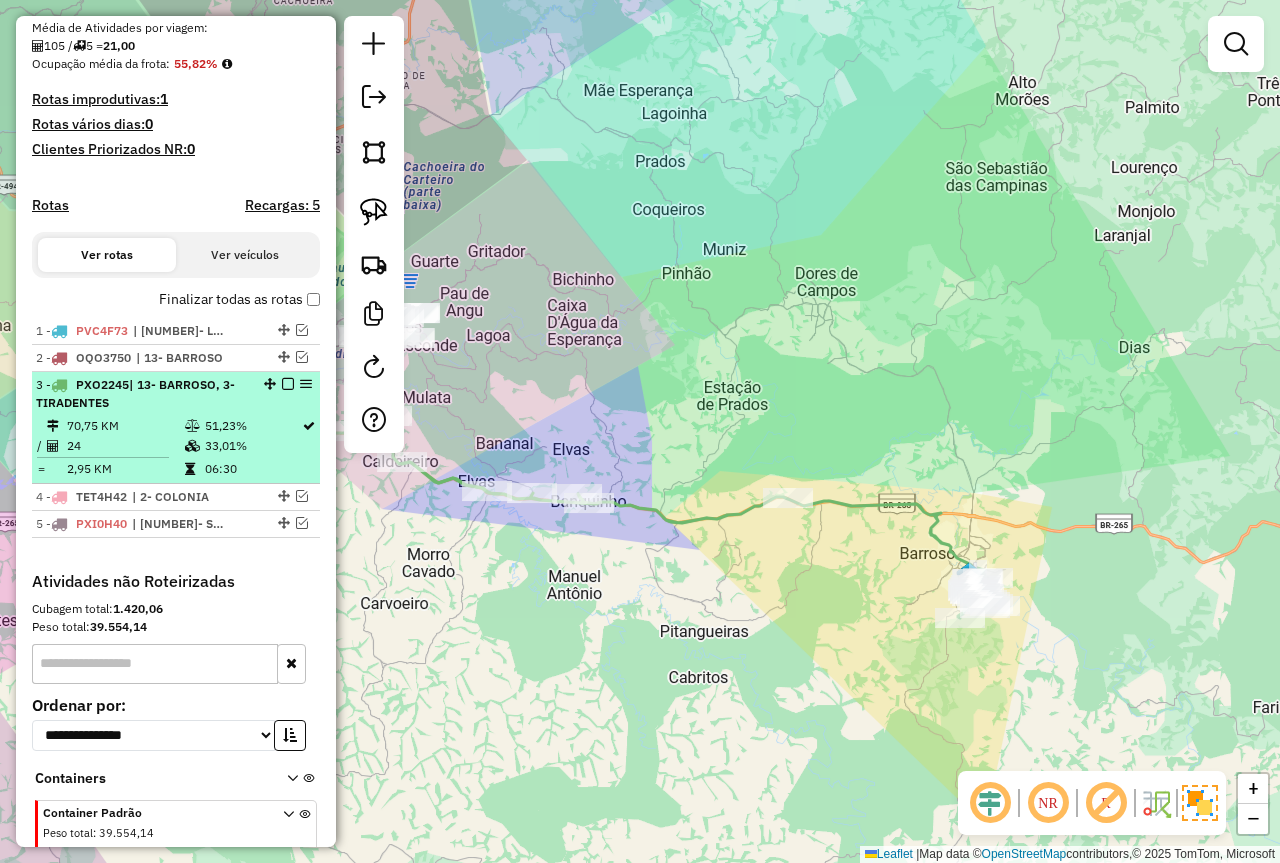 scroll, scrollTop: 557, scrollLeft: 0, axis: vertical 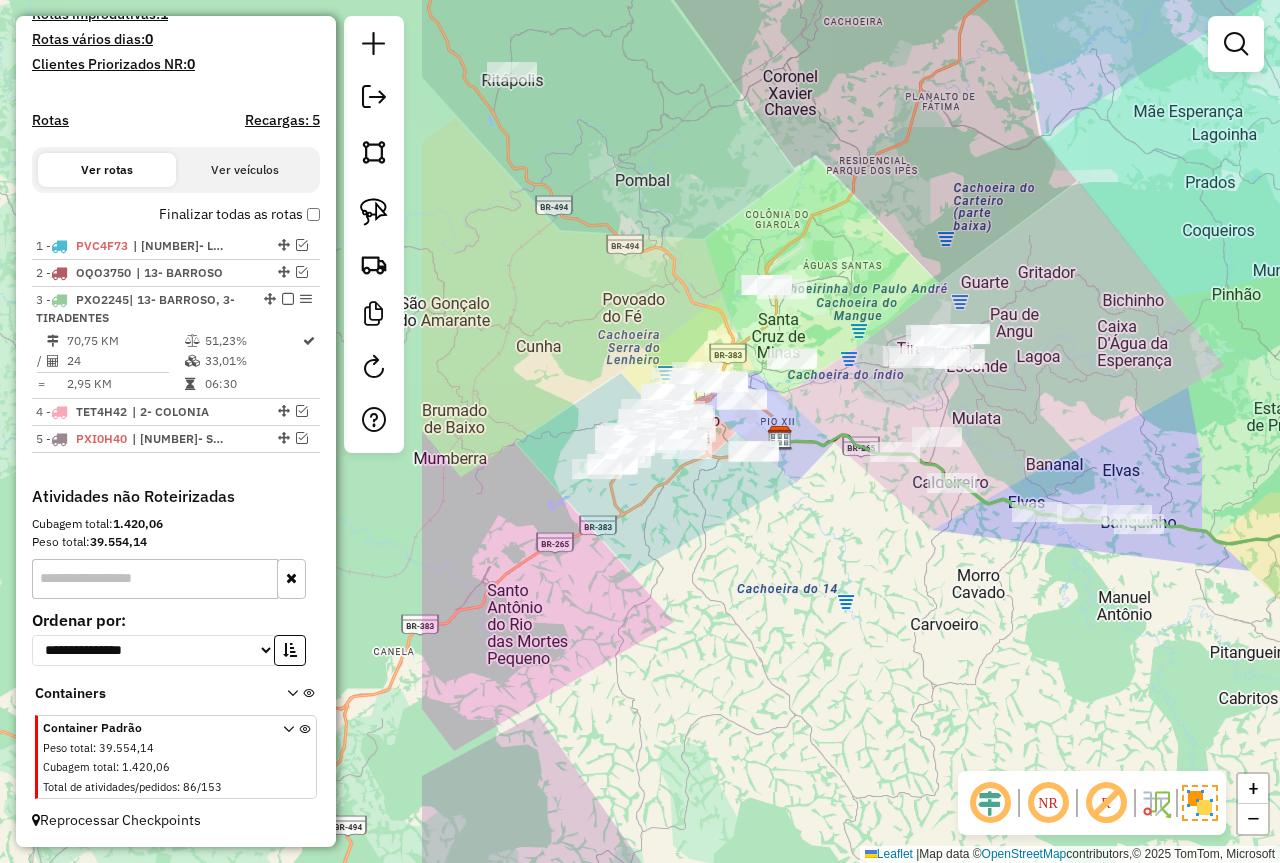 drag, startPoint x: 813, startPoint y: 466, endPoint x: 1203, endPoint y: 480, distance: 390.2512 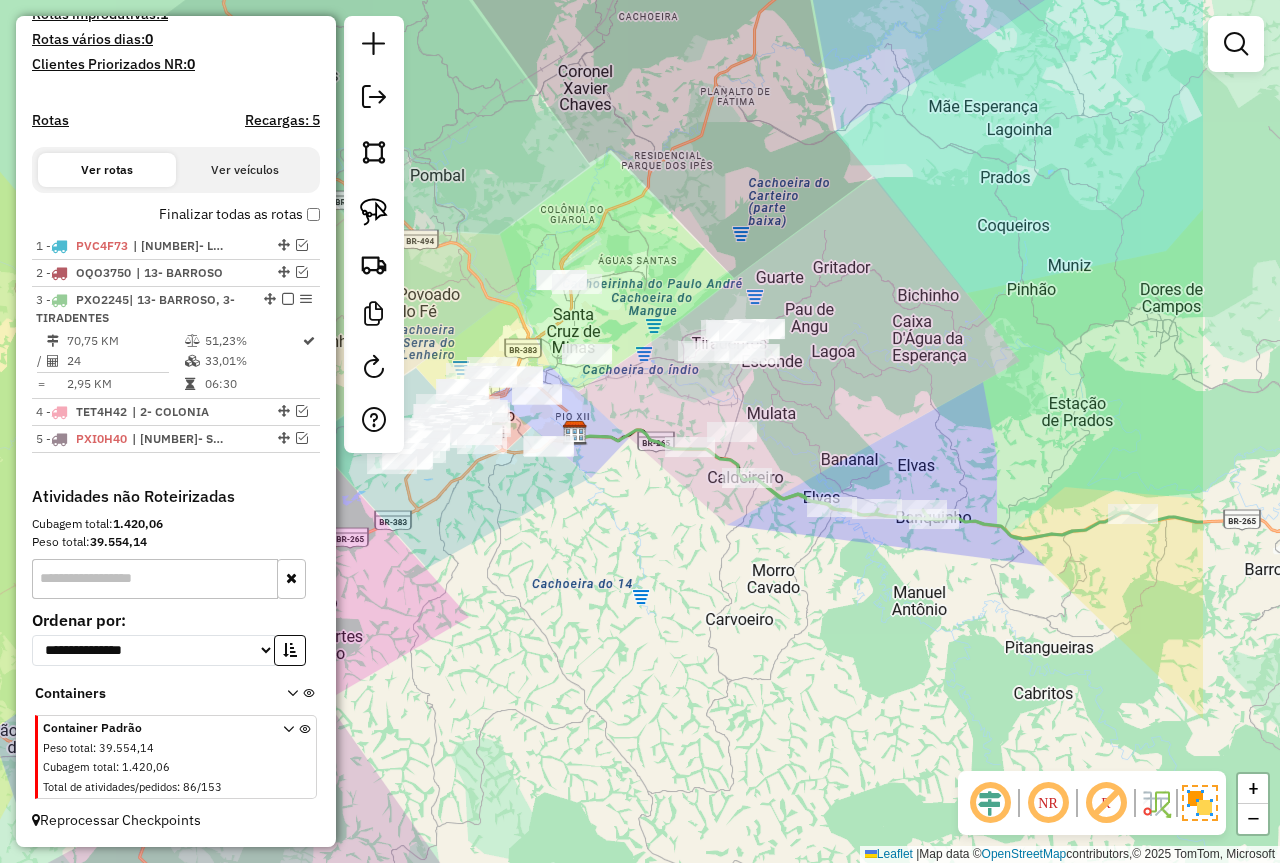 drag, startPoint x: 1042, startPoint y: 424, endPoint x: 832, endPoint y: 418, distance: 210.0857 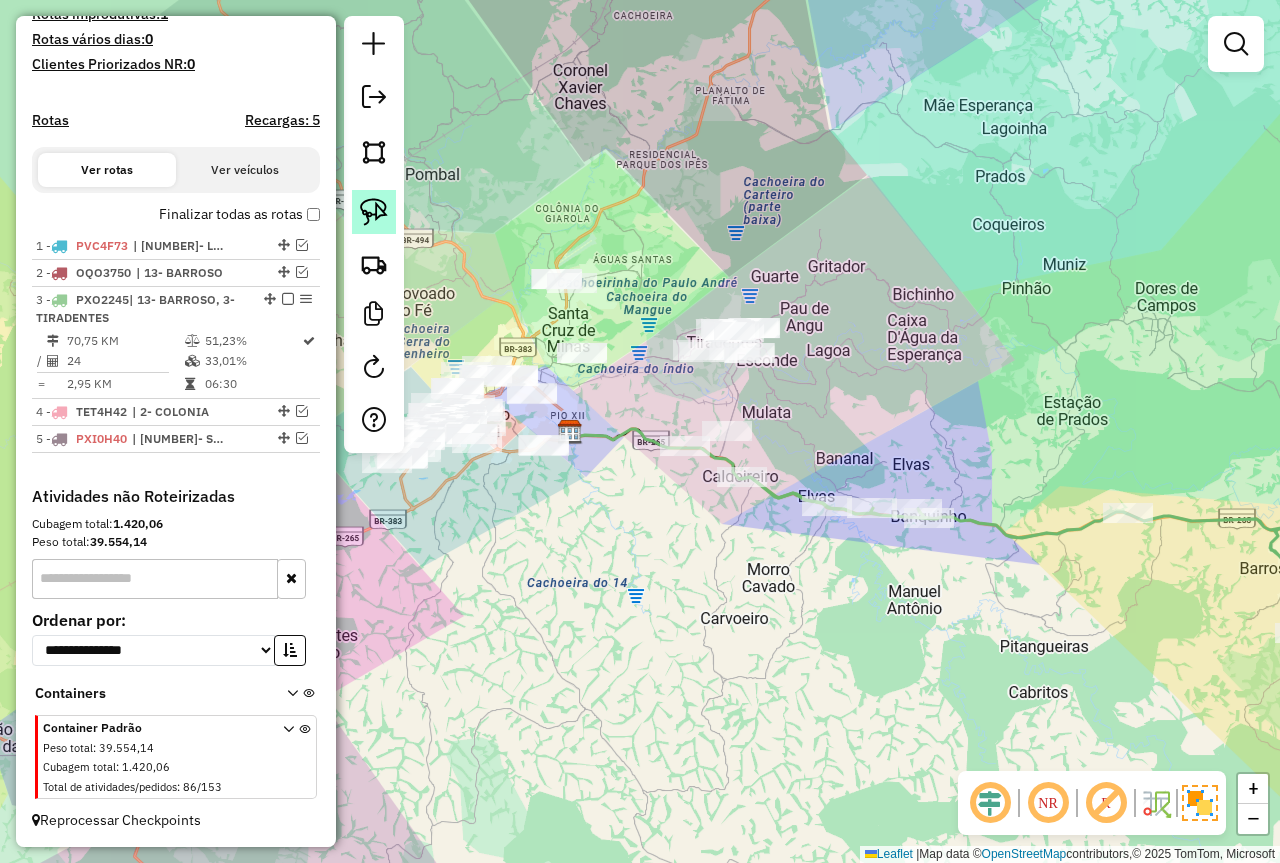 click 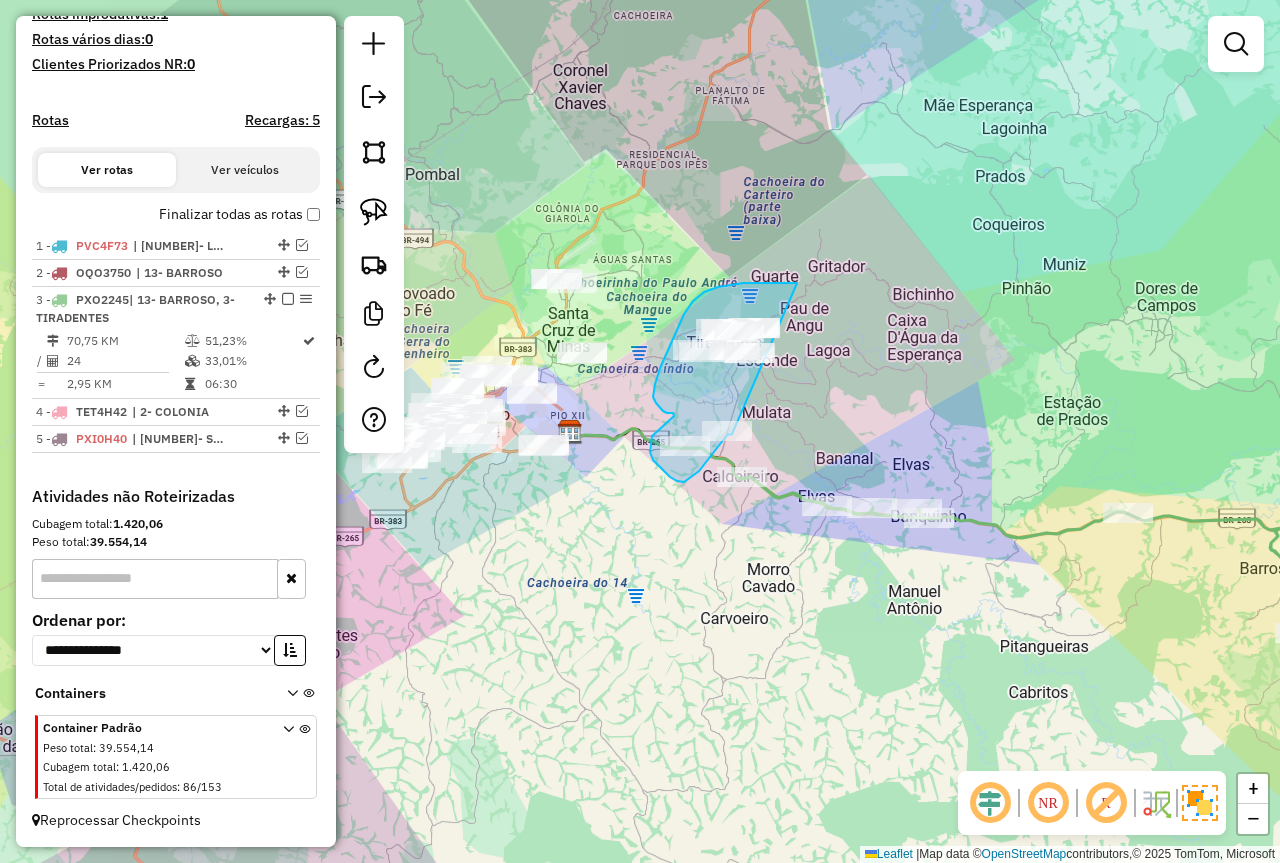 drag, startPoint x: 797, startPoint y: 283, endPoint x: 763, endPoint y: 390, distance: 112.27199 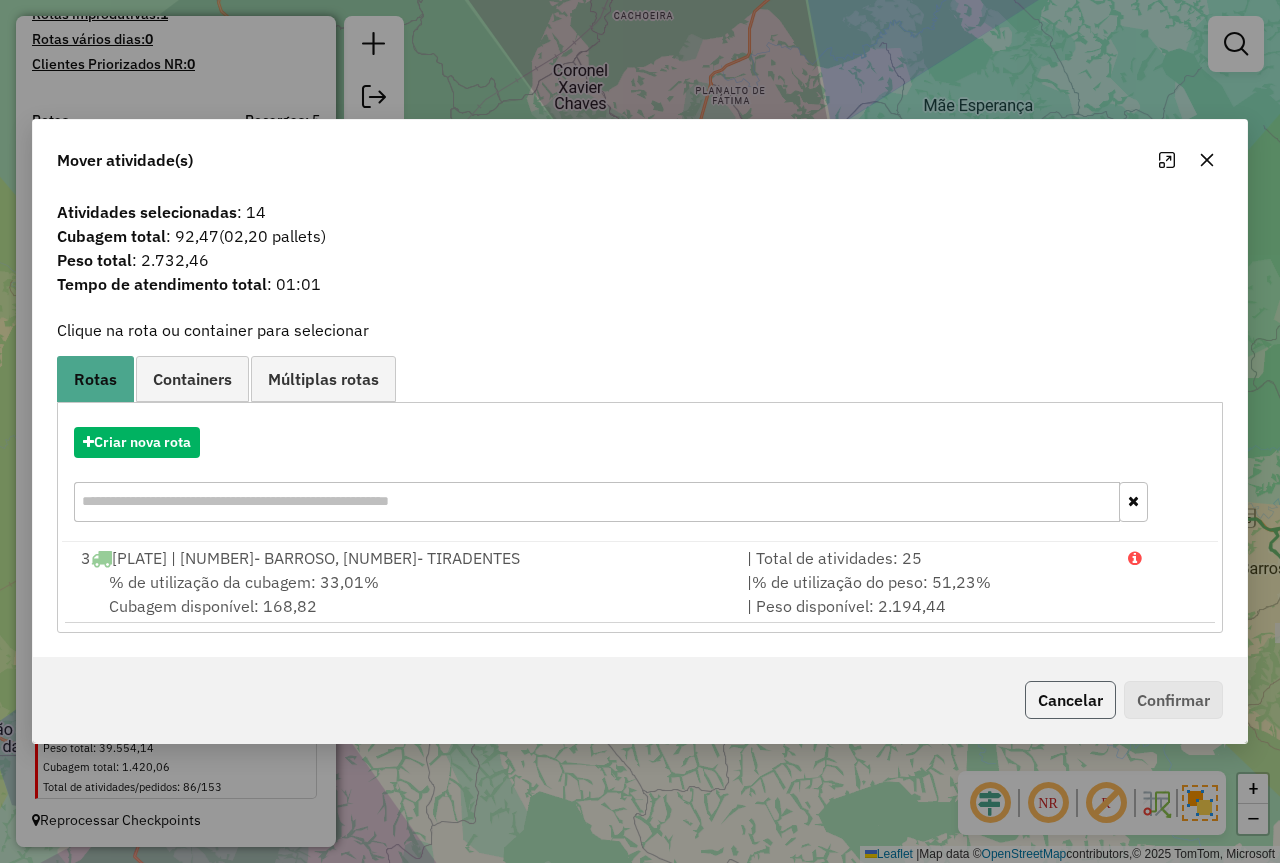 click on "Cancelar" 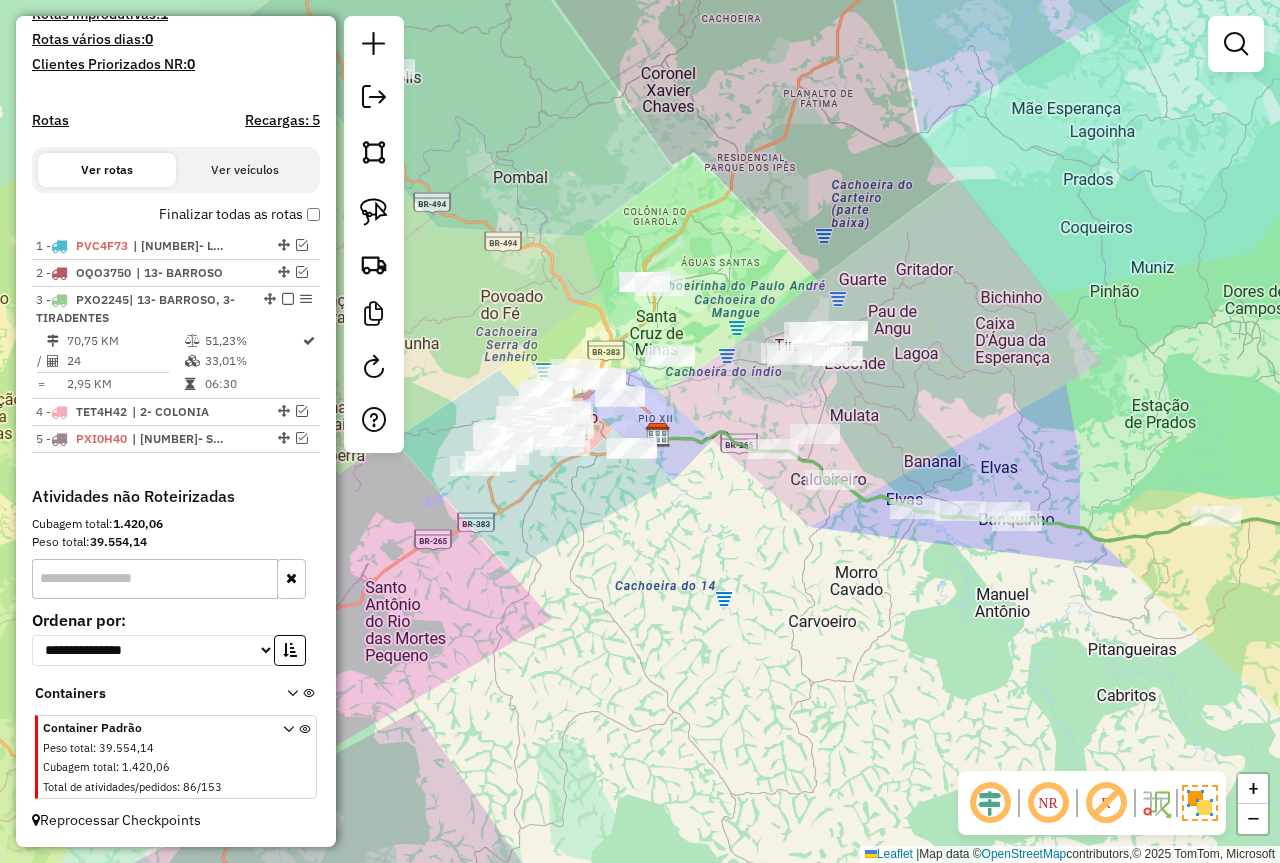 drag, startPoint x: 629, startPoint y: 539, endPoint x: 581, endPoint y: 466, distance: 87.36704 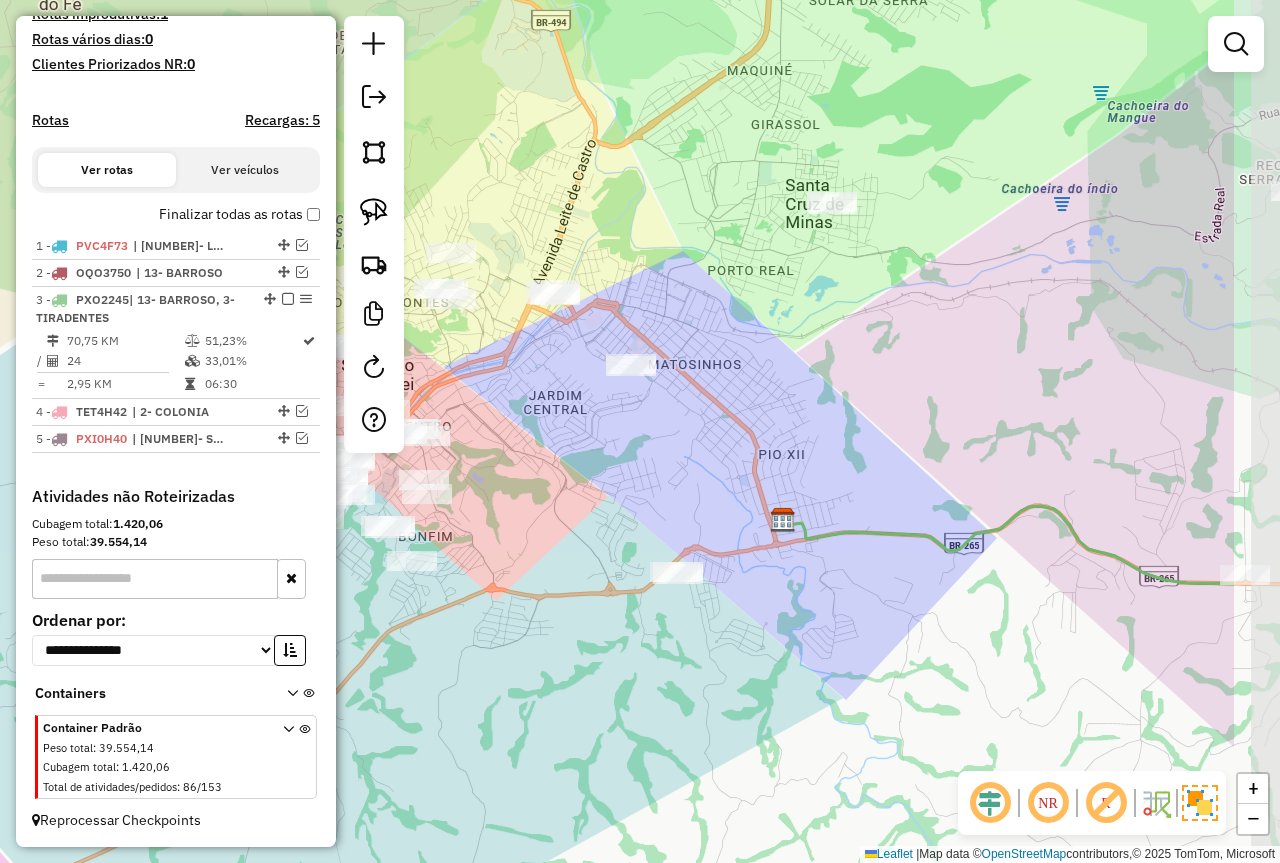 drag, startPoint x: 913, startPoint y: 342, endPoint x: 697, endPoint y: 327, distance: 216.5202 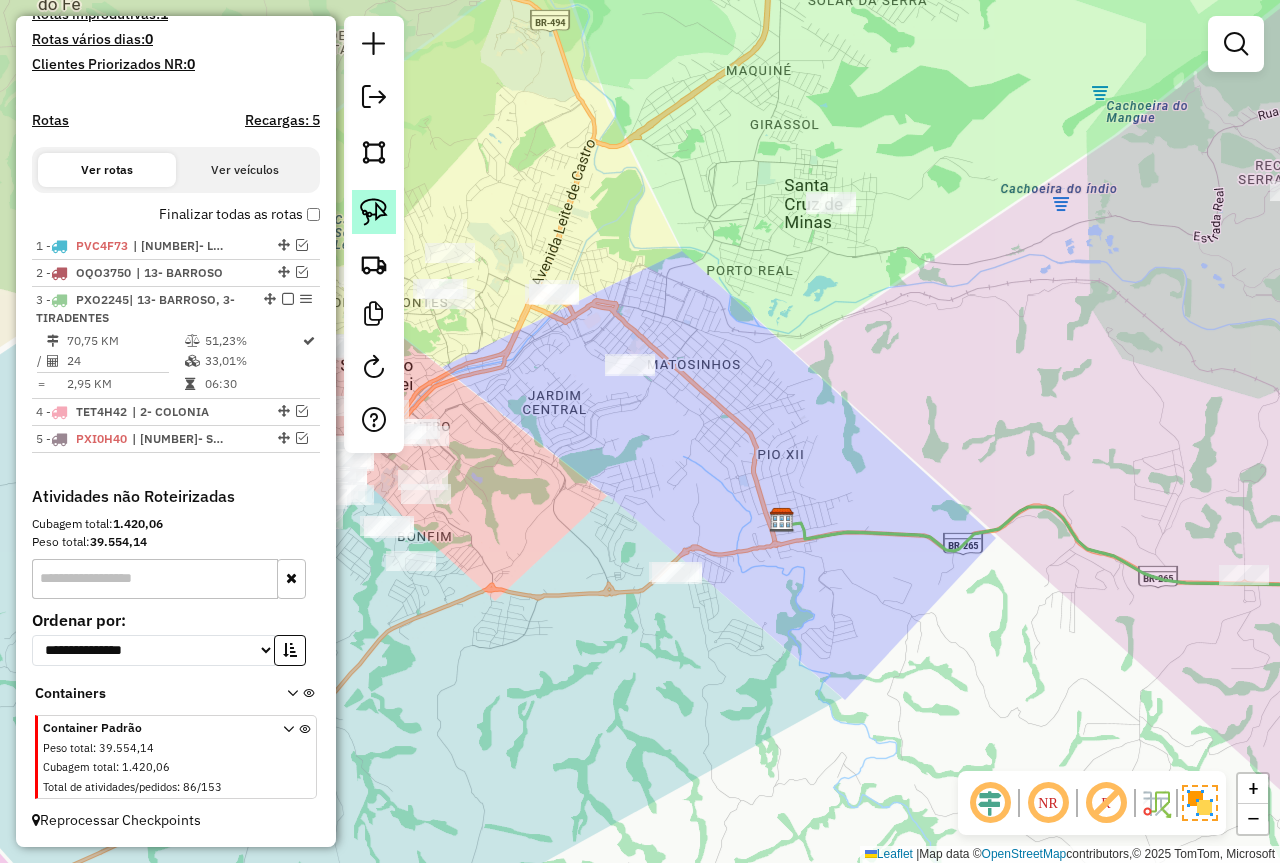 click 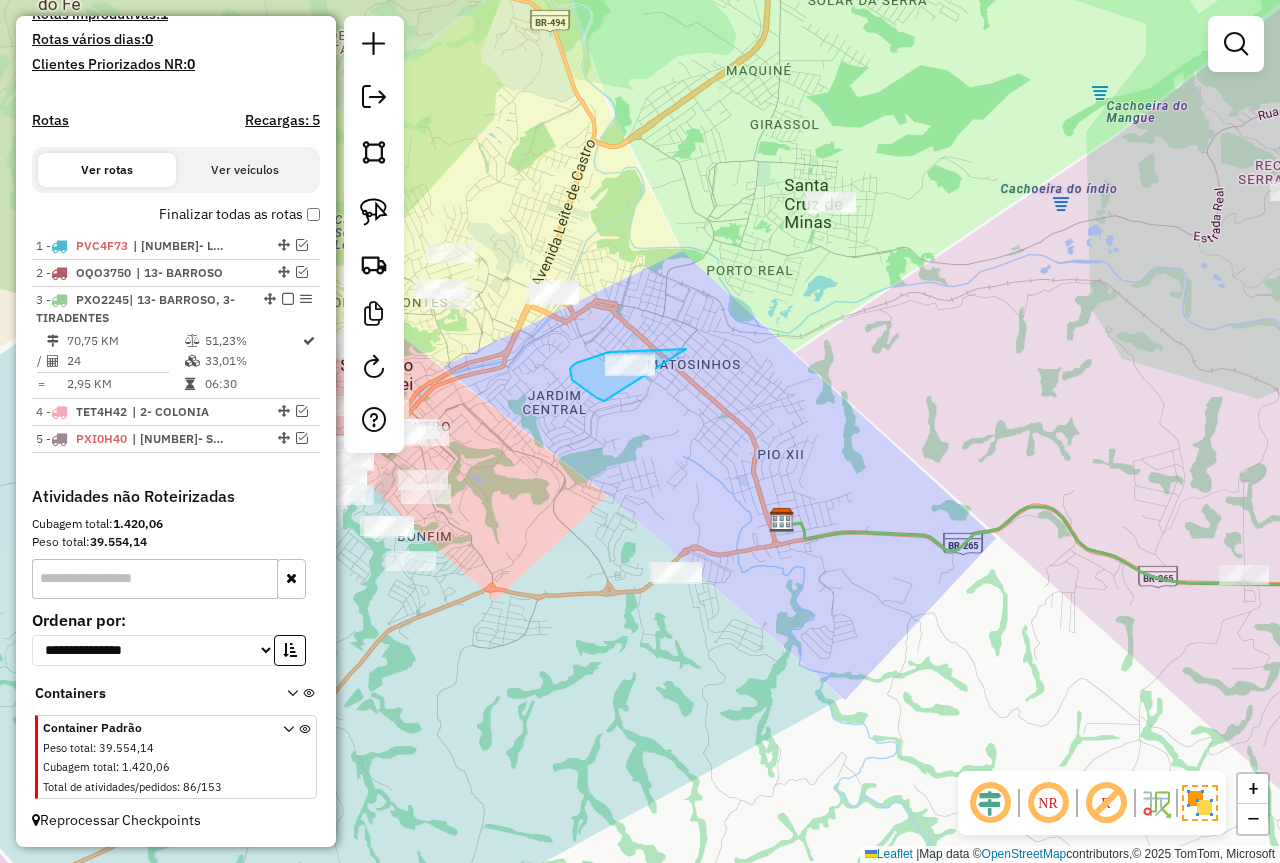 drag, startPoint x: 686, startPoint y: 349, endPoint x: 643, endPoint y: 395, distance: 62.968246 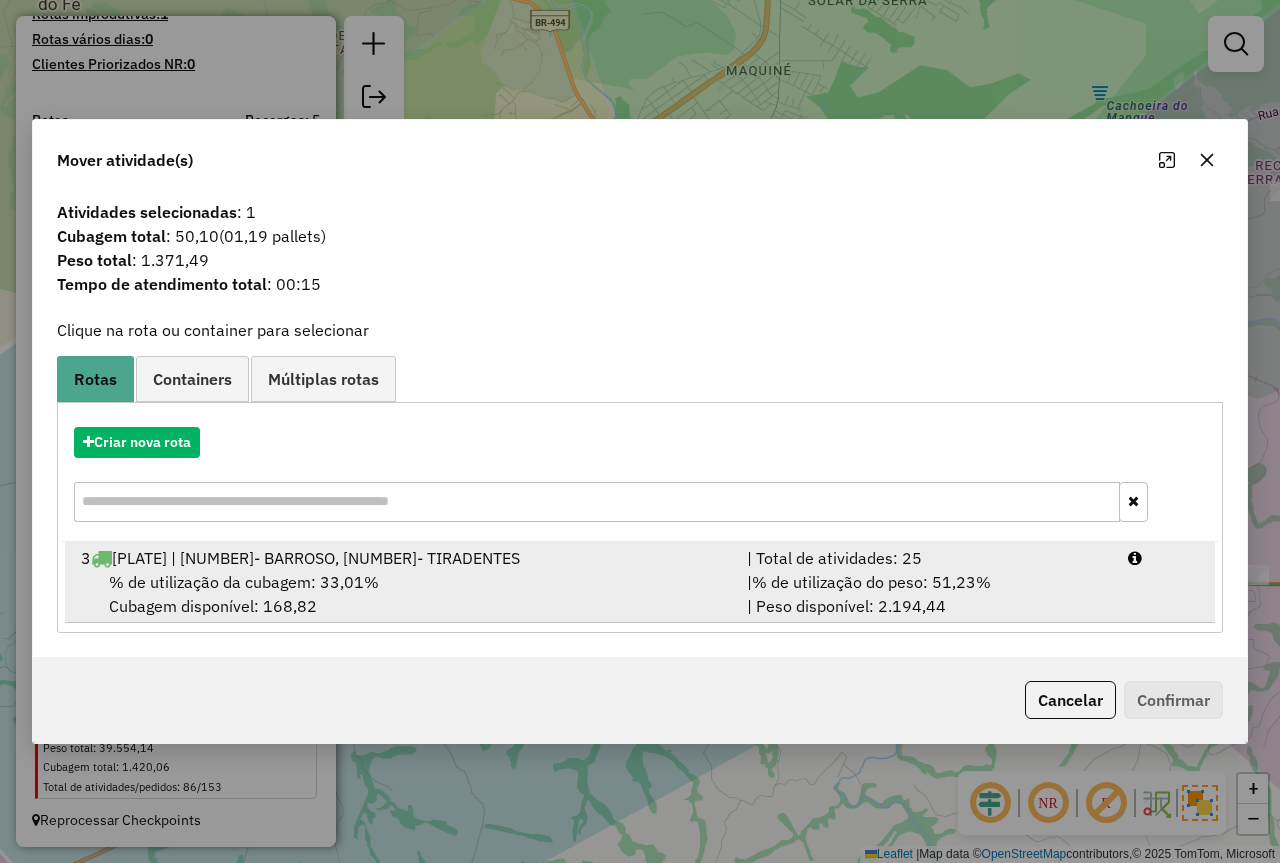 click on "| Total de atividades: 25" at bounding box center (925, 558) 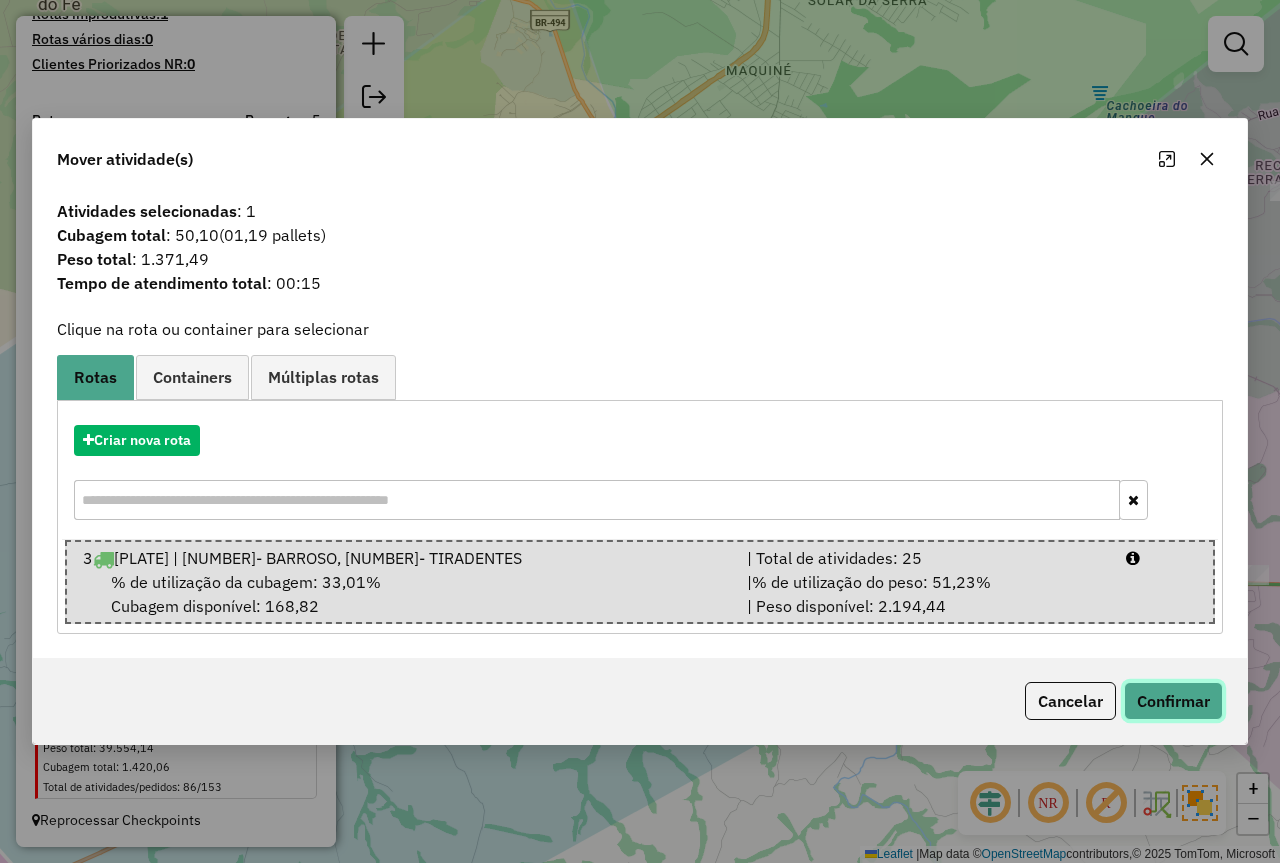 click on "Confirmar" 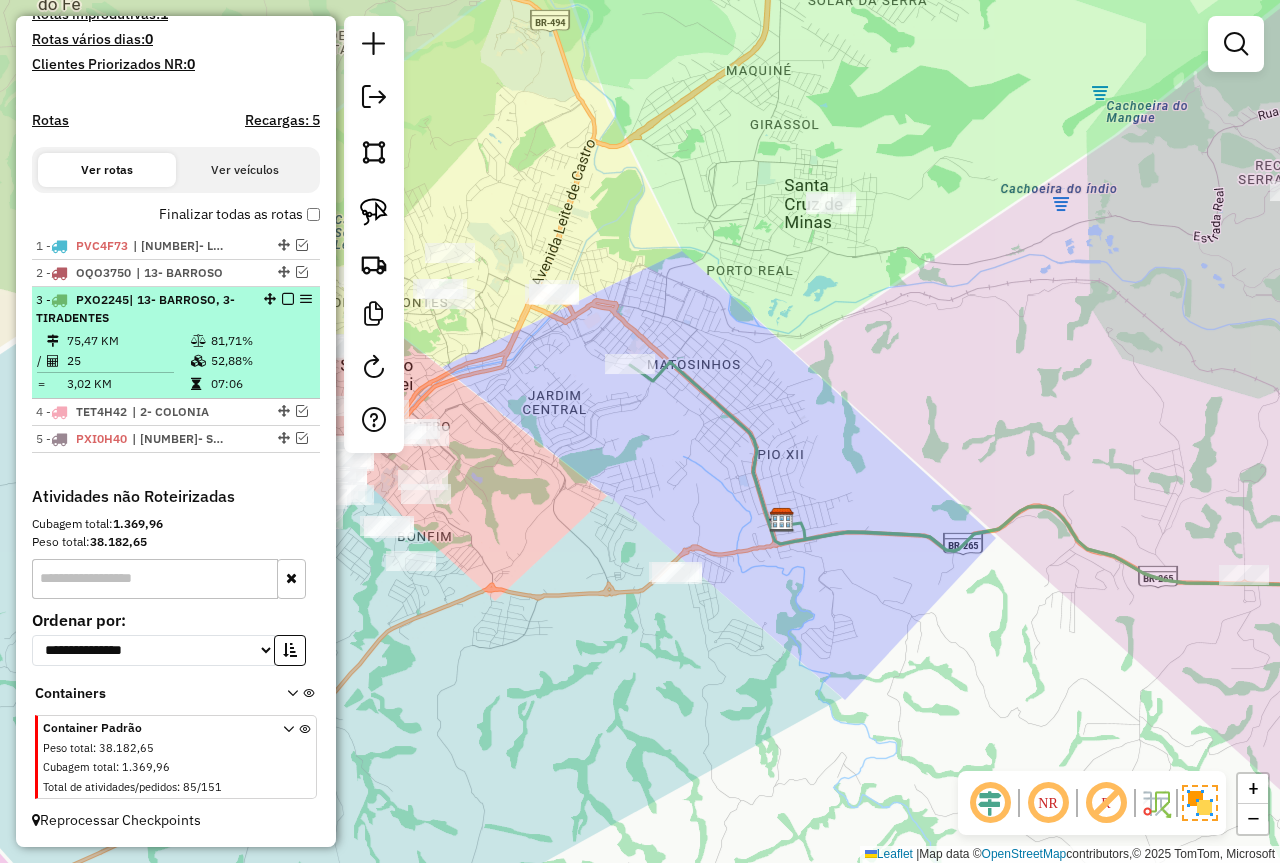 click on "[NUMBER] -       [PLATE]   | [NUMBER]- [STREET_NAME], [STREET_NAME]" at bounding box center [142, 309] 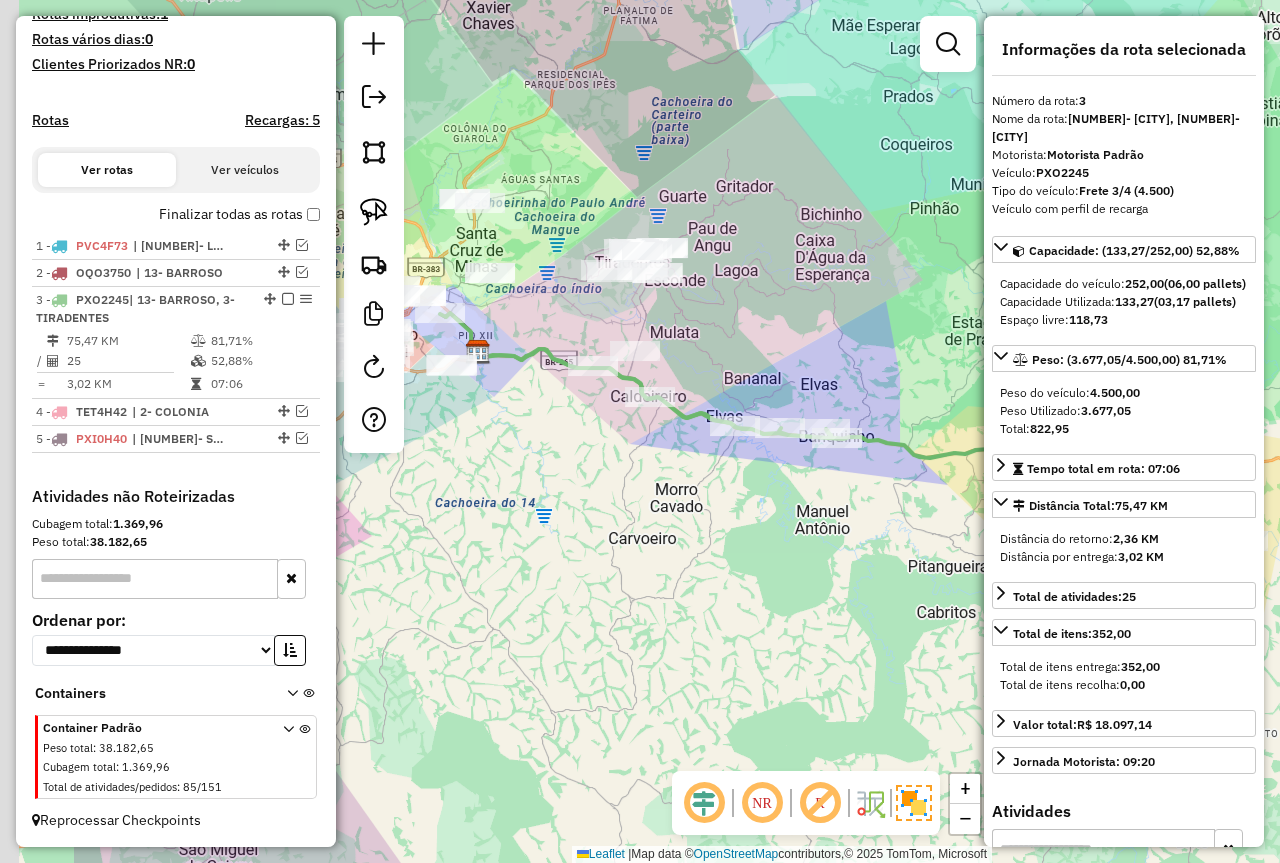 drag, startPoint x: 595, startPoint y: 528, endPoint x: 818, endPoint y: 530, distance: 223.00897 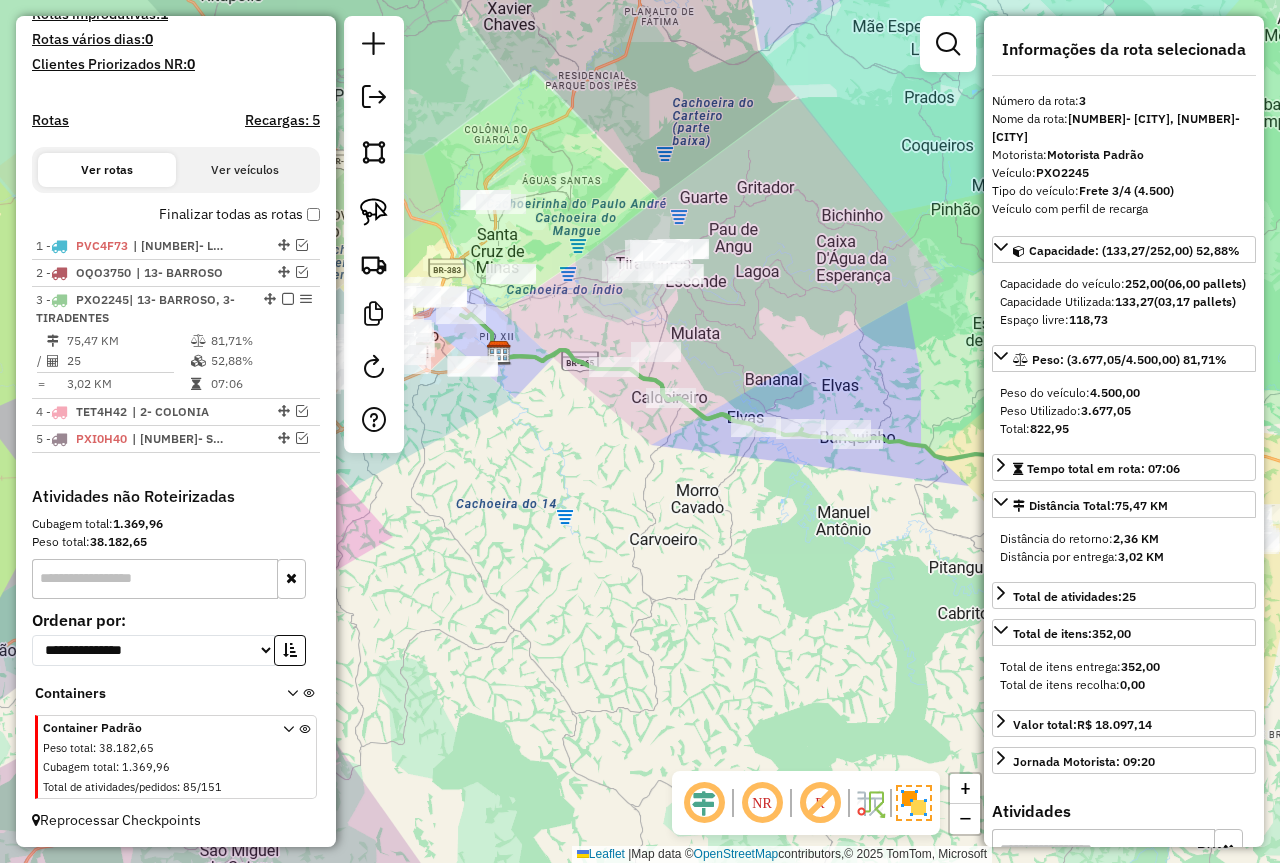 click 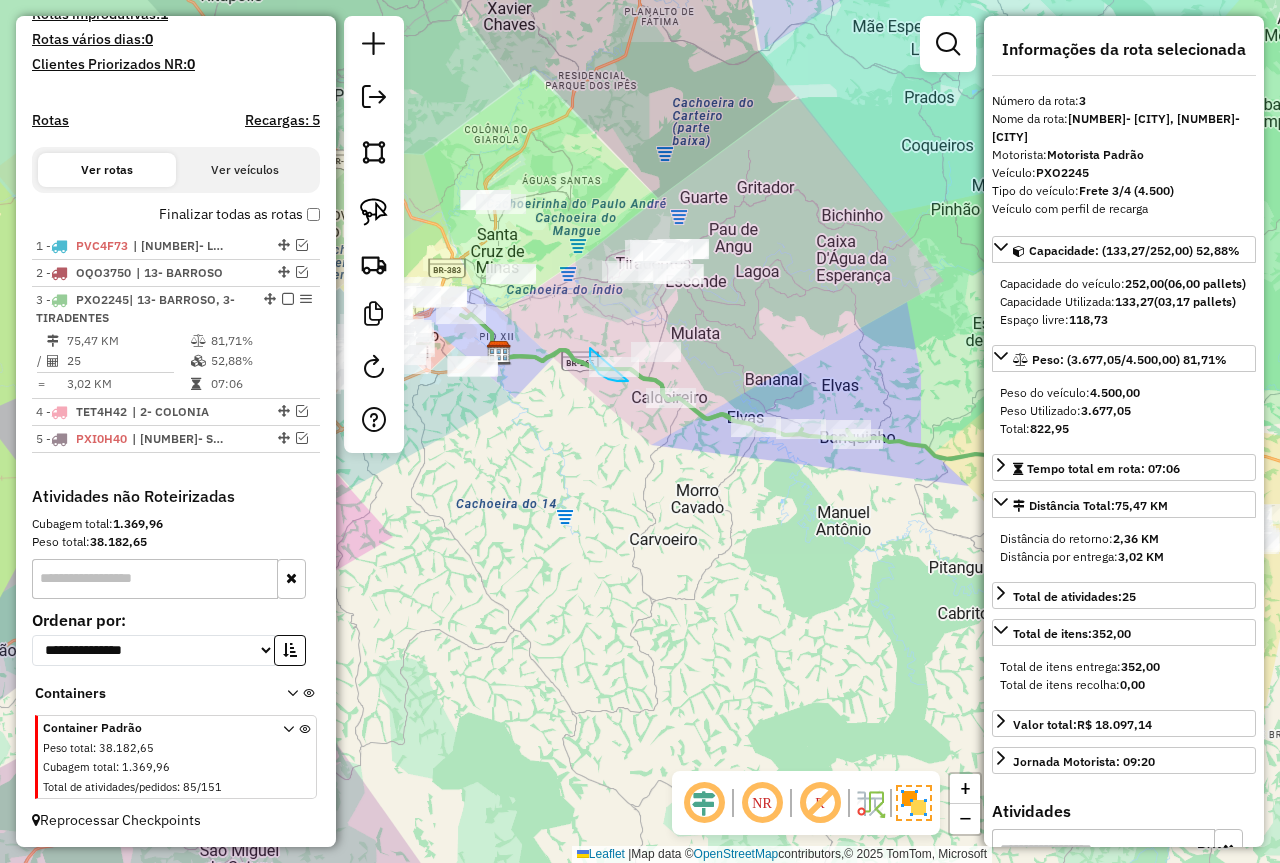 drag, startPoint x: 590, startPoint y: 348, endPoint x: 649, endPoint y: 382, distance: 68.09552 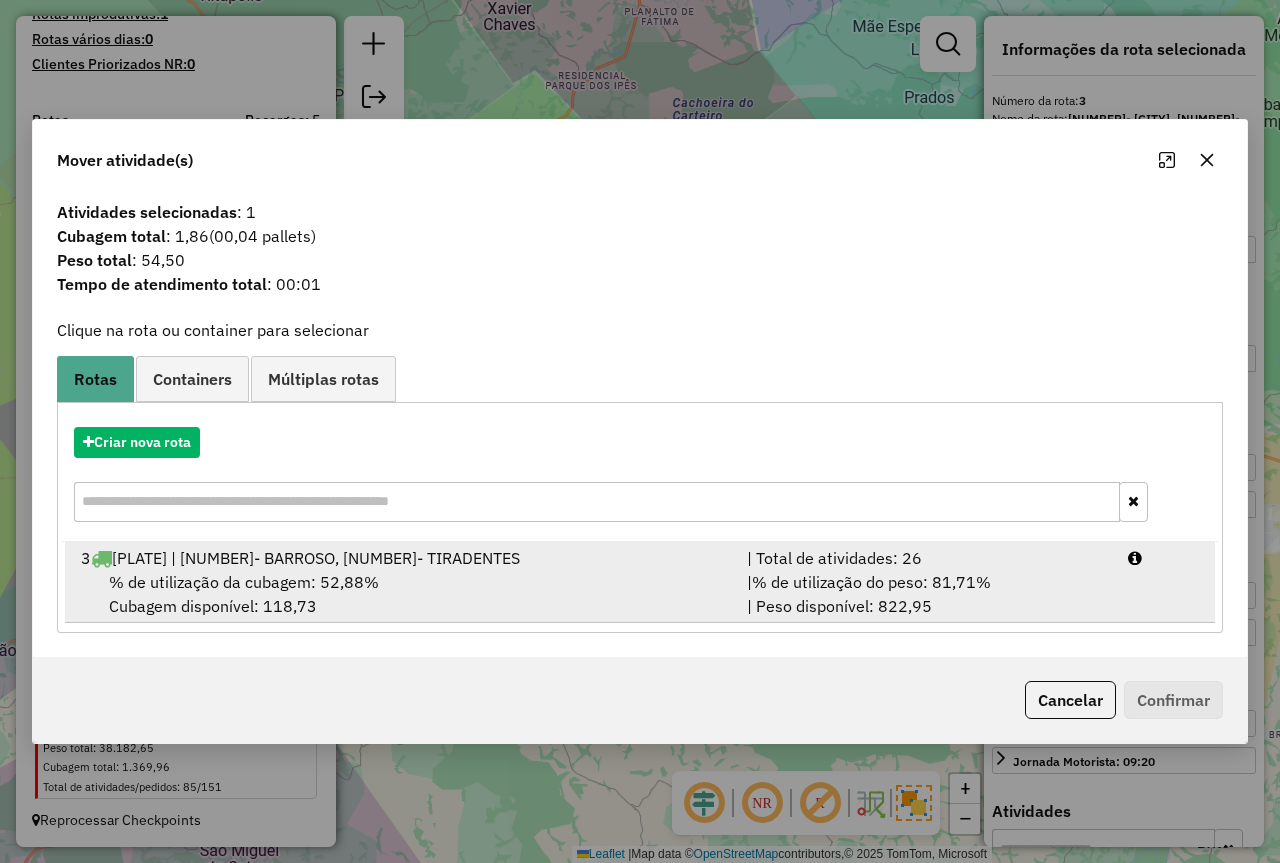 drag, startPoint x: 940, startPoint y: 597, endPoint x: 954, endPoint y: 600, distance: 14.3178215 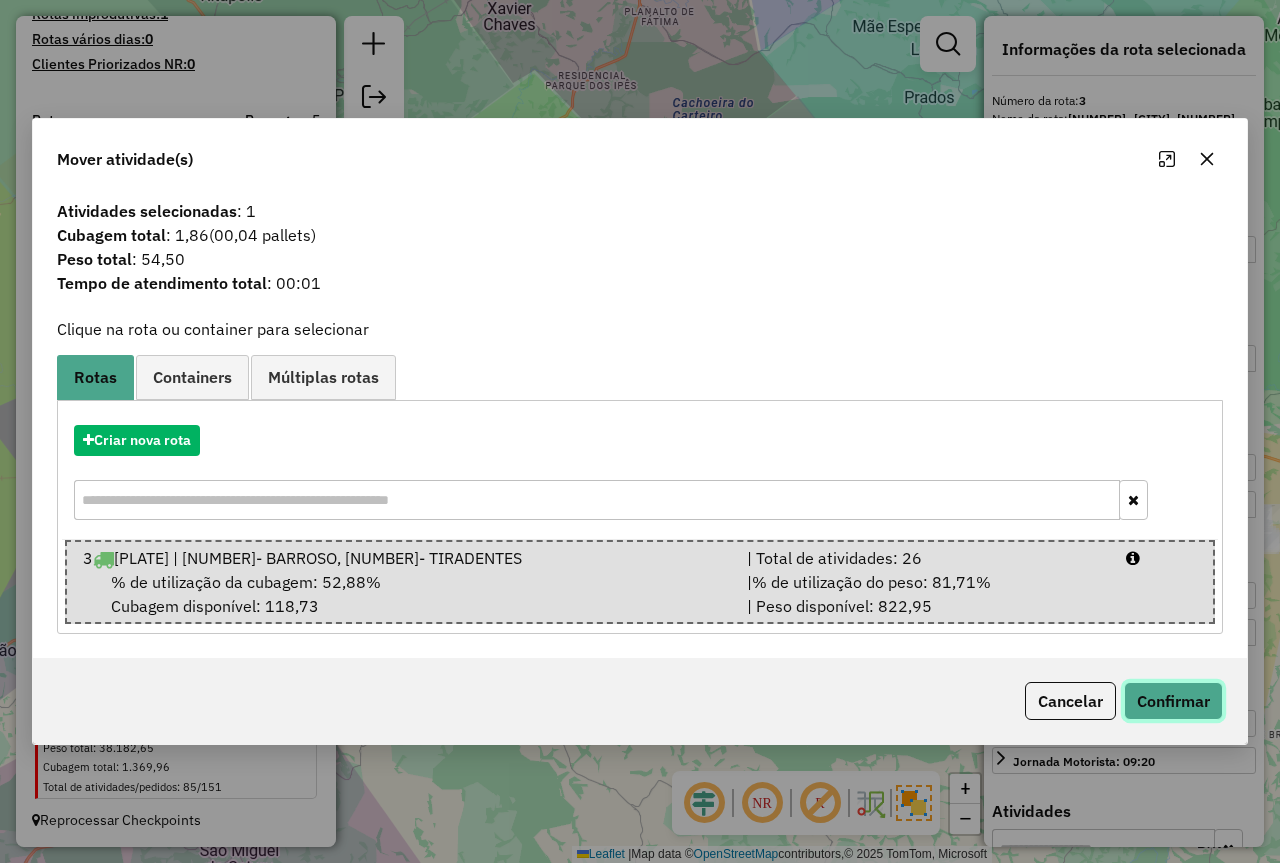 click on "Confirmar" 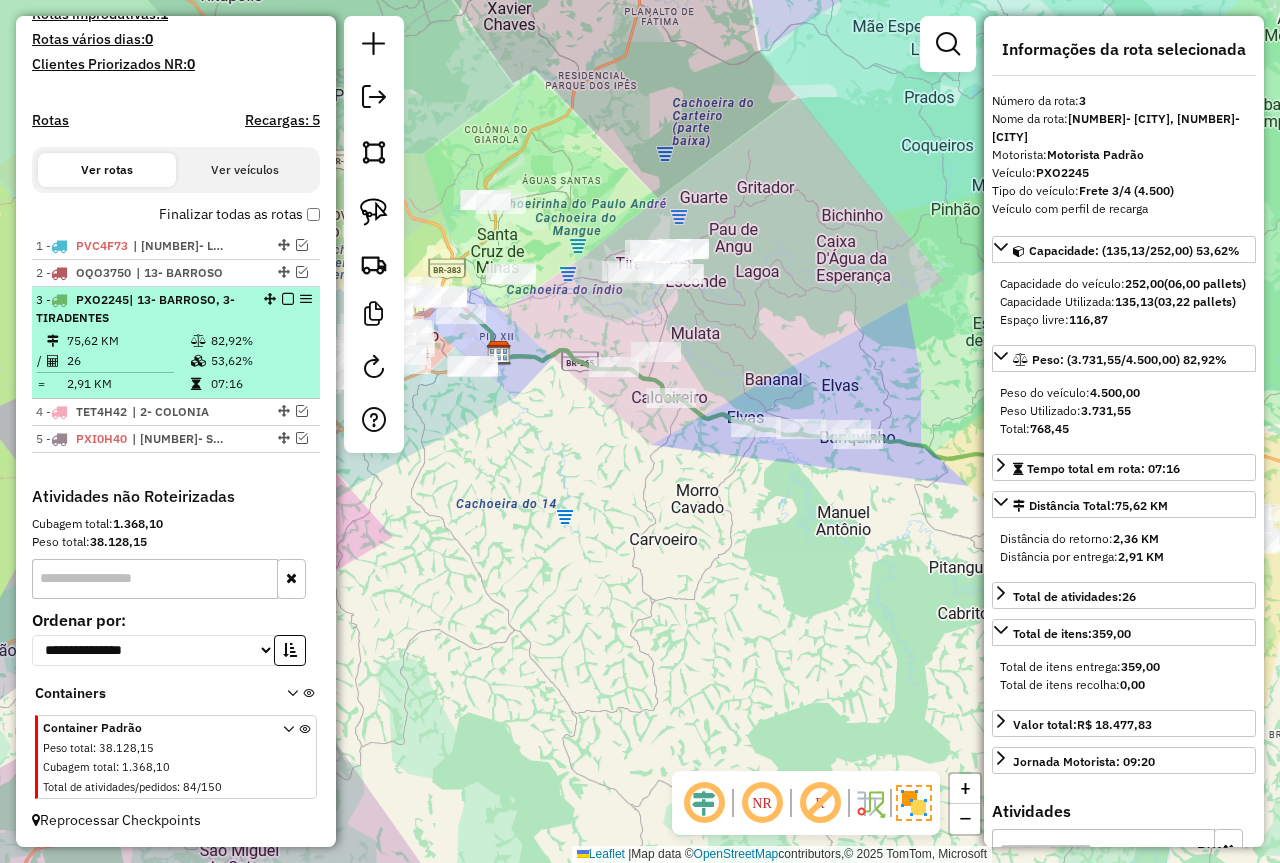 click at bounding box center (288, 299) 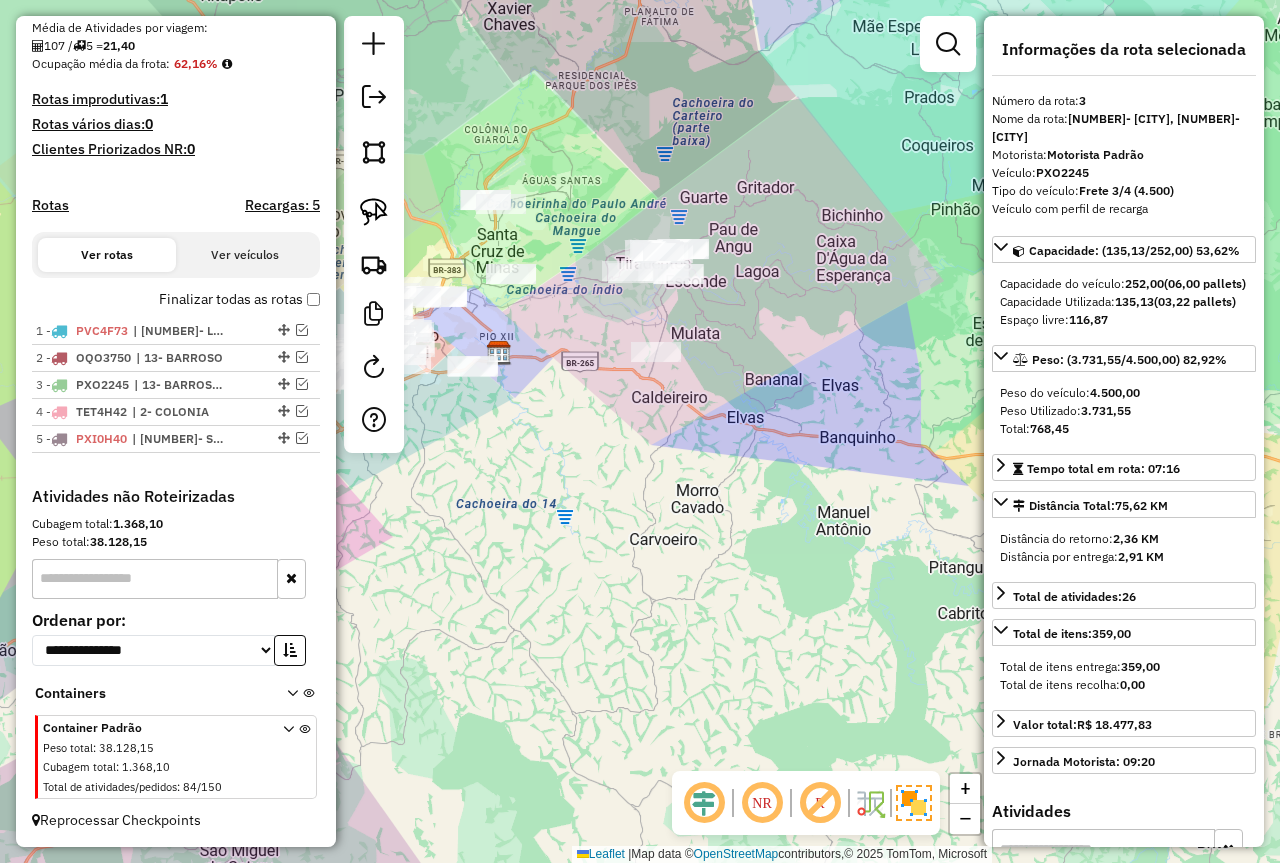 scroll, scrollTop: 472, scrollLeft: 0, axis: vertical 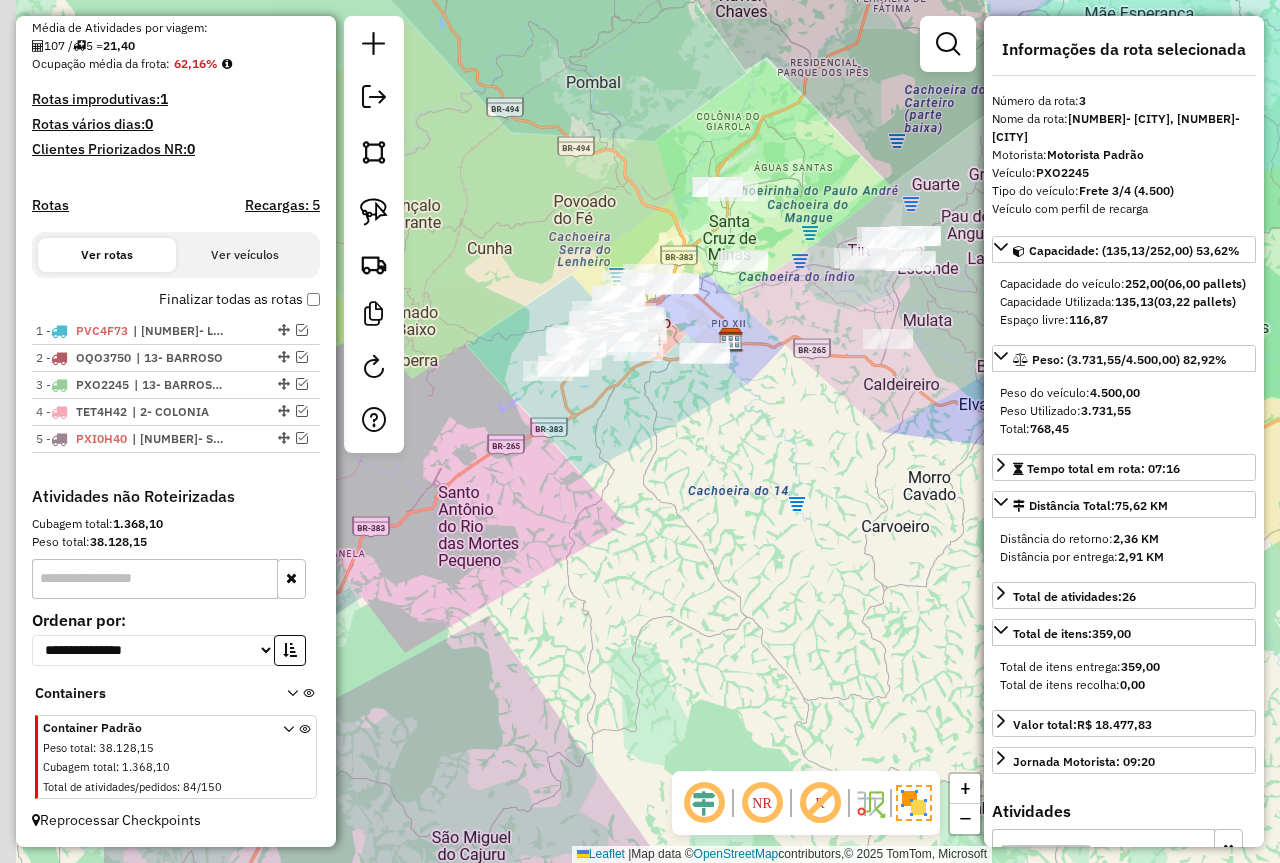 drag, startPoint x: 552, startPoint y: 441, endPoint x: 784, endPoint y: 428, distance: 232.36394 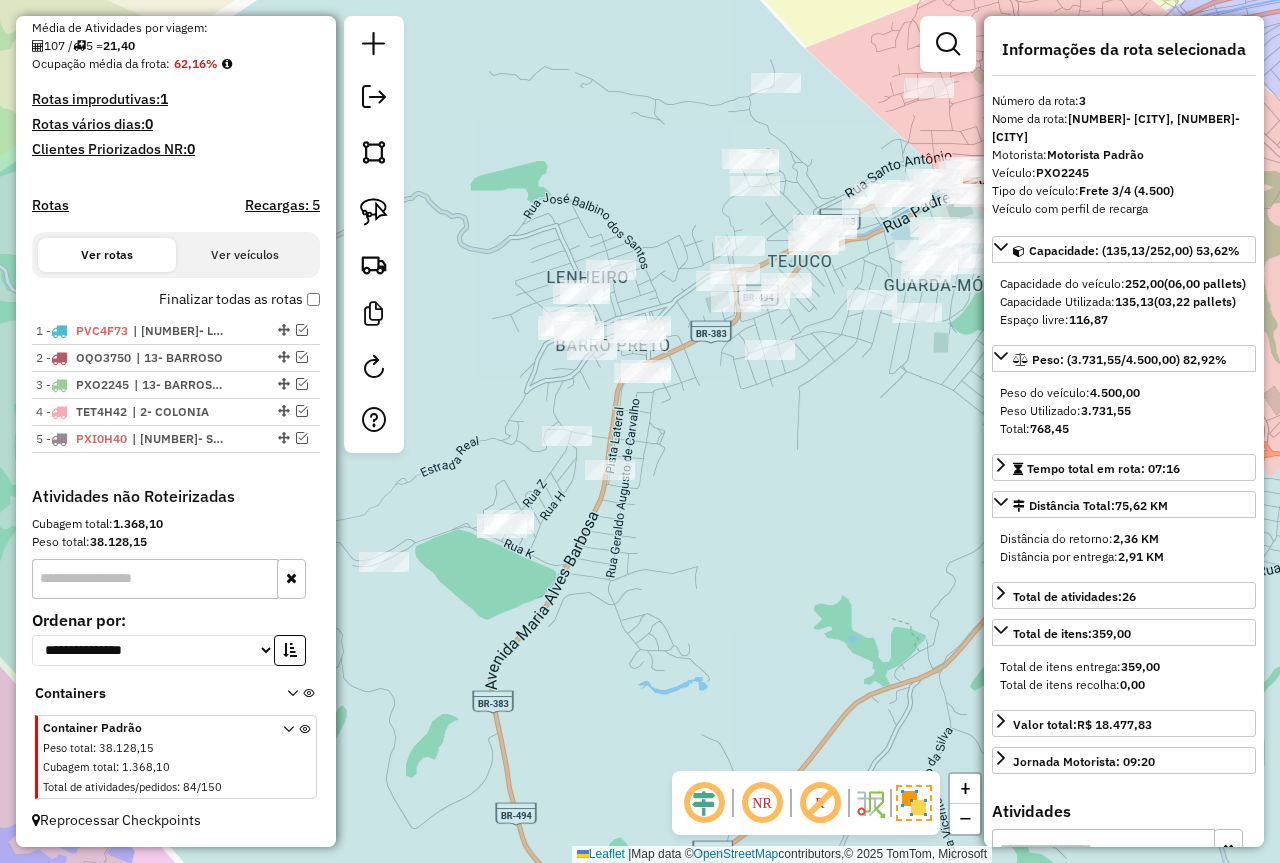 drag, startPoint x: 514, startPoint y: 345, endPoint x: 535, endPoint y: 345, distance: 21 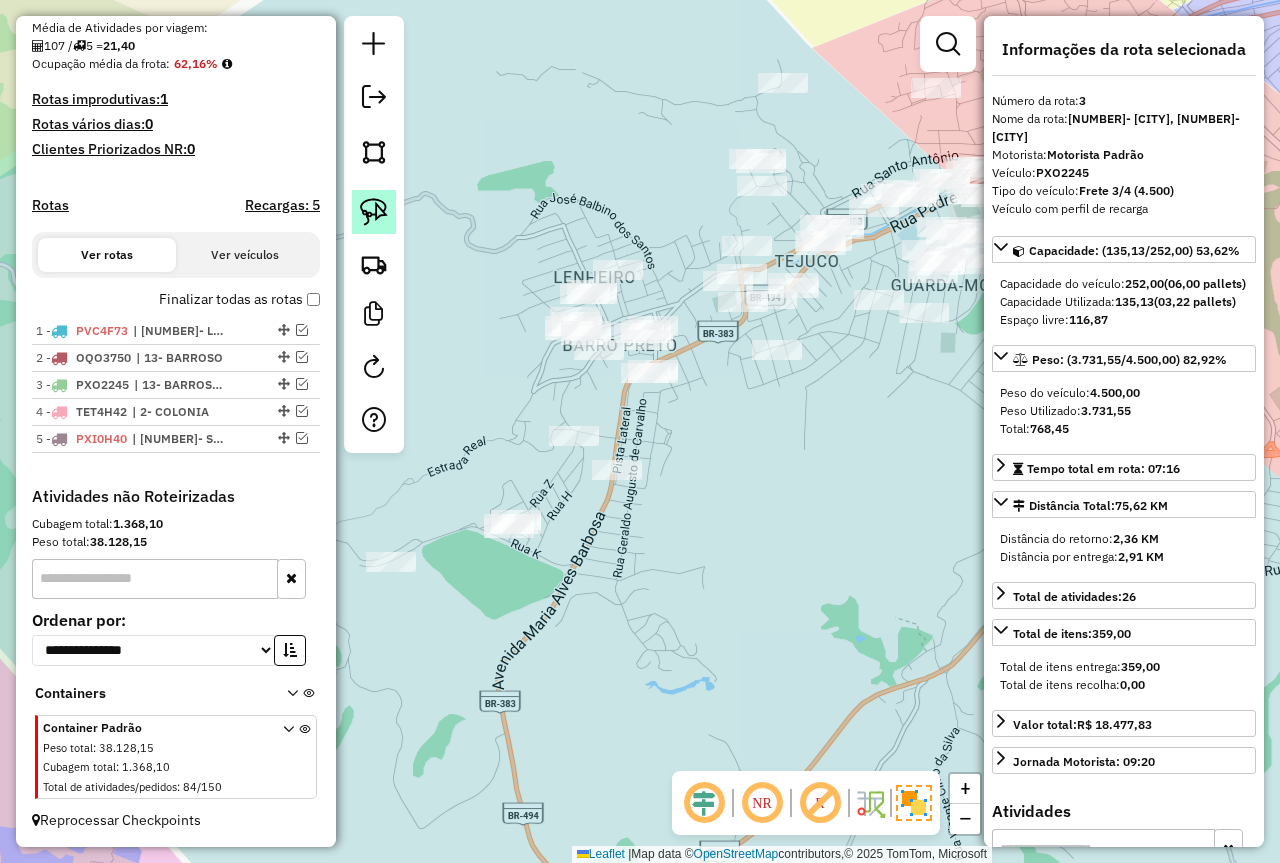 click 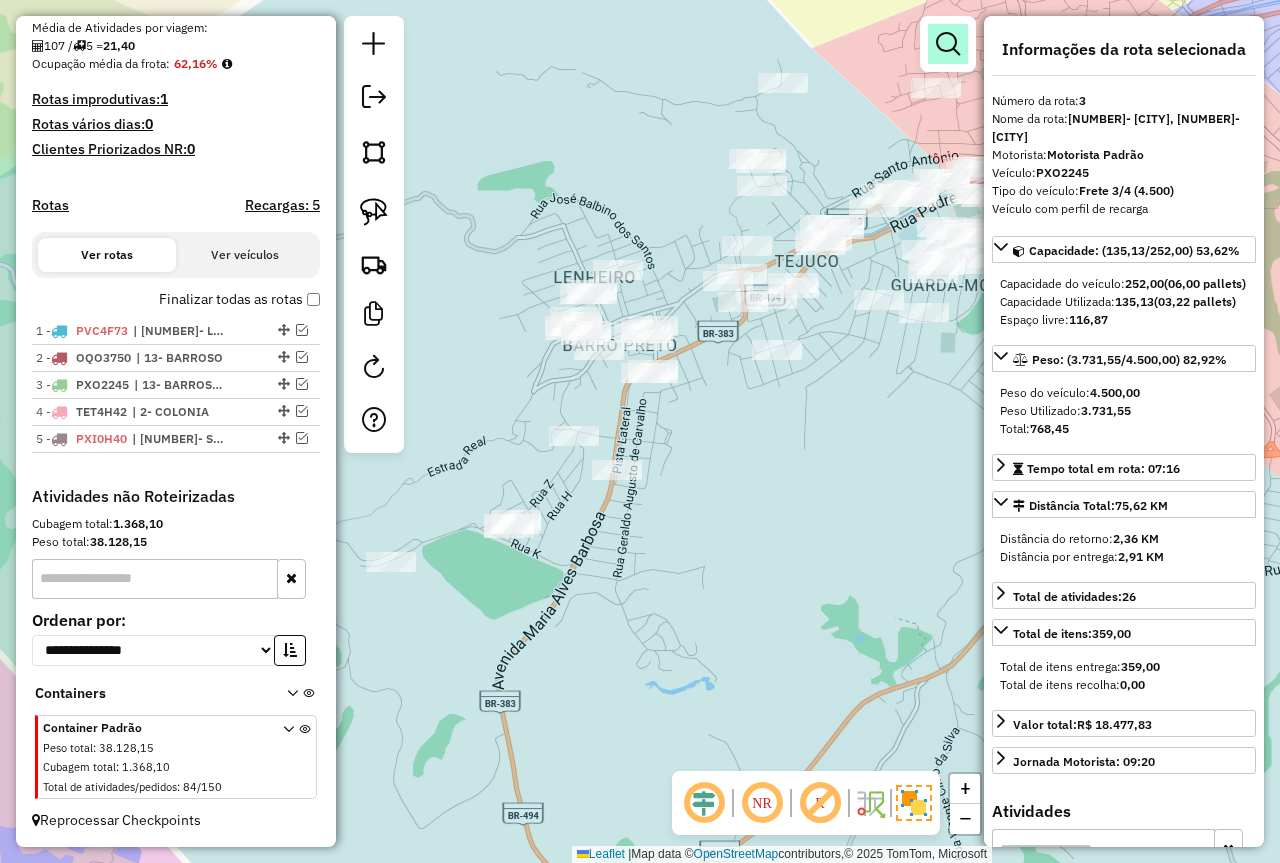 click at bounding box center [948, 44] 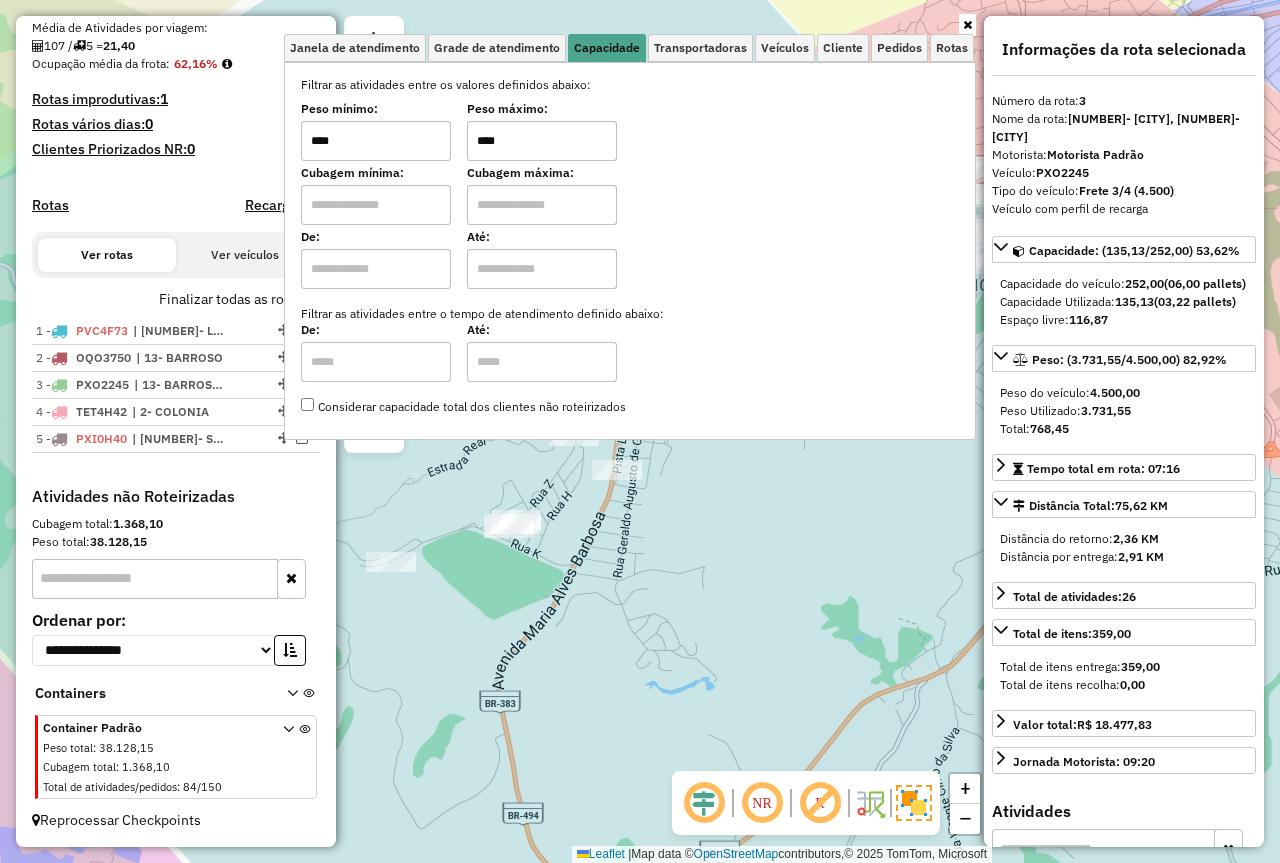 drag, startPoint x: 514, startPoint y: 134, endPoint x: 386, endPoint y: 137, distance: 128.03516 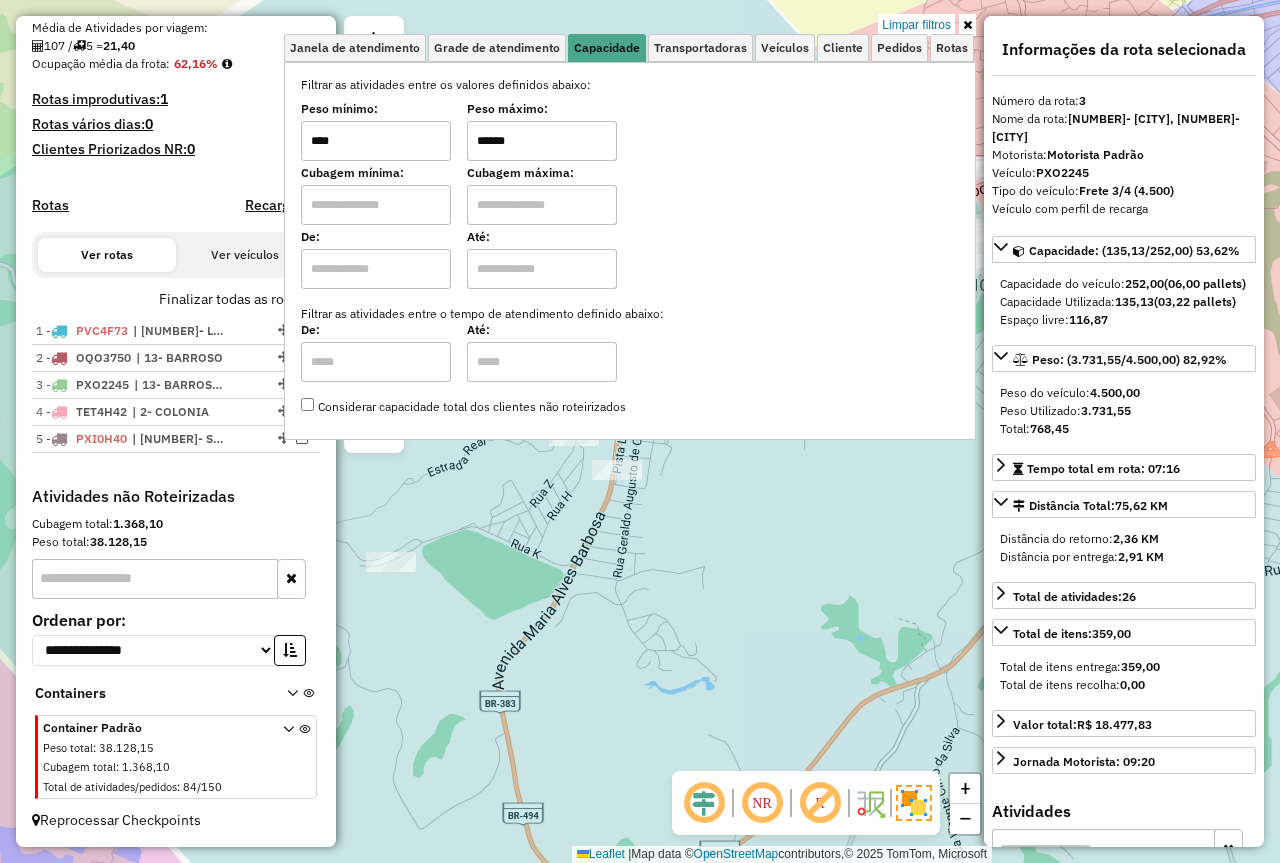 type on "******" 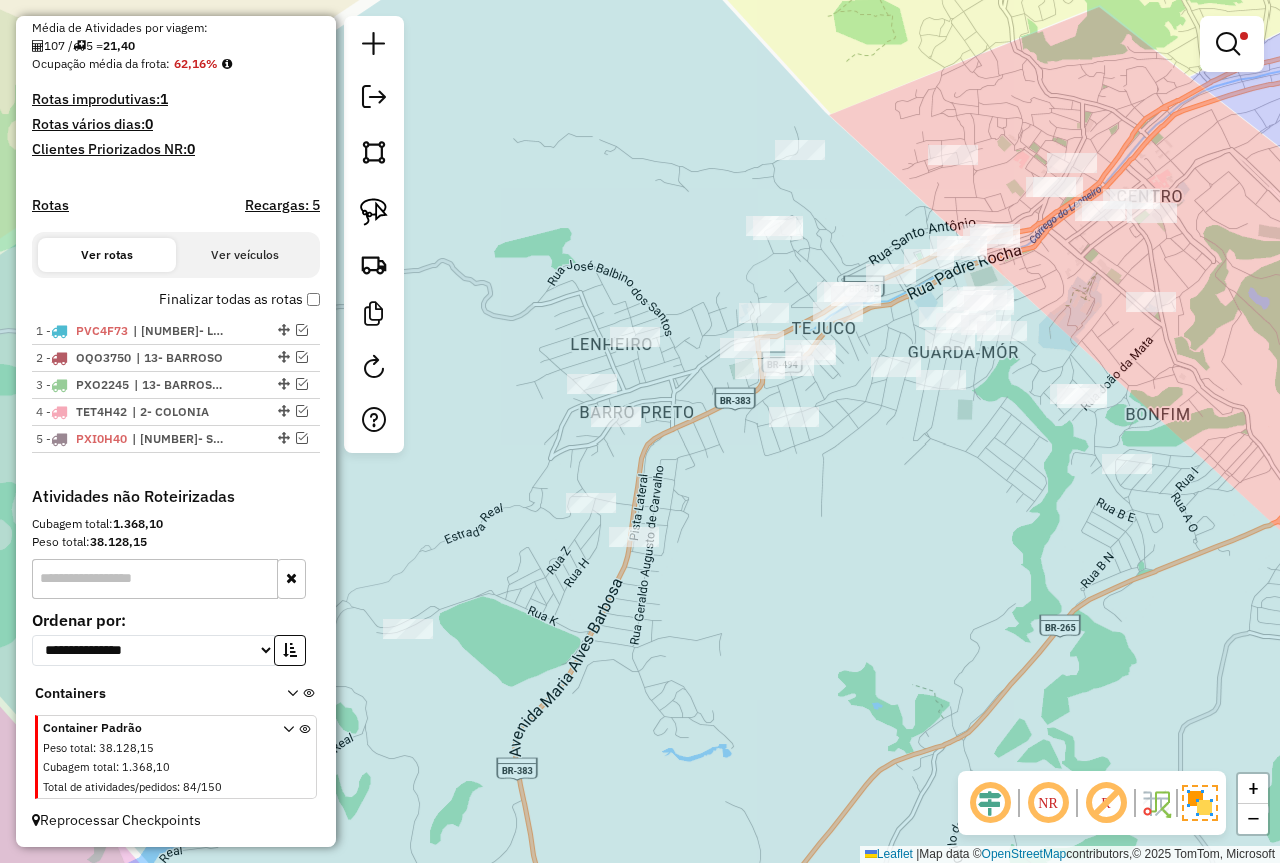 drag, startPoint x: 722, startPoint y: 413, endPoint x: 441, endPoint y: 320, distance: 295.98987 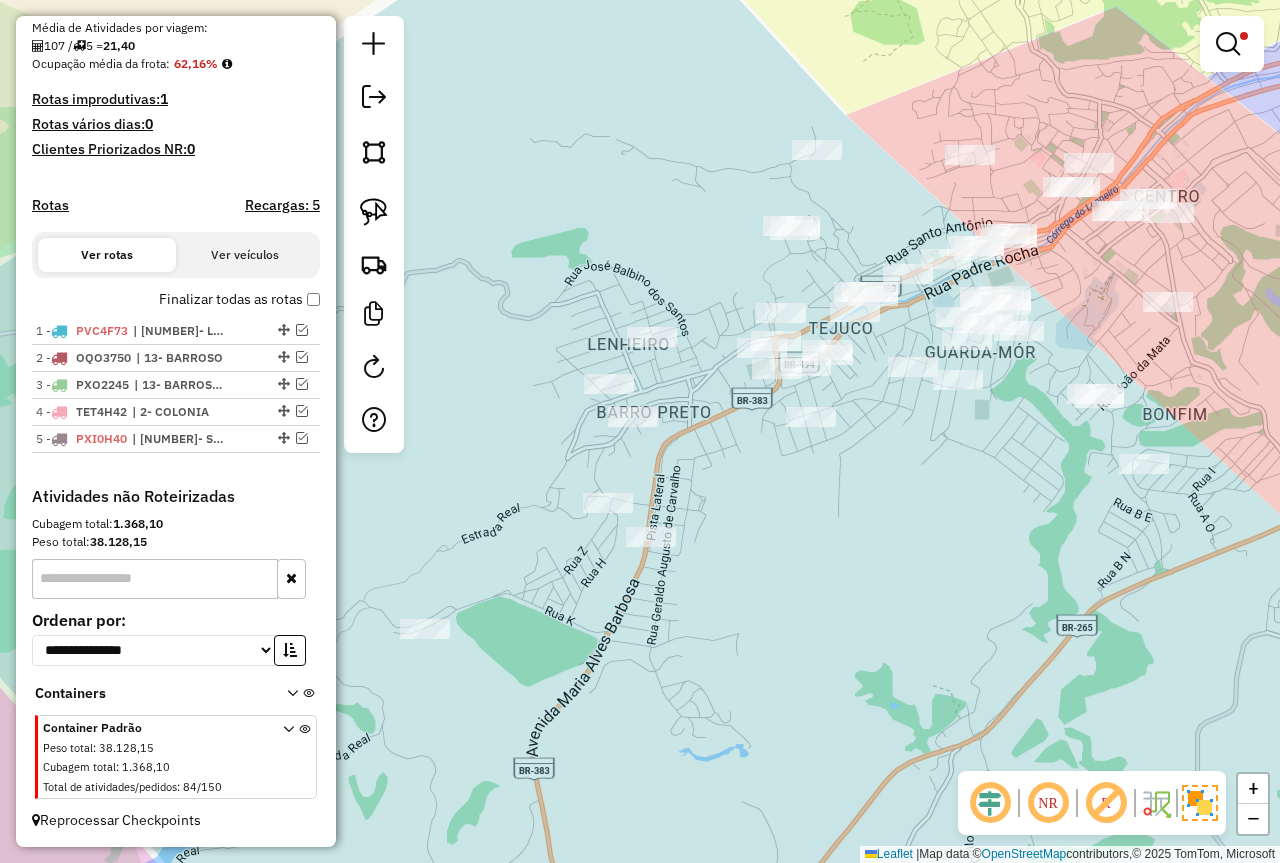 drag, startPoint x: 366, startPoint y: 223, endPoint x: 427, endPoint y: 316, distance: 111.220505 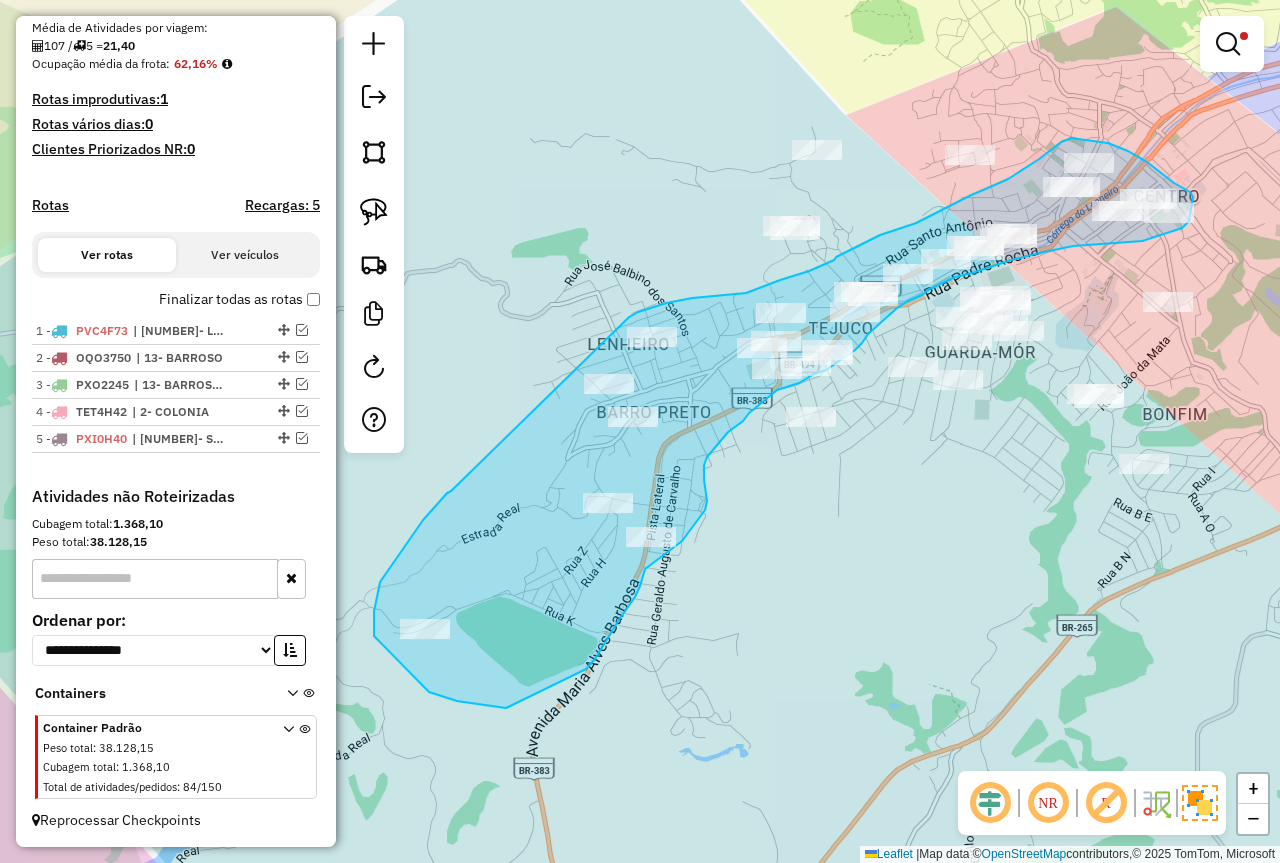 drag, startPoint x: 423, startPoint y: 520, endPoint x: 623, endPoint y: 321, distance: 282.1365 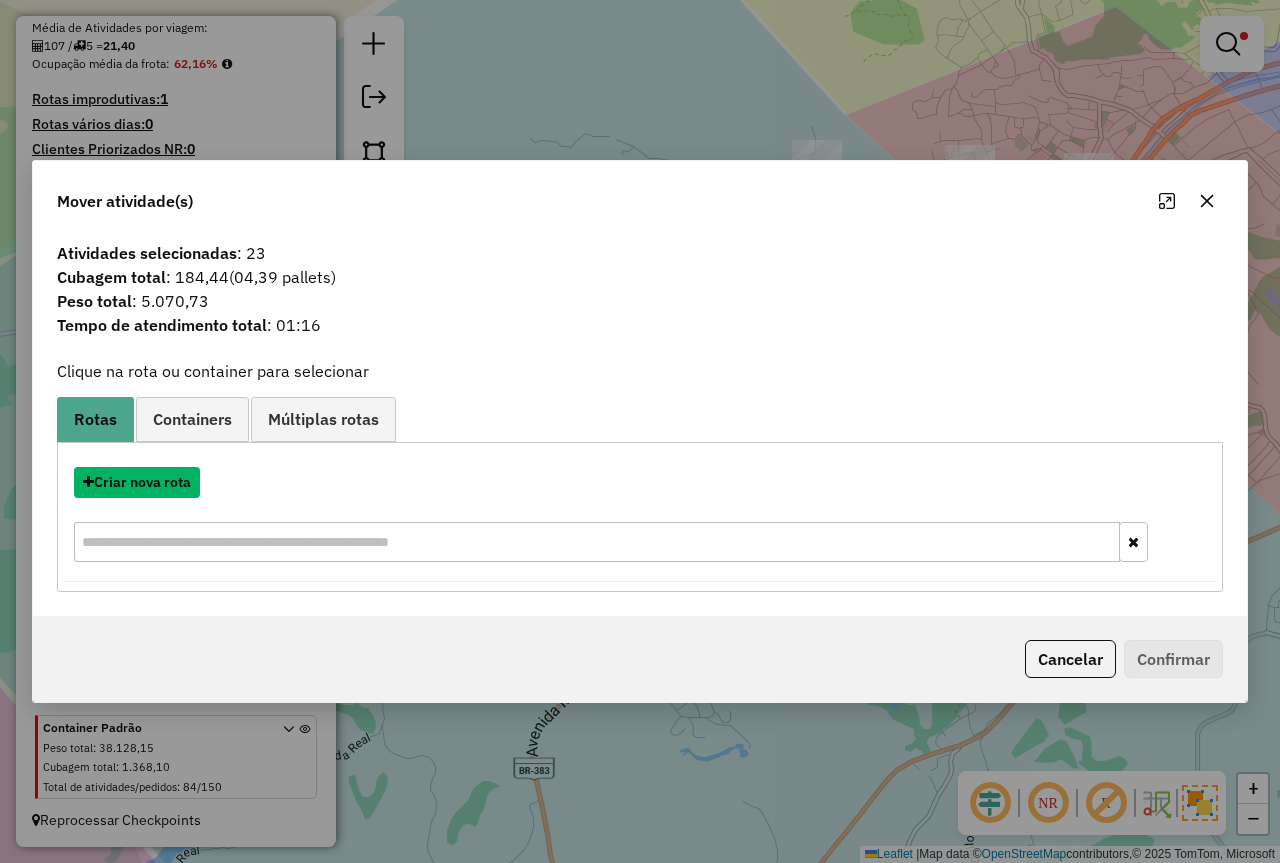 click on "Criar nova rota" at bounding box center (137, 482) 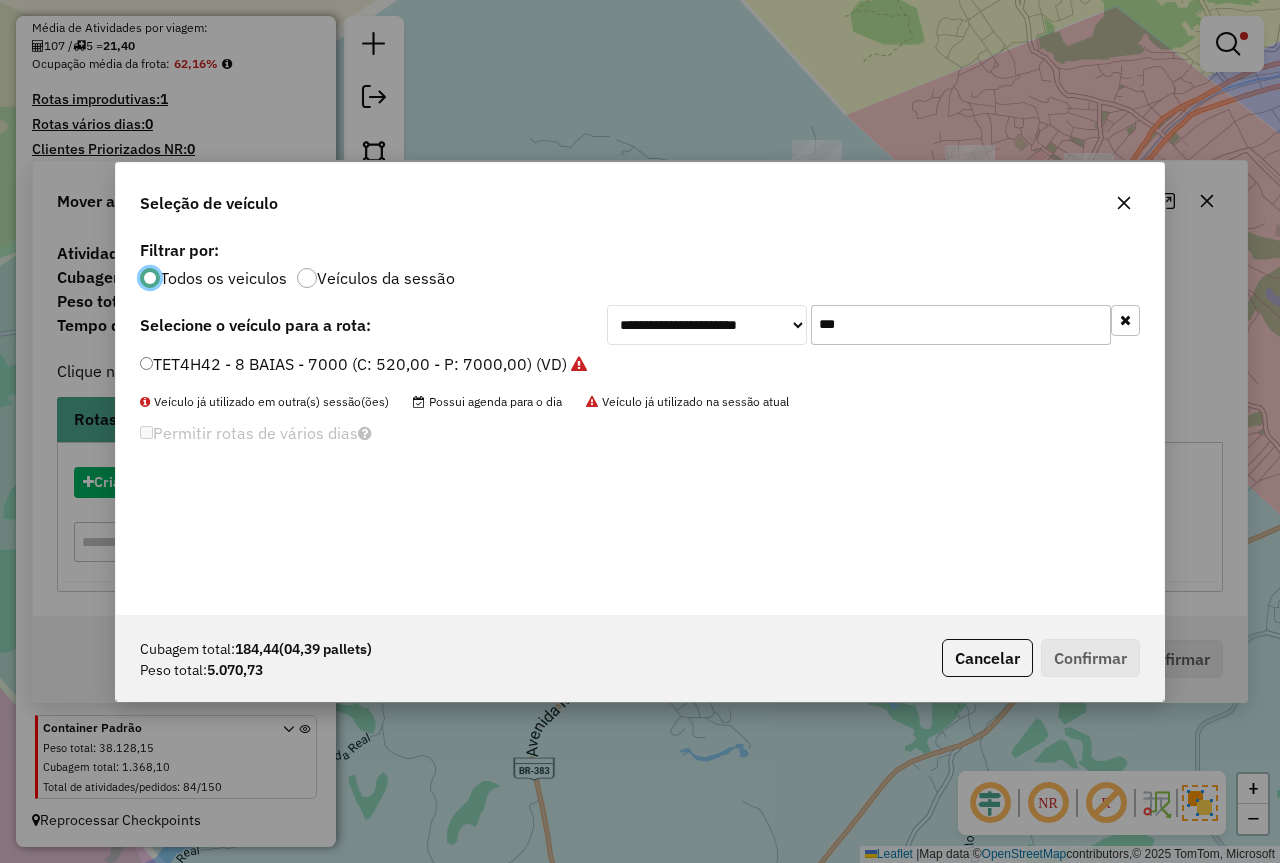 scroll, scrollTop: 11, scrollLeft: 6, axis: both 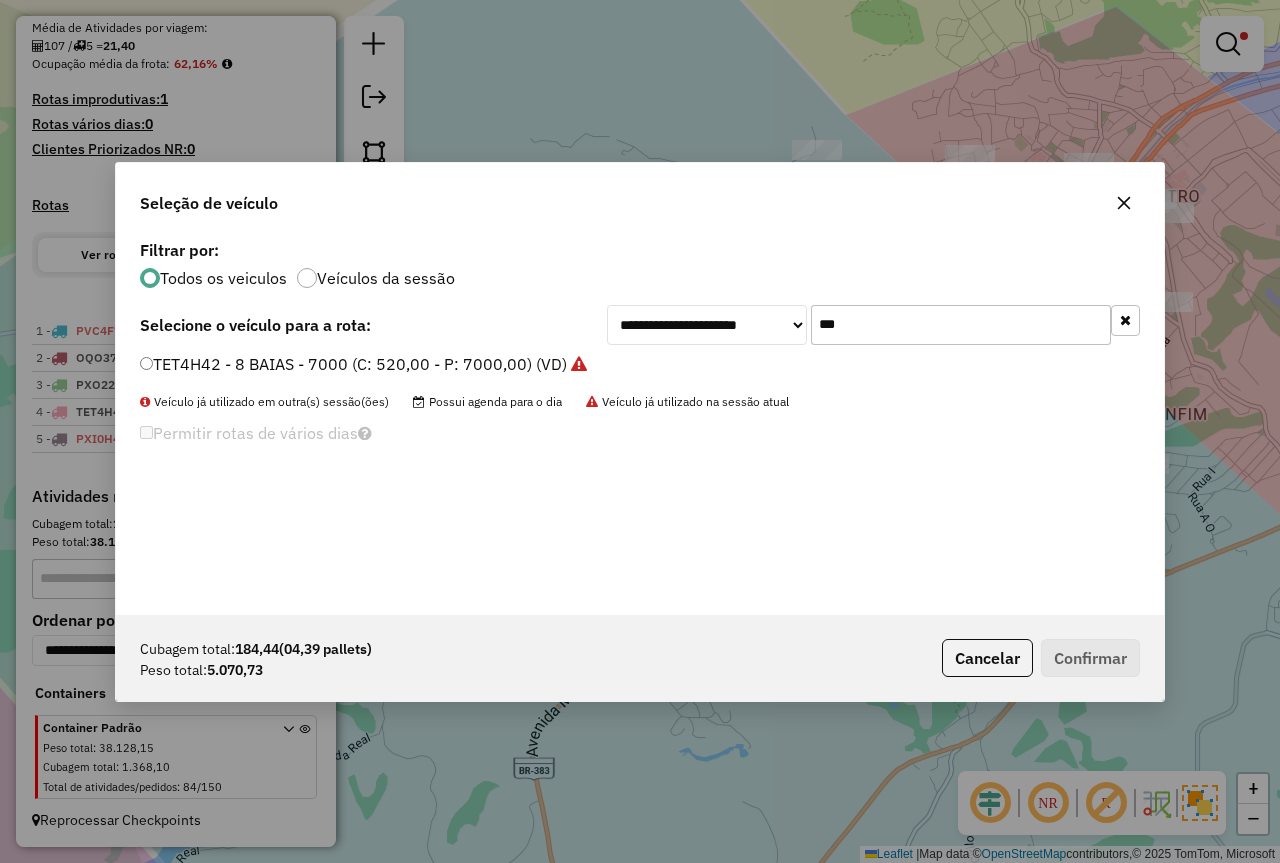 drag, startPoint x: 865, startPoint y: 326, endPoint x: 637, endPoint y: 318, distance: 228.1403 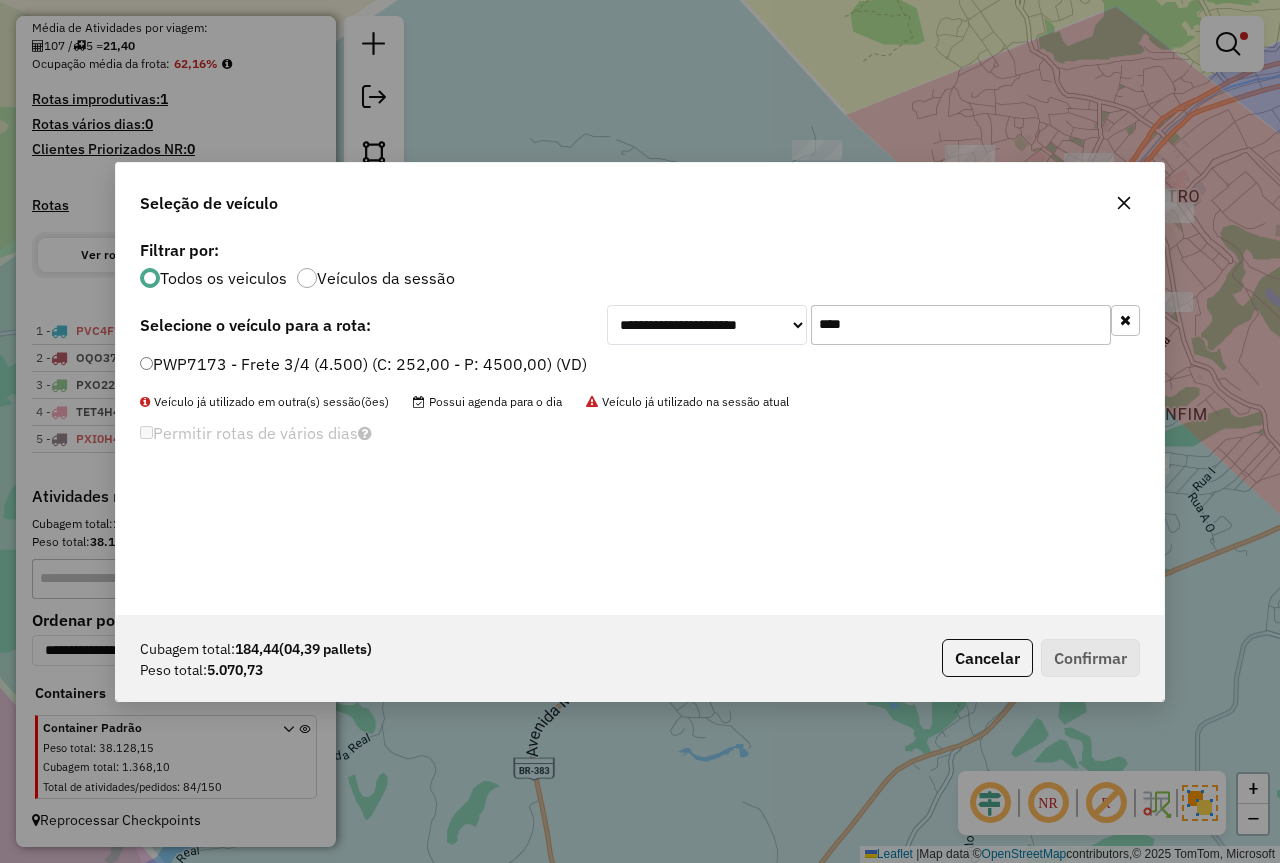 type on "****" 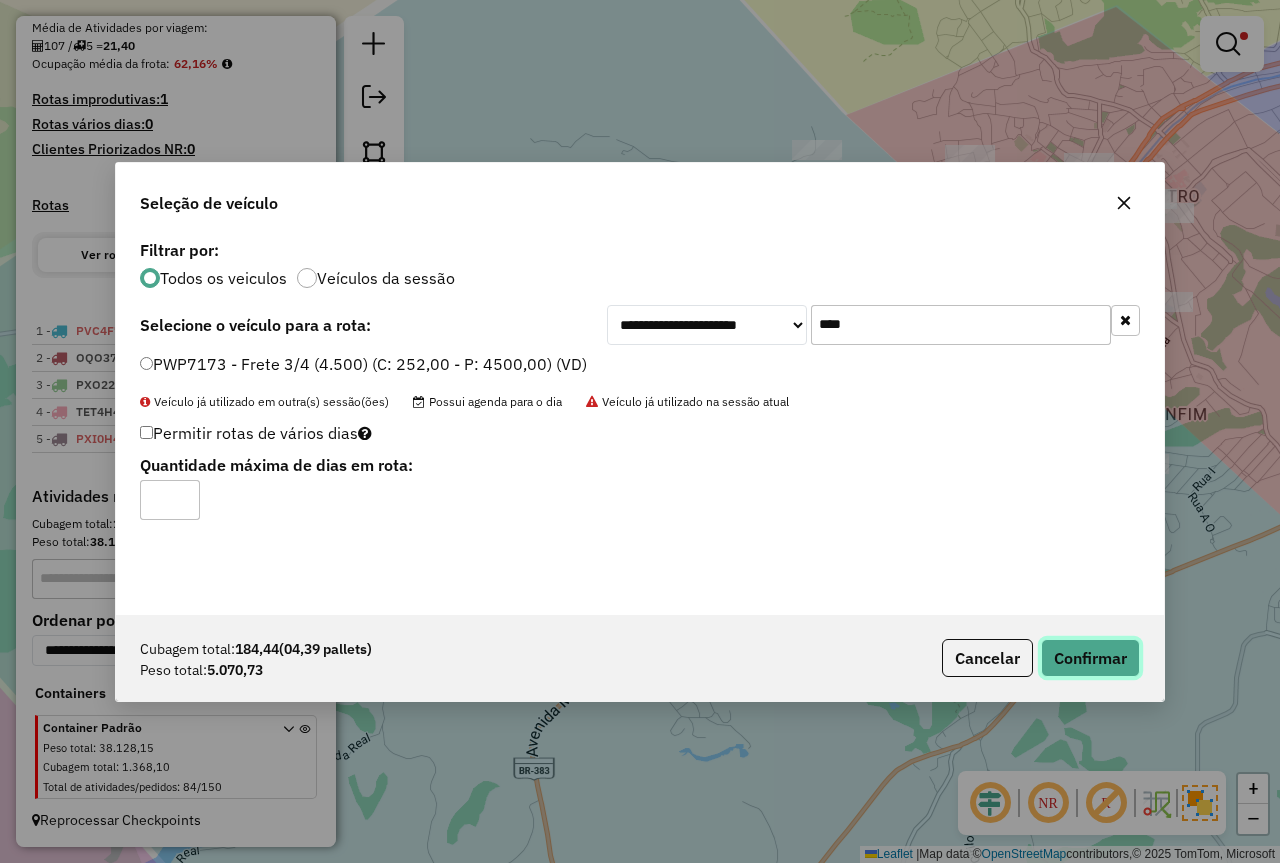 click on "Confirmar" 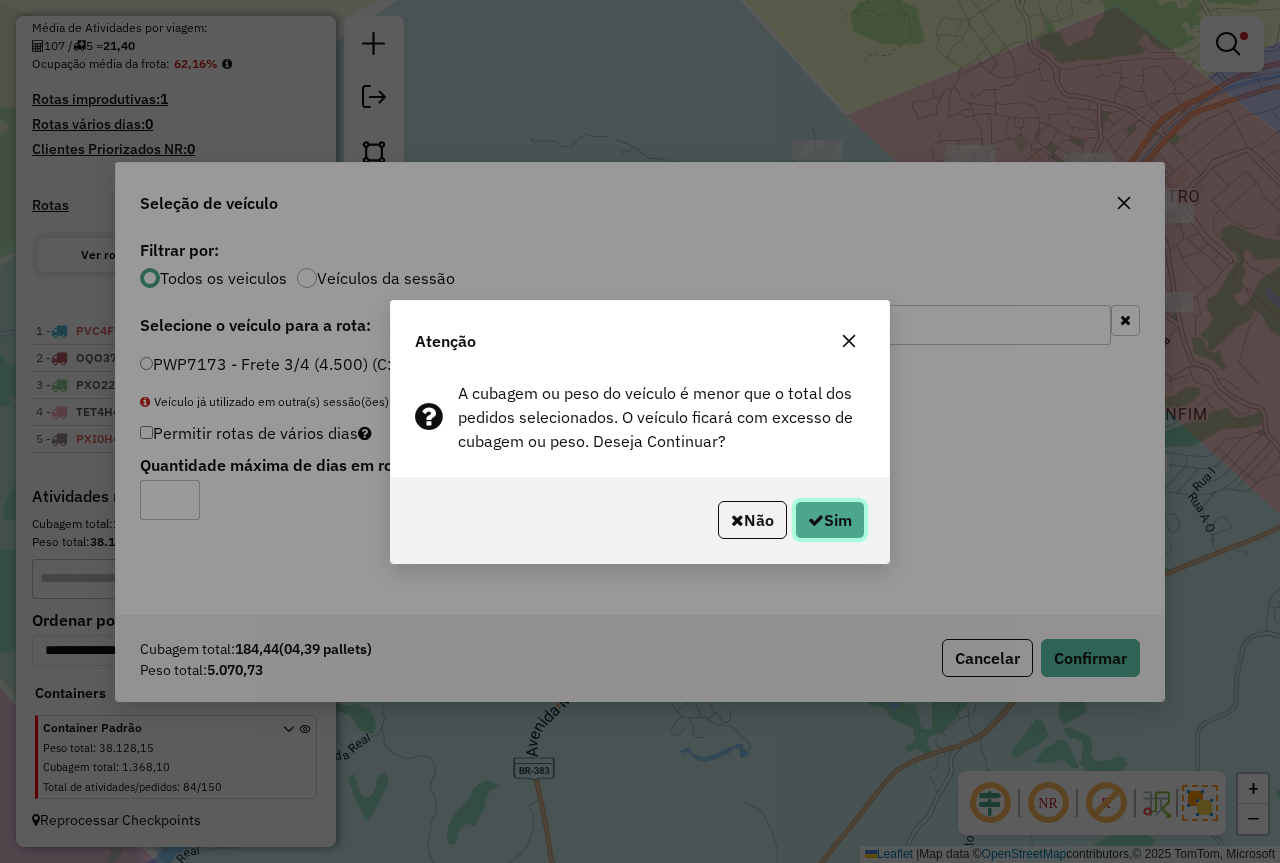 click on "Sim" 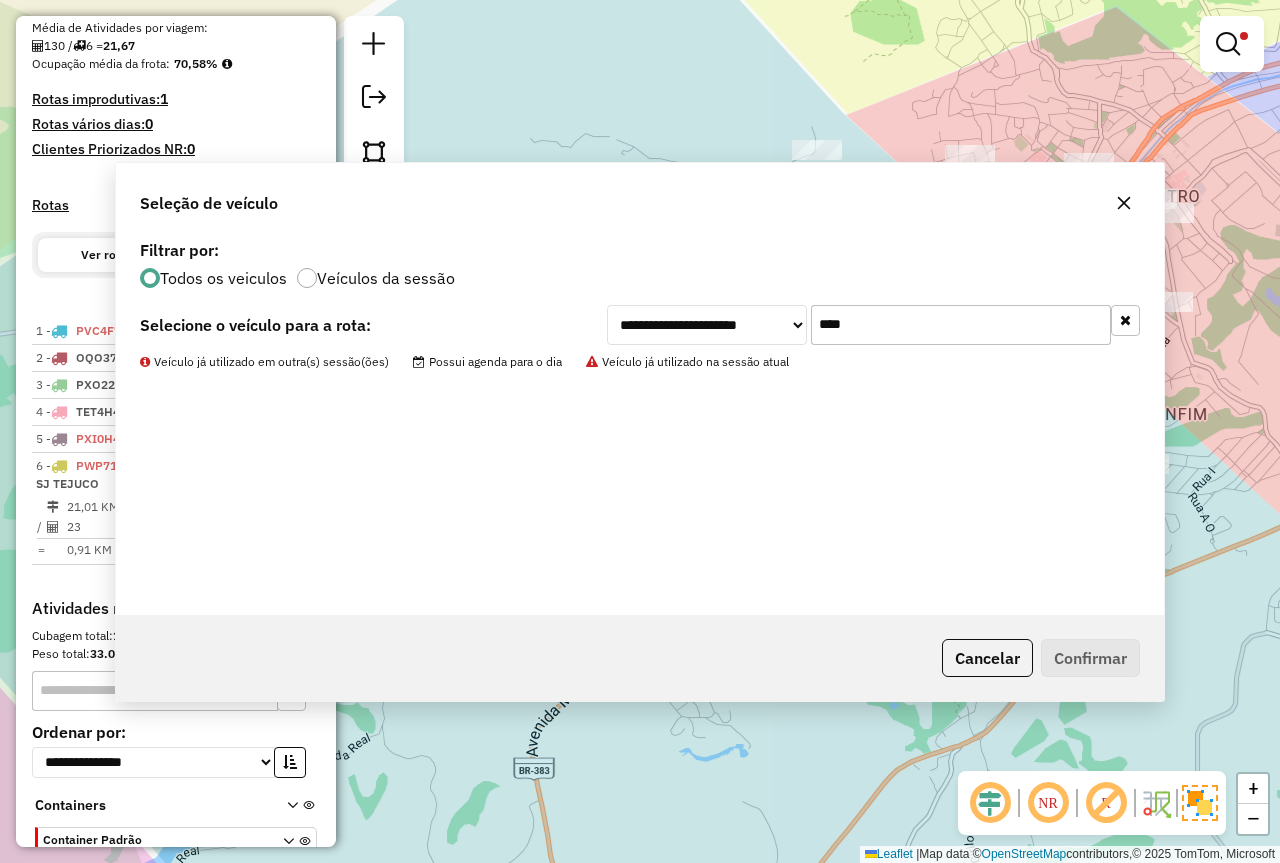 scroll, scrollTop: 584, scrollLeft: 0, axis: vertical 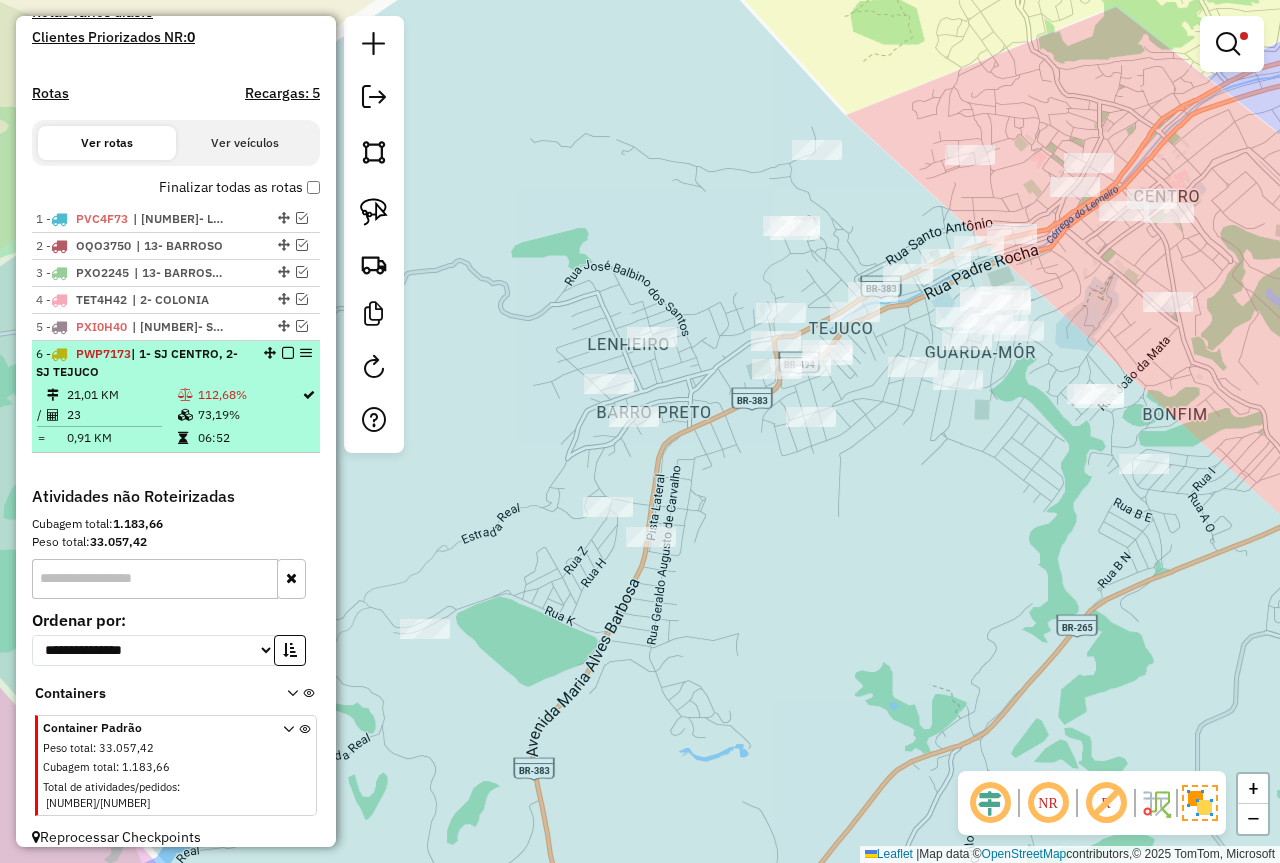 click on "112,68%" at bounding box center (249, 395) 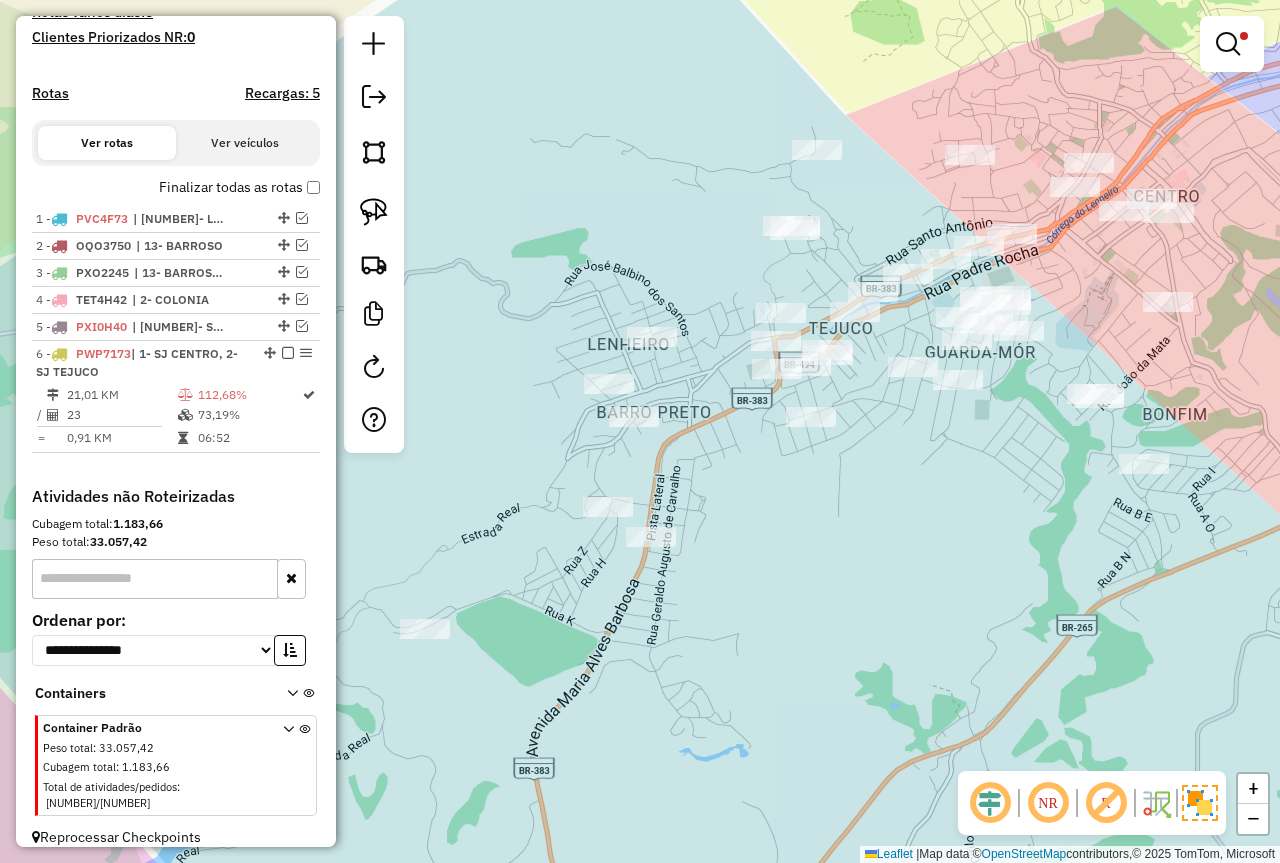 select on "*********" 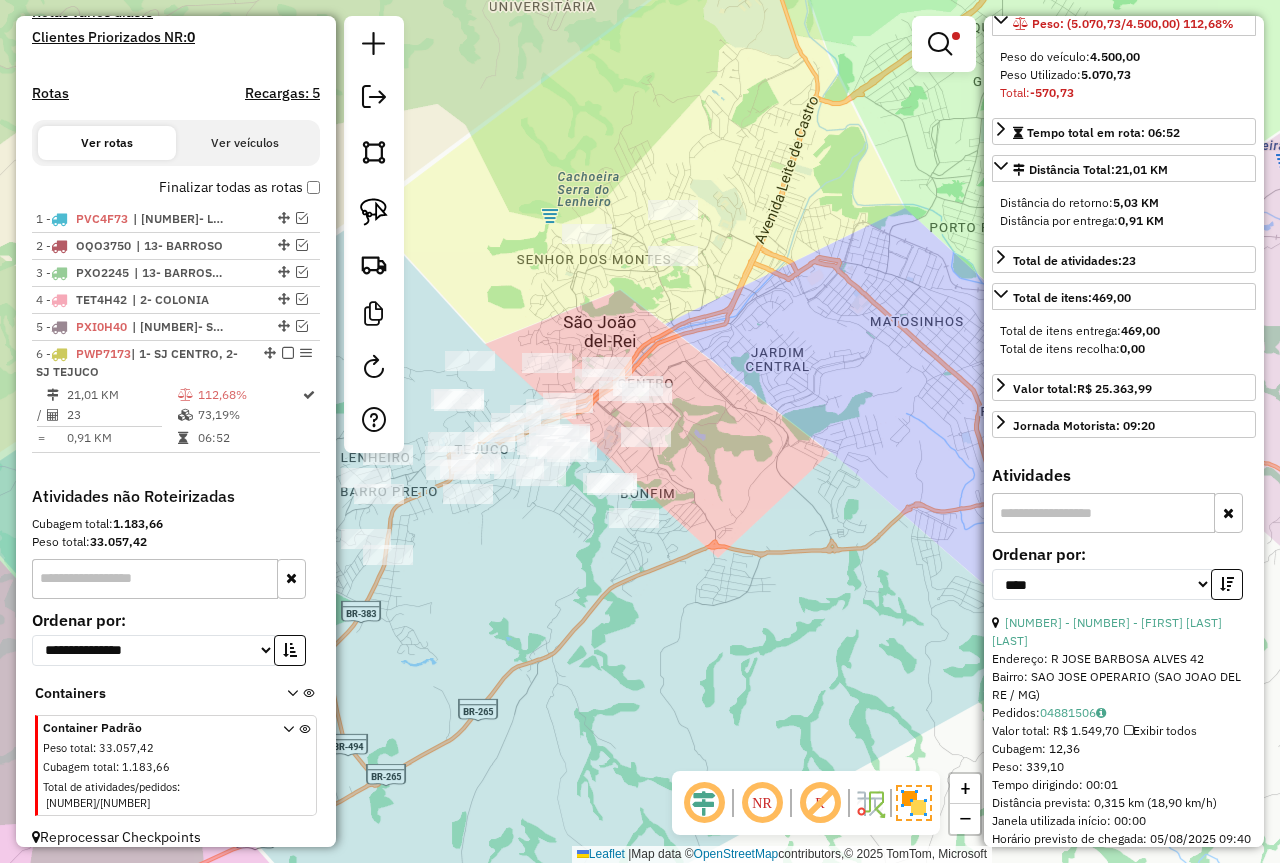 scroll, scrollTop: 500, scrollLeft: 0, axis: vertical 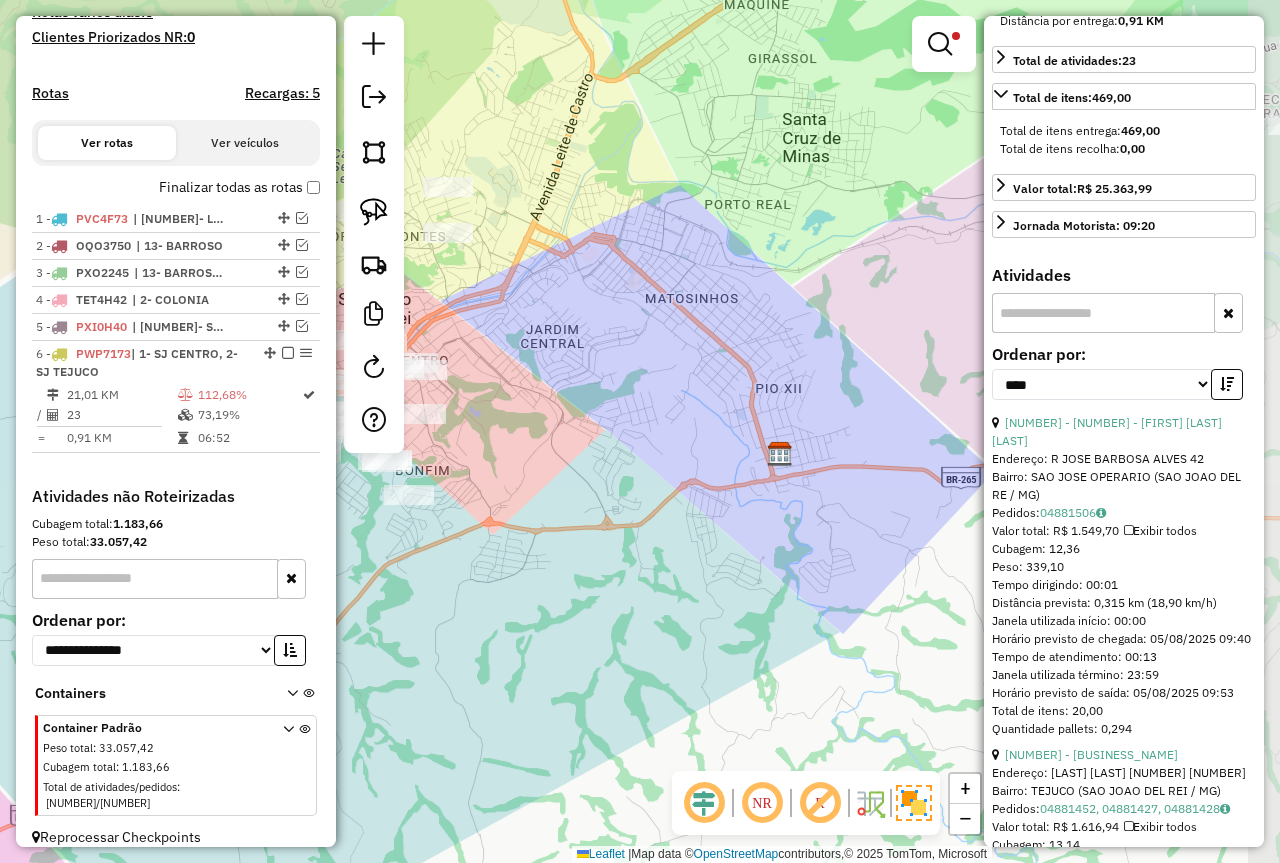 drag, startPoint x: 764, startPoint y: 578, endPoint x: 542, endPoint y: 553, distance: 223.40323 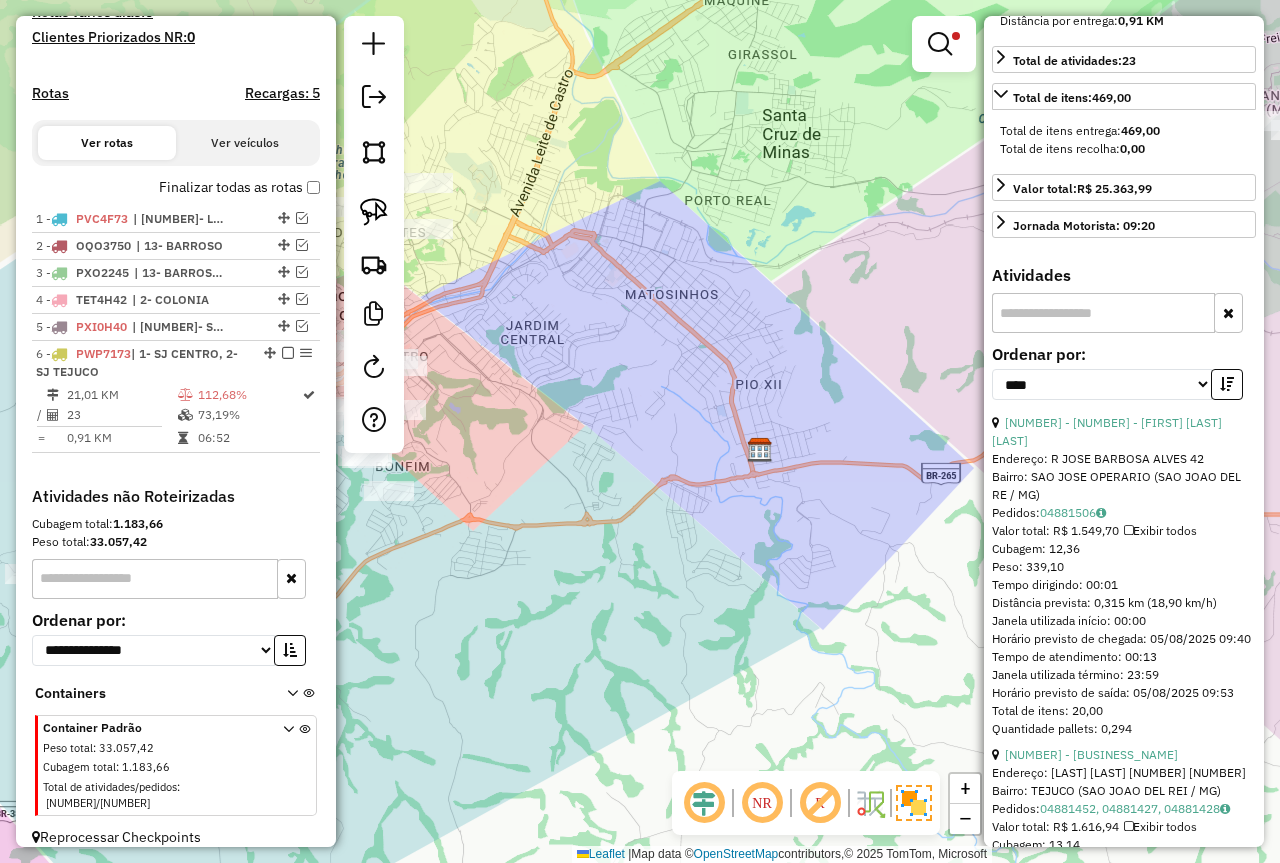 click on "Depósito:  Farid - São João del Rei  Total de rotas:  6  Distância Total:  338,20 km  Tempo total:  42:21  Valor total:  R$ 319.742,48  - Total roteirizado:  R$ 135.082,12  - Total não roteirizado:  R$ 184.660,36  Total de Atividades Roteirizadas:  130  Total de Pedidos Roteirizados:  175  Peso total roteirizado:  22.900,34  Cubagem total roteirizado:  818,27  Total de Atividades não Roteirizadas:  61  Total de Pedidos não Roteirizados:  116 Total de caixas por viagem:  818,27 /   6 =  136,38 Média de Atividades por viagem:  130 /   6 =  21,67 Ocupação média da frota:  70,58%   Rotas improdutivas:  1  Rotas vários dias:  0  Clientes Priorizados NR:  0 Rotas  Recargas: 5   Ver rotas   Ver veículos  Finalizar todas as rotas   1 -       PVC4F73   | 16- LAGOA DOURADA   2 -       OQO3750   | 13- BARROSO   3 -       PXO2245   | 13- BARROSO, 3- TIRADENTES   4 -       TET4H42   | 2- COLONIA   5 -       PXI0H40   | 1- SJ CENTRO, 2- SJ TEJUCO, 3- SJ MATOZINHOS   6 -       PWP7173   21,01 KM  /  23" at bounding box center [176, 53] 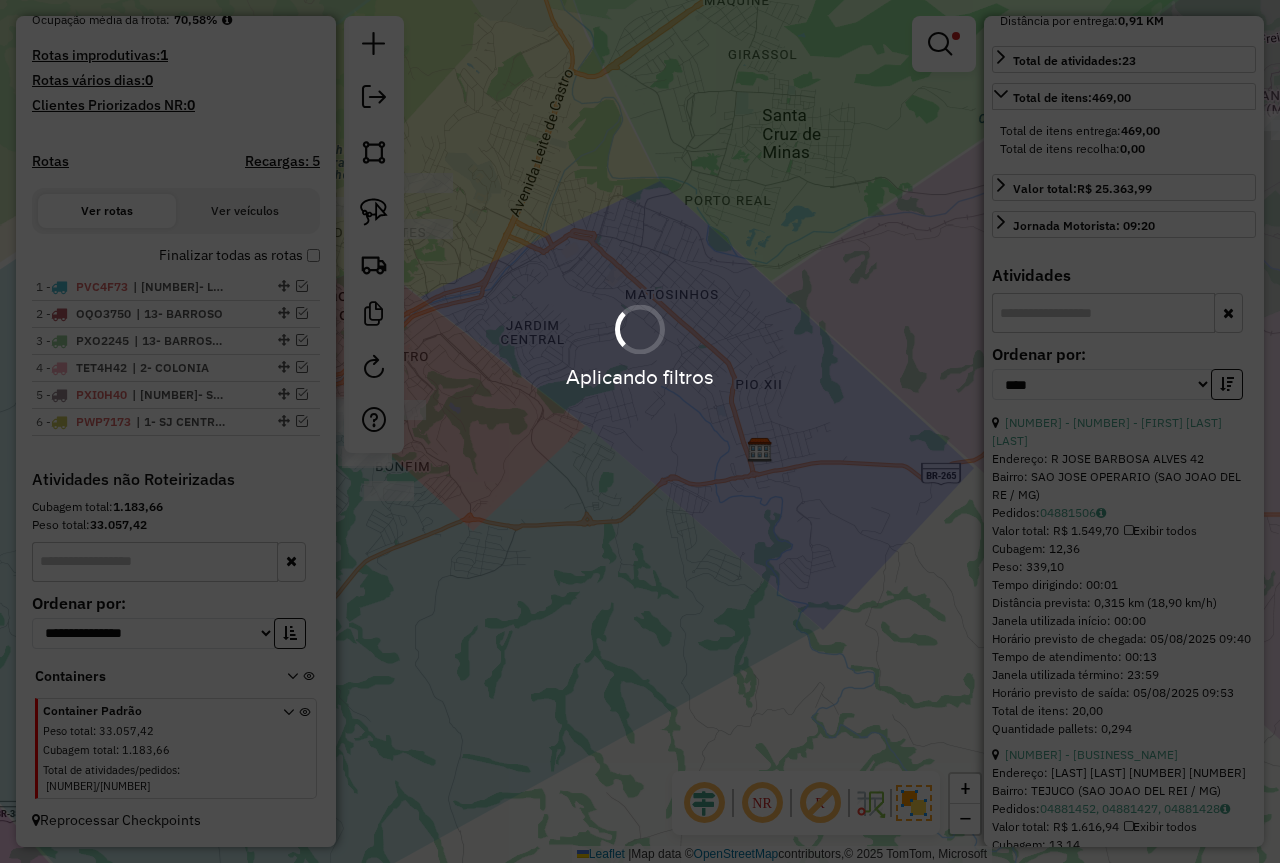 scroll, scrollTop: 499, scrollLeft: 0, axis: vertical 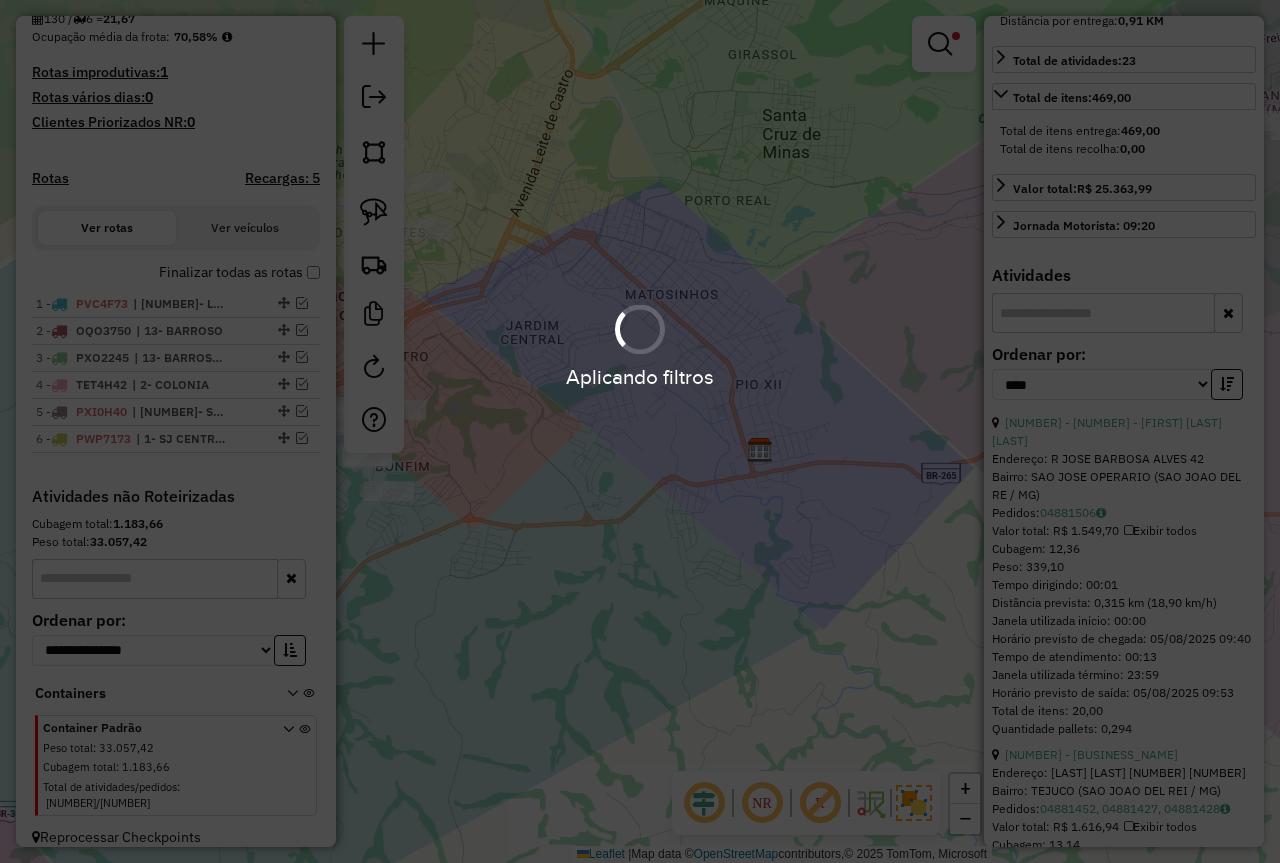 click on "Aplicando filtros" at bounding box center (640, 431) 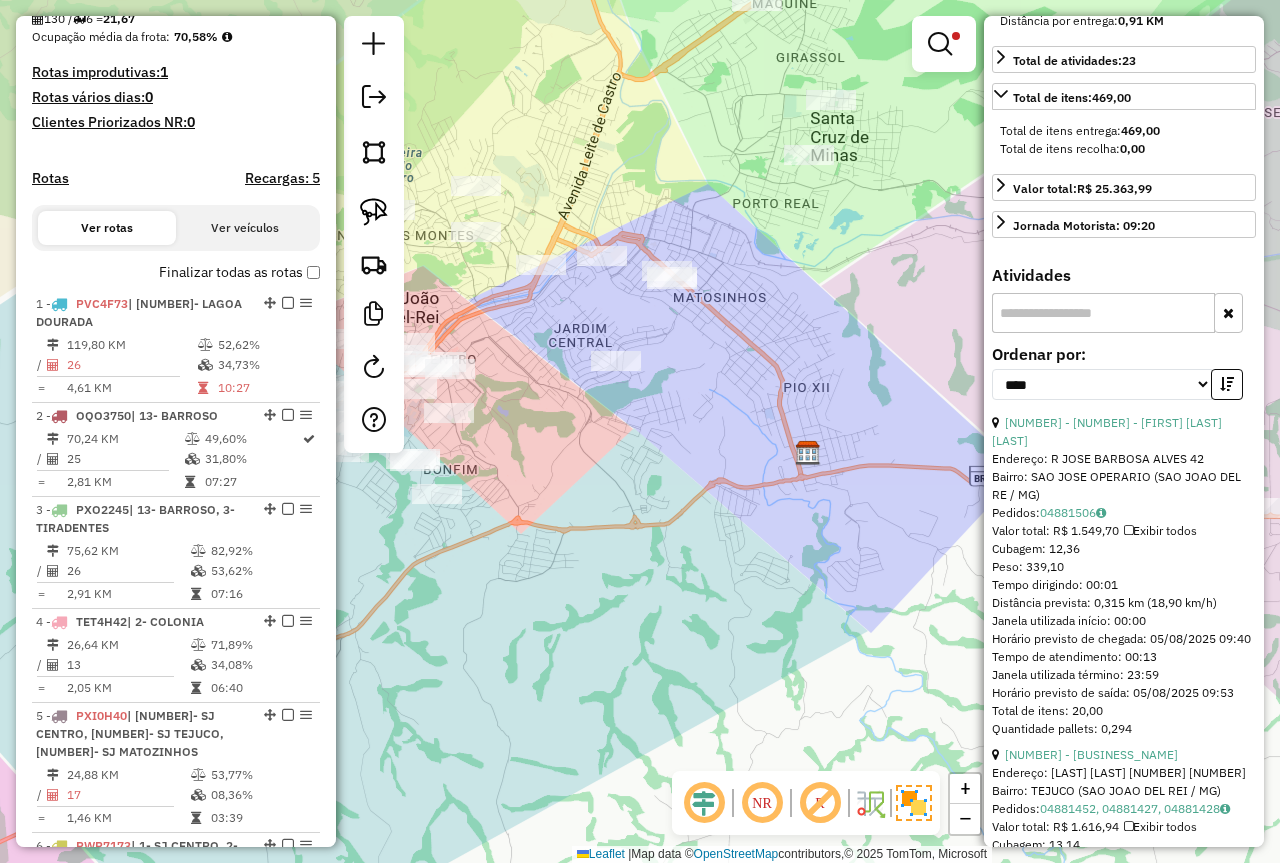 drag, startPoint x: 671, startPoint y: 394, endPoint x: 847, endPoint y: 406, distance: 176.40862 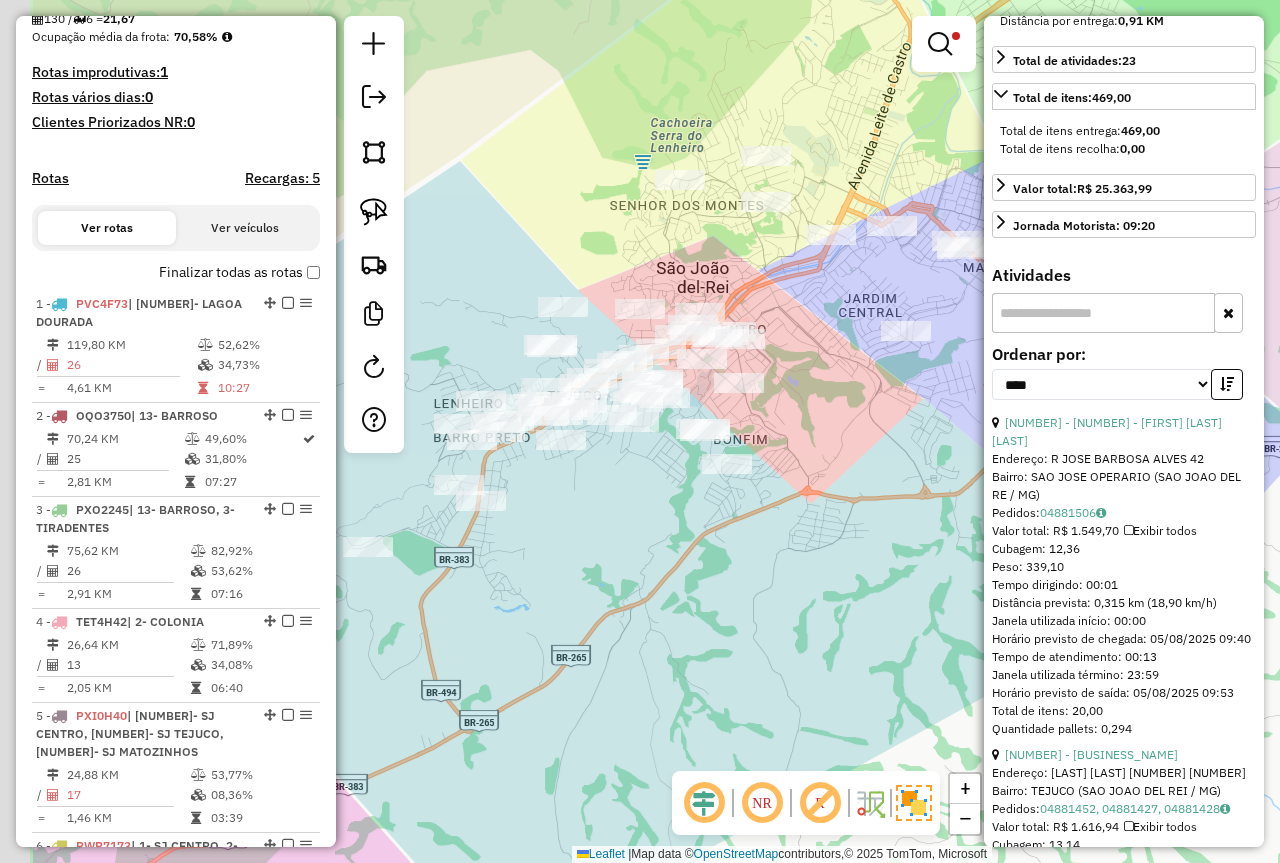 drag, startPoint x: 786, startPoint y: 499, endPoint x: 970, endPoint y: 447, distance: 191.2067 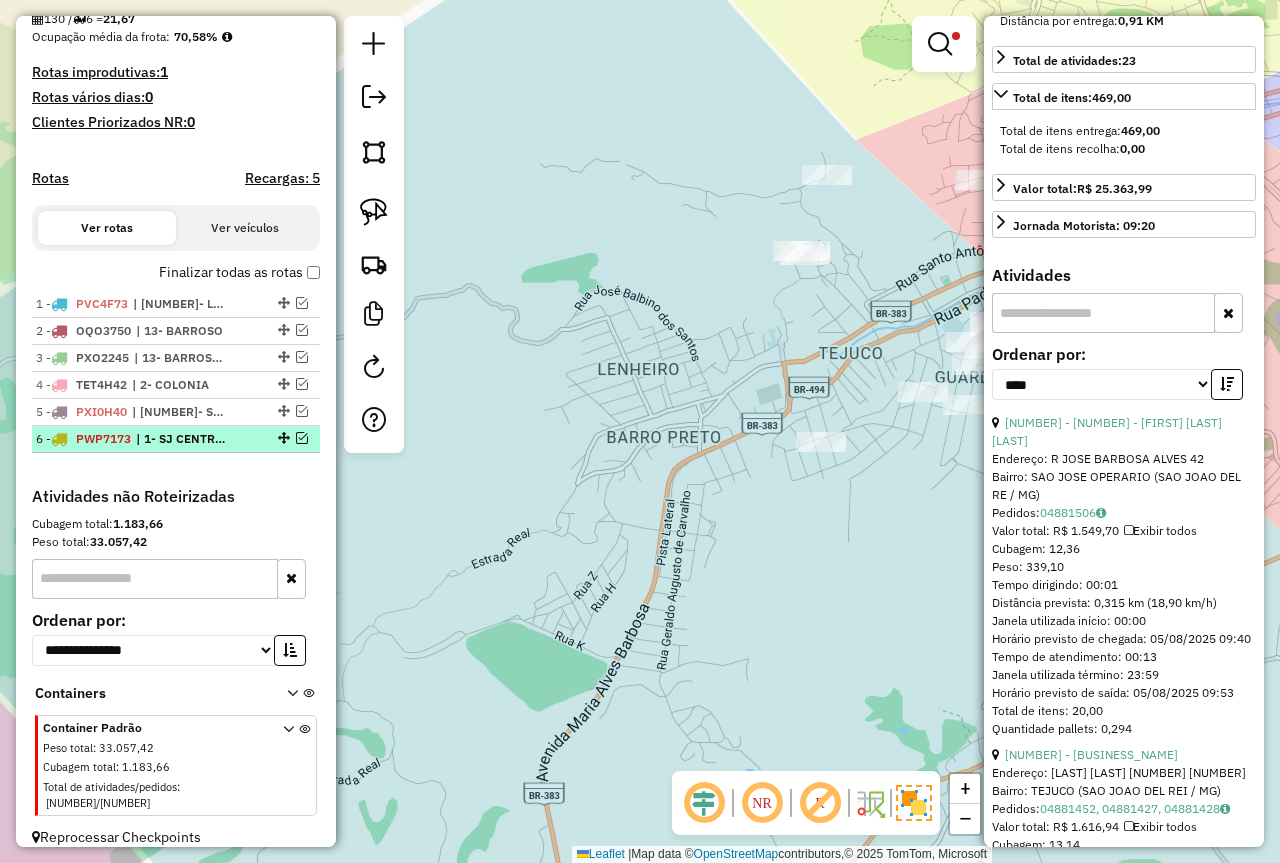 click at bounding box center (302, 438) 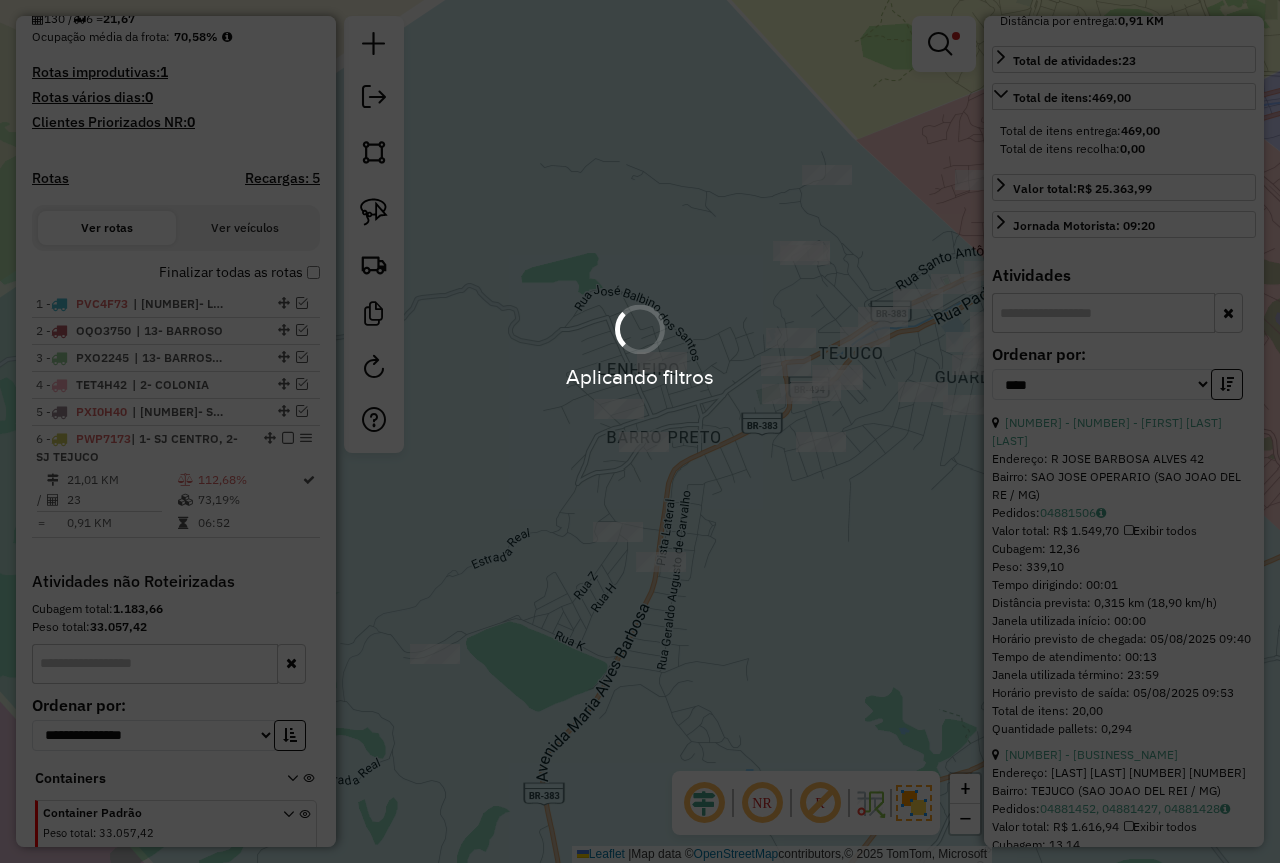 click on "Aplicando filtros" at bounding box center [640, 431] 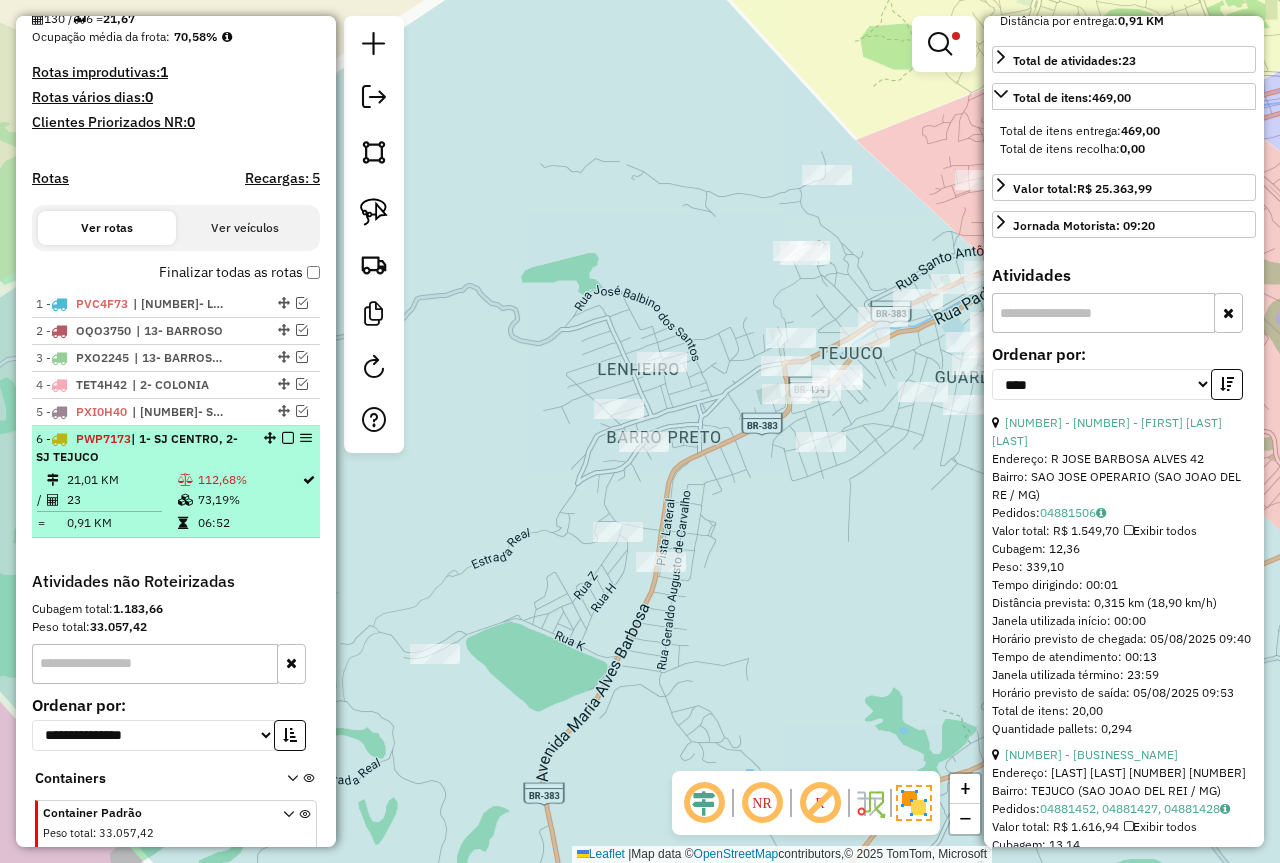 click on "6 -       PWP7173   | 1- SJ CENTRO, 2- SJ TEJUCO  21,01 KM   112,68%  /  23   73,19%     =  0,91 KM   06:52" at bounding box center (176, 482) 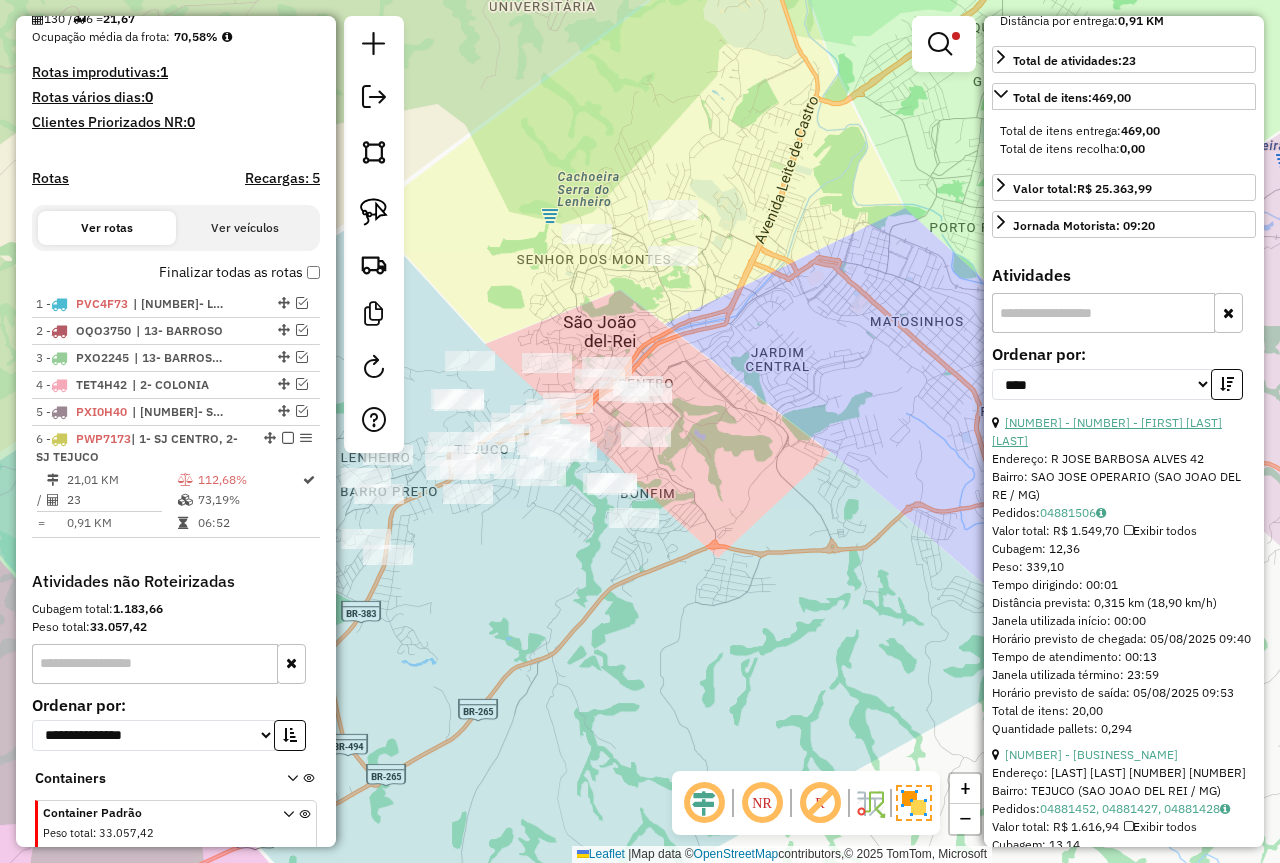 click on "10 - 71065 - CLARICE MARIA DA SIL" at bounding box center [1107, 431] 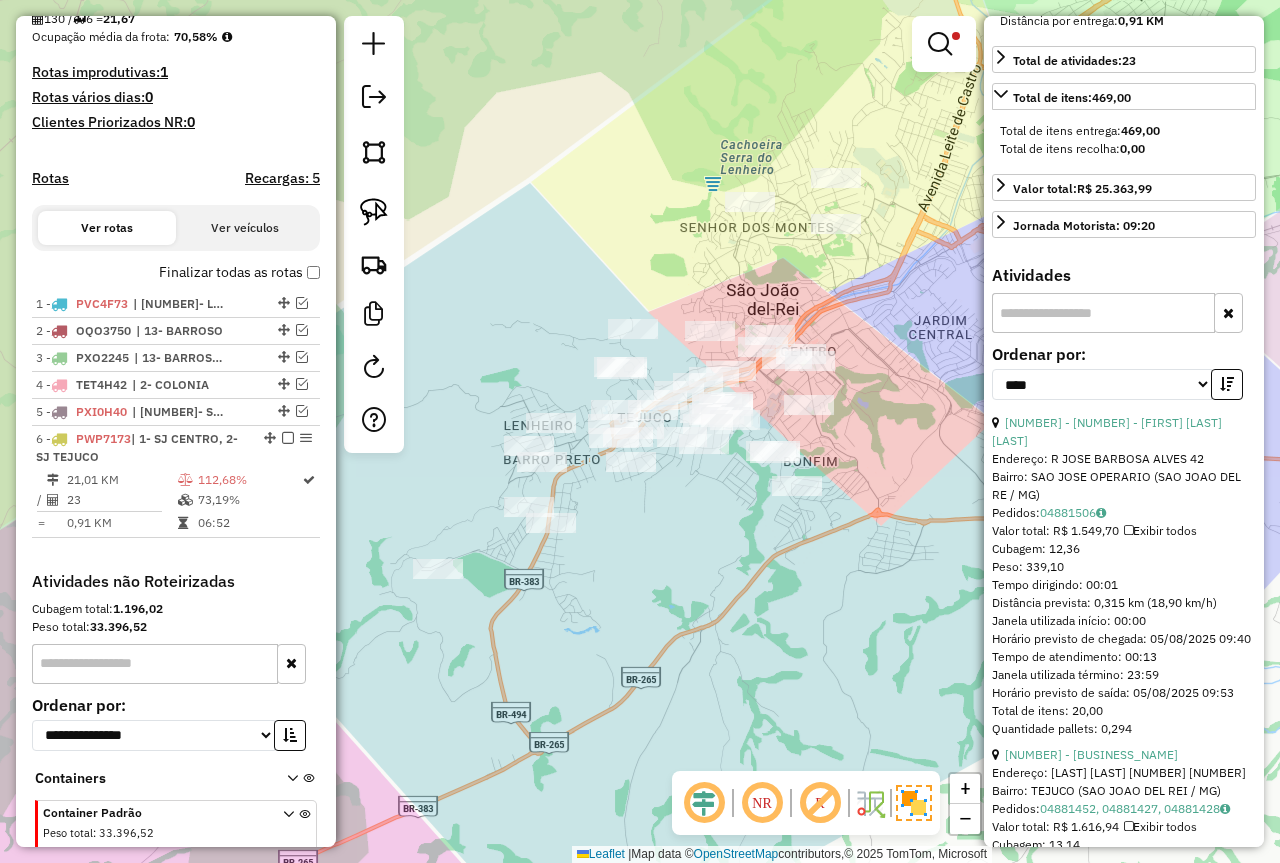 scroll, scrollTop: 584, scrollLeft: 0, axis: vertical 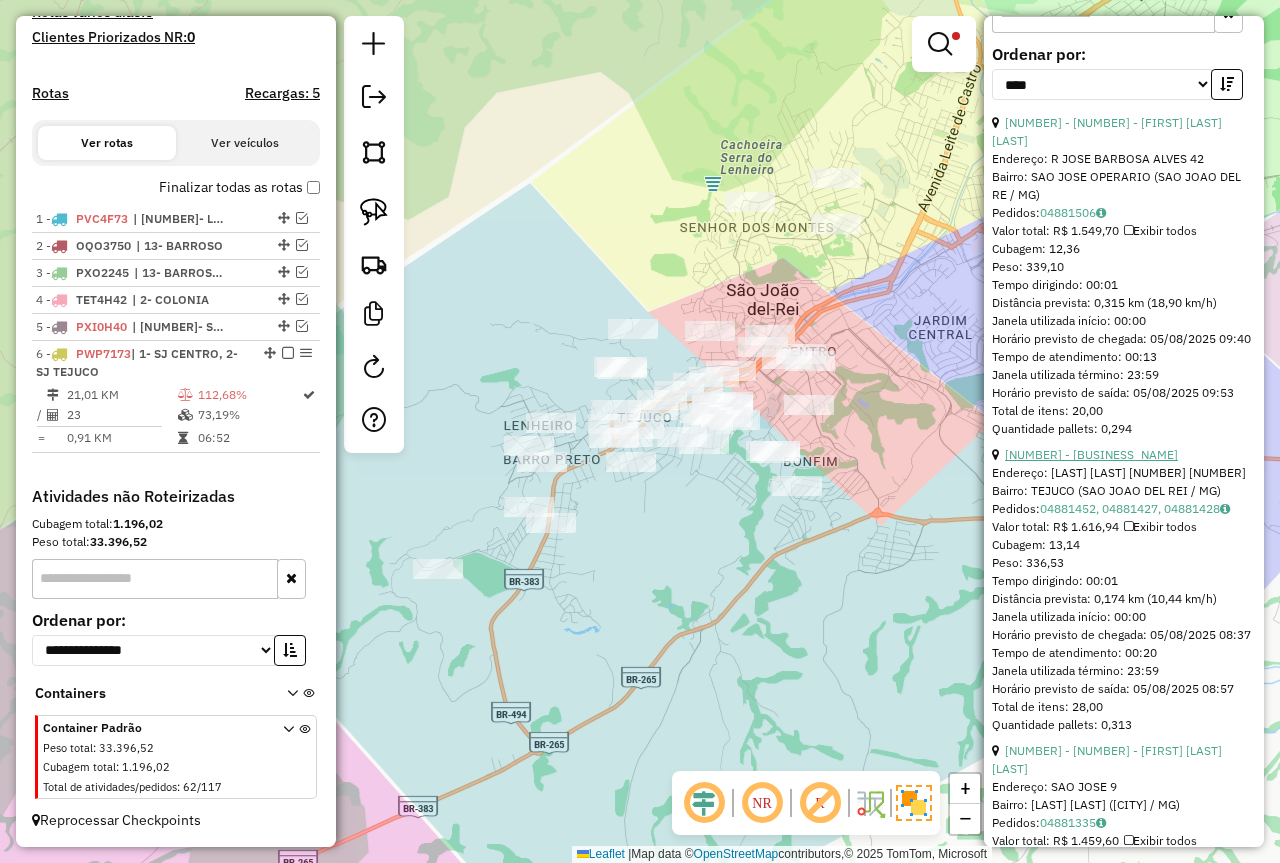 click on "6 - 9211 - BEB S BAR HELIO" at bounding box center [1091, 454] 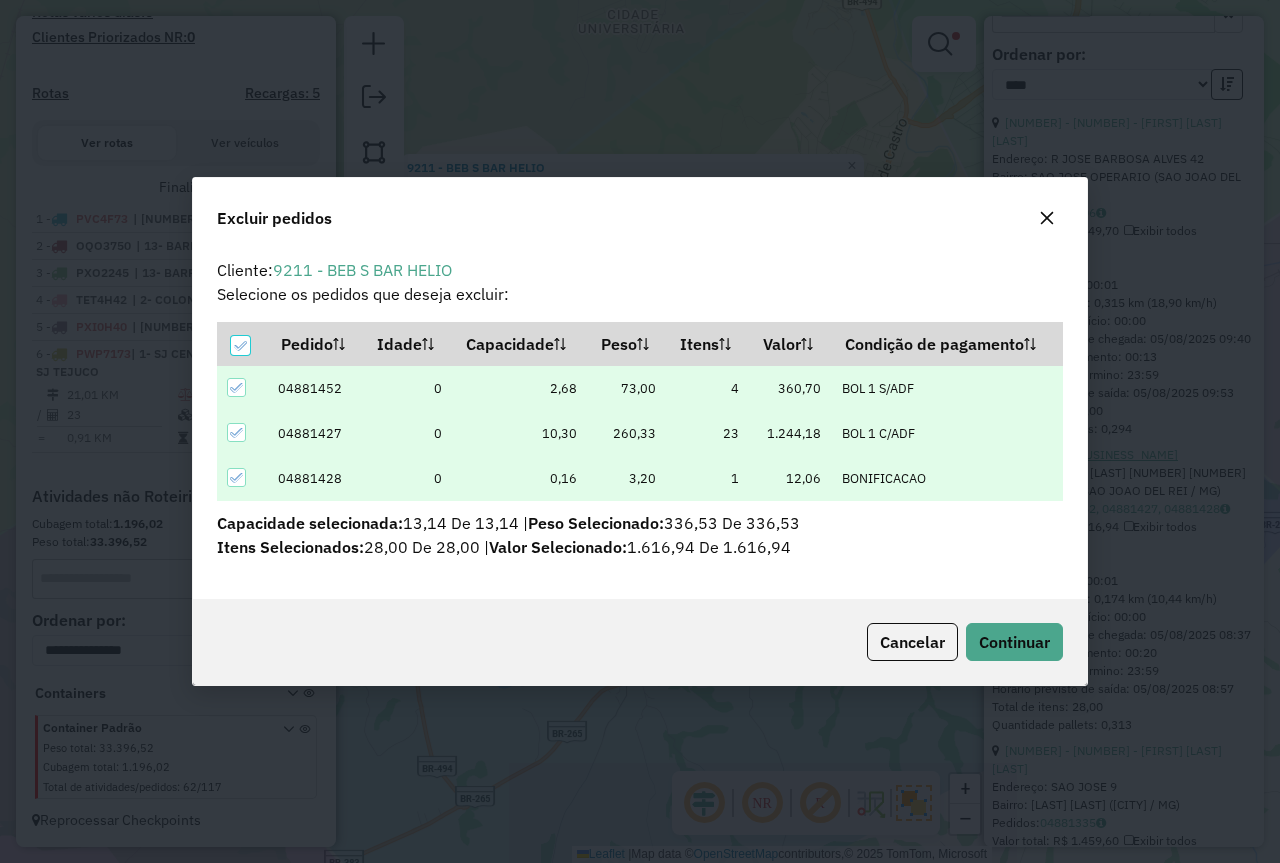scroll, scrollTop: 0, scrollLeft: 0, axis: both 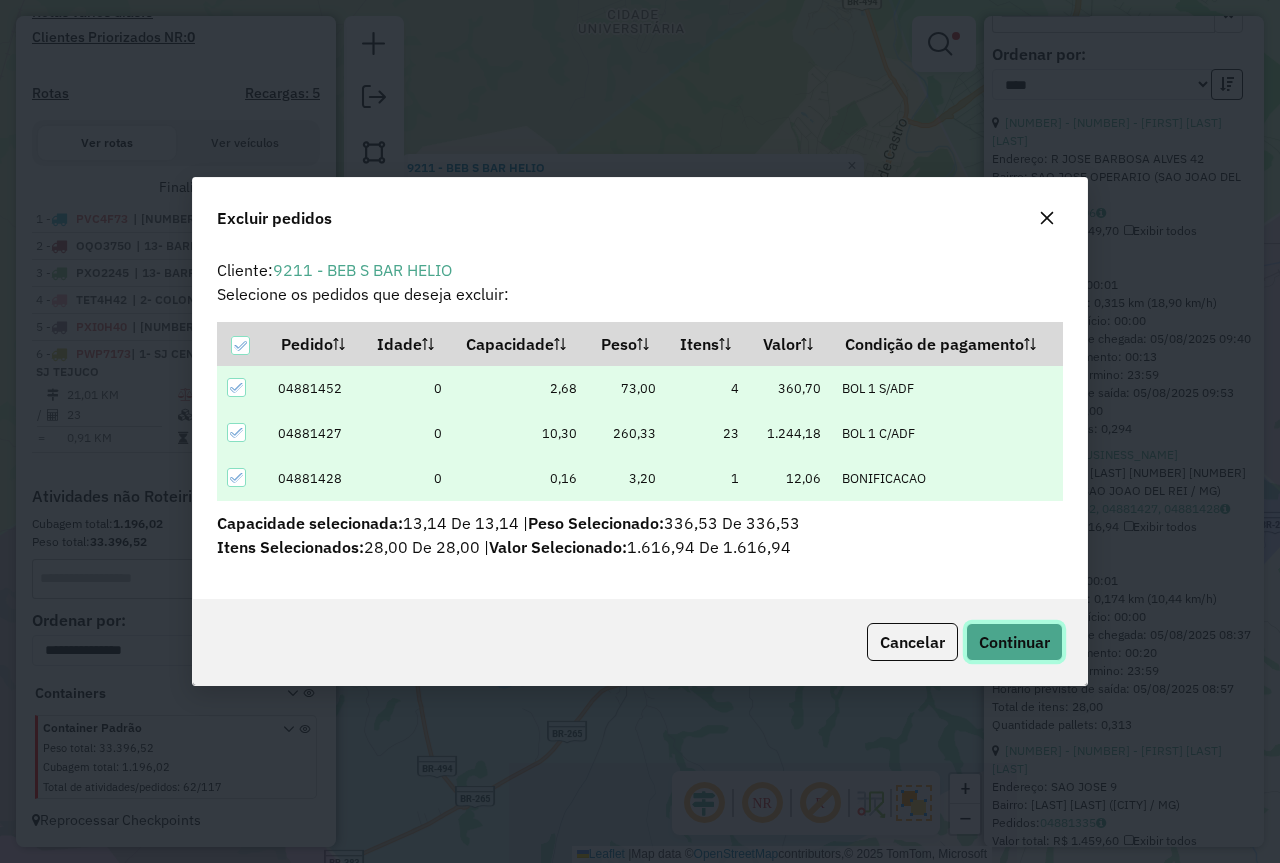 click on "Continuar" 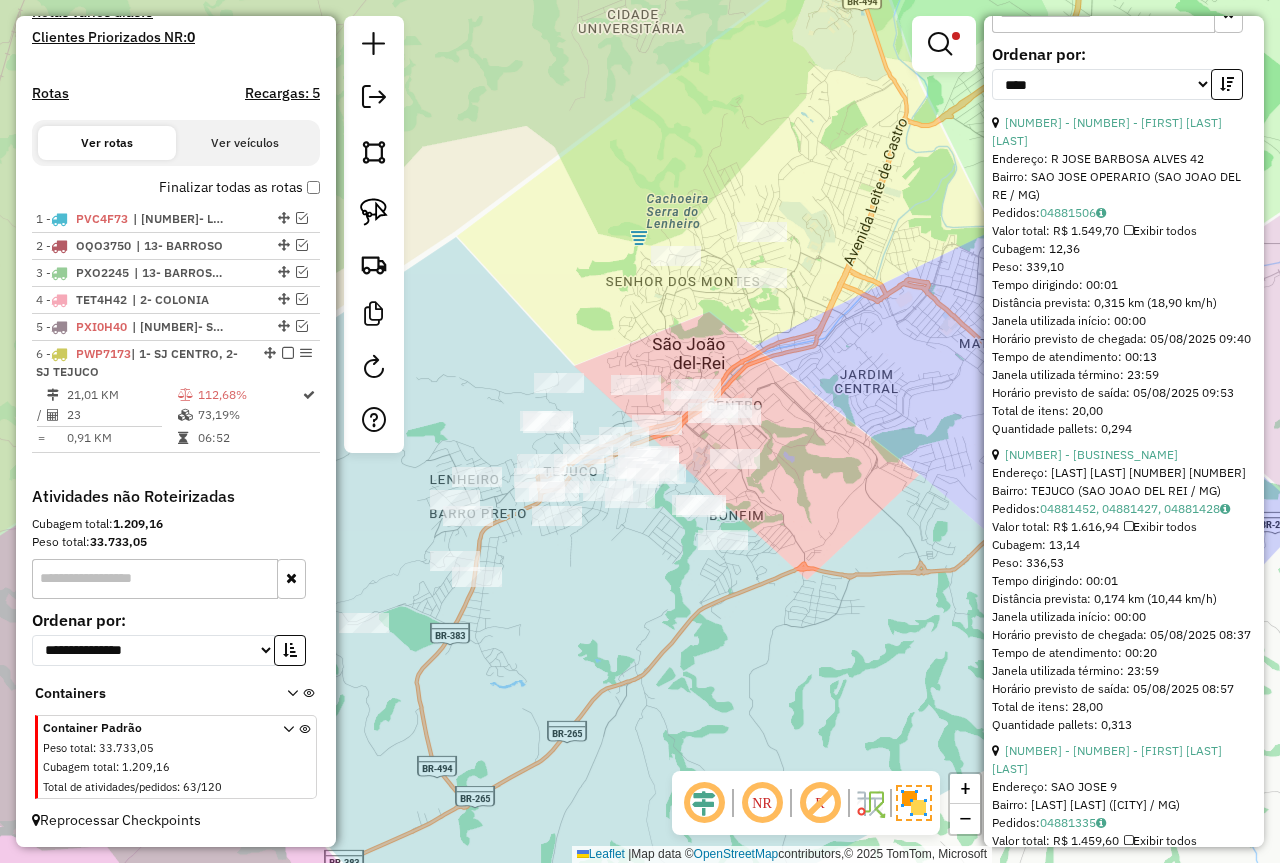 click on "73,19%" at bounding box center [249, 415] 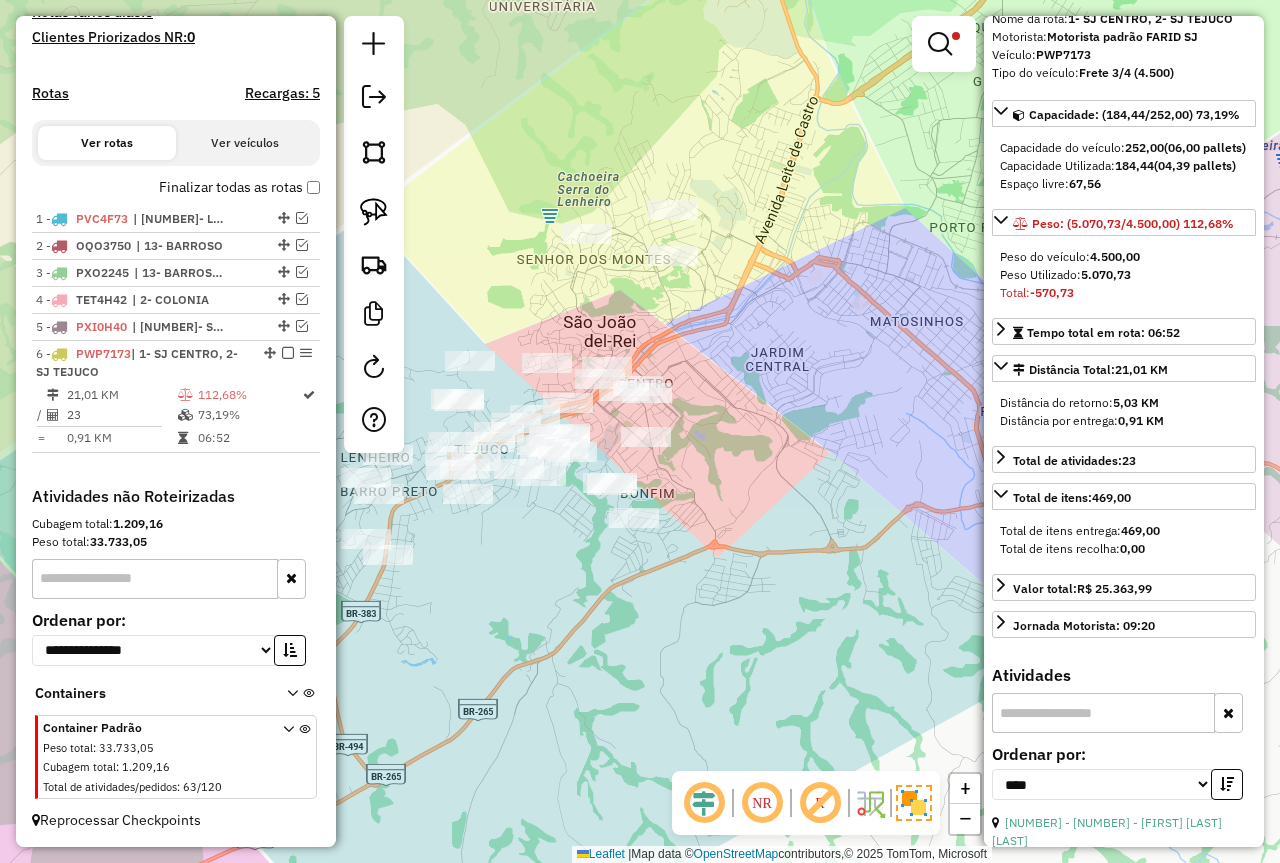 scroll, scrollTop: 600, scrollLeft: 0, axis: vertical 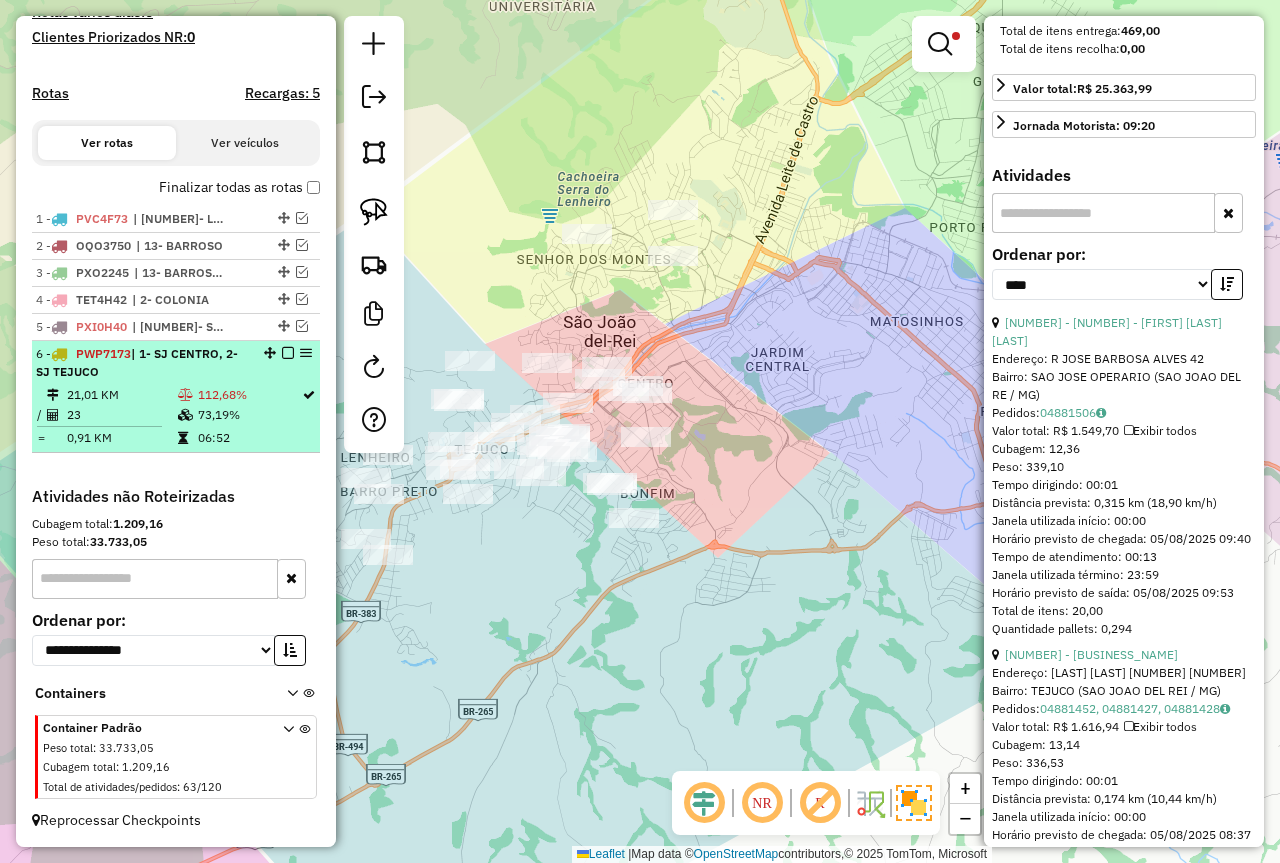 click on "112,68%" at bounding box center (249, 395) 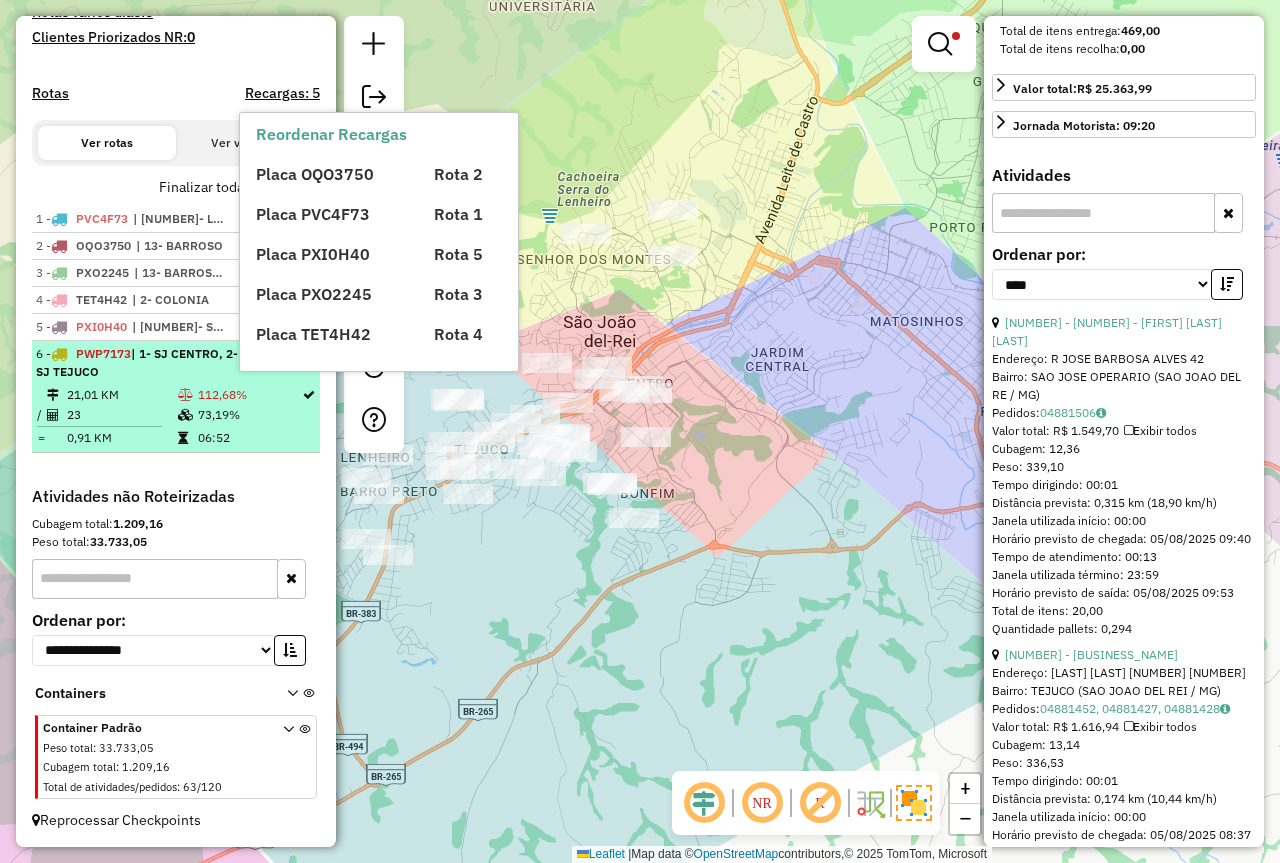 click on "21,01 KM" at bounding box center (121, 395) 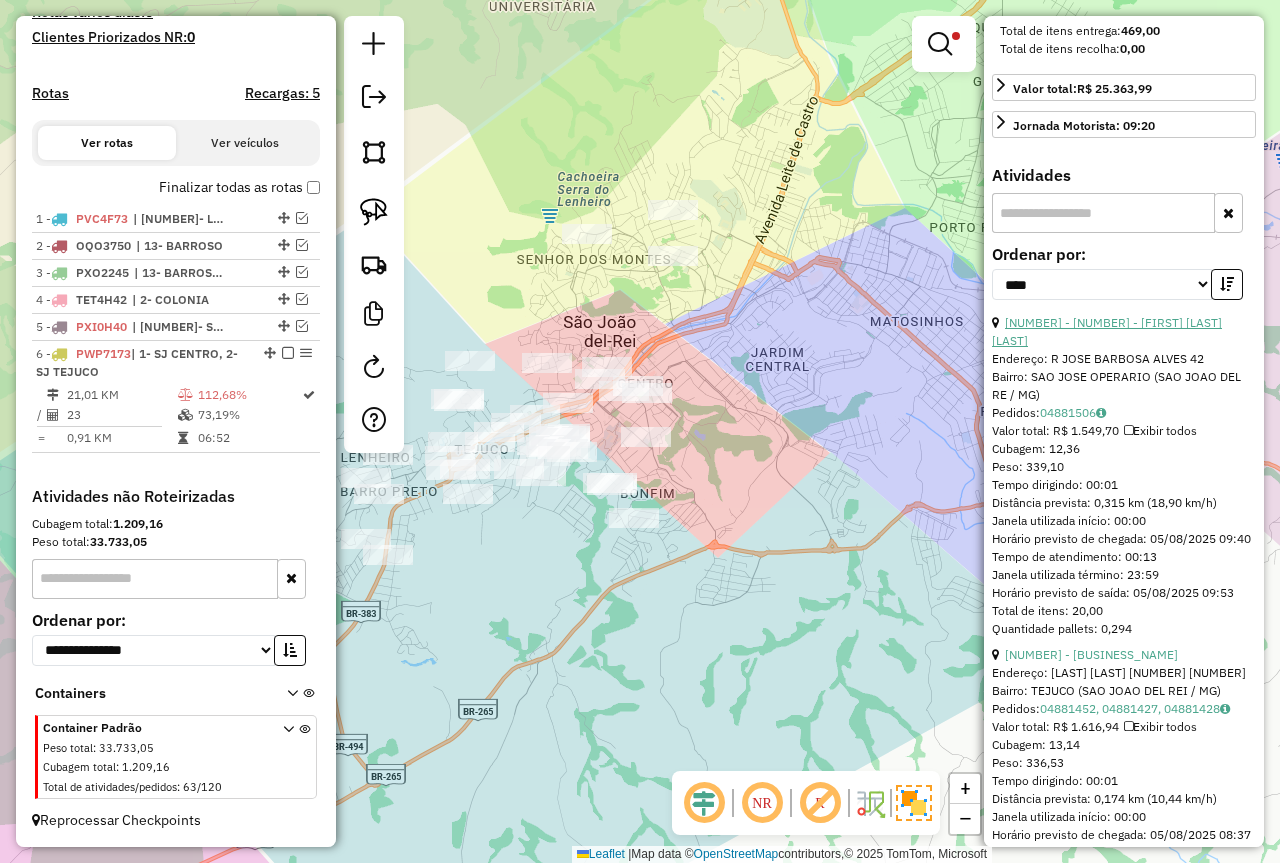 click on "10 - 71065 - CLARICE MARIA DA SIL" at bounding box center [1107, 331] 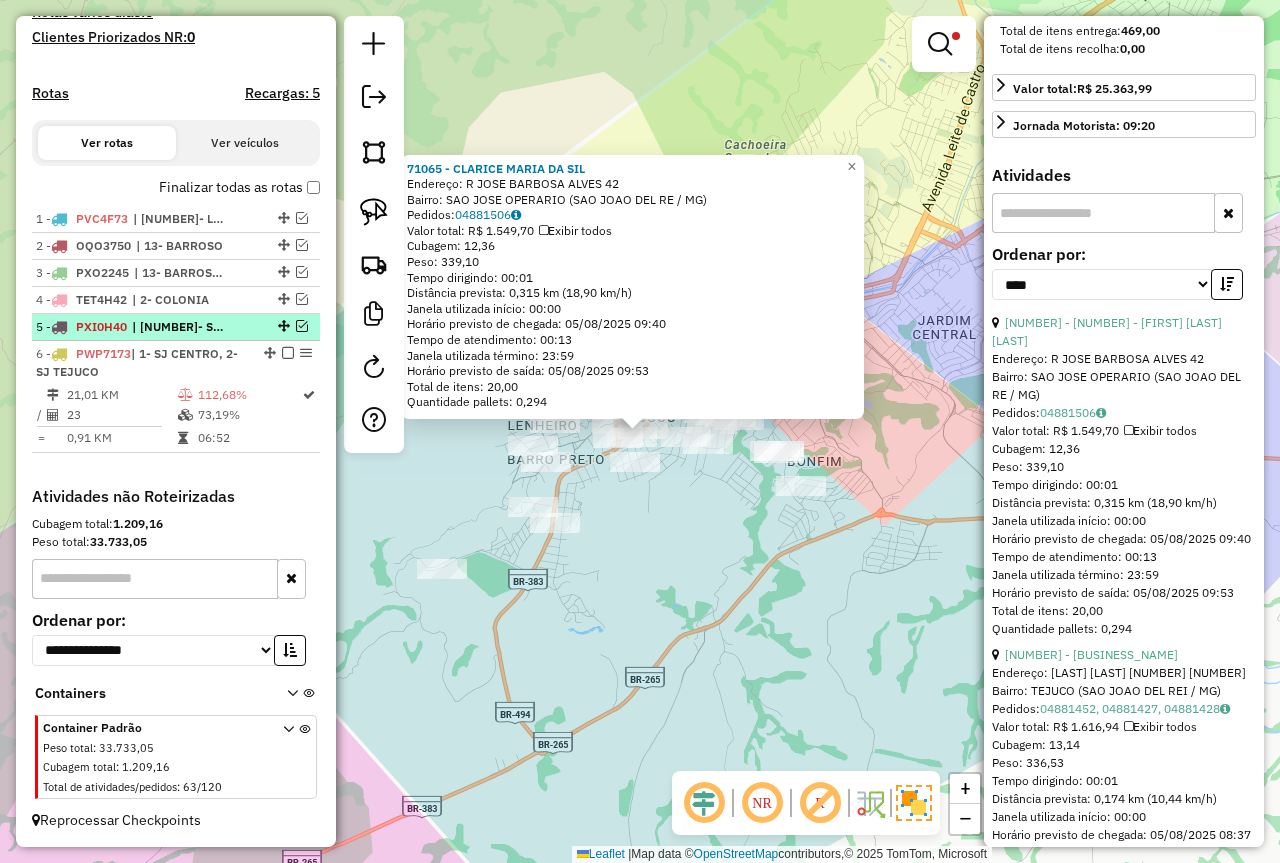 drag, startPoint x: 187, startPoint y: 410, endPoint x: 212, endPoint y: 331, distance: 82.86133 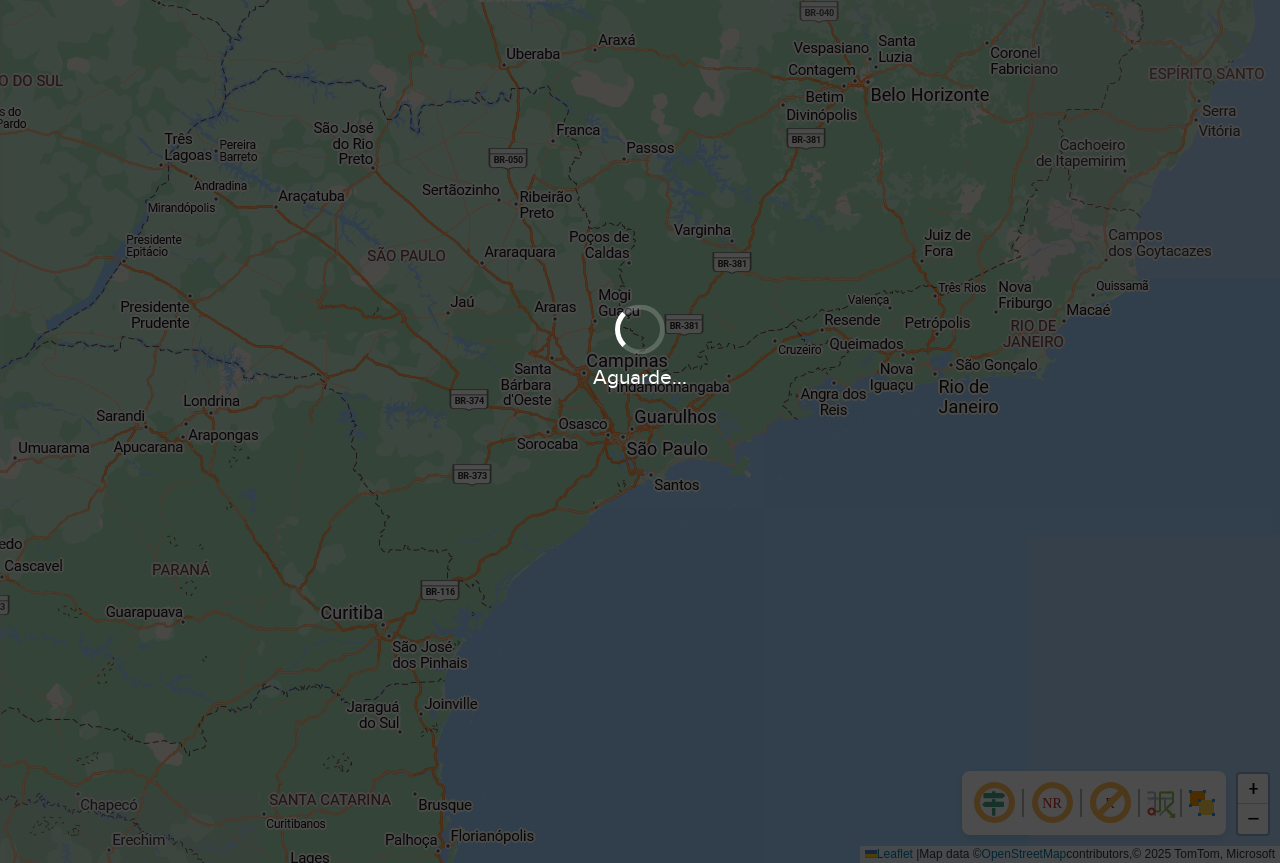 scroll, scrollTop: 0, scrollLeft: 0, axis: both 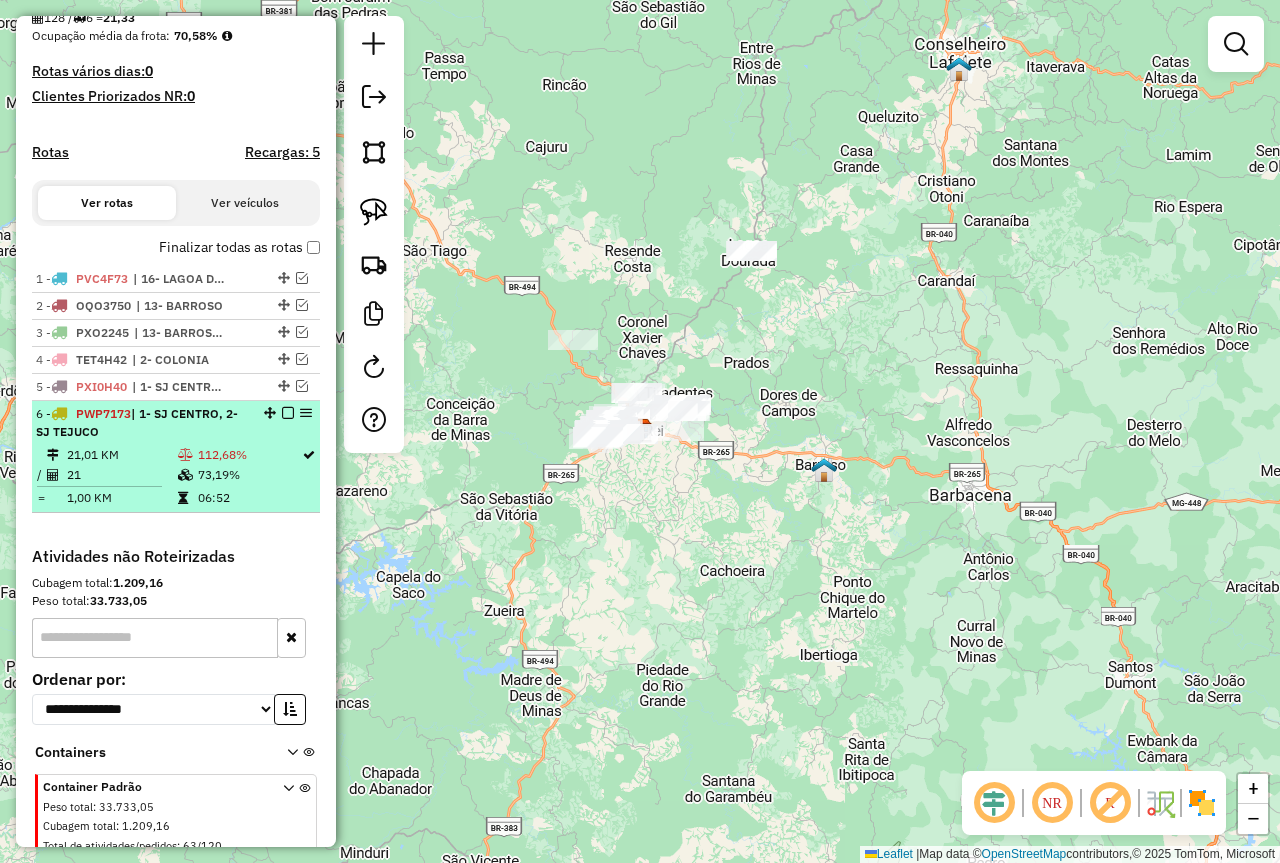 click on "112,68%" at bounding box center (249, 455) 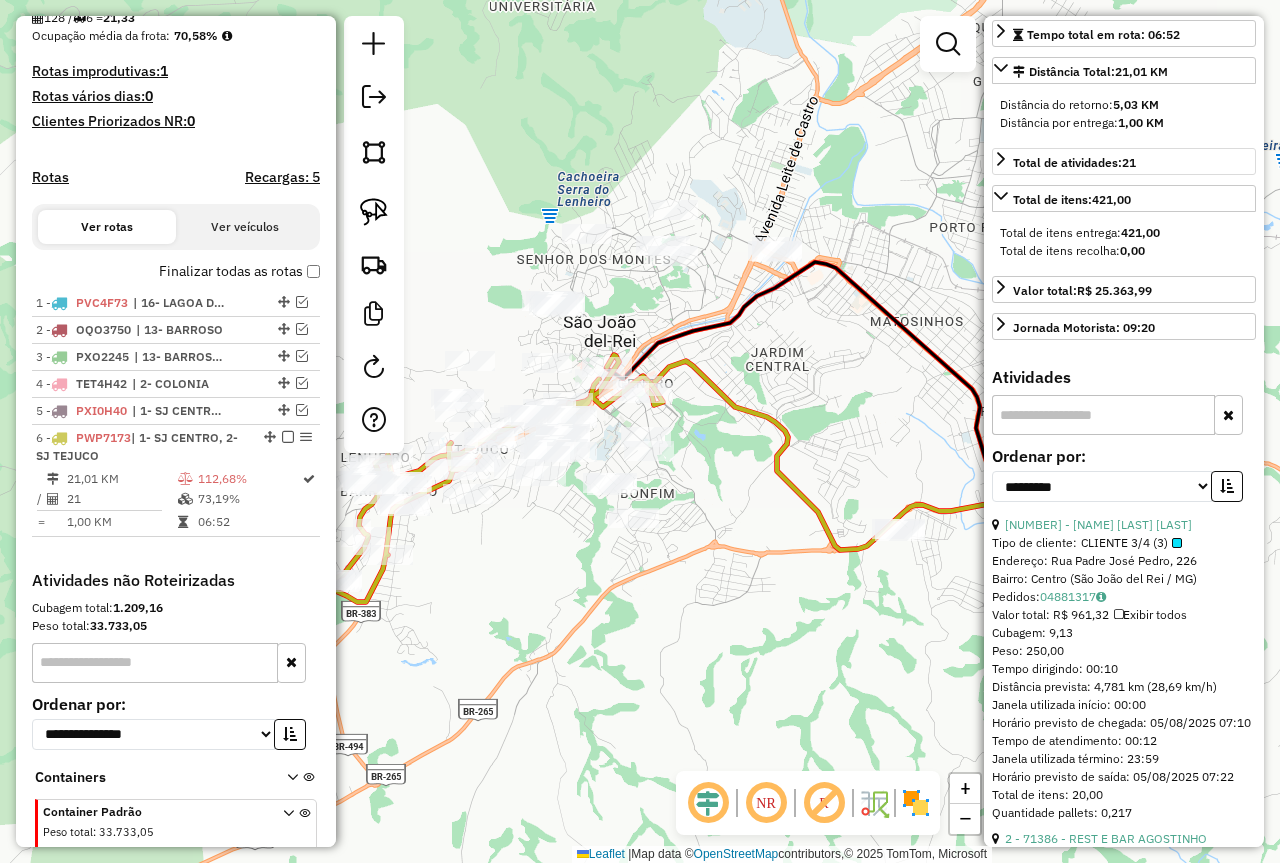 scroll, scrollTop: 400, scrollLeft: 0, axis: vertical 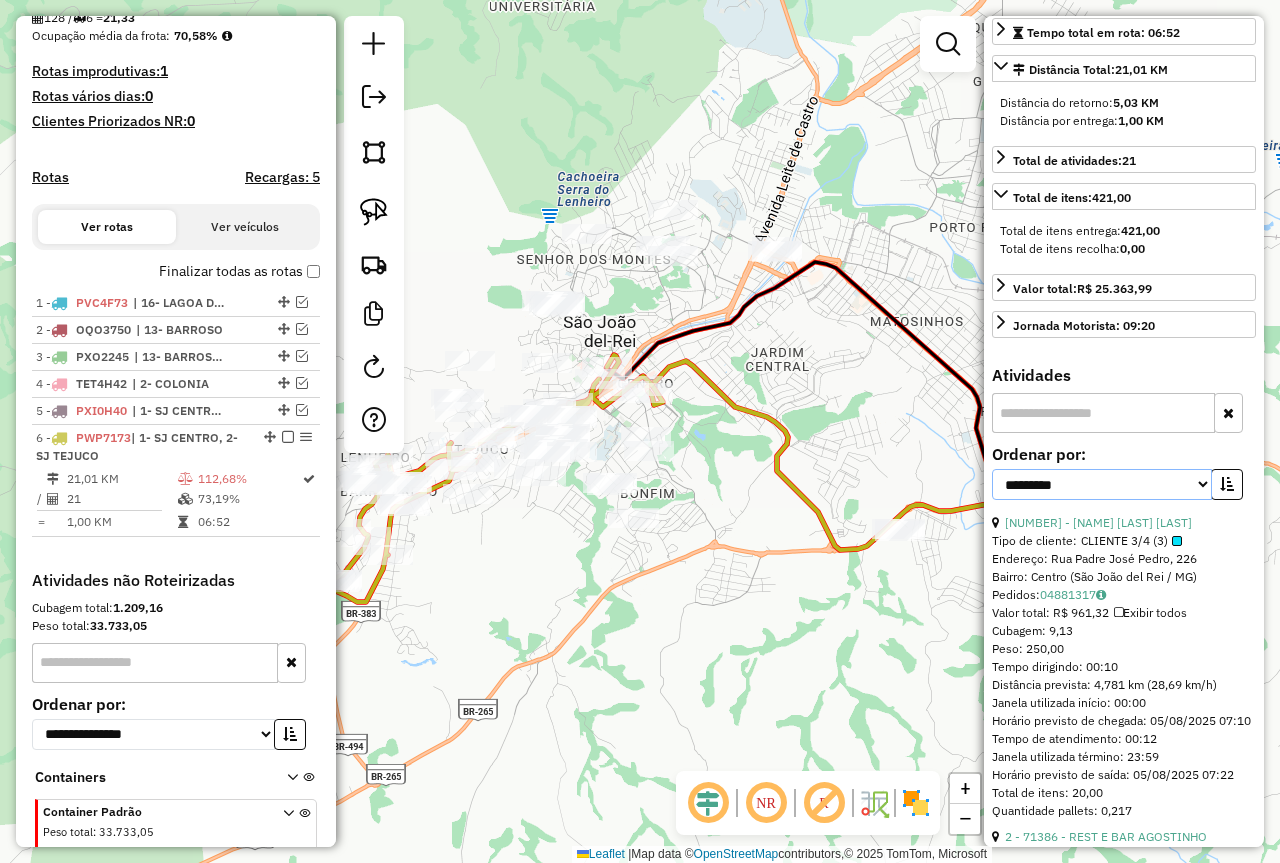 click on "**********" at bounding box center (1102, 484) 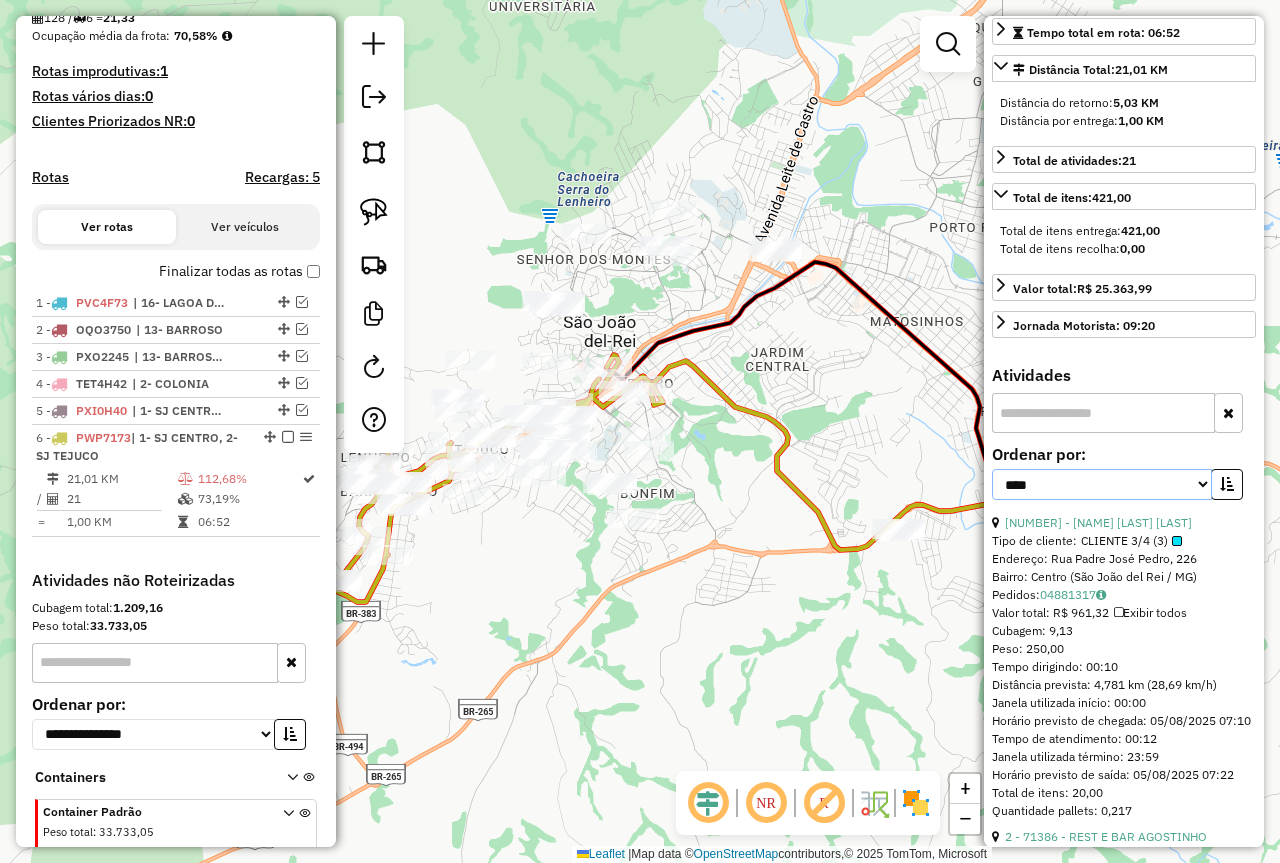 click on "**********" at bounding box center (1102, 484) 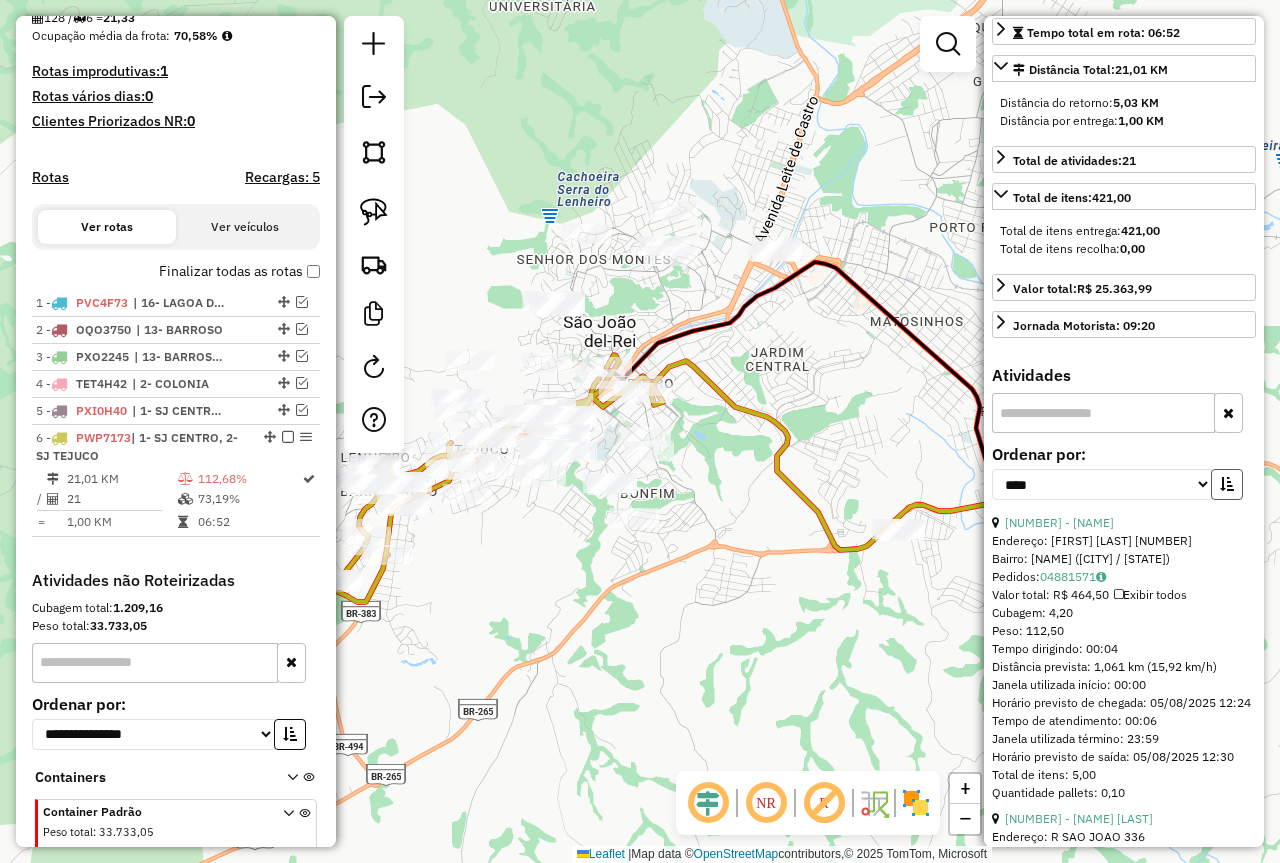 click at bounding box center [1227, 484] 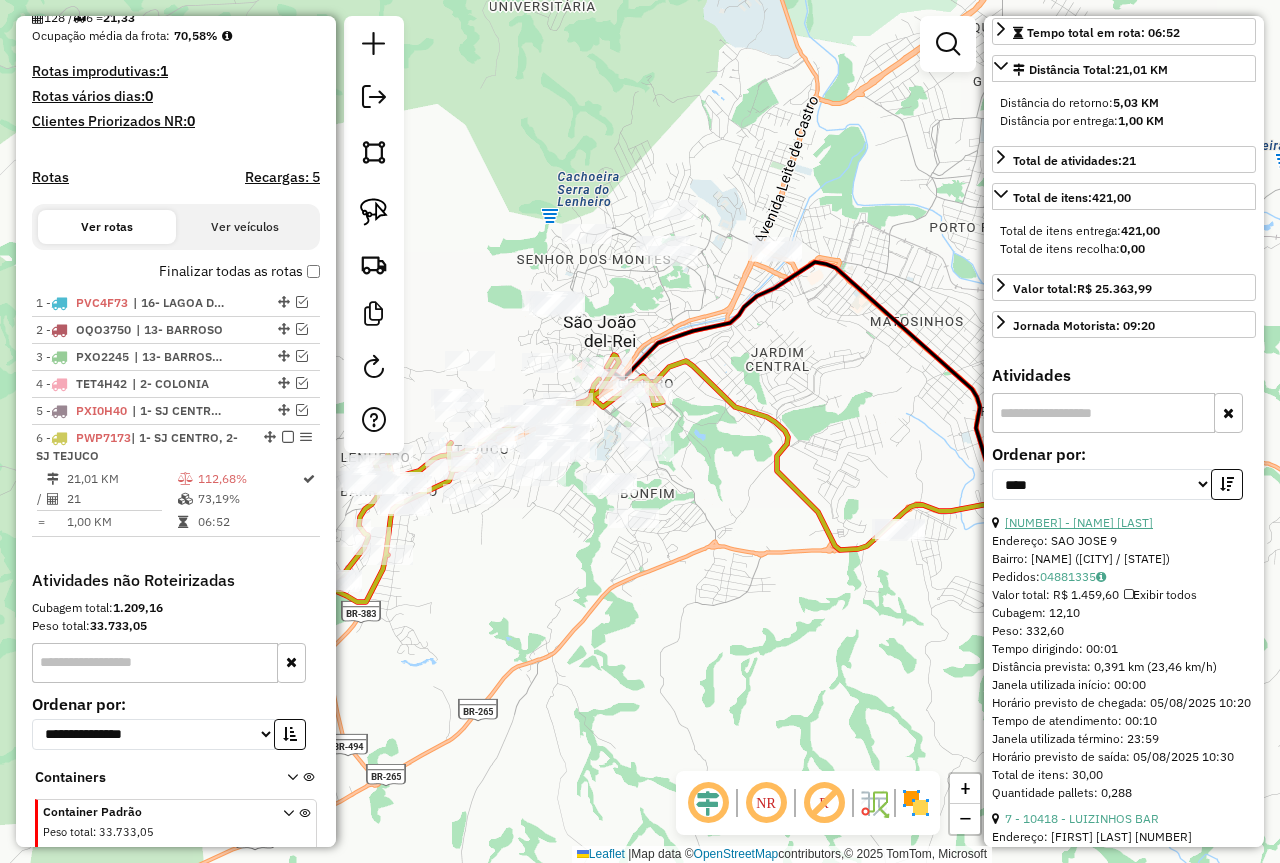 click on "13 - 73850 - MARCELO JOSE CARVAL" at bounding box center (1079, 522) 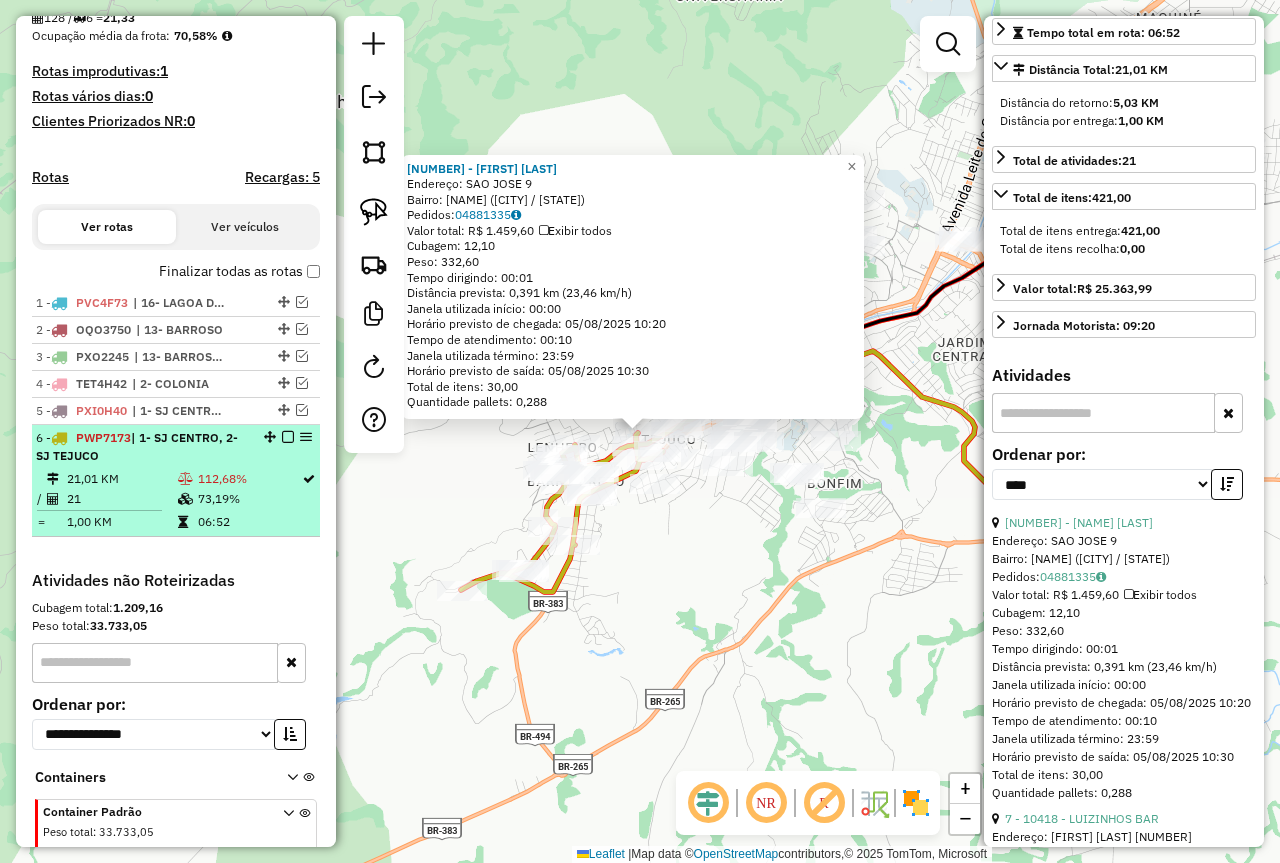 click on "112,68%" at bounding box center [249, 479] 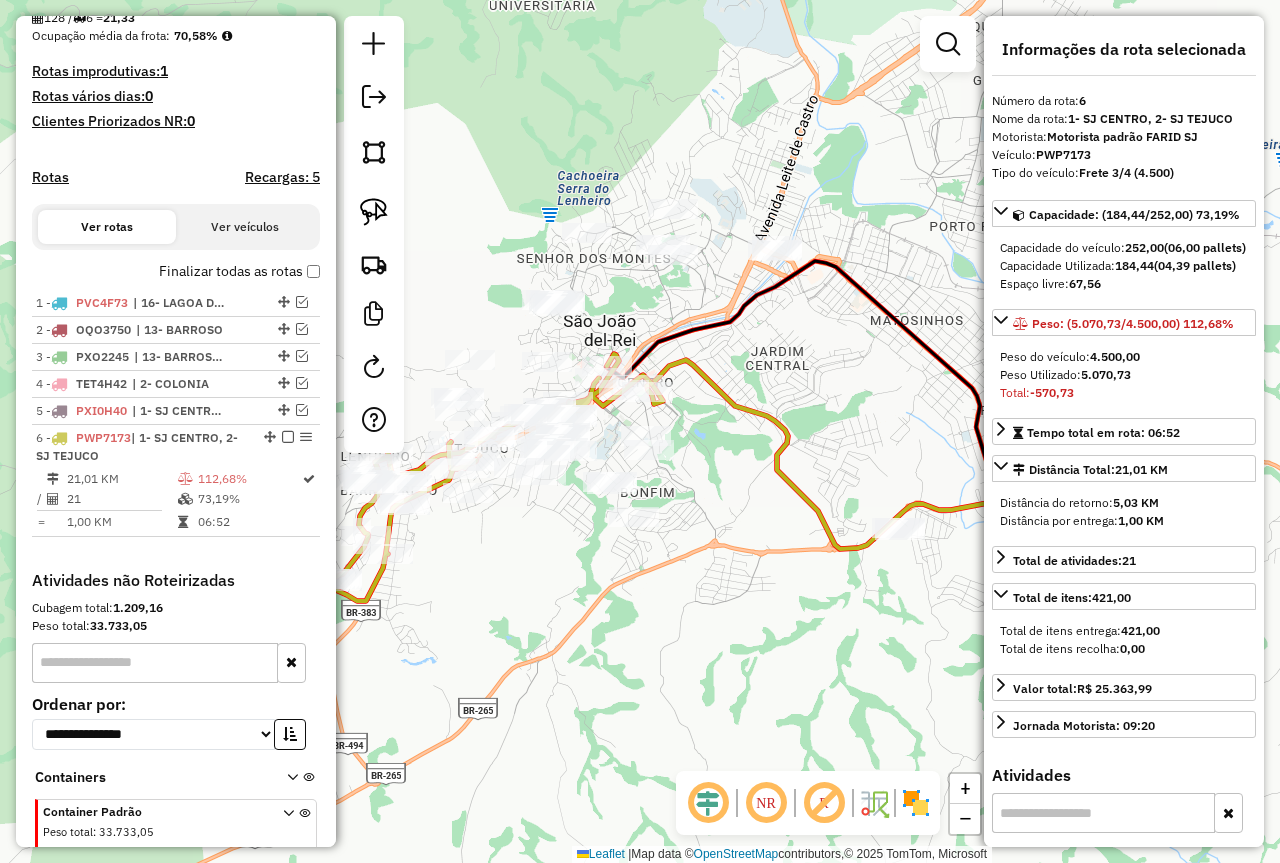 scroll, scrollTop: 300, scrollLeft: 0, axis: vertical 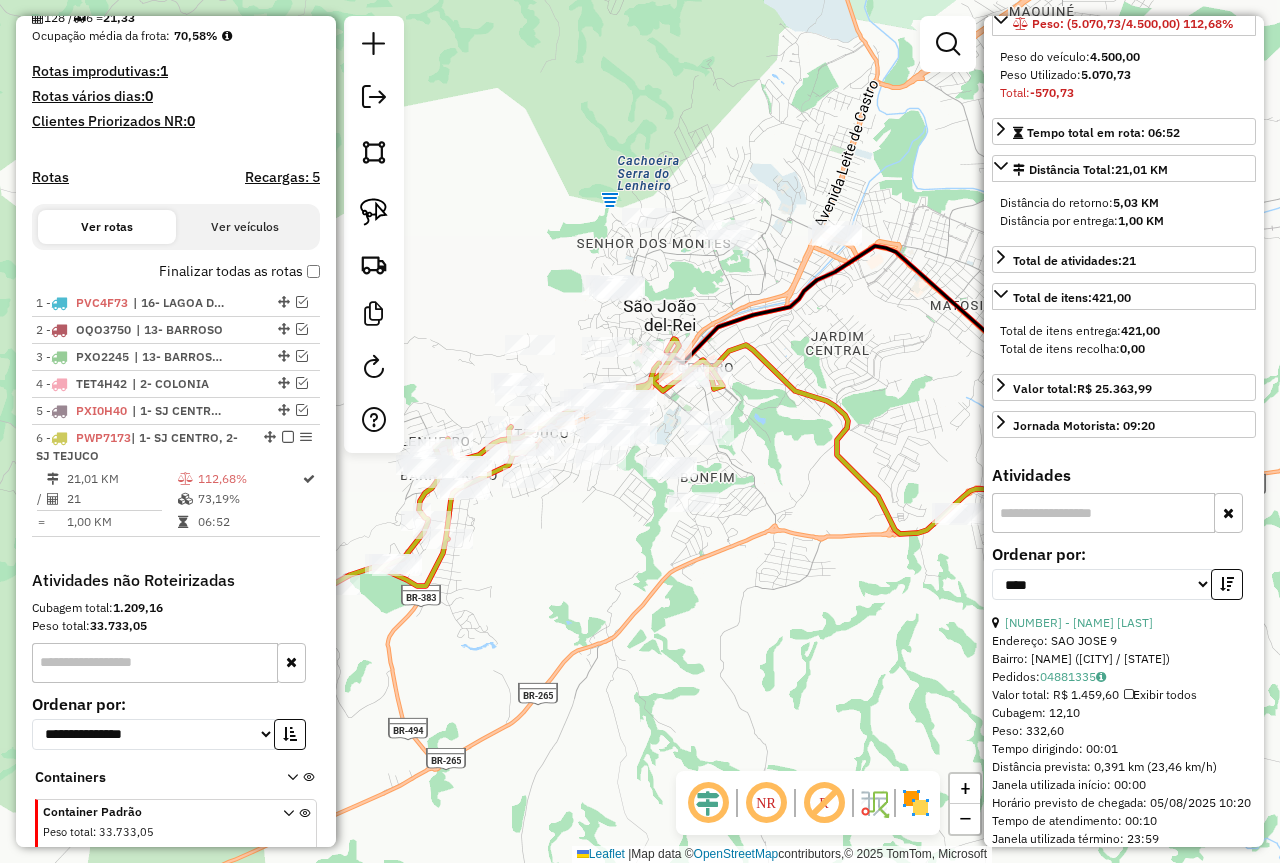drag, startPoint x: 684, startPoint y: 513, endPoint x: 742, endPoint y: 497, distance: 60.166435 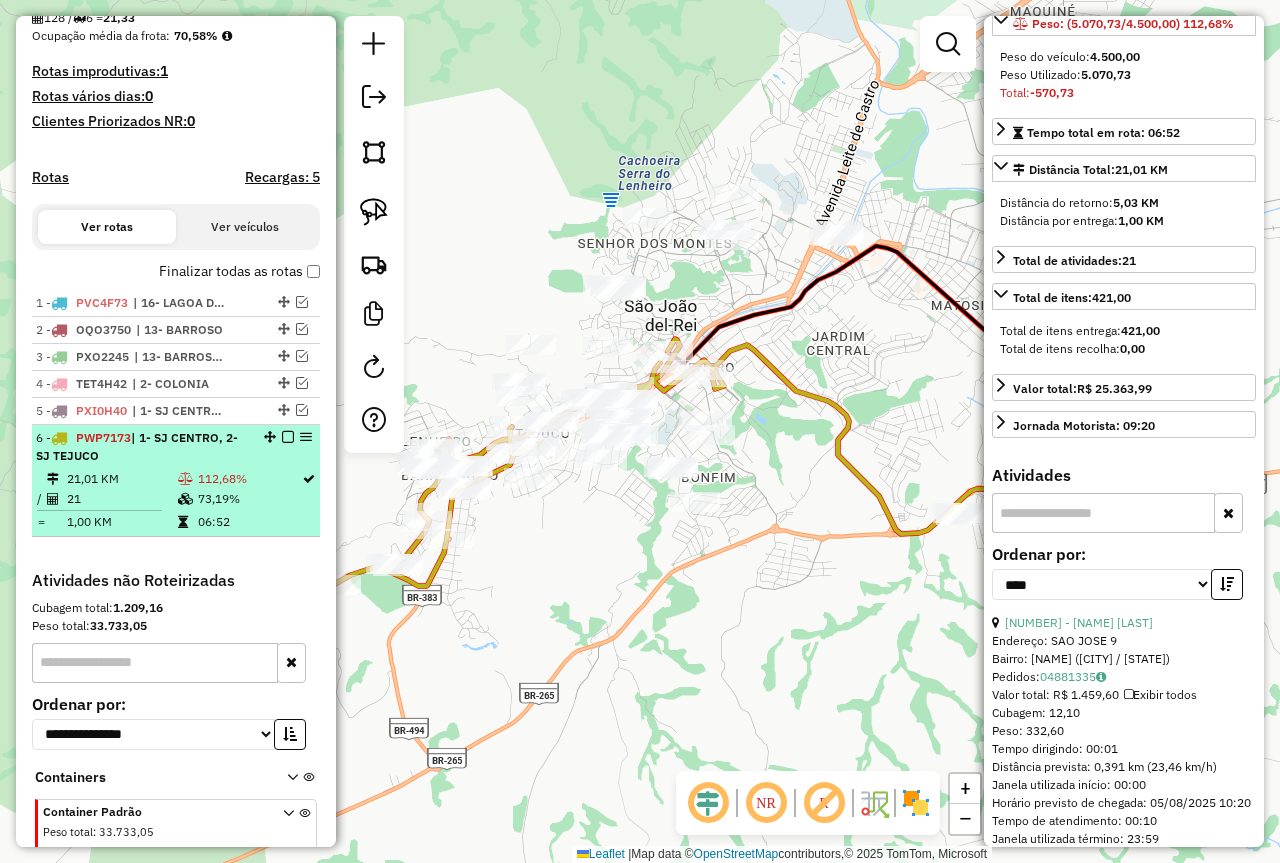 click on "6 -       PWP7173   | 1- SJ CENTRO, 2- SJ TEJUCO  21,01 KM   112,68%  /  21   73,19%     =  1,00 KM   06:52" at bounding box center [176, 481] 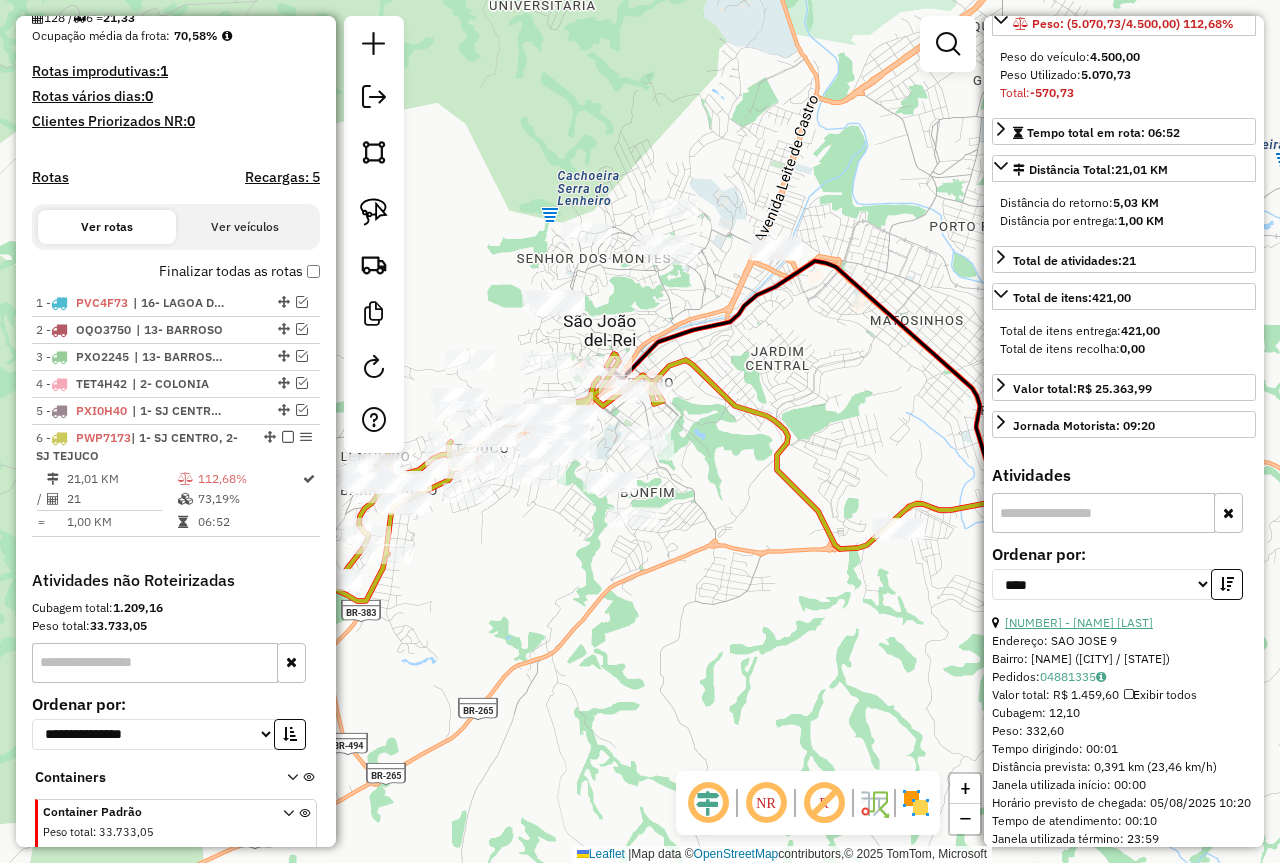 scroll, scrollTop: 400, scrollLeft: 0, axis: vertical 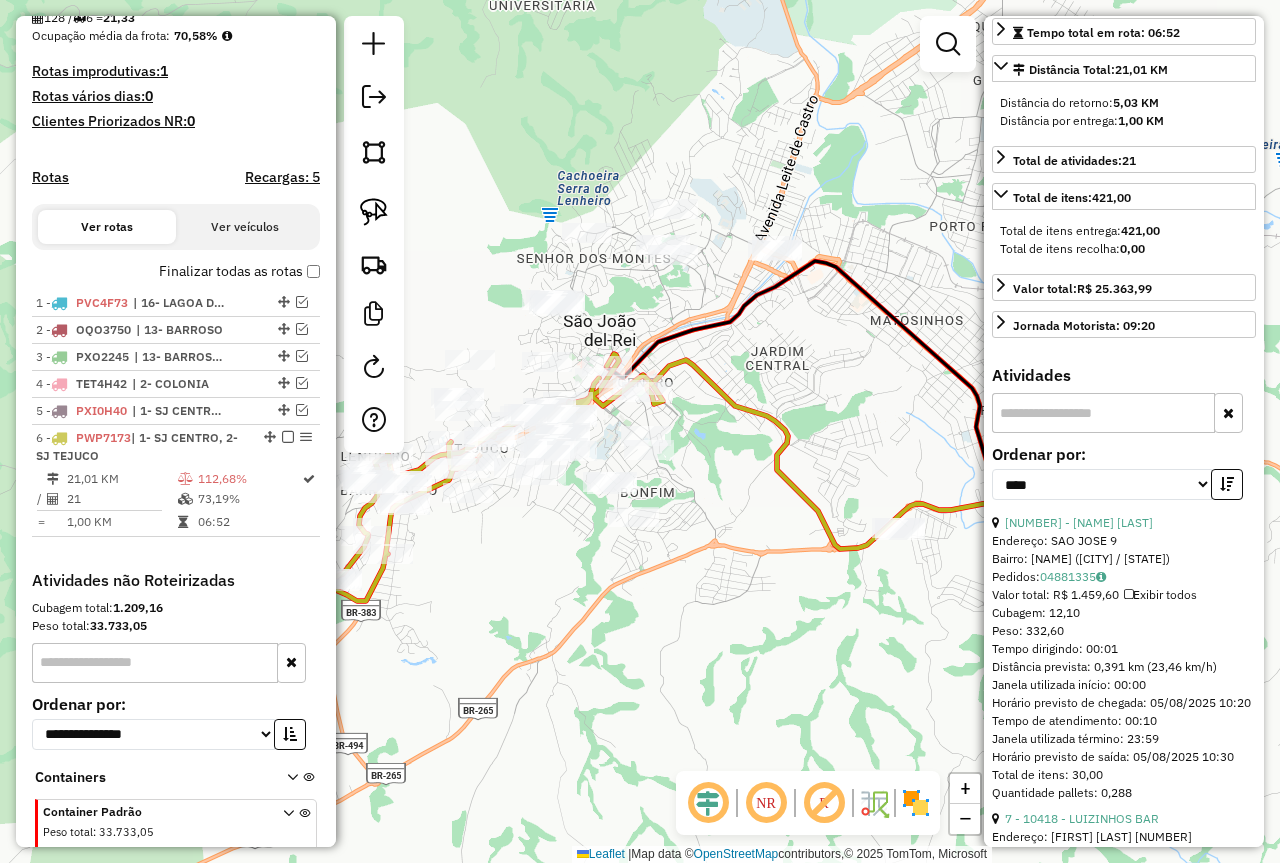 click on "**********" at bounding box center [1124, 480] 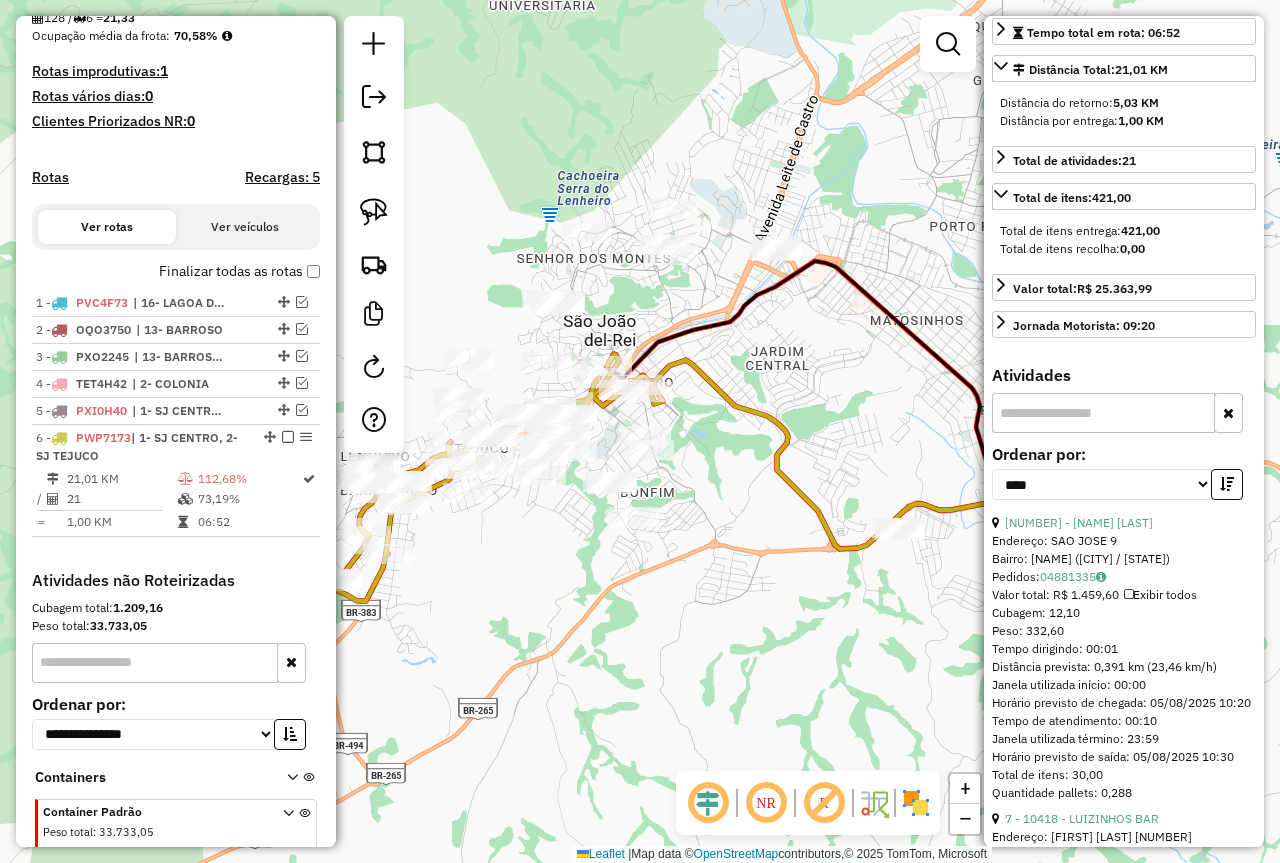 click on "Endereço:  SAO JOSE 9" at bounding box center (1124, 541) 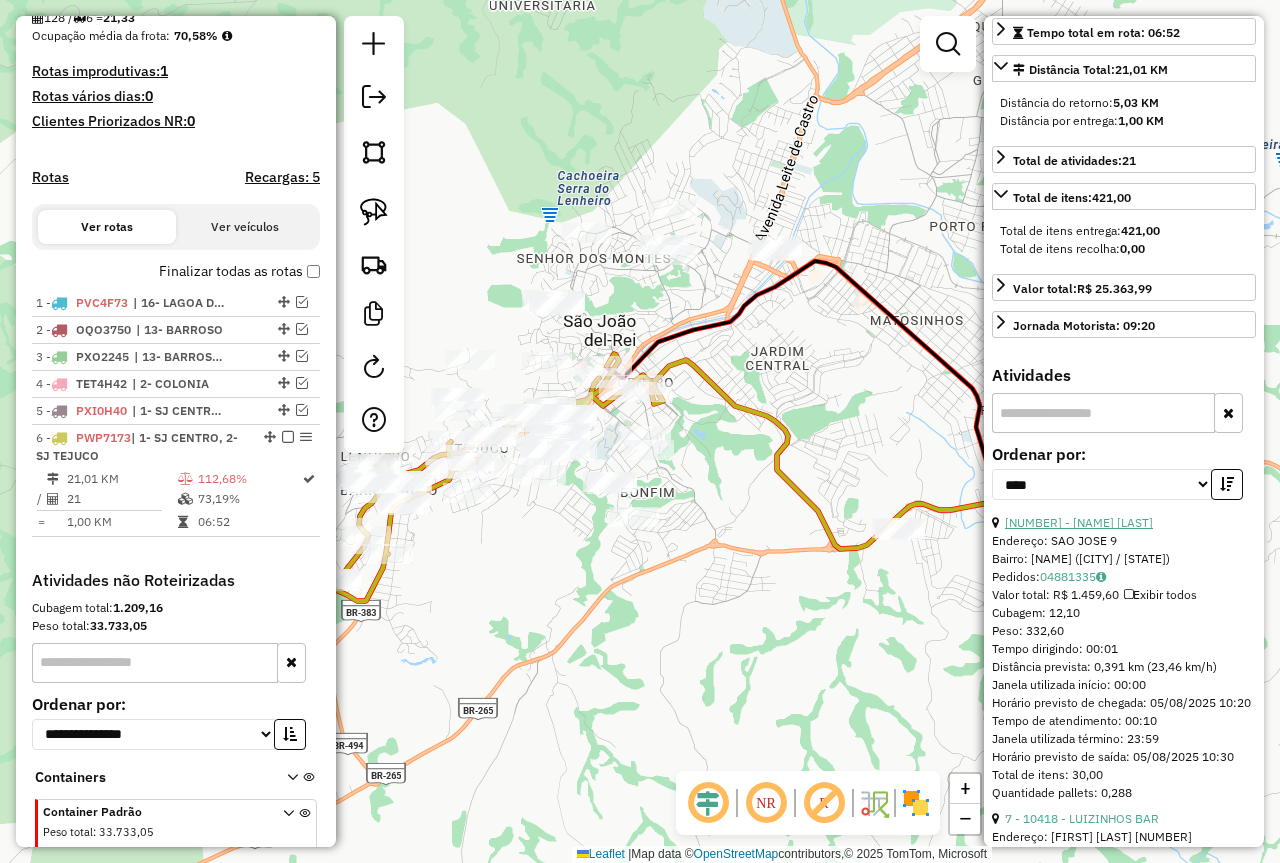 click on "13 - 73850 - MARCELO JOSE CARVAL" at bounding box center [1079, 522] 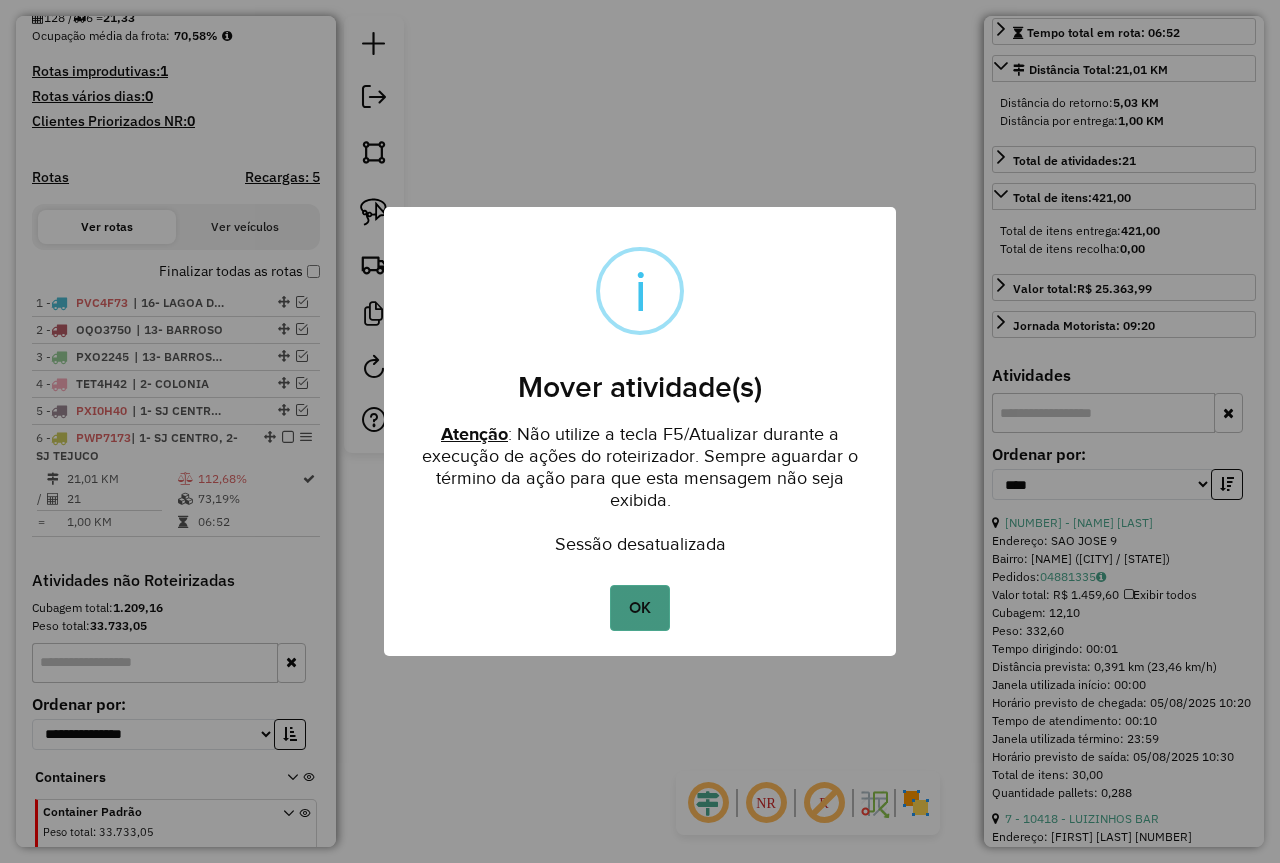 click on "OK" at bounding box center [639, 608] 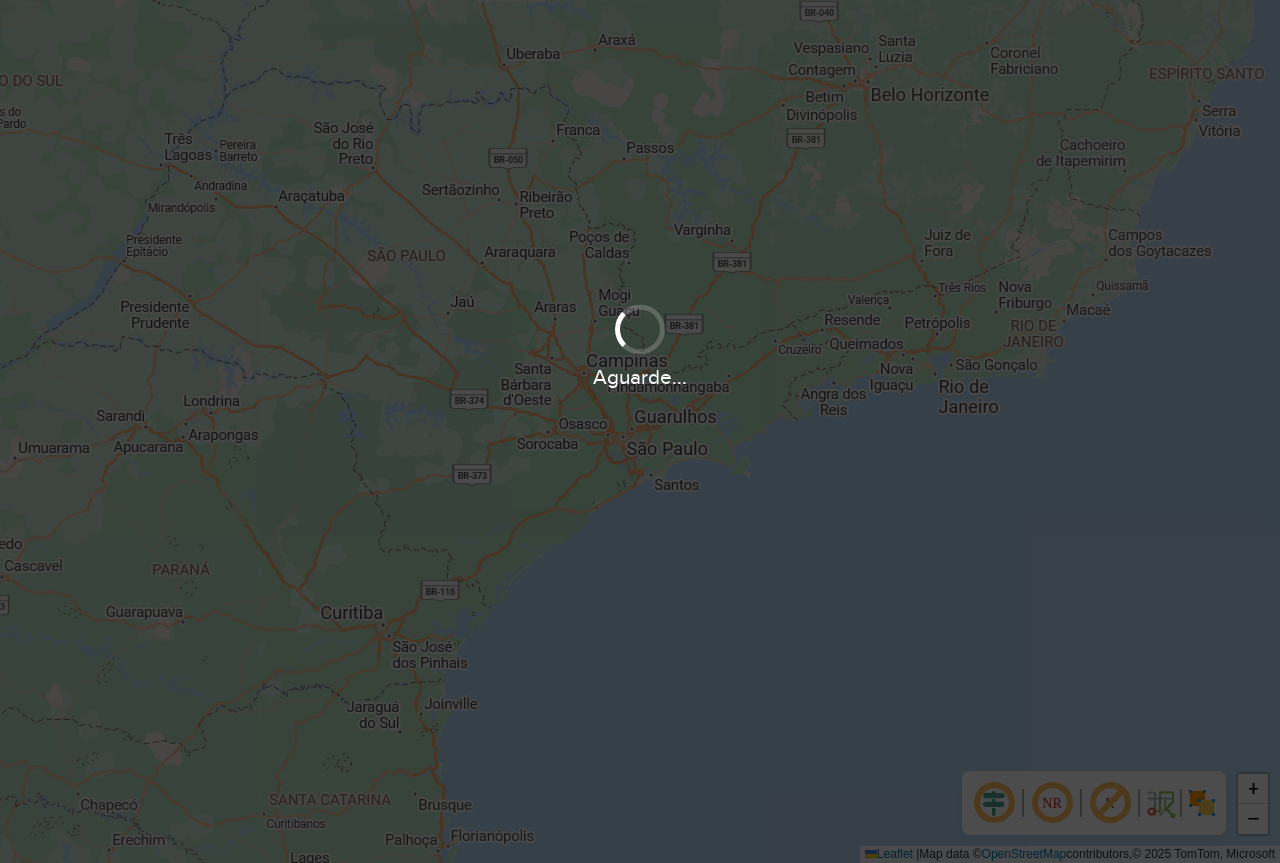 scroll, scrollTop: 0, scrollLeft: 0, axis: both 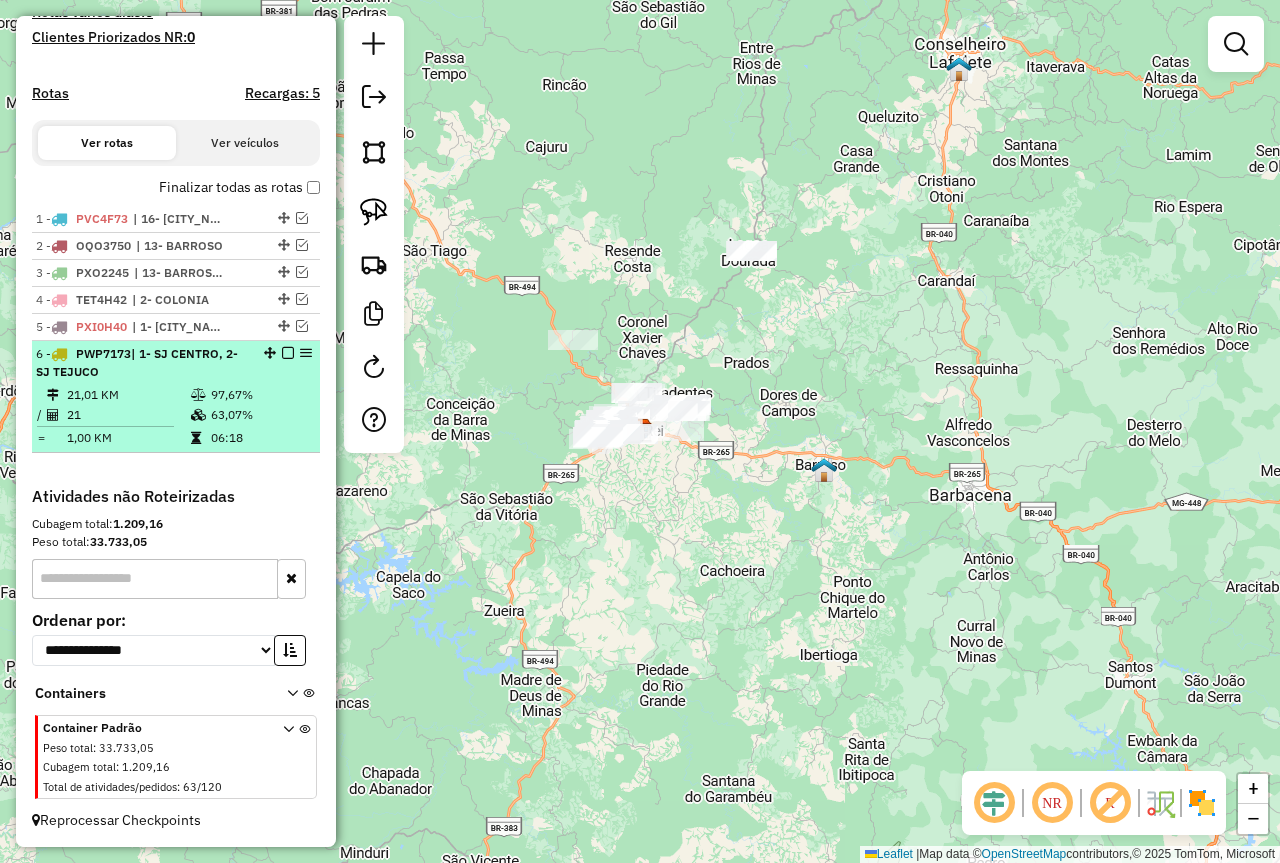 click on "21" at bounding box center [128, 415] 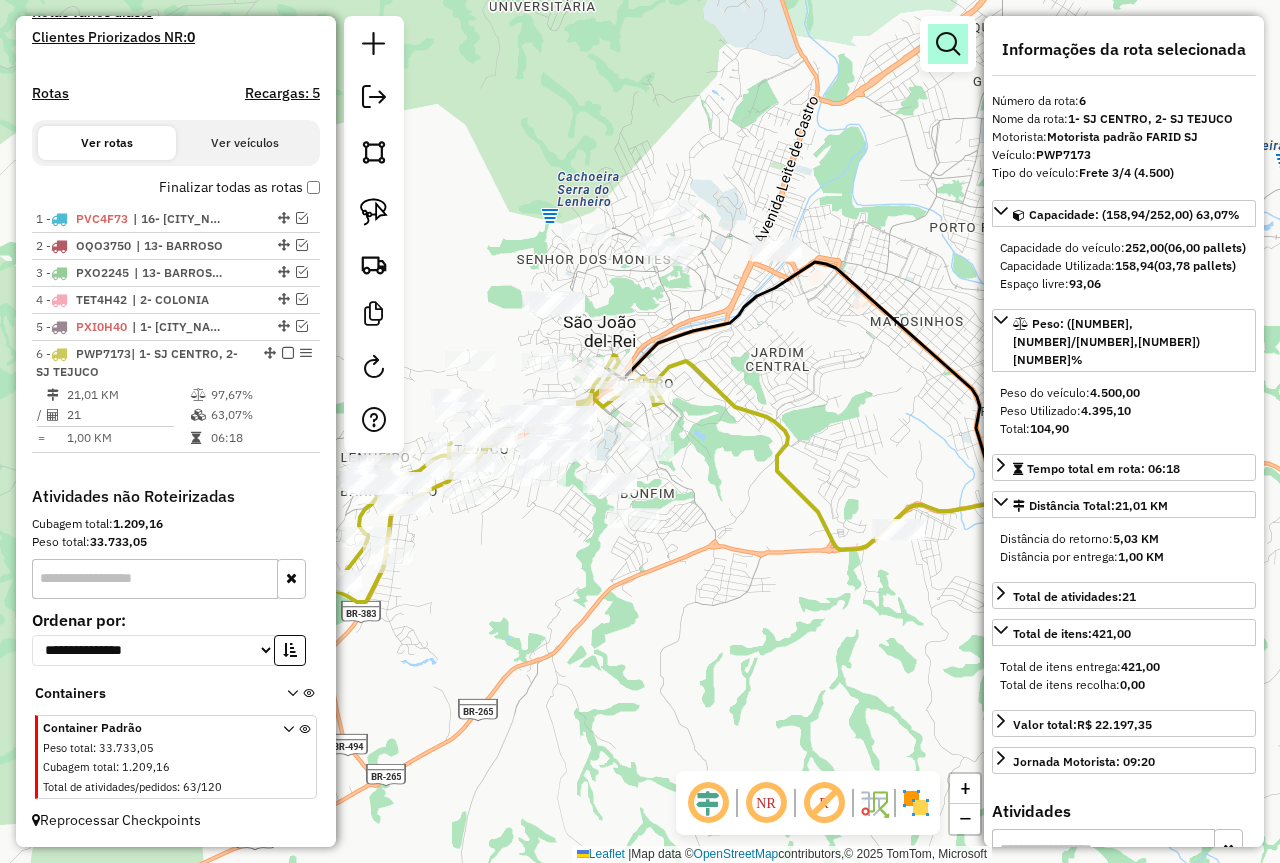 click at bounding box center [948, 44] 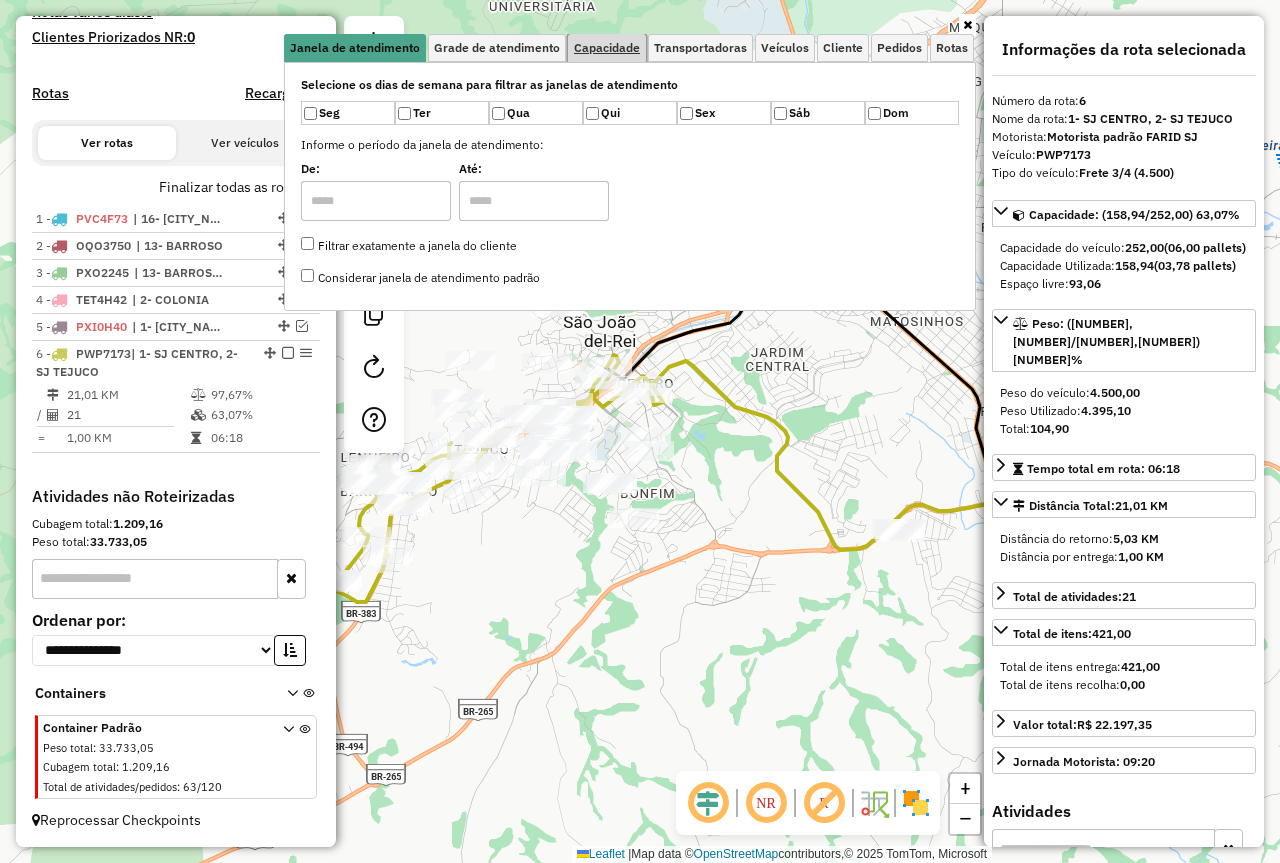click on "Capacidade" at bounding box center (607, 48) 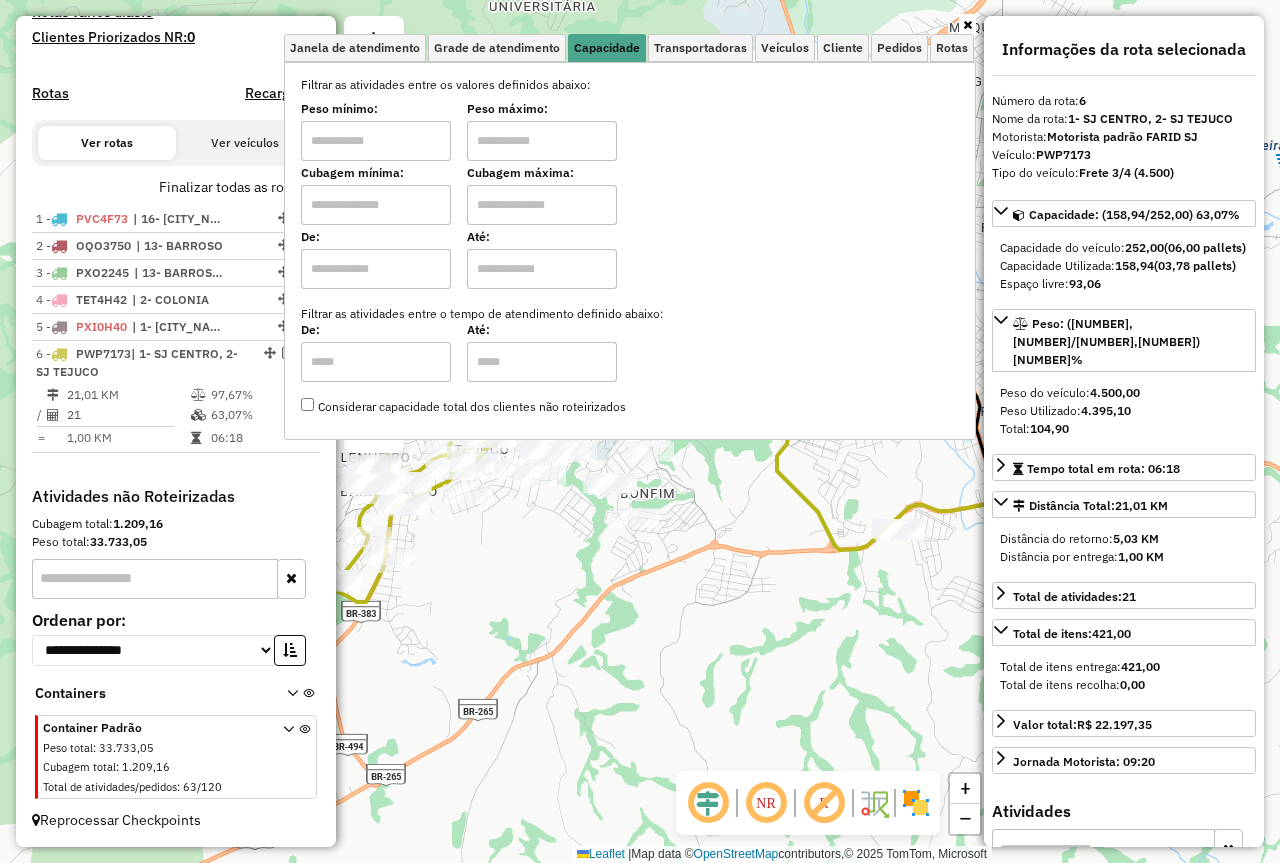 click at bounding box center [376, 141] 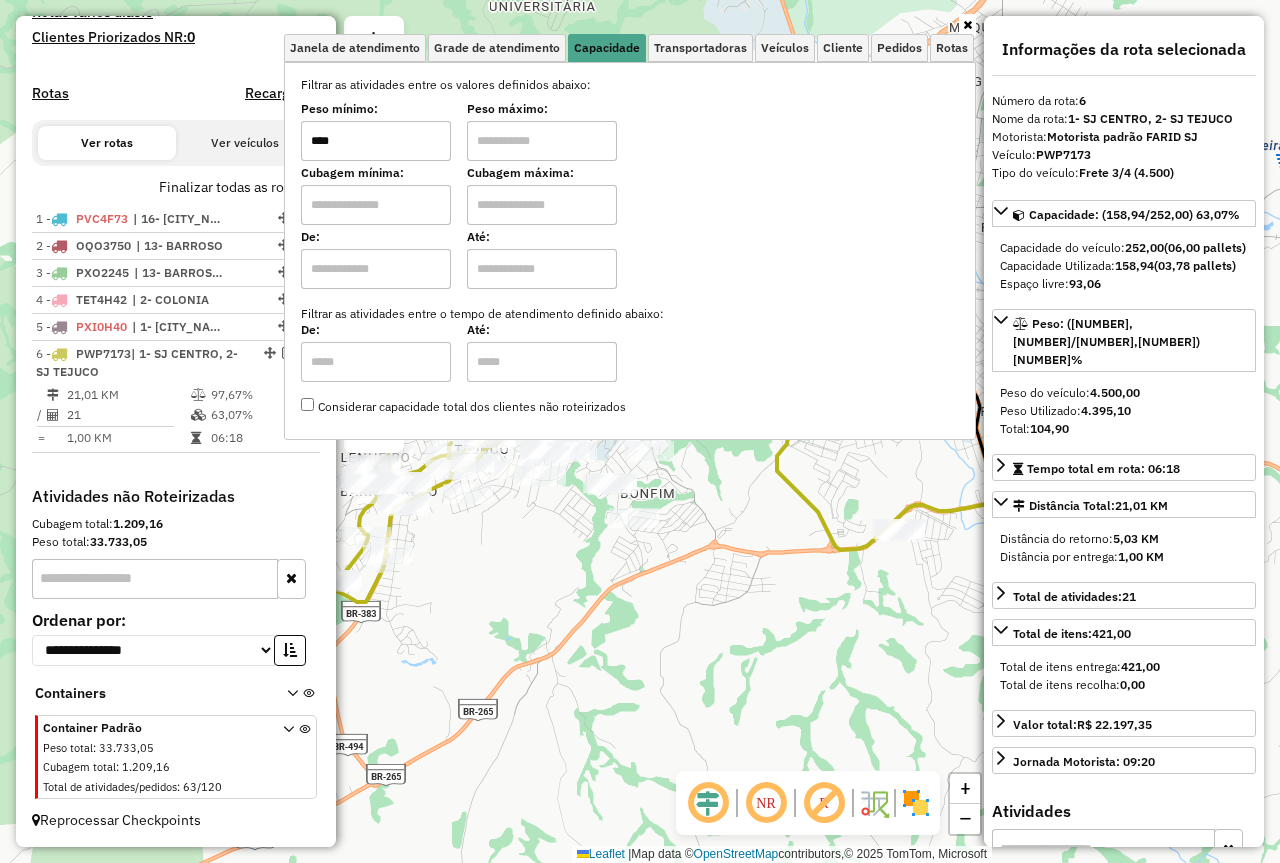 type on "****" 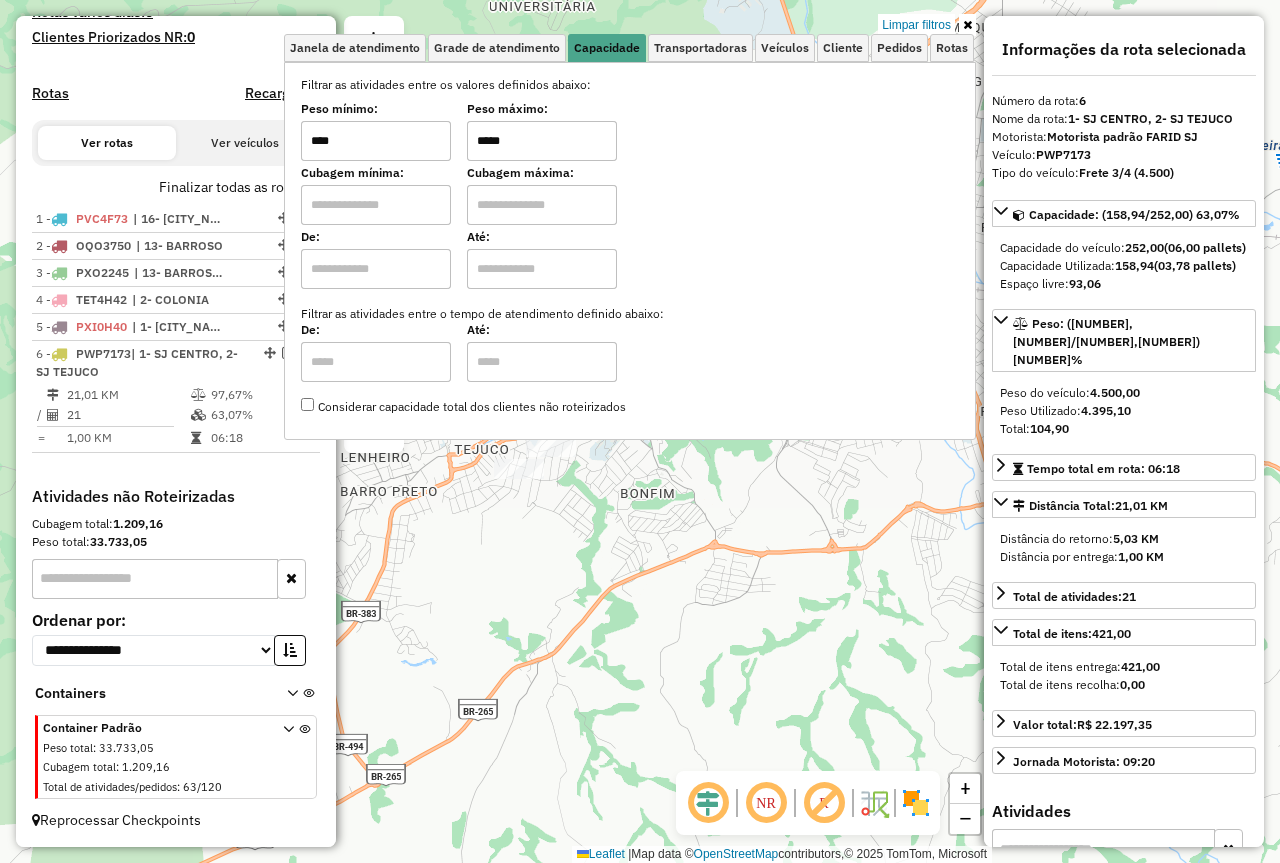 click on "Limpar filtros Janela de atendimento Grade de atendimento Capacidade Transportadoras Veículos Cliente Pedidos  Rotas Selecione os dias de semana para filtrar as janelas de atendimento  Seg   Ter   Qua   Qui   Sex   Sáb   Dom  Informe o período da janela de atendimento: De: Até:  Filtrar exatamente a janela do cliente  Considerar janela de atendimento padrão  Selecione os dias de semana para filtrar as grades de atendimento  Seg   Ter   Qua   Qui   Sex   Sáb   Dom   Considerar clientes sem dia de atendimento cadastrado  Clientes fora do dia de atendimento selecionado Filtrar as atividades entre os valores definidos abaixo:  Peso mínimo:  ****  Peso máximo:  *****  Cubagem mínima:   Cubagem máxima:   De:   Até:  Filtrar as atividades entre o tempo de atendimento definido abaixo:  De:   Até:   Considerar capacidade total dos clientes não roteirizados Transportadora: Selecione um ou mais itens Tipo de veículo: Selecione um ou mais itens Veículo: Selecione um ou mais itens Motorista: Nome: Rótulo:" 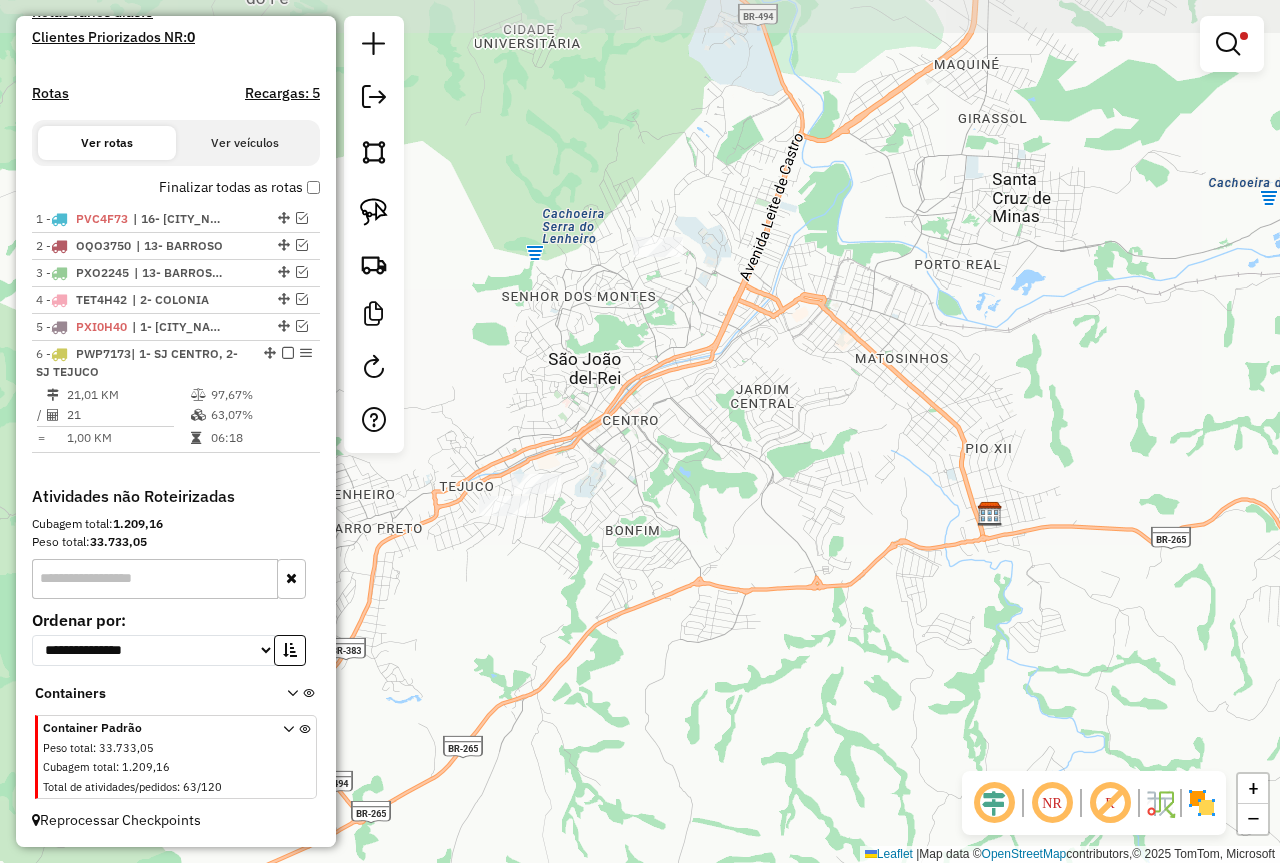 drag, startPoint x: 649, startPoint y: 313, endPoint x: 804, endPoint y: 329, distance: 155.82362 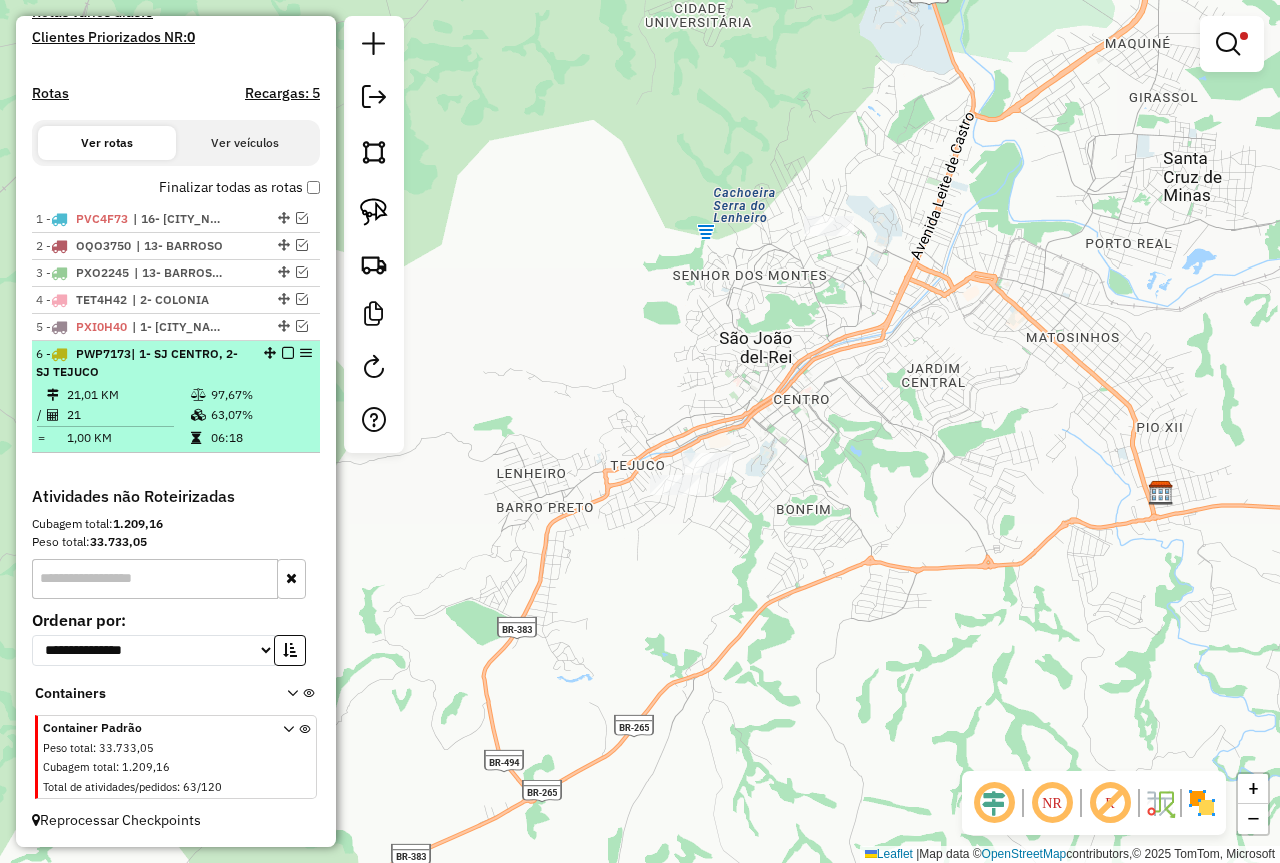 click at bounding box center (288, 353) 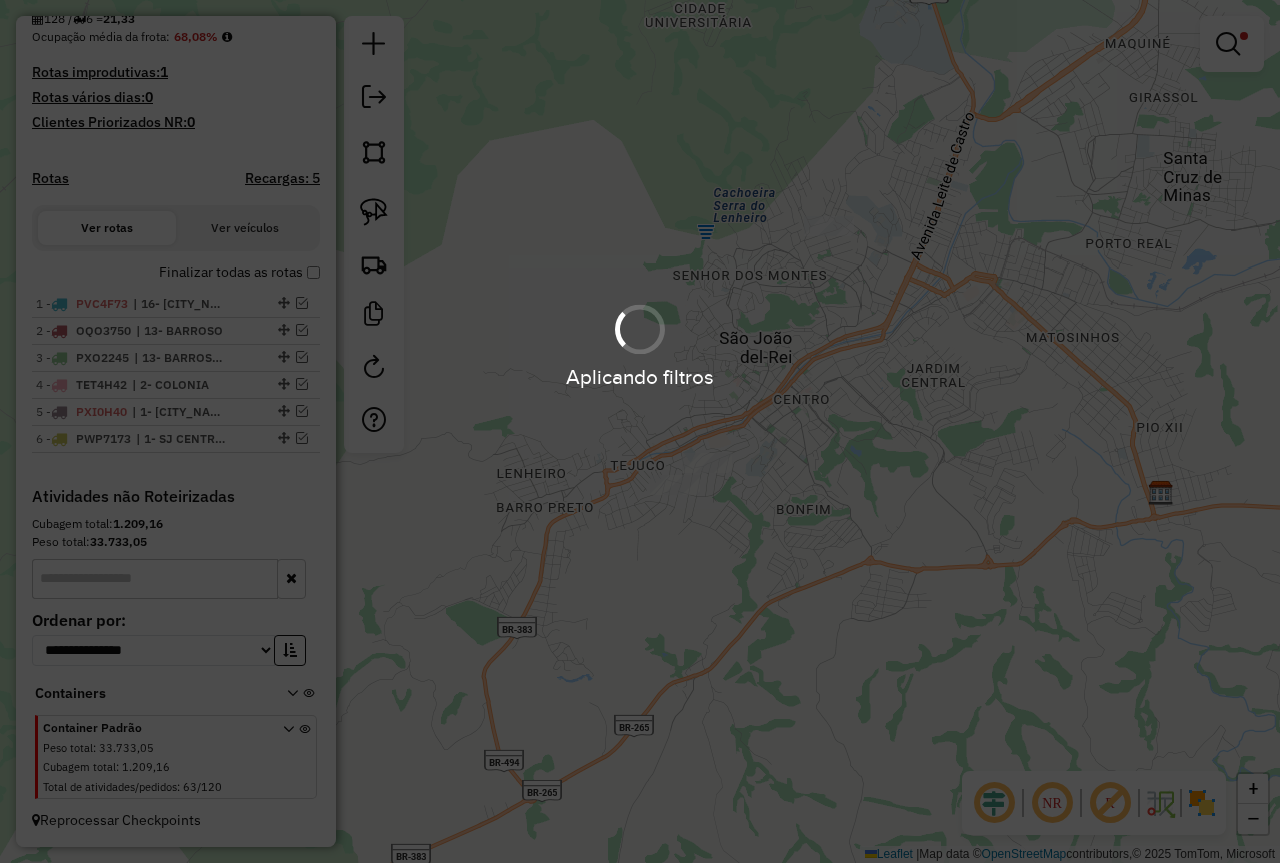 scroll, scrollTop: 499, scrollLeft: 0, axis: vertical 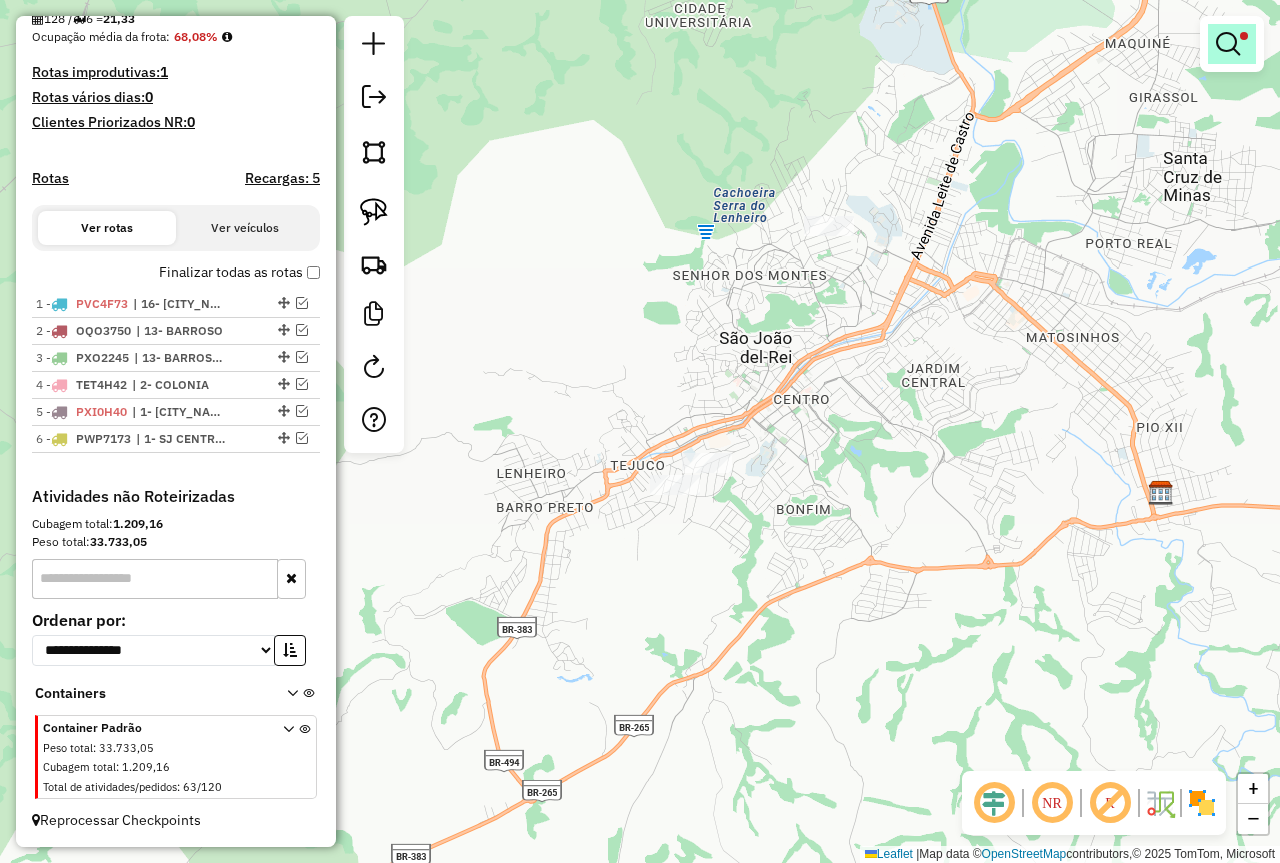 click at bounding box center [1228, 44] 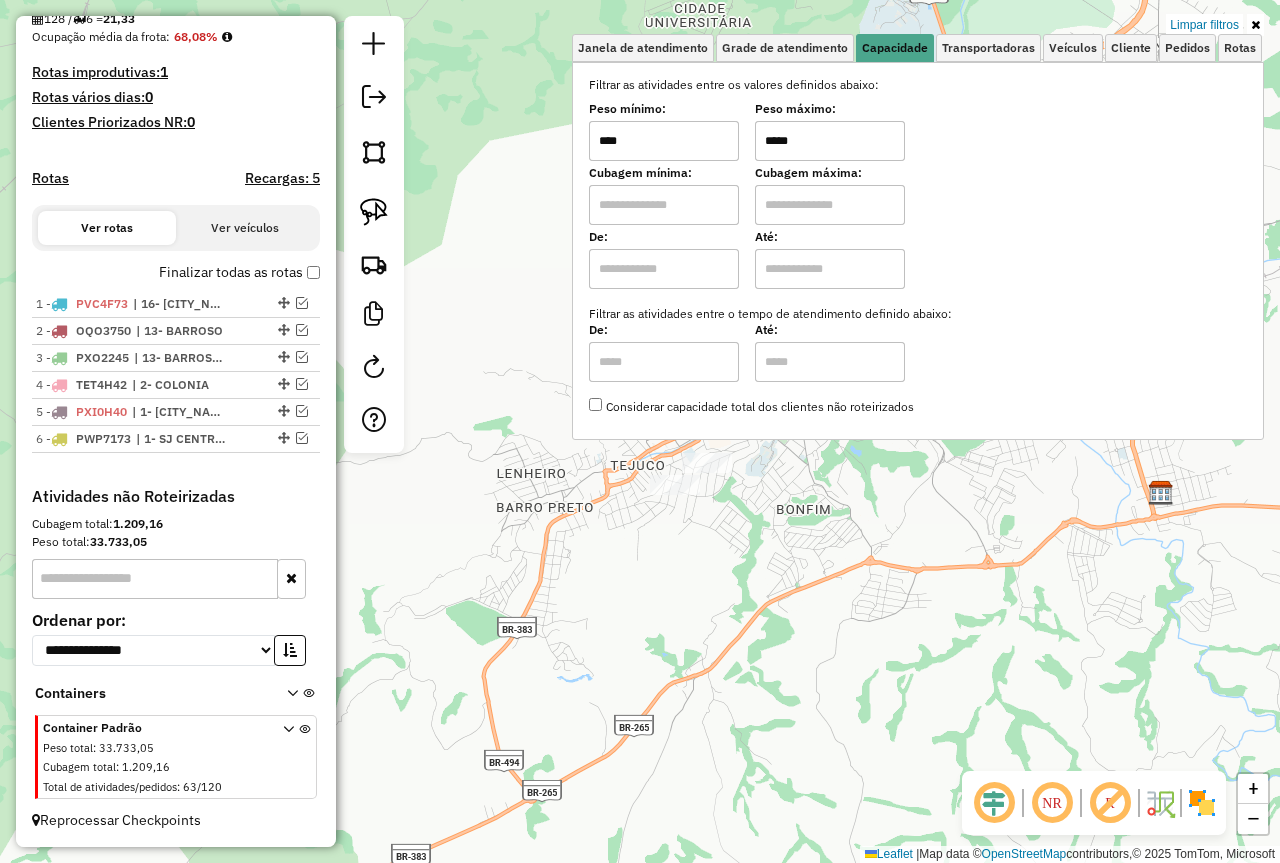 click on "Peso mínimo:  ****  Peso máximo:  *****" at bounding box center (918, 133) 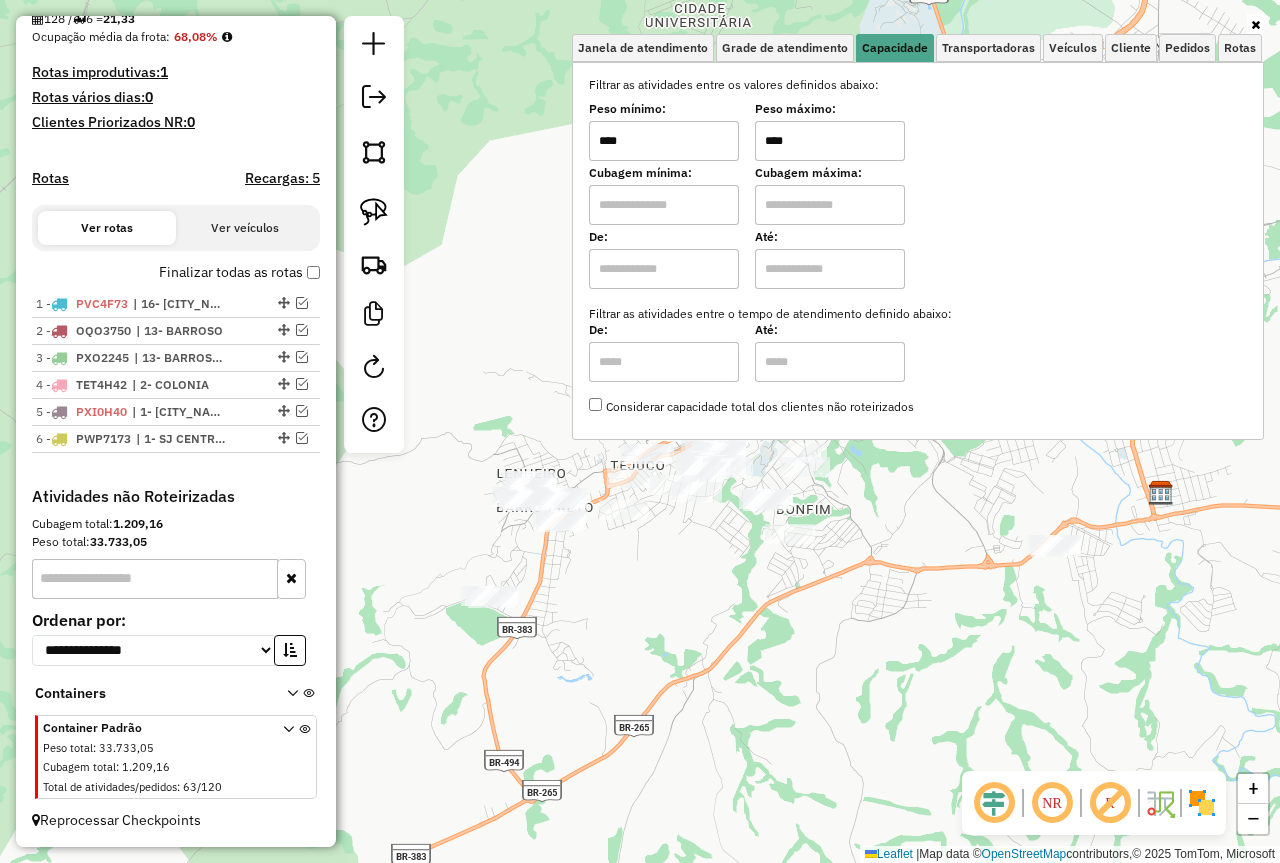 type on "****" 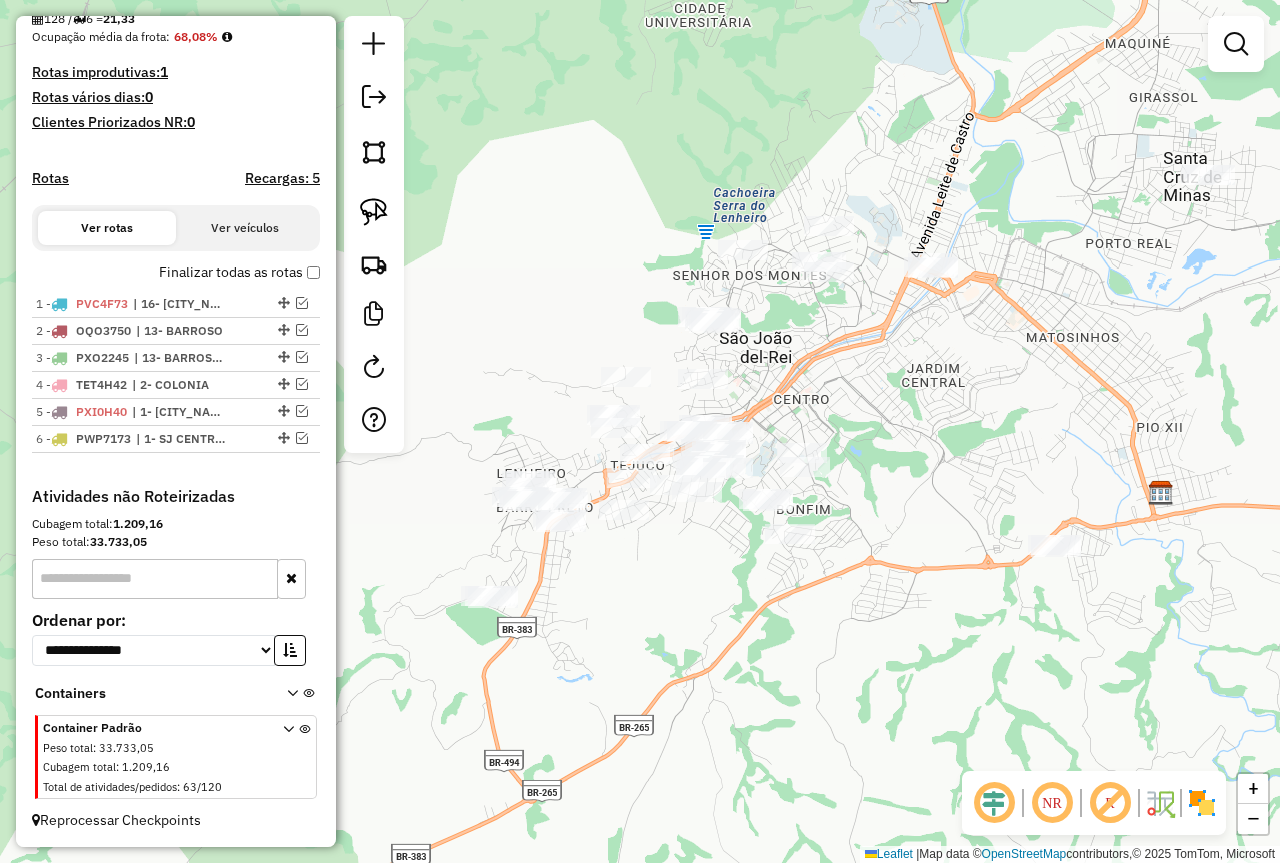 click 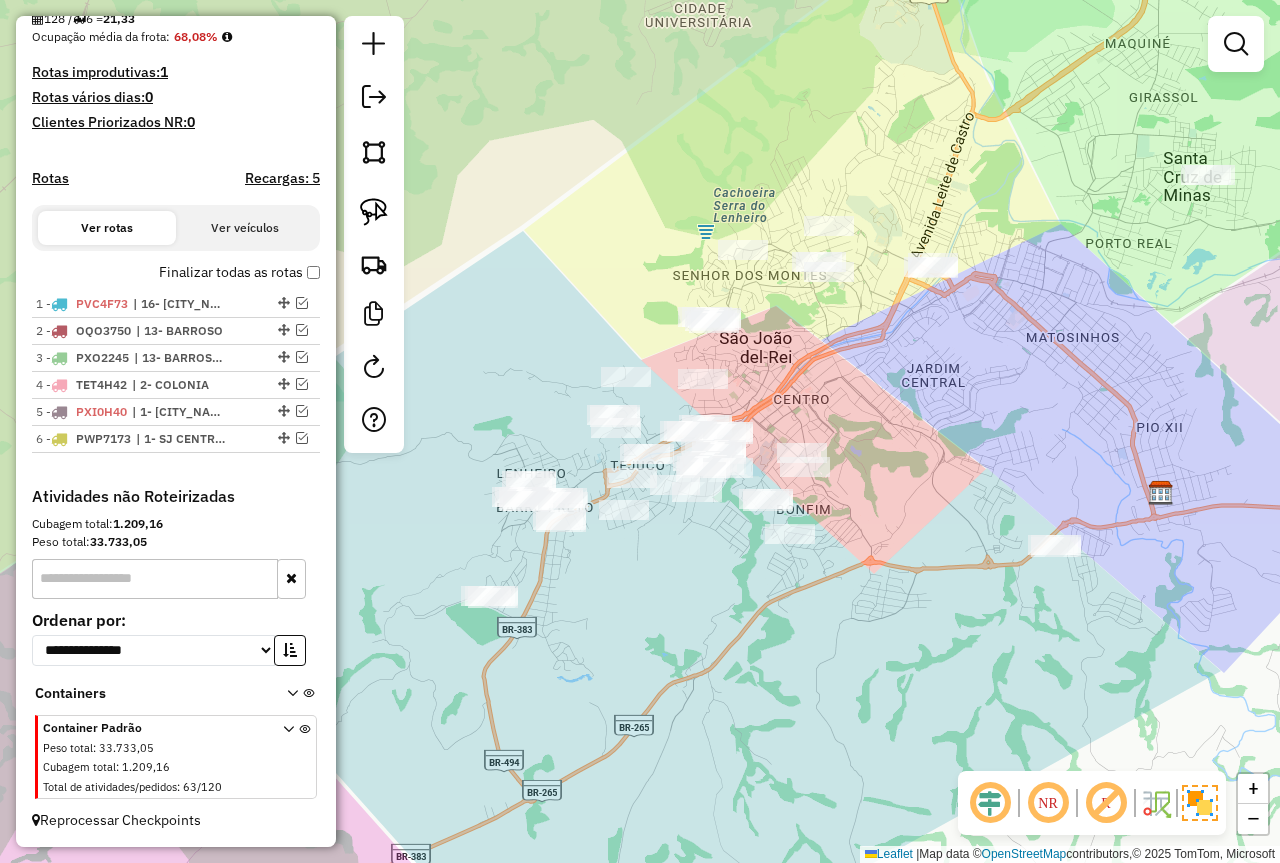 drag, startPoint x: 994, startPoint y: 424, endPoint x: 839, endPoint y: 378, distance: 161.6818 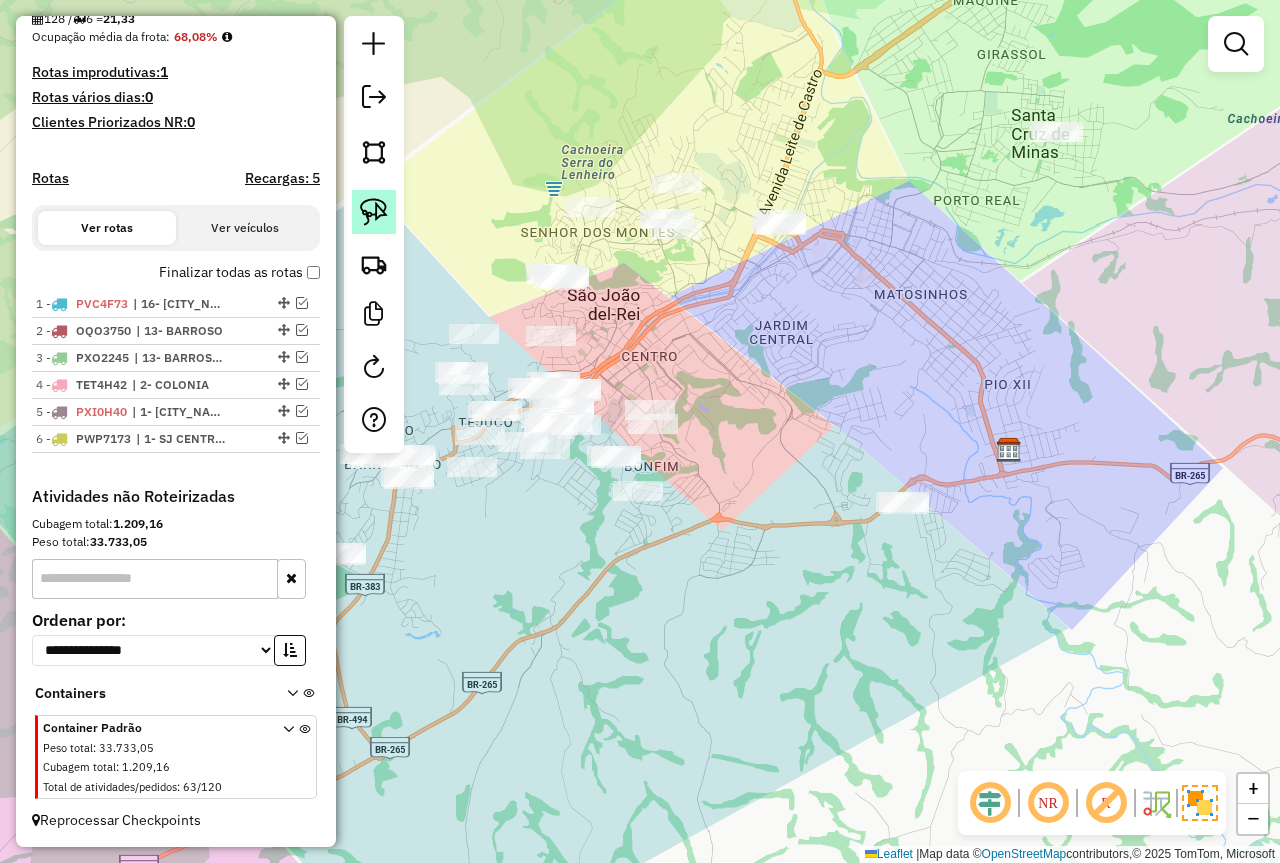 click 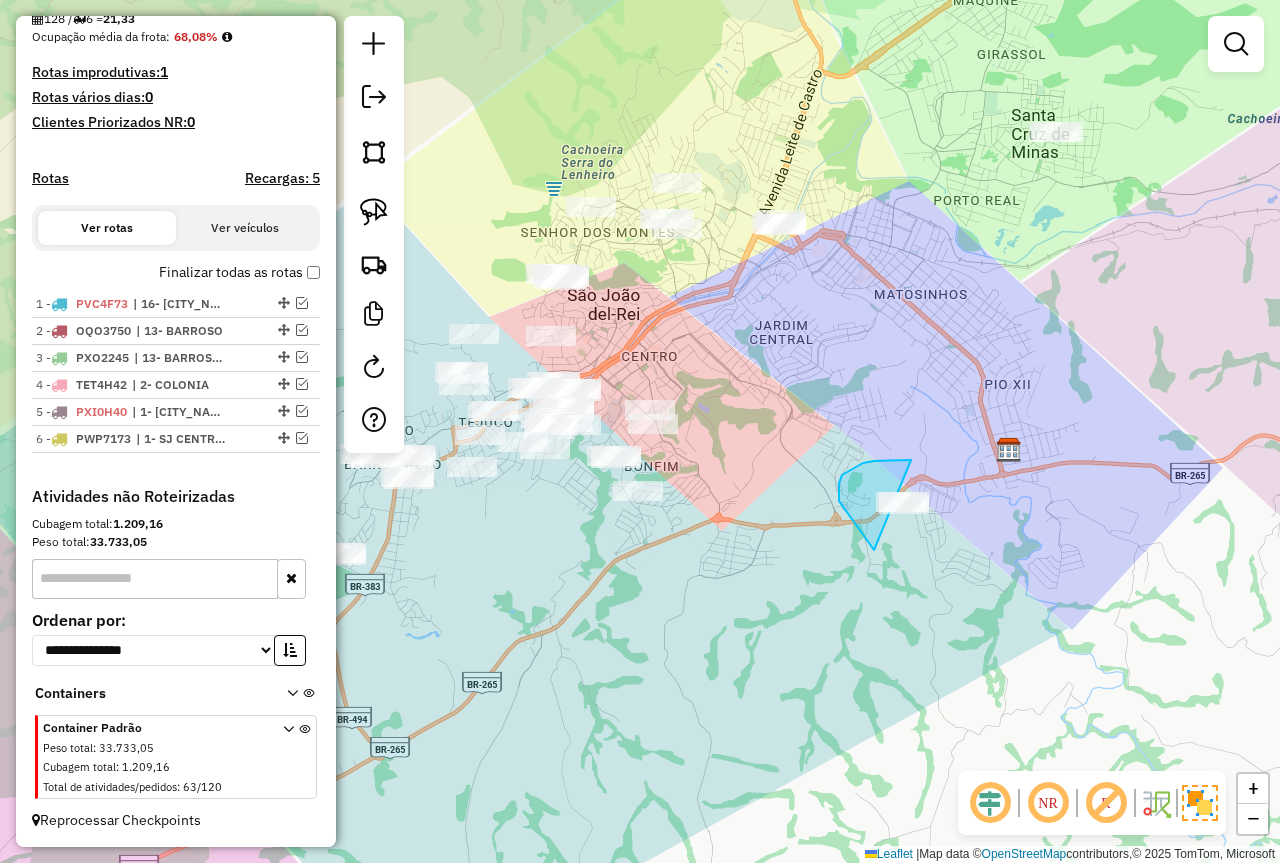 drag, startPoint x: 874, startPoint y: 550, endPoint x: 1109, endPoint y: 568, distance: 235.68835 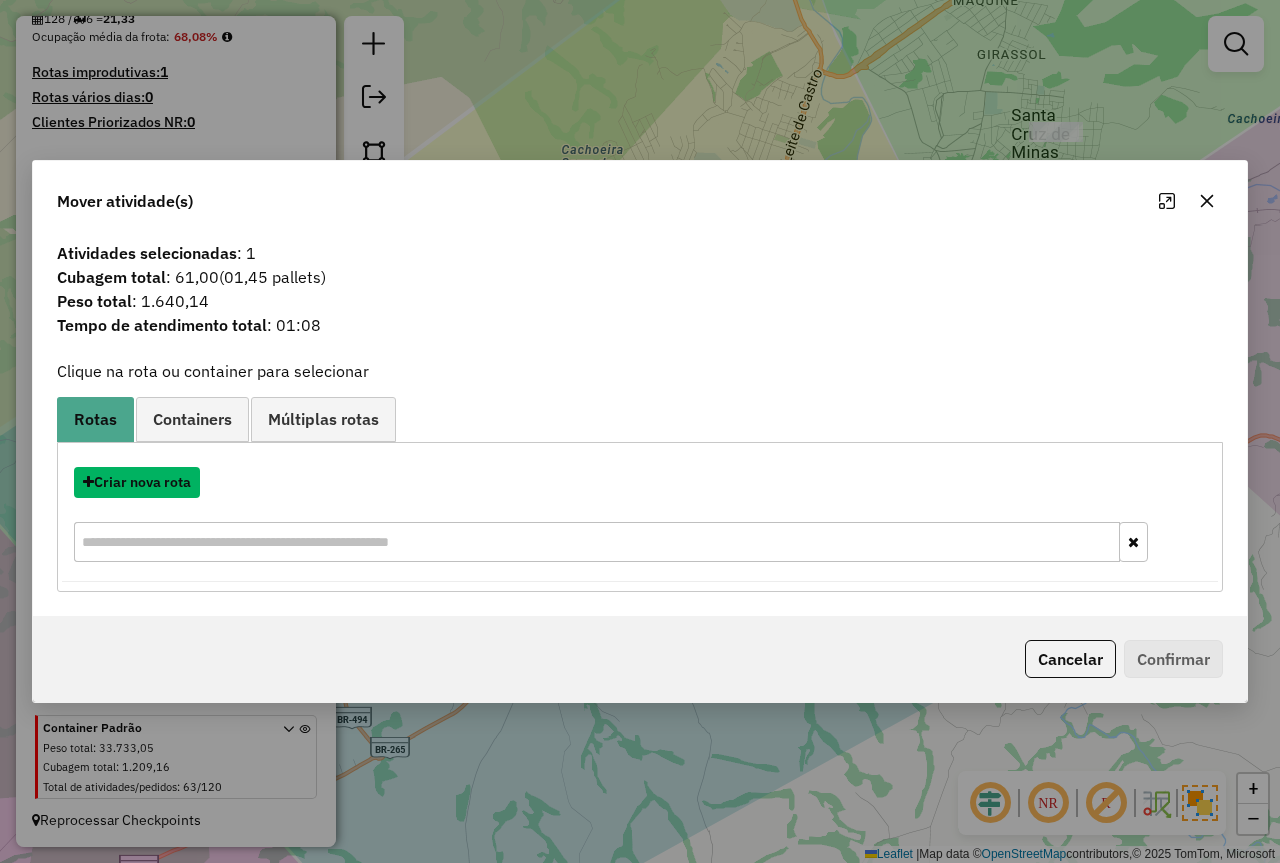click on "Criar nova rota" at bounding box center [137, 482] 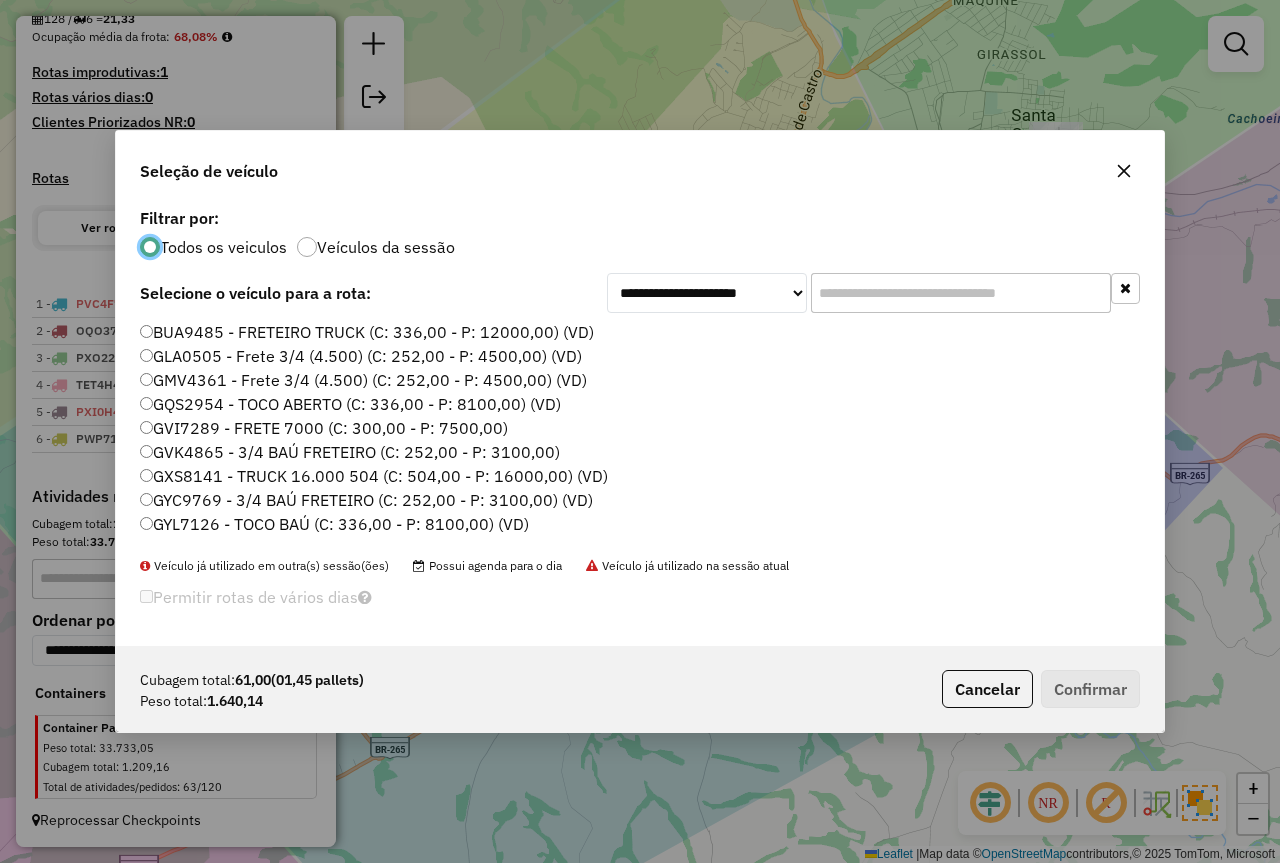 scroll, scrollTop: 11, scrollLeft: 6, axis: both 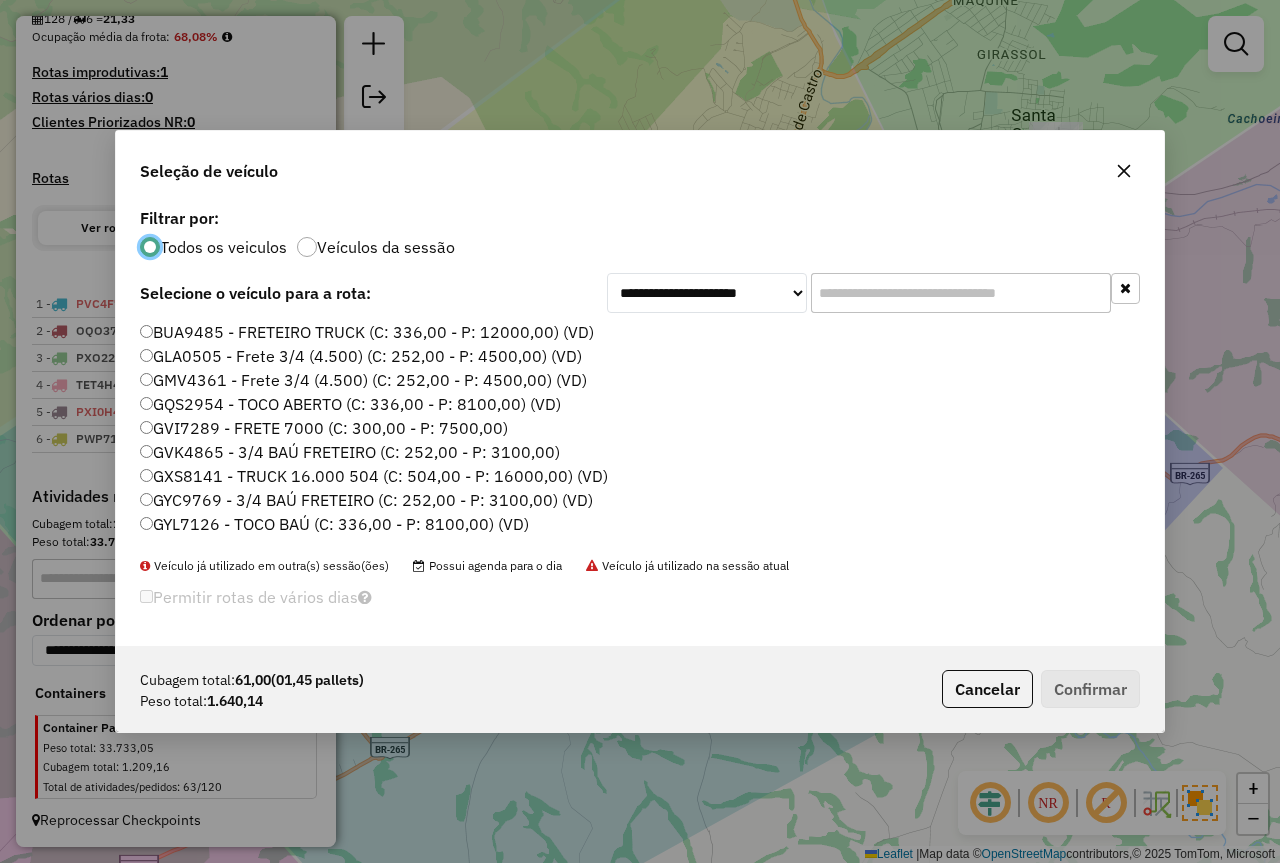 drag, startPoint x: 880, startPoint y: 284, endPoint x: 903, endPoint y: 311, distance: 35.468296 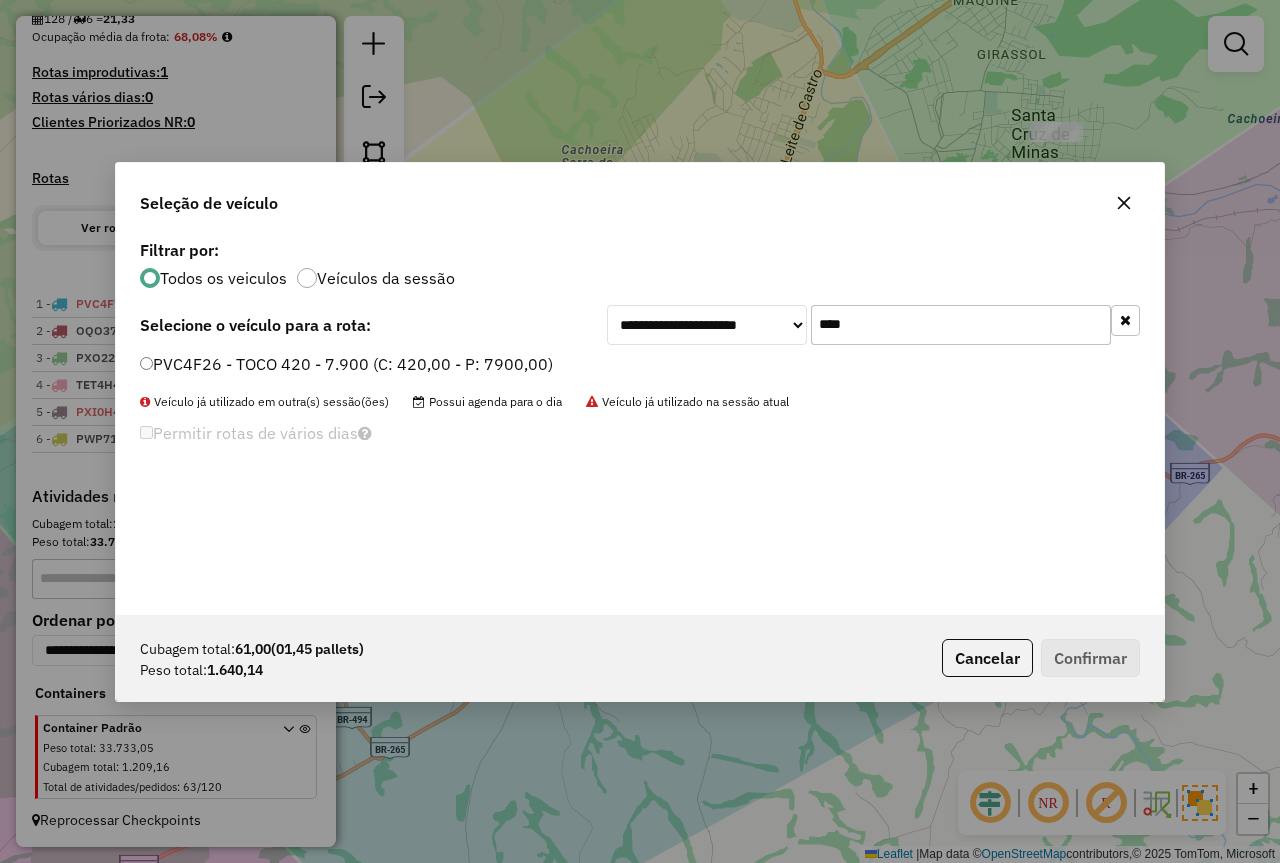 type on "****" 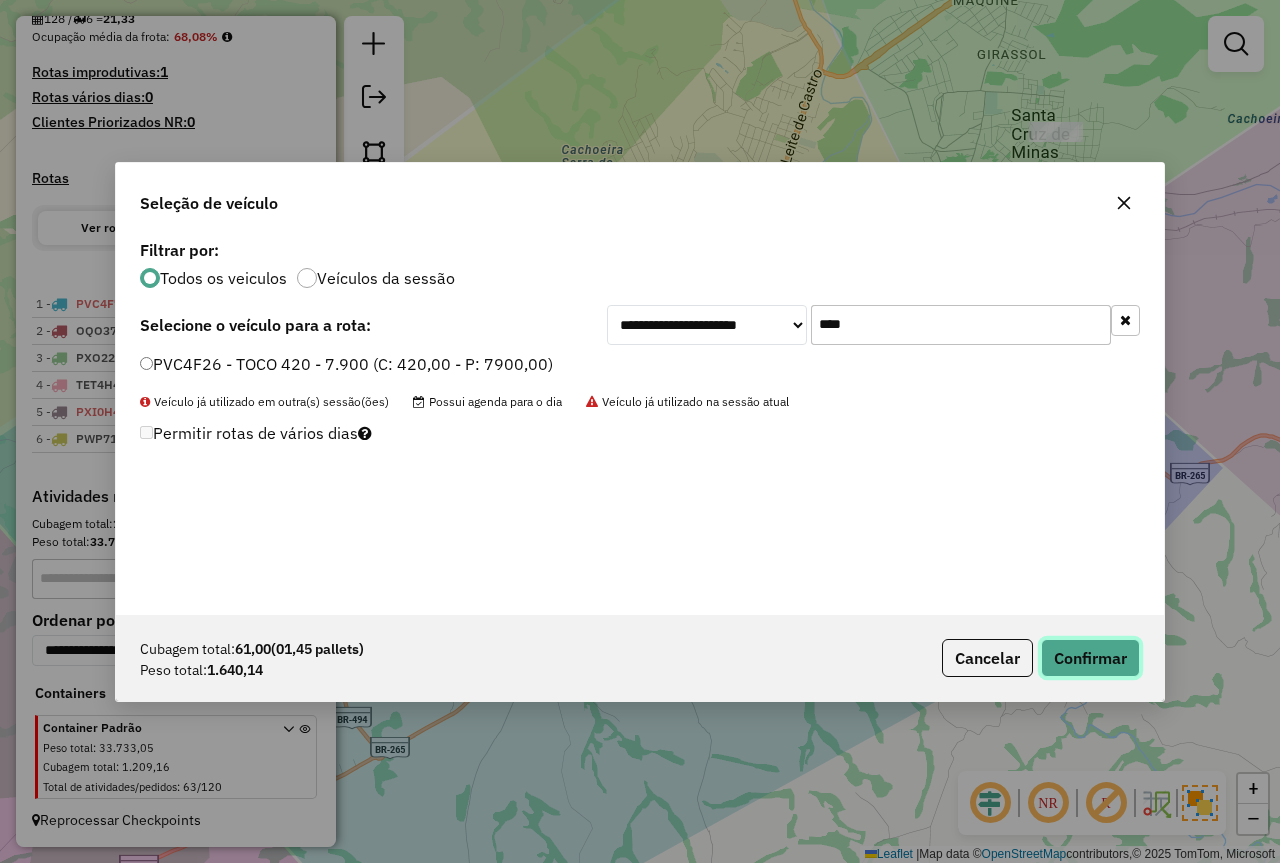 click on "Confirmar" 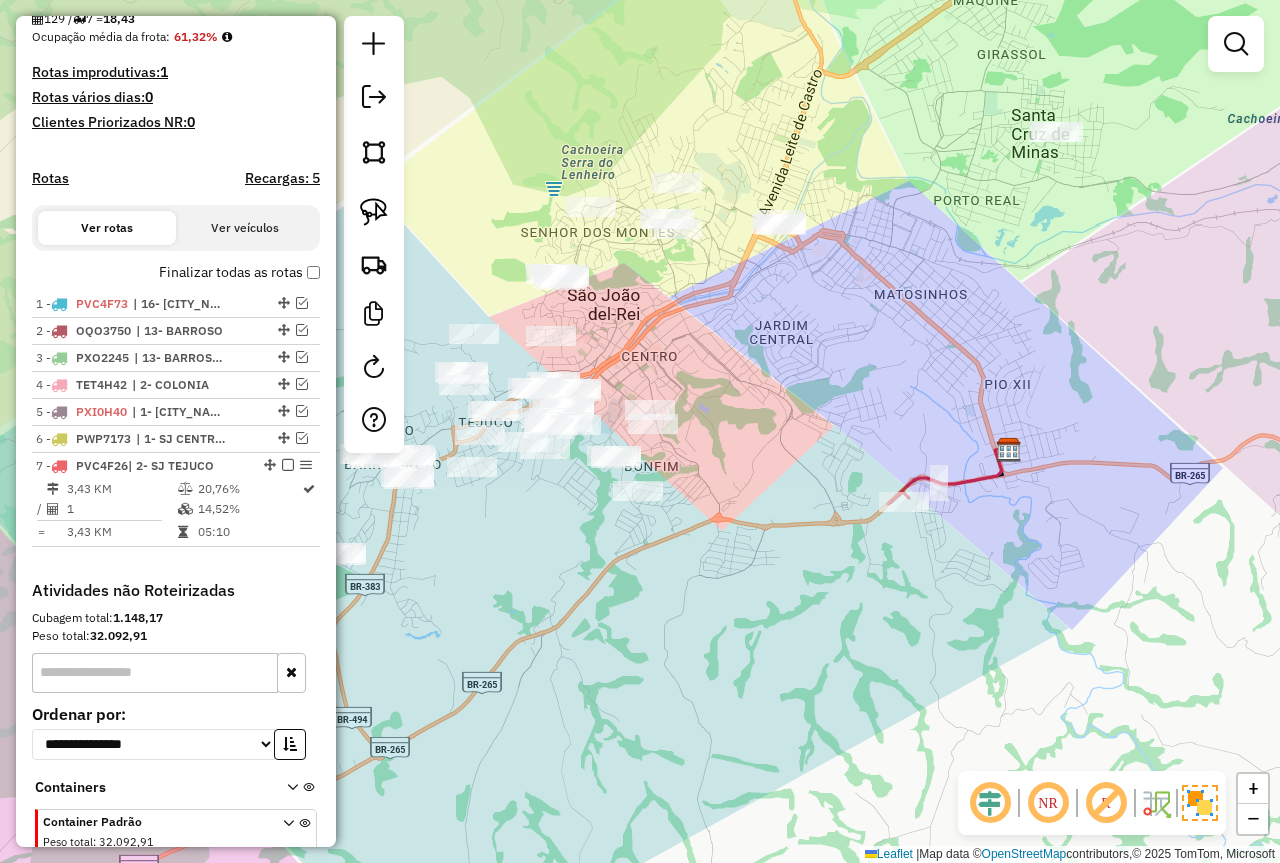 scroll, scrollTop: 584, scrollLeft: 0, axis: vertical 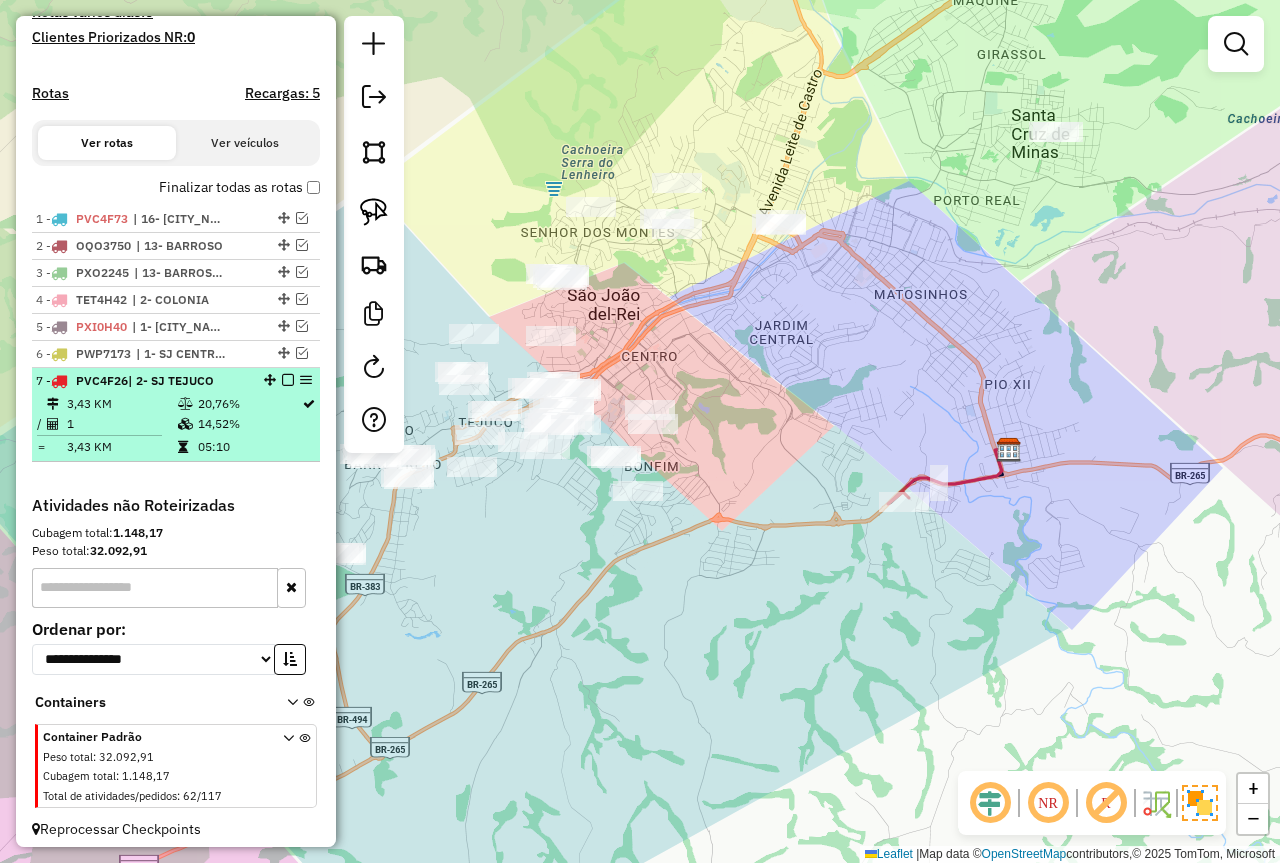 select on "**********" 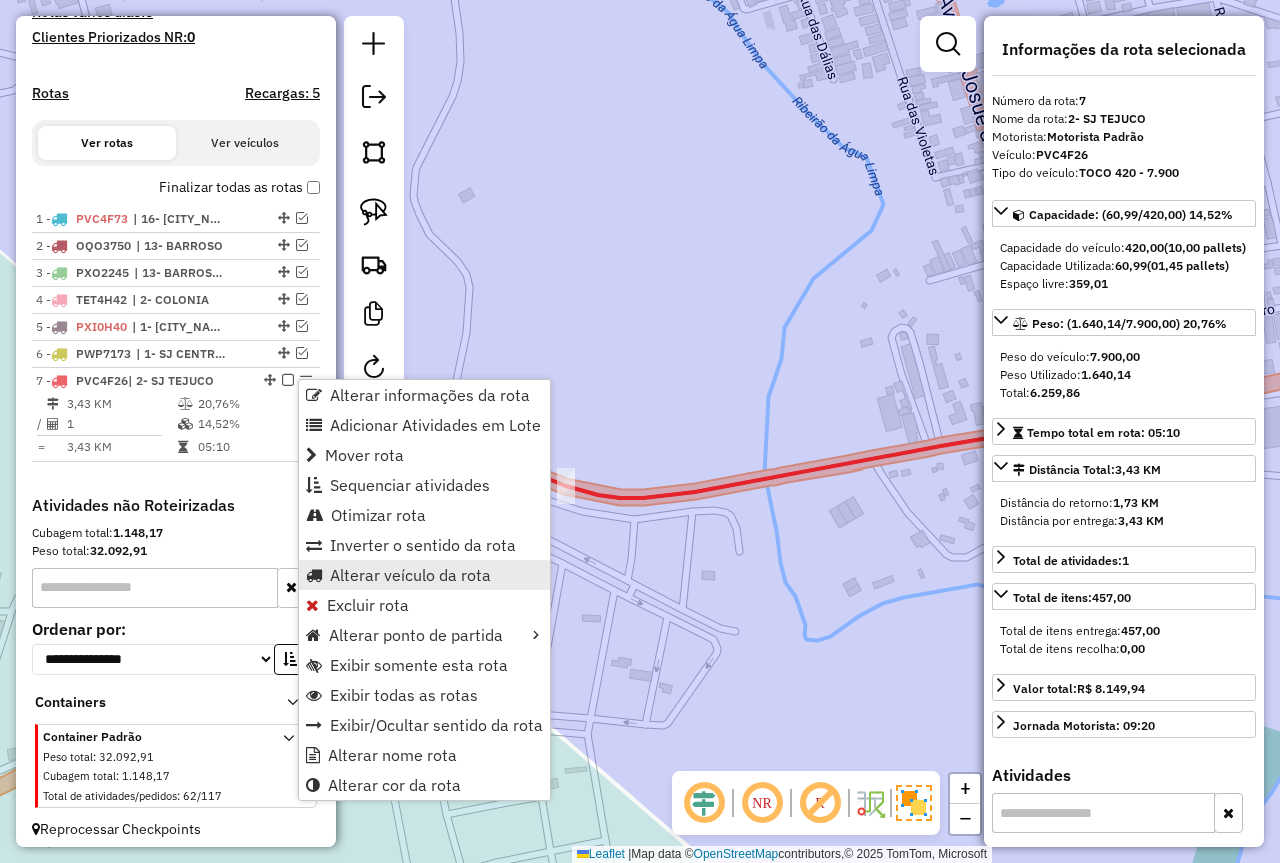 click on "Alterar veículo da rota" at bounding box center (410, 575) 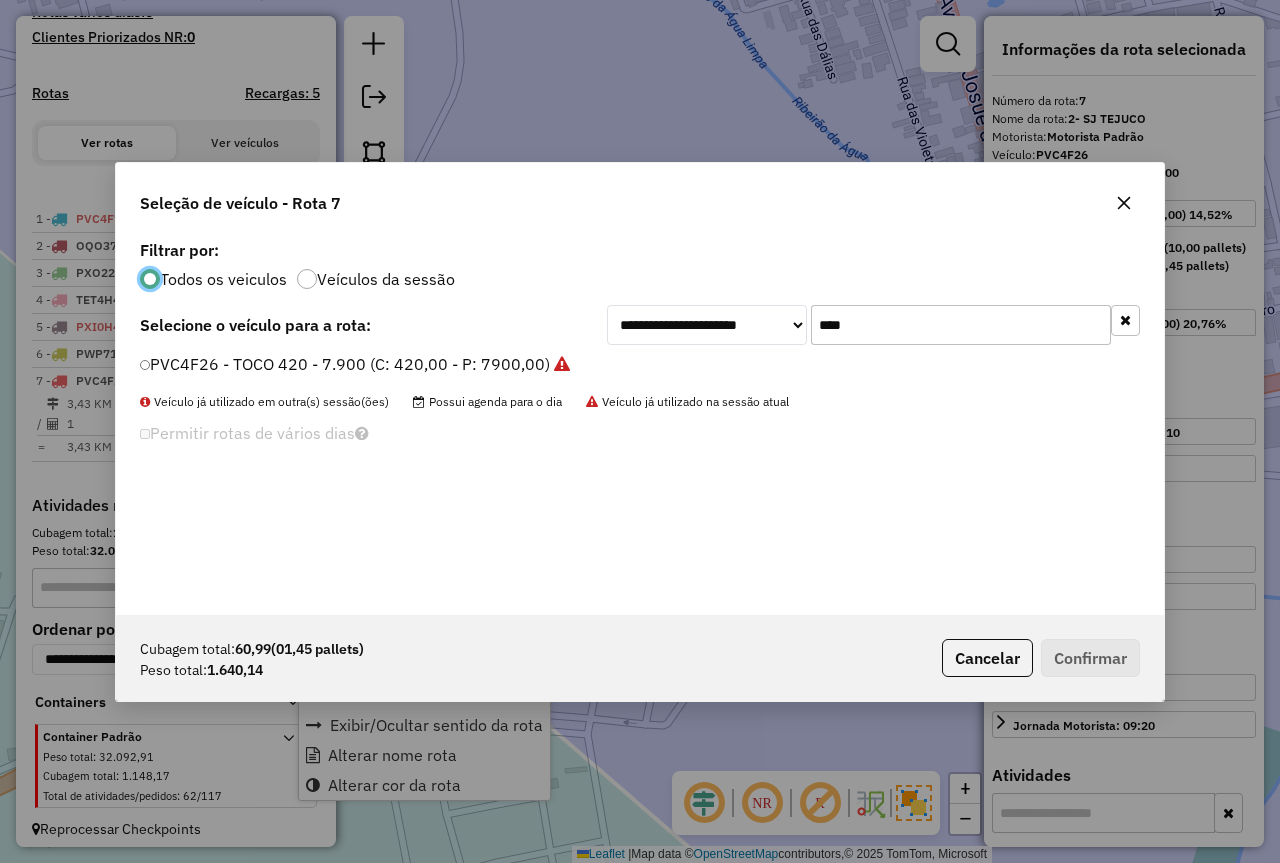 scroll, scrollTop: 11, scrollLeft: 6, axis: both 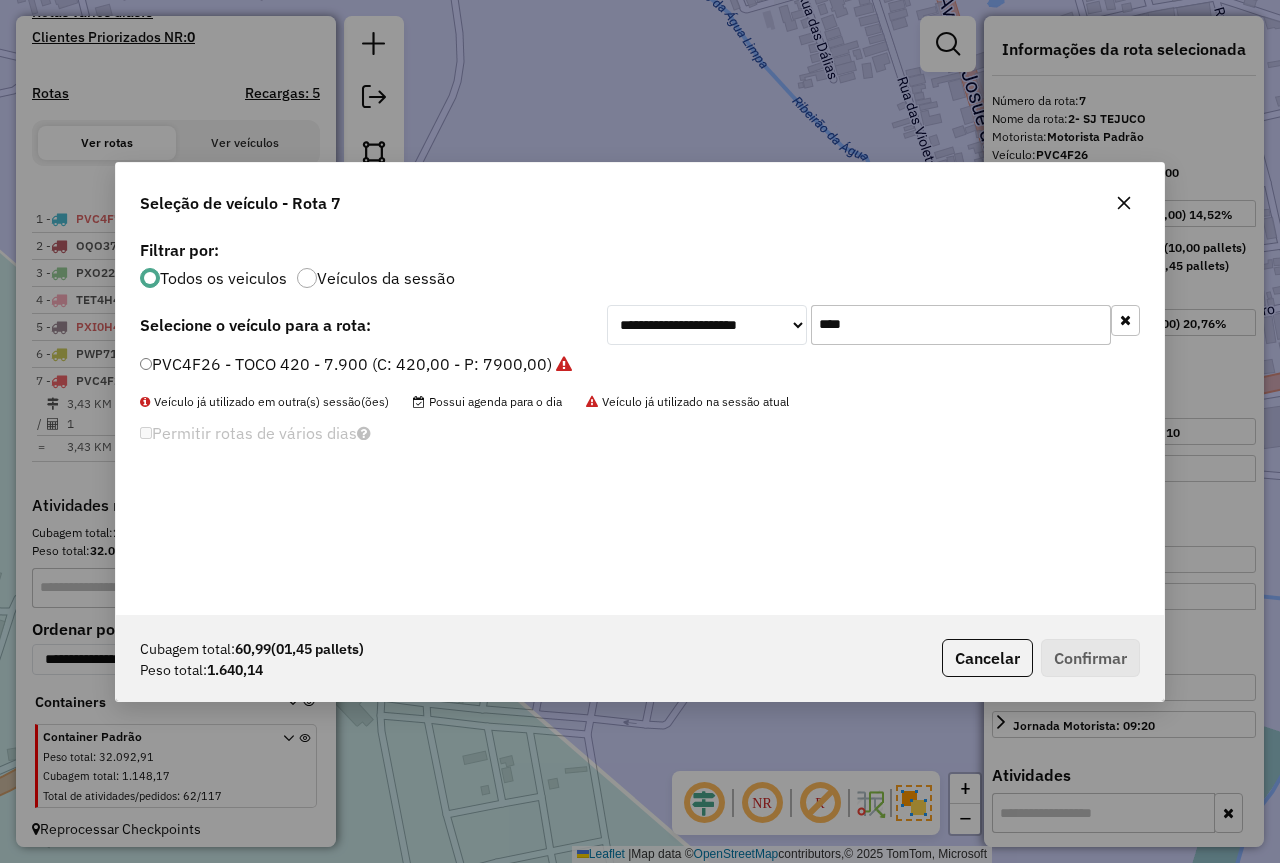 click on "****" 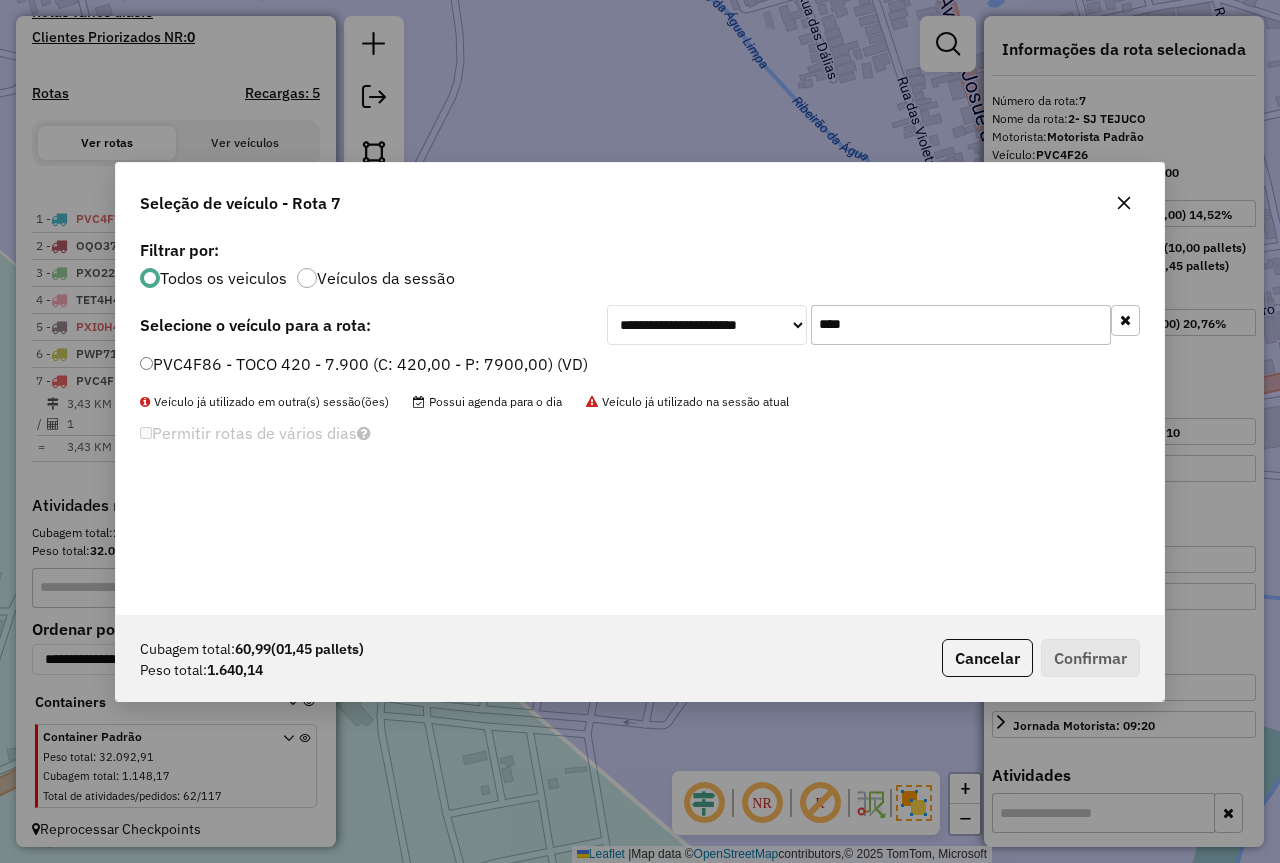 type on "****" 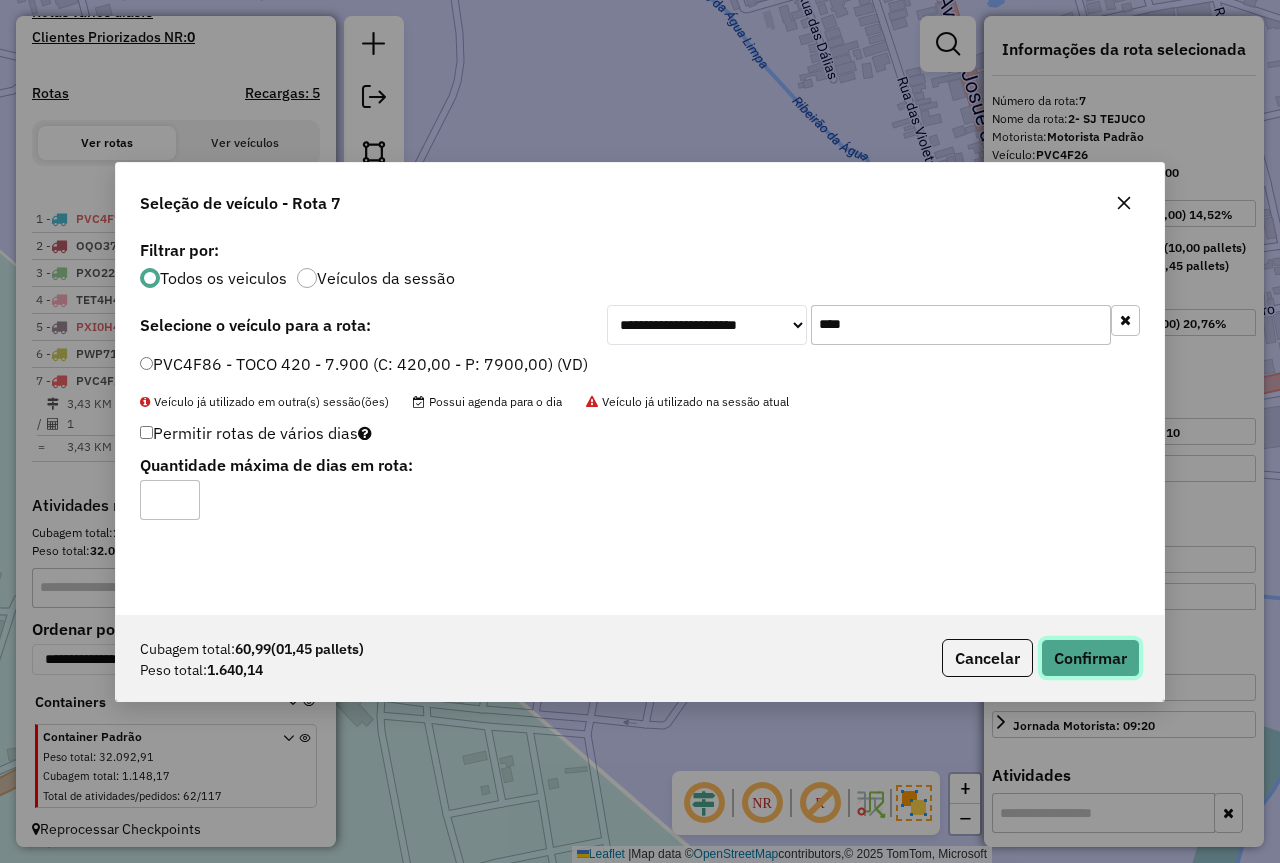 click on "Confirmar" 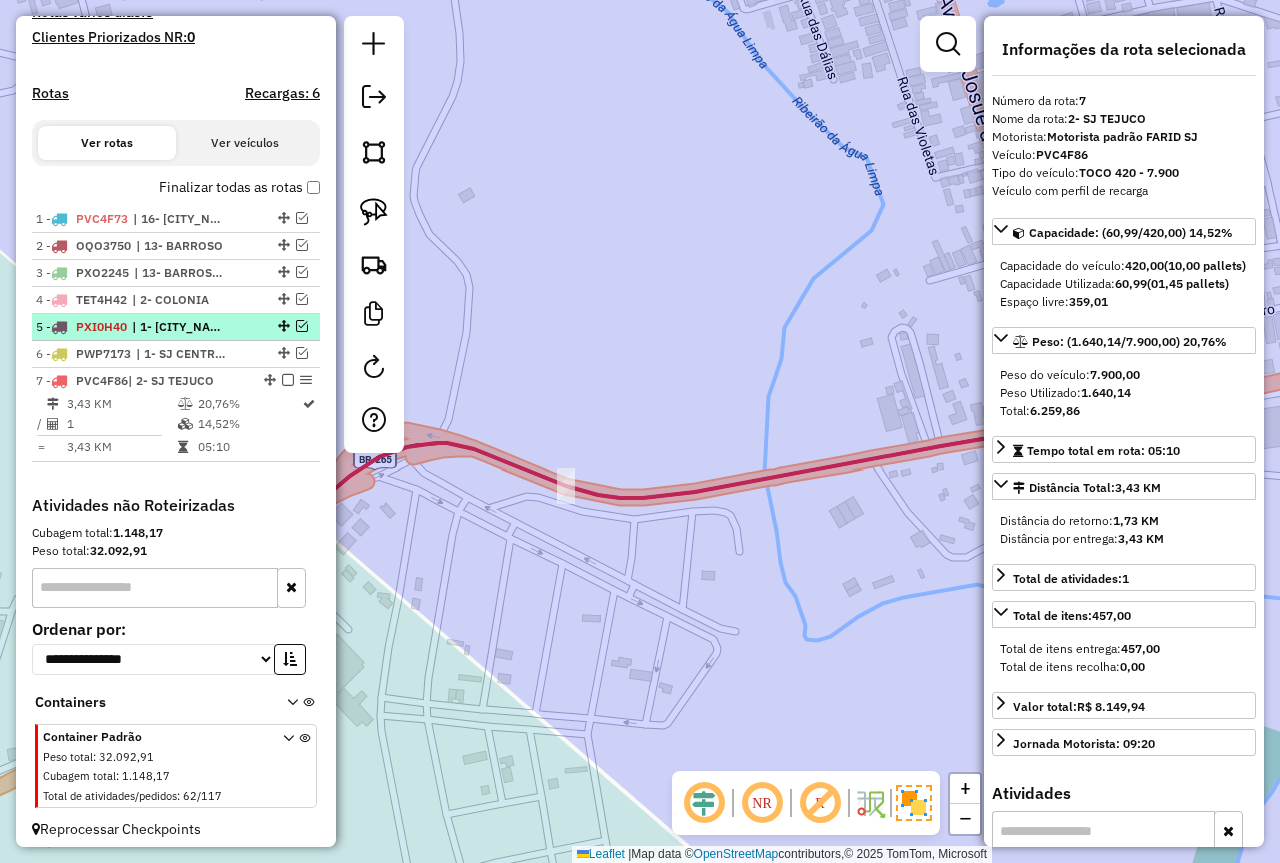 scroll, scrollTop: 593, scrollLeft: 0, axis: vertical 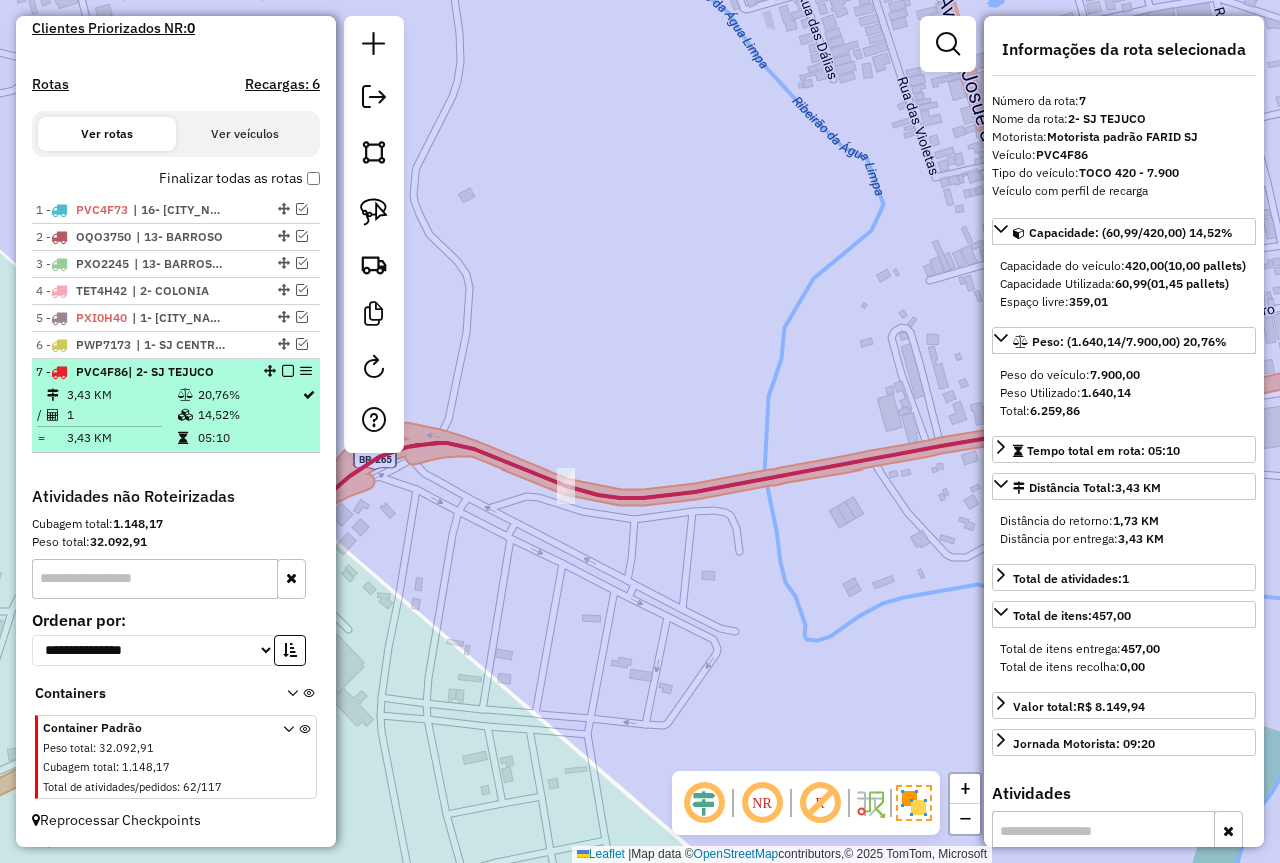 click at bounding box center [288, 371] 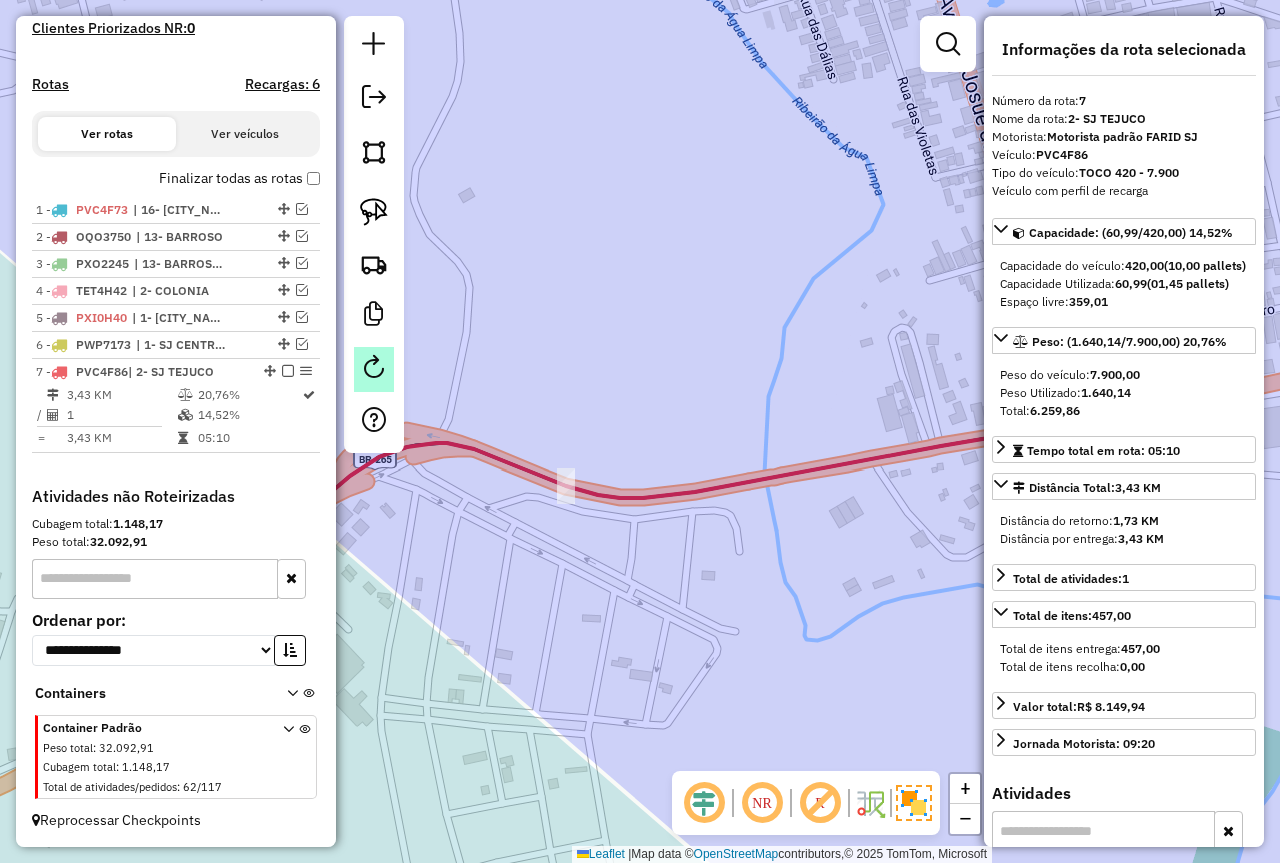 scroll, scrollTop: 526, scrollLeft: 0, axis: vertical 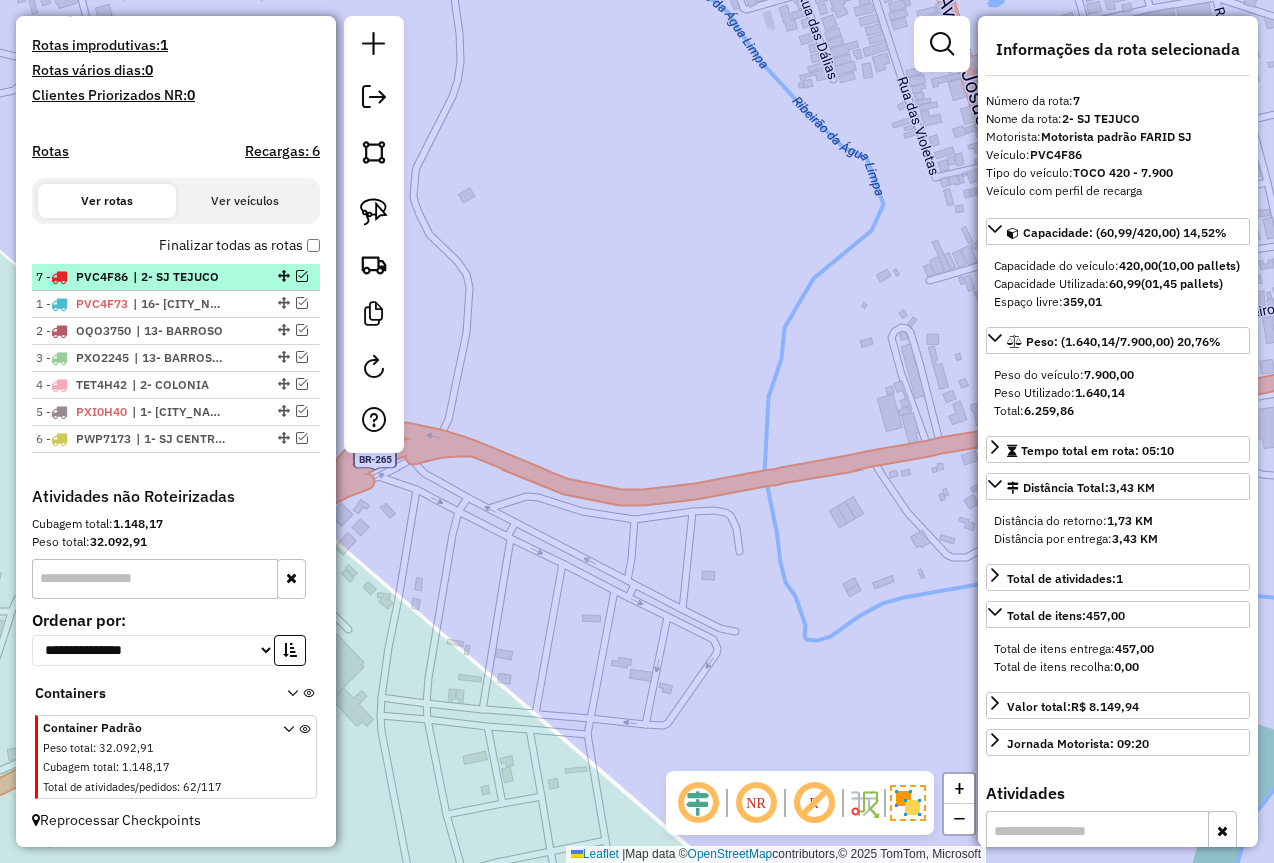 drag, startPoint x: 280, startPoint y: 441, endPoint x: 259, endPoint y: 272, distance: 170.29973 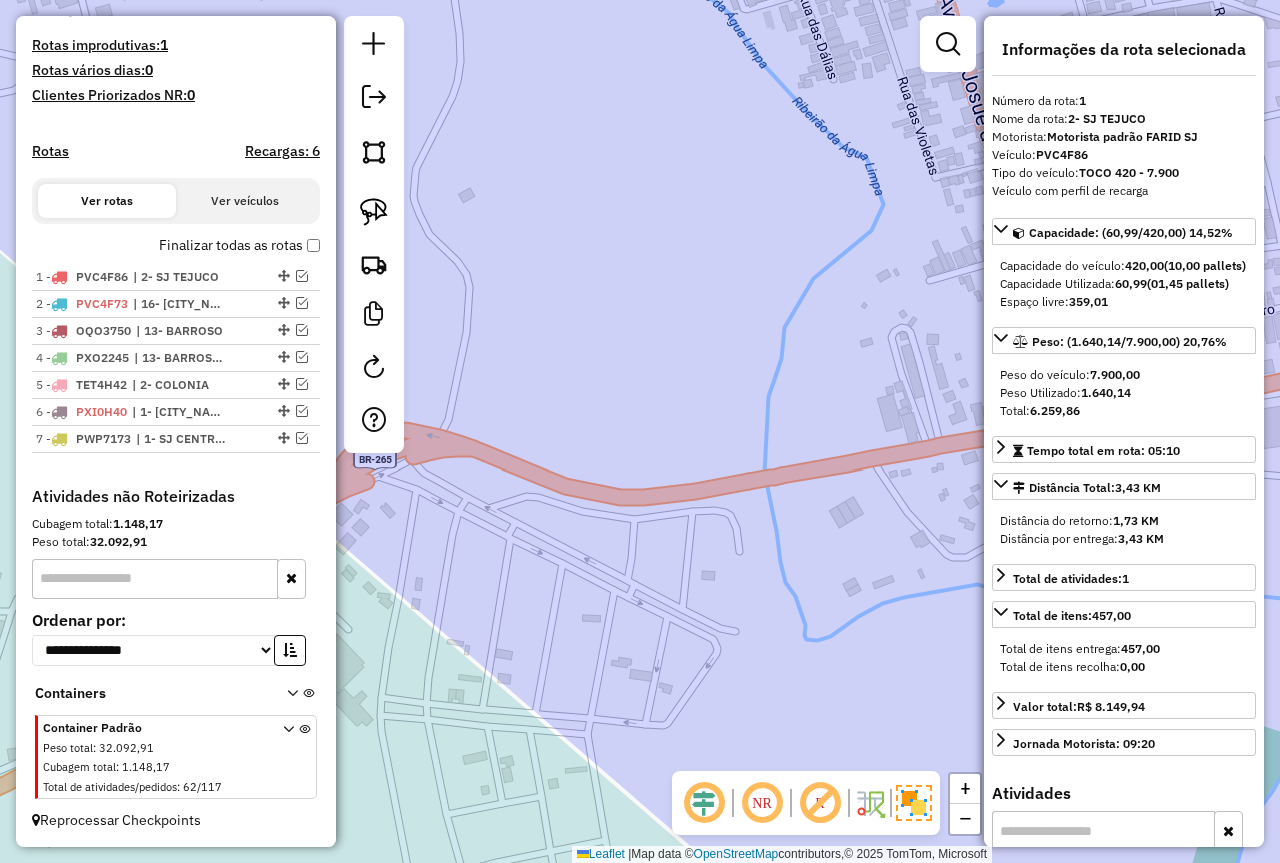 click on "Janela de atendimento Grade de atendimento Capacidade Transportadoras Veículos Cliente Pedidos  Rotas Selecione os dias de semana para filtrar as janelas de atendimento  Seg   Ter   Qua   Qui   Sex   Sáb   Dom  Informe o período da janela de atendimento: De: Até:  Filtrar exatamente a janela do cliente  Considerar janela de atendimento padrão  Selecione os dias de semana para filtrar as grades de atendimento  Seg   Ter   Qua   Qui   Sex   Sáb   Dom   Considerar clientes sem dia de atendimento cadastrado  Clientes fora do dia de atendimento selecionado Filtrar as atividades entre os valores definidos abaixo:  Peso mínimo:  ****  Peso máximo:  ****  Cubagem mínima:   Cubagem máxima:   De:   Até:  Filtrar as atividades entre o tempo de atendimento definido abaixo:  De:   Até:   Considerar capacidade total dos clientes não roteirizados Transportadora: Selecione um ou mais itens Tipo de veículo: Selecione um ou mais itens Veículo: Selecione um ou mais itens Motorista: Selecione um ou mais itens De:" 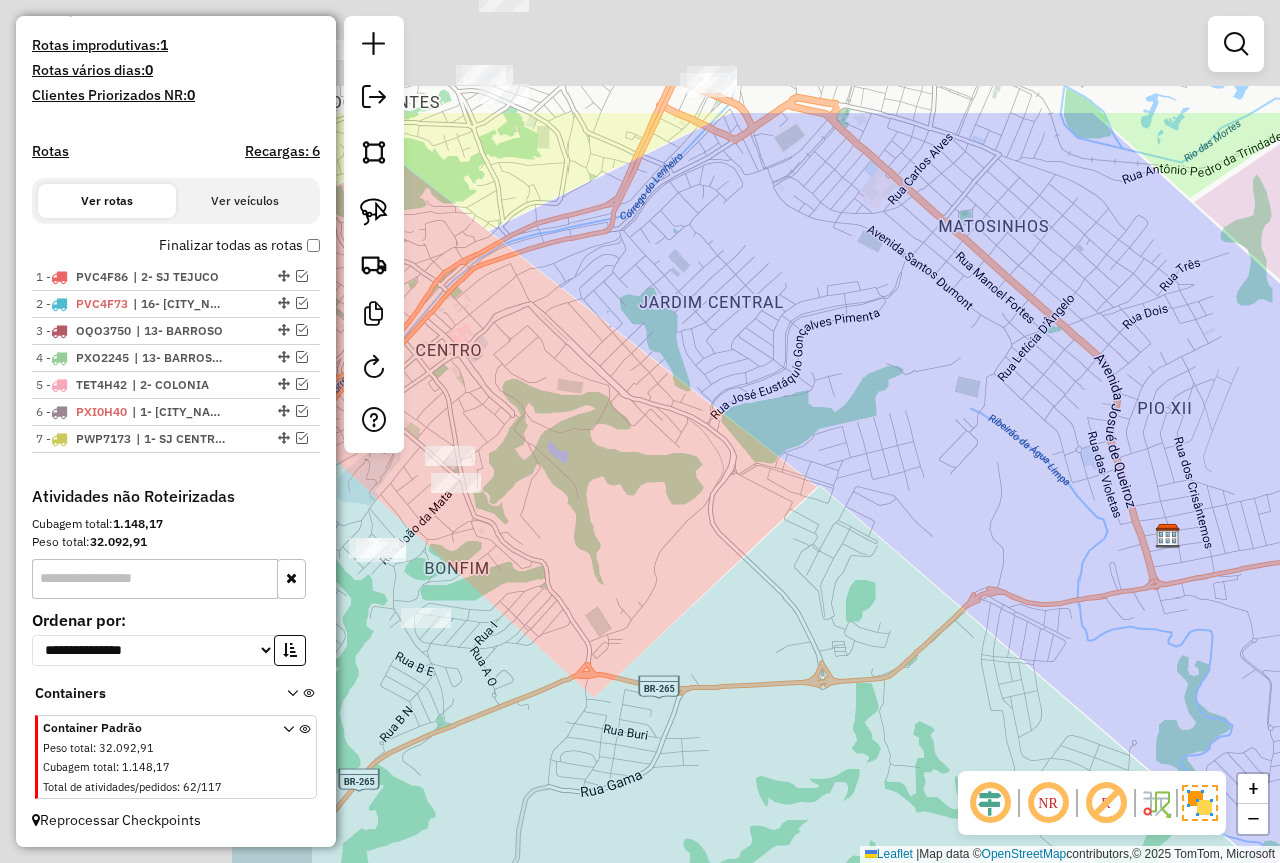 drag, startPoint x: 677, startPoint y: 289, endPoint x: 1037, endPoint y: 488, distance: 411.34048 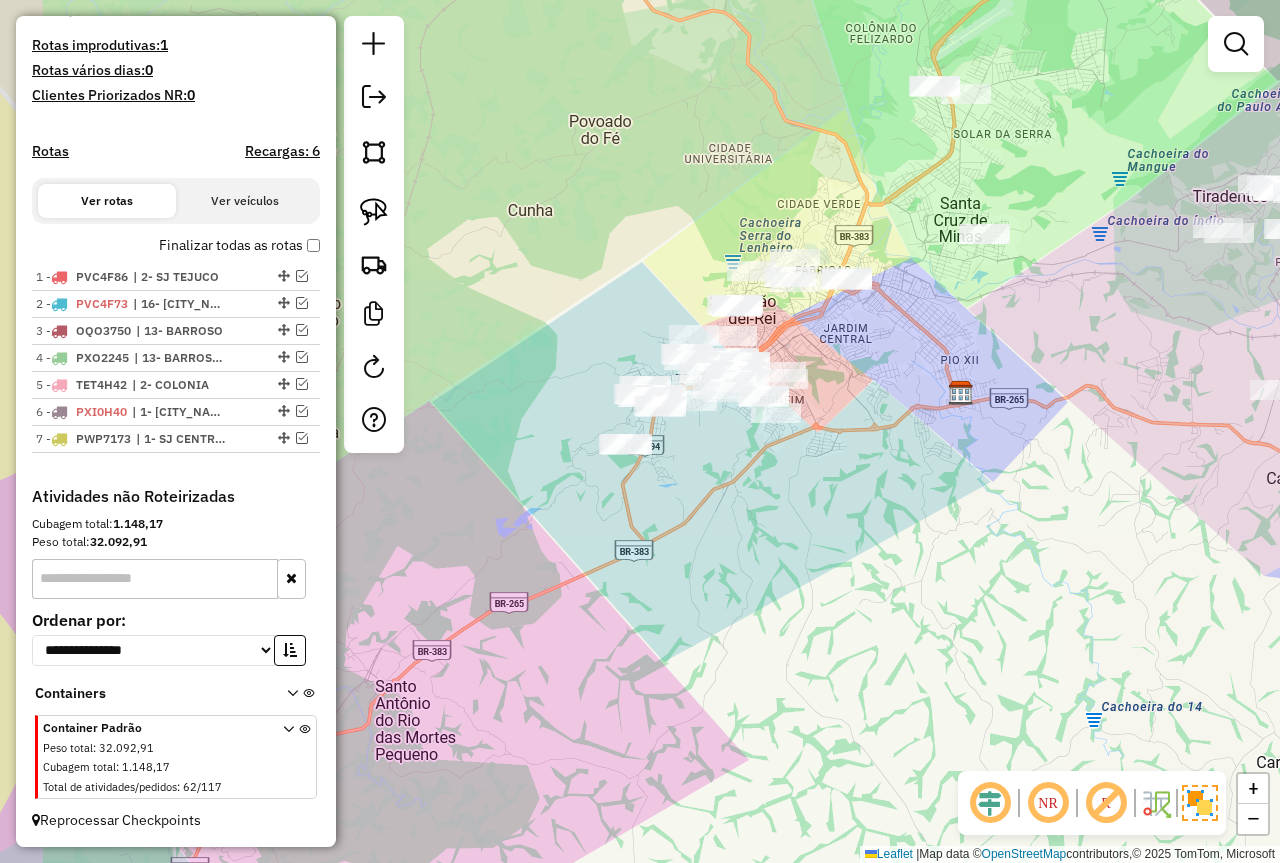 drag, startPoint x: 838, startPoint y: 412, endPoint x: 857, endPoint y: 407, distance: 19.646883 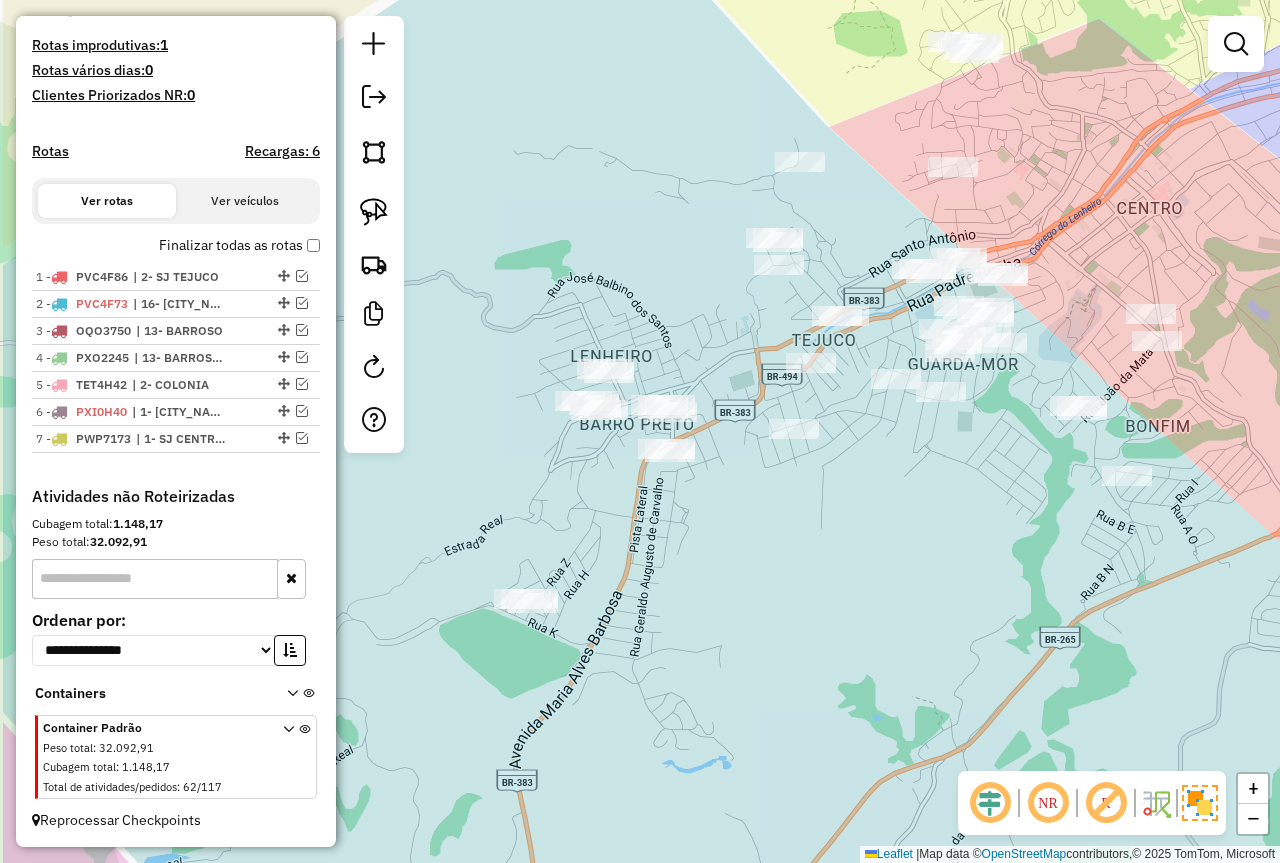 drag, startPoint x: 724, startPoint y: 455, endPoint x: 819, endPoint y: 443, distance: 95.7549 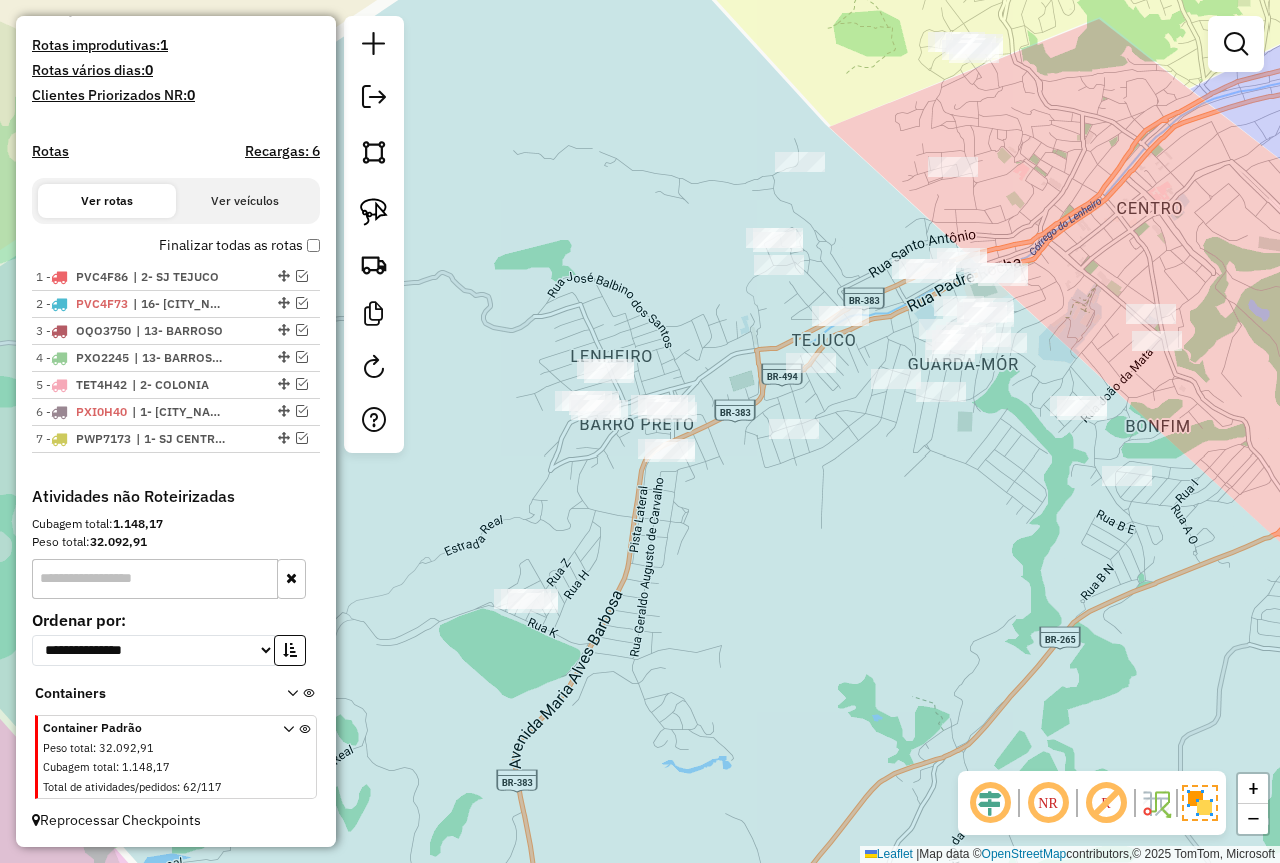 click 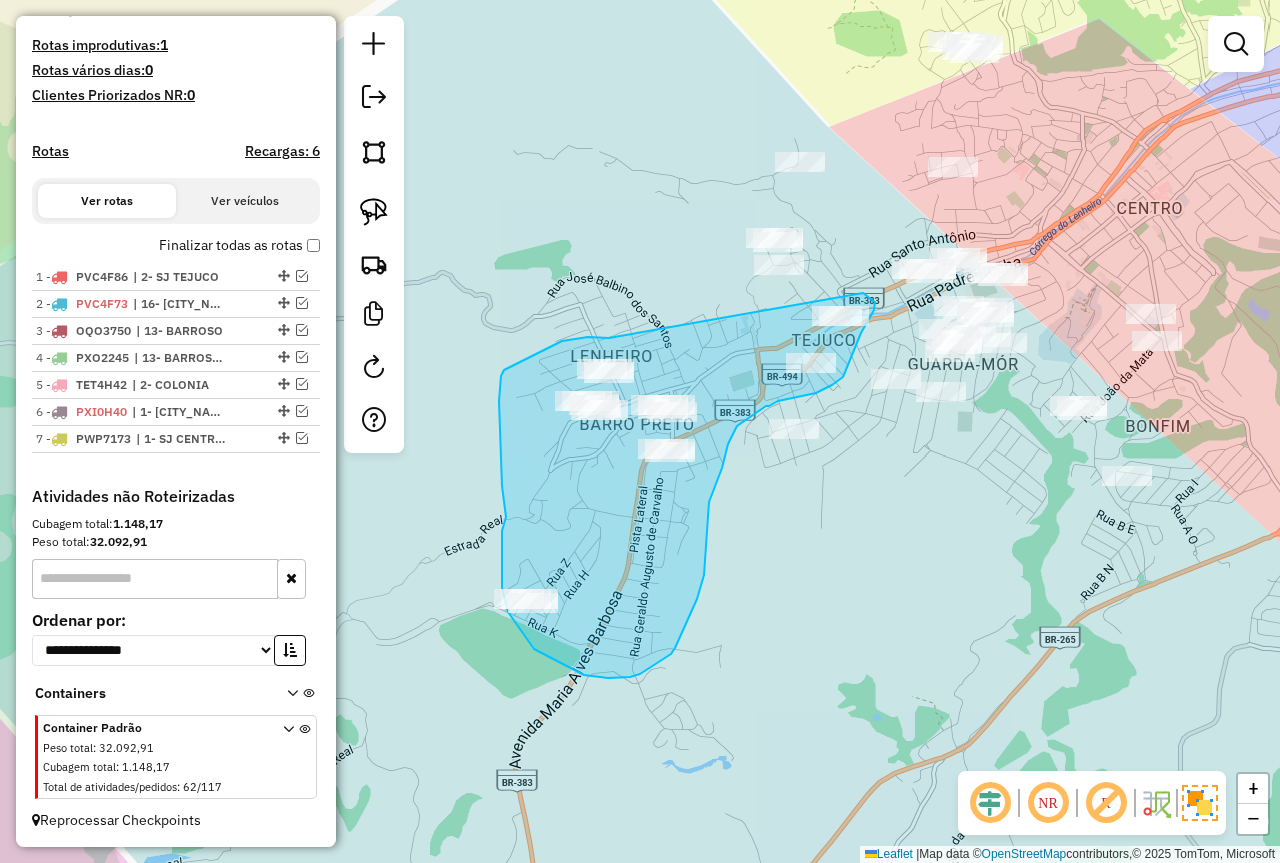 drag, startPoint x: 609, startPoint y: 338, endPoint x: 807, endPoint y: 290, distance: 203.73512 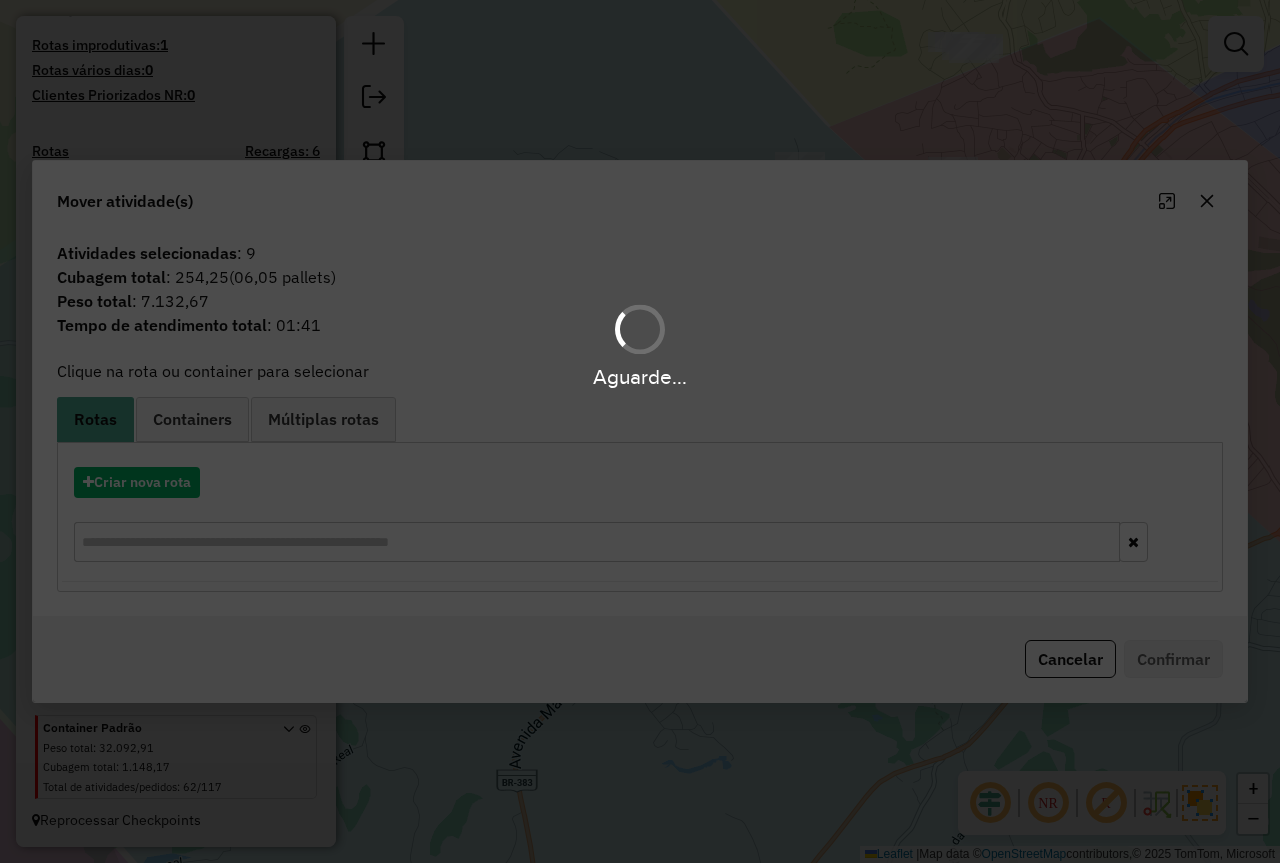 click on "Aguarde..." at bounding box center [640, 431] 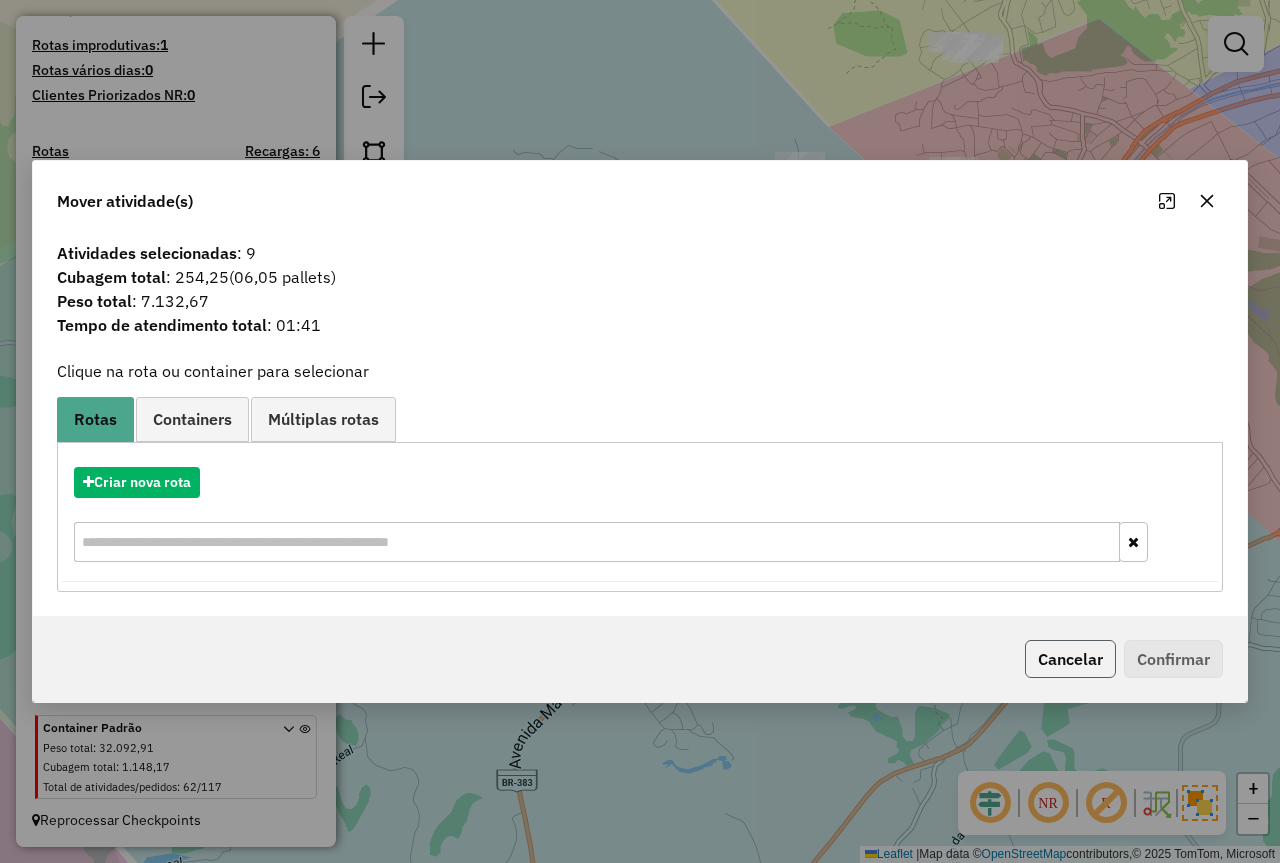 click on "Cancelar" 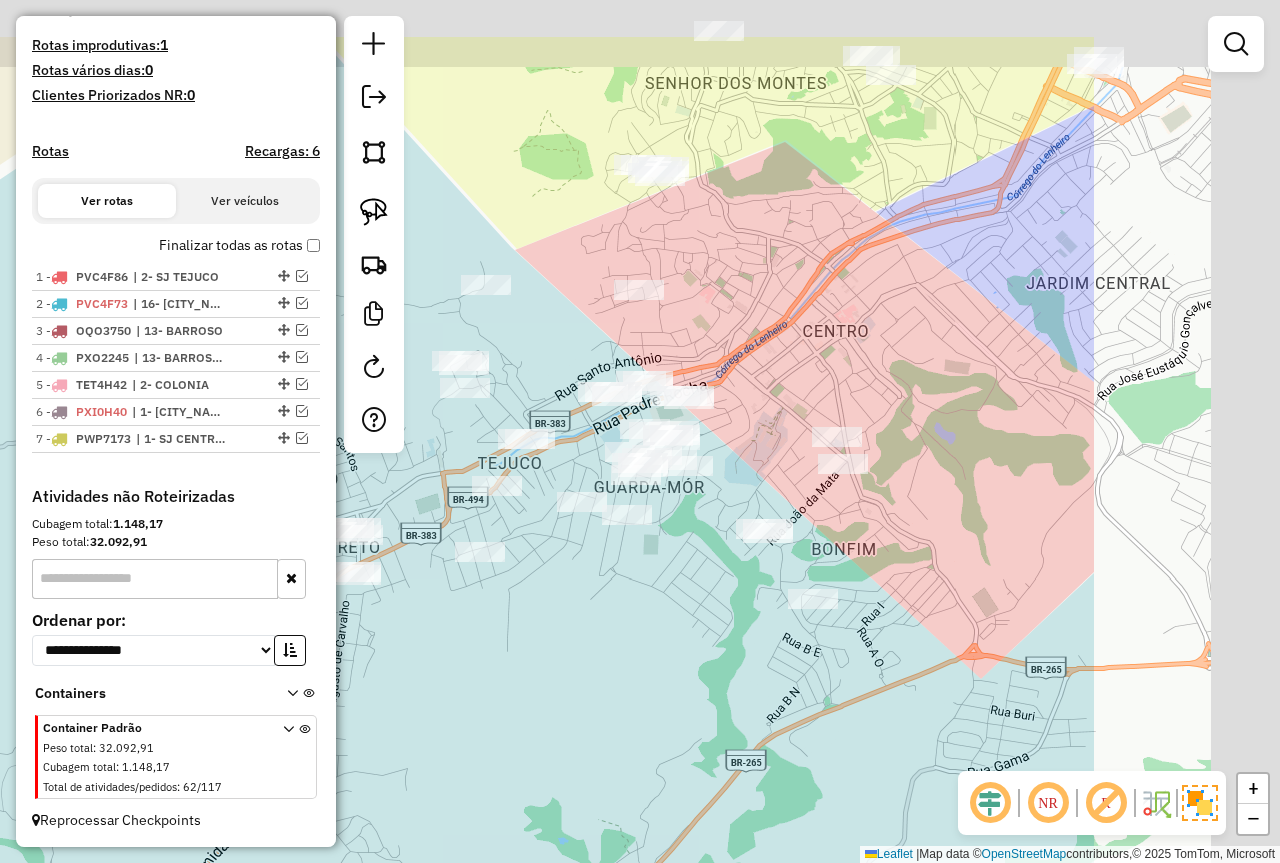 drag, startPoint x: 942, startPoint y: 449, endPoint x: 544, endPoint y: 572, distance: 416.57294 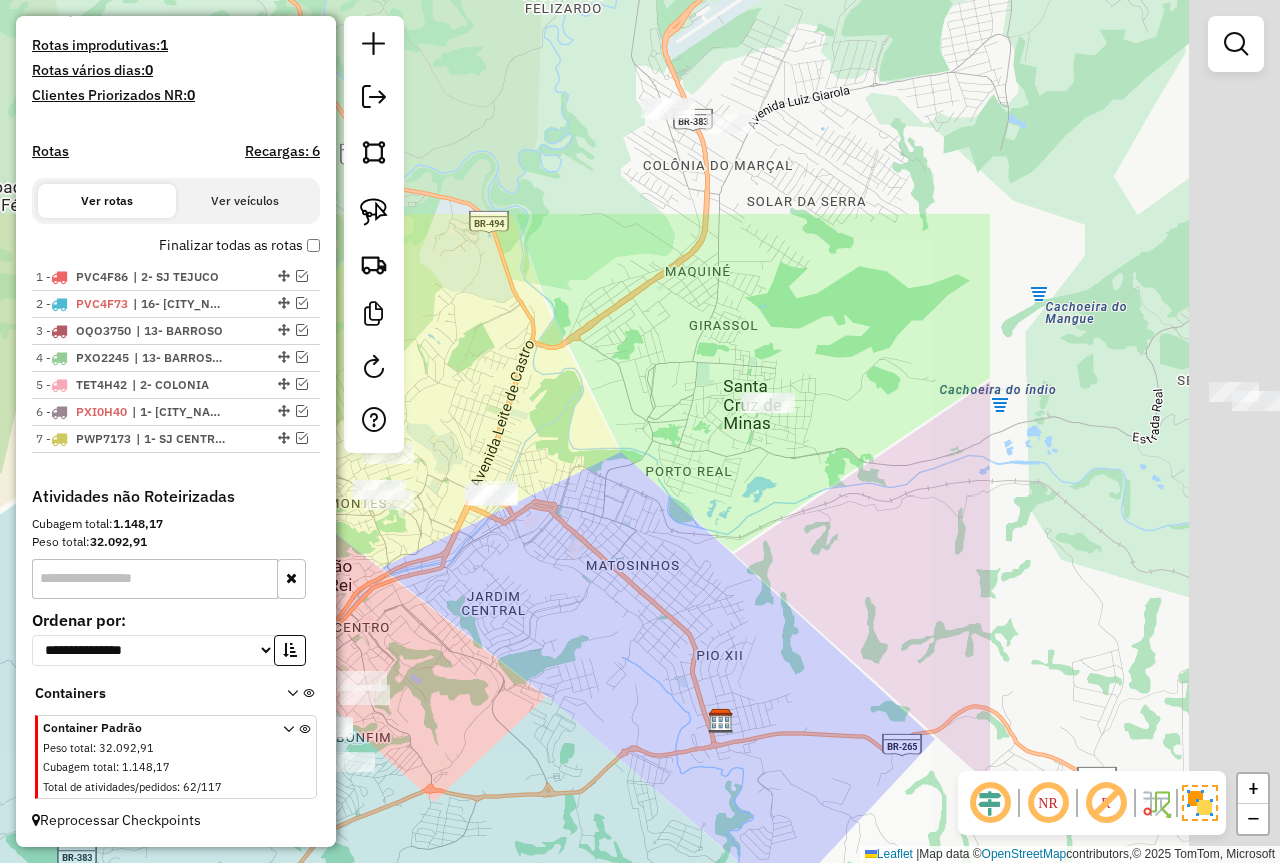 drag, startPoint x: 1072, startPoint y: 182, endPoint x: 598, endPoint y: 533, distance: 589.811 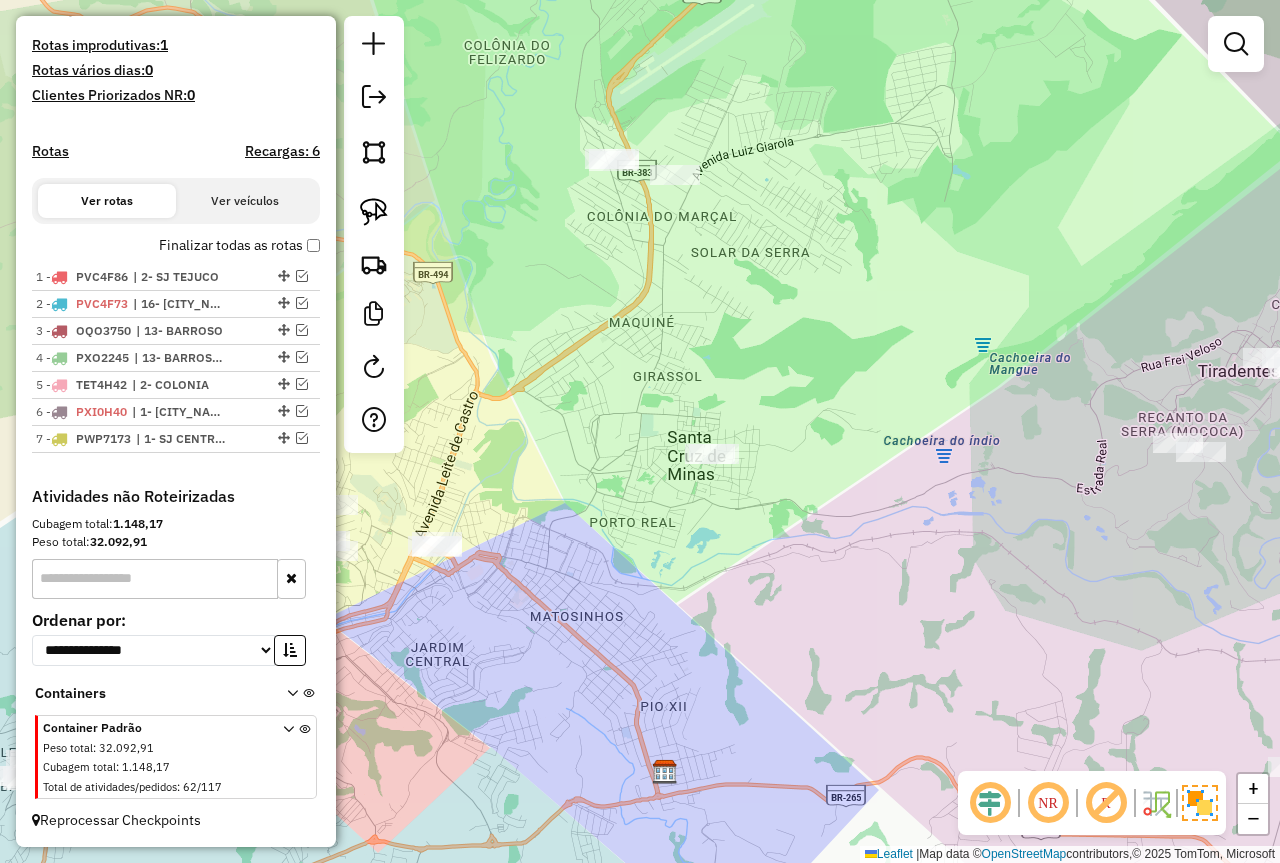 click 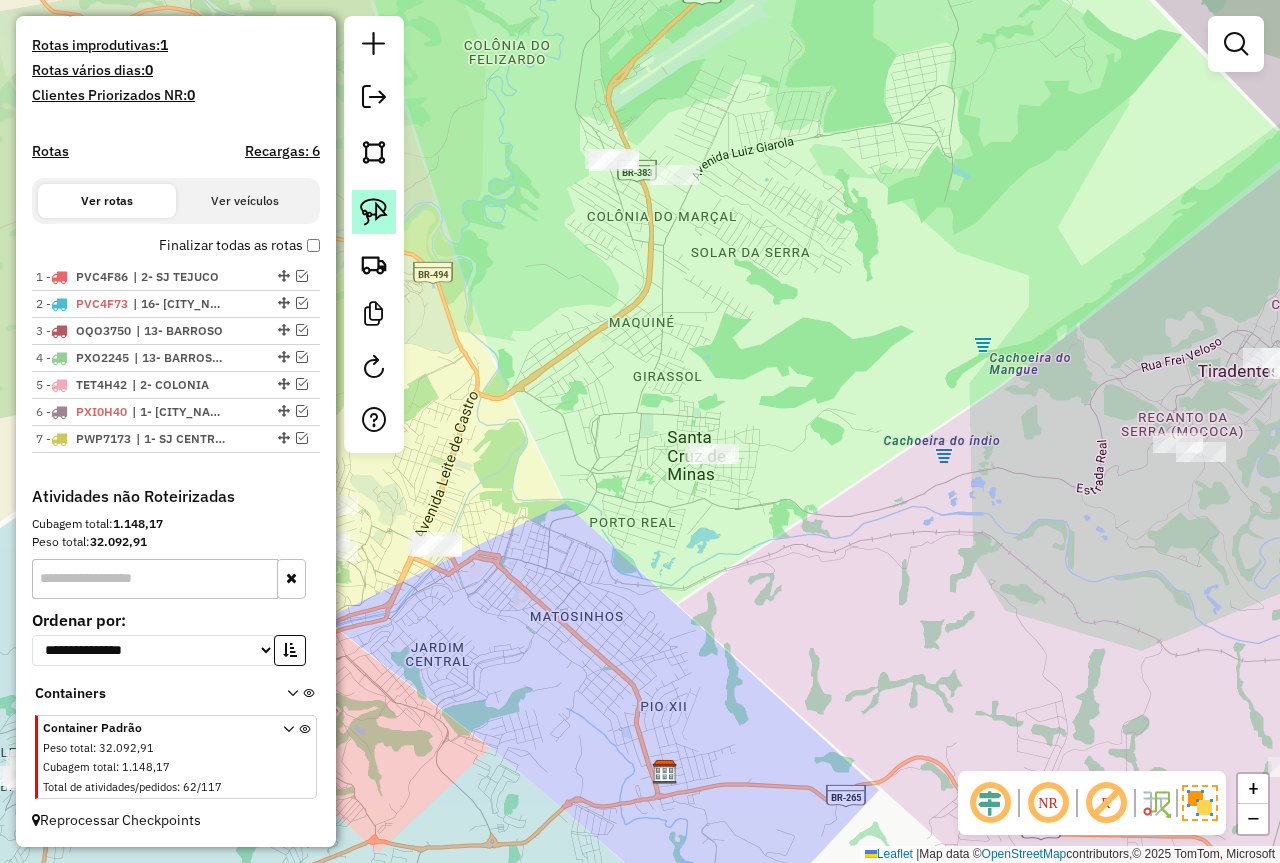 click 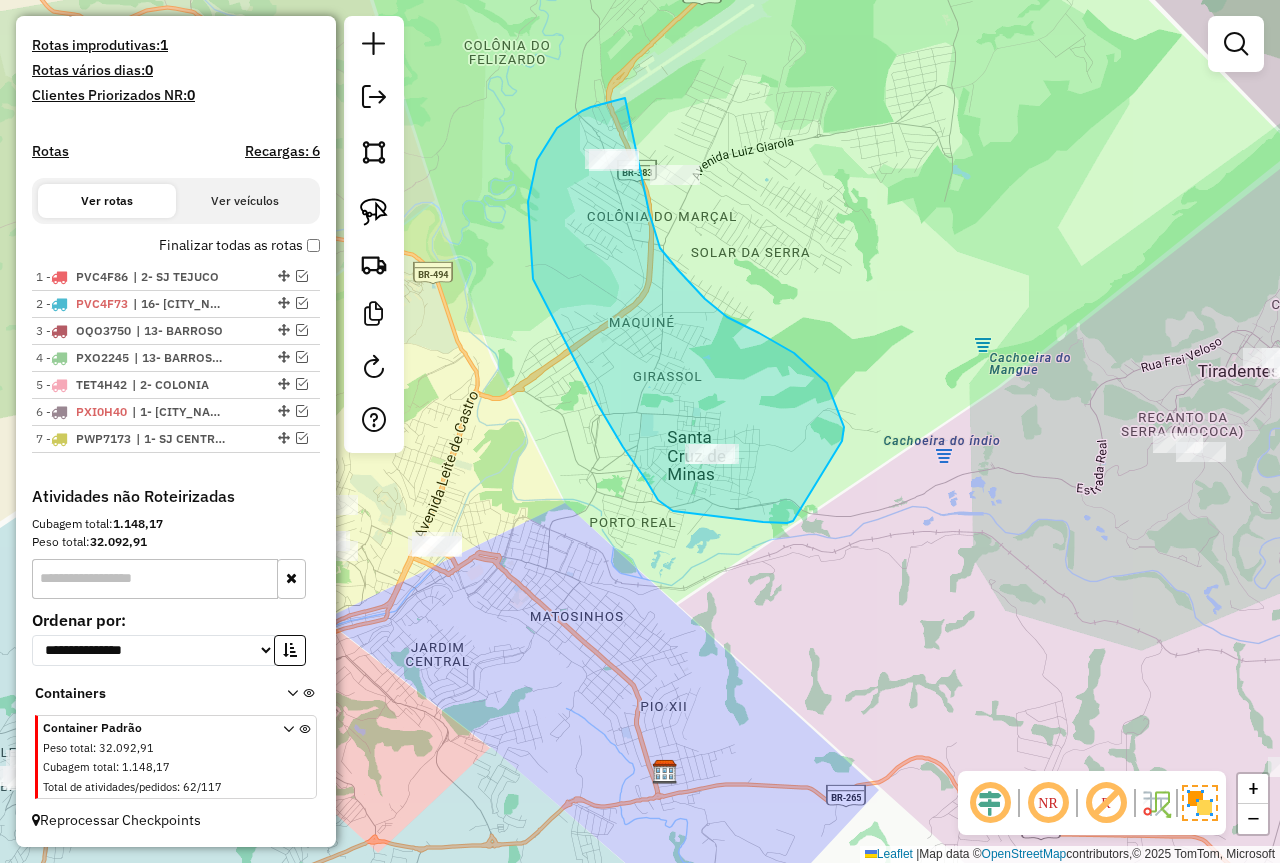 drag, startPoint x: 599, startPoint y: 104, endPoint x: 649, endPoint y: 212, distance: 119.0126 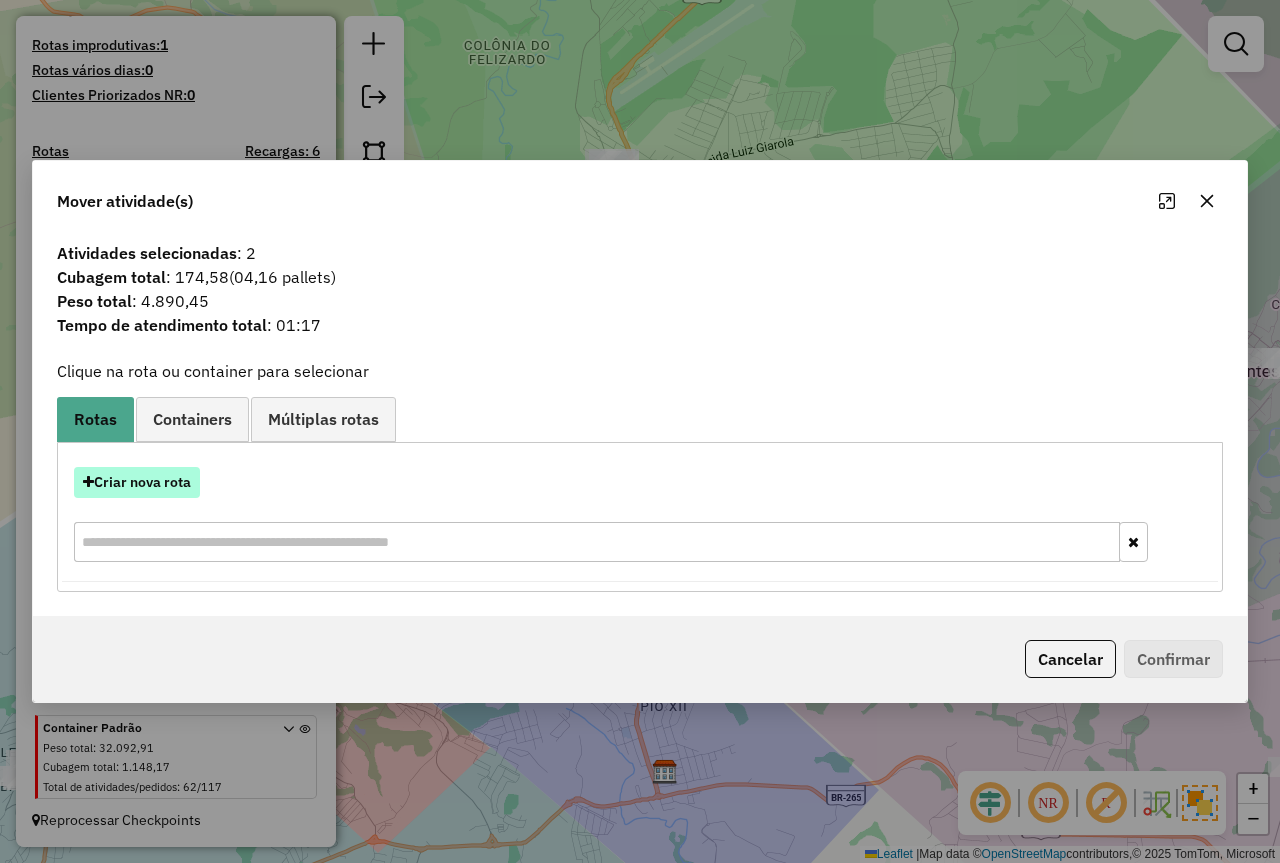 click on "Criar nova rota" at bounding box center (137, 482) 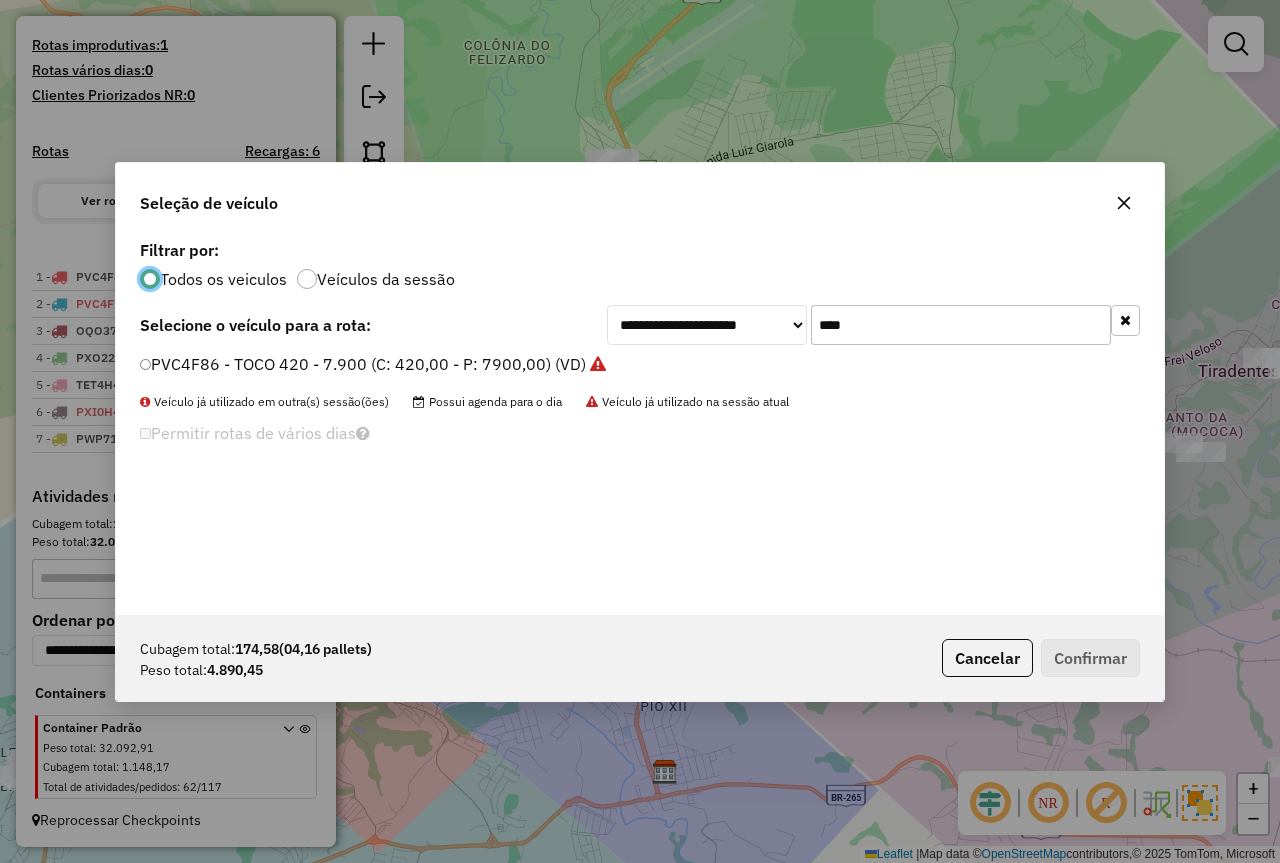 scroll, scrollTop: 11, scrollLeft: 6, axis: both 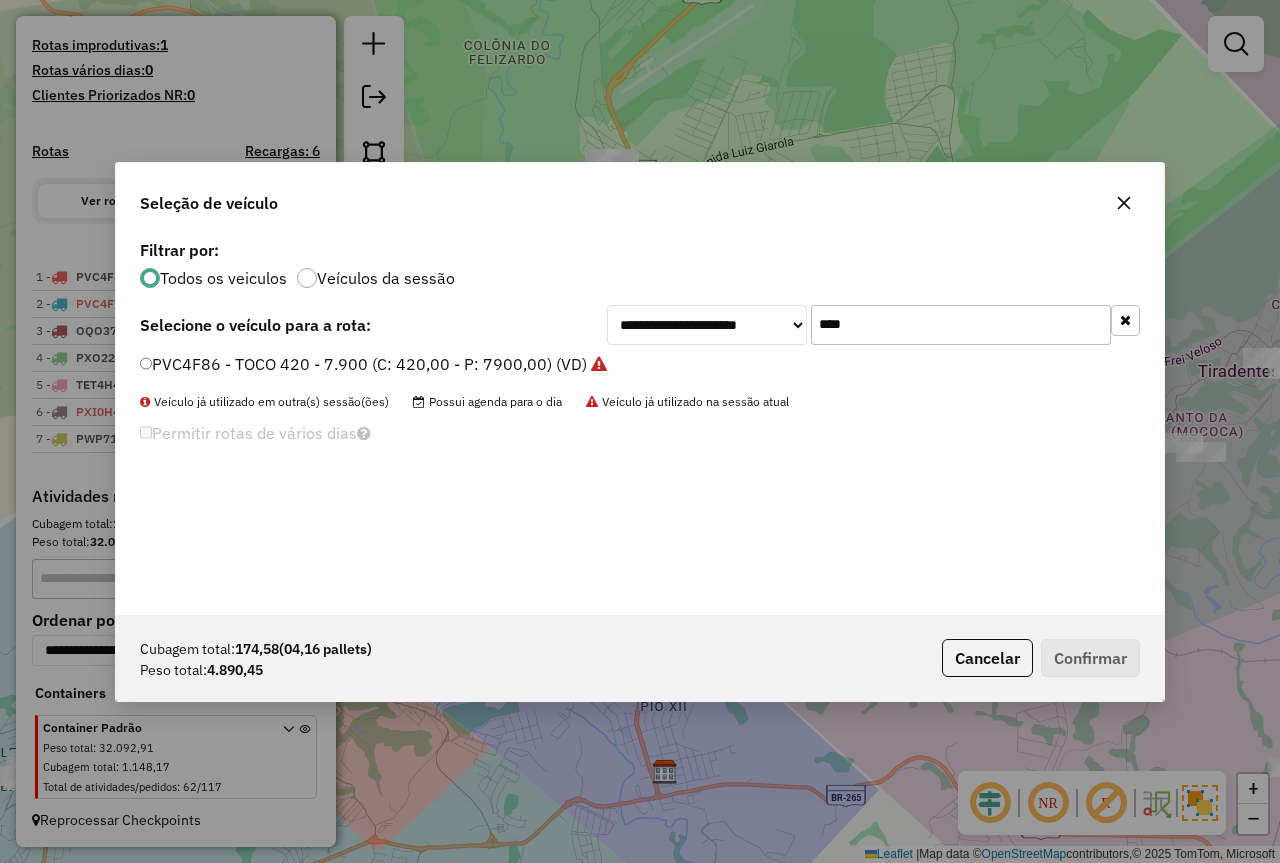 drag, startPoint x: 888, startPoint y: 307, endPoint x: 859, endPoint y: 314, distance: 29.832869 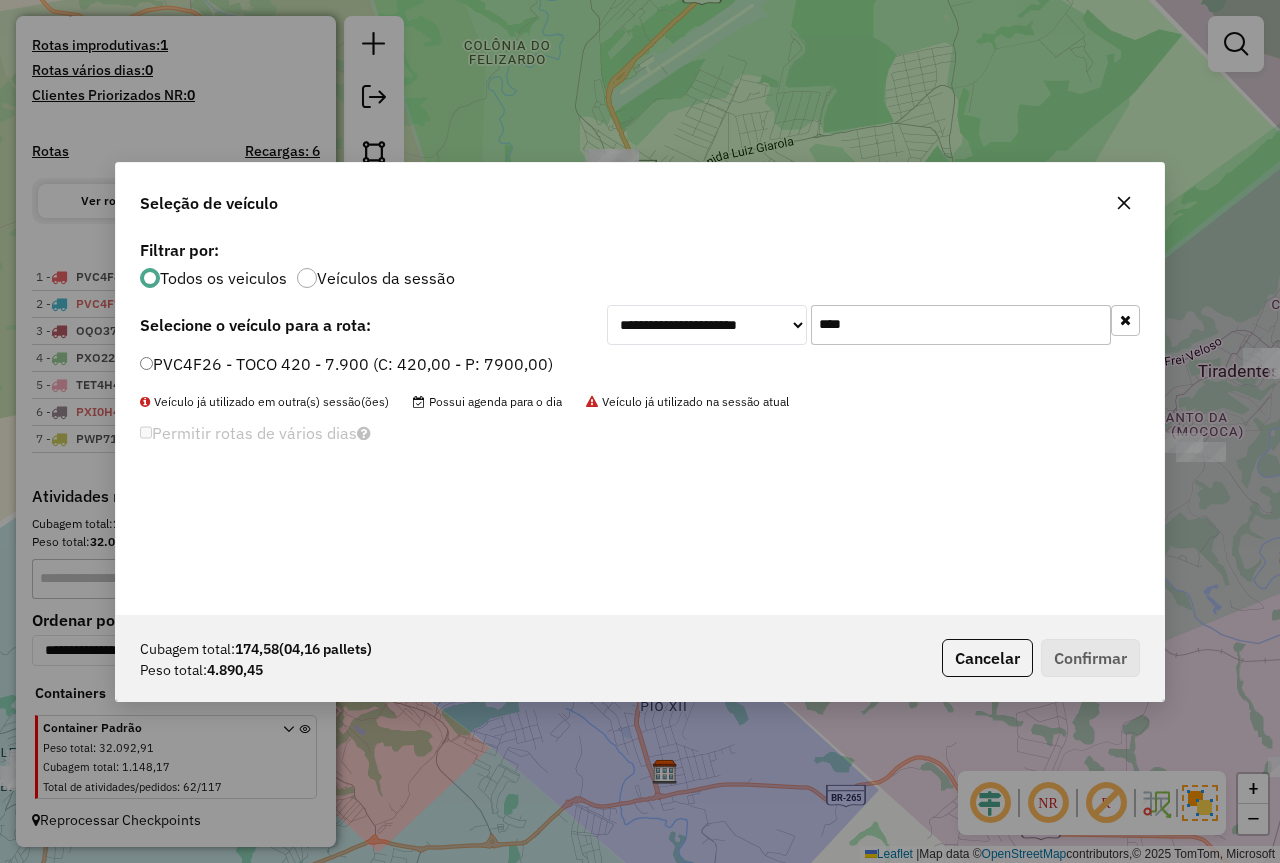 type on "****" 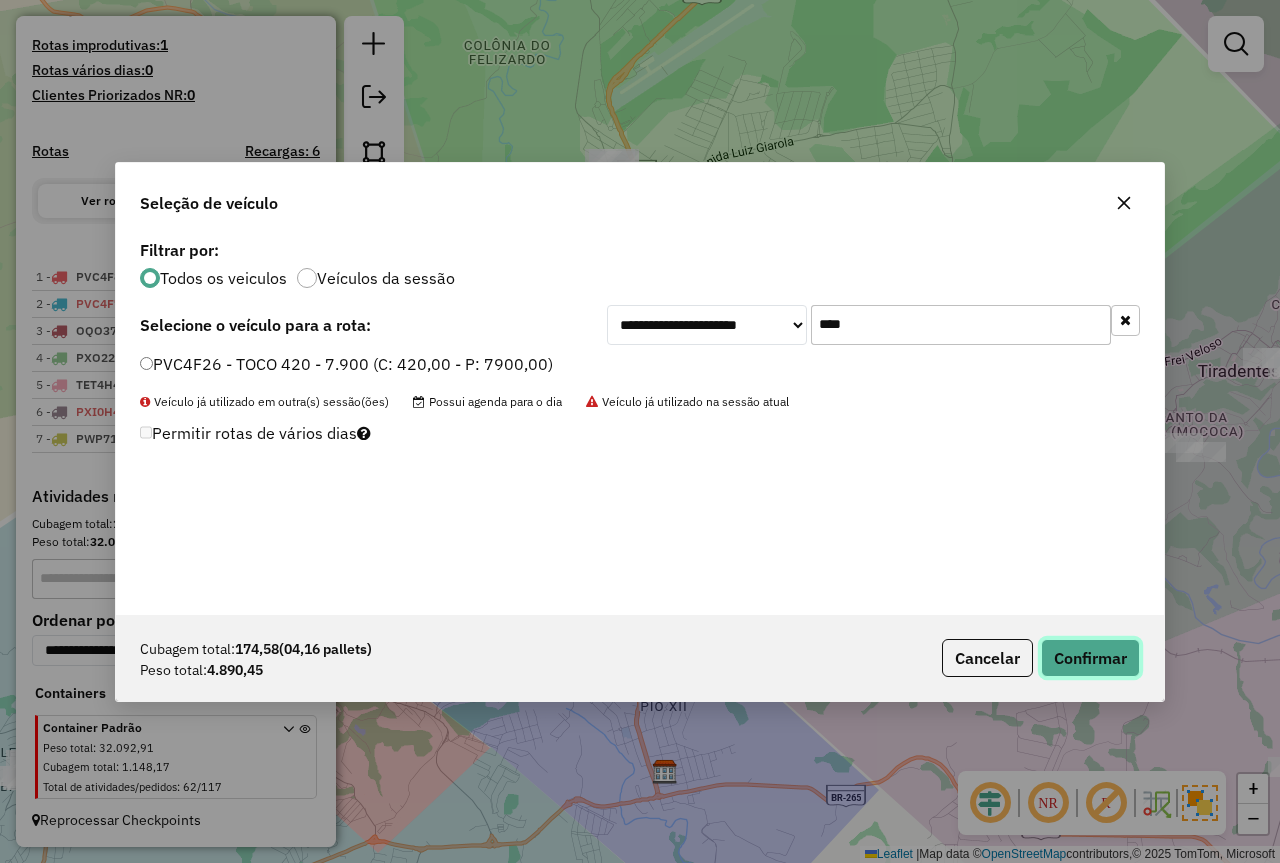 click on "Confirmar" 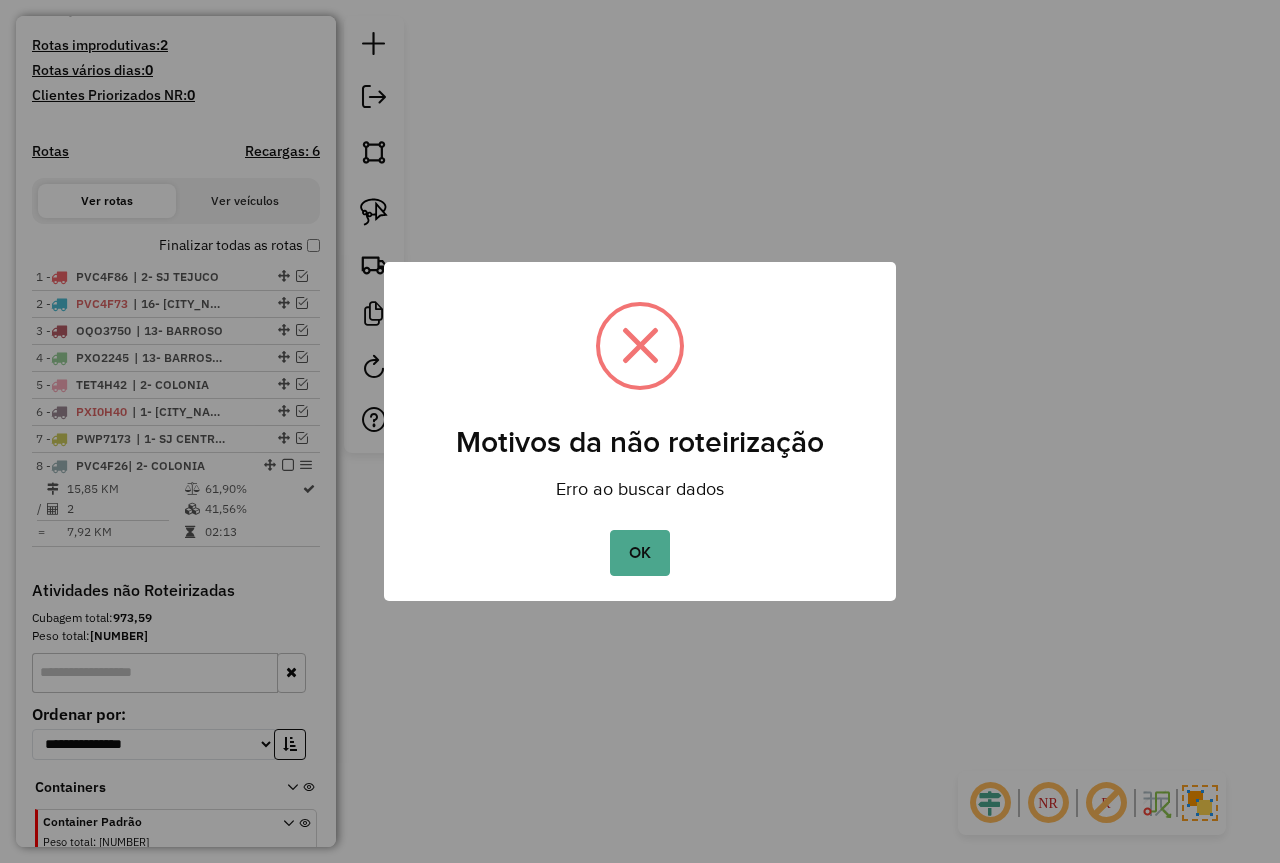 scroll, scrollTop: 593, scrollLeft: 0, axis: vertical 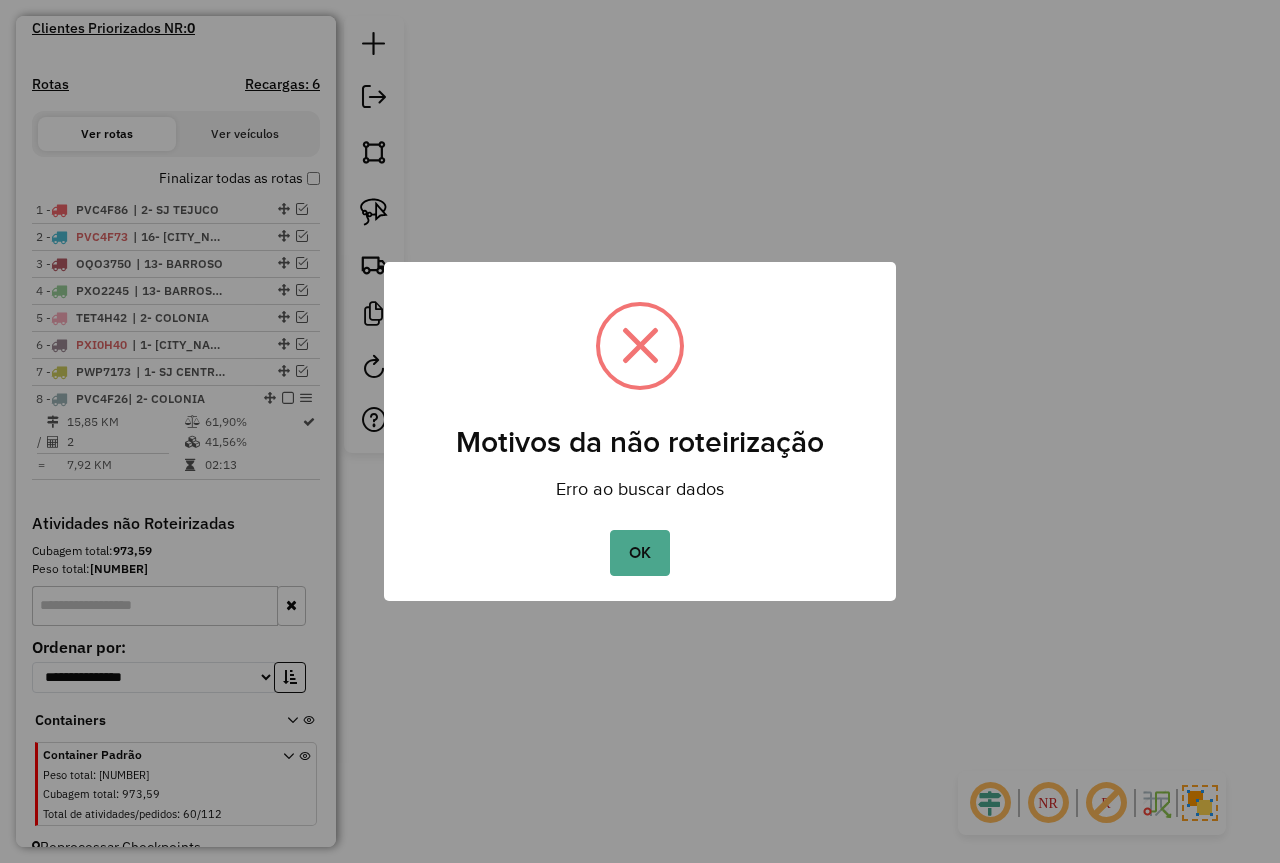 click on "OK" at bounding box center [639, 553] 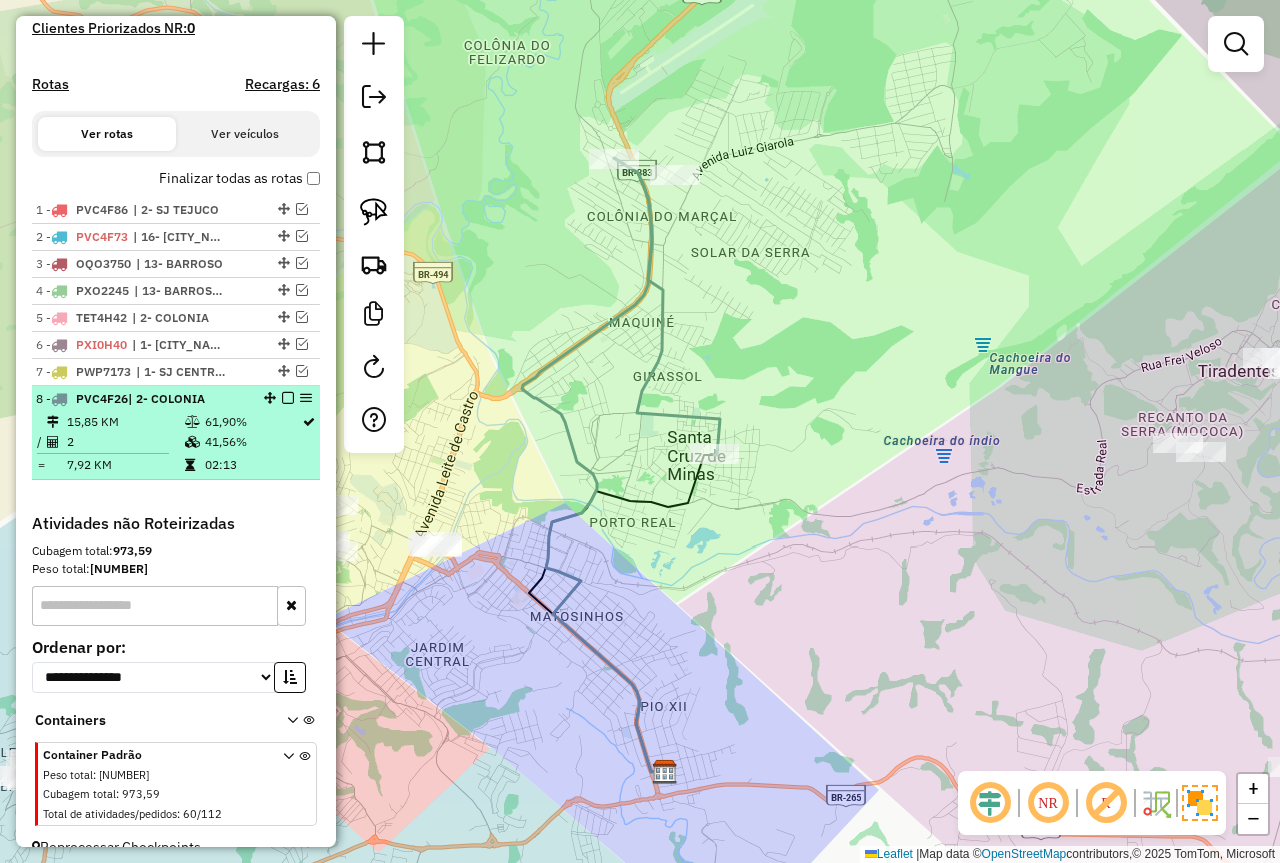 click at bounding box center [194, 422] 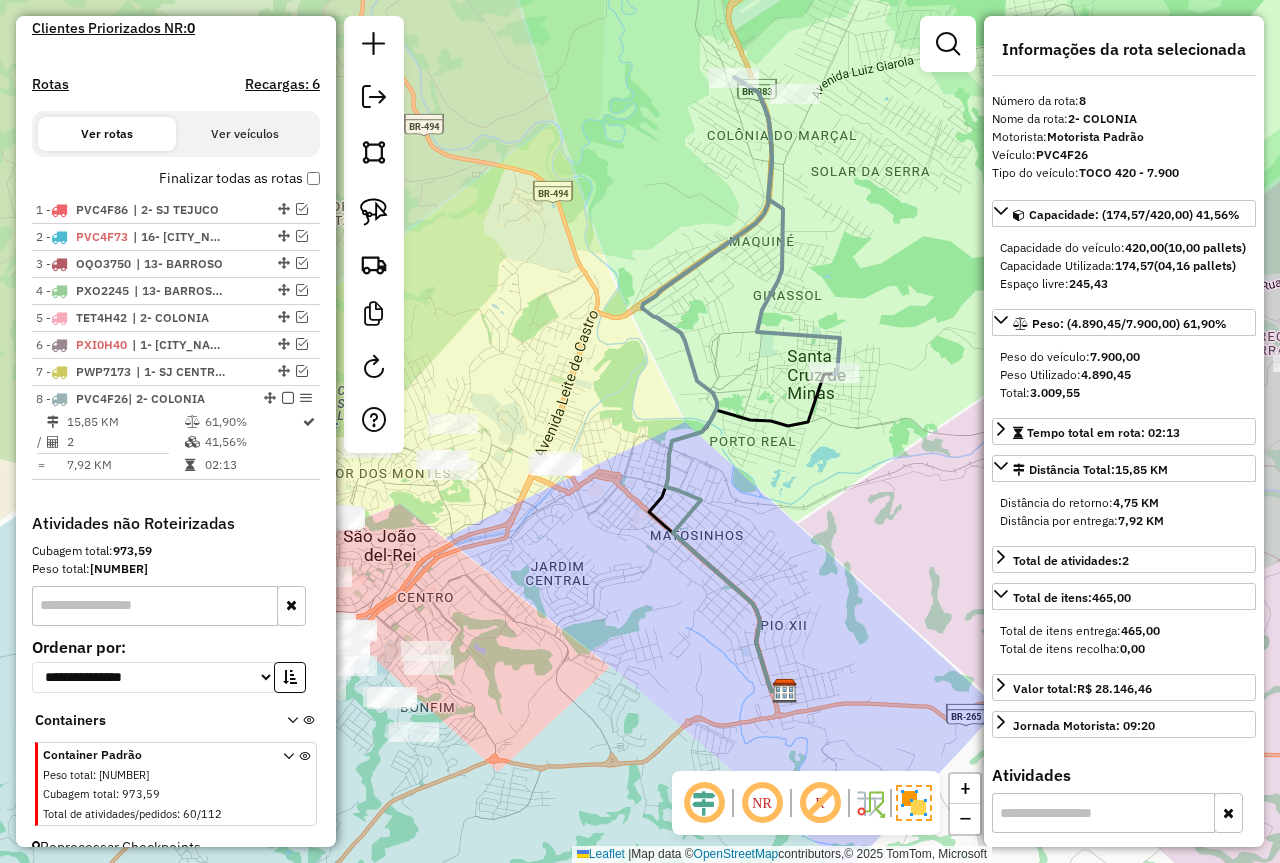 drag, startPoint x: 610, startPoint y: 449, endPoint x: 703, endPoint y: 405, distance: 102.88343 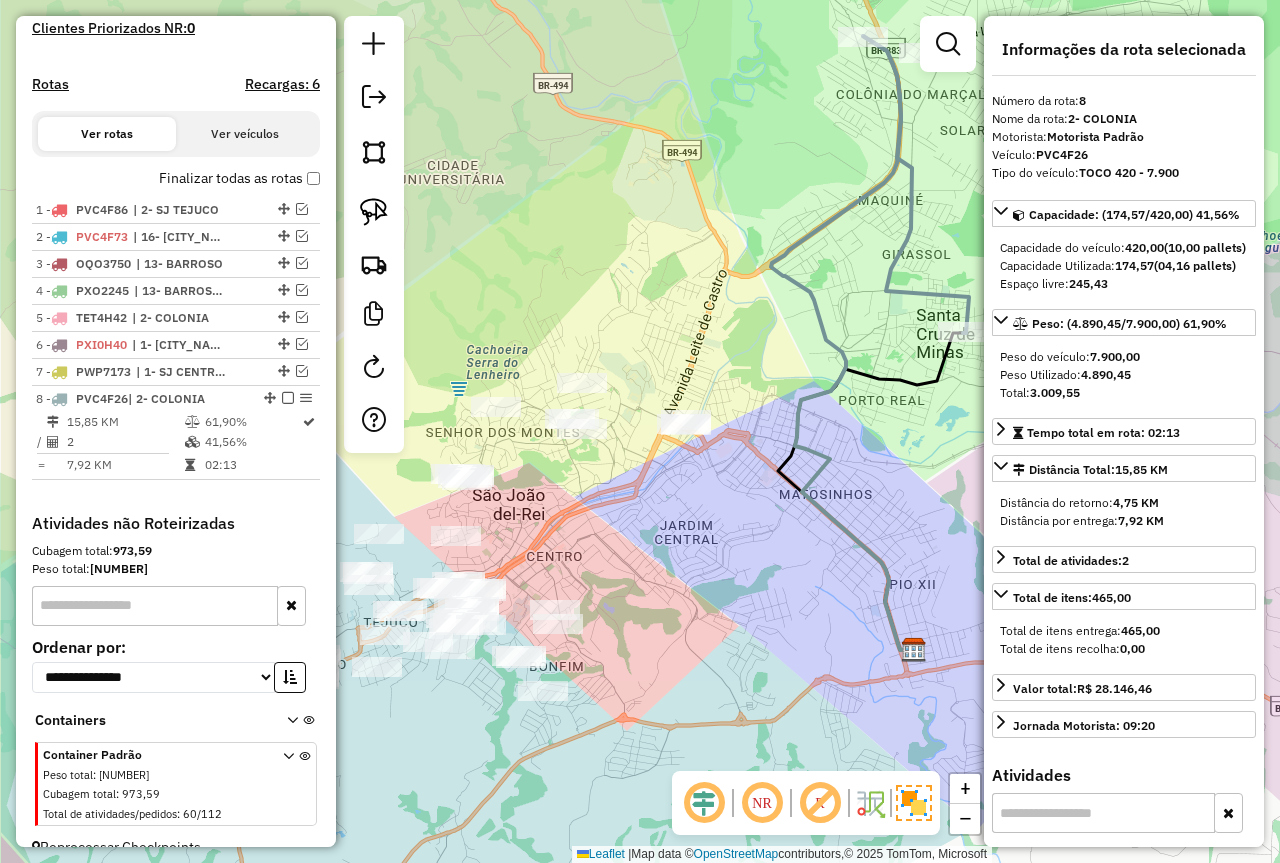 click on "Janela de atendimento Grade de atendimento Capacidade Transportadoras Veículos Cliente Pedidos  Rotas Selecione os dias de semana para filtrar as janelas de atendimento  Seg   Ter   Qua   Qui   Sex   Sáb   Dom  Informe o período da janela de atendimento: De: Até:  Filtrar exatamente a janela do cliente  Considerar janela de atendimento padrão  Selecione os dias de semana para filtrar as grades de atendimento  Seg   Ter   Qua   Qui   Sex   Sáb   Dom   Considerar clientes sem dia de atendimento cadastrado  Clientes fora do dia de atendimento selecionado Filtrar as atividades entre os valores definidos abaixo:  Peso mínimo:  ****  Peso máximo:  ****  Cubagem mínima:   Cubagem máxima:   De:   Até:  Filtrar as atividades entre o tempo de atendimento definido abaixo:  De:   Até:   Considerar capacidade total dos clientes não roteirizados Transportadora: Selecione um ou mais itens Tipo de veículo: Selecione um ou mais itens Veículo: Selecione um ou mais itens Motorista: Selecione um ou mais itens De:" 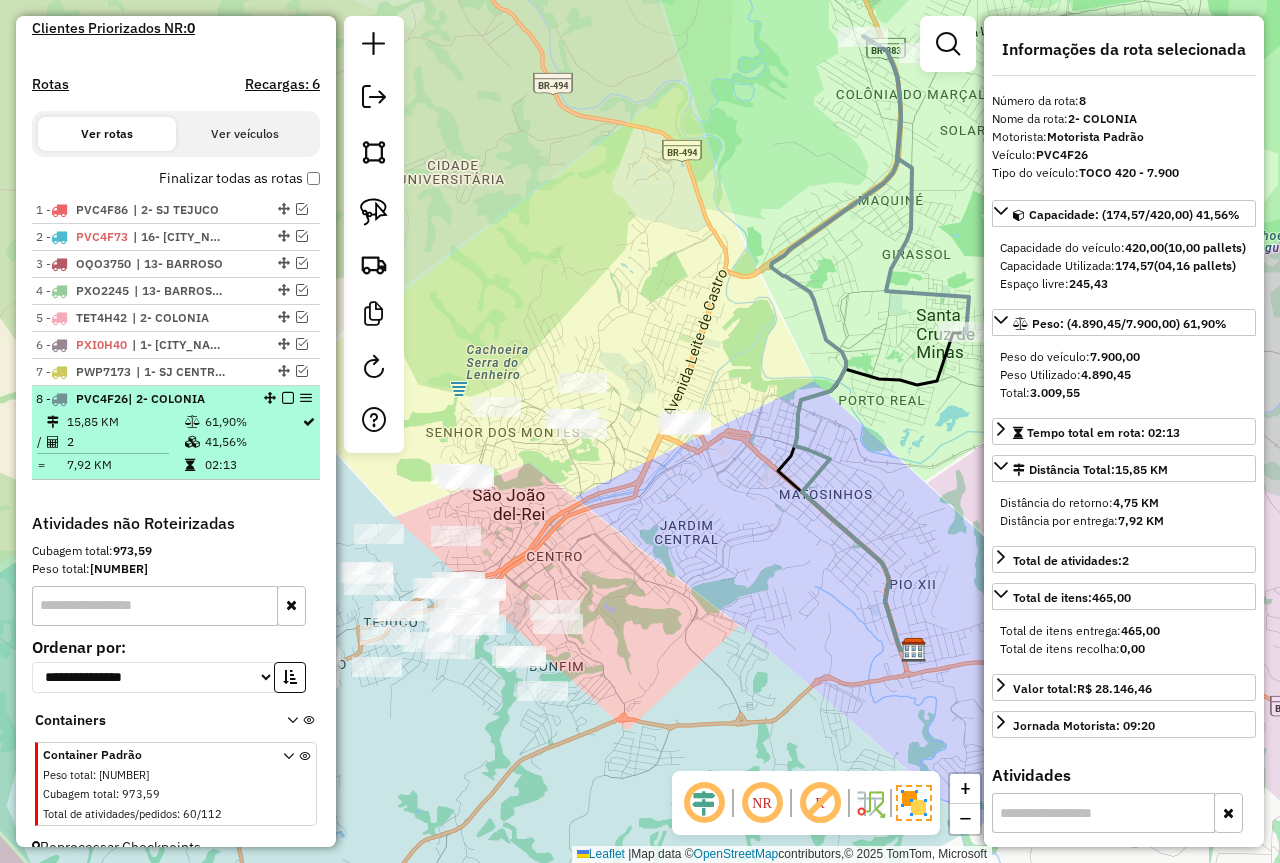 click at bounding box center (288, 398) 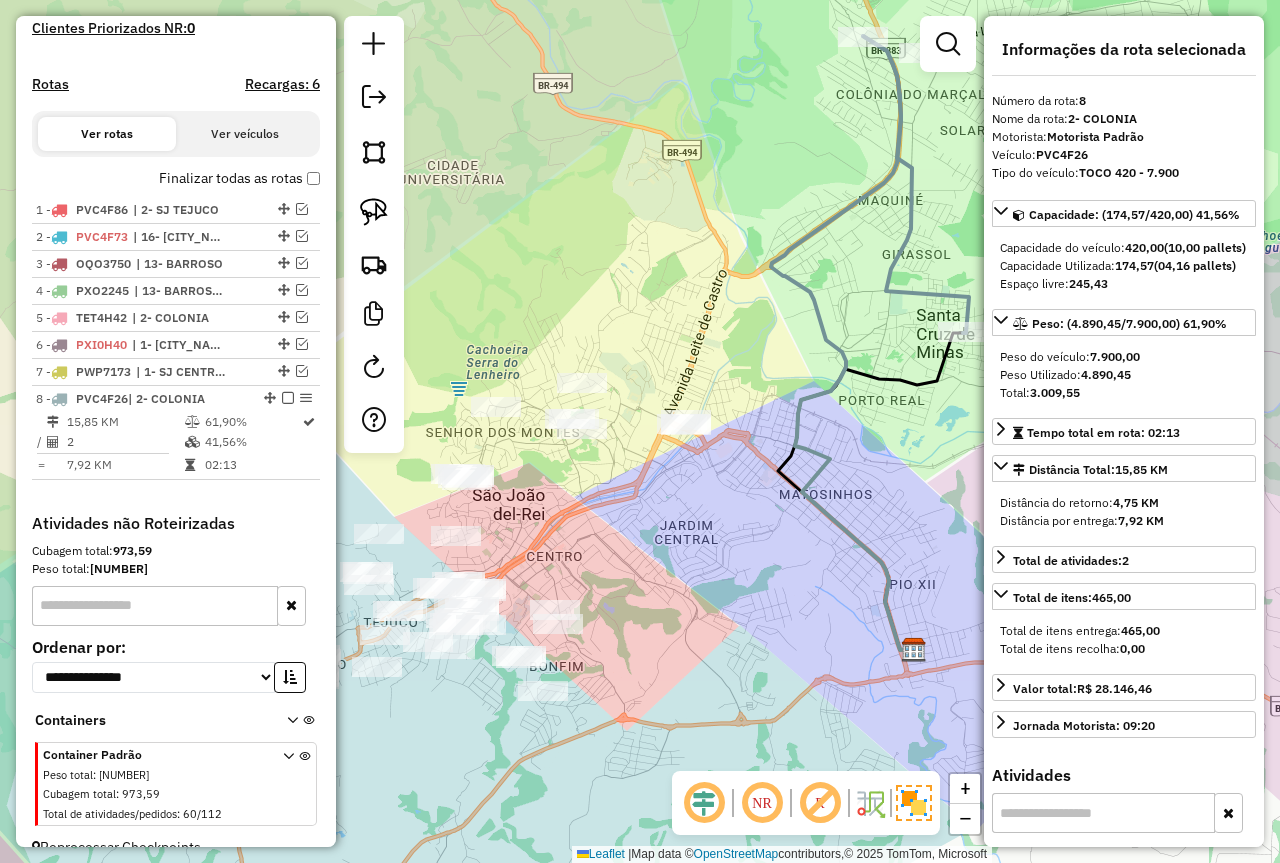 scroll, scrollTop: 553, scrollLeft: 0, axis: vertical 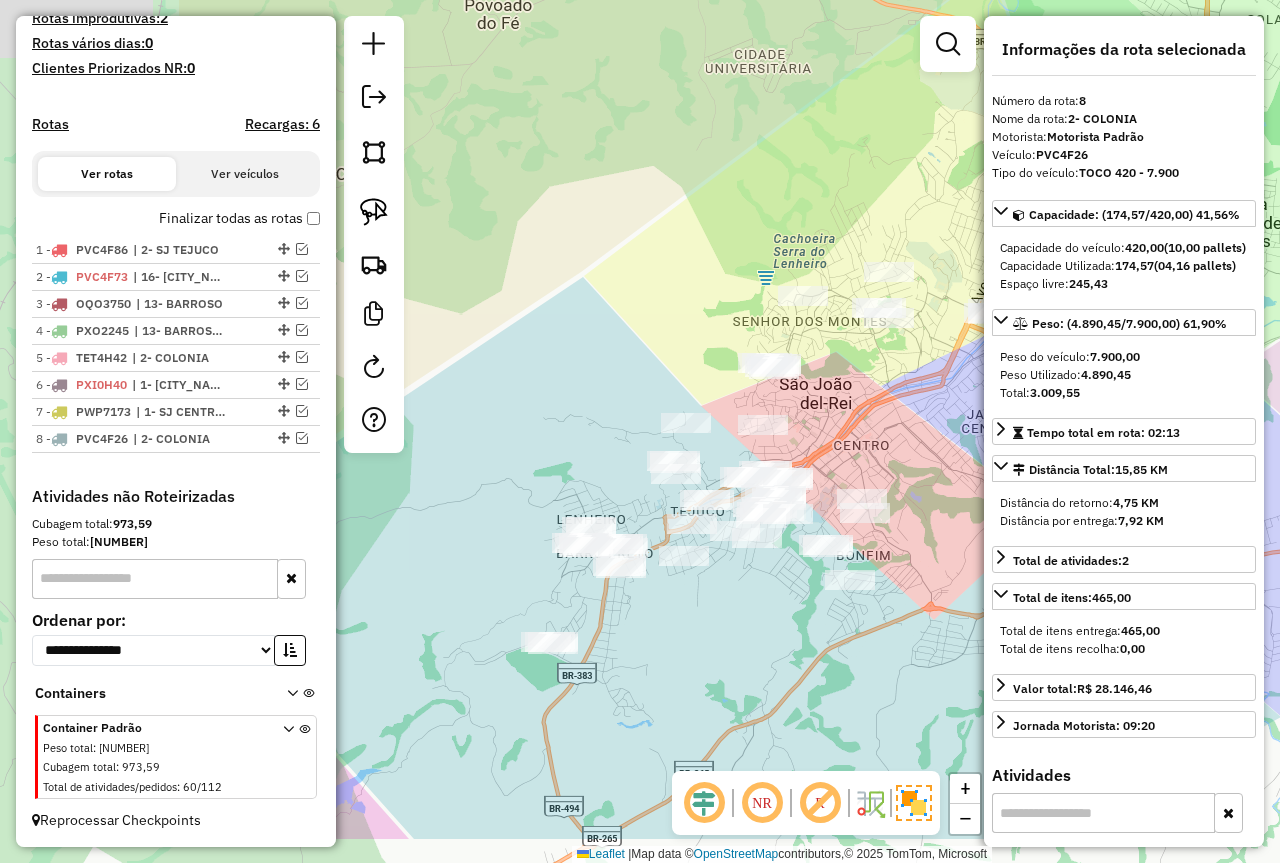 drag, startPoint x: 635, startPoint y: 584, endPoint x: 1028, endPoint y: 447, distance: 416.19467 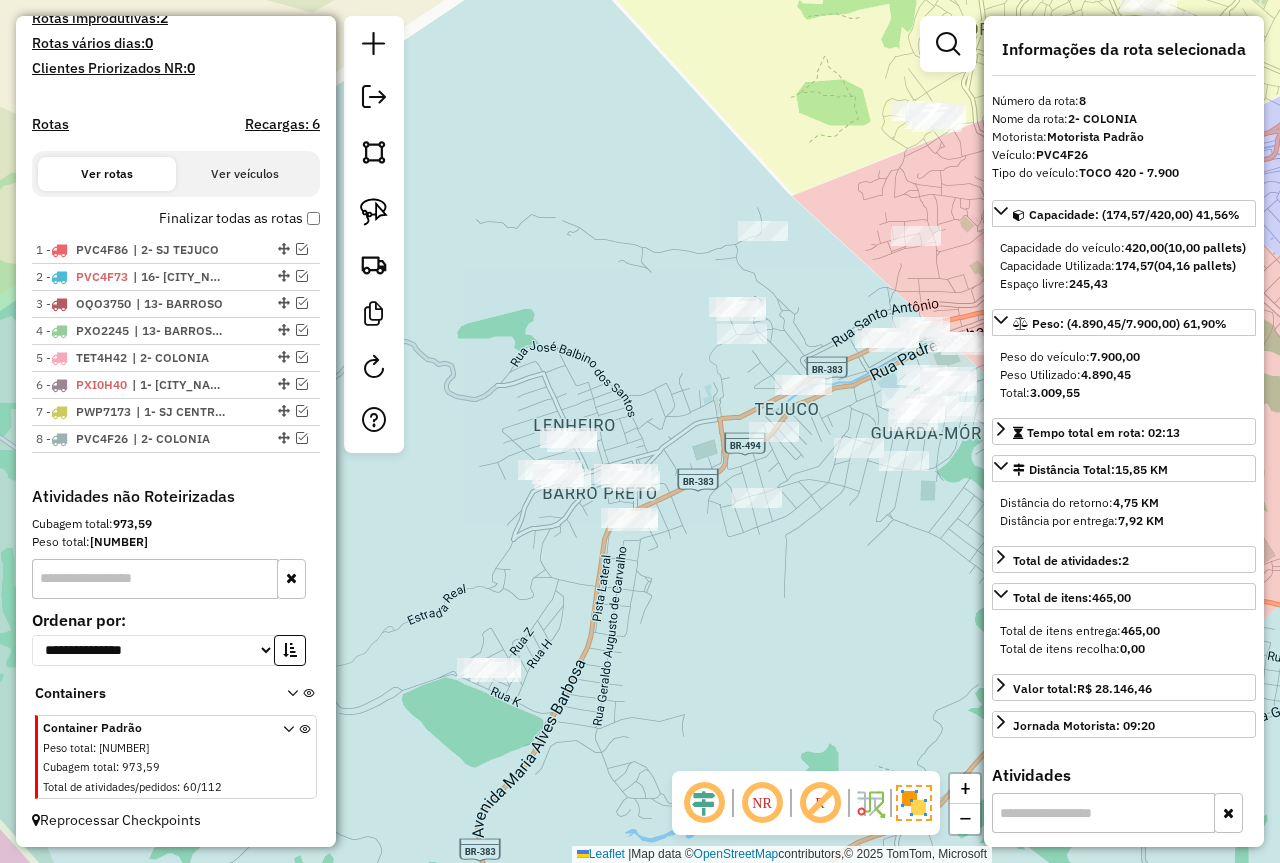 drag, startPoint x: 837, startPoint y: 569, endPoint x: 715, endPoint y: 433, distance: 182.70195 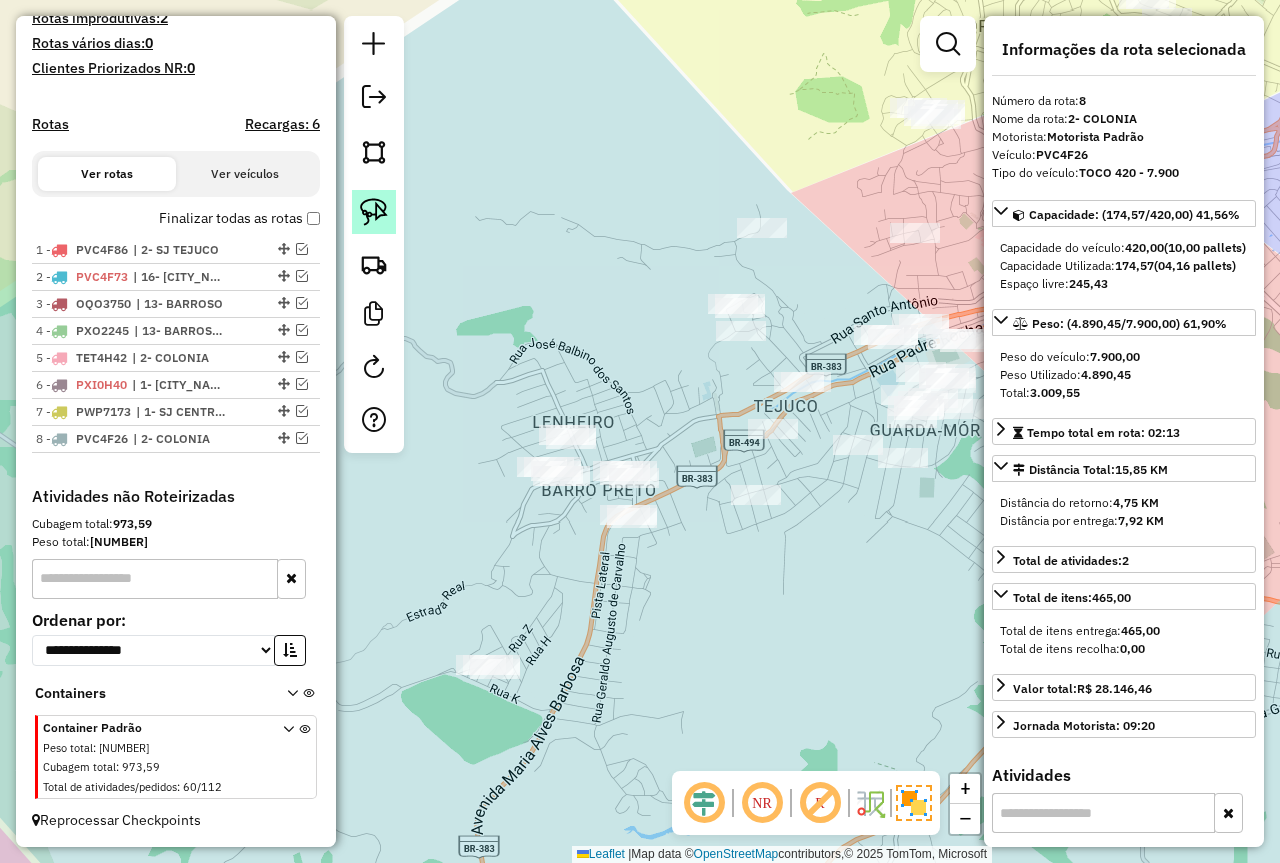 click 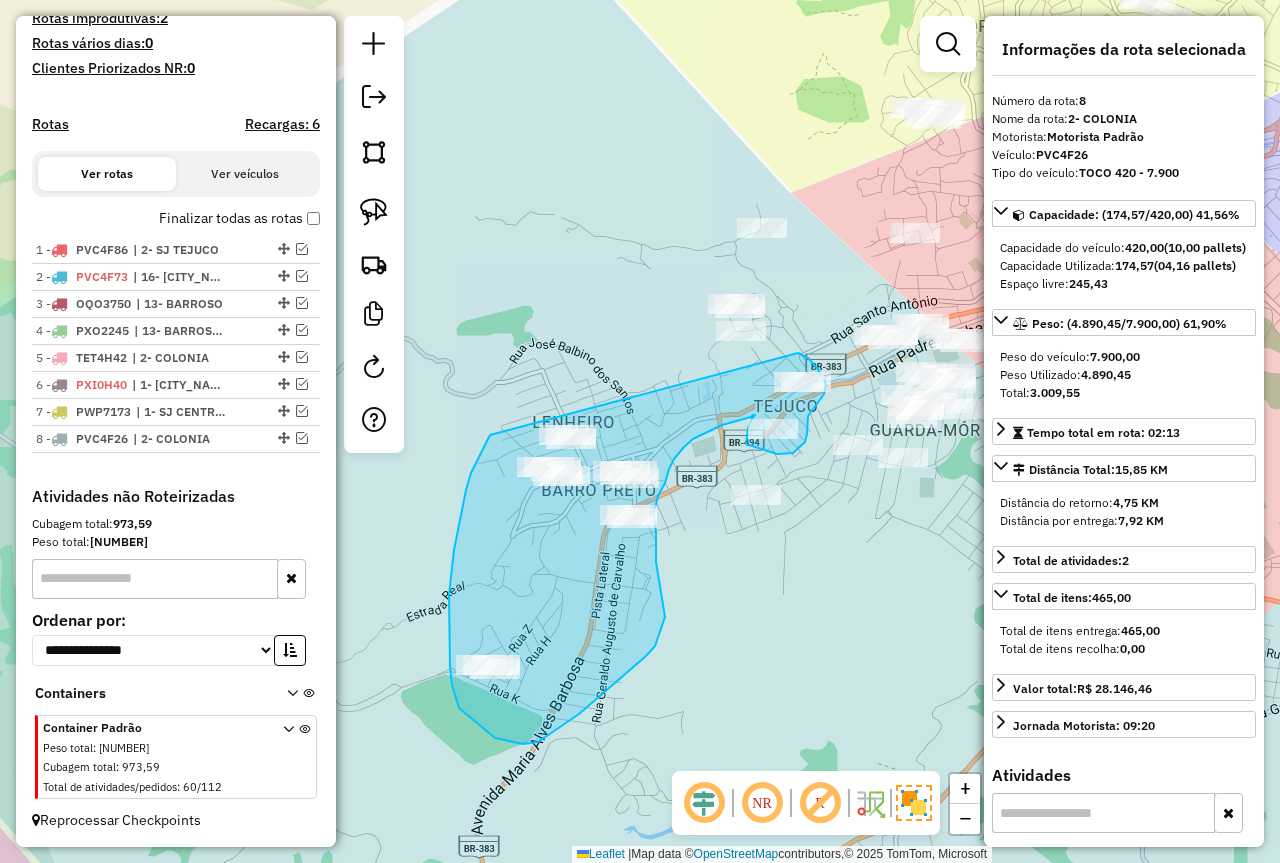 drag, startPoint x: 485, startPoint y: 444, endPoint x: 798, endPoint y: 353, distance: 325.9601 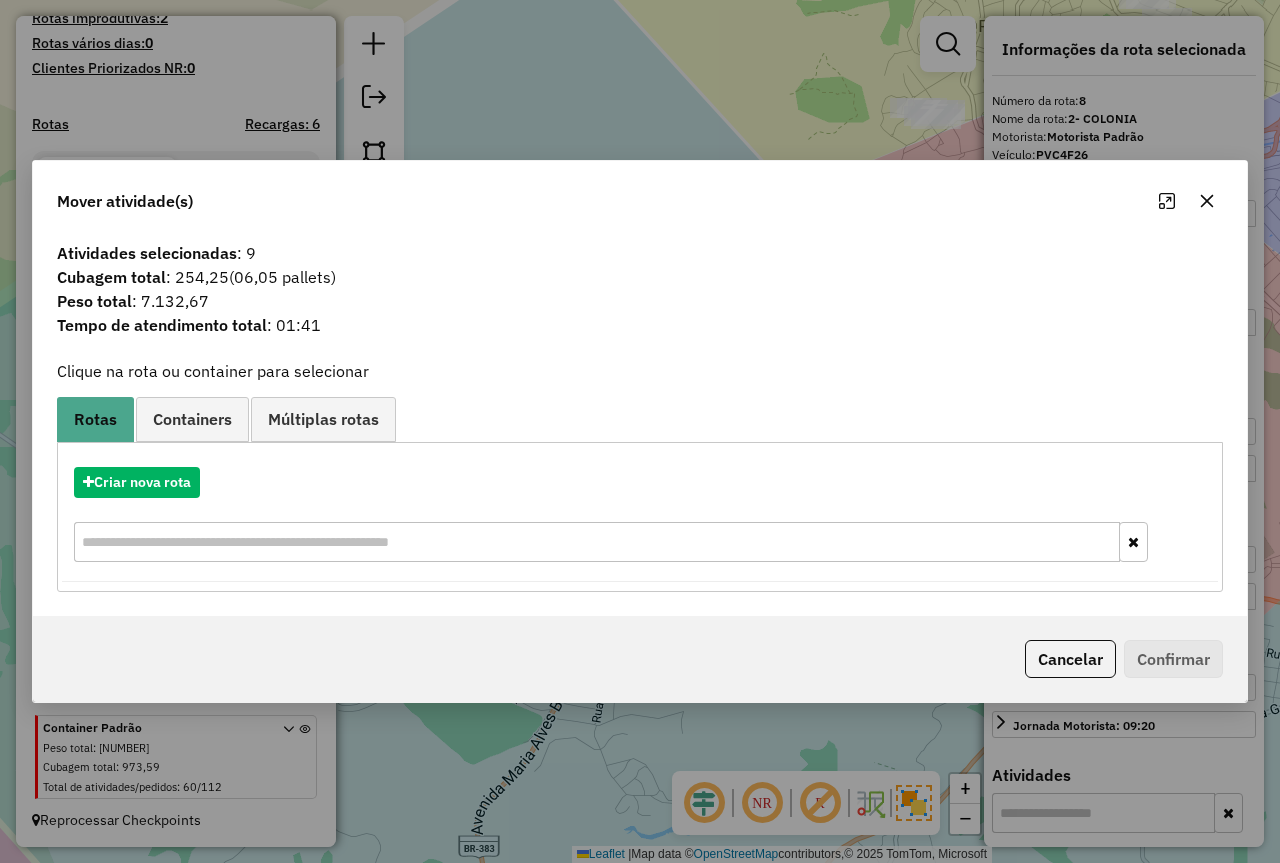 click on "Criar nova rota" at bounding box center [640, 517] 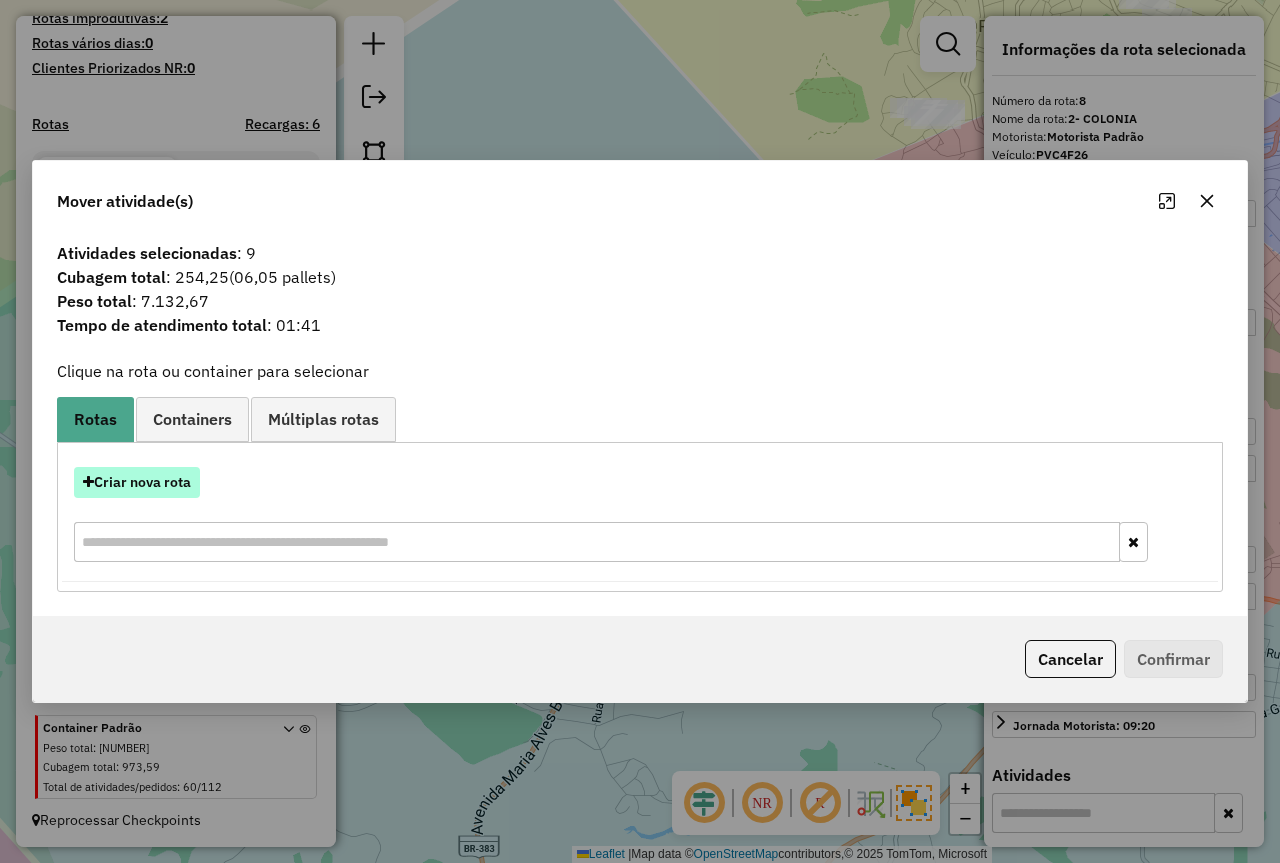 click on "Criar nova rota" at bounding box center [137, 482] 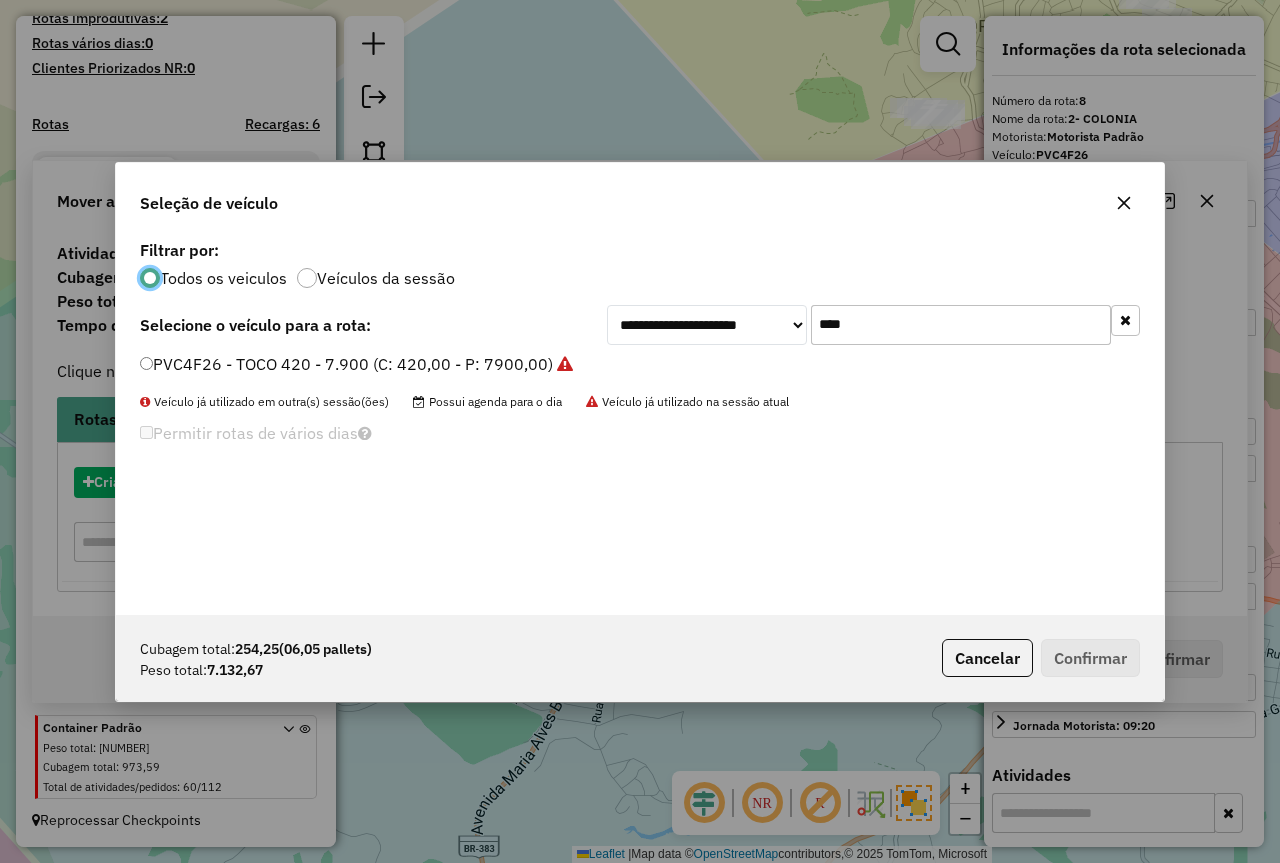 scroll, scrollTop: 11, scrollLeft: 6, axis: both 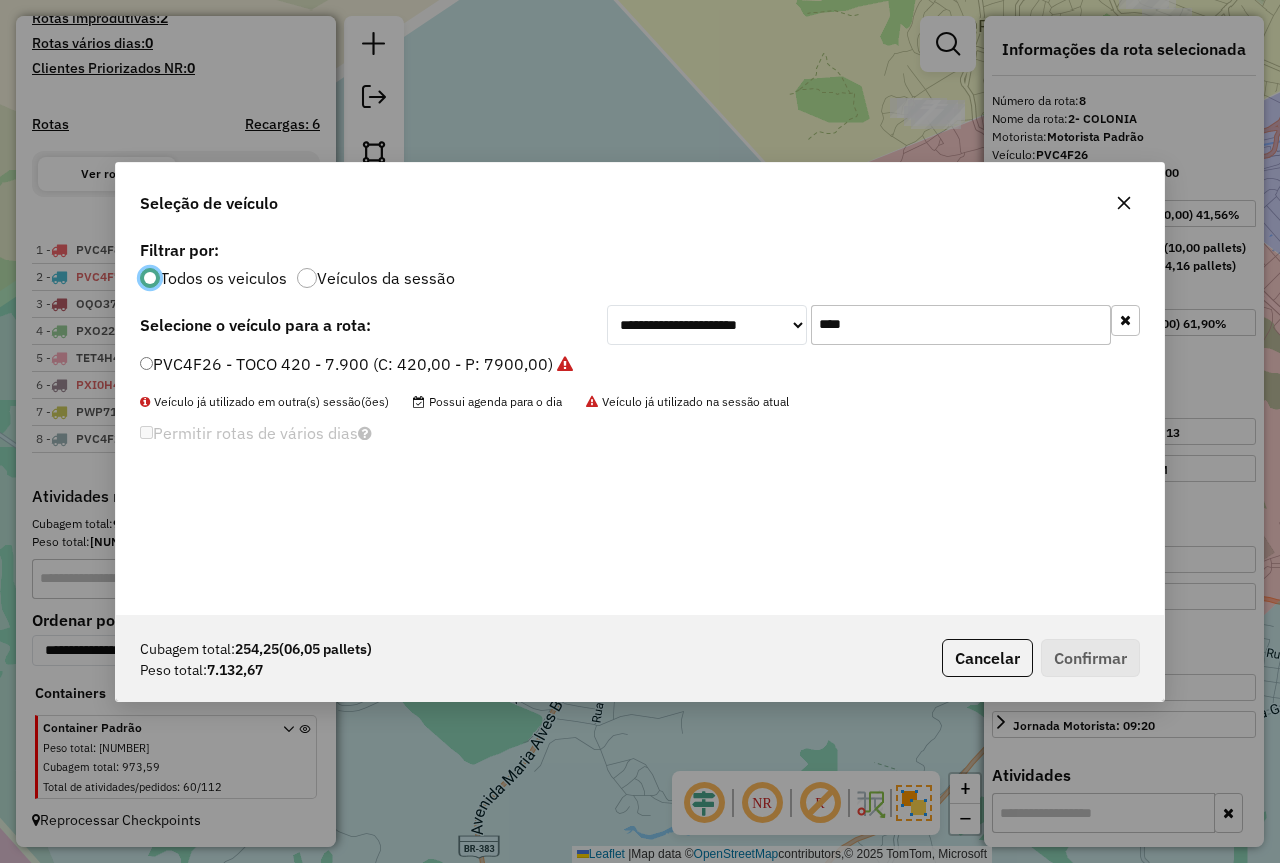 click on "PVC4F26 - TOCO 420 - 7.900 (C: 420,00 - P: 7900,00)" 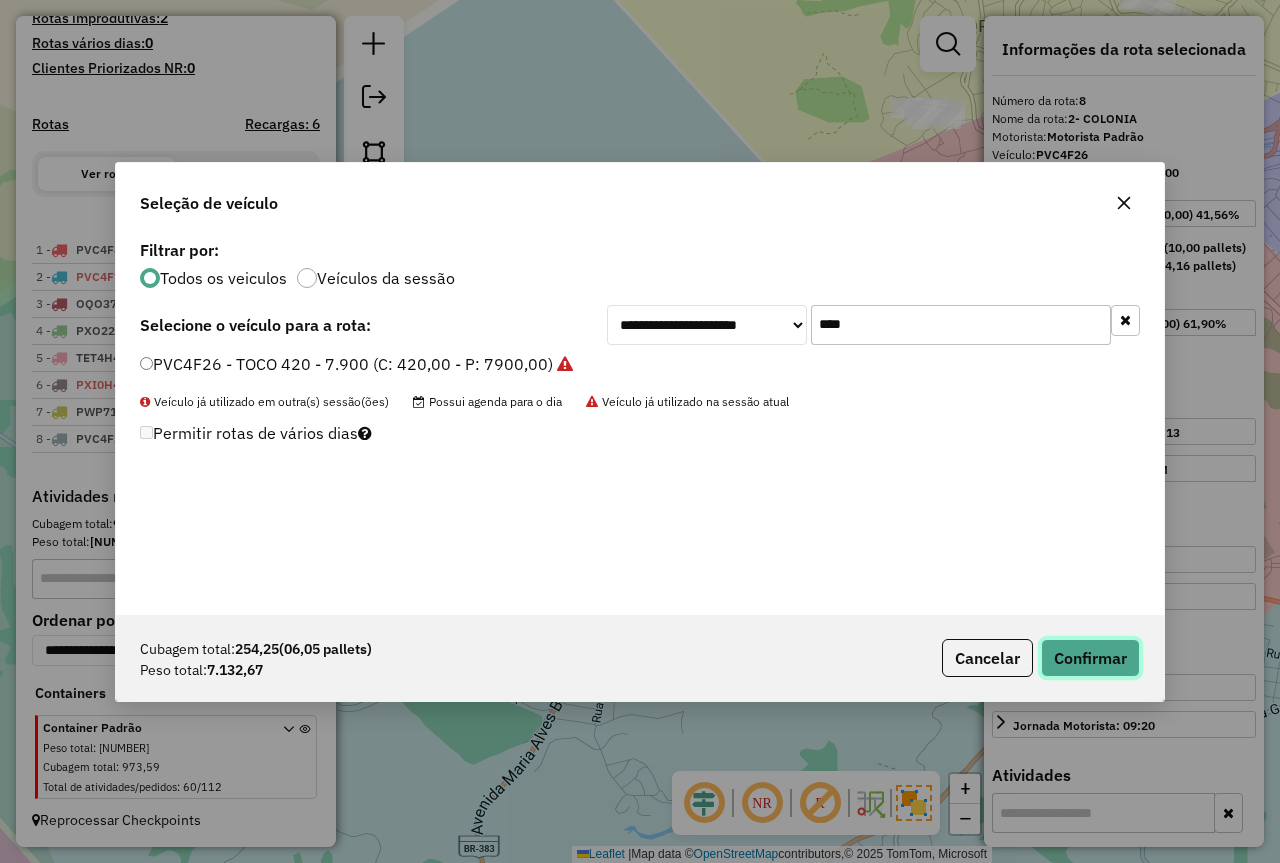 click on "Confirmar" 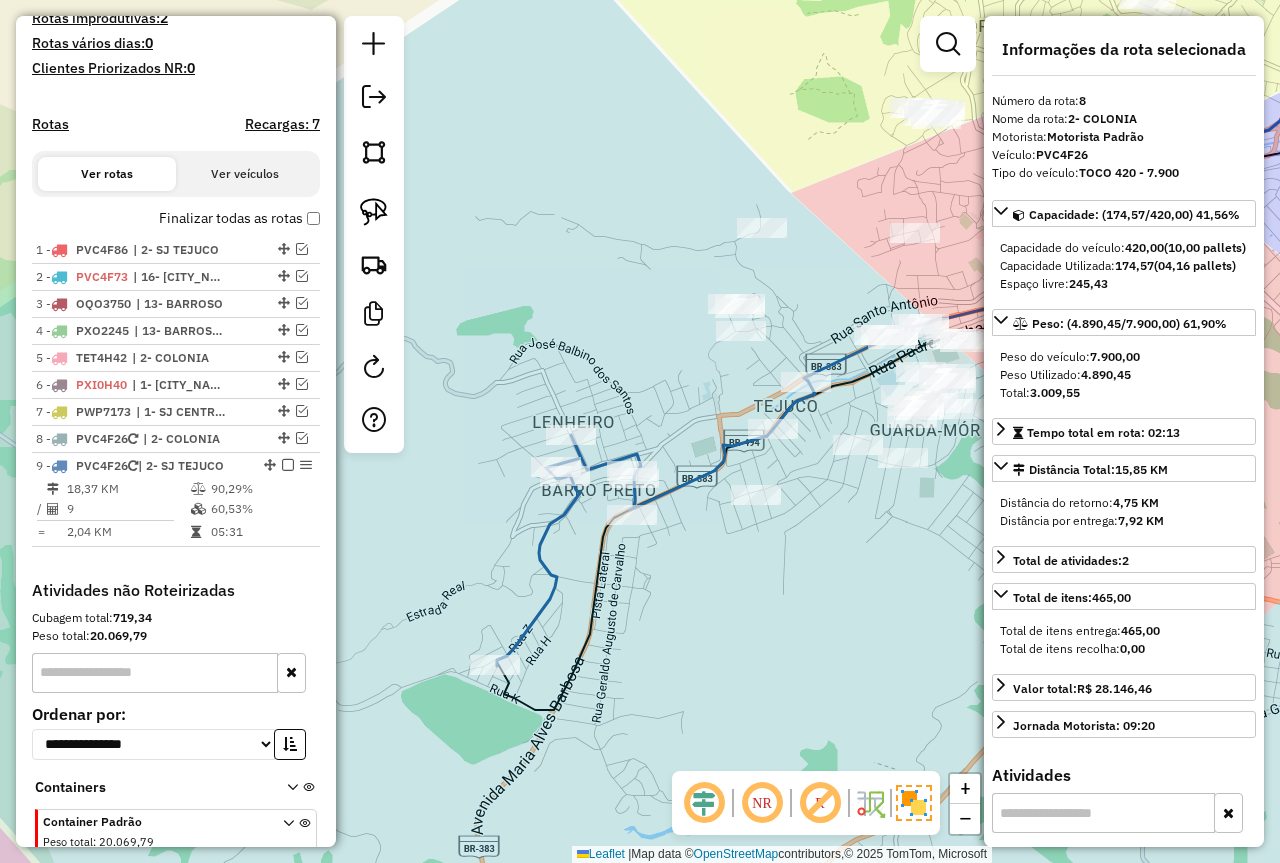 scroll, scrollTop: 647, scrollLeft: 0, axis: vertical 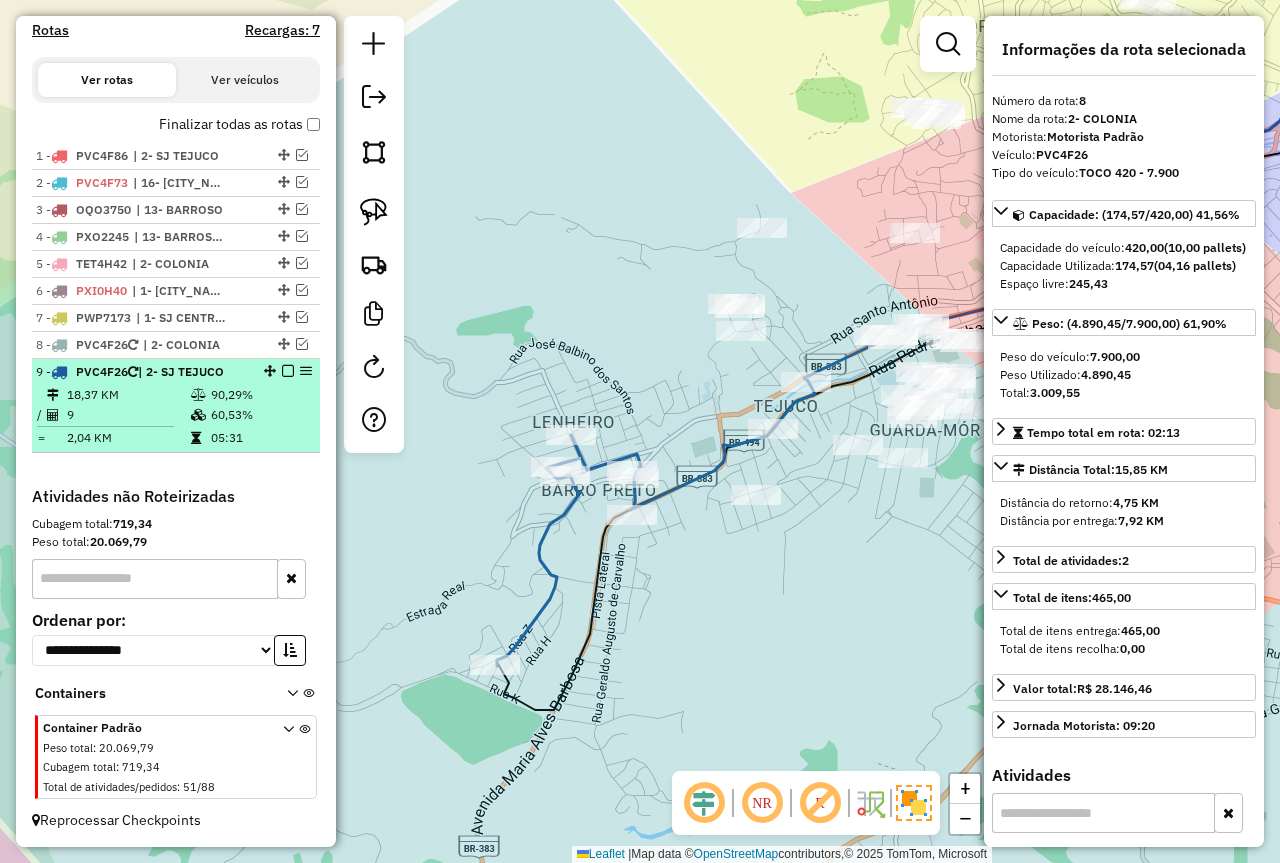 click on "18,37 KM" at bounding box center [128, 395] 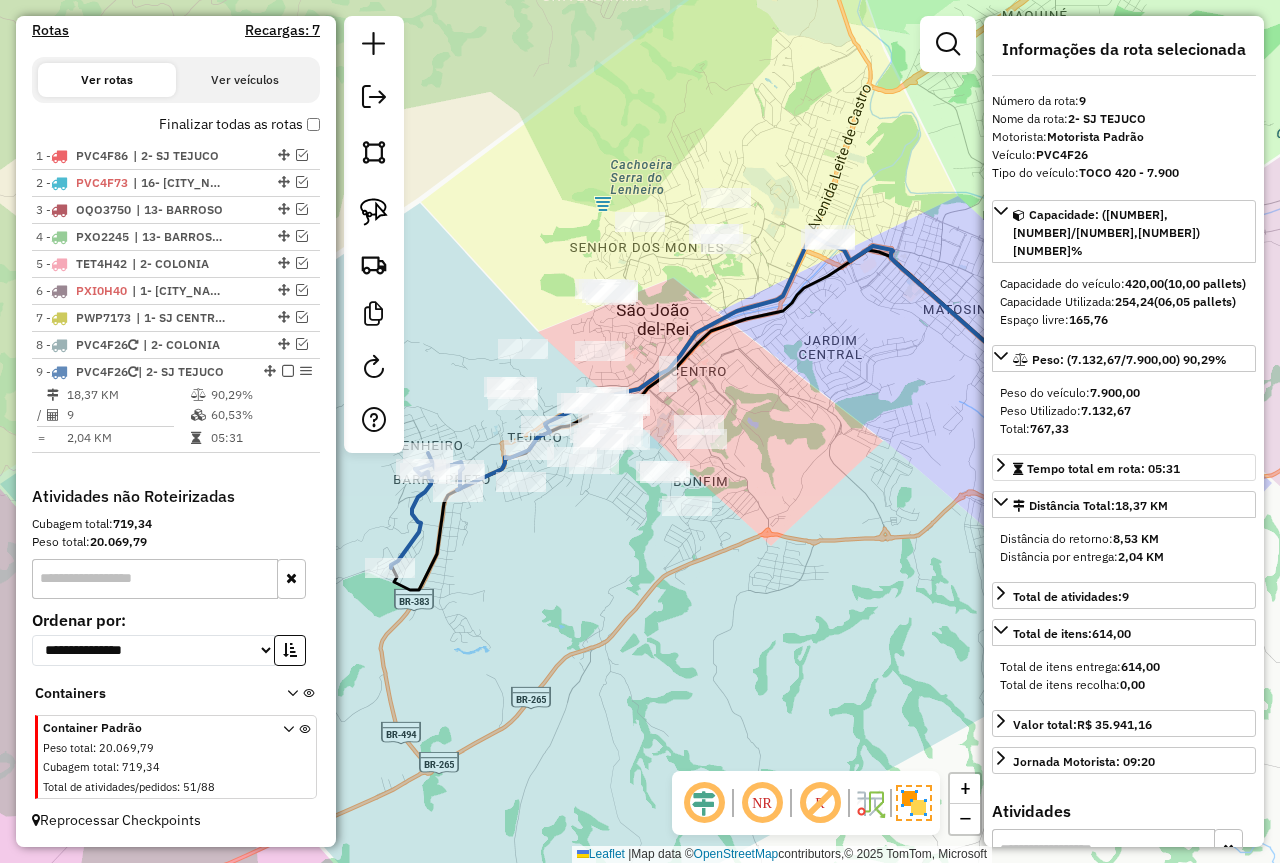 drag, startPoint x: 918, startPoint y: 476, endPoint x: 995, endPoint y: 475, distance: 77.00649 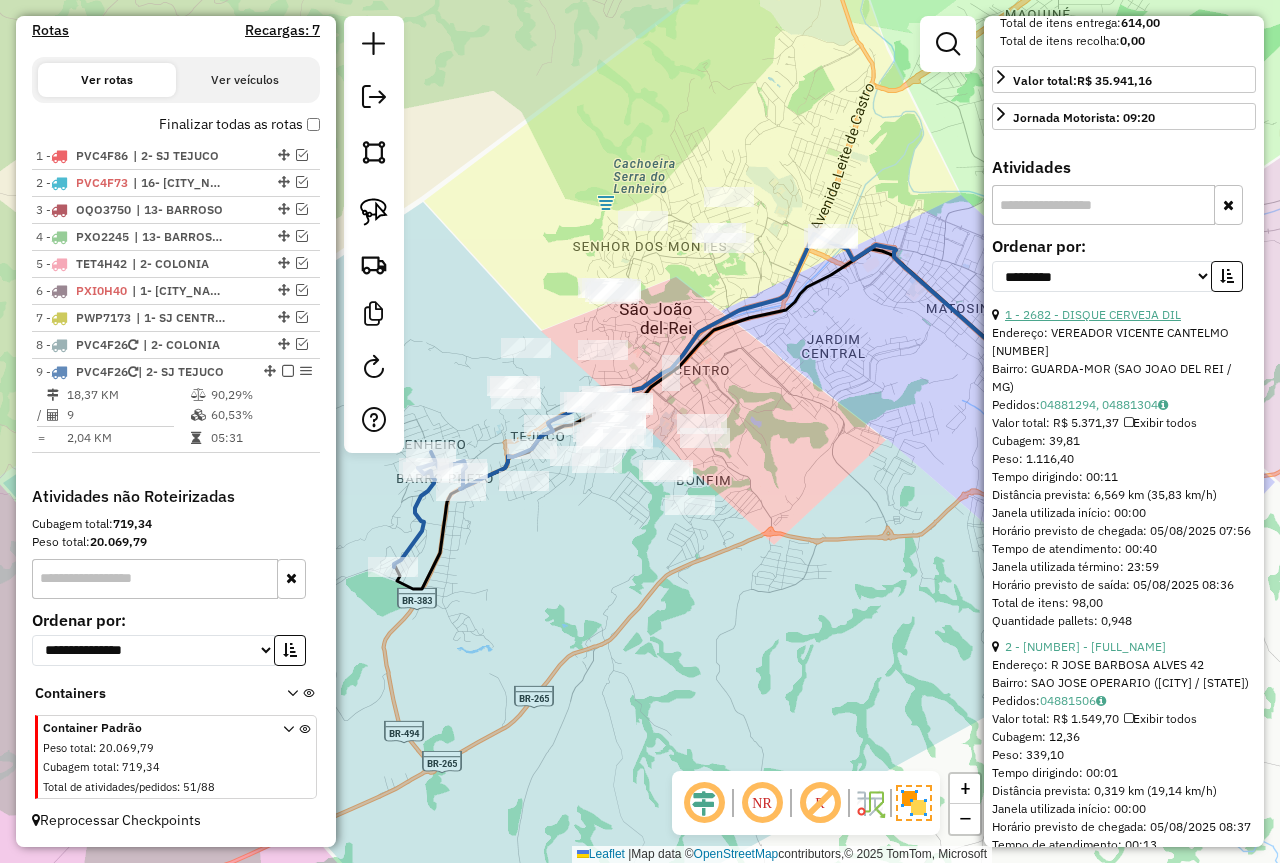 scroll, scrollTop: 500, scrollLeft: 0, axis: vertical 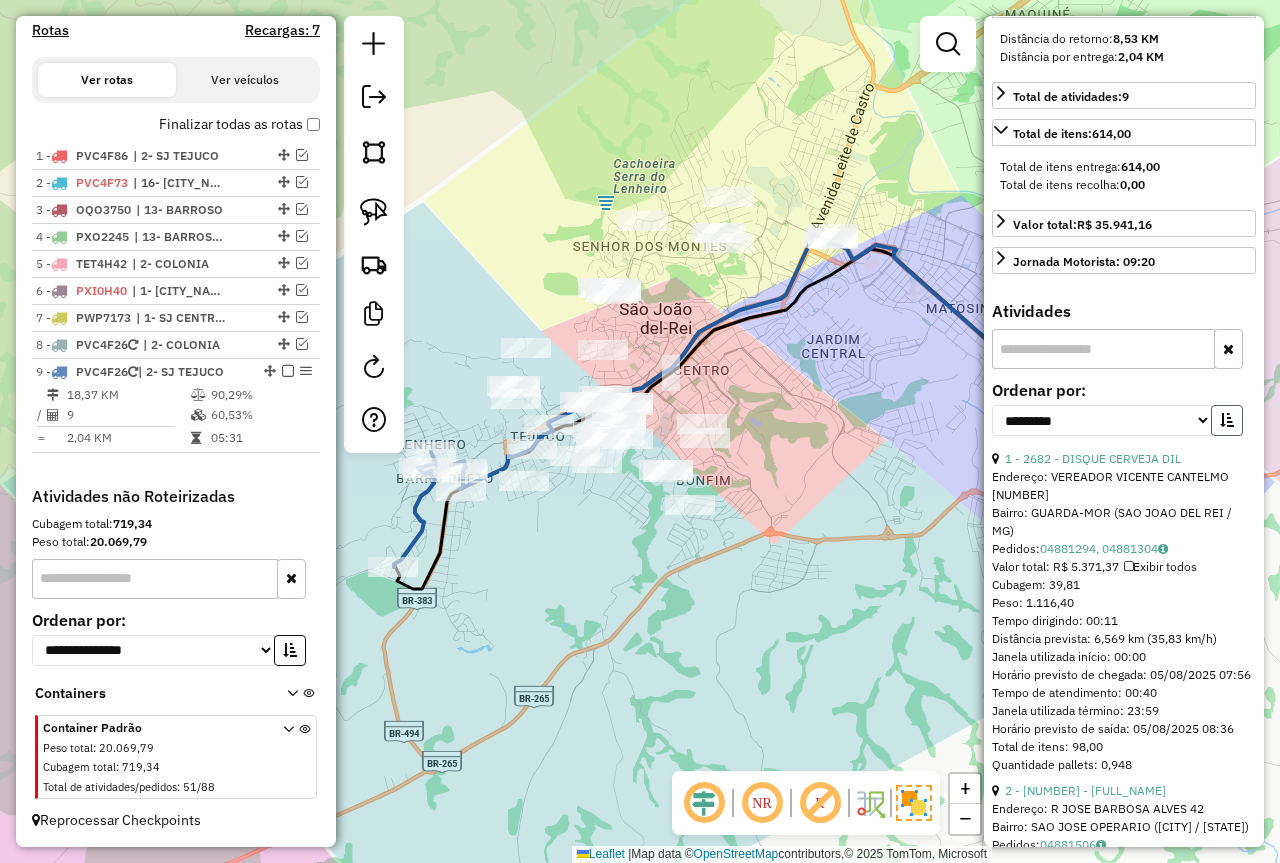 click at bounding box center [1227, 420] 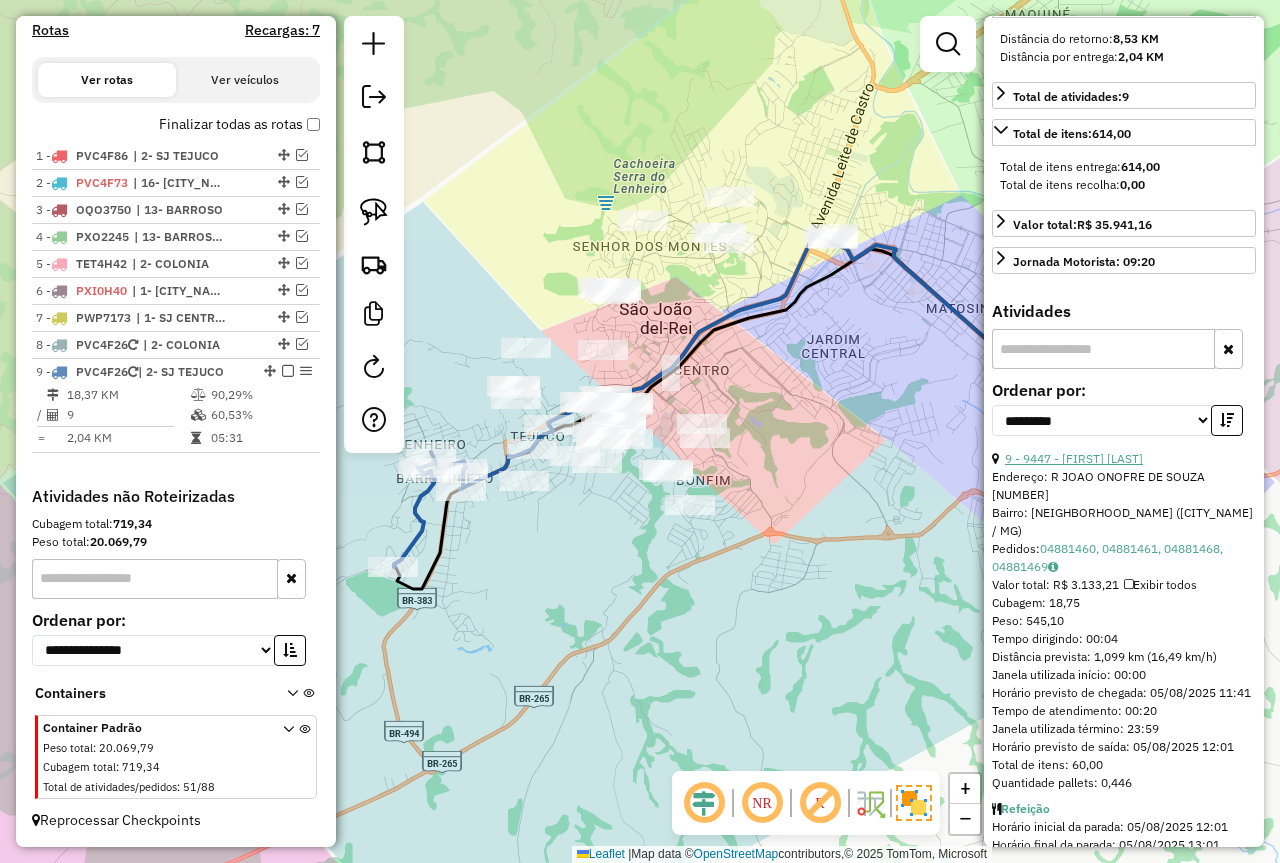 click on "[NUMBER] - [NAME] [NAME]" at bounding box center (1074, 458) 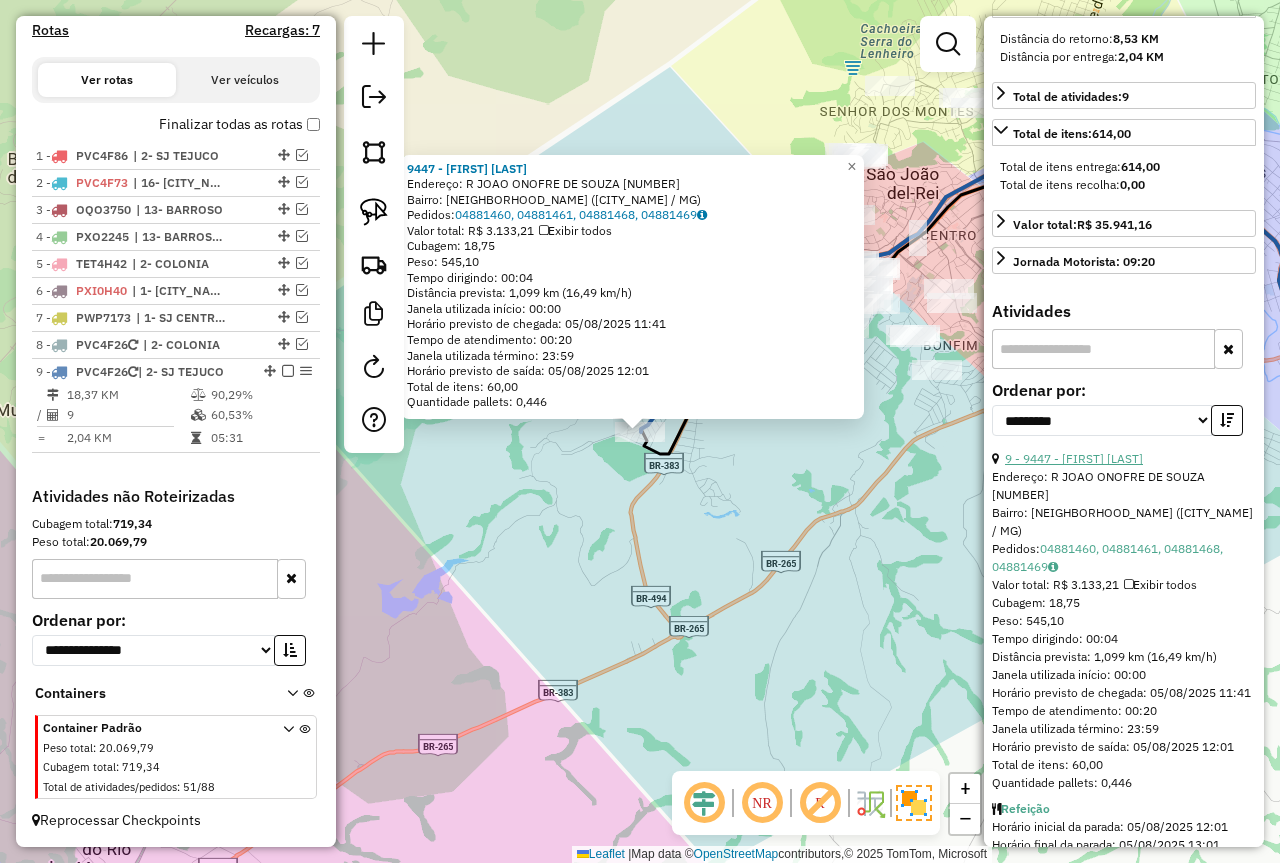 scroll, scrollTop: 900, scrollLeft: 0, axis: vertical 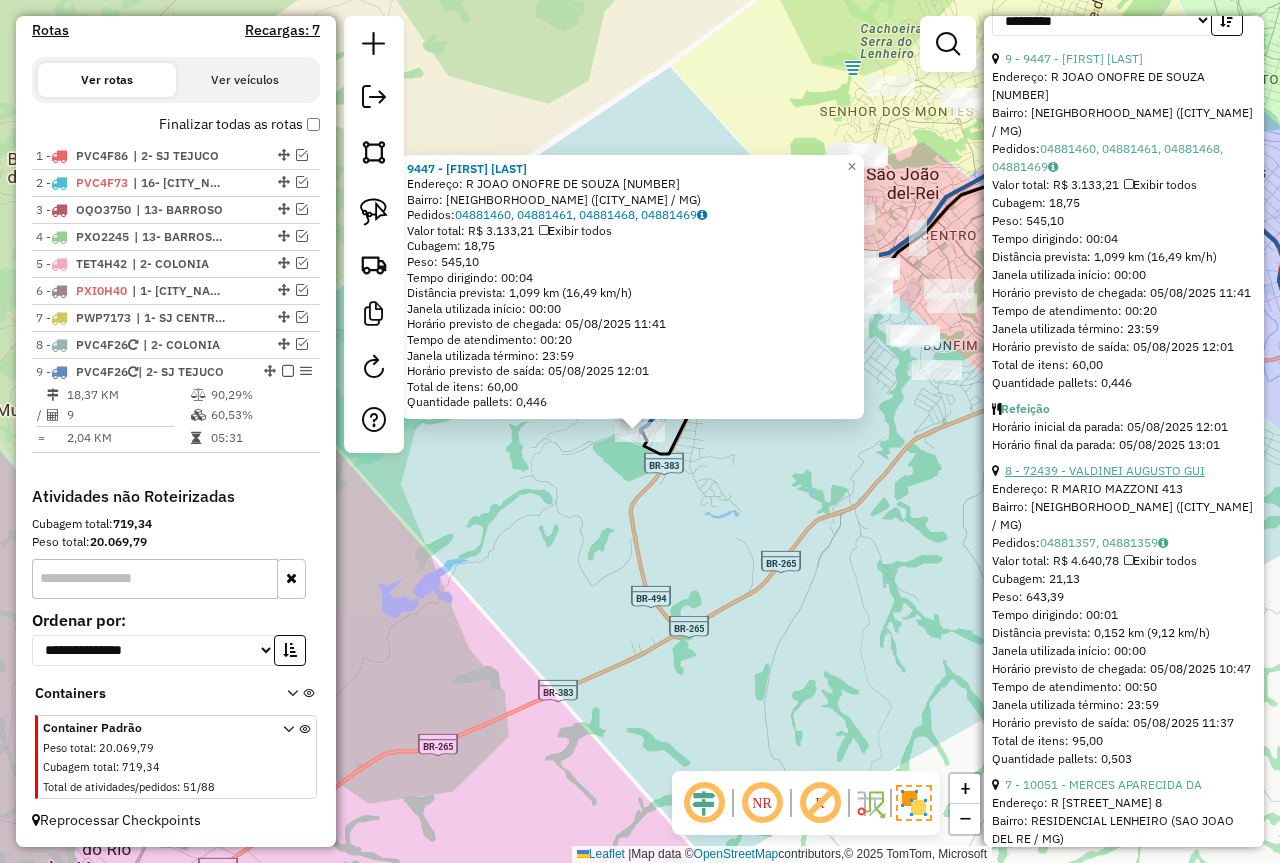 click on "8 - 72439 - VALDINEI AUGUSTO GUI" at bounding box center [1105, 470] 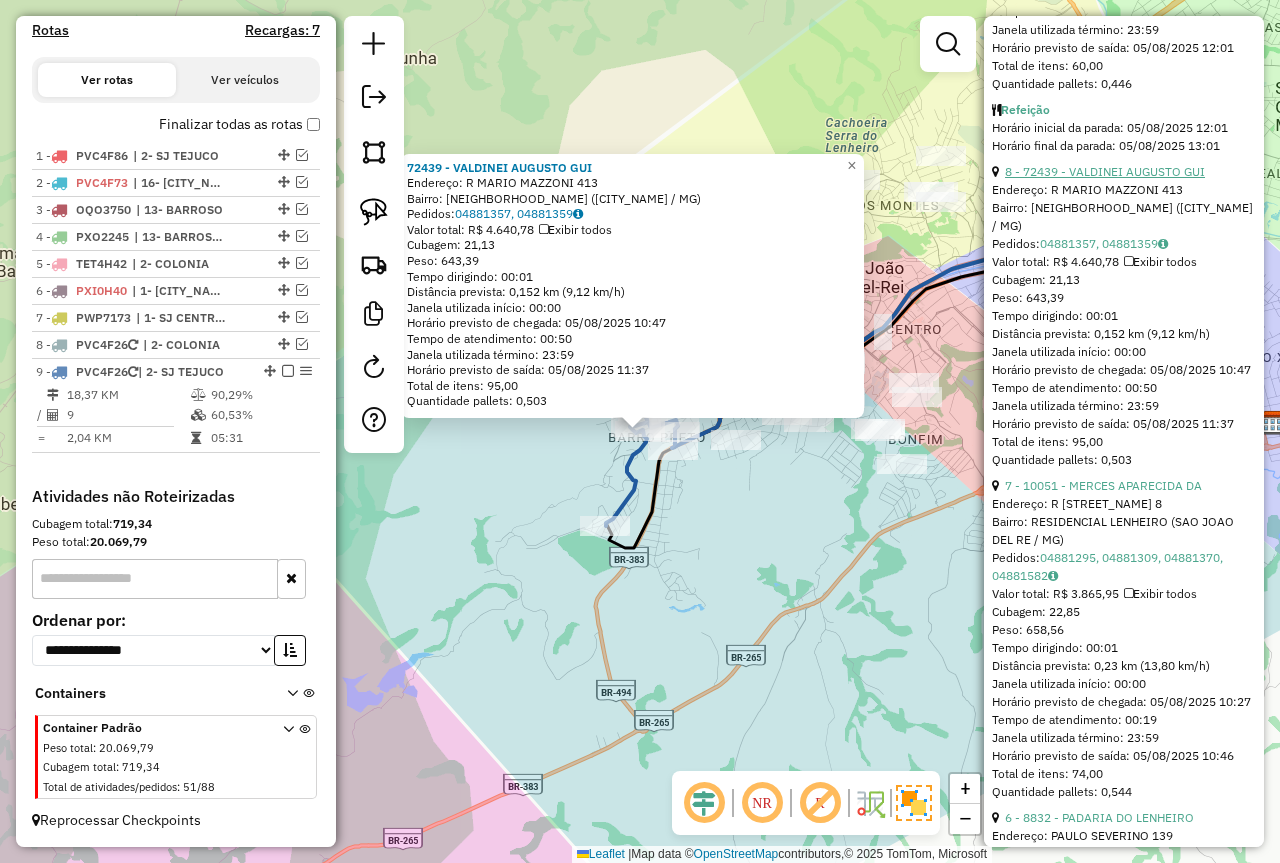 scroll, scrollTop: 1200, scrollLeft: 0, axis: vertical 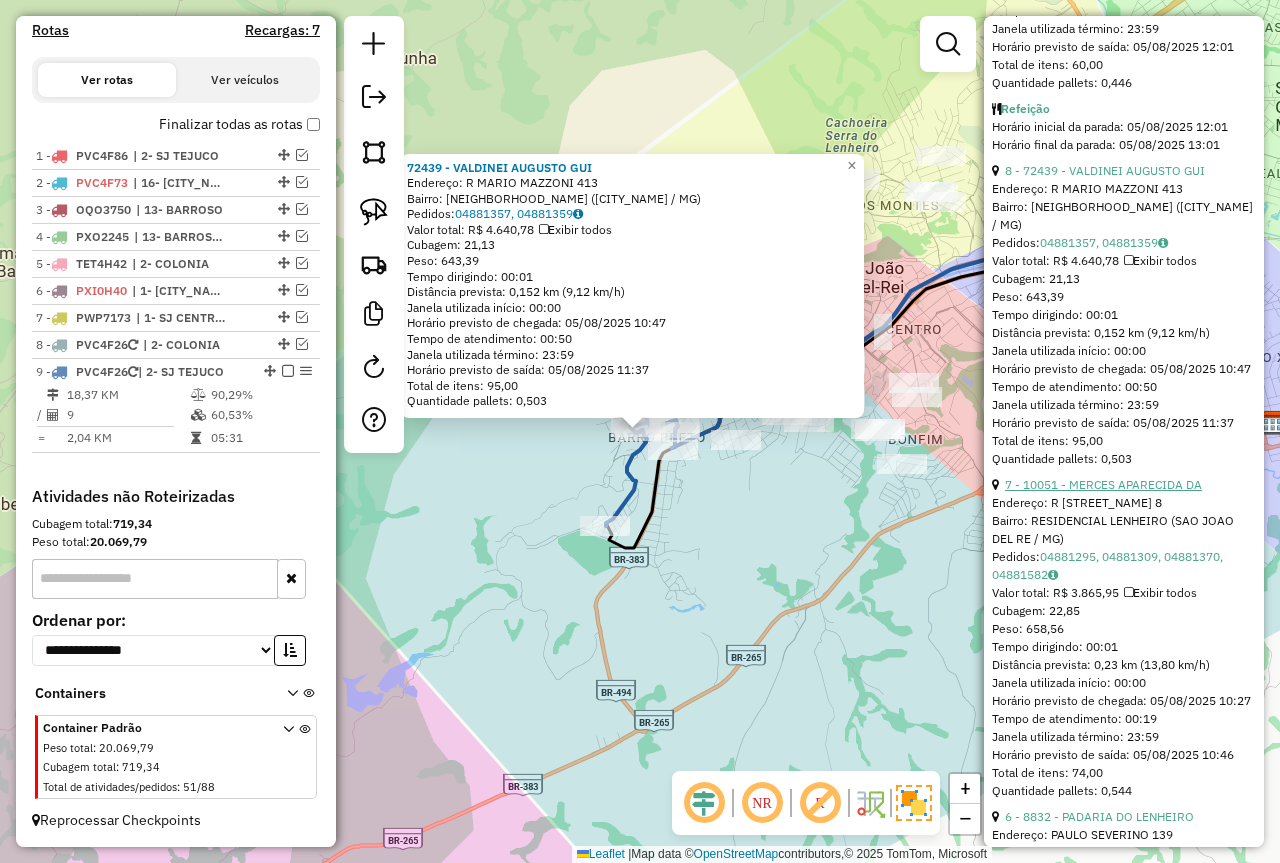 click on "7 - 10051 - MERCES APARECIDA DA" at bounding box center (1103, 484) 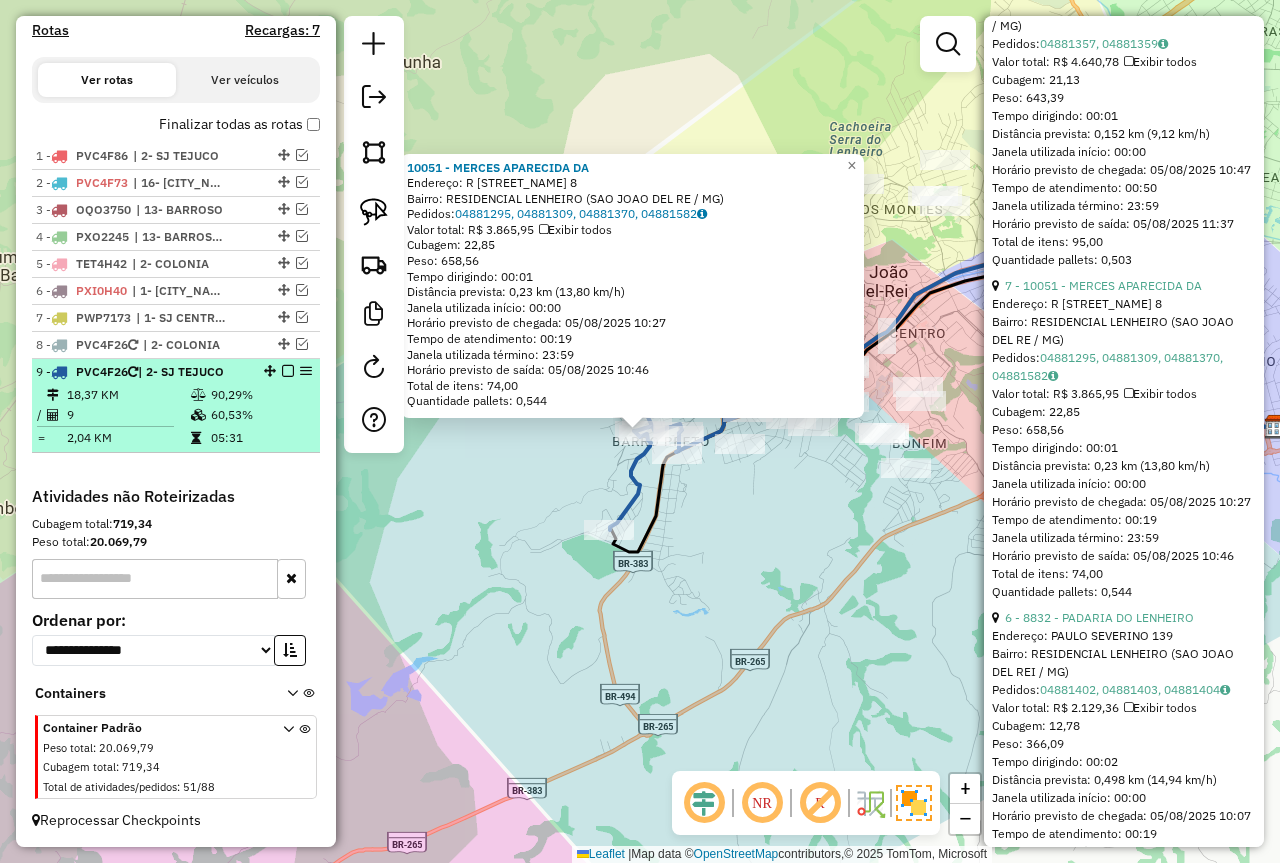 scroll, scrollTop: 1400, scrollLeft: 0, axis: vertical 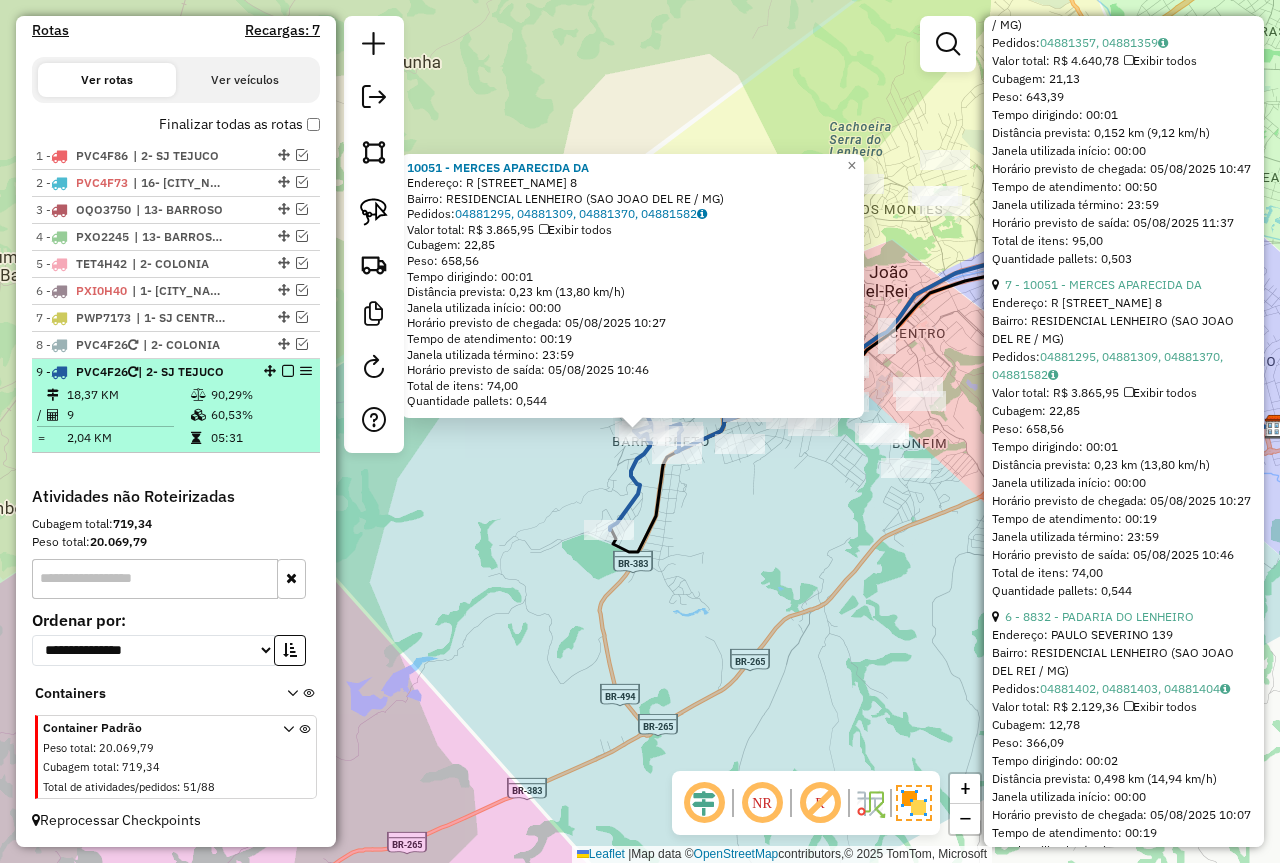 click on "60,53%" at bounding box center [260, 415] 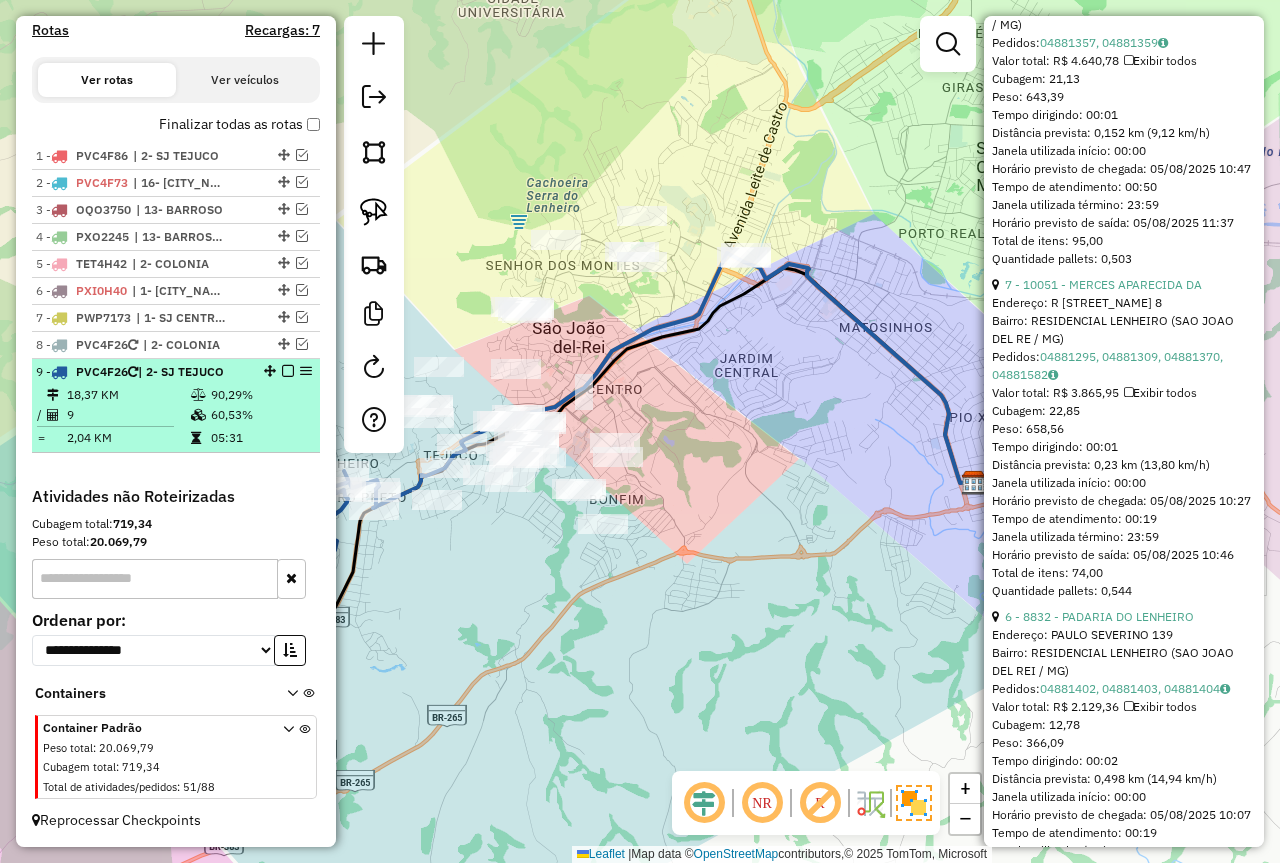 click at bounding box center [288, 371] 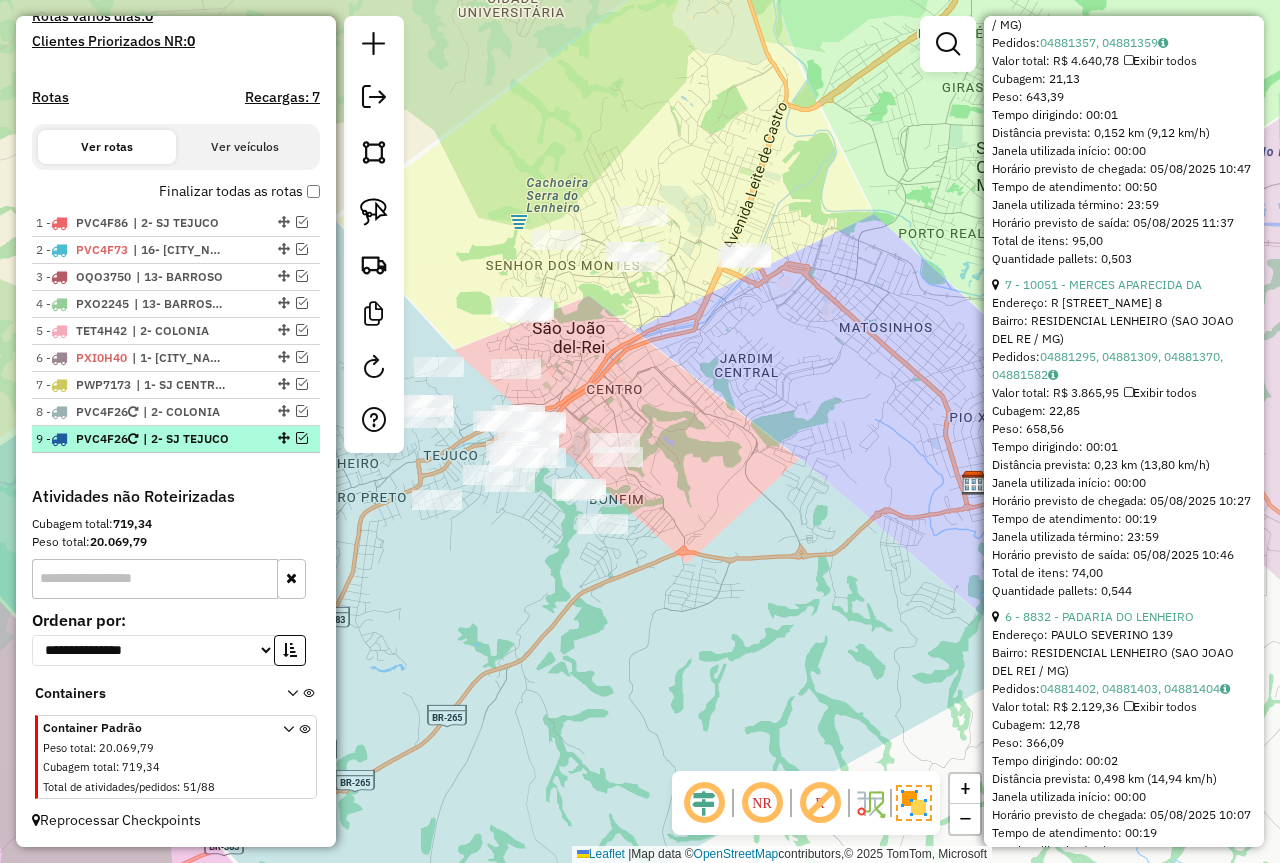 scroll, scrollTop: 580, scrollLeft: 0, axis: vertical 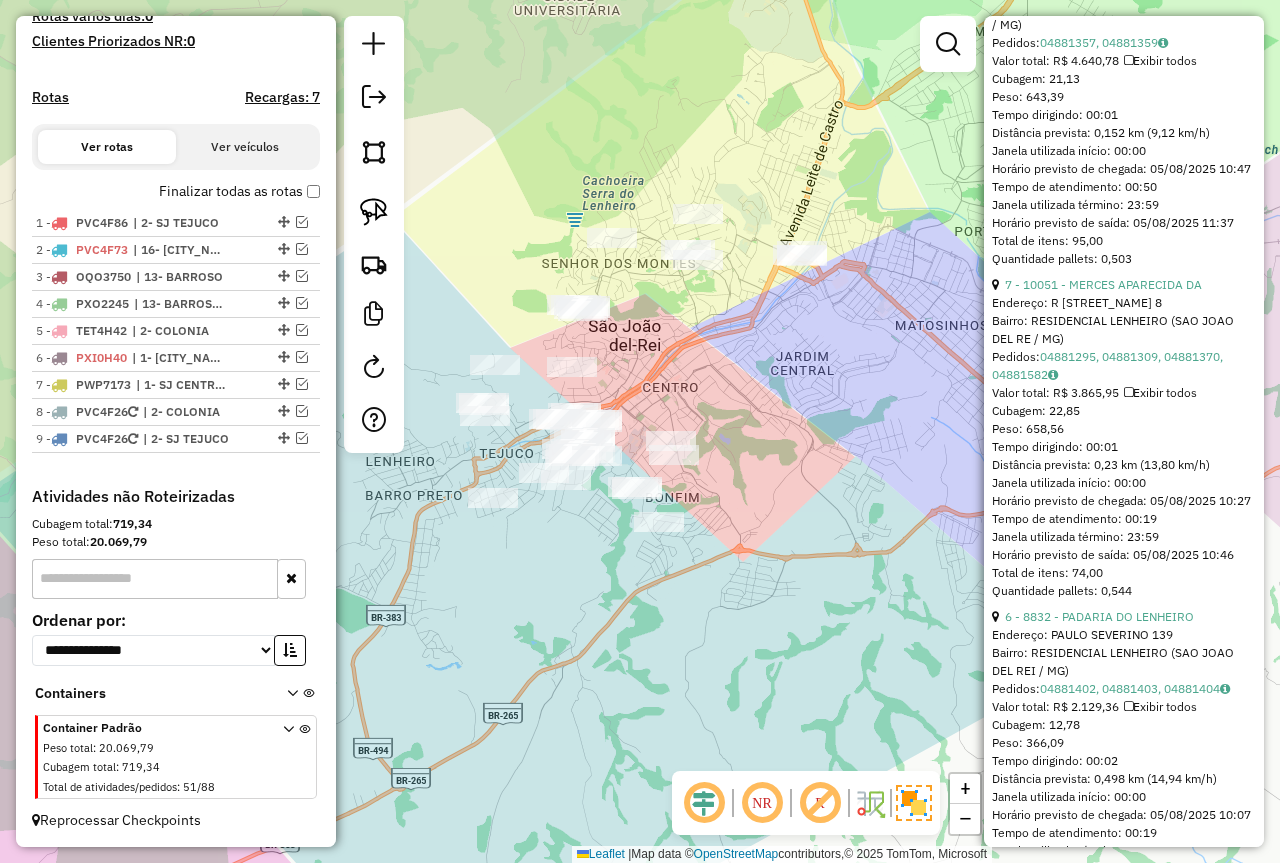 drag, startPoint x: 728, startPoint y: 396, endPoint x: 768, endPoint y: 393, distance: 40.112343 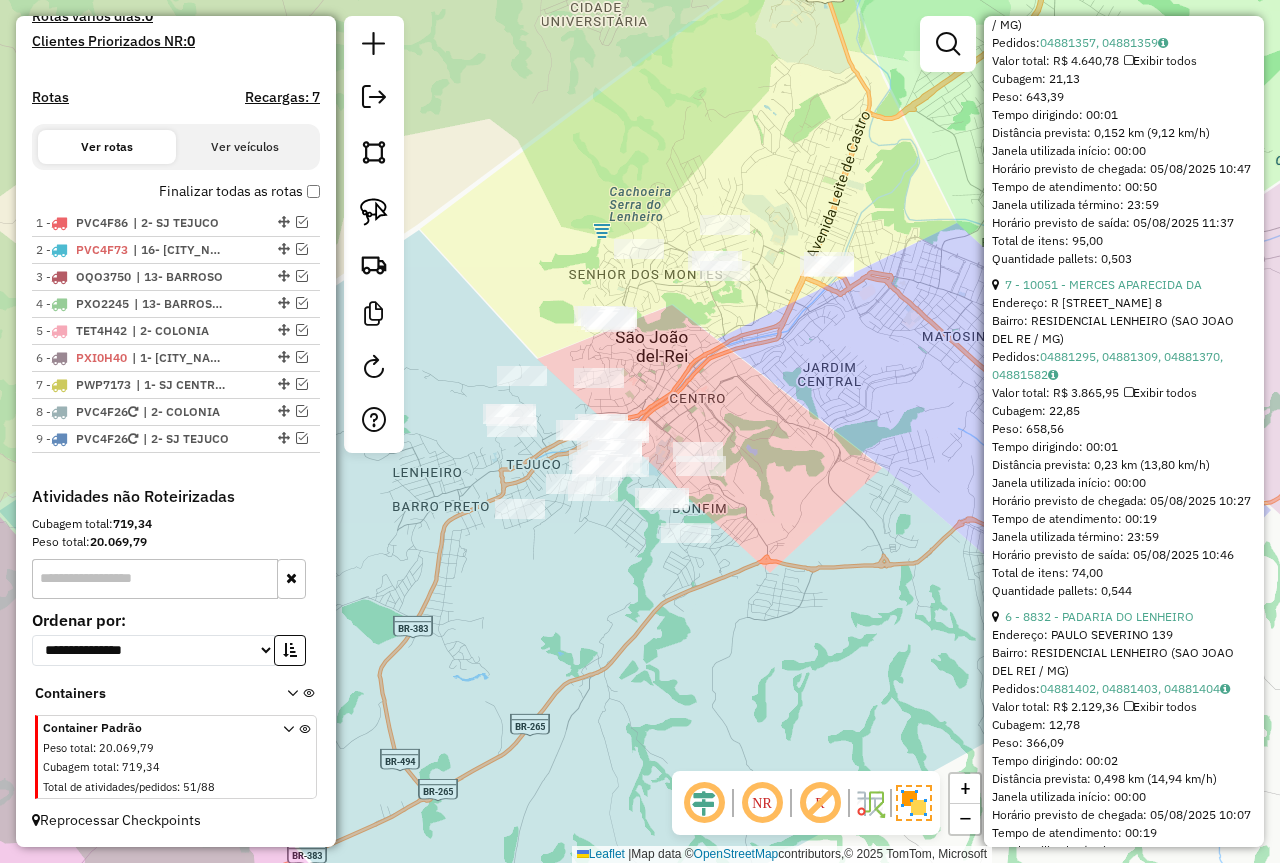 drag, startPoint x: 720, startPoint y: 359, endPoint x: 577, endPoint y: 392, distance: 146.7583 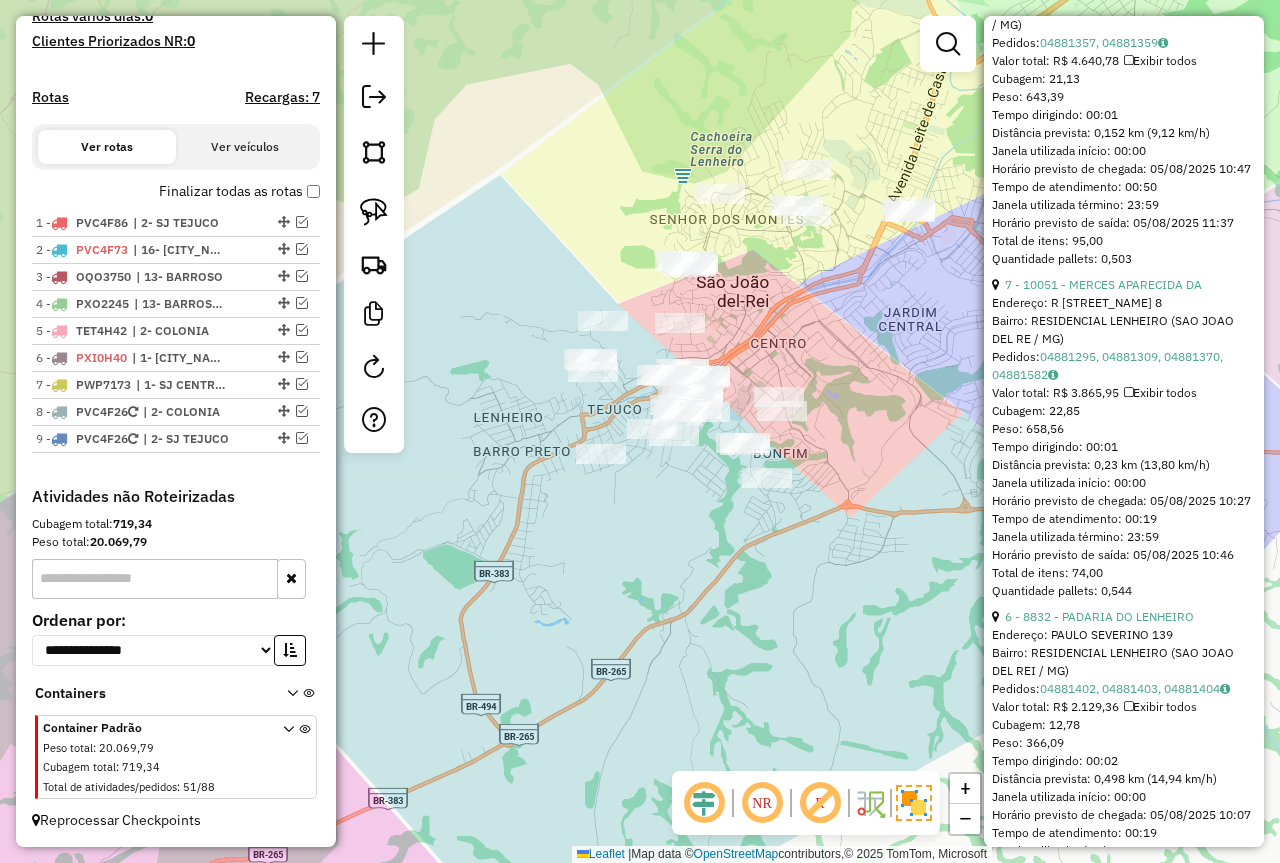 drag, startPoint x: 767, startPoint y: 325, endPoint x: 763, endPoint y: 314, distance: 11.7046995 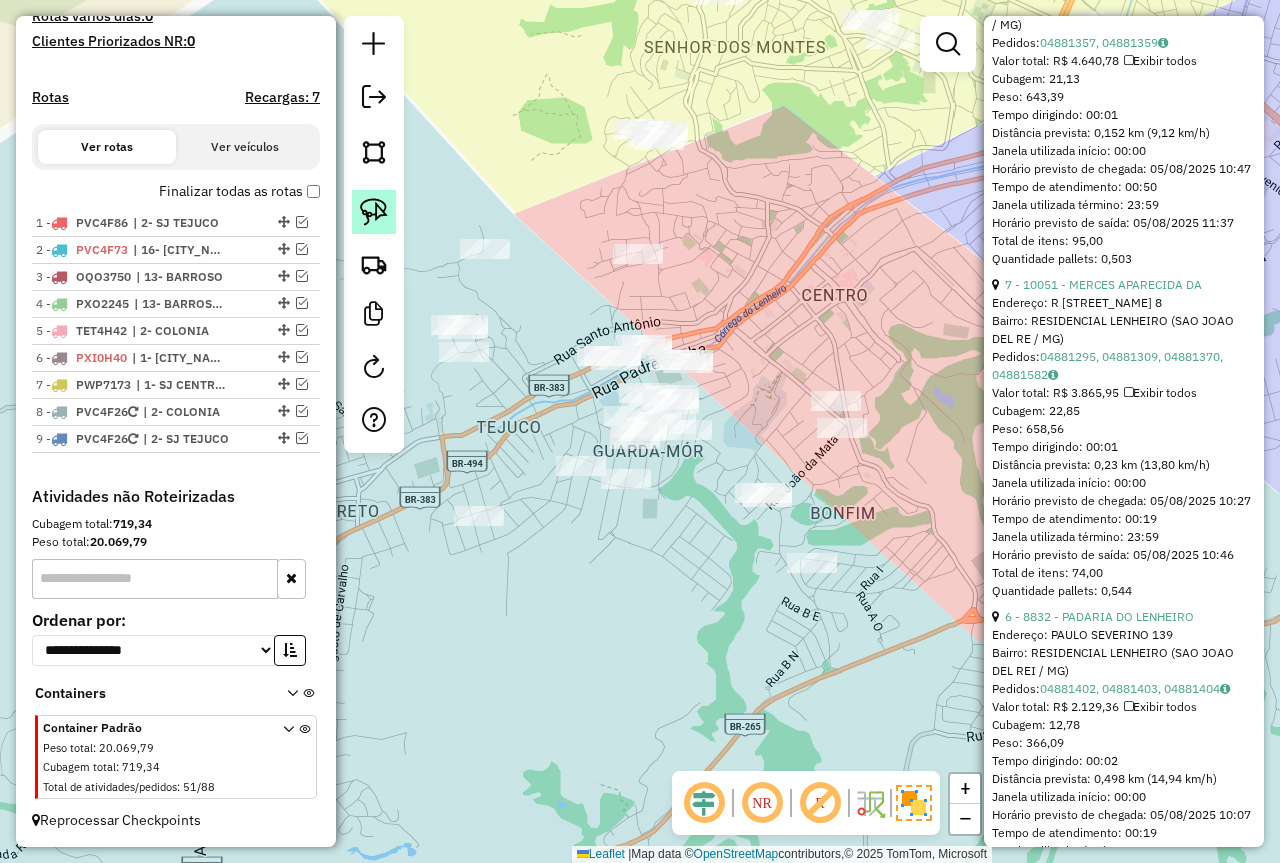 drag, startPoint x: 375, startPoint y: 221, endPoint x: 386, endPoint y: 231, distance: 14.866069 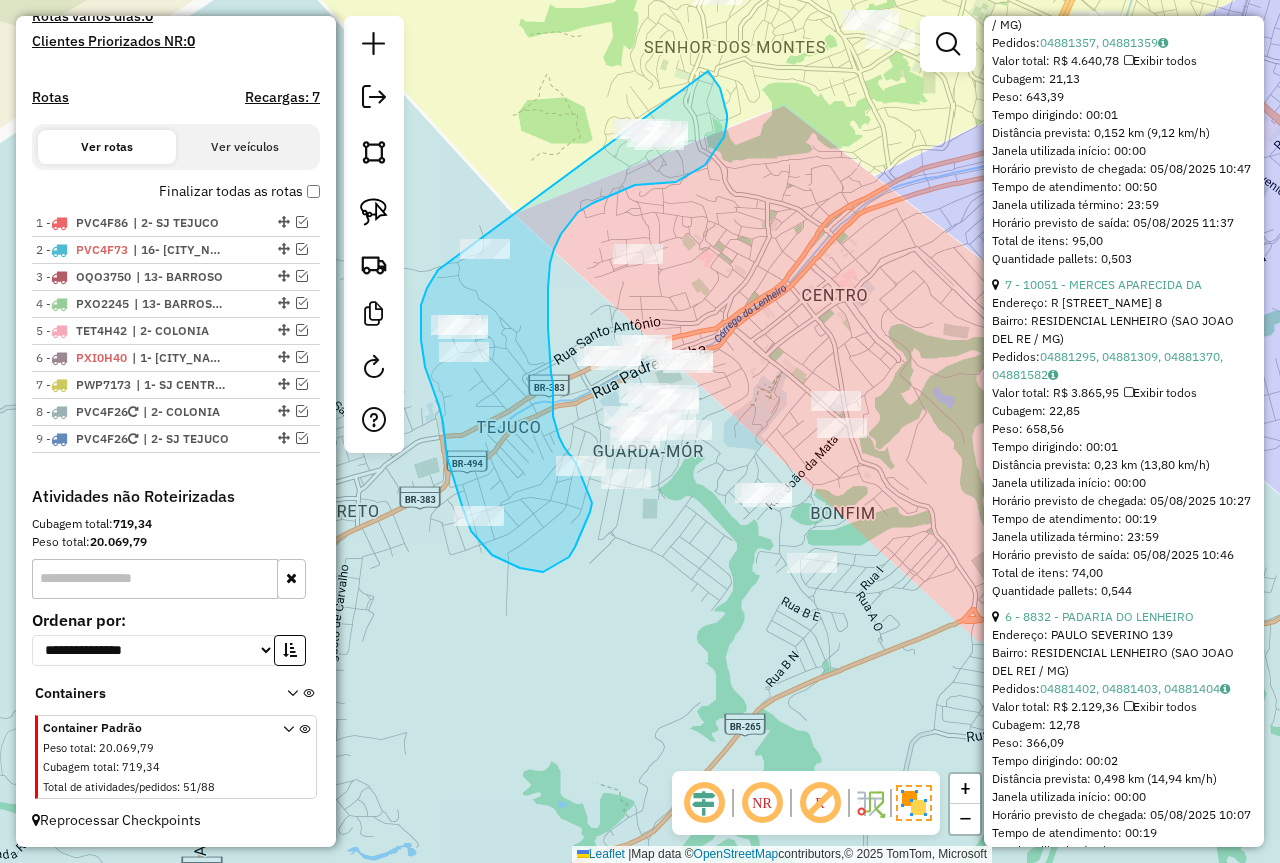 drag, startPoint x: 438, startPoint y: 270, endPoint x: 532, endPoint y: 156, distance: 147.75656 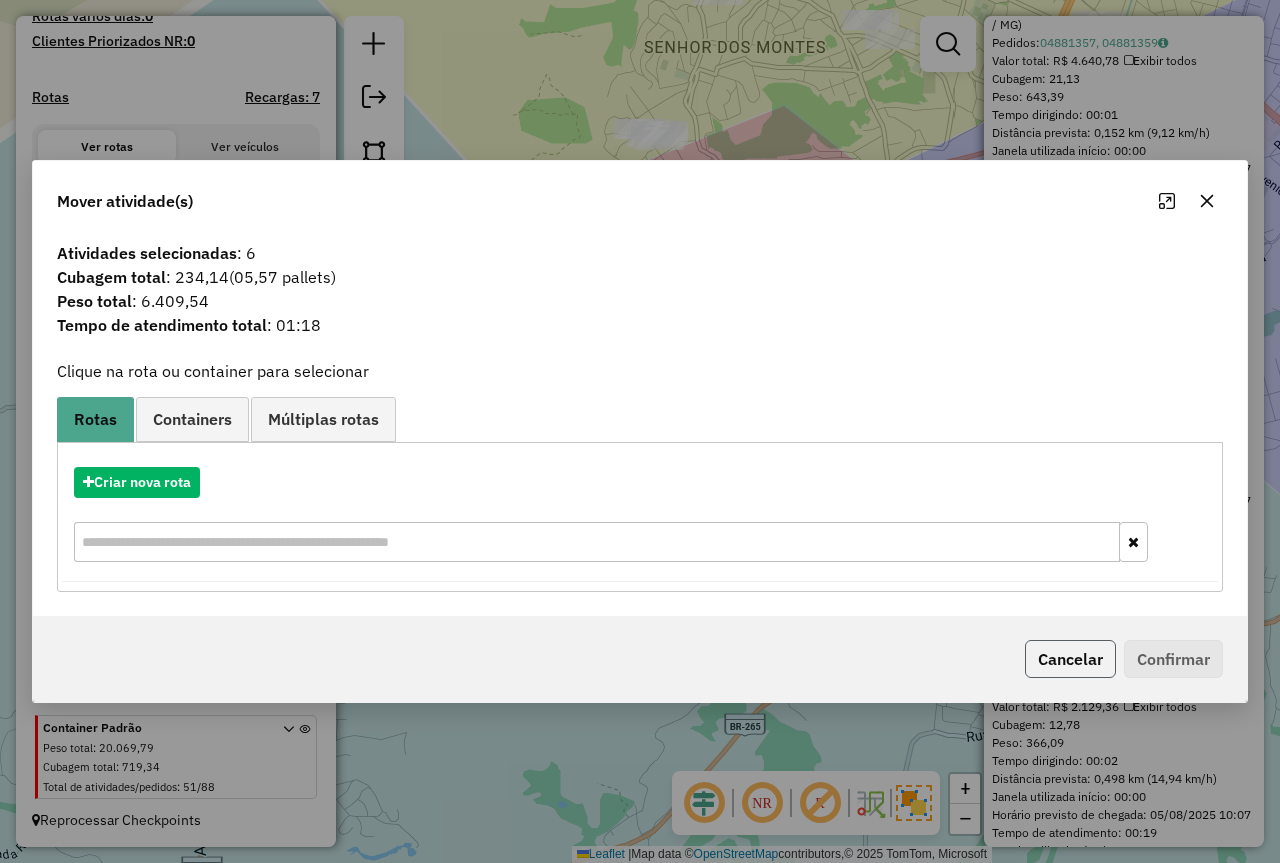 click on "Cancelar" 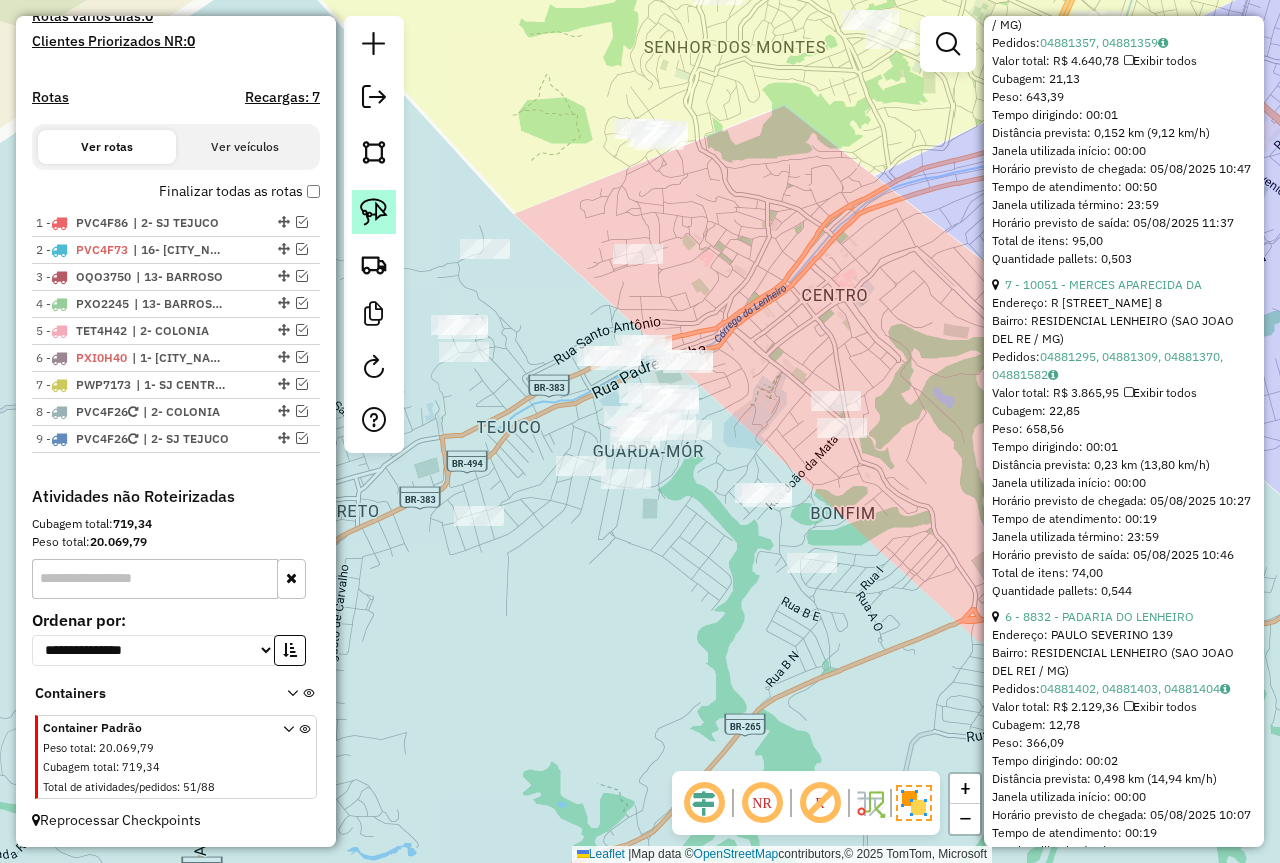 click 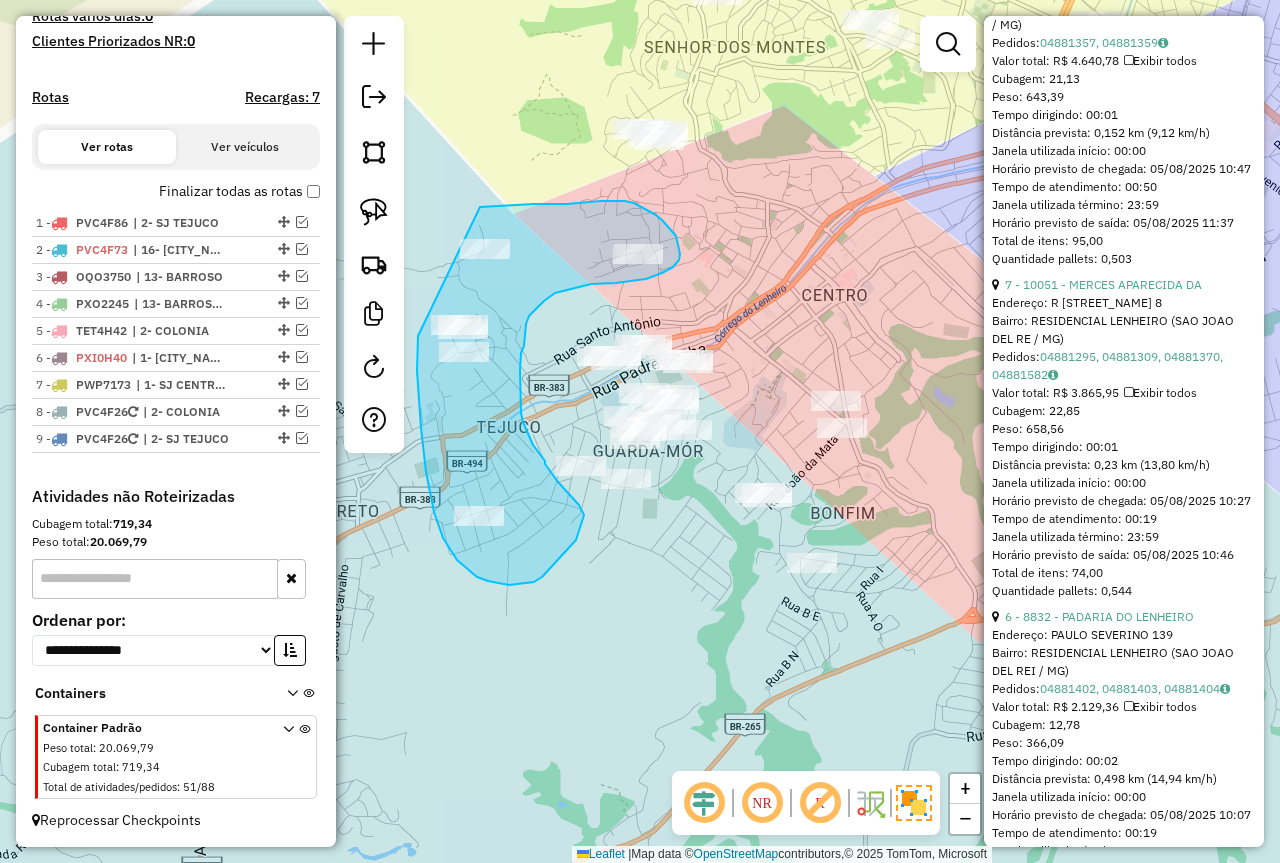 drag, startPoint x: 418, startPoint y: 340, endPoint x: 473, endPoint y: 207, distance: 143.92358 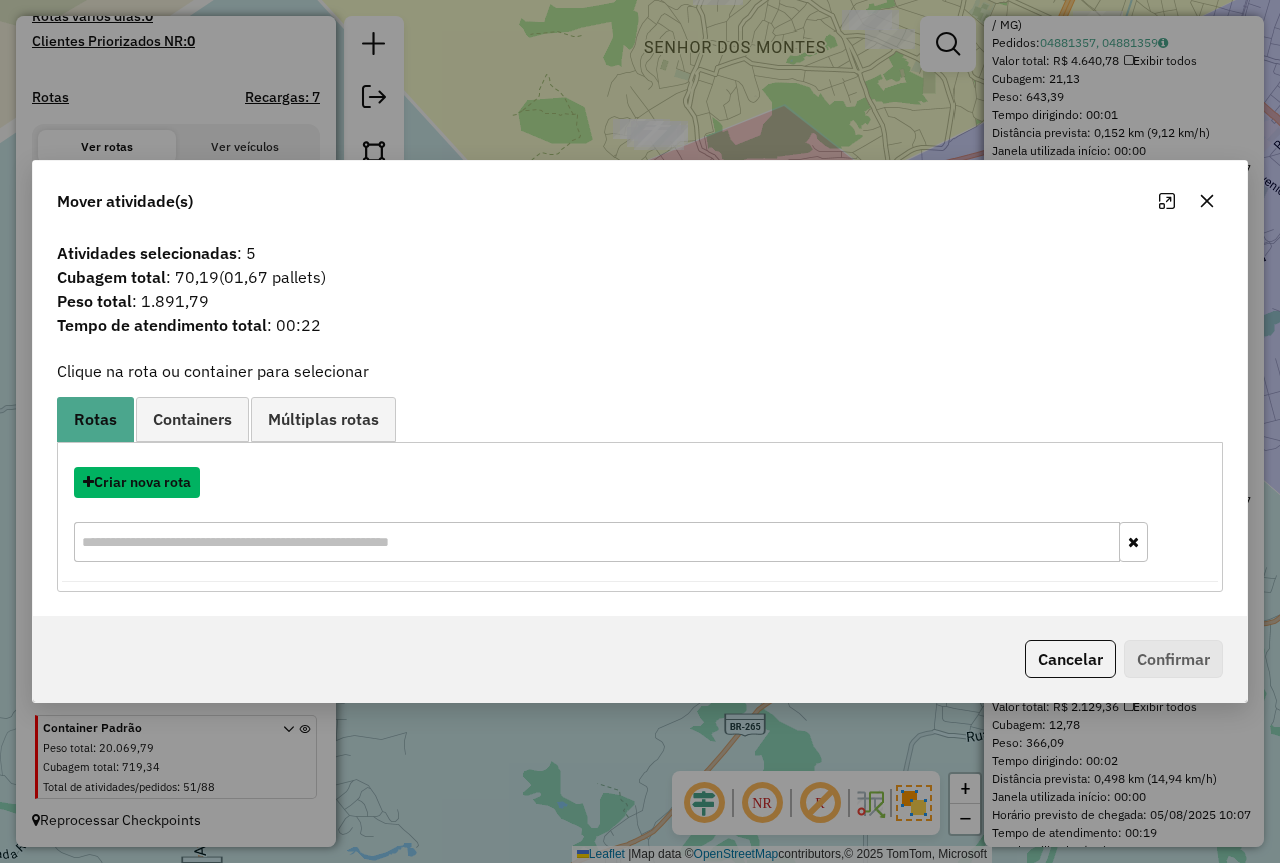 click on "Criar nova rota" at bounding box center (137, 482) 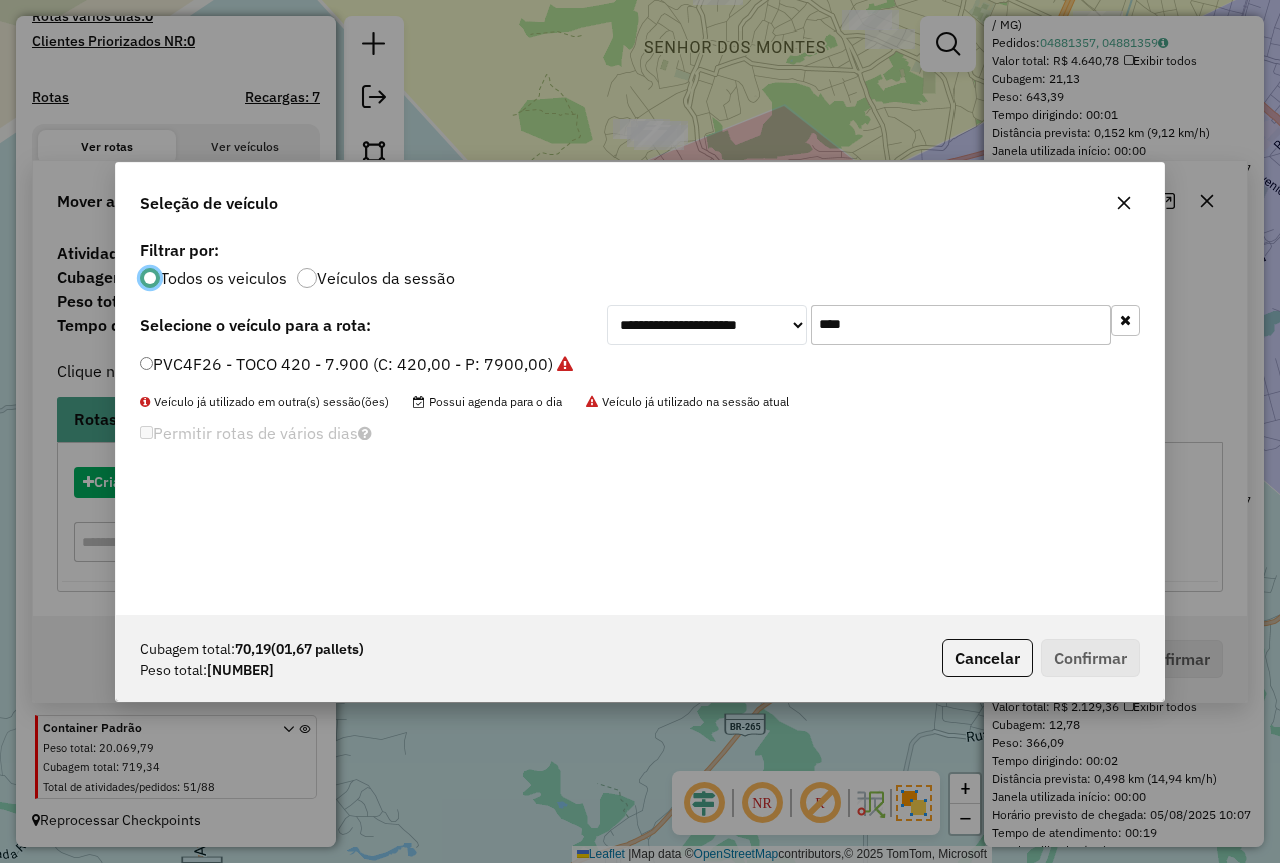 scroll, scrollTop: 11, scrollLeft: 6, axis: both 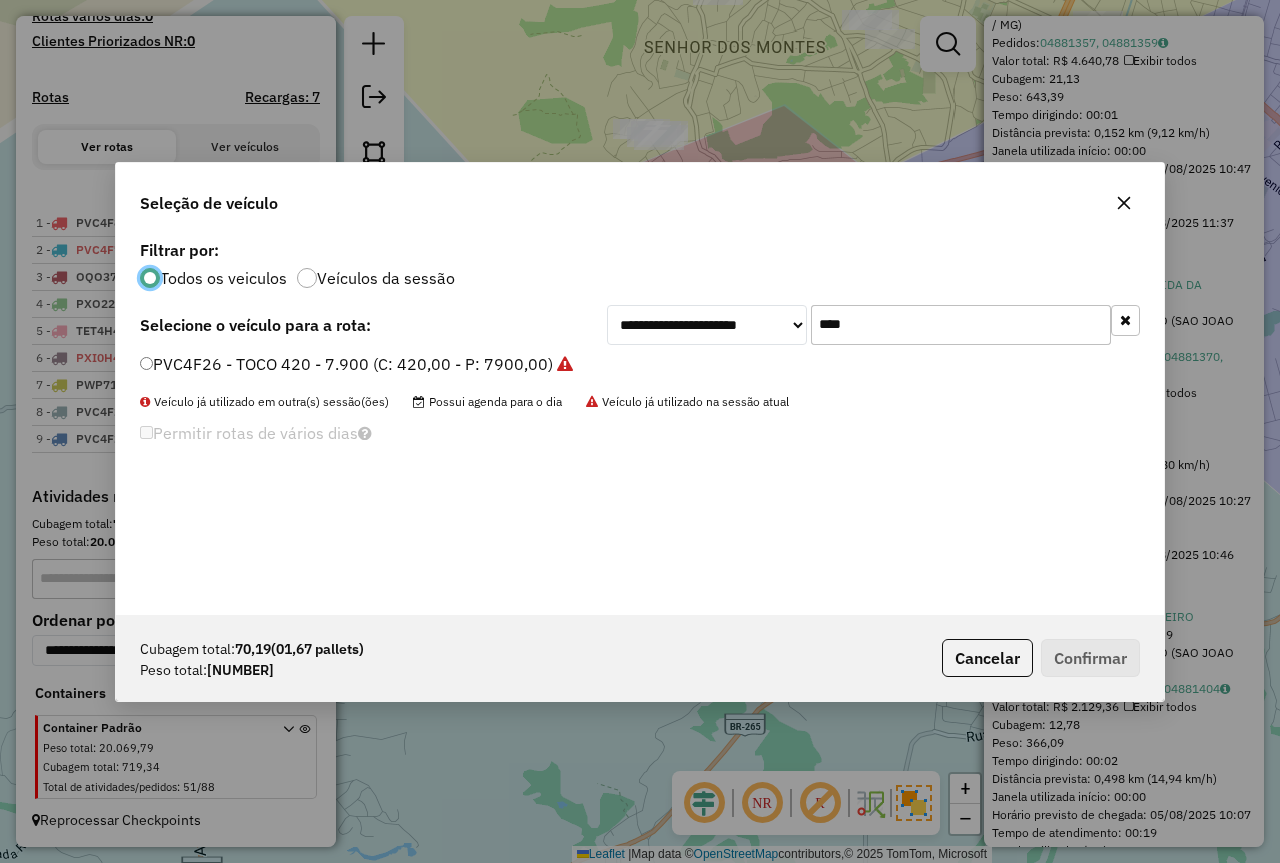 drag, startPoint x: 746, startPoint y: 318, endPoint x: 722, endPoint y: 323, distance: 24.5153 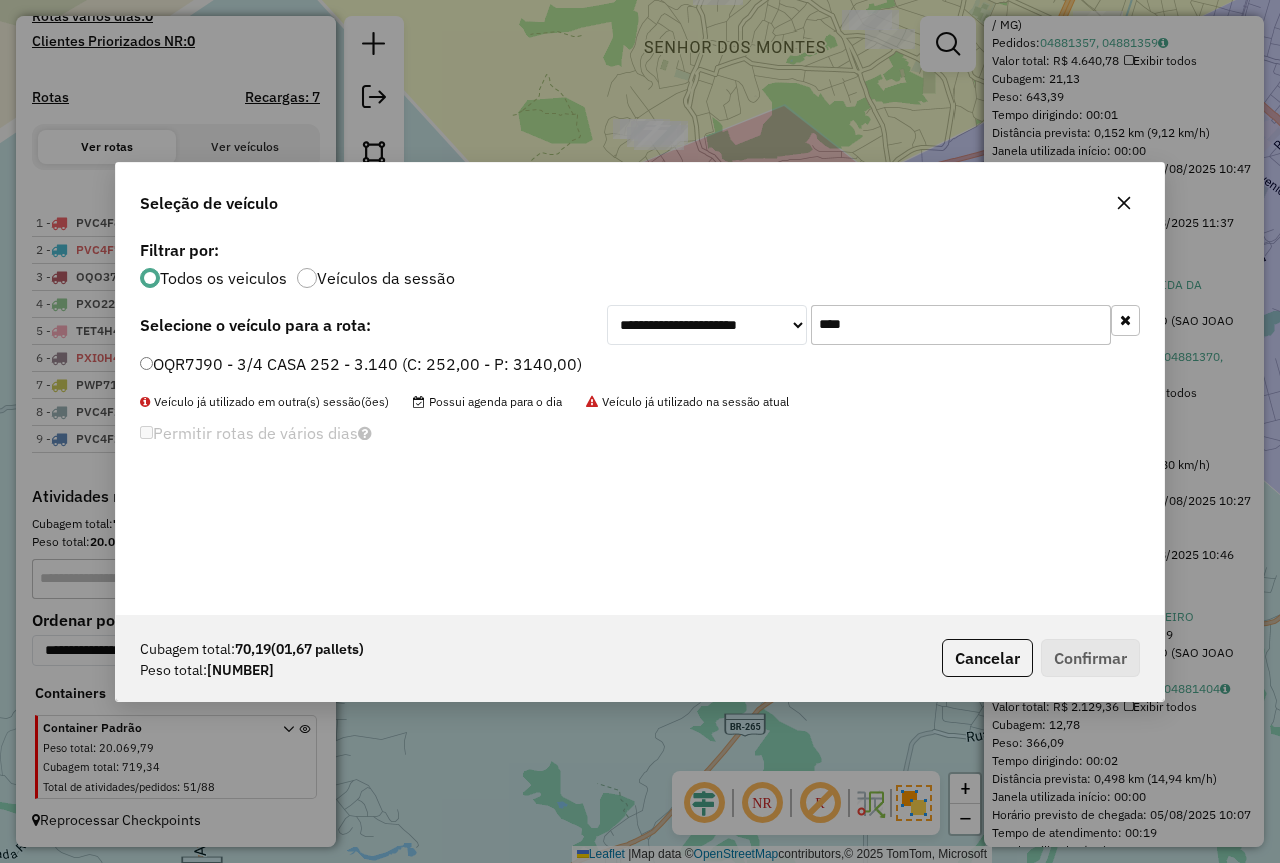 type on "****" 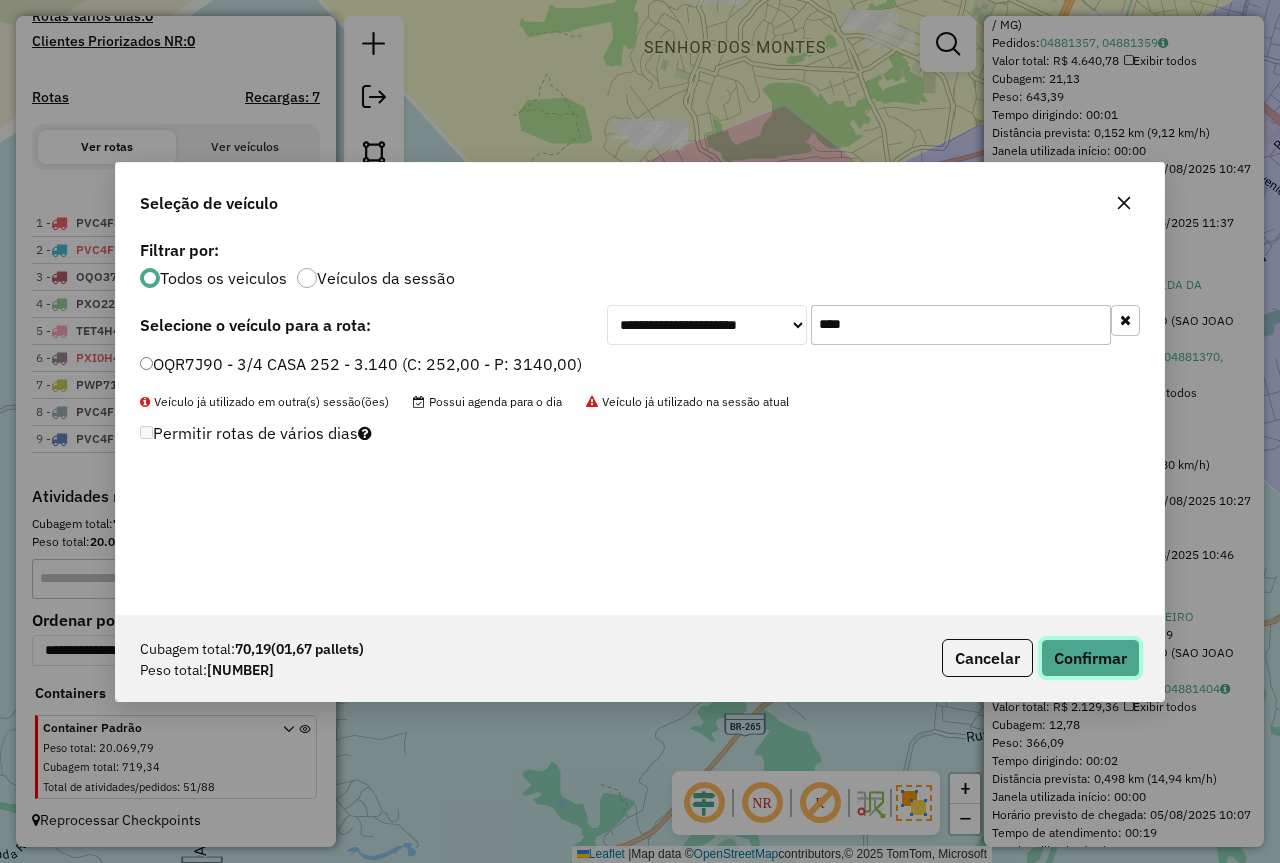 click on "Confirmar" 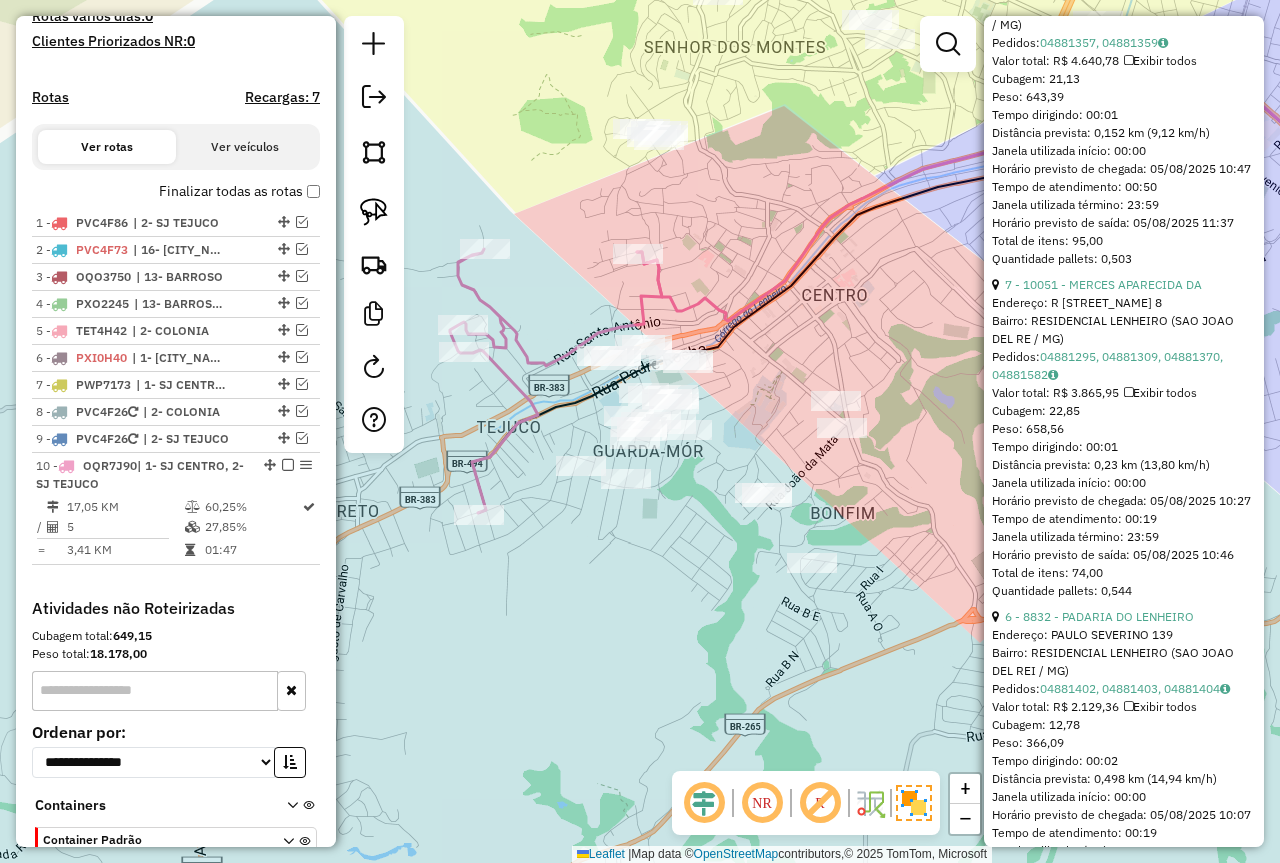 scroll, scrollTop: 692, scrollLeft: 0, axis: vertical 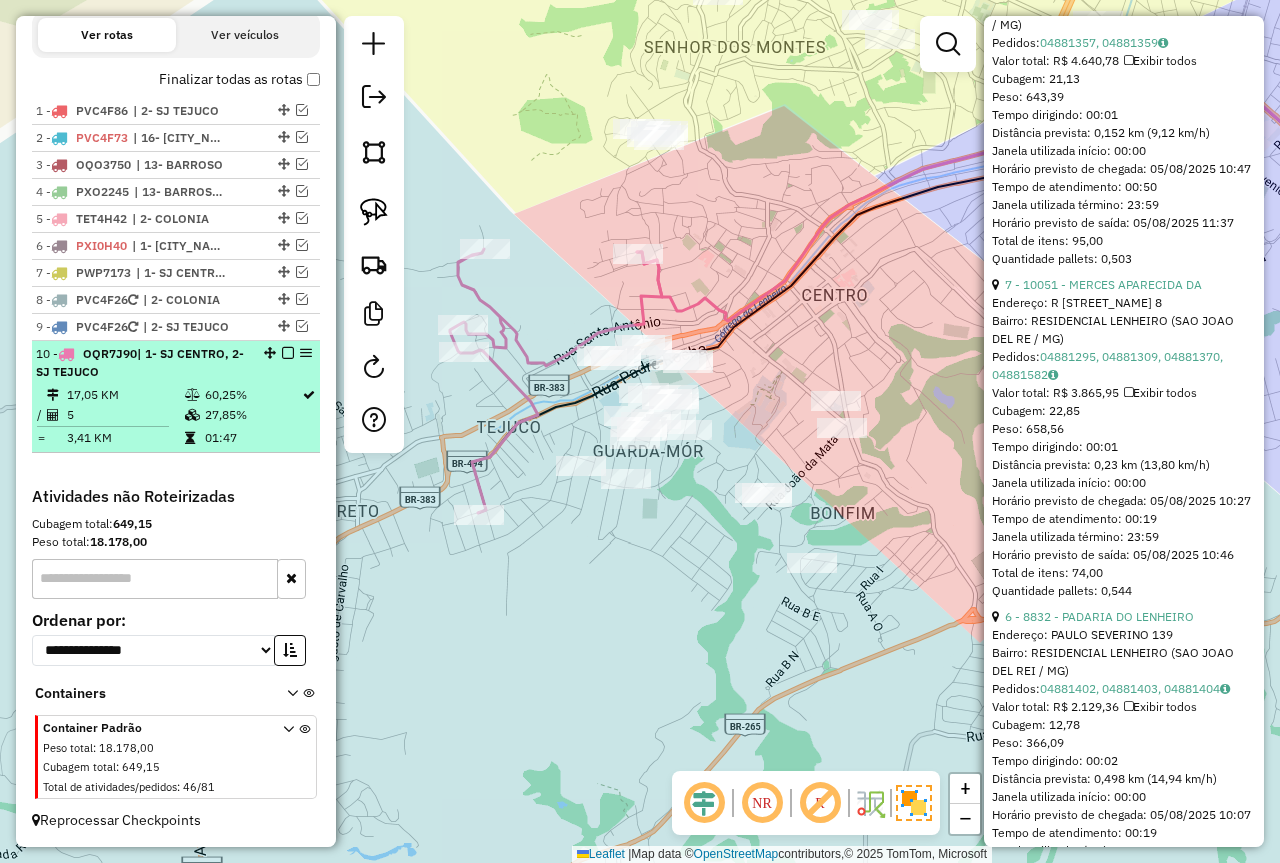 click at bounding box center (192, 395) 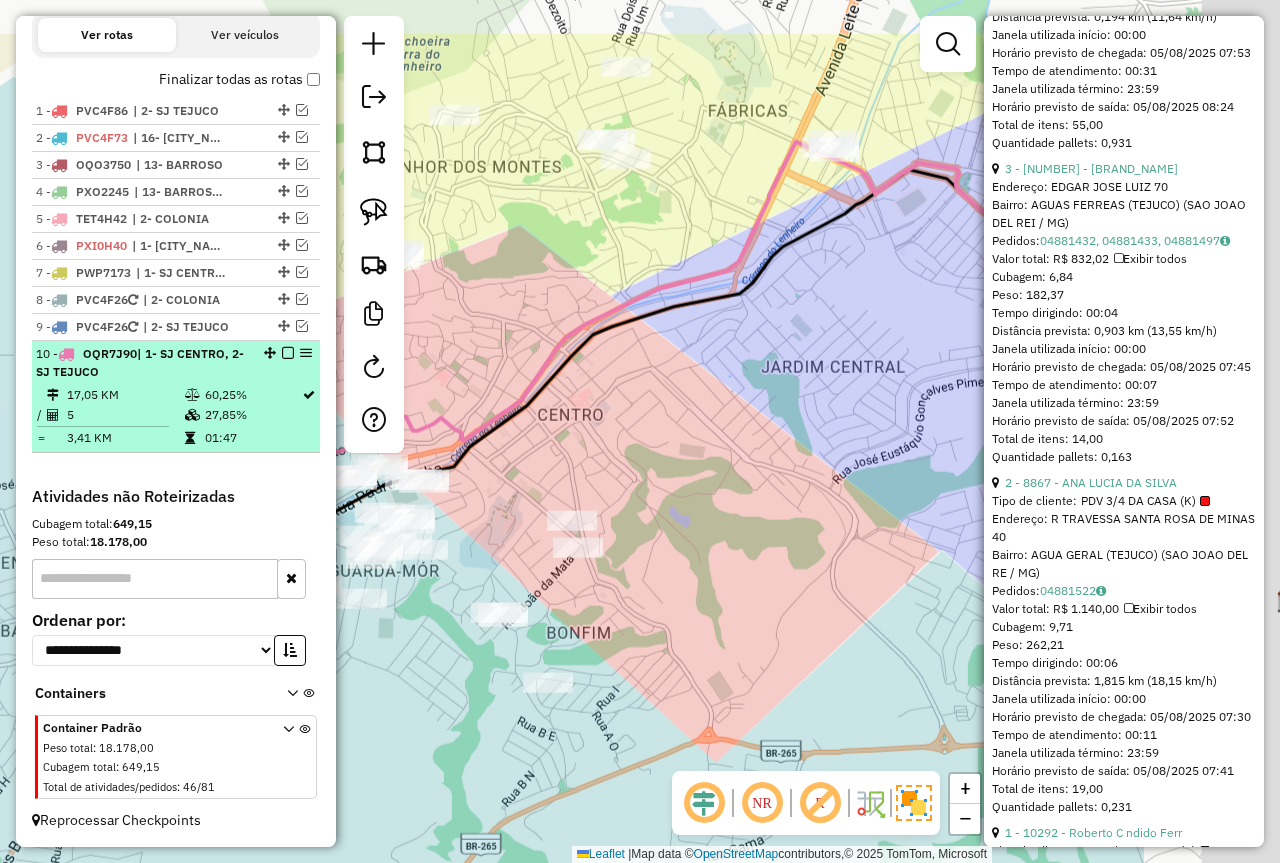 scroll, scrollTop: 1382, scrollLeft: 0, axis: vertical 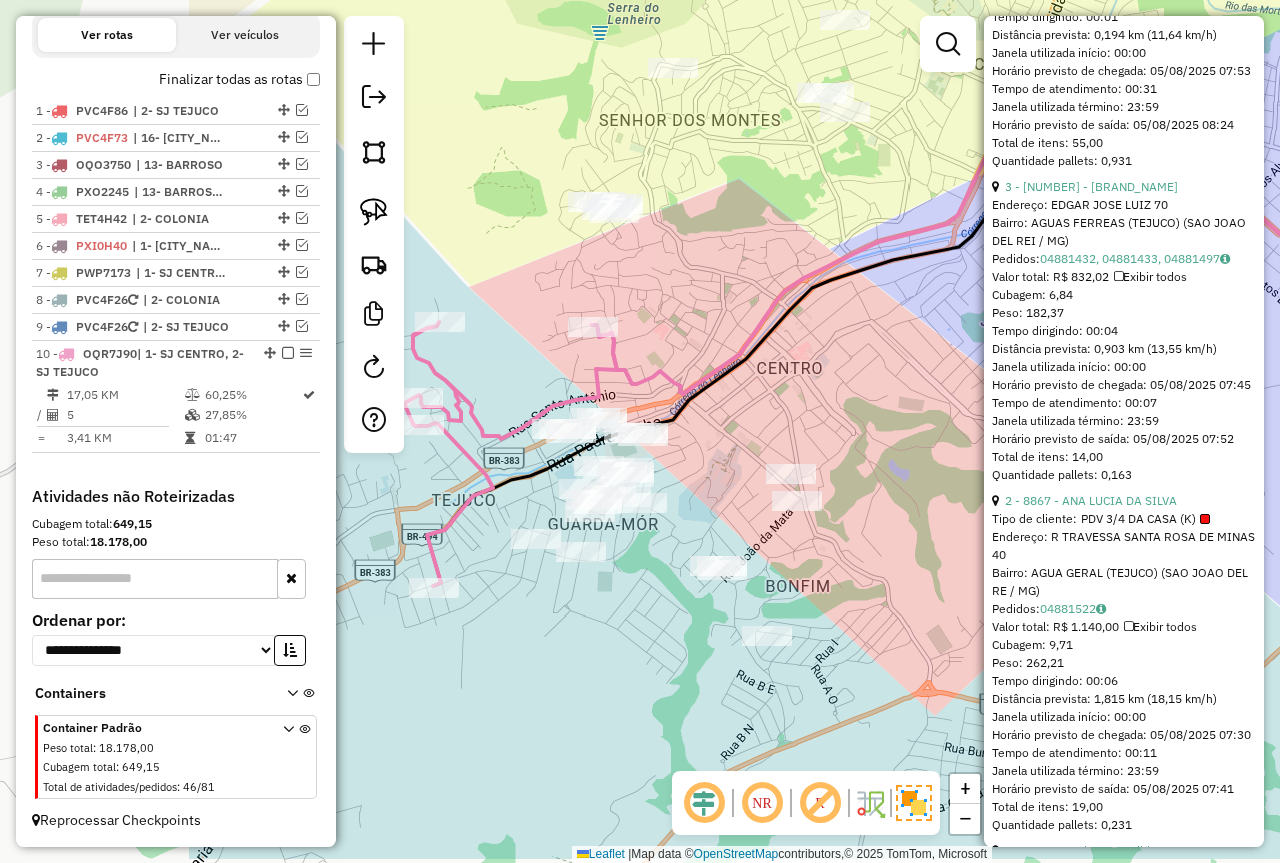 drag, startPoint x: 594, startPoint y: 463, endPoint x: 911, endPoint y: 372, distance: 329.80298 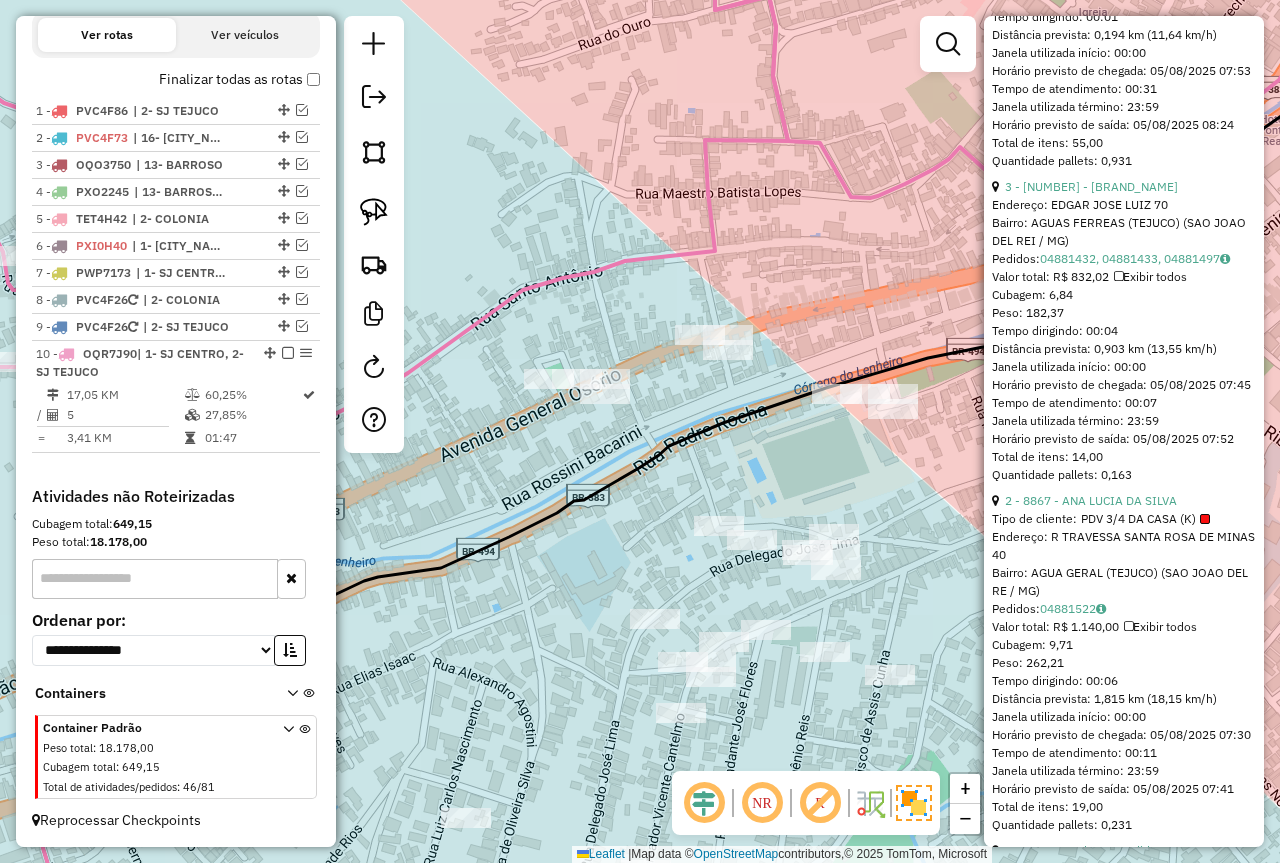 drag, startPoint x: 600, startPoint y: 327, endPoint x: 653, endPoint y: 351, distance: 58.18075 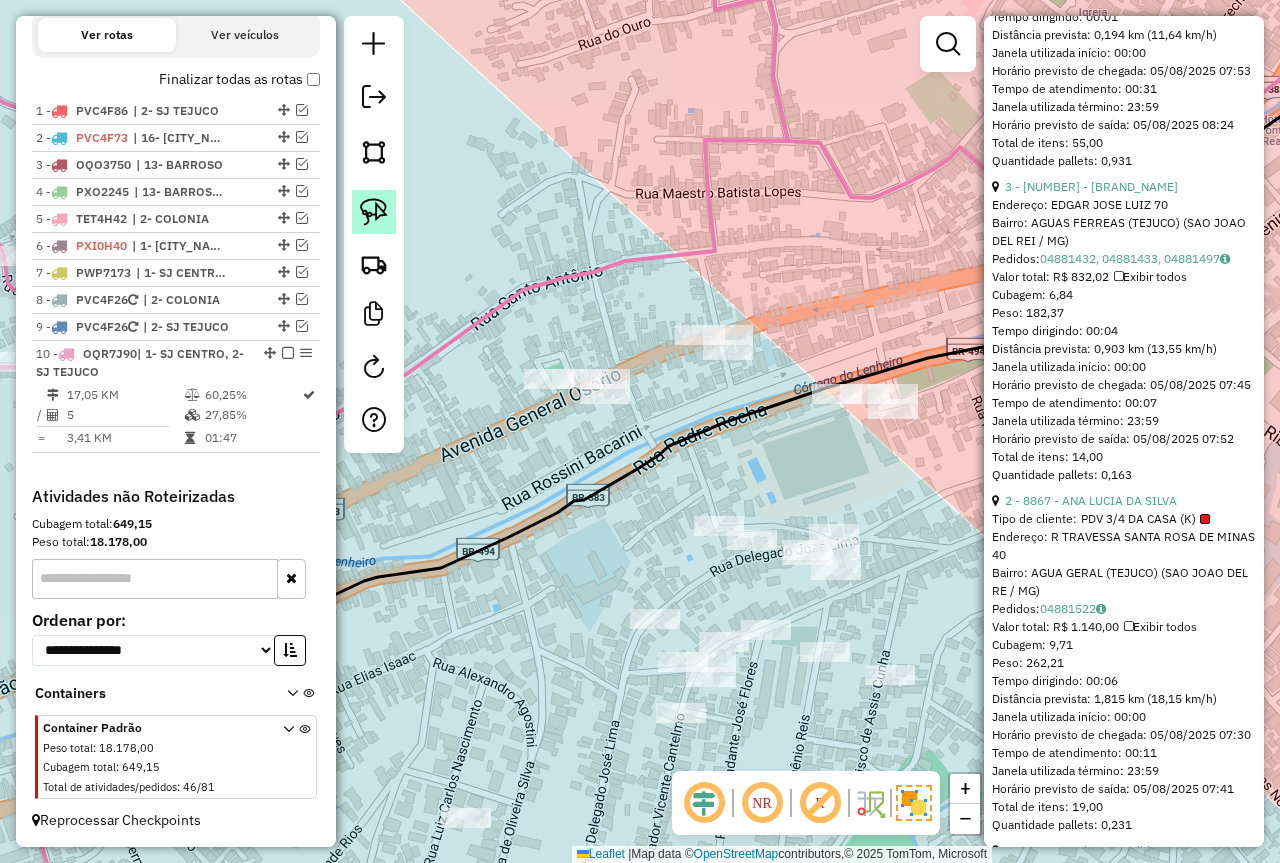 click 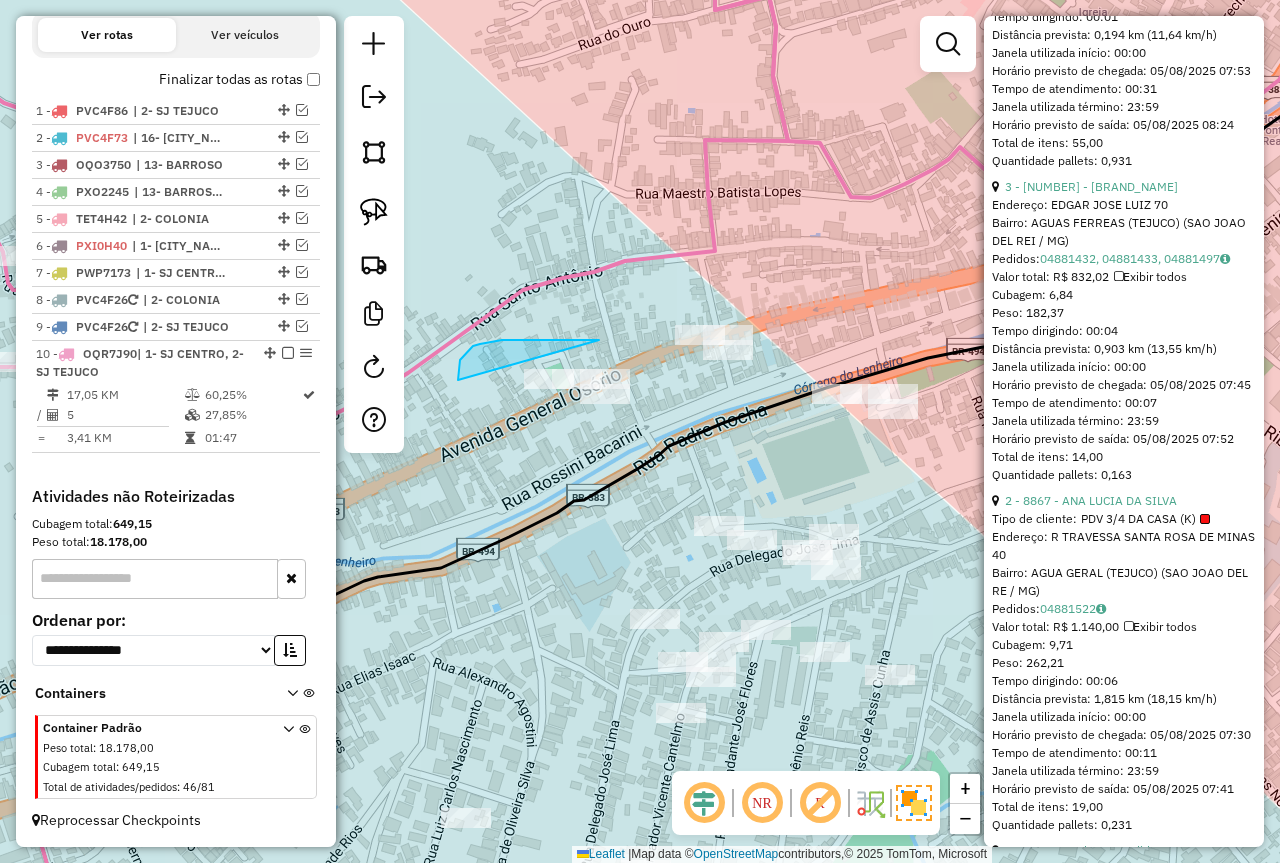 drag, startPoint x: 599, startPoint y: 340, endPoint x: 660, endPoint y: 410, distance: 92.84934 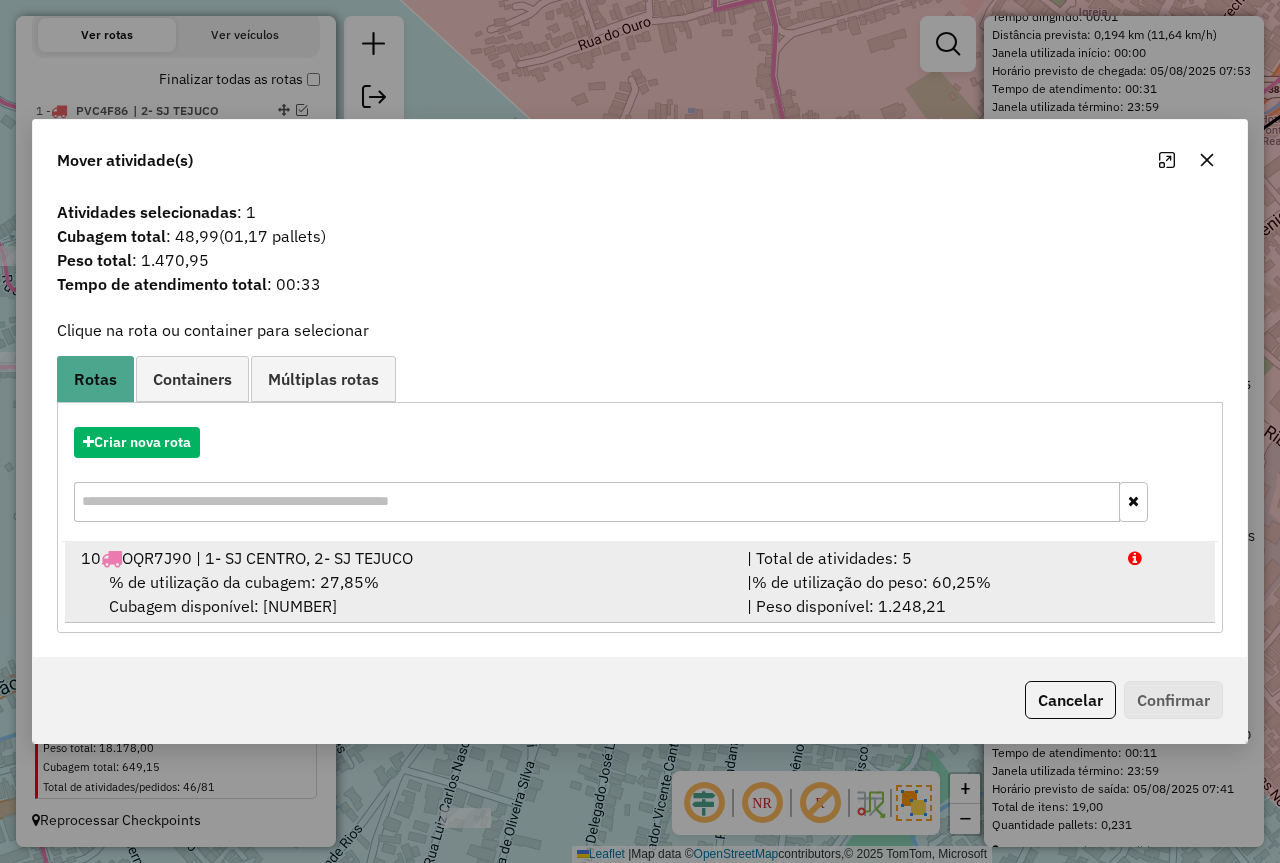 click on "% de utilização do peso: 60,25%" at bounding box center (871, 582) 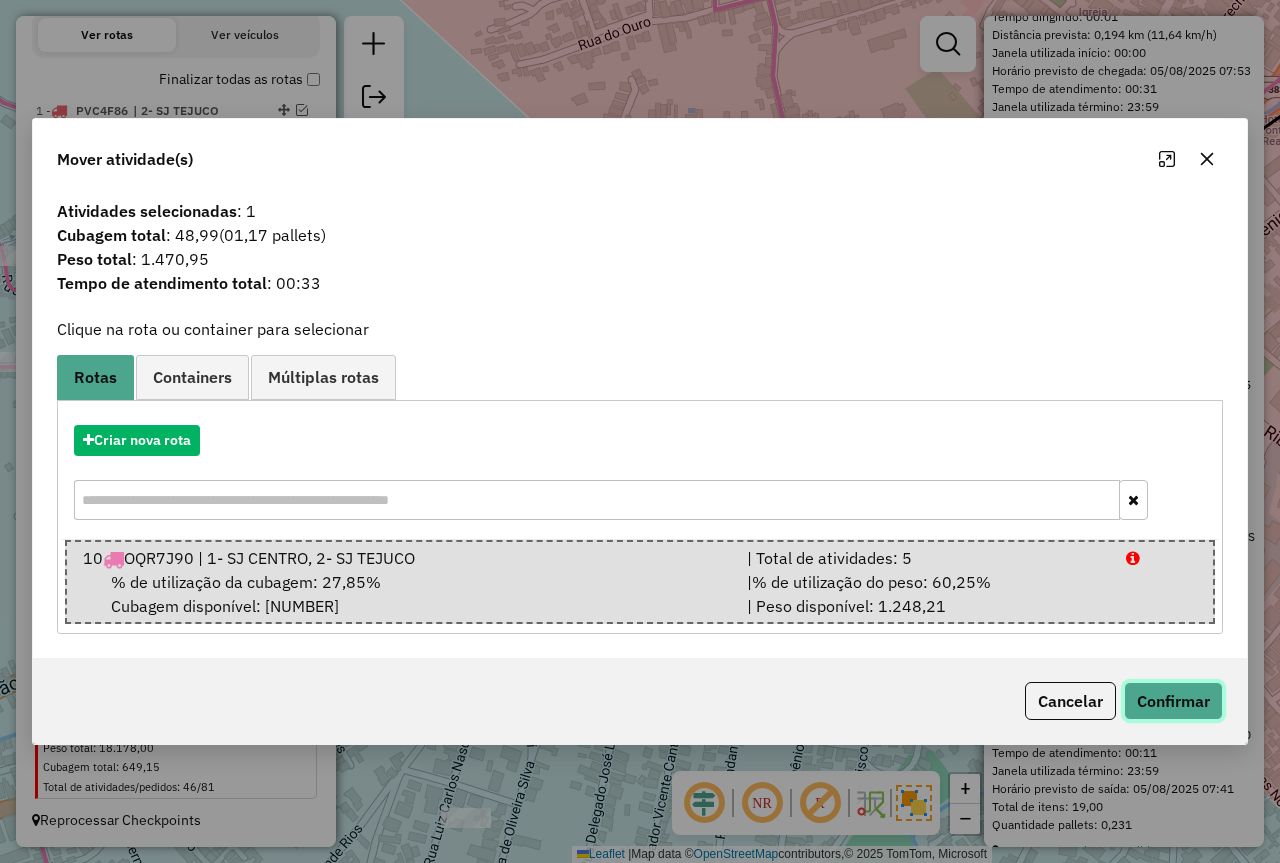 click on "Confirmar" 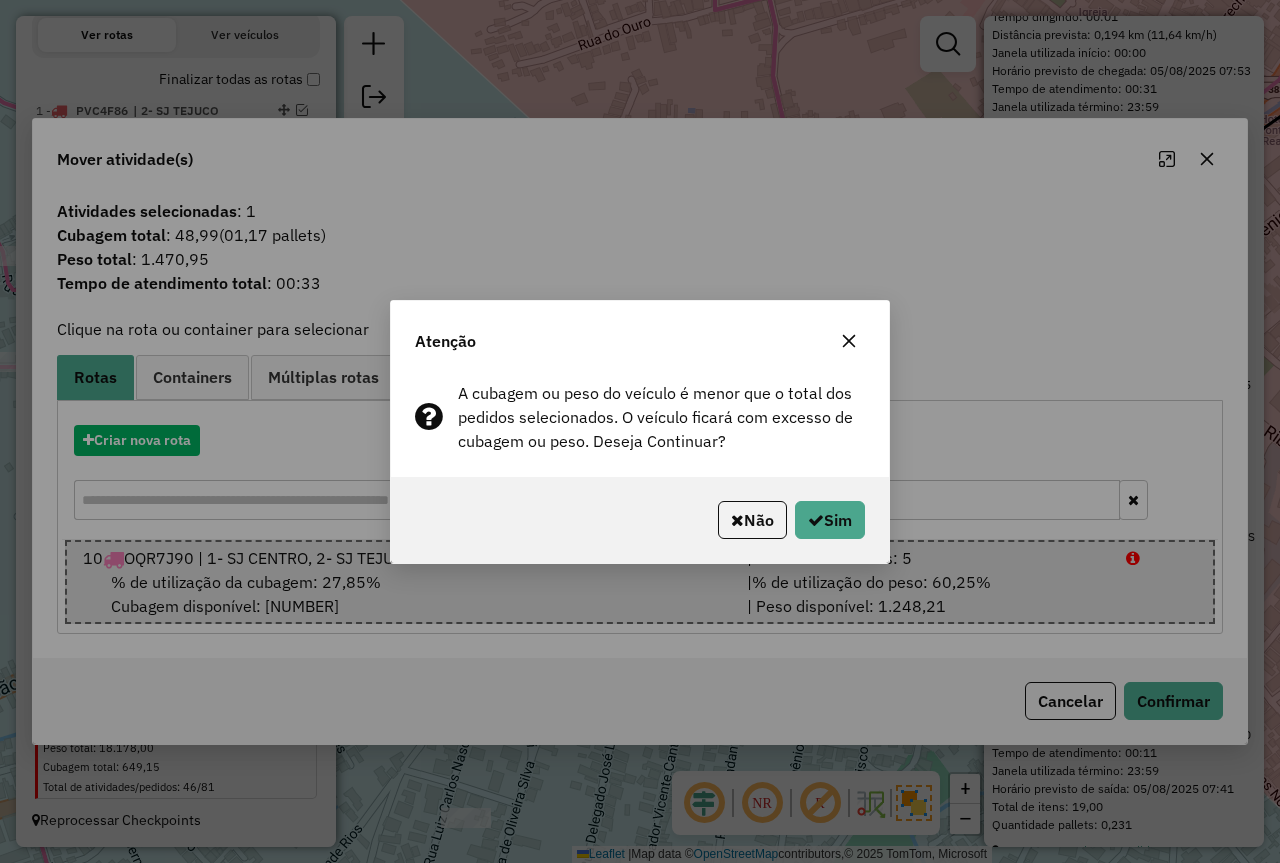 click on "Não   Sim" 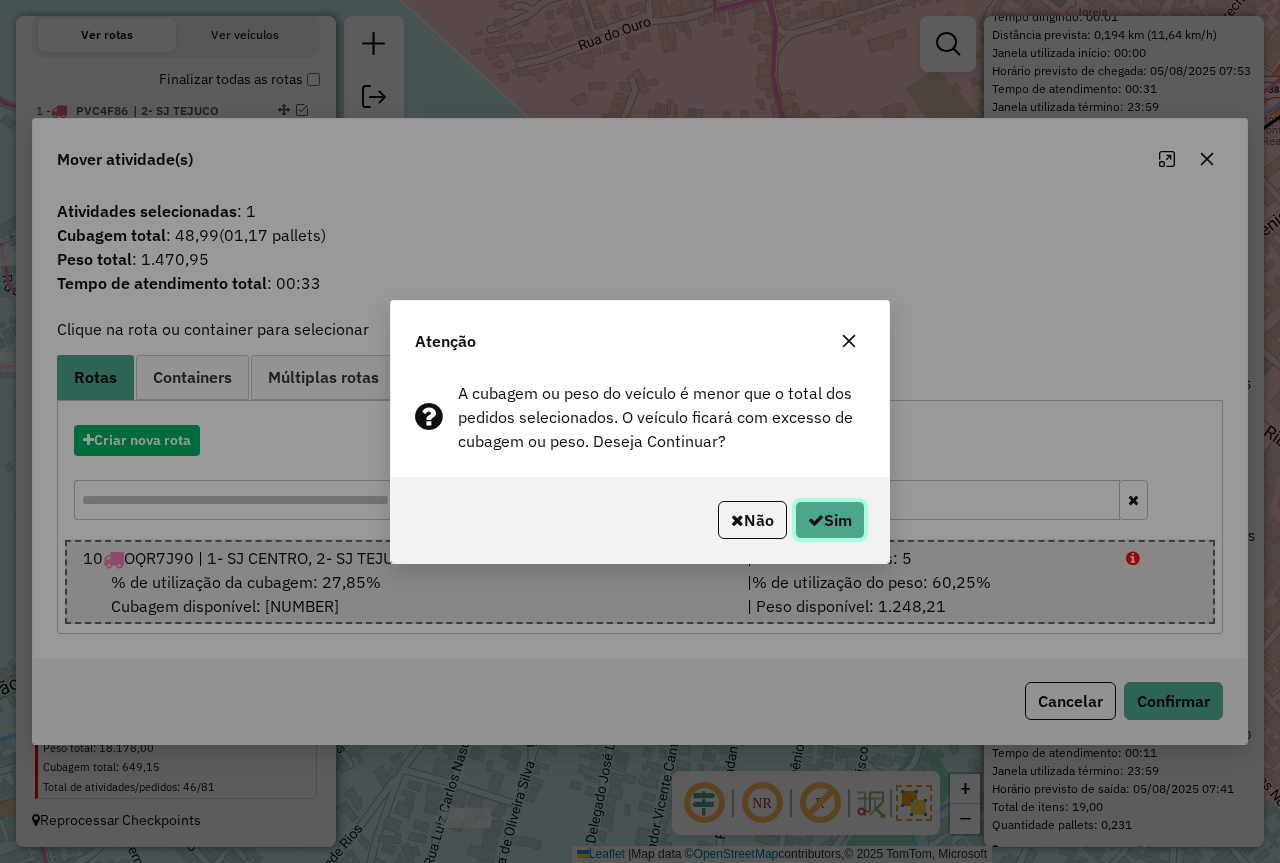 click on "Sim" 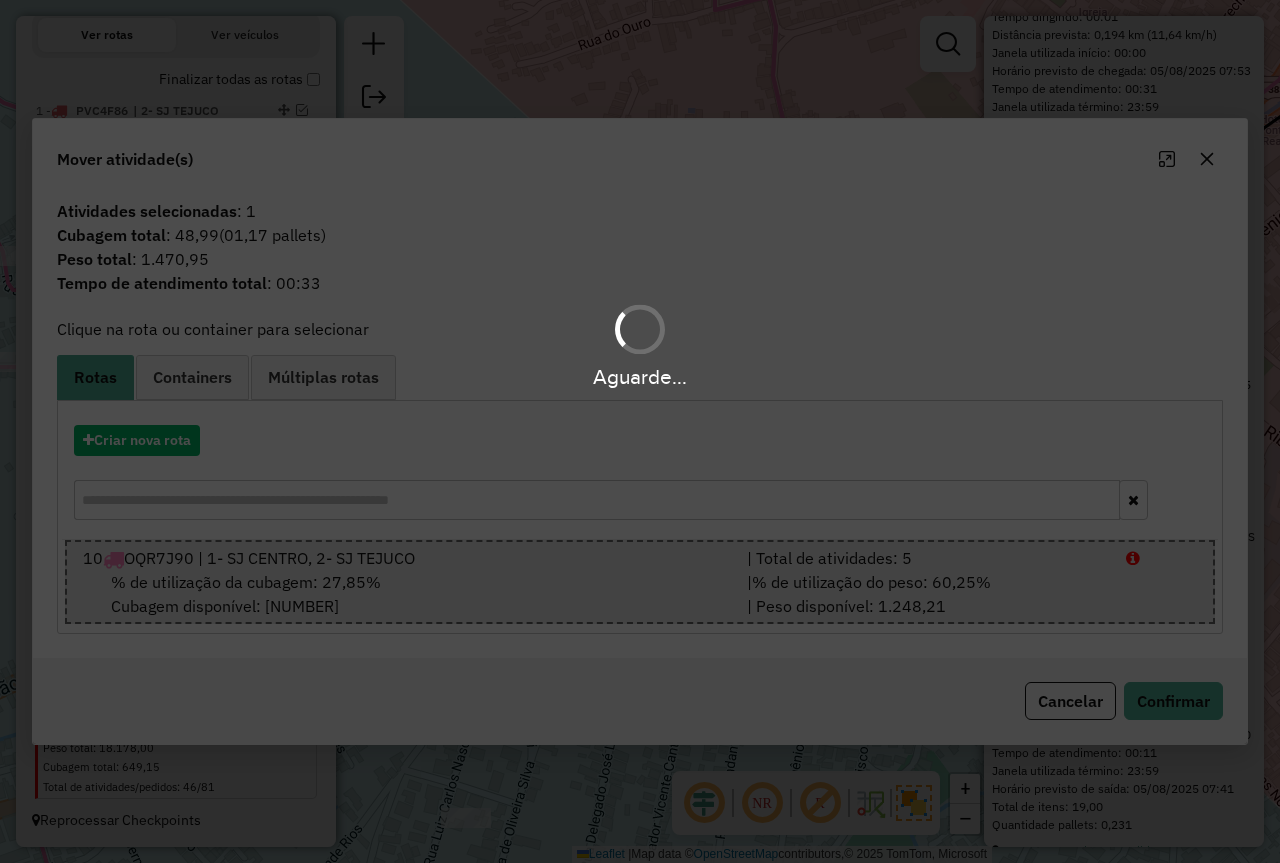 scroll, scrollTop: 1400, scrollLeft: 0, axis: vertical 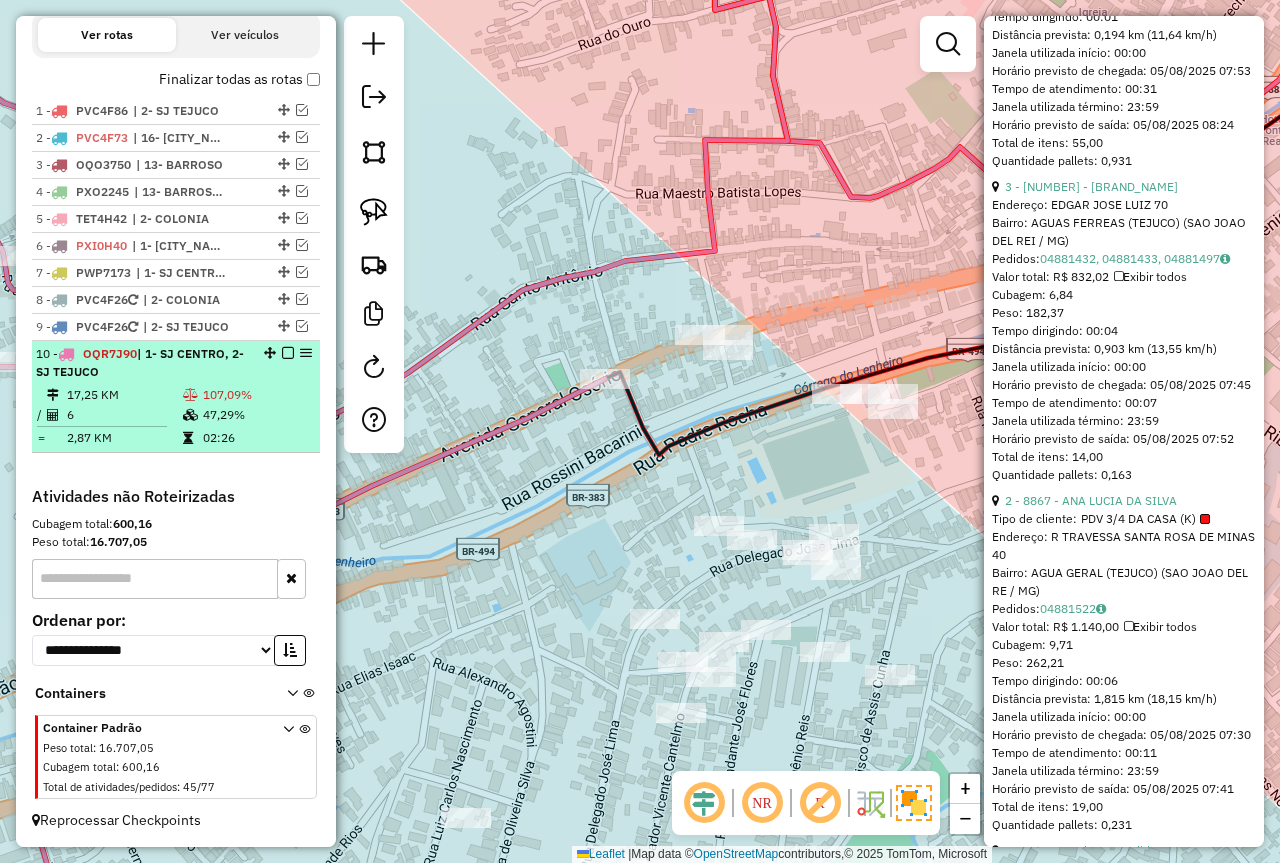 click on "107,09%" at bounding box center (257, 395) 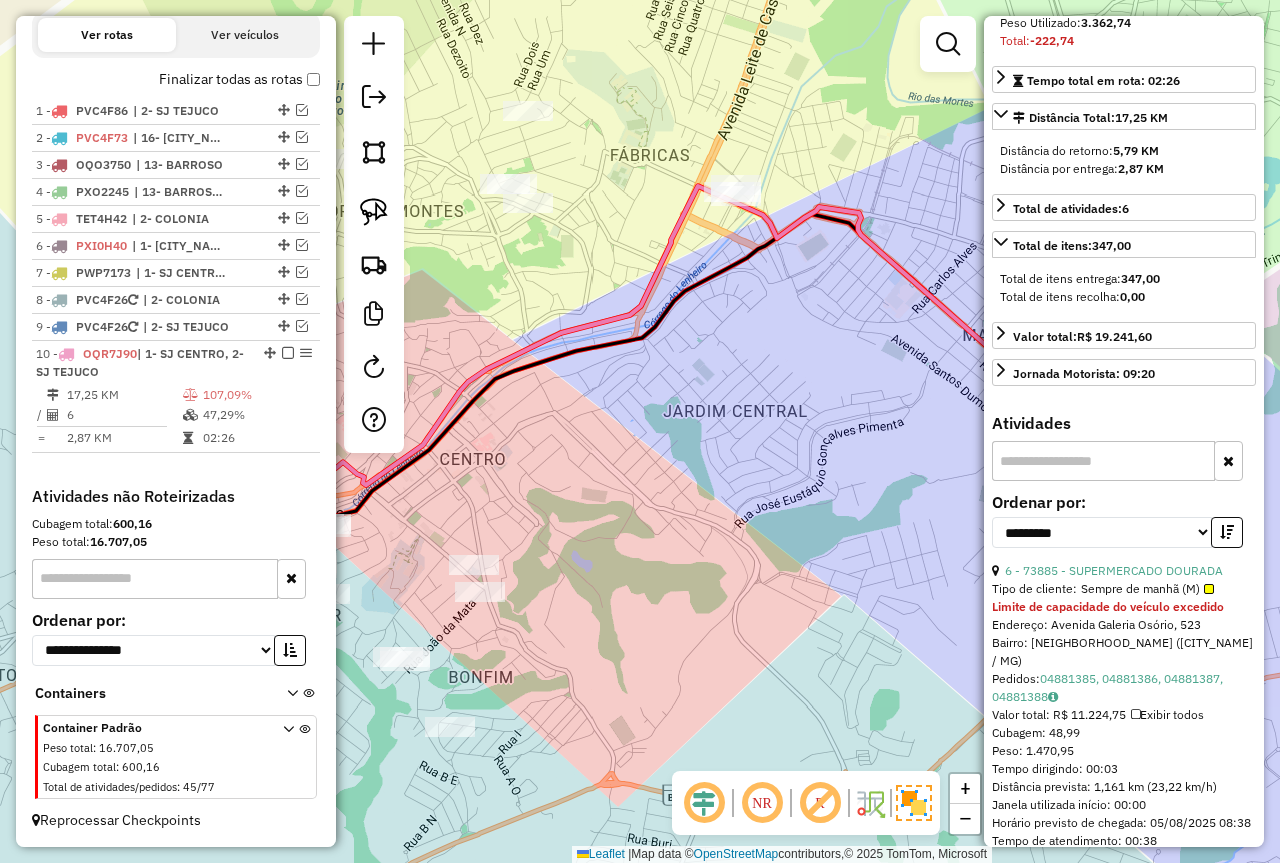 scroll, scrollTop: 200, scrollLeft: 0, axis: vertical 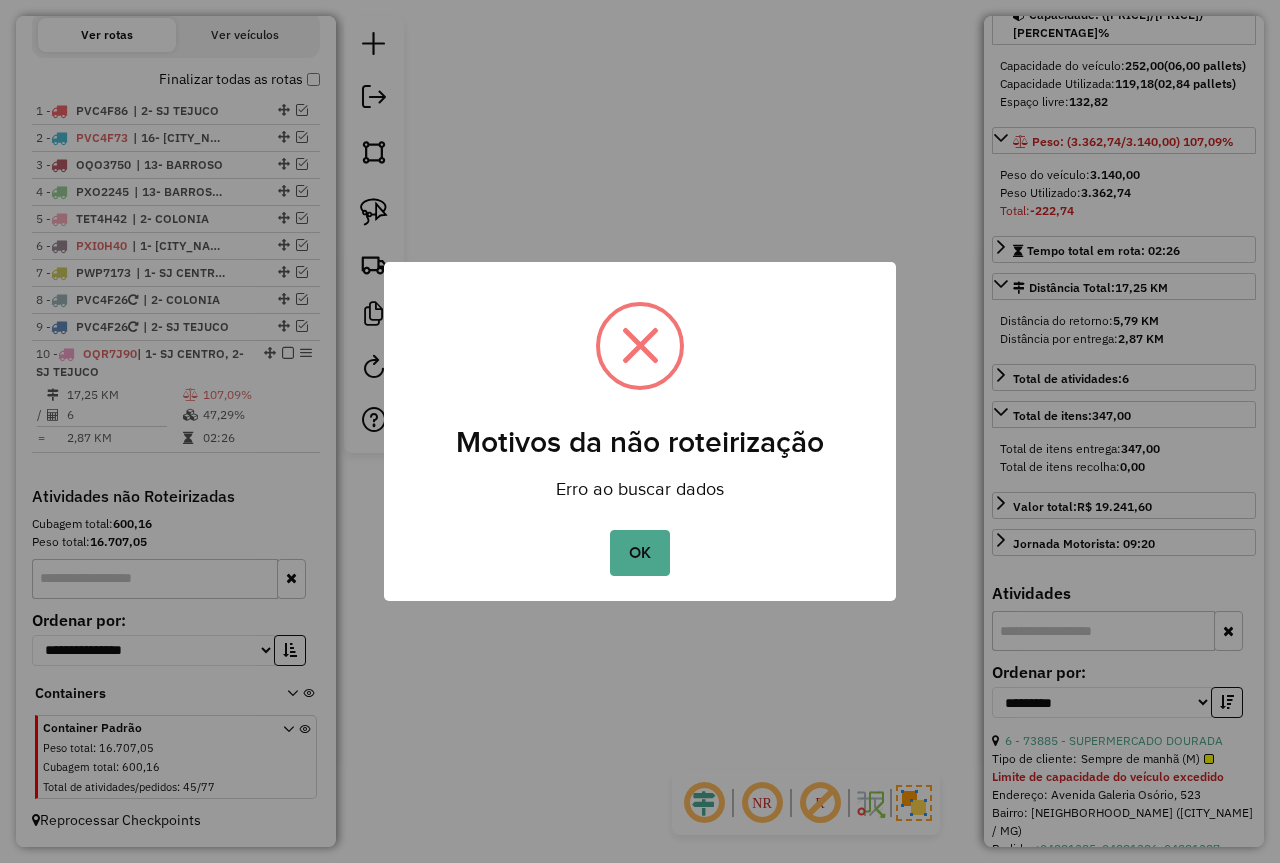 click on "OK" at bounding box center (639, 553) 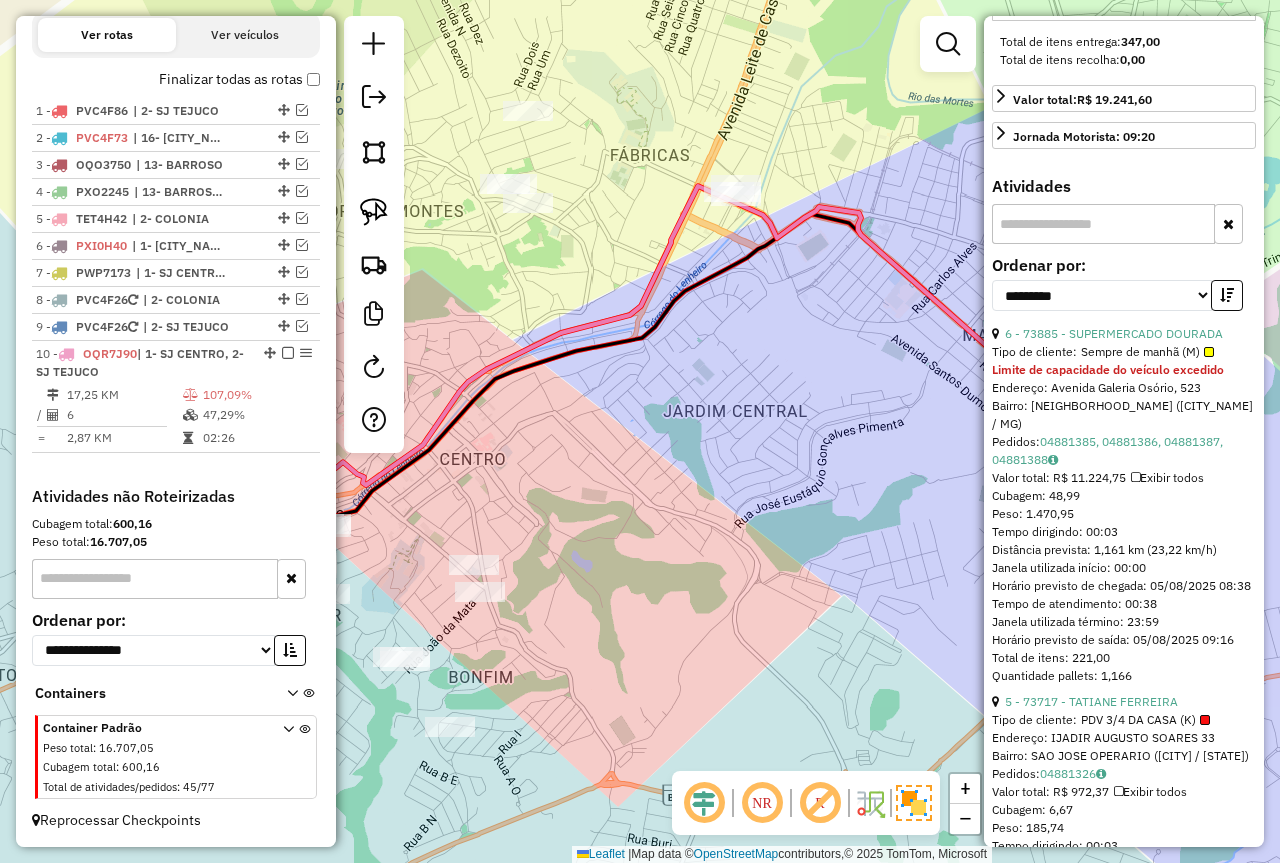 scroll, scrollTop: 700, scrollLeft: 0, axis: vertical 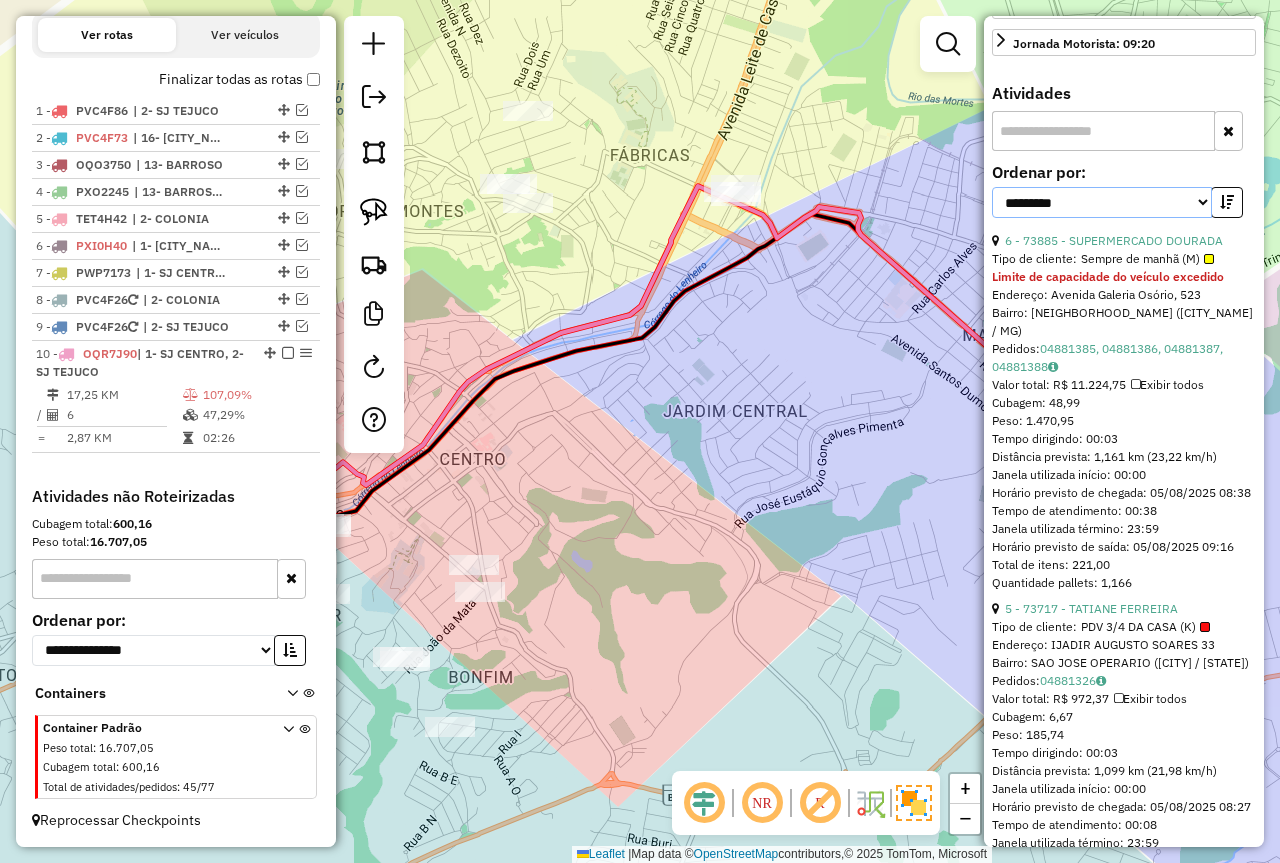 click on "**********" at bounding box center (1102, 202) 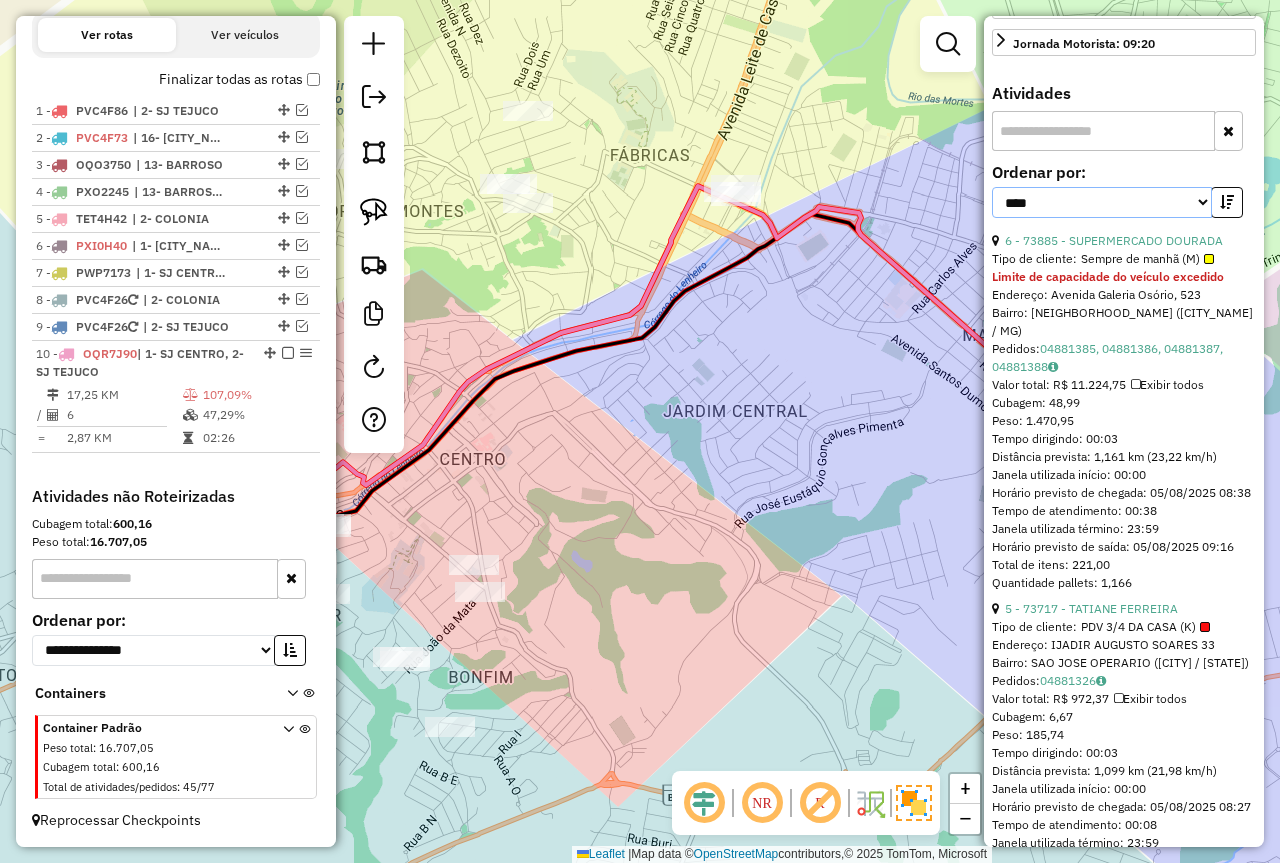 click on "**********" at bounding box center (1102, 202) 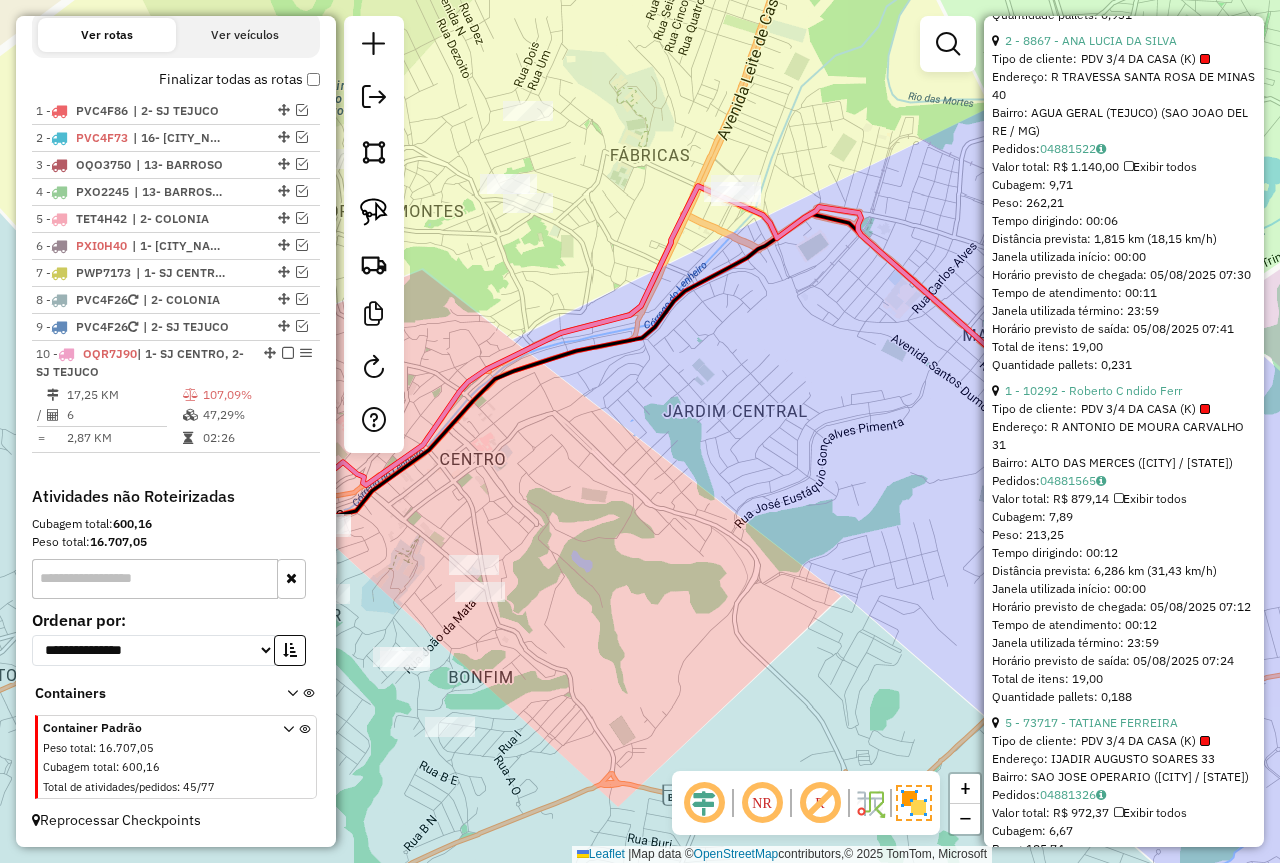 scroll, scrollTop: 1500, scrollLeft: 0, axis: vertical 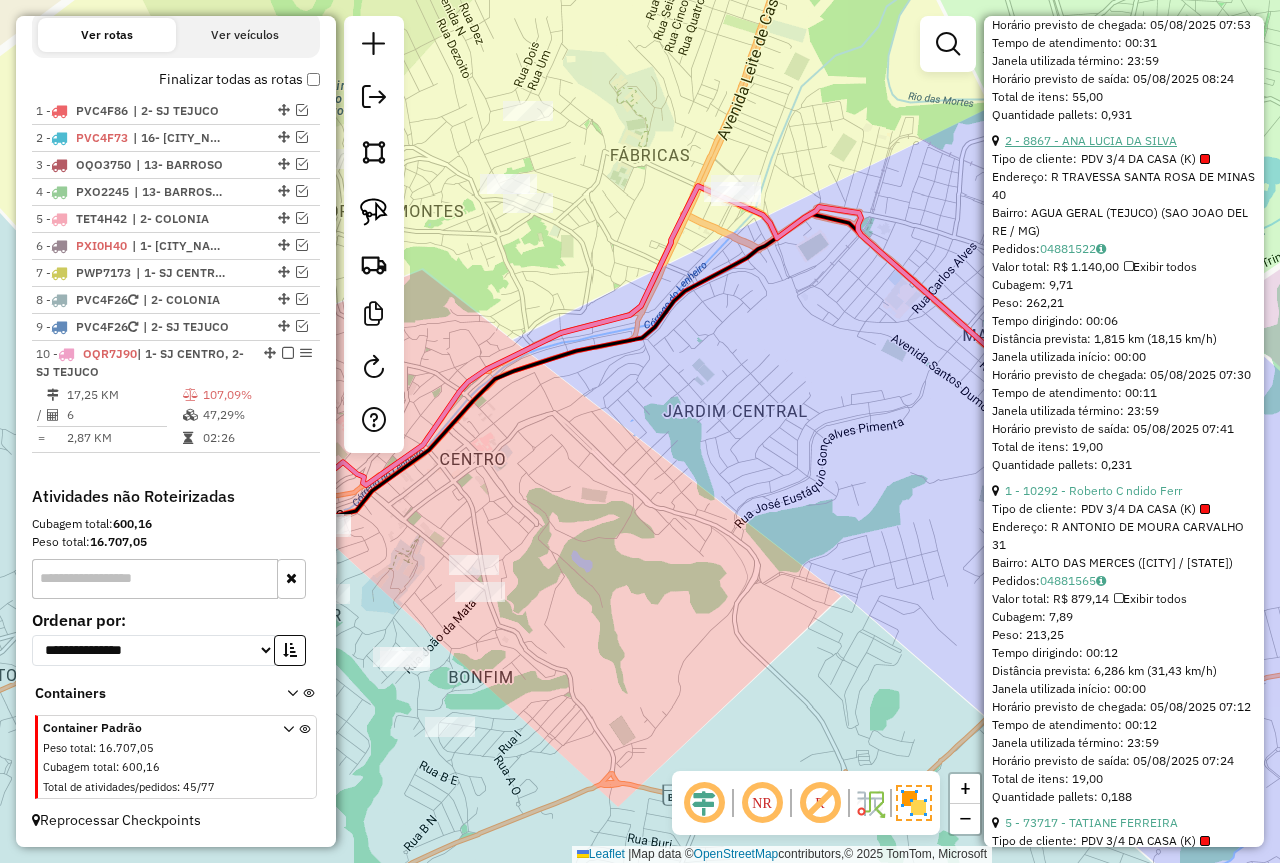 click on "2 - 8867 - ANA LUCIA DA SILVA" at bounding box center (1091, 140) 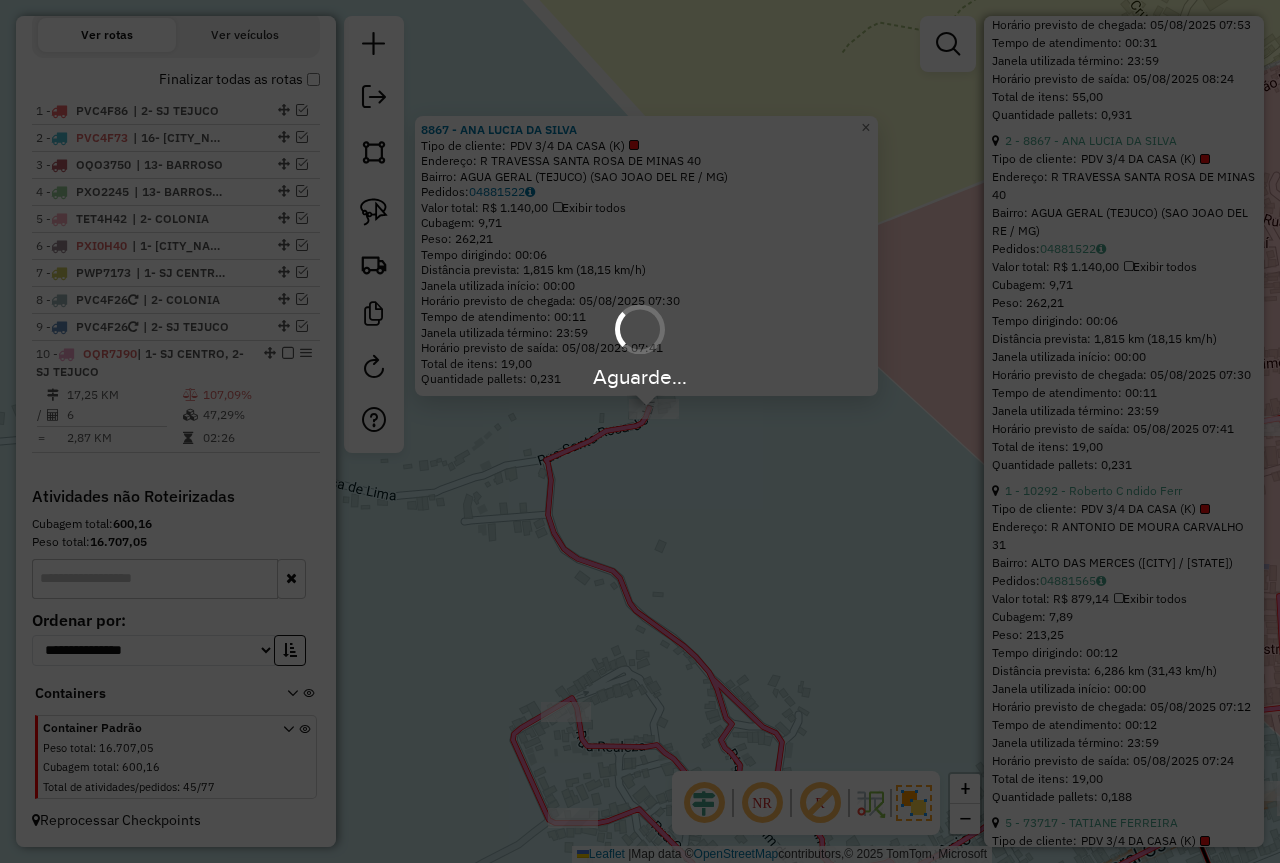 scroll, scrollTop: 782, scrollLeft: 0, axis: vertical 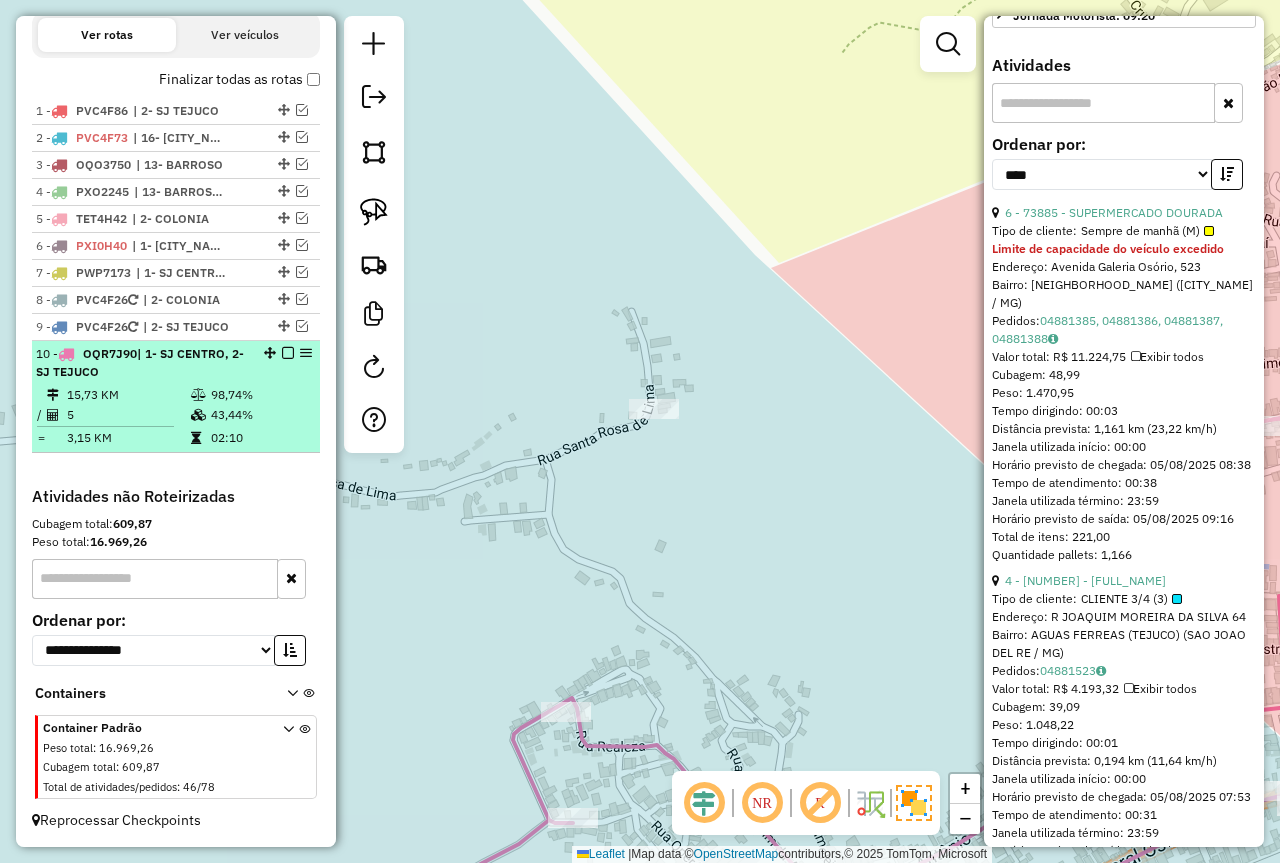 click on "10 -       OQR7J90   | 1- SJ CENTRO, 2- SJ TEJUCO" at bounding box center [176, 363] 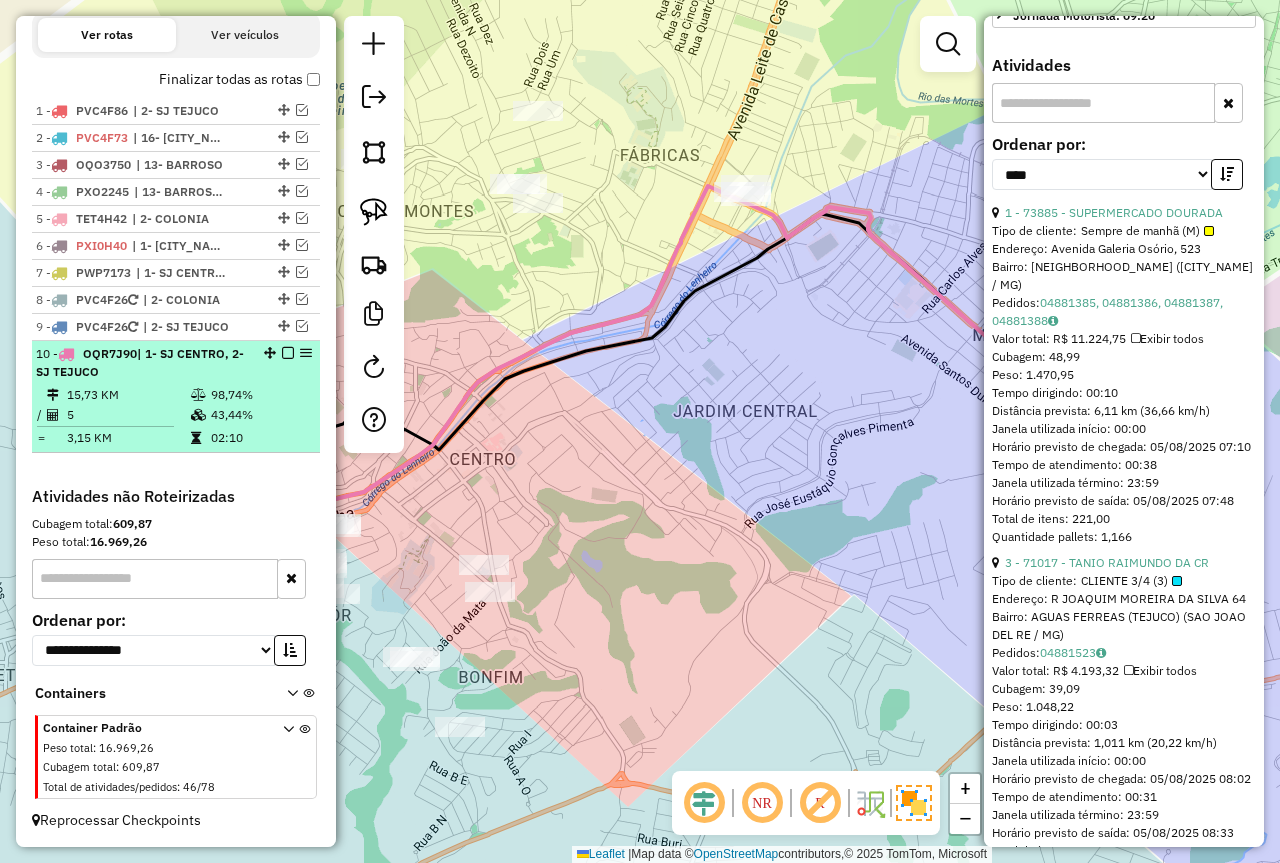 click at bounding box center (288, 353) 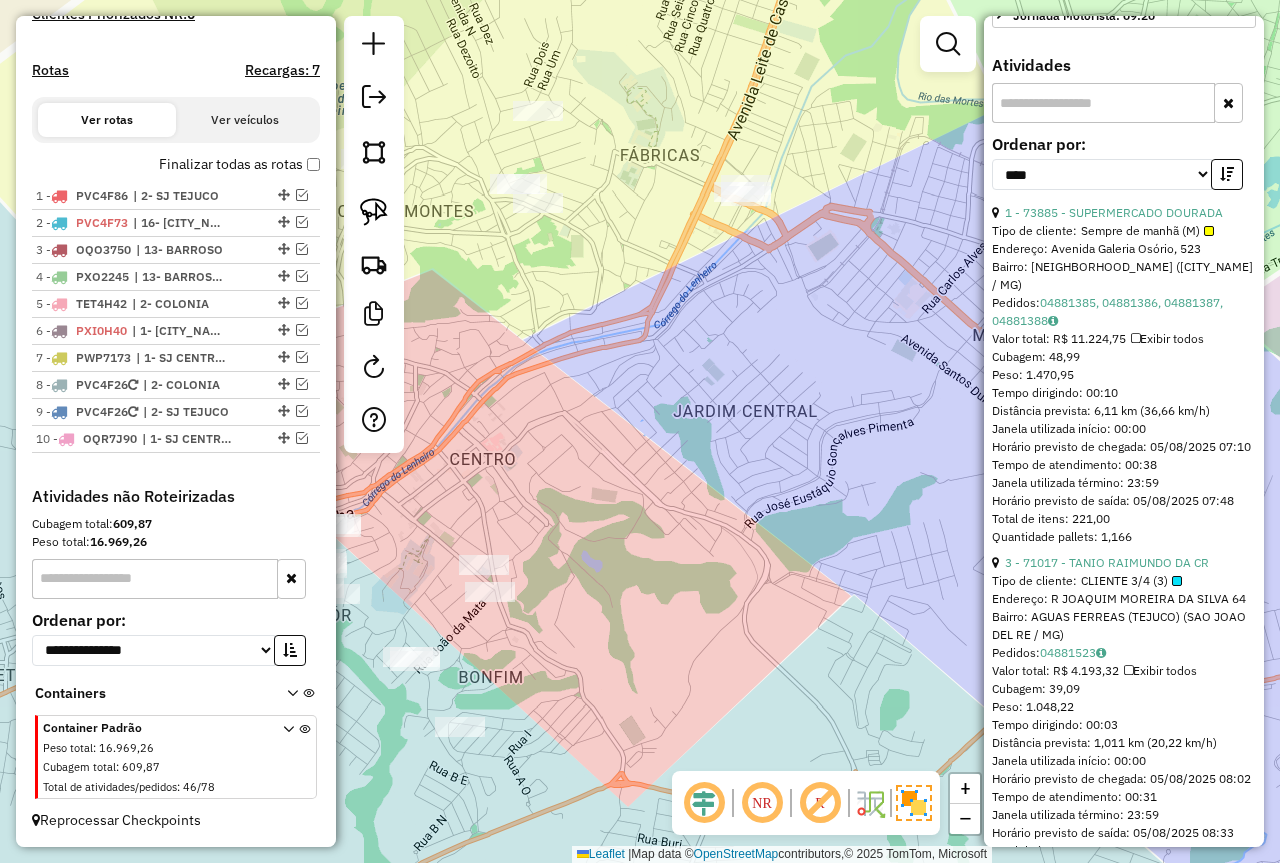 scroll, scrollTop: 607, scrollLeft: 0, axis: vertical 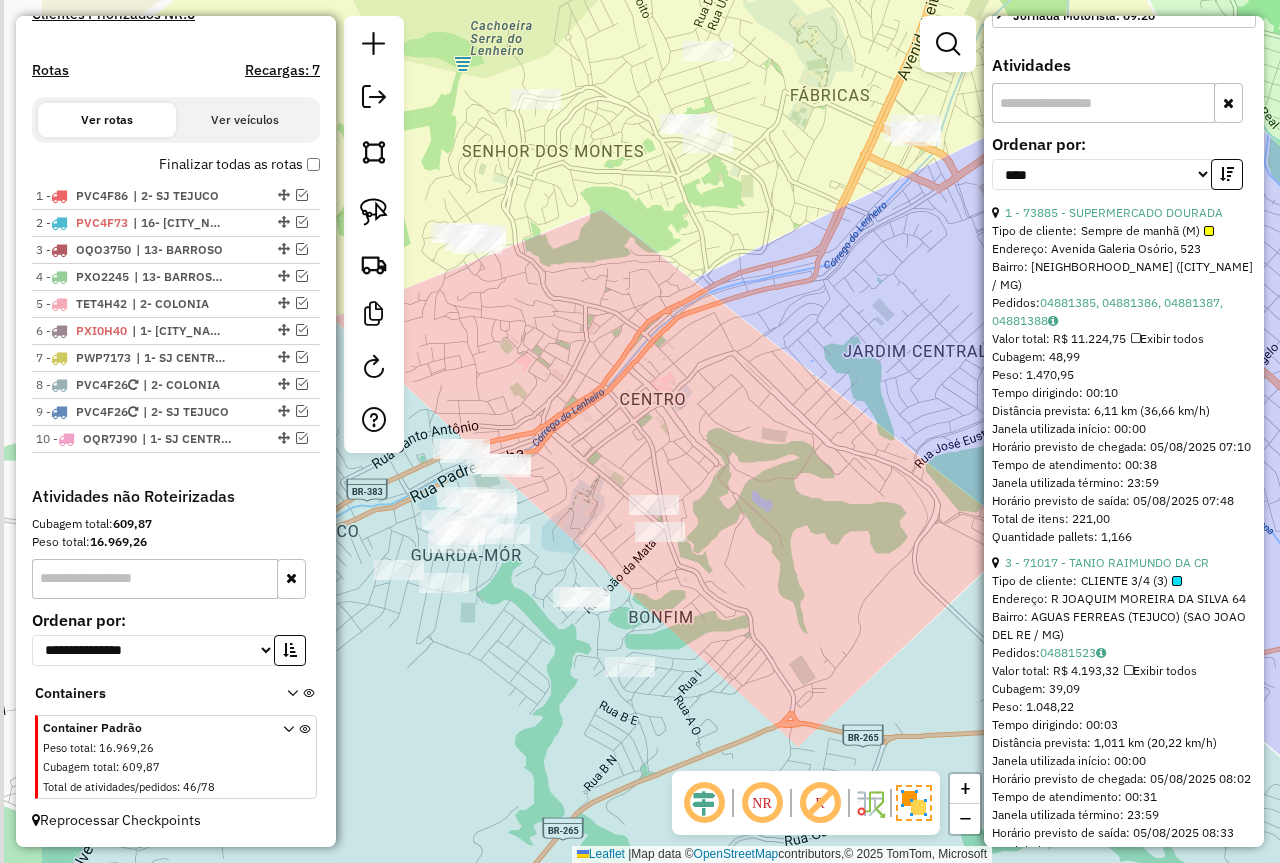drag, startPoint x: 663, startPoint y: 474, endPoint x: 842, endPoint y: 414, distance: 188.78824 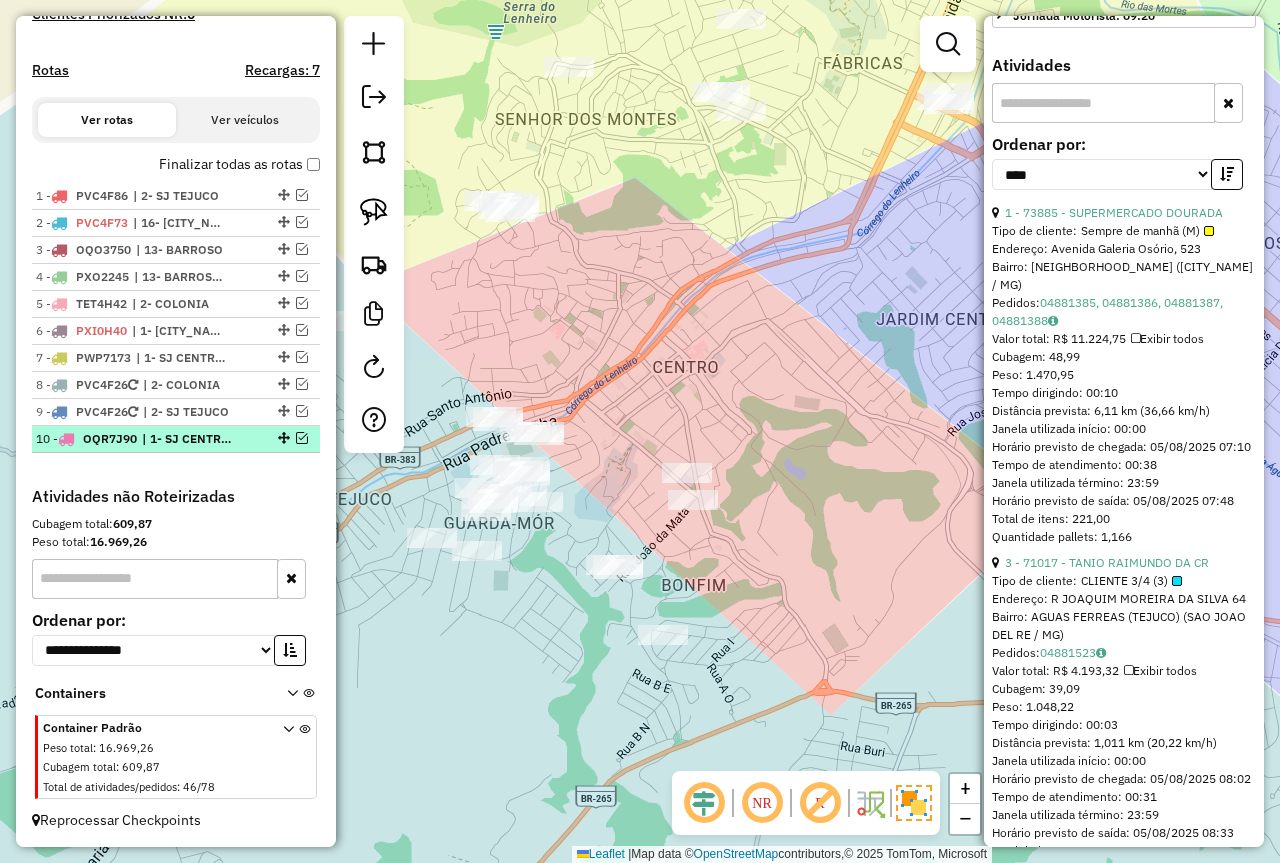 drag, startPoint x: 702, startPoint y: 494, endPoint x: 313, endPoint y: 432, distance: 393.90988 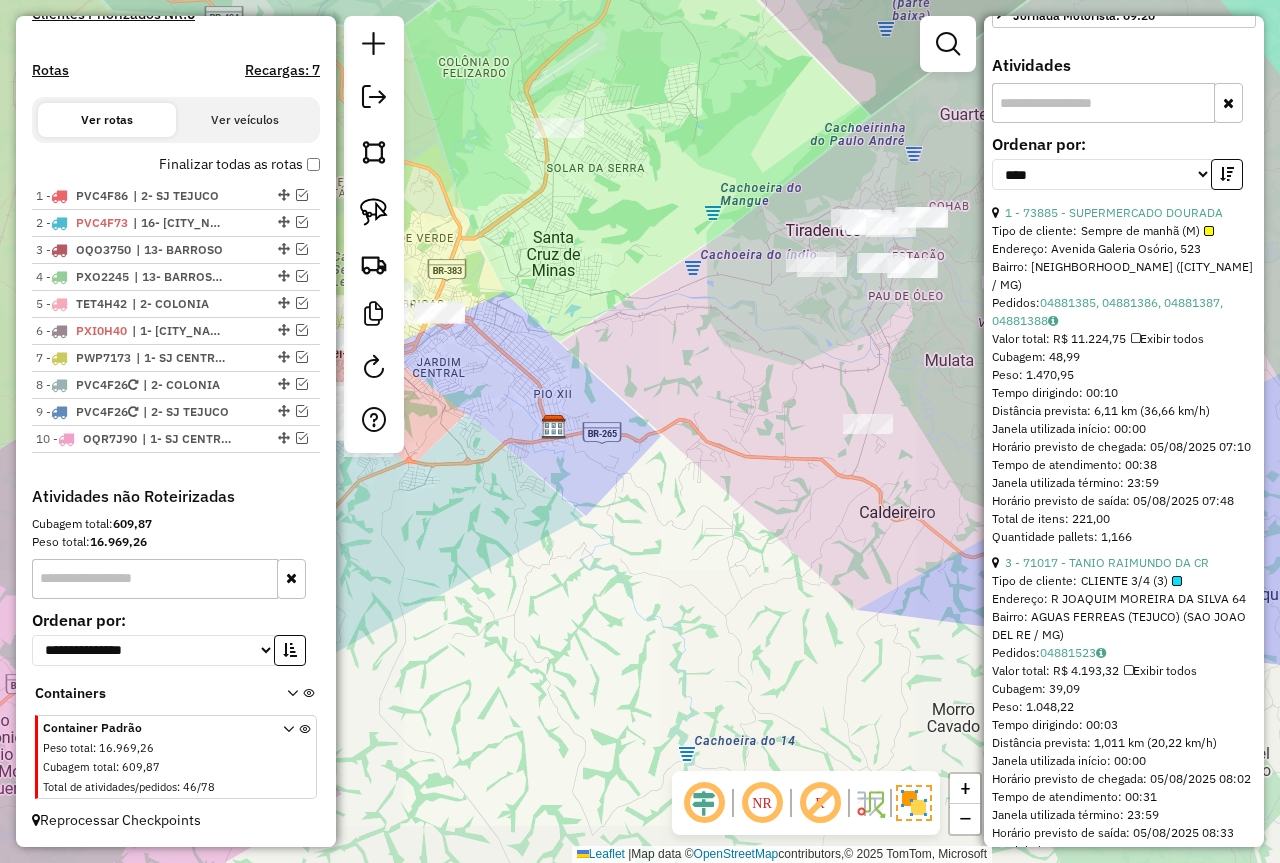 drag, startPoint x: 722, startPoint y: 339, endPoint x: 585, endPoint y: 374, distance: 141.40015 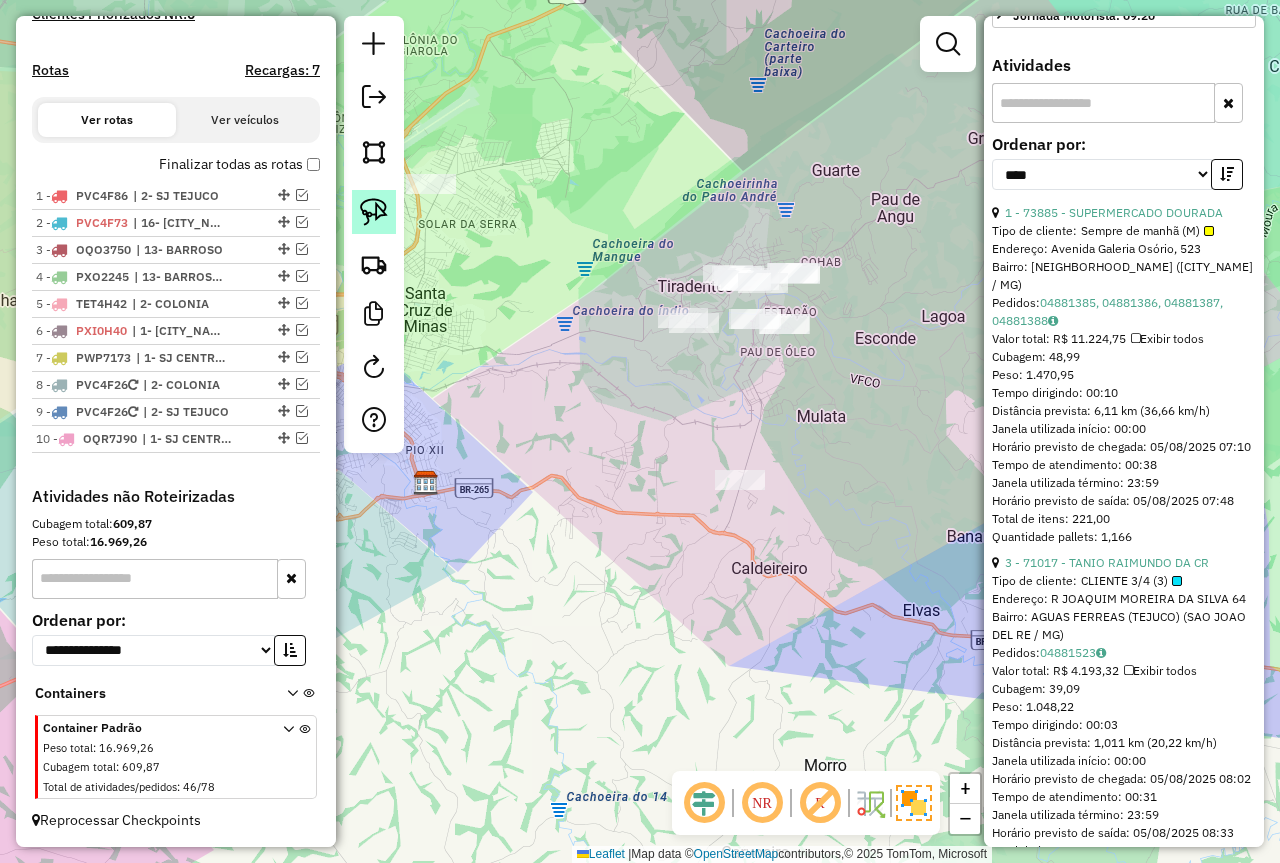 click 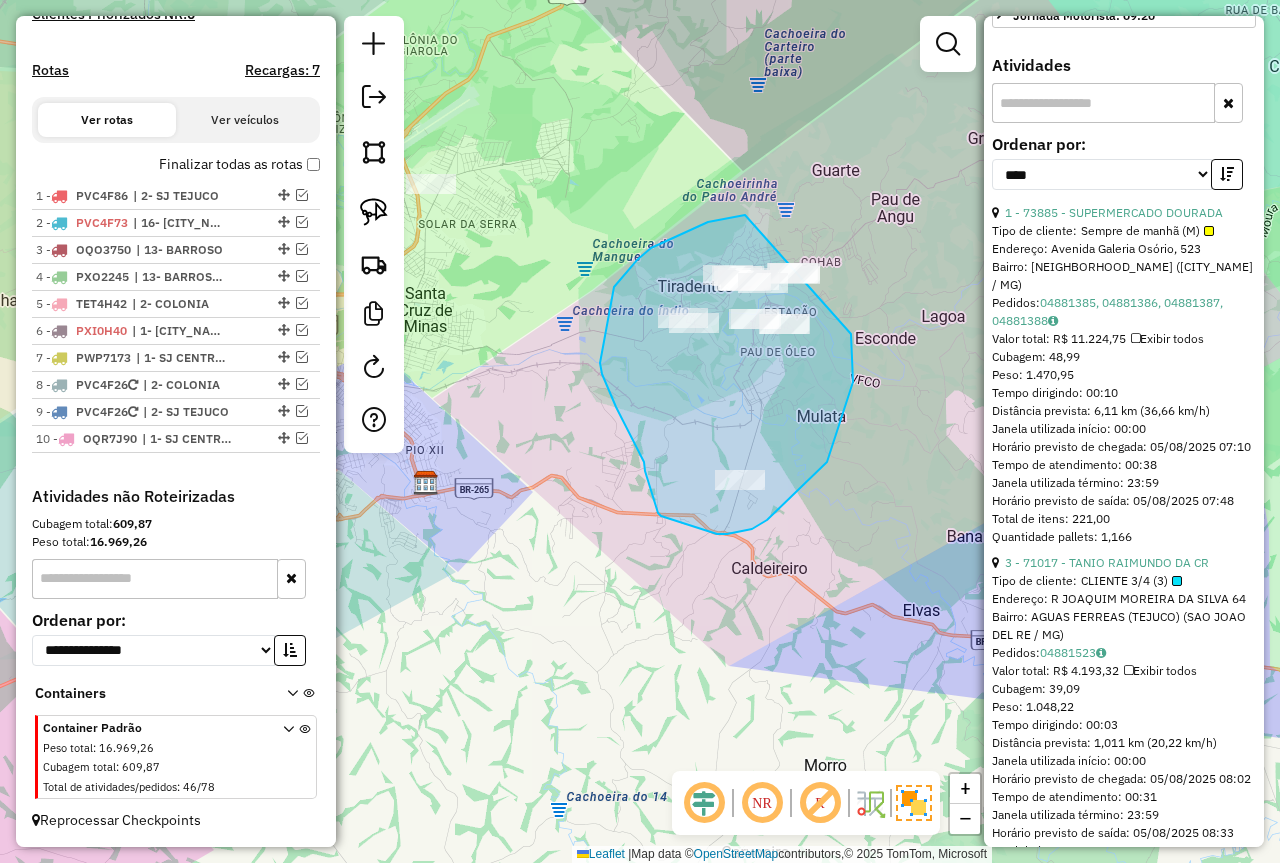 drag, startPoint x: 743, startPoint y: 215, endPoint x: 835, endPoint y: 285, distance: 115.60277 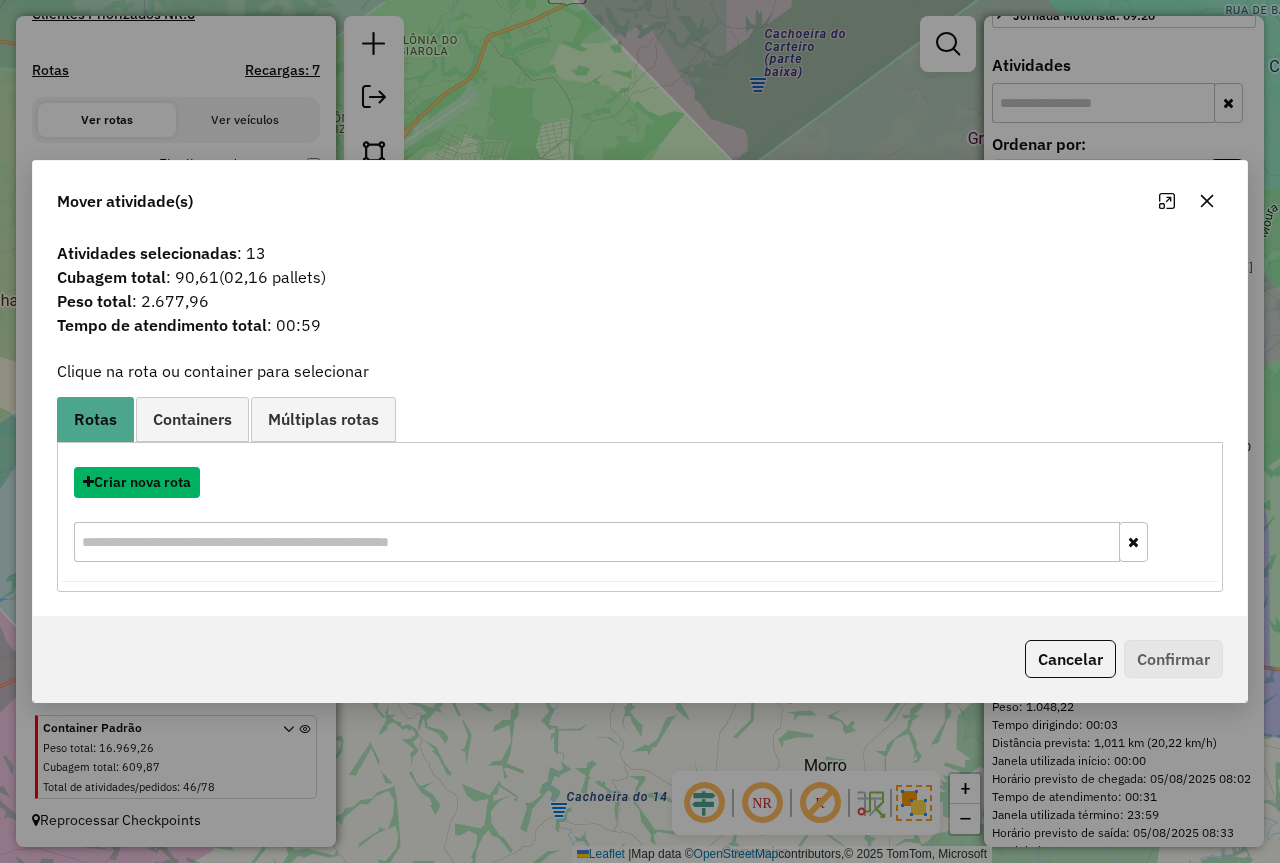 click on "Criar nova rota" at bounding box center [137, 482] 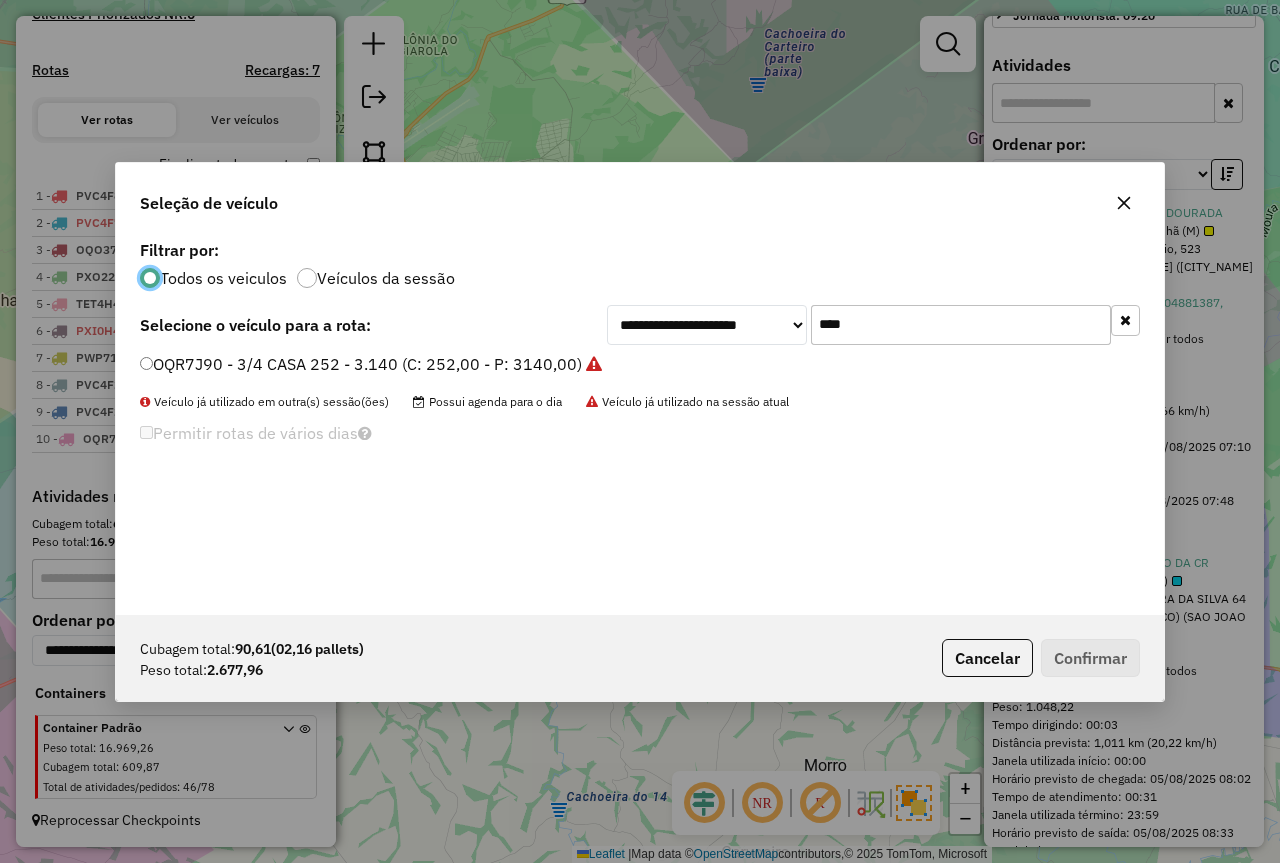 scroll, scrollTop: 11, scrollLeft: 6, axis: both 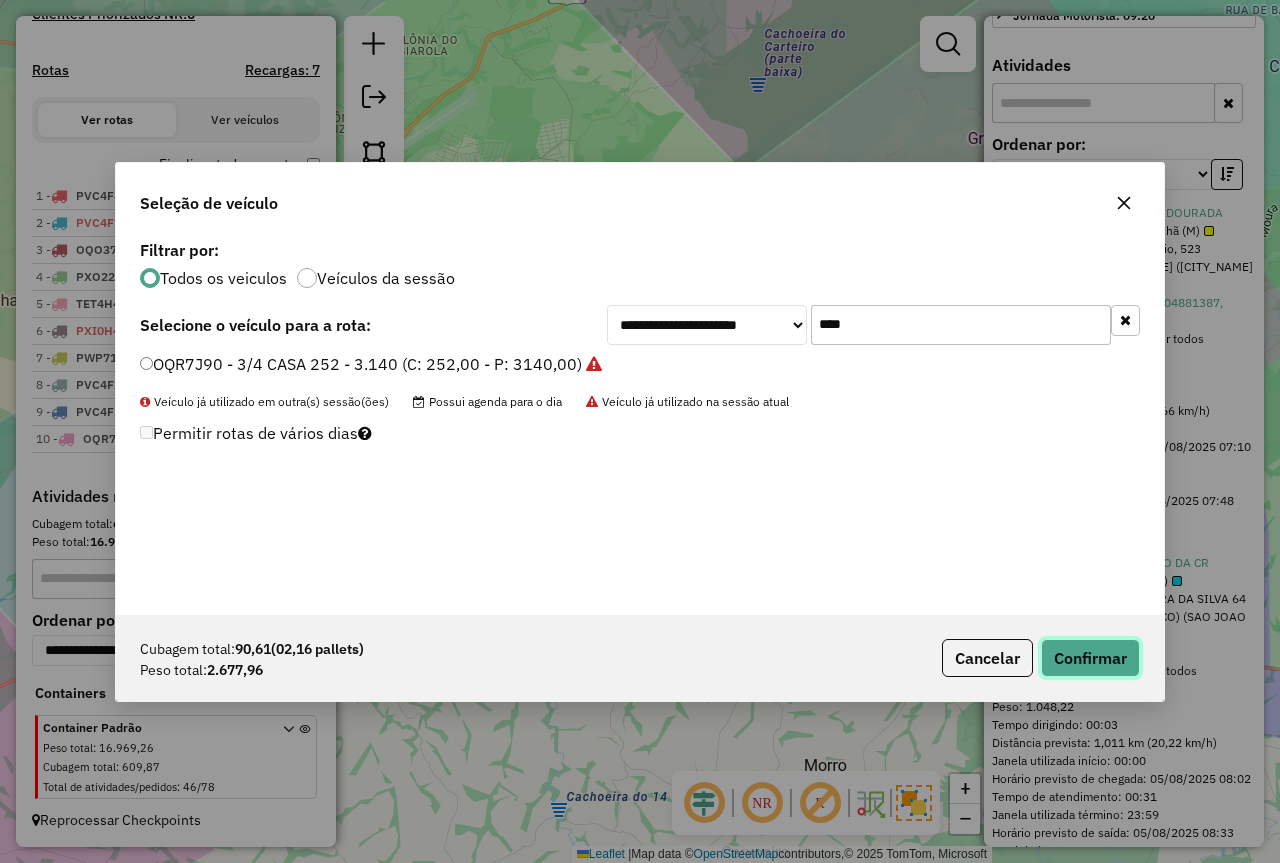 click on "Confirmar" 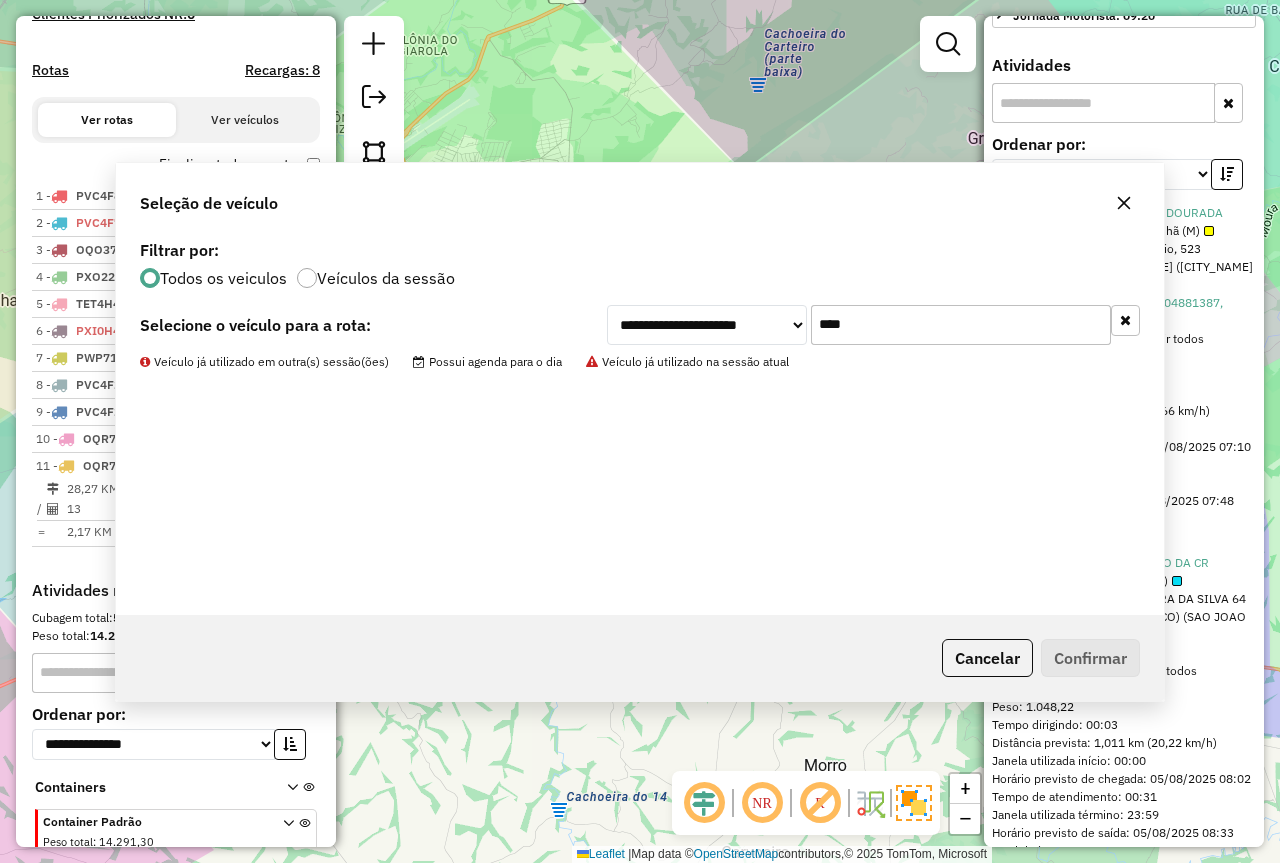 scroll, scrollTop: 719, scrollLeft: 0, axis: vertical 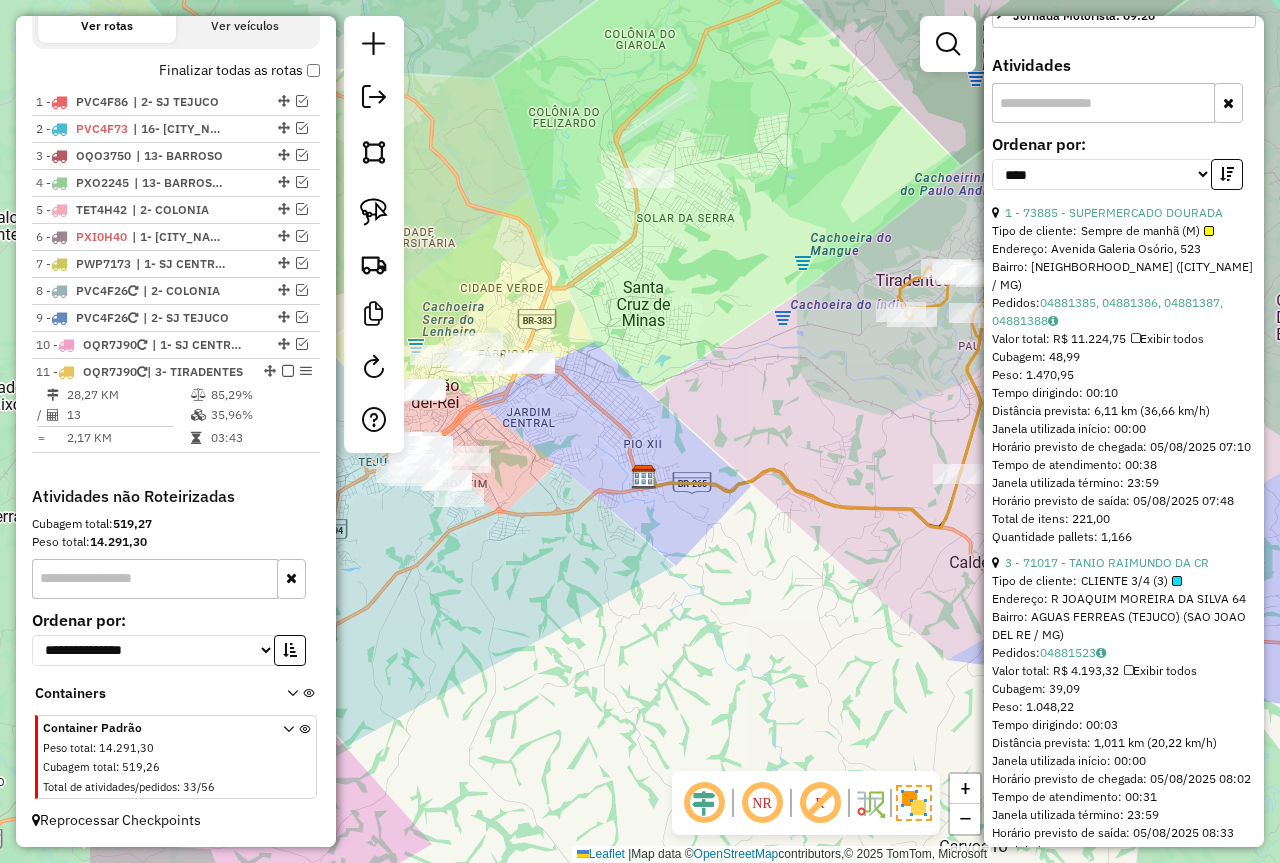 drag, startPoint x: 584, startPoint y: 379, endPoint x: 797, endPoint y: 374, distance: 213.05867 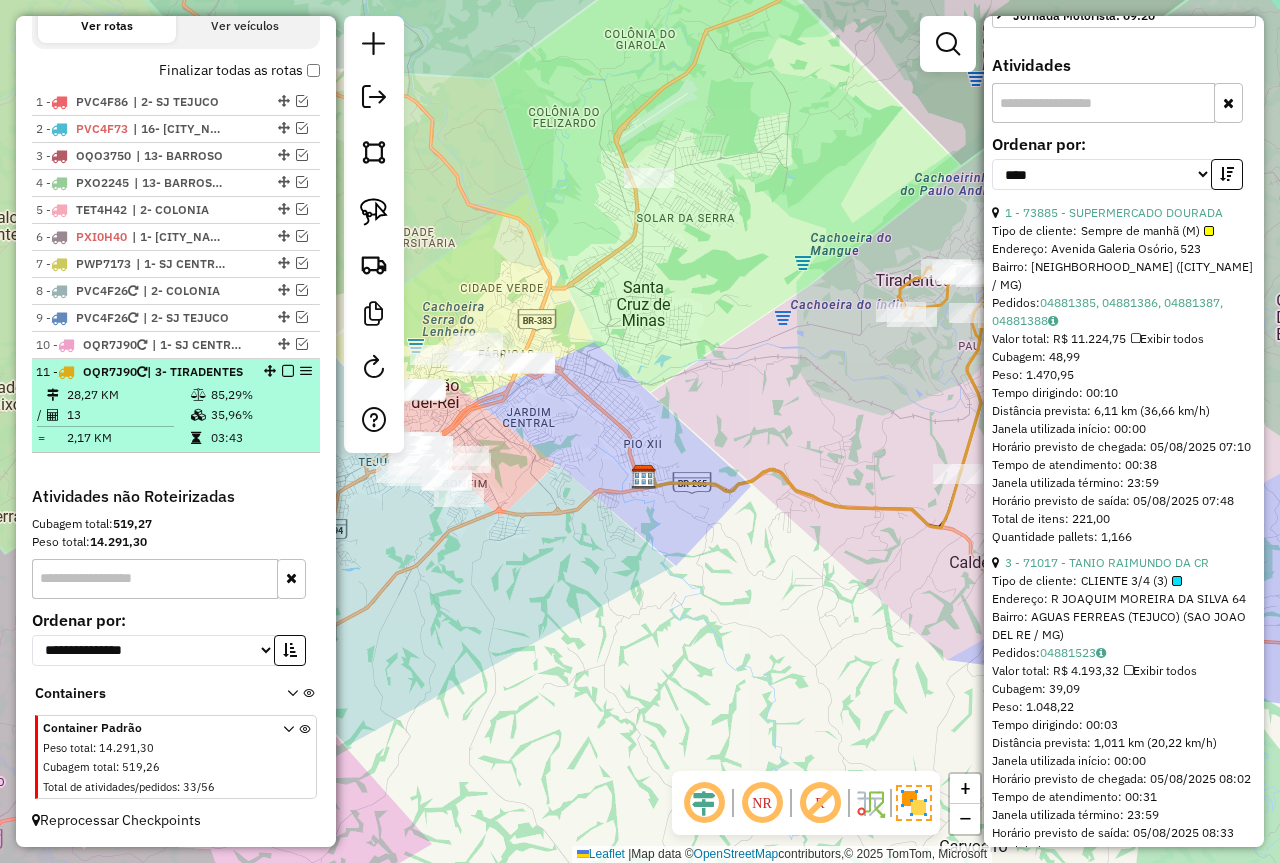 click at bounding box center [288, 371] 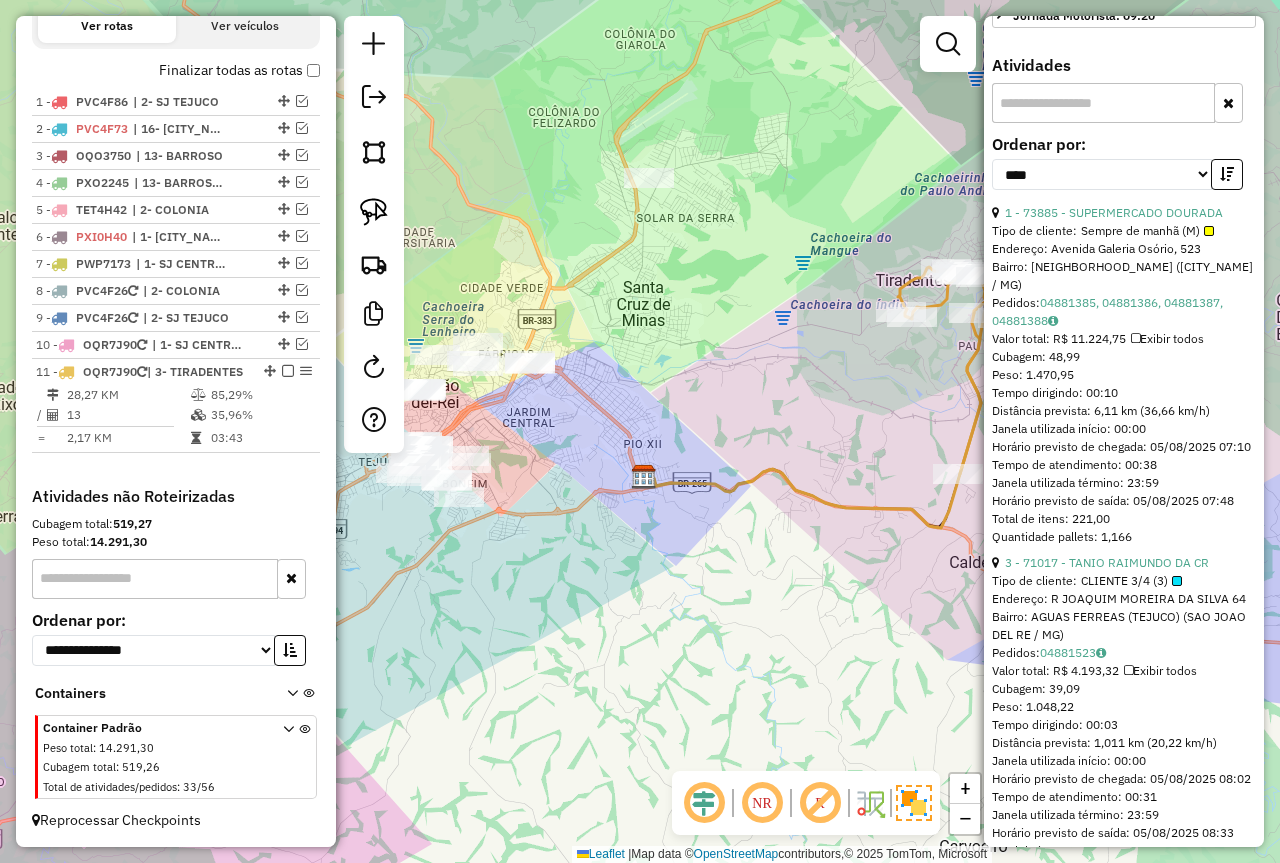 scroll, scrollTop: 634, scrollLeft: 0, axis: vertical 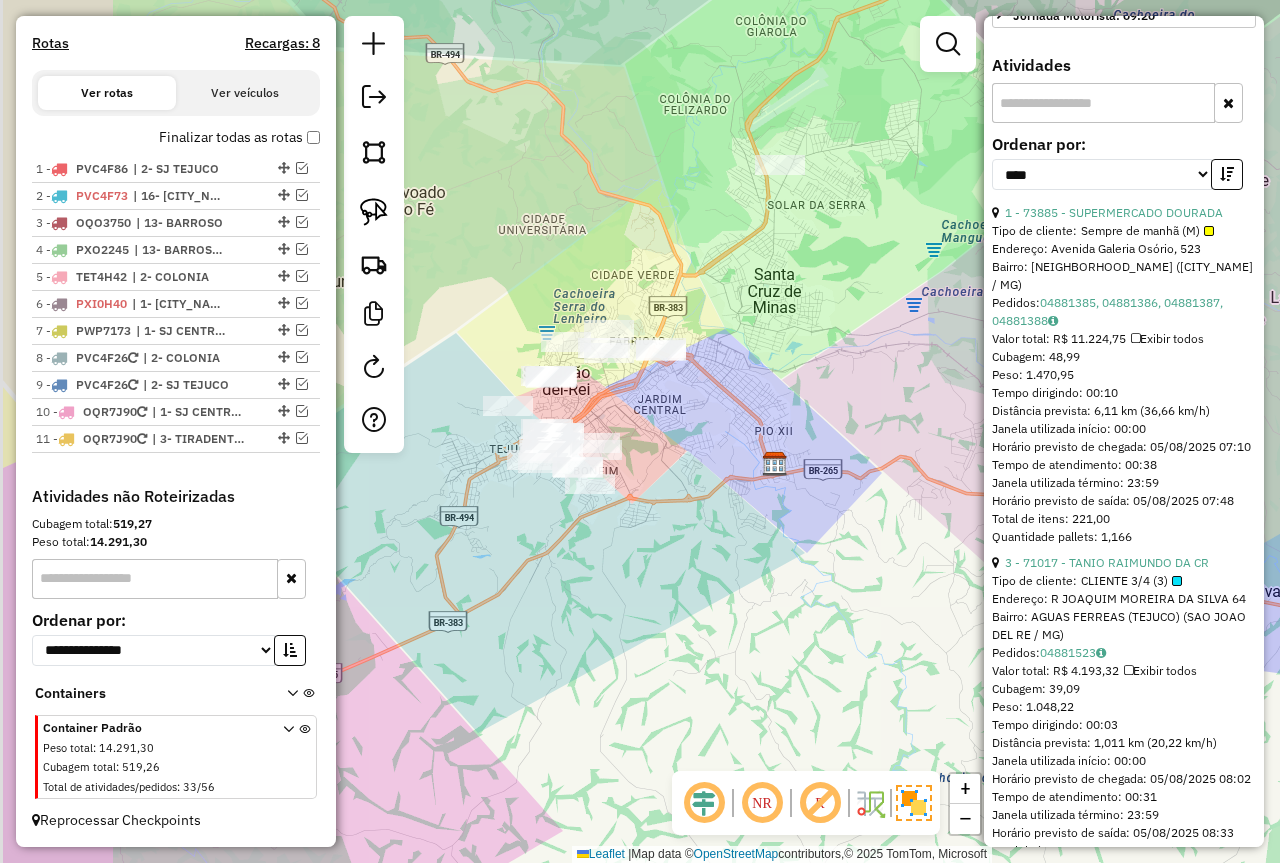 drag, startPoint x: 742, startPoint y: 466, endPoint x: 811, endPoint y: 467, distance: 69.00725 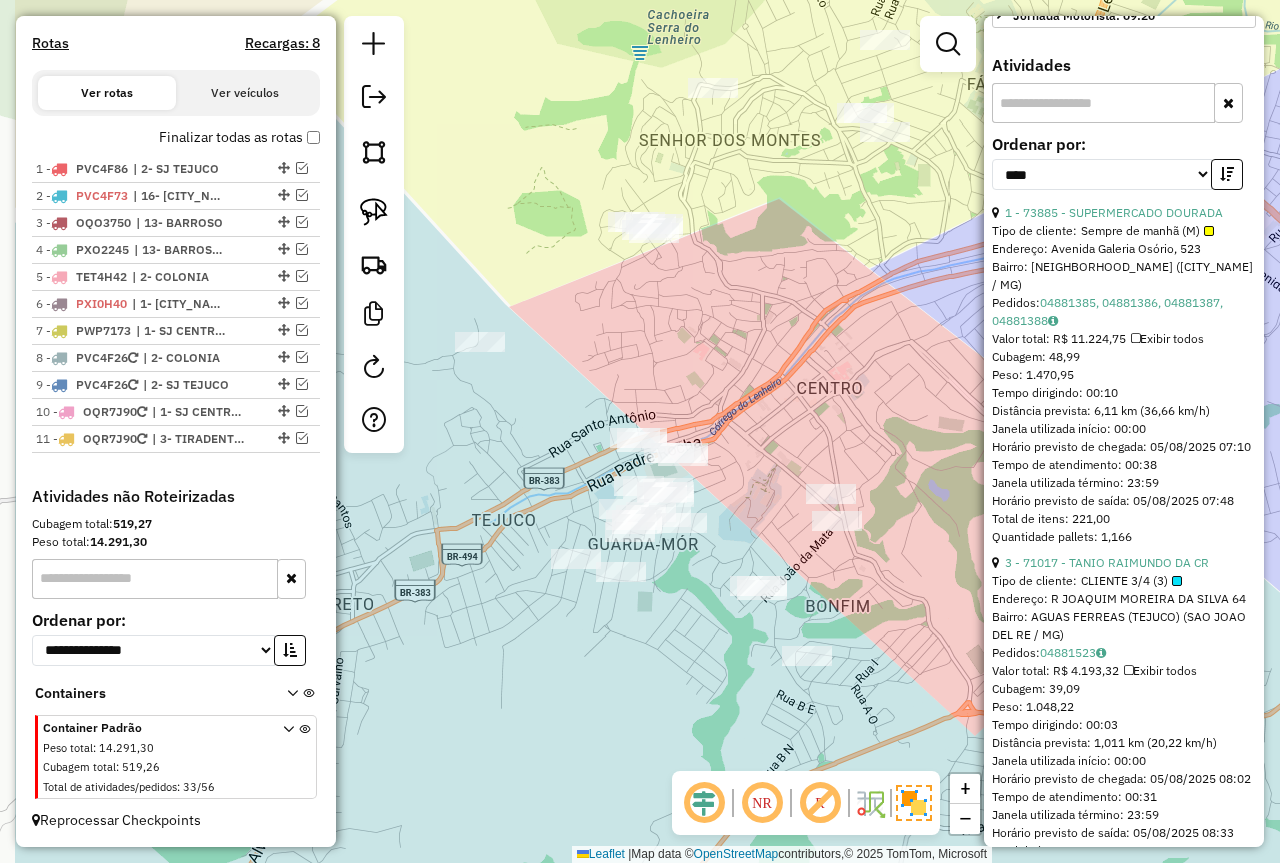 drag, startPoint x: 607, startPoint y: 425, endPoint x: 744, endPoint y: 391, distance: 141.15594 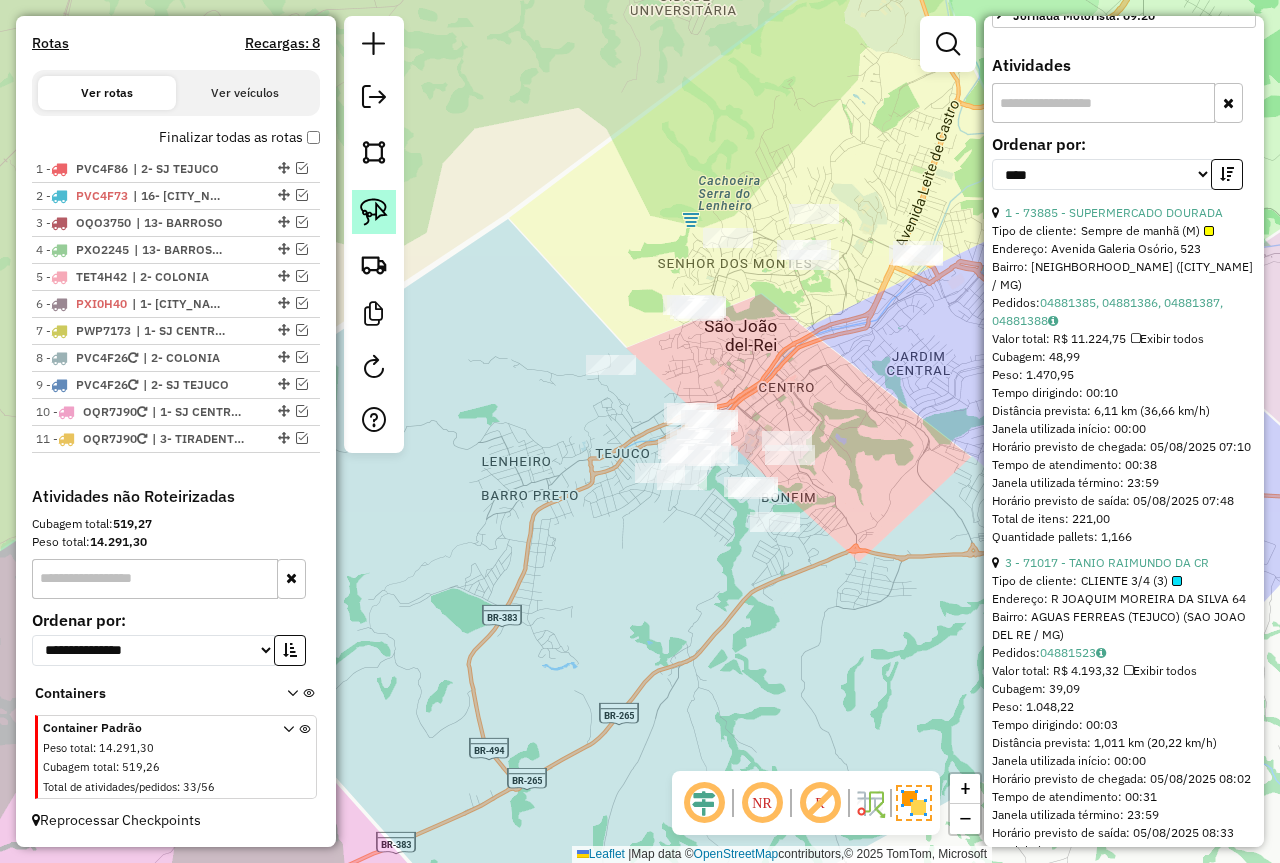 click 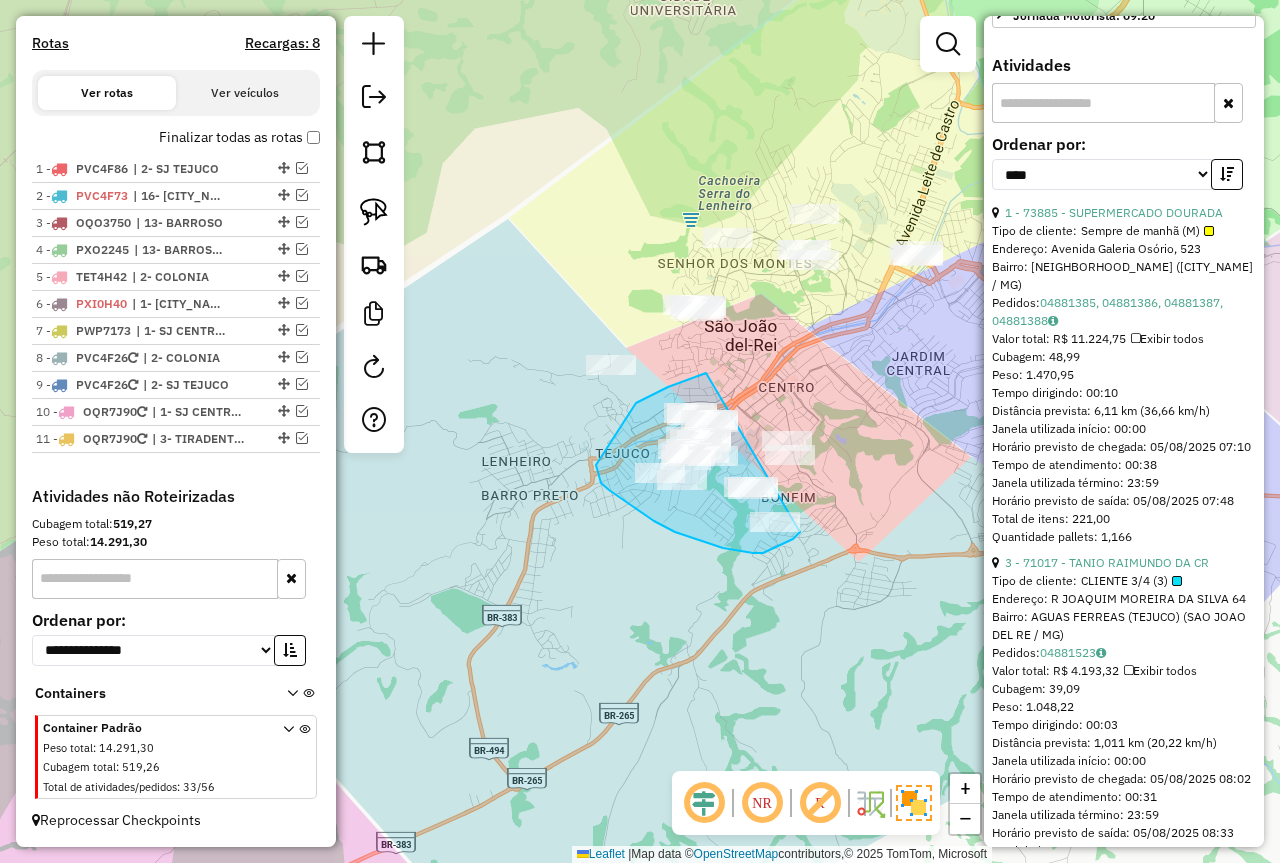 drag, startPoint x: 706, startPoint y: 373, endPoint x: 852, endPoint y: 431, distance: 157.0987 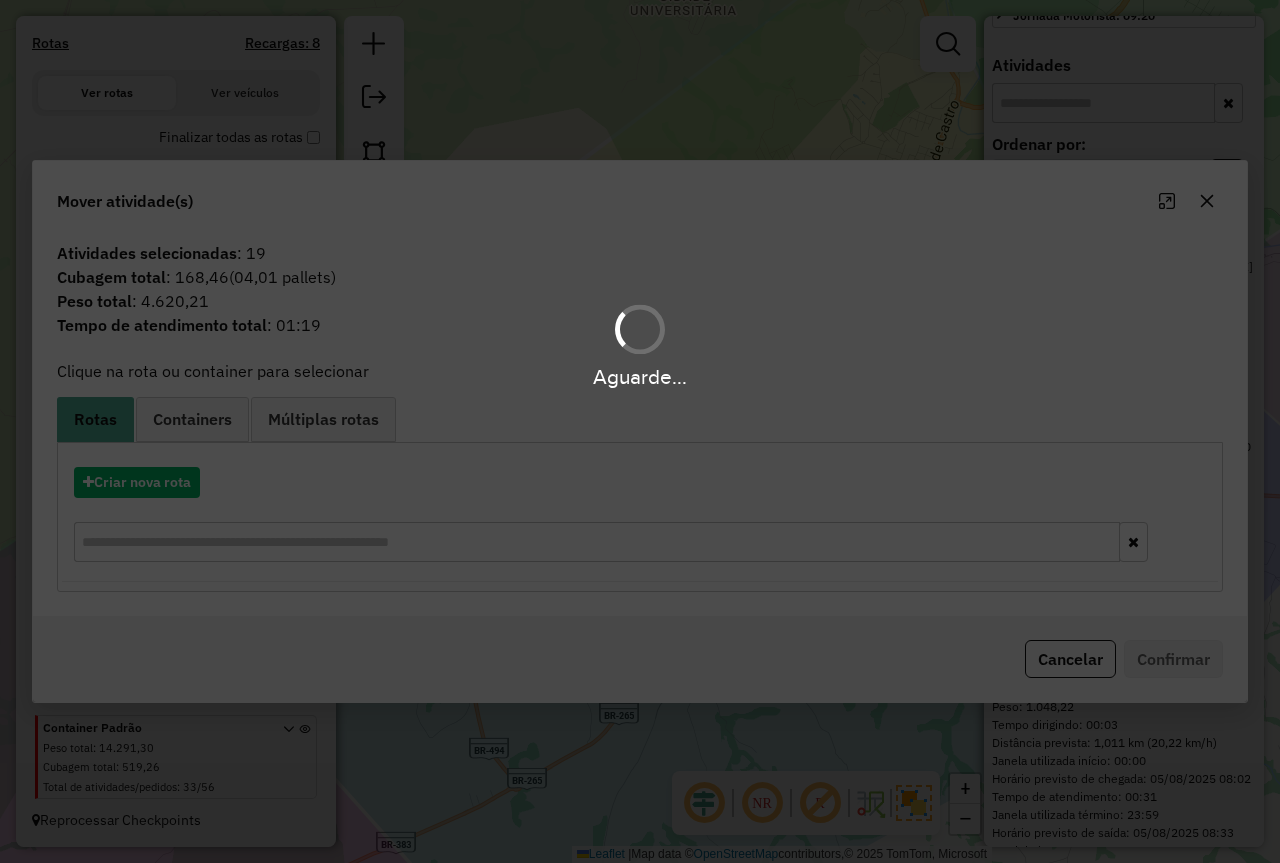 click on "Aguarde..." at bounding box center (640, 431) 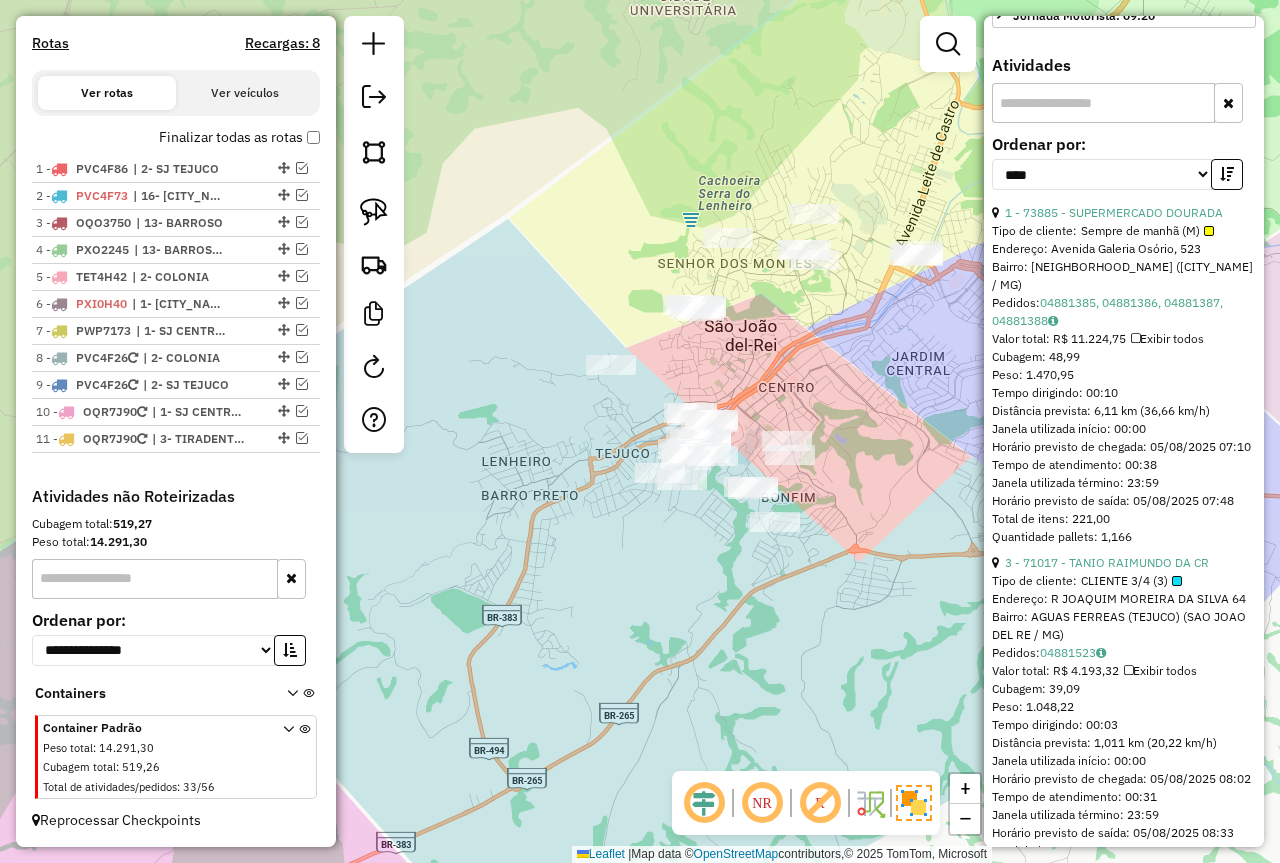 click on "Cubagem: 39,09" at bounding box center [1124, 689] 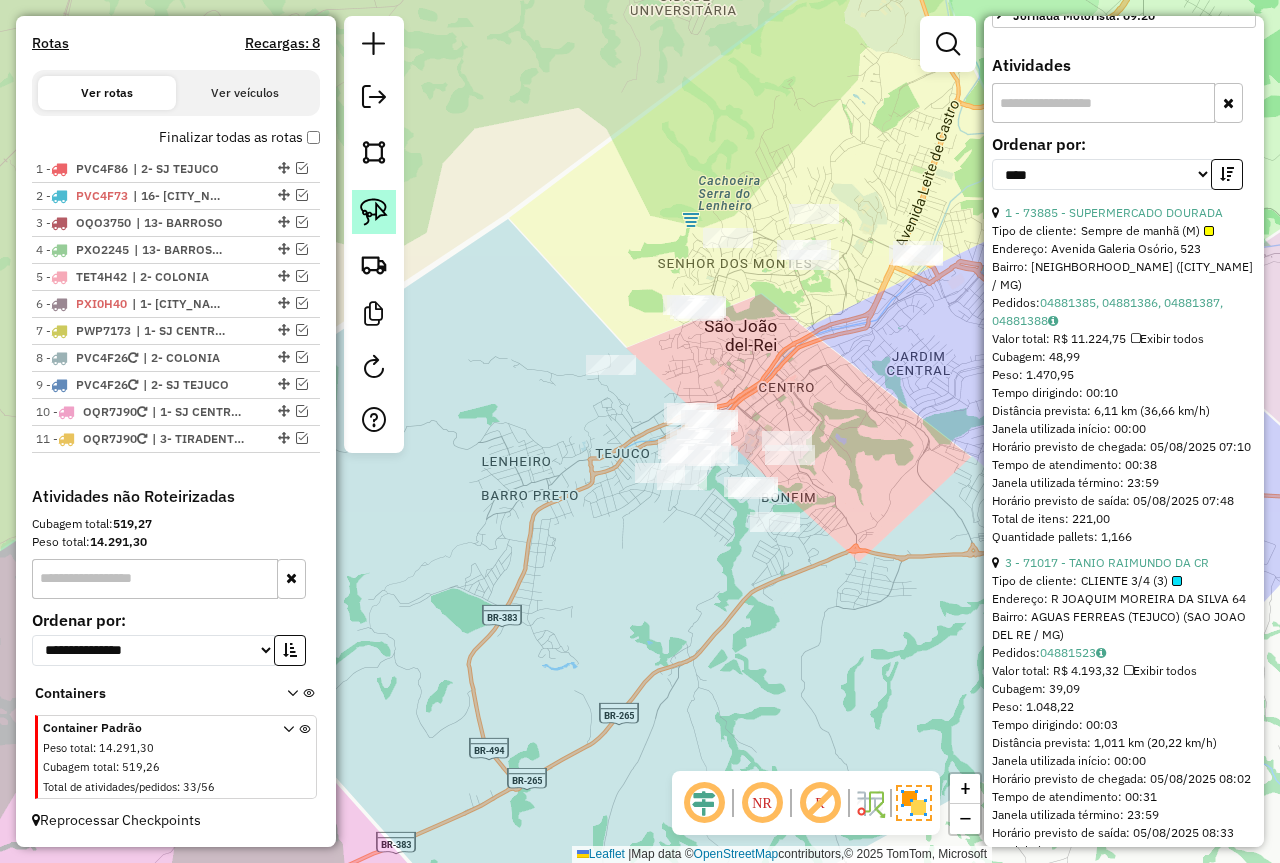 click 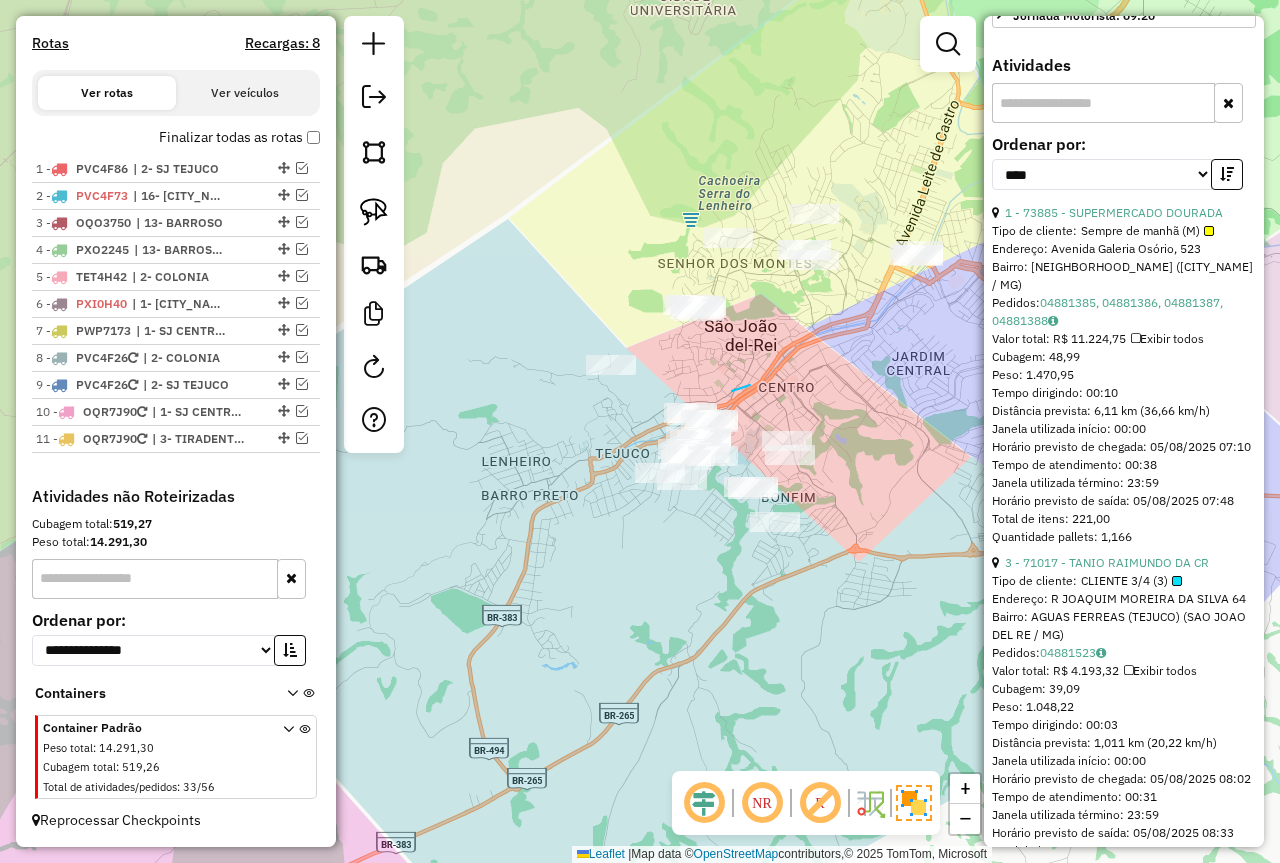 drag, startPoint x: 750, startPoint y: 385, endPoint x: 656, endPoint y: 419, distance: 99.95999 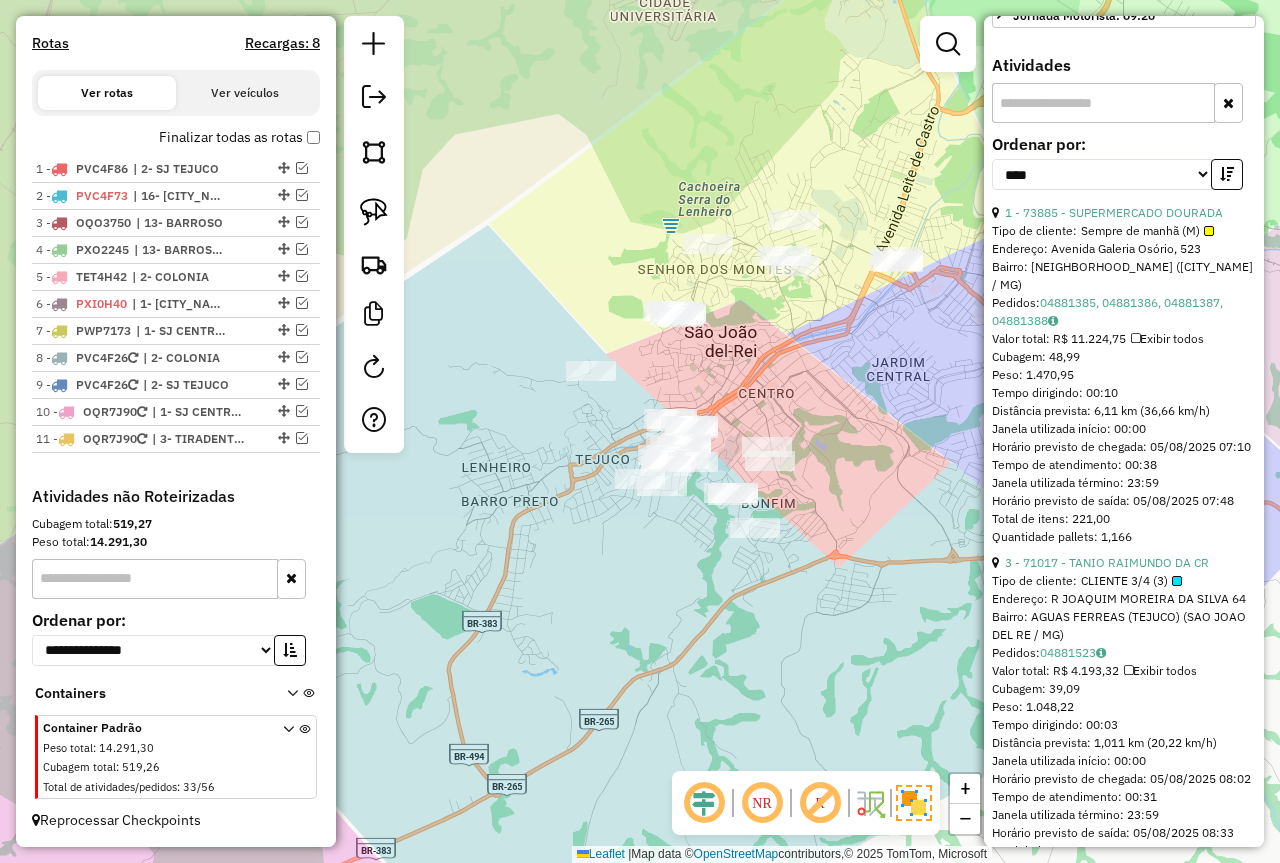 drag, startPoint x: 786, startPoint y: 388, endPoint x: 648, endPoint y: 447, distance: 150.08331 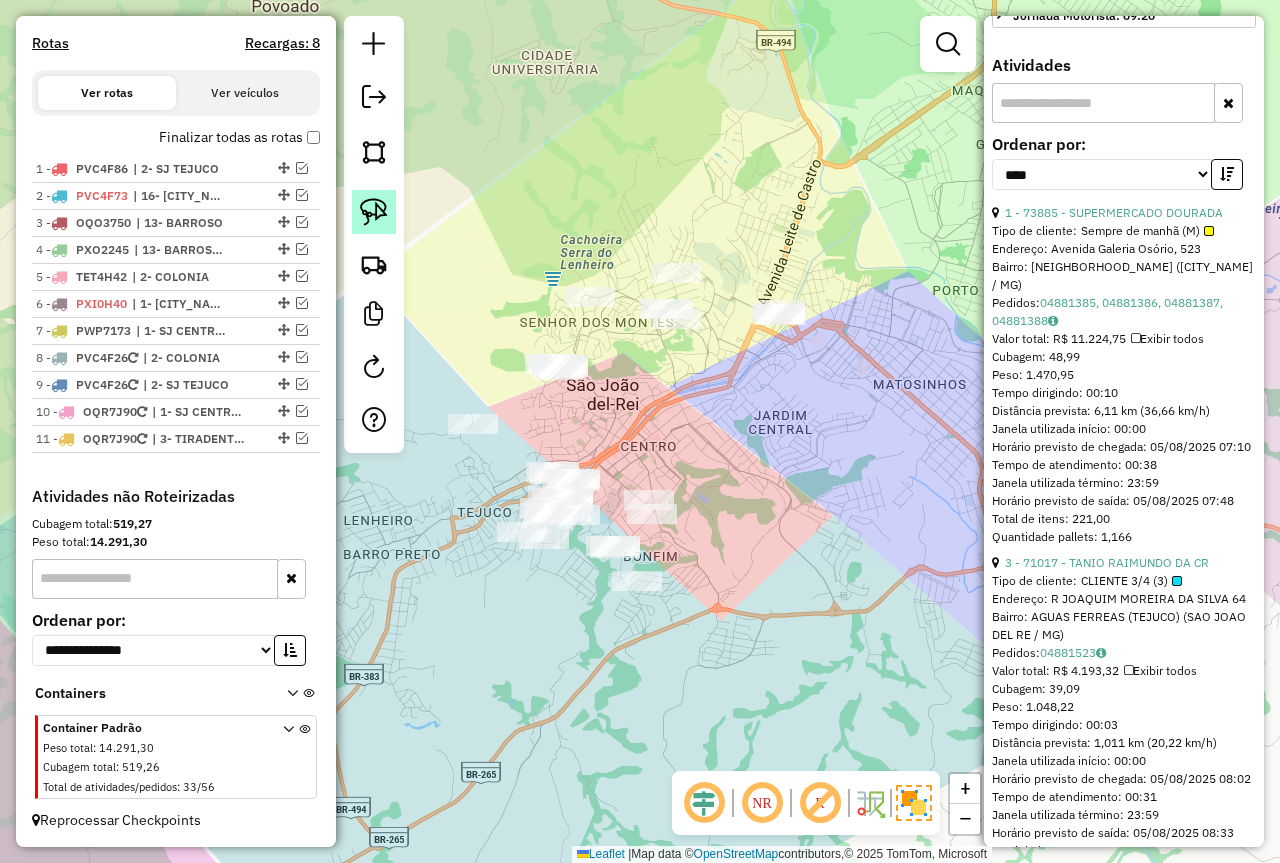 click 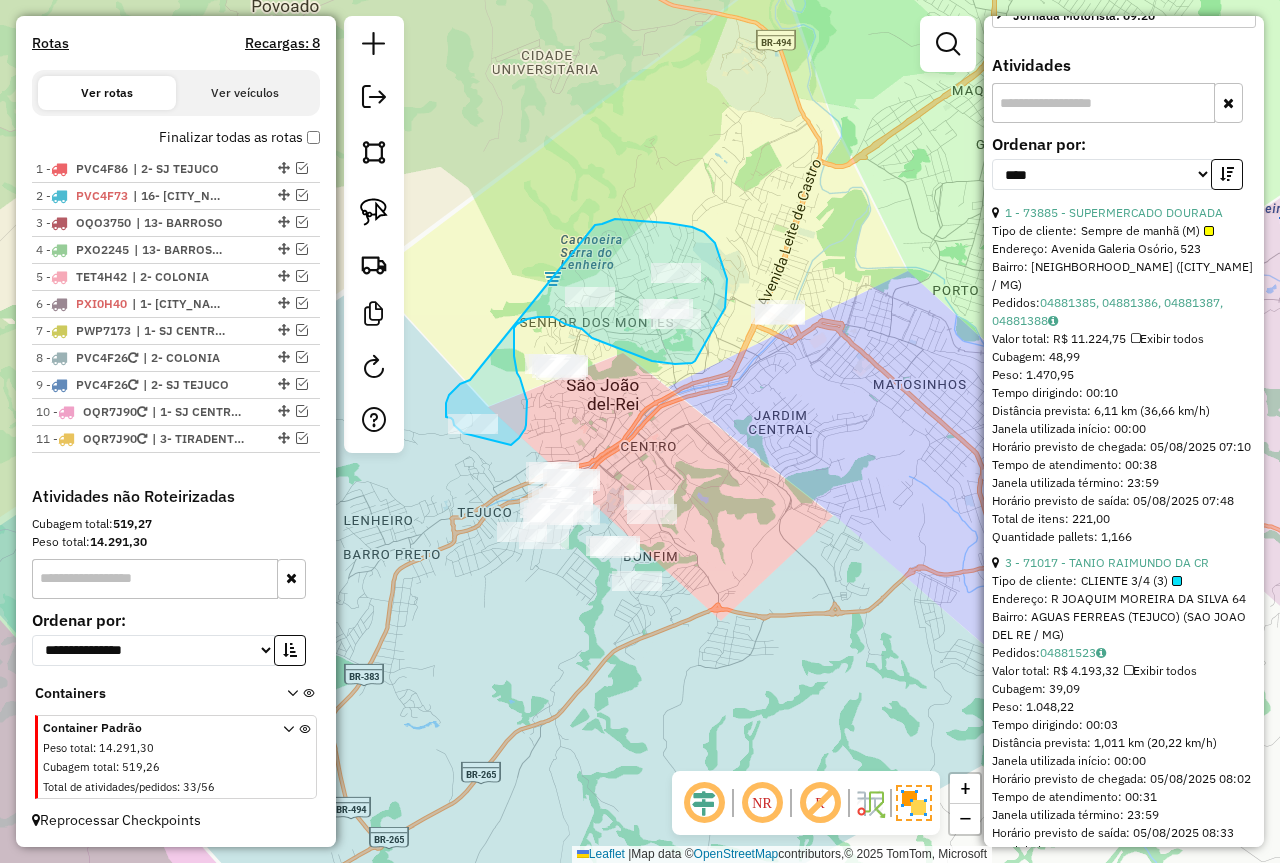 drag, startPoint x: 470, startPoint y: 380, endPoint x: 579, endPoint y: 229, distance: 186.23103 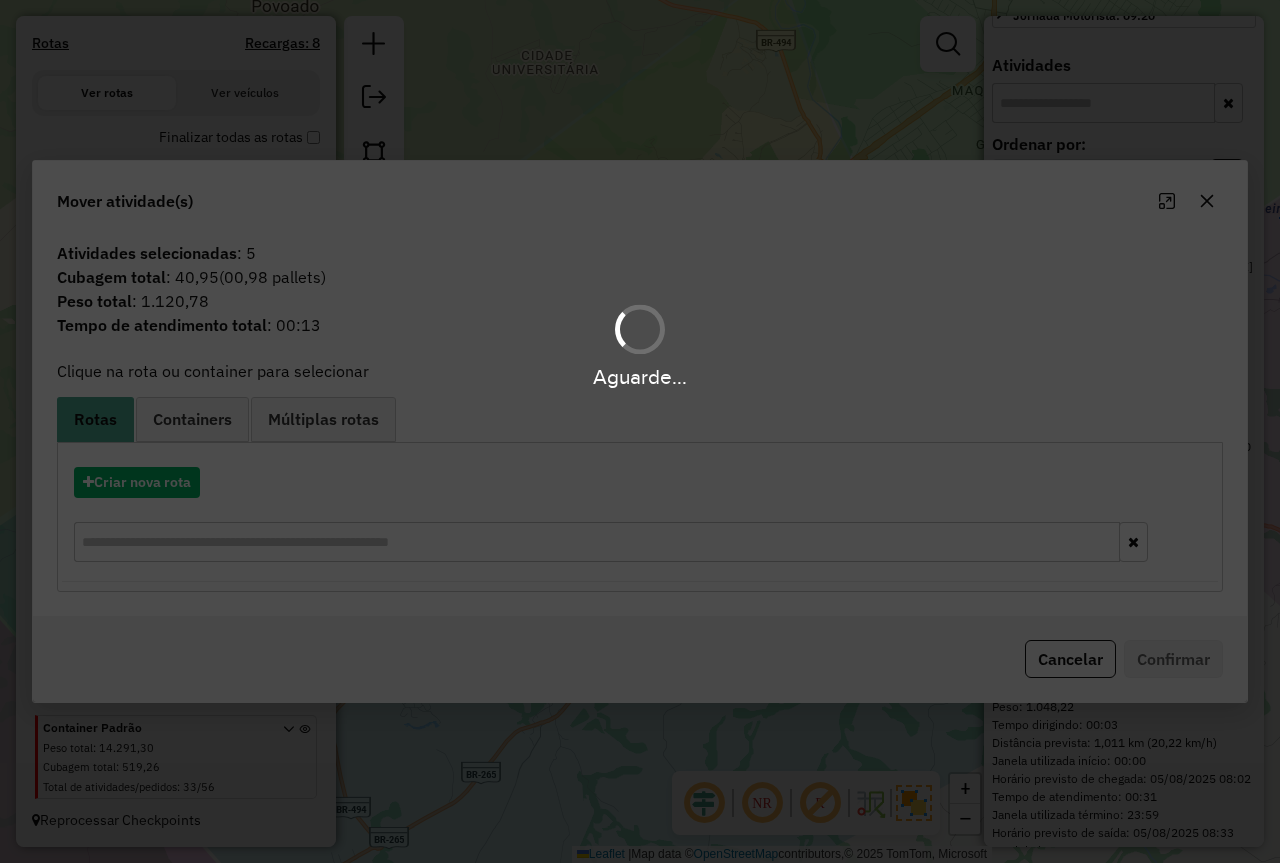 click on "Aguarde..." at bounding box center [640, 431] 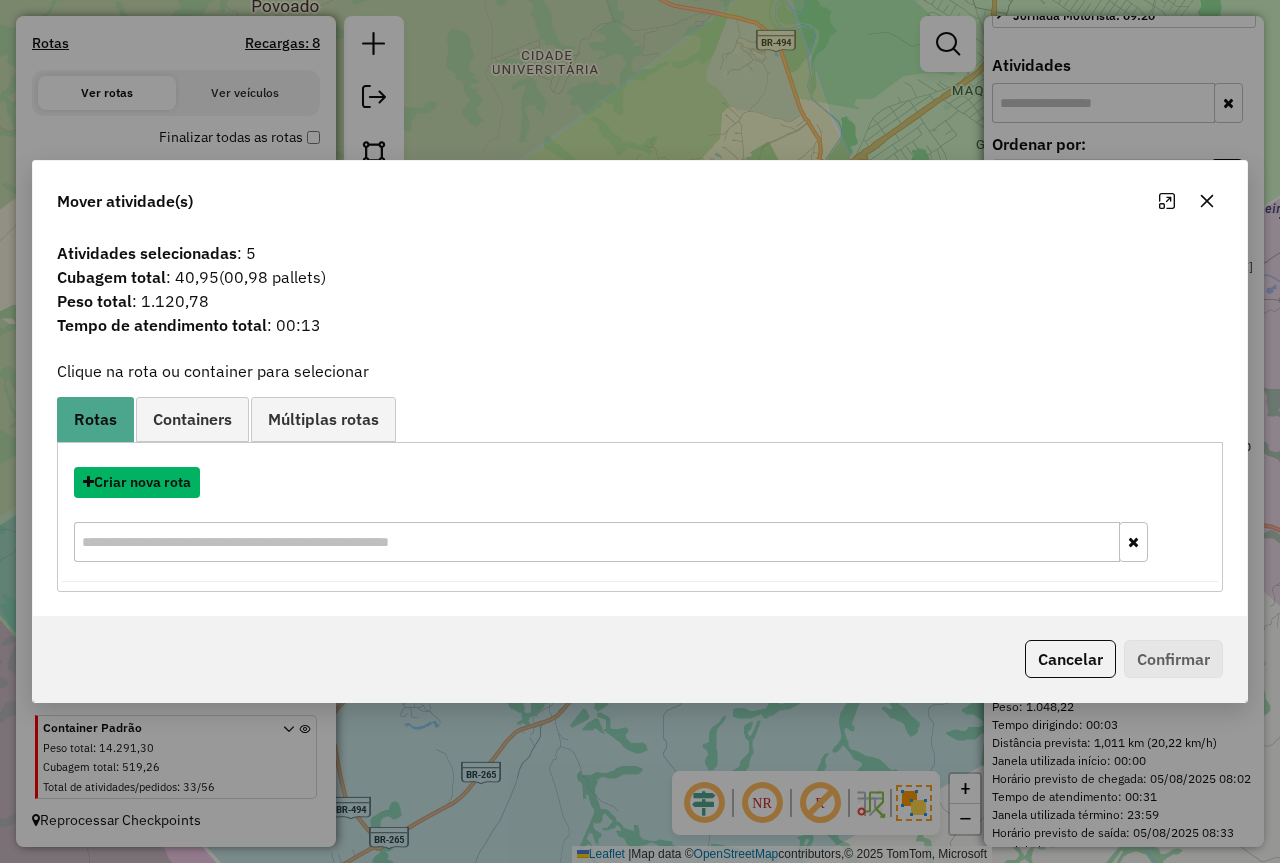 click on "Criar nova rota" at bounding box center [137, 482] 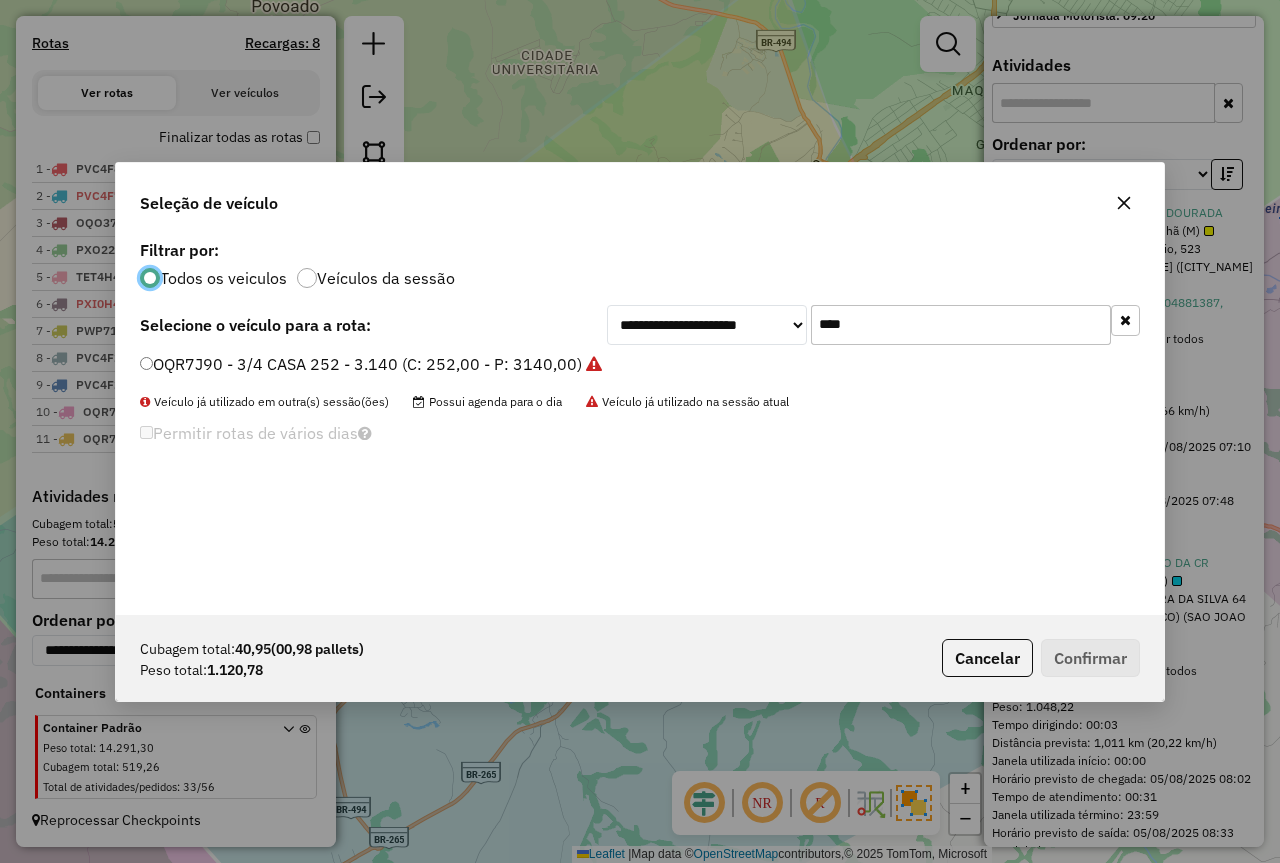 scroll, scrollTop: 11, scrollLeft: 6, axis: both 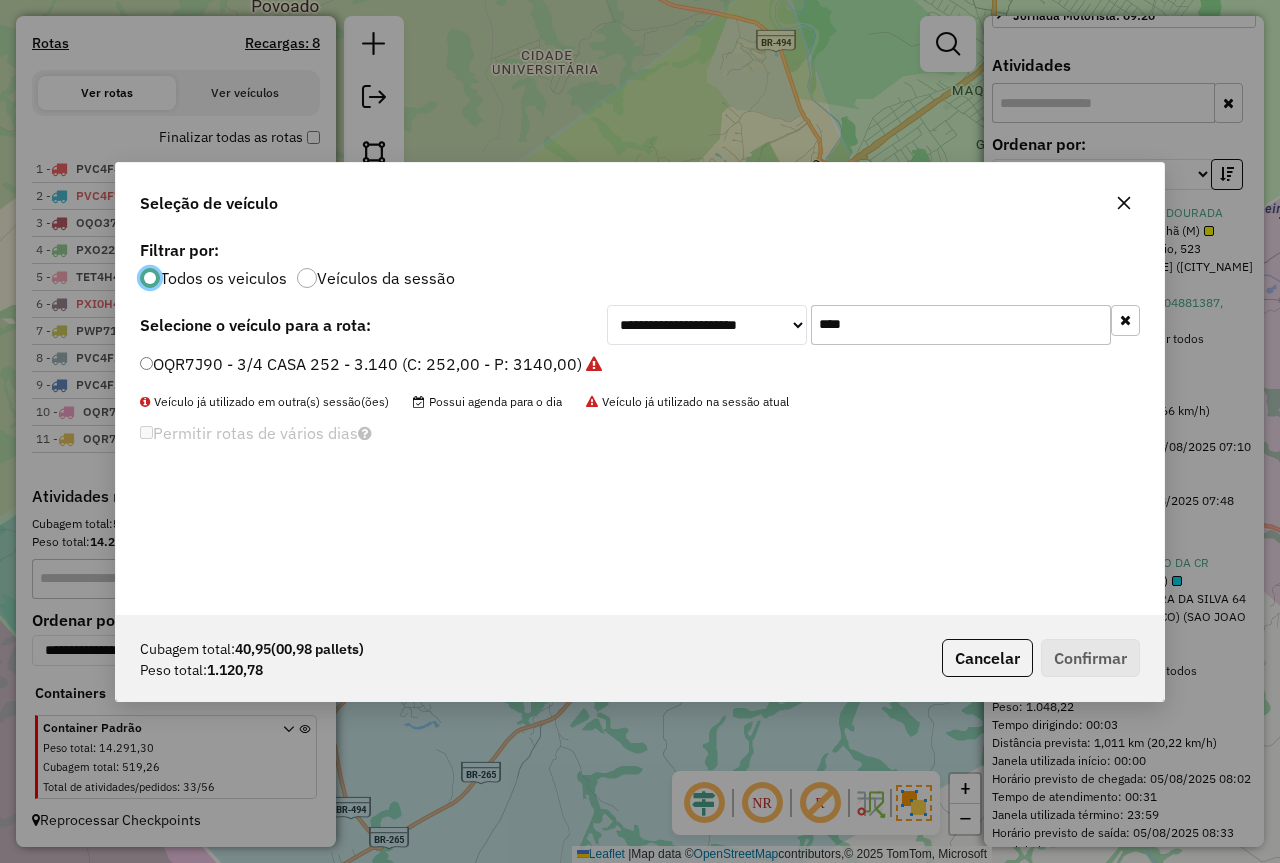 drag, startPoint x: 819, startPoint y: 321, endPoint x: 782, endPoint y: 323, distance: 37.054016 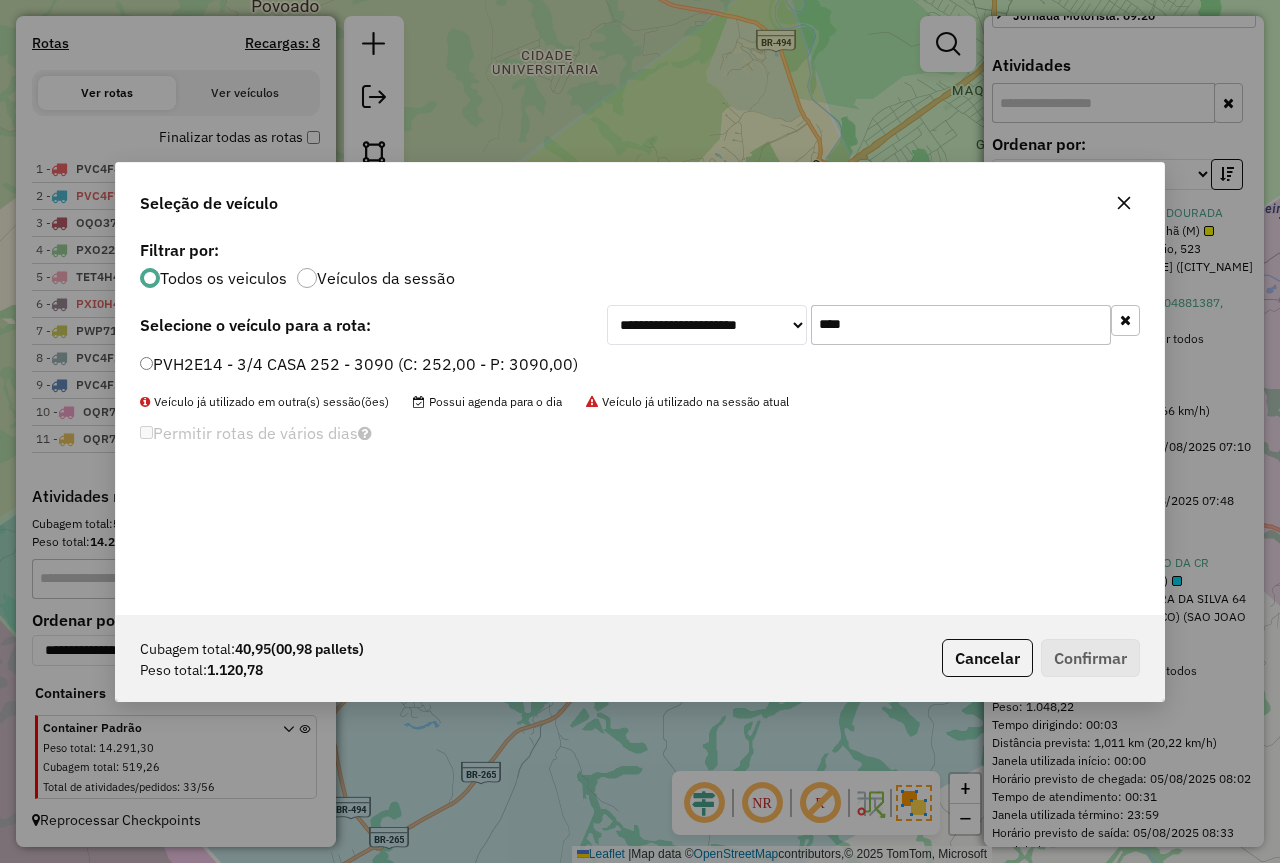 type on "****" 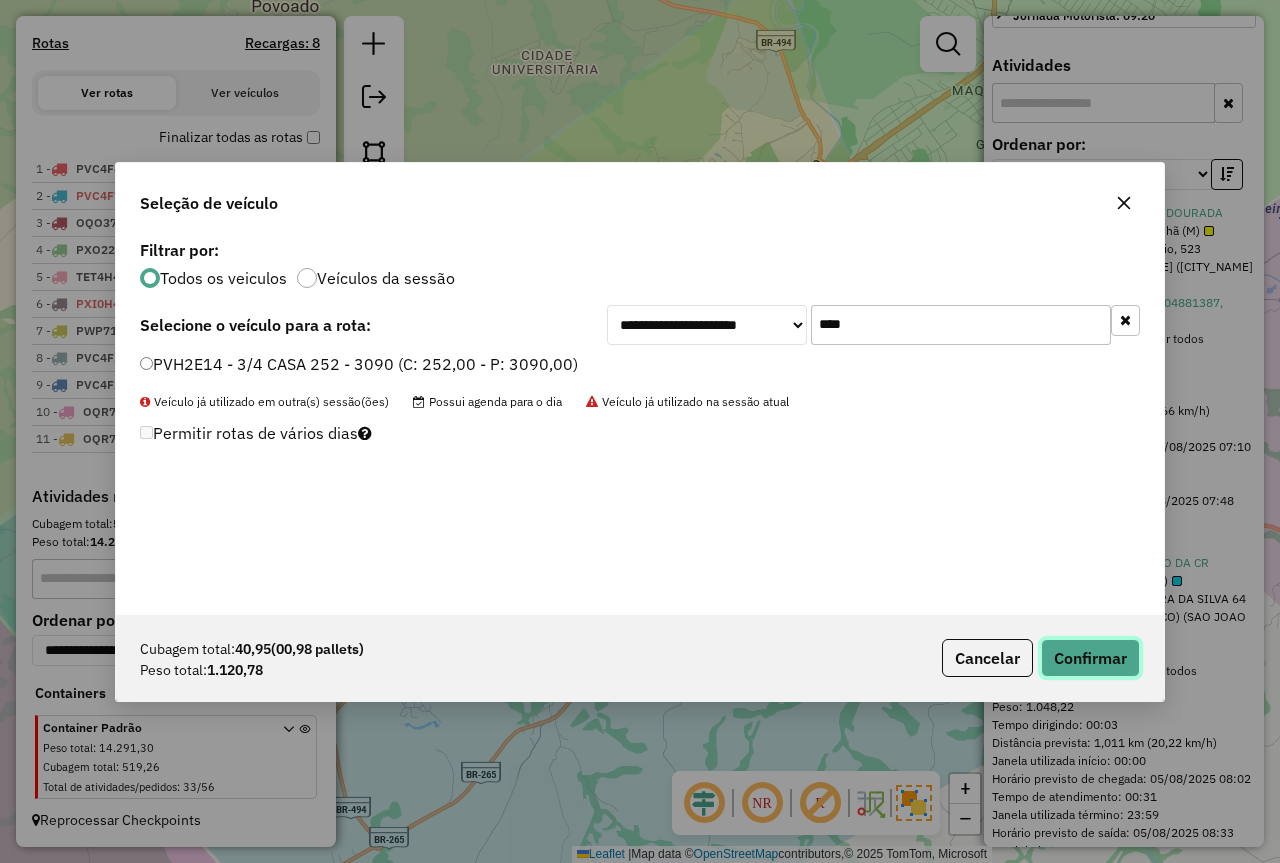 click on "Confirmar" 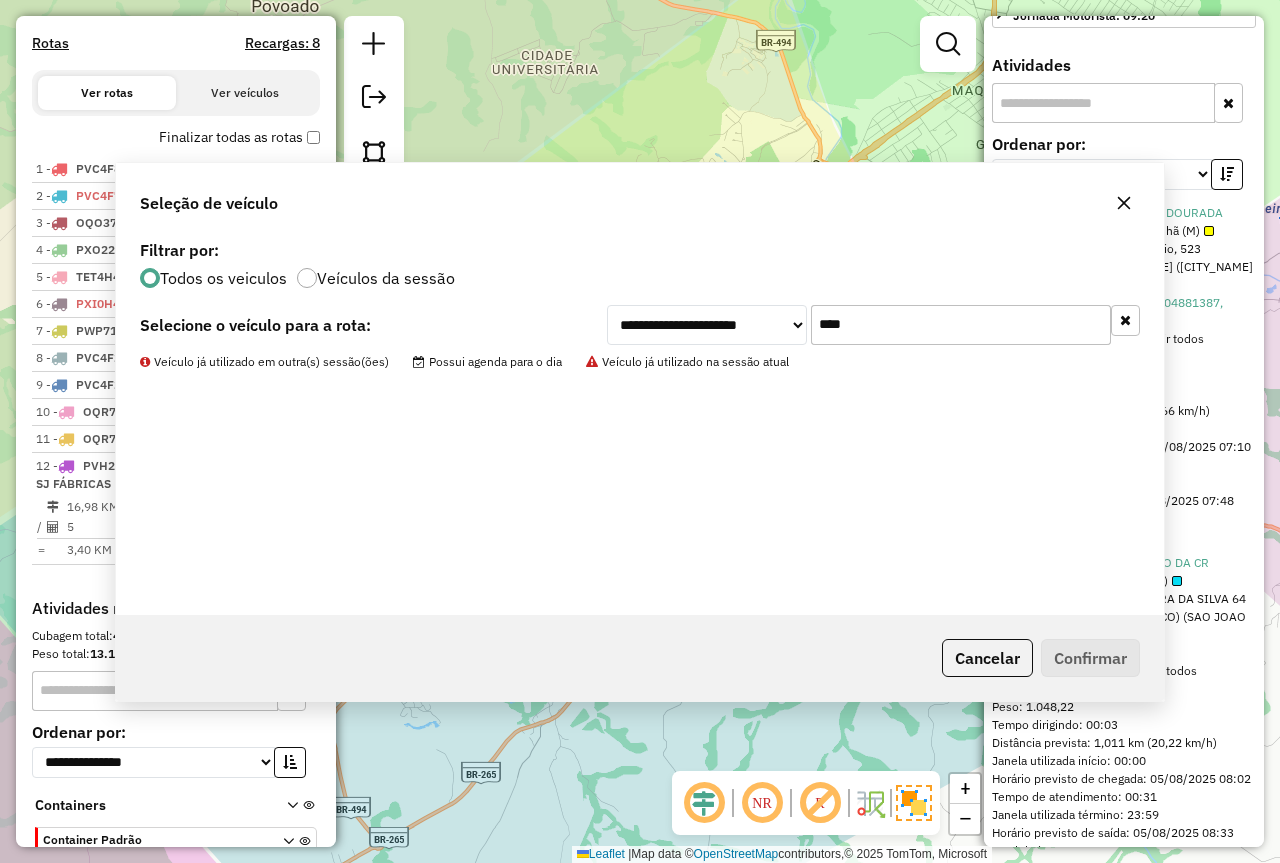 scroll, scrollTop: 746, scrollLeft: 0, axis: vertical 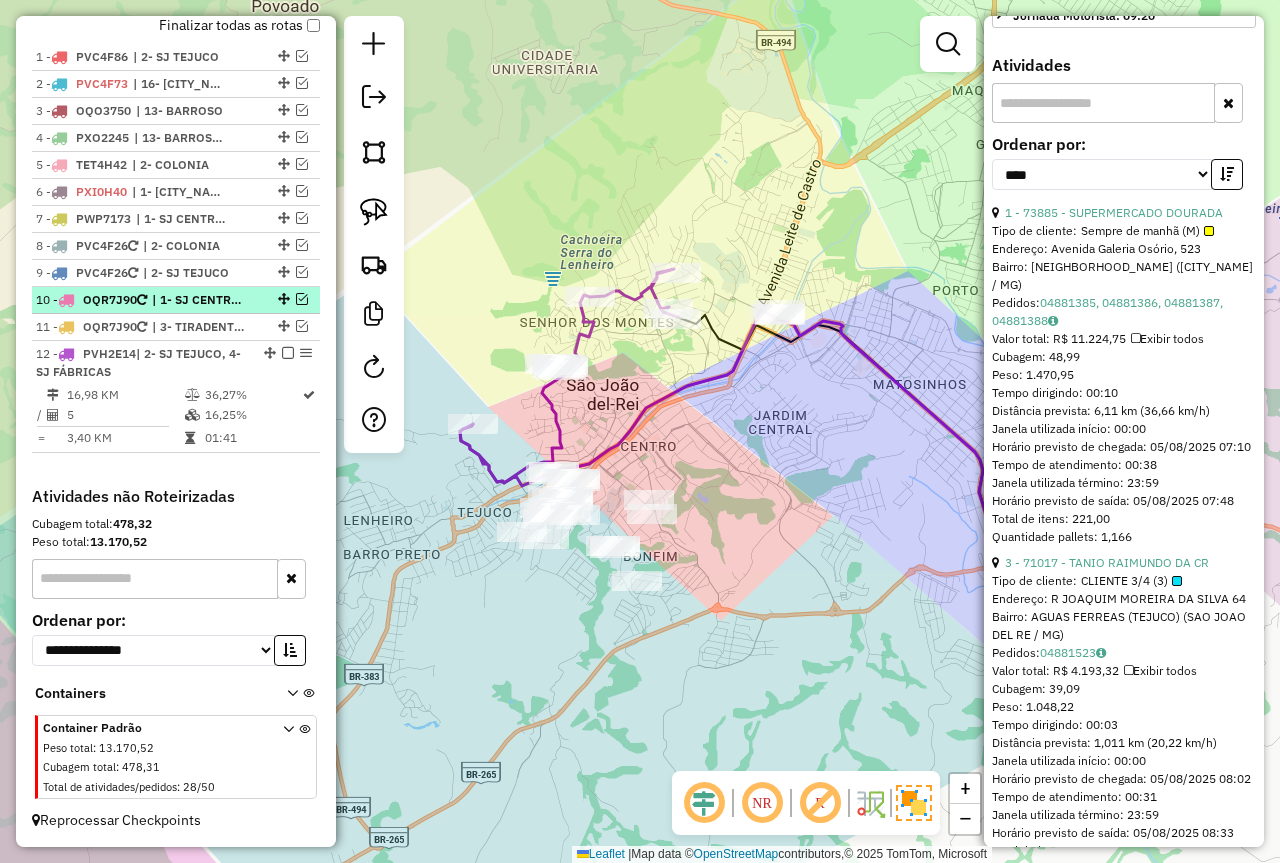 click at bounding box center [302, 299] 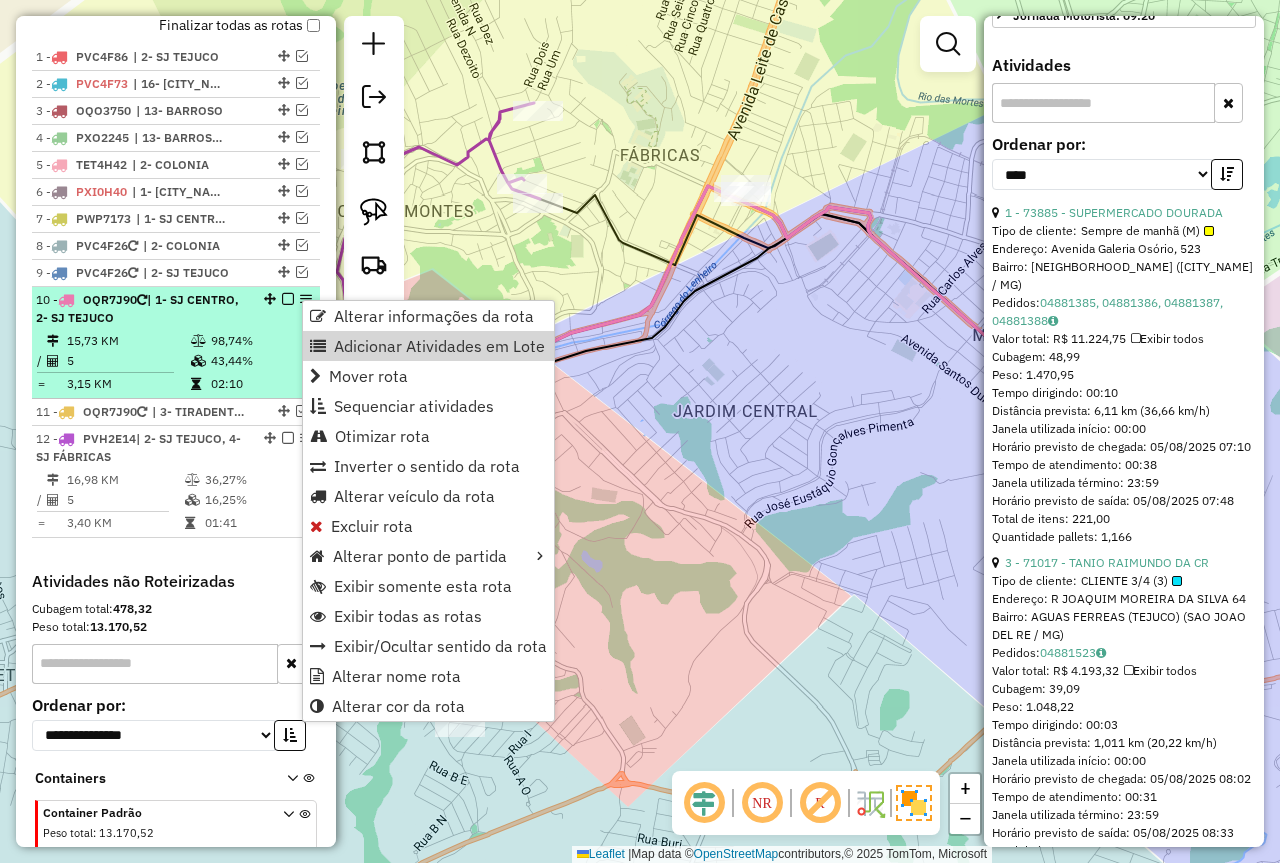 click on "98,74%" at bounding box center (260, 341) 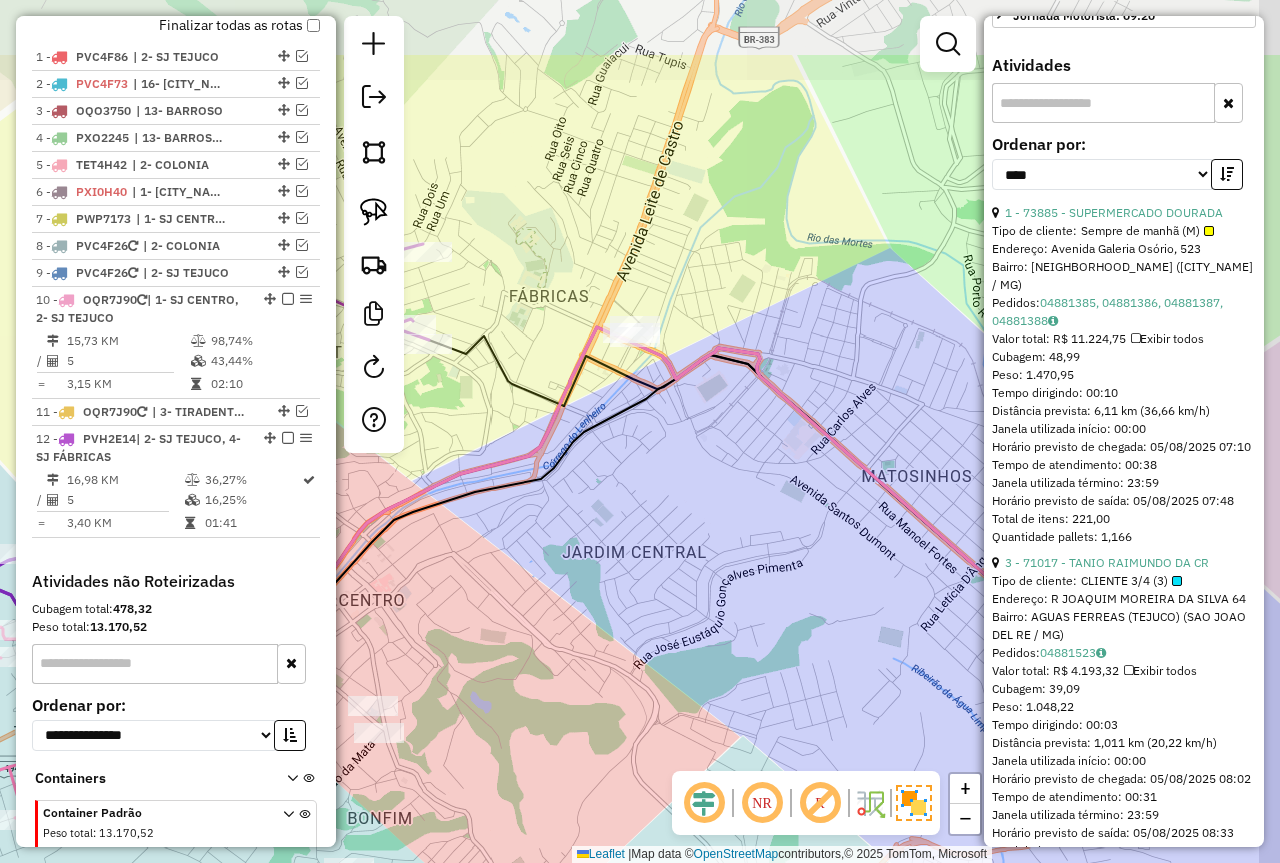 drag, startPoint x: 632, startPoint y: 290, endPoint x: 411, endPoint y: 535, distance: 329.9485 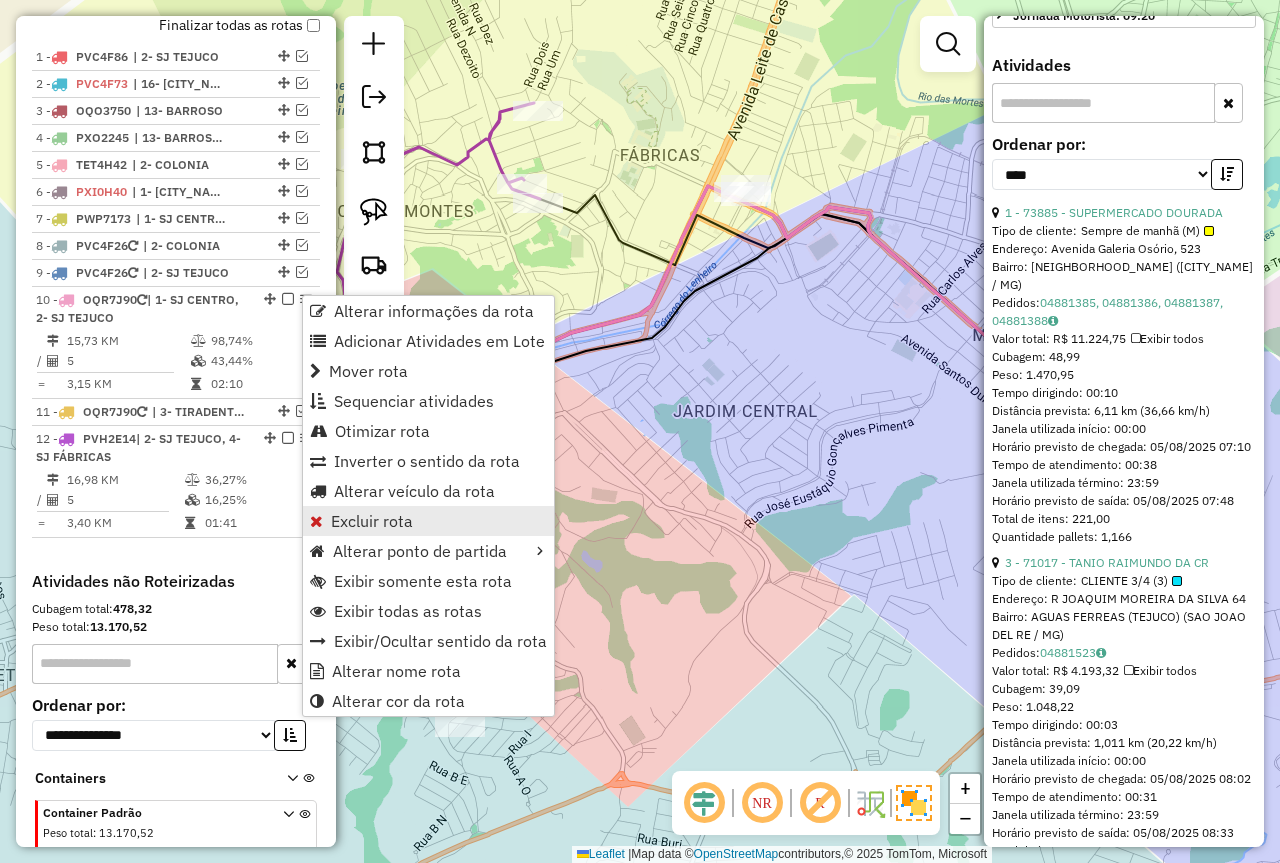 click on "Excluir rota" at bounding box center (372, 521) 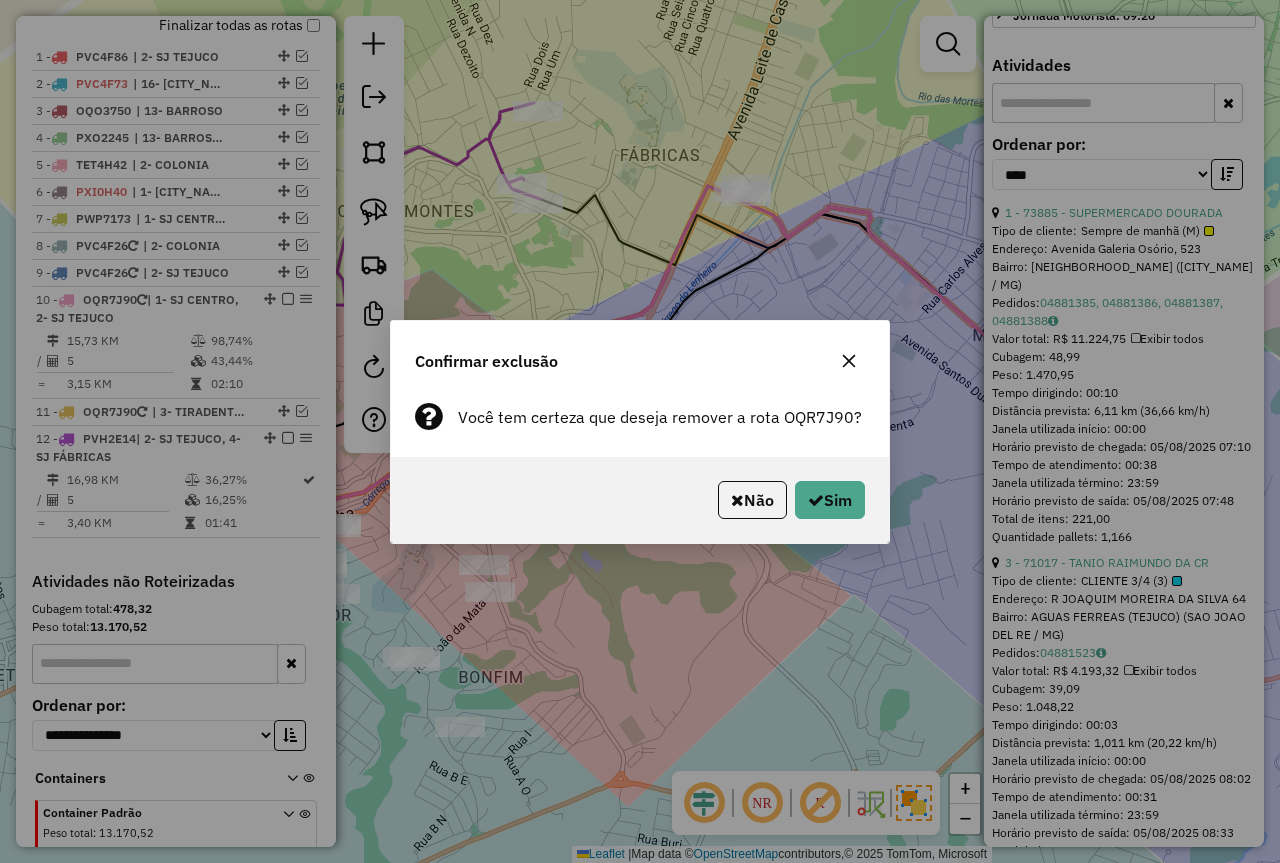 click 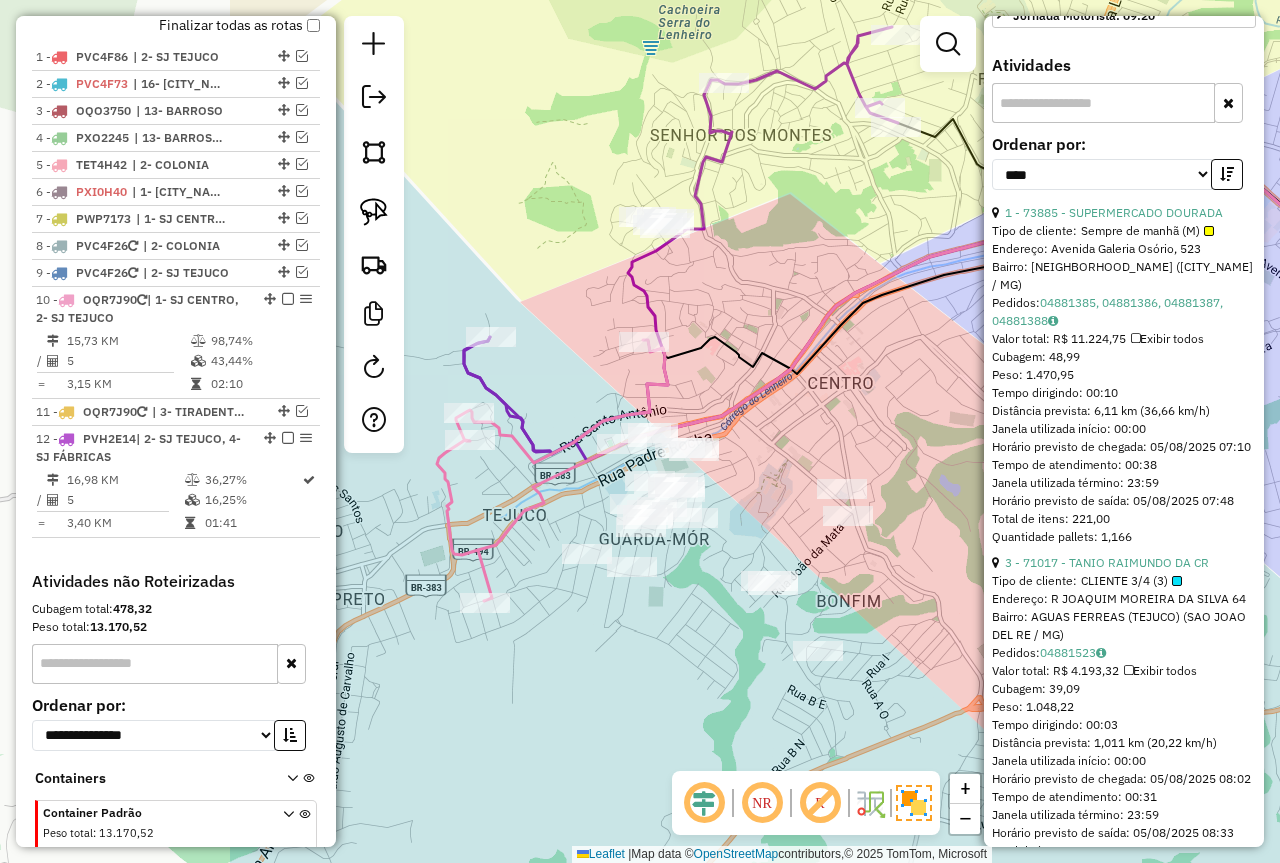 drag, startPoint x: 783, startPoint y: 341, endPoint x: 988, endPoint y: 278, distance: 214.46211 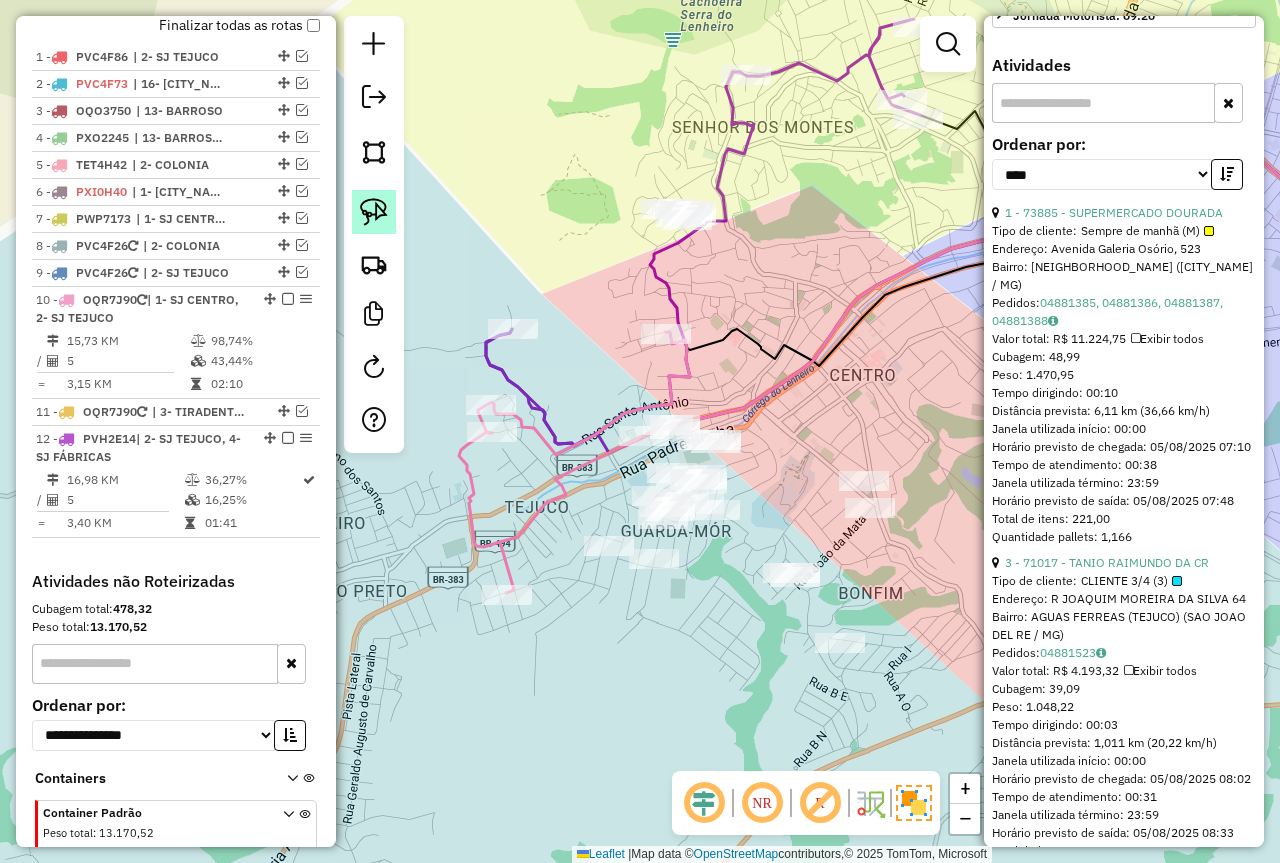 click 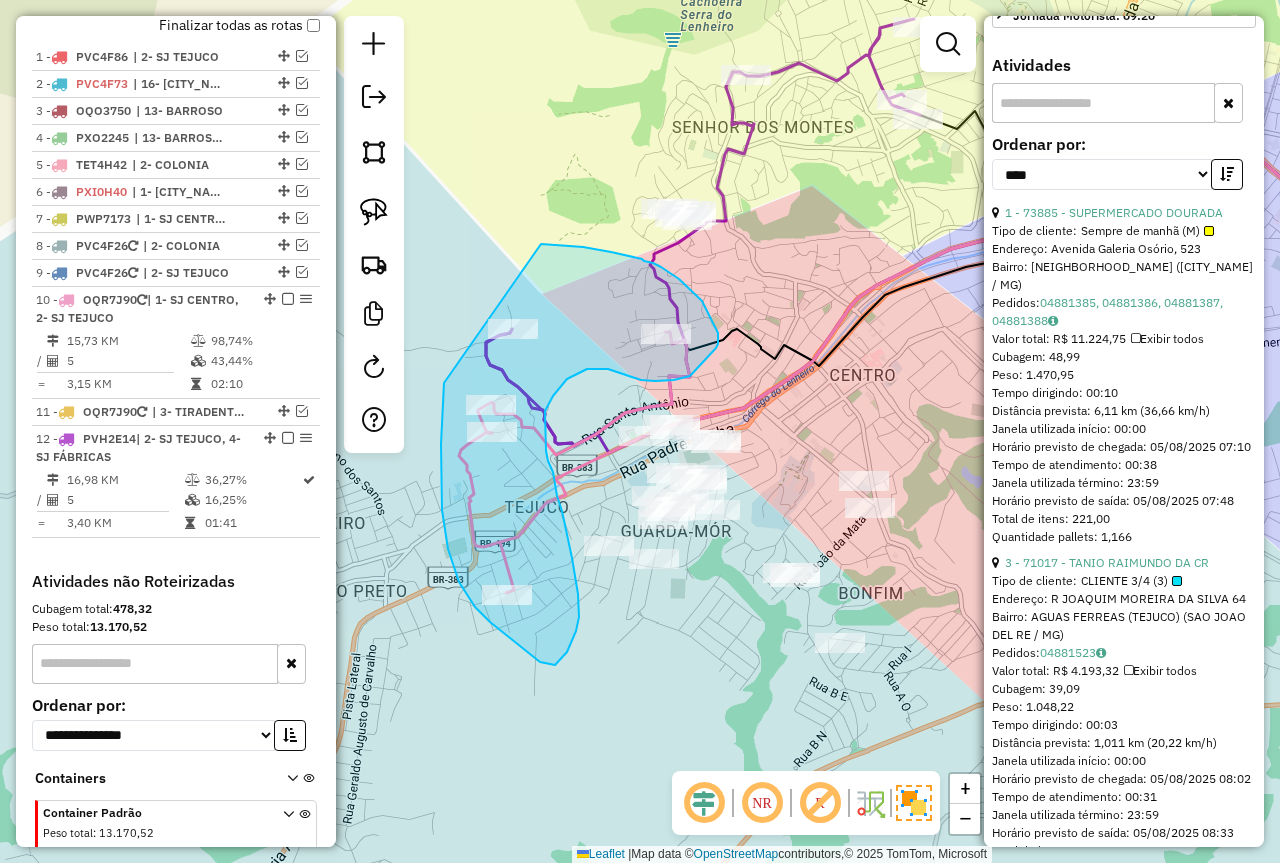 drag, startPoint x: 444, startPoint y: 383, endPoint x: 541, endPoint y: 244, distance: 169.49927 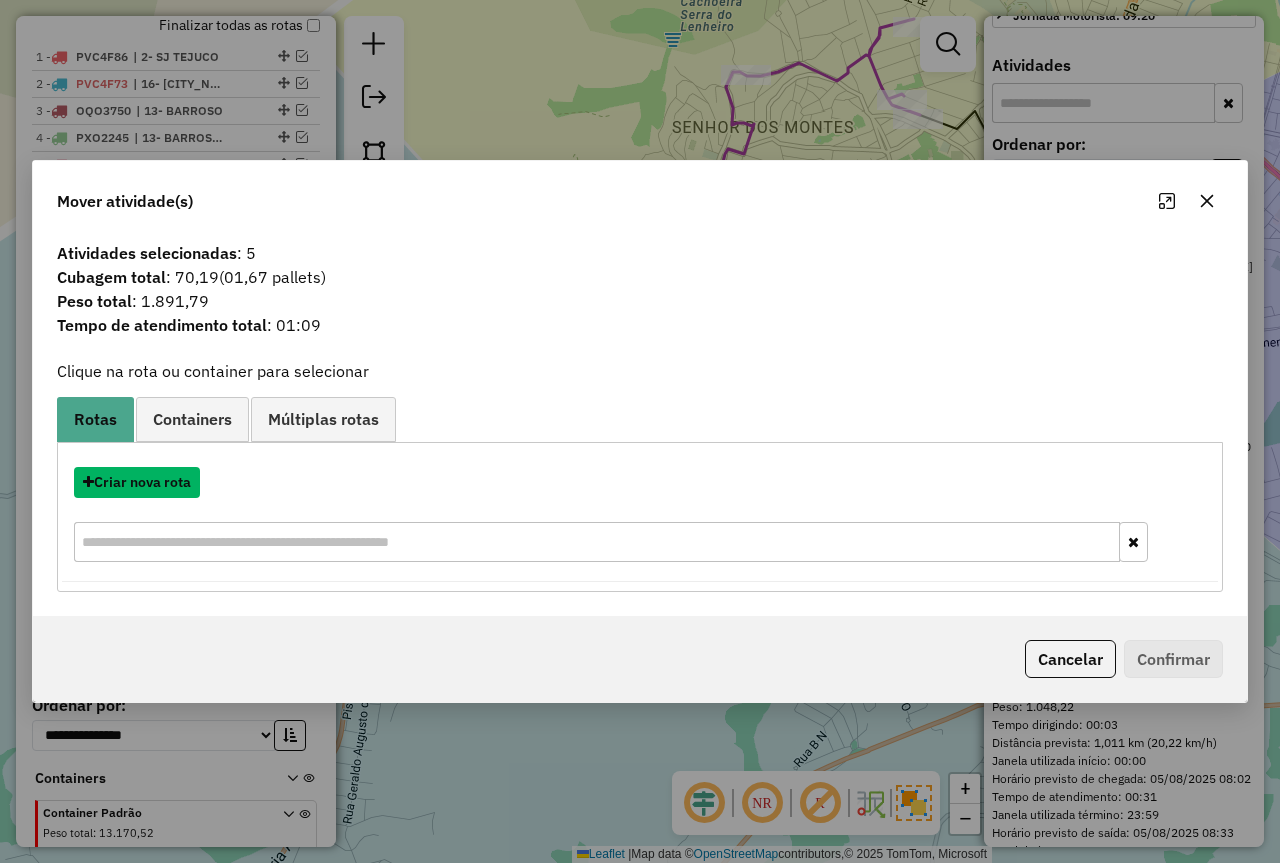 click on "Criar nova rota" at bounding box center [137, 482] 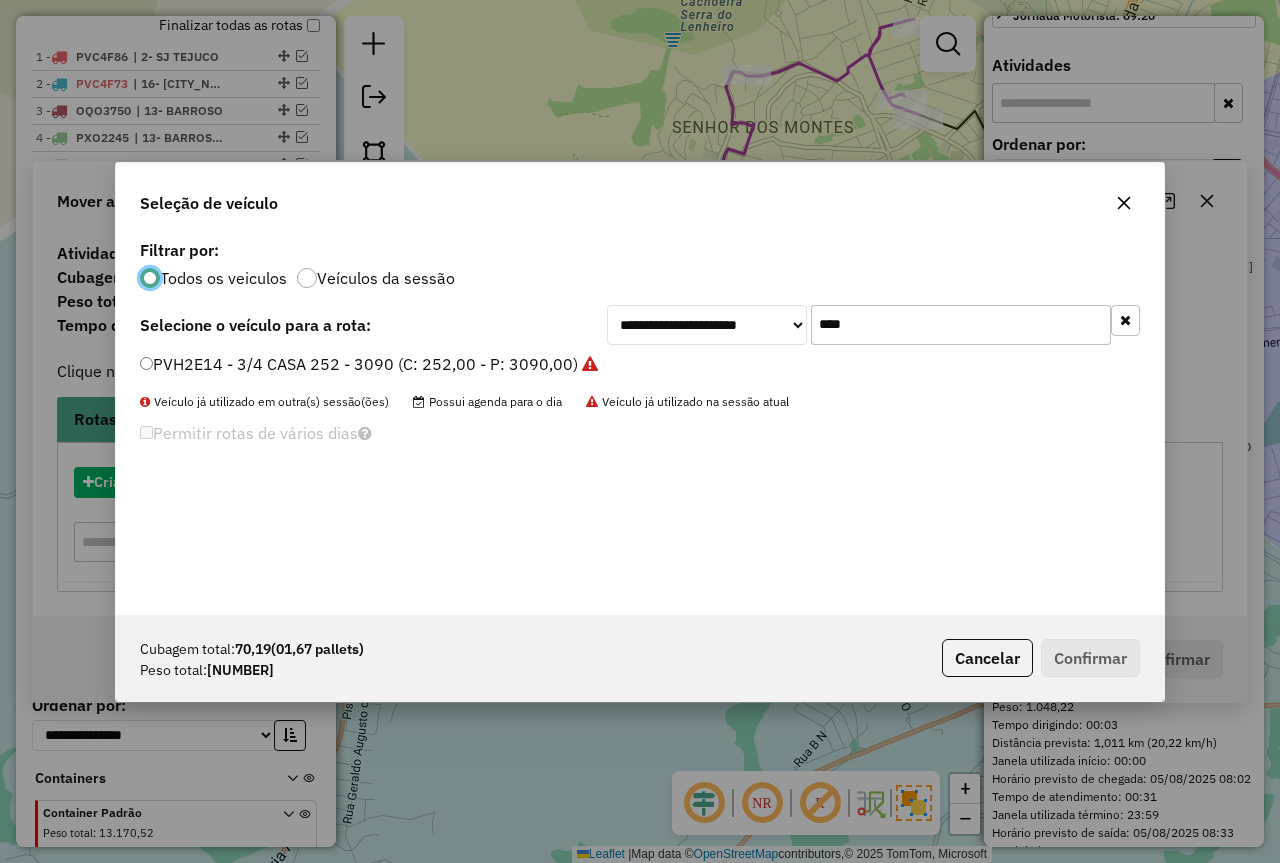 scroll, scrollTop: 11, scrollLeft: 6, axis: both 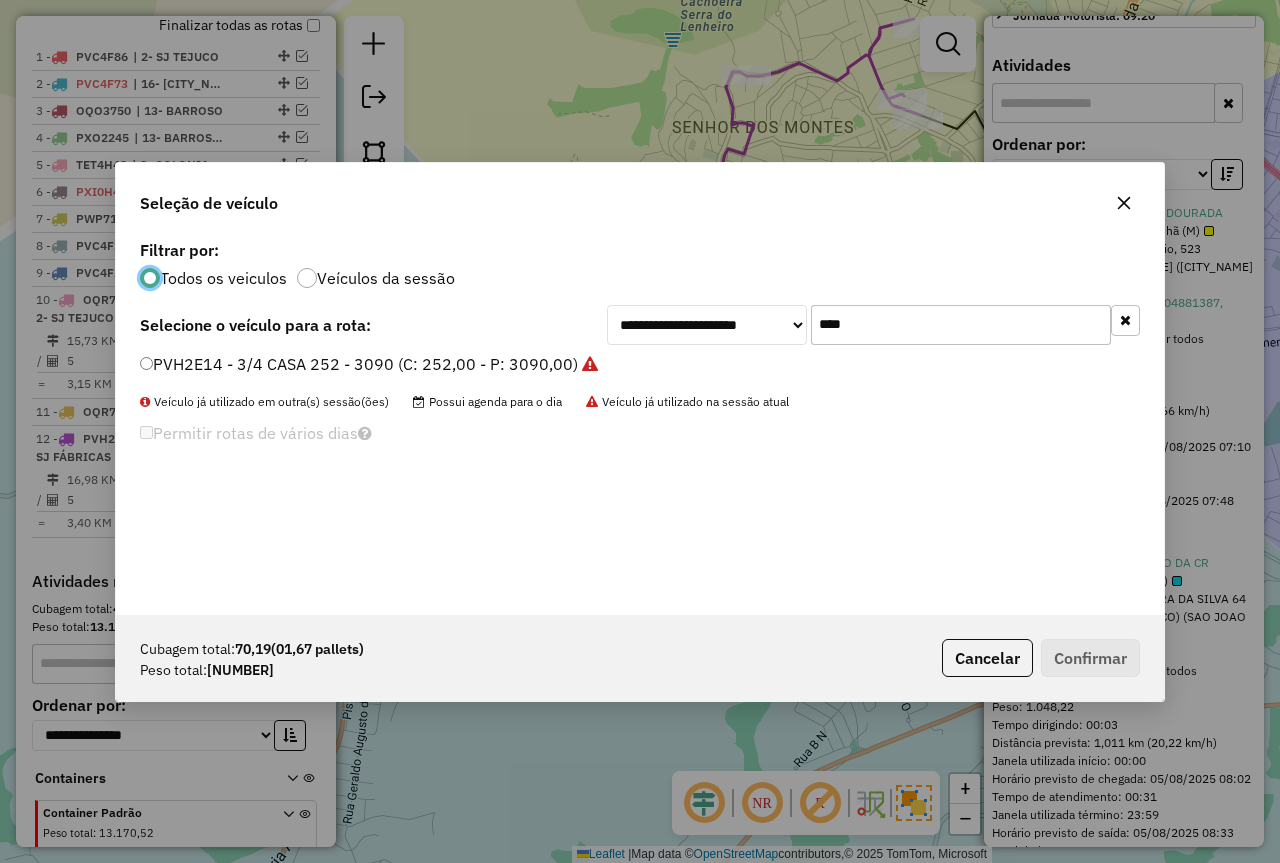 click on "PVH2E14 - 3/4 CASA 252 - 3090 (C: 252,00 - P: 3090,00)" 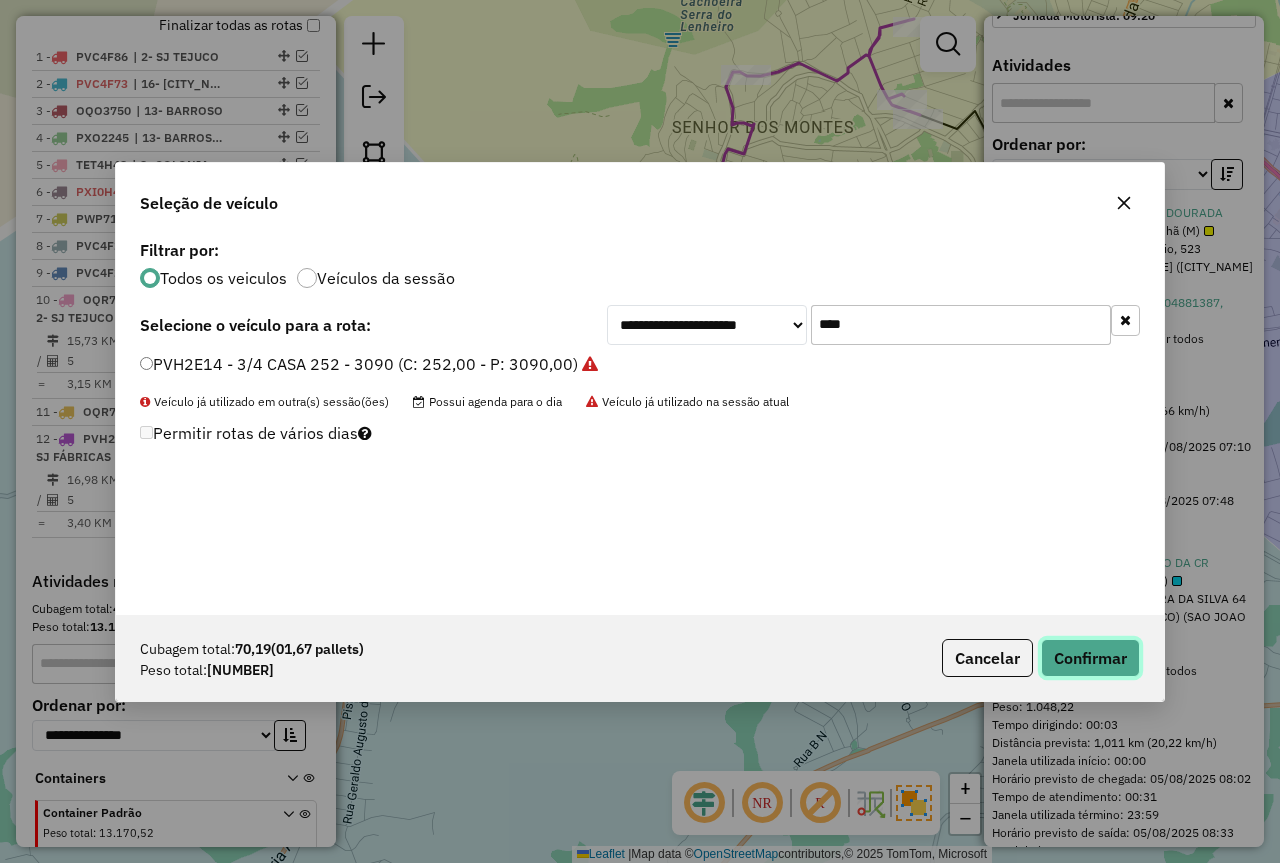 drag, startPoint x: 1086, startPoint y: 655, endPoint x: 1007, endPoint y: 593, distance: 100.4241 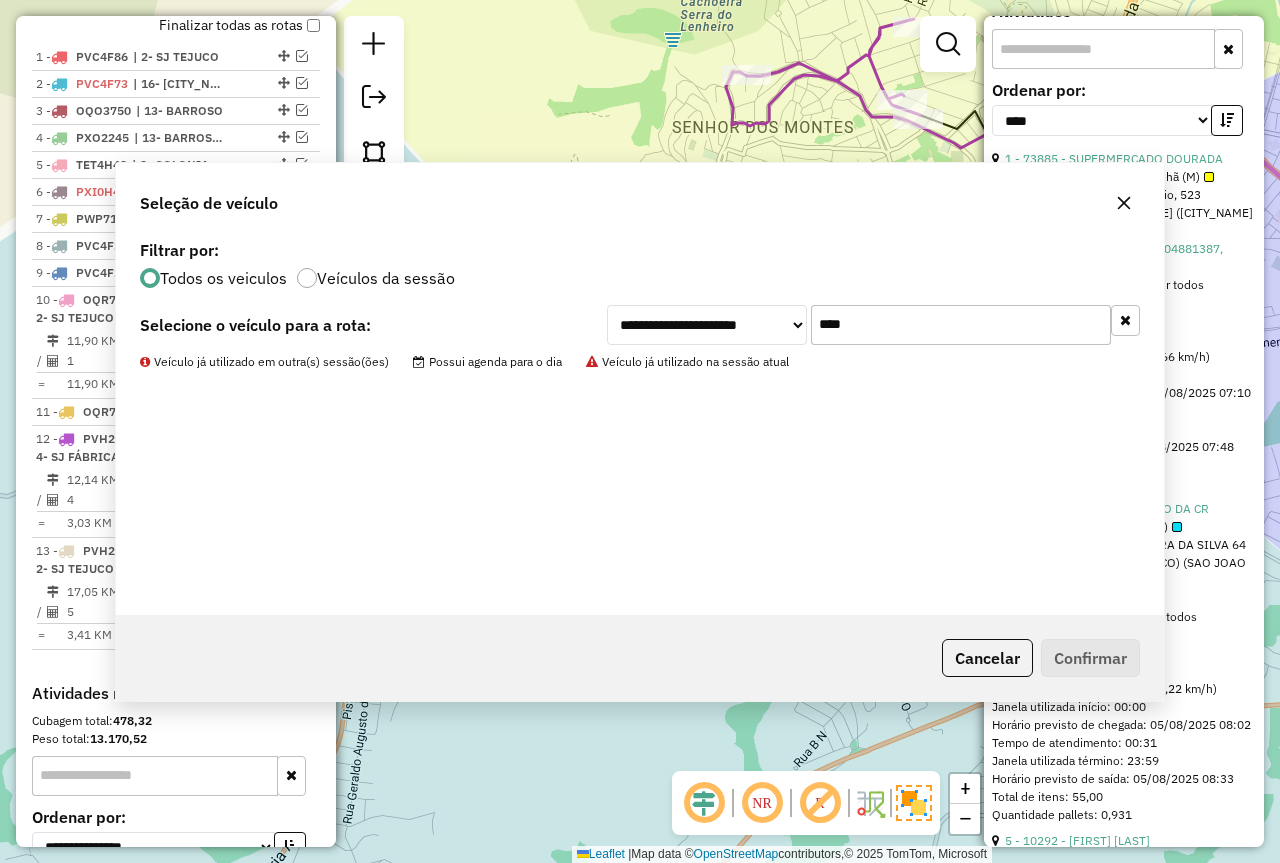 scroll, scrollTop: 764, scrollLeft: 0, axis: vertical 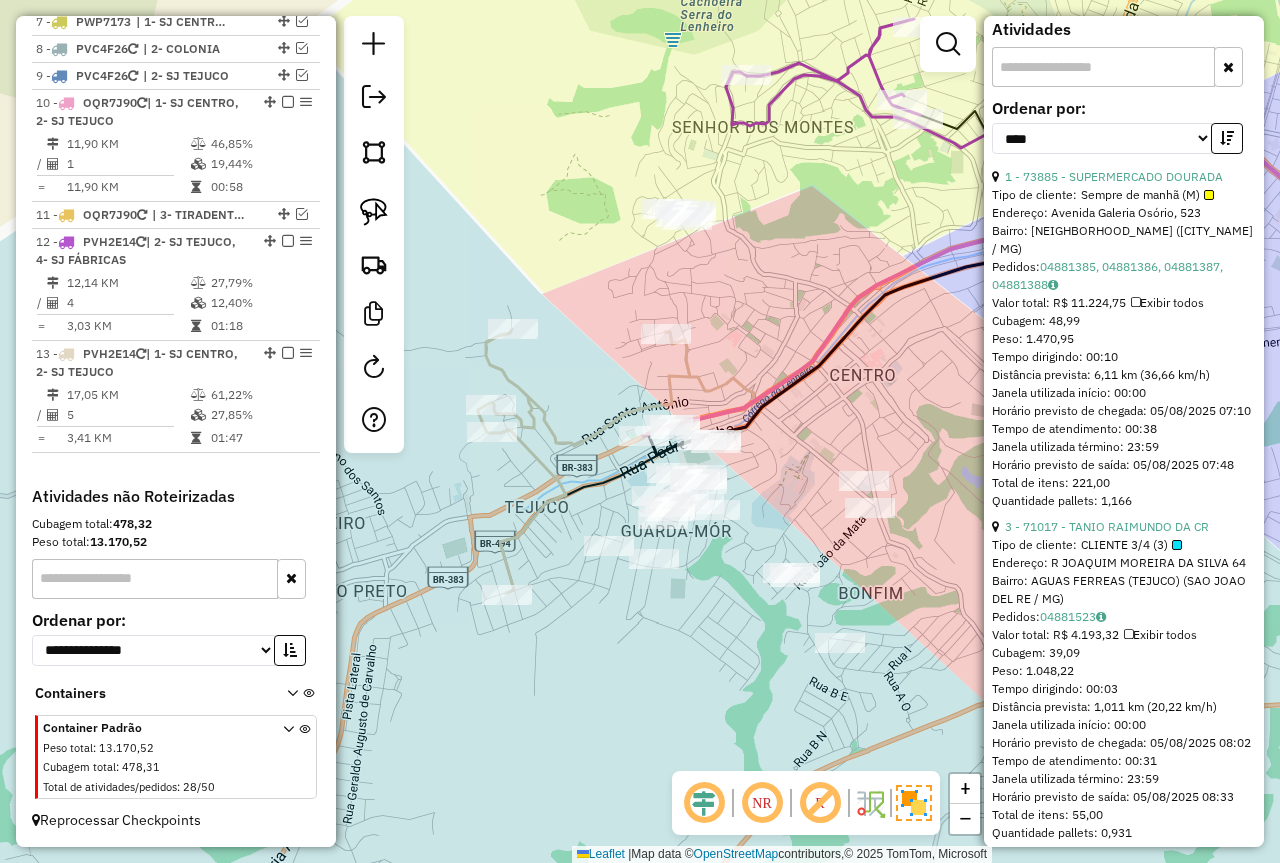 drag, startPoint x: 578, startPoint y: 318, endPoint x: 528, endPoint y: 366, distance: 69.31089 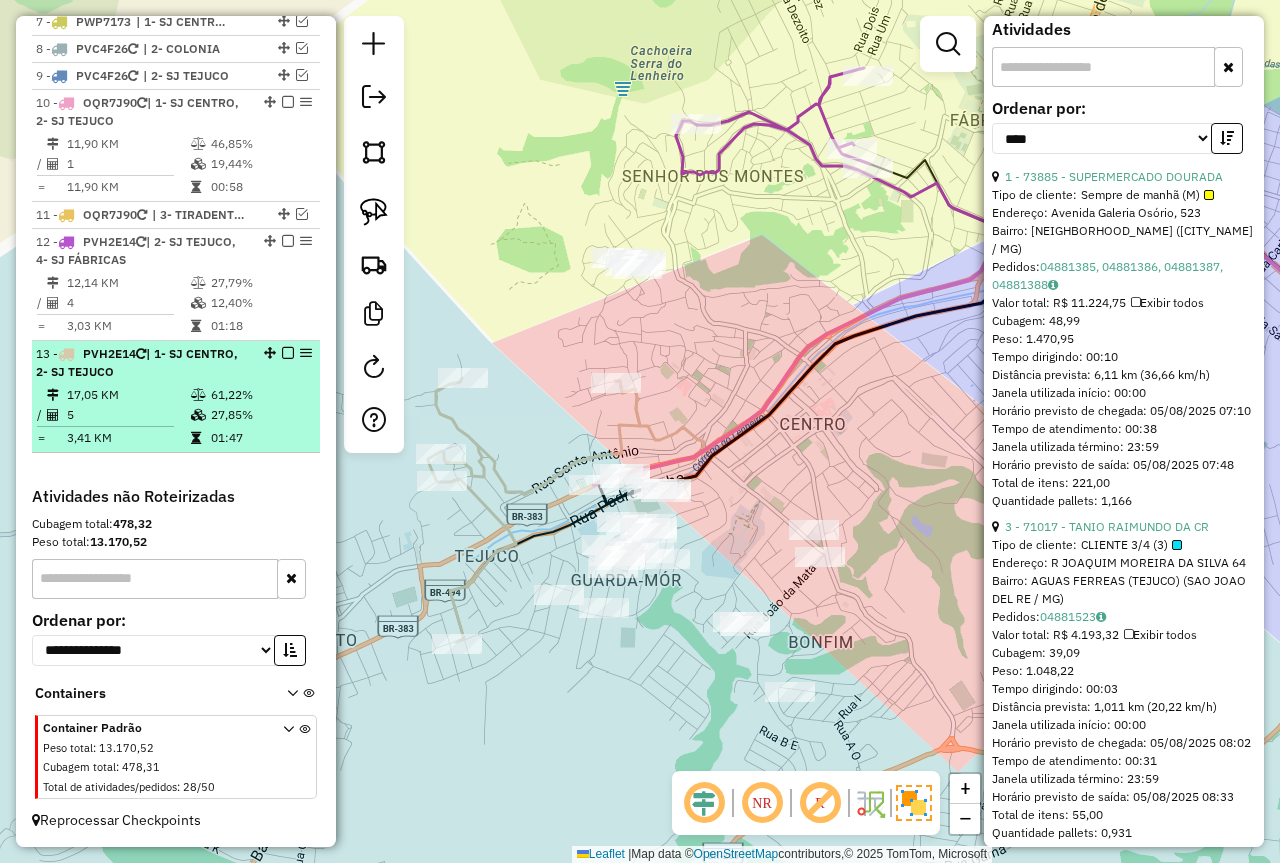 click at bounding box center (200, 395) 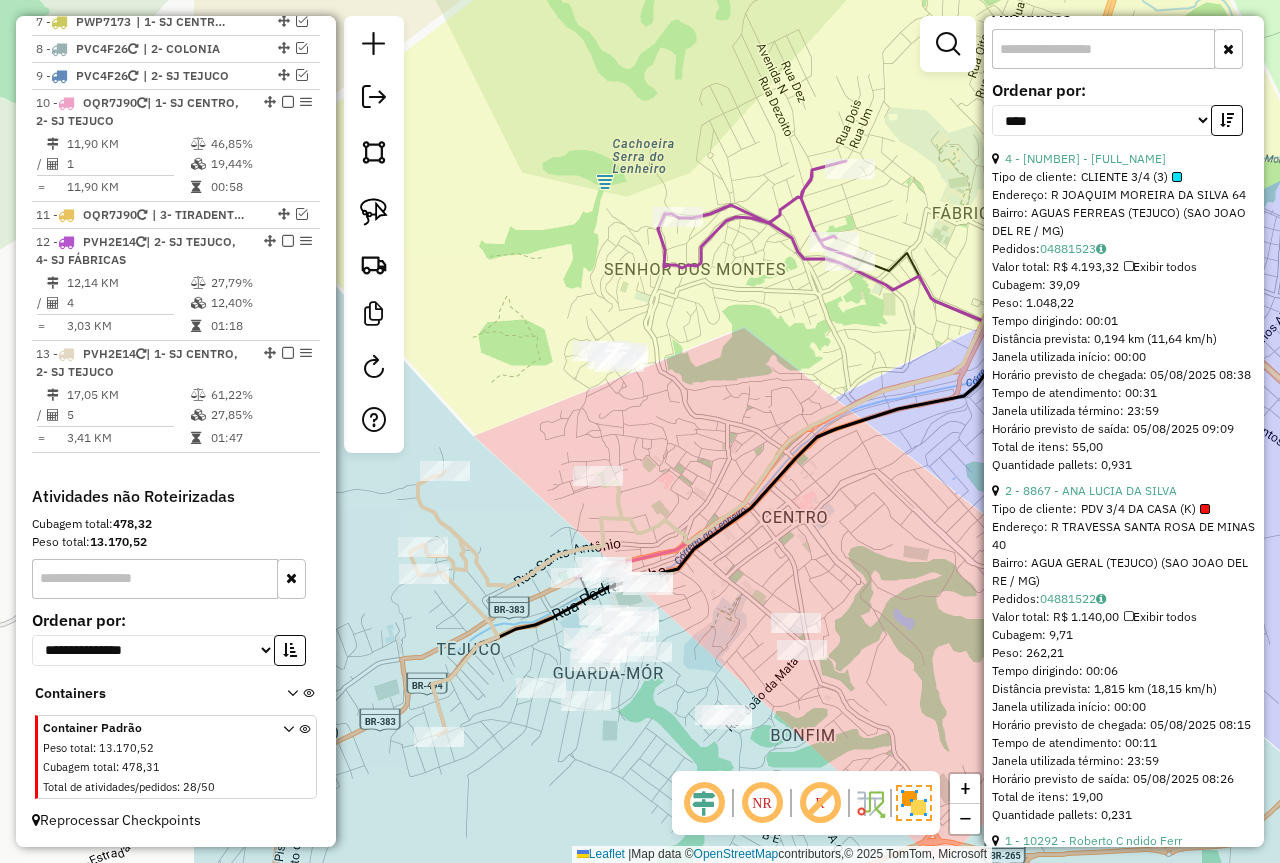 drag, startPoint x: 566, startPoint y: 389, endPoint x: 888, endPoint y: 447, distance: 327.18192 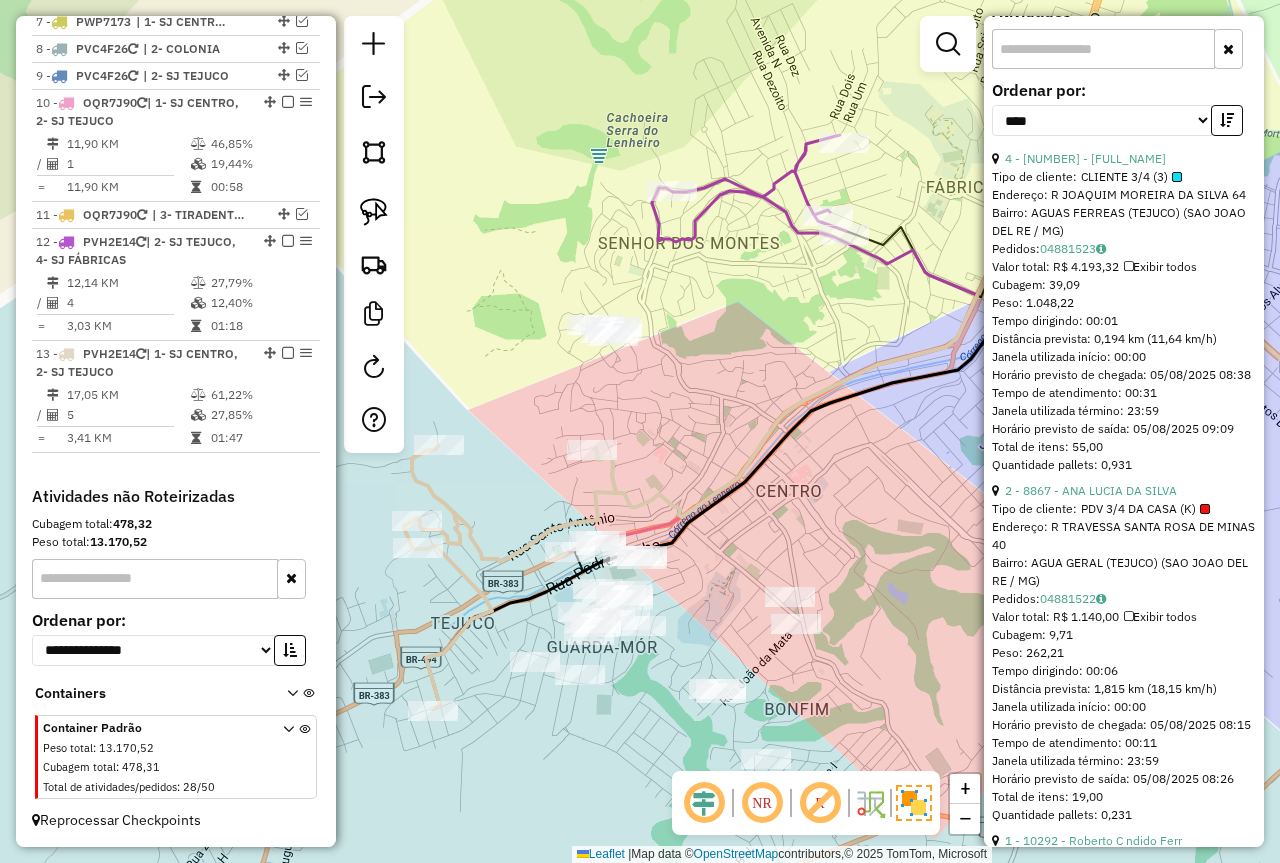 drag, startPoint x: 764, startPoint y: 394, endPoint x: 764, endPoint y: 382, distance: 12 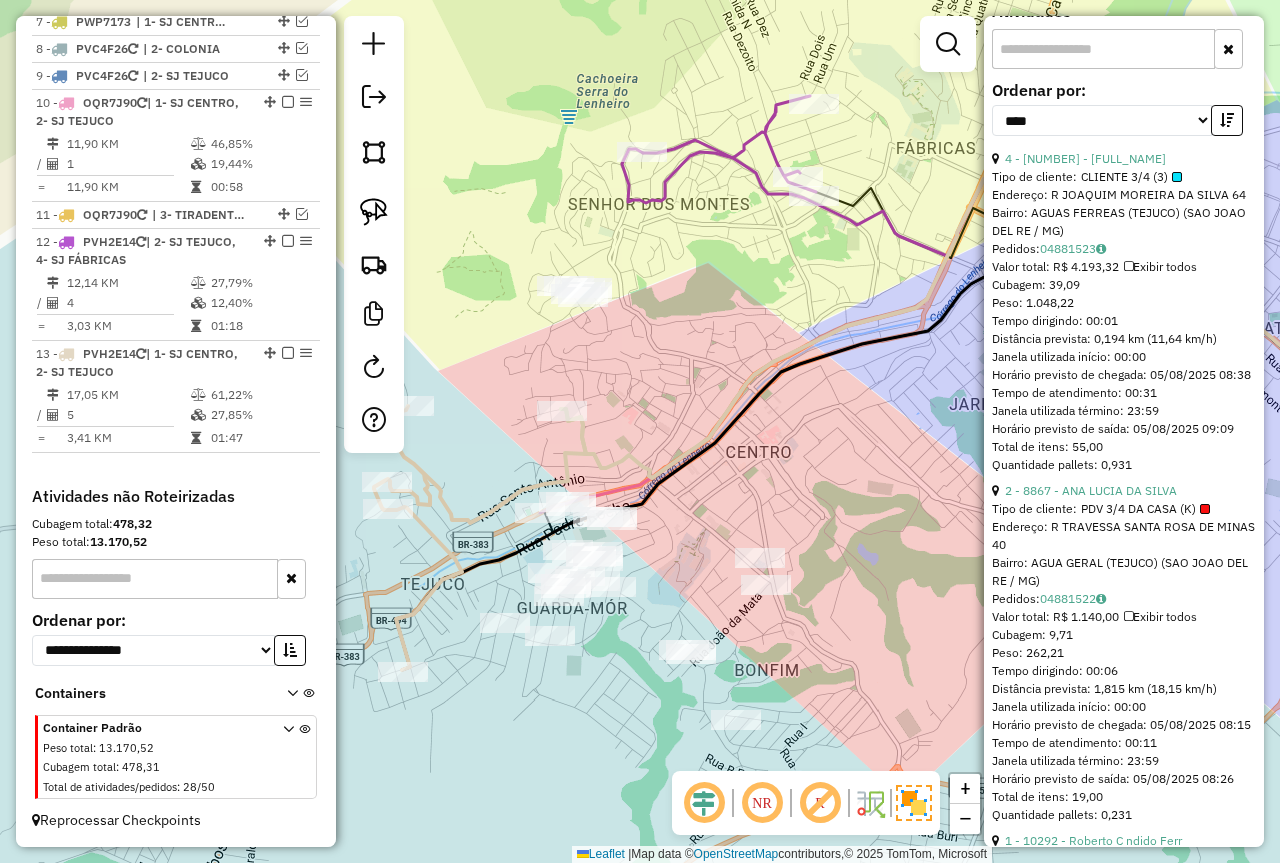 drag, startPoint x: 759, startPoint y: 389, endPoint x: 729, endPoint y: 350, distance: 49.20366 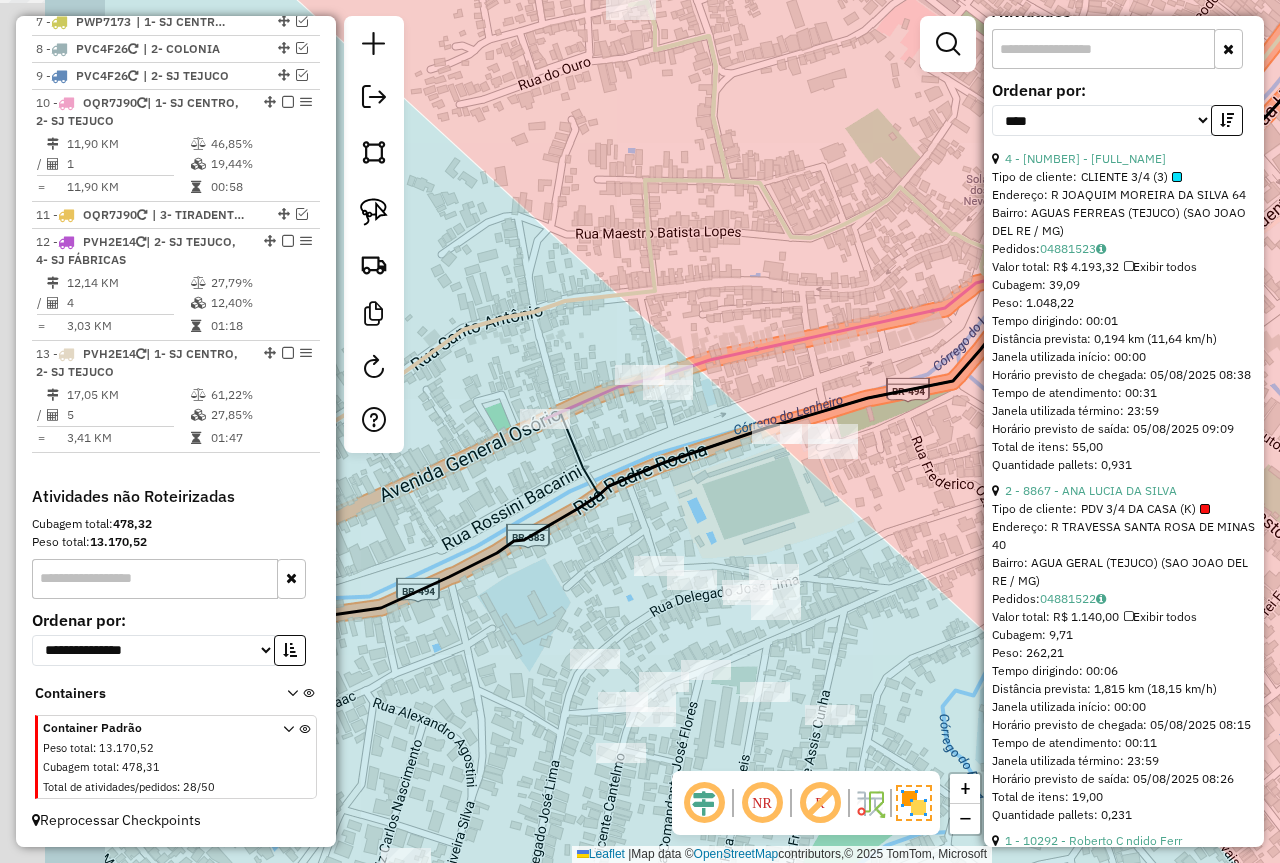 drag, startPoint x: 771, startPoint y: 317, endPoint x: 767, endPoint y: 303, distance: 14.56022 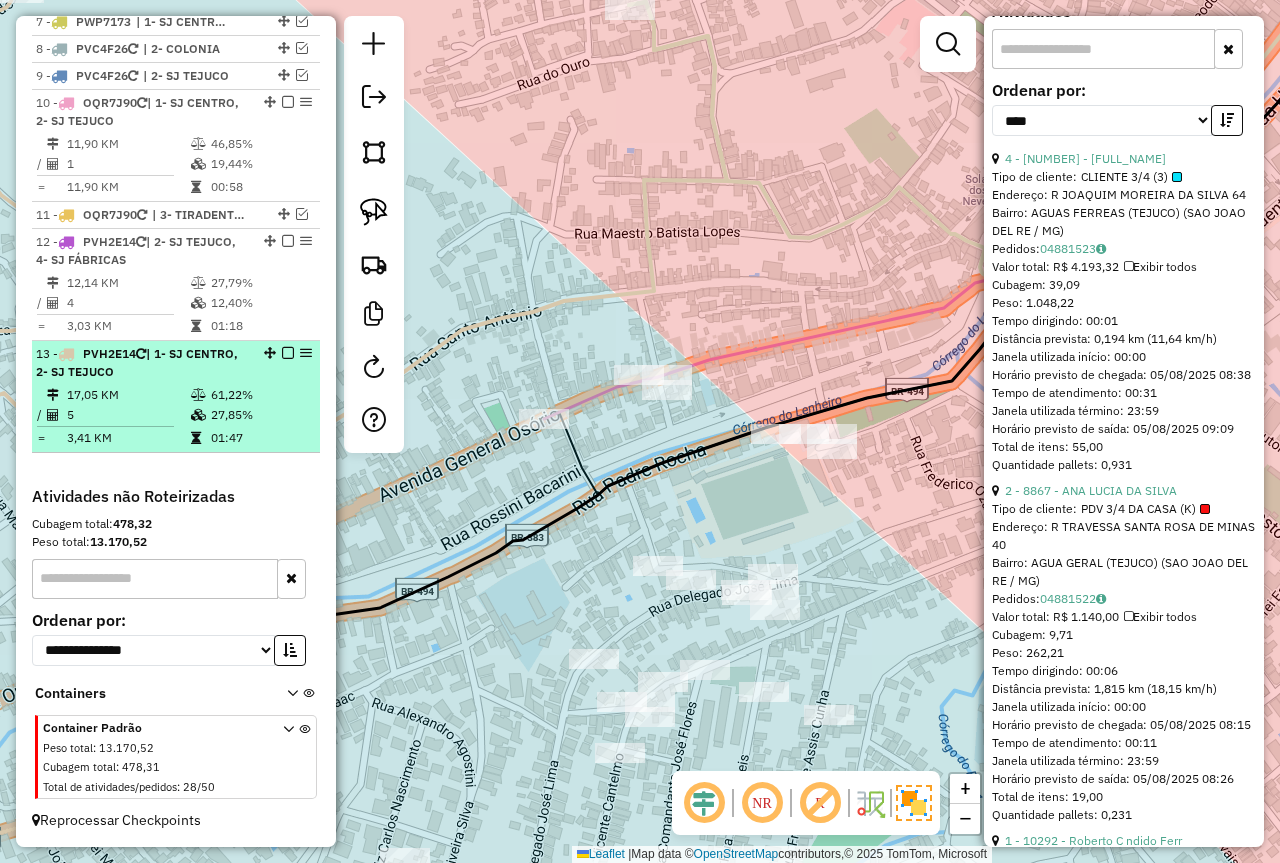 click at bounding box center [198, 415] 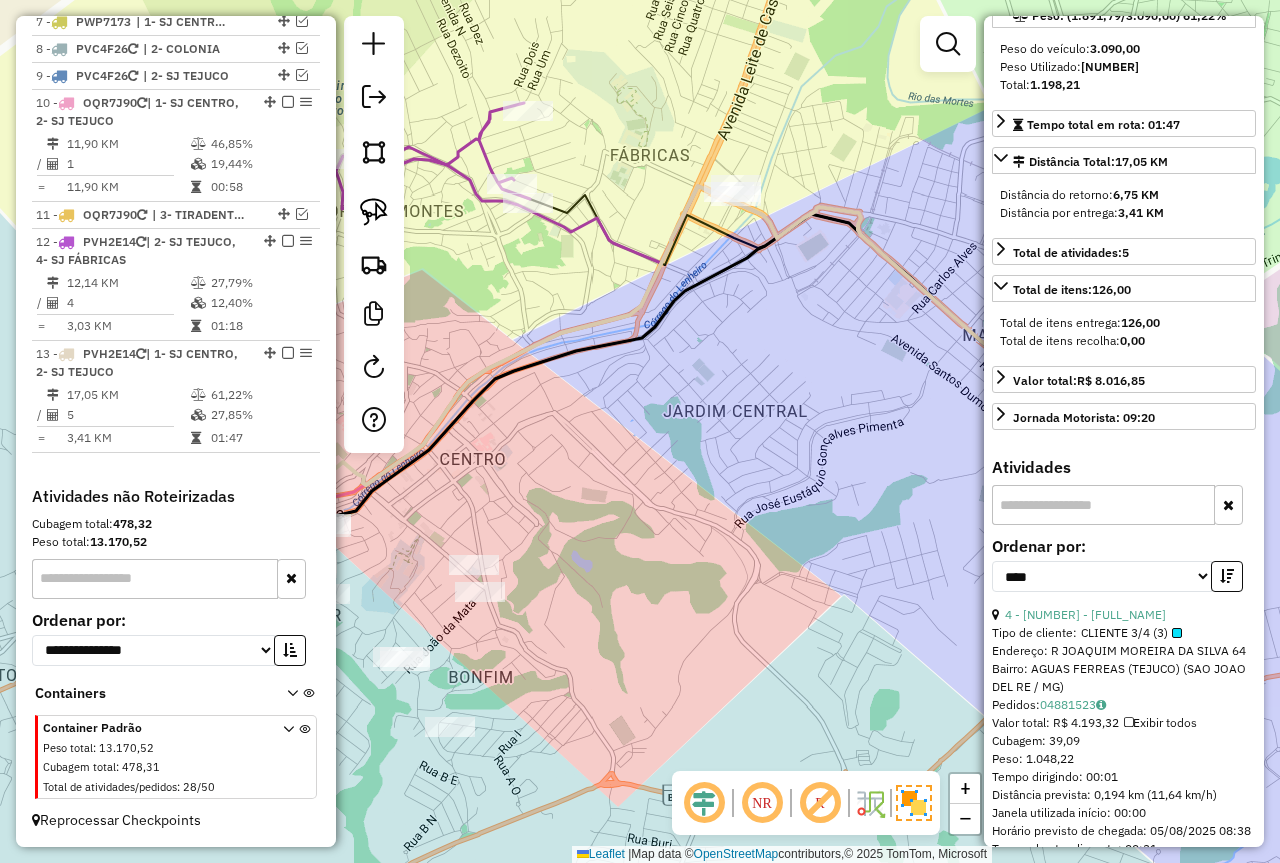 scroll, scrollTop: 164, scrollLeft: 0, axis: vertical 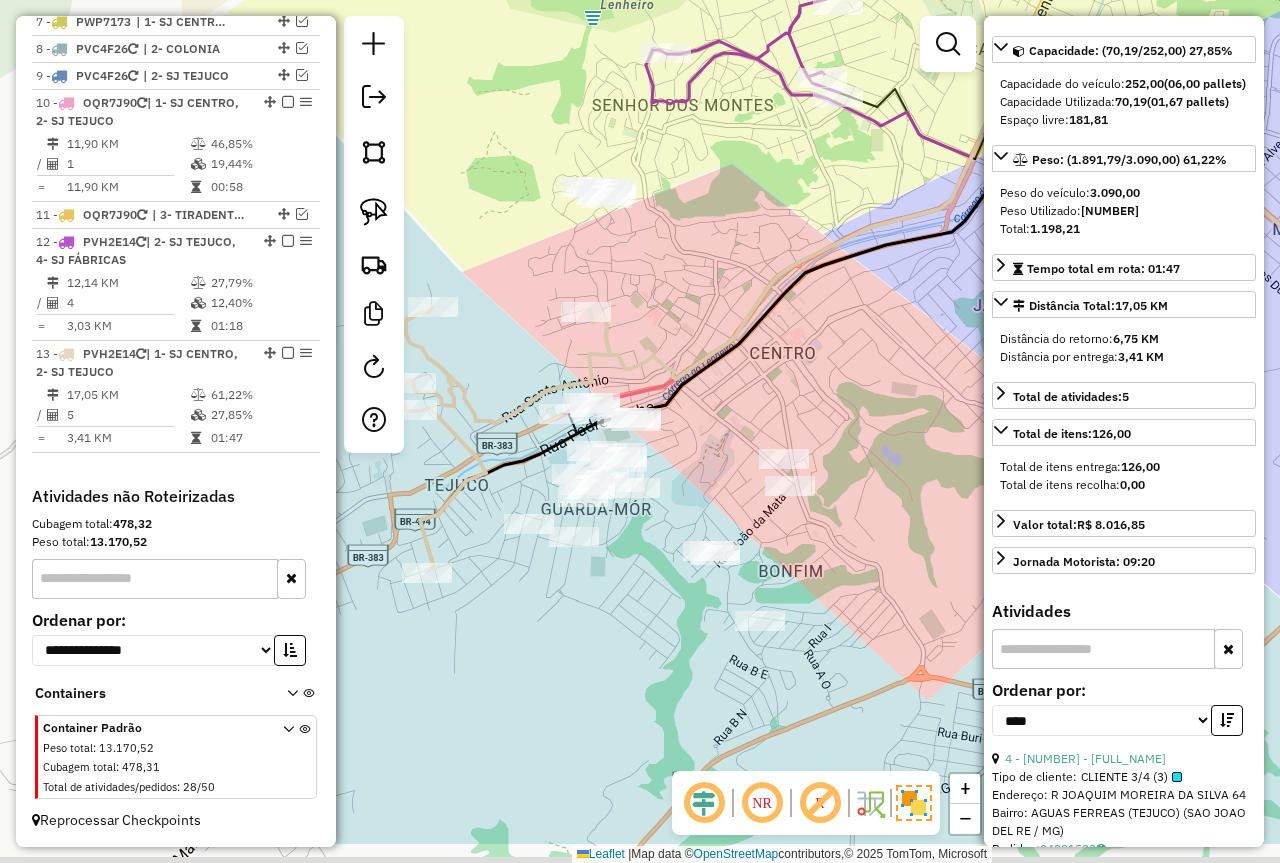 drag, startPoint x: 621, startPoint y: 411, endPoint x: 930, endPoint y: 300, distance: 328.33215 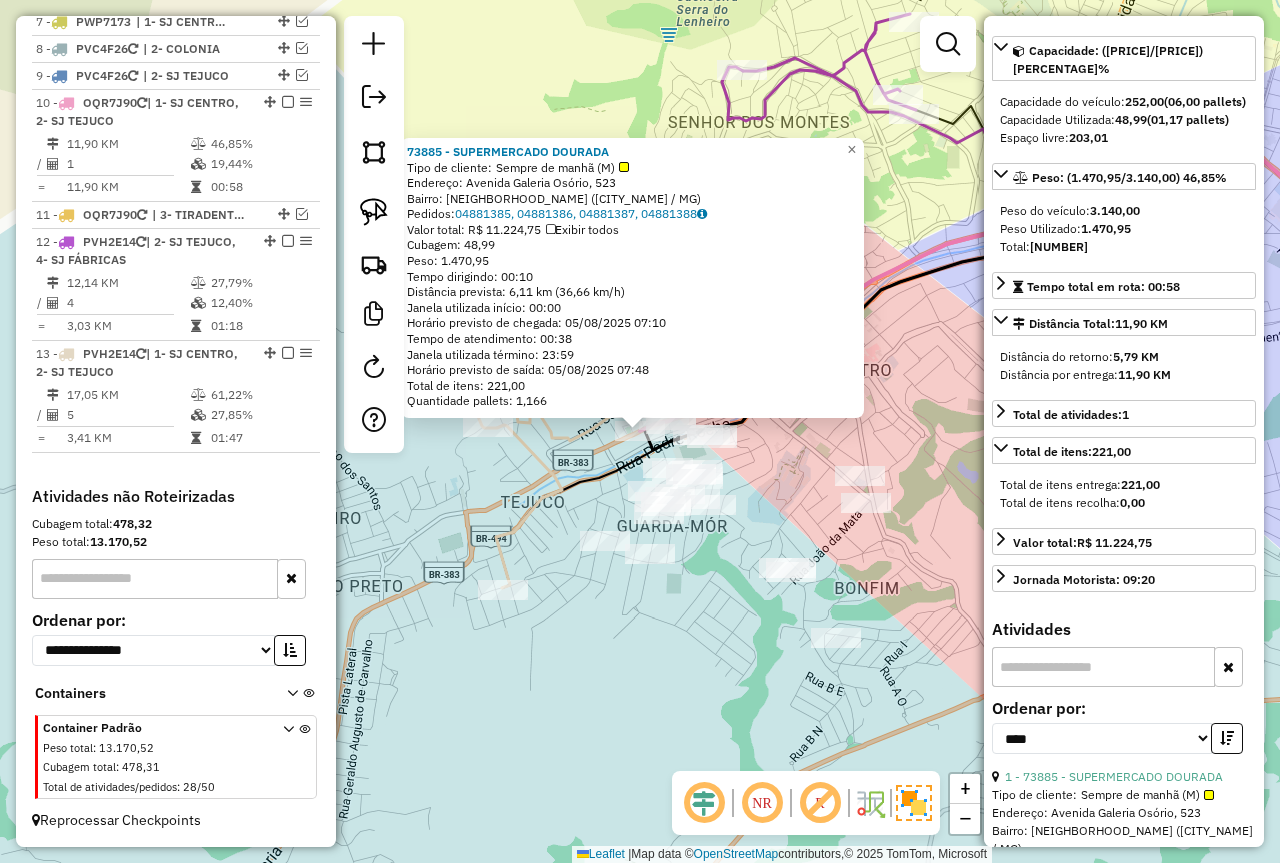 drag, startPoint x: 573, startPoint y: 515, endPoint x: 575, endPoint y: 555, distance: 40.04997 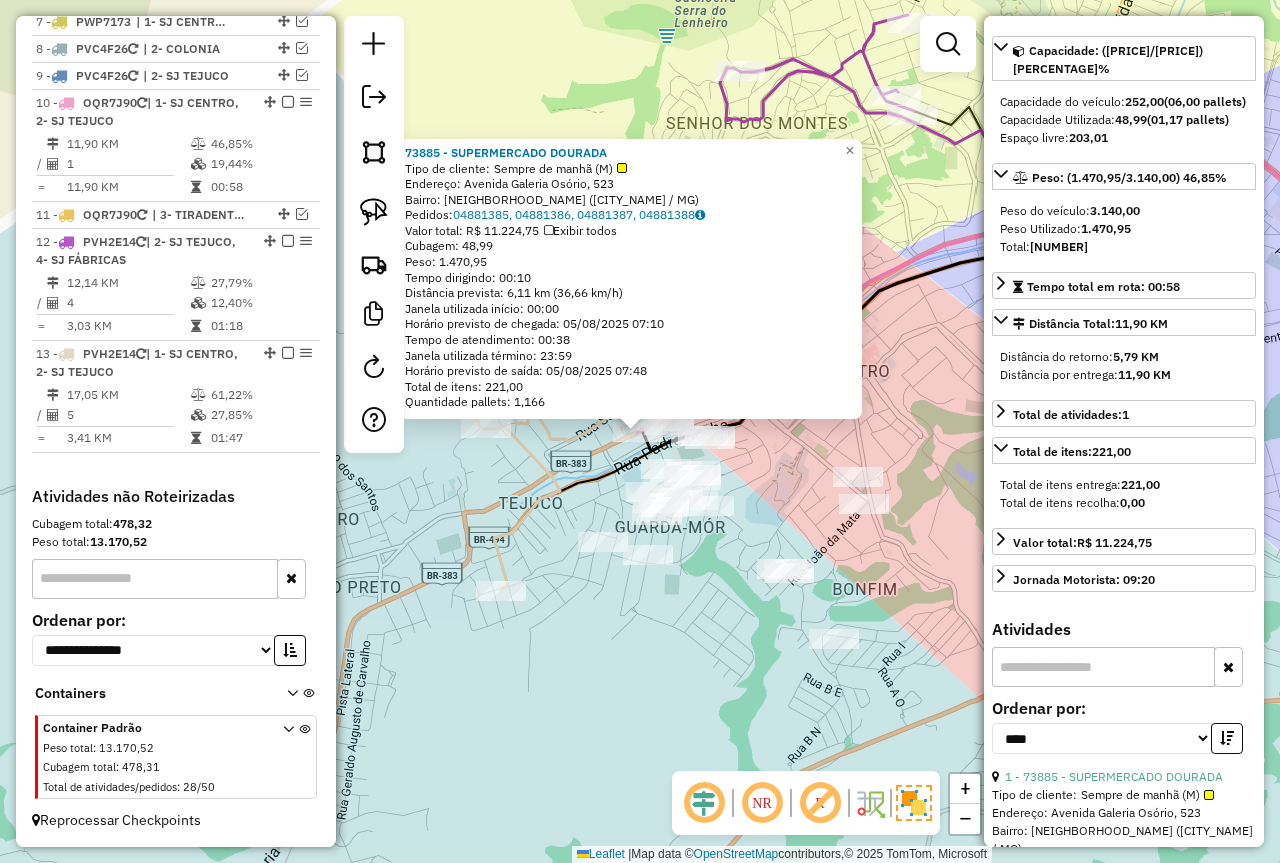 click on "73885 - SUPERMERCADO DOURADA  Tipo de cliente:   Sempre de manhã (M)   Endereço: Avenida Galeria Osório, 523   Bairro: Tejuco (São João del Rei / MG)   Pedidos:  04881385, 04881386, 04881387, 04881388   Valor total: R$ 11.224,75   Exibir todos   Cubagem: 48,99  Peso: 1.470,95  Tempo dirigindo: 00:10   Distância prevista: 6,11 km (36,66 km/h)   Janela utilizada início: 00:00   Horário previsto de chegada: 05/08/2025 07:10   Tempo de atendimento: 00:38   Janela utilizada término: 23:59   Horário previsto de saída: 05/08/2025 07:48   Total de itens: 221,00   Quantidade pallets: 1,166  × Janela de atendimento Grade de atendimento Capacidade Transportadoras Veículos Cliente Pedidos  Rotas Selecione os dias de semana para filtrar as janelas de atendimento  Seg   Ter   Qua   Qui   Sex   Sáb   Dom  Informe o período da janela de atendimento: De: Até:  Filtrar exatamente a janela do cliente  Considerar janela de atendimento padrão  Selecione os dias de semana para filtrar as grades de atendimento ****" 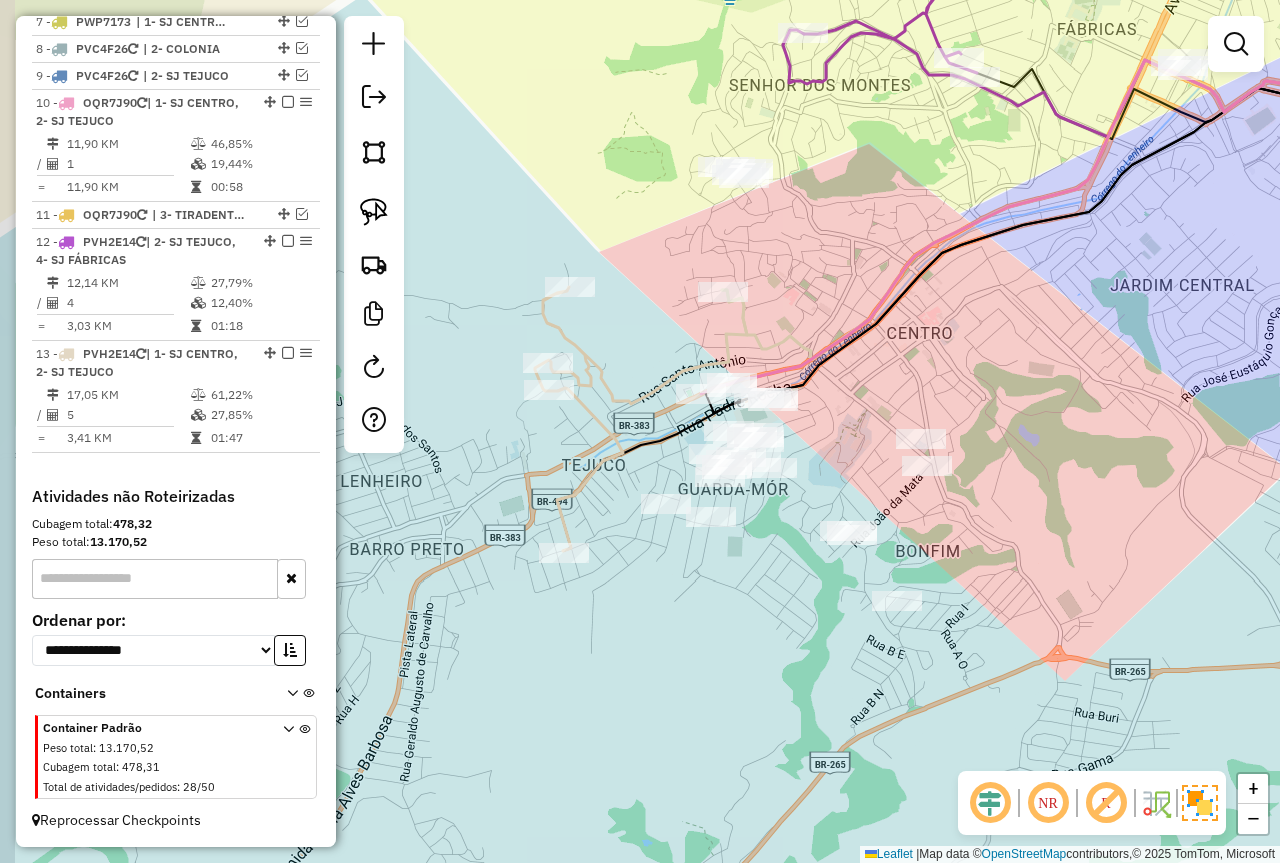 drag, startPoint x: 713, startPoint y: 674, endPoint x: 831, endPoint y: 597, distance: 140.90068 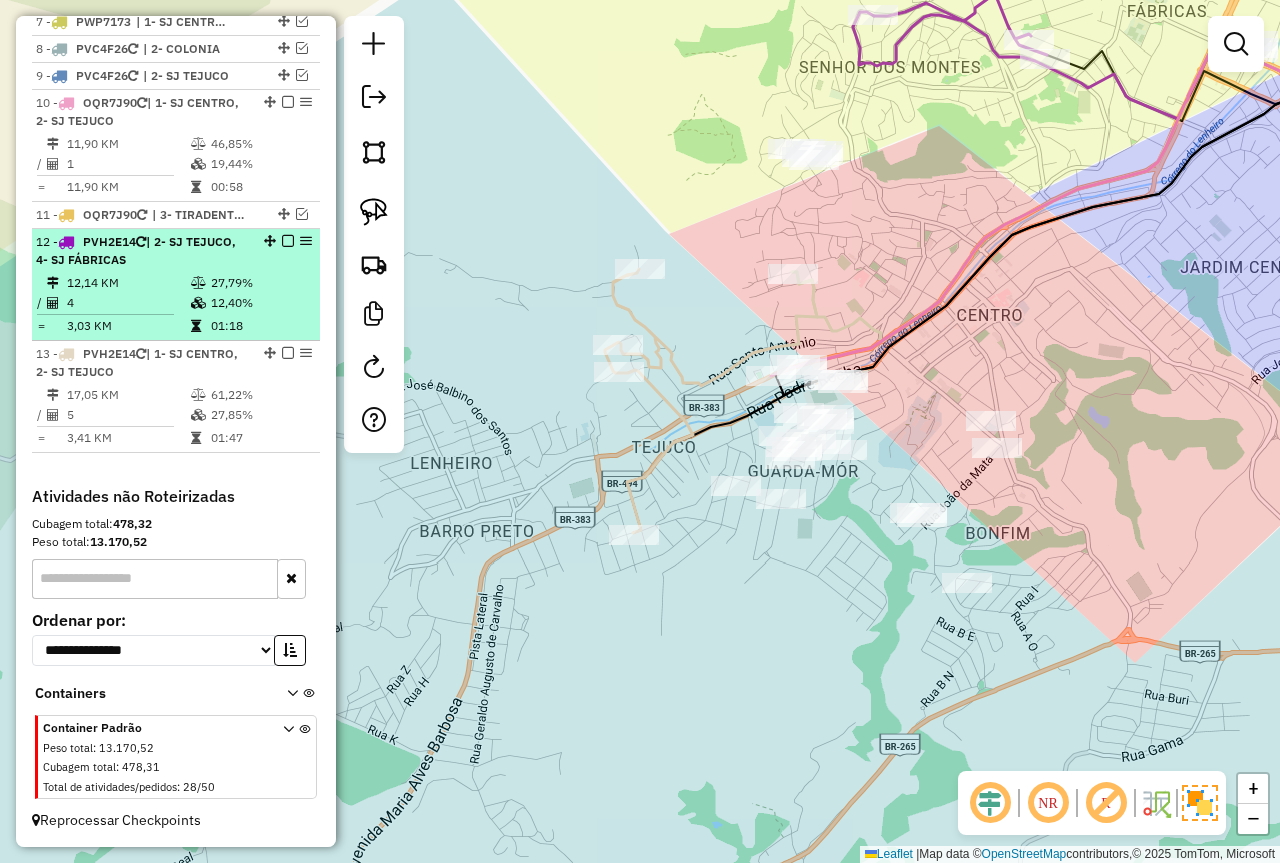scroll, scrollTop: 843, scrollLeft: 0, axis: vertical 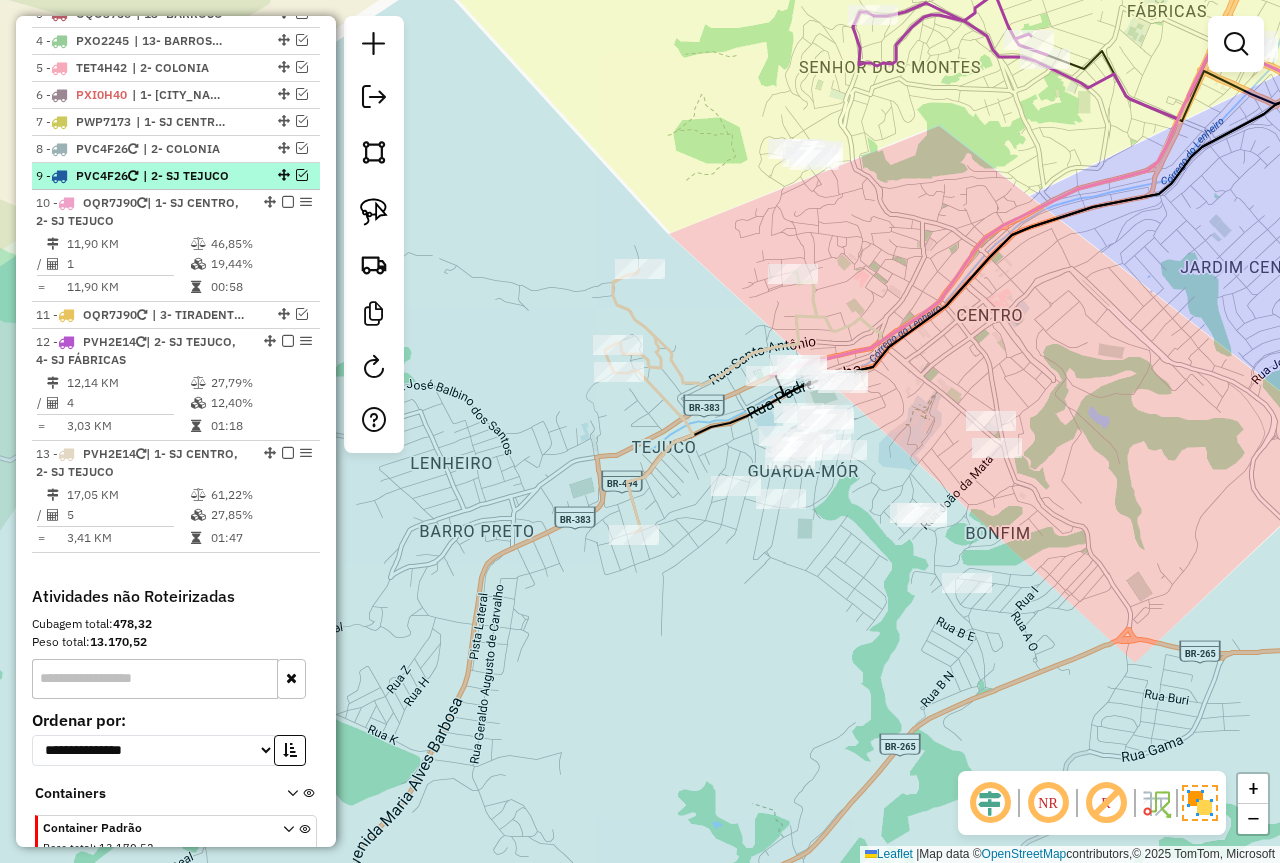 click at bounding box center (302, 175) 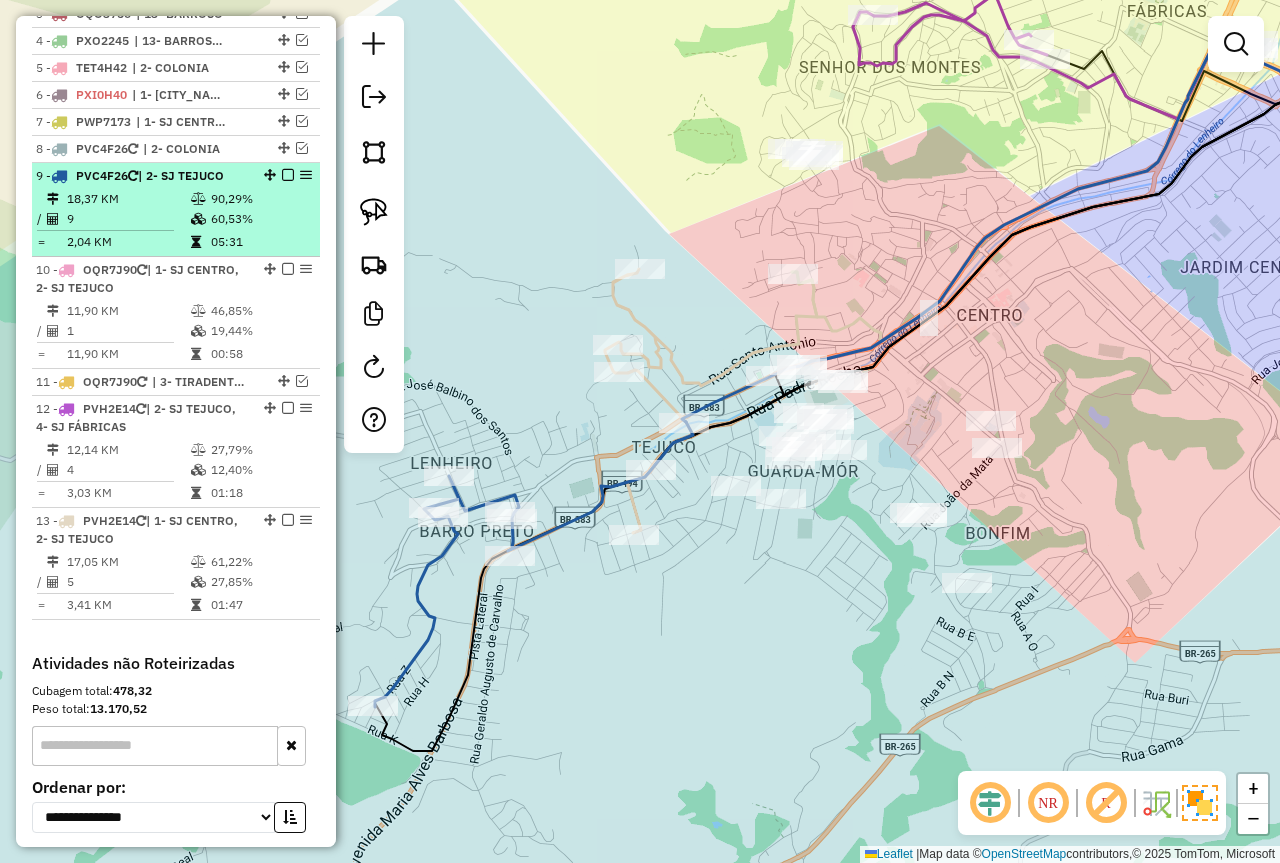 click on "60,53%" at bounding box center (260, 219) 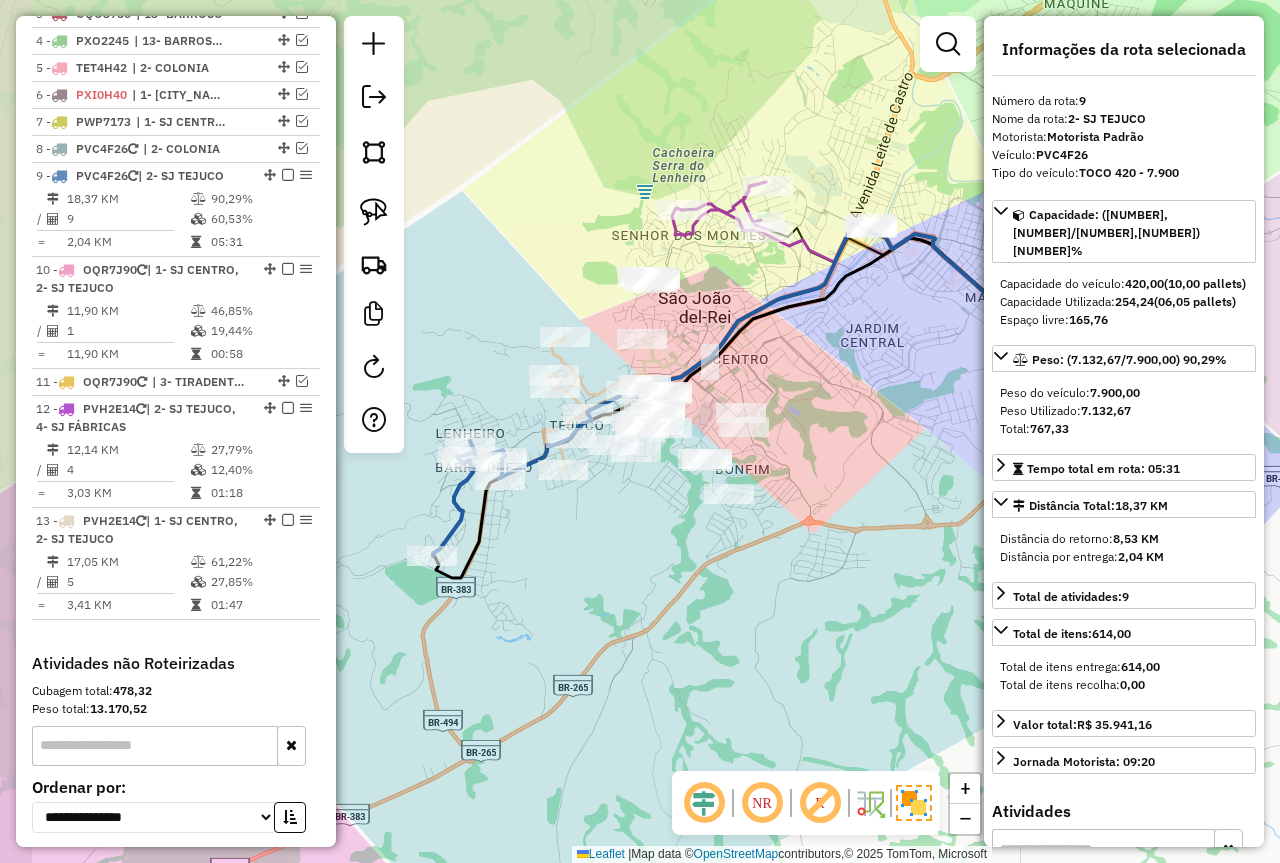 drag, startPoint x: 667, startPoint y: 631, endPoint x: 807, endPoint y: 594, distance: 144.80676 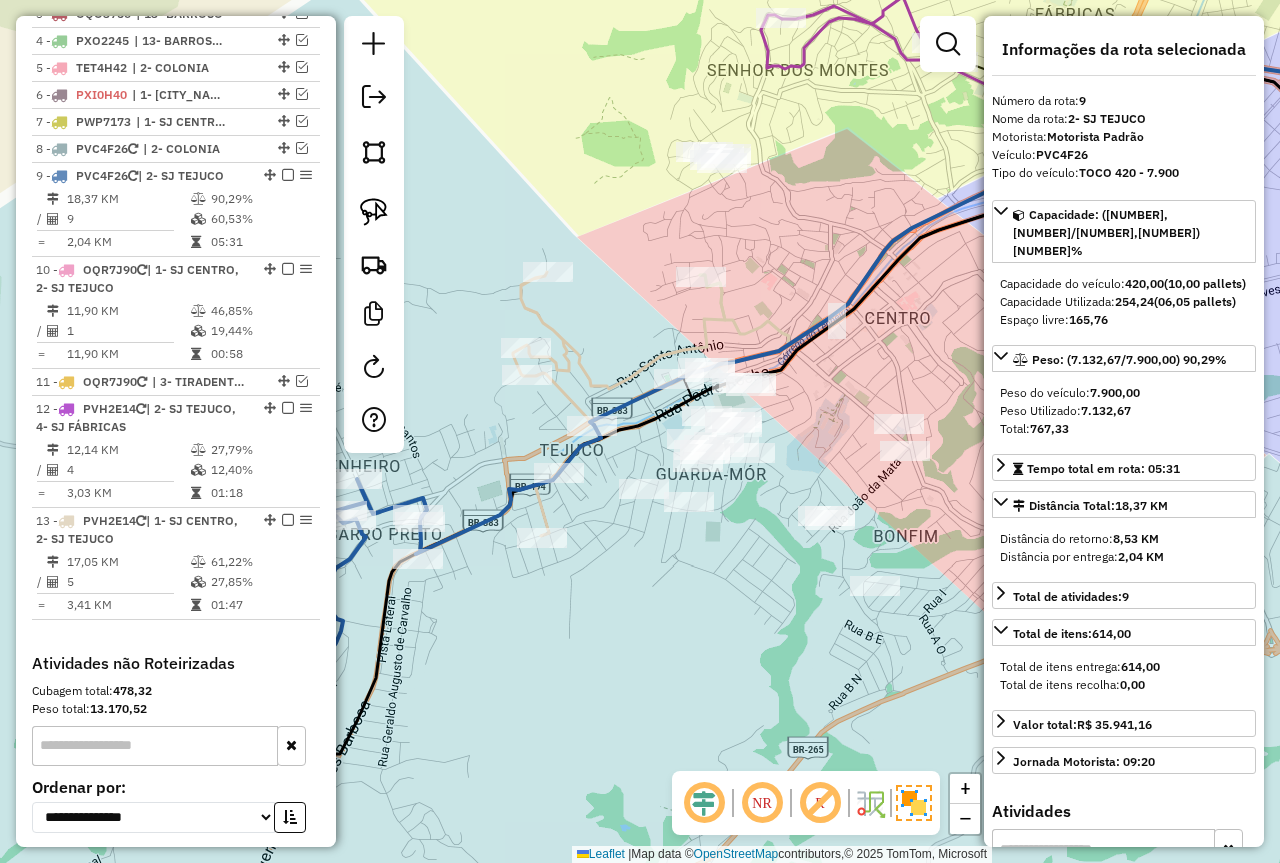 click on "Janela de atendimento Grade de atendimento Capacidade Transportadoras Veículos Cliente Pedidos  Rotas Selecione os dias de semana para filtrar as janelas de atendimento  Seg   Ter   Qua   Qui   Sex   Sáb   Dom  Informe o período da janela de atendimento: De: Até:  Filtrar exatamente a janela do cliente  Considerar janela de atendimento padrão  Selecione os dias de semana para filtrar as grades de atendimento  Seg   Ter   Qua   Qui   Sex   Sáb   Dom   Considerar clientes sem dia de atendimento cadastrado  Clientes fora do dia de atendimento selecionado Filtrar as atividades entre os valores definidos abaixo:  Peso mínimo:  ****  Peso máximo:  ****  Cubagem mínima:   Cubagem máxima:   De:   Até:  Filtrar as atividades entre o tempo de atendimento definido abaixo:  De:   Até:   Considerar capacidade total dos clientes não roteirizados Transportadora: Selecione um ou mais itens Tipo de veículo: Selecione um ou mais itens Veículo: Selecione um ou mais itens Motorista: Selecione um ou mais itens De:" 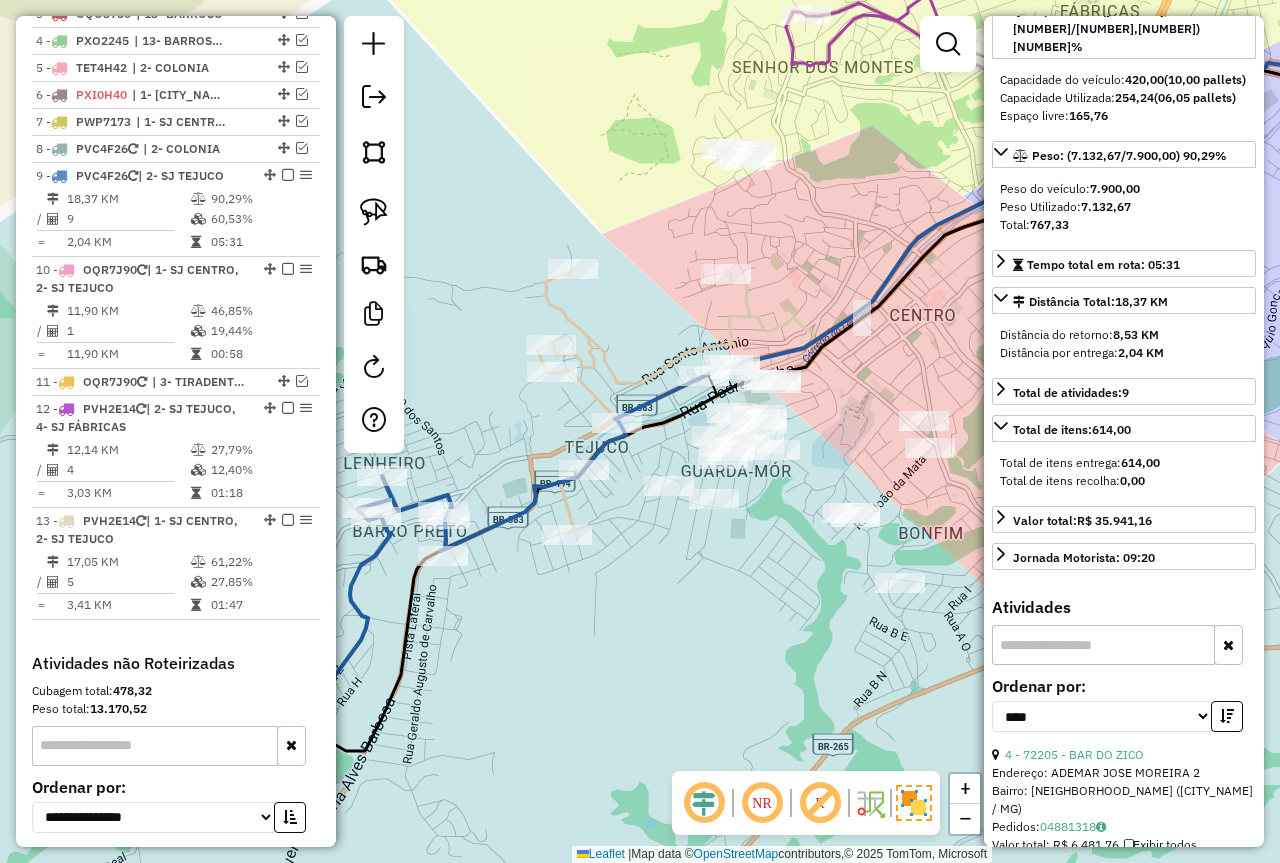 scroll, scrollTop: 400, scrollLeft: 0, axis: vertical 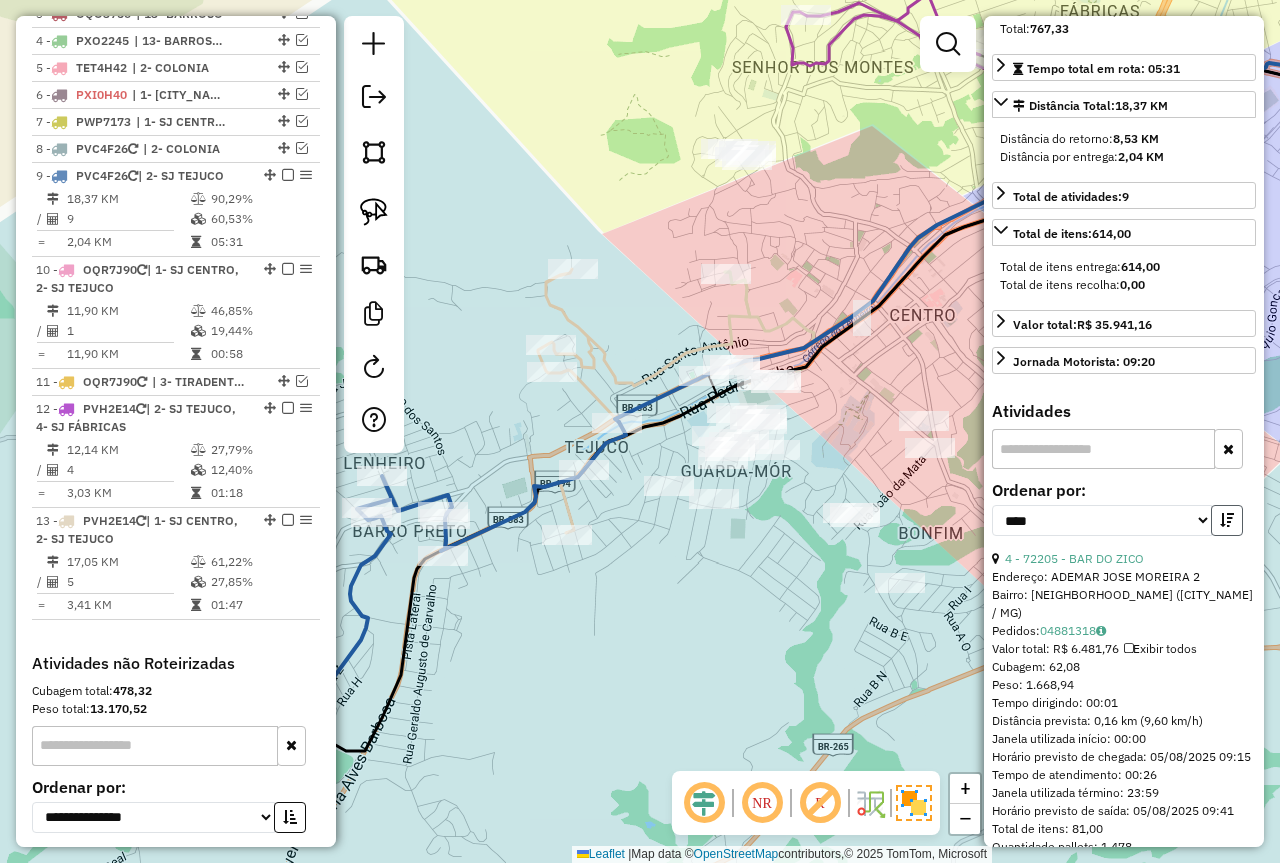 click at bounding box center (1227, 520) 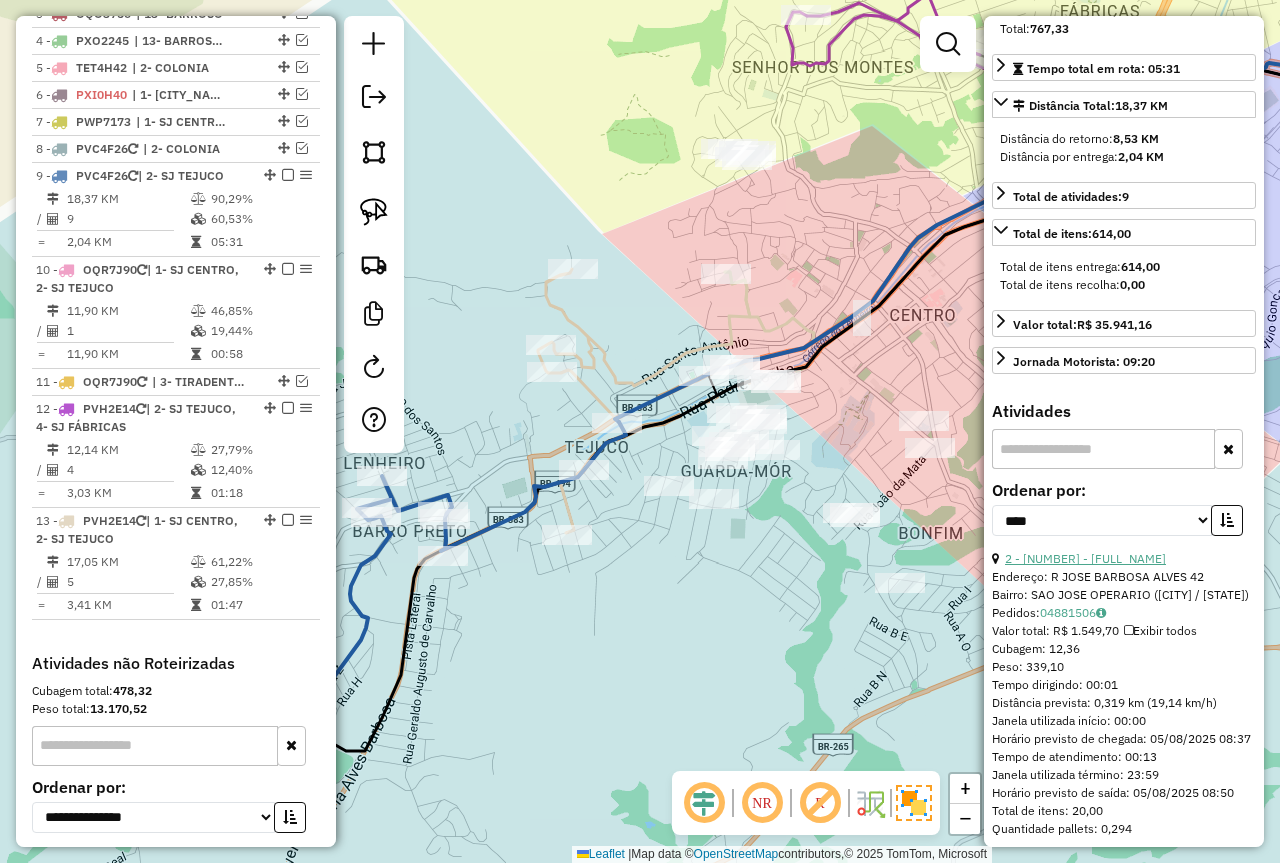 click on "2 - 71065 - CLARICE MARIA DA SIL" at bounding box center [1085, 558] 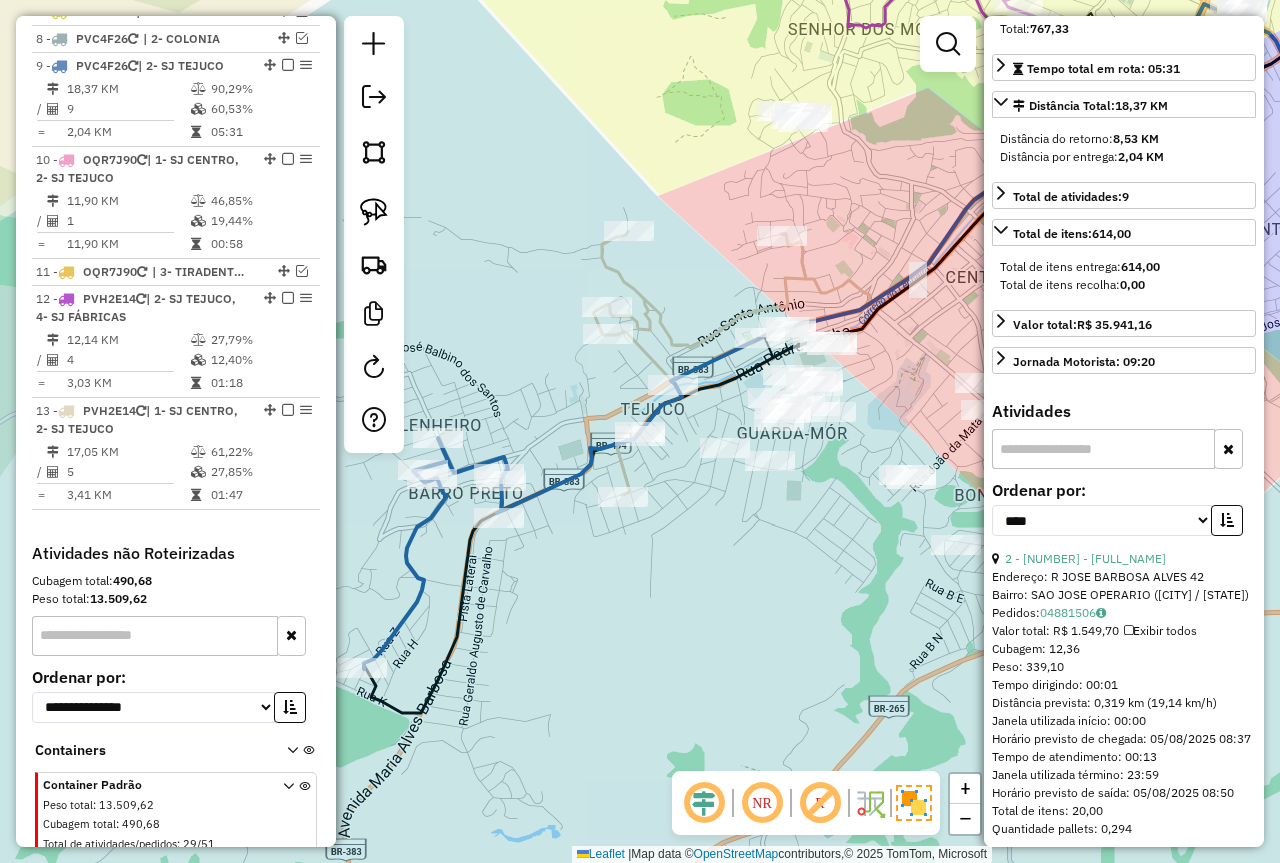 scroll, scrollTop: 990, scrollLeft: 0, axis: vertical 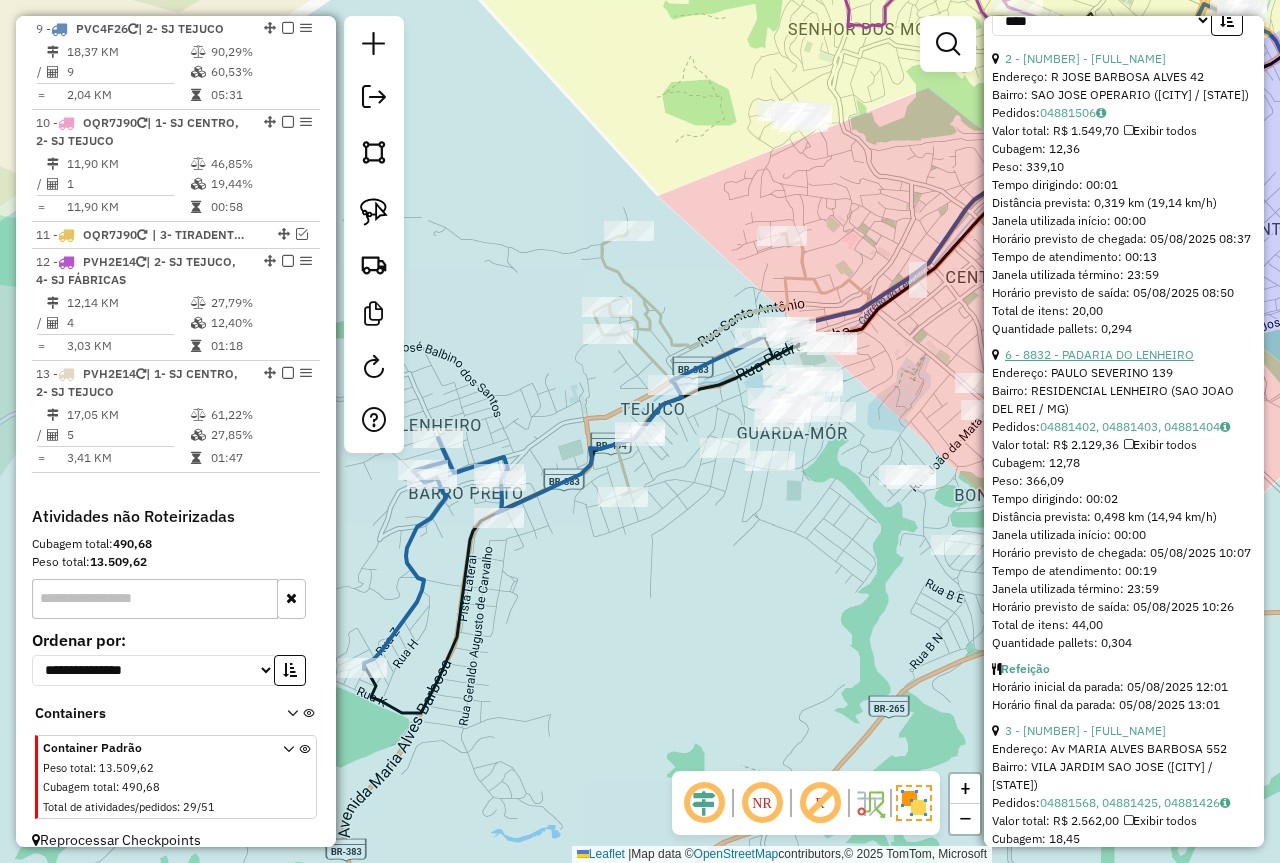 click on "6 - 8832 - PADARIA DO LENHEIRO" at bounding box center [1099, 354] 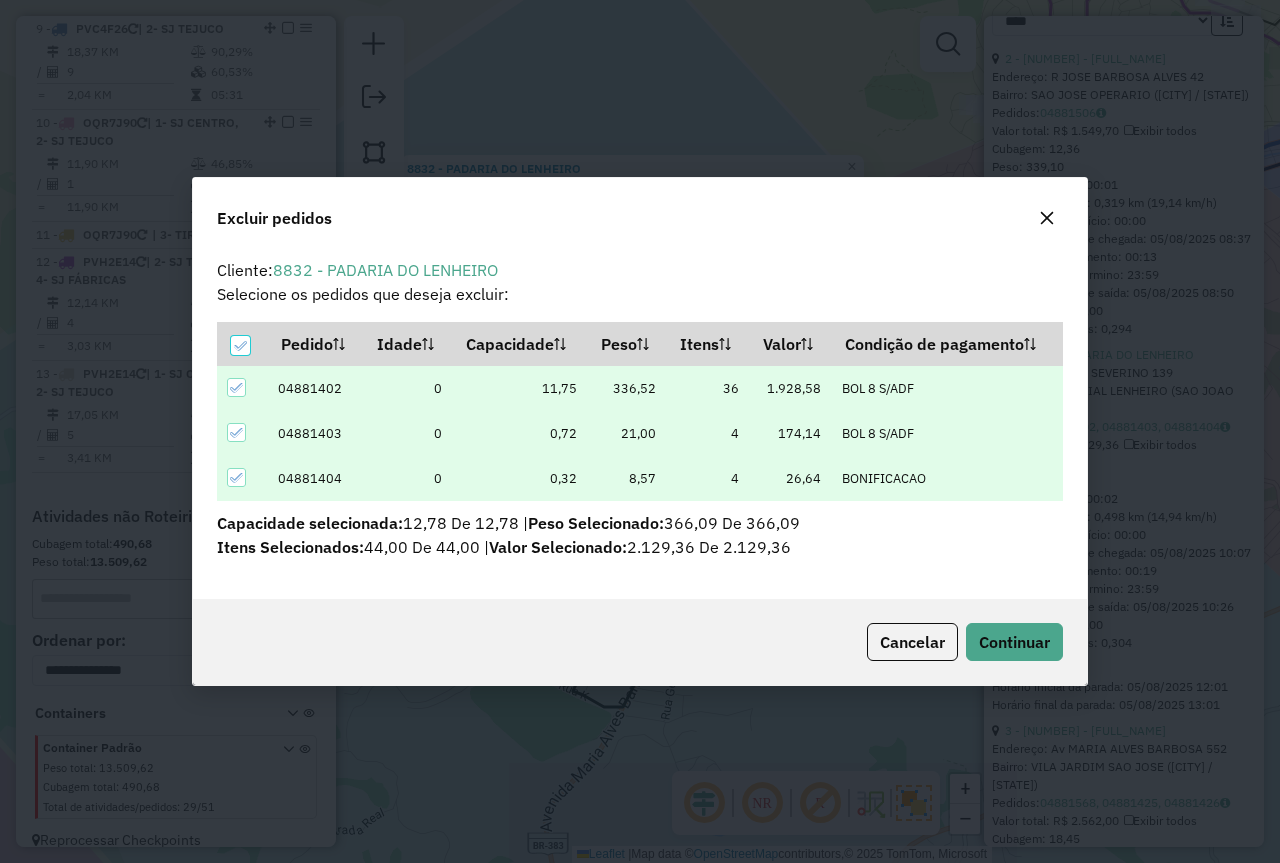scroll, scrollTop: 0, scrollLeft: 0, axis: both 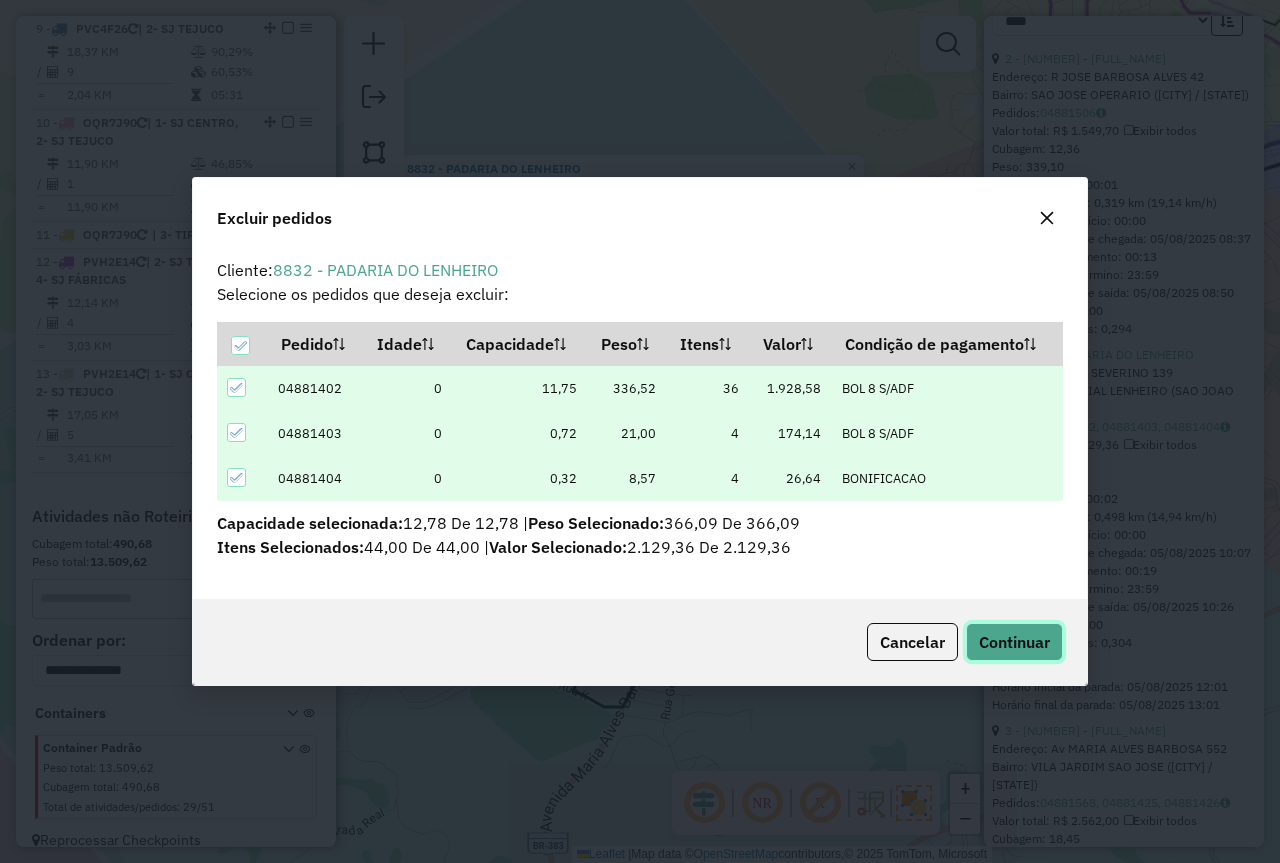 click on "Continuar" 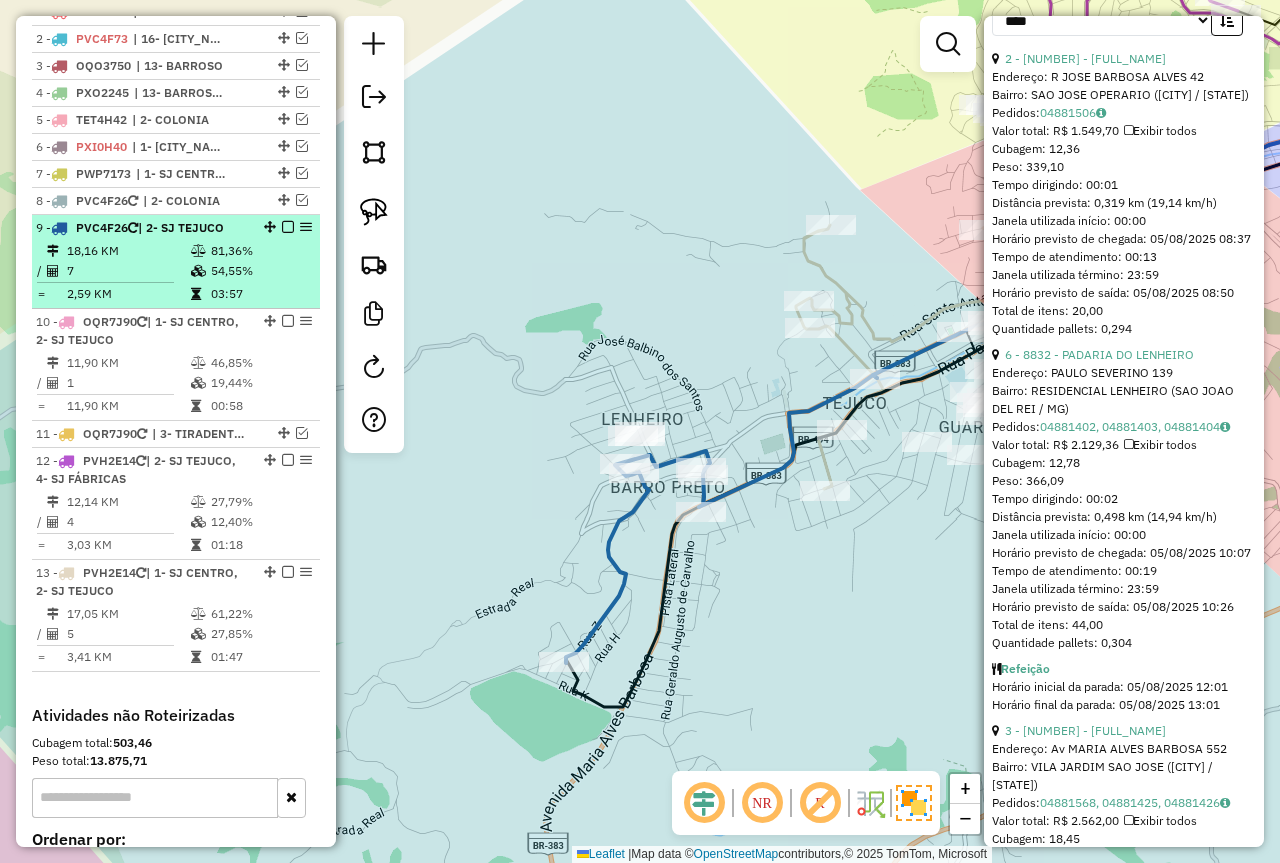 scroll, scrollTop: 790, scrollLeft: 0, axis: vertical 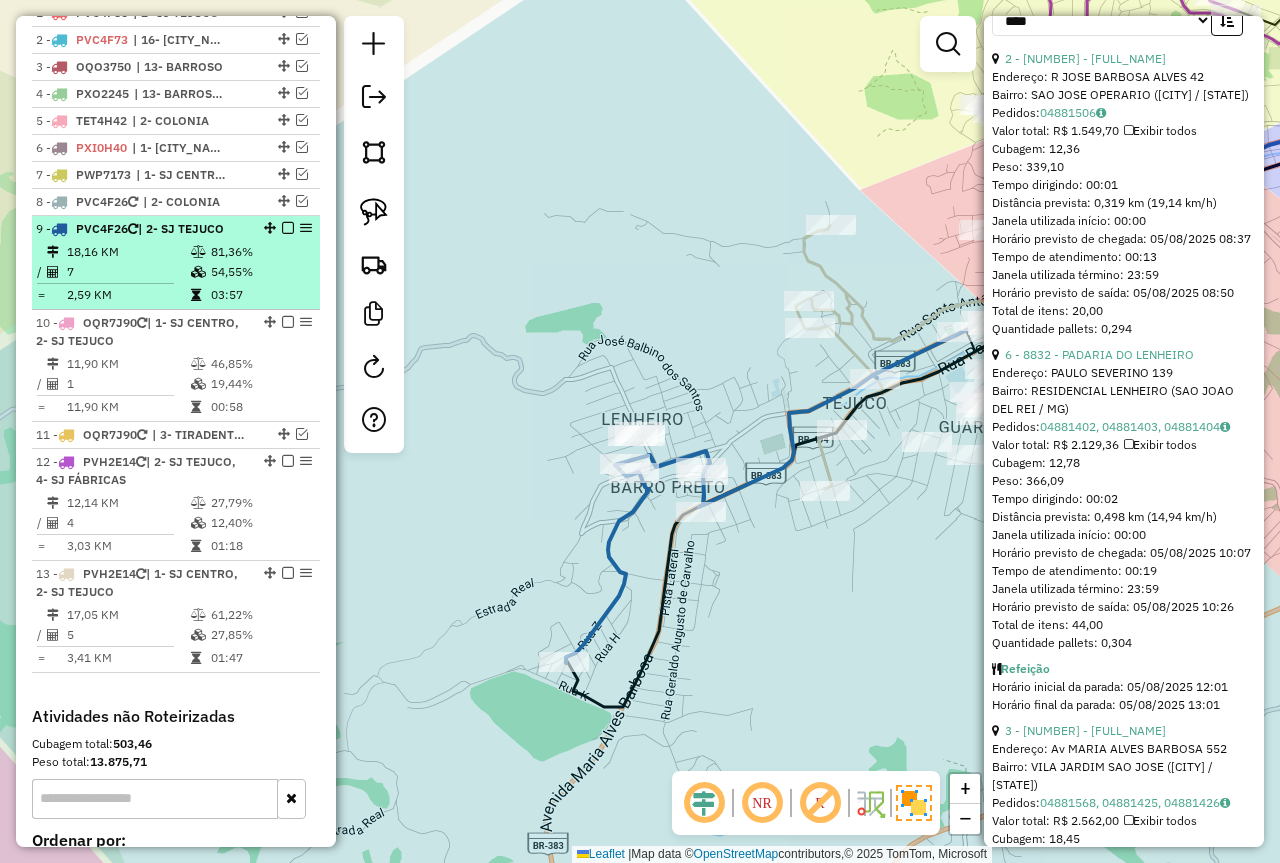 click on "| 2- SJ TEJUCO" at bounding box center (181, 228) 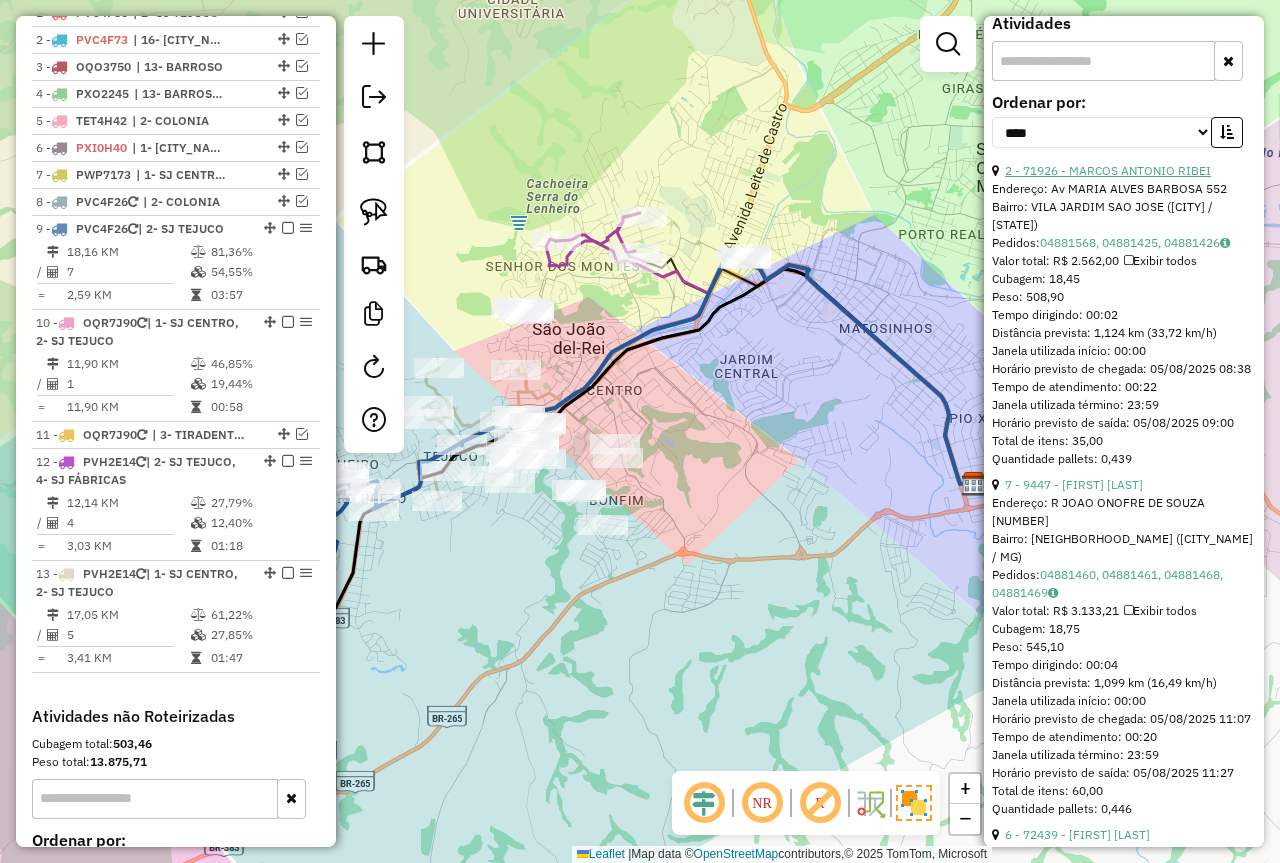scroll, scrollTop: 700, scrollLeft: 0, axis: vertical 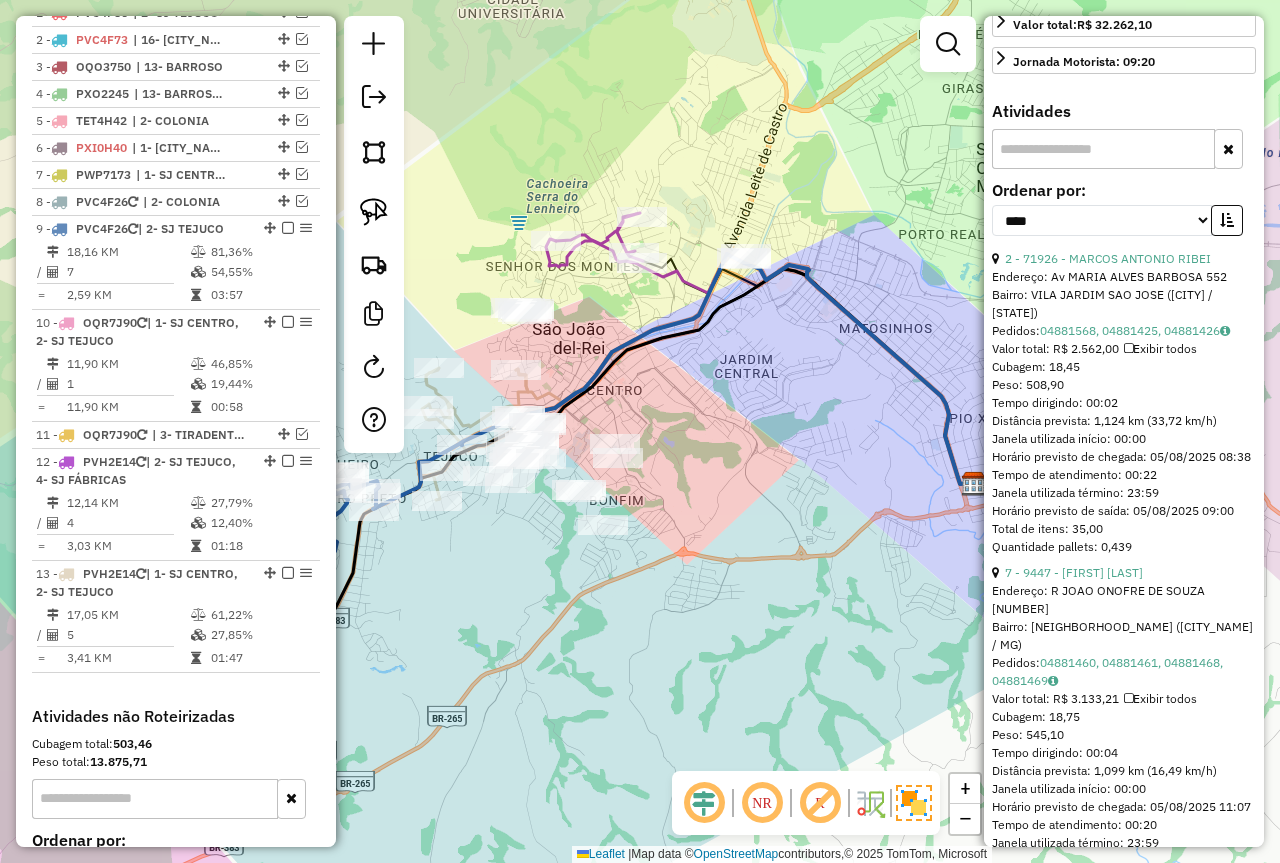 click on "2 - 71926 - MARCOS ANTONIO RIBEI" at bounding box center (1124, 259) 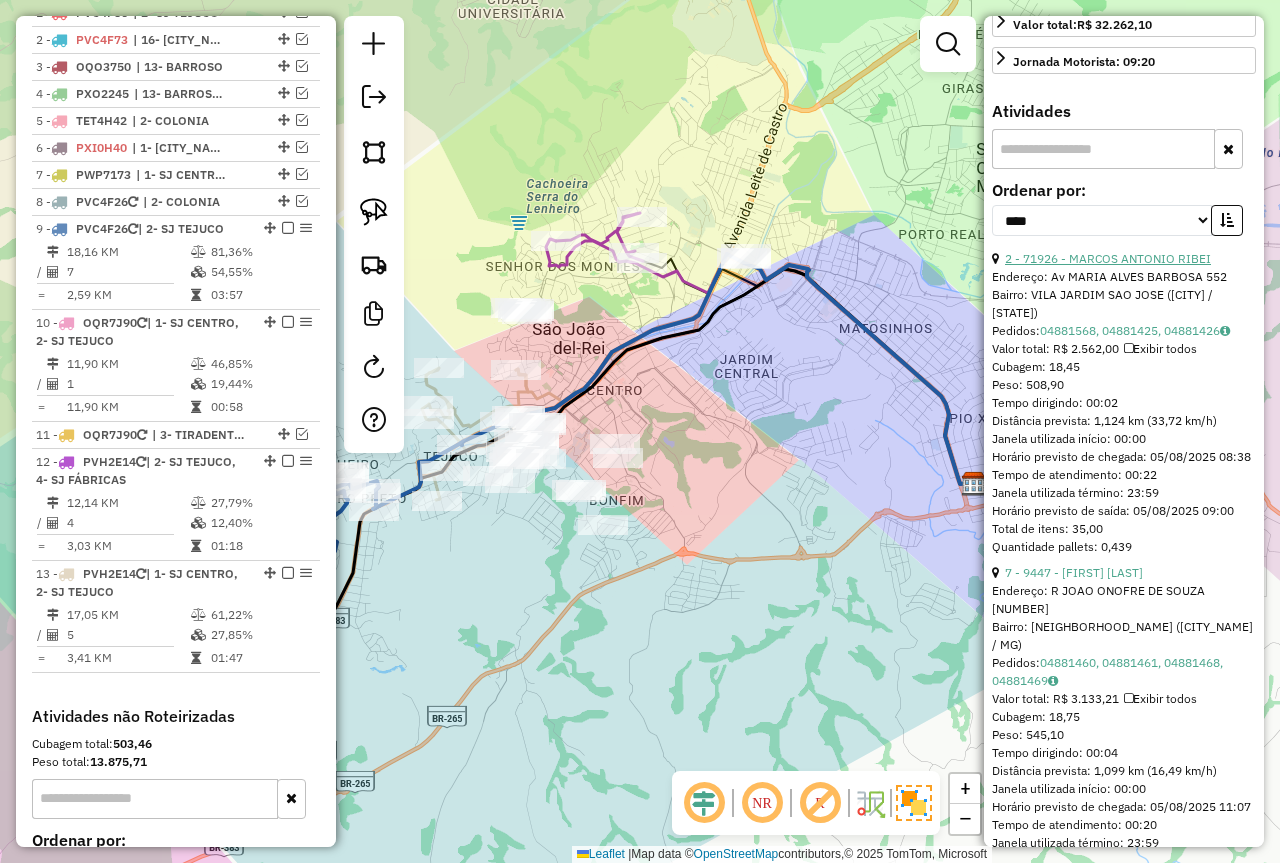 click on "2 - 71926 - MARCOS ANTONIO RIBEI" at bounding box center [1108, 258] 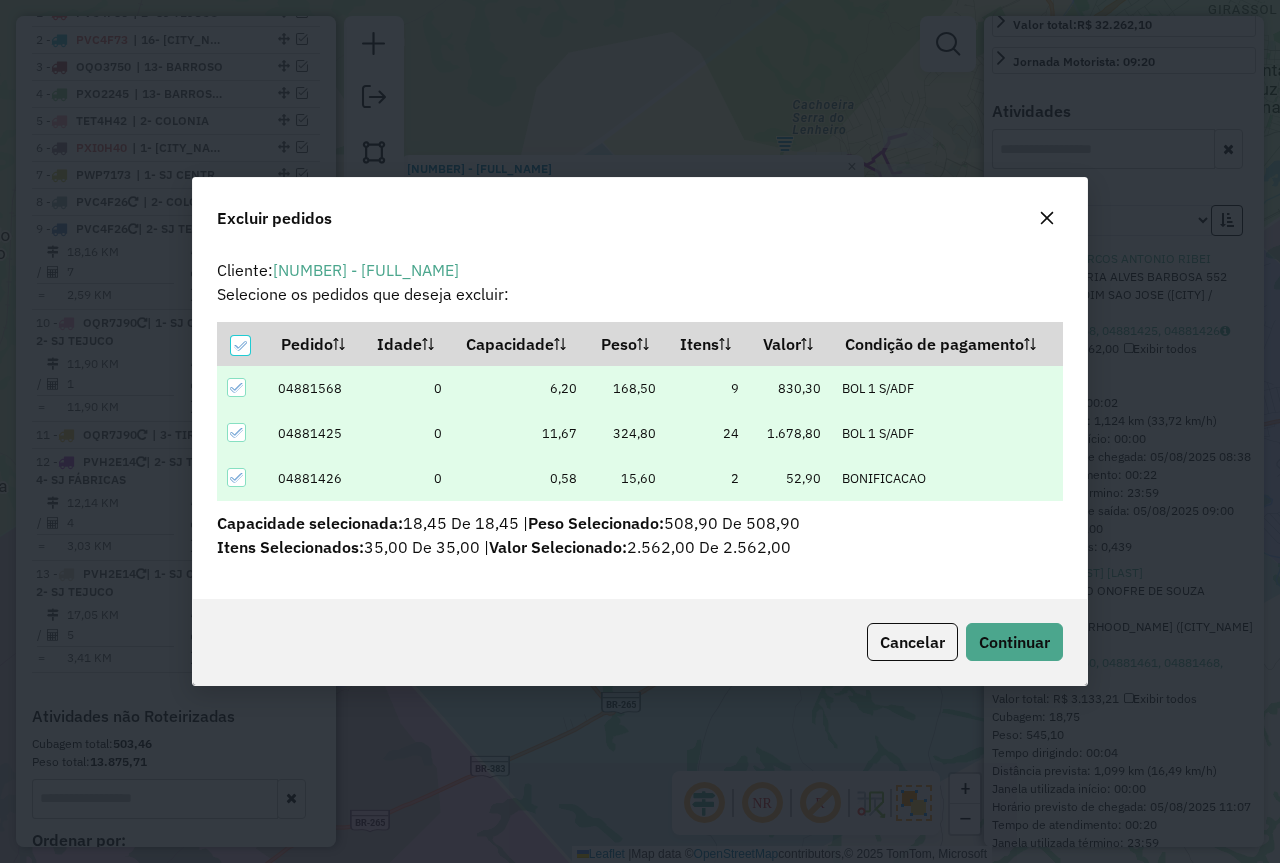 scroll, scrollTop: 82, scrollLeft: 0, axis: vertical 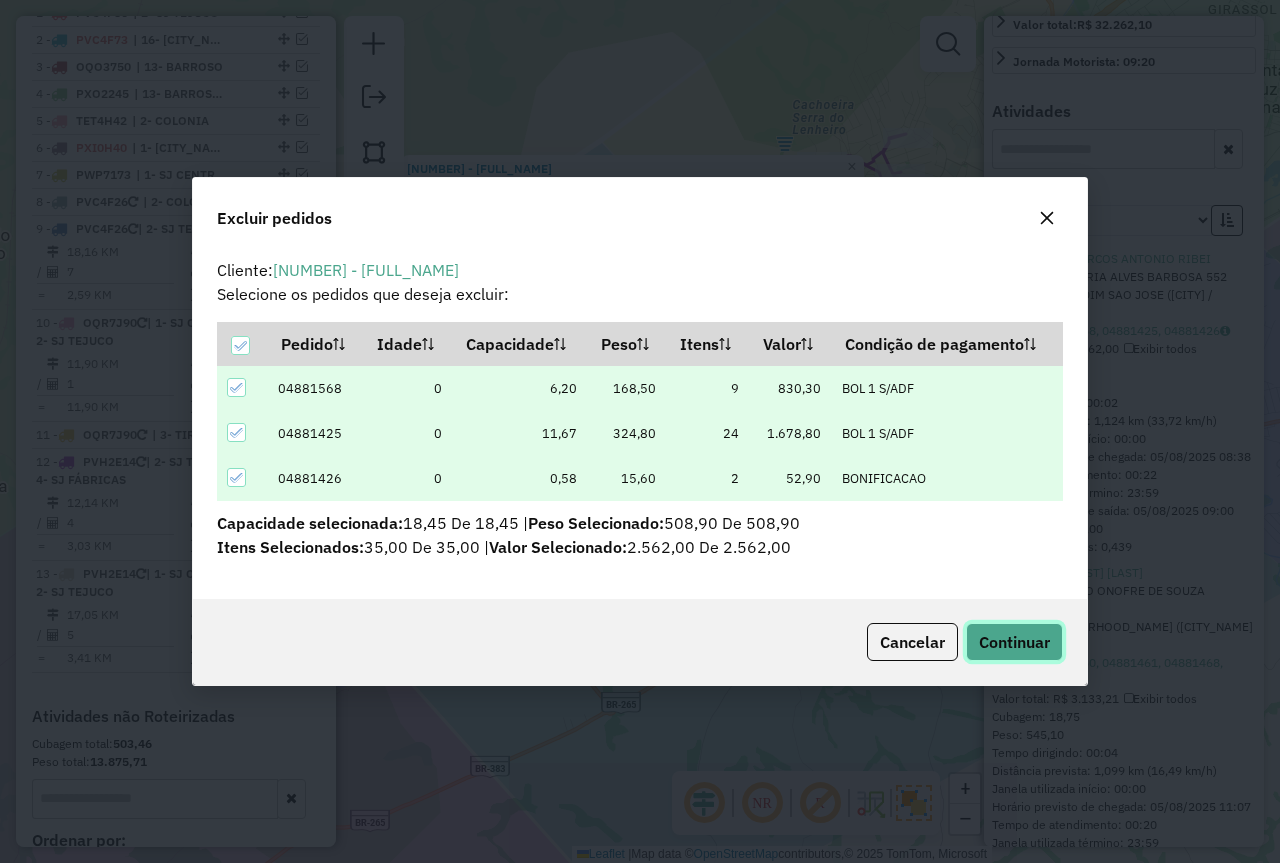 click on "Continuar" 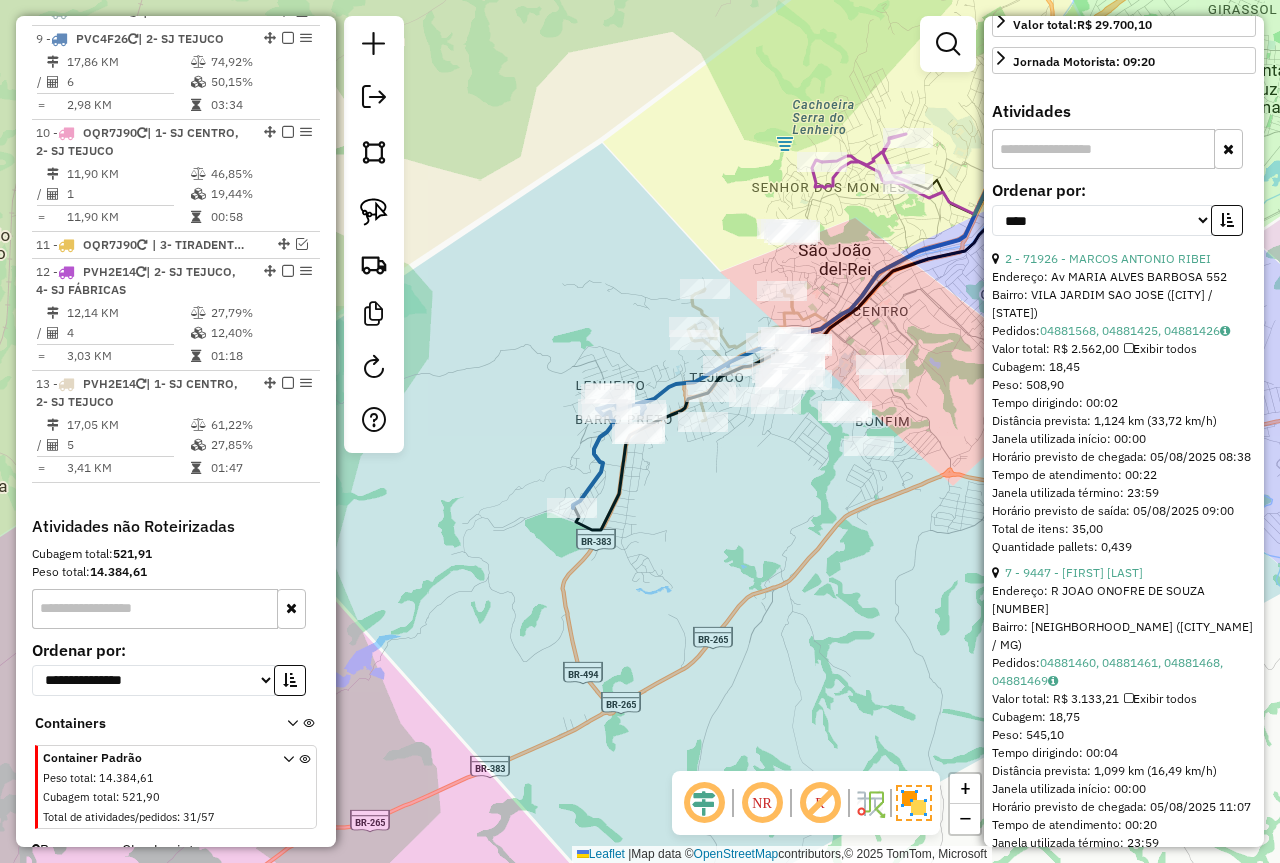 scroll, scrollTop: 990, scrollLeft: 0, axis: vertical 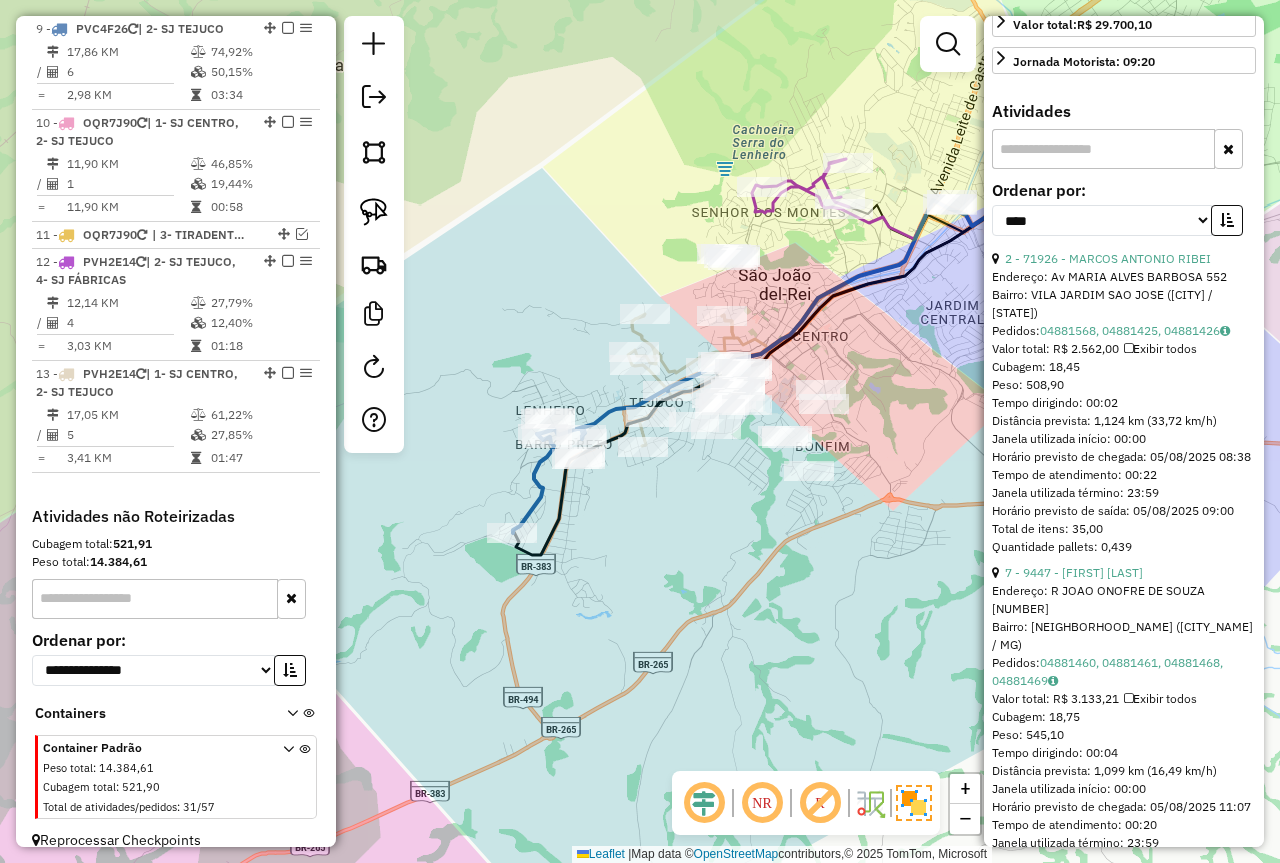drag, startPoint x: 620, startPoint y: 327, endPoint x: 560, endPoint y: 352, distance: 65 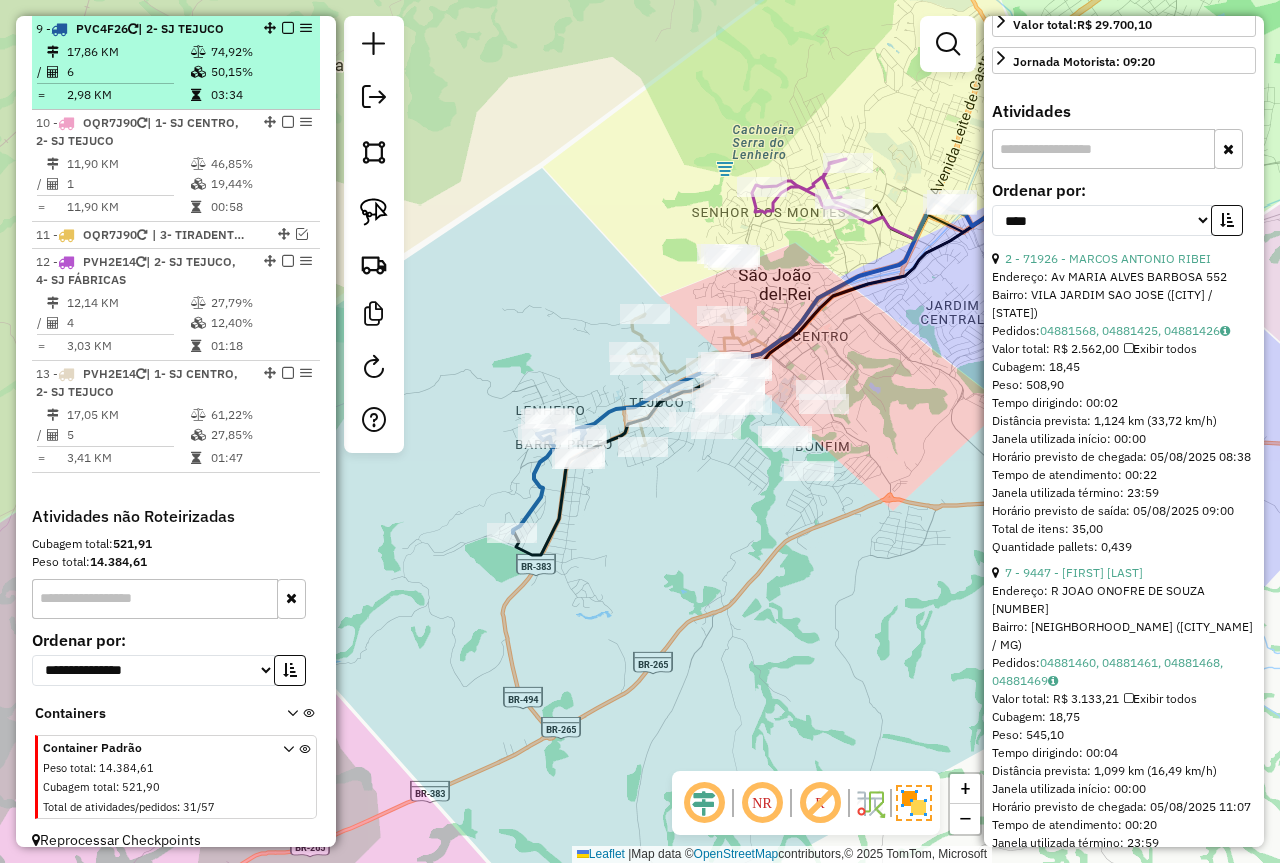 click on "74,92%" at bounding box center [260, 52] 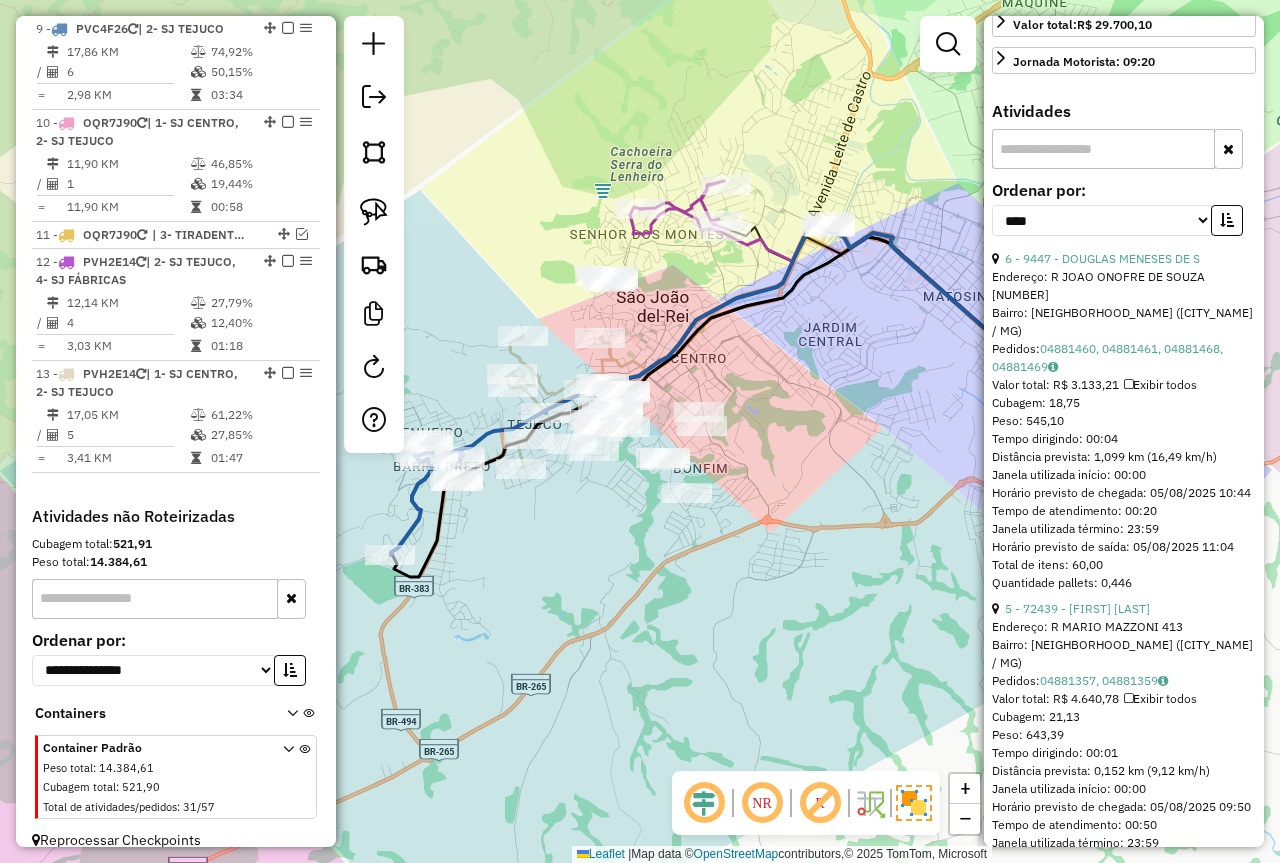drag, startPoint x: 695, startPoint y: 397, endPoint x: 779, endPoint y: 366, distance: 89.537704 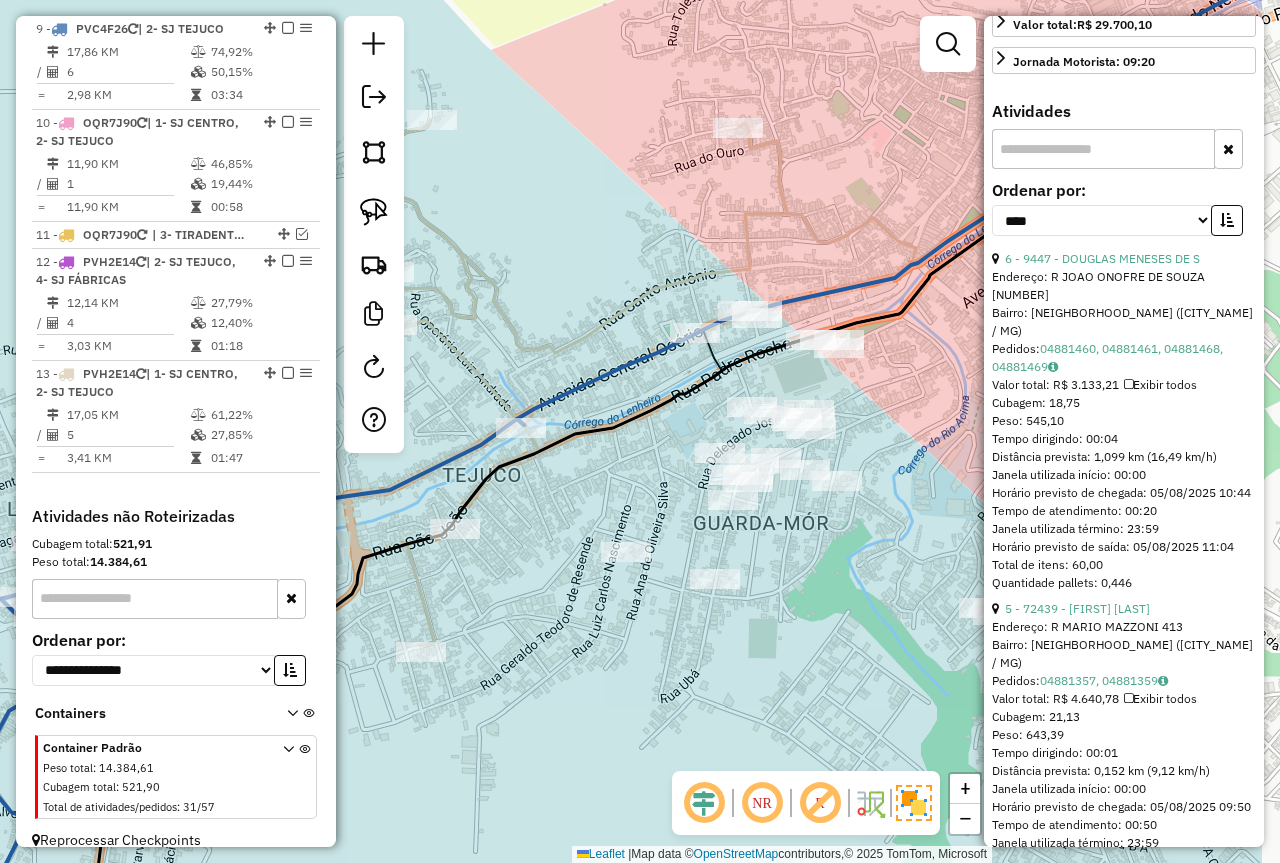 drag, startPoint x: 822, startPoint y: 439, endPoint x: 629, endPoint y: 393, distance: 198.40614 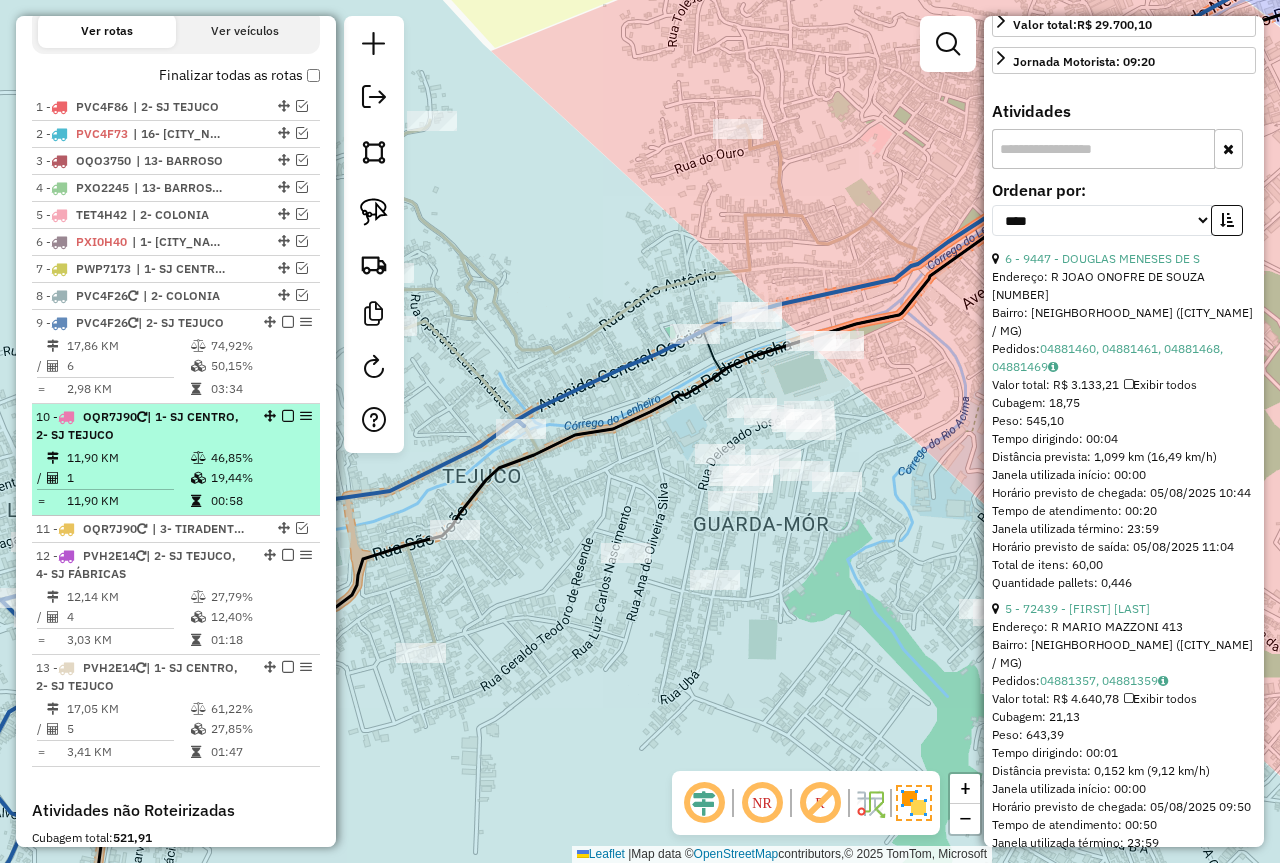 scroll, scrollTop: 690, scrollLeft: 0, axis: vertical 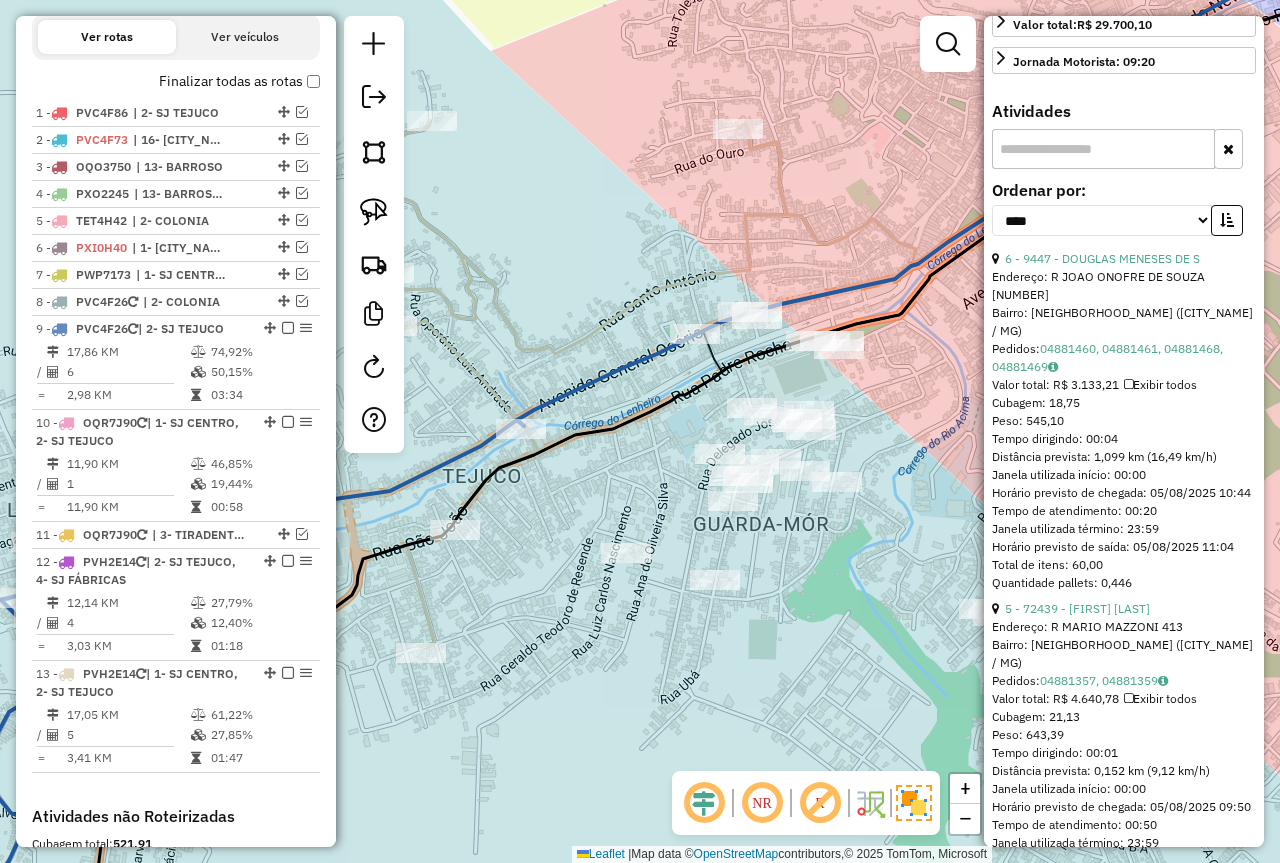 drag, startPoint x: 643, startPoint y: 313, endPoint x: 617, endPoint y: 296, distance: 31.06445 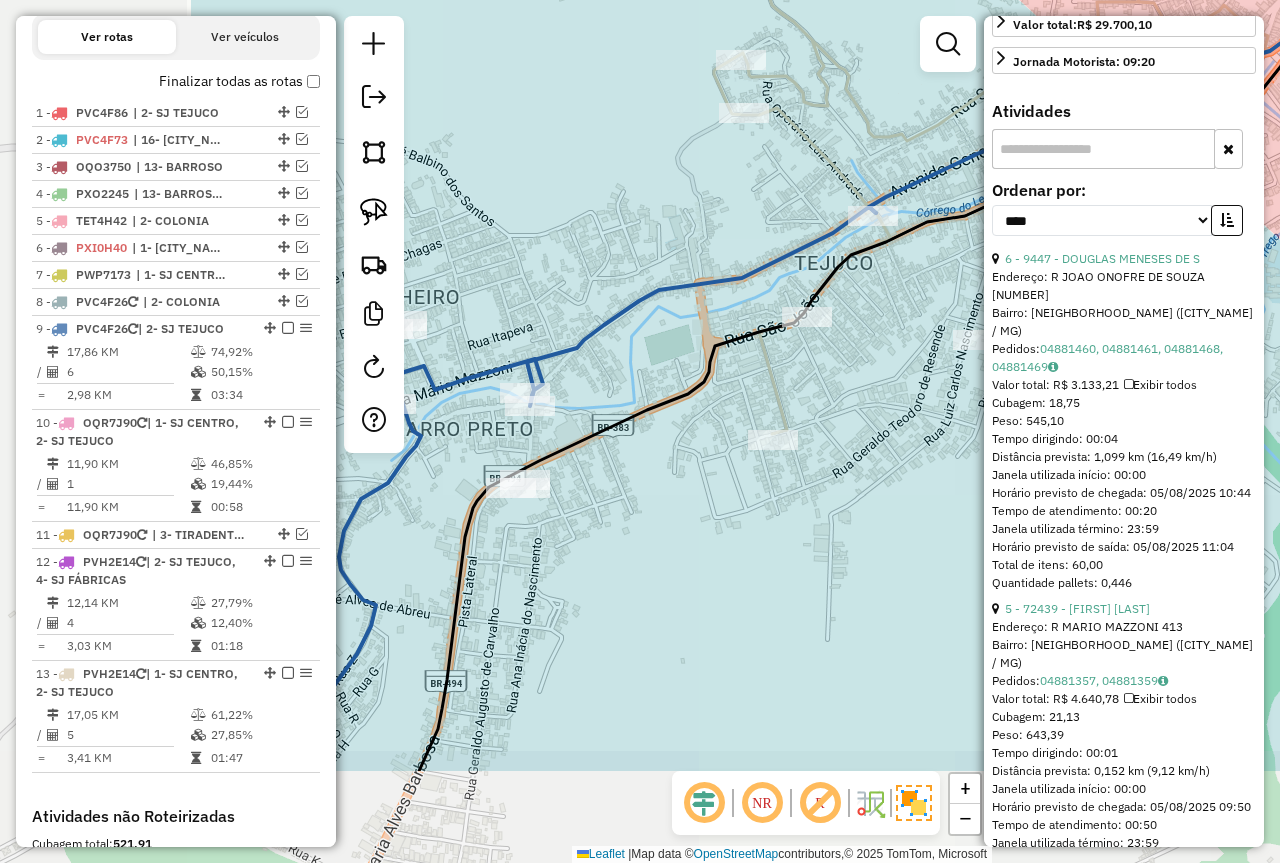 drag, startPoint x: 568, startPoint y: 313, endPoint x: 895, endPoint y: 88, distance: 396.93073 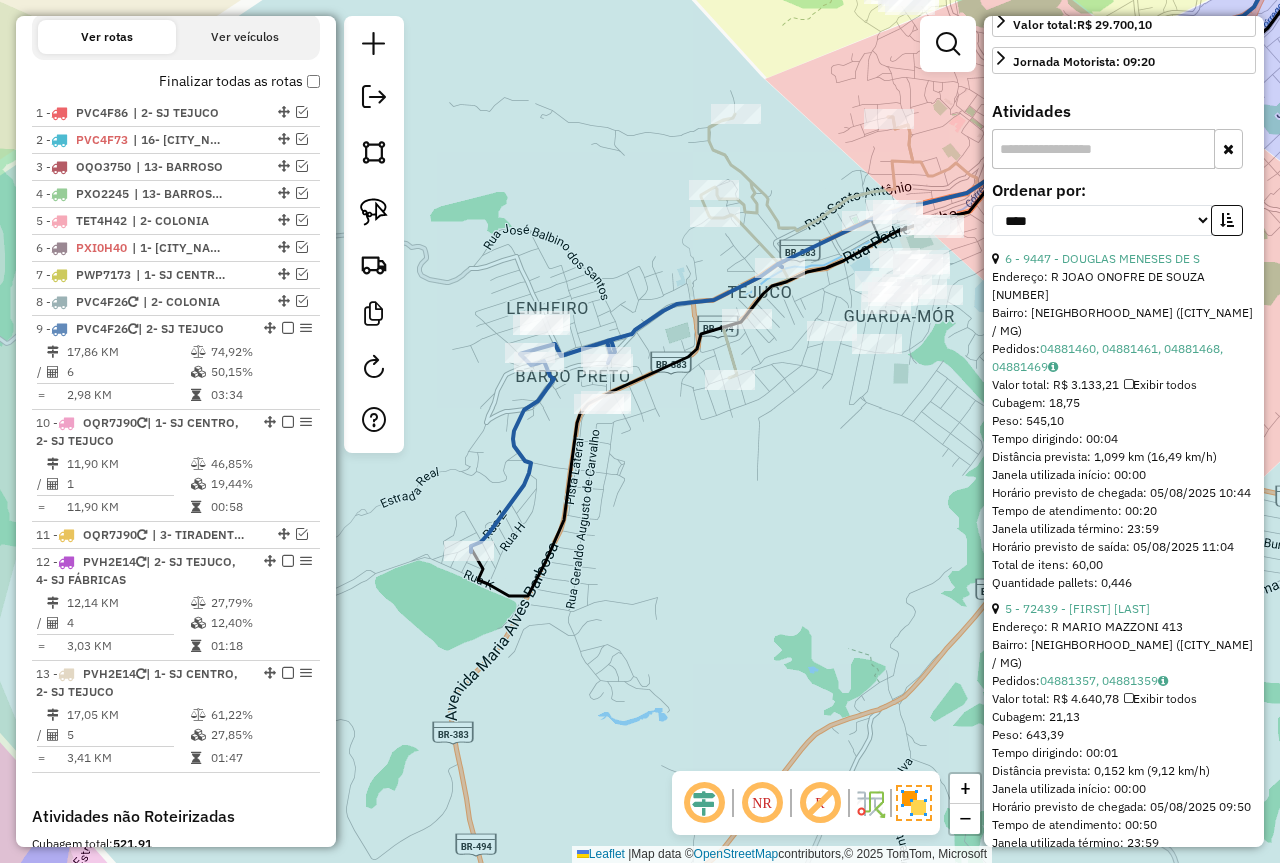 drag, startPoint x: 708, startPoint y: 462, endPoint x: 691, endPoint y: 465, distance: 17.262676 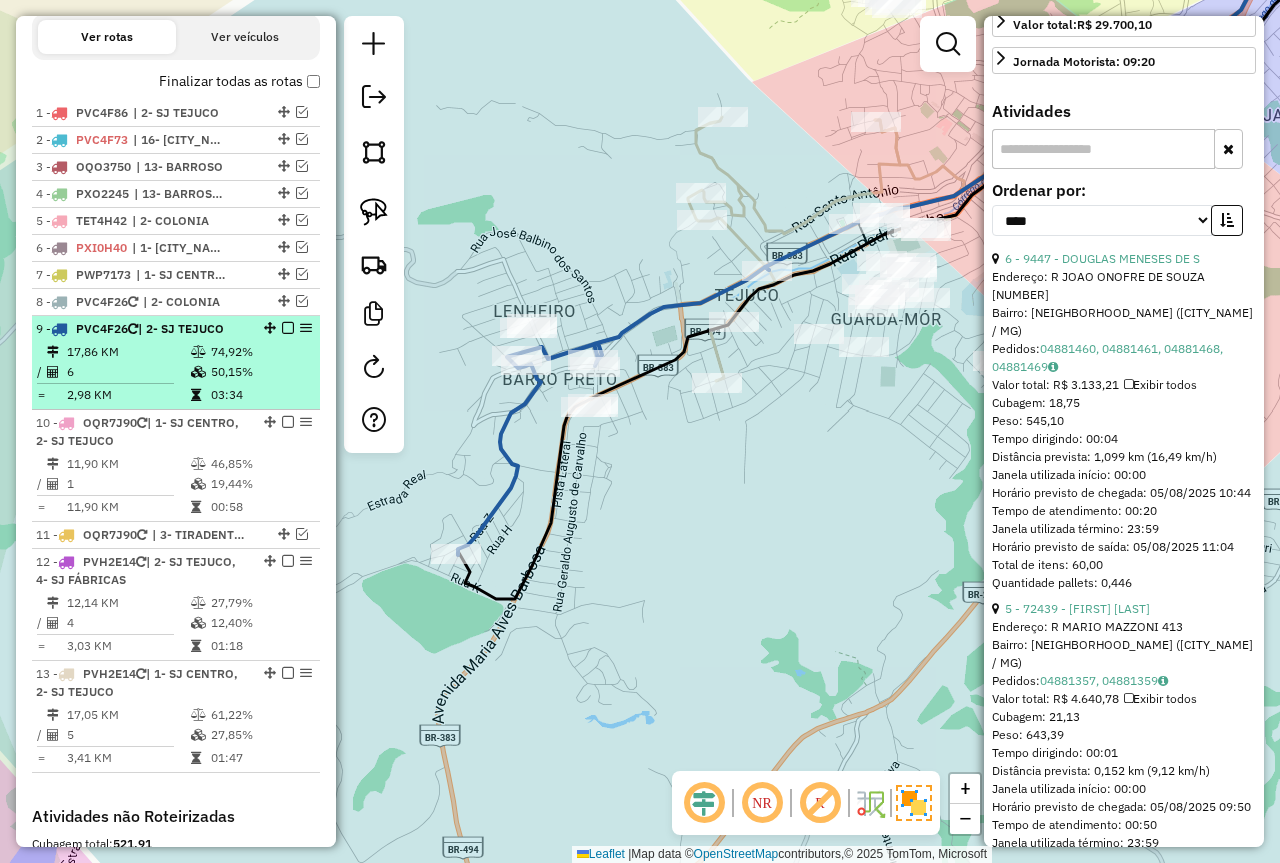 click on "03:34" at bounding box center (260, 395) 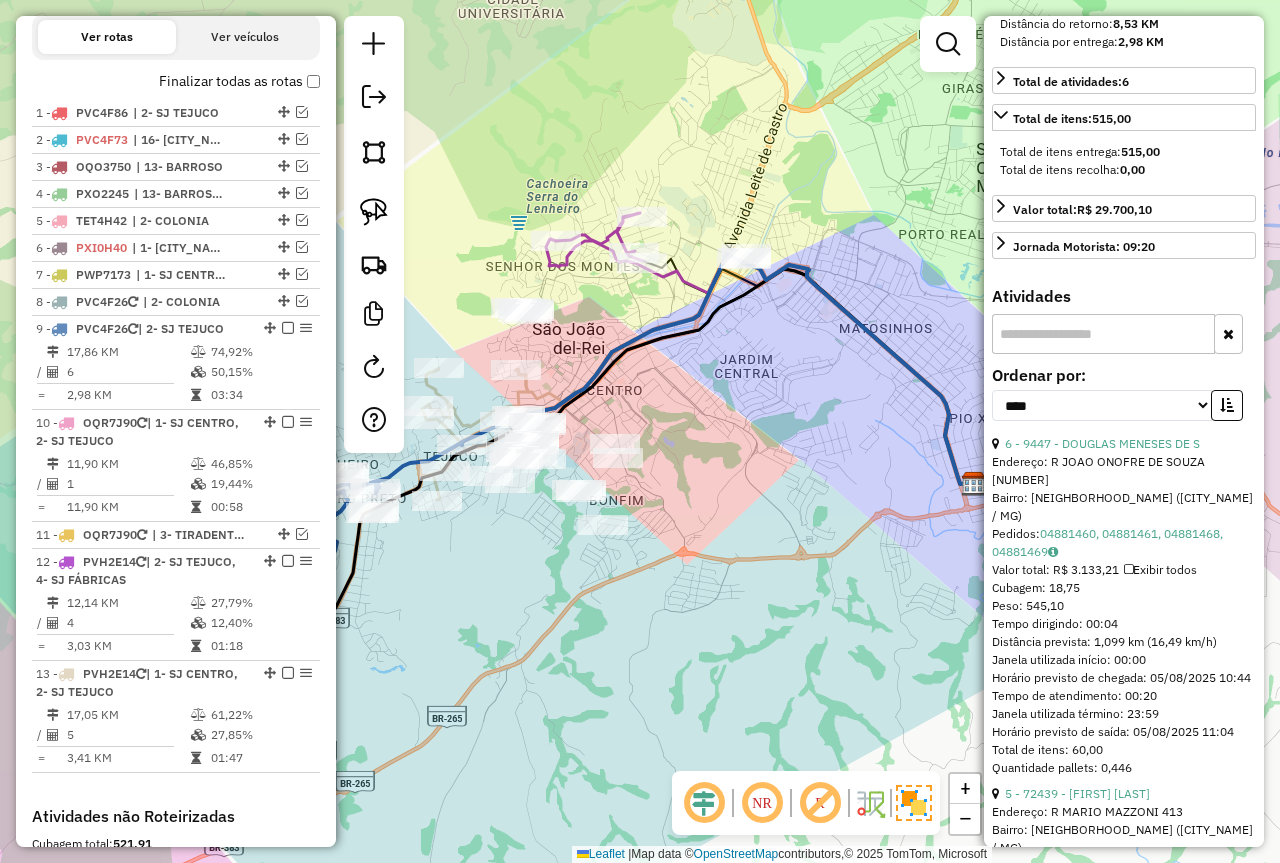 scroll, scrollTop: 300, scrollLeft: 0, axis: vertical 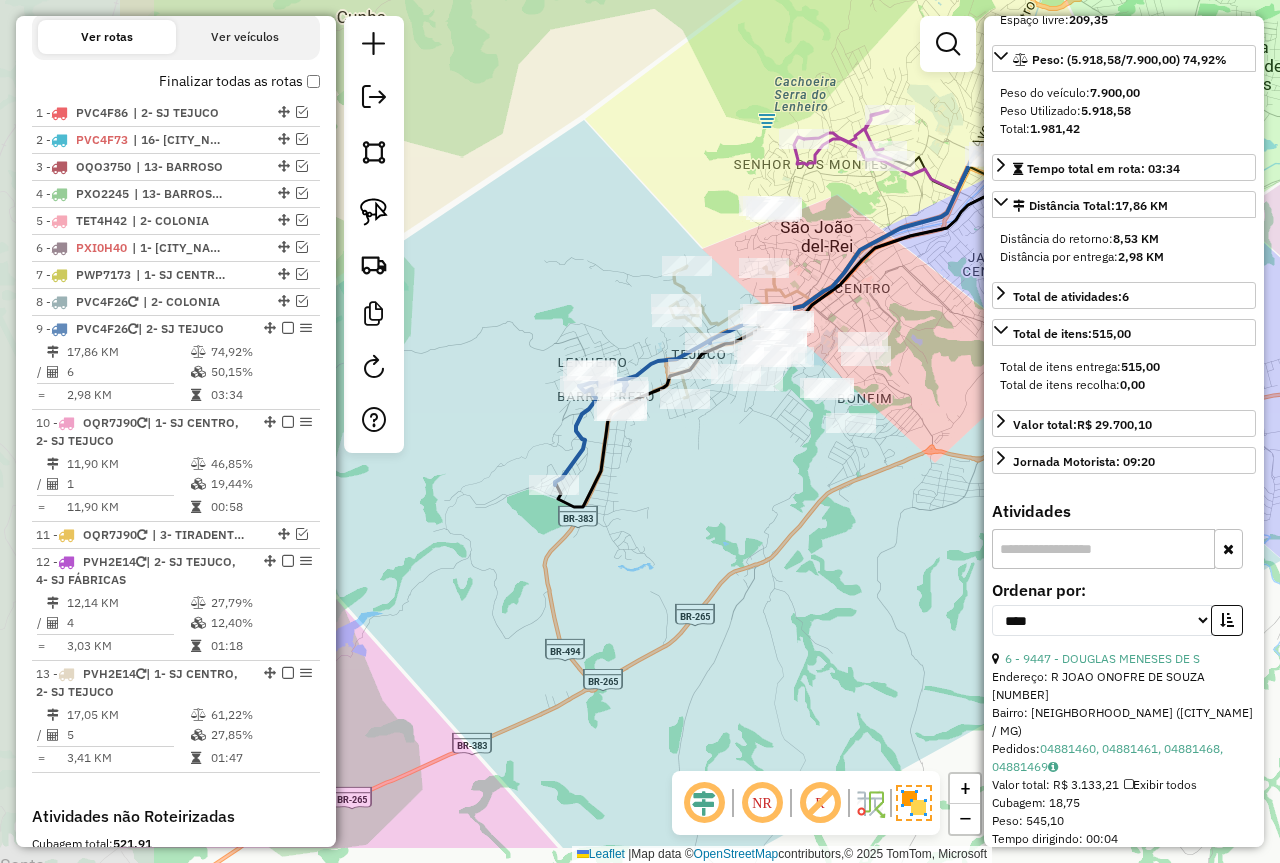 drag, startPoint x: 809, startPoint y: 495, endPoint x: 1052, endPoint y: 394, distance: 263.15396 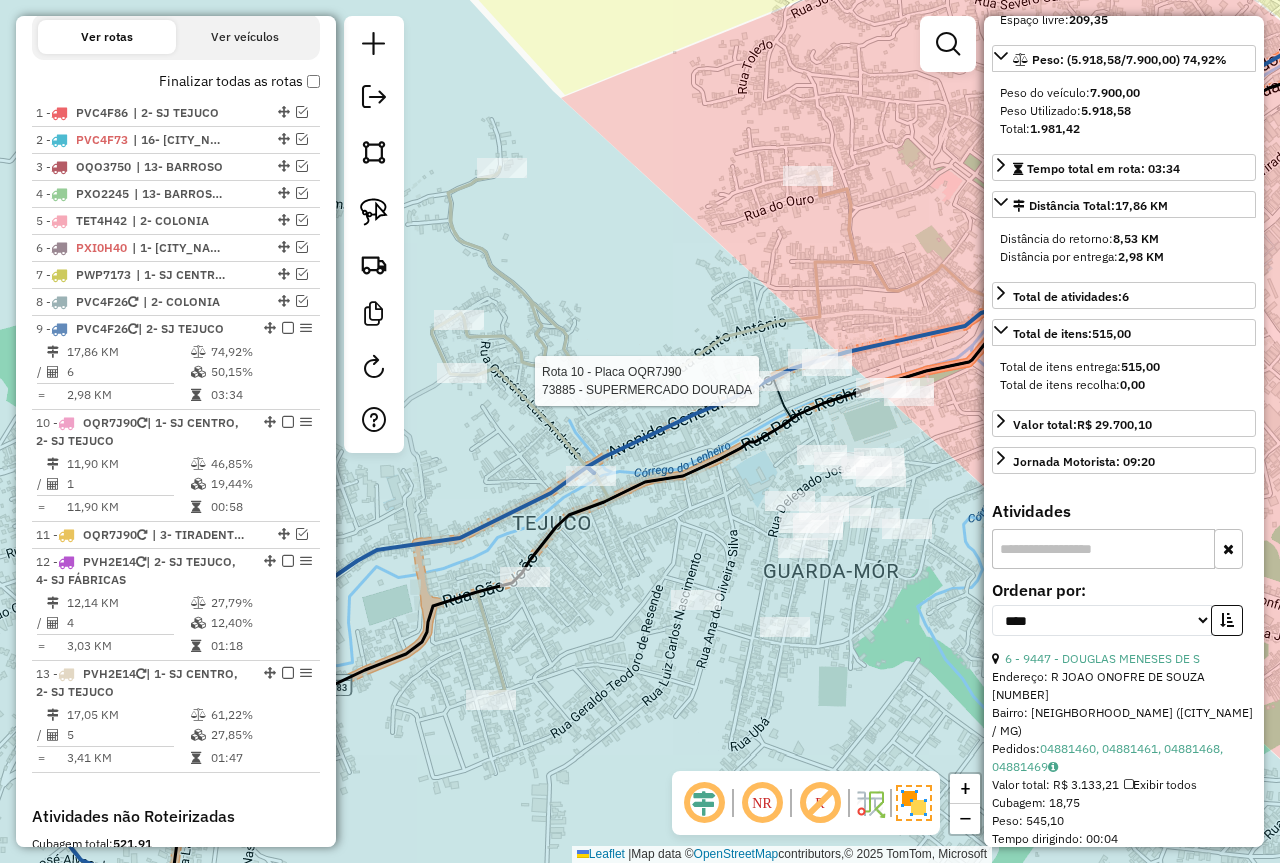 scroll, scrollTop: 282, scrollLeft: 0, axis: vertical 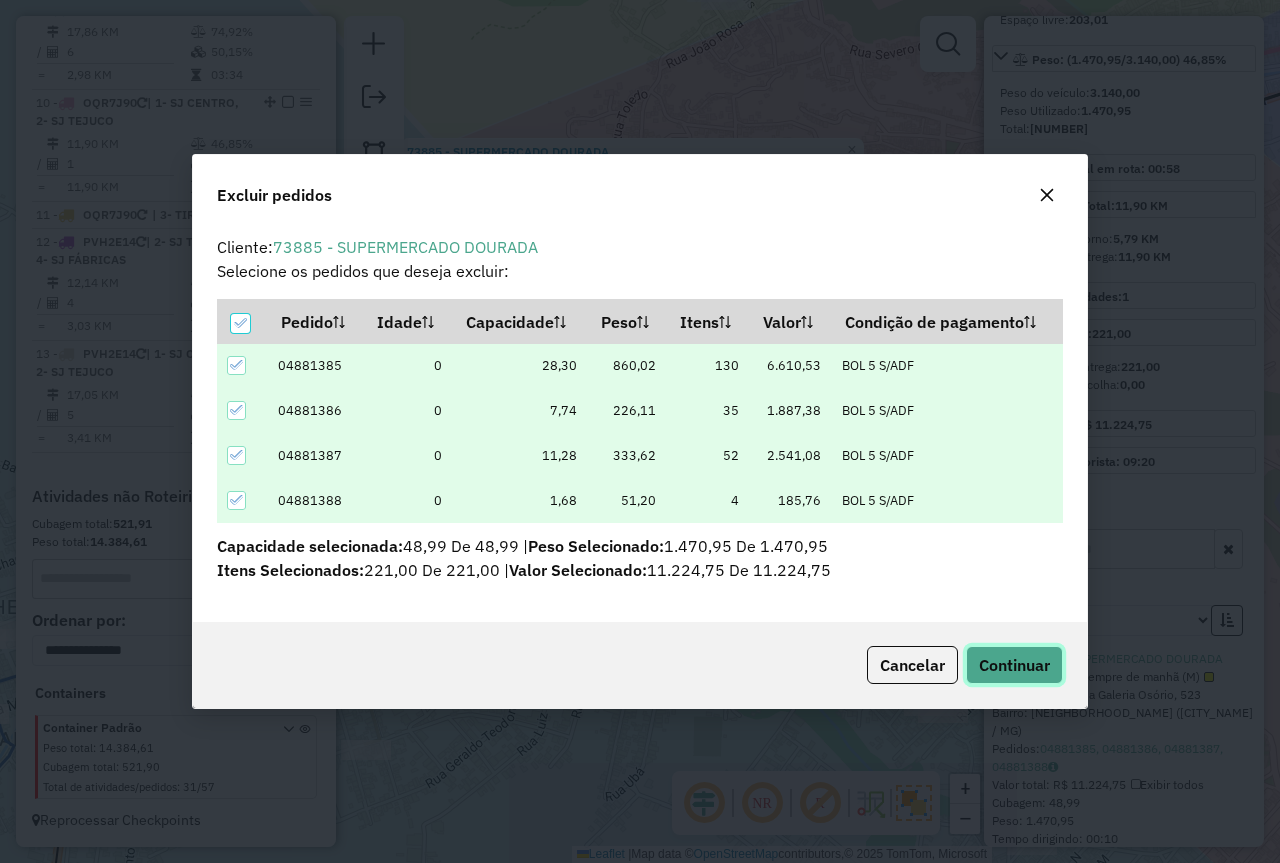 click on "Continuar" 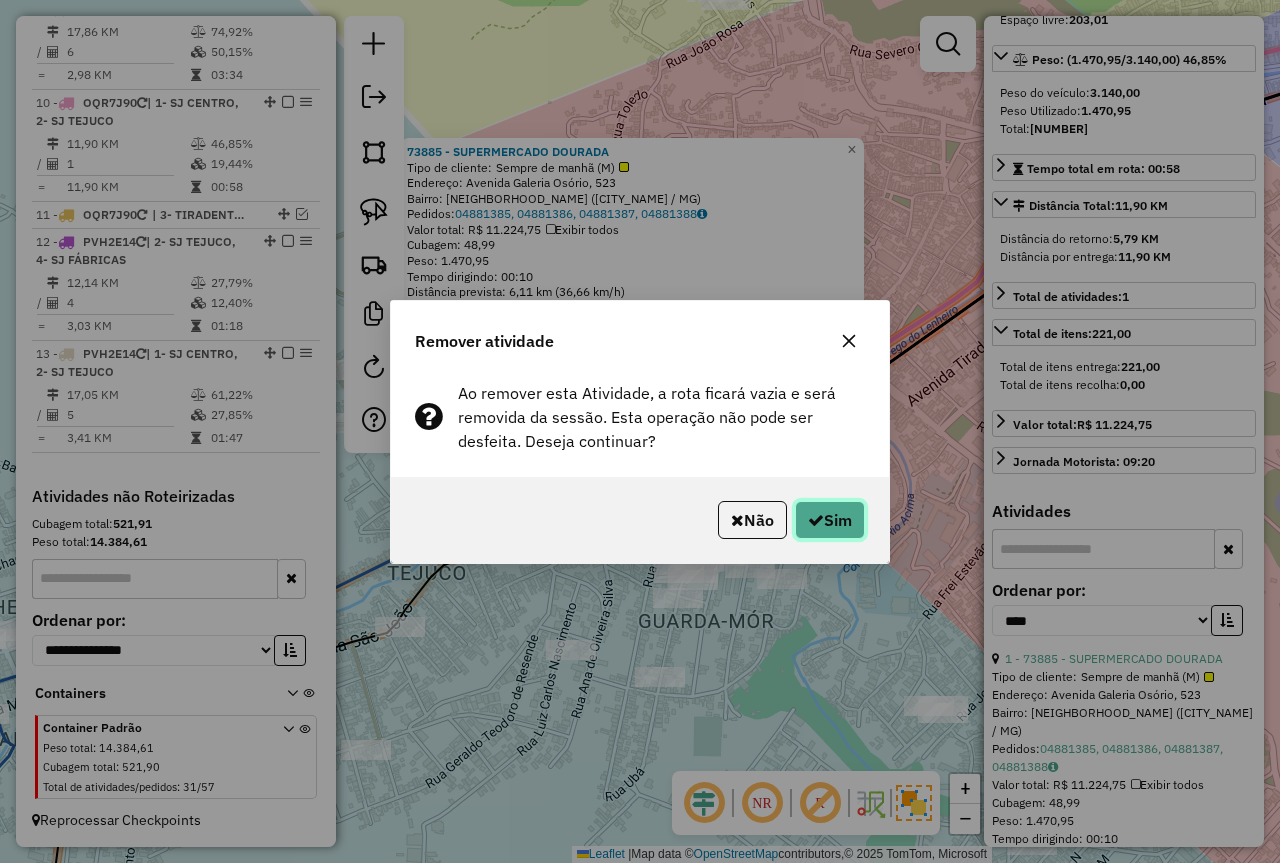 click 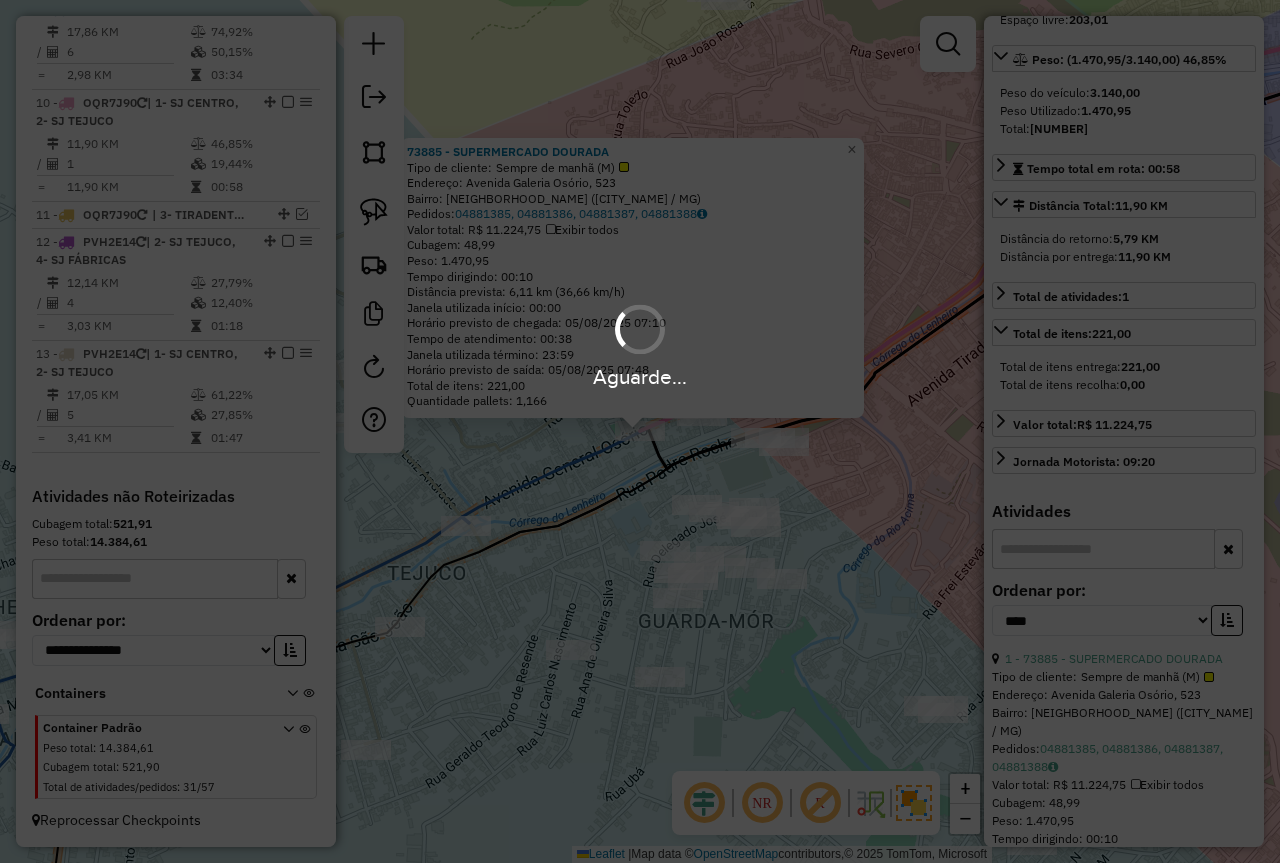 scroll, scrollTop: 898, scrollLeft: 0, axis: vertical 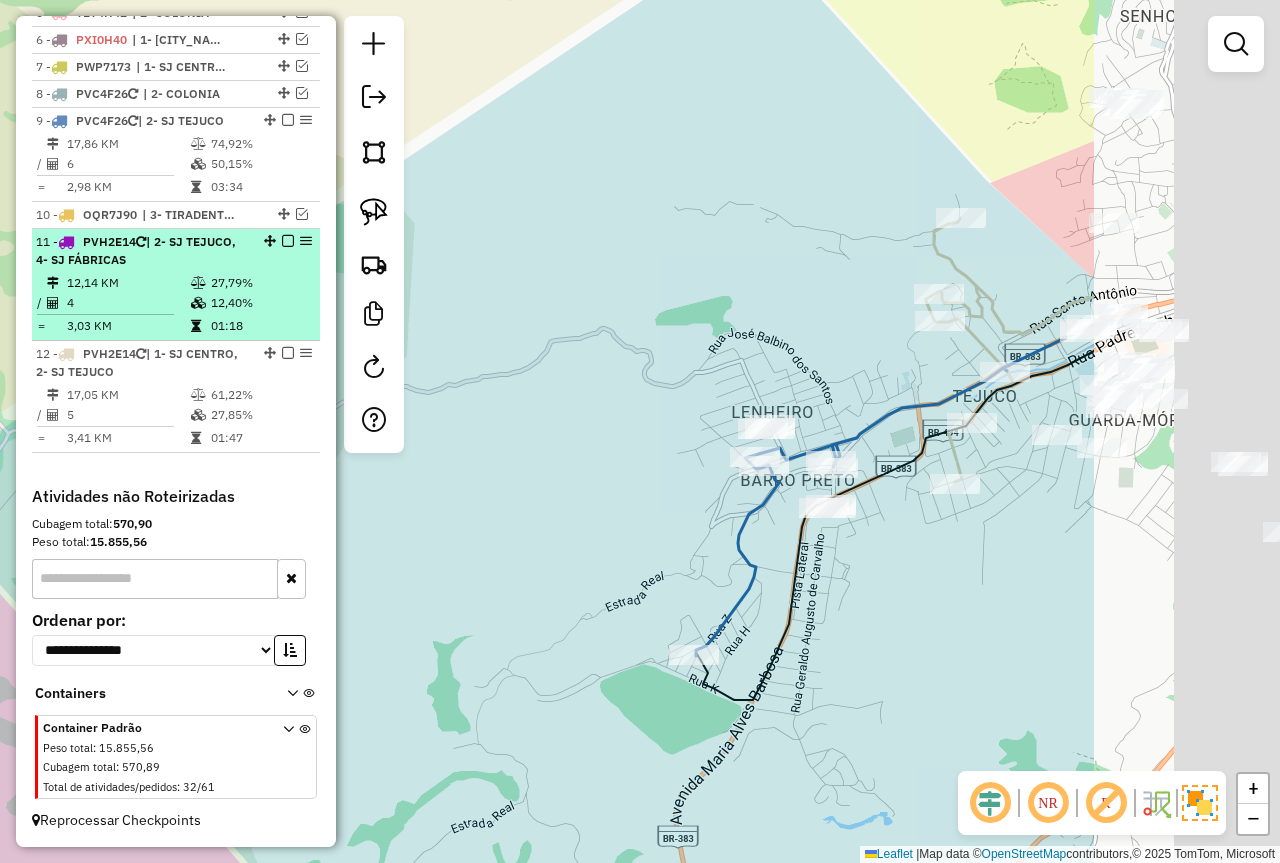 drag, startPoint x: 632, startPoint y: 420, endPoint x: 198, endPoint y: 294, distance: 451.92035 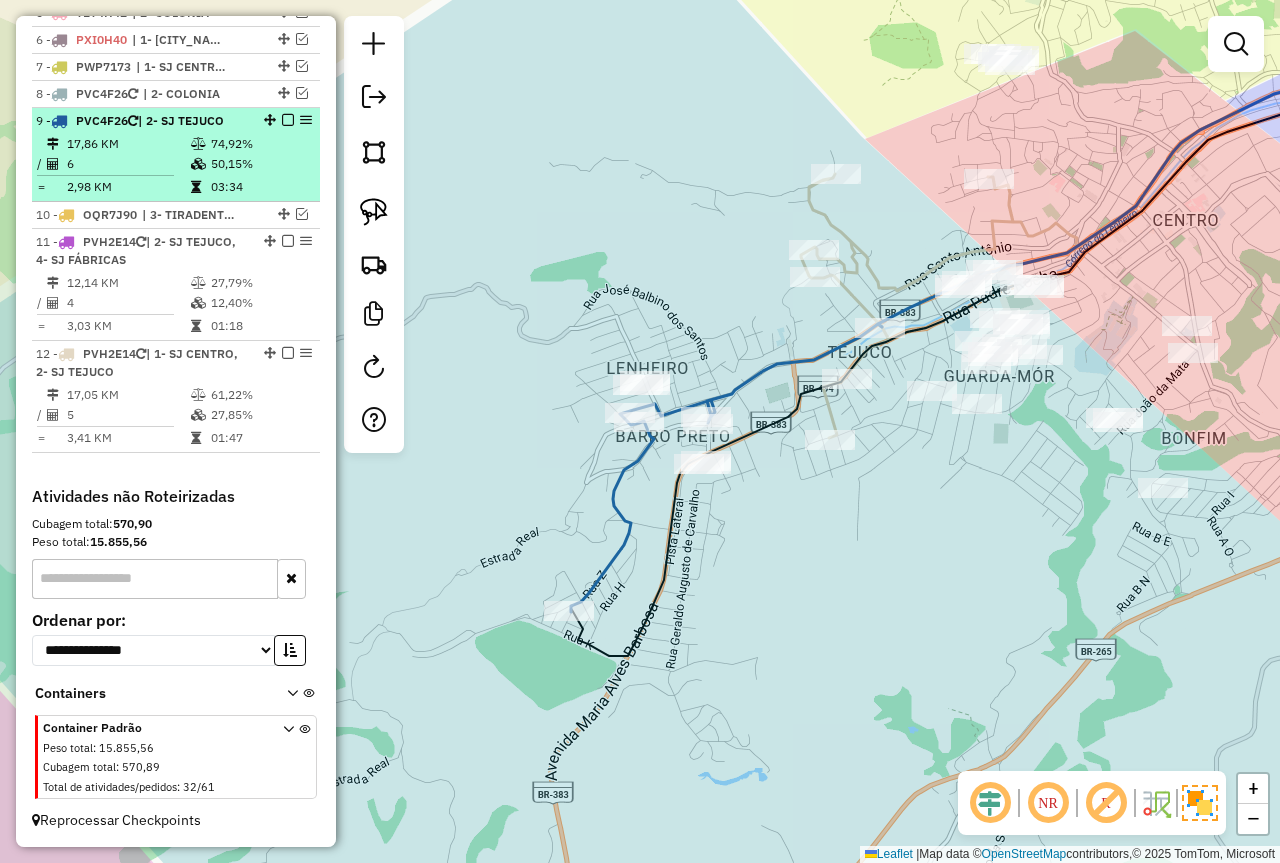click on "74,92%" at bounding box center (260, 144) 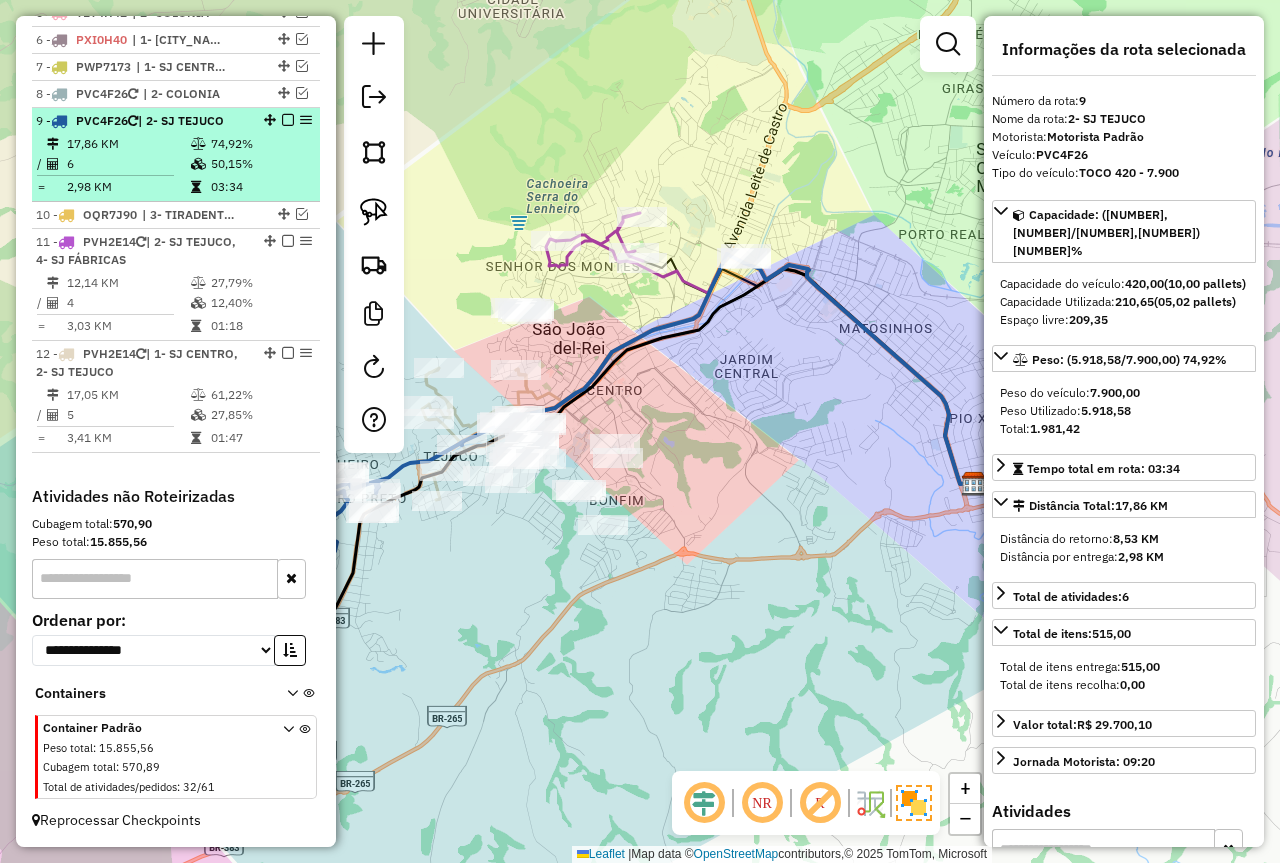 click at bounding box center (288, 120) 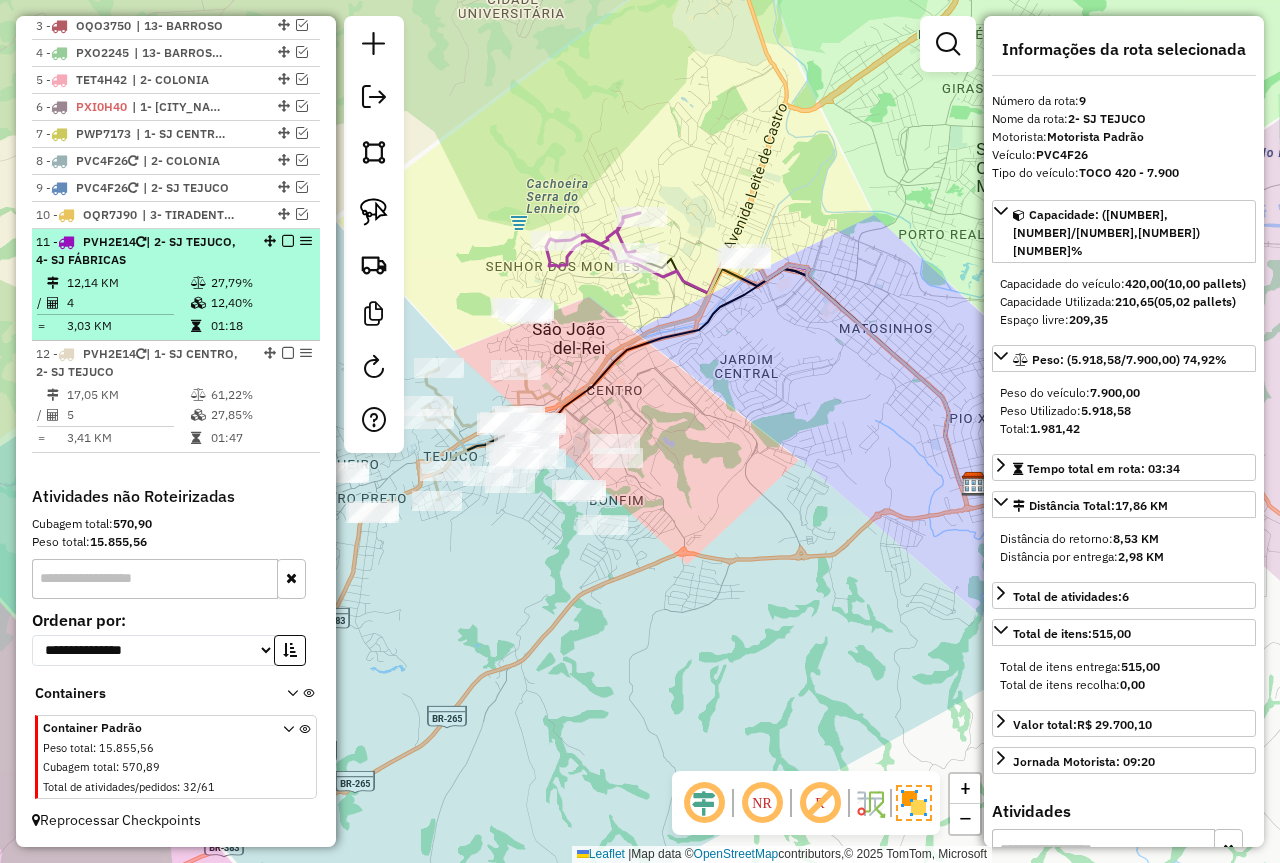 scroll, scrollTop: 831, scrollLeft: 0, axis: vertical 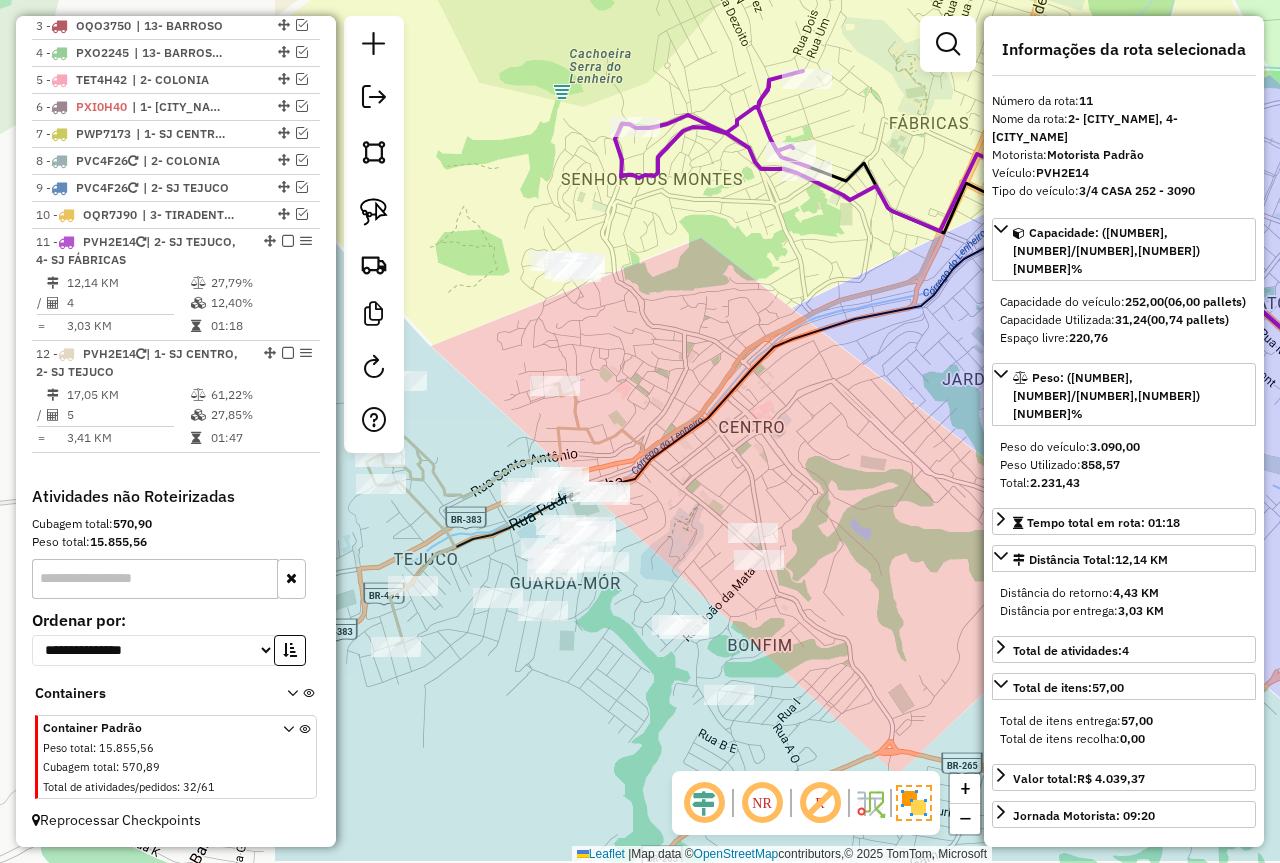 drag, startPoint x: 600, startPoint y: 422, endPoint x: 1005, endPoint y: 335, distance: 414.23907 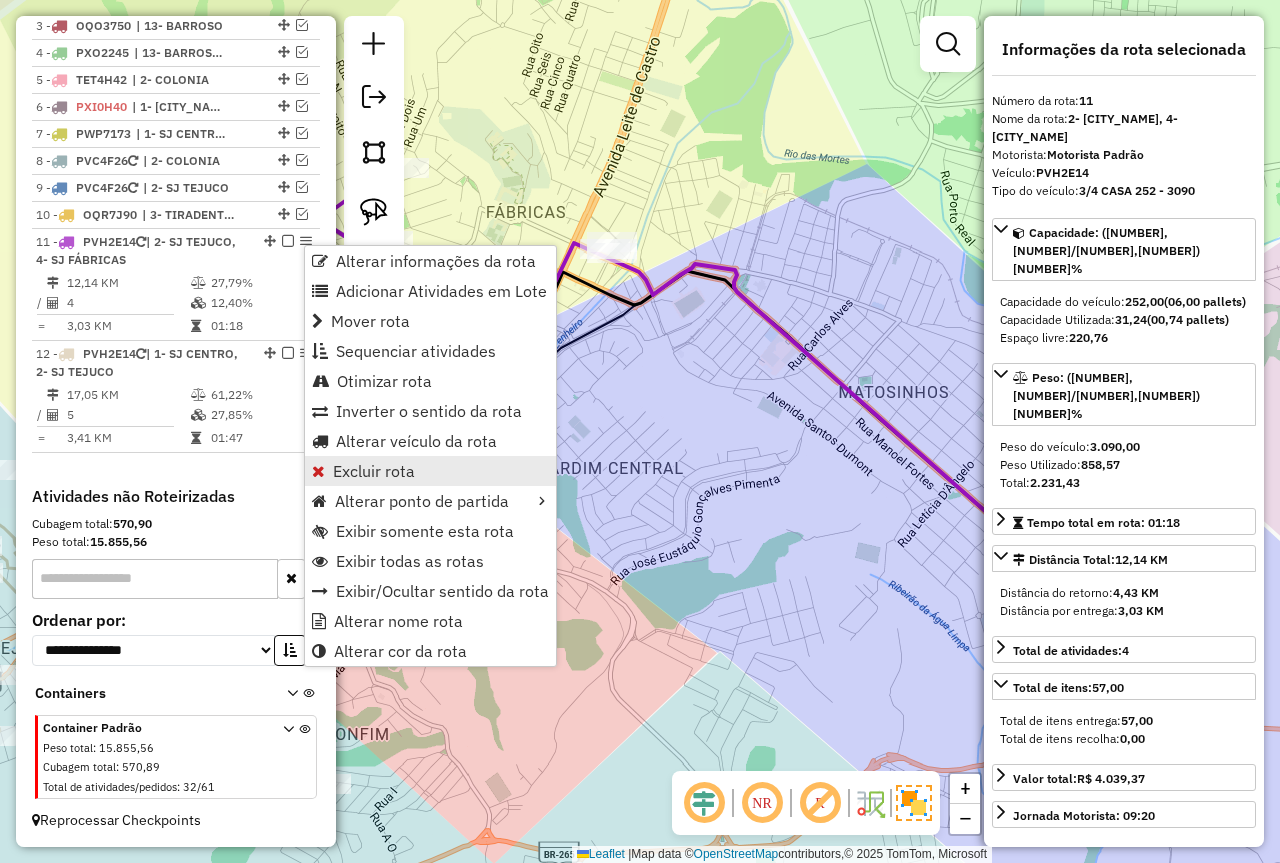 click on "Excluir rota" at bounding box center (374, 471) 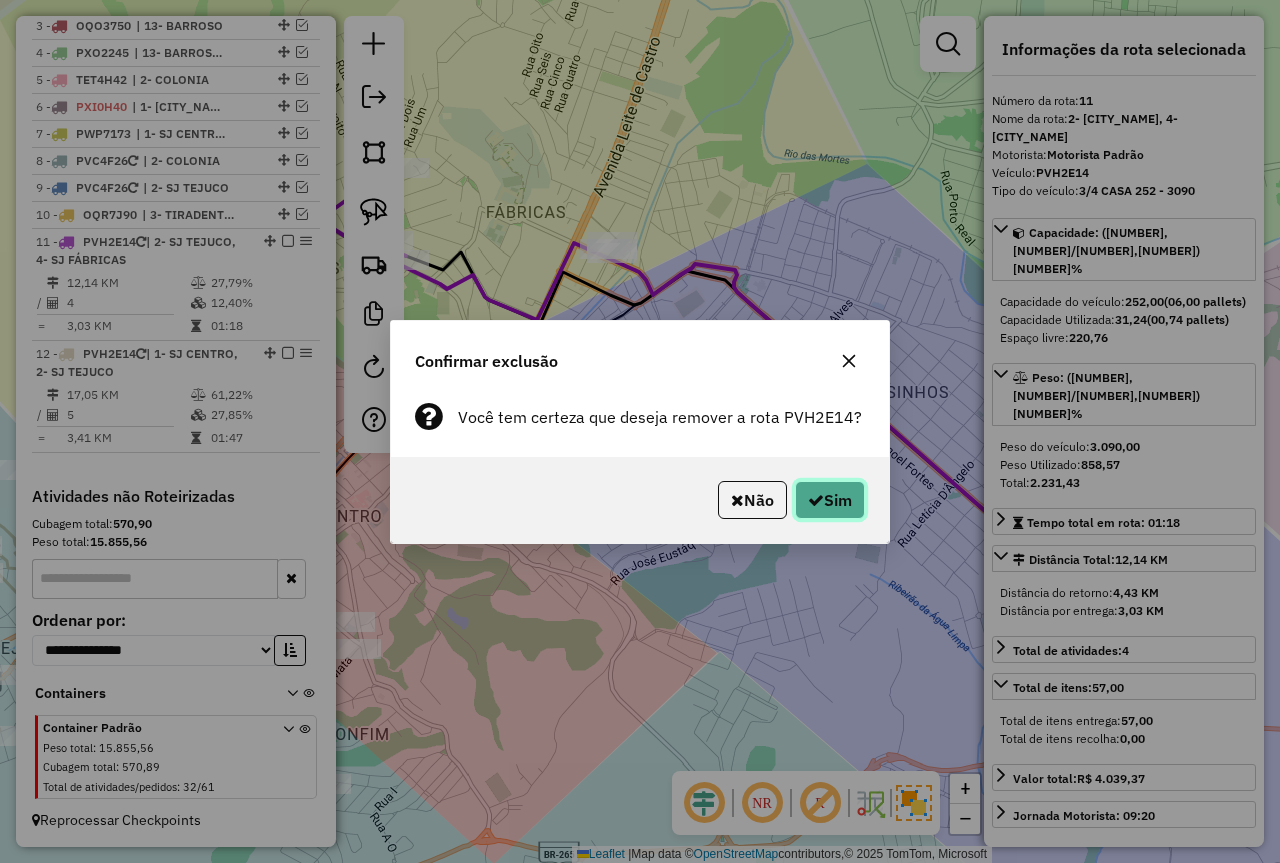 click on "Sim" 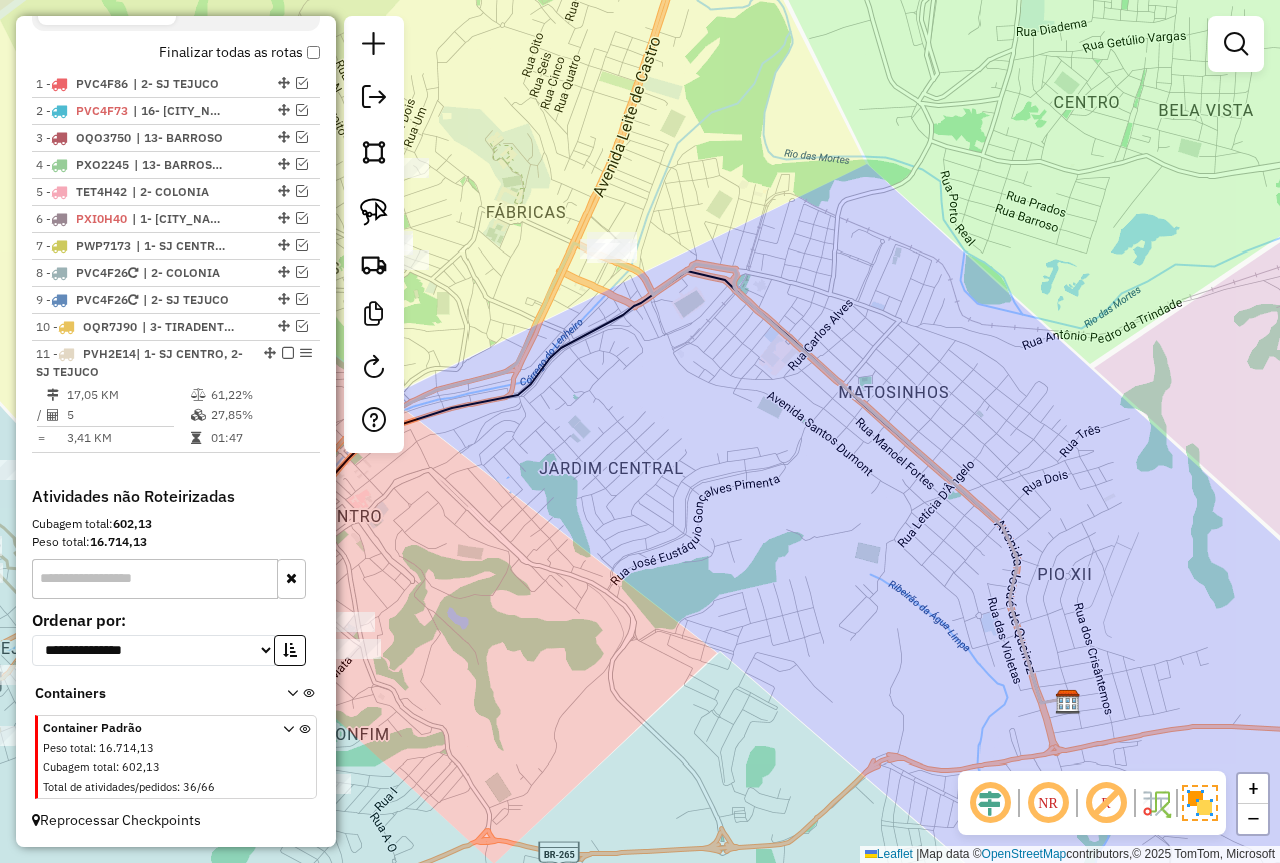 scroll, scrollTop: 719, scrollLeft: 0, axis: vertical 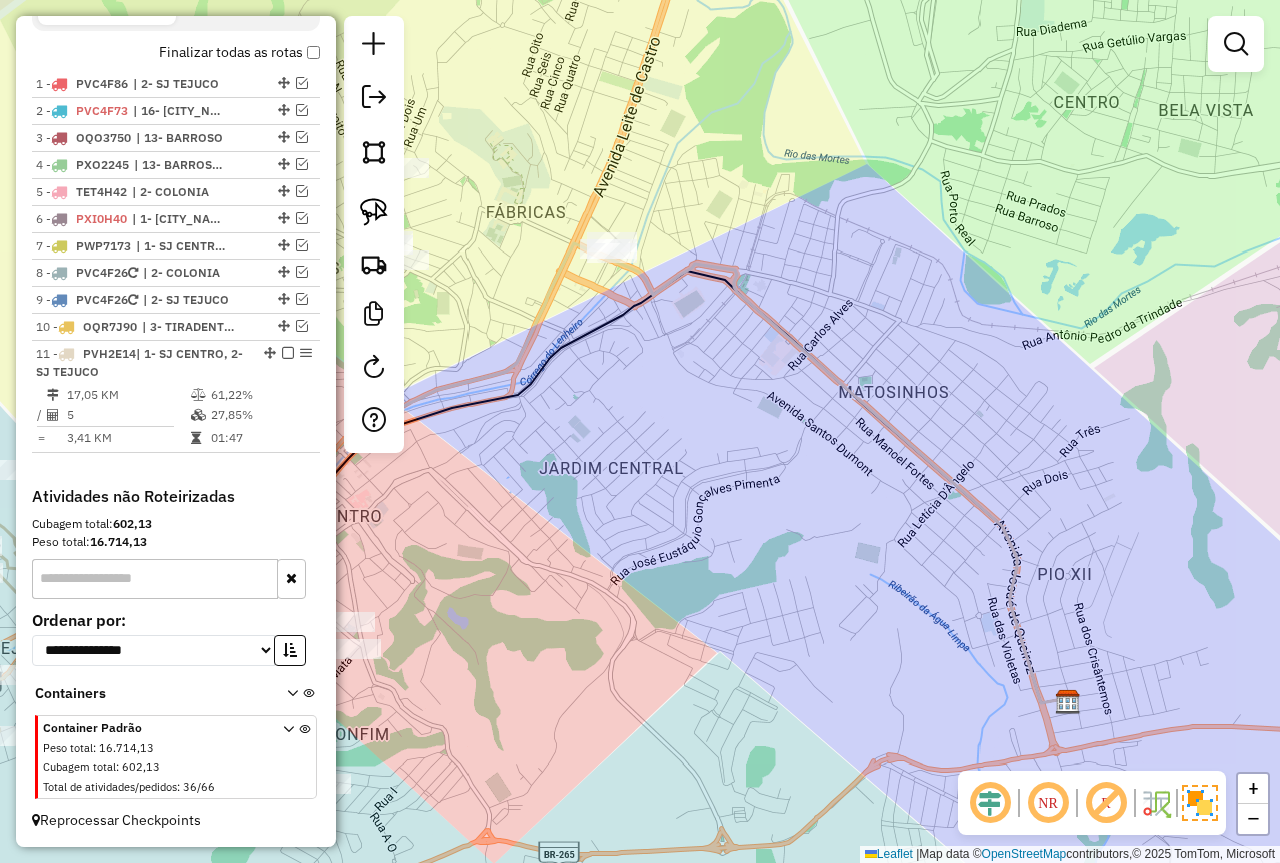select on "*********" 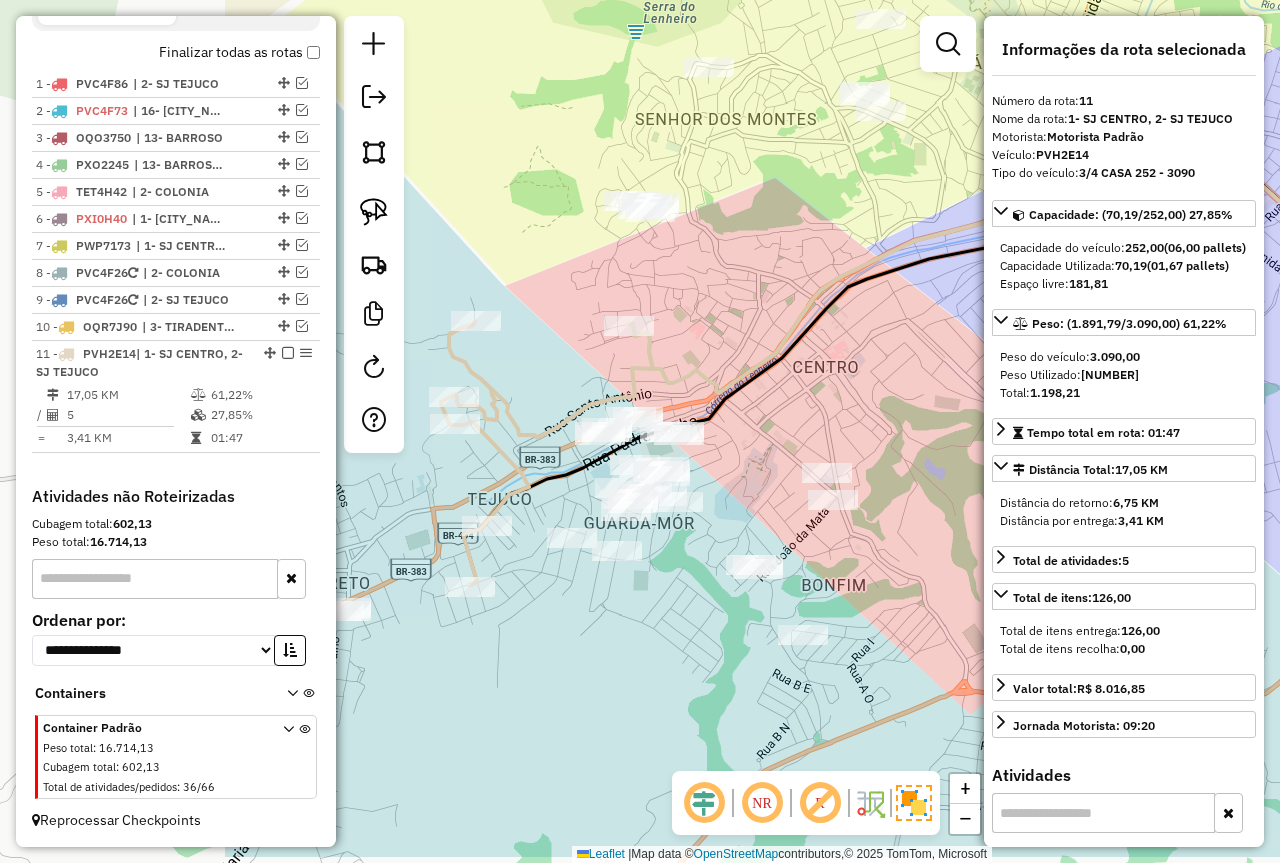 drag, startPoint x: 654, startPoint y: 514, endPoint x: 1055, endPoint y: 399, distance: 417.16425 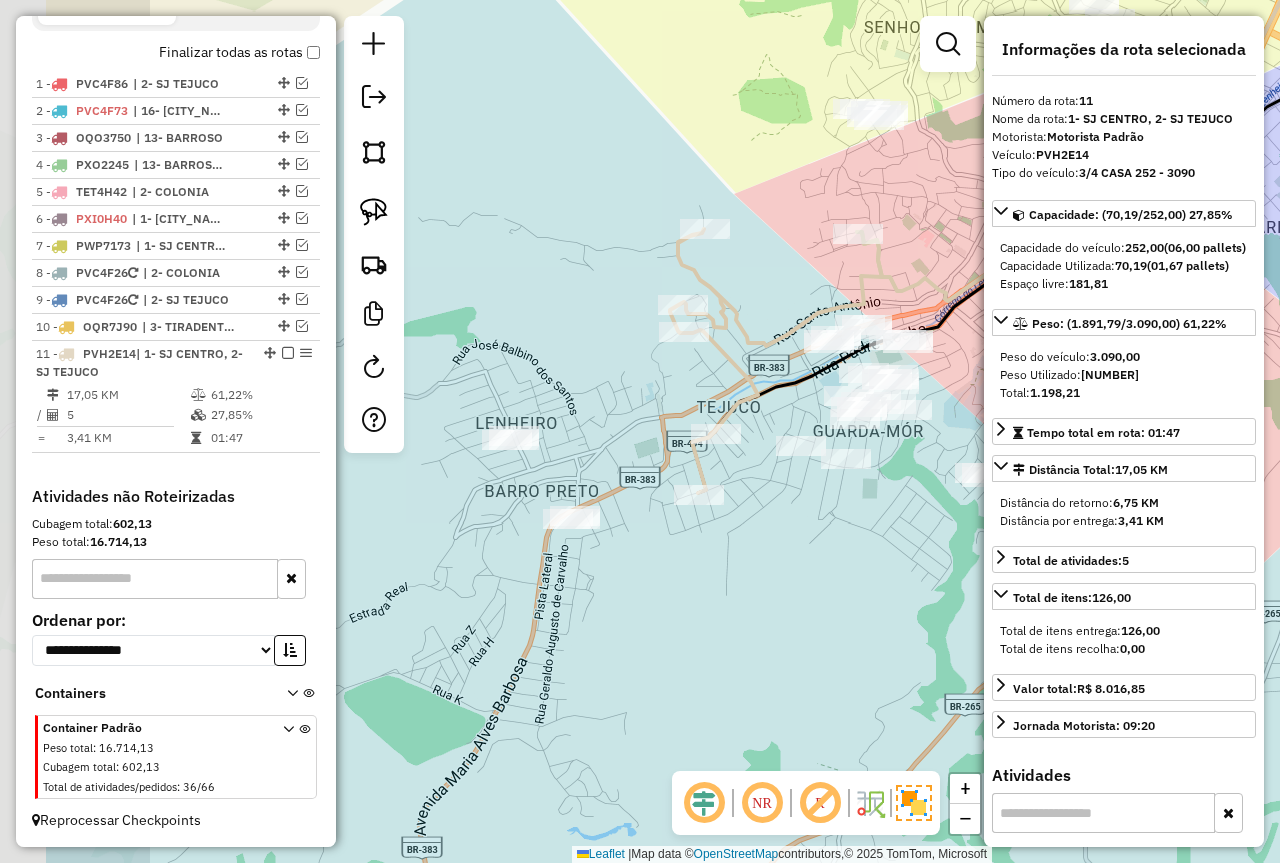 drag, startPoint x: 665, startPoint y: 573, endPoint x: 801, endPoint y: 530, distance: 142.6359 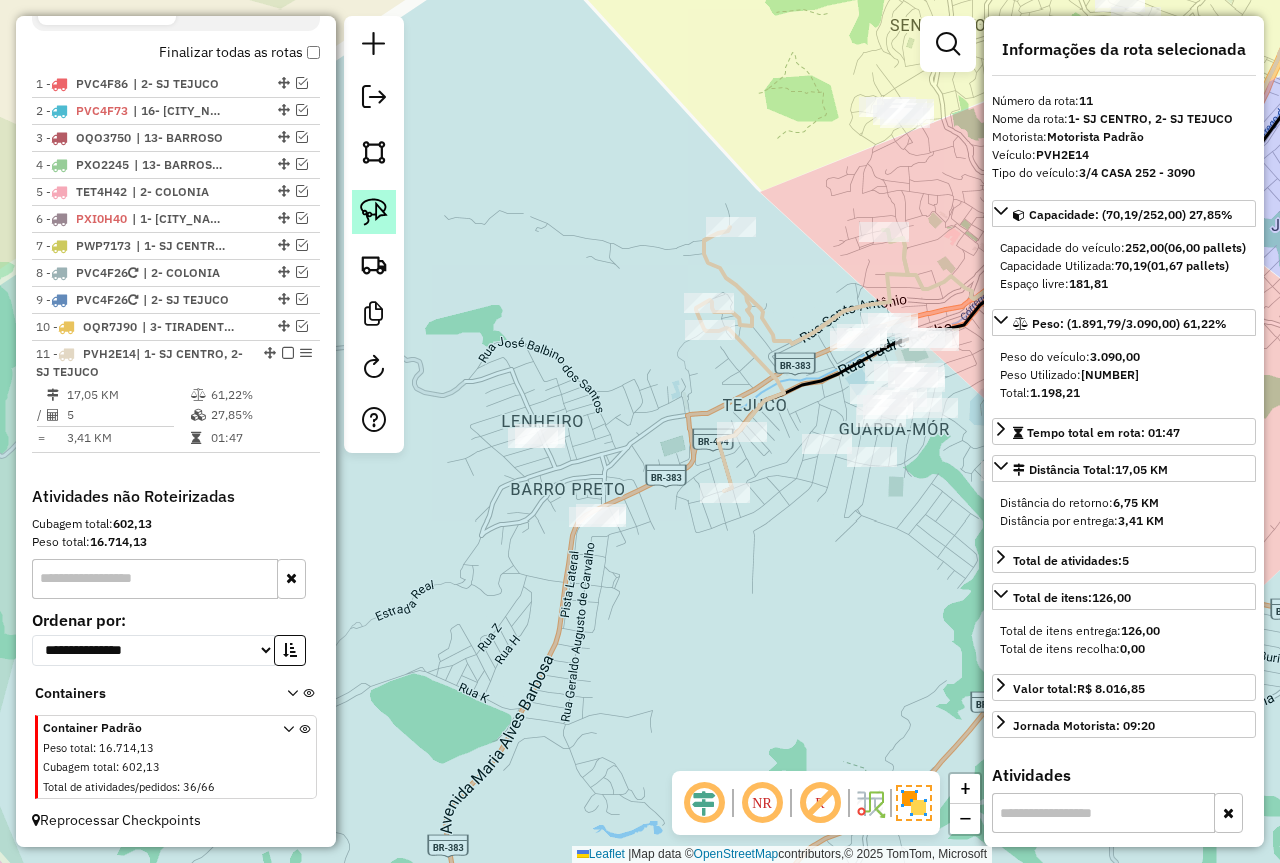 click 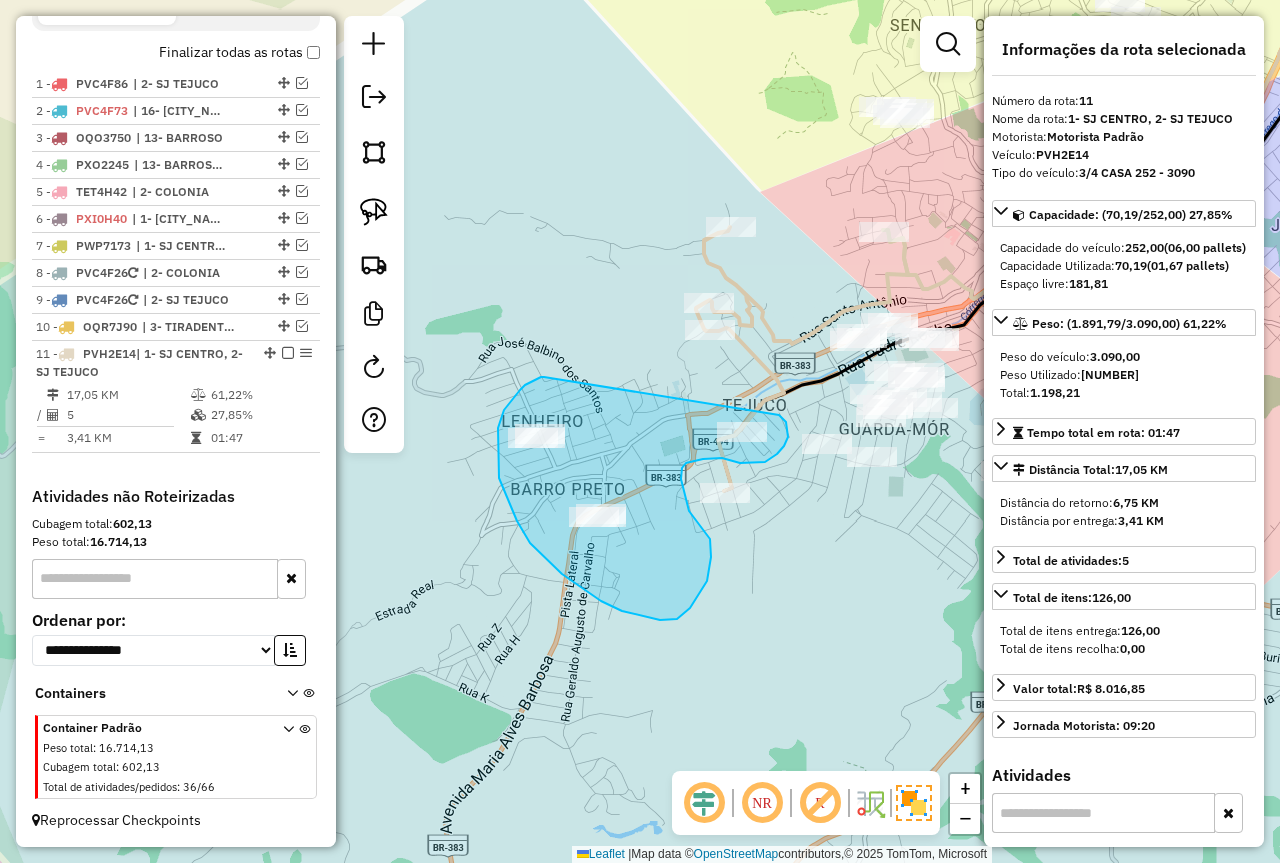 drag, startPoint x: 544, startPoint y: 377, endPoint x: 754, endPoint y: 409, distance: 212.4241 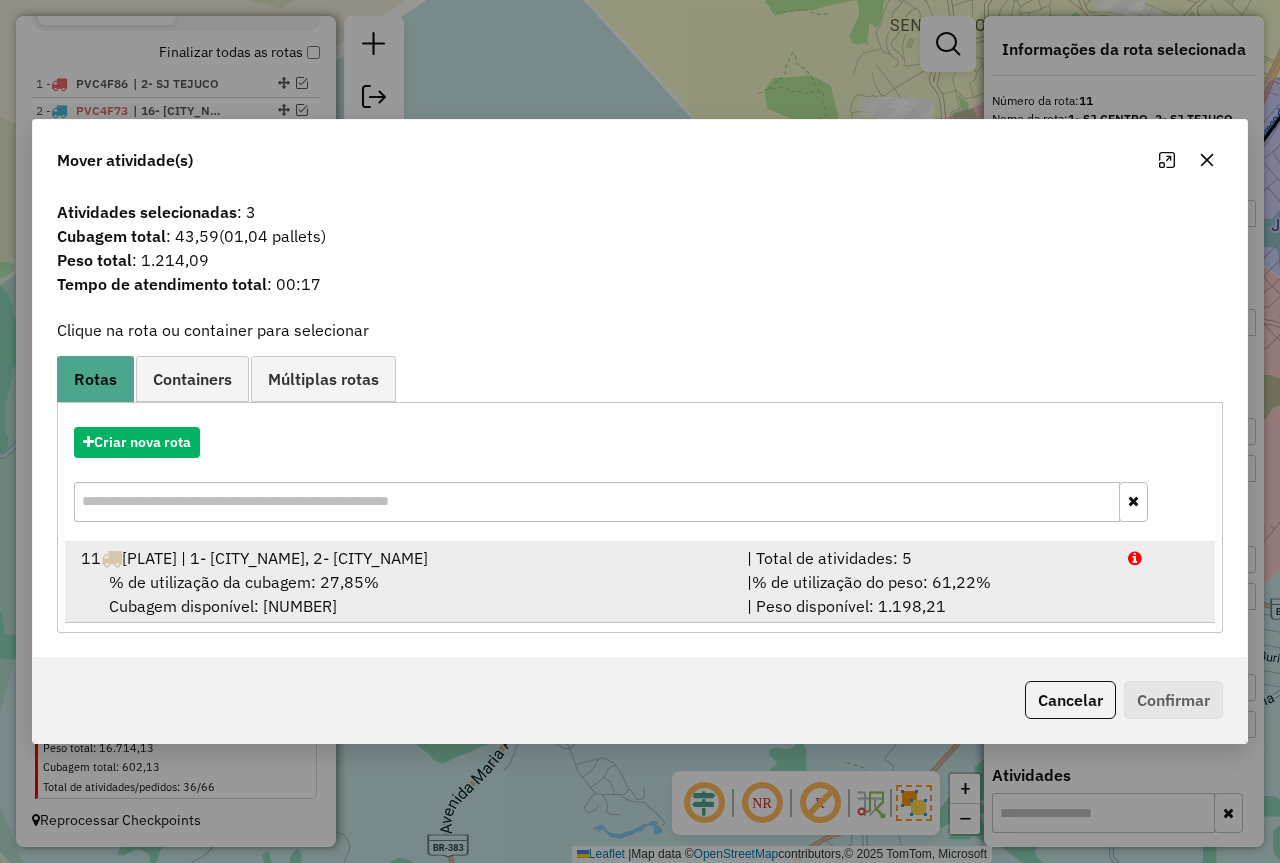 click on "|  % de utilização do peso: 61,22%  | Peso disponível: 1.198,21" at bounding box center [925, 594] 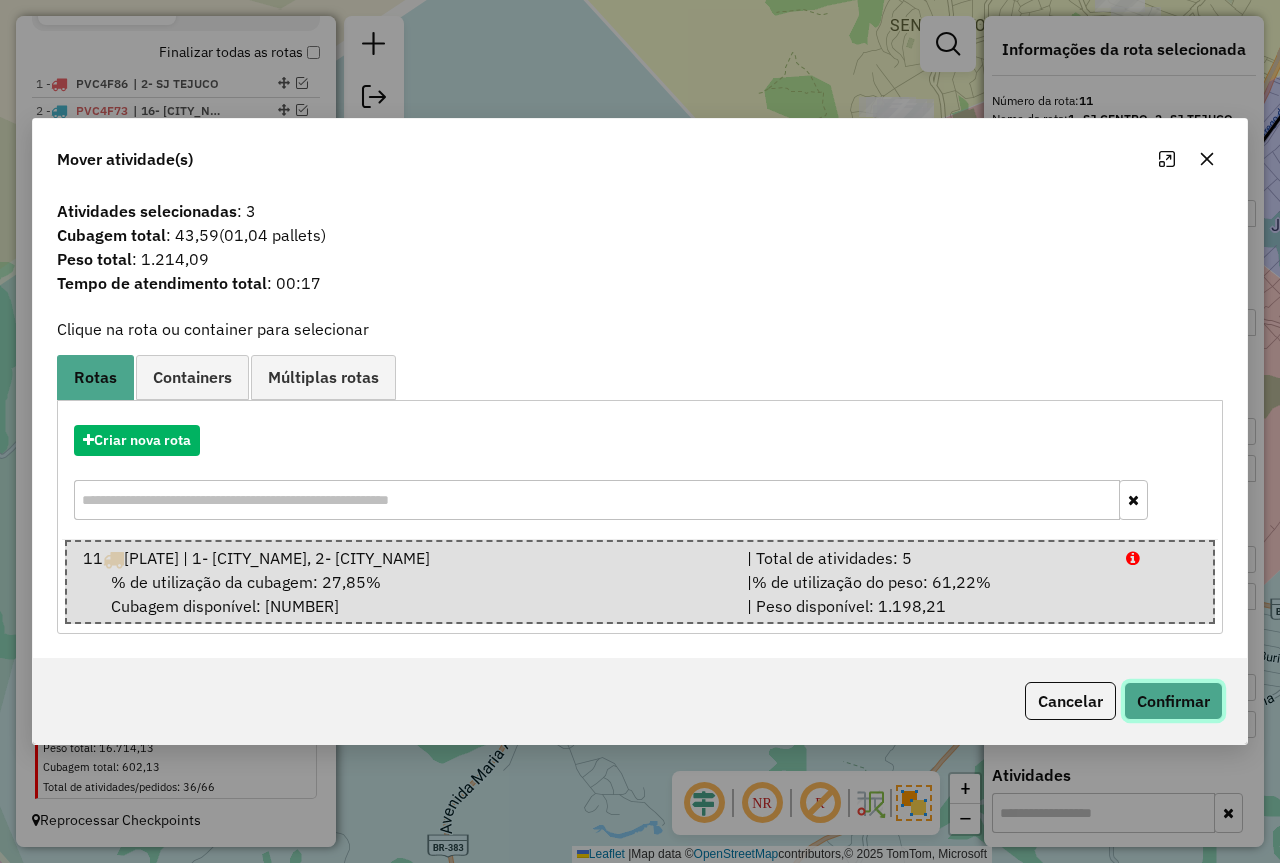 click on "Confirmar" 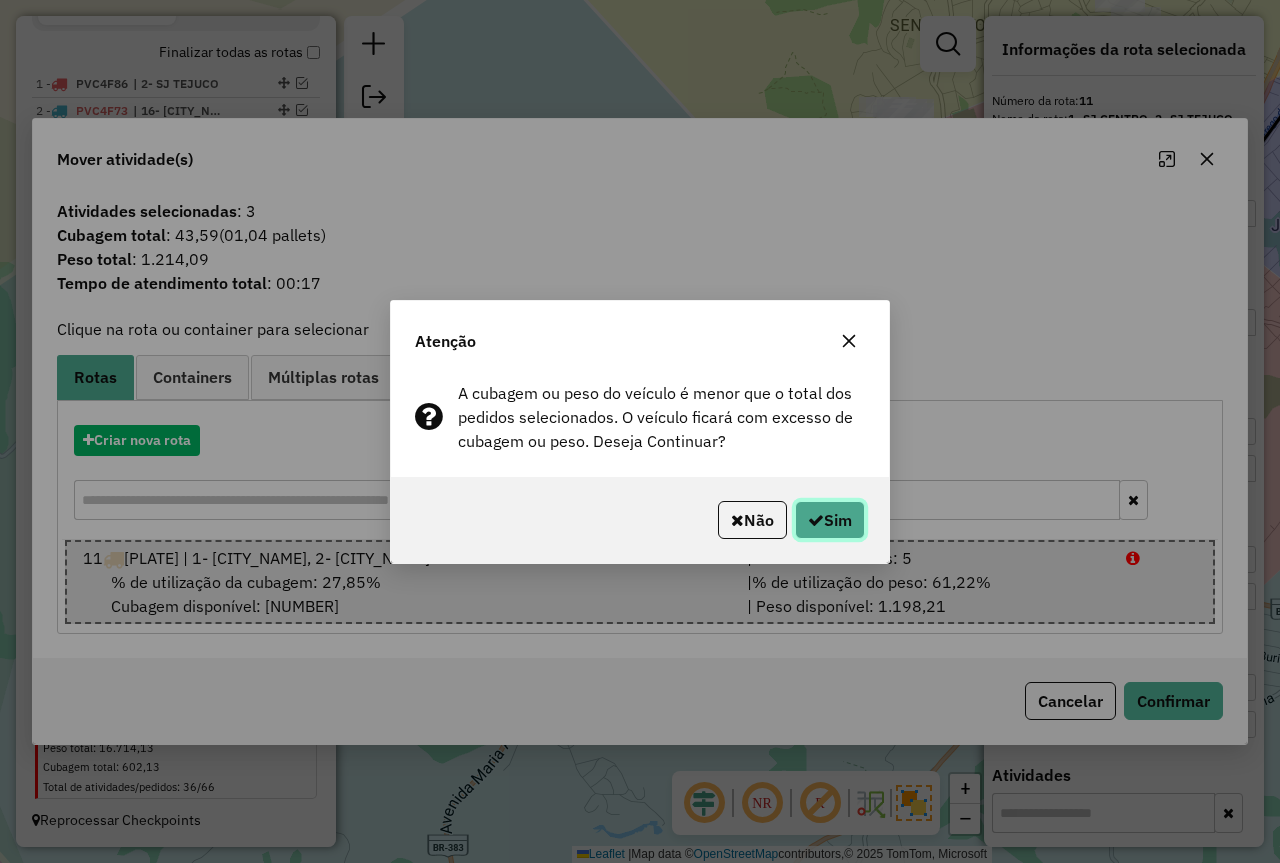 click 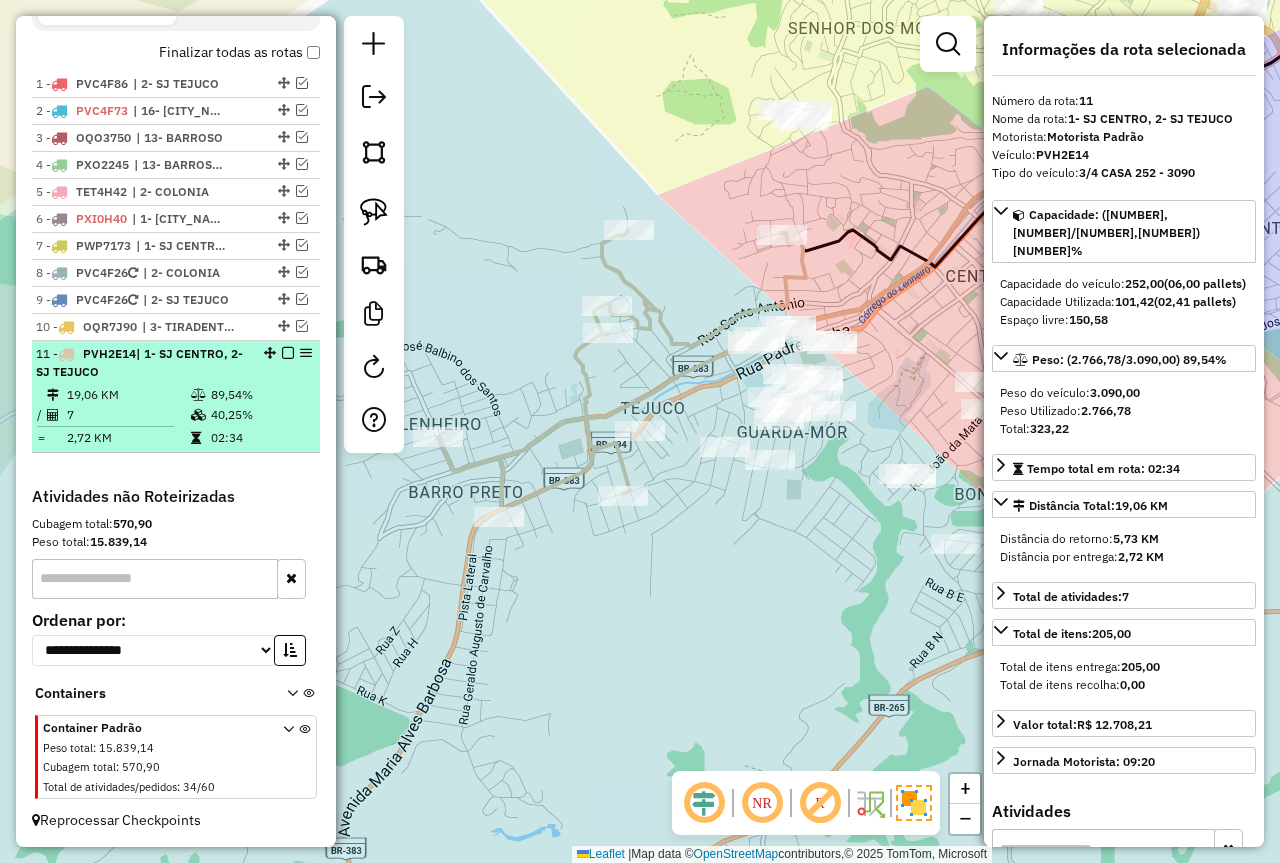 click at bounding box center [288, 353] 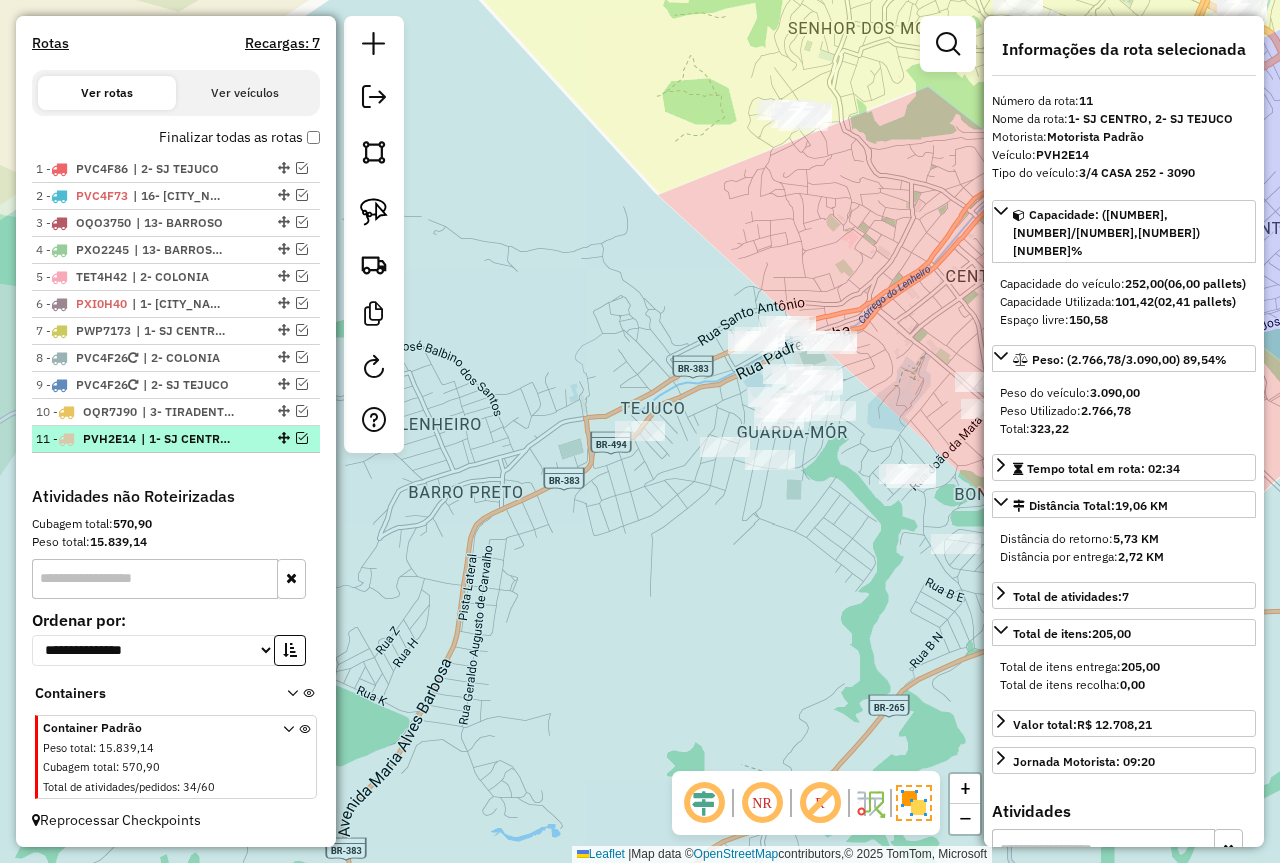 scroll, scrollTop: 634, scrollLeft: 0, axis: vertical 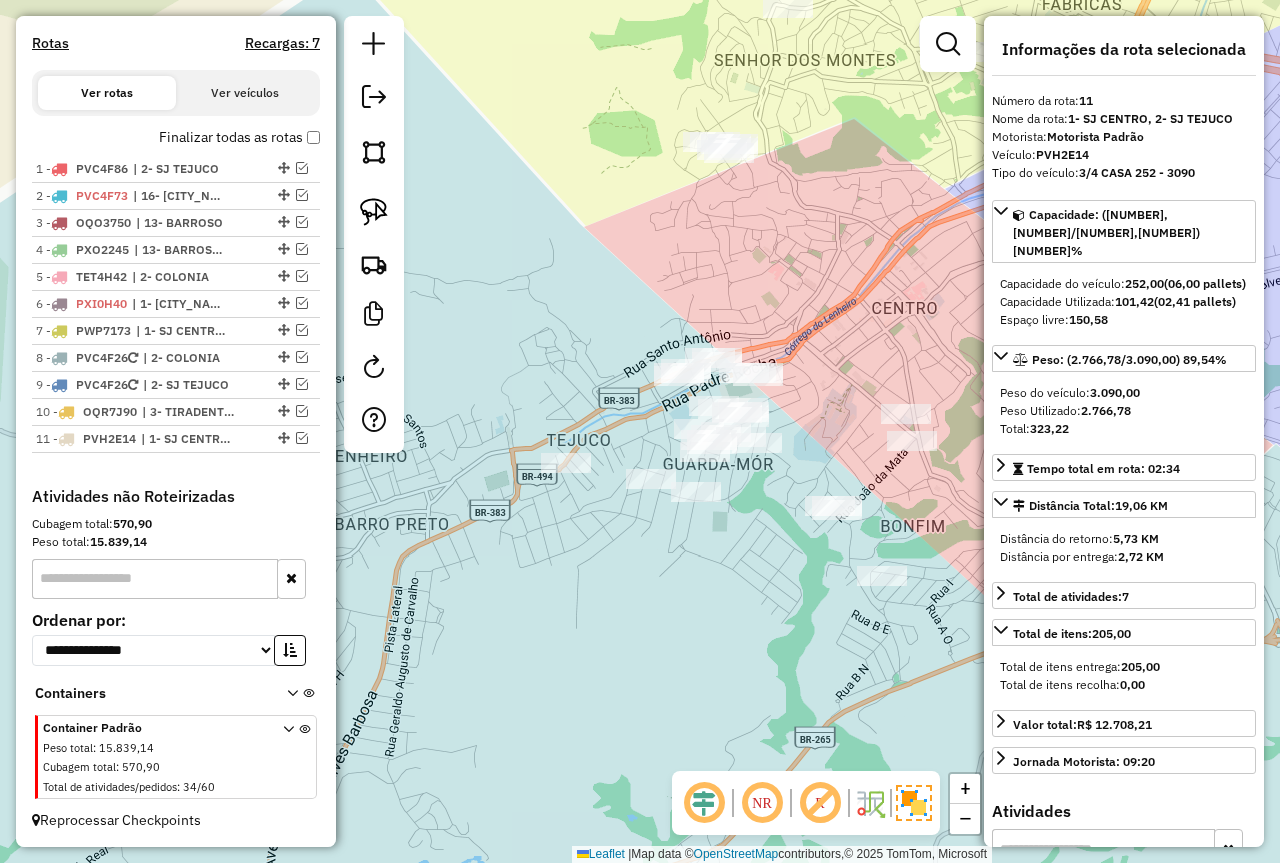 drag, startPoint x: 530, startPoint y: 317, endPoint x: 410, endPoint y: 352, distance: 125 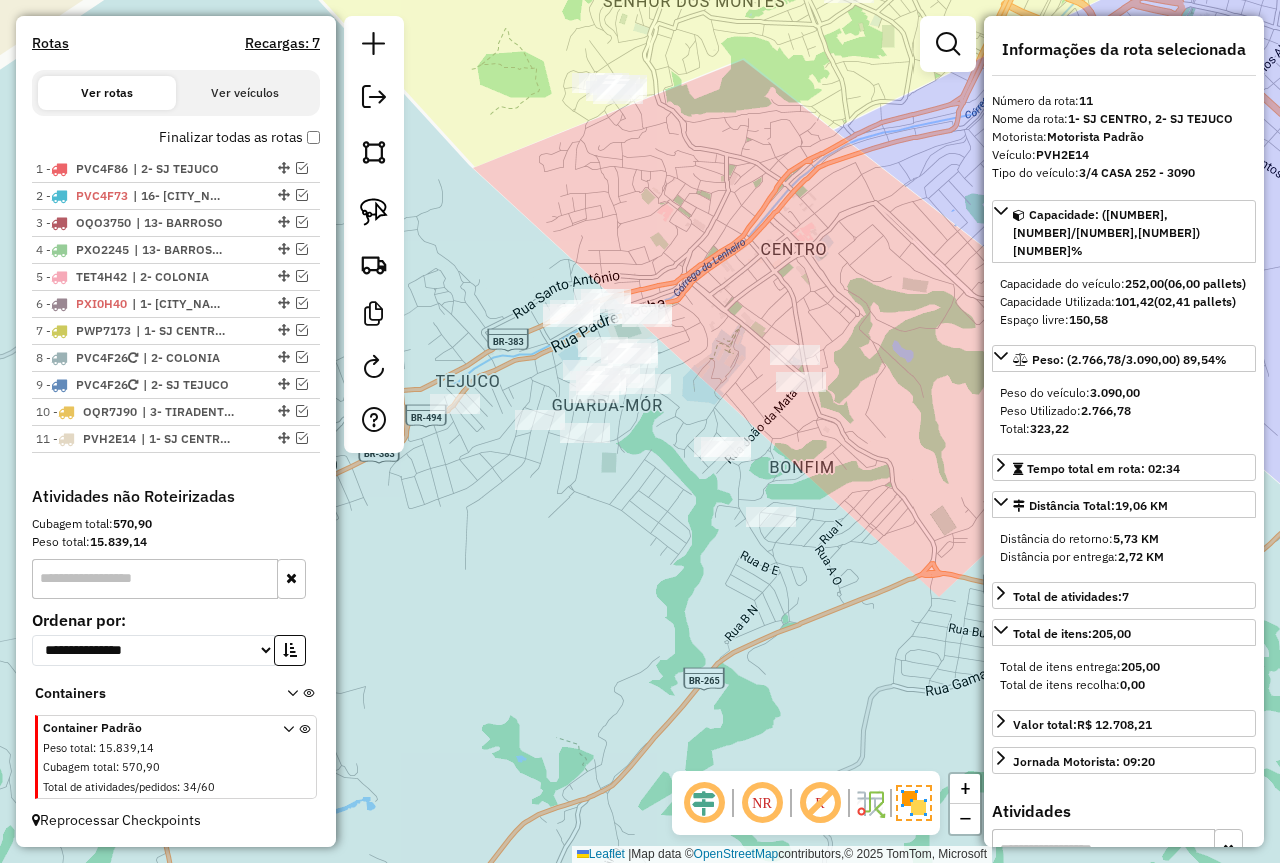 drag, startPoint x: 636, startPoint y: 573, endPoint x: 571, endPoint y: 511, distance: 89.827614 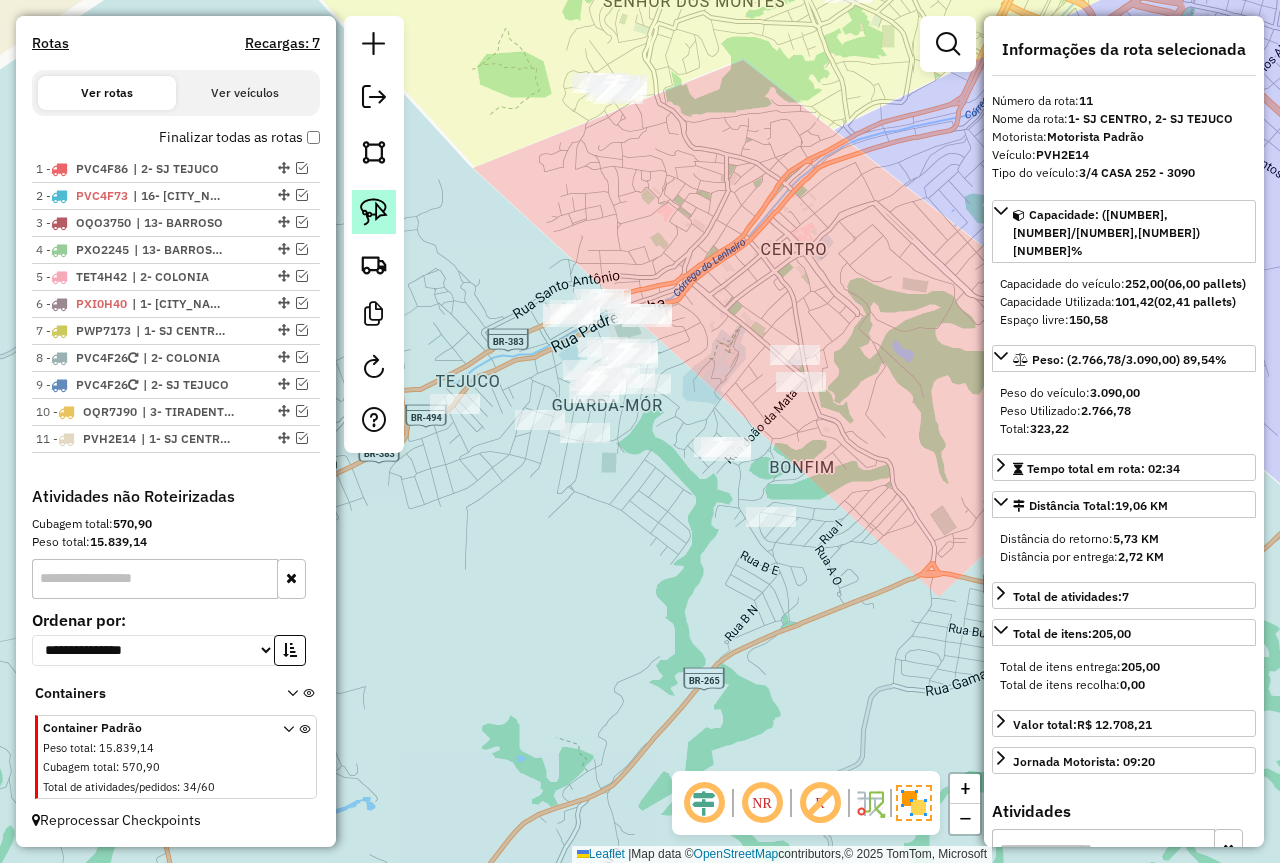 click 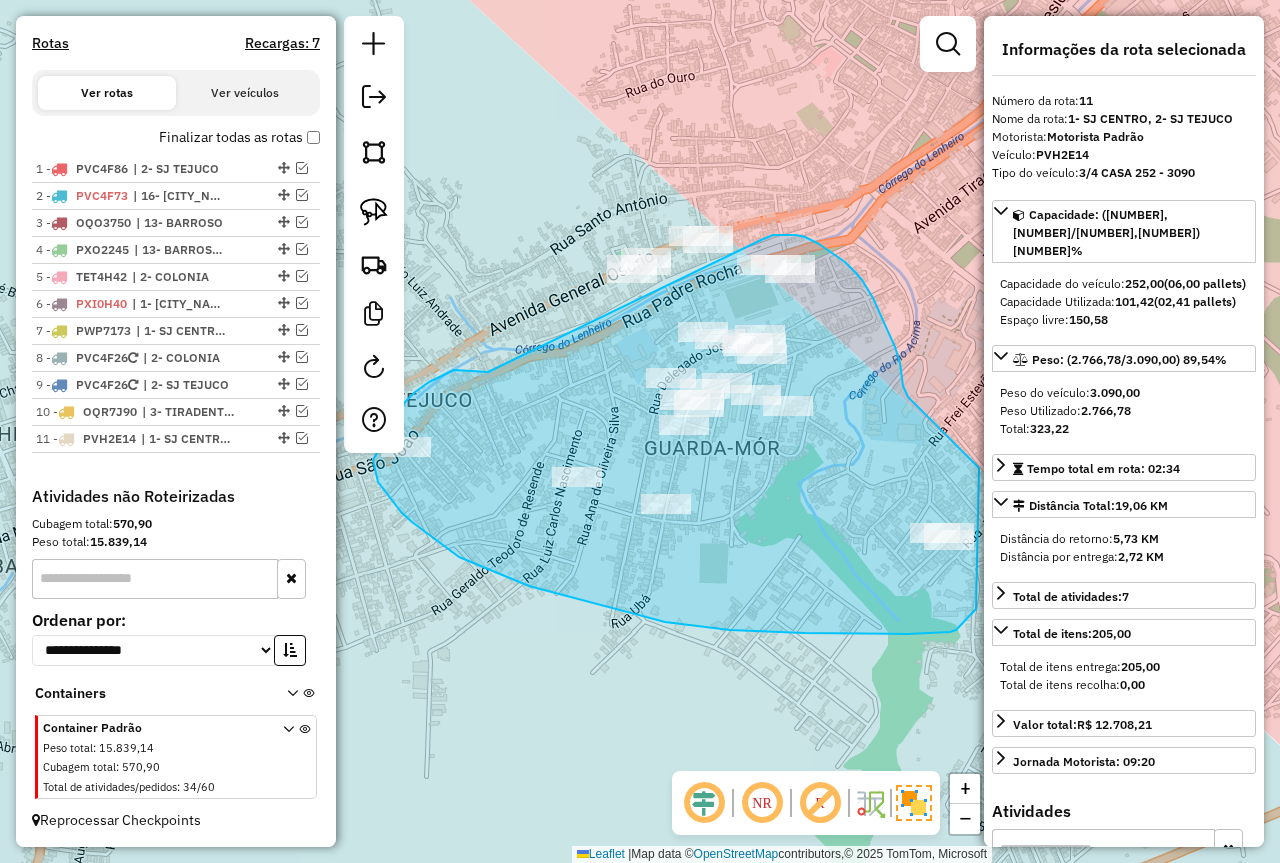 drag, startPoint x: 469, startPoint y: 370, endPoint x: 761, endPoint y: 240, distance: 319.63104 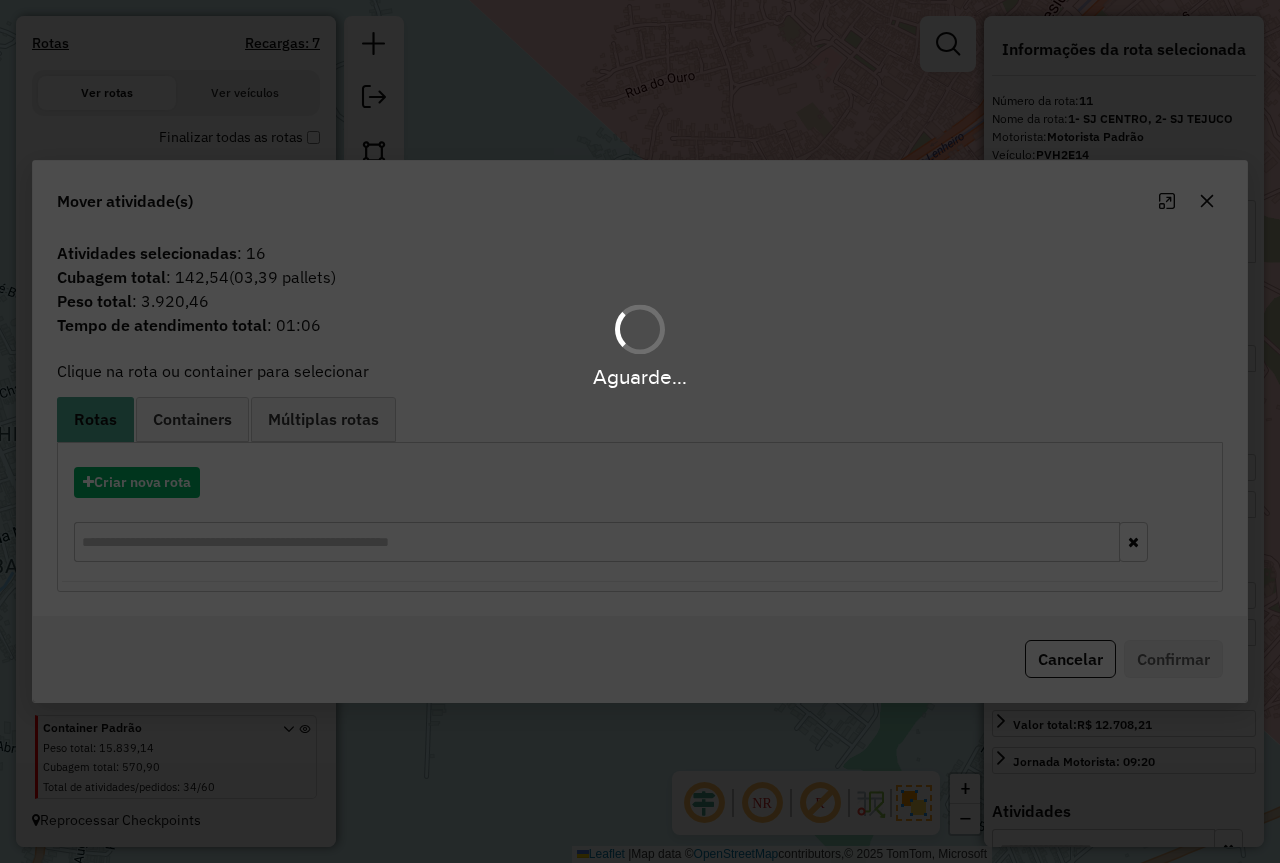 click on "Aguarde..." at bounding box center (640, 431) 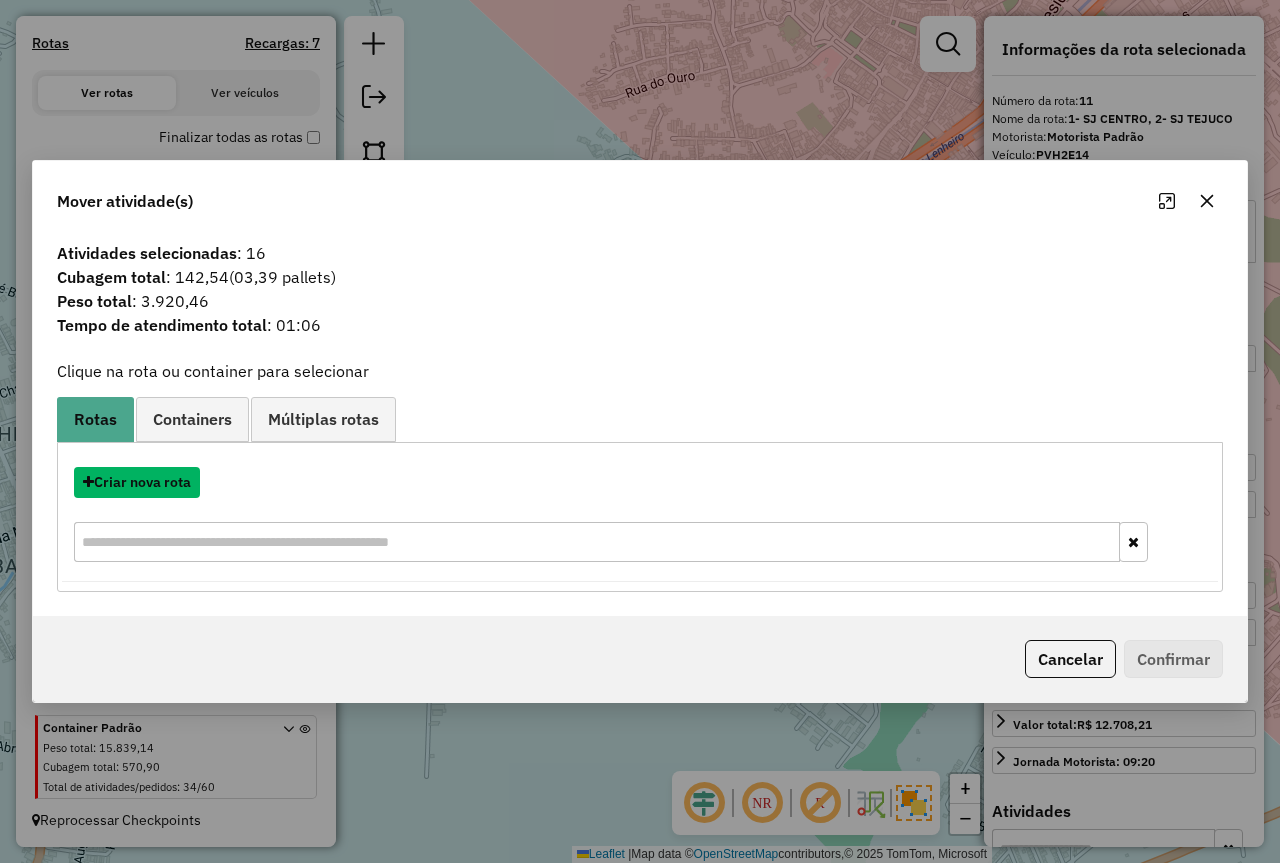click on "Criar nova rota" at bounding box center [137, 482] 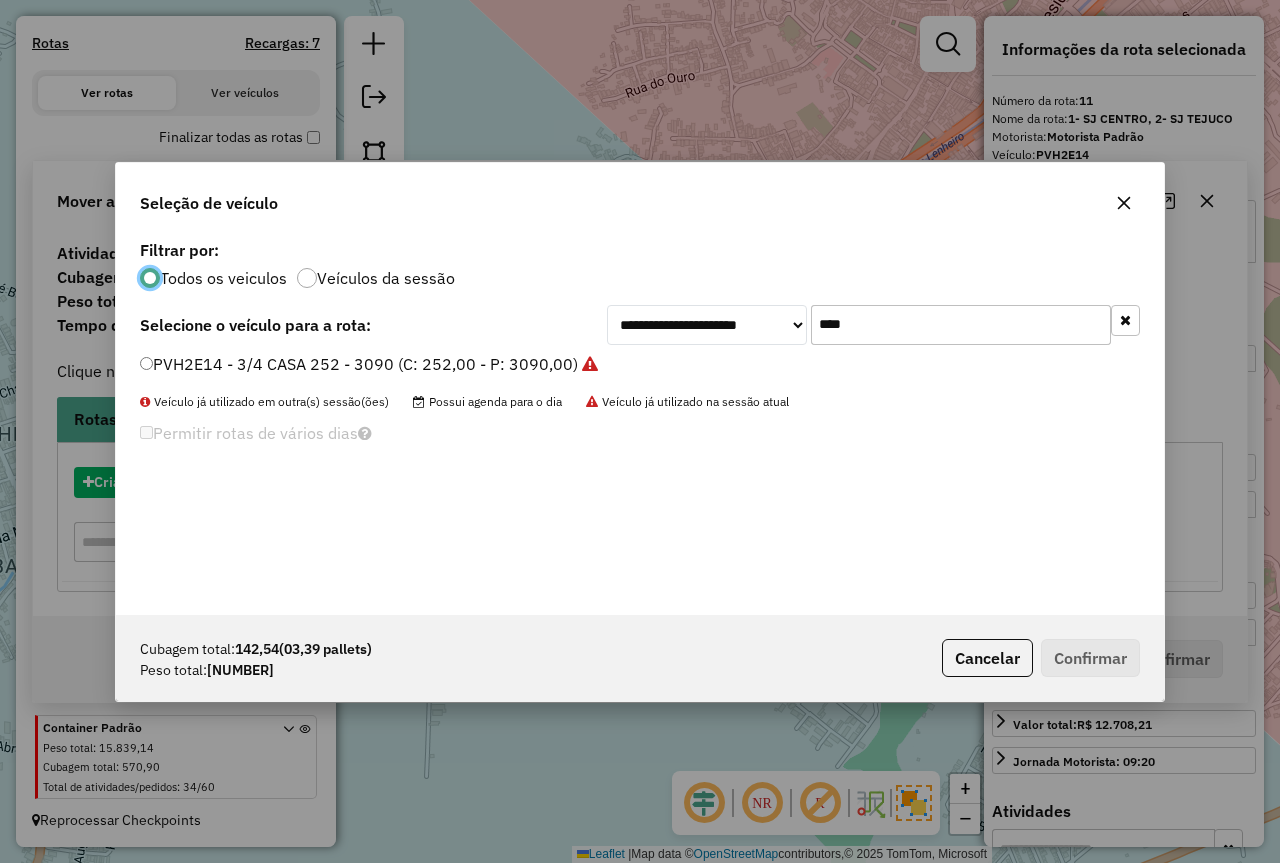 scroll, scrollTop: 11, scrollLeft: 6, axis: both 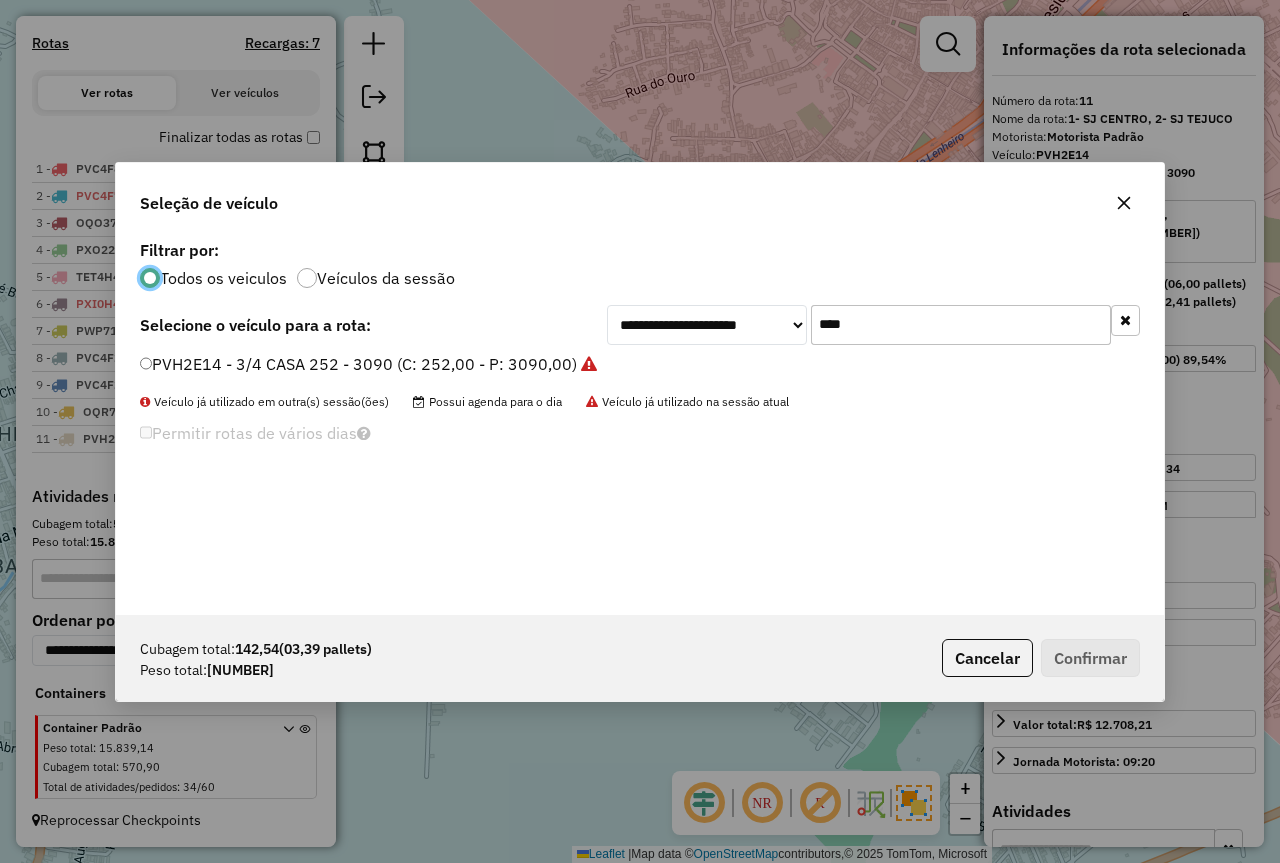 click on "PVH2E14 - 3/4 CASA 252 - 3090 (C: 252,00 - P: 3090,00)" 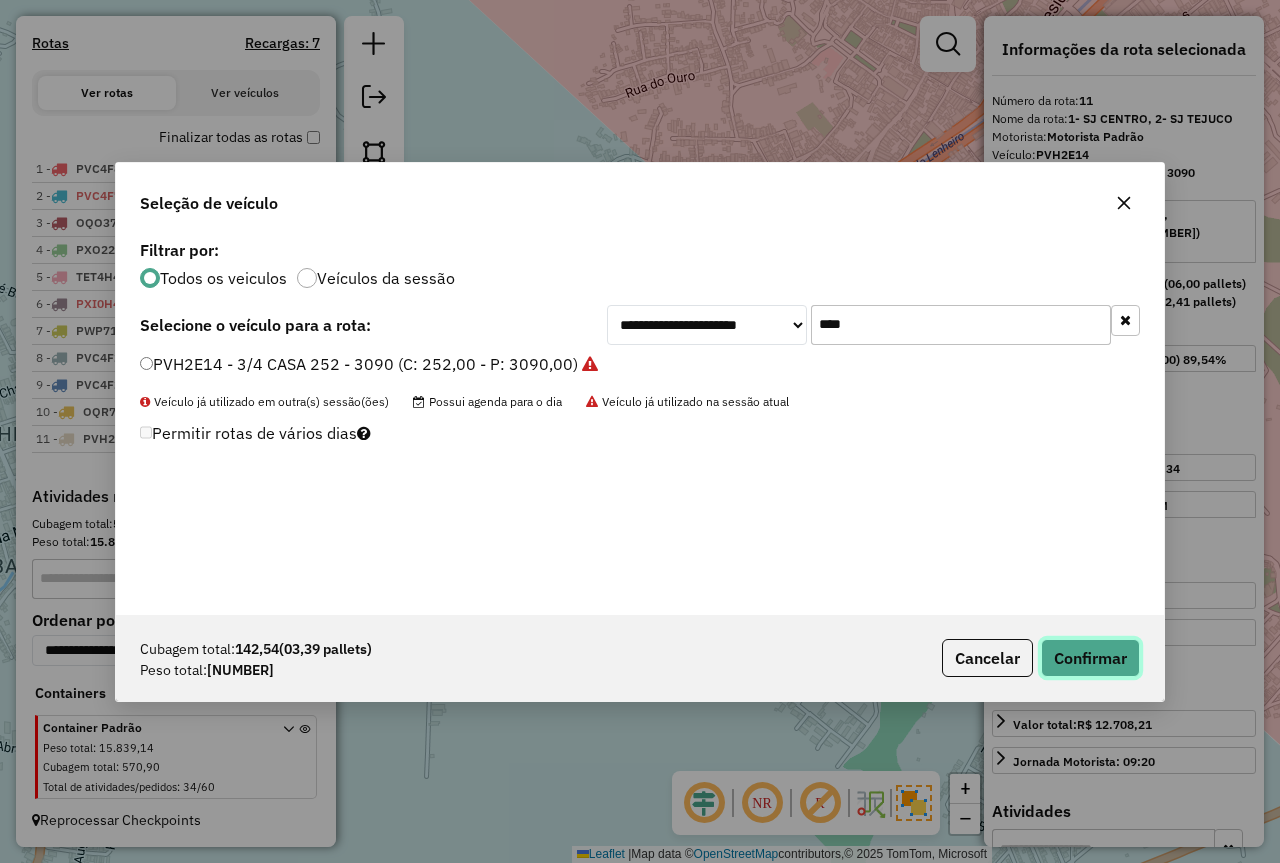 click on "Confirmar" 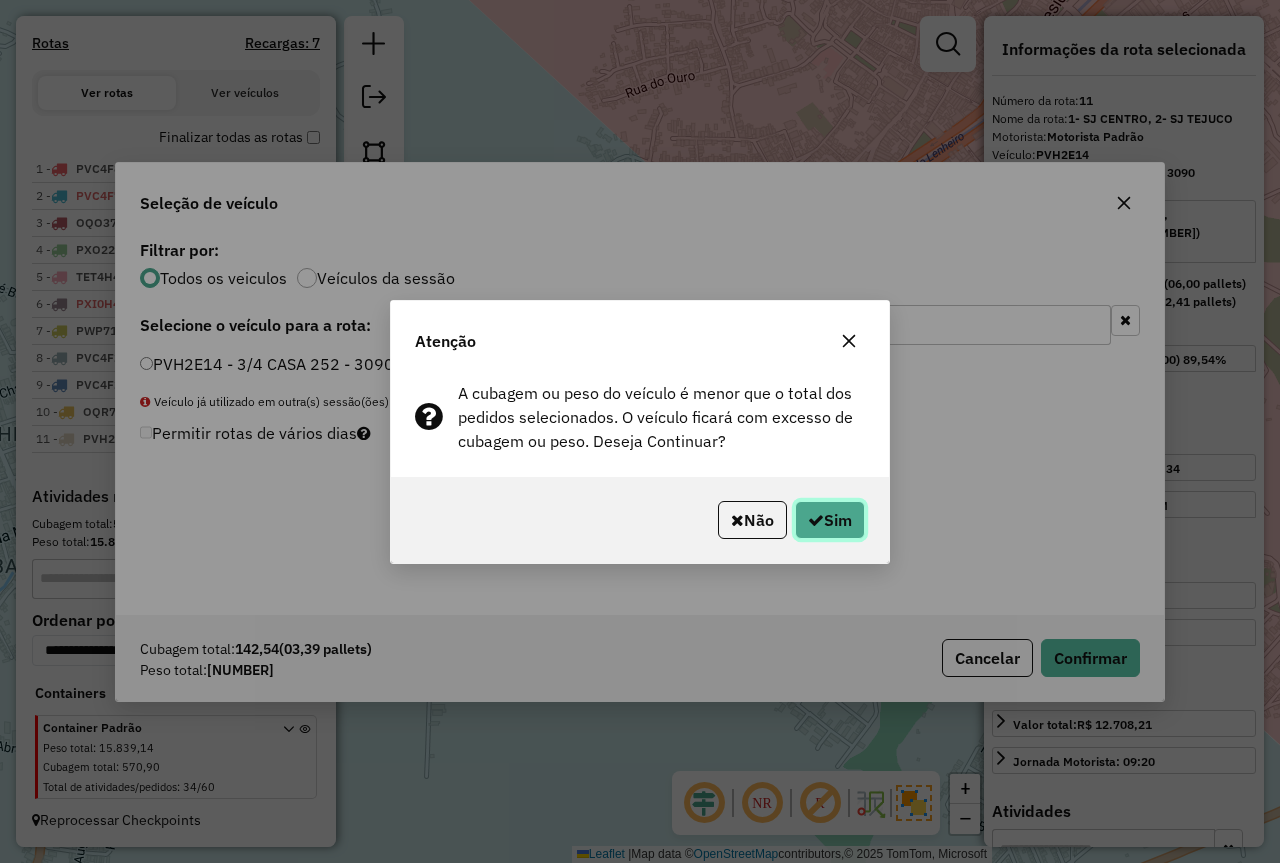 click 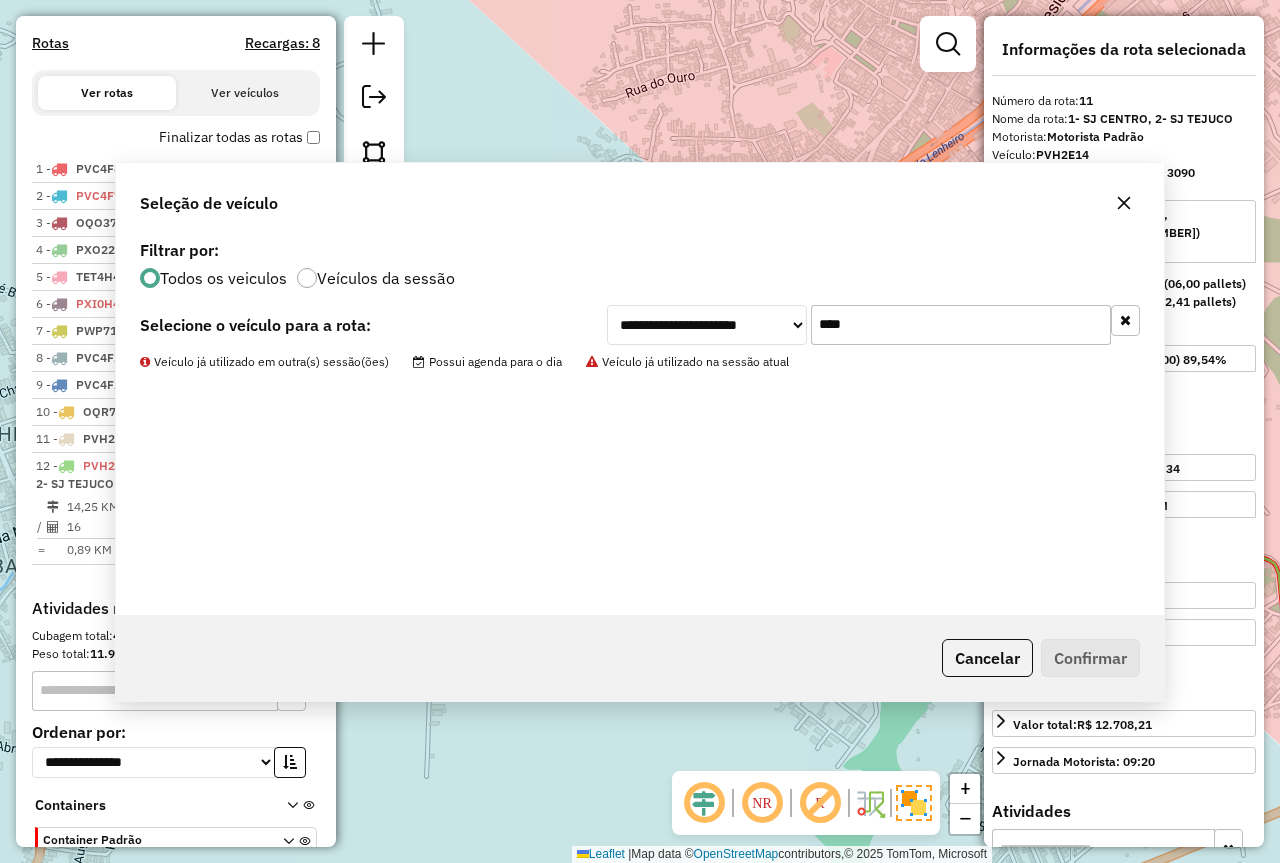 scroll, scrollTop: 746, scrollLeft: 0, axis: vertical 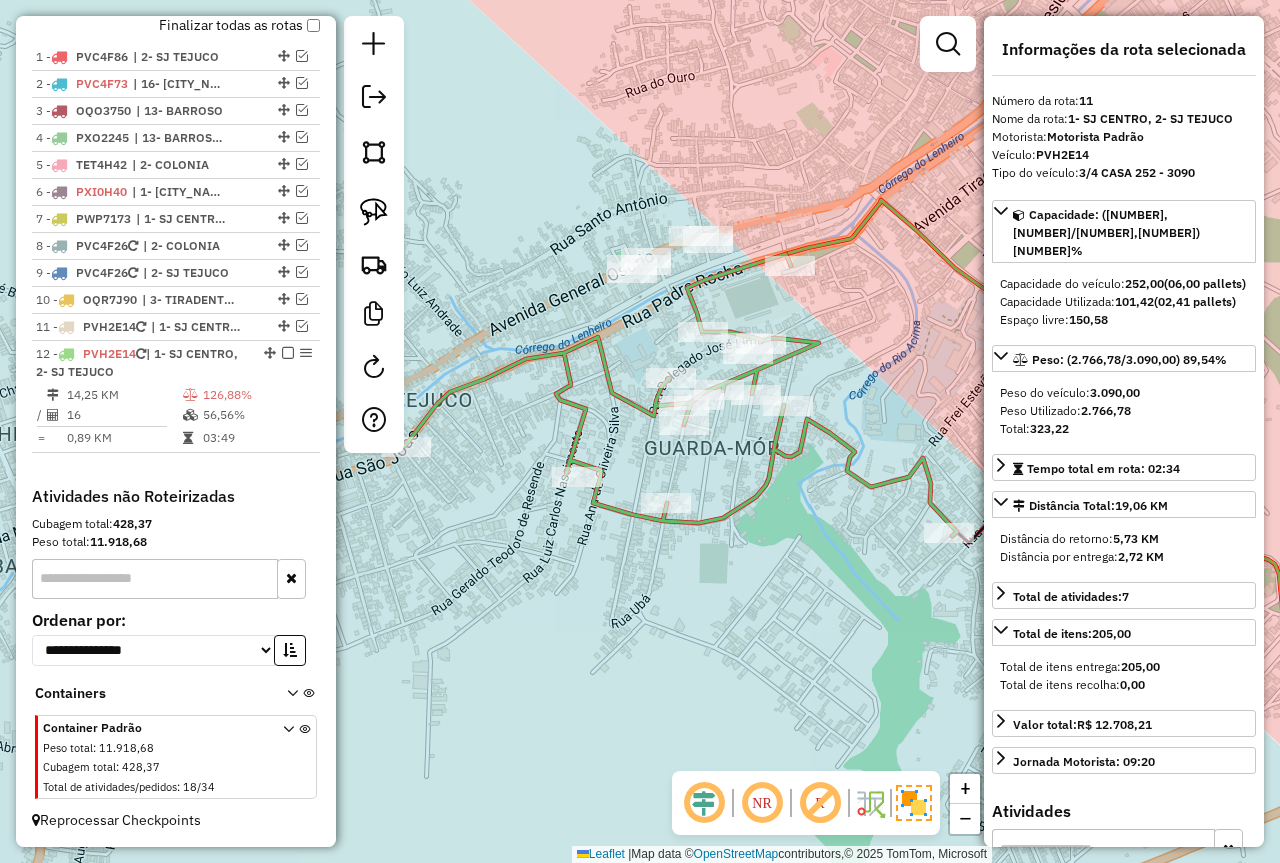 drag, startPoint x: 677, startPoint y: 622, endPoint x: 448, endPoint y: 533, distance: 245.6868 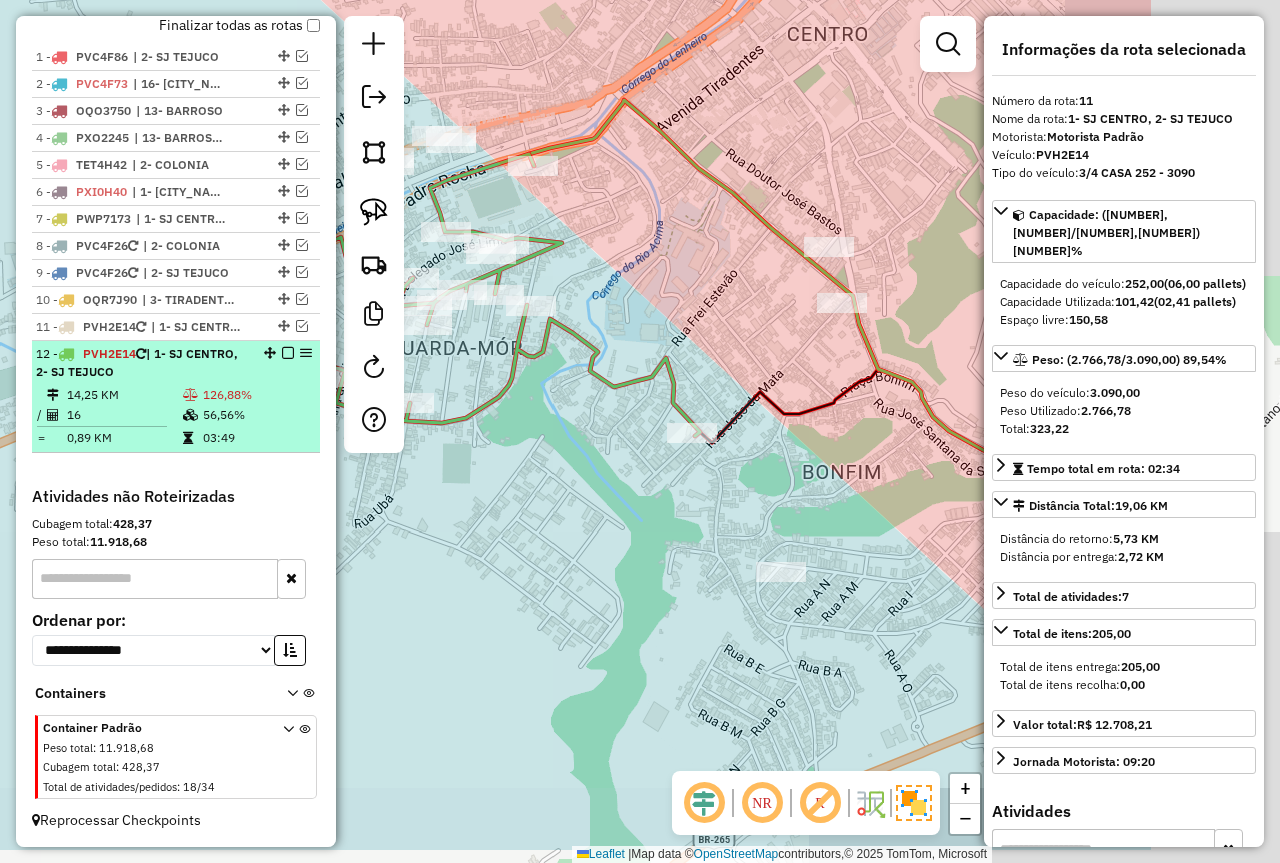click on "126,88%" at bounding box center (257, 395) 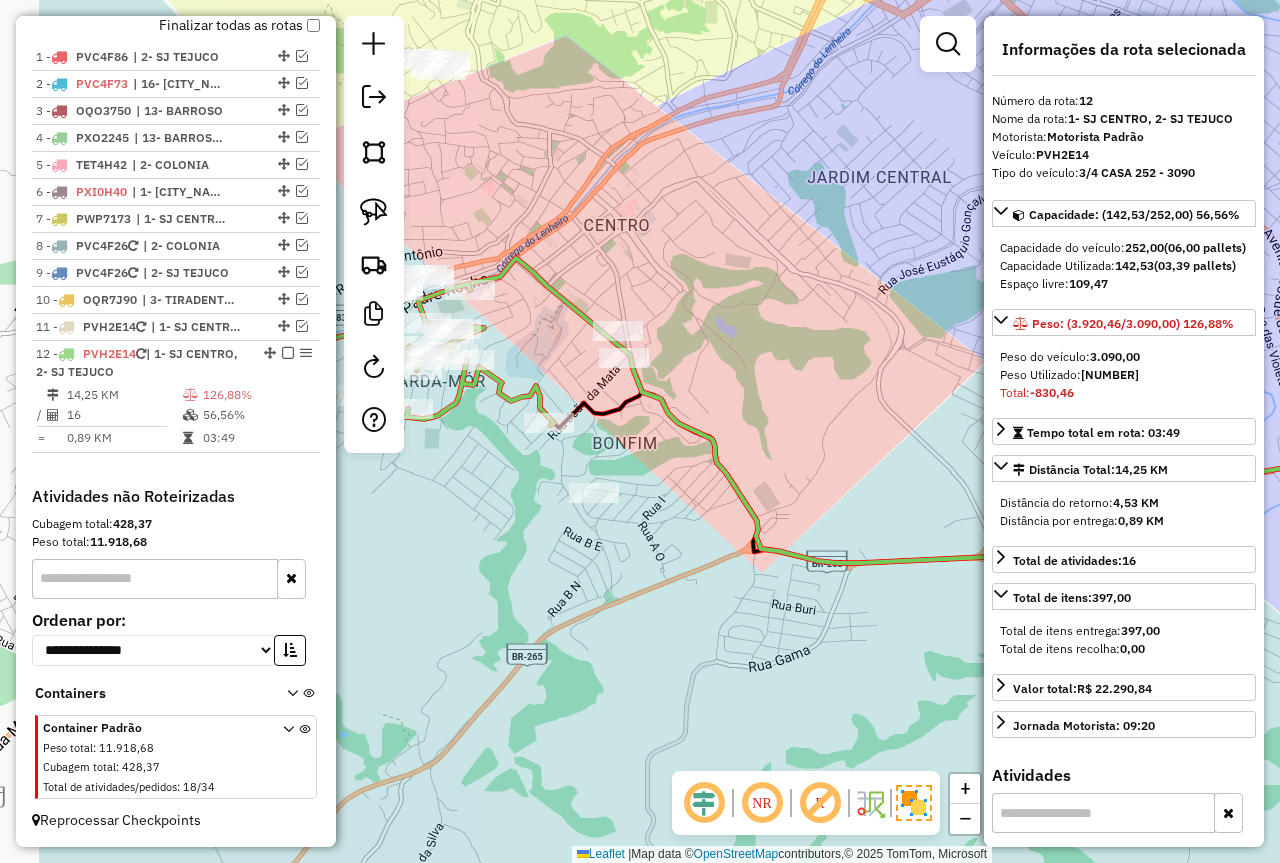 drag, startPoint x: 695, startPoint y: 531, endPoint x: 760, endPoint y: 458, distance: 97.74457 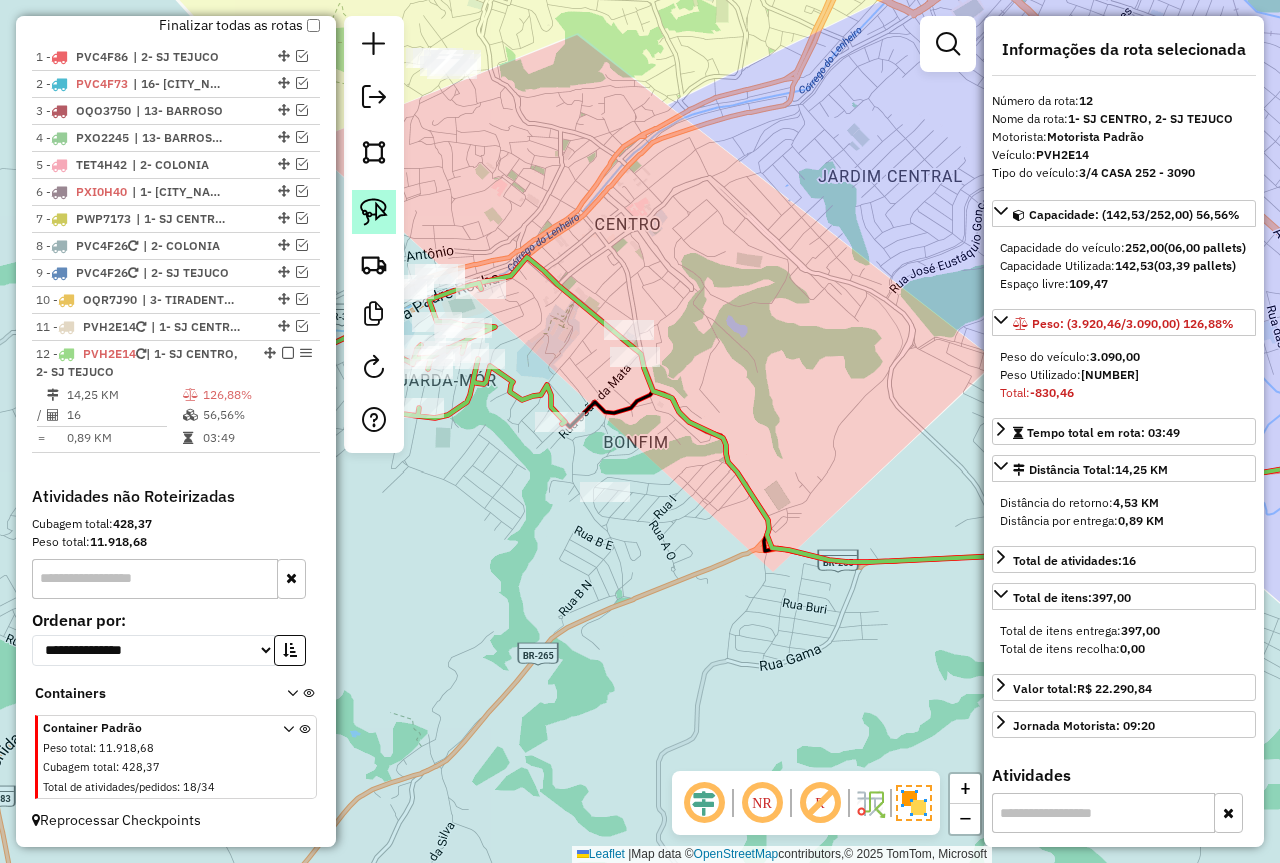 click 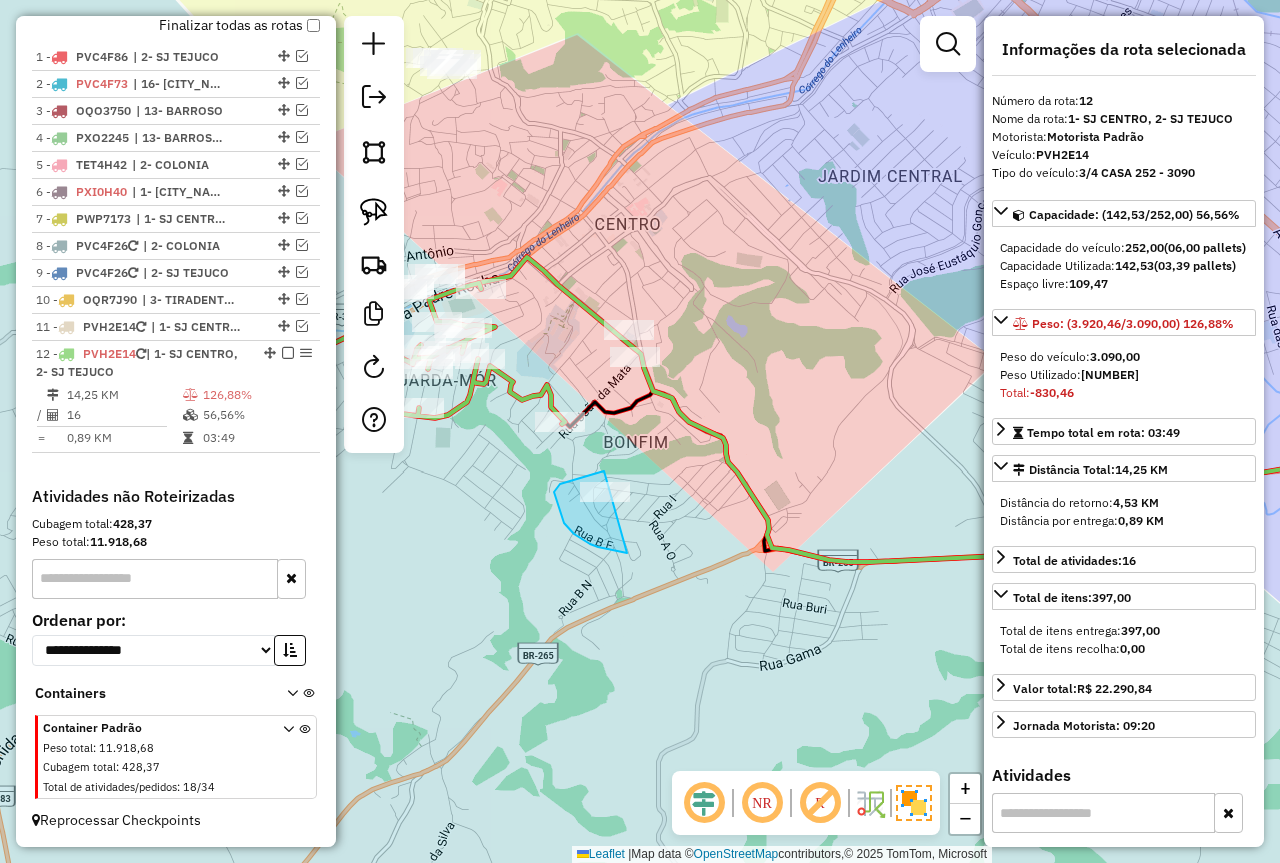 drag, startPoint x: 604, startPoint y: 471, endPoint x: 659, endPoint y: 541, distance: 89.02247 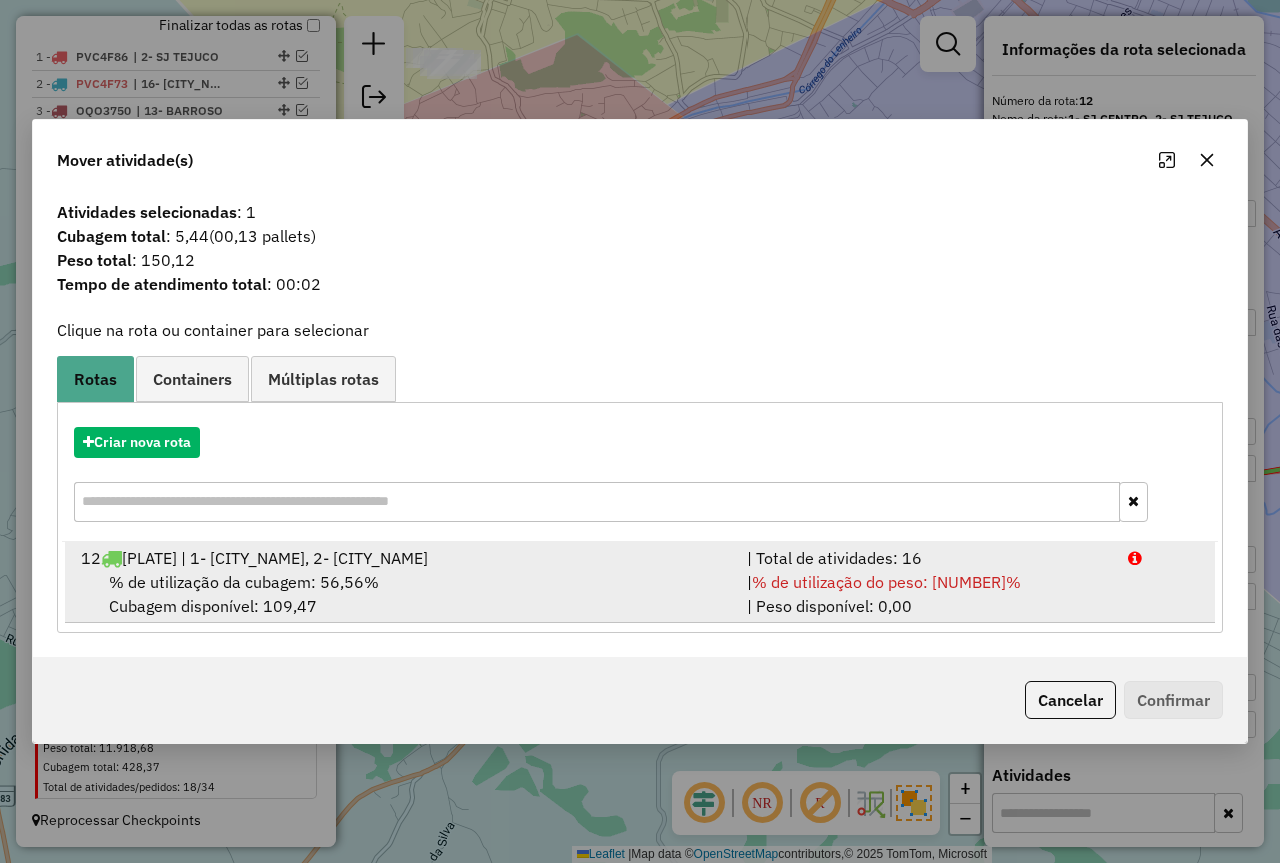 click on "% de utilização do peso: 126,88%" at bounding box center (886, 582) 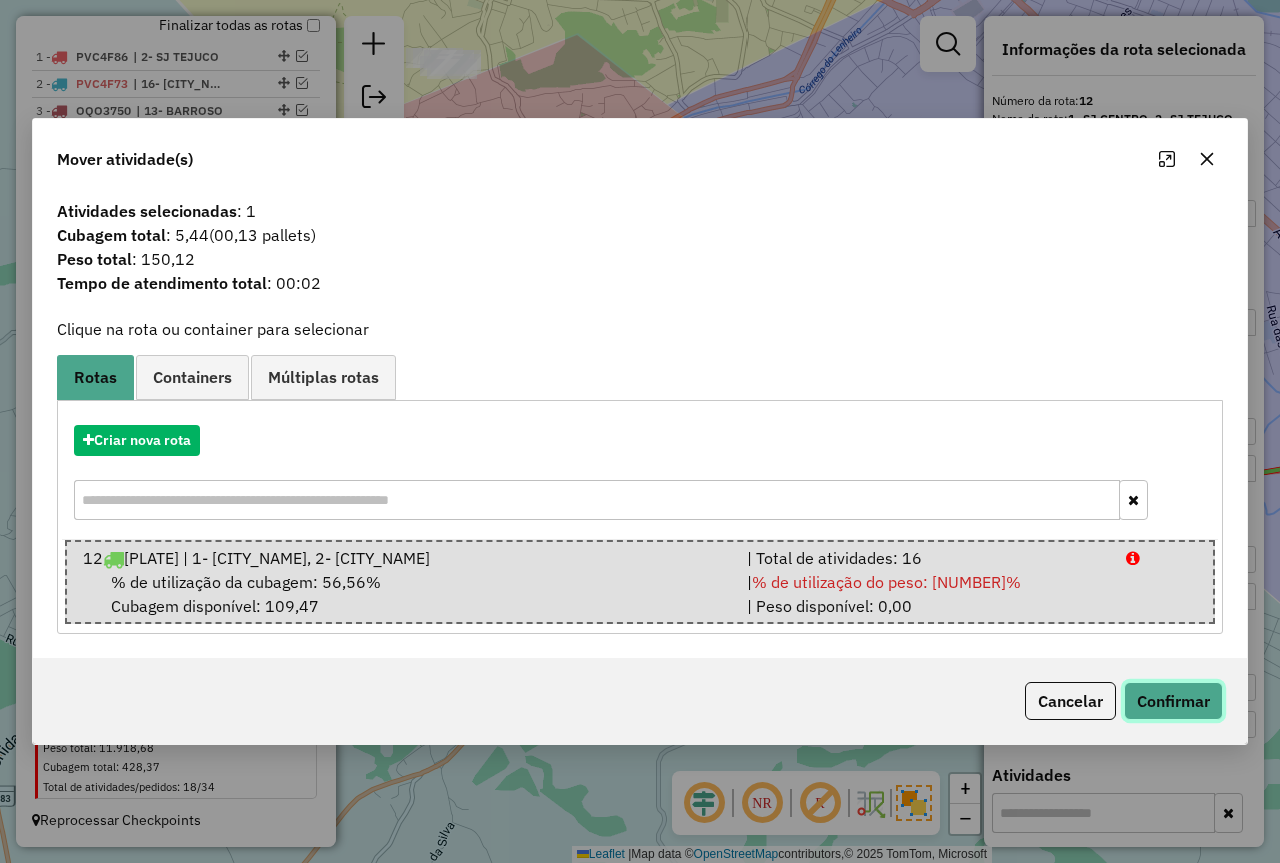click on "Confirmar" 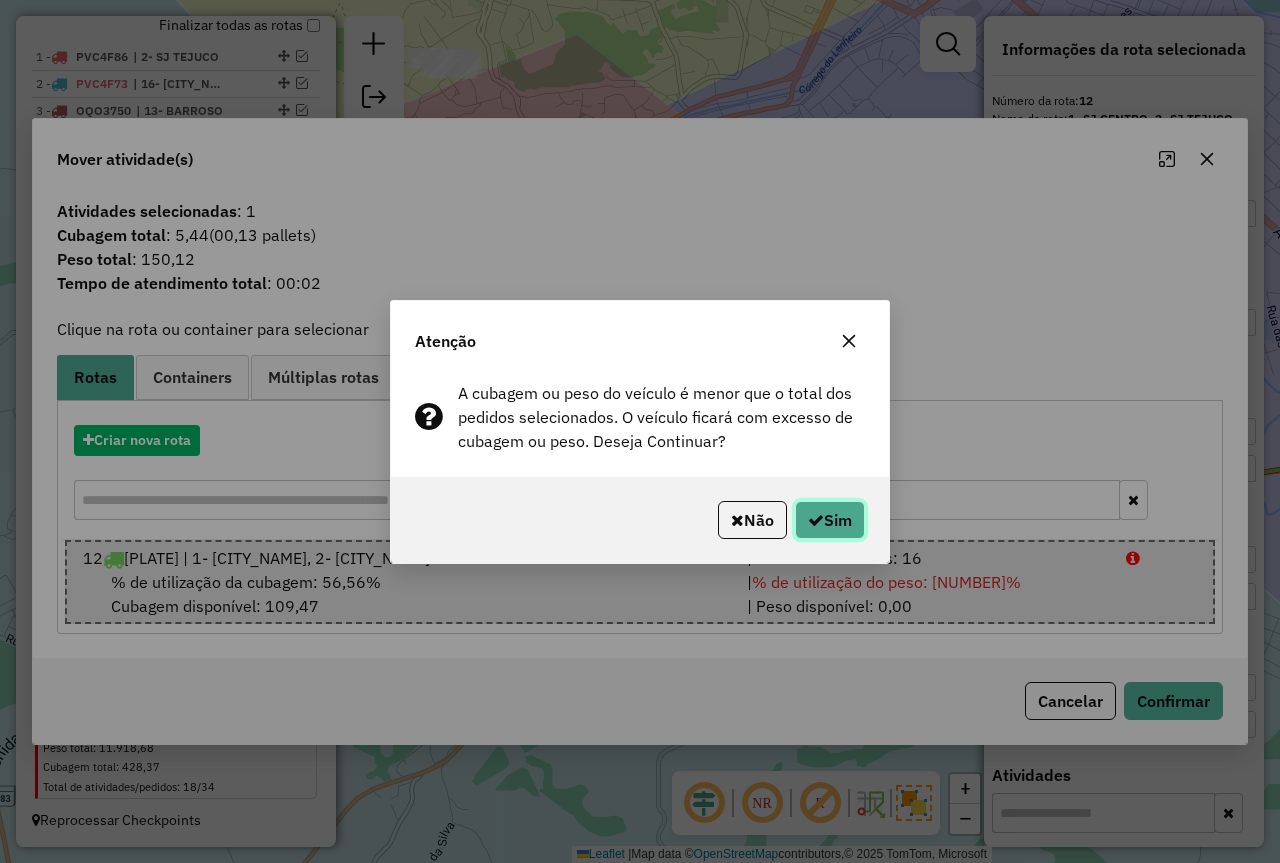 click 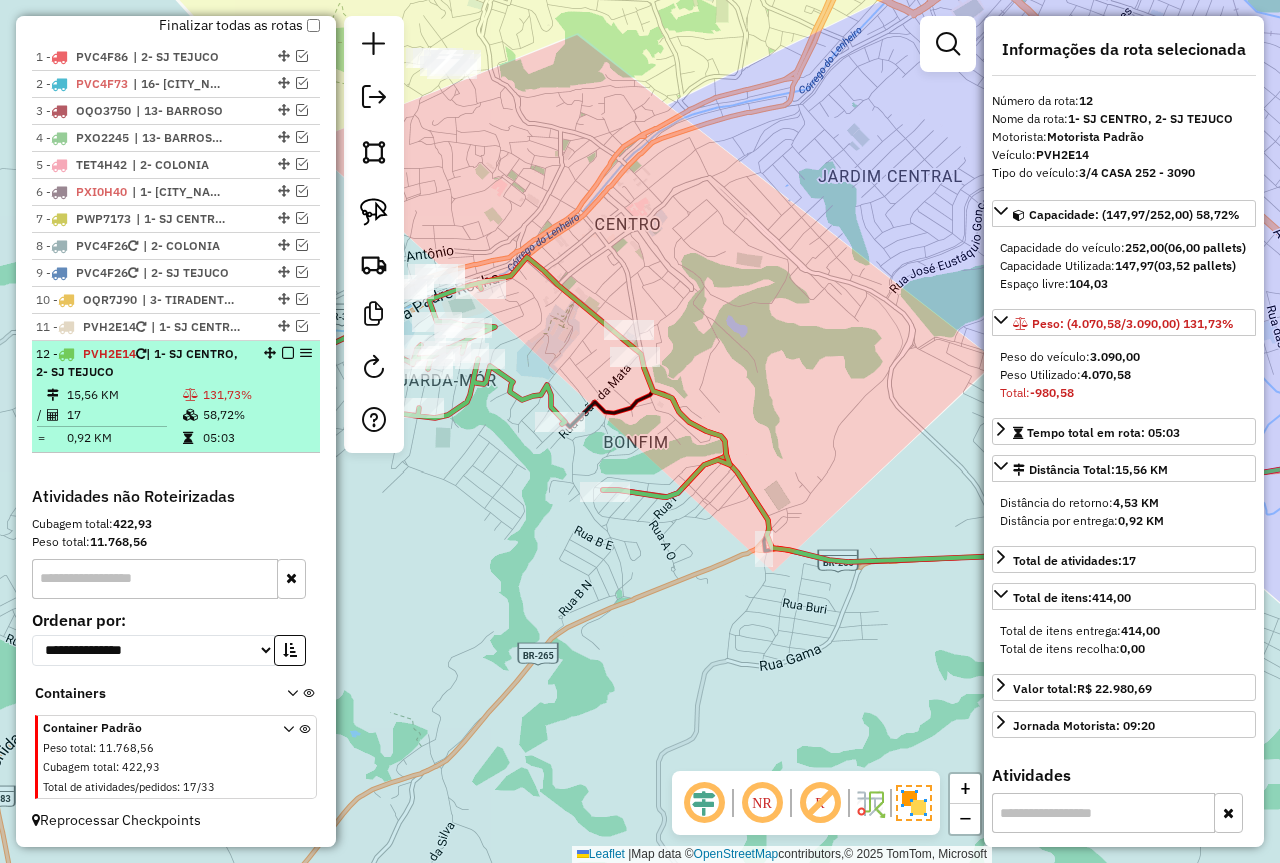 click on "131,73%" at bounding box center [257, 395] 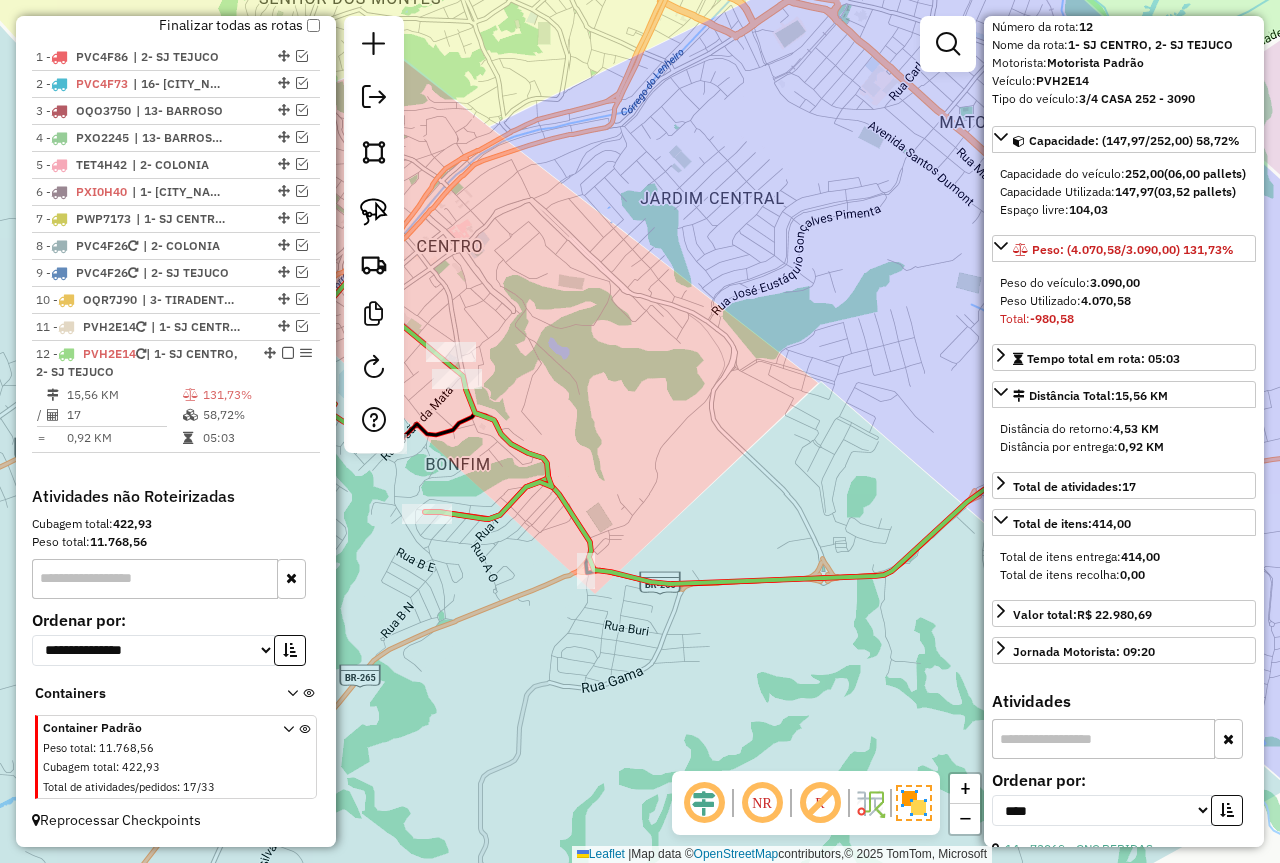 scroll, scrollTop: 400, scrollLeft: 0, axis: vertical 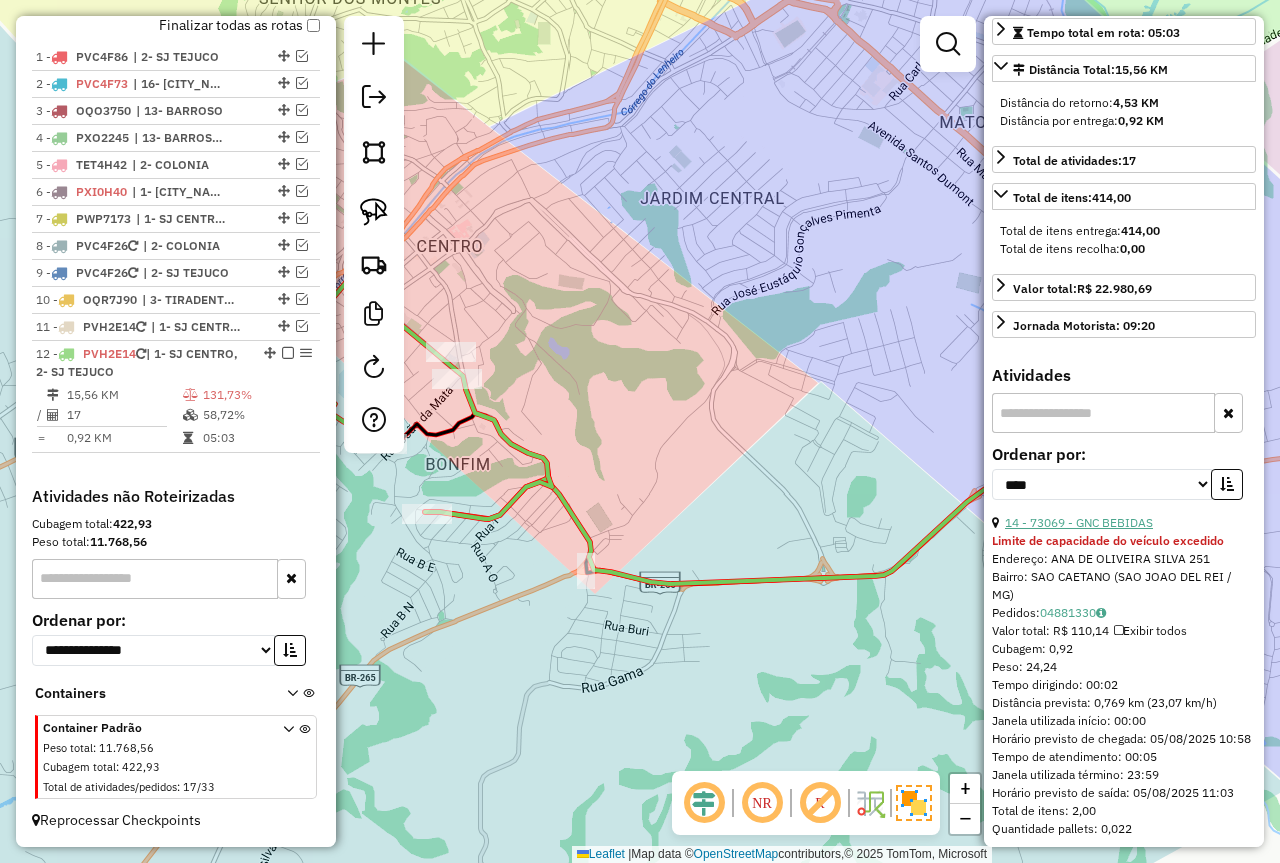 click on "14 - 73069 - GNC BEBIDAS" at bounding box center [1079, 522] 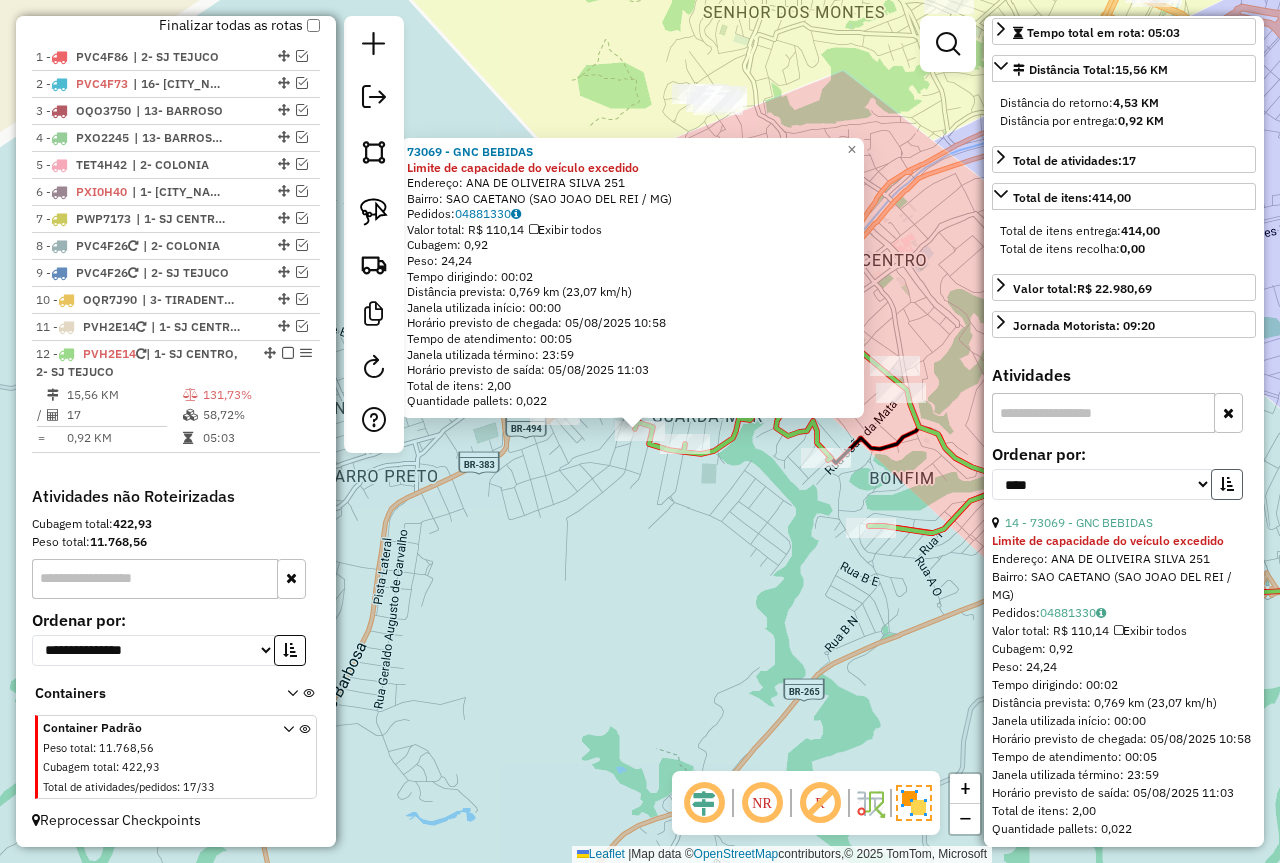 click at bounding box center (1227, 484) 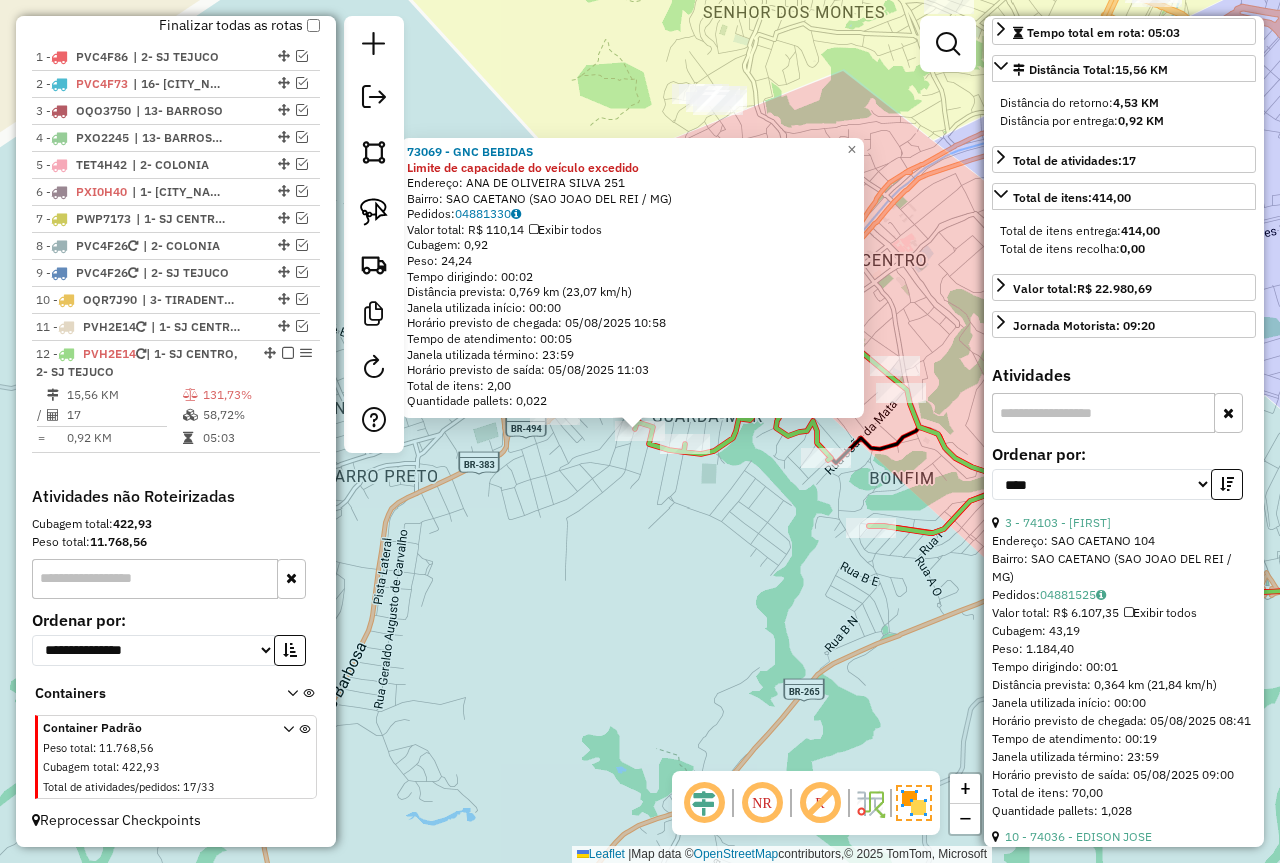 click on "**********" at bounding box center [1124, 480] 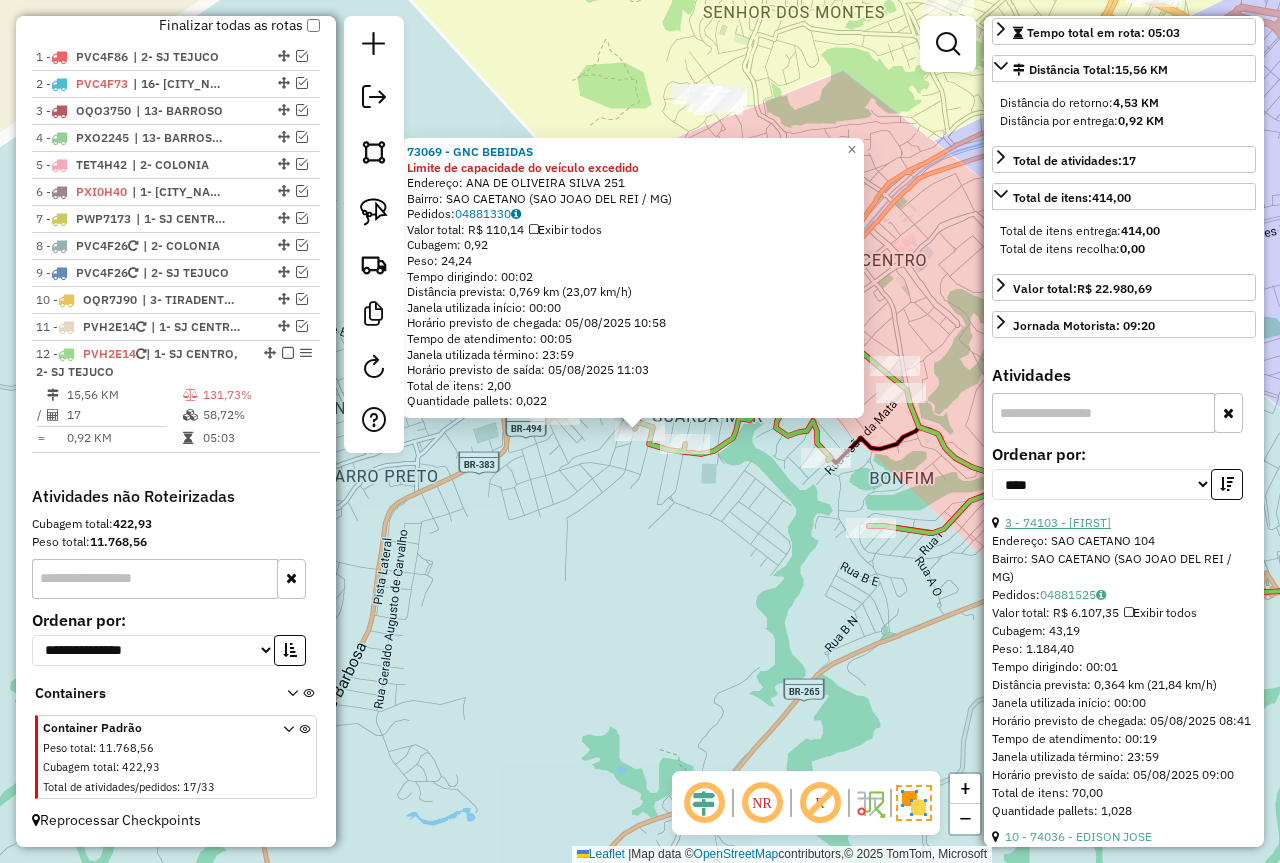 click on "3 - 74103 - CERVEJA DO MATHEUS" at bounding box center (1058, 522) 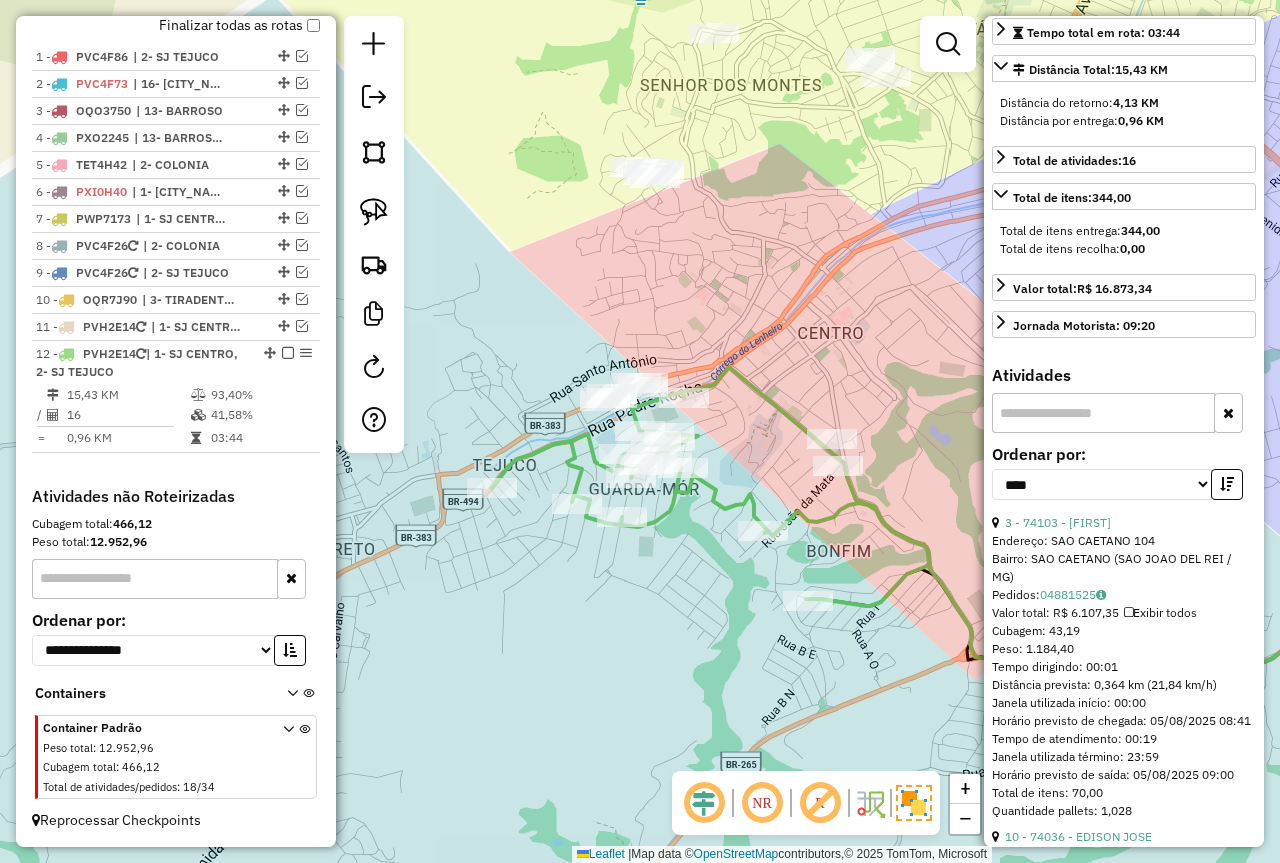 click on "41,58%" at bounding box center [260, 415] 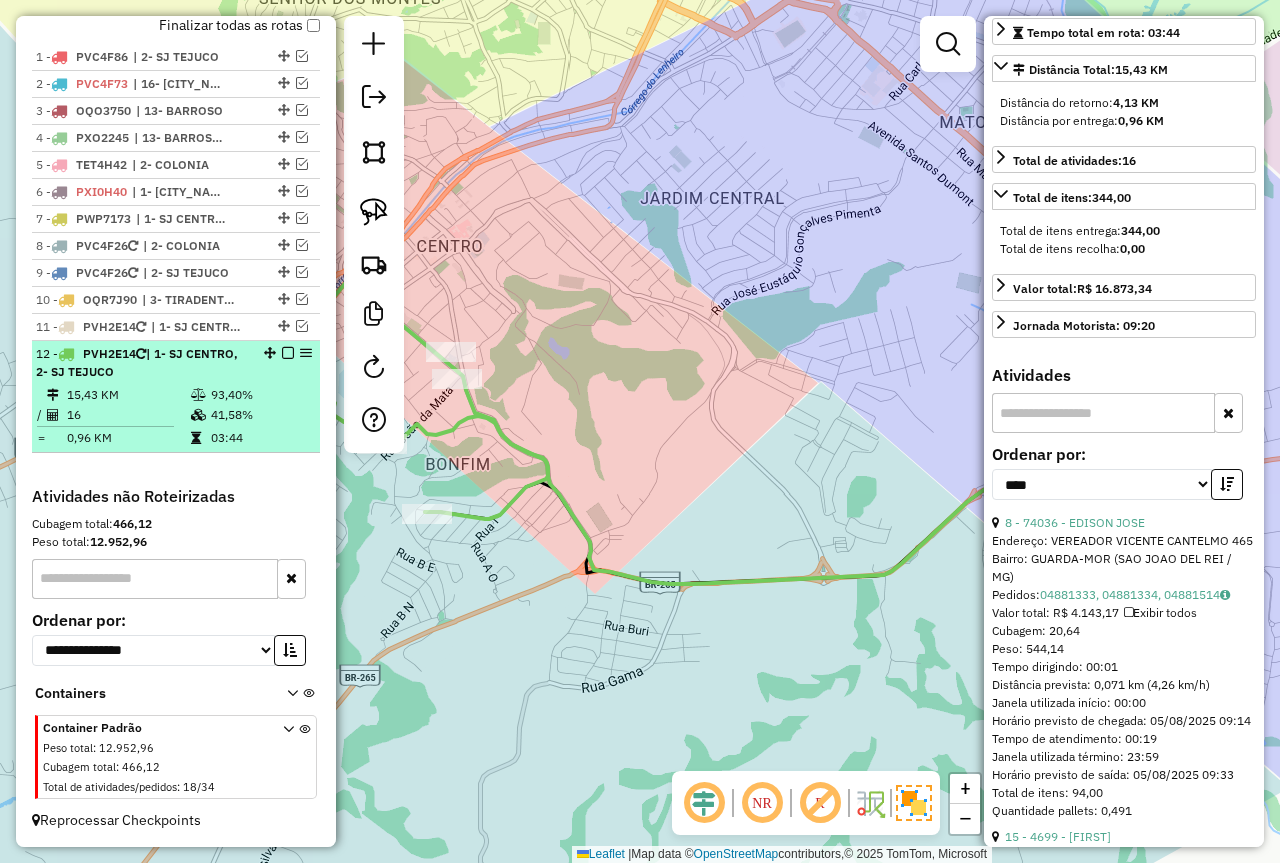 click at bounding box center (288, 353) 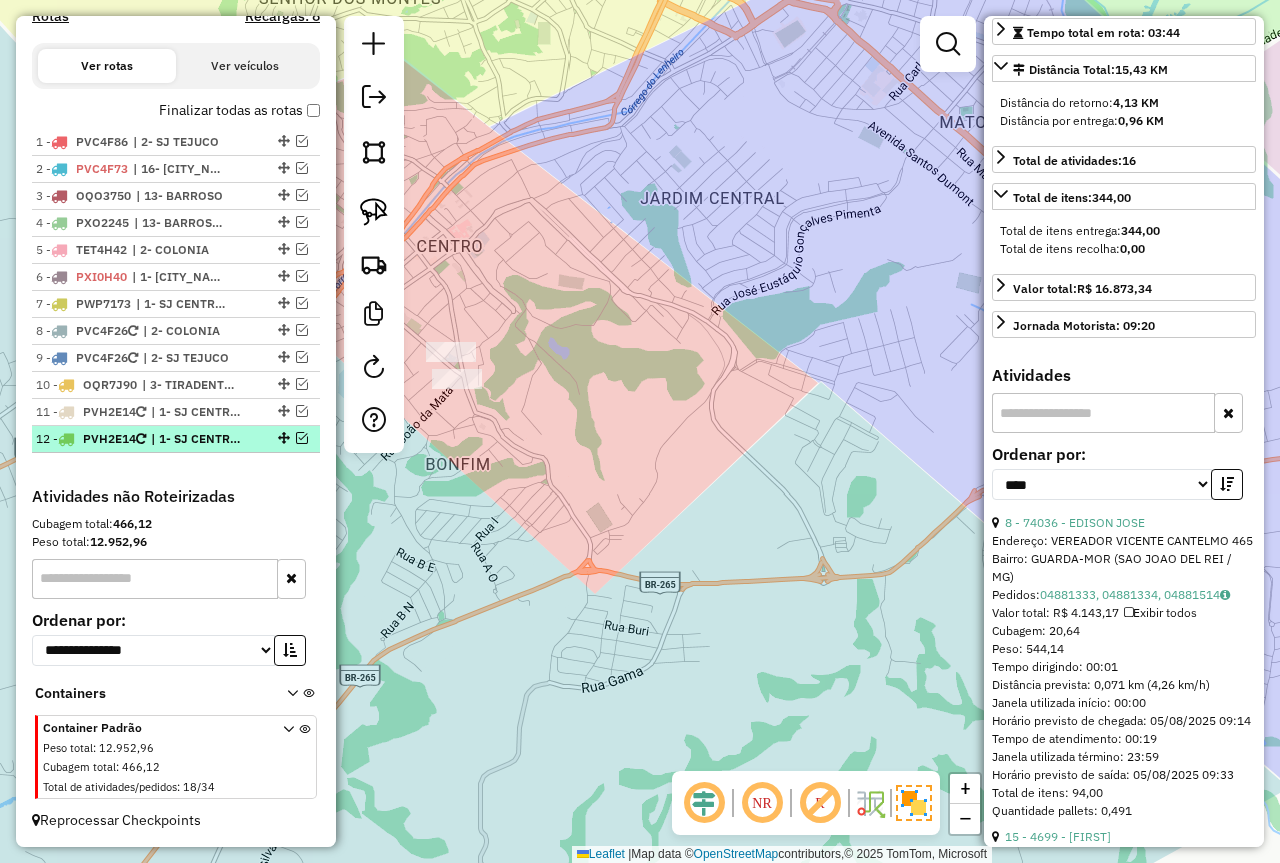 scroll, scrollTop: 661, scrollLeft: 0, axis: vertical 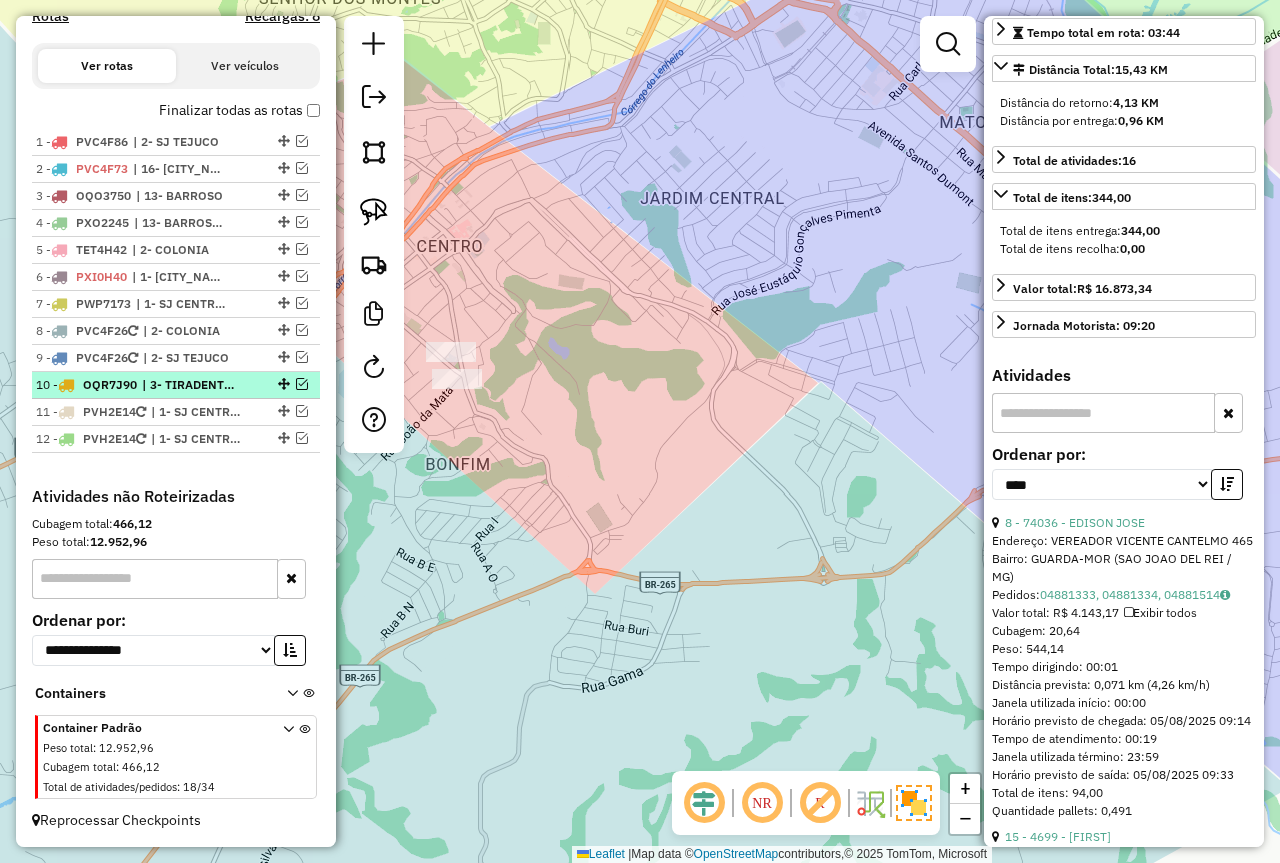 click at bounding box center (302, 384) 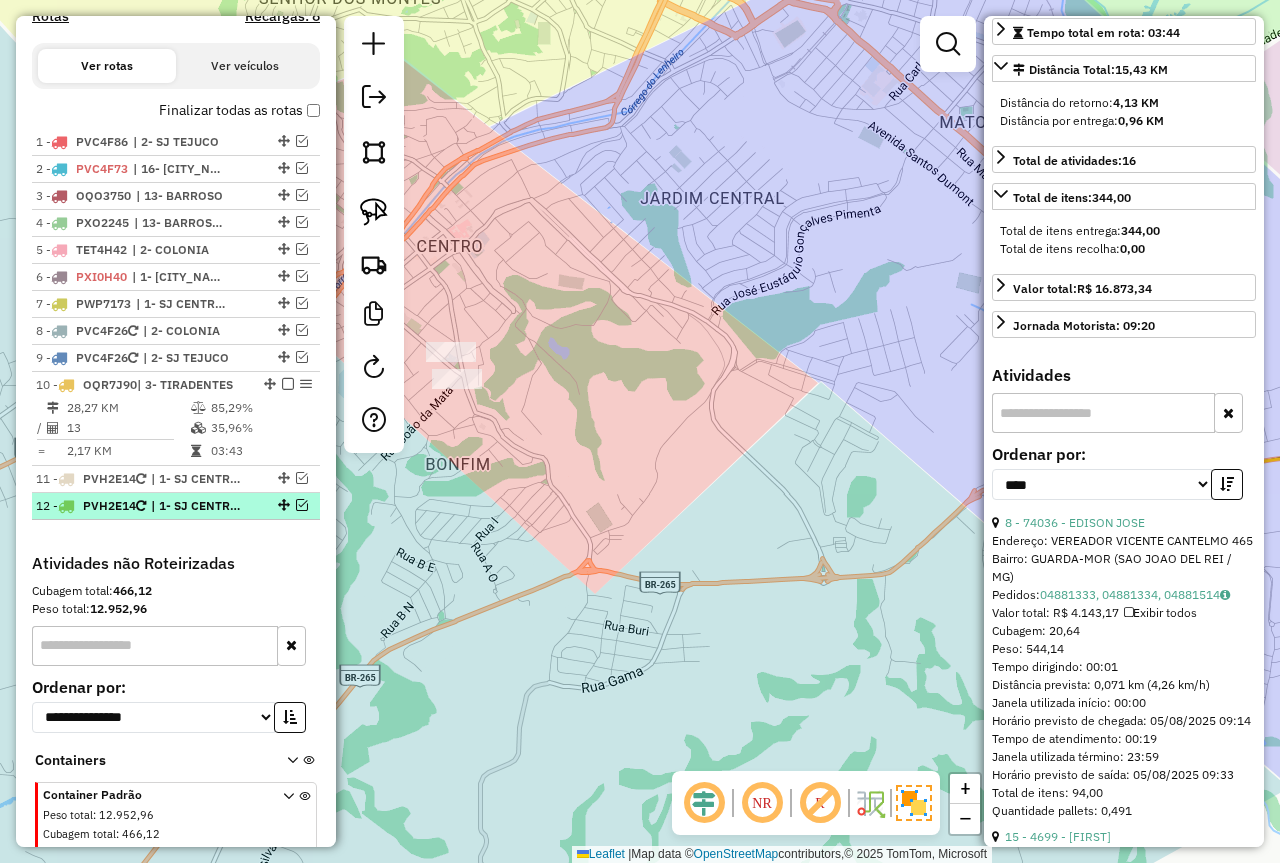 scroll, scrollTop: 728, scrollLeft: 0, axis: vertical 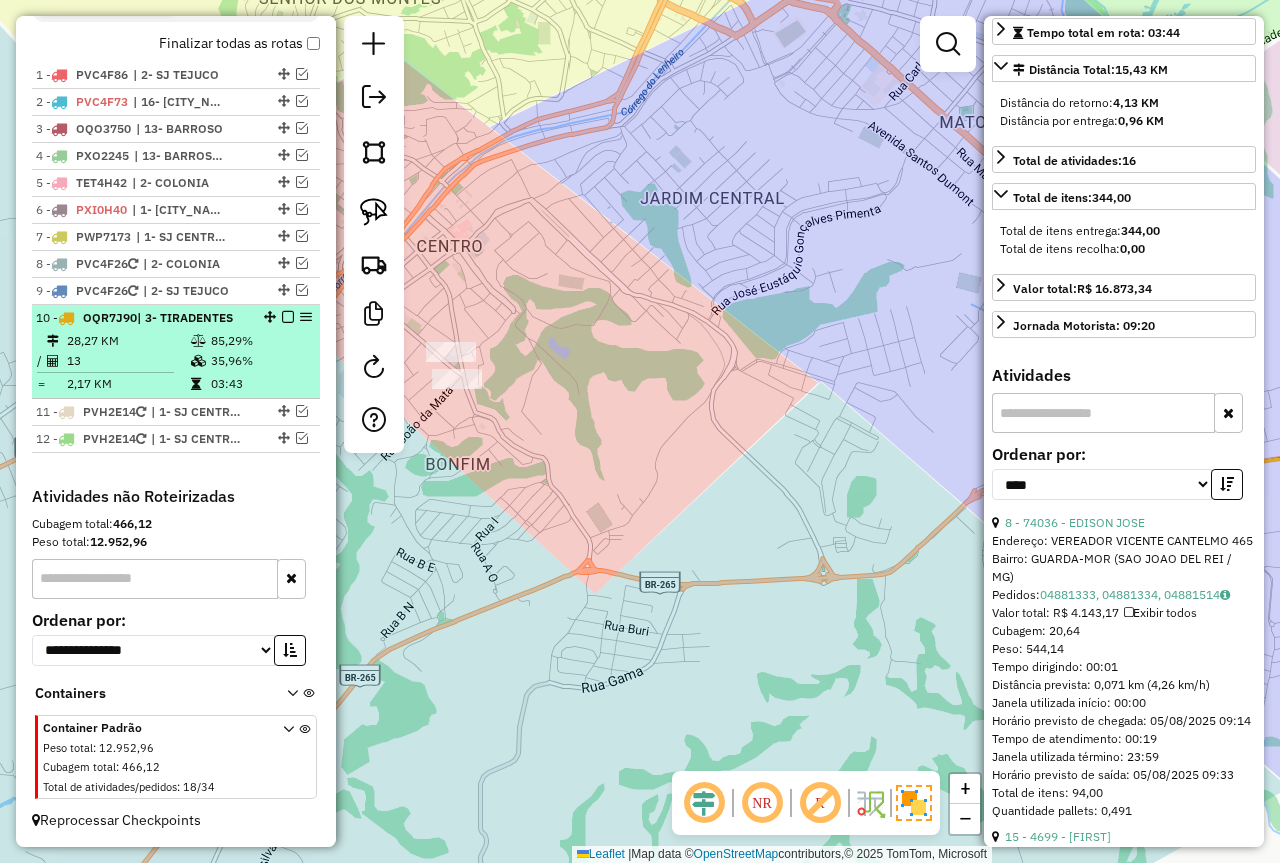 click on "2,17 KM" at bounding box center (128, 384) 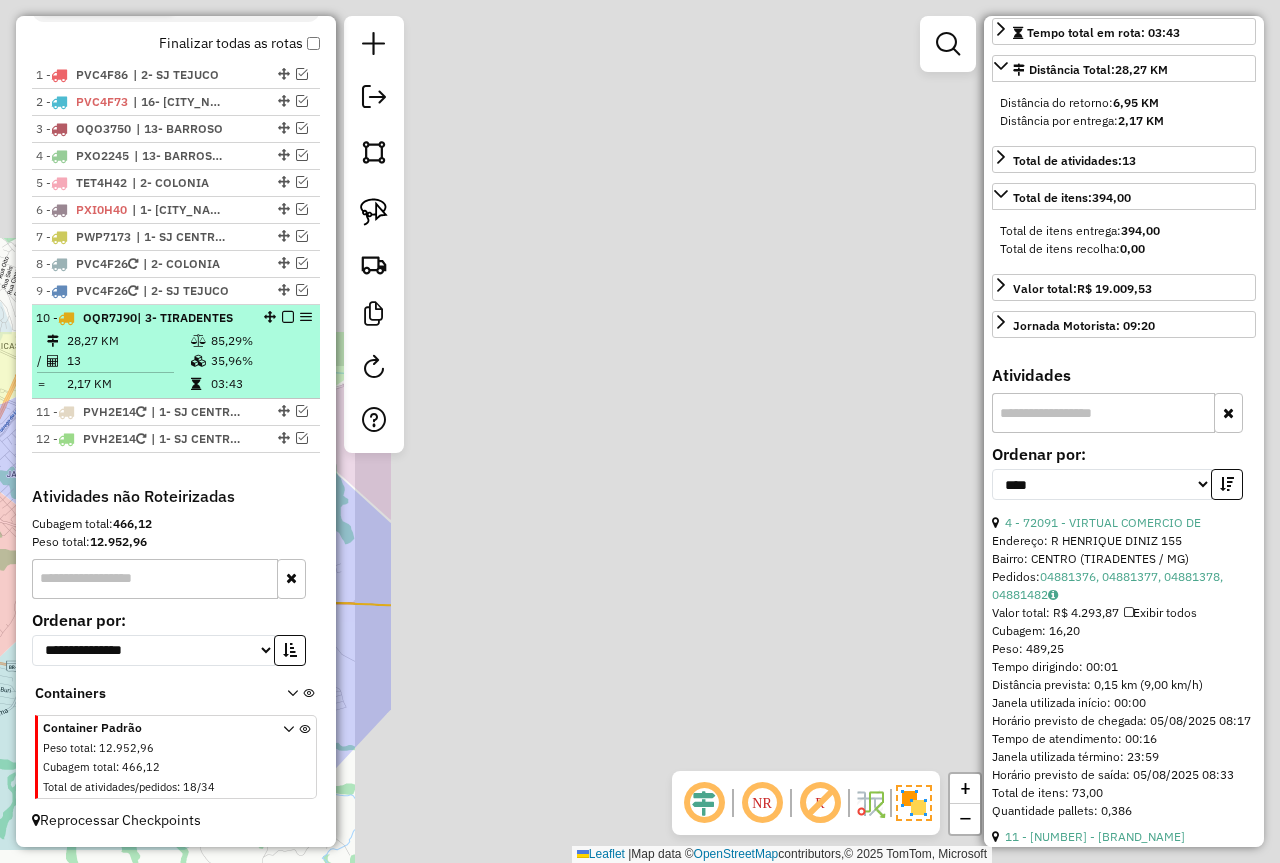 scroll, scrollTop: 382, scrollLeft: 0, axis: vertical 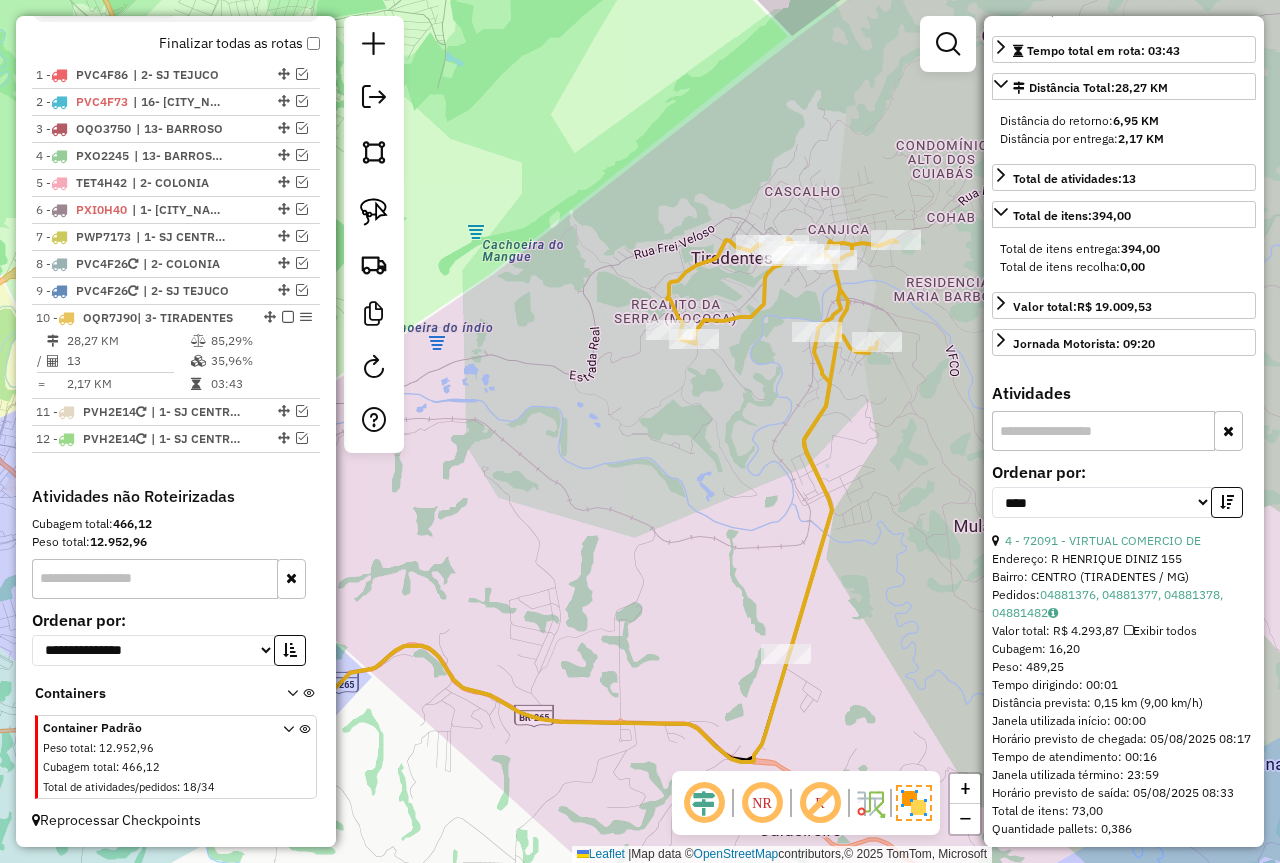 drag, startPoint x: 787, startPoint y: 373, endPoint x: 765, endPoint y: 441, distance: 71.470276 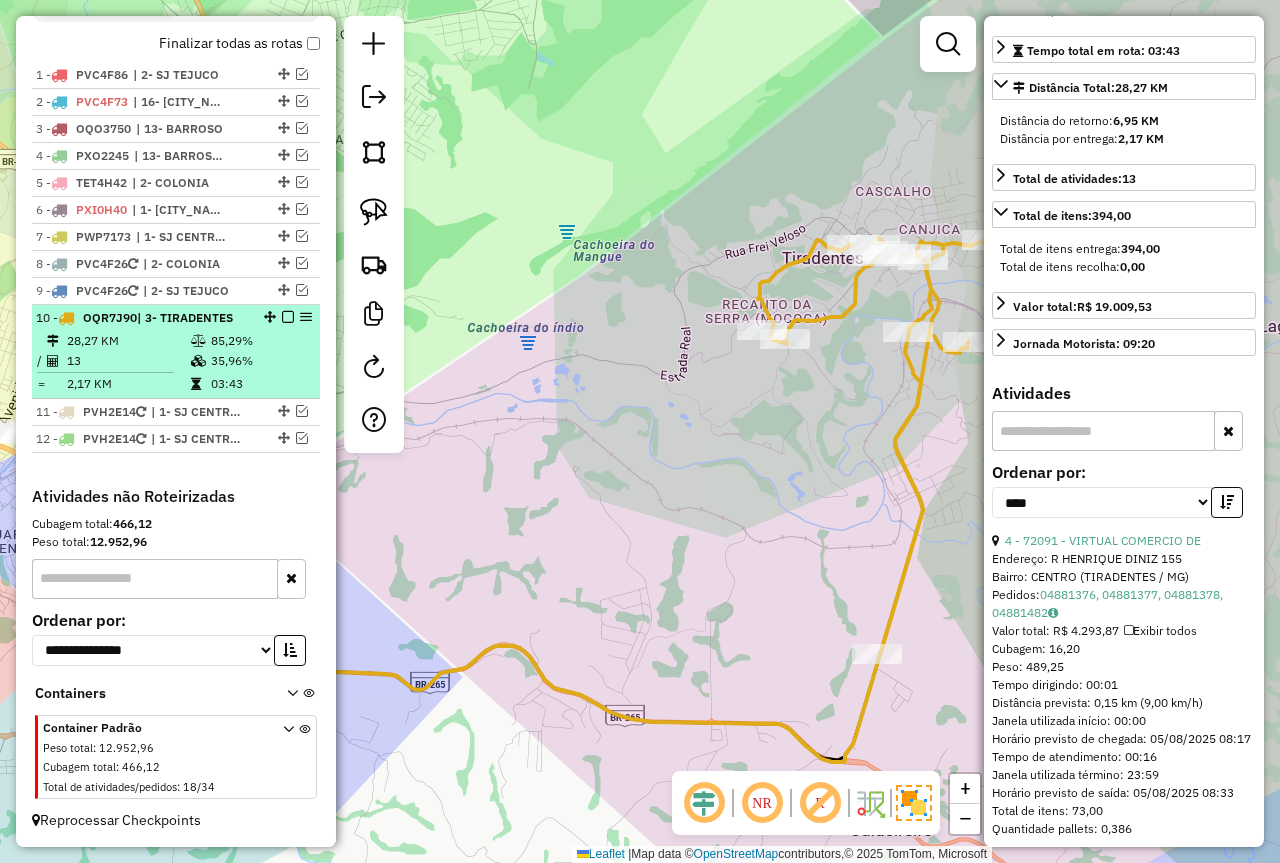 click at bounding box center [288, 317] 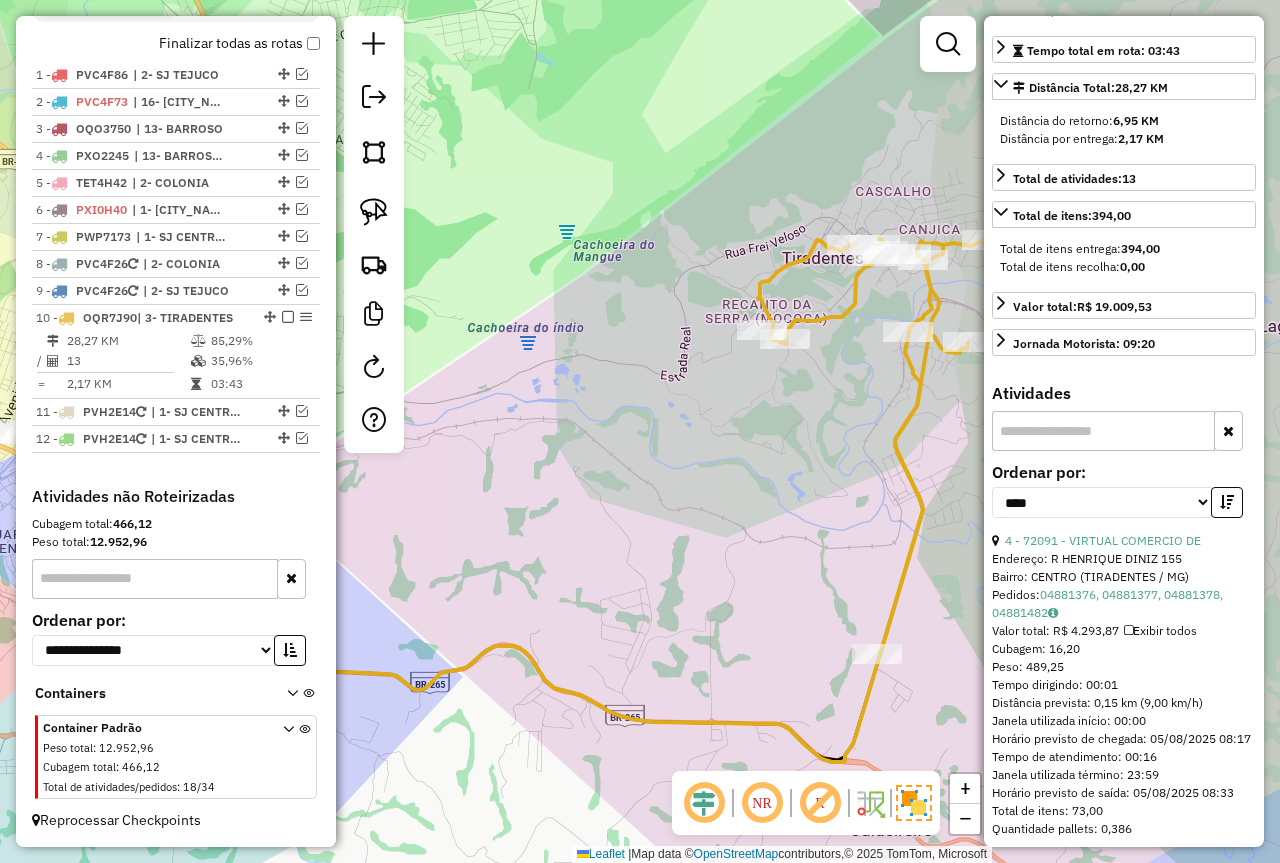 scroll, scrollTop: 661, scrollLeft: 0, axis: vertical 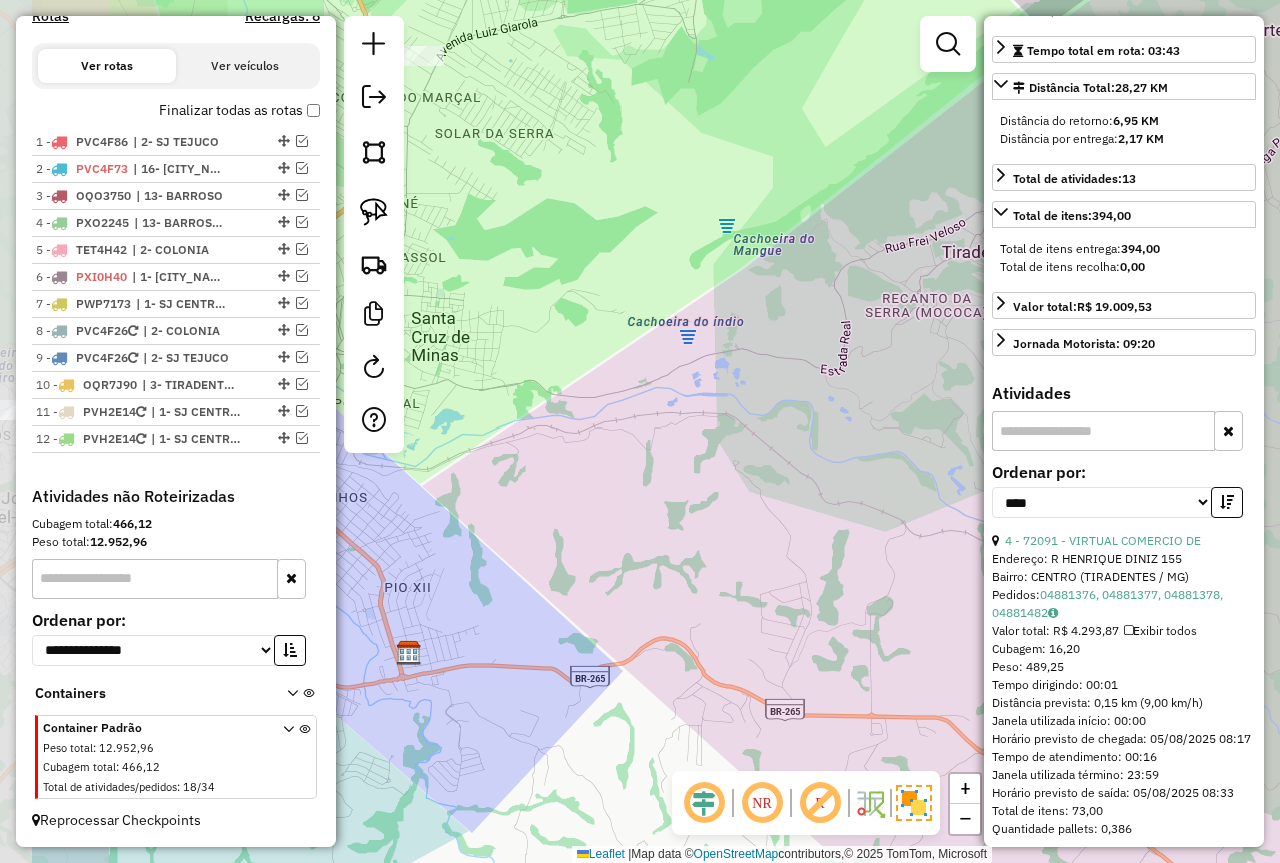 drag, startPoint x: 654, startPoint y: 352, endPoint x: 813, endPoint y: 346, distance: 159.11317 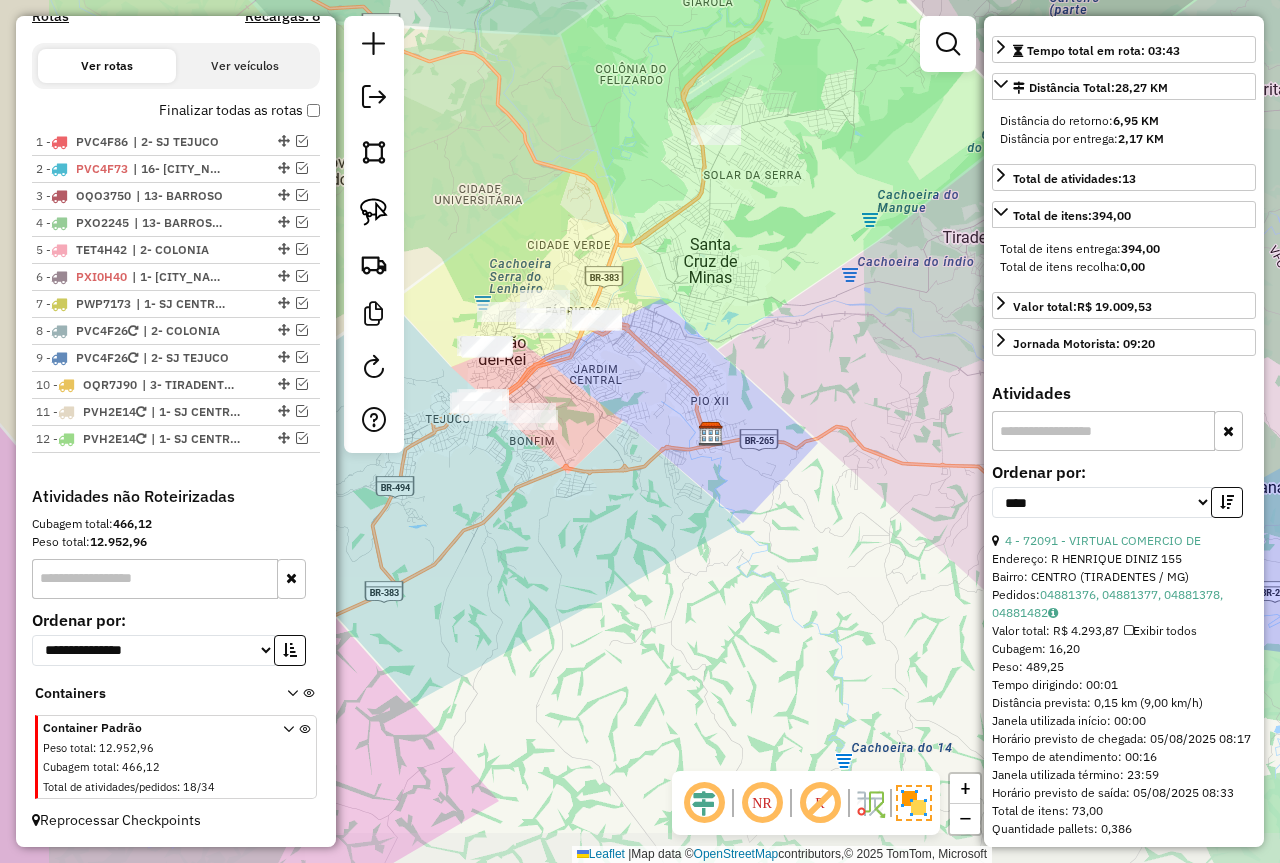 drag, startPoint x: 721, startPoint y: 366, endPoint x: 738, endPoint y: 362, distance: 17.464249 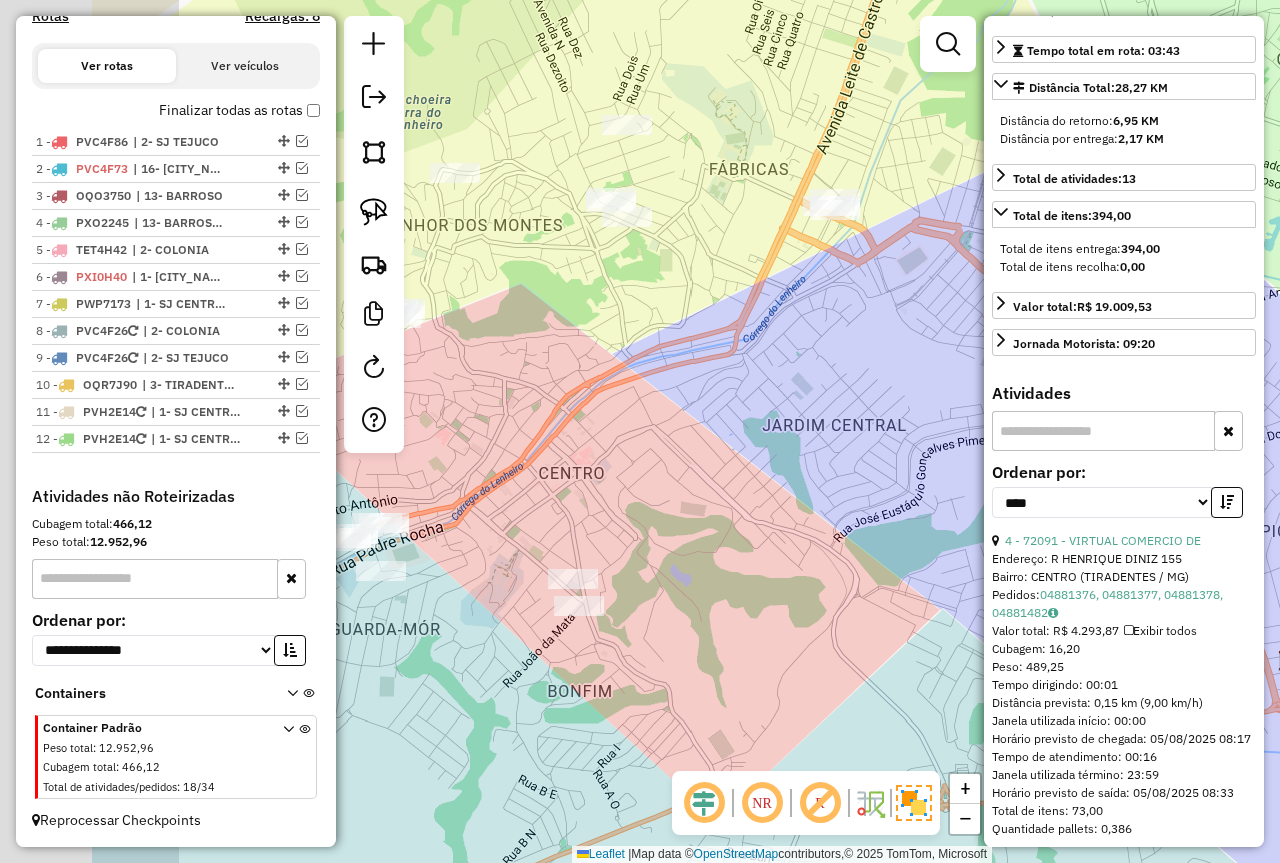 drag, startPoint x: 585, startPoint y: 389, endPoint x: 894, endPoint y: 377, distance: 309.2329 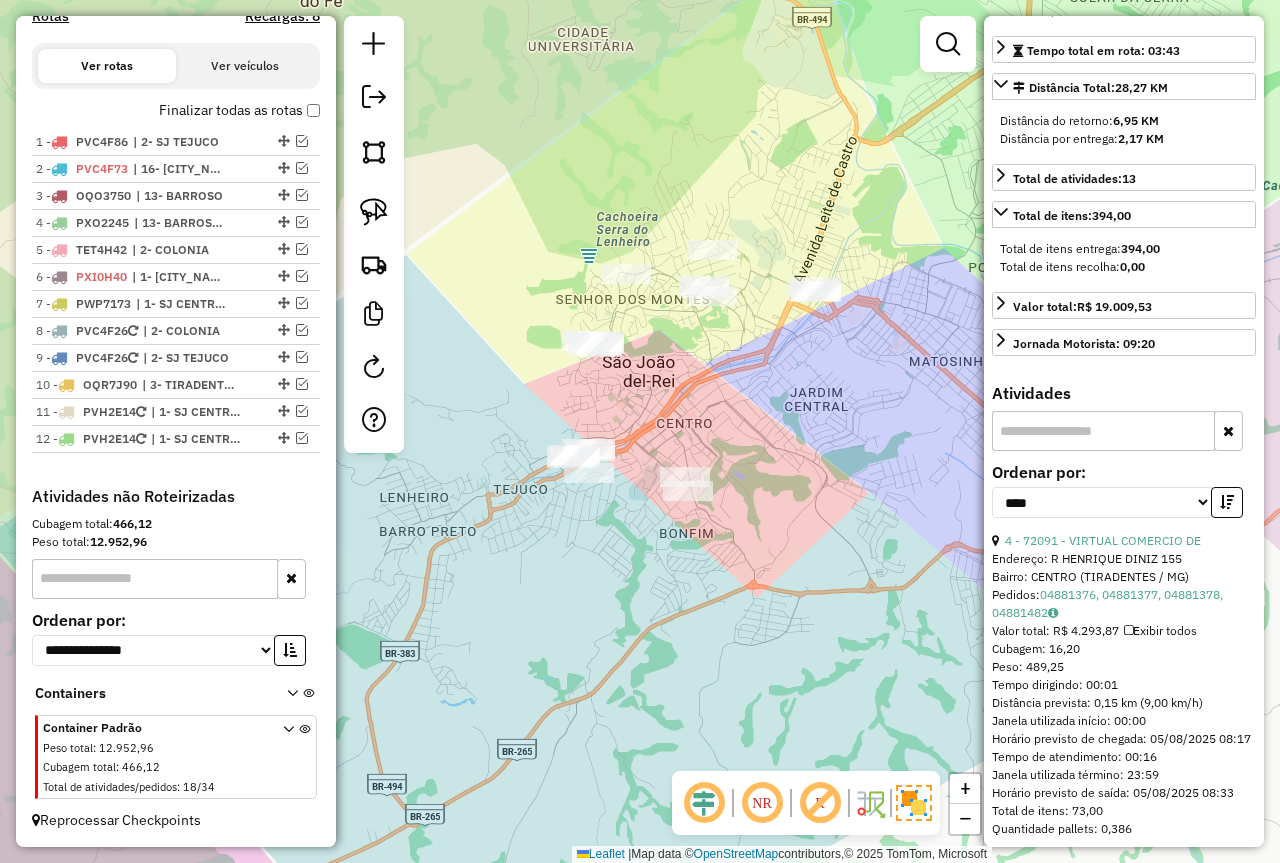 click on "Finalizar todas as rotas" at bounding box center (239, 110) 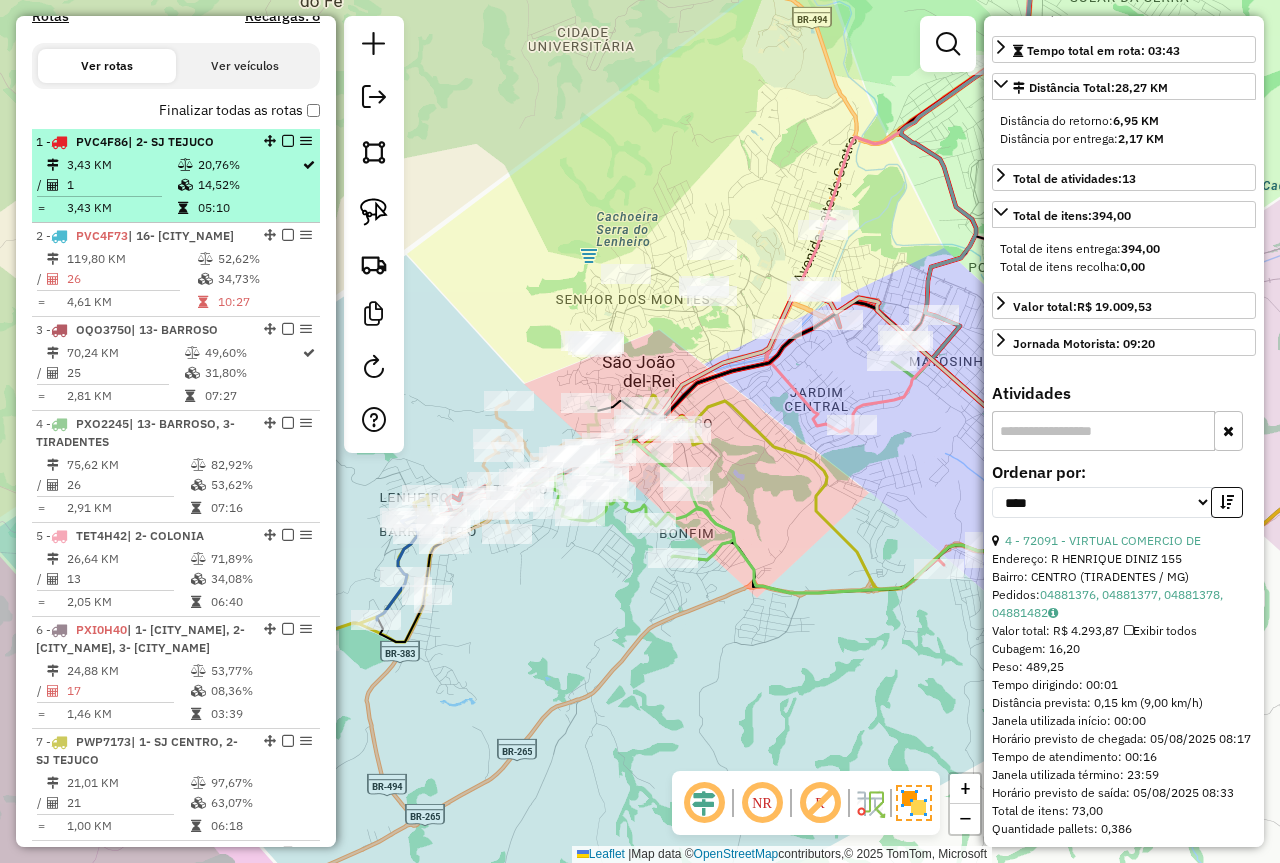 drag, startPoint x: 189, startPoint y: 189, endPoint x: 297, endPoint y: 181, distance: 108.29589 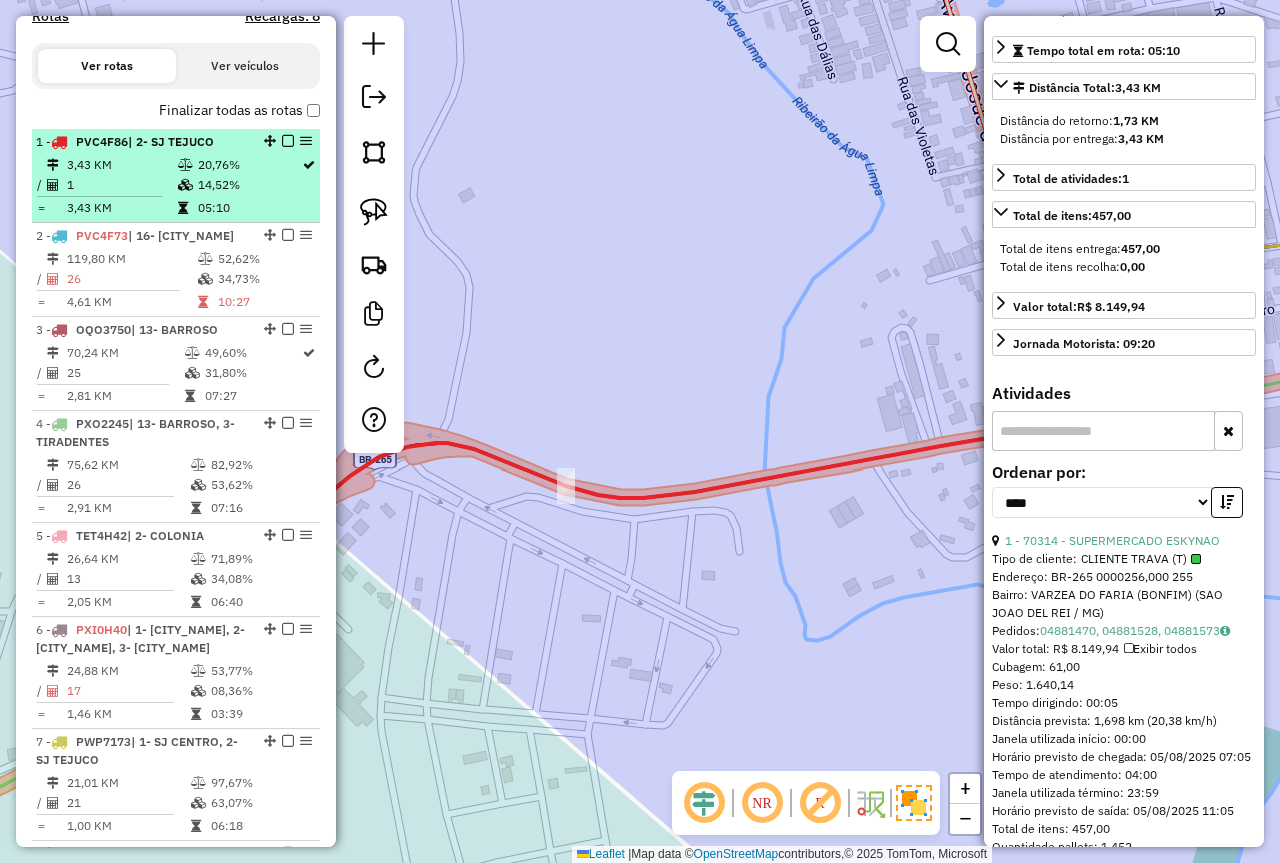 click at bounding box center [288, 141] 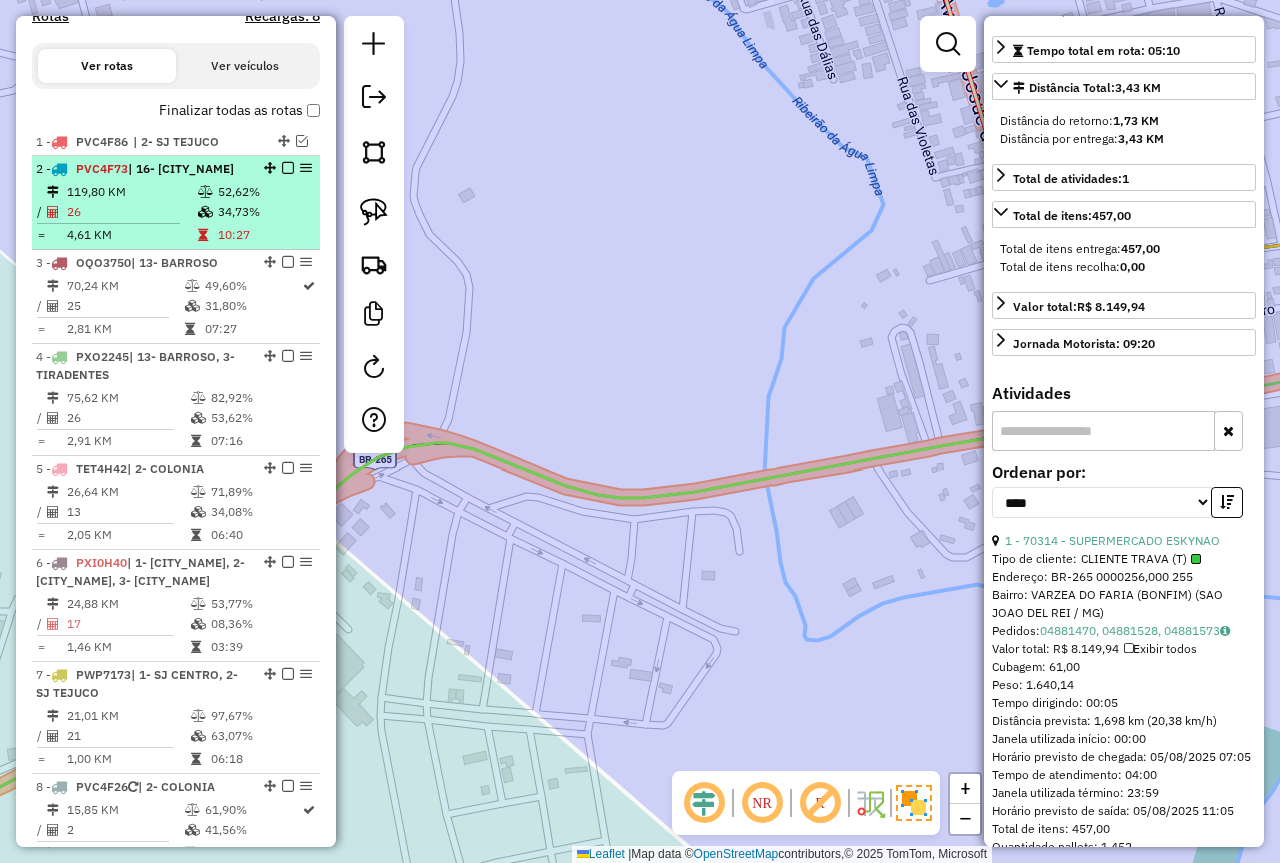 click on "2 -       [CODE]   | 16- [CITY]" at bounding box center [142, 169] 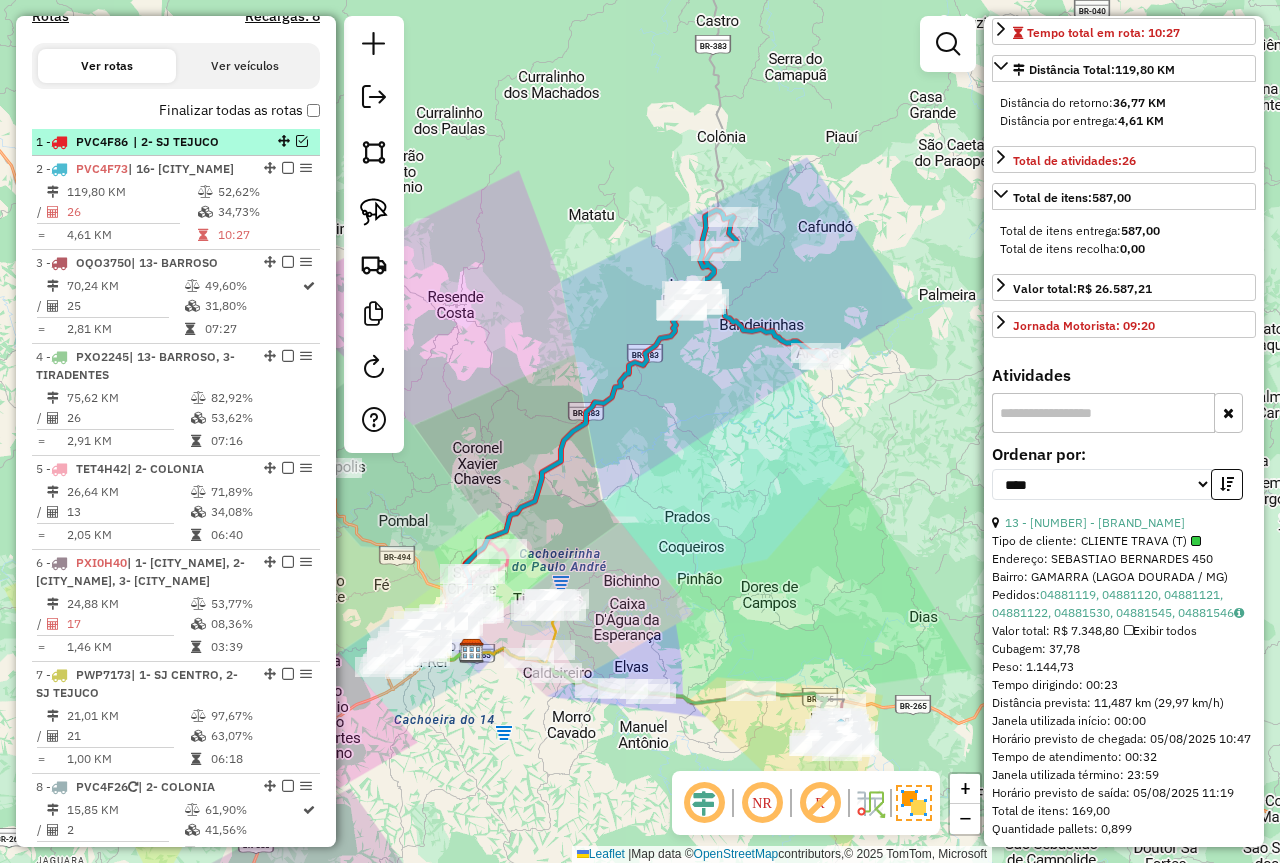 drag, startPoint x: 293, startPoint y: 138, endPoint x: 253, endPoint y: 152, distance: 42.379242 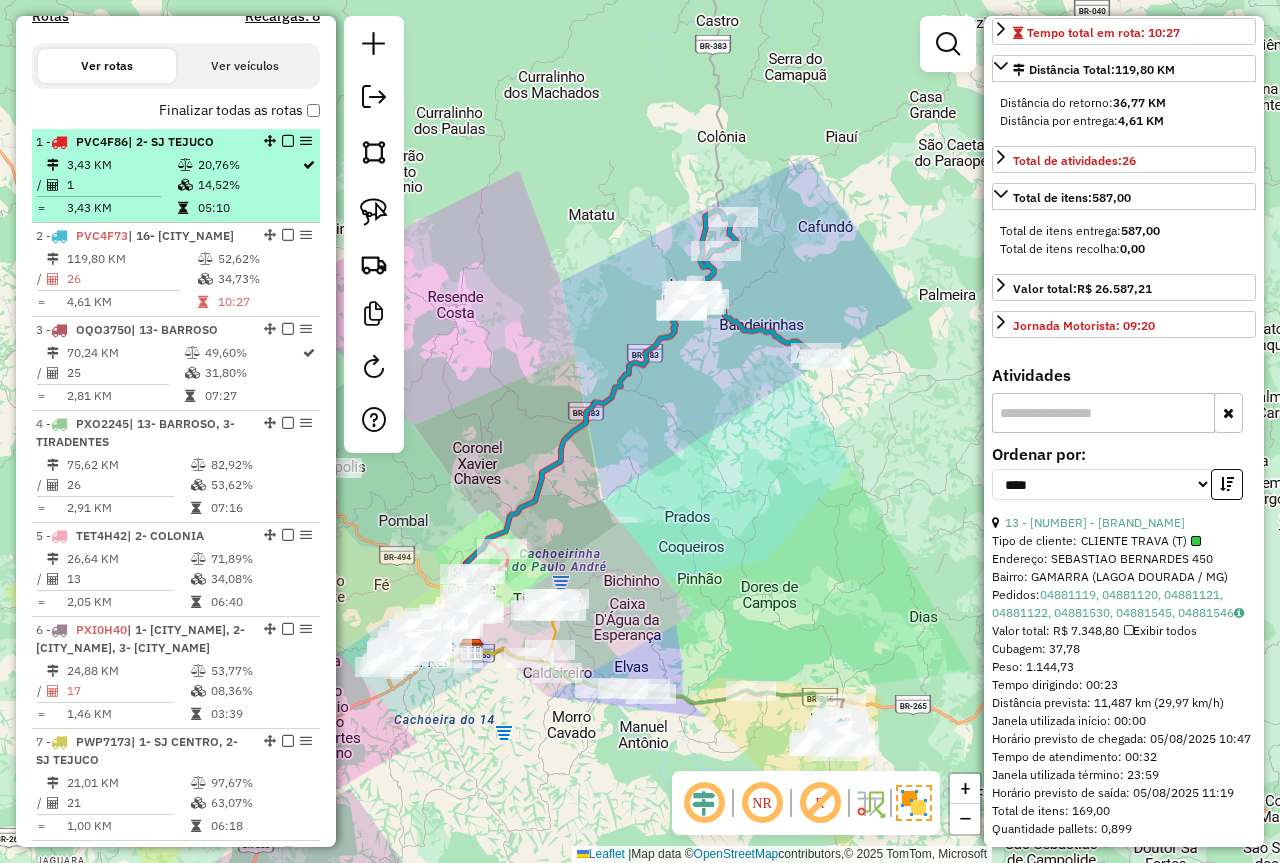 click at bounding box center [185, 165] 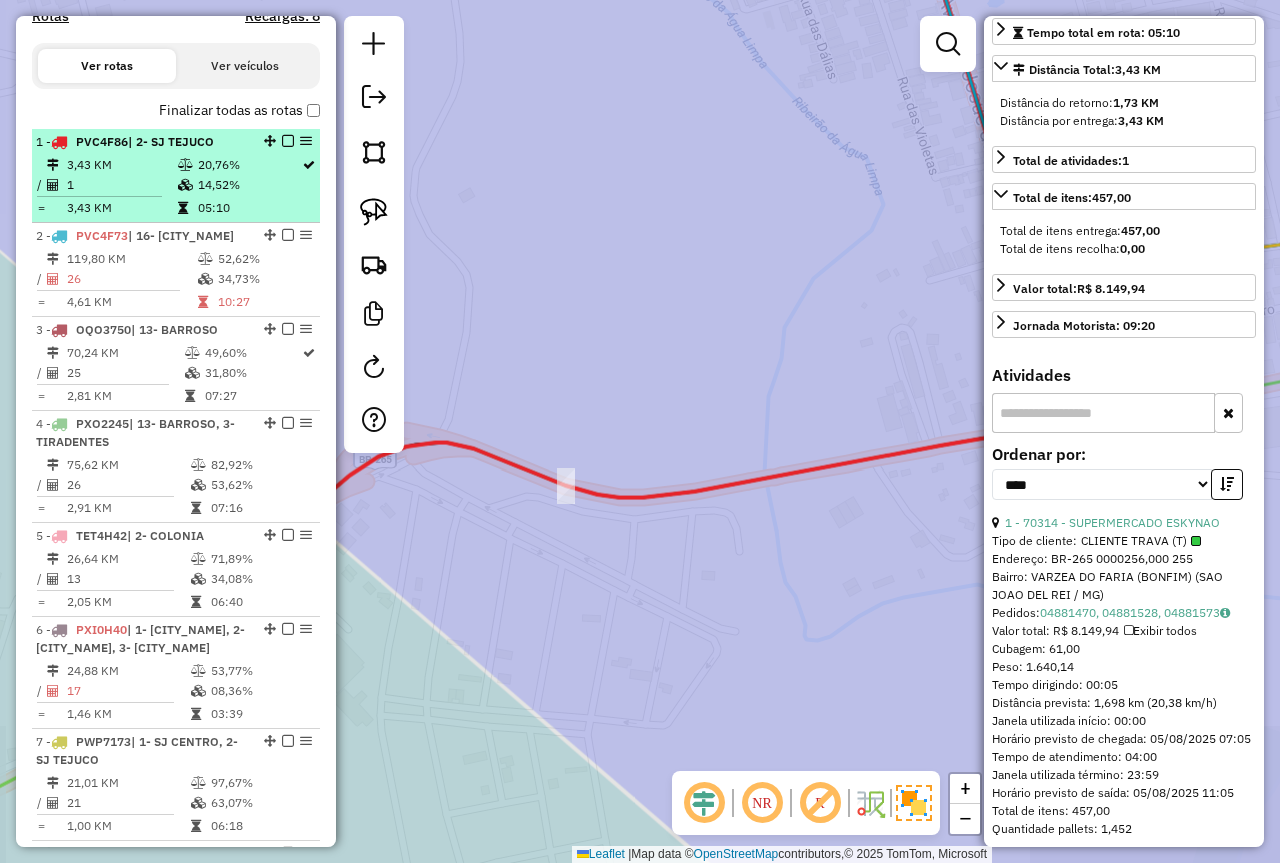 scroll, scrollTop: 400, scrollLeft: 0, axis: vertical 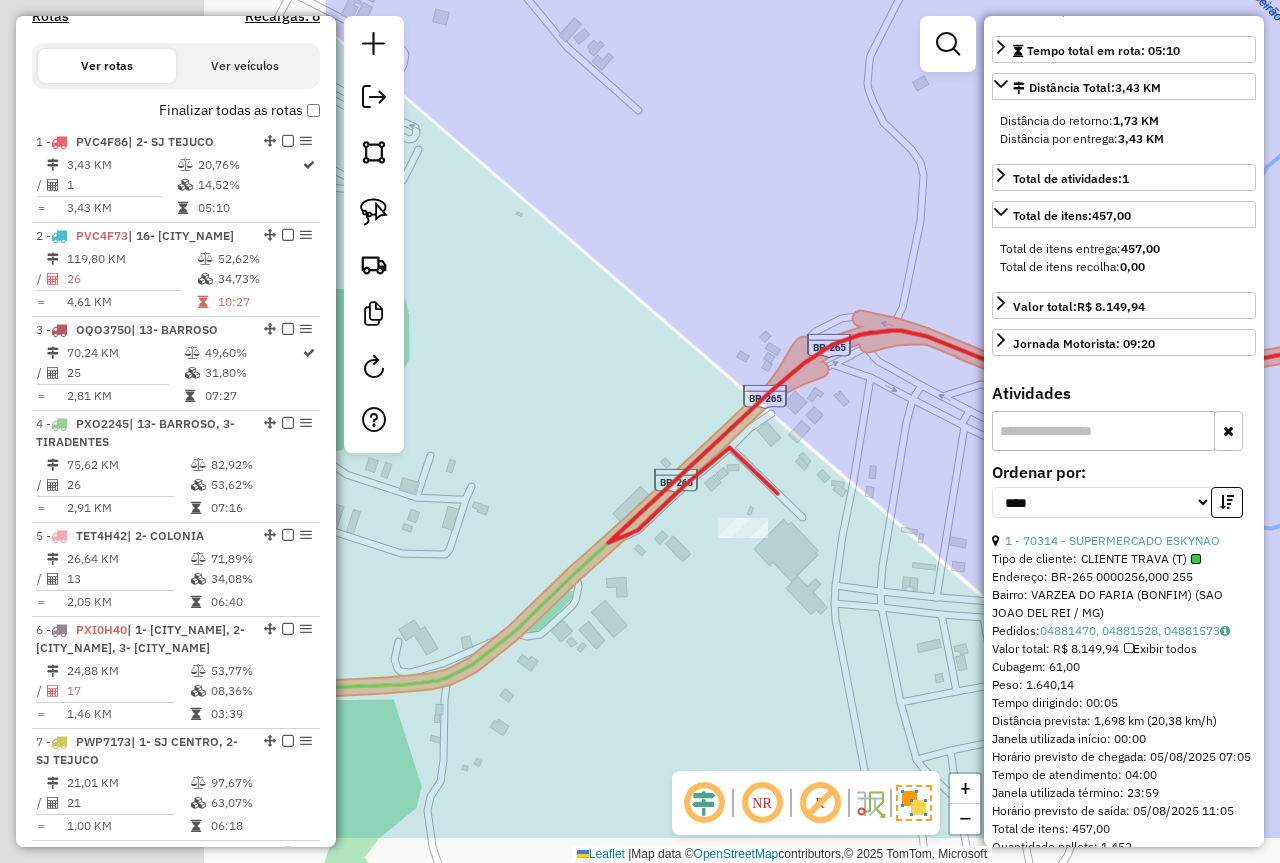 drag, startPoint x: 535, startPoint y: 383, endPoint x: 953, endPoint y: 338, distance: 420.41528 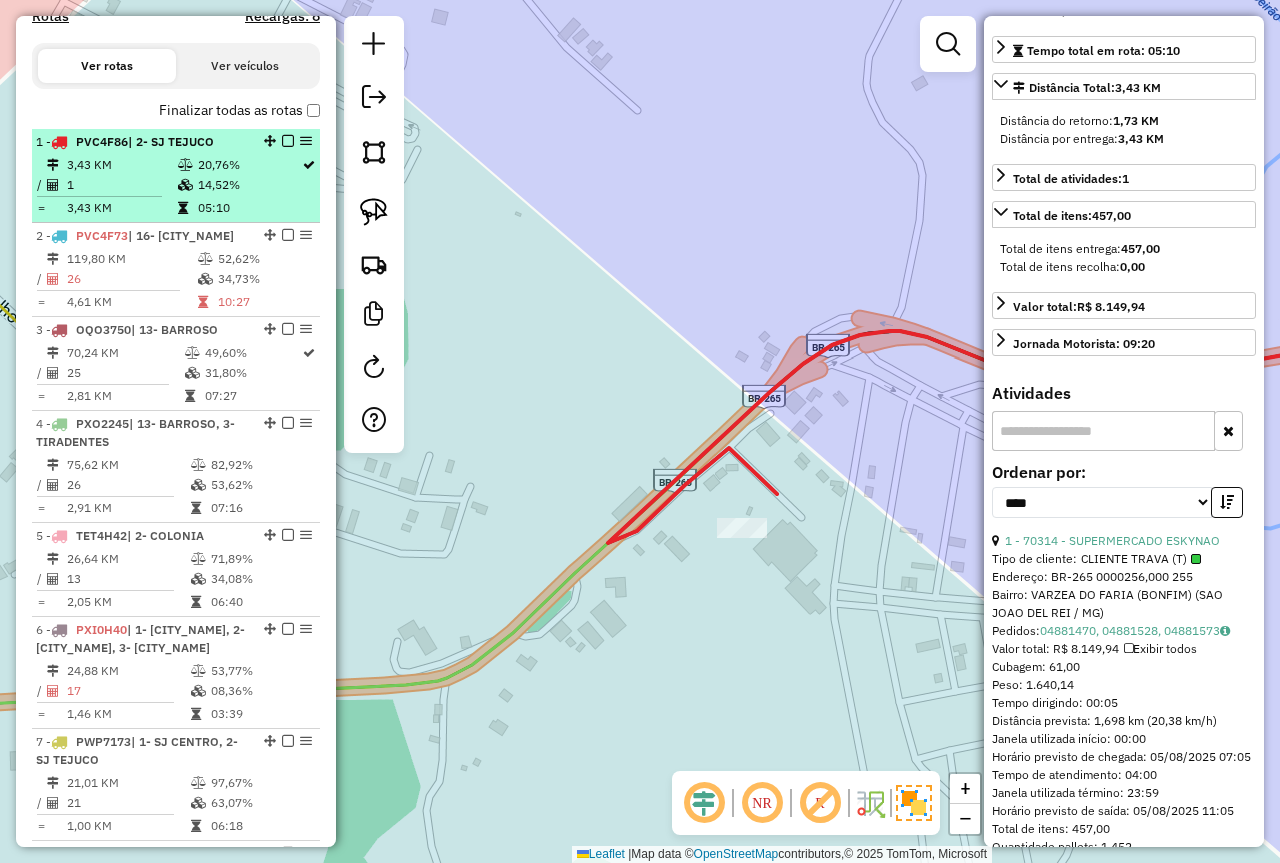 click at bounding box center (288, 141) 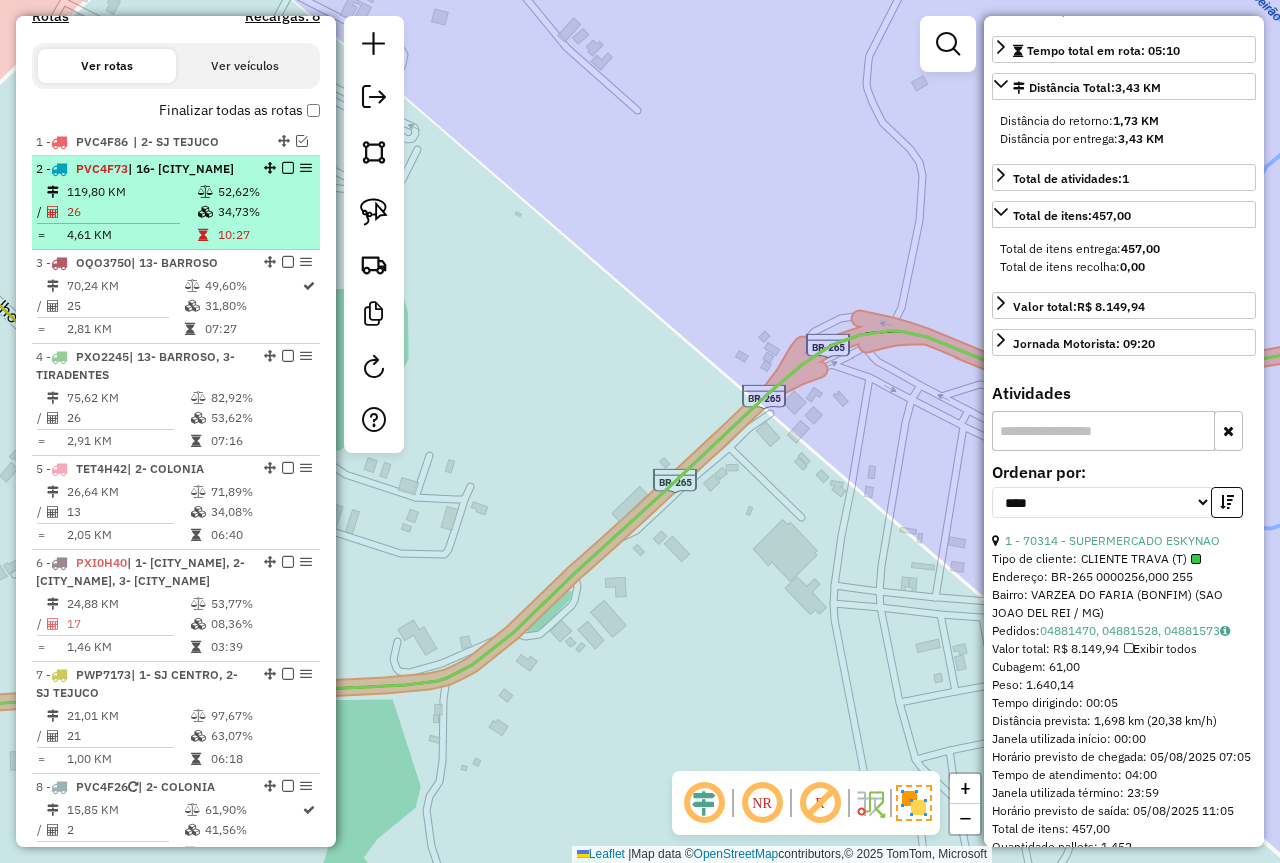 click on "2 -       [CODE]   | 16- [CITY]" at bounding box center [176, 169] 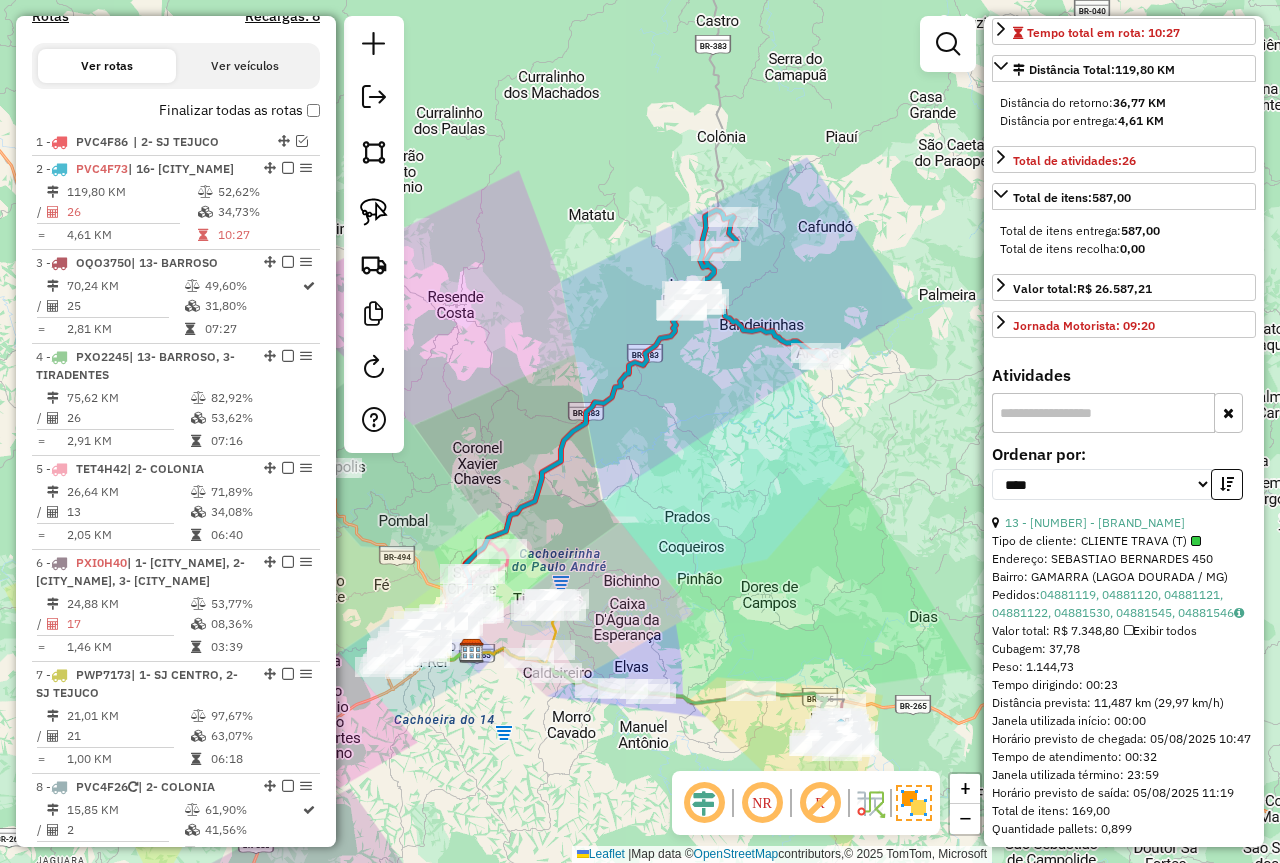 scroll, scrollTop: 118, scrollLeft: 0, axis: vertical 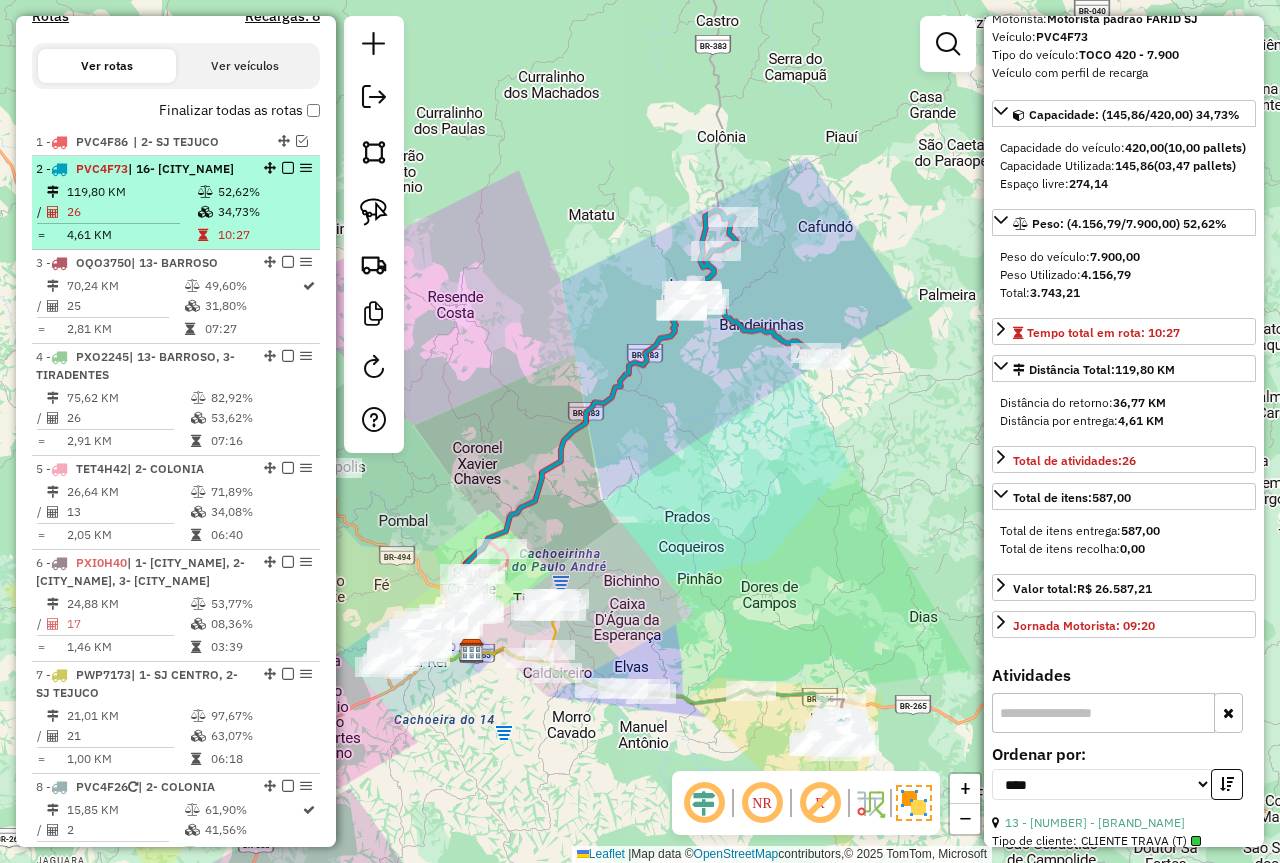 click at bounding box center (288, 168) 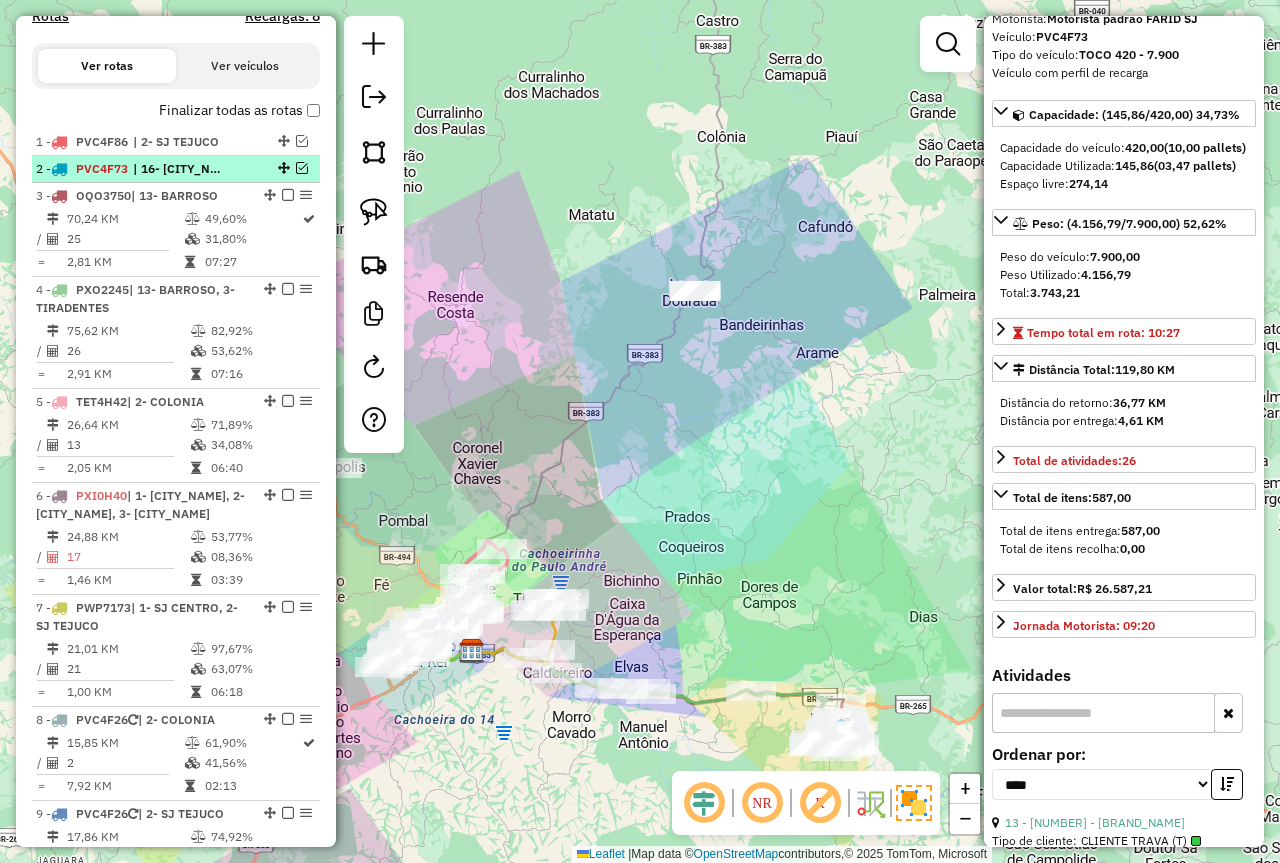 click at bounding box center (302, 168) 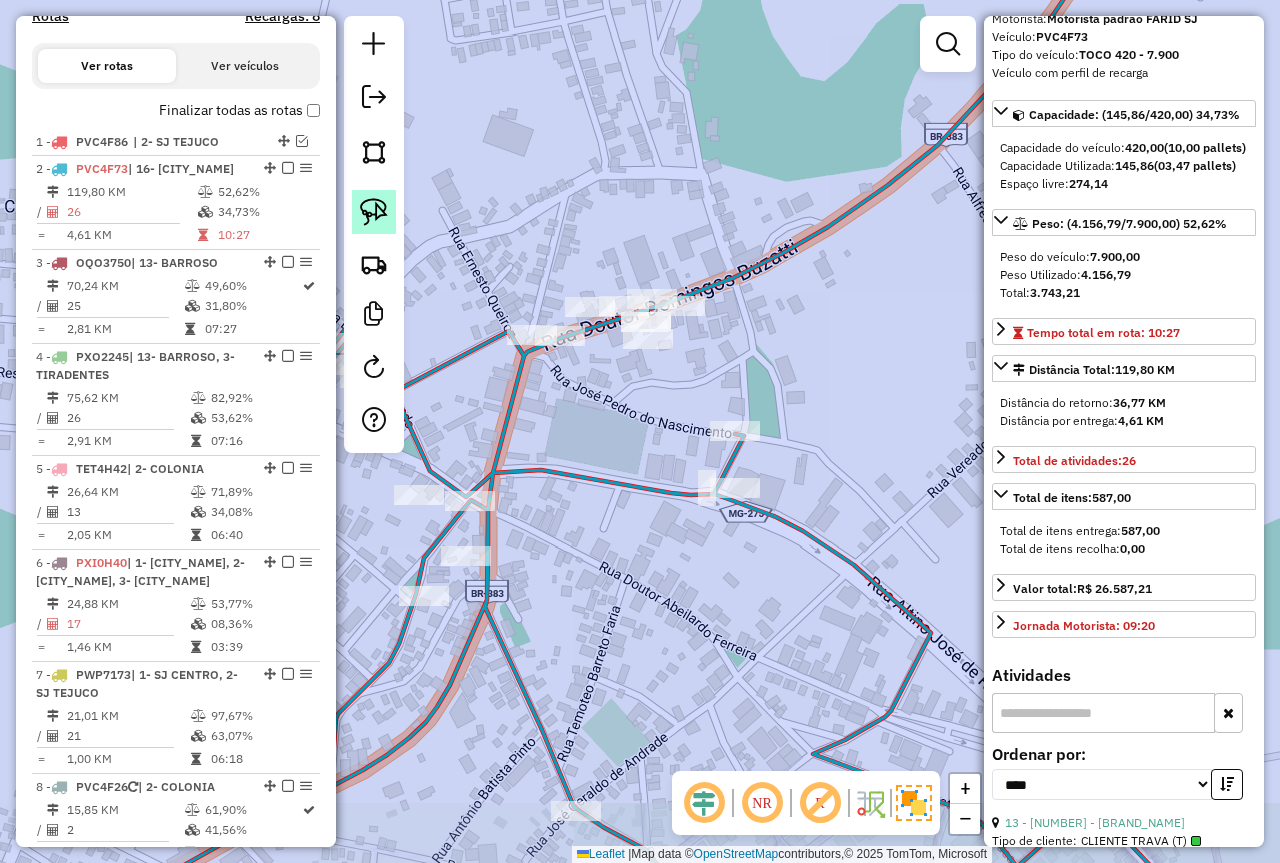 click 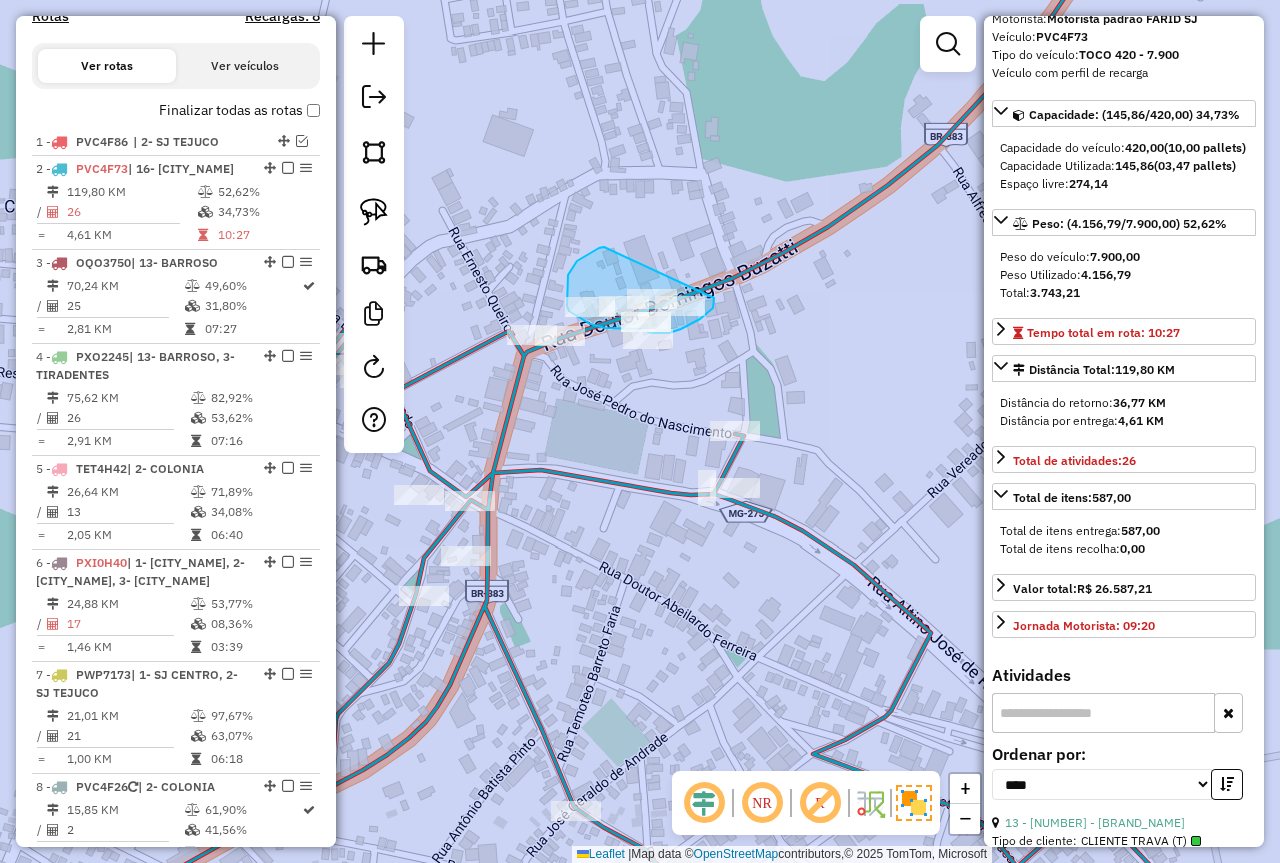 drag, startPoint x: 604, startPoint y: 247, endPoint x: 714, endPoint y: 298, distance: 121.24768 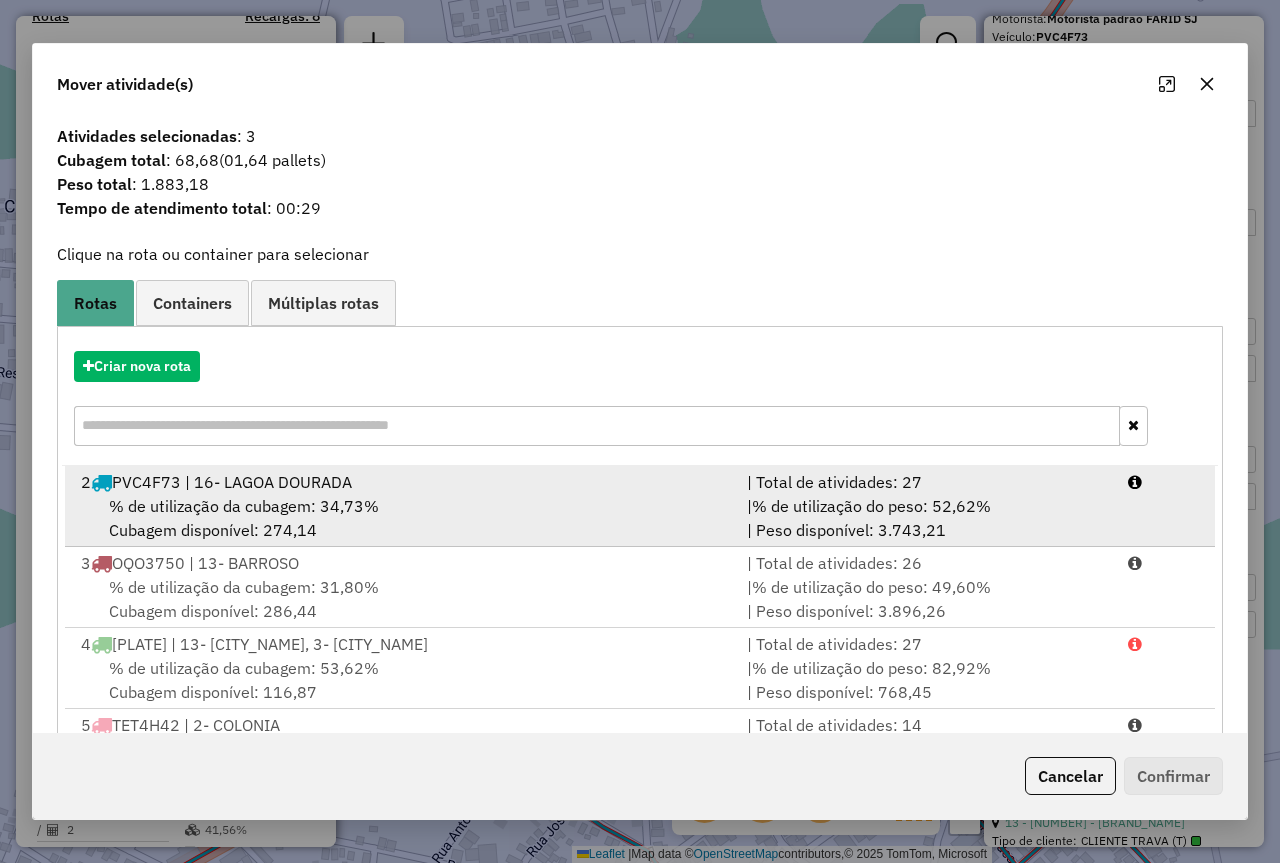 click on "|  % de utilização do peso: 52,62%  | Peso disponível: 3.743,21" at bounding box center [925, 518] 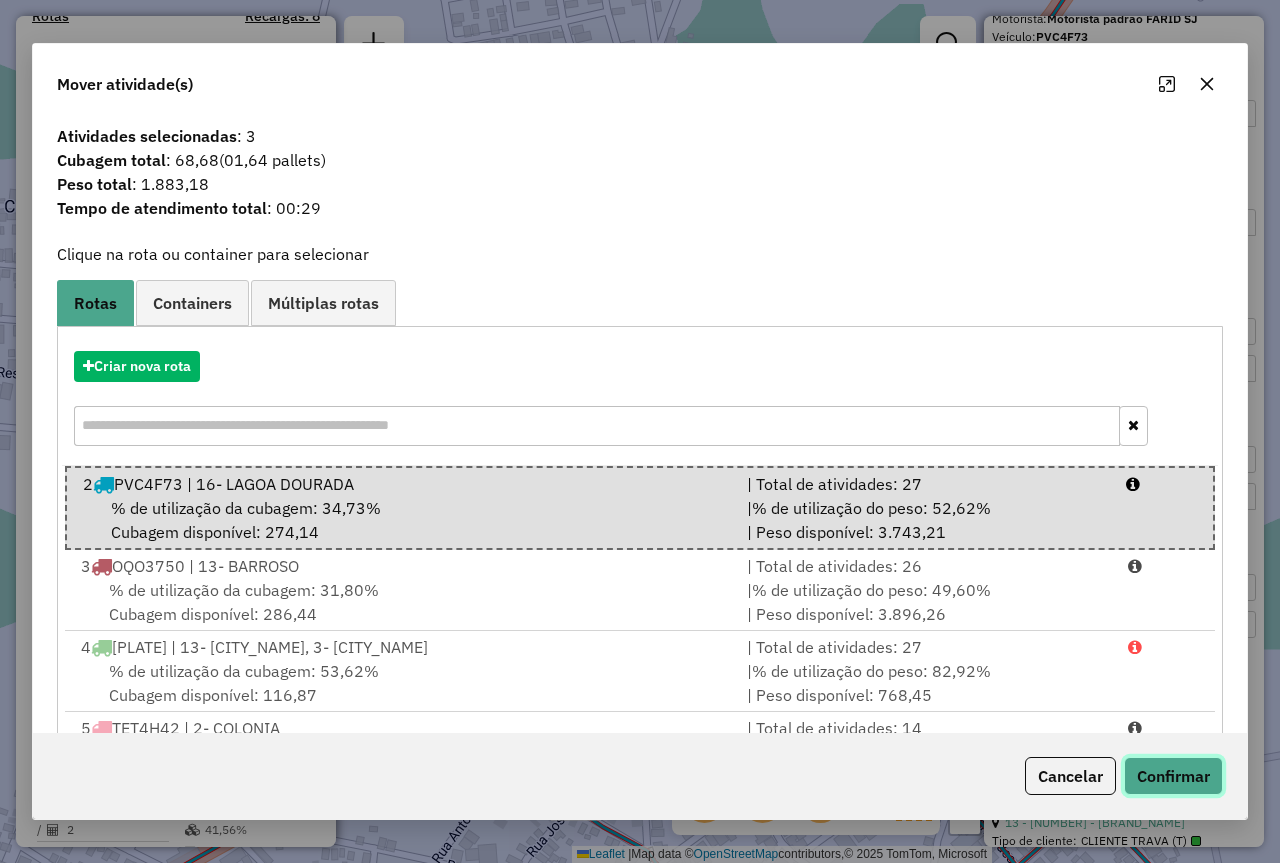 click on "Confirmar" 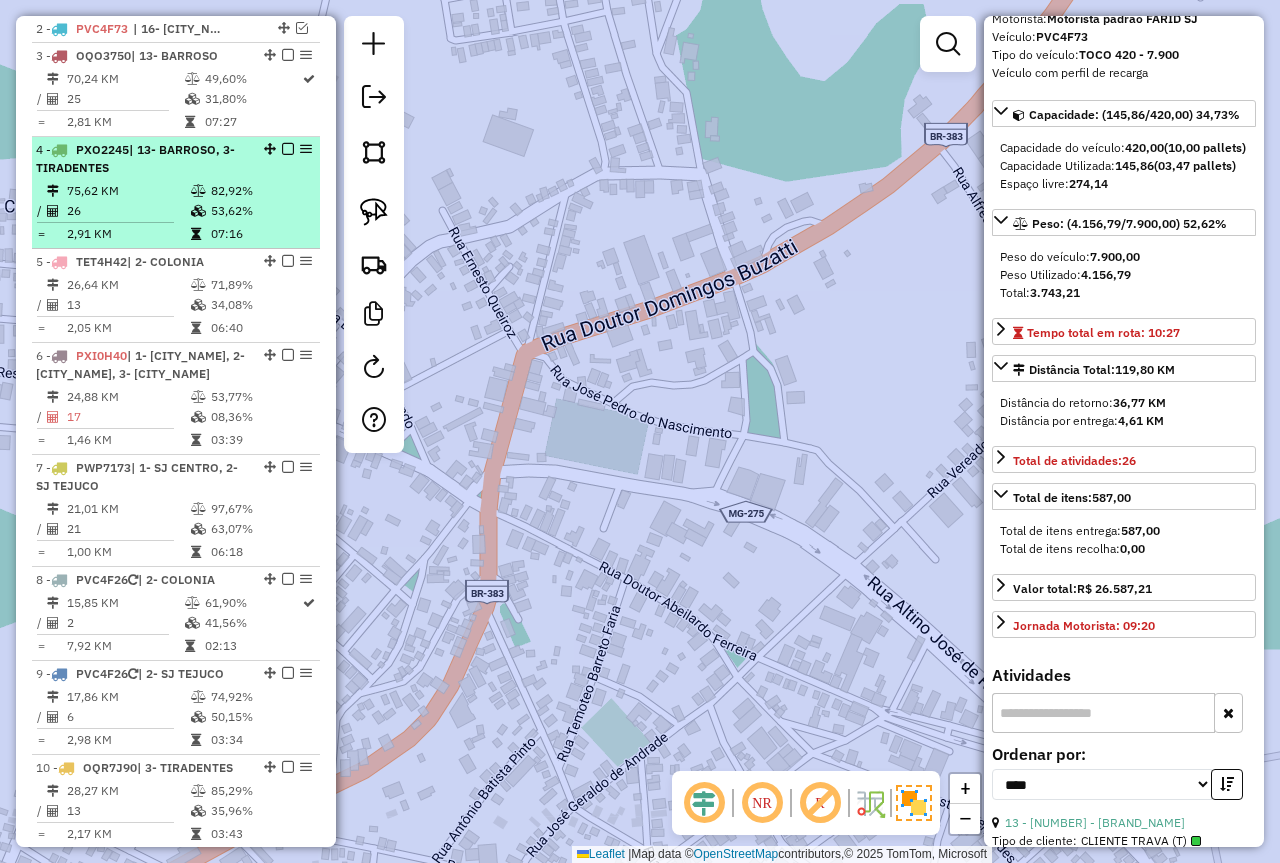 scroll, scrollTop: 601, scrollLeft: 0, axis: vertical 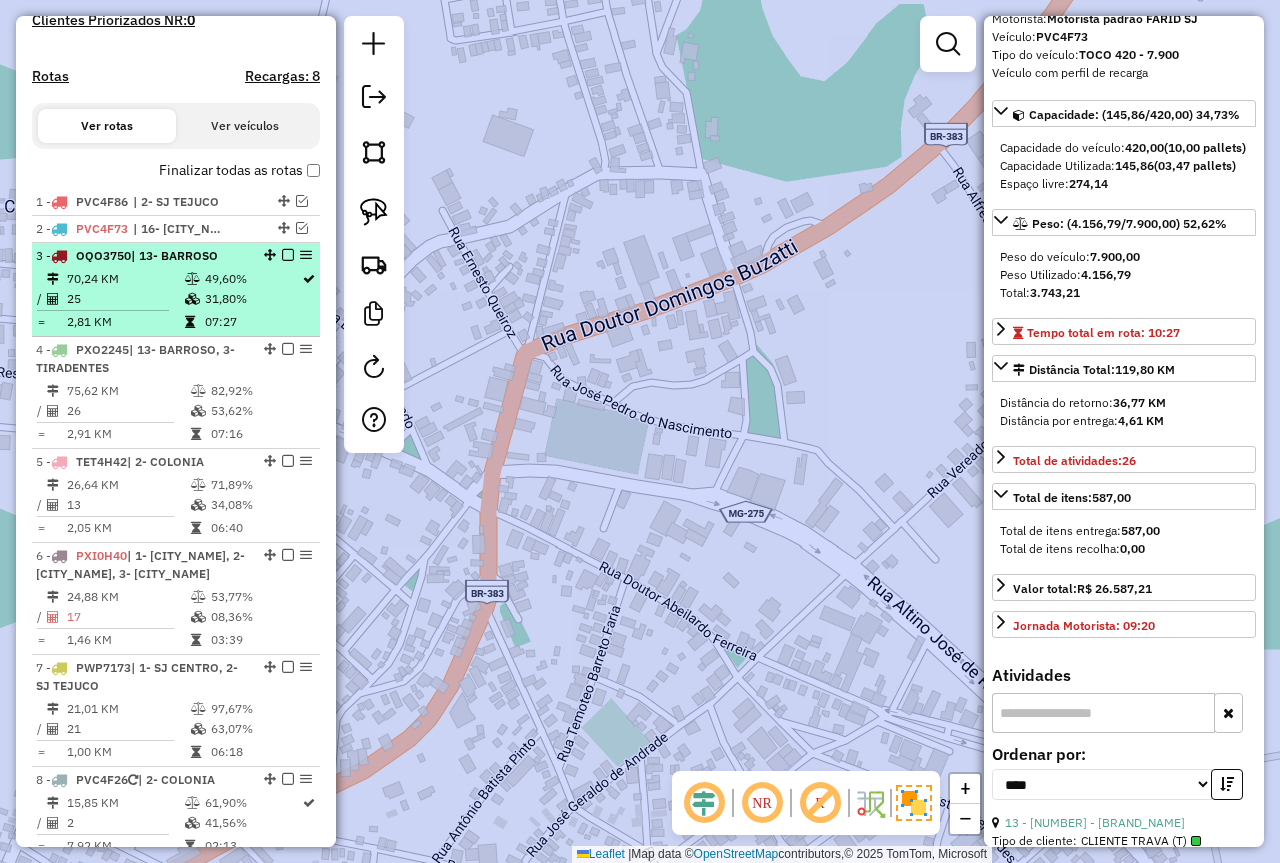 click on "31,80%" at bounding box center (252, 299) 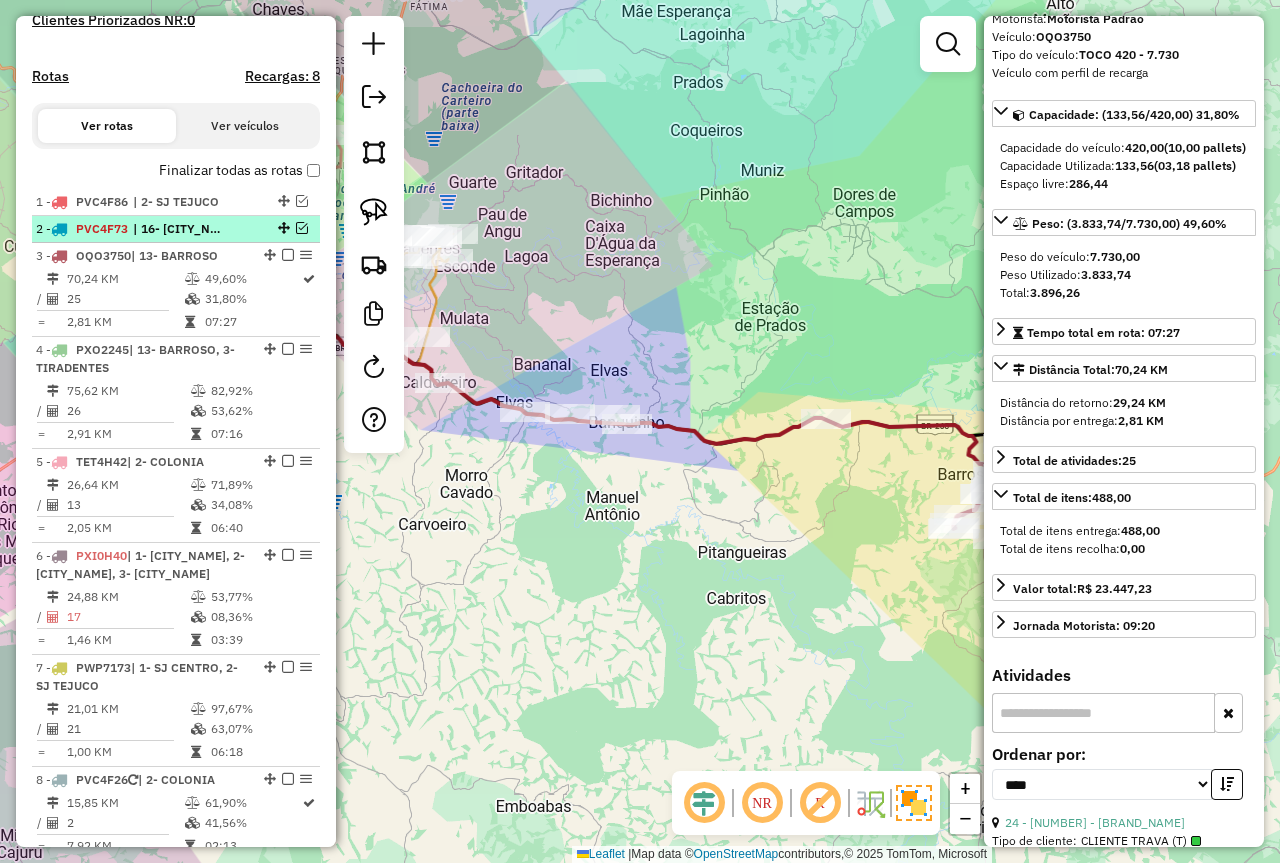 click at bounding box center (302, 228) 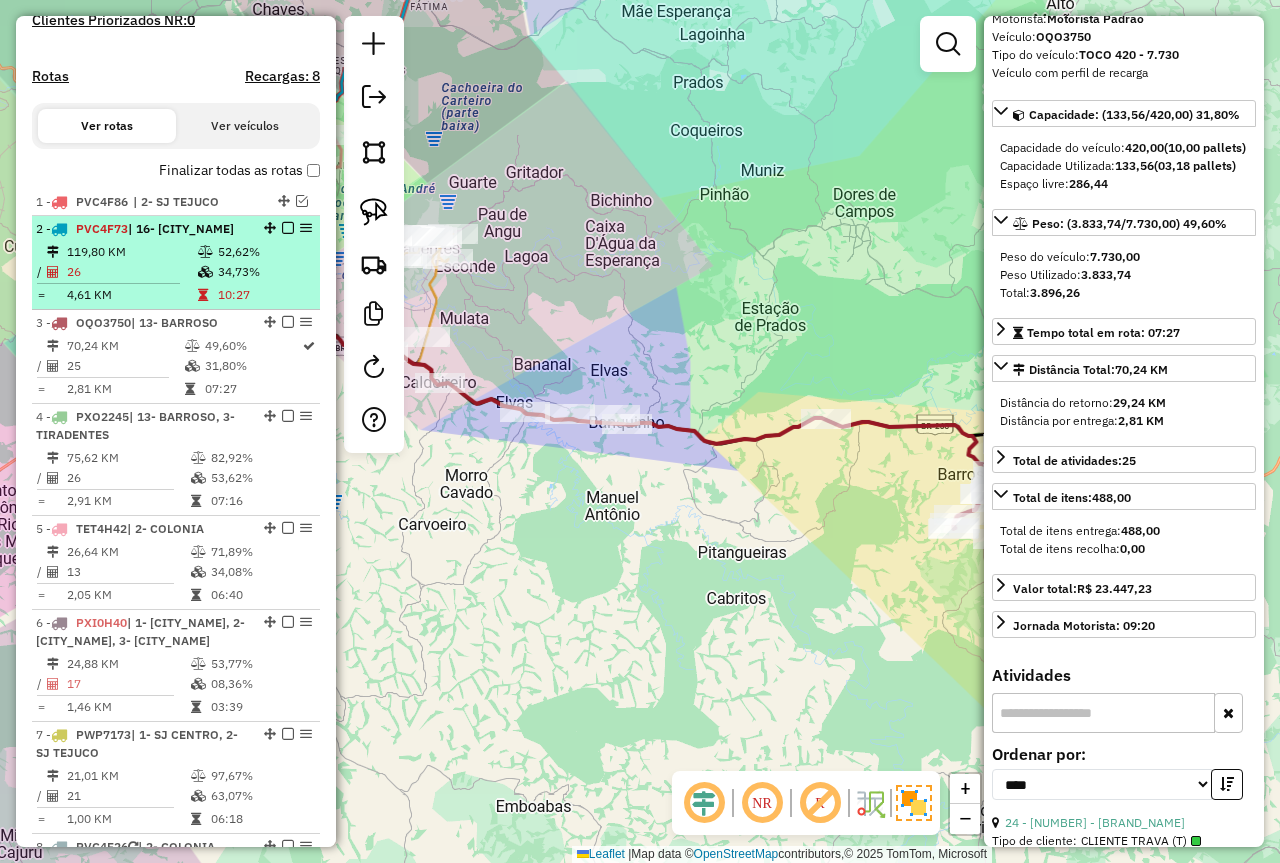 click on "2 -       [CODE]   | 16- [CITY]" at bounding box center (142, 229) 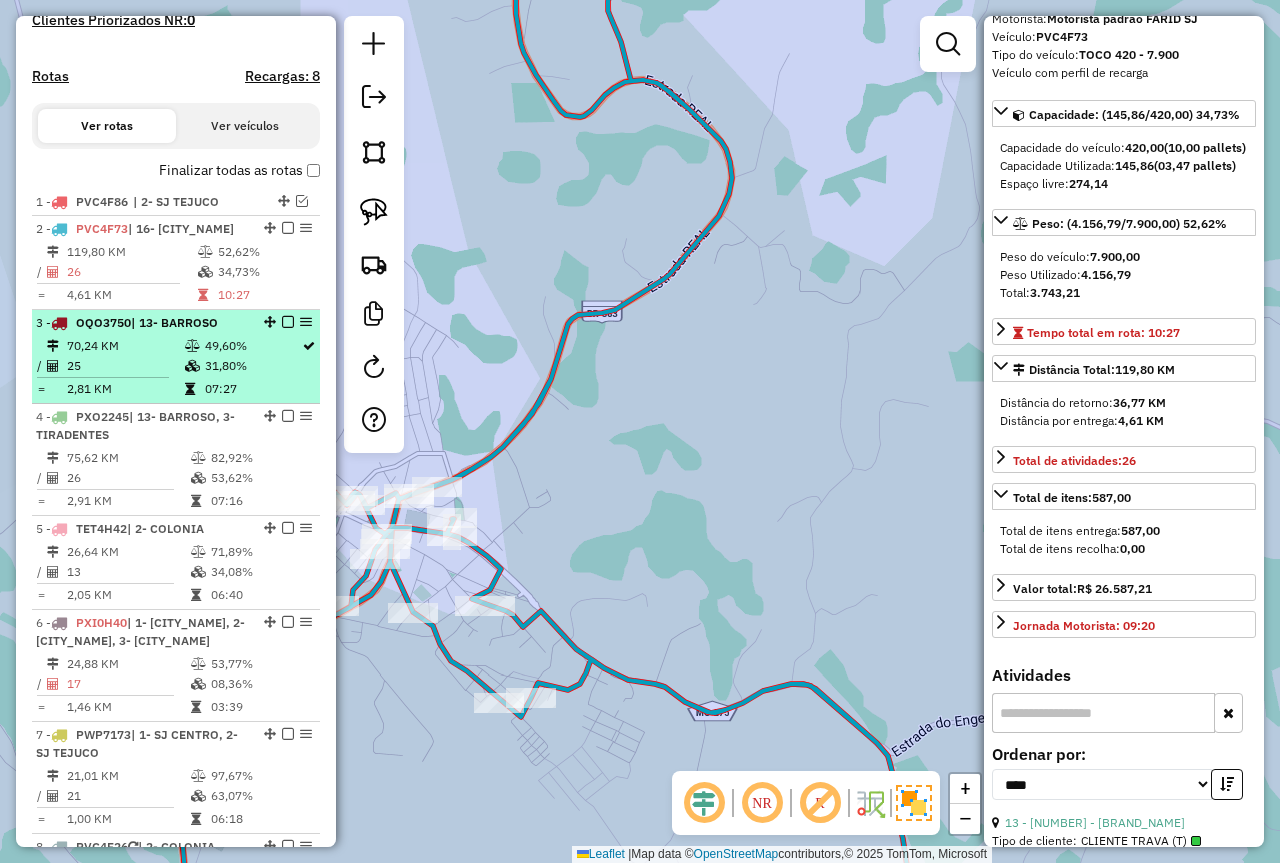 click at bounding box center (192, 346) 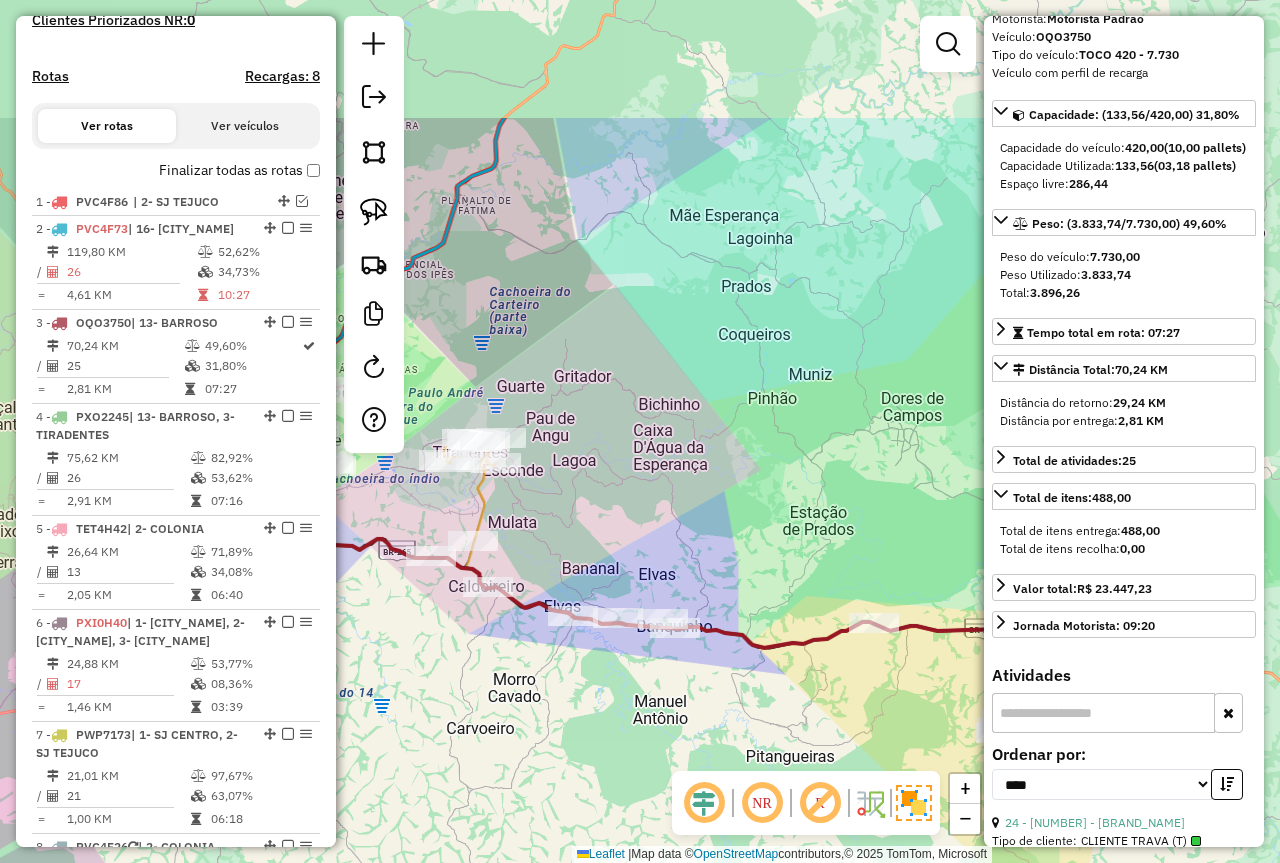 drag, startPoint x: 651, startPoint y: 302, endPoint x: 749, endPoint y: 557, distance: 273.18307 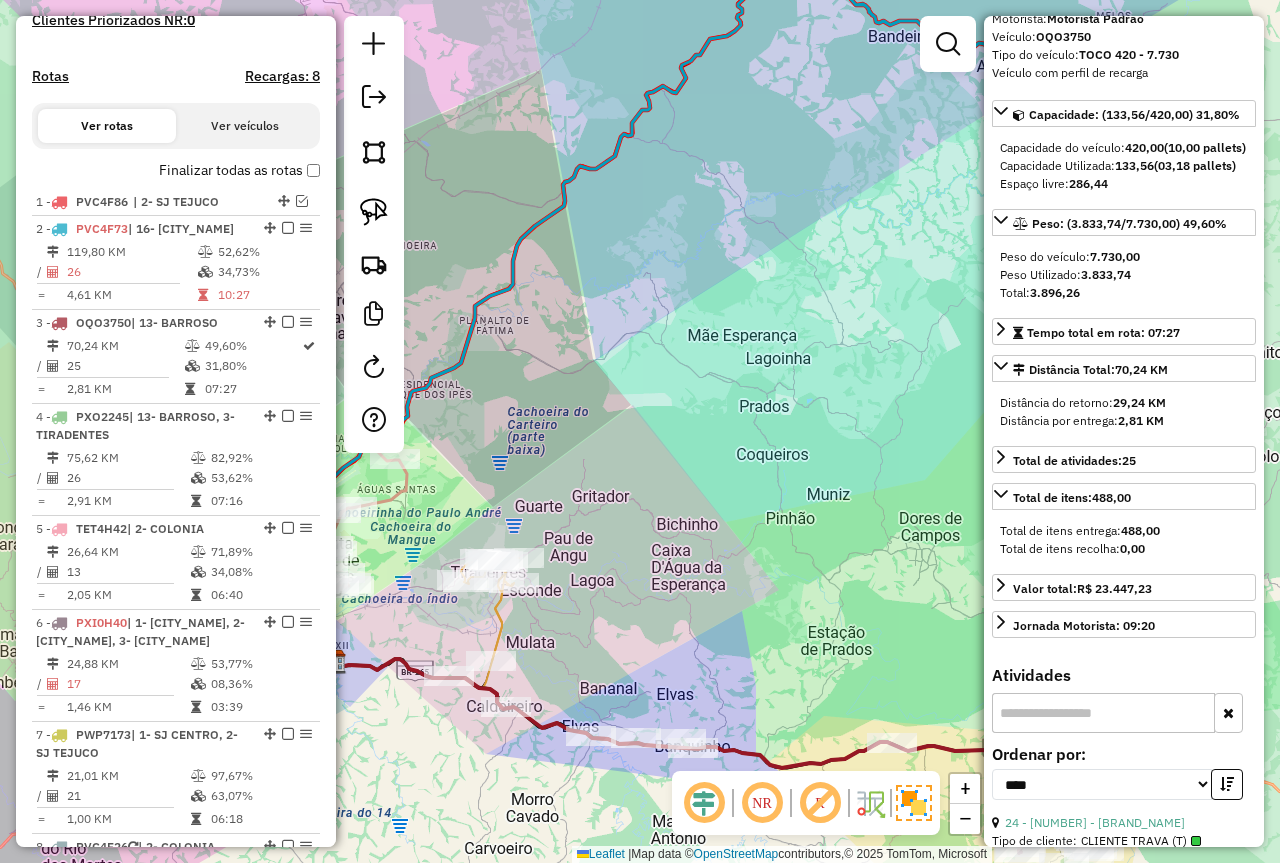 drag, startPoint x: 637, startPoint y: 250, endPoint x: 460, endPoint y: 238, distance: 177.40631 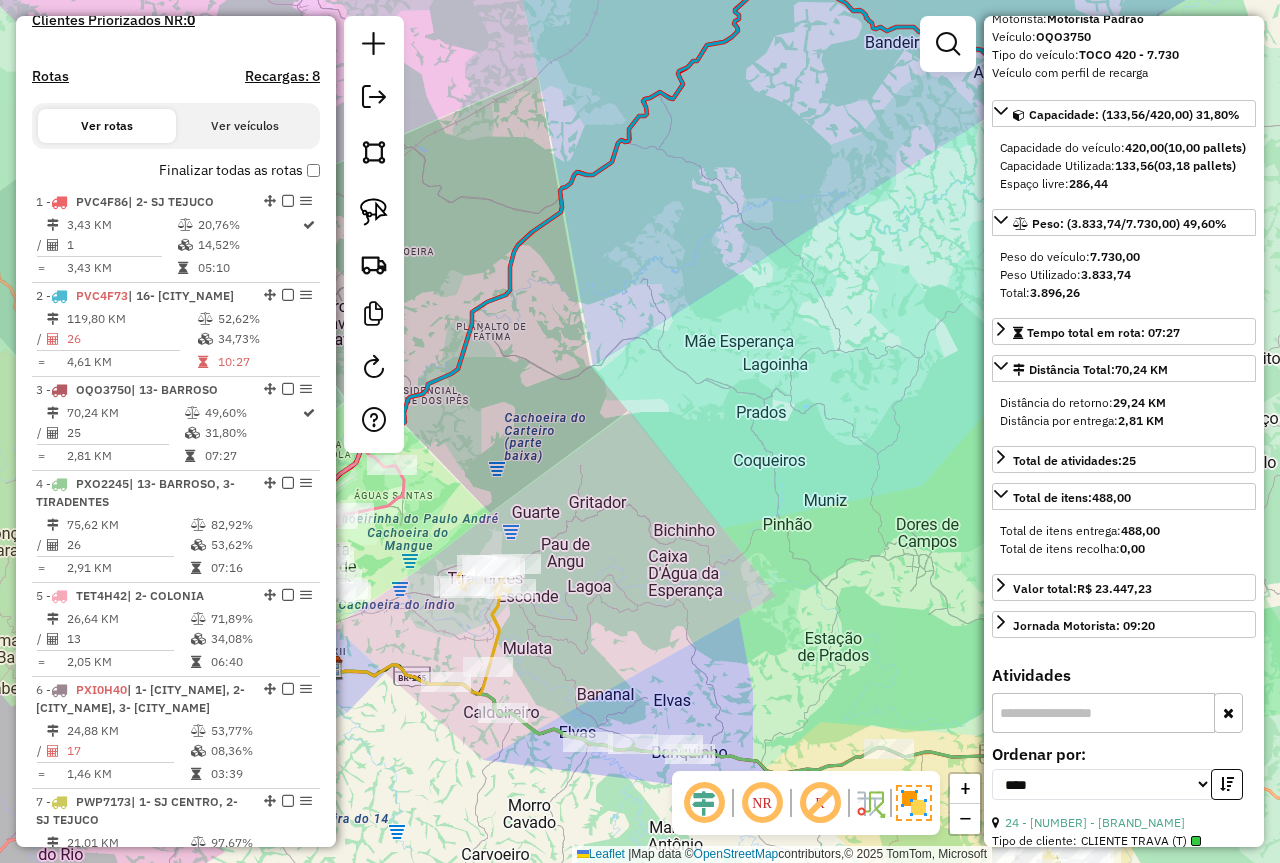 click on "Janela de atendimento Grade de atendimento Capacidade Transportadoras Veículos Cliente Pedidos  Rotas Selecione os dias de semana para filtrar as janelas de atendimento  Seg   Ter   Qua   Qui   Sex   Sáb   Dom  Informe o período da janela de atendimento: De: Até:  Filtrar exatamente a janela do cliente  Considerar janela de atendimento padrão  Selecione os dias de semana para filtrar as grades de atendimento  Seg   Ter   Qua   Qui   Sex   Sáb   Dom   Considerar clientes sem dia de atendimento cadastrado  Clientes fora do dia de atendimento selecionado Filtrar as atividades entre os valores definidos abaixo:  Peso mínimo:  ****  Peso máximo:  ****  Cubagem mínima:   Cubagem máxima:   De:   Até:  Filtrar as atividades entre o tempo de atendimento definido abaixo:  De:   Até:   Considerar capacidade total dos clientes não roteirizados Transportadora: Selecione um ou mais itens Tipo de veículo: Selecione um ou mais itens Veículo: Selecione um ou mais itens Motorista: Selecione um ou mais itens De:" 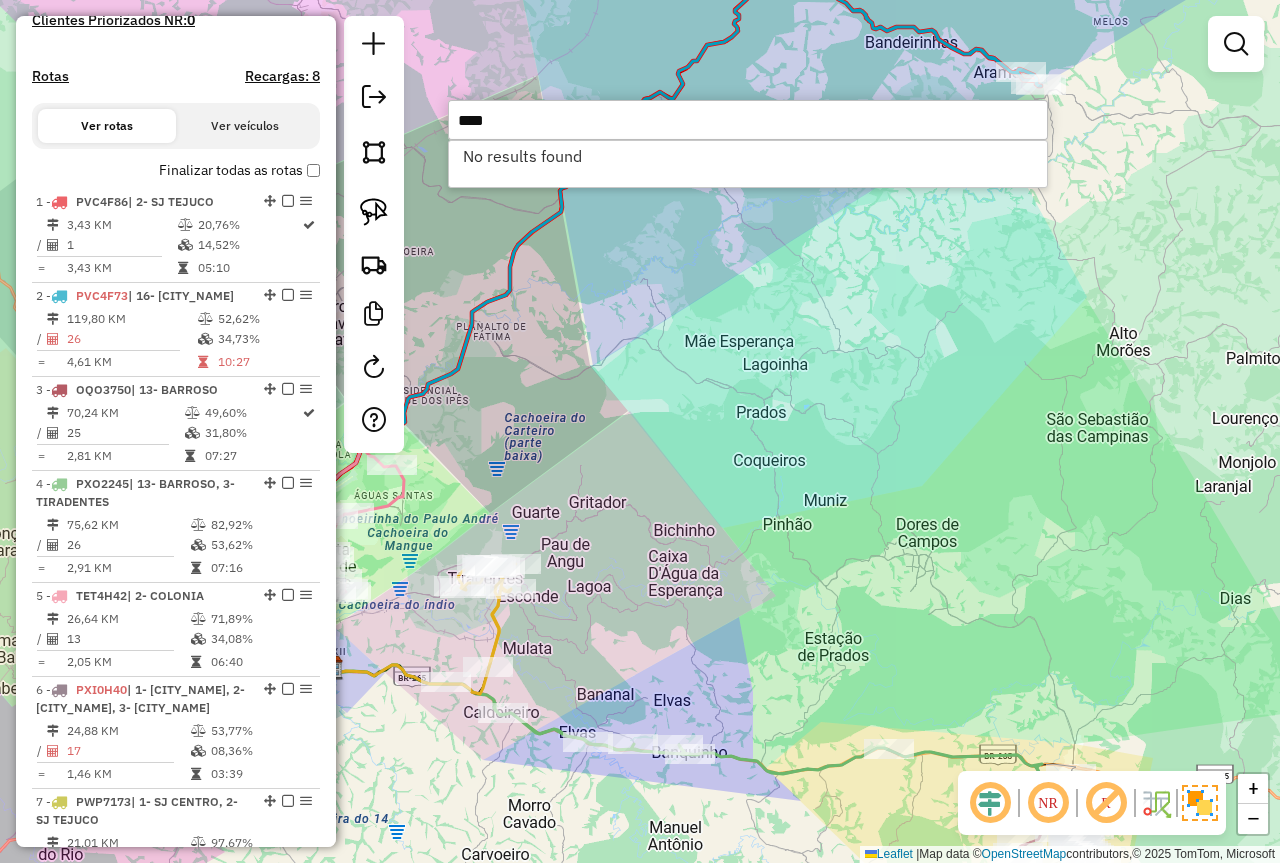 type on "****" 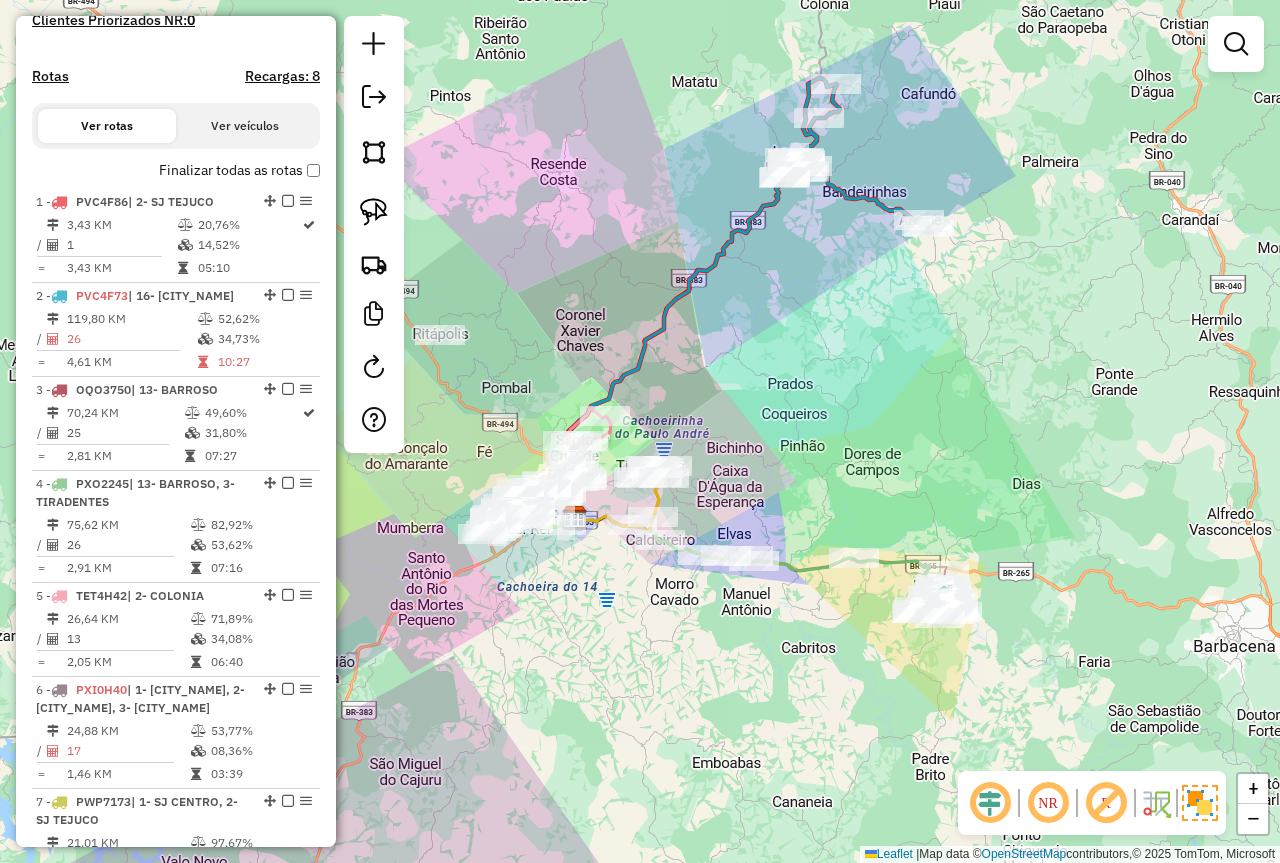 drag, startPoint x: 787, startPoint y: 139, endPoint x: 788, endPoint y: 313, distance: 174.00287 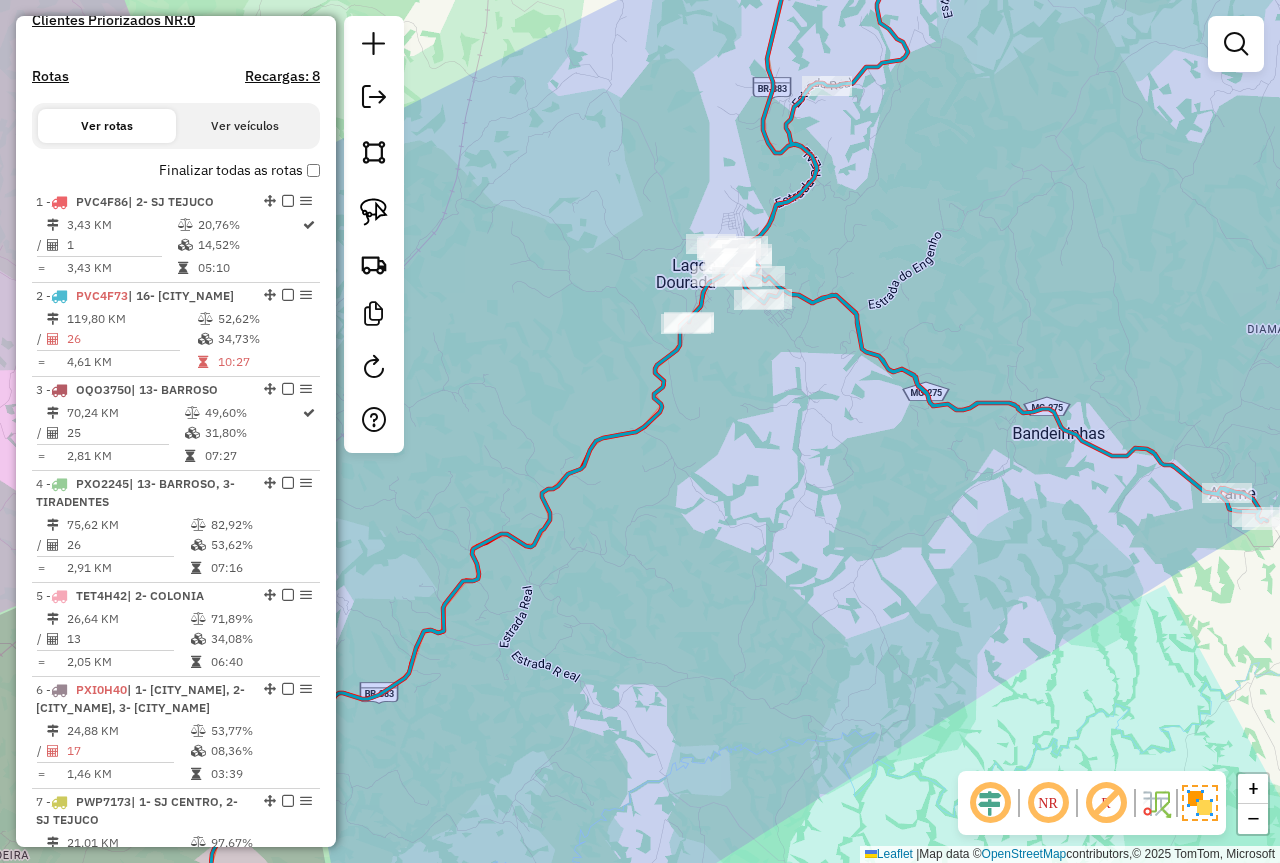 drag, startPoint x: 755, startPoint y: 445, endPoint x: 751, endPoint y: 470, distance: 25.317978 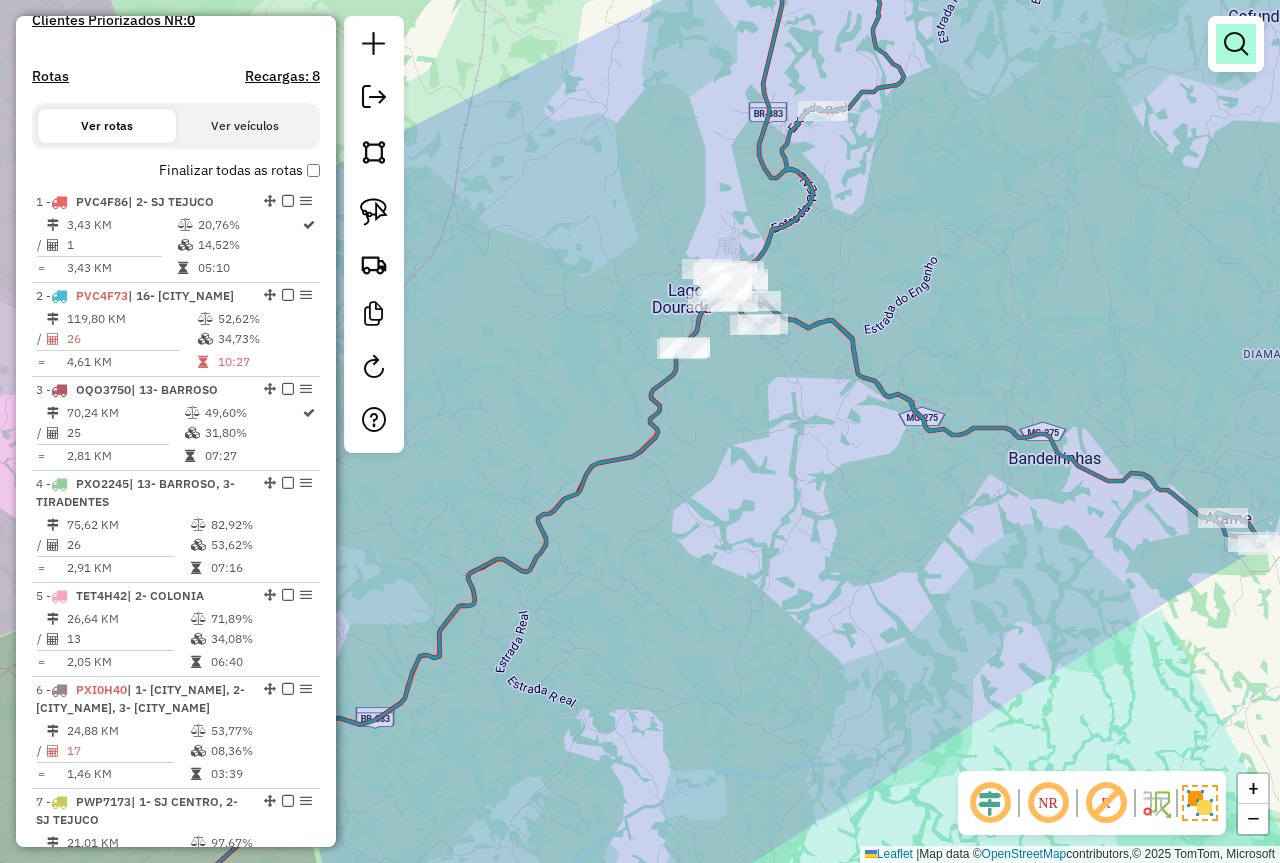 click at bounding box center (1236, 44) 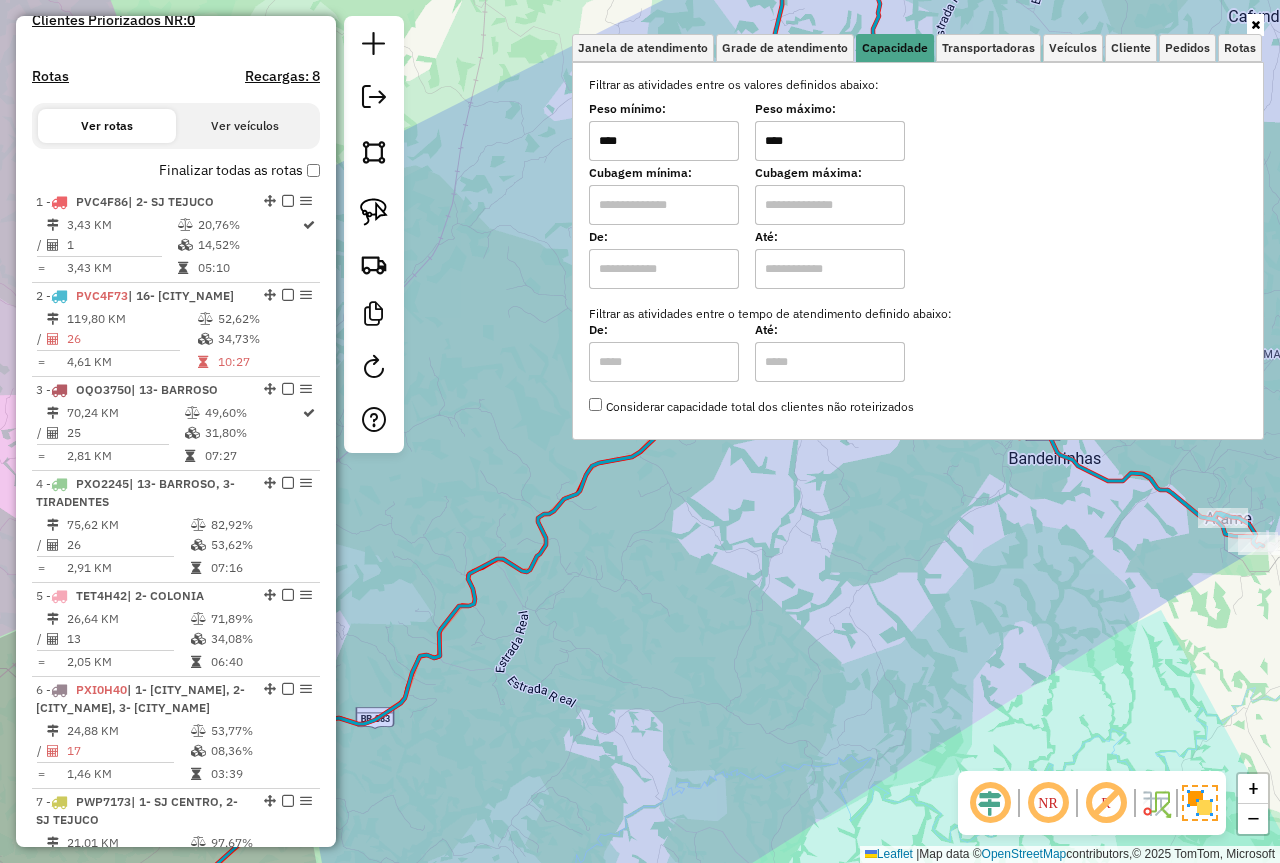 click on "Janela de atendimento Grade de atendimento Capacidade Transportadoras Veículos Cliente Pedidos  Rotas Selecione os dias de semana para filtrar as janelas de atendimento  Seg   Ter   Qua   Qui   Sex   Sáb   Dom  Informe o período da janela de atendimento: De: Até:  Filtrar exatamente a janela do cliente  Considerar janela de atendimento padrão  Selecione os dias de semana para filtrar as grades de atendimento  Seg   Ter   Qua   Qui   Sex   Sáb   Dom   Considerar clientes sem dia de atendimento cadastrado  Clientes fora do dia de atendimento selecionado Filtrar as atividades entre os valores definidos abaixo:  Peso mínimo:  ****  Peso máximo:  ****  Cubagem mínima:   Cubagem máxima:   De:   Até:  Filtrar as atividades entre o tempo de atendimento definido abaixo:  De:   Até:   Considerar capacidade total dos clientes não roteirizados Transportadora: Selecione um ou mais itens Tipo de veículo: Selecione um ou mais itens Veículo: Selecione um ou mais itens Motorista: Selecione um ou mais itens De:" 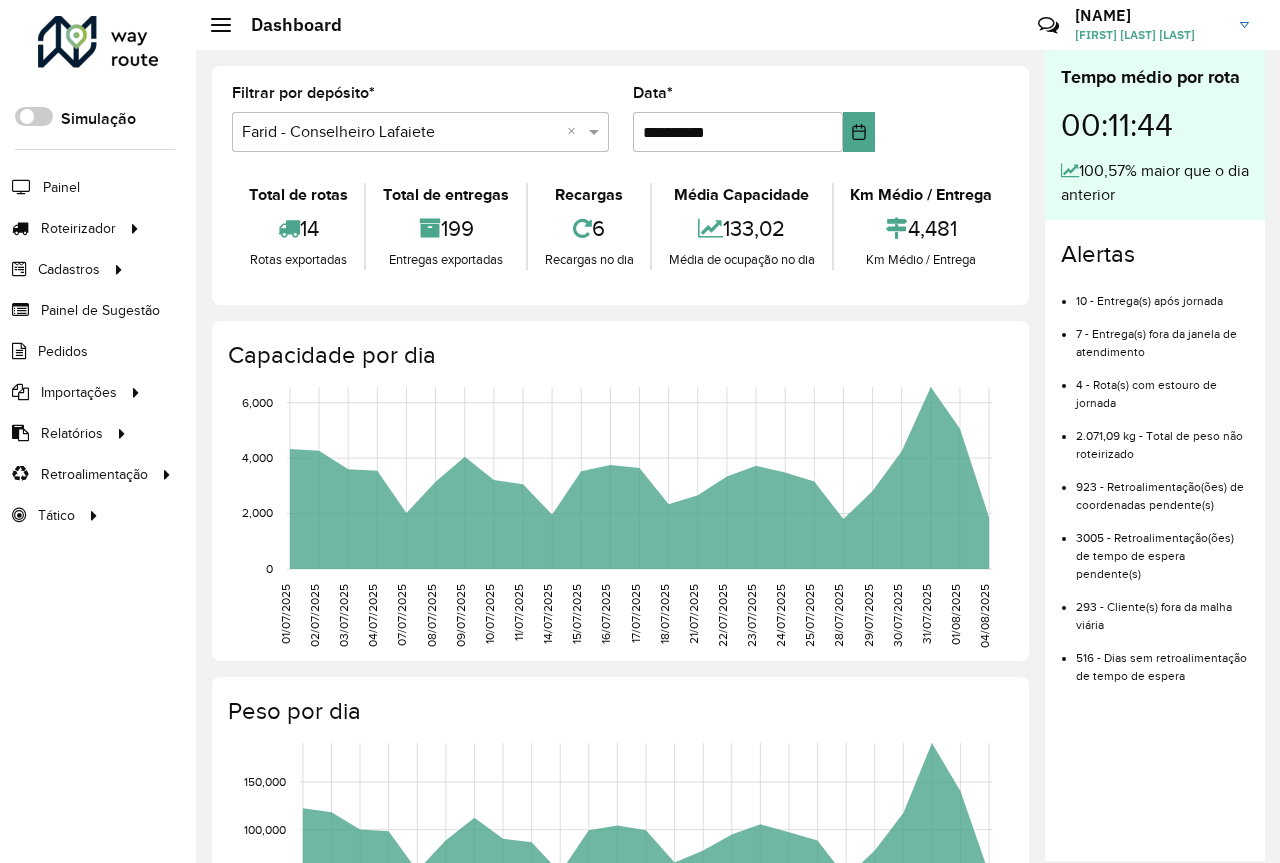 scroll, scrollTop: 0, scrollLeft: 0, axis: both 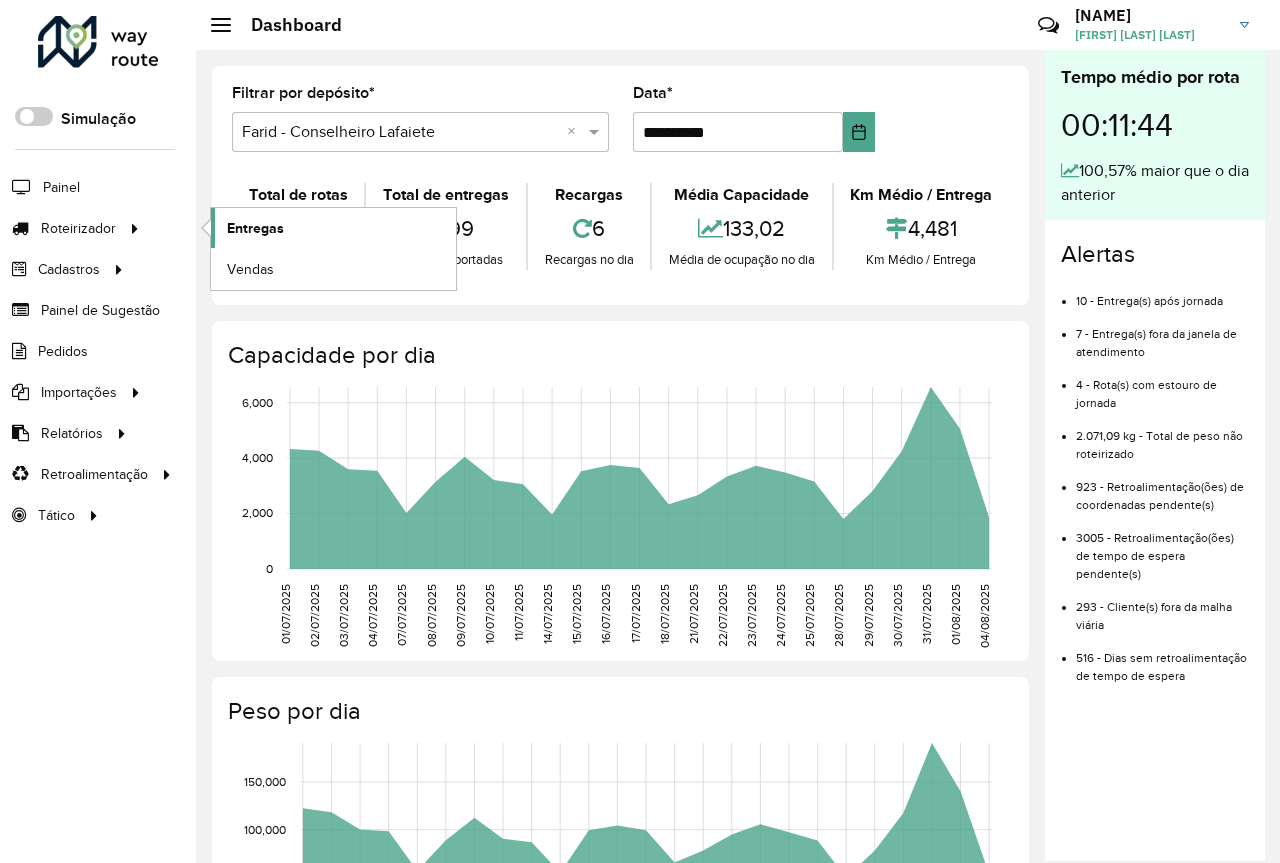 click on "Entregas" 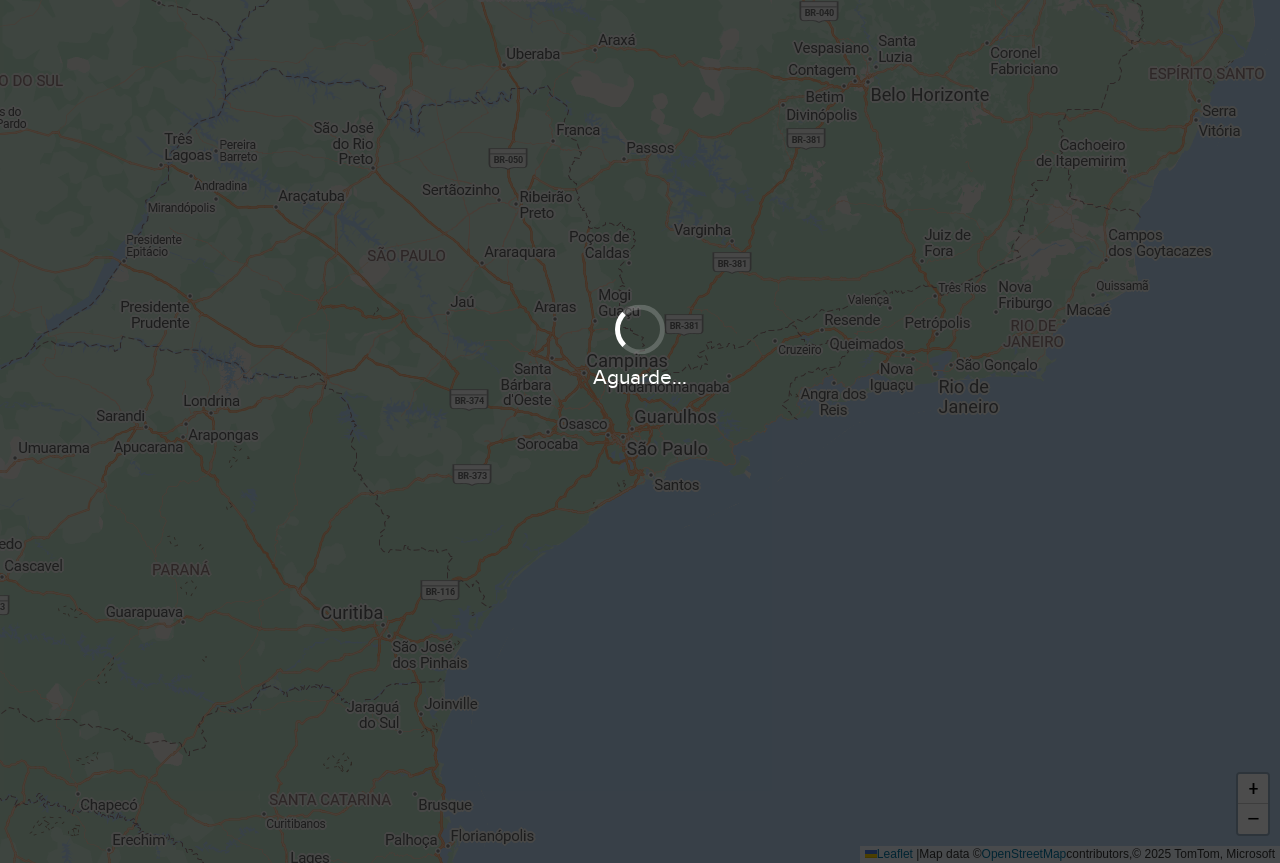 scroll, scrollTop: 0, scrollLeft: 0, axis: both 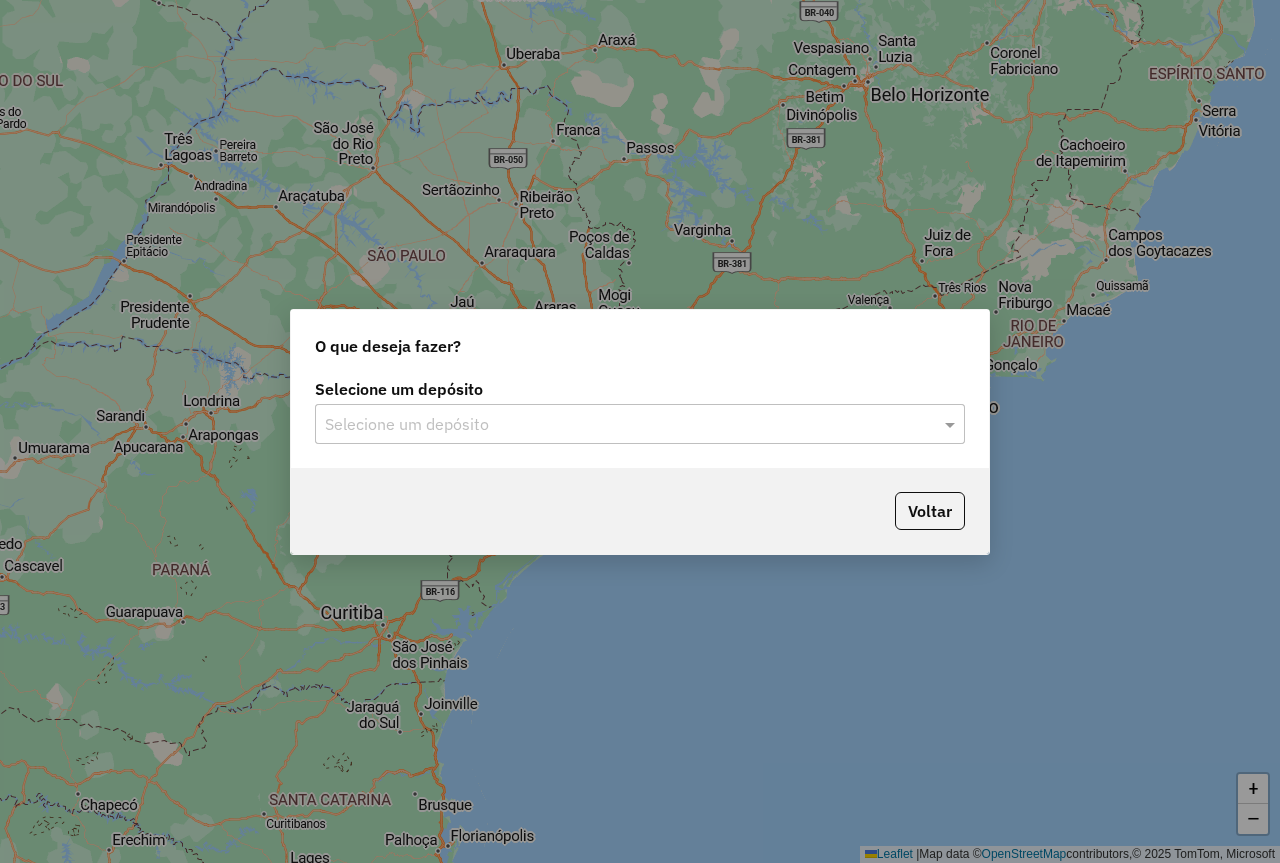 drag, startPoint x: 543, startPoint y: 416, endPoint x: 538, endPoint y: 446, distance: 30.413813 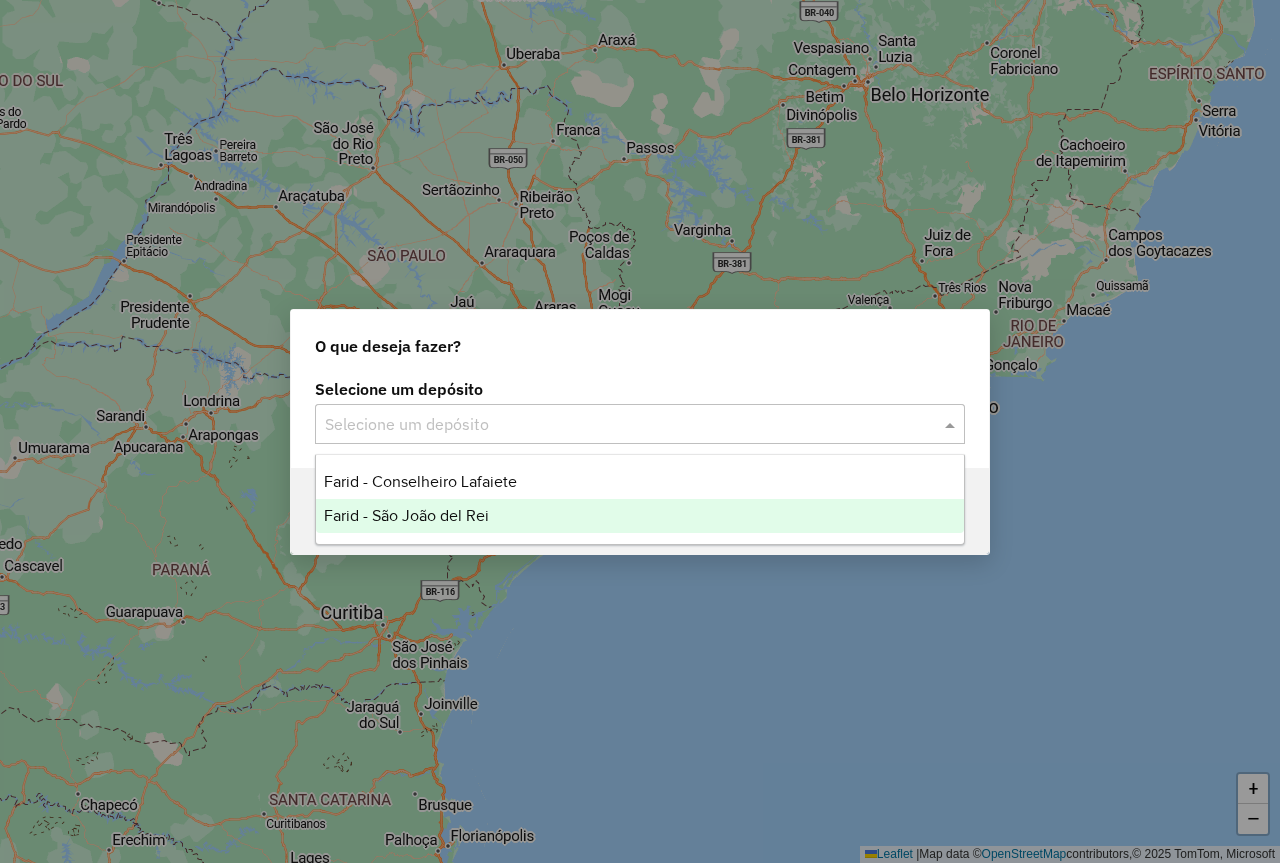 click on "Farid - São João del Rei" at bounding box center [406, 515] 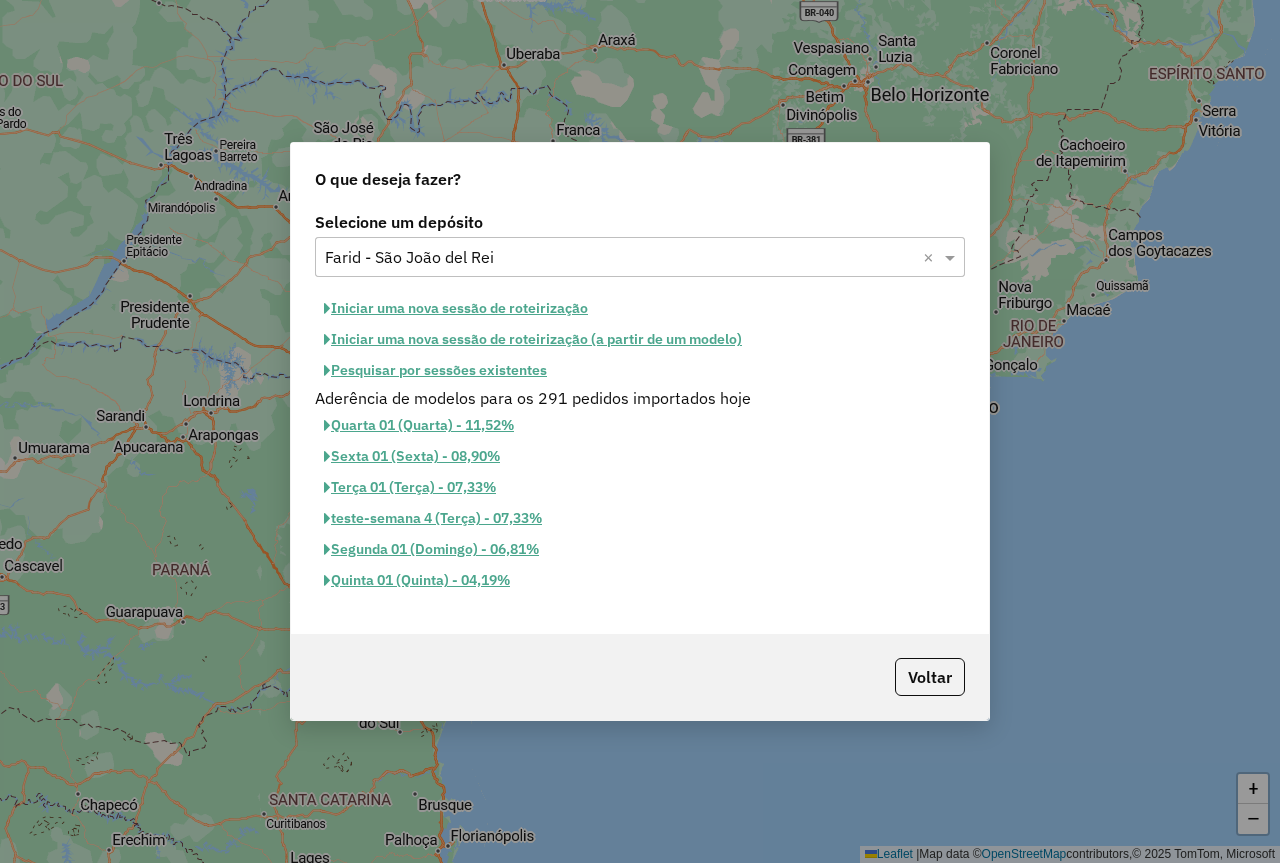 click on "Iniciar uma nova sessão de roteirização" 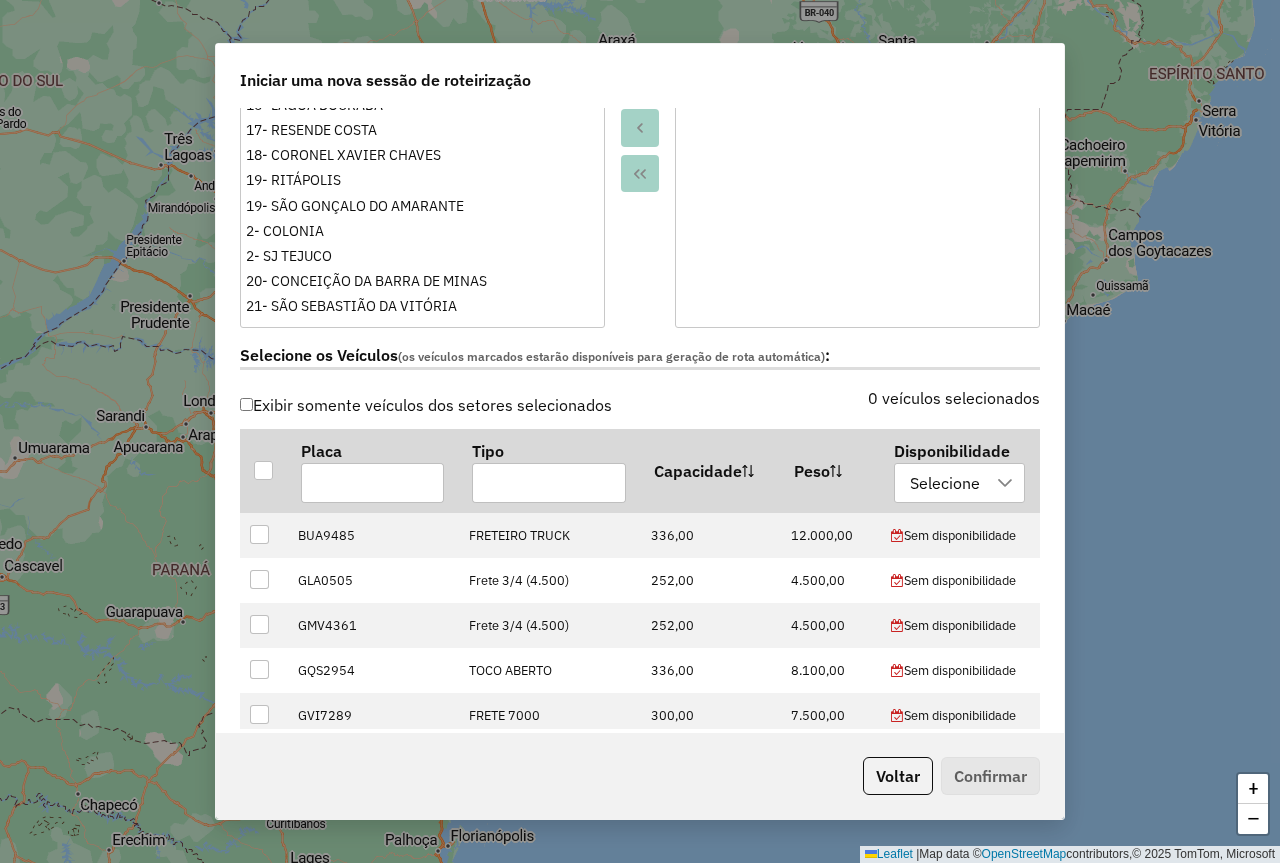 scroll, scrollTop: 500, scrollLeft: 0, axis: vertical 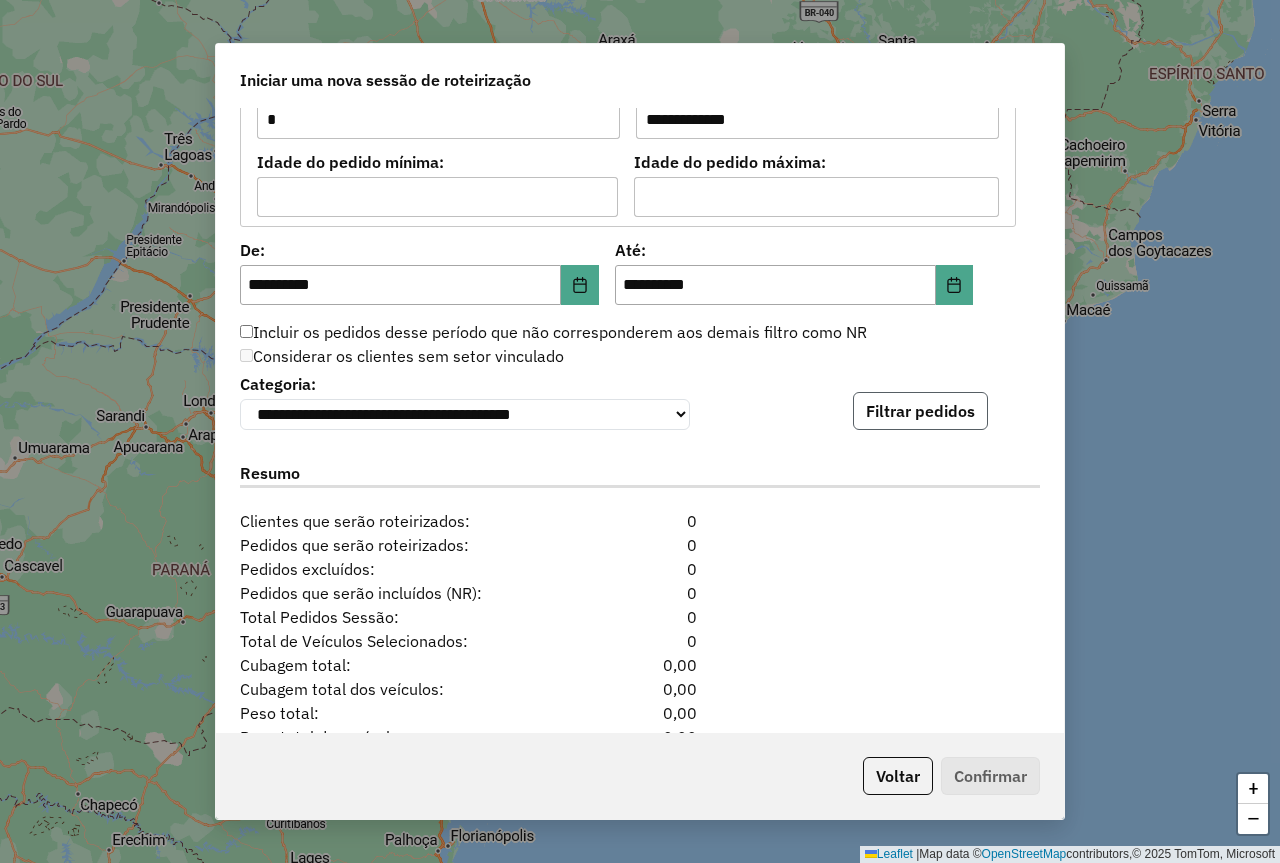 click on "Filtrar pedidos" 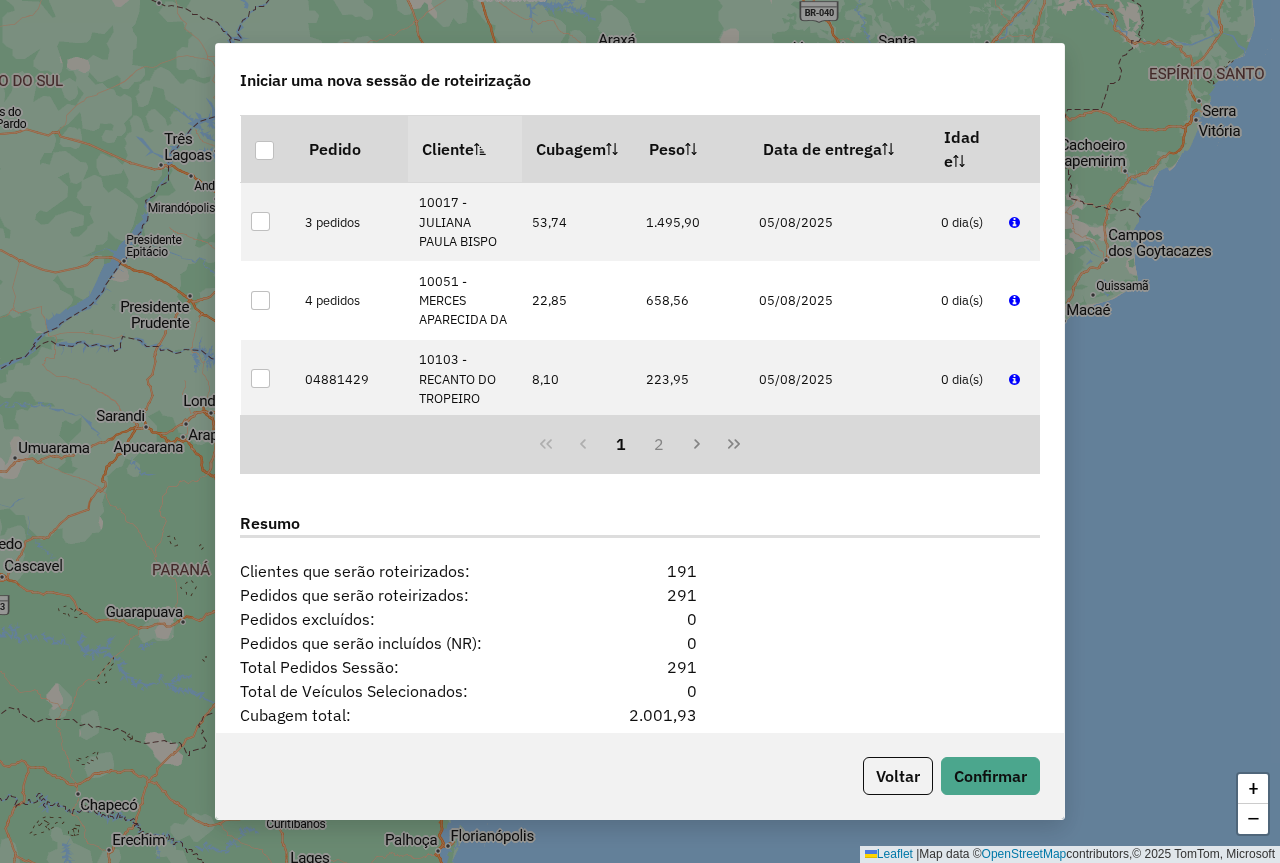 scroll, scrollTop: 2324, scrollLeft: 0, axis: vertical 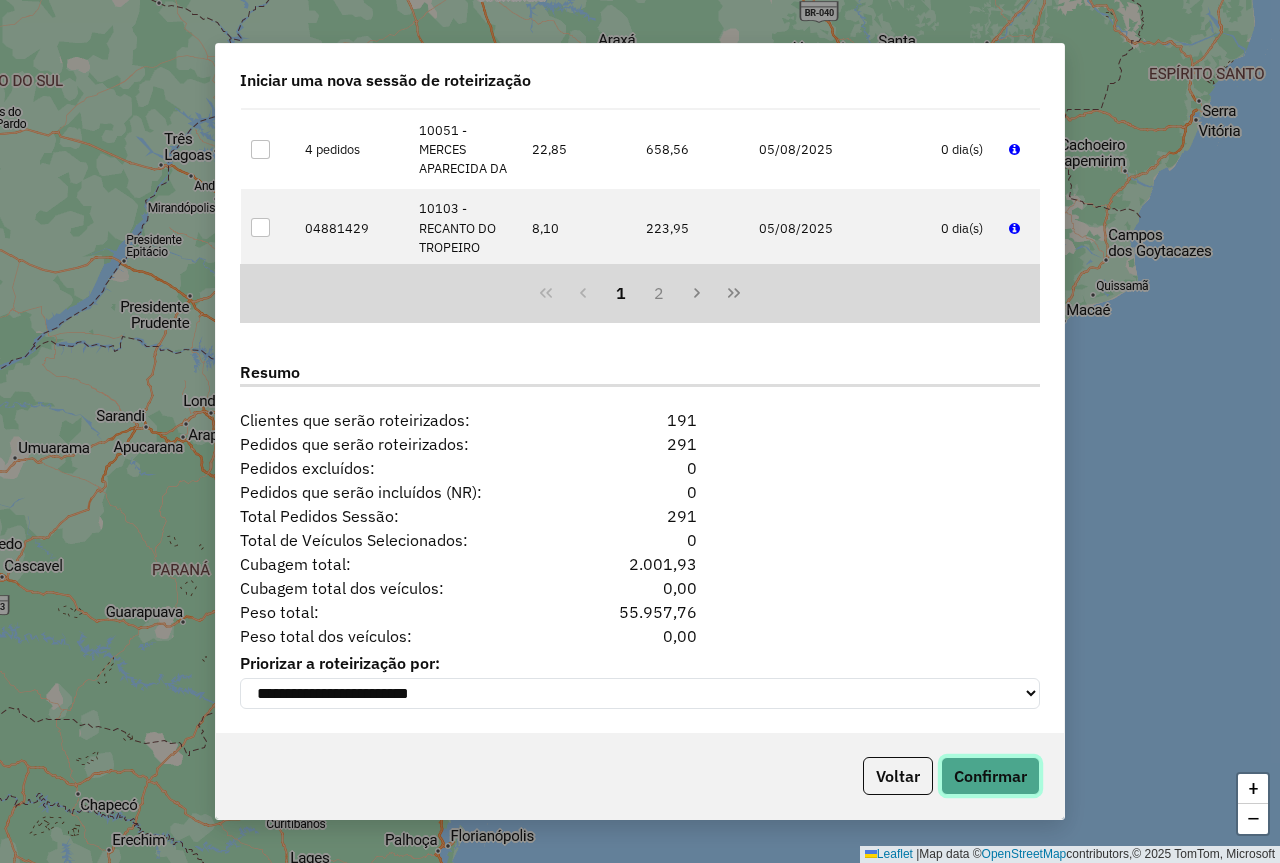 click on "Confirmar" 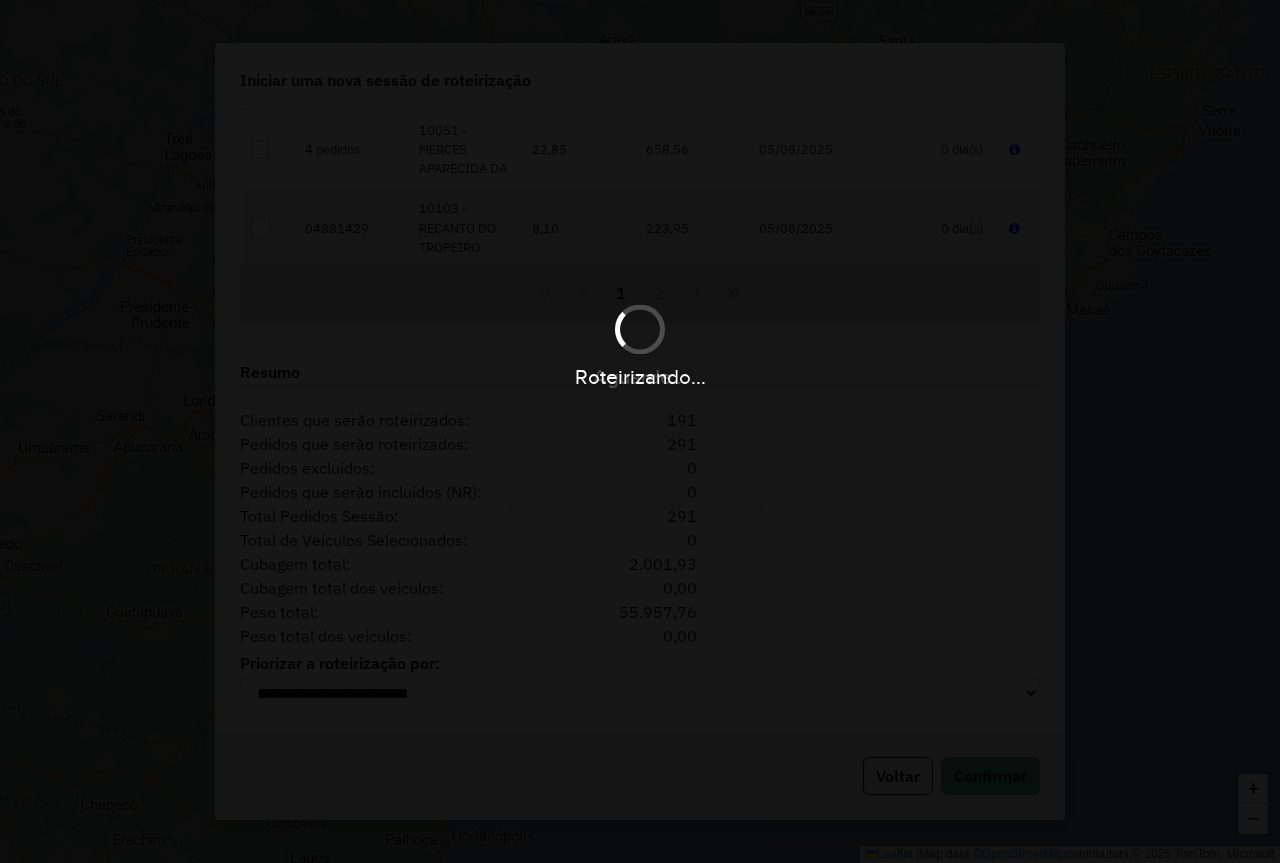 click on "Roteirizando..." 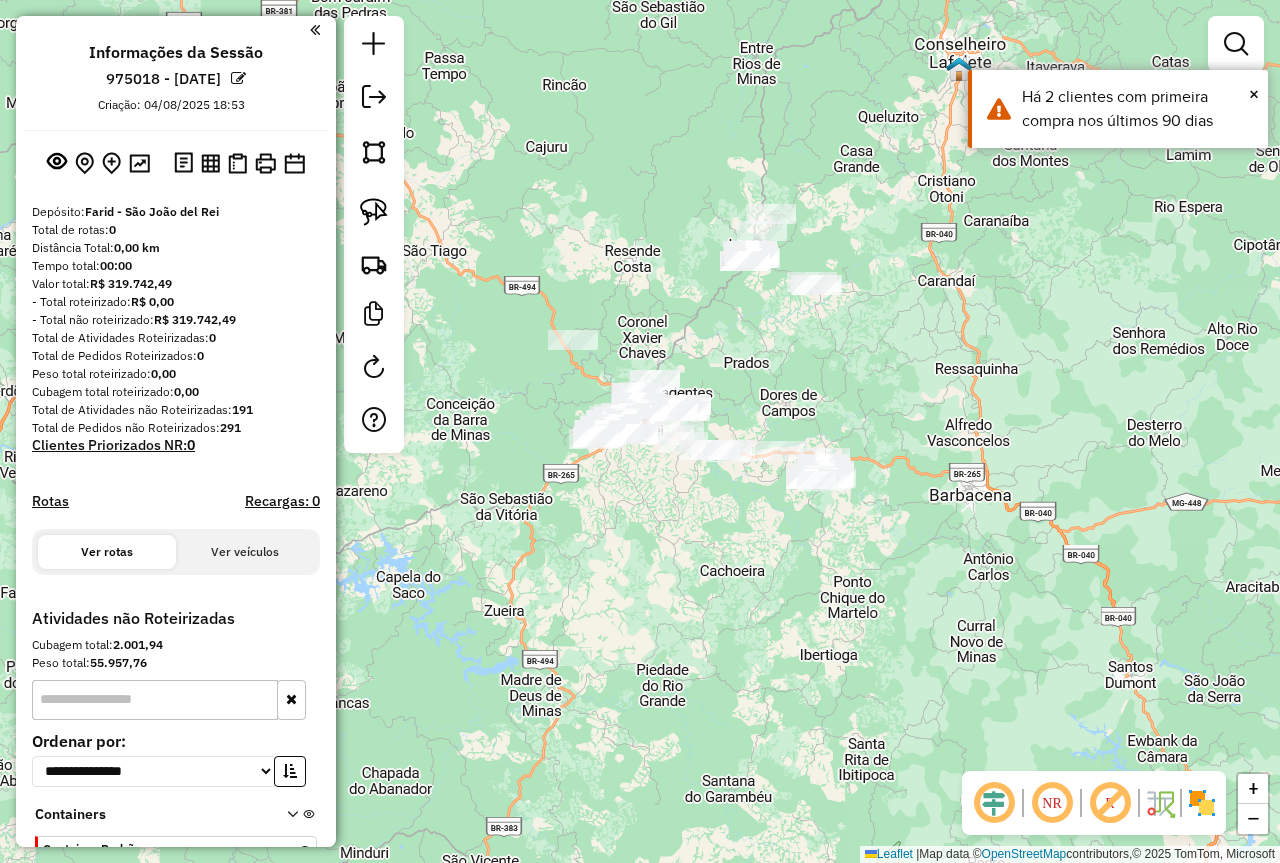 drag, startPoint x: 373, startPoint y: 210, endPoint x: 531, endPoint y: 200, distance: 158.31615 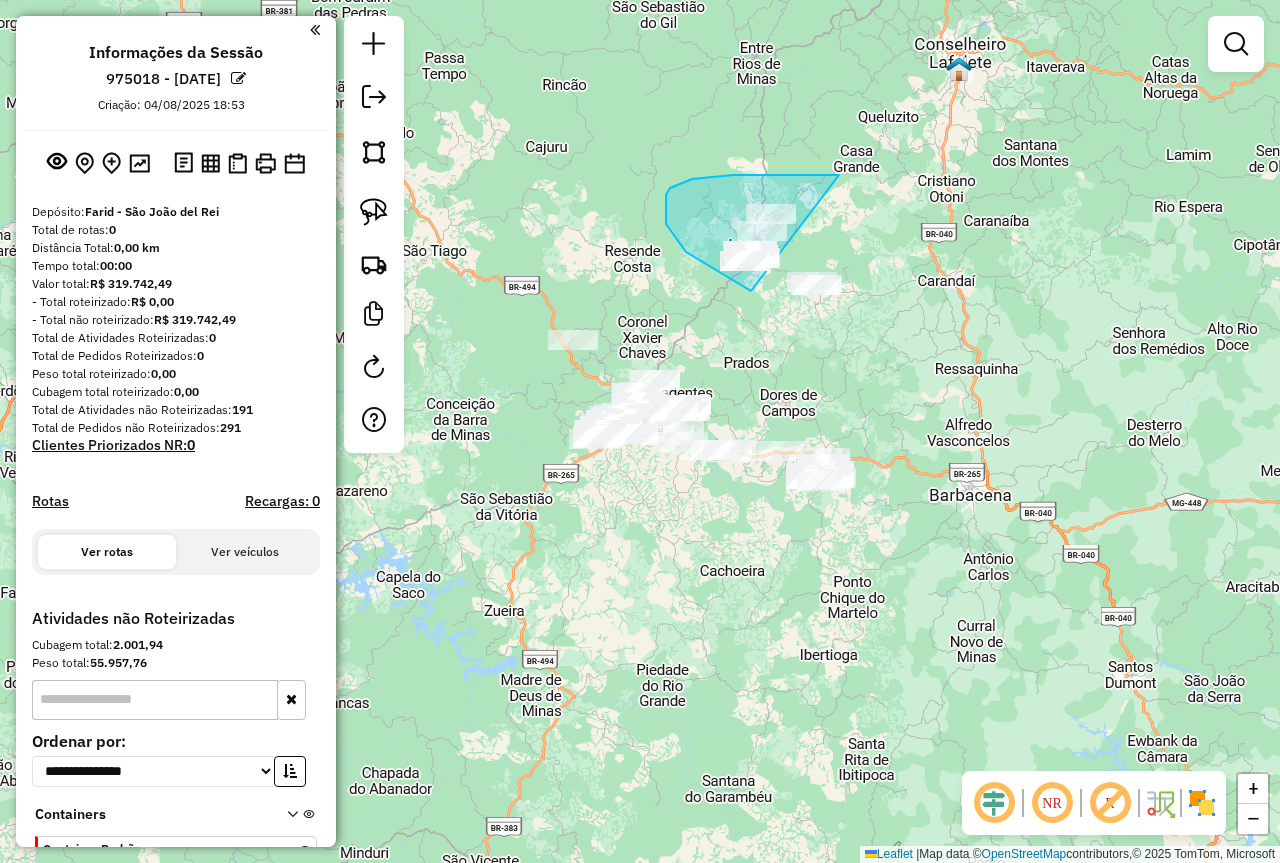 drag, startPoint x: 828, startPoint y: 176, endPoint x: 886, endPoint y: 318, distance: 153.3884 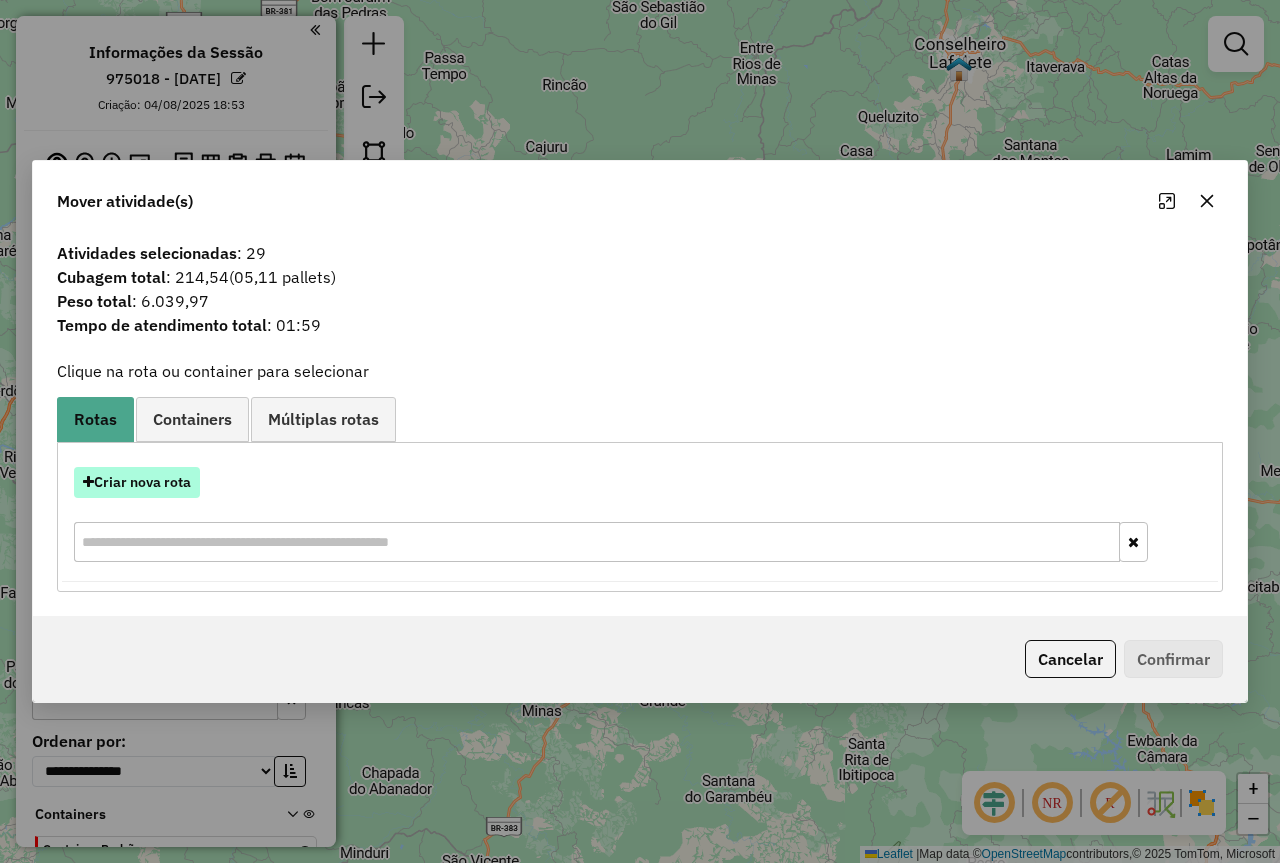 click on "Criar nova rota" at bounding box center [137, 482] 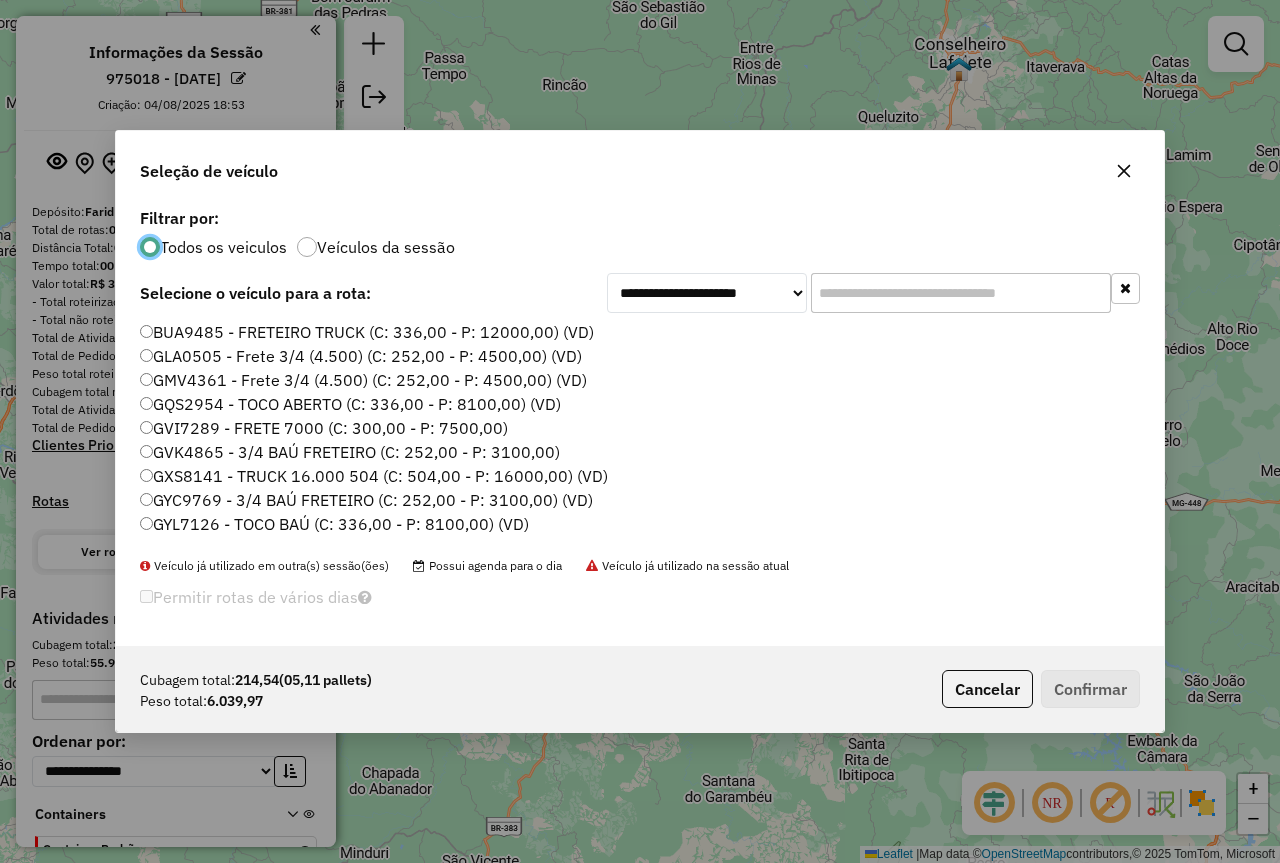 scroll, scrollTop: 11, scrollLeft: 6, axis: both 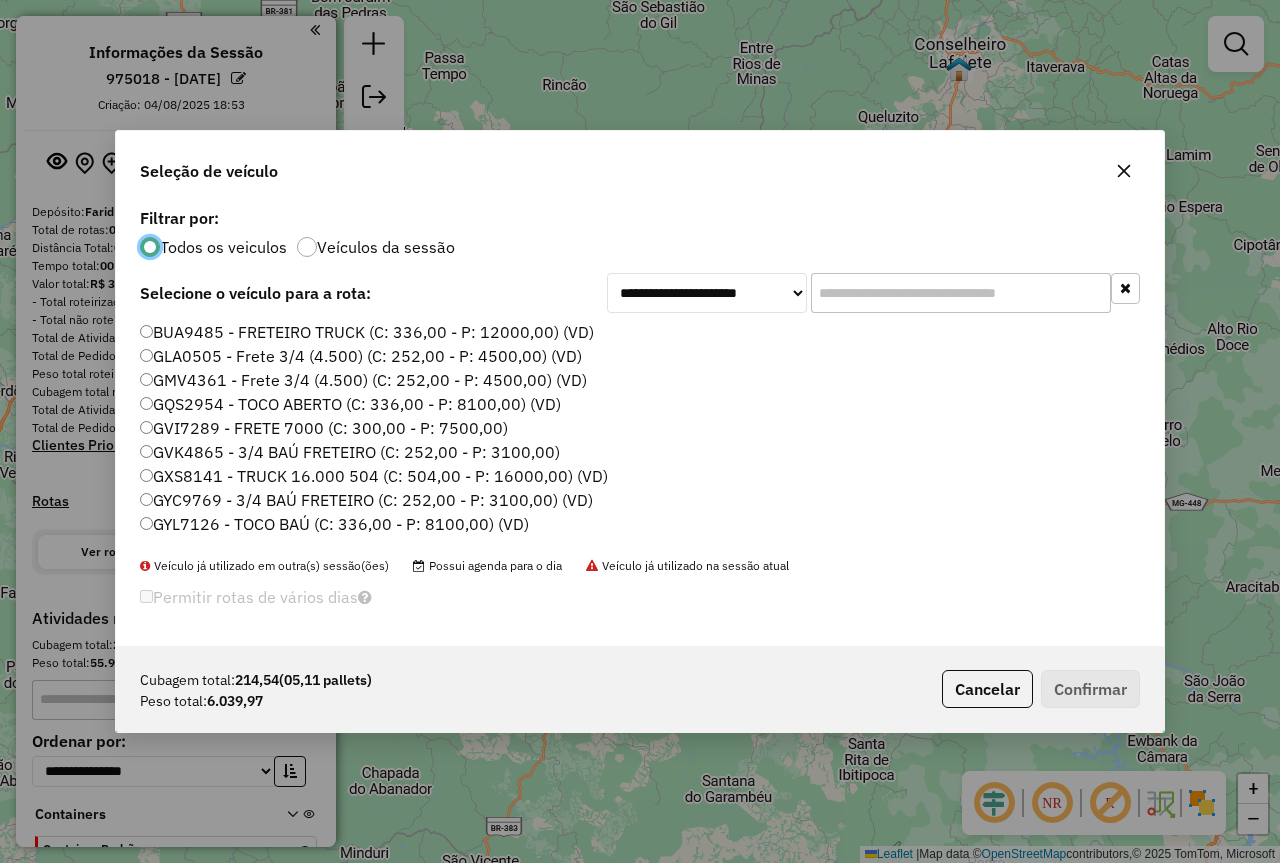 drag, startPoint x: 934, startPoint y: 286, endPoint x: 854, endPoint y: 326, distance: 89.44272 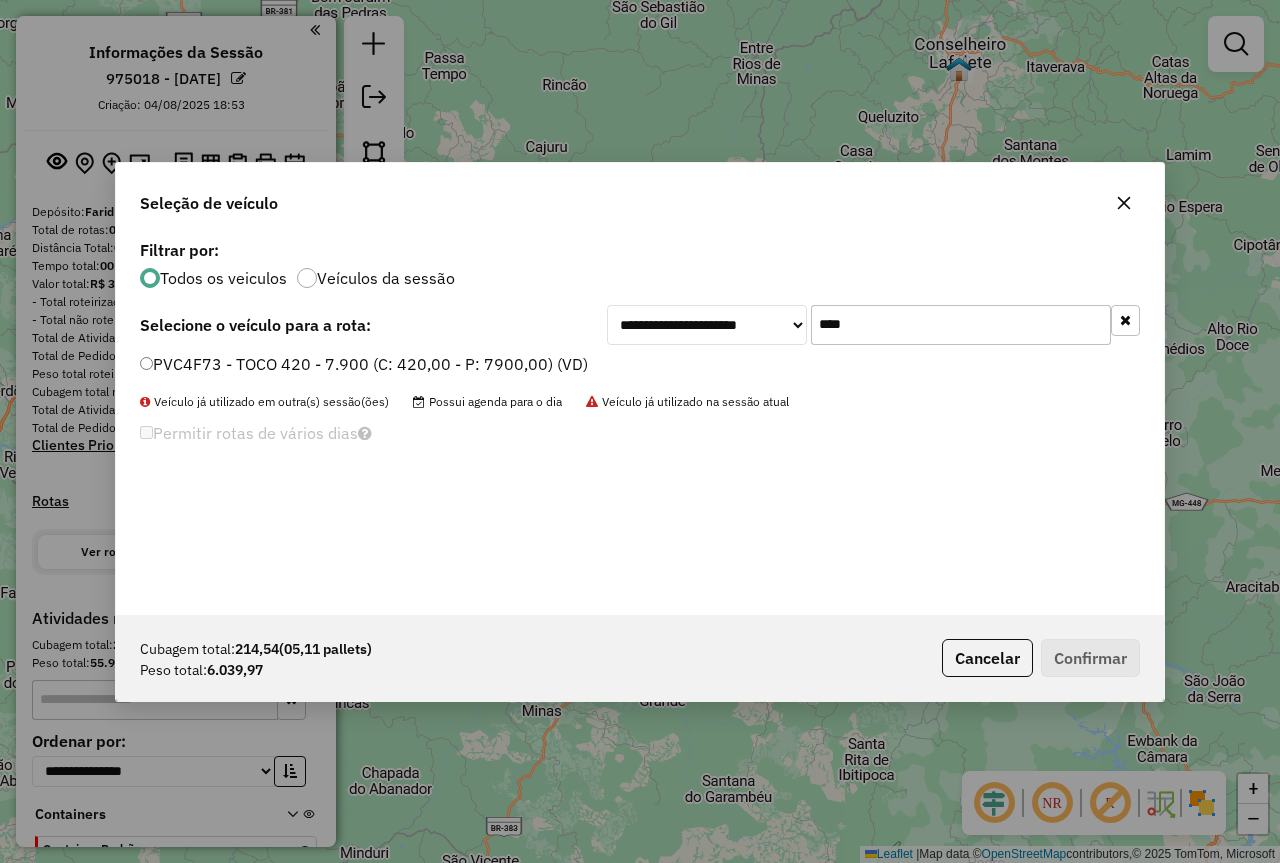 type on "****" 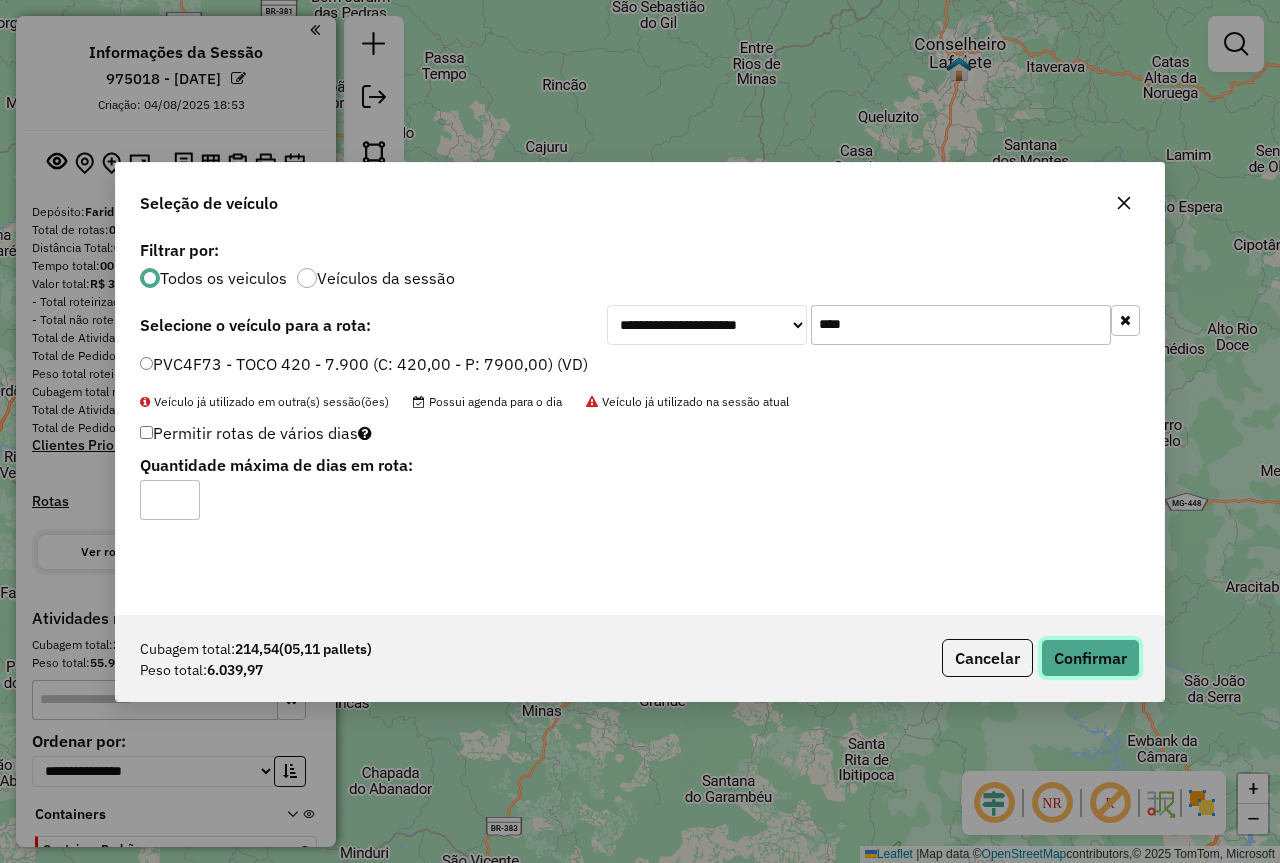 click on "Confirmar" 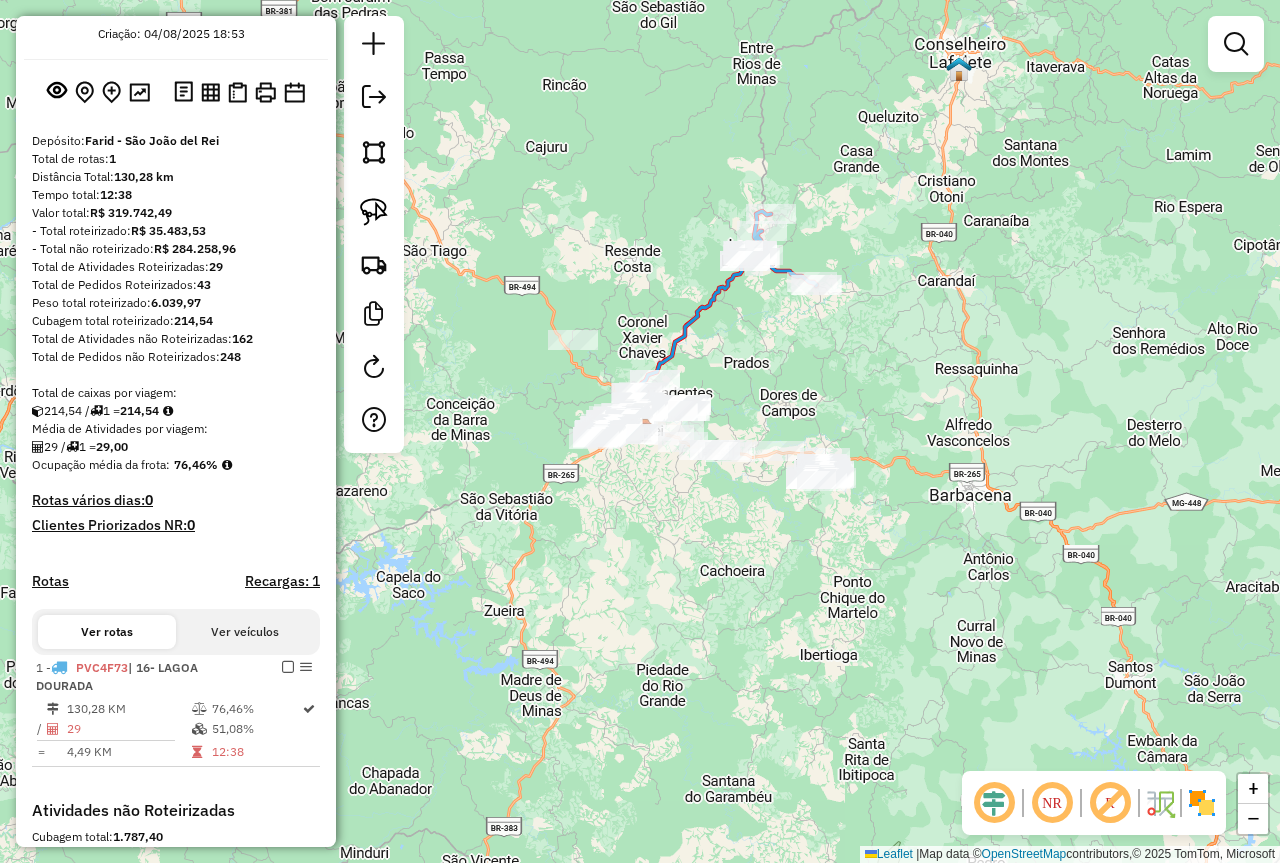 scroll, scrollTop: 100, scrollLeft: 0, axis: vertical 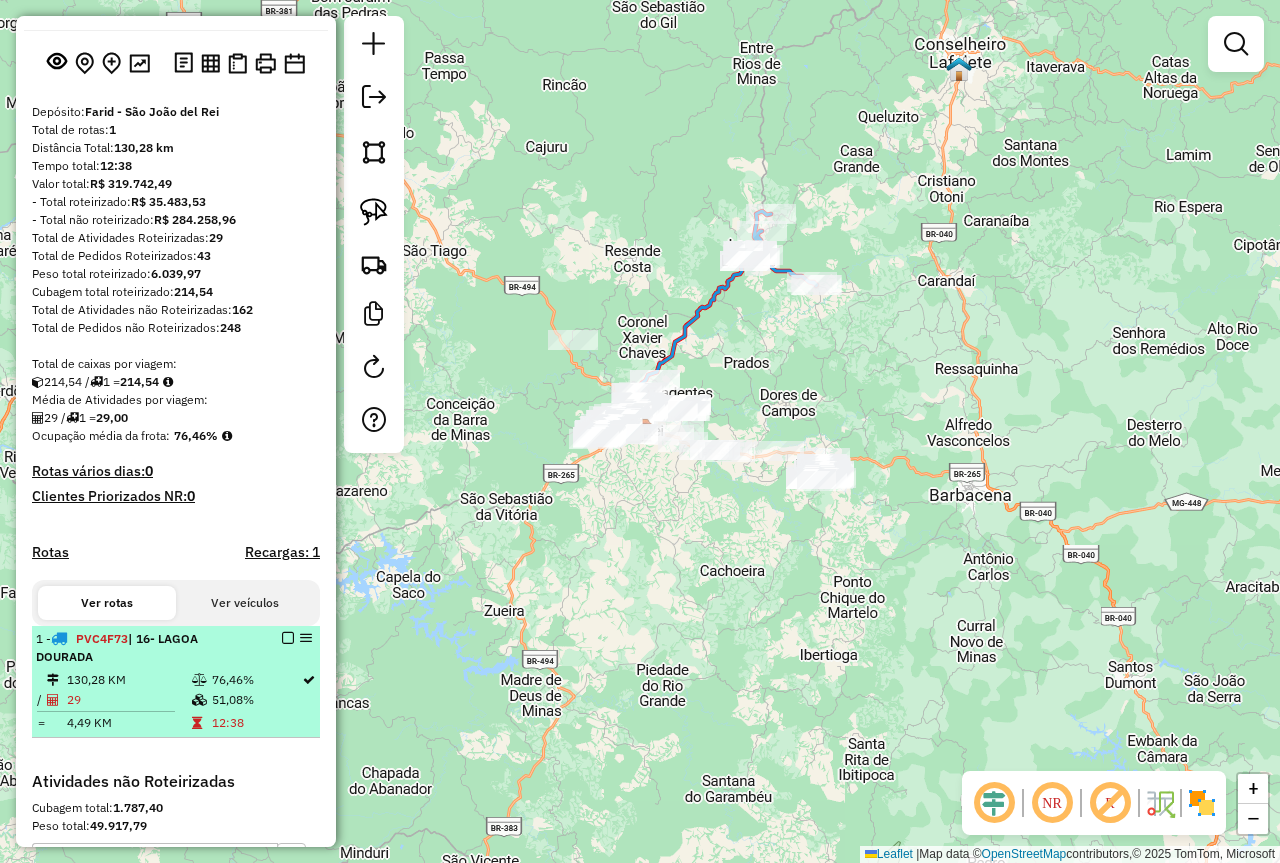 click on "[NUMBER] -     [PLATE]   | [NUMBER]- [CITY]" at bounding box center (176, 648) 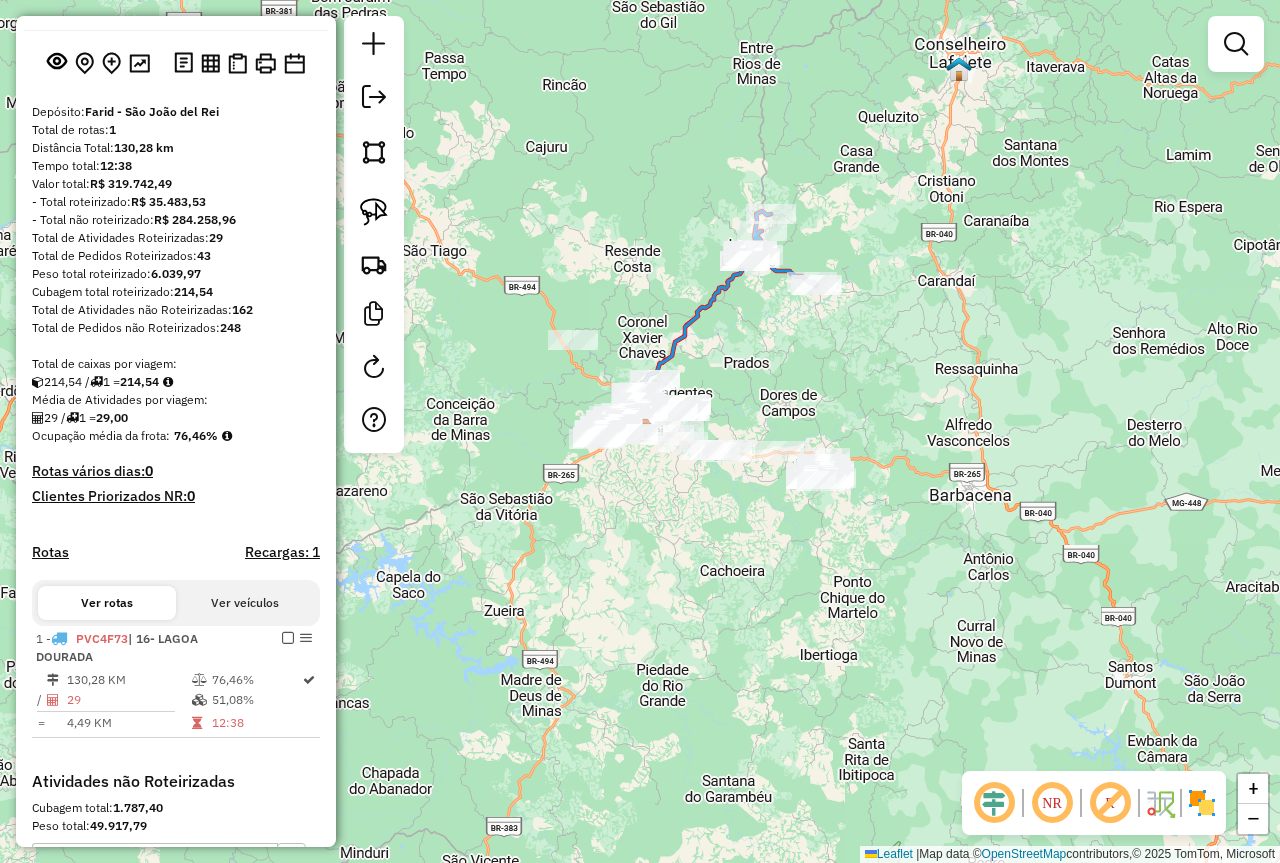 select on "**********" 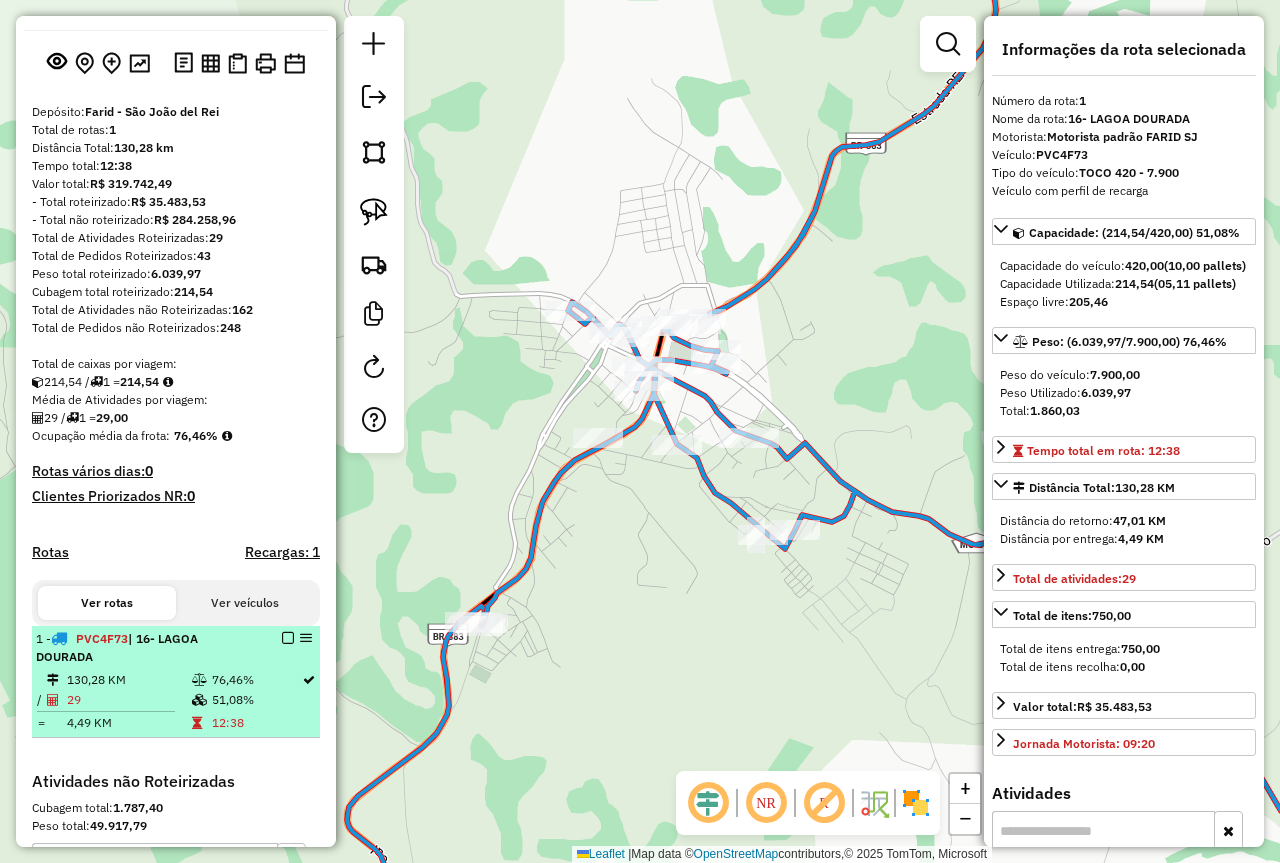 click at bounding box center (288, 638) 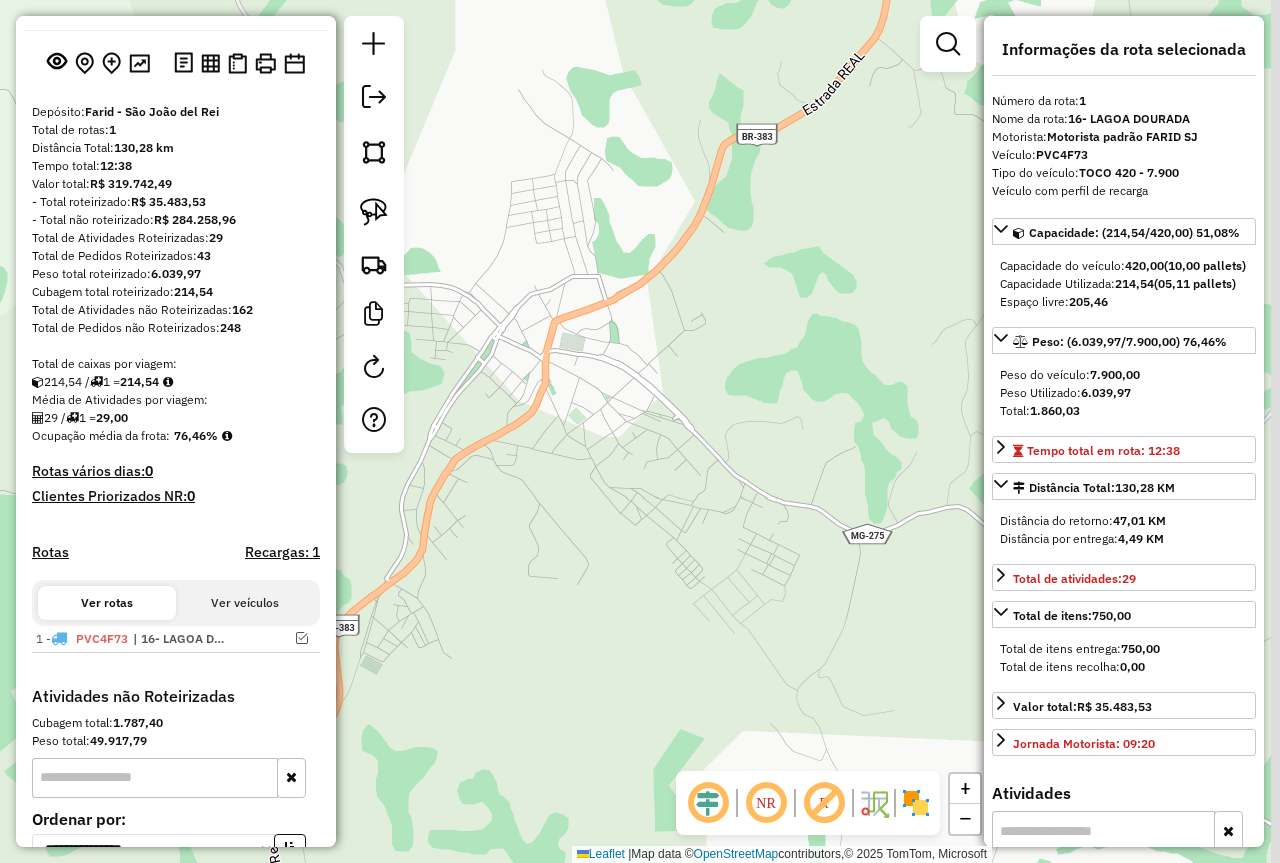 drag, startPoint x: 826, startPoint y: 585, endPoint x: 682, endPoint y: 566, distance: 145.24806 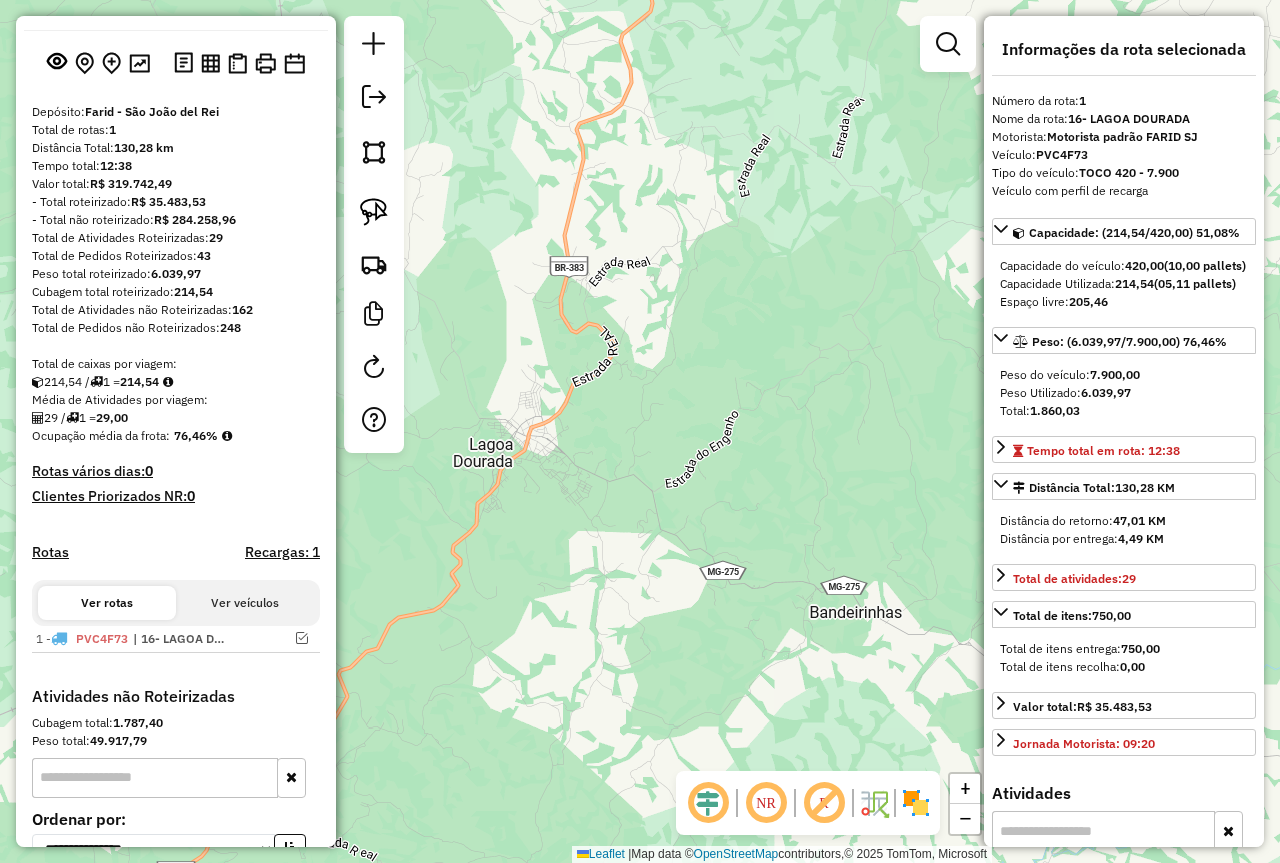 drag, startPoint x: 564, startPoint y: 593, endPoint x: 446, endPoint y: 528, distance: 134.71823 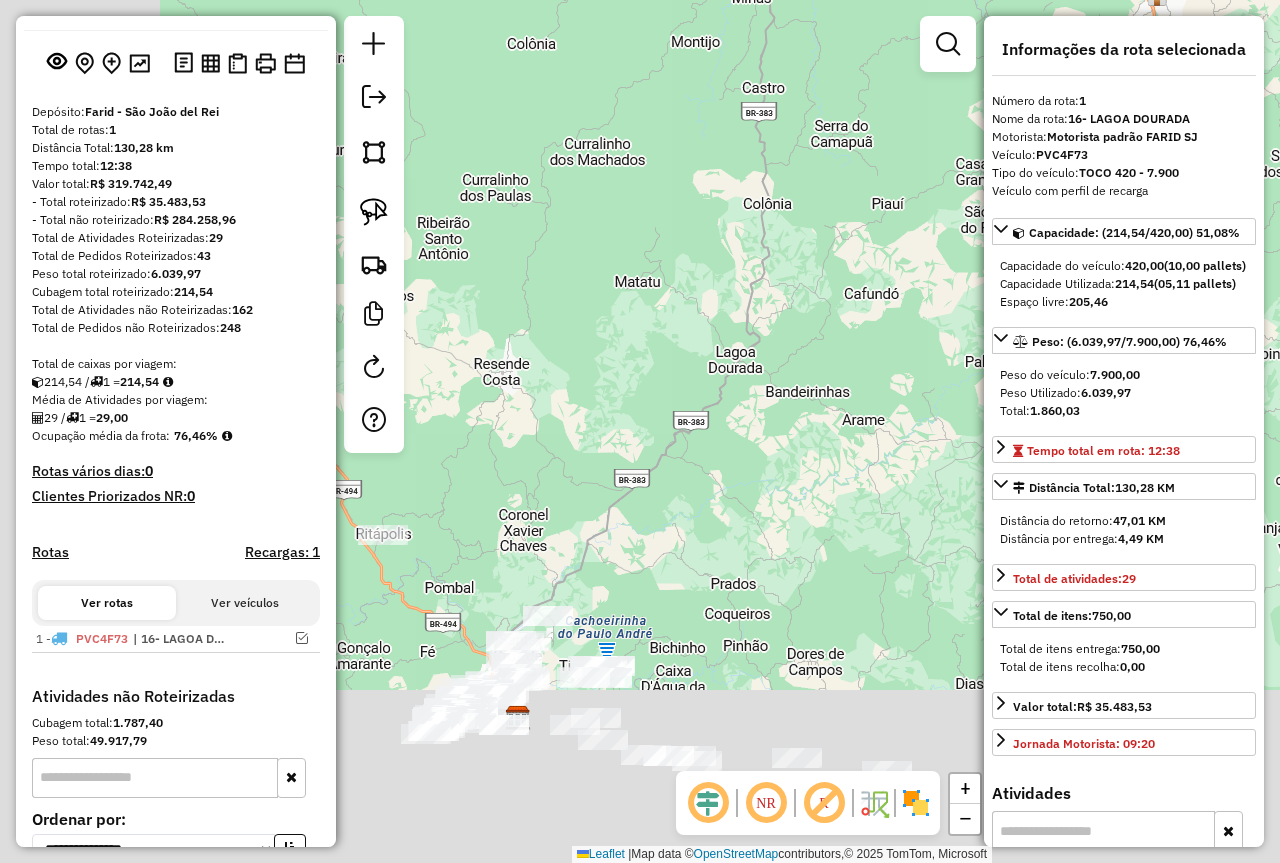 drag, startPoint x: 546, startPoint y: 457, endPoint x: 685, endPoint y: 177, distance: 312.60358 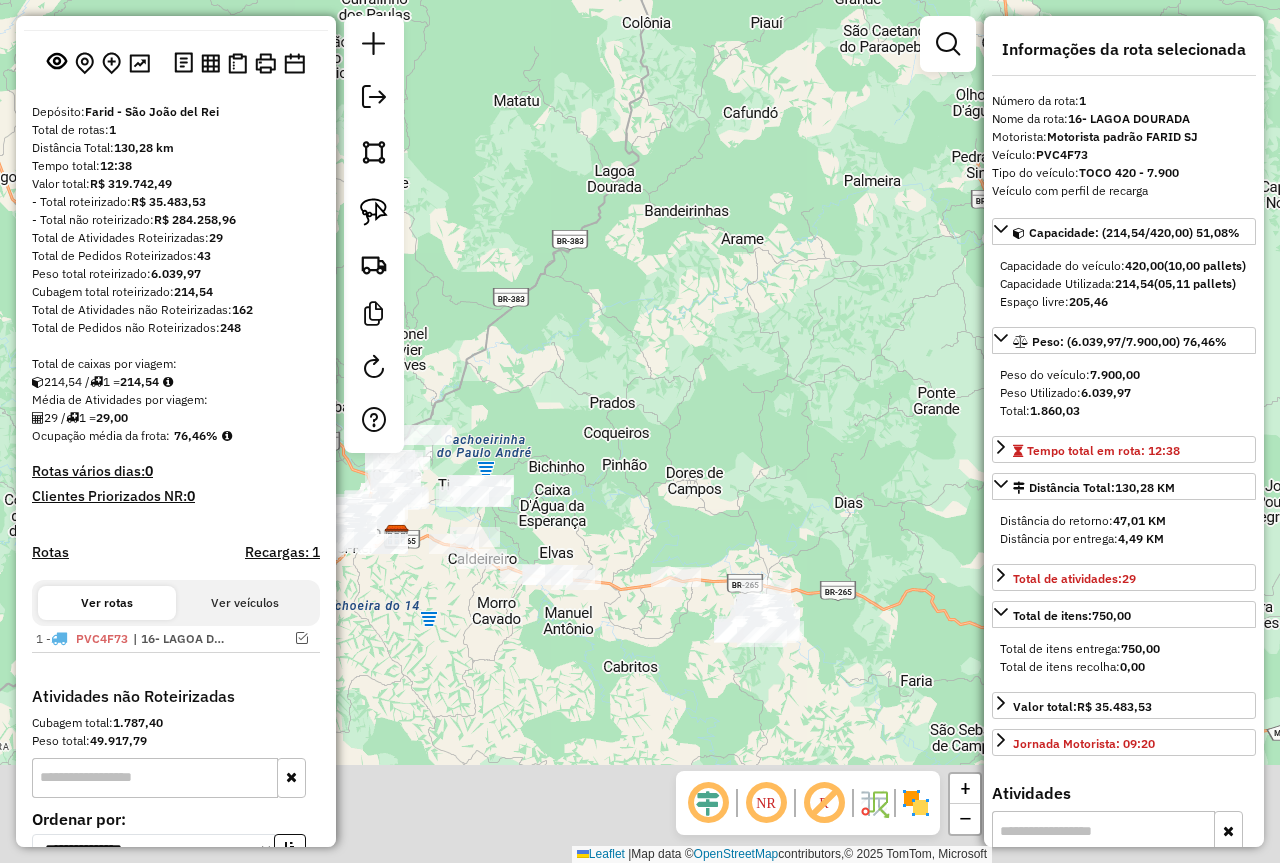 drag, startPoint x: 756, startPoint y: 355, endPoint x: 748, endPoint y: 207, distance: 148.21606 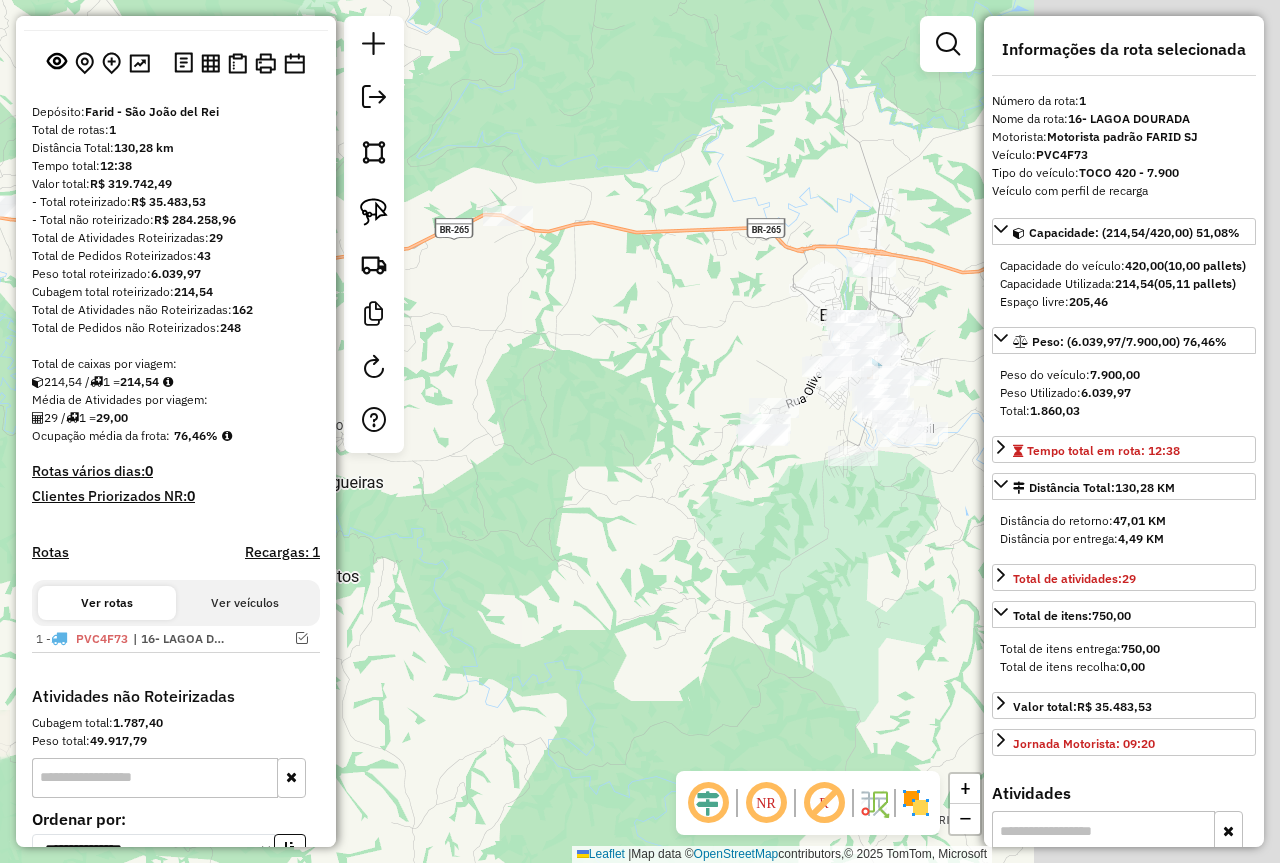 drag, startPoint x: 841, startPoint y: 465, endPoint x: 423, endPoint y: 520, distance: 421.6029 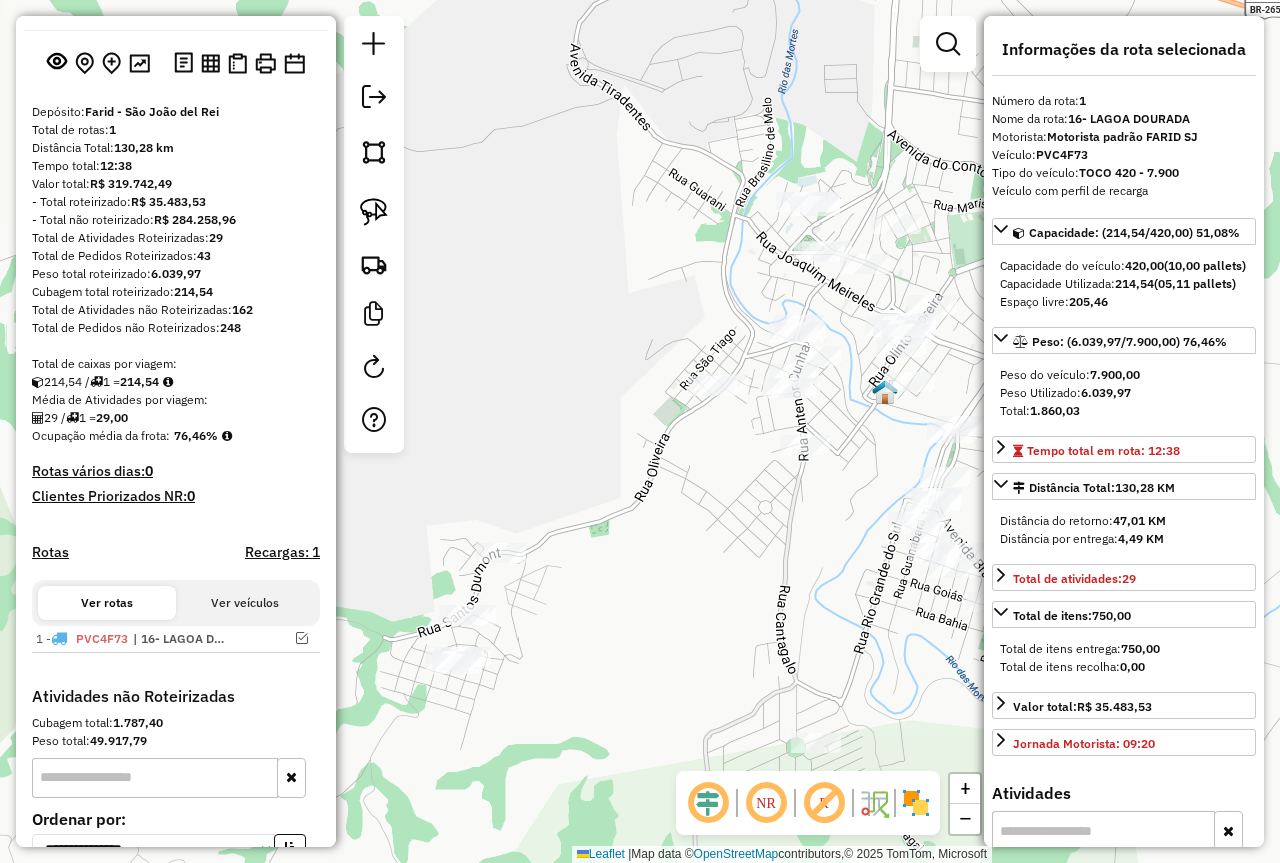 drag, startPoint x: 664, startPoint y: 383, endPoint x: 458, endPoint y: 357, distance: 207.6343 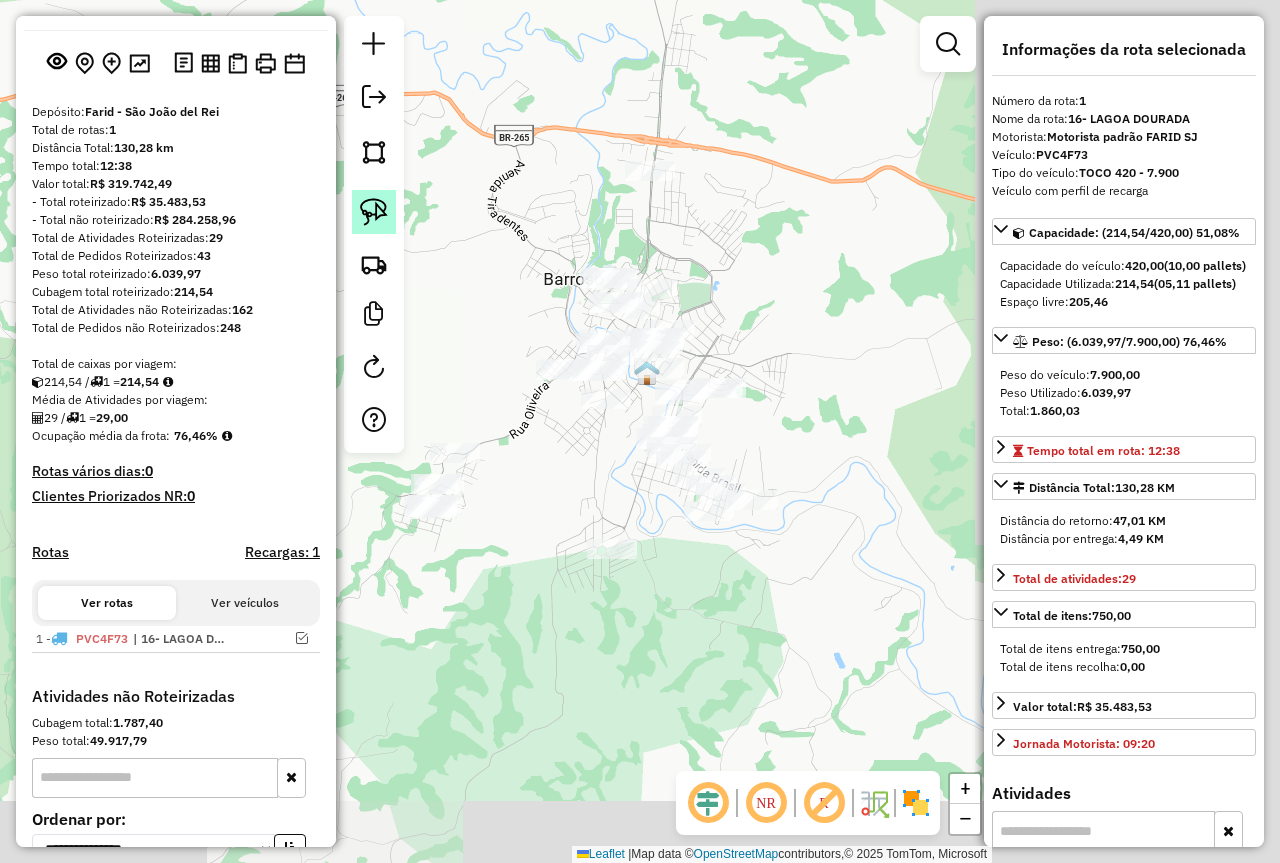 click 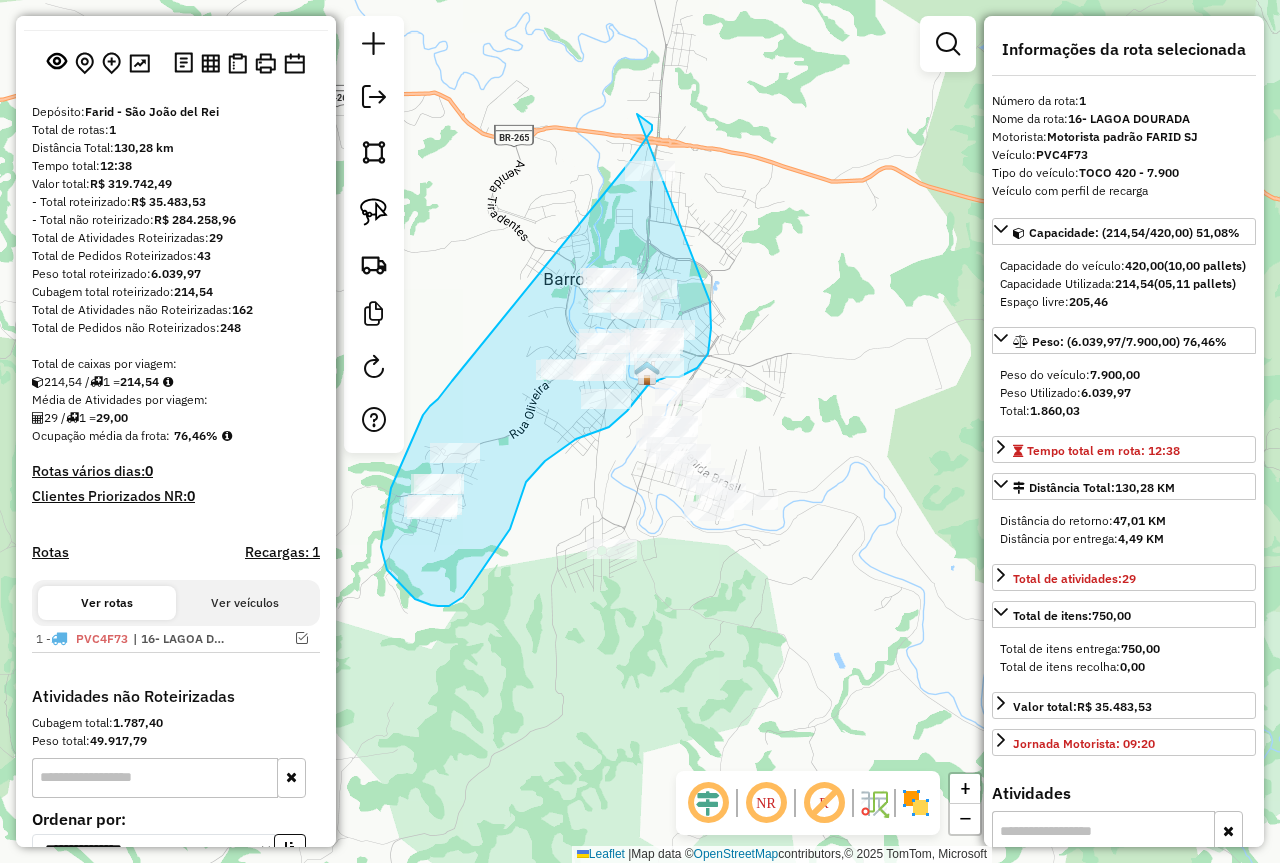 click on "Janela de atendimento Grade de atendimento Capacidade Transportadoras Veículos Cliente Pedidos  Rotas Selecione os dias de semana para filtrar as janelas de atendimento  Seg   Ter   Qua   Qui   Sex   Sáb   Dom  Informe o período da janela de atendimento: De: Até:  Filtrar exatamente a janela do cliente  Considerar janela de atendimento padrão  Selecione os dias de semana para filtrar as grades de atendimento  Seg   Ter   Qua   Qui   Sex   Sáb   Dom   Considerar clientes sem dia de atendimento cadastrado  Clientes fora do dia de atendimento selecionado Filtrar as atividades entre os valores definidos abaixo:  Peso mínimo:   Peso máximo:   Cubagem mínima:   Cubagem máxima:   De:   Até:  Filtrar as atividades entre o tempo de atendimento definido abaixo:  De:   Até:   Considerar capacidade total dos clientes não roteirizados Transportadora: Selecione um ou mais itens Tipo de veículo: Selecione um ou mais itens Veículo: Selecione um ou mais itens Motorista: Selecione um ou mais itens Nome: Rótulo:" 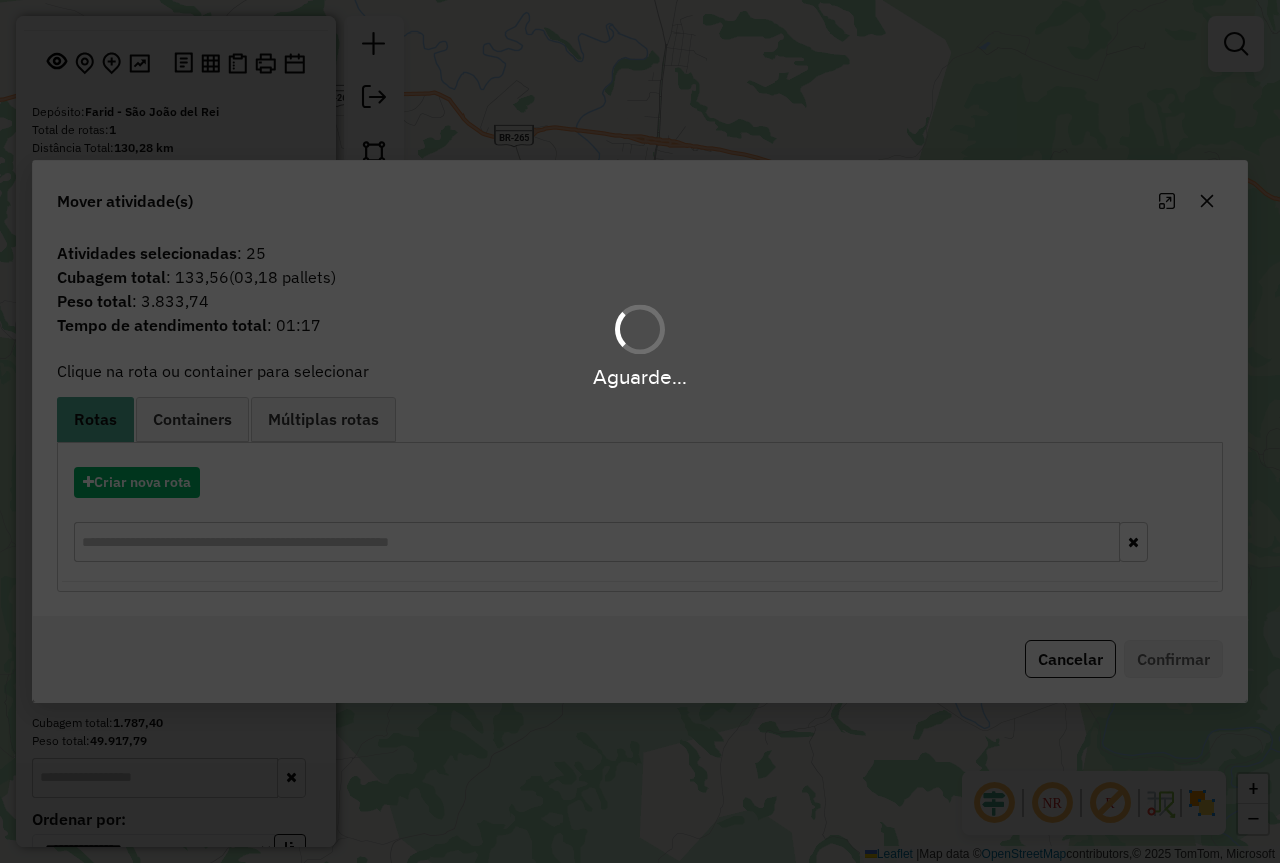 click on "Aguarde..." at bounding box center (640, 431) 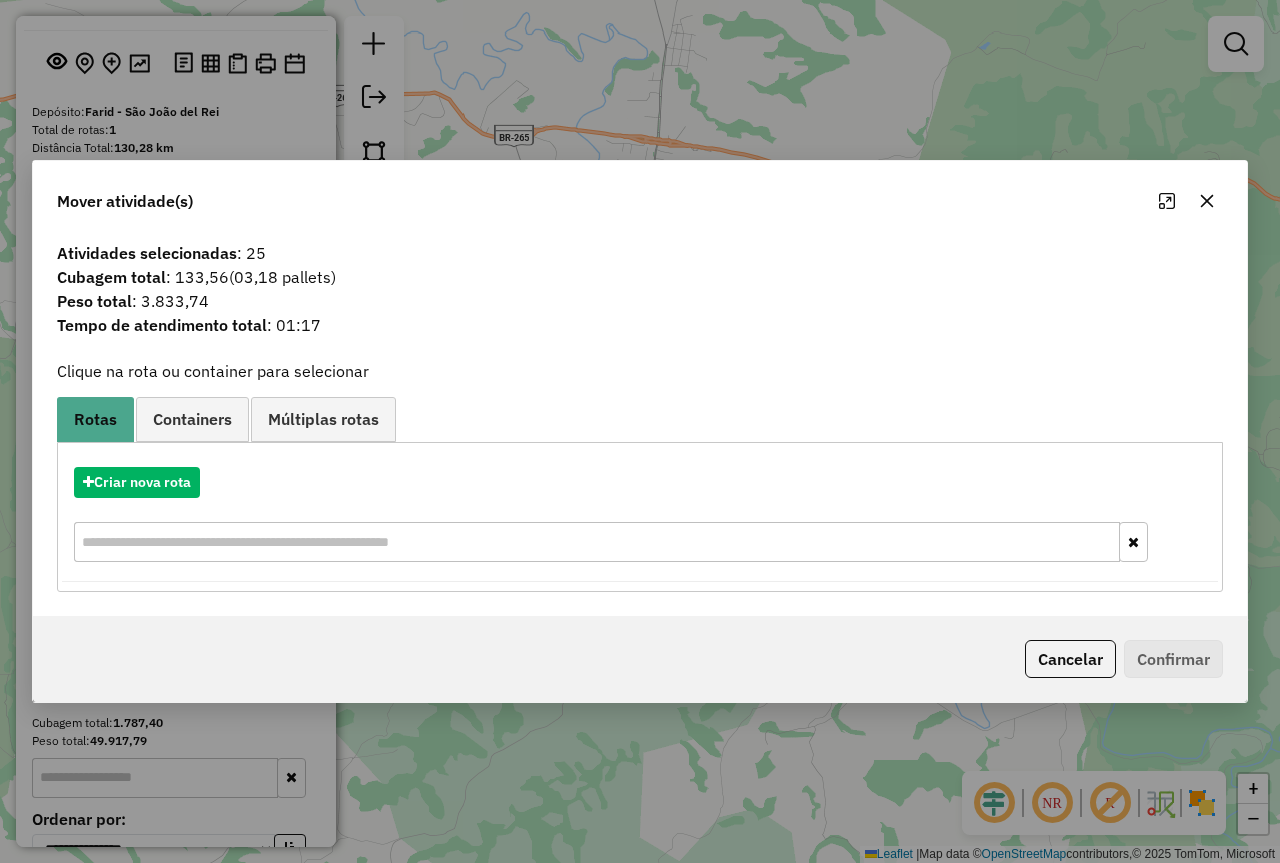 click 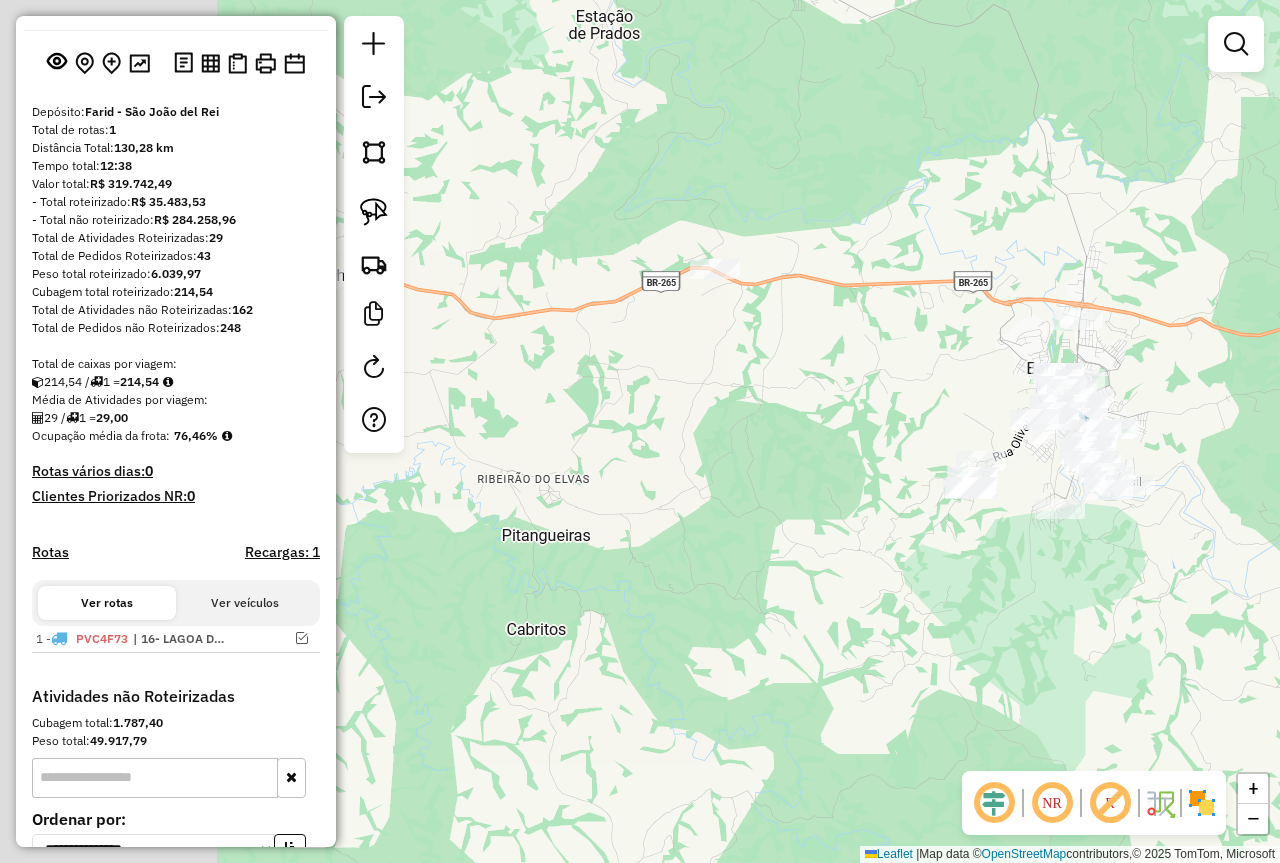 click on "Janela de atendimento Grade de atendimento Capacidade Transportadoras Veículos Cliente Pedidos  Rotas Selecione os dias de semana para filtrar as janelas de atendimento  Seg   Ter   Qua   Qui   Sex   Sáb   Dom  Informe o período da janela de atendimento: De: Até:  Filtrar exatamente a janela do cliente  Considerar janela de atendimento padrão  Selecione os dias de semana para filtrar as grades de atendimento  Seg   Ter   Qua   Qui   Sex   Sáb   Dom   Considerar clientes sem dia de atendimento cadastrado  Clientes fora do dia de atendimento selecionado Filtrar as atividades entre os valores definidos abaixo:  Peso mínimo:   Peso máximo:   Cubagem mínima:   Cubagem máxima:   De:   Até:  Filtrar as atividades entre o tempo de atendimento definido abaixo:  De:   Até:   Considerar capacidade total dos clientes não roteirizados Transportadora: Selecione um ou mais itens Tipo de veículo: Selecione um ou mais itens Veículo: Selecione um ou mais itens Motorista: Selecione um ou mais itens Nome: Rótulo:" 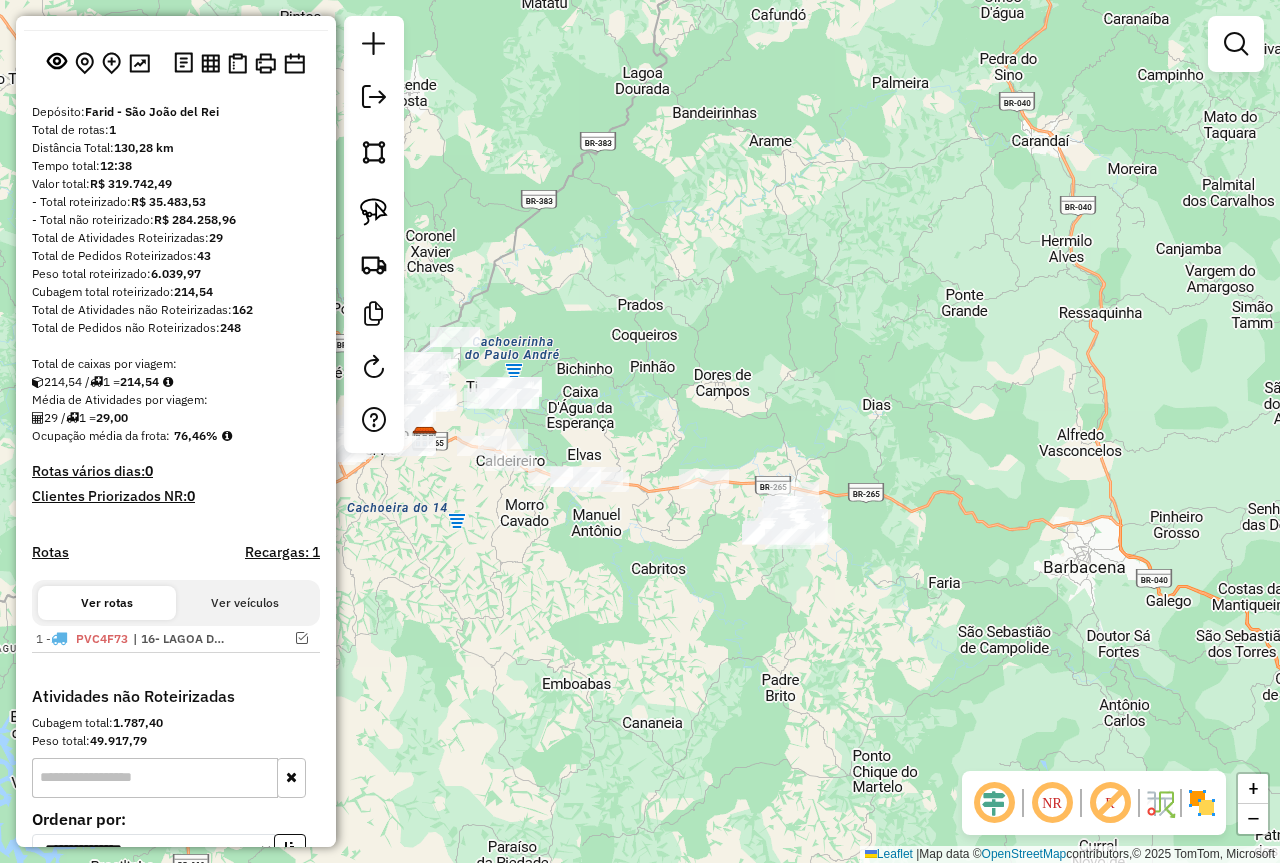drag, startPoint x: 802, startPoint y: 570, endPoint x: 771, endPoint y: 567, distance: 31.144823 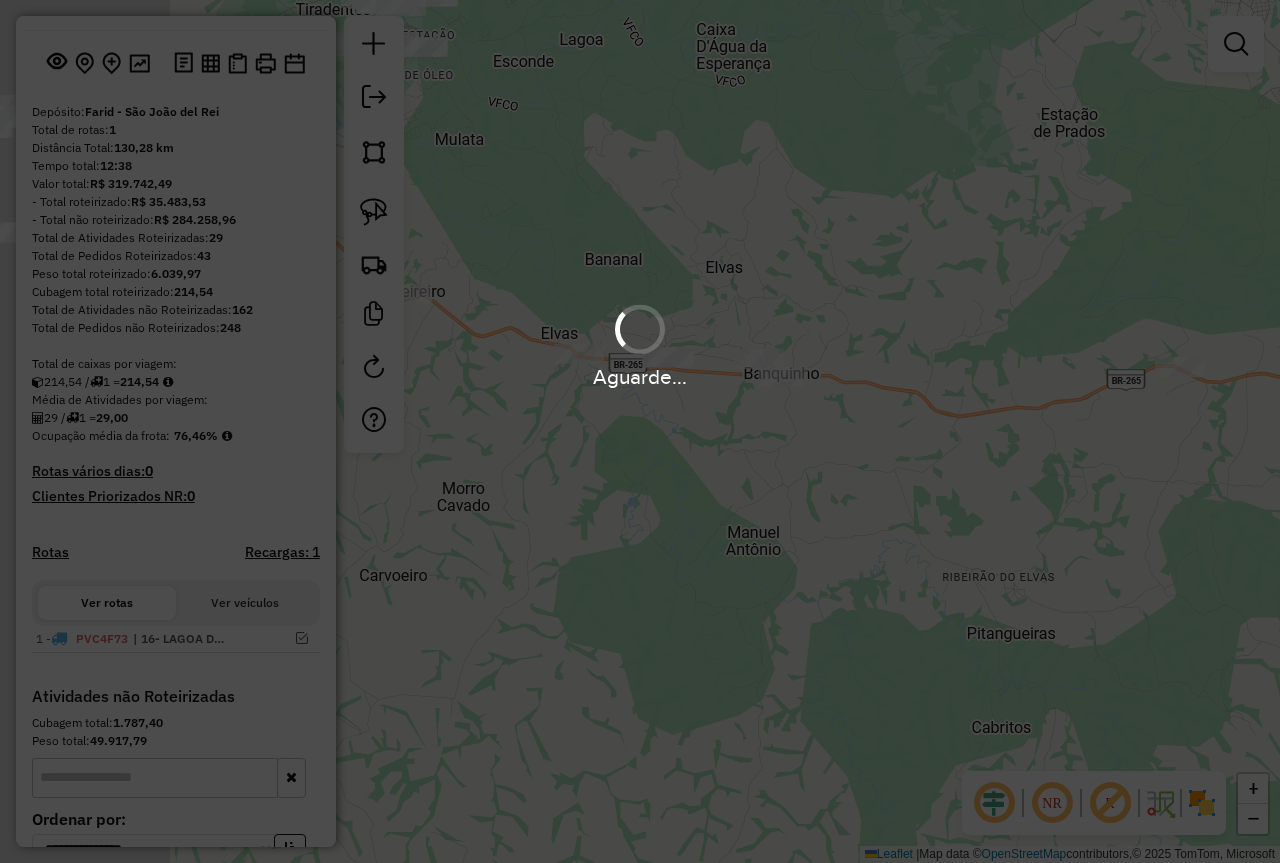 drag, startPoint x: 571, startPoint y: 552, endPoint x: 827, endPoint y: 551, distance: 256.00195 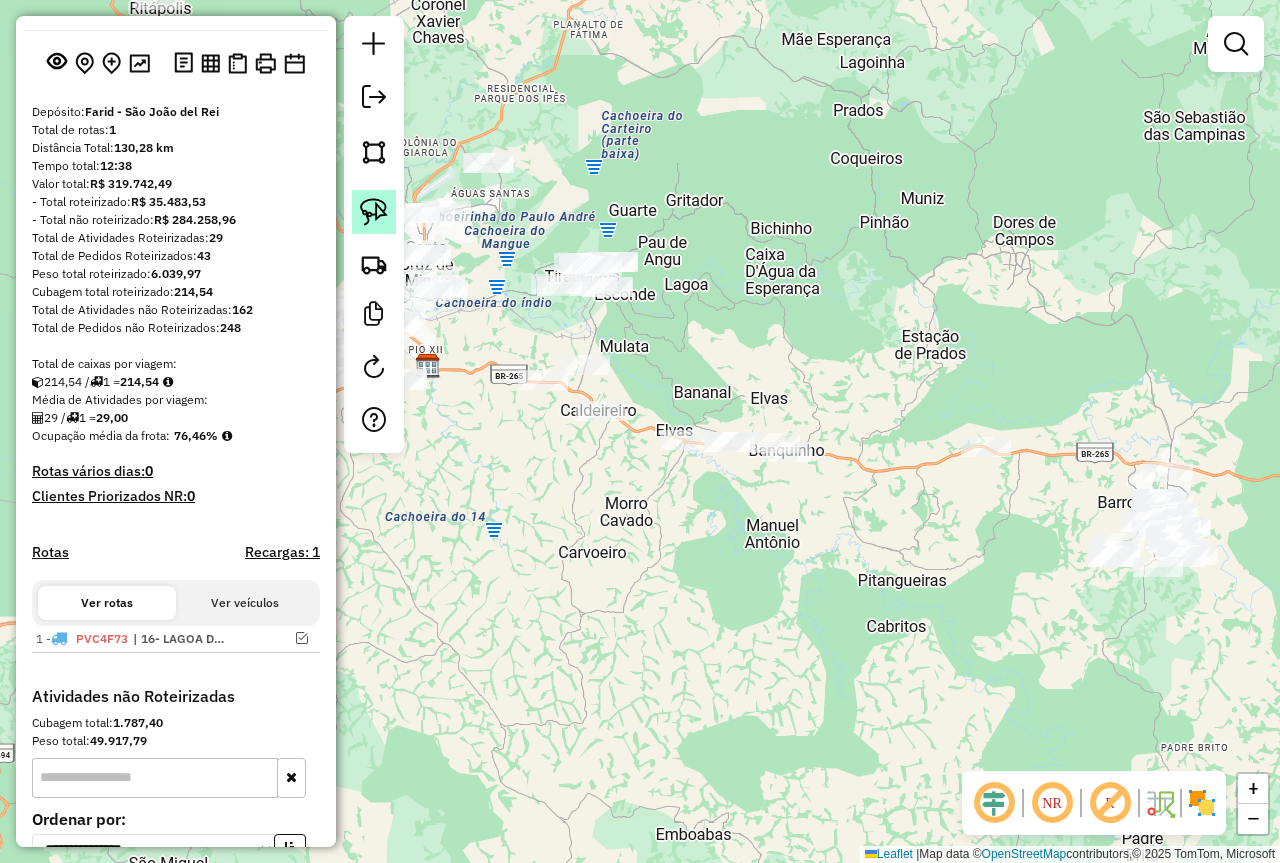 click 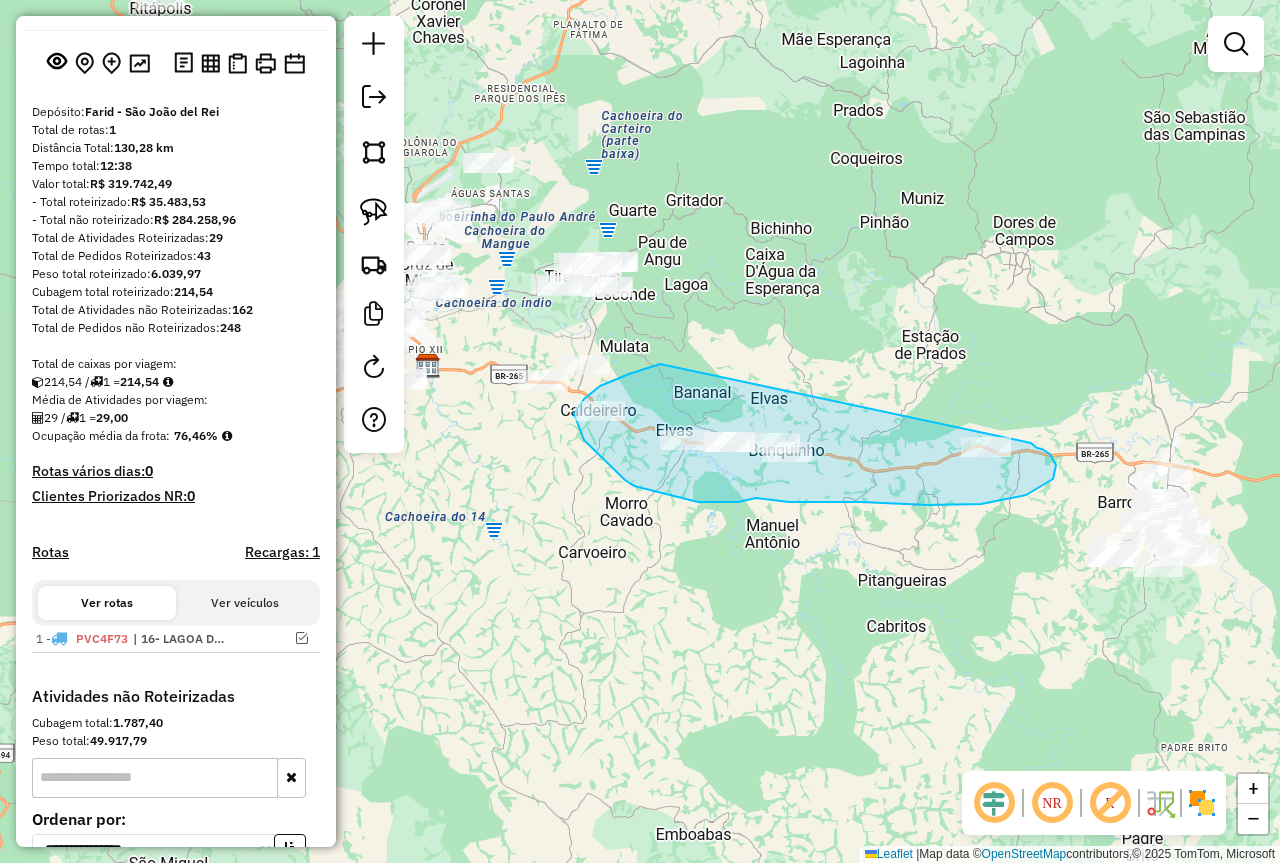 drag, startPoint x: 600, startPoint y: 386, endPoint x: 1031, endPoint y: 443, distance: 434.7528 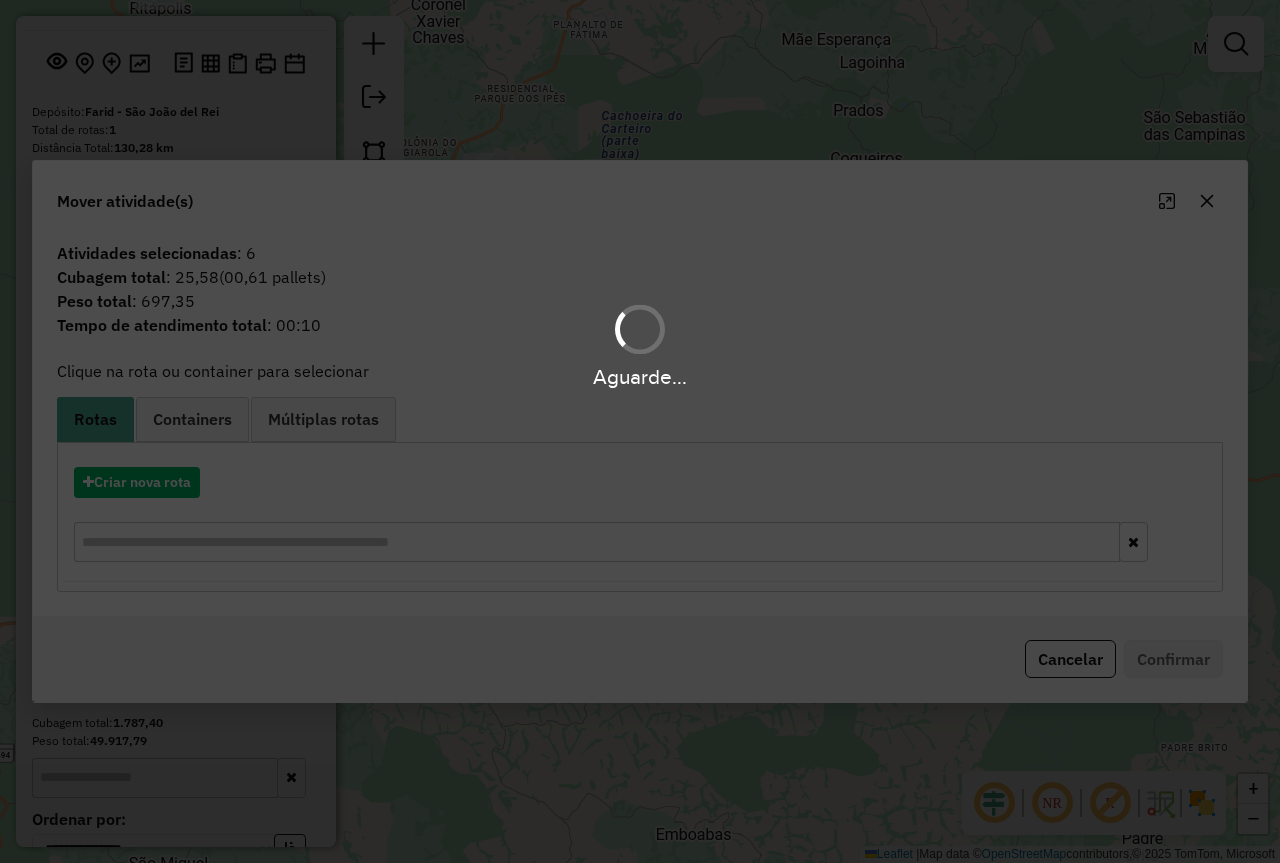 click on "Aguarde..." at bounding box center [640, 431] 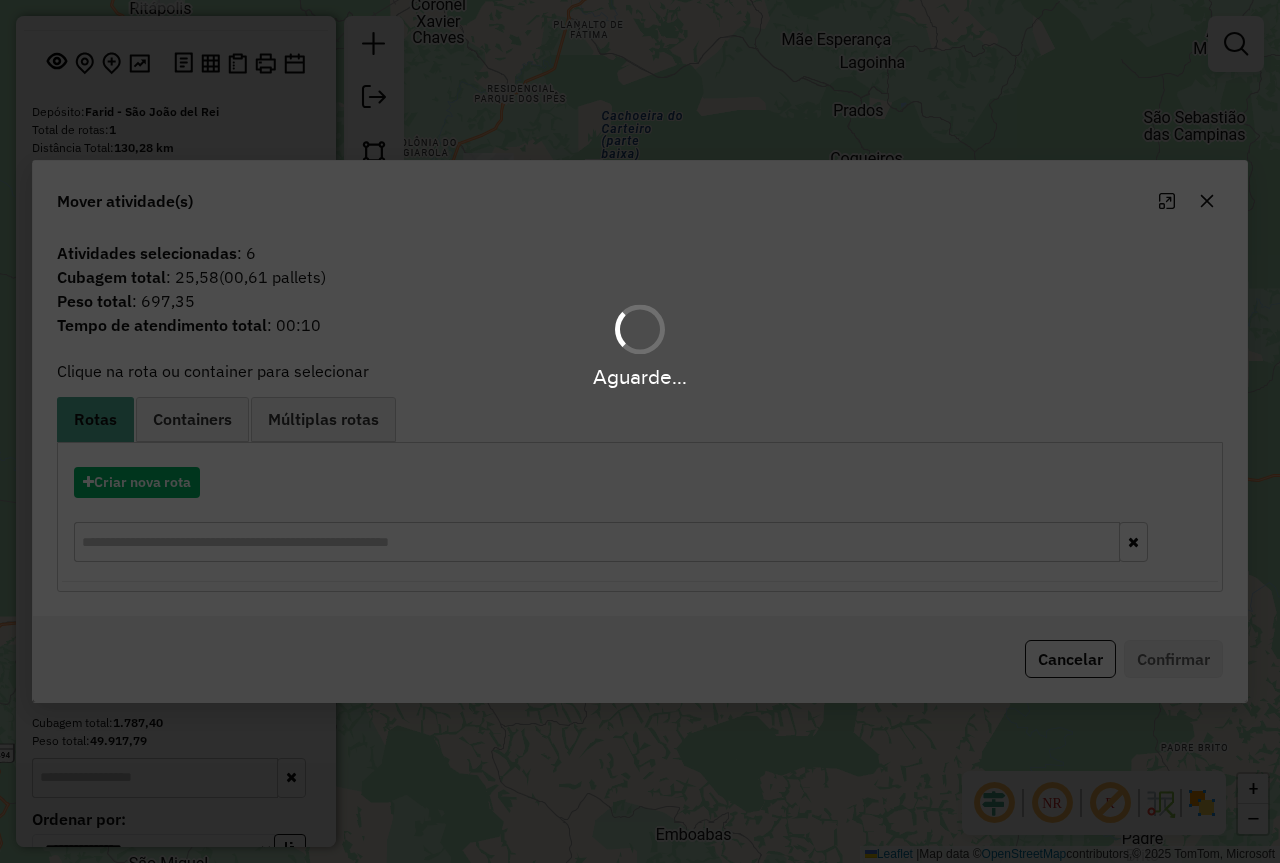 click on "Aguarde..." at bounding box center (640, 431) 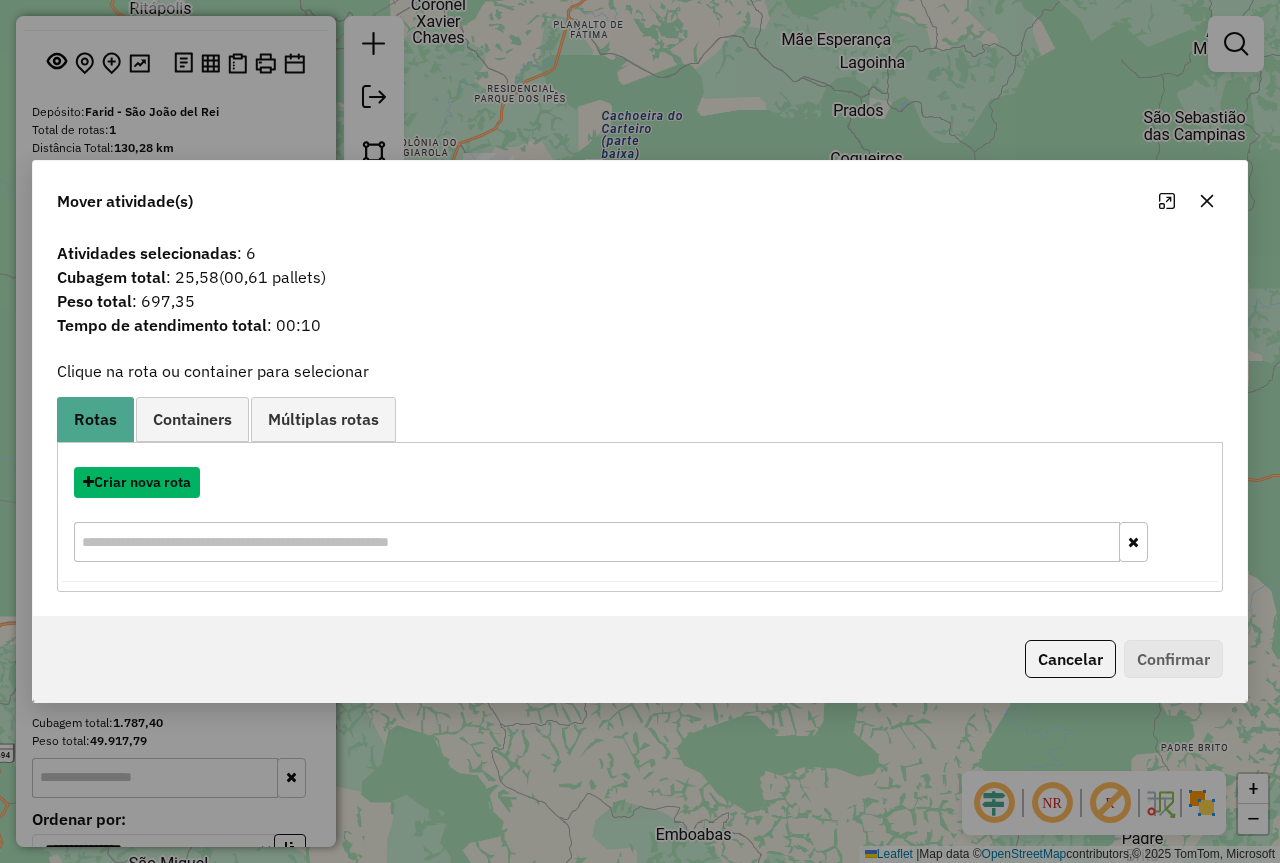 click on "Criar nova rota" at bounding box center [137, 482] 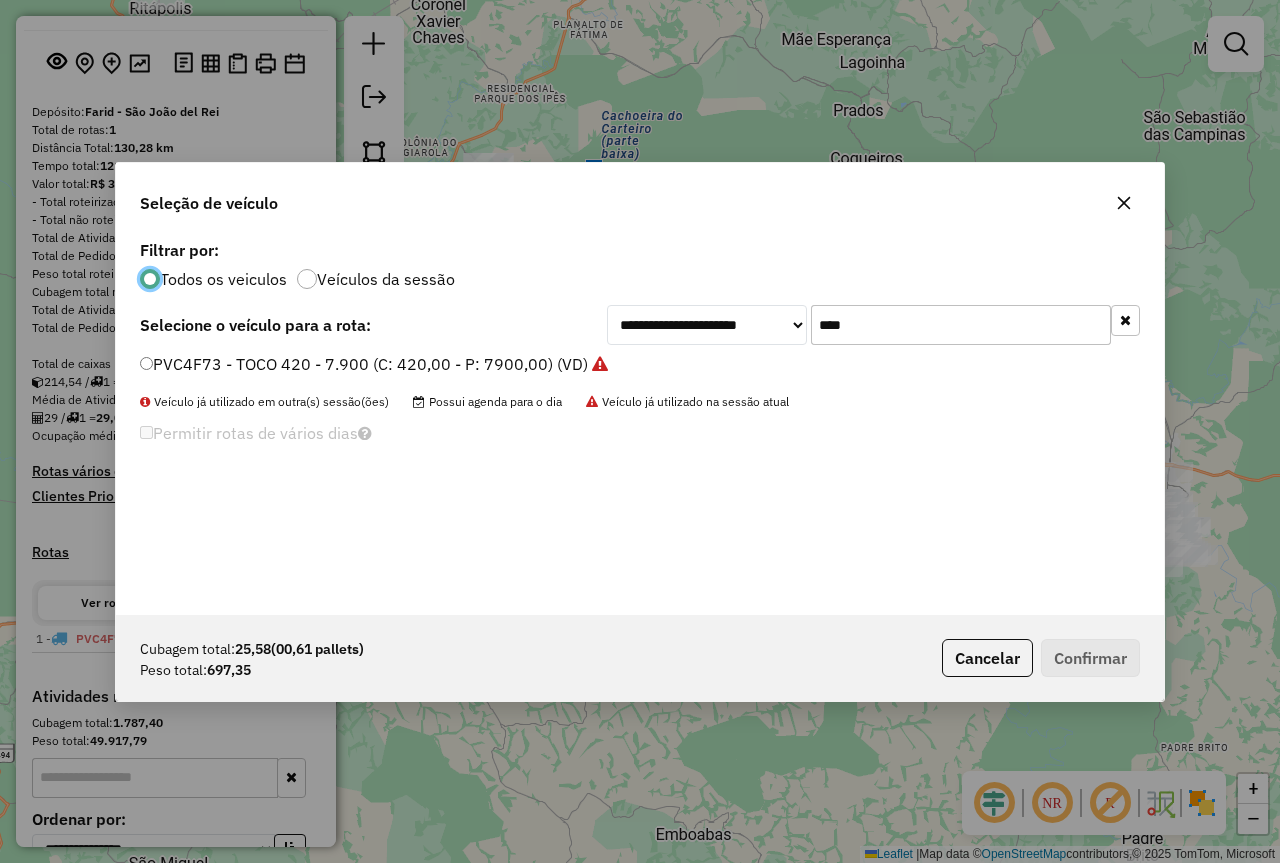 scroll, scrollTop: 11, scrollLeft: 6, axis: both 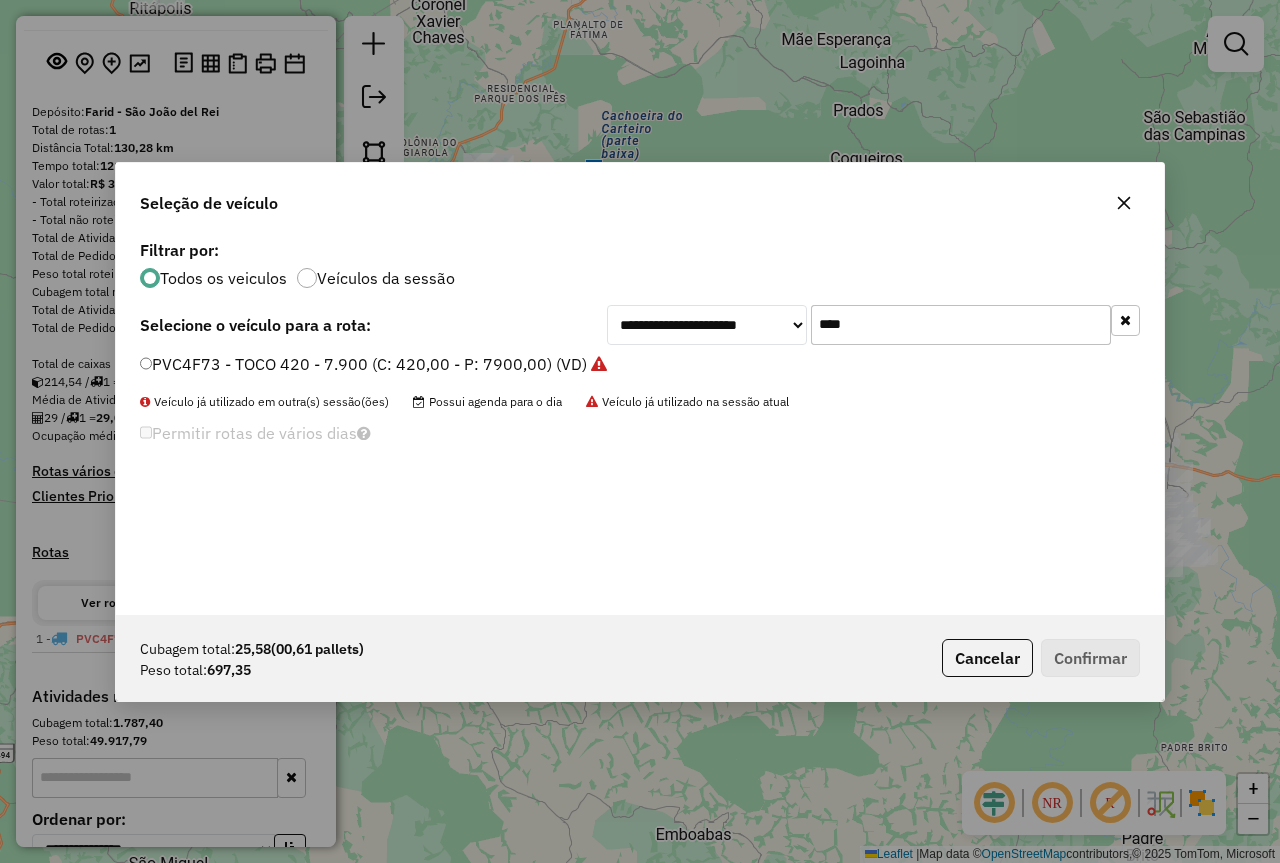 drag, startPoint x: 840, startPoint y: 324, endPoint x: 654, endPoint y: 315, distance: 186.21762 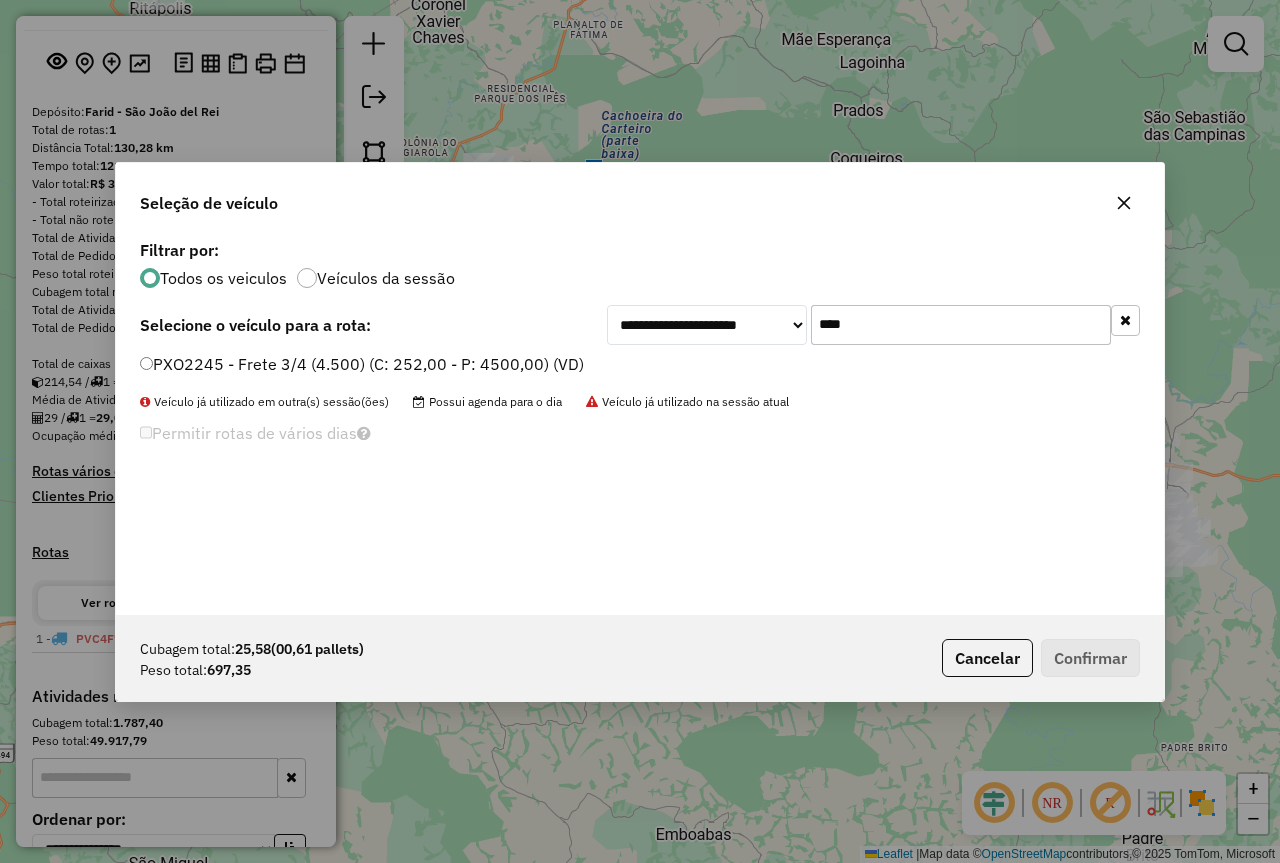 type on "****" 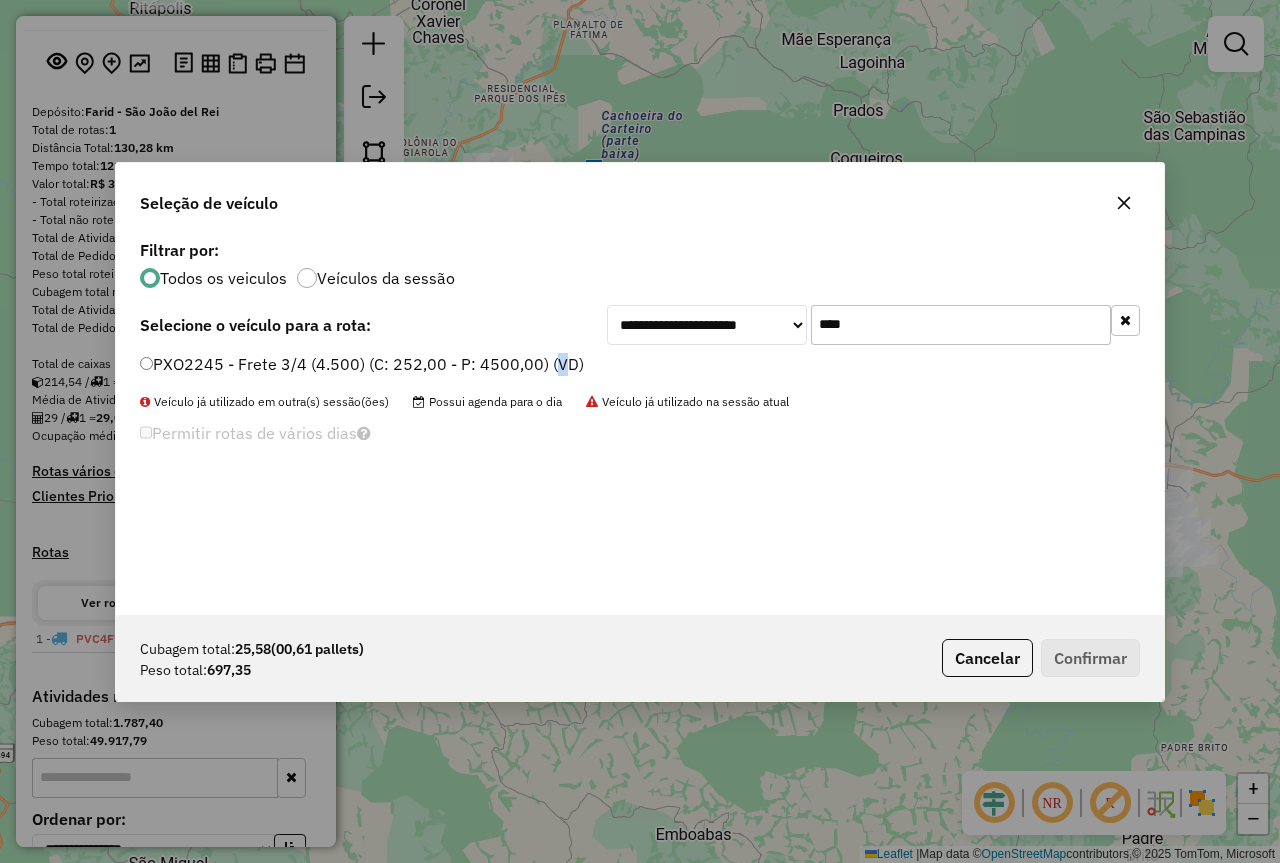 click on "PXO2245 - Frete 3/4 (4.500) (C: 252,00 - P: 4500,00) (VD)" 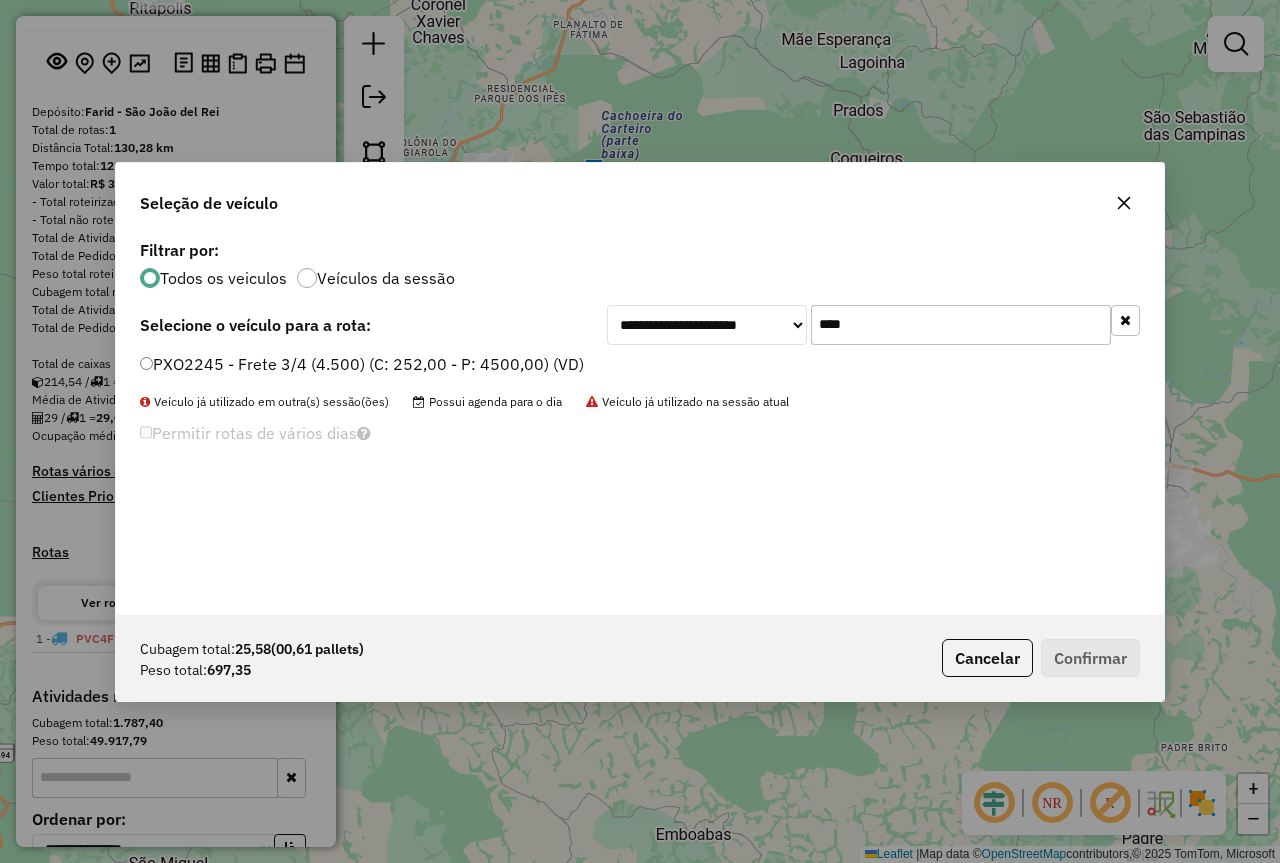 drag, startPoint x: 459, startPoint y: 363, endPoint x: 502, endPoint y: 382, distance: 47.010635 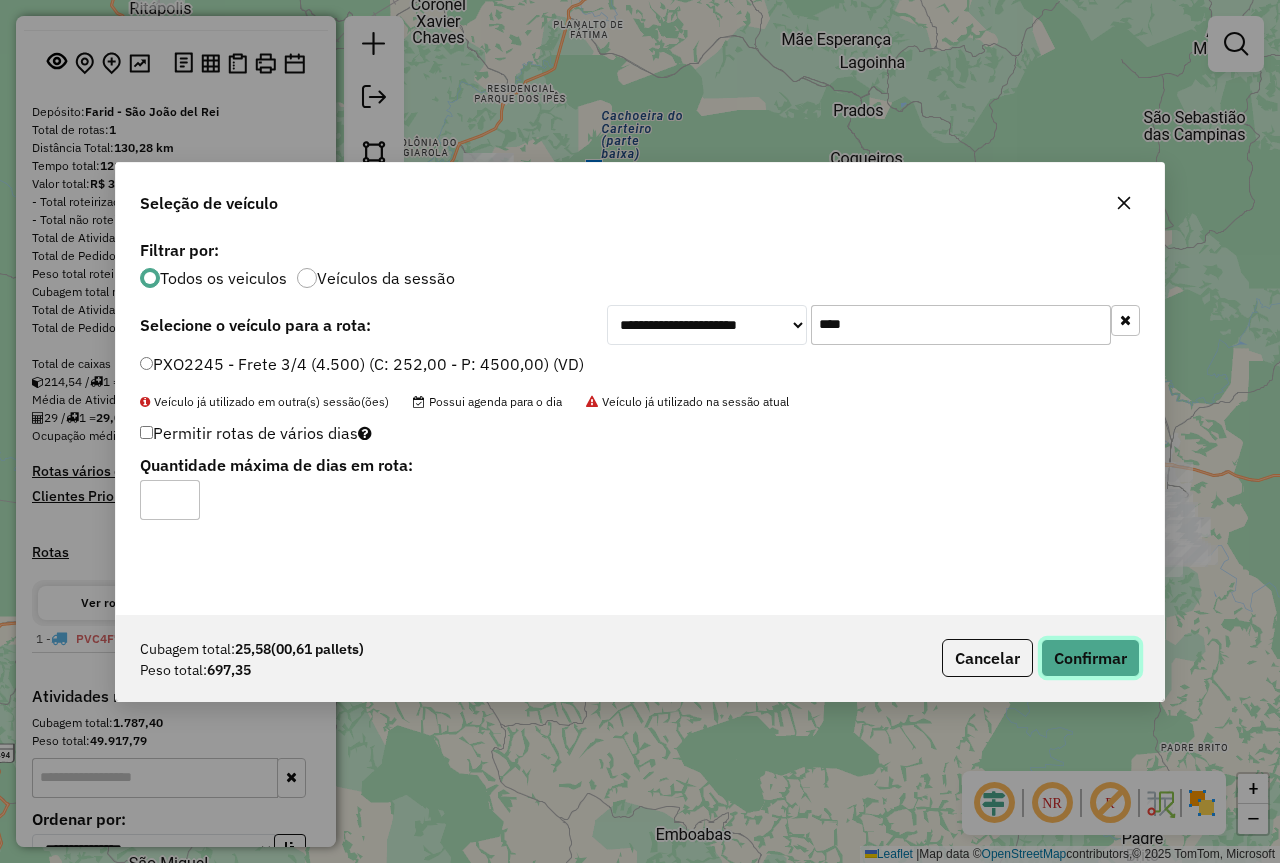 click on "Confirmar" 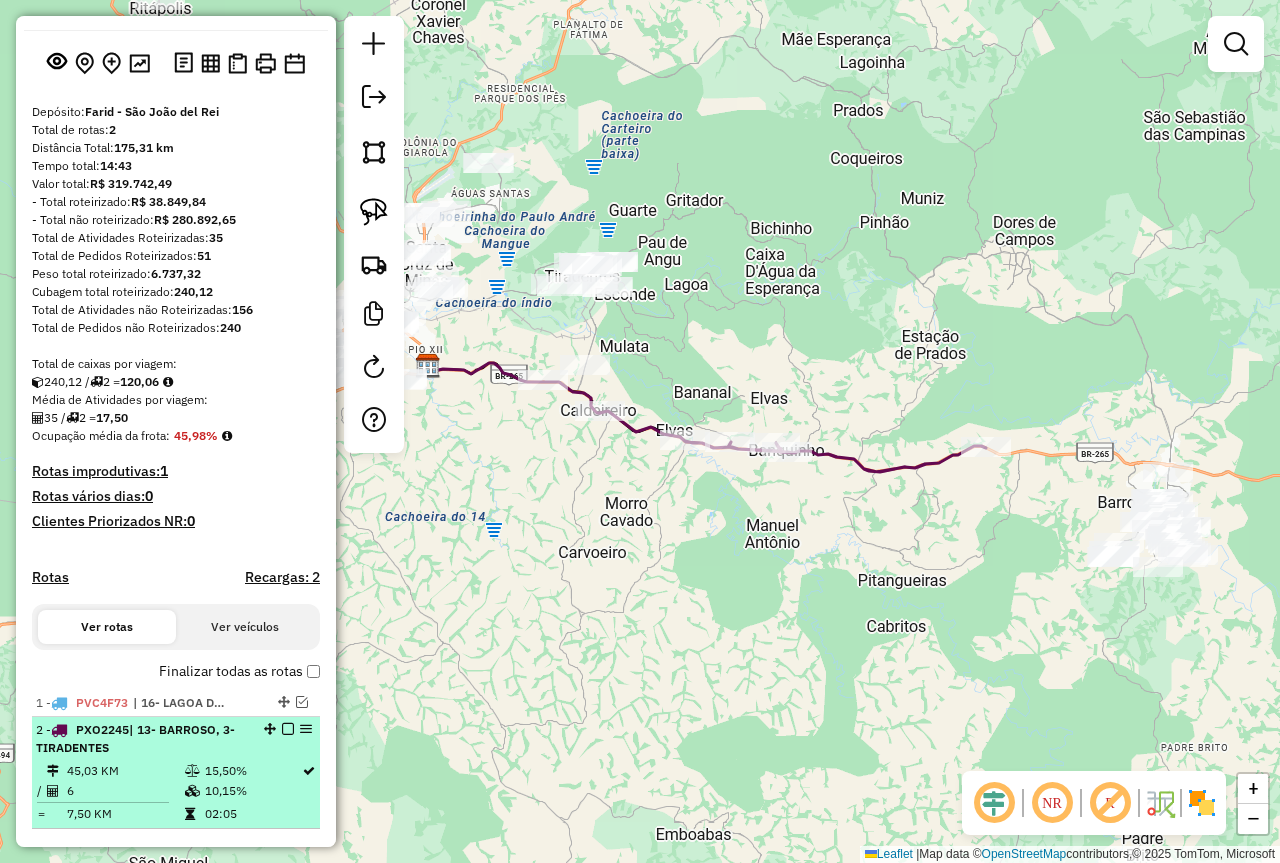 click on "[NUMBER] -     [PLATE]   | [NUMBER]- [CITY] [CITY], [NUMBER]- [CITY] [CITY]" at bounding box center [142, 739] 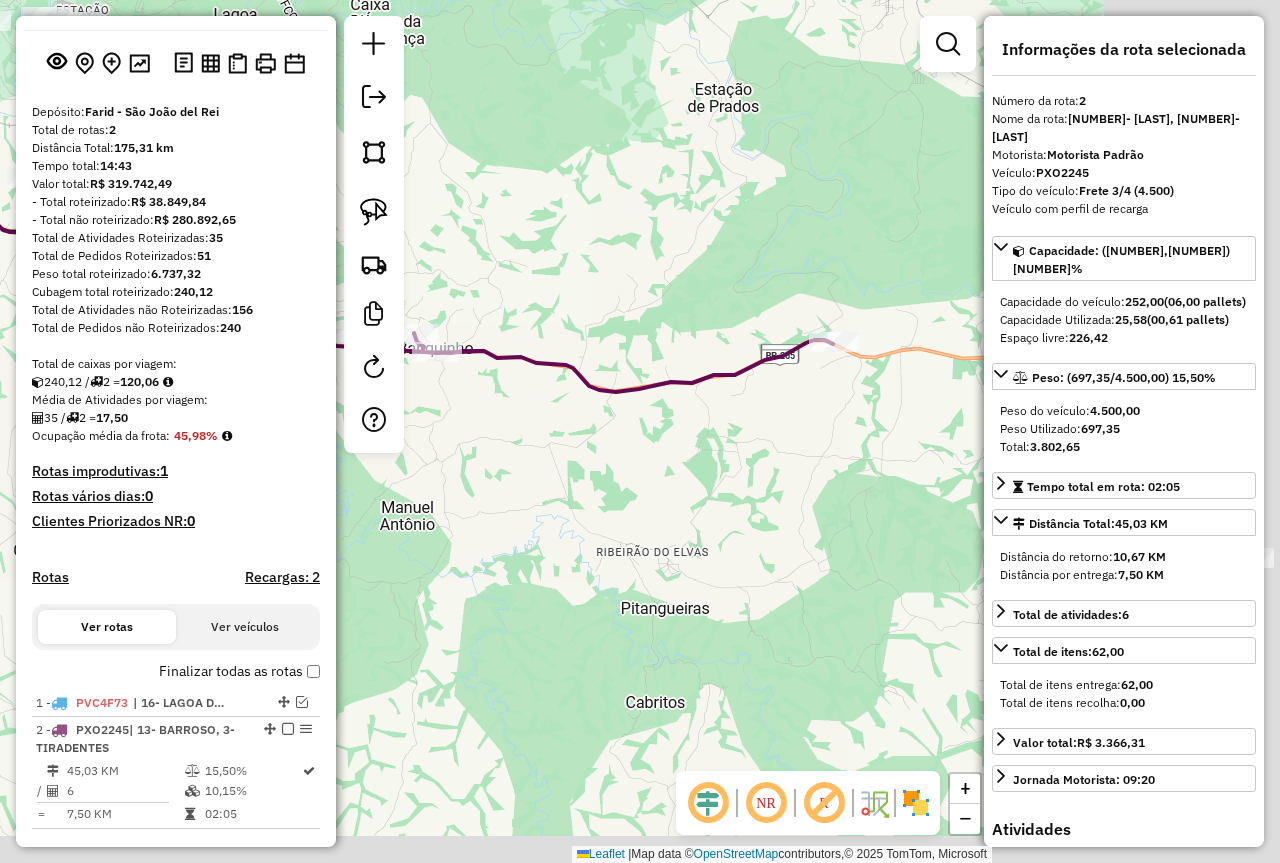drag, startPoint x: 711, startPoint y: 662, endPoint x: 290, endPoint y: 490, distance: 454.78018 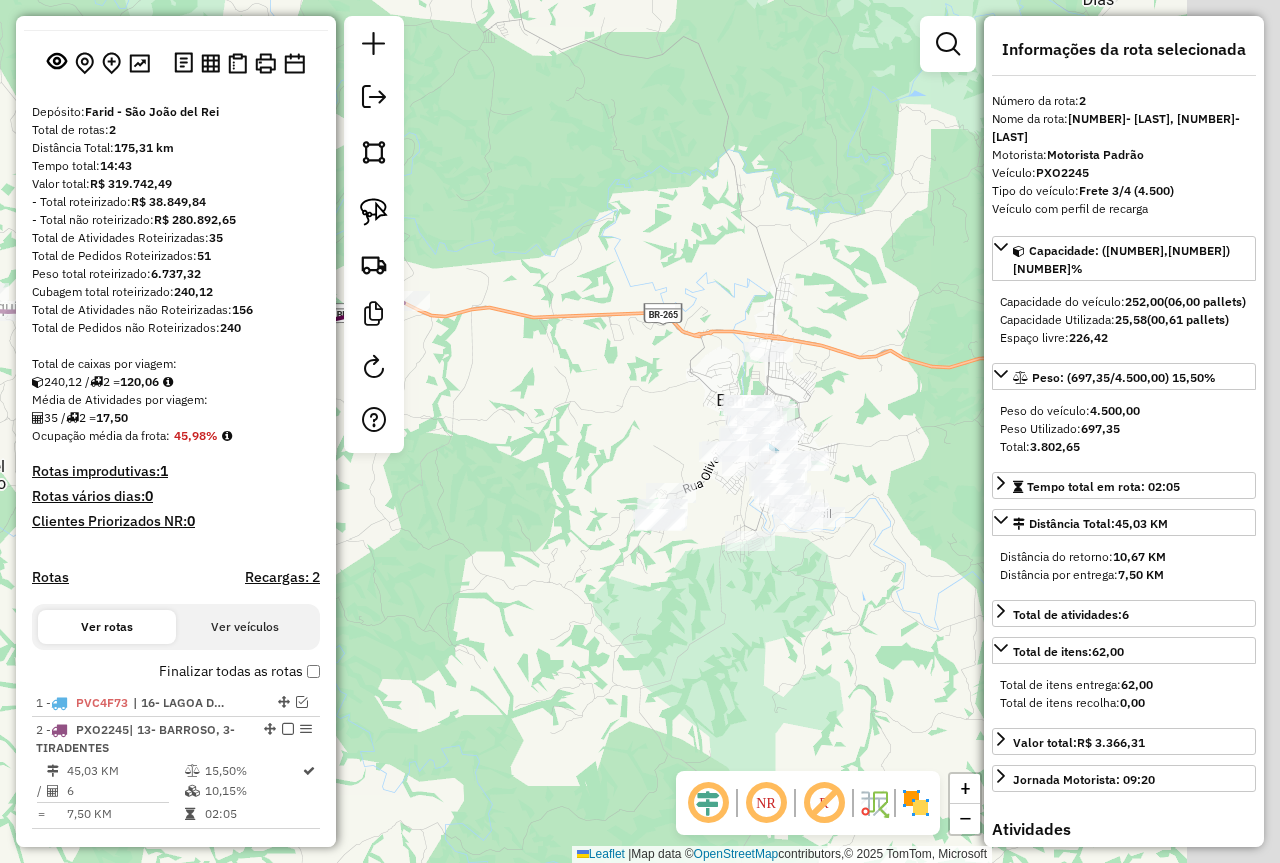 drag, startPoint x: 672, startPoint y: 555, endPoint x: 689, endPoint y: 519, distance: 39.812057 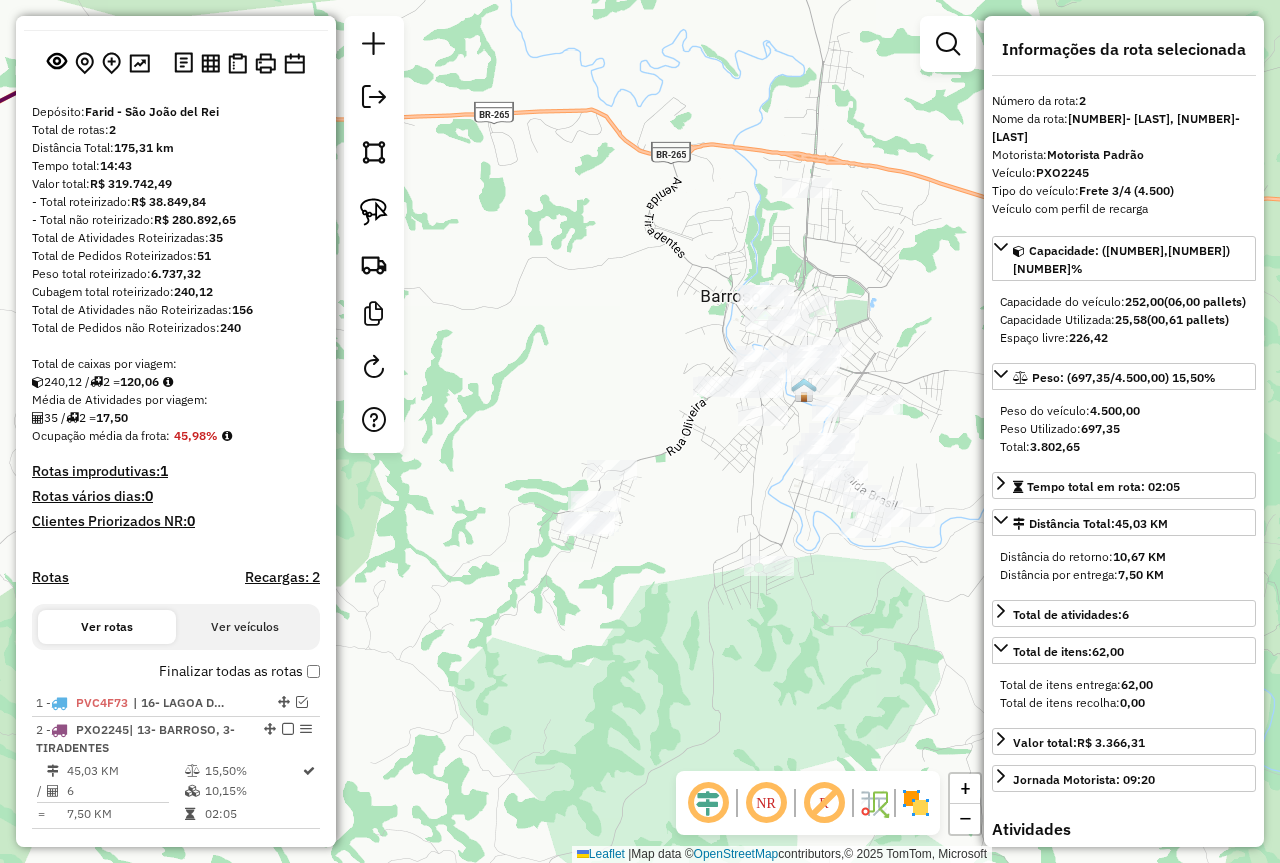 click on "Janela de atendimento Grade de atendimento Capacidade Transportadoras Veículos Cliente Pedidos  Rotas Selecione os dias de semana para filtrar as janelas de atendimento  Seg   Ter   Qua   Qui   Sex   Sáb   Dom  Informe o período da janela de atendimento: De: Até:  Filtrar exatamente a janela do cliente  Considerar janela de atendimento padrão  Selecione os dias de semana para filtrar as grades de atendimento  Seg   Ter   Qua   Qui   Sex   Sáb   Dom   Considerar clientes sem dia de atendimento cadastrado  Clientes fora do dia de atendimento selecionado Filtrar as atividades entre os valores definidos abaixo:  Peso mínimo:   Peso máximo:   Cubagem mínima:   Cubagem máxima:   De:   Até:  Filtrar as atividades entre o tempo de atendimento definido abaixo:  De:   Até:   Considerar capacidade total dos clientes não roteirizados Transportadora: Selecione um ou mais itens Tipo de veículo: Selecione um ou mais itens Veículo: Selecione um ou mais itens Motorista: Selecione um ou mais itens Nome: Rótulo:" 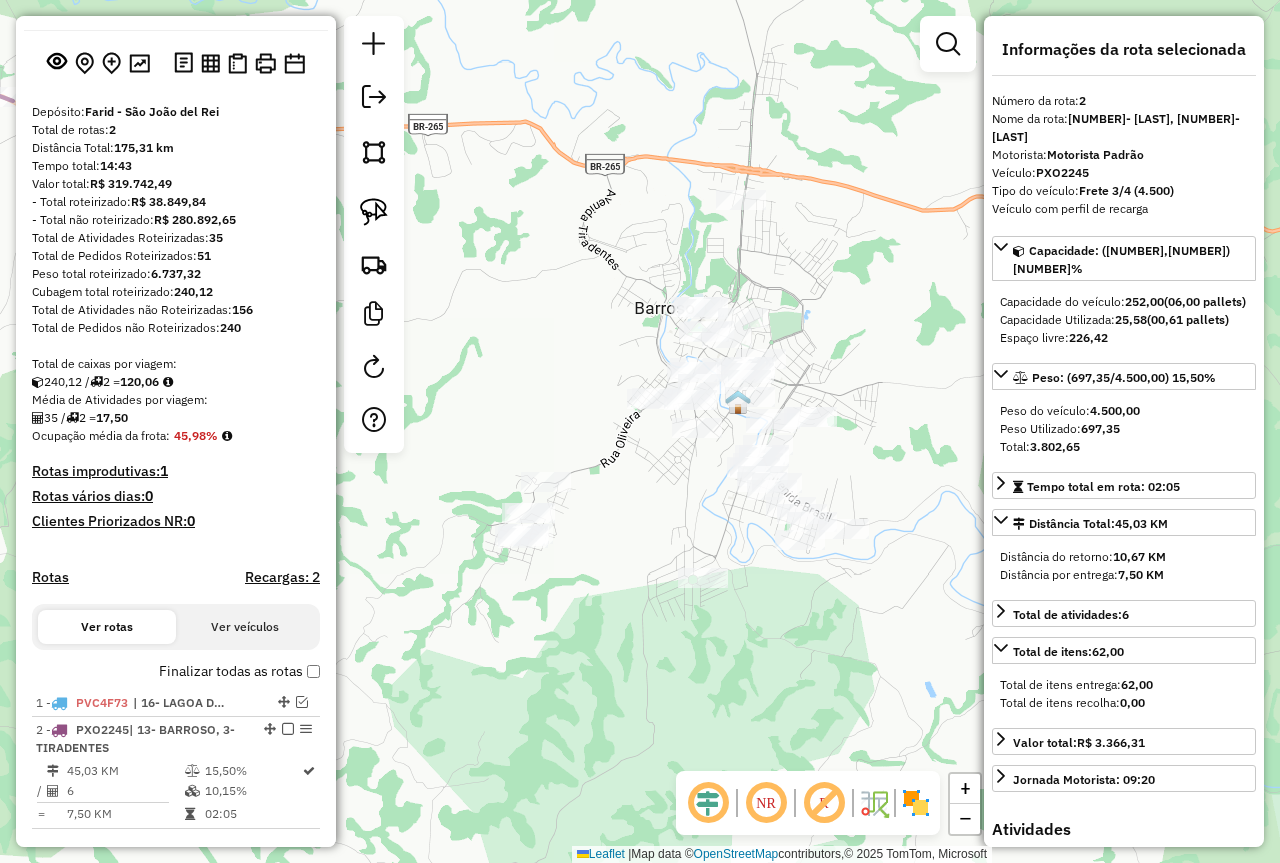 click on "Janela de atendimento Grade de atendimento Capacidade Transportadoras Veículos Cliente Pedidos  Rotas Selecione os dias de semana para filtrar as janelas de atendimento  Seg   Ter   Qua   Qui   Sex   Sáb   Dom  Informe o período da janela de atendimento: De: Até:  Filtrar exatamente a janela do cliente  Considerar janela de atendimento padrão  Selecione os dias de semana para filtrar as grades de atendimento  Seg   Ter   Qua   Qui   Sex   Sáb   Dom   Considerar clientes sem dia de atendimento cadastrado  Clientes fora do dia de atendimento selecionado Filtrar as atividades entre os valores definidos abaixo:  Peso mínimo:   Peso máximo:   Cubagem mínima:   Cubagem máxima:   De:   Até:  Filtrar as atividades entre o tempo de atendimento definido abaixo:  De:   Até:   Considerar capacidade total dos clientes não roteirizados Transportadora: Selecione um ou mais itens Tipo de veículo: Selecione um ou mais itens Veículo: Selecione um ou mais itens Motorista: Selecione um ou mais itens Nome: Rótulo:" 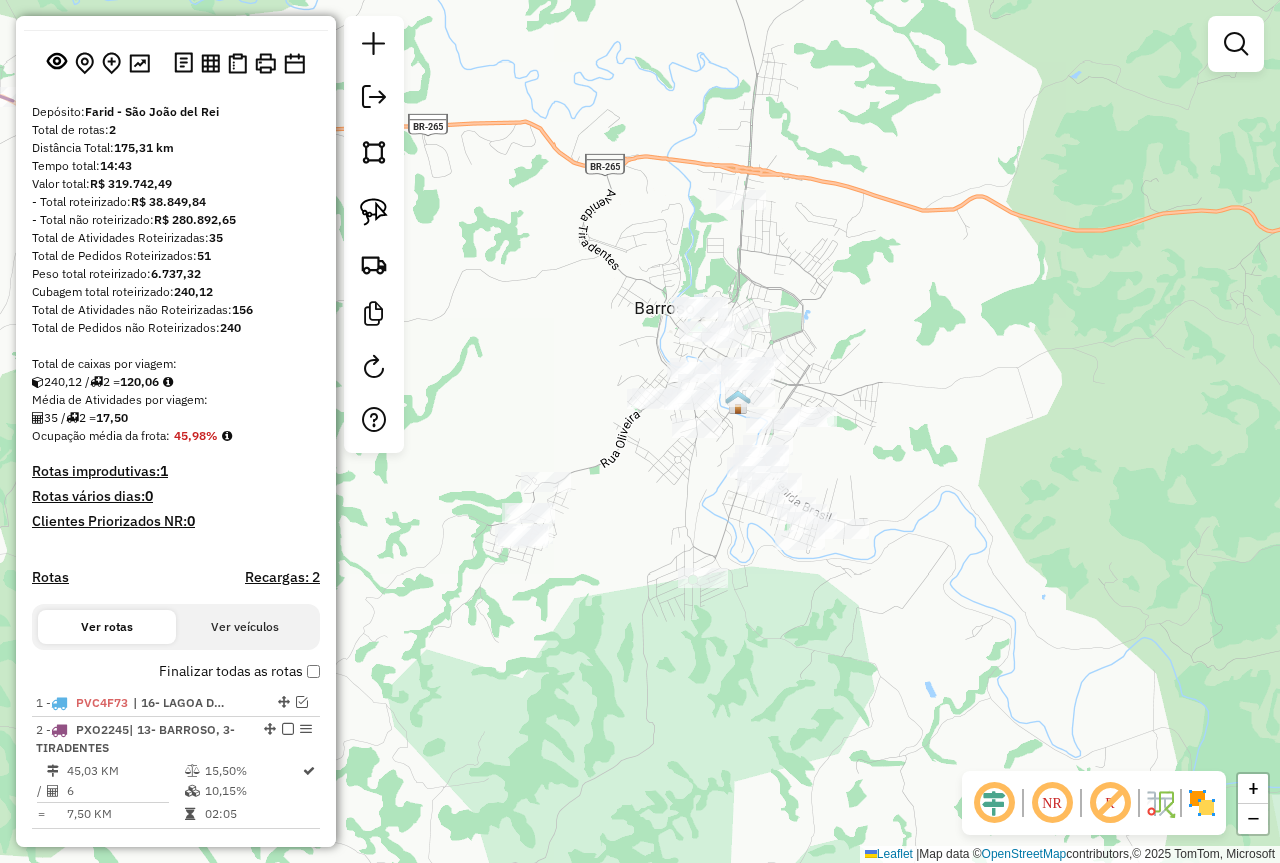 click on "Janela de atendimento Grade de atendimento Capacidade Transportadoras Veículos Cliente Pedidos  Rotas Selecione os dias de semana para filtrar as janelas de atendimento  Seg   Ter   Qua   Qui   Sex   Sáb   Dom  Informe o período da janela de atendimento: De: Até:  Filtrar exatamente a janela do cliente  Considerar janela de atendimento padrão  Selecione os dias de semana para filtrar as grades de atendimento  Seg   Ter   Qua   Qui   Sex   Sáb   Dom   Considerar clientes sem dia de atendimento cadastrado  Clientes fora do dia de atendimento selecionado Filtrar as atividades entre os valores definidos abaixo:  Peso mínimo:   Peso máximo:   Cubagem mínima:   Cubagem máxima:   De:   Até:  Filtrar as atividades entre o tempo de atendimento definido abaixo:  De:   Até:   Considerar capacidade total dos clientes não roteirizados Transportadora: Selecione um ou mais itens Tipo de veículo: Selecione um ou mais itens Veículo: Selecione um ou mais itens Motorista: Selecione um ou mais itens Nome: Rótulo:" 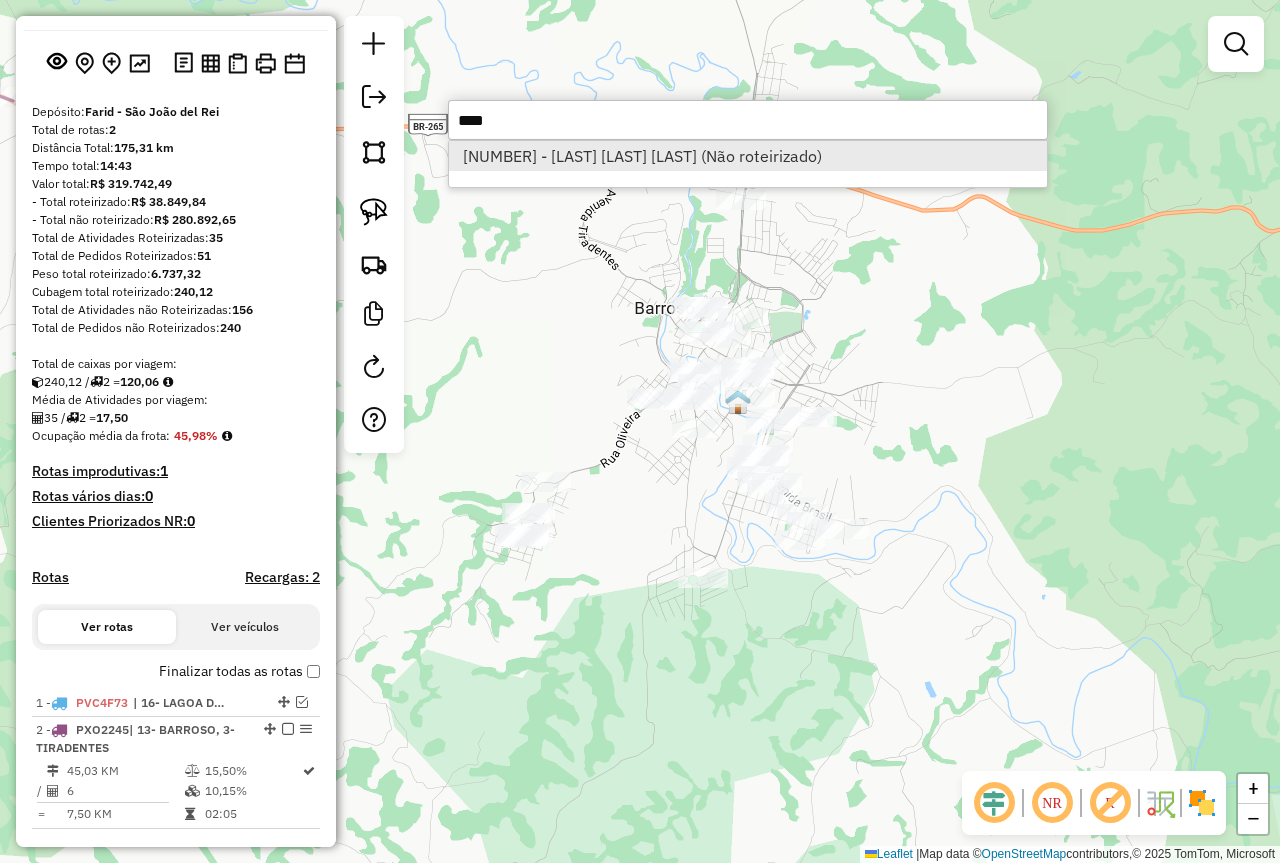 type on "****" 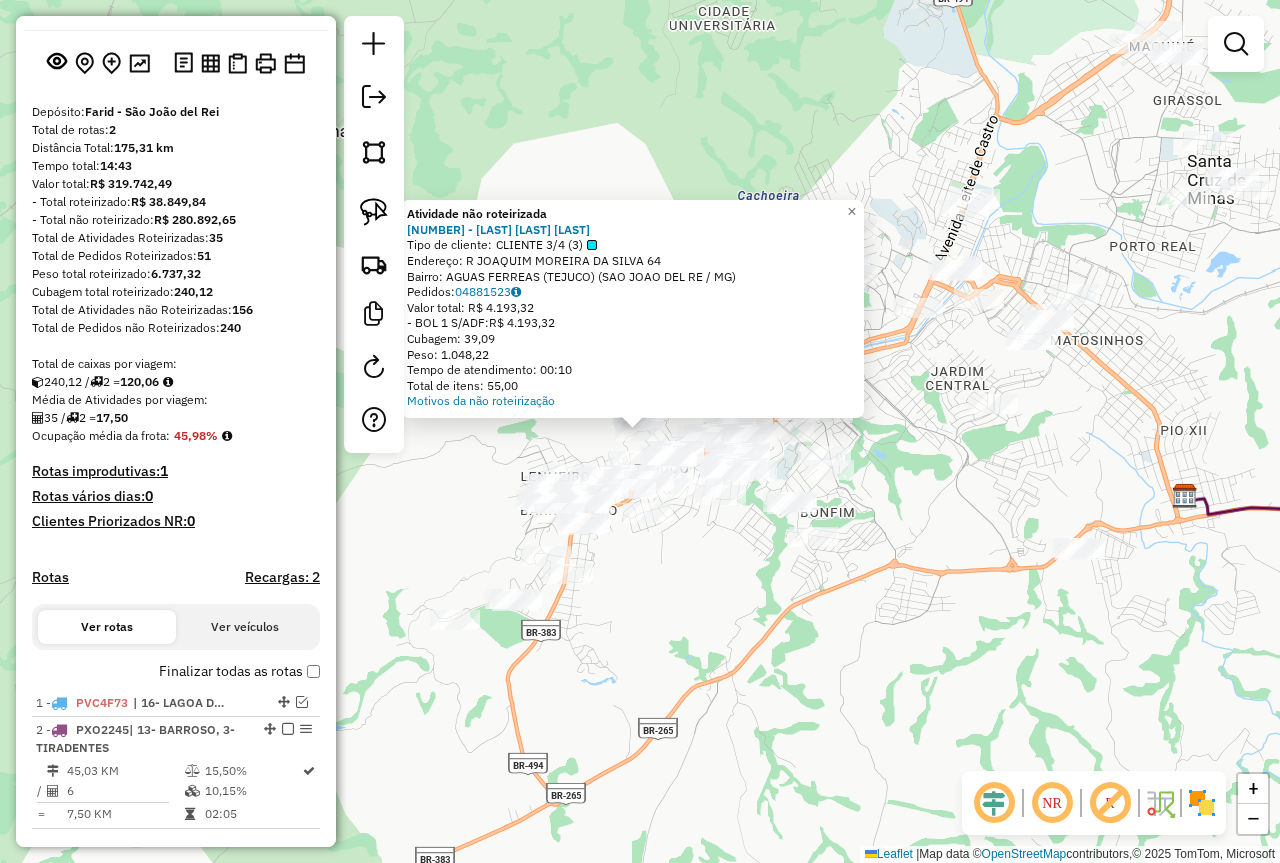 click on "Atividade não roteirizada 71017 - TANIO RAIMUNDO DA CR  Tipo de cliente:   CLIENTE 3/4 (3)   Endereço: R   JOAQUIM MOREIRA DA SILVA      64   Bairro: AGUAS FERREAS (TEJUCO) (SAO JOAO DEL RE / MG)   Pedidos:  04881523   Valor total: R$ 4.193,32   - BOL 1 S/ADF:  R$ 4.193,32   Cubagem: 39,09   Peso: 1.048,22   Tempo de atendimento: 00:10   Total de itens: 55,00  Motivos da não roteirização × Janela de atendimento Grade de atendimento Capacidade Transportadoras Veículos Cliente Pedidos  Rotas Selecione os dias de semana para filtrar as janelas de atendimento  Seg   Ter   Qua   Qui   Sex   Sáb   Dom  Informe o período da janela de atendimento: De: Até:  Filtrar exatamente a janela do cliente  Considerar janela de atendimento padrão  Selecione os dias de semana para filtrar as grades de atendimento  Seg   Ter   Qua   Qui   Sex   Sáb   Dom   Considerar clientes sem dia de atendimento cadastrado  Clientes fora do dia de atendimento selecionado Filtrar as atividades entre os valores definidos abaixo: De:" 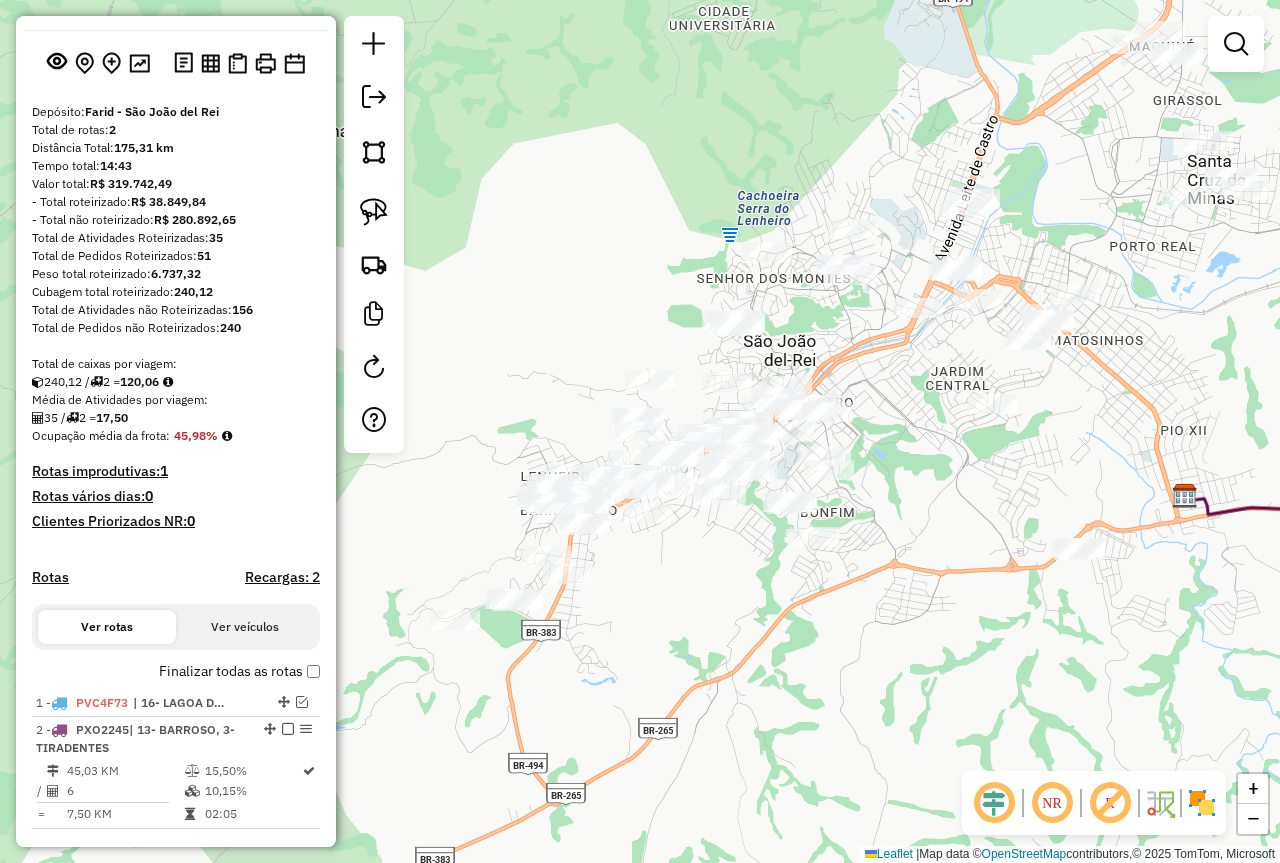 drag, startPoint x: 1008, startPoint y: 502, endPoint x: 487, endPoint y: 558, distance: 524.001 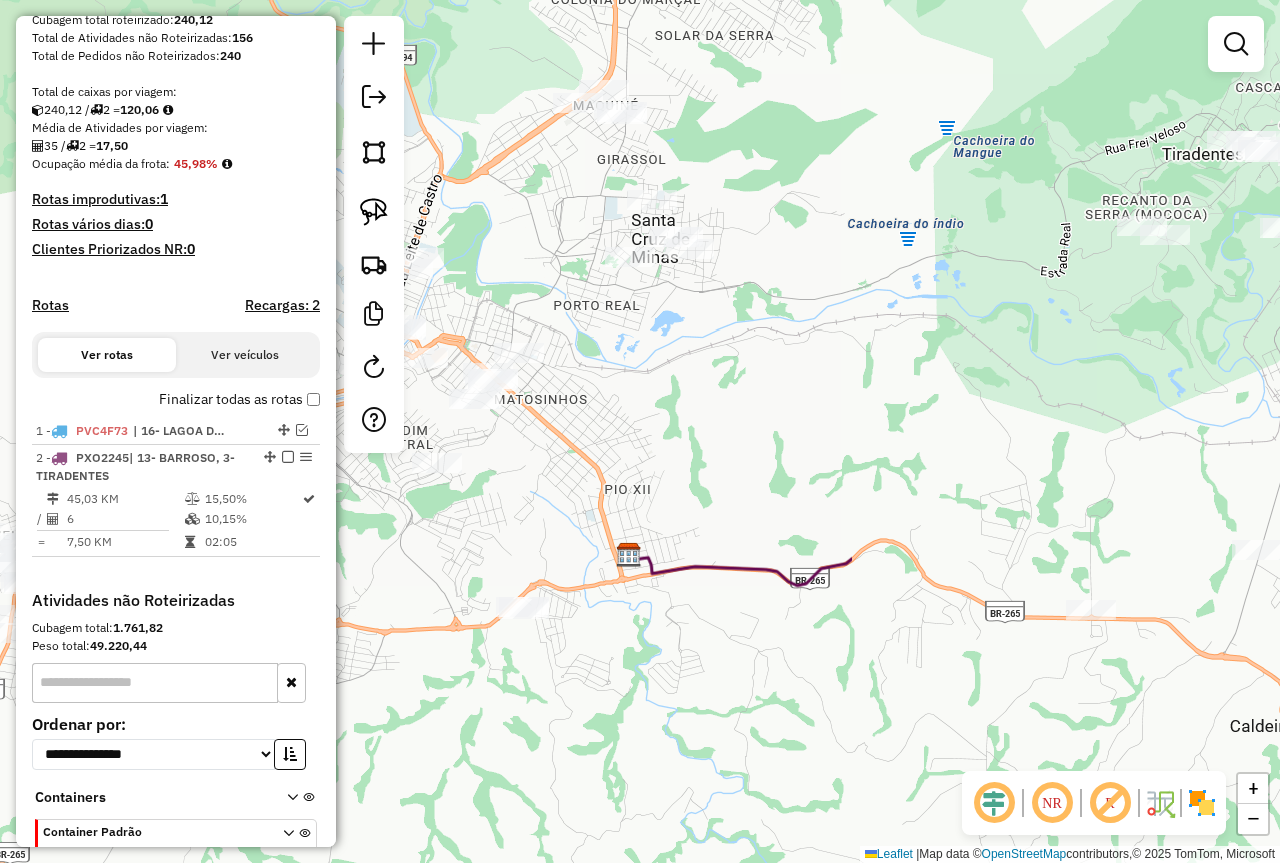 scroll, scrollTop: 476, scrollLeft: 0, axis: vertical 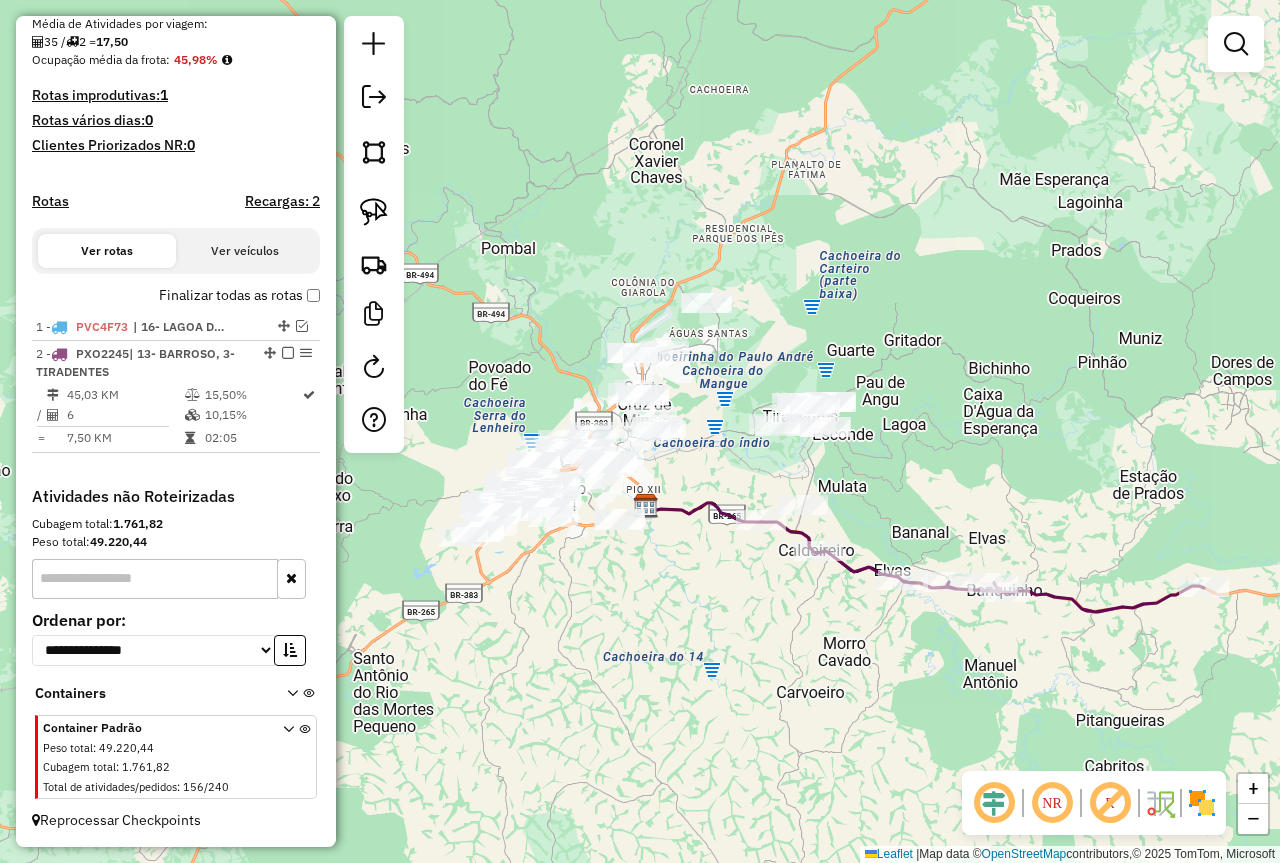 drag, startPoint x: 1049, startPoint y: 444, endPoint x: 894, endPoint y: 343, distance: 185.0027 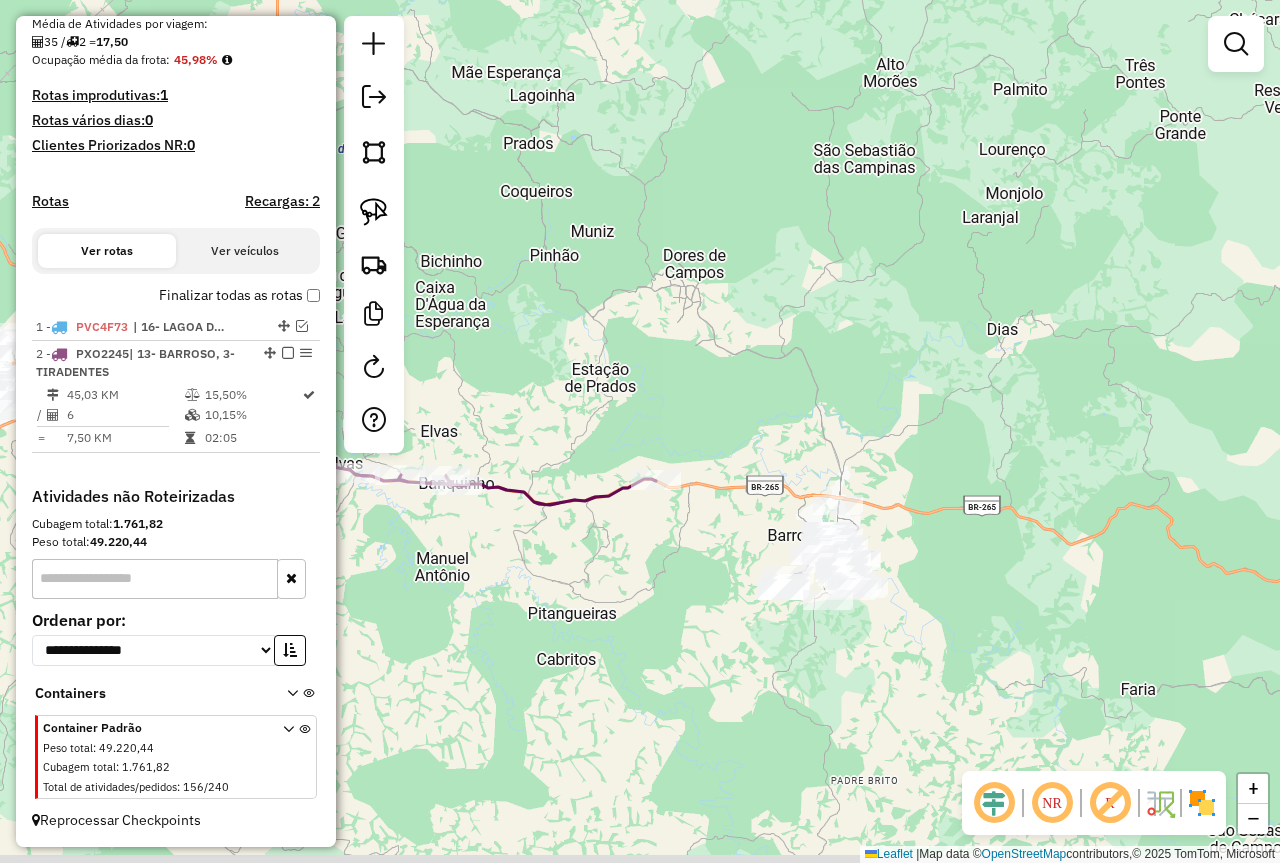 drag, startPoint x: 916, startPoint y: 342, endPoint x: 844, endPoint y: 480, distance: 155.65346 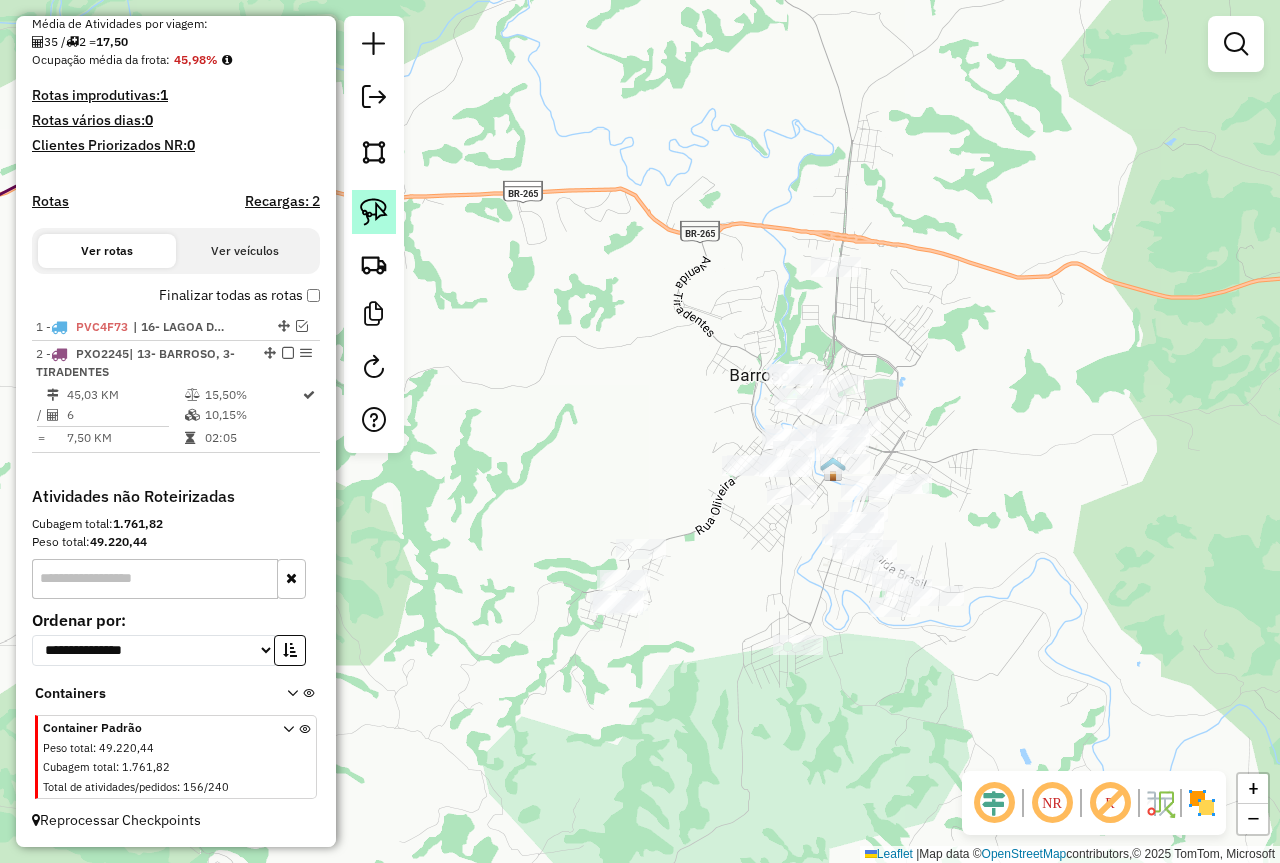 click 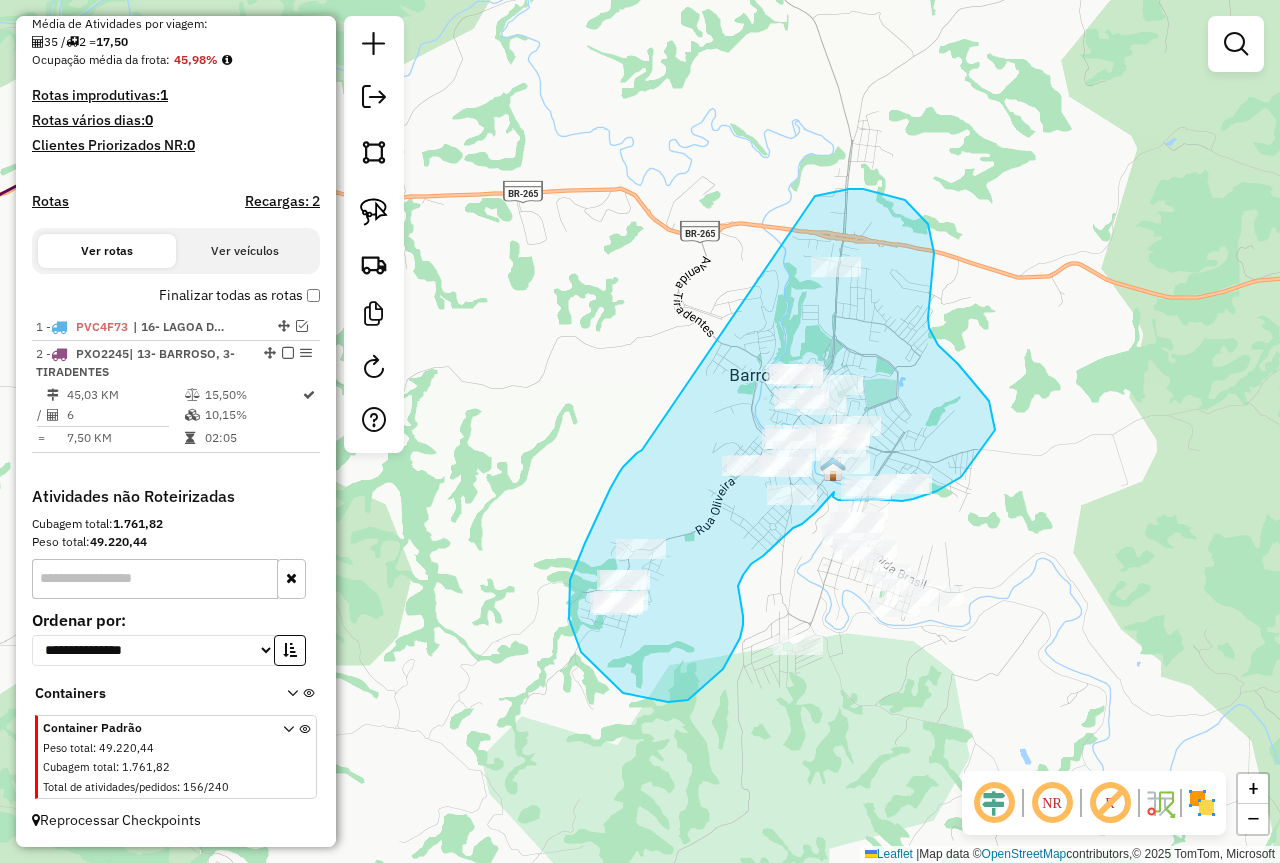 drag, startPoint x: 623, startPoint y: 467, endPoint x: 798, endPoint y: 262, distance: 269.53665 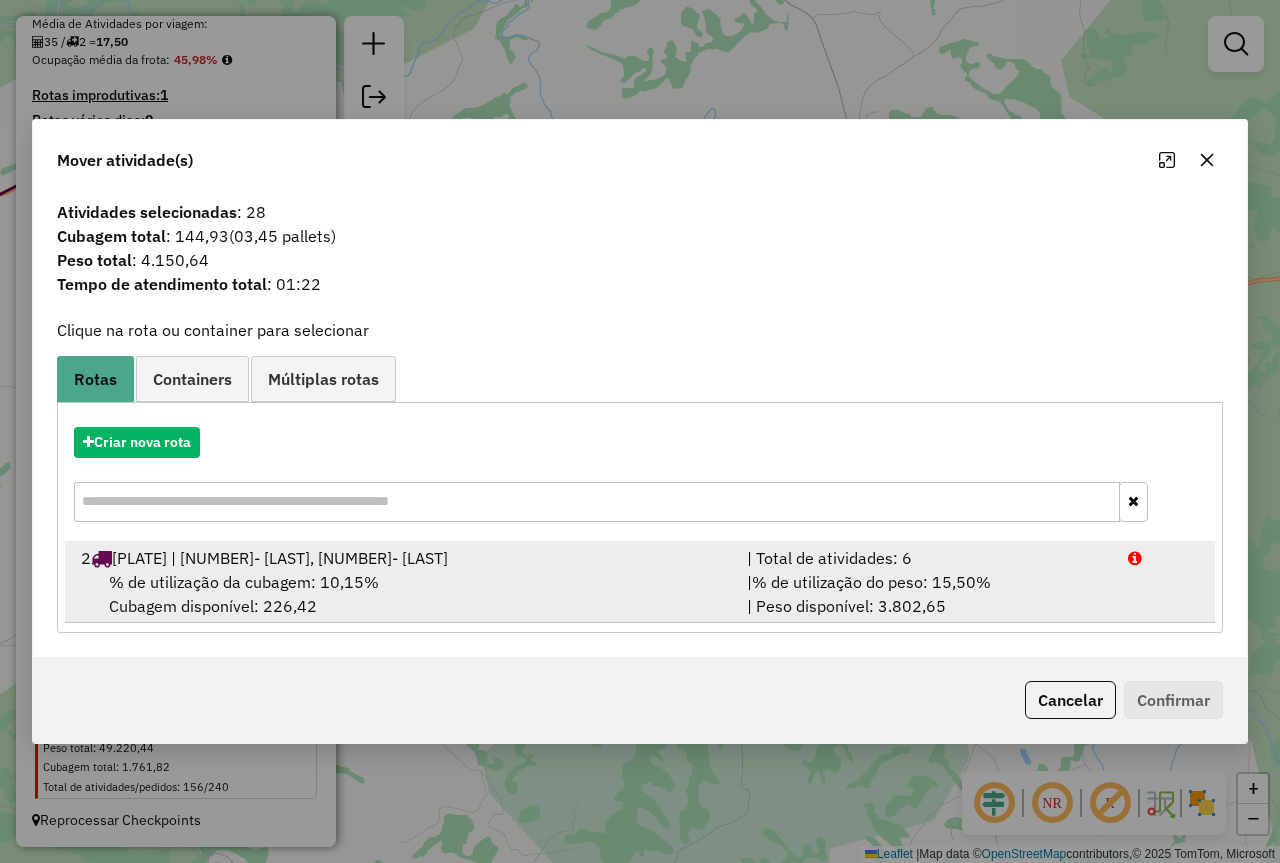 click on "% de utilização do peso: 15,50%" at bounding box center [871, 582] 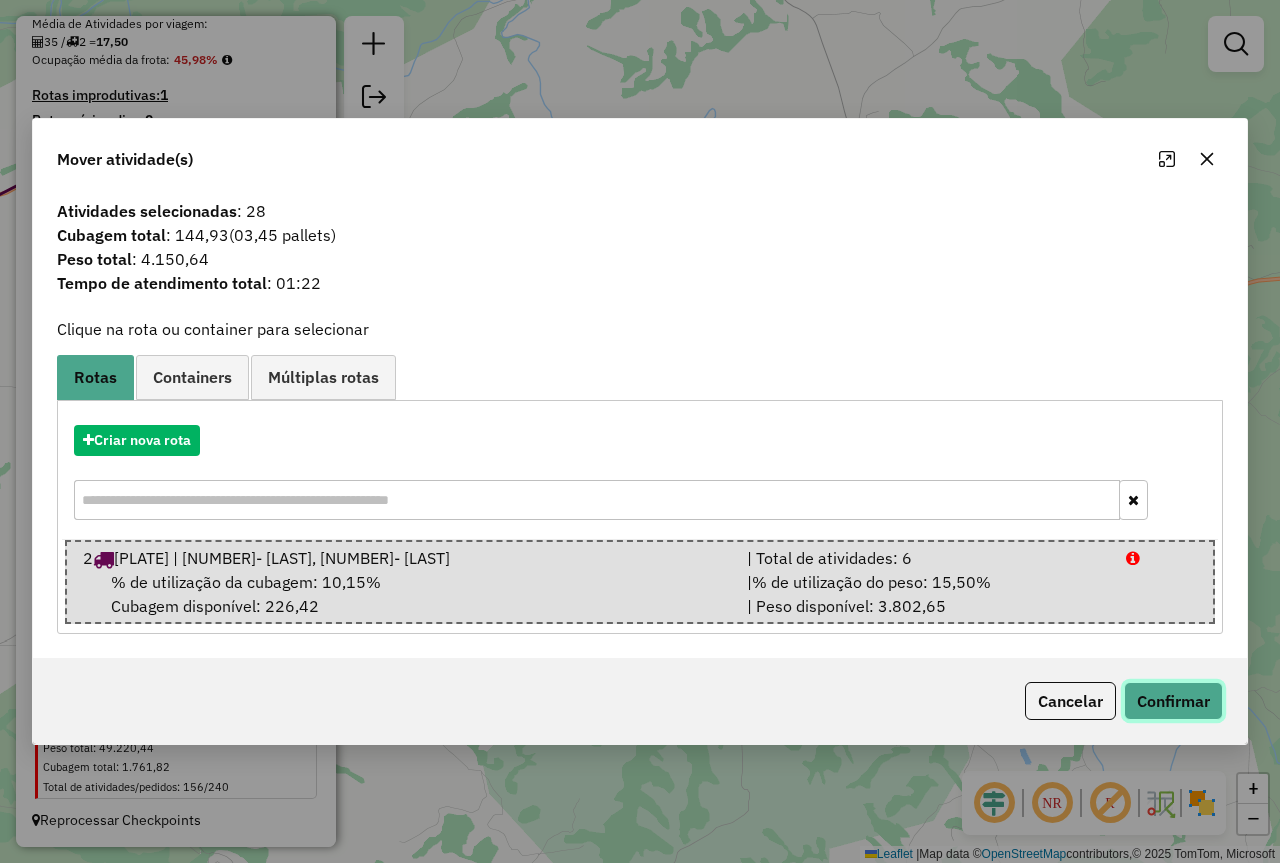 click on "Confirmar" 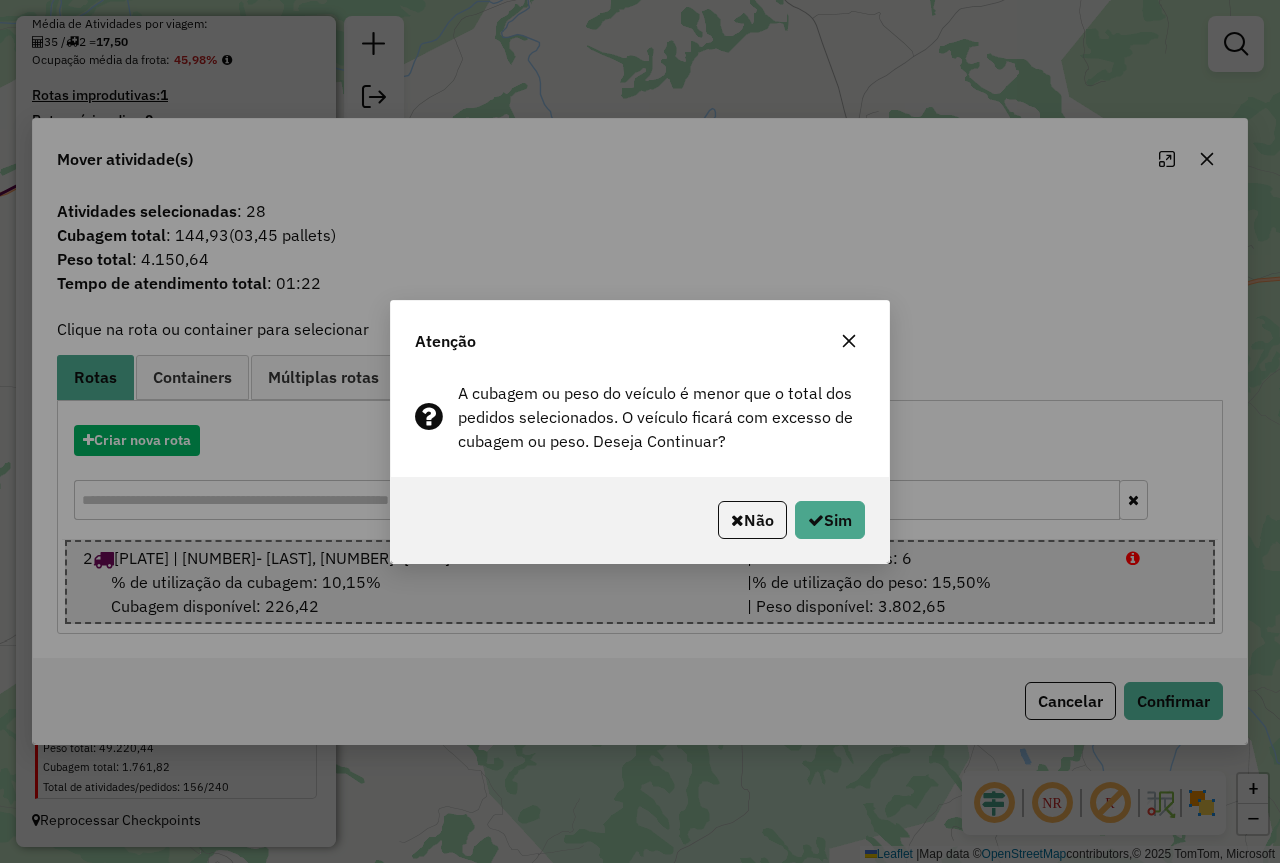 click on "Não   Sim" 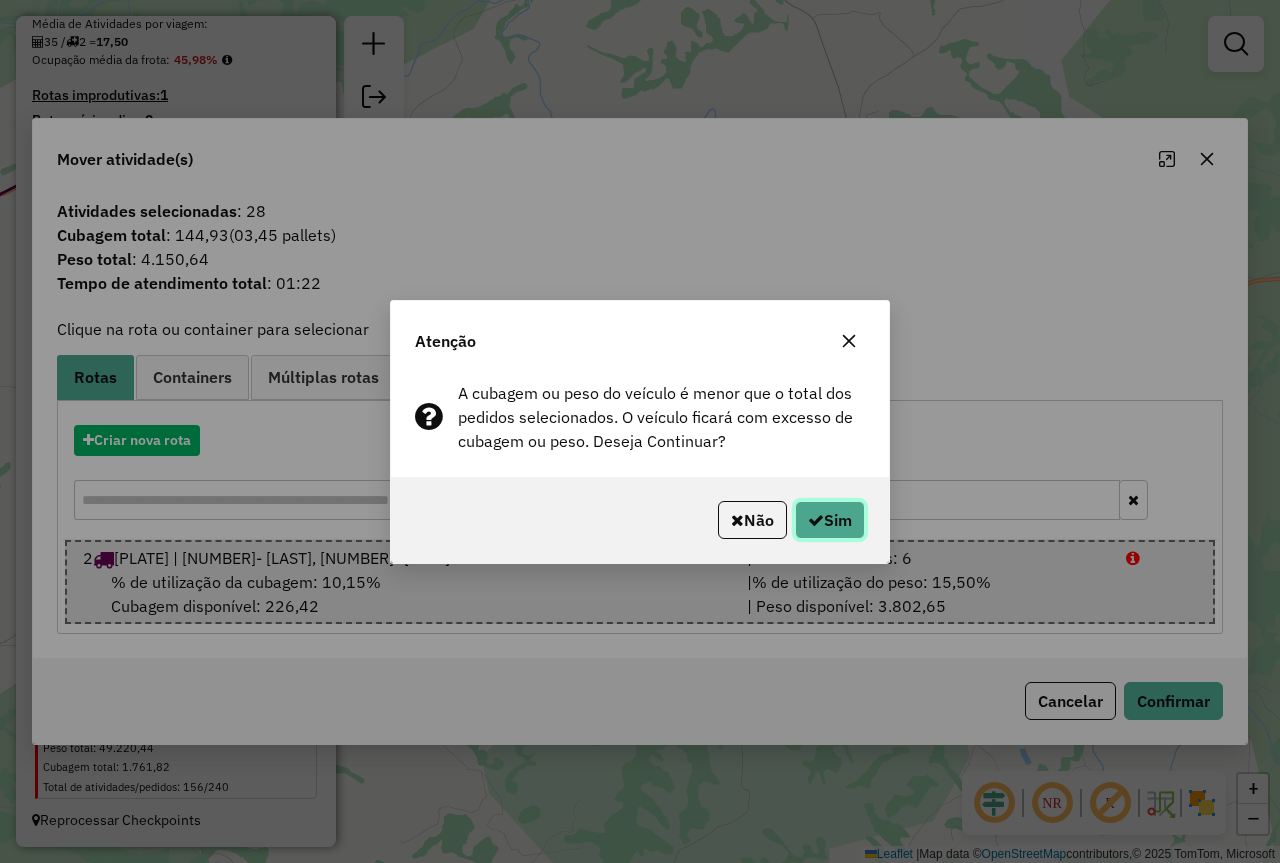 click on "Sim" 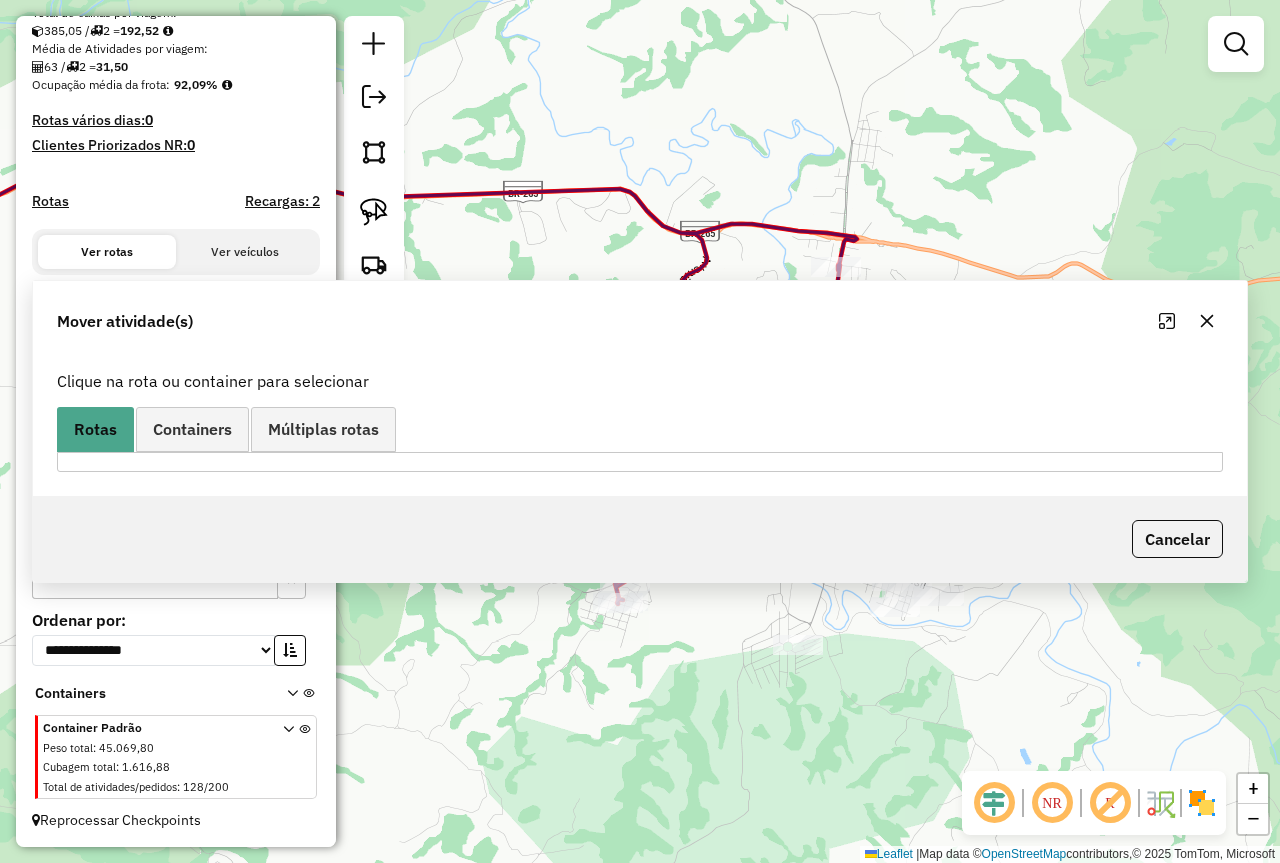 scroll, scrollTop: 451, scrollLeft: 0, axis: vertical 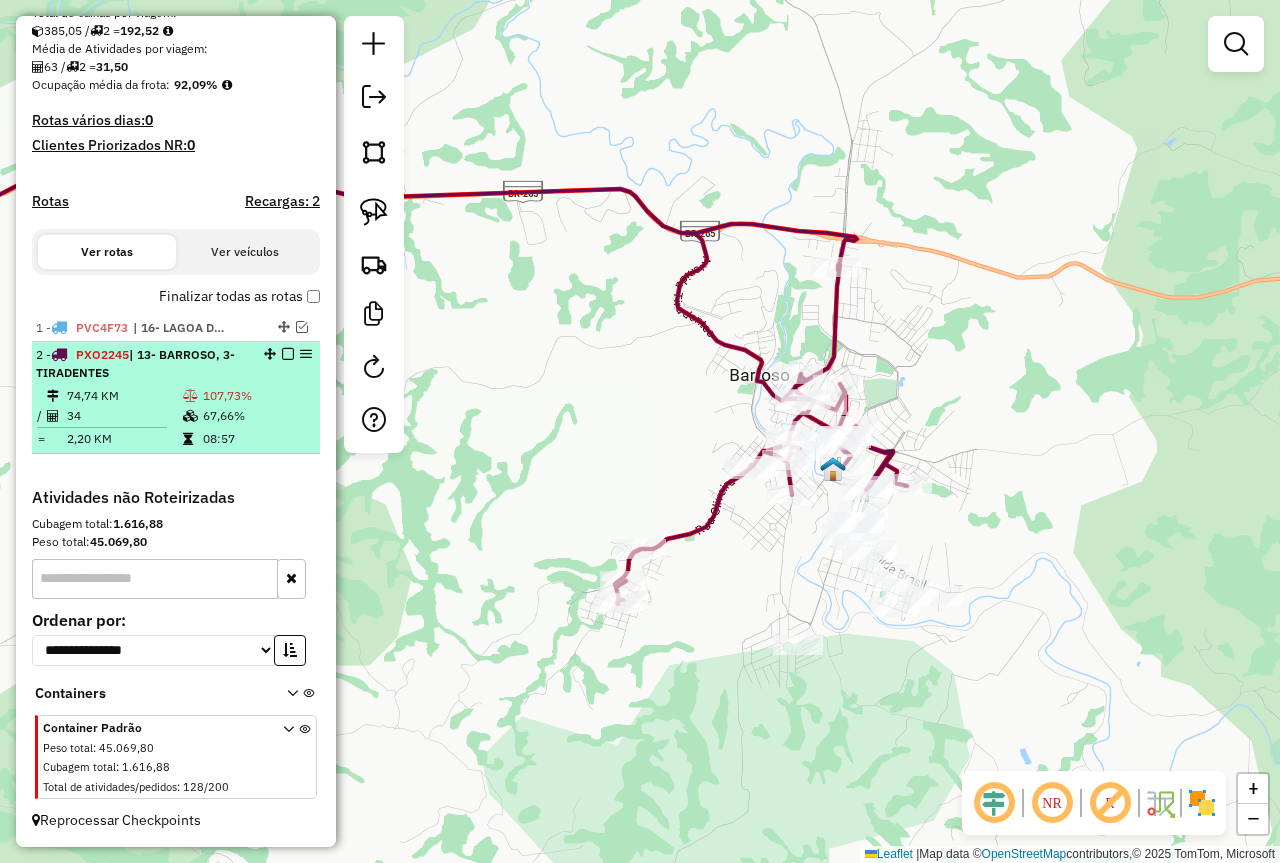 click at bounding box center [192, 396] 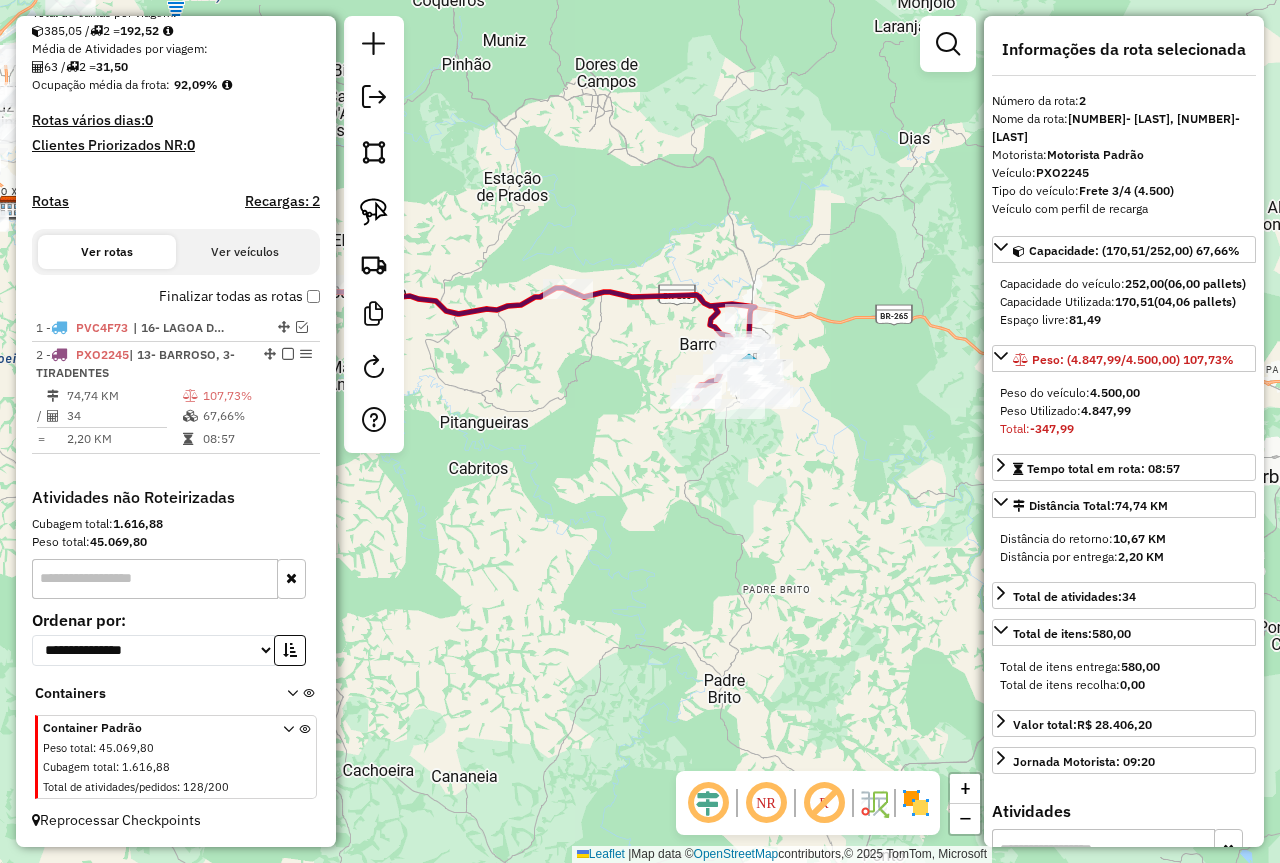 drag, startPoint x: 541, startPoint y: 627, endPoint x: 346, endPoint y: 472, distance: 249.09837 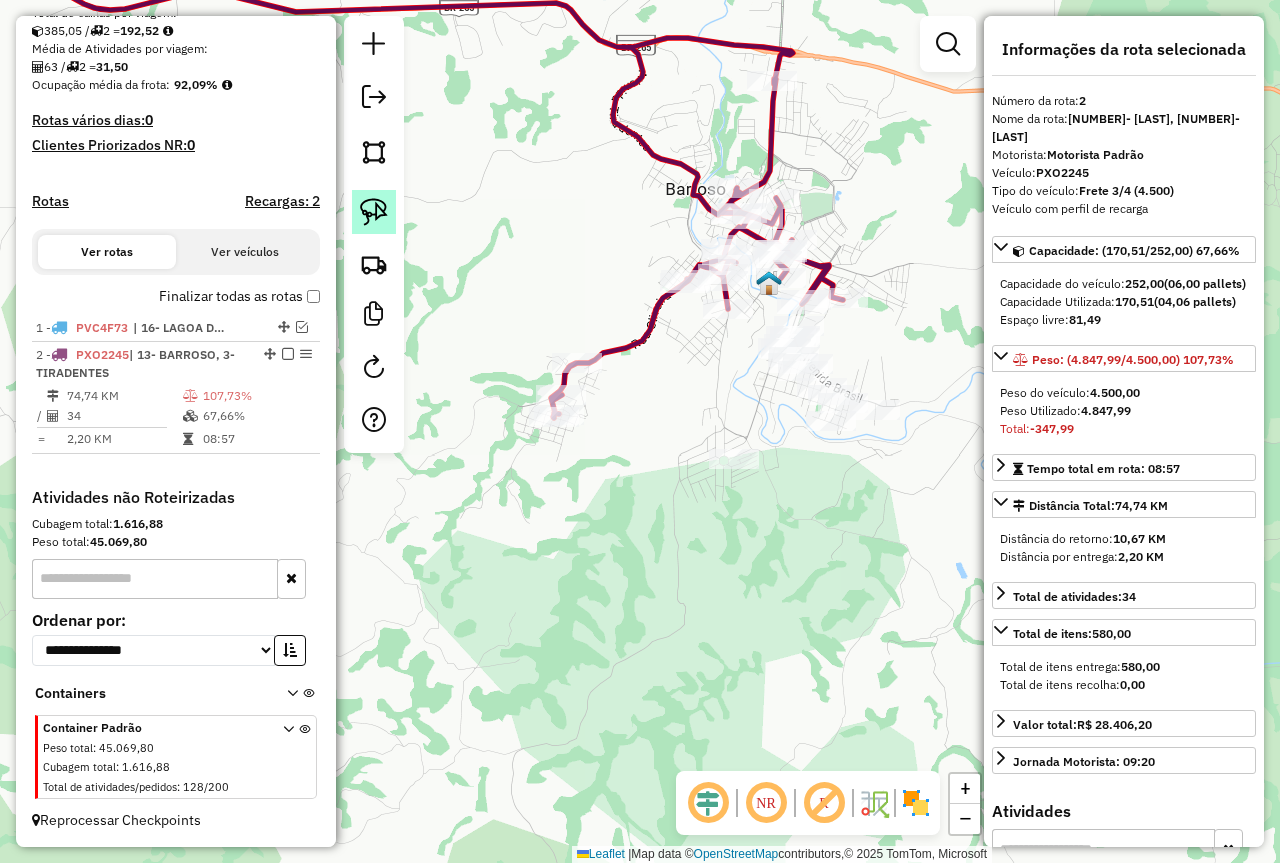 click 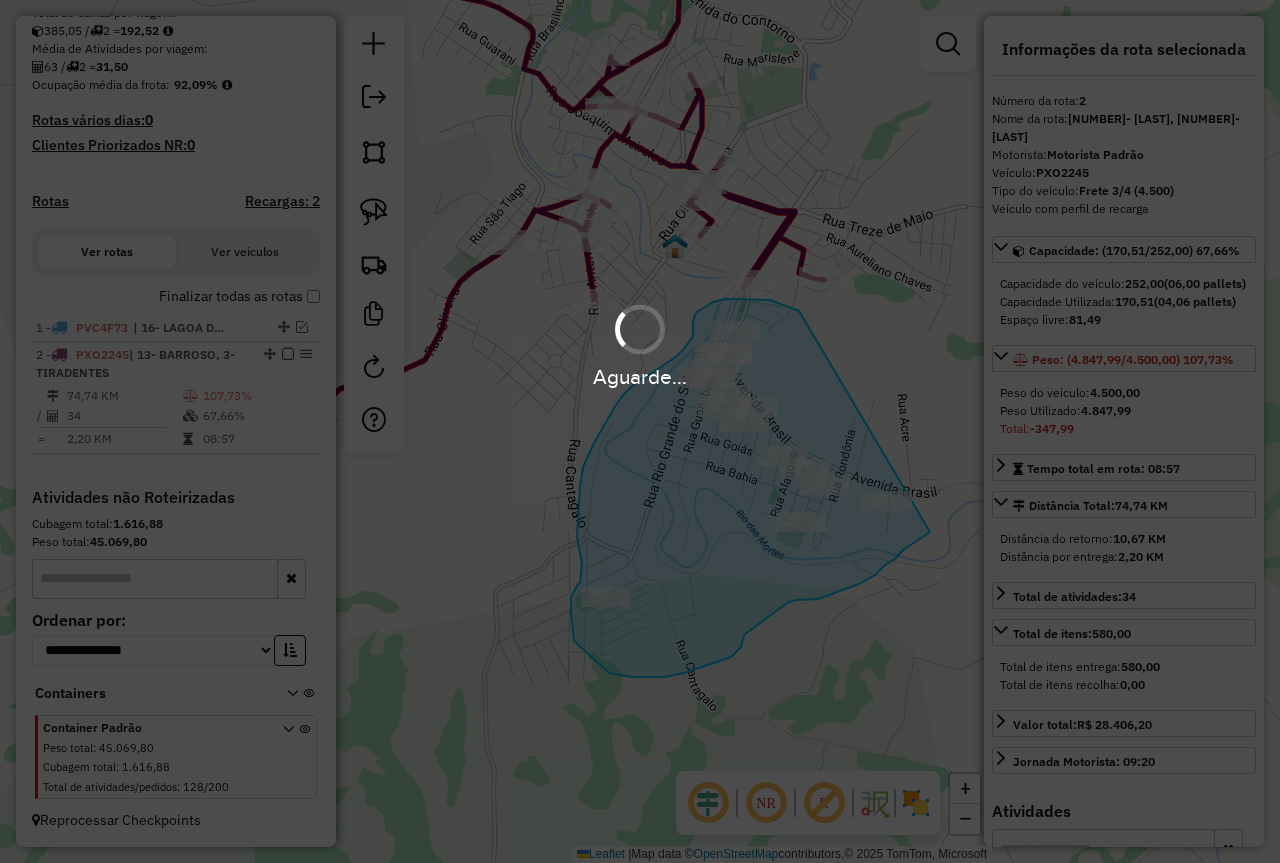 drag, startPoint x: 742, startPoint y: 299, endPoint x: 927, endPoint y: 492, distance: 267.34622 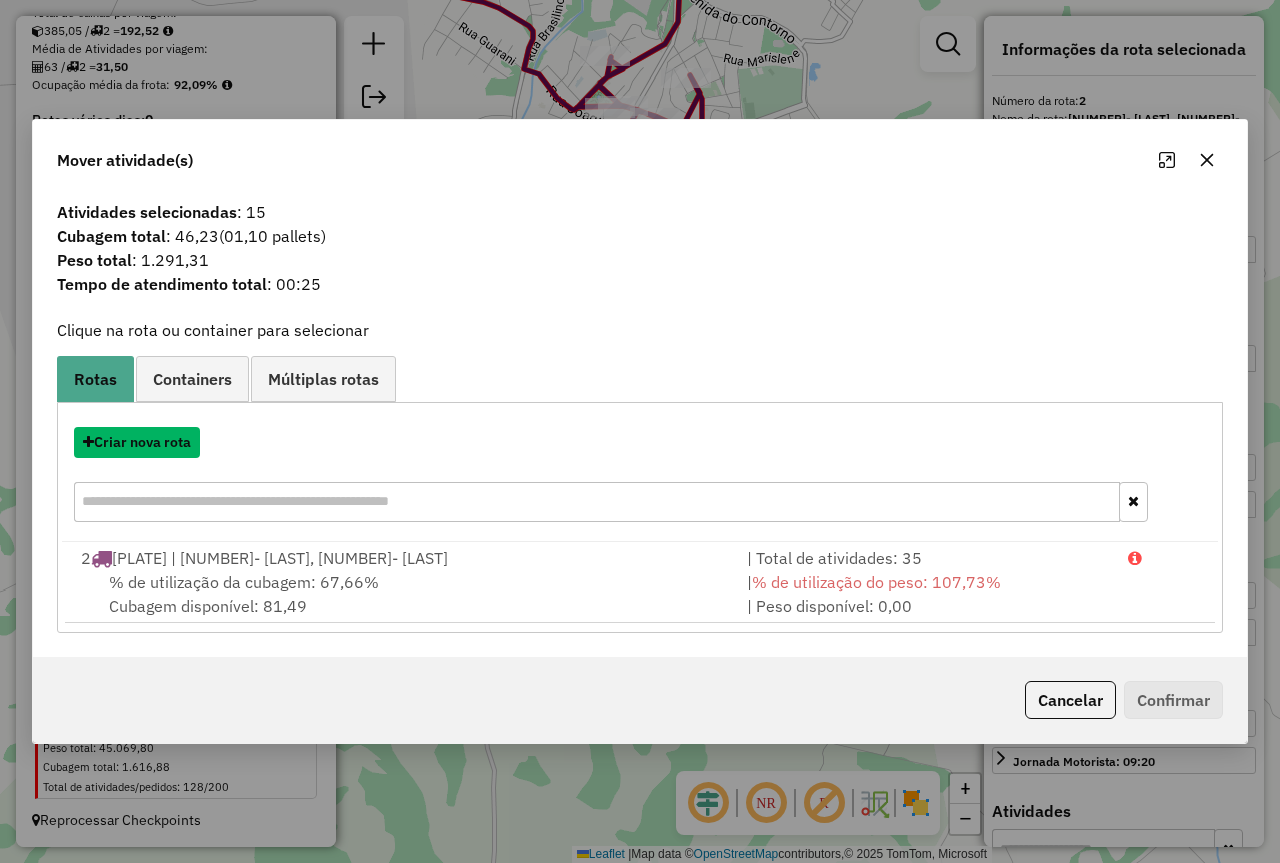 click on "Criar nova rota" at bounding box center [137, 442] 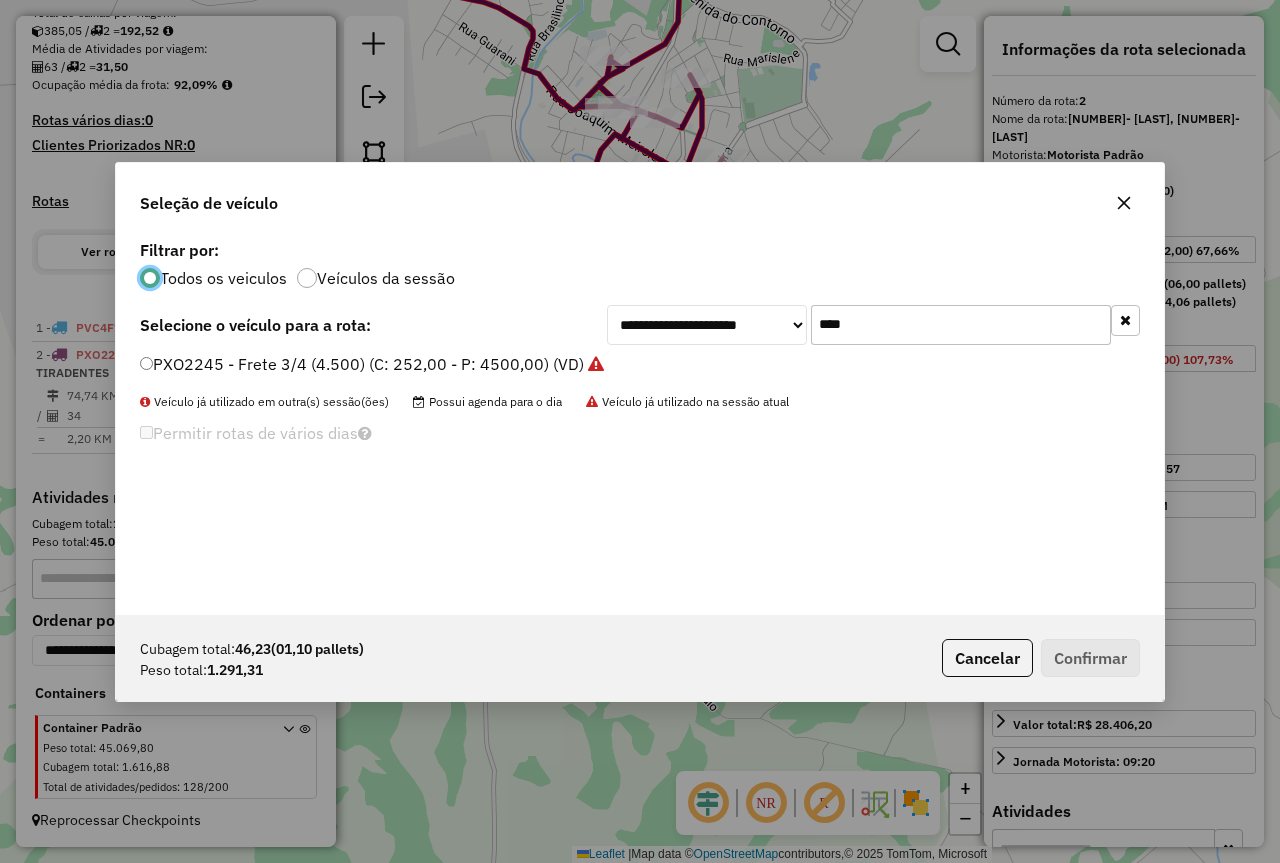 scroll, scrollTop: 11, scrollLeft: 6, axis: both 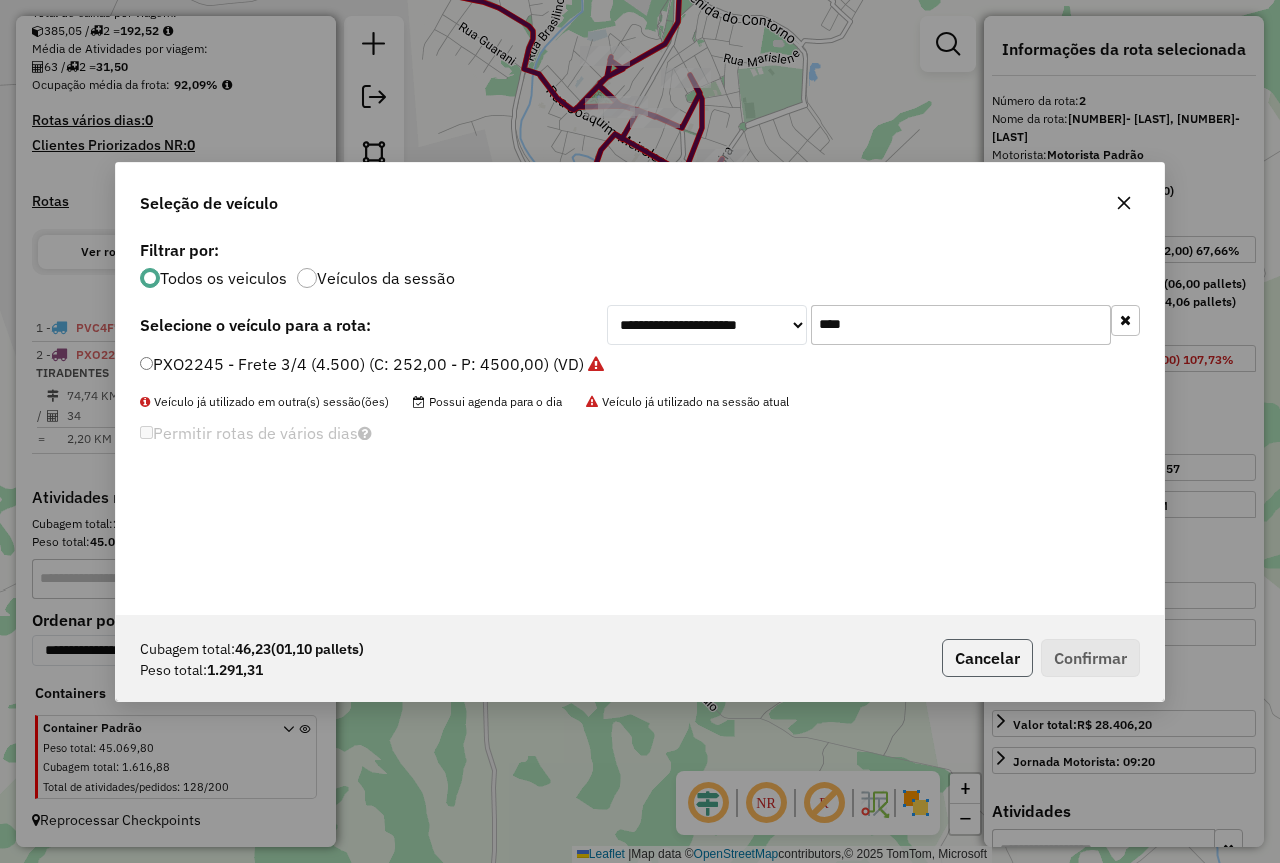 click on "Cancelar" 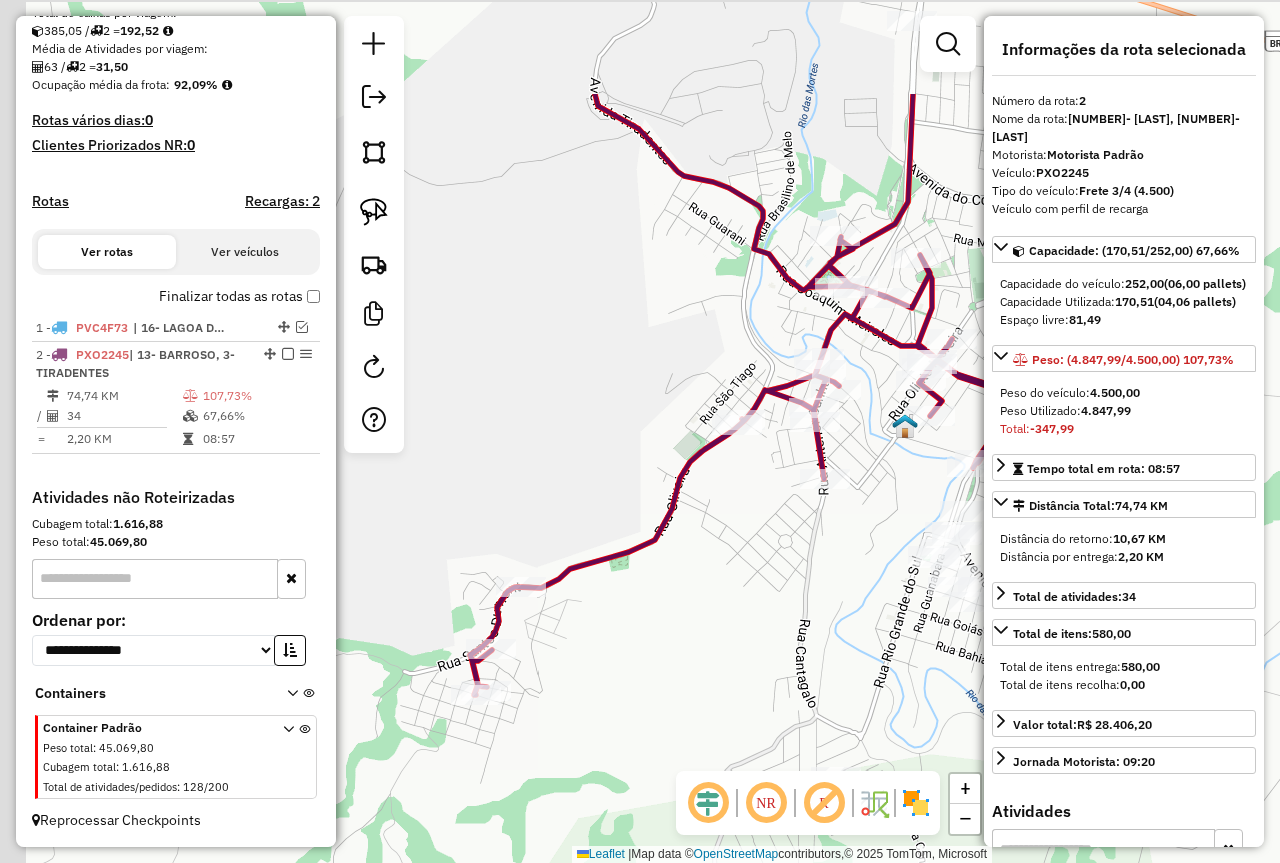 drag, startPoint x: 716, startPoint y: 468, endPoint x: 858, endPoint y: 602, distance: 195.24344 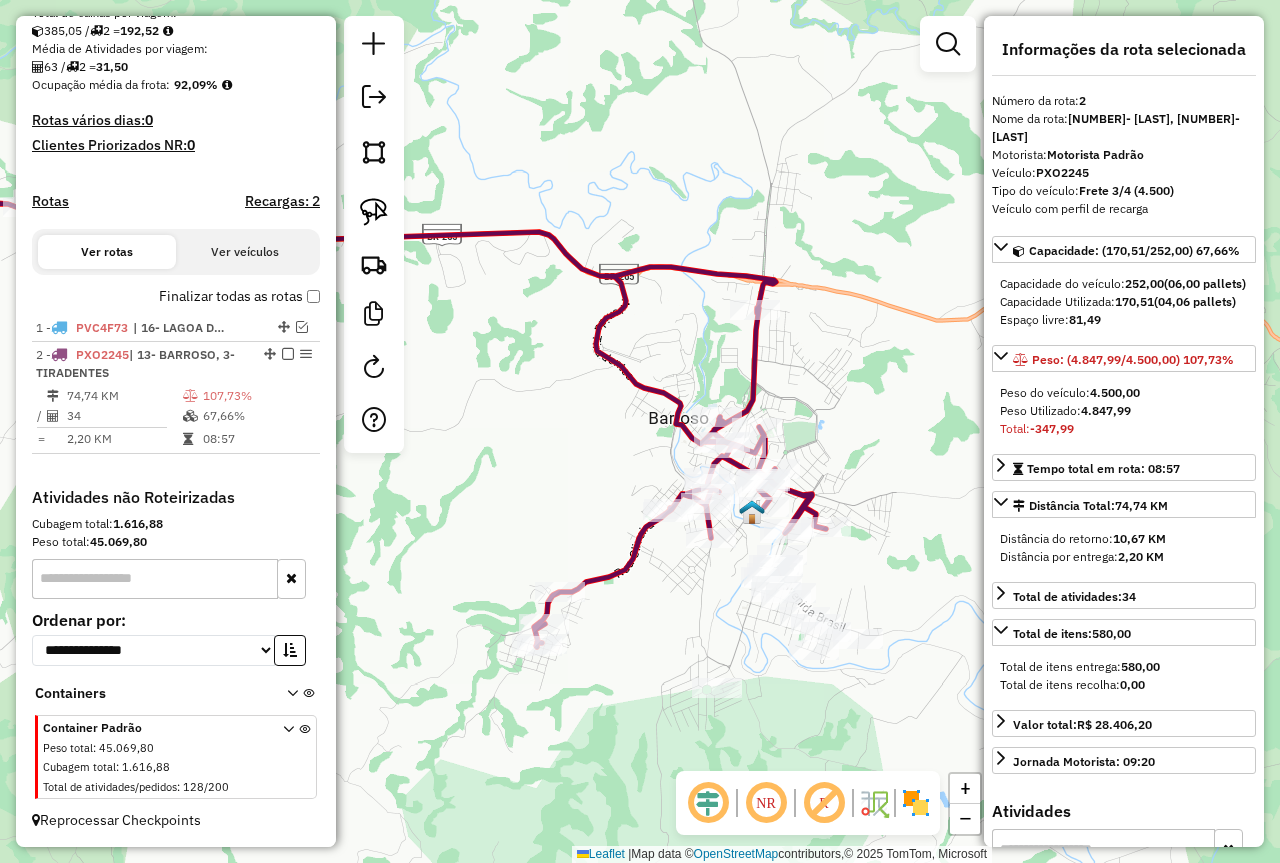 drag, startPoint x: 662, startPoint y: 402, endPoint x: 534, endPoint y: 427, distance: 130.41856 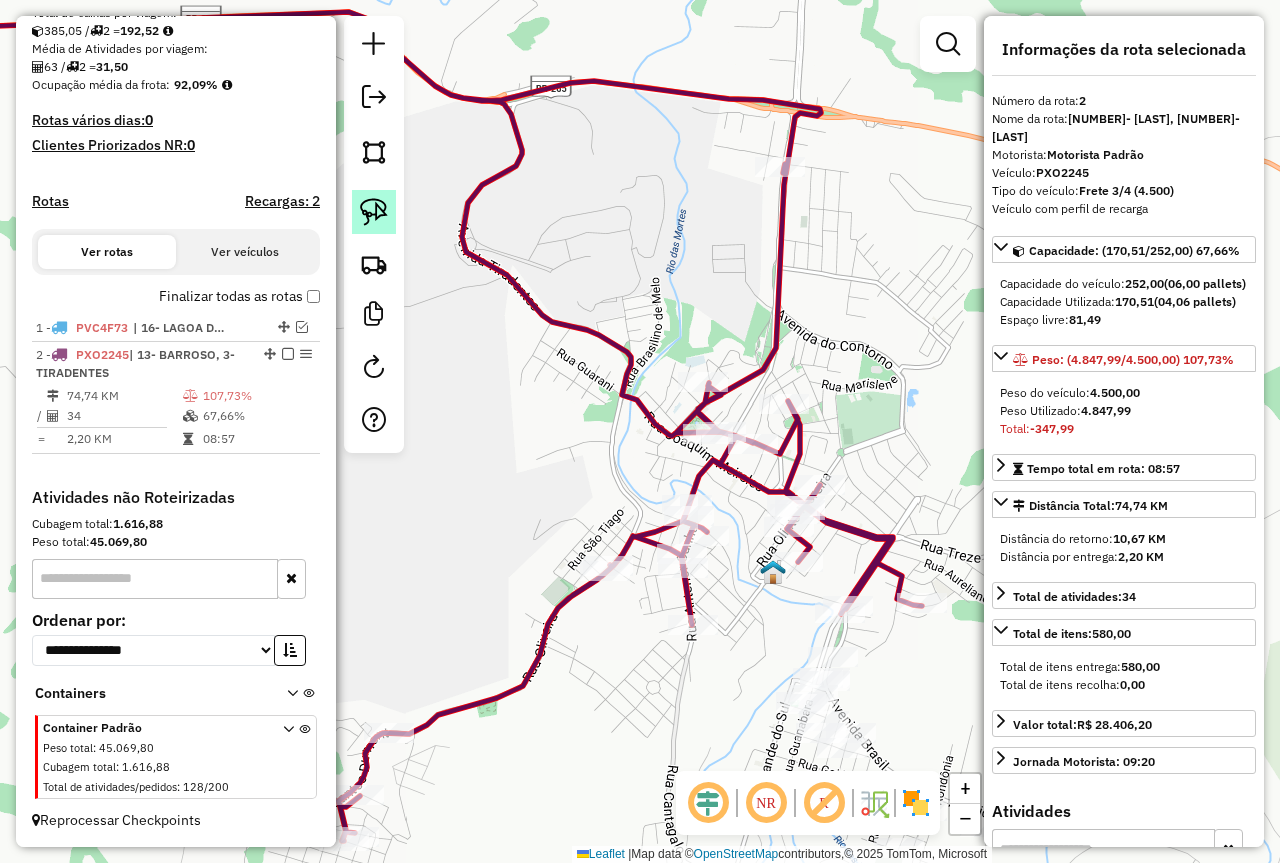 click 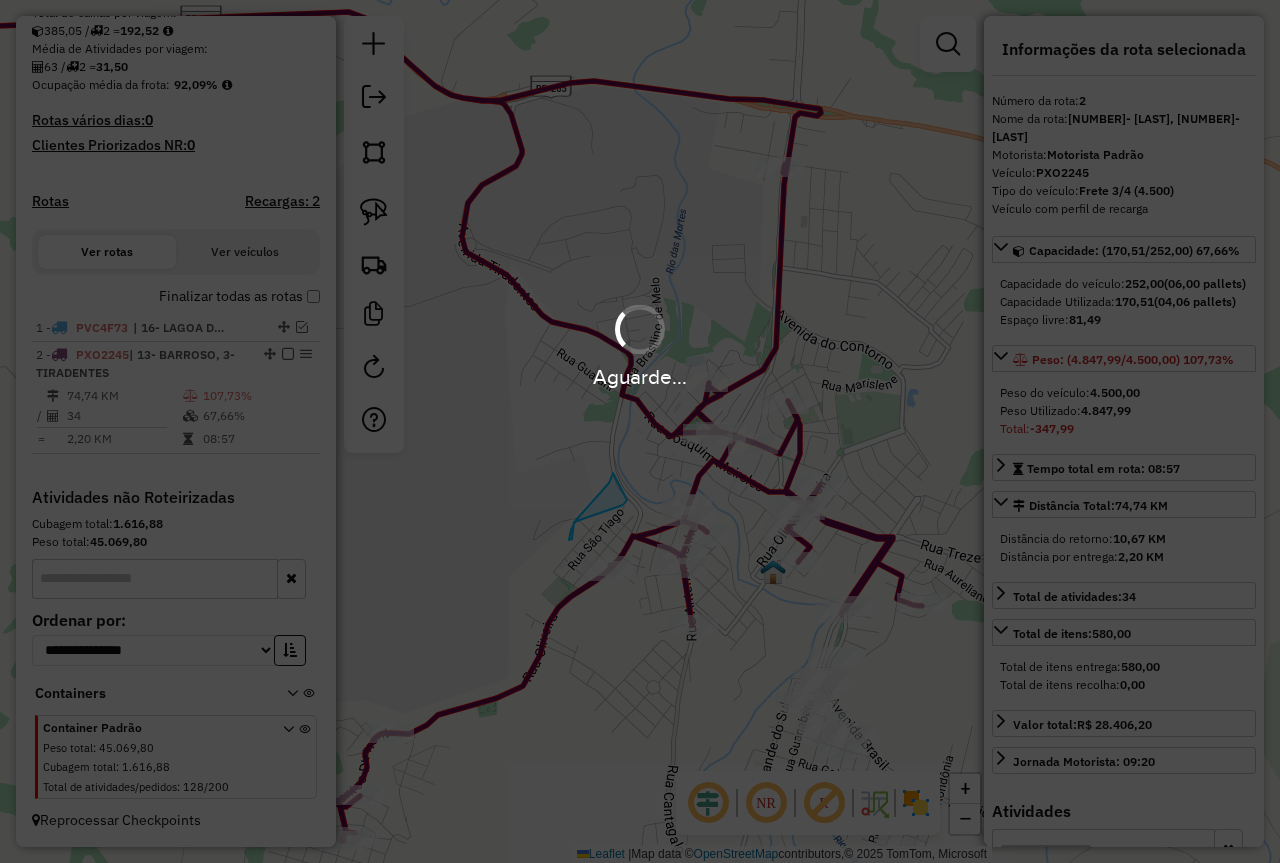 drag, startPoint x: 602, startPoint y: 490, endPoint x: 592, endPoint y: 475, distance: 18.027756 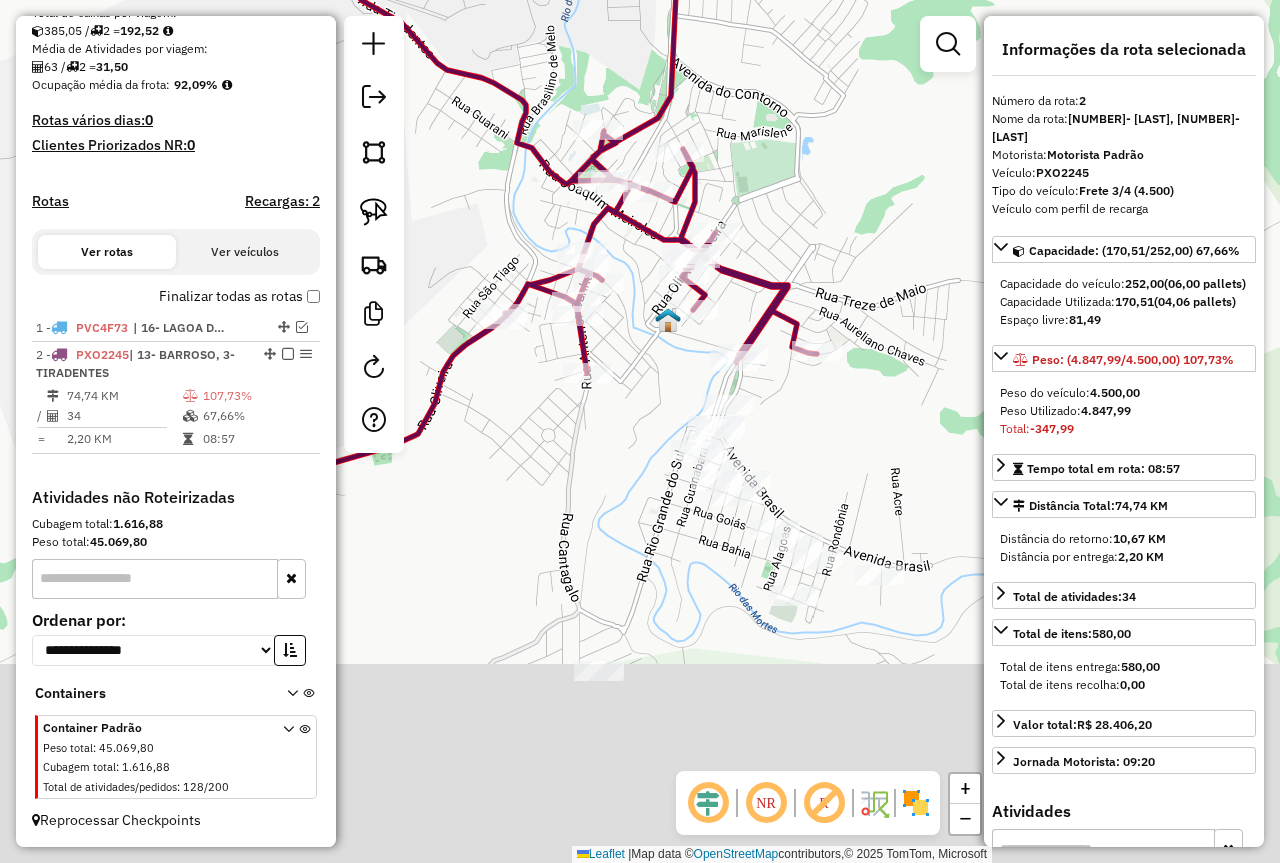 drag, startPoint x: 706, startPoint y: 691, endPoint x: 503, endPoint y: 328, distance: 415.90625 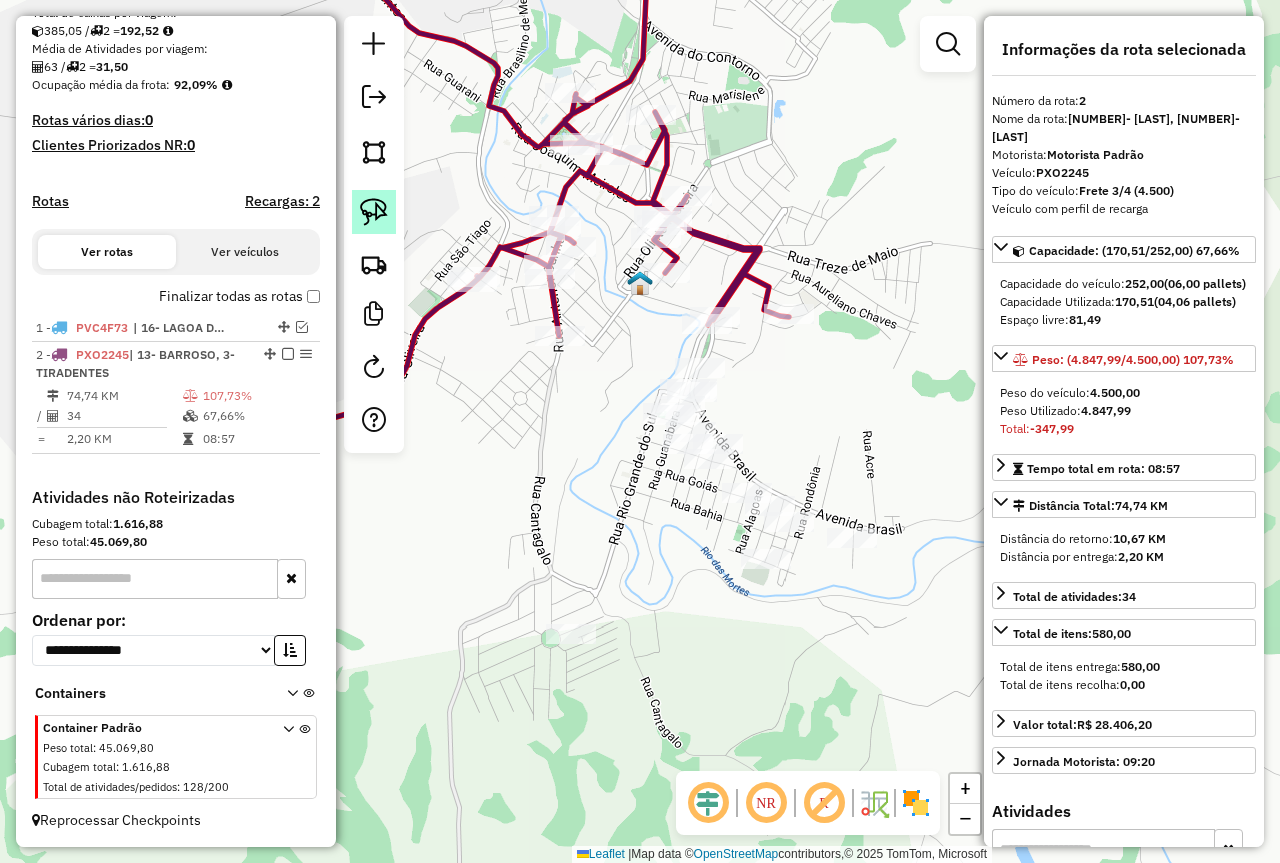 click 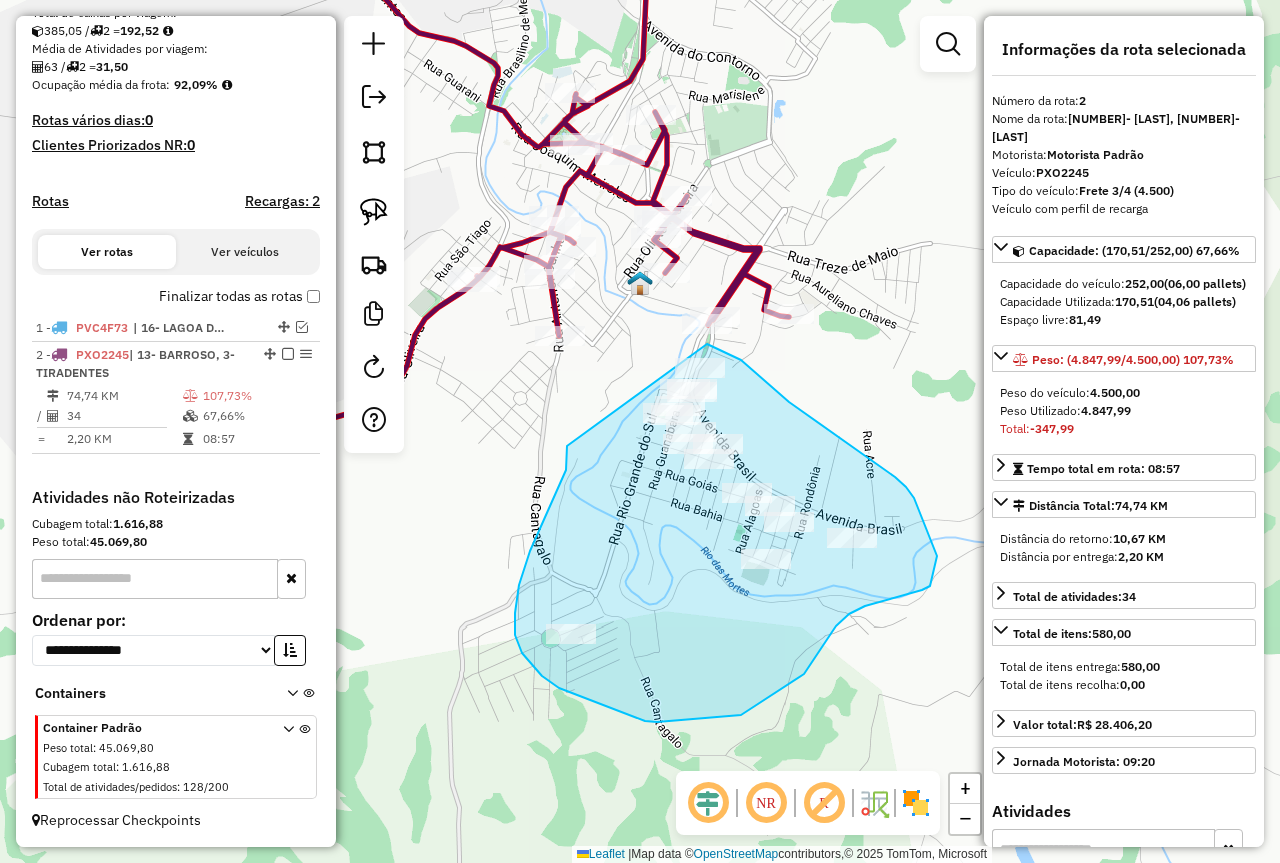 drag, startPoint x: 559, startPoint y: 488, endPoint x: 685, endPoint y: 348, distance: 188.35074 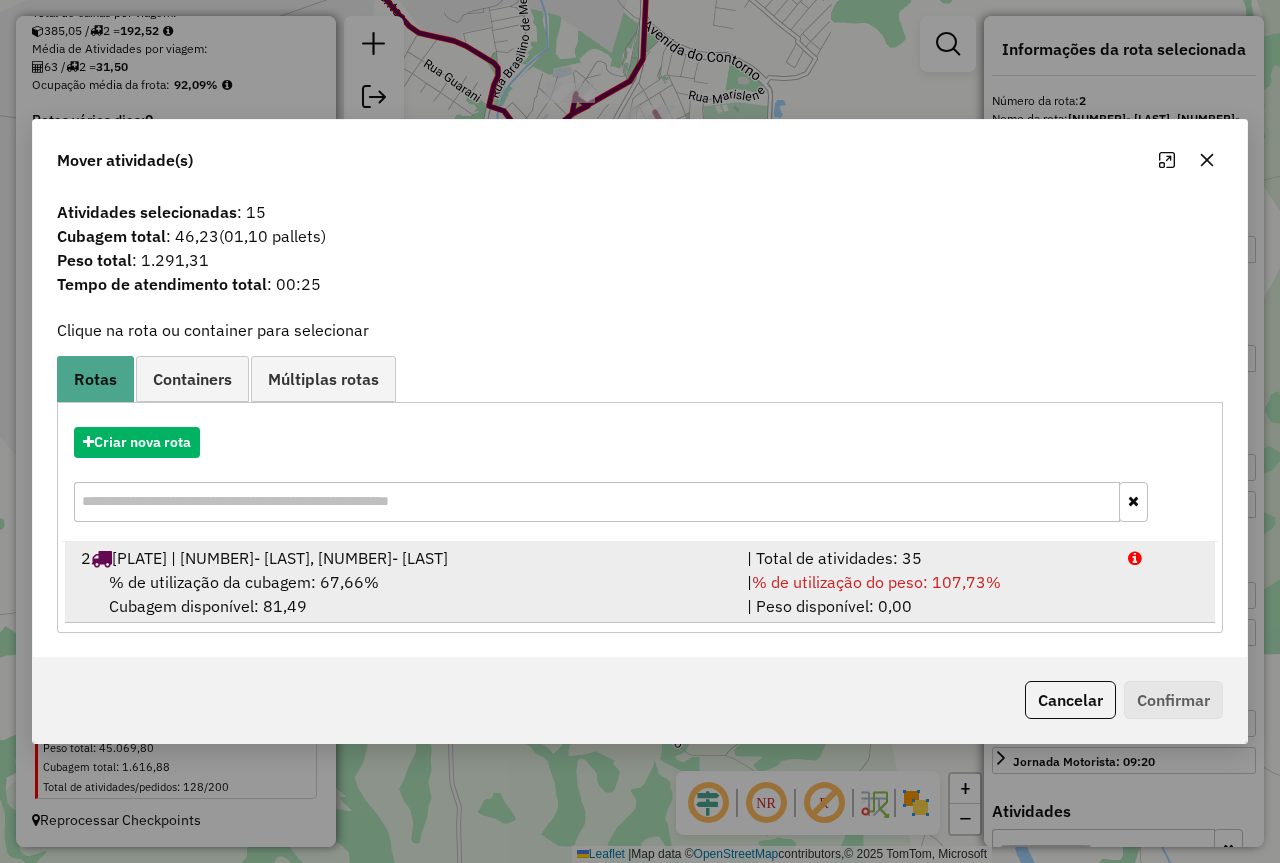 click on "% de utilização do peso: 107,73%" at bounding box center [876, 582] 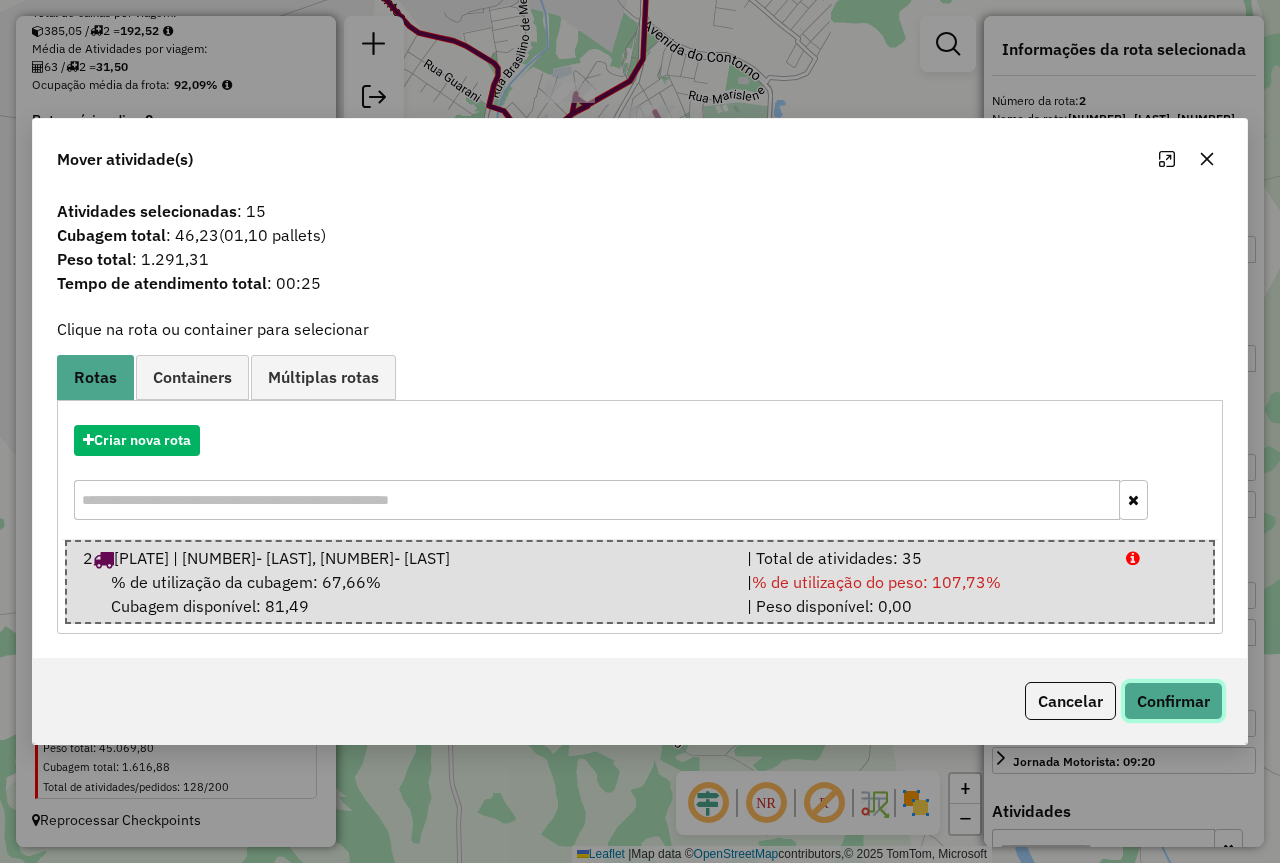 click on "Confirmar" 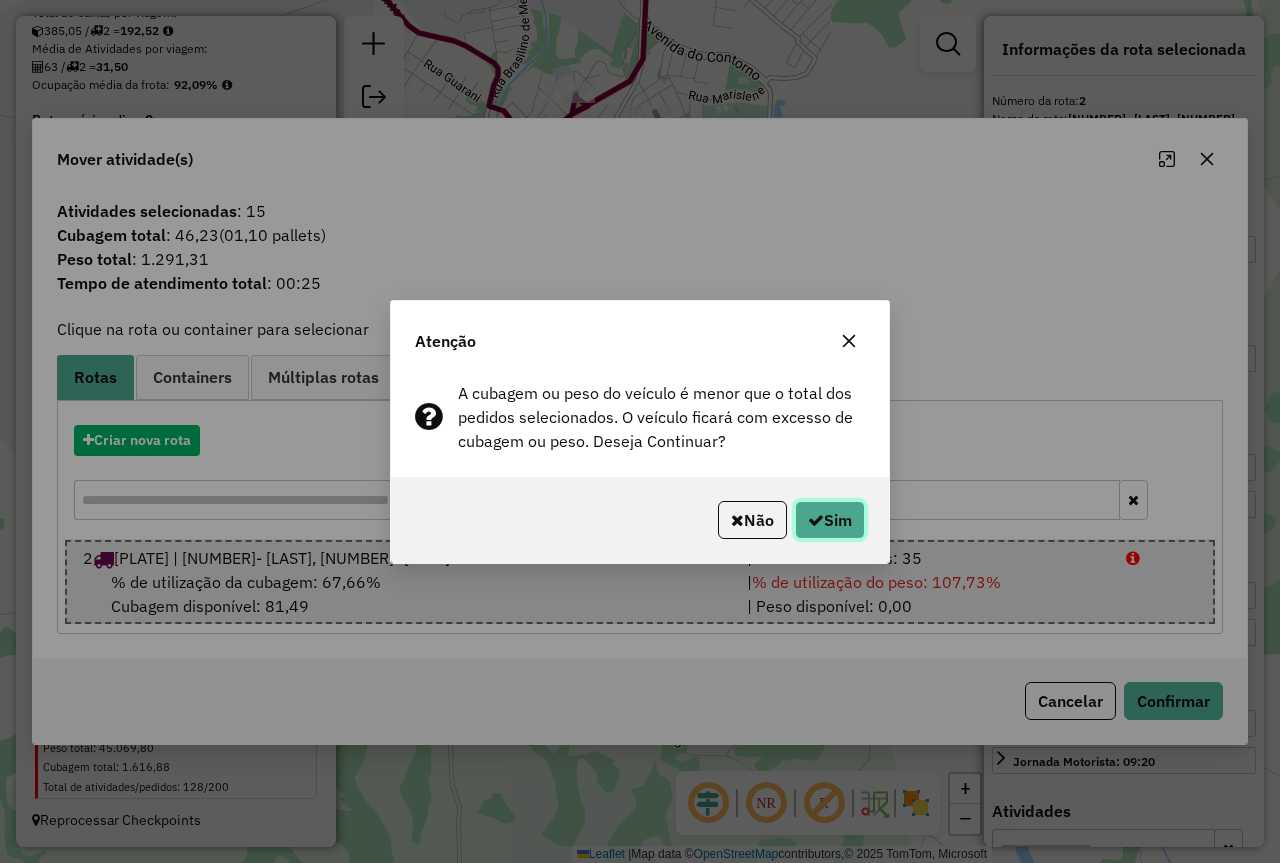 click on "Sim" 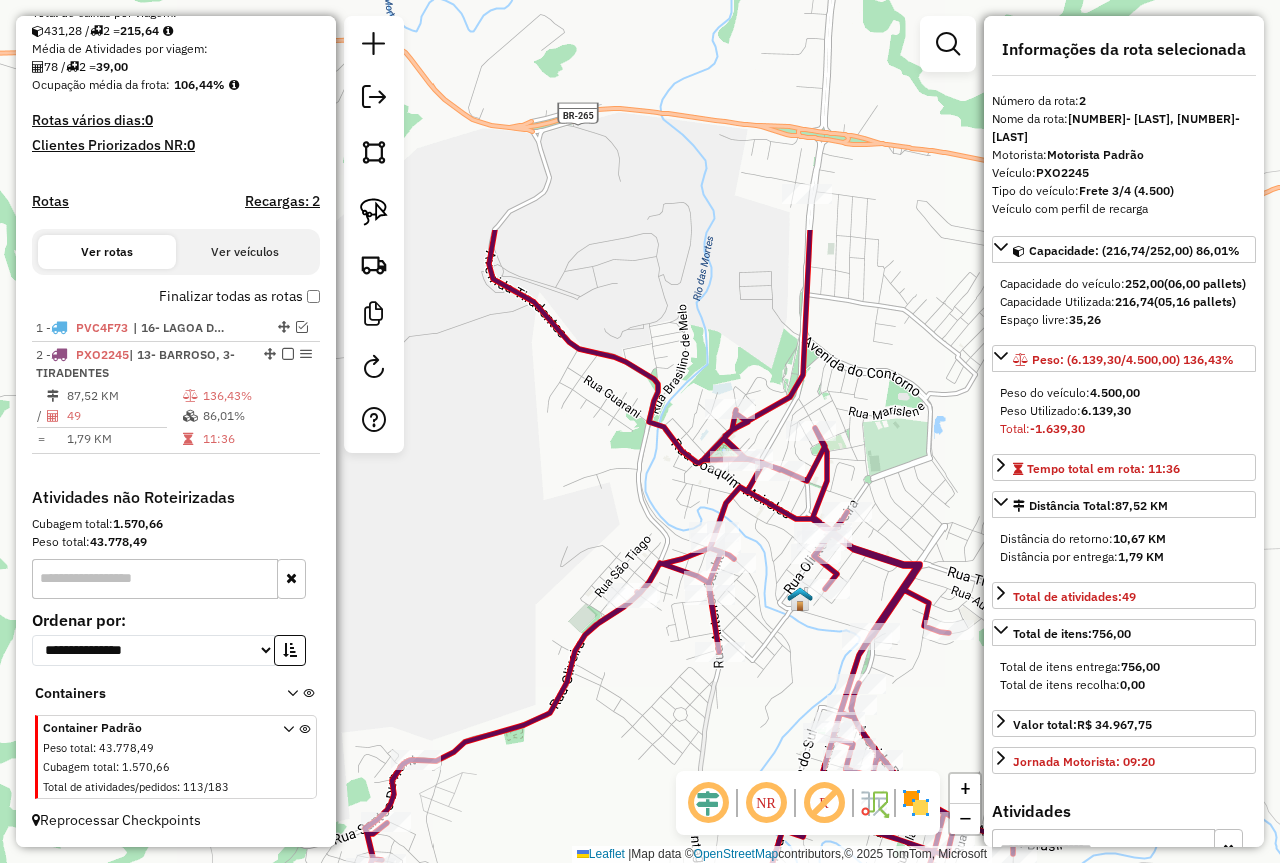 drag, startPoint x: 625, startPoint y: 376, endPoint x: 785, endPoint y: 692, distance: 354.1977 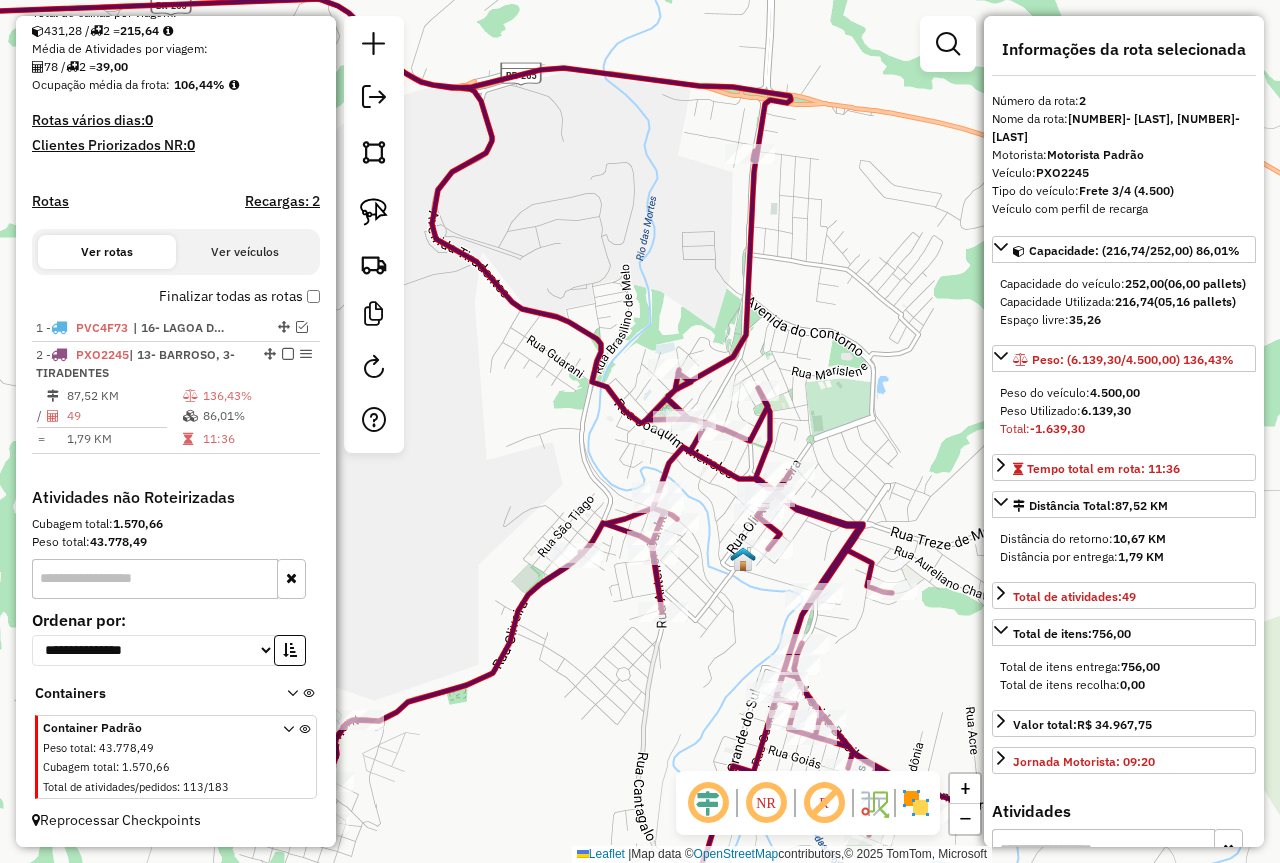 drag, startPoint x: 648, startPoint y: 459, endPoint x: 590, endPoint y: 418, distance: 71.02816 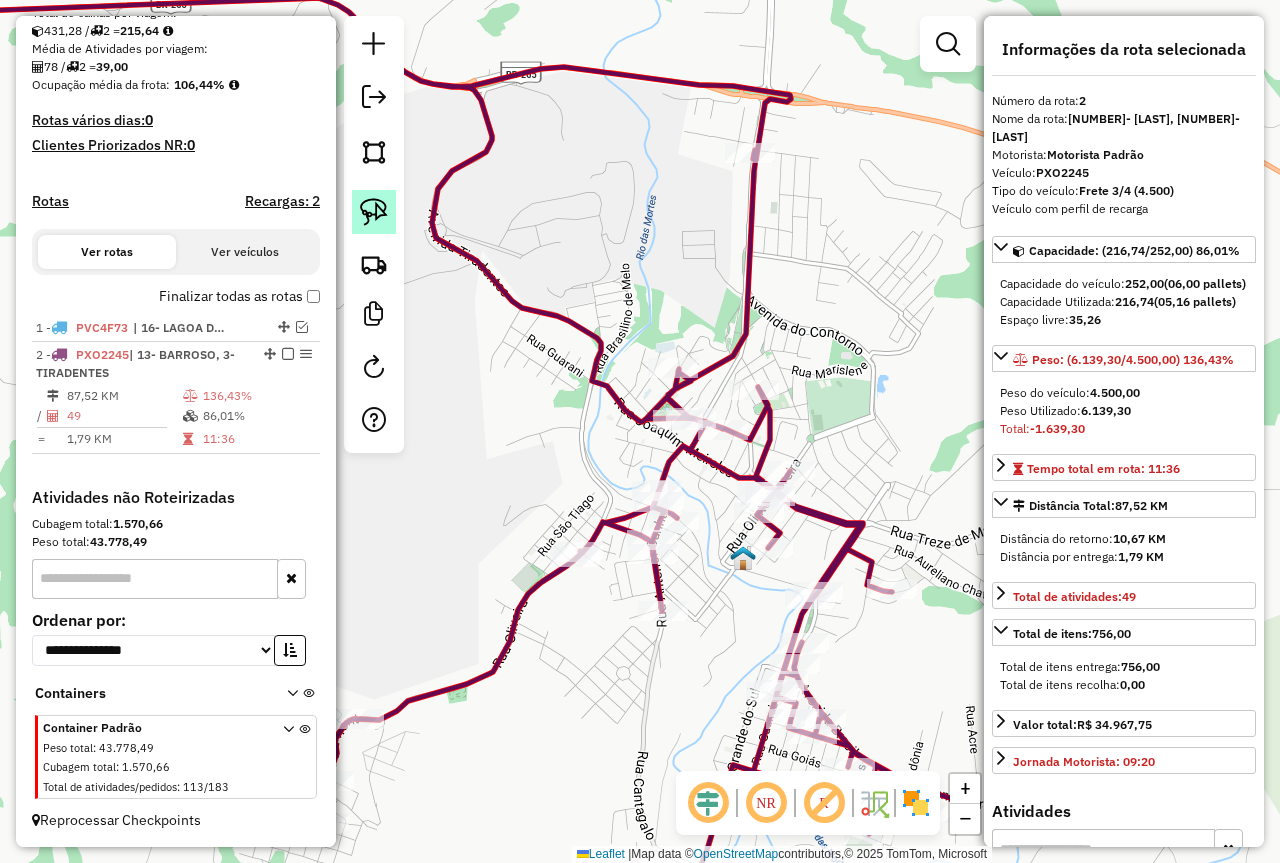 click 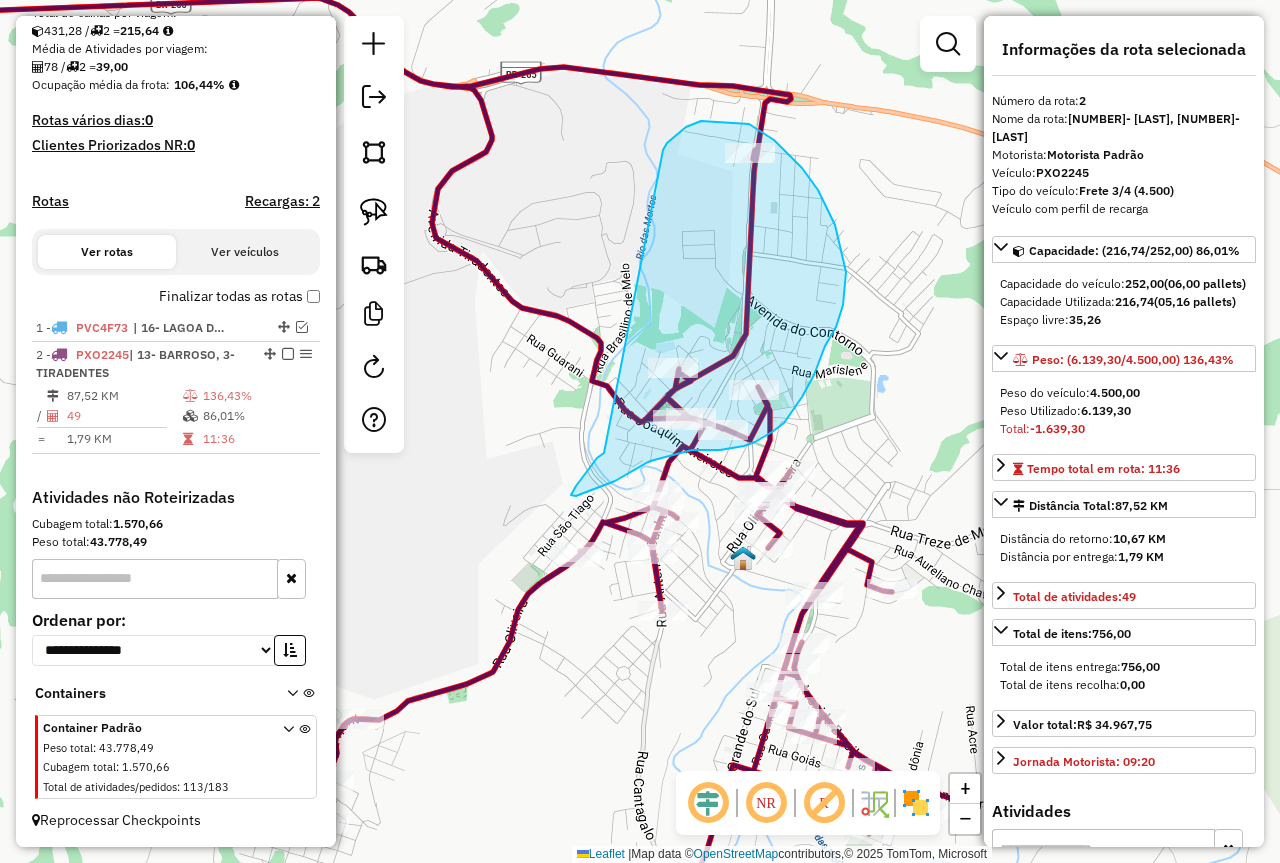 drag, startPoint x: 601, startPoint y: 455, endPoint x: 663, endPoint y: 150, distance: 311.23785 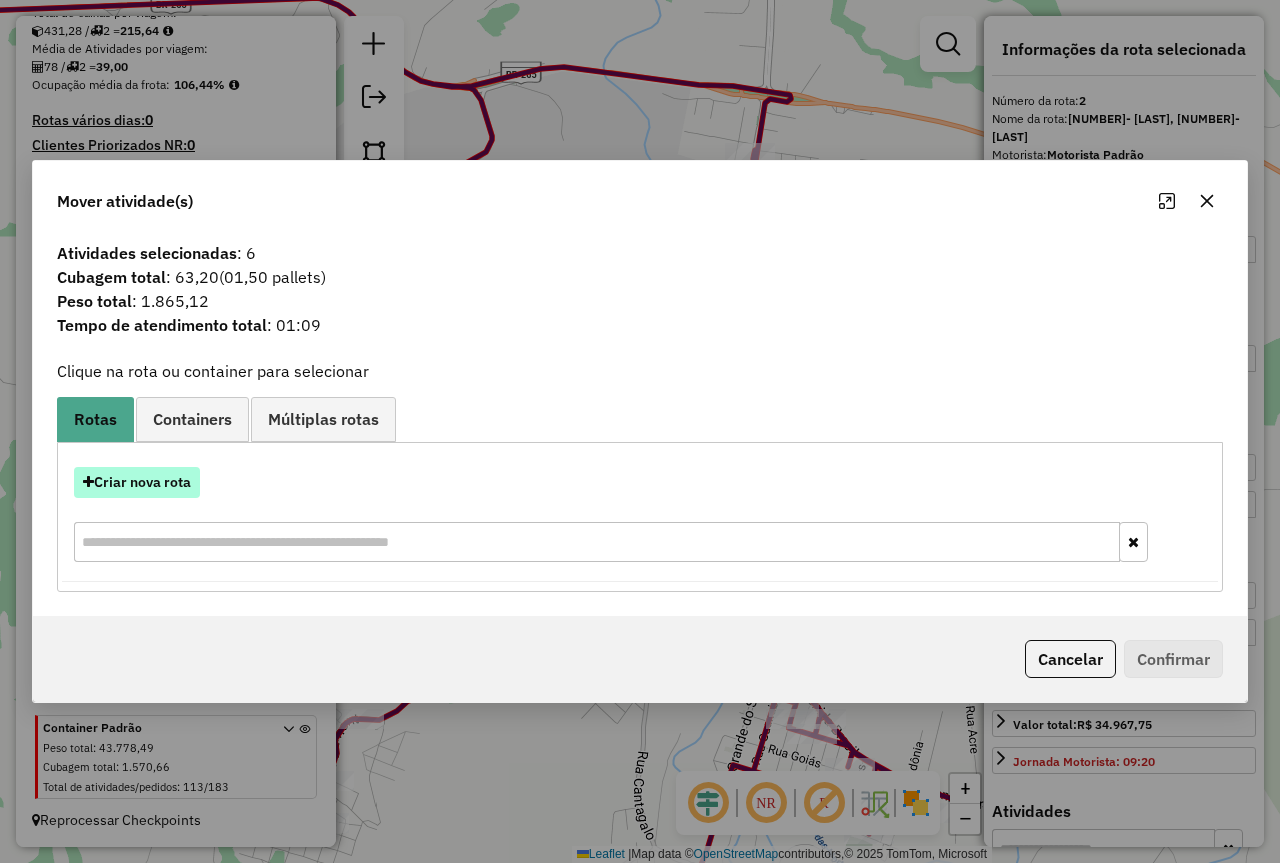 drag, startPoint x: 151, startPoint y: 452, endPoint x: 137, endPoint y: 470, distance: 22.803509 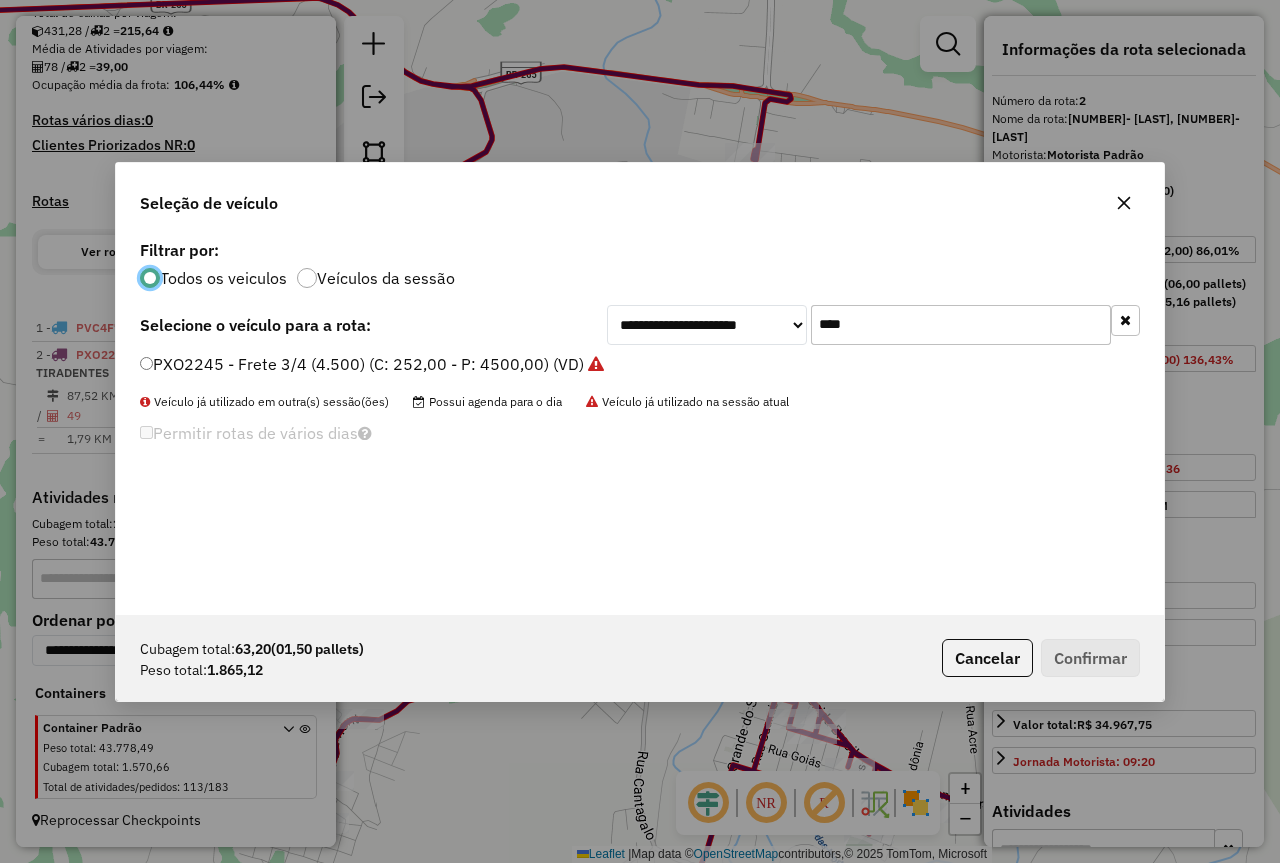 scroll, scrollTop: 11, scrollLeft: 6, axis: both 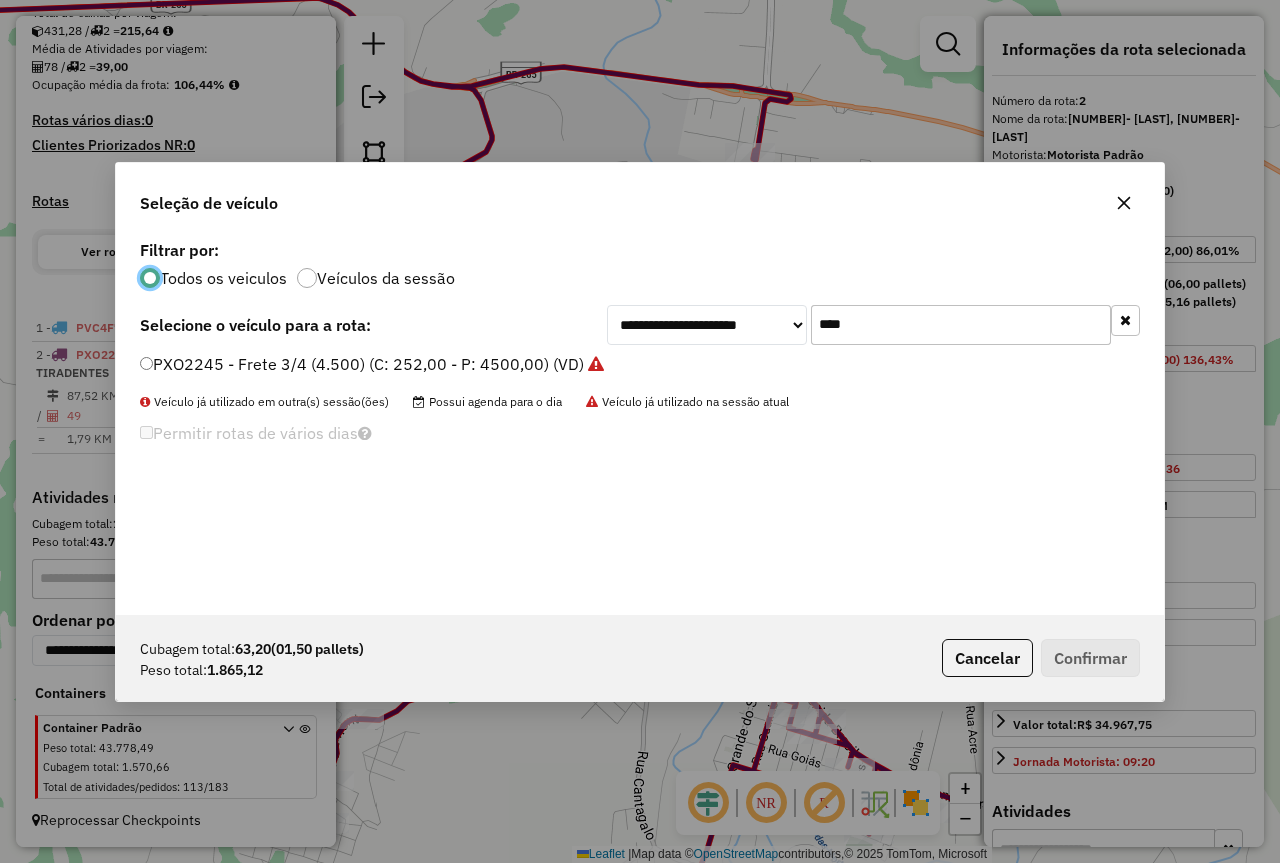 drag, startPoint x: 874, startPoint y: 333, endPoint x: 659, endPoint y: 347, distance: 215.45534 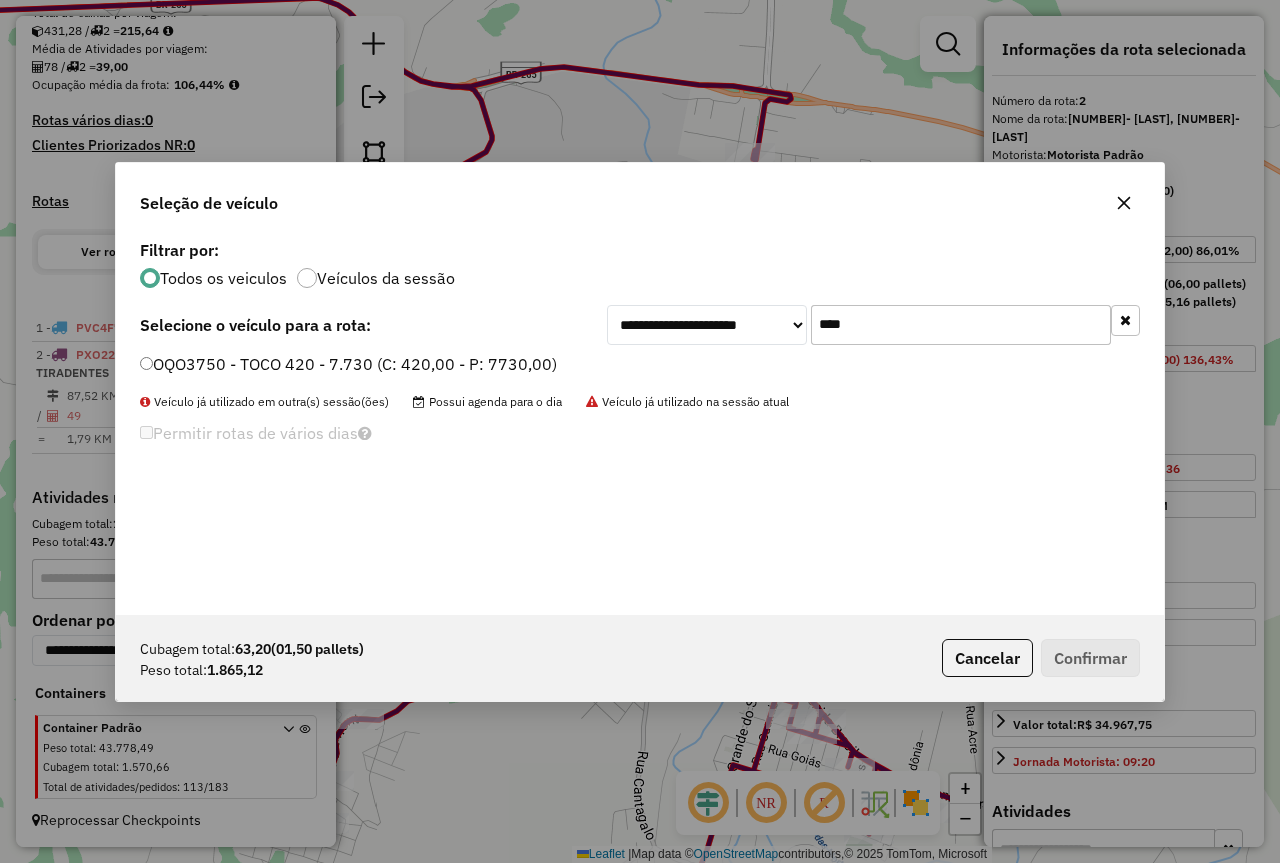 type on "****" 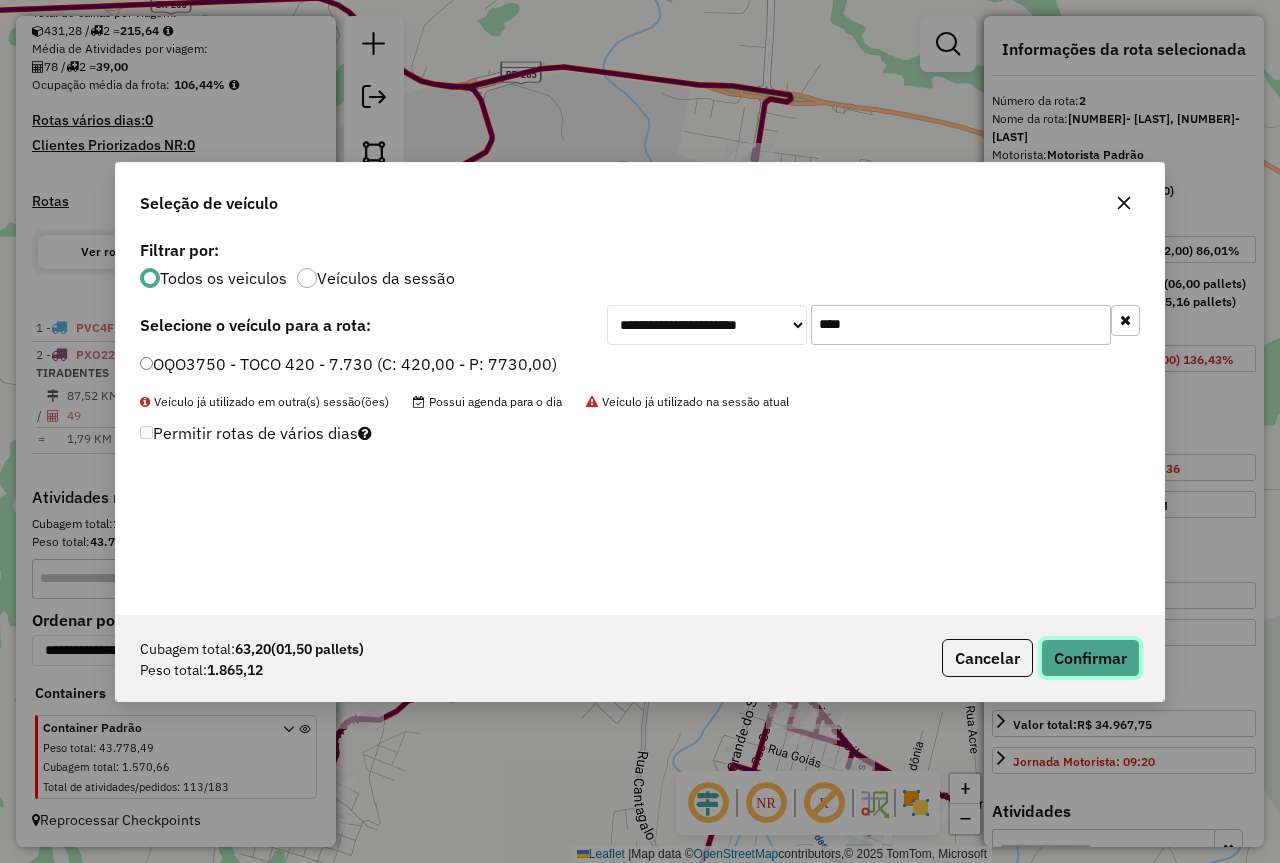 click on "Confirmar" 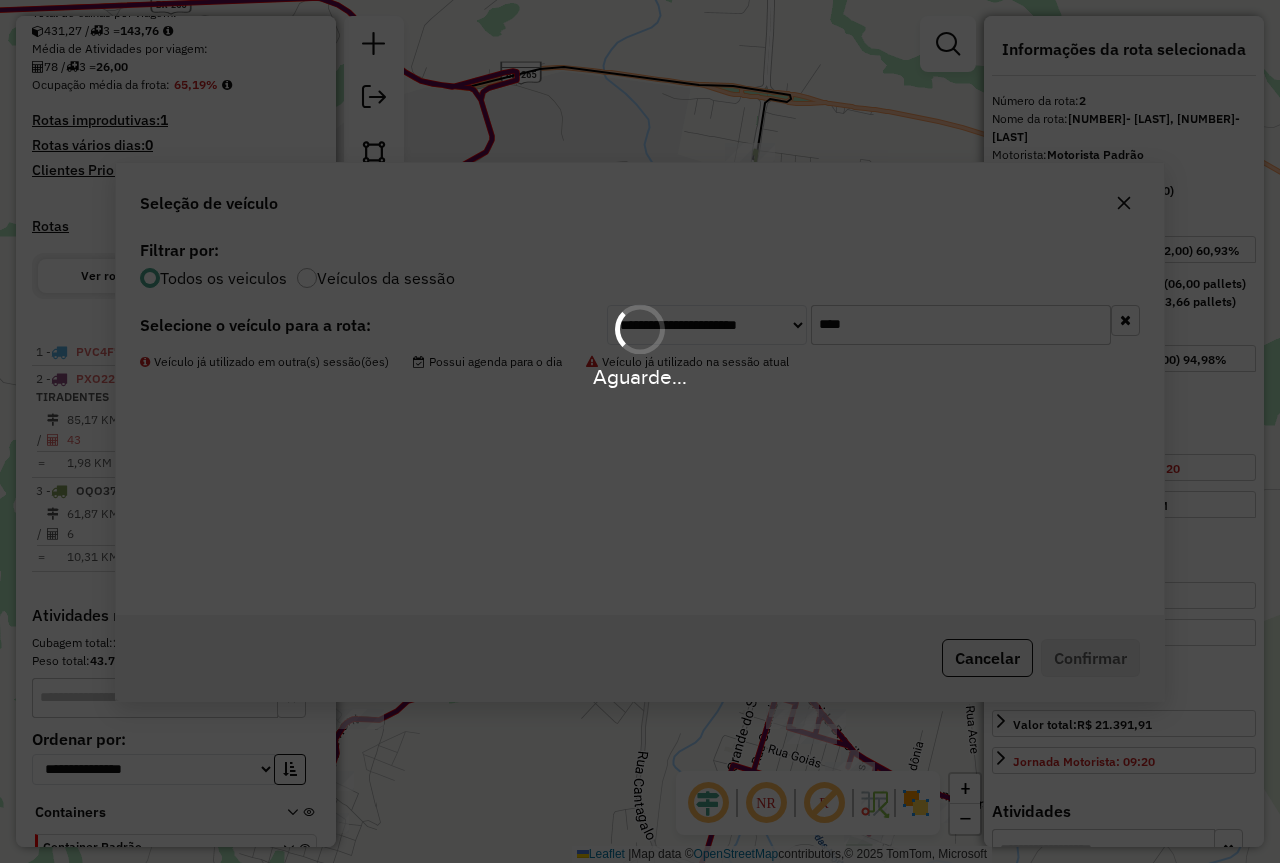 scroll, scrollTop: 570, scrollLeft: 0, axis: vertical 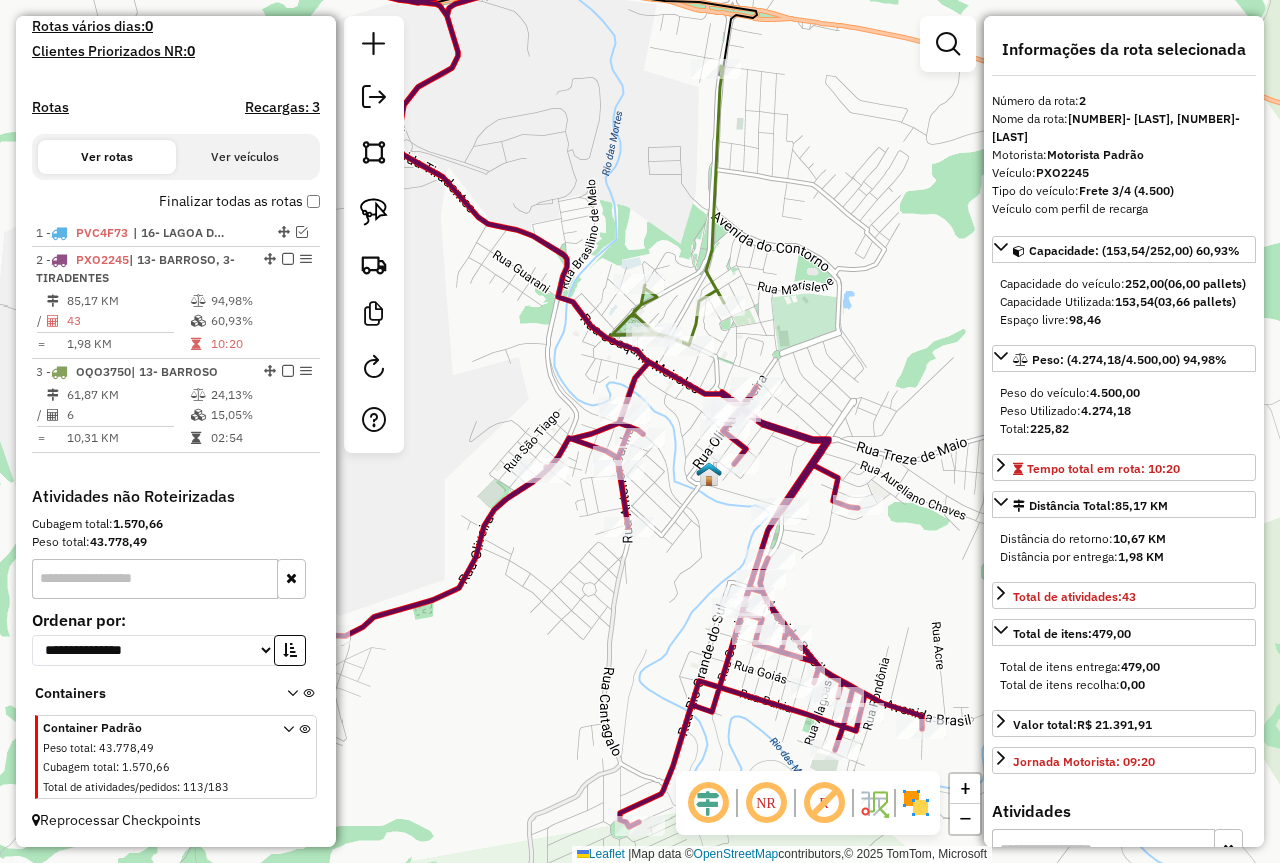 drag, startPoint x: 570, startPoint y: 467, endPoint x: 536, endPoint y: 383, distance: 90.62009 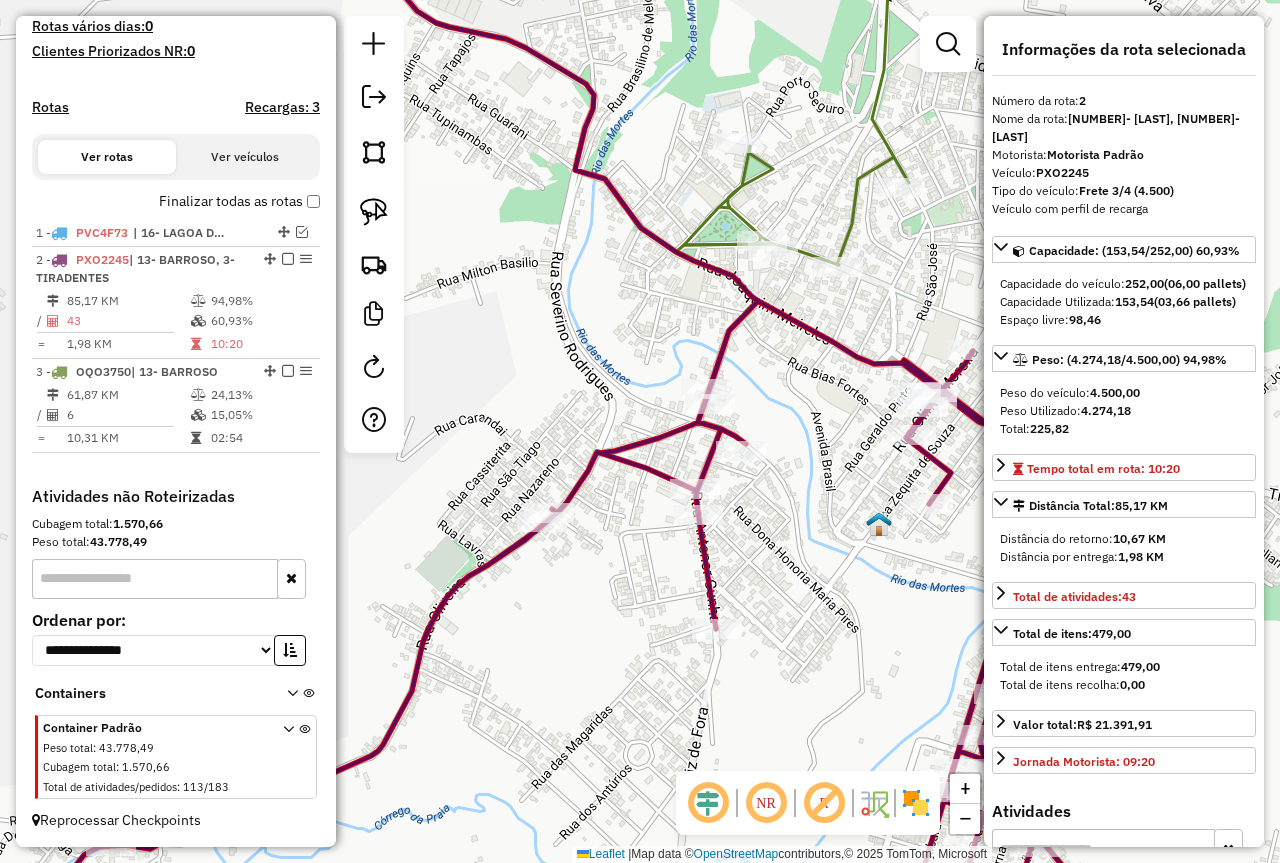 drag, startPoint x: 680, startPoint y: 376, endPoint x: 771, endPoint y: 415, distance: 99.00505 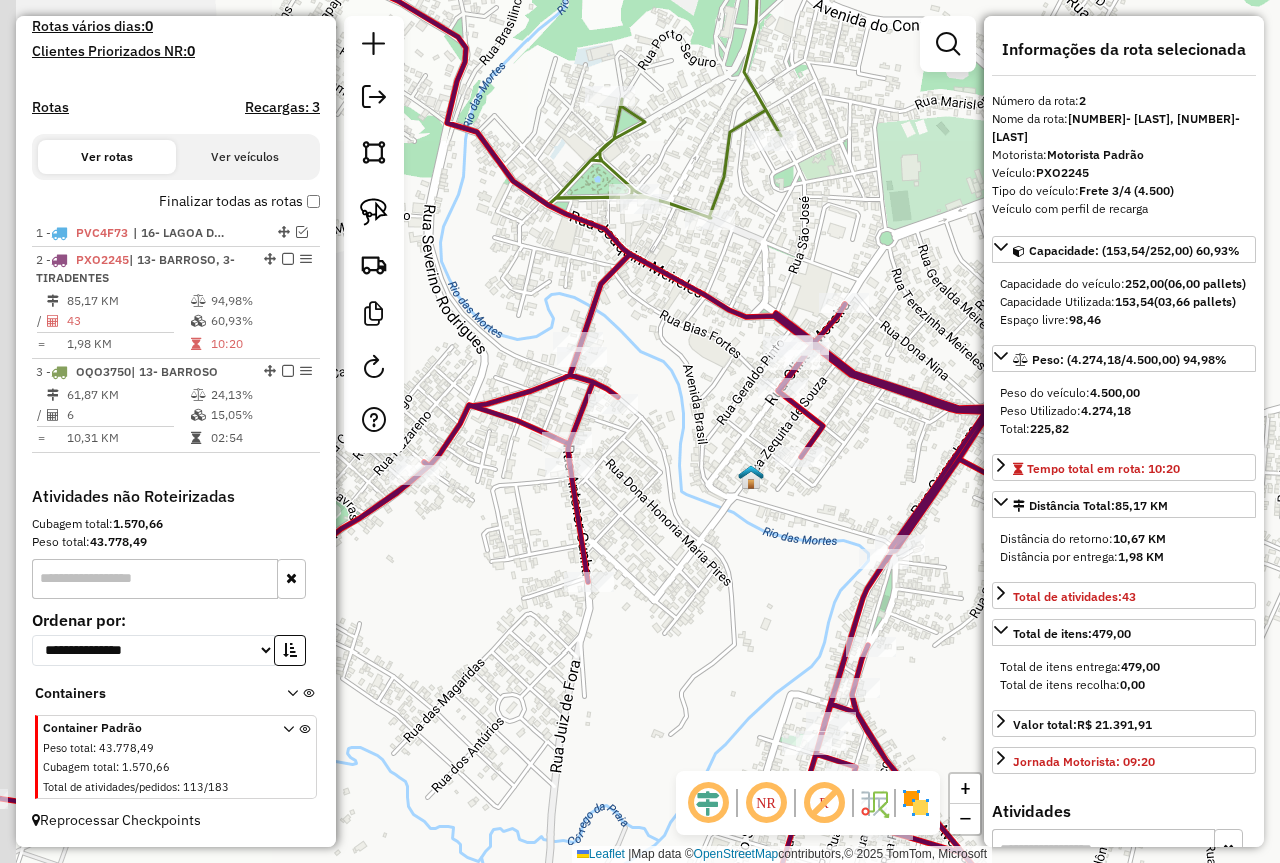 drag, startPoint x: 648, startPoint y: 352, endPoint x: 679, endPoint y: 370, distance: 35.846897 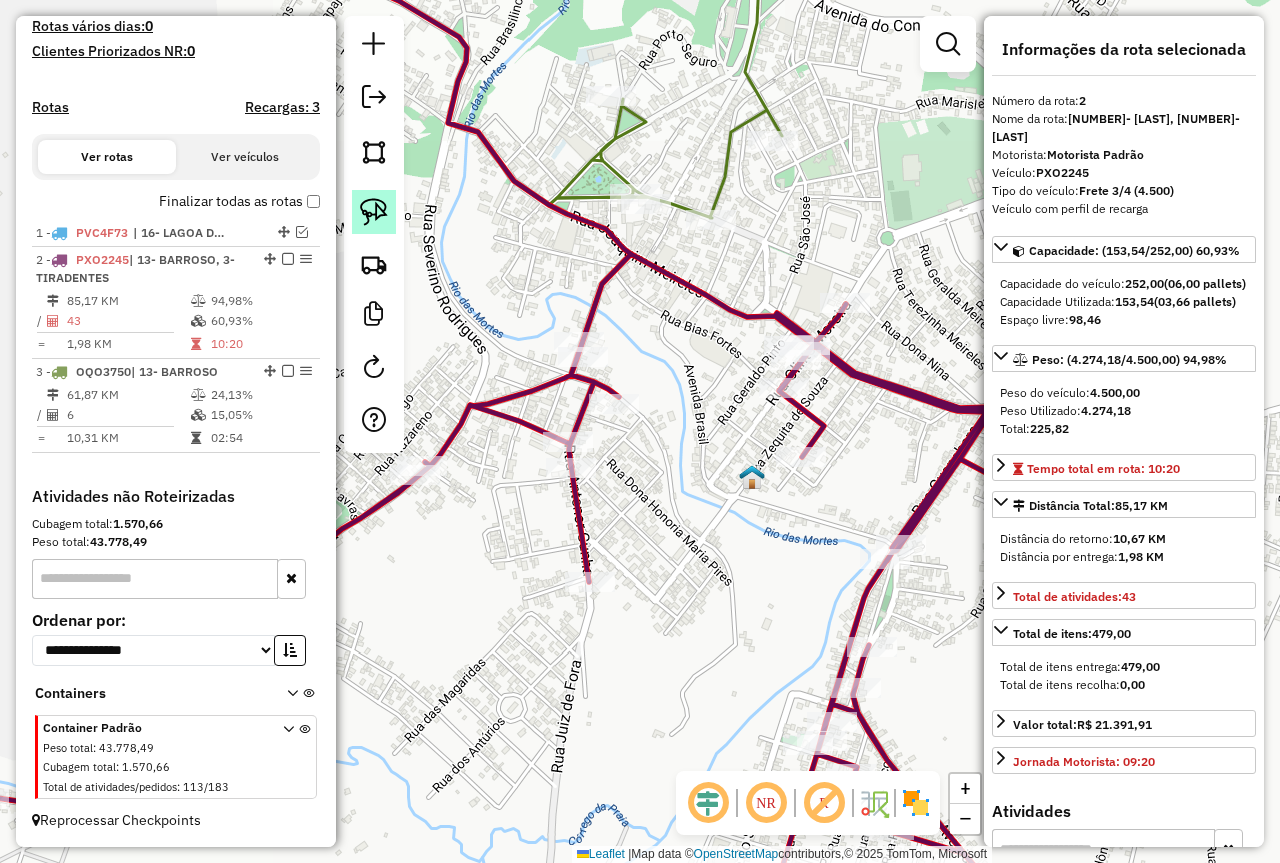 click 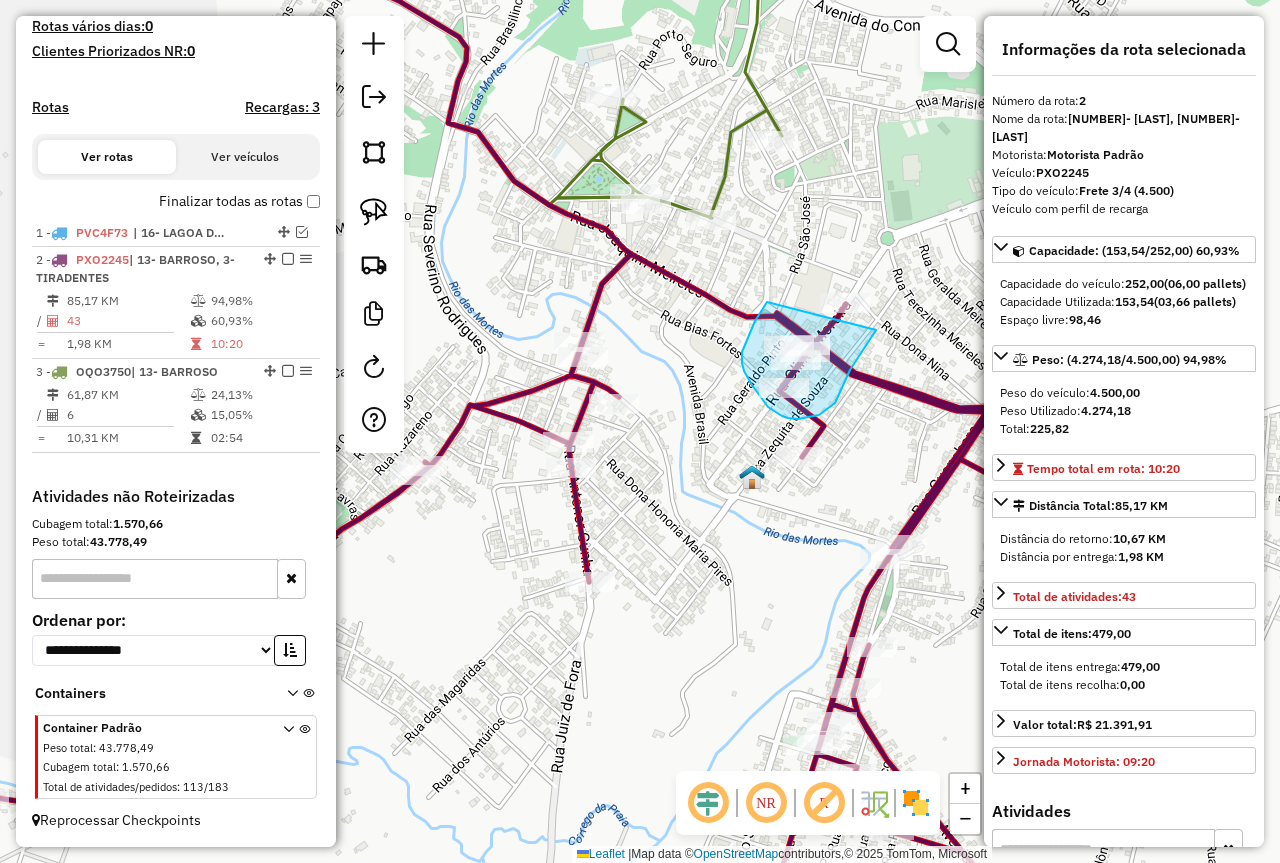 drag, startPoint x: 762, startPoint y: 309, endPoint x: 846, endPoint y: 271, distance: 92.19544 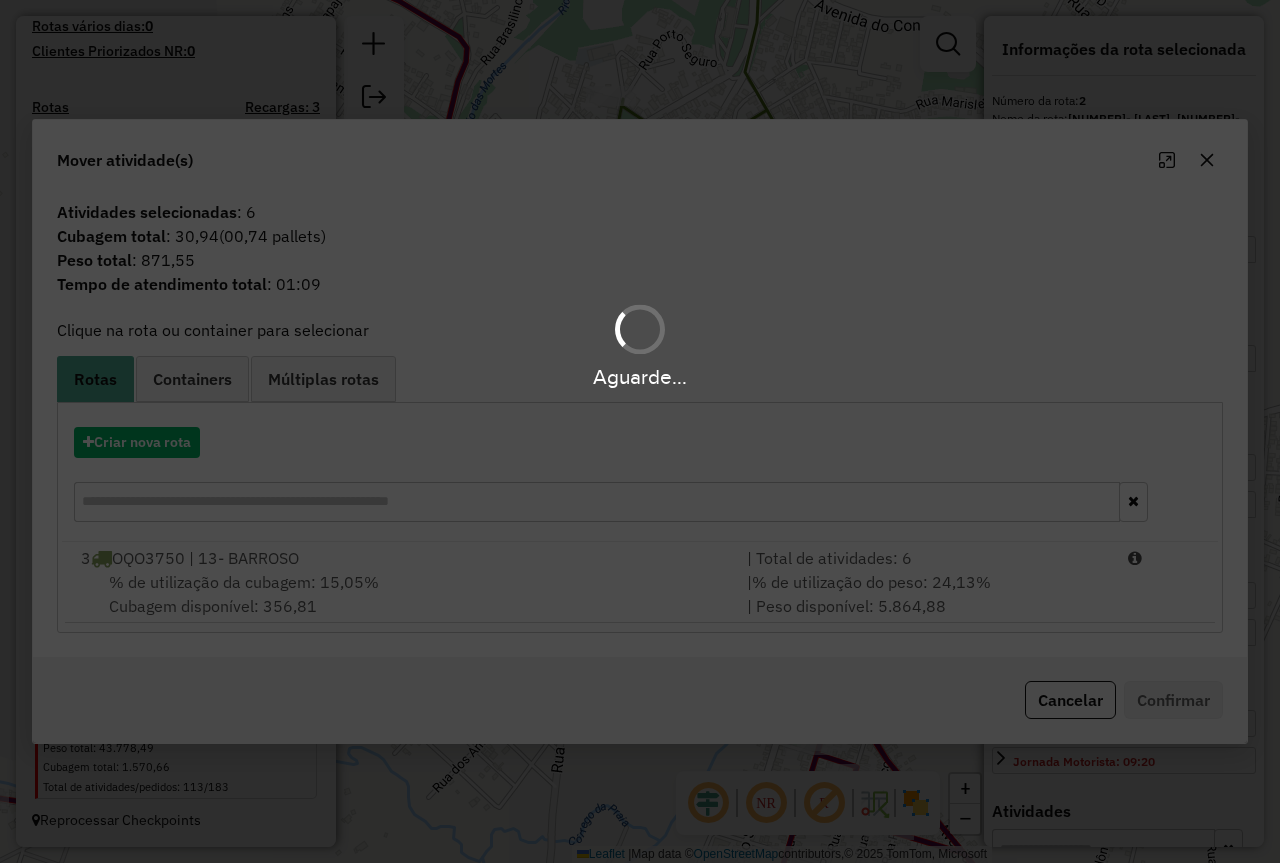 click on "Aguarde..." at bounding box center [640, 431] 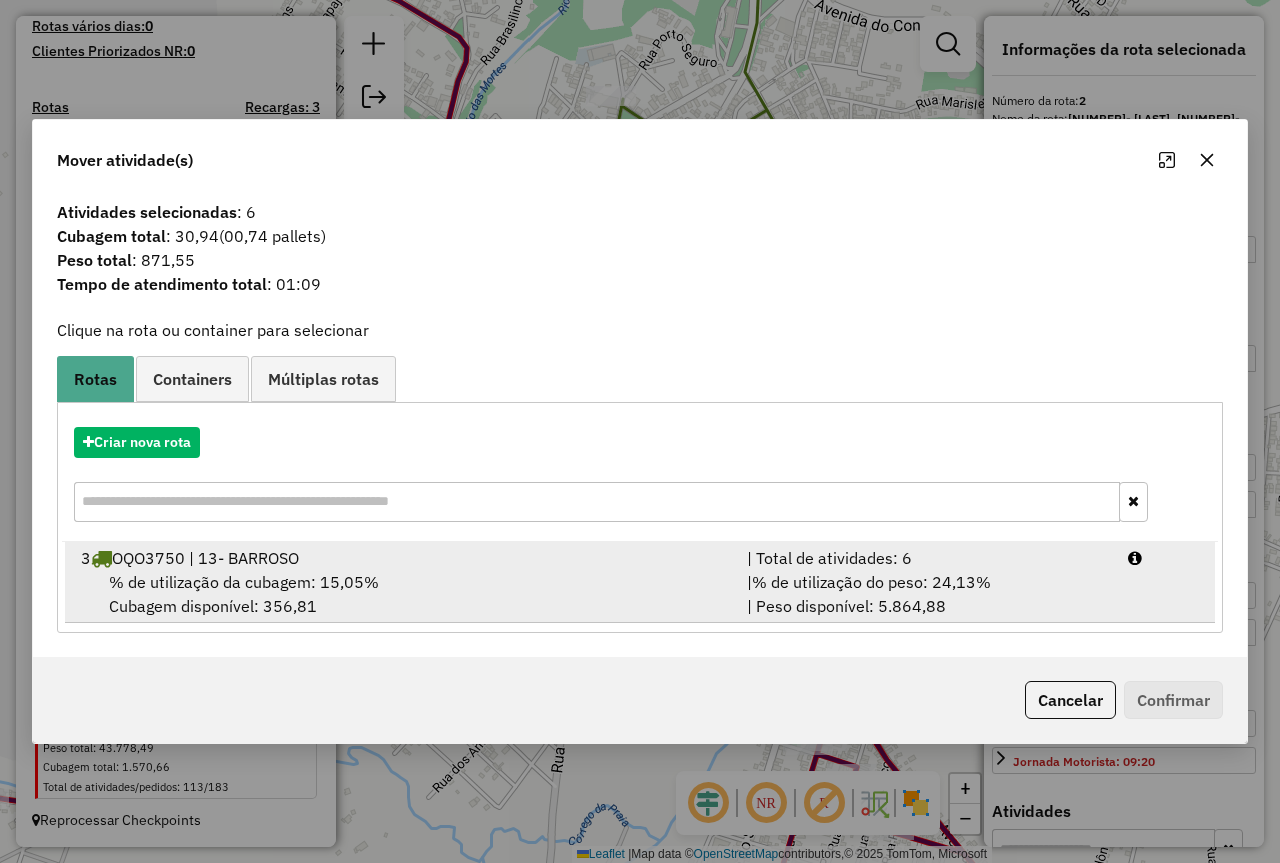 click on "| Total de atividades: 6" at bounding box center (925, 558) 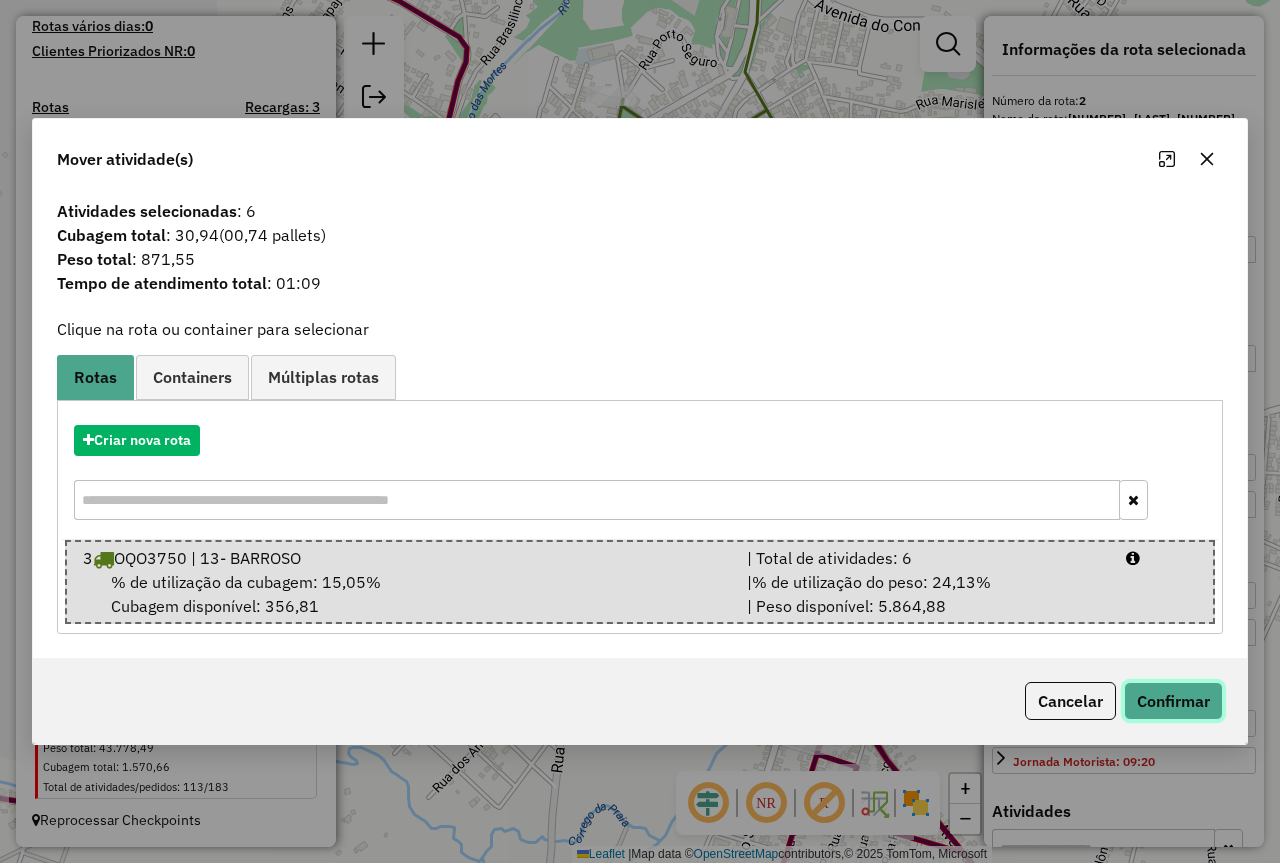 click on "Confirmar" 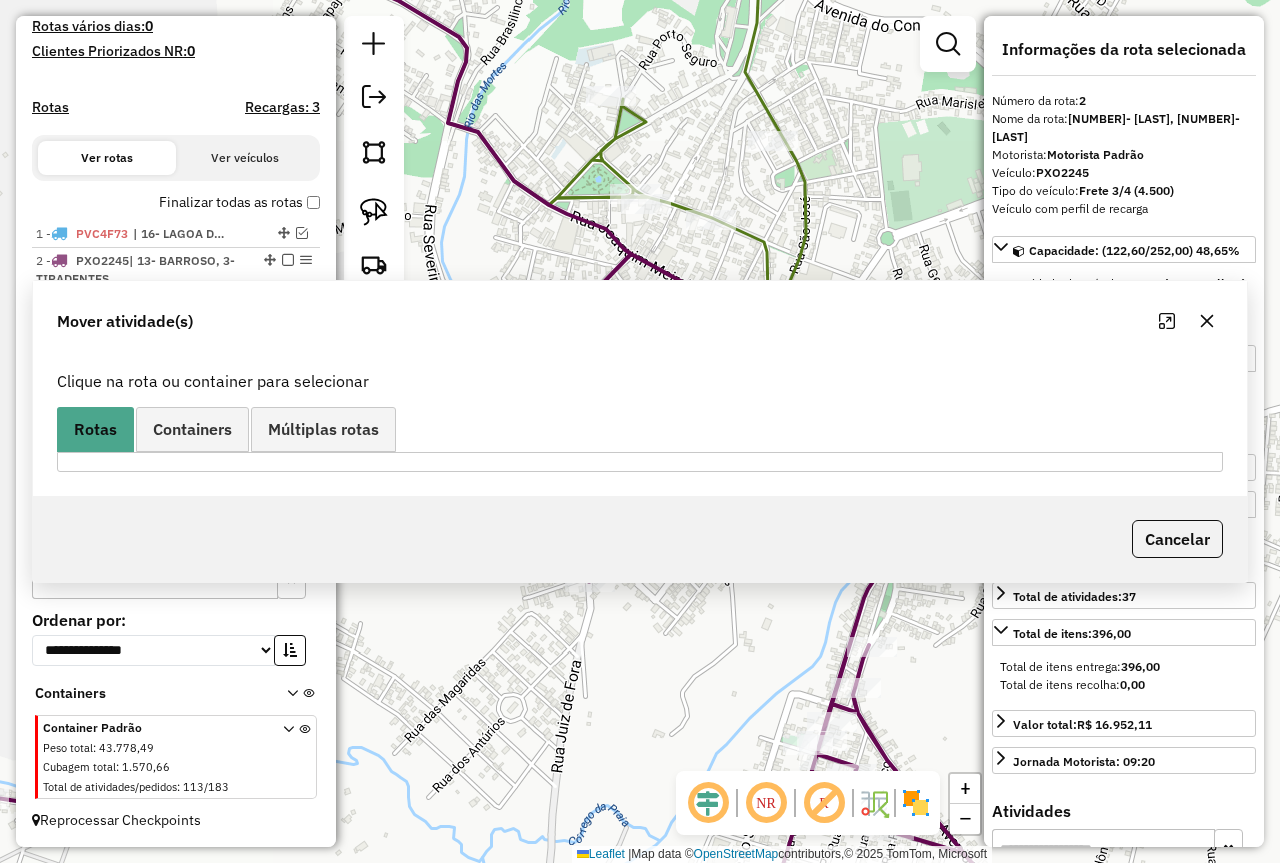 scroll, scrollTop: 545, scrollLeft: 0, axis: vertical 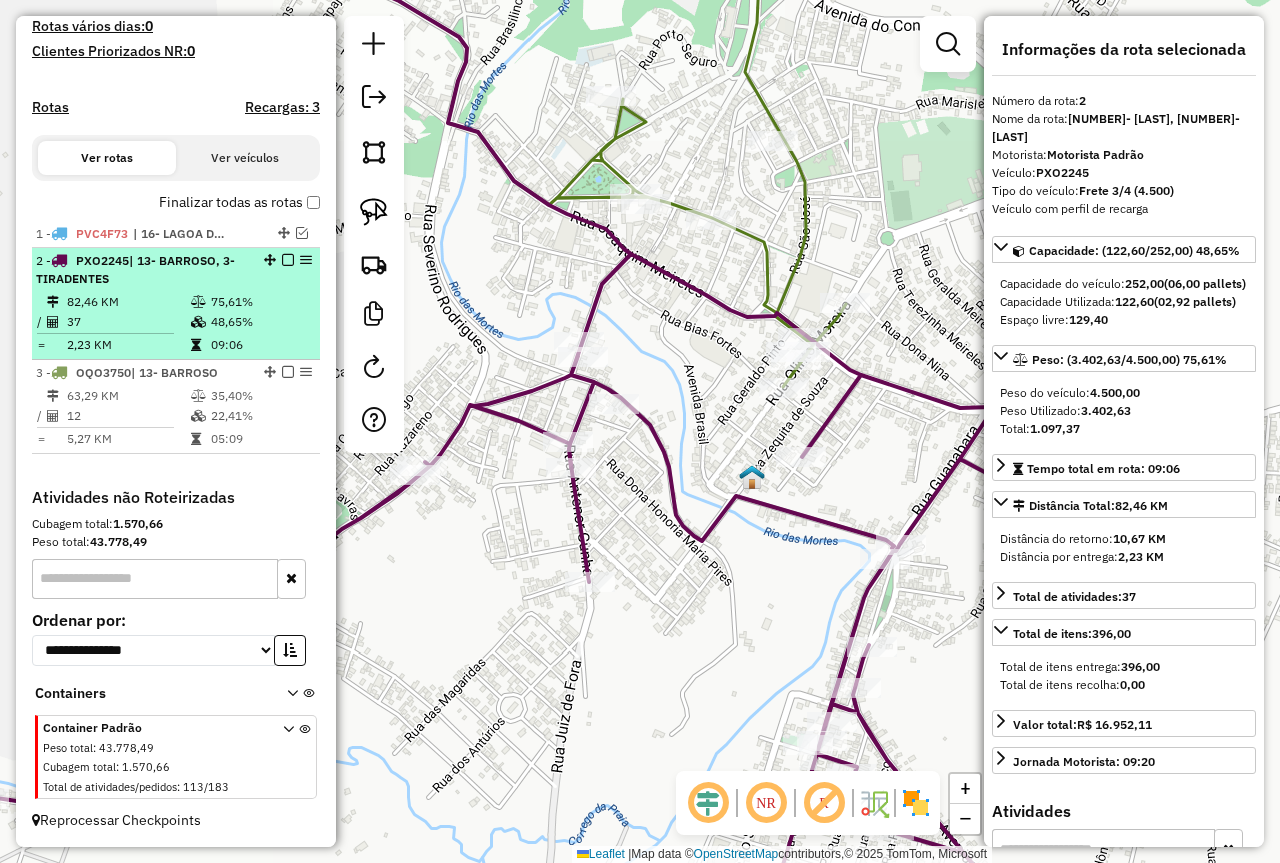 click on "75,61%" at bounding box center [260, 302] 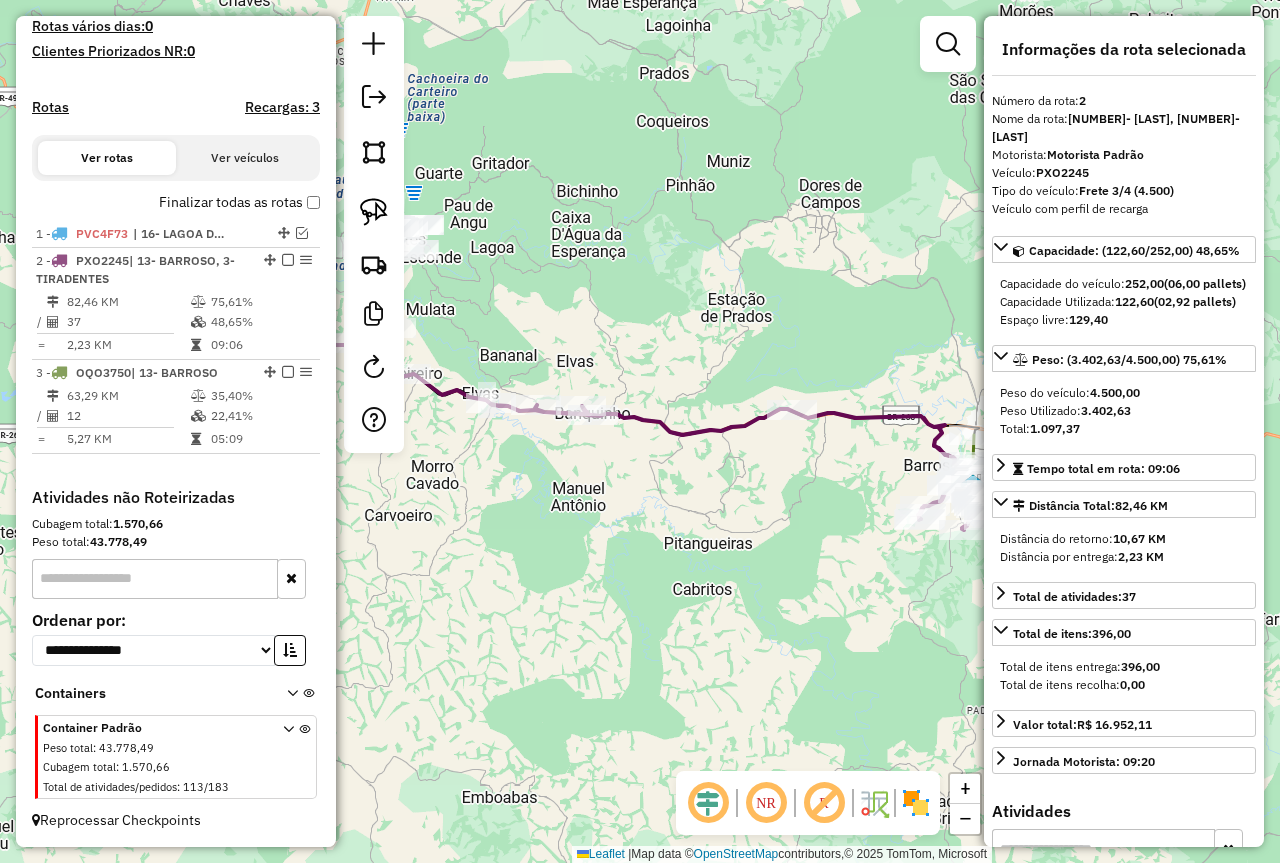 drag, startPoint x: 777, startPoint y: 517, endPoint x: 481, endPoint y: 413, distance: 313.73874 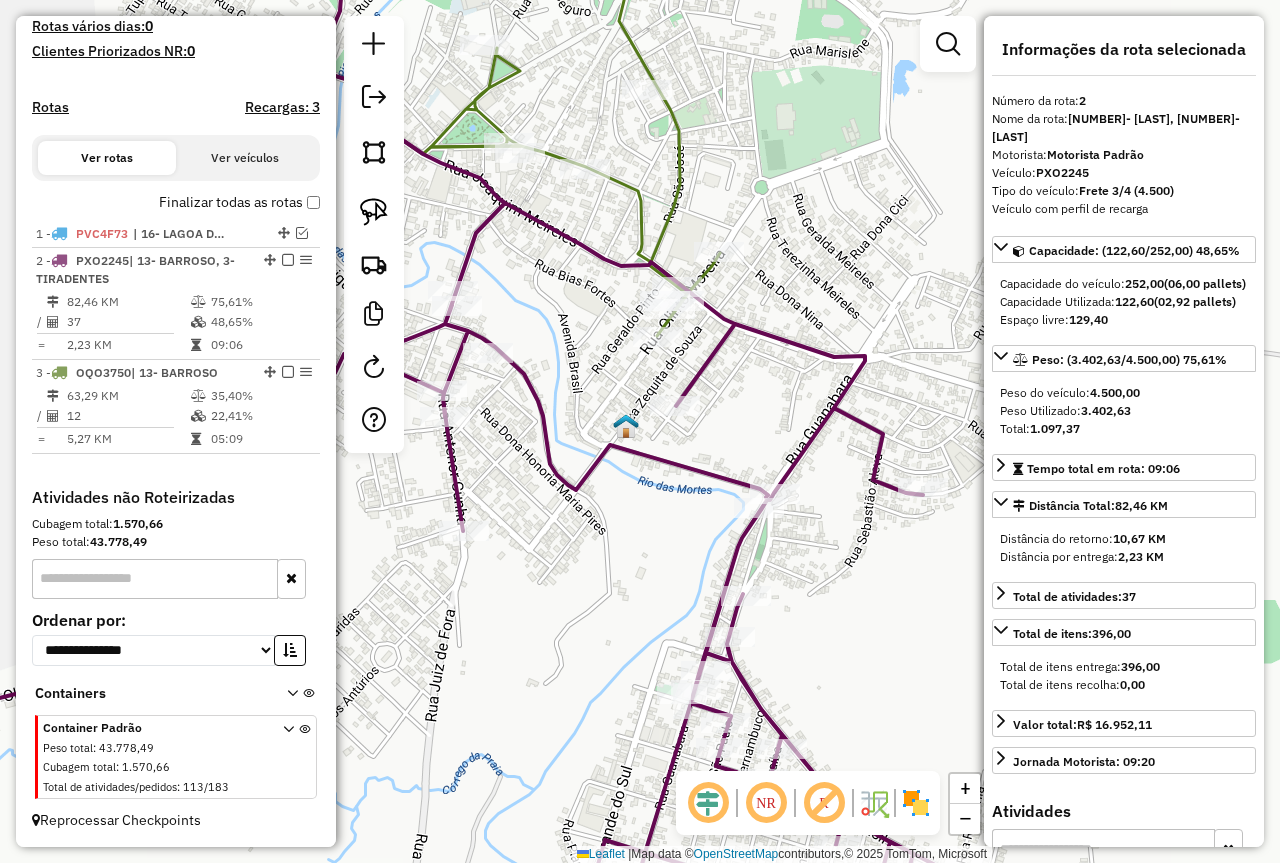 drag, startPoint x: 576, startPoint y: 372, endPoint x: 599, endPoint y: 373, distance: 23.021729 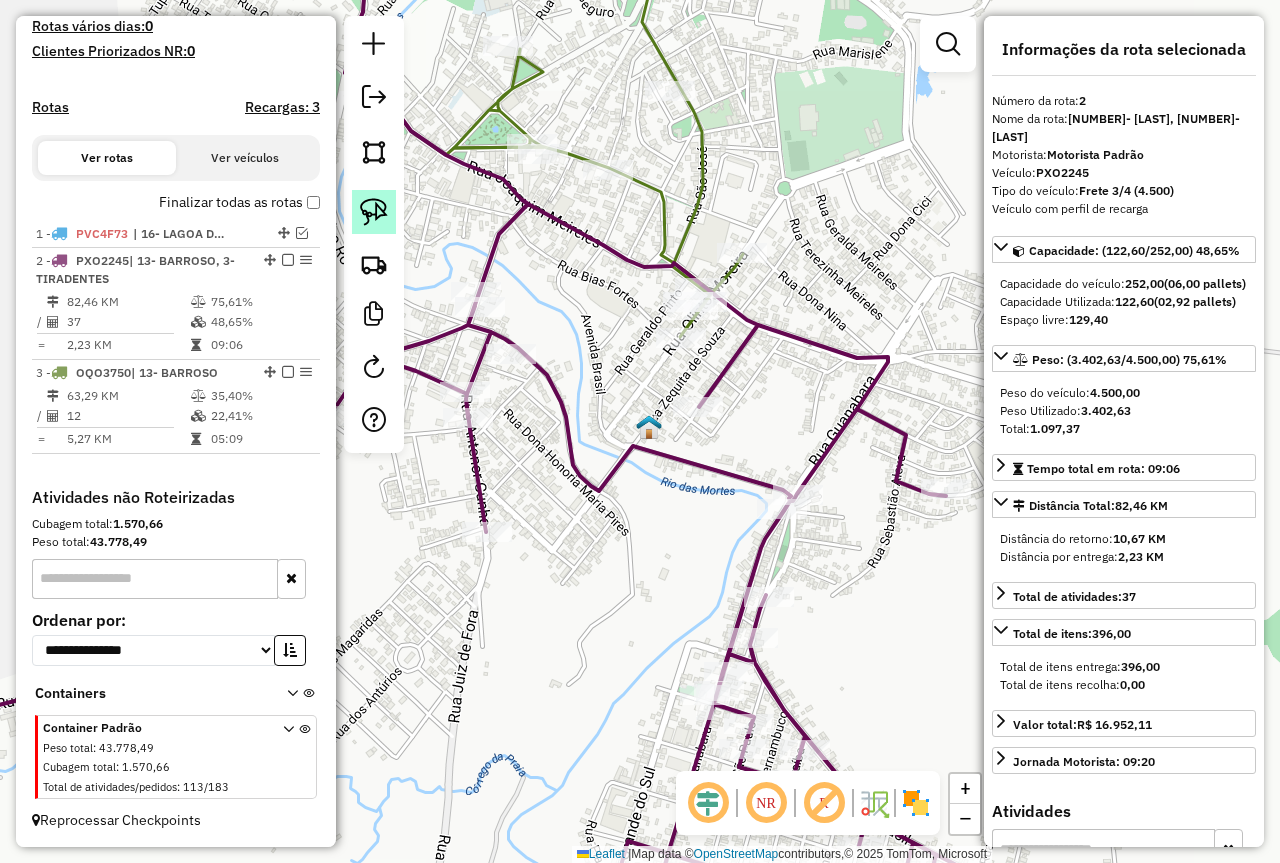 click 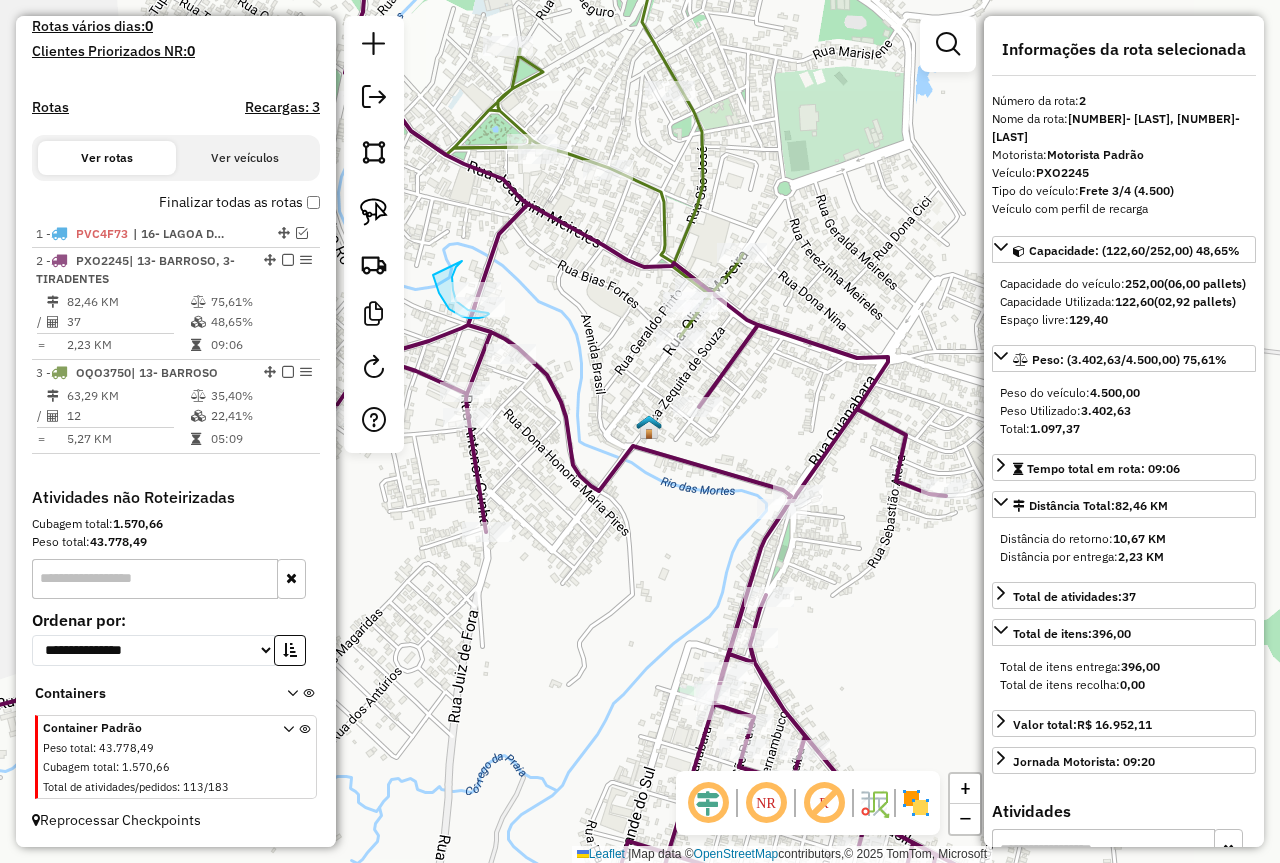 drag, startPoint x: 456, startPoint y: 267, endPoint x: 431, endPoint y: 267, distance: 25 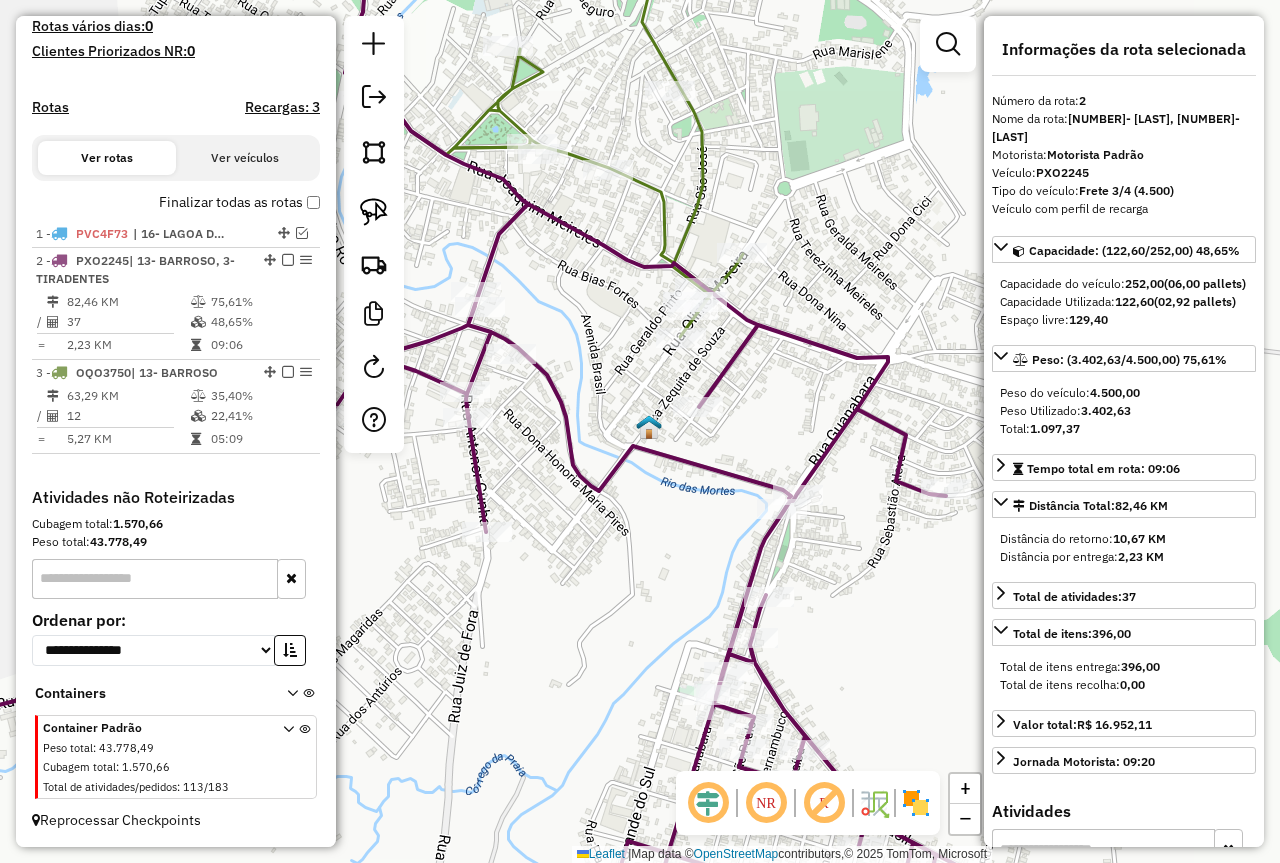 click 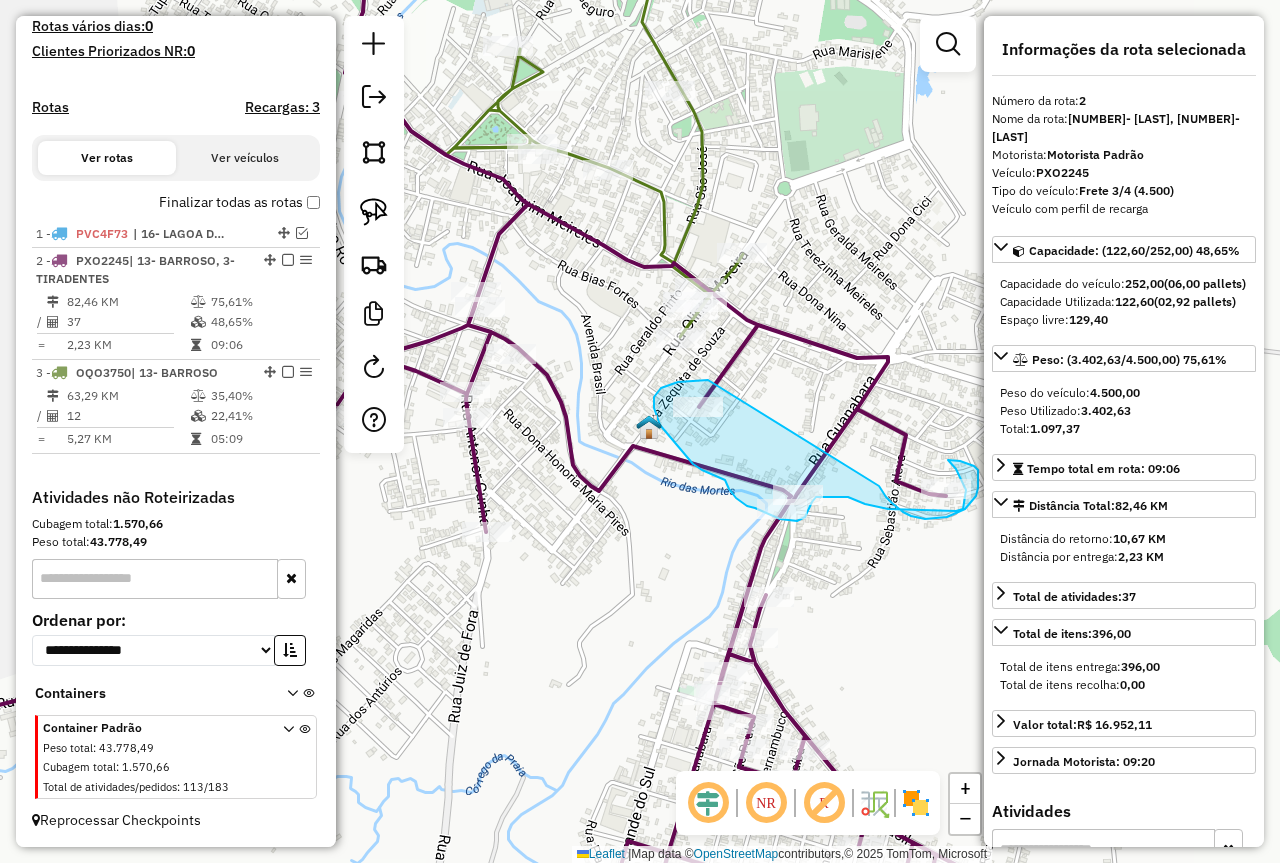drag, startPoint x: 708, startPoint y: 380, endPoint x: 879, endPoint y: 486, distance: 201.18896 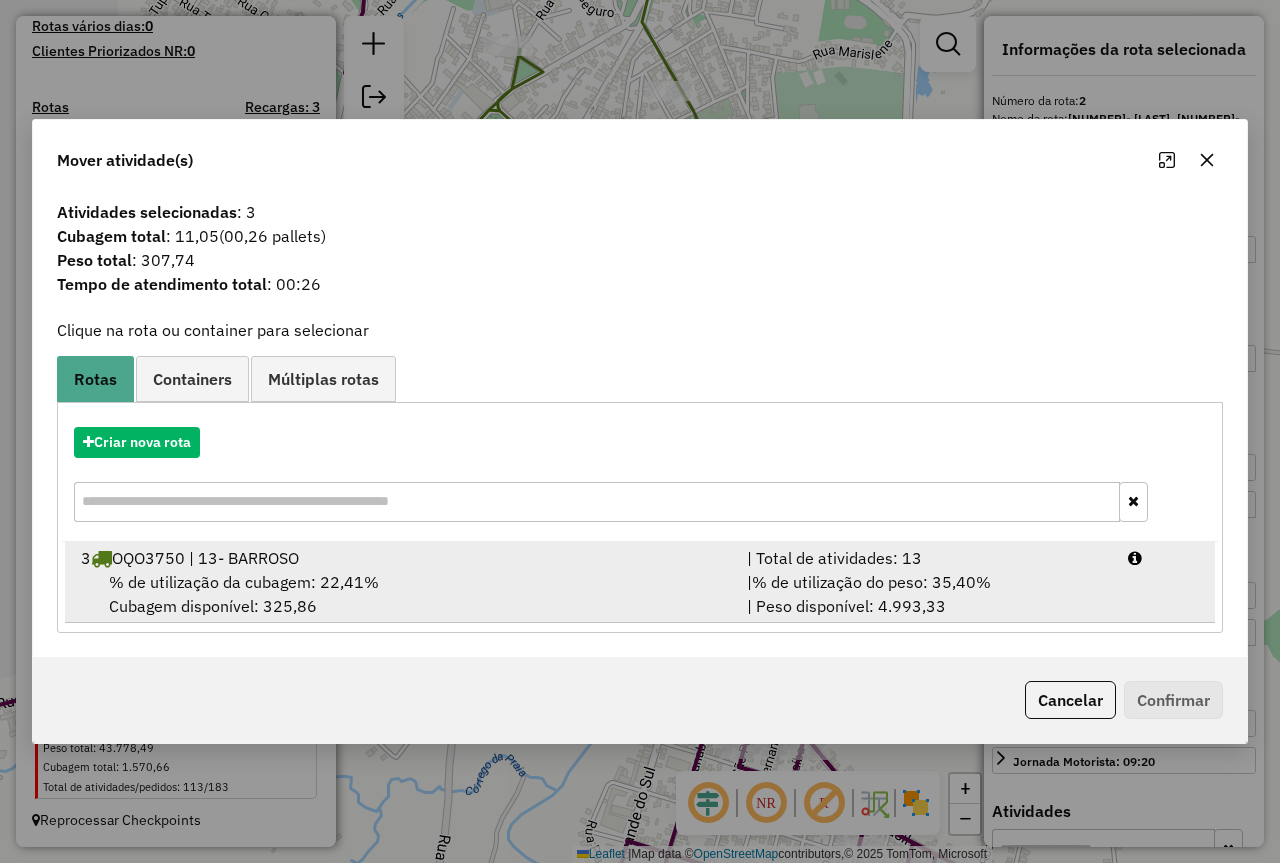 click on "3  OQO3750 | 13- BARROSO" at bounding box center [402, 558] 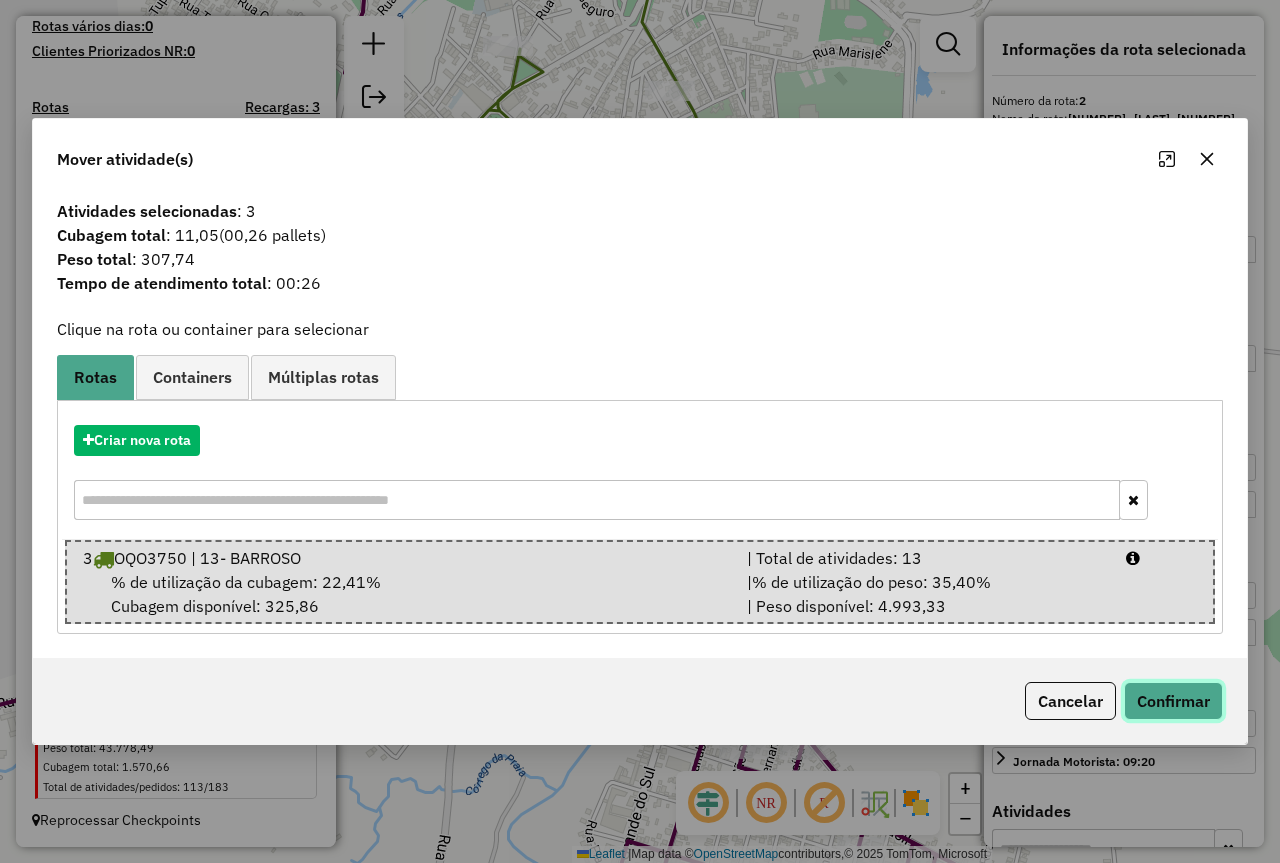 click on "Confirmar" 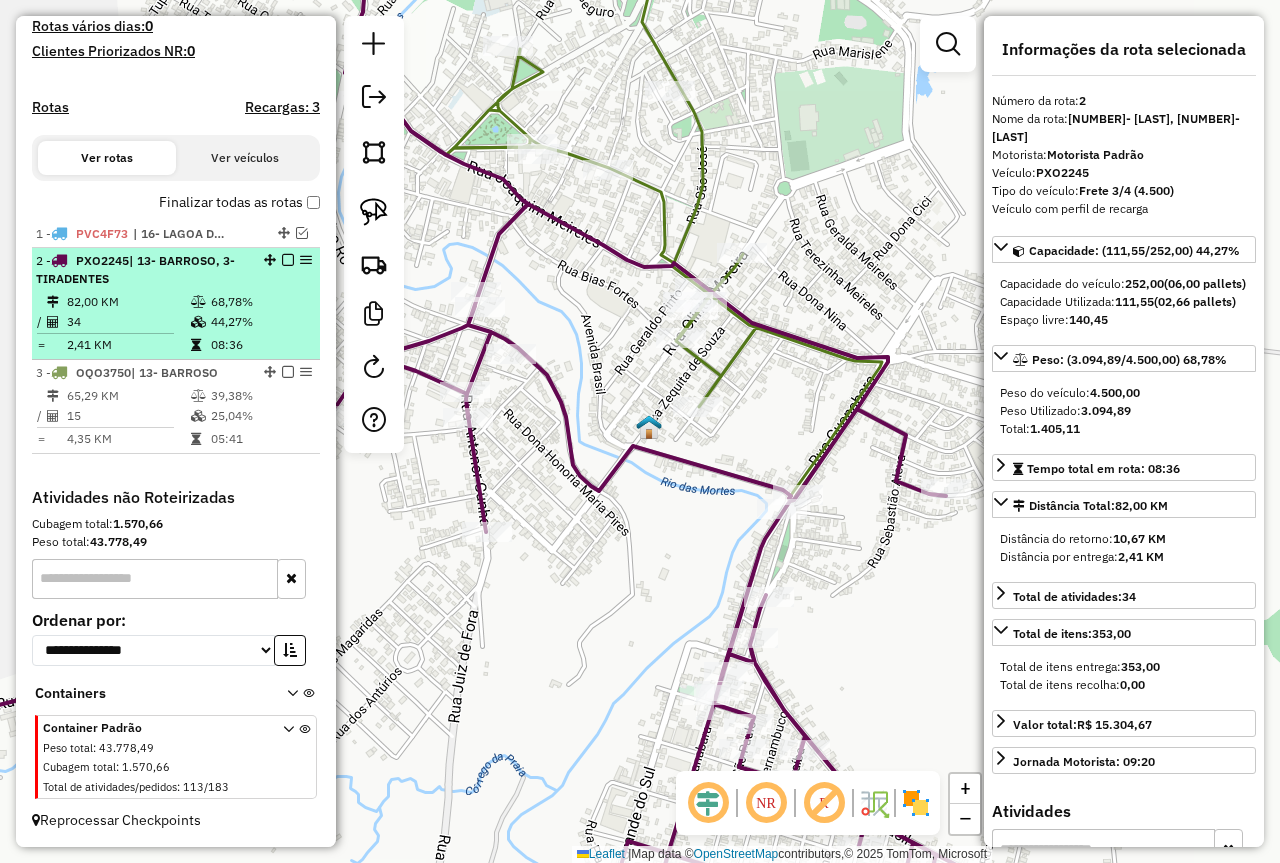 click on "| 13- BARROSO, 3- TIRADENTES" at bounding box center (135, 269) 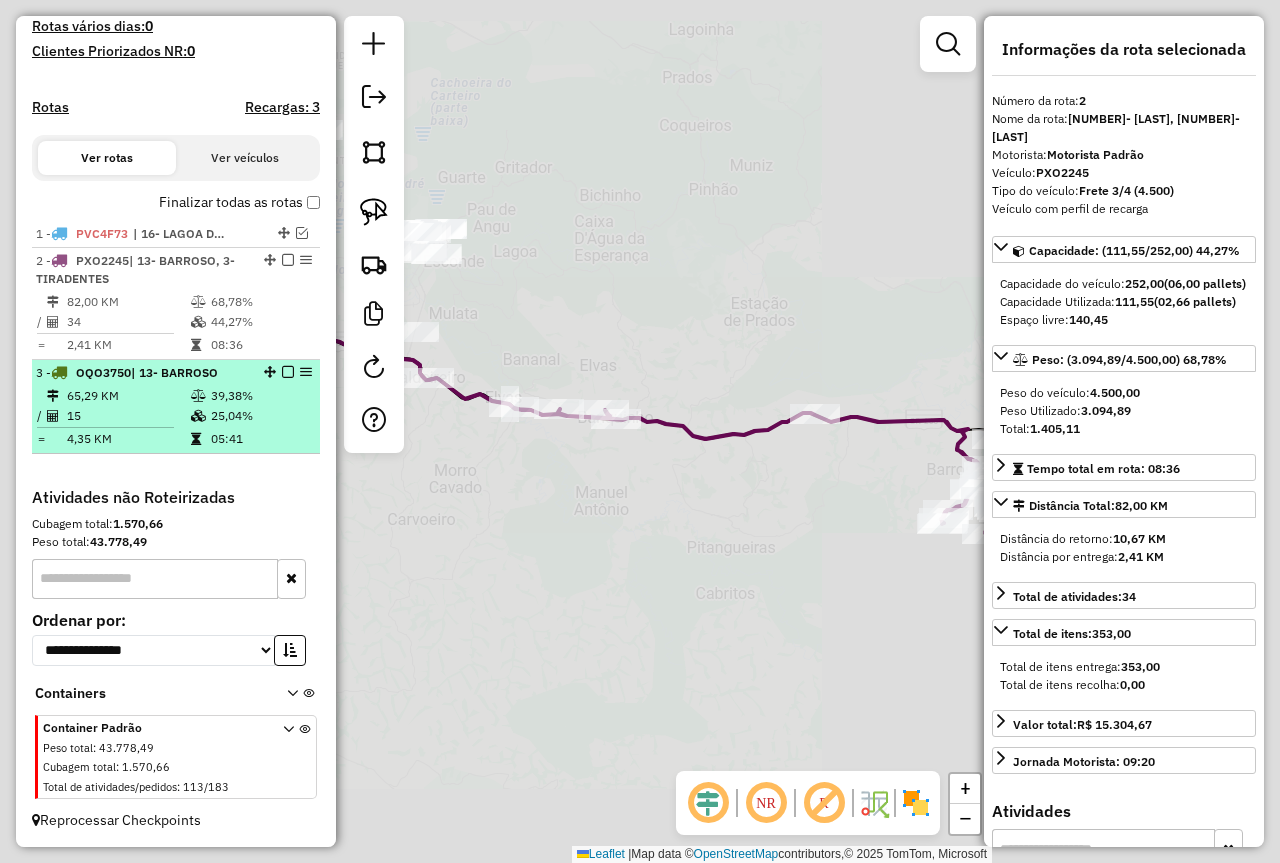 click on "25,04%" at bounding box center (260, 416) 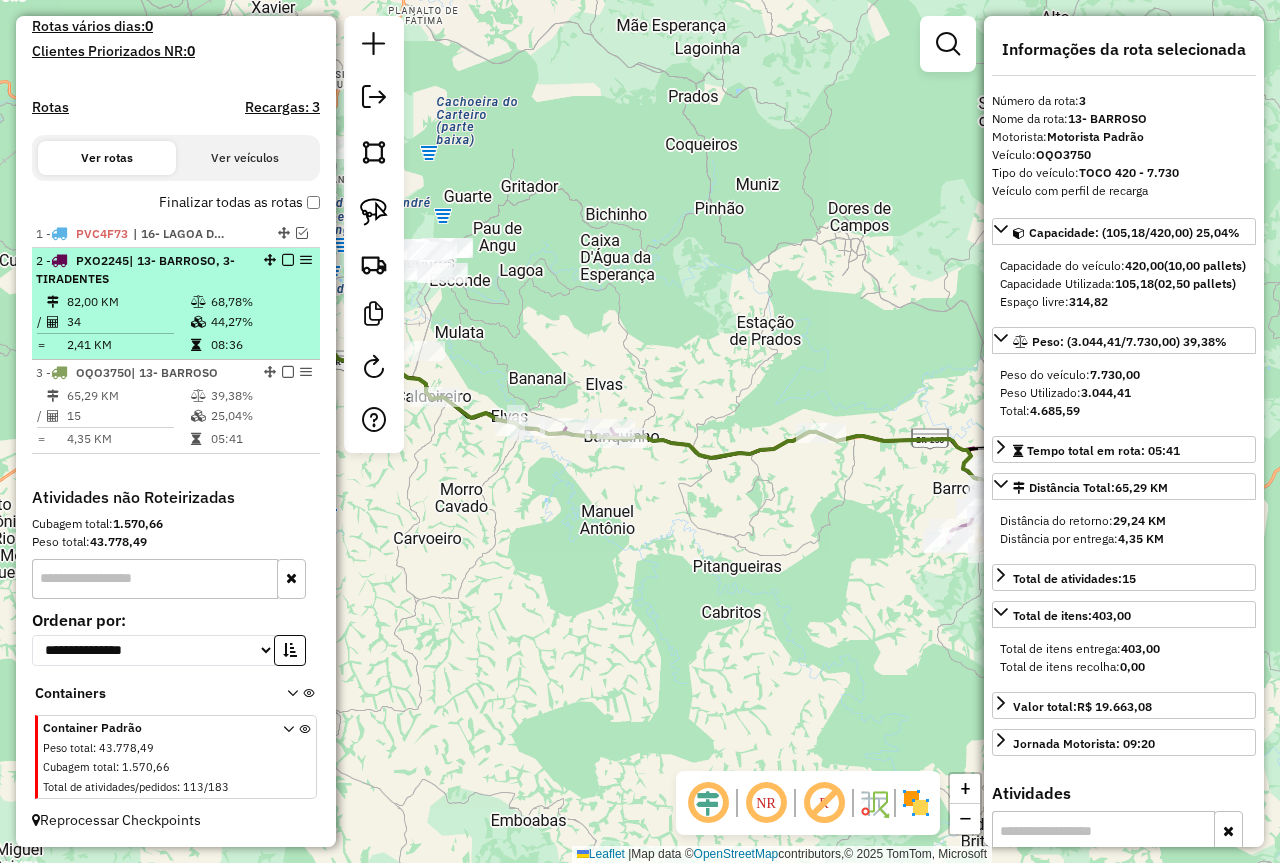 click on "44,27%" at bounding box center (260, 322) 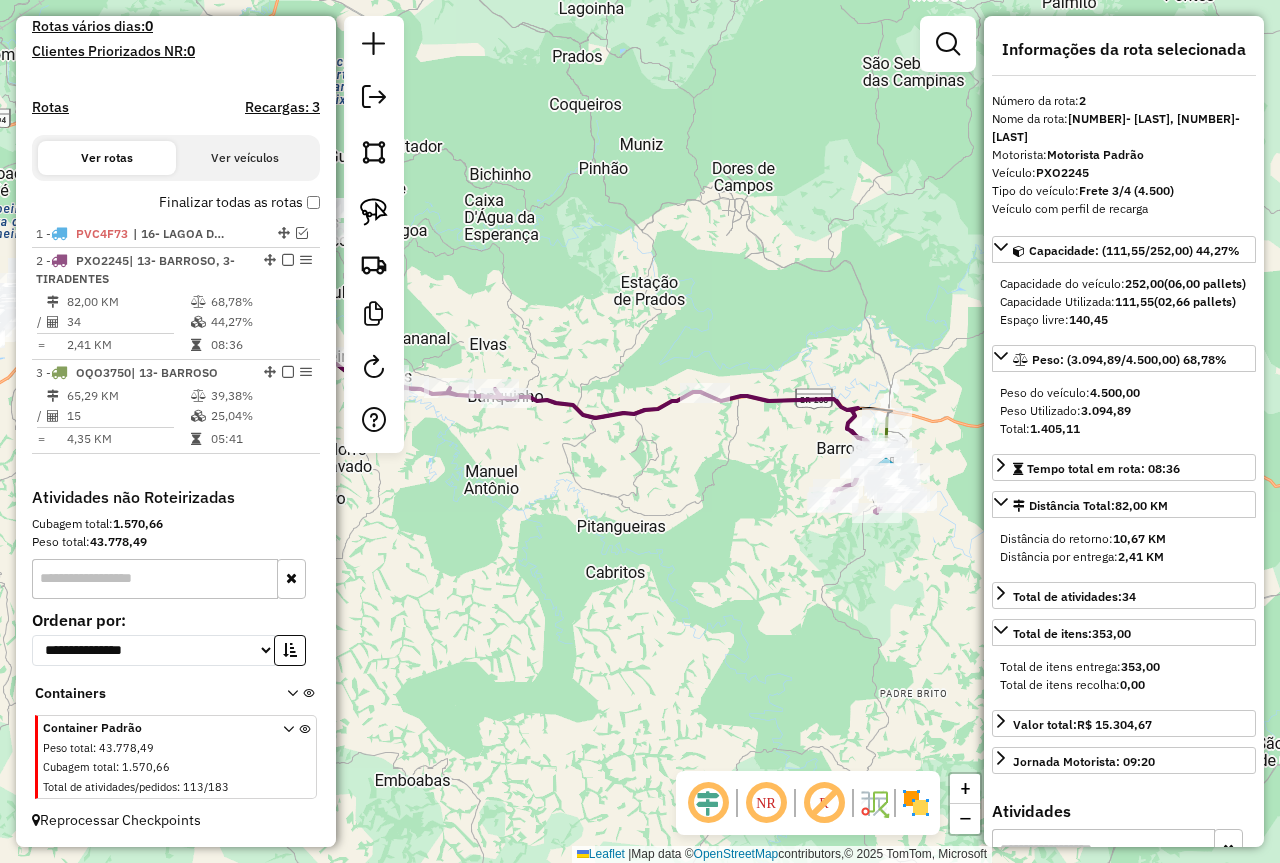 drag, startPoint x: 641, startPoint y: 316, endPoint x: 573, endPoint y: 304, distance: 69.050705 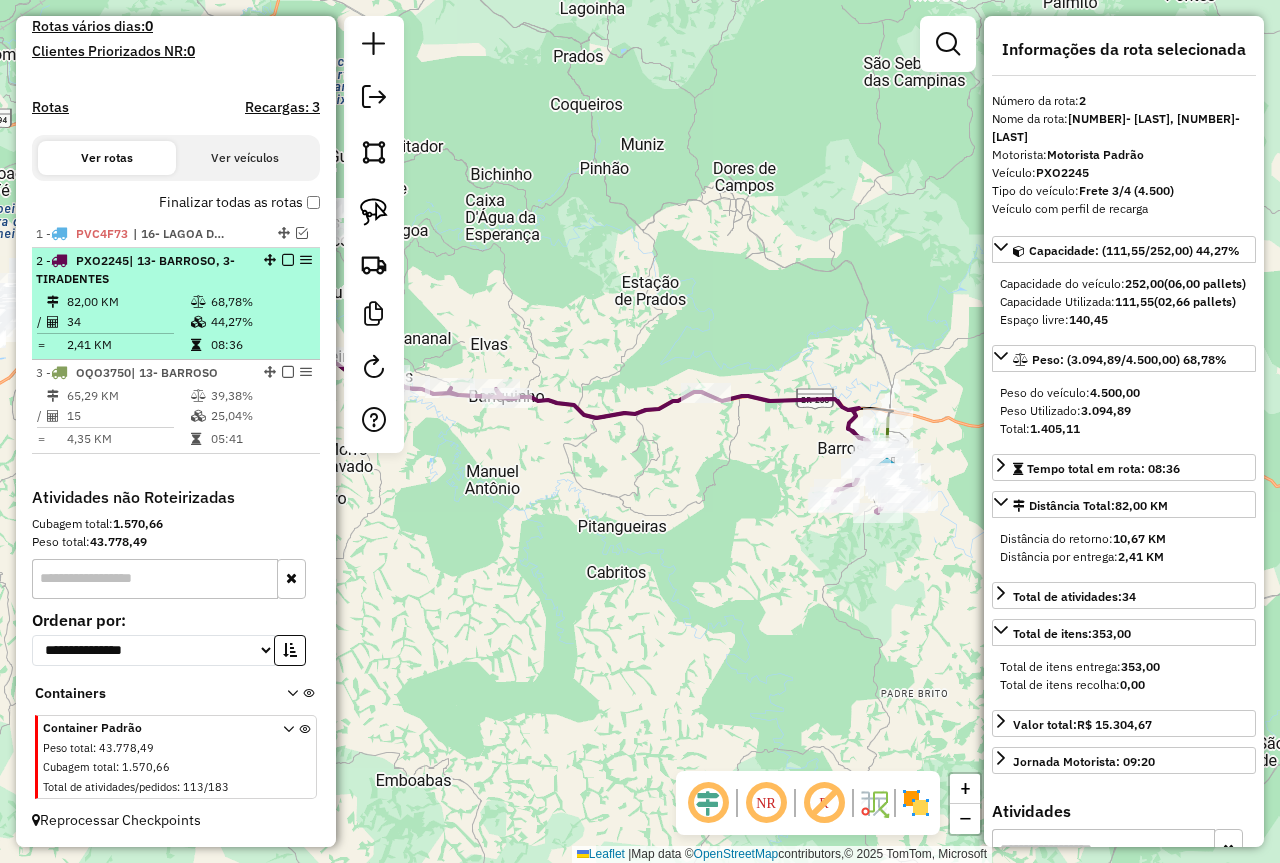 click on "68,78%" at bounding box center (260, 302) 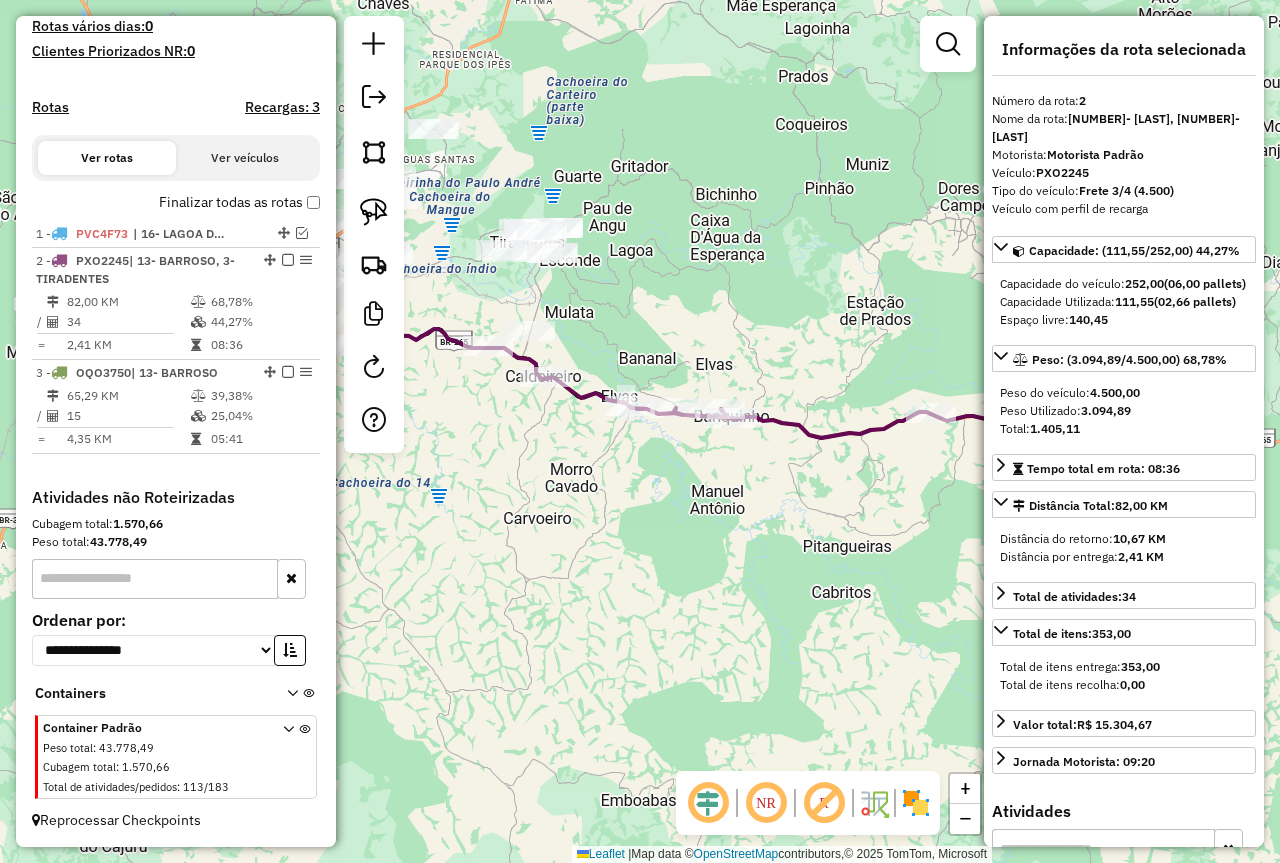 drag, startPoint x: 650, startPoint y: 318, endPoint x: 770, endPoint y: 277, distance: 126.81088 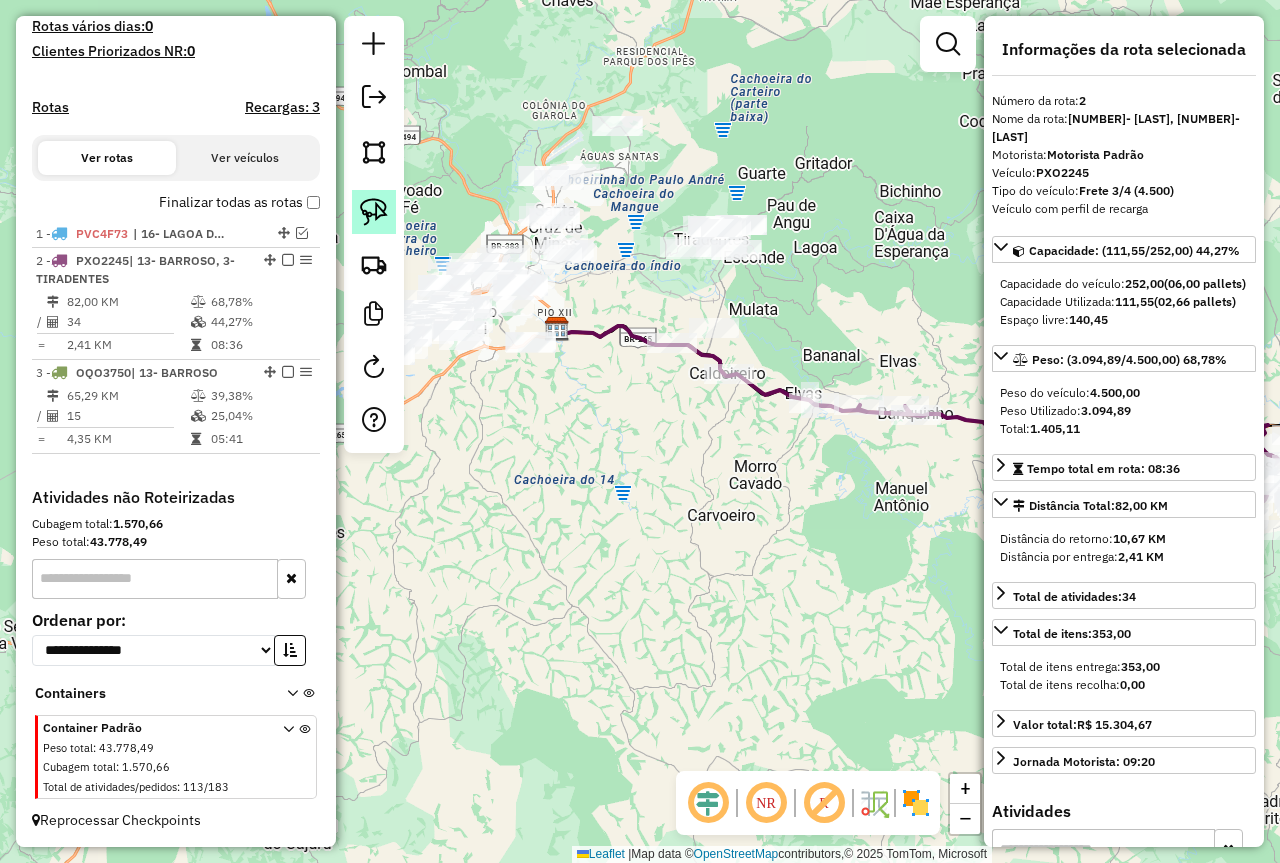 click on "Aguarde...  Pop-up bloqueado!  Seu navegador bloqueou automáticamente a abertura de uma nova janela.   Acesse as configurações e adicione o endereço do sistema a lista de permissão.   Fechar  Informações da Sessão 975018 - 05/08/2025     Criação: 04/08/2025 18:53   Depósito:  Farid - São João del Rei  Total de rotas:  3  Distância Total:  277,58 km  Tempo total:  26:55  Valor total:  R$ 319.742,49  - Total roteirizado:  R$ 70.451,28  - Total não roteirizado:  R$ 249.291,21  Total de Atividades Roteirizadas:  78  Total de Pedidos Roteirizados:  108  Peso total roteirizado:  12.179,27  Cubagem total roteirizado:  431,27  Total de Atividades não Roteirizadas:  113  Total de Pedidos não Roteirizados:  183 Total de caixas por viagem:  431,27 /   3 =  143,76 Média de Atividades por viagem:  78 /   3 =  26,00 Ocupação média da frota:  61,54%   Rotas vários dias:  0  Clientes Priorizados NR:  0 Rotas  Recargas: 3   Ver rotas   Ver veículos  Finalizar todas as rotas   1 -       PVC4F73   2 -" at bounding box center (640, 431) 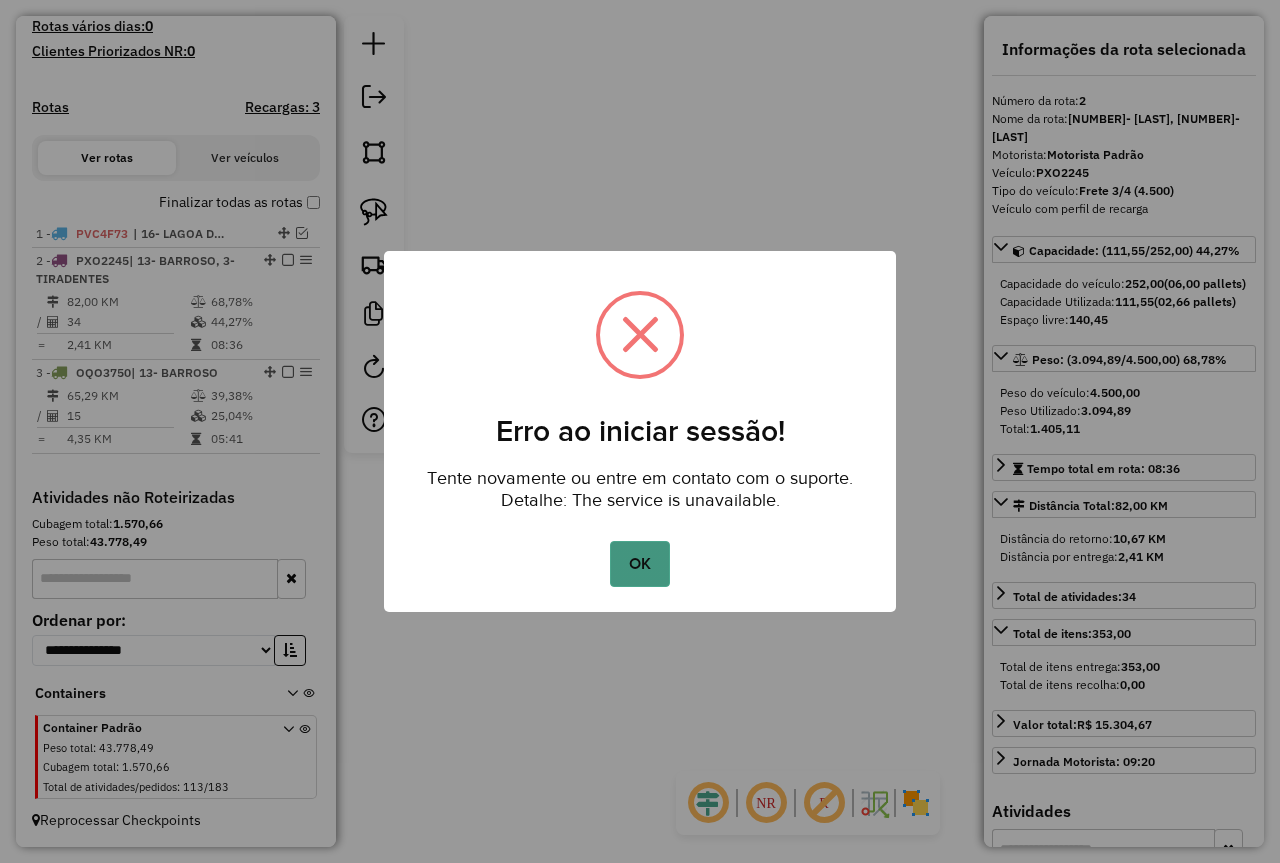 click on "OK" at bounding box center (639, 564) 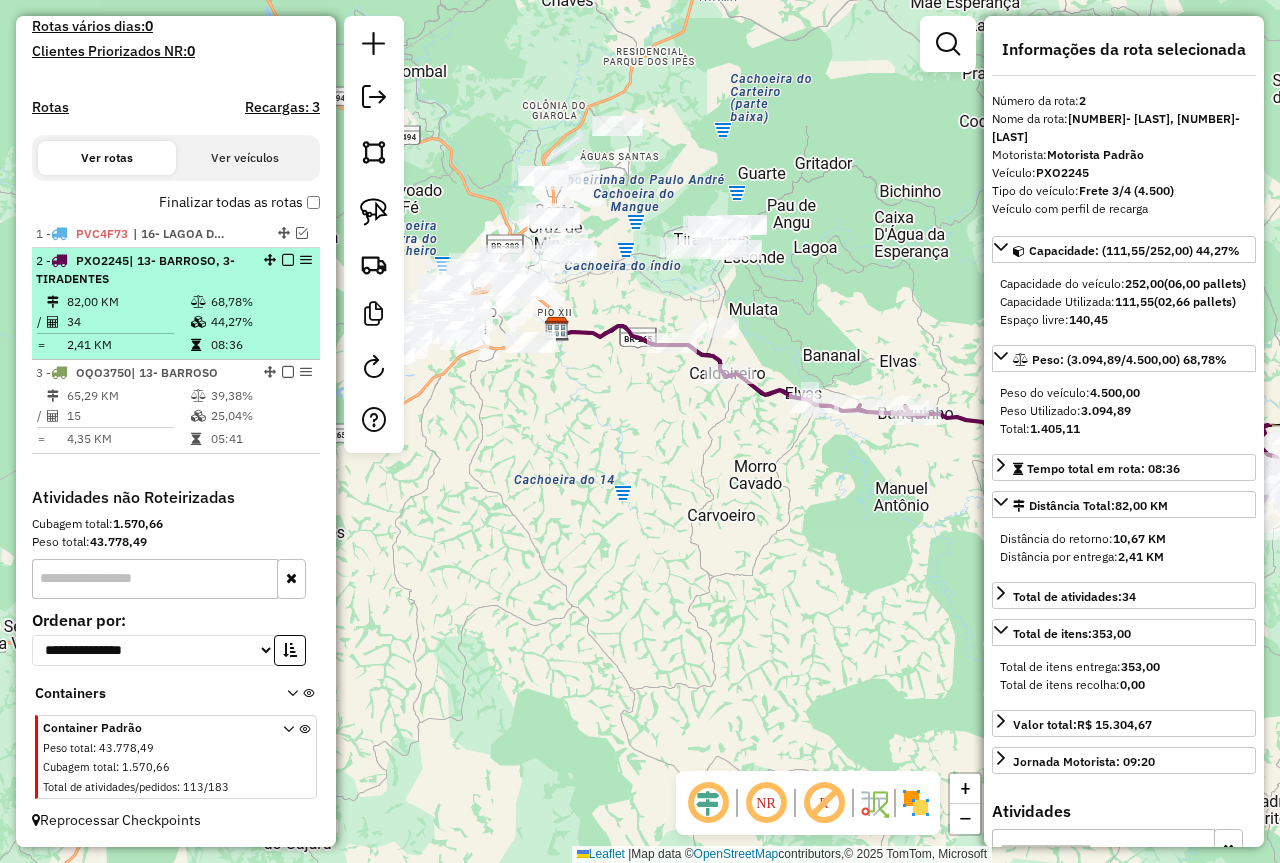 click at bounding box center (288, 260) 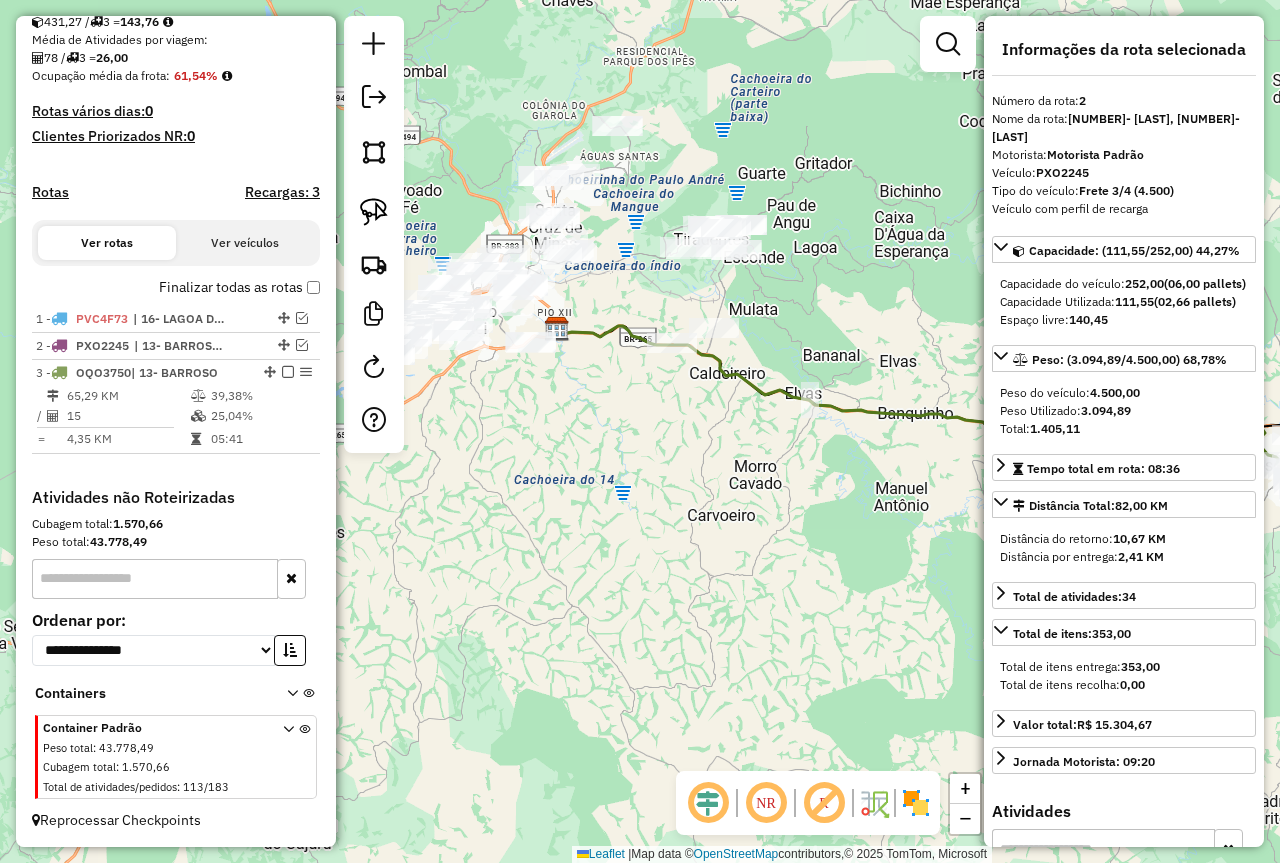 scroll, scrollTop: 460, scrollLeft: 0, axis: vertical 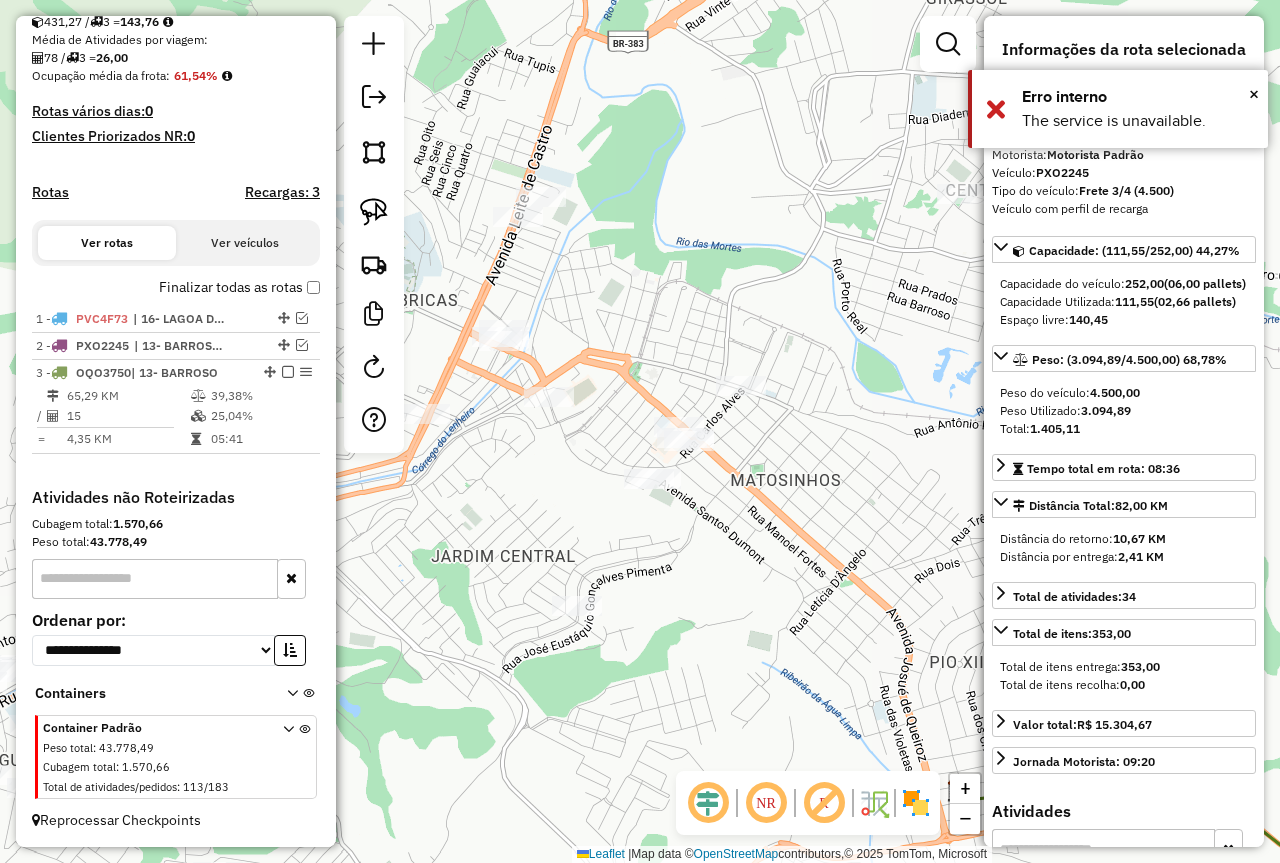drag, startPoint x: 678, startPoint y: 299, endPoint x: 716, endPoint y: 294, distance: 38.327538 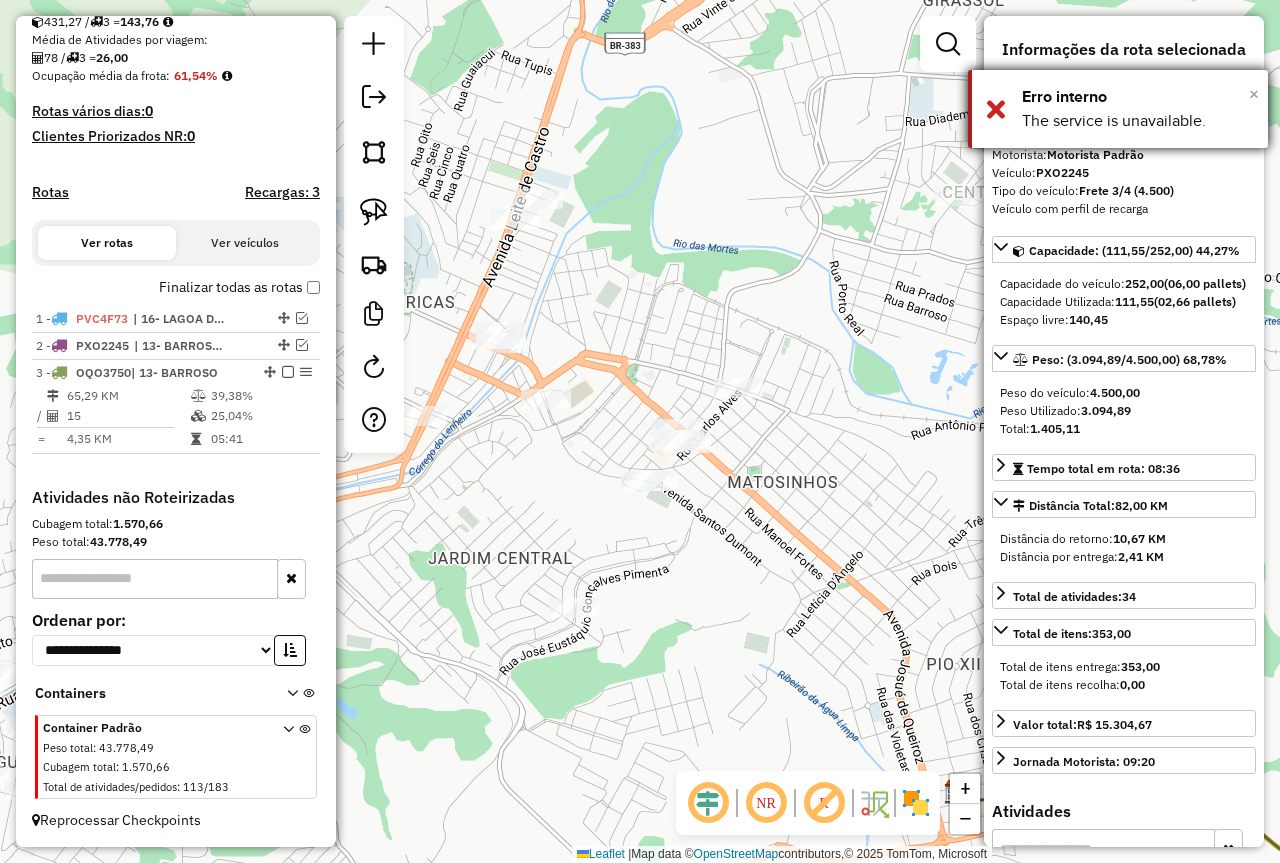 click on "×" at bounding box center (1254, 94) 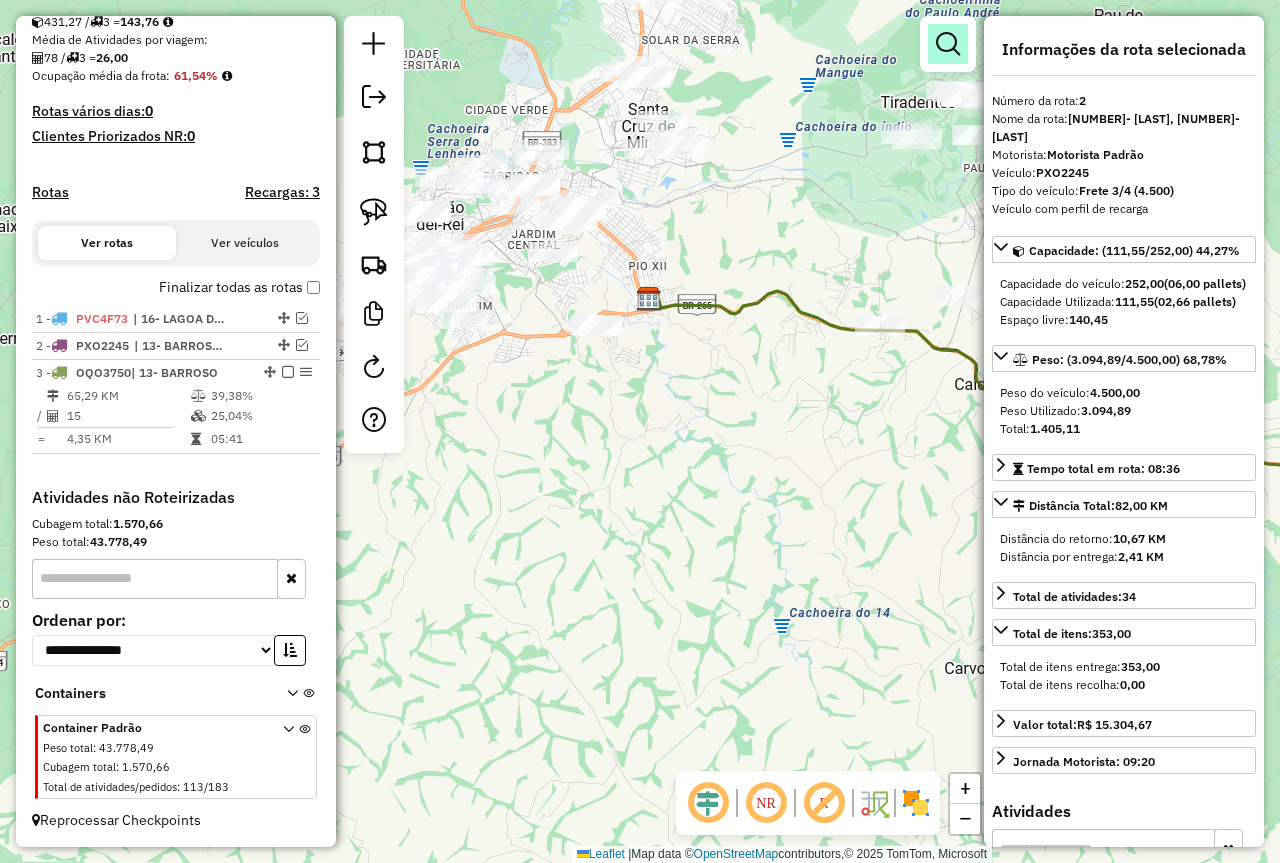 click at bounding box center (948, 44) 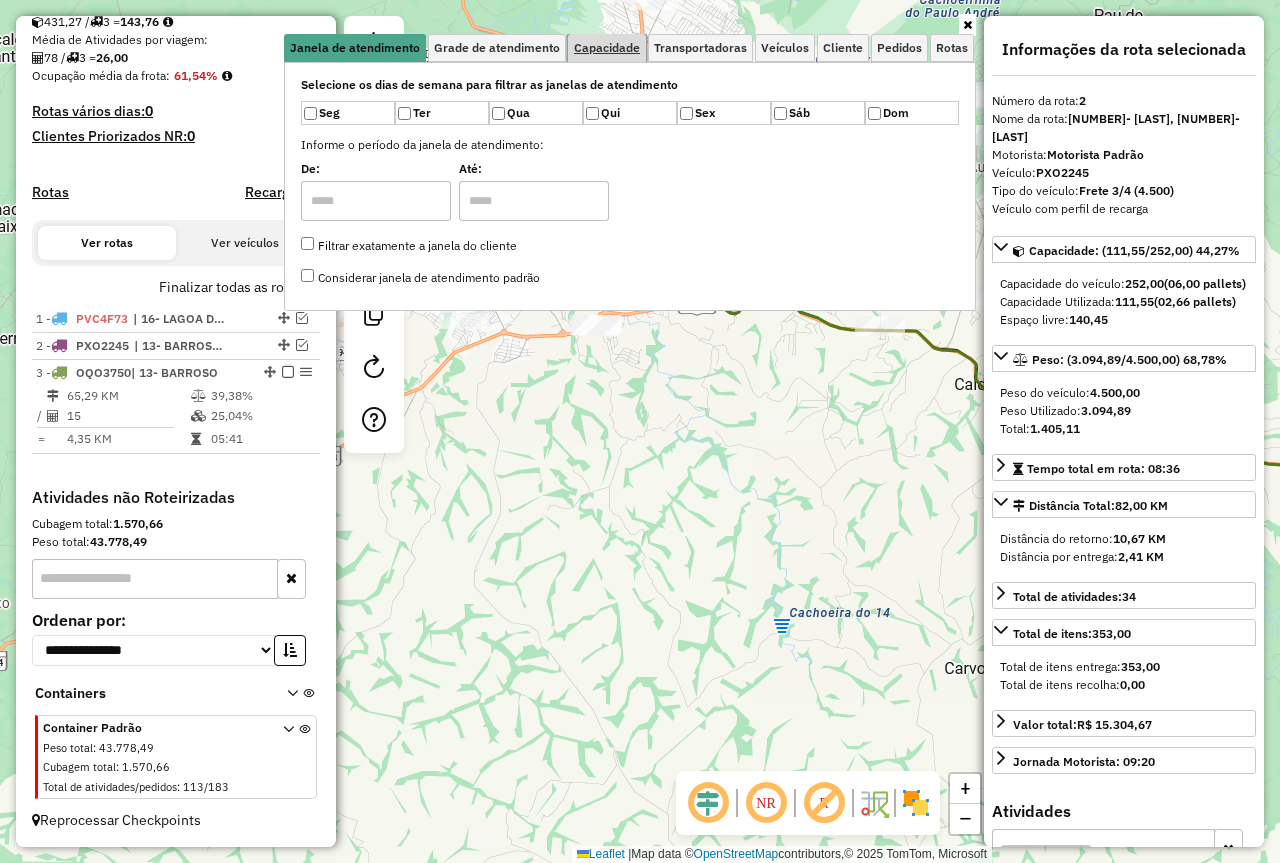 click on "Capacidade" at bounding box center (607, 48) 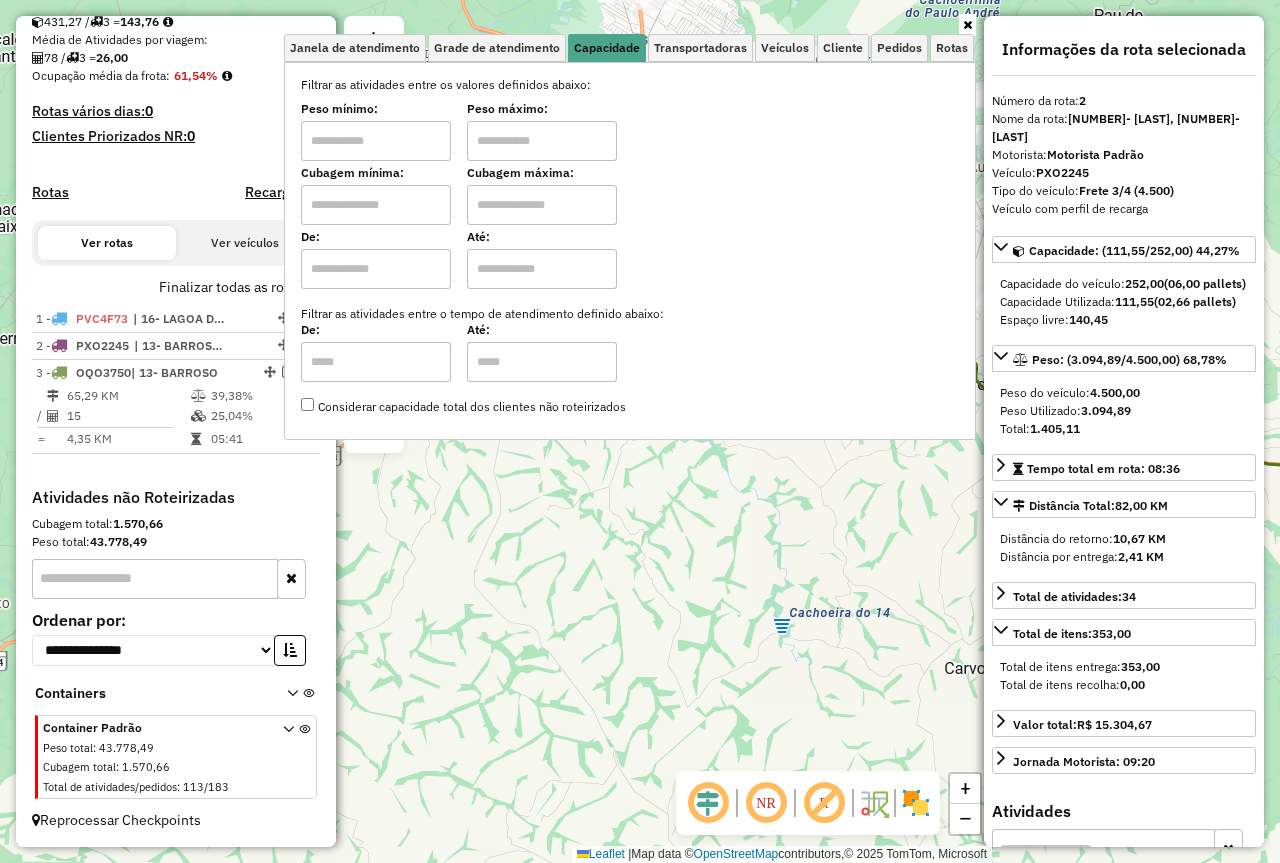 click at bounding box center [376, 141] 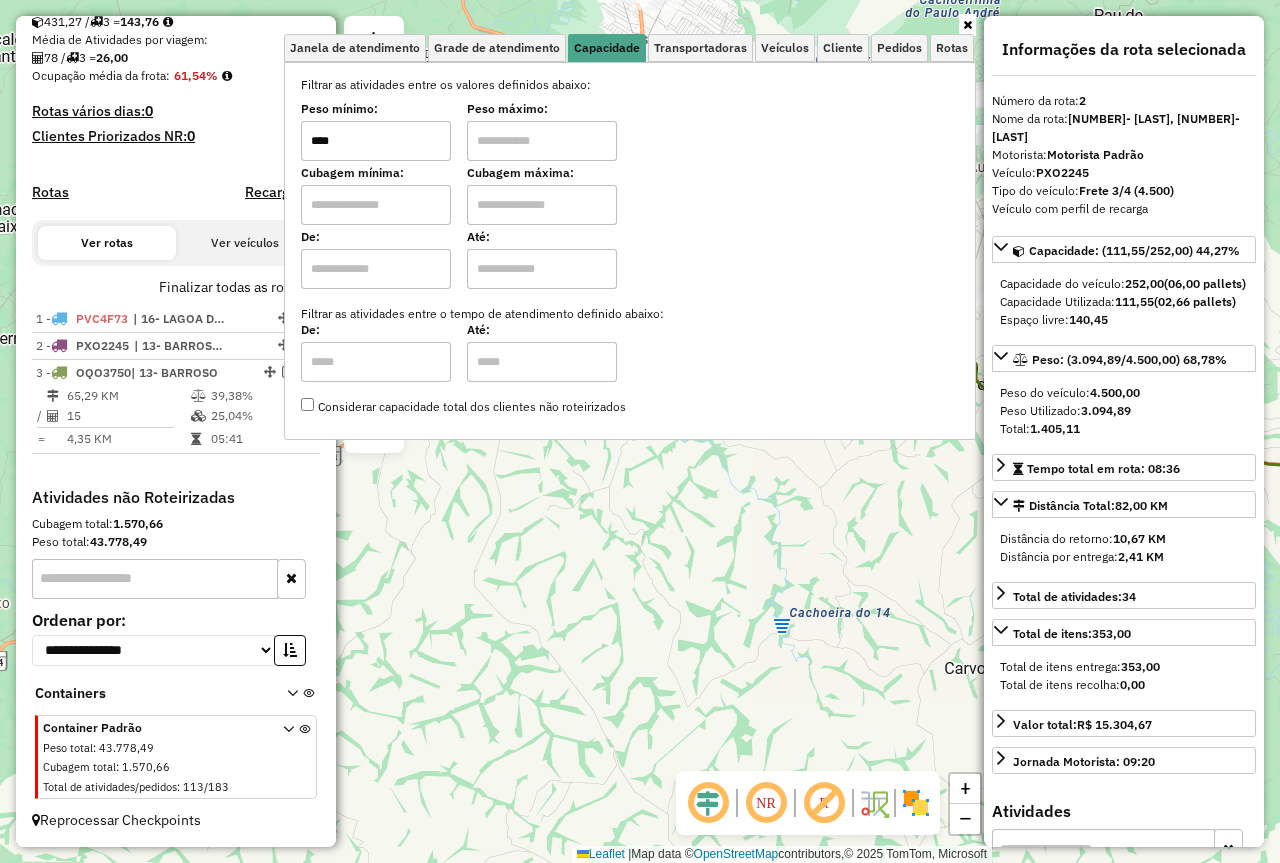 type on "****" 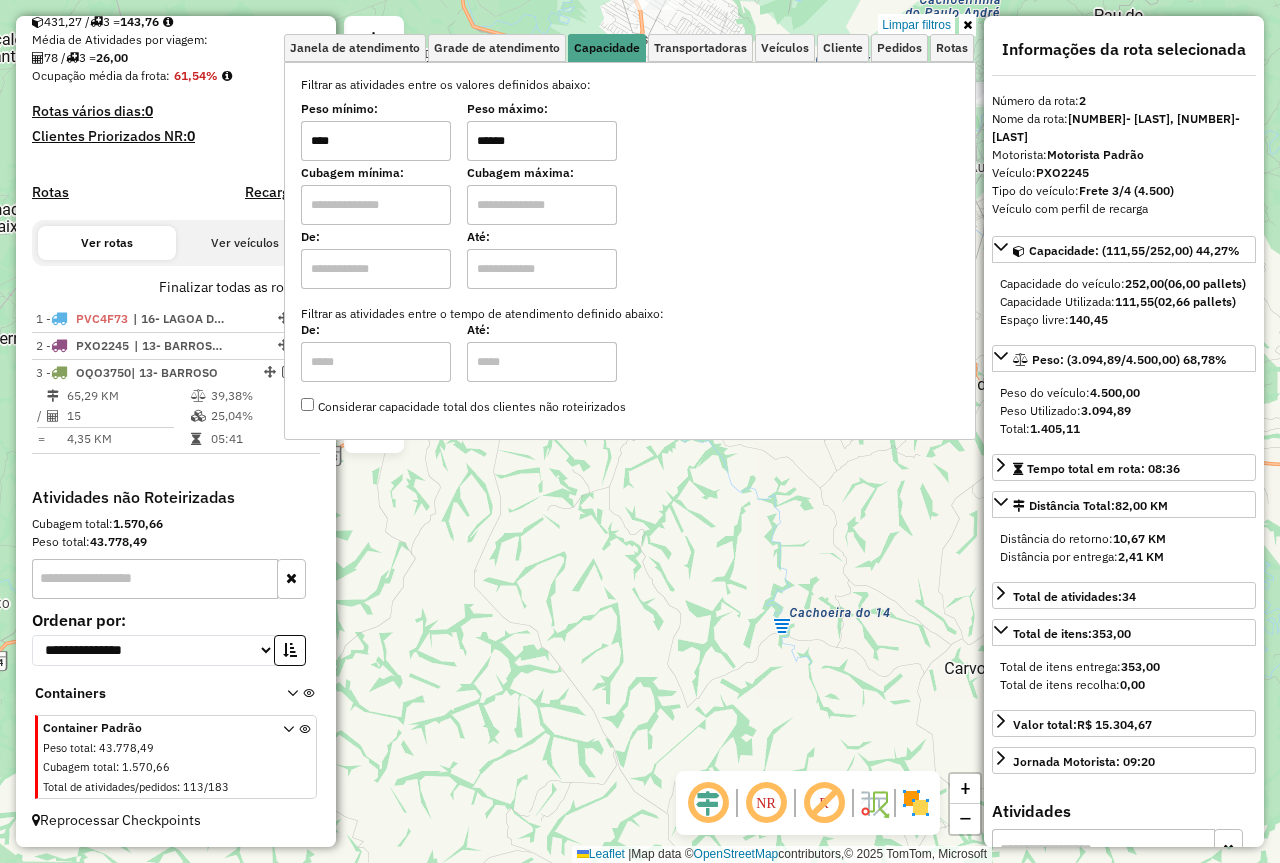 type on "******" 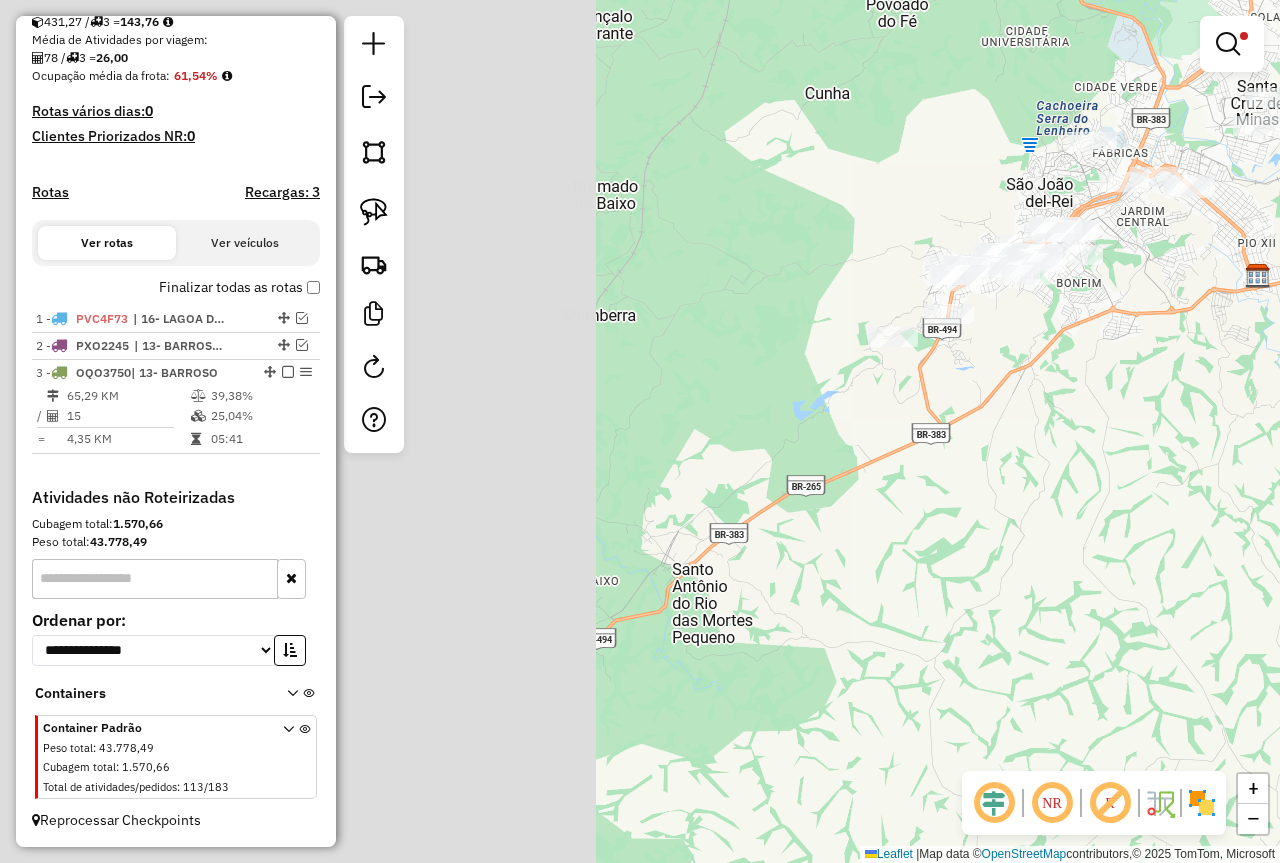drag, startPoint x: 493, startPoint y: 469, endPoint x: 870, endPoint y: 486, distance: 377.3831 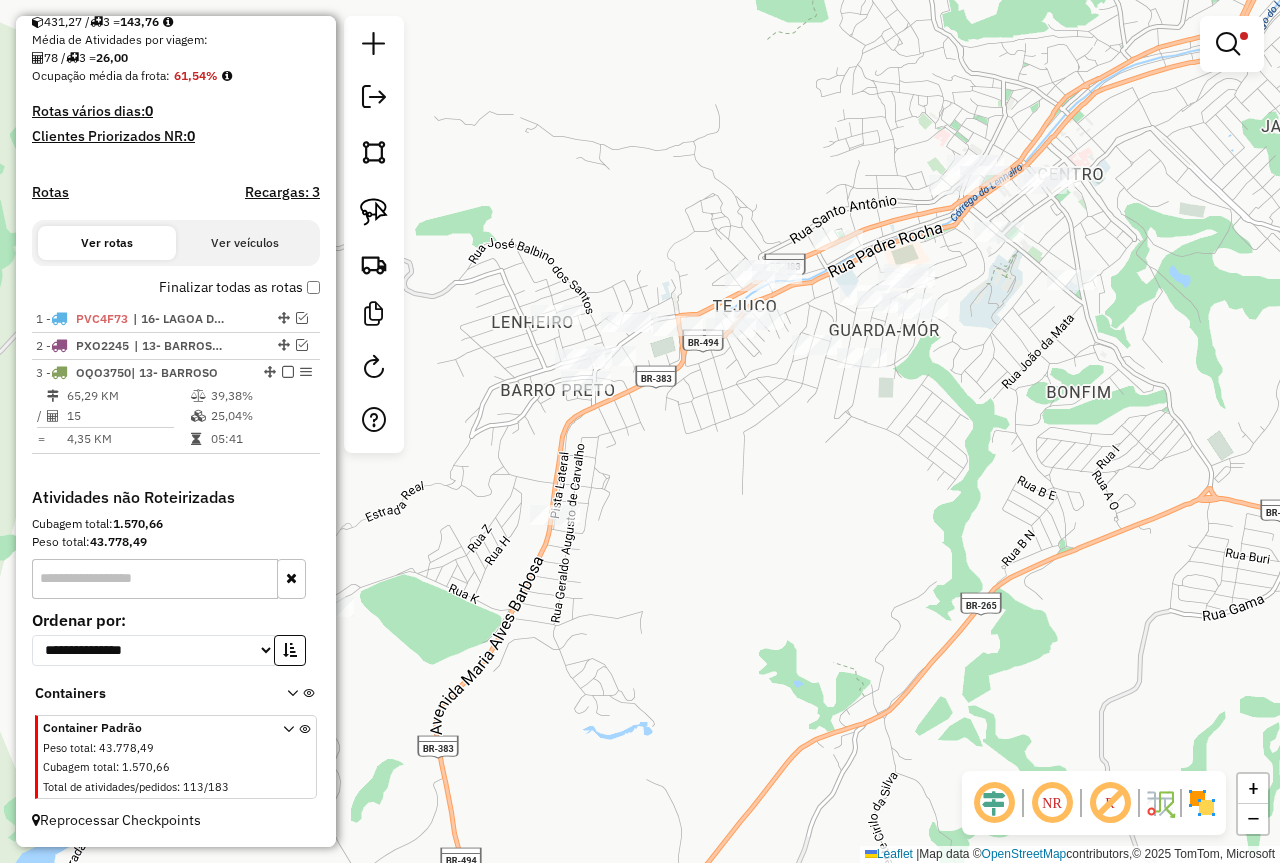 drag, startPoint x: 859, startPoint y: 497, endPoint x: 845, endPoint y: 396, distance: 101.96568 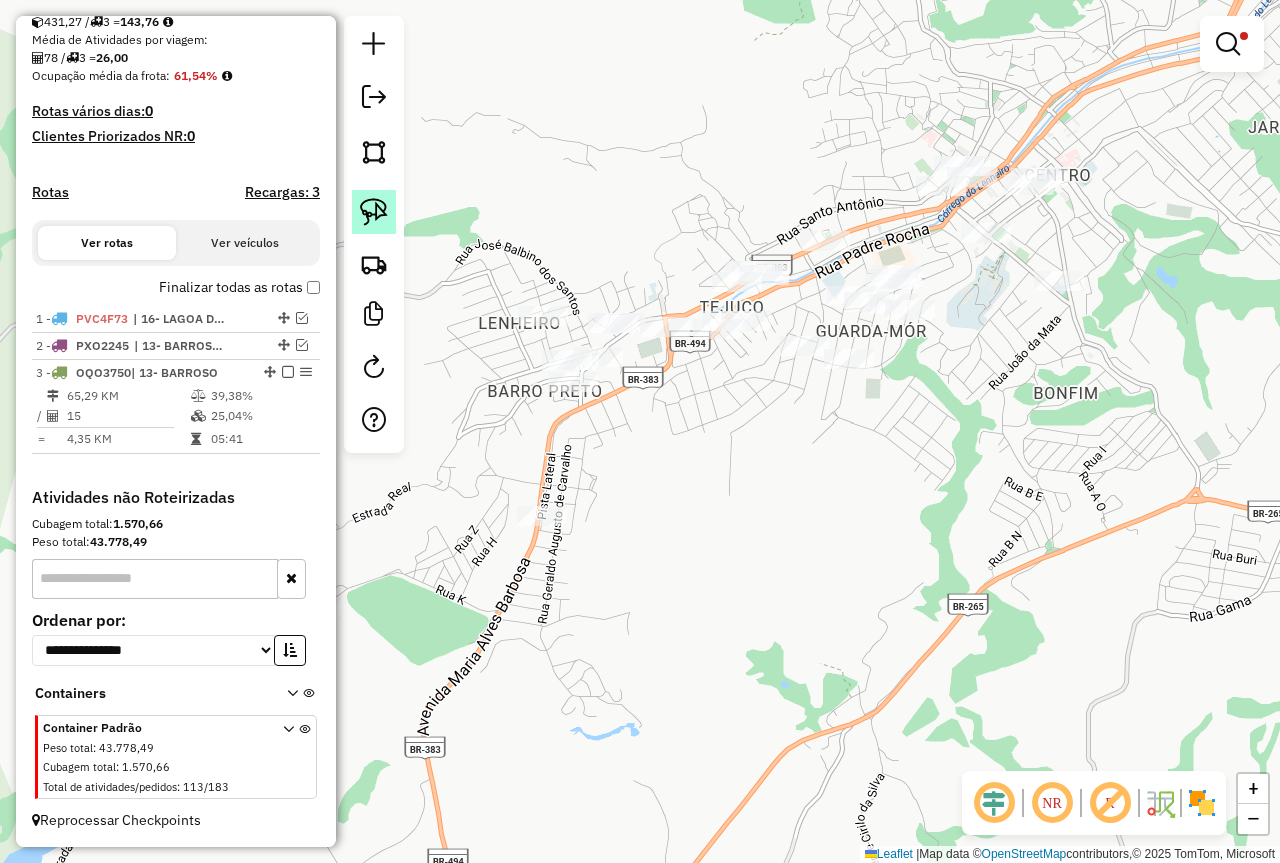 click 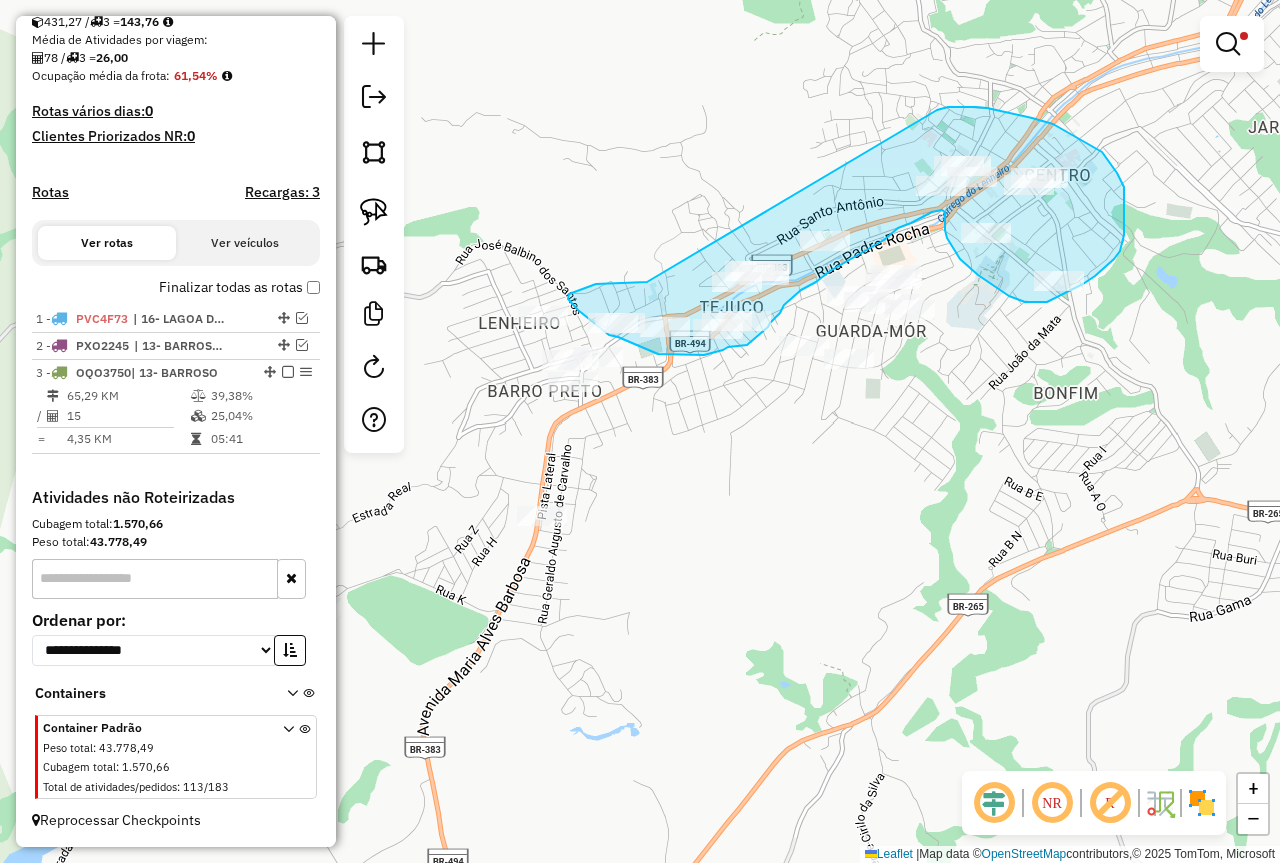 drag, startPoint x: 640, startPoint y: 283, endPoint x: 927, endPoint y: 114, distance: 333.06155 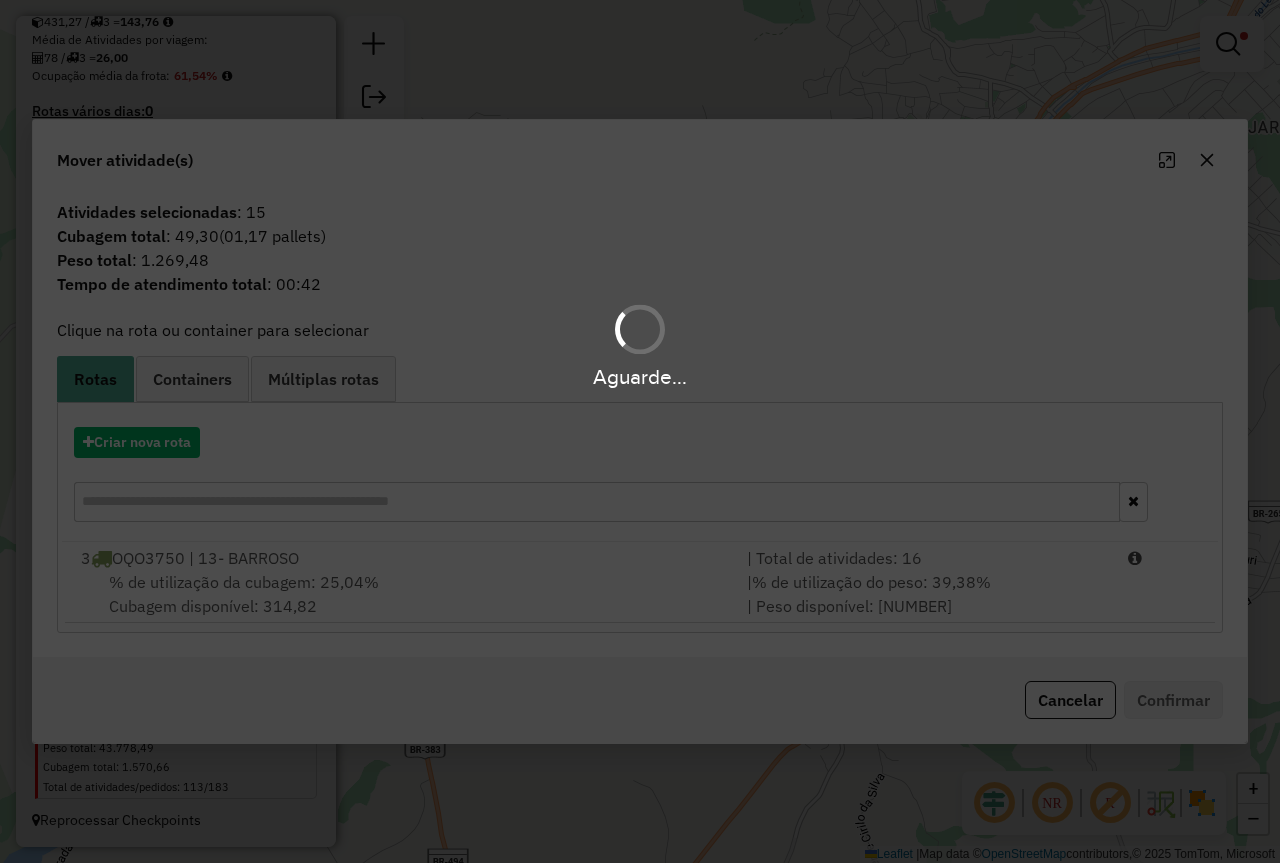click on "Aguarde..." at bounding box center [640, 431] 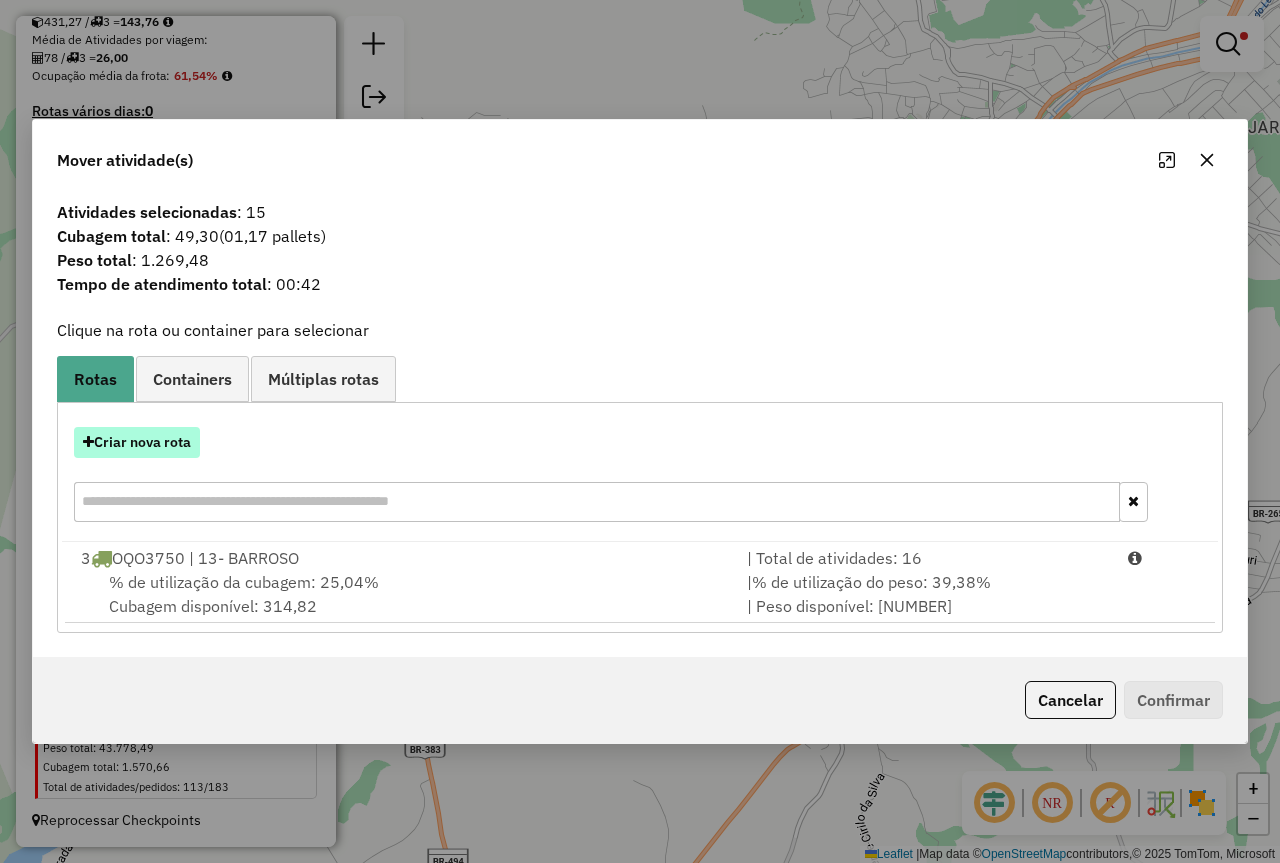 click on "Criar nova rota" at bounding box center [137, 442] 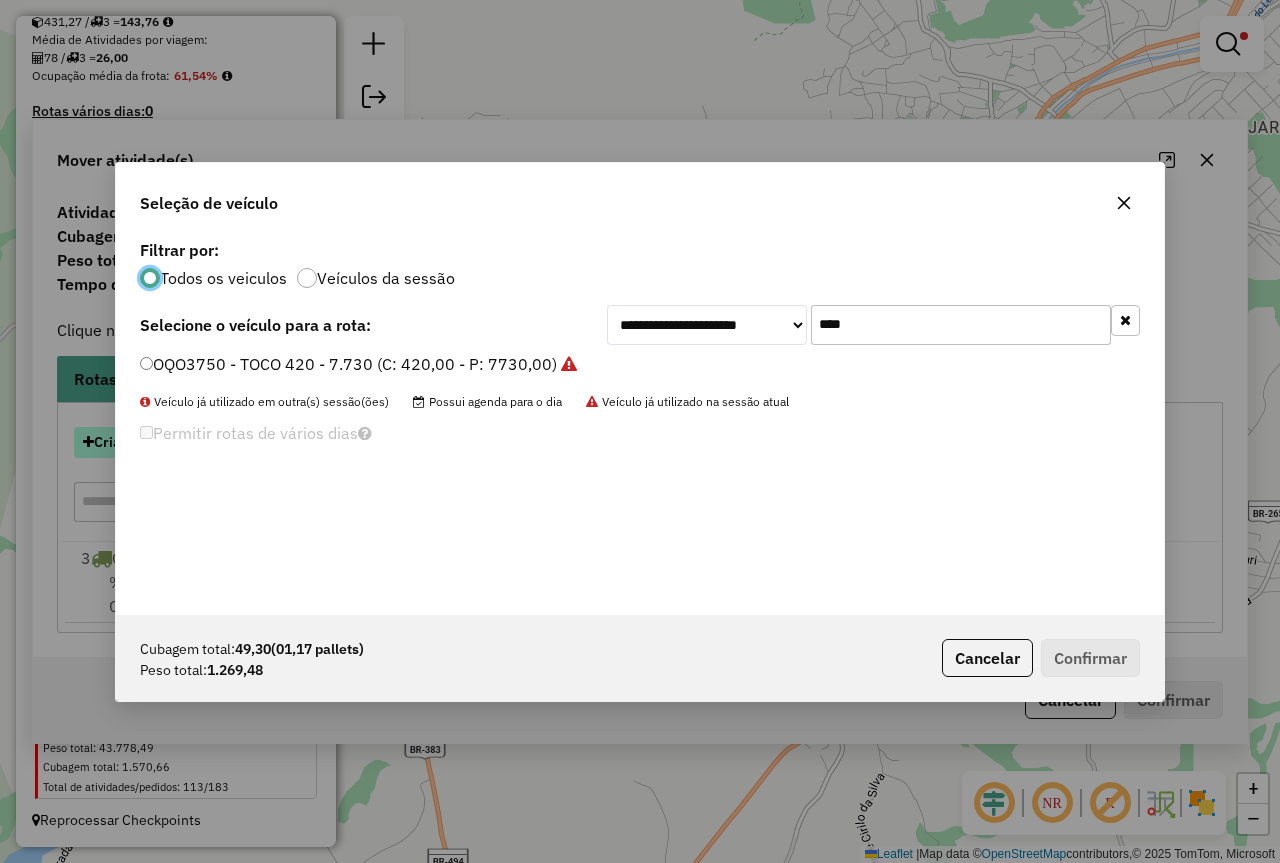 scroll, scrollTop: 11, scrollLeft: 6, axis: both 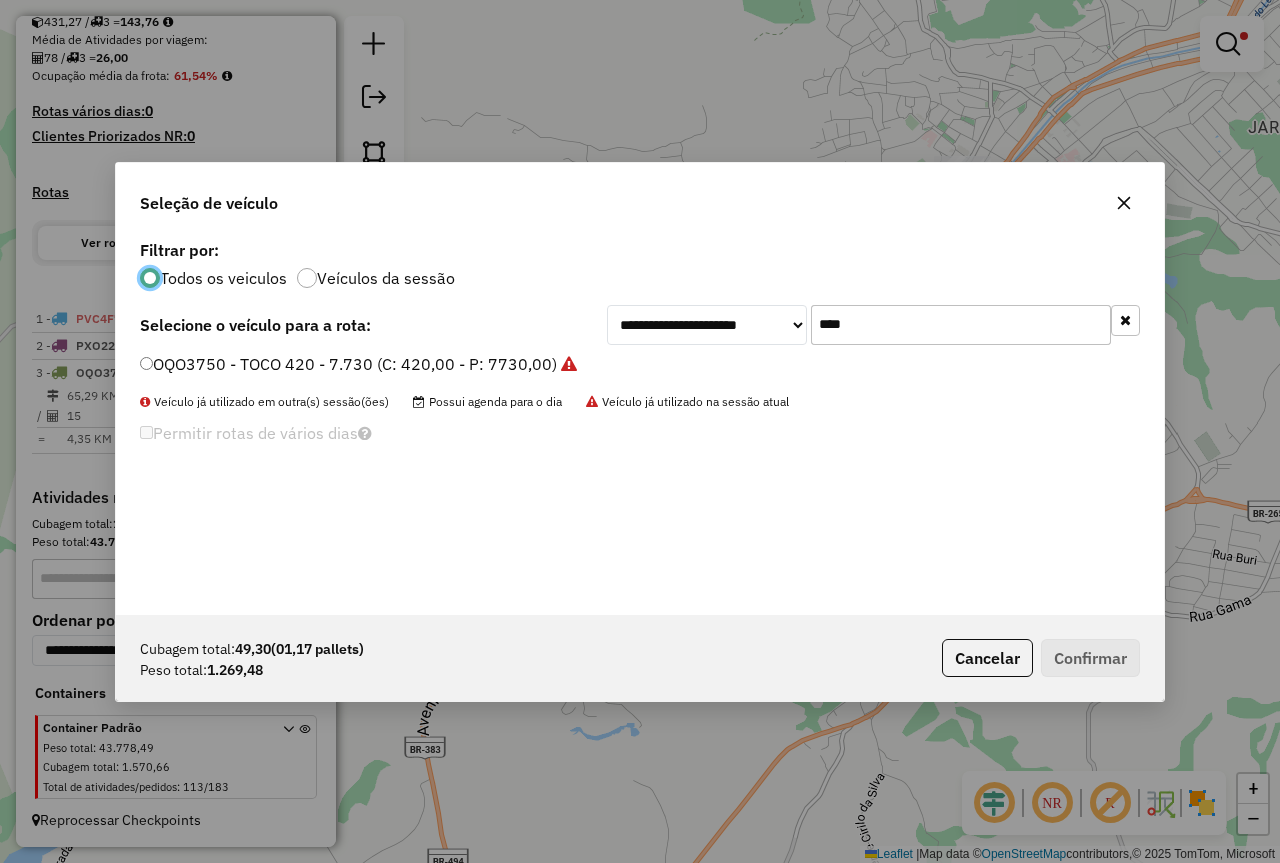 drag, startPoint x: 879, startPoint y: 317, endPoint x: 732, endPoint y: 335, distance: 148.09795 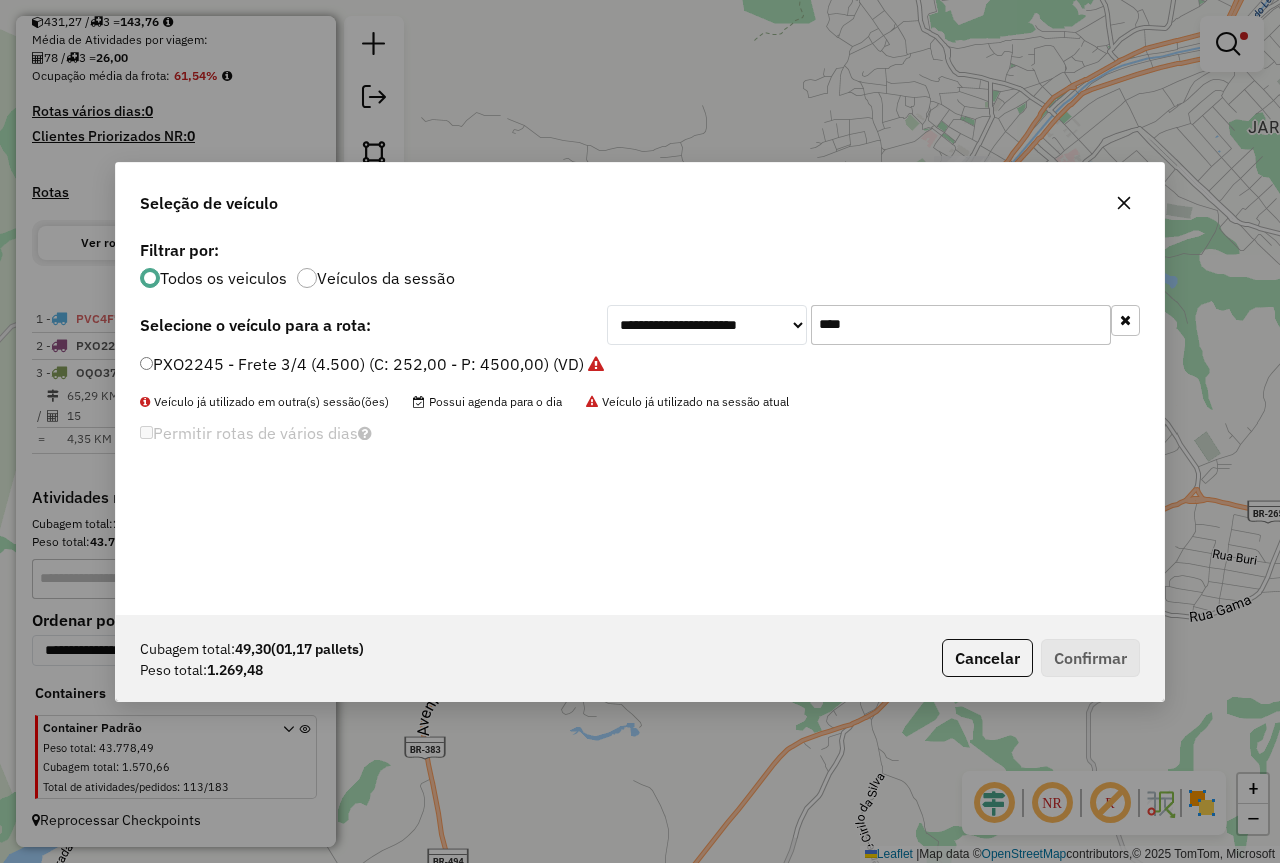drag, startPoint x: 486, startPoint y: 364, endPoint x: 705, endPoint y: 445, distance: 233.49947 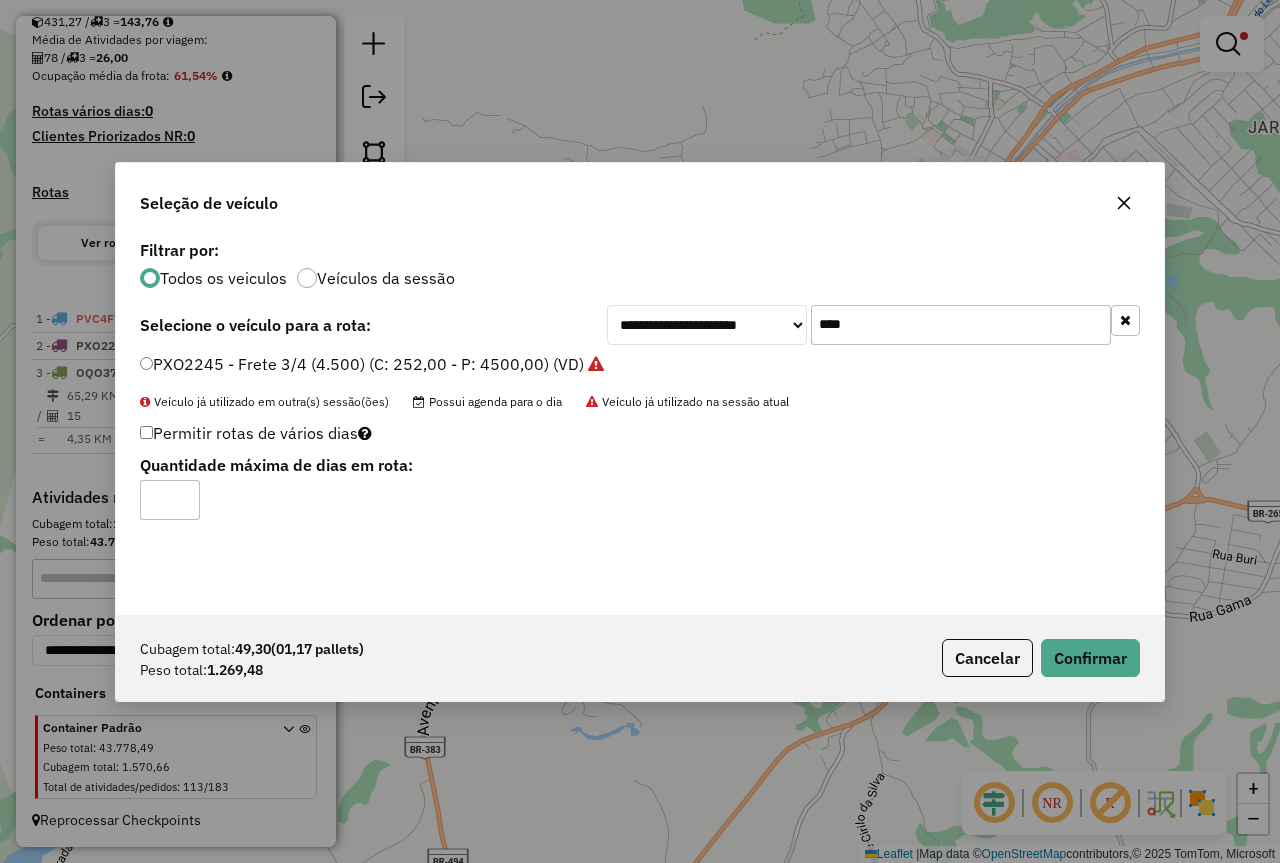 drag, startPoint x: 892, startPoint y: 327, endPoint x: 617, endPoint y: 345, distance: 275.58847 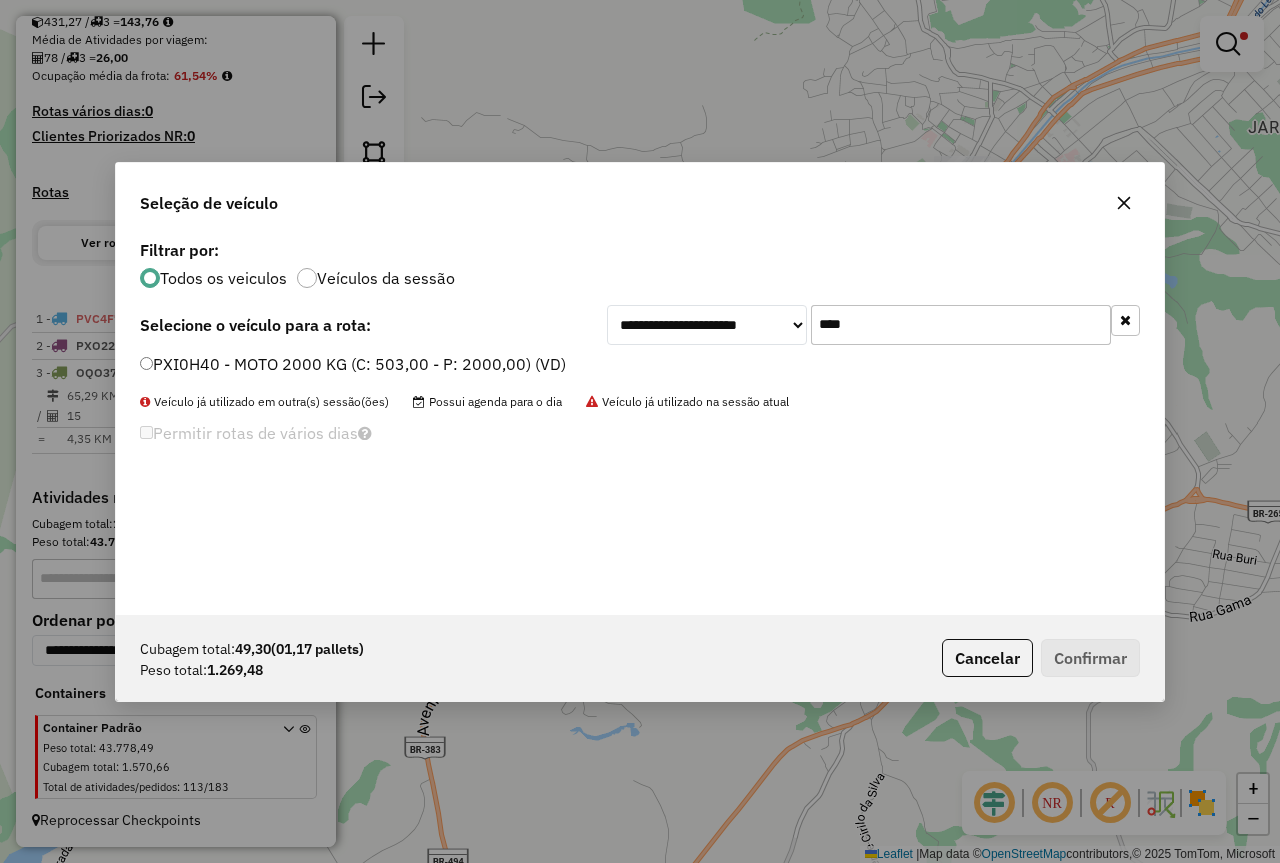 type on "****" 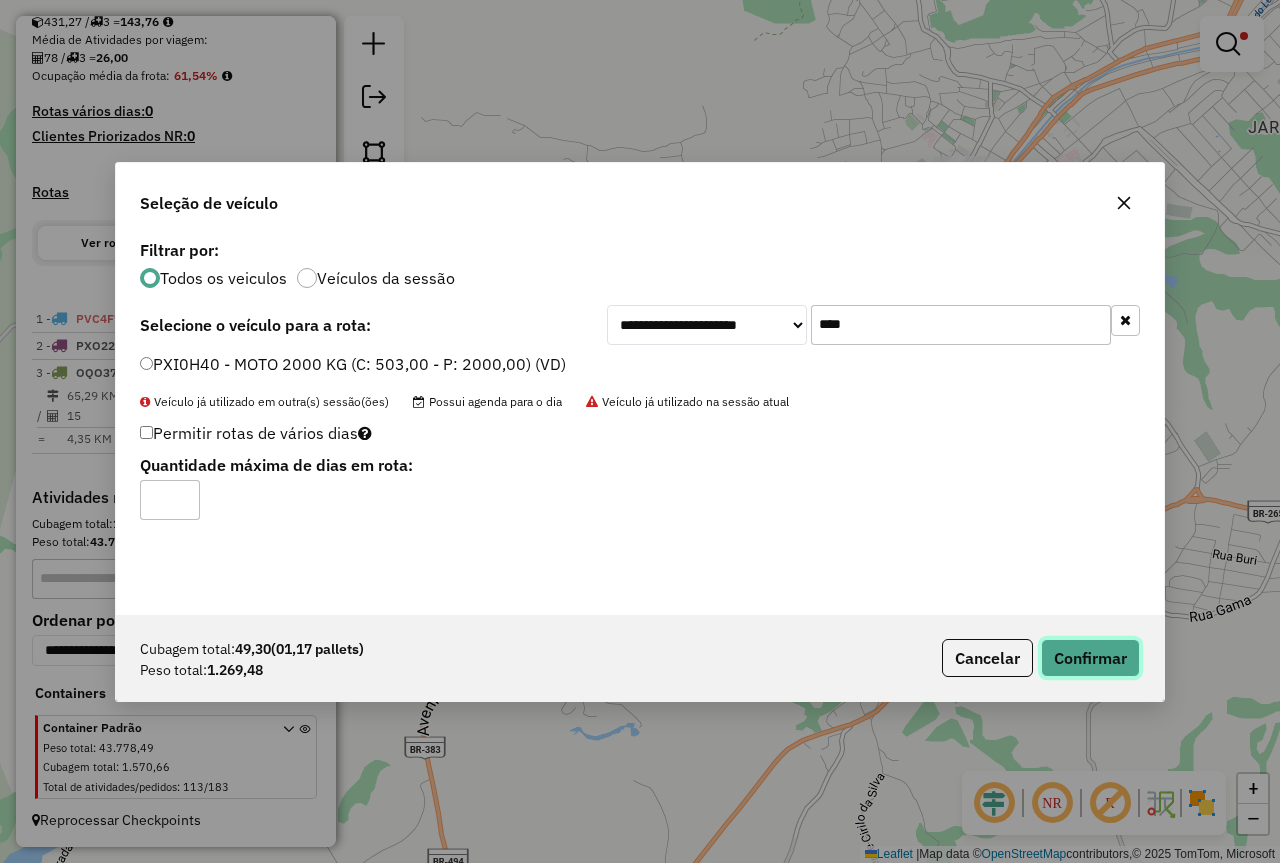 click on "Confirmar" 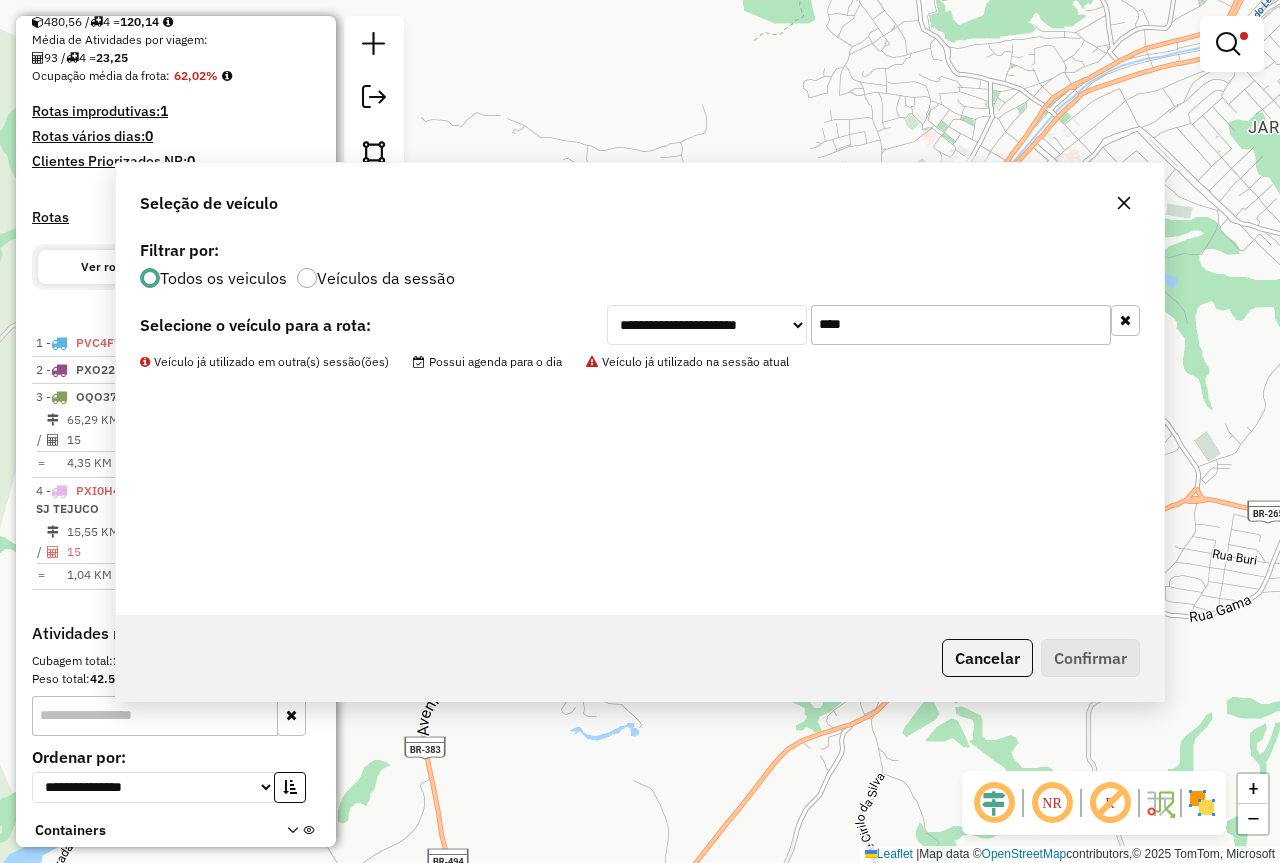 scroll, scrollTop: 570, scrollLeft: 0, axis: vertical 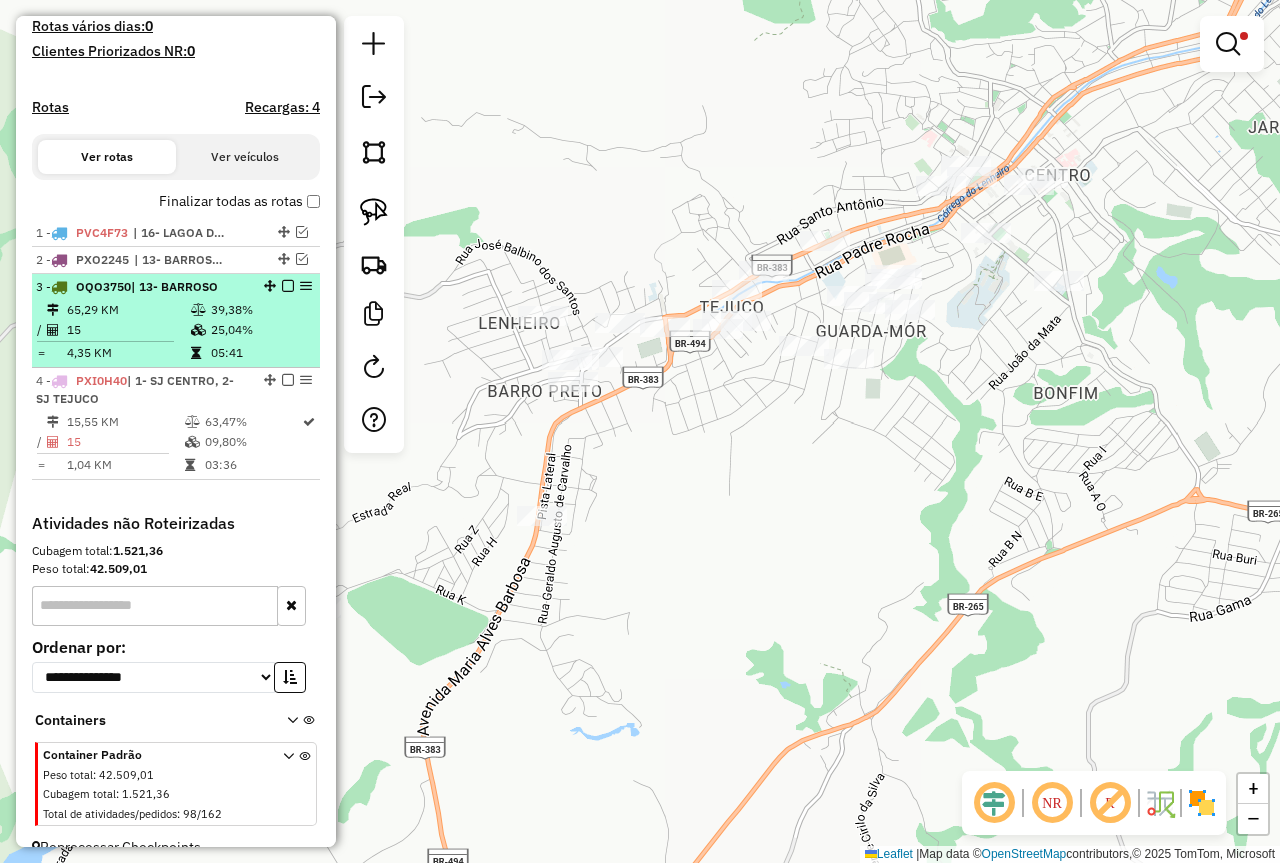 click on "25,04%" at bounding box center [260, 330] 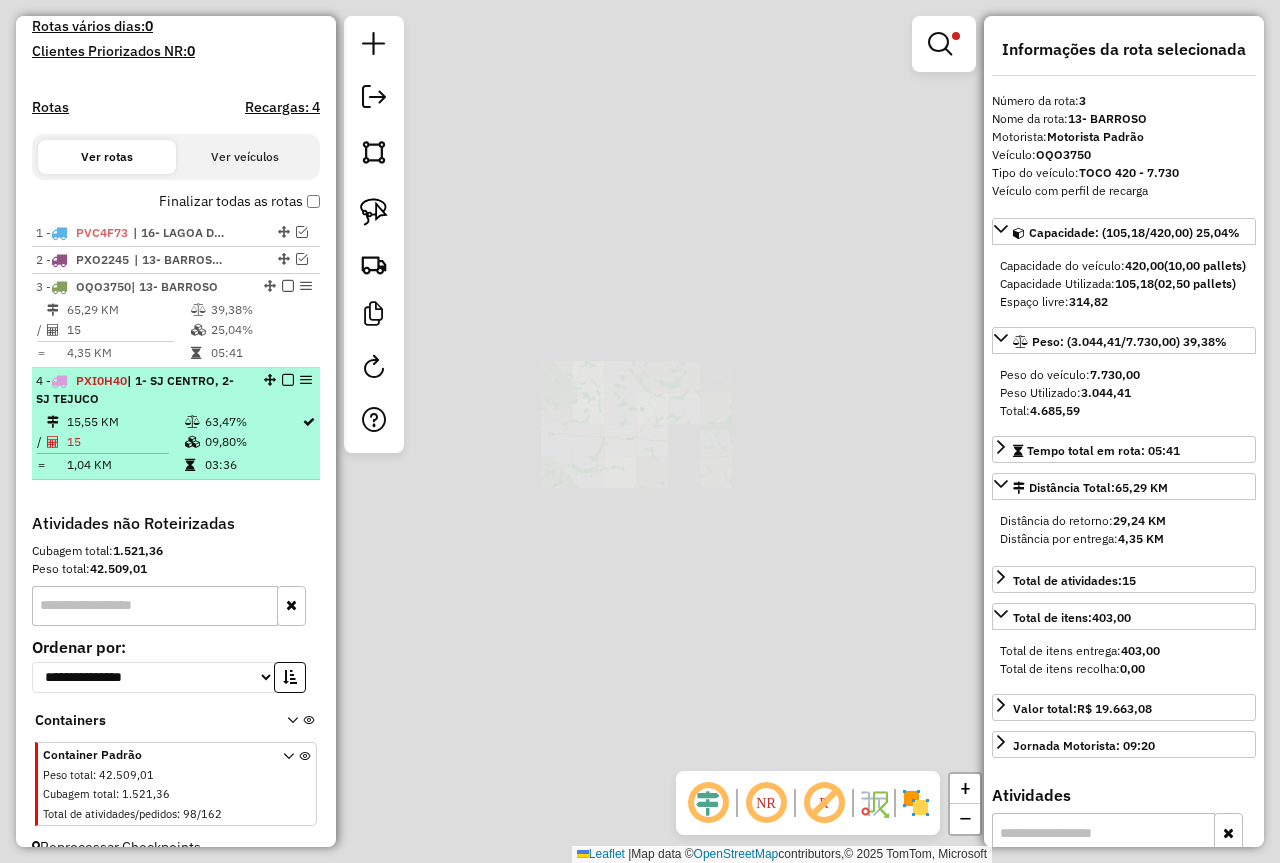 click on "63,47%" at bounding box center [252, 422] 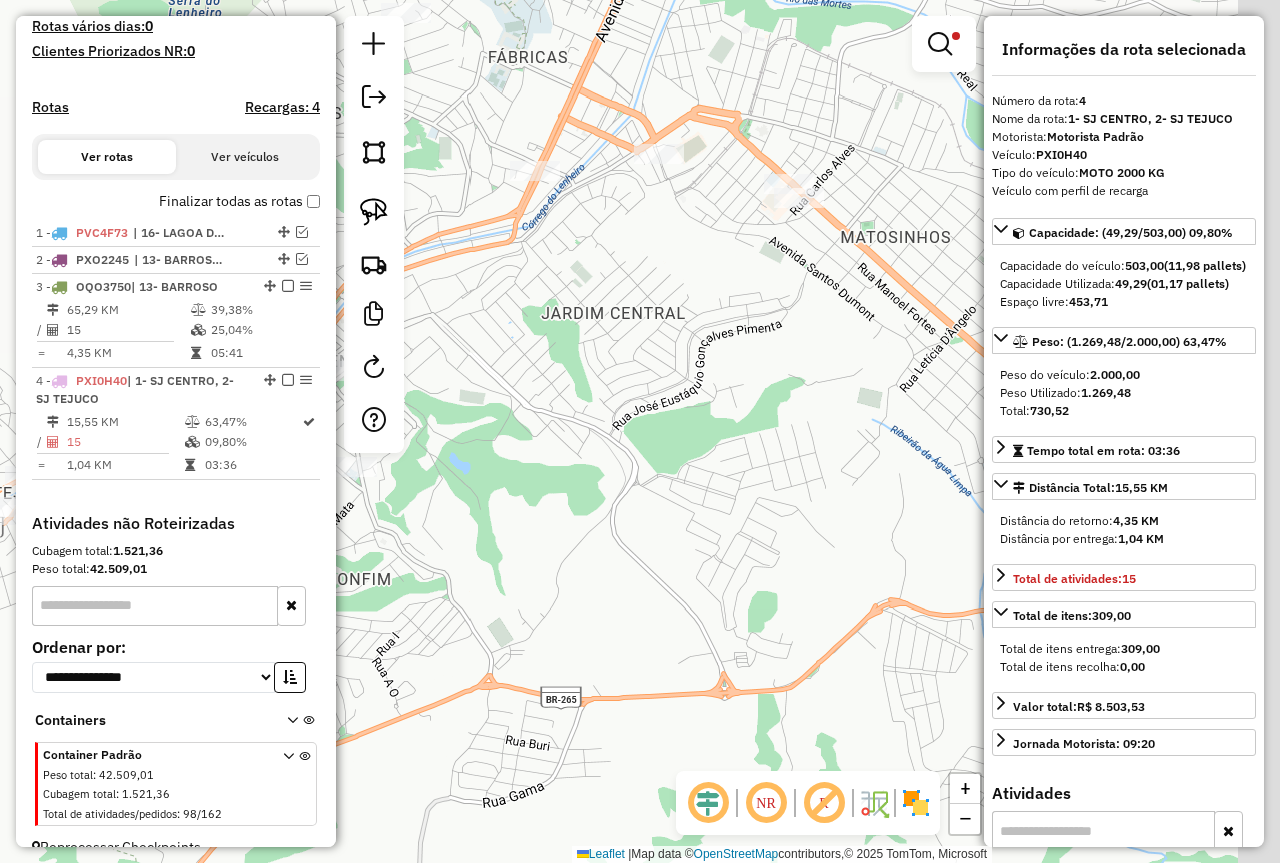 drag, startPoint x: 791, startPoint y: 342, endPoint x: 526, endPoint y: 465, distance: 292.15408 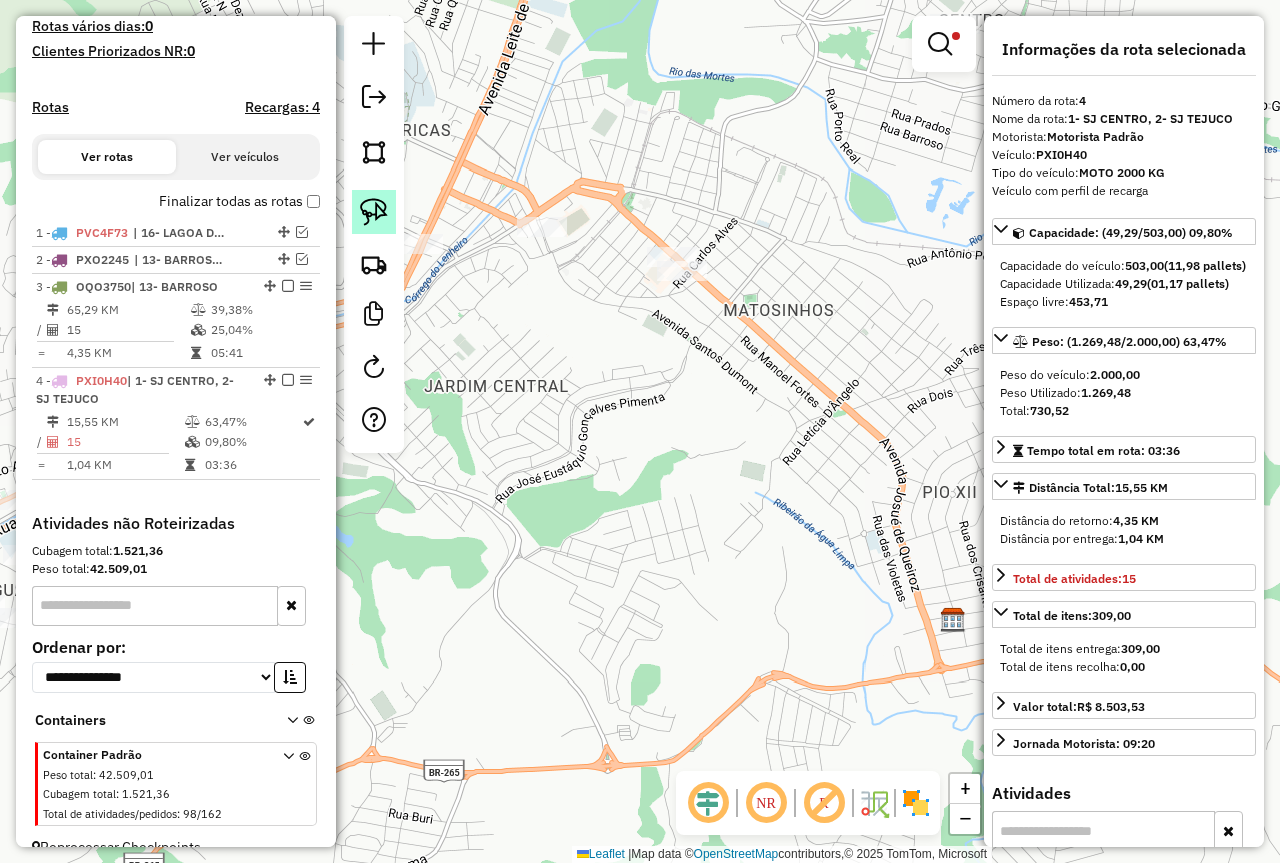 click 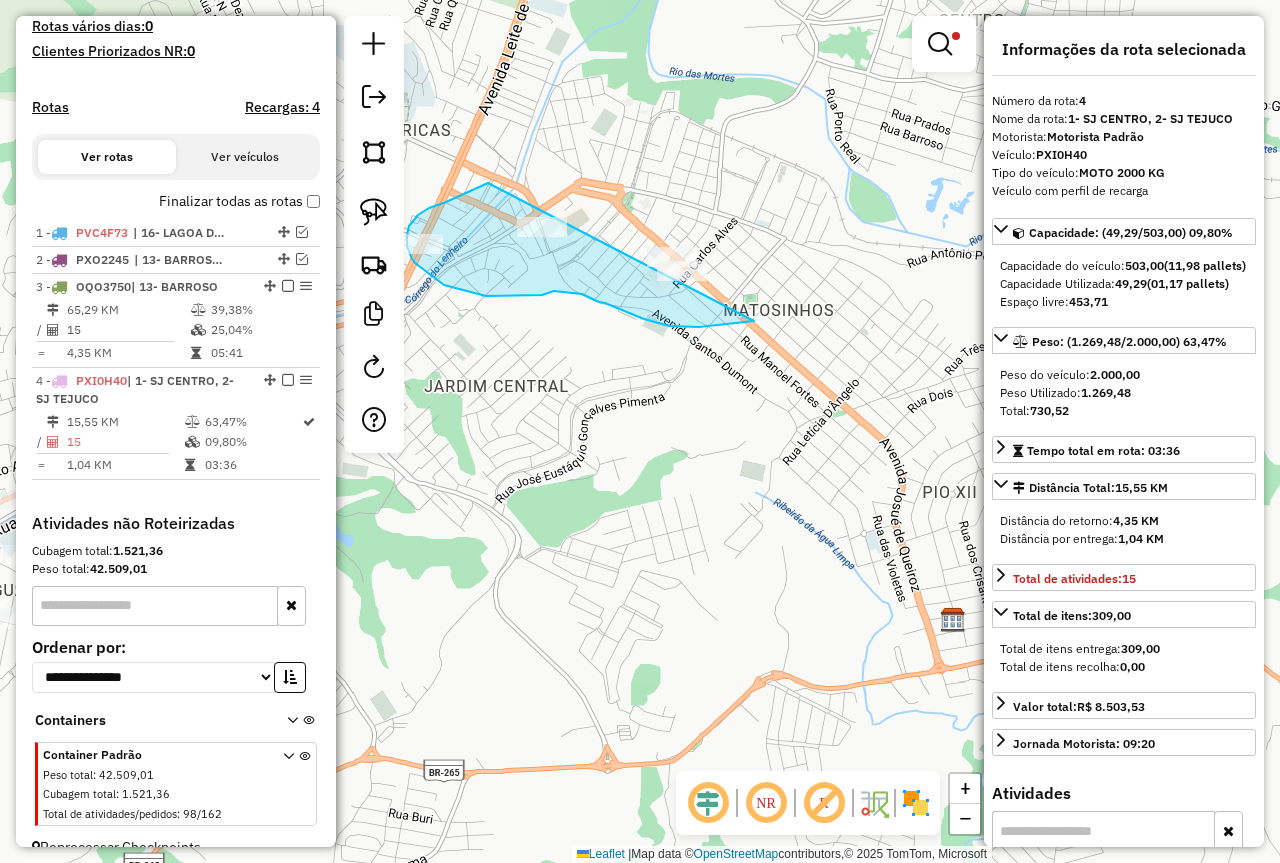 drag, startPoint x: 429, startPoint y: 208, endPoint x: 704, endPoint y: 202, distance: 275.06546 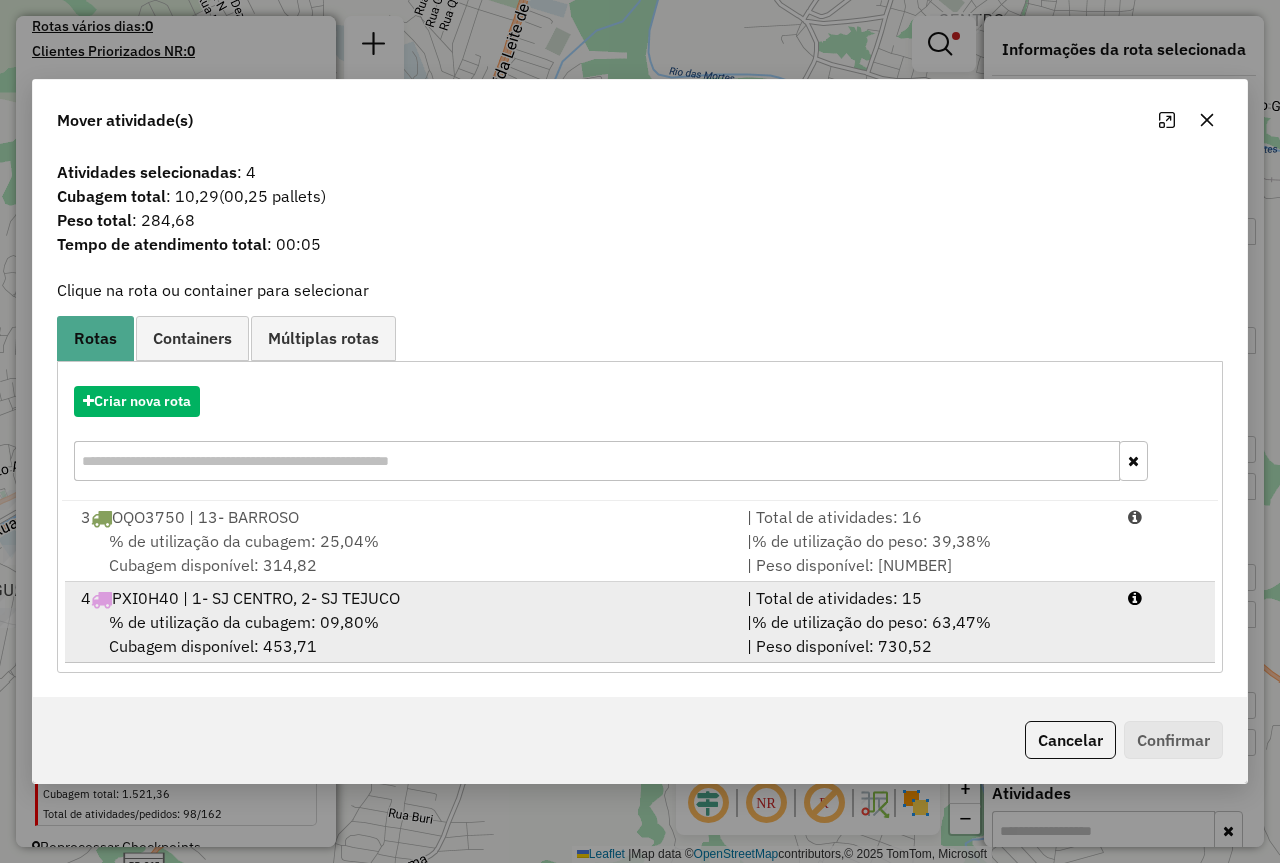 click on "|  % de utilização do peso: 63,47%  | Peso disponível: 730,52" at bounding box center (925, 634) 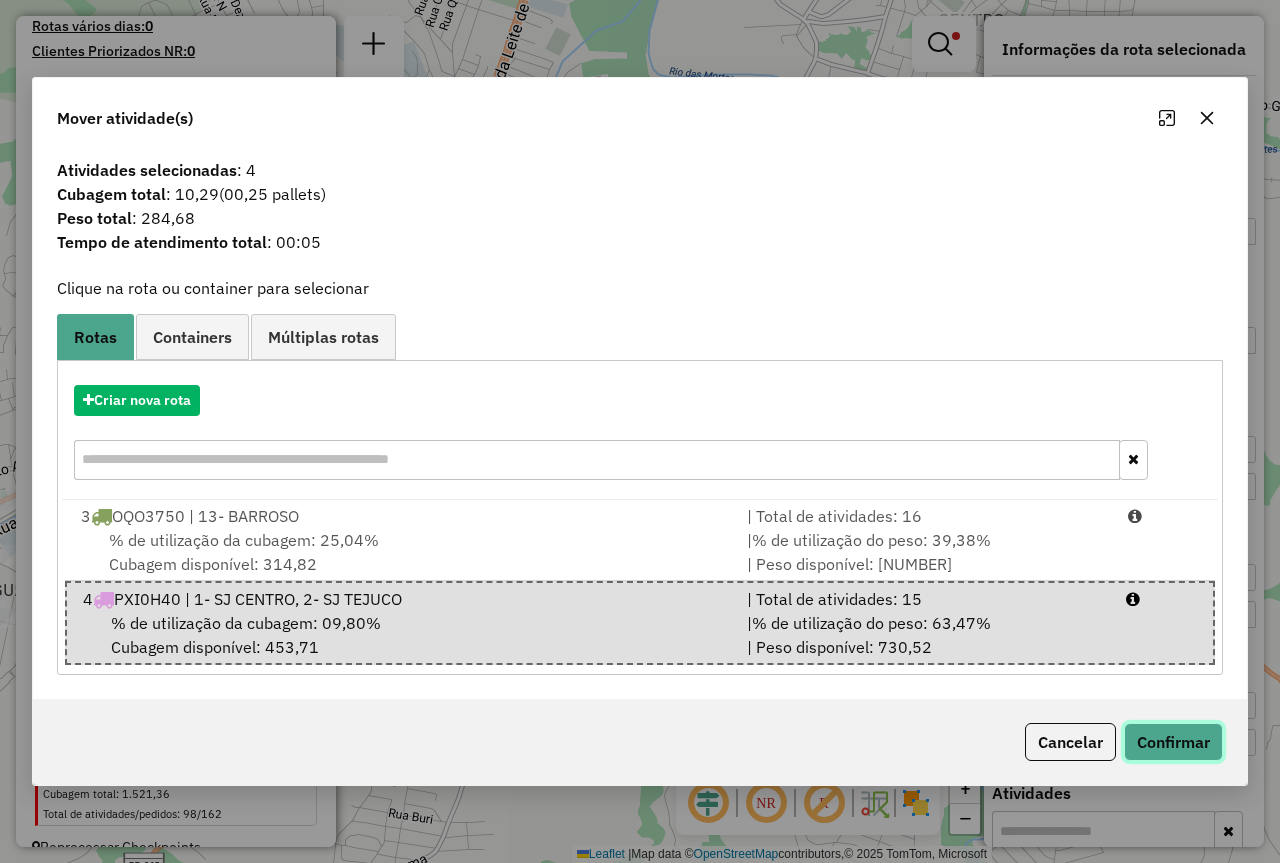 click on "Confirmar" 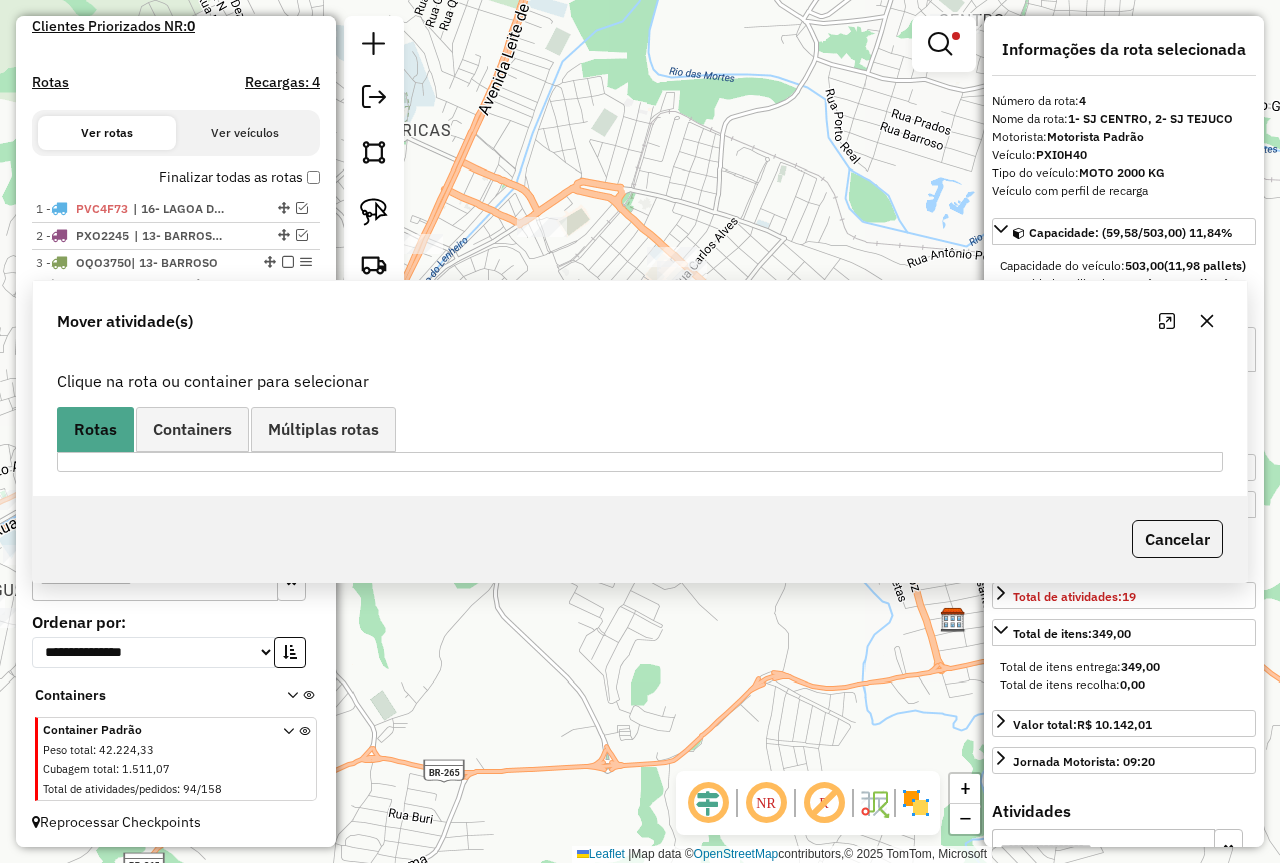 scroll, scrollTop: 572, scrollLeft: 0, axis: vertical 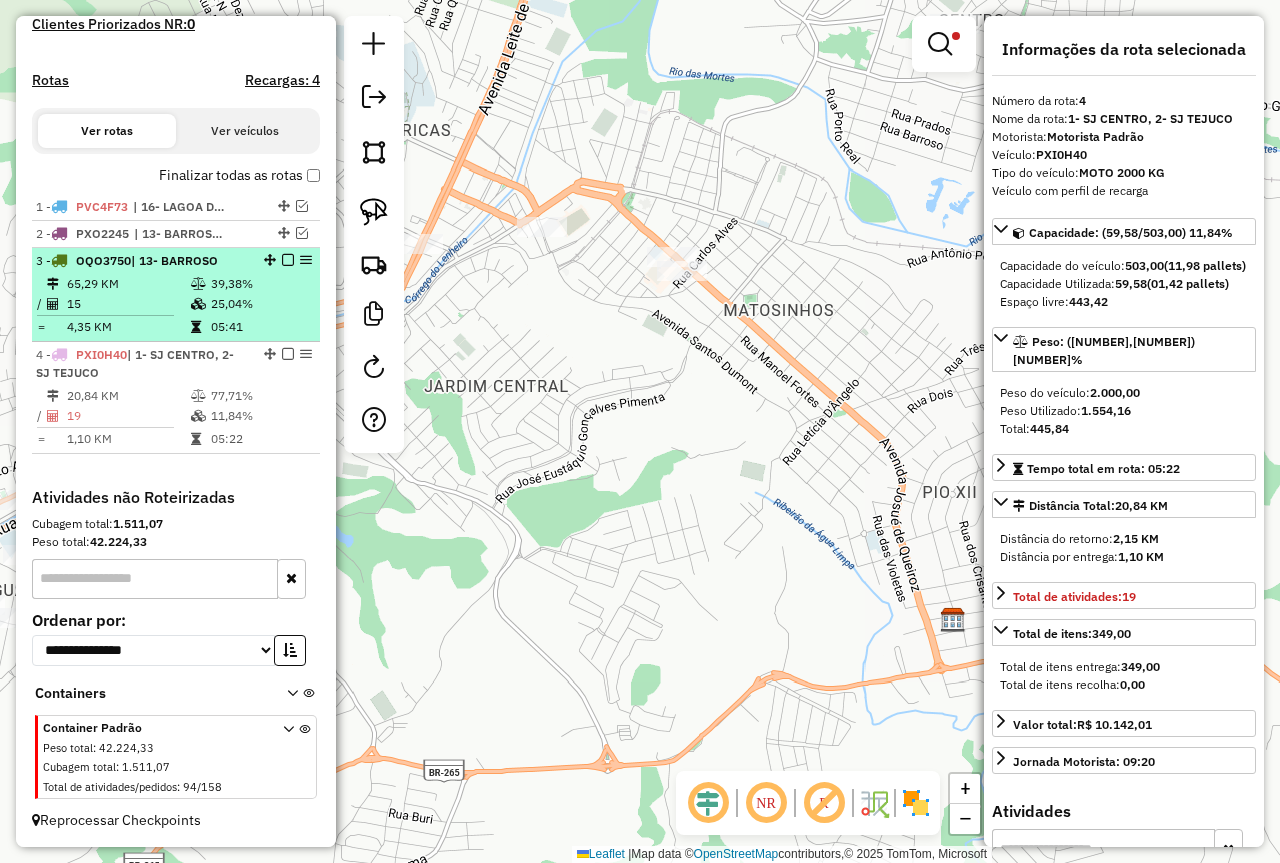 click on "25,04%" at bounding box center [260, 304] 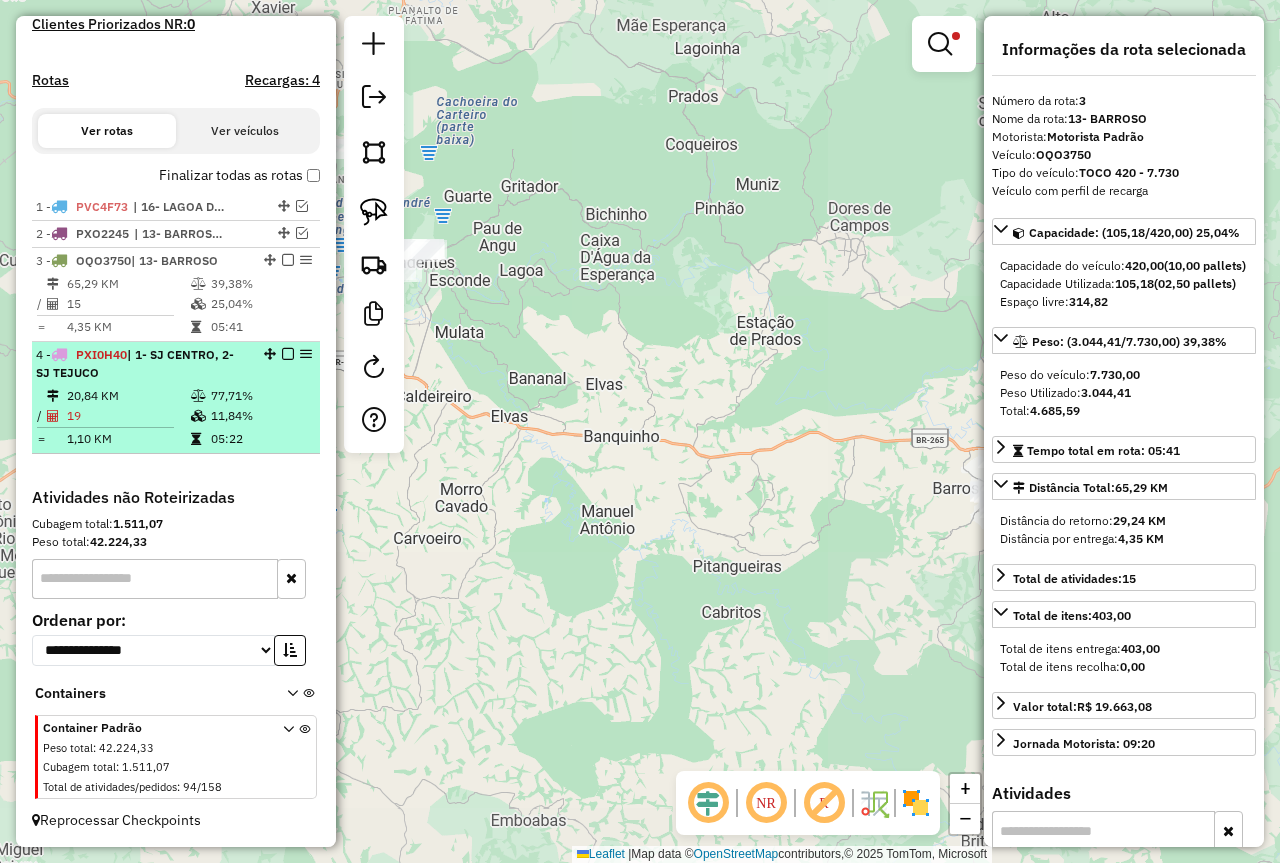 click on "77,71%" at bounding box center [260, 396] 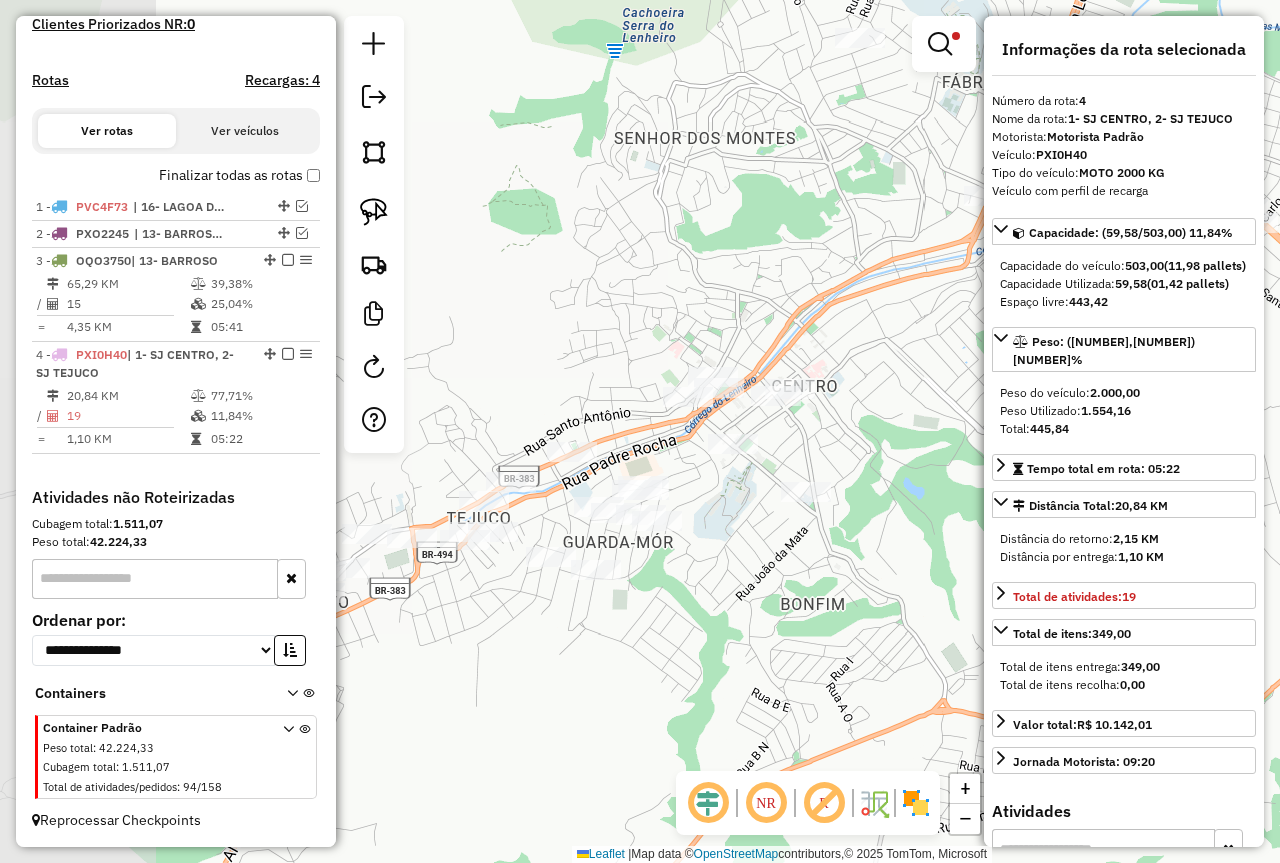 drag, startPoint x: 686, startPoint y: 464, endPoint x: 1017, endPoint y: 433, distance: 332.4485 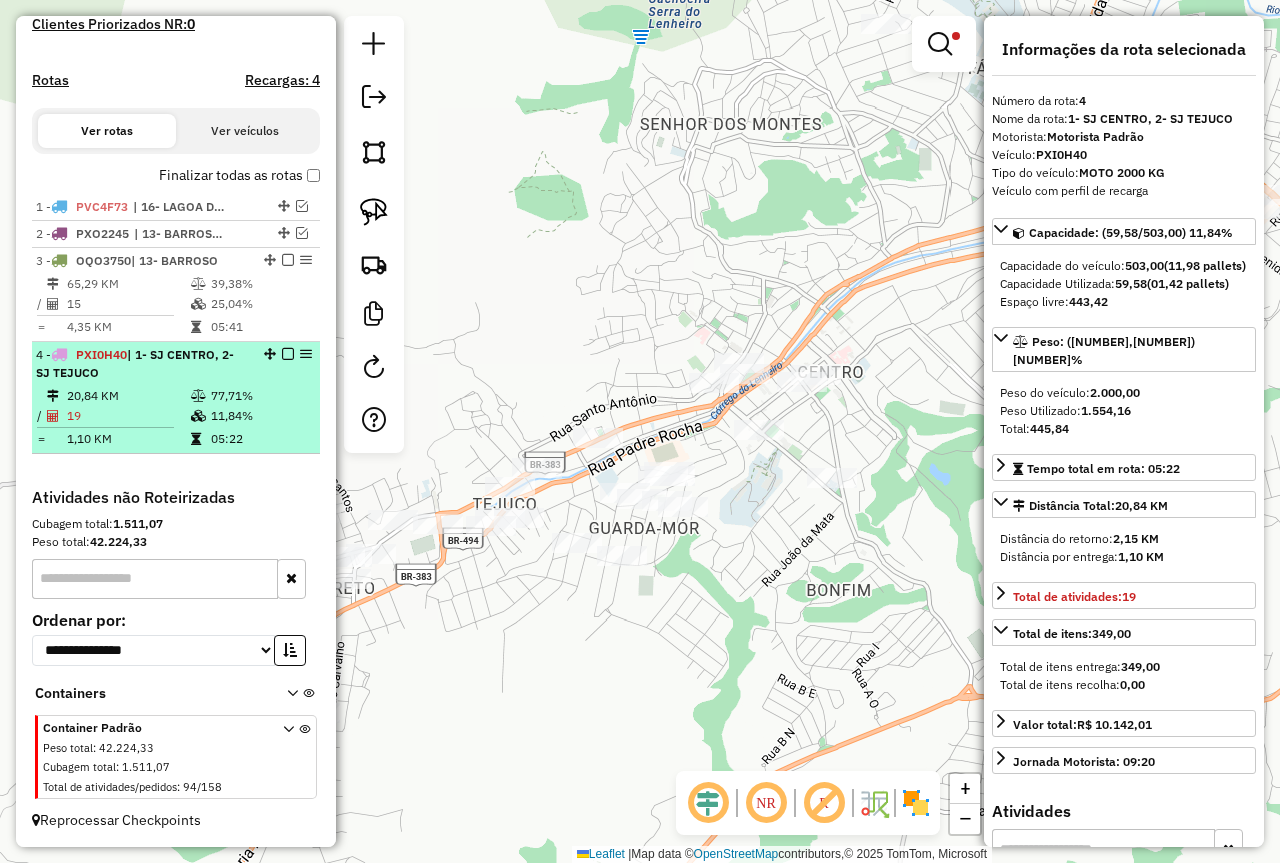 click at bounding box center (288, 354) 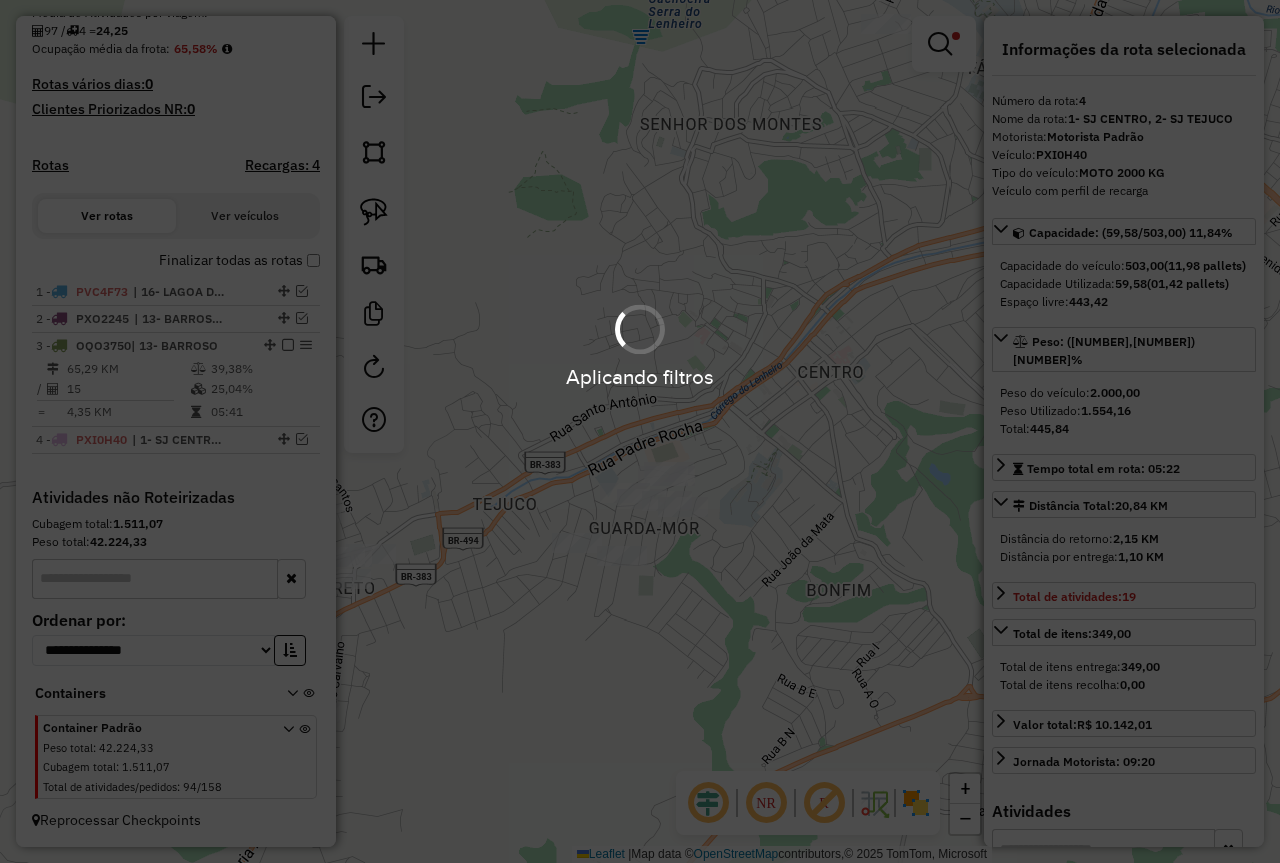 scroll, scrollTop: 487, scrollLeft: 0, axis: vertical 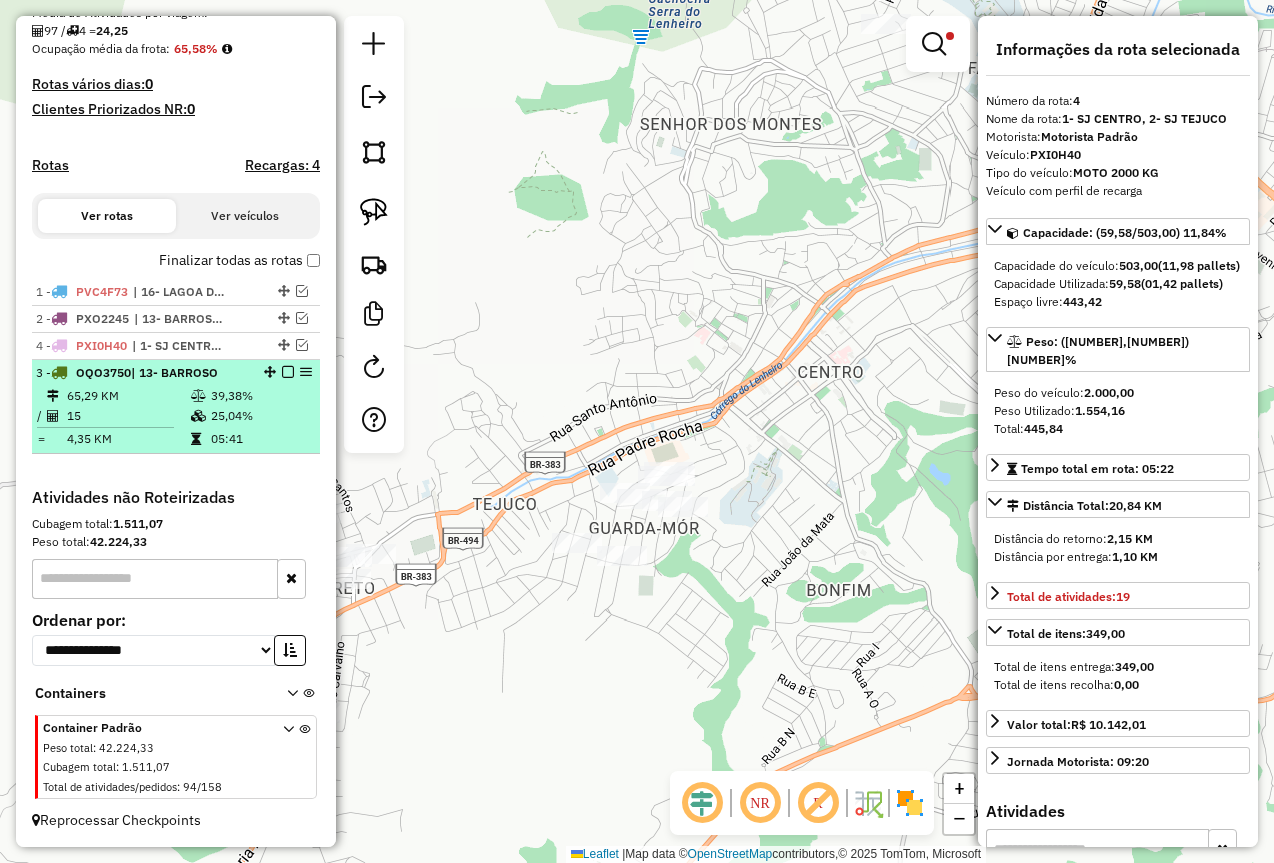 drag, startPoint x: 276, startPoint y: 441, endPoint x: 266, endPoint y: 377, distance: 64.77654 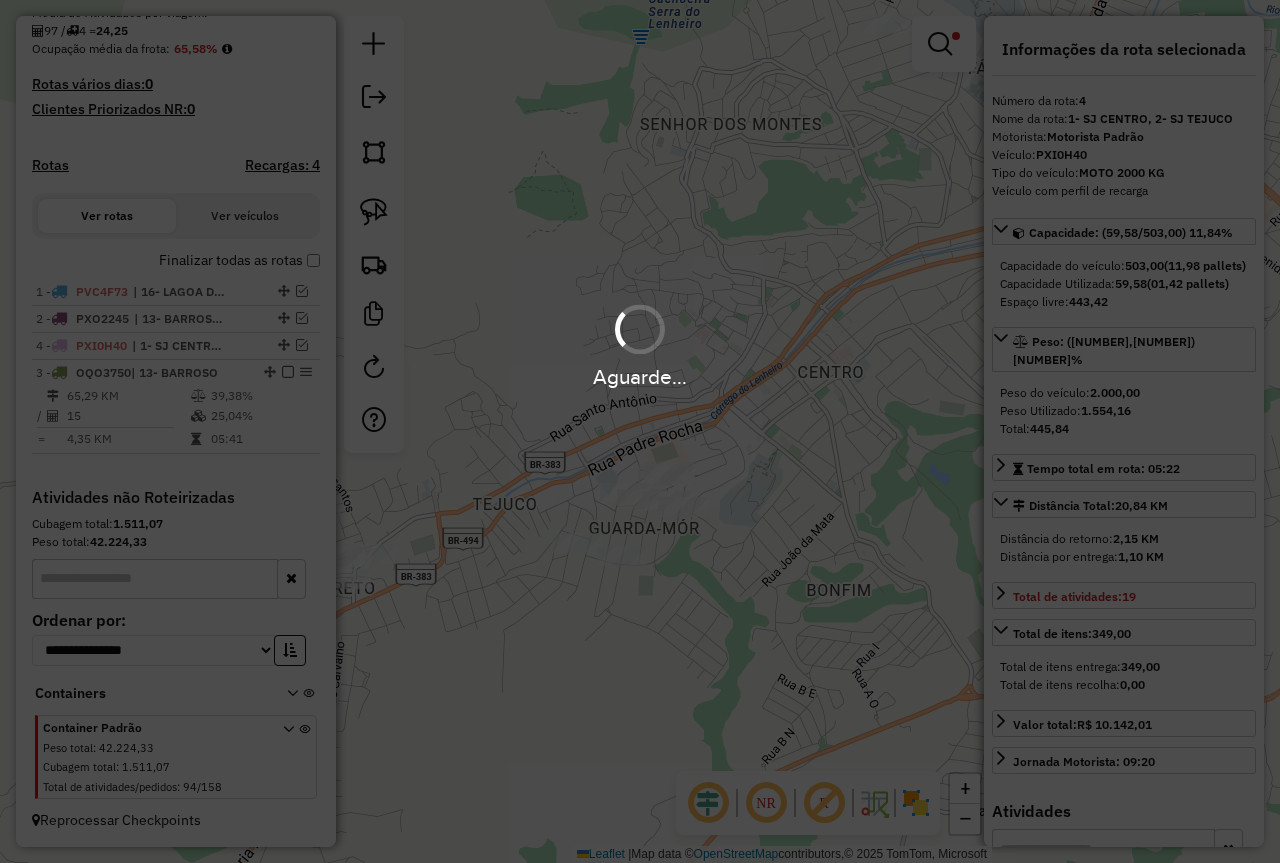 click on "Aguarde..." at bounding box center [640, 431] 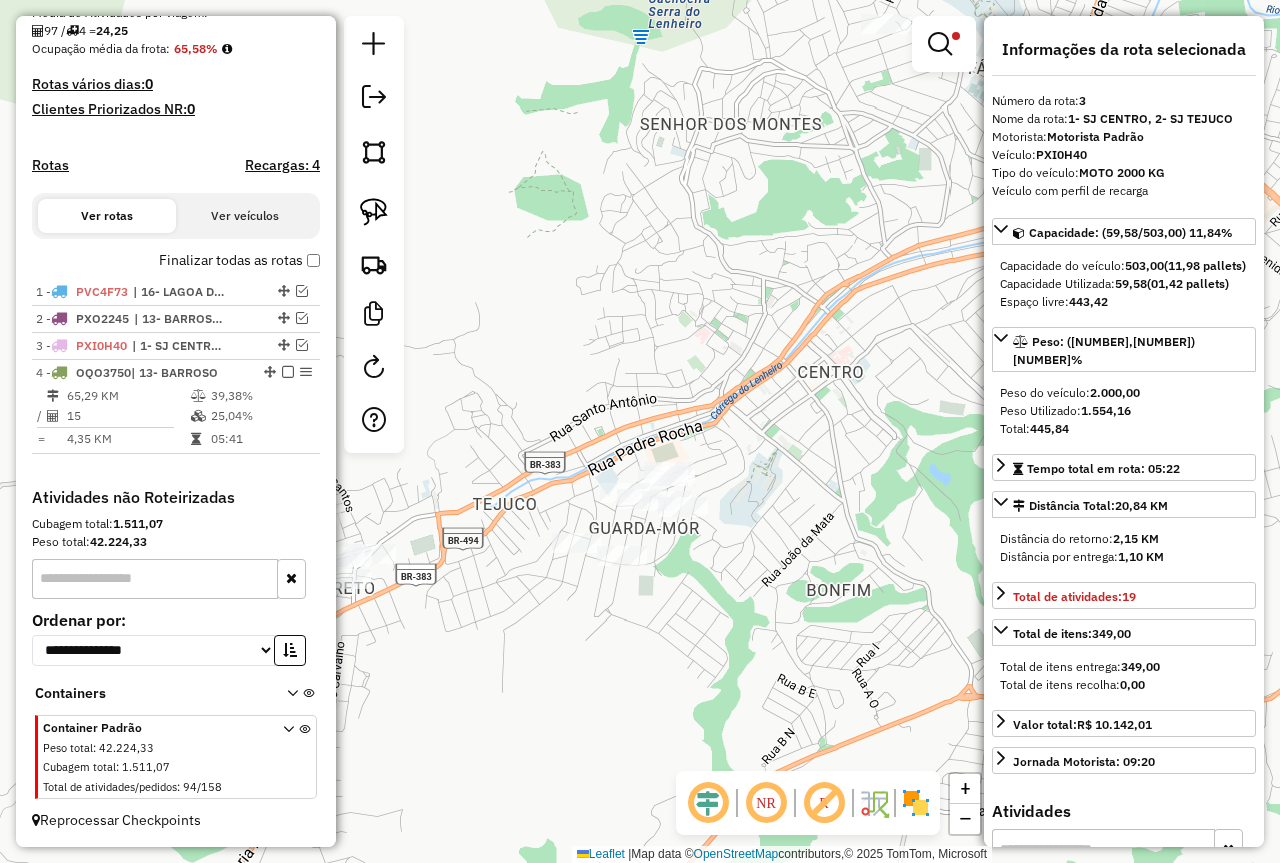 click 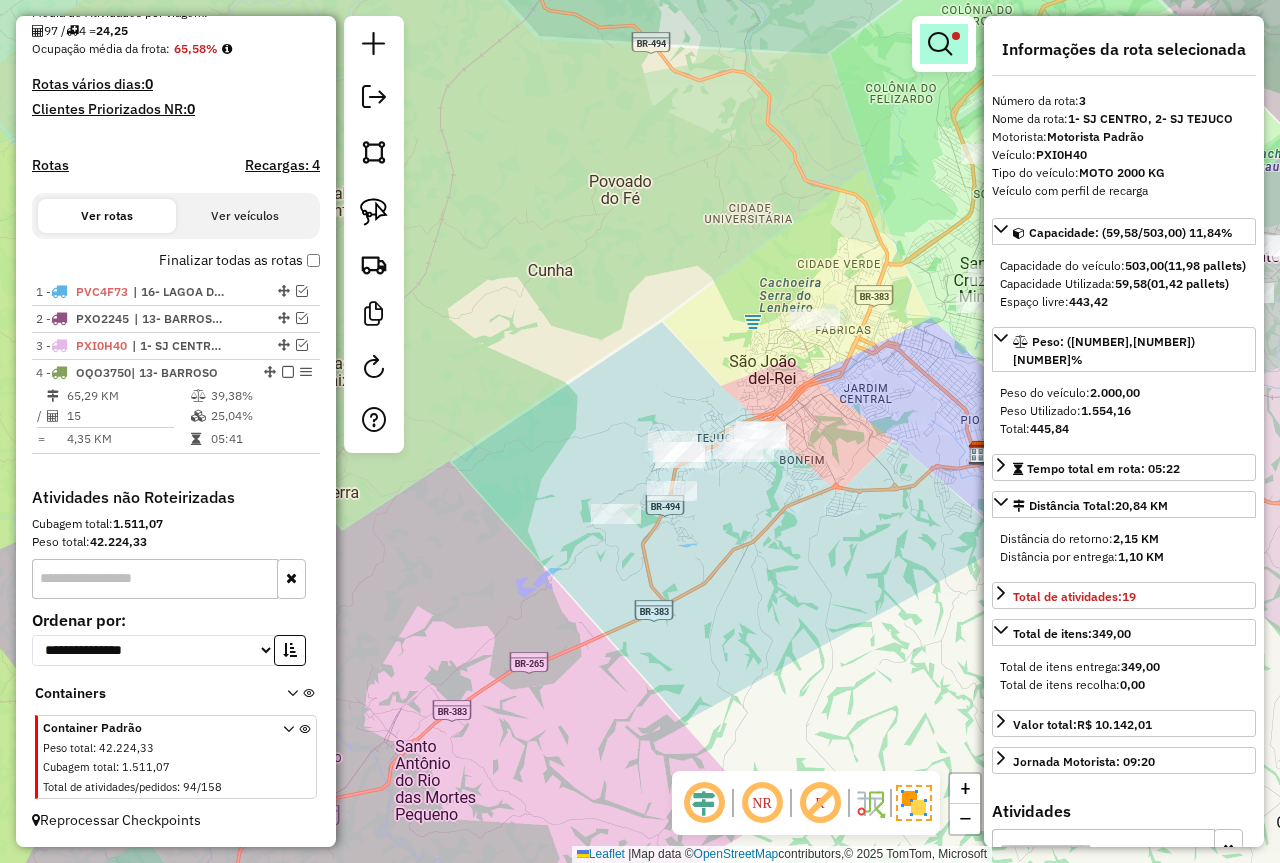 click at bounding box center [940, 44] 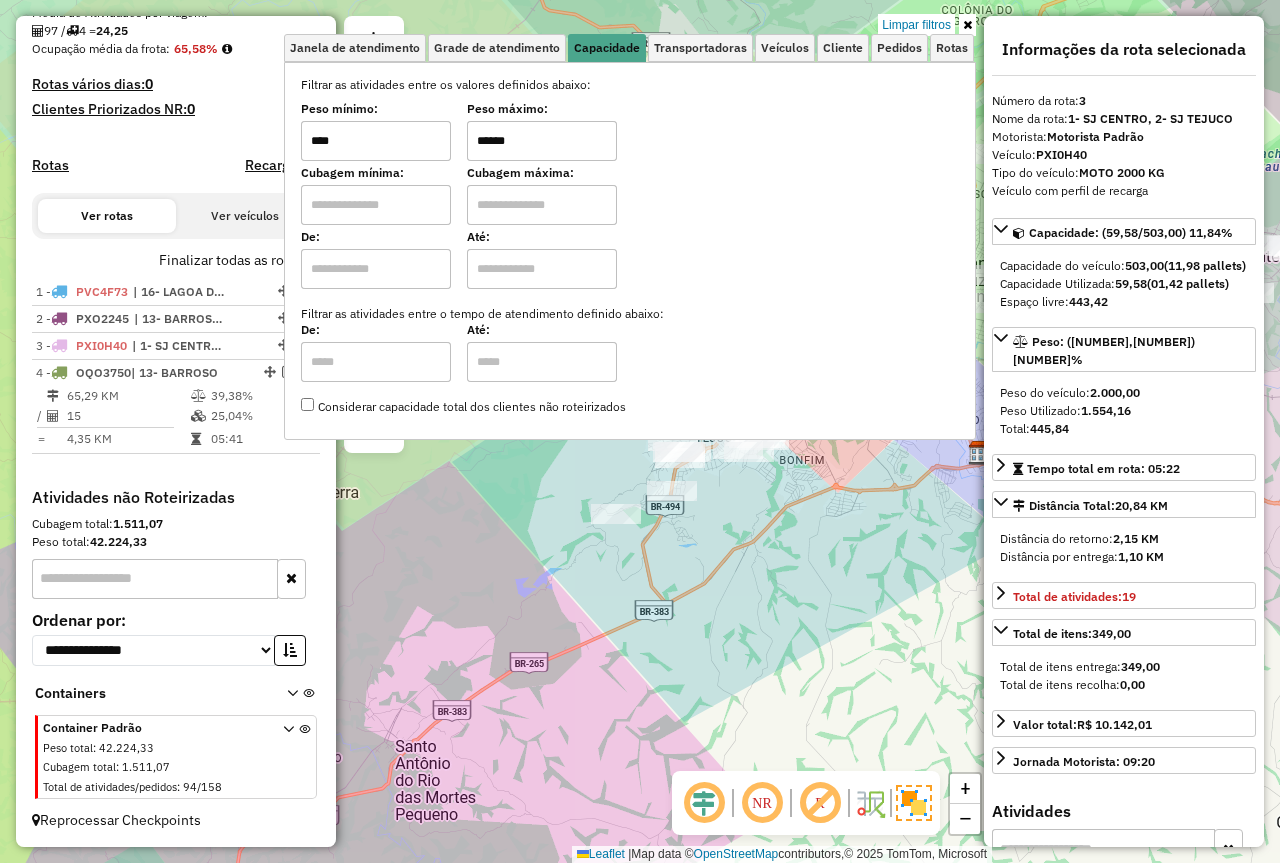 click on "Peso máximo:  ******" at bounding box center (542, 133) 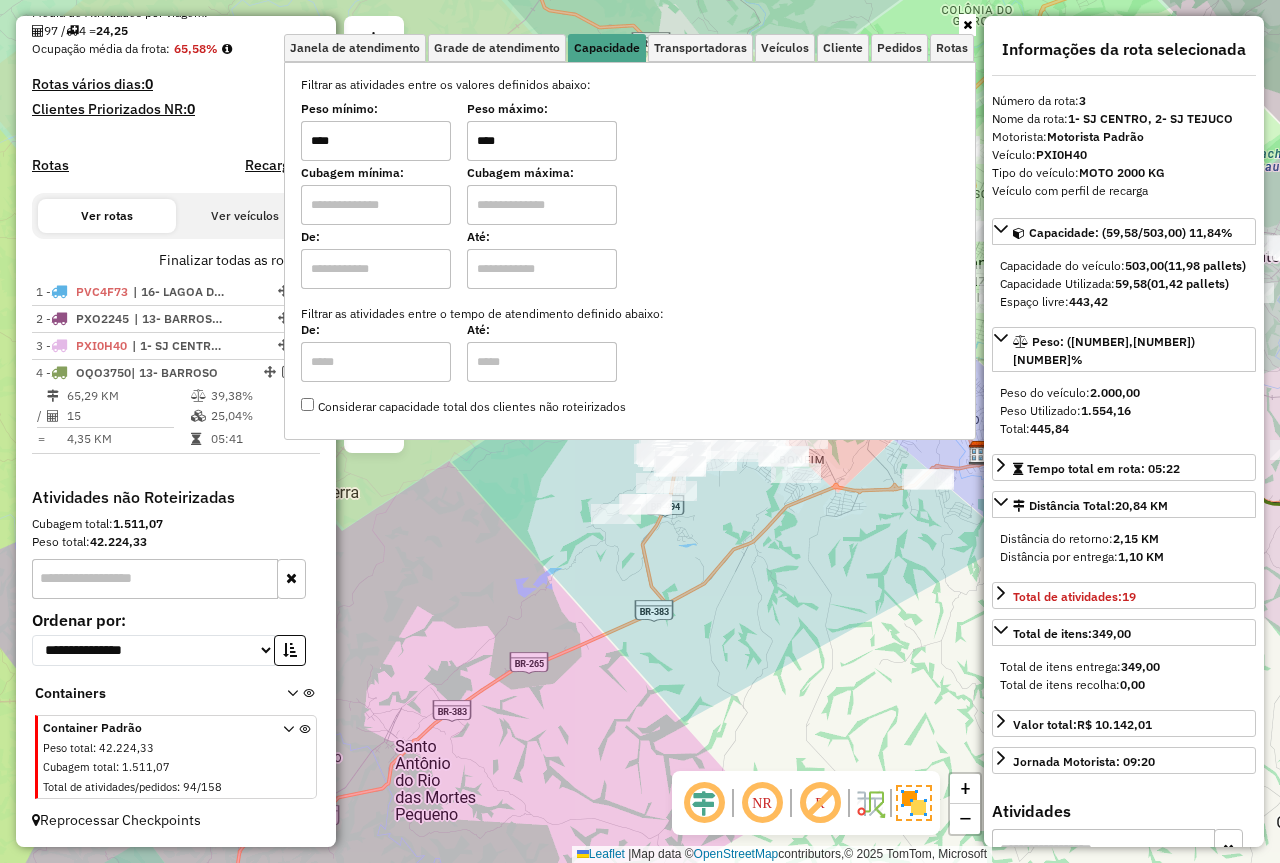 click on "Janela de atendimento Grade de atendimento Capacidade Transportadoras Veículos Cliente Pedidos  Rotas Selecione os dias de semana para filtrar as janelas de atendimento  Seg   Ter   Qua   Qui   Sex   Sáb   Dom  Informe o período da janela de atendimento: De: Até:  Filtrar exatamente a janela do cliente  Considerar janela de atendimento padrão  Selecione os dias de semana para filtrar as grades de atendimento  Seg   Ter   Qua   Qui   Sex   Sáb   Dom   Considerar clientes sem dia de atendimento cadastrado  Clientes fora do dia de atendimento selecionado Filtrar as atividades entre os valores definidos abaixo:  Peso mínimo:  ****  Peso máximo:  ****  Cubagem mínima:   Cubagem máxima:   De:   Até:  Filtrar as atividades entre o tempo de atendimento definido abaixo:  De:   Até:   Considerar capacidade total dos clientes não roteirizados Transportadora: Selecione um ou mais itens Tipo de veículo: Selecione um ou mais itens Veículo: Selecione um ou mais itens Motorista: Selecione um ou mais itens De:" 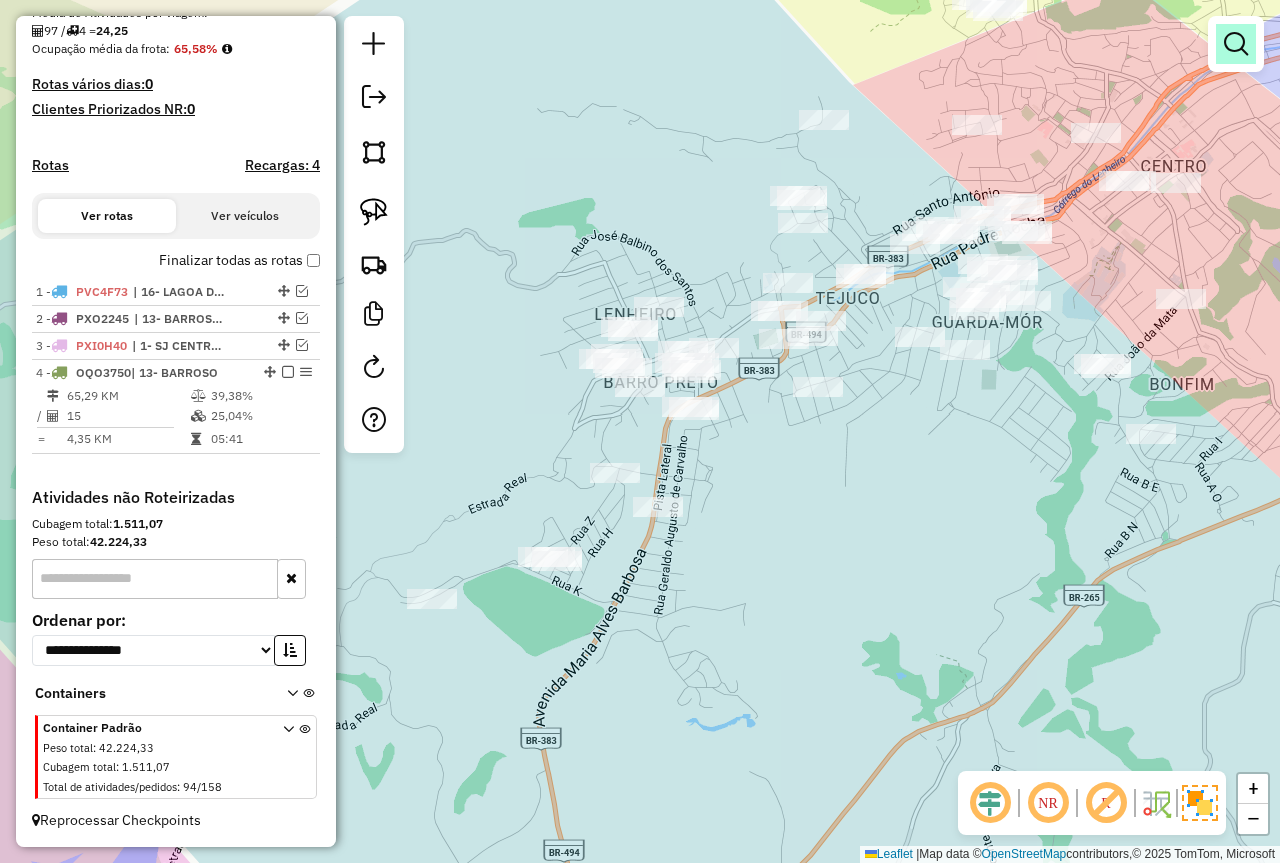 click at bounding box center [1236, 44] 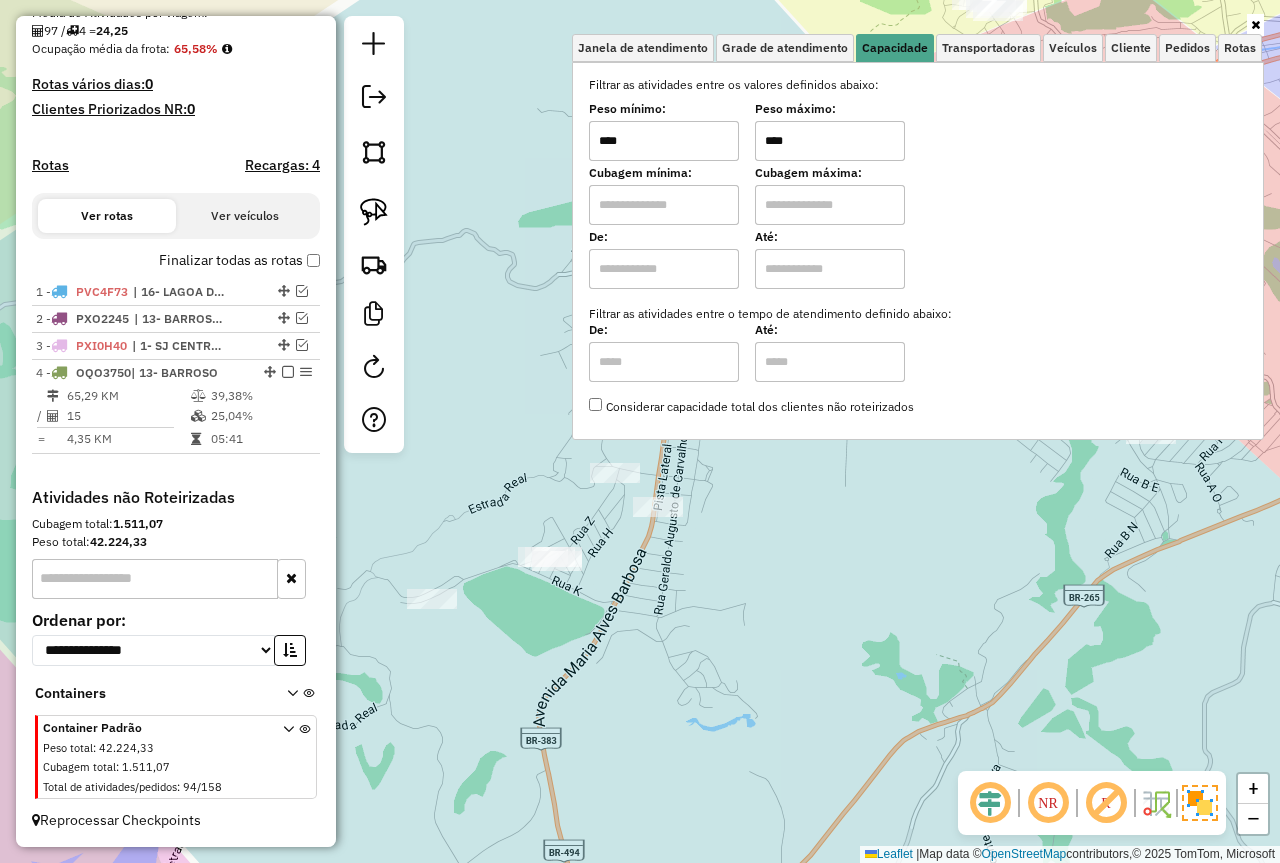 click on "Peso mínimo:  ****  Peso máximo:  ****" at bounding box center (918, 133) 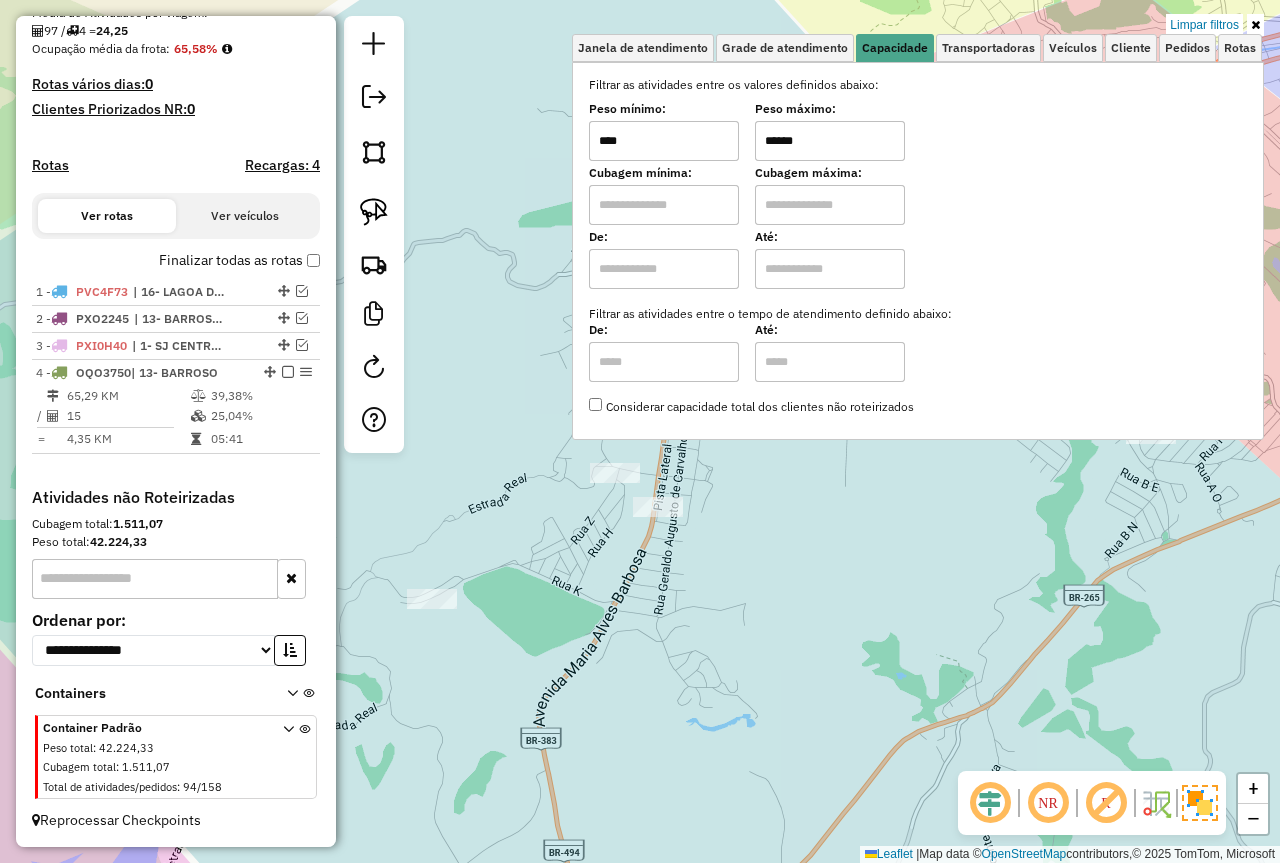 type on "******" 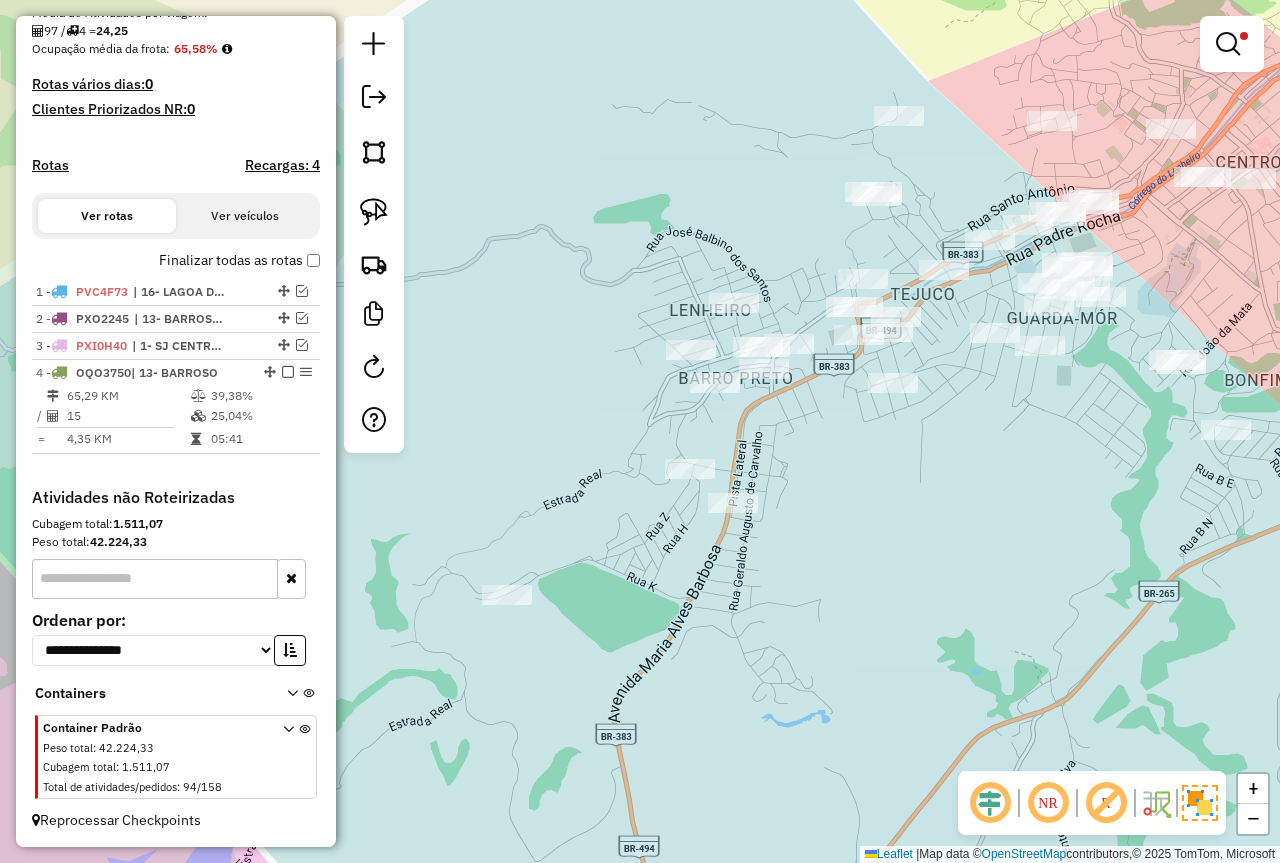 drag, startPoint x: 537, startPoint y: 397, endPoint x: 563, endPoint y: 339, distance: 63.560993 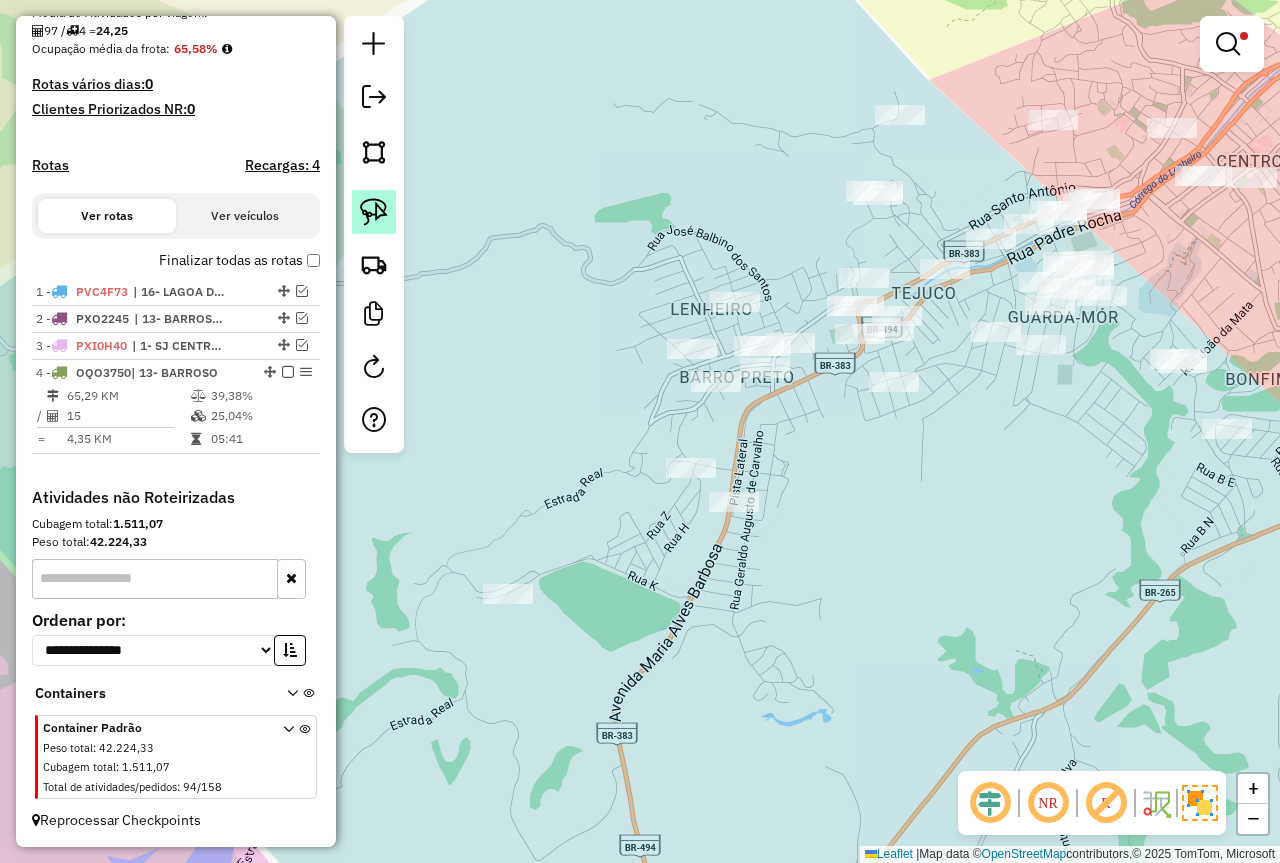 click 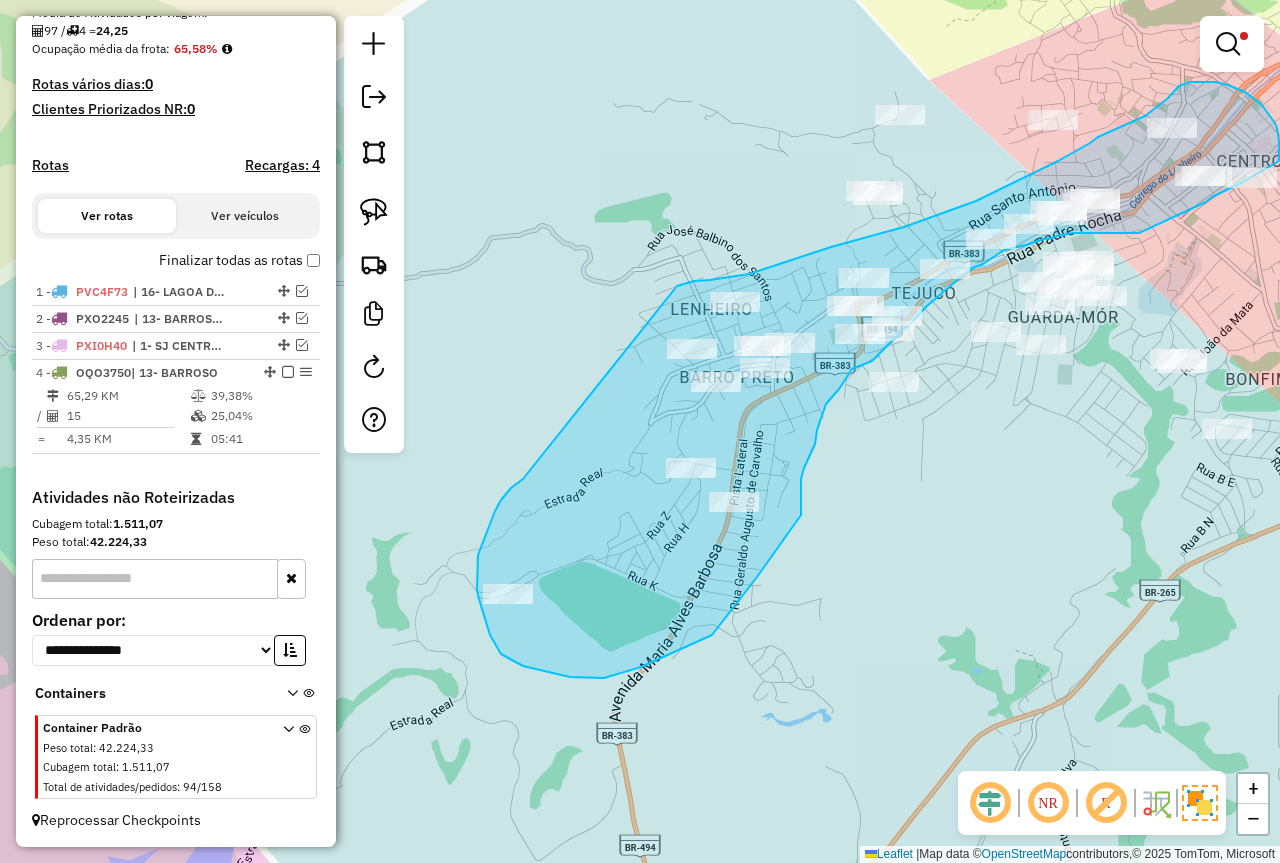 drag, startPoint x: 507, startPoint y: 492, endPoint x: 654, endPoint y: 345, distance: 207.88939 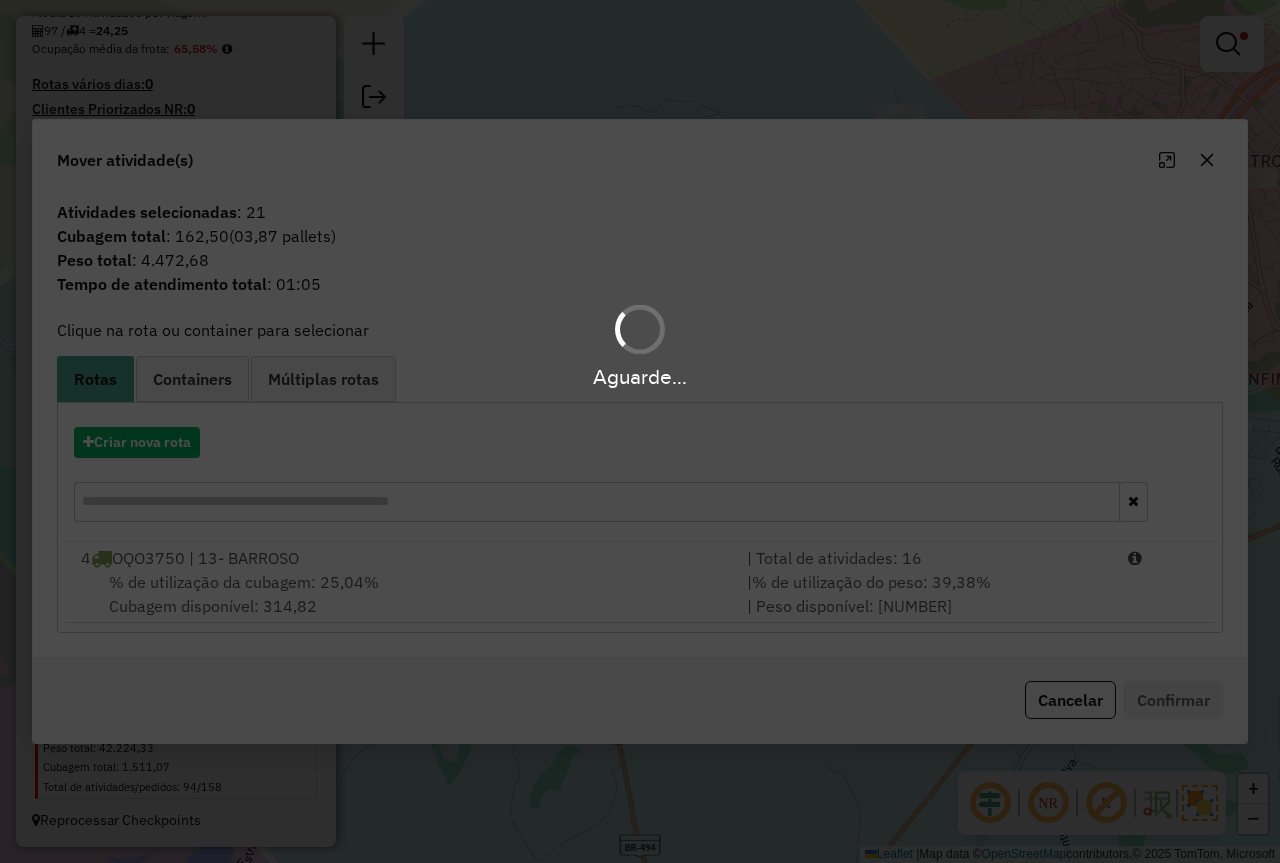 click on "Aguarde..." at bounding box center [640, 431] 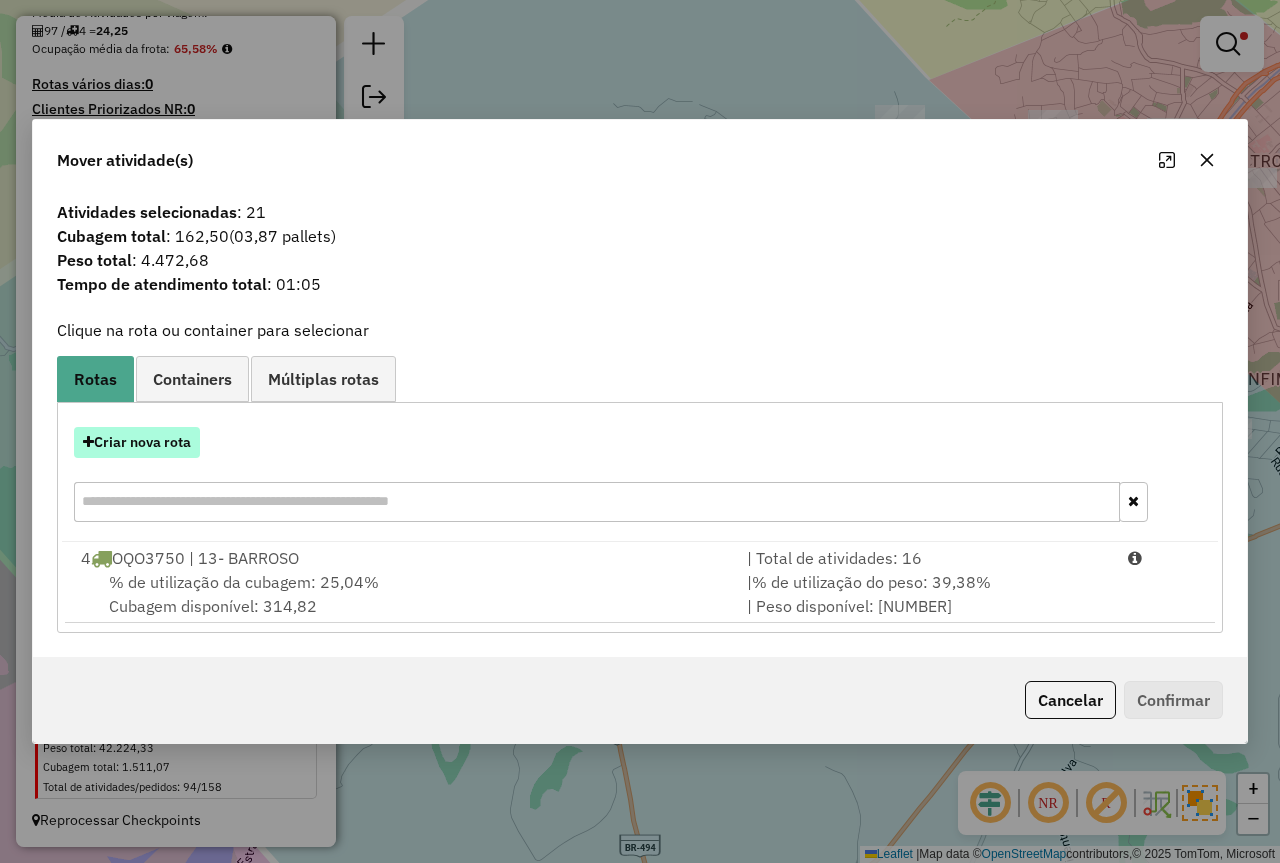 click on "Criar nova rota" at bounding box center (137, 442) 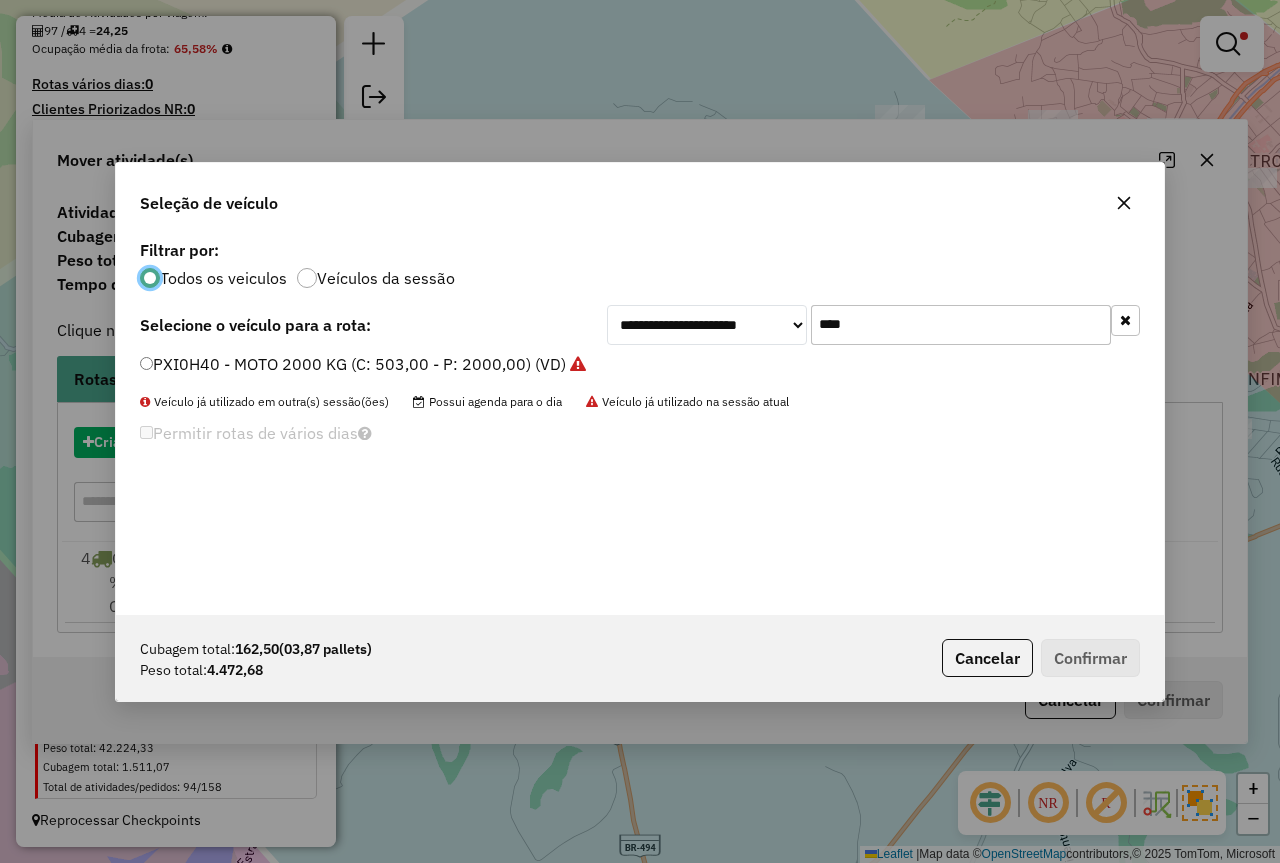 scroll, scrollTop: 11, scrollLeft: 6, axis: both 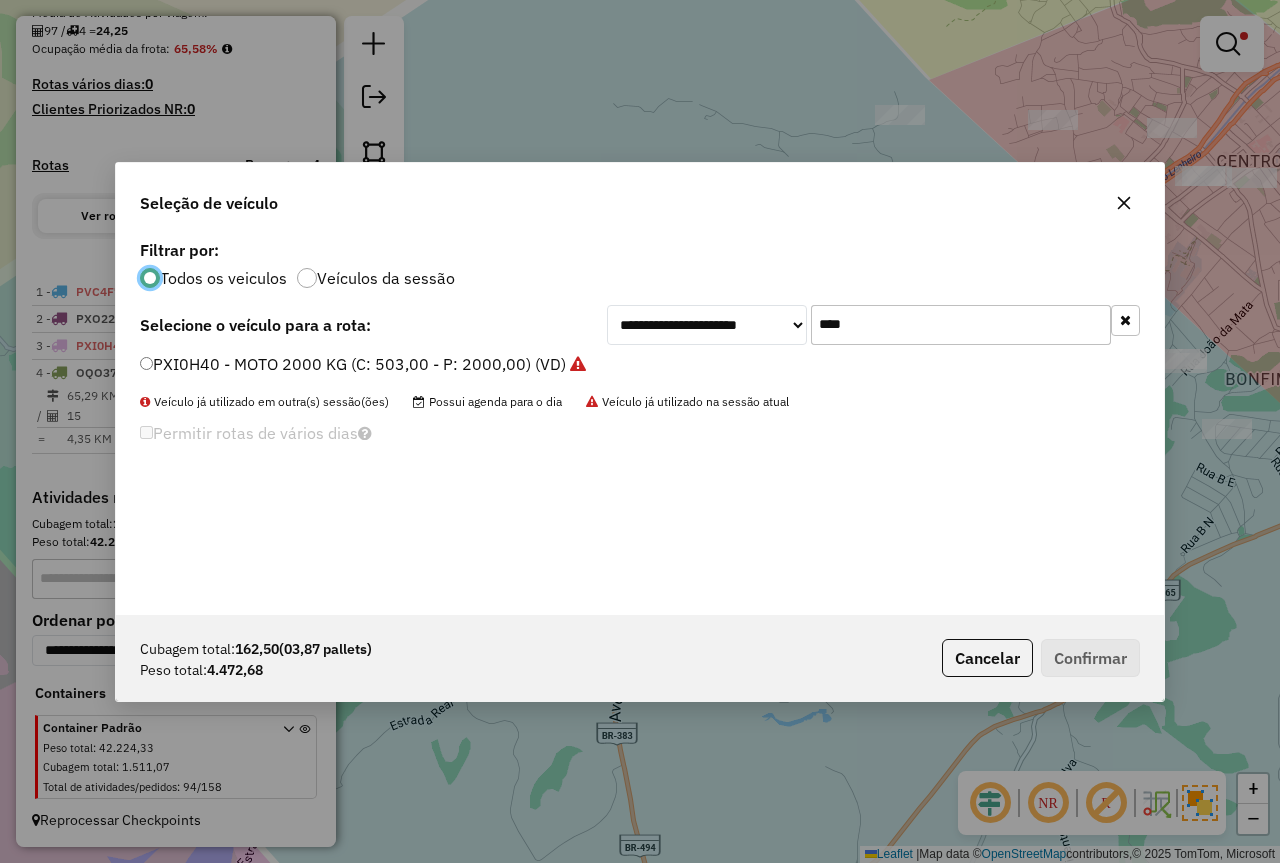 drag, startPoint x: 886, startPoint y: 342, endPoint x: 697, endPoint y: 331, distance: 189.31984 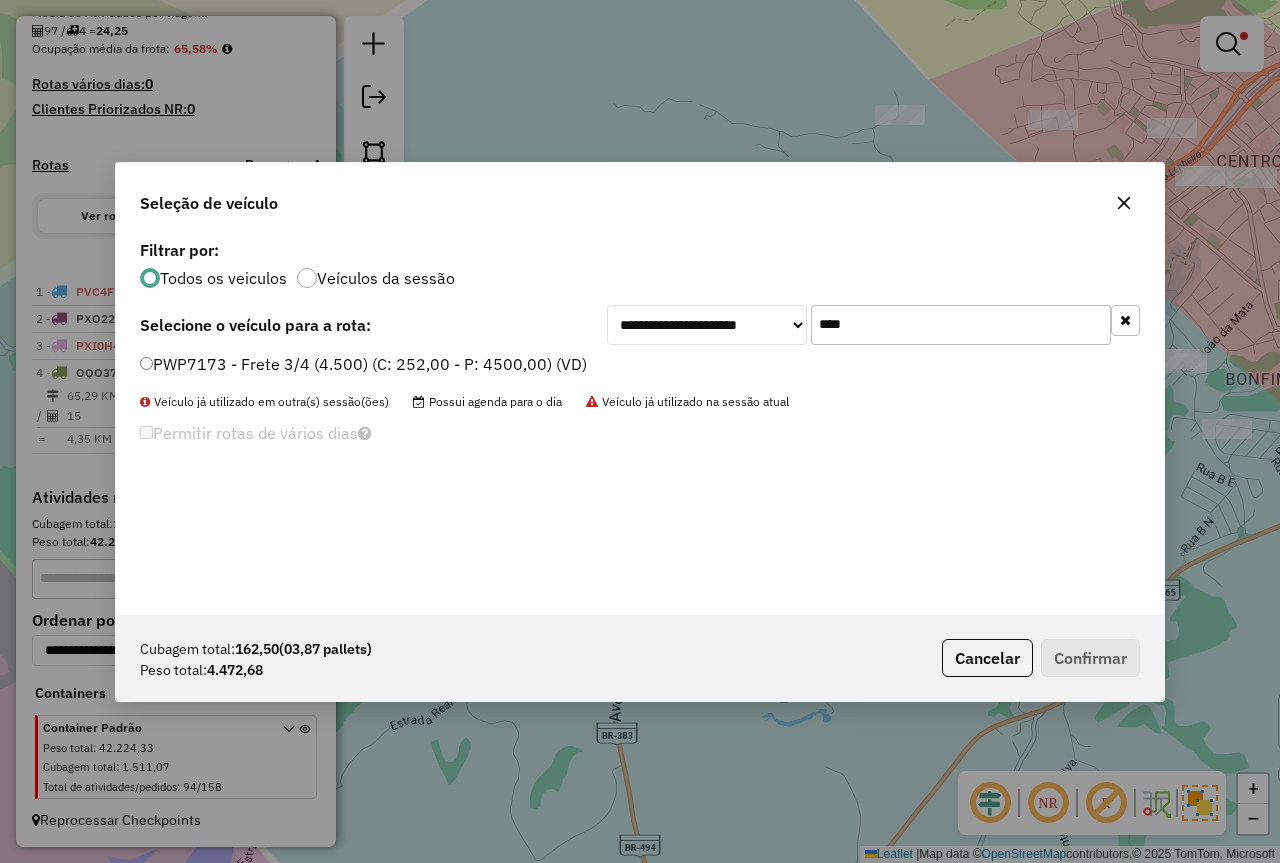 type on "****" 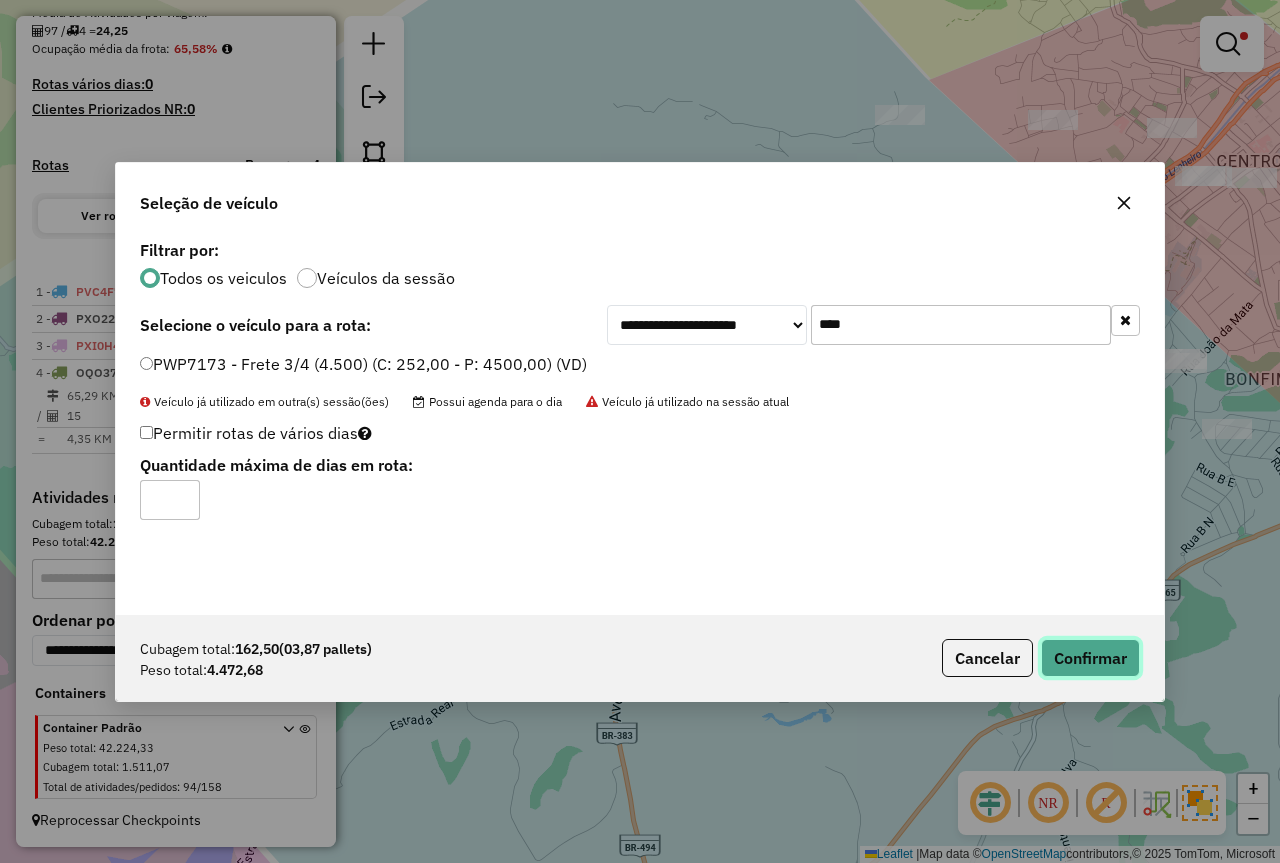 click on "Confirmar" 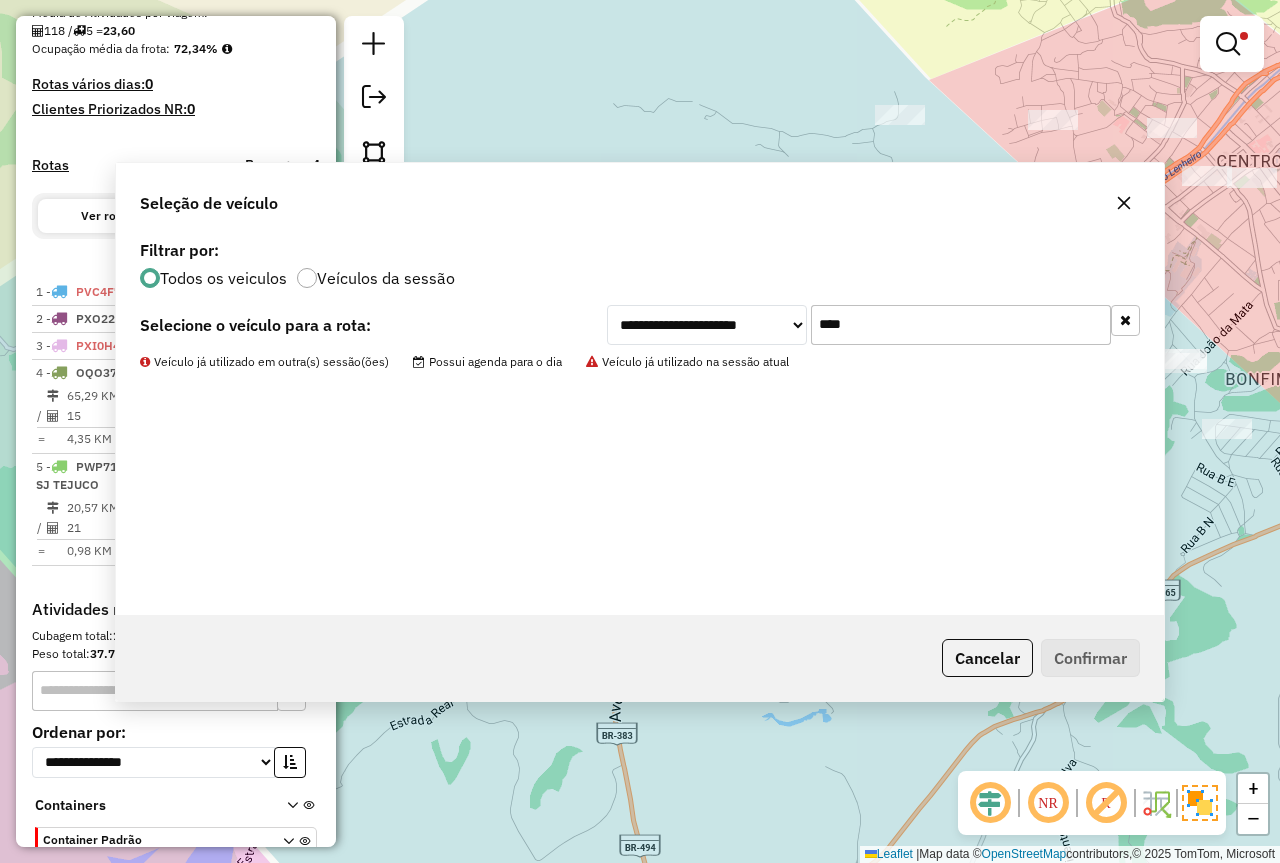 scroll, scrollTop: 572, scrollLeft: 0, axis: vertical 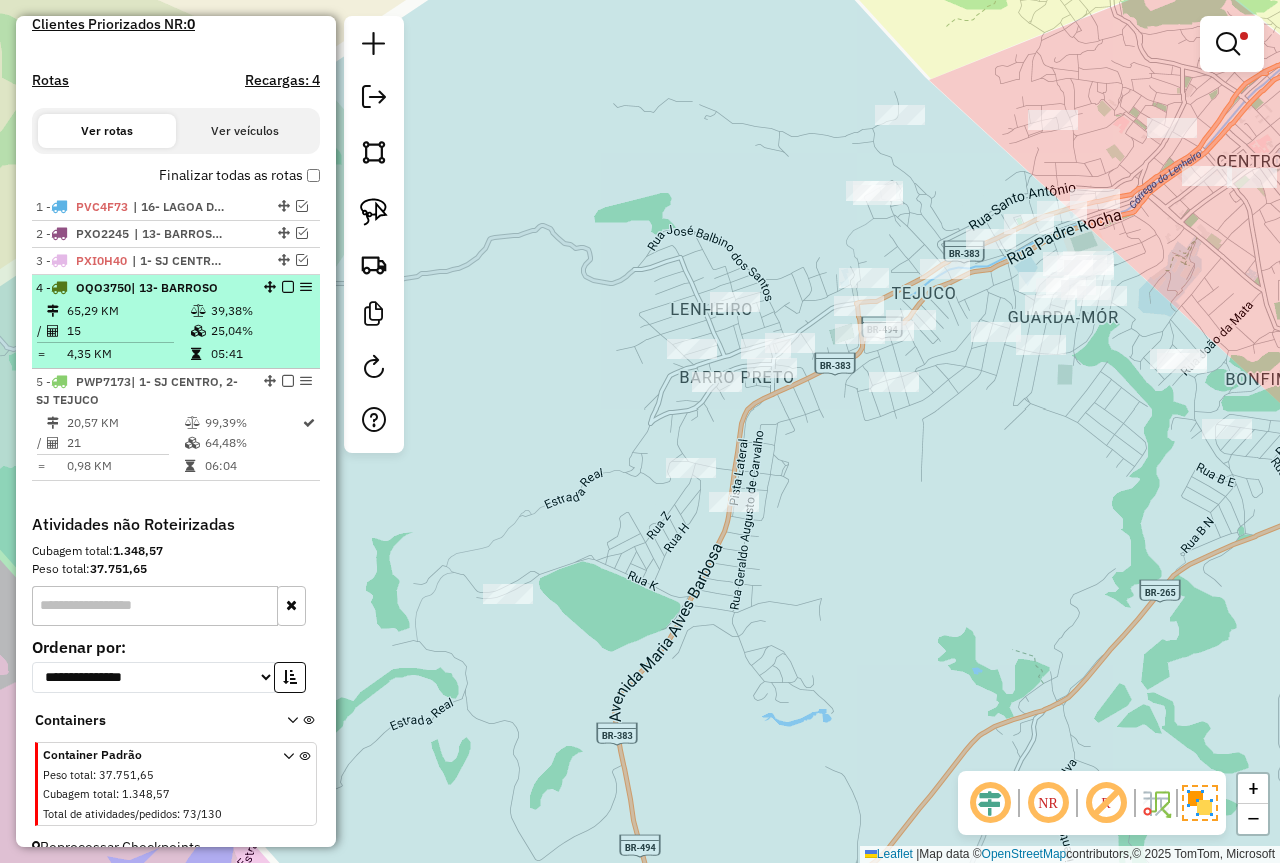 click at bounding box center [288, 287] 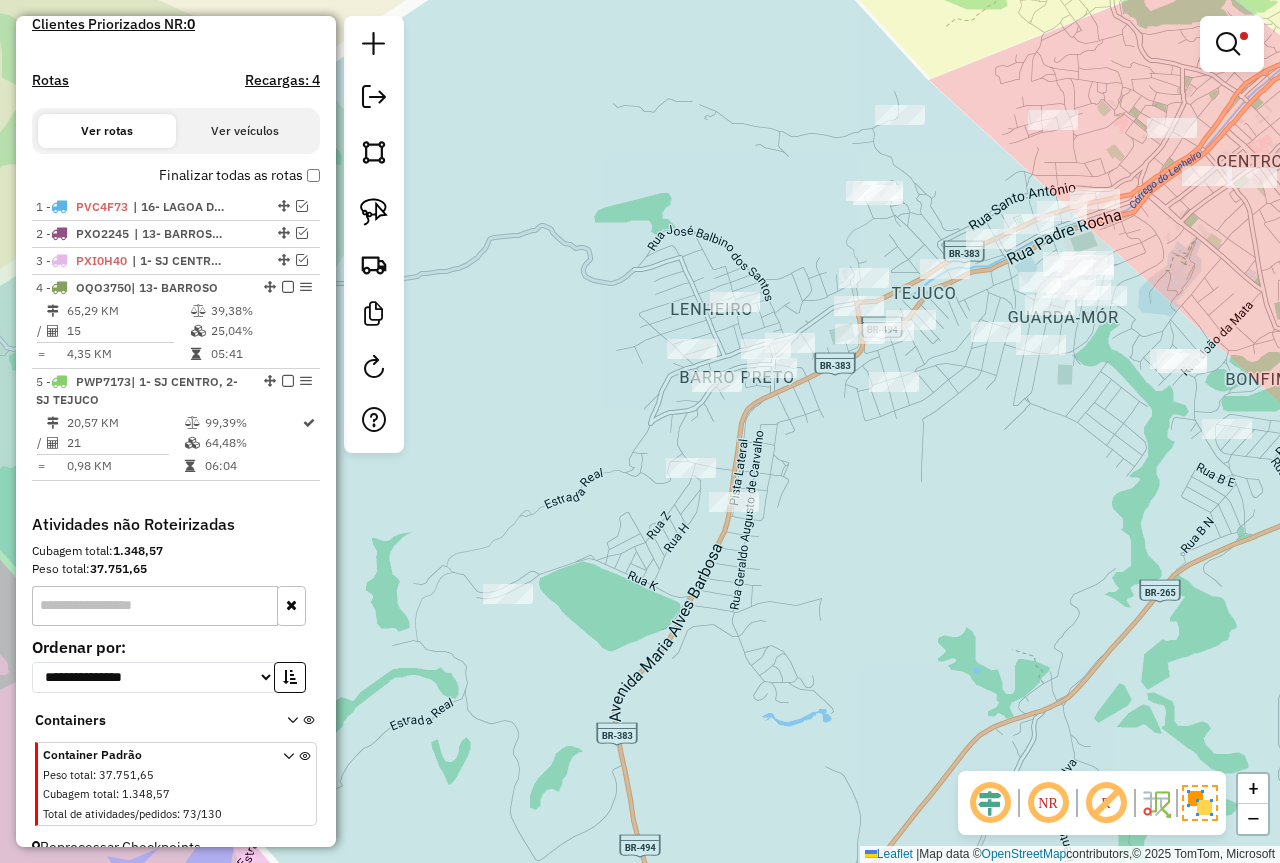 scroll, scrollTop: 532, scrollLeft: 0, axis: vertical 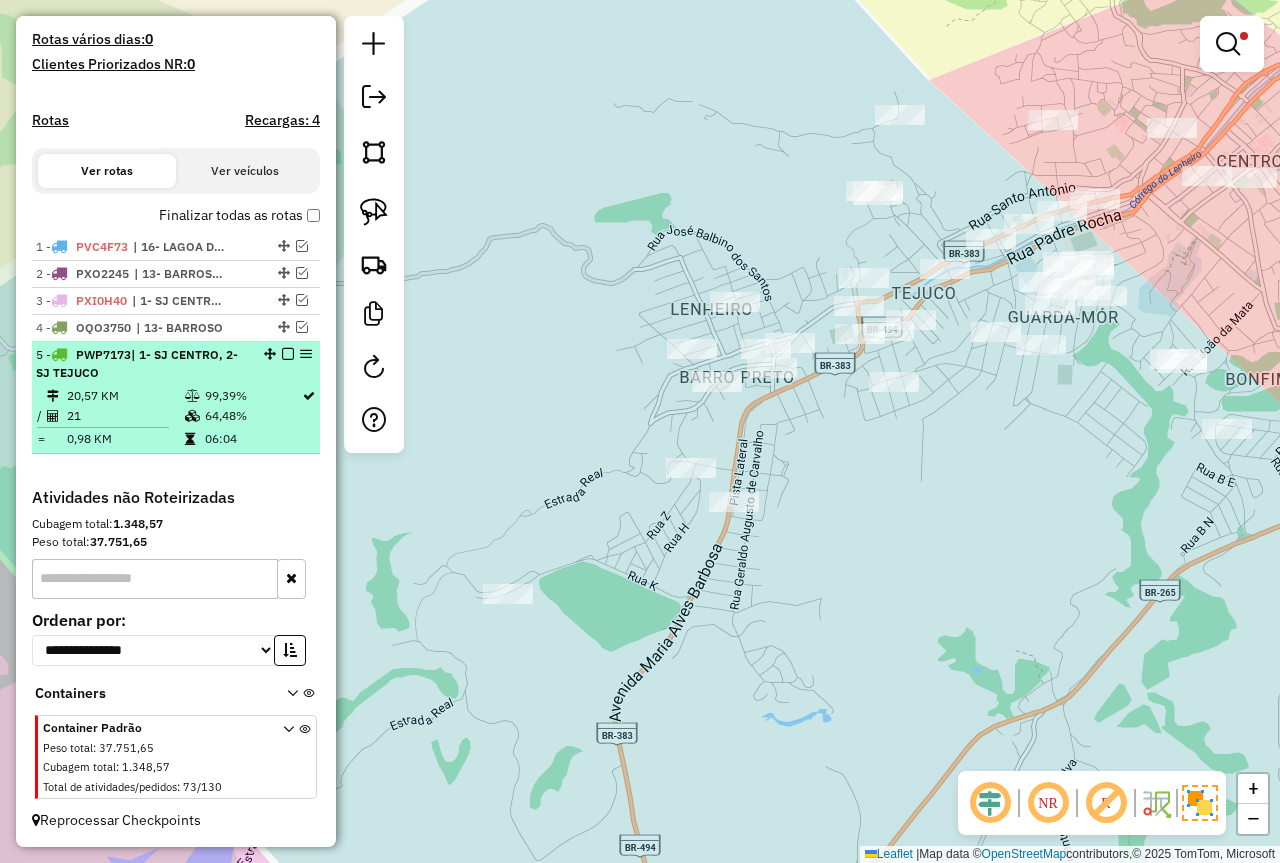 click at bounding box center [288, 354] 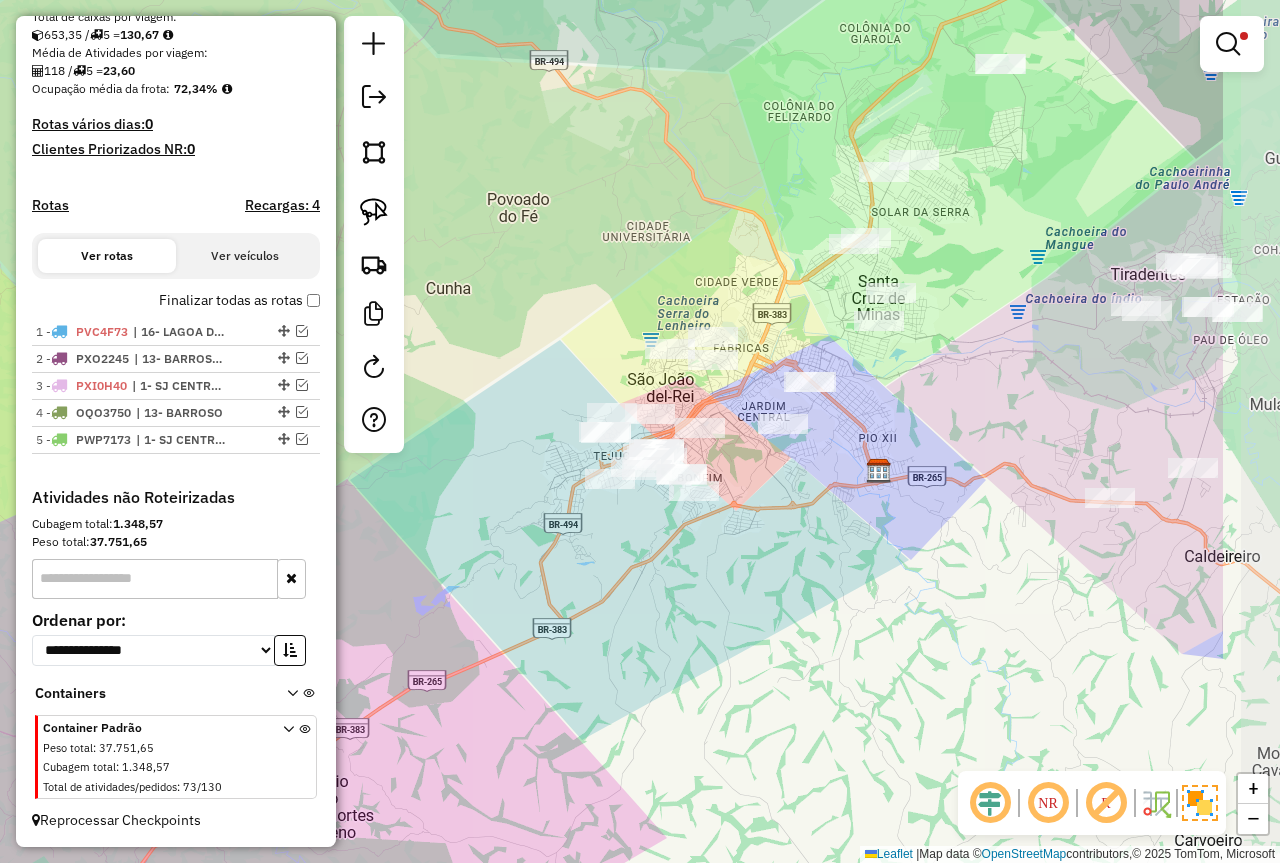 drag, startPoint x: 813, startPoint y: 494, endPoint x: 692, endPoint y: 529, distance: 125.96031 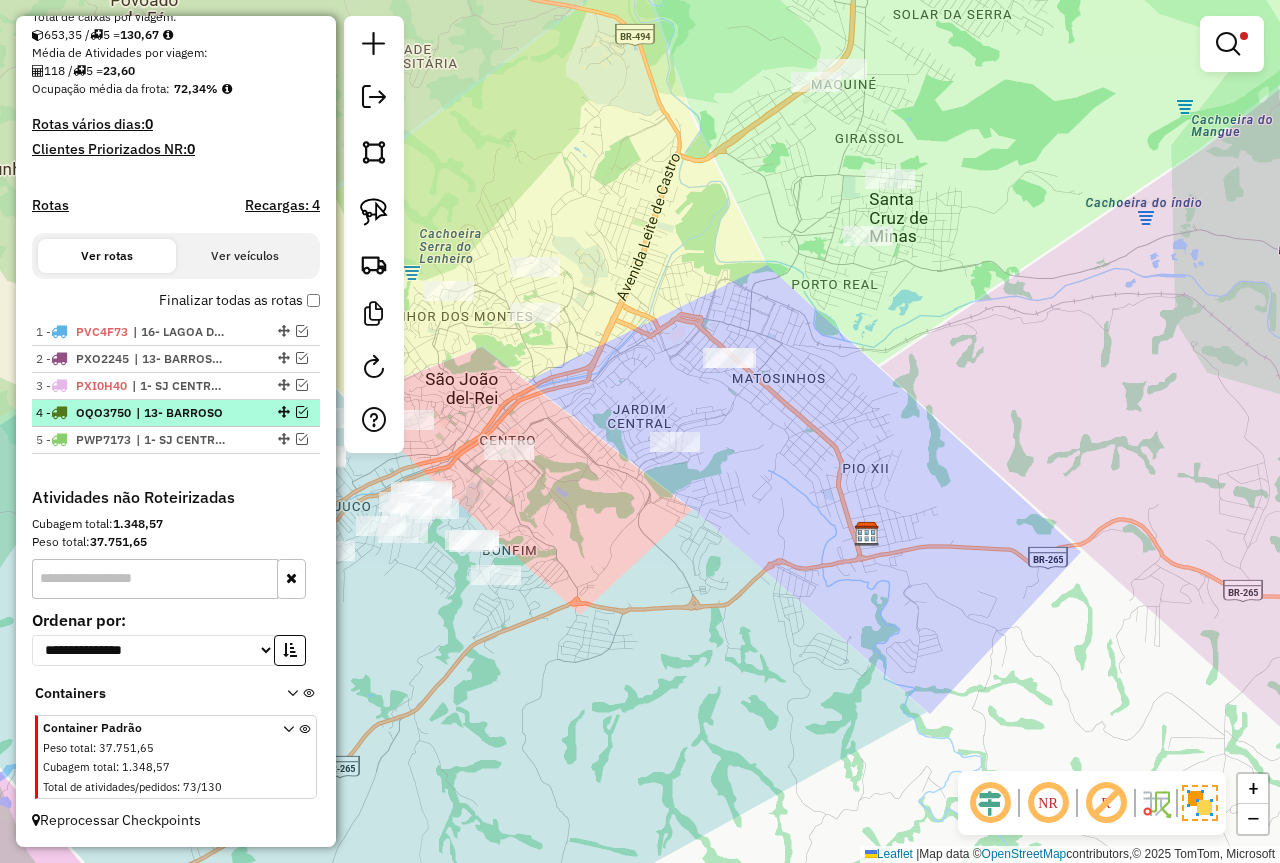 click at bounding box center (302, 412) 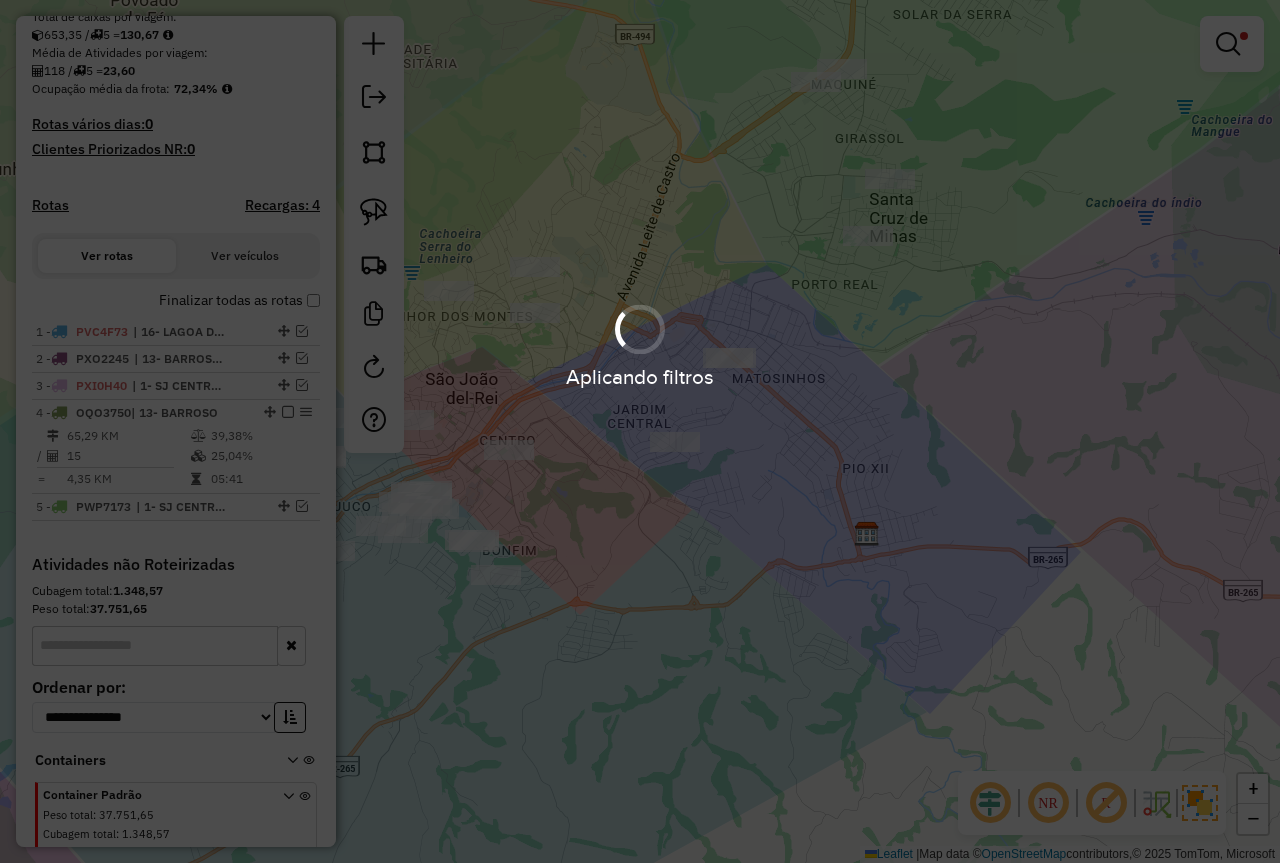 scroll, scrollTop: 514, scrollLeft: 0, axis: vertical 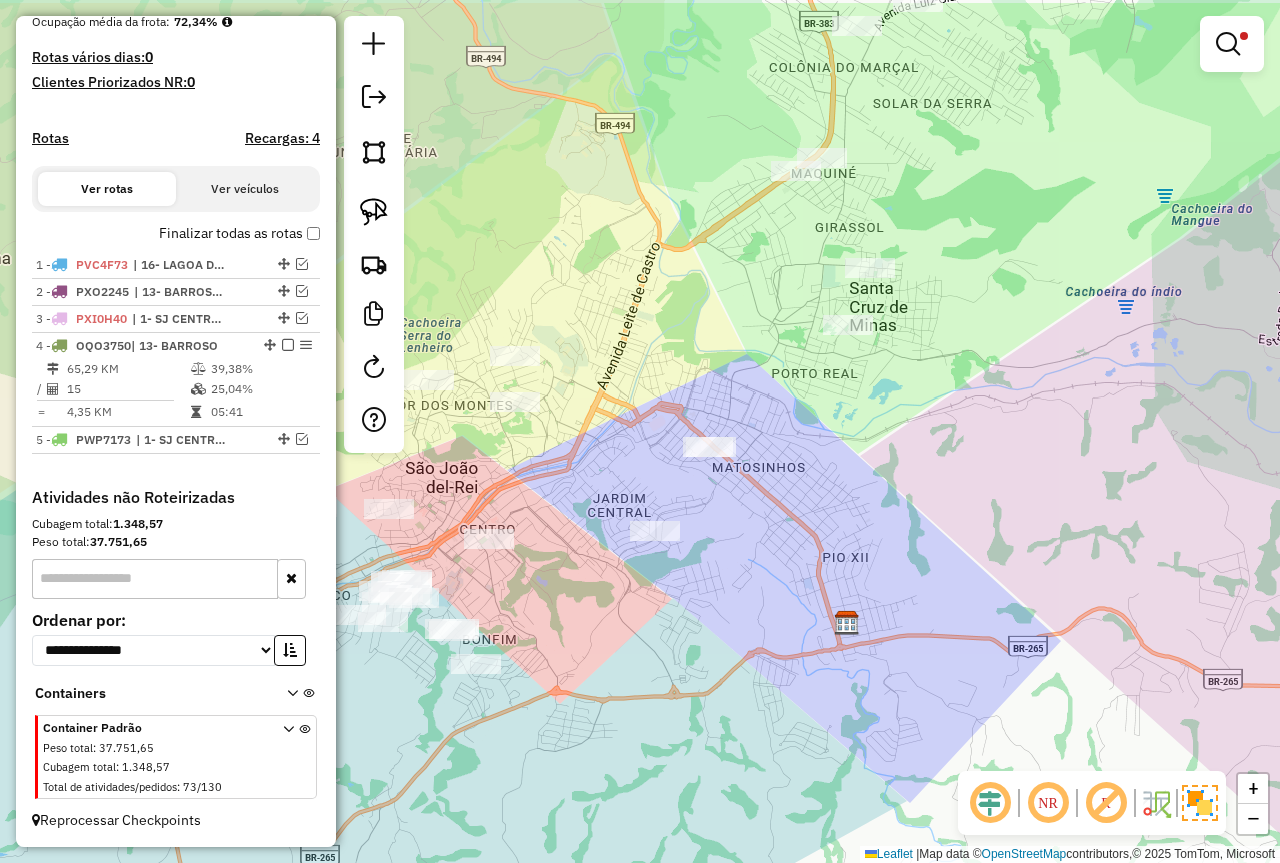 drag, startPoint x: 822, startPoint y: 325, endPoint x: 1177, endPoint y: 74, distance: 434.7712 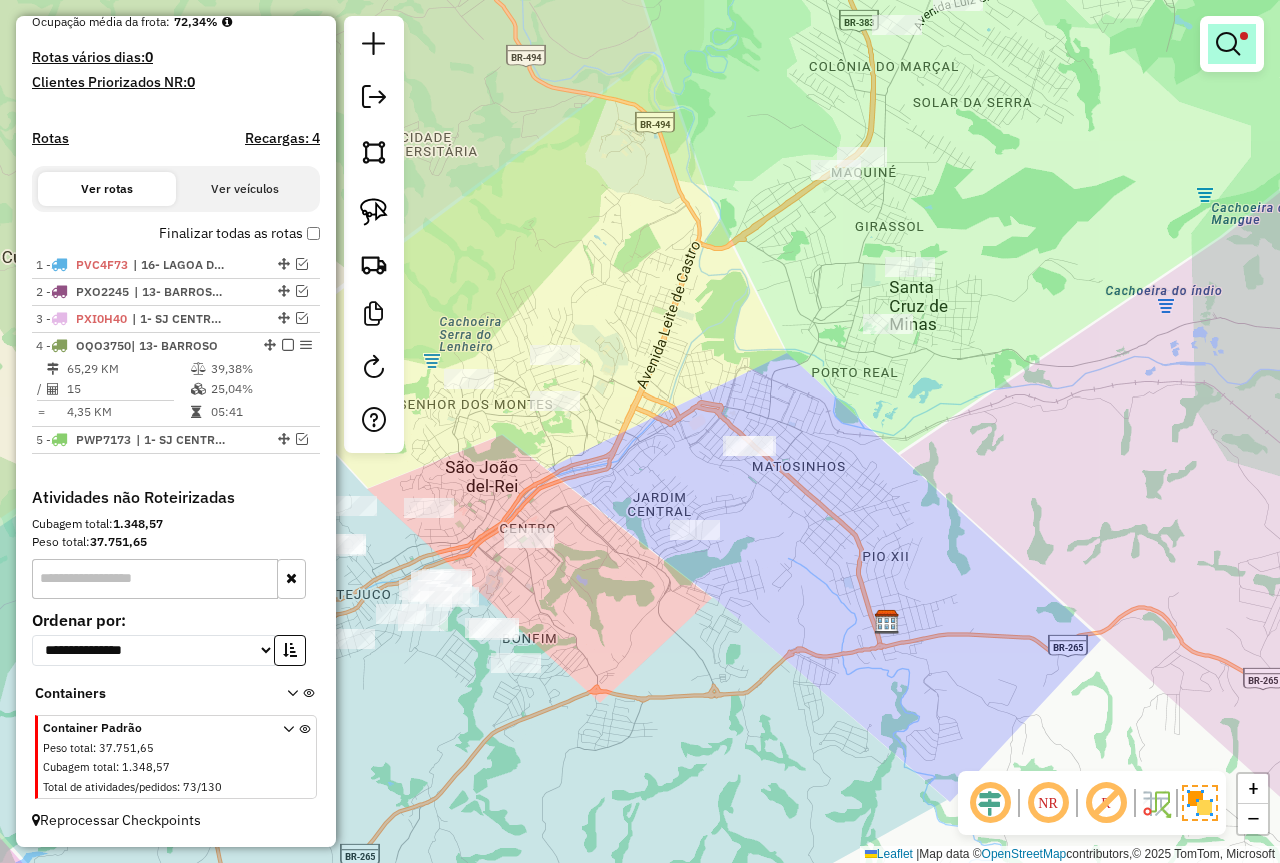 click at bounding box center [1228, 44] 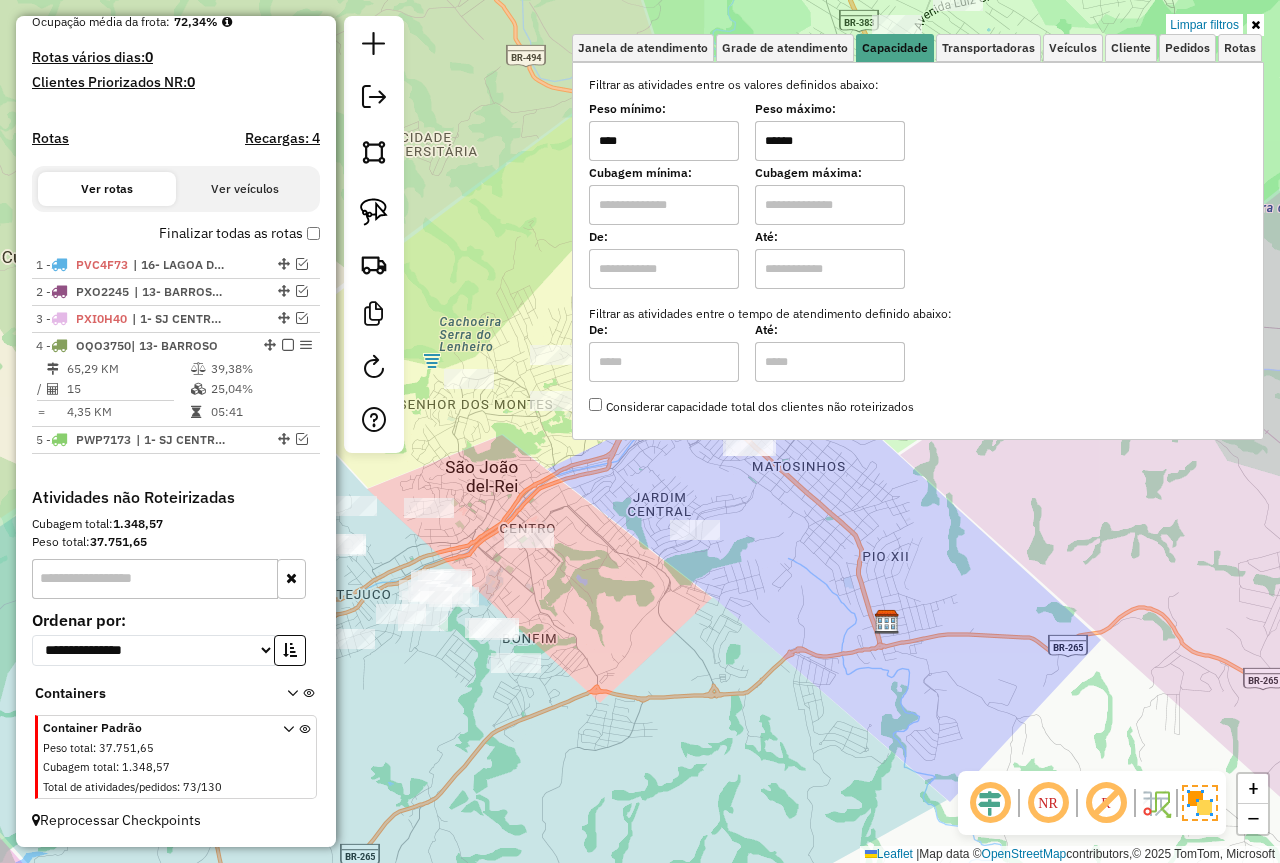 drag, startPoint x: 823, startPoint y: 138, endPoint x: 528, endPoint y: 158, distance: 295.6772 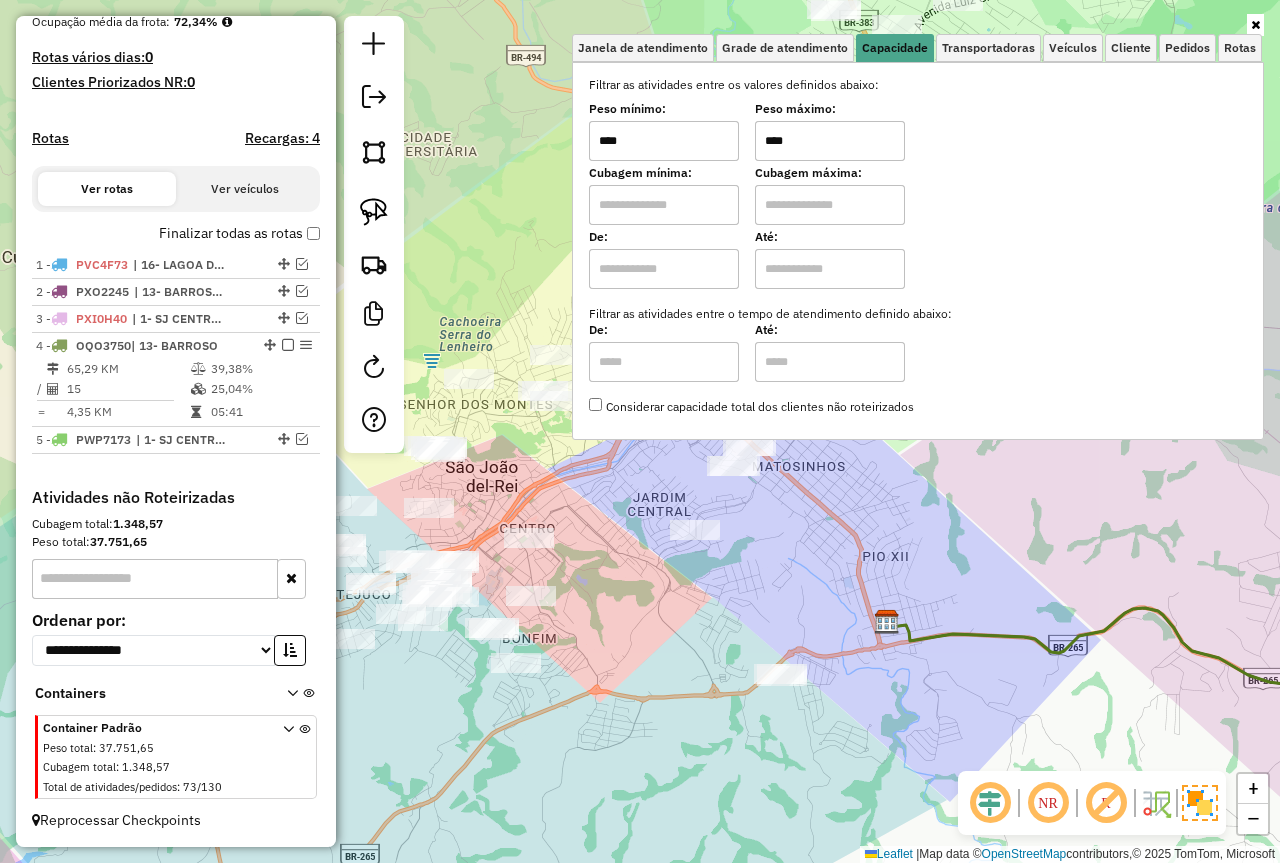 type on "****" 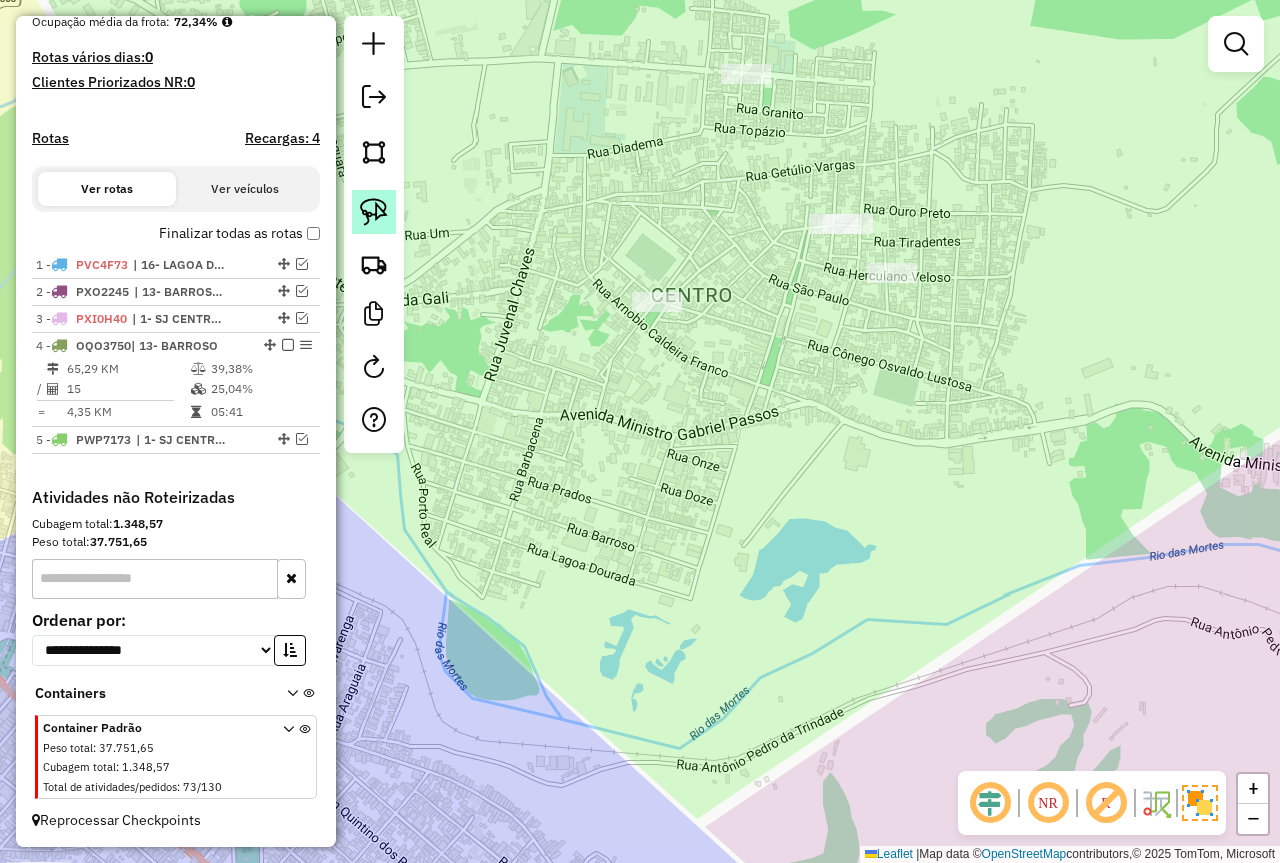 click 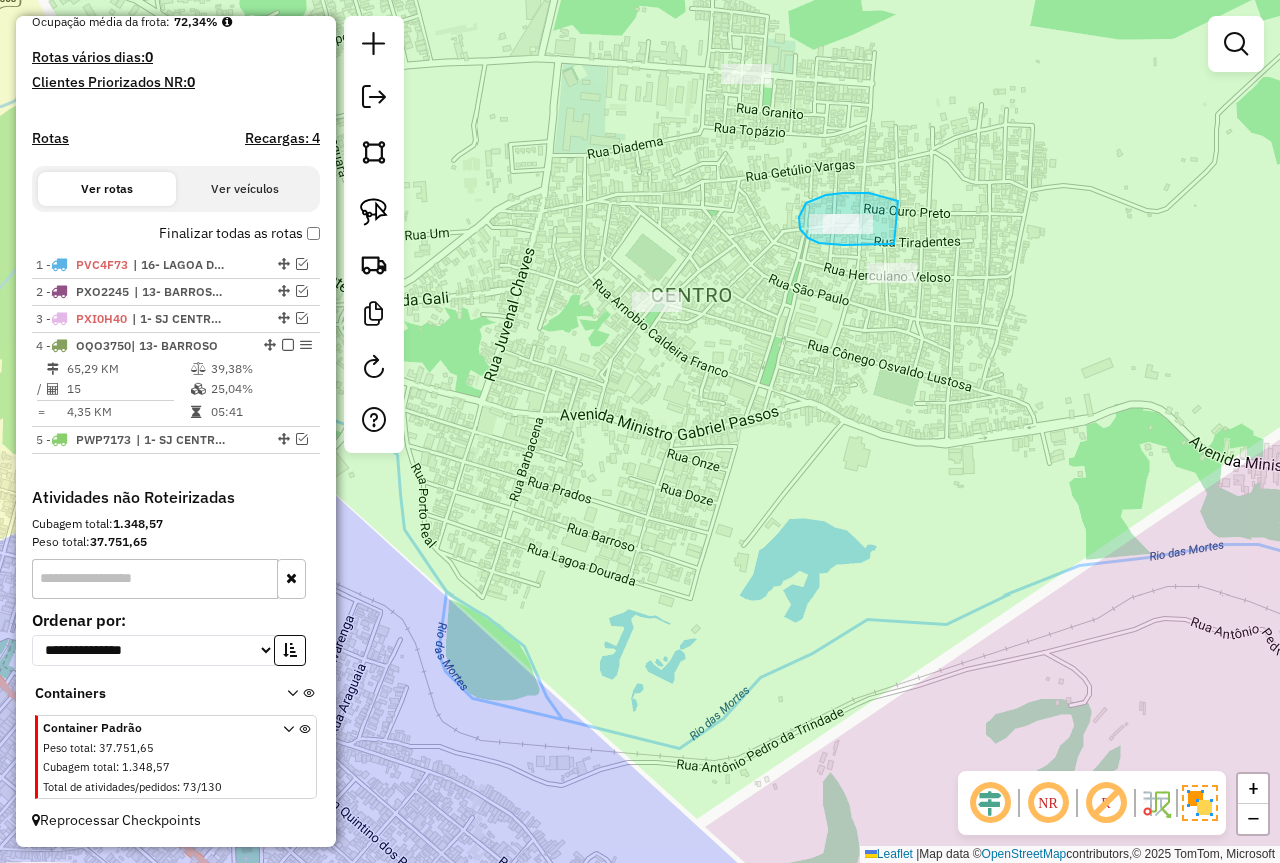drag, startPoint x: 819, startPoint y: 197, endPoint x: 894, endPoint y: 244, distance: 88.50989 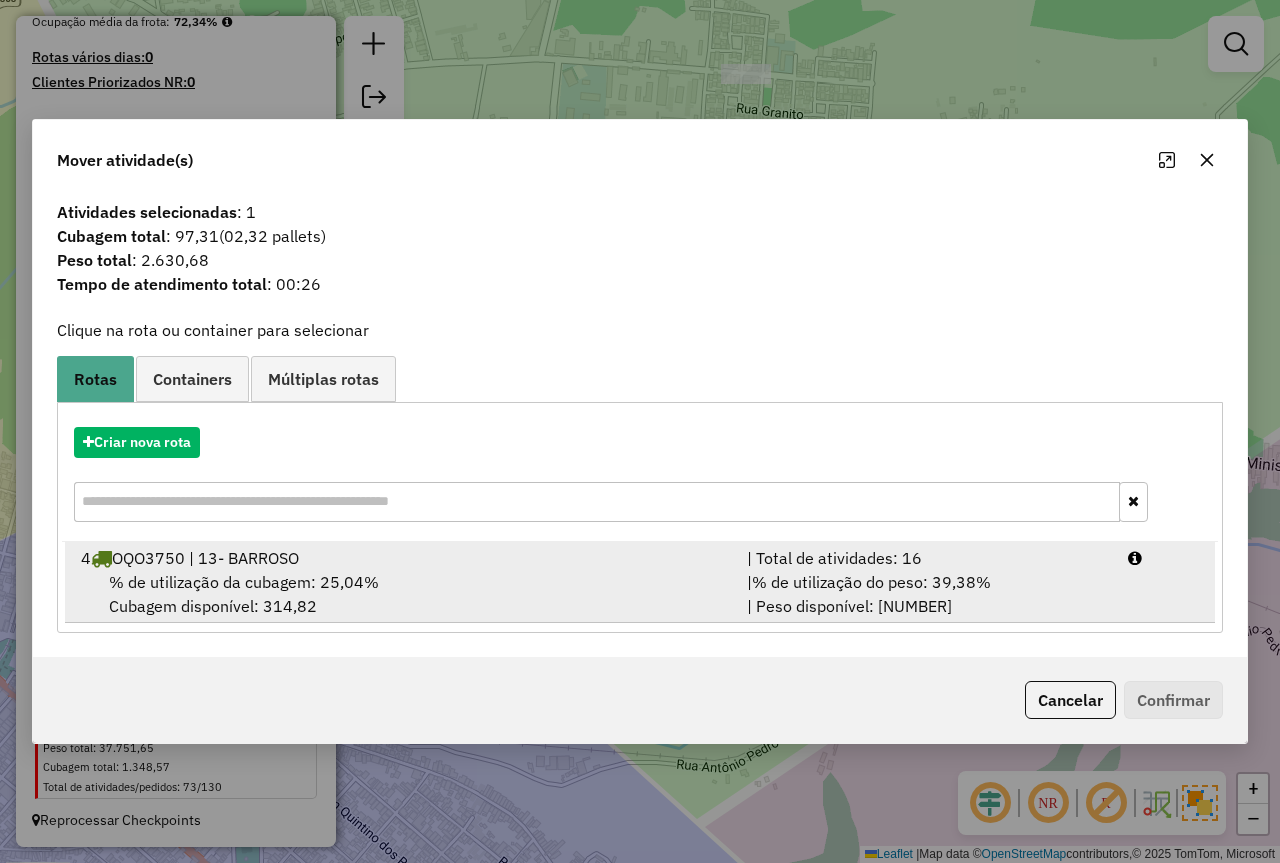 click on "| Total de atividades: 16" at bounding box center [925, 558] 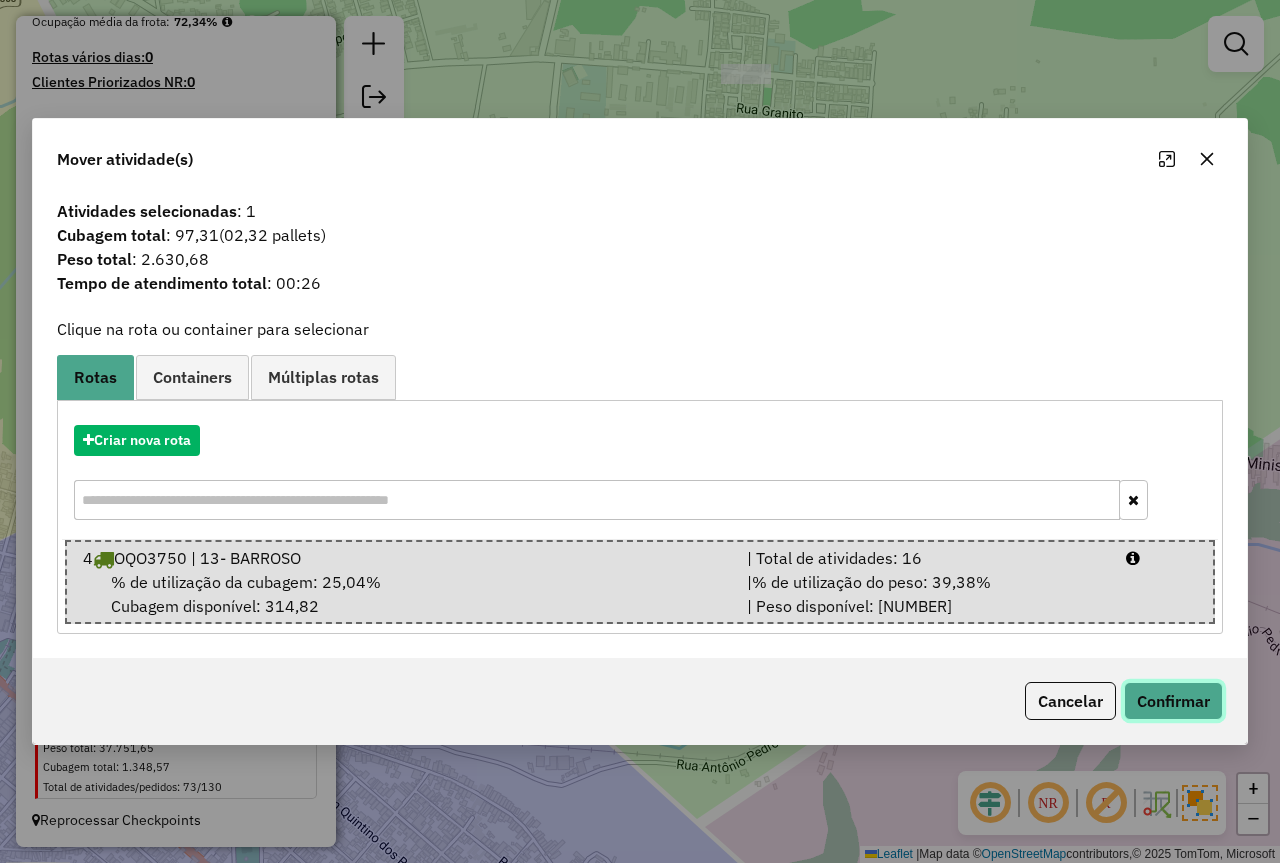 click on "Confirmar" 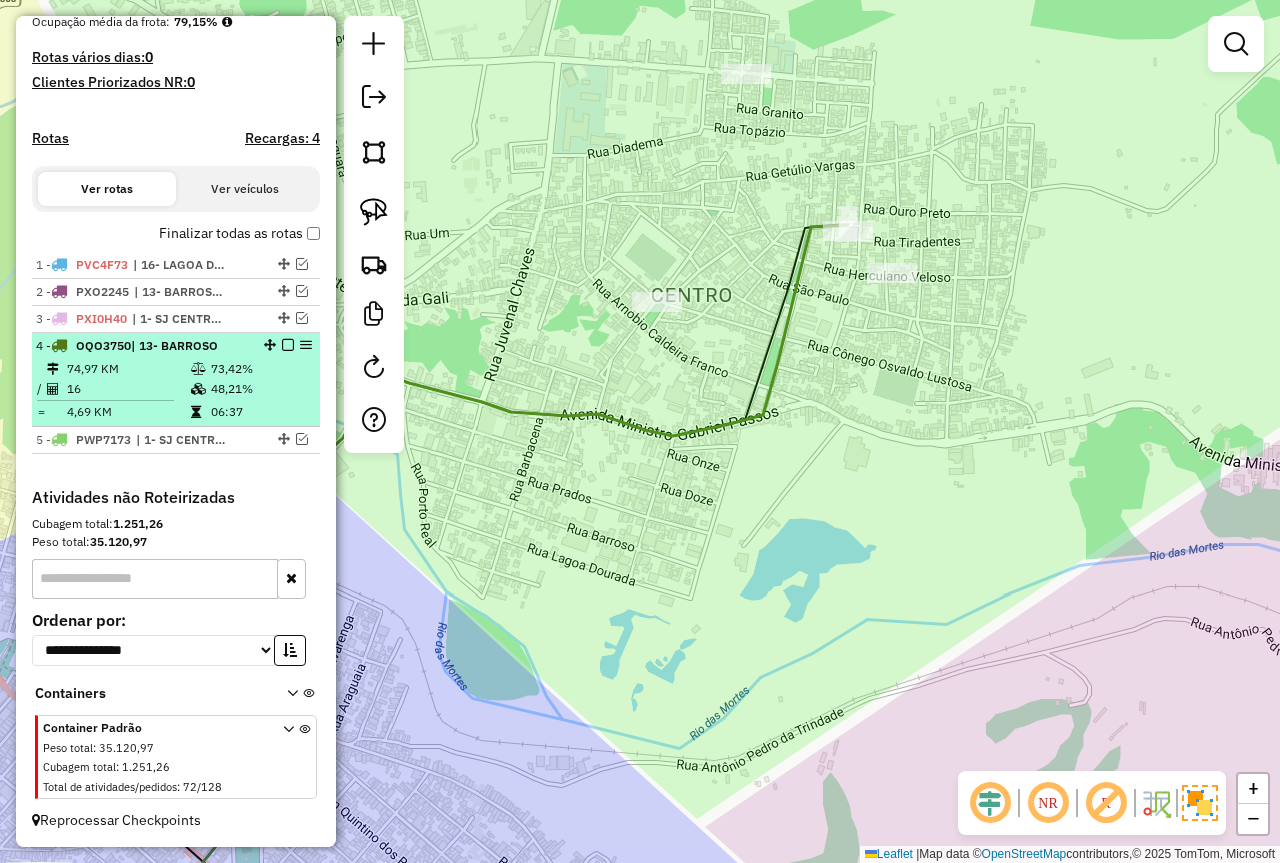 click on "74,97 KM" at bounding box center [128, 369] 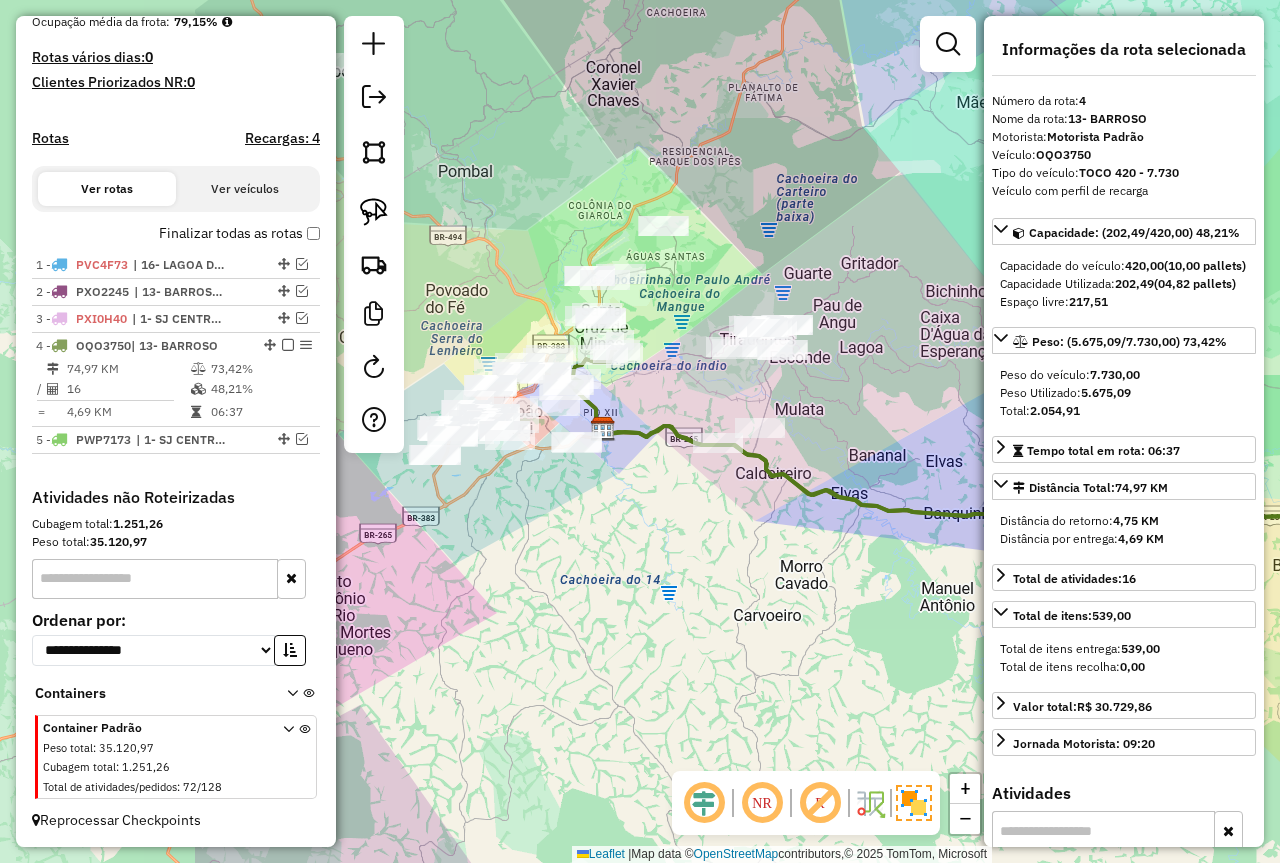 drag, startPoint x: 774, startPoint y: 472, endPoint x: 1106, endPoint y: 522, distance: 335.74396 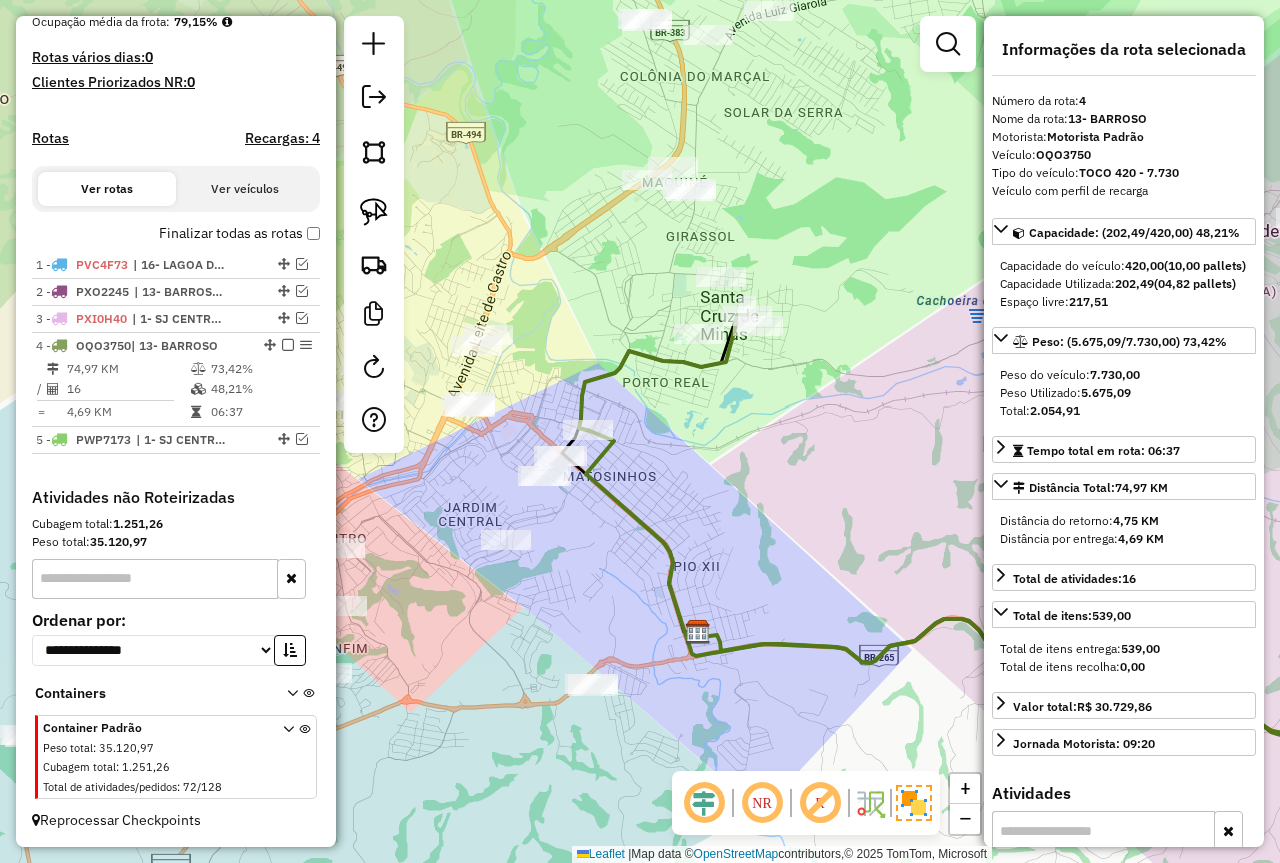 drag, startPoint x: 527, startPoint y: 382, endPoint x: 578, endPoint y: 360, distance: 55.542778 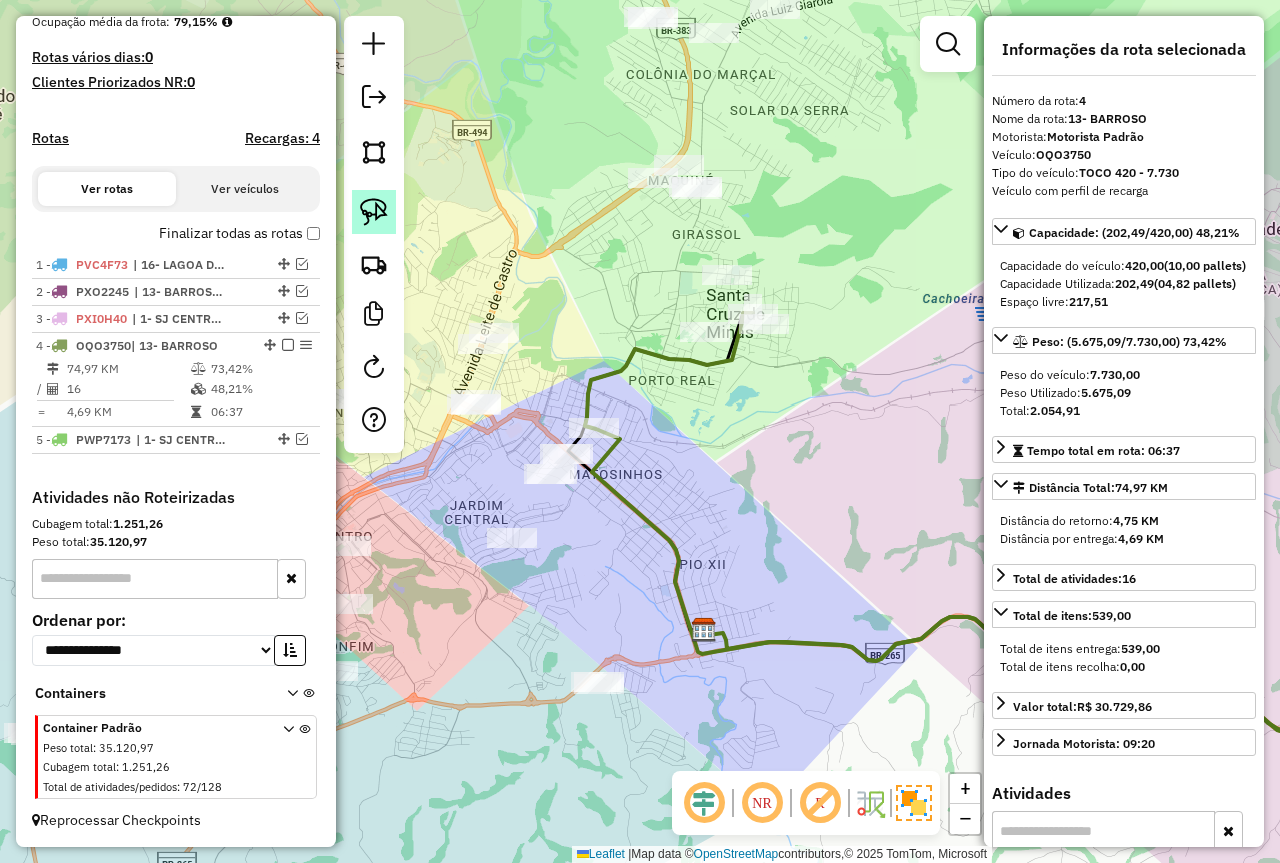 click 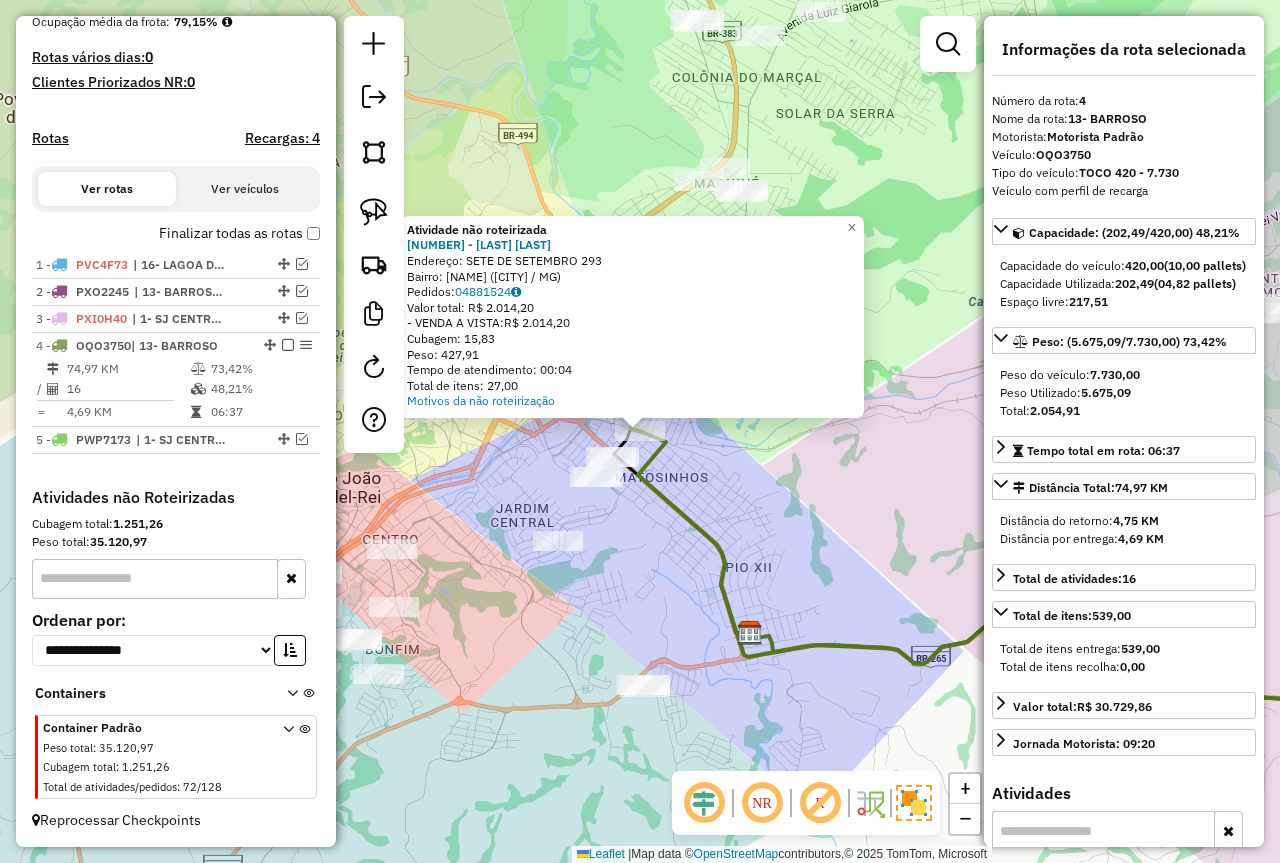 click on "Atividade não roteirizada 73864 - JULIO CESAR  ALVES  Endereço:  SETE DE SETEMBRO 293   Bairro: MATOZINHOS (SAO JOAO DEL REI / MG)   Pedidos:  04881524   Valor total: R$ 2.014,20   - VENDA A VISTA:  R$ 2.014,20   Cubagem: 15,83   Peso: 427,91   Tempo de atendimento: 00:04   Total de itens: 27,00  Motivos da não roteirização × Janela de atendimento Grade de atendimento Capacidade Transportadoras Veículos Cliente Pedidos  Rotas Selecione os dias de semana para filtrar as janelas de atendimento  Seg   Ter   Qua   Qui   Sex   Sáb   Dom  Informe o período da janela de atendimento: De: Até:  Filtrar exatamente a janela do cliente  Considerar janela de atendimento padrão  Selecione os dias de semana para filtrar as grades de atendimento  Seg   Ter   Qua   Qui   Sex   Sáb   Dom   Considerar clientes sem dia de atendimento cadastrado  Clientes fora do dia de atendimento selecionado Filtrar as atividades entre os valores definidos abaixo:  Peso mínimo:  ****  Peso máximo:  ****  Cubagem mínima:   De:  +" 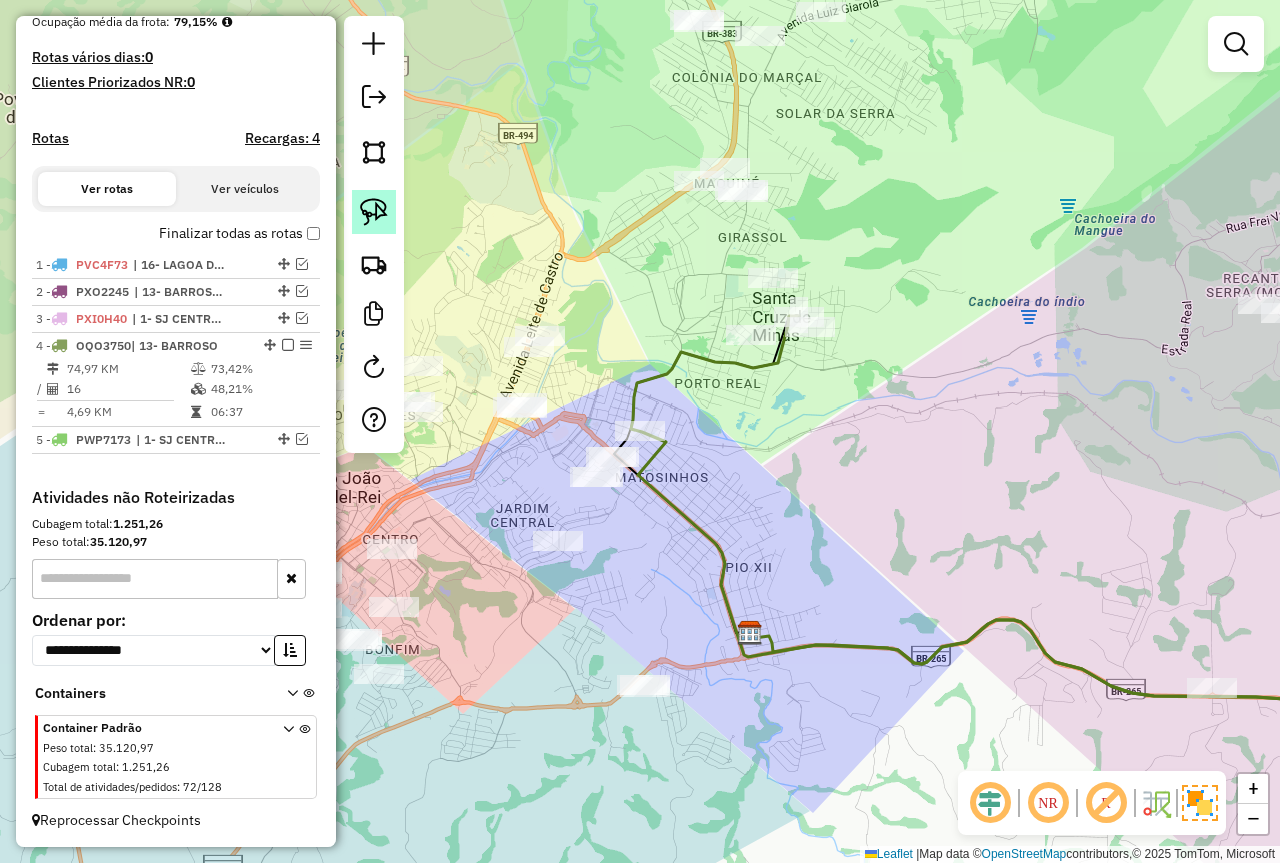 click 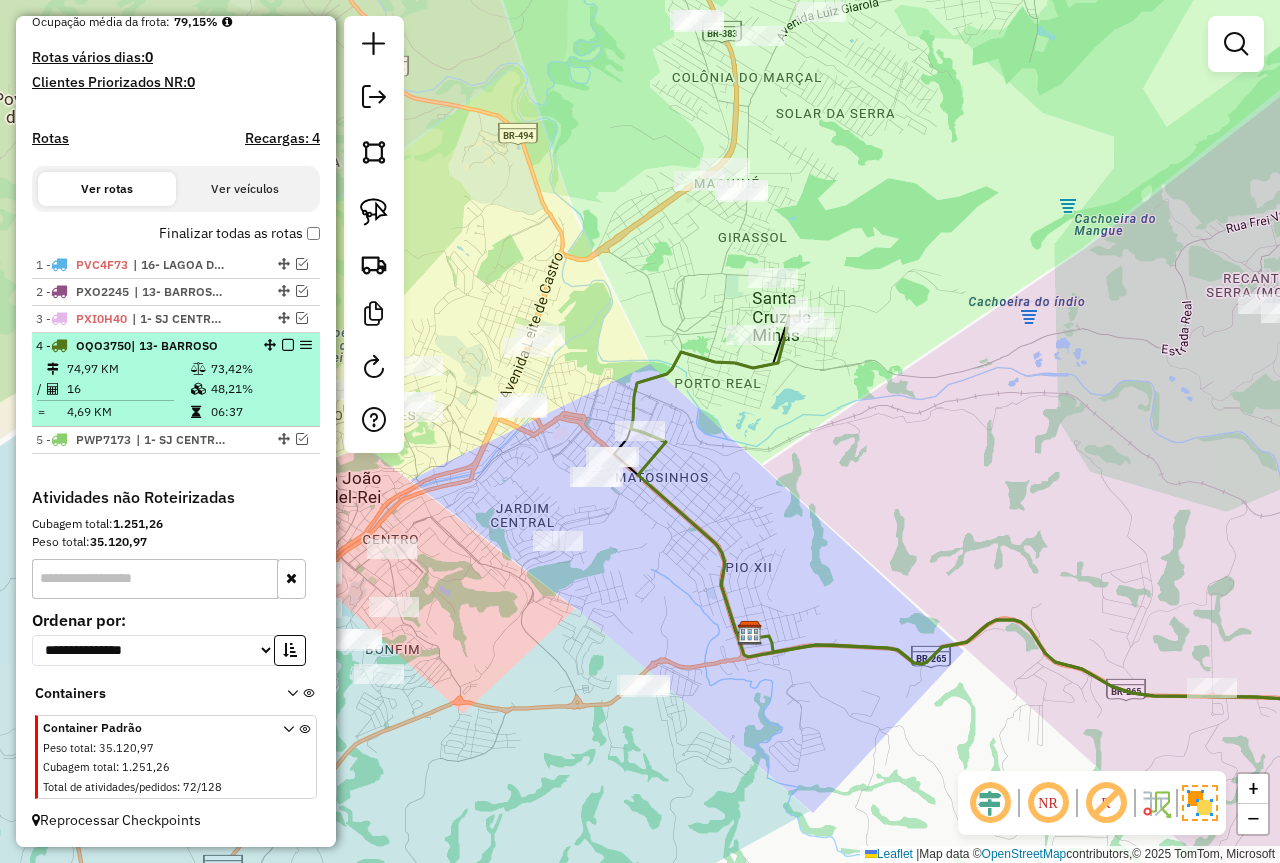 click at bounding box center (288, 345) 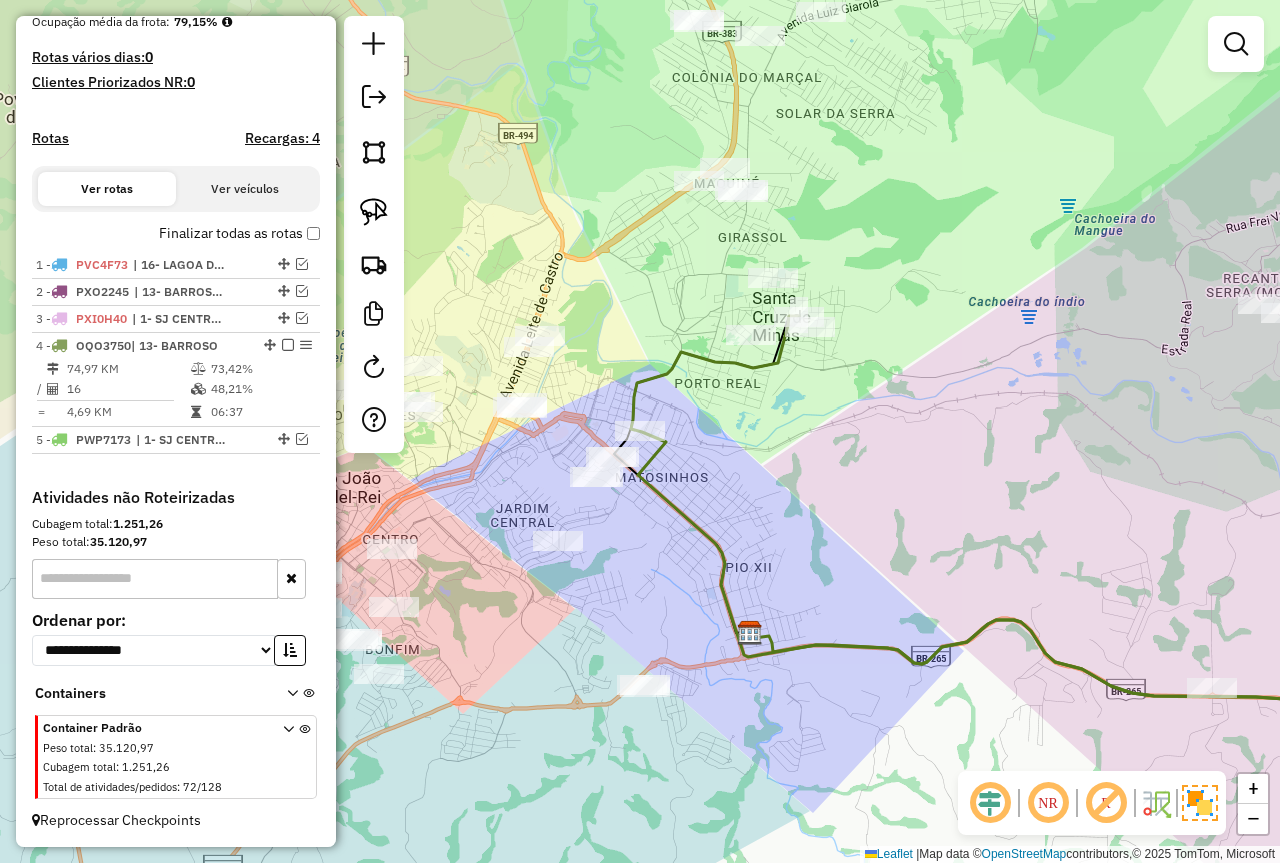 scroll, scrollTop: 447, scrollLeft: 0, axis: vertical 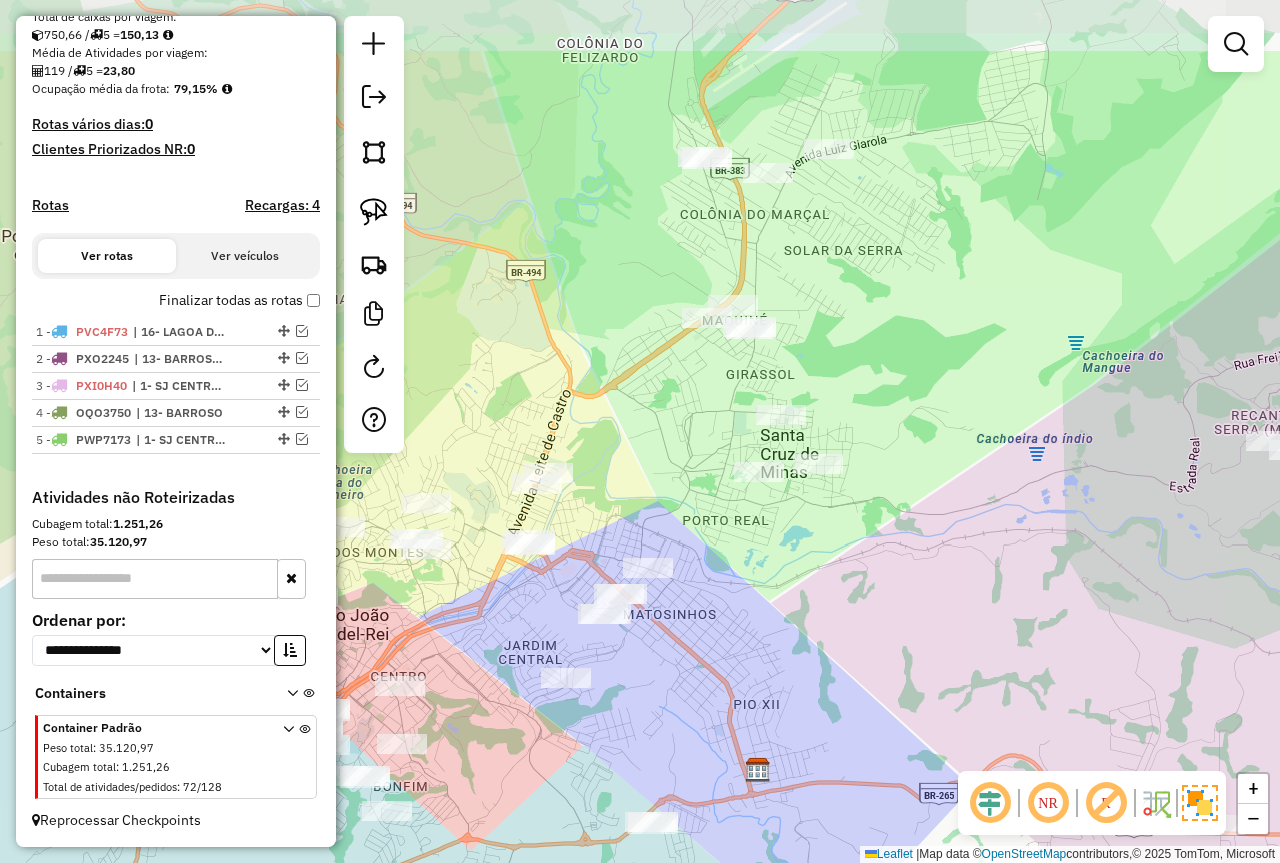 drag, startPoint x: 563, startPoint y: 305, endPoint x: 571, endPoint y: 442, distance: 137.23338 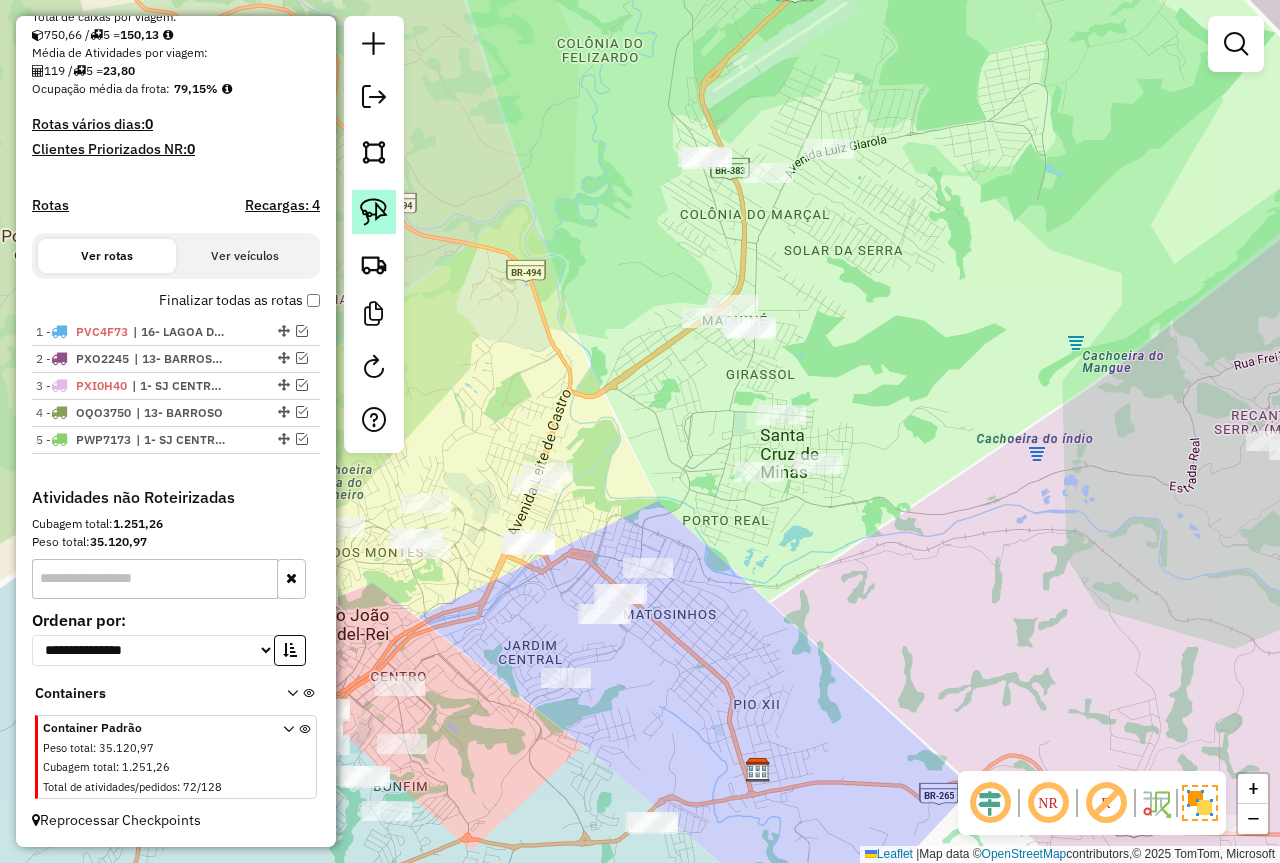 click 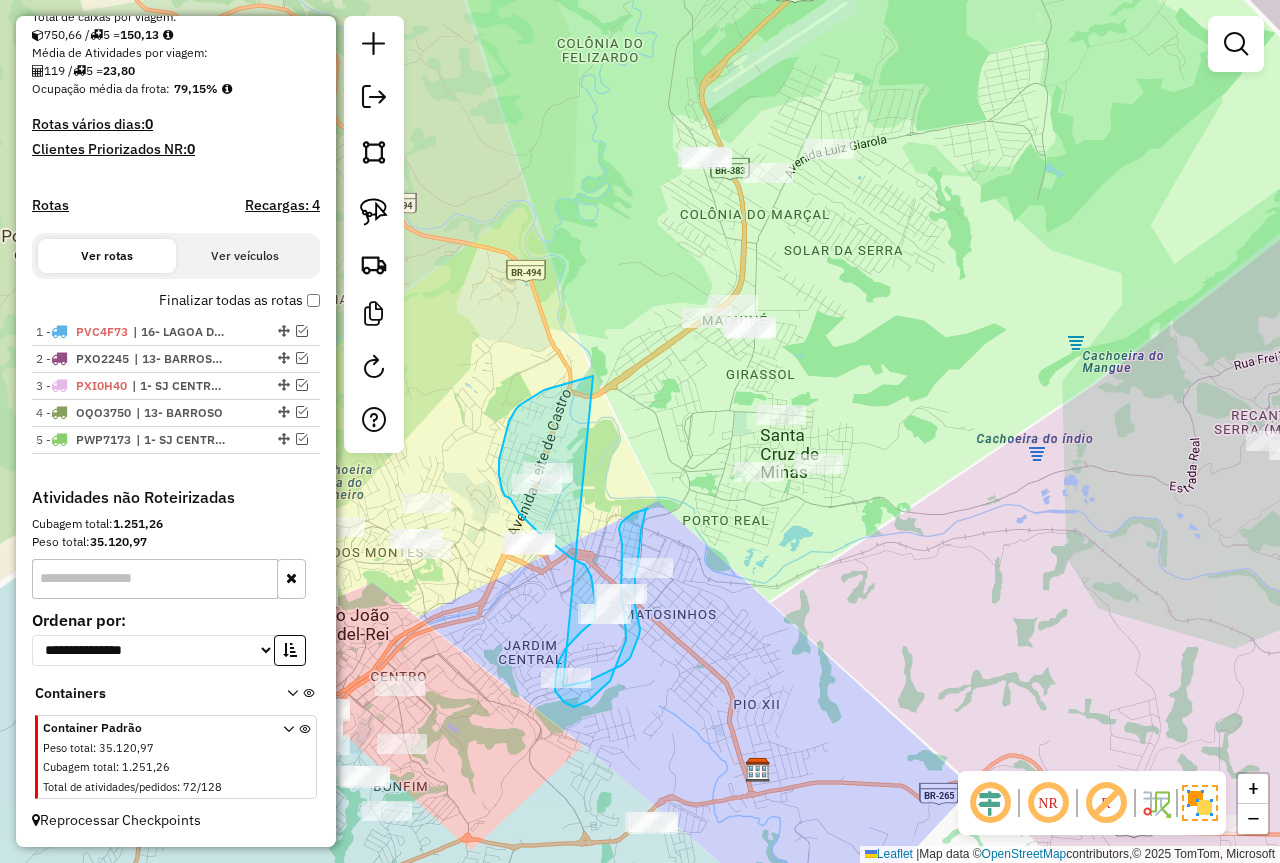 drag, startPoint x: 584, startPoint y: 378, endPoint x: 566, endPoint y: 681, distance: 303.53418 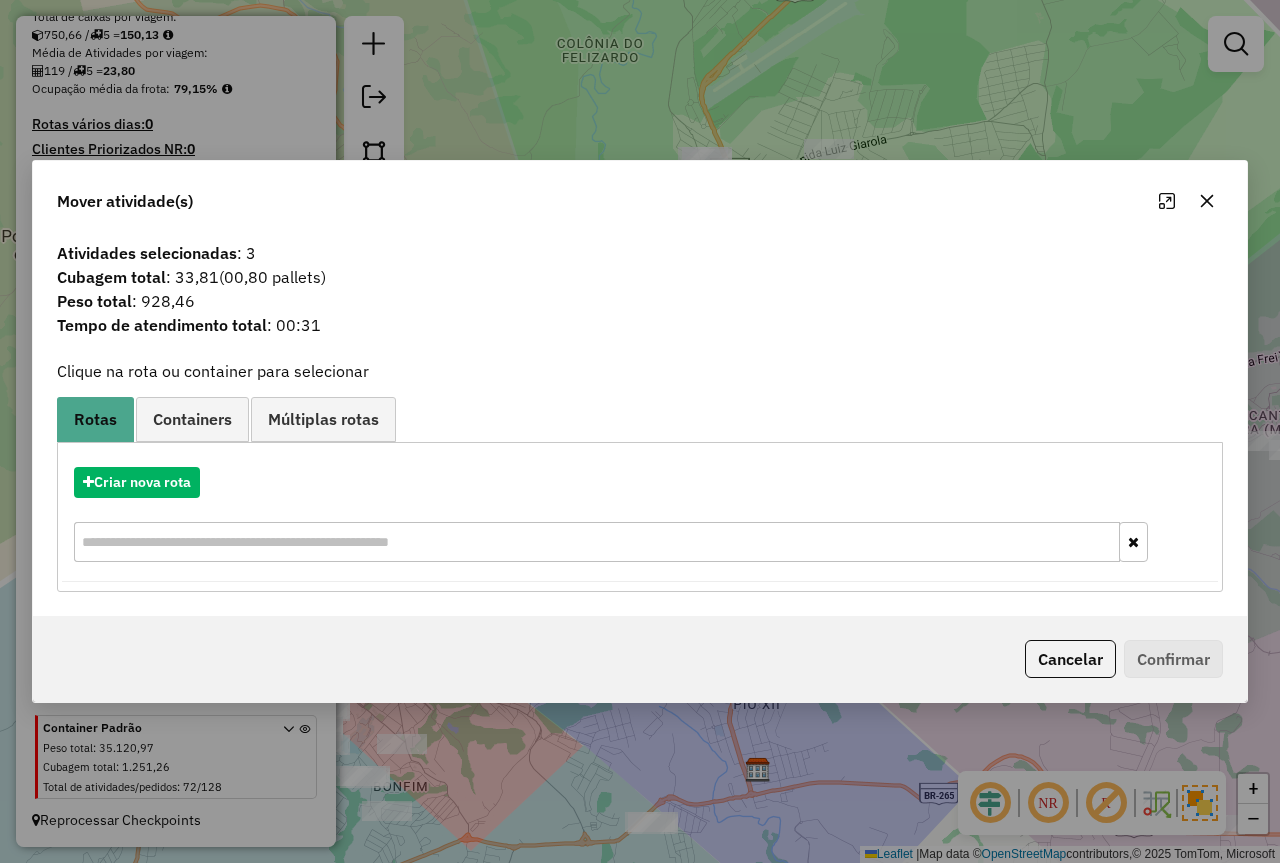 click 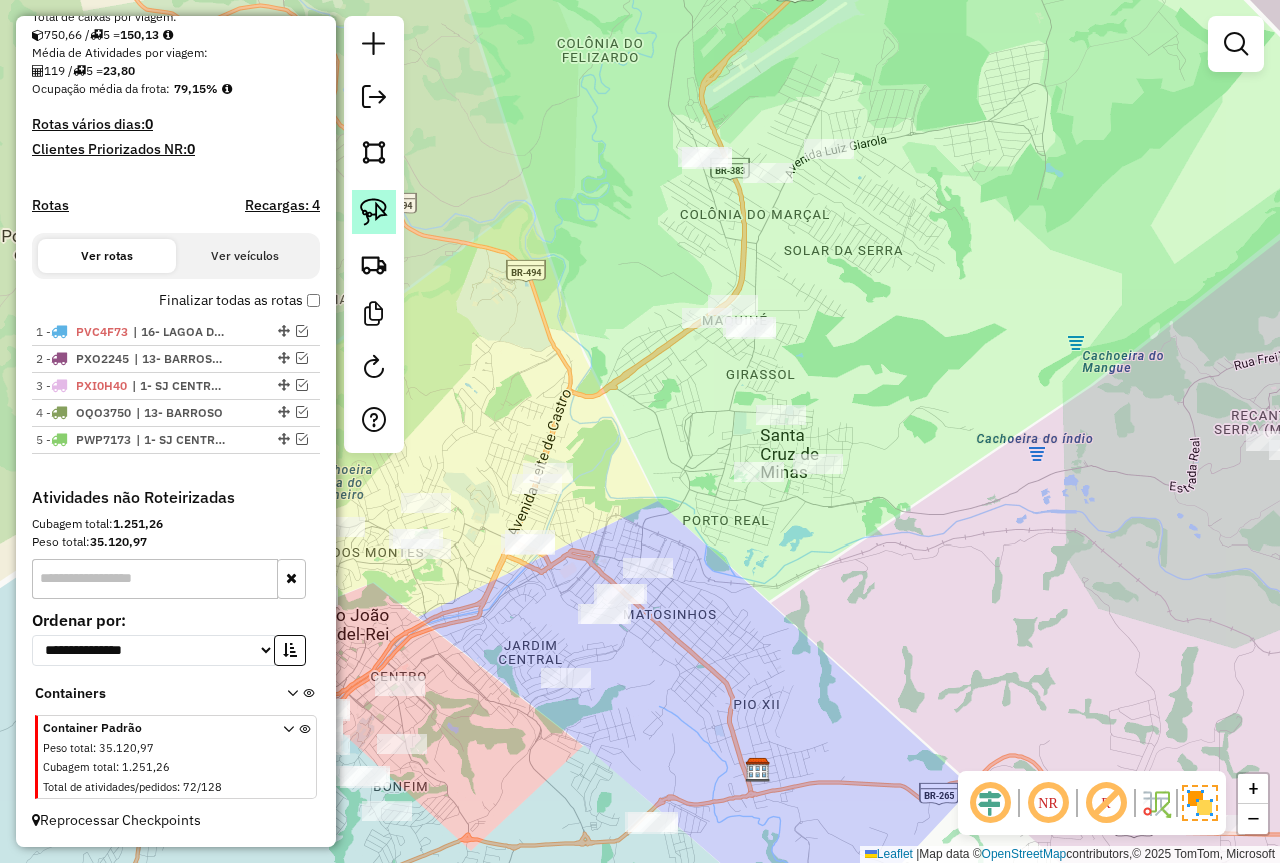 click 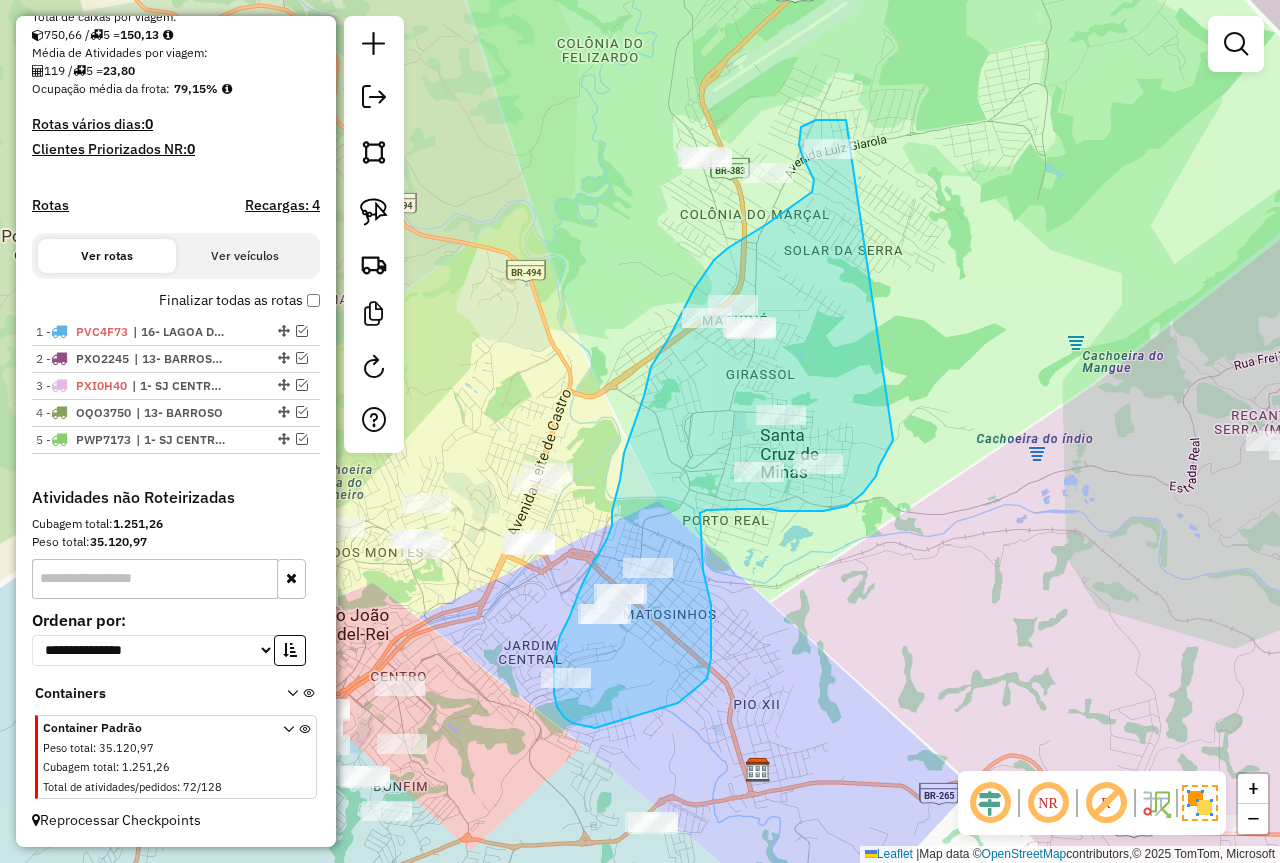 drag, startPoint x: 812, startPoint y: 121, endPoint x: 893, endPoint y: 440, distance: 329.12308 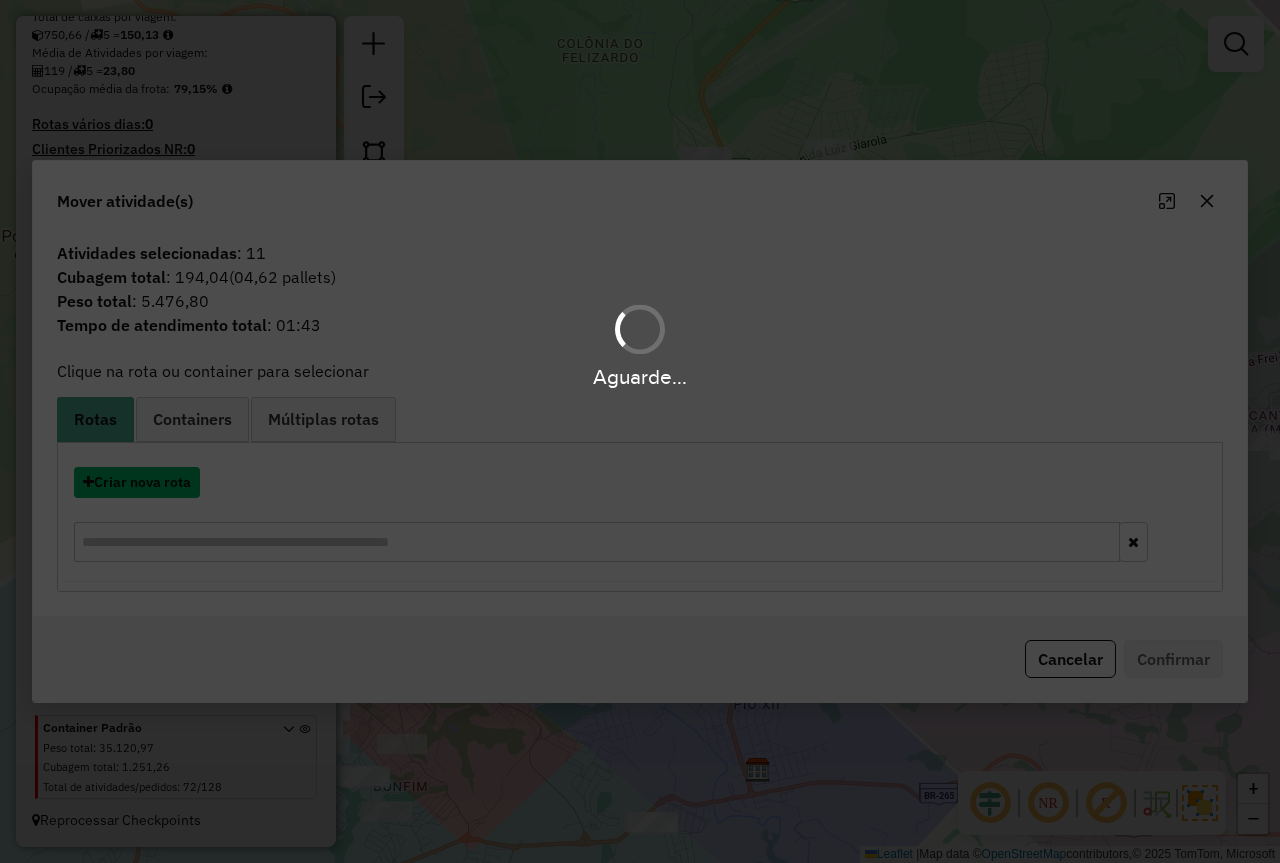 click on "Criar nova rota" at bounding box center [137, 482] 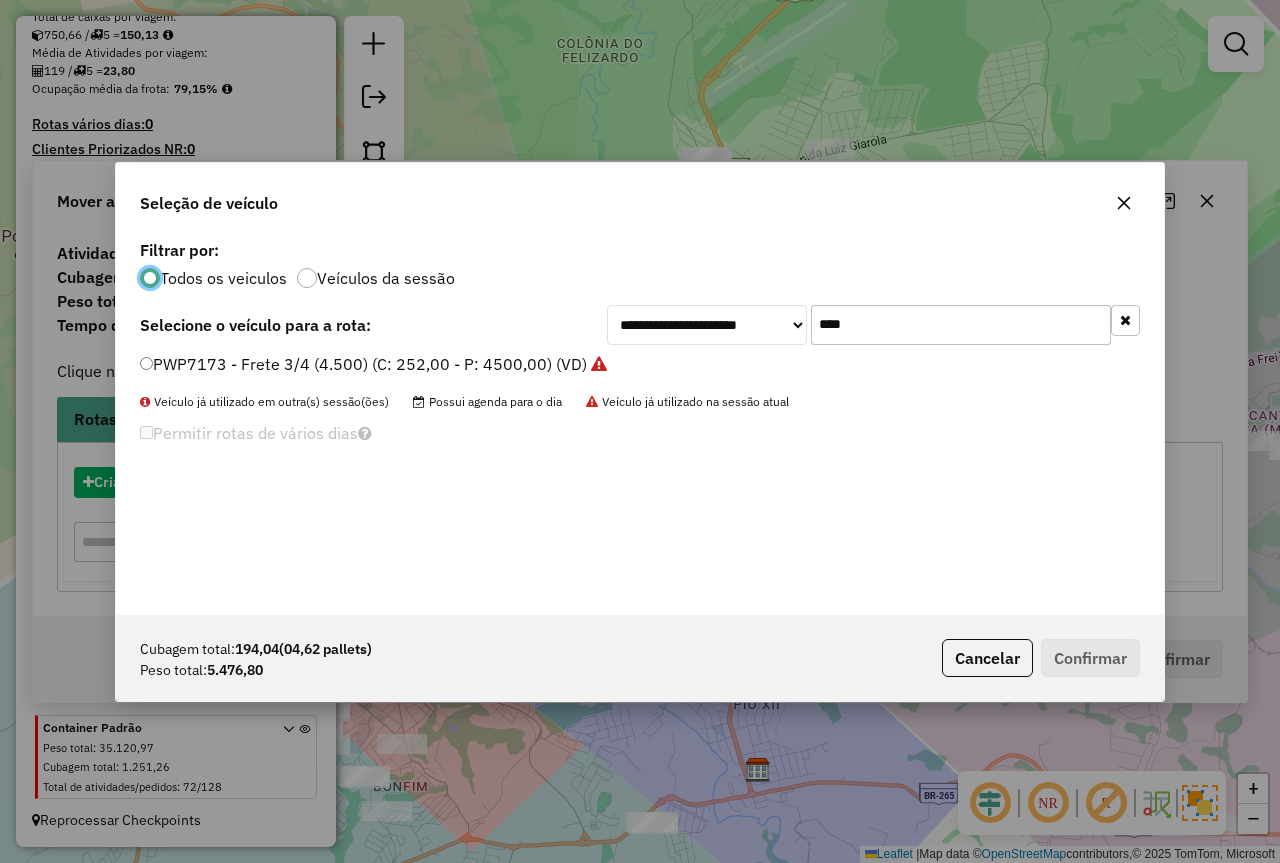scroll, scrollTop: 11, scrollLeft: 6, axis: both 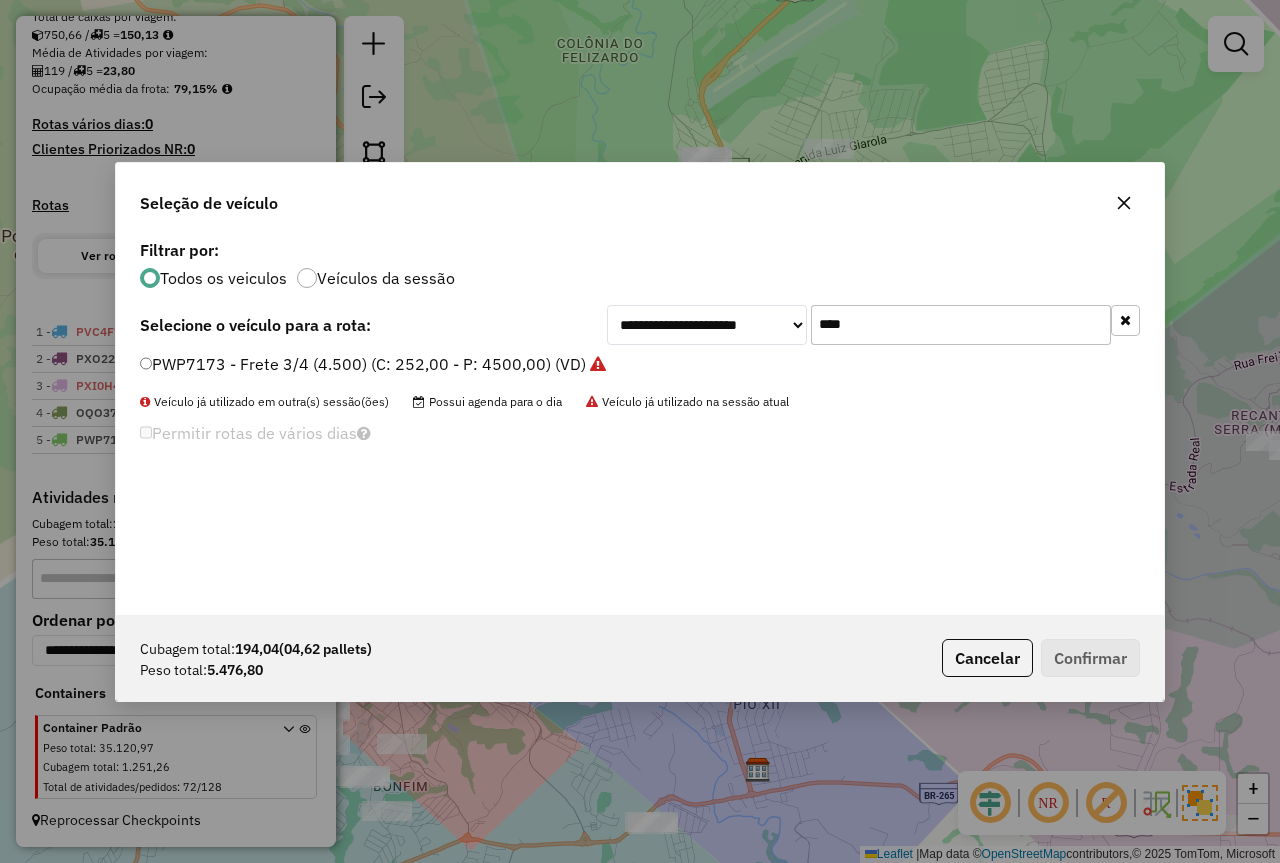 drag, startPoint x: 857, startPoint y: 329, endPoint x: 844, endPoint y: 329, distance: 13 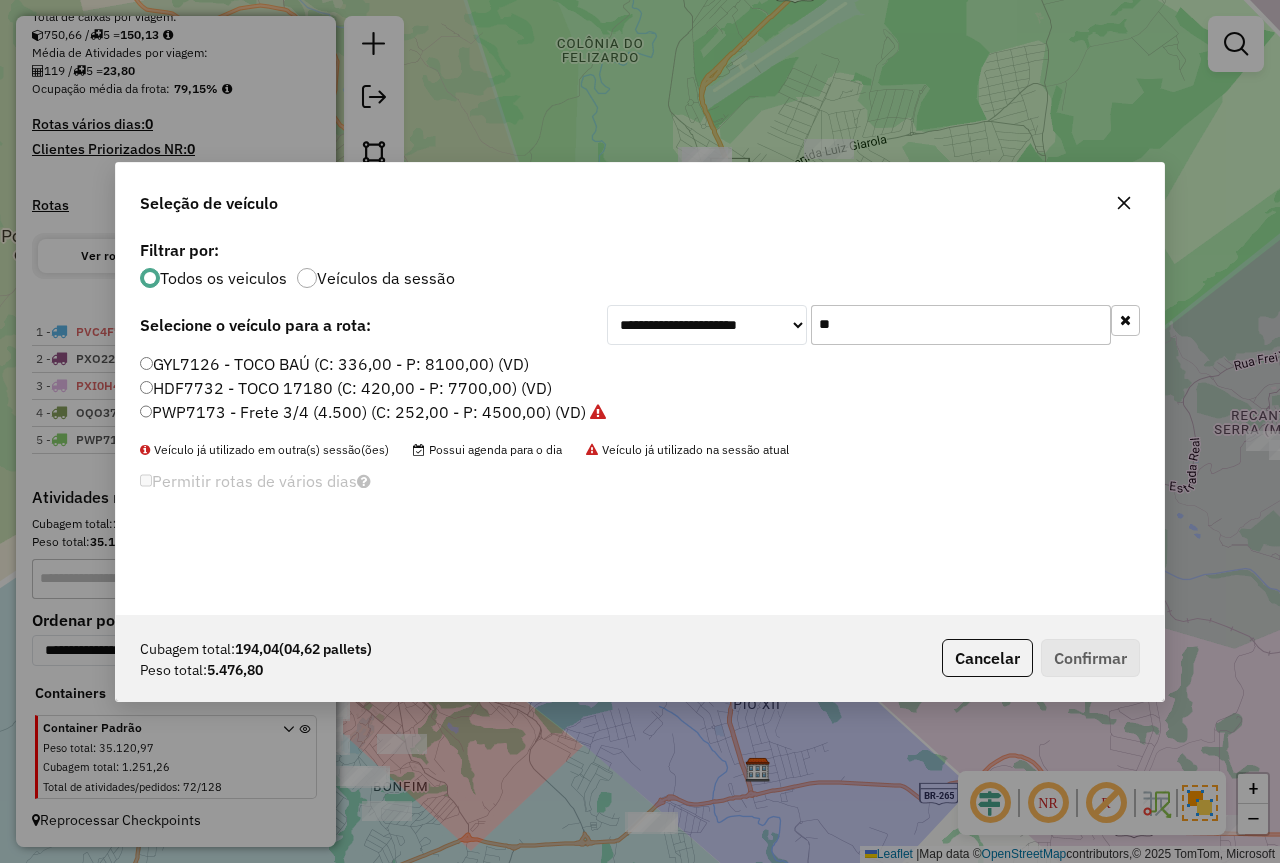 type on "*" 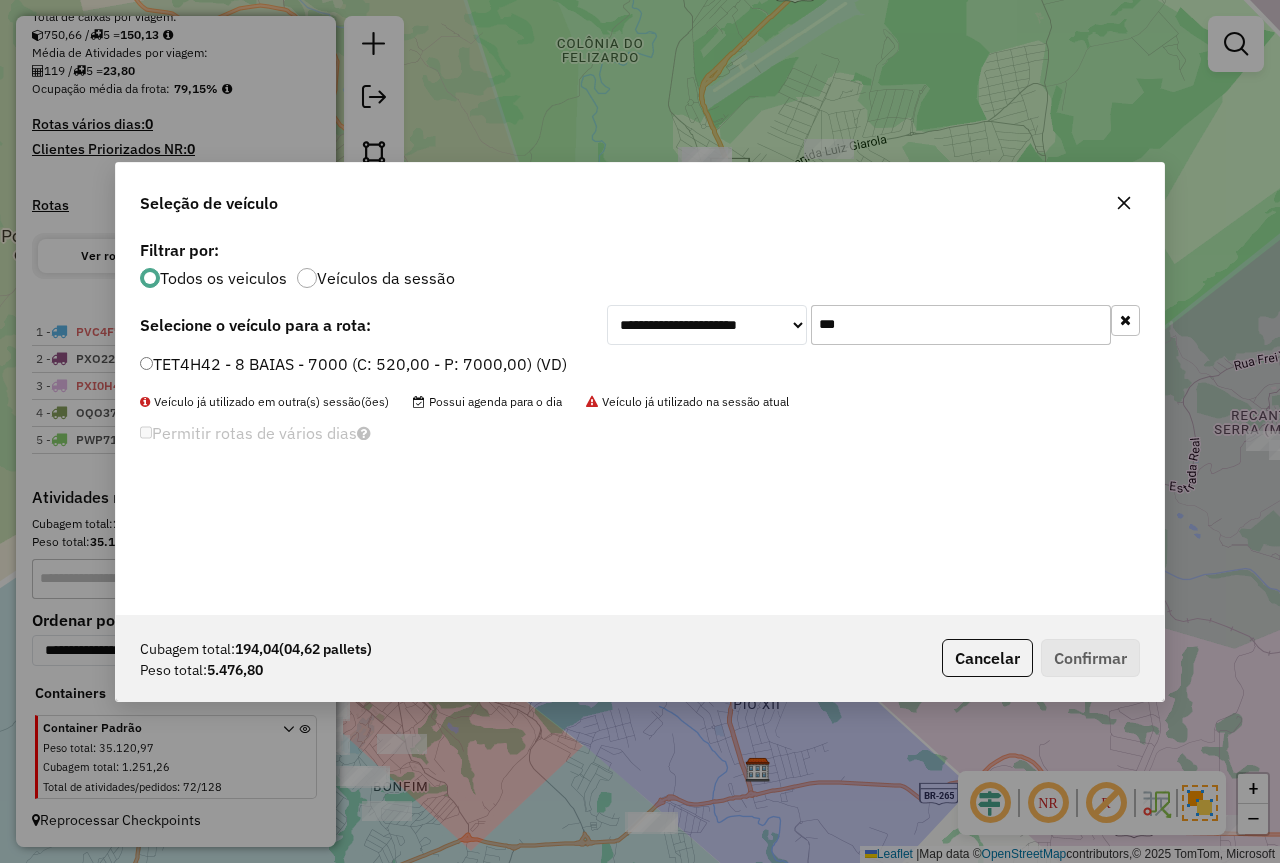 type on "***" 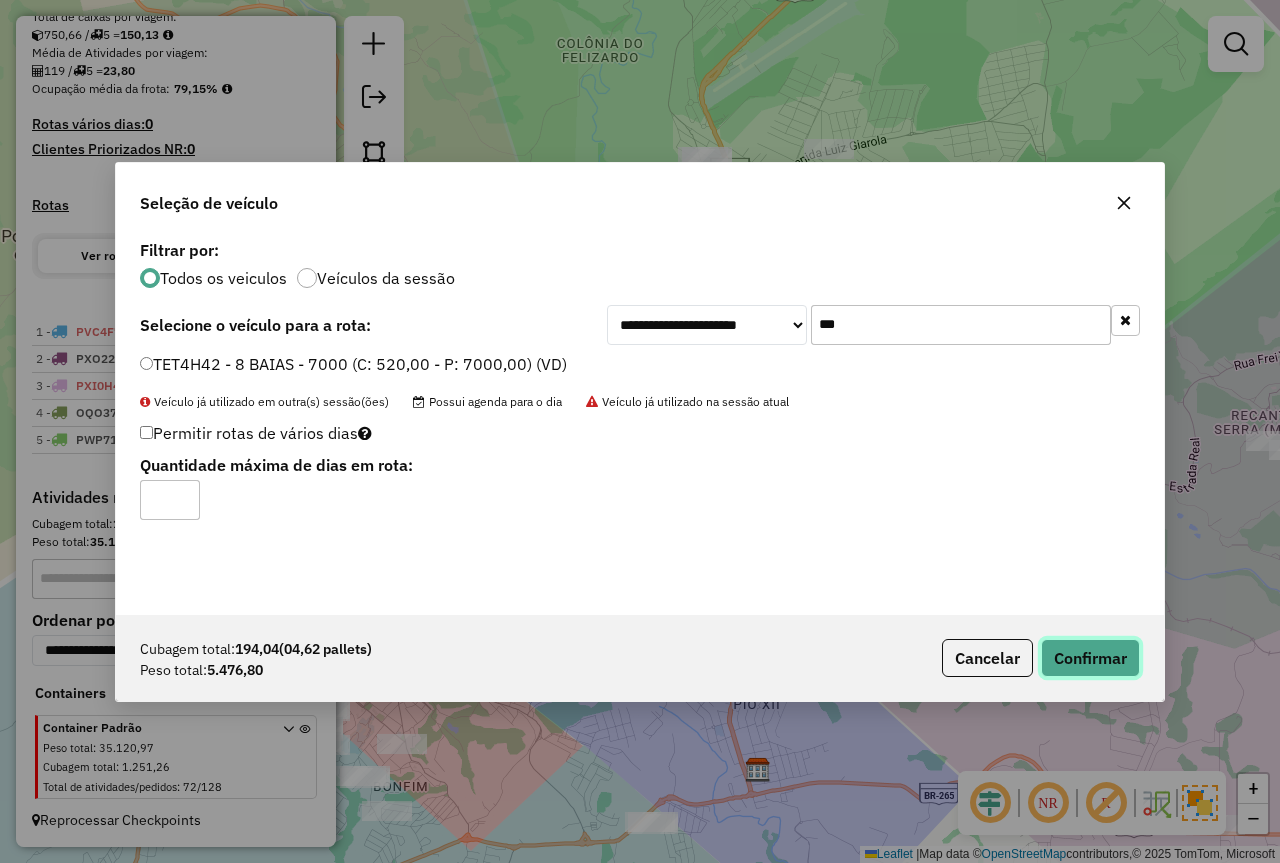 click on "Confirmar" 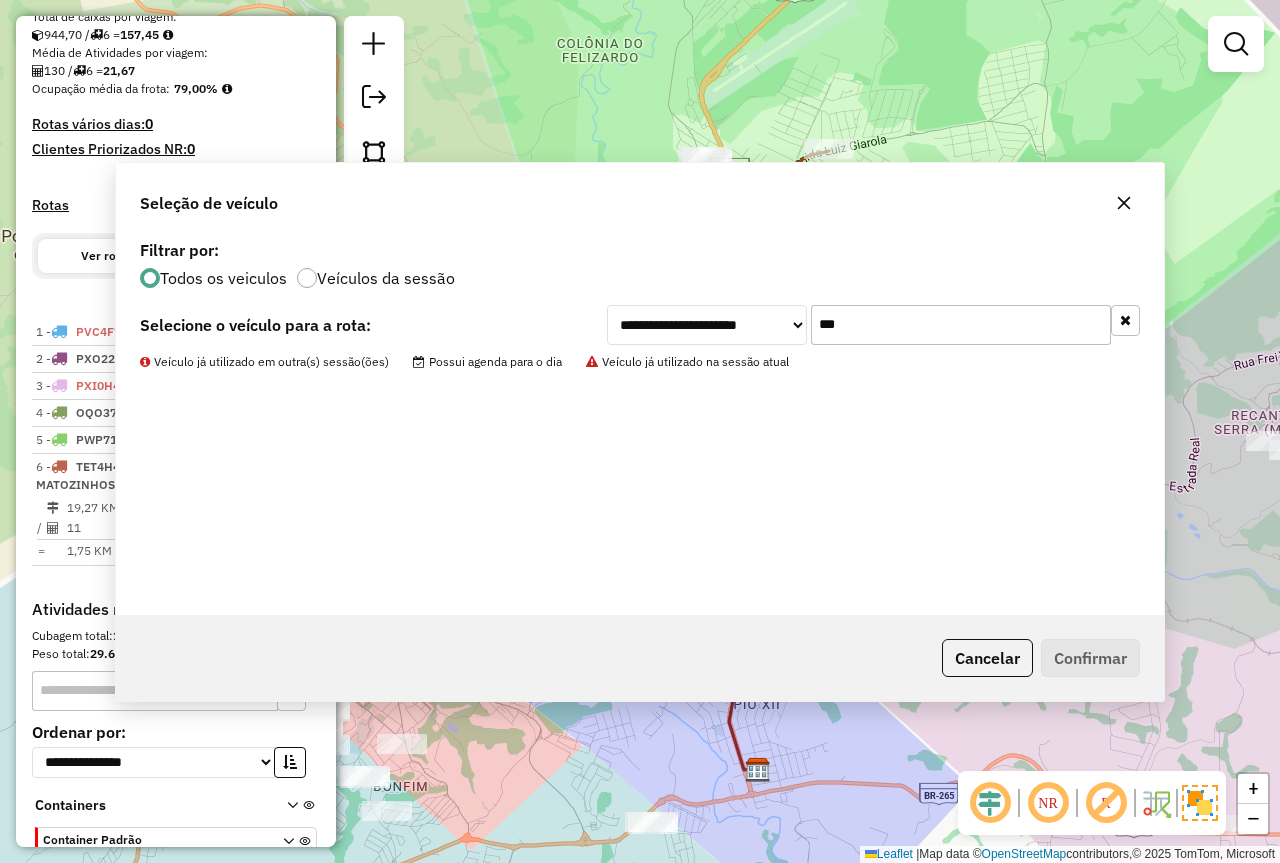 scroll, scrollTop: 559, scrollLeft: 0, axis: vertical 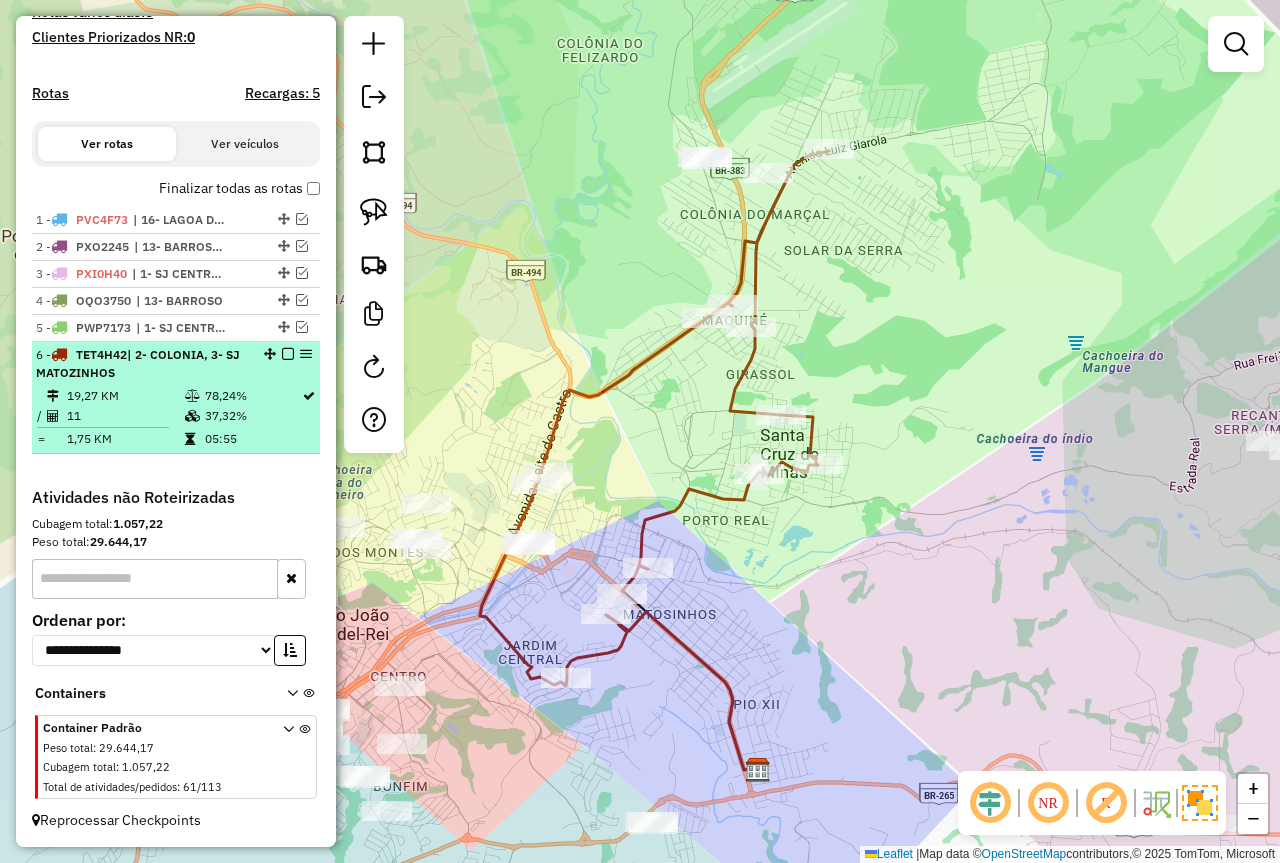 click at bounding box center [282, 354] 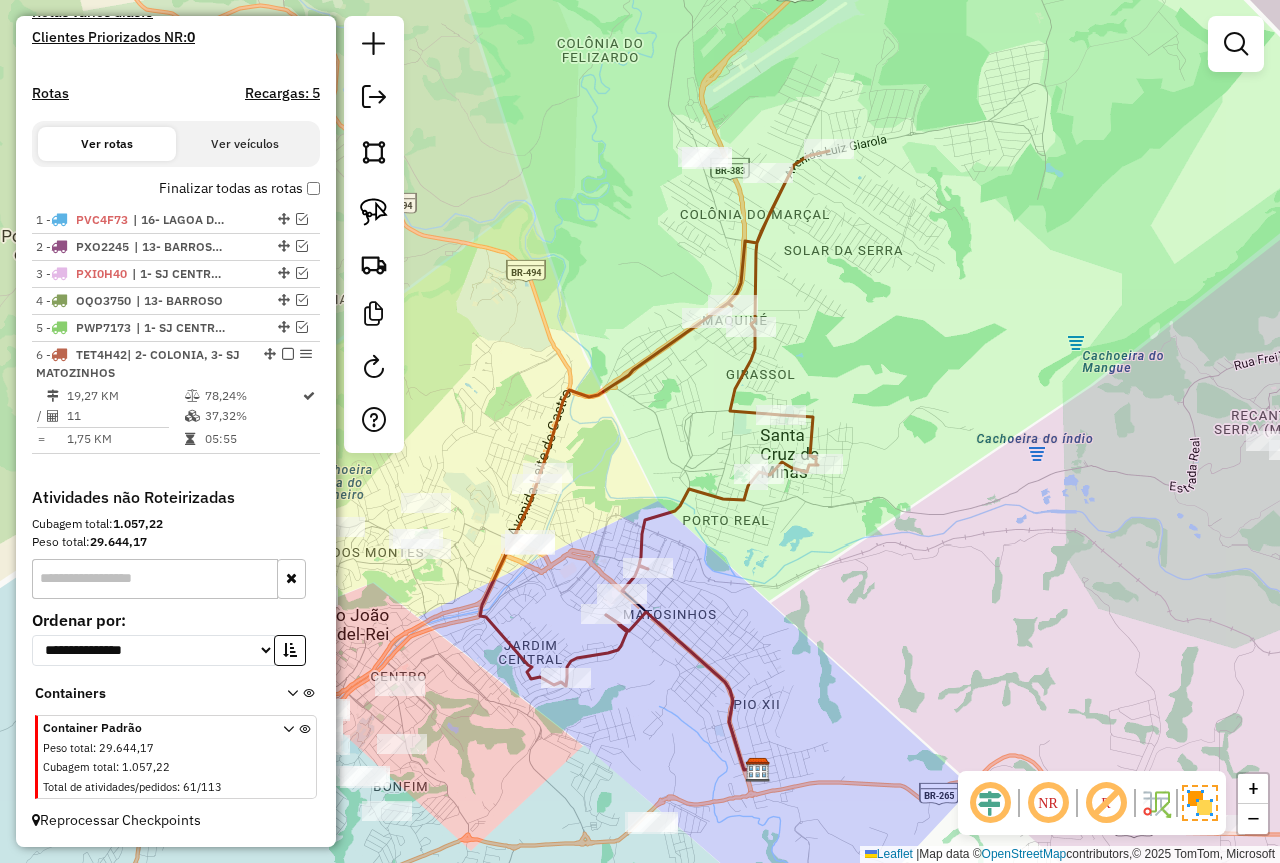 select on "**********" 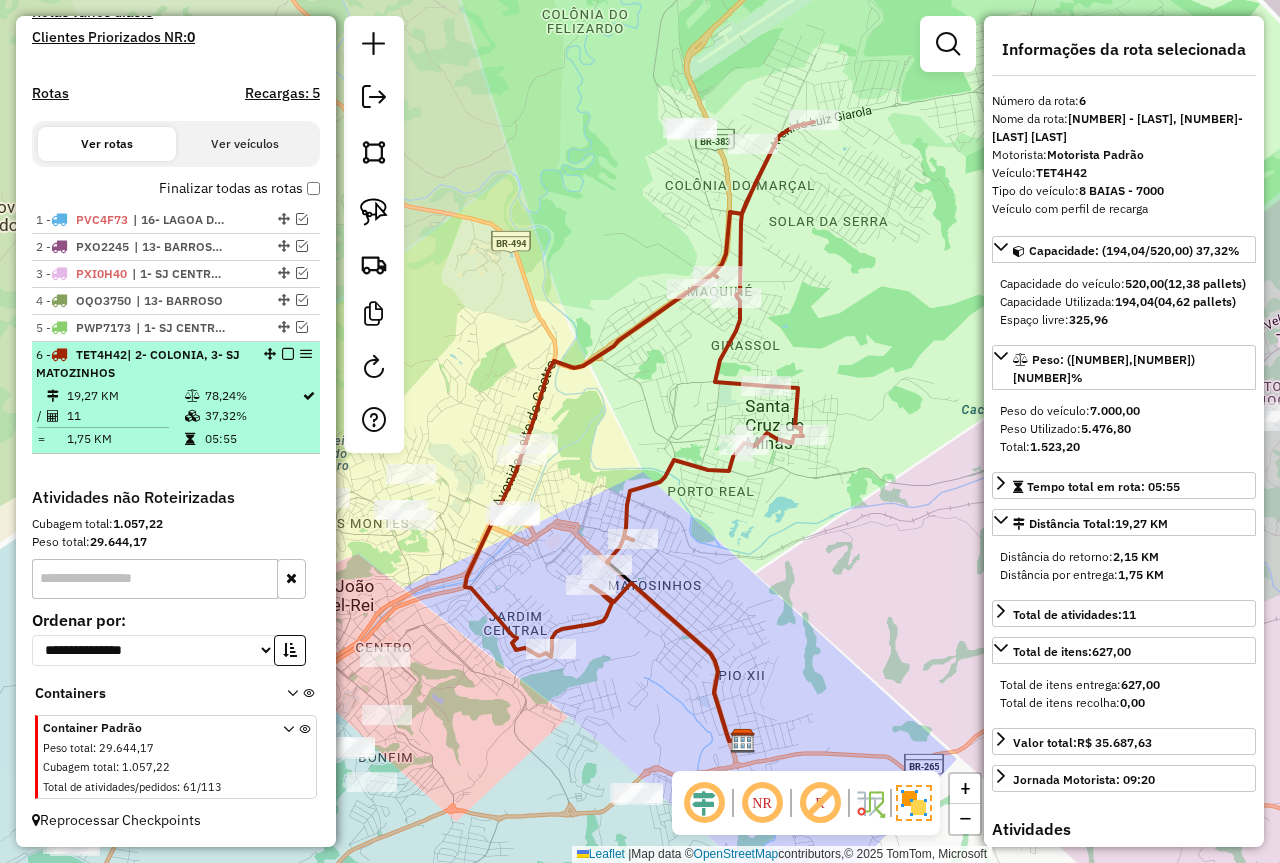 click at bounding box center (288, 354) 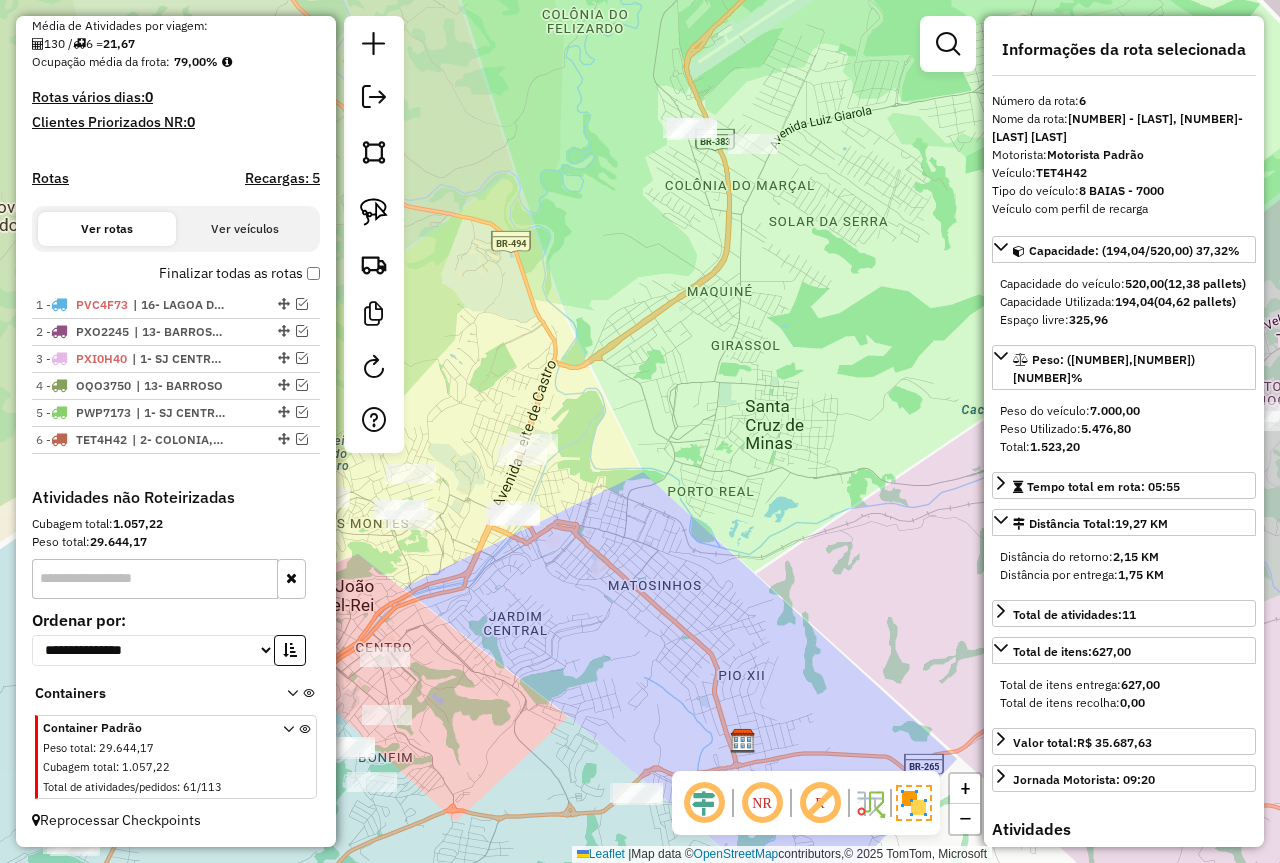 scroll, scrollTop: 474, scrollLeft: 0, axis: vertical 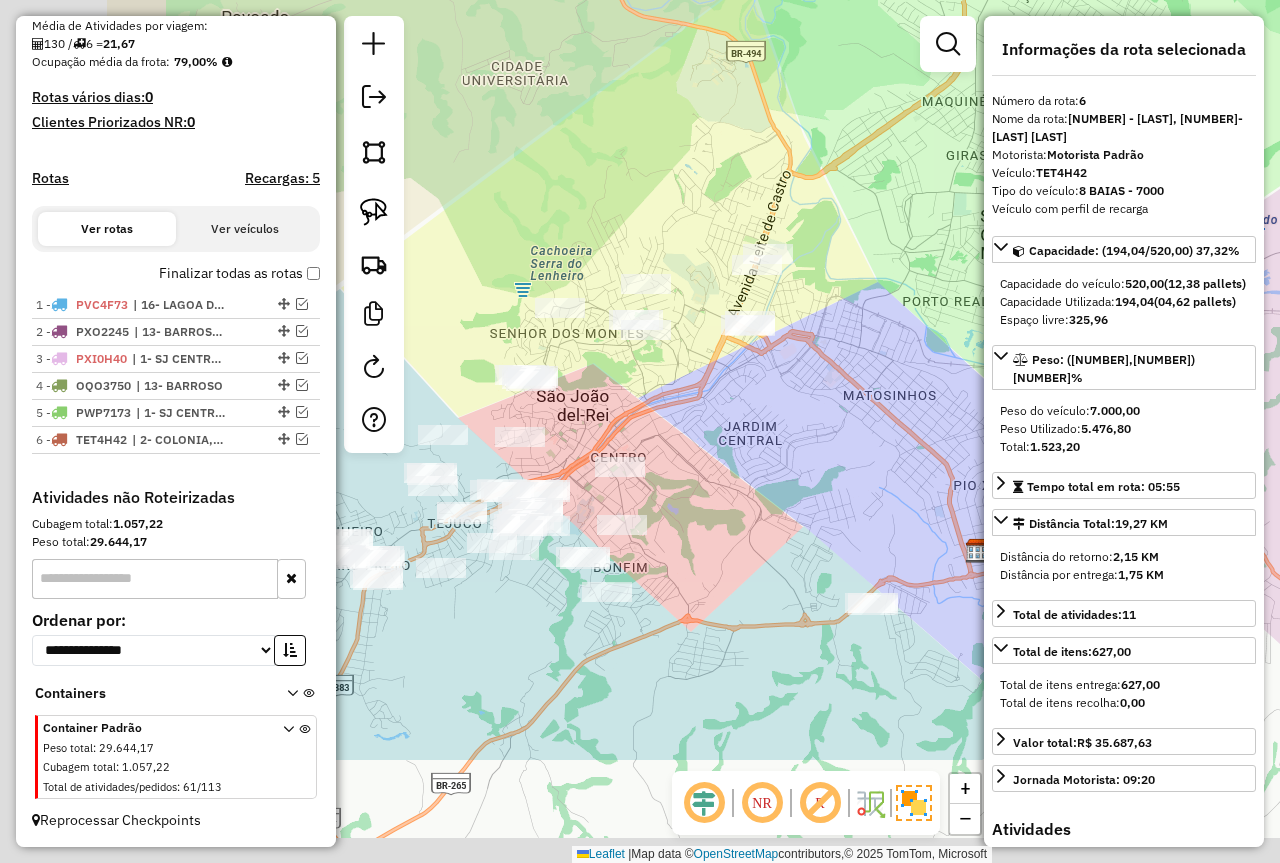drag, startPoint x: 977, startPoint y: 435, endPoint x: 1078, endPoint y: 344, distance: 135.94852 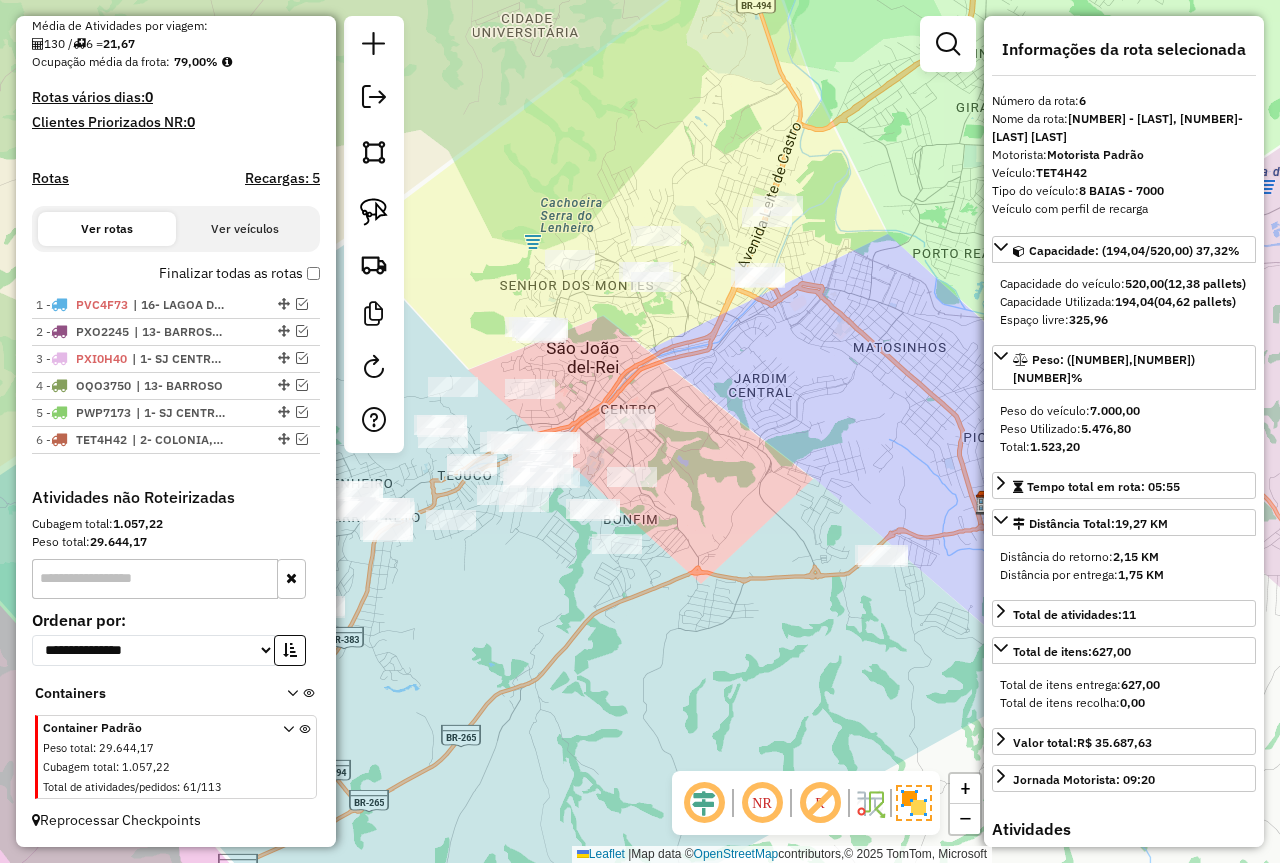 drag, startPoint x: 568, startPoint y: 563, endPoint x: 532, endPoint y: 557, distance: 36.496574 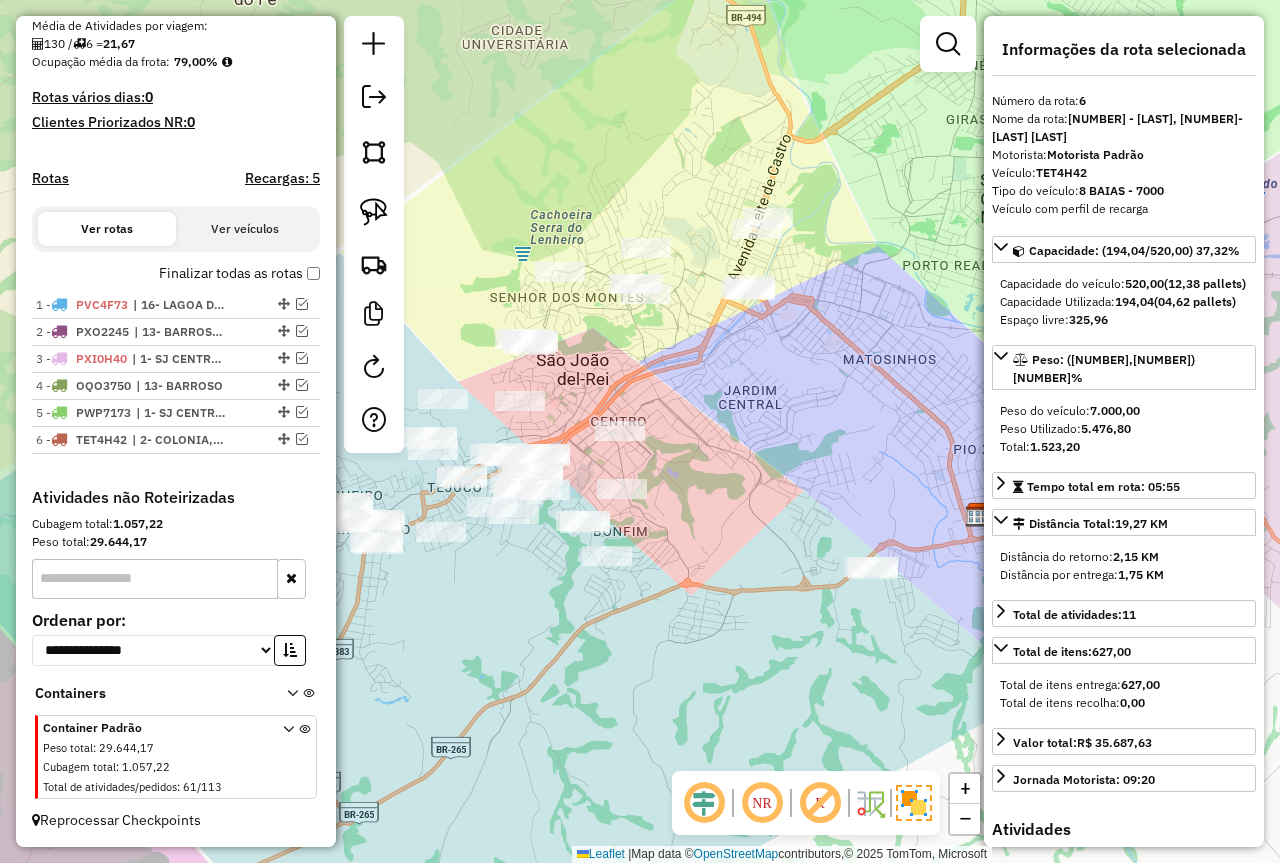 drag, startPoint x: 761, startPoint y: 426, endPoint x: 906, endPoint y: 385, distance: 150.6851 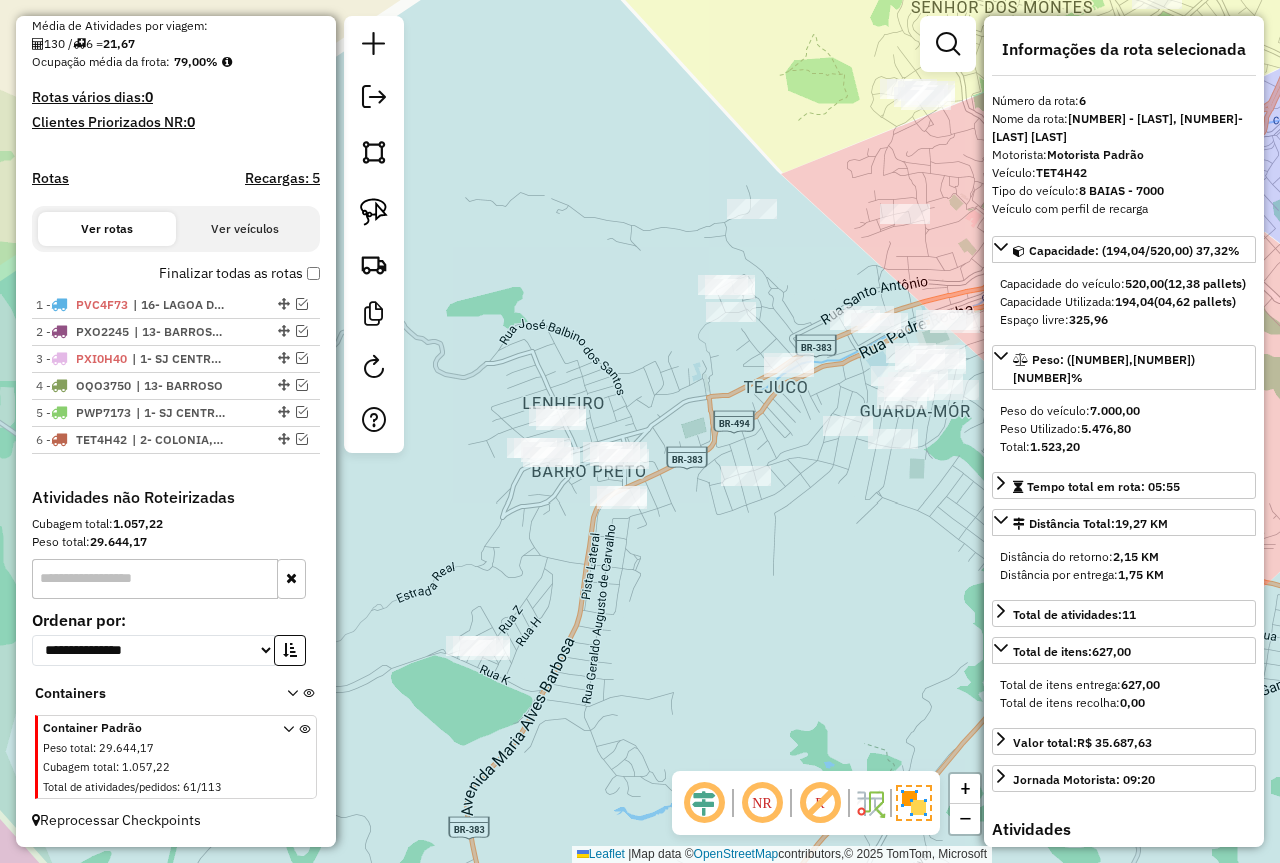 drag, startPoint x: 632, startPoint y: 560, endPoint x: 650, endPoint y: 572, distance: 21.633308 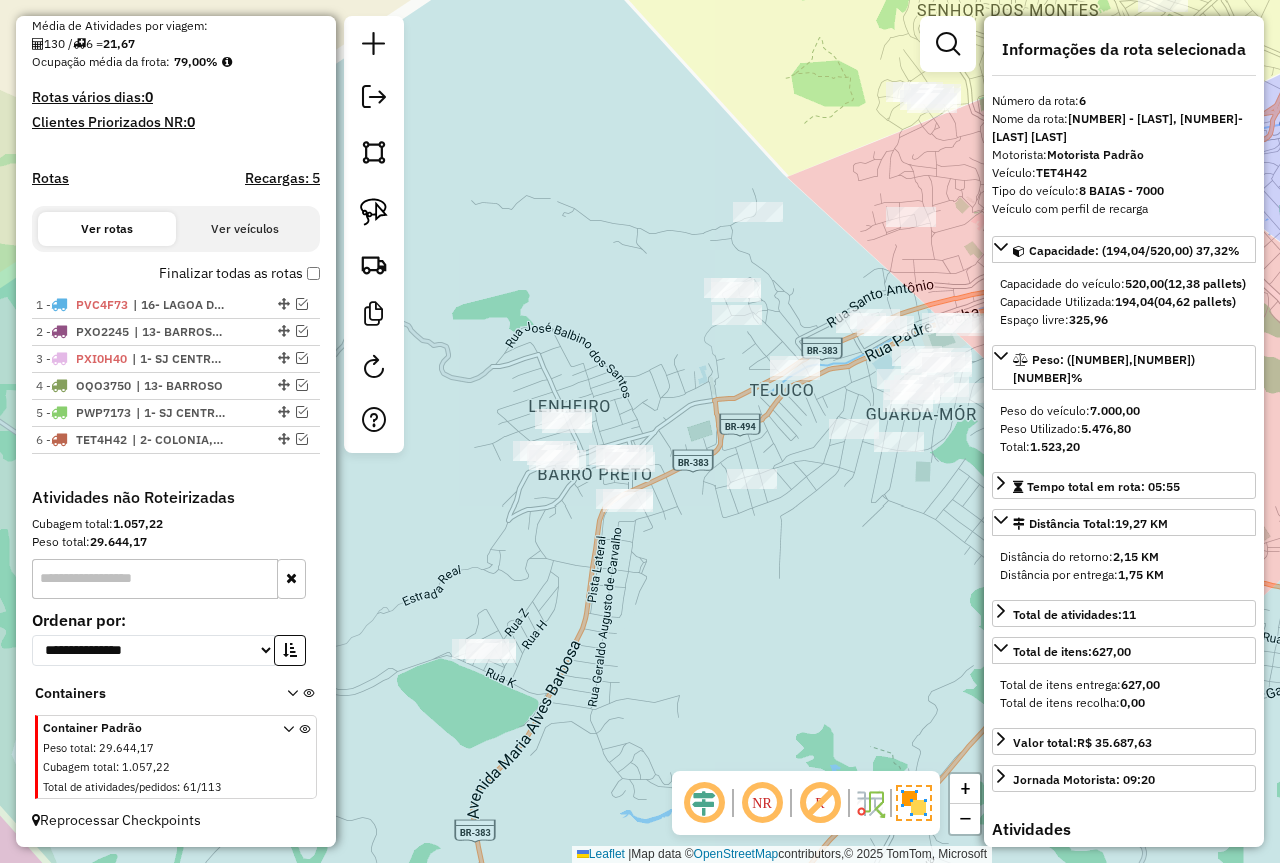 click at bounding box center (948, 44) 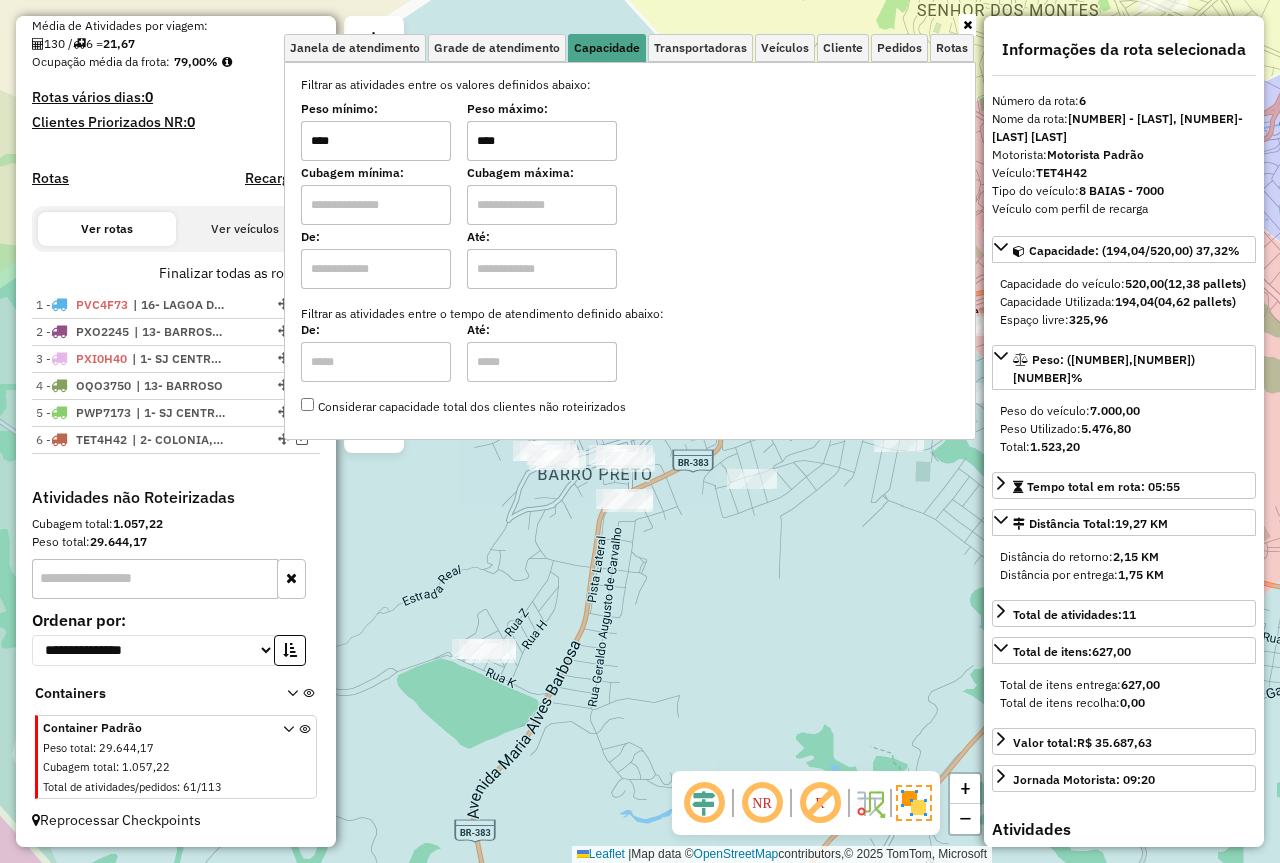 click on "Janela de atendimento Grade de atendimento Capacidade Transportadoras Veículos Cliente Pedidos  Rotas Selecione os dias de semana para filtrar as janelas de atendimento  Seg   Ter   Qua   Qui   Sex   Sáb   Dom  Informe o período da janela de atendimento: De: Até:  Filtrar exatamente a janela do cliente  Considerar janela de atendimento padrão  Selecione os dias de semana para filtrar as grades de atendimento  Seg   Ter   Qua   Qui   Sex   Sáb   Dom   Considerar clientes sem dia de atendimento cadastrado  Clientes fora do dia de atendimento selecionado Filtrar as atividades entre os valores definidos abaixo:  Peso mínimo:  ****  Peso máximo:  ****  Cubagem mínima:   Cubagem máxima:   De:   Até:  Filtrar as atividades entre o tempo de atendimento definido abaixo:  De:   Até:   Considerar capacidade total dos clientes não roteirizados Transportadora: Selecione um ou mais itens Tipo de veículo: Selecione um ou mais itens Veículo: Selecione um ou mais itens Motorista: Selecione um ou mais itens De:" 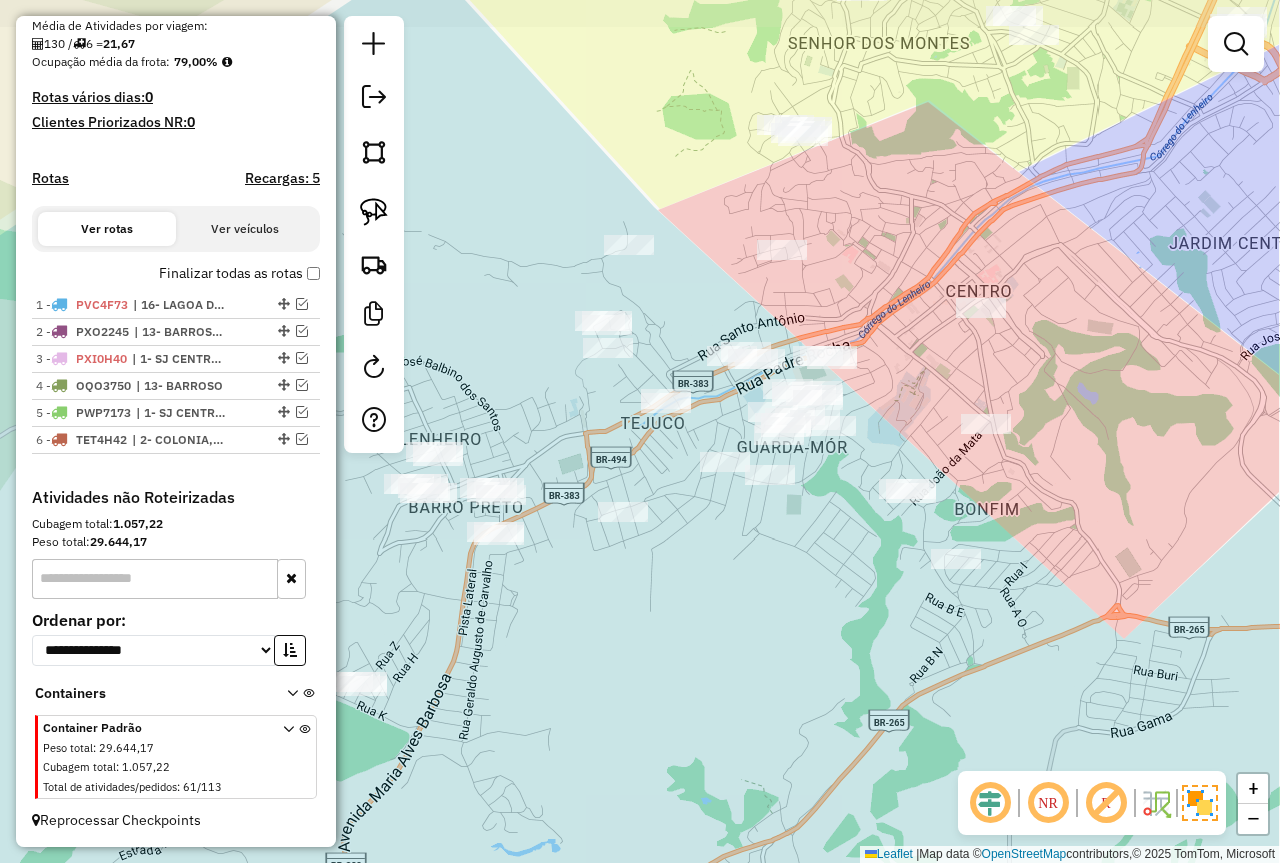 drag, startPoint x: 896, startPoint y: 522, endPoint x: 748, endPoint y: 554, distance: 151.41995 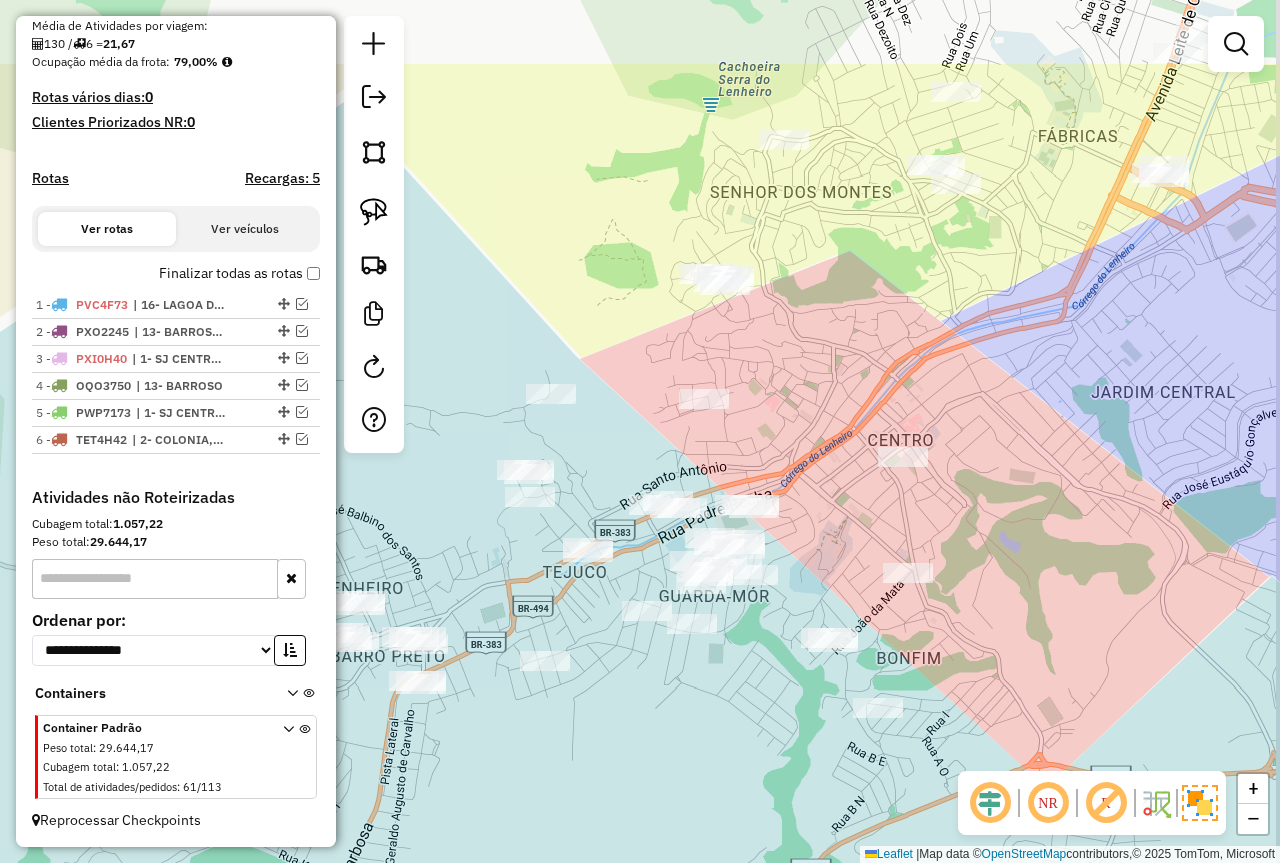 drag, startPoint x: 950, startPoint y: 217, endPoint x: 860, endPoint y: 357, distance: 166.43317 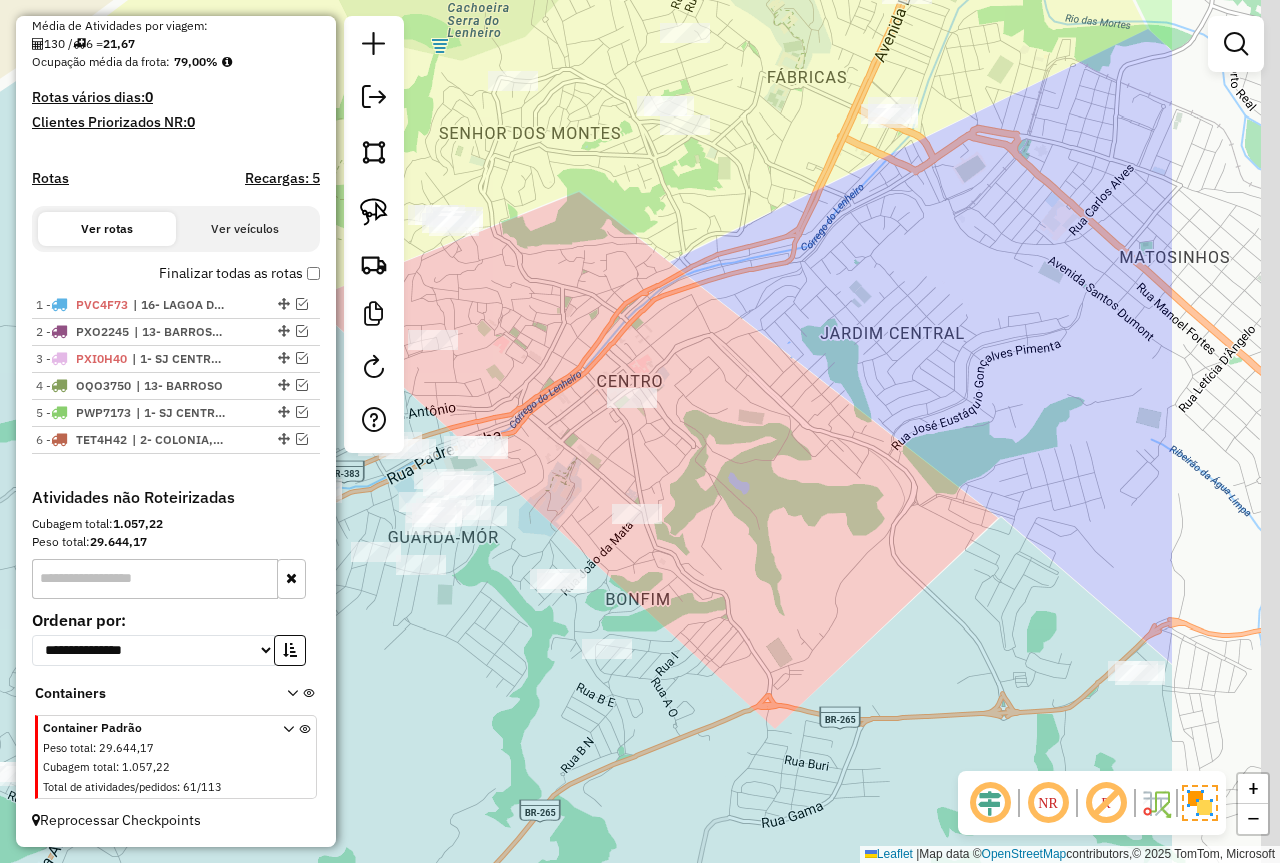 drag, startPoint x: 908, startPoint y: 276, endPoint x: 815, endPoint y: 354, distance: 121.37957 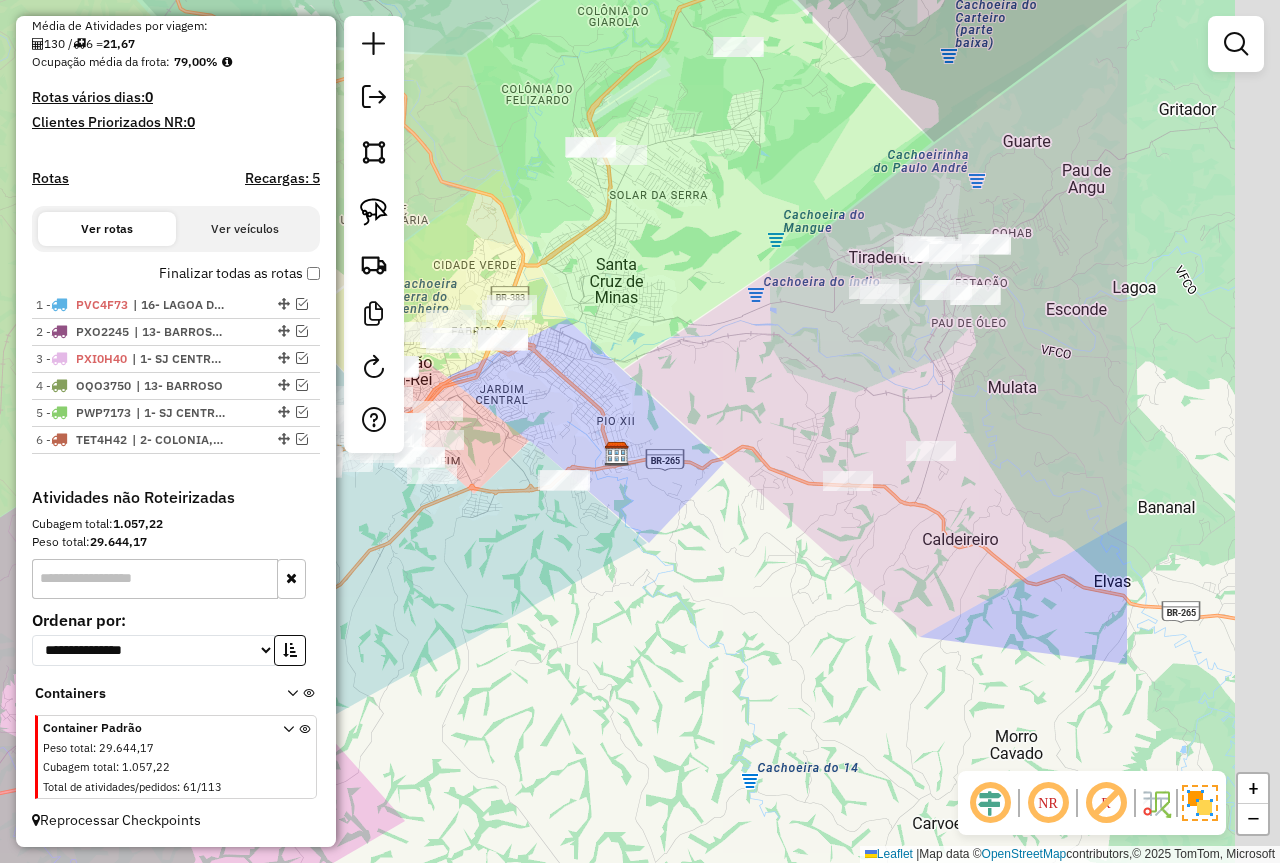 drag, startPoint x: 1052, startPoint y: 373, endPoint x: 745, endPoint y: 405, distance: 308.66324 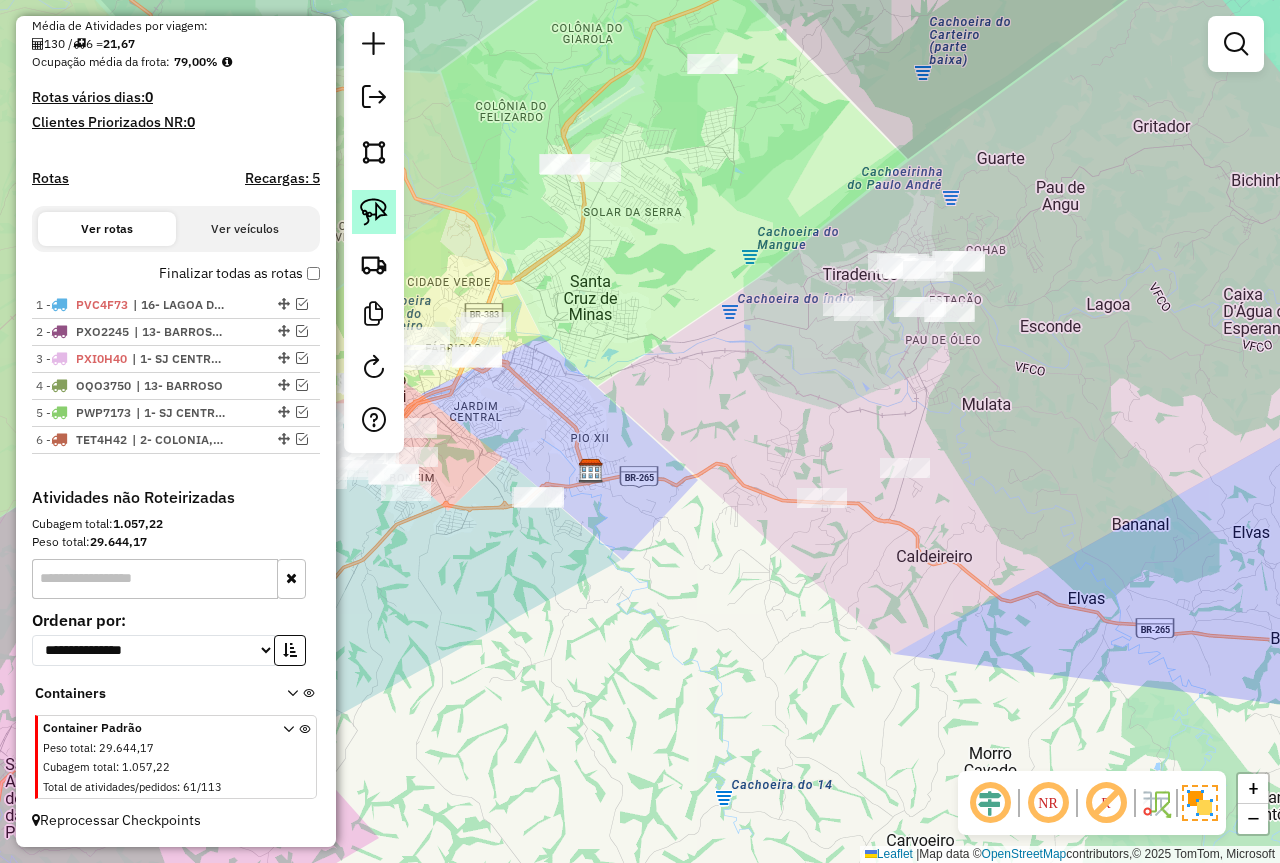 click 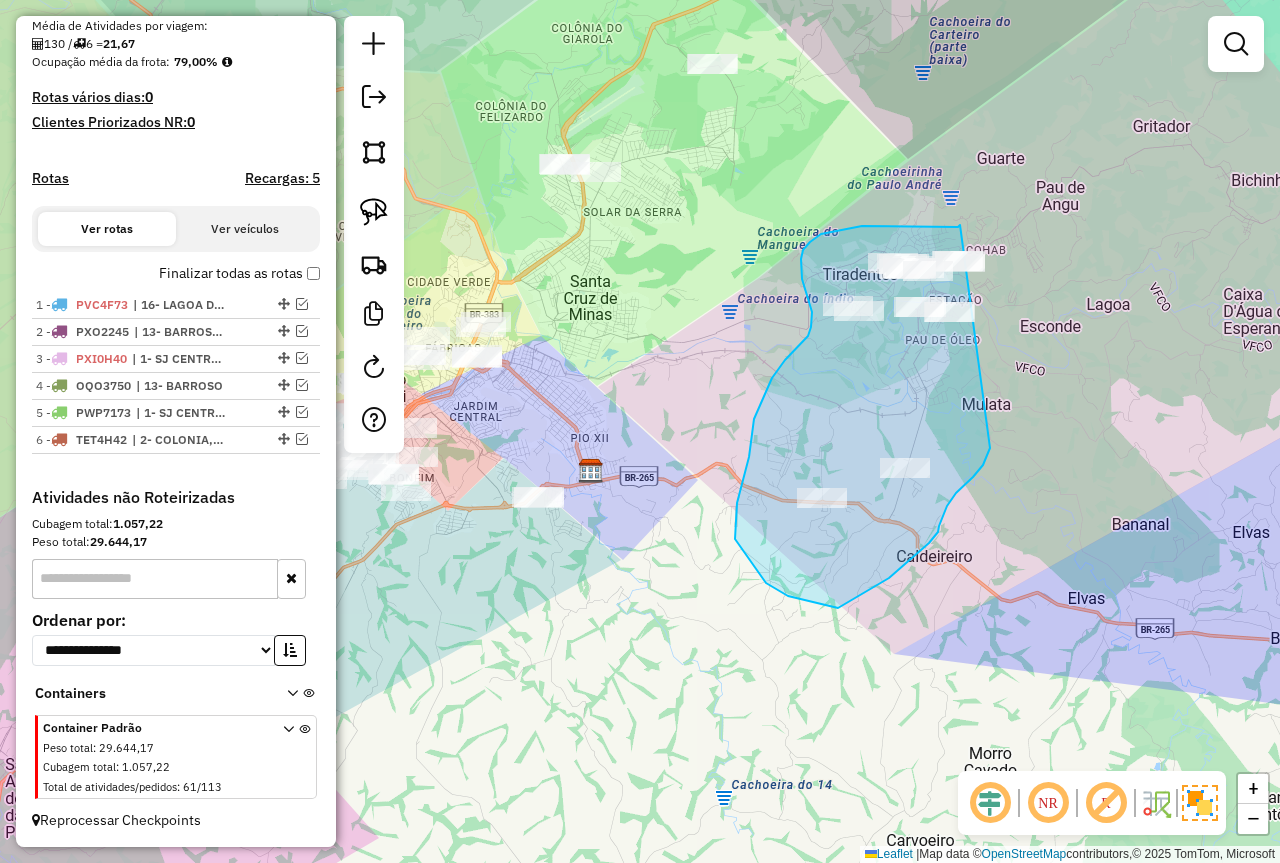 drag, startPoint x: 892, startPoint y: 226, endPoint x: 1005, endPoint y: 410, distance: 215.92822 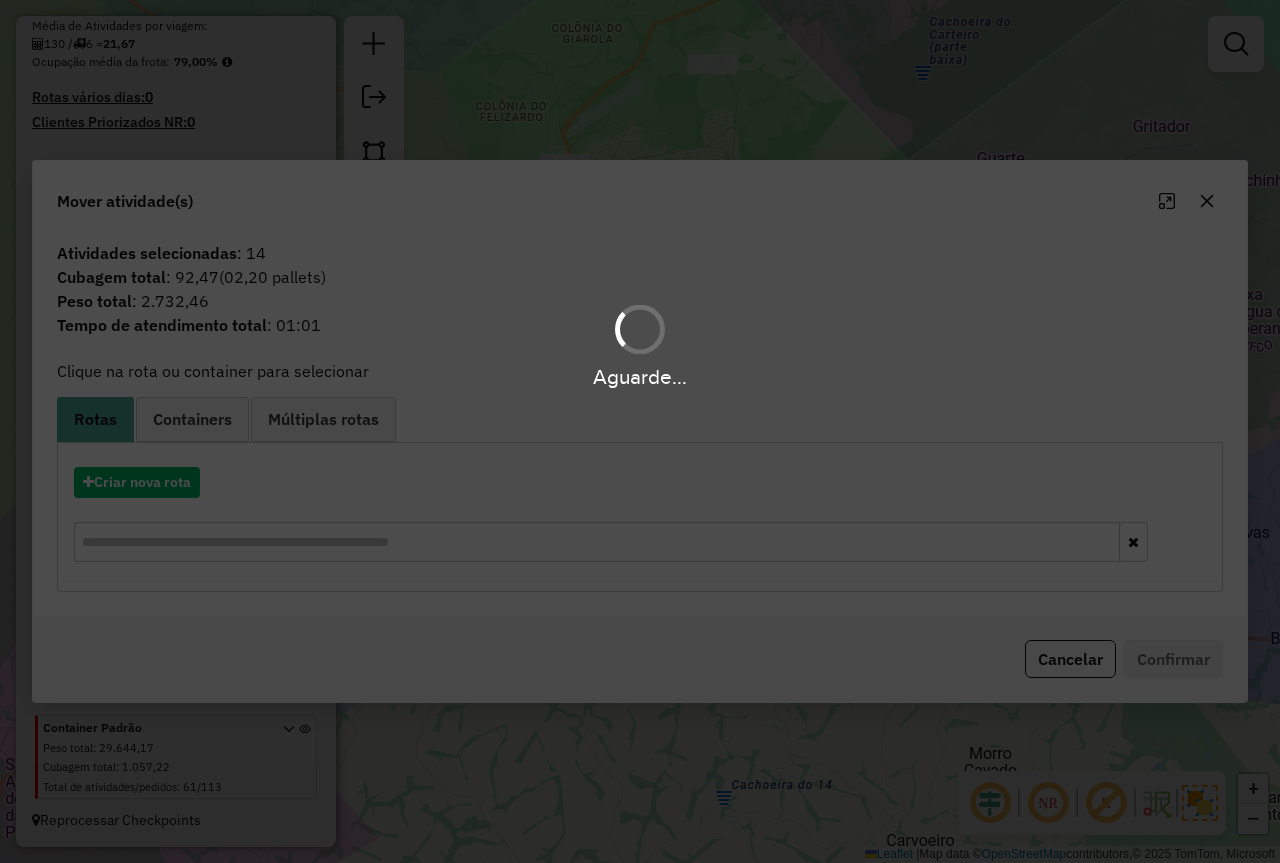 click on "Aguarde..." at bounding box center [640, 431] 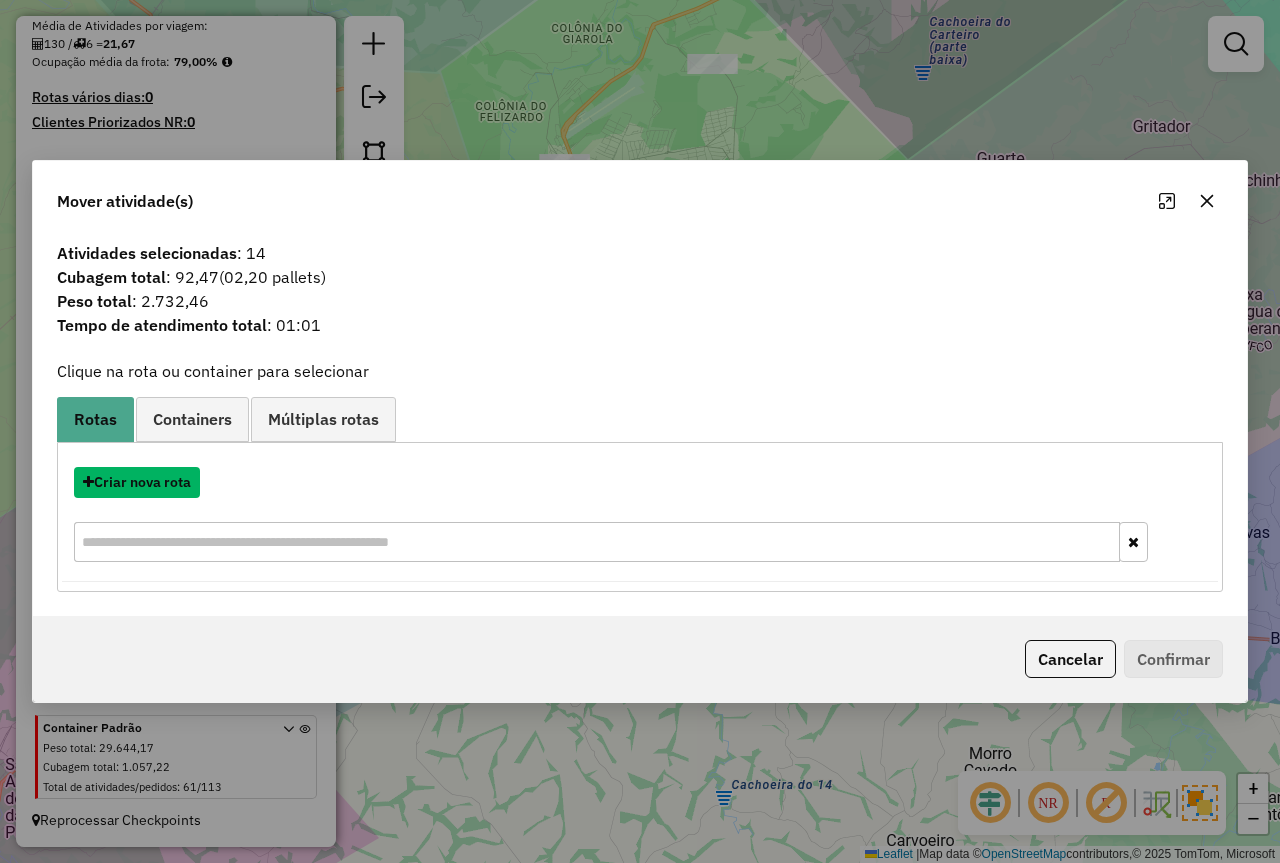 click on "Criar nova rota" at bounding box center [137, 482] 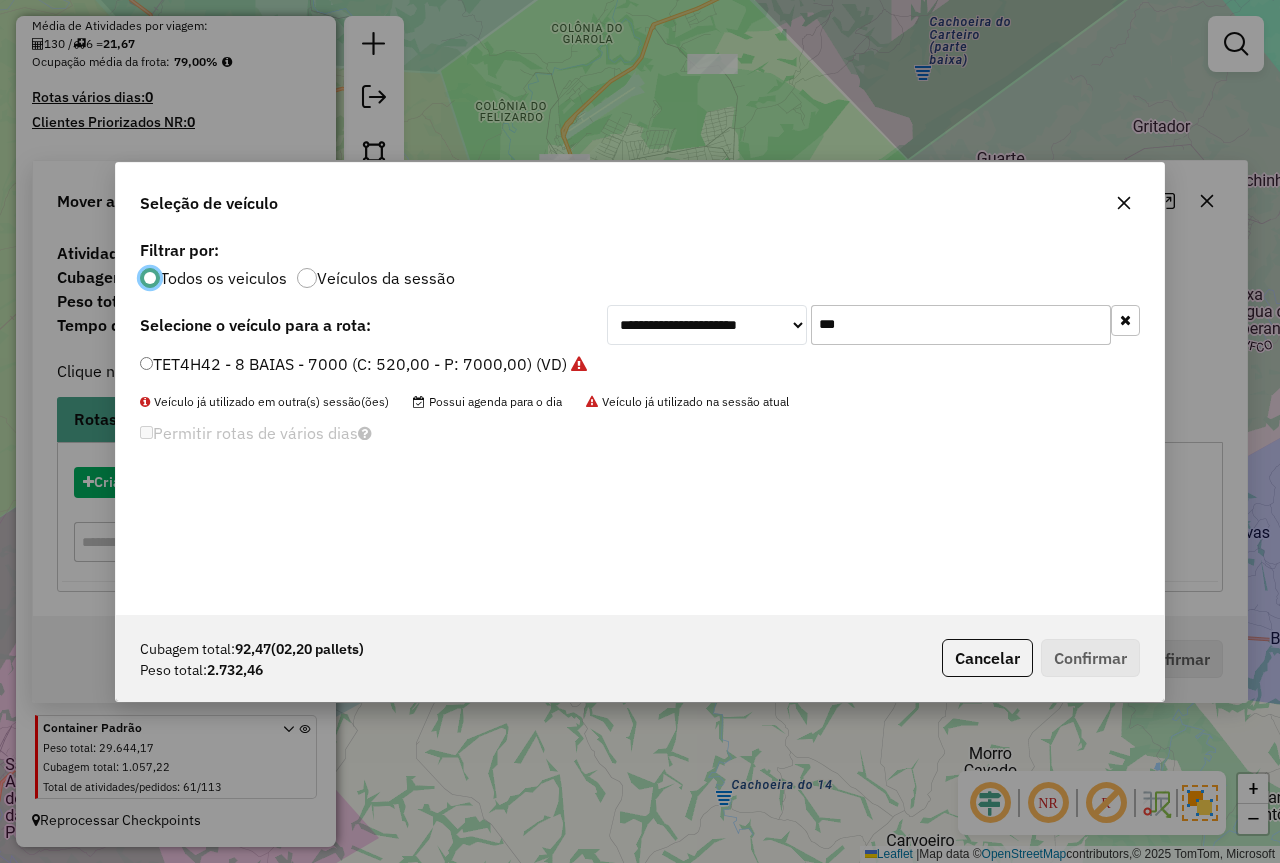 scroll, scrollTop: 11, scrollLeft: 6, axis: both 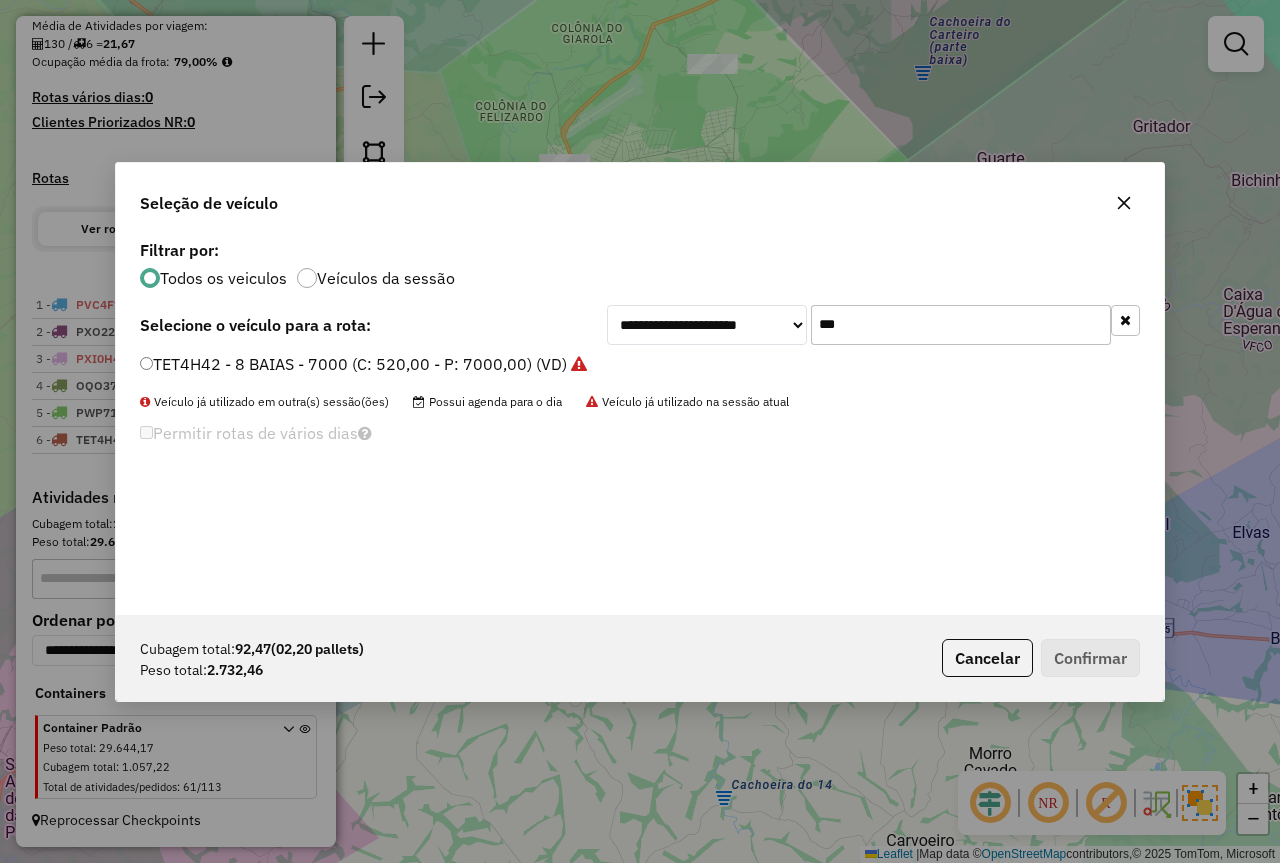drag, startPoint x: 876, startPoint y: 332, endPoint x: 759, endPoint y: 329, distance: 117.03845 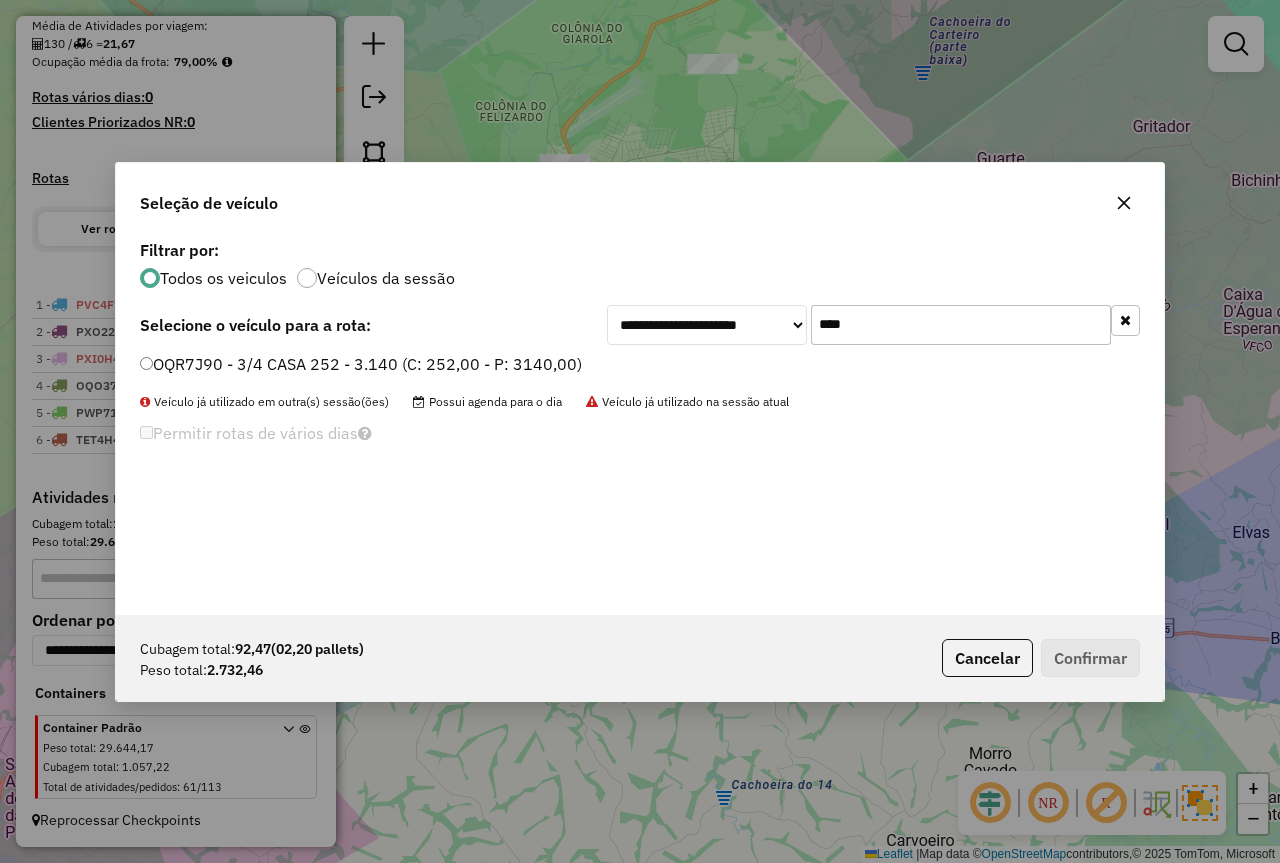 type on "****" 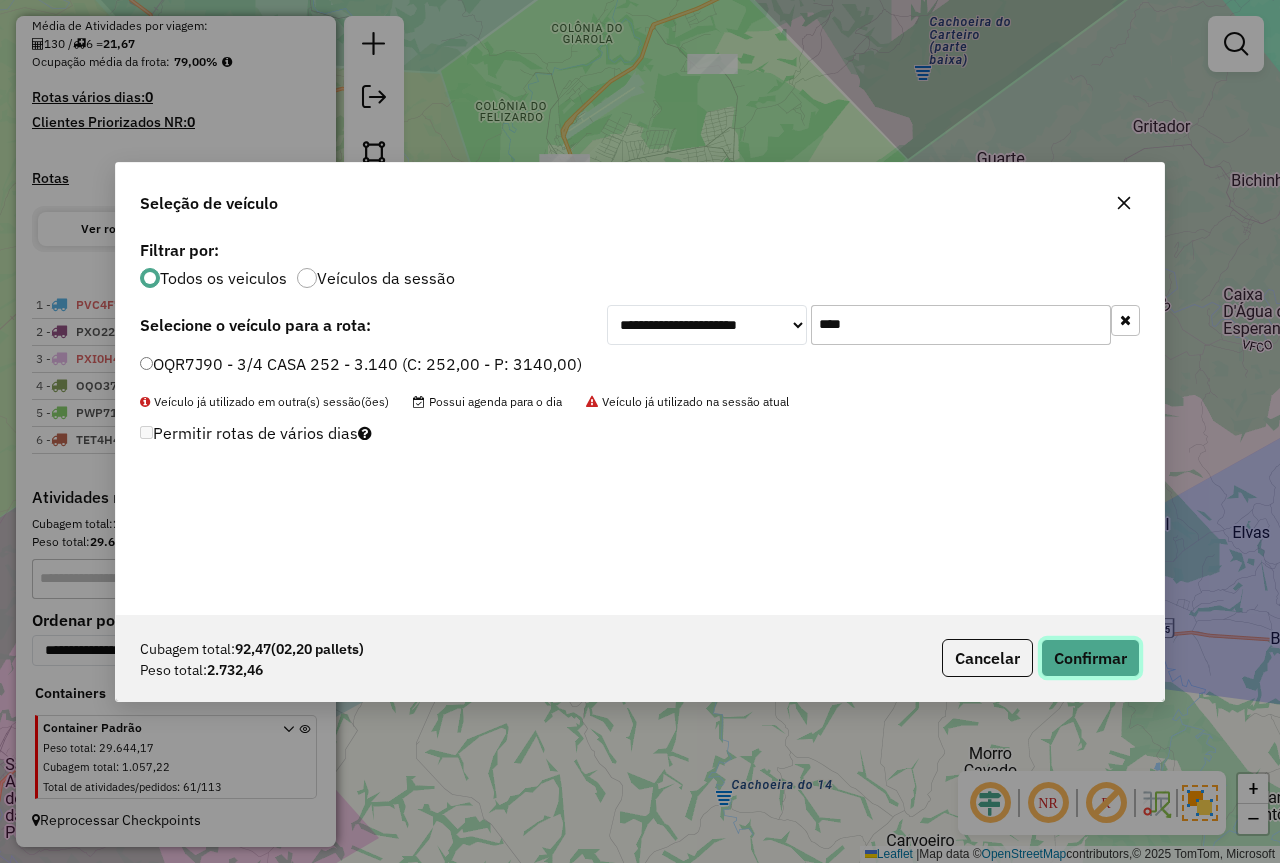 click on "Confirmar" 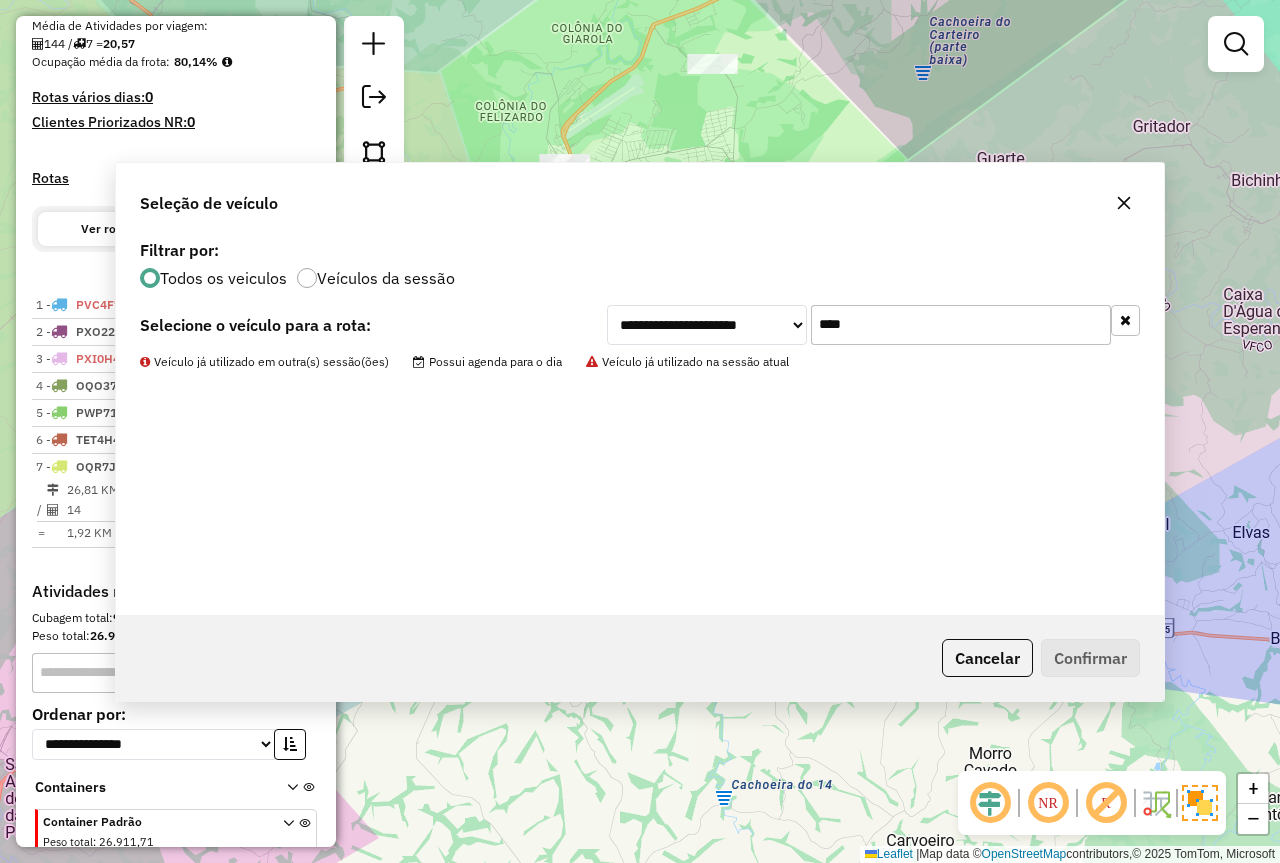 scroll, scrollTop: 568, scrollLeft: 0, axis: vertical 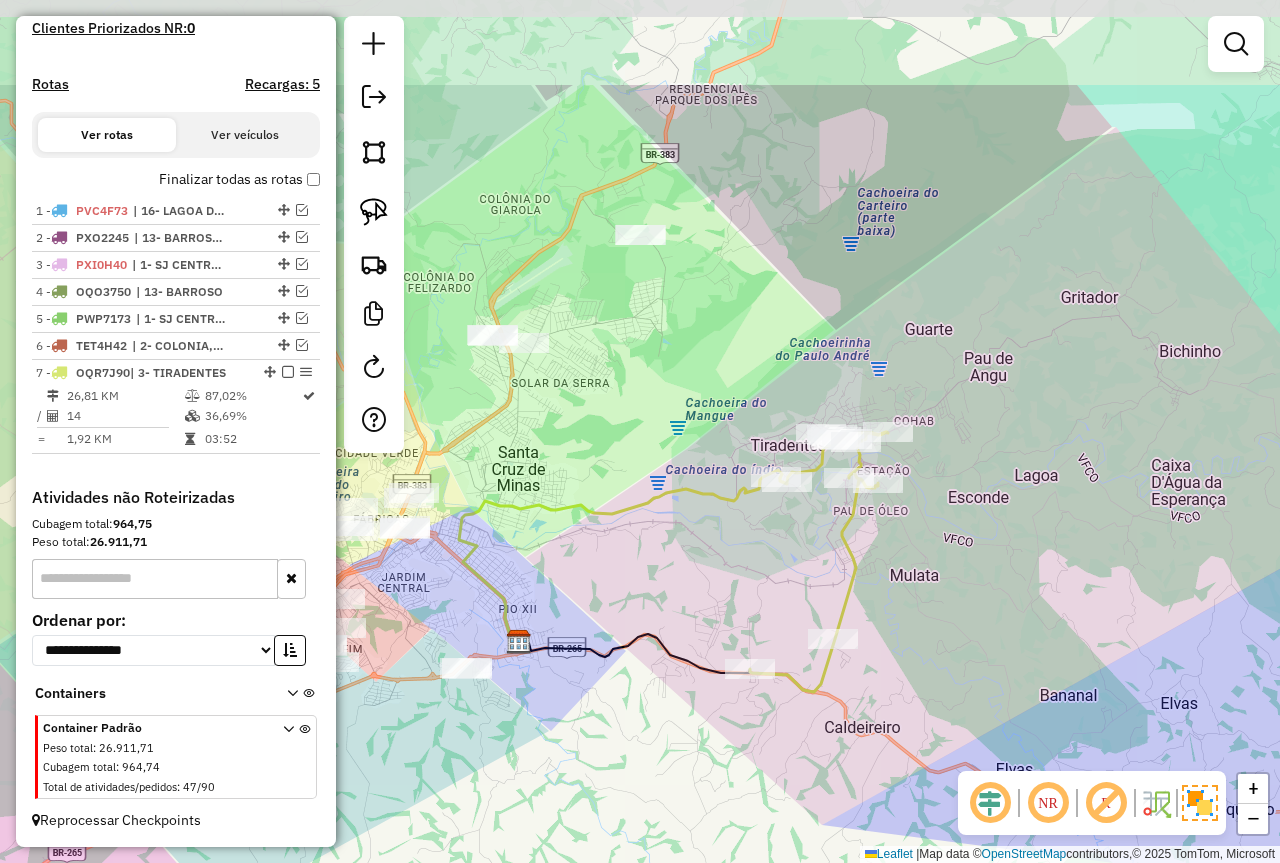drag, startPoint x: 655, startPoint y: 331, endPoint x: 541, endPoint y: 526, distance: 225.87828 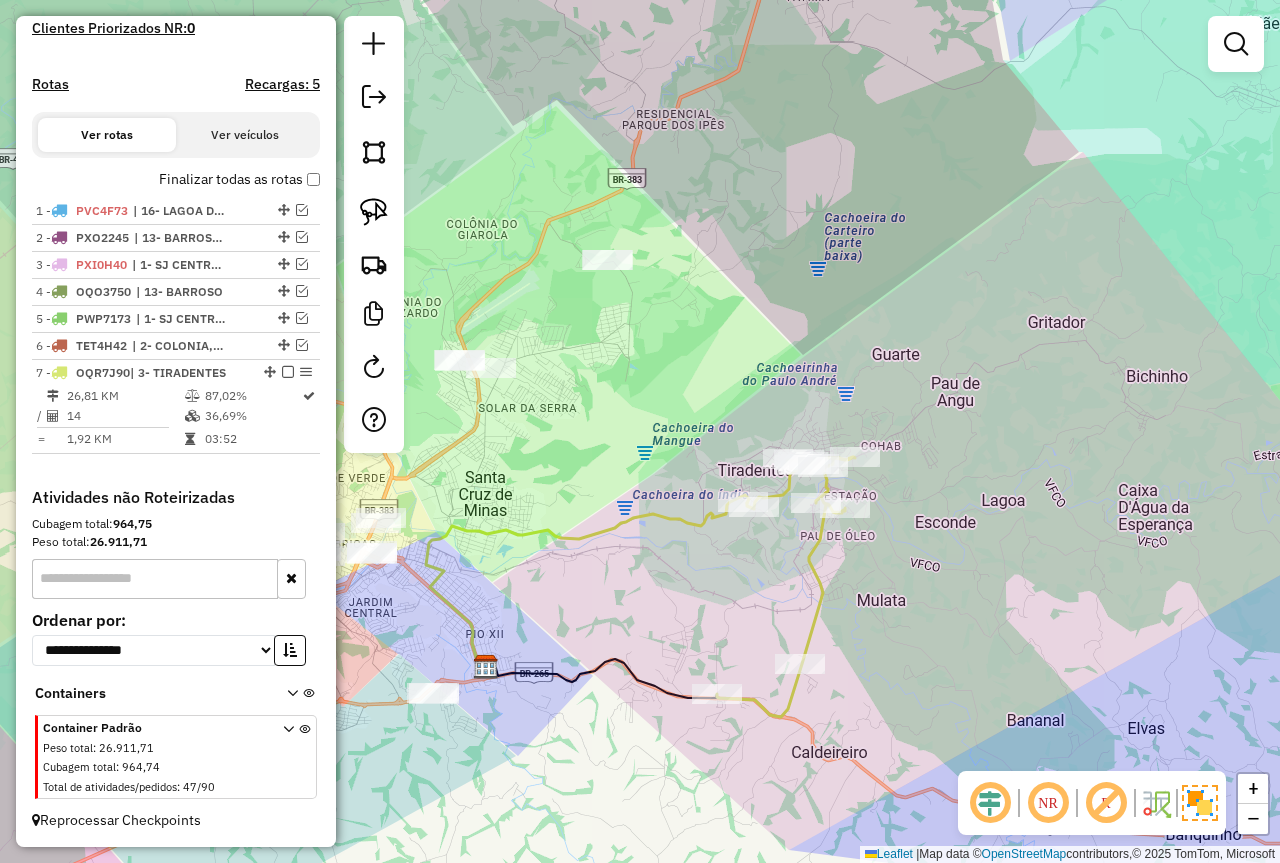 drag, startPoint x: 603, startPoint y: 435, endPoint x: 478, endPoint y: 379, distance: 136.9708 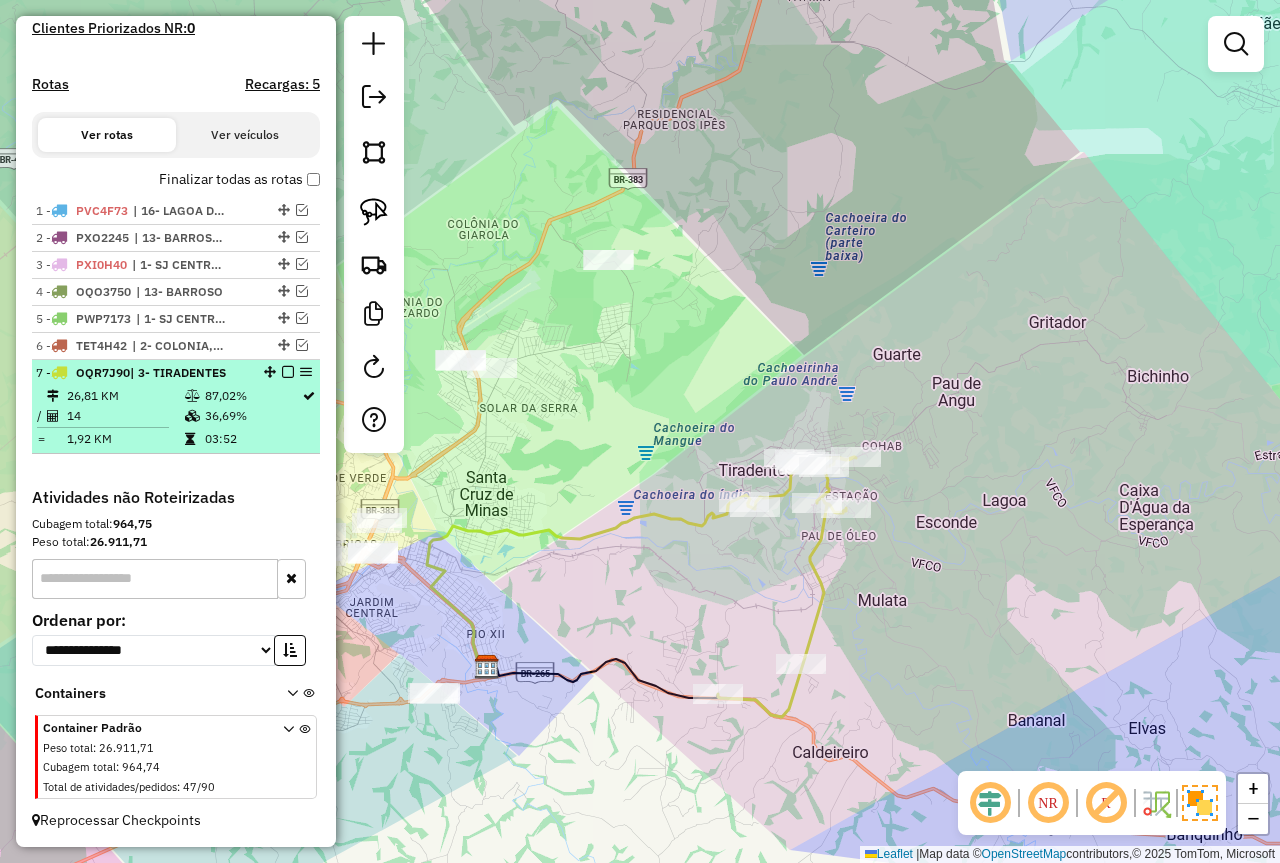 click at bounding box center [288, 372] 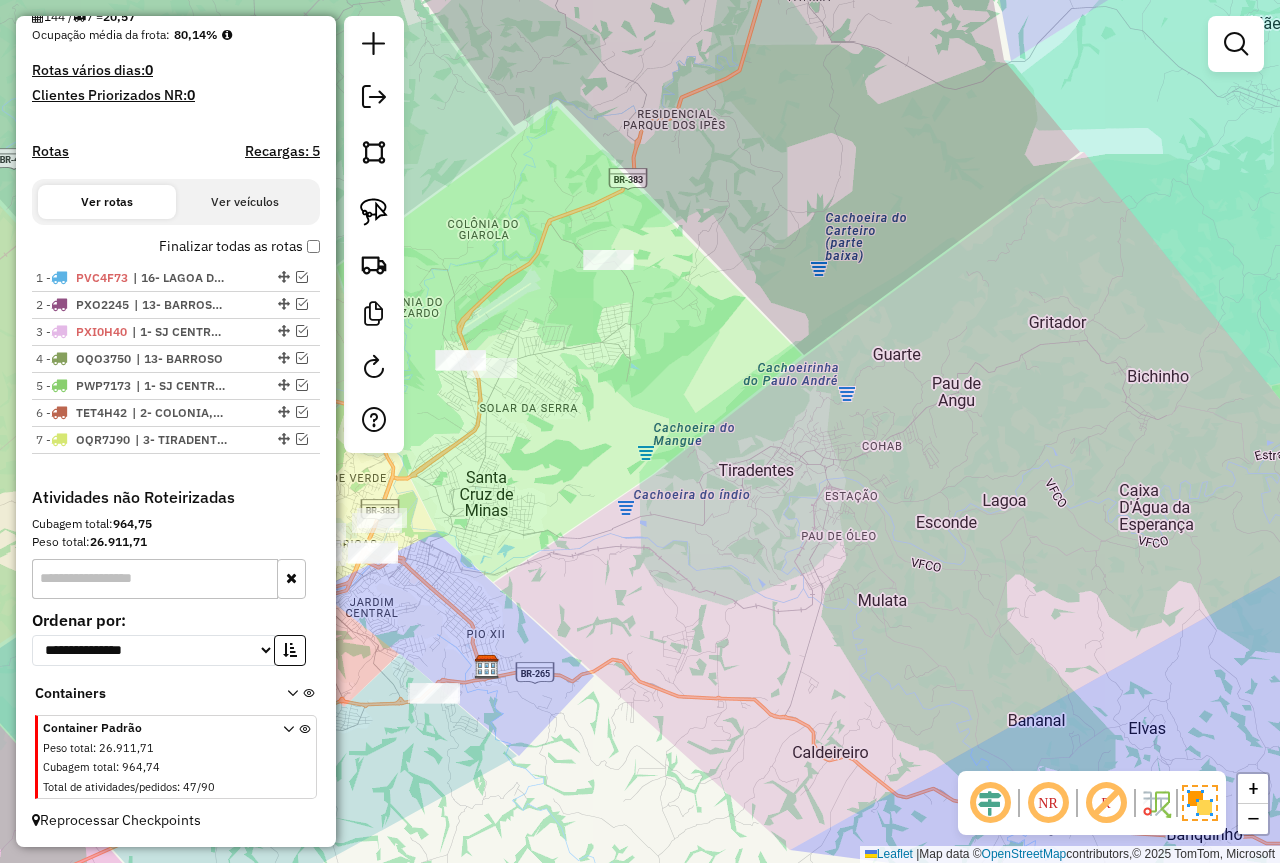 drag, startPoint x: 299, startPoint y: 409, endPoint x: 327, endPoint y: 380, distance: 40.311287 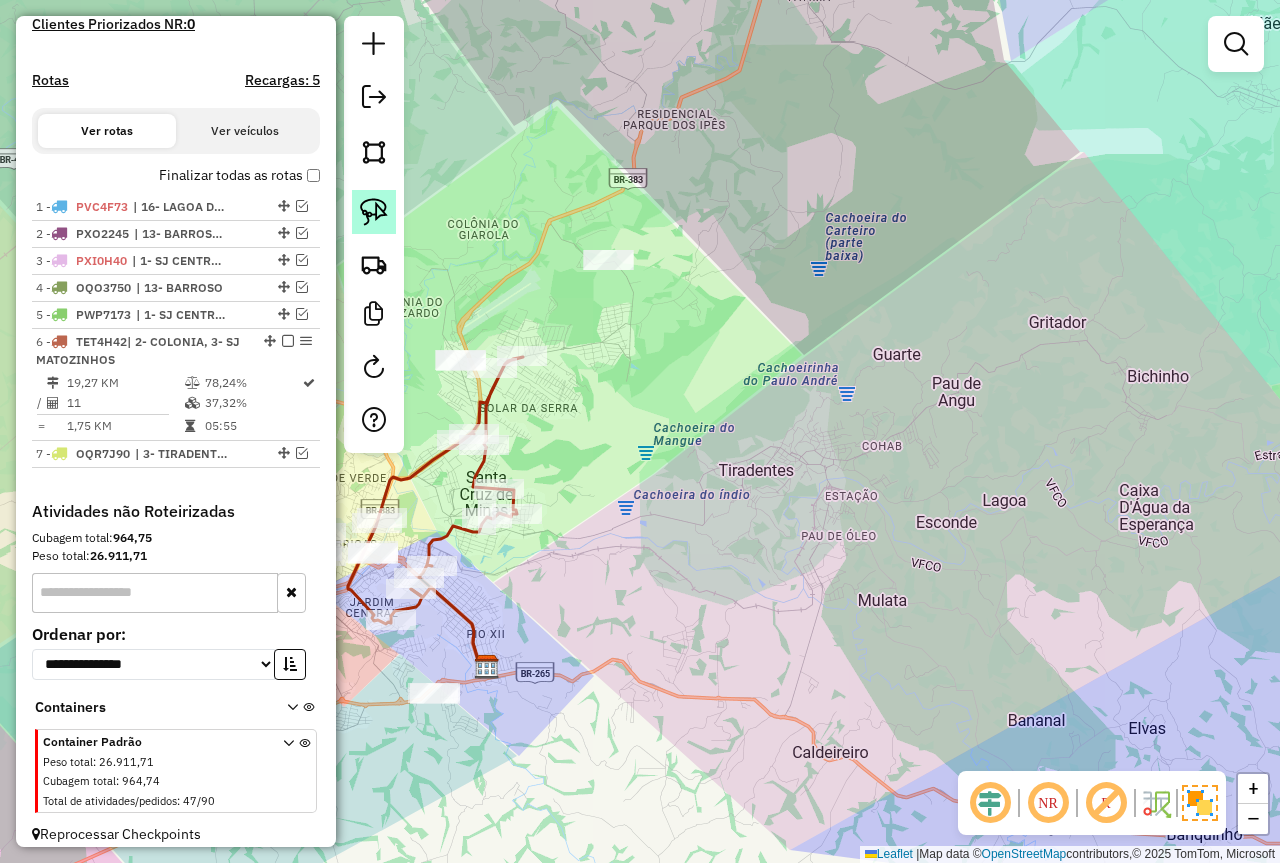 click 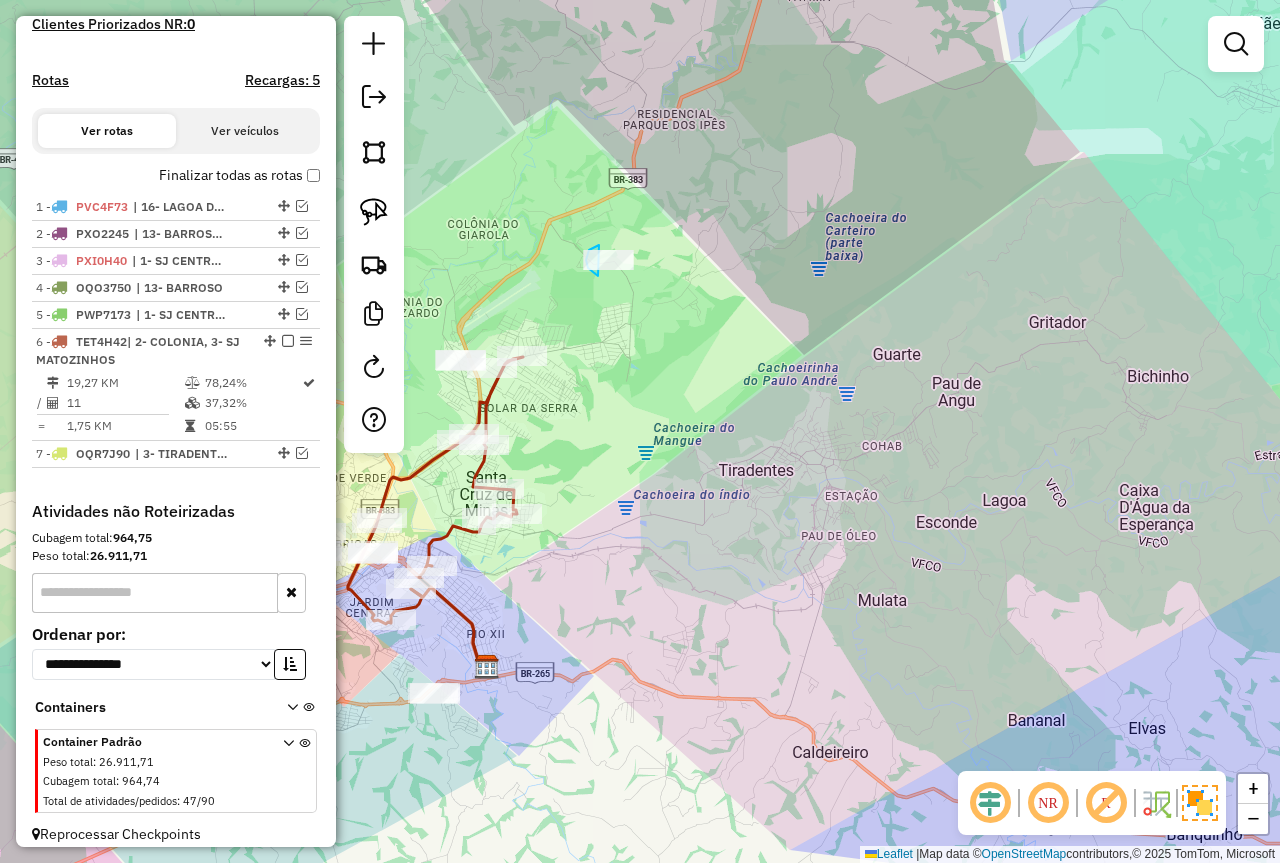drag, startPoint x: 599, startPoint y: 245, endPoint x: 654, endPoint y: 273, distance: 61.7171 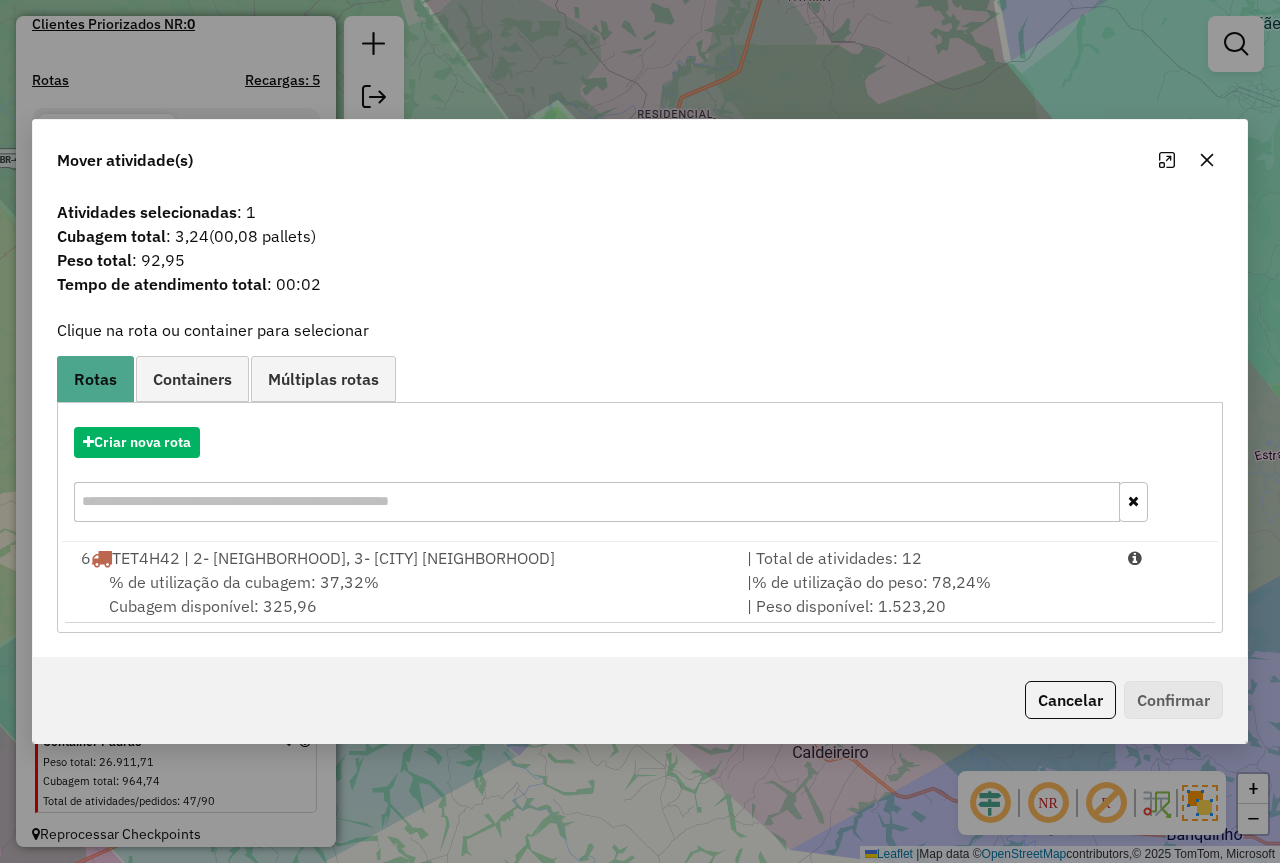 drag, startPoint x: 1060, startPoint y: 622, endPoint x: 1072, endPoint y: 625, distance: 12.369317 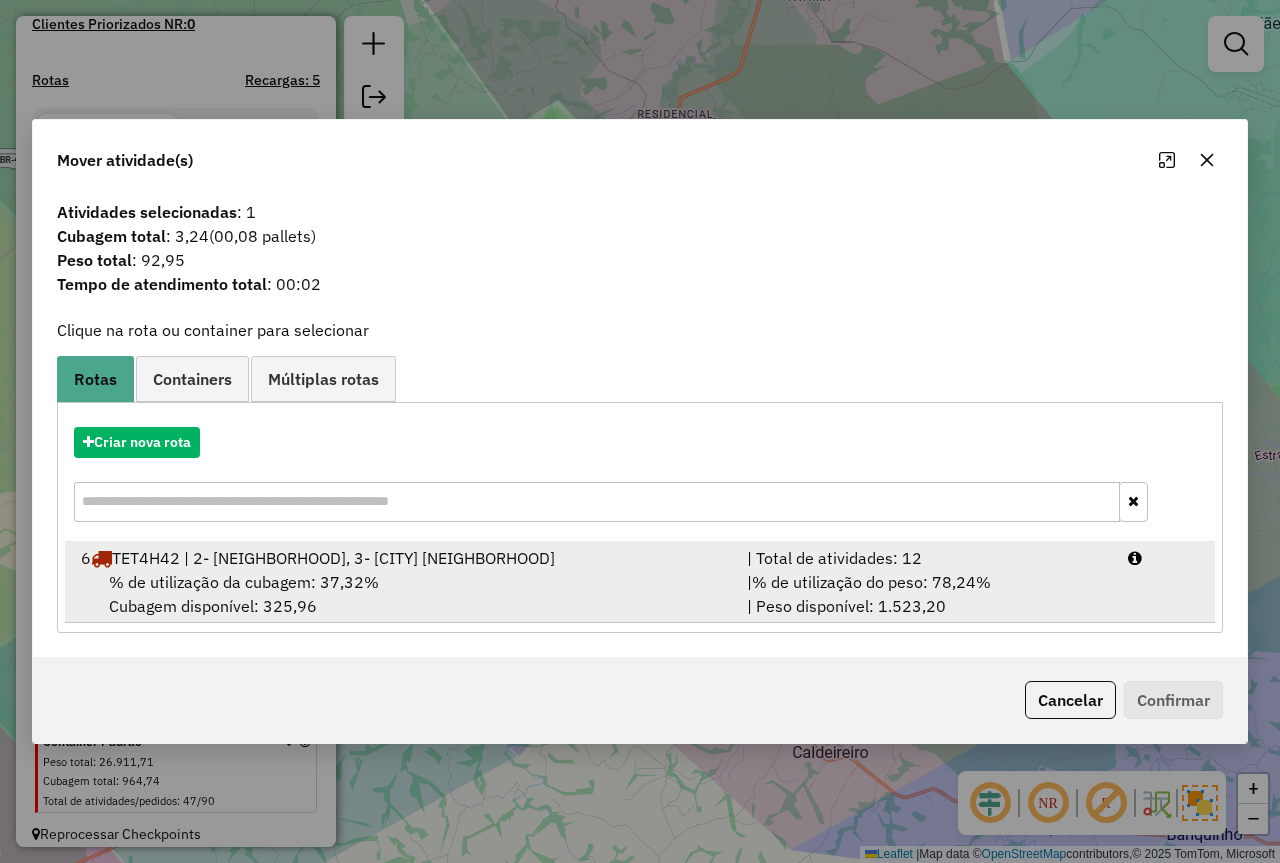 drag, startPoint x: 958, startPoint y: 563, endPoint x: 1036, endPoint y: 588, distance: 81.908485 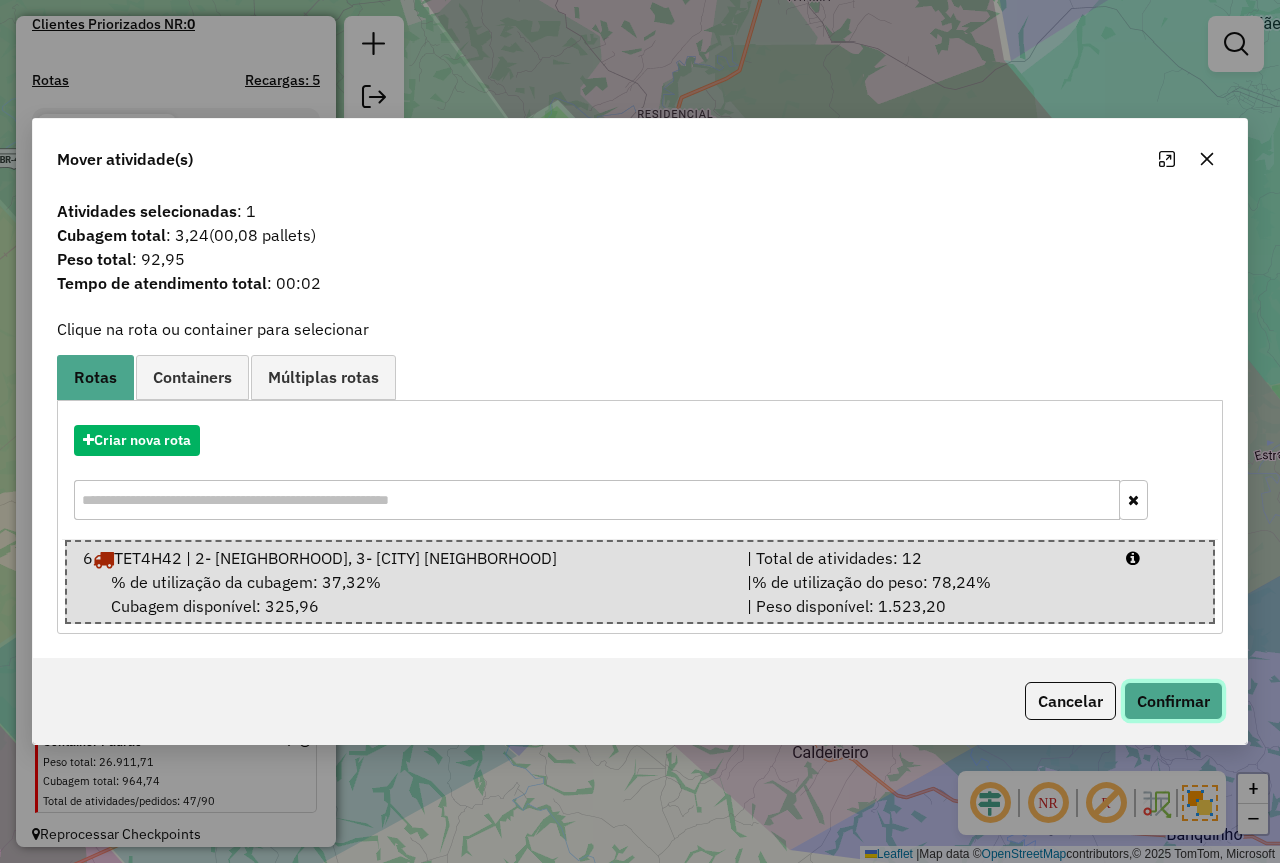 click on "Confirmar" 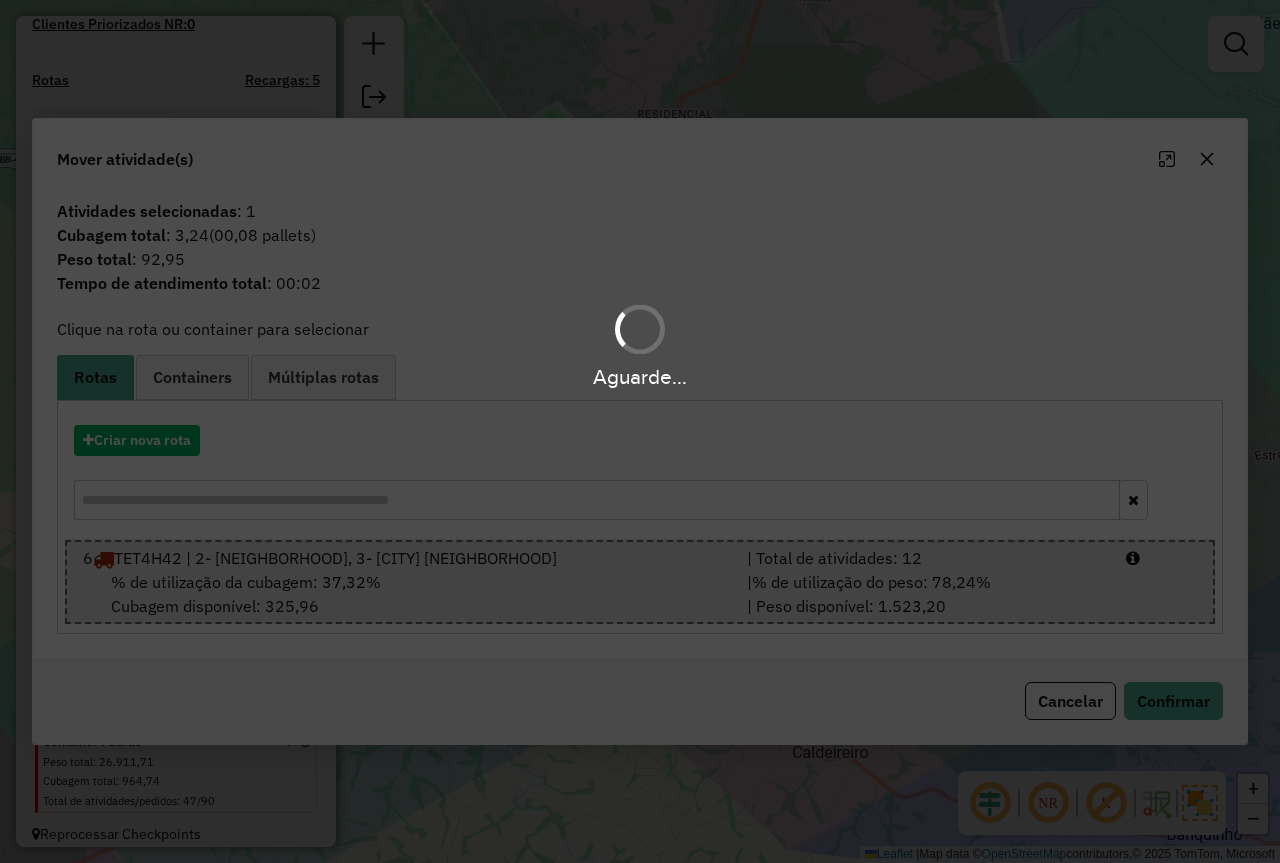 click on "Aguarde..." at bounding box center (640, 345) 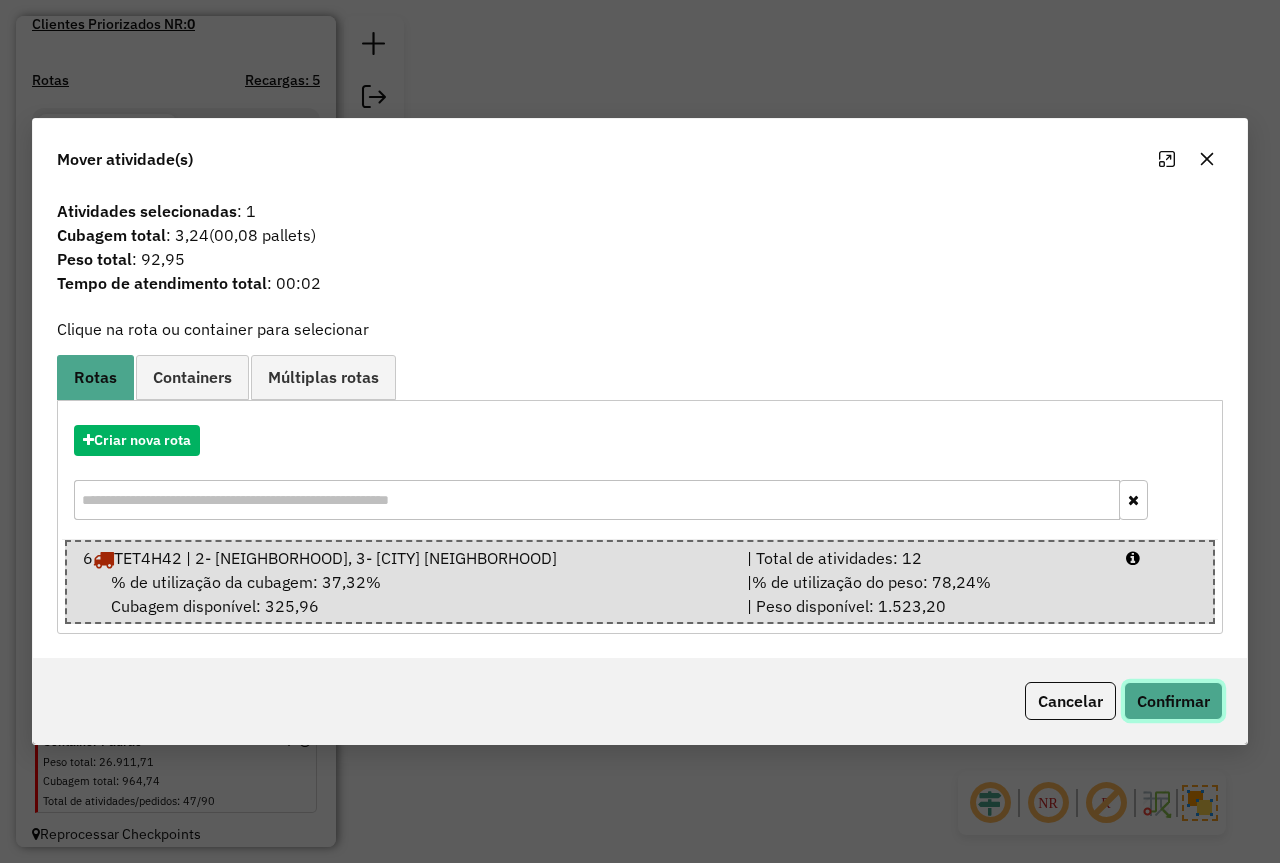 click on "Confirmar" 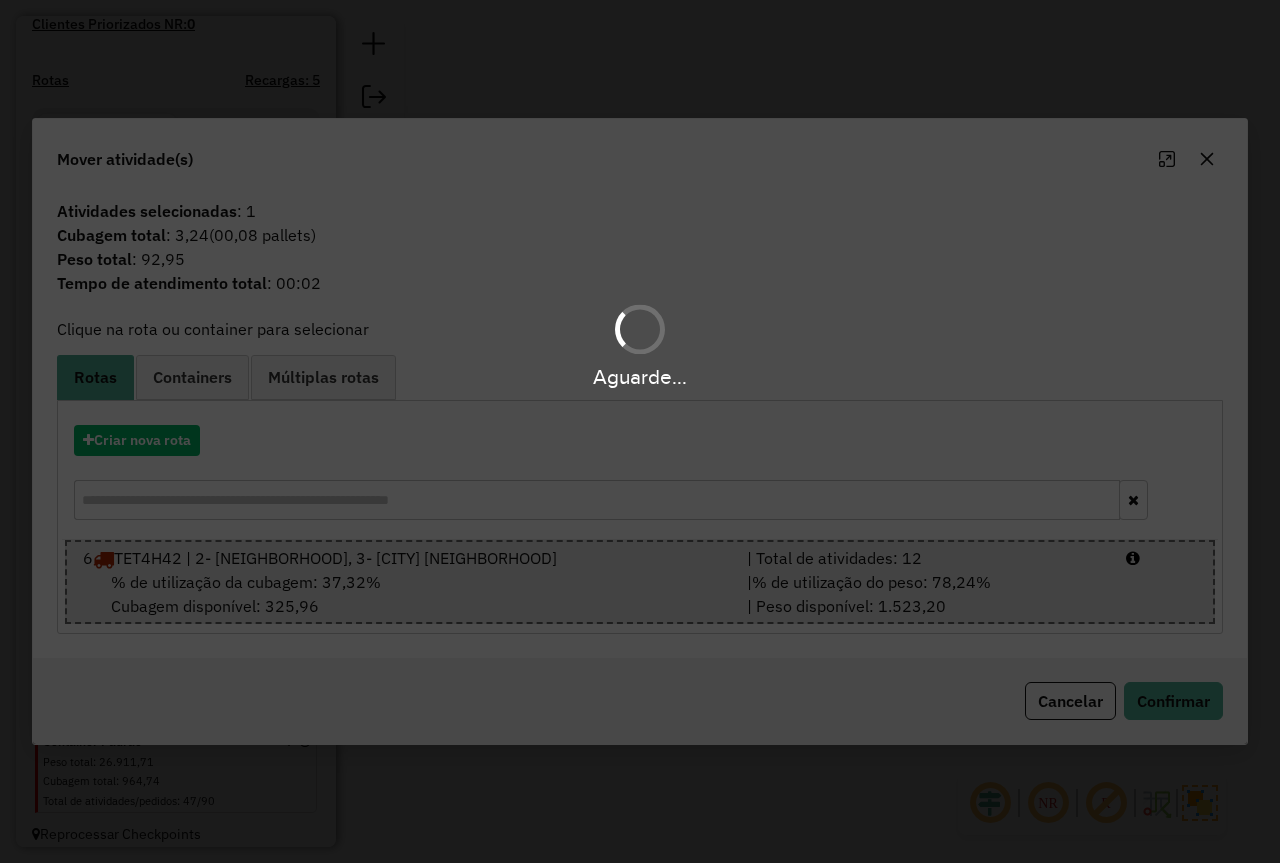 click on "Aguarde..." at bounding box center (640, 431) 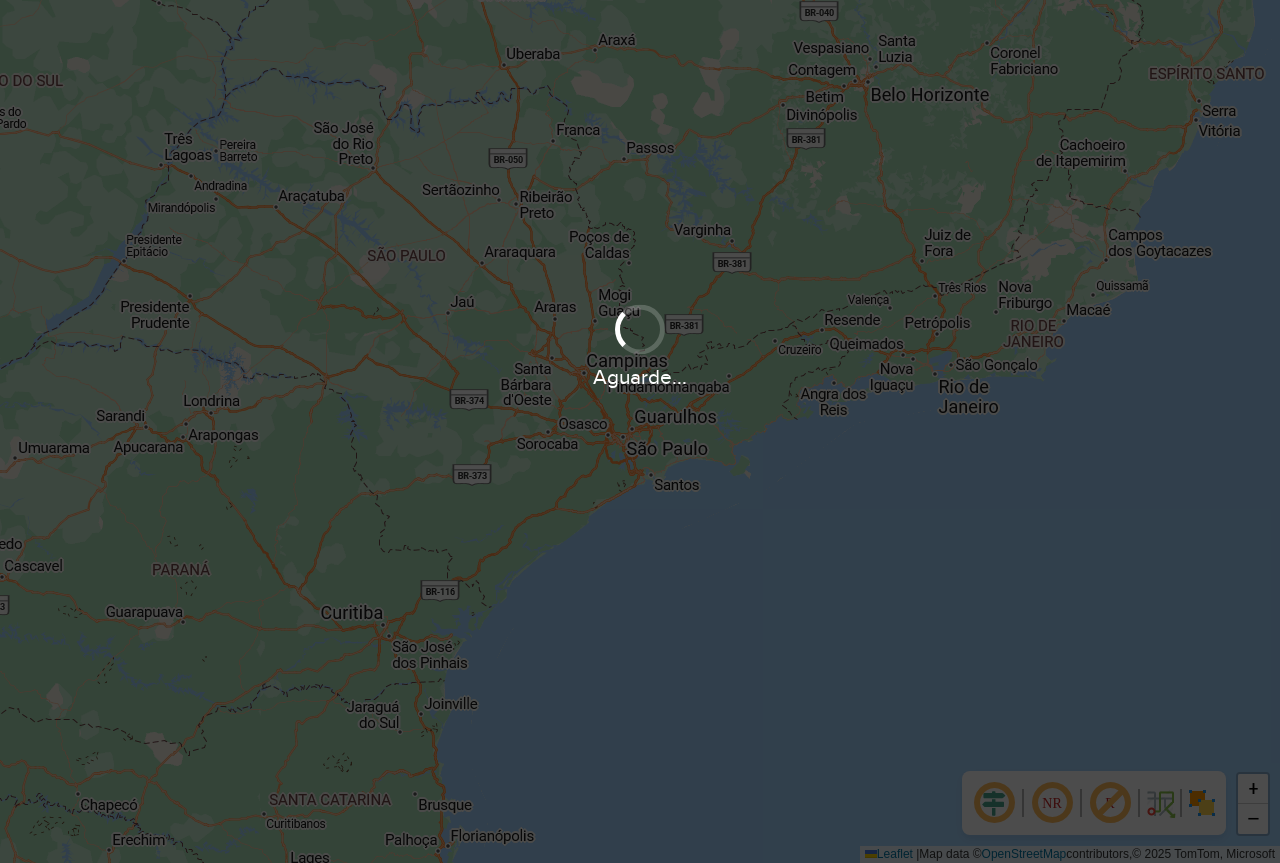 scroll, scrollTop: 0, scrollLeft: 0, axis: both 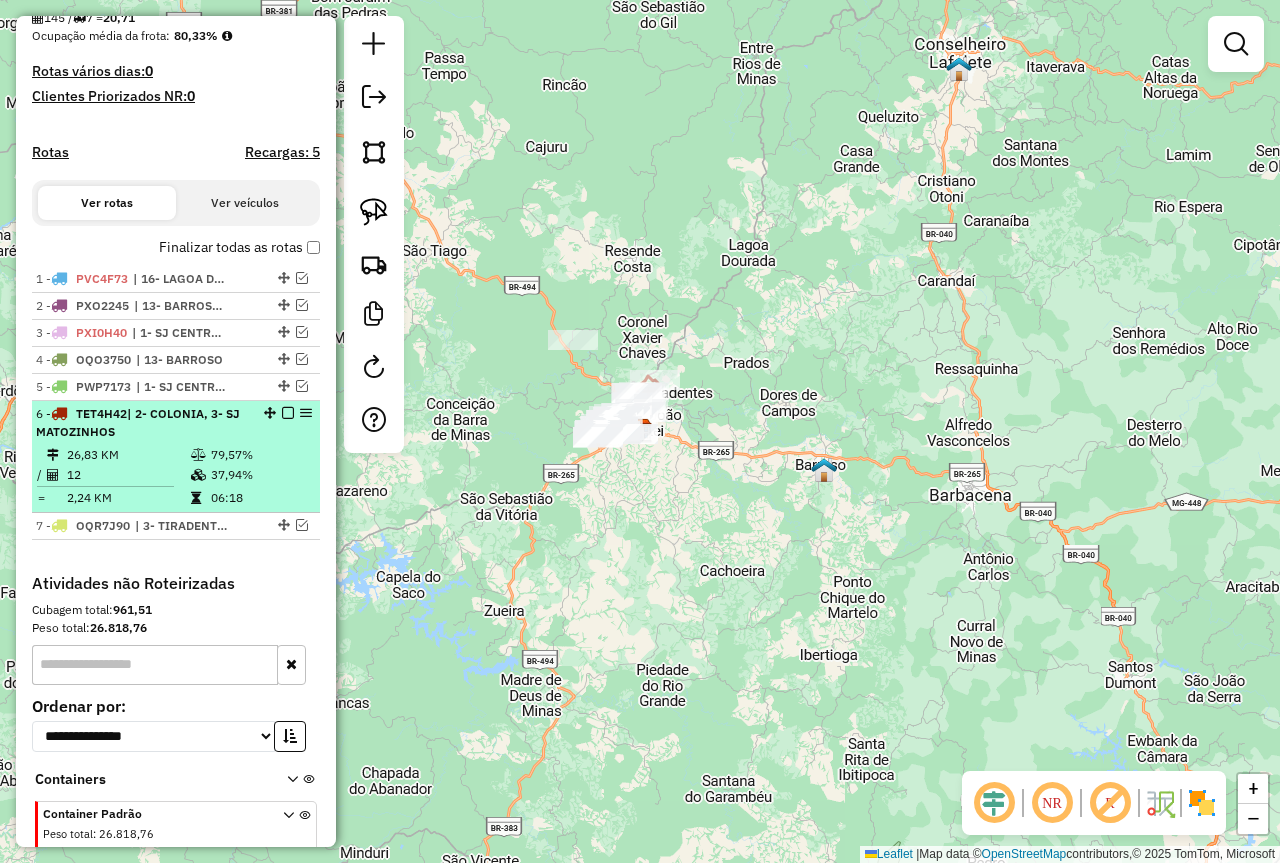 click at bounding box center [288, 413] 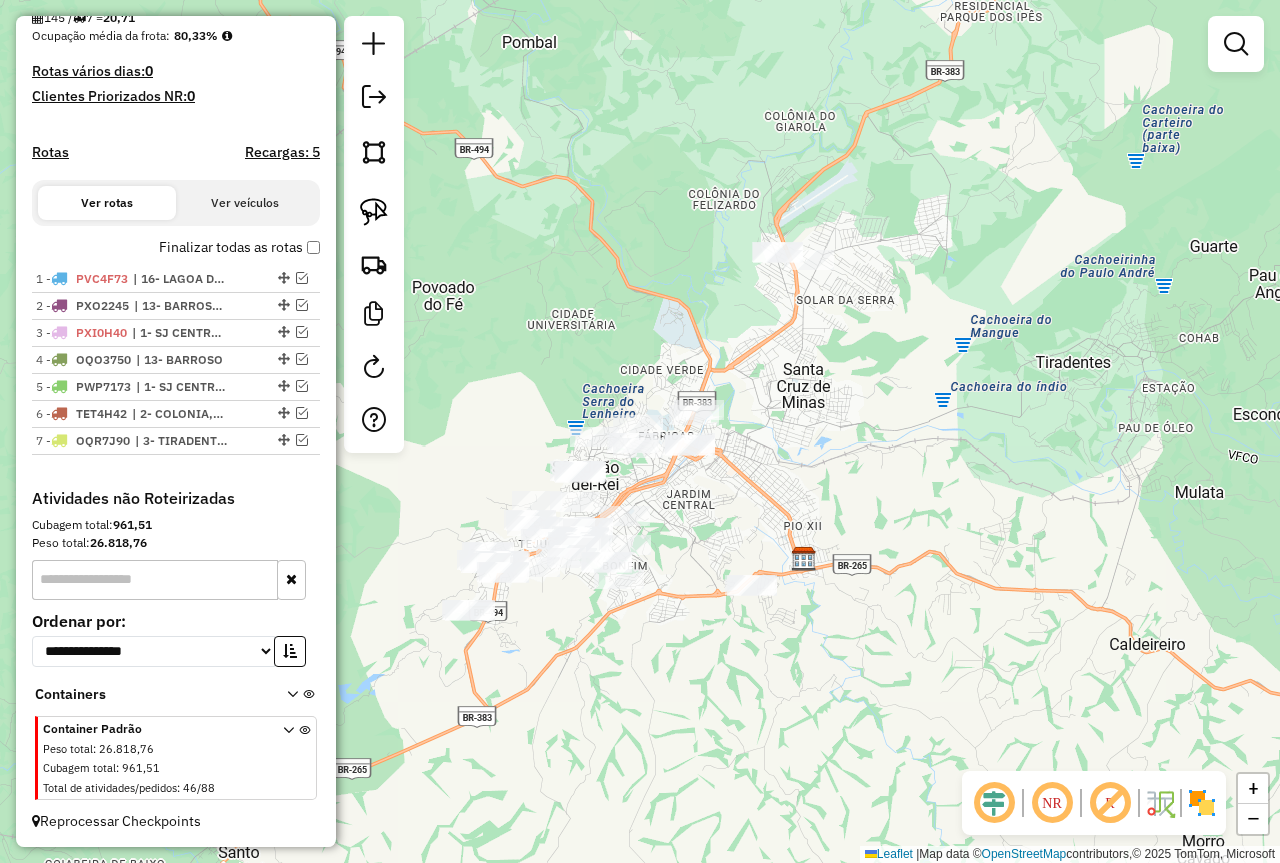 drag, startPoint x: 426, startPoint y: 509, endPoint x: 441, endPoint y: 493, distance: 21.931713 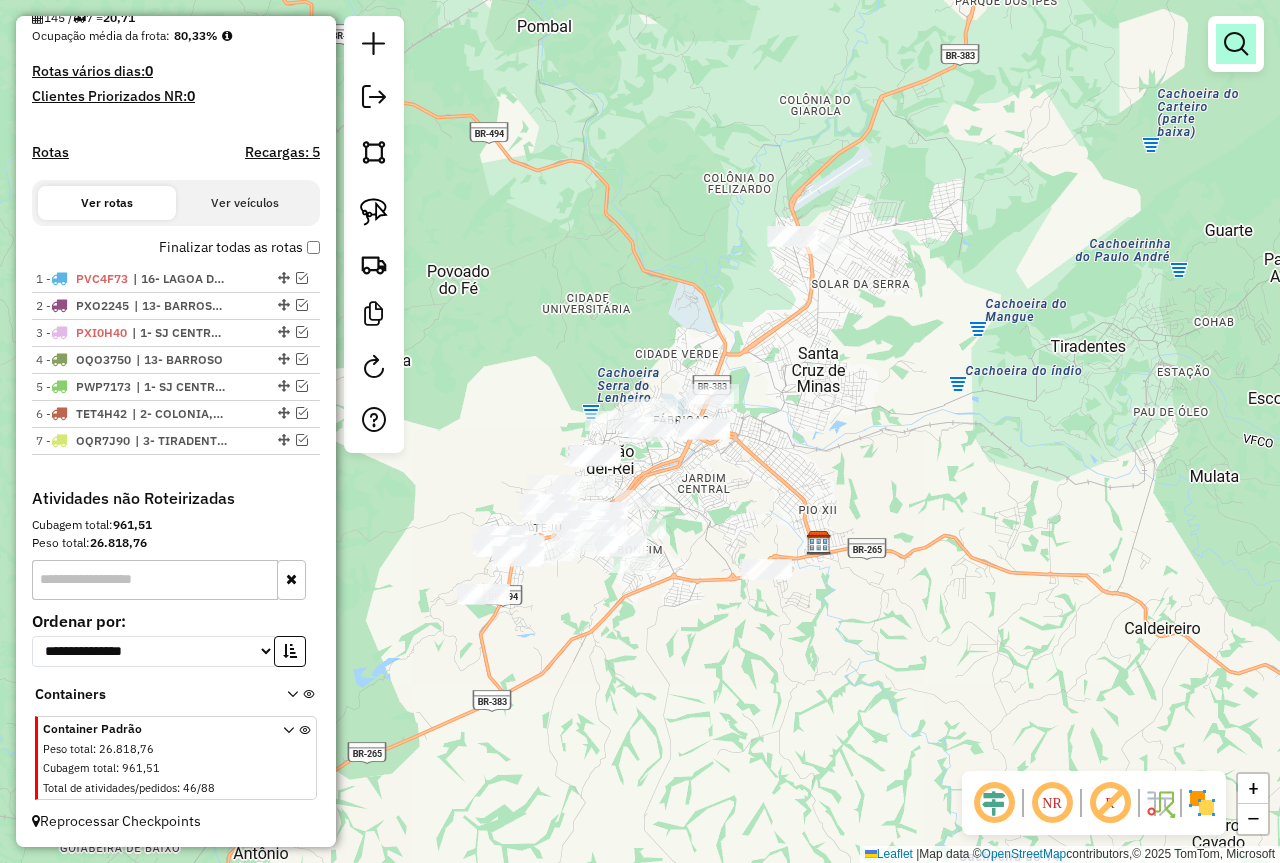click at bounding box center [1236, 44] 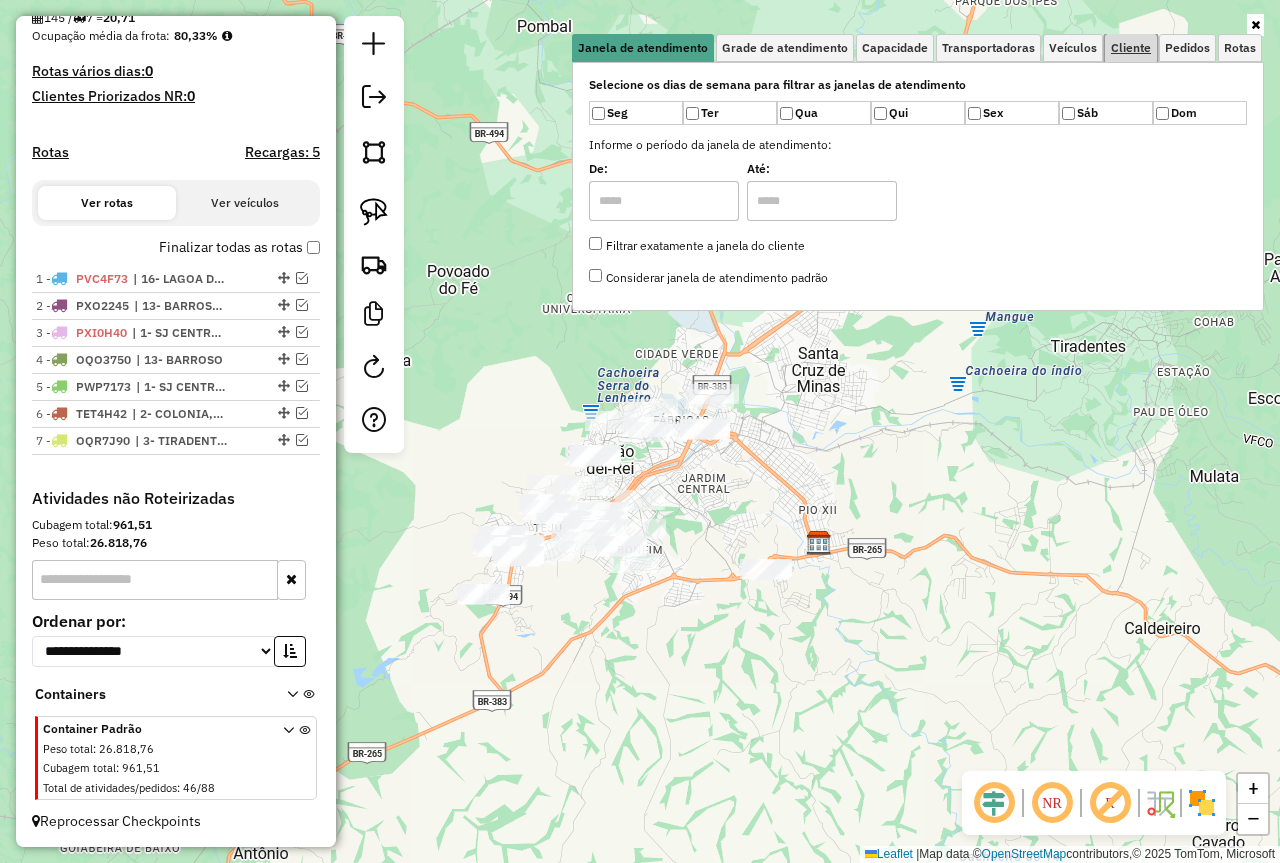click on "Cliente" at bounding box center [1131, 48] 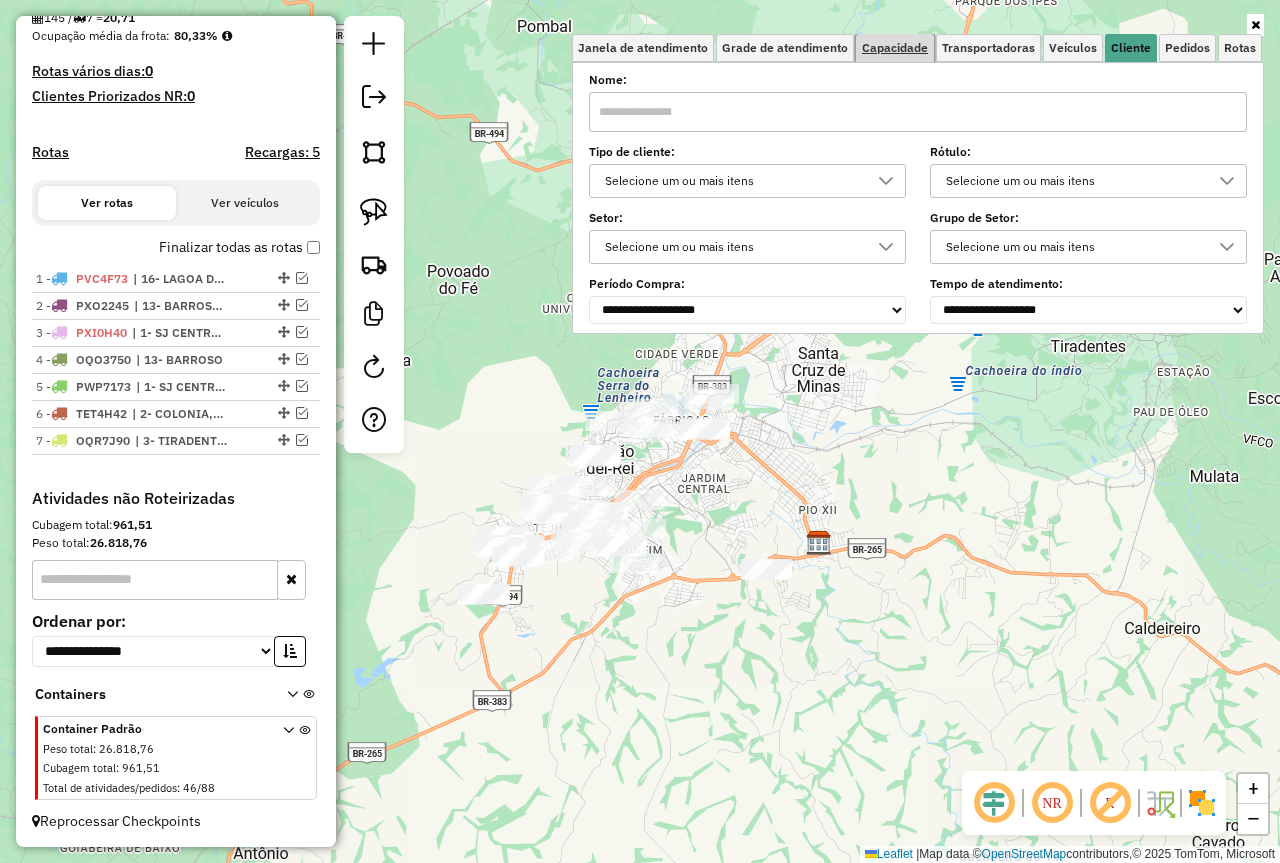 click on "Capacidade" at bounding box center [895, 48] 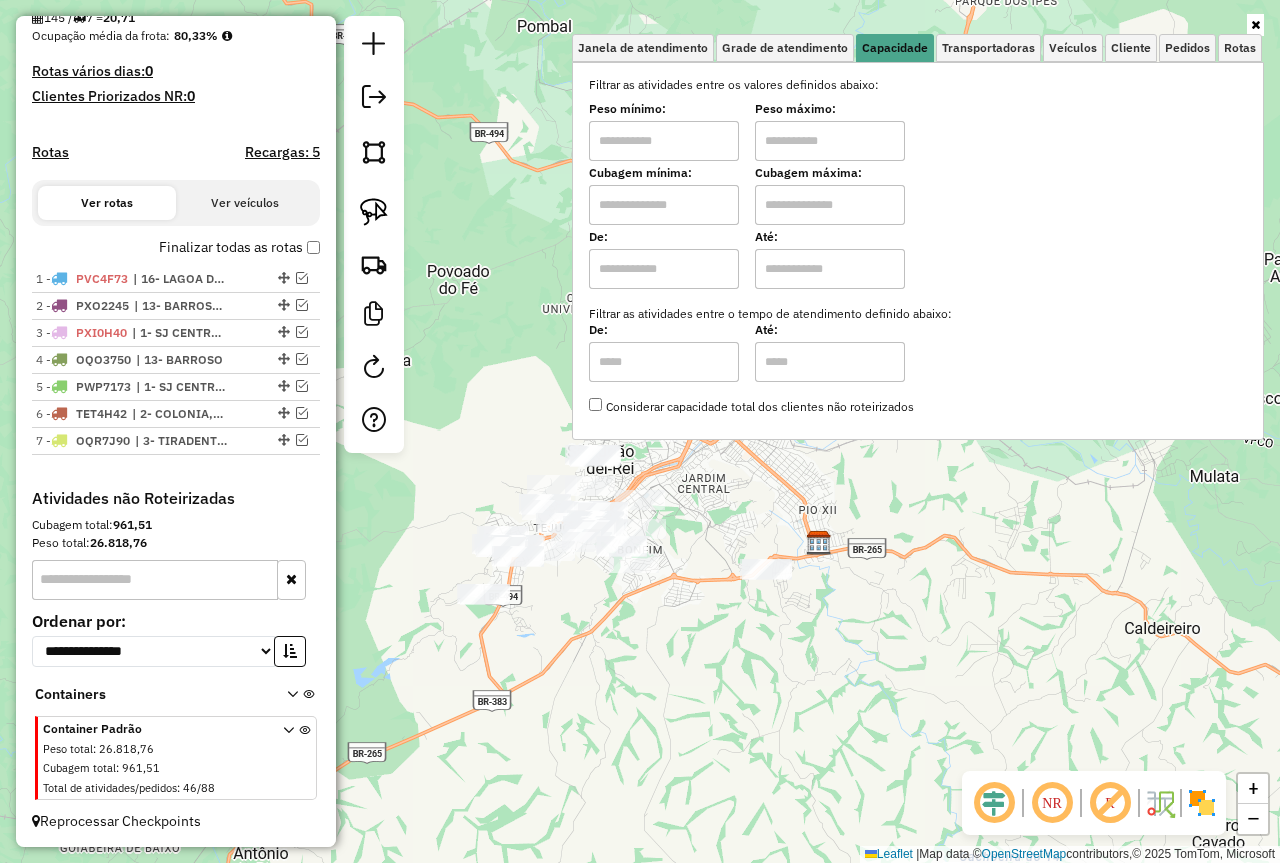 click at bounding box center (664, 141) 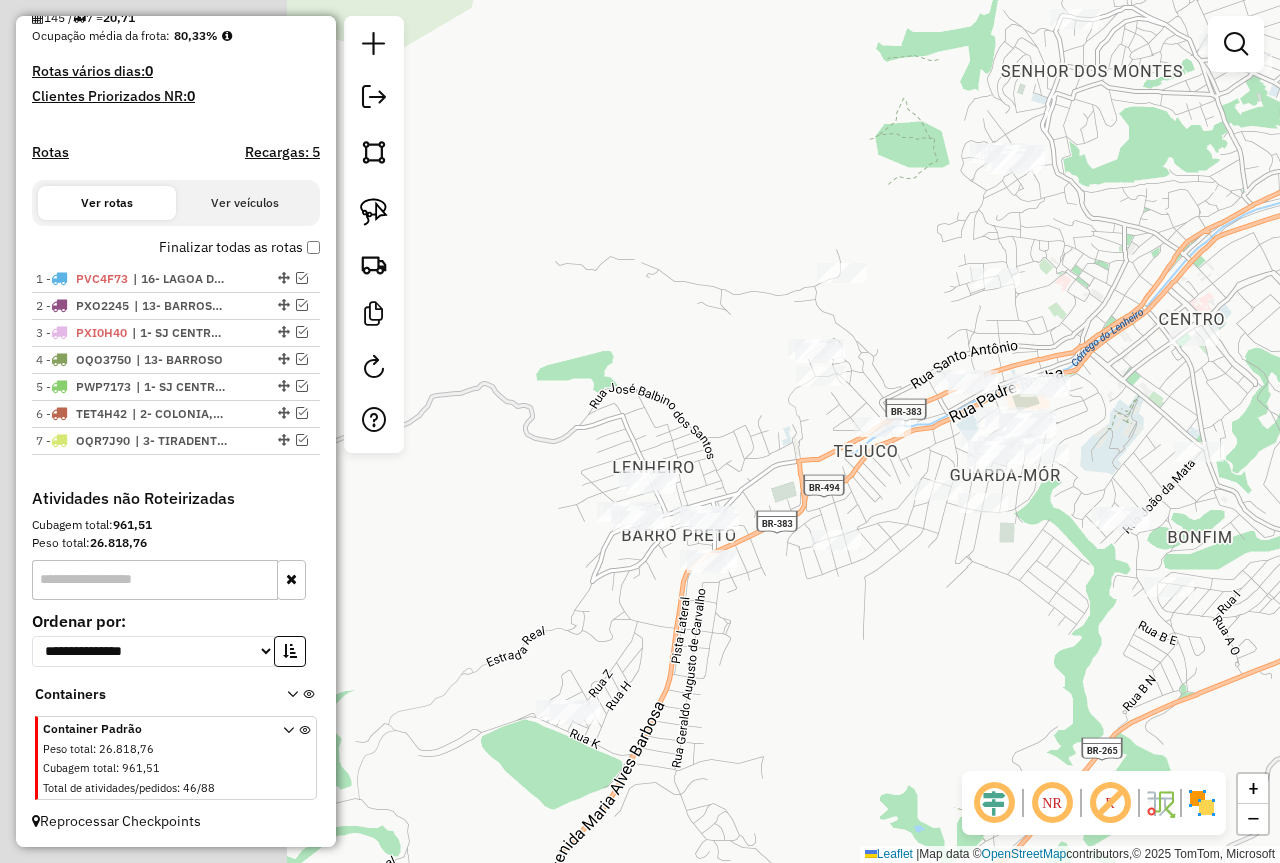 drag, startPoint x: 821, startPoint y: 600, endPoint x: 855, endPoint y: 593, distance: 34.713108 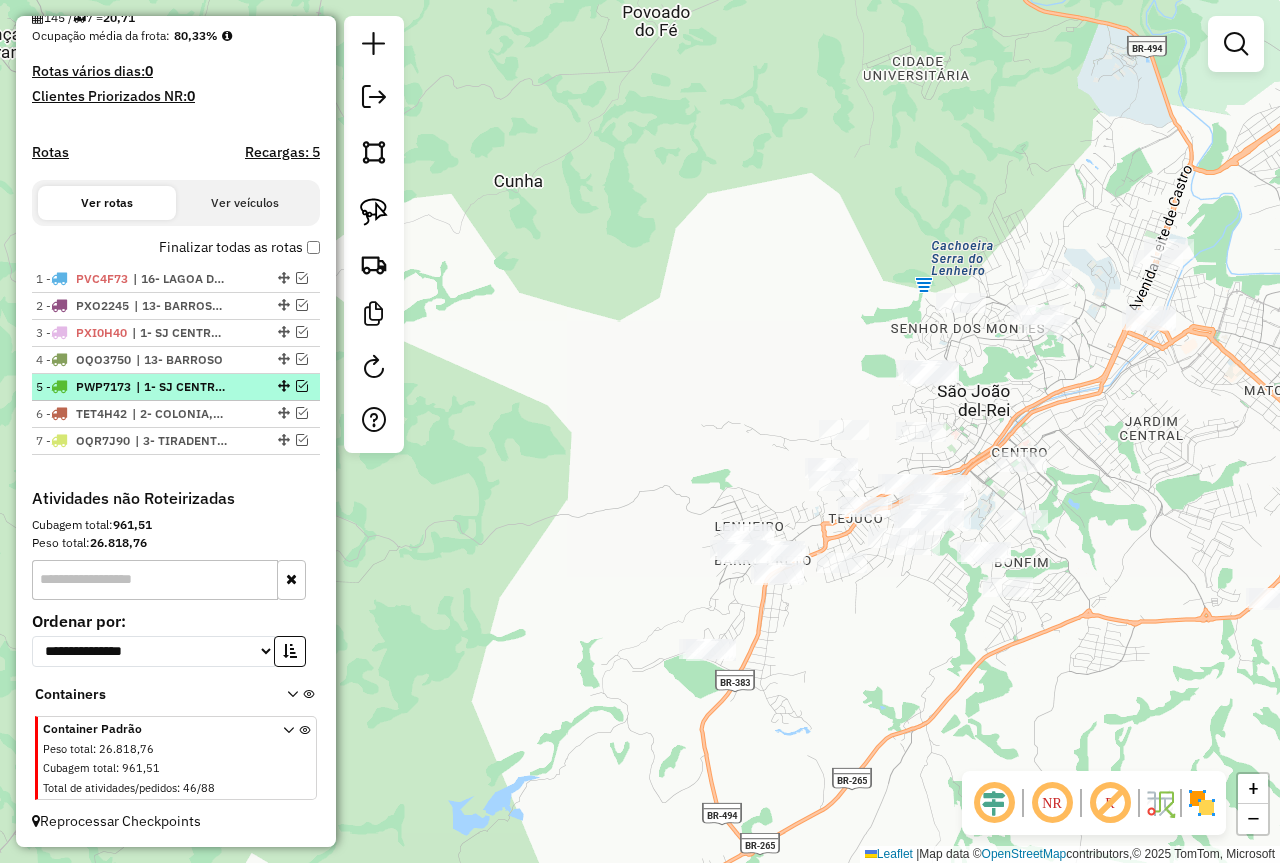 click at bounding box center (302, 386) 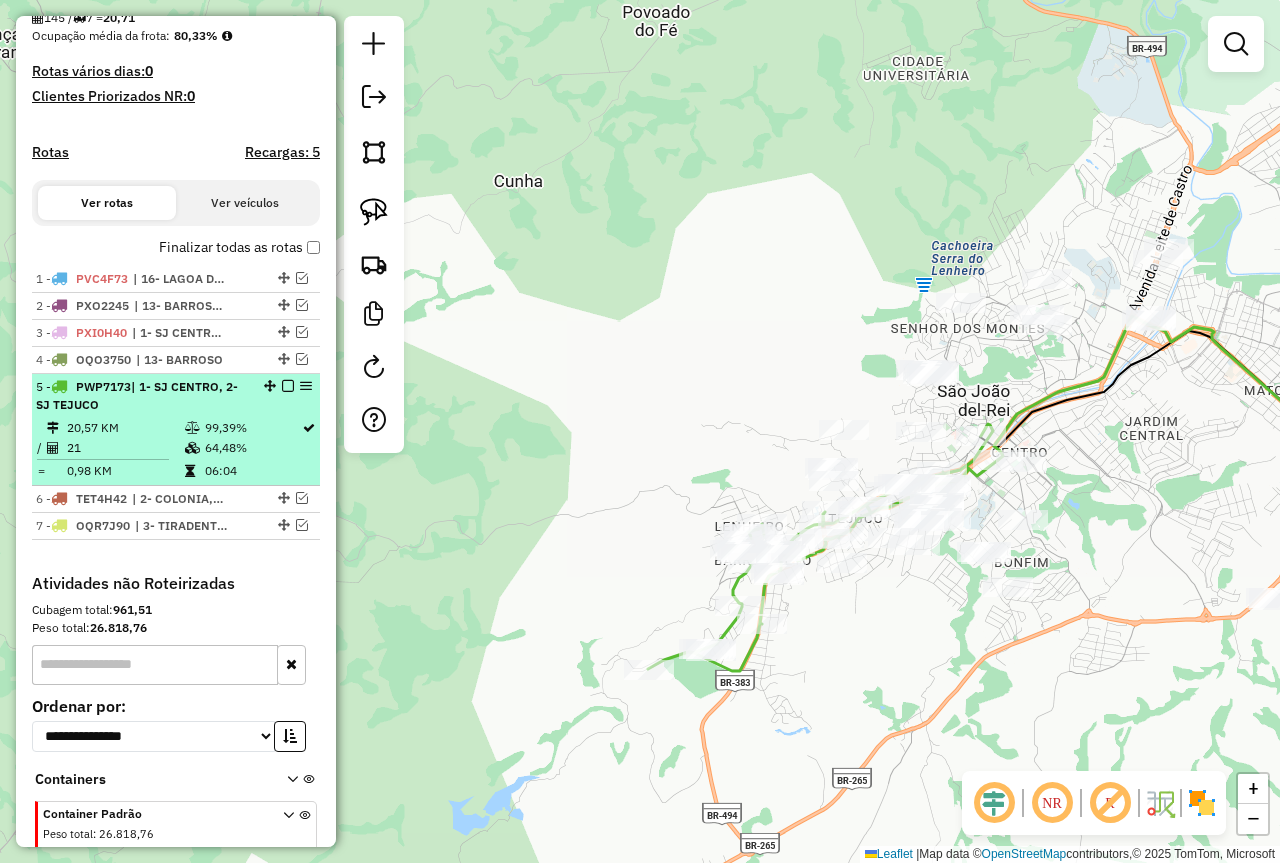 click on "| 1- SJ CENTRO, 2- SJ TEJUCO" at bounding box center [137, 395] 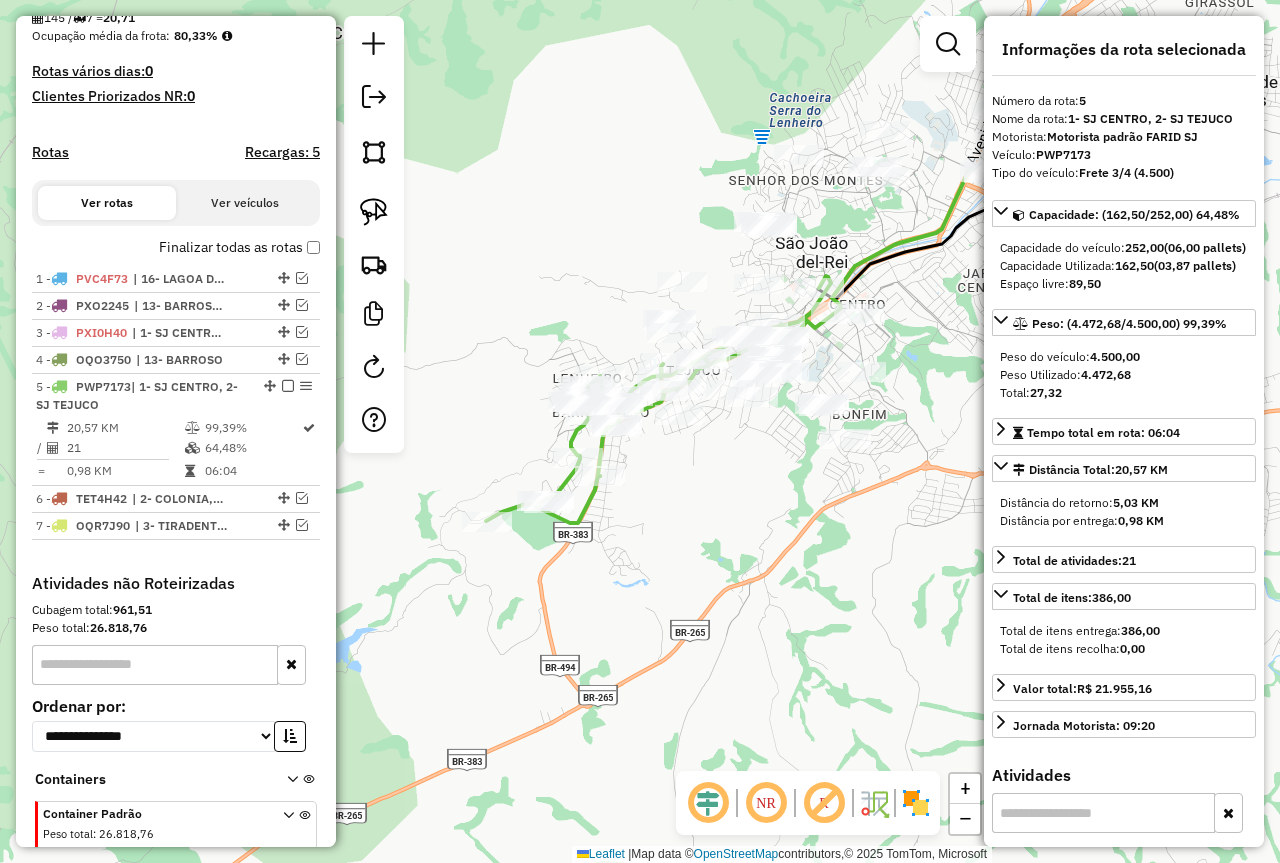 drag, startPoint x: 678, startPoint y: 712, endPoint x: 863, endPoint y: 633, distance: 201.16162 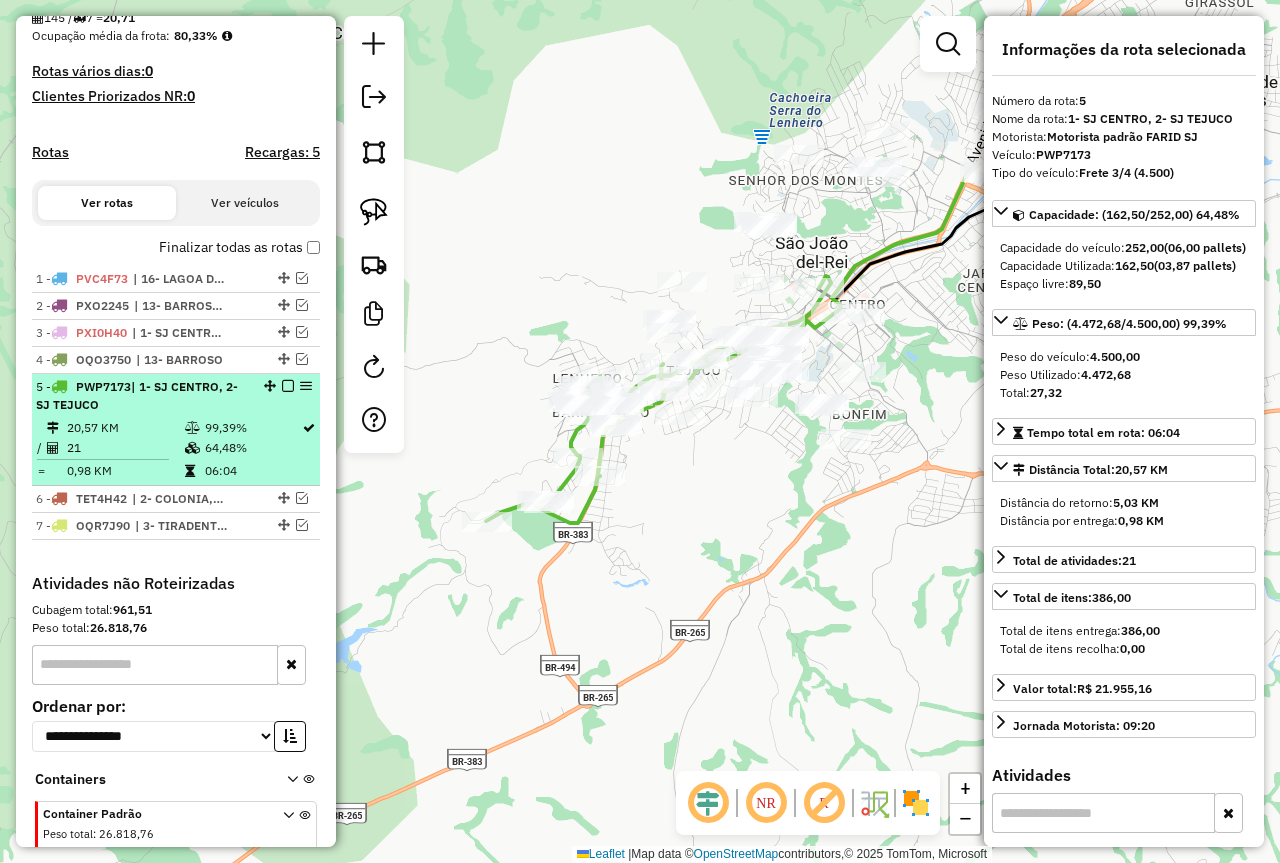 click at bounding box center (288, 386) 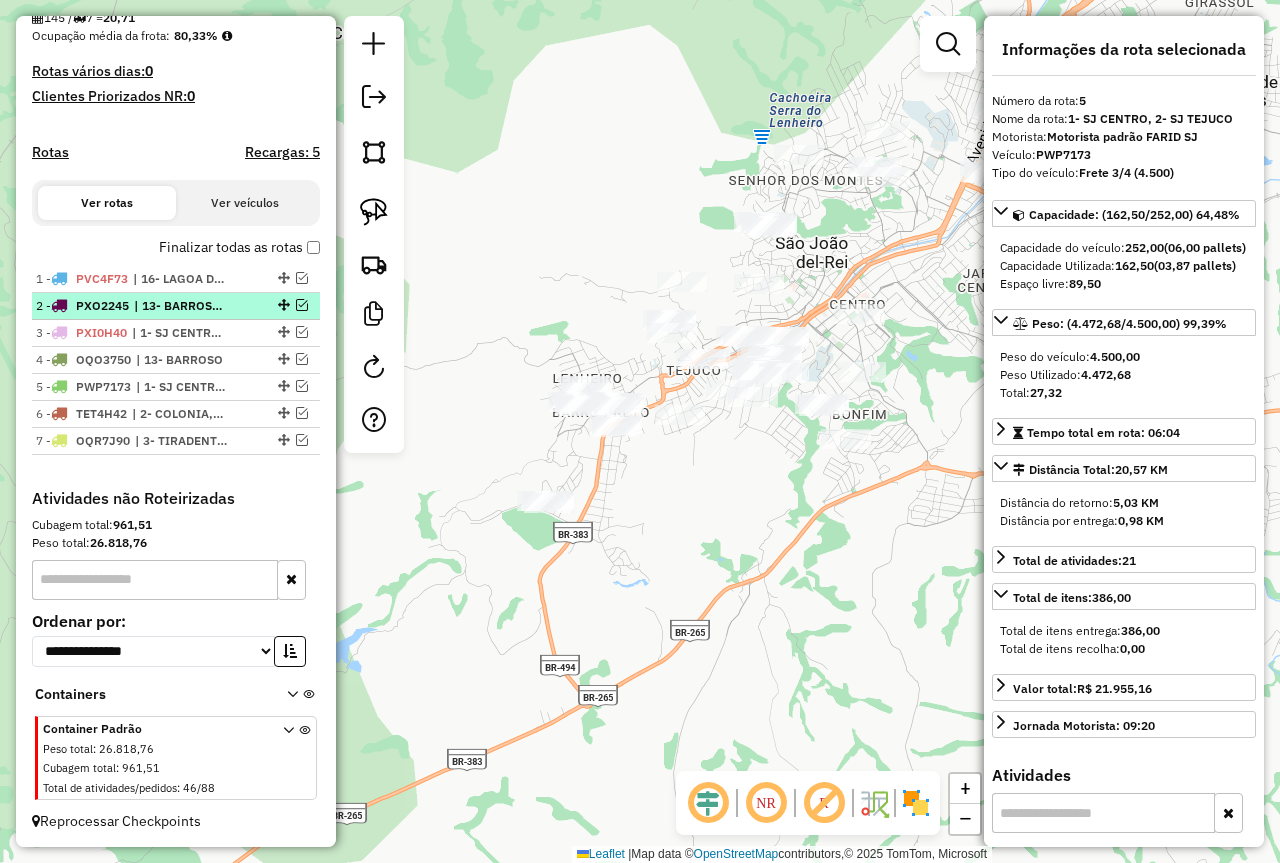click at bounding box center [302, 305] 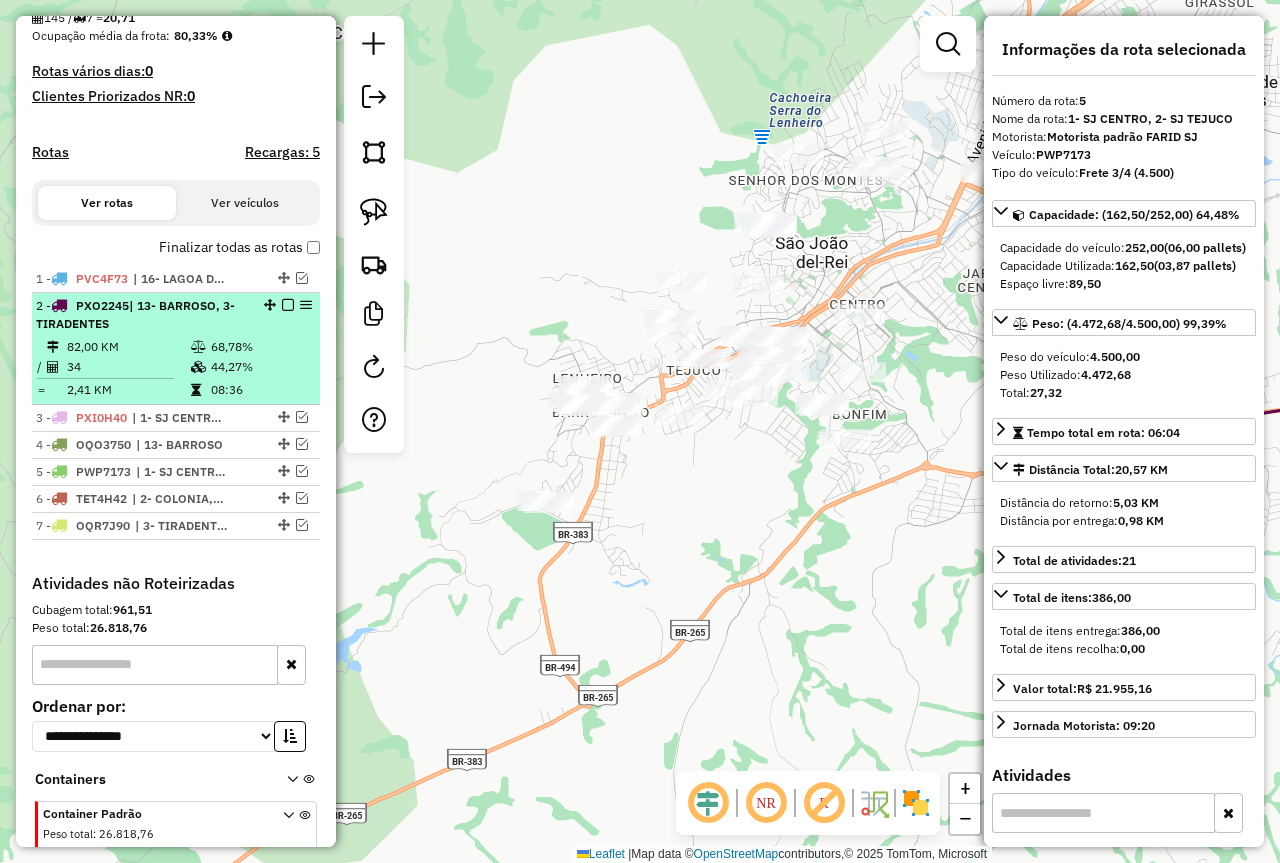 click on "[NUMBER] -     [PLATE]   | [NUMBER]- [CITY] [CITY], [NUMBER]- [CITY] [CITY]" at bounding box center [142, 315] 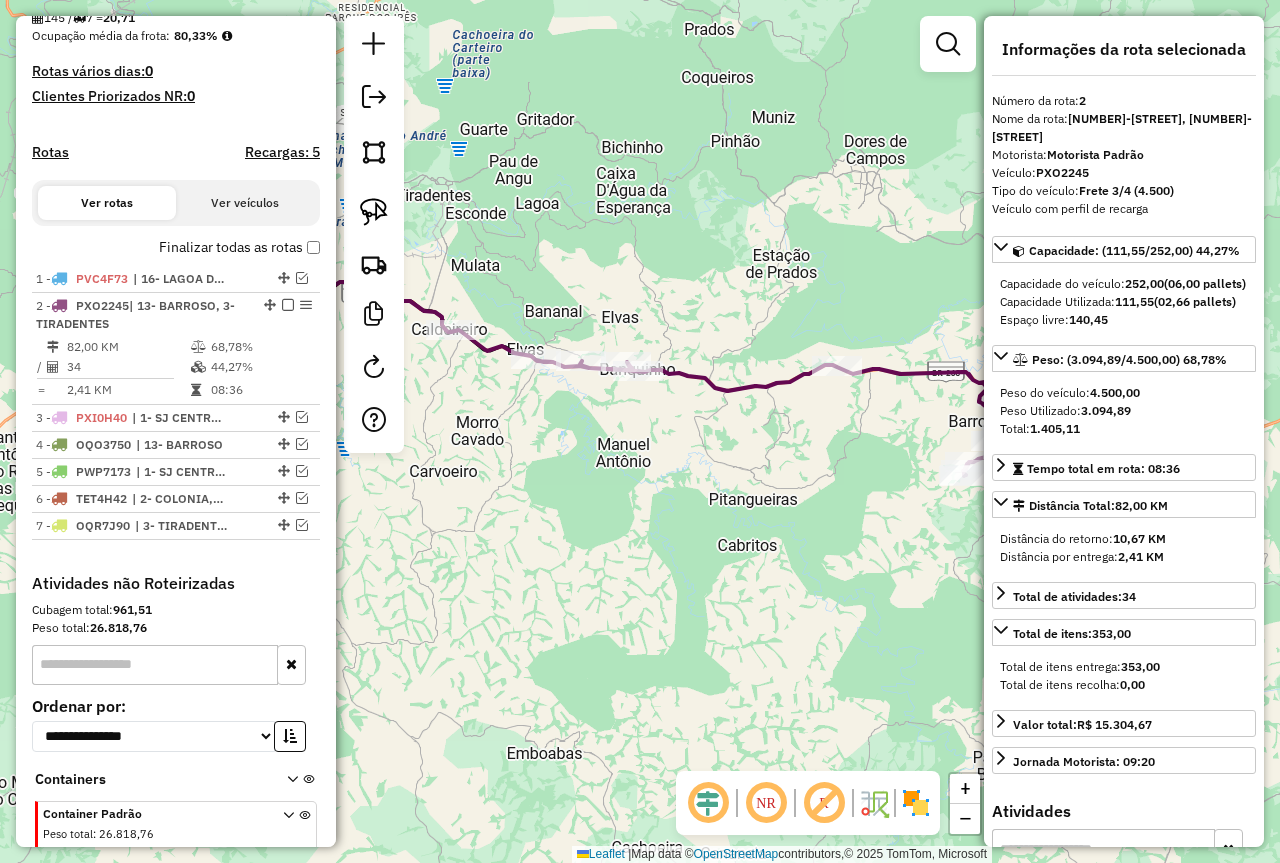 drag, startPoint x: 725, startPoint y: 630, endPoint x: 749, endPoint y: 582, distance: 53.66563 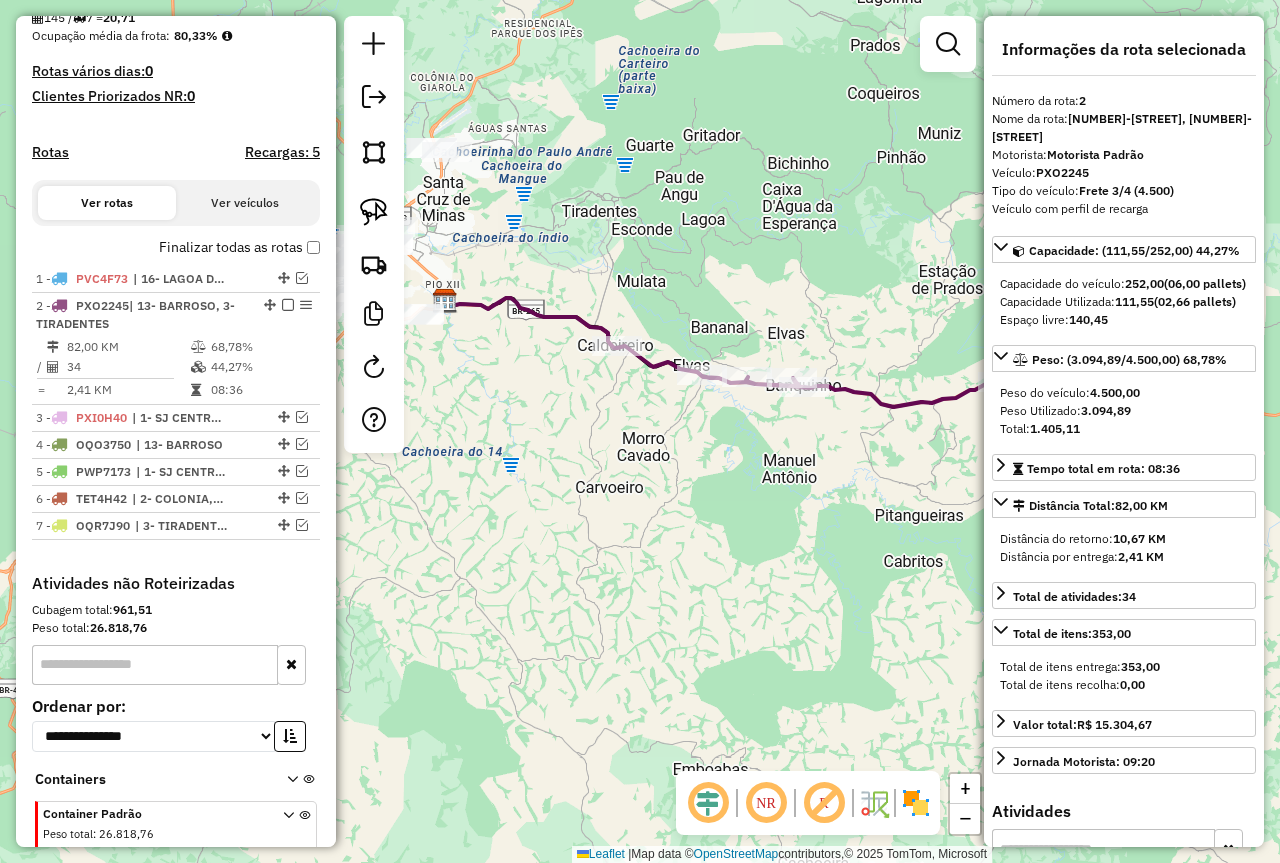 drag, startPoint x: 559, startPoint y: 494, endPoint x: 723, endPoint y: 510, distance: 164.77864 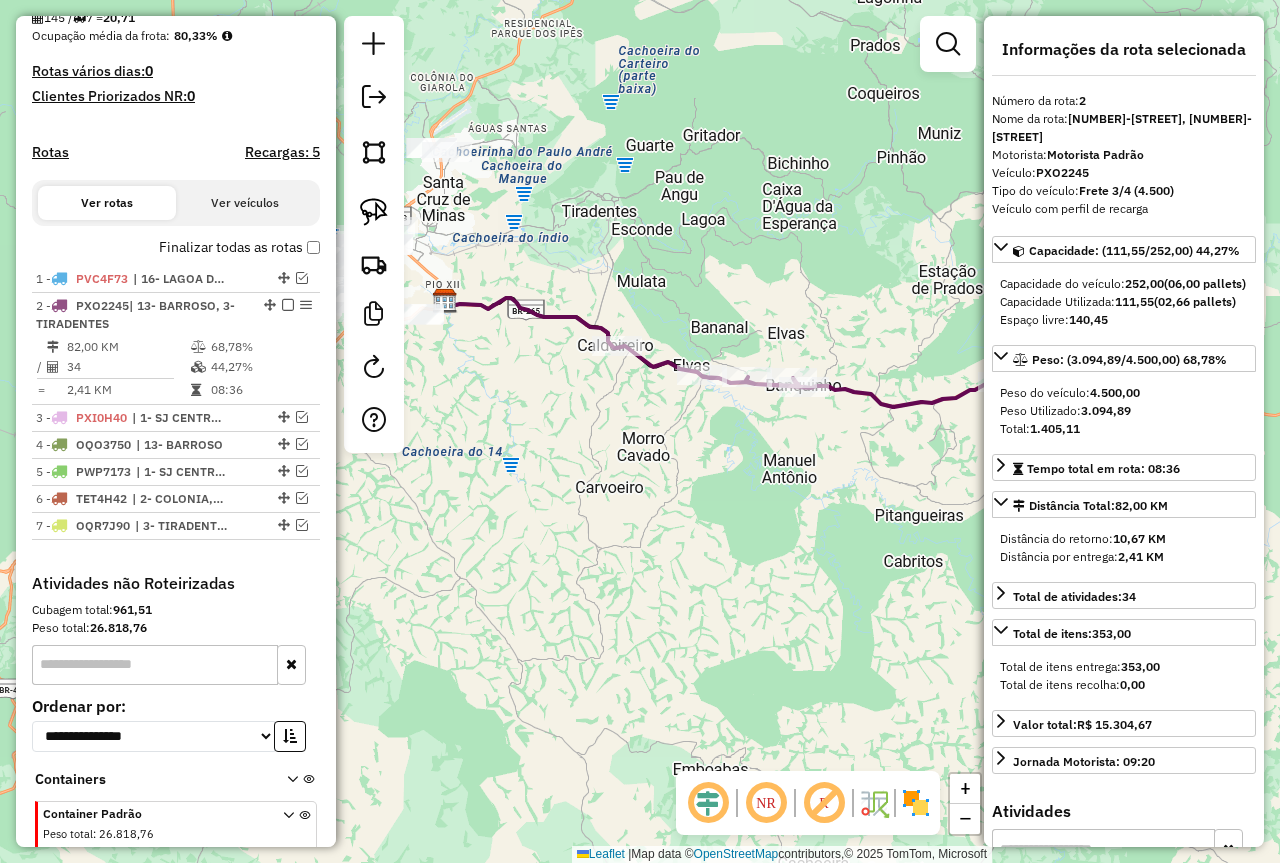 click 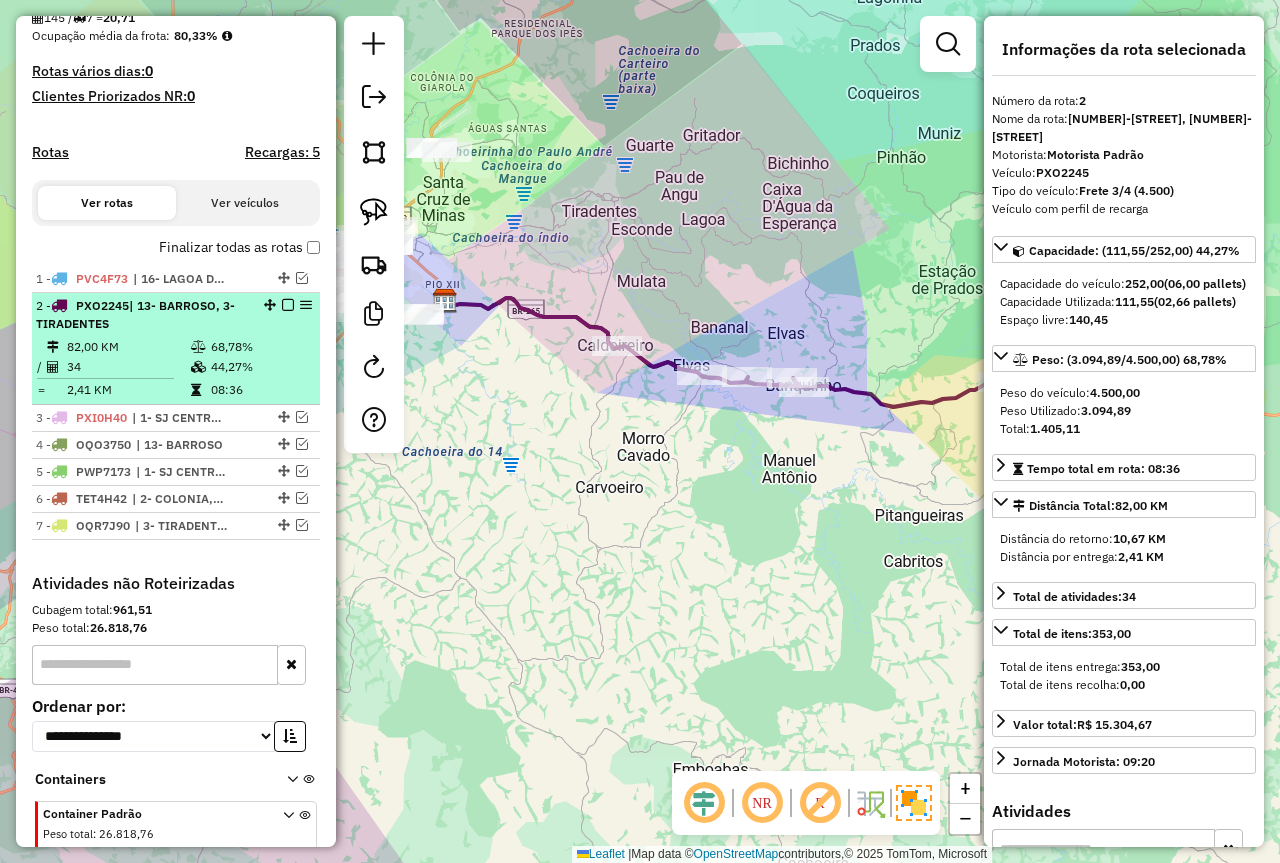 click at bounding box center [288, 305] 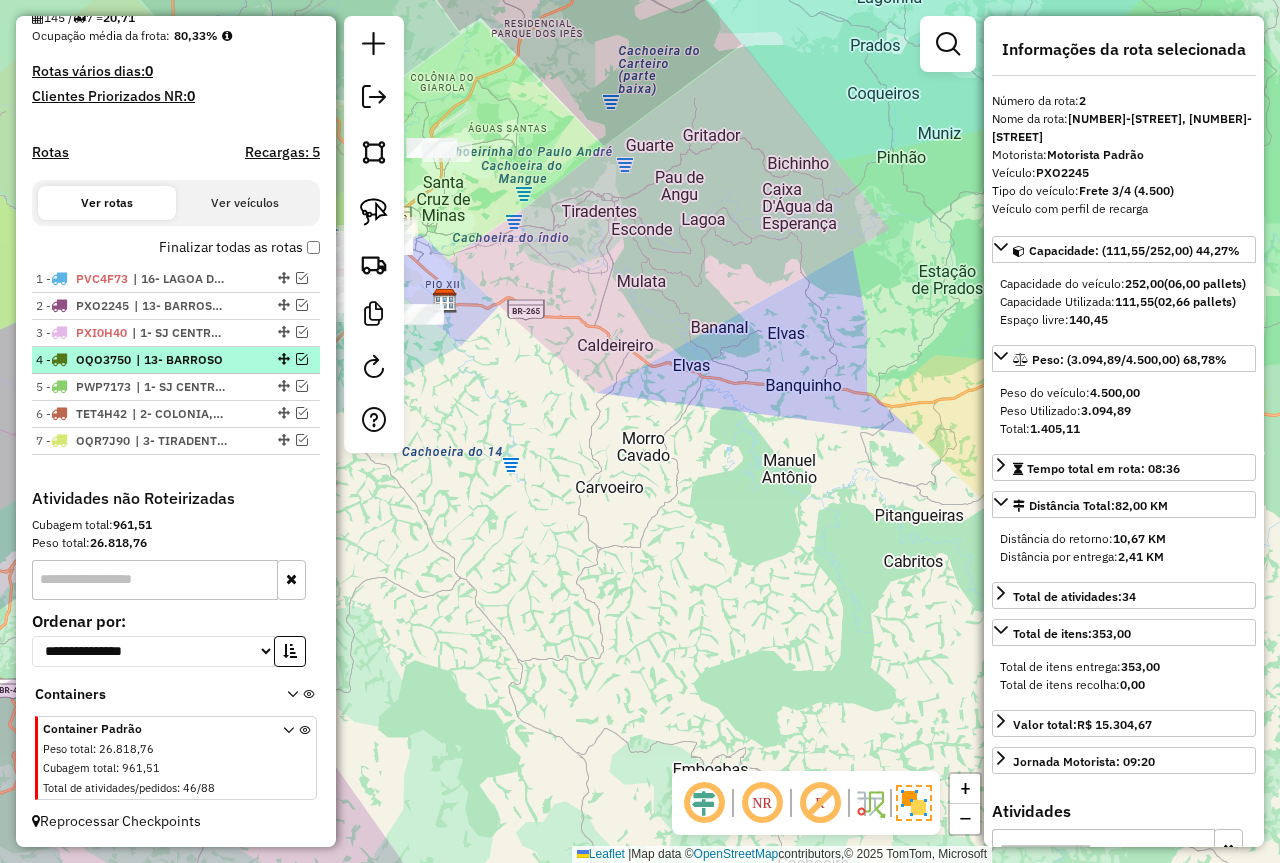 click at bounding box center (302, 359) 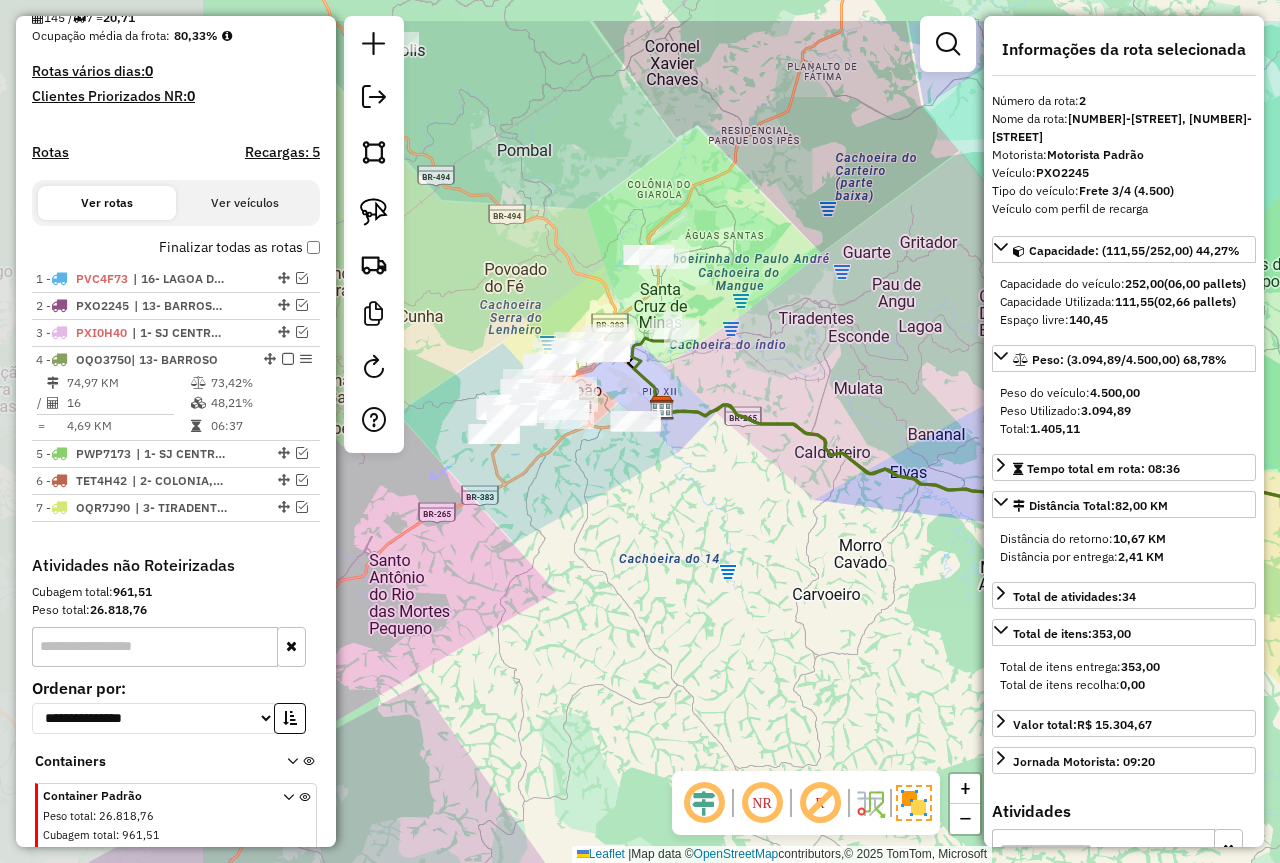 drag, startPoint x: 538, startPoint y: 451, endPoint x: 703, endPoint y: 453, distance: 165.01212 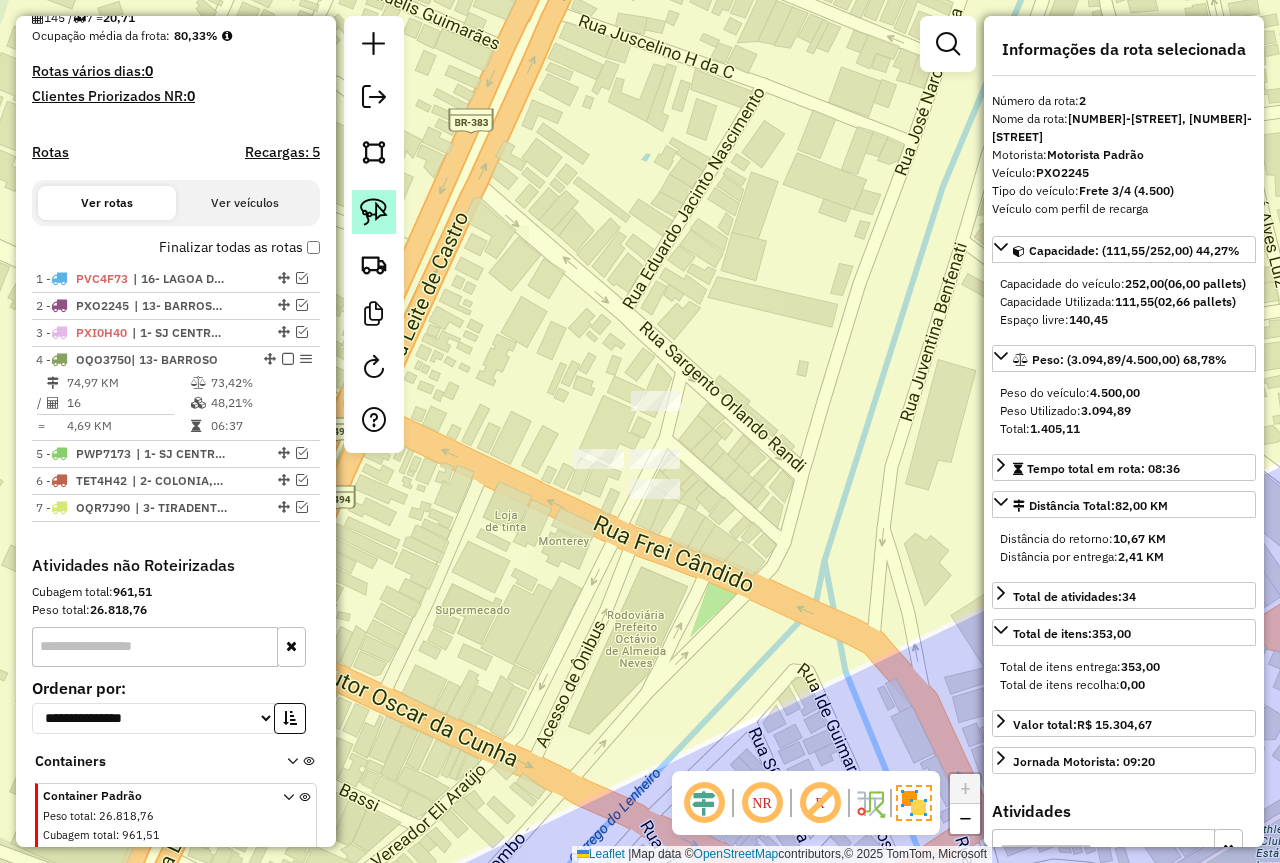 click 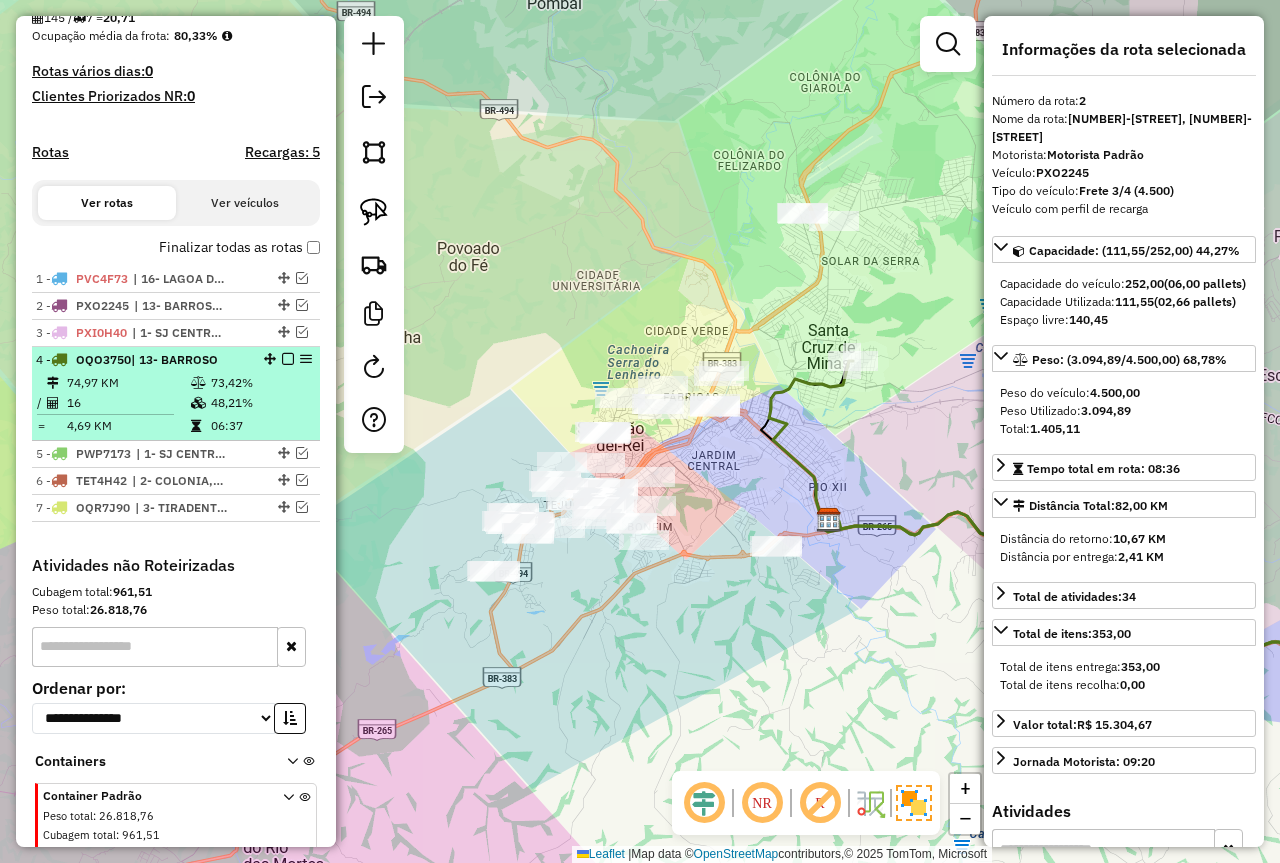 click at bounding box center (288, 359) 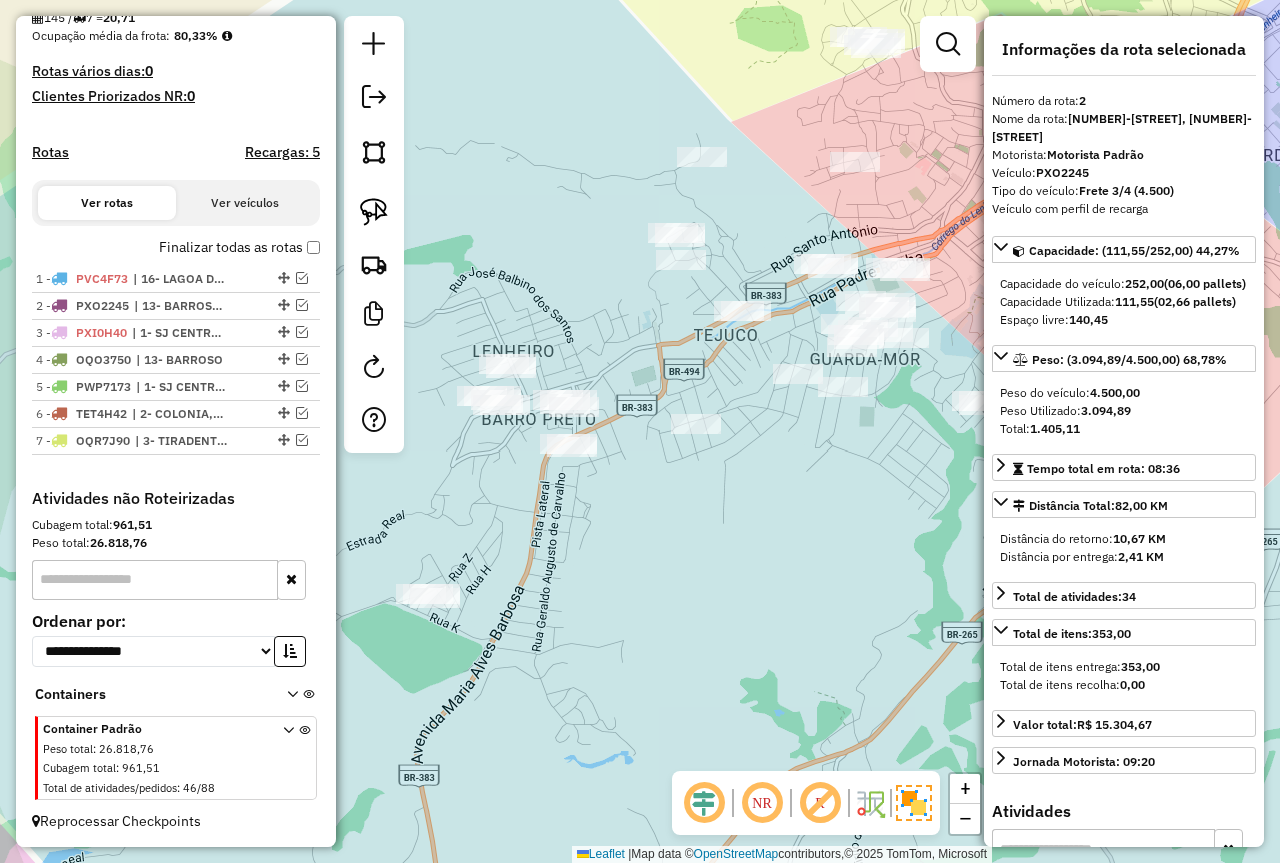 drag, startPoint x: 596, startPoint y: 630, endPoint x: 572, endPoint y: 519, distance: 113.56496 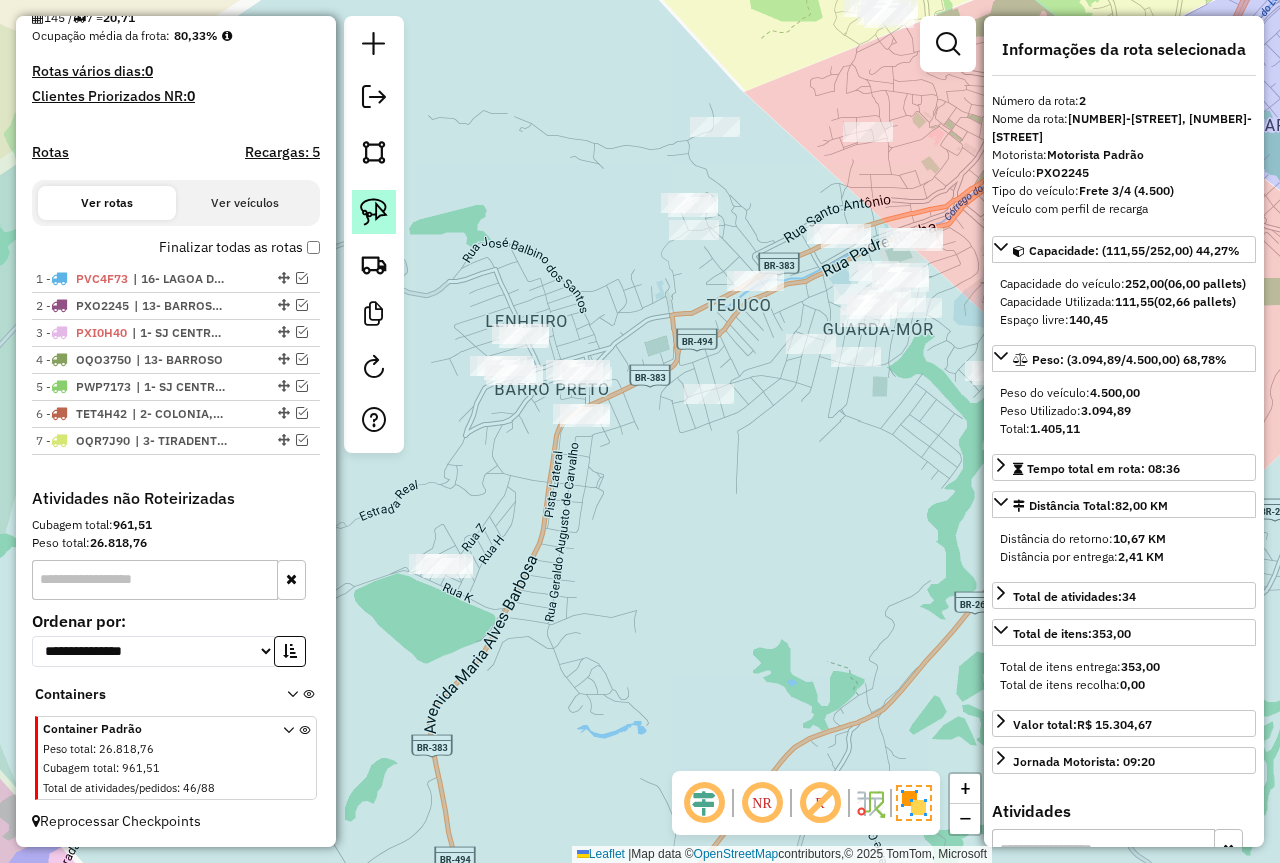 click 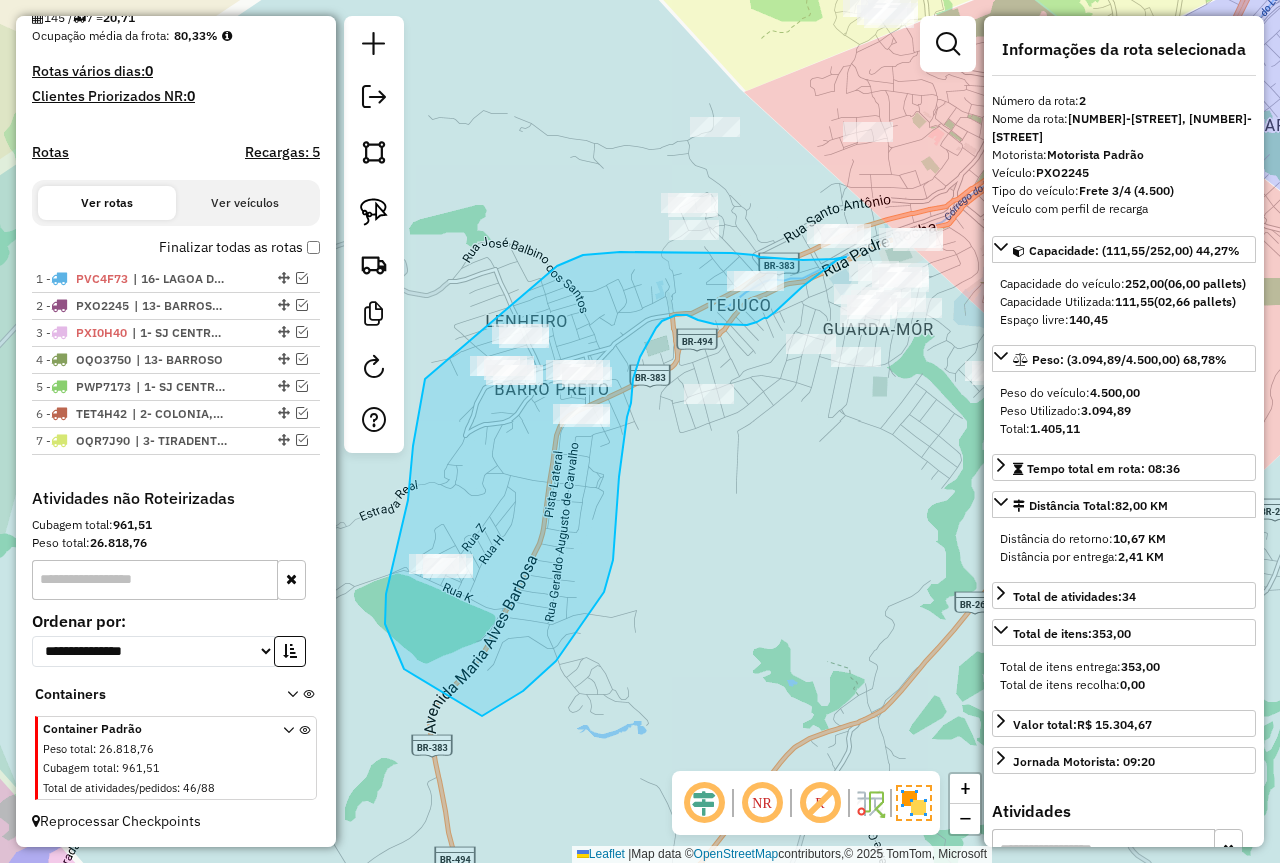drag, startPoint x: 425, startPoint y: 383, endPoint x: 556, endPoint y: 267, distance: 174.97714 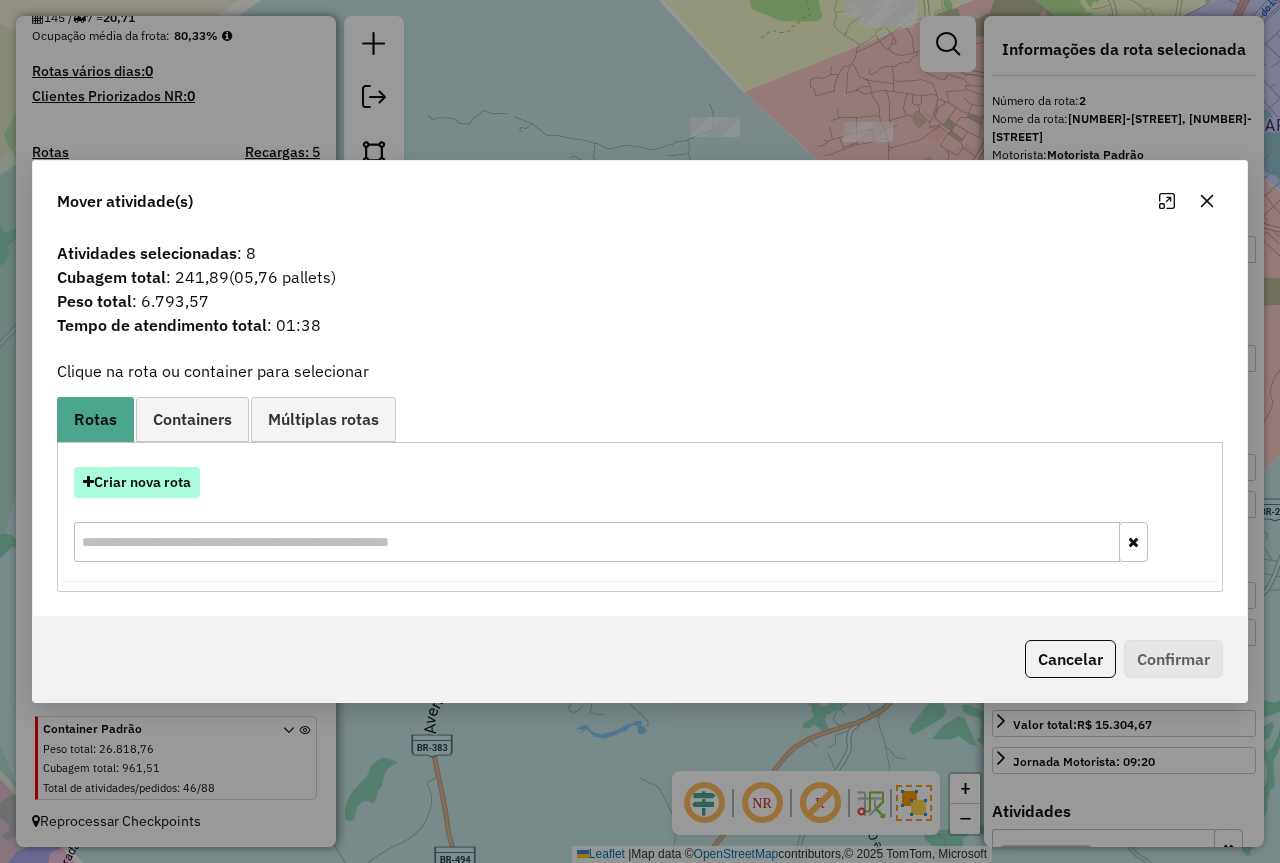 click on "Criar nova rota" at bounding box center (137, 482) 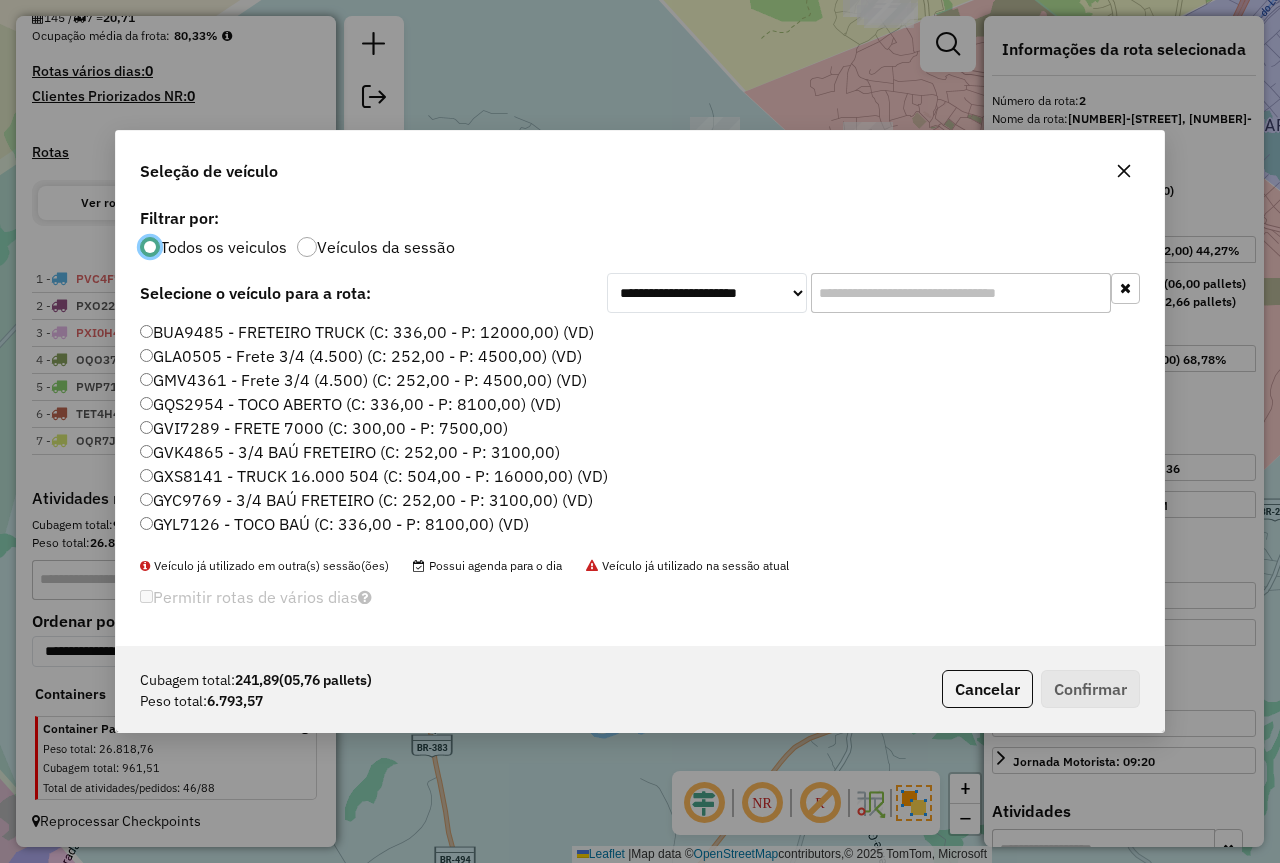 scroll, scrollTop: 11, scrollLeft: 6, axis: both 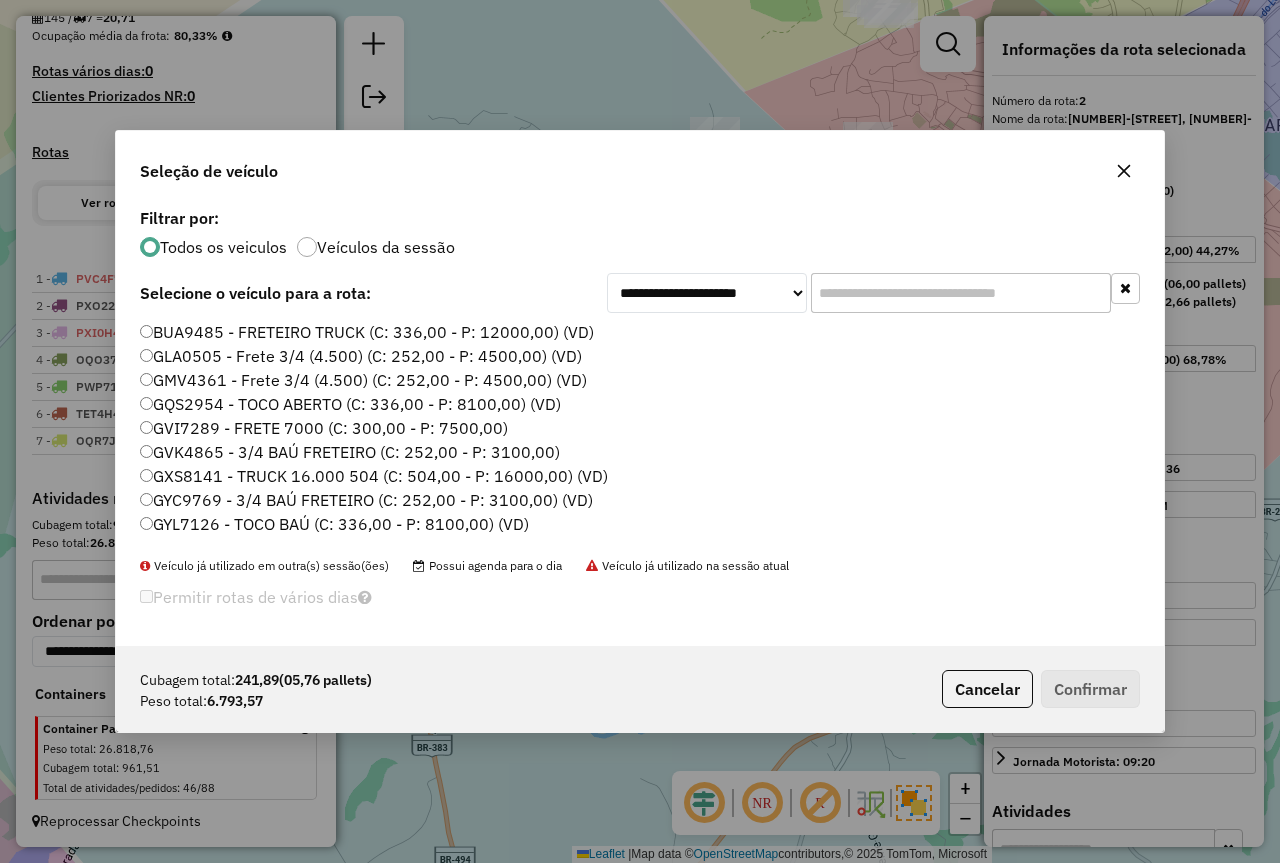 click 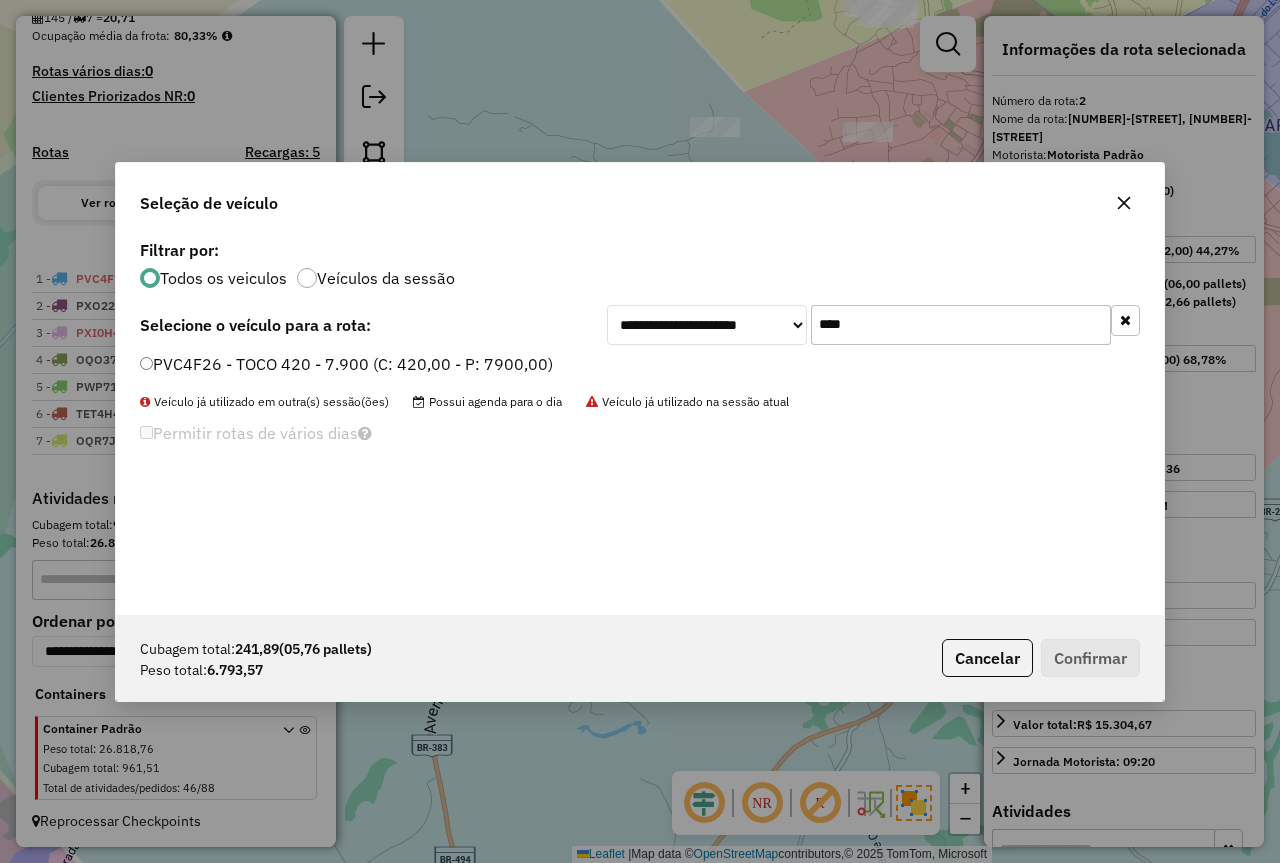 type on "****" 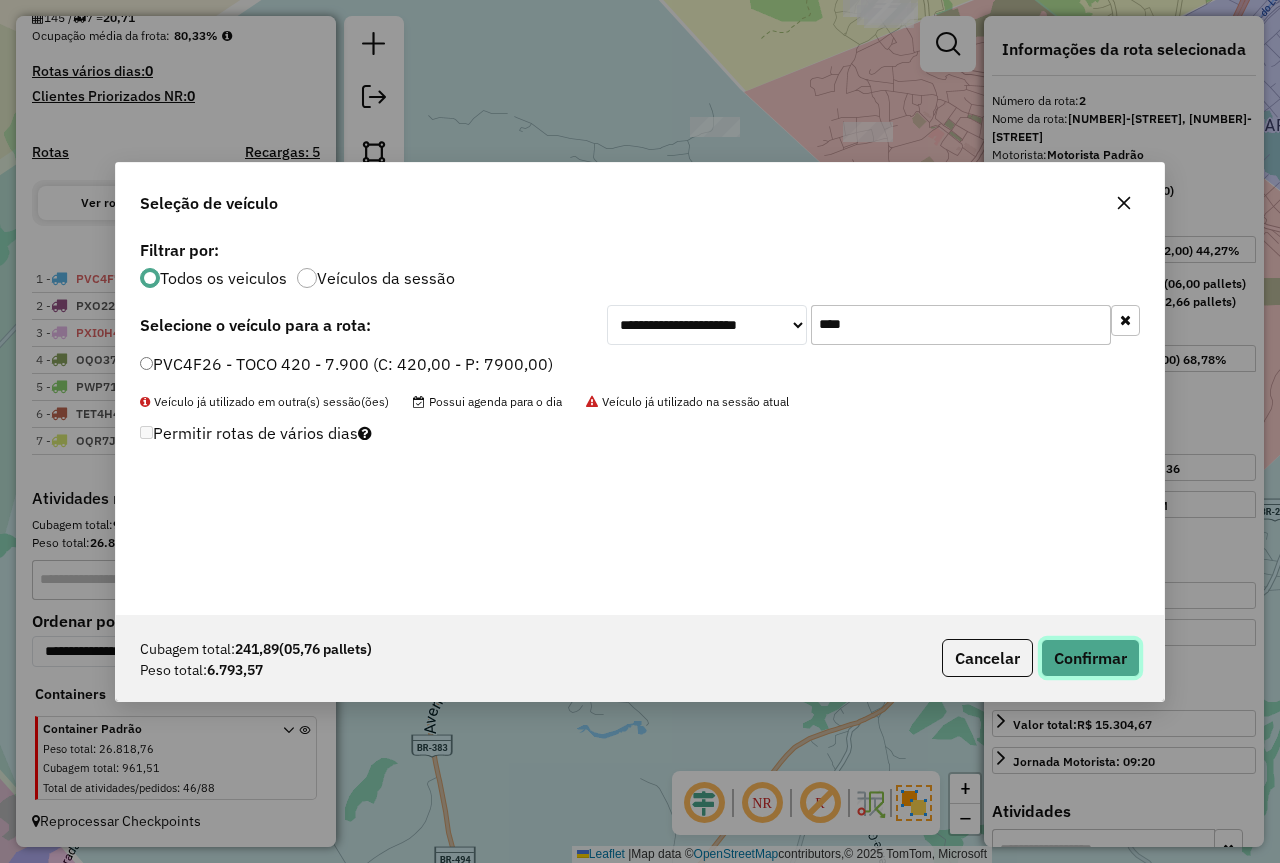 click on "Confirmar" 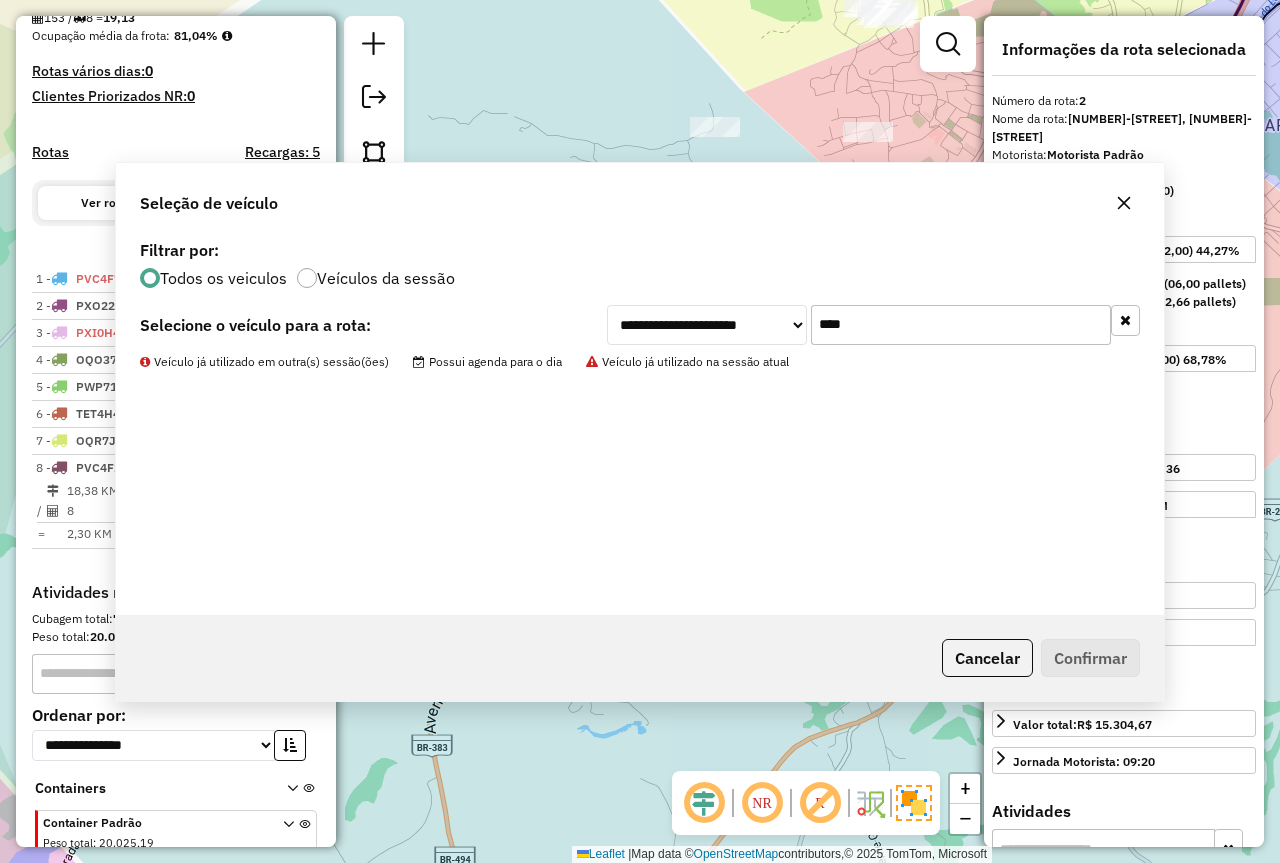 scroll, scrollTop: 595, scrollLeft: 0, axis: vertical 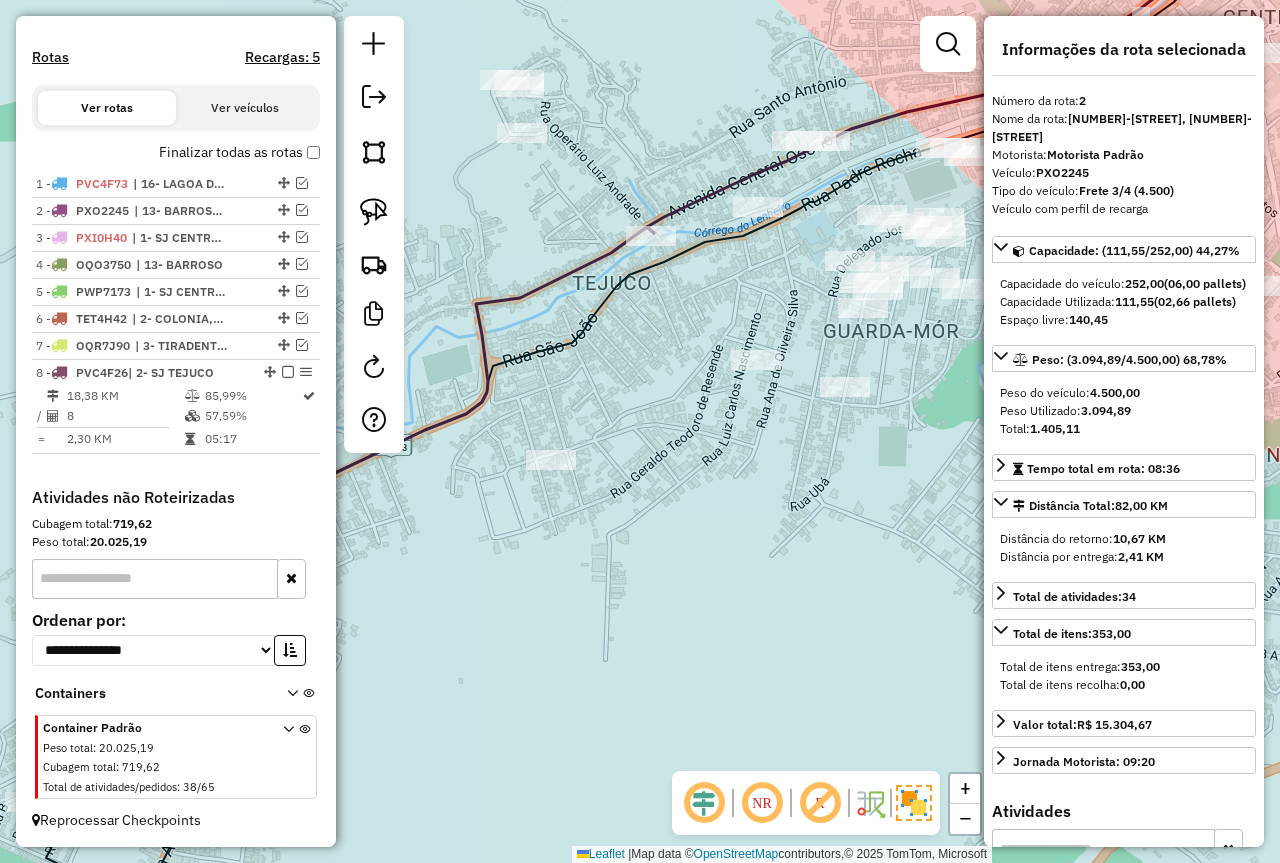 click 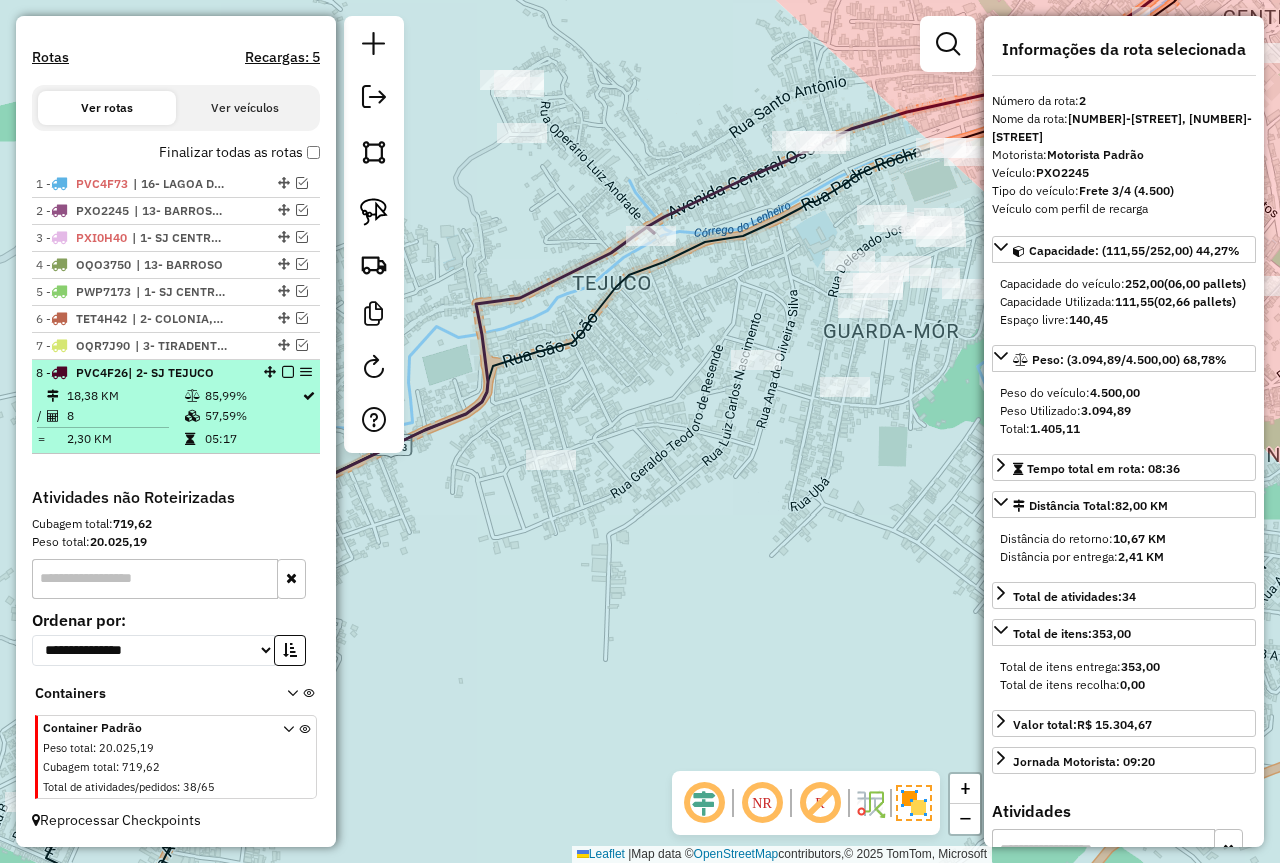 click on "57,59%" at bounding box center [252, 416] 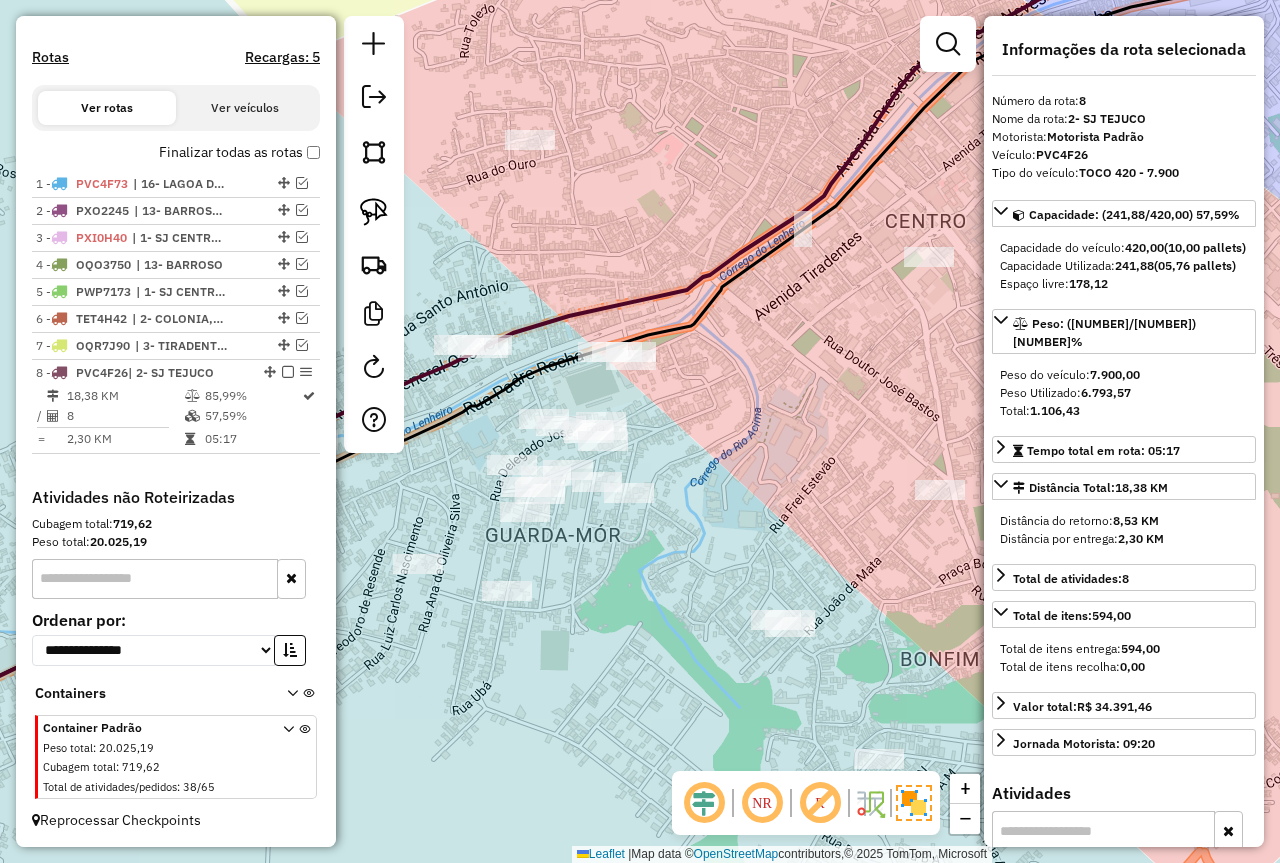 drag, startPoint x: 547, startPoint y: 376, endPoint x: 575, endPoint y: 372, distance: 28.284271 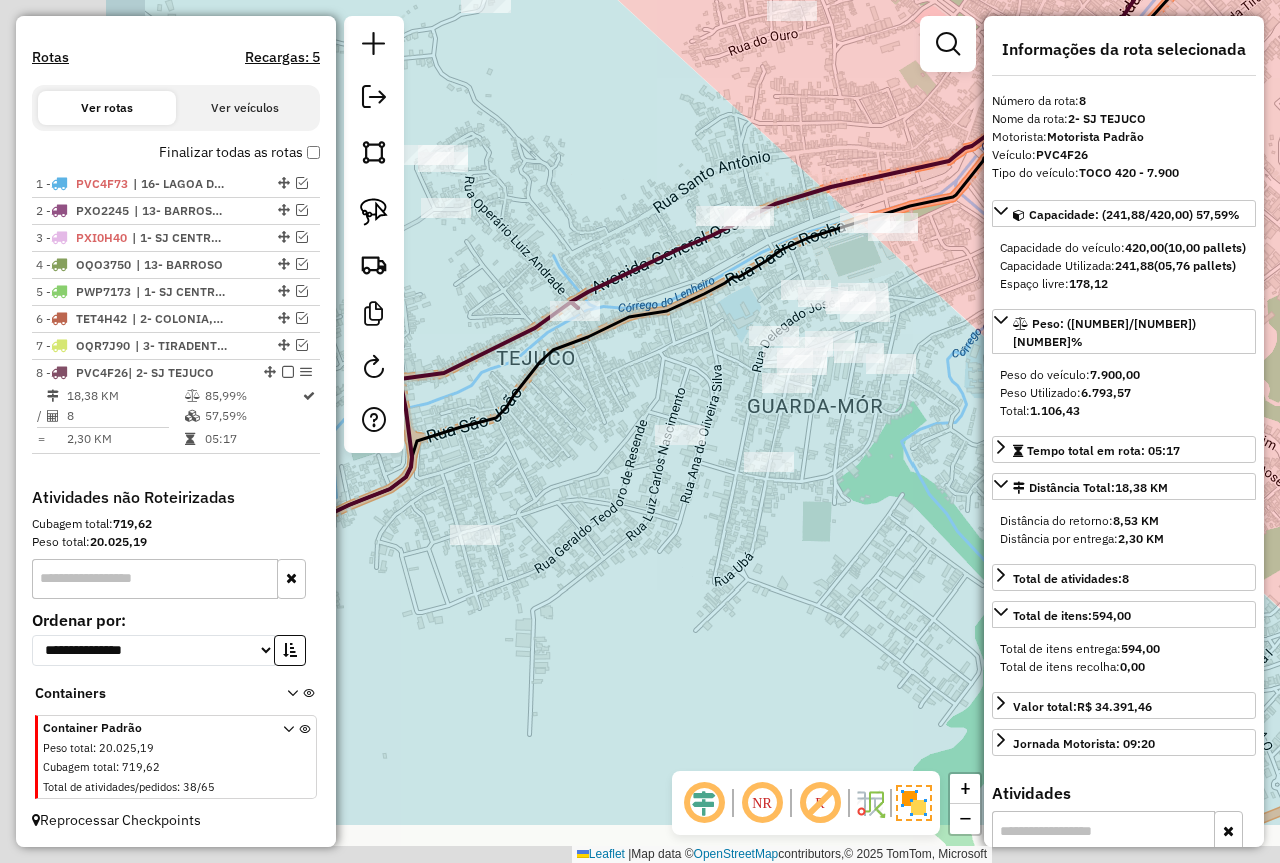drag, startPoint x: 790, startPoint y: 500, endPoint x: 923, endPoint y: 390, distance: 172.5949 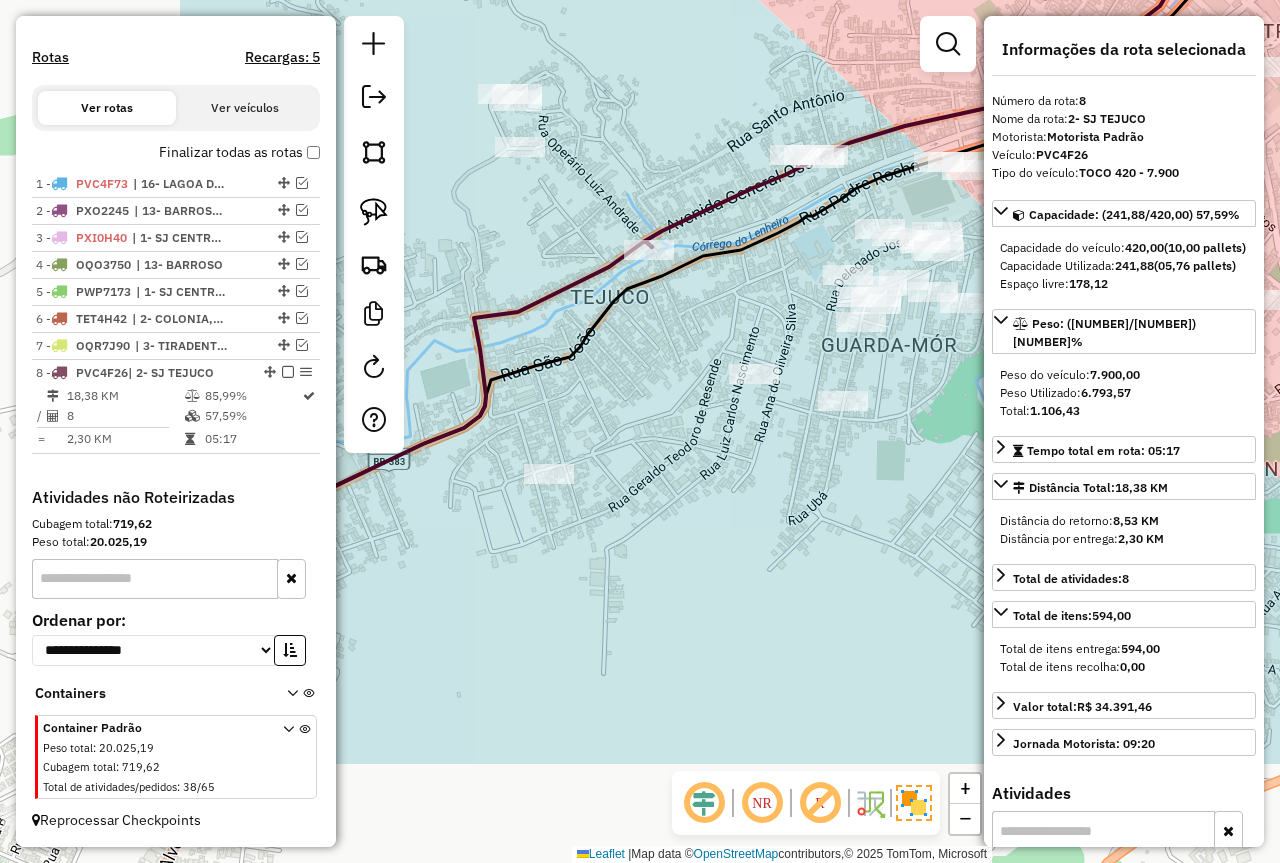 drag, startPoint x: 804, startPoint y: 334, endPoint x: 818, endPoint y: 363, distance: 32.202484 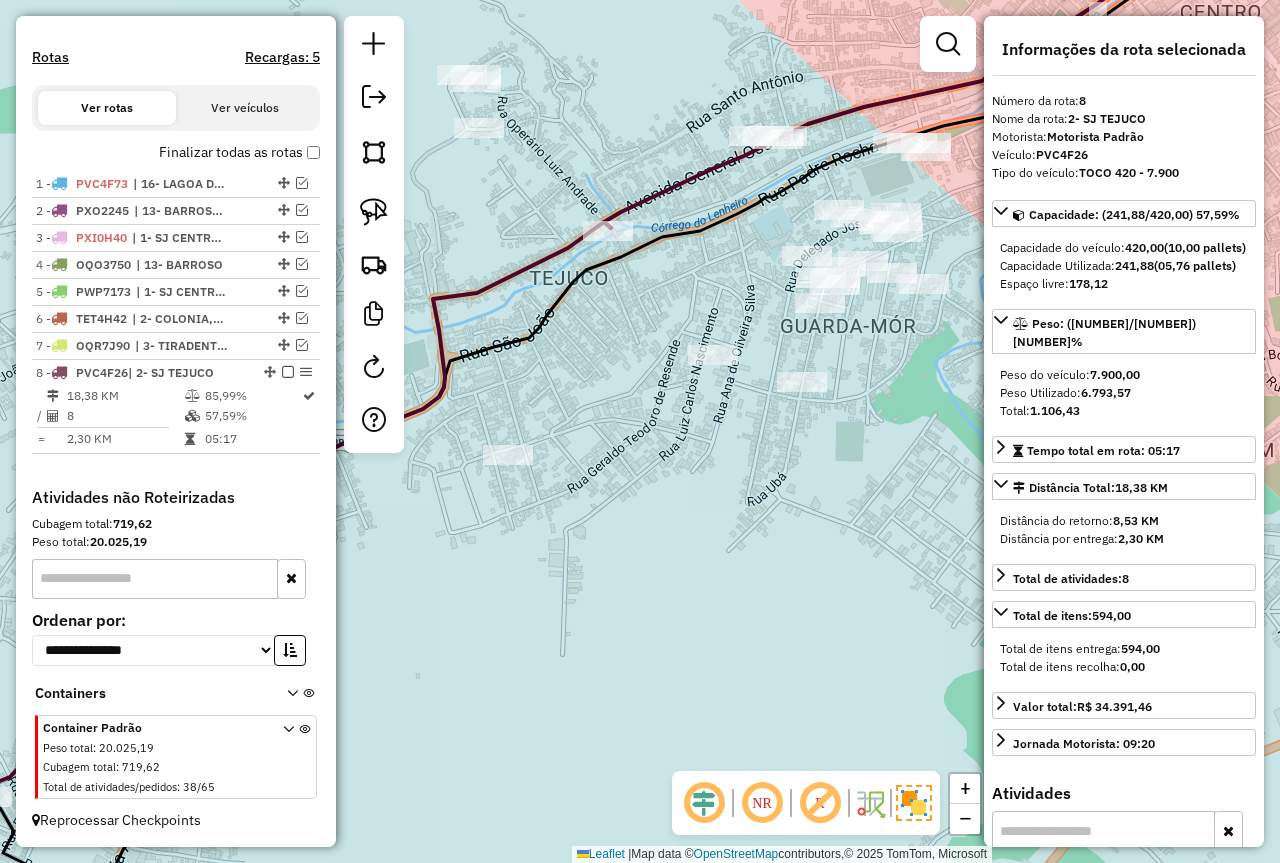 click on "Janela de atendimento Grade de atendimento Capacidade Transportadoras Veículos Cliente Pedidos  Rotas Selecione os dias de semana para filtrar as janelas de atendimento  Seg   Ter   Qua   Qui   Sex   Sáb   Dom  Informe o período da janela de atendimento: De: Até:  Filtrar exatamente a janela do cliente  Considerar janela de atendimento padrão  Selecione os dias de semana para filtrar as grades de atendimento  Seg   Ter   Qua   Qui   Sex   Sáb   Dom   Considerar clientes sem dia de atendimento cadastrado  Clientes fora do dia de atendimento selecionado Filtrar as atividades entre os valores definidos abaixo:  Peso mínimo:   Peso máximo:   Cubagem mínima:   Cubagem máxima:   De:   Até:  Filtrar as atividades entre o tempo de atendimento definido abaixo:  De:   Até:   Considerar capacidade total dos clientes não roteirizados Transportadora: Selecione um ou mais itens Tipo de veículo: Selecione um ou mais itens Veículo: Selecione um ou mais itens Motorista: Selecione um ou mais itens Nome: Rótulo:" 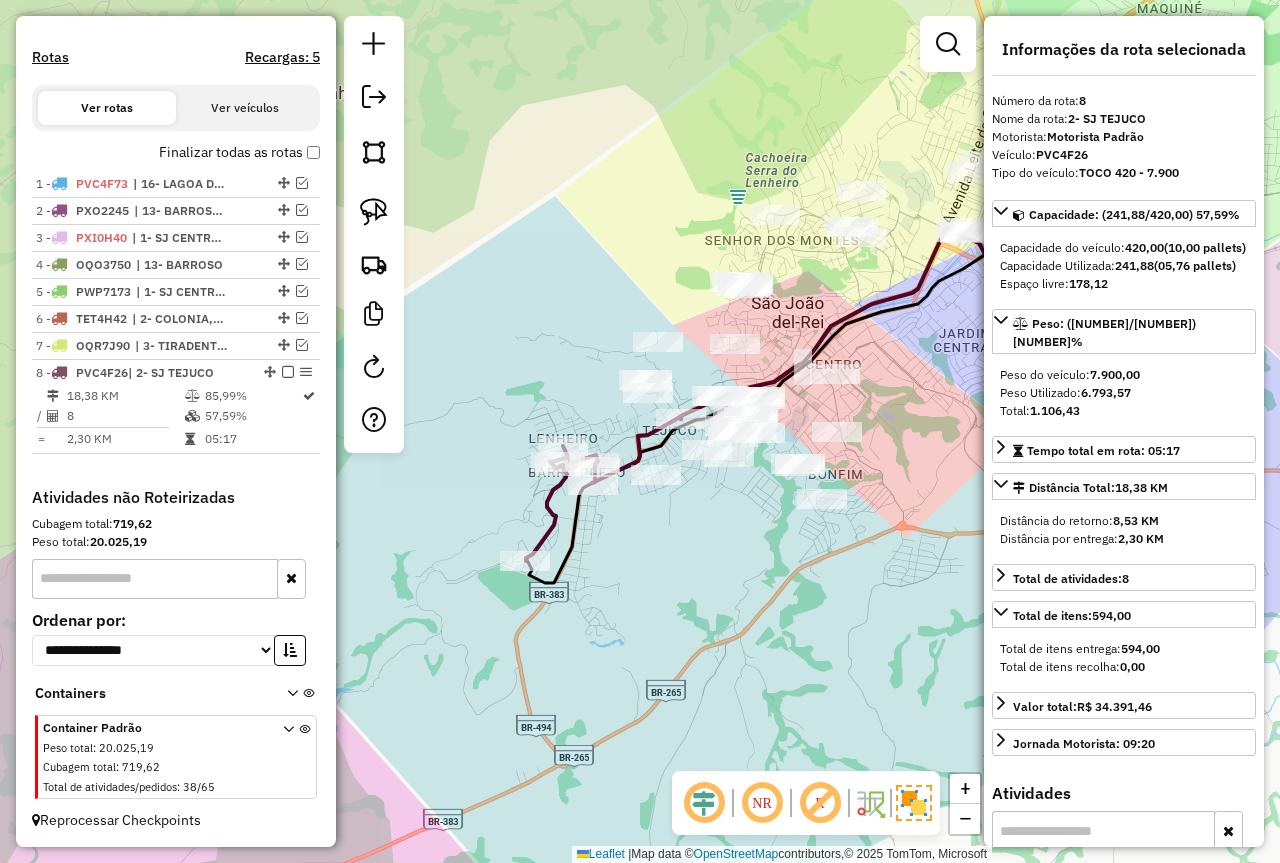 drag, startPoint x: 729, startPoint y: 547, endPoint x: 702, endPoint y: 536, distance: 29.15476 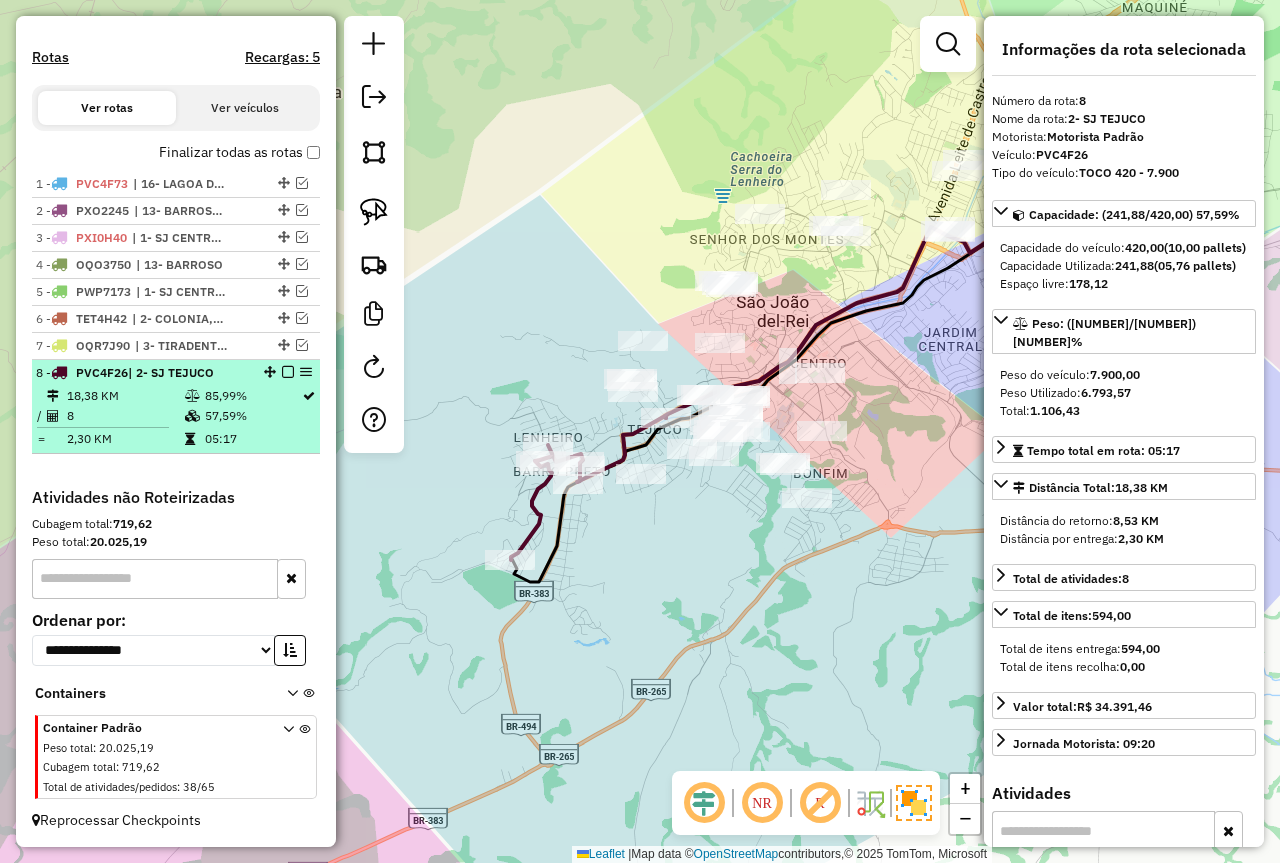click at bounding box center [288, 372] 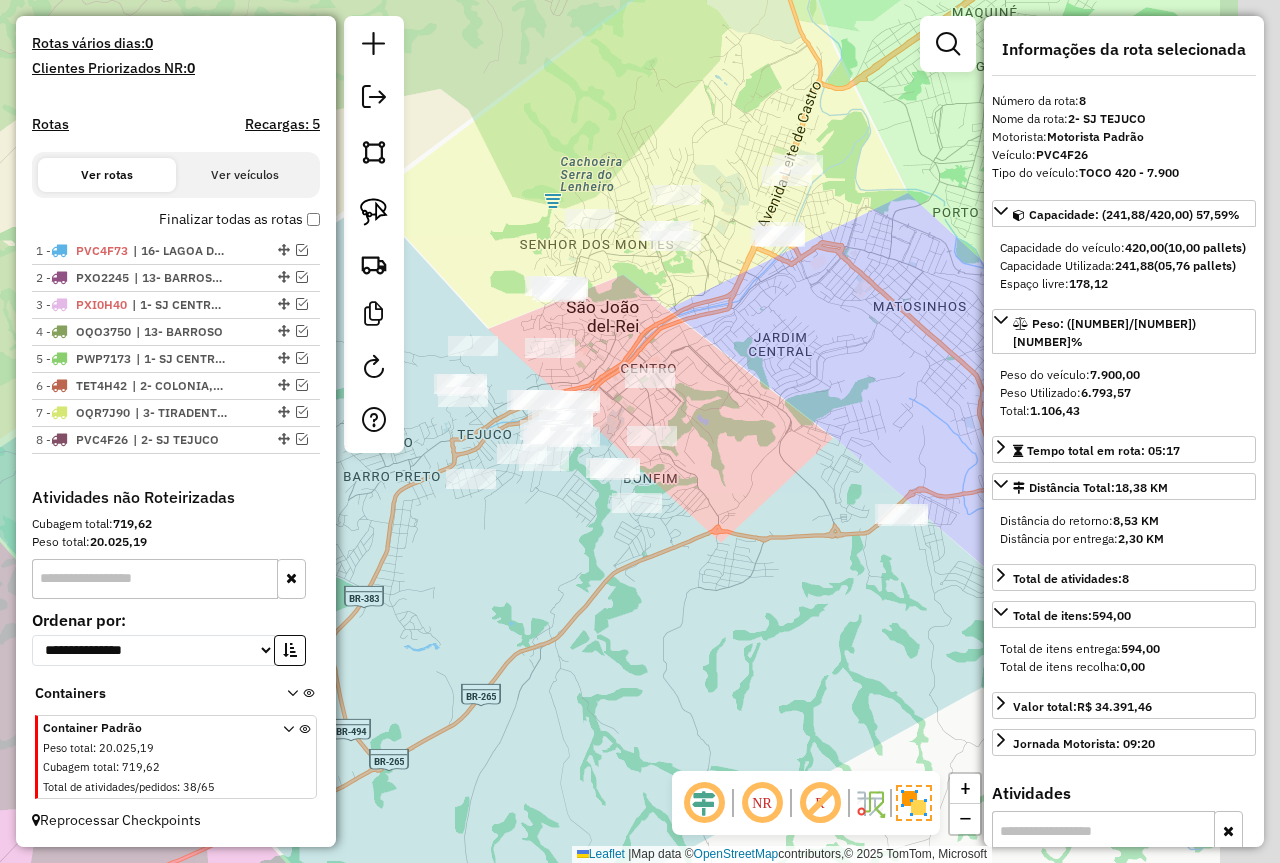 drag, startPoint x: 732, startPoint y: 551, endPoint x: 556, endPoint y: 555, distance: 176.04546 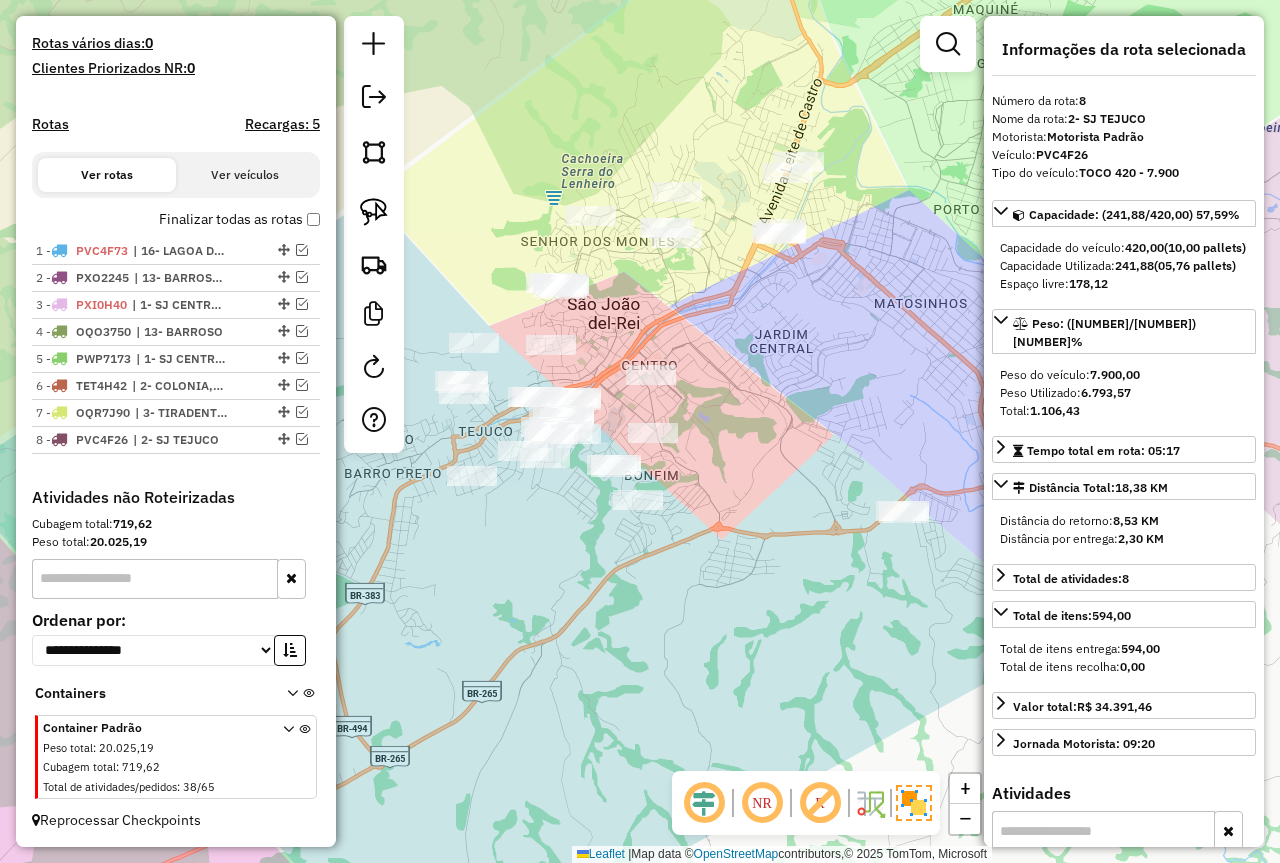 drag, startPoint x: 565, startPoint y: 588, endPoint x: 496, endPoint y: 495, distance: 115.80155 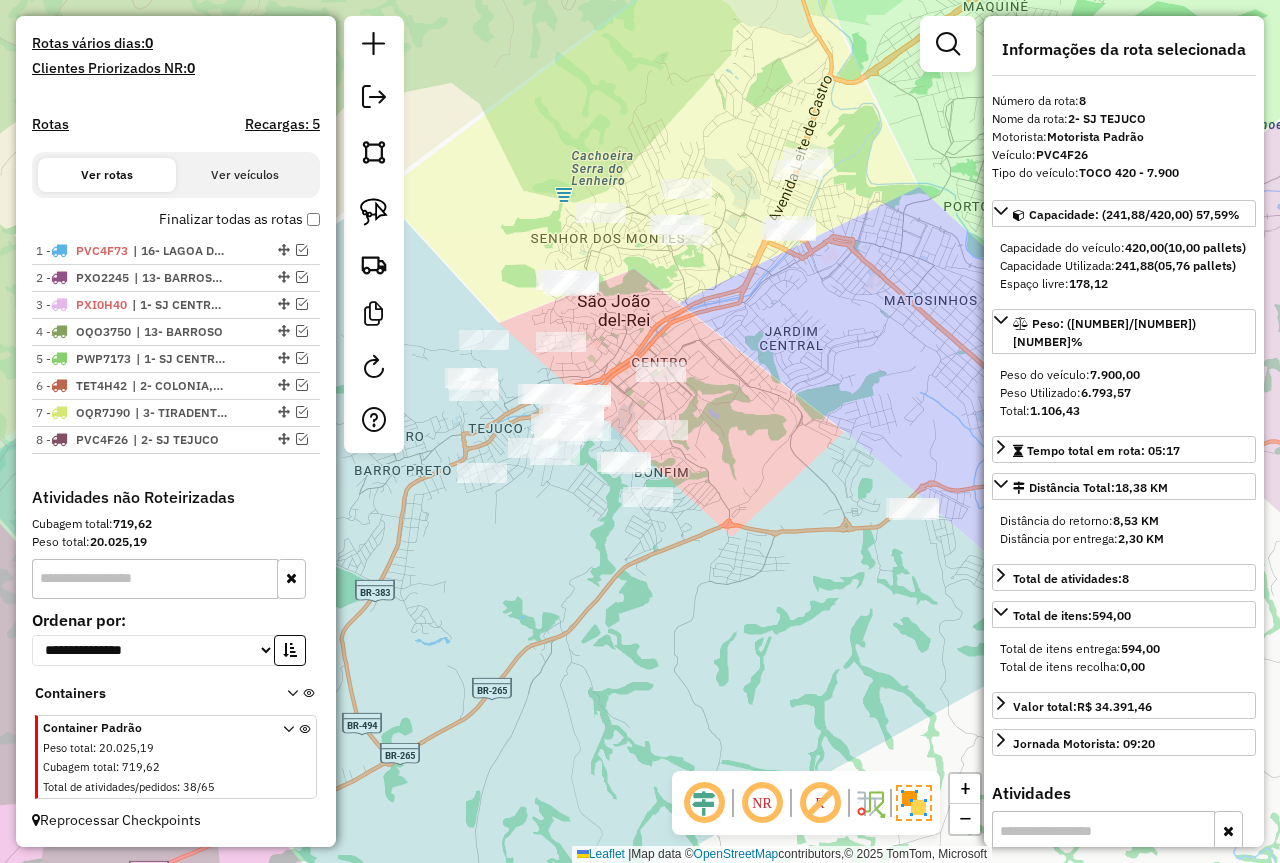 click on "Finalizar todas as rotas" at bounding box center [239, 219] 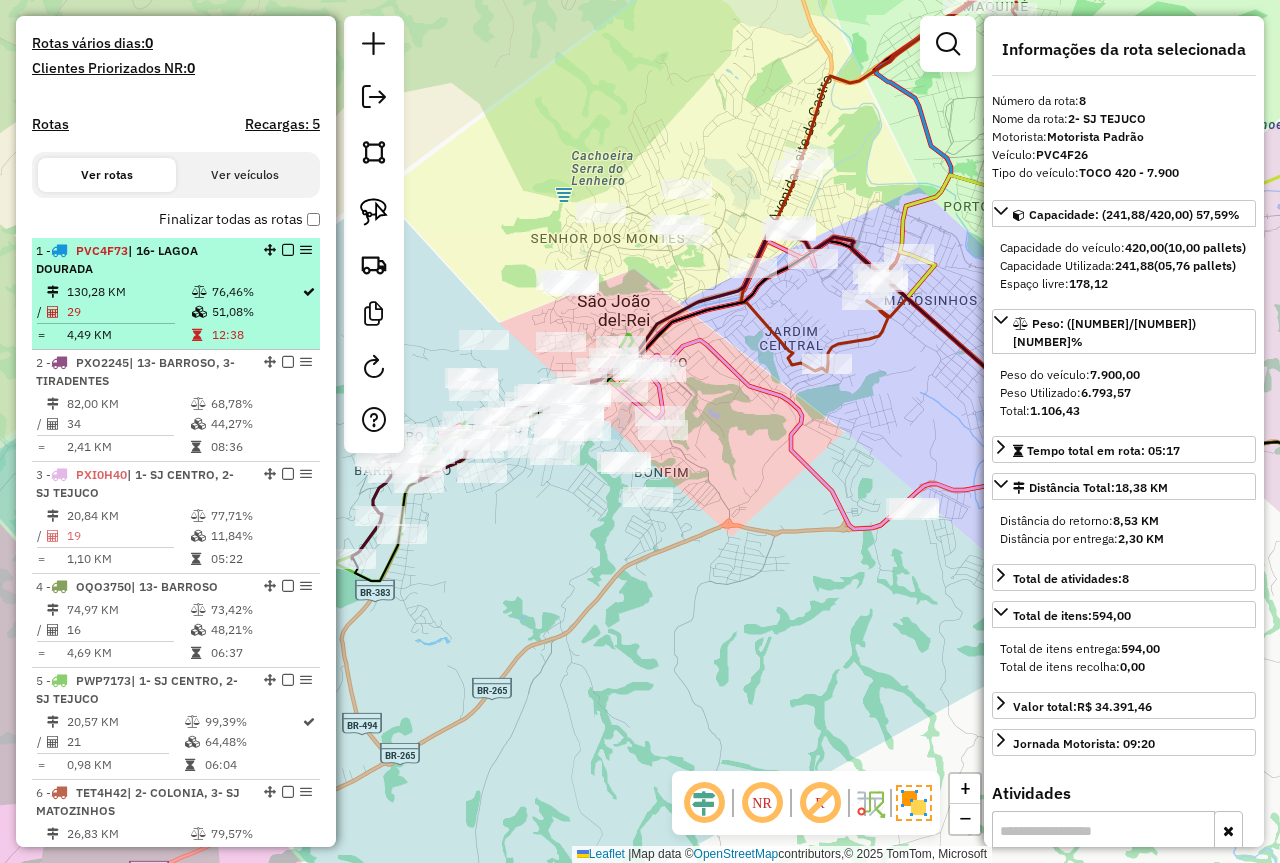 drag, startPoint x: 190, startPoint y: 276, endPoint x: 255, endPoint y: 269, distance: 65.37584 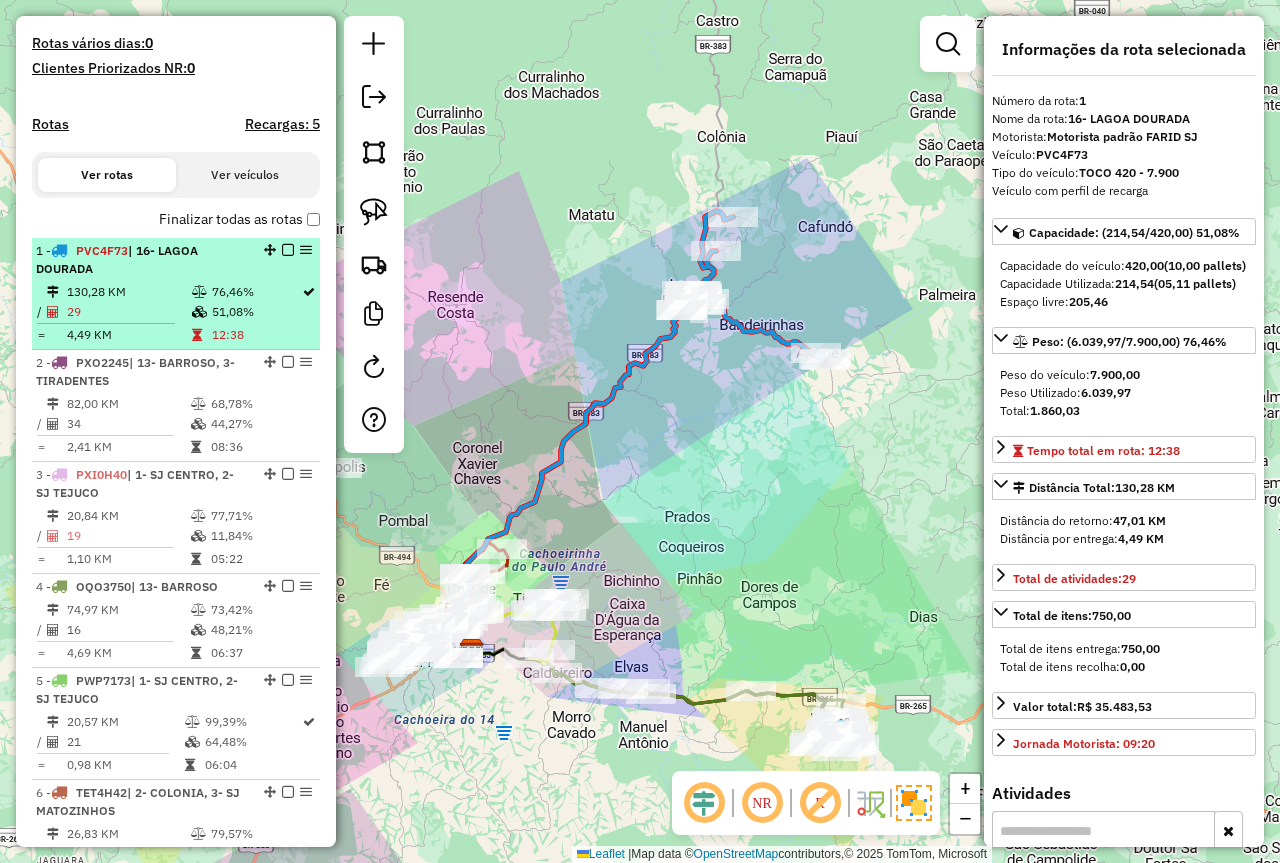 click at bounding box center [288, 250] 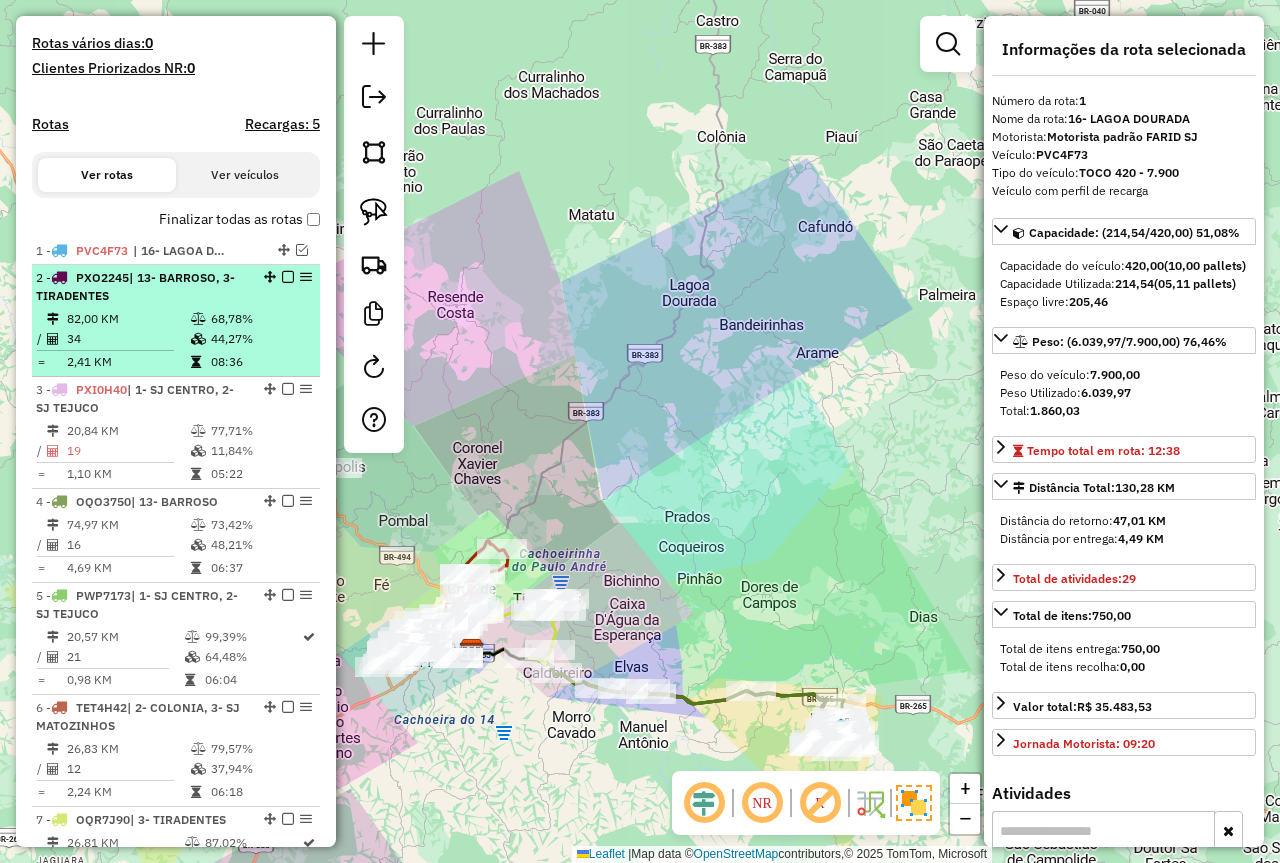 click on "2 -       PXO2245   | 13- BARROSO, 3- TIRADENTES" at bounding box center [176, 287] 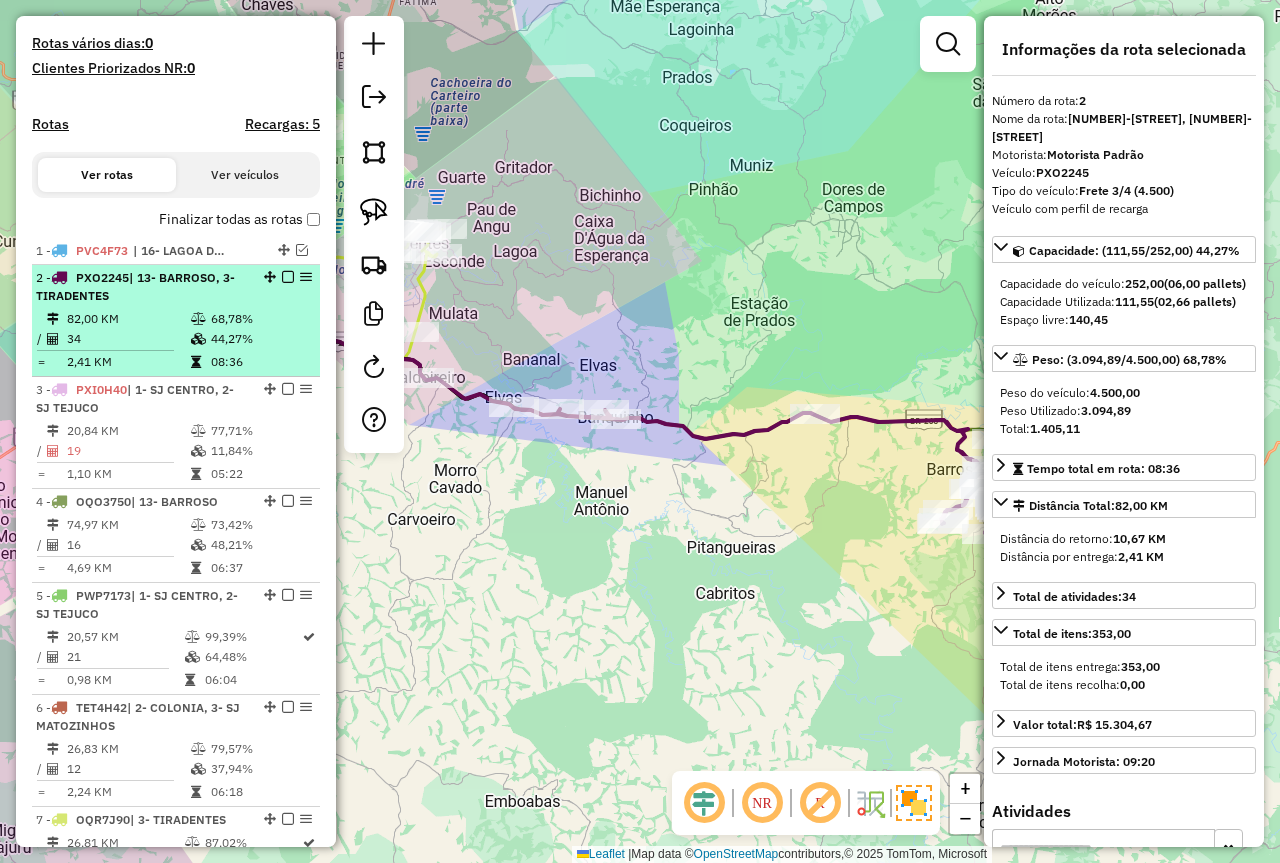 click at bounding box center (288, 277) 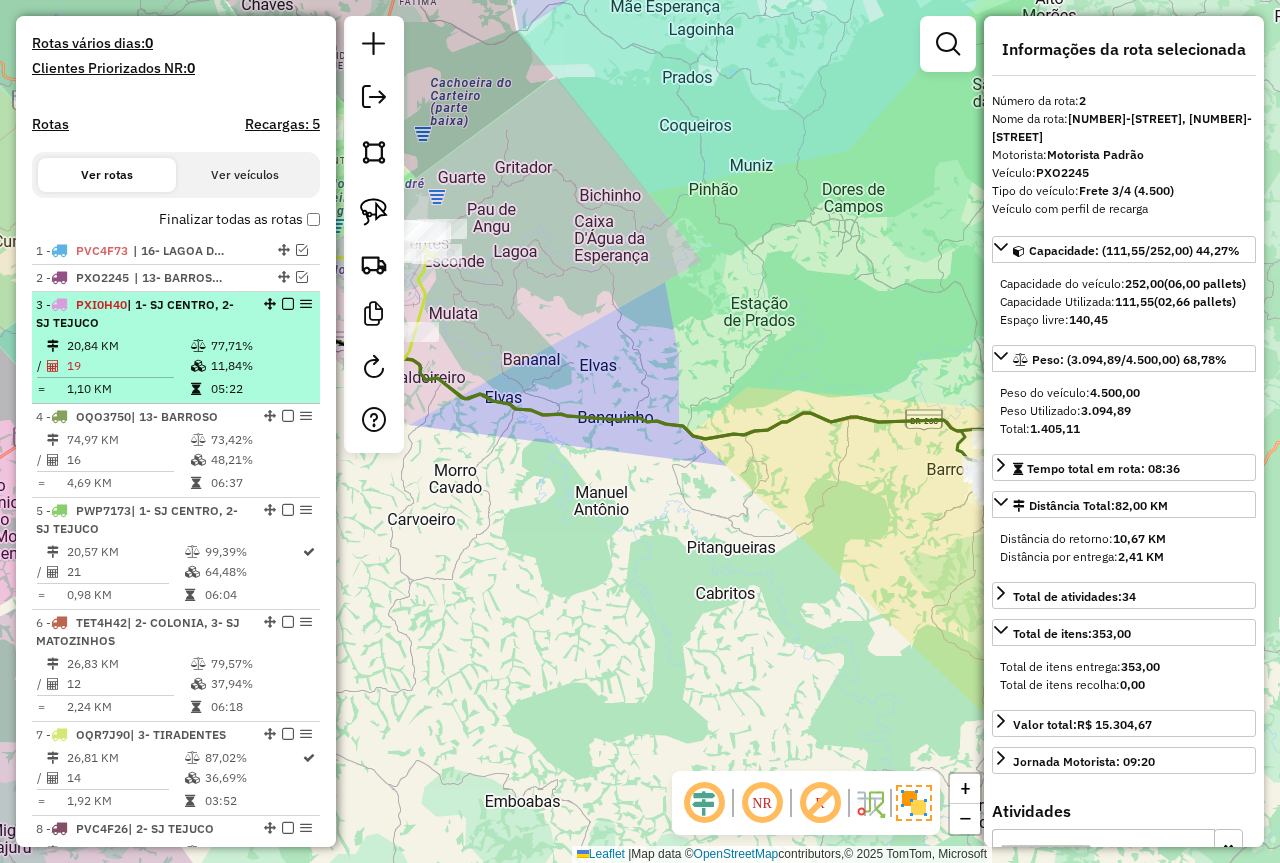 click on "77,71%" at bounding box center (260, 346) 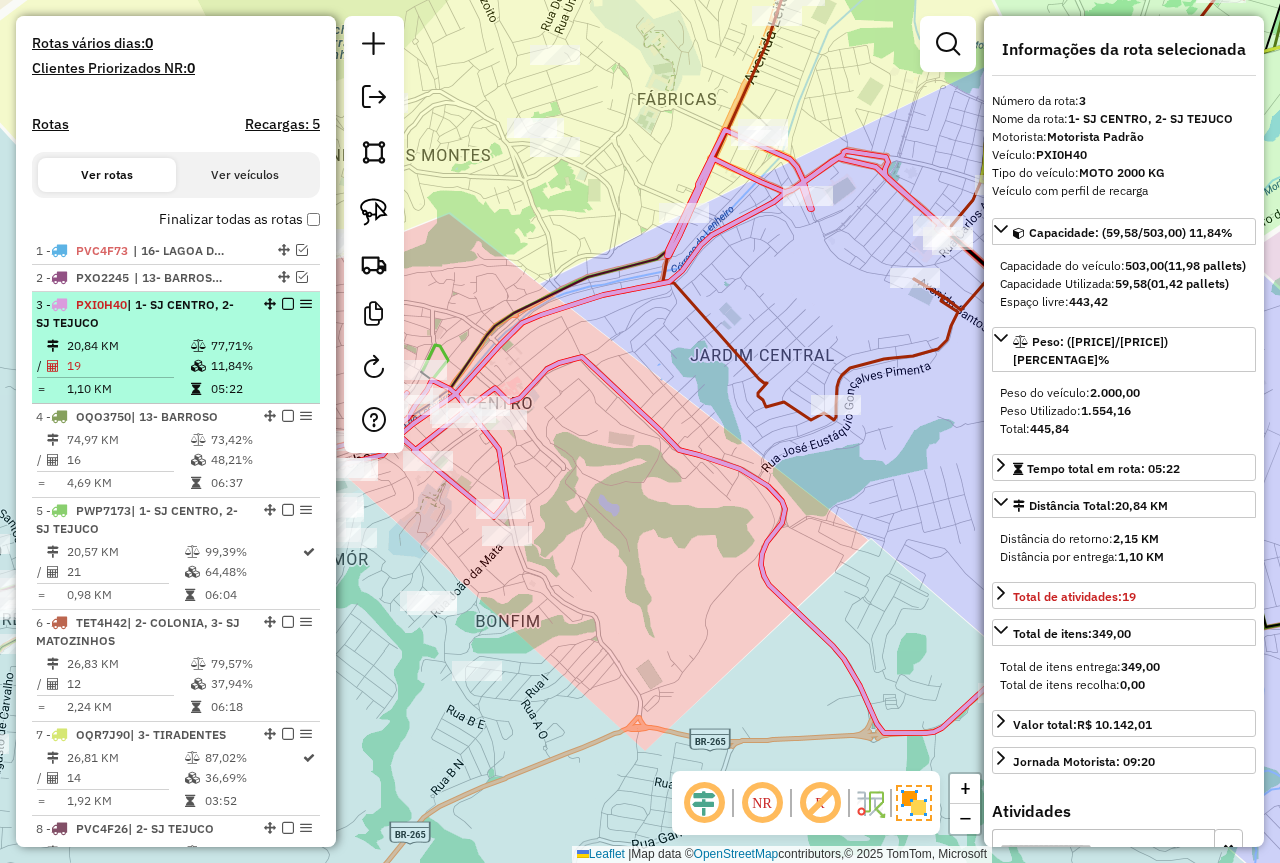 click at bounding box center [288, 304] 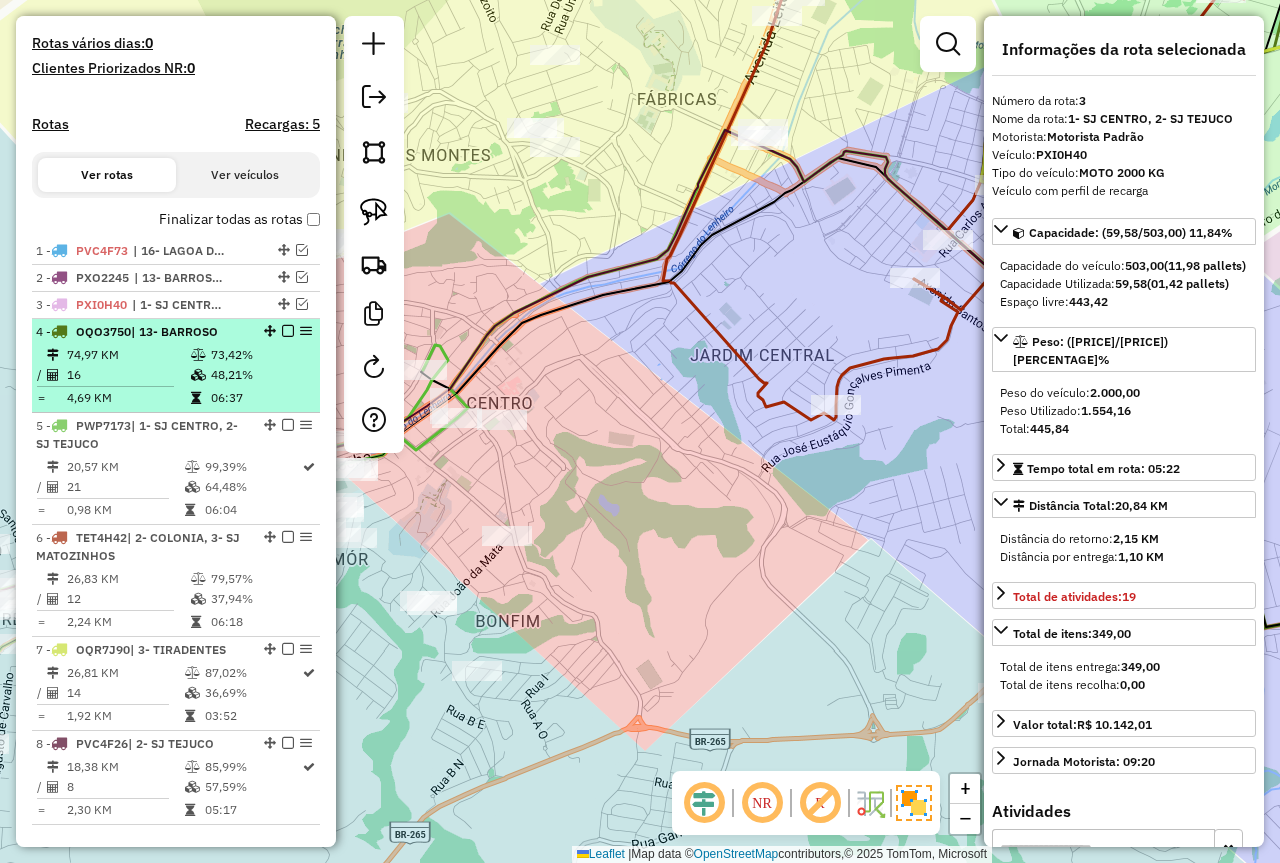 click on "06:37" at bounding box center [260, 398] 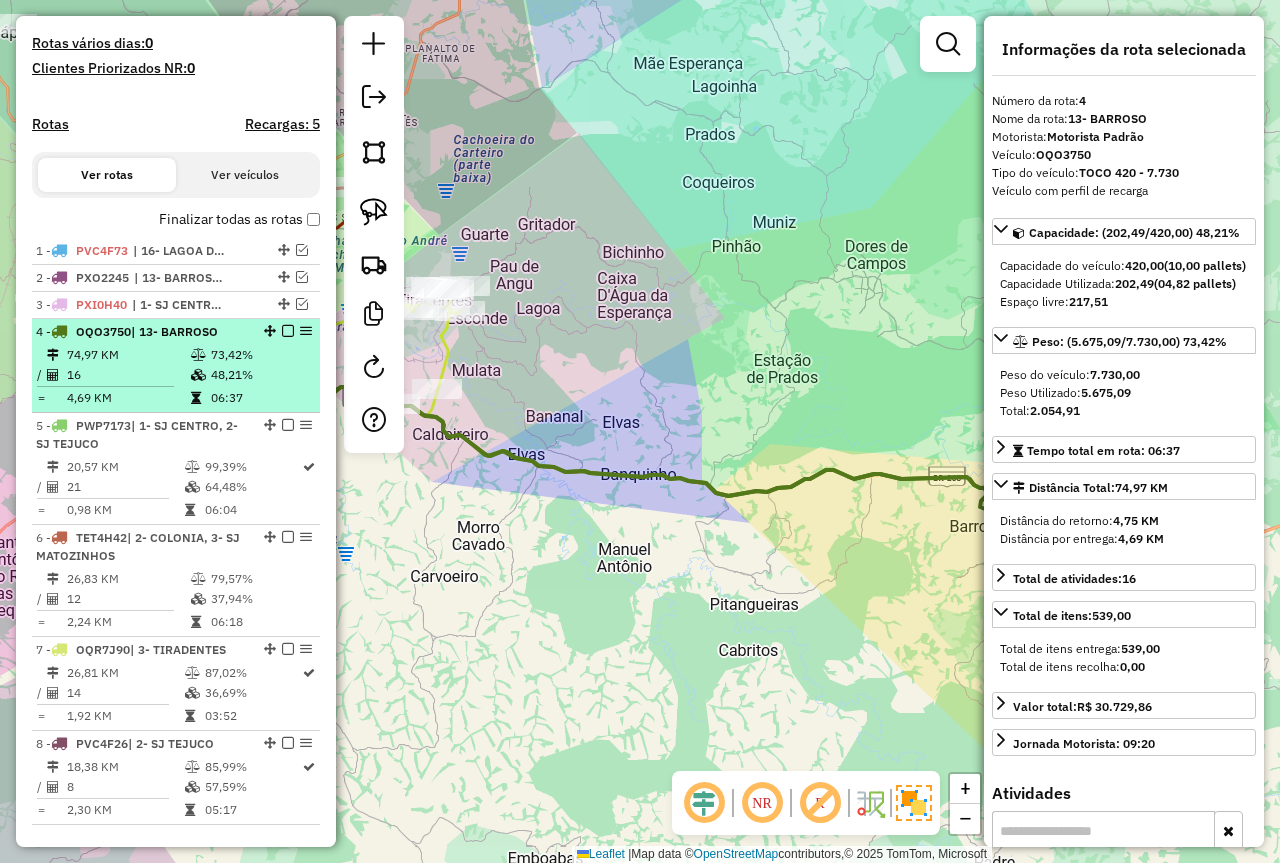 click at bounding box center (288, 331) 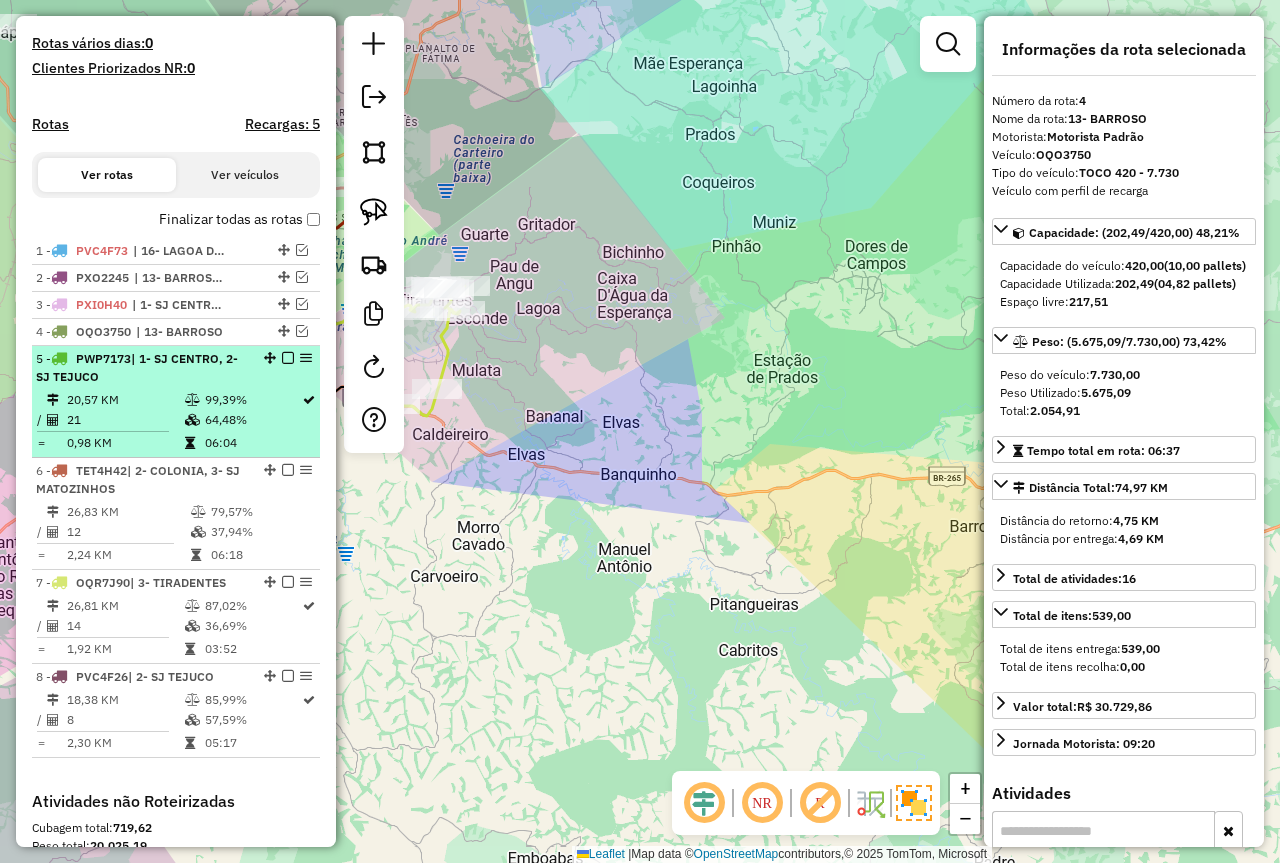 drag, startPoint x: 186, startPoint y: 402, endPoint x: 241, endPoint y: 402, distance: 55 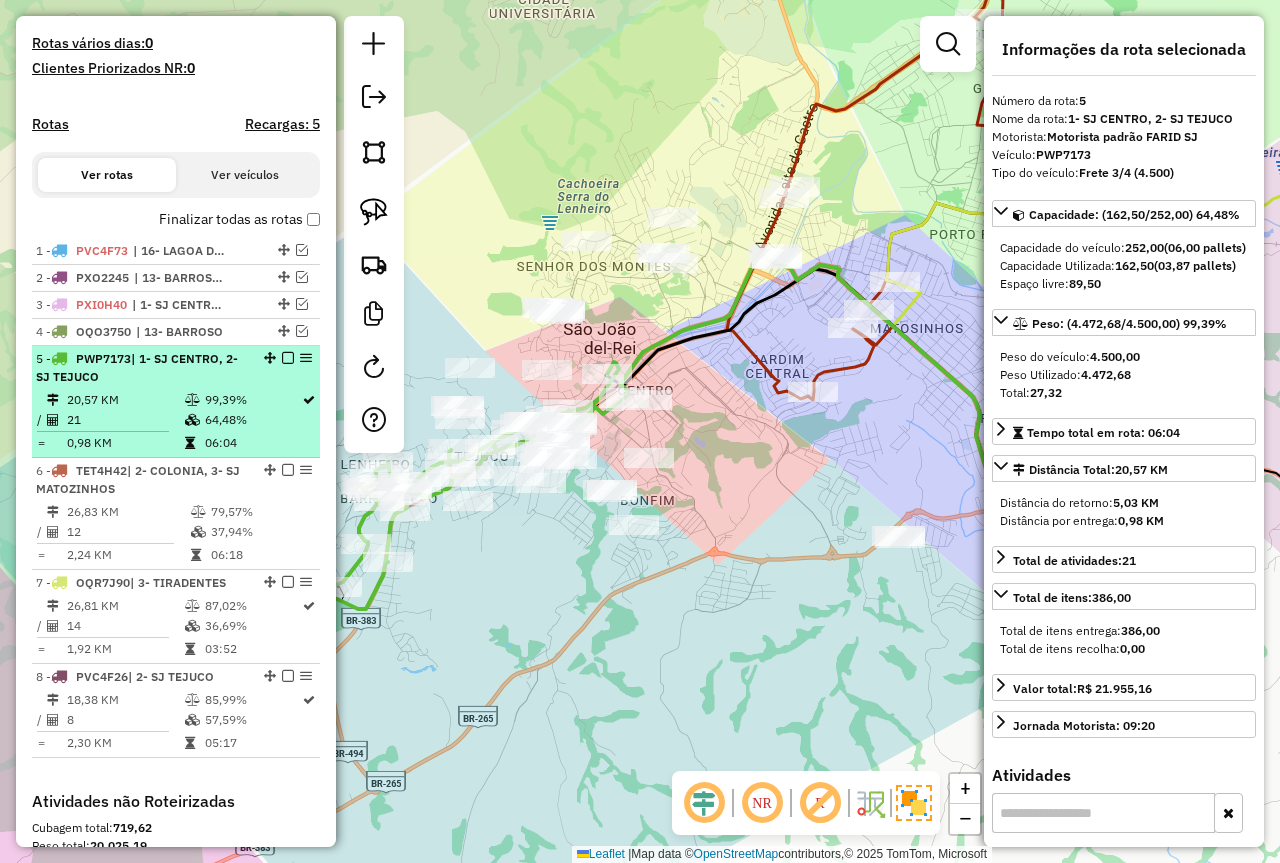 click at bounding box center [288, 358] 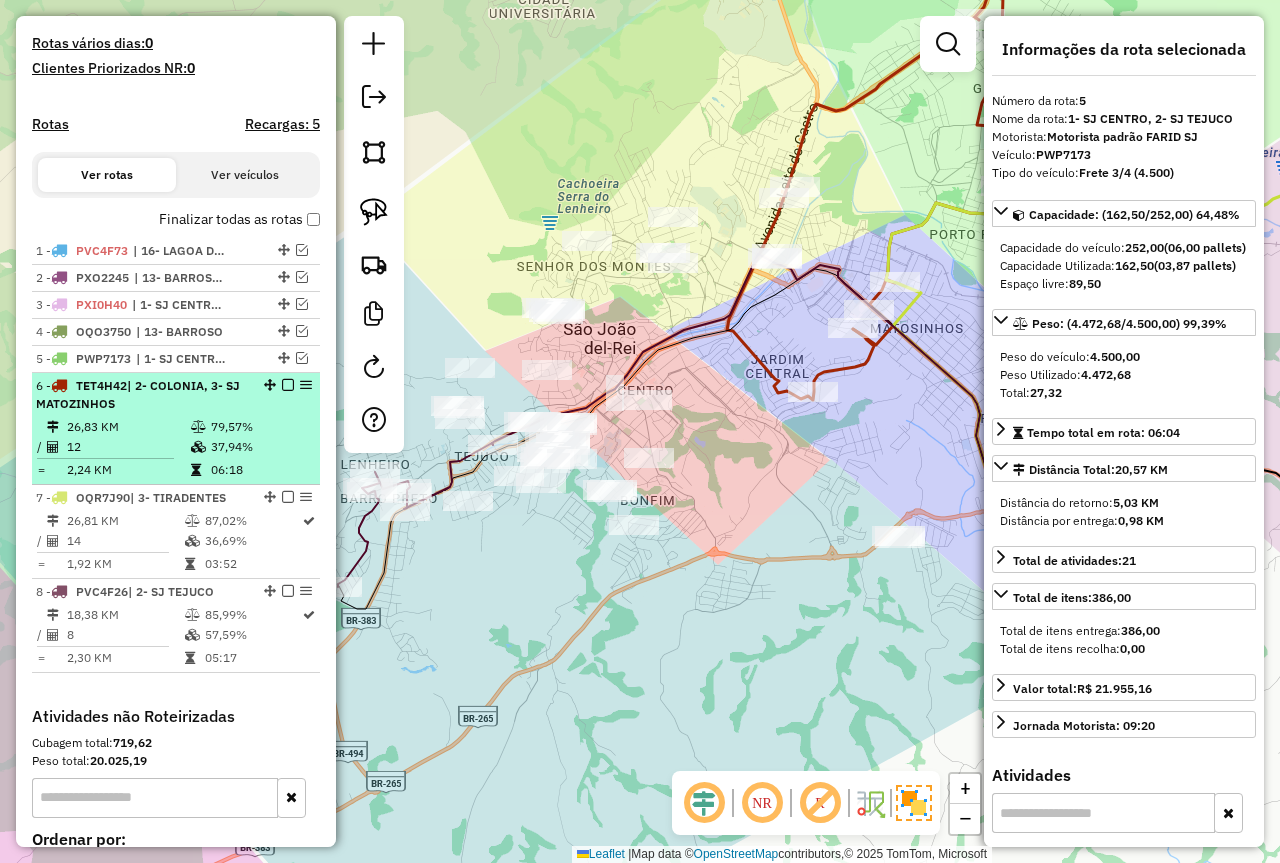click on "79,57%" at bounding box center [260, 427] 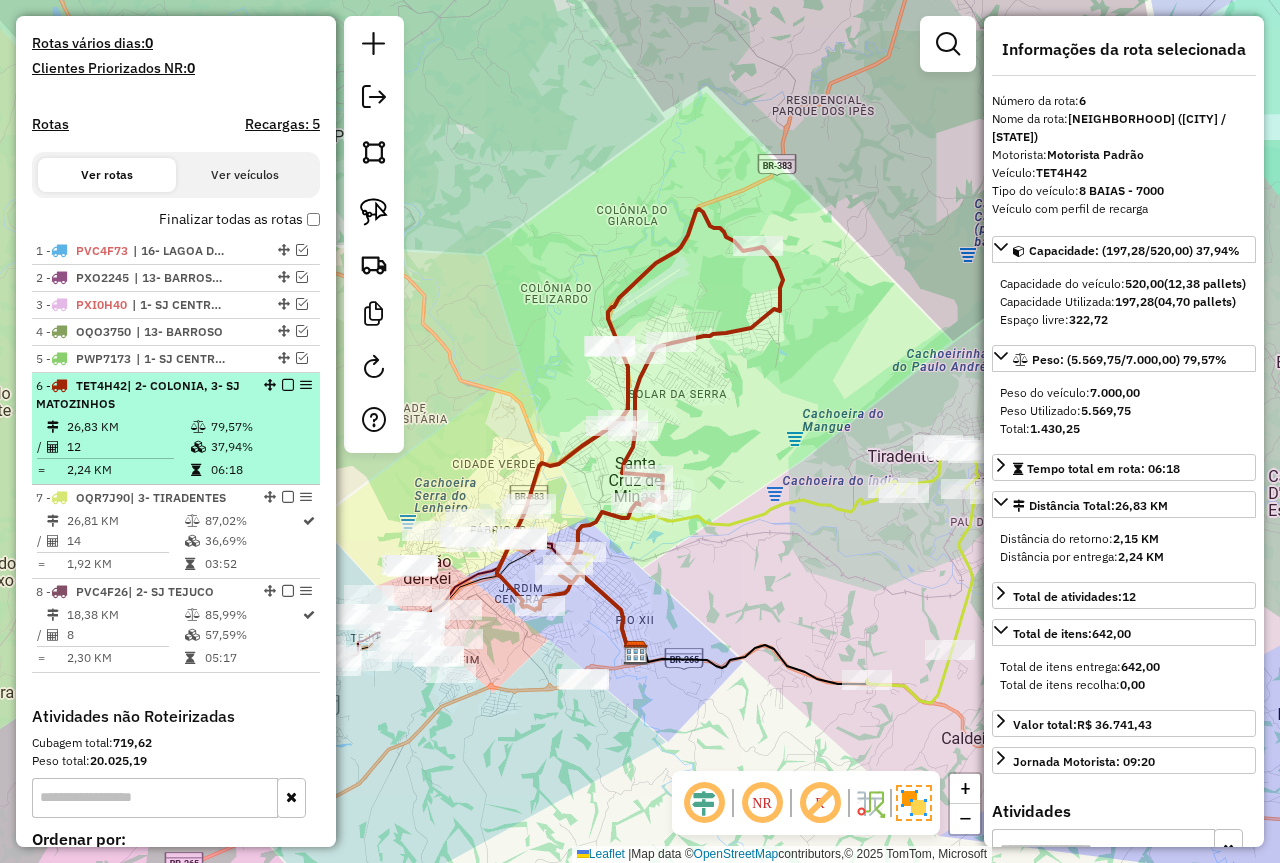 drag, startPoint x: 285, startPoint y: 387, endPoint x: 266, endPoint y: 382, distance: 19.646883 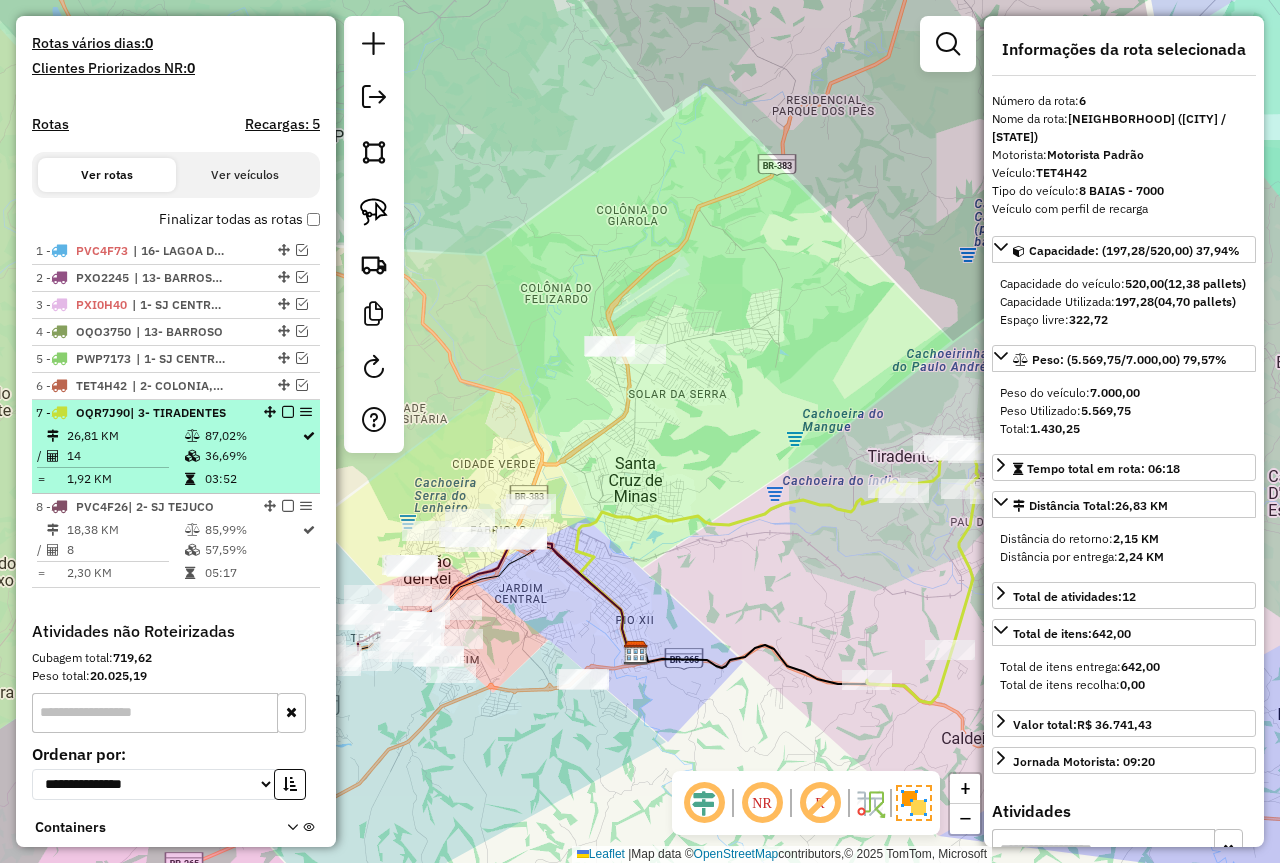 click at bounding box center [192, 456] 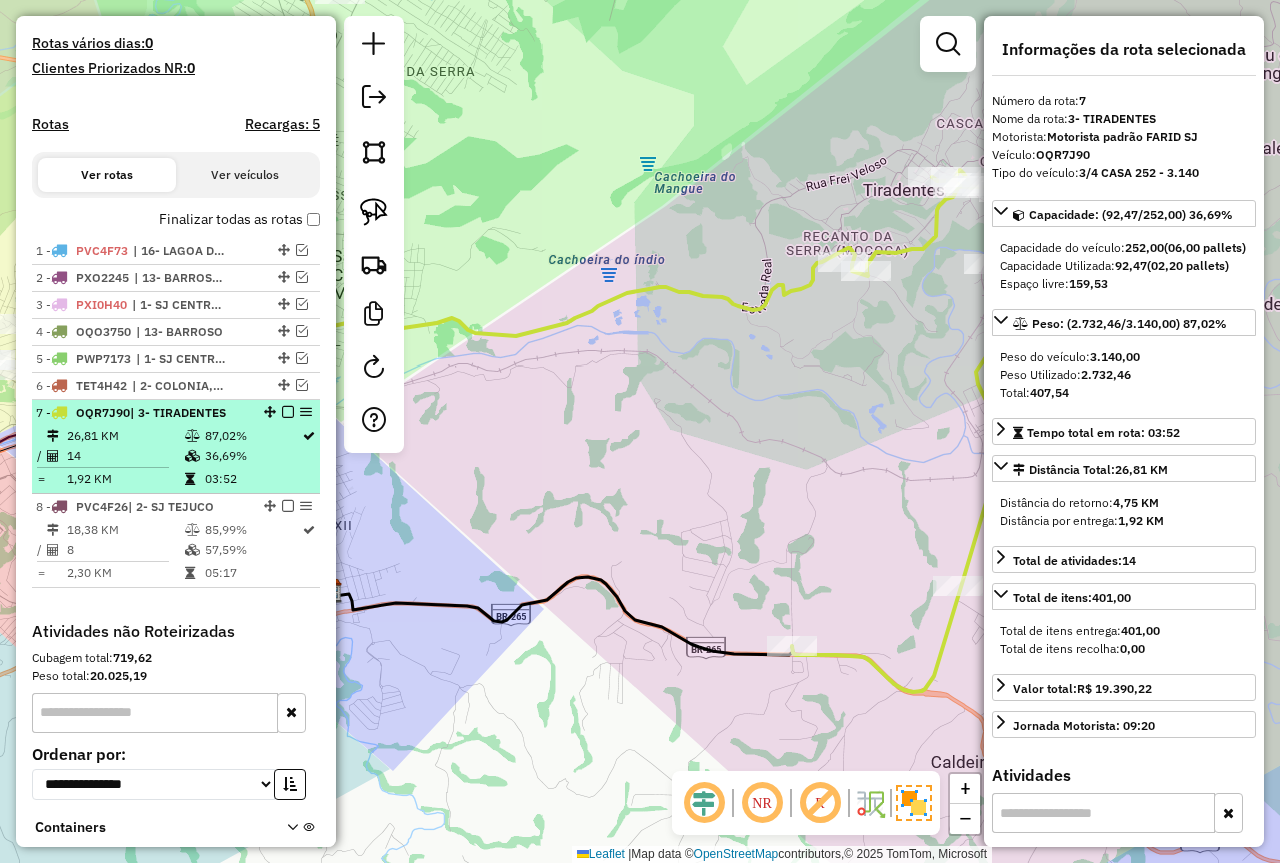 click at bounding box center (288, 412) 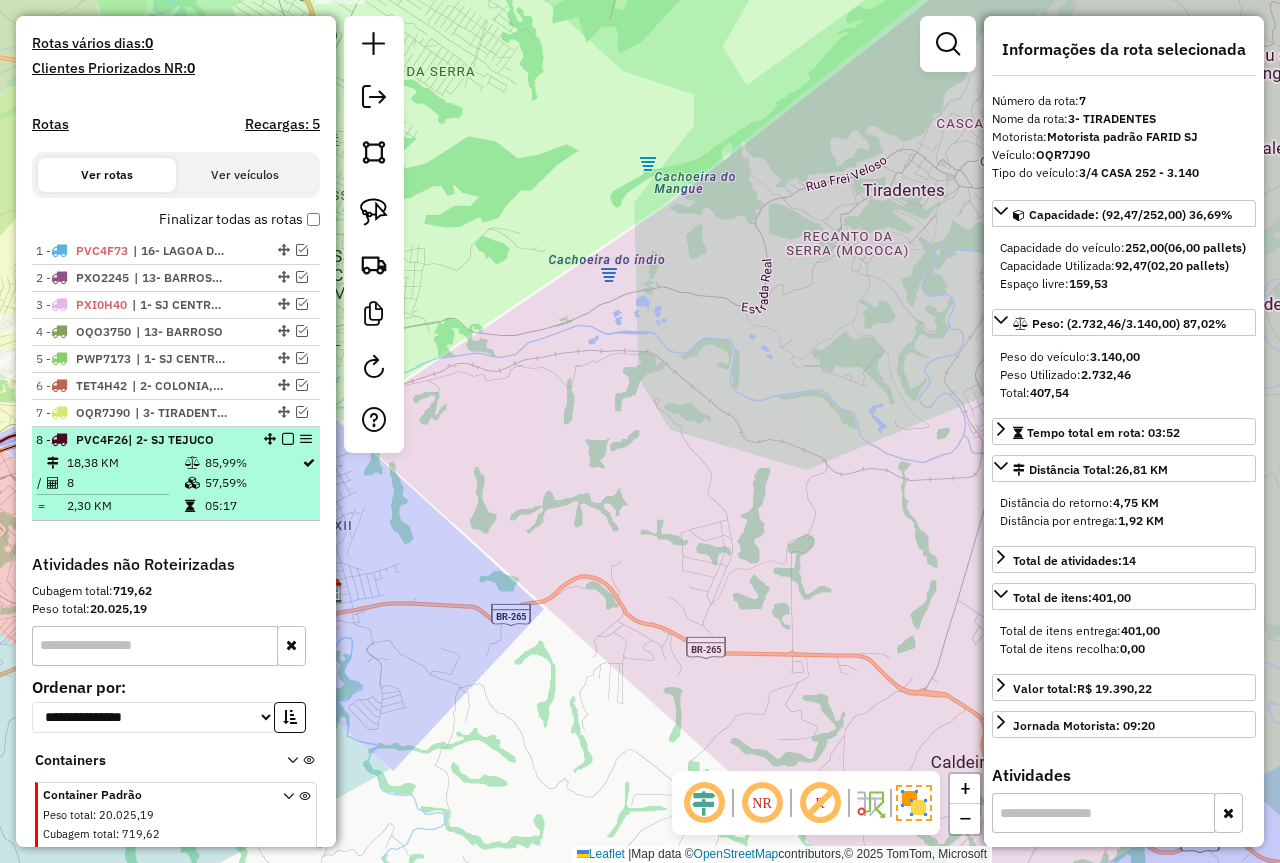 drag, startPoint x: 268, startPoint y: 477, endPoint x: 286, endPoint y: 464, distance: 22.203604 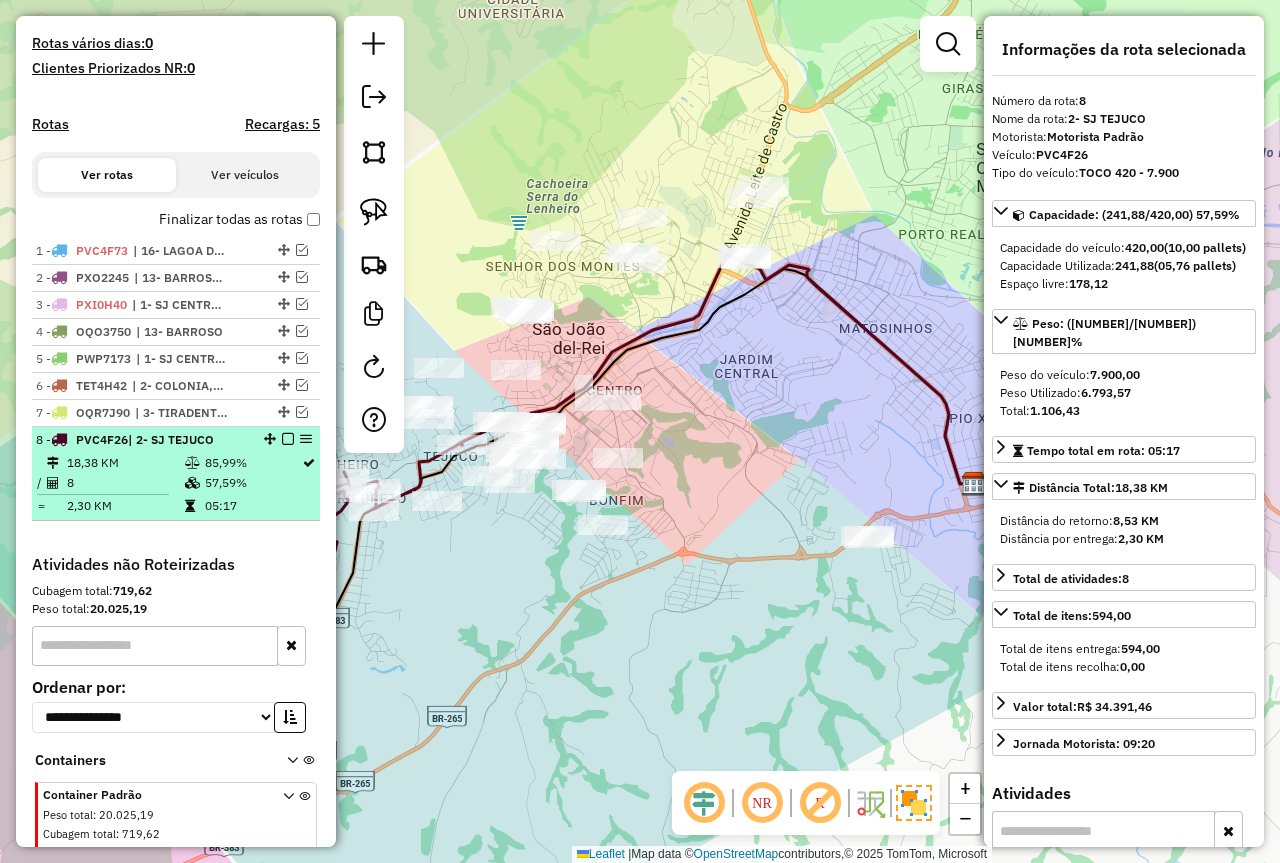 click at bounding box center (288, 439) 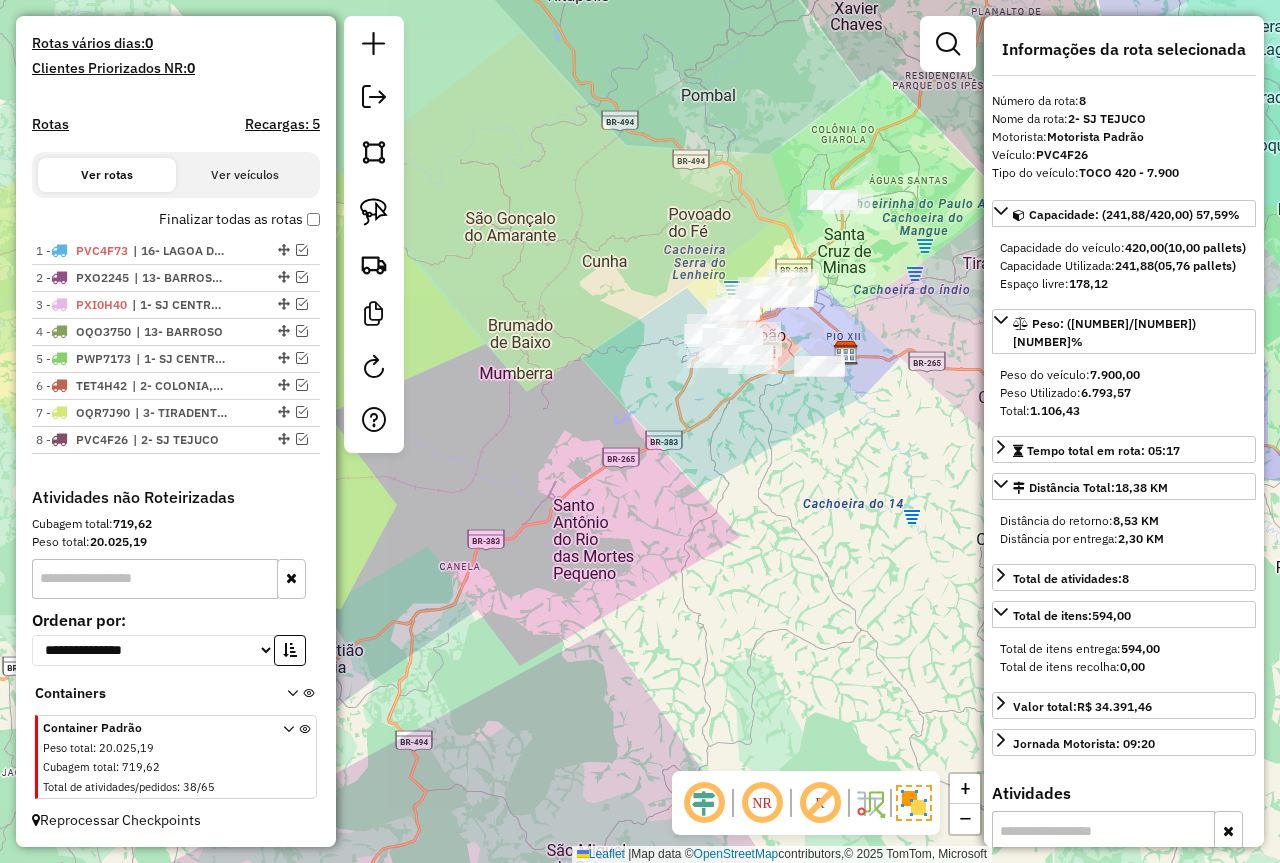 drag, startPoint x: 855, startPoint y: 322, endPoint x: 661, endPoint y: 391, distance: 205.90532 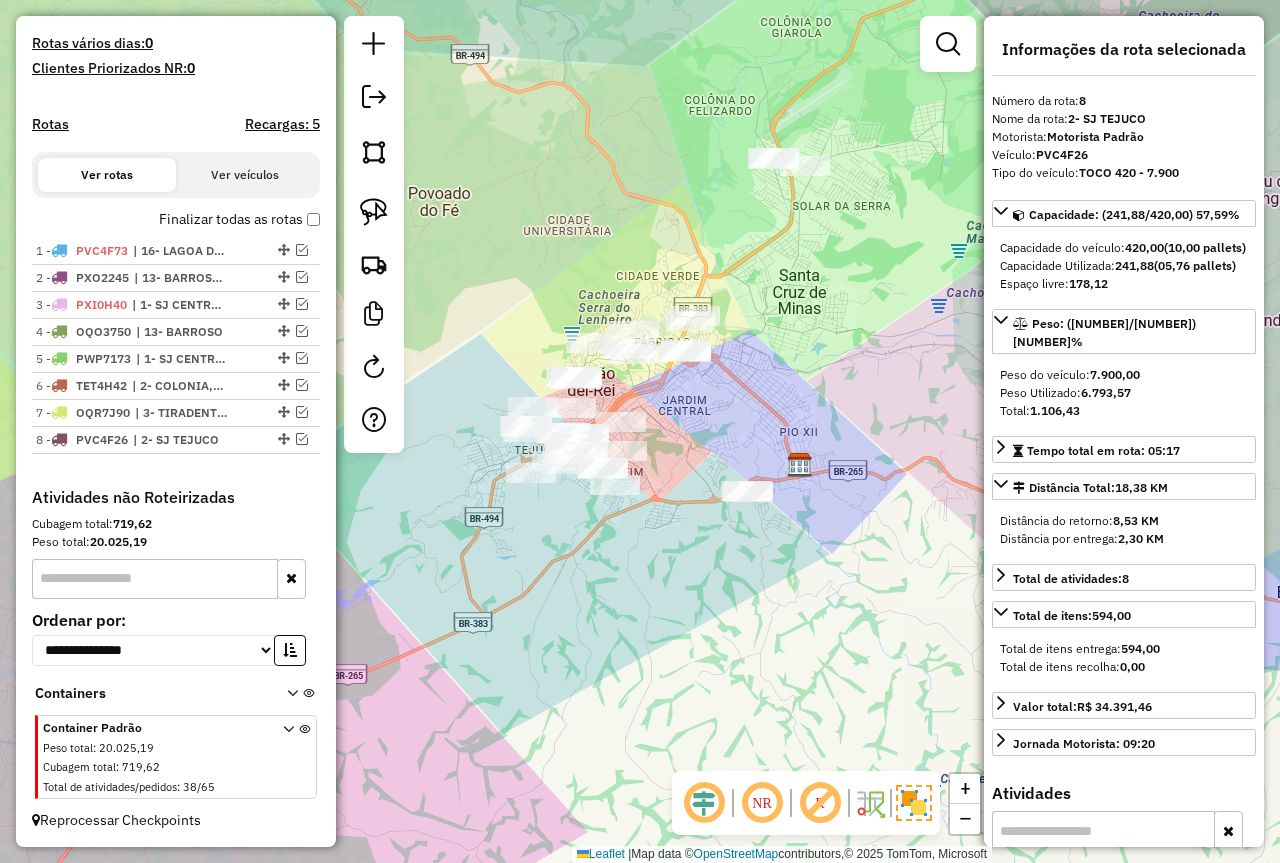 drag, startPoint x: 614, startPoint y: 396, endPoint x: 715, endPoint y: 397, distance: 101.00495 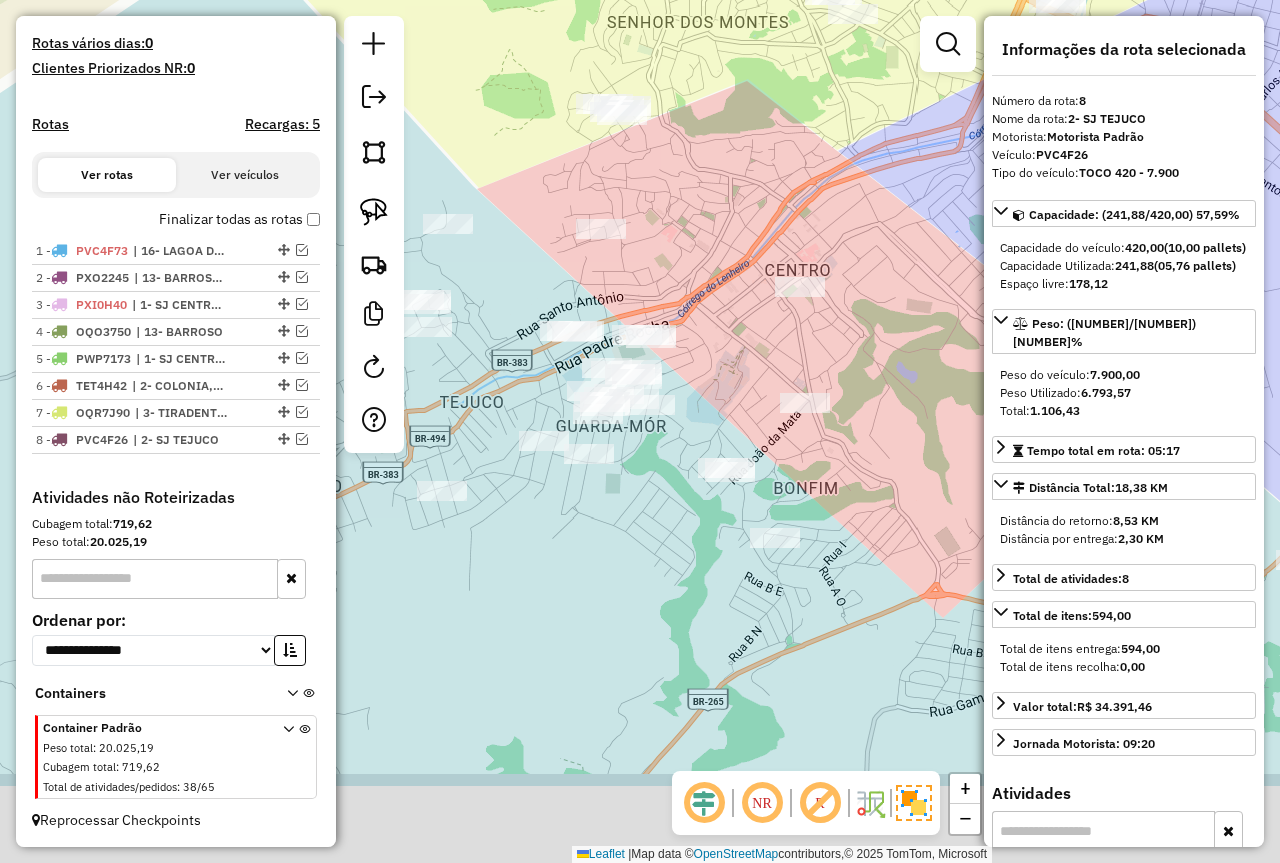 drag, startPoint x: 495, startPoint y: 486, endPoint x: 466, endPoint y: 383, distance: 107.00467 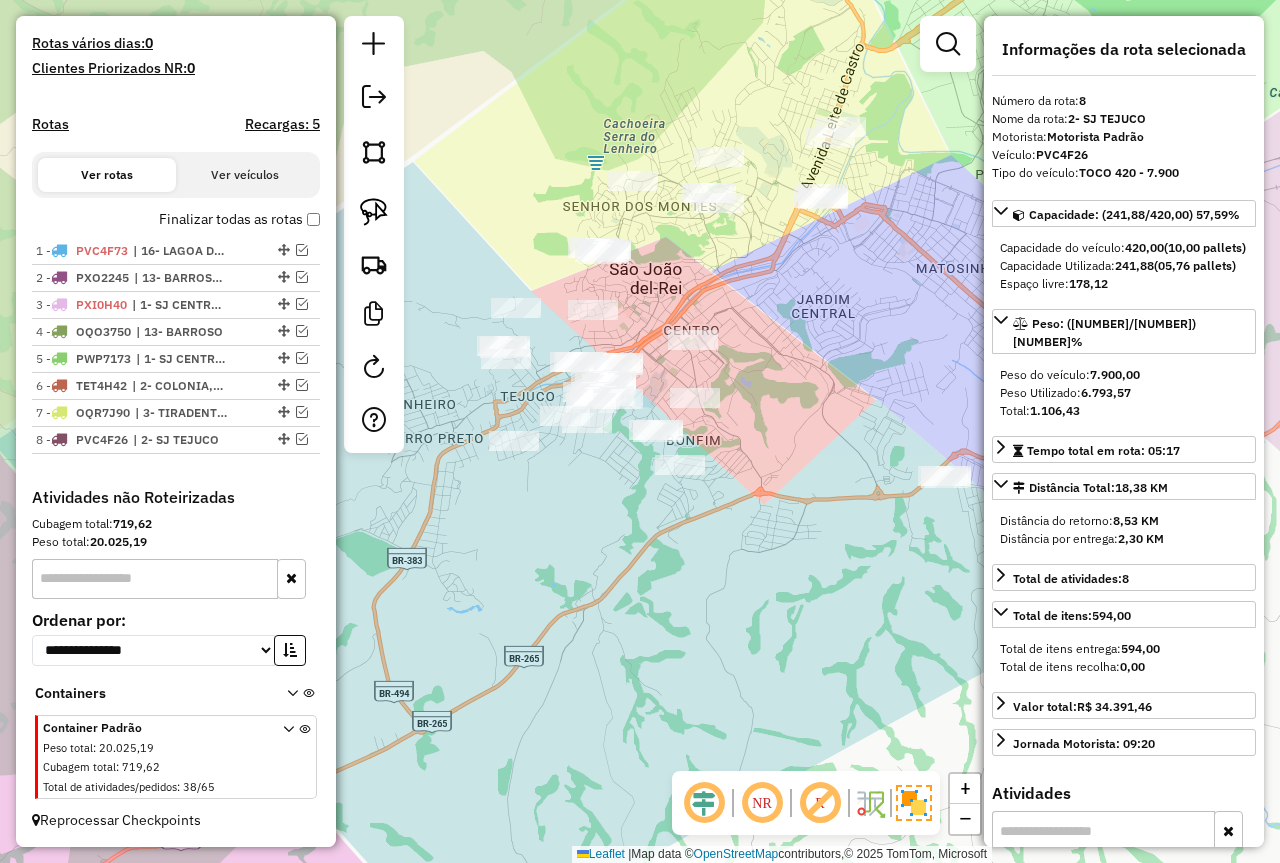 drag, startPoint x: 696, startPoint y: 307, endPoint x: 743, endPoint y: 302, distance: 47.26521 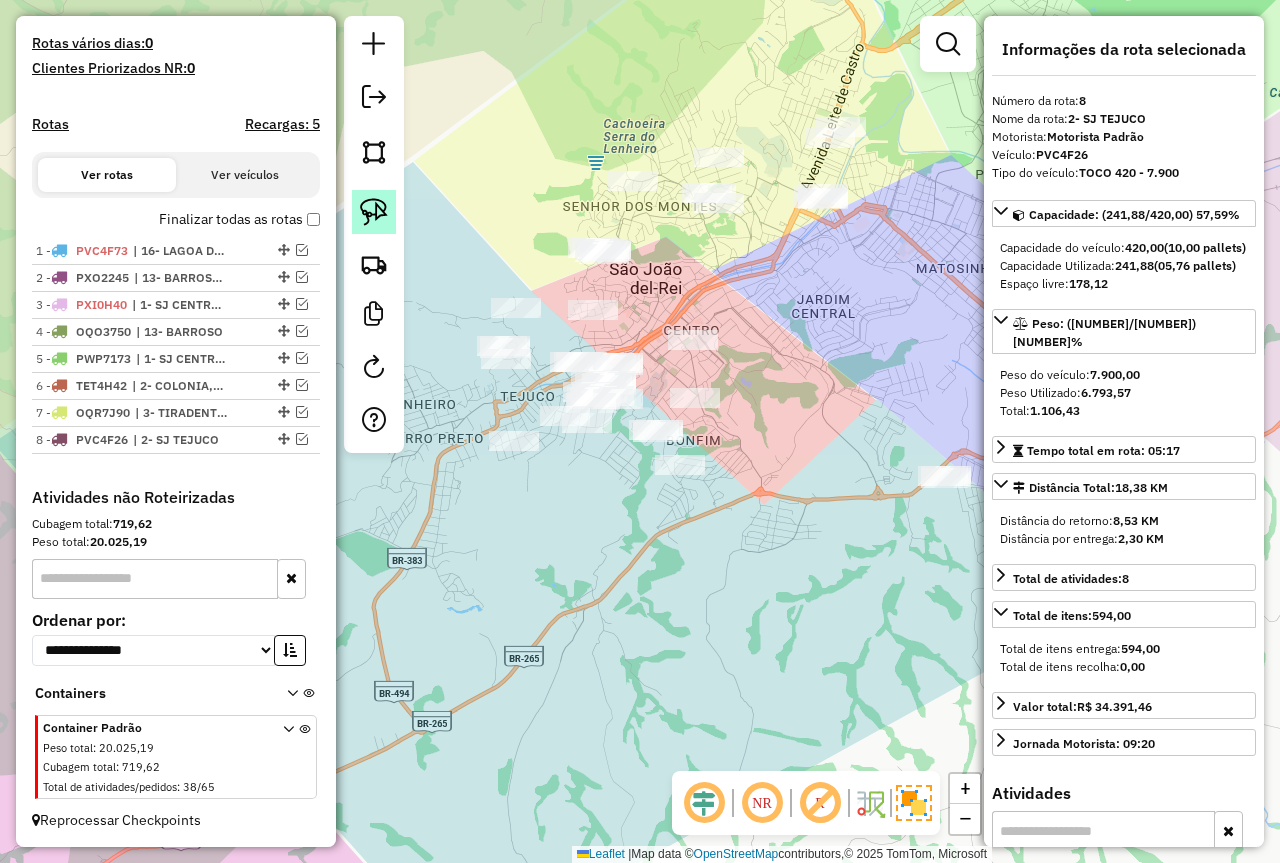 click 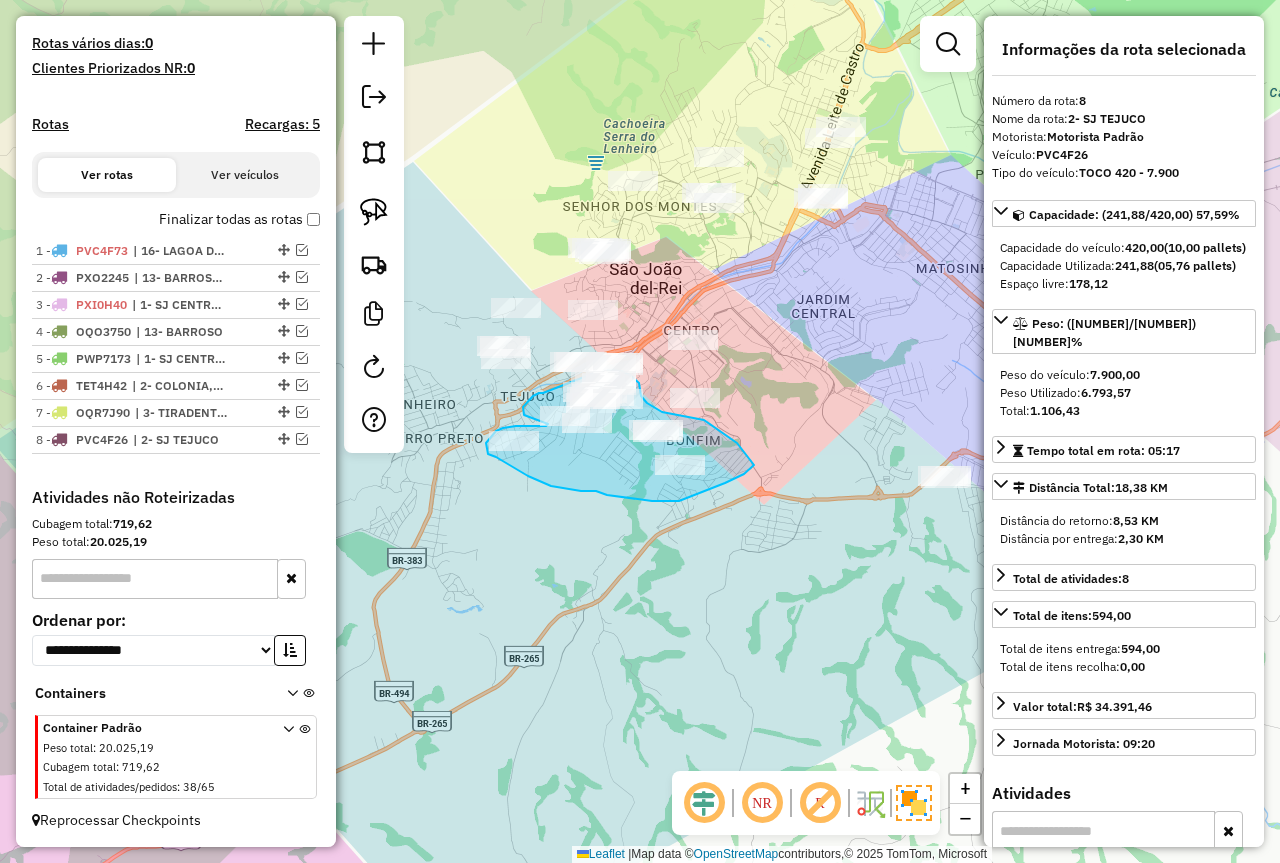 click on "Janela de atendimento Grade de atendimento Capacidade Transportadoras Veículos Cliente Pedidos  Rotas Selecione os dias de semana para filtrar as janelas de atendimento  Seg   Ter   Qua   Qui   Sex   Sáb   Dom  Informe o período da janela de atendimento: De: Até:  Filtrar exatamente a janela do cliente  Considerar janela de atendimento padrão  Selecione os dias de semana para filtrar as grades de atendimento  Seg   Ter   Qua   Qui   Sex   Sáb   Dom   Considerar clientes sem dia de atendimento cadastrado  Clientes fora do dia de atendimento selecionado Filtrar as atividades entre os valores definidos abaixo:  Peso mínimo:   Peso máximo:   Cubagem mínima:   Cubagem máxima:   De:   Até:  Filtrar as atividades entre o tempo de atendimento definido abaixo:  De:   Até:   Considerar capacidade total dos clientes não roteirizados Transportadora: Selecione um ou mais itens Tipo de veículo: Selecione um ou mais itens Veículo: Selecione um ou mais itens Motorista: Selecione um ou mais itens Nome: Rótulo:" 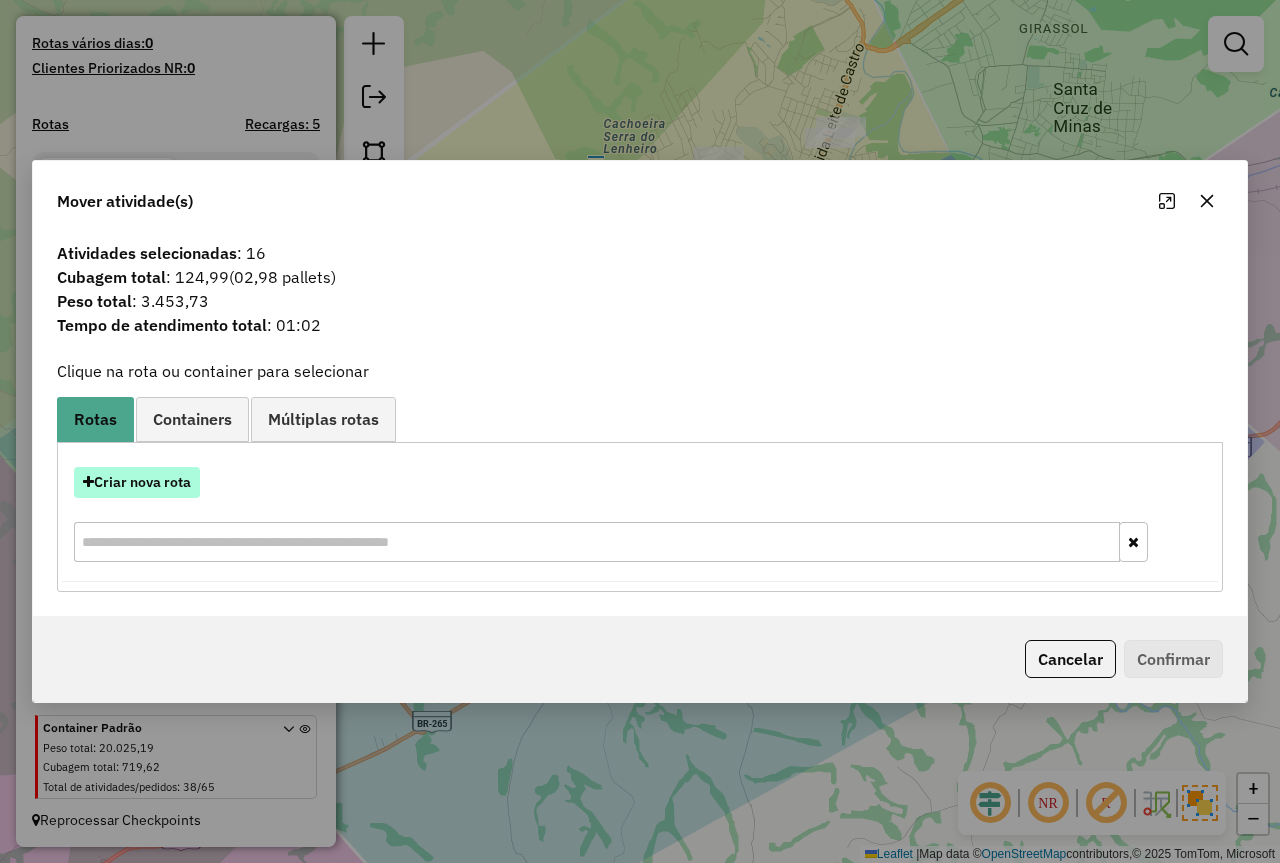 click on "Criar nova rota" at bounding box center (137, 482) 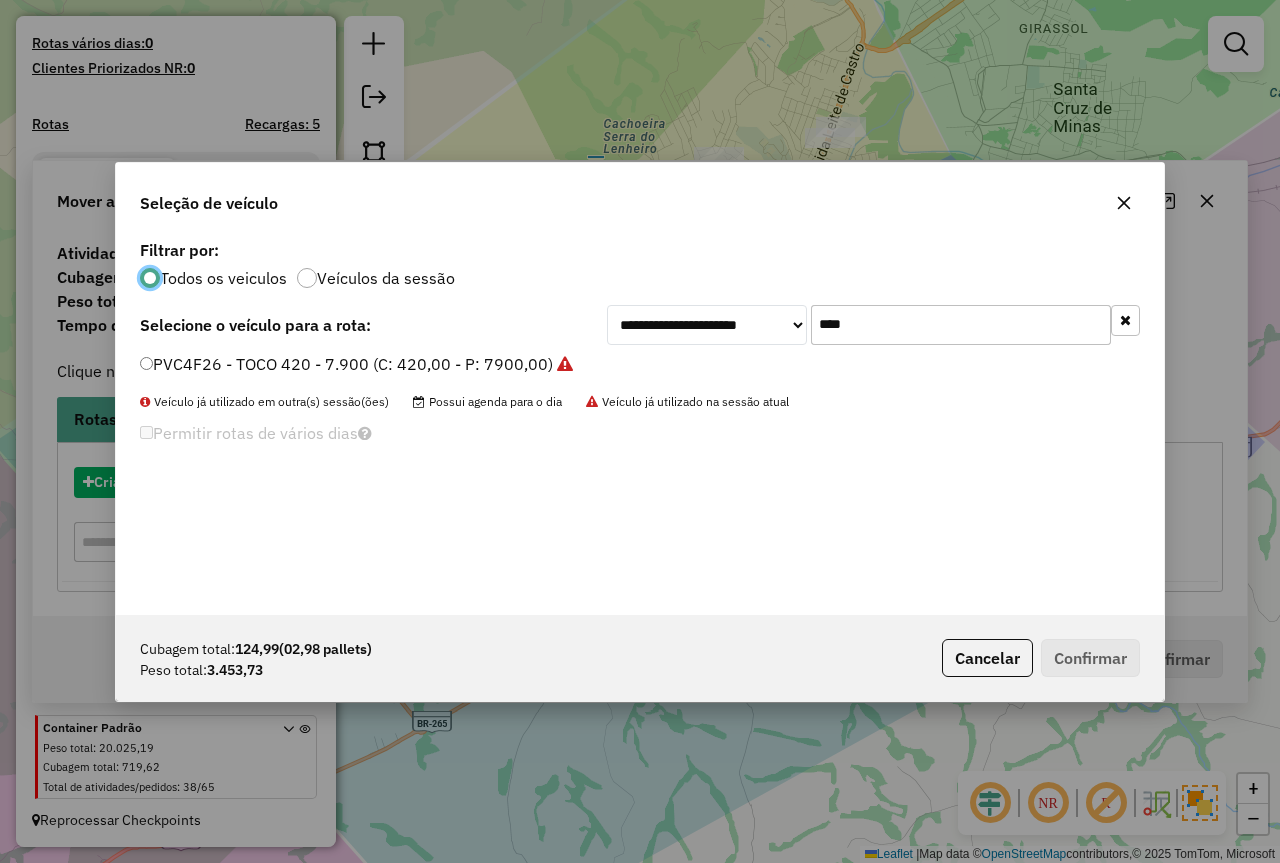 scroll, scrollTop: 11, scrollLeft: 6, axis: both 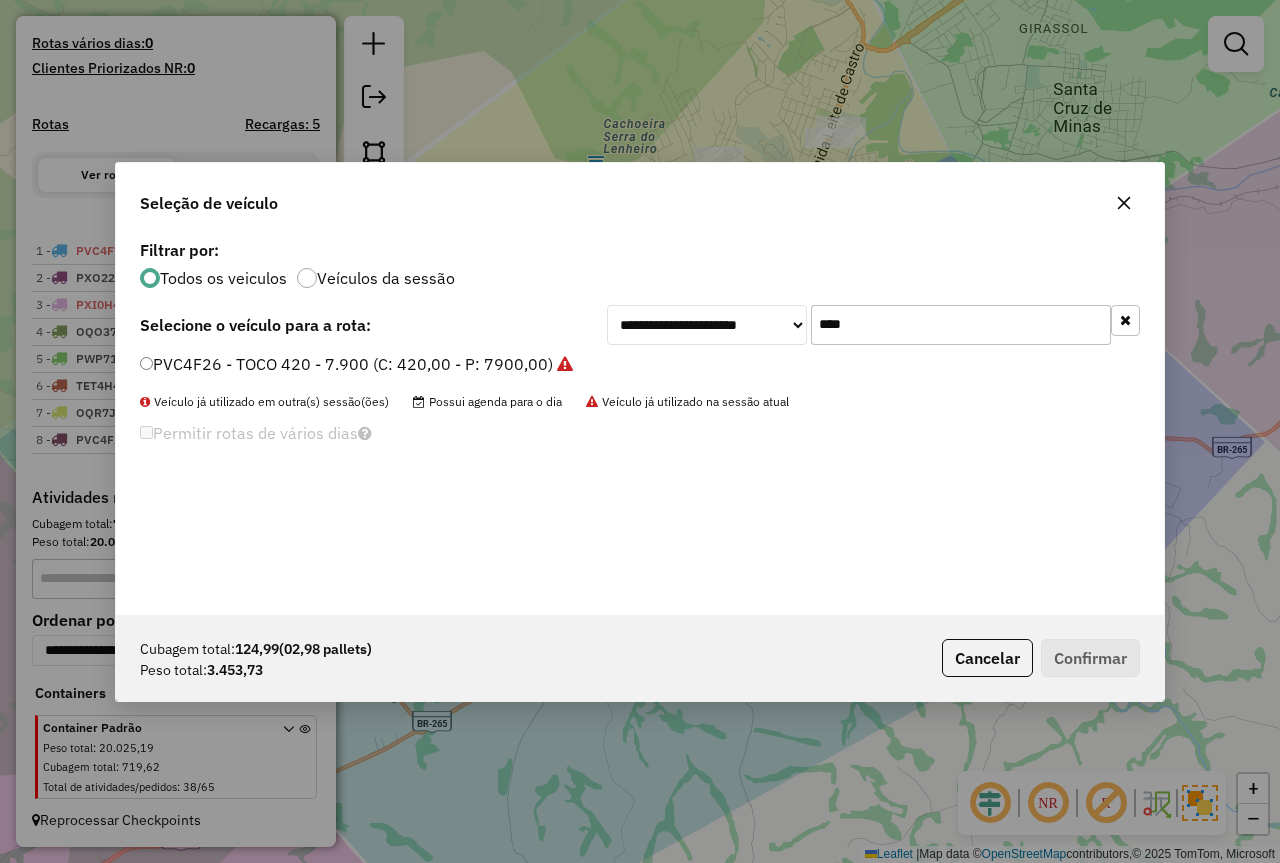 drag, startPoint x: 891, startPoint y: 328, endPoint x: 729, endPoint y: 325, distance: 162.02777 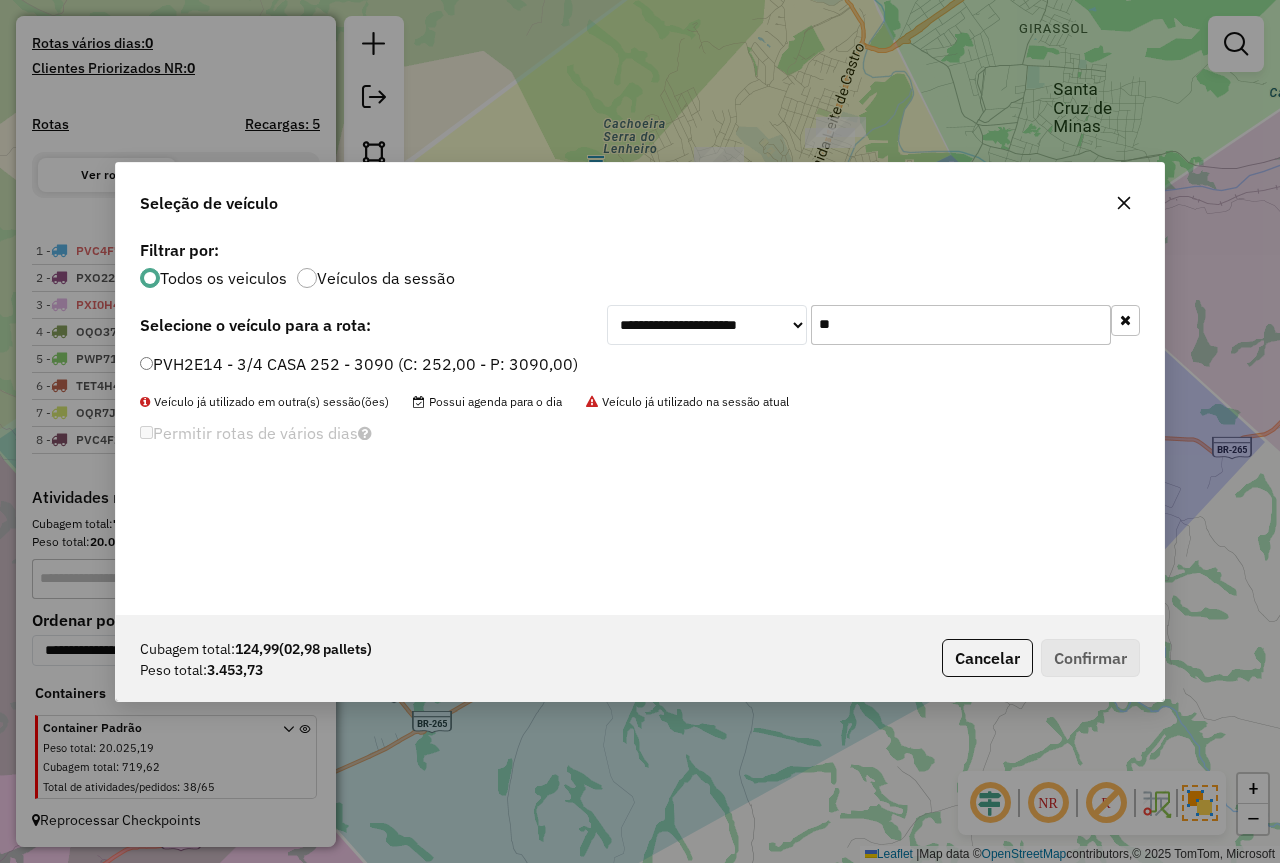 type on "**" 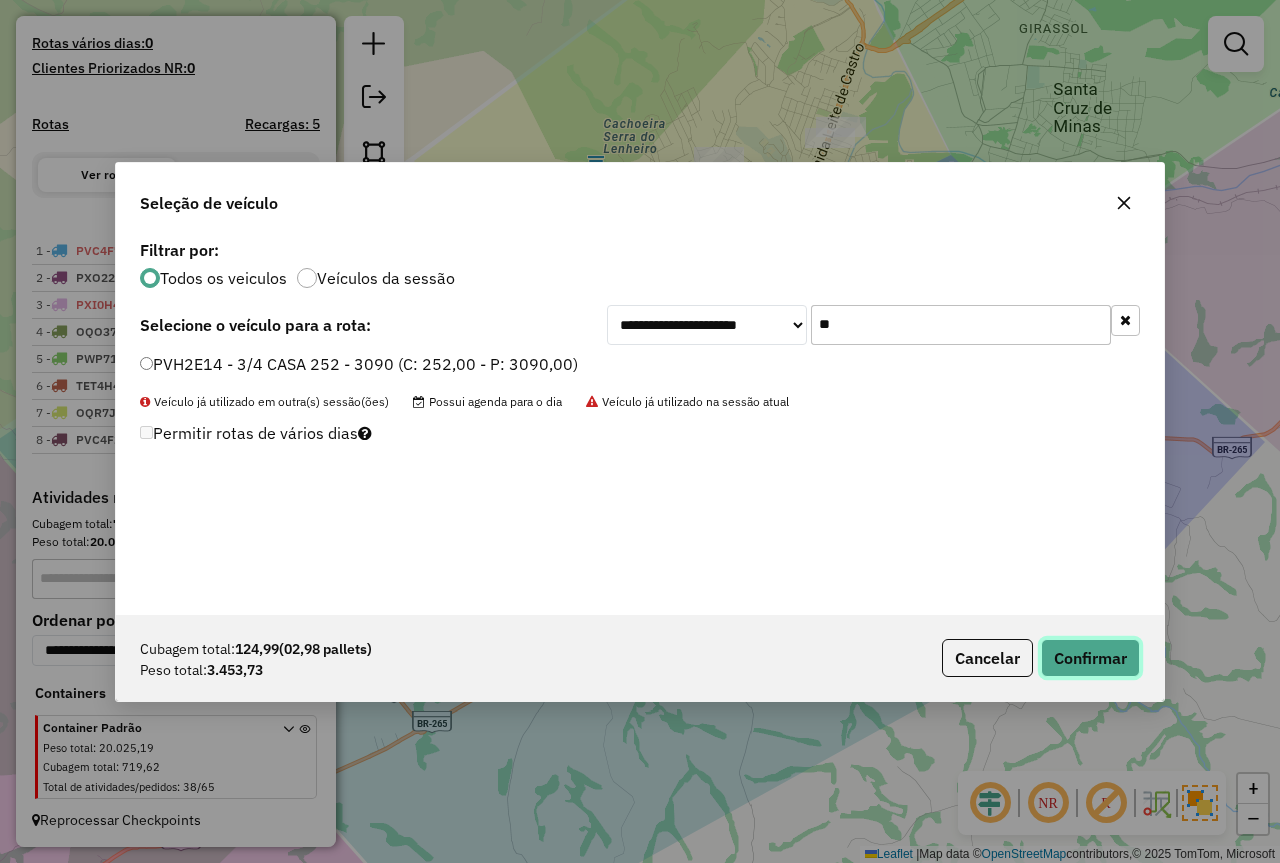 click on "Confirmar" 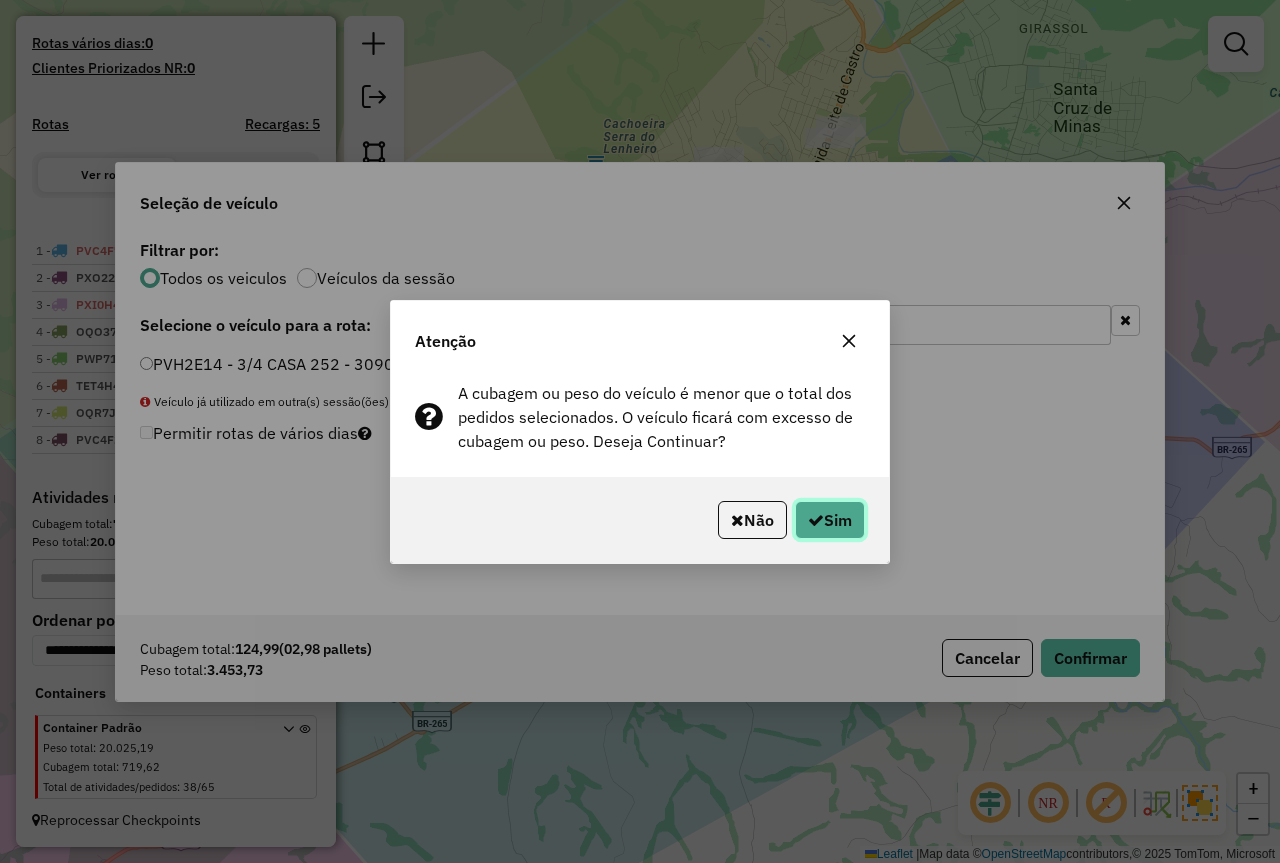 click on "Sim" 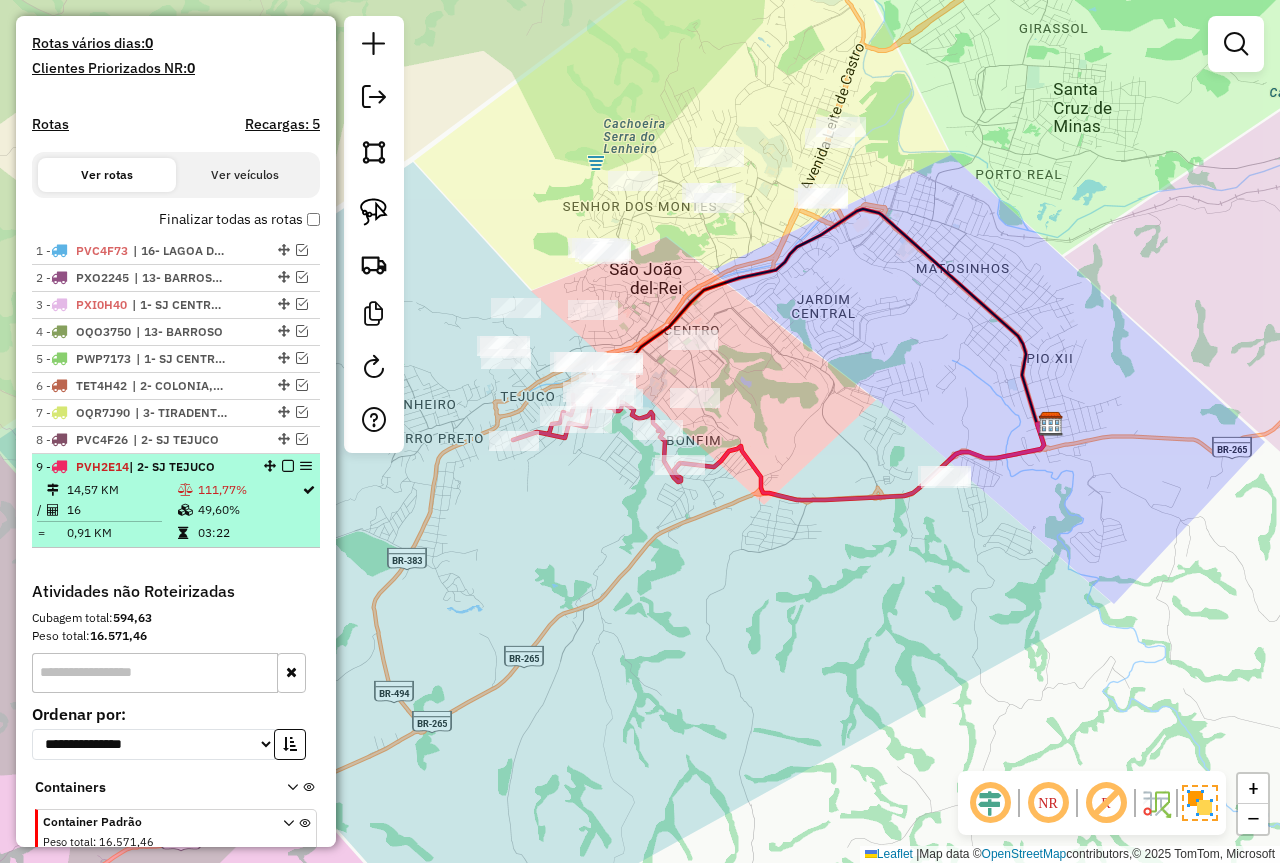 click at bounding box center [288, 466] 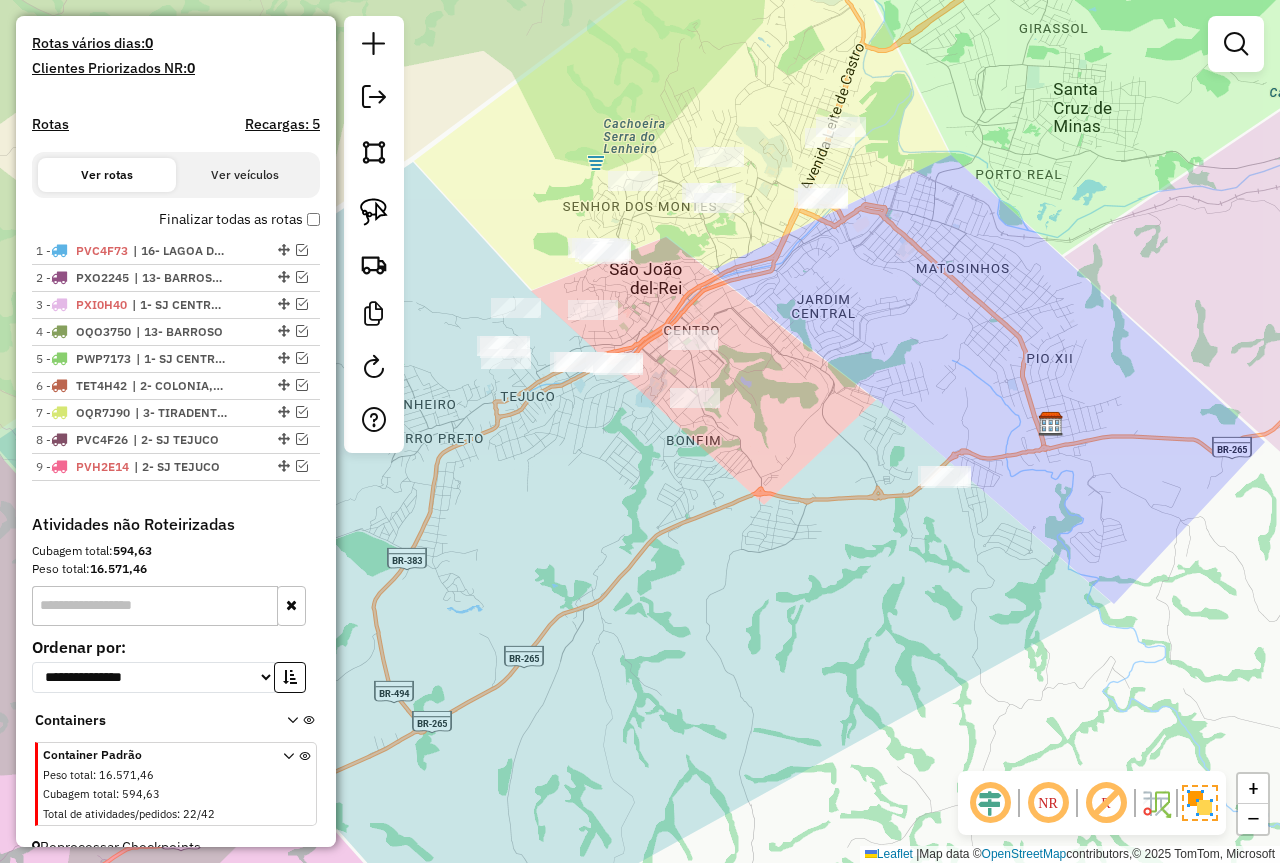 drag, startPoint x: 363, startPoint y: 202, endPoint x: 450, endPoint y: 250, distance: 99.36297 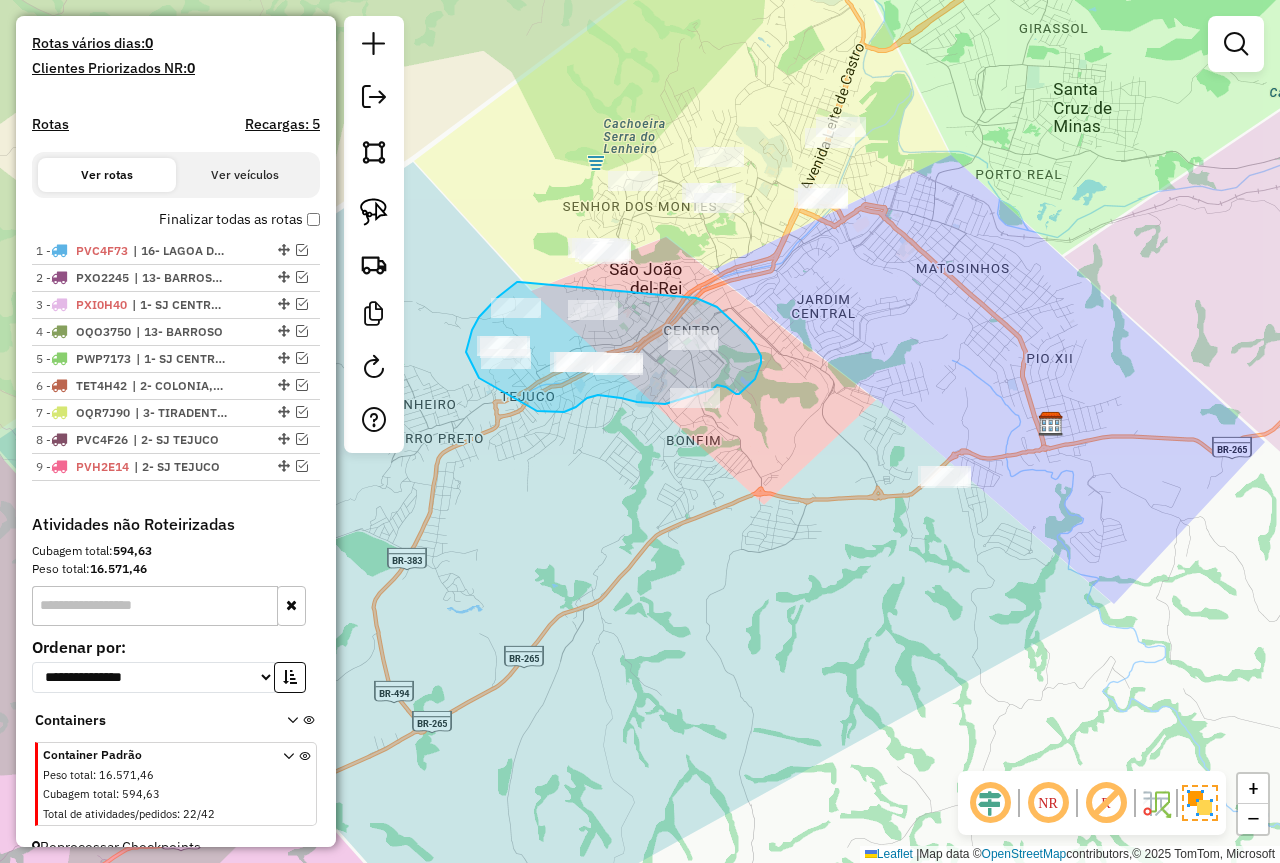 drag, startPoint x: 472, startPoint y: 330, endPoint x: 695, endPoint y: 298, distance: 225.28427 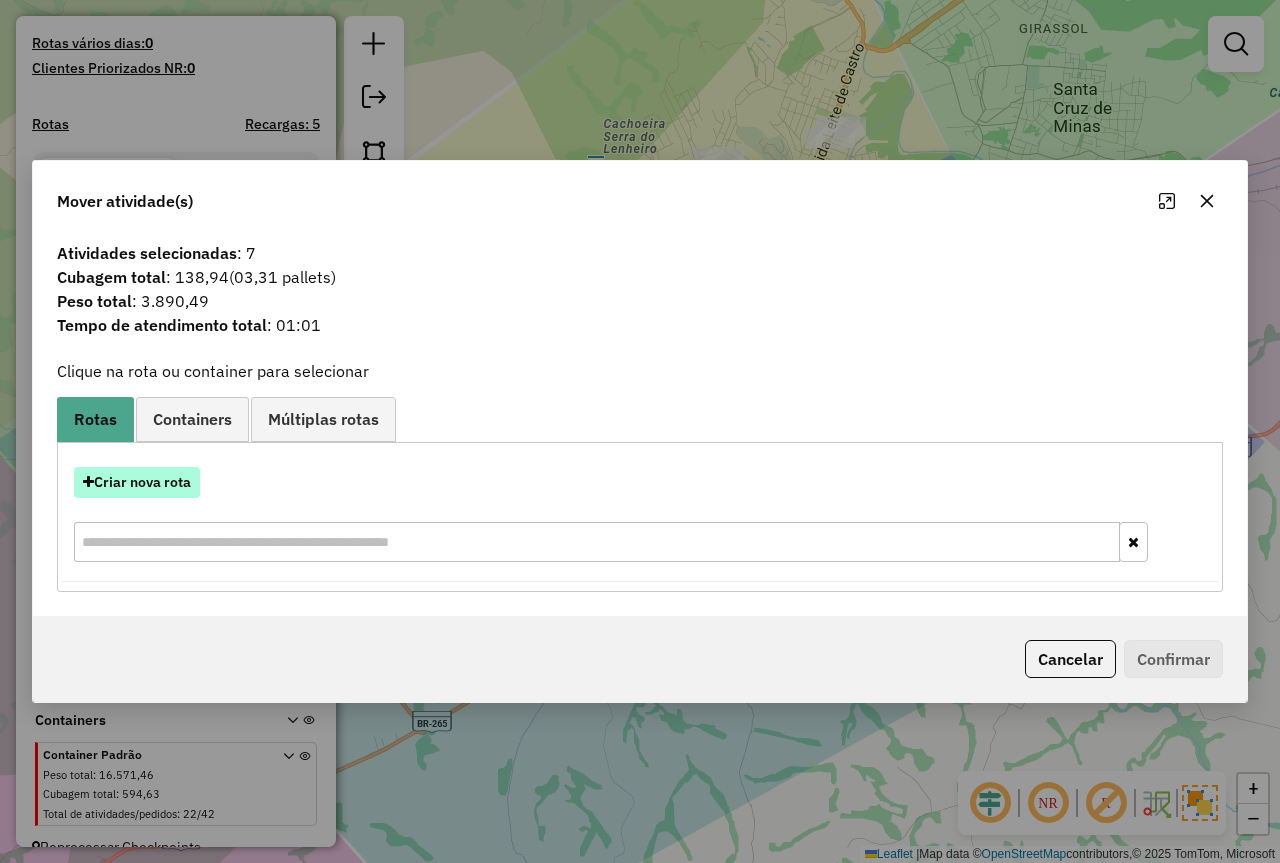 click on "Criar nova rota" at bounding box center [137, 482] 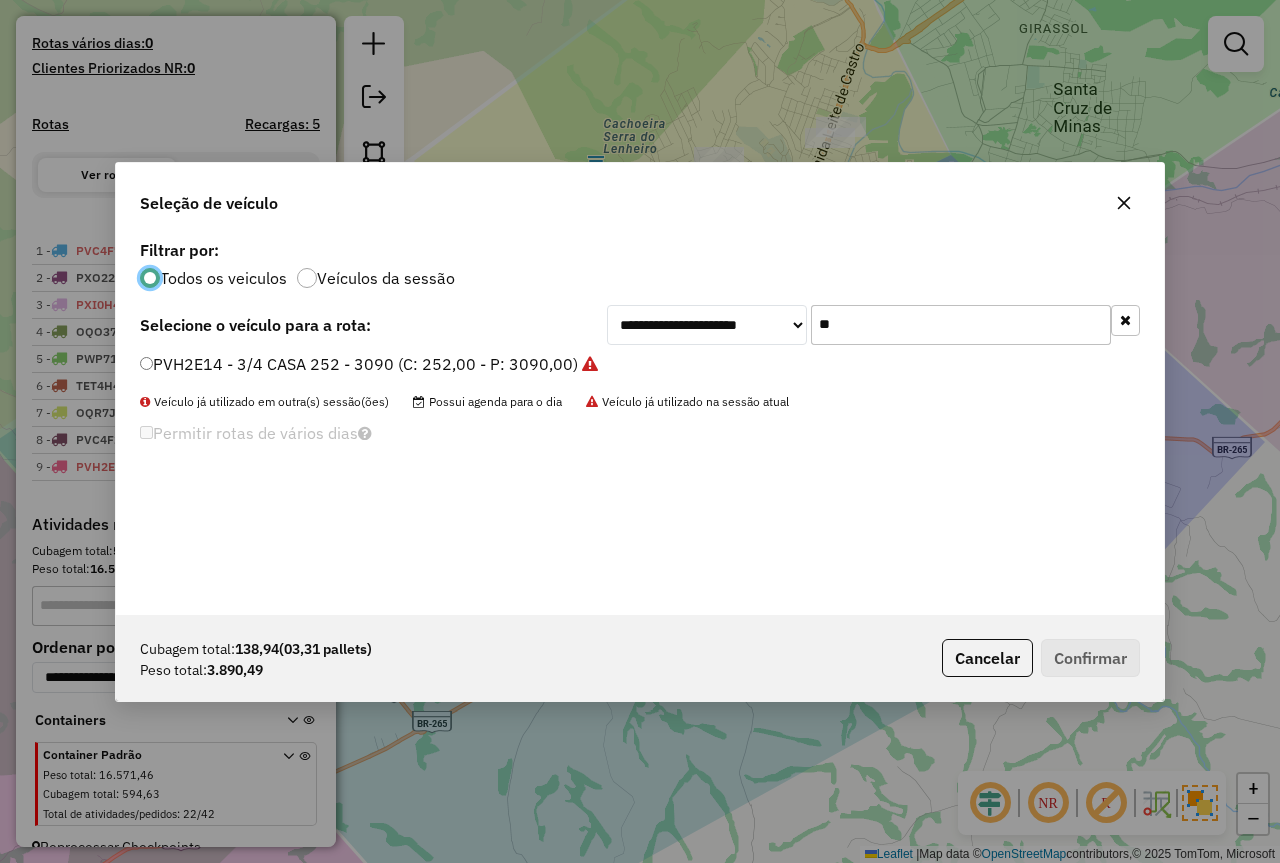 scroll, scrollTop: 11, scrollLeft: 6, axis: both 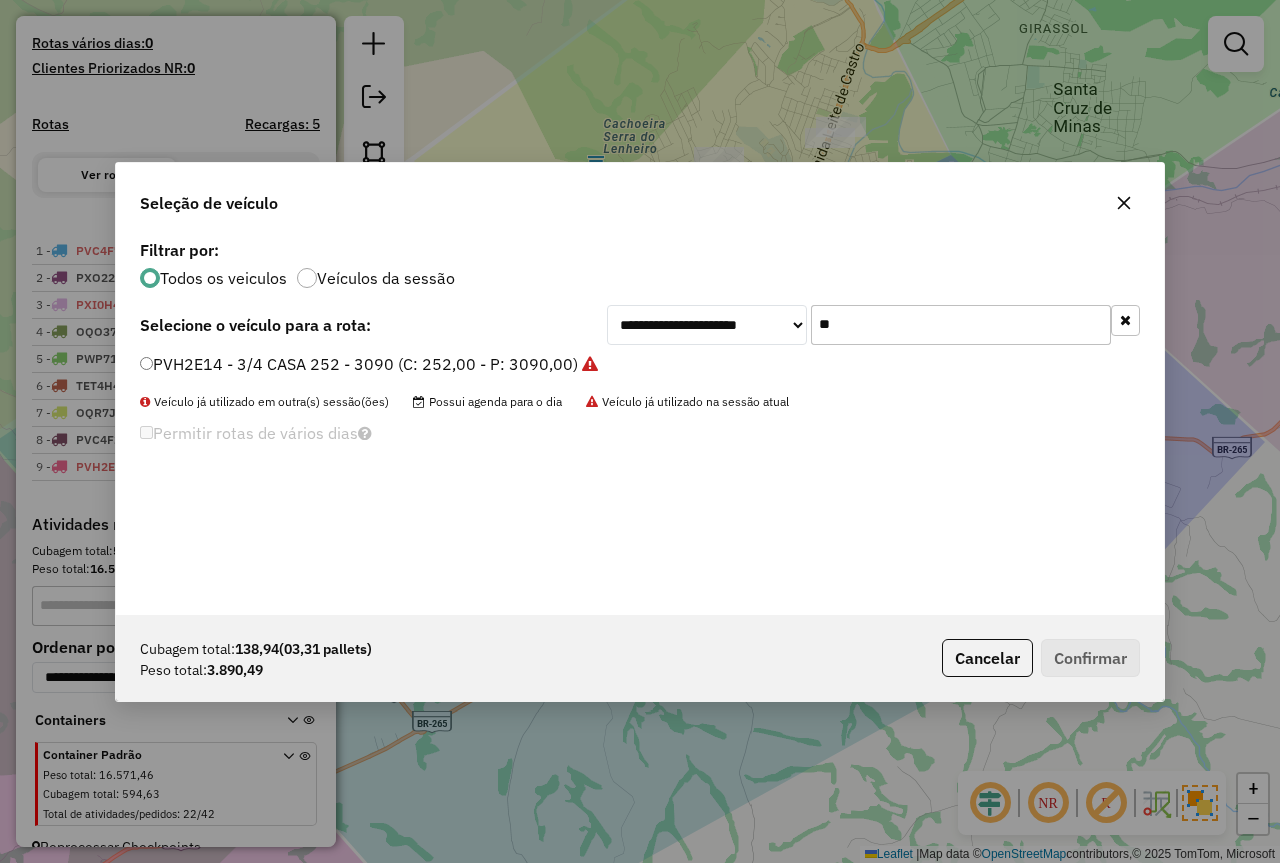 click on "PVH2E14 - 3/4 CASA 252 - 3090 (C: 252,00 - P: 3090,00)" 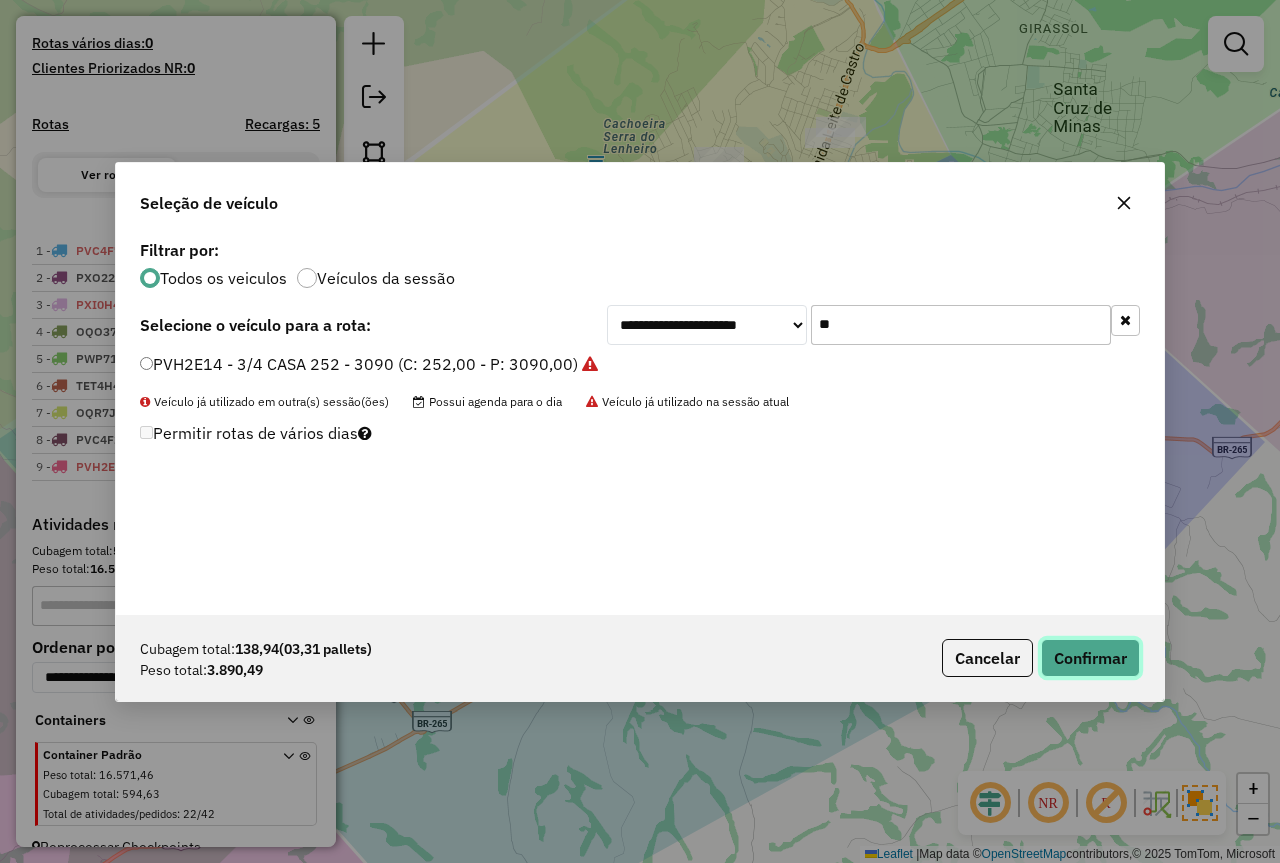 click on "Confirmar" 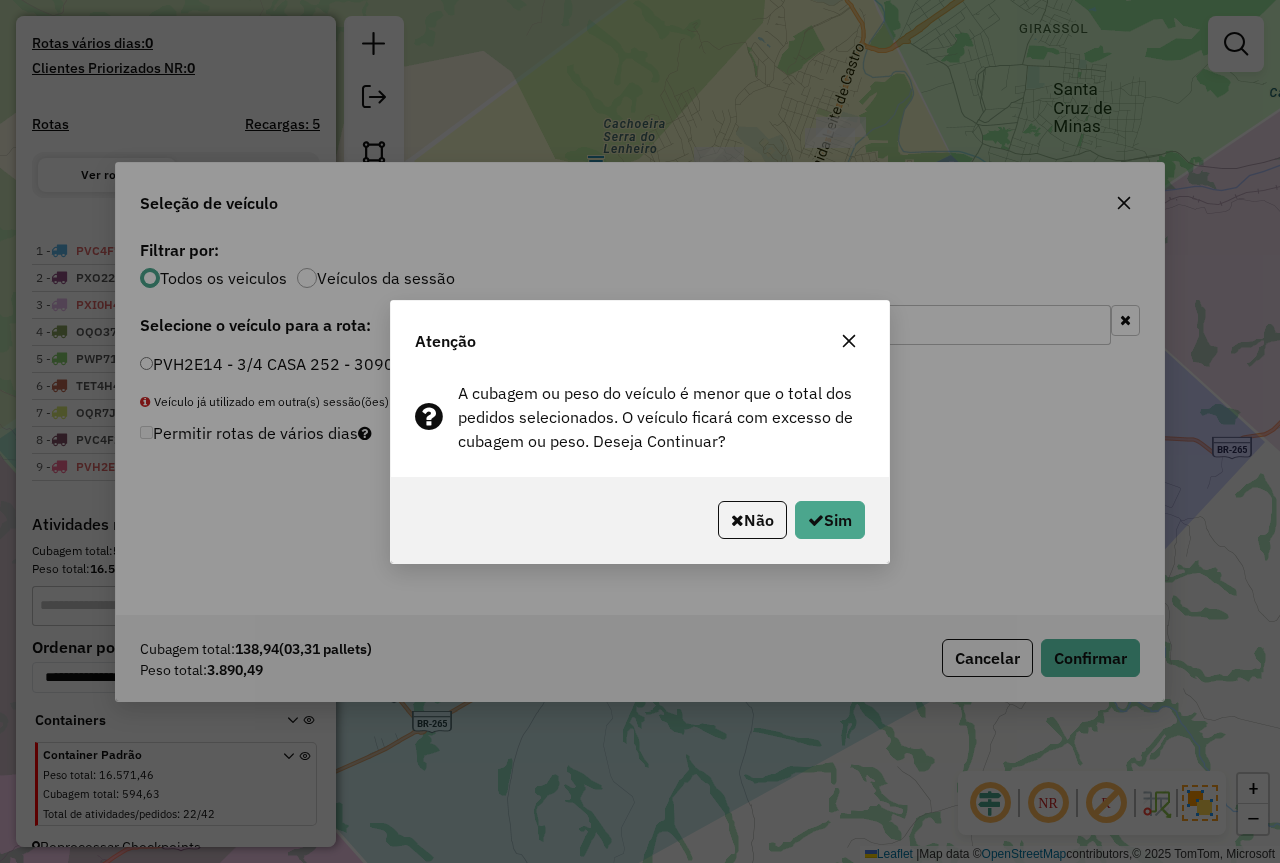 click on "Não   Sim" 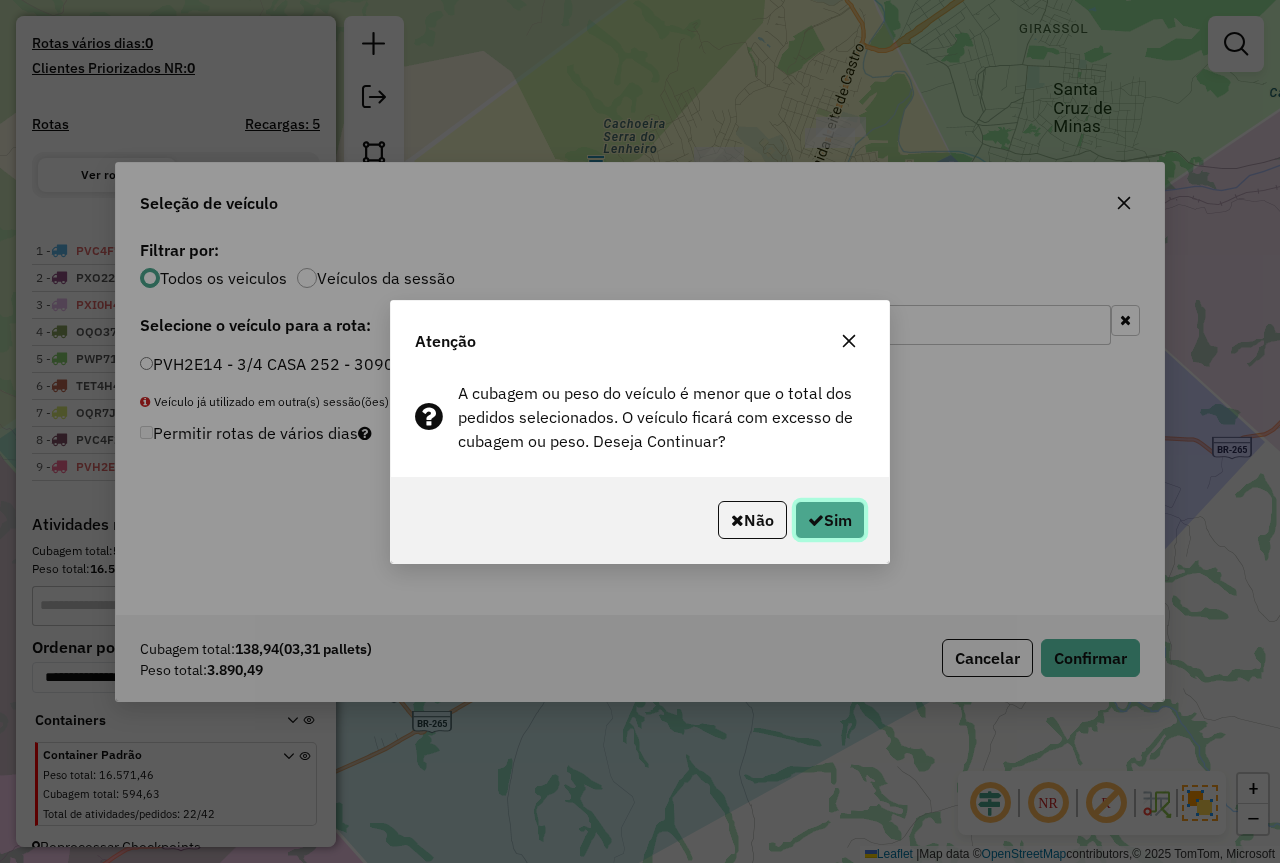 click on "Sim" 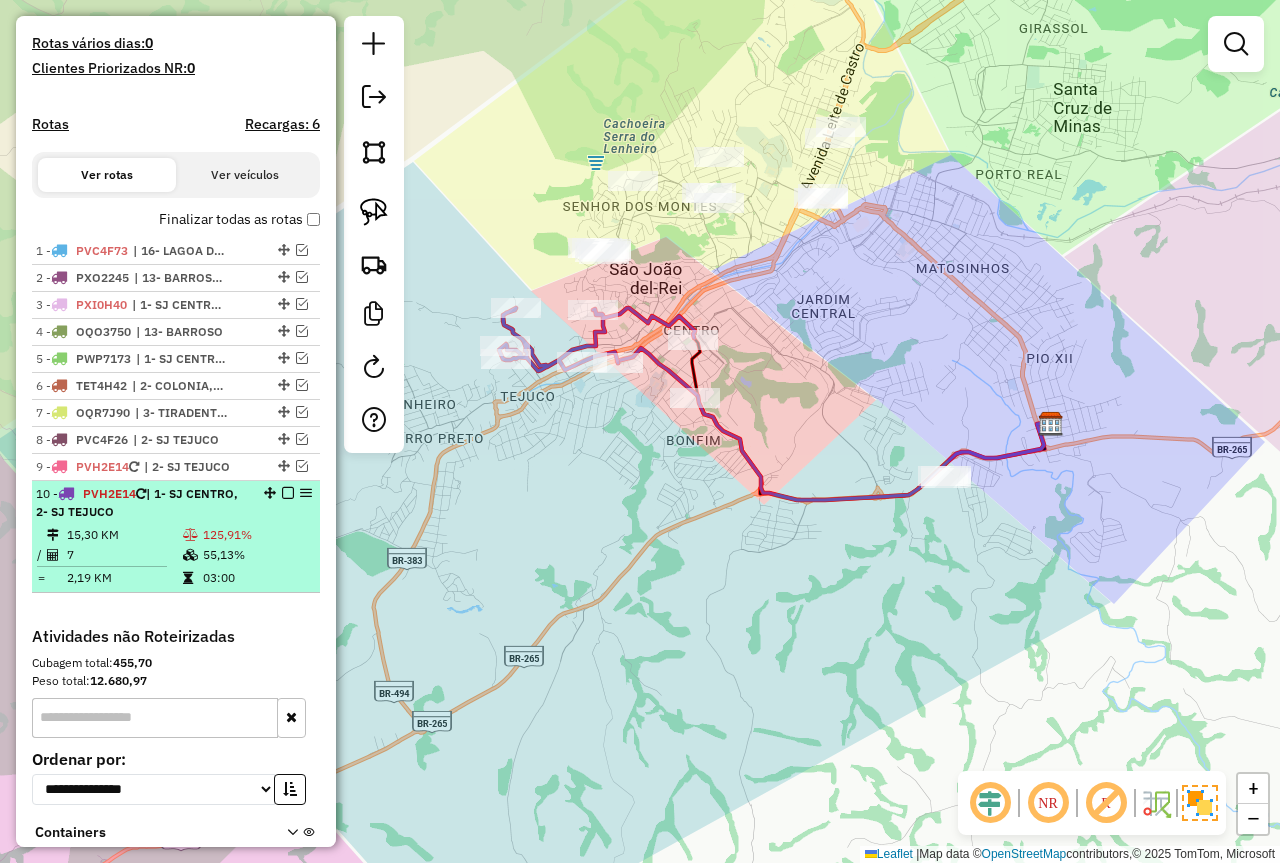 click on "10 -       PVH2E14   | 1- SJ CENTRO, 2- SJ TEJUCO" at bounding box center (176, 503) 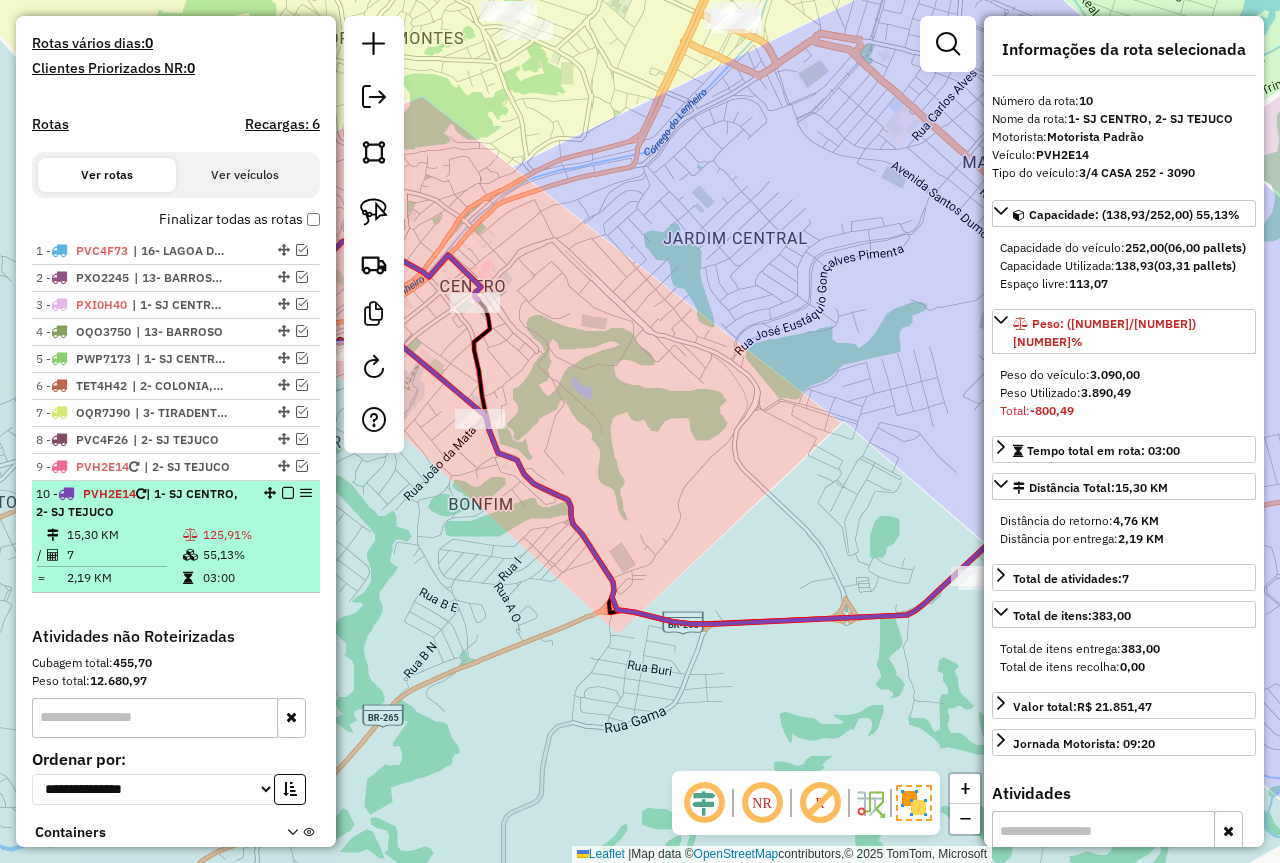 click at bounding box center (288, 493) 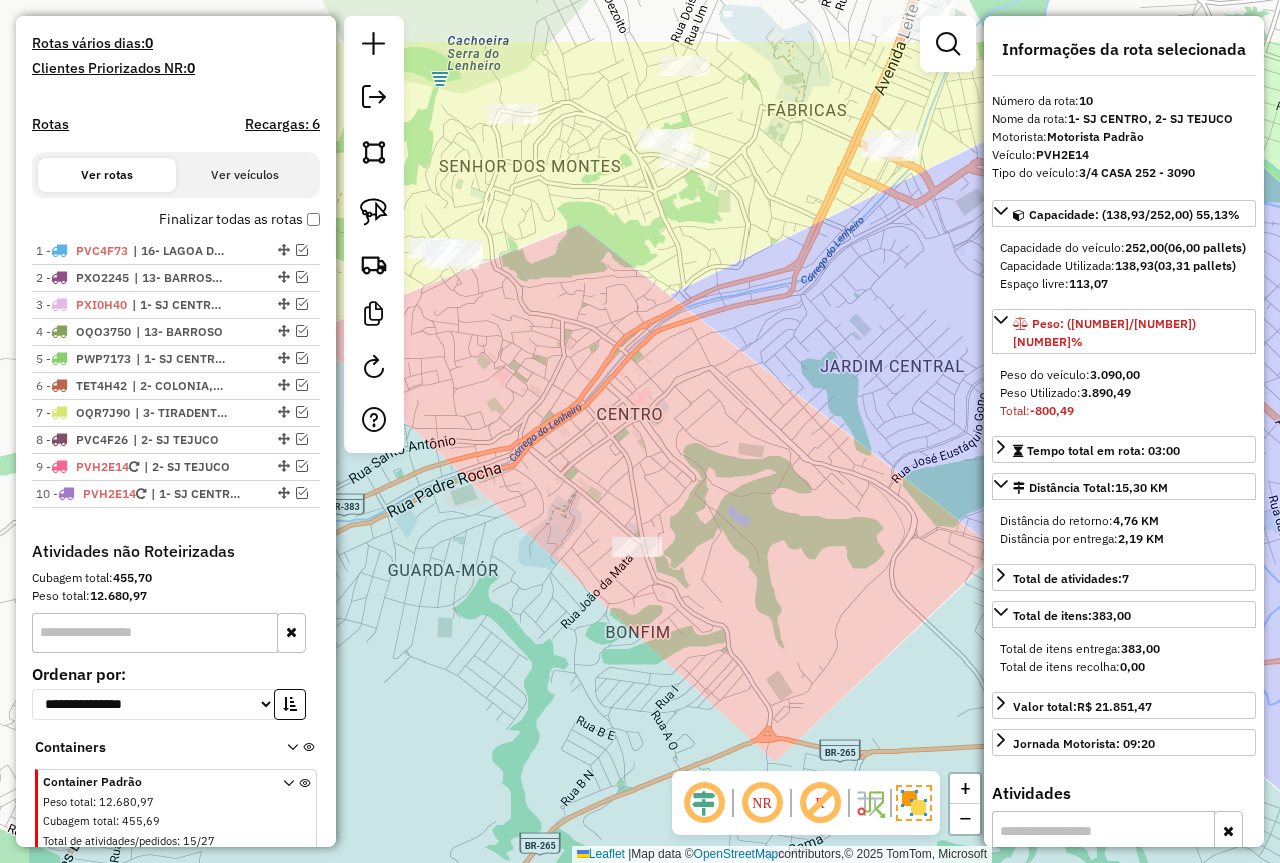 drag, startPoint x: 807, startPoint y: 308, endPoint x: 883, endPoint y: 405, distance: 123.22743 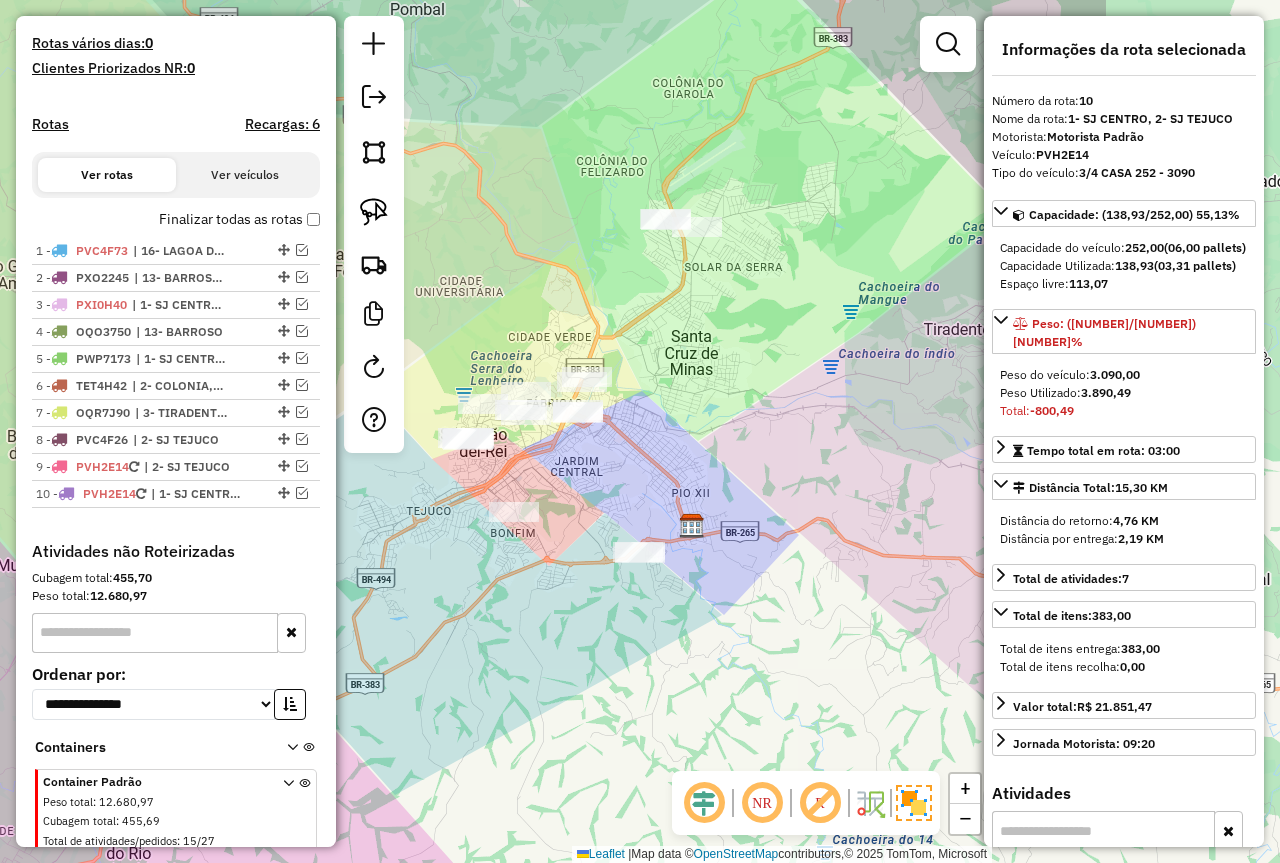 drag, startPoint x: 877, startPoint y: 387, endPoint x: 568, endPoint y: 466, distance: 318.93887 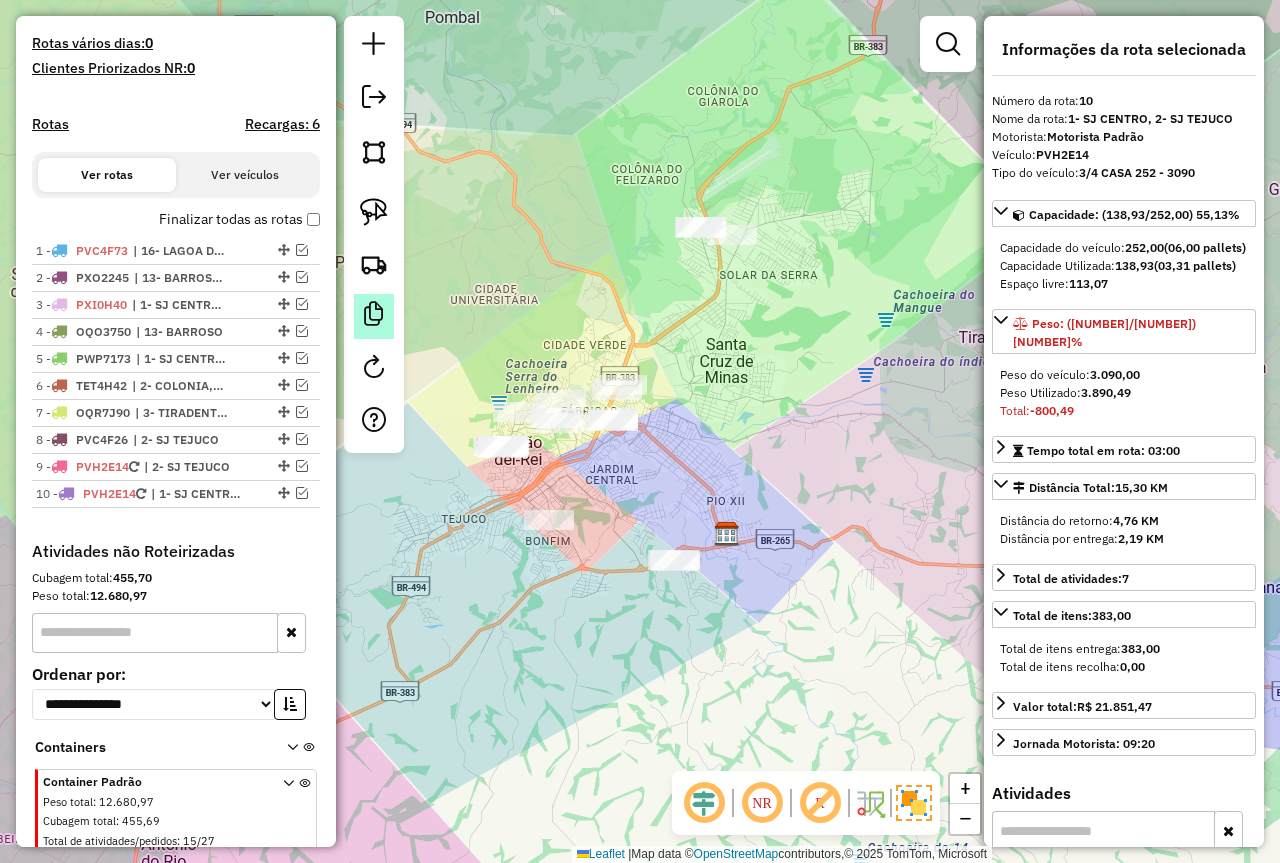 drag, startPoint x: 496, startPoint y: 219, endPoint x: 359, endPoint y: 316, distance: 167.86304 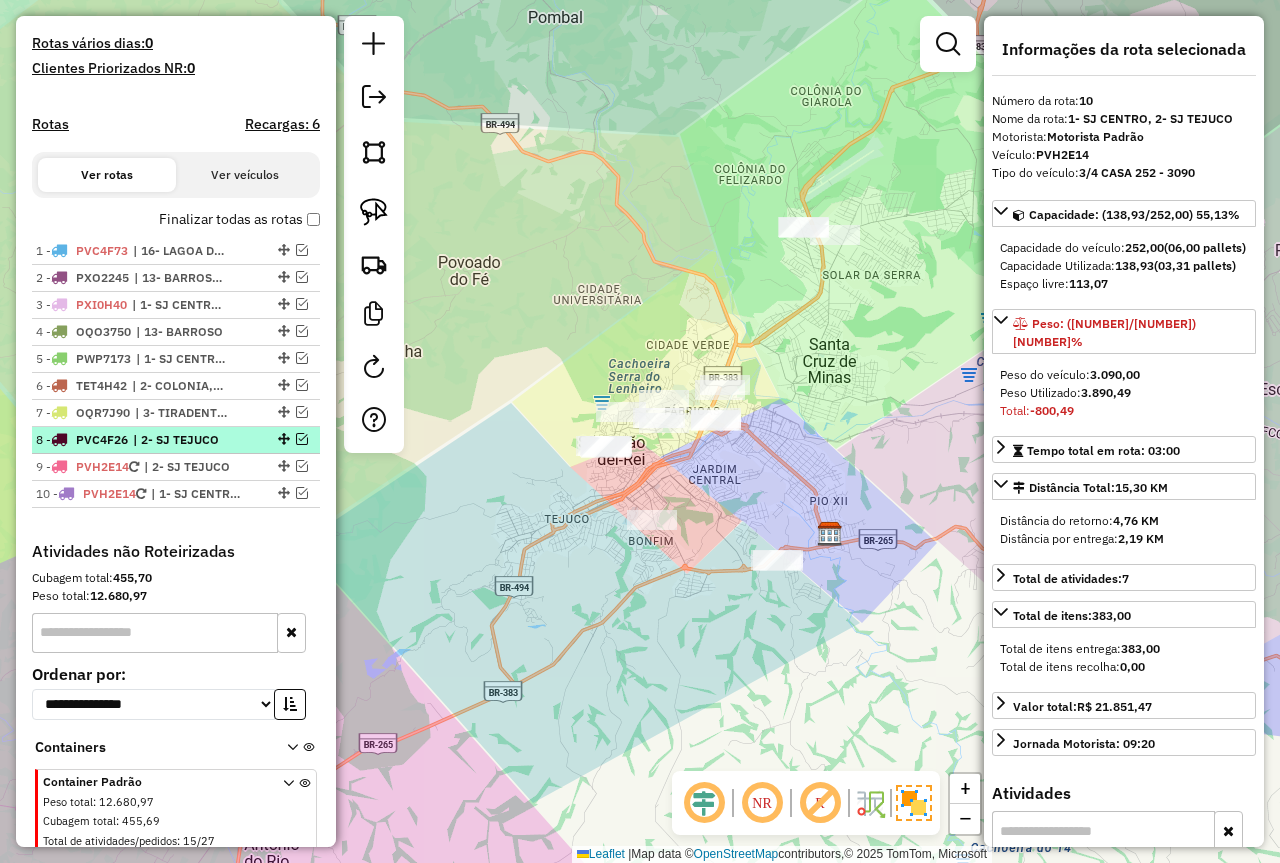 click at bounding box center [302, 439] 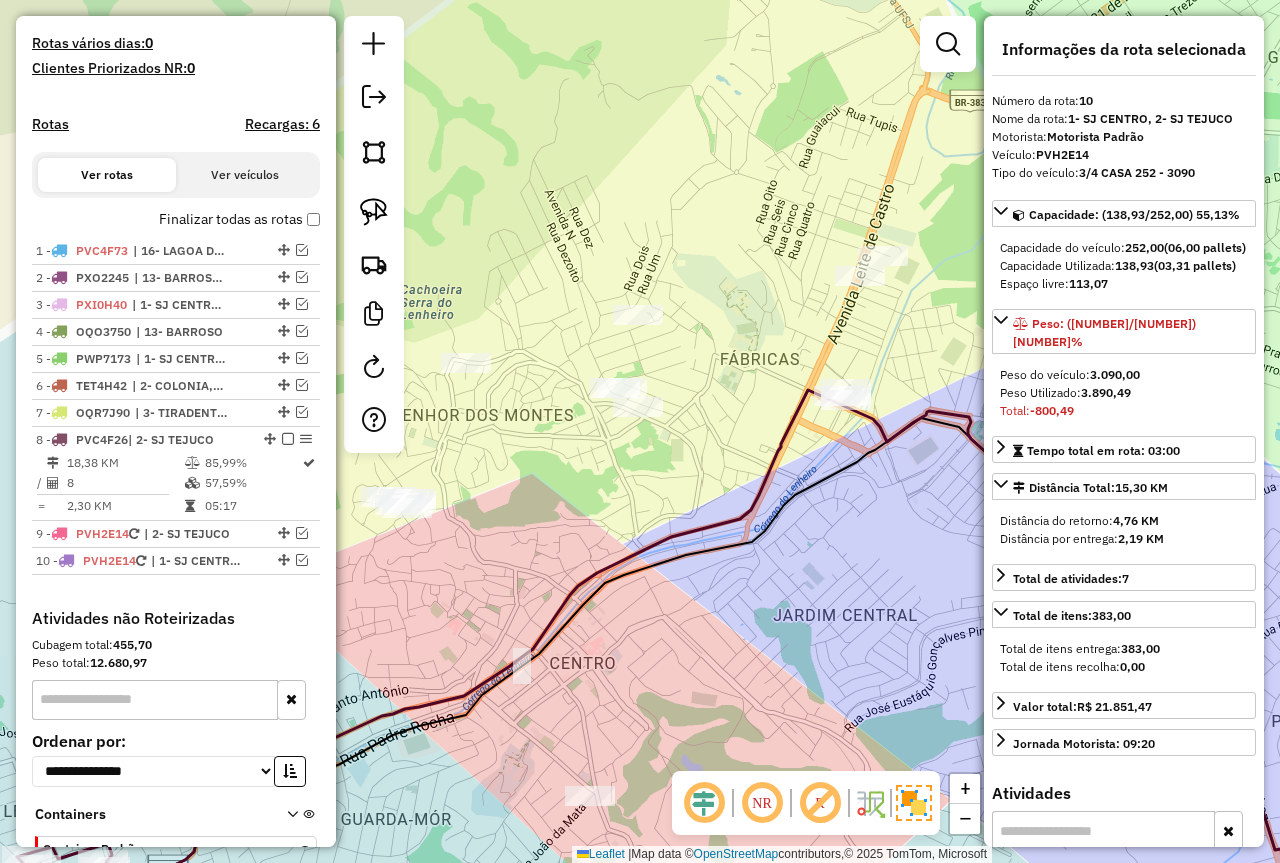 click on "Janela de atendimento Grade de atendimento Capacidade Transportadoras Veículos Cliente Pedidos  Rotas Selecione os dias de semana para filtrar as janelas de atendimento  Seg   Ter   Qua   Qui   Sex   Sáb   Dom  Informe o período da janela de atendimento: De: Até:  Filtrar exatamente a janela do cliente  Considerar janela de atendimento padrão  Selecione os dias de semana para filtrar as grades de atendimento  Seg   Ter   Qua   Qui   Sex   Sáb   Dom   Considerar clientes sem dia de atendimento cadastrado  Clientes fora do dia de atendimento selecionado Filtrar as atividades entre os valores definidos abaixo:  Peso mínimo:   Peso máximo:   Cubagem mínima:   Cubagem máxima:   De:   Até:  Filtrar as atividades entre o tempo de atendimento definido abaixo:  De:   Até:   Considerar capacidade total dos clientes não roteirizados Transportadora: Selecione um ou mais itens Tipo de veículo: Selecione um ou mais itens Veículo: Selecione um ou mais itens Motorista: Selecione um ou mais itens Nome: Rótulo:" 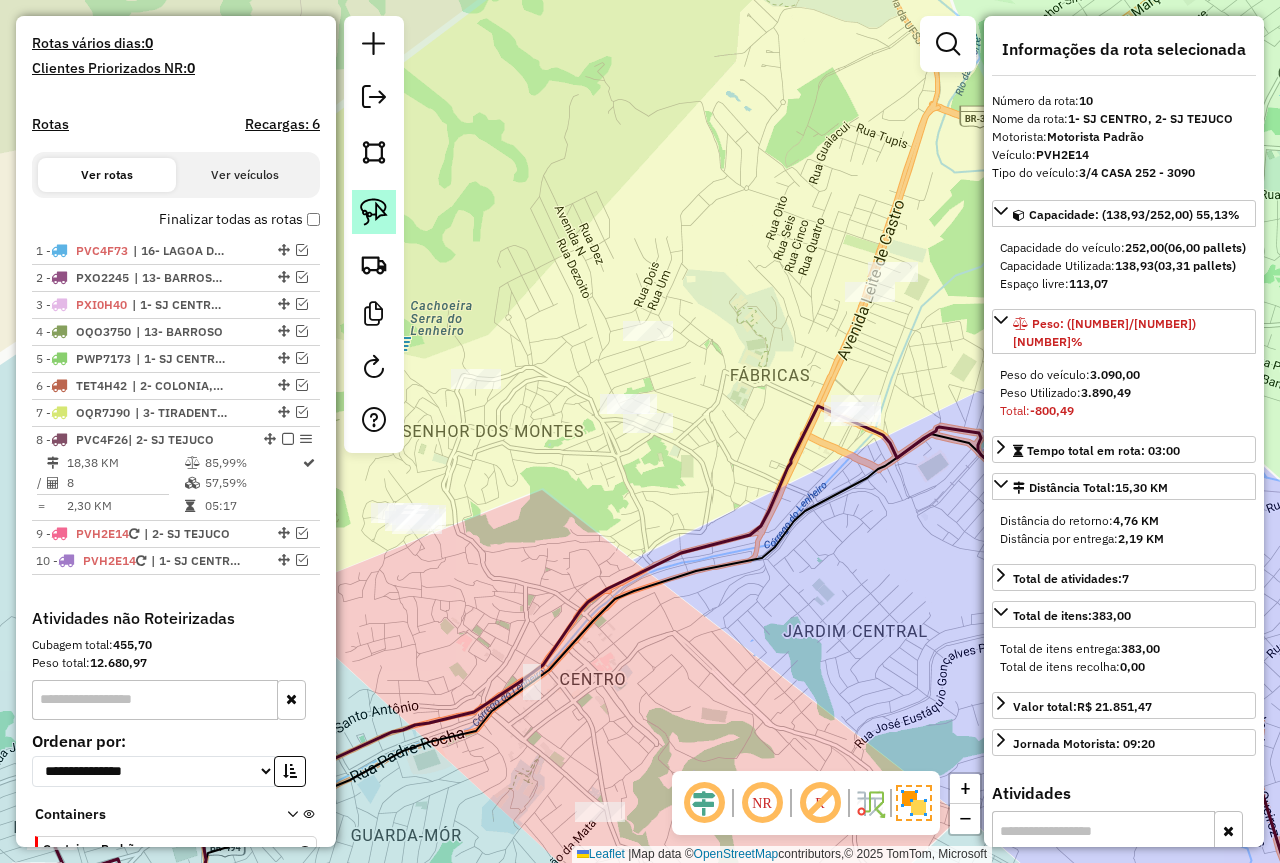 click 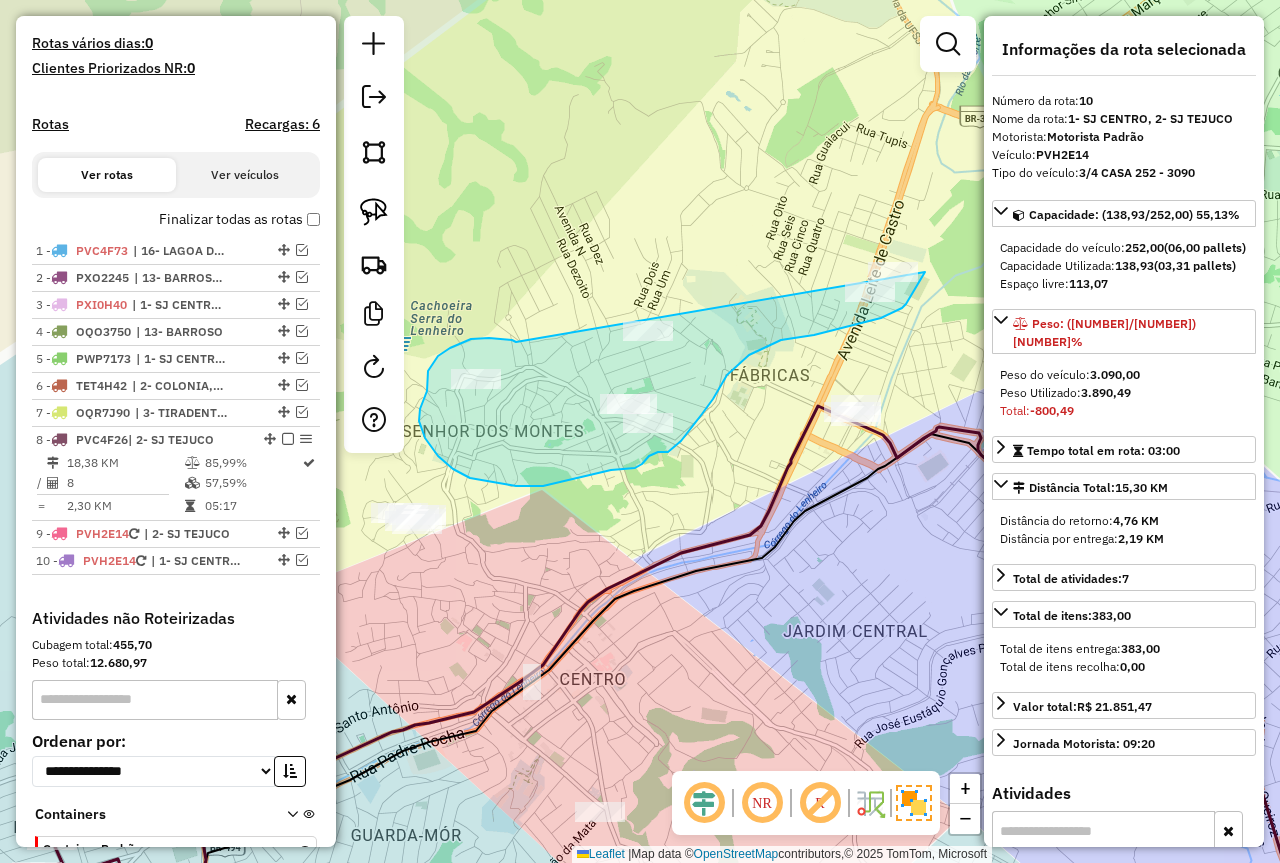 drag, startPoint x: 450, startPoint y: 348, endPoint x: 811, endPoint y: 248, distance: 374.59445 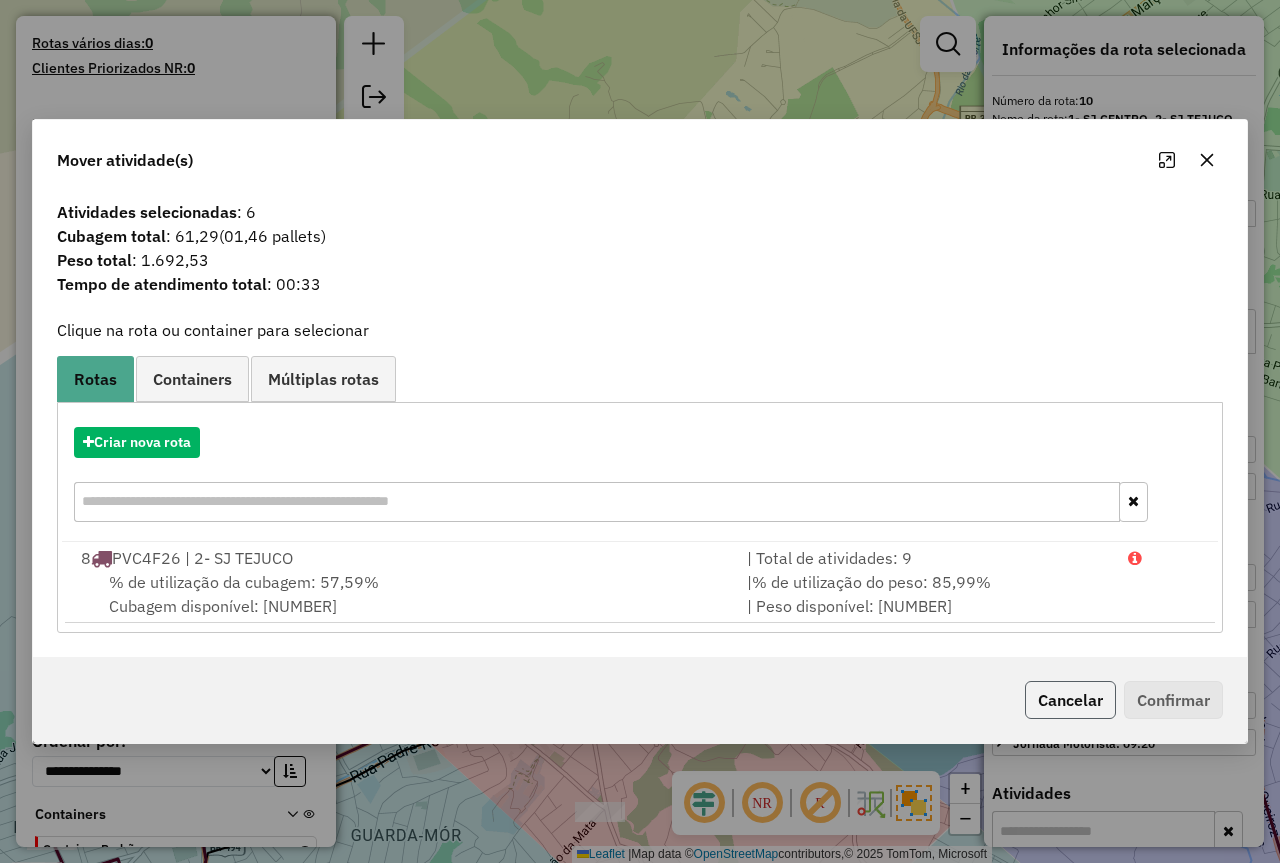 click on "Cancelar" 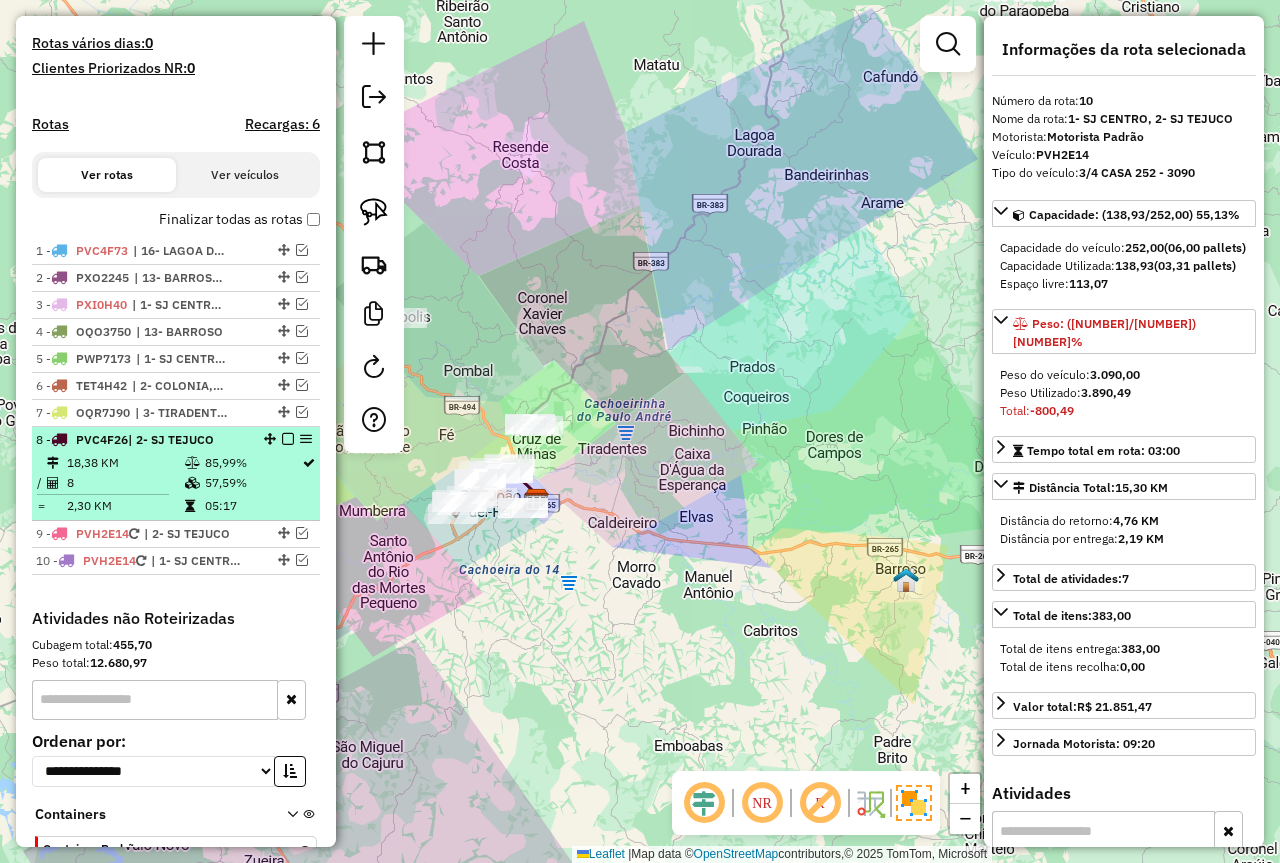click at bounding box center [288, 439] 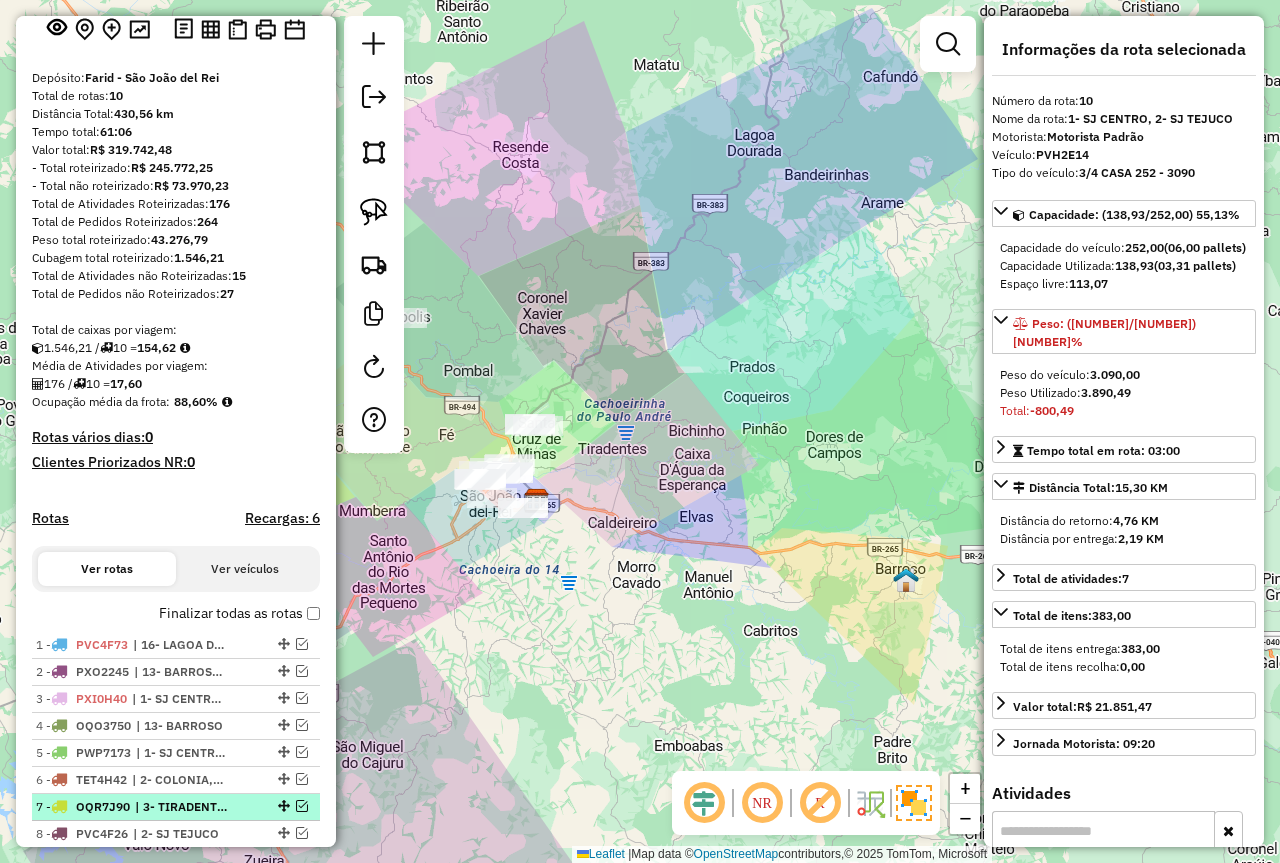 scroll, scrollTop: 128, scrollLeft: 0, axis: vertical 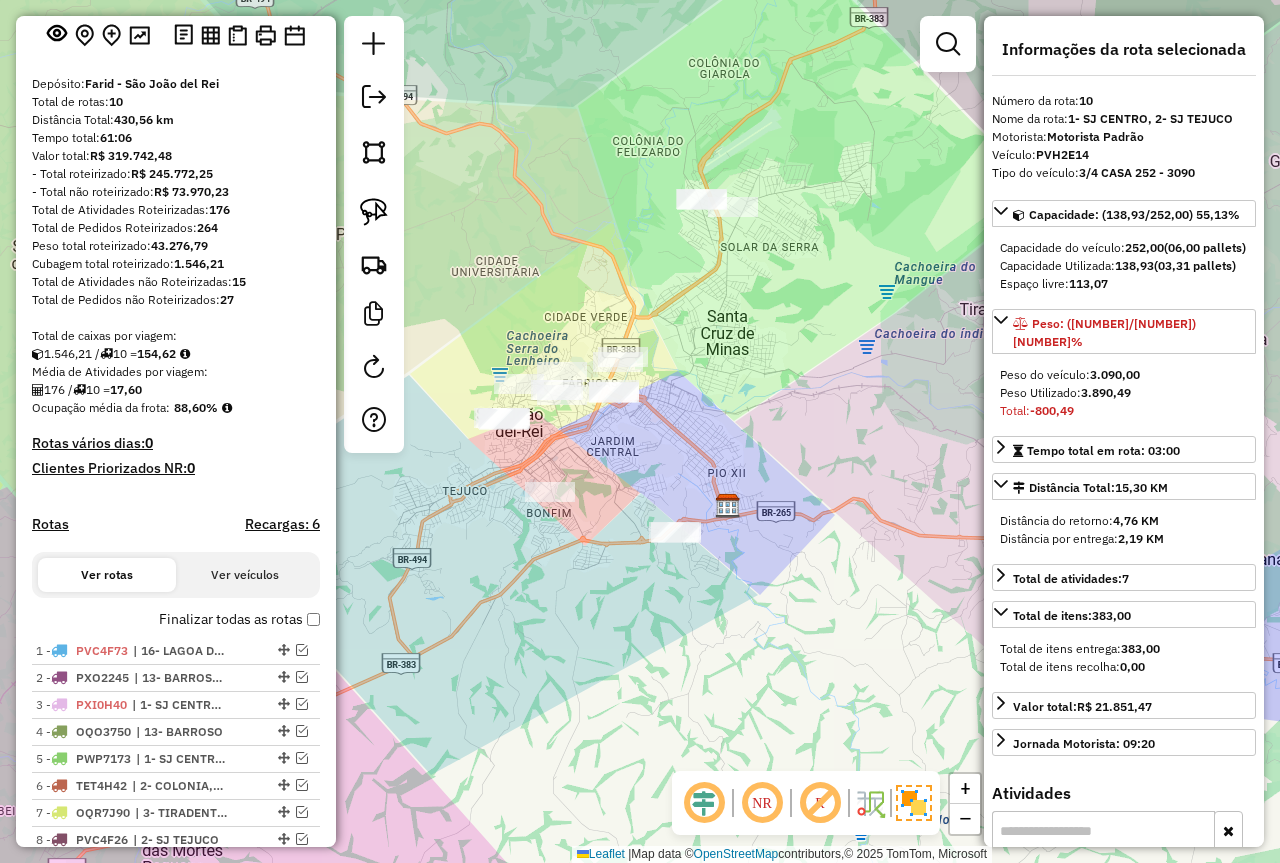 drag, startPoint x: 592, startPoint y: 462, endPoint x: 660, endPoint y: 468, distance: 68.26419 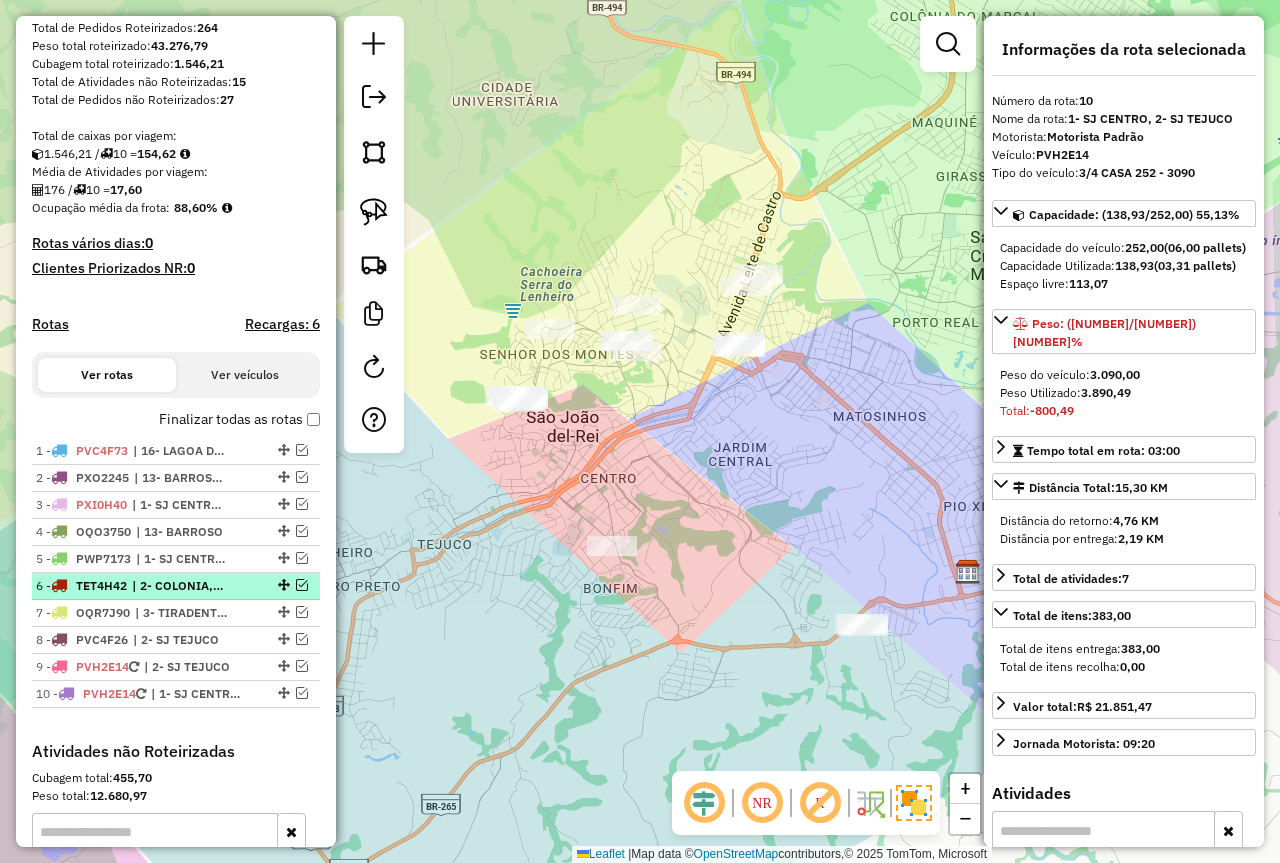 scroll, scrollTop: 428, scrollLeft: 0, axis: vertical 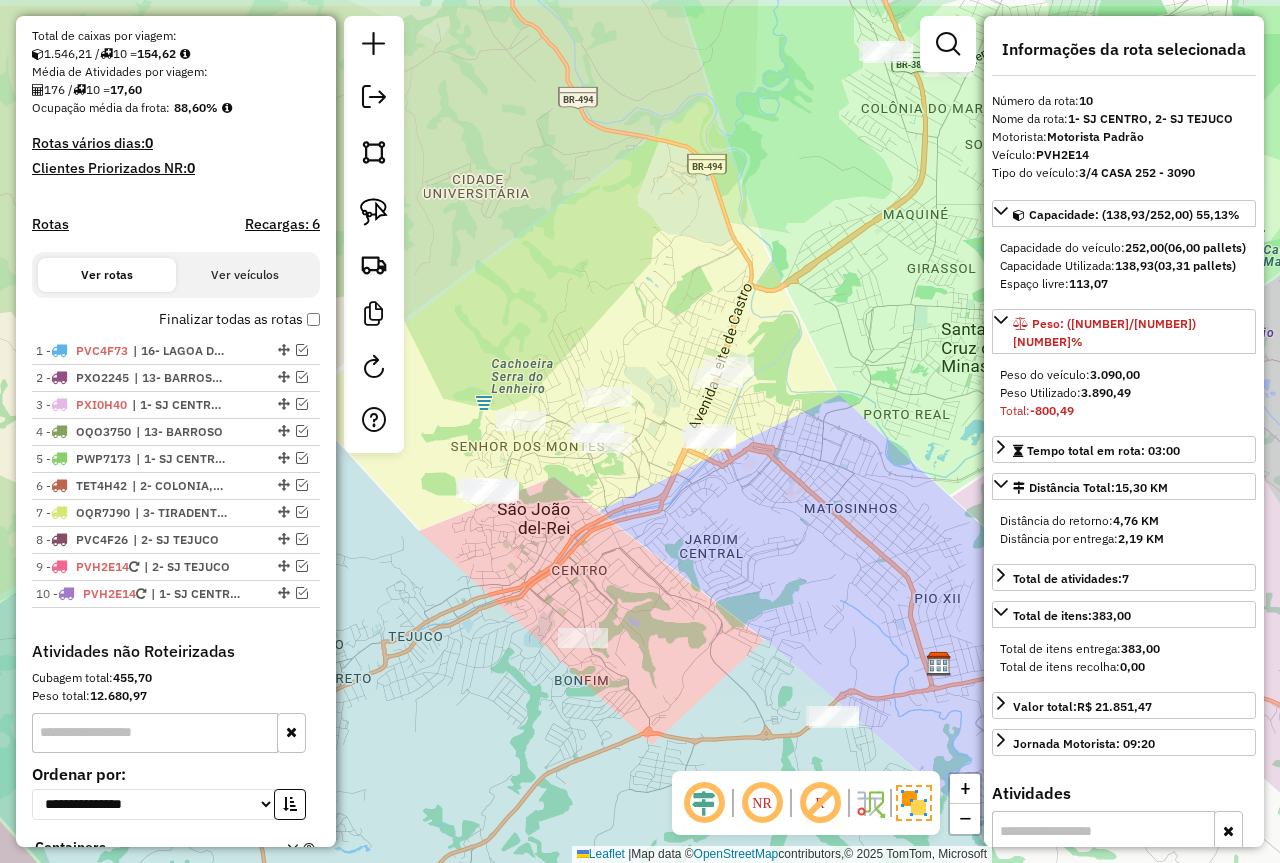 drag, startPoint x: 501, startPoint y: 508, endPoint x: 443, endPoint y: 597, distance: 106.23088 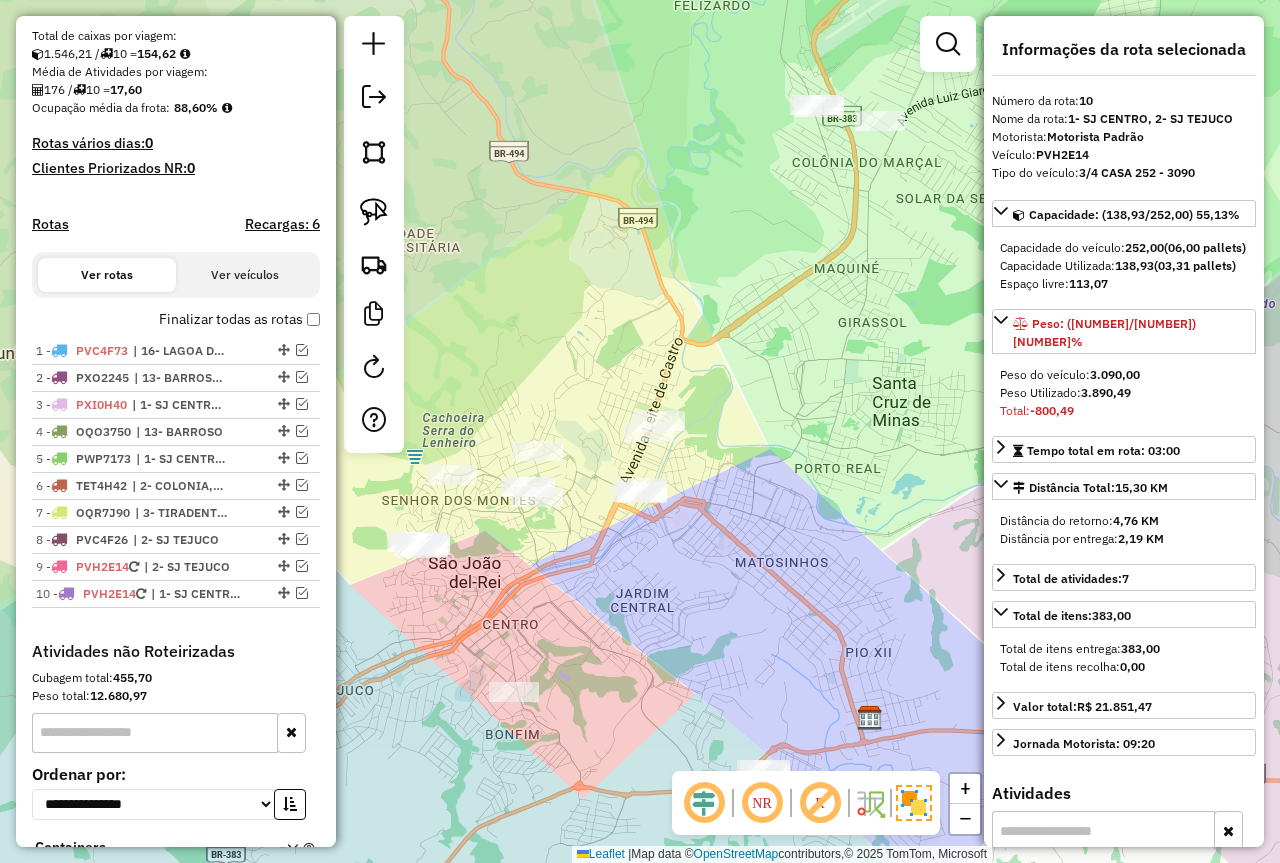click on "Janela de atendimento Grade de atendimento Capacidade Transportadoras Veículos Cliente Pedidos  Rotas Selecione os dias de semana para filtrar as janelas de atendimento  Seg   Ter   Qua   Qui   Sex   Sáb   Dom  Informe o período da janela de atendimento: De: Até:  Filtrar exatamente a janela do cliente  Considerar janela de atendimento padrão  Selecione os dias de semana para filtrar as grades de atendimento  Seg   Ter   Qua   Qui   Sex   Sáb   Dom   Considerar clientes sem dia de atendimento cadastrado  Clientes fora do dia de atendimento selecionado Filtrar as atividades entre os valores definidos abaixo:  Peso mínimo:   Peso máximo:   Cubagem mínima:   Cubagem máxima:   De:   Até:  Filtrar as atividades entre o tempo de atendimento definido abaixo:  De:   Até:   Considerar capacidade total dos clientes não roteirizados Transportadora: Selecione um ou mais itens Tipo de veículo: Selecione um ou mais itens Veículo: Selecione um ou mais itens Motorista: Selecione um ou mais itens Nome: Rótulo:" 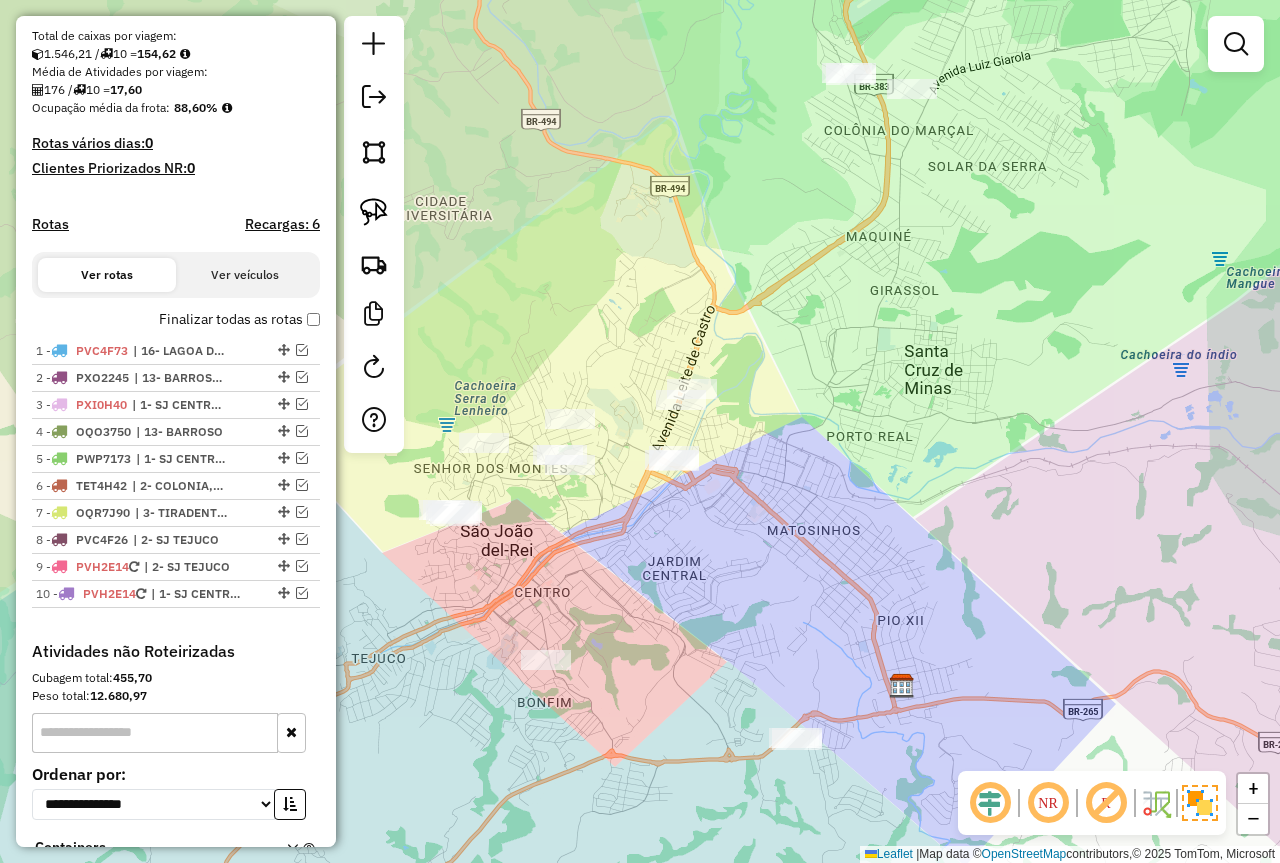 drag, startPoint x: 673, startPoint y: 662, endPoint x: 721, endPoint y: 610, distance: 70.76723 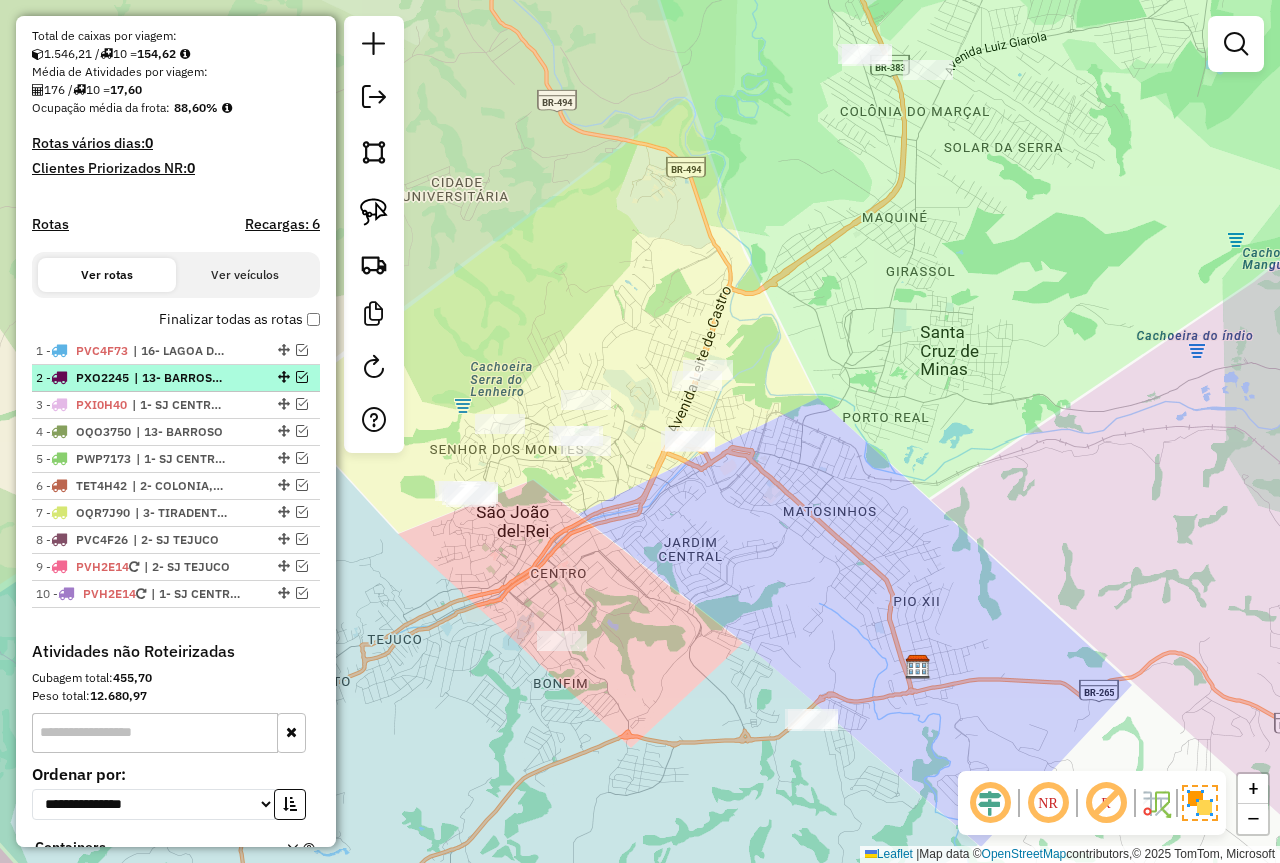 click at bounding box center [302, 377] 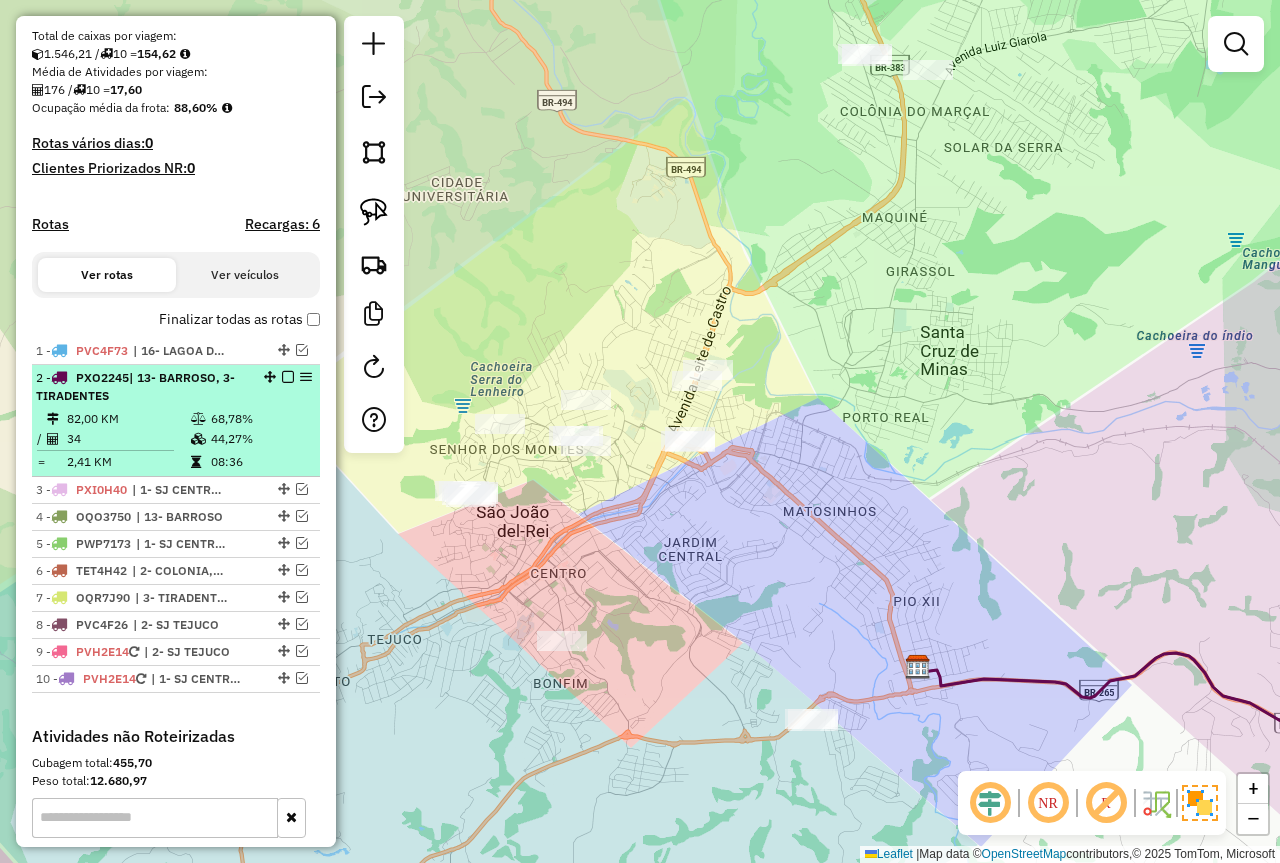 click on "2 -       PXO2245   | 13- BARROSO, 3- TIRADENTES  82,00 KM   68,78%  /  34   44,27%     =  2,41 KM   08:36" at bounding box center (176, 421) 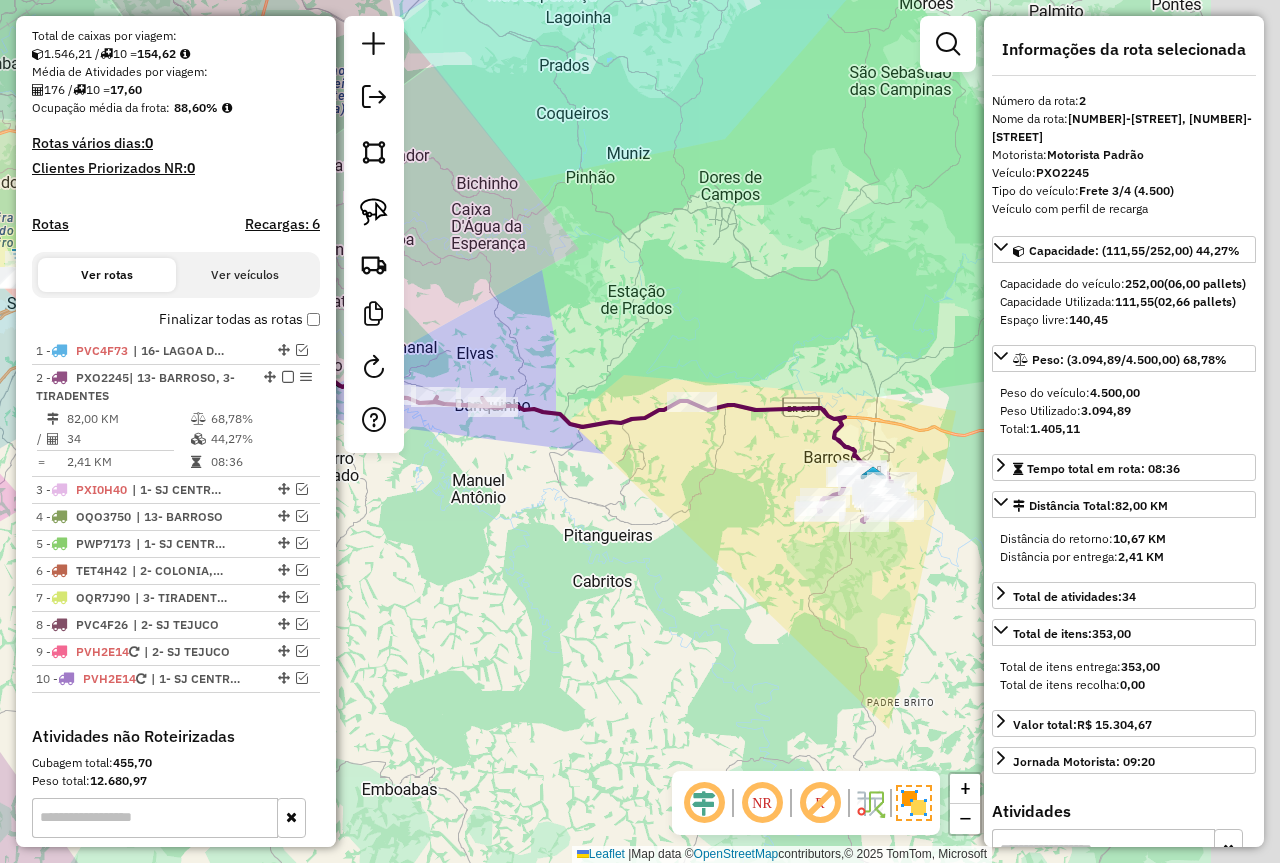 drag, startPoint x: 781, startPoint y: 608, endPoint x: 634, endPoint y: 594, distance: 147.66516 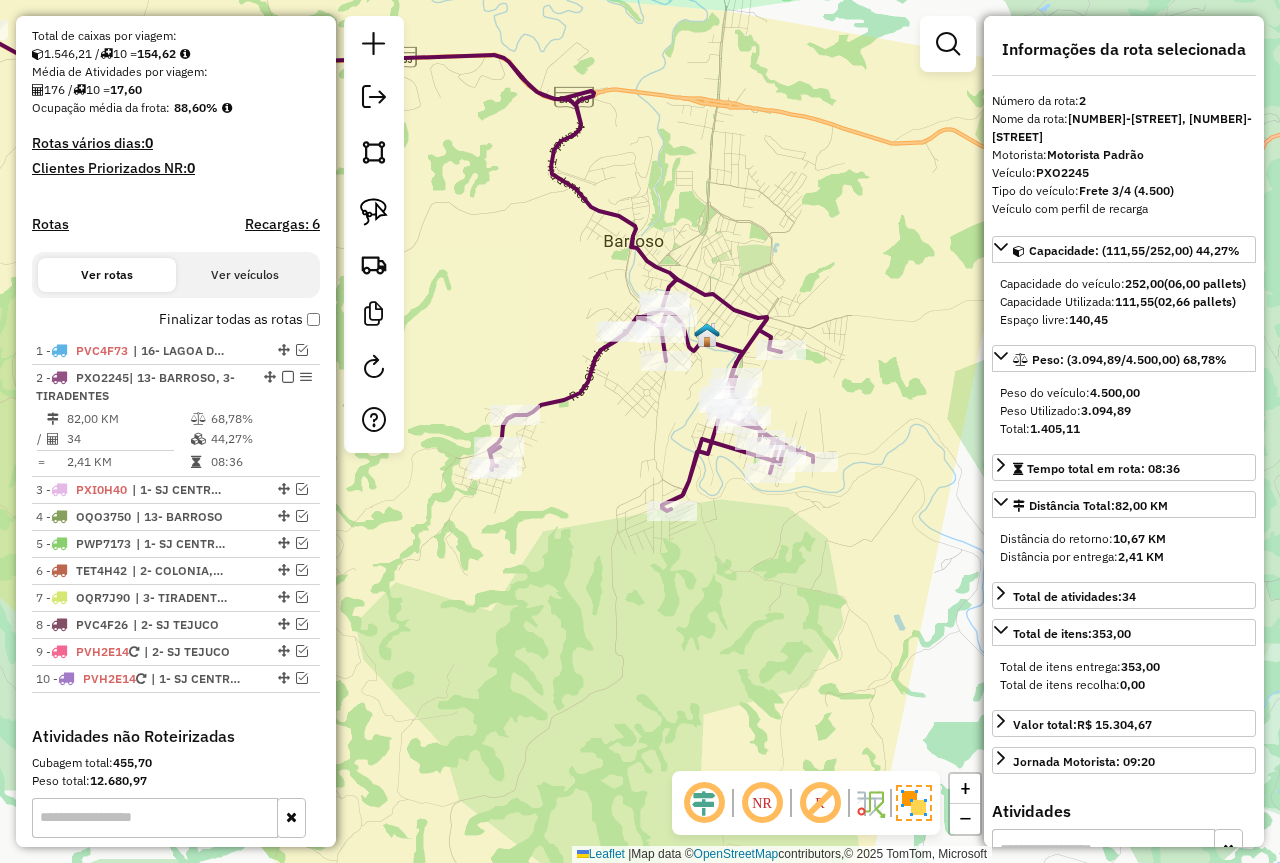 drag, startPoint x: 834, startPoint y: 760, endPoint x: 624, endPoint y: 680, distance: 224.72205 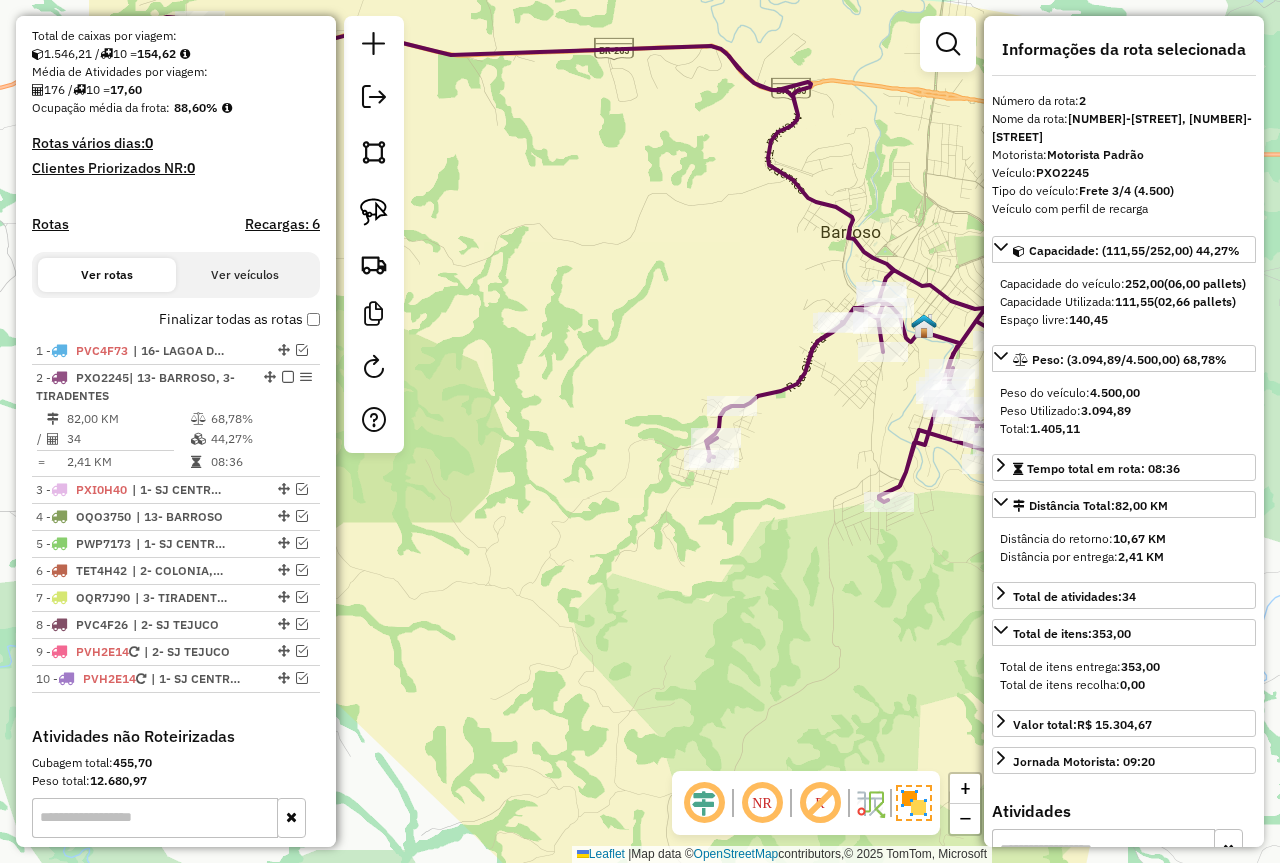 drag, startPoint x: 660, startPoint y: 671, endPoint x: 854, endPoint y: 659, distance: 194.37077 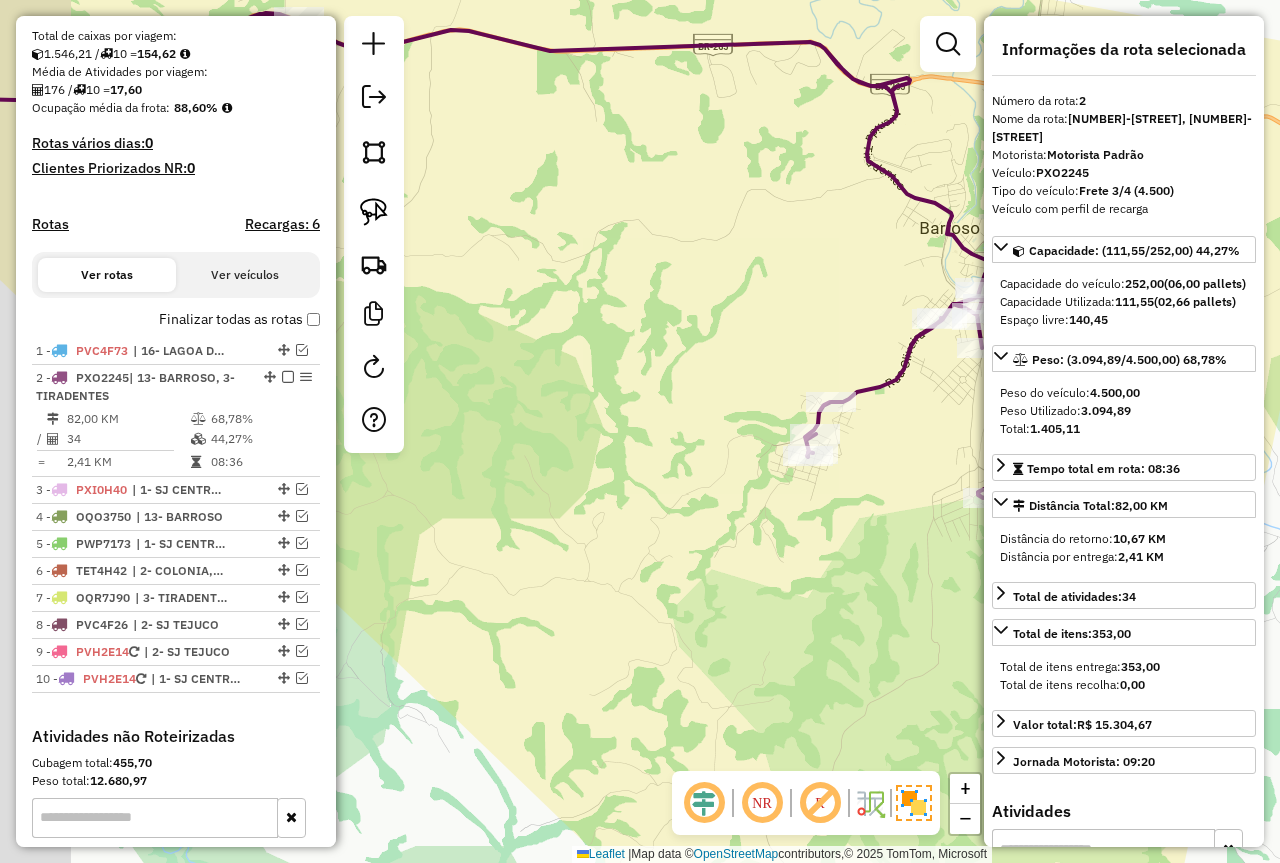 drag, startPoint x: 510, startPoint y: 327, endPoint x: 770, endPoint y: 323, distance: 260.03076 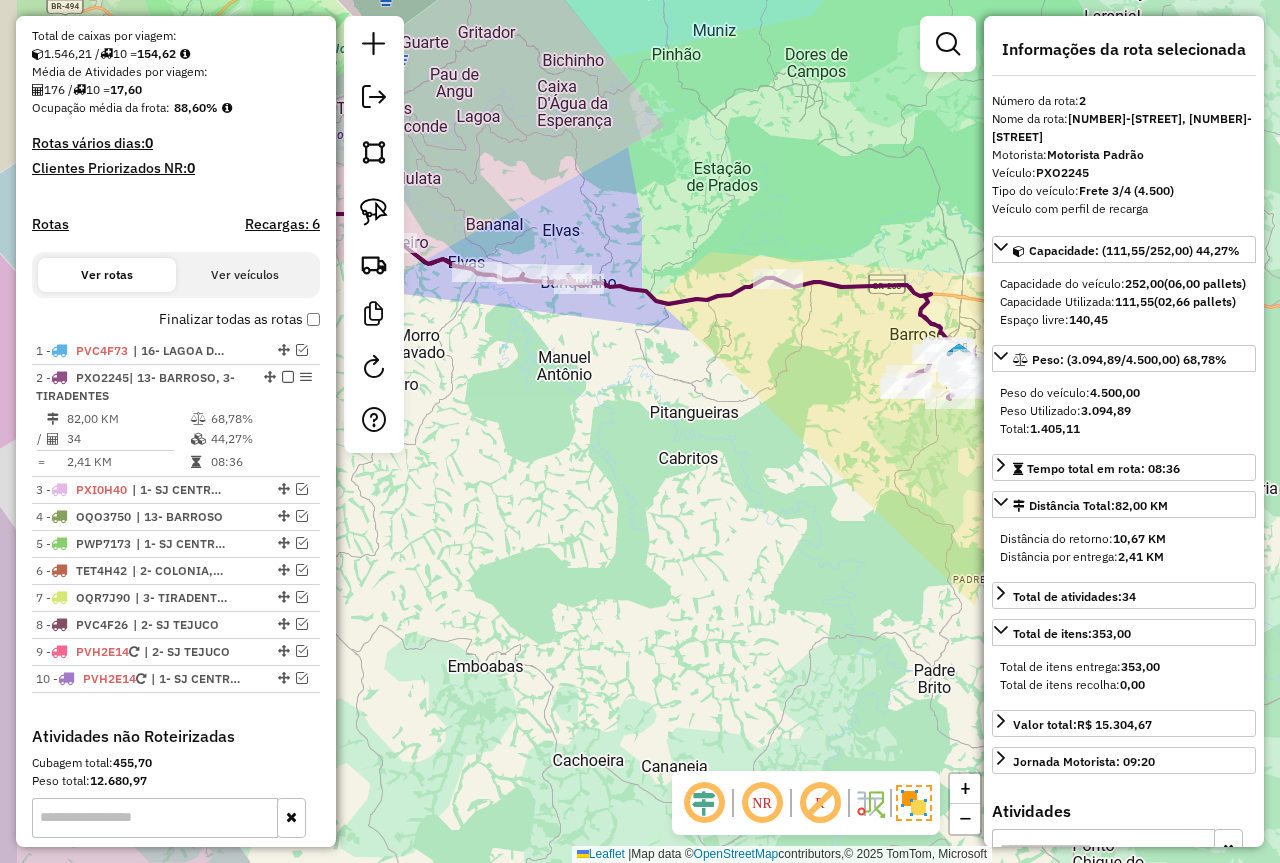 drag, startPoint x: 565, startPoint y: 397, endPoint x: 846, endPoint y: 443, distance: 284.74023 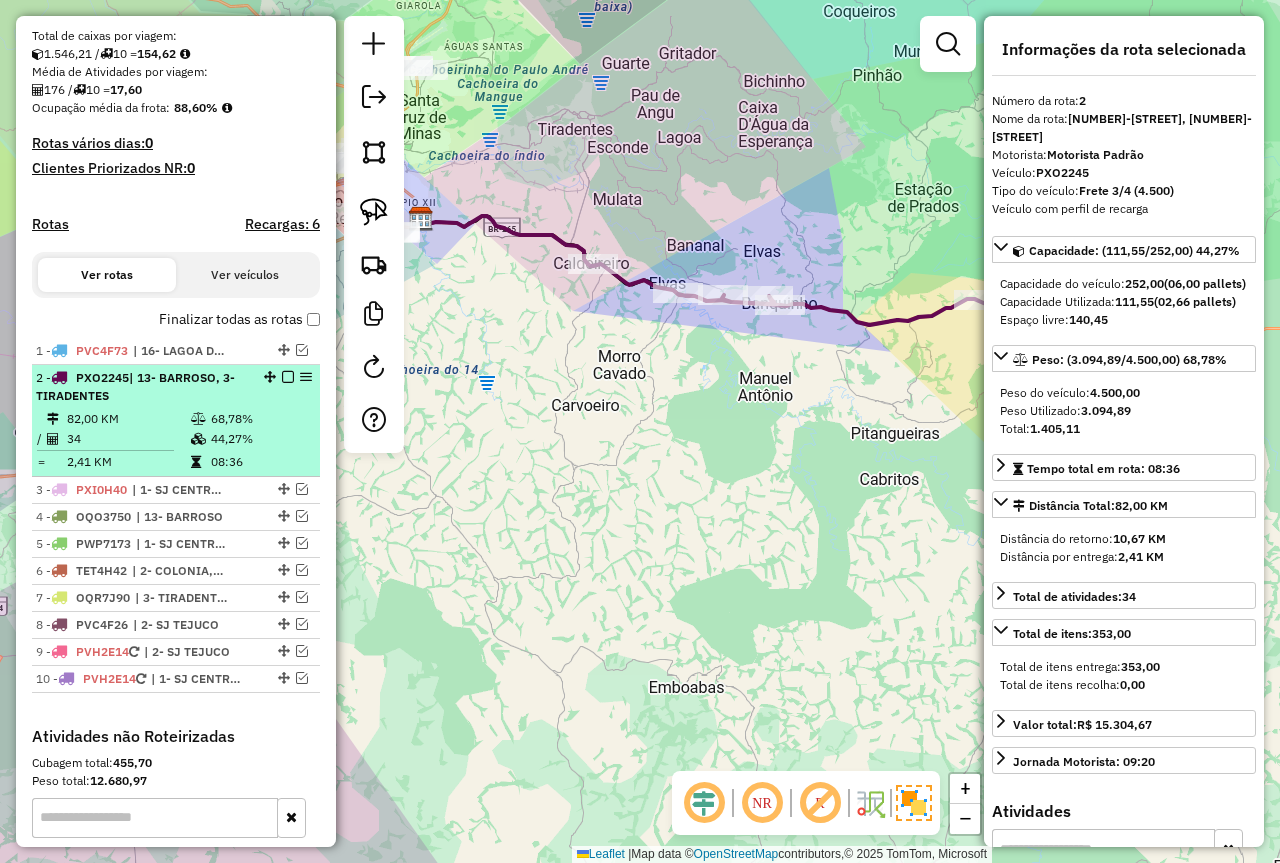 click at bounding box center (288, 377) 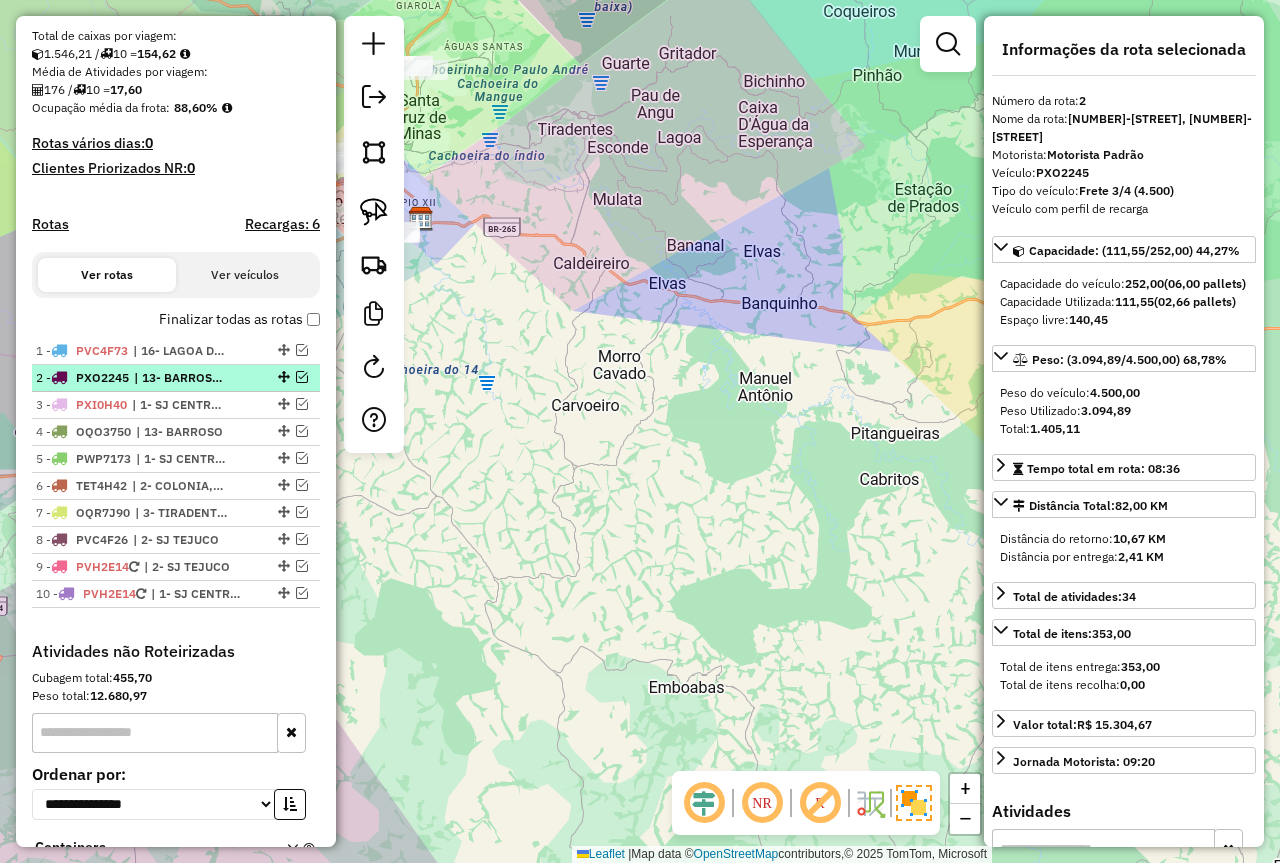 click at bounding box center (282, 377) 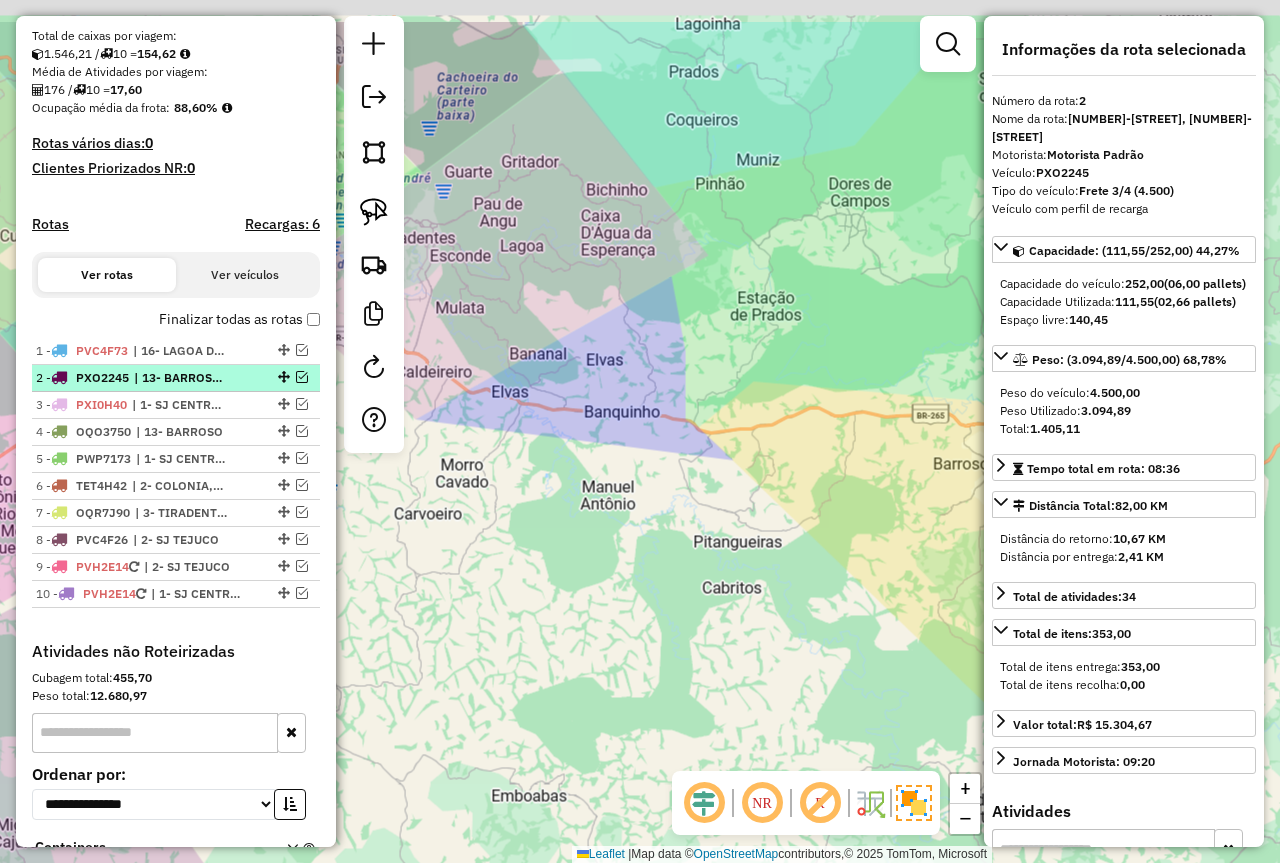 click at bounding box center [302, 377] 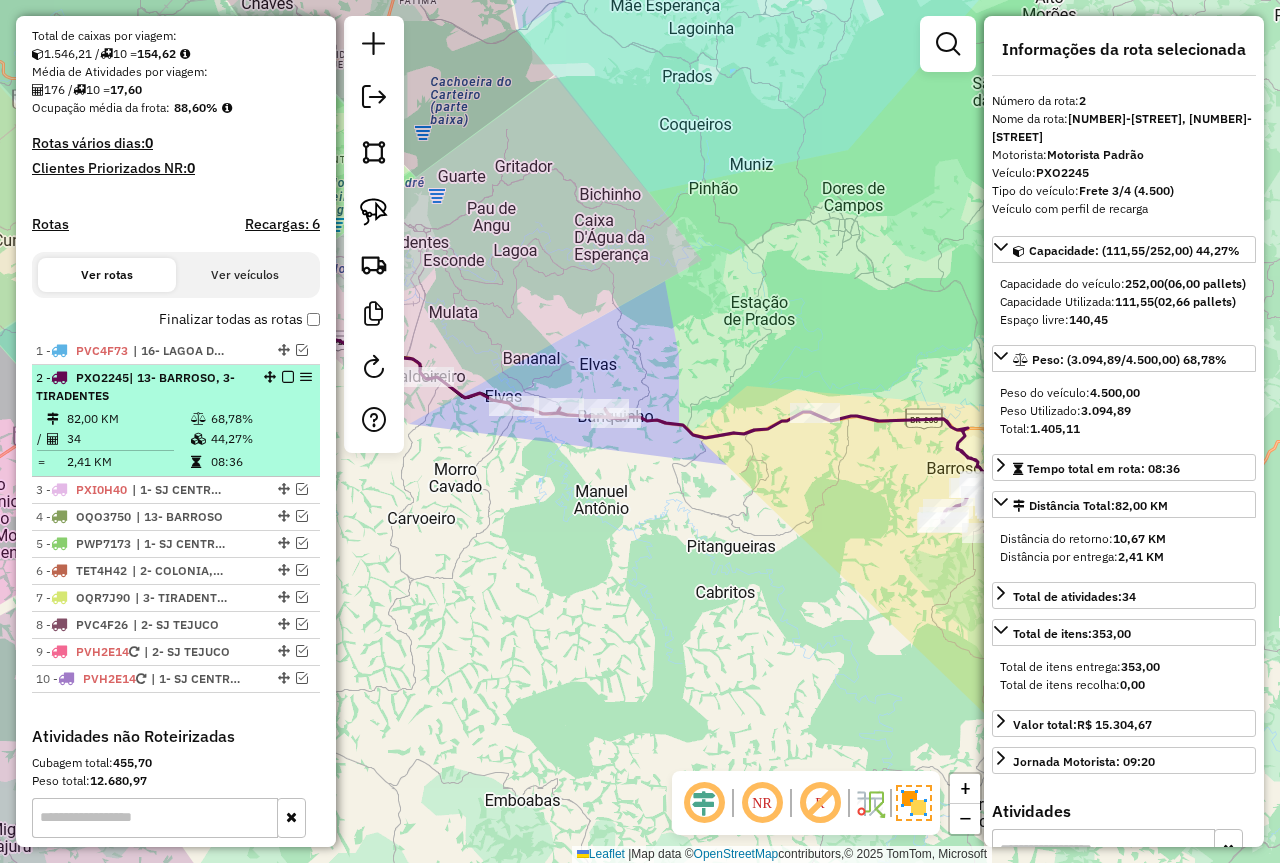 click at bounding box center [200, 419] 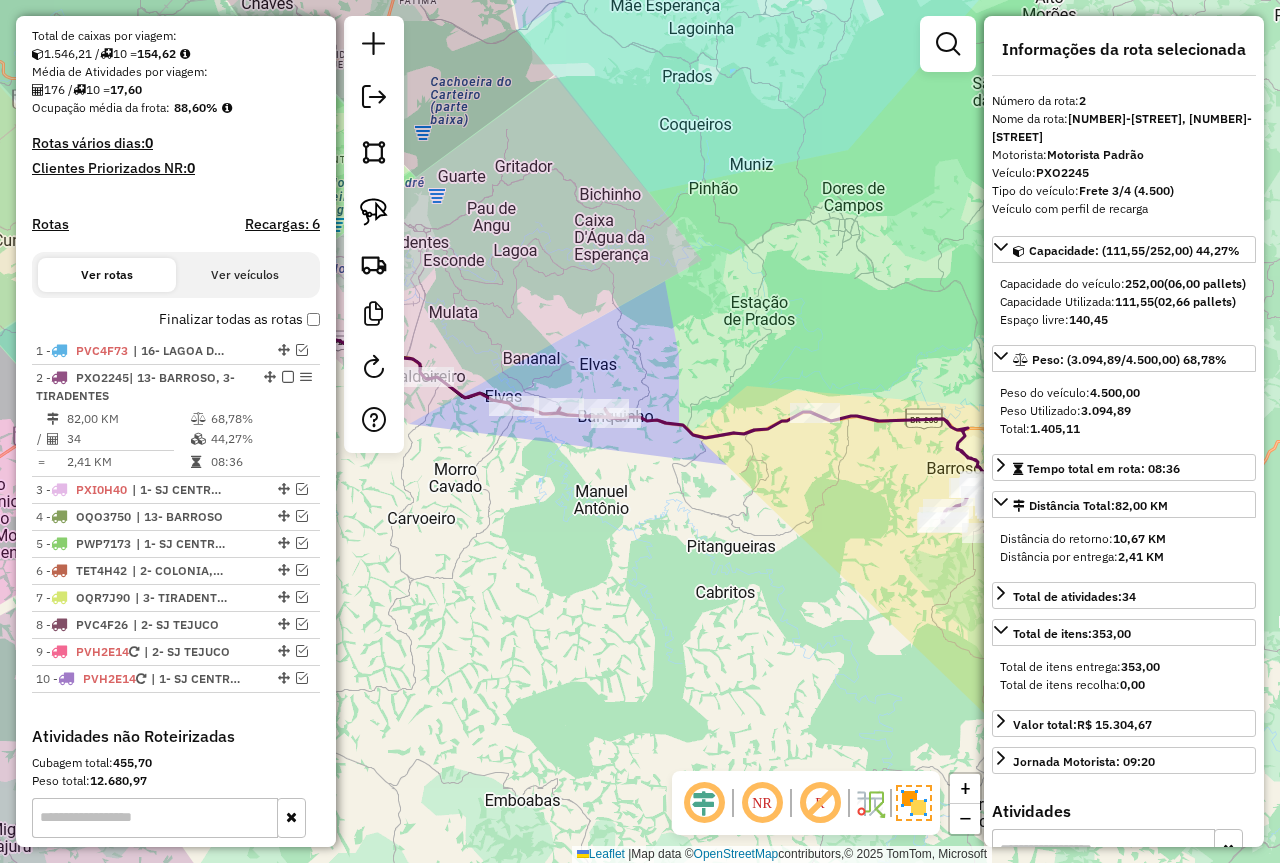 drag, startPoint x: 1152, startPoint y: 435, endPoint x: 1086, endPoint y: 423, distance: 67.08204 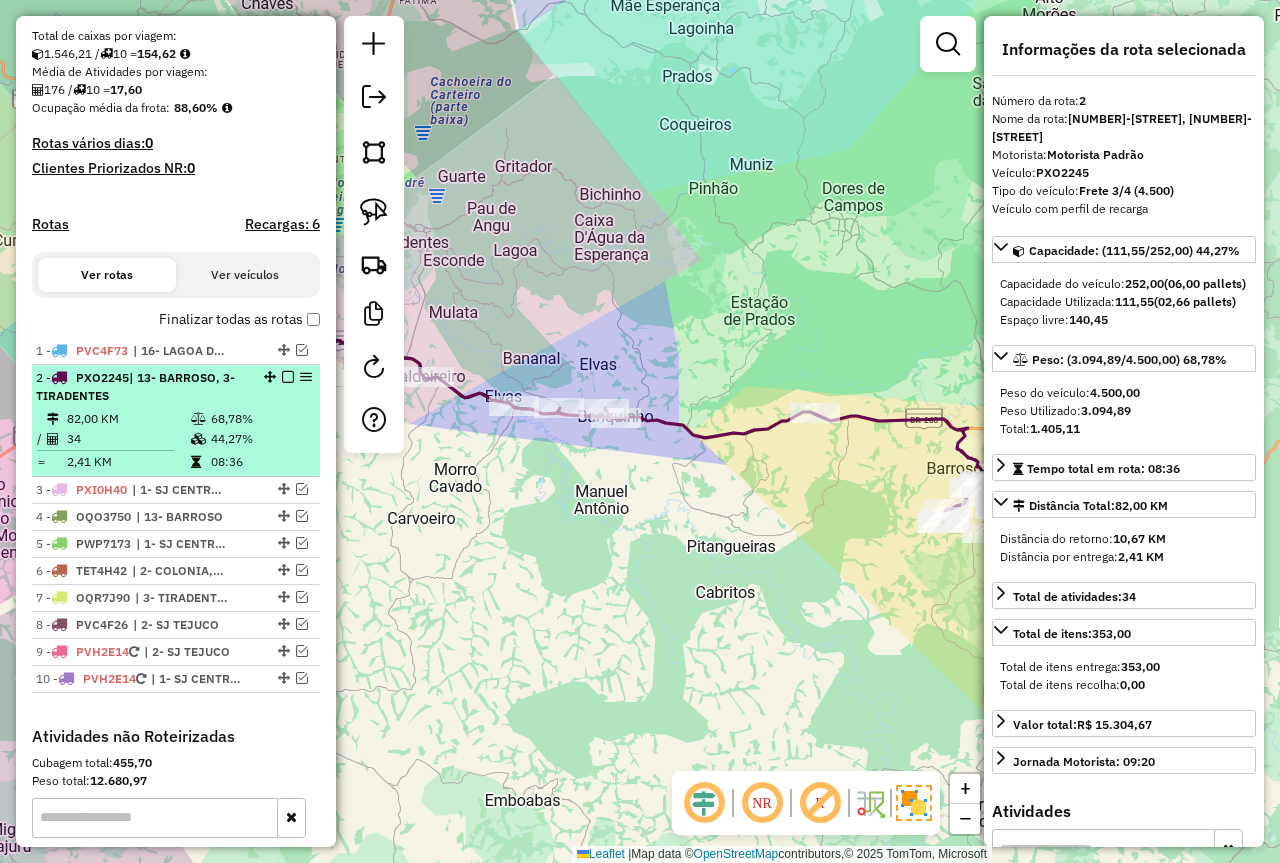 click on "82,00 KM" at bounding box center (128, 419) 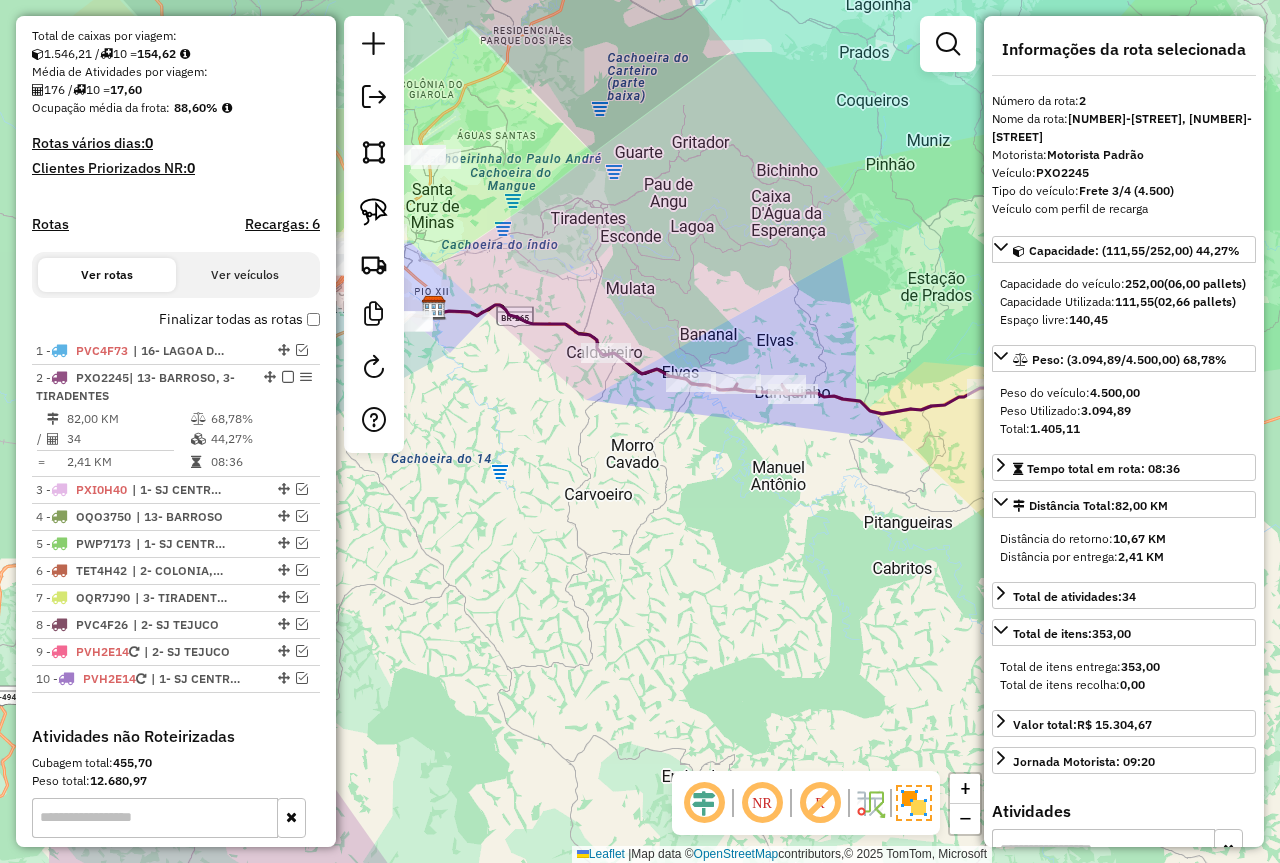 drag, startPoint x: 489, startPoint y: 534, endPoint x: 917, endPoint y: 512, distance: 428.56503 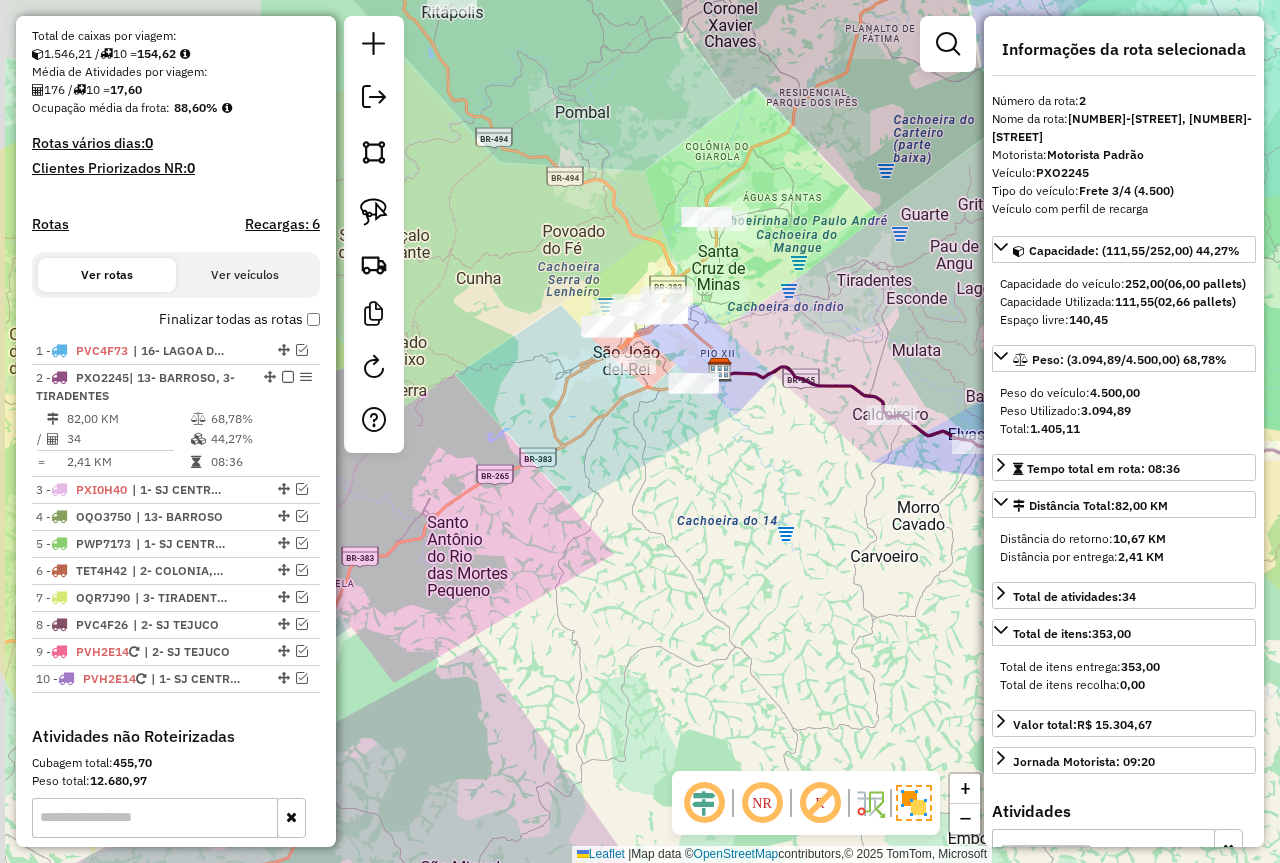 drag, startPoint x: 638, startPoint y: 418, endPoint x: 693, endPoint y: 614, distance: 203.57063 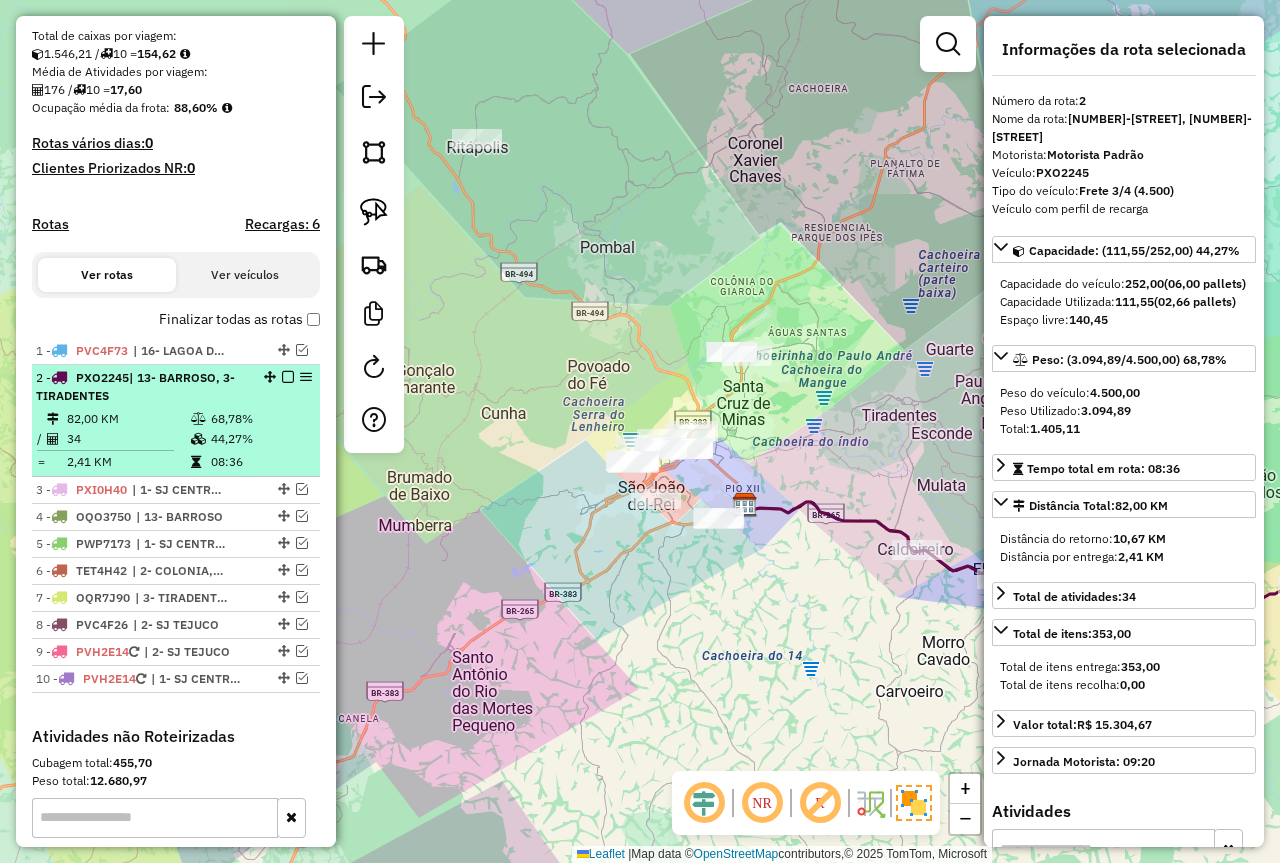 click at bounding box center (288, 377) 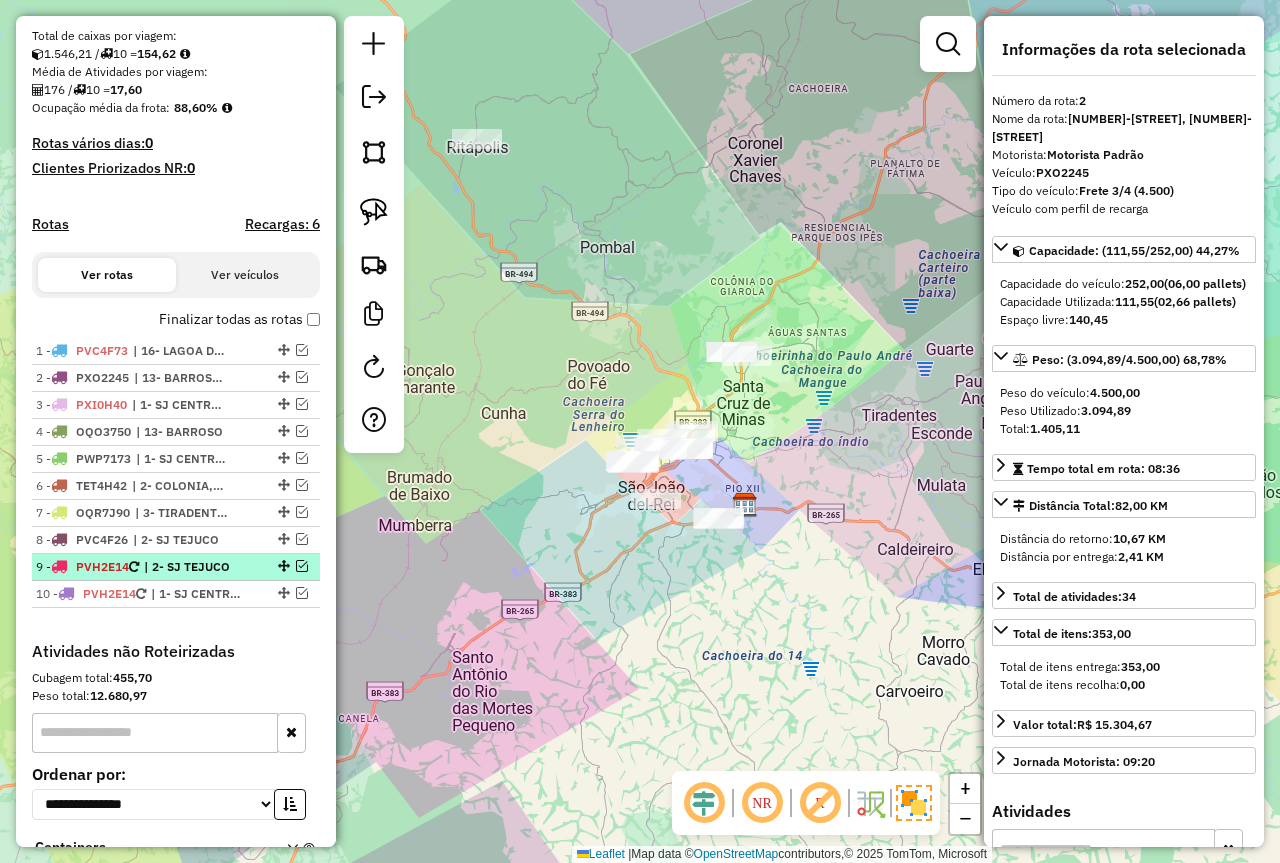 click at bounding box center [302, 566] 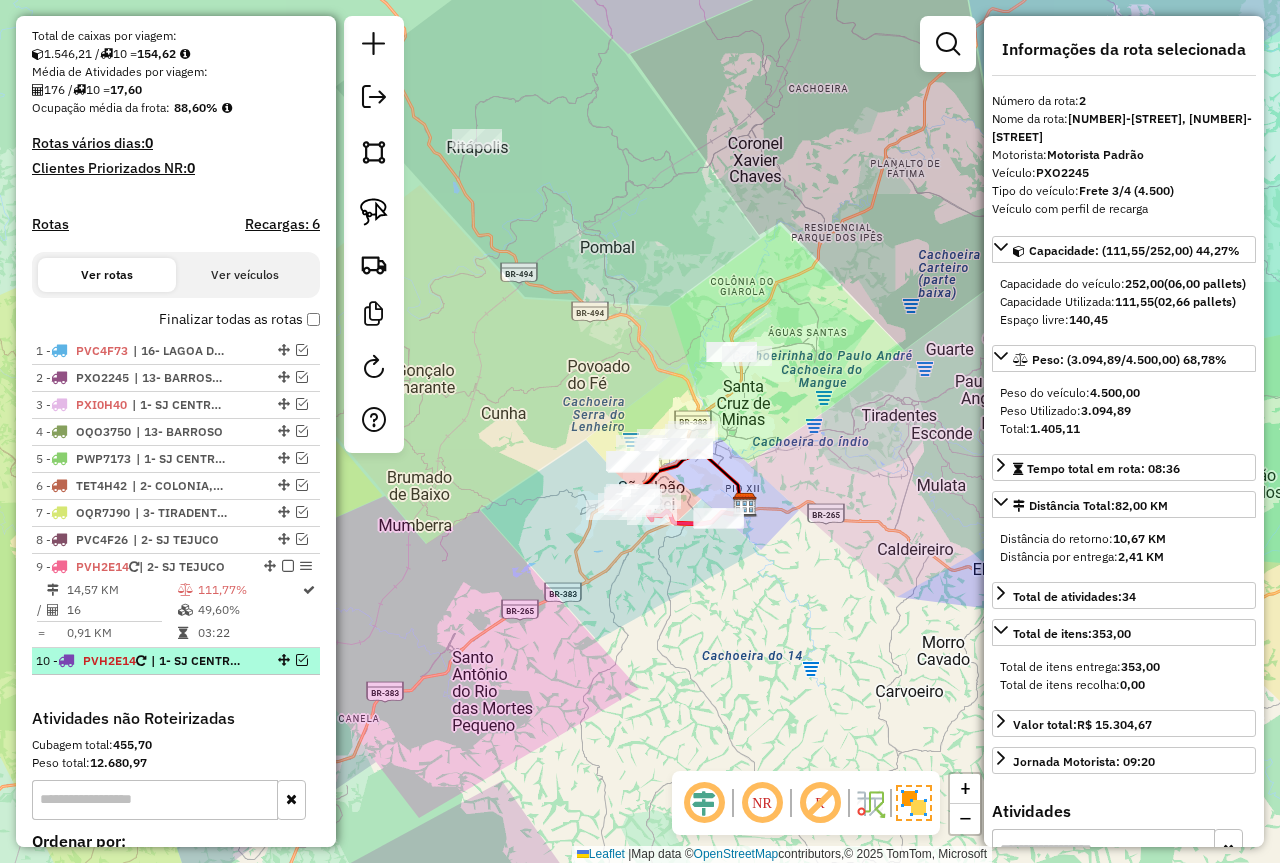click on "10 -       PVH2E14   | 1- SJ CENTRO, 2- SJ TEJUCO" at bounding box center [176, 661] 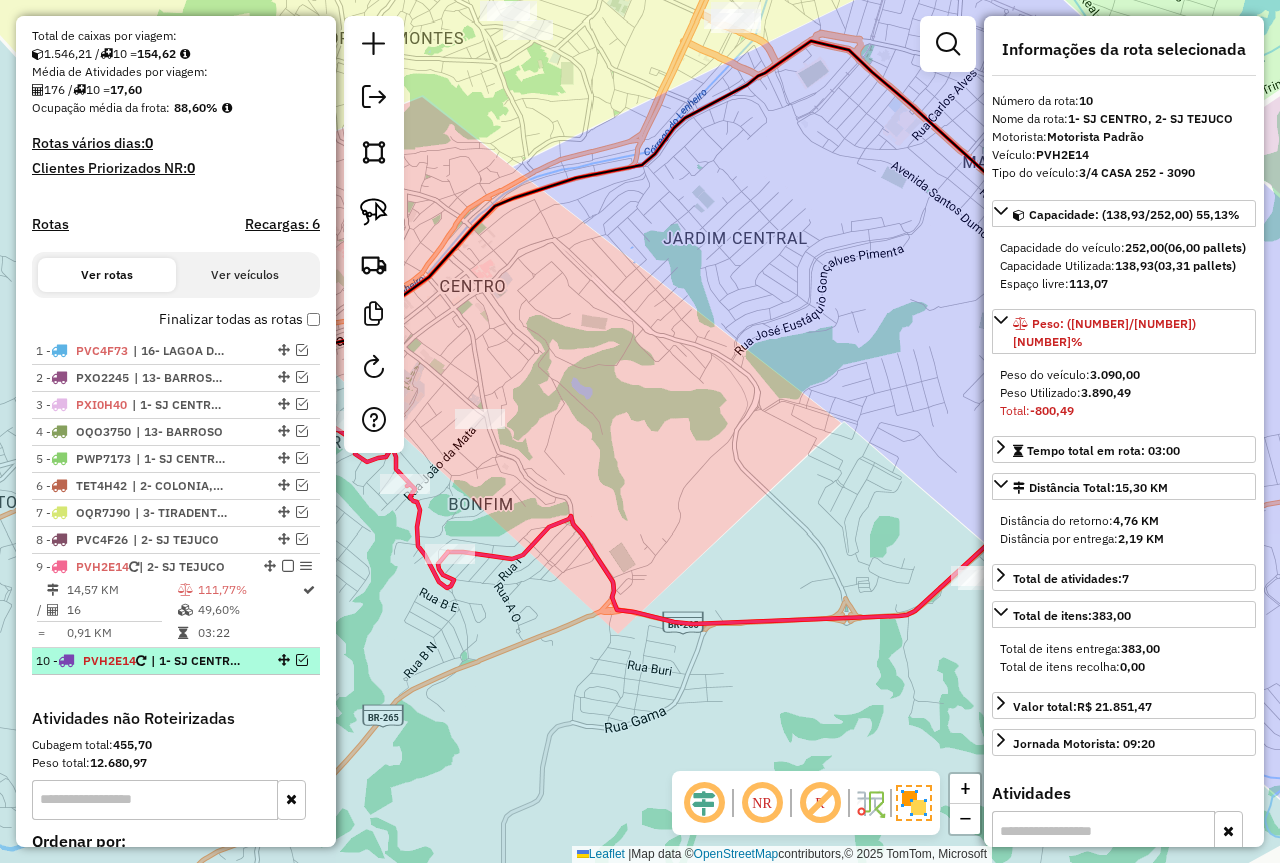 click at bounding box center (302, 660) 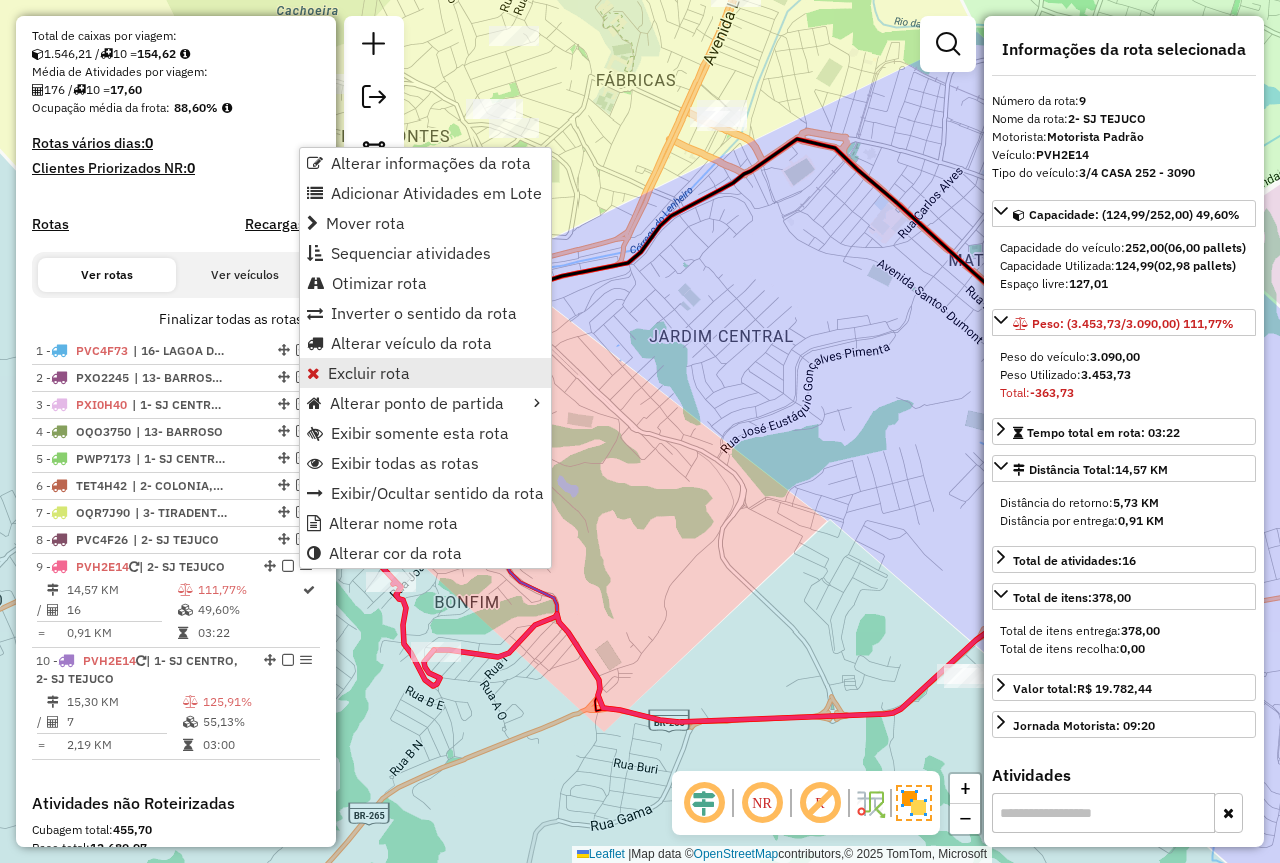 click on "Excluir rota" at bounding box center (369, 373) 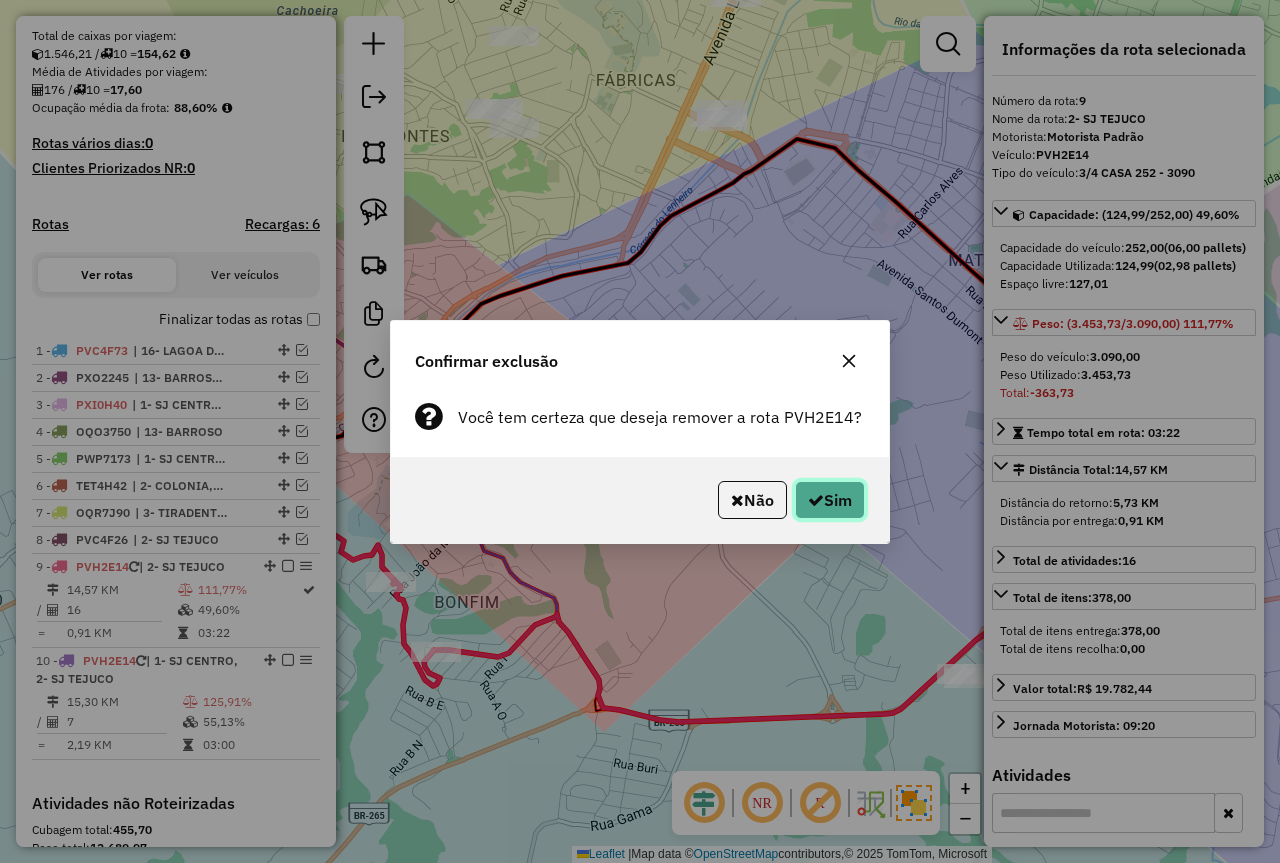 click on "Sim" 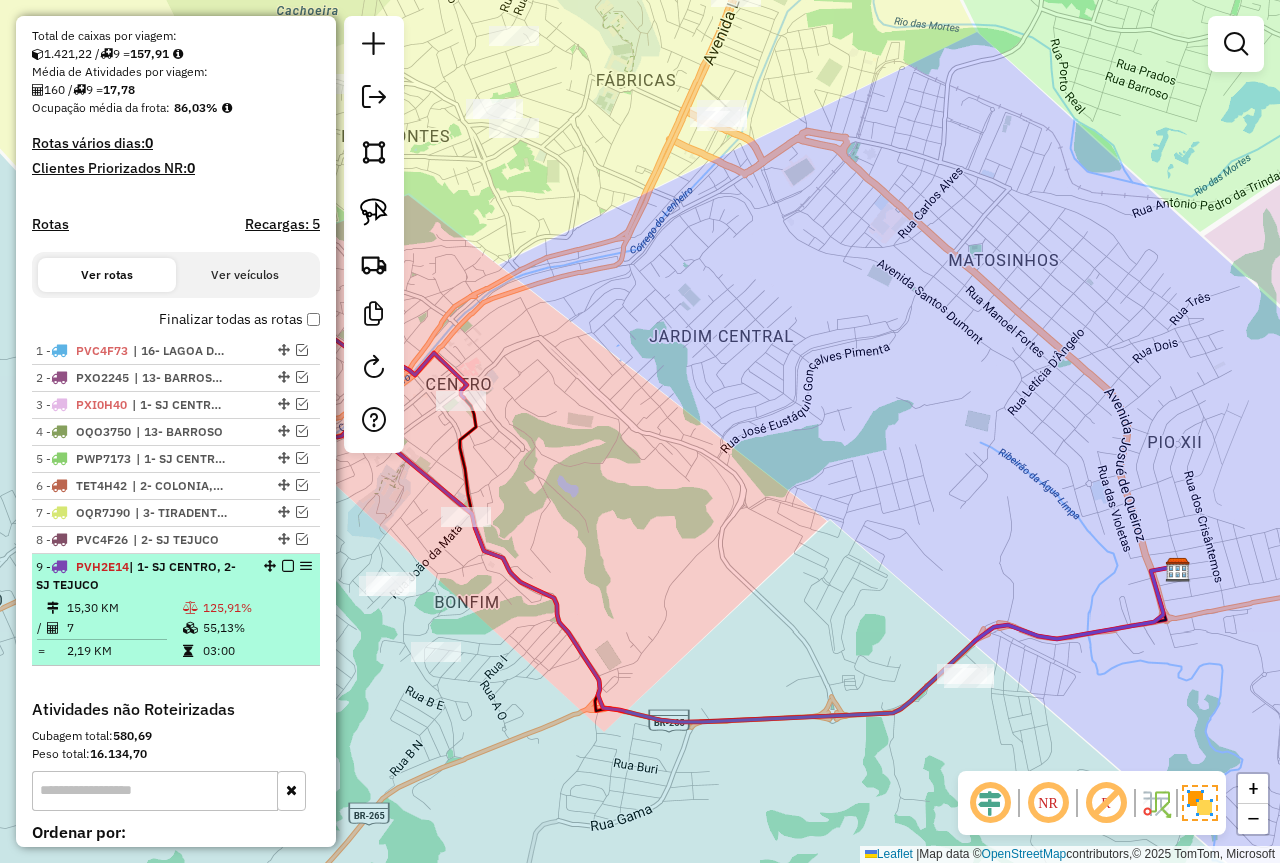 click on "55,13%" at bounding box center [257, 628] 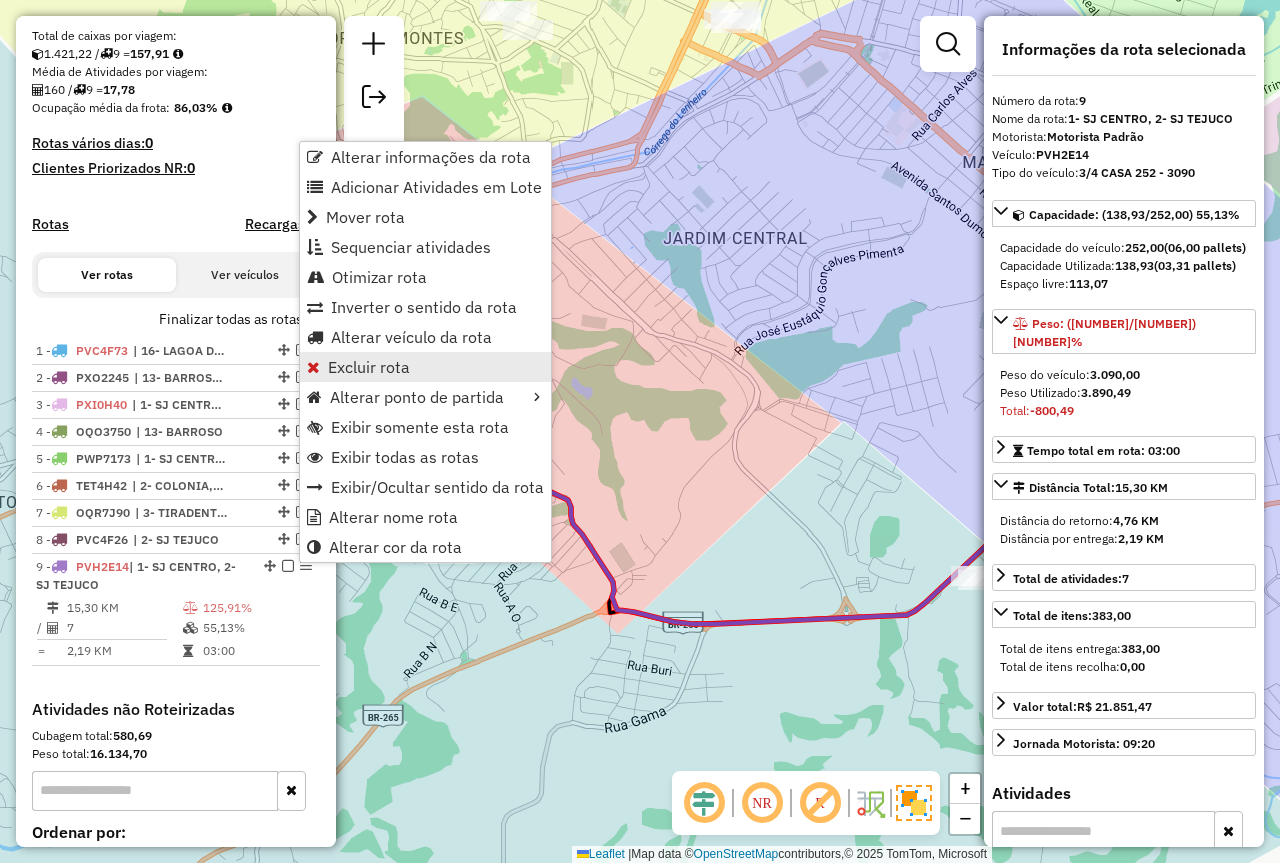 click on "Excluir rota" at bounding box center (369, 367) 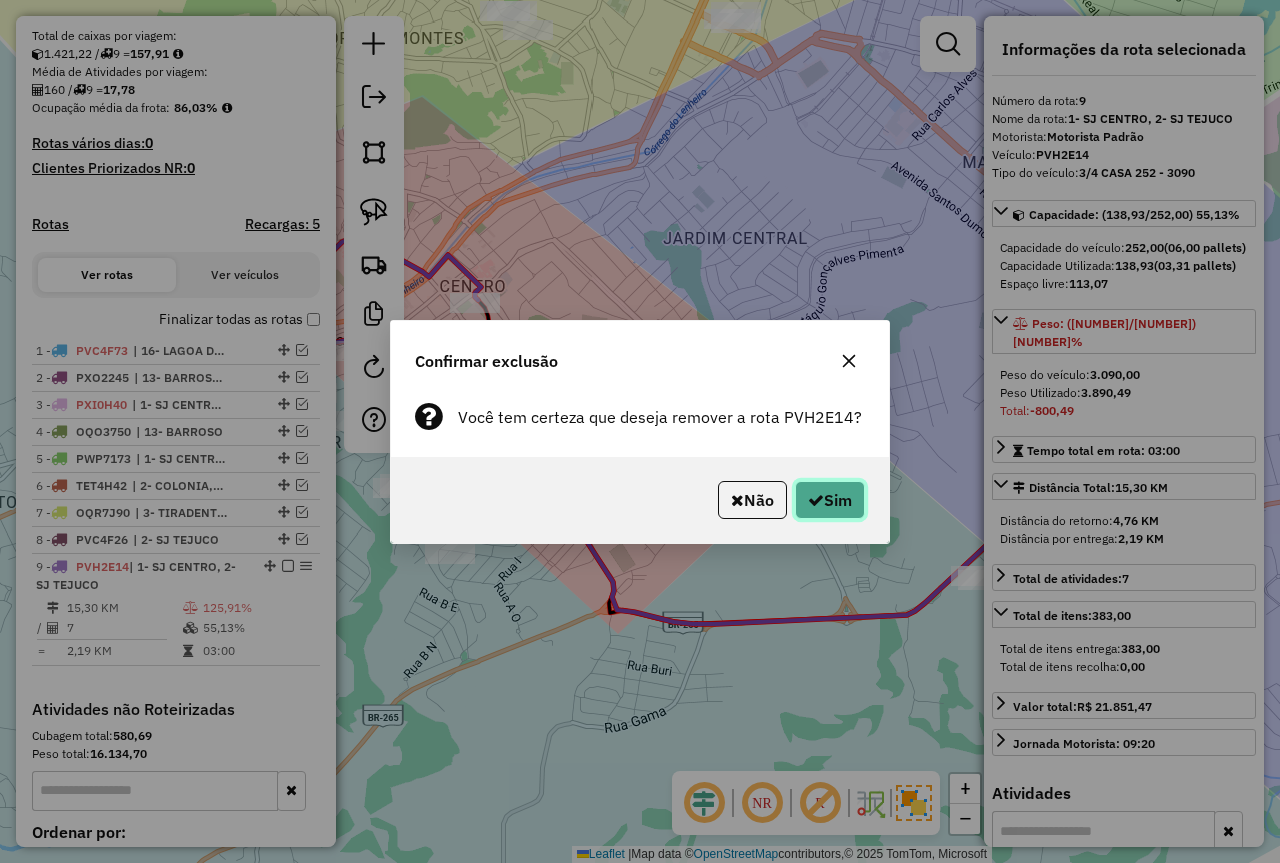 click on "Sim" 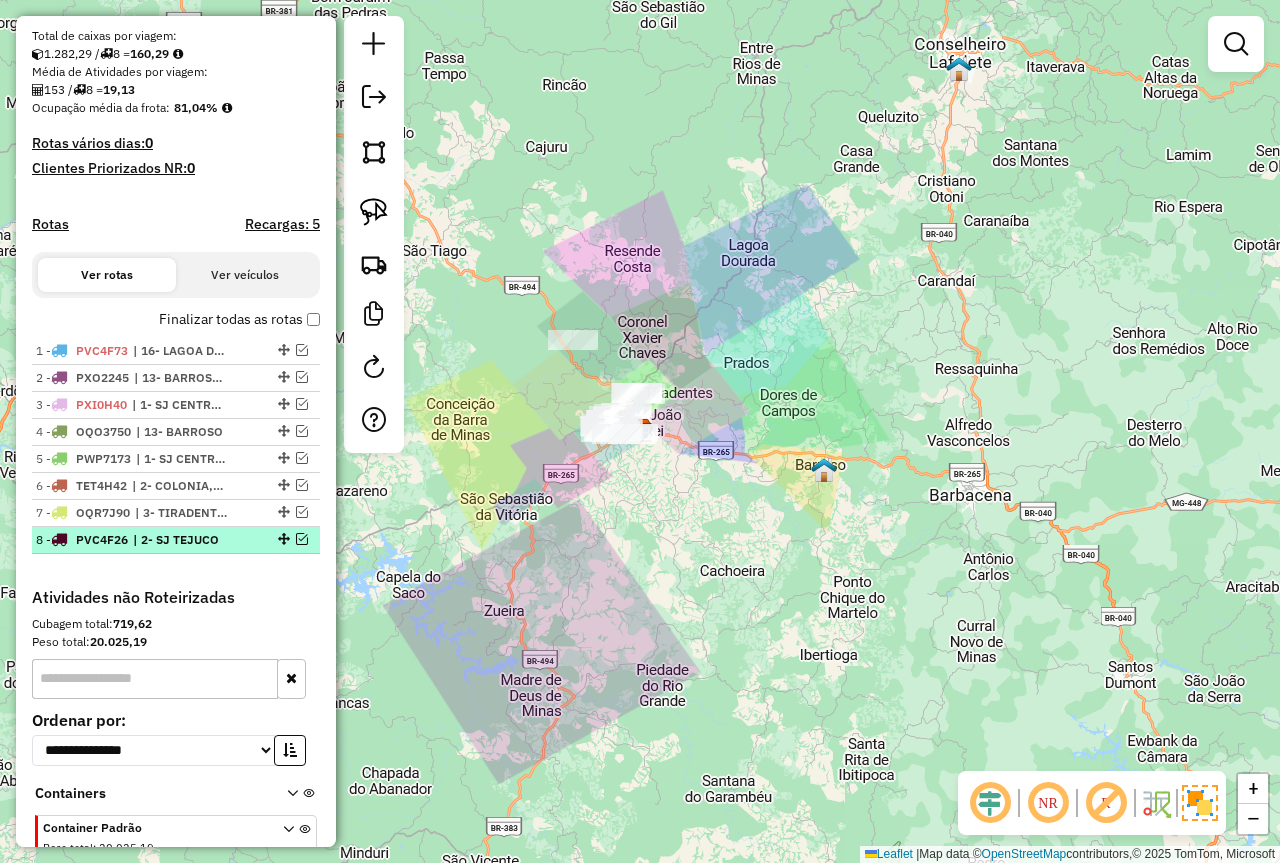click at bounding box center [302, 539] 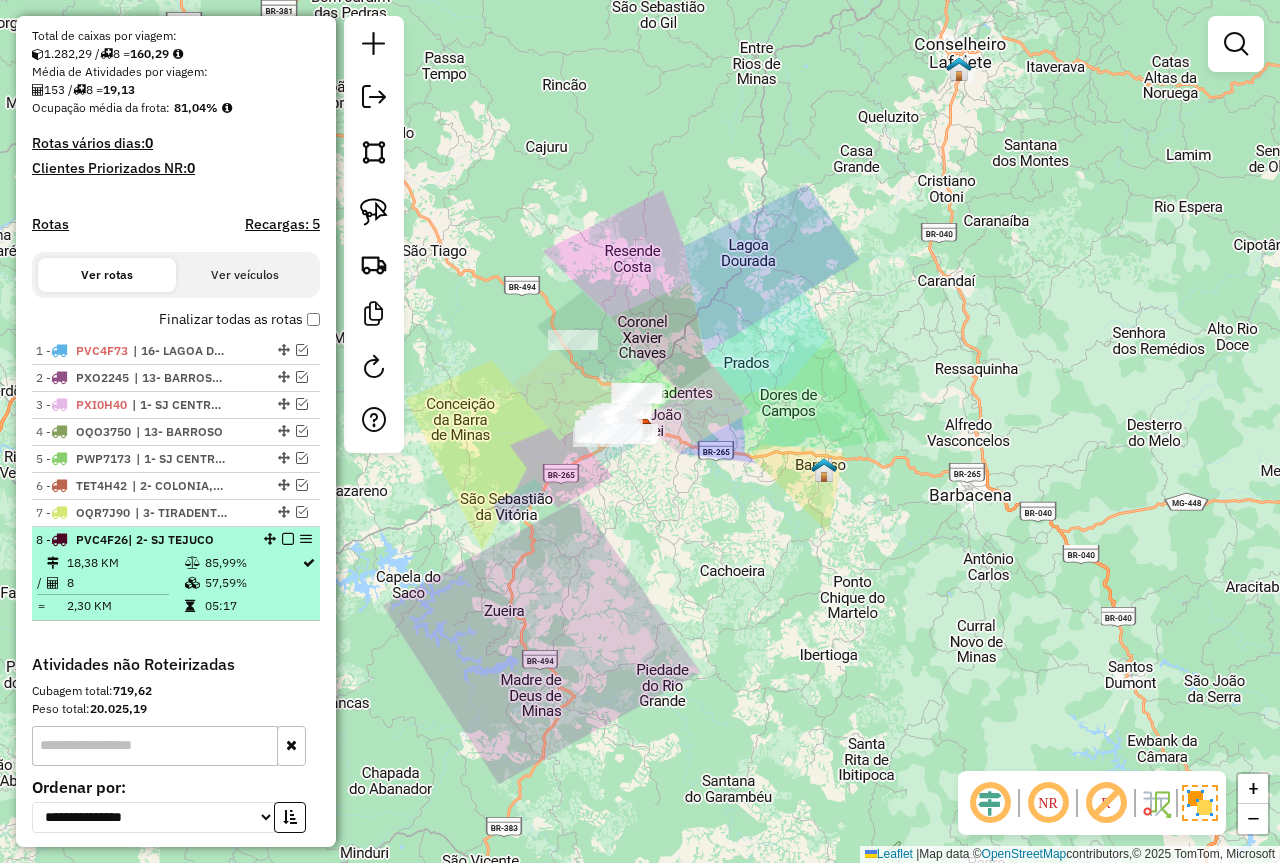 click on "8 -       PVC4F26   | 2- SJ TEJUCO" at bounding box center [142, 540] 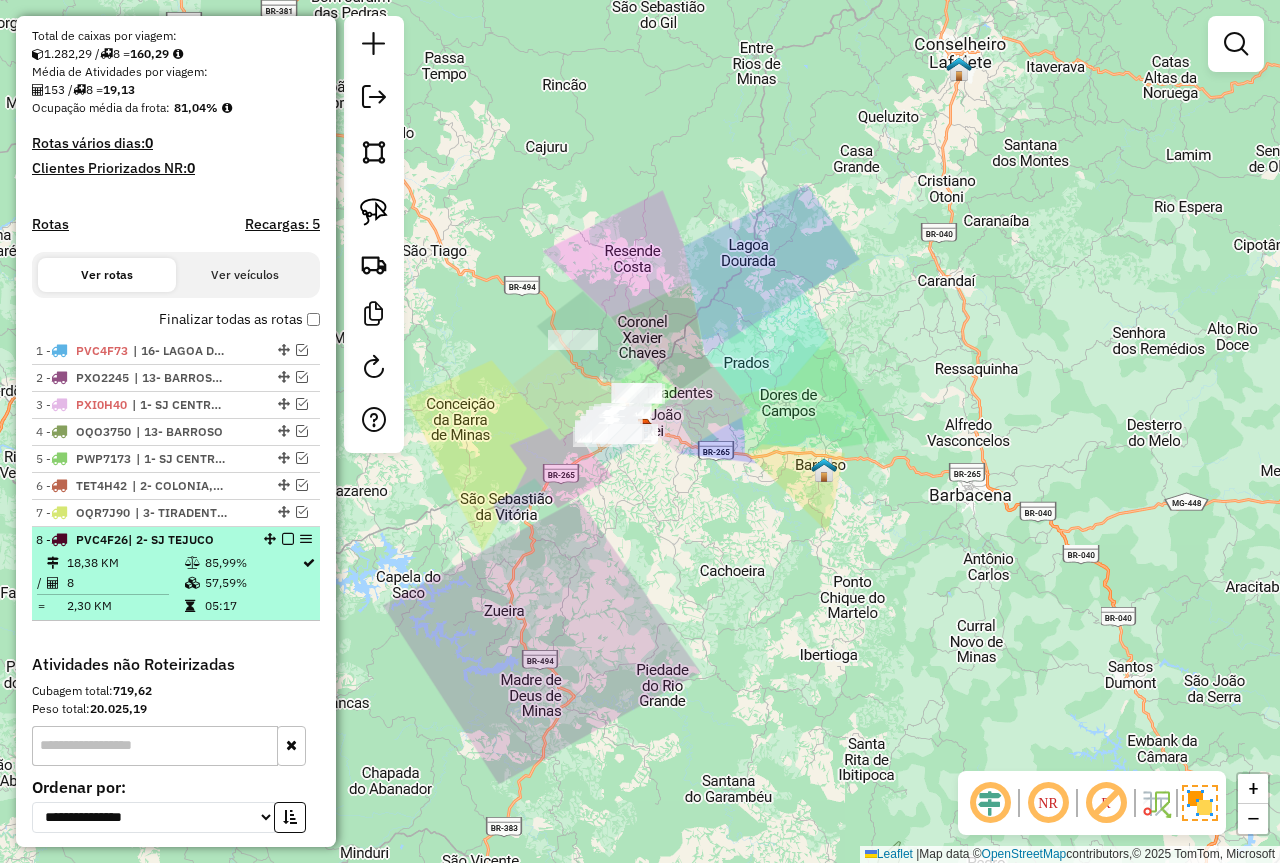 select on "**********" 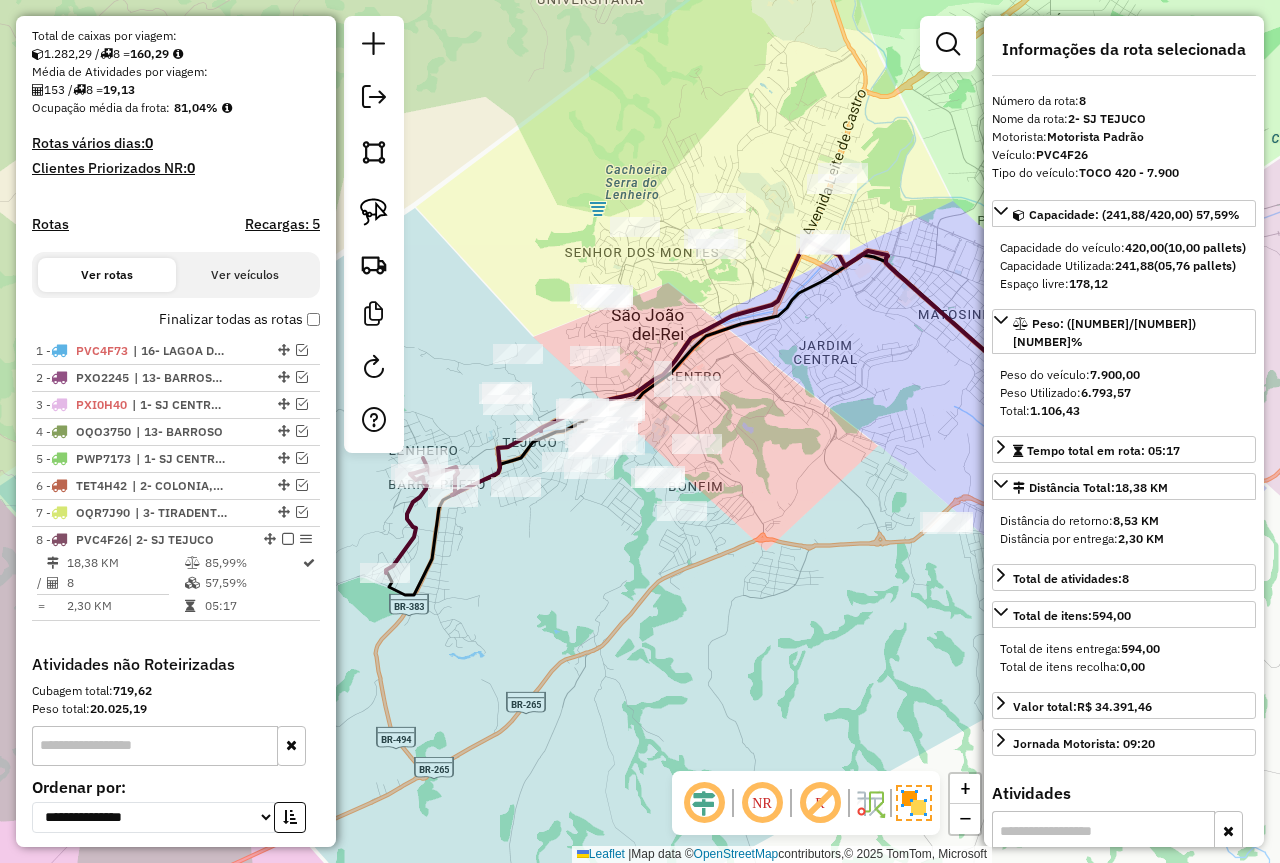 drag, startPoint x: 658, startPoint y: 593, endPoint x: 749, endPoint y: 532, distance: 109.55364 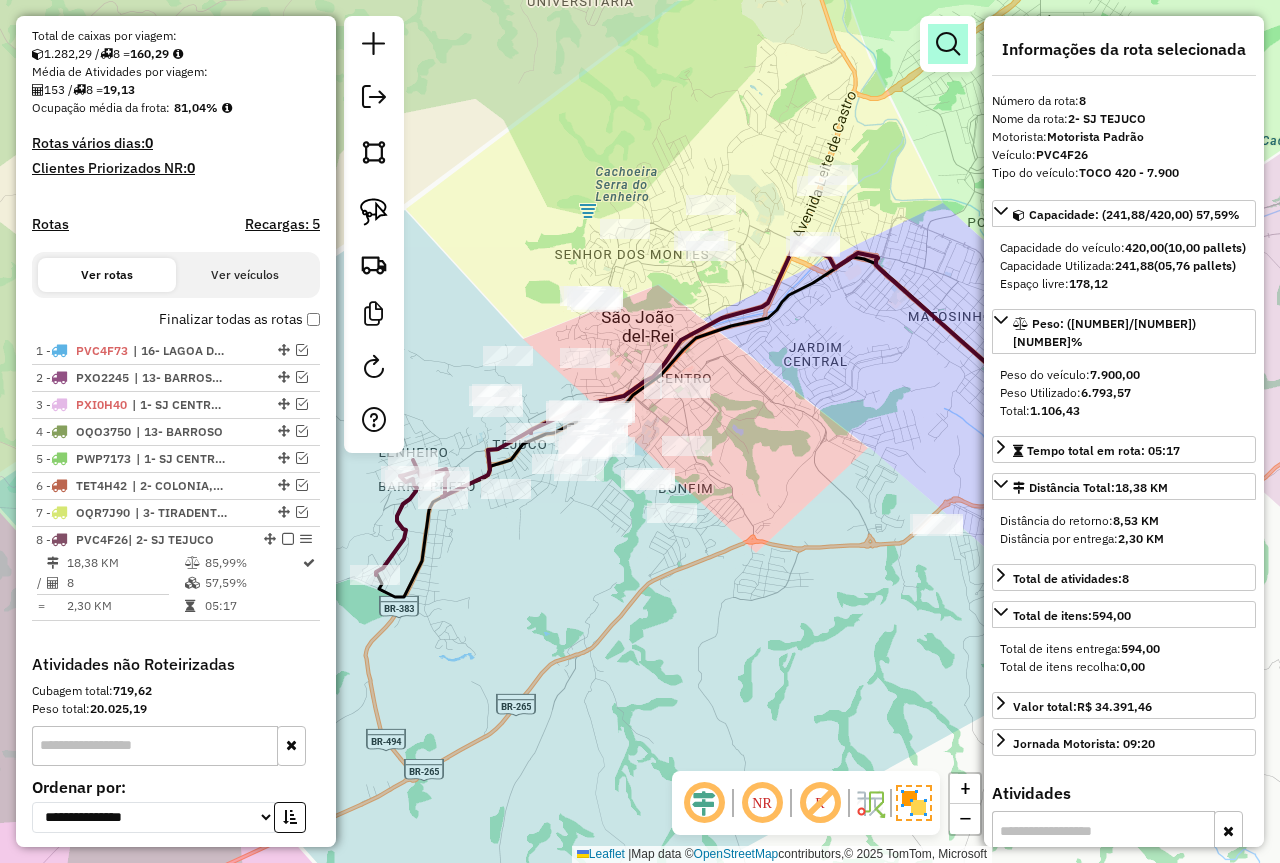 click at bounding box center (948, 44) 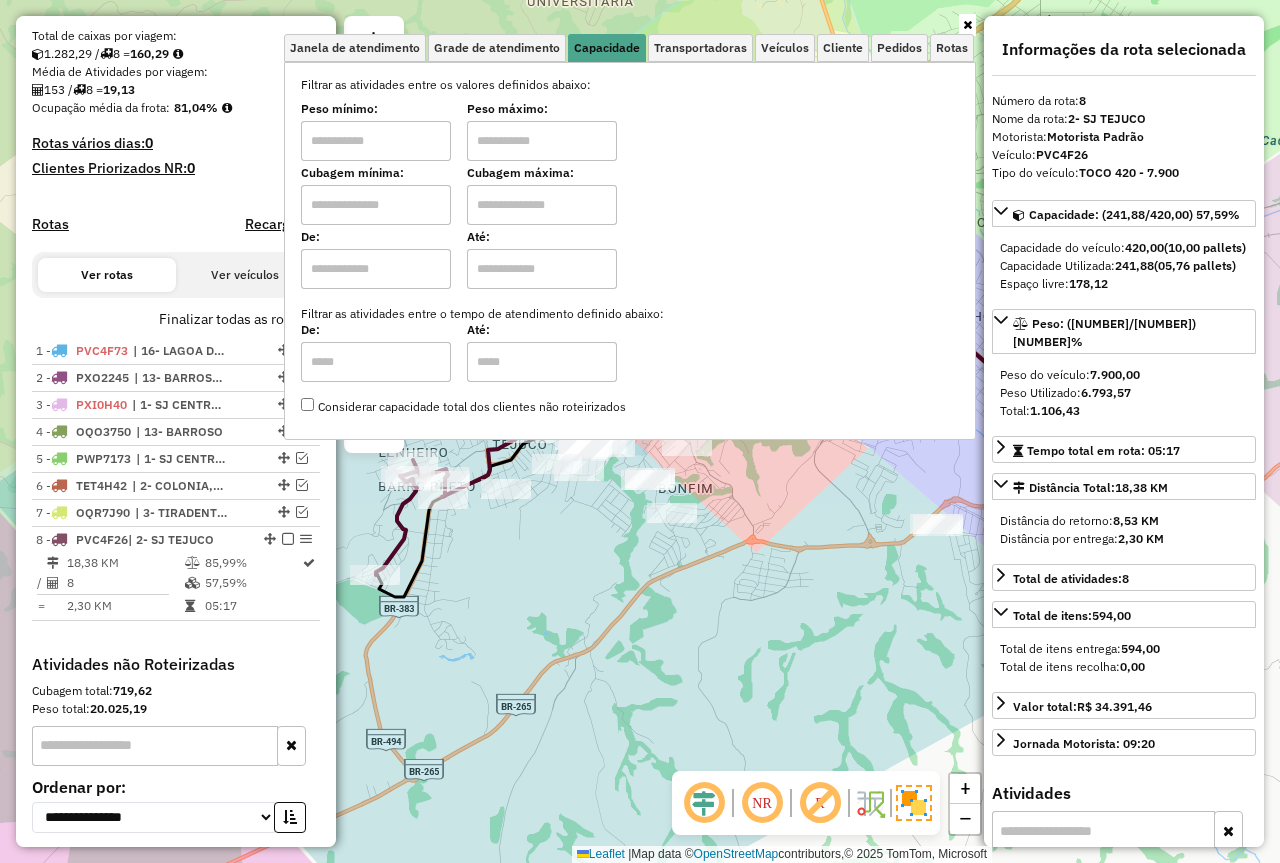 click at bounding box center [376, 141] 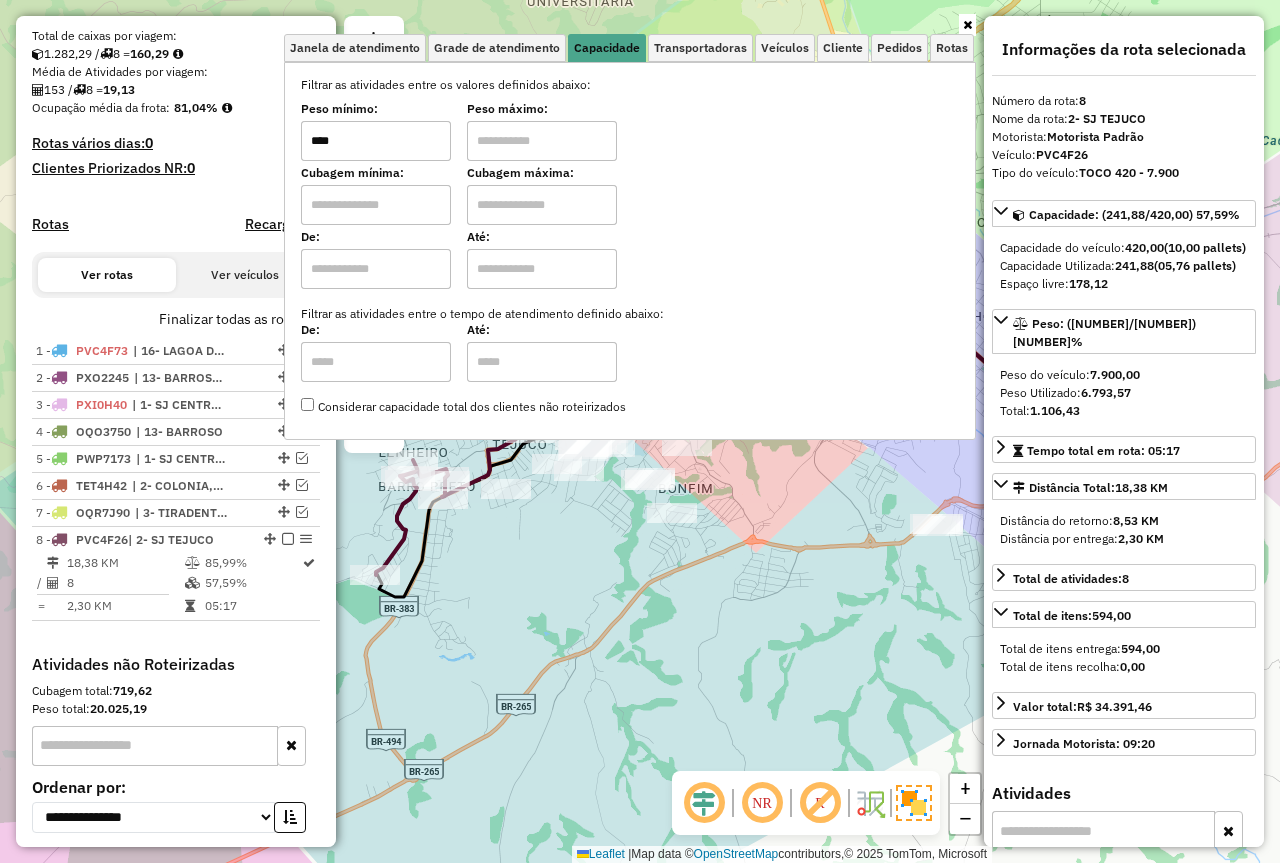 type on "****" 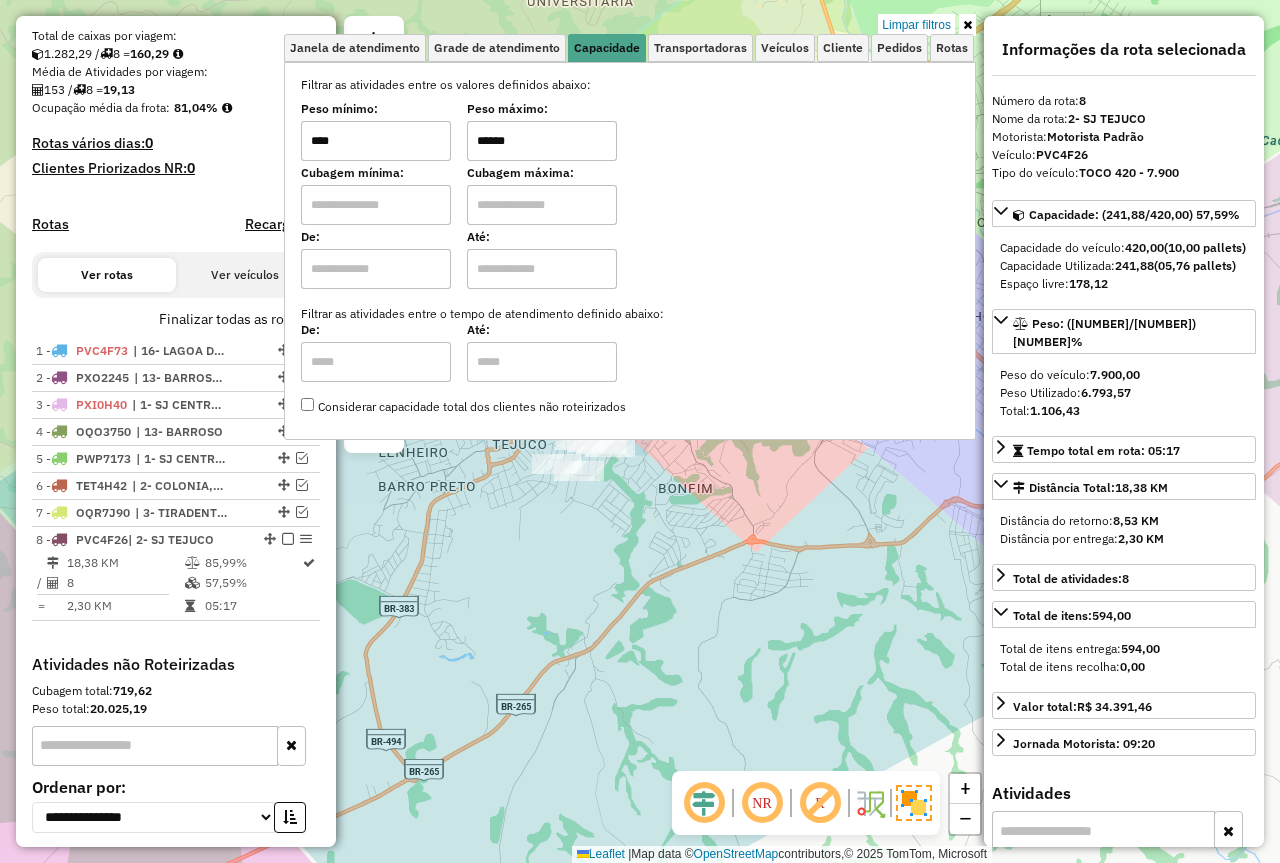 drag, startPoint x: 549, startPoint y: 149, endPoint x: 437, endPoint y: 135, distance: 112.871605 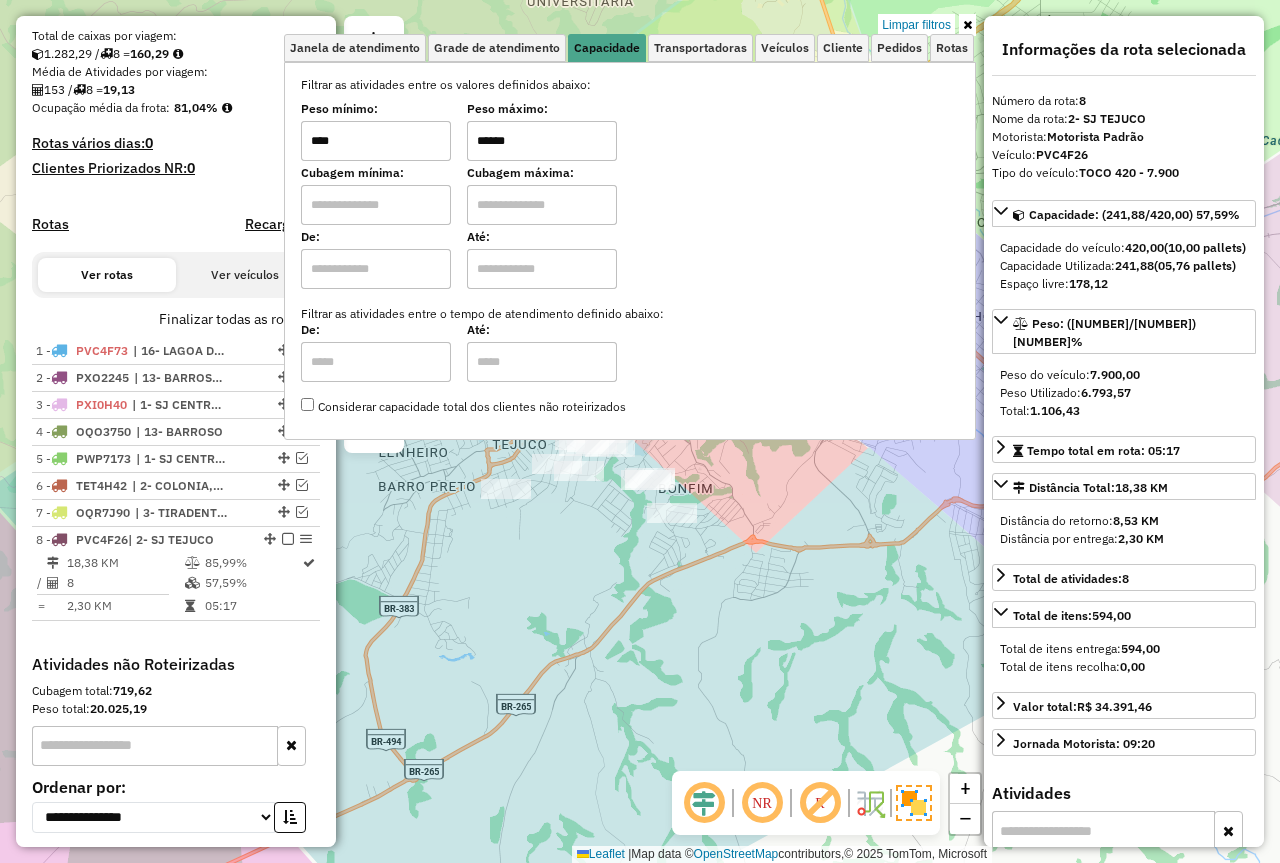 type on "******" 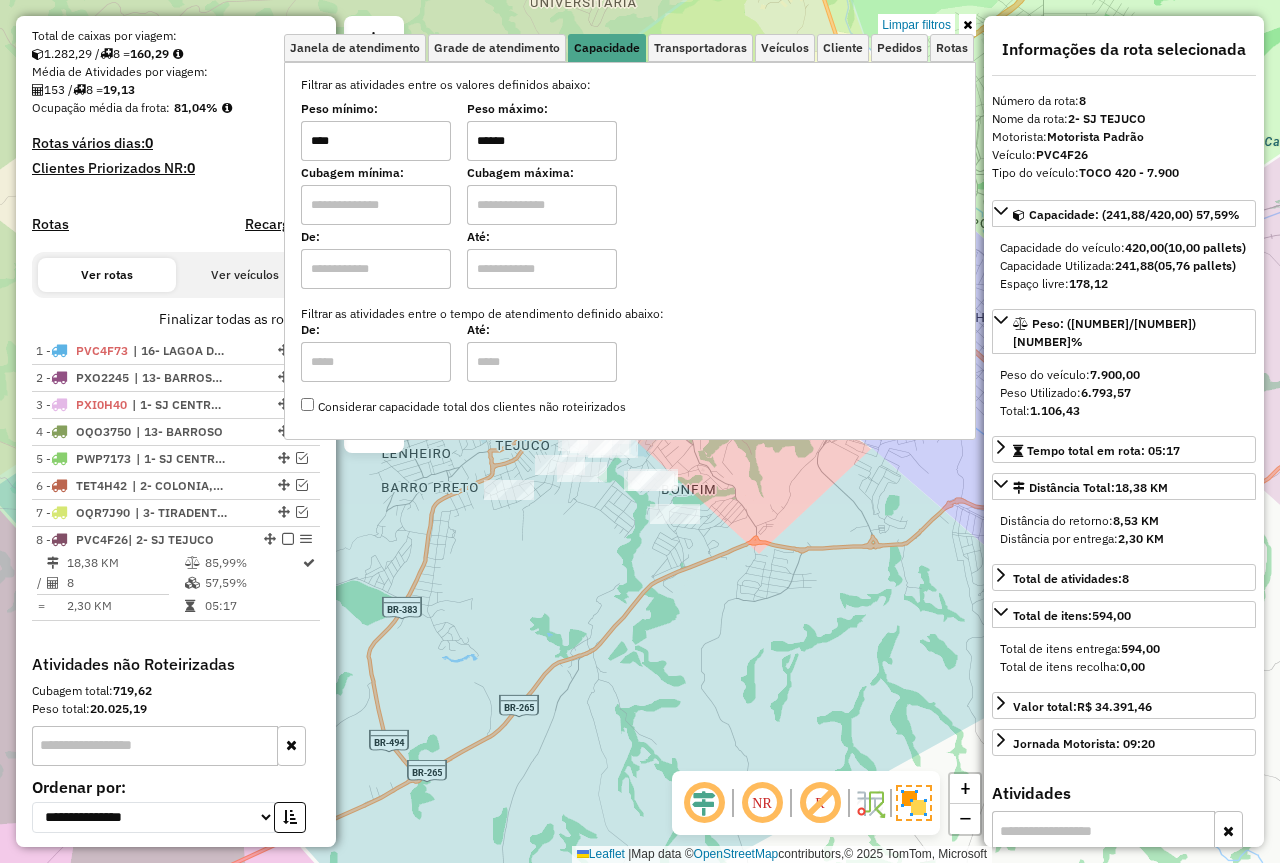 click on "Limpar filtros Janela de atendimento Grade de atendimento Capacidade Transportadoras Veículos Cliente Pedidos  Rotas Selecione os dias de semana para filtrar as janelas de atendimento  Seg   Ter   Qua   Qui   Sex   Sáb   Dom  Informe o período da janela de atendimento: De: Até:  Filtrar exatamente a janela do cliente  Considerar janela de atendimento padrão  Selecione os dias de semana para filtrar as grades de atendimento  Seg   Ter   Qua   Qui   Sex   Sáb   Dom   Considerar clientes sem dia de atendimento cadastrado  Clientes fora do dia de atendimento selecionado Filtrar as atividades entre os valores definidos abaixo:  Peso mínimo:  ****  Peso máximo:  ******  Cubagem mínima:   Cubagem máxima:   De:   Até:  Filtrar as atividades entre o tempo de atendimento definido abaixo:  De:   Até:   Considerar capacidade total dos clientes não roteirizados Transportadora: Selecione um ou mais itens Tipo de veículo: Selecione um ou mais itens Veículo: Selecione um ou mais itens Motorista: Nome: Rótulo:" 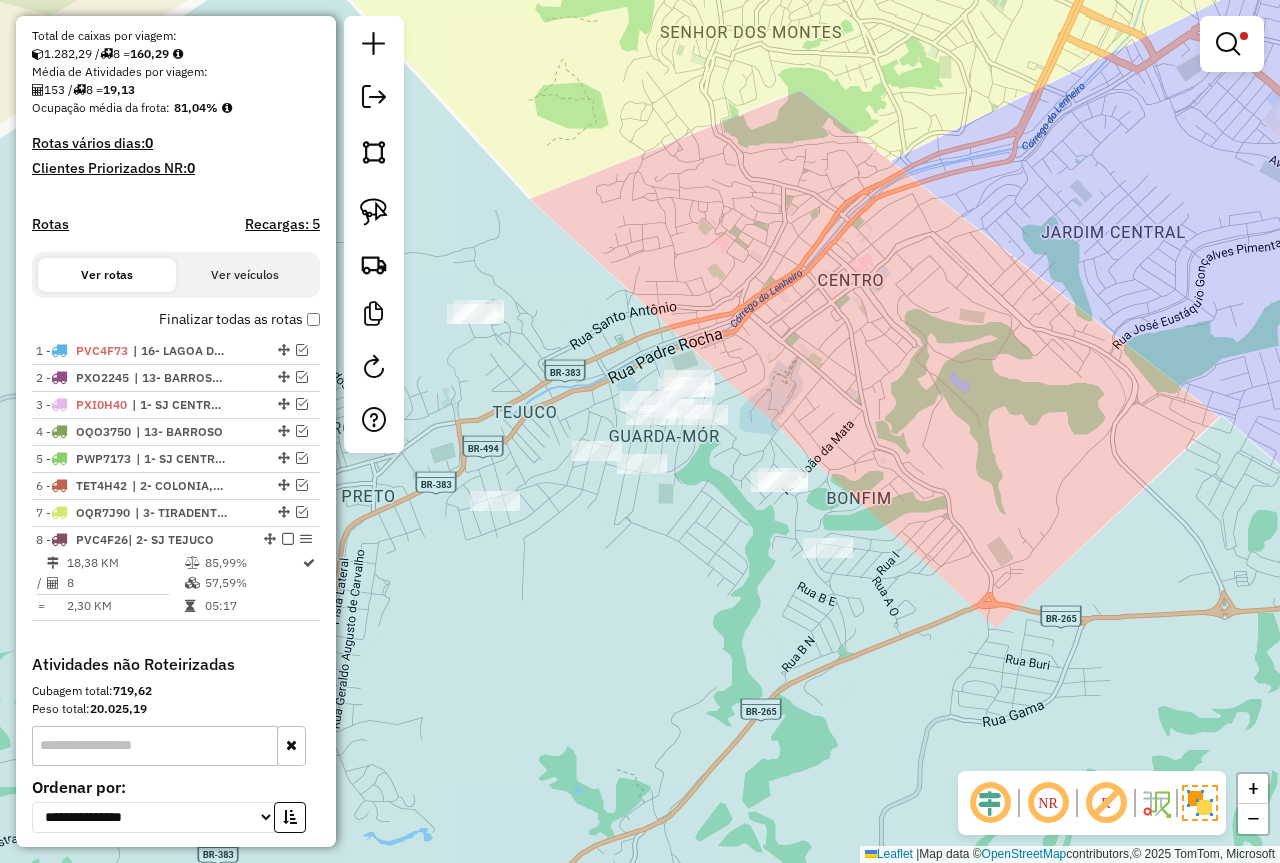 drag, startPoint x: 670, startPoint y: 546, endPoint x: 696, endPoint y: 546, distance: 26 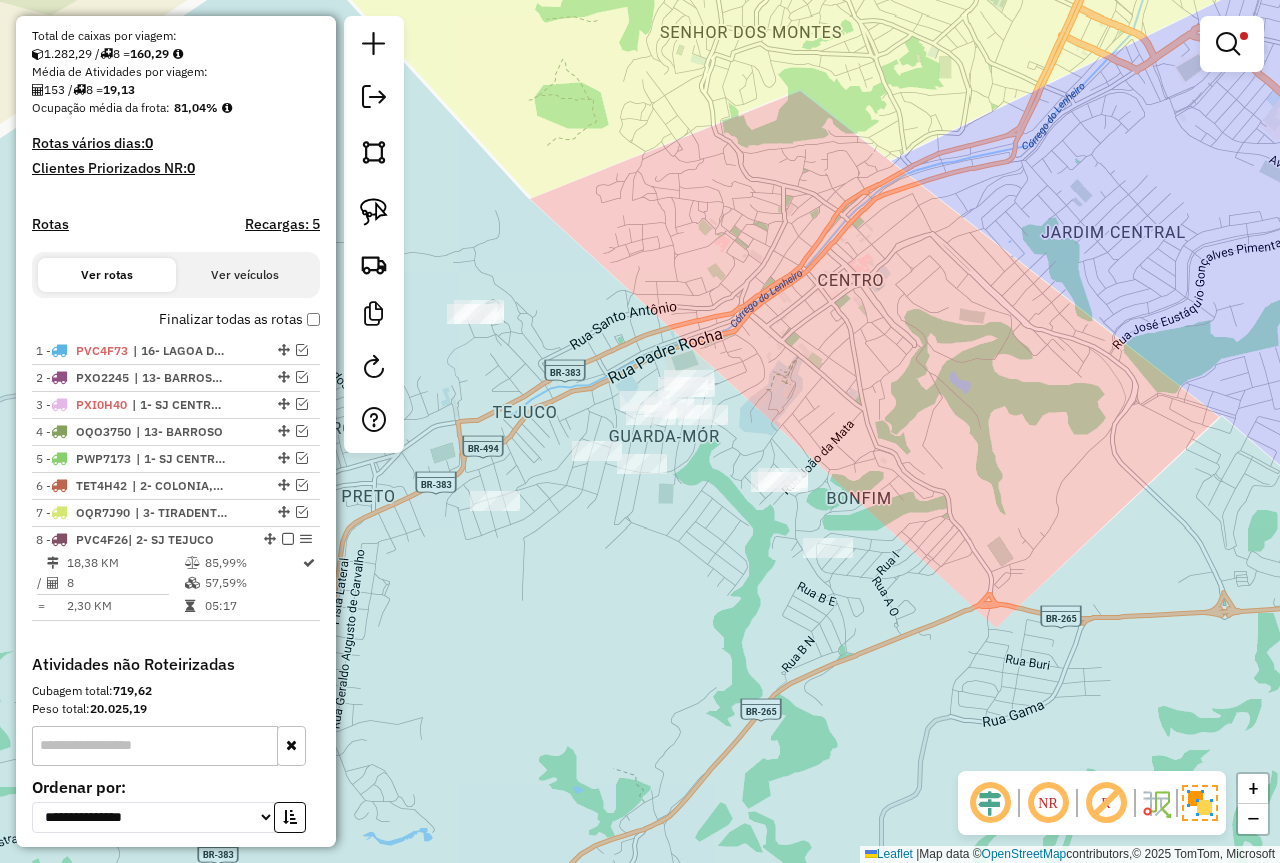 drag, startPoint x: 382, startPoint y: 210, endPoint x: 481, endPoint y: 277, distance: 119.54079 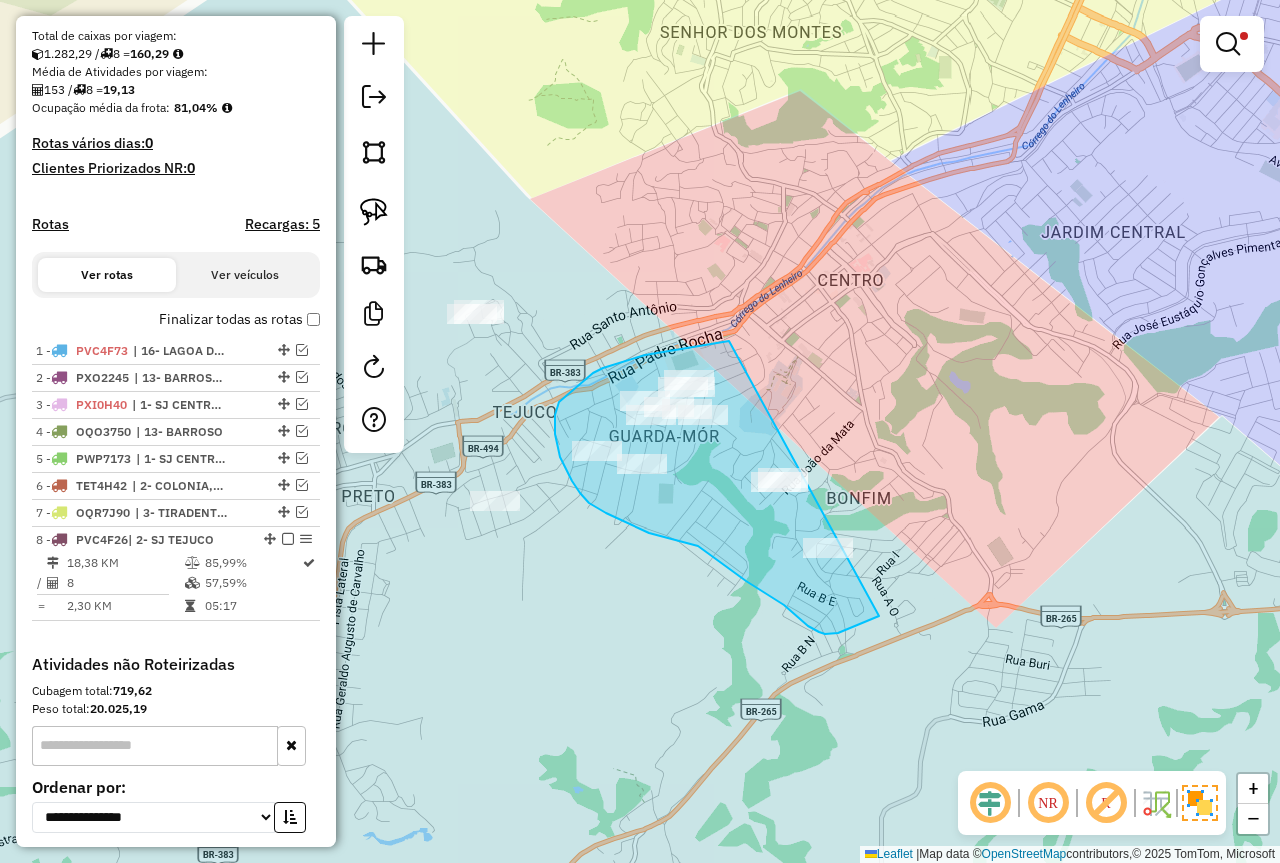 drag, startPoint x: 729, startPoint y: 341, endPoint x: 889, endPoint y: 480, distance: 211.94576 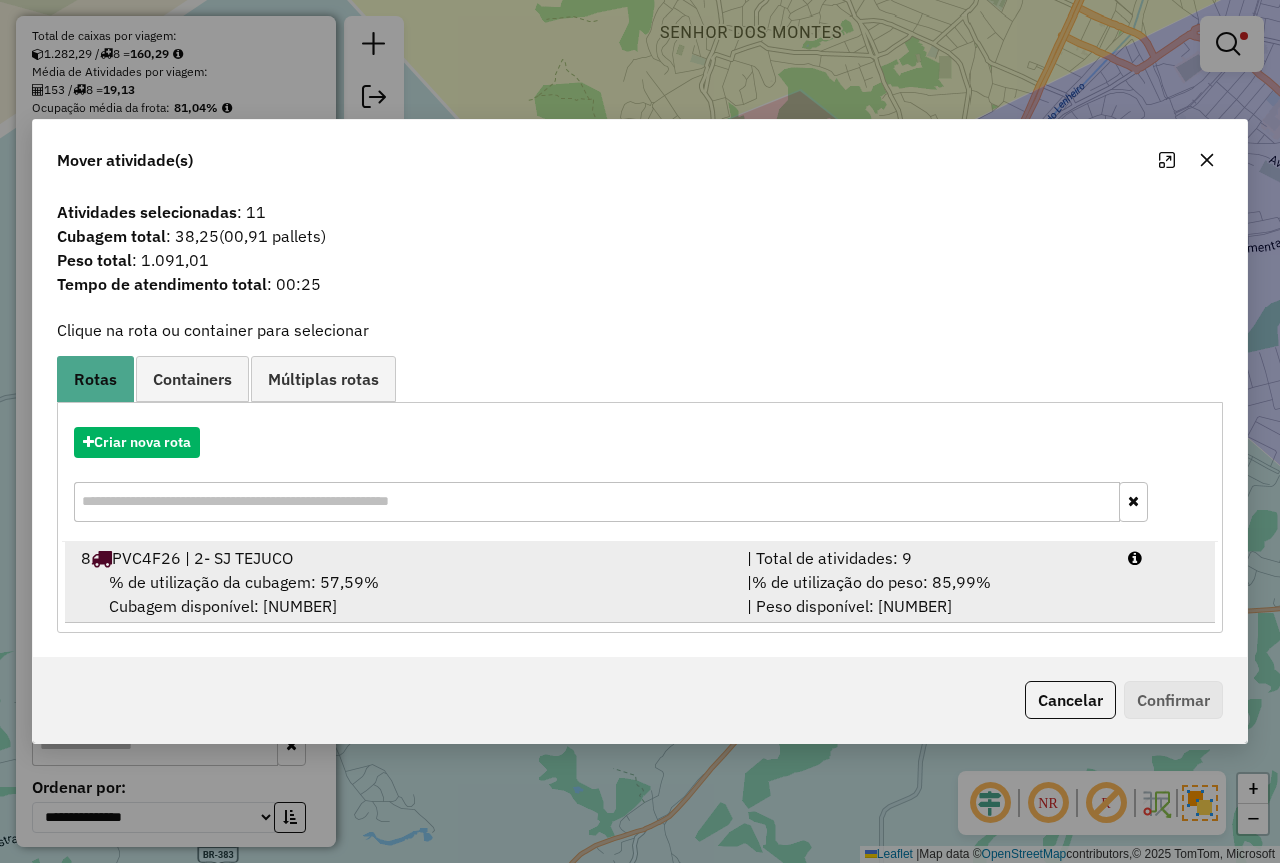click on "8  PVC4F26 | 2- SJ TEJUCO  | Total de atividades: 9  % de utilização da cubagem: 57,59%  Cubagem disponível: 178,12   |  % de utilização do peso: 85,99%  | Peso disponível: 1.106,43" at bounding box center (640, 582) 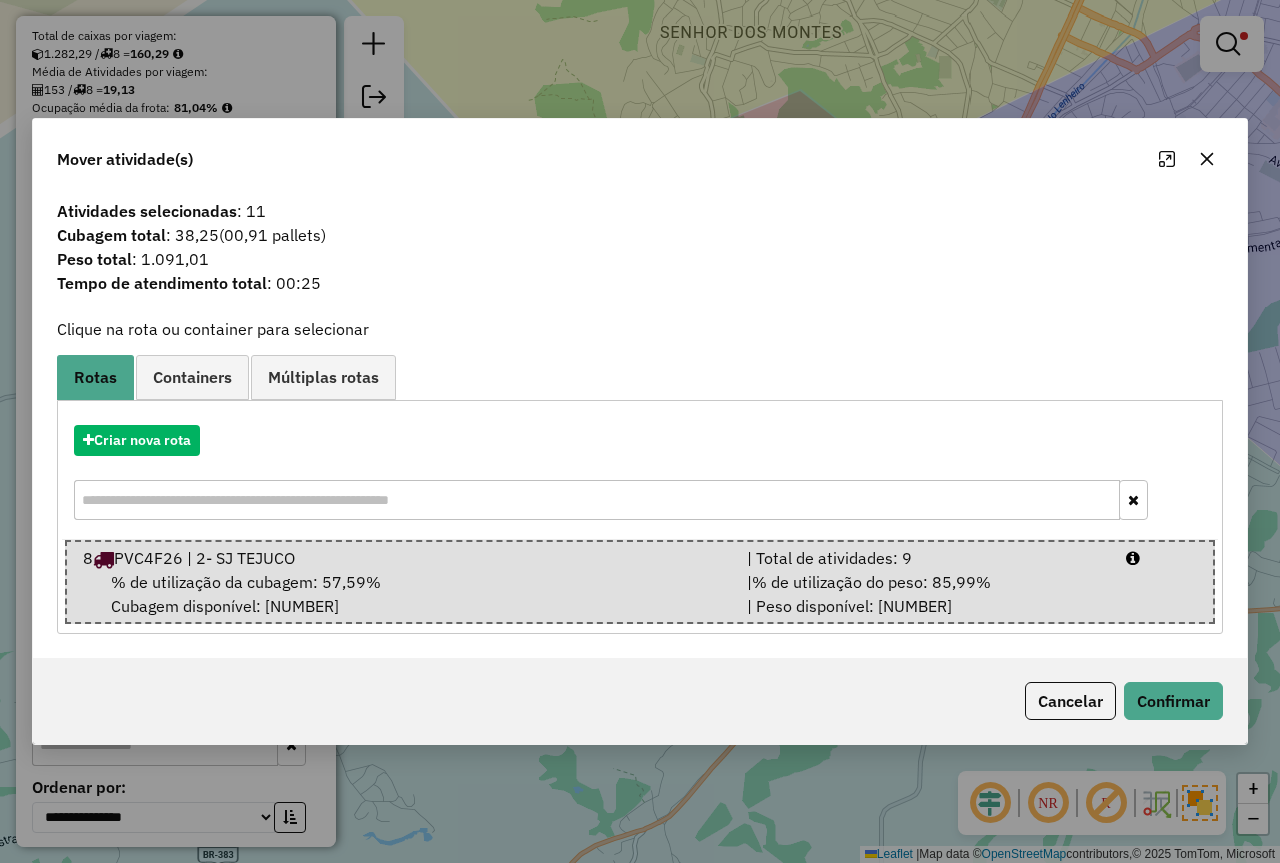 click on "Cancelar   Confirmar" 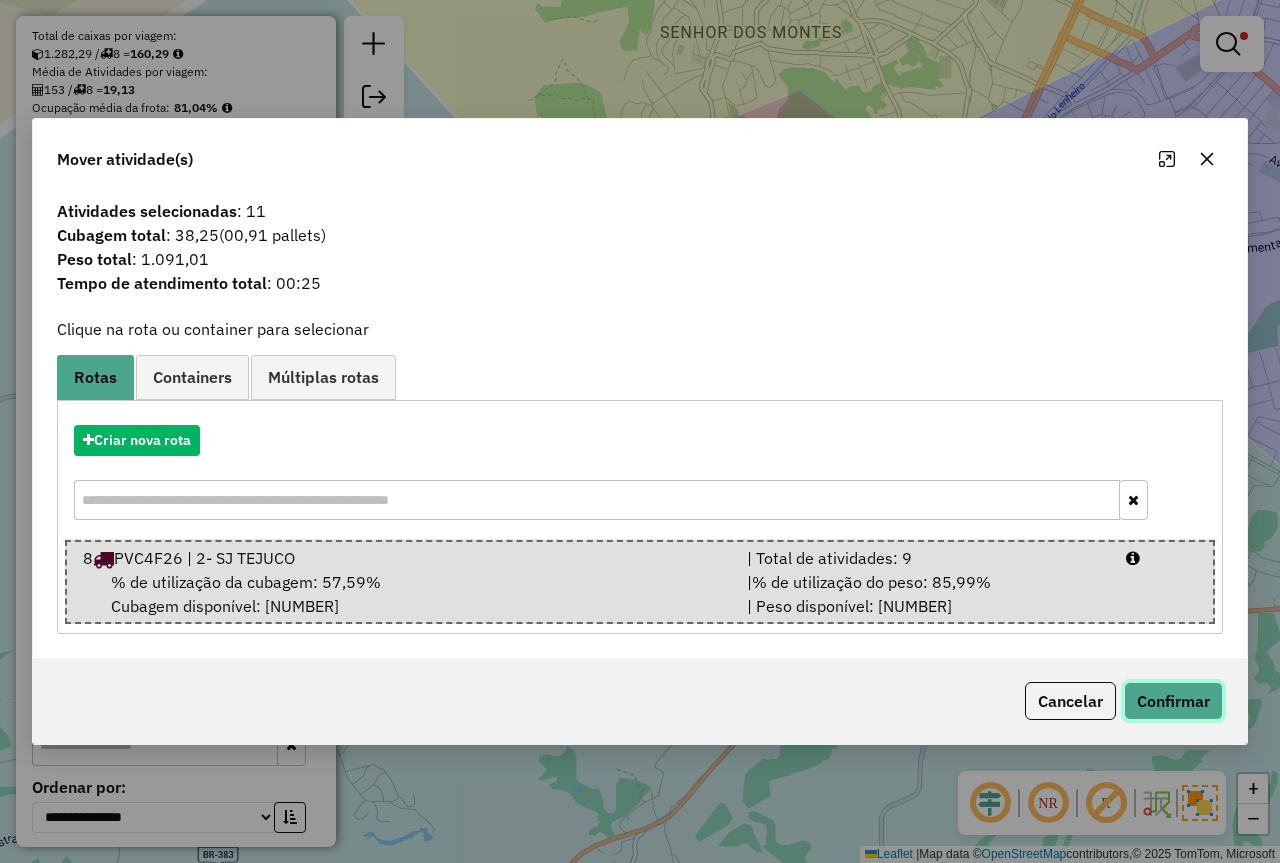 click on "Confirmar" 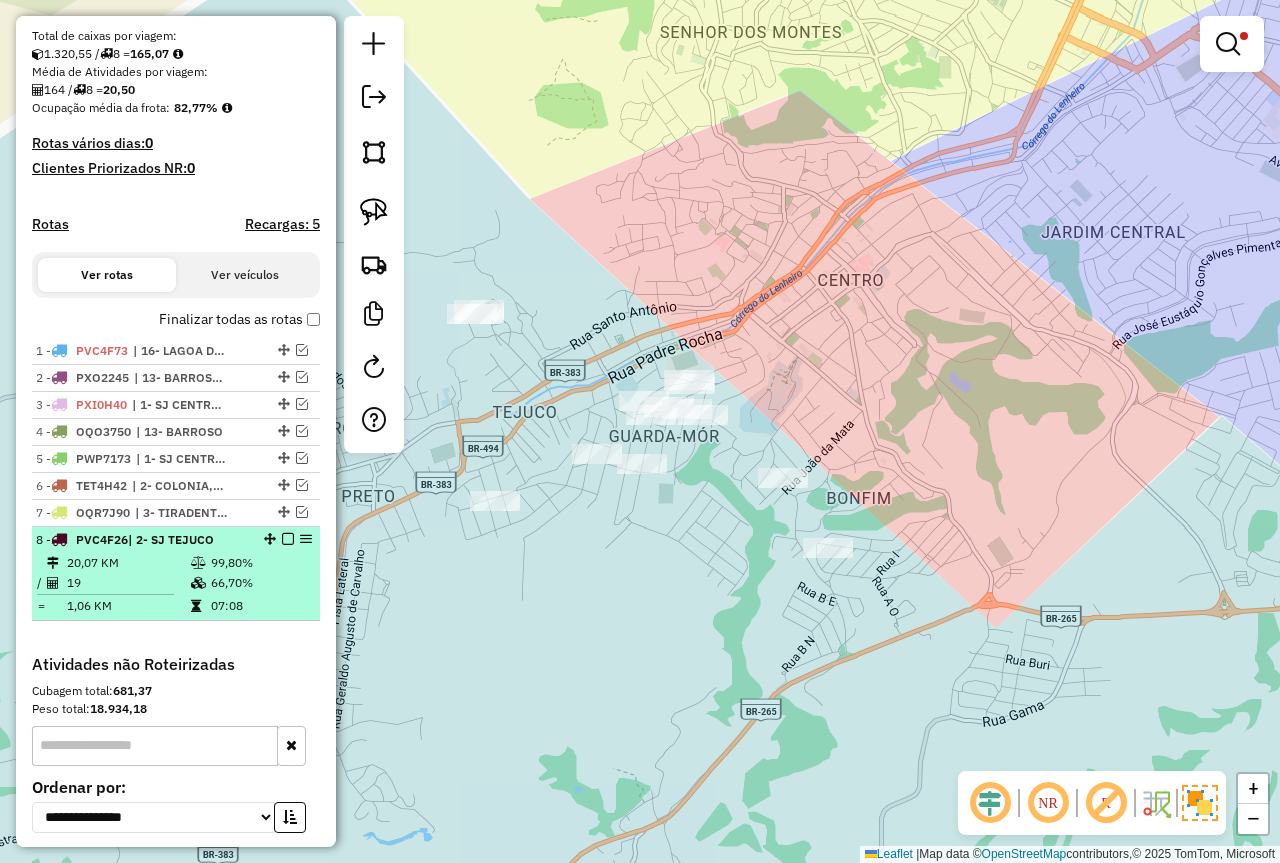 click on "66,70%" at bounding box center (260, 583) 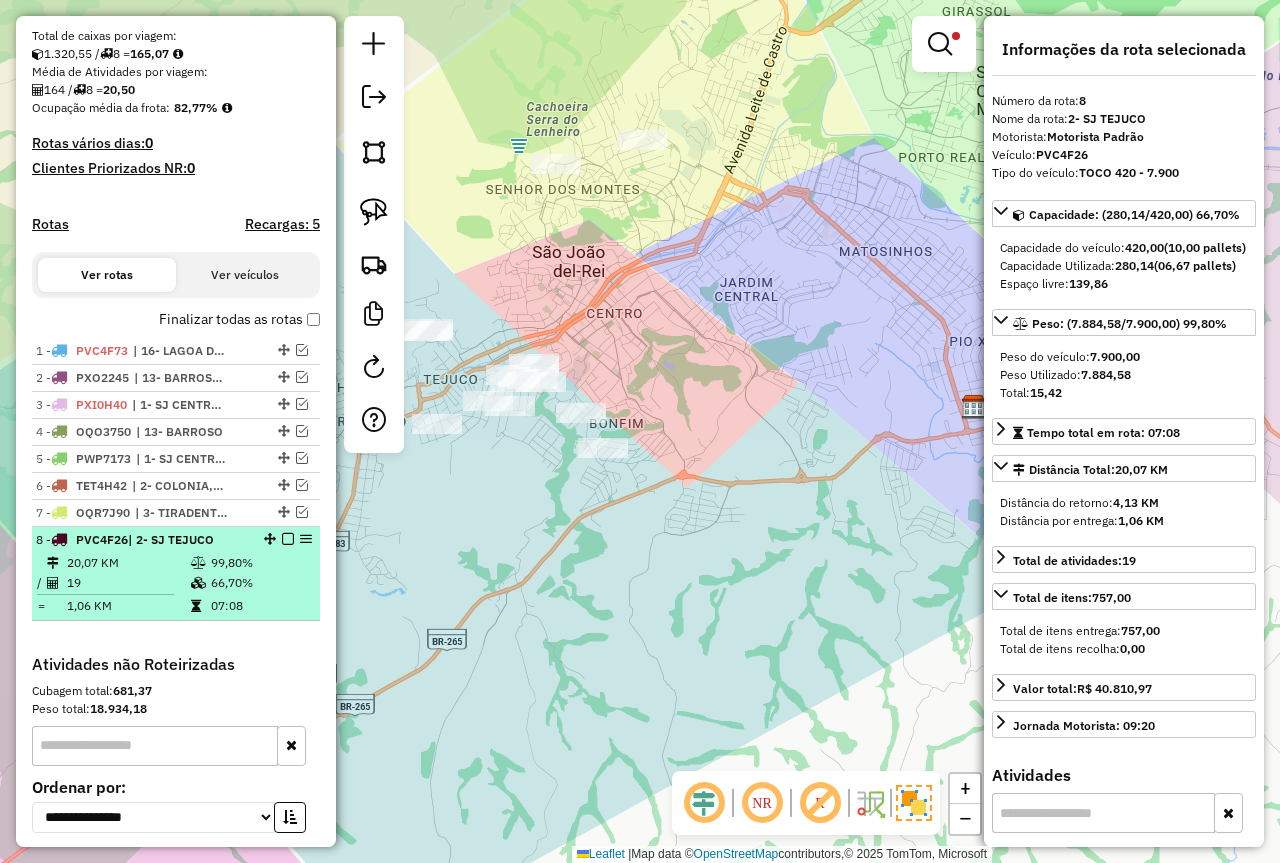 click at bounding box center [288, 539] 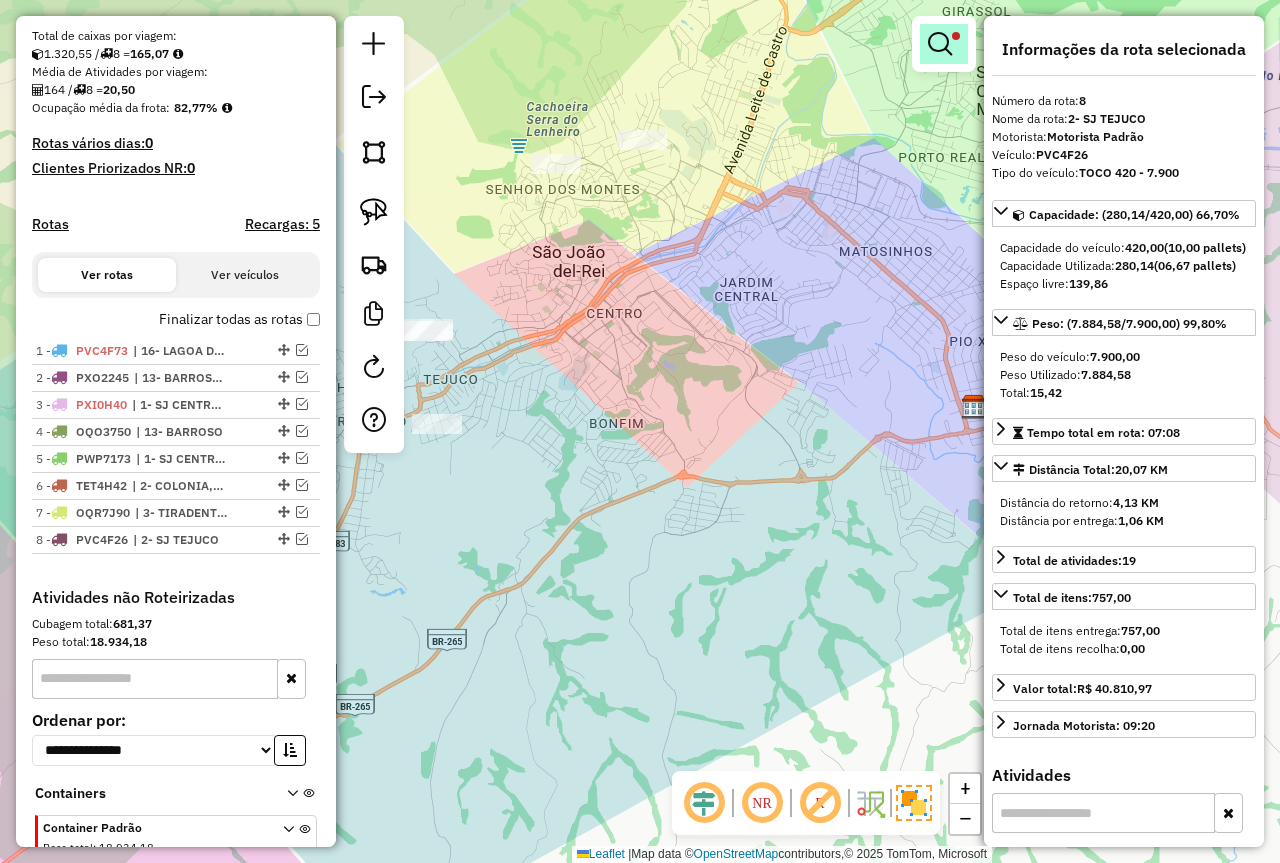 click at bounding box center [940, 44] 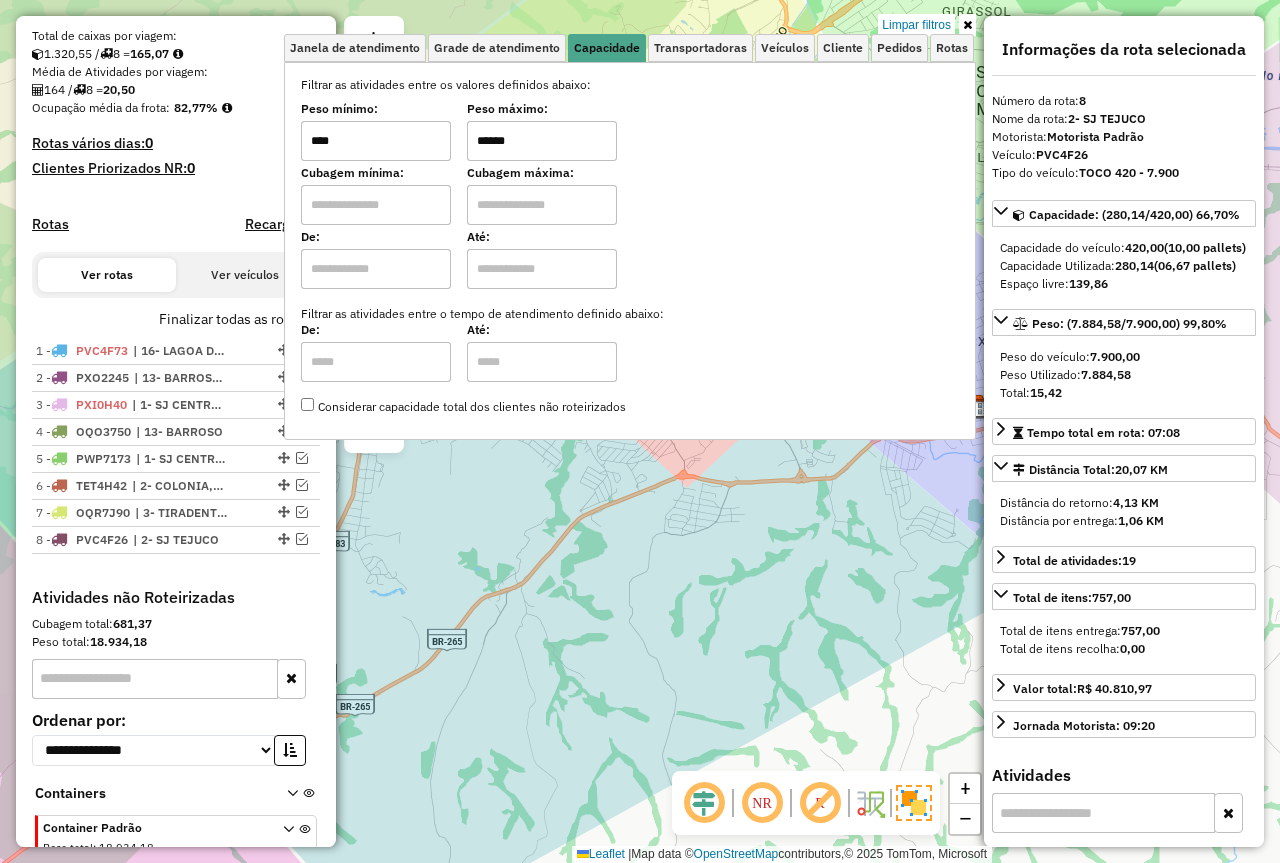 drag, startPoint x: 573, startPoint y: 130, endPoint x: 262, endPoint y: 210, distance: 321.12457 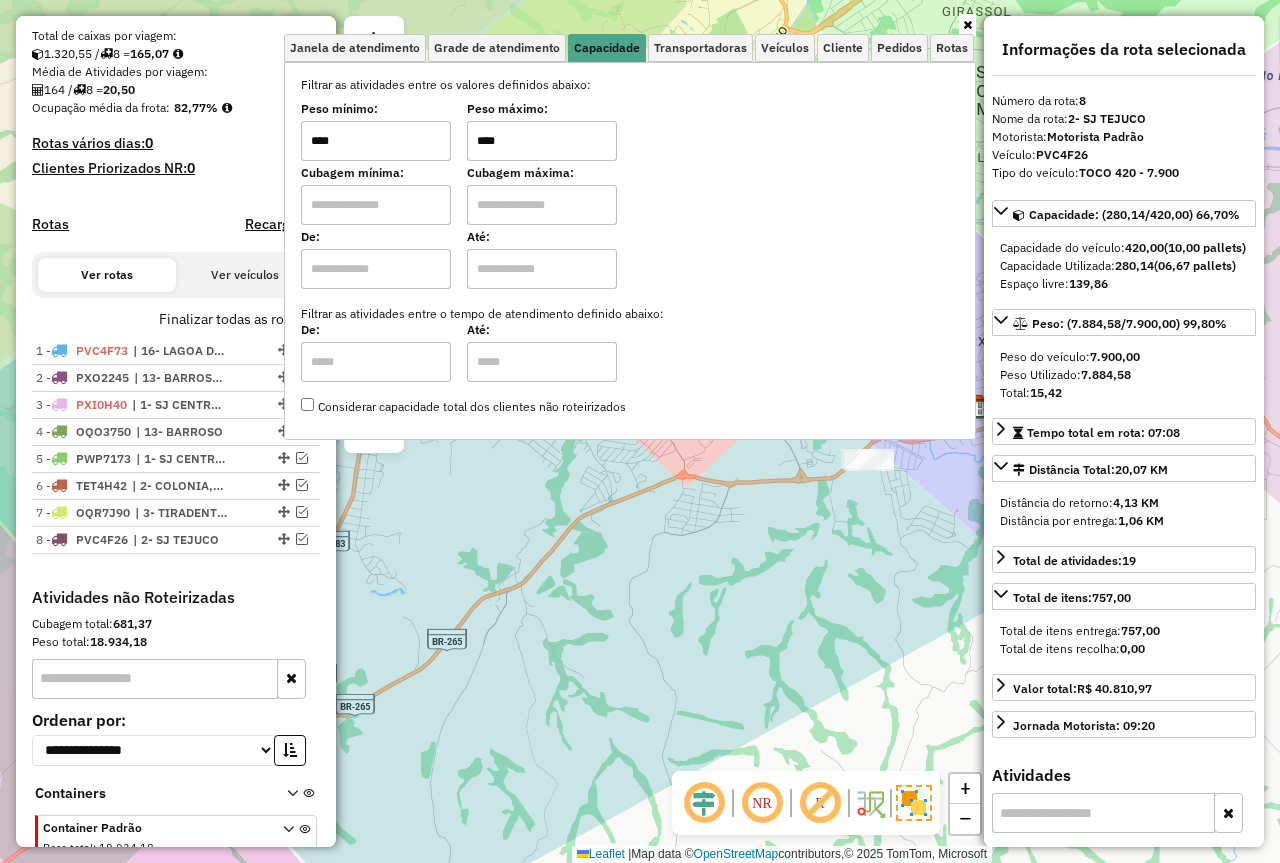 type on "****" 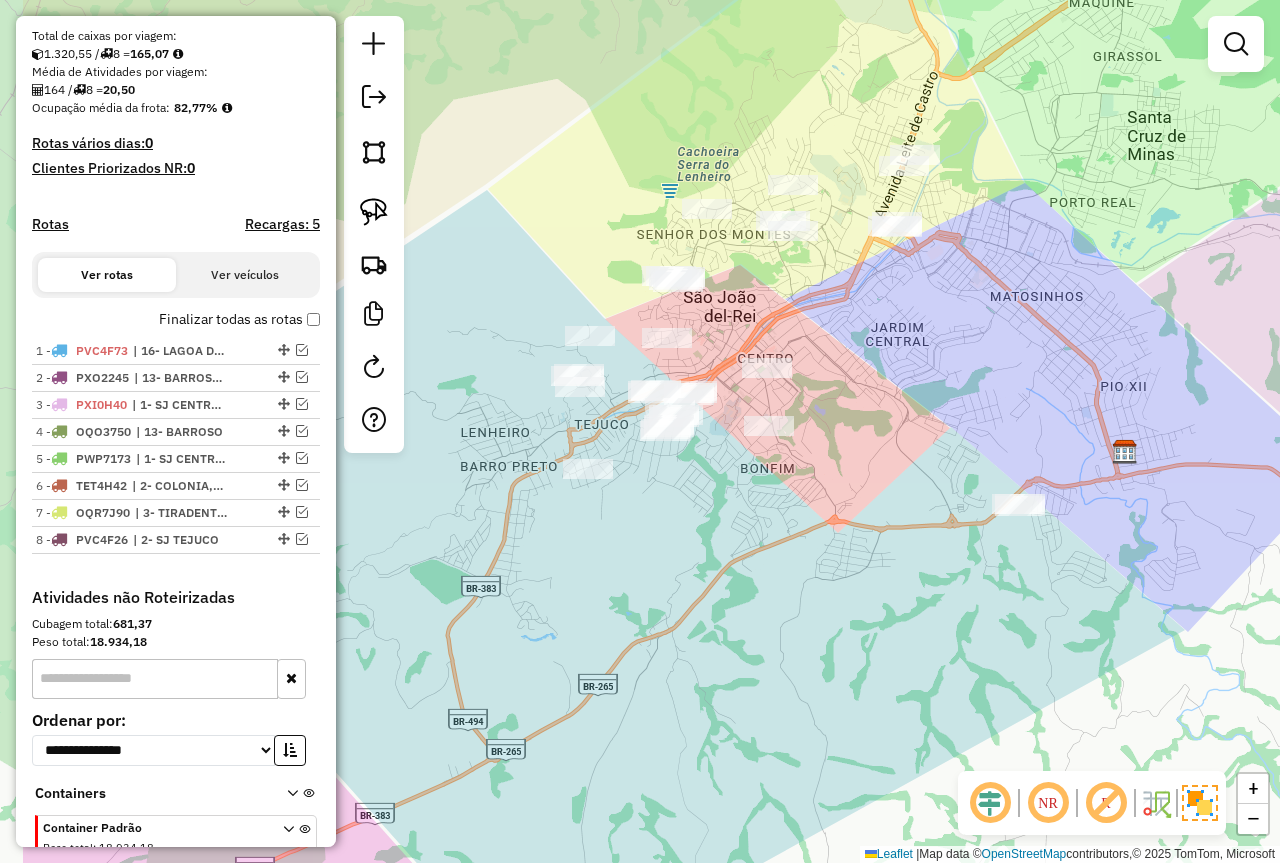drag, startPoint x: 647, startPoint y: 497, endPoint x: 743, endPoint y: 527, distance: 100.57833 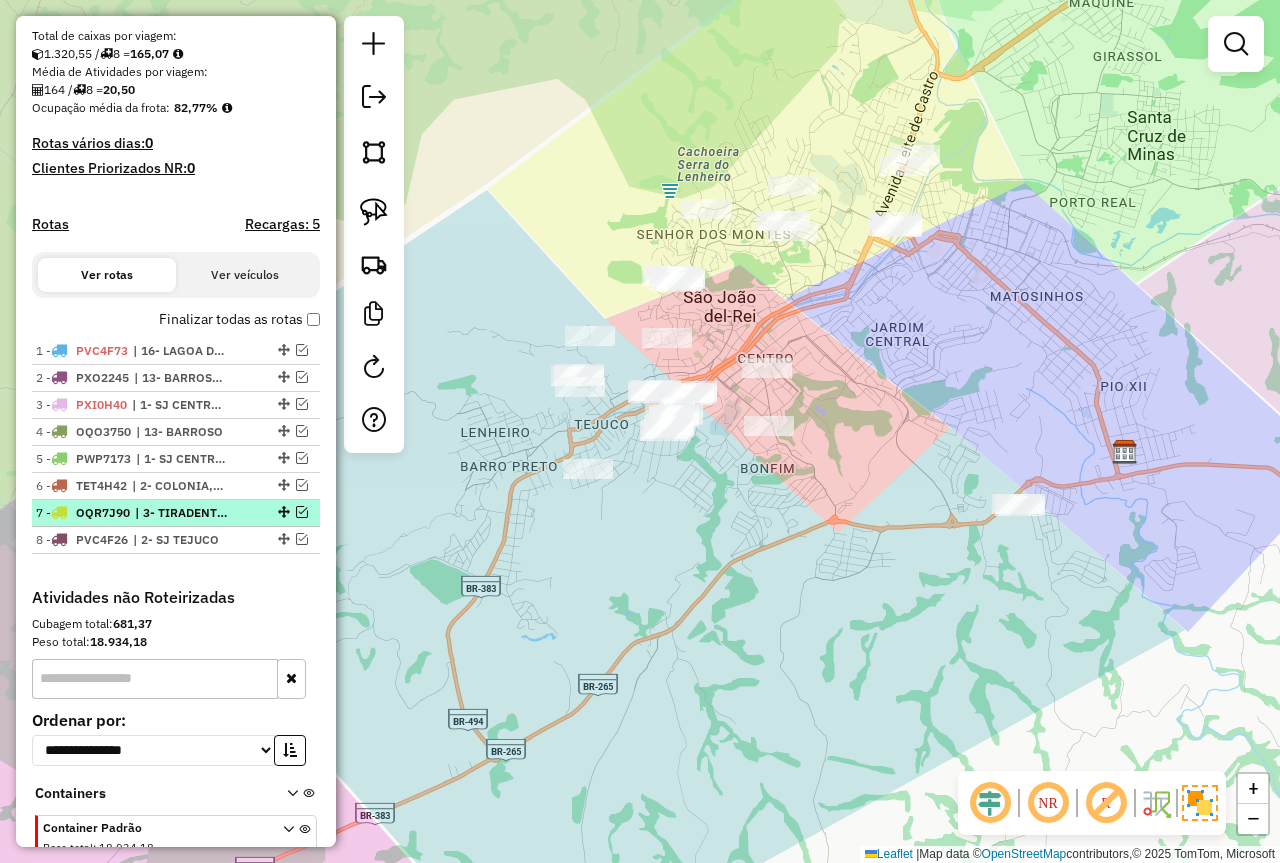 click at bounding box center [302, 512] 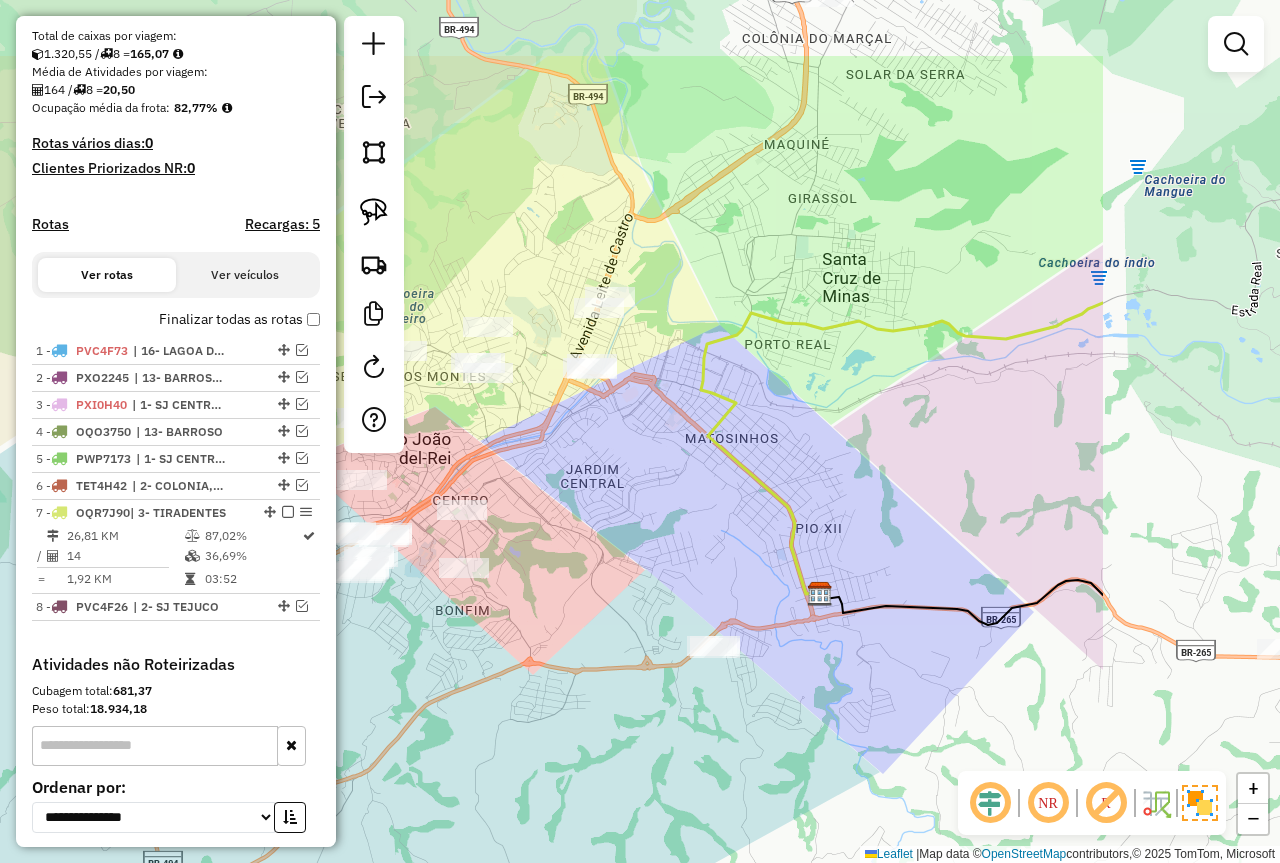 drag, startPoint x: 1041, startPoint y: 335, endPoint x: 748, endPoint y: 477, distance: 325.59637 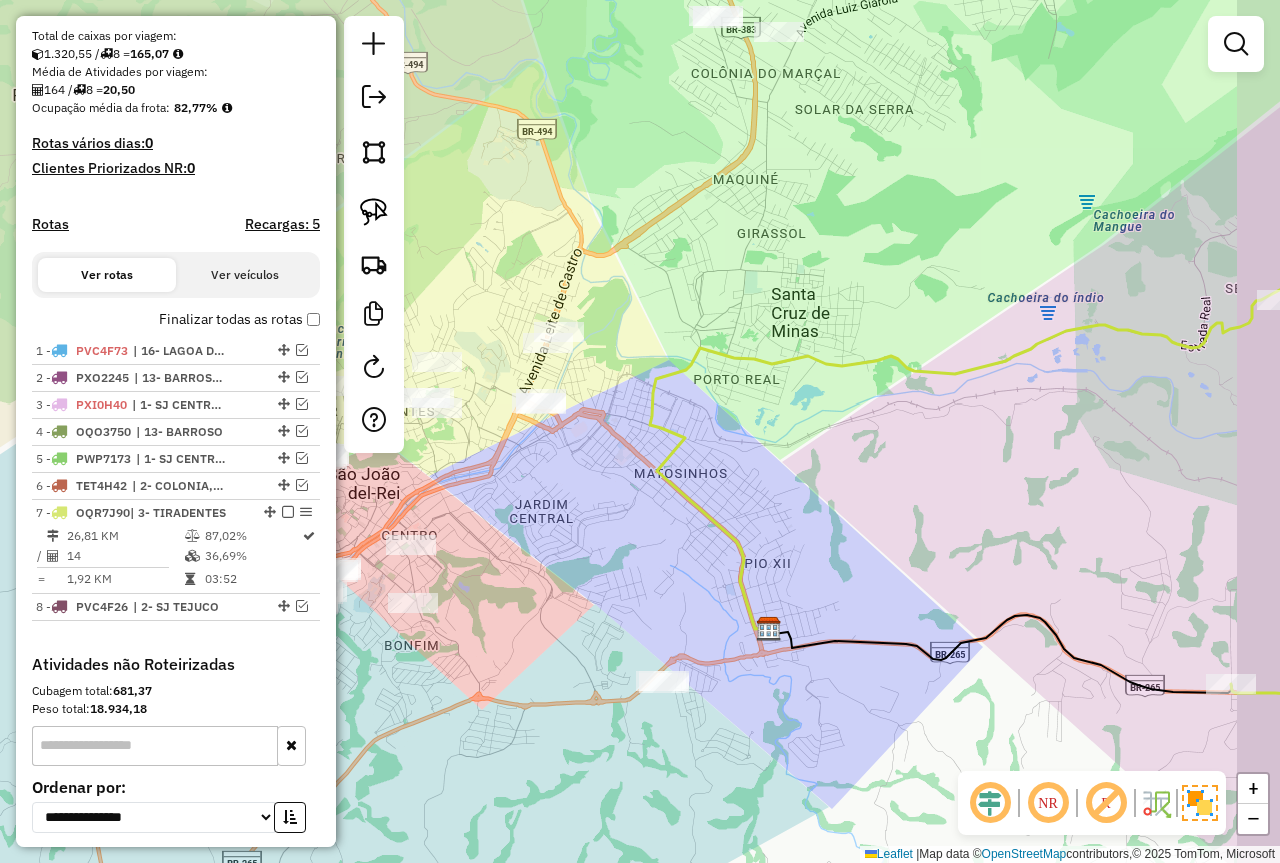 drag, startPoint x: 771, startPoint y: 389, endPoint x: 505, endPoint y: 515, distance: 294.33313 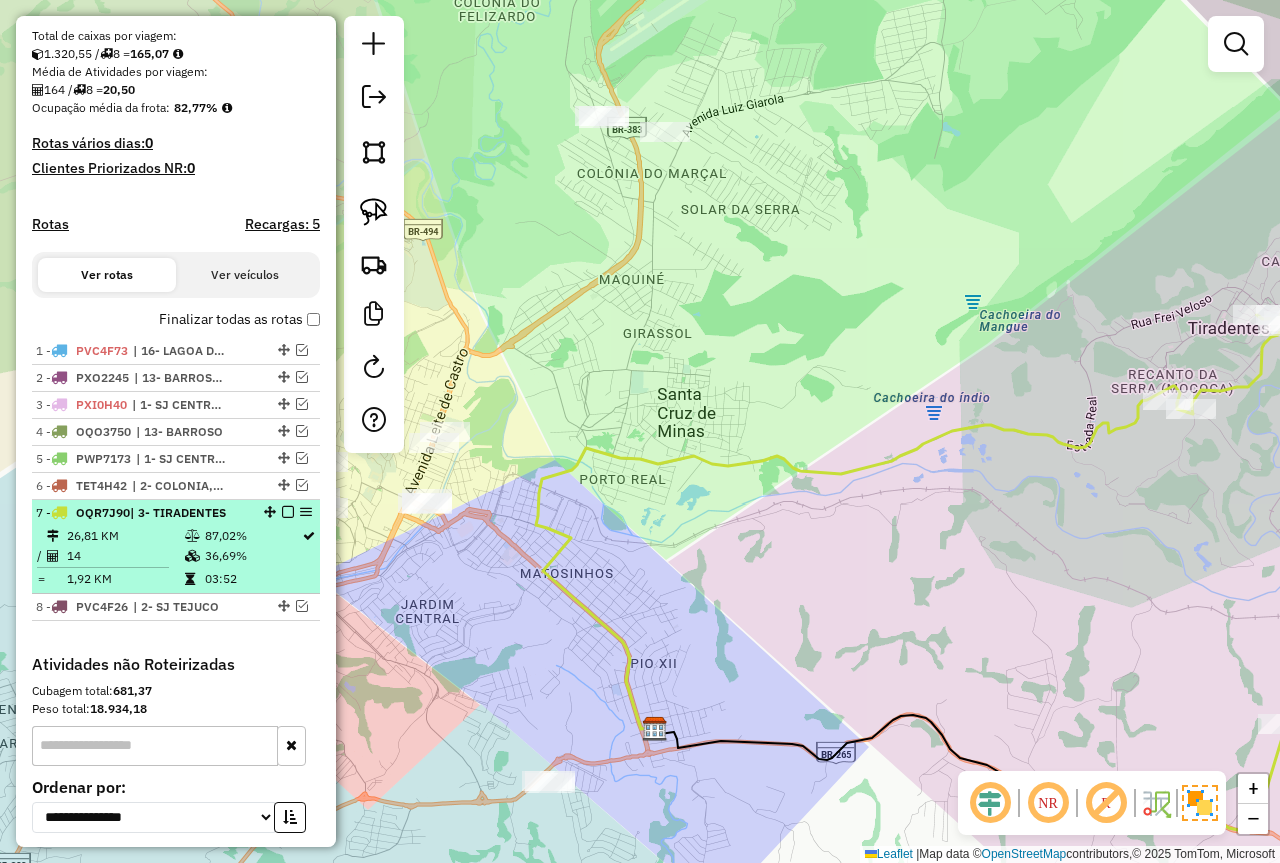 click on "14" at bounding box center [125, 556] 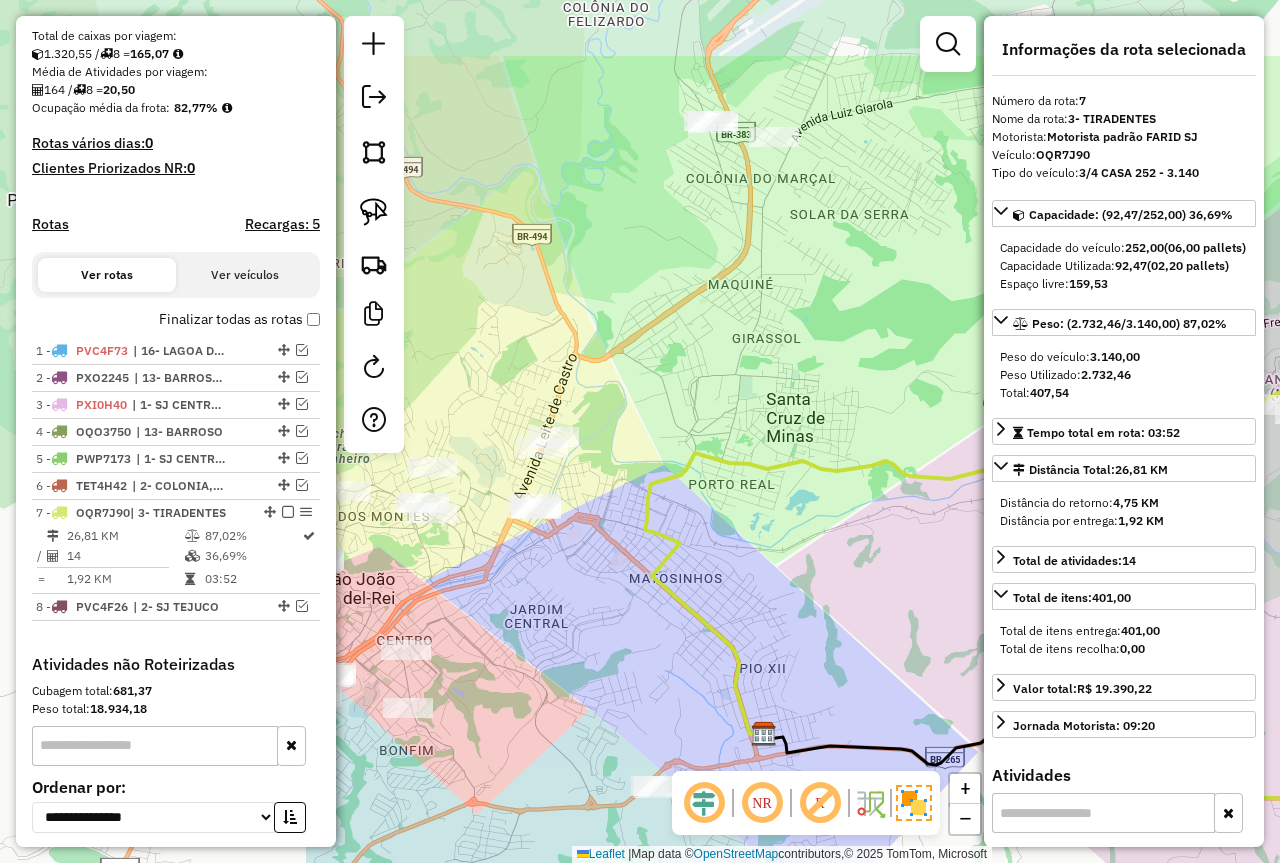 drag, startPoint x: 508, startPoint y: 493, endPoint x: 937, endPoint y: 635, distance: 451.89047 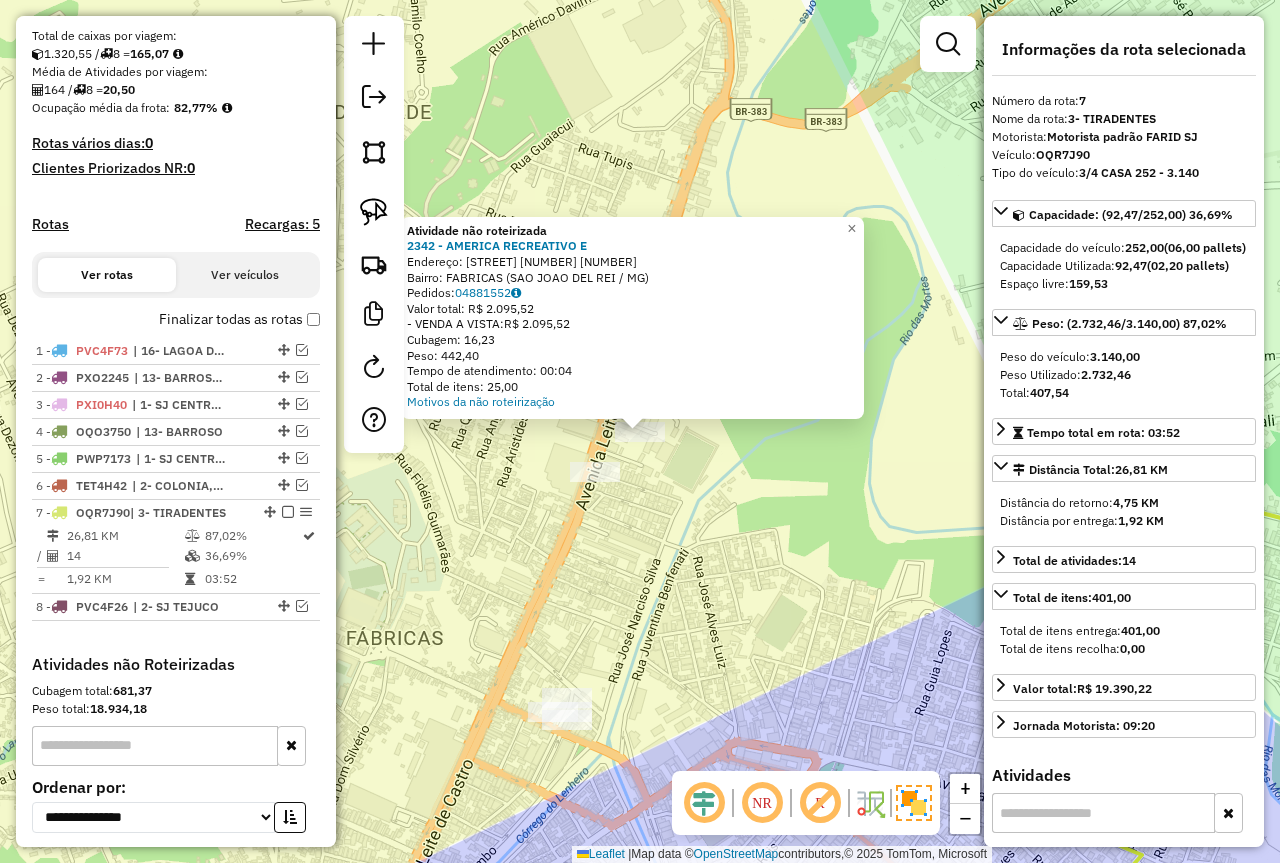 click 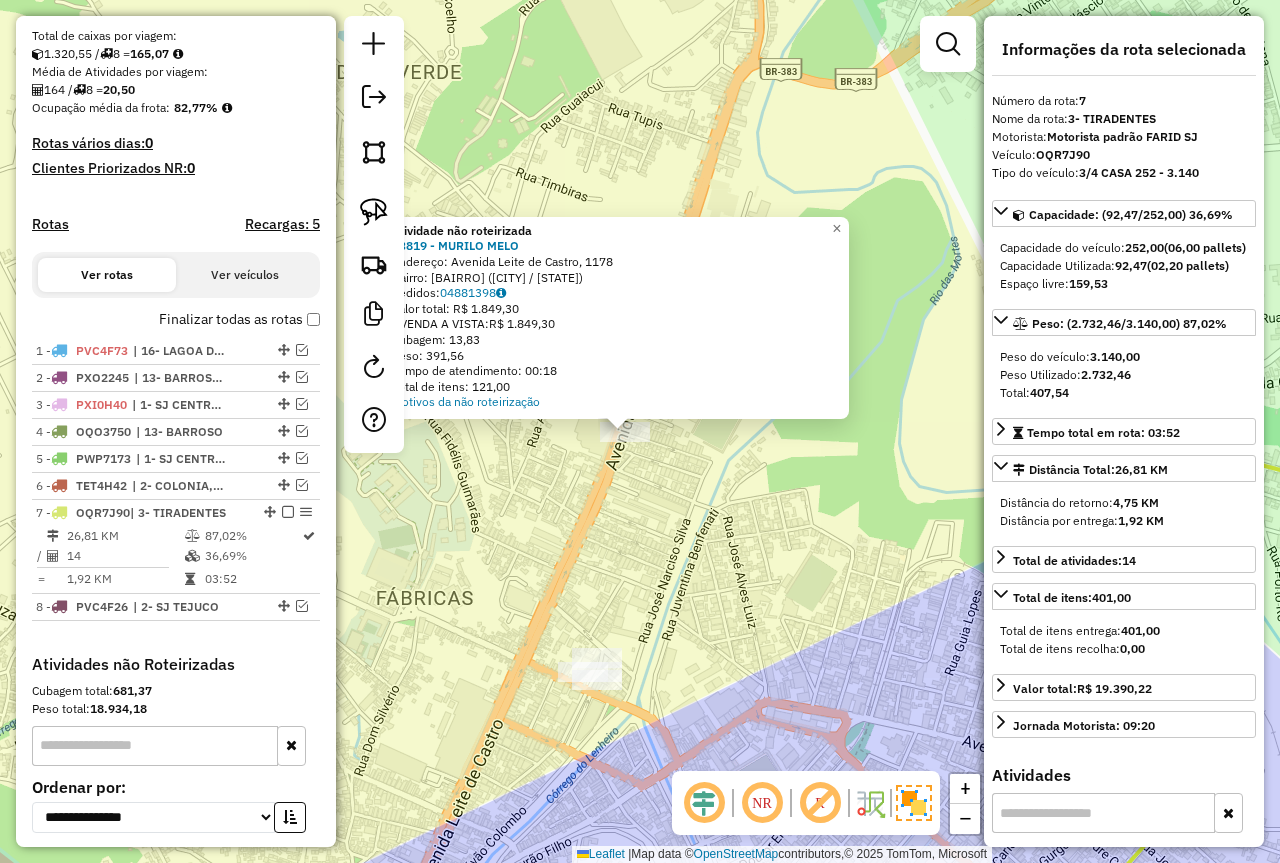 drag, startPoint x: 901, startPoint y: 544, endPoint x: 886, endPoint y: 544, distance: 15 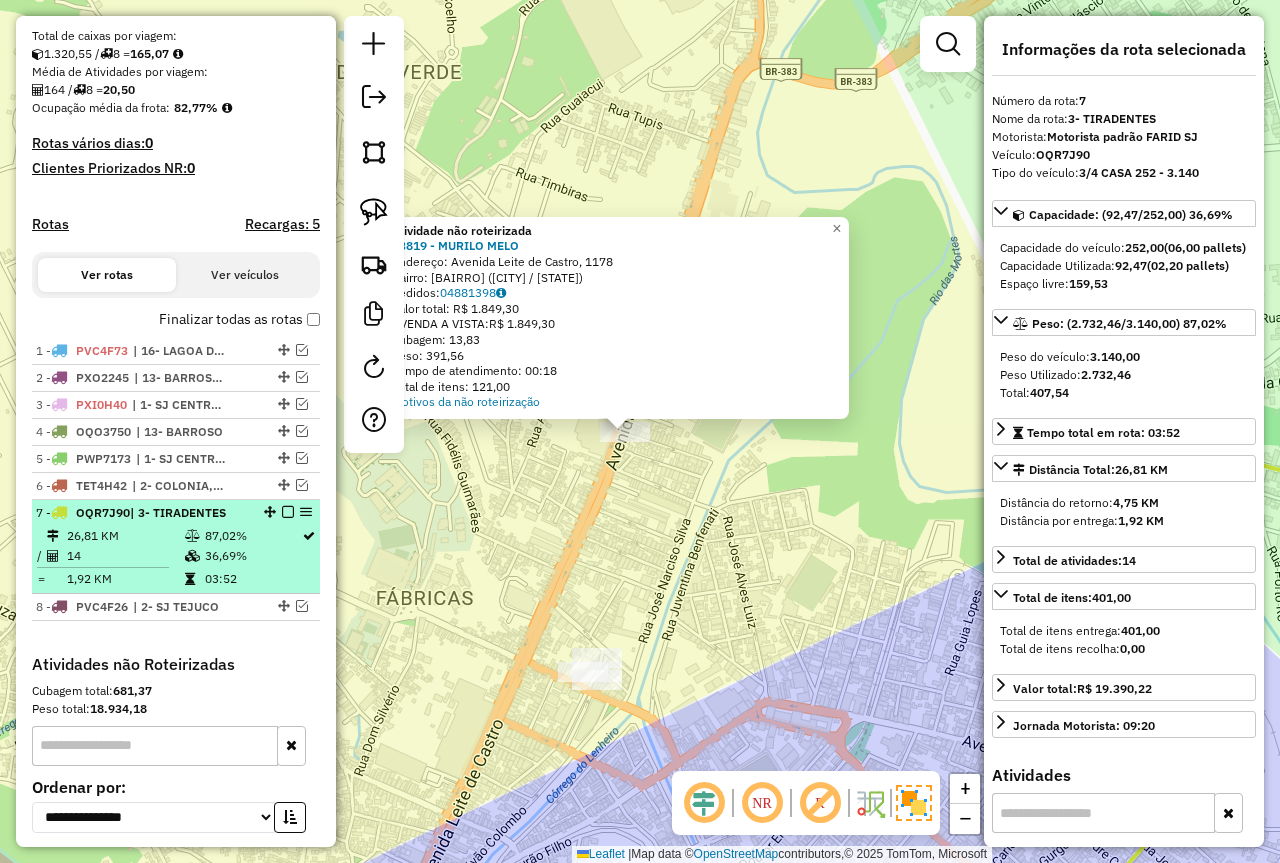 click on "87,02%" at bounding box center [252, 536] 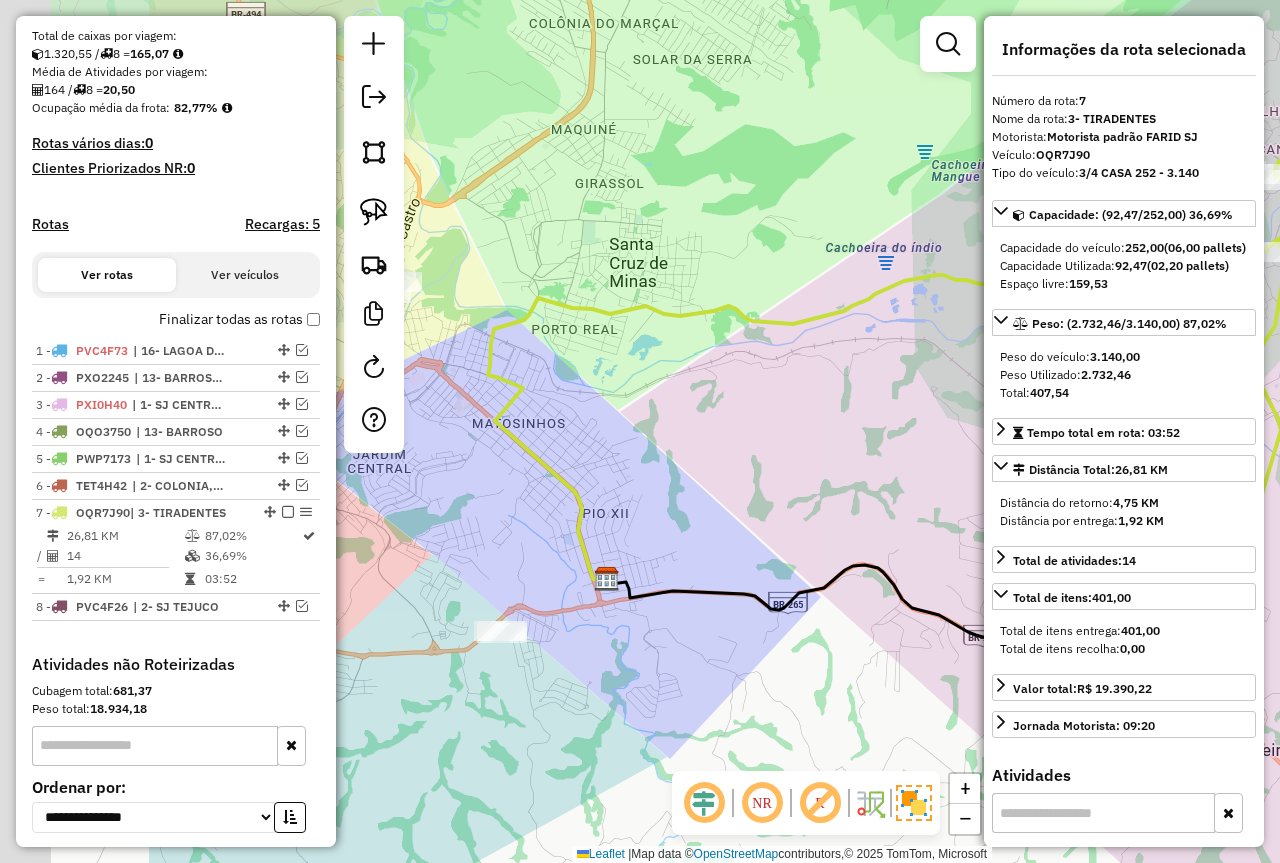 drag, startPoint x: 758, startPoint y: 521, endPoint x: 797, endPoint y: 526, distance: 39.319206 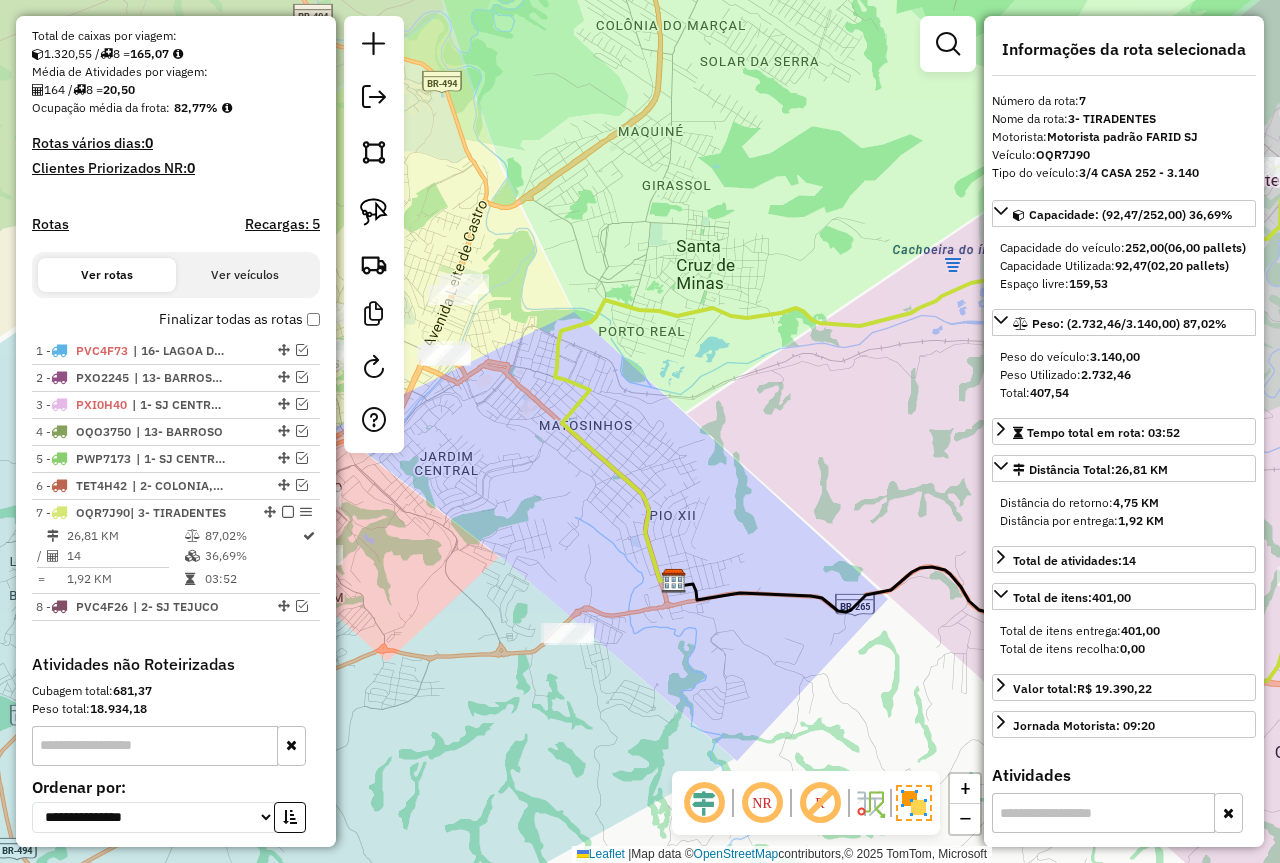 drag, startPoint x: 804, startPoint y: 502, endPoint x: 529, endPoint y: 453, distance: 279.33133 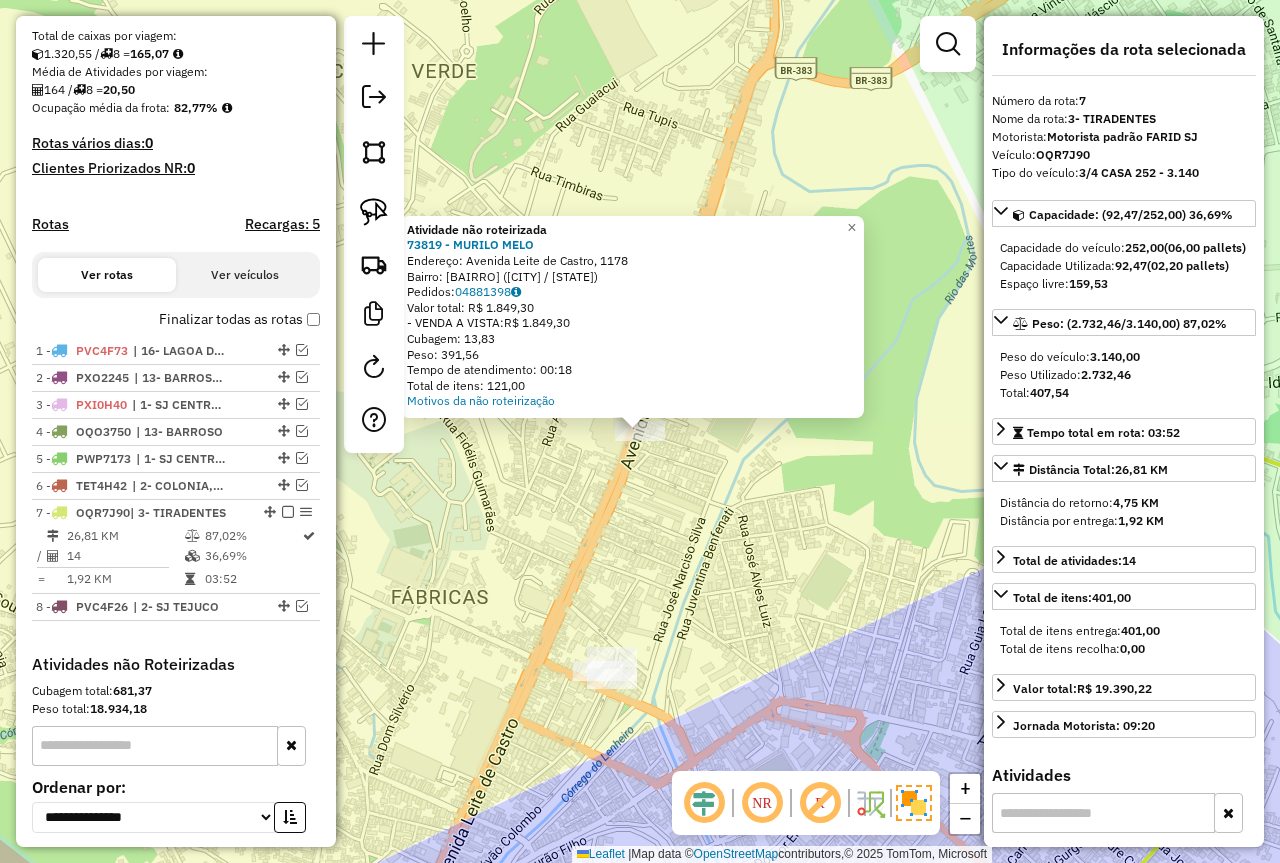 click on "Atividade não roteirizada 73819 - MURILO MELO  Endereço: Avenida Leite de Castro, 1178   Bairro: Fábricas (São João del Rei / MG)   Pedidos:  04881398   Valor total: R$ 1.849,30   - VENDA A VISTA:  R$ 1.849,30   Cubagem: 13,83   Peso: 391,56   Tempo de atendimento: 00:18   Total de itens: 121,00  Motivos da não roteirização × Janela de atendimento Grade de atendimento Capacidade Transportadoras Veículos Cliente Pedidos  Rotas Selecione os dias de semana para filtrar as janelas de atendimento  Seg   Ter   Qua   Qui   Sex   Sáb   Dom  Informe o período da janela de atendimento: De: Até:  Filtrar exatamente a janela do cliente  Considerar janela de atendimento padrão  Selecione os dias de semana para filtrar as grades de atendimento  Seg   Ter   Qua   Qui   Sex   Sáb   Dom   Considerar clientes sem dia de atendimento cadastrado  Clientes fora do dia de atendimento selecionado Filtrar as atividades entre os valores definidos abaixo:  Peso mínimo:  ****  Peso máximo:  ****  Cubagem mínima:   De:" 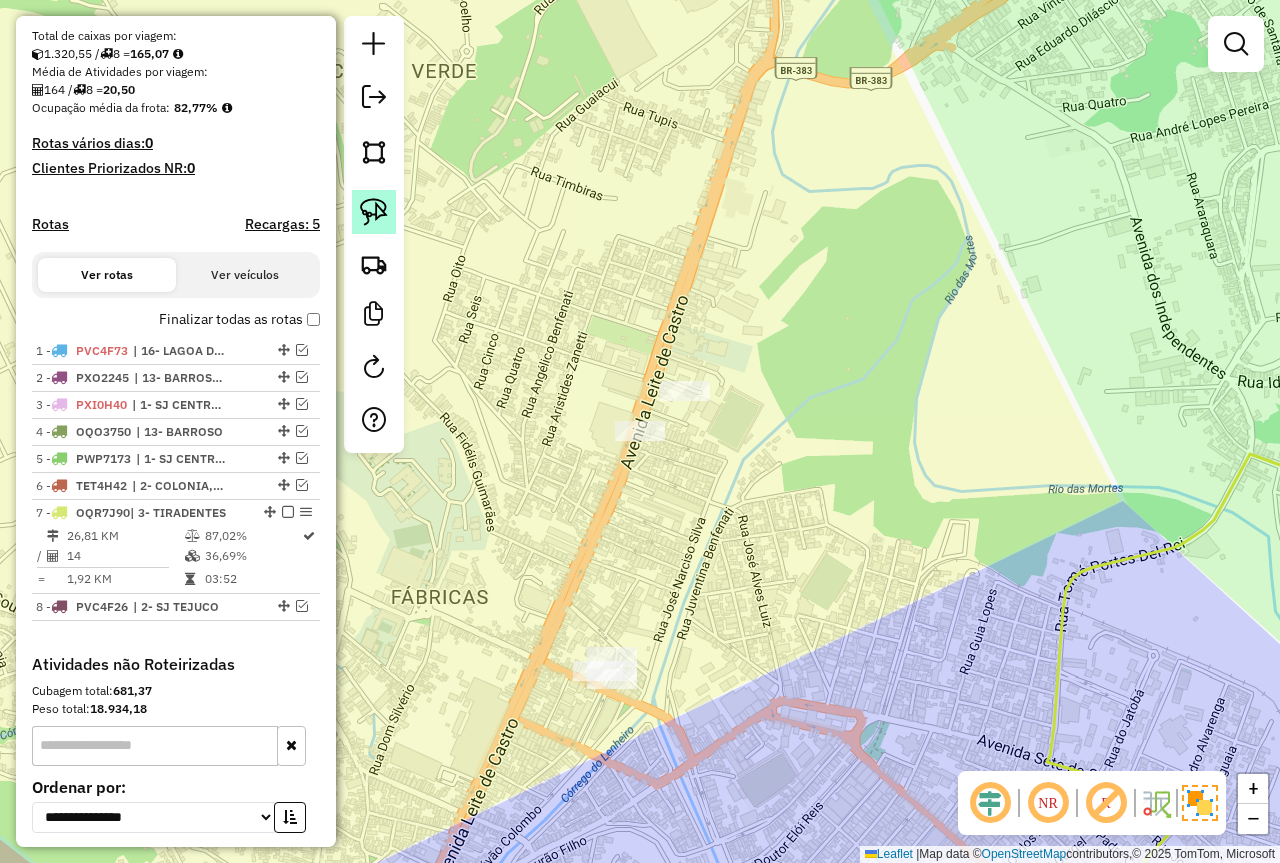 click 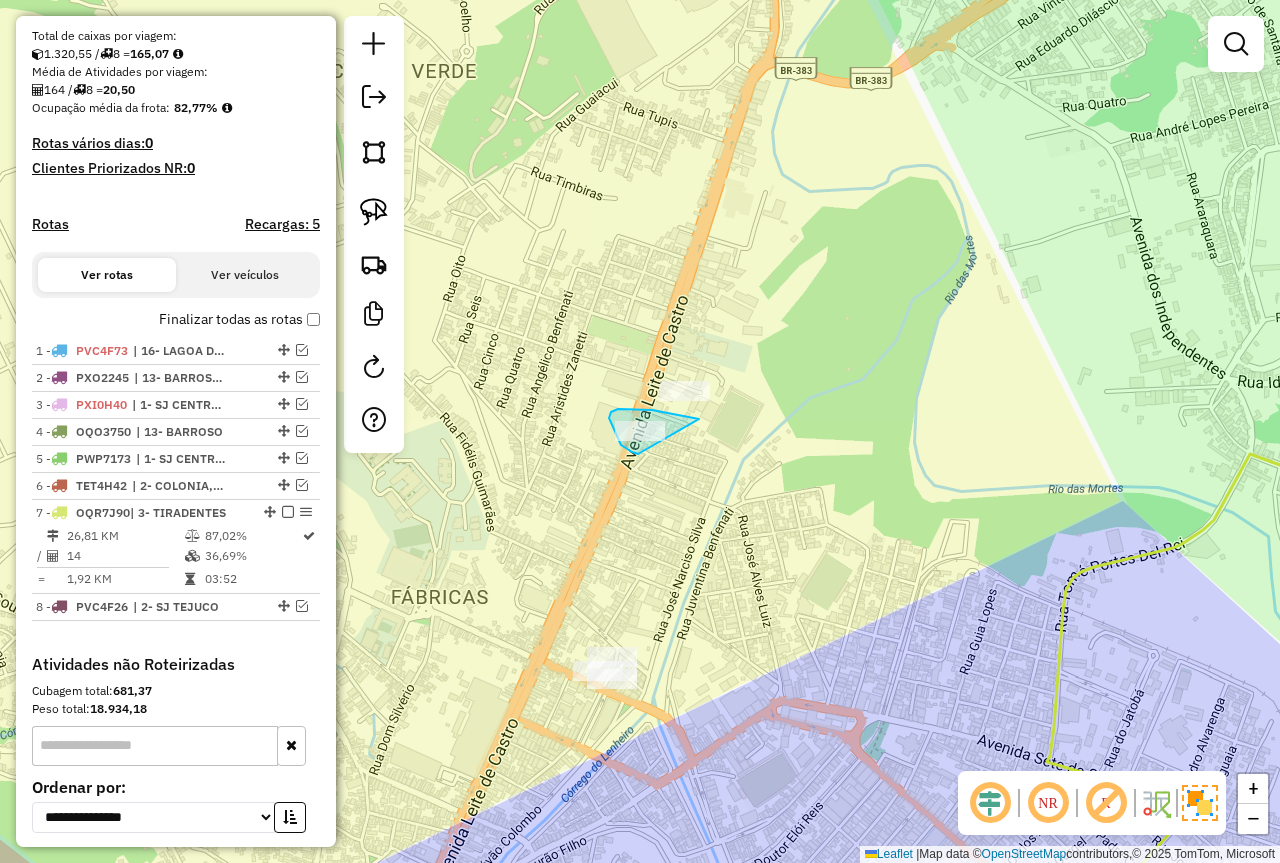 drag, startPoint x: 684, startPoint y: 417, endPoint x: 638, endPoint y: 454, distance: 59.03389 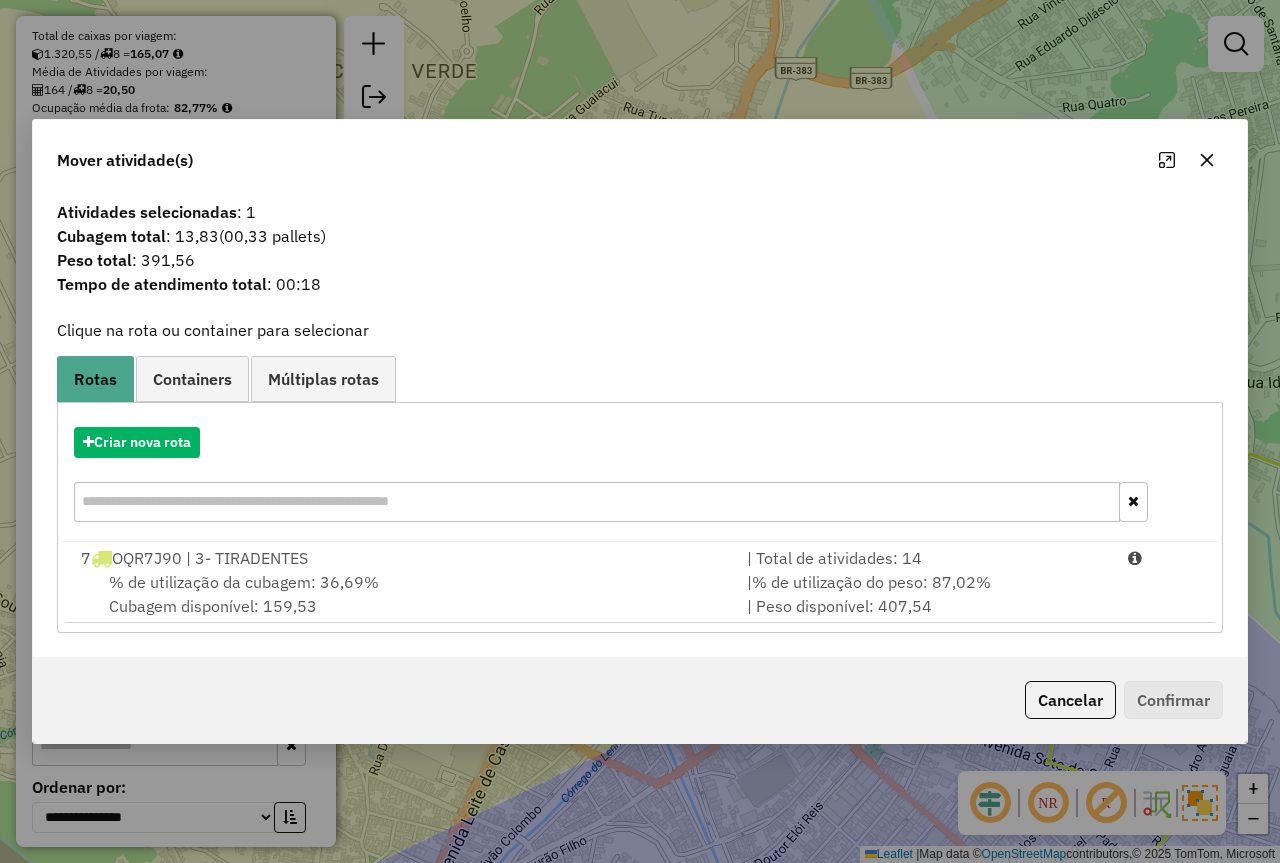 click on "|  % de utilização do peso: 87,02%  | Peso disponível: 407,54" at bounding box center (925, 594) 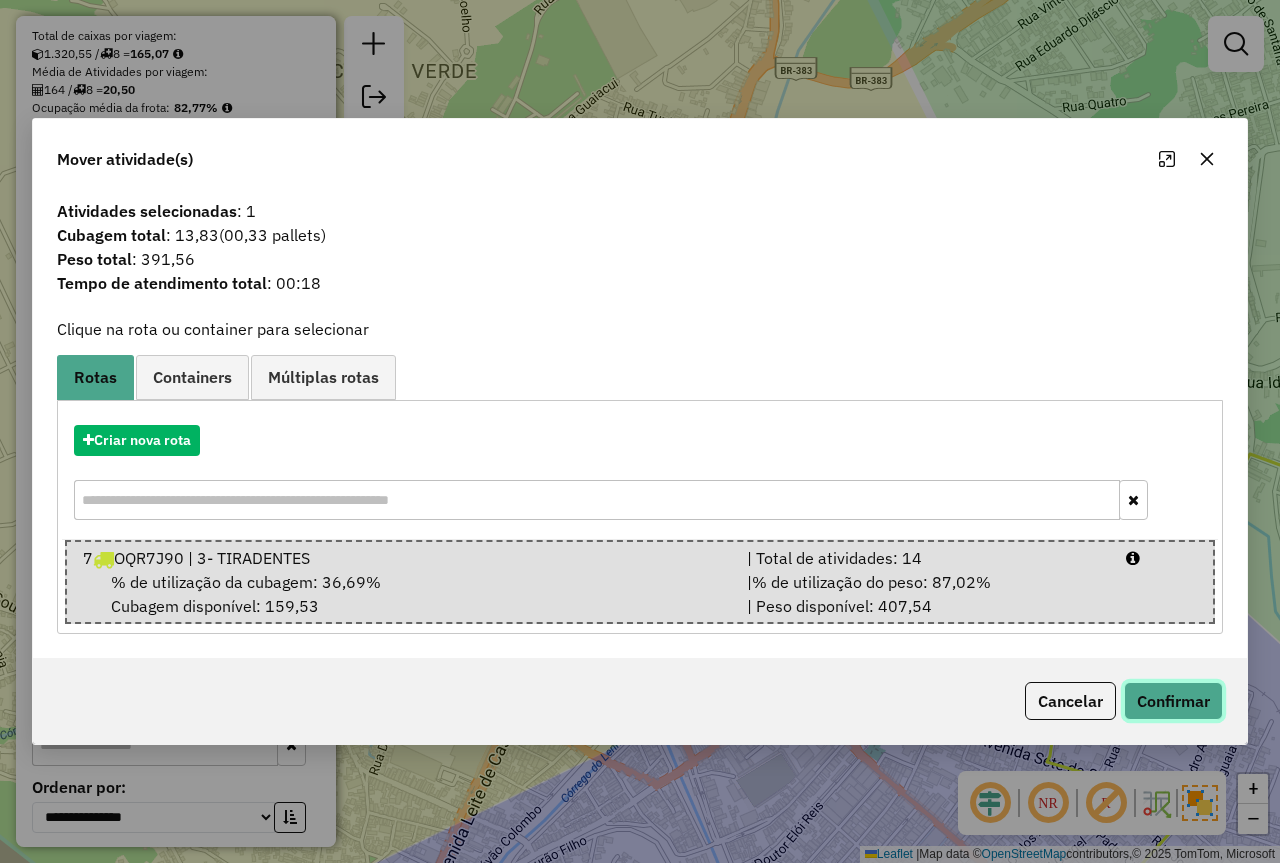 click on "Confirmar" 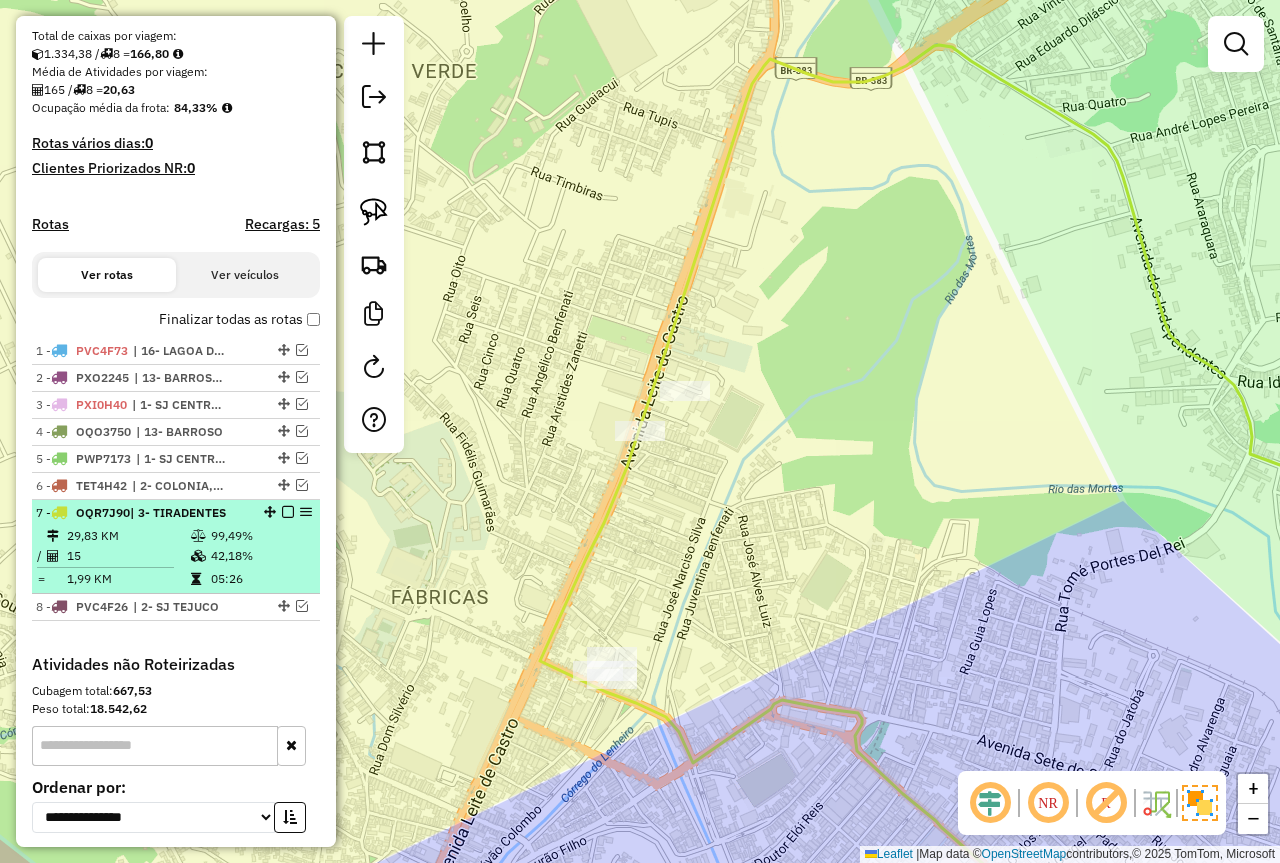 click on "15" at bounding box center [128, 556] 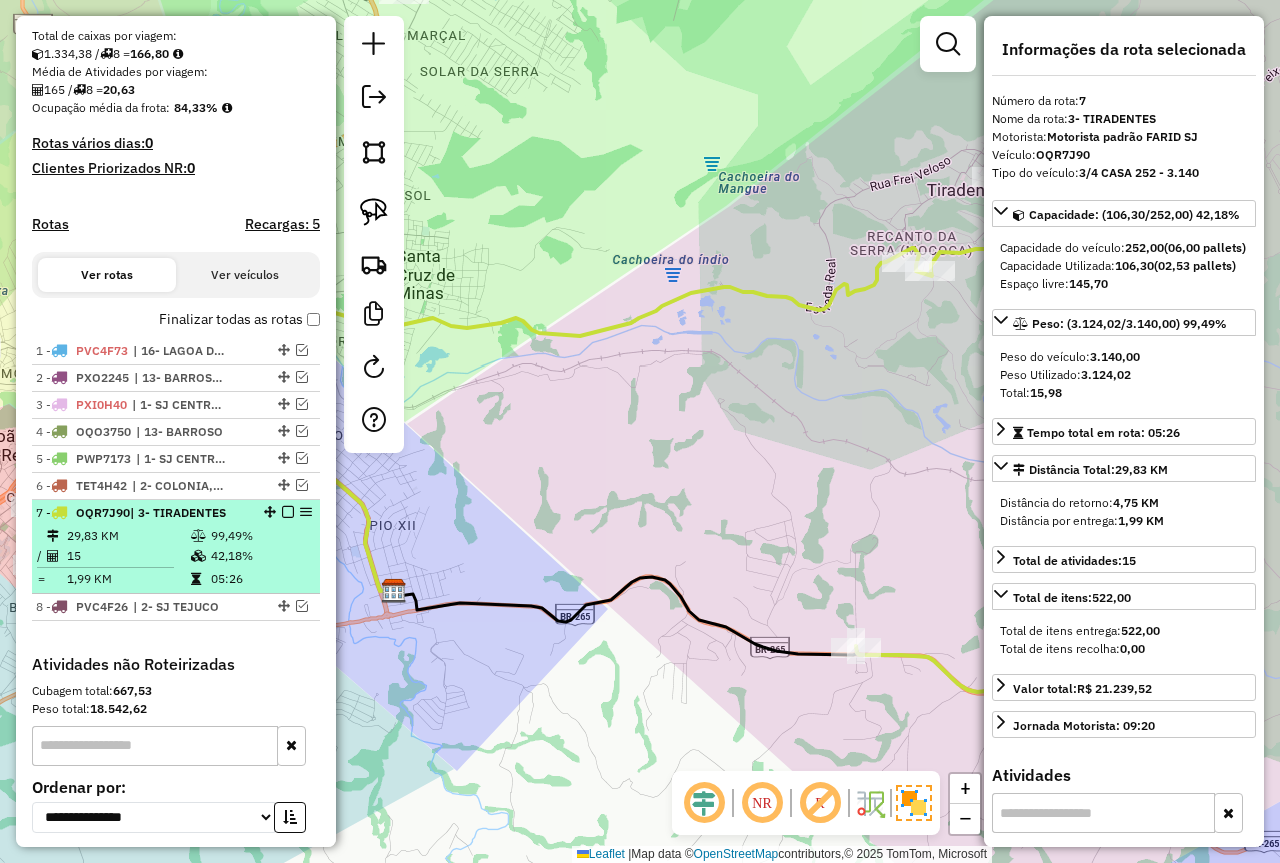 click at bounding box center [288, 512] 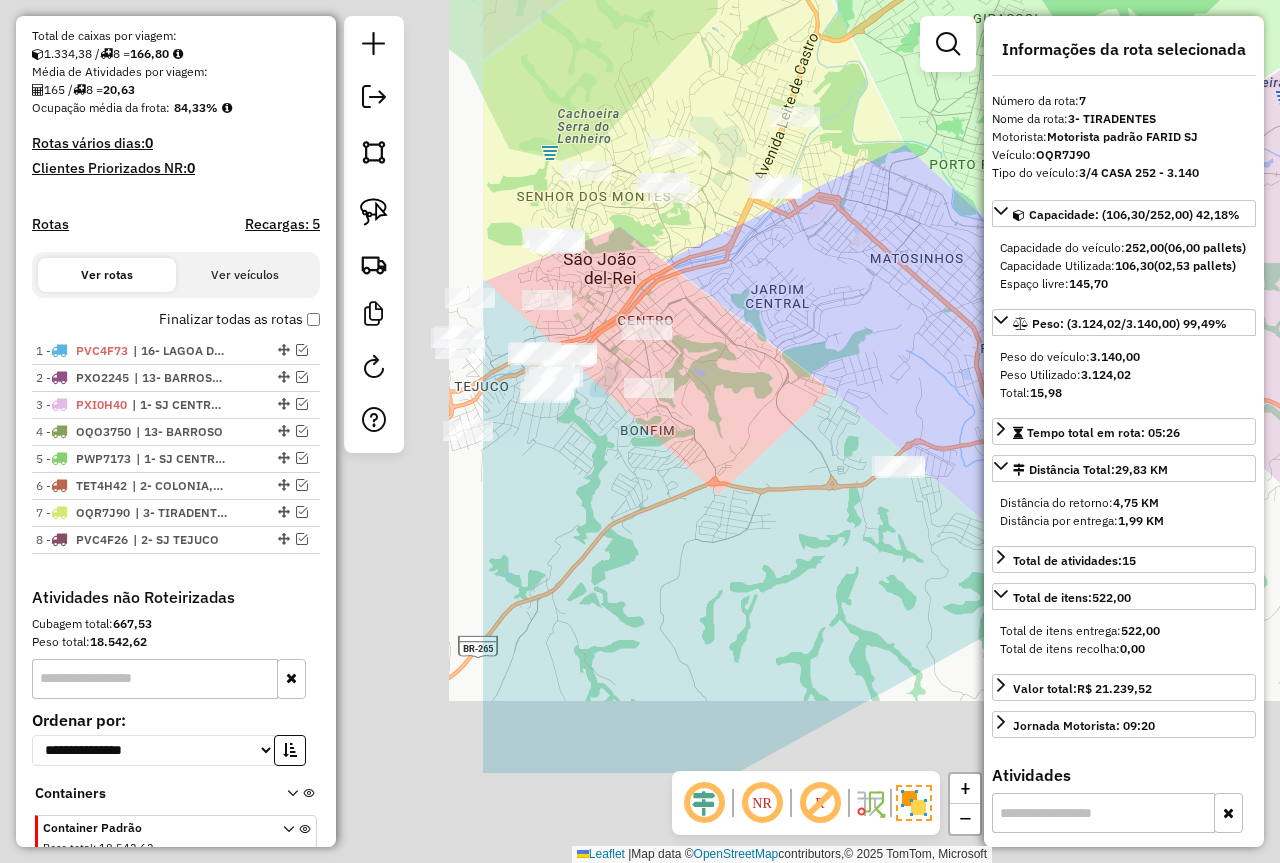 drag, startPoint x: 673, startPoint y: 503, endPoint x: 1222, endPoint y: 328, distance: 576.217 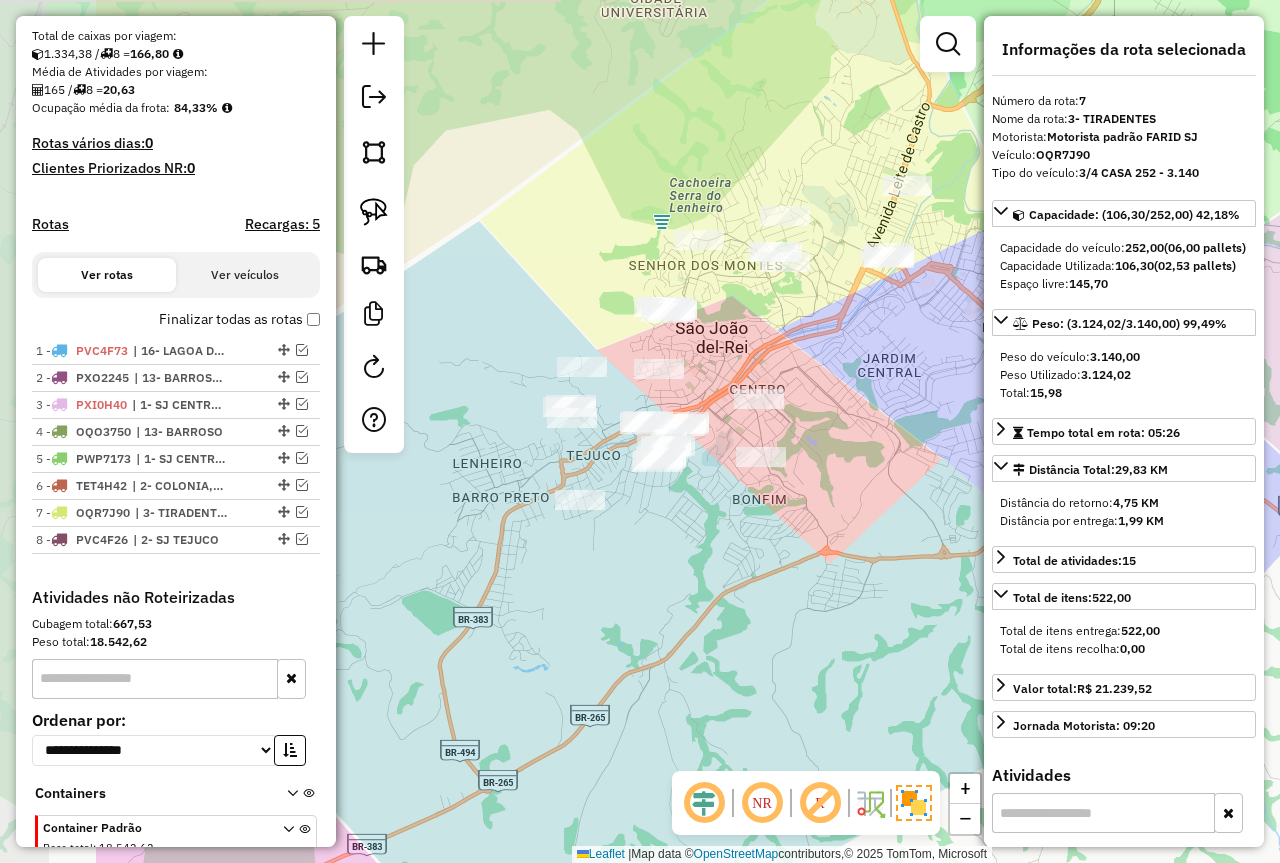 drag, startPoint x: 814, startPoint y: 405, endPoint x: 930, endPoint y: 447, distance: 123.36936 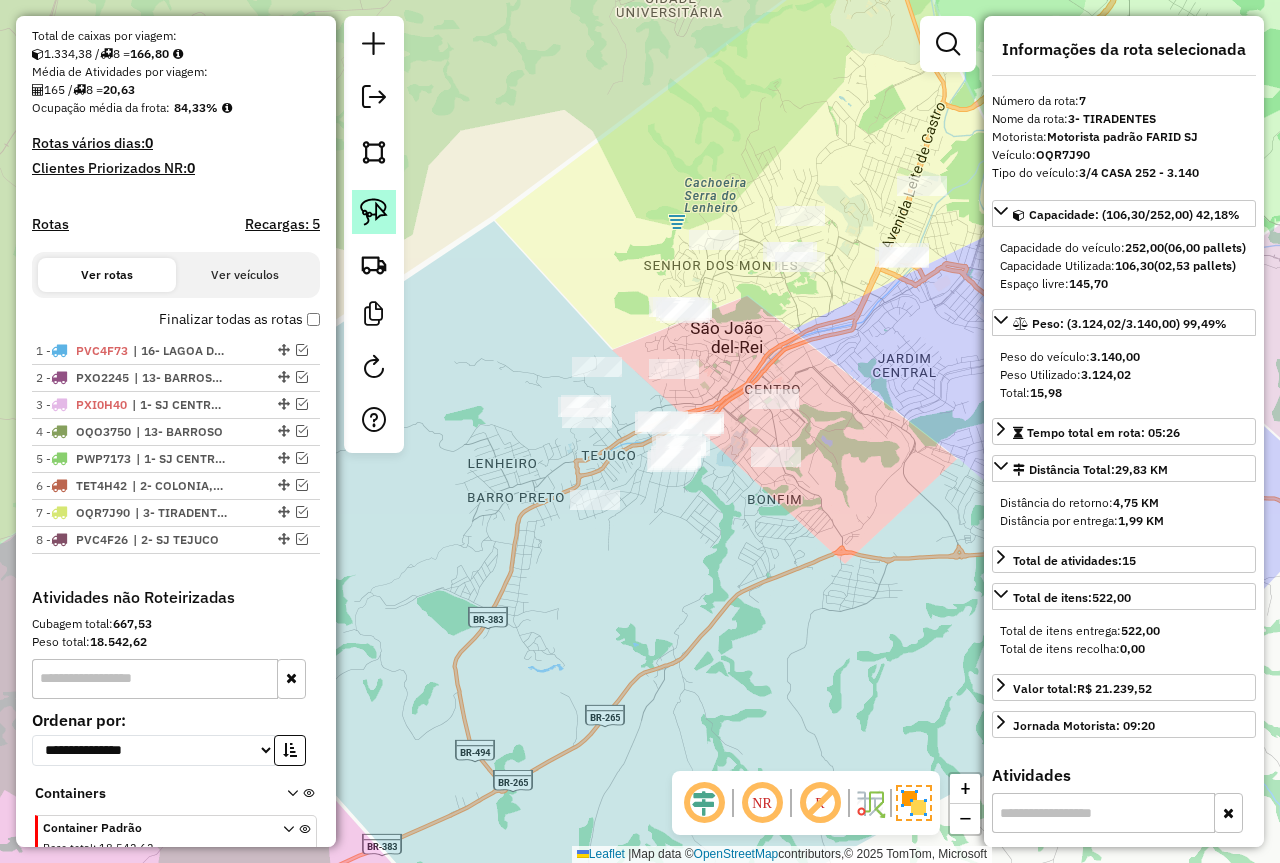 click 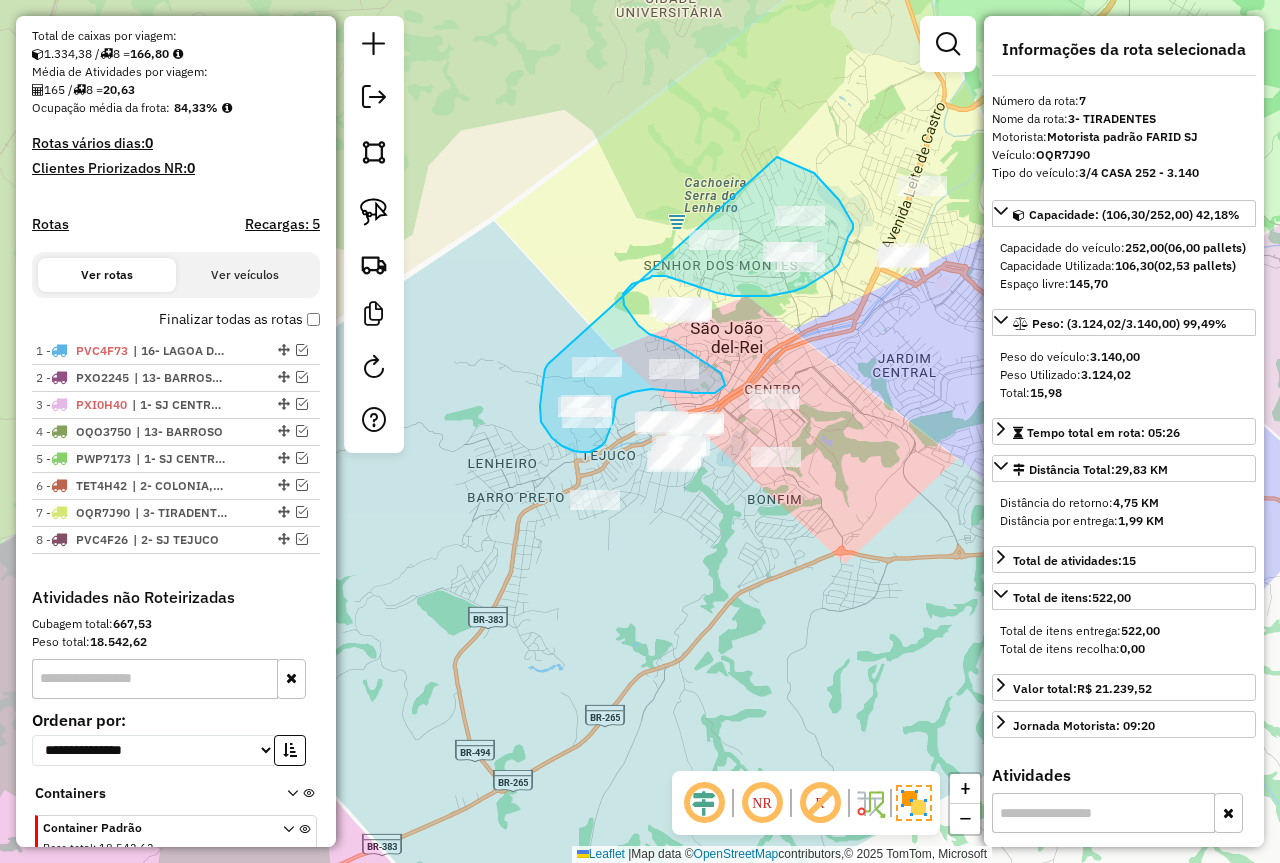 drag, startPoint x: 543, startPoint y: 381, endPoint x: 655, endPoint y: 174, distance: 235.35718 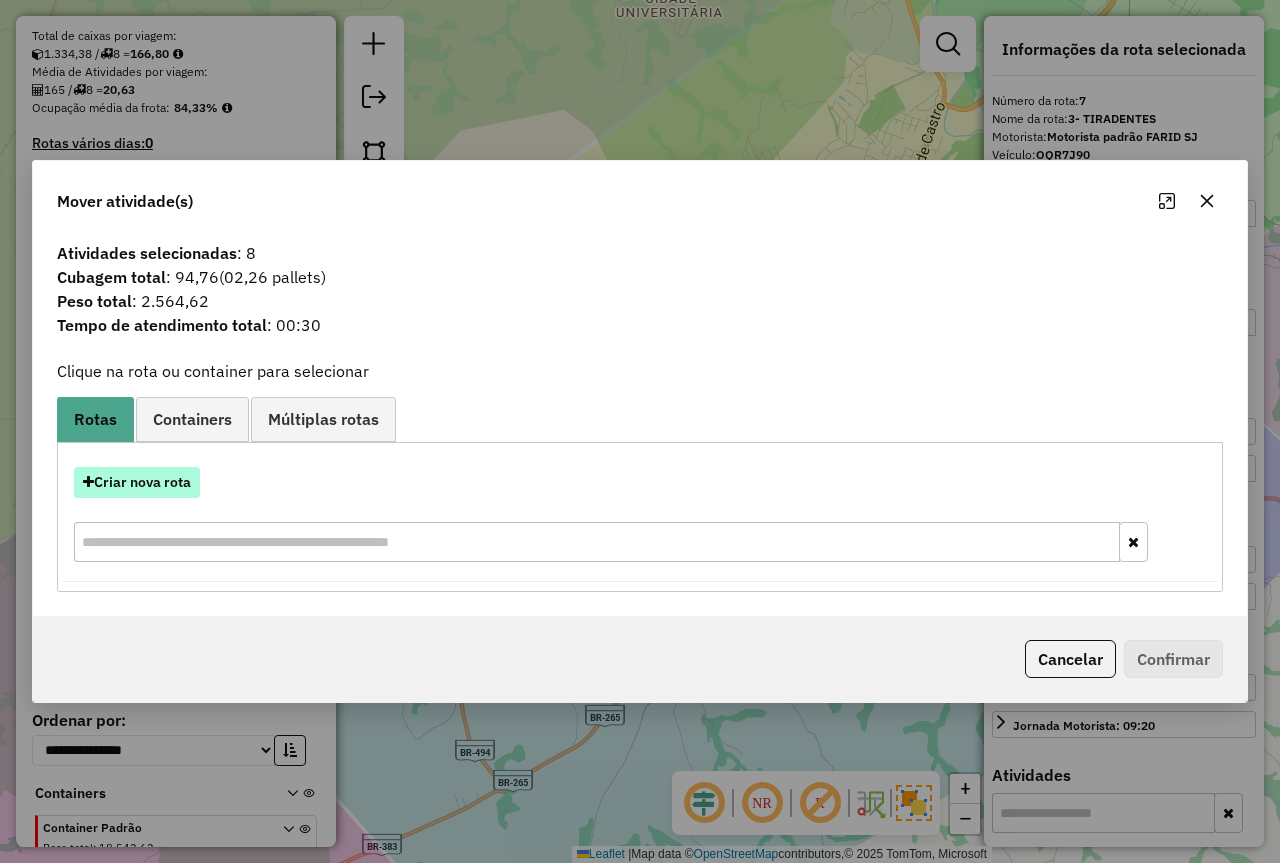 click on "Criar nova rota" at bounding box center [137, 482] 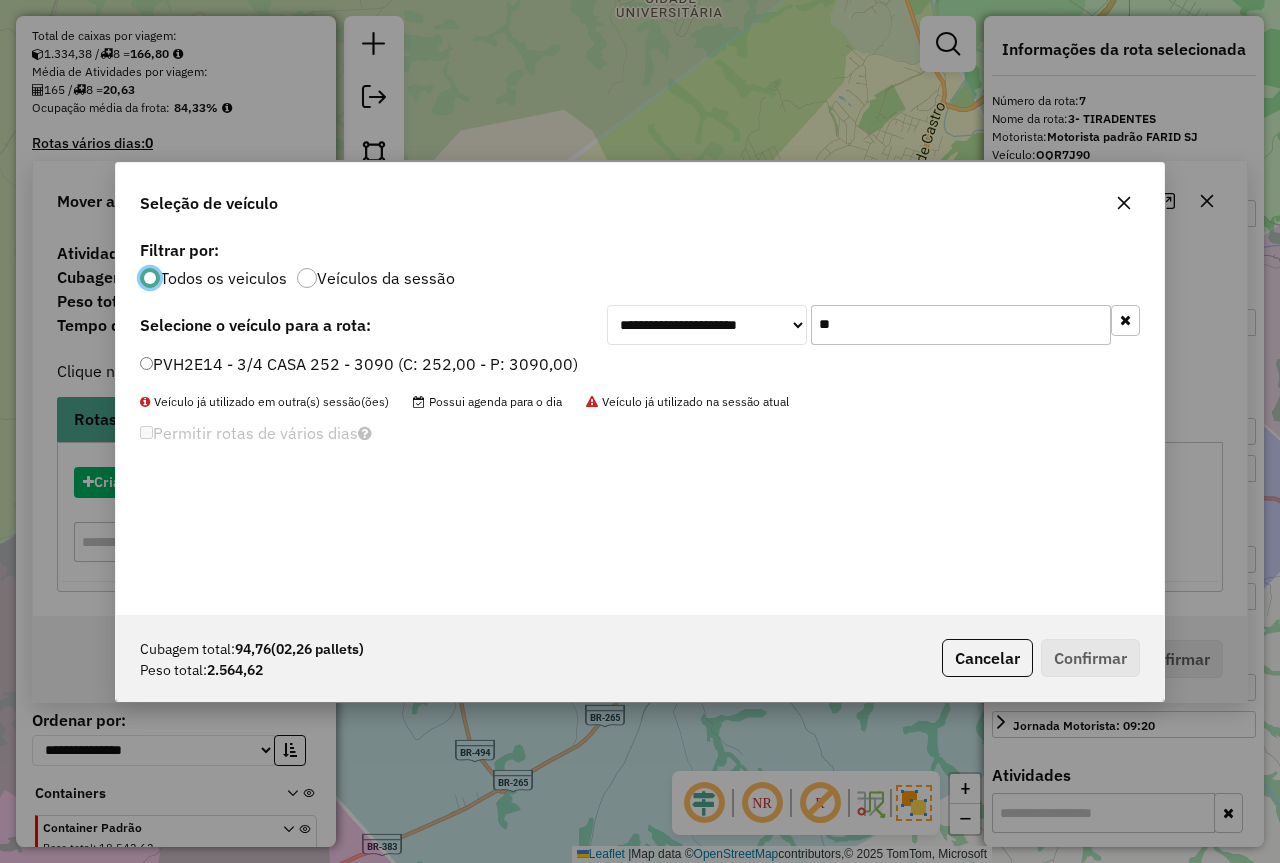 scroll, scrollTop: 11, scrollLeft: 6, axis: both 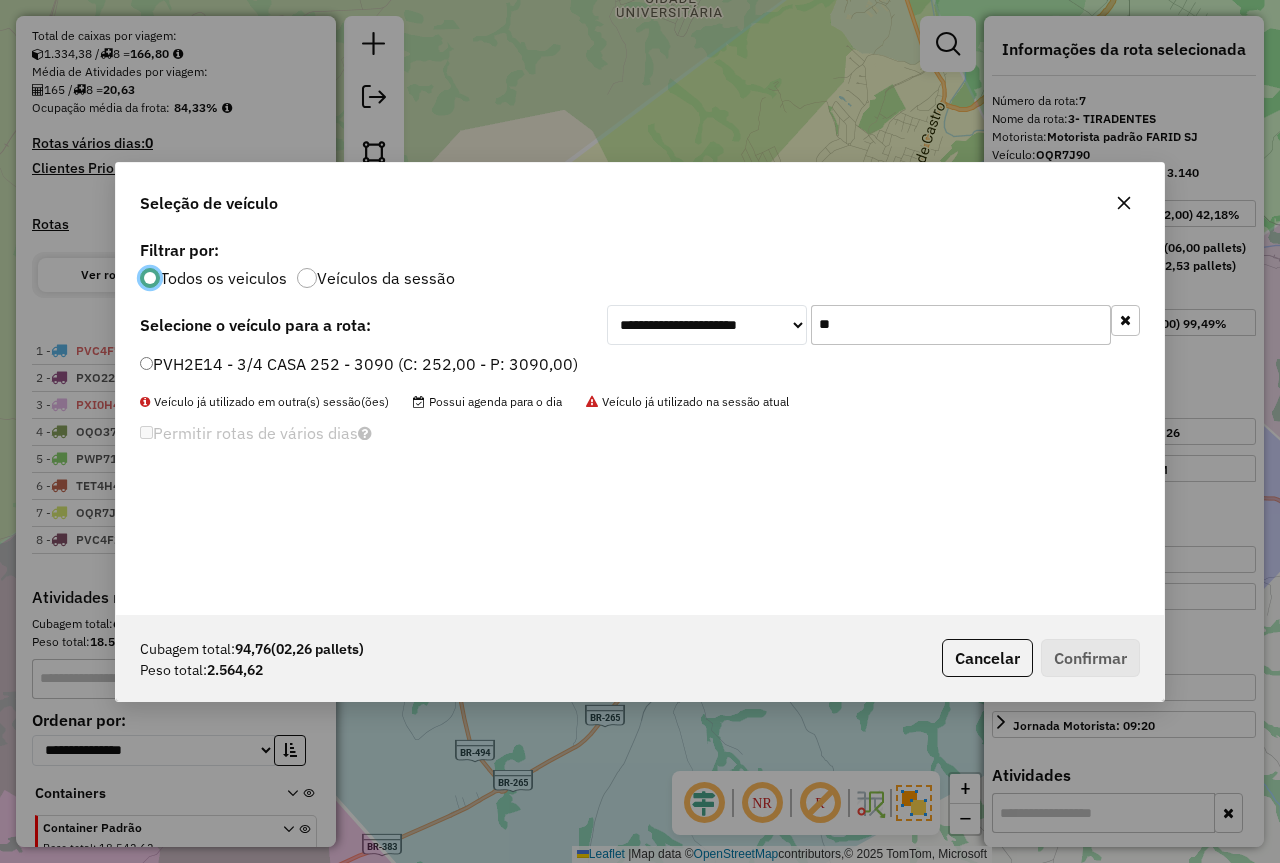 drag, startPoint x: 859, startPoint y: 320, endPoint x: 828, endPoint y: 316, distance: 31.257 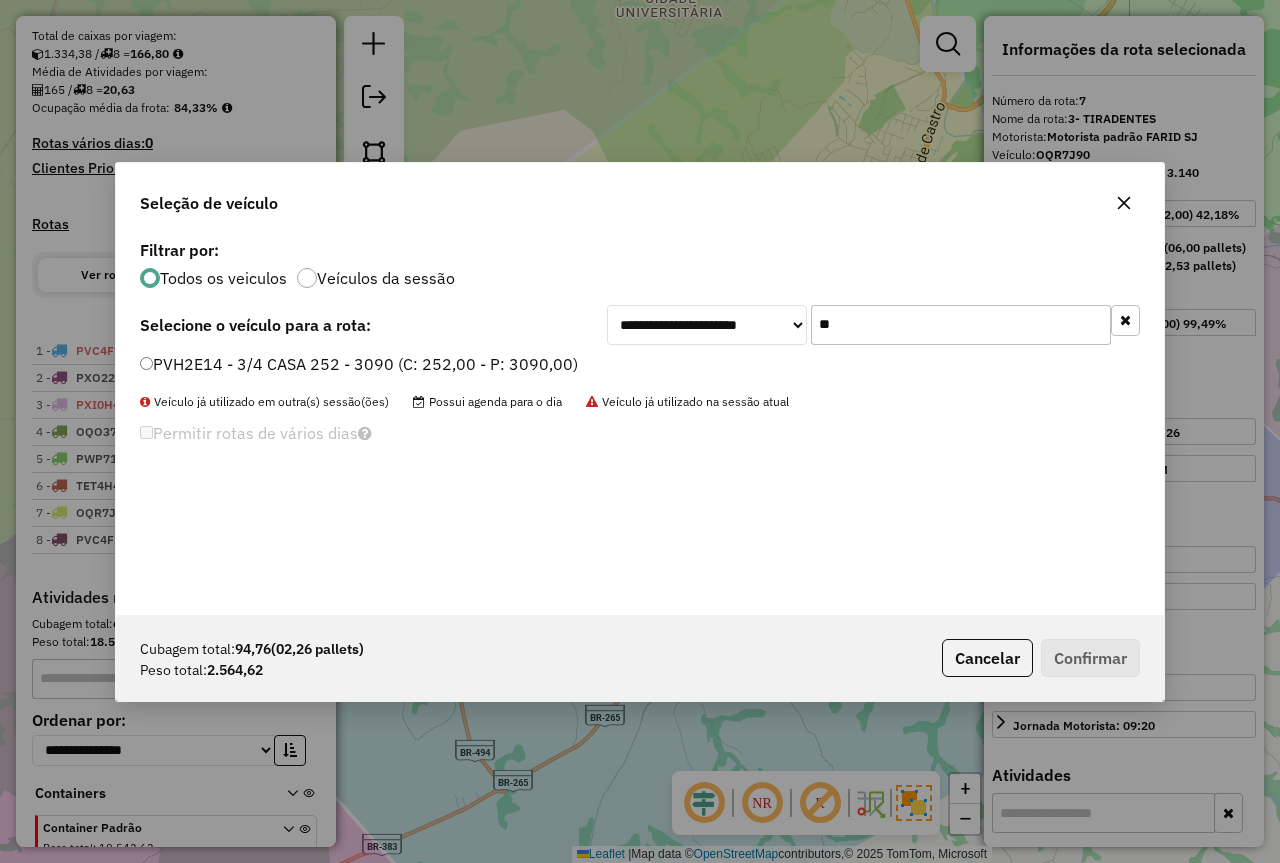click on "PVH2E14 - 3/4 CASA 252 - 3090 (C: 252,00 - P: 3090,00)" 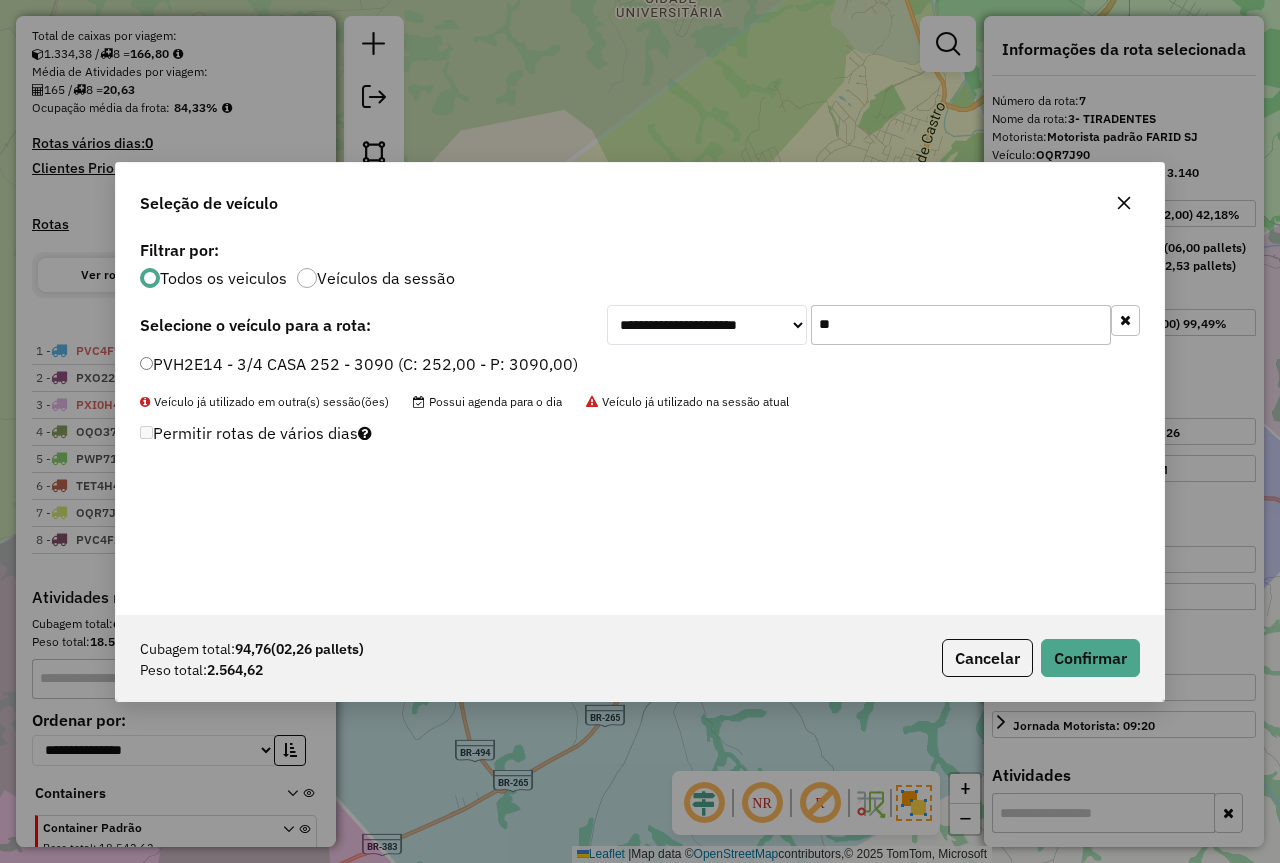 click on "Cubagem total:  94,76   (02,26 pallets)  Peso total: 2.564,62  Cancelar   Confirmar" 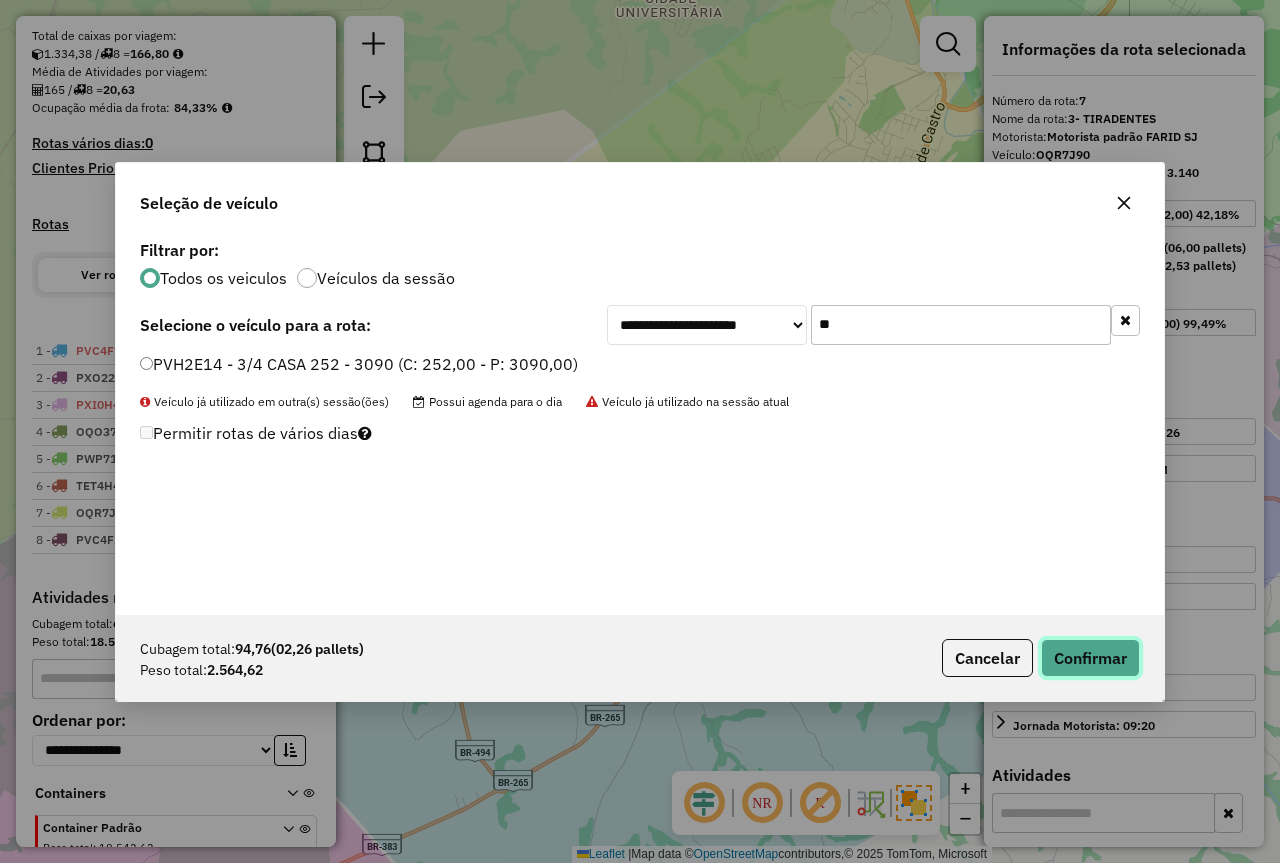 click on "Confirmar" 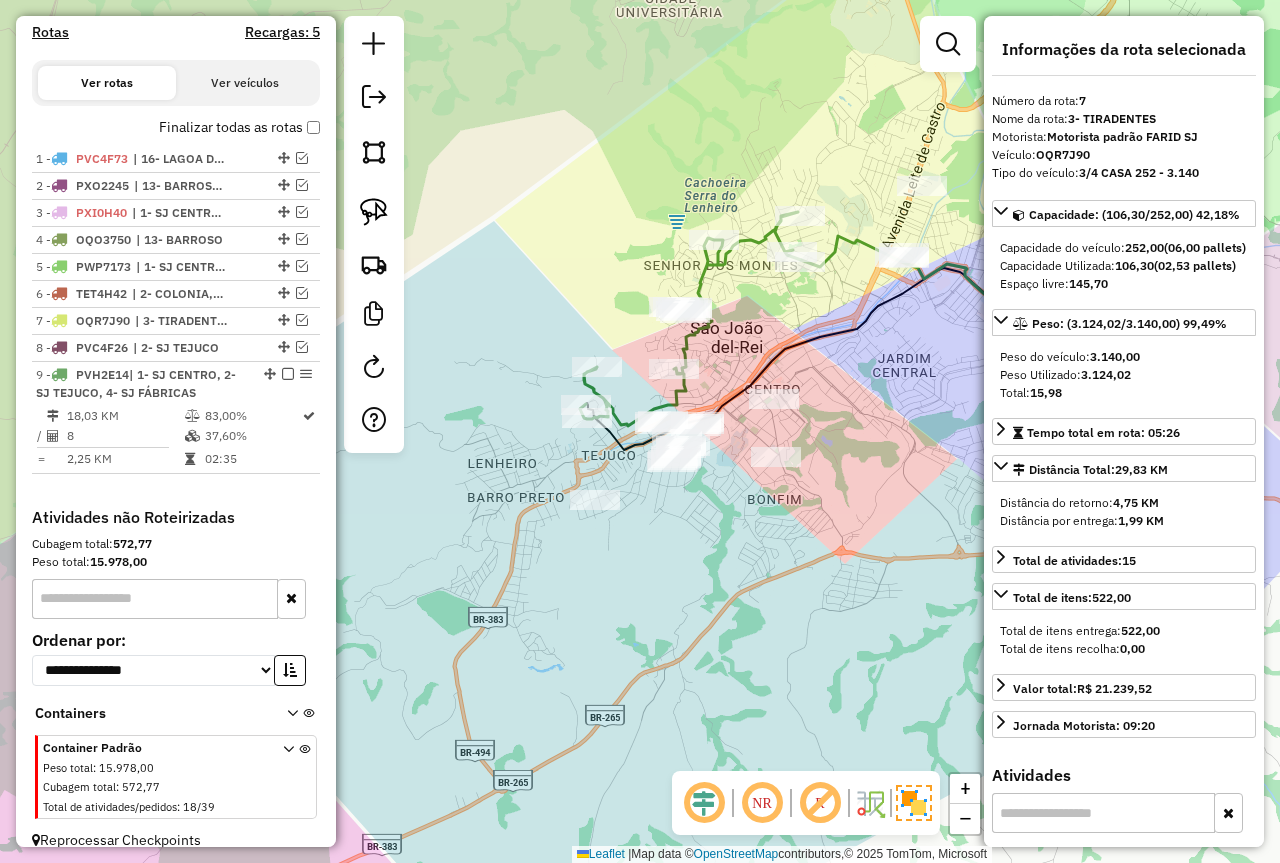 scroll, scrollTop: 640, scrollLeft: 0, axis: vertical 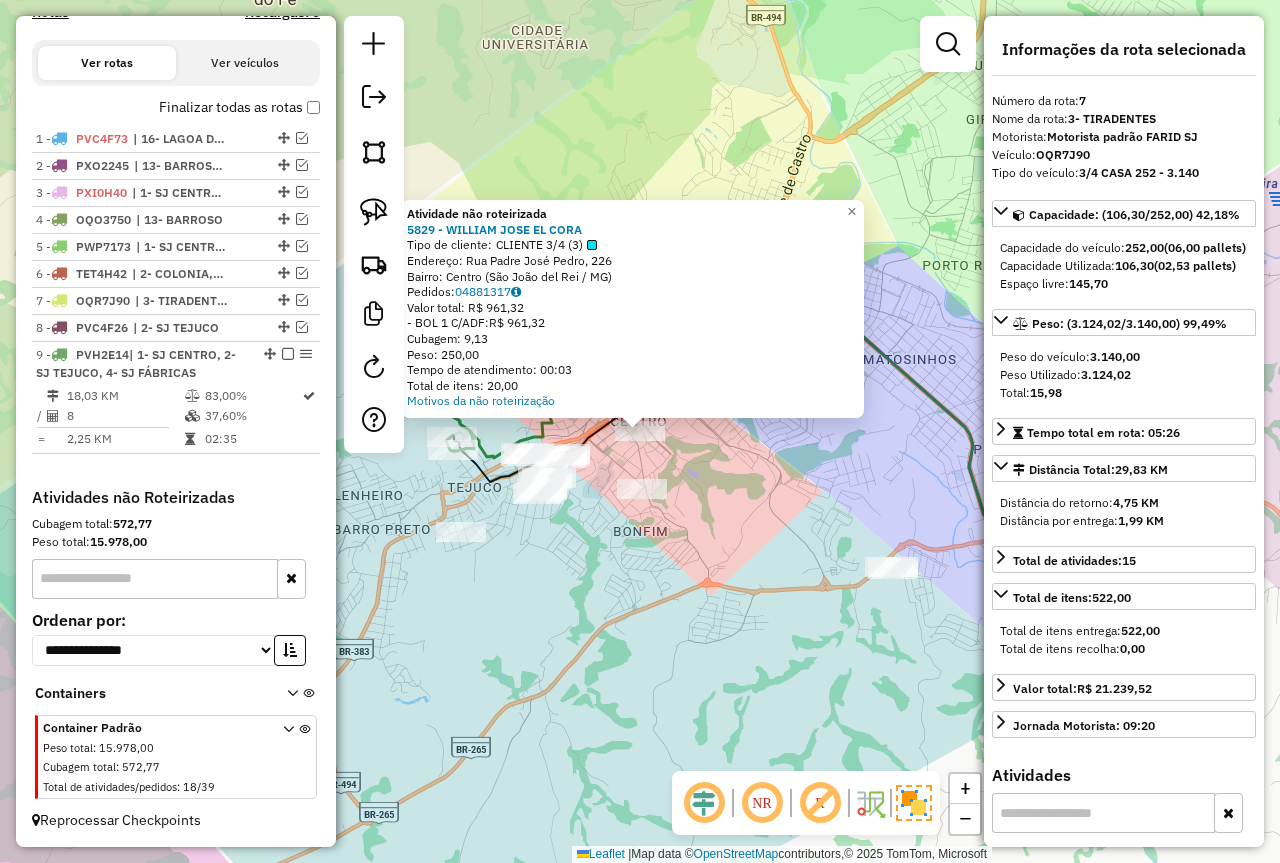 click on "Atividade não roteirizada 5829 - WILLIAM JOSE EL CORA  Tipo de cliente:   CLIENTE 3/4 (3)   Endereço: Rua Padre José Pedro, 226   Bairro: Centro (São João del Rei / MG)   Pedidos:  04881317   Valor total: R$ 961,32   - BOL 1 C/ADF:  R$ 961,32   Cubagem: 9,13   Peso: 250,00   Tempo de atendimento: 00:03   Total de itens: 20,00  Motivos da não roteirização × Janela de atendimento Grade de atendimento Capacidade Transportadoras Veículos Cliente Pedidos  Rotas Selecione os dias de semana para filtrar as janelas de atendimento  Seg   Ter   Qua   Qui   Sex   Sáb   Dom  Informe o período da janela de atendimento: De: Até:  Filtrar exatamente a janela do cliente  Considerar janela de atendimento padrão  Selecione os dias de semana para filtrar as grades de atendimento  Seg   Ter   Qua   Qui   Sex   Sáb   Dom   Considerar clientes sem dia de atendimento cadastrado  Clientes fora do dia de atendimento selecionado Filtrar as atividades entre os valores definidos abaixo:  Peso mínimo:  **** ****  De:  De:" 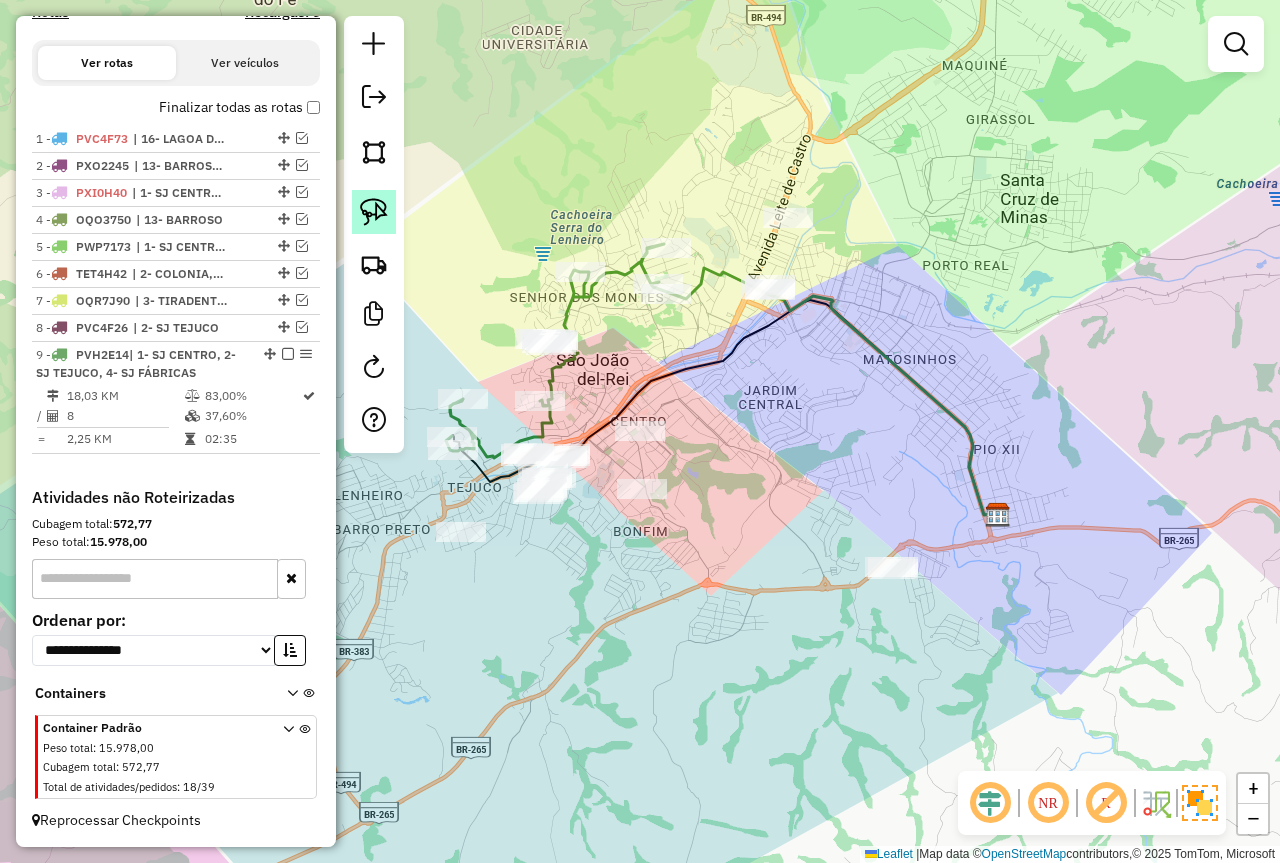 click 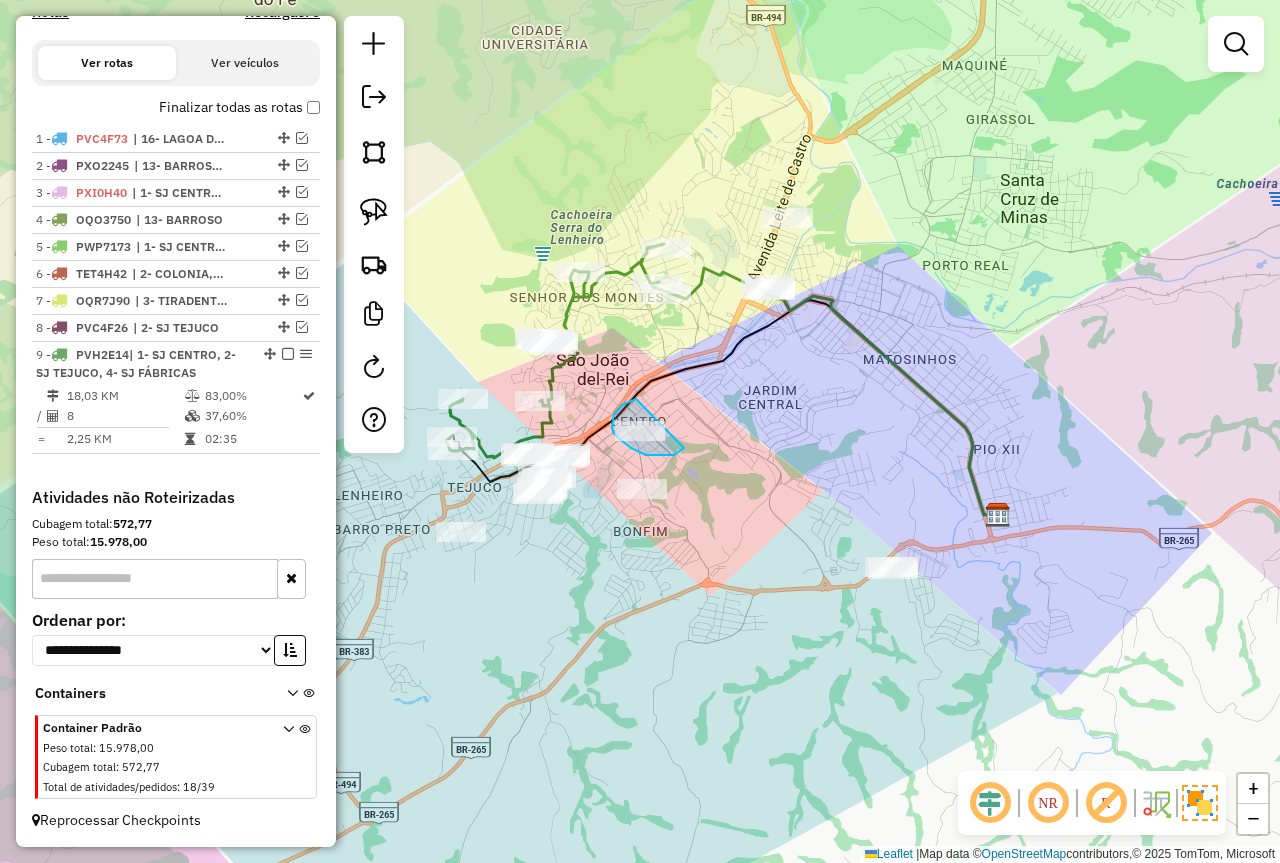 drag, startPoint x: 616, startPoint y: 411, endPoint x: 684, endPoint y: 448, distance: 77.41447 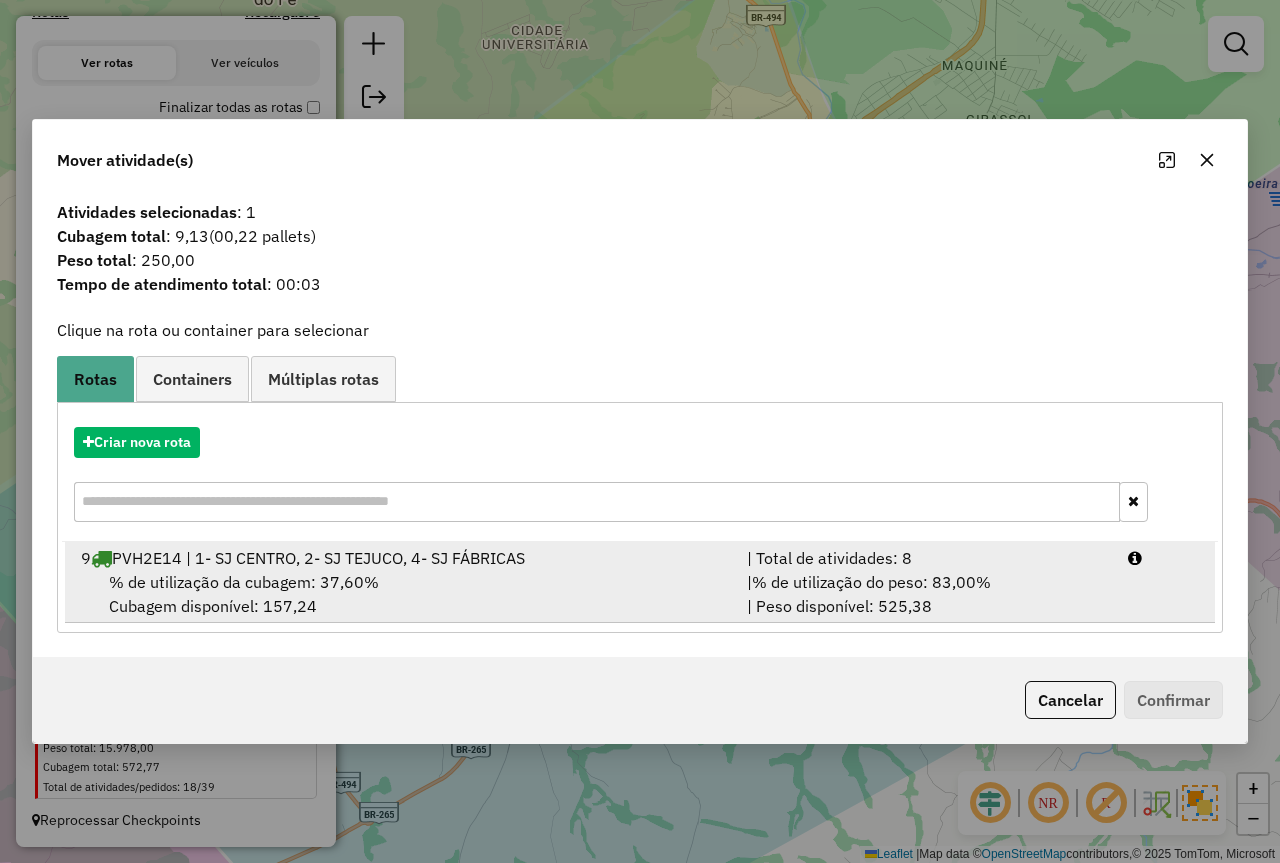 click on "|  % de utilização do peso: 83,00%  | Peso disponível: 525,38" at bounding box center [925, 594] 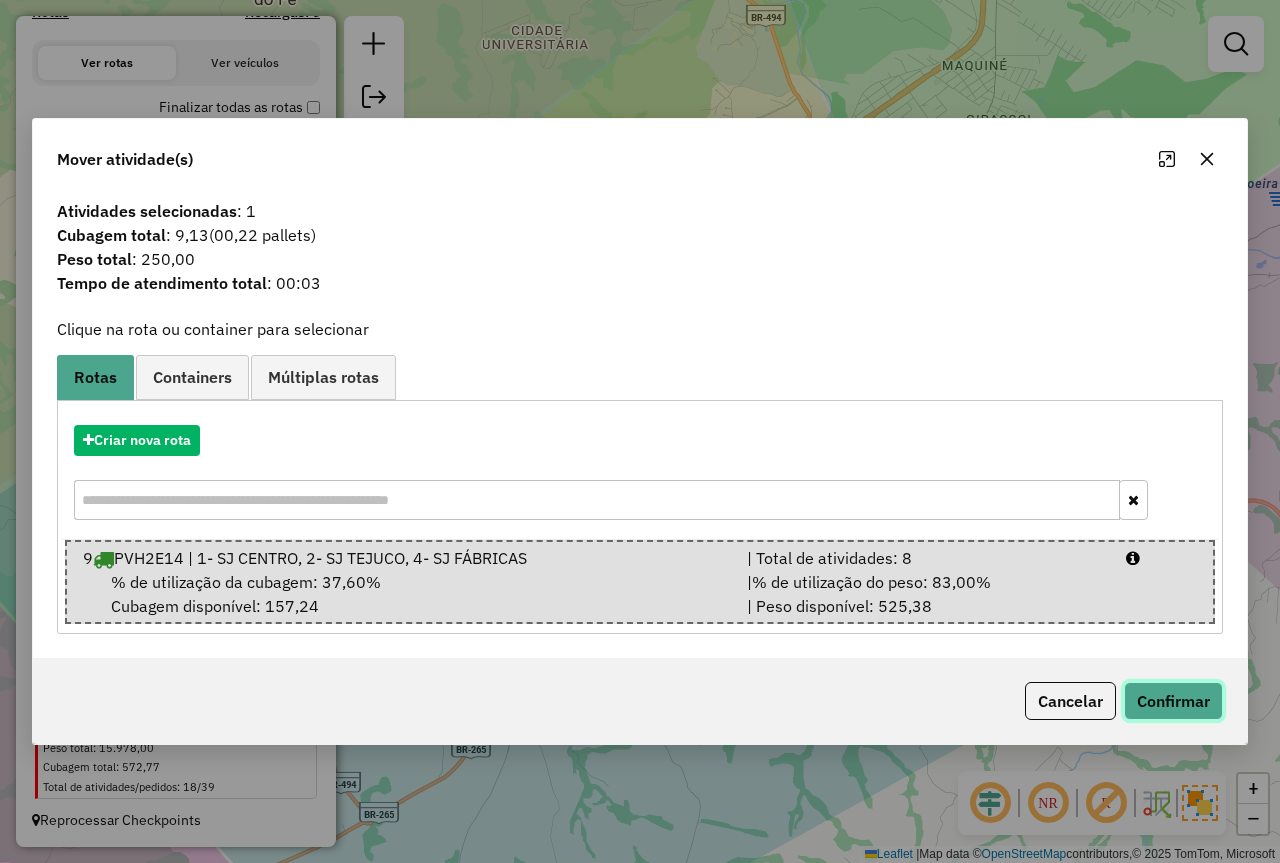 click on "Confirmar" 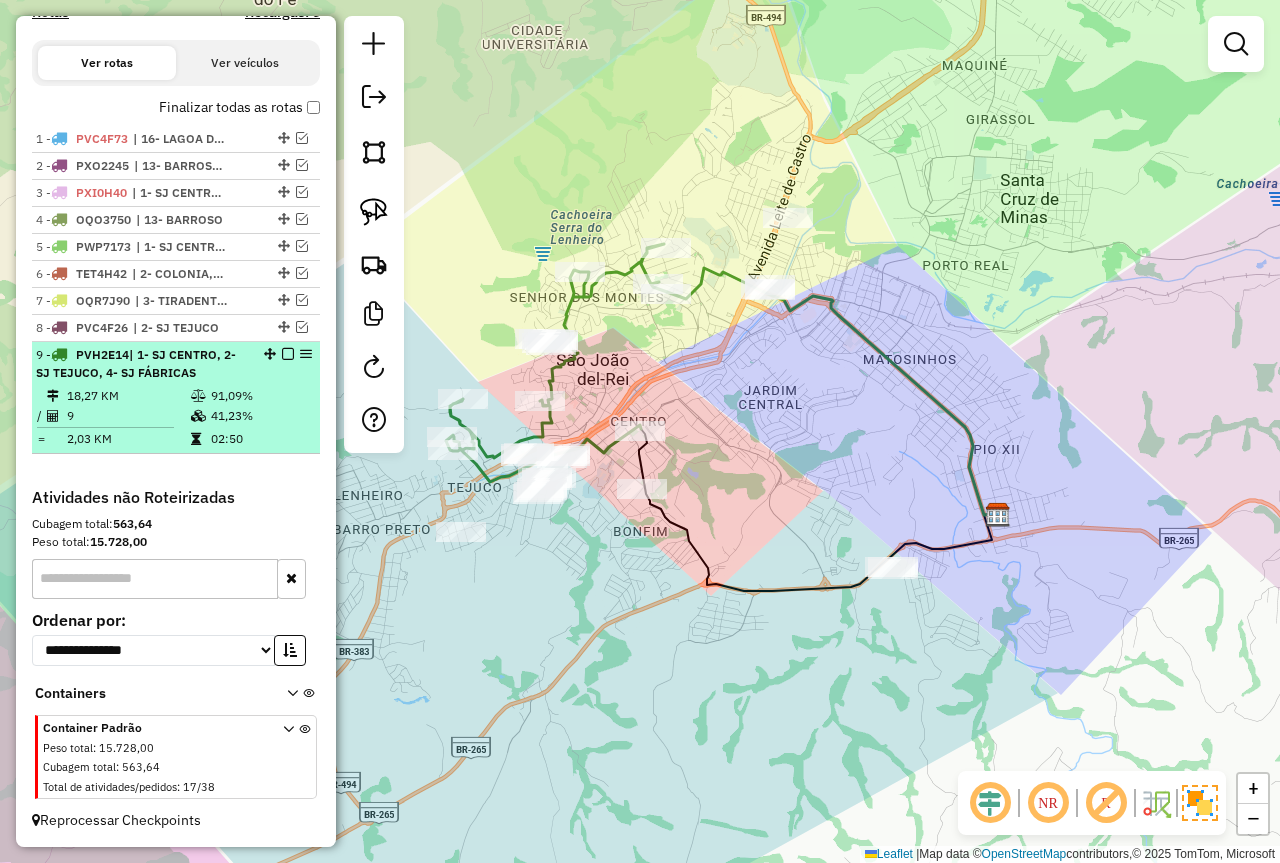 click on "91,09%" at bounding box center (260, 396) 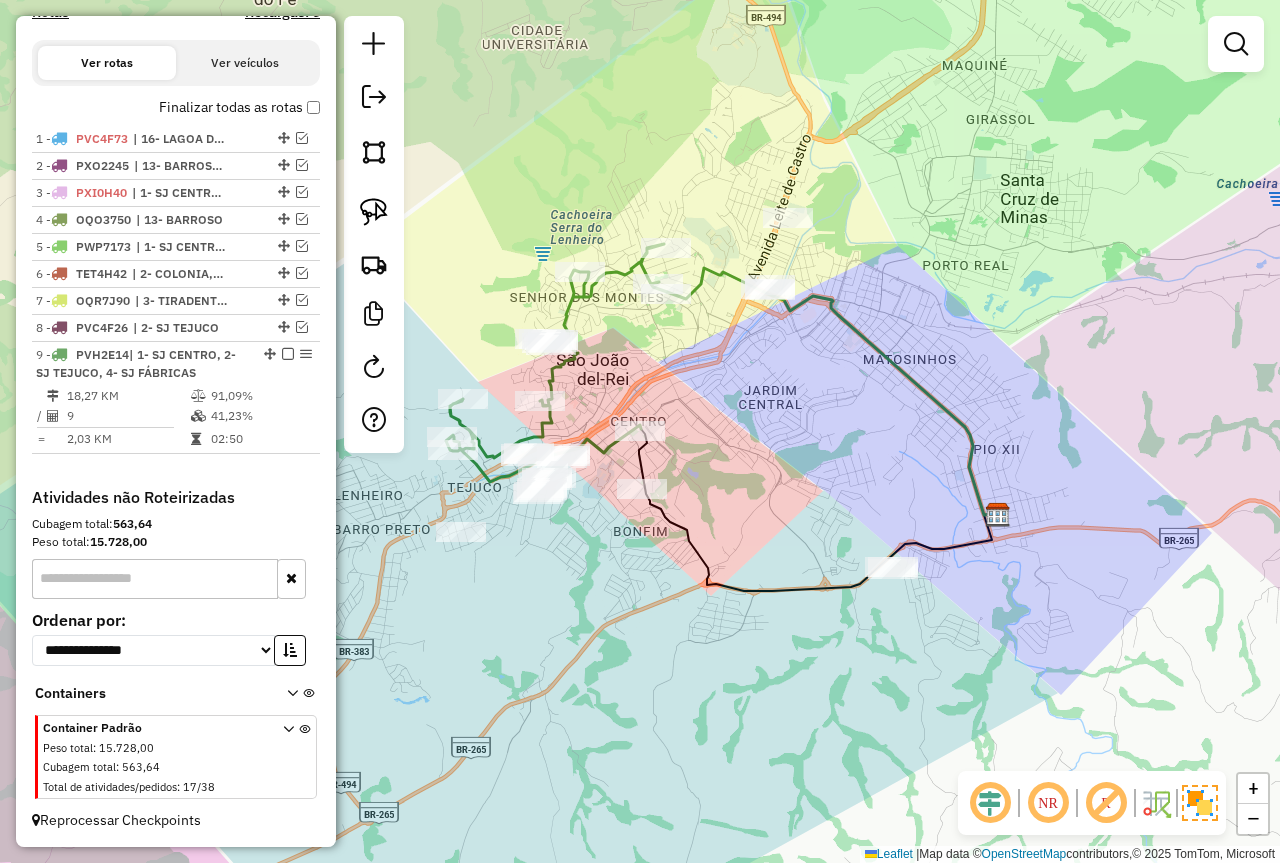 select on "**********" 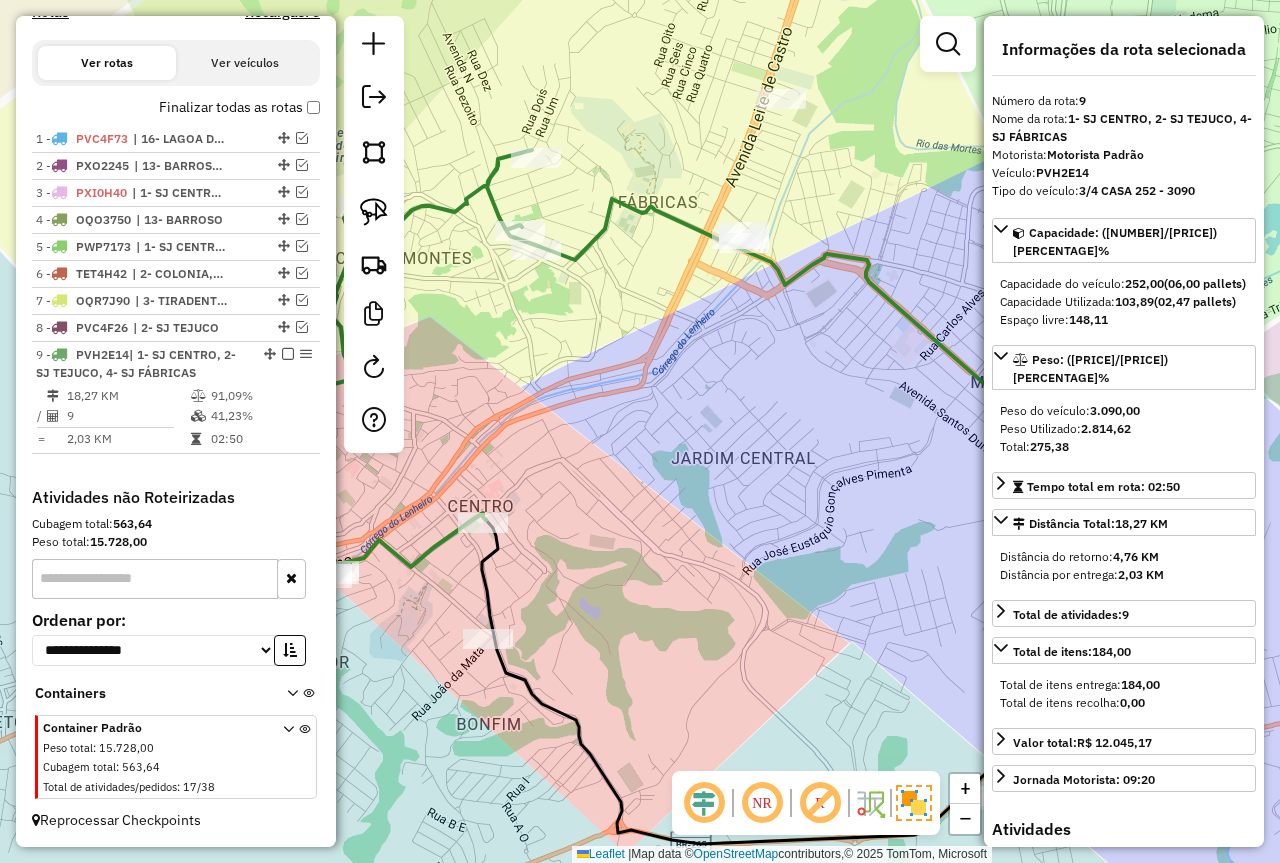 drag, startPoint x: 652, startPoint y: 490, endPoint x: 674, endPoint y: 589, distance: 101.414986 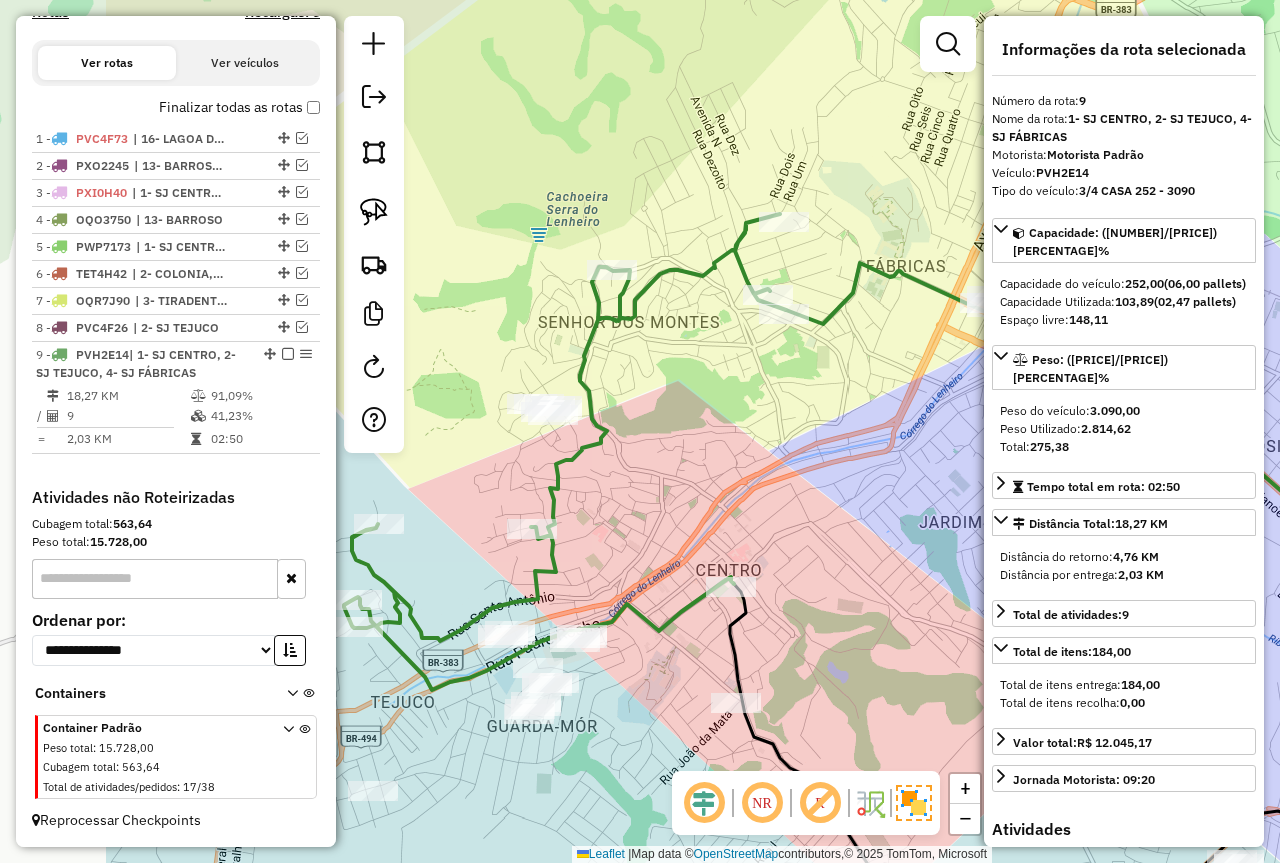 drag, startPoint x: 732, startPoint y: 490, endPoint x: 914, endPoint y: 501, distance: 182.3321 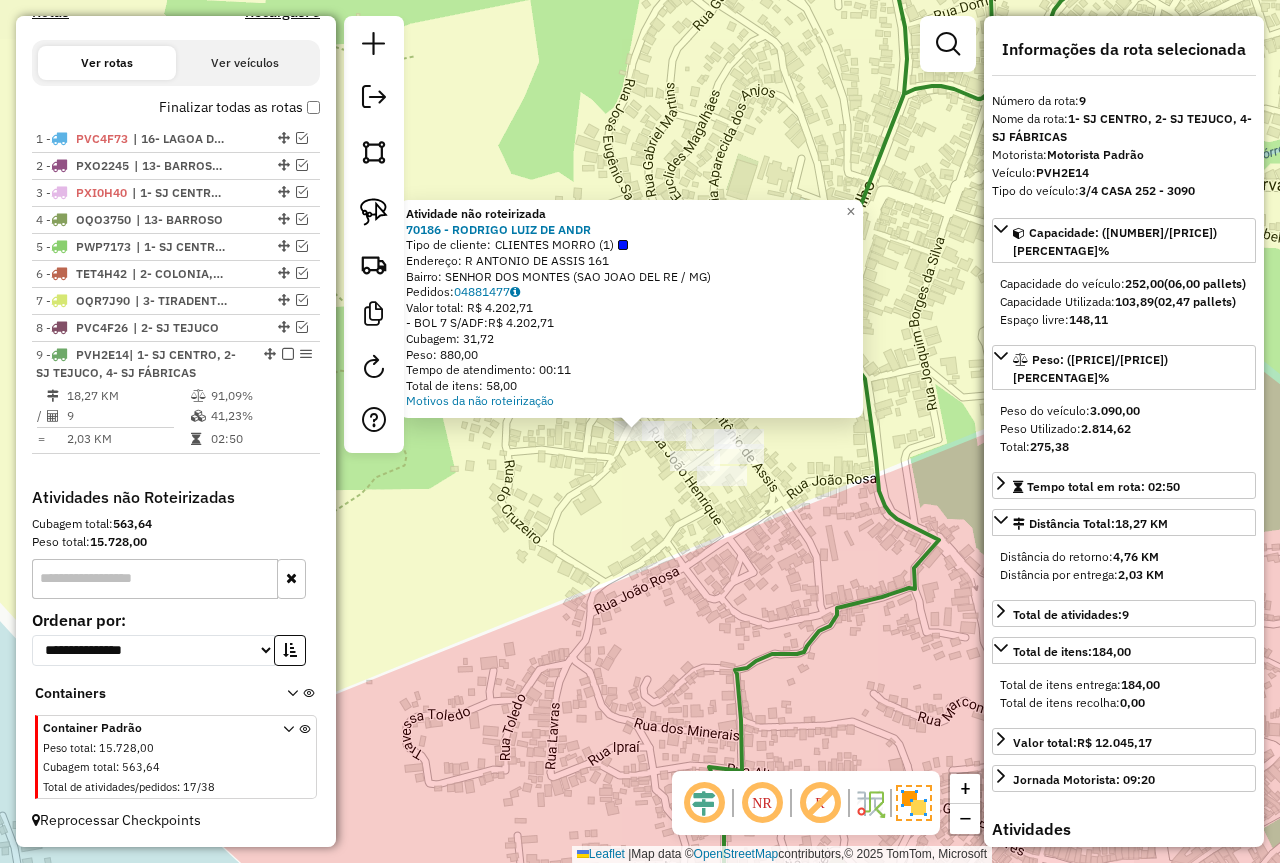 click on "Atividade não roteirizada 70186 - RODRIGO LUIZ DE ANDR  Tipo de cliente:   CLIENTES MORRO (1)   Endereço: R   ANTONIO DE ASSIS              161   Bairro: SENHOR DOS MONTES (SAO JOAO DEL RE / MG)   Pedidos:  04881477   Valor total: R$ 4.202,71   - BOL 7 S/ADF:  R$ 4.202,71   Cubagem: 31,72   Peso: 880,00   Tempo de atendimento: 00:11   Total de itens: 58,00  Motivos da não roteirização × Janela de atendimento Grade de atendimento Capacidade Transportadoras Veículos Cliente Pedidos  Rotas Selecione os dias de semana para filtrar as janelas de atendimento  Seg   Ter   Qua   Qui   Sex   Sáb   Dom  Informe o período da janela de atendimento: De: Até:  Filtrar exatamente a janela do cliente  Considerar janela de atendimento padrão  Selecione os dias de semana para filtrar as grades de atendimento  Seg   Ter   Qua   Qui   Sex   Sáb   Dom   Considerar clientes sem dia de atendimento cadastrado  Clientes fora do dia de atendimento selecionado Filtrar as atividades entre os valores definidos abaixo: **** +" 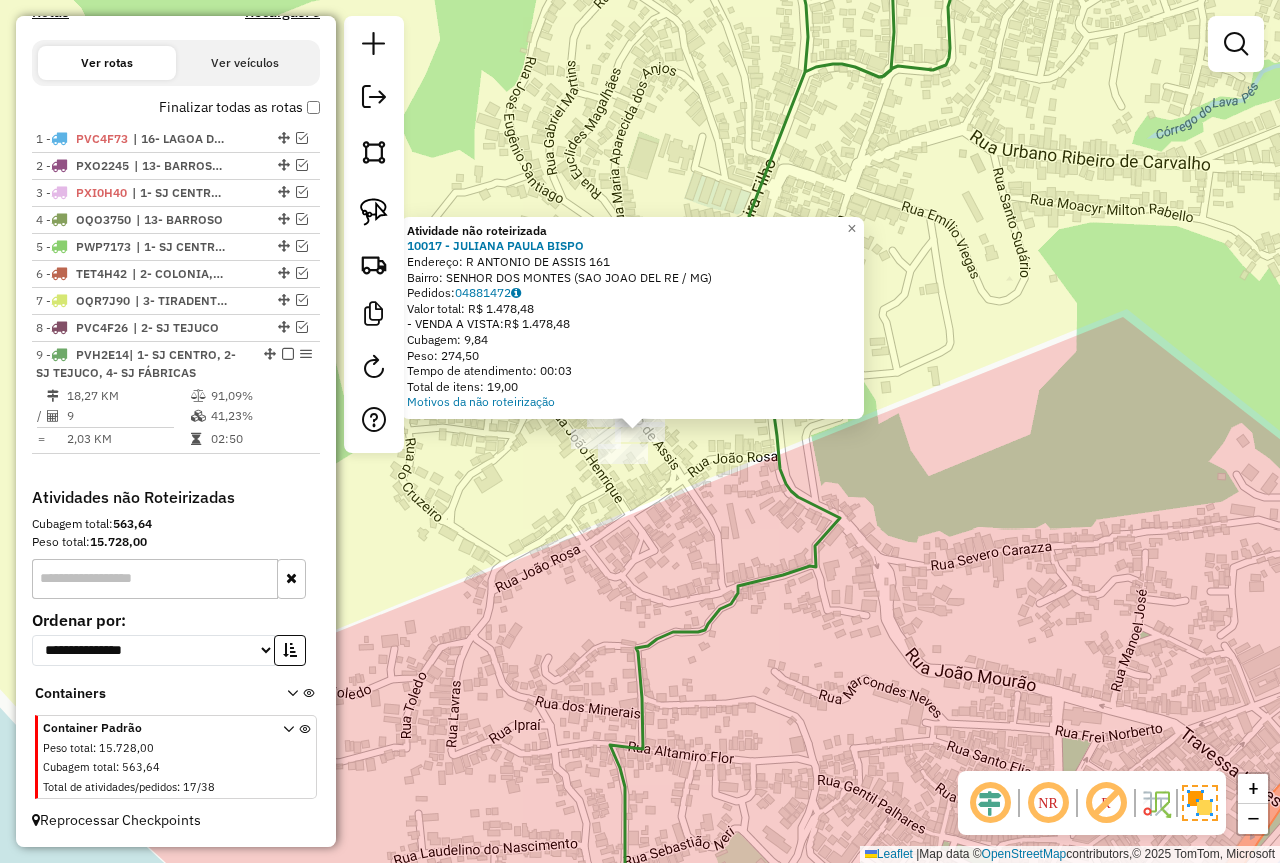click on "Atividade não roteirizada 10017 - JULIANA PAULA BISPO  Endereço: R   ANTONIO DE ASSIS              161   Bairro: SENHOR DOS MONTES (SAO JOAO DEL RE / MG)   Pedidos:  04881472   Valor total: R$ 1.478,48   - VENDA A VISTA:  R$ 1.478,48   Cubagem: 9,84   Peso: 274,50   Tempo de atendimento: 00:03   Total de itens: 19,00  Motivos da não roteirização × Janela de atendimento Grade de atendimento Capacidade Transportadoras Veículos Cliente Pedidos  Rotas Selecione os dias de semana para filtrar as janelas de atendimento  Seg   Ter   Qua   Qui   Sex   Sáb   Dom  Informe o período da janela de atendimento: De: Até:  Filtrar exatamente a janela do cliente  Considerar janela de atendimento padrão  Selecione os dias de semana para filtrar as grades de atendimento  Seg   Ter   Qua   Qui   Sex   Sáb   Dom   Considerar clientes sem dia de atendimento cadastrado  Clientes fora do dia de atendimento selecionado Filtrar as atividades entre os valores definidos abaixo:  Peso mínimo:  ****  Peso máximo:  ****  De:" 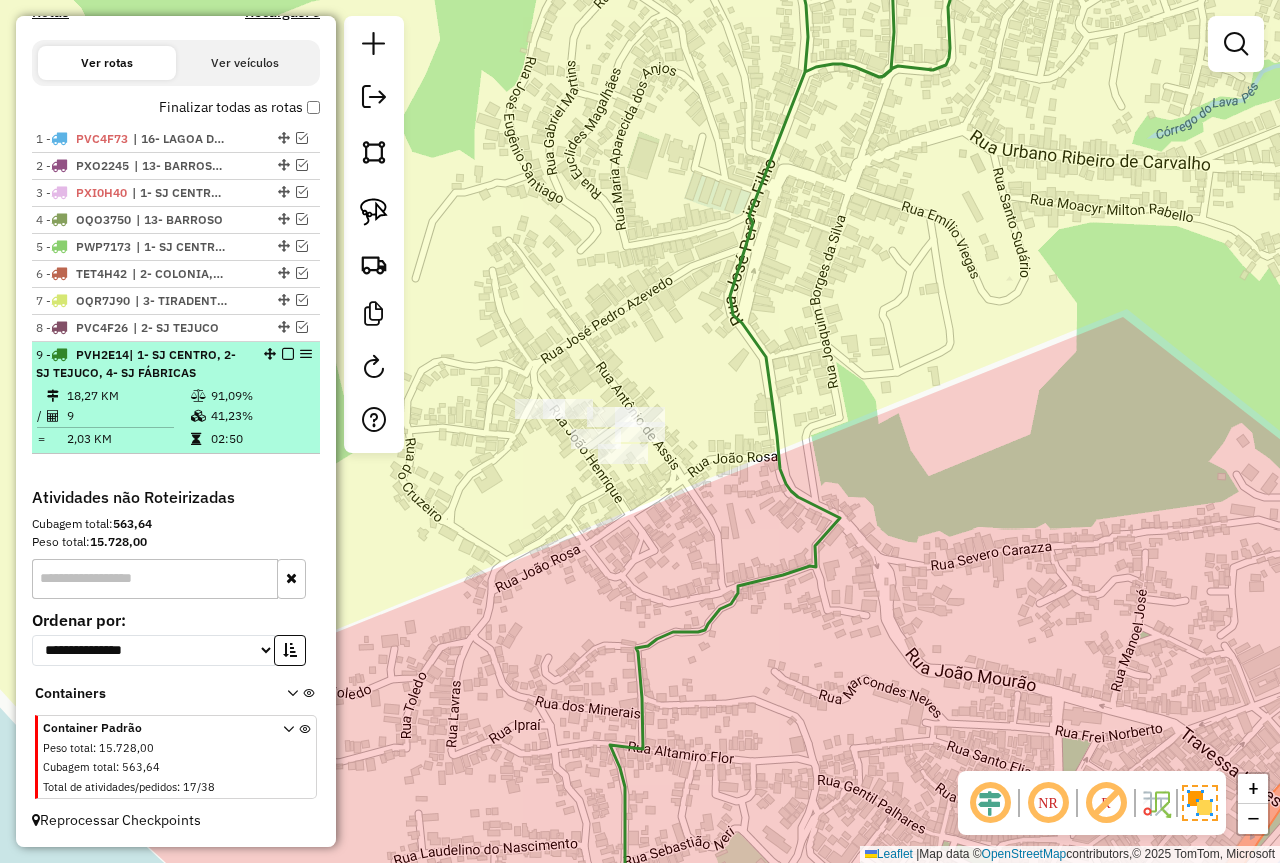 click at bounding box center [282, 354] 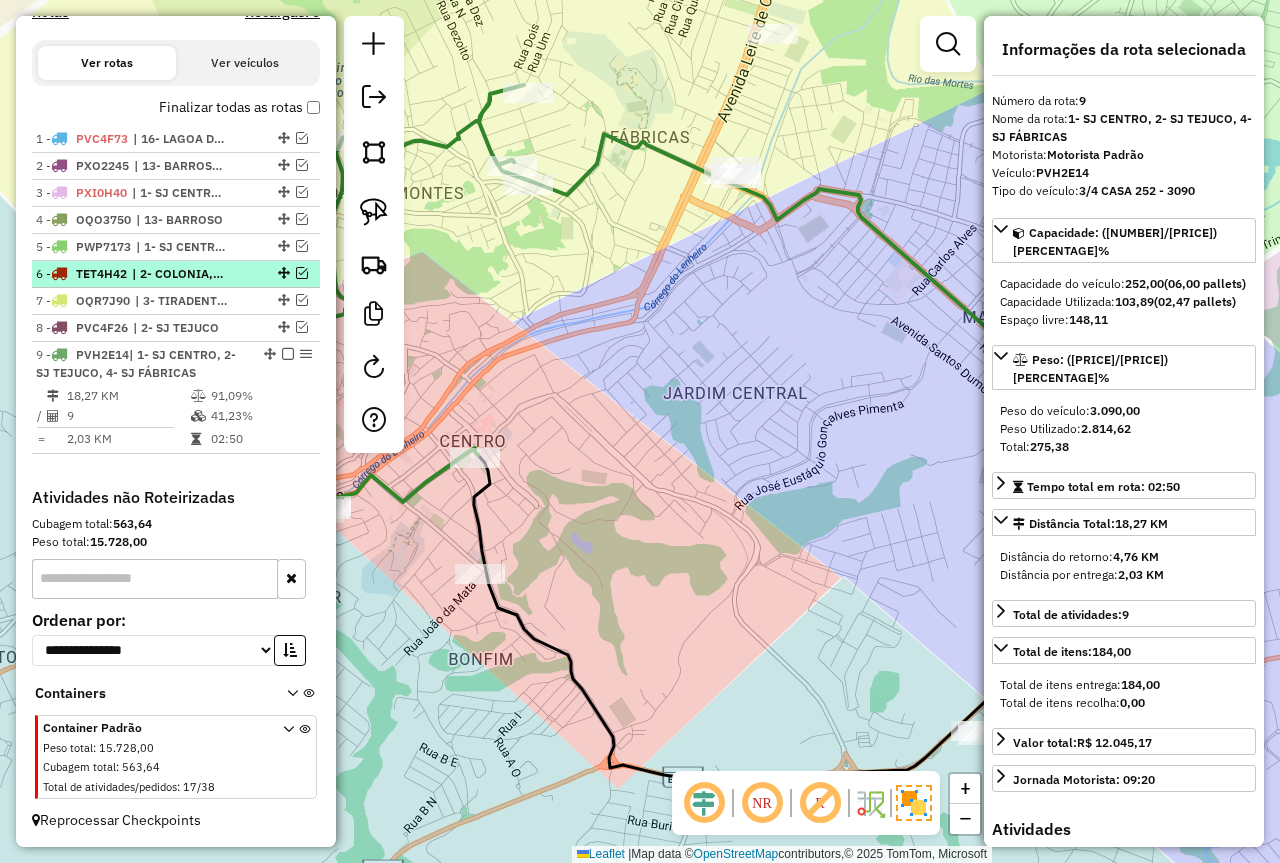drag, startPoint x: 276, startPoint y: 358, endPoint x: 285, endPoint y: 363, distance: 10.29563 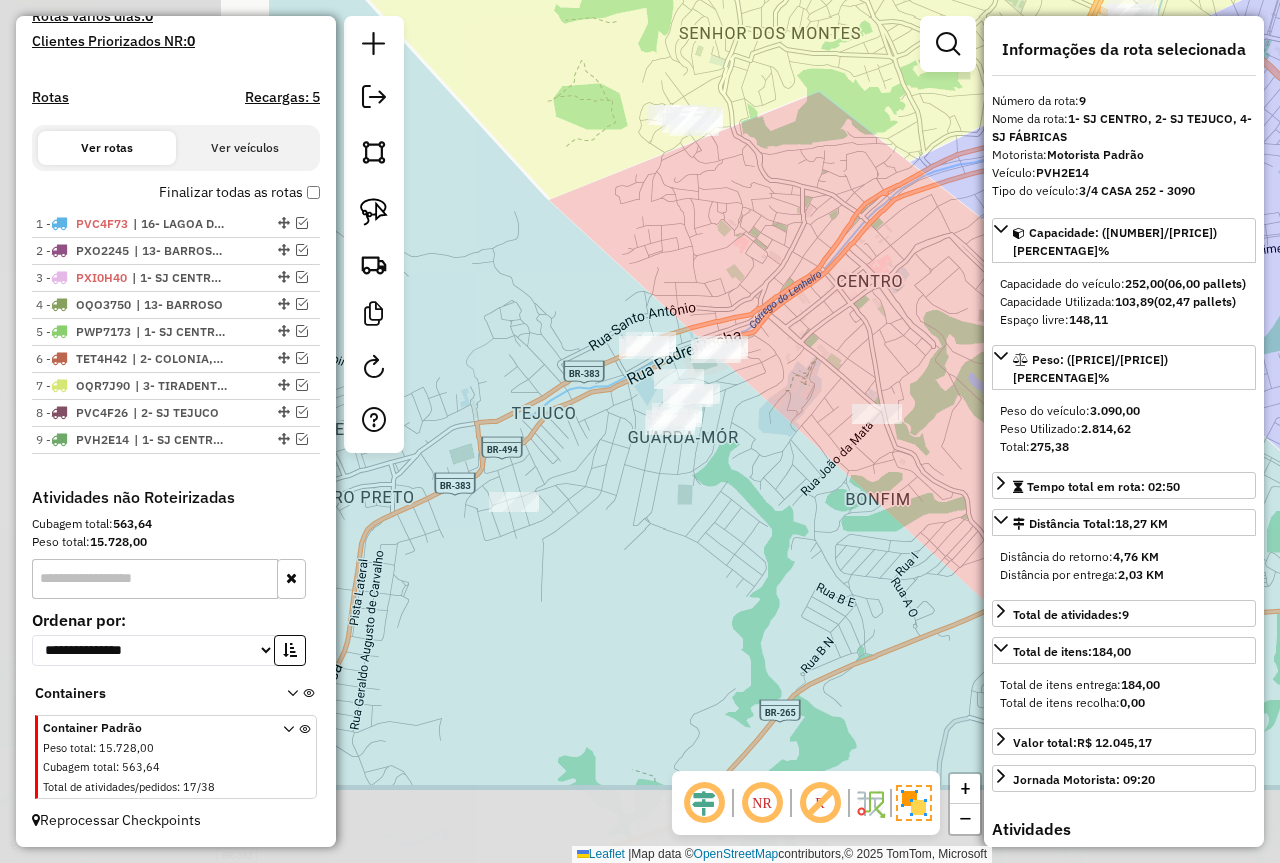 drag, startPoint x: 1000, startPoint y: 340, endPoint x: 1046, endPoint y: 298, distance: 62.289646 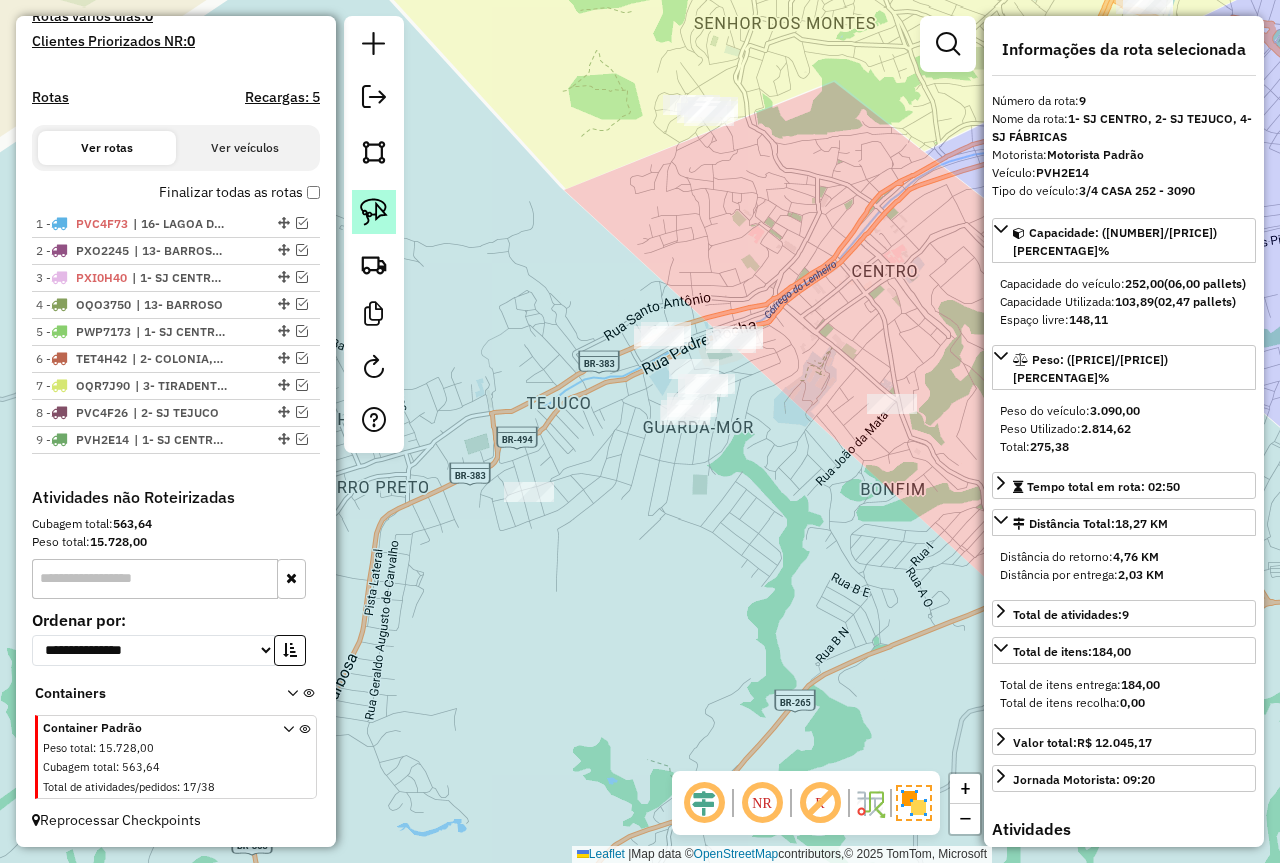 click 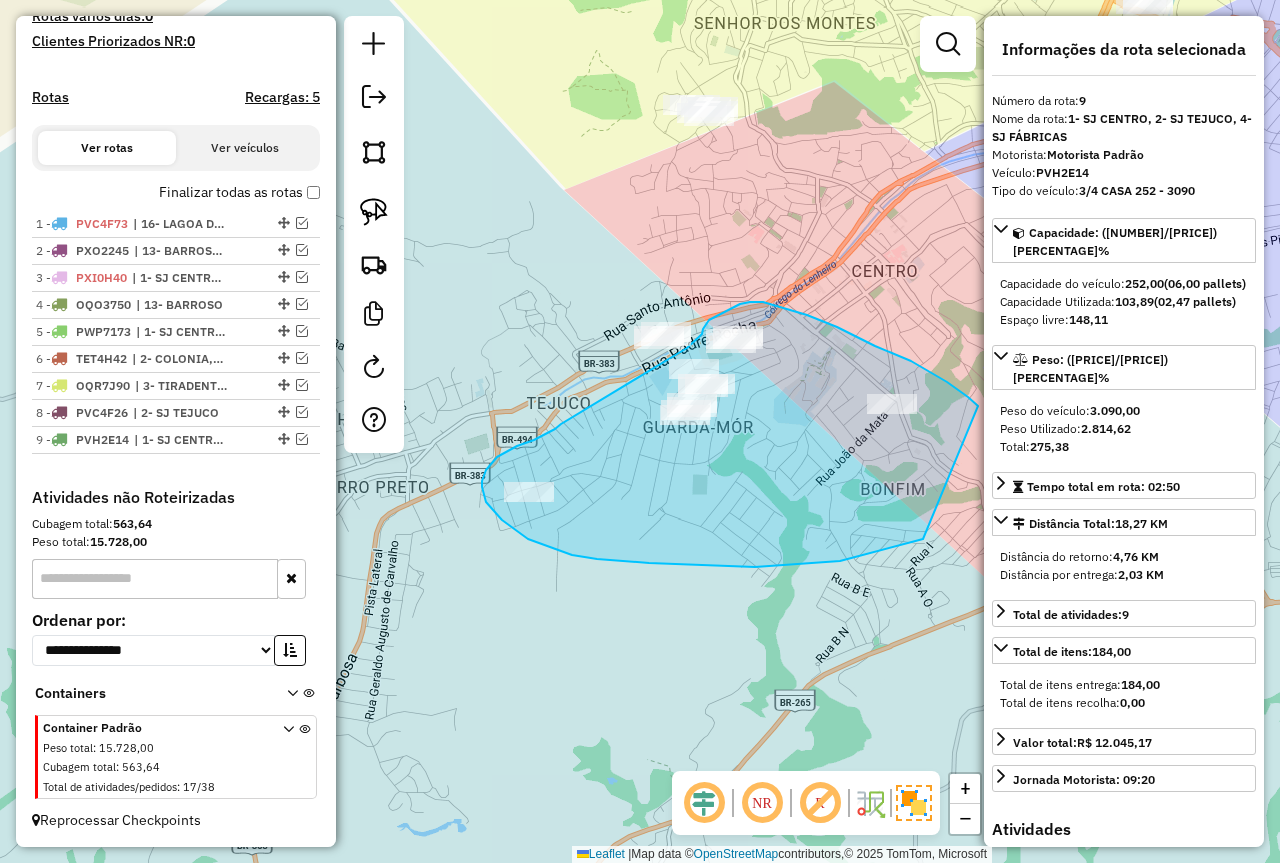 drag, startPoint x: 555, startPoint y: 429, endPoint x: 667, endPoint y: 362, distance: 130.51053 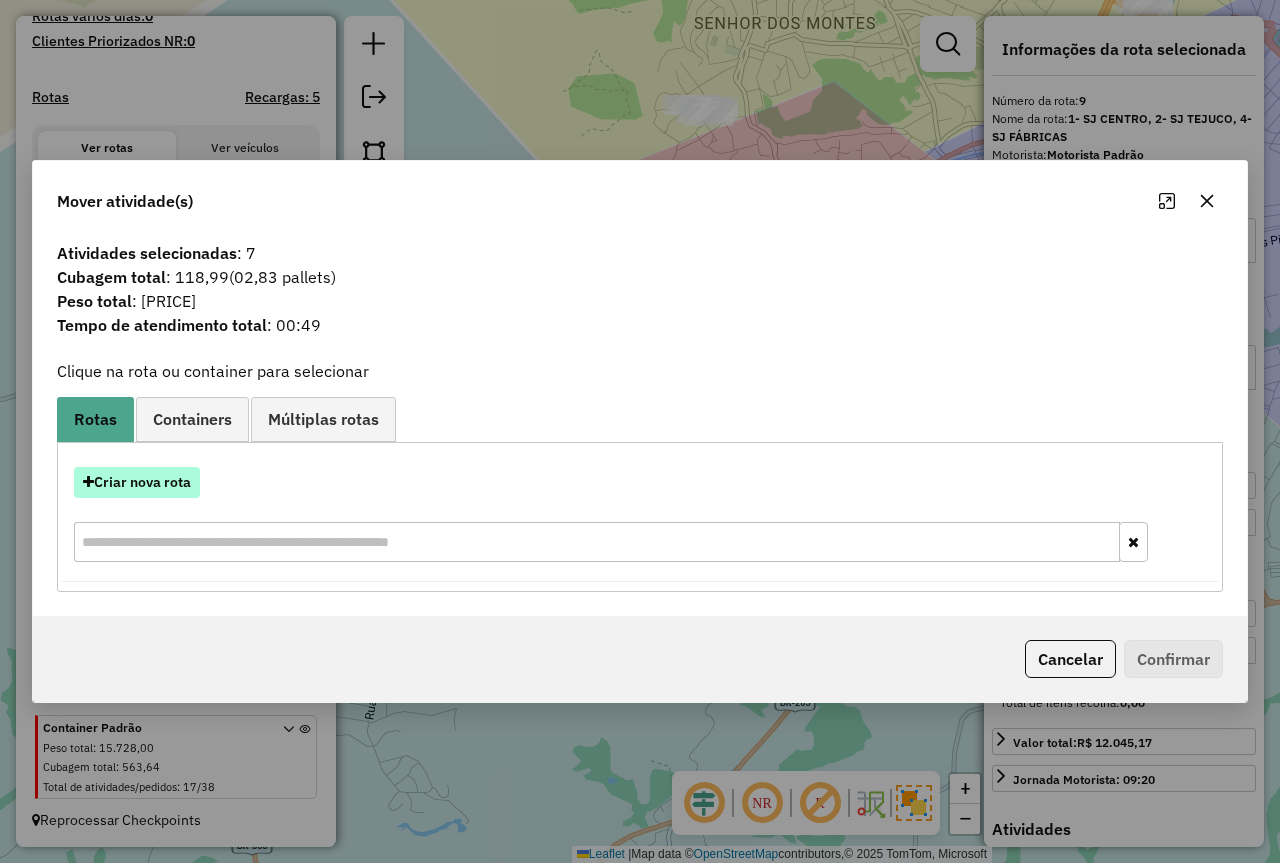 click on "Criar nova rota" at bounding box center (137, 482) 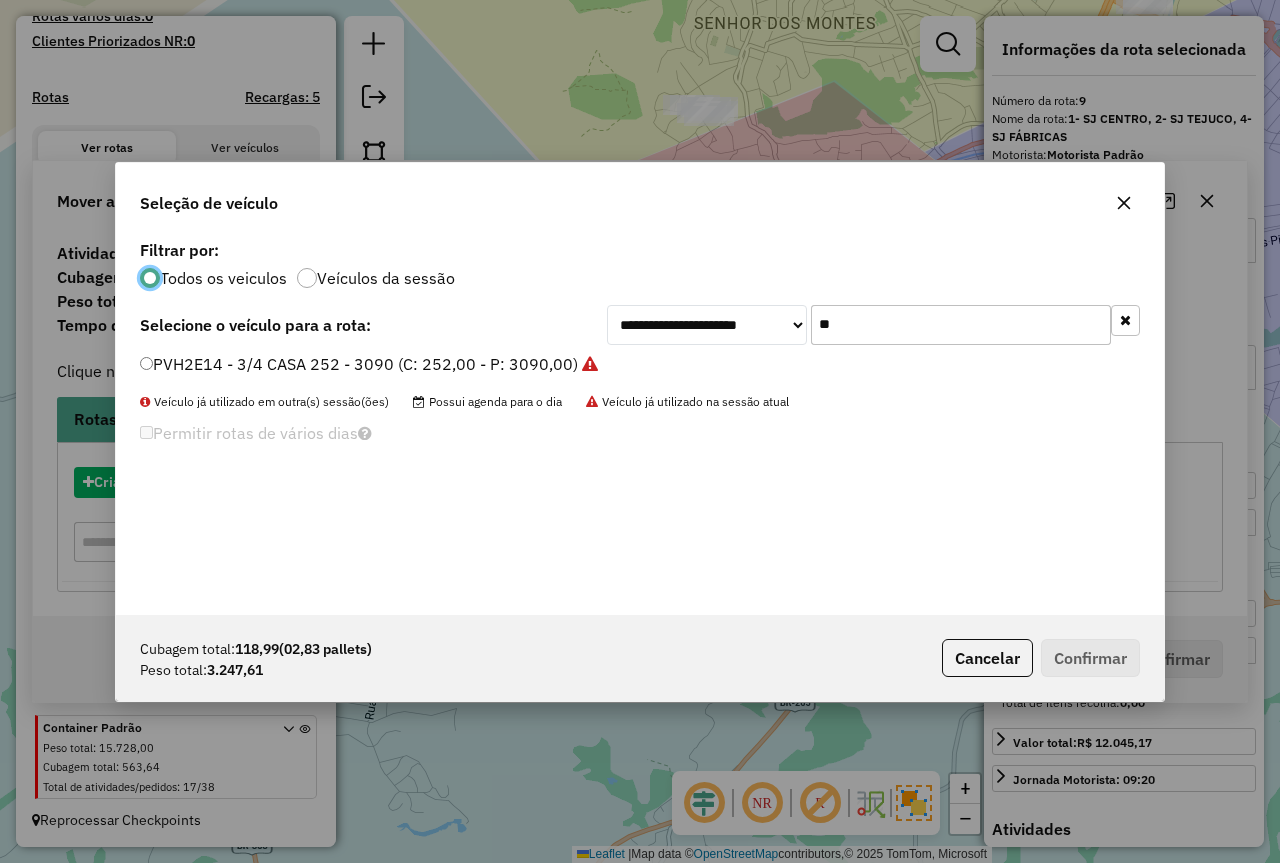 scroll, scrollTop: 11, scrollLeft: 6, axis: both 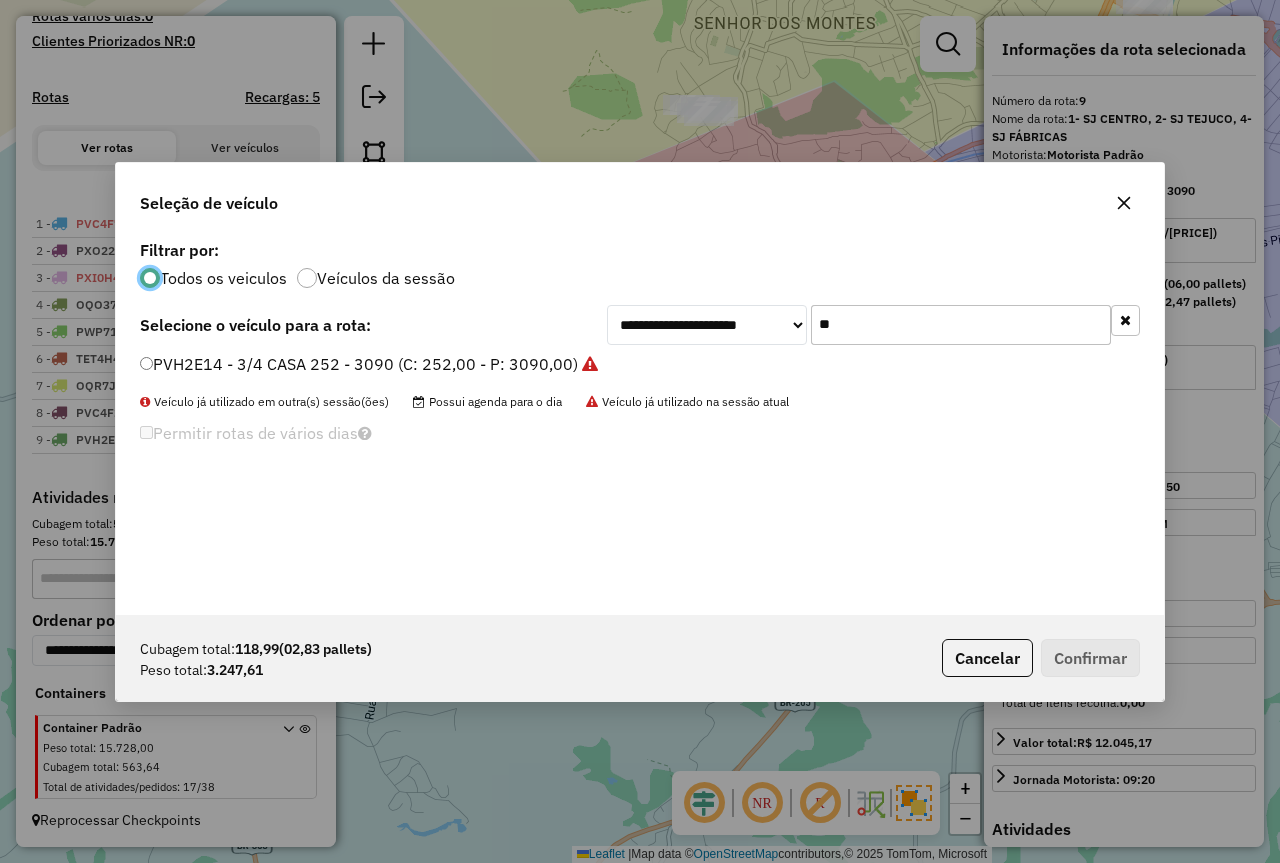 click on "PVH2E14 - 3/4 CASA 252 - 3090 (C: 252,00 - P: 3090,00)" 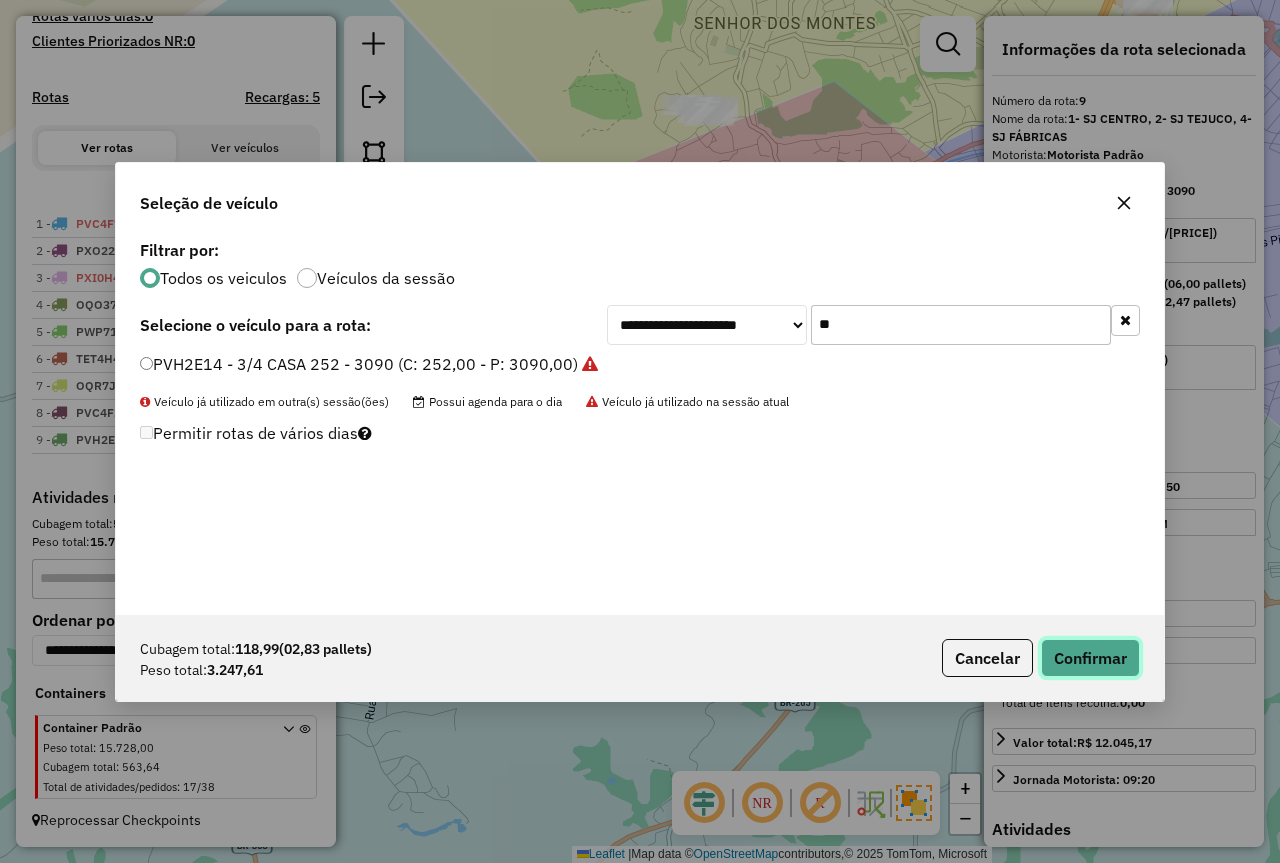 click on "Confirmar" 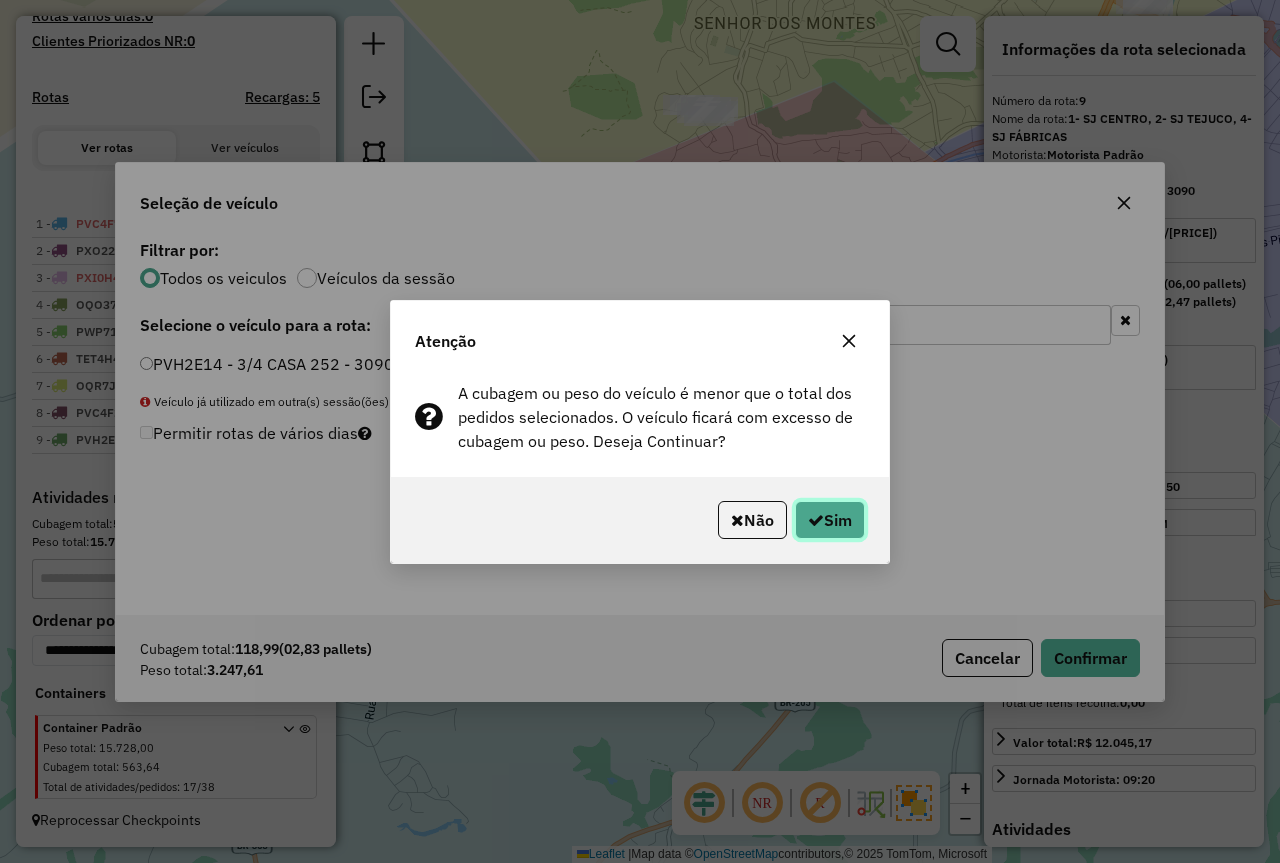 click on "Sim" 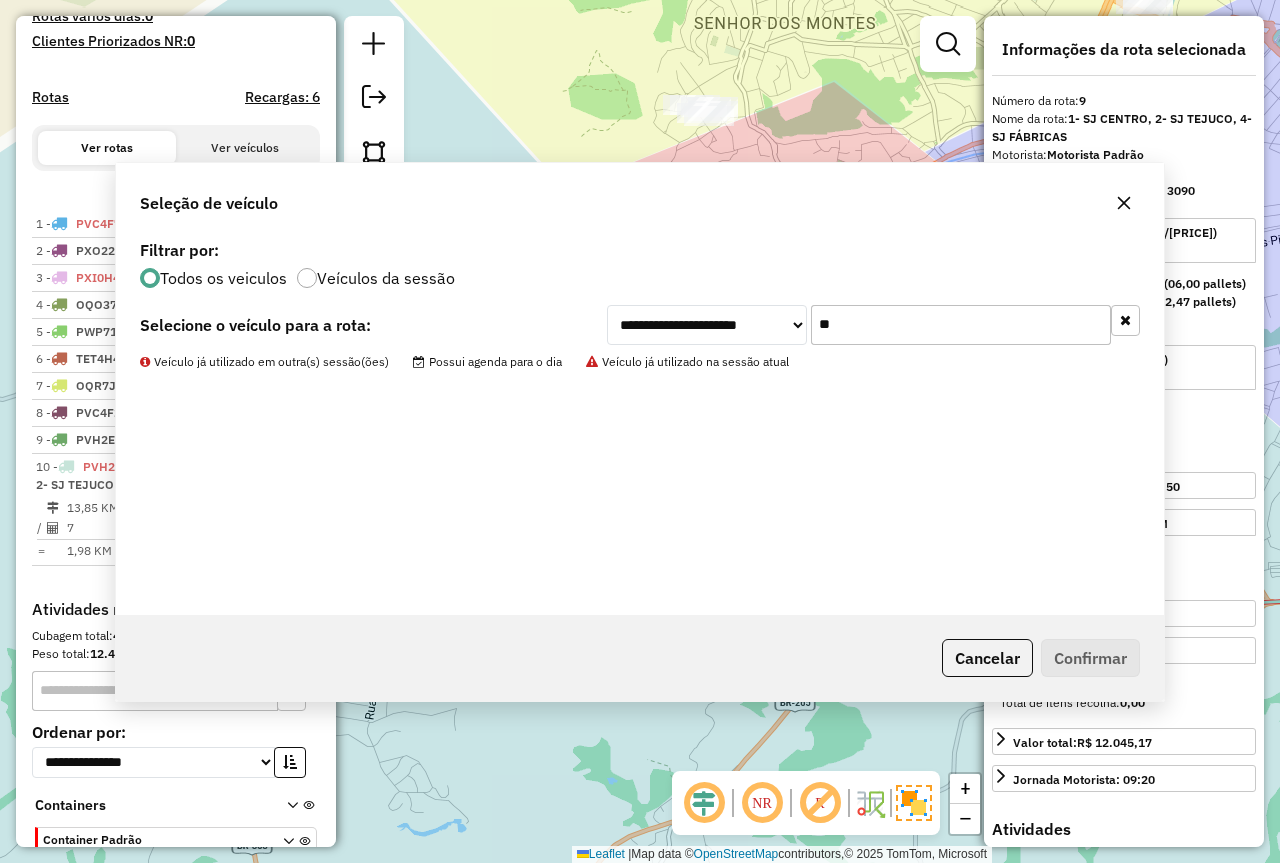 scroll, scrollTop: 667, scrollLeft: 0, axis: vertical 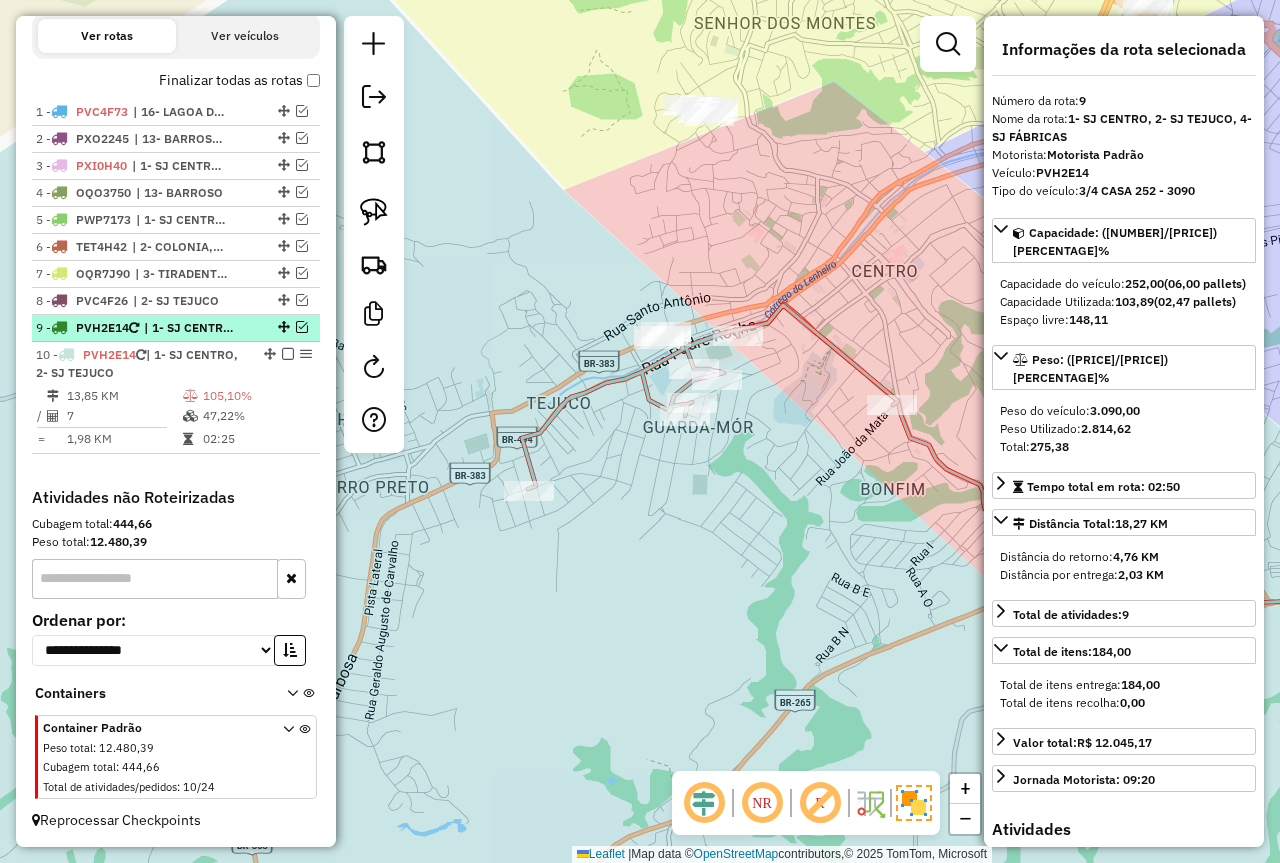 click at bounding box center [302, 327] 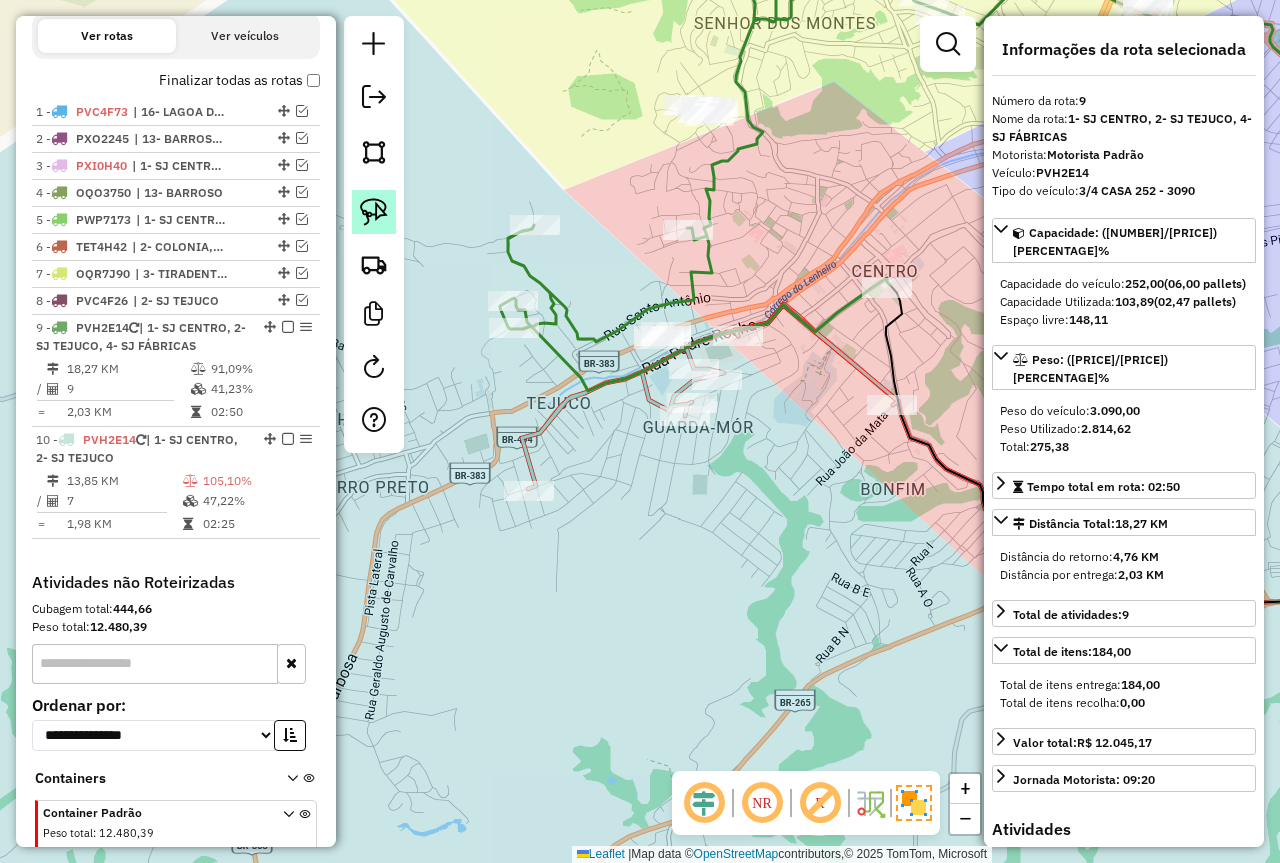 click 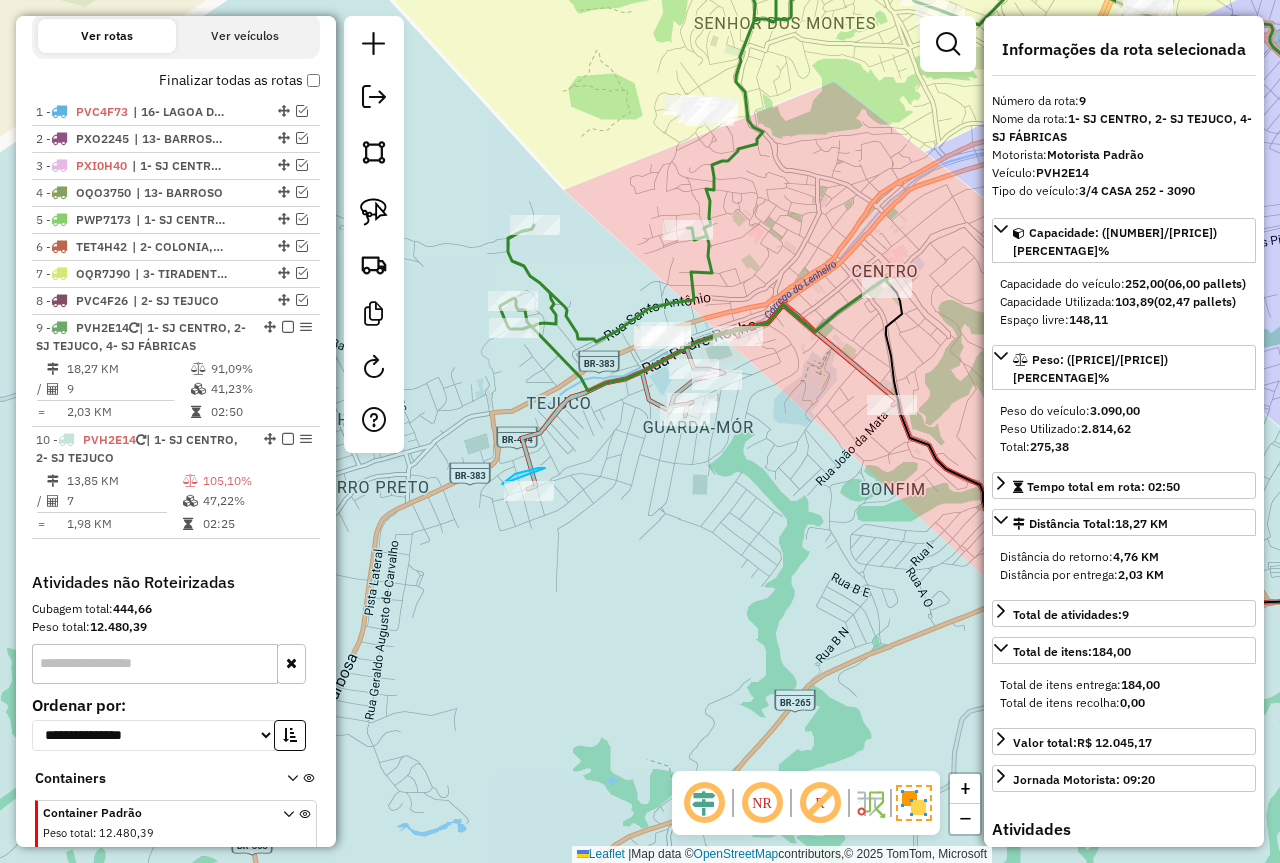 drag, startPoint x: 518, startPoint y: 473, endPoint x: 579, endPoint y: 552, distance: 99.80982 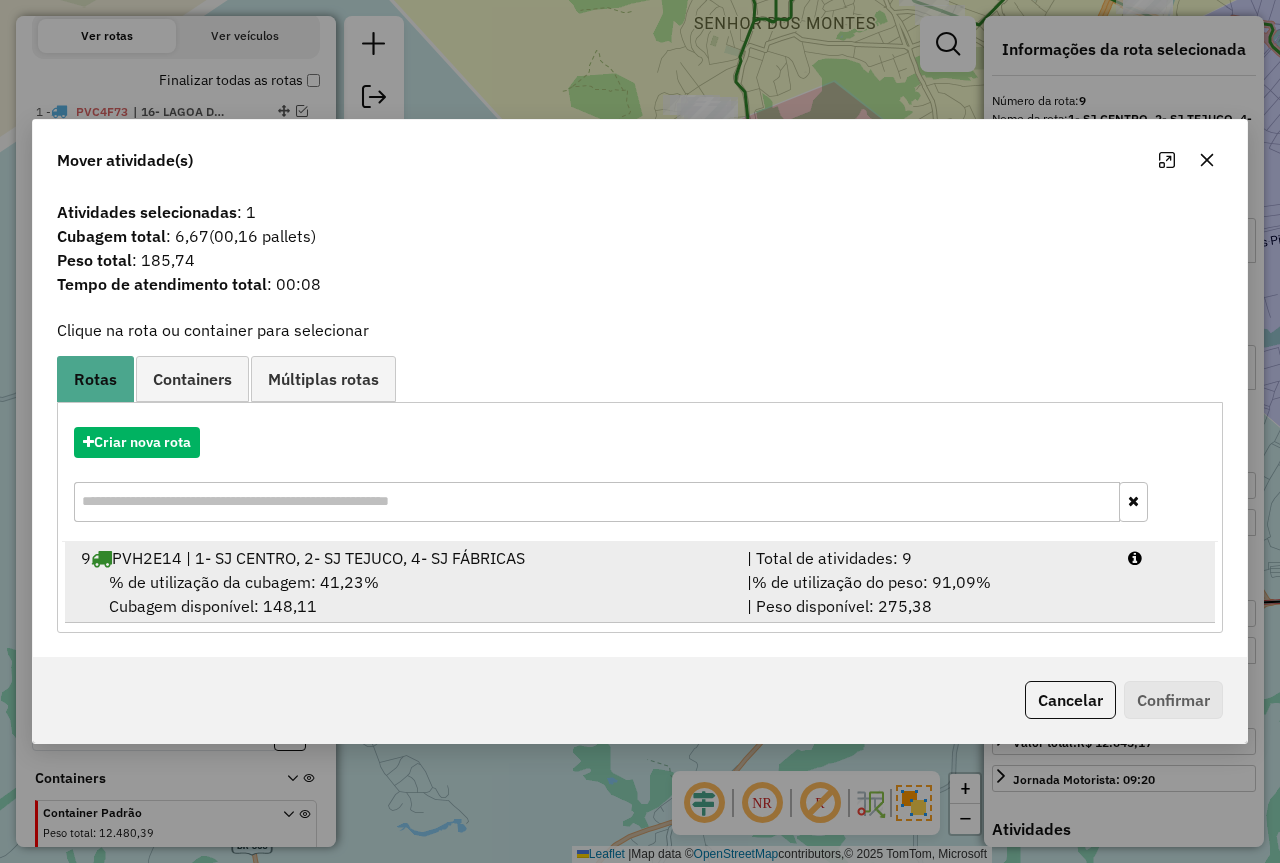click on "9  PVH2E14 | 1- SJ CENTRO, 2- SJ TEJUCO, 4- SJ FÁBRICAS" at bounding box center [402, 558] 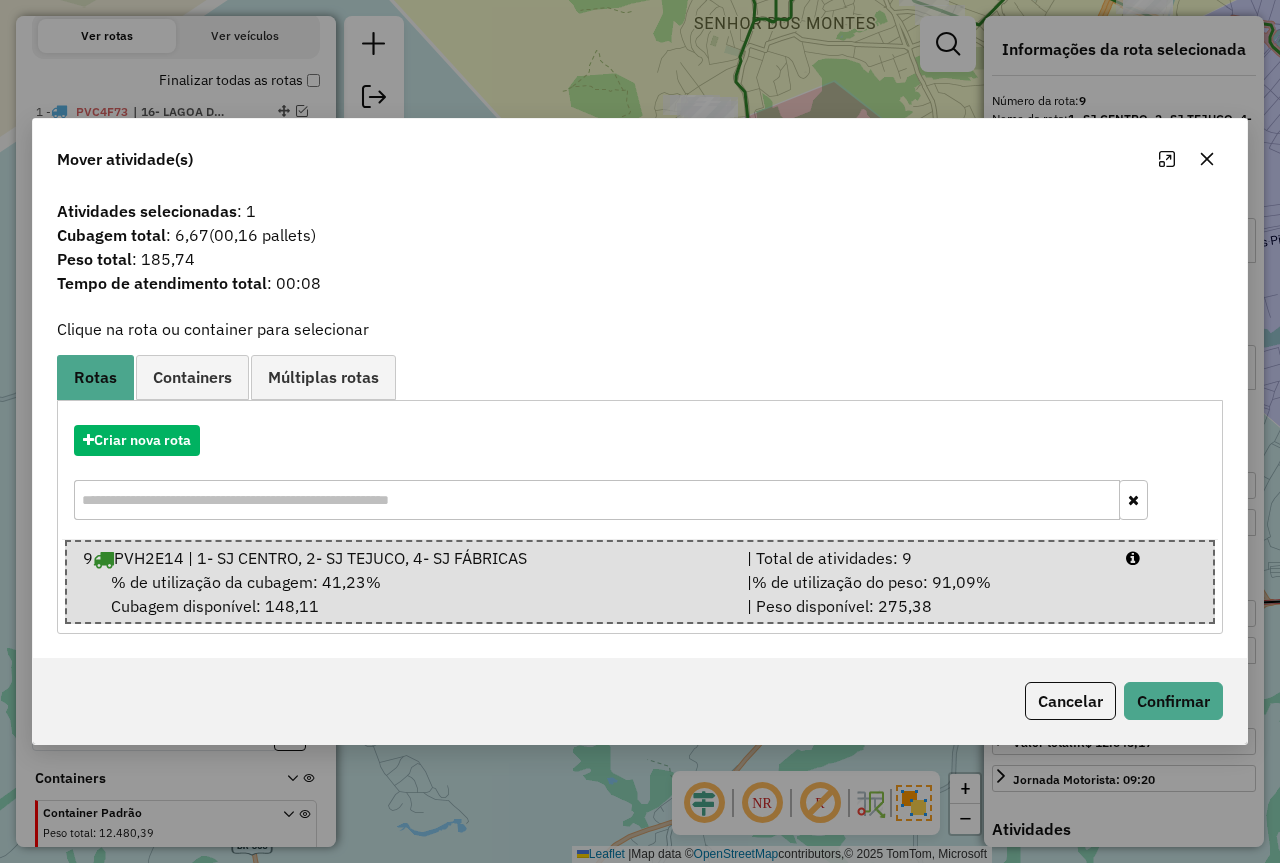 click on "Cancelar   Confirmar" 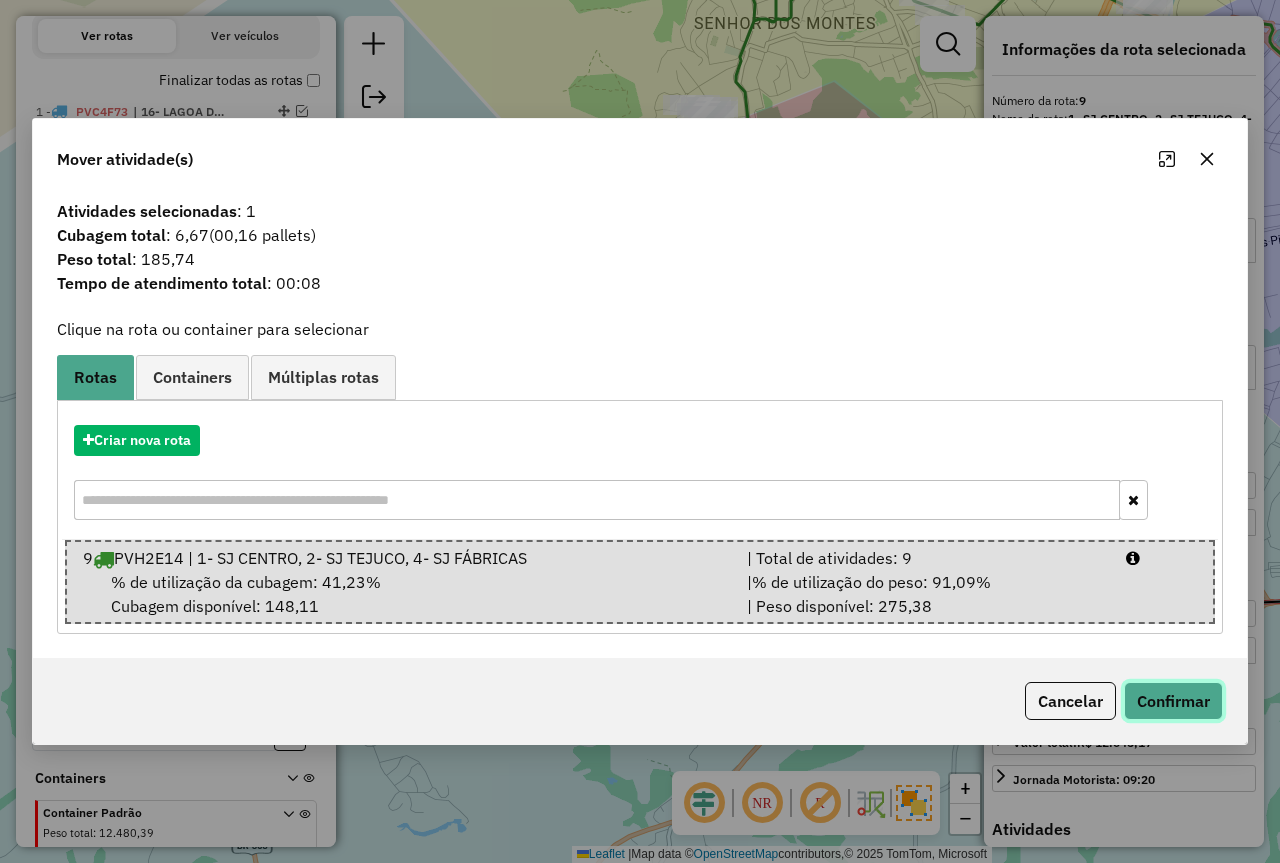 click on "Confirmar" 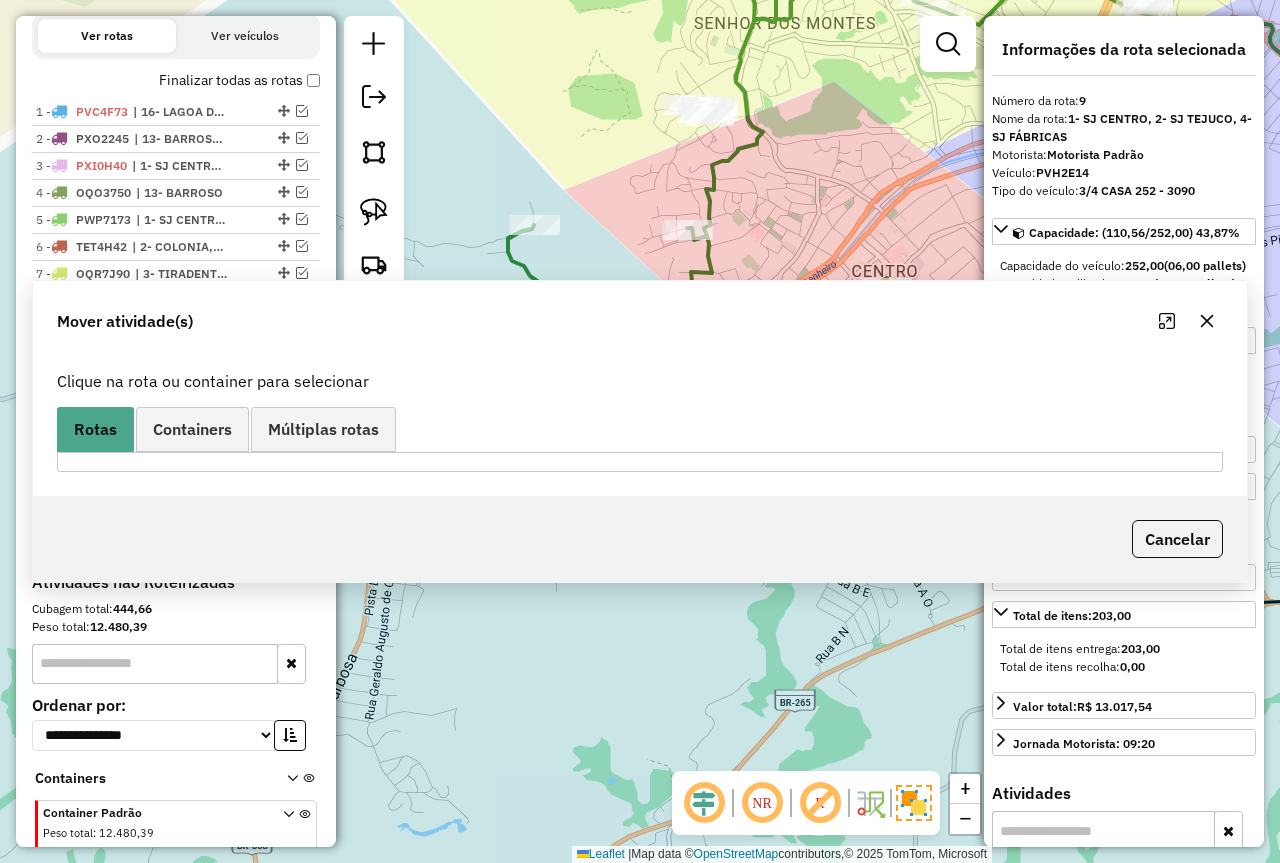 scroll, scrollTop: 752, scrollLeft: 0, axis: vertical 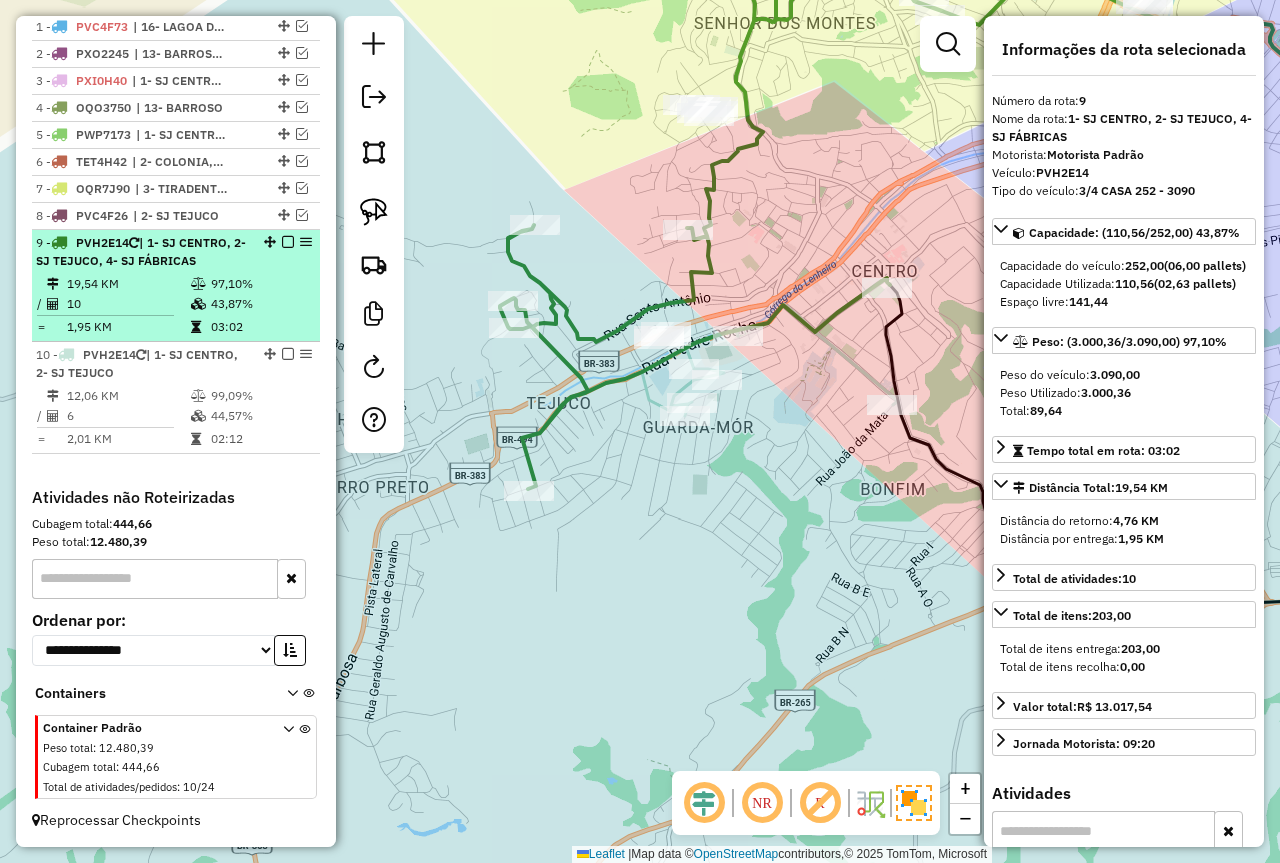 click at bounding box center [198, 304] 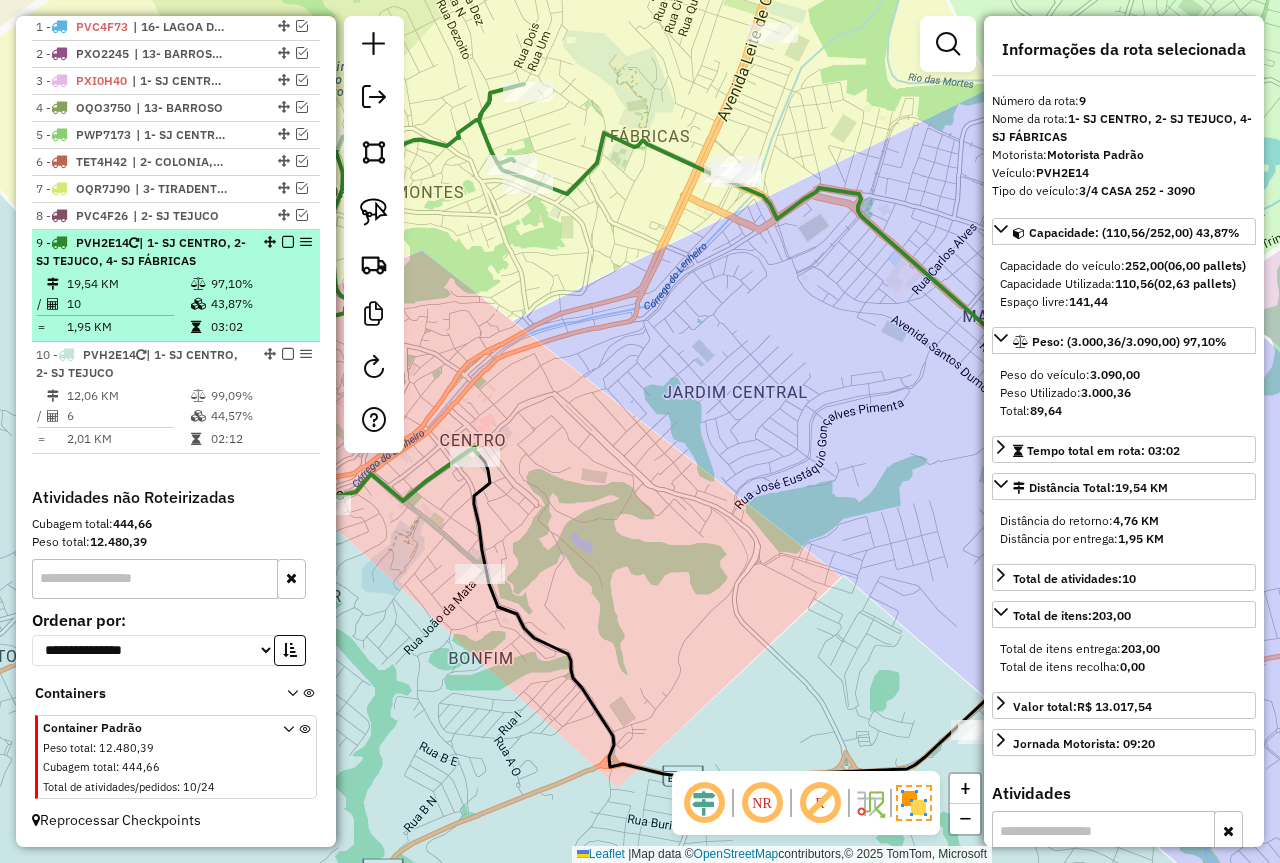 click at bounding box center [282, 242] 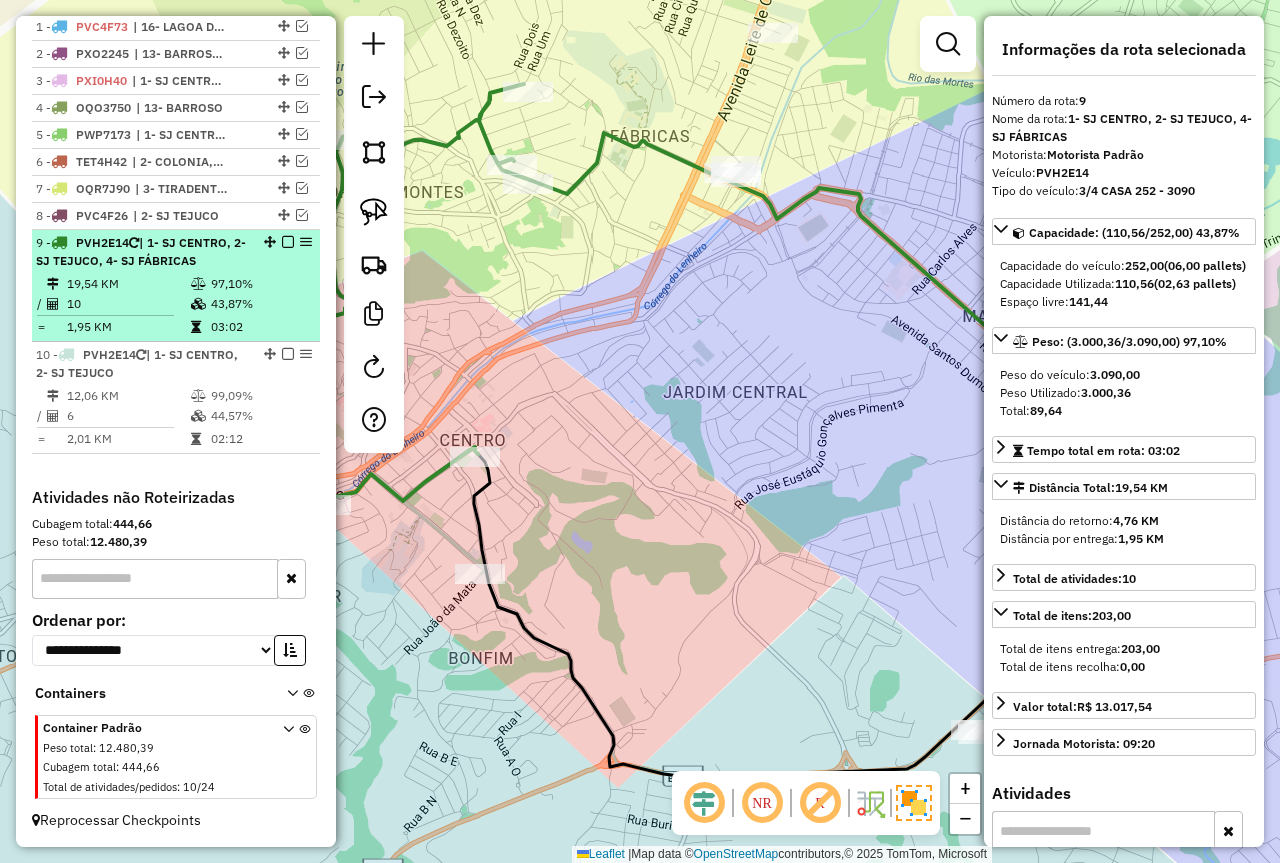 click at bounding box center [288, 242] 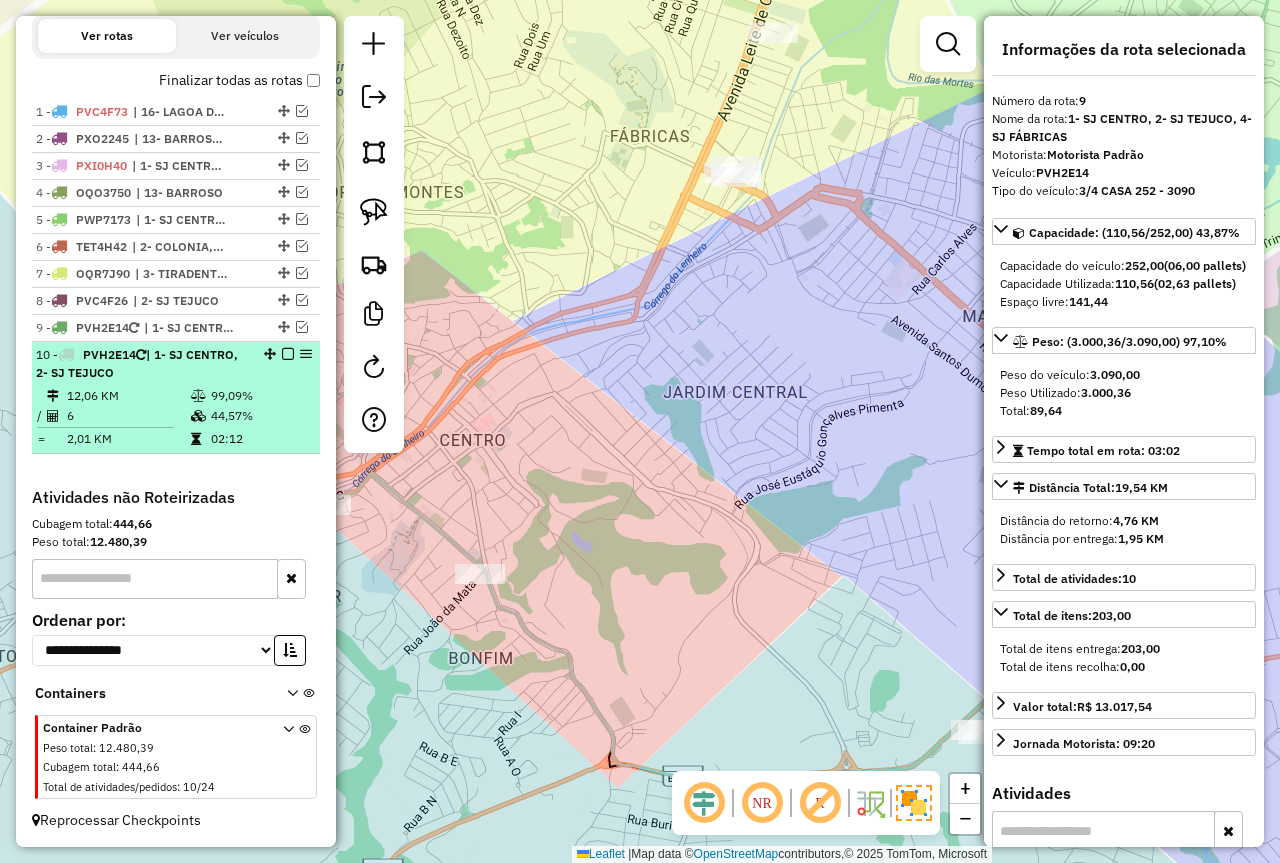 click at bounding box center (288, 354) 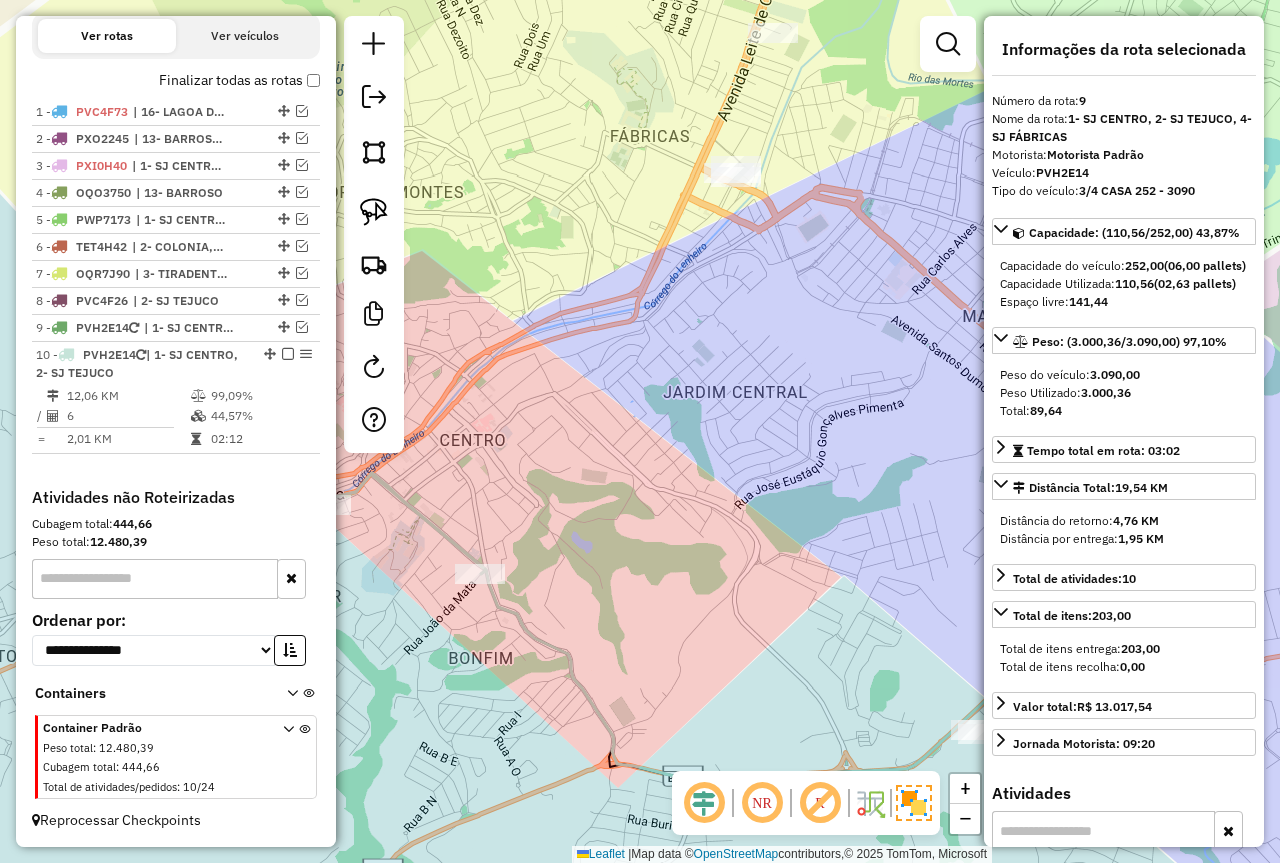 scroll, scrollTop: 582, scrollLeft: 0, axis: vertical 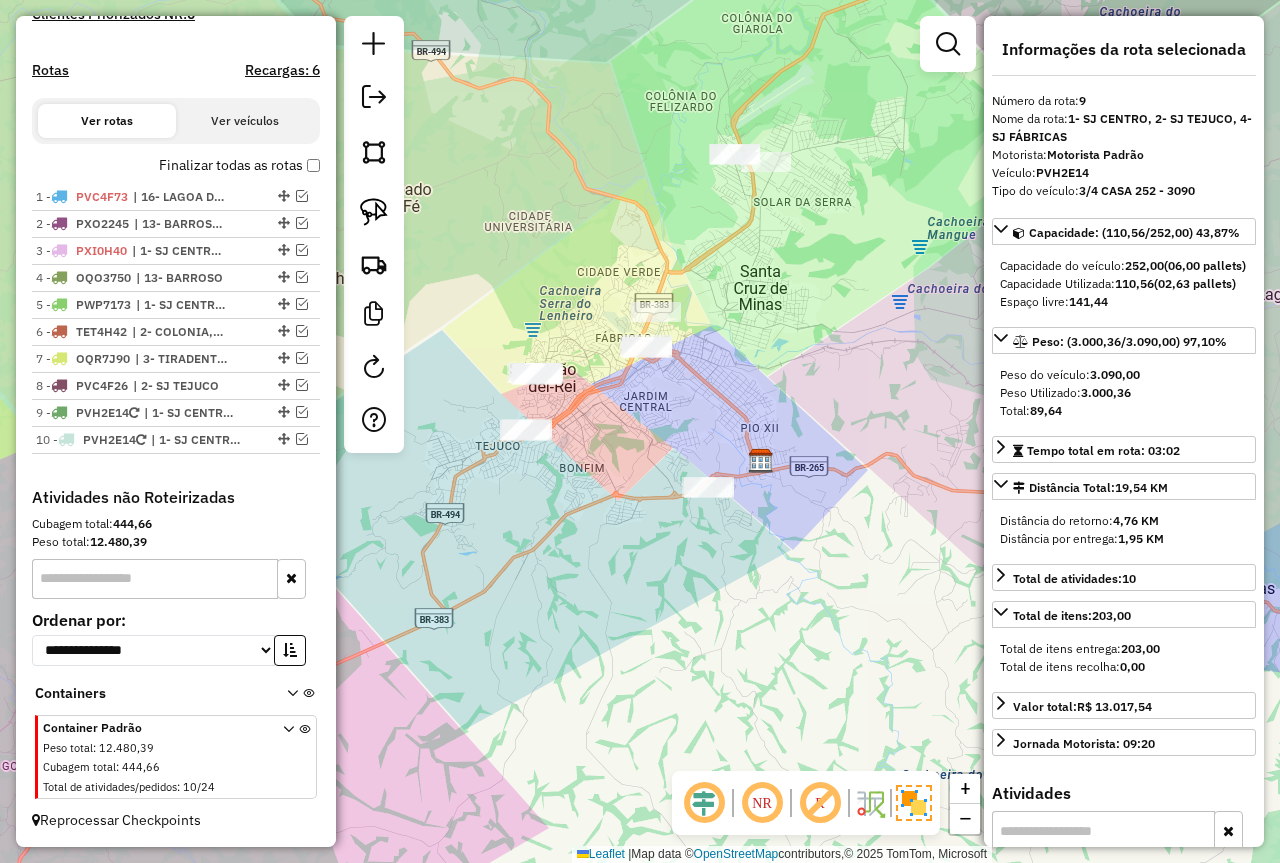 drag, startPoint x: 686, startPoint y: 364, endPoint x: 724, endPoint y: 406, distance: 56.63921 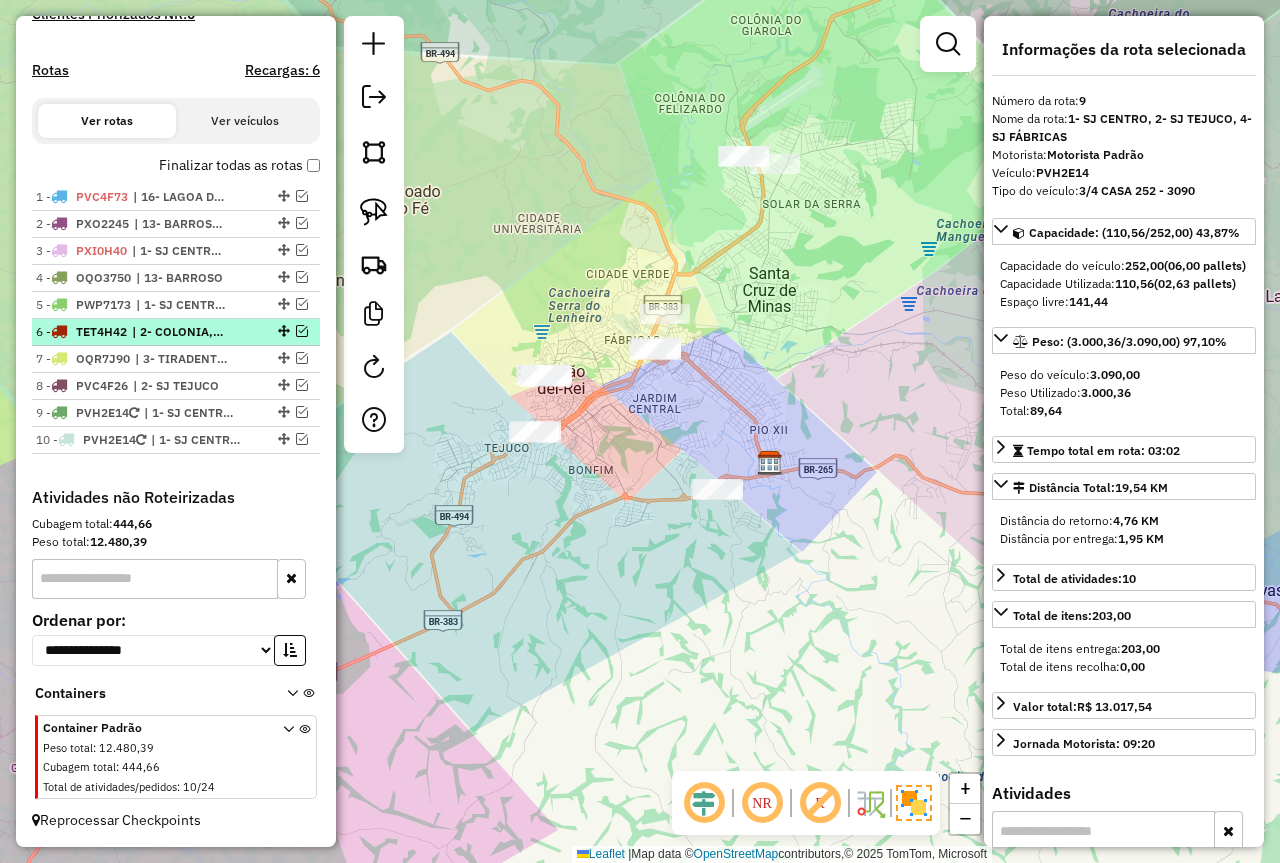 click at bounding box center [302, 331] 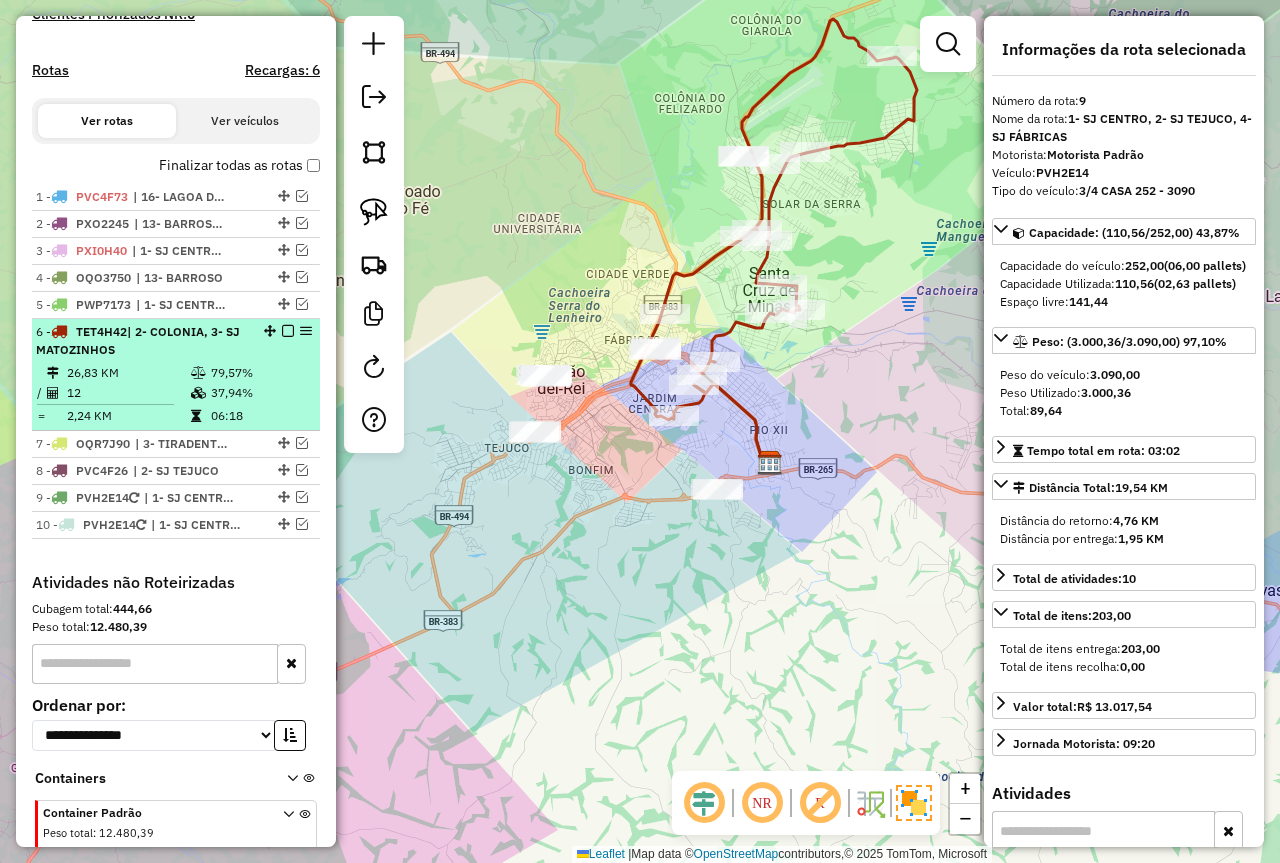 scroll, scrollTop: 667, scrollLeft: 0, axis: vertical 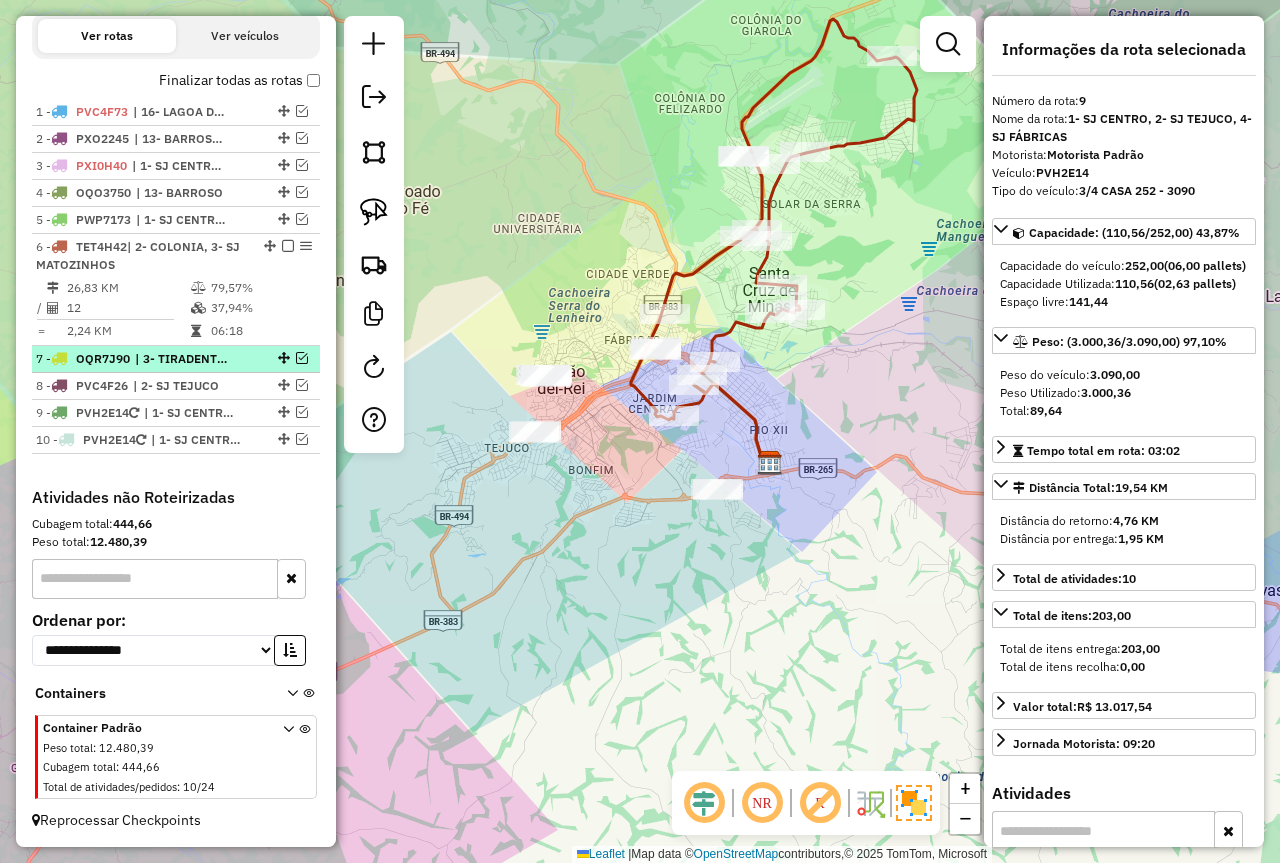 click on "7 -       OQR7J90   | 3- TIRADENTES" at bounding box center (142, 359) 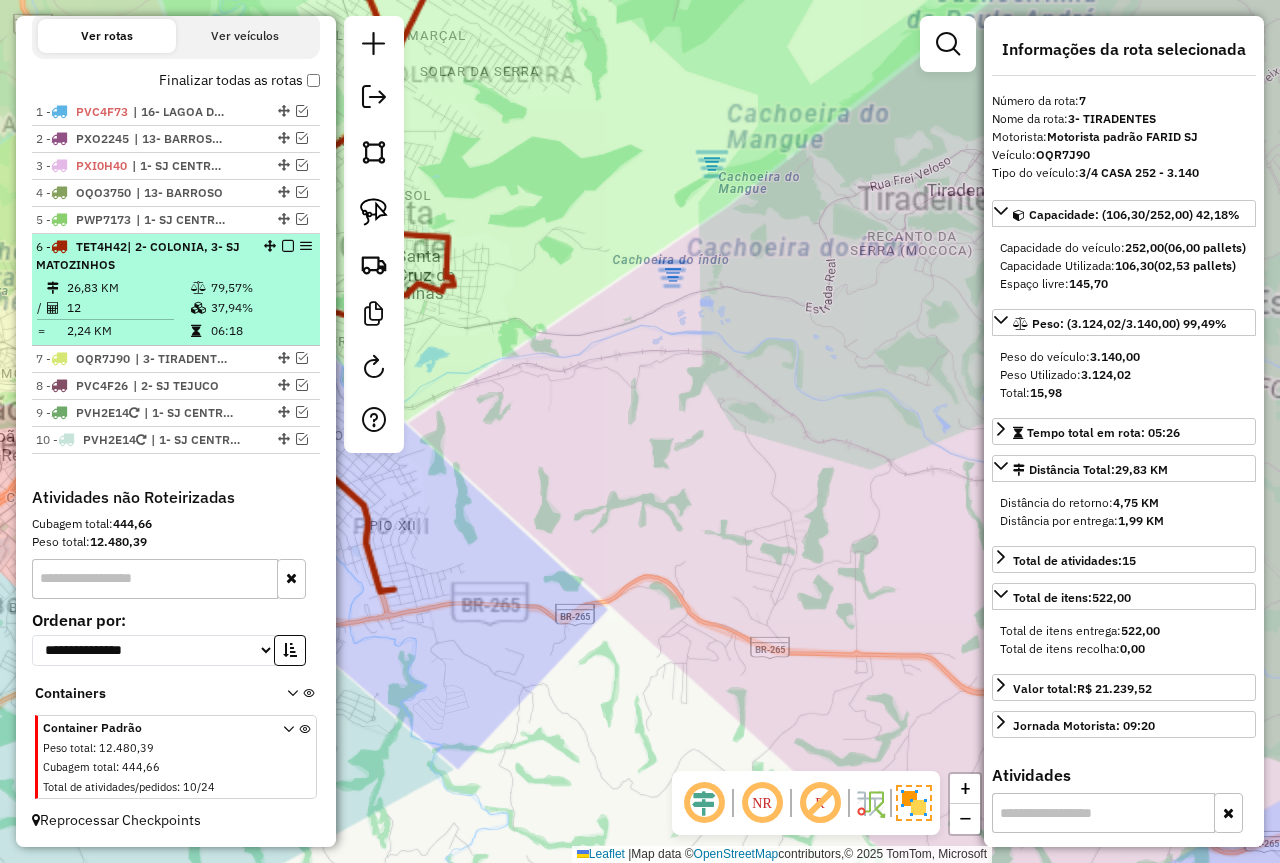 click on "06:18" at bounding box center [260, 331] 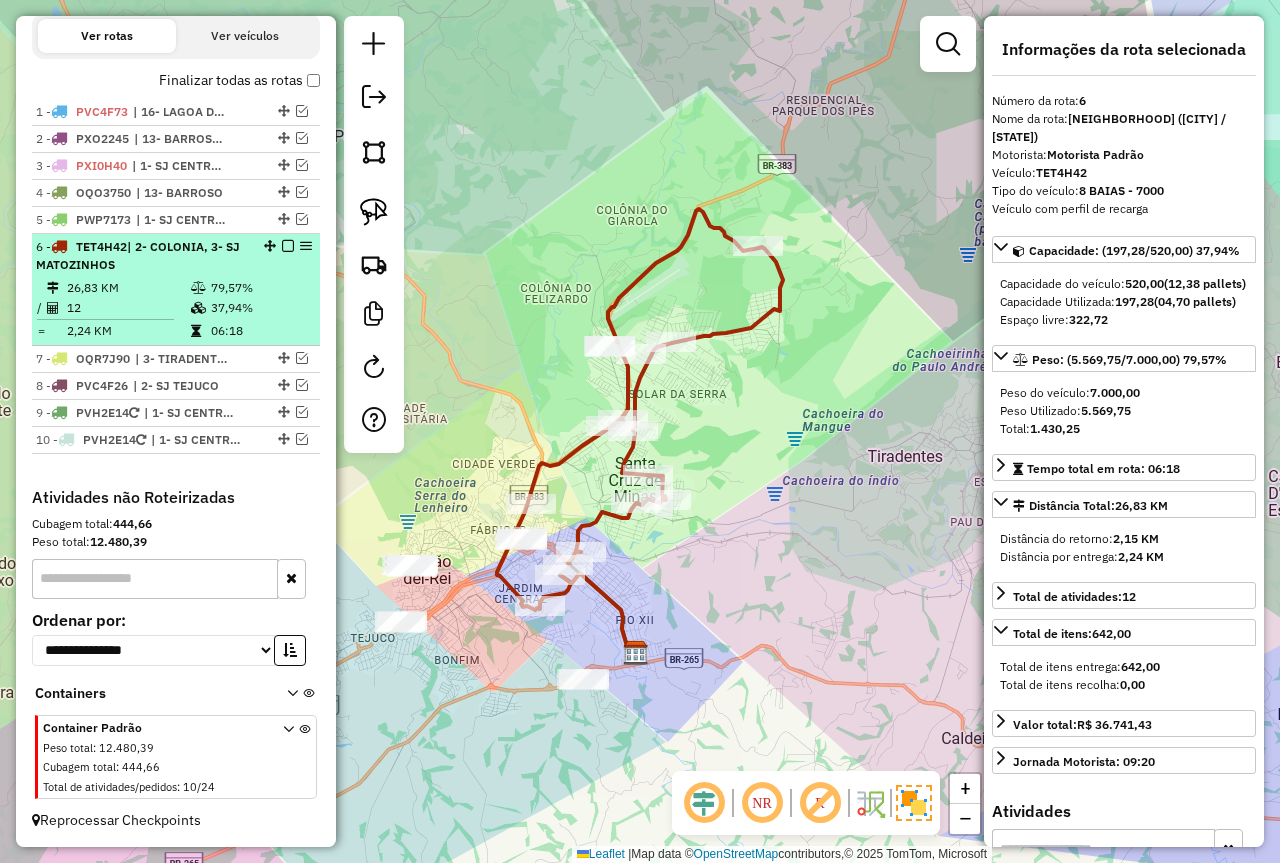 click at bounding box center (288, 246) 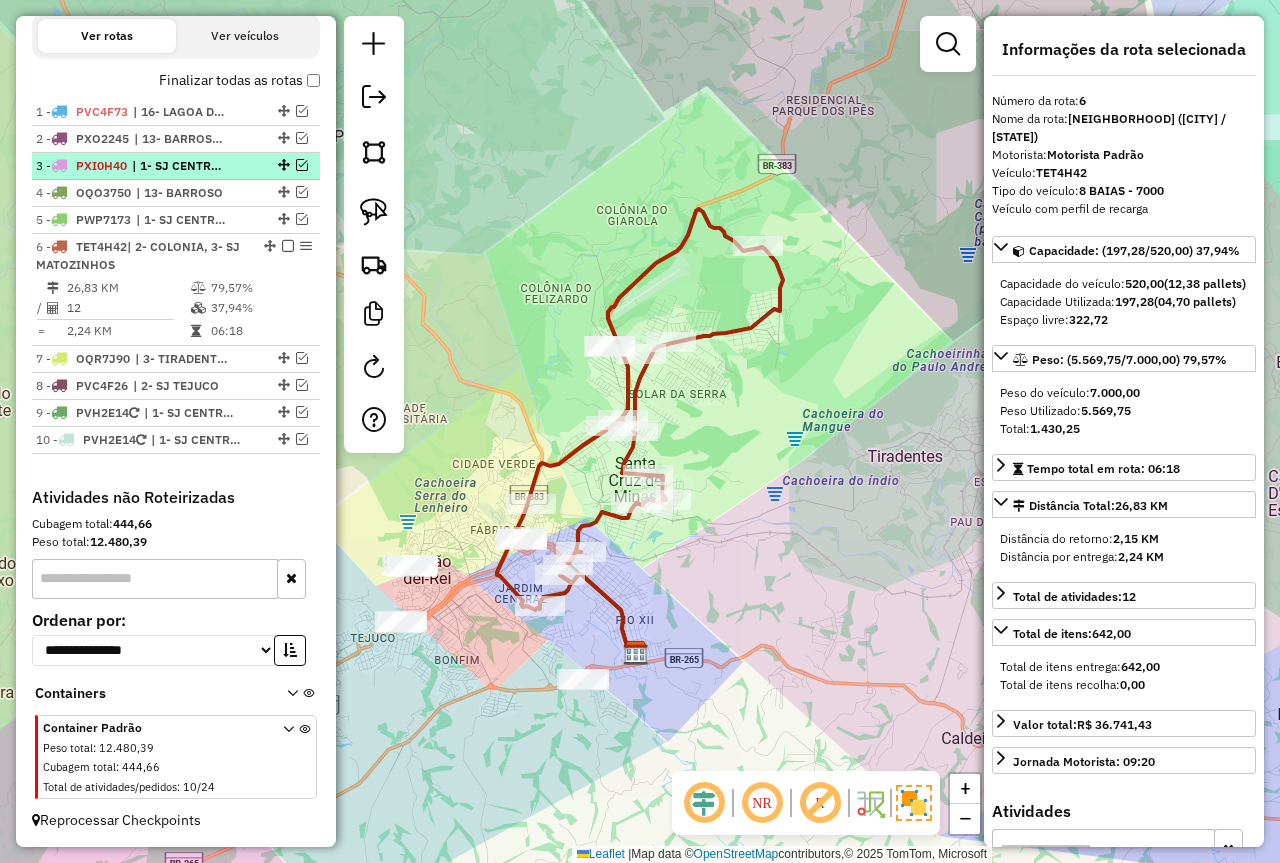 scroll, scrollTop: 582, scrollLeft: 0, axis: vertical 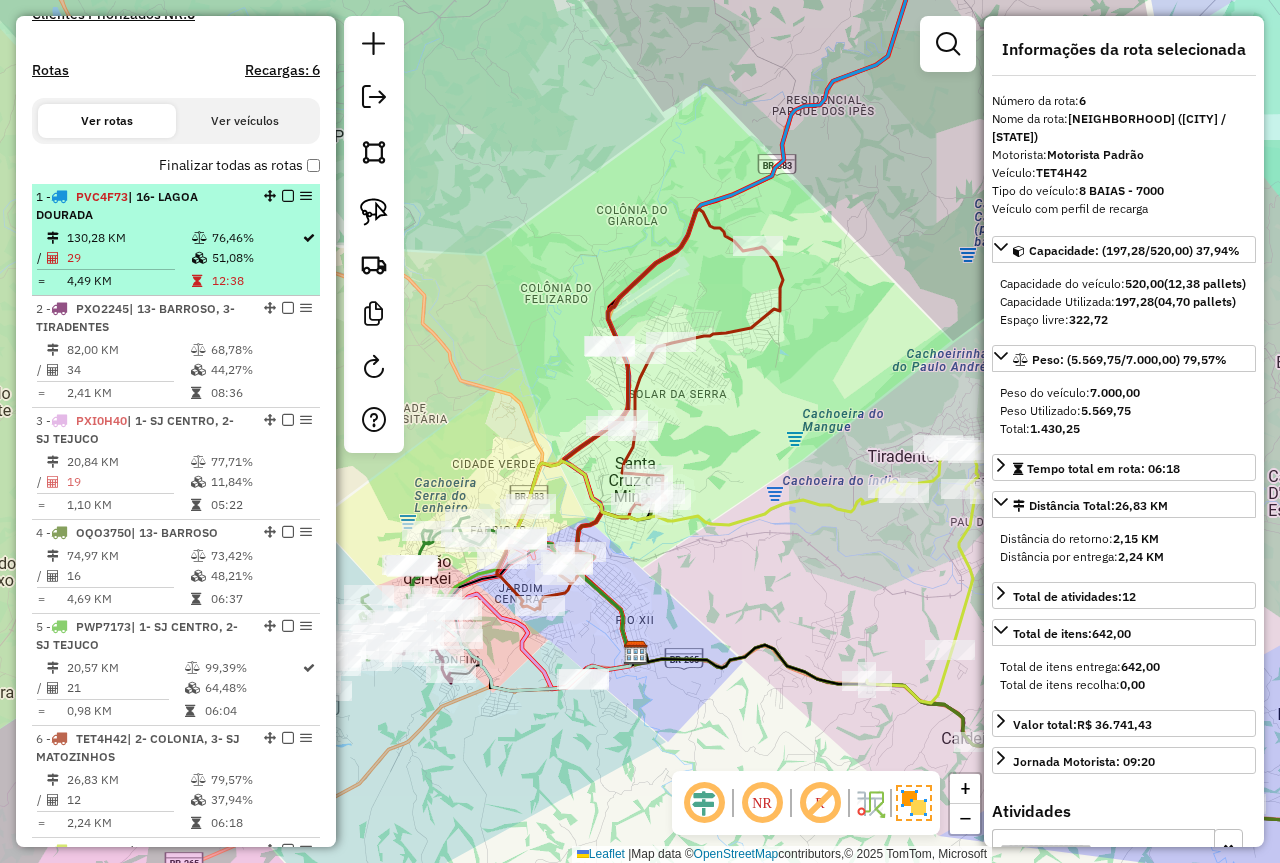 click on "1 -       PVC4F73   | 16- LAGOA DOURADA" at bounding box center [142, 206] 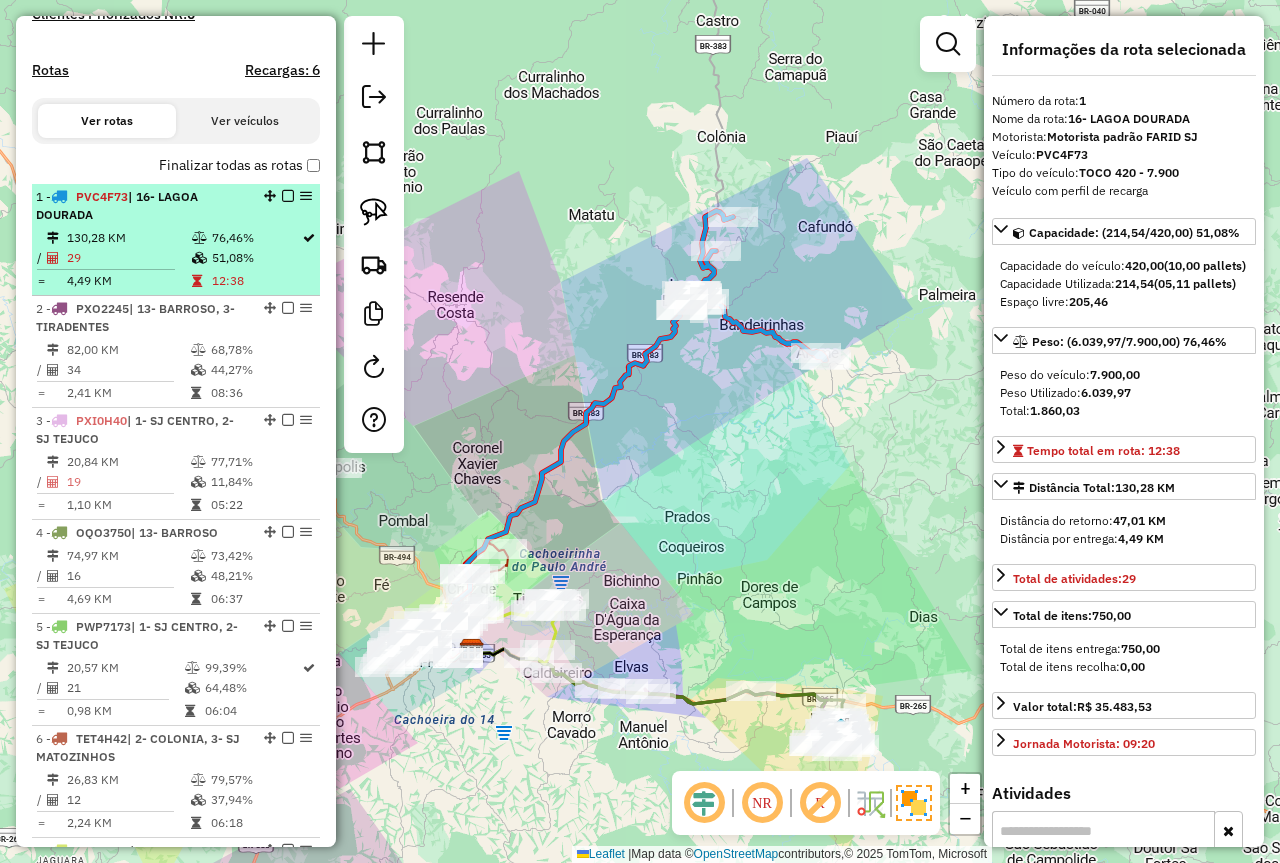 click at bounding box center [288, 196] 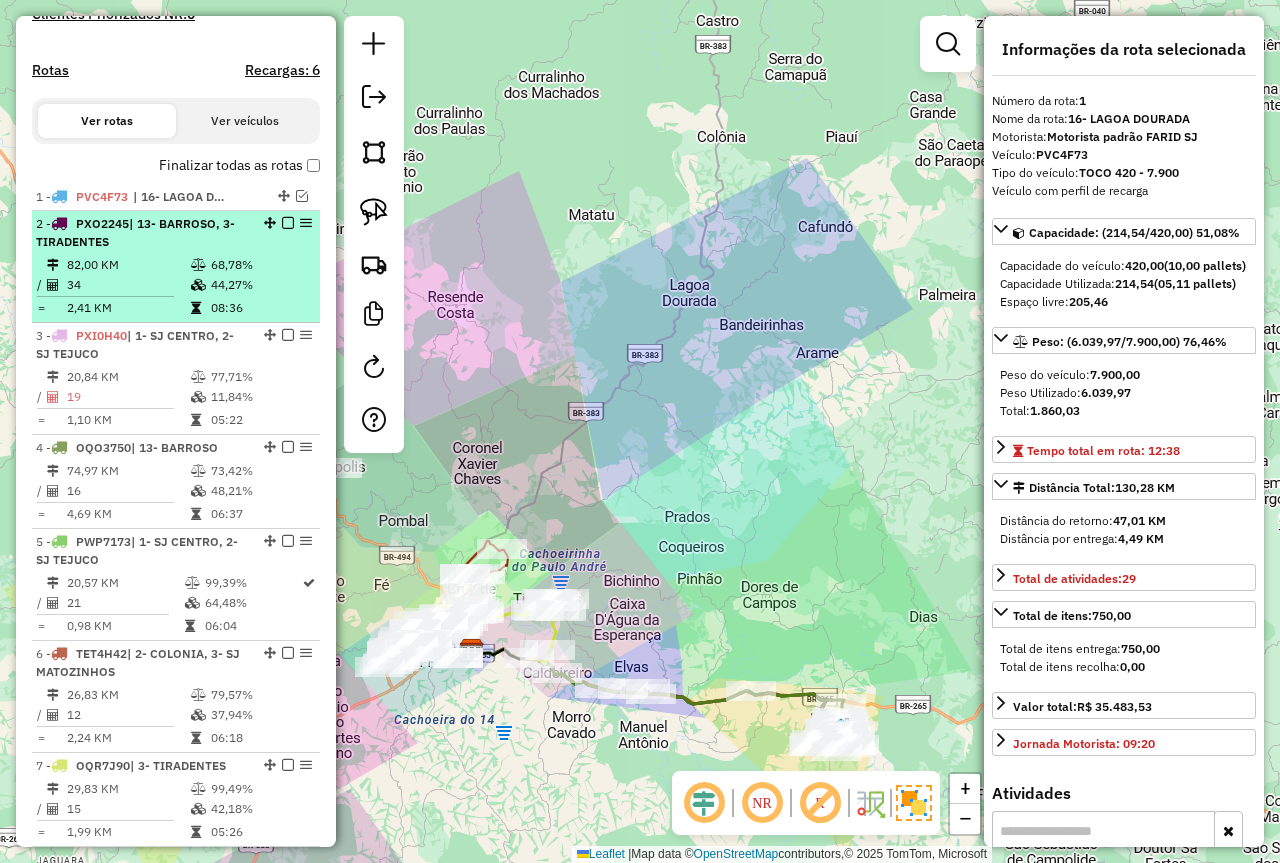 click on "2 -       PXO2245   | 13- BARROSO, 3- TIRADENTES" at bounding box center [142, 233] 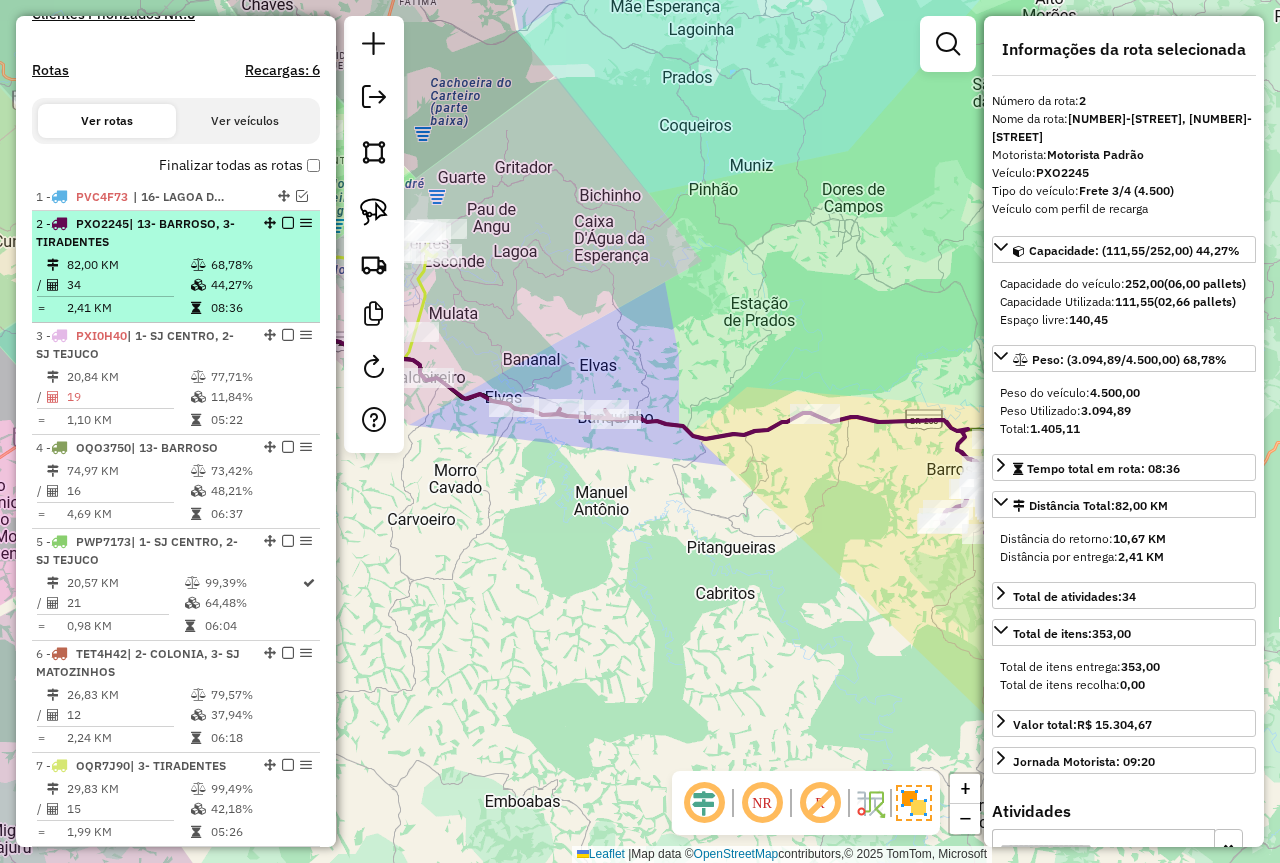 click at bounding box center (288, 223) 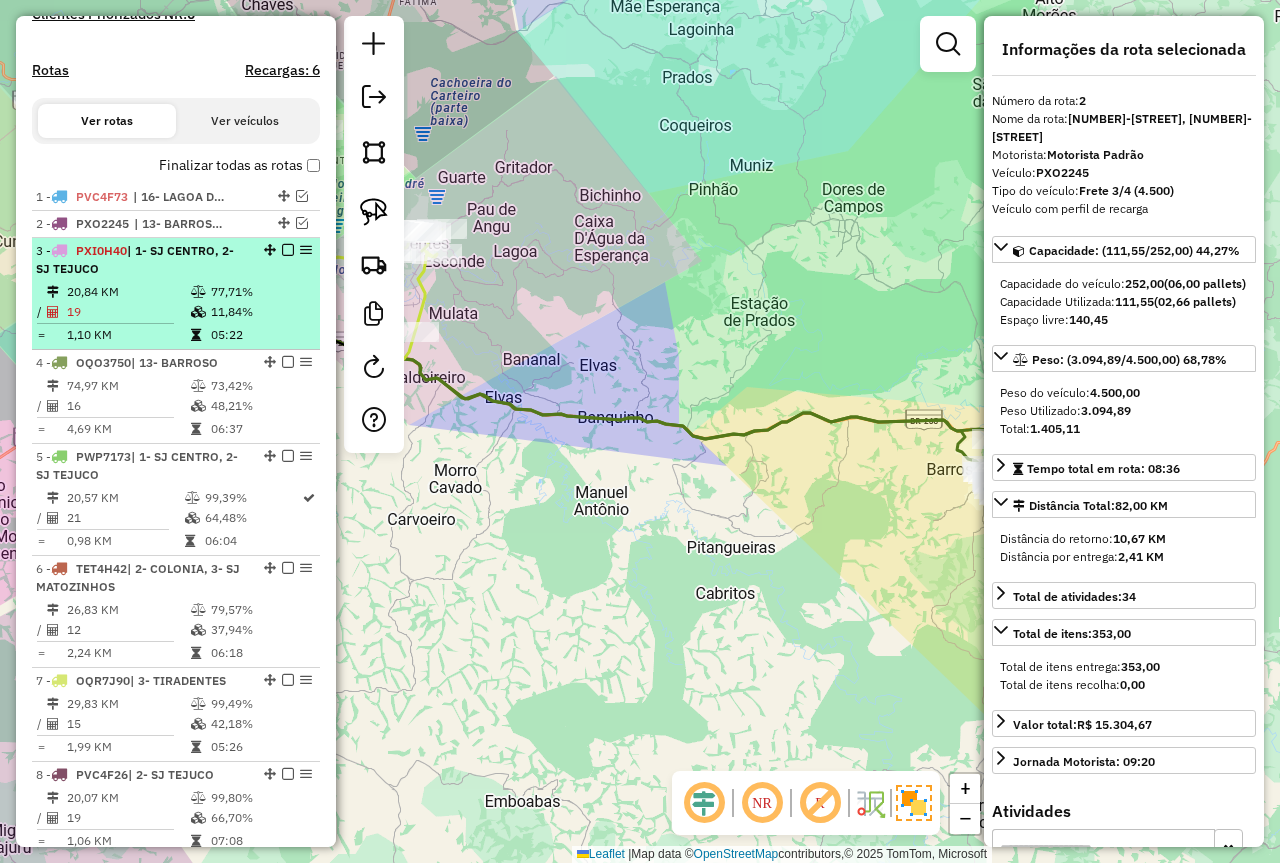 click on "77,71%" at bounding box center [260, 292] 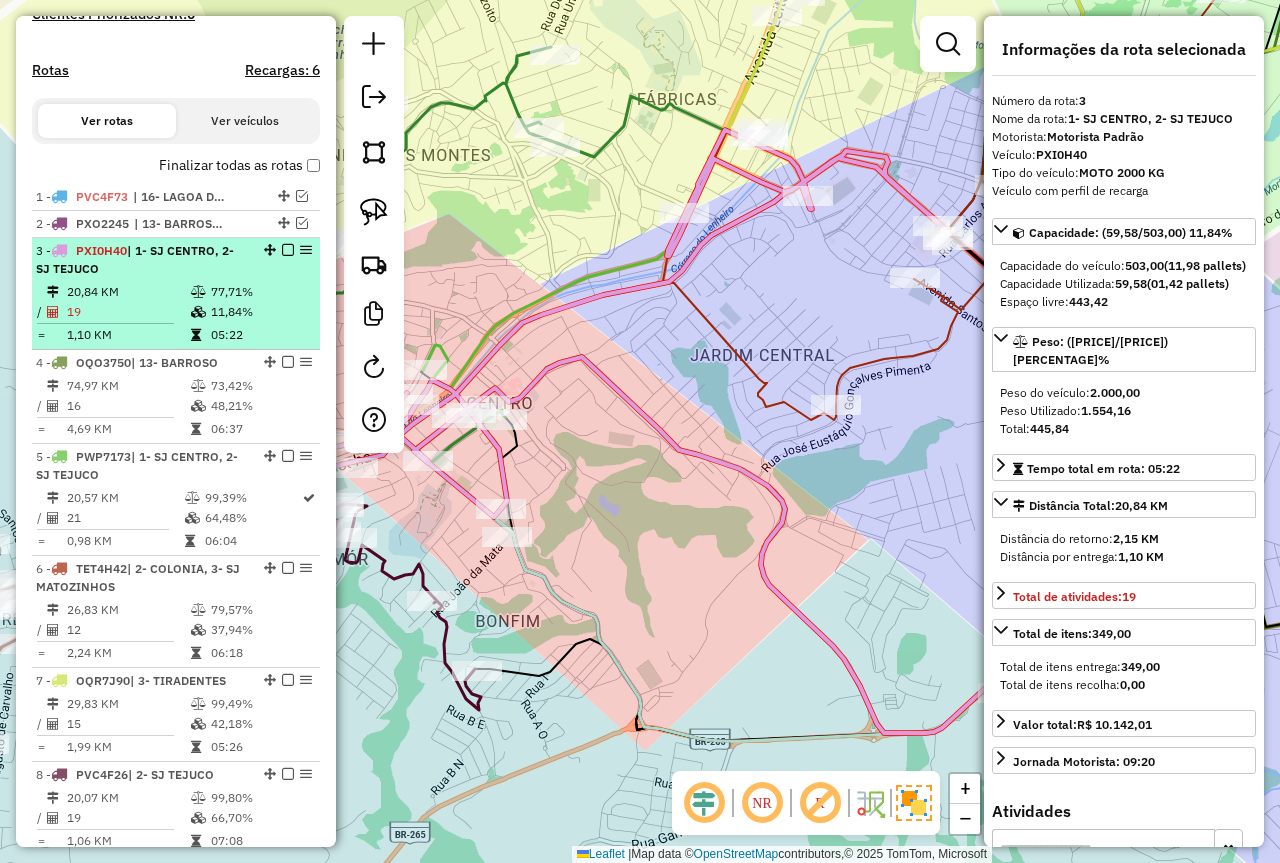 click at bounding box center [288, 250] 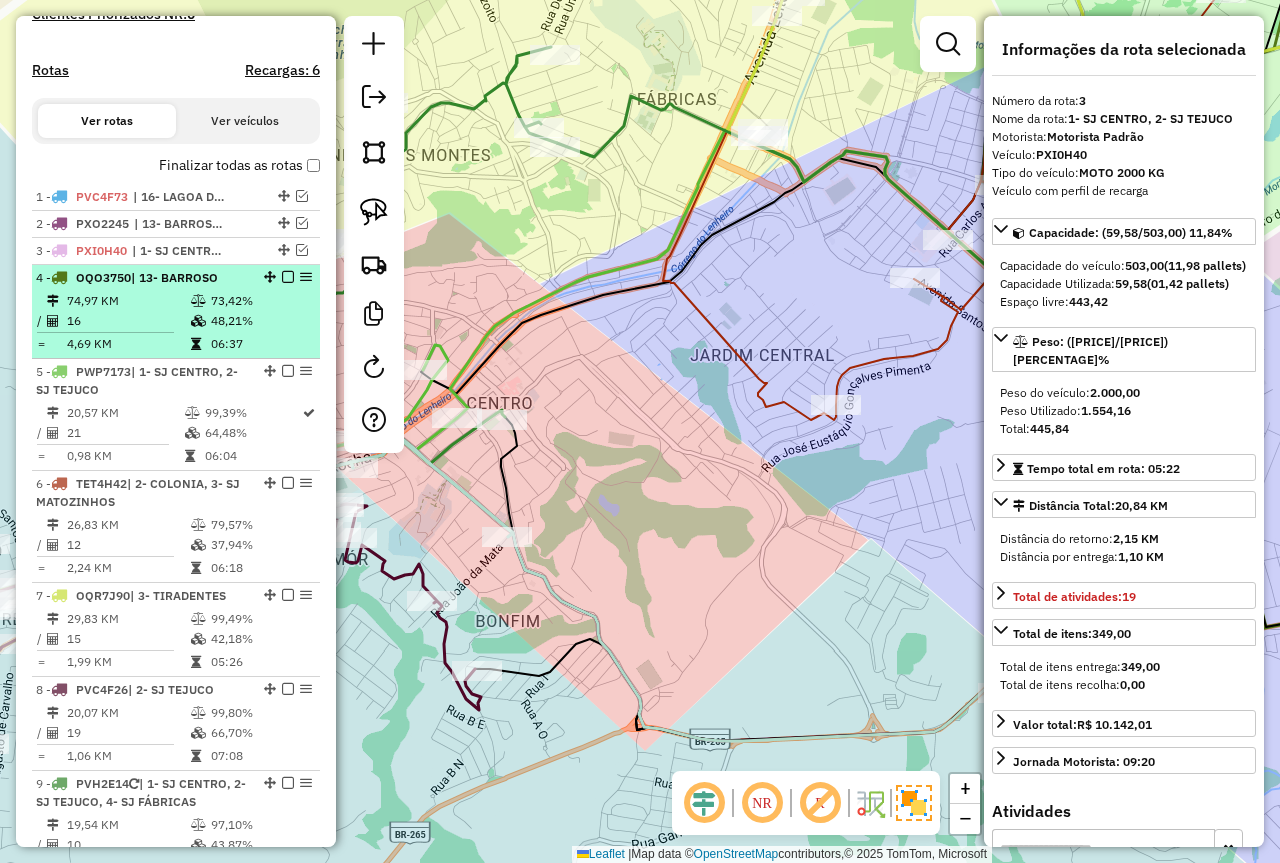 click on "74,97 KM" at bounding box center [128, 301] 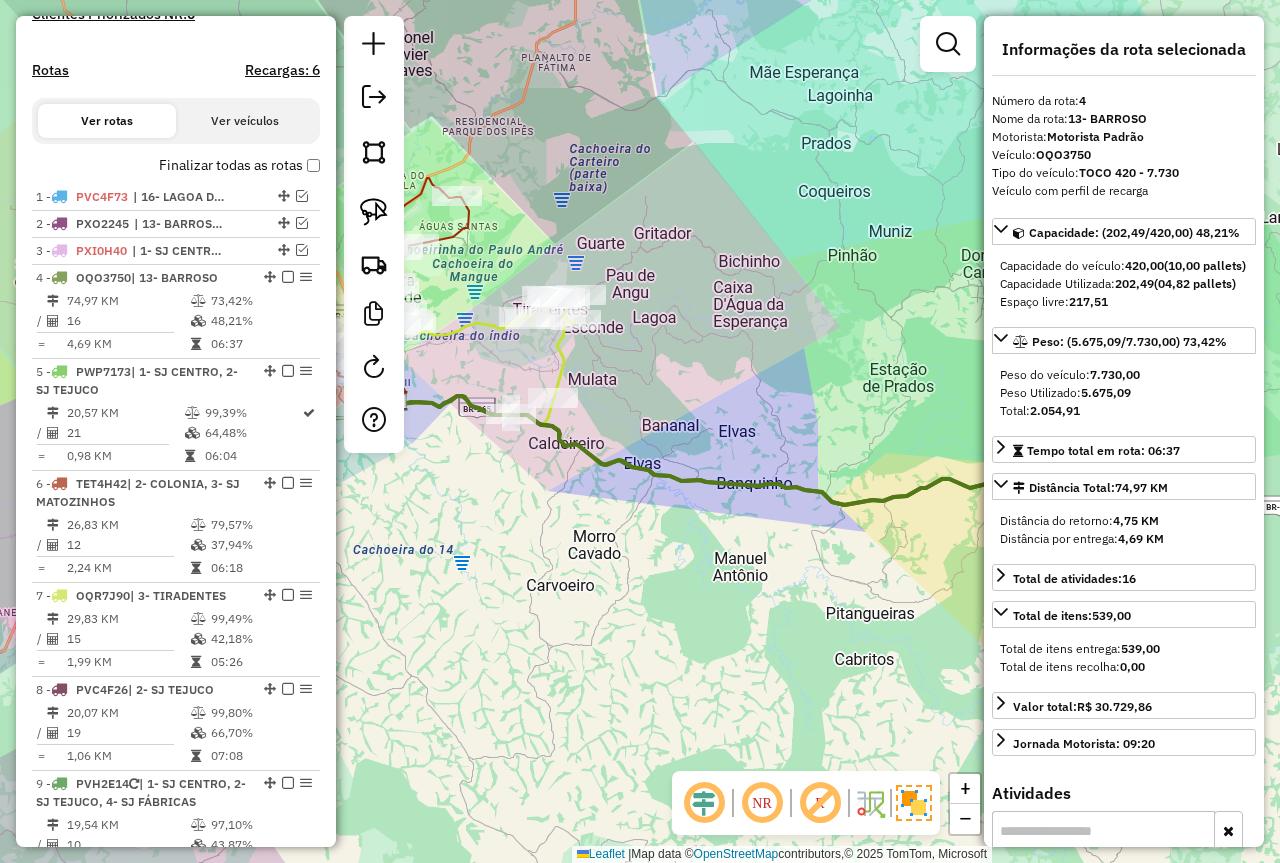 drag, startPoint x: 805, startPoint y: 428, endPoint x: 877, endPoint y: 432, distance: 72.11102 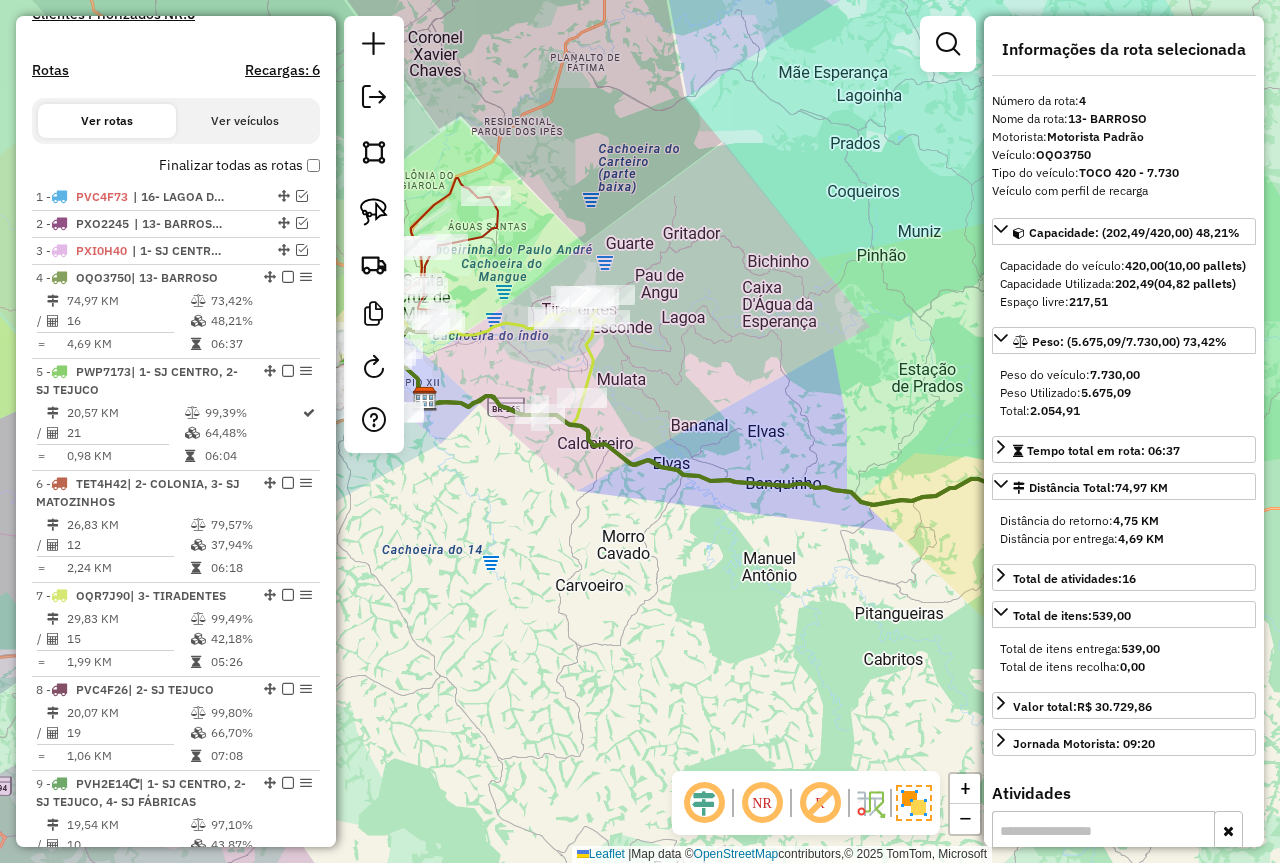 drag, startPoint x: 736, startPoint y: 386, endPoint x: 891, endPoint y: 389, distance: 155.02902 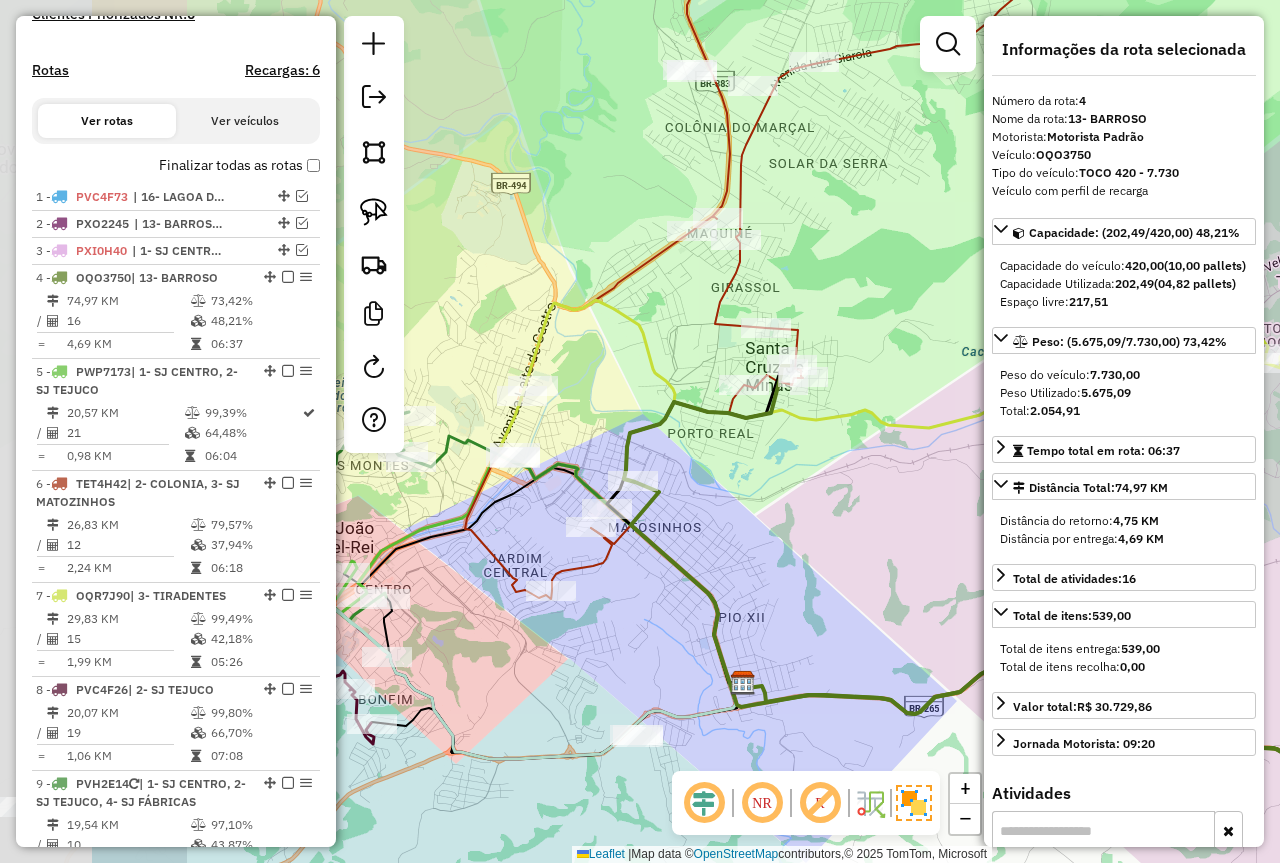 drag, startPoint x: 776, startPoint y: 493, endPoint x: 805, endPoint y: 482, distance: 31.016125 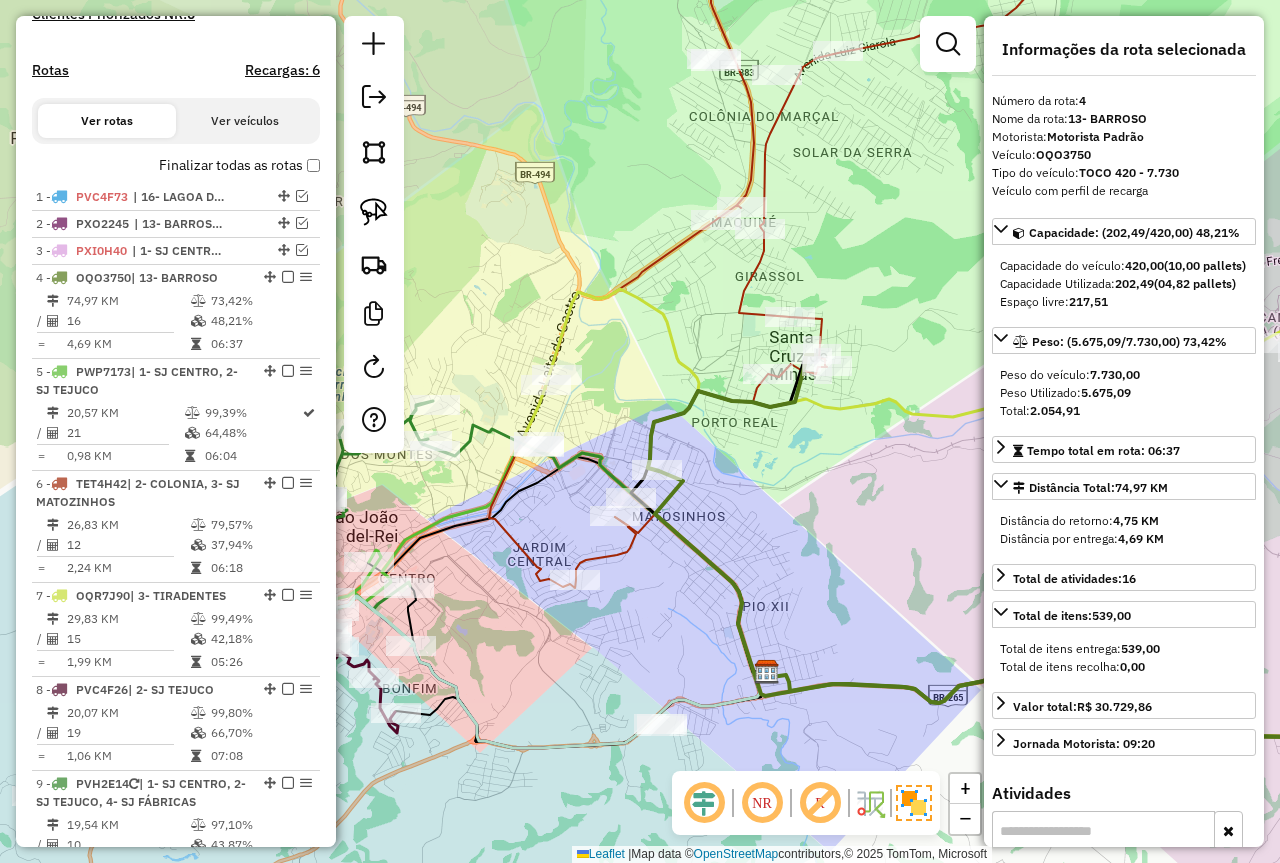 drag, startPoint x: 775, startPoint y: 523, endPoint x: 784, endPoint y: 518, distance: 10.29563 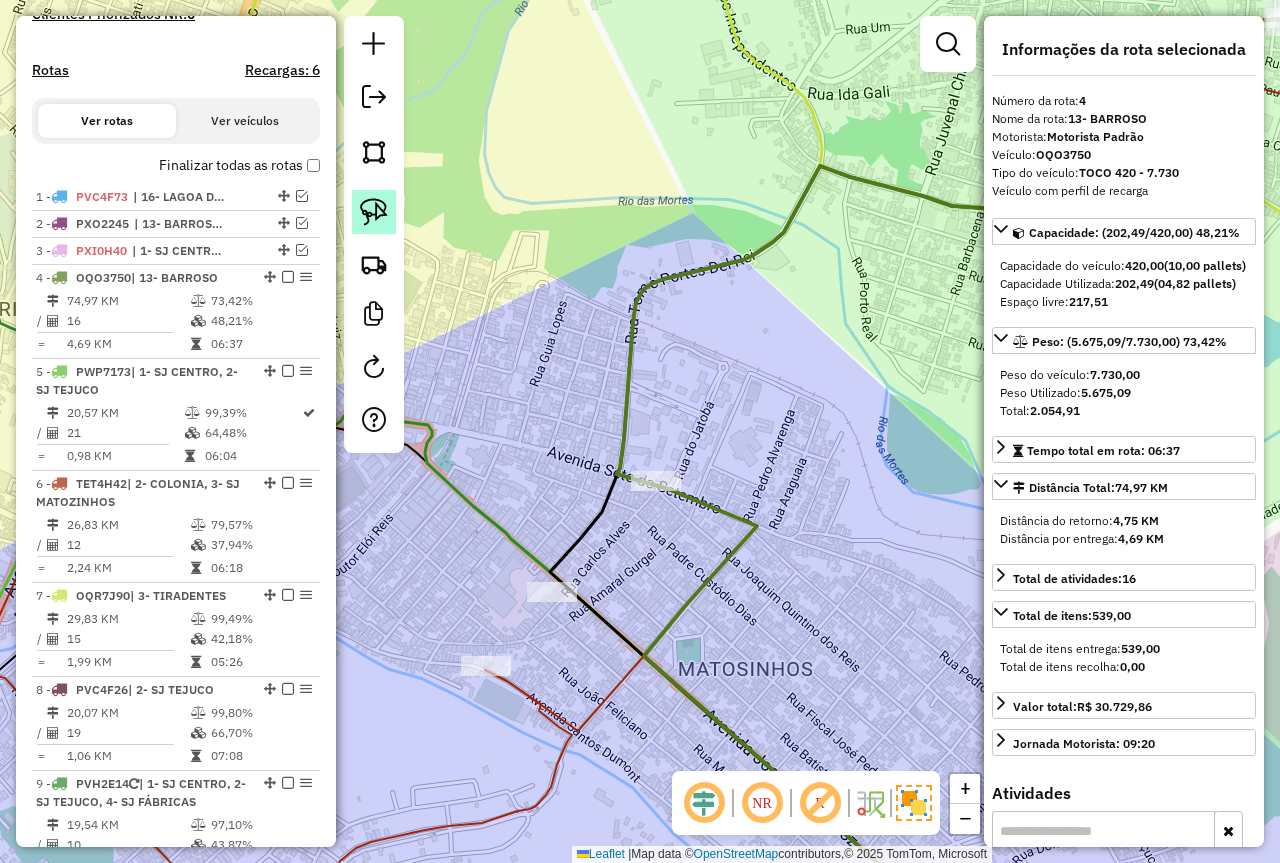 click 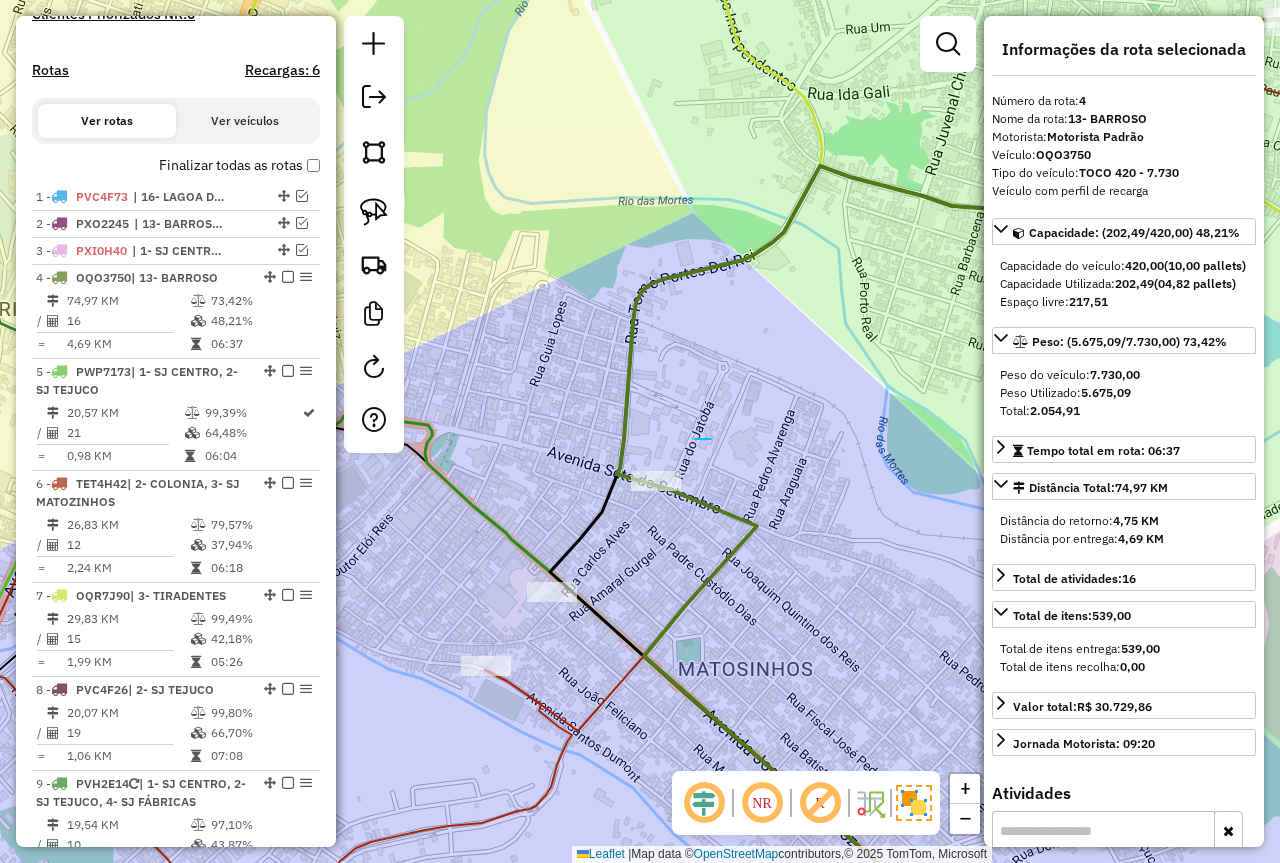drag, startPoint x: 695, startPoint y: 439, endPoint x: 666, endPoint y: 513, distance: 79.47956 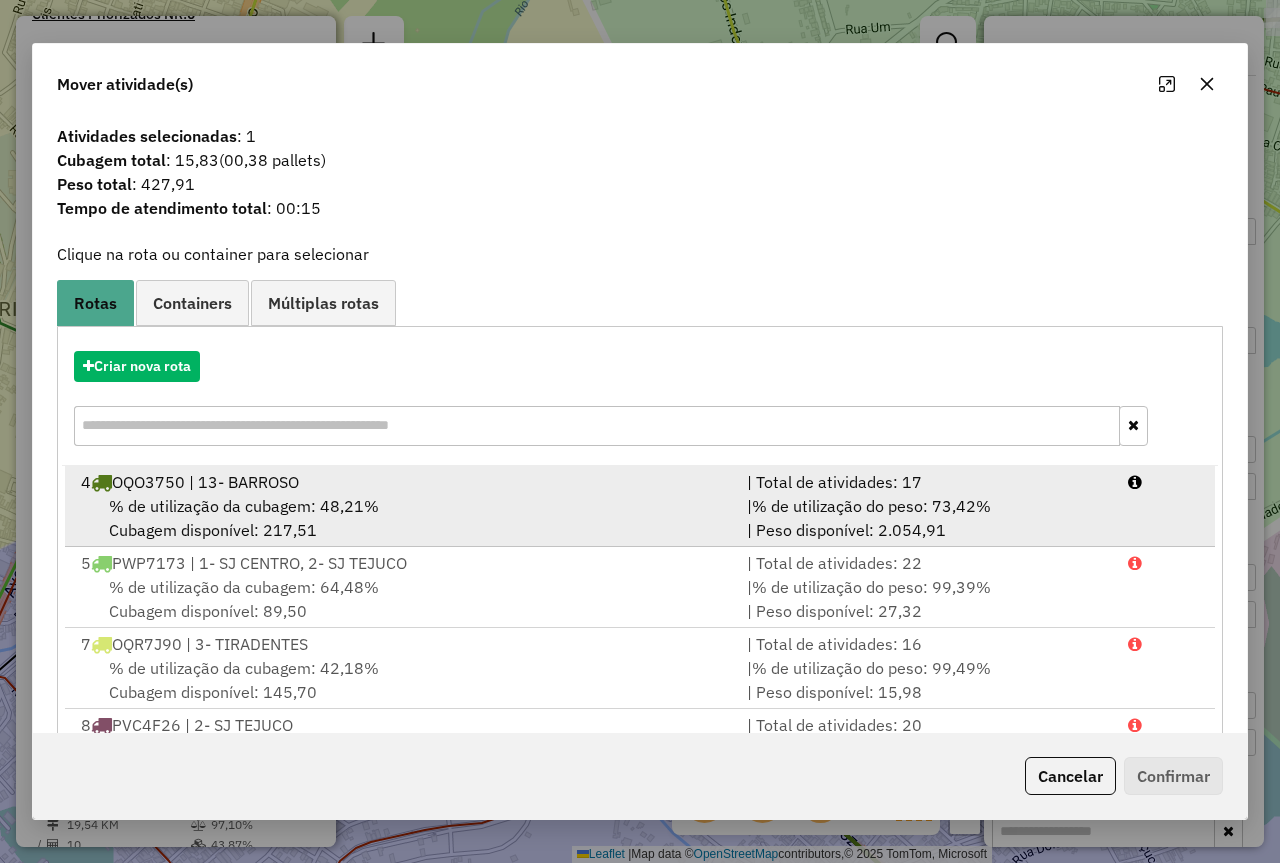 click on "4  OQO3750 | 13- BARROSO" at bounding box center (402, 482) 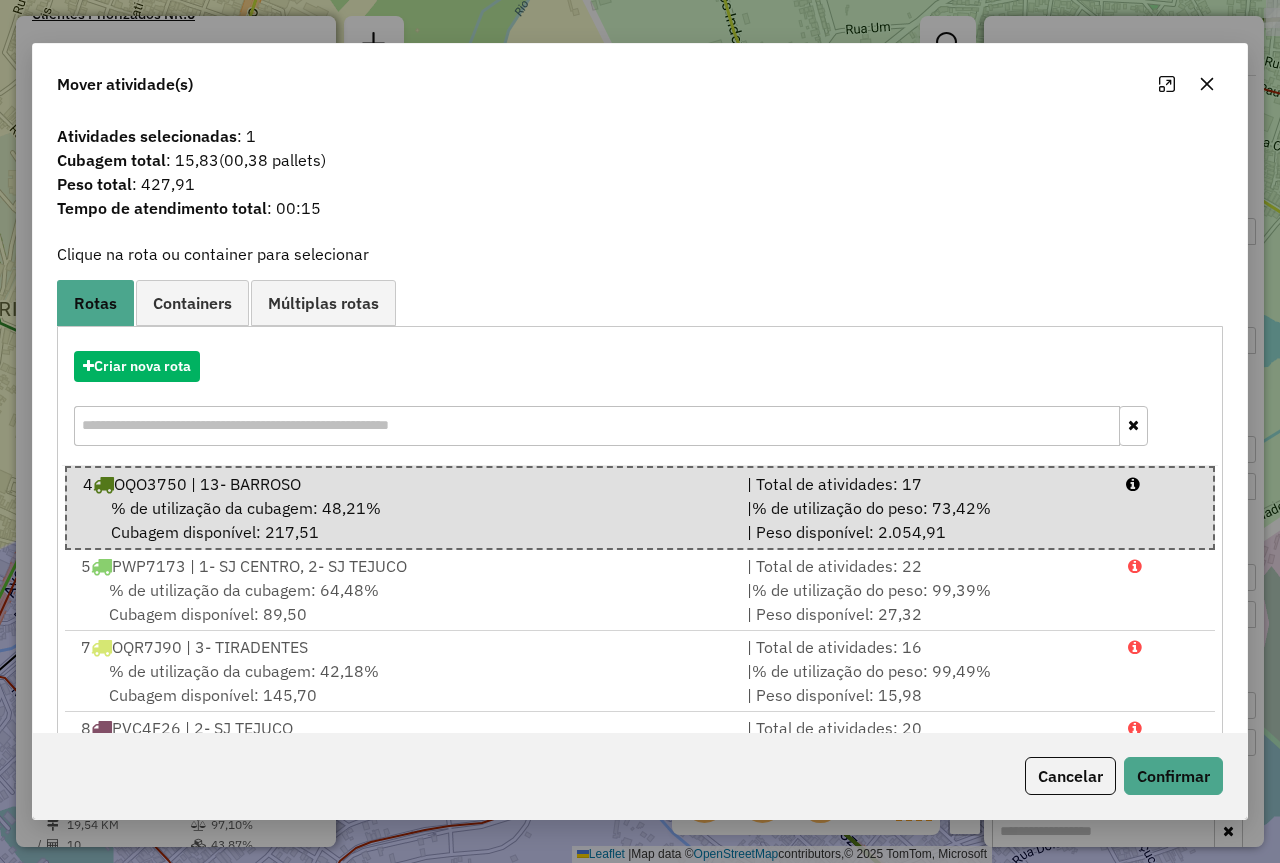 click on "Cancelar   Confirmar" 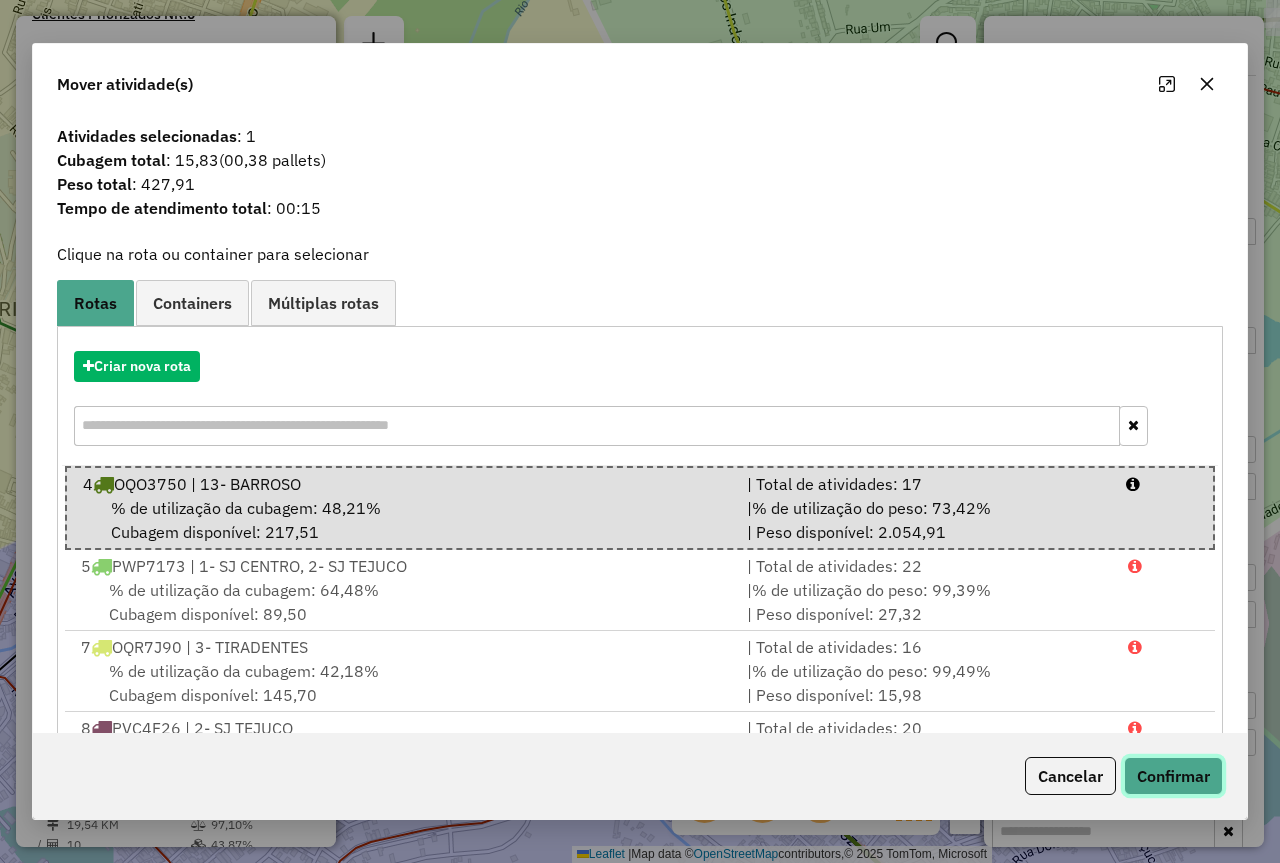 click on "Confirmar" 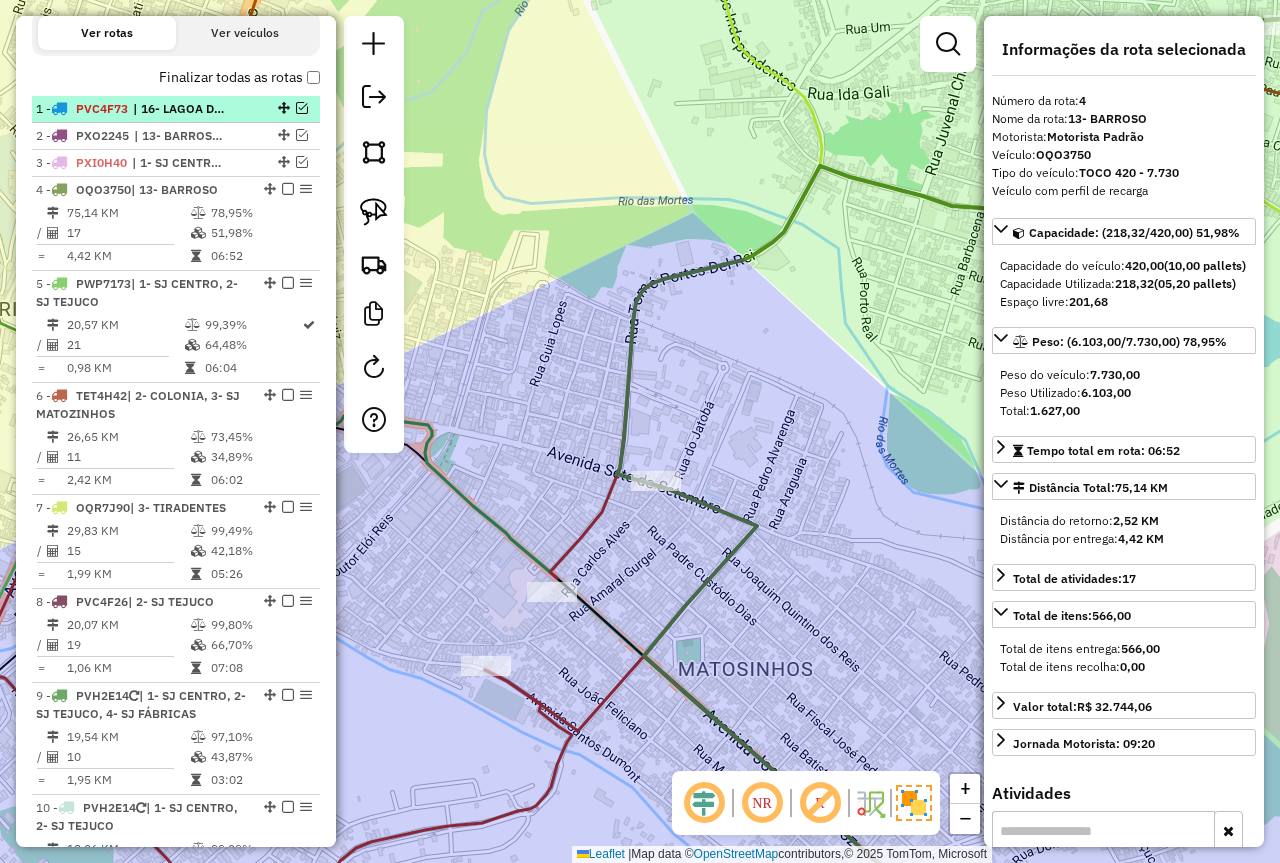 scroll, scrollTop: 531, scrollLeft: 0, axis: vertical 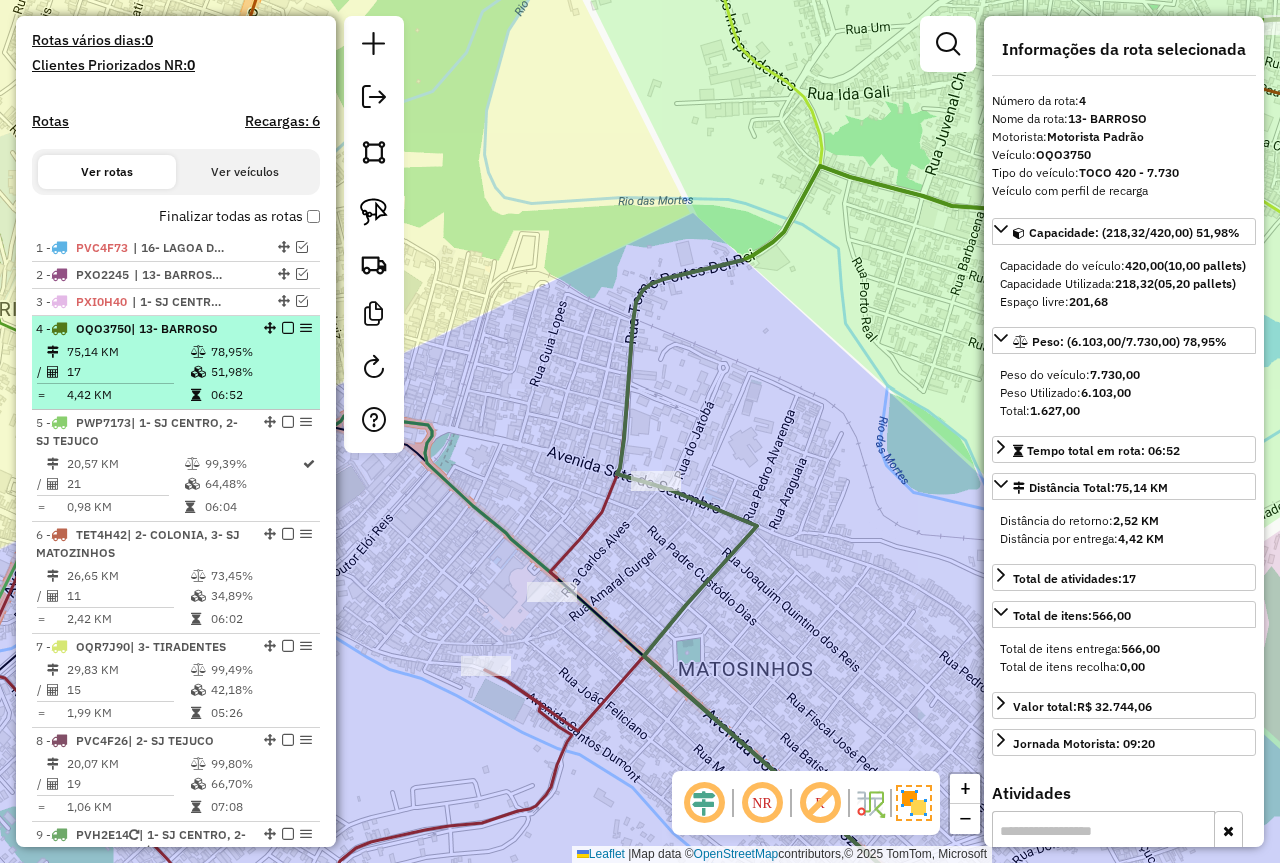 click at bounding box center (288, 328) 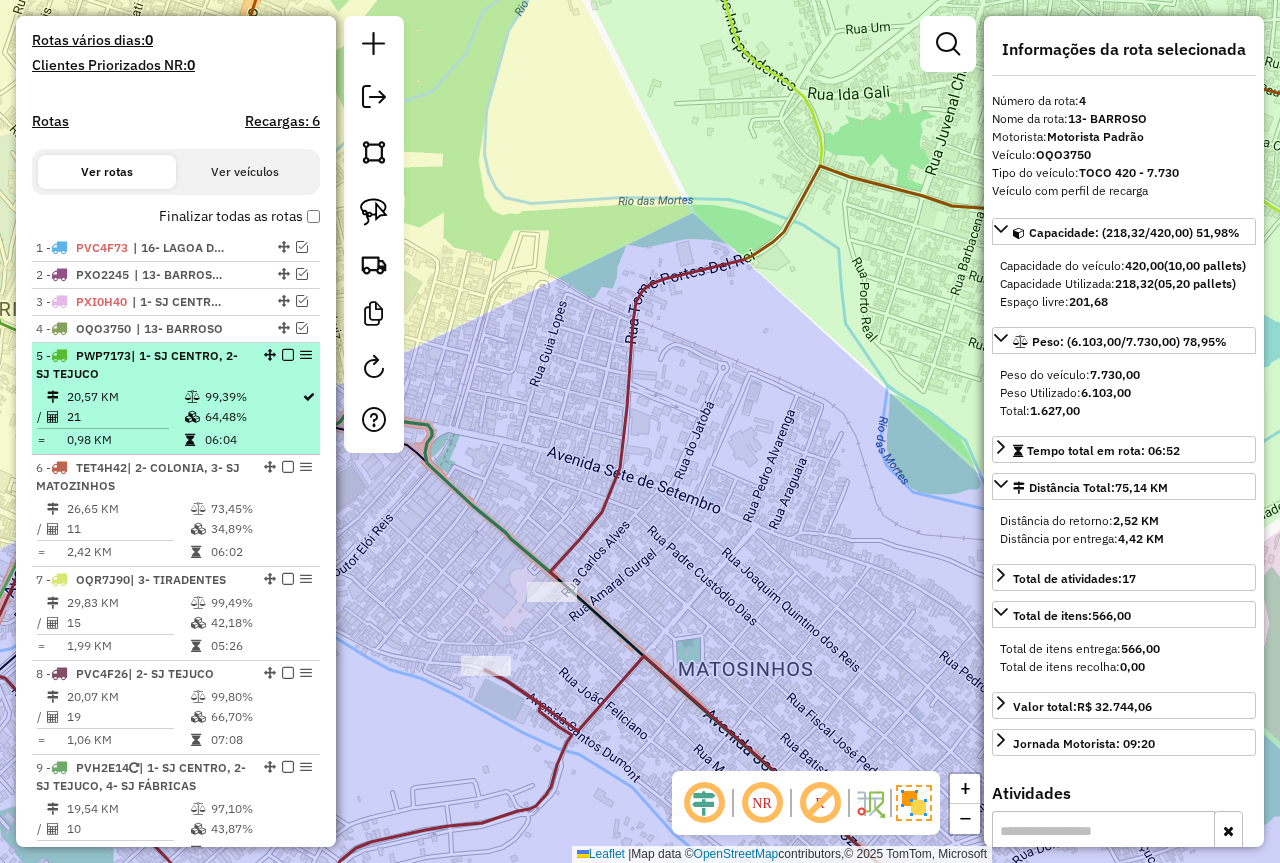 click on "64,48%" at bounding box center [252, 417] 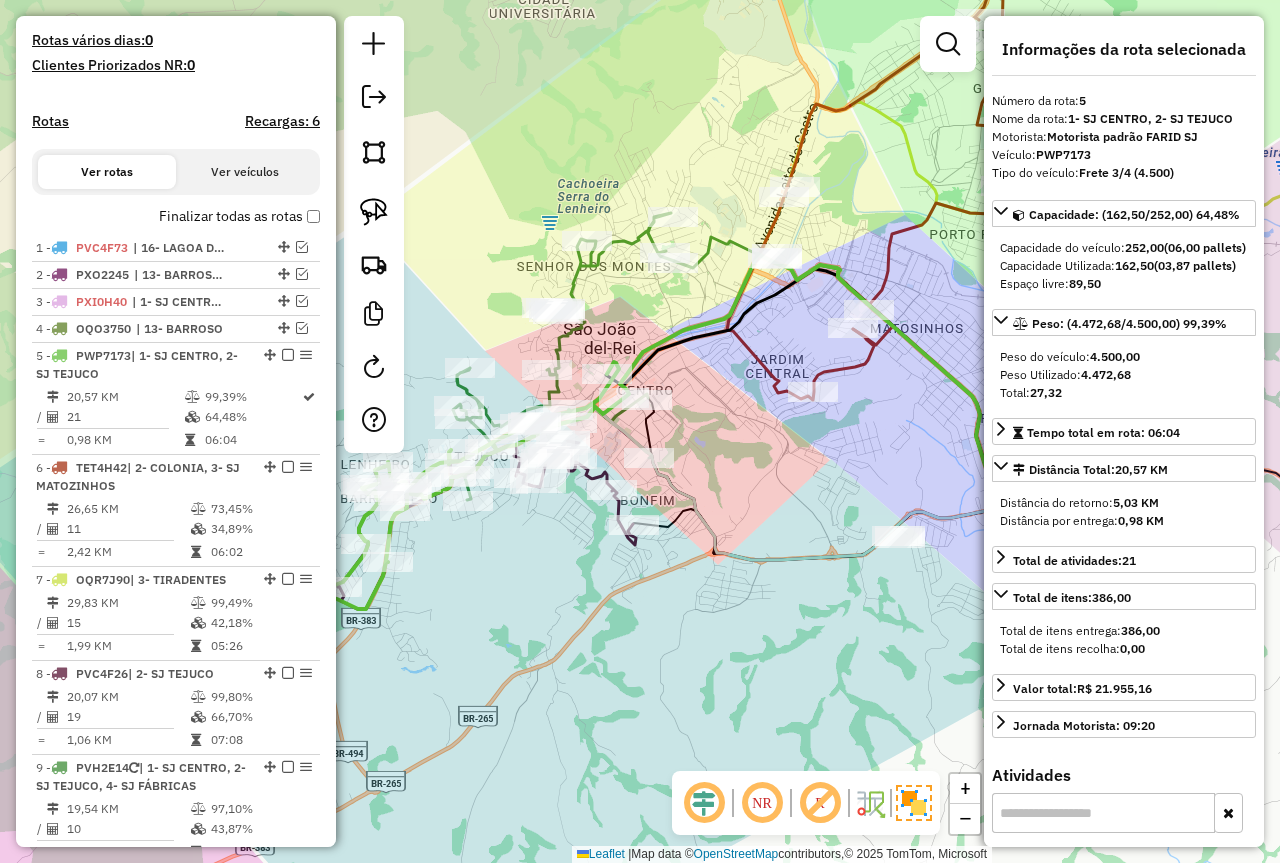 drag, startPoint x: 785, startPoint y: 452, endPoint x: 757, endPoint y: 481, distance: 40.311287 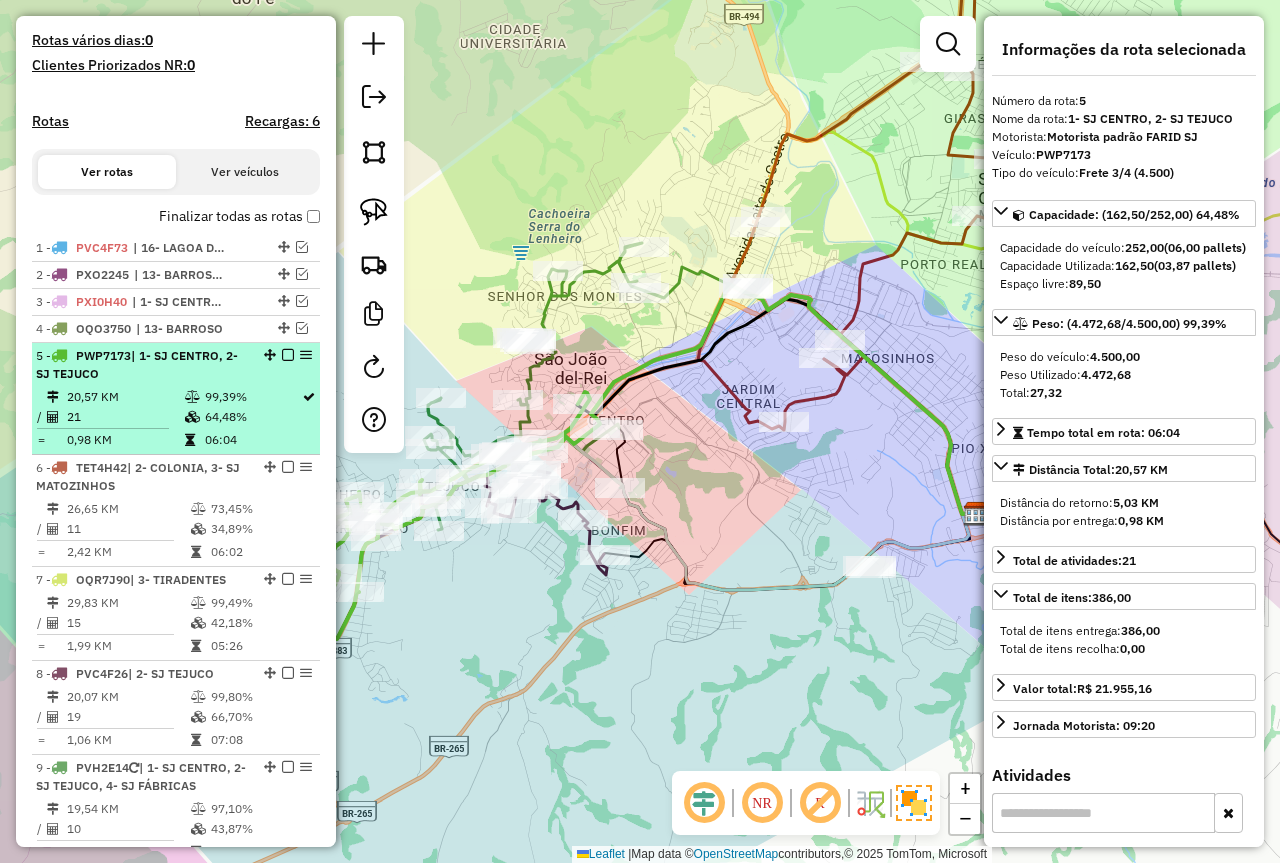 click at bounding box center (194, 417) 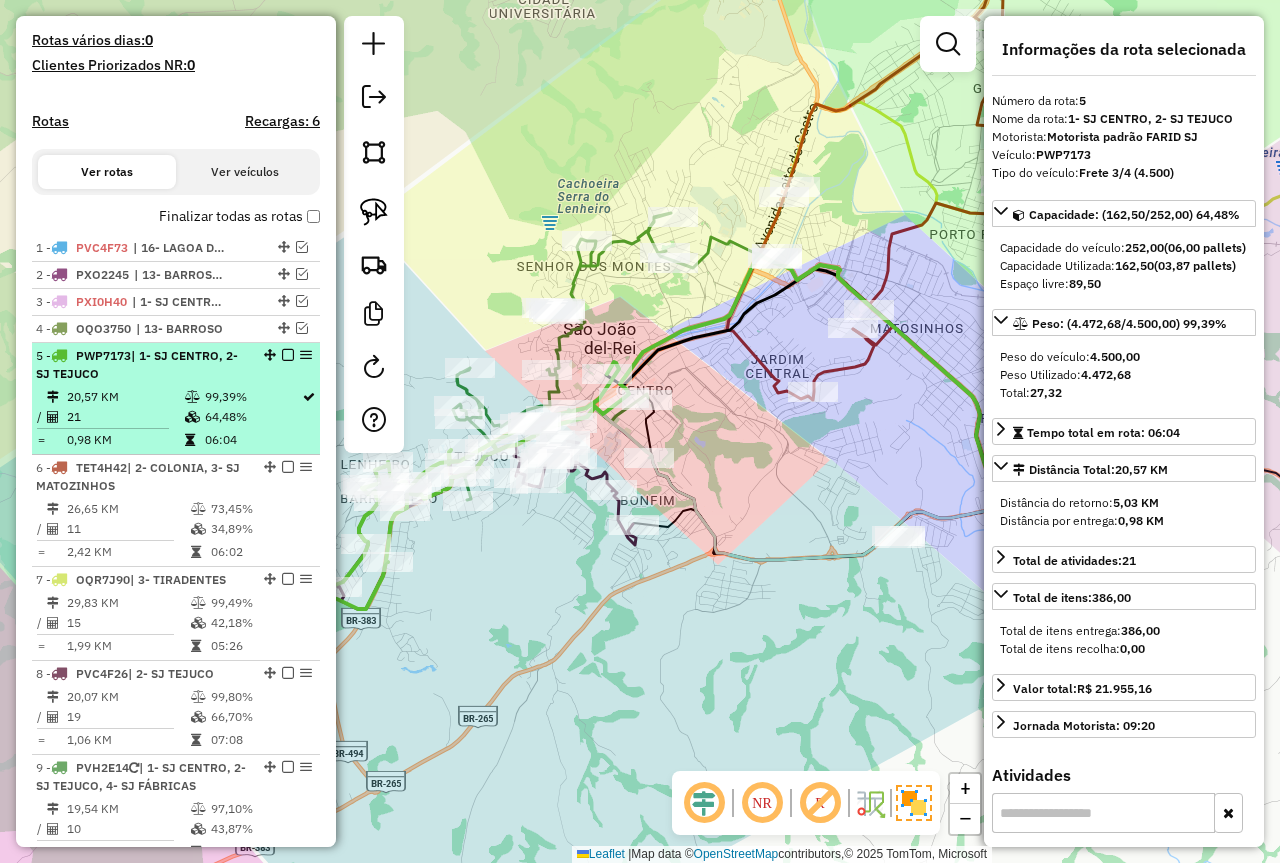 click at bounding box center [288, 355] 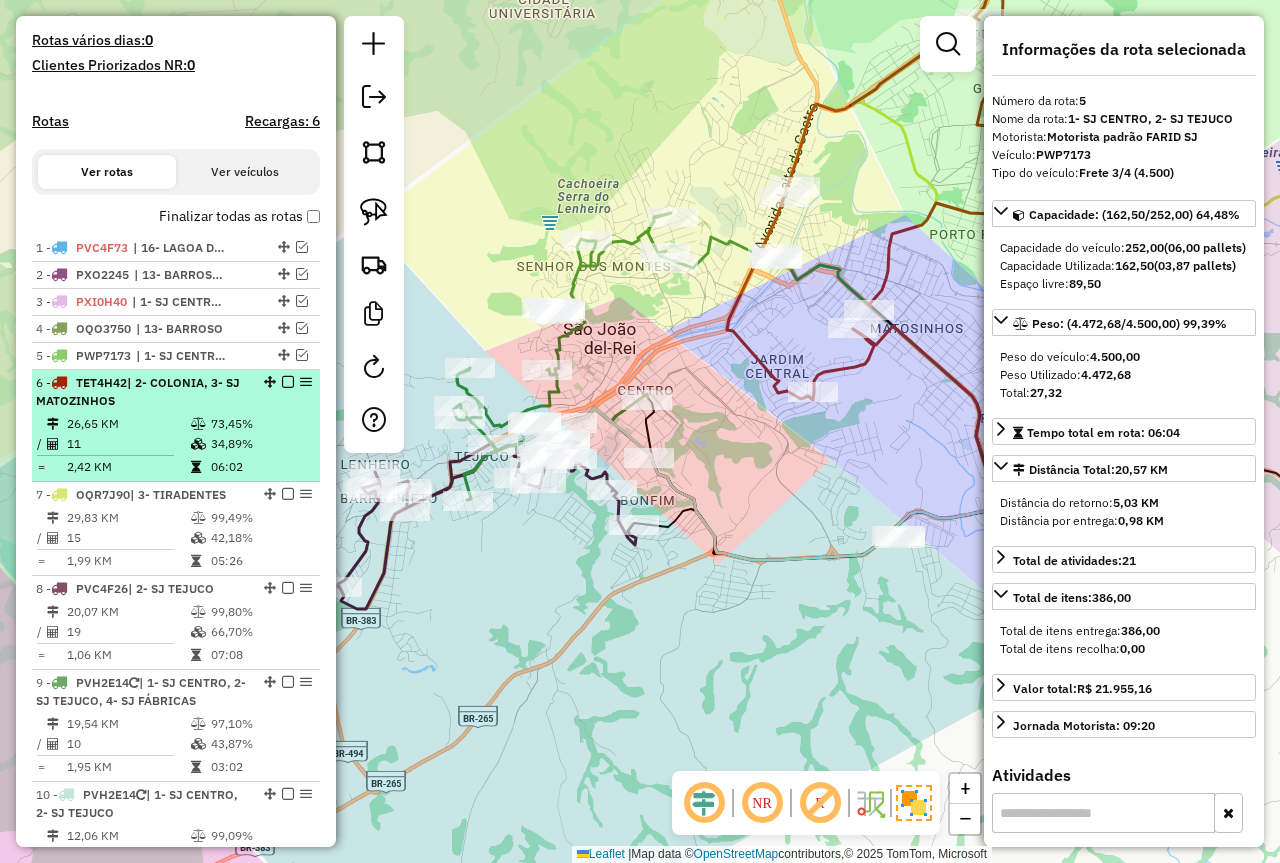 click on "73,45%" at bounding box center [260, 424] 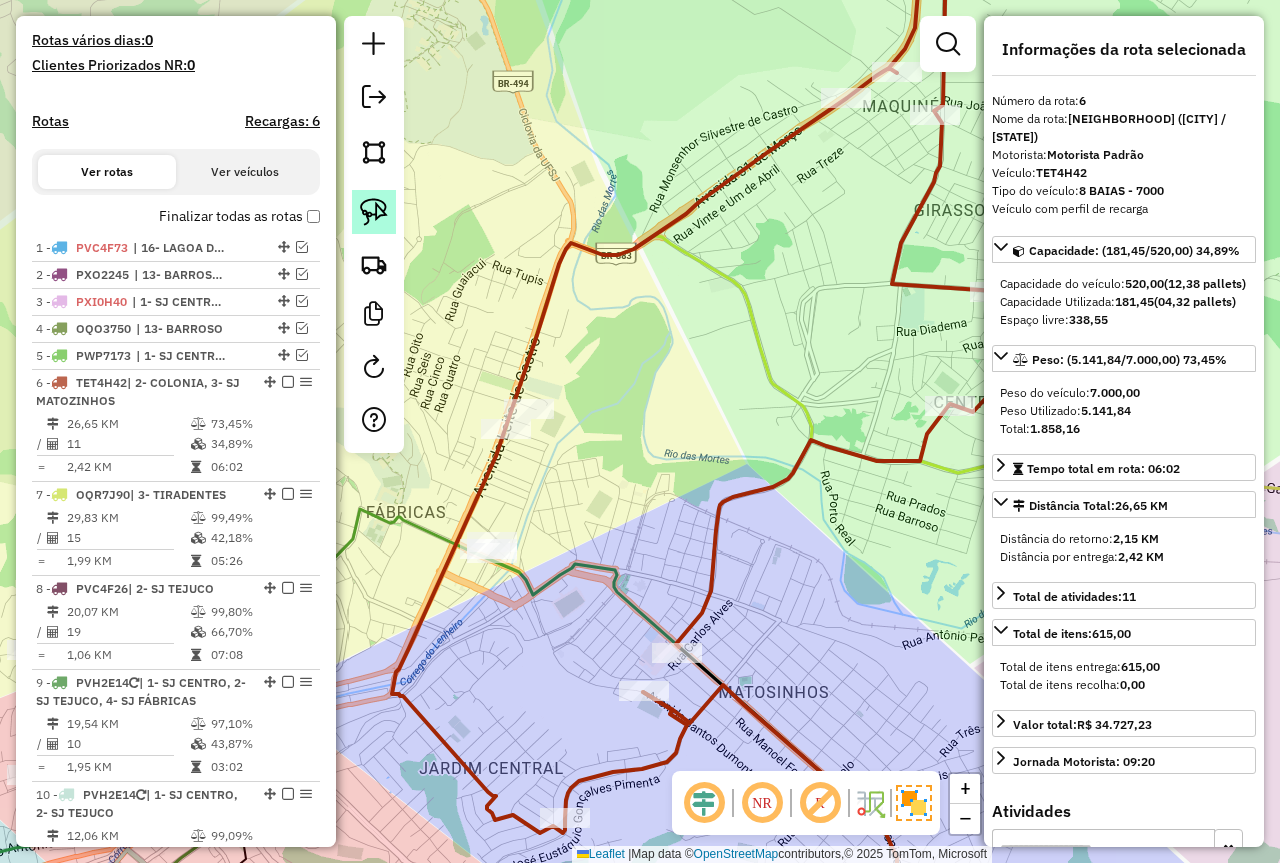 click 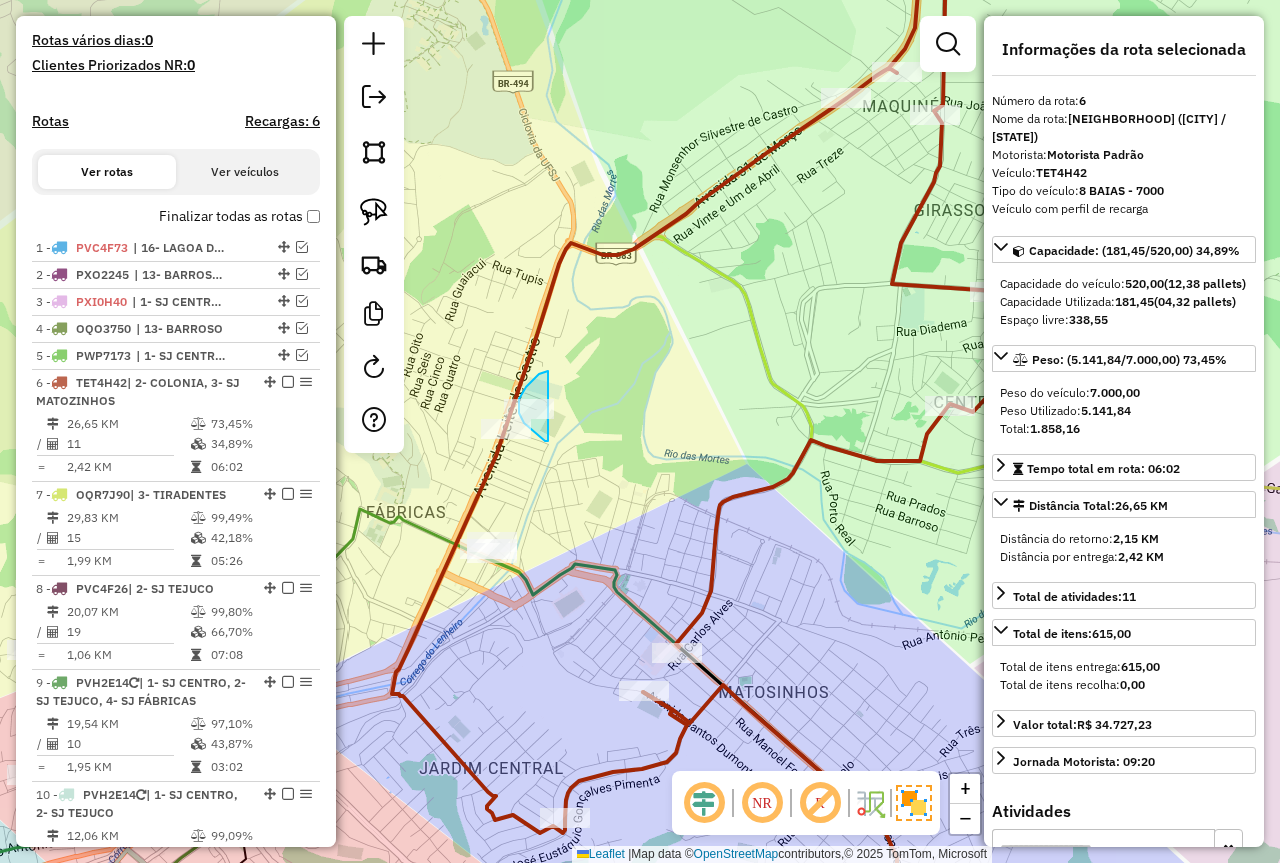 drag, startPoint x: 548, startPoint y: 371, endPoint x: 552, endPoint y: 440, distance: 69.115845 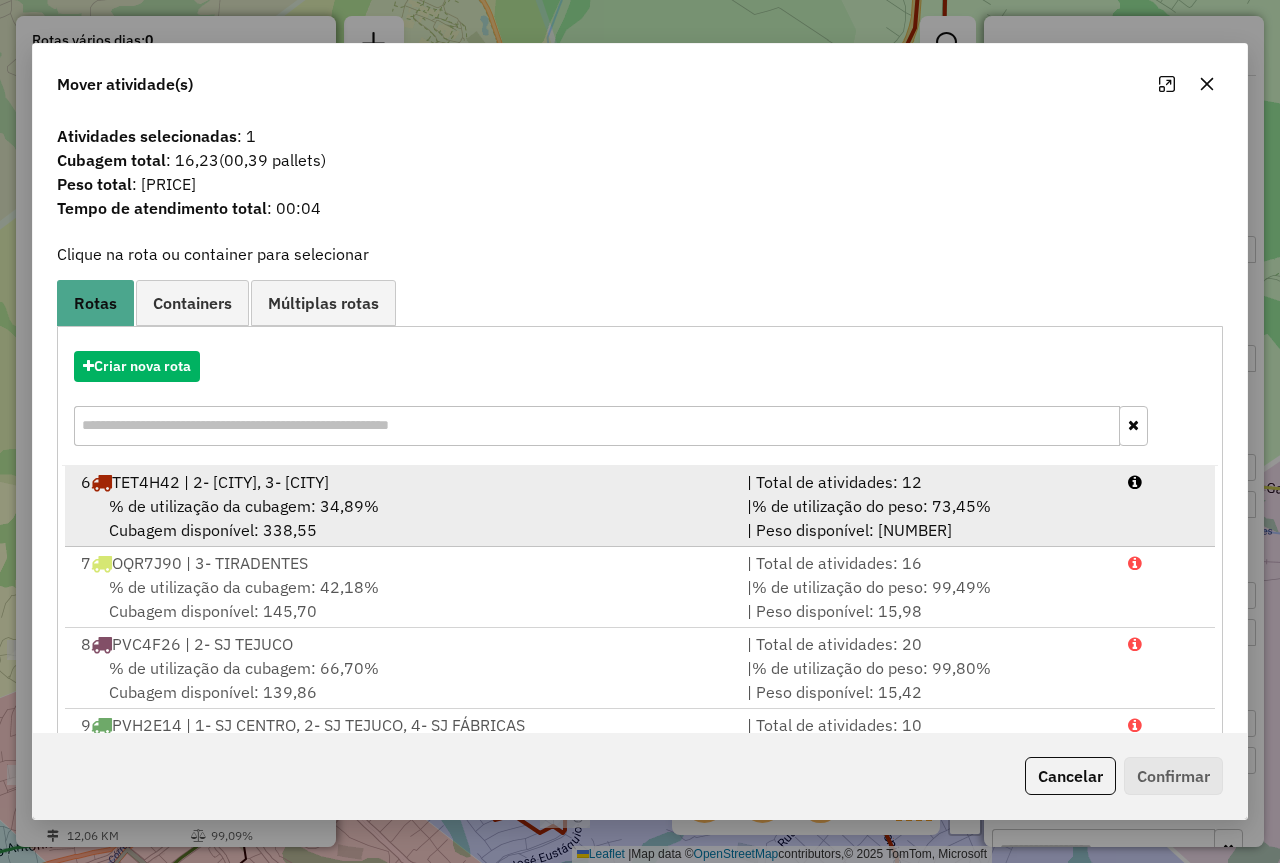 click on "6  TET4H42 | 2- COLONIA, 3- SJ MATOZINHOS  | Total de atividades: 12  % de utilização da cubagem: 34,89%  Cubagem disponível: 338,55   |  % de utilização do peso: 73,45%  | Peso disponível: 1.858,16" at bounding box center [640, 506] 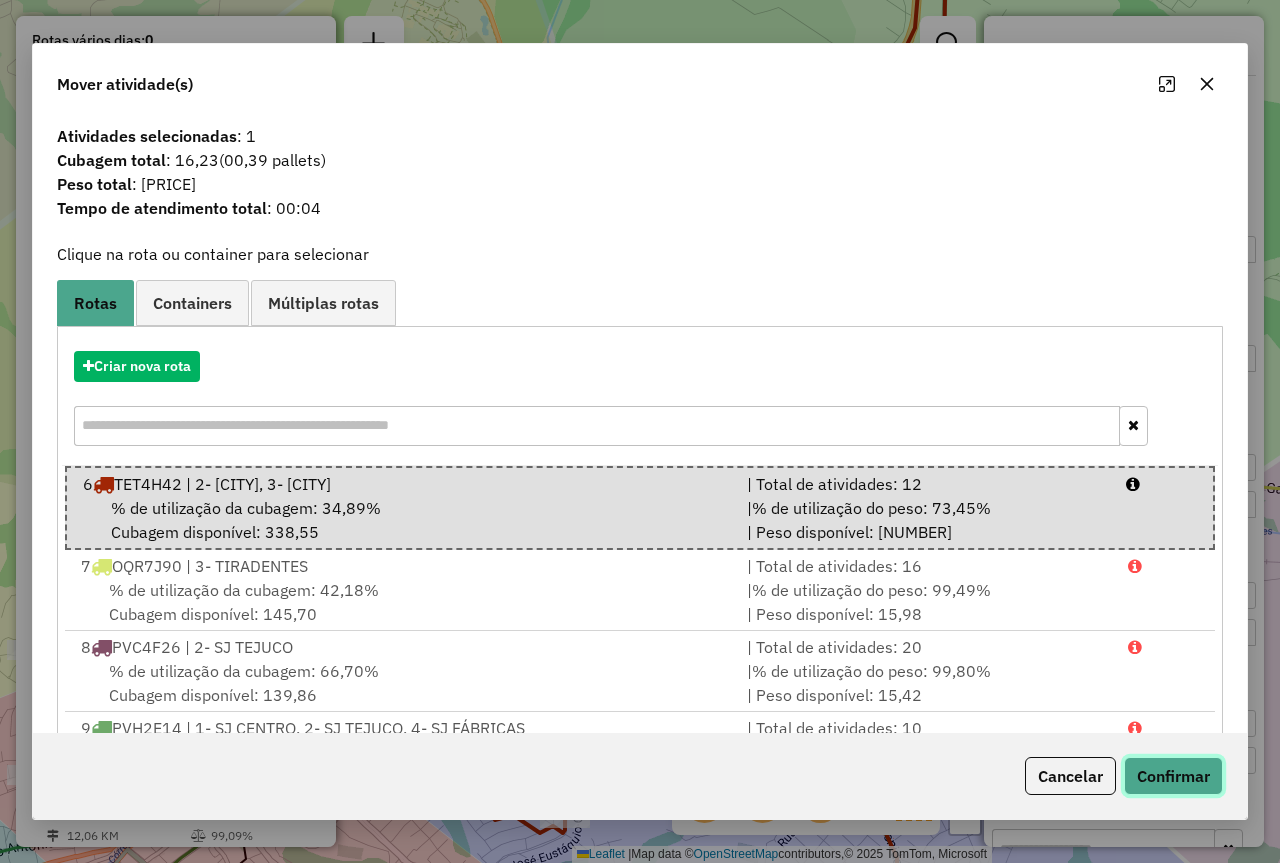 click on "Confirmar" 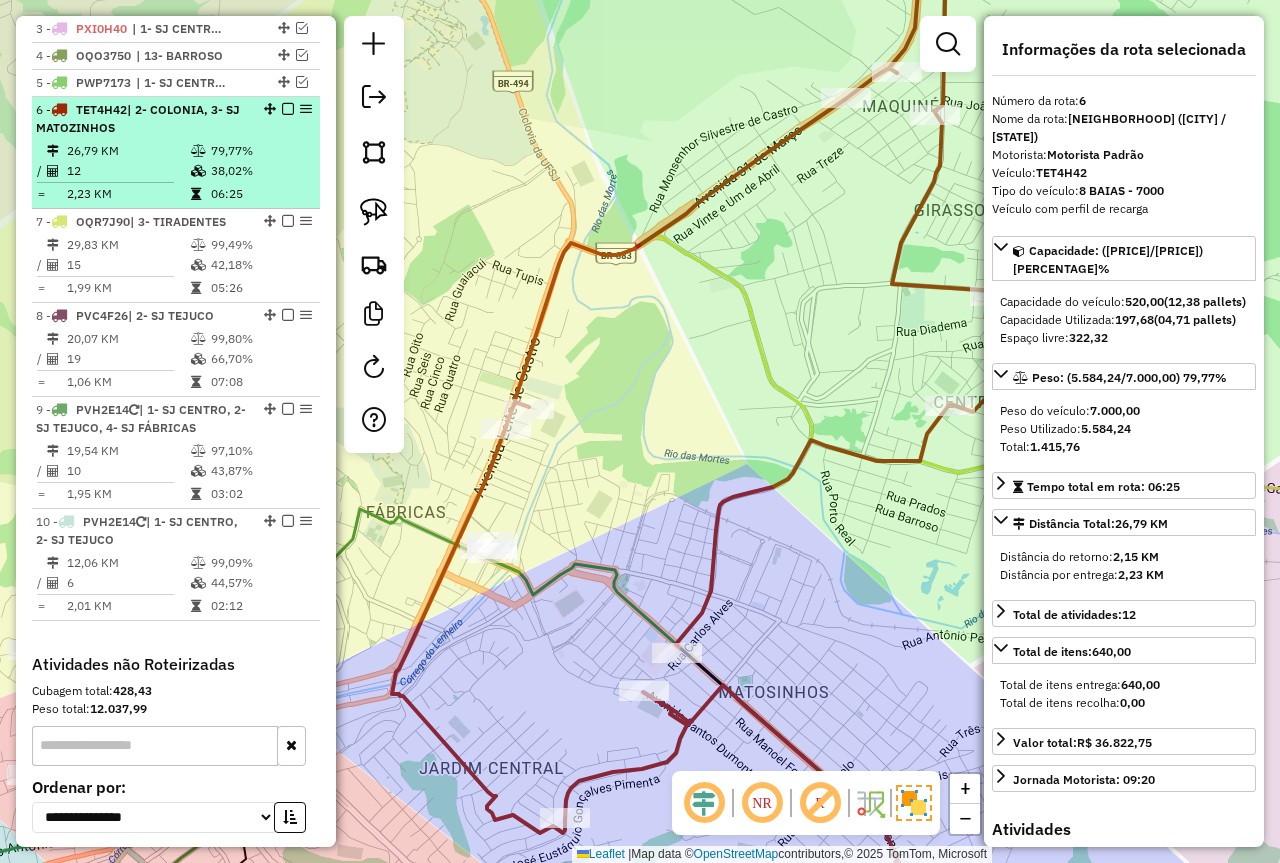 scroll, scrollTop: 685, scrollLeft: 0, axis: vertical 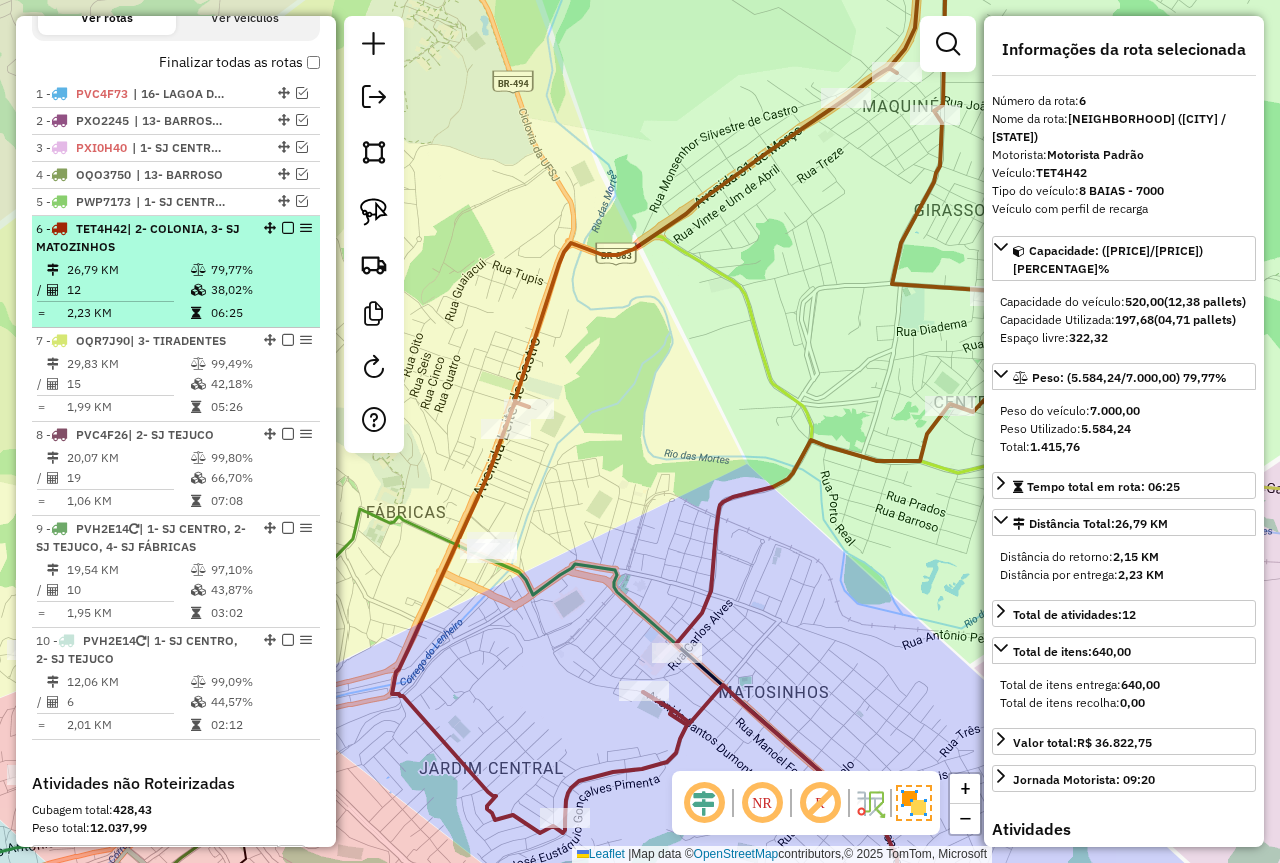 click on "38,02%" at bounding box center (260, 290) 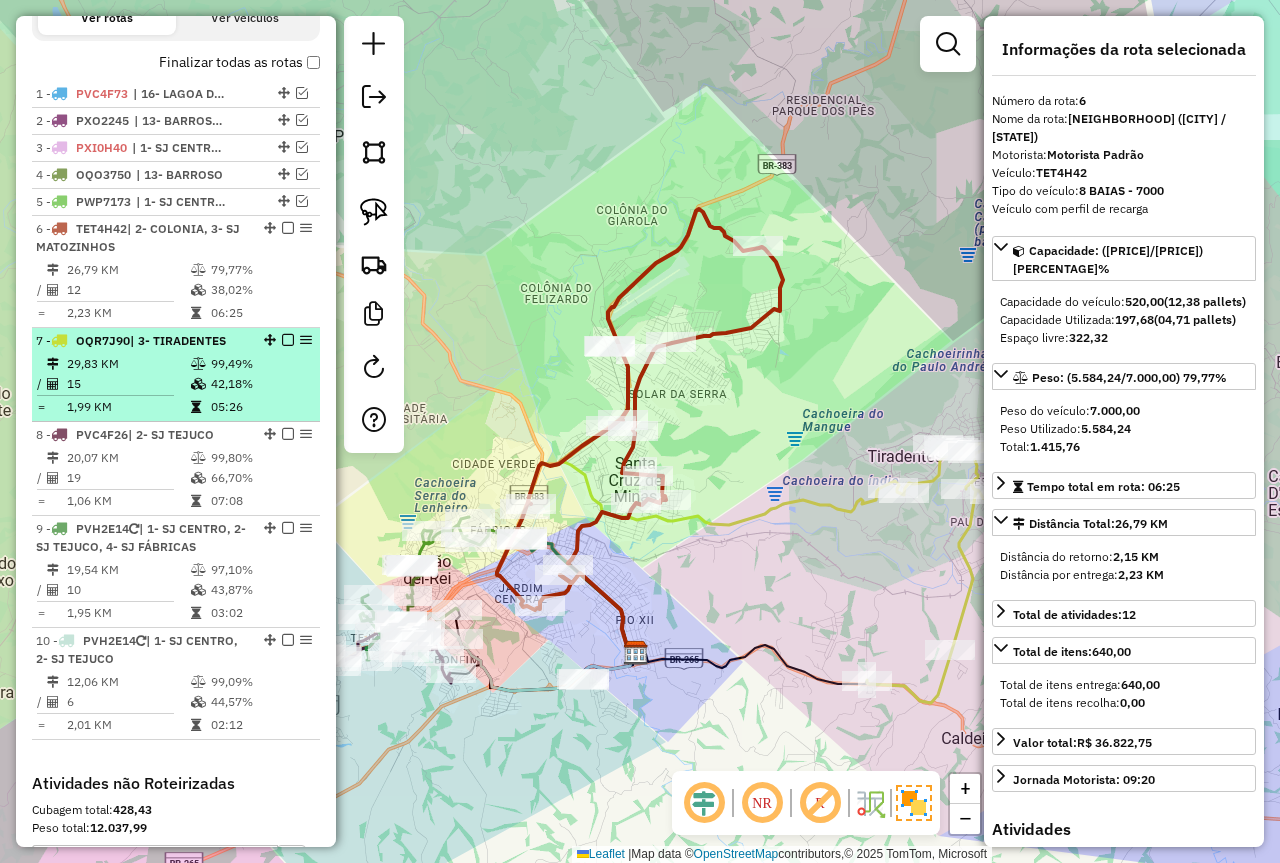drag, startPoint x: 282, startPoint y: 225, endPoint x: 282, endPoint y: 293, distance: 68 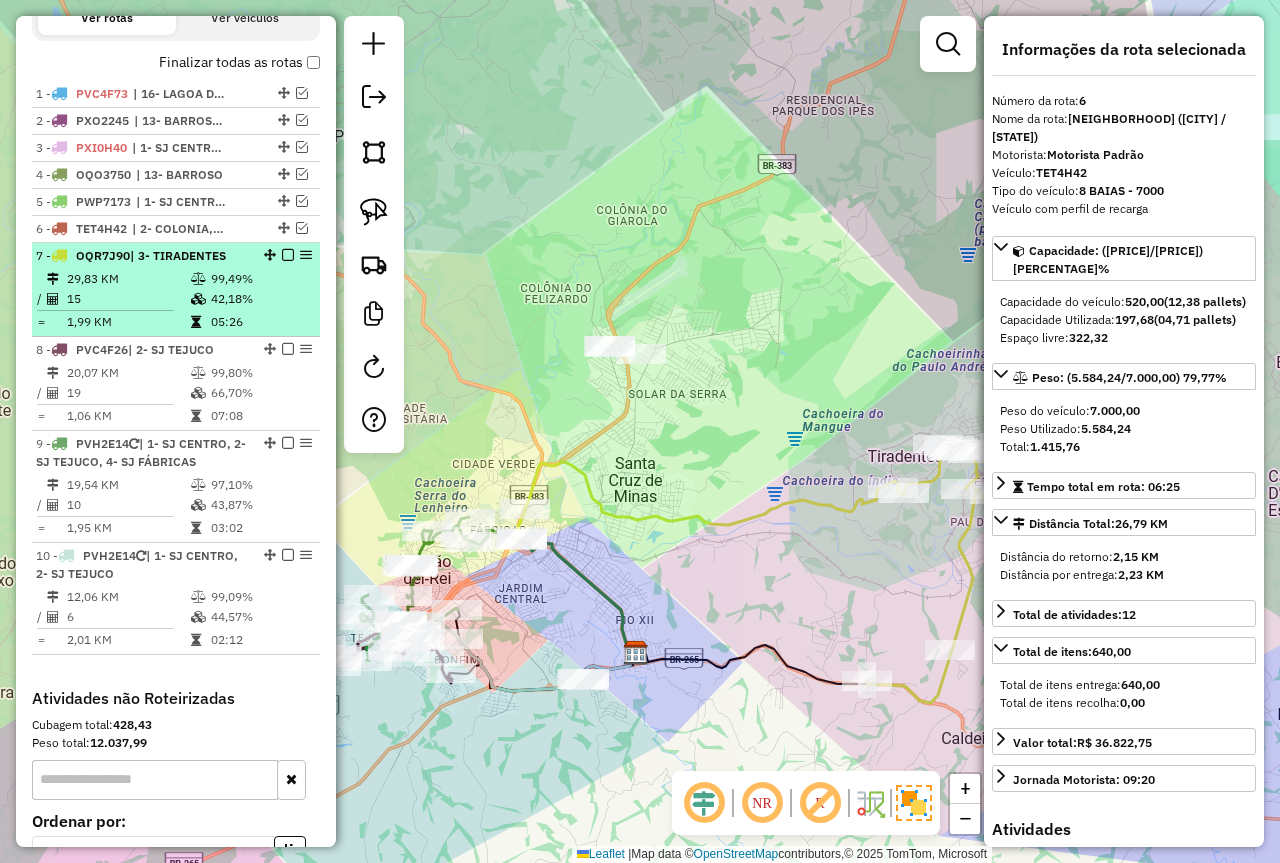 click at bounding box center [200, 299] 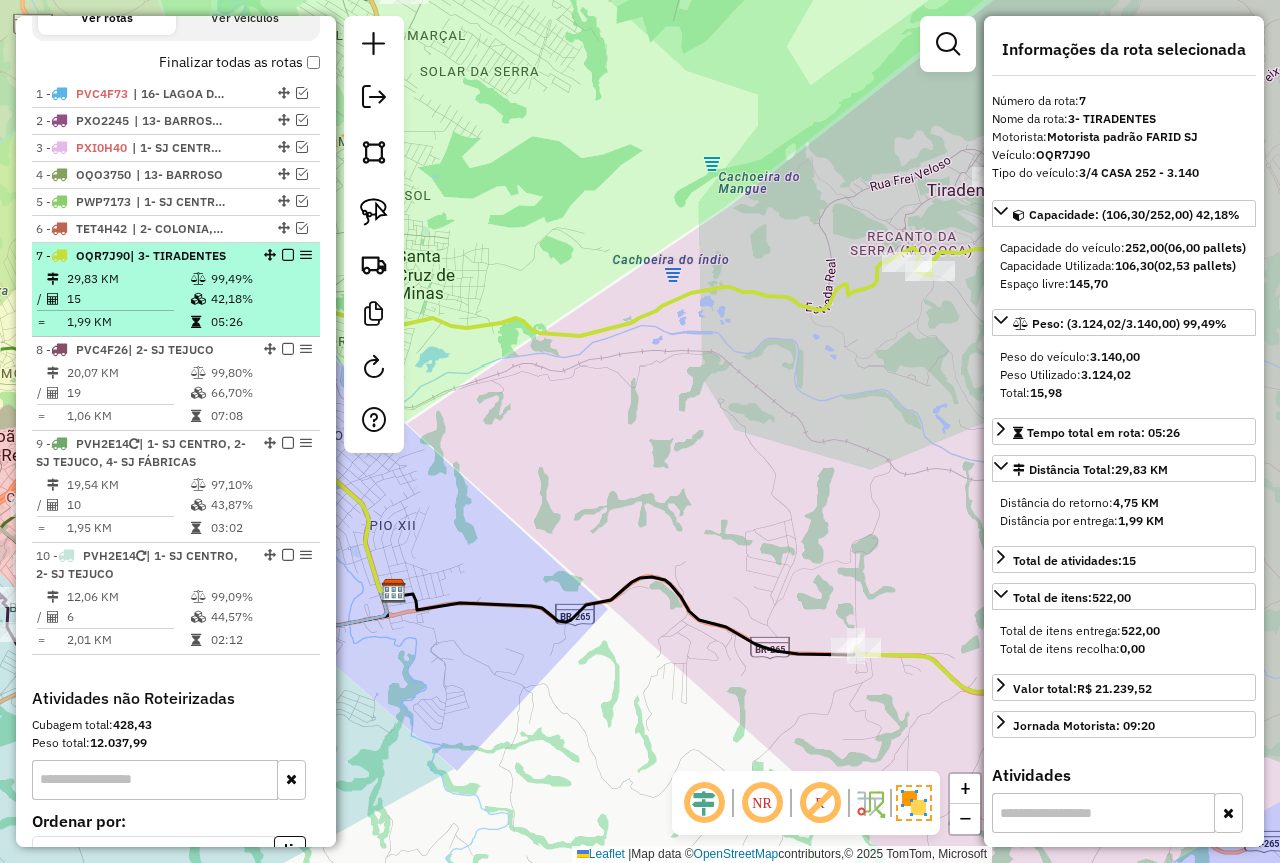 click at bounding box center (288, 255) 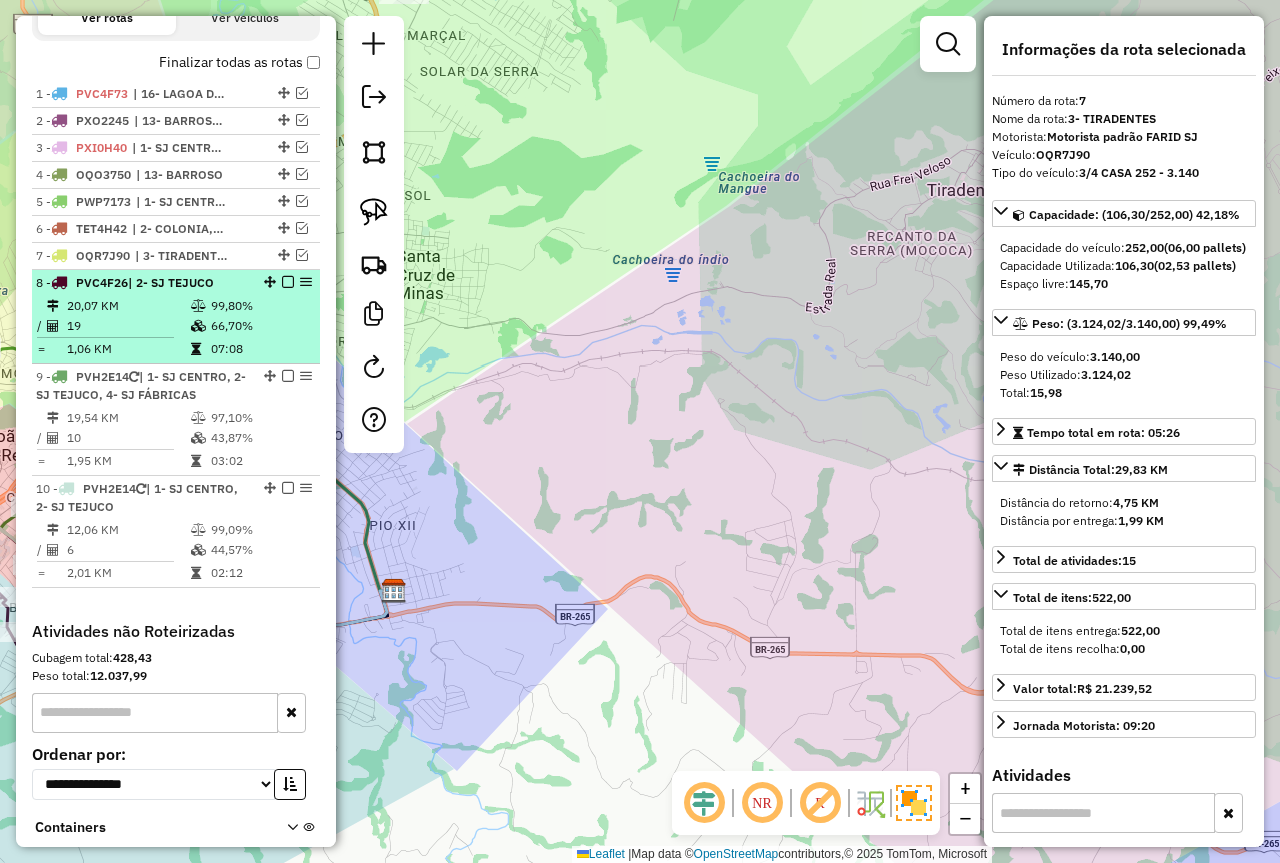 click on "20,07 KM" at bounding box center [128, 306] 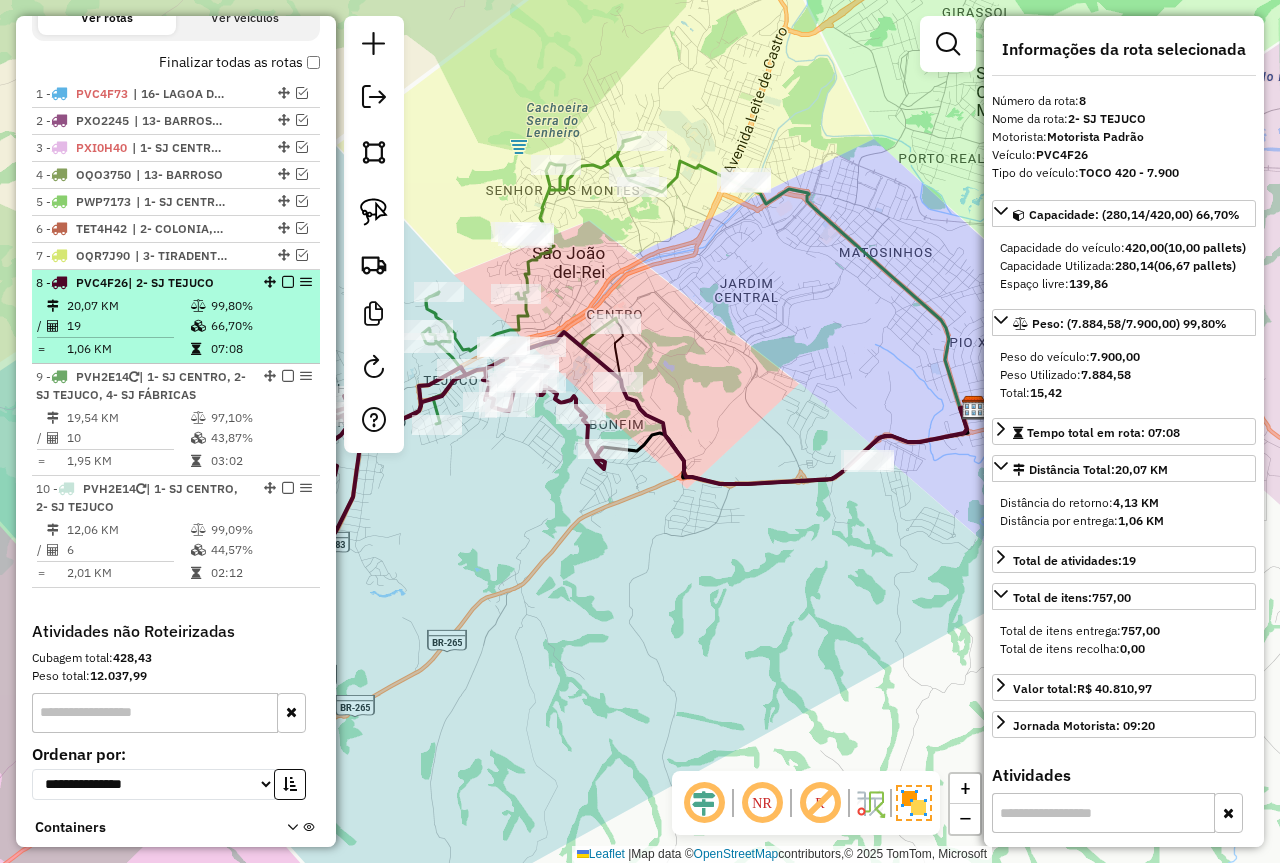 click at bounding box center [288, 282] 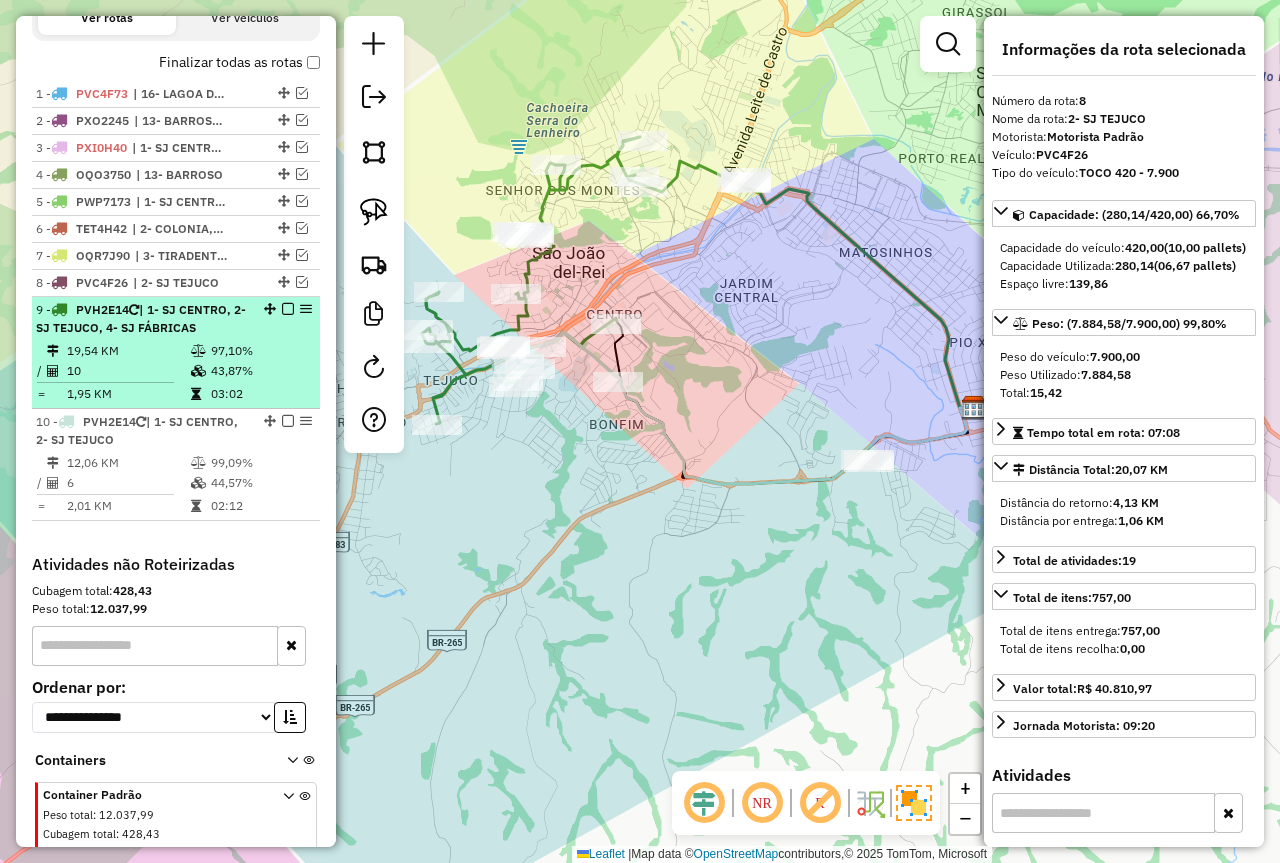 click on "10" at bounding box center [128, 371] 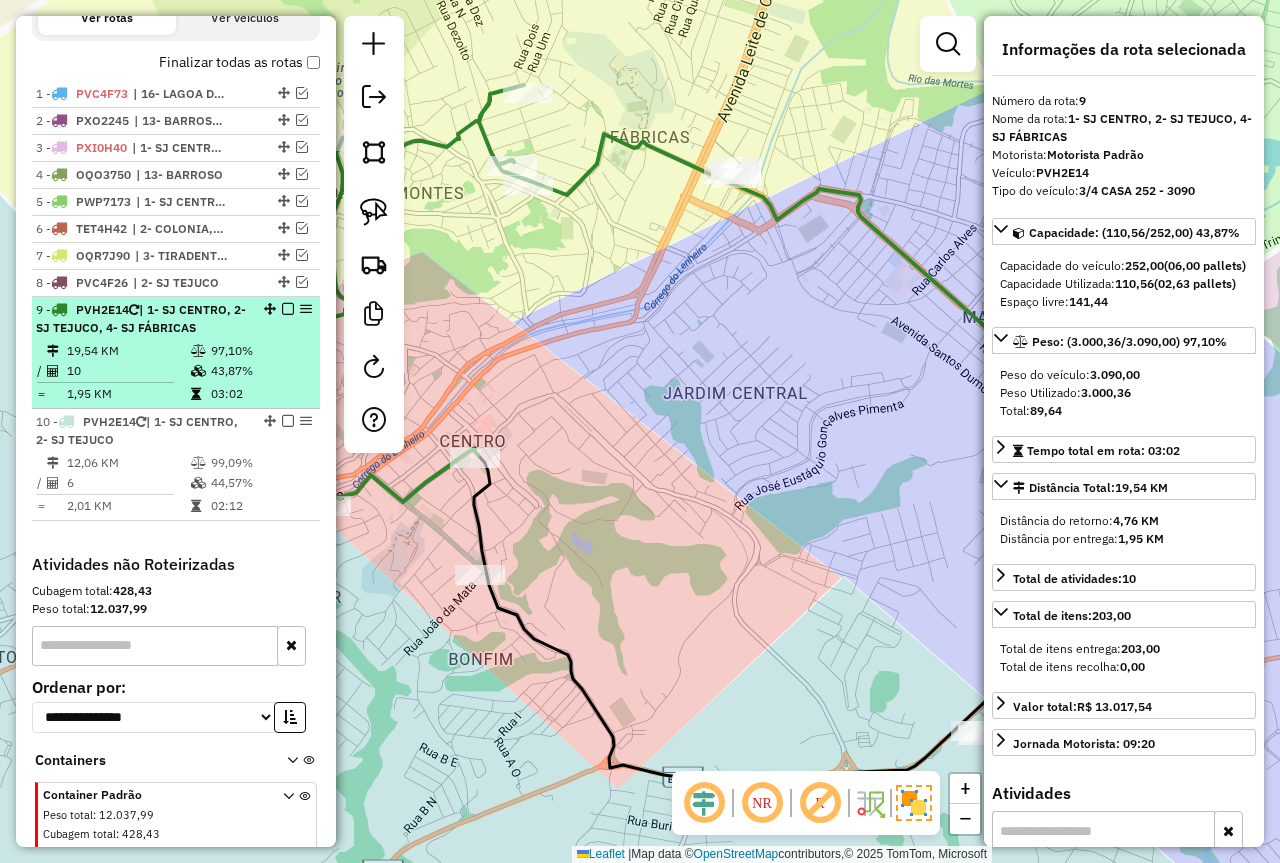 click at bounding box center [288, 309] 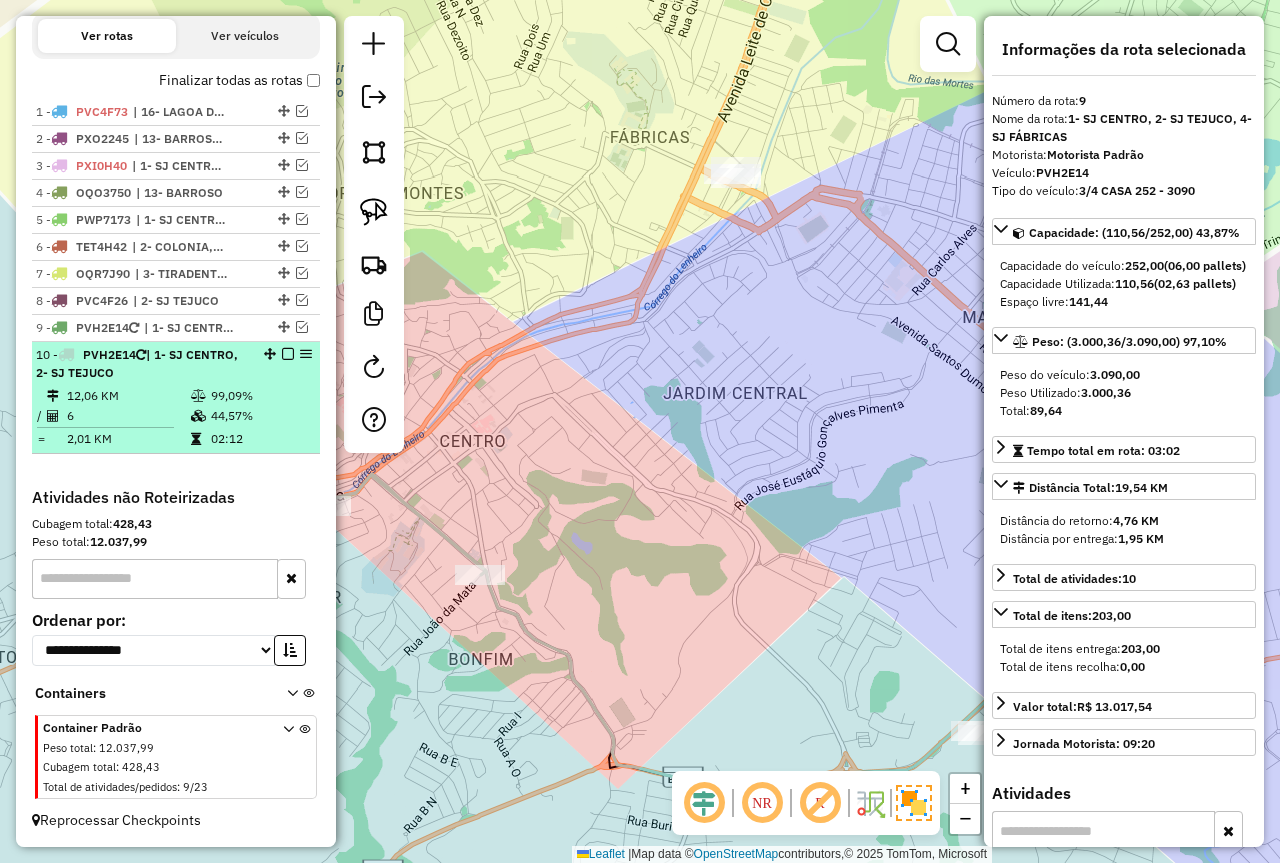 click at bounding box center [288, 354] 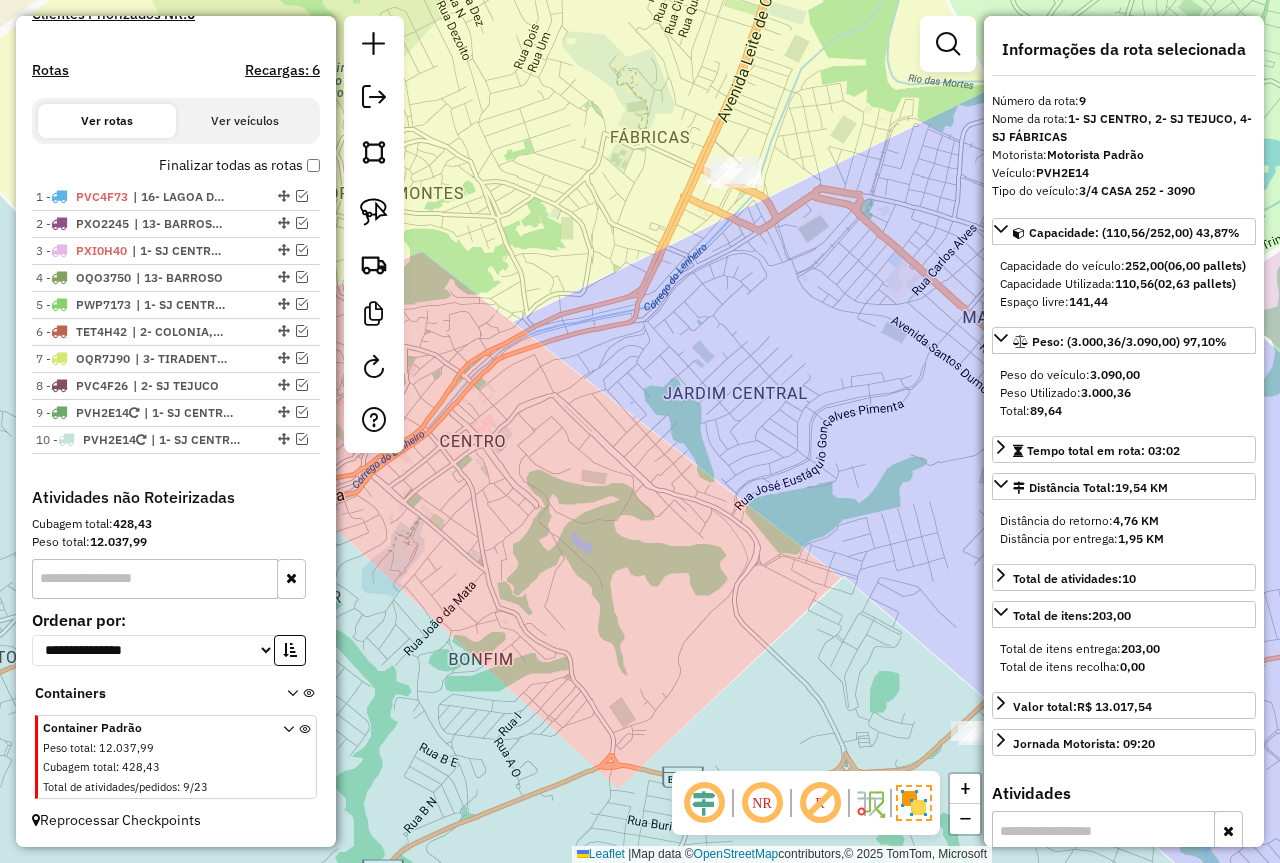 scroll, scrollTop: 582, scrollLeft: 0, axis: vertical 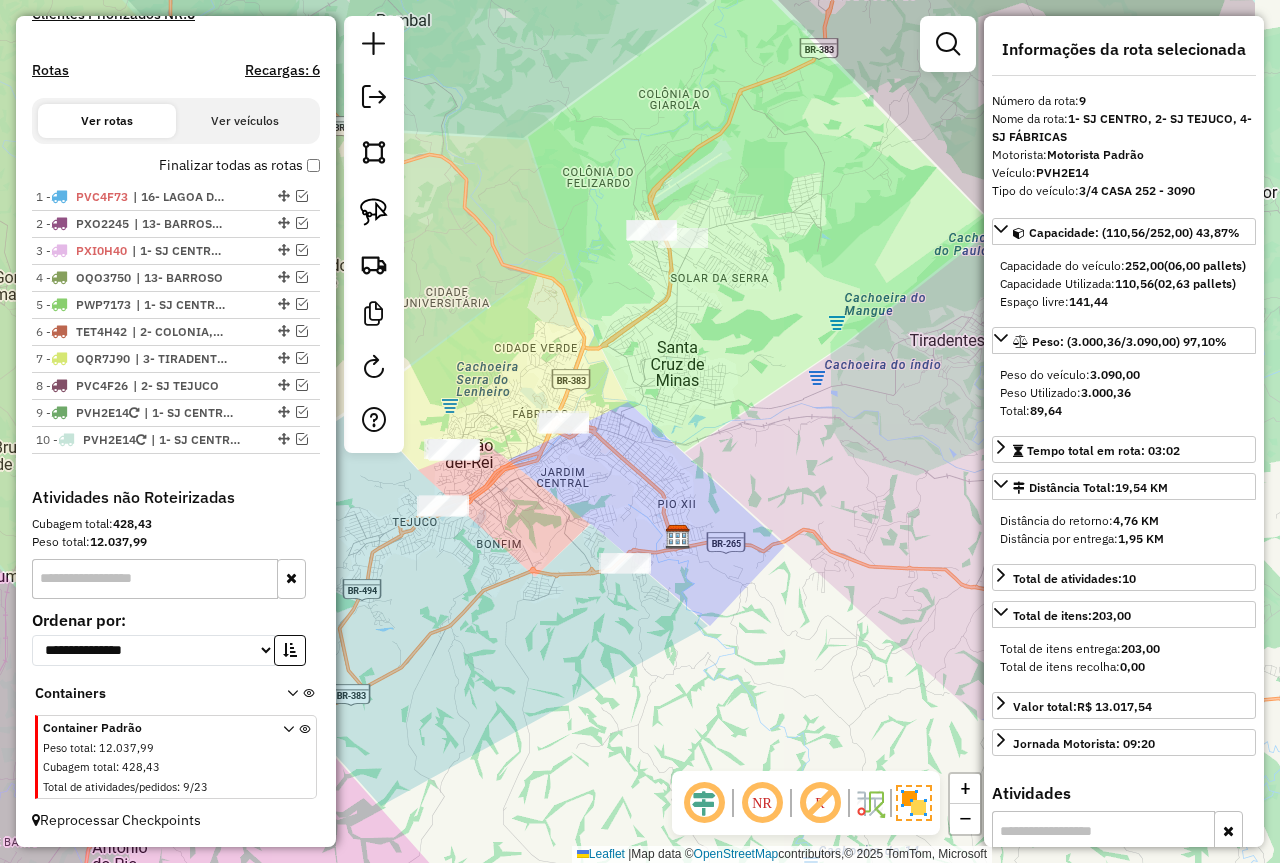 drag, startPoint x: 826, startPoint y: 460, endPoint x: 666, endPoint y: 495, distance: 163.78339 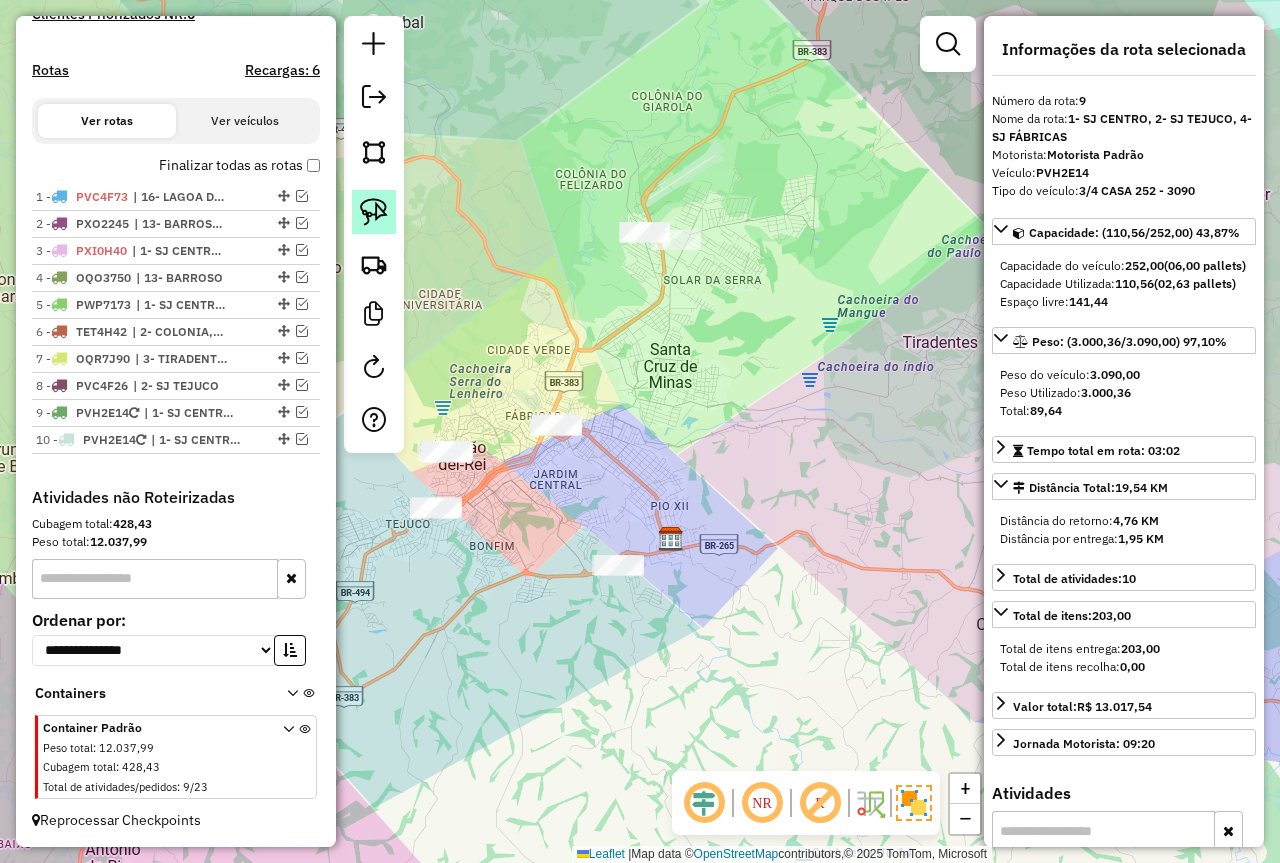 click 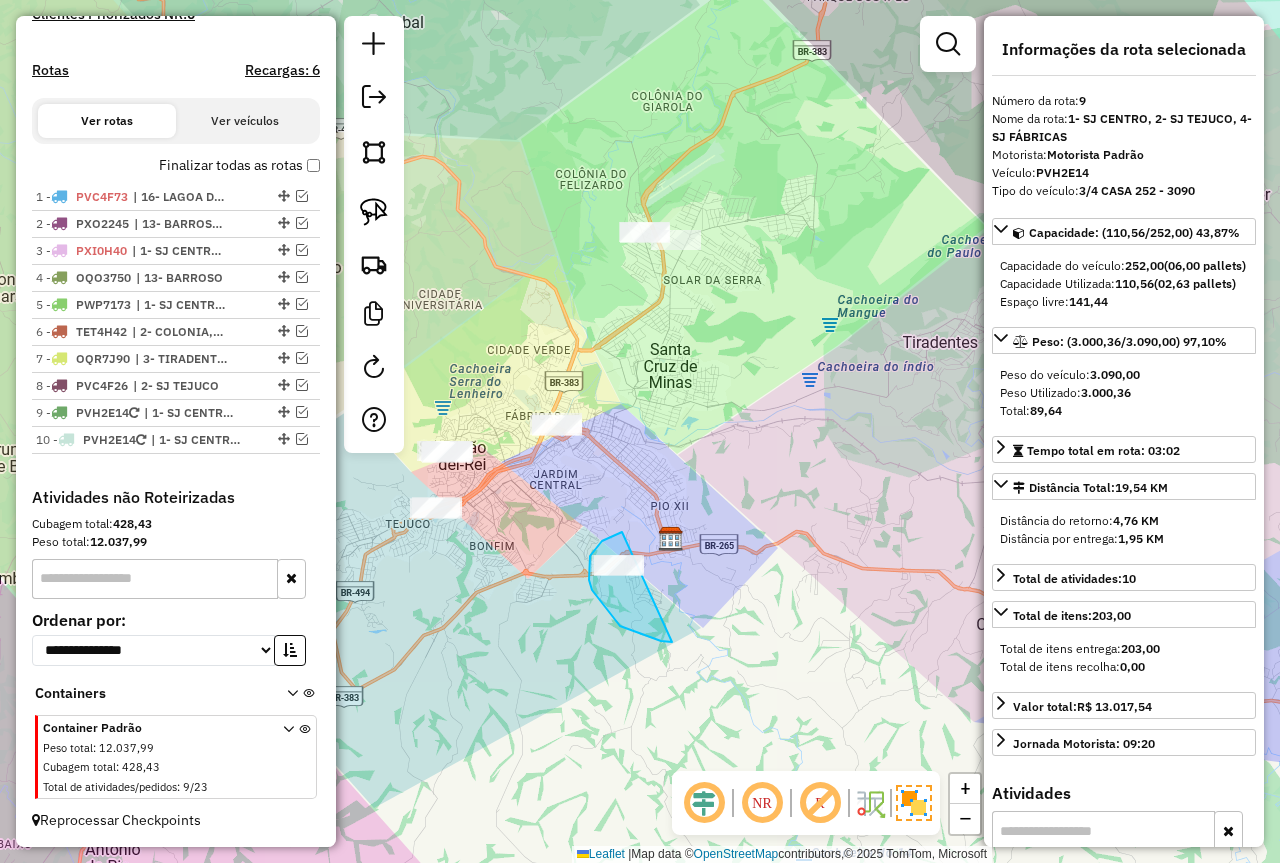 drag, startPoint x: 602, startPoint y: 541, endPoint x: 688, endPoint y: 634, distance: 126.66886 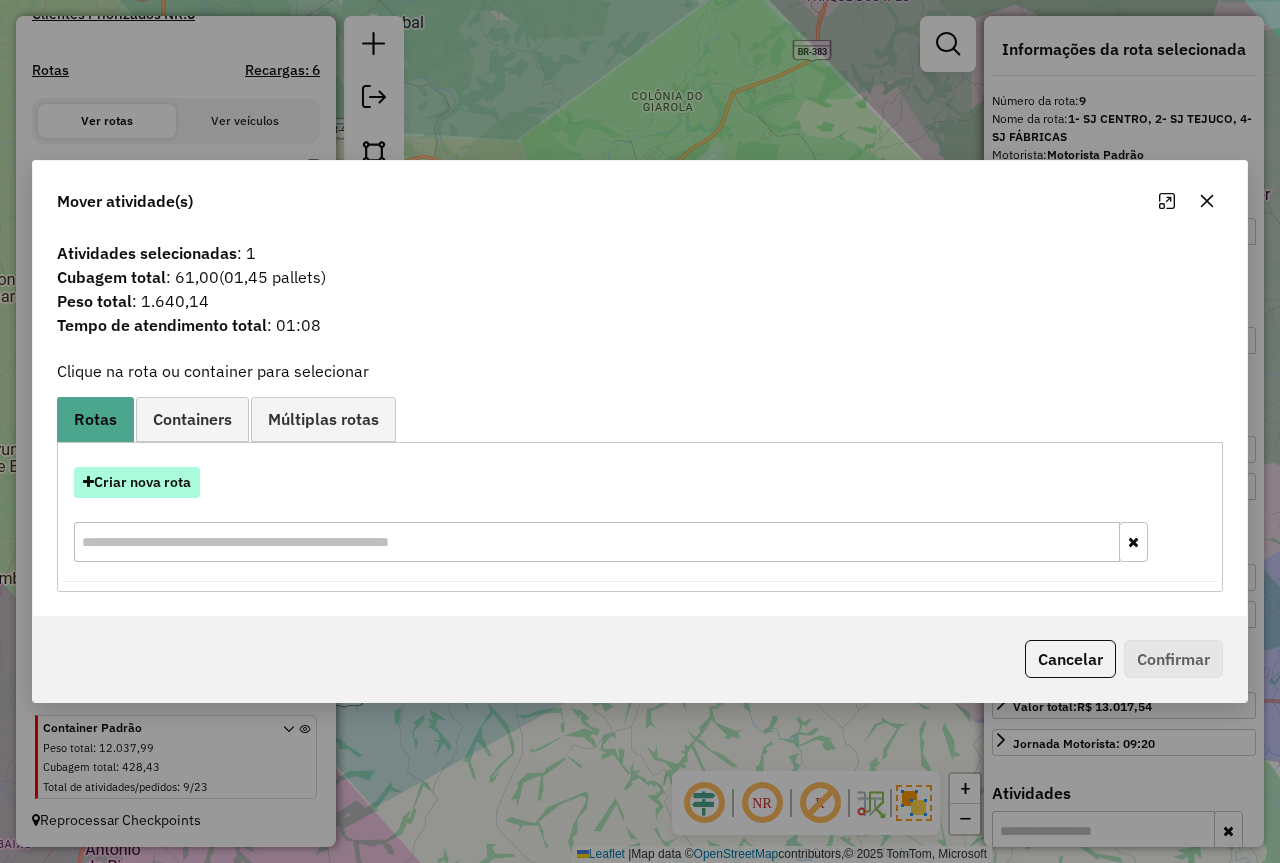 click on "Criar nova rota" at bounding box center [137, 482] 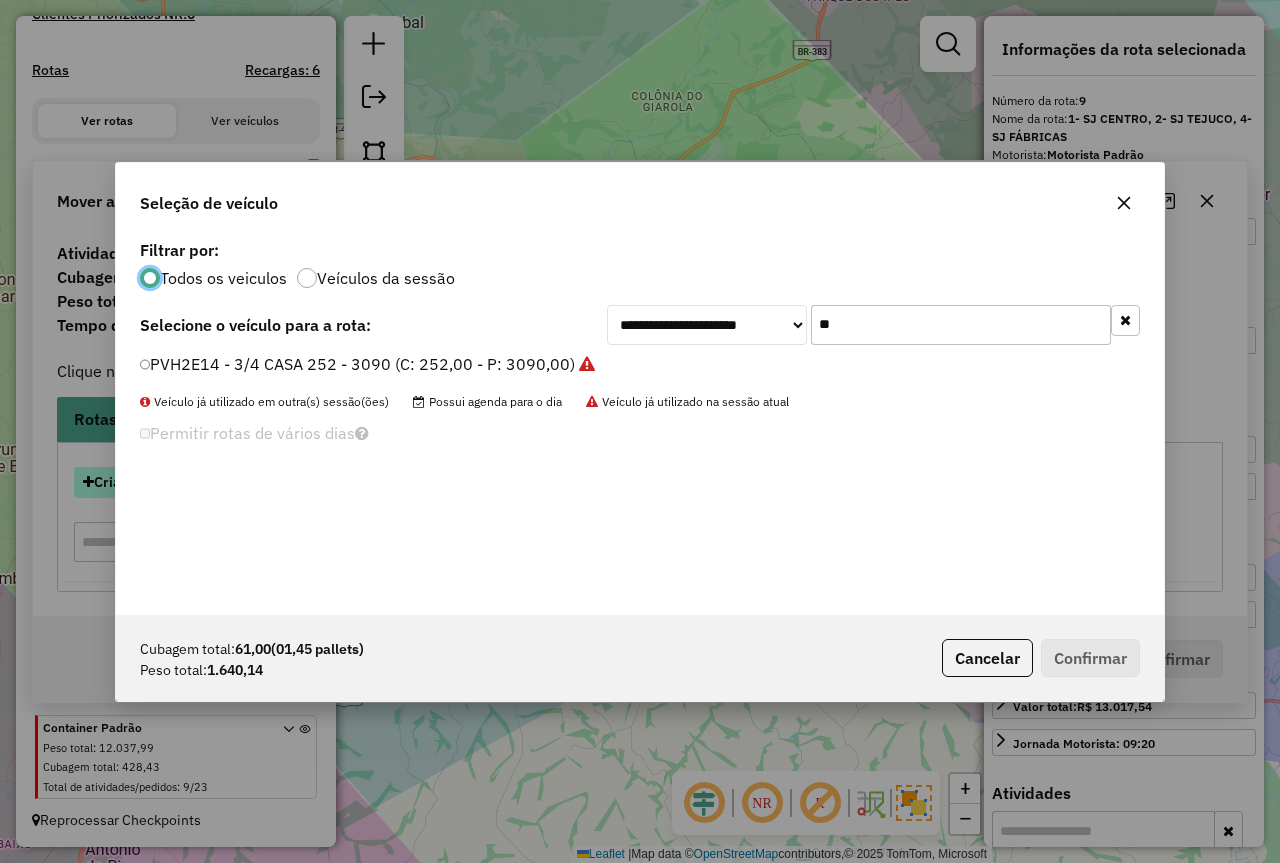 scroll, scrollTop: 11, scrollLeft: 6, axis: both 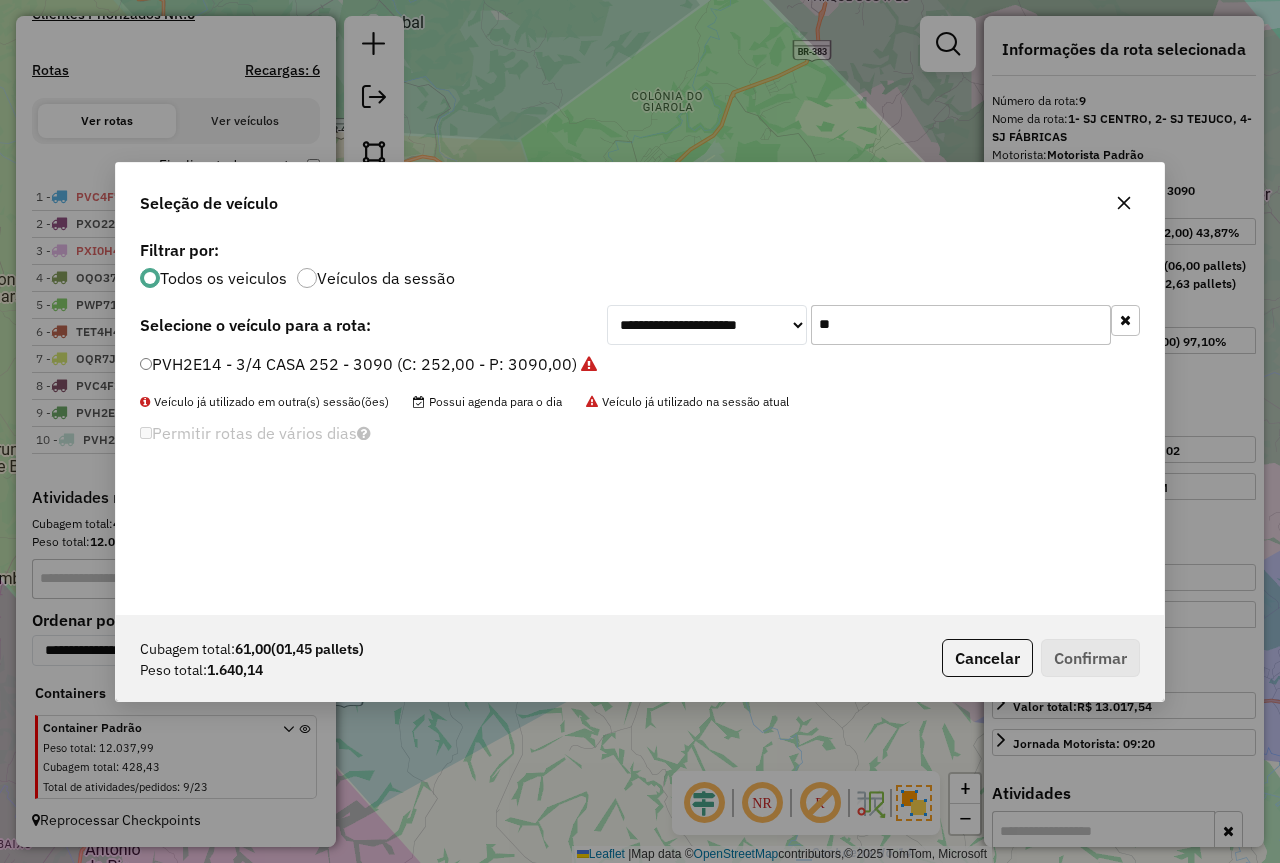 drag, startPoint x: 857, startPoint y: 333, endPoint x: 827, endPoint y: 326, distance: 30.805843 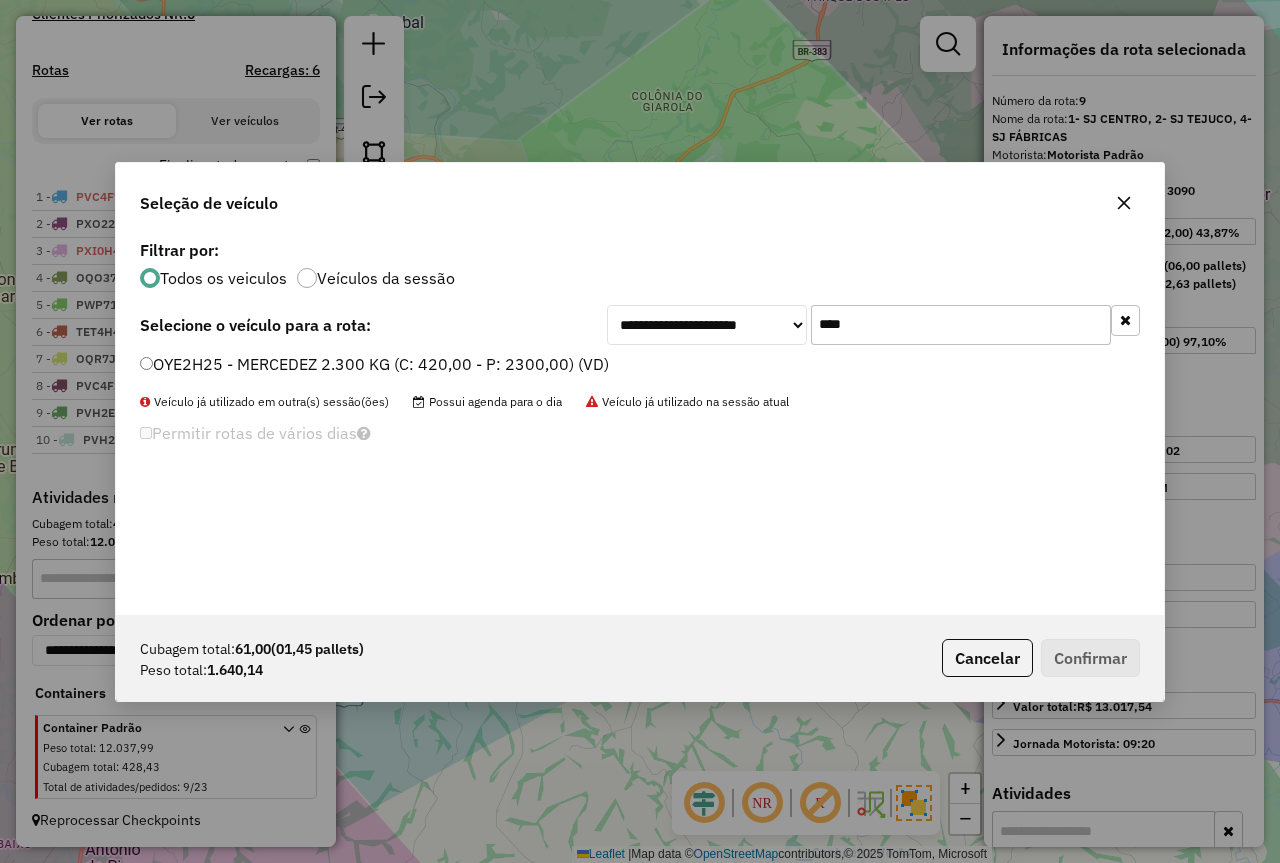 type on "****" 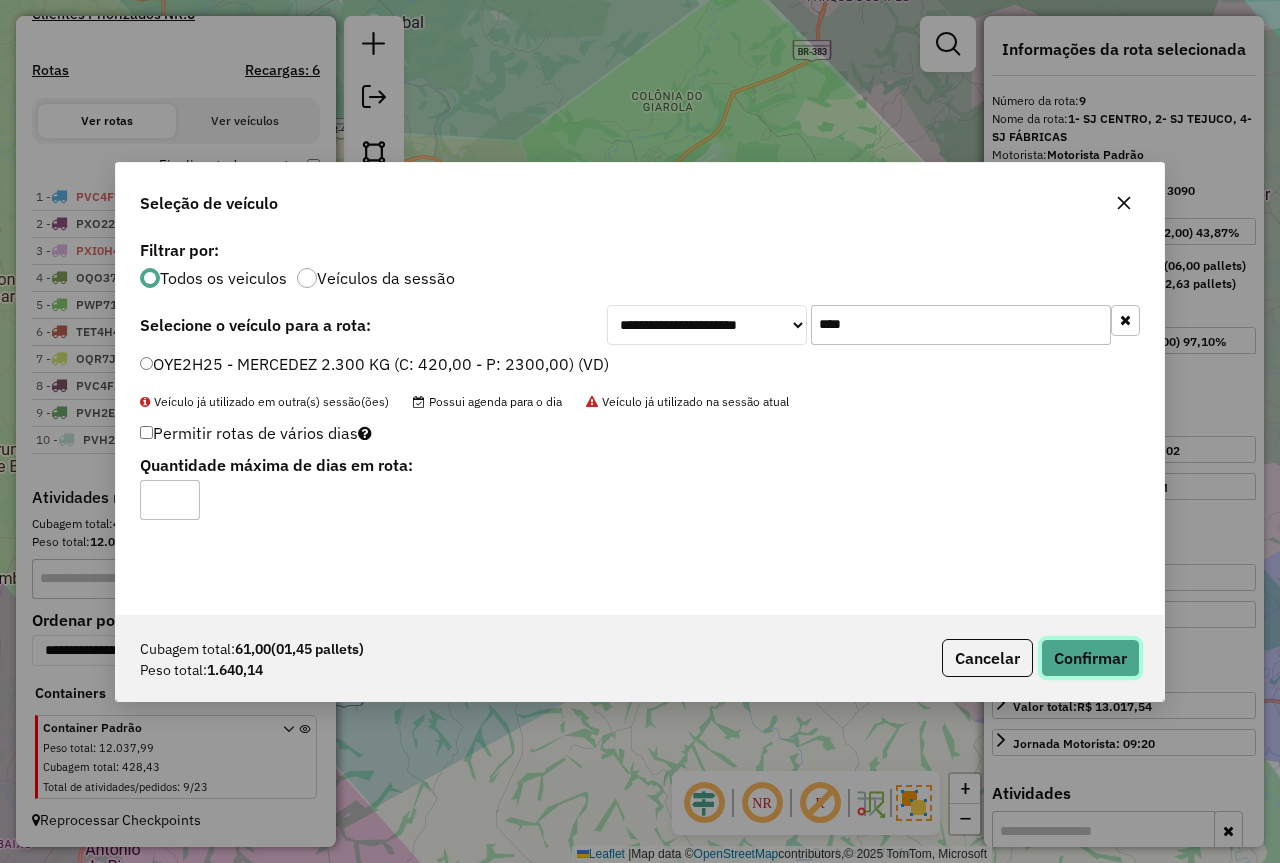 click on "Confirmar" 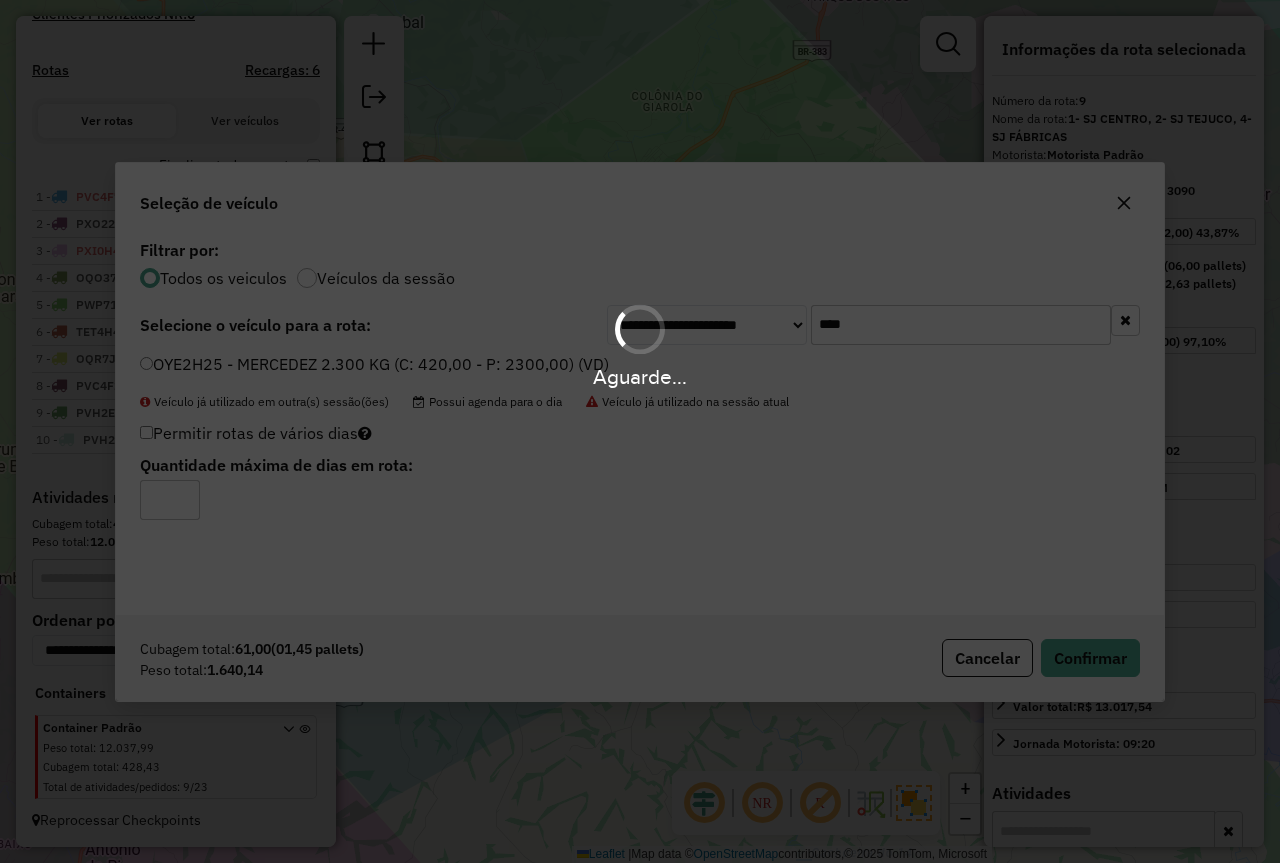 scroll, scrollTop: 676, scrollLeft: 0, axis: vertical 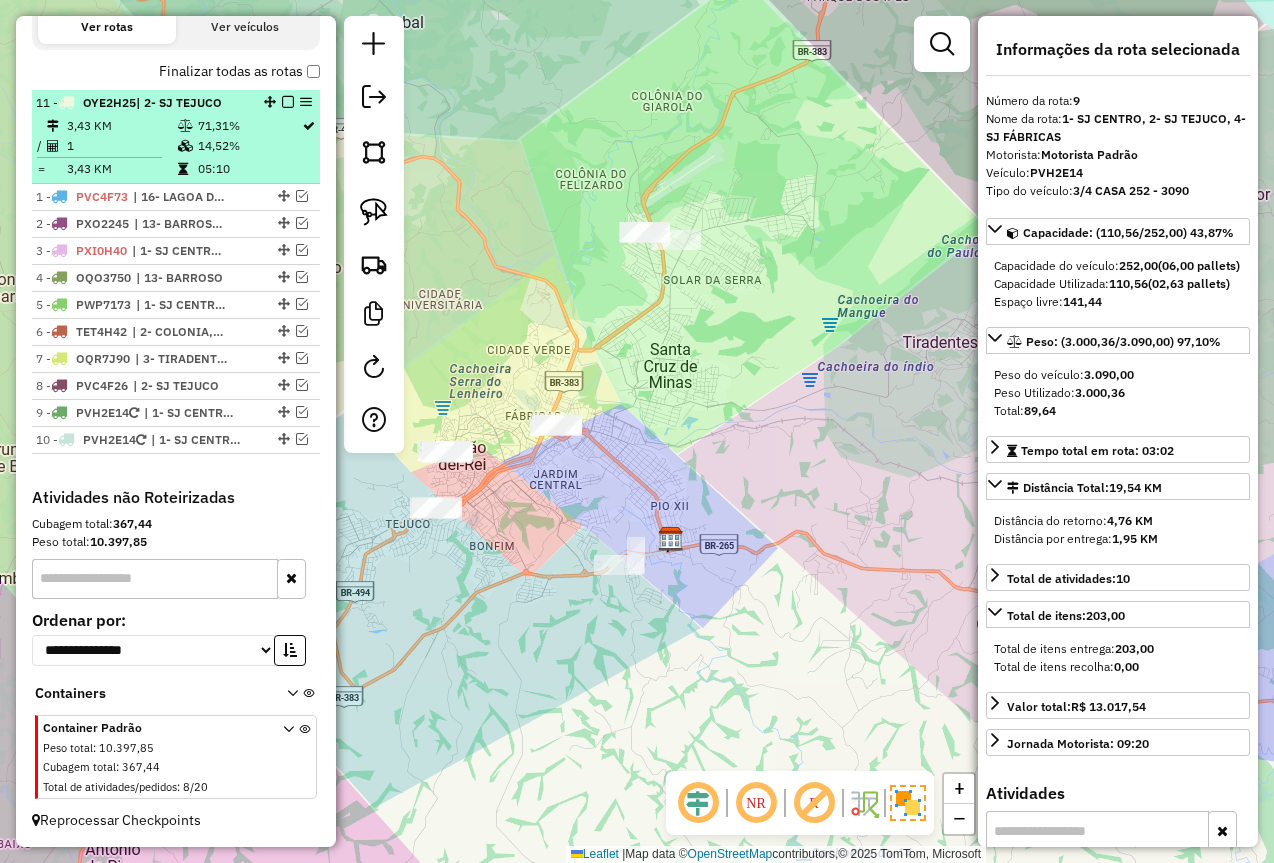 drag, startPoint x: 267, startPoint y: 374, endPoint x: 268, endPoint y: 93, distance: 281.00177 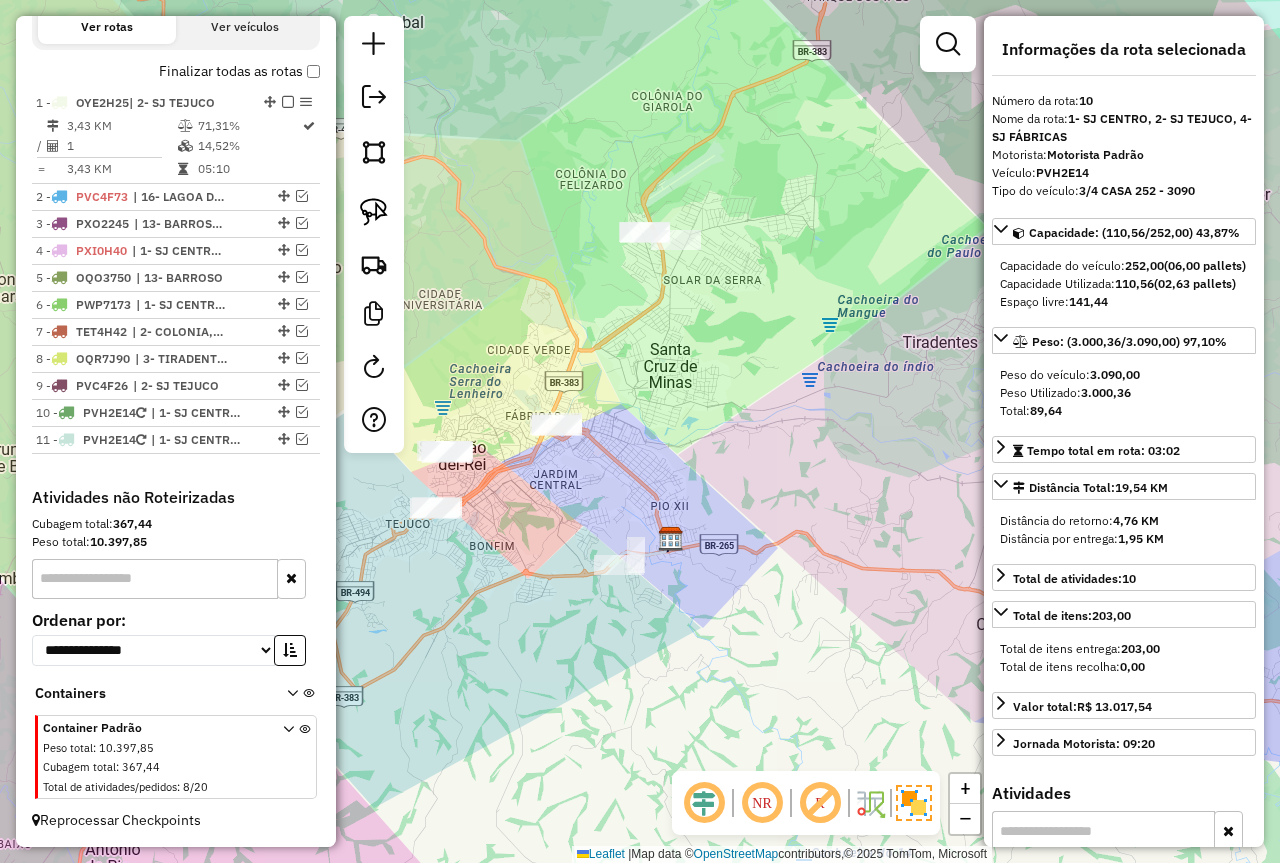 click at bounding box center [288, 102] 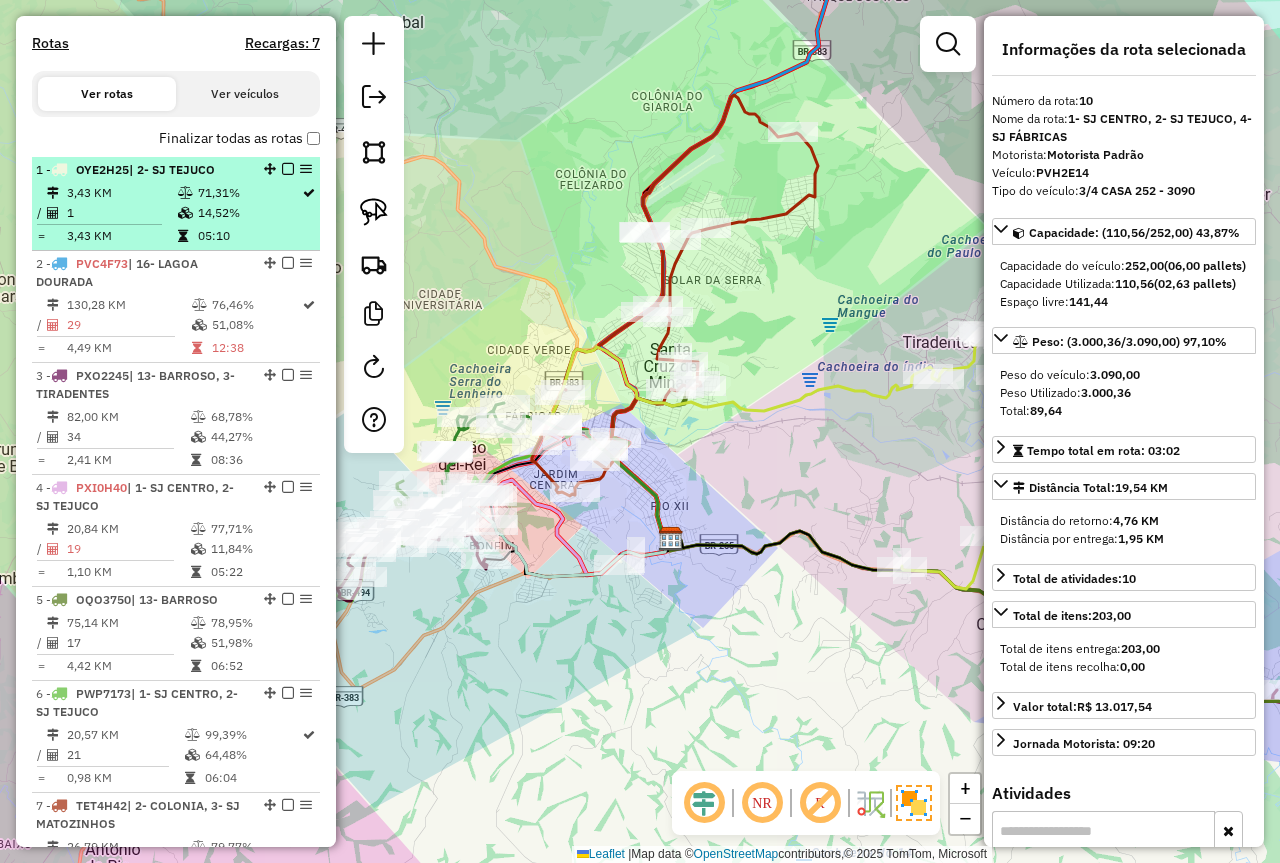 click on "14,52%" at bounding box center (249, 213) 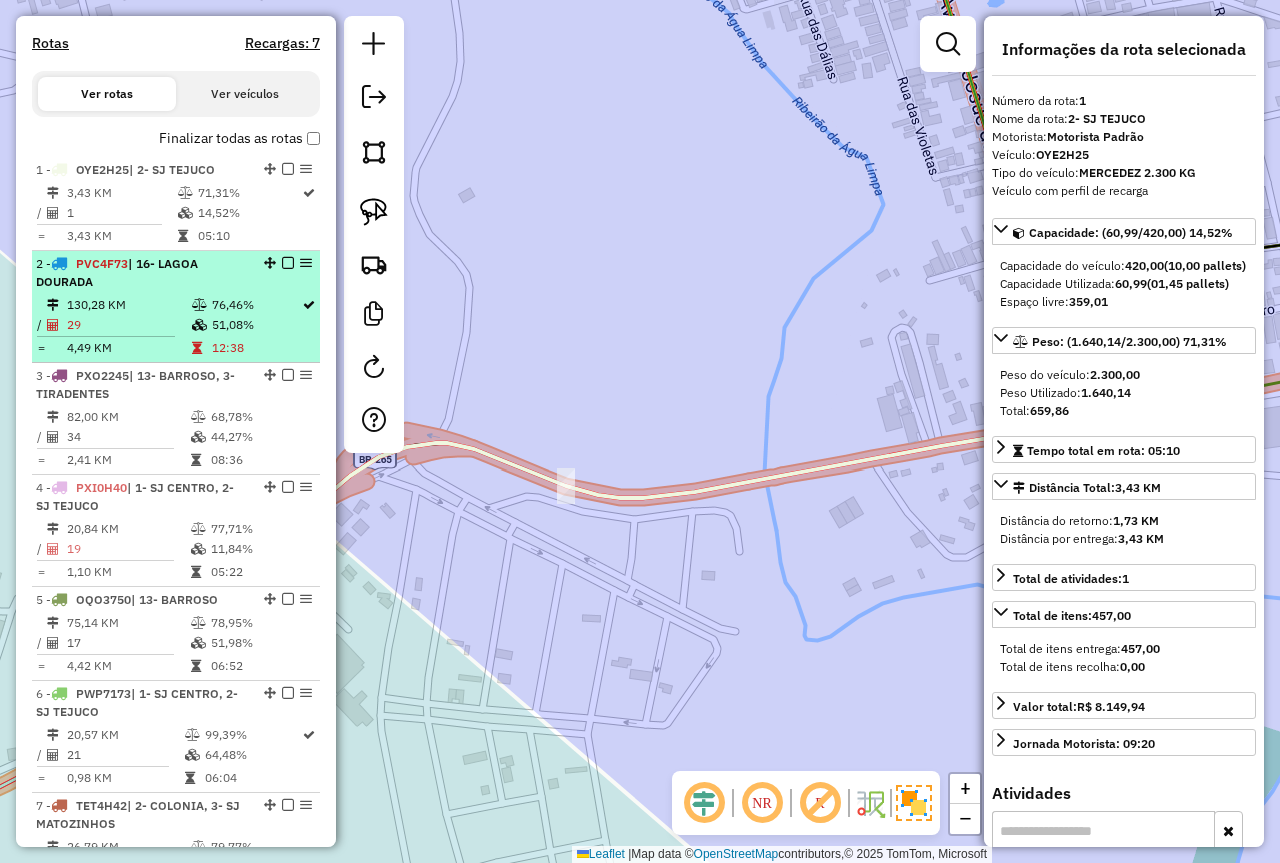 click on "2 -       [CODE]   | 16- [CITY]" at bounding box center [142, 273] 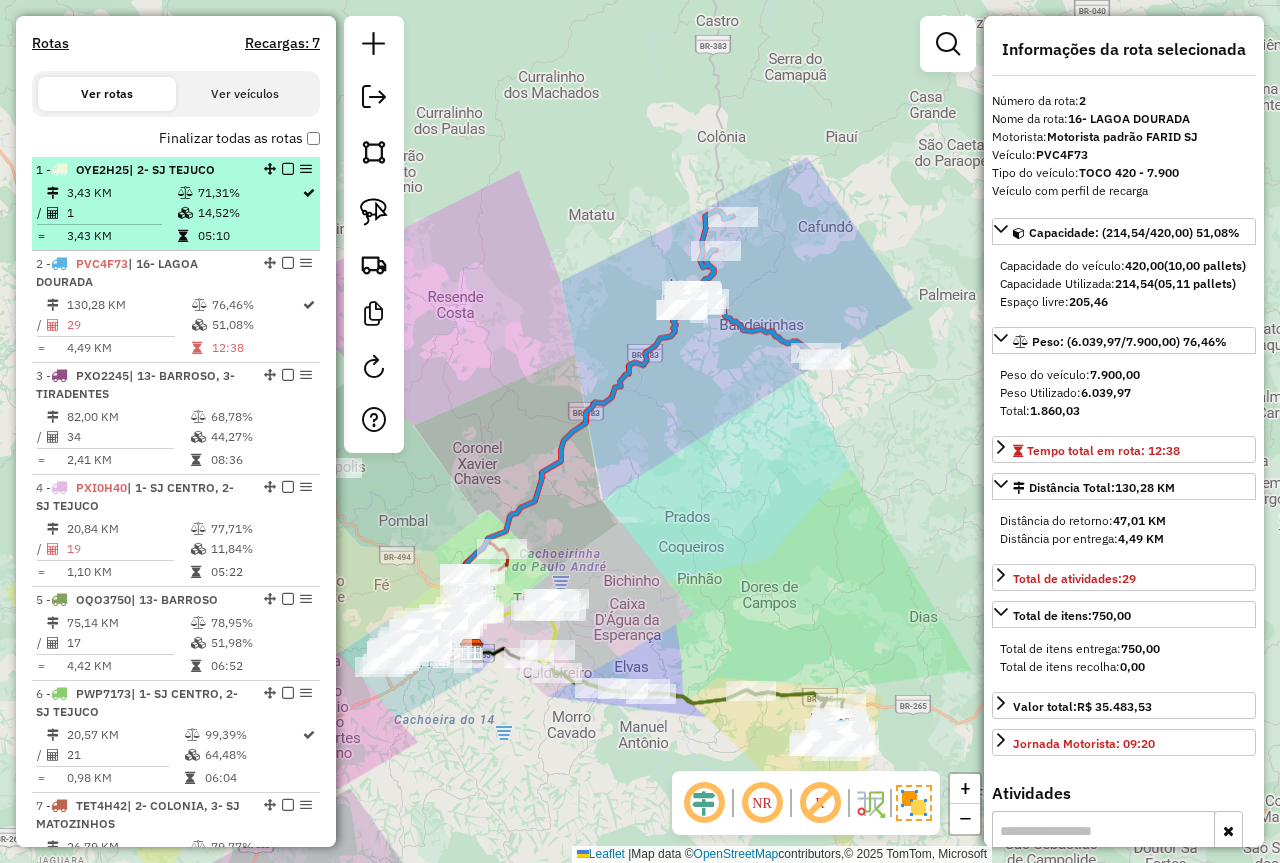 click on "71,31%" at bounding box center (249, 193) 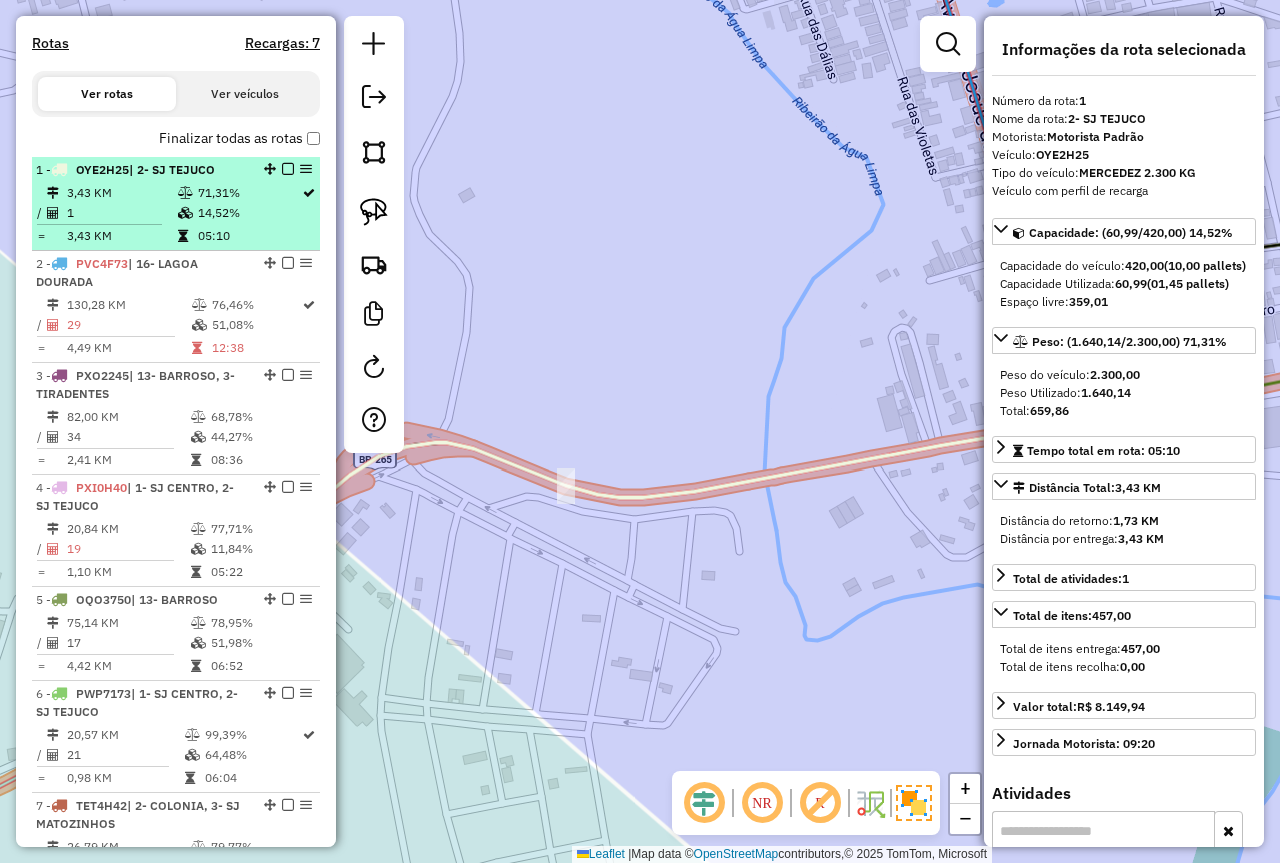 click at bounding box center [288, 169] 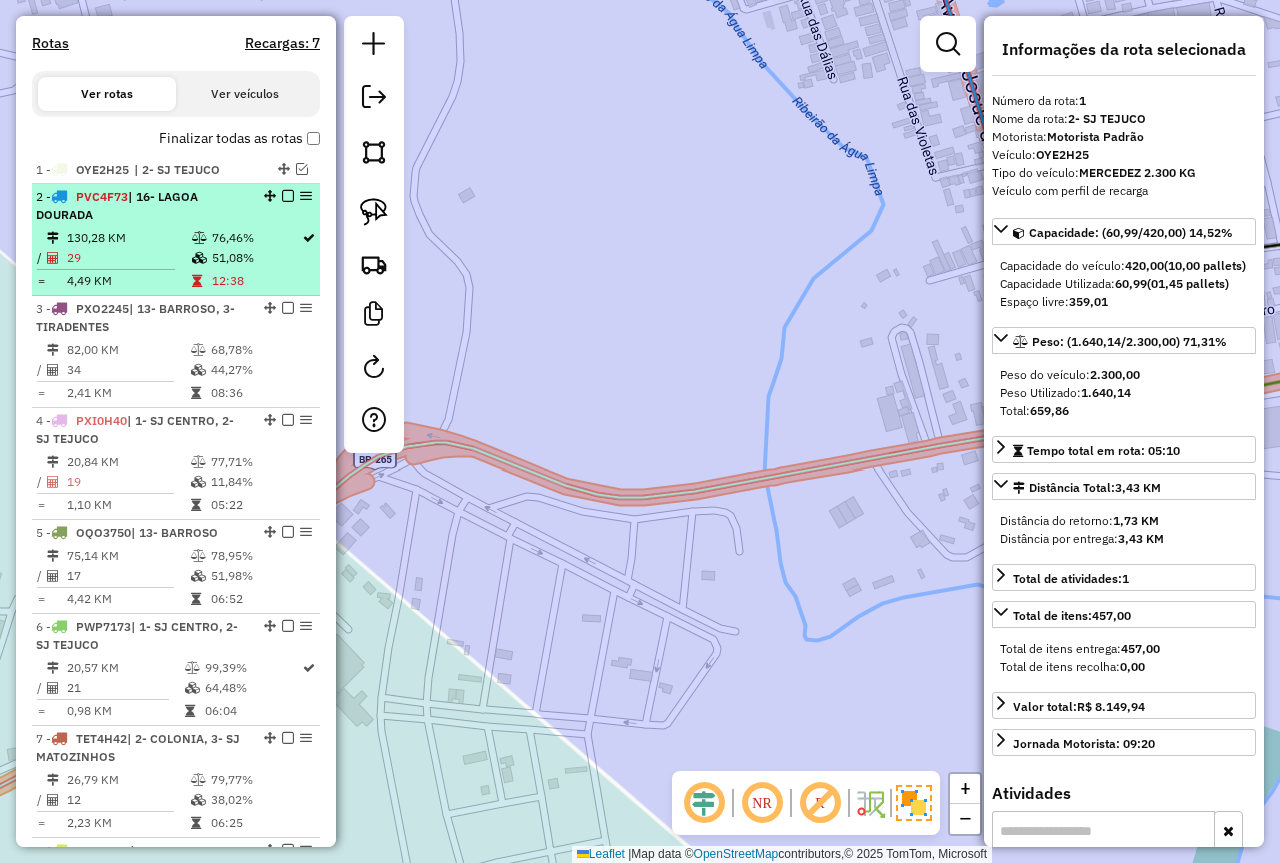 click on "2 -       [CODE]   | 16- [CITY]" at bounding box center [142, 206] 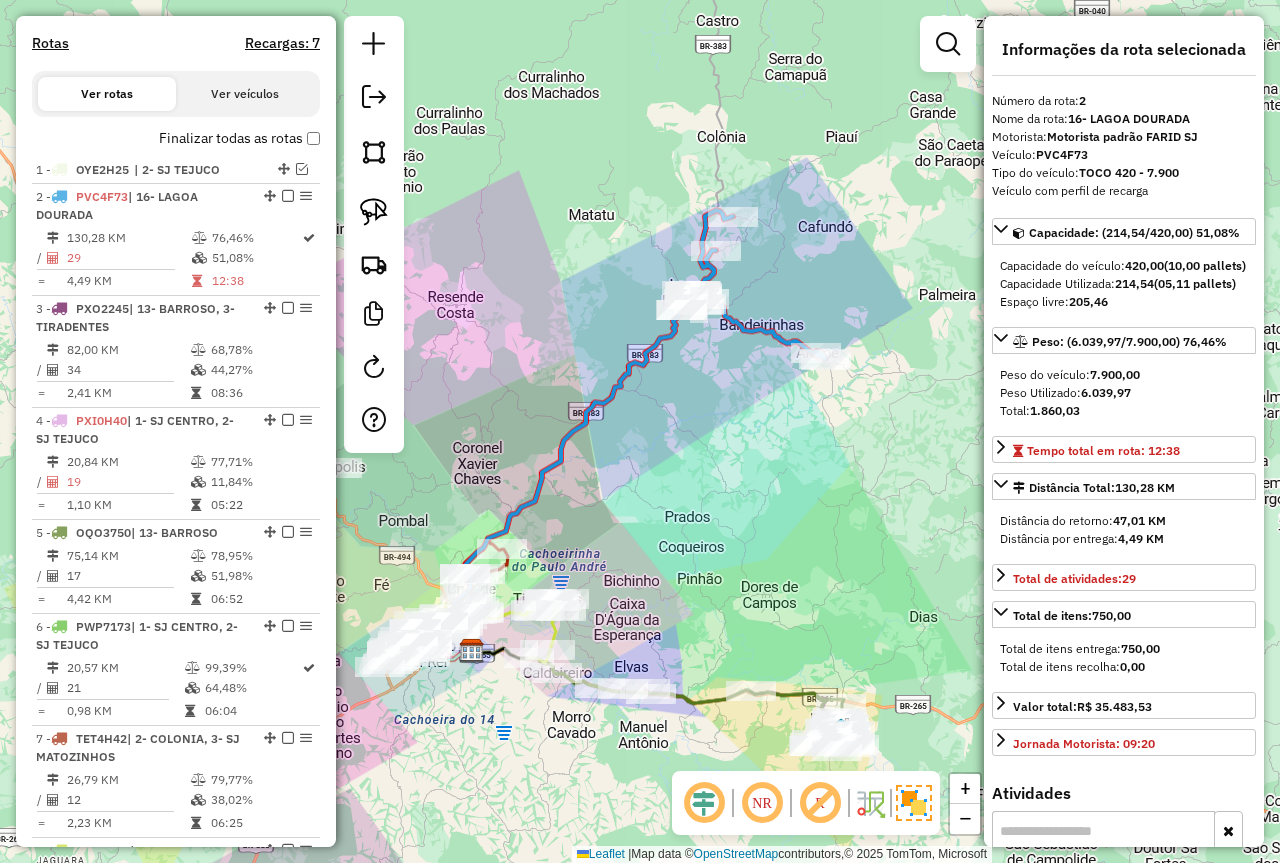 drag, startPoint x: 552, startPoint y: 372, endPoint x: 520, endPoint y: 372, distance: 32 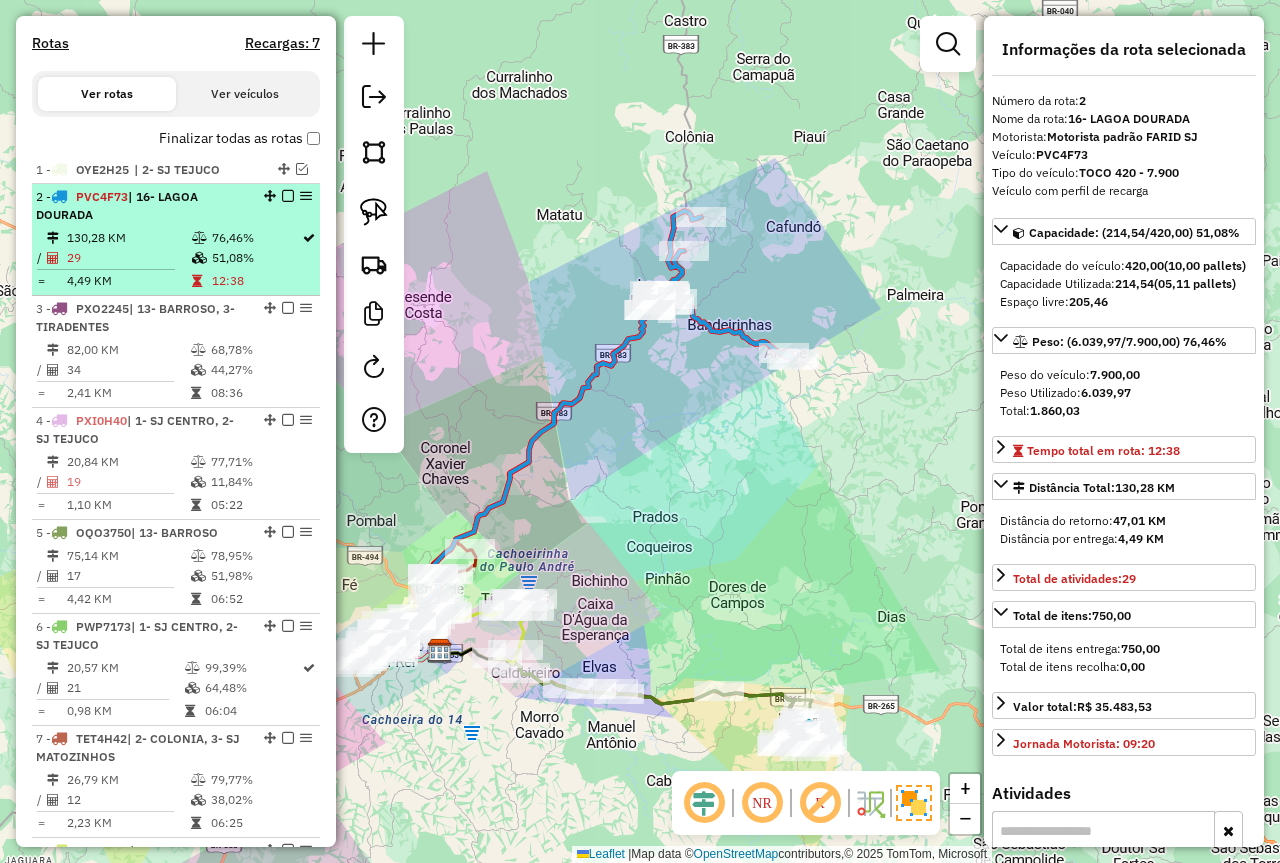 click on "51,08%" at bounding box center (256, 258) 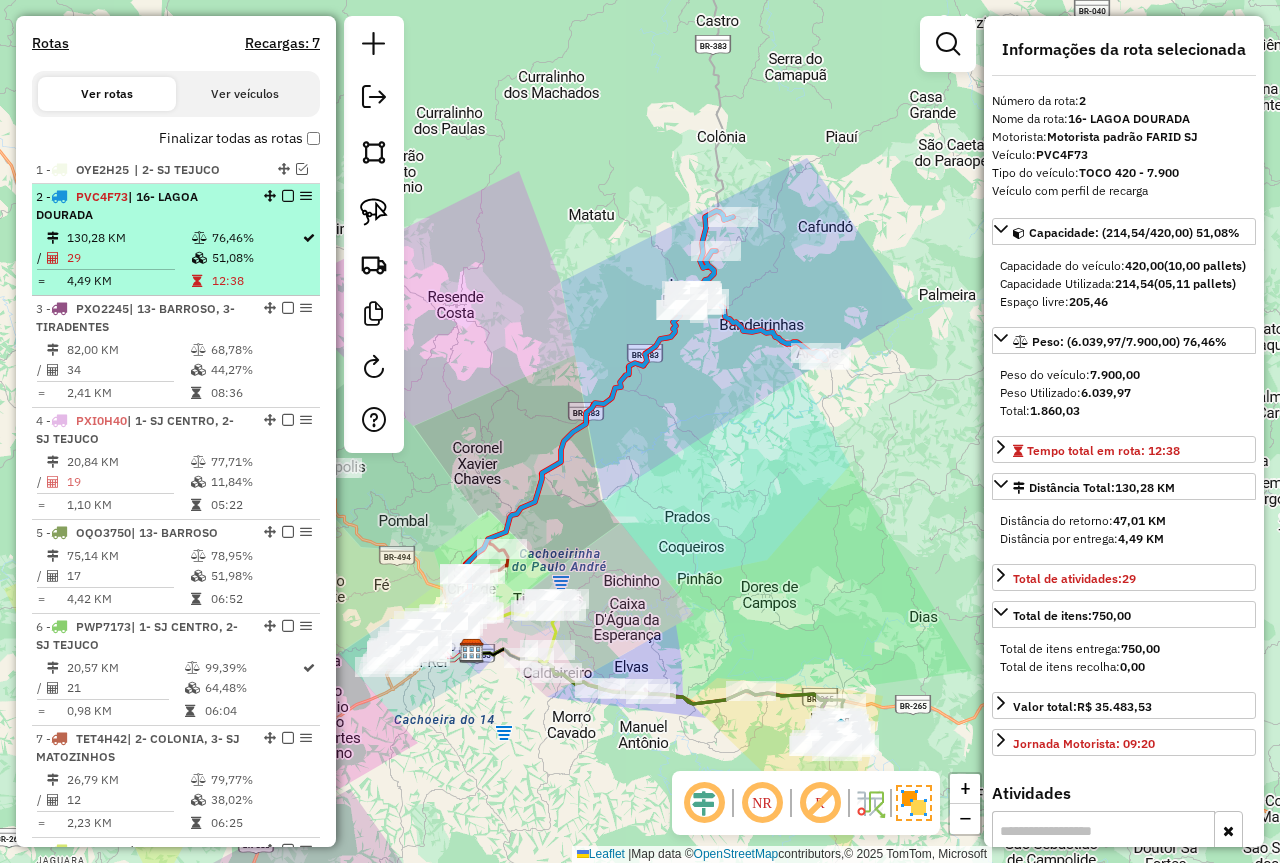 click at bounding box center (288, 196) 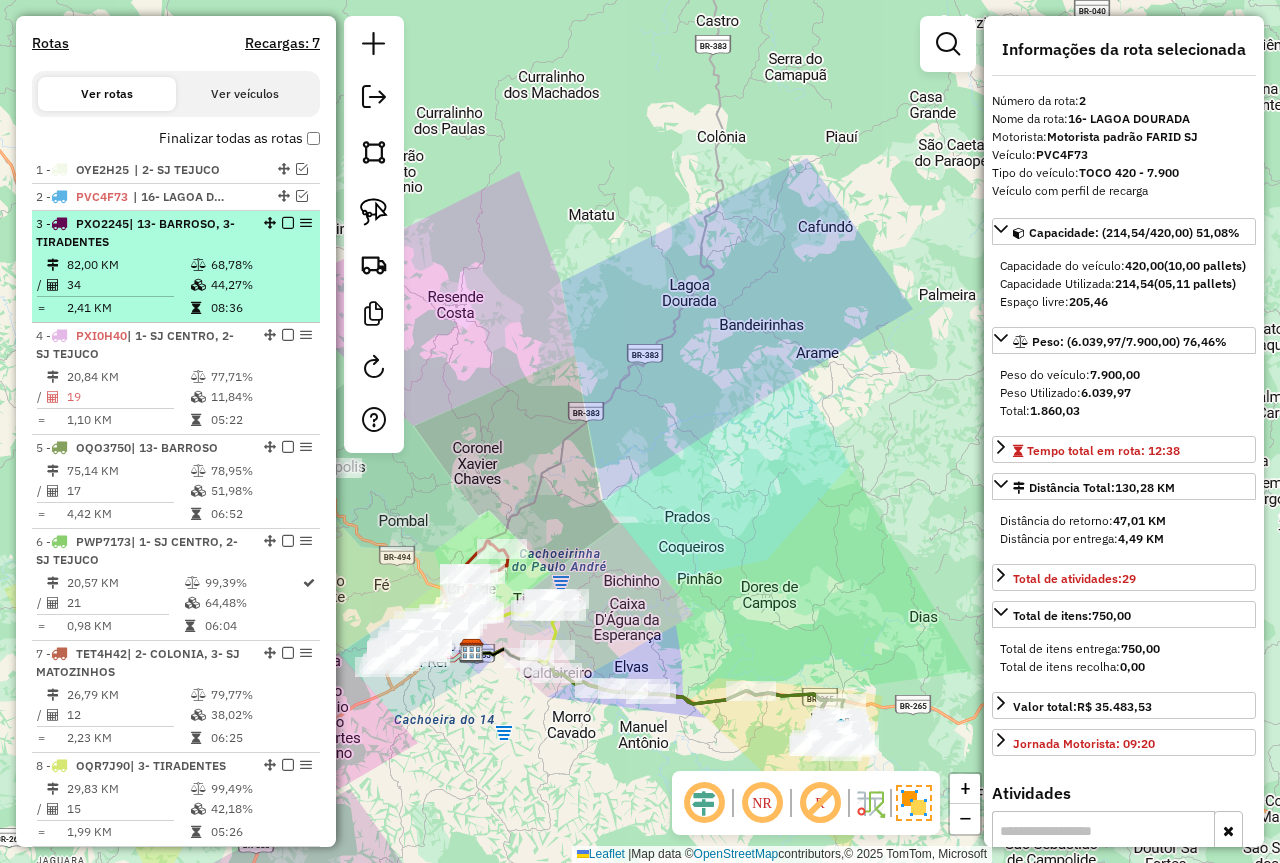 click on "82,00 KM" at bounding box center (128, 265) 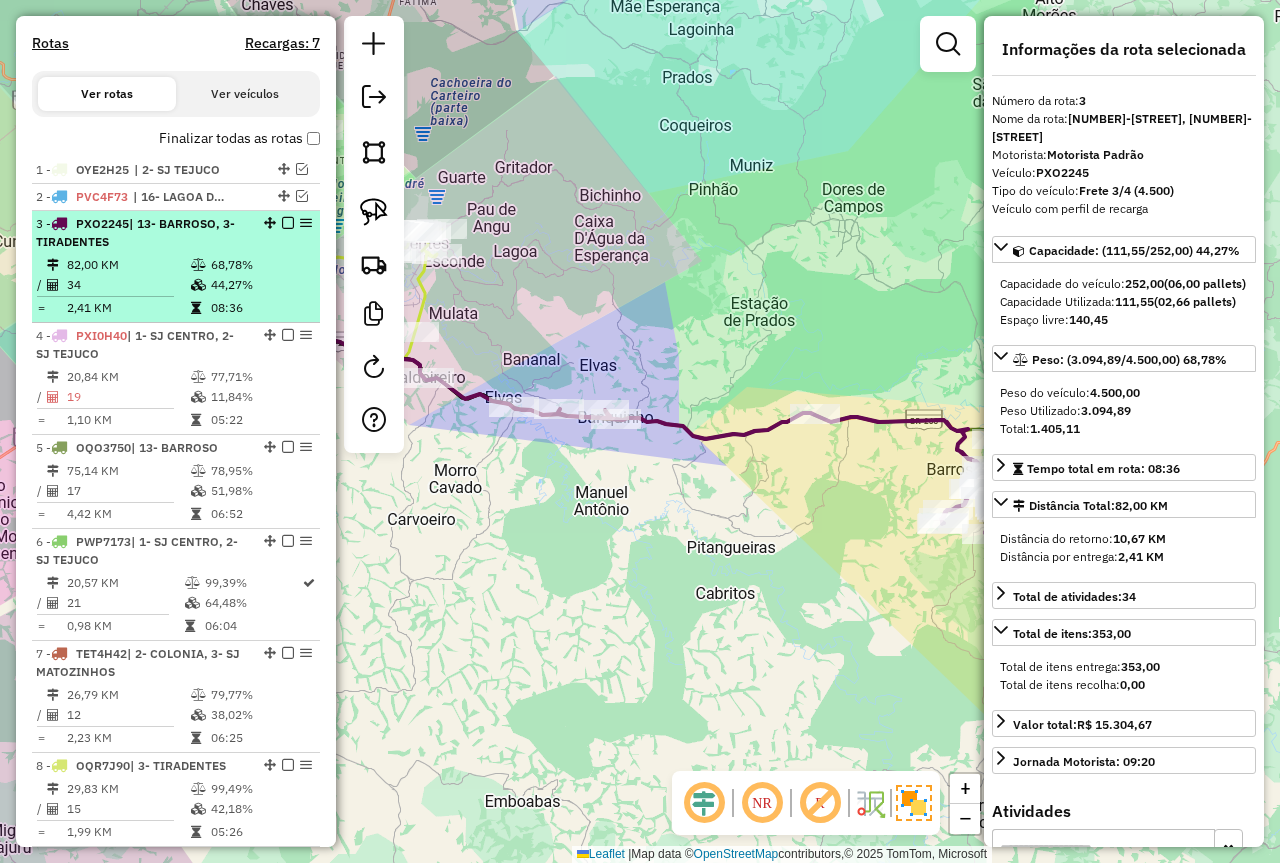 click at bounding box center (288, 223) 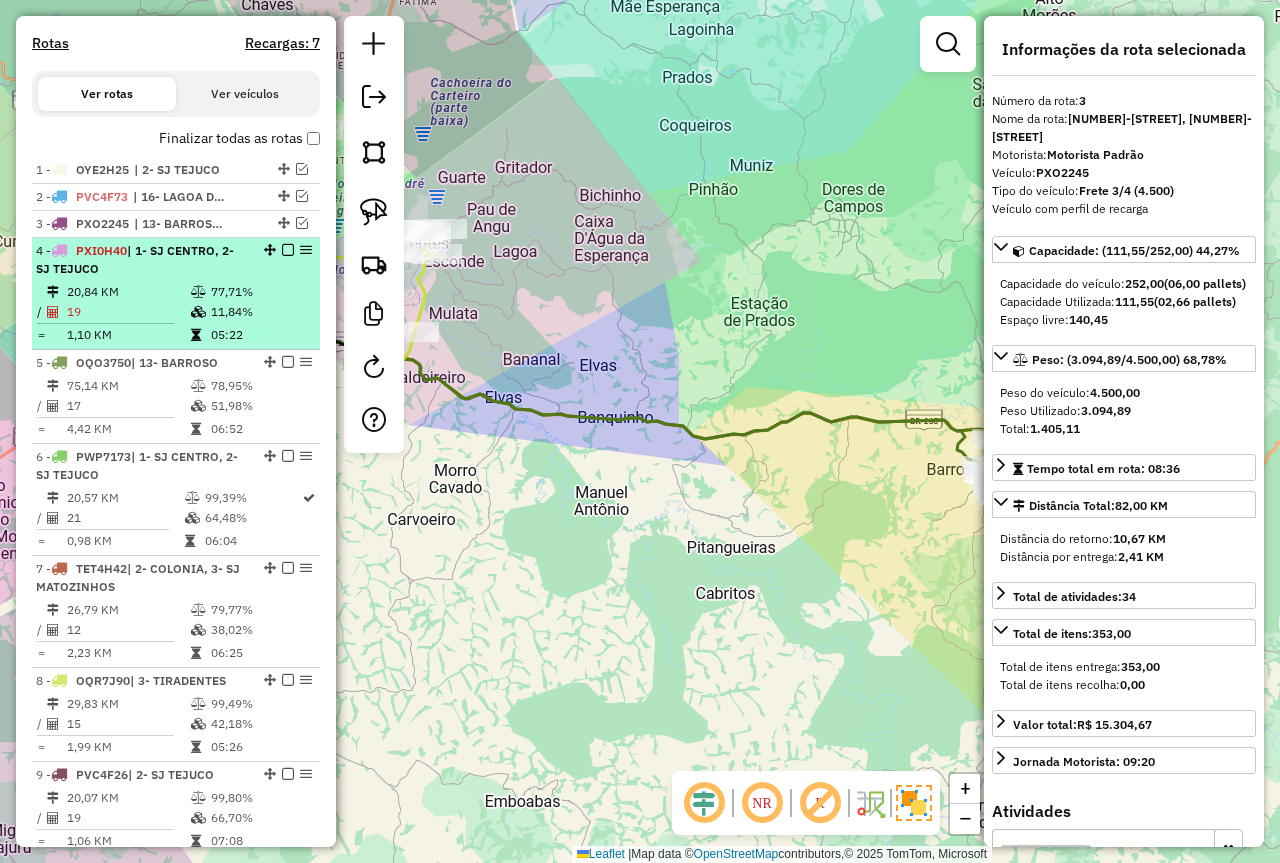 click on "4 -       PXI0H40   | 1- SJ CENTRO, 2- SJ TEJUCO" at bounding box center (142, 260) 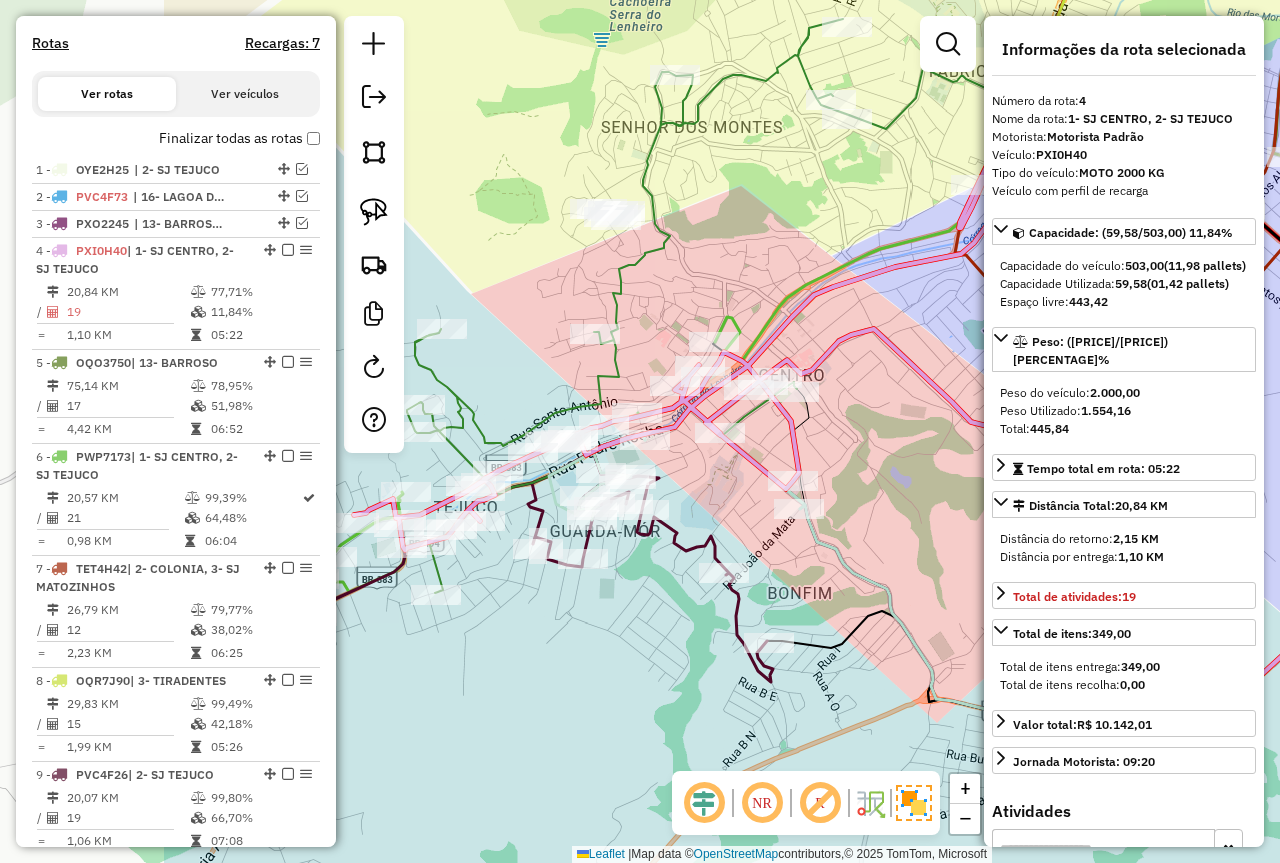 drag, startPoint x: 541, startPoint y: 349, endPoint x: 729, endPoint y: 318, distance: 190.53871 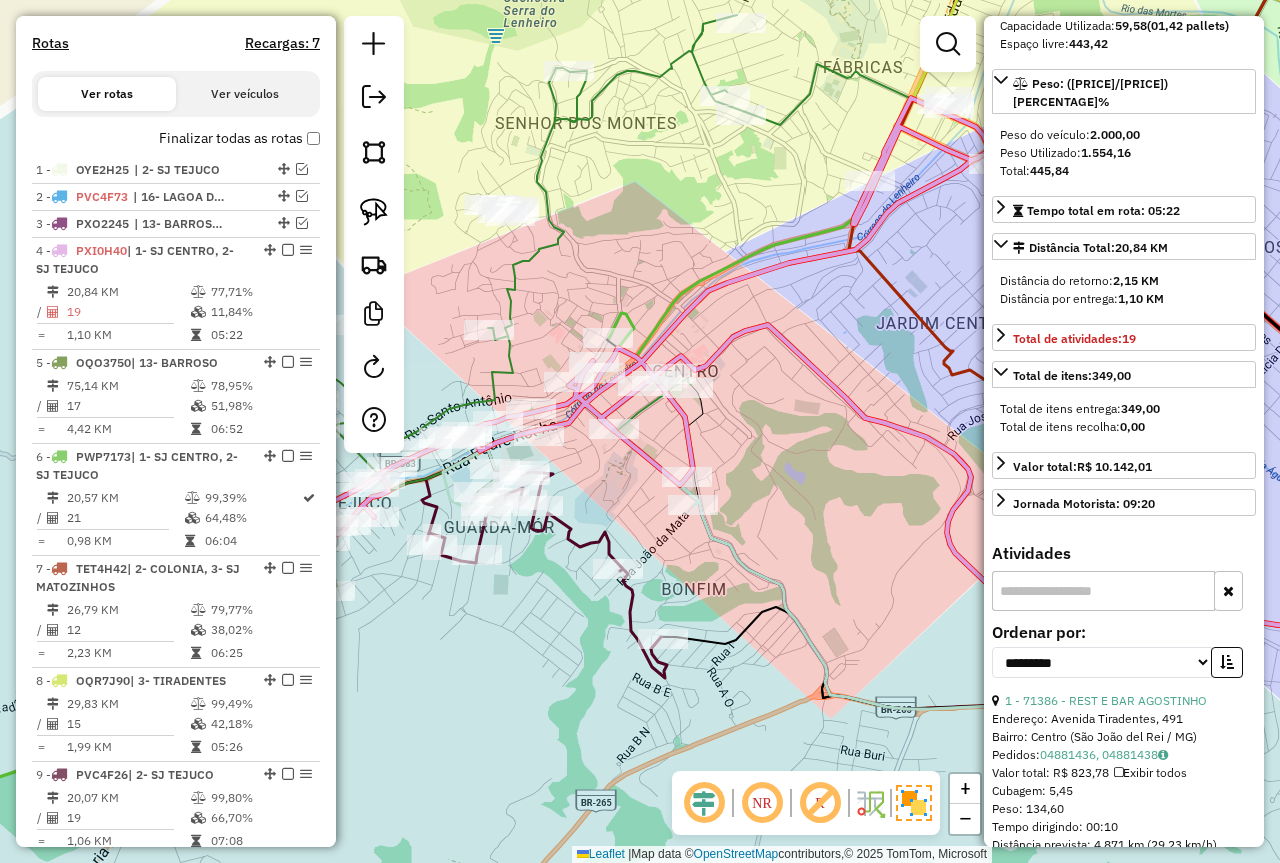 scroll, scrollTop: 500, scrollLeft: 0, axis: vertical 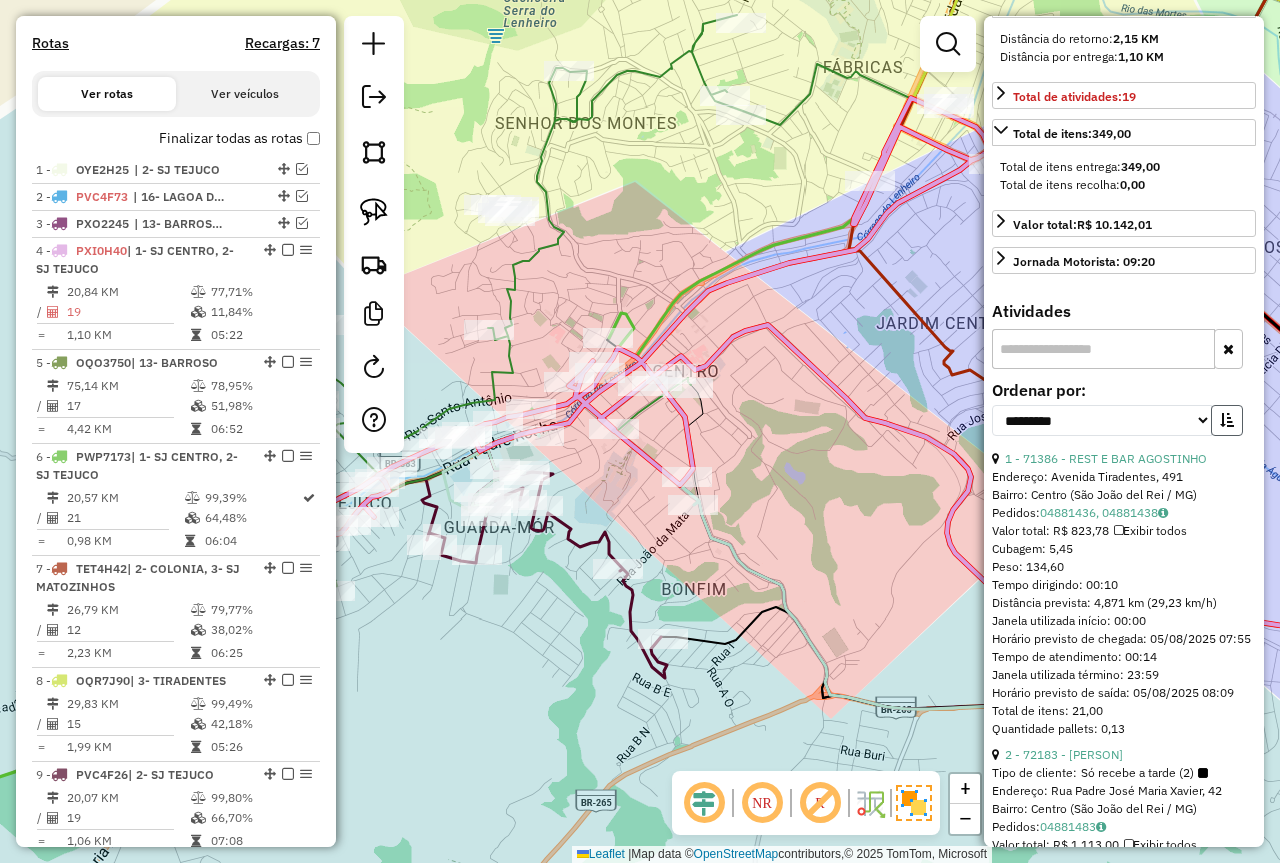click at bounding box center (1227, 420) 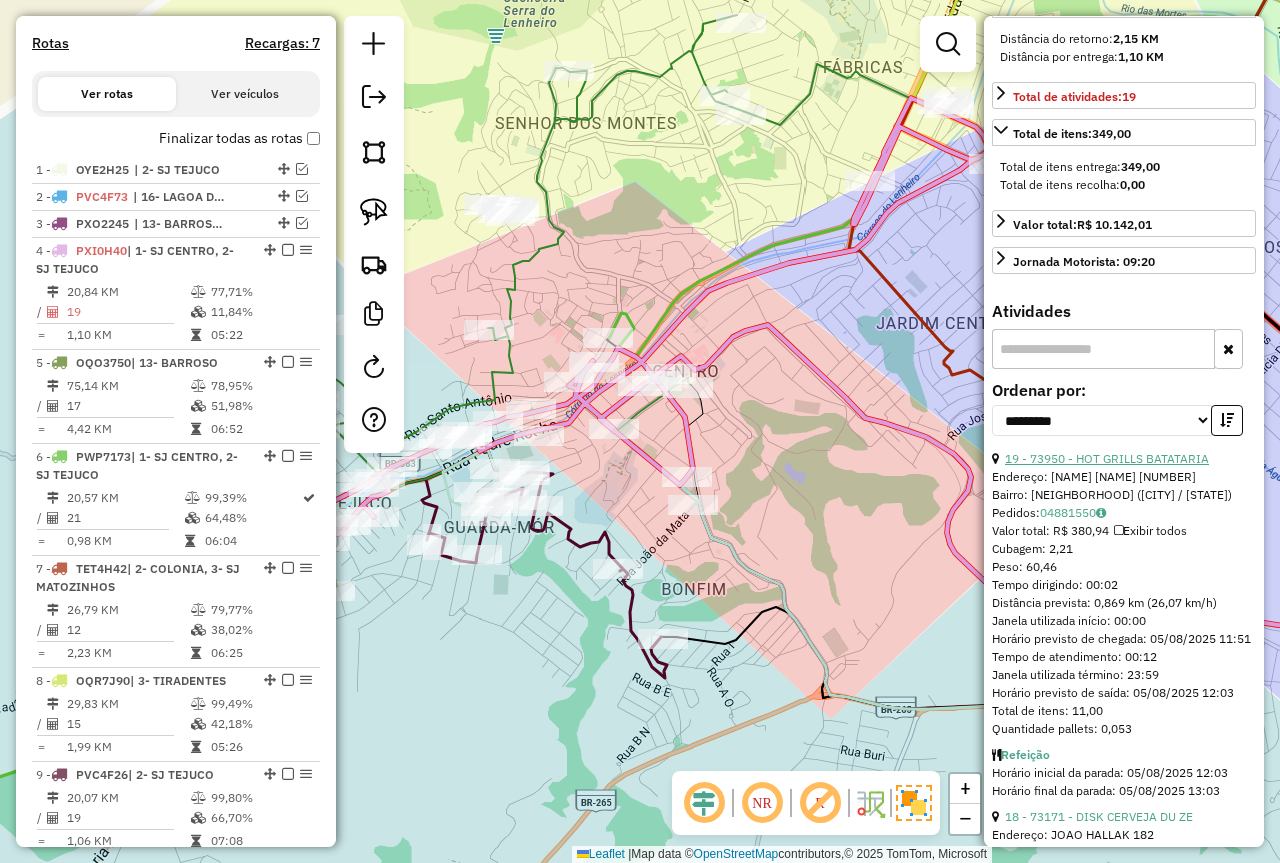 click on "19 - 73950 - HOT GRILLS BATATARIA" at bounding box center [1107, 458] 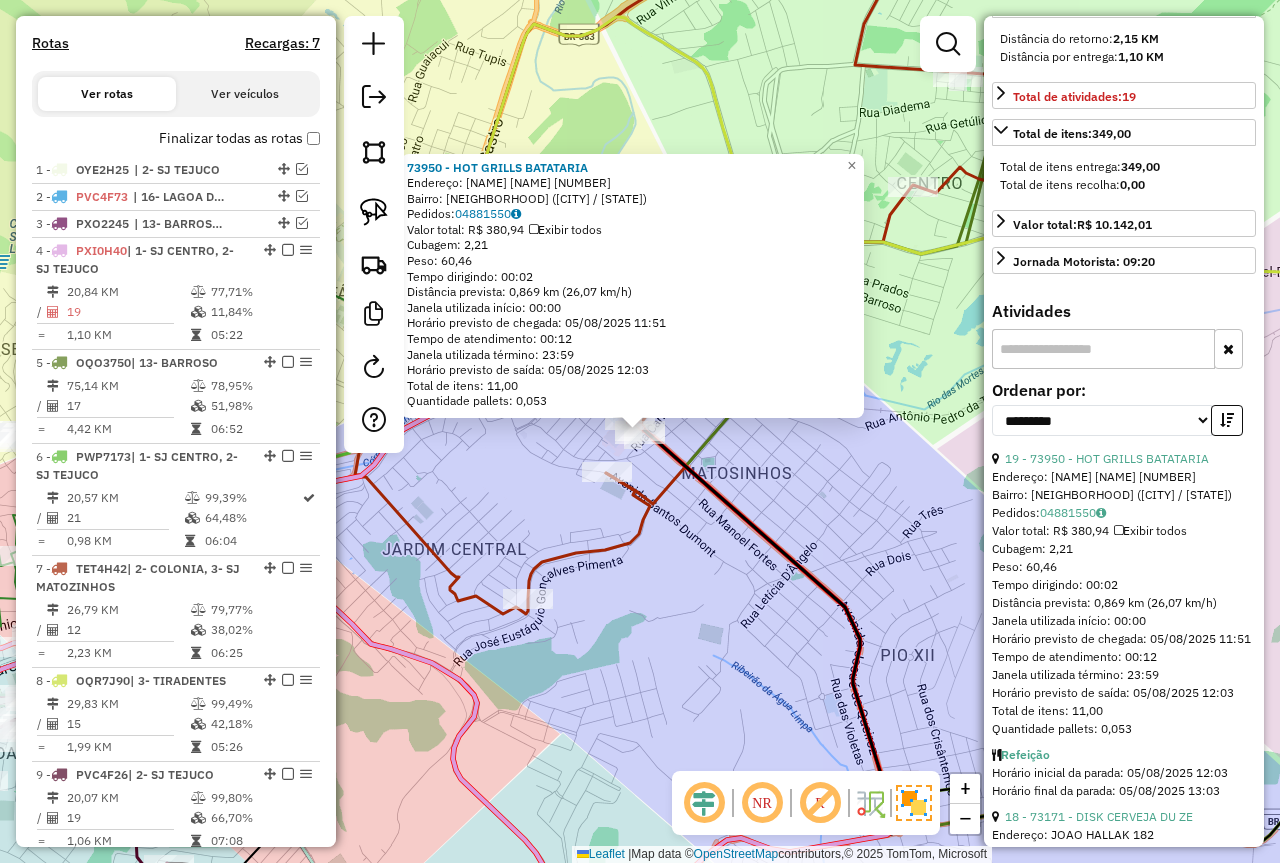 click on "73950 - HOT GRILLS BATATARIA  Endereço:  JOSUE DE QUEIROZ 332   Bairro: MATOZINHOS (SAO JOAO DEL REI / MG)   Pedidos:  04881550   Valor total: R$ 380,94   Exibir todos   Cubagem: 2,21  Peso: 60,46  Tempo dirigindo: 00:02   Distância prevista: 0,869 km (26,07 km/h)   Janela utilizada início: 00:00   Horário previsto de chegada: 05/08/2025 11:51   Tempo de atendimento: 00:12   Janela utilizada término: 23:59   Horário previsto de saída: 05/08/2025 12:03   Total de itens: 11,00   Quantidade pallets: 0,053  × Janela de atendimento Grade de atendimento Capacidade Transportadoras Veículos Cliente Pedidos  Rotas Selecione os dias de semana para filtrar as janelas de atendimento  Seg   Ter   Qua   Qui   Sex   Sáb   Dom  Informe o período da janela de atendimento: De: Até:  Filtrar exatamente a janela do cliente  Considerar janela de atendimento padrão  Selecione os dias de semana para filtrar as grades de atendimento  Seg   Ter   Qua   Qui   Sex   Sáb   Dom   Peso mínimo:  ****  Peso máximo:  **** De:" 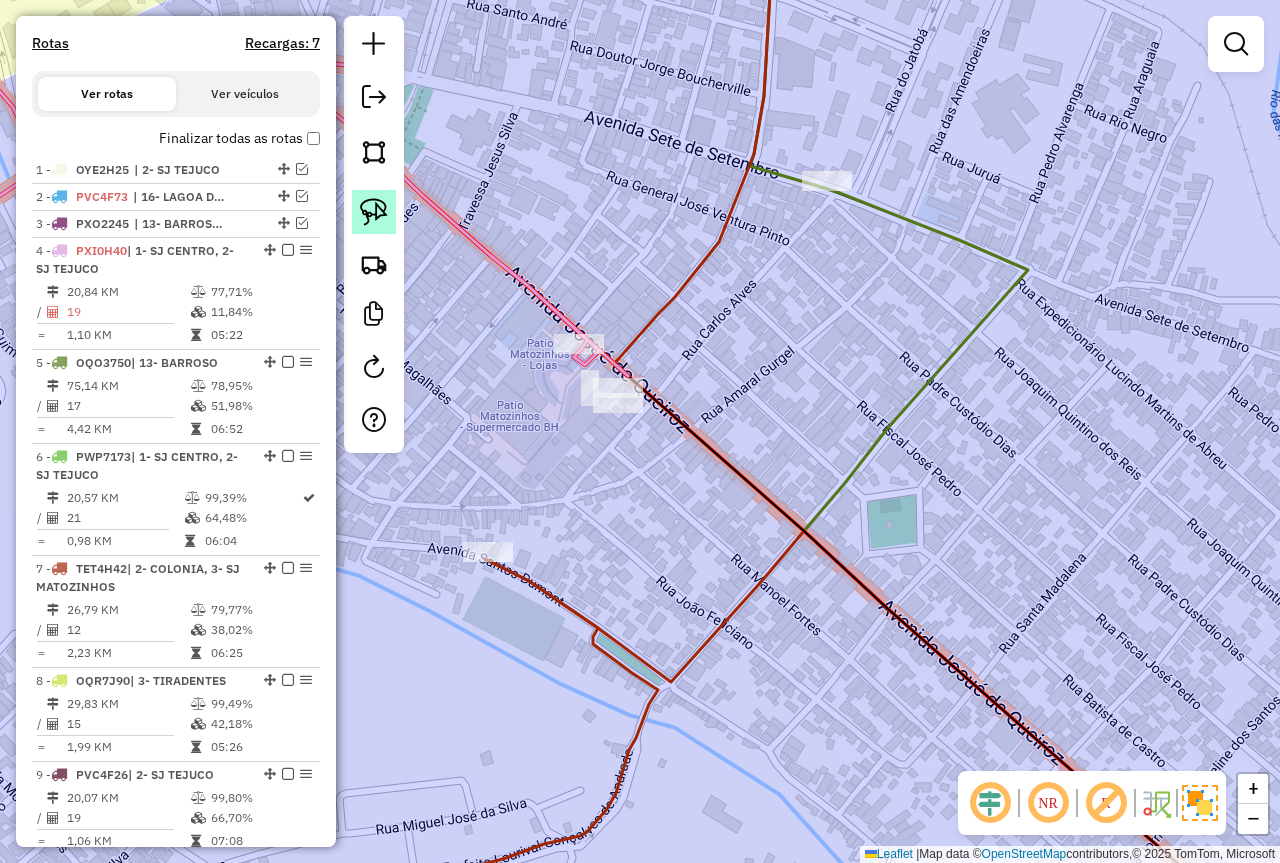 click 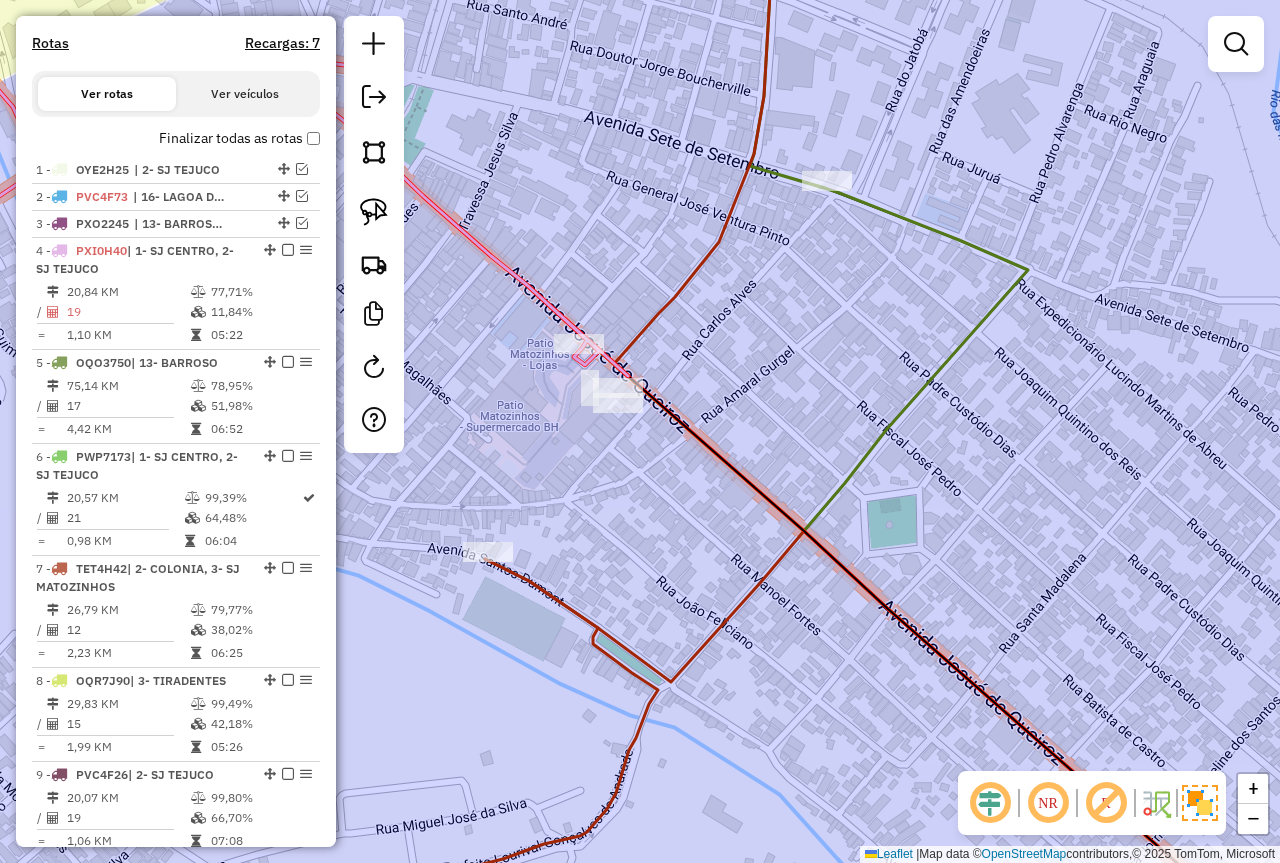 drag, startPoint x: 325, startPoint y: 288, endPoint x: 291, endPoint y: 295, distance: 34.713108 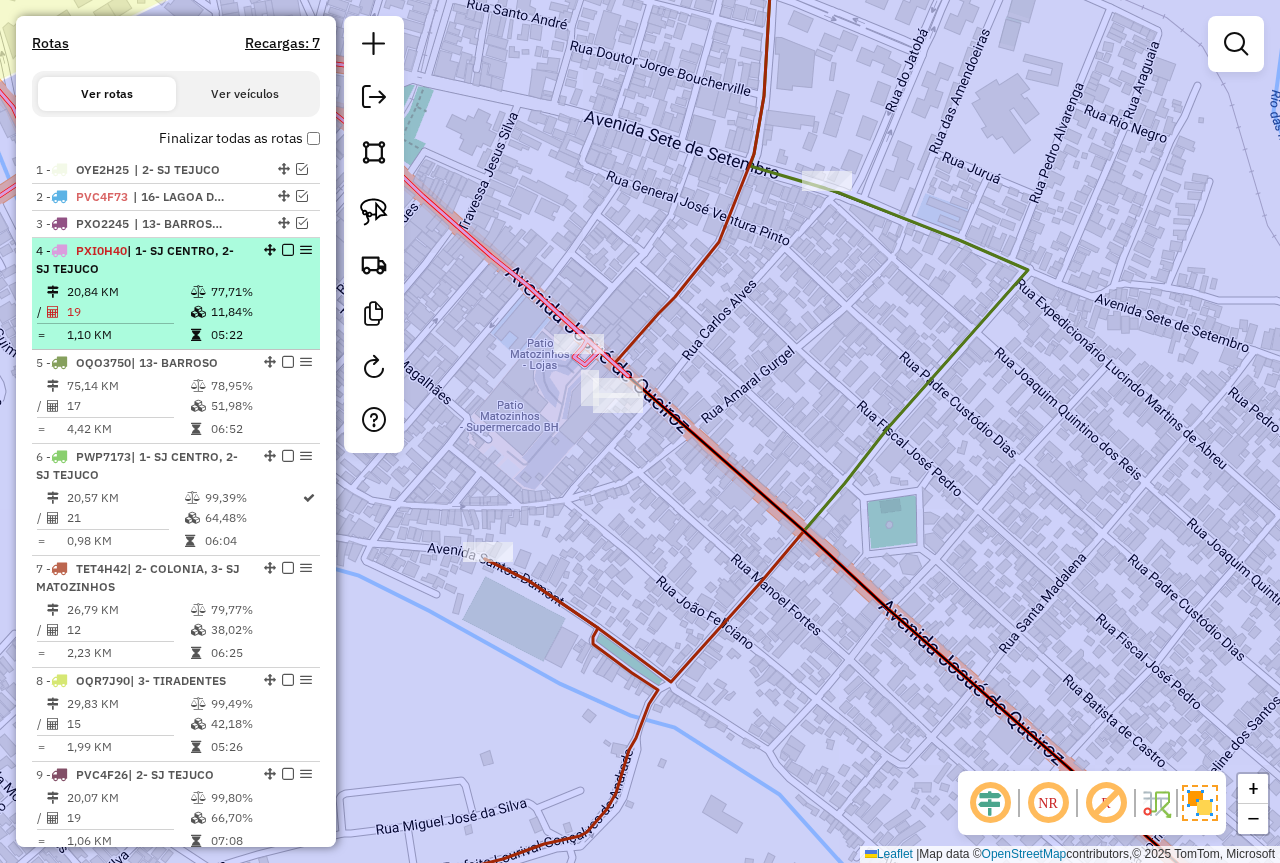 click on "Informações da Sessão 975018 - 05/08/2025     Criação: 04/08/2025 18:53   Depósito:  Farid - São João del Rei  Total de rotas:  11  Distância Total:  440,54 km  Tempo total:  68:55  Valor total:  R$ 319.742,48  - Total roteirizado:  R$ 253.360,33  - Total não roteirizado:  R$ 66.382,15  Total de Atividades Roteirizadas:  183  Total de Pedidos Roteirizados:  271  Peso total roteirizado:  45.559,91  Cubagem total roteirizado:  1.634,48  Total de Atividades não Roteirizadas:  8  Total de Pedidos não Roteirizados:  20 Total de caixas por viagem:  1.634,48 /   11 =  148,59 Média de Atividades por viagem:  183 /   11 =  16,64 Ocupação média da frota:  86,17%   Rotas vários dias:  0  Clientes Priorizados NR:  0 Rotas  Recargas: 7   Ver rotas   Ver veículos  Finalizar todas as rotas   1 -       OYE2H25   | 2- SJ TEJUCO   2 -       PVC4F73   | 16- LAGOA DOURADA   3 -       PXO2245   | 13- BARROSO, 3- TIRADENTES   4 -       PXI0H40   | 1- SJ CENTRO, 2- SJ TEJUCO  20,84 KM   77,71%  /  19   11,84%" at bounding box center (176, 431) 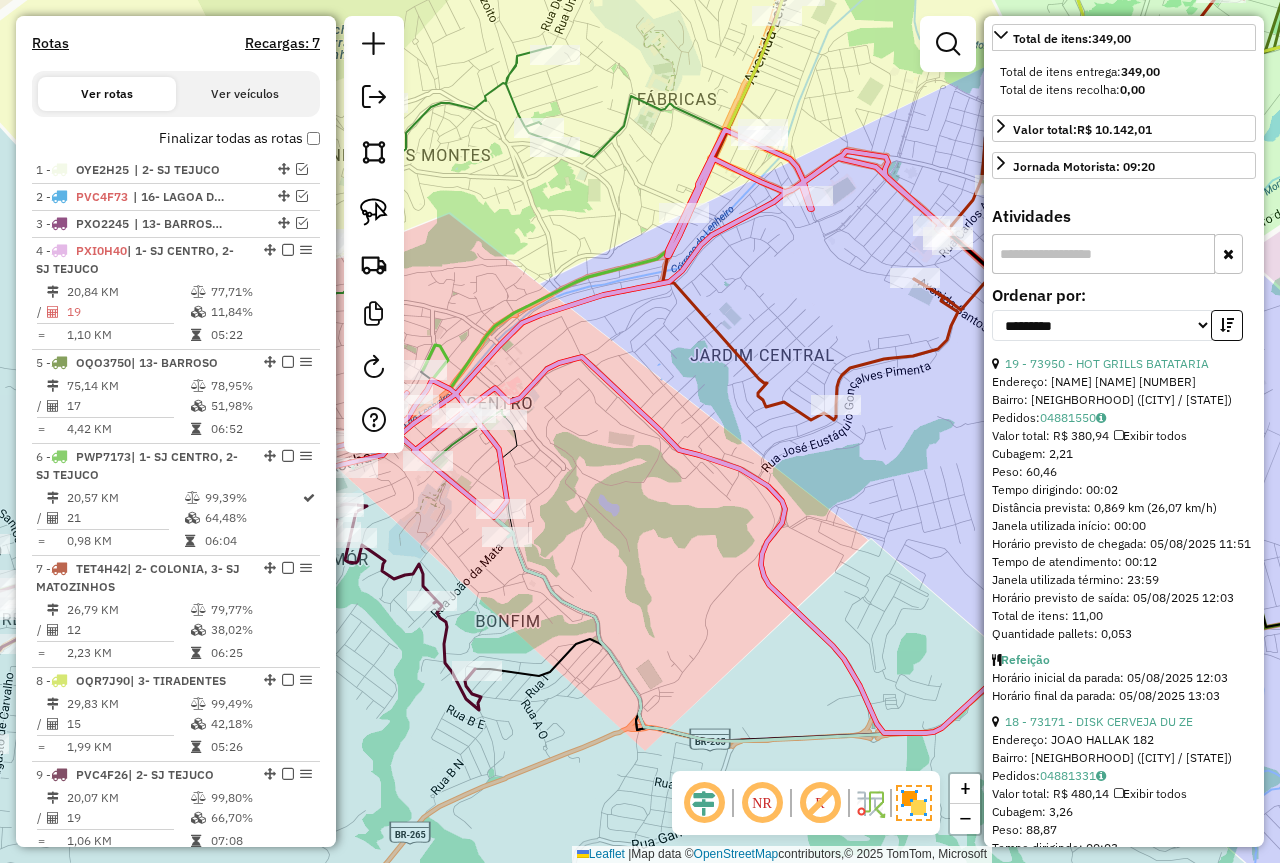 scroll, scrollTop: 900, scrollLeft: 0, axis: vertical 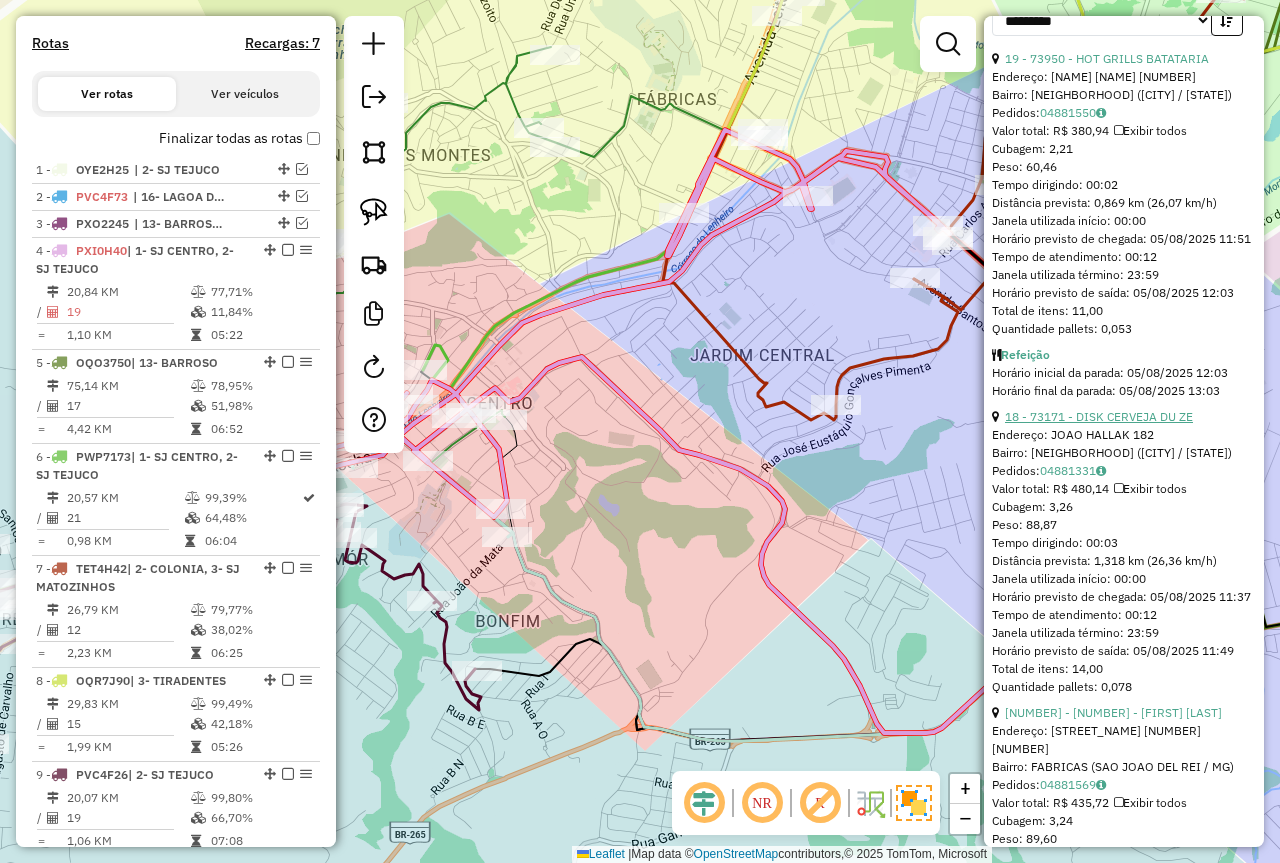 click on "18 - 73171 - DISK CERVEJA DU ZE" at bounding box center (1099, 416) 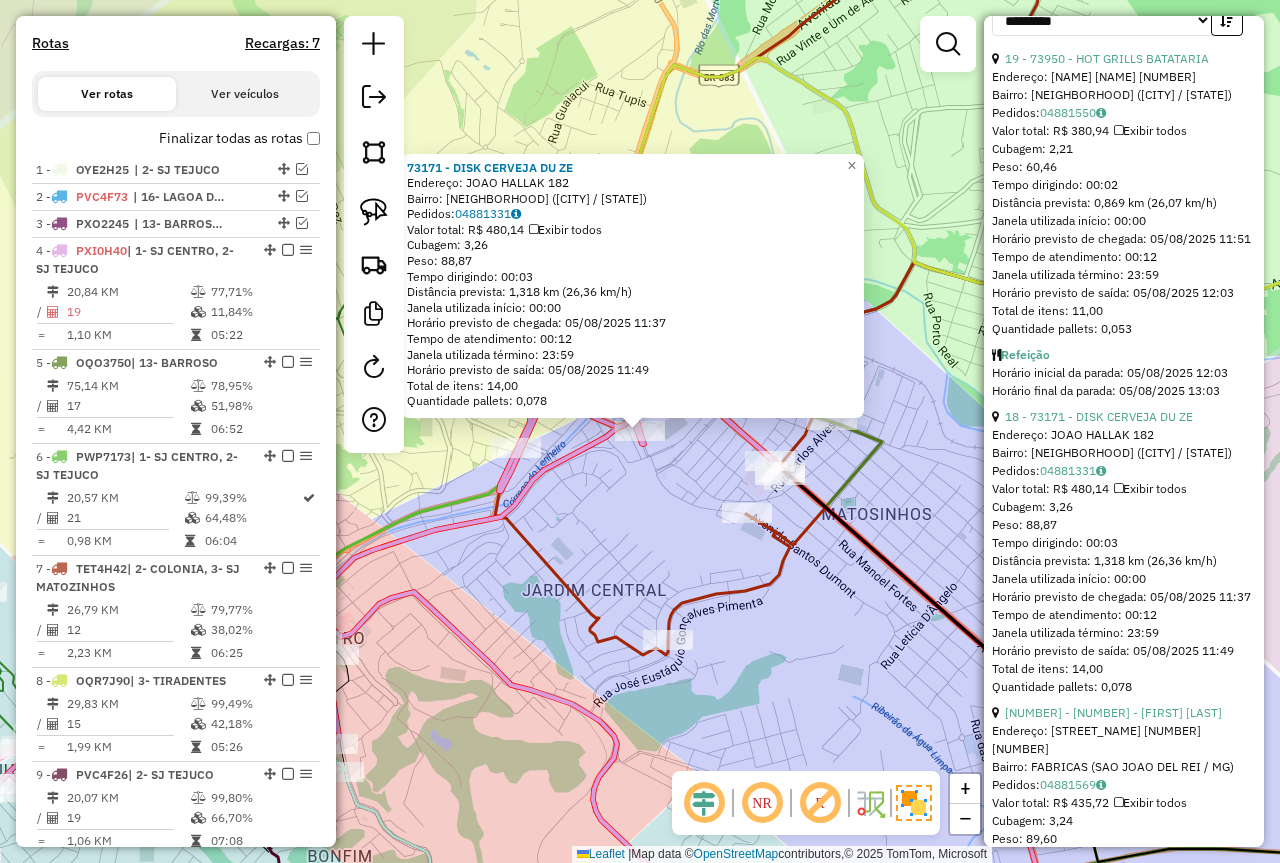 click on "73171 - DISK CERVEJA DU ZE  Endereço:  JOAO HALLAK 182   Bairro: MATOZINHOS (SAO JOAO DEL REI / MG)   Pedidos:  04881331   Valor total: R$ 480,14   Exibir todos   Cubagem: 3,26  Peso: 88,87  Tempo dirigindo: 00:03   Distância prevista: 1,318 km (26,36 km/h)   Janela utilizada início: 00:00   Horário previsto de chegada: 05/08/2025 11:37   Tempo de atendimento: 00:12   Janela utilizada término: 23:59   Horário previsto de saída: 05/08/2025 11:49   Total de itens: 14,00   Quantidade pallets: 0,078  × Janela de atendimento Grade de atendimento Capacidade Transportadoras Veículos Cliente Pedidos  Rotas Selecione os dias de semana para filtrar as janelas de atendimento  Seg   Ter   Qua   Qui   Sex   Sáb   Dom  Informe o período da janela de atendimento: De: Até:  Filtrar exatamente a janela do cliente  Considerar janela de atendimento padrão  Selecione os dias de semana para filtrar as grades de atendimento  Seg   Ter   Qua   Qui   Sex   Sáb   Dom   Clientes fora do dia de atendimento selecionado De:" 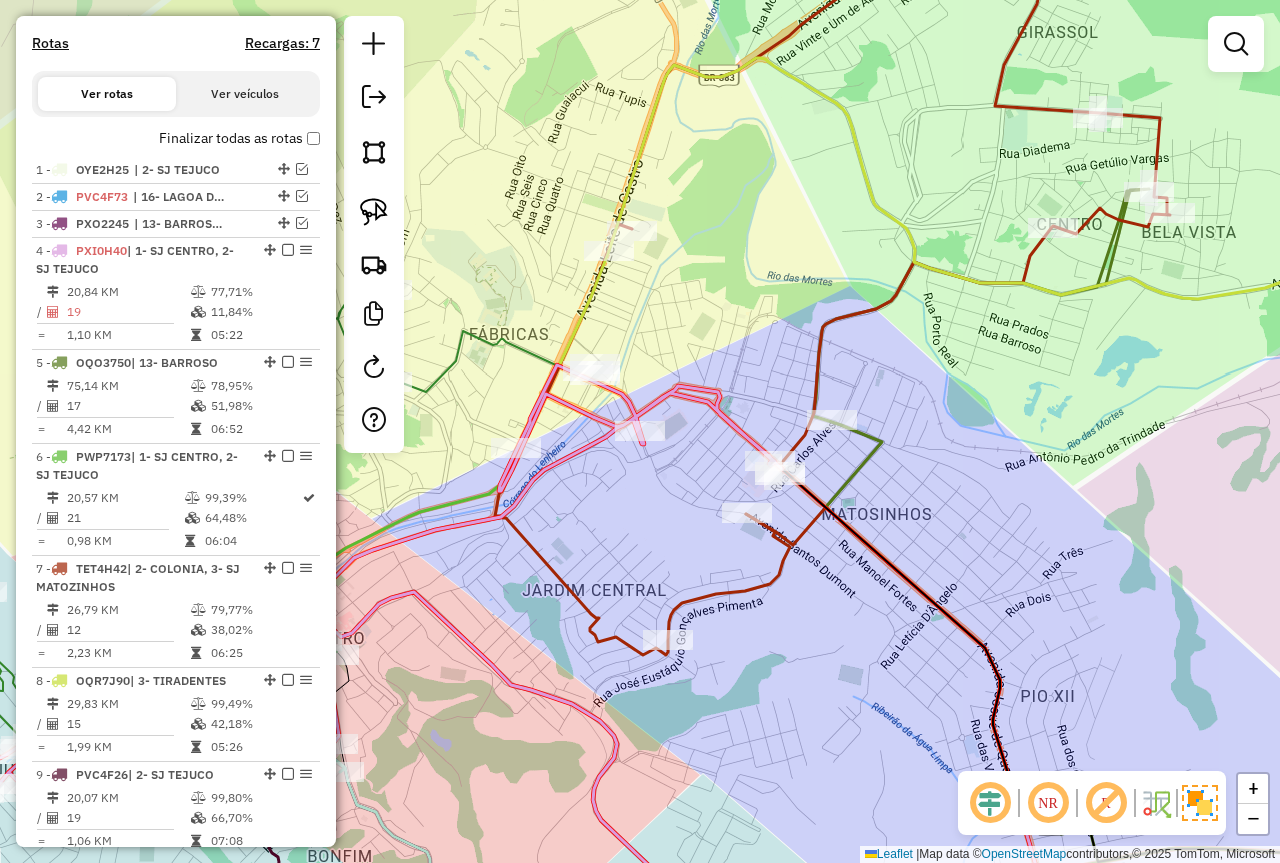 drag, startPoint x: 389, startPoint y: 214, endPoint x: 497, endPoint y: 317, distance: 149.24141 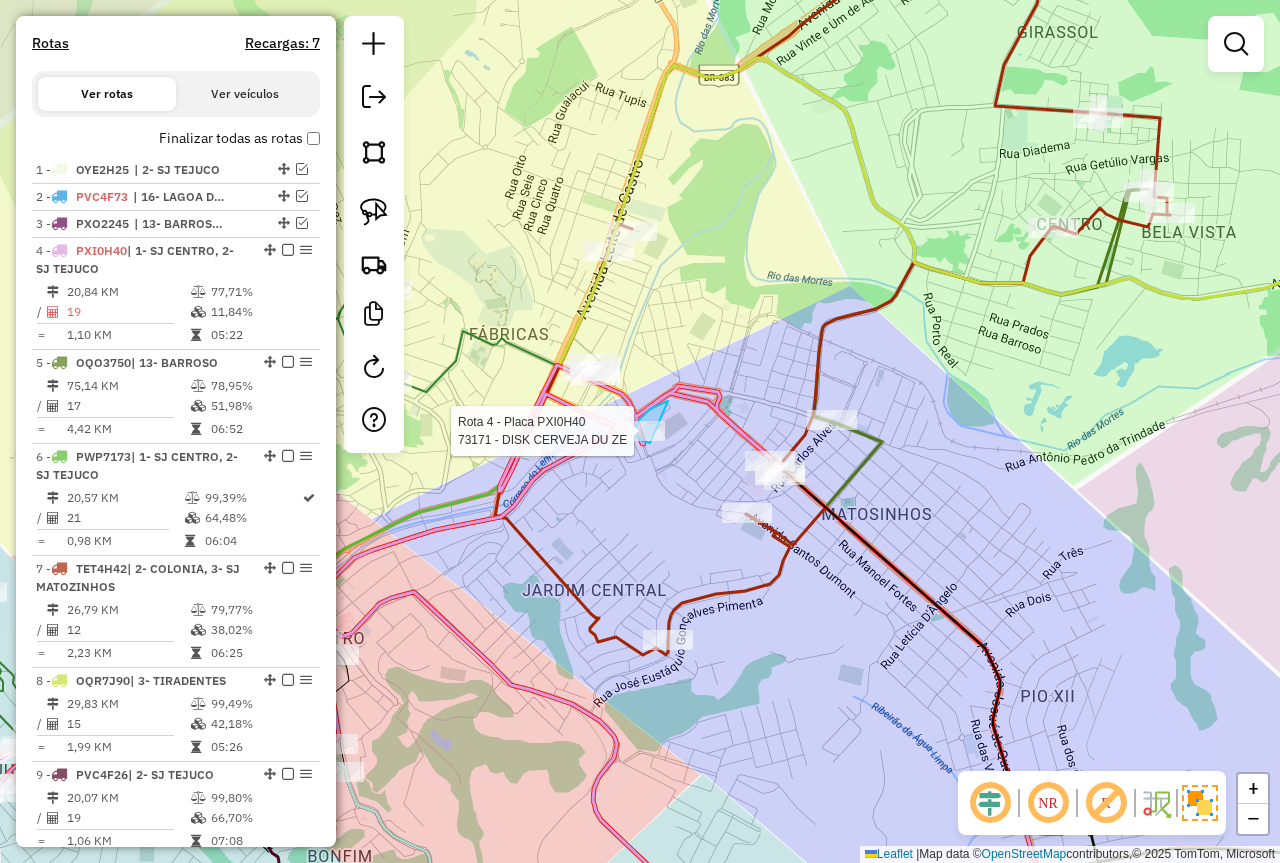 drag, startPoint x: 659, startPoint y: 404, endPoint x: 652, endPoint y: 443, distance: 39.623226 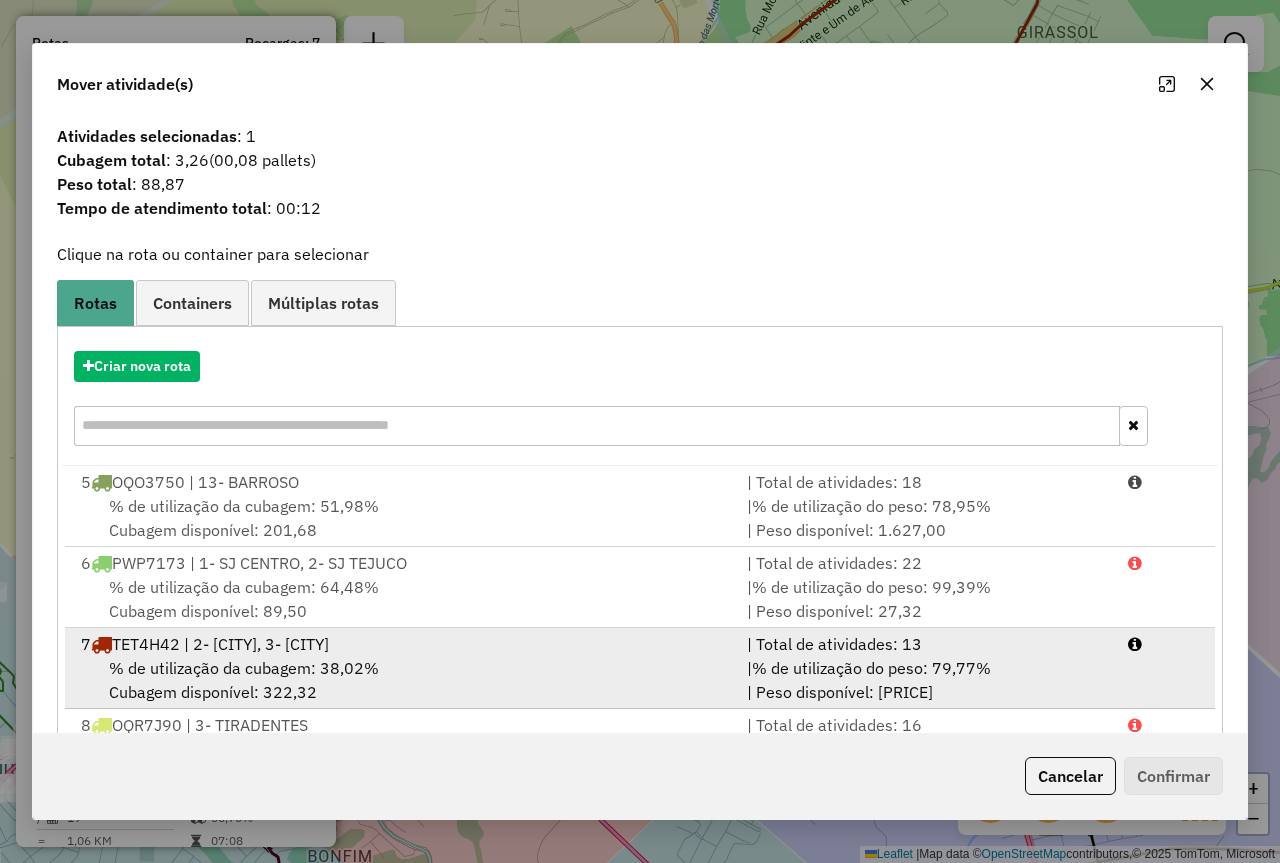 click on "7  TET4H42 | 2- COLONIA, 3- SJ MATOZINHOS" at bounding box center [402, 644] 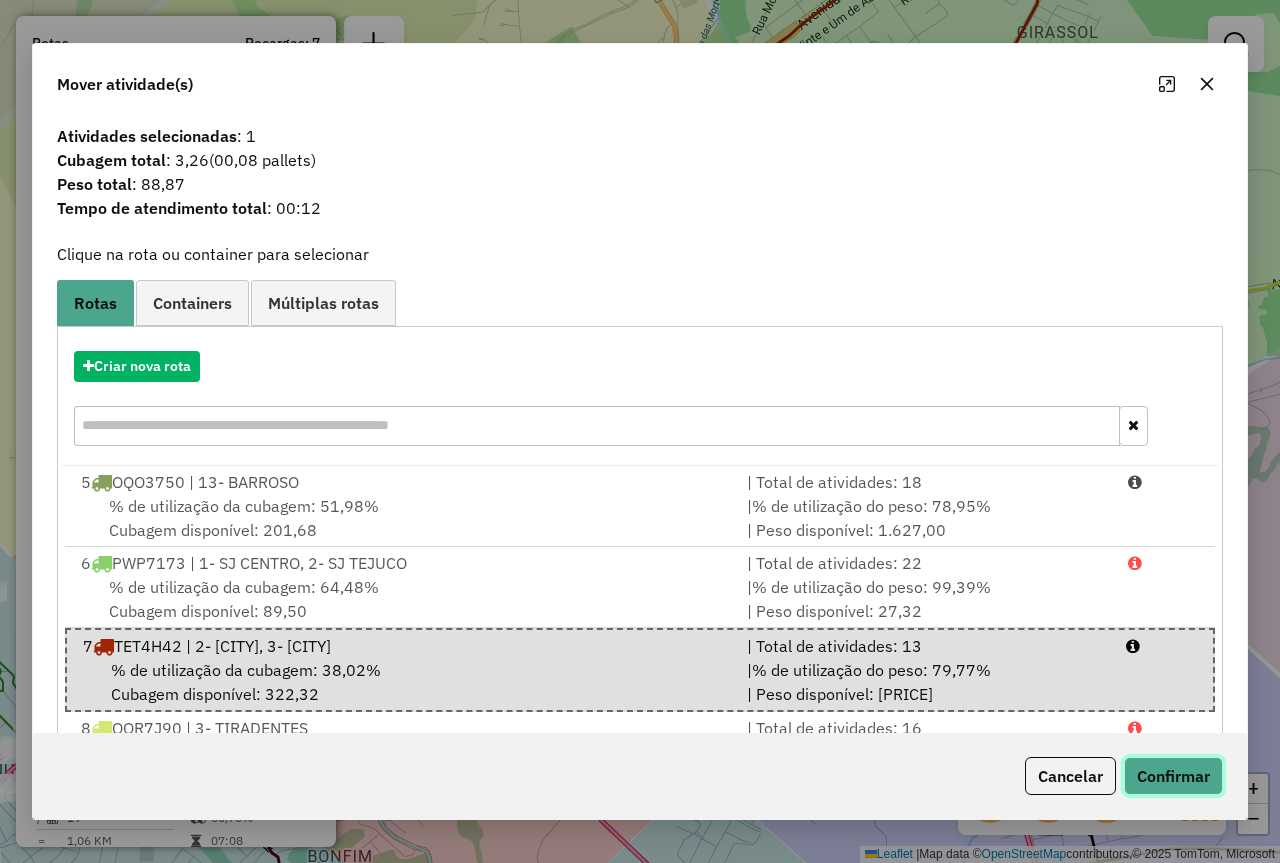 click on "Confirmar" 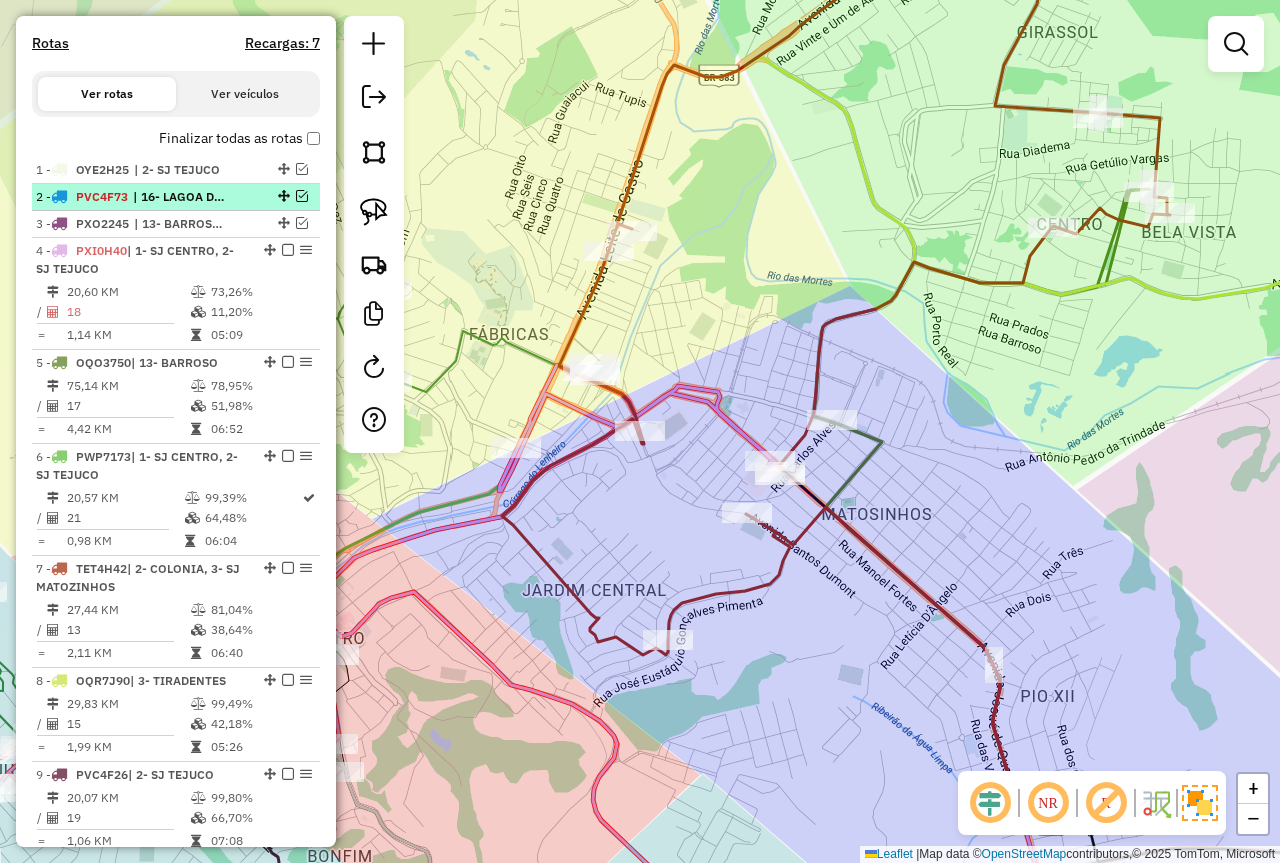 click at bounding box center [302, 196] 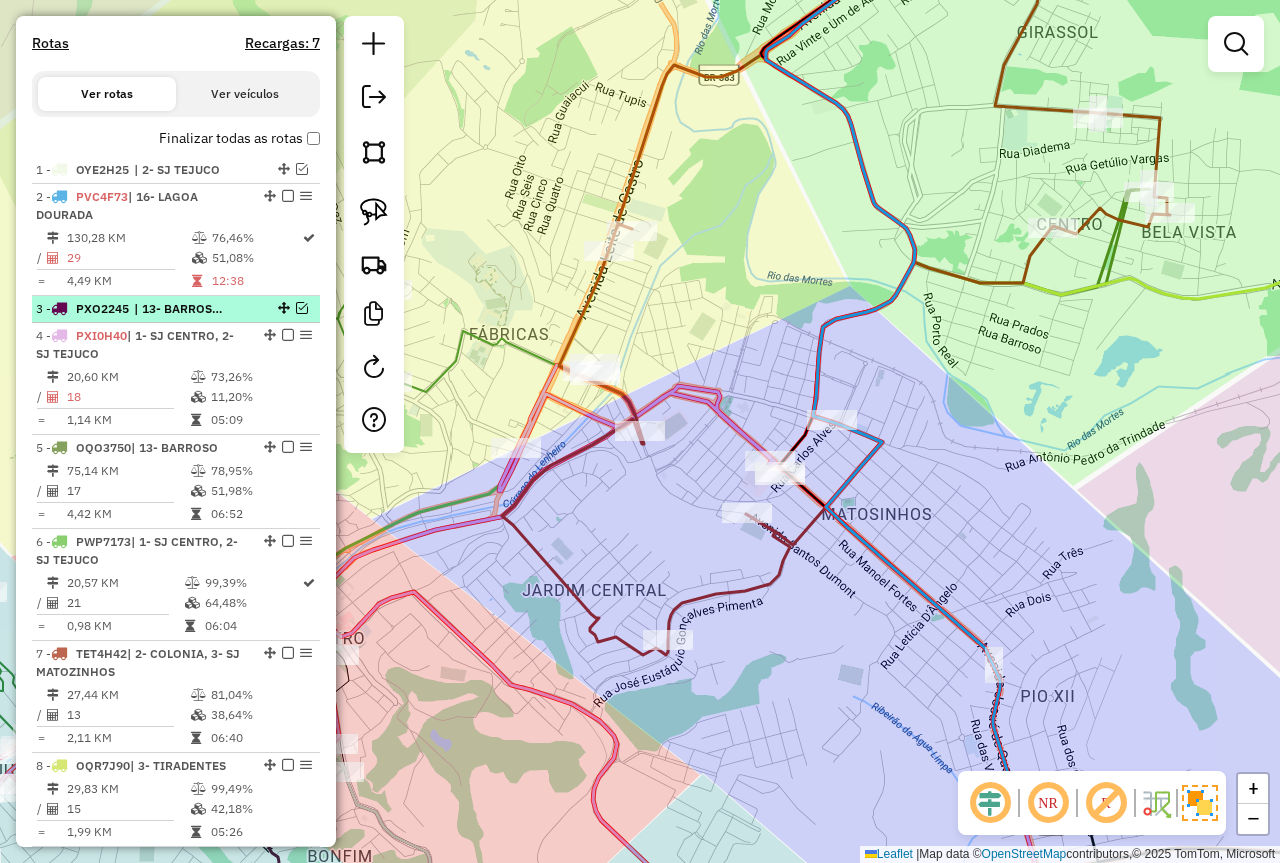click at bounding box center [302, 308] 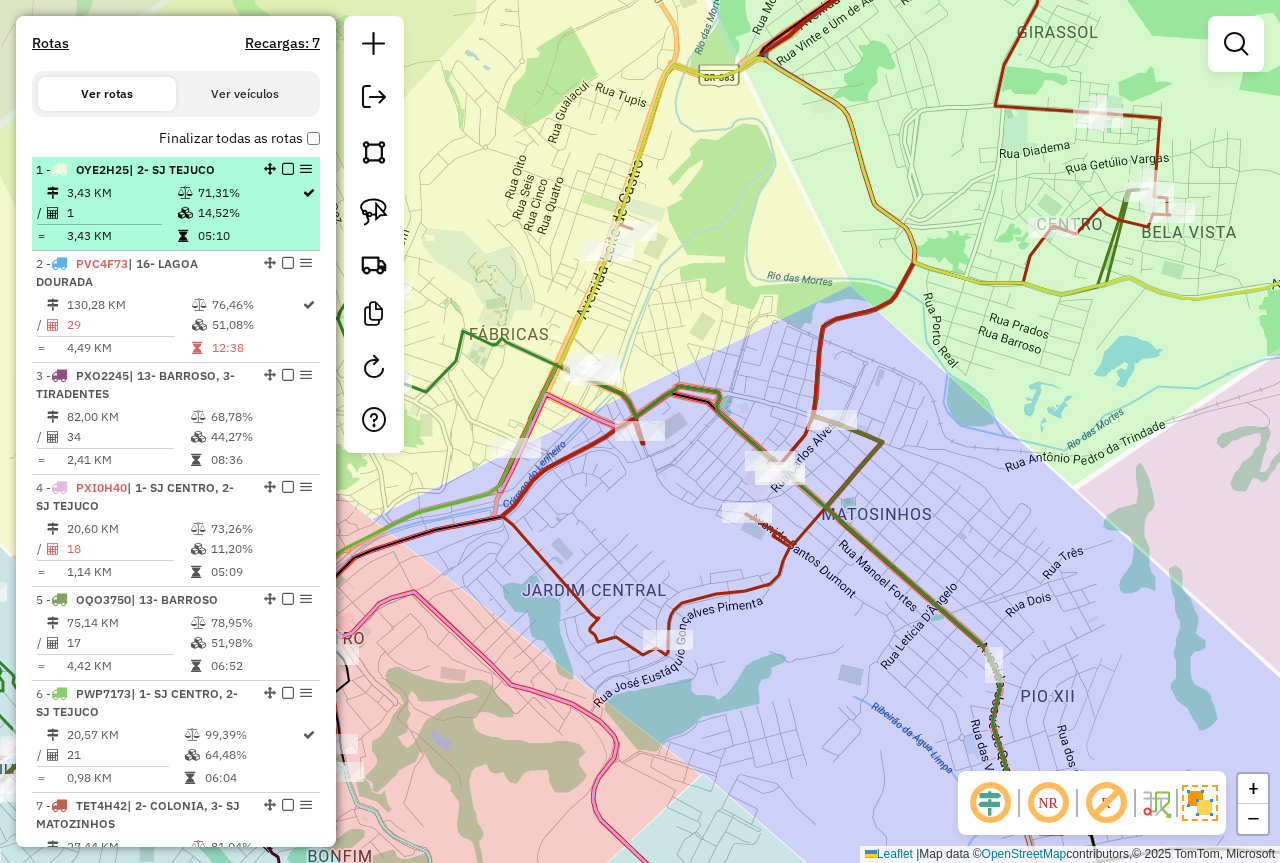 click at bounding box center (288, 169) 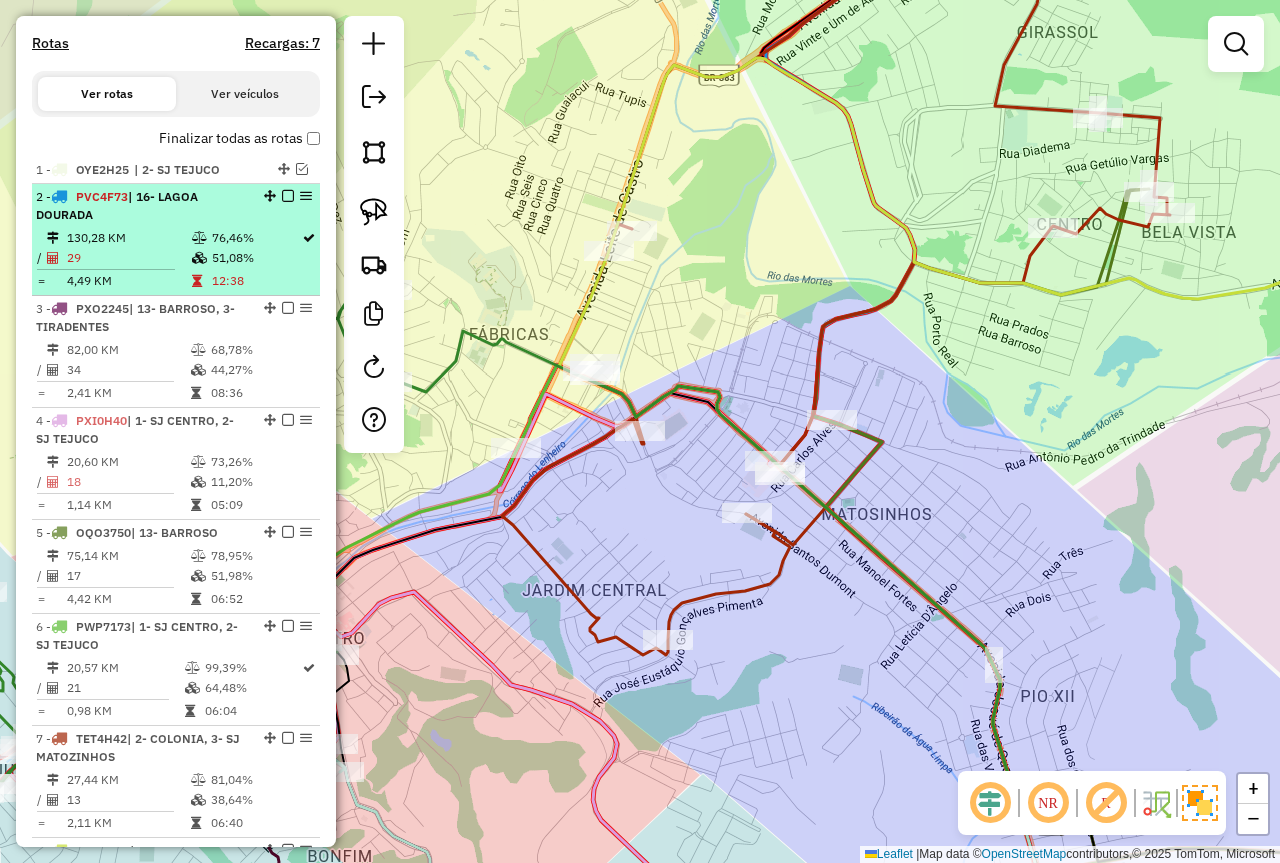 click on "51,08%" at bounding box center (256, 258) 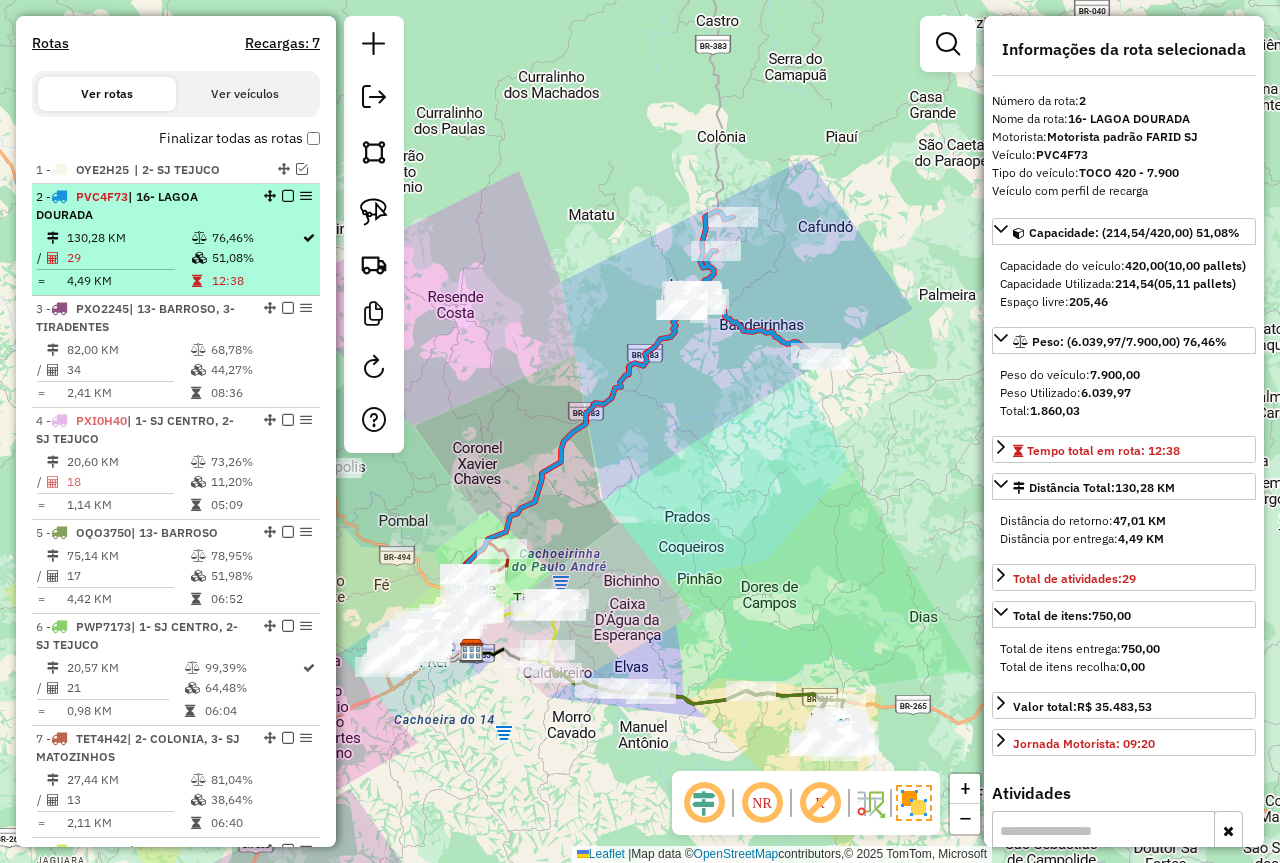 click on "51,08%" at bounding box center [256, 258] 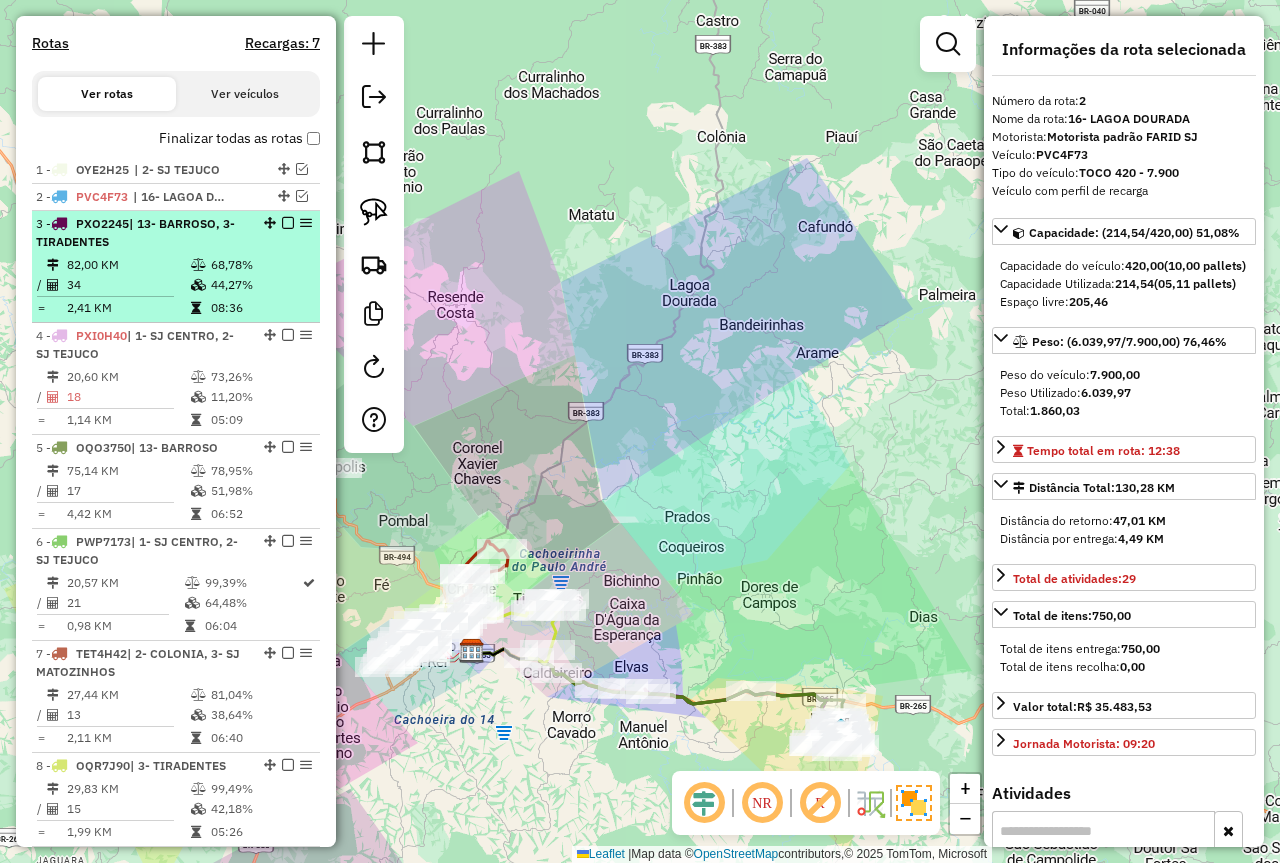 click on "34" at bounding box center (128, 285) 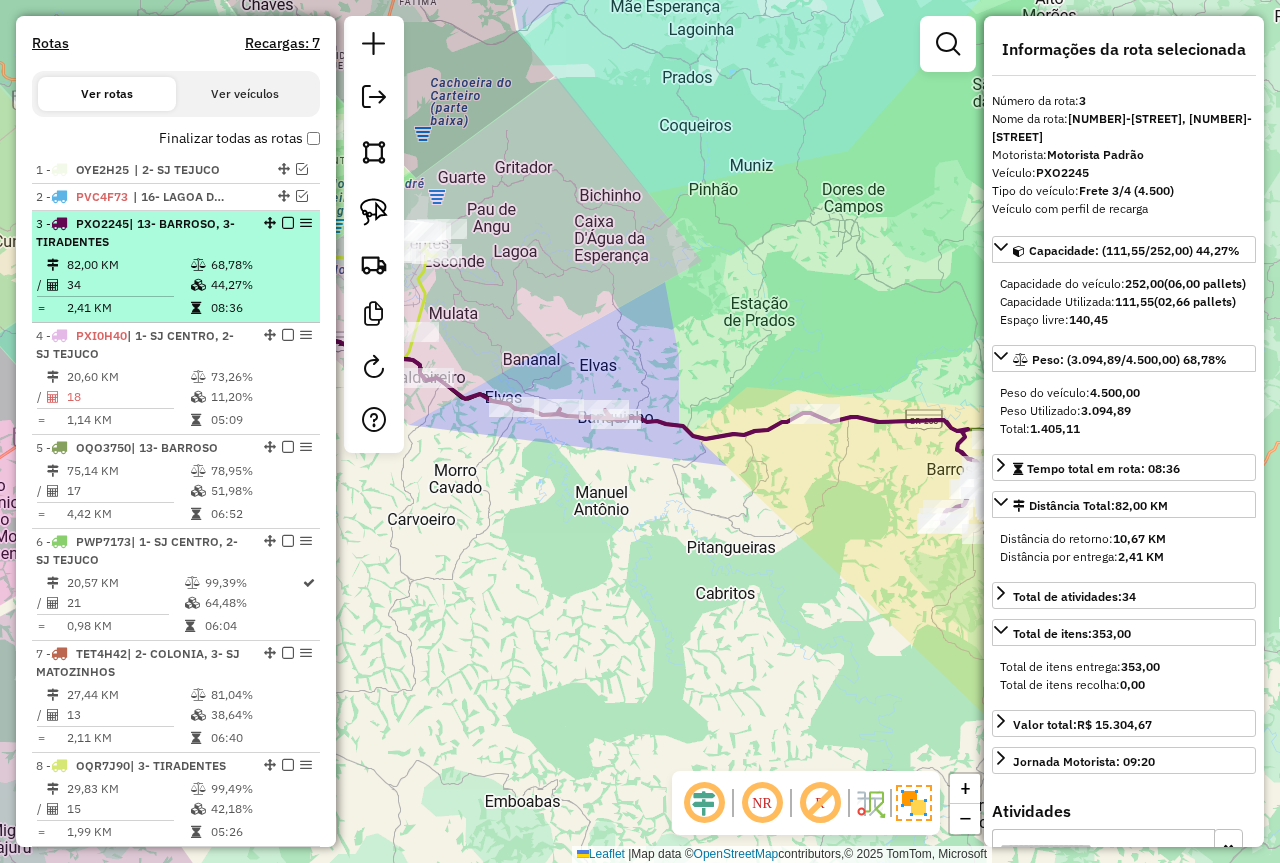 click at bounding box center (288, 223) 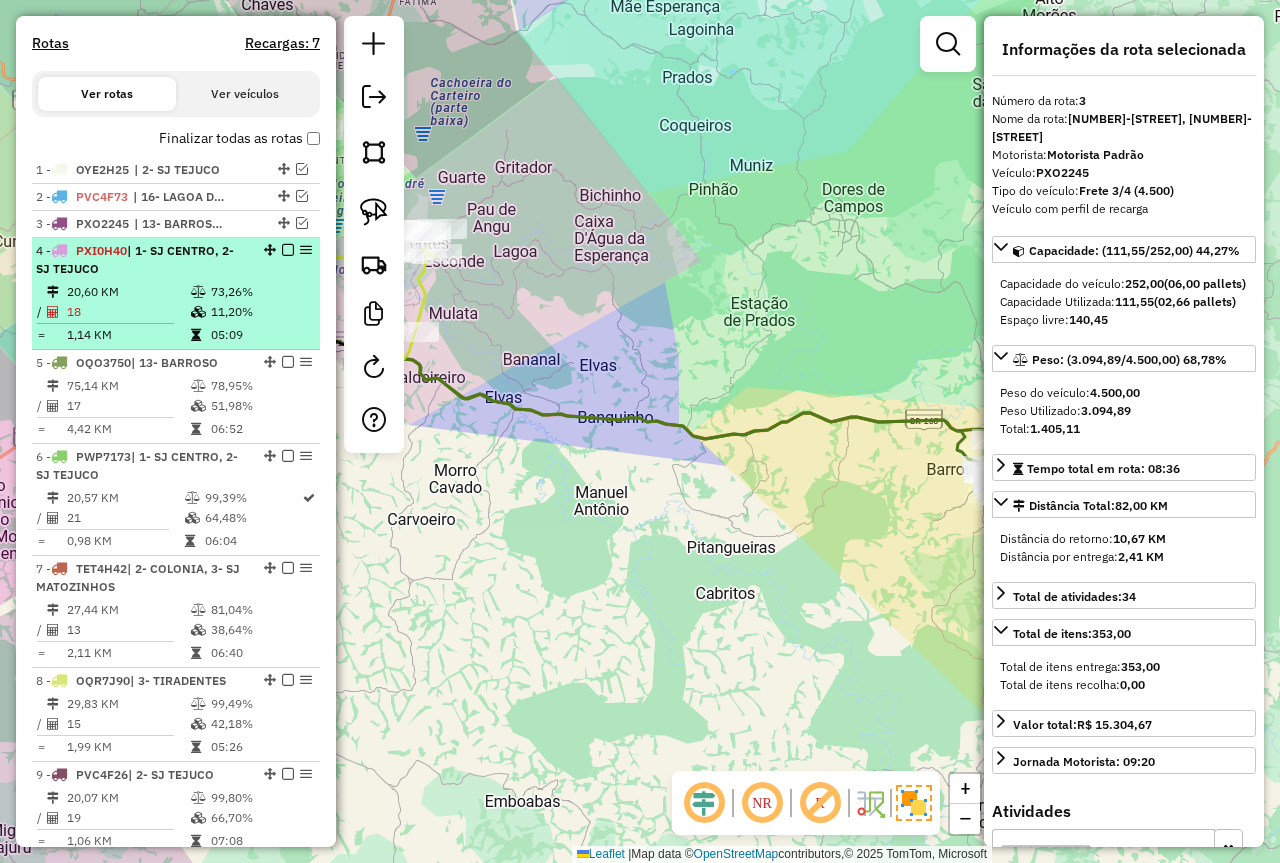 click on "11,20%" at bounding box center [260, 312] 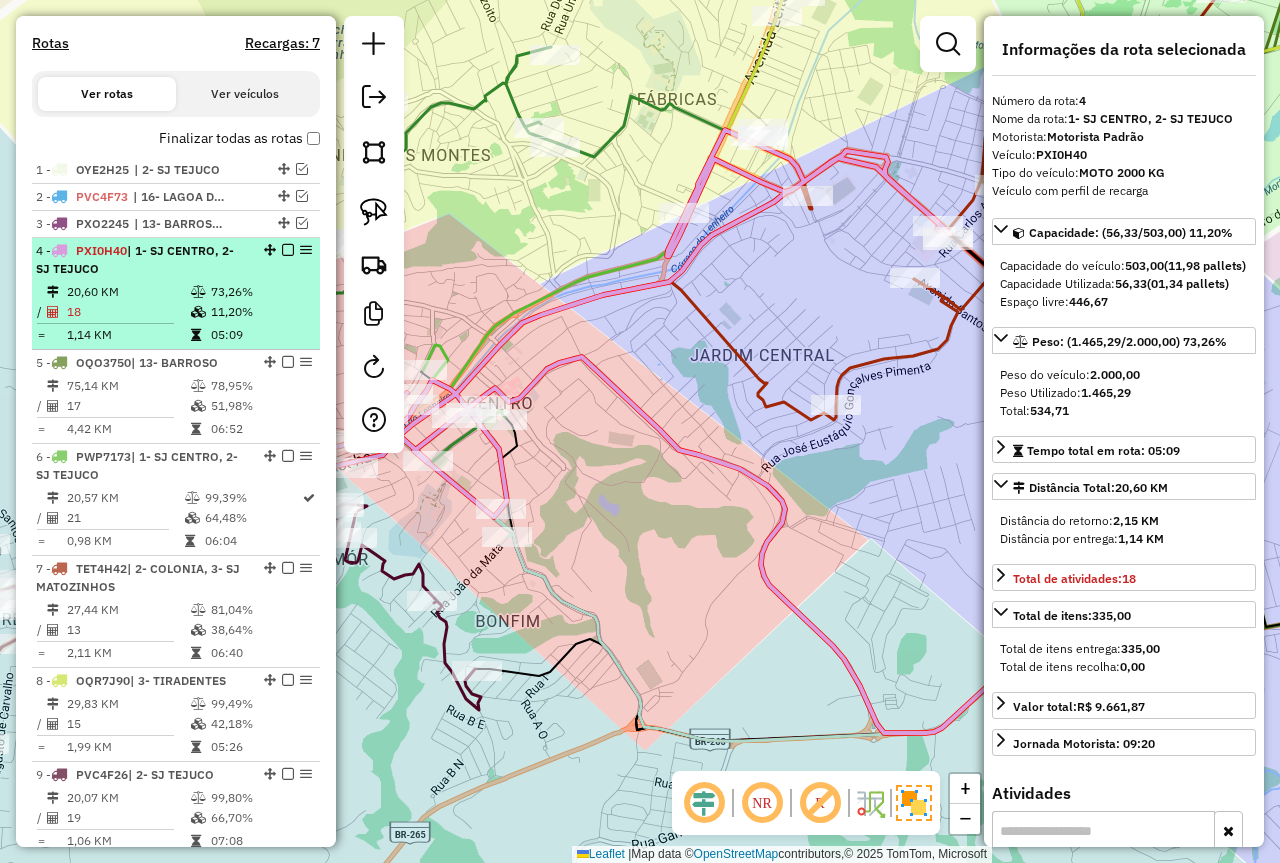 click at bounding box center (288, 250) 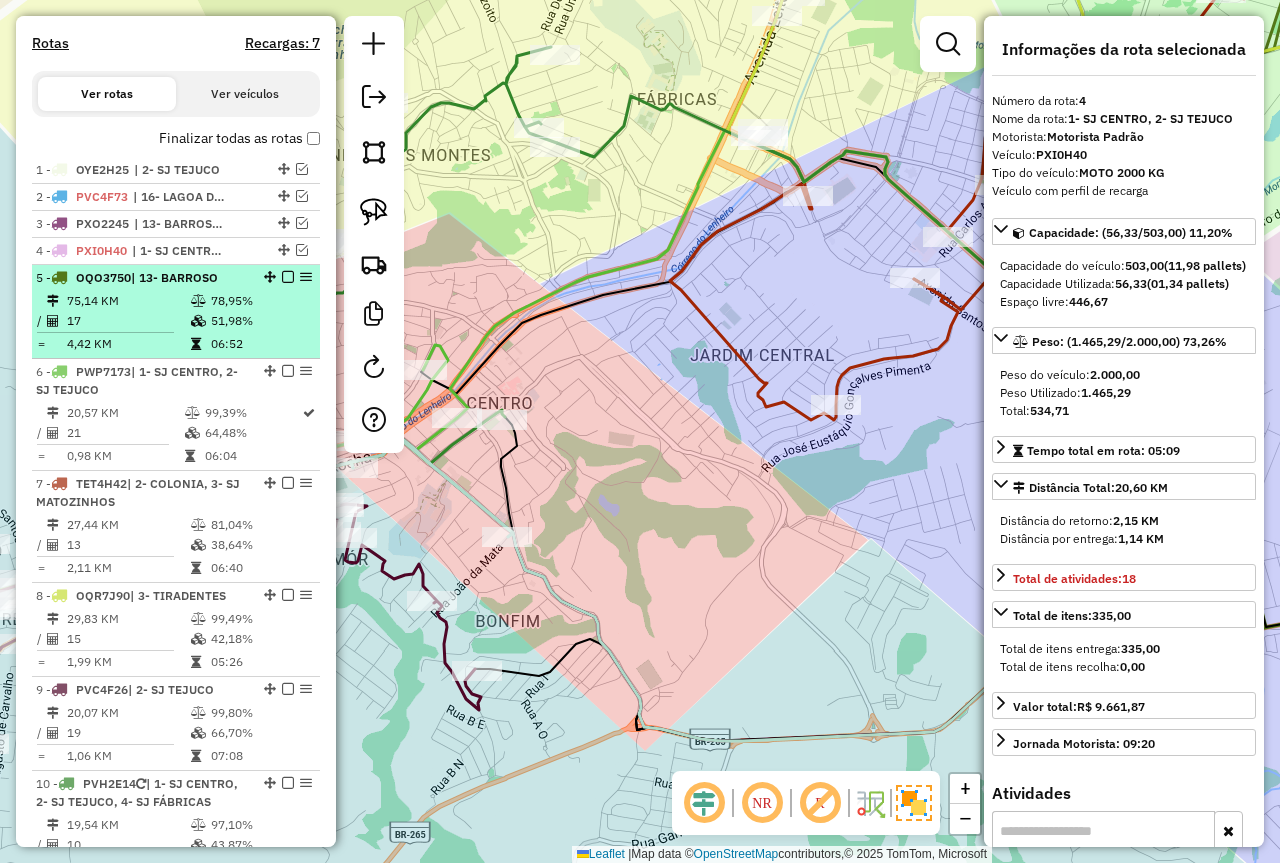 click on "75,14 KM" at bounding box center (128, 301) 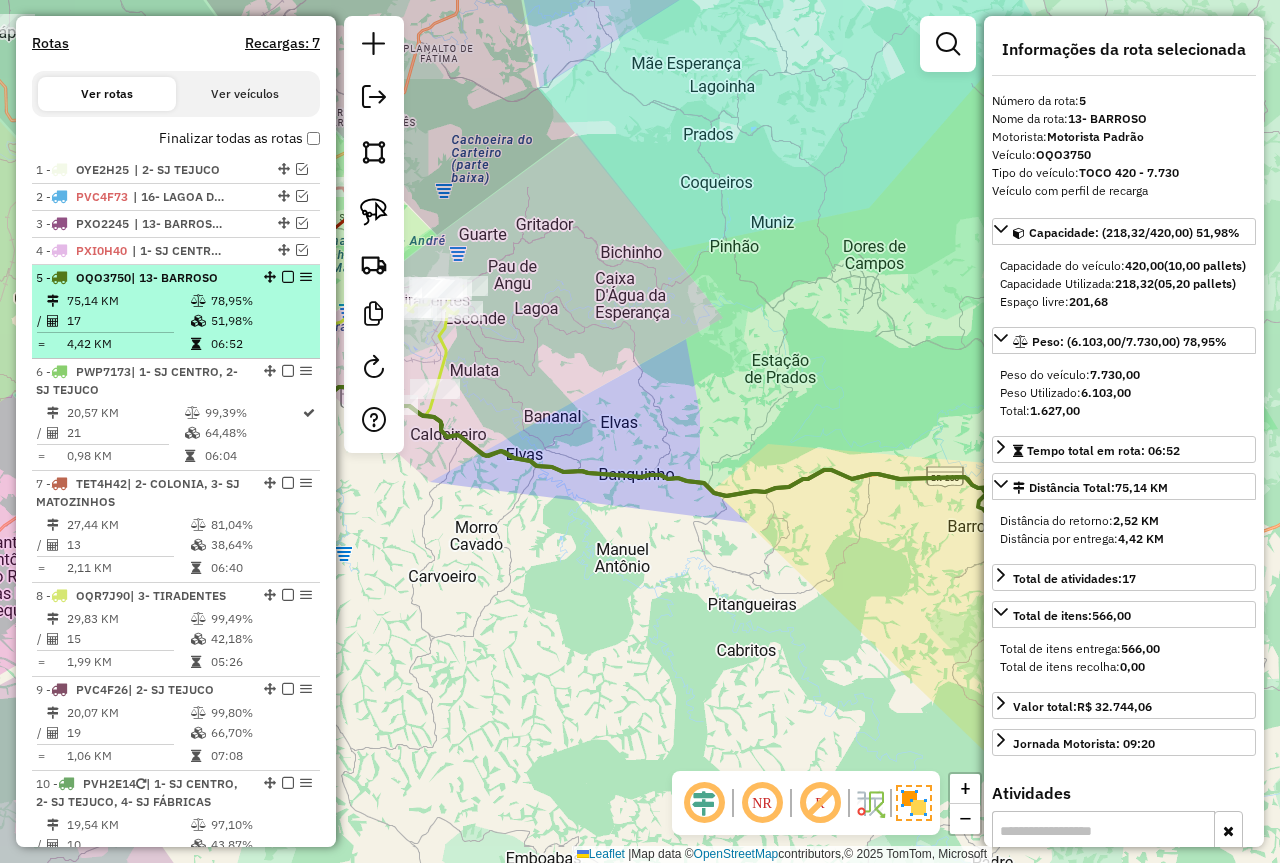 click at bounding box center (288, 277) 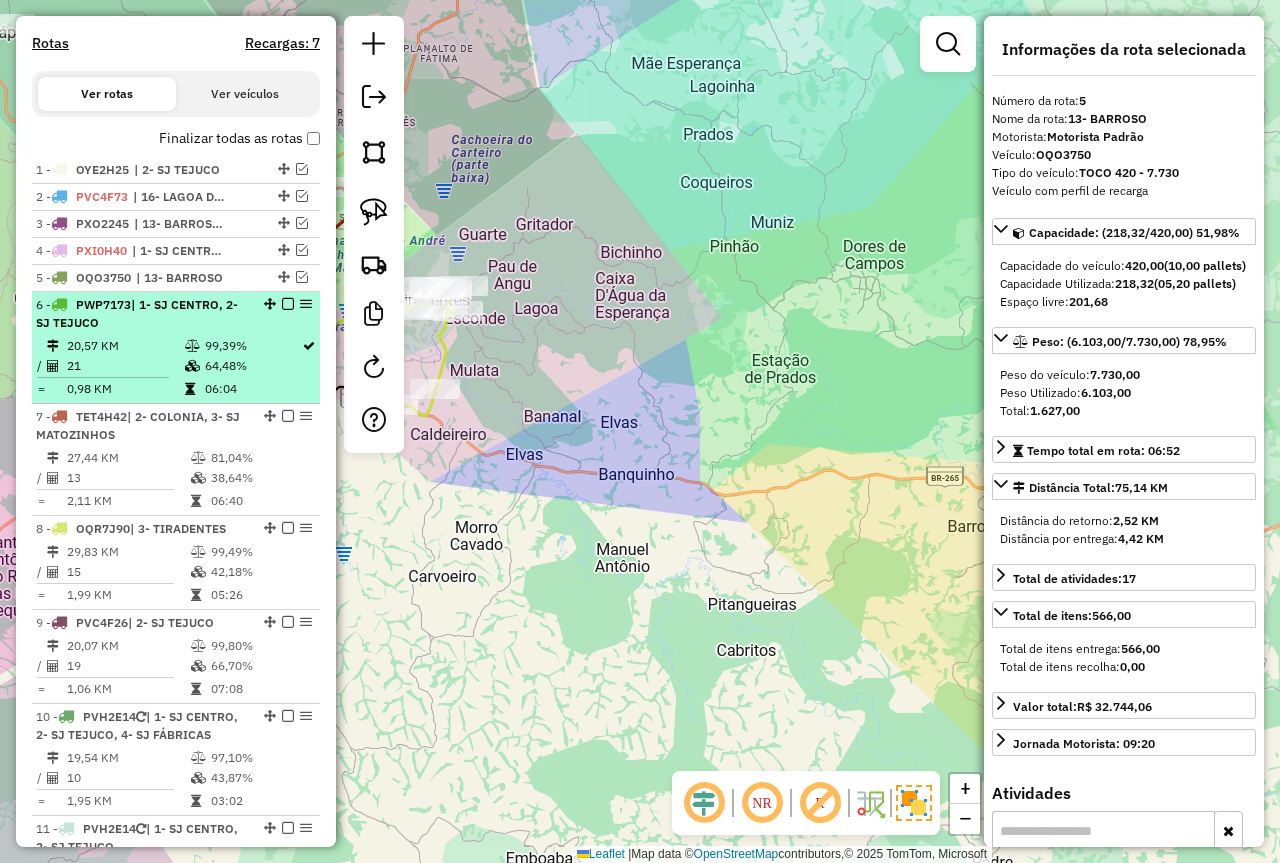 click at bounding box center (192, 366) 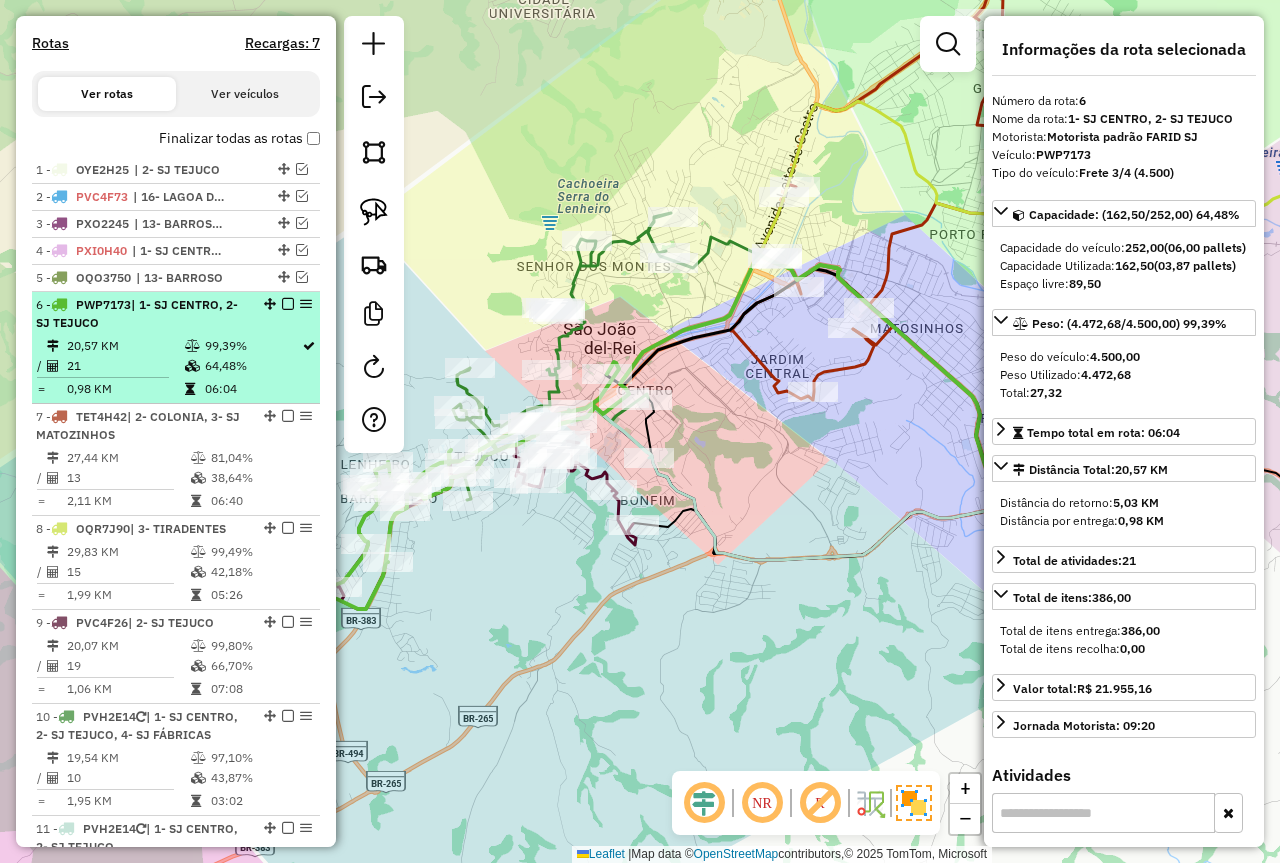 click at bounding box center [288, 304] 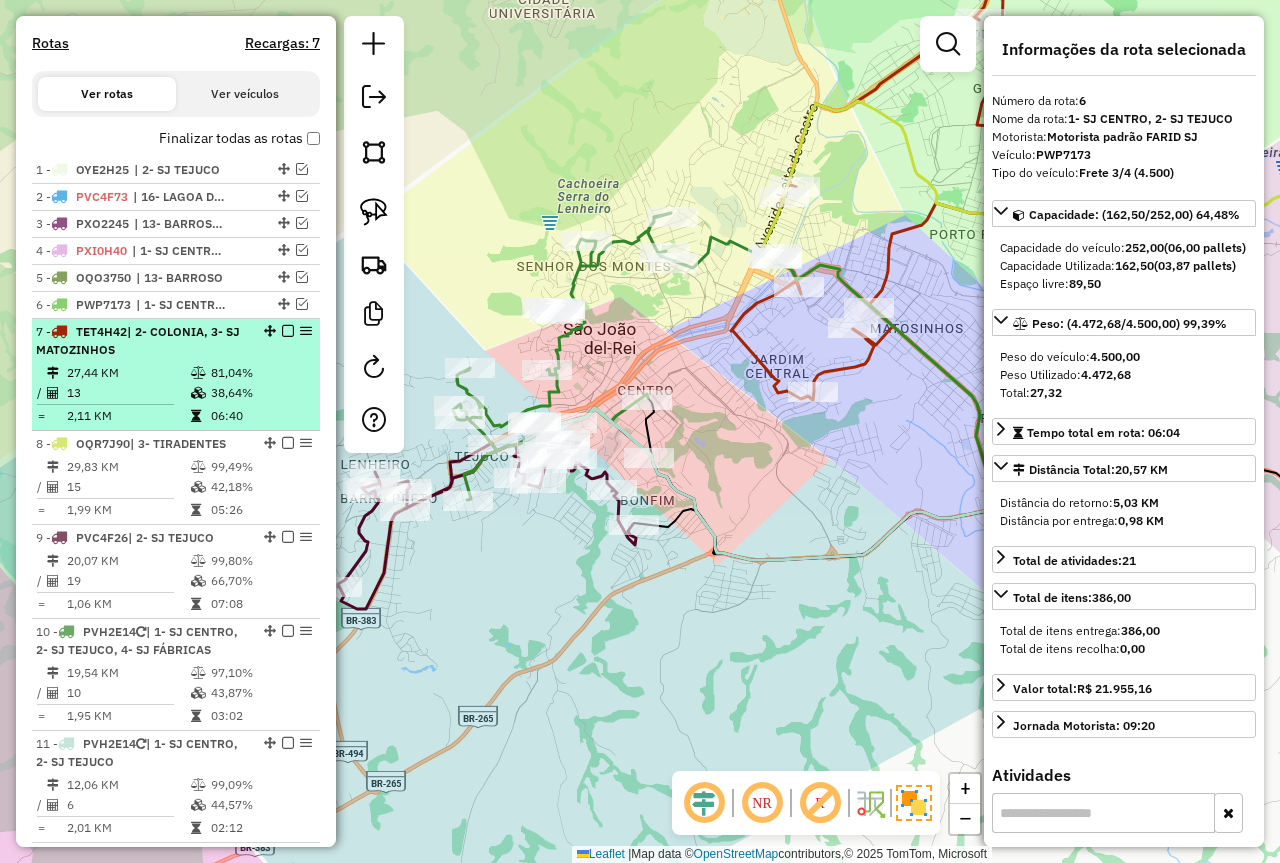 click on "13" at bounding box center (128, 393) 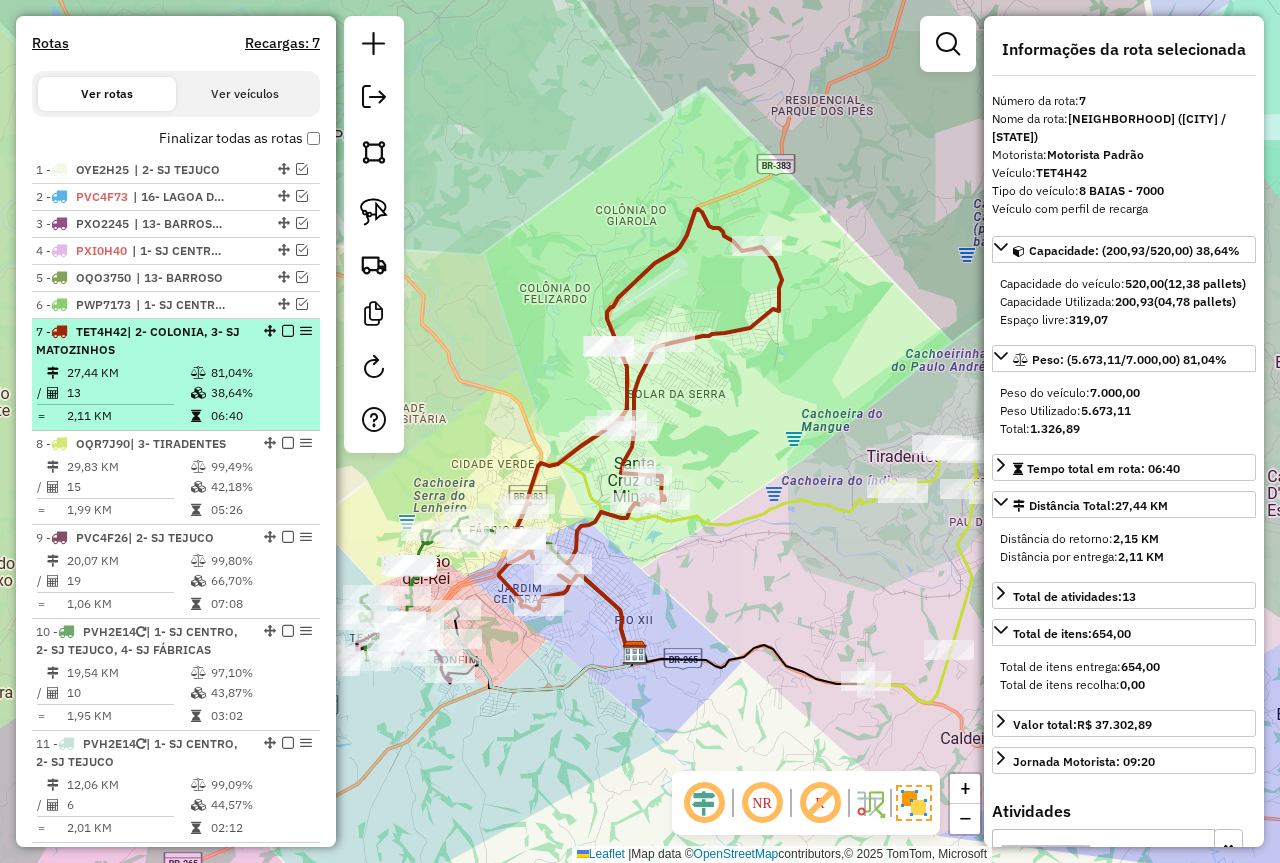 click at bounding box center (288, 331) 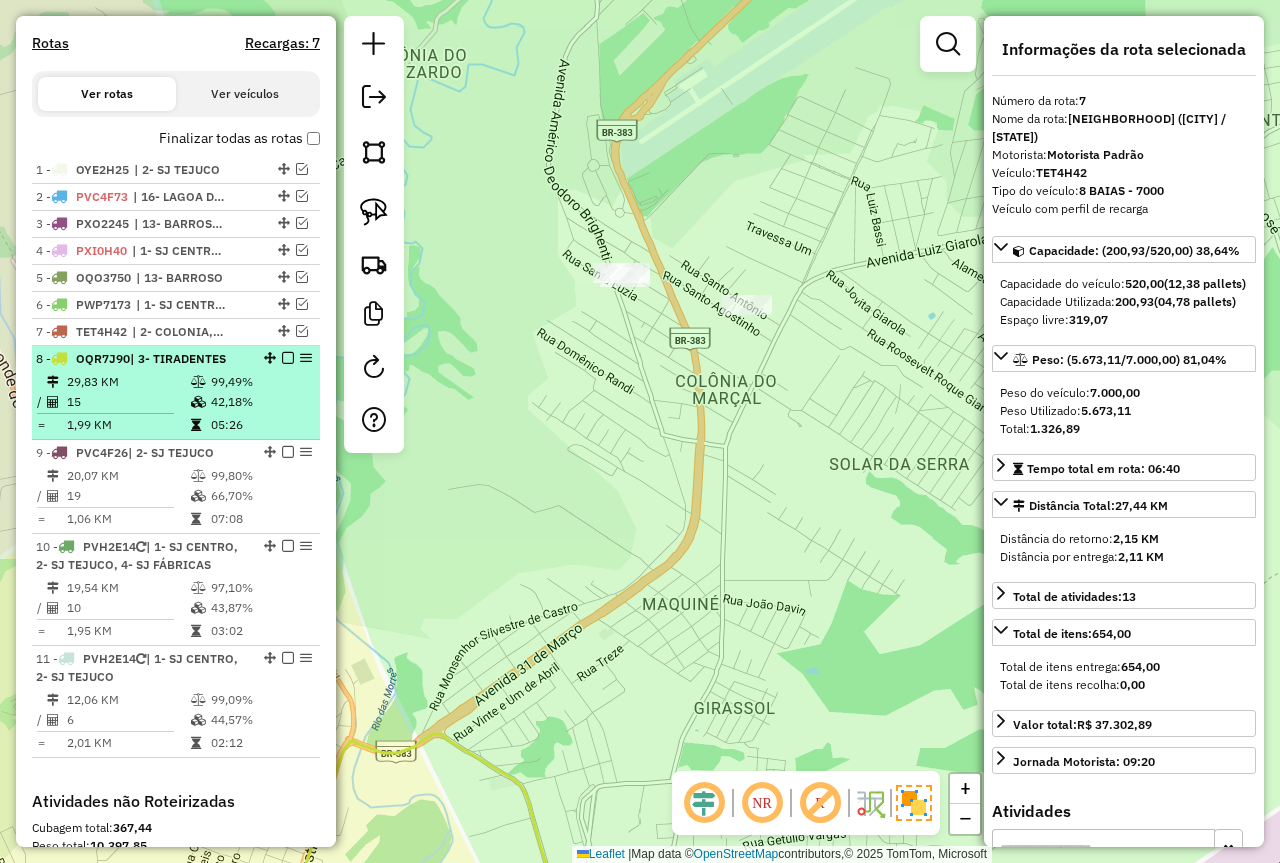 click on "99,49%" at bounding box center [260, 382] 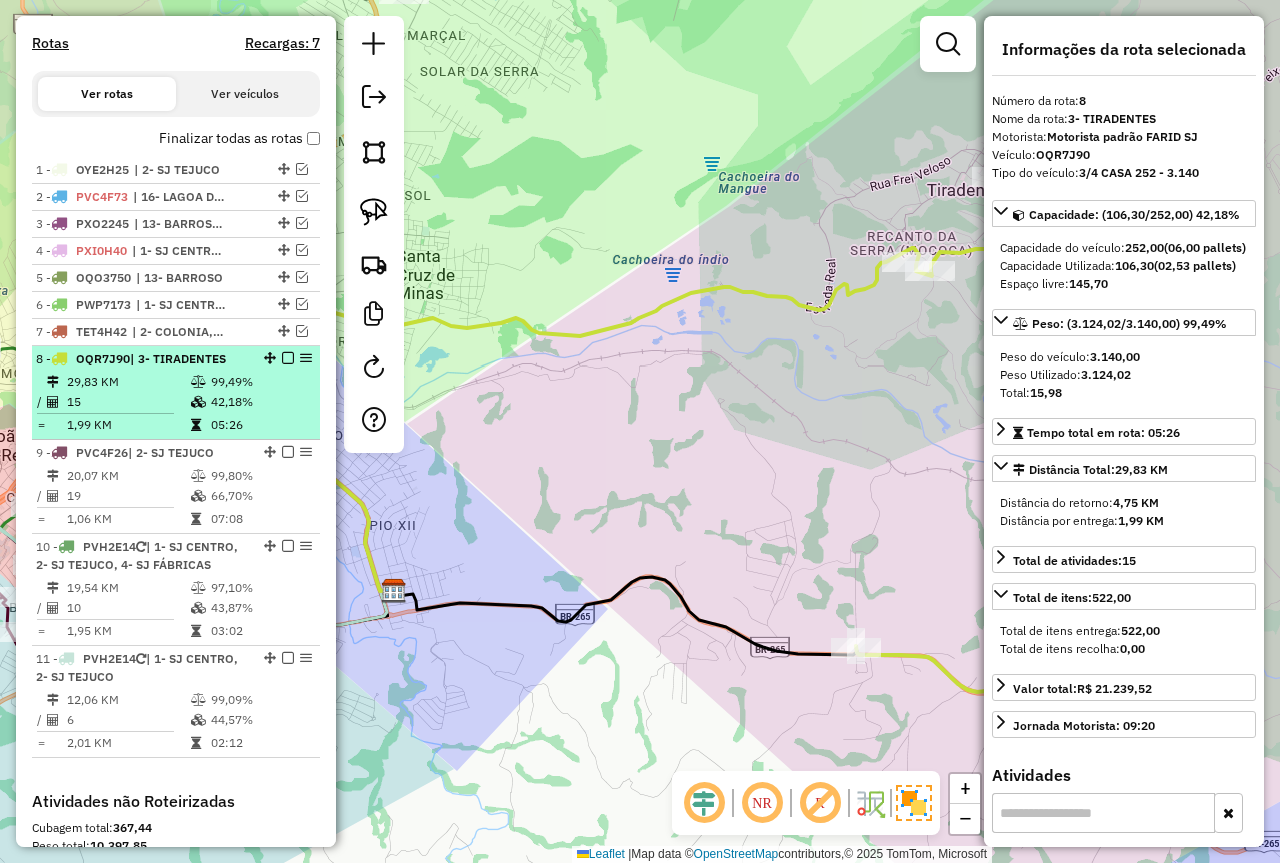 click at bounding box center [288, 358] 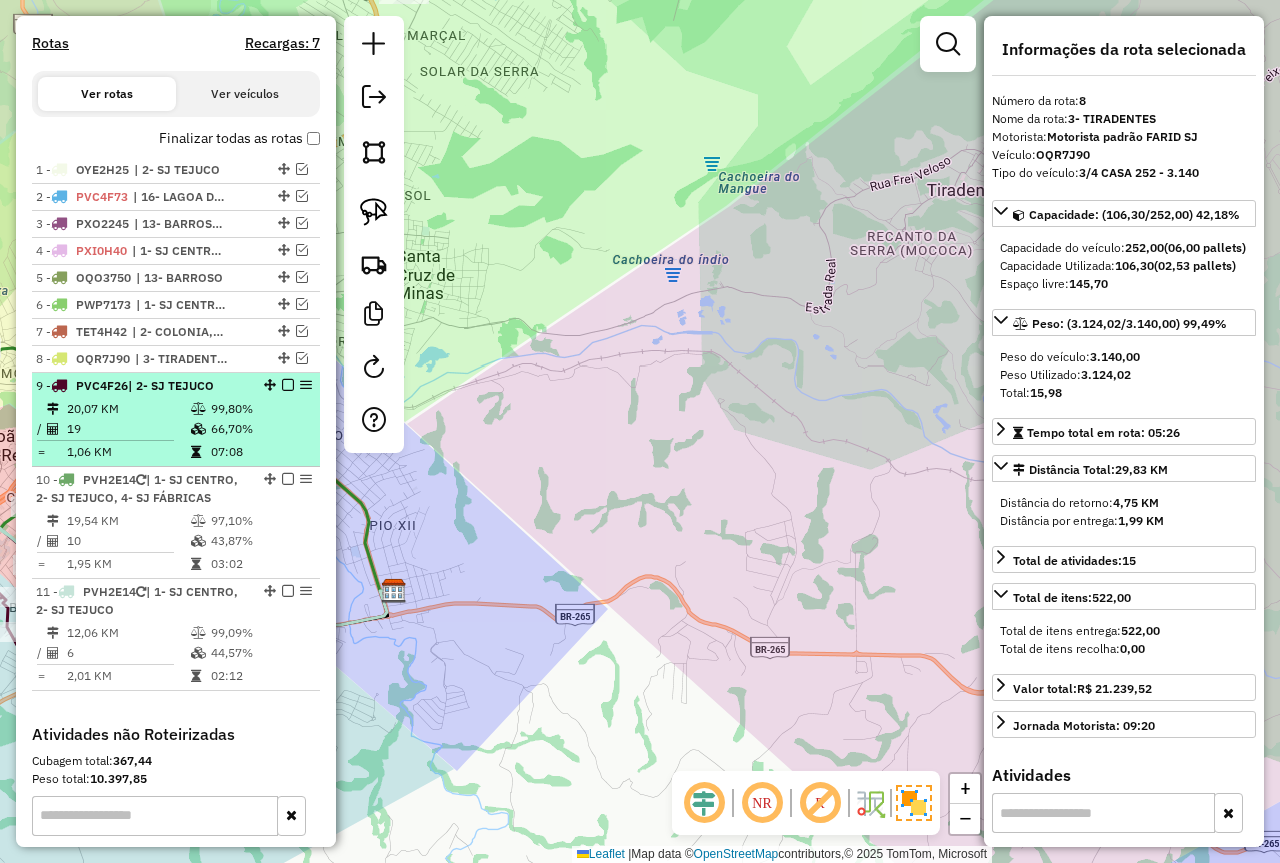 click on "9 -       PVC4F26   | 2- SJ TEJUCO" at bounding box center [142, 386] 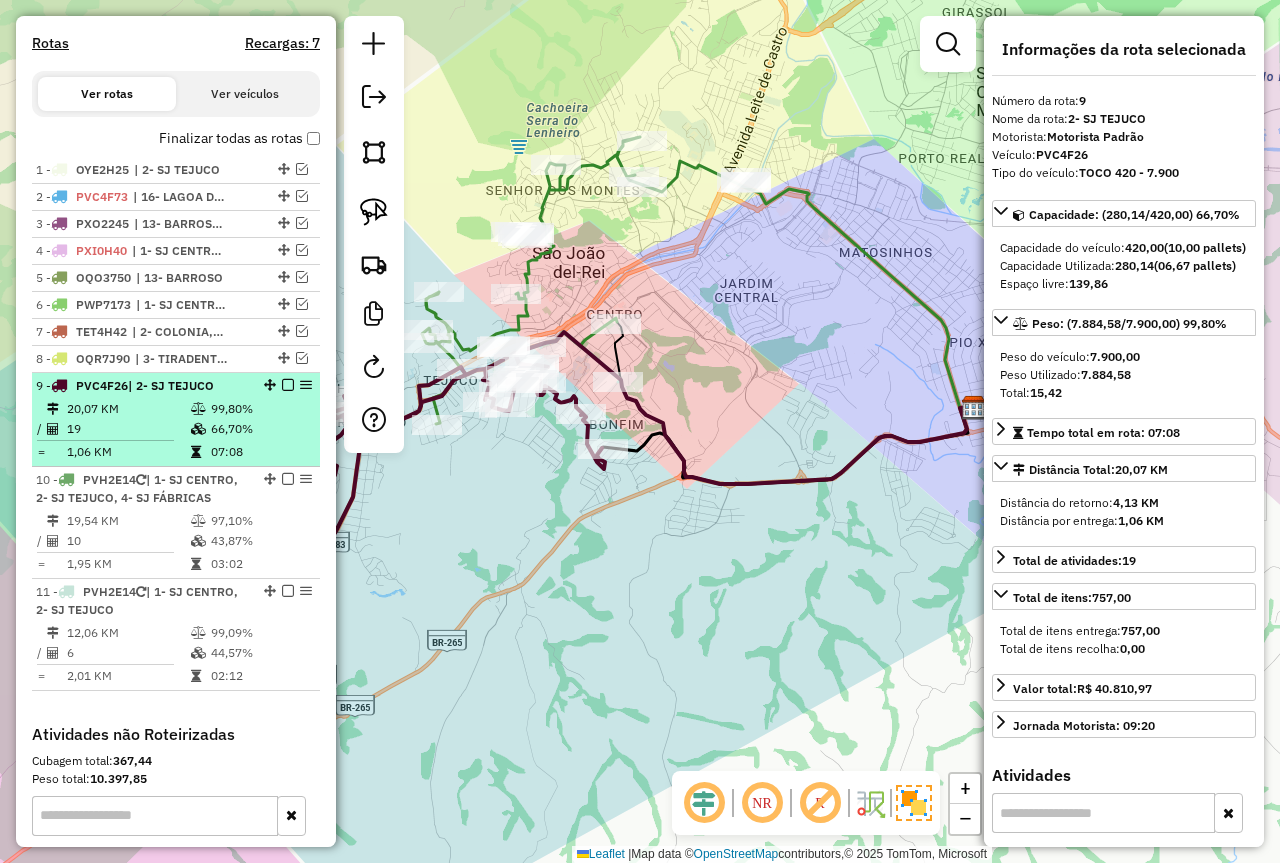 click at bounding box center (288, 385) 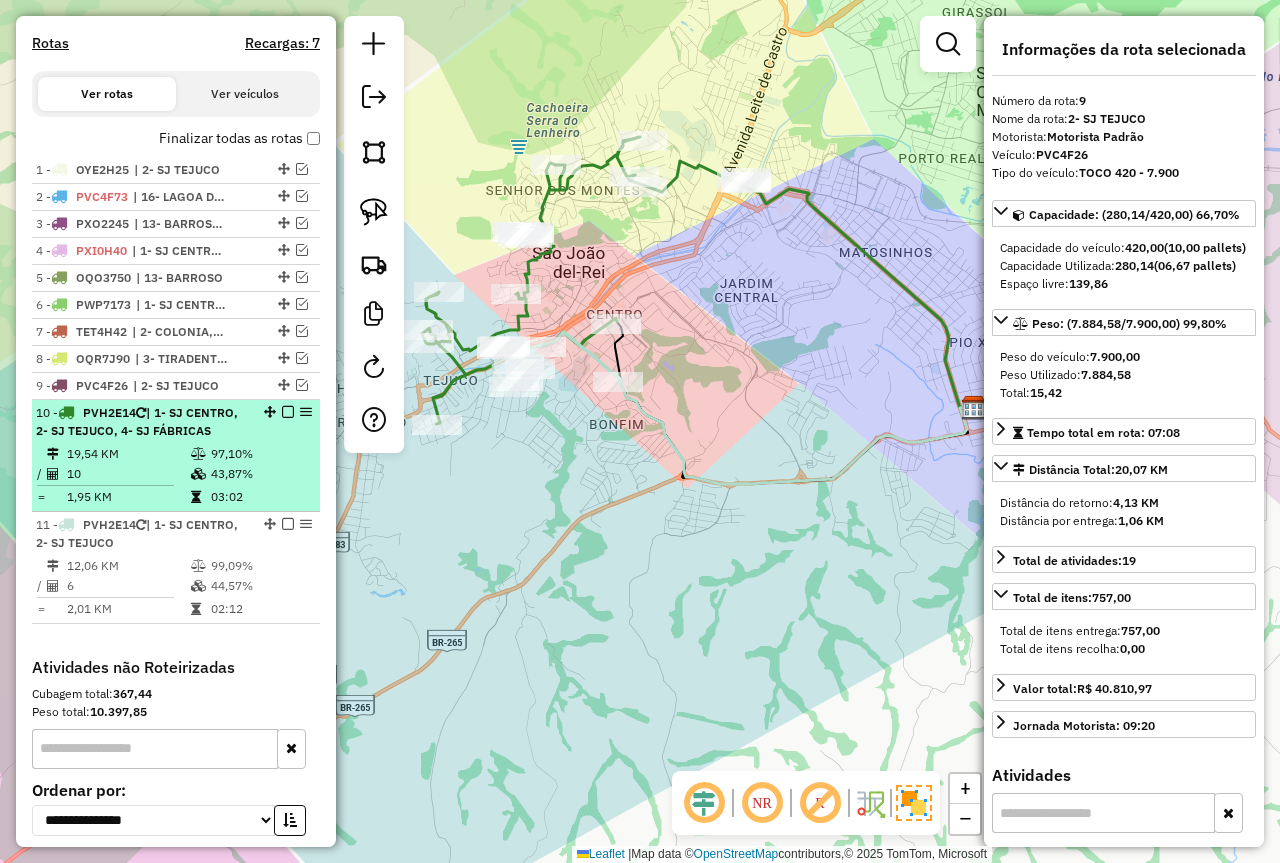 click on "10 -       PVH2E14   | 1- SJ CENTRO, 2- SJ TEJUCO, 4- SJ FÁBRICAS  19,54 KM   97,10%  /  10   43,87%     =  1,95 KM   03:02" at bounding box center [176, 456] 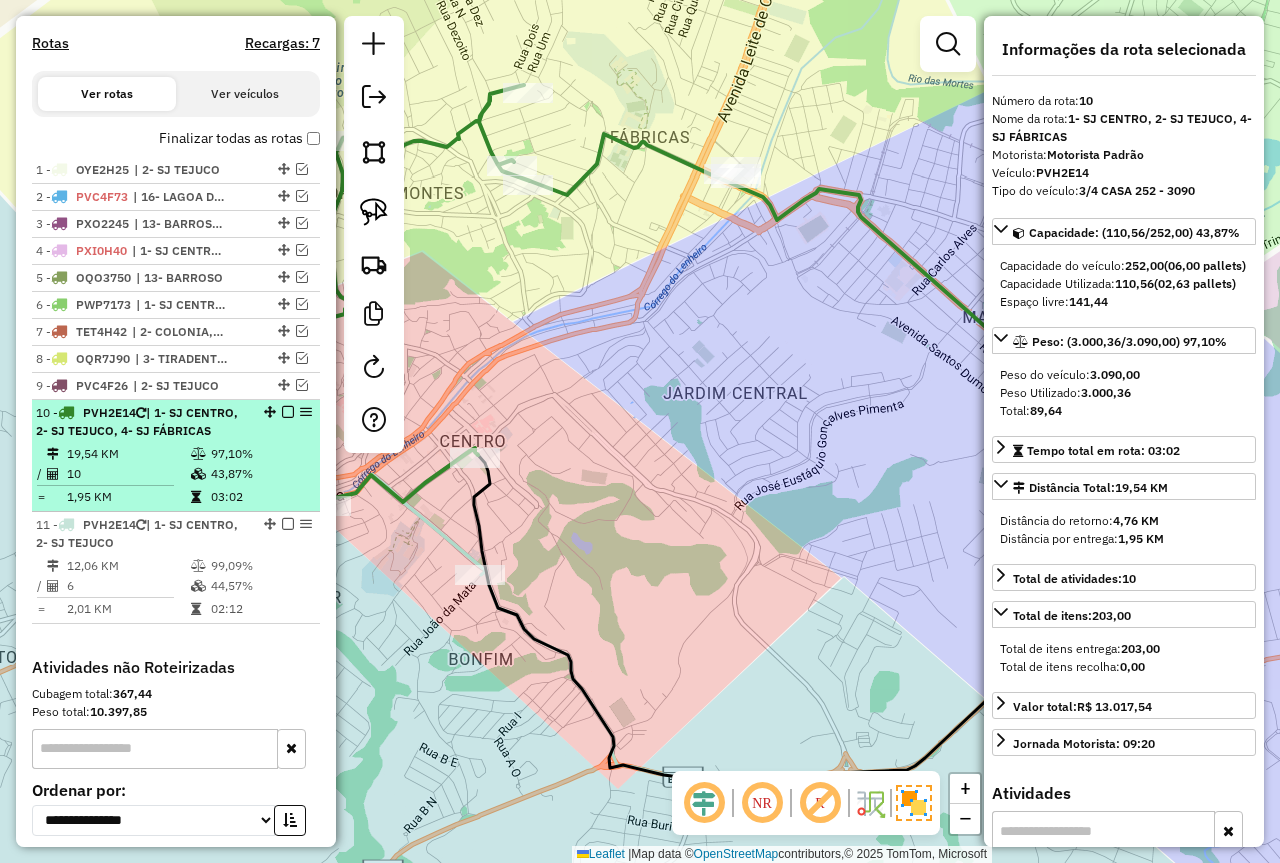 click at bounding box center [288, 412] 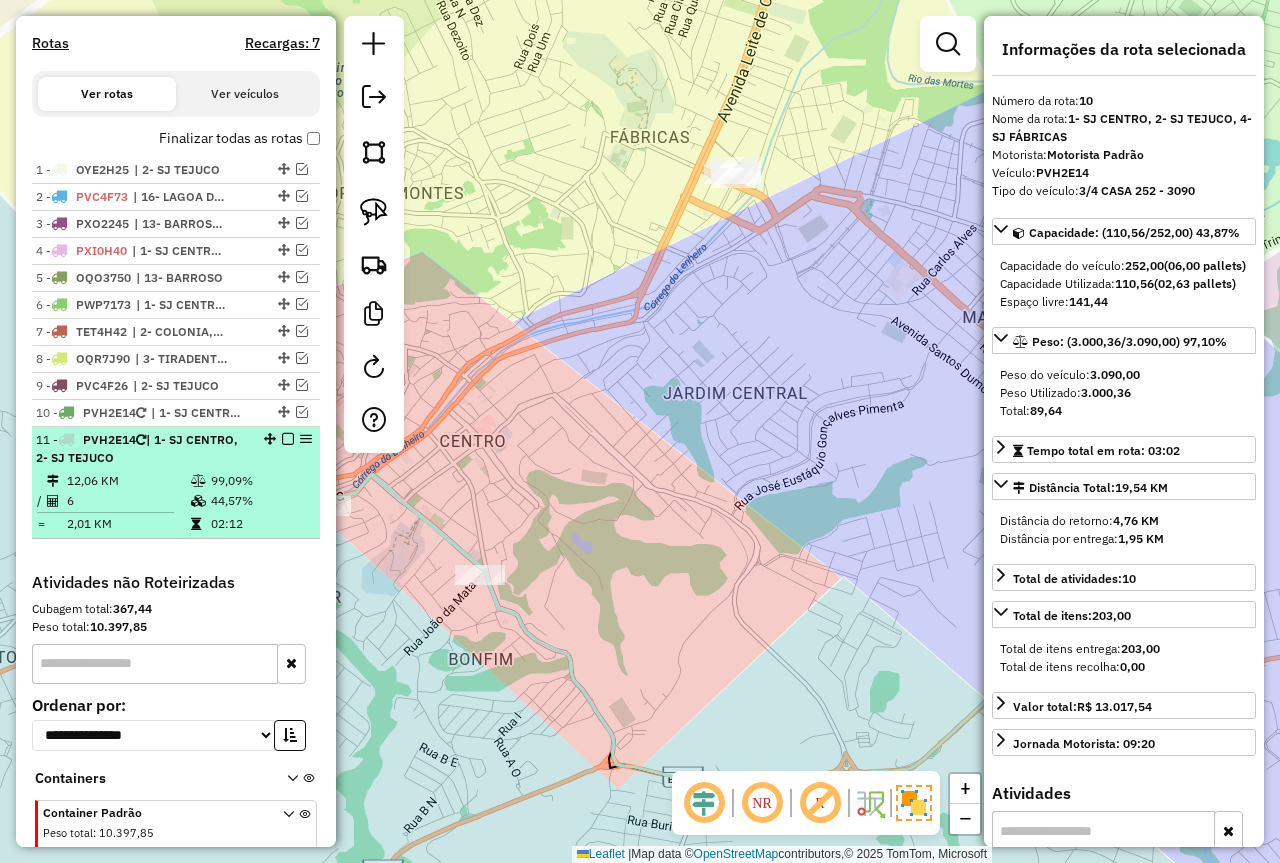 click at bounding box center (288, 439) 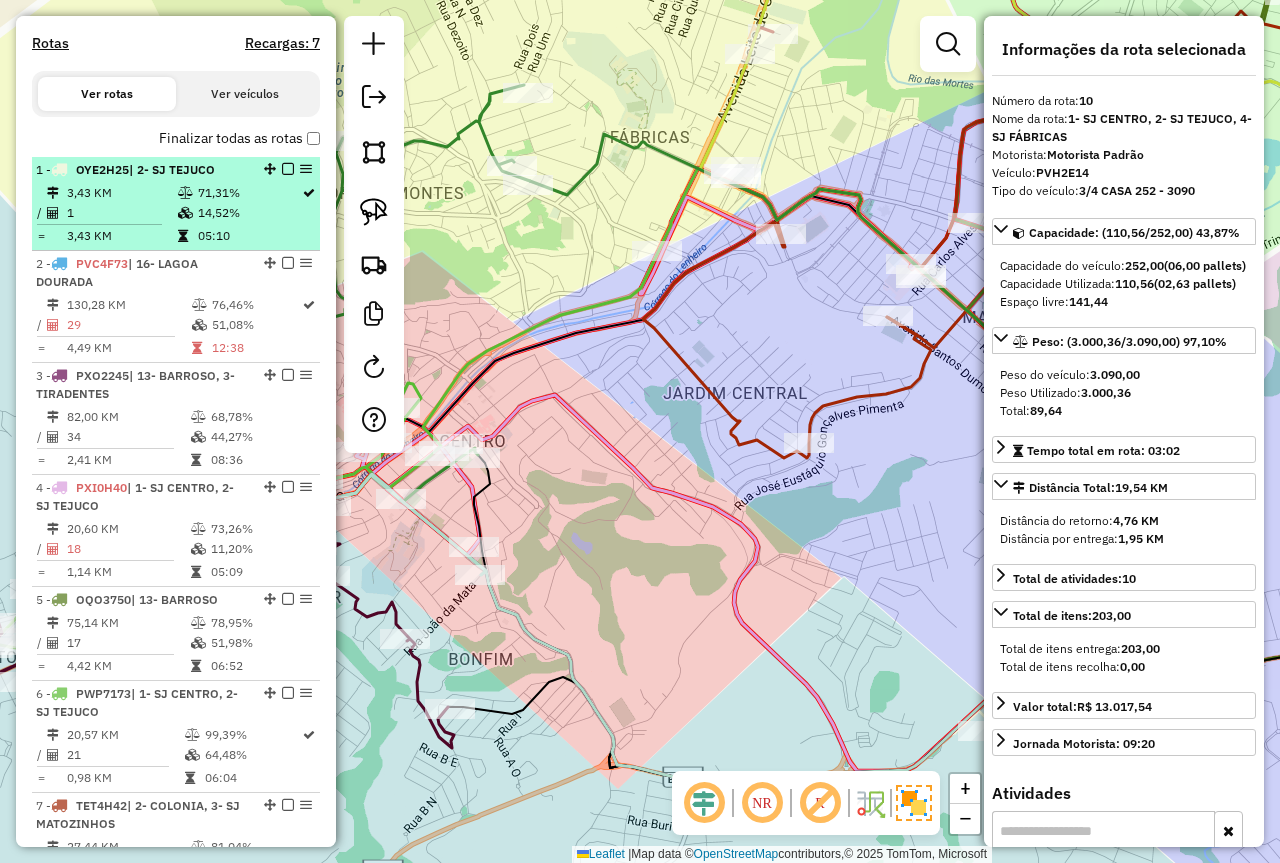 click at bounding box center [288, 169] 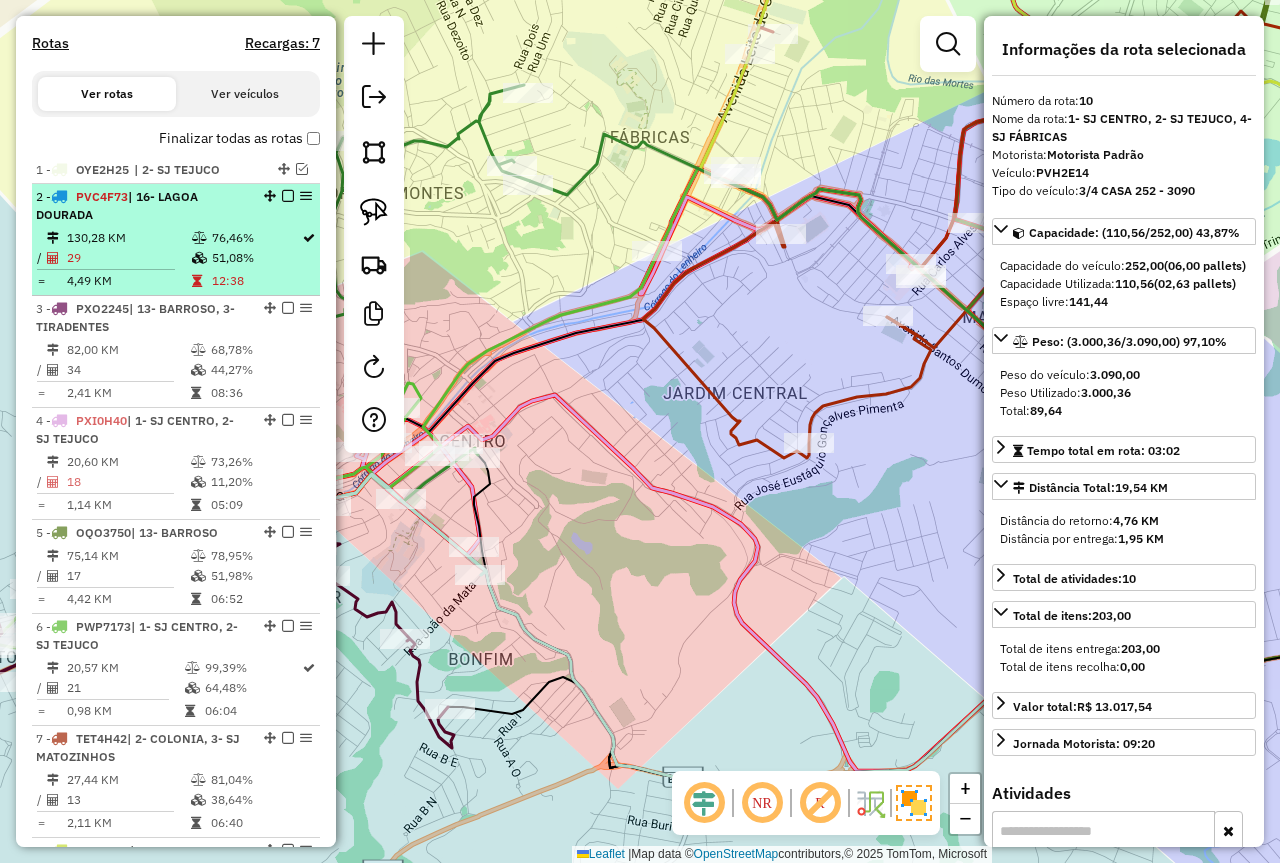 click on "76,46%" at bounding box center [256, 238] 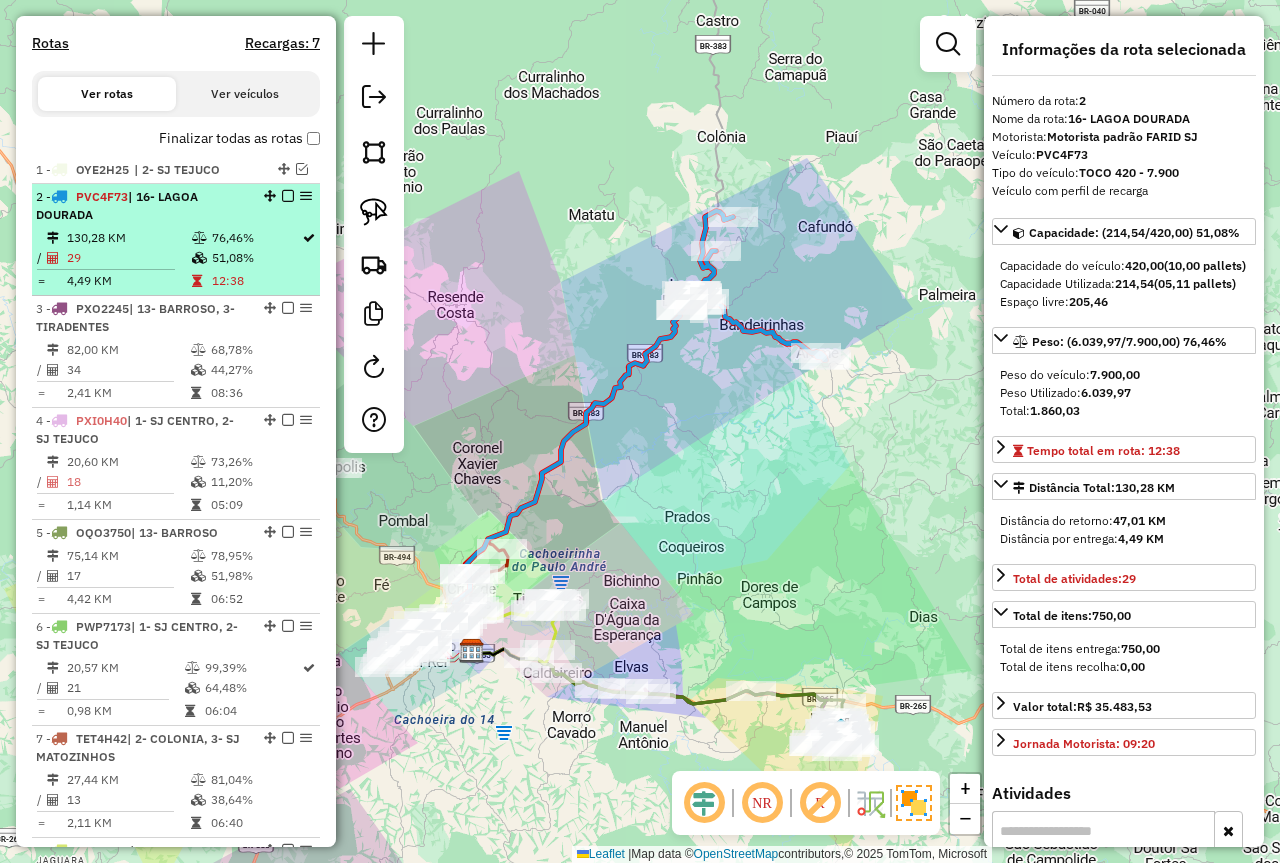 click at bounding box center (288, 196) 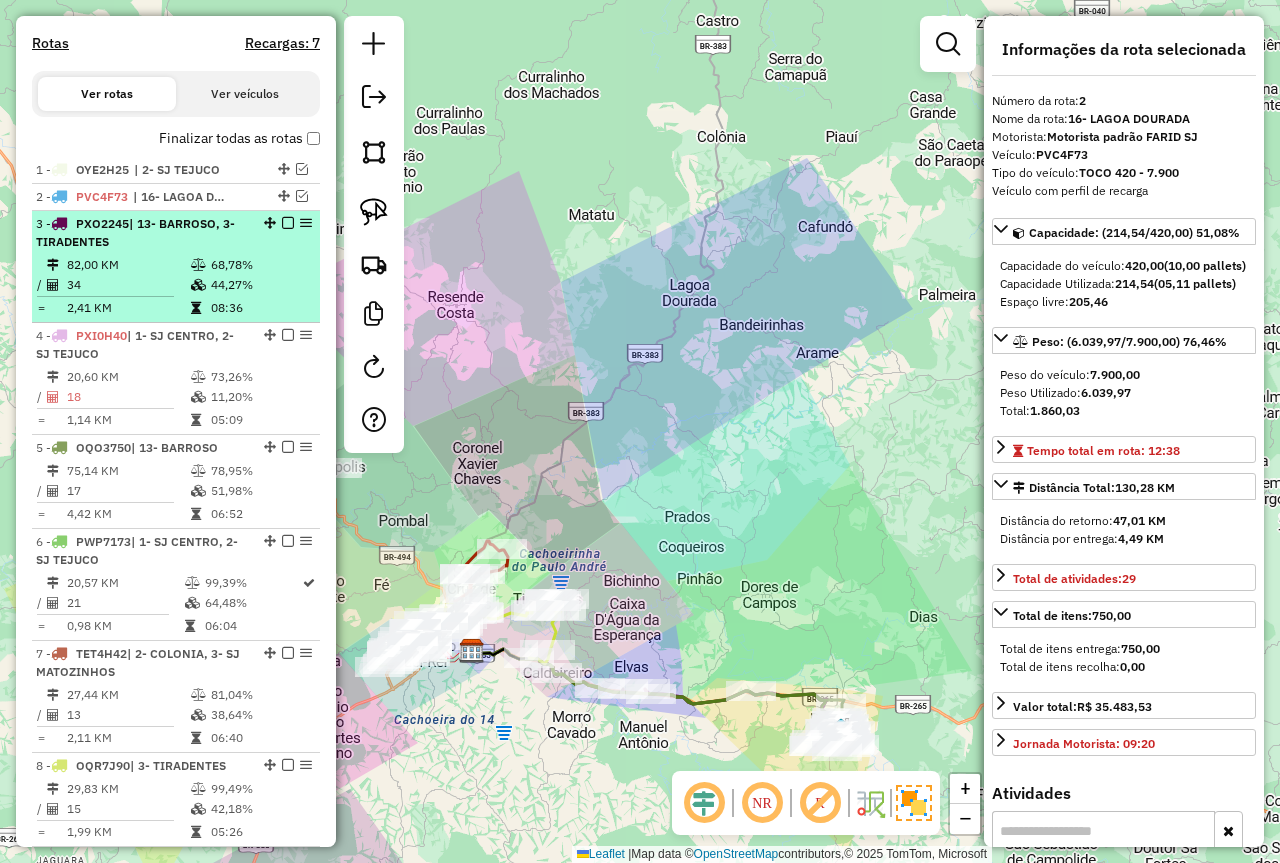 click on "3 -       PXO2245   | 13- BARROSO, 3- TIRADENTES" at bounding box center (142, 233) 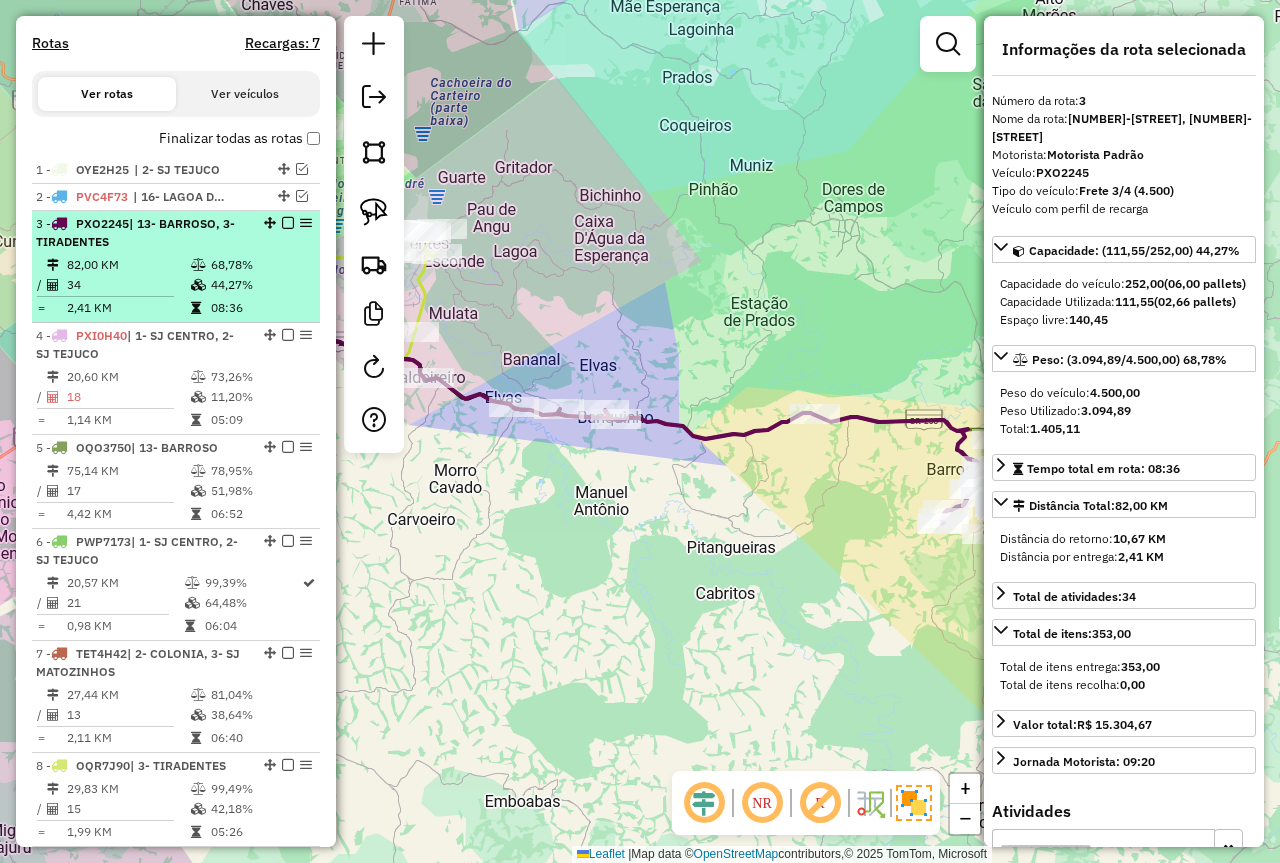 click at bounding box center [288, 223] 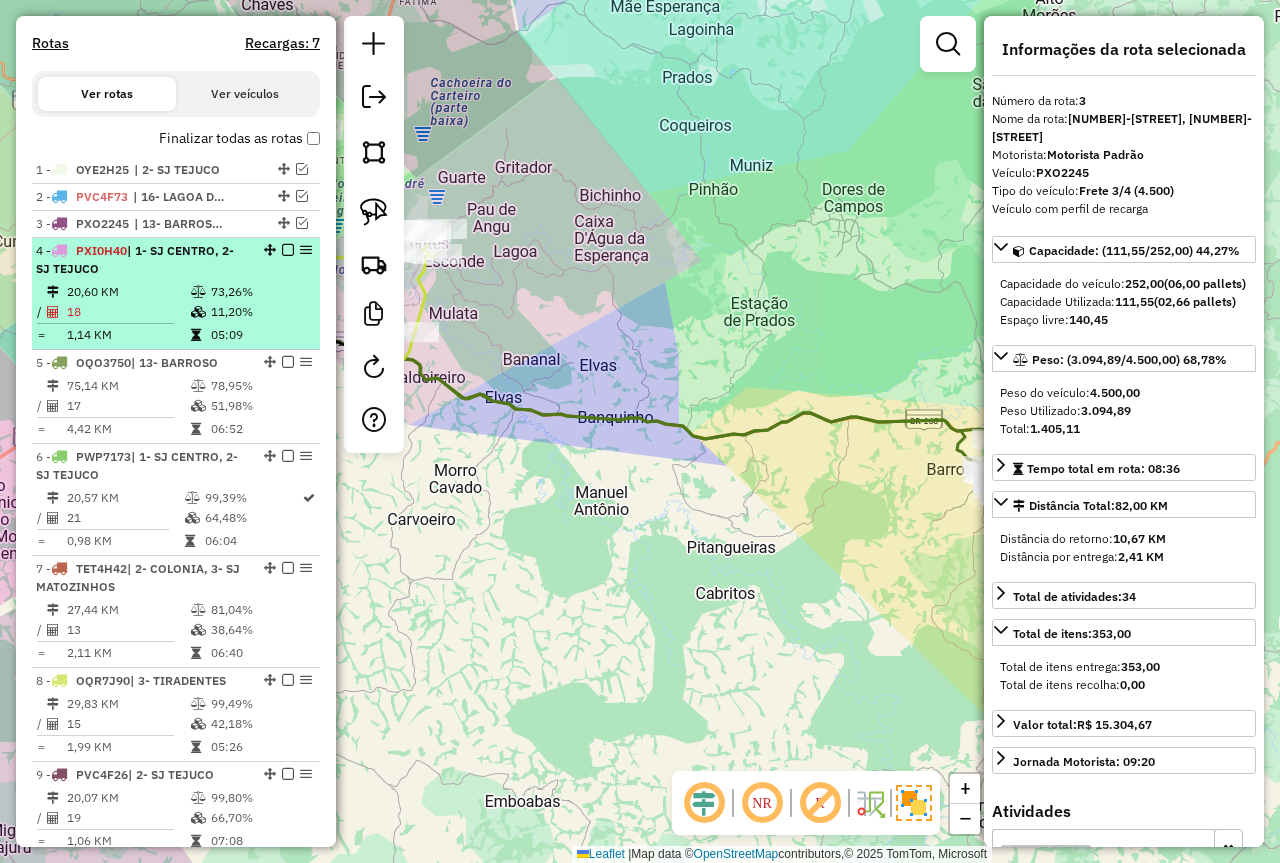 click on "4 -       PXI0H40   | 1- SJ CENTRO, 2- SJ TEJUCO" at bounding box center (142, 260) 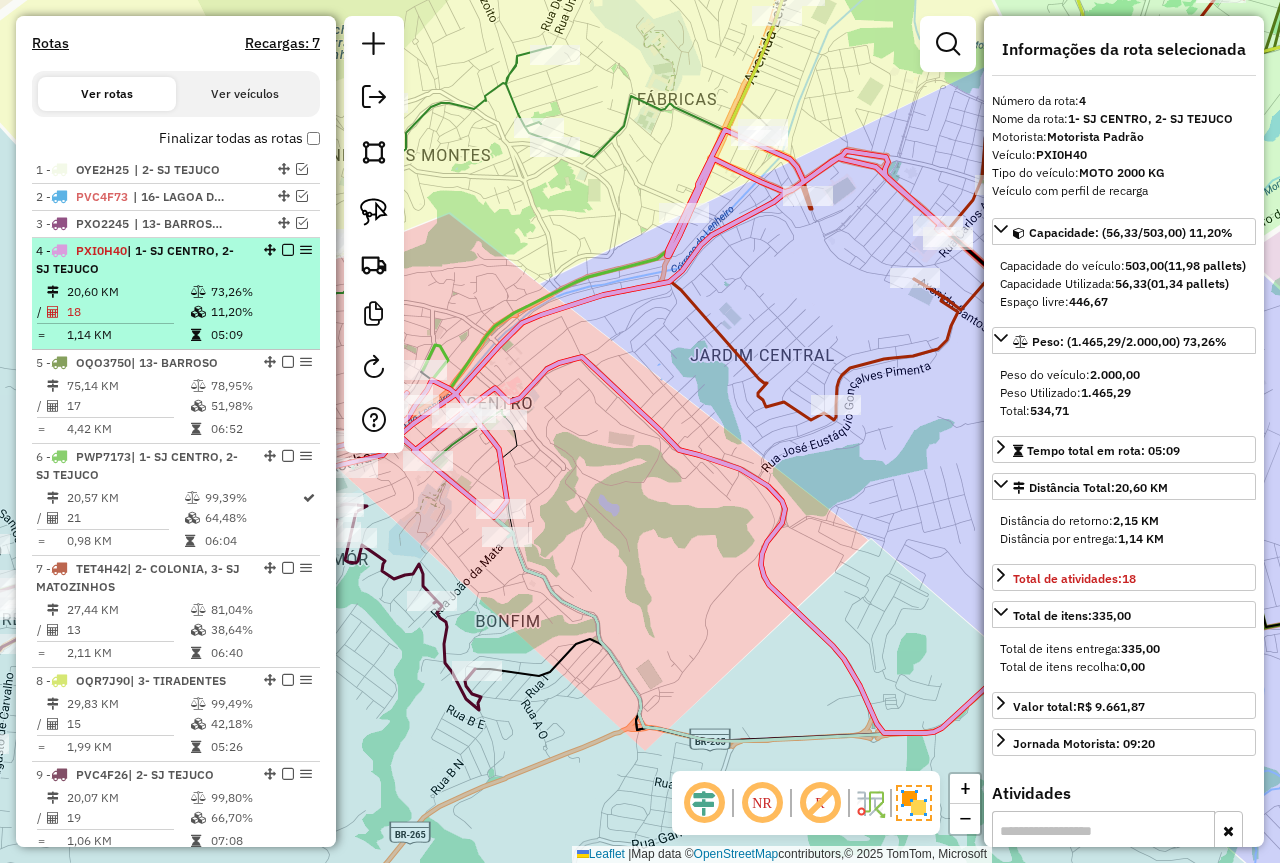 click at bounding box center (288, 250) 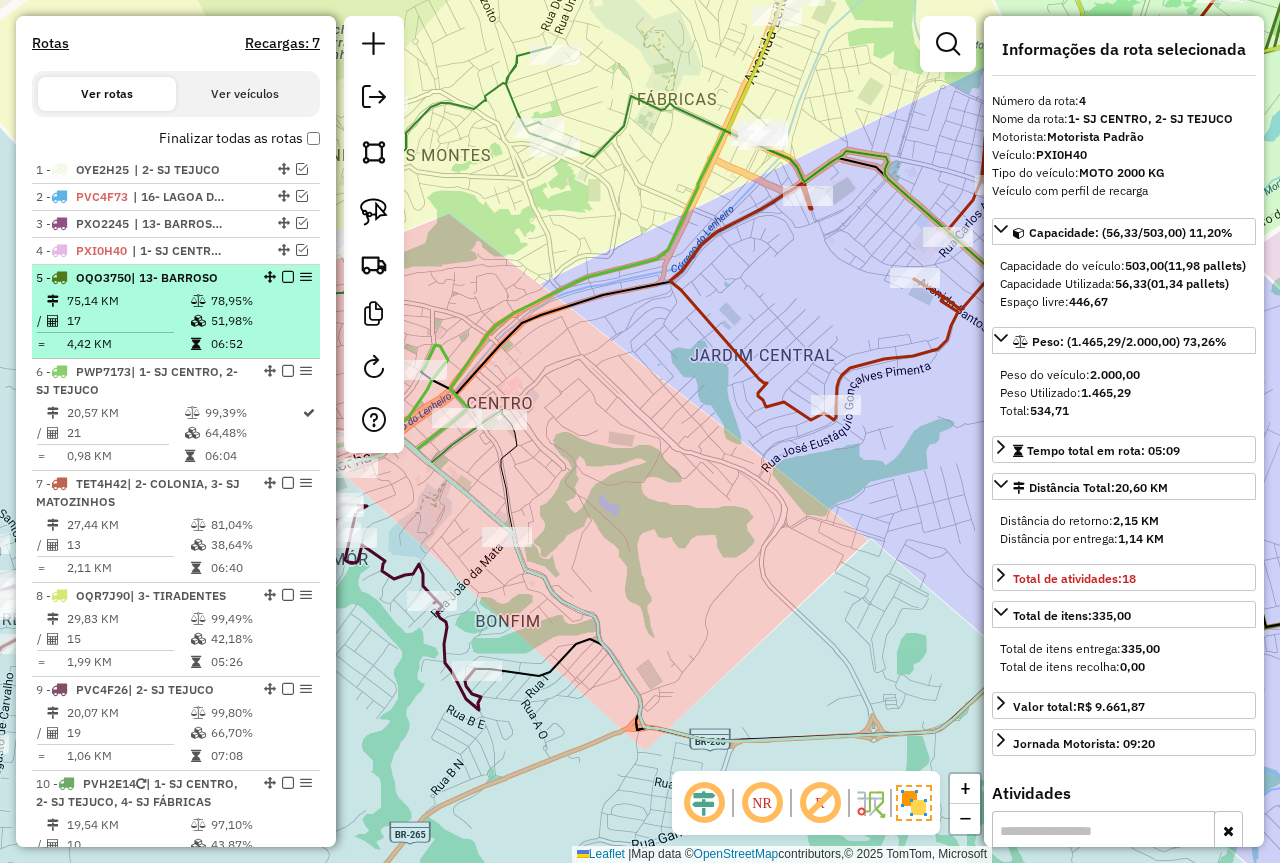 click on "4,42 KM" at bounding box center (128, 344) 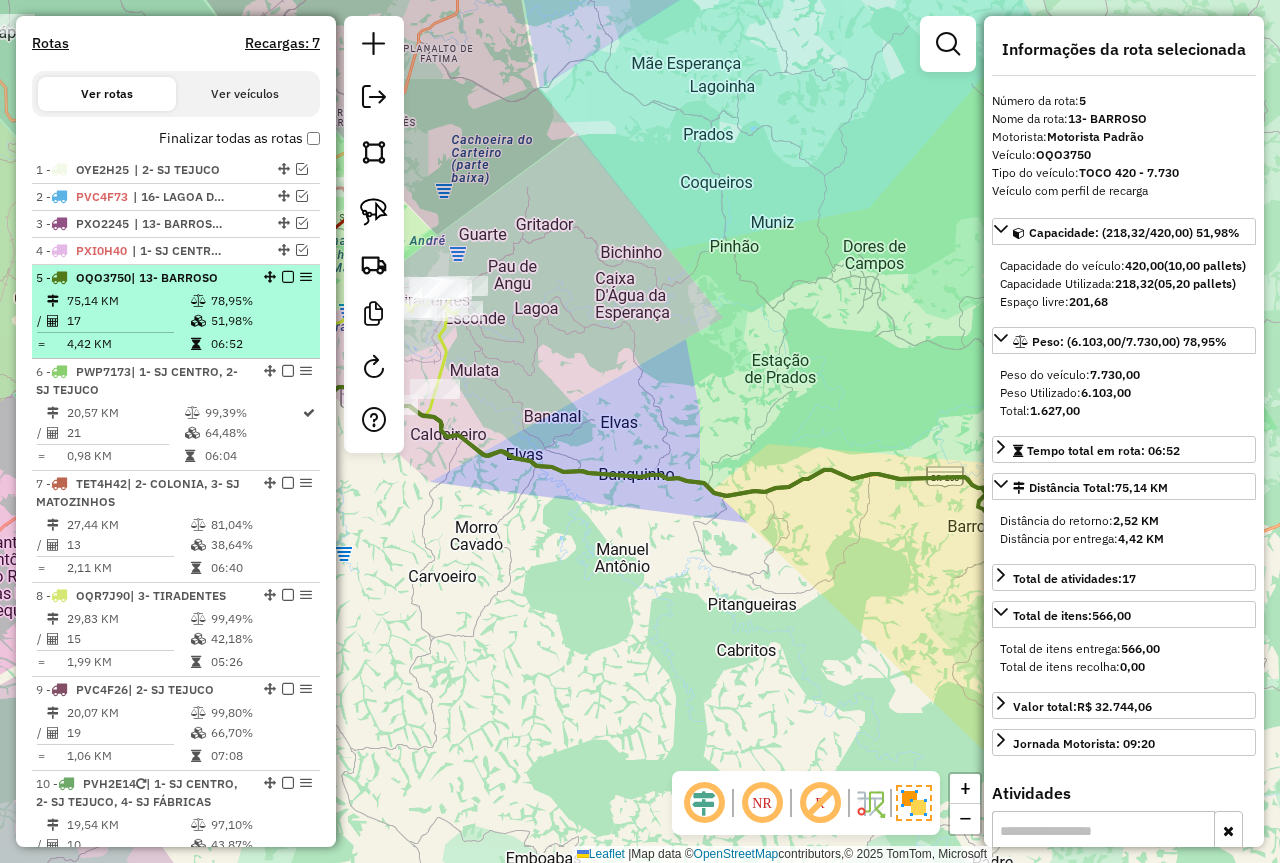 click at bounding box center [288, 277] 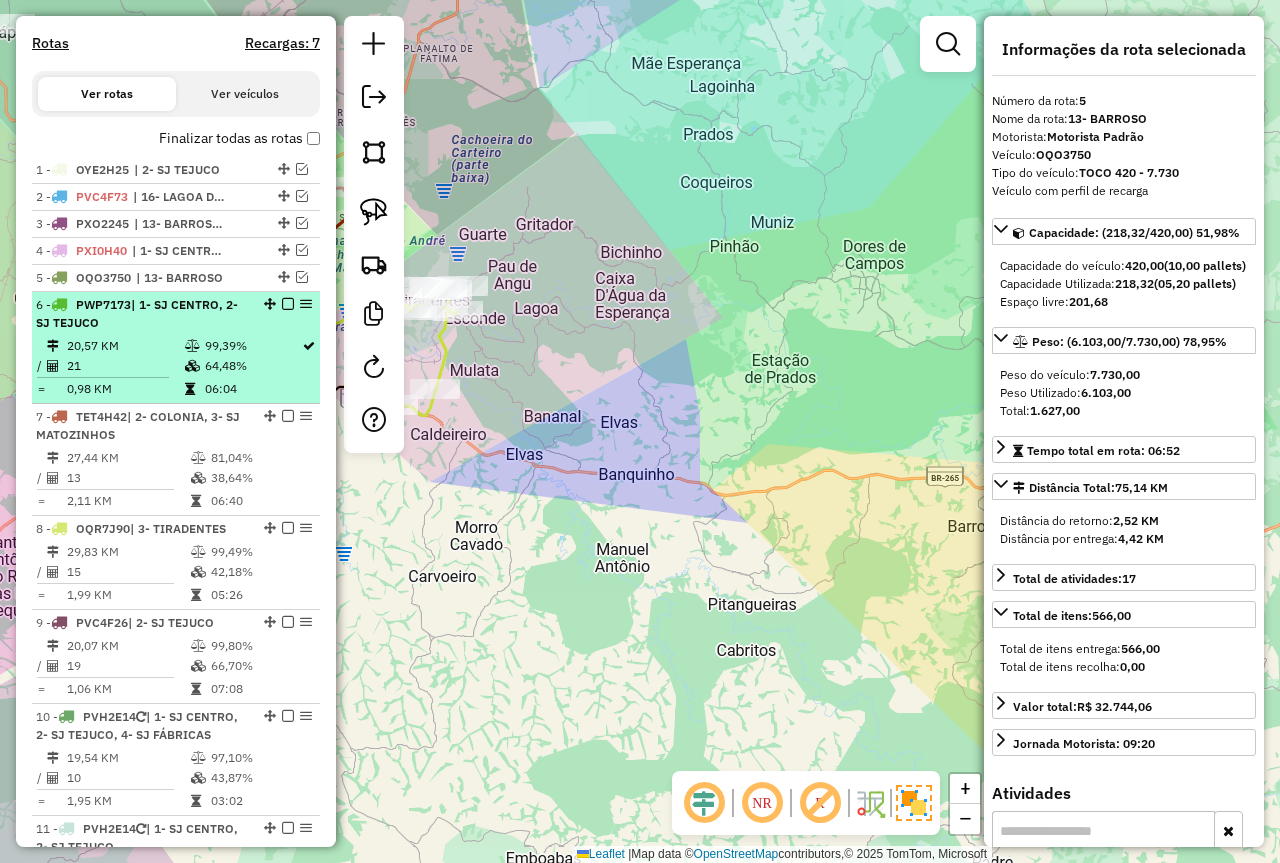 drag, startPoint x: 171, startPoint y: 319, endPoint x: 202, endPoint y: 316, distance: 31.144823 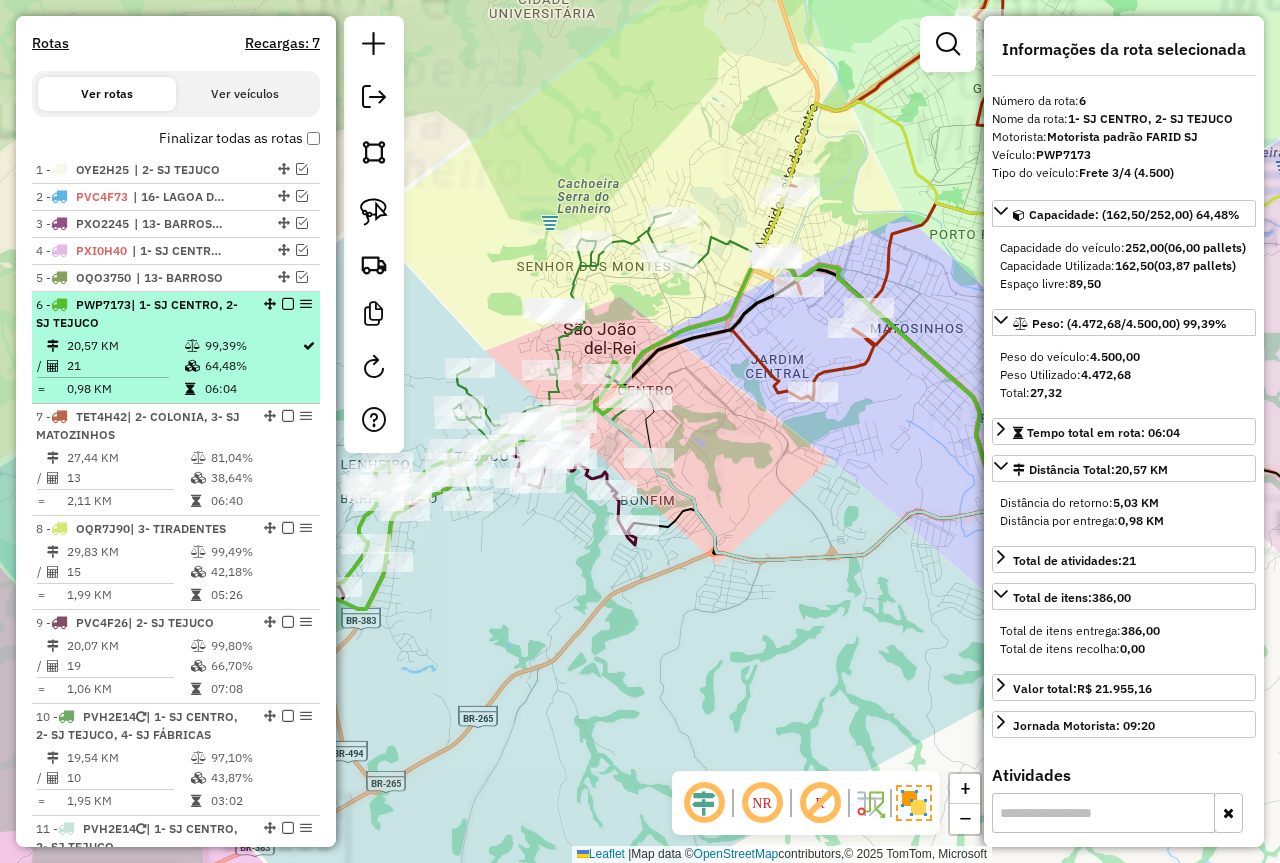 click at bounding box center (282, 304) 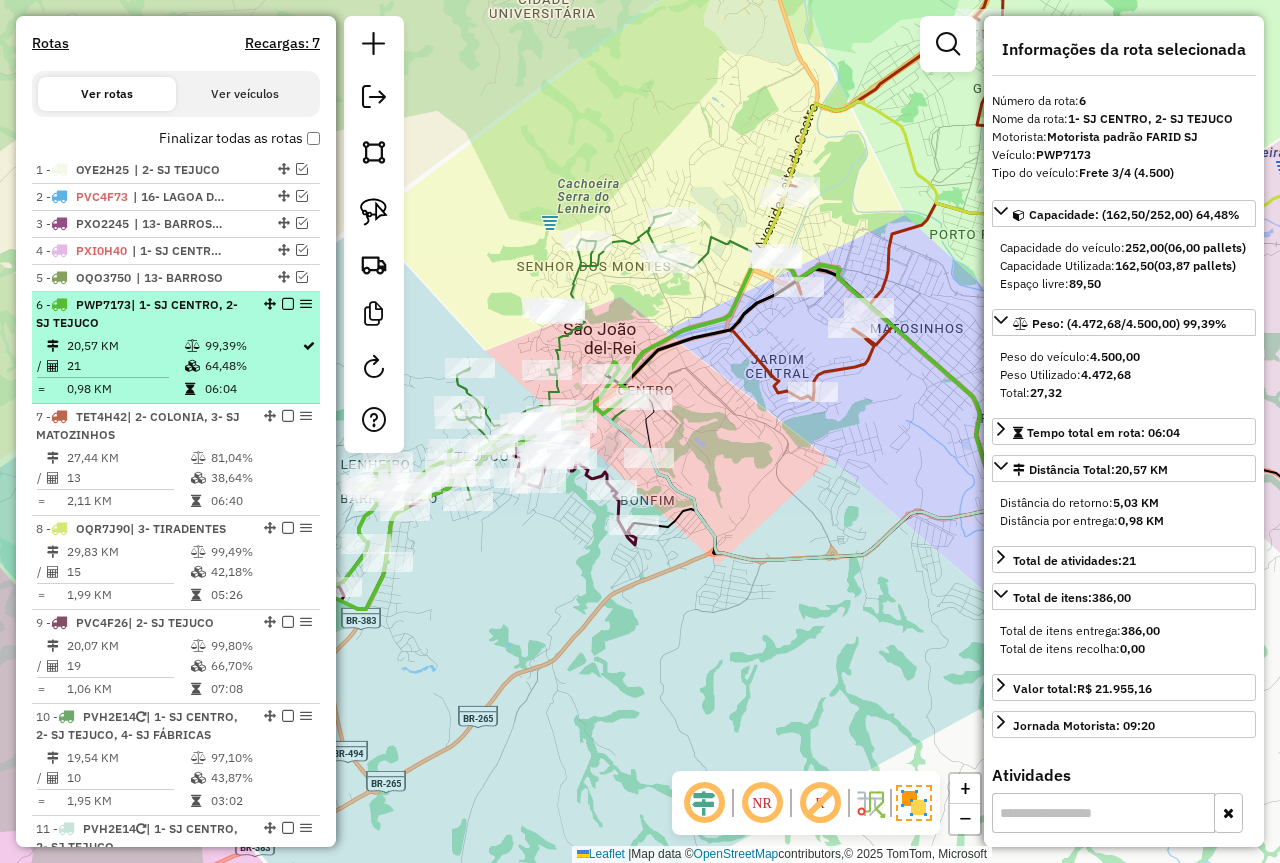 click at bounding box center [288, 304] 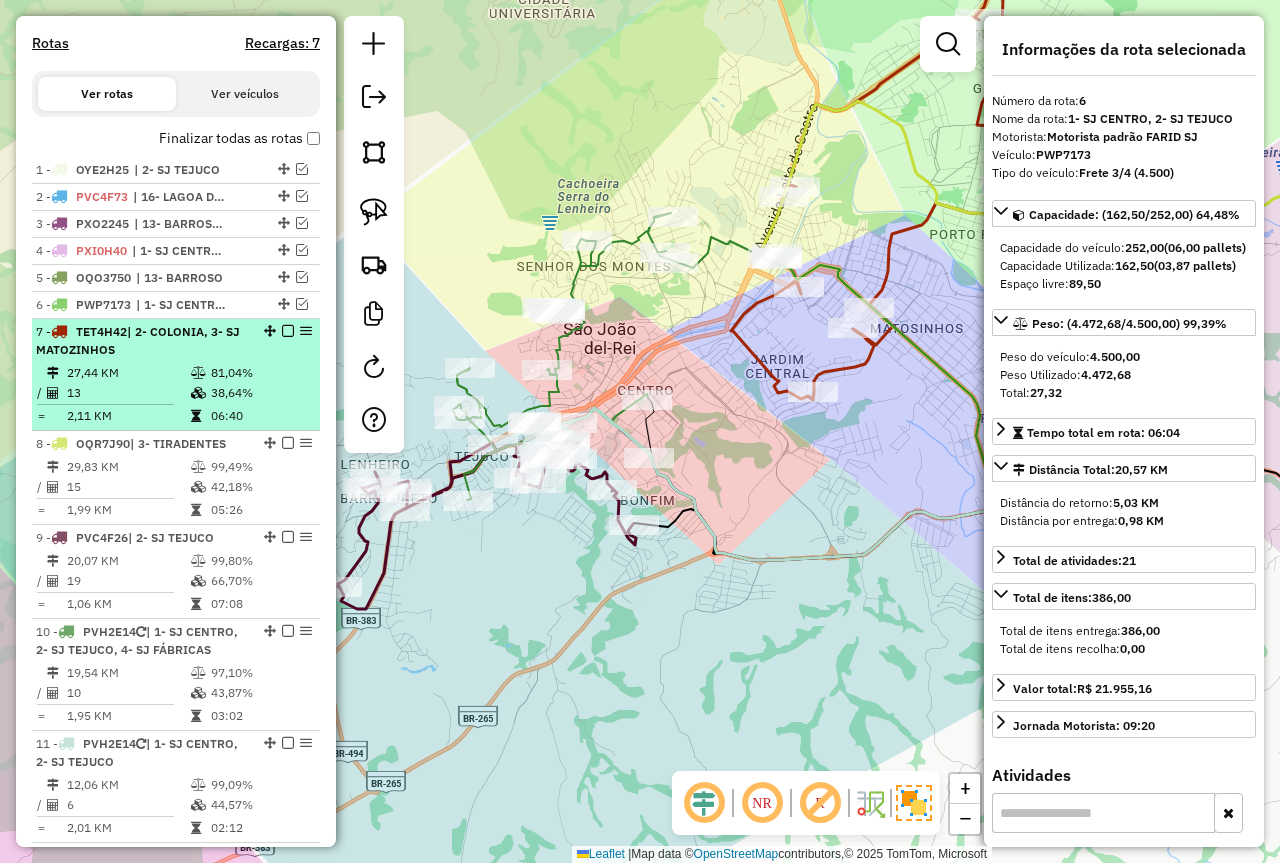click on "| 2- COLONIA, 3- SJ MATOZINHOS" at bounding box center (138, 340) 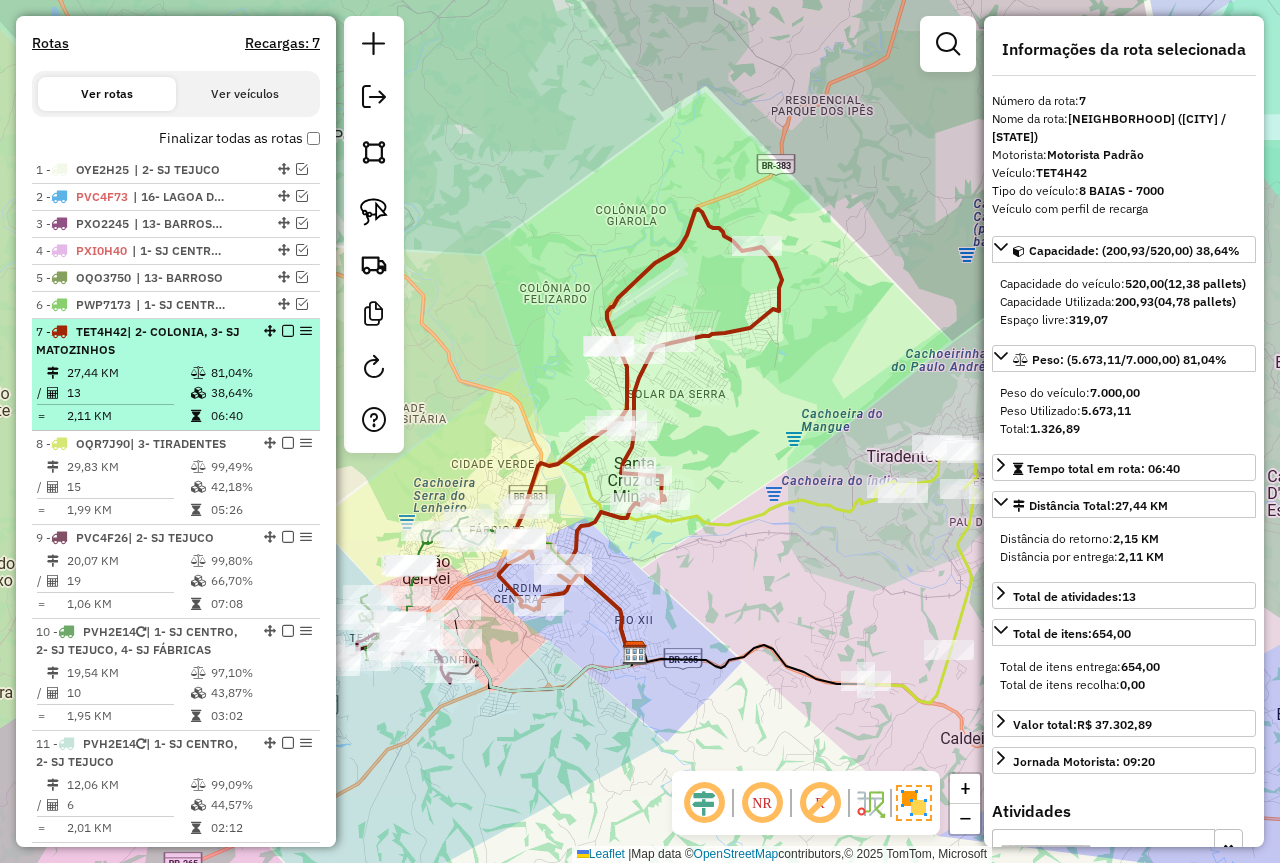 click at bounding box center (288, 331) 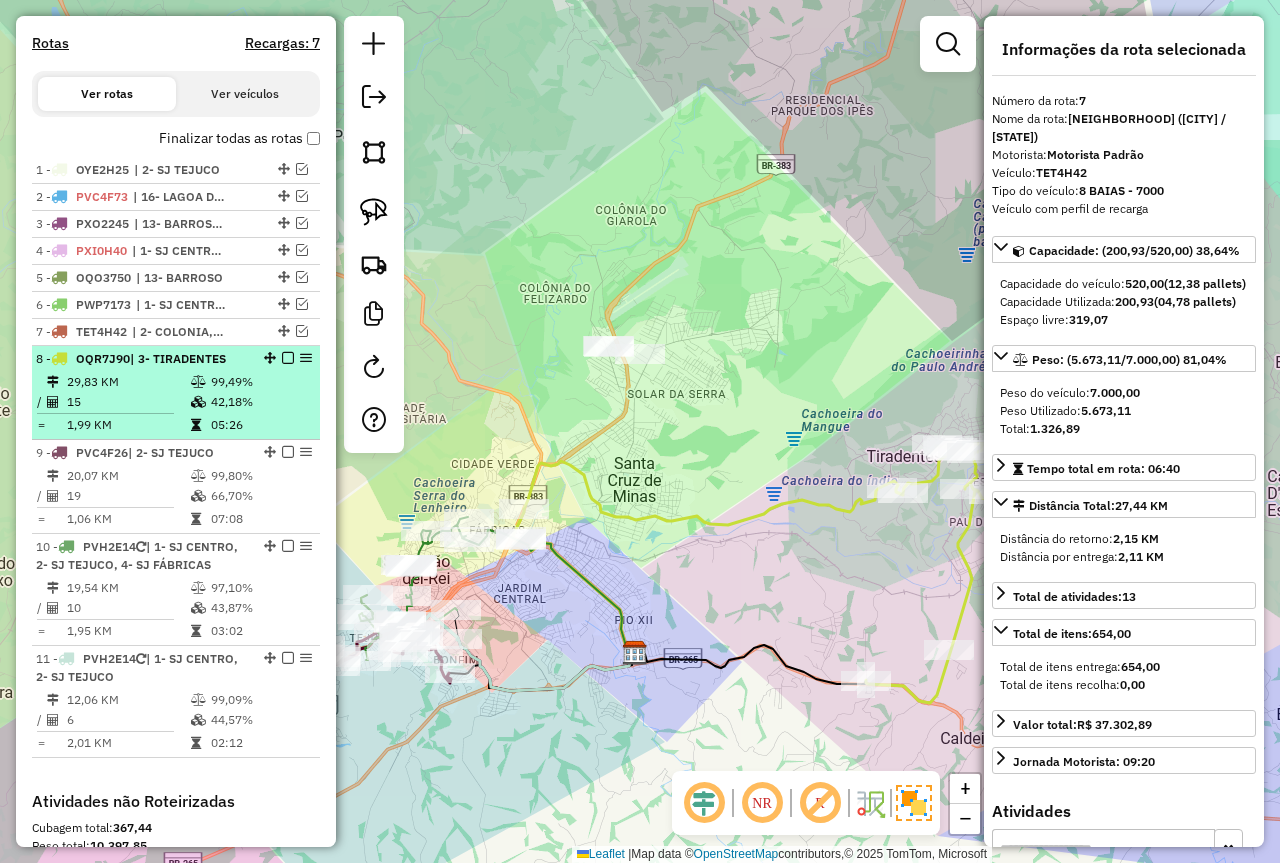 click on "42,18%" at bounding box center (260, 402) 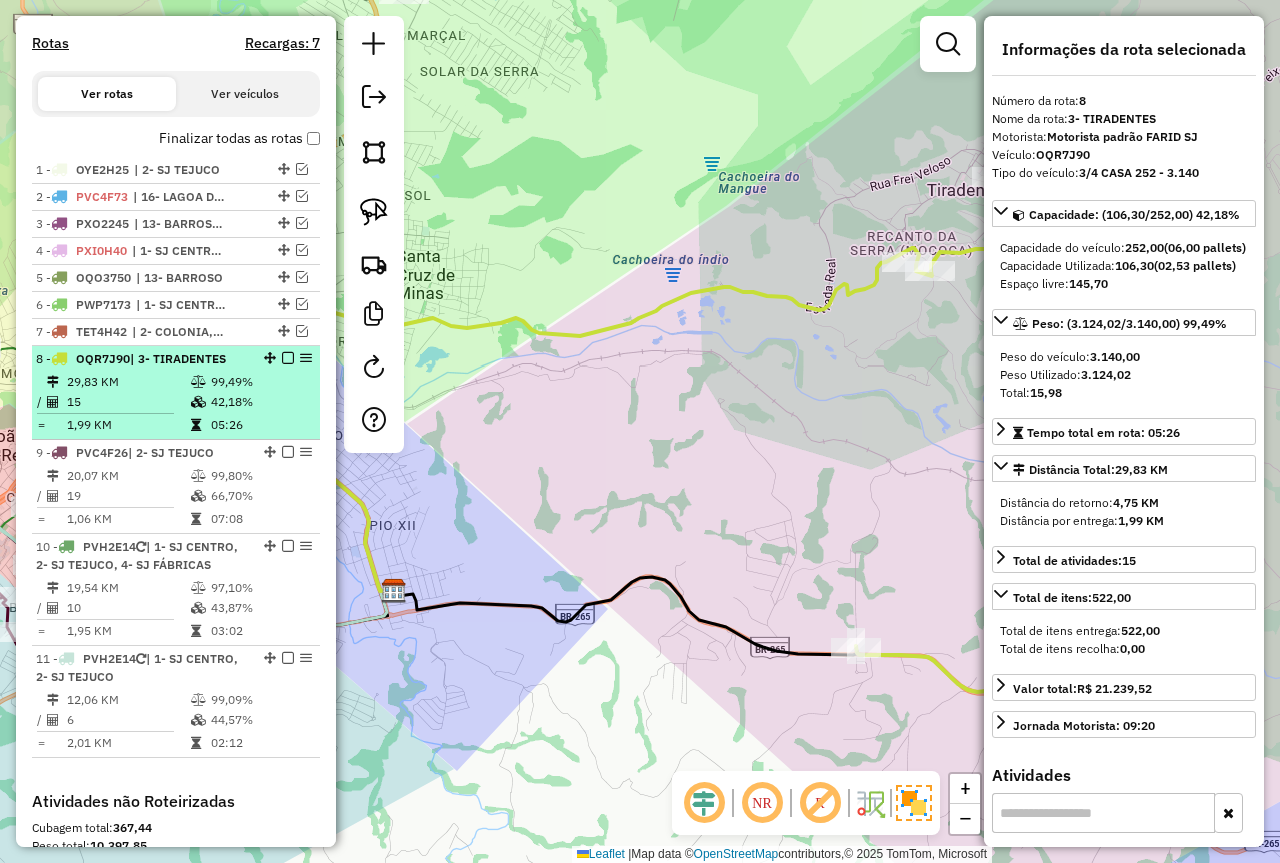 click at bounding box center [288, 358] 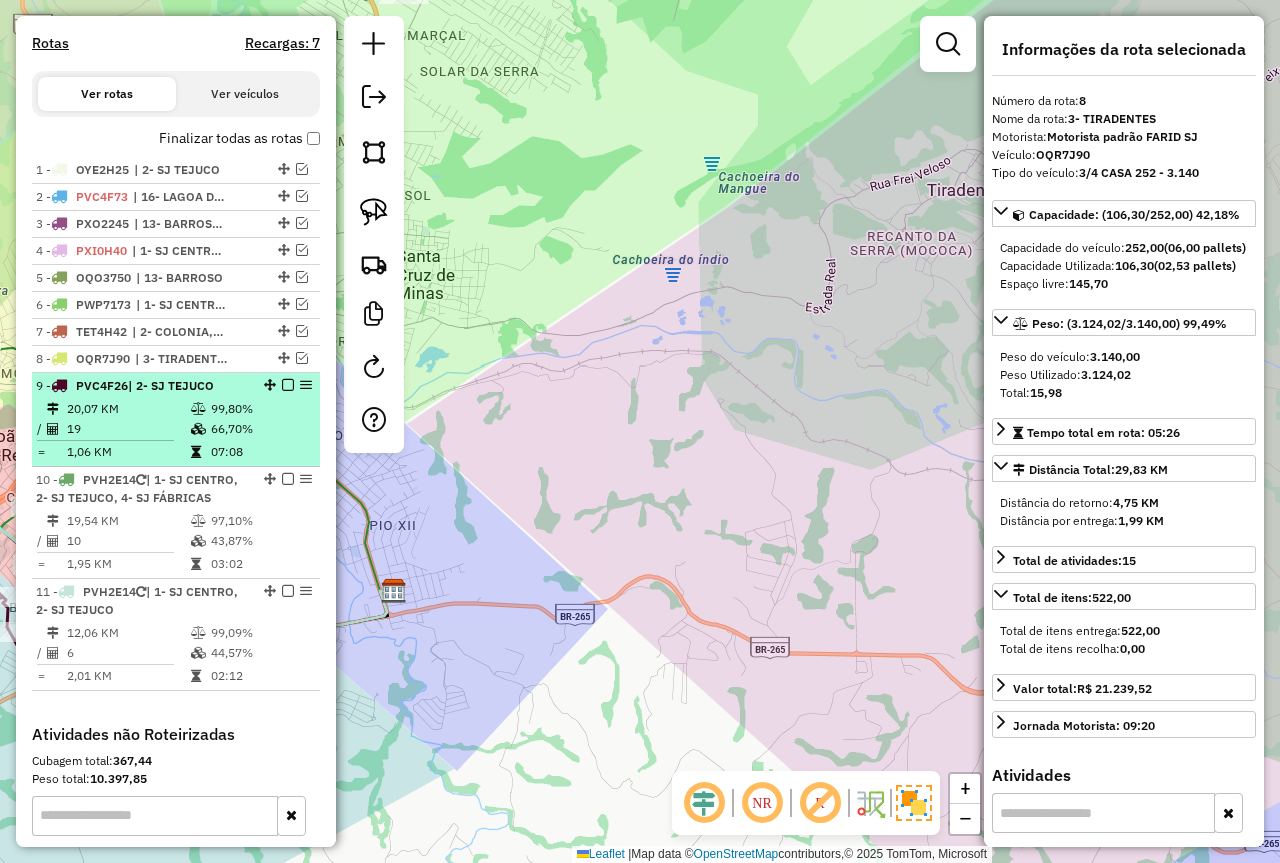 click on "66,70%" at bounding box center (260, 429) 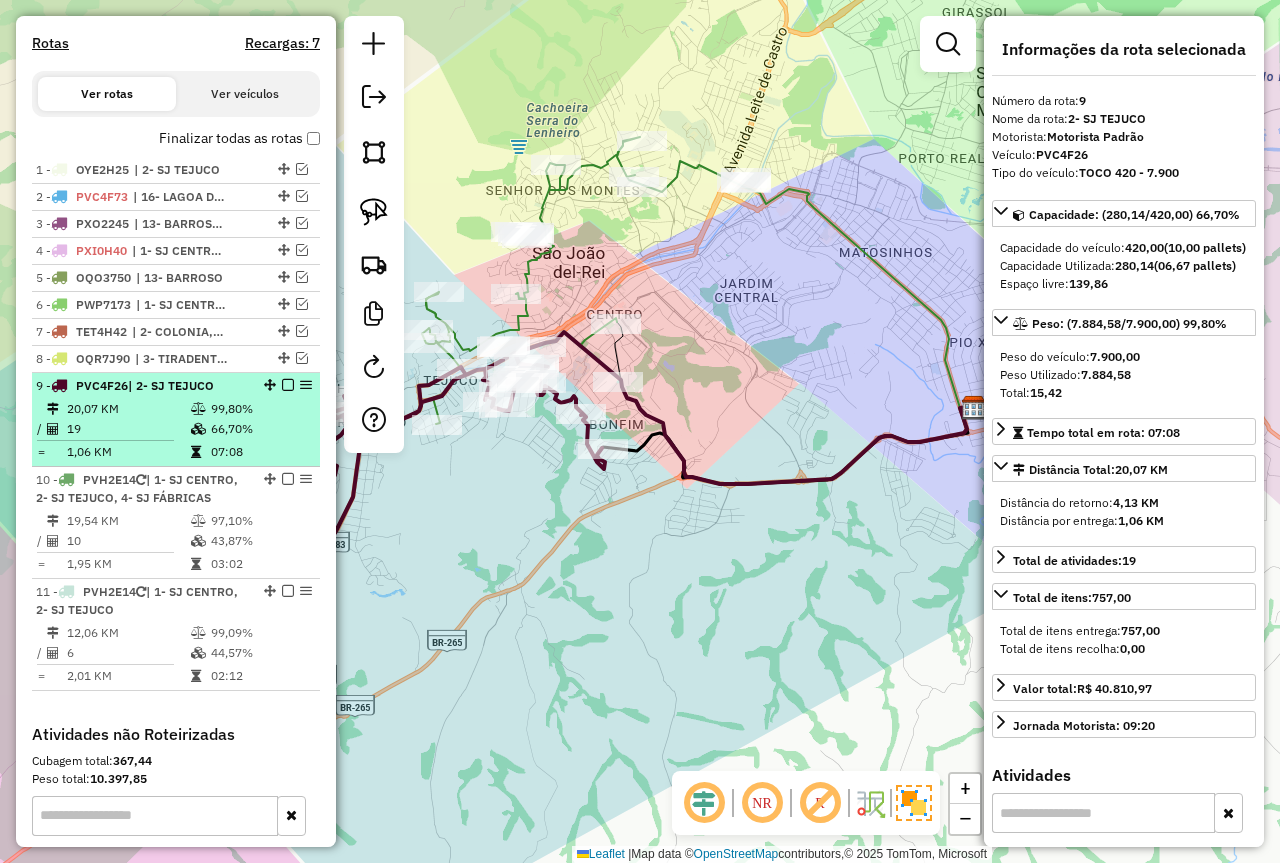 click on "99,80%" at bounding box center [260, 409] 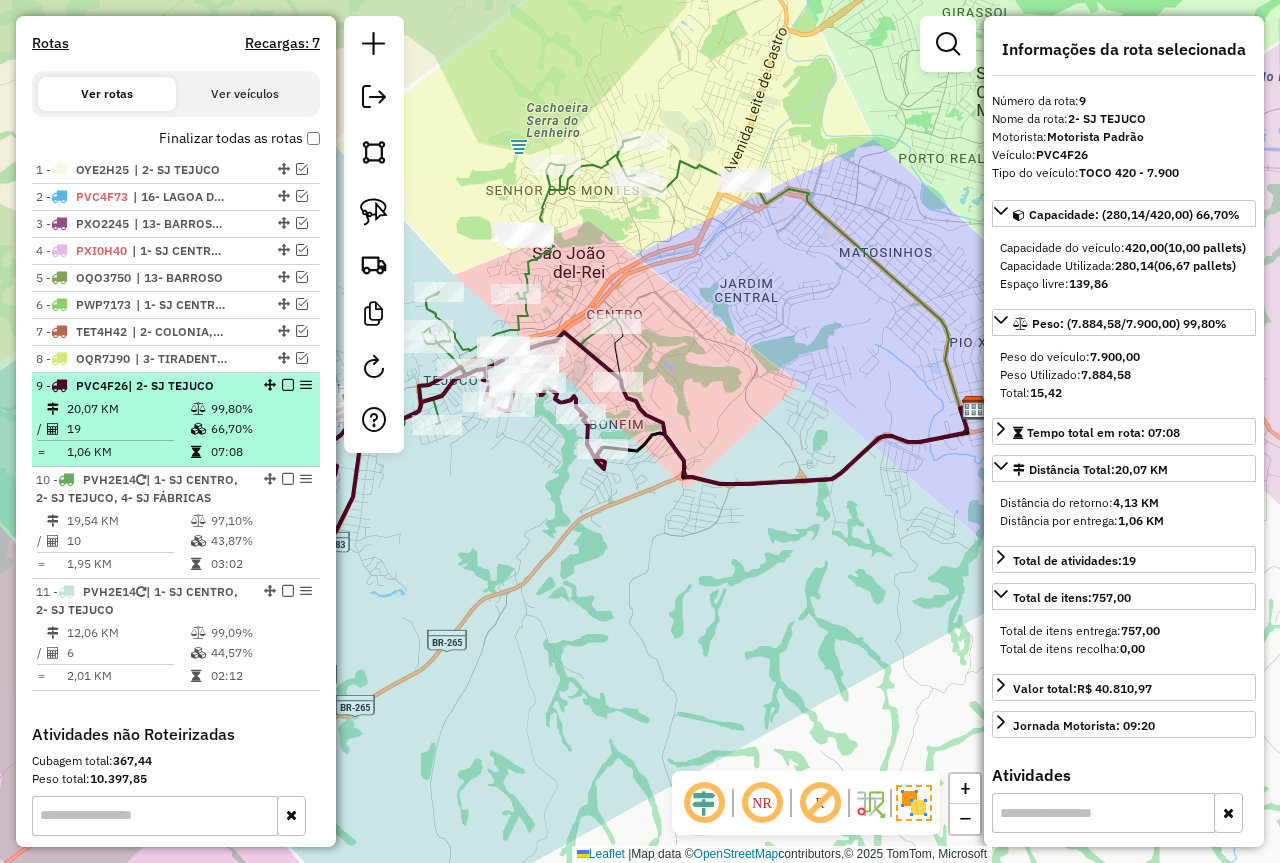 click at bounding box center [288, 385] 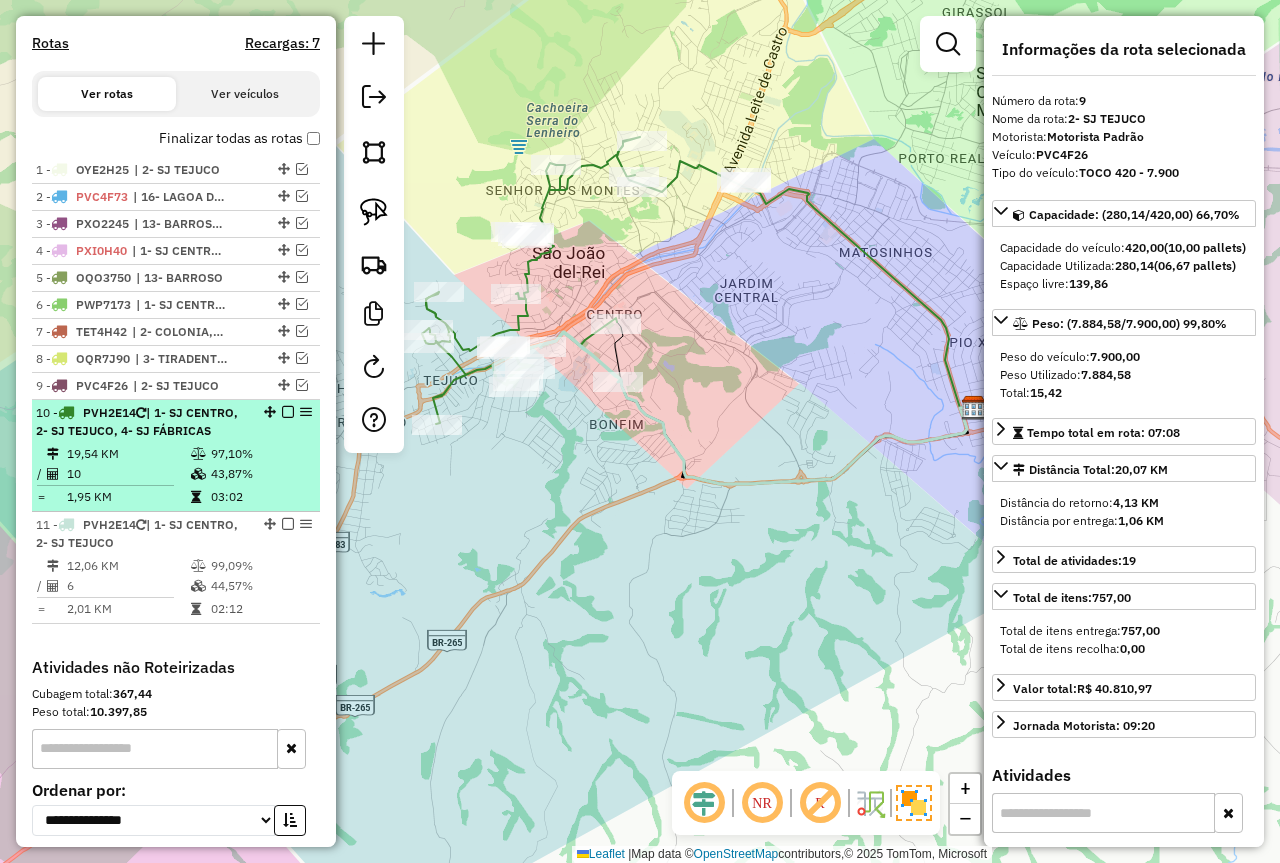 click on "10 -       PVH2E14   | 1- SJ CENTRO, 2- SJ TEJUCO, 4- SJ FÁBRICAS" at bounding box center (142, 422) 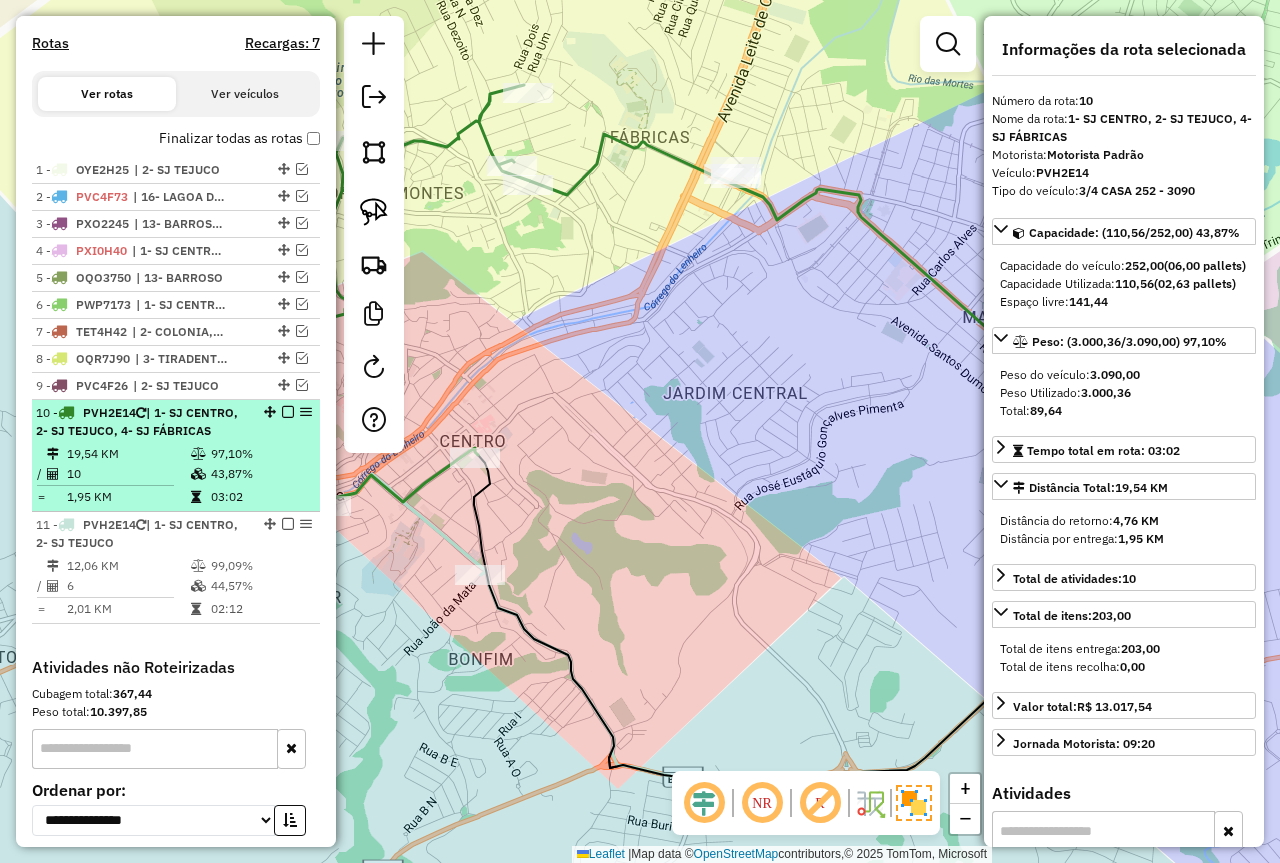 click at bounding box center [288, 412] 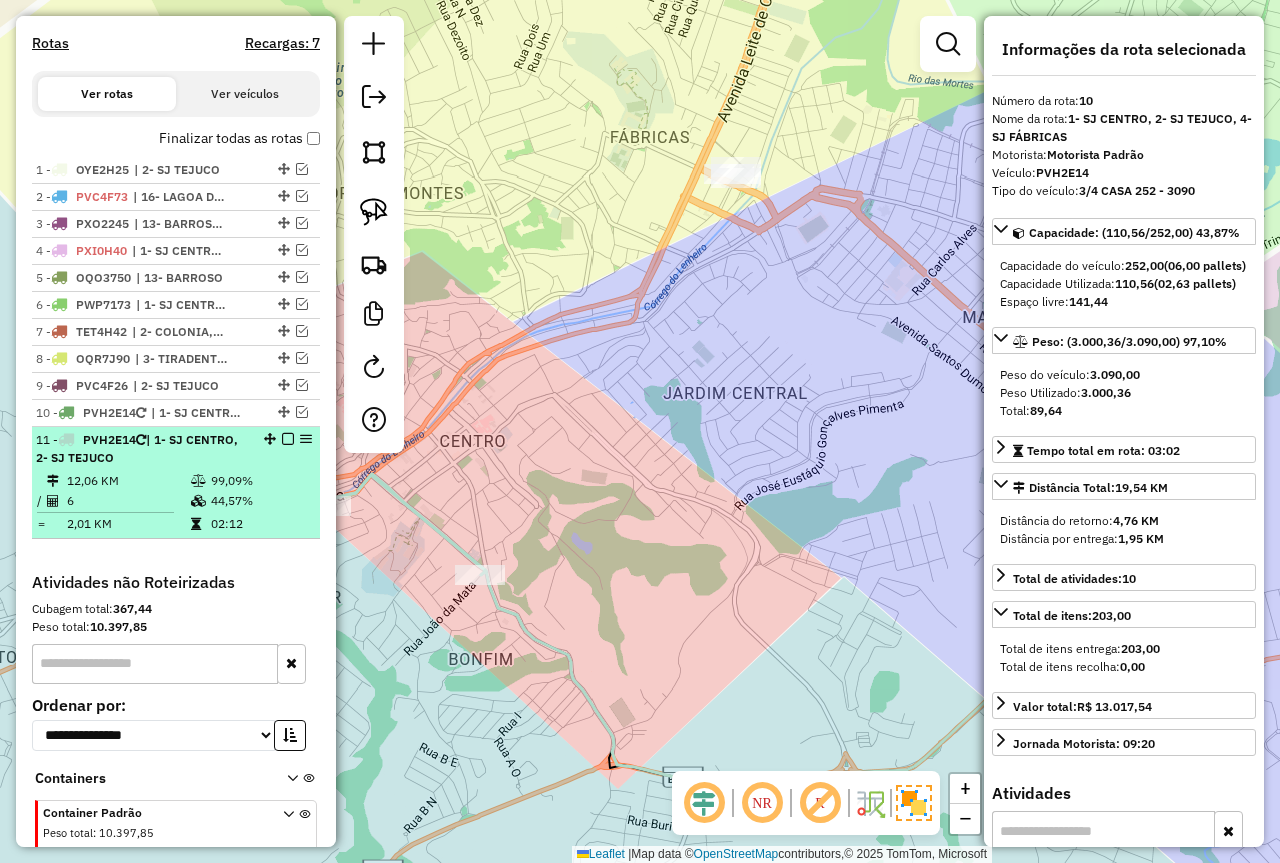click at bounding box center (288, 439) 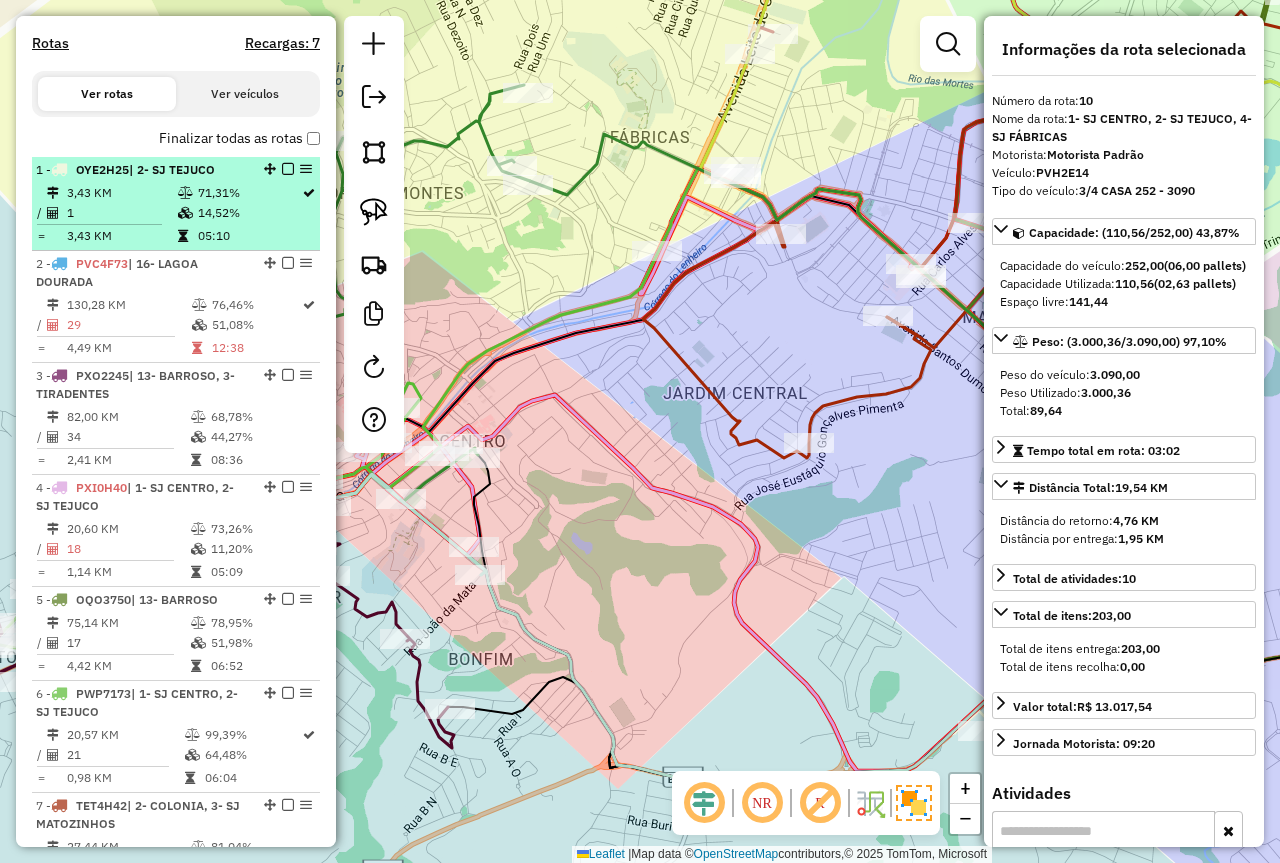 click on "71,31%" at bounding box center [249, 193] 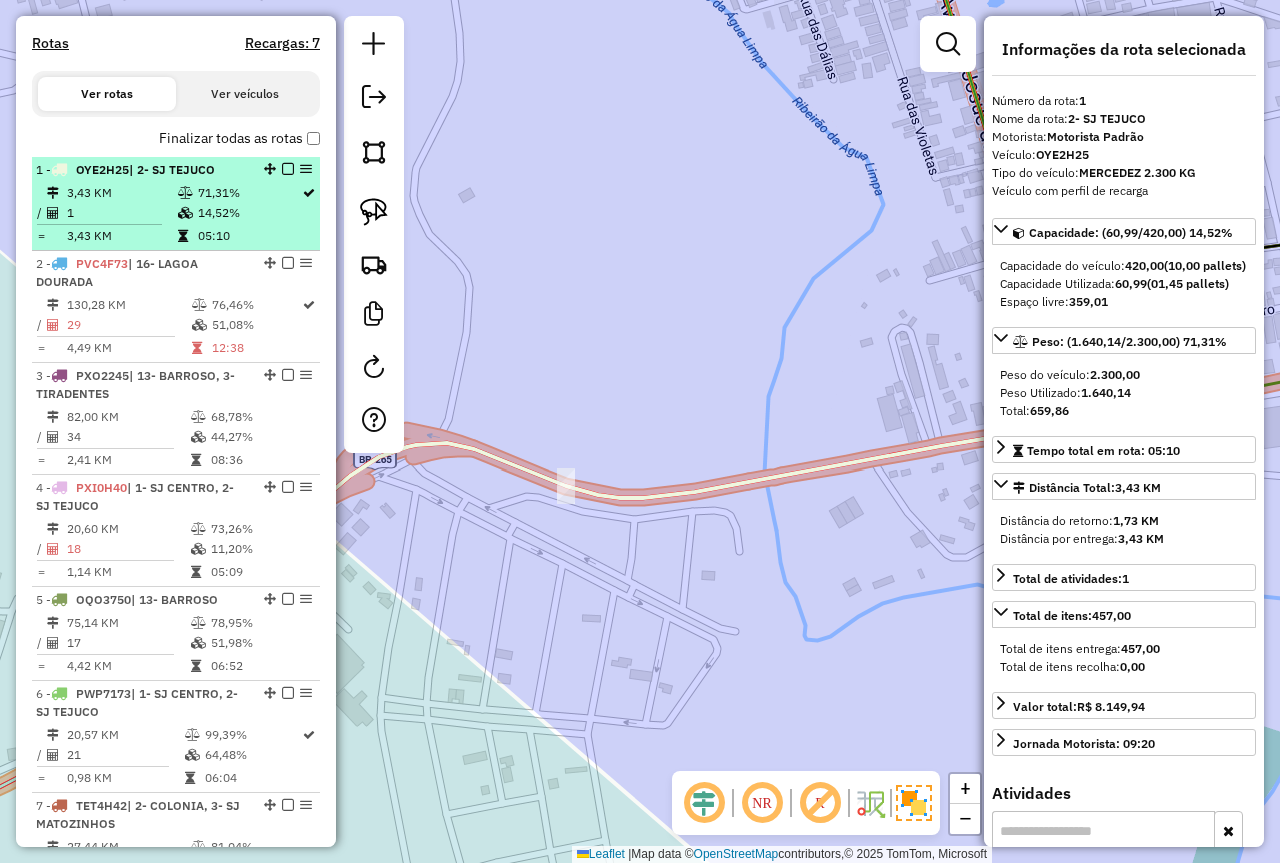 click at bounding box center [288, 169] 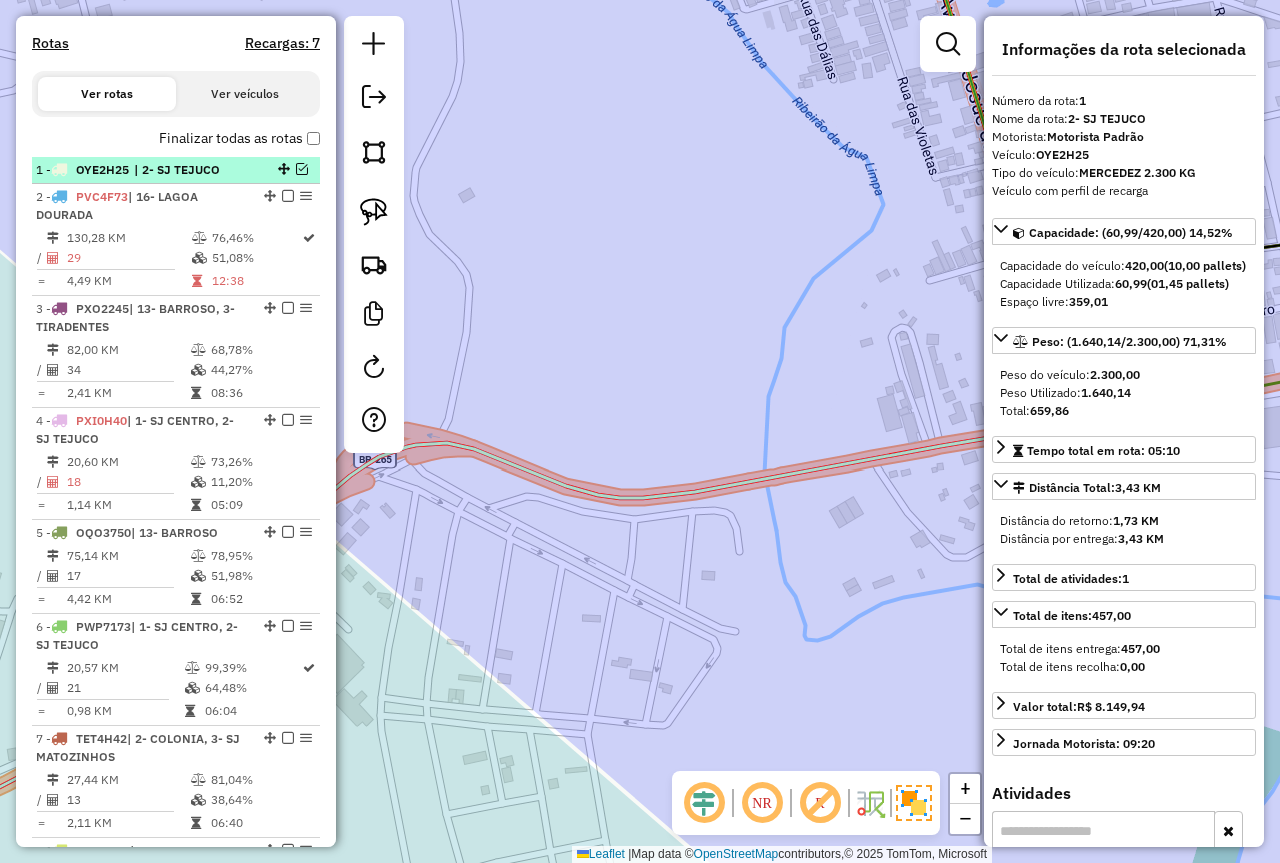 click at bounding box center (302, 169) 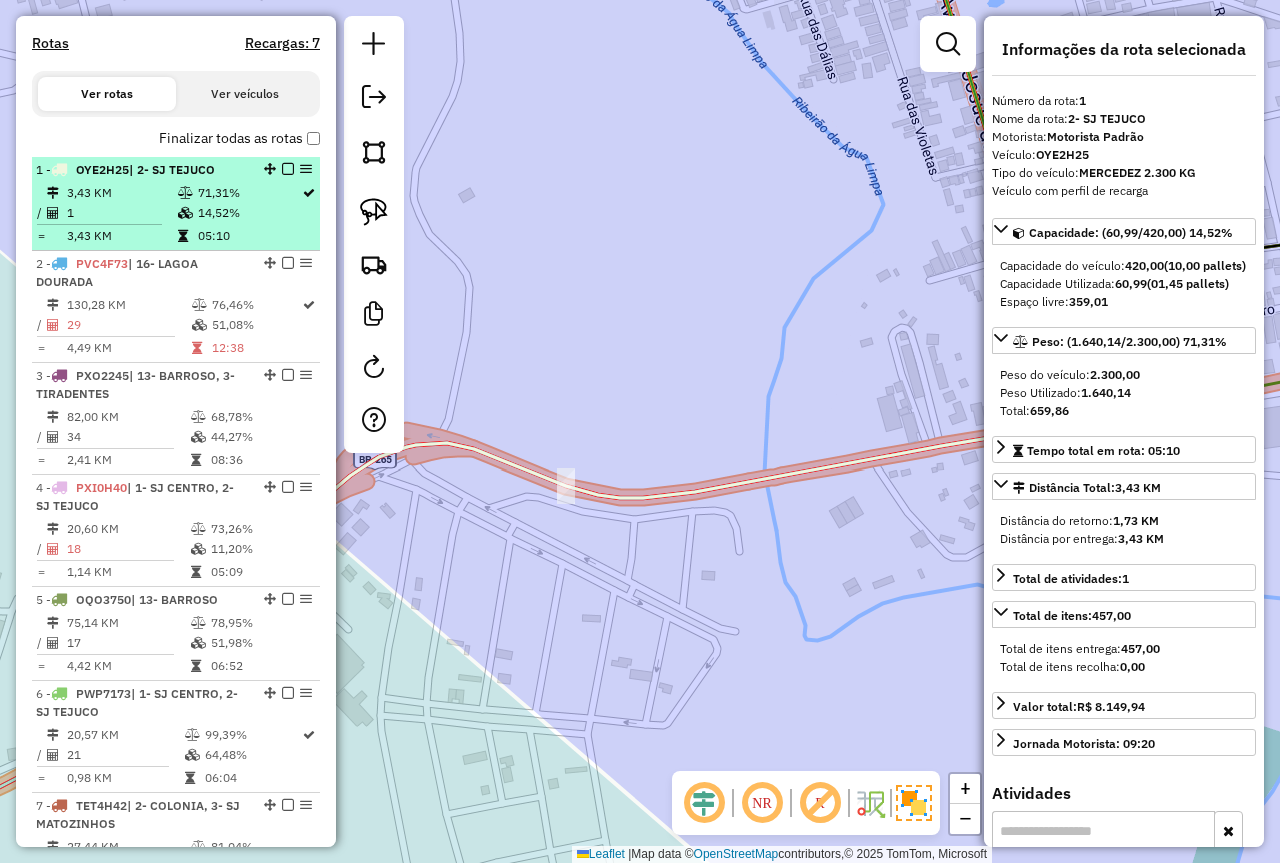 click at bounding box center [288, 169] 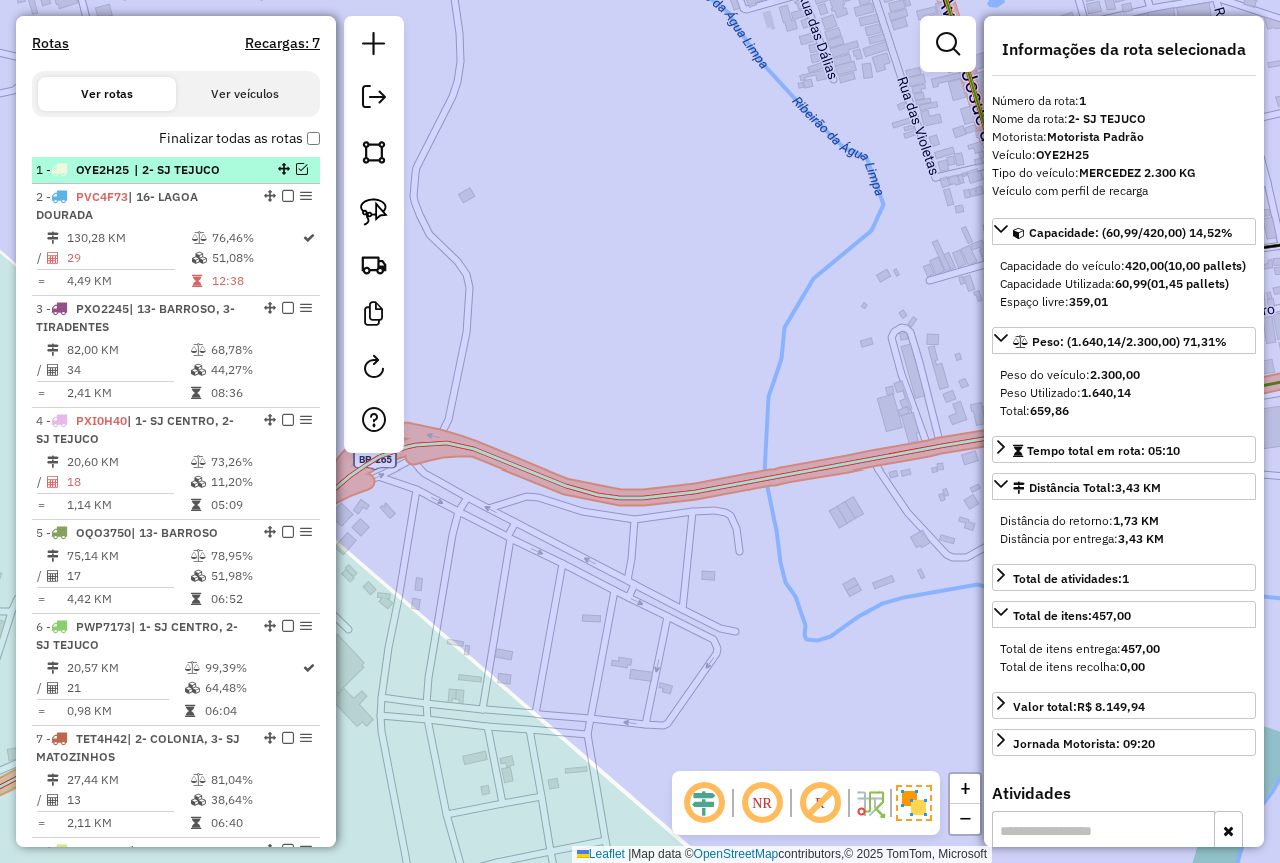 click at bounding box center [302, 169] 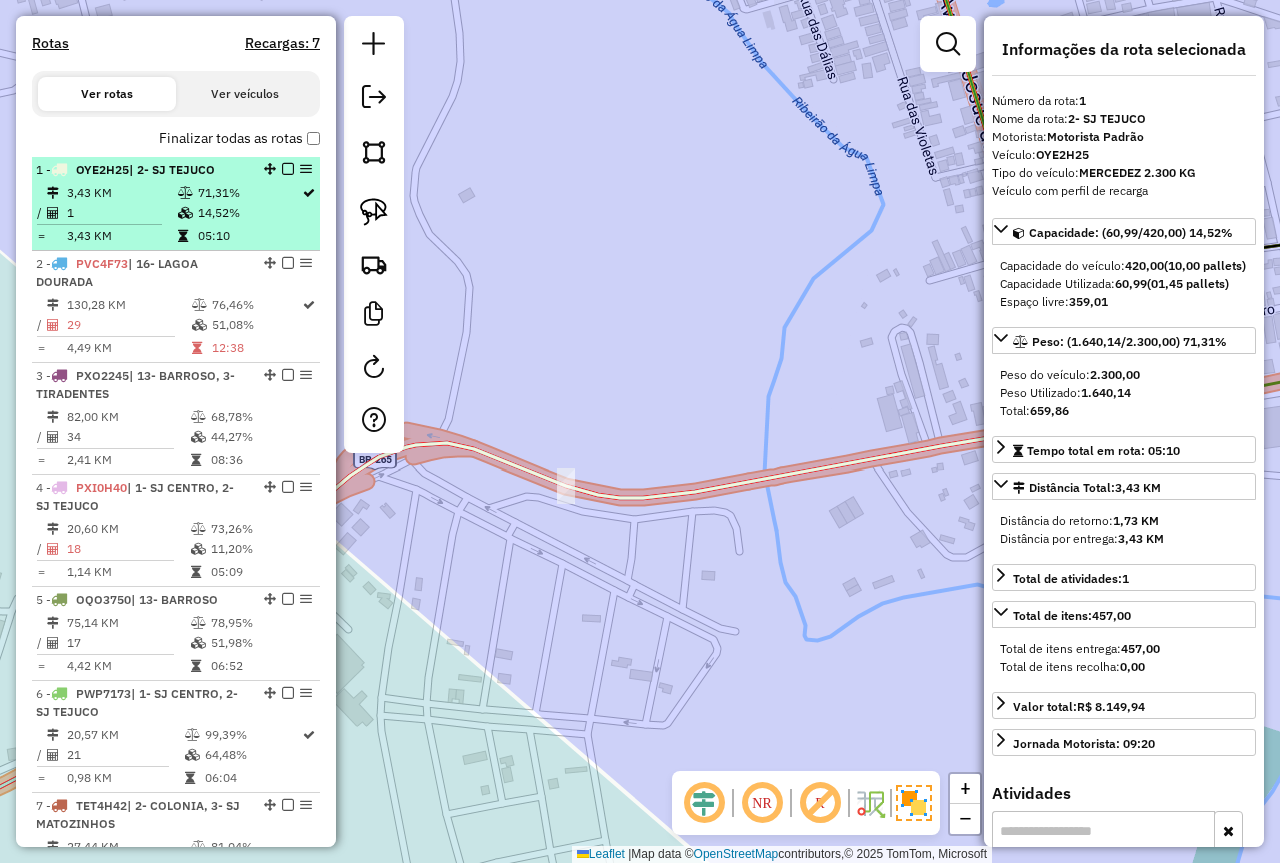 click on "1" at bounding box center [121, 213] 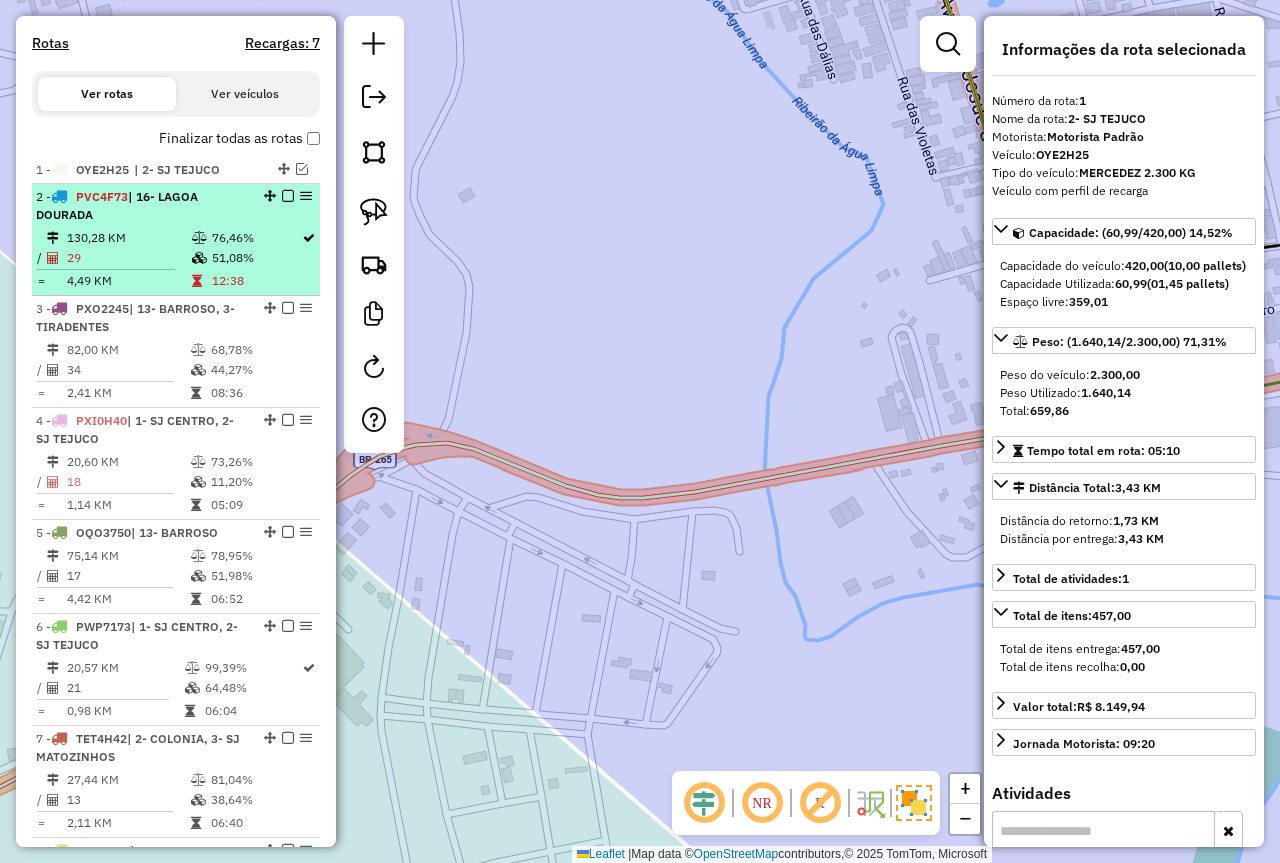 drag, startPoint x: 154, startPoint y: 204, endPoint x: 236, endPoint y: 205, distance: 82.006096 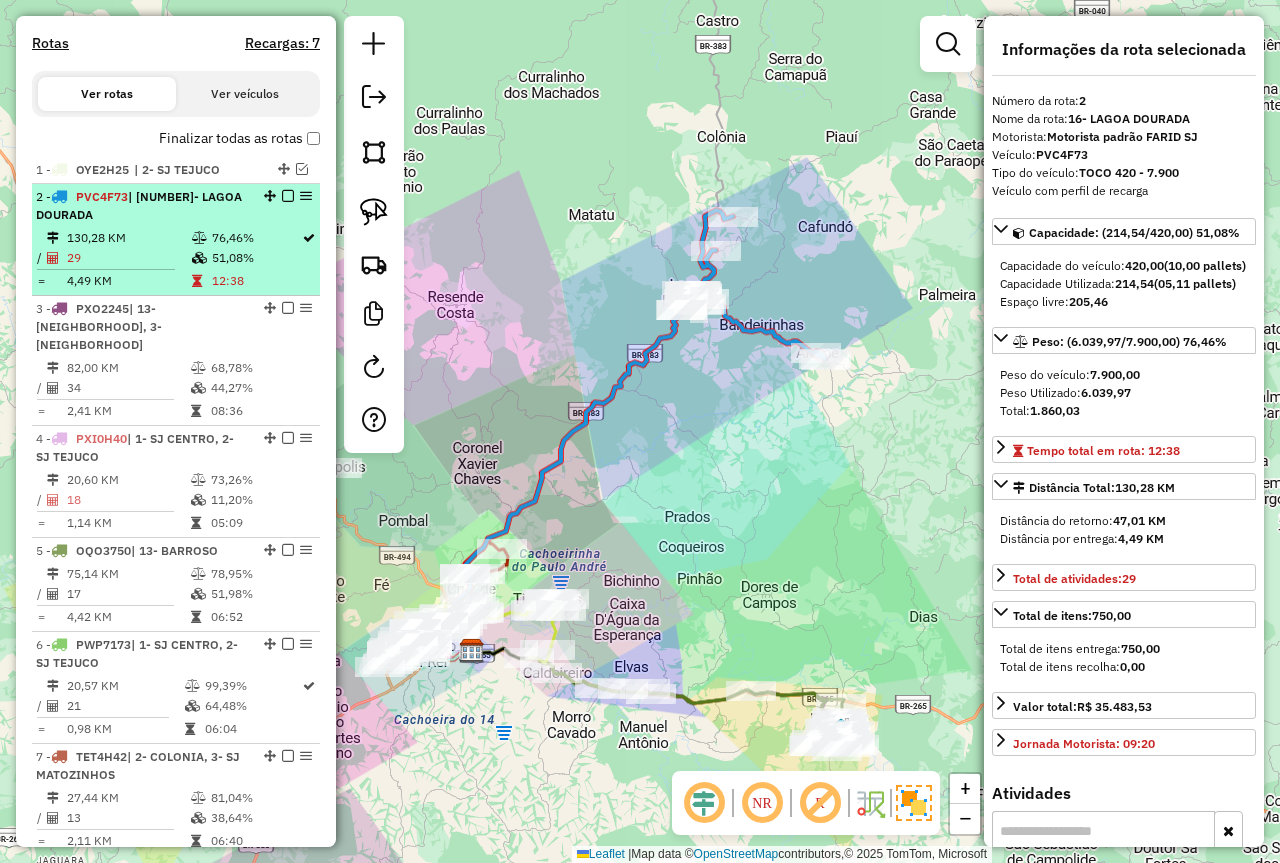 click 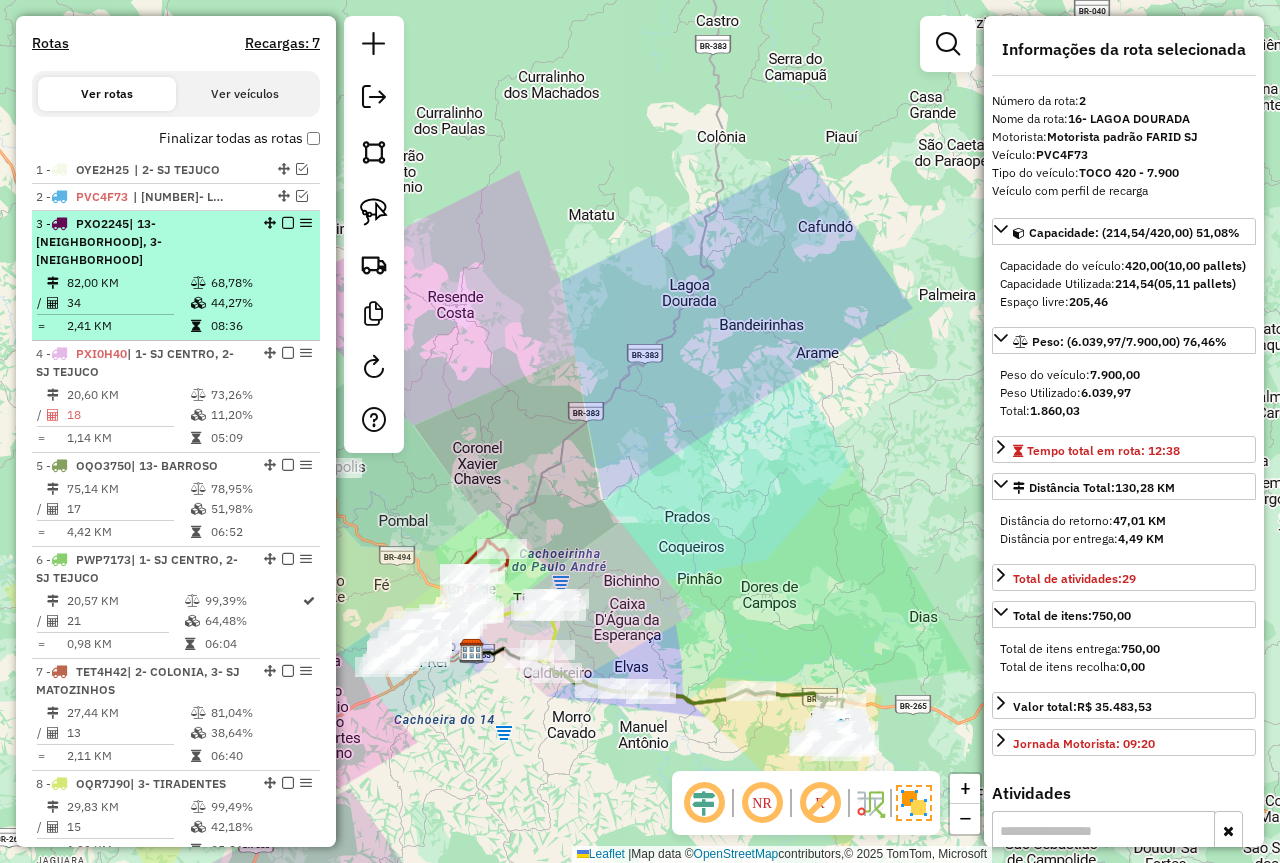 click on "44,27%" 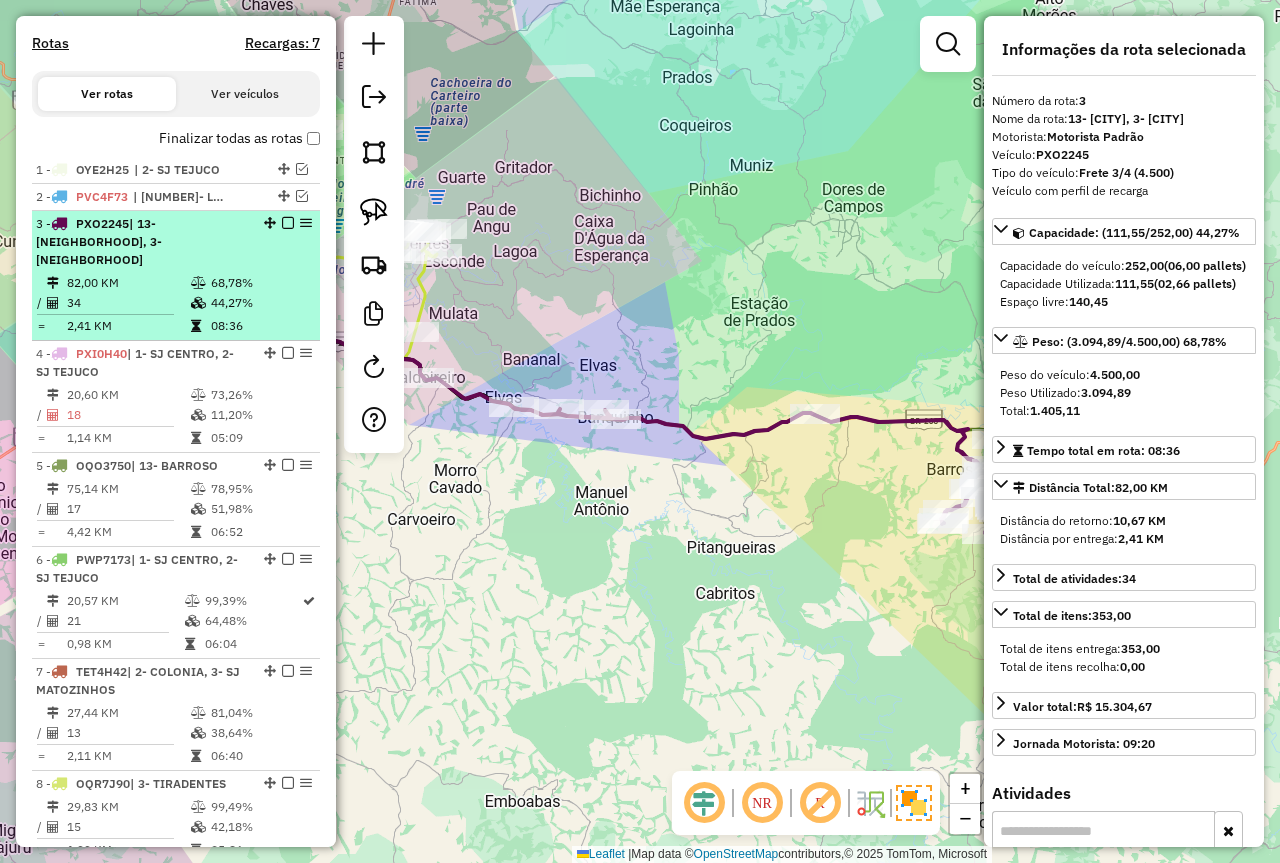 click 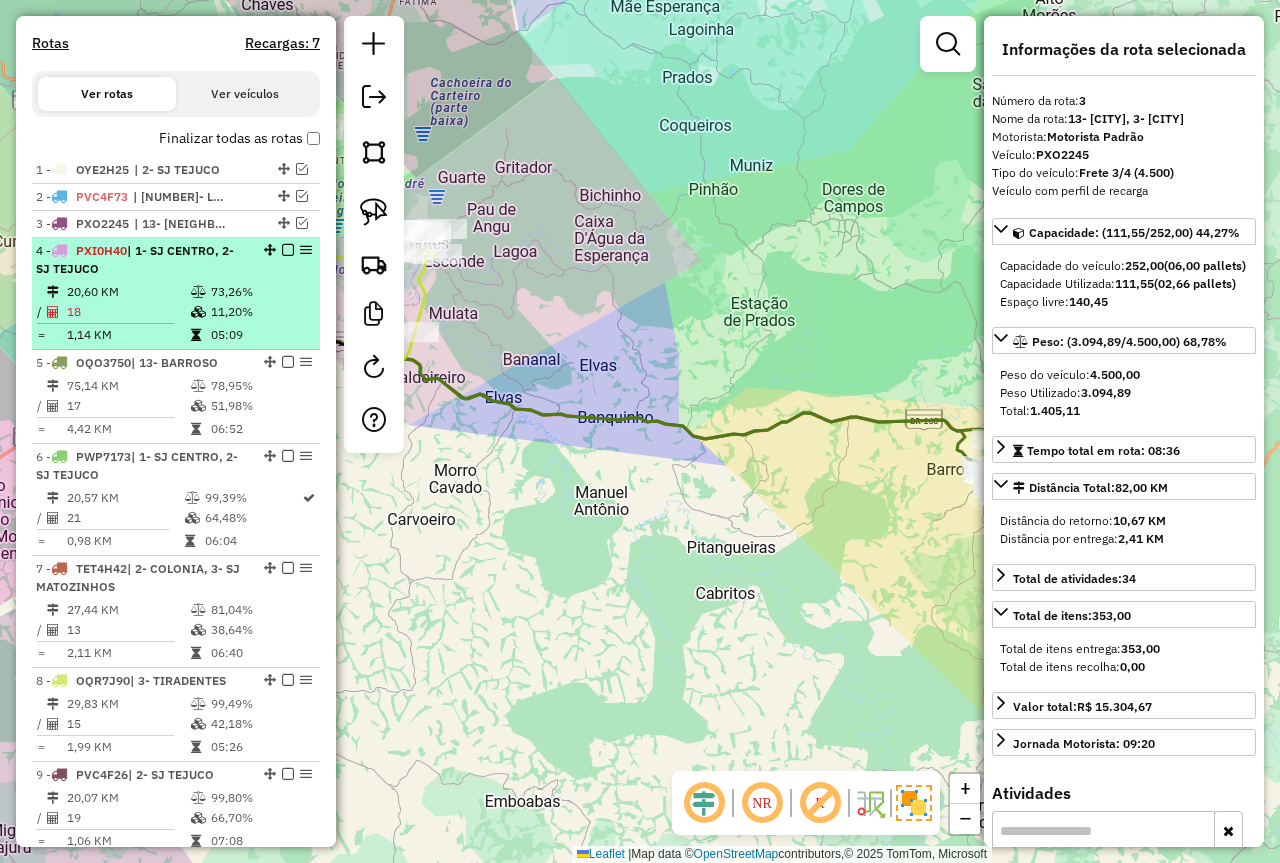 click on "73,26%" 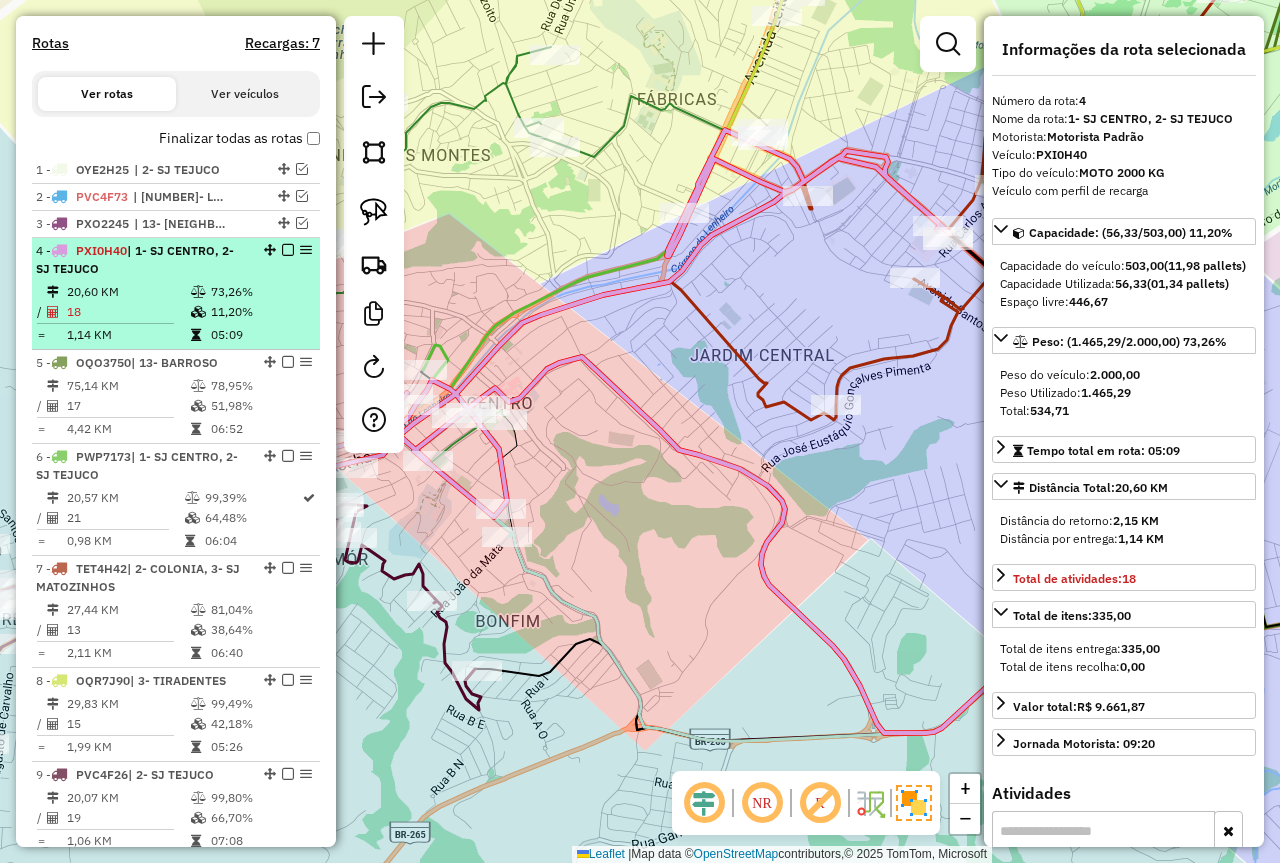 click 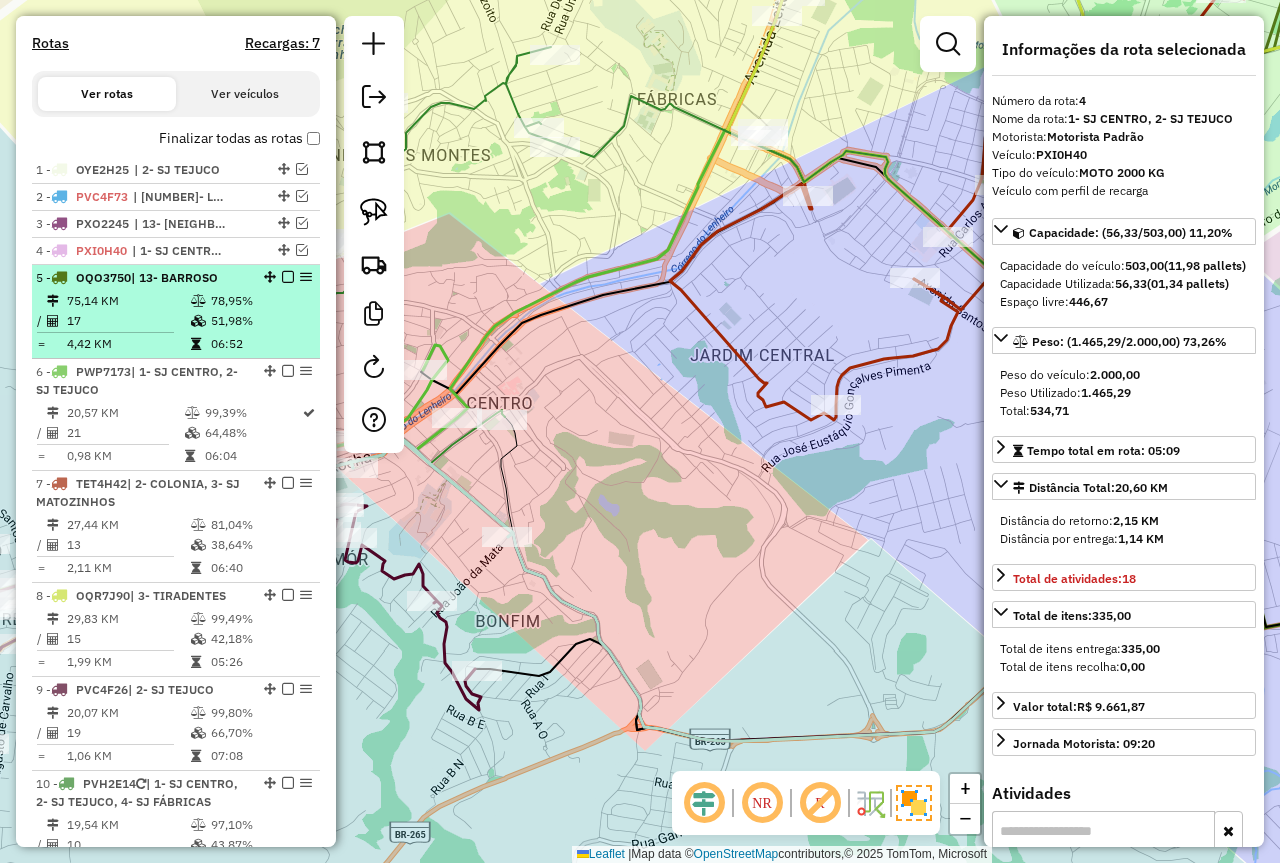 drag, startPoint x: 181, startPoint y: 308, endPoint x: 224, endPoint y: 300, distance: 43.737854 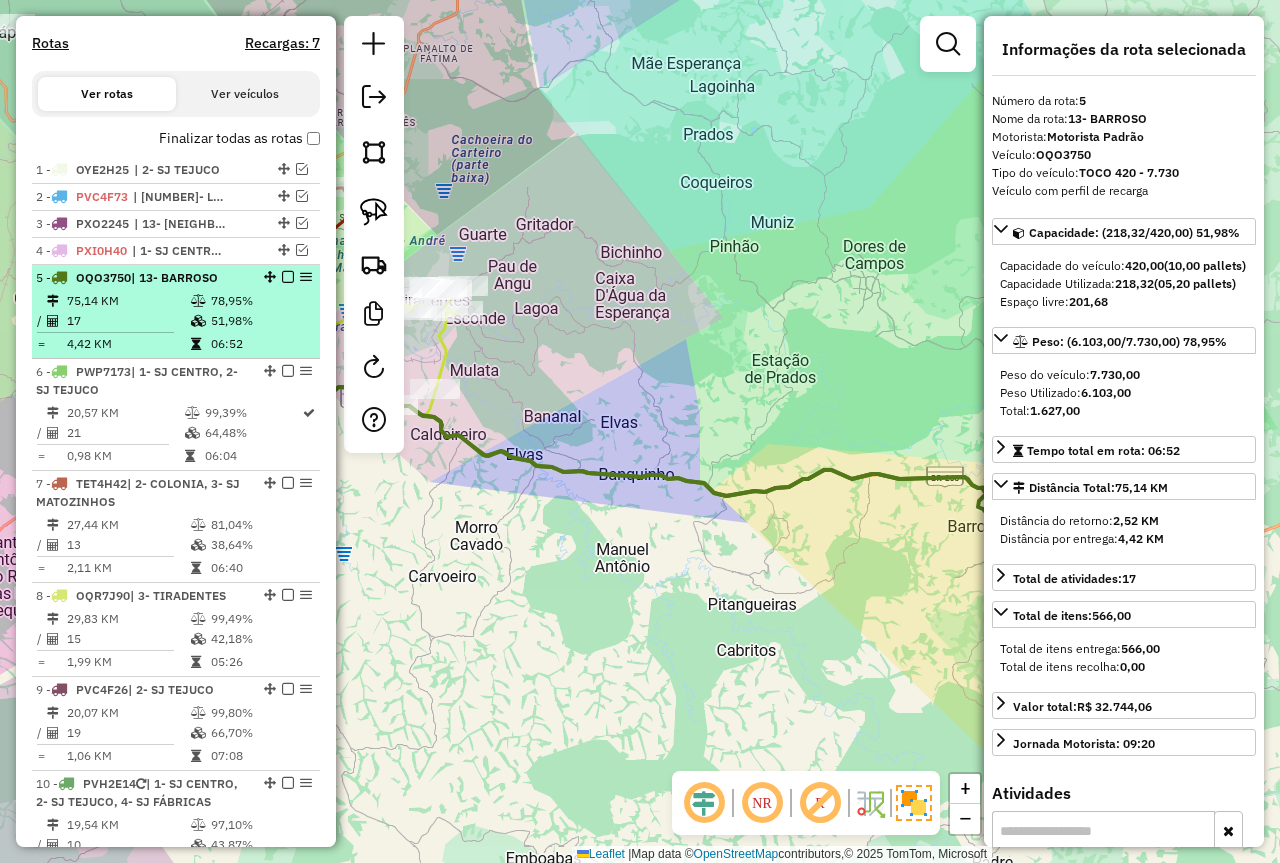 click 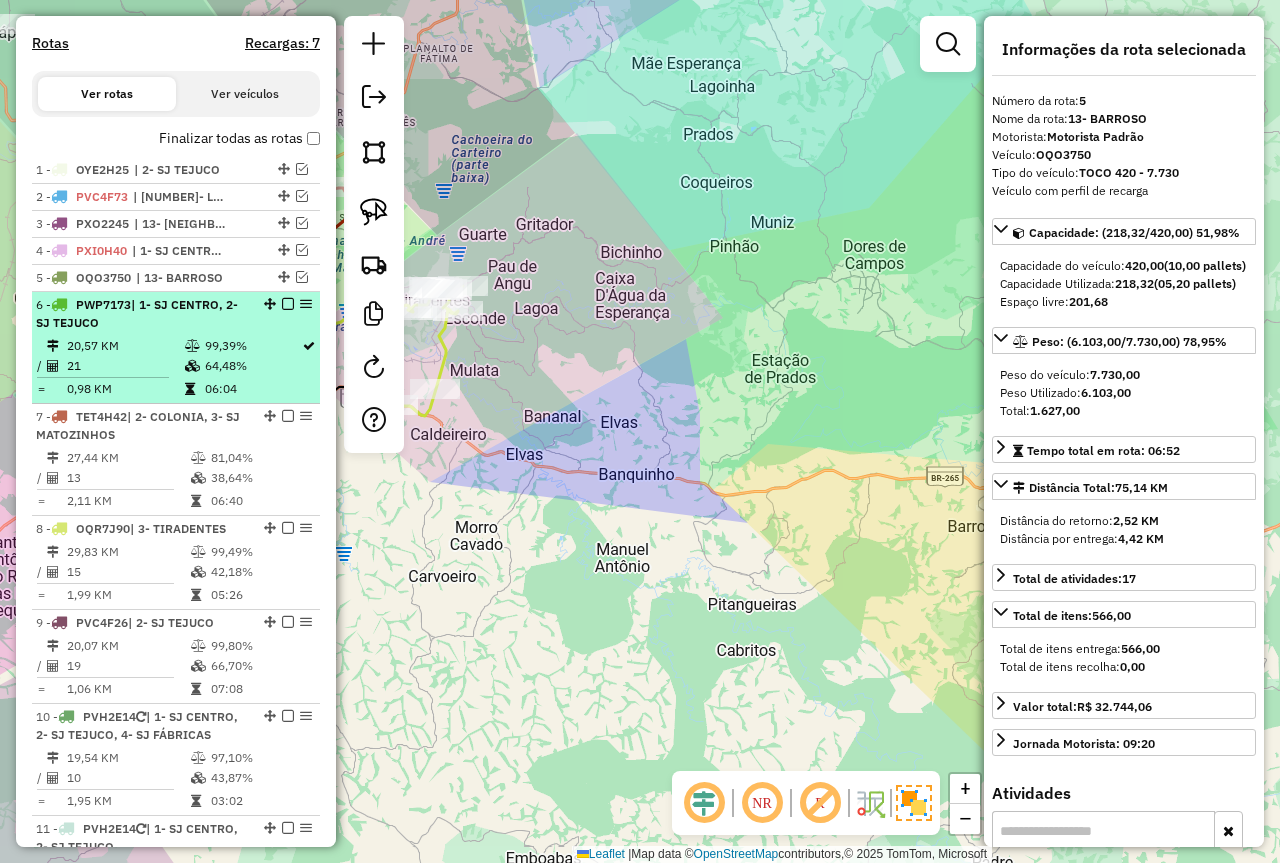 drag, startPoint x: 179, startPoint y: 319, endPoint x: 194, endPoint y: 321, distance: 15.132746 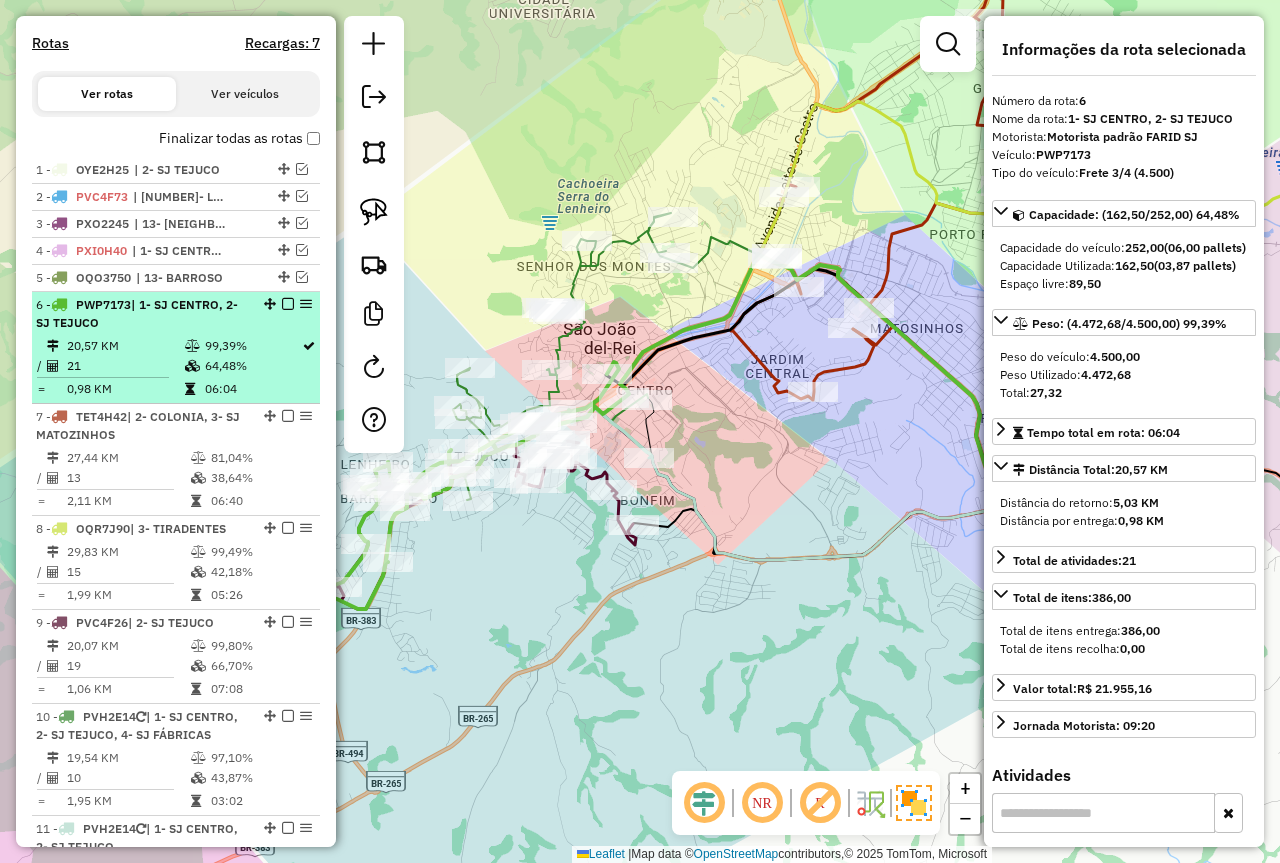 click 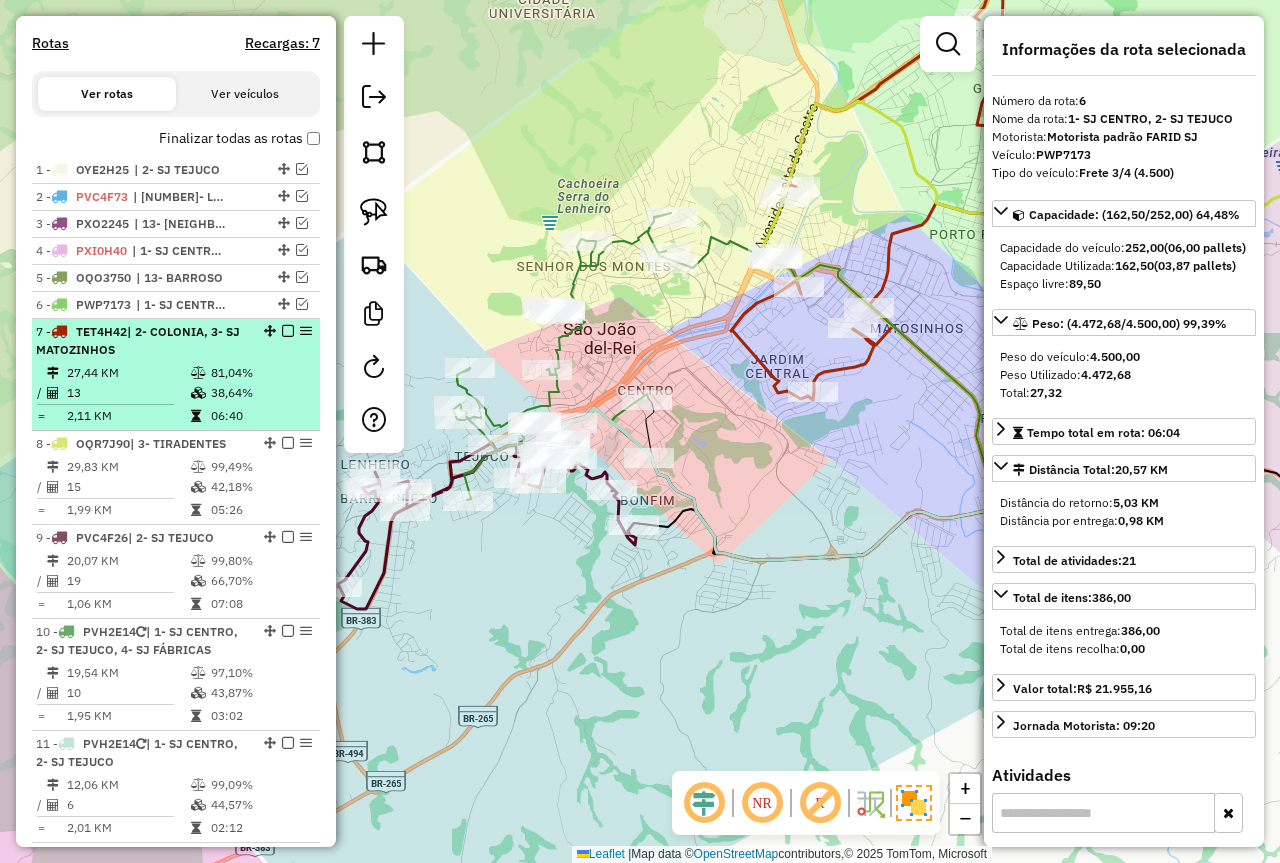 click on "7 -       TET4H42   | 2- COLONIA, 3- SJ MATOZINHOS" 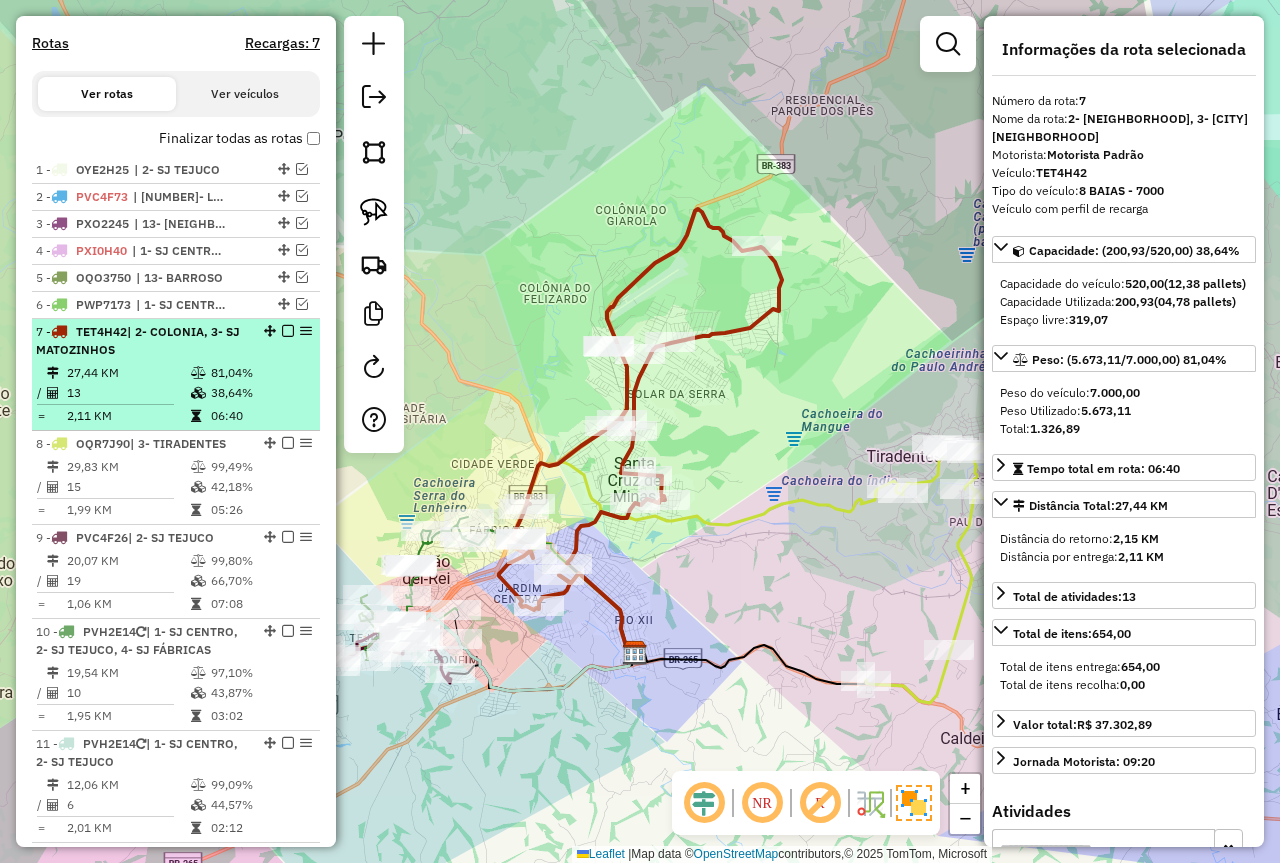 click 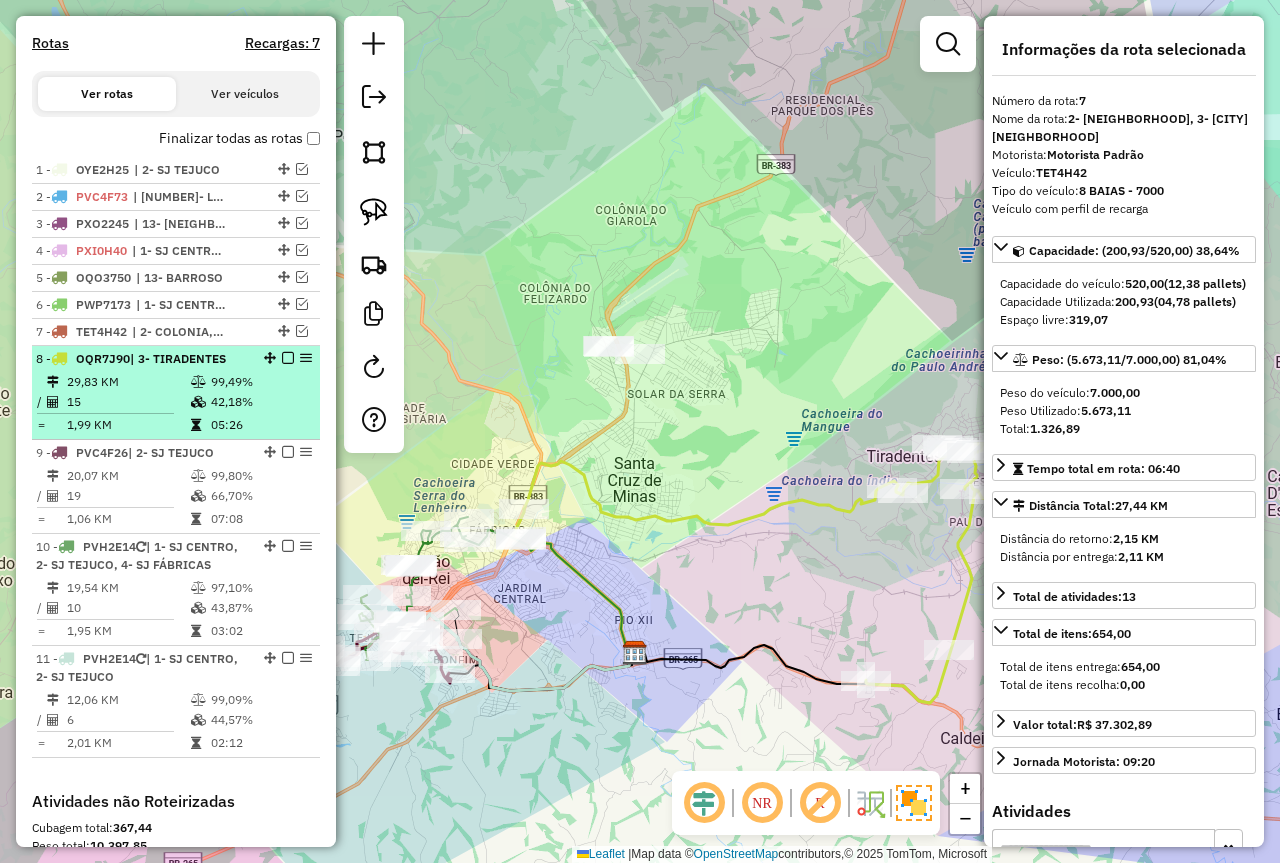 click on "42,18%" 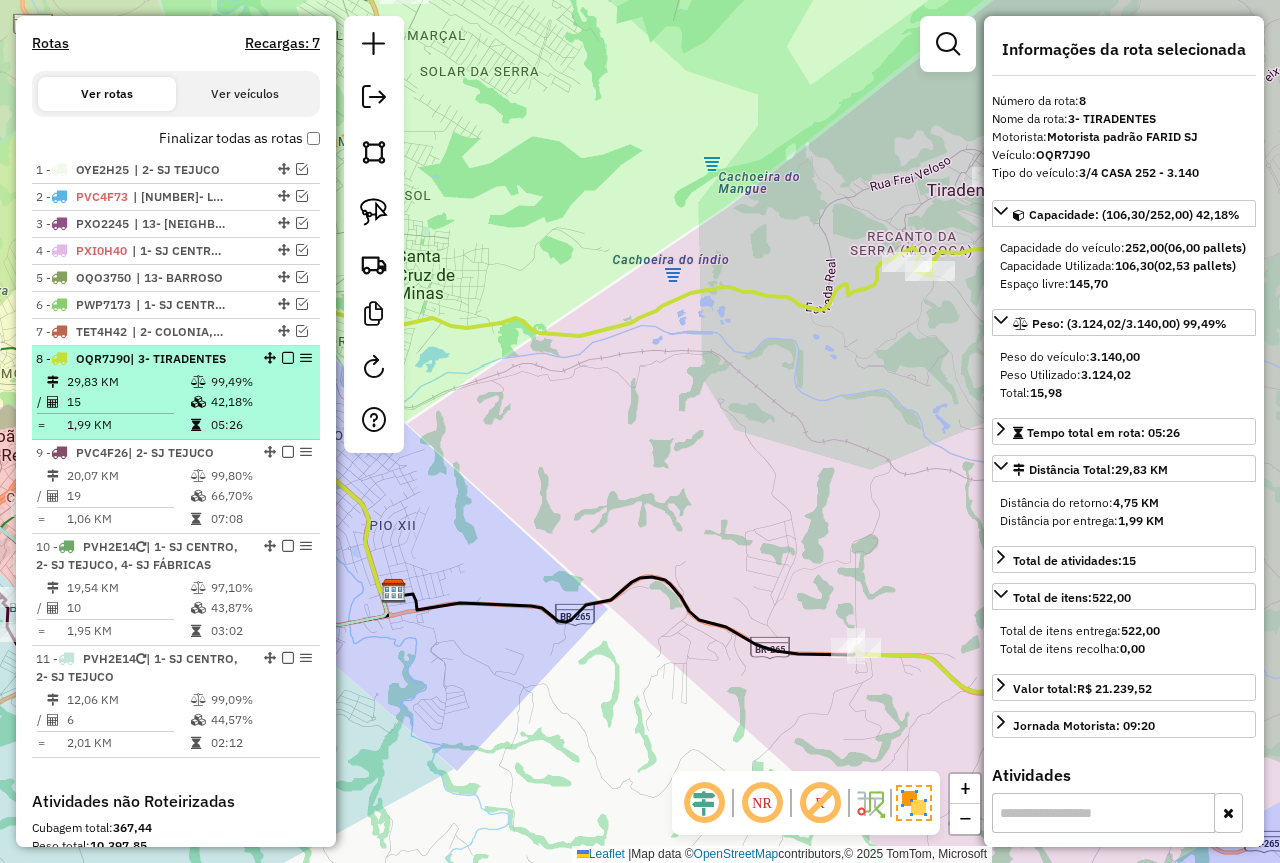 click 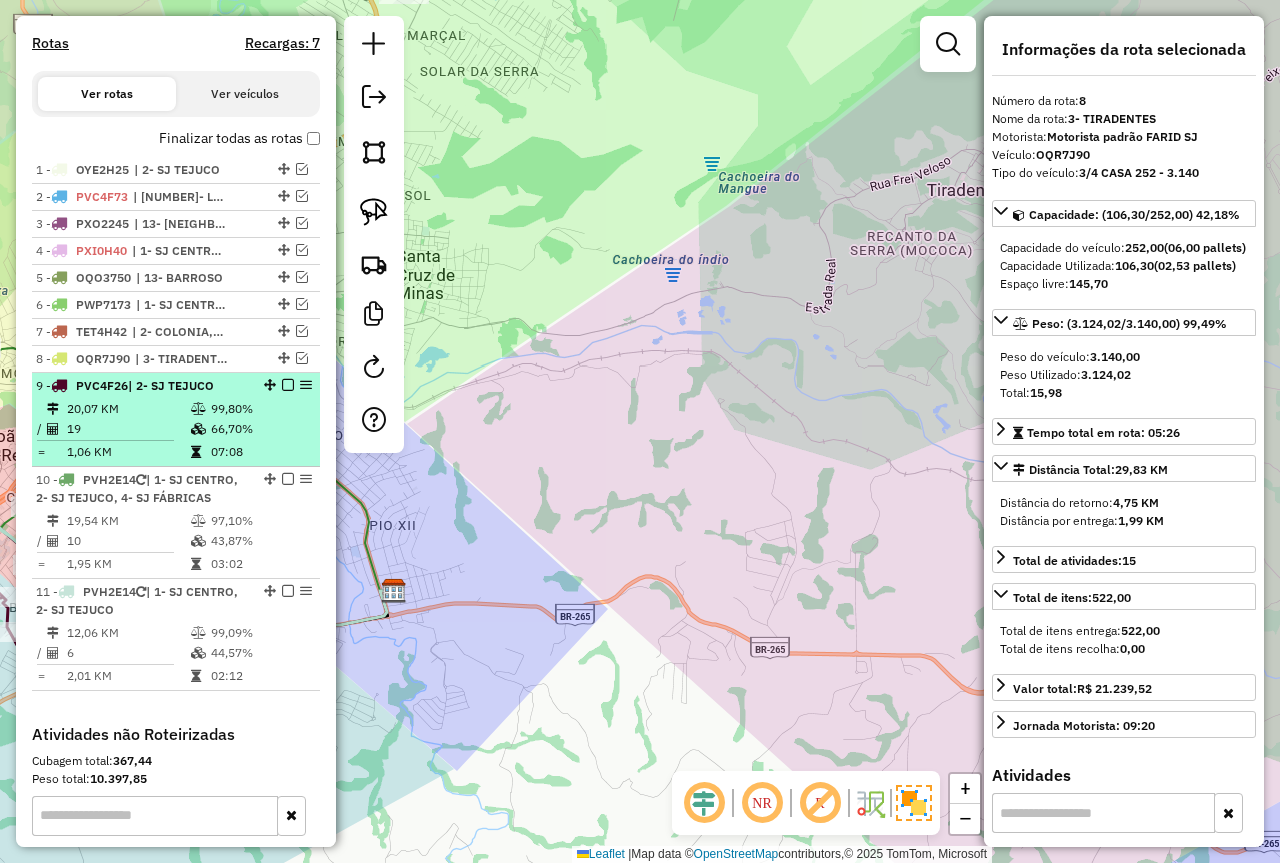 click on "20,07 KM   99,80%  /  19   66,70%     =  1,06 KM   07:08" 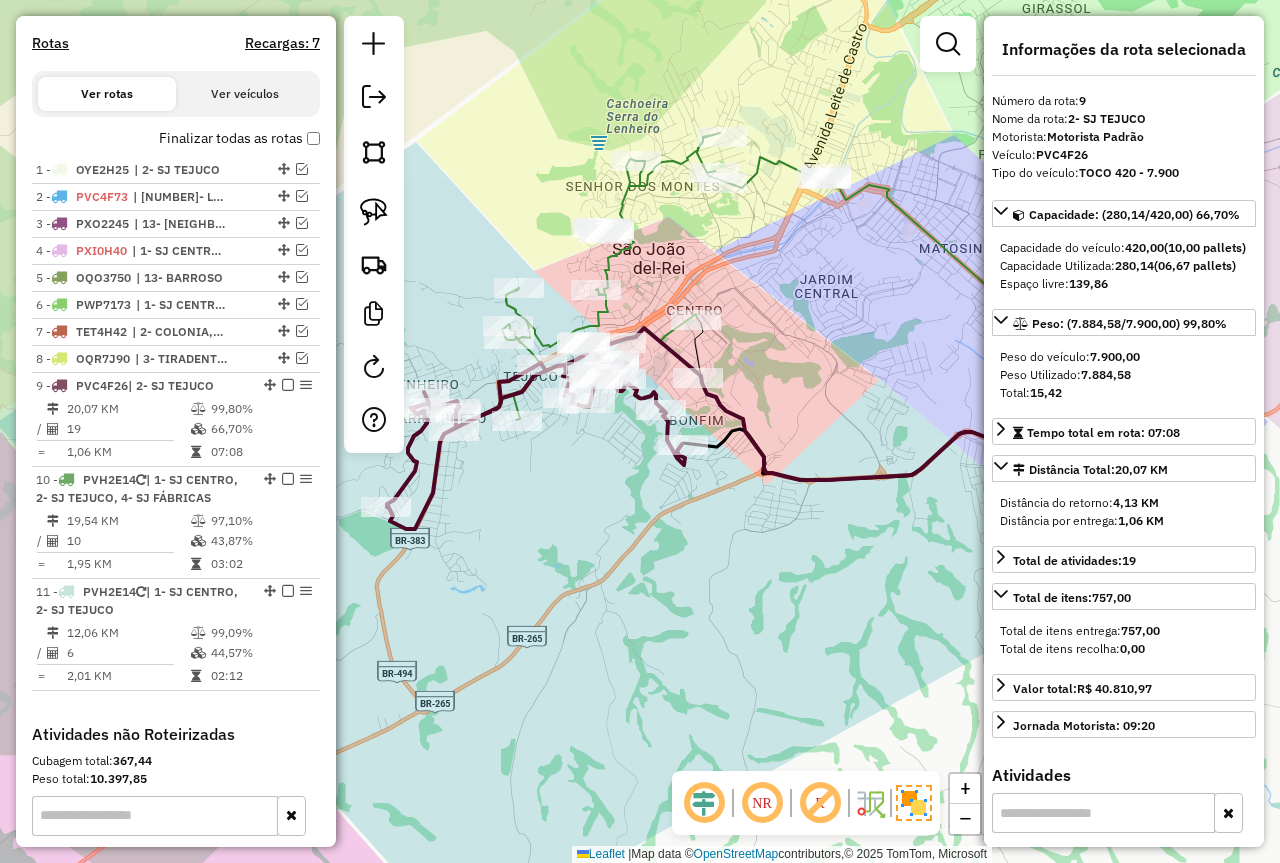 drag, startPoint x: 551, startPoint y: 559, endPoint x: 631, endPoint y: 556, distance: 80.05623 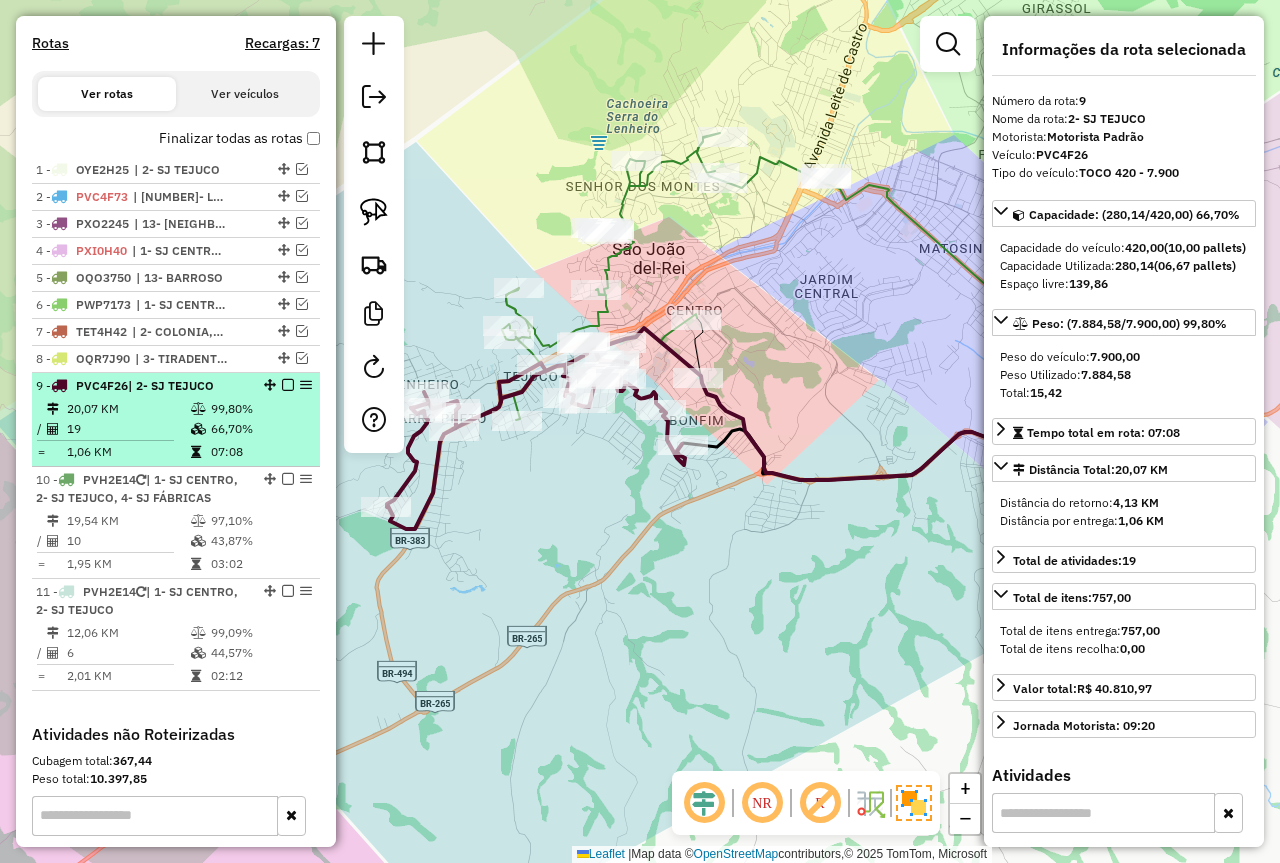 click 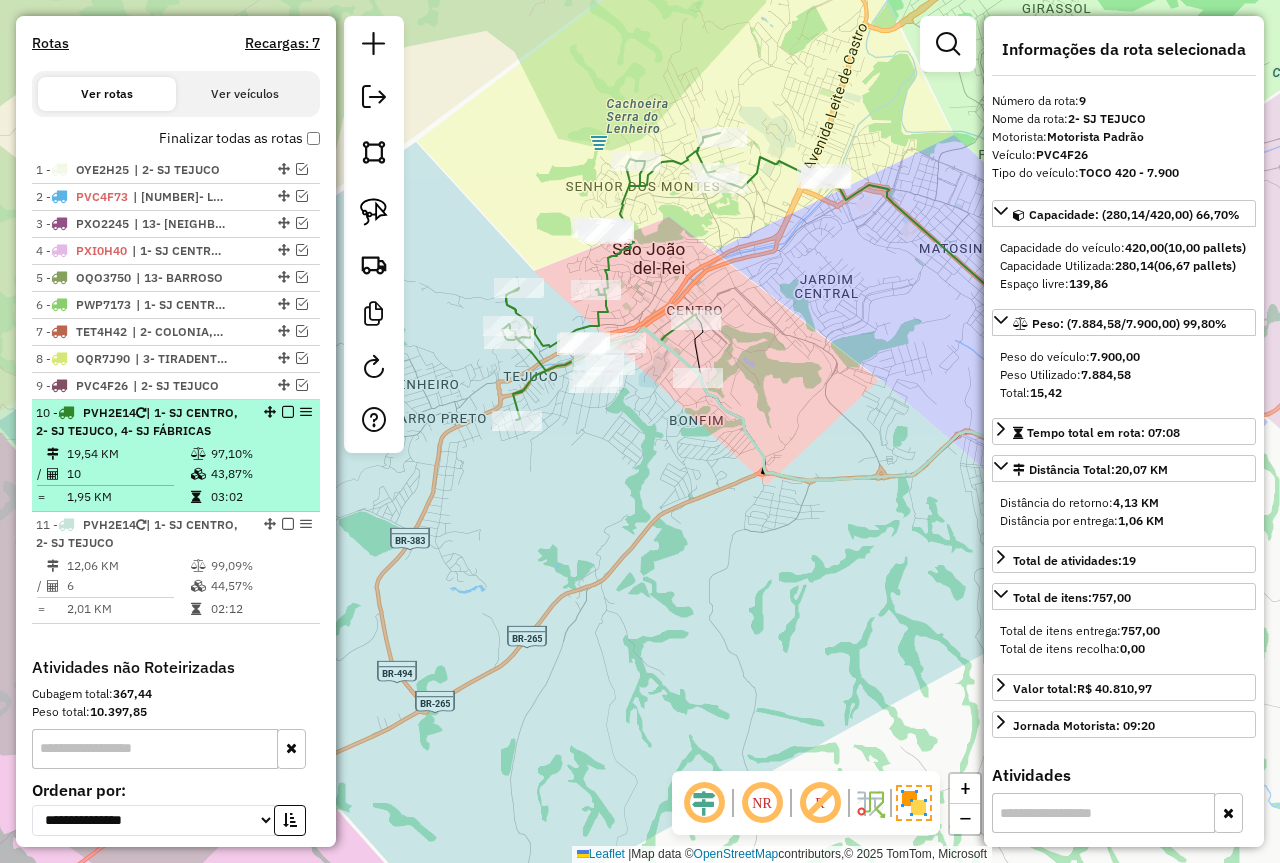 click on "97,10%" 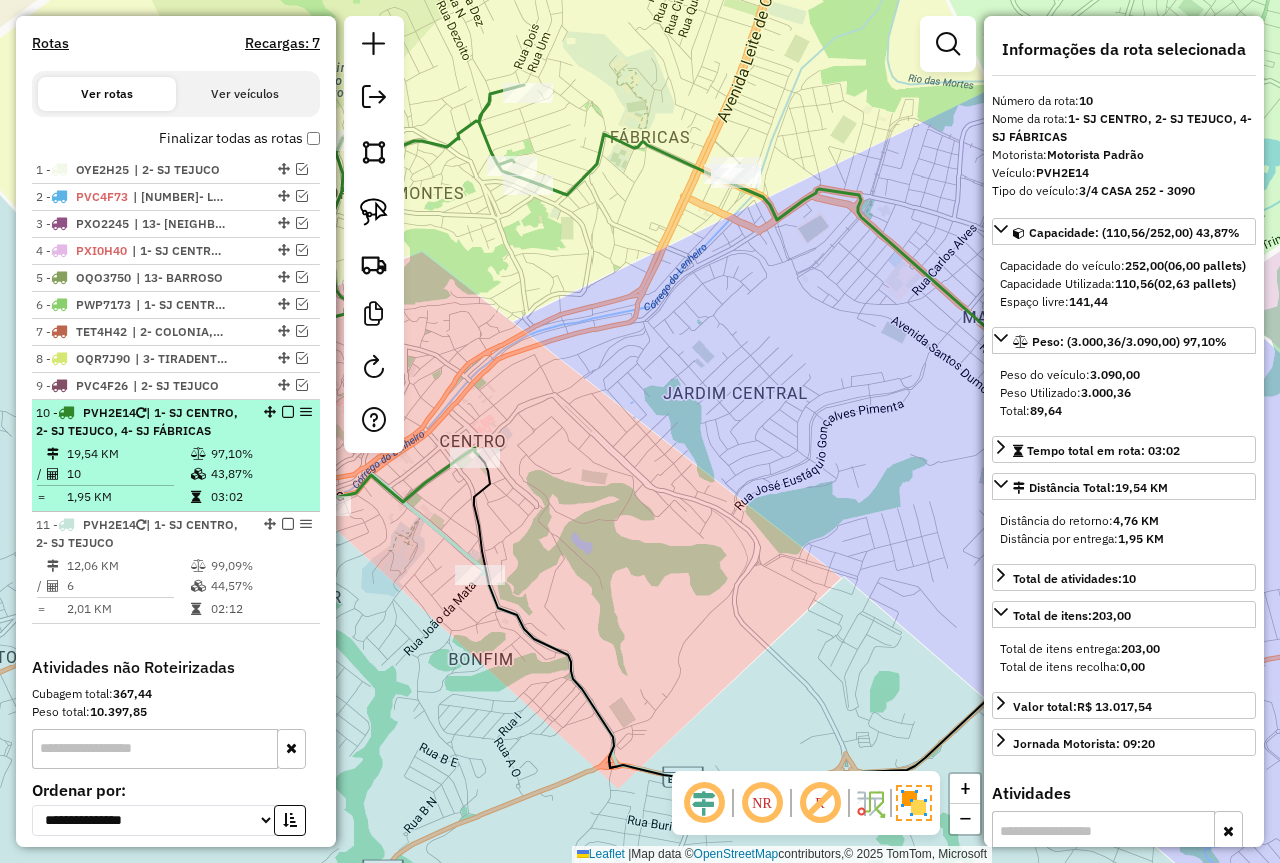 click 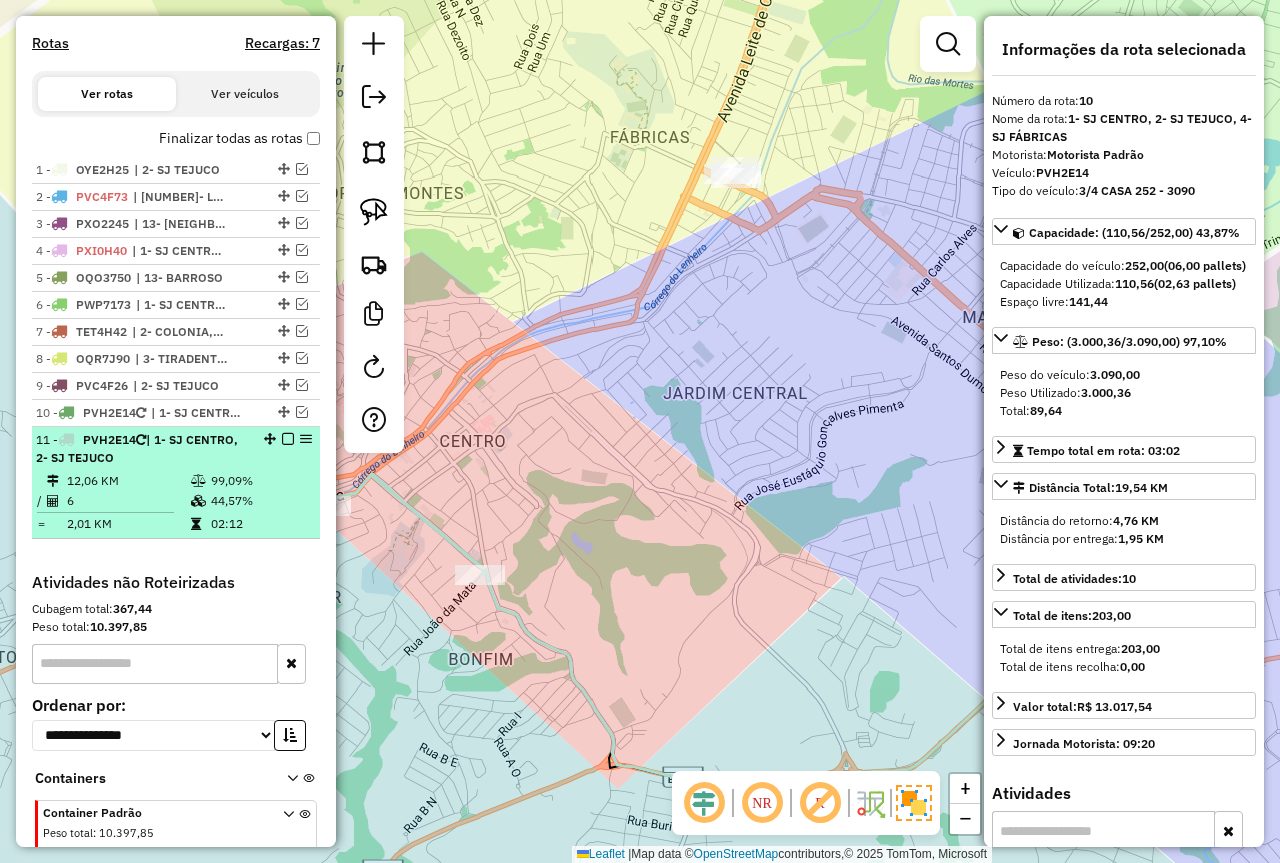 click 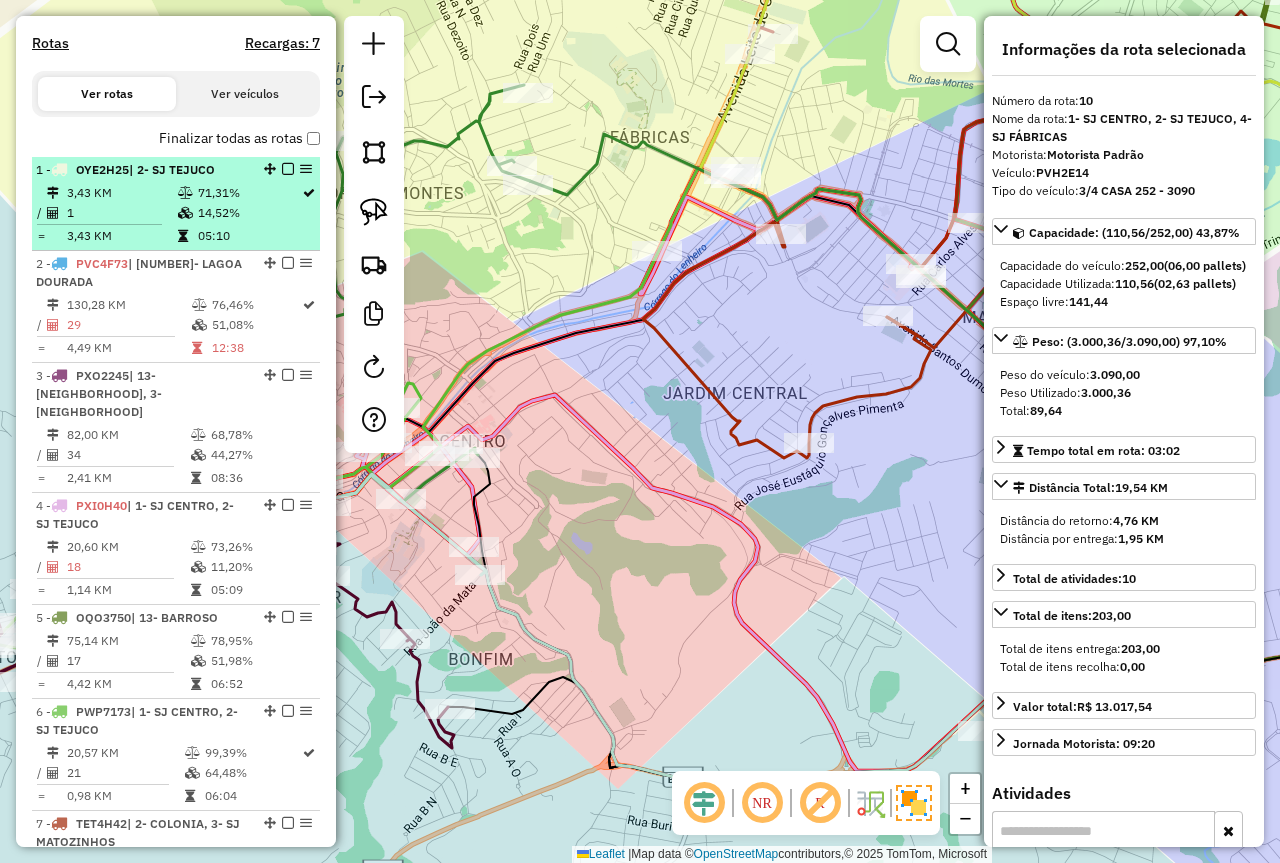 click on "71,31%" 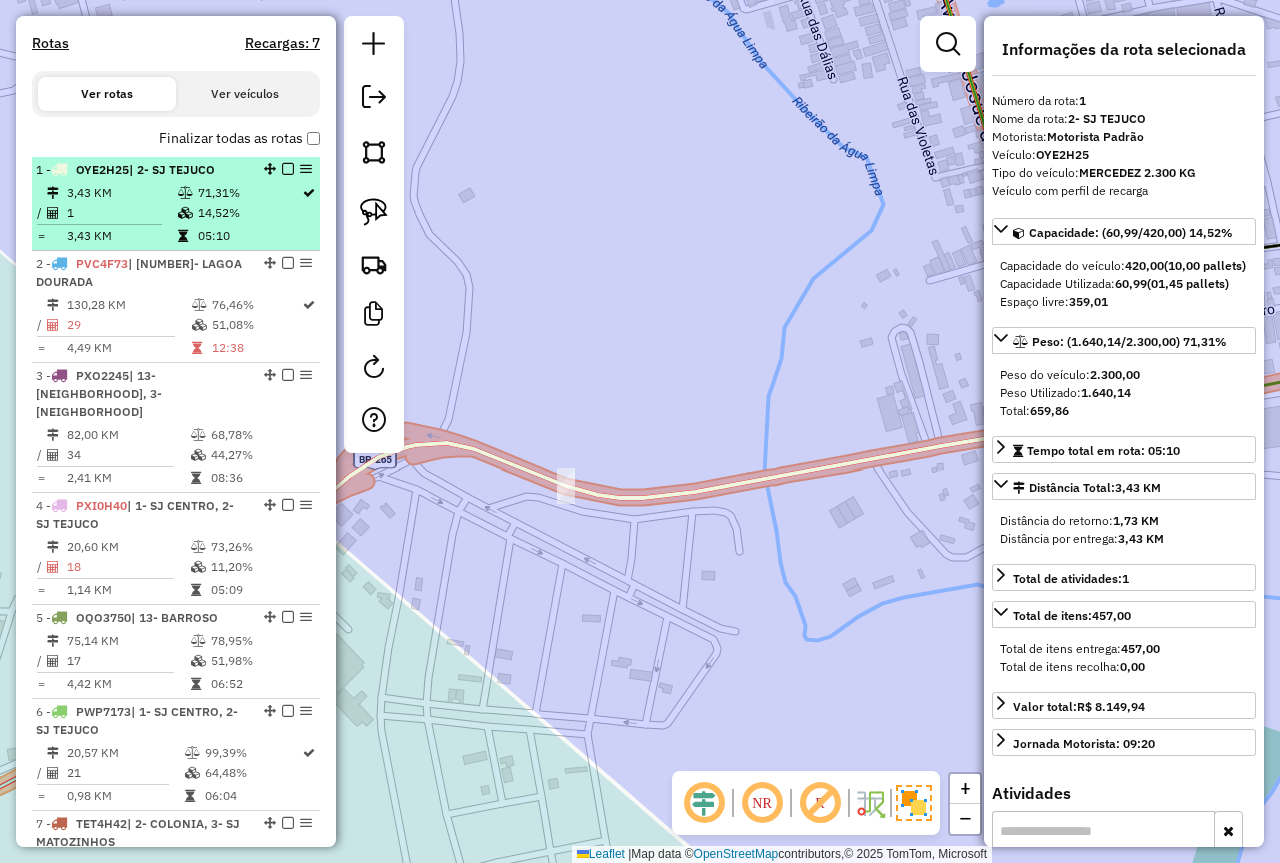 click 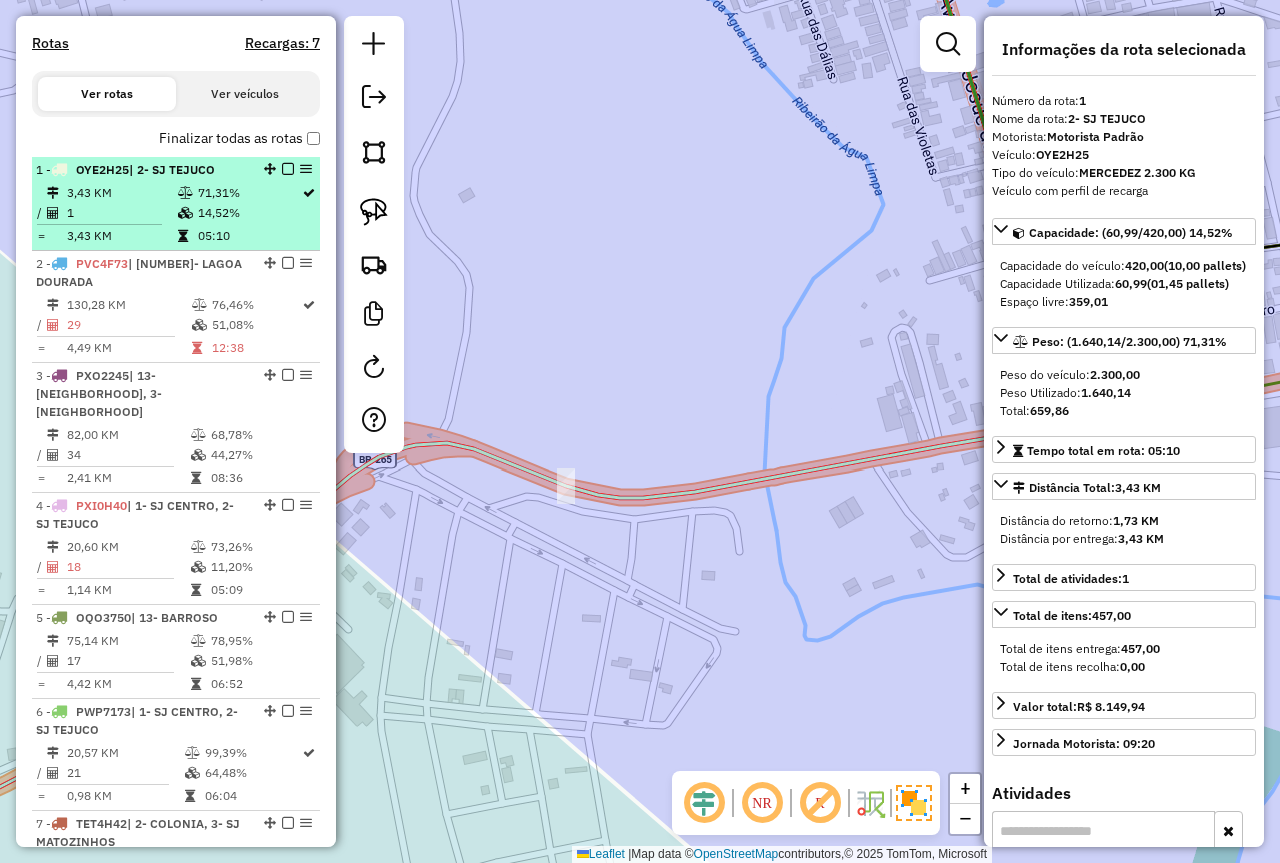 click on "71,31%" 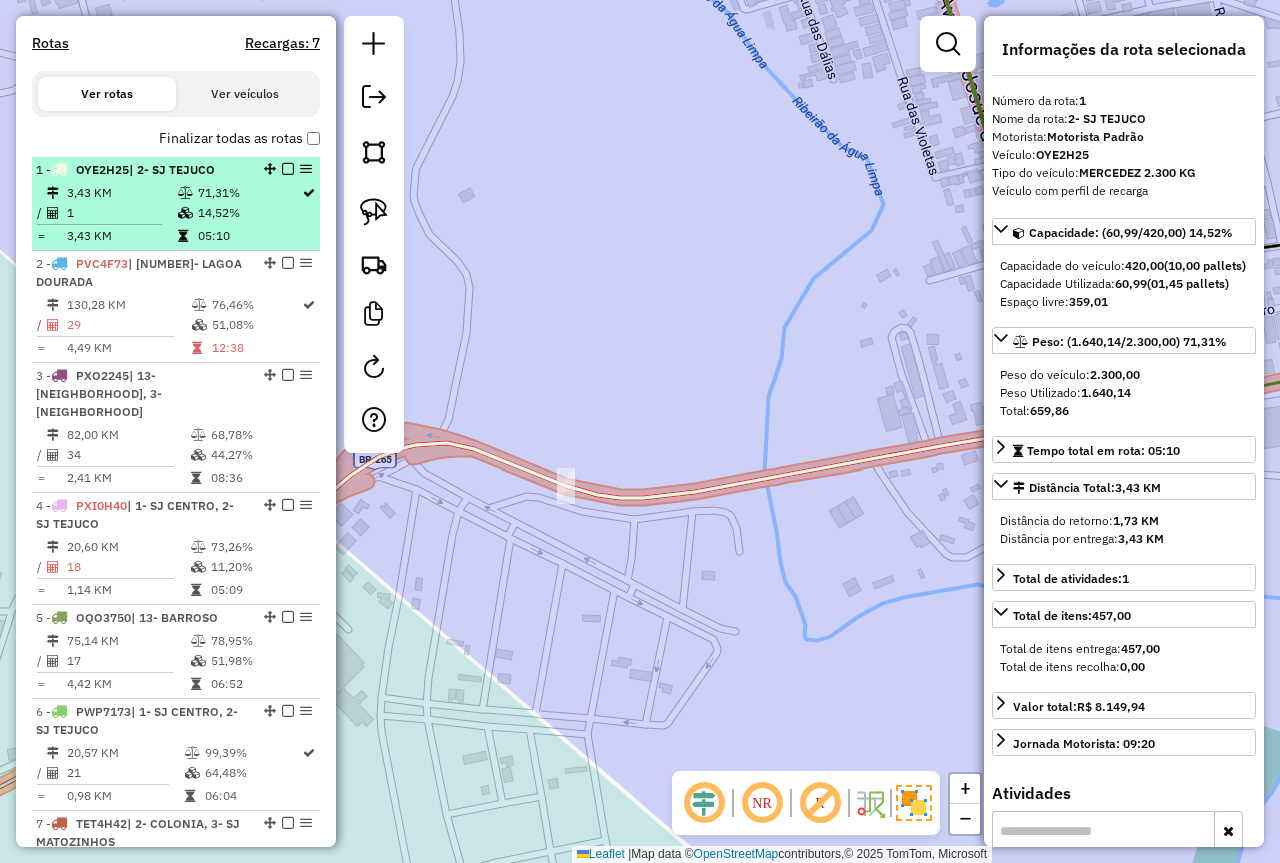 click 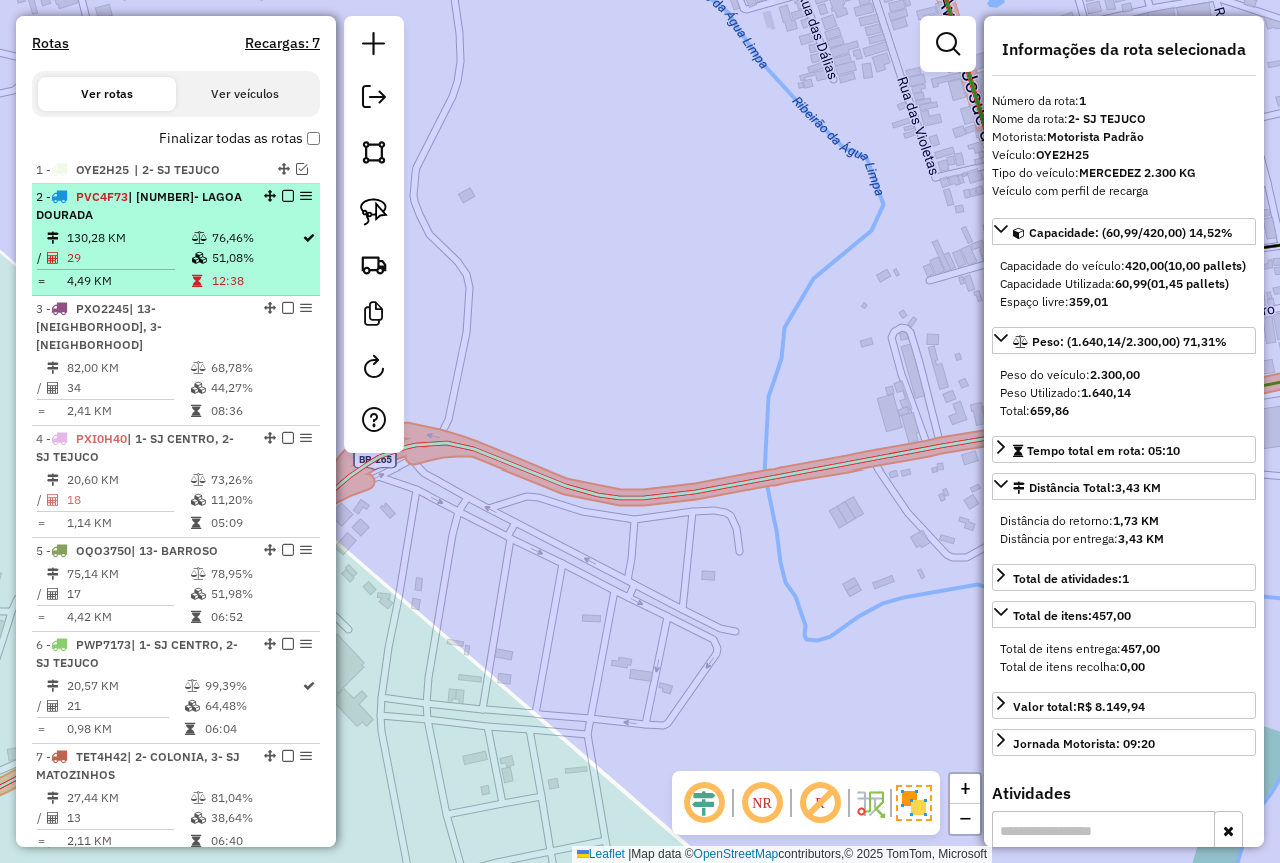 click on "76,46%" 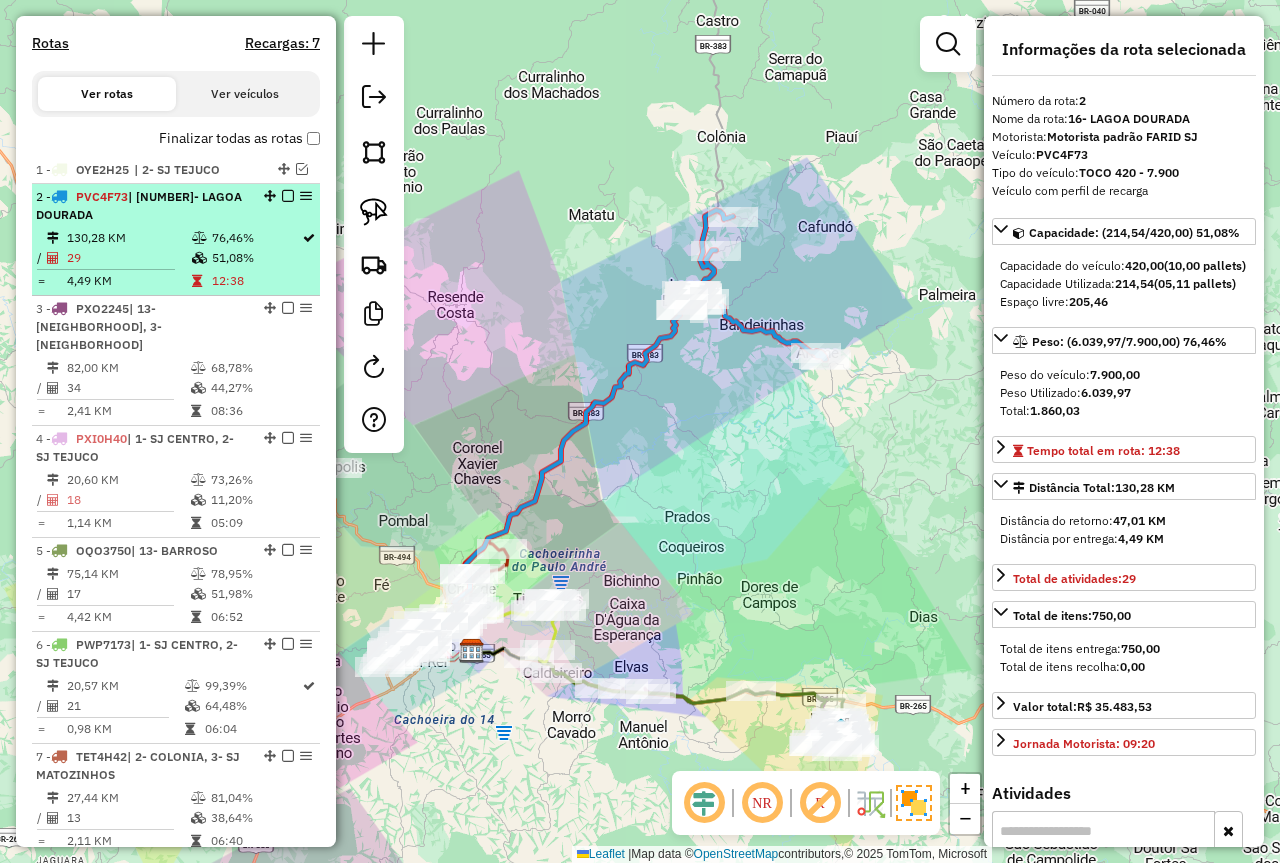 click 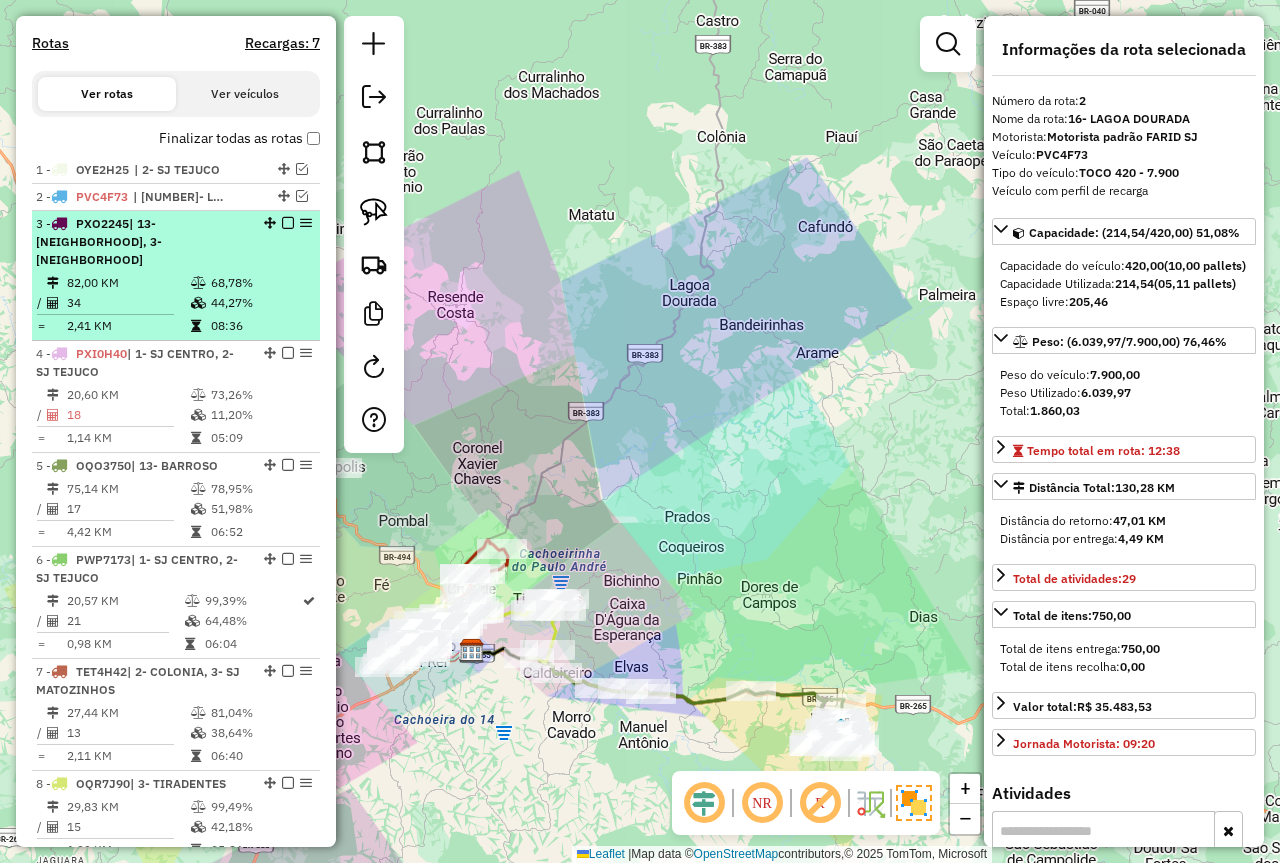 click on "44,27%" 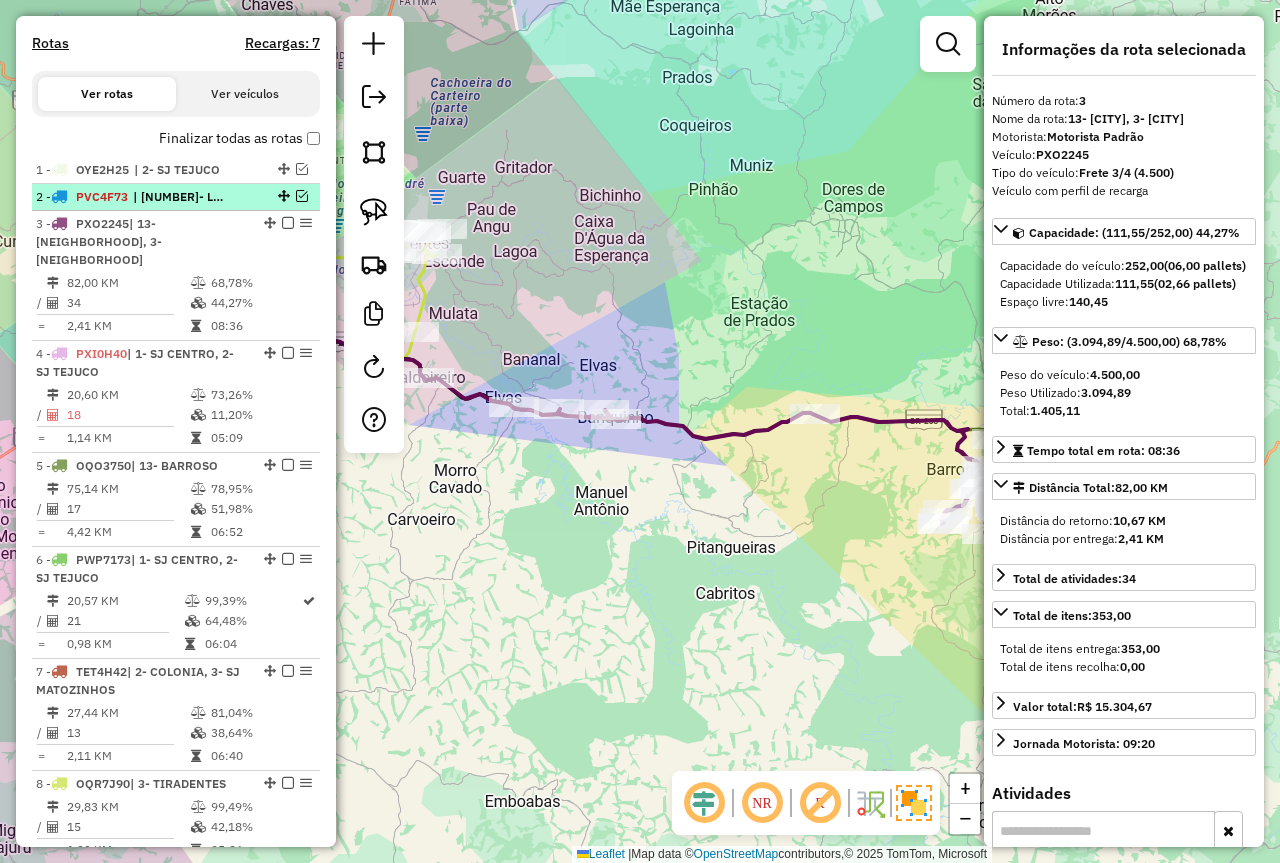 click 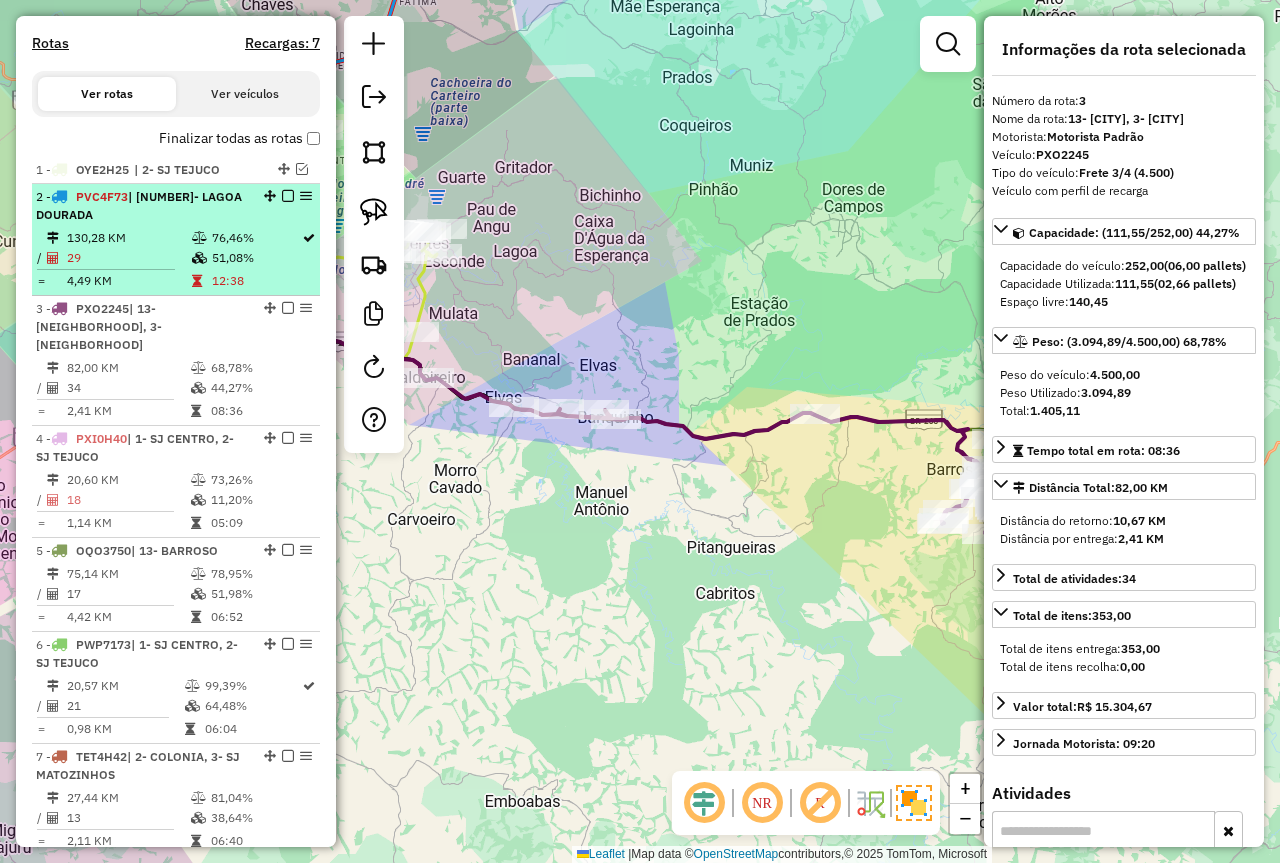 click on "76,46%" 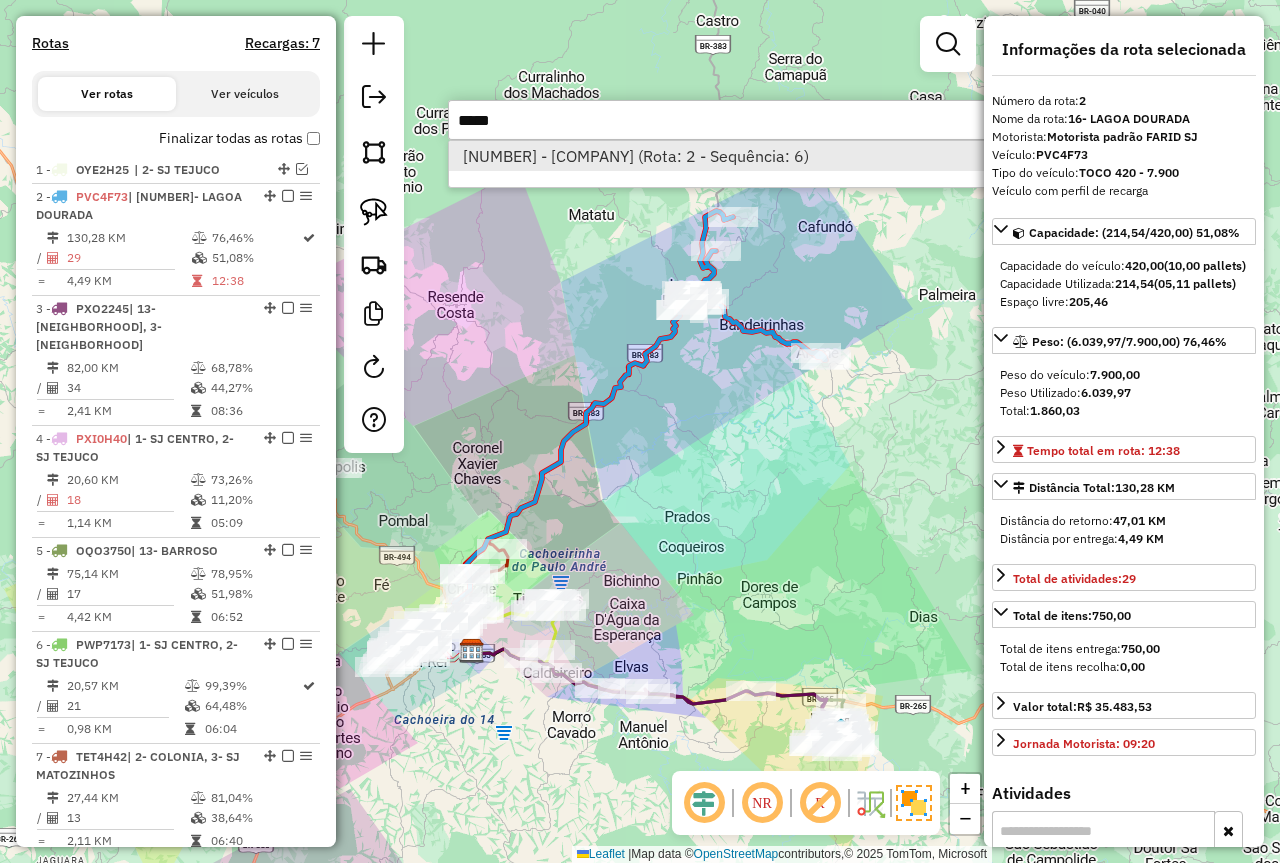 type on "*****" 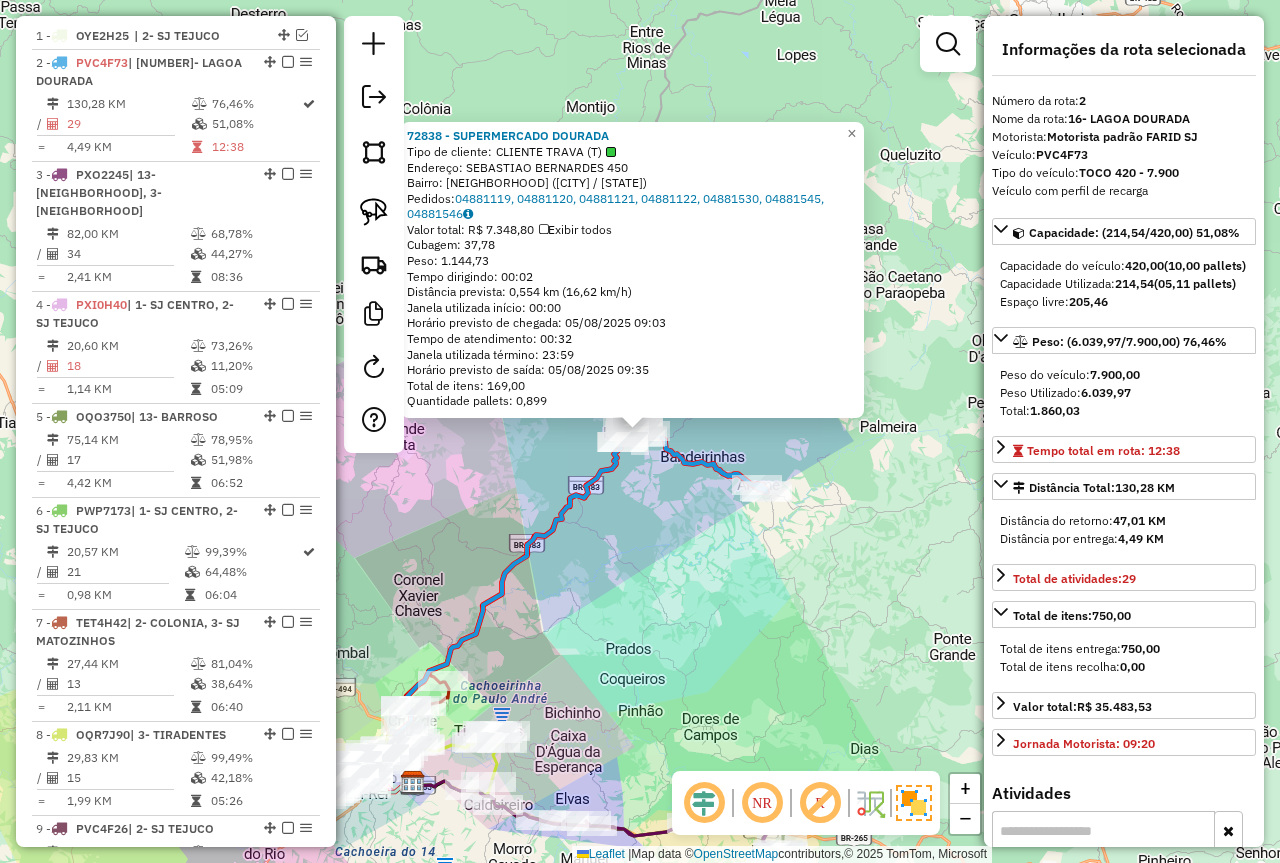 scroll, scrollTop: 777, scrollLeft: 0, axis: vertical 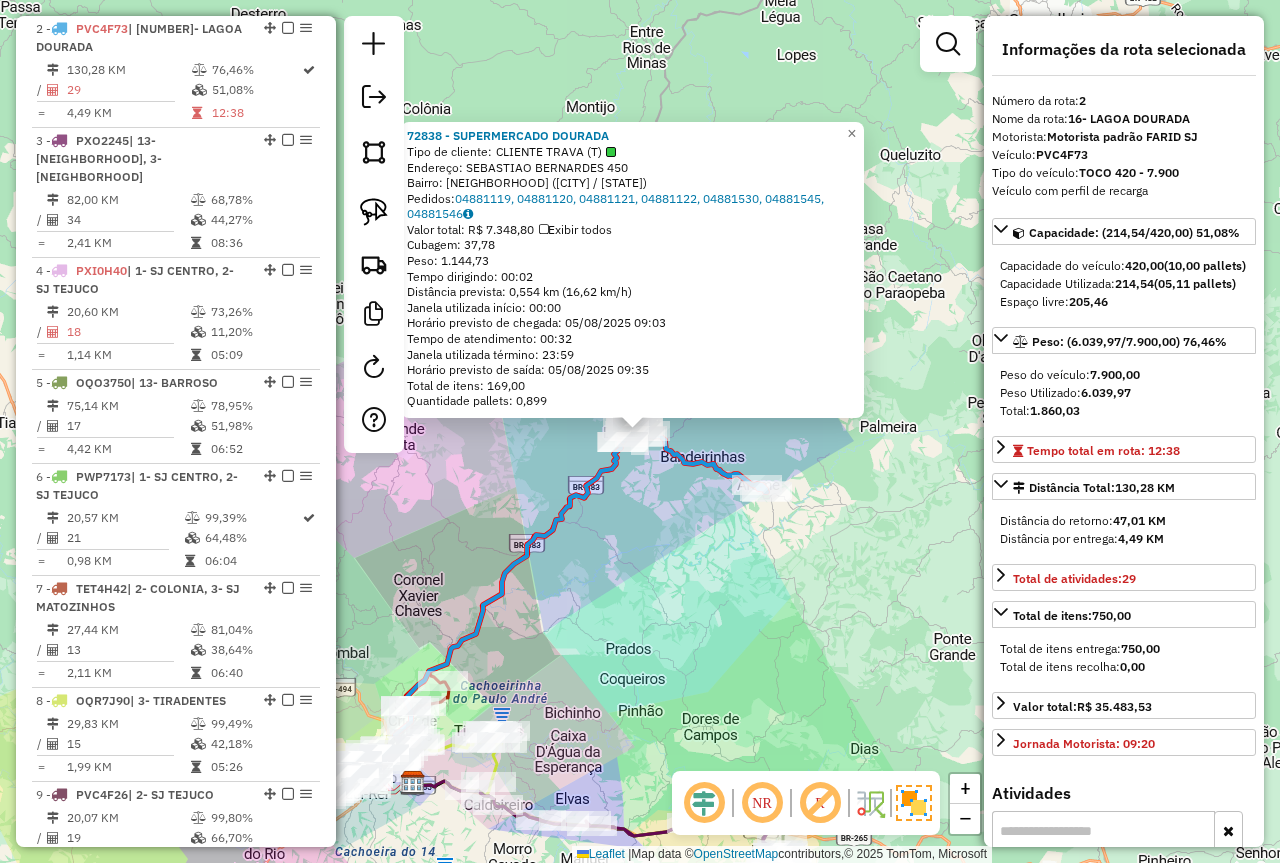 click on "72838 - SUPERMERCADO DOURADA  Tipo de cliente:   CLIENTE TRAVA (T)   Endereço:  SEBASTIAO BERNARDES 450   Bairro: GAMARRA (LAGOA DOURADA / MG)   Pedidos:  04881119, 04881120, 04881121, 04881122, 04881530, 04881545, 04881546   Valor total: R$ 7.348,80   Exibir todos   Cubagem: 37,78  Peso: 1.144,73  Tempo dirigindo: 00:02   Distância prevista: 0,554 km (16,62 km/h)   Janela utilizada início: 00:00   Horário previsto de chegada: 05/08/2025 09:03   Tempo de atendimento: 00:32   Janela utilizada término: 23:59   Horário previsto de saída: 05/08/2025 09:35   Total de itens: 169,00   Quantidade pallets: 0,899  × Janela de atendimento Grade de atendimento Capacidade Transportadoras Veículos Cliente Pedidos  Rotas Selecione os dias de semana para filtrar as janelas de atendimento  Seg   Ter   Qua   Qui   Sex   Sáb   Dom  Informe o período da janela de atendimento: De: Até:  Filtrar exatamente a janela do cliente  Considerar janela de atendimento padrão   Seg   Ter   Qua   Qui   Sex   Sáb   Dom  **** De:" 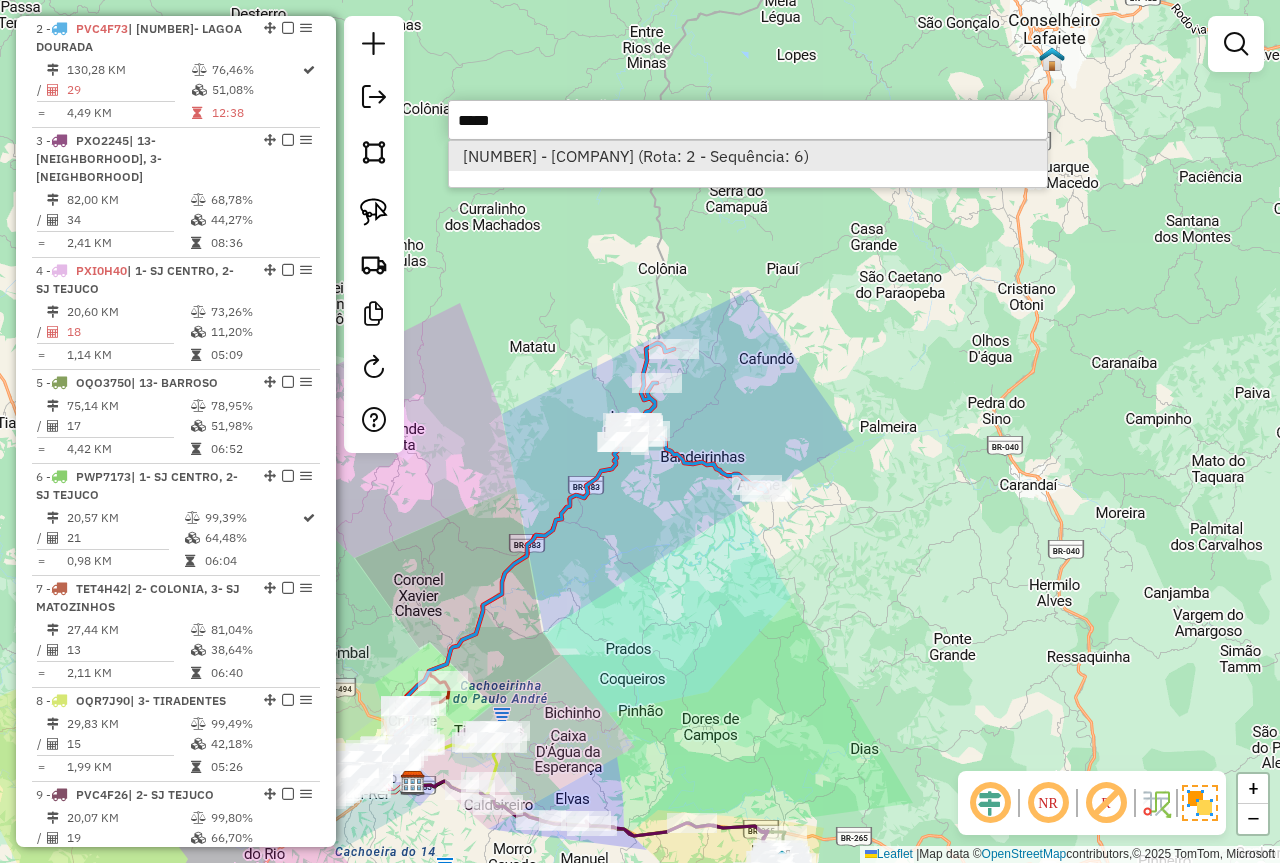 type on "*****" 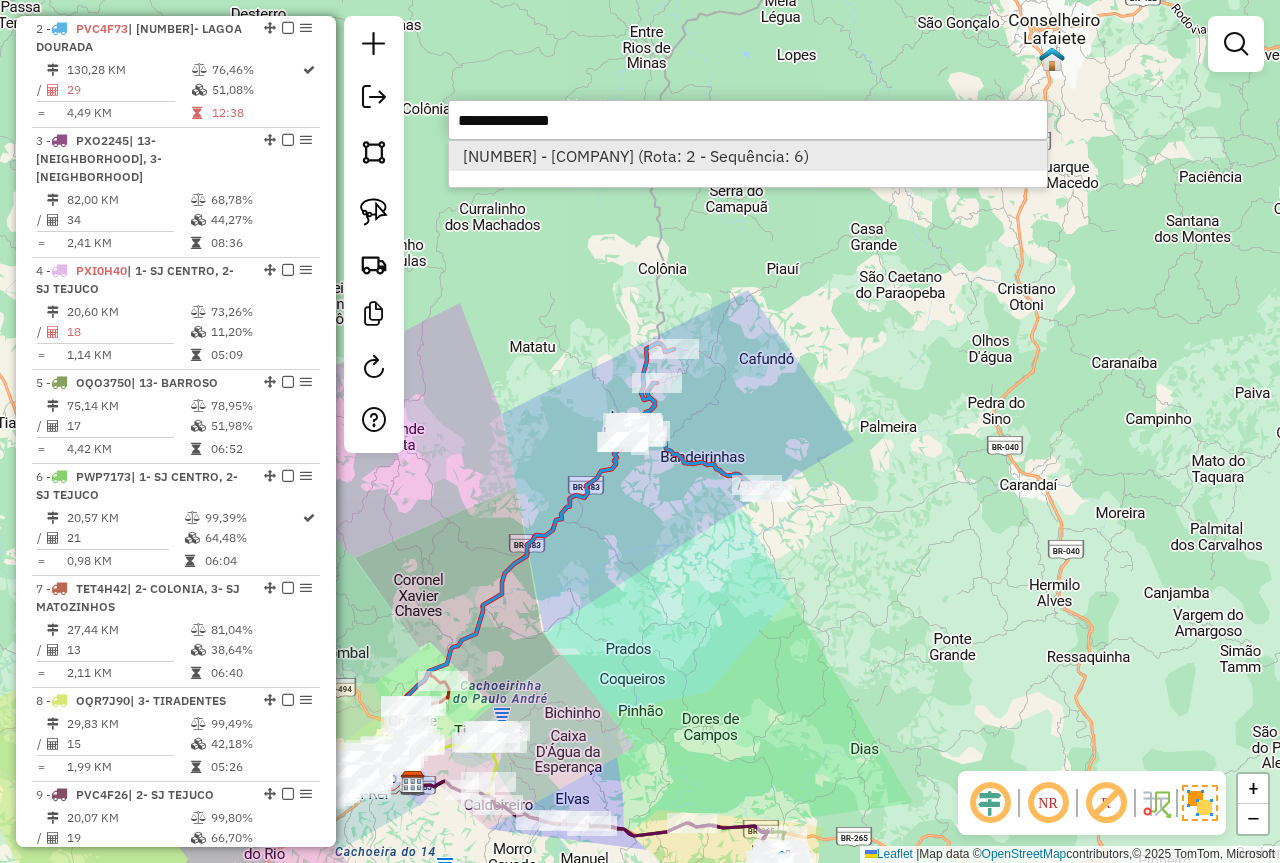 select on "**********" 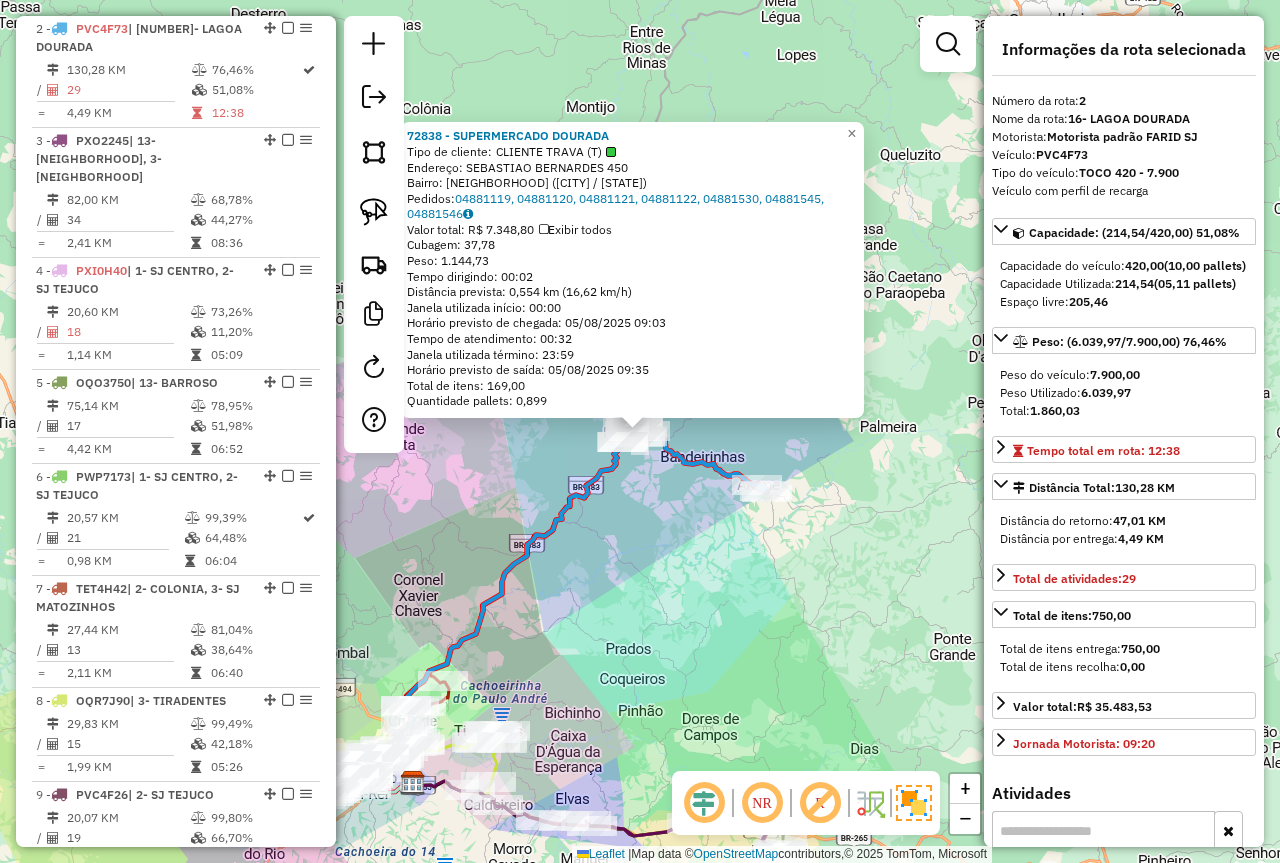 click on "72838 - SUPERMERCADO DOURADA  Tipo de cliente:   CLIENTE TRAVA (T)   Endereço:  SEBASTIAO BERNARDES 450   Bairro: GAMARRA (LAGOA DOURADA / MG)   Pedidos:  04881119, 04881120, 04881121, 04881122, 04881530, 04881545, 04881546   Valor total: R$ 7.348,80   Exibir todos   Cubagem: 37,78  Peso: 1.144,73  Tempo dirigindo: 00:02   Distância prevista: 0,554 km (16,62 km/h)   Janela utilizada início: 00:00   Horário previsto de chegada: 05/08/2025 09:03   Tempo de atendimento: 00:32   Janela utilizada término: 23:59   Horário previsto de saída: 05/08/2025 09:35   Total de itens: 169,00   Quantidade pallets: 0,899  × Janela de atendimento Grade de atendimento Capacidade Transportadoras Veículos Cliente Pedidos  Rotas Selecione os dias de semana para filtrar as janelas de atendimento  Seg   Ter   Qua   Qui   Sex   Sáb   Dom  Informe o período da janela de atendimento: De: Até:  Filtrar exatamente a janela do cliente  Considerar janela de atendimento padrão   Seg   Ter   Qua   Qui   Sex   Sáb   Dom  **** De:" 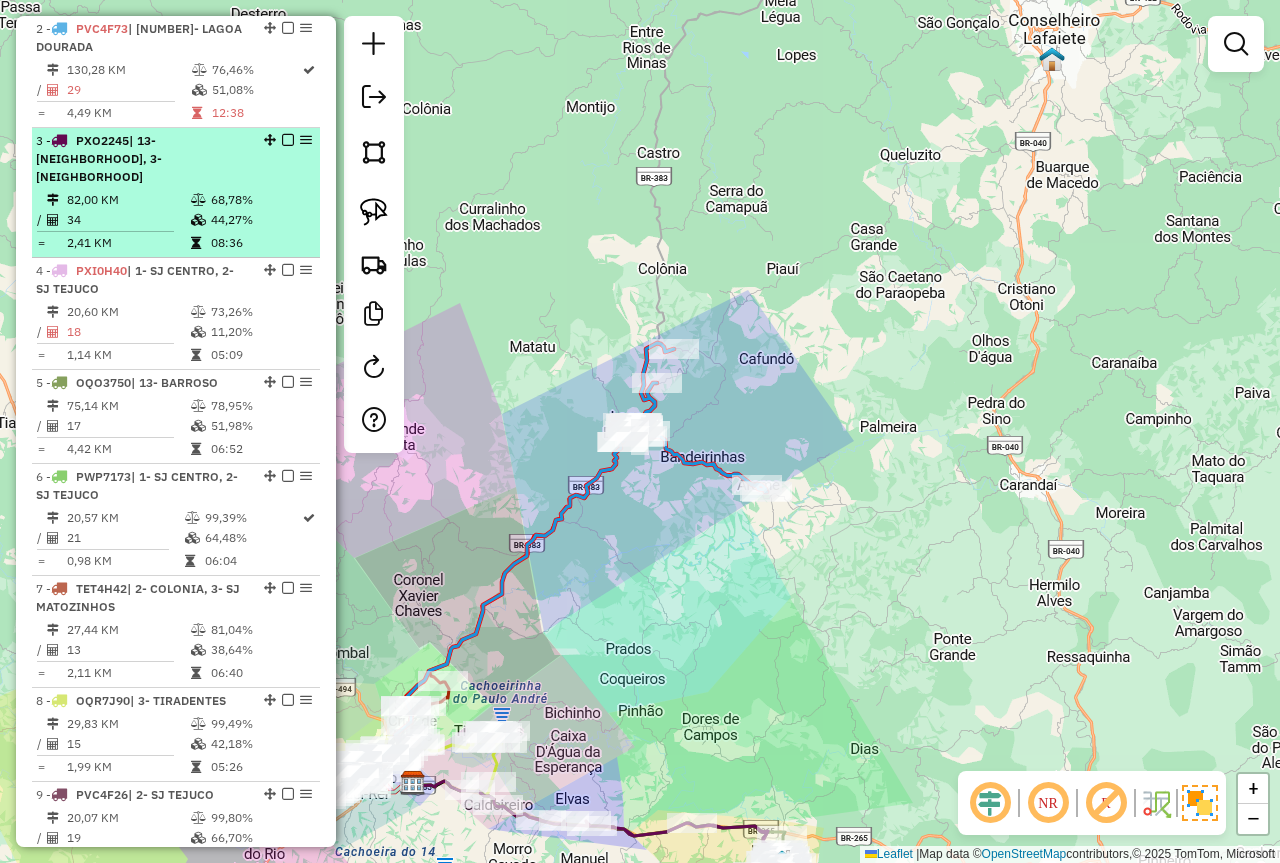 scroll, scrollTop: 477, scrollLeft: 0, axis: vertical 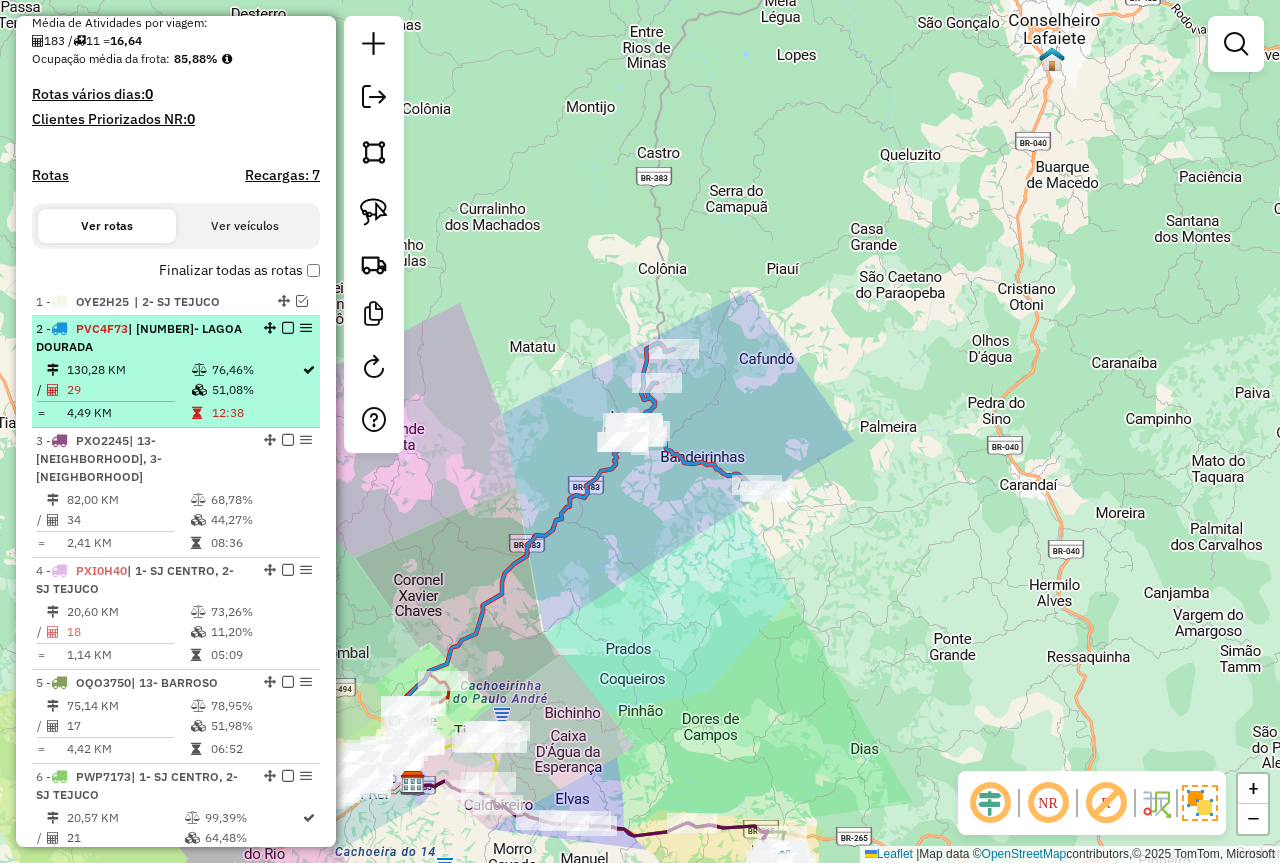 click 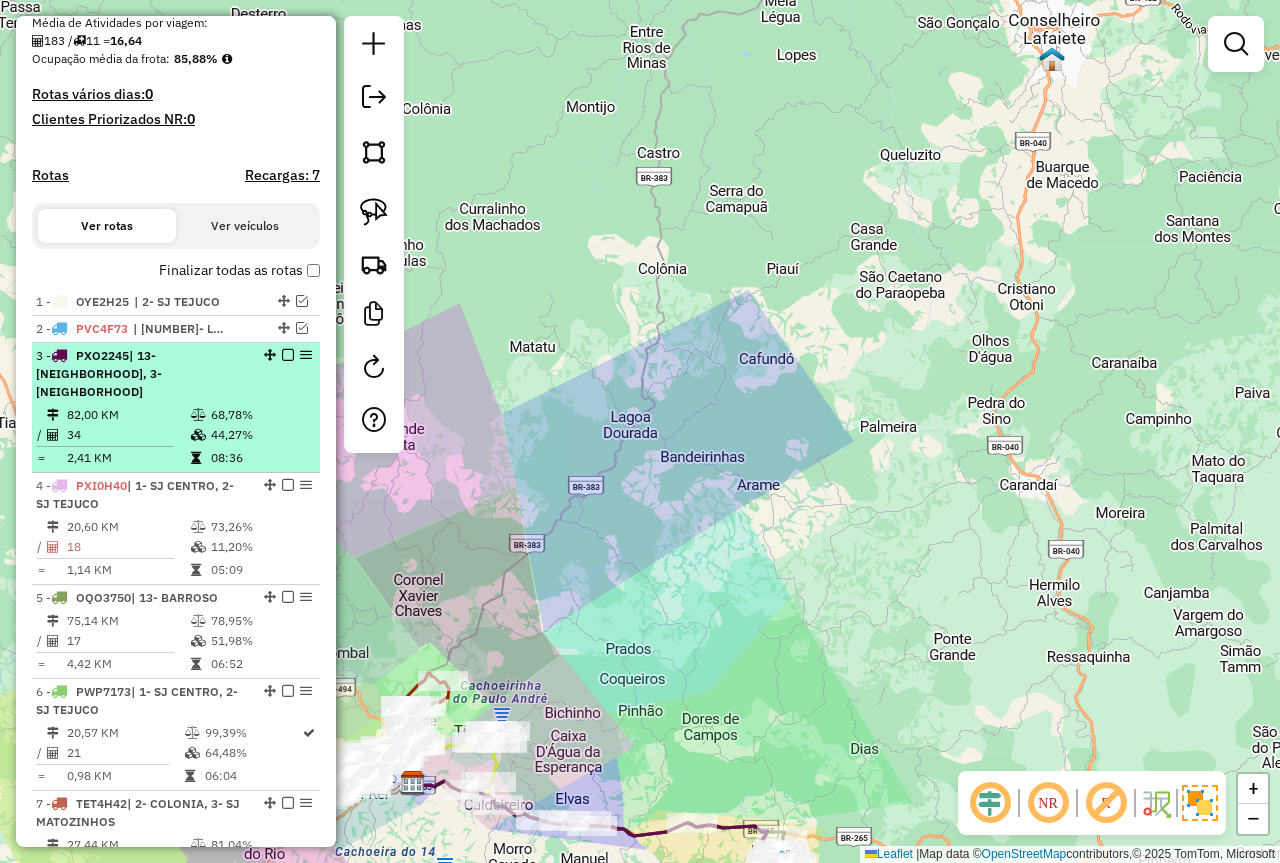 click on "3 -       PXO2245   | 13- BARROSO, 3- TIRADENTES" 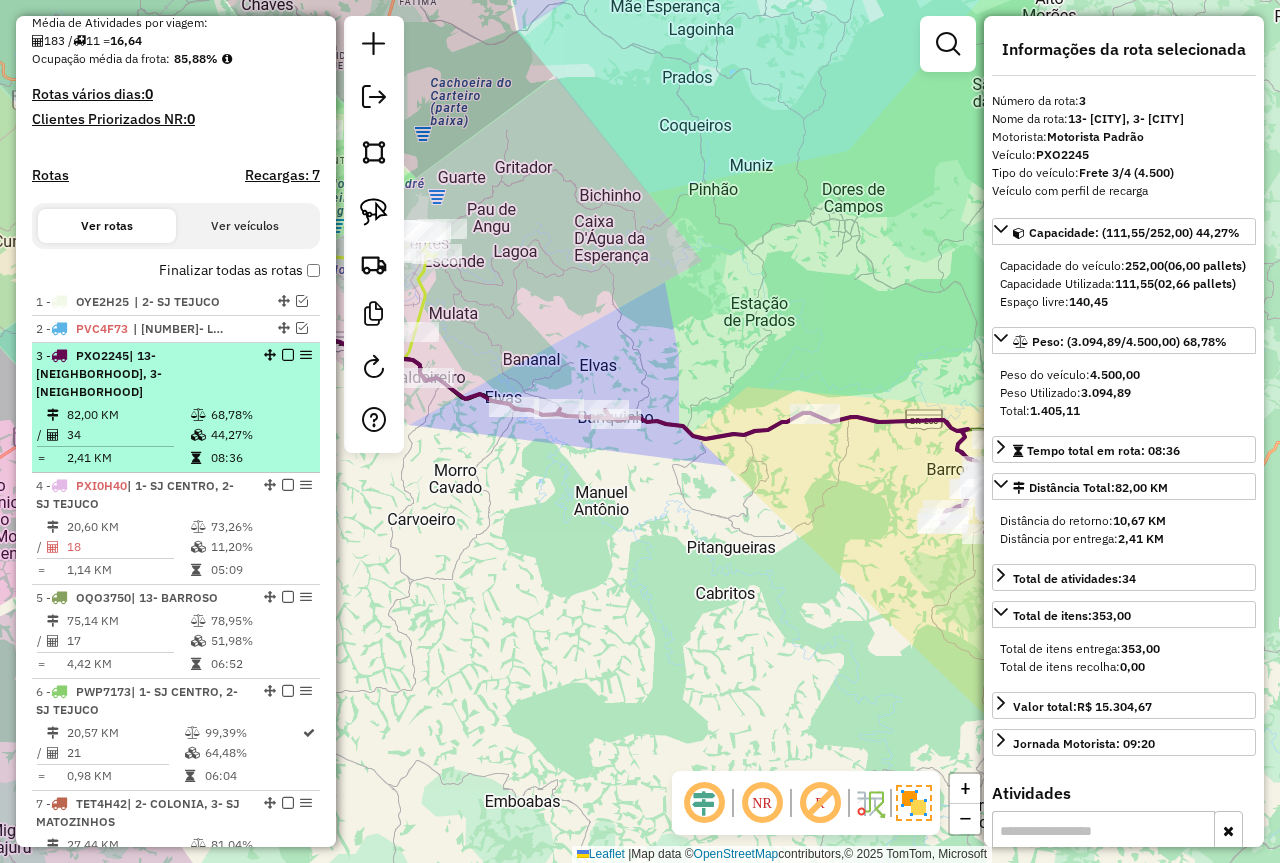 click 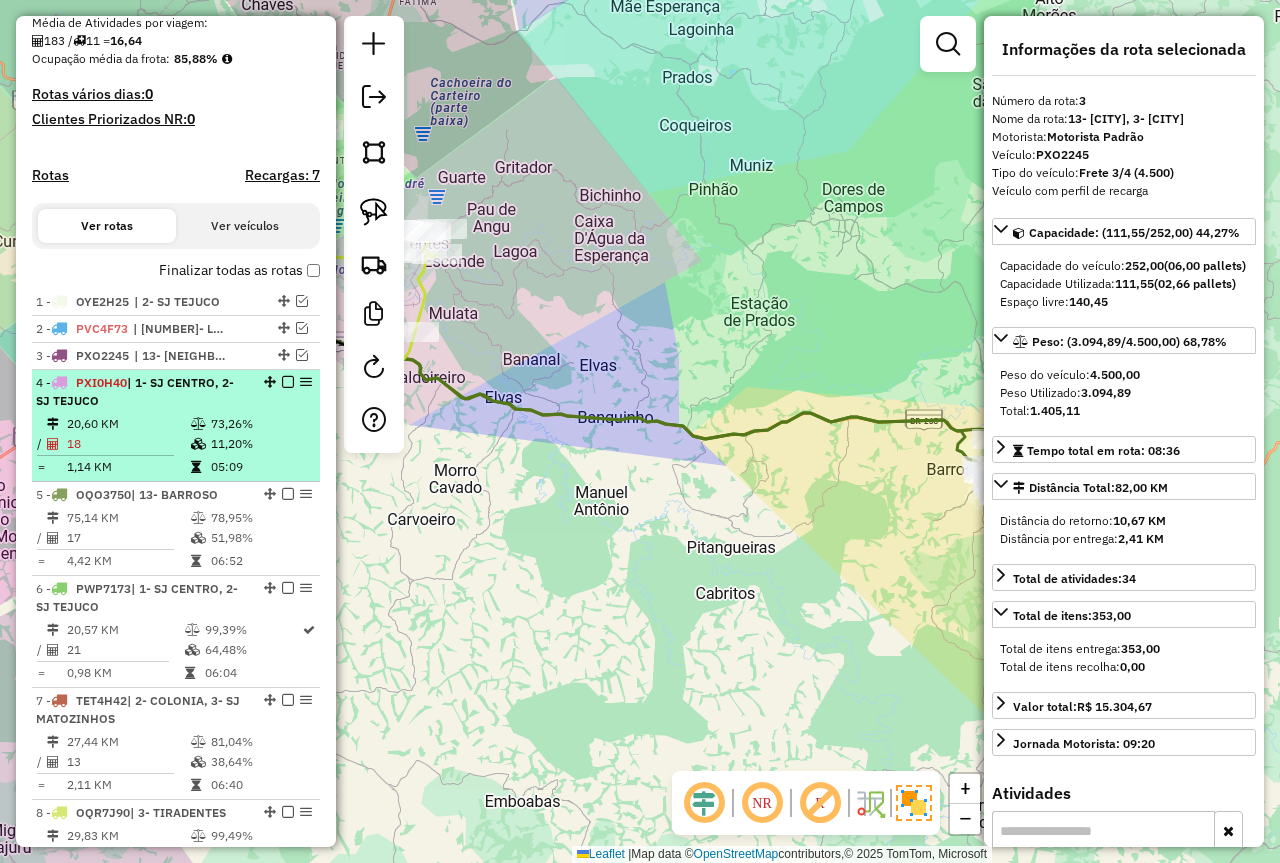 drag, startPoint x: 280, startPoint y: 378, endPoint x: 247, endPoint y: 385, distance: 33.734257 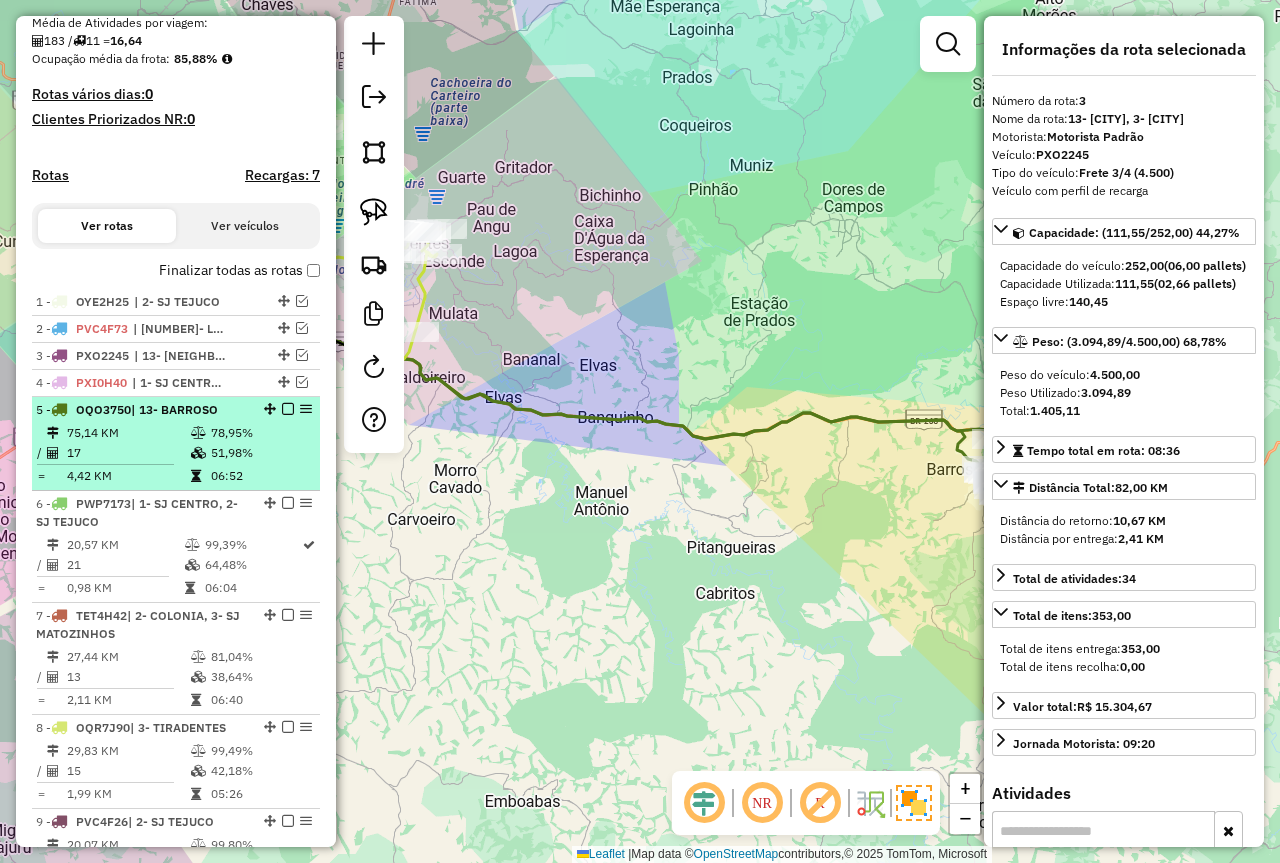 drag, startPoint x: 192, startPoint y: 429, endPoint x: 217, endPoint y: 435, distance: 25.70992 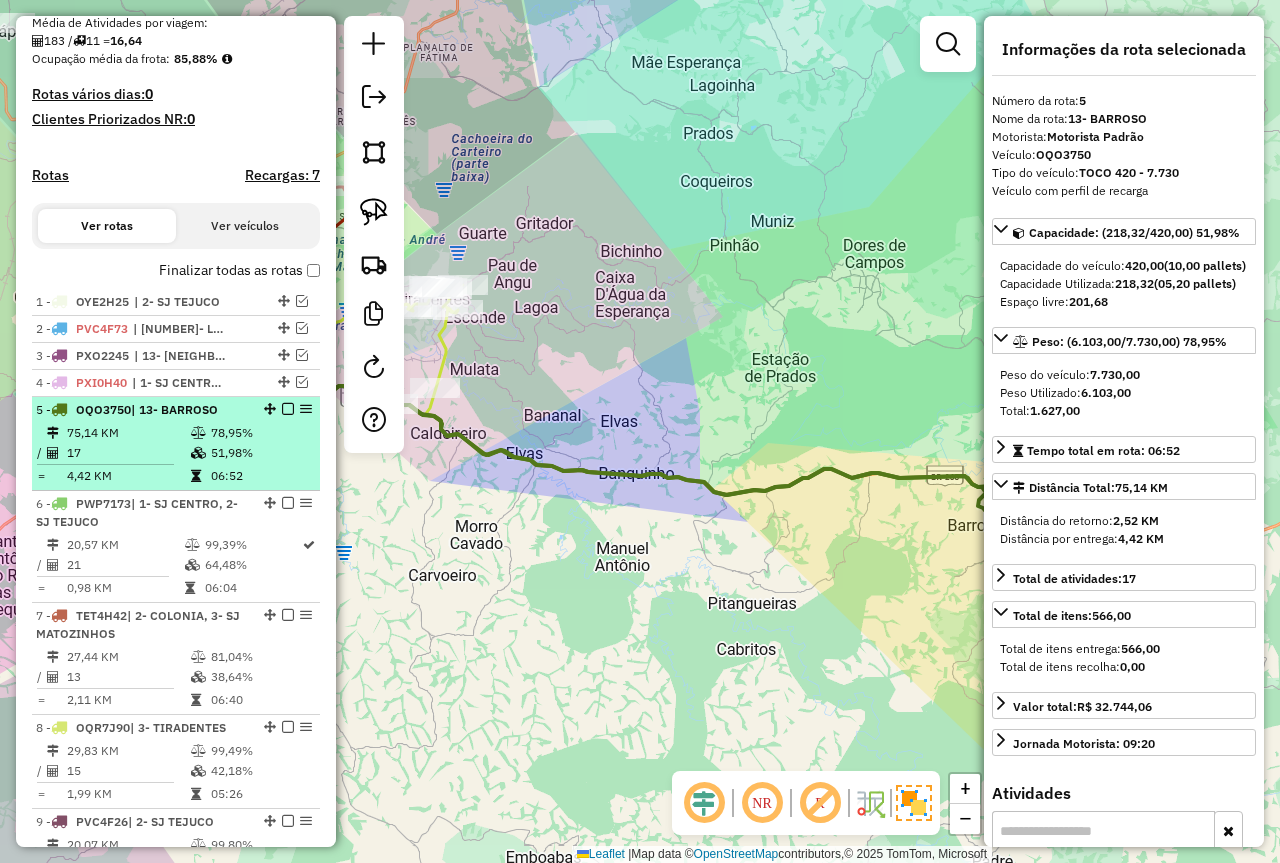 click 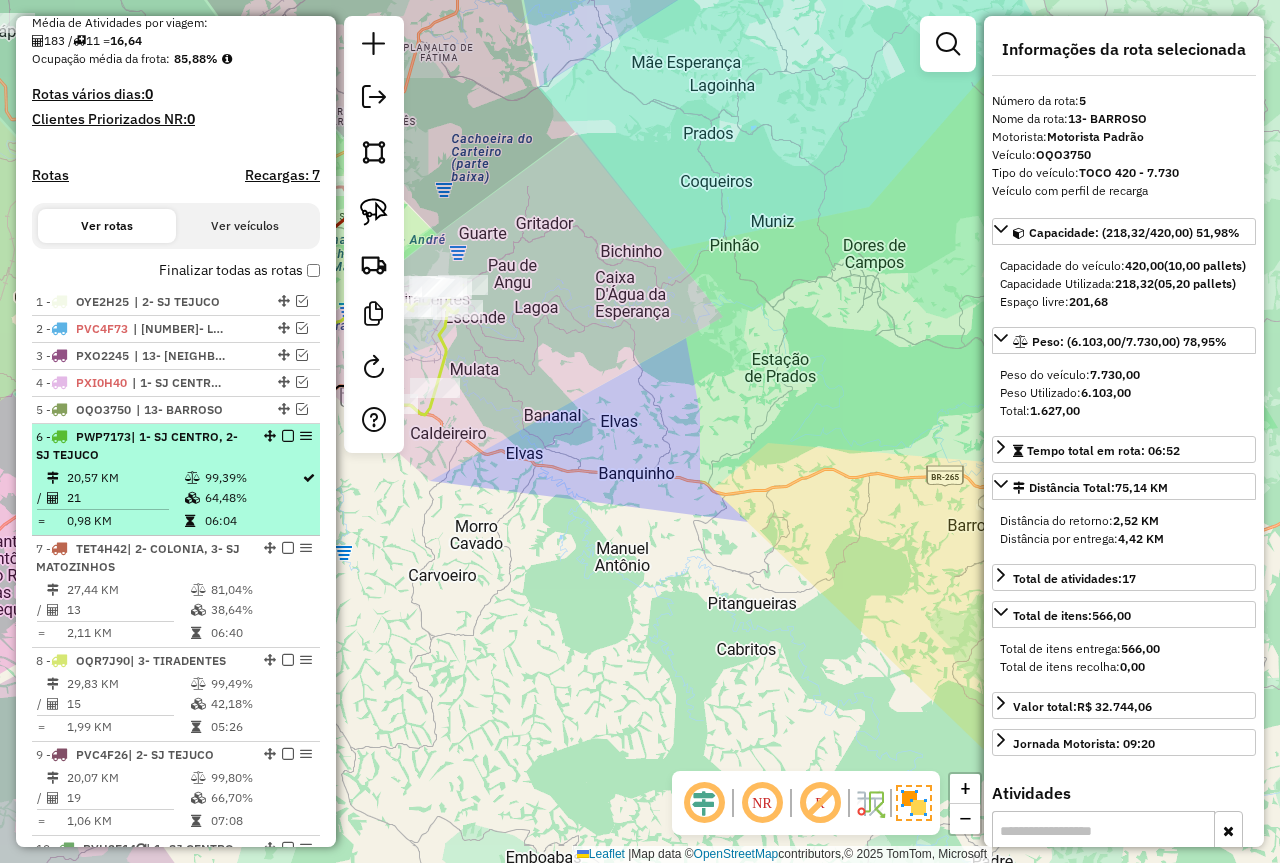 click on "99,39%" 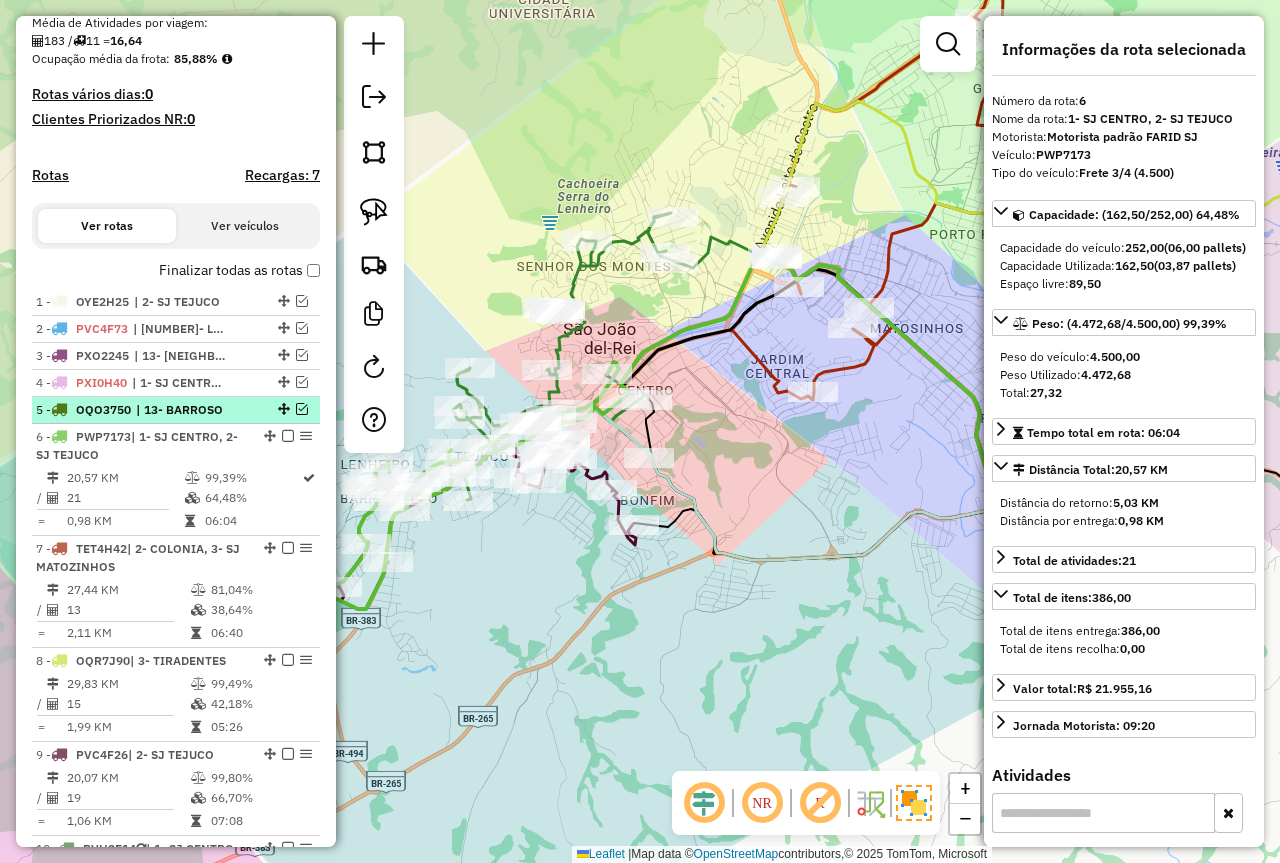 click 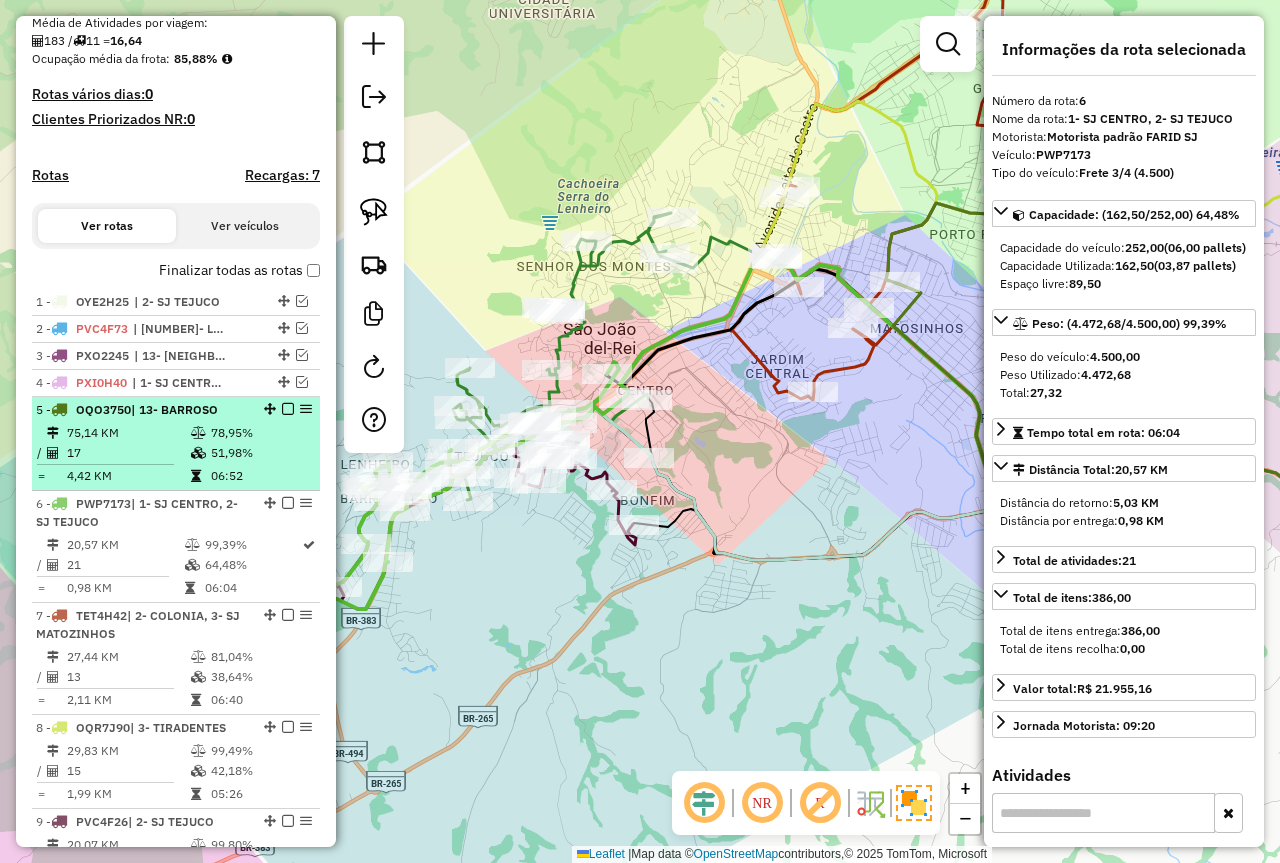 click on "78,95%" 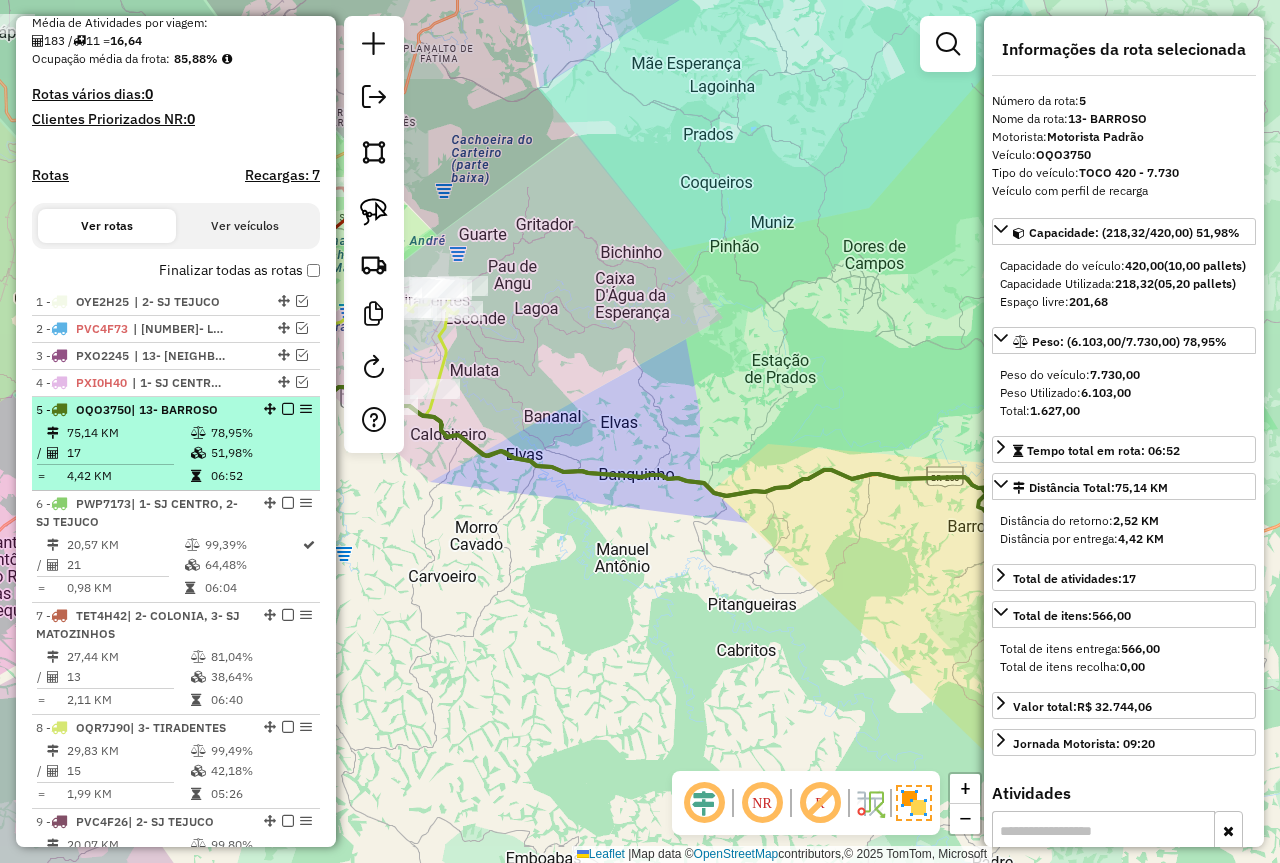 click 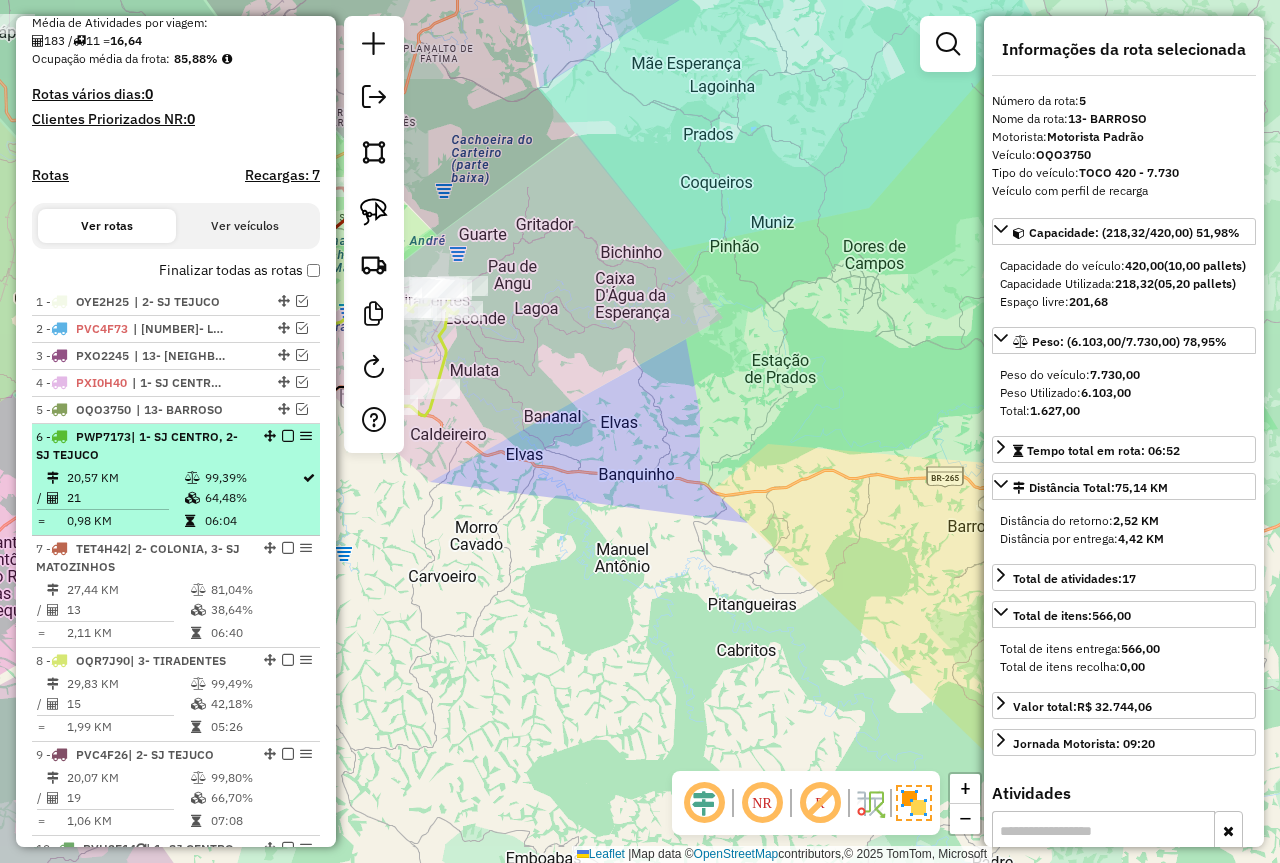 click on "6 -       PWP7173   | 1- SJ CENTRO, 2- SJ TEJUCO" 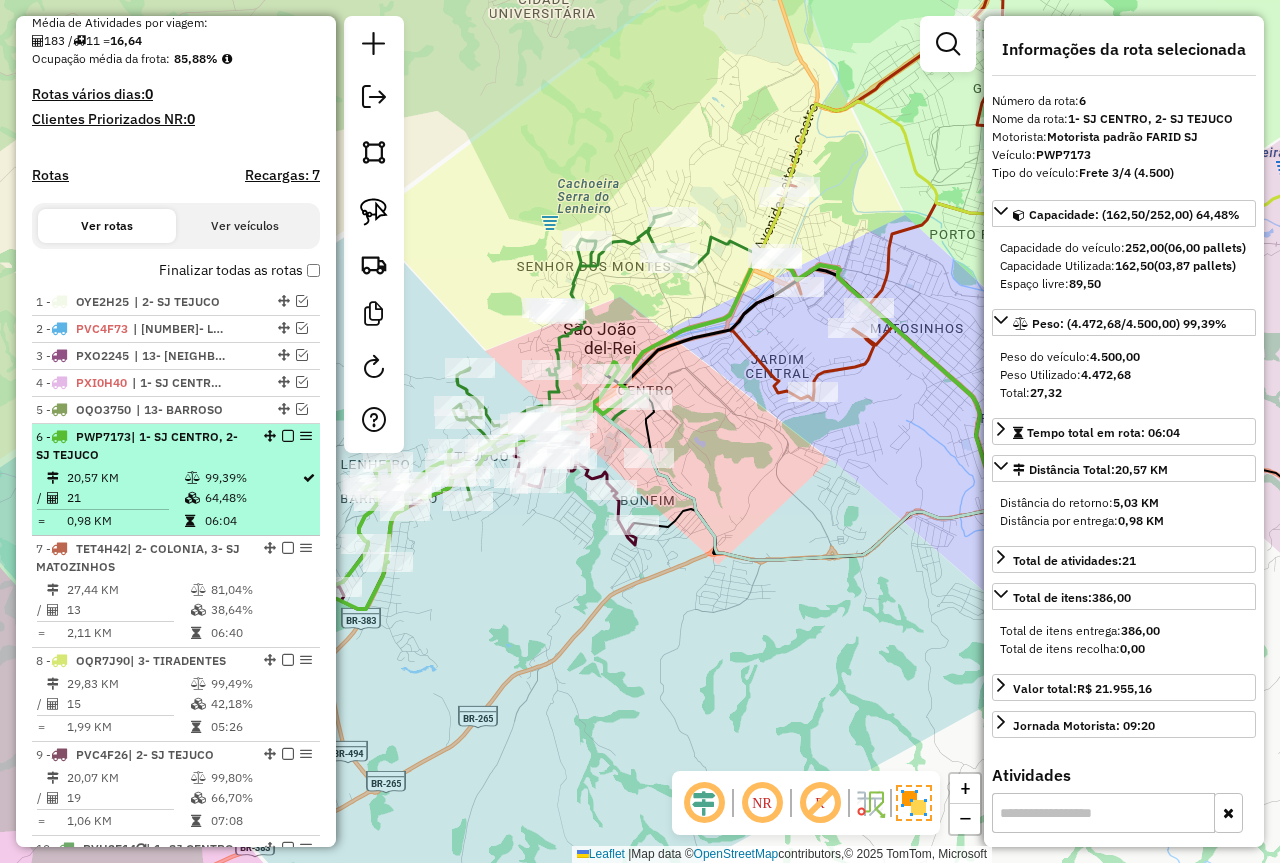click 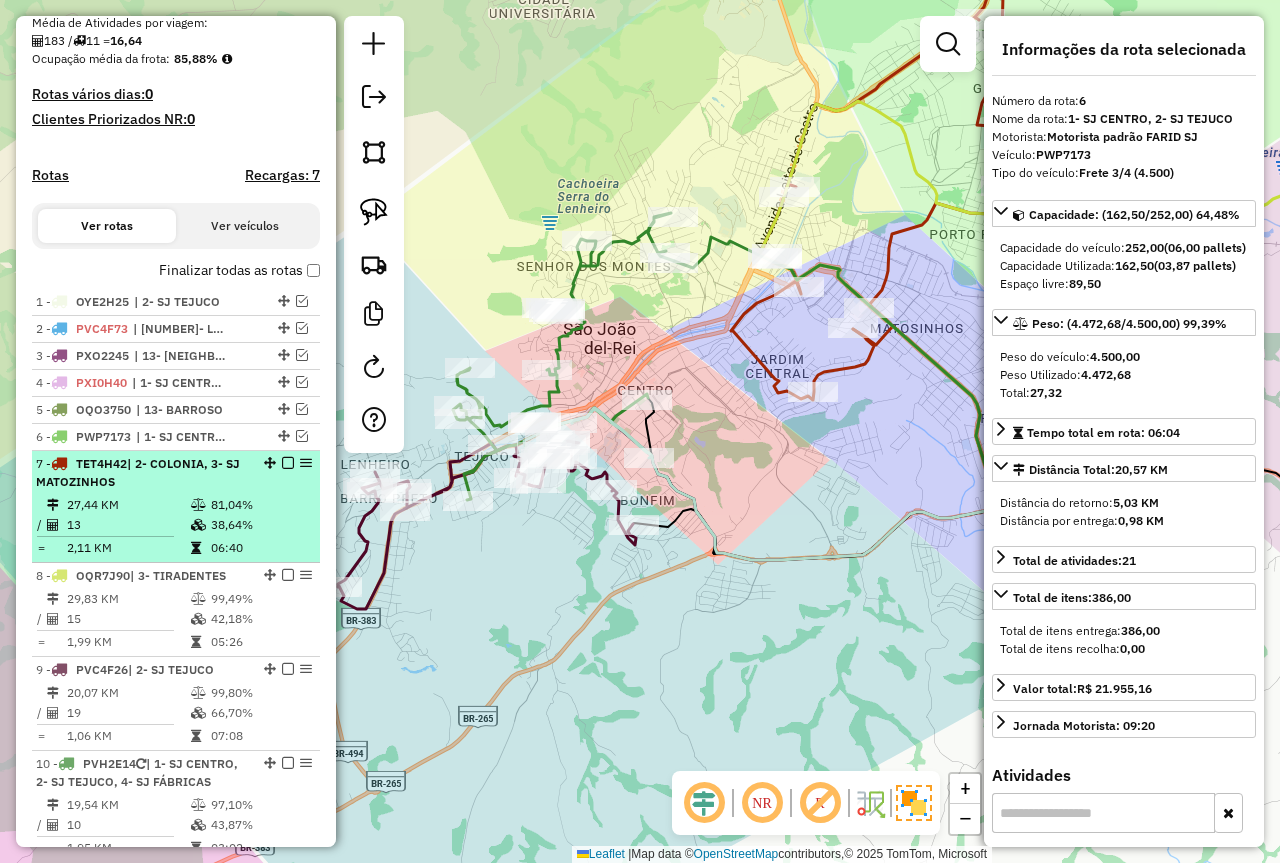 click on "2,11 KM" 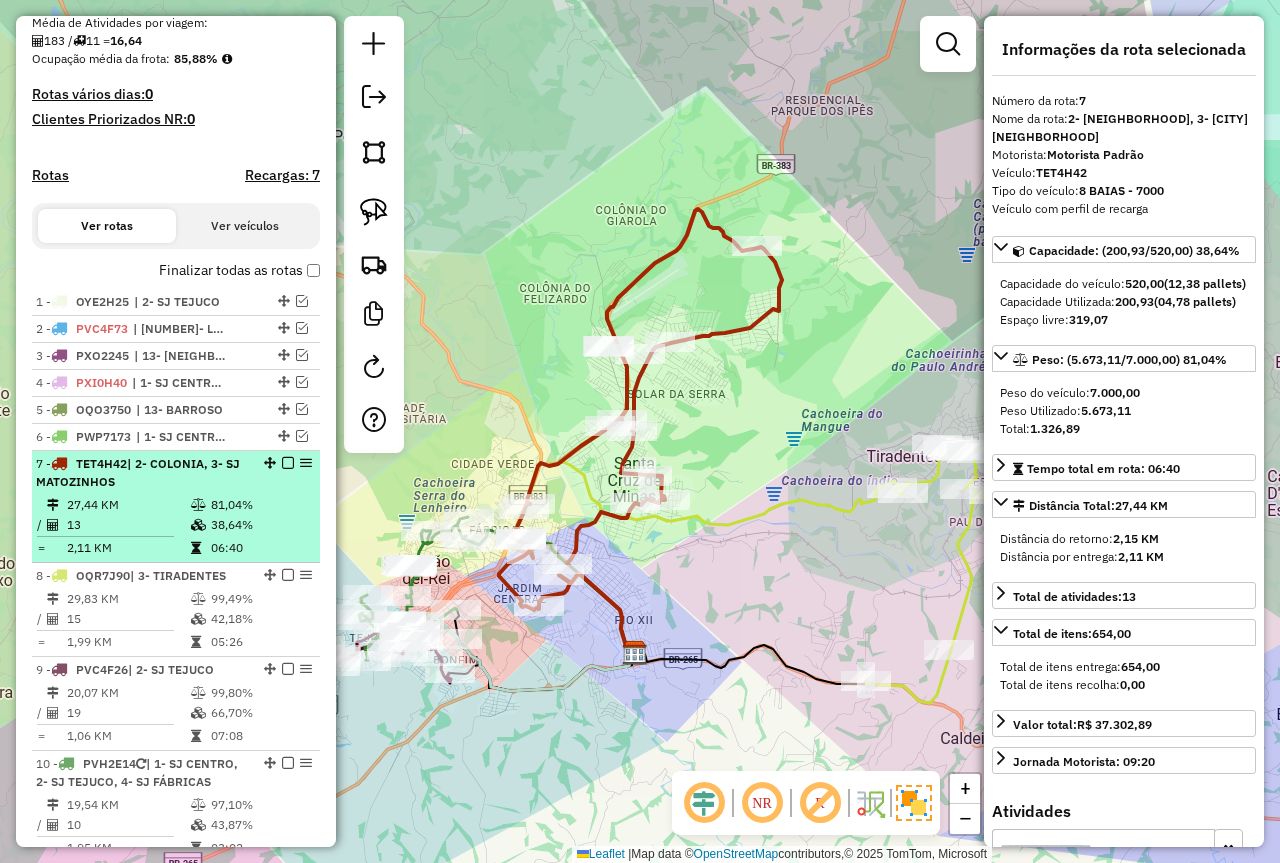 click 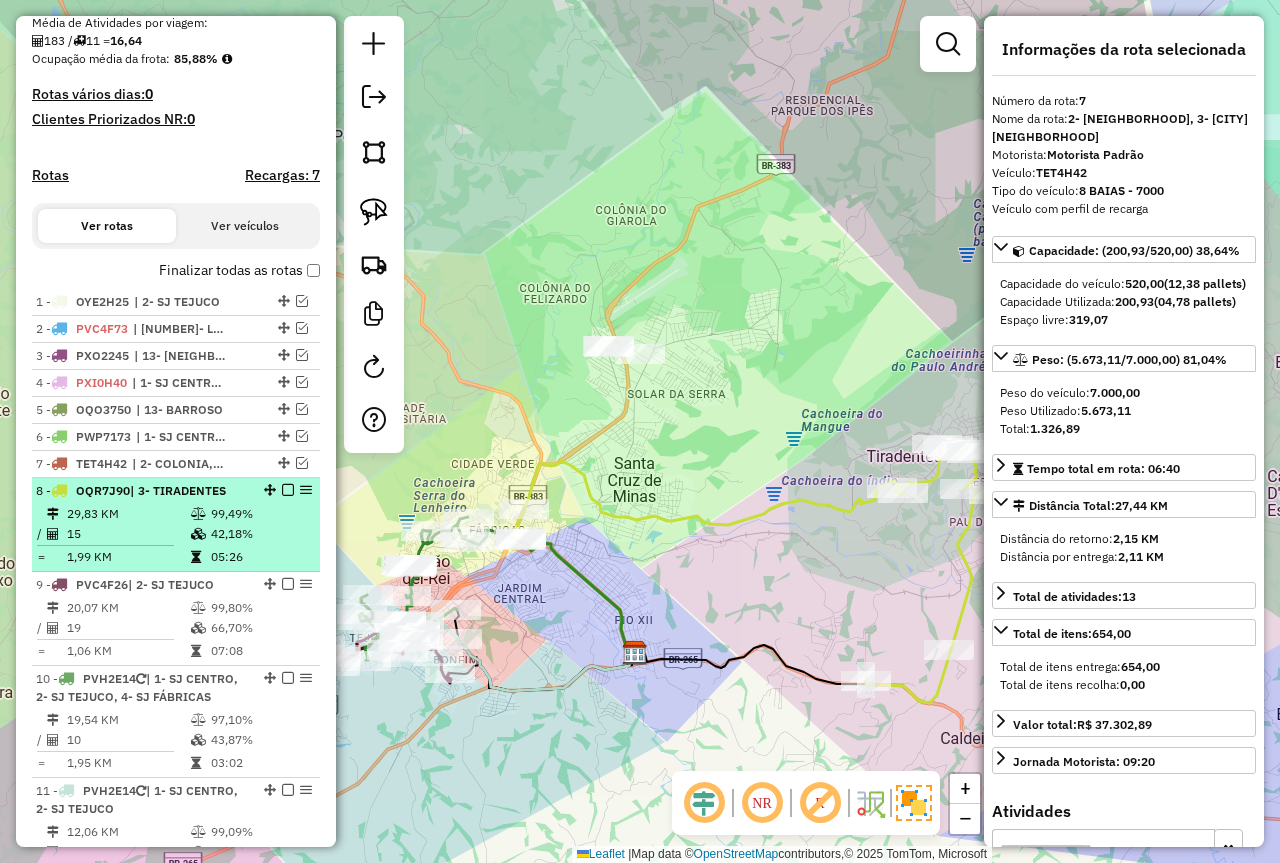 click 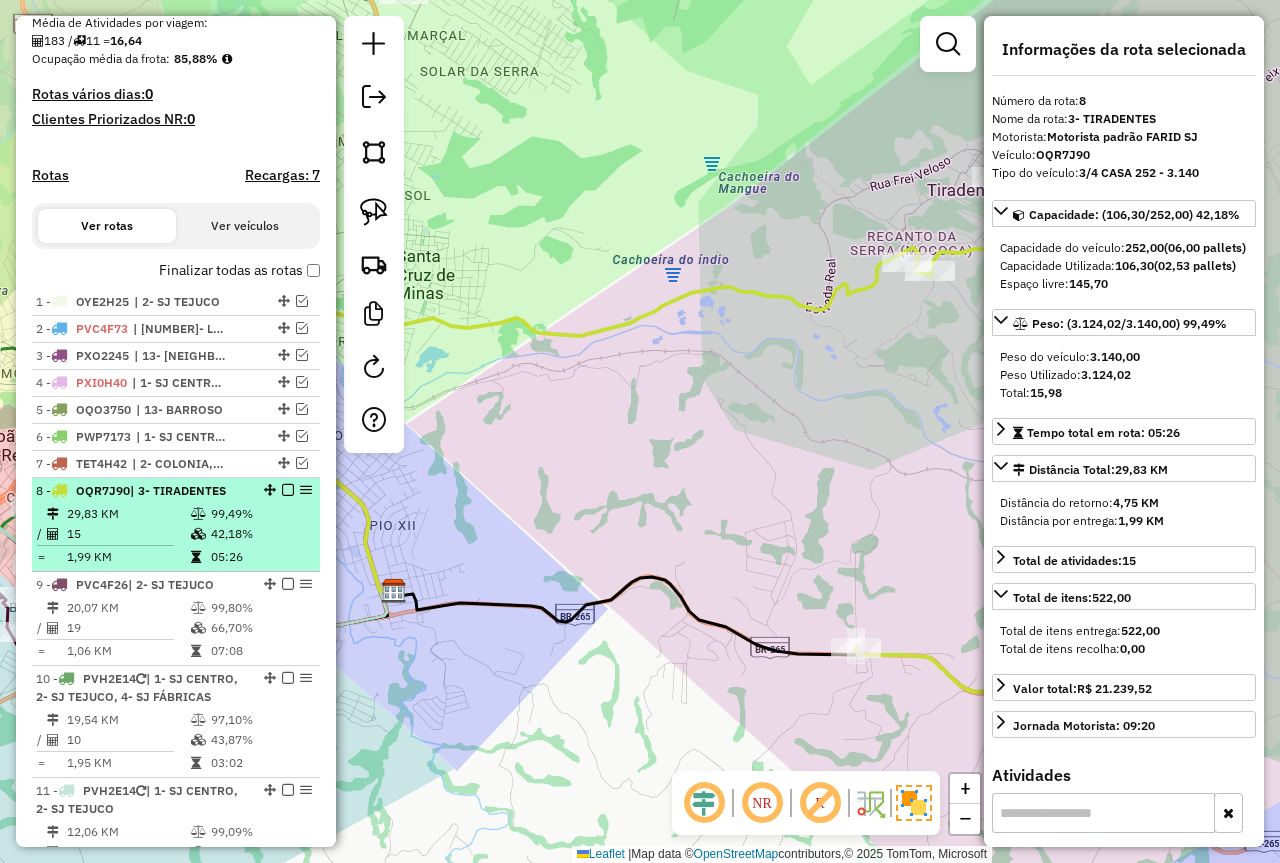 click 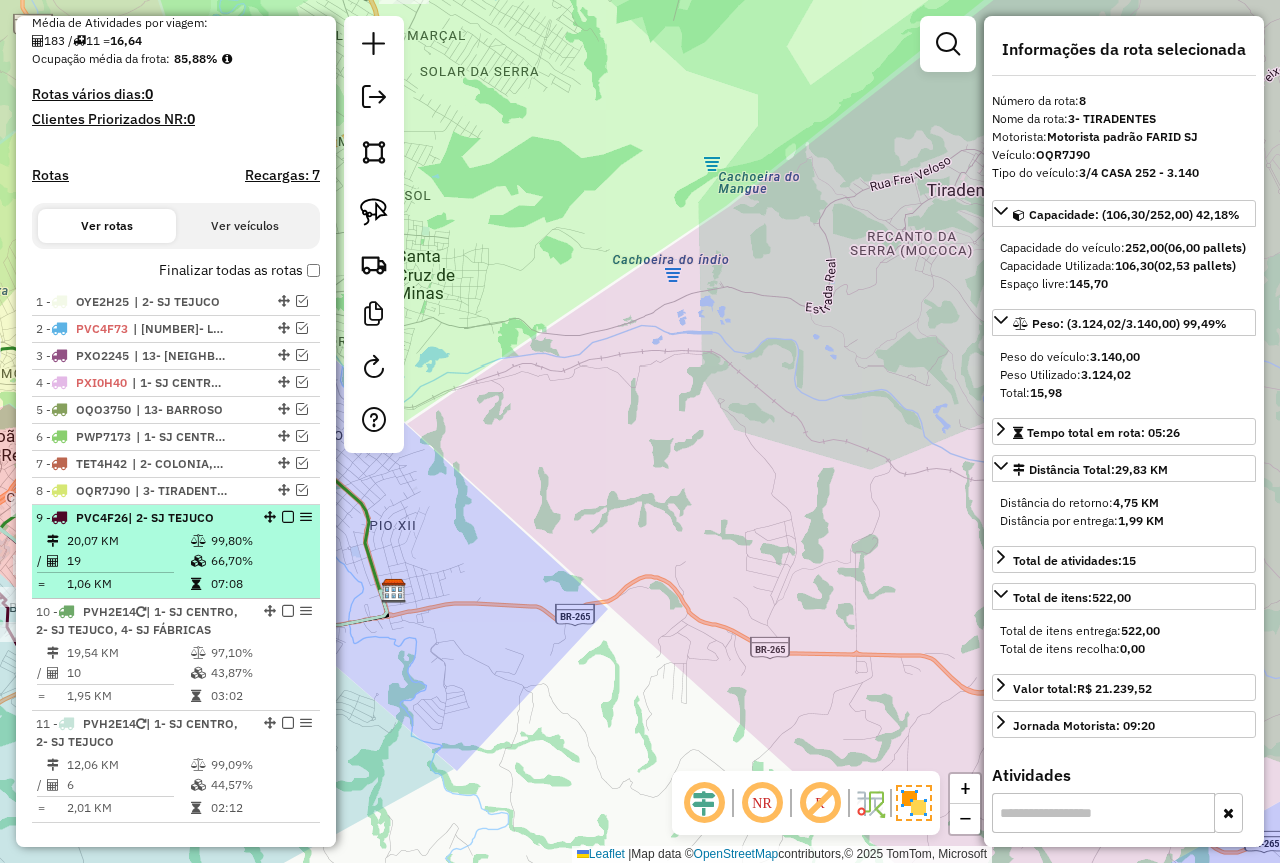 click on "19" 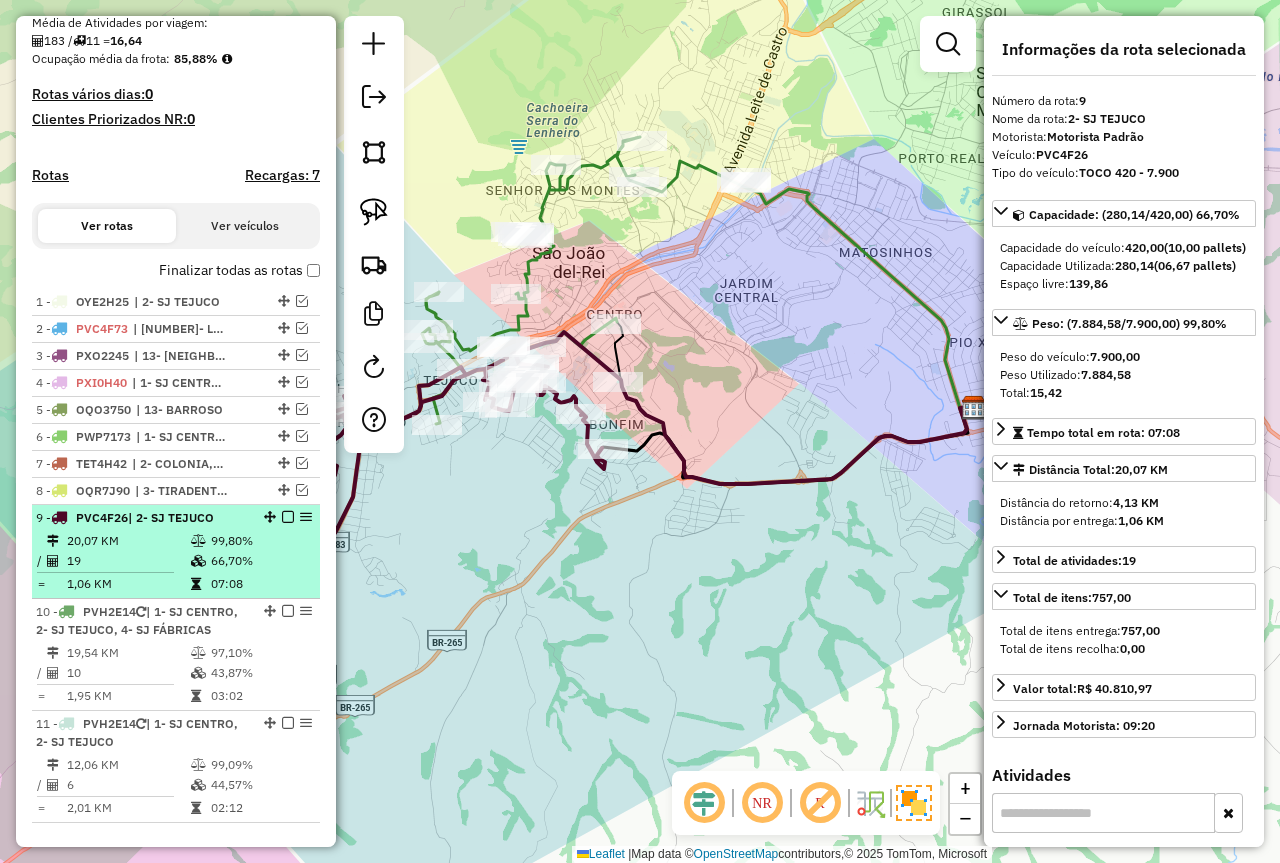 click 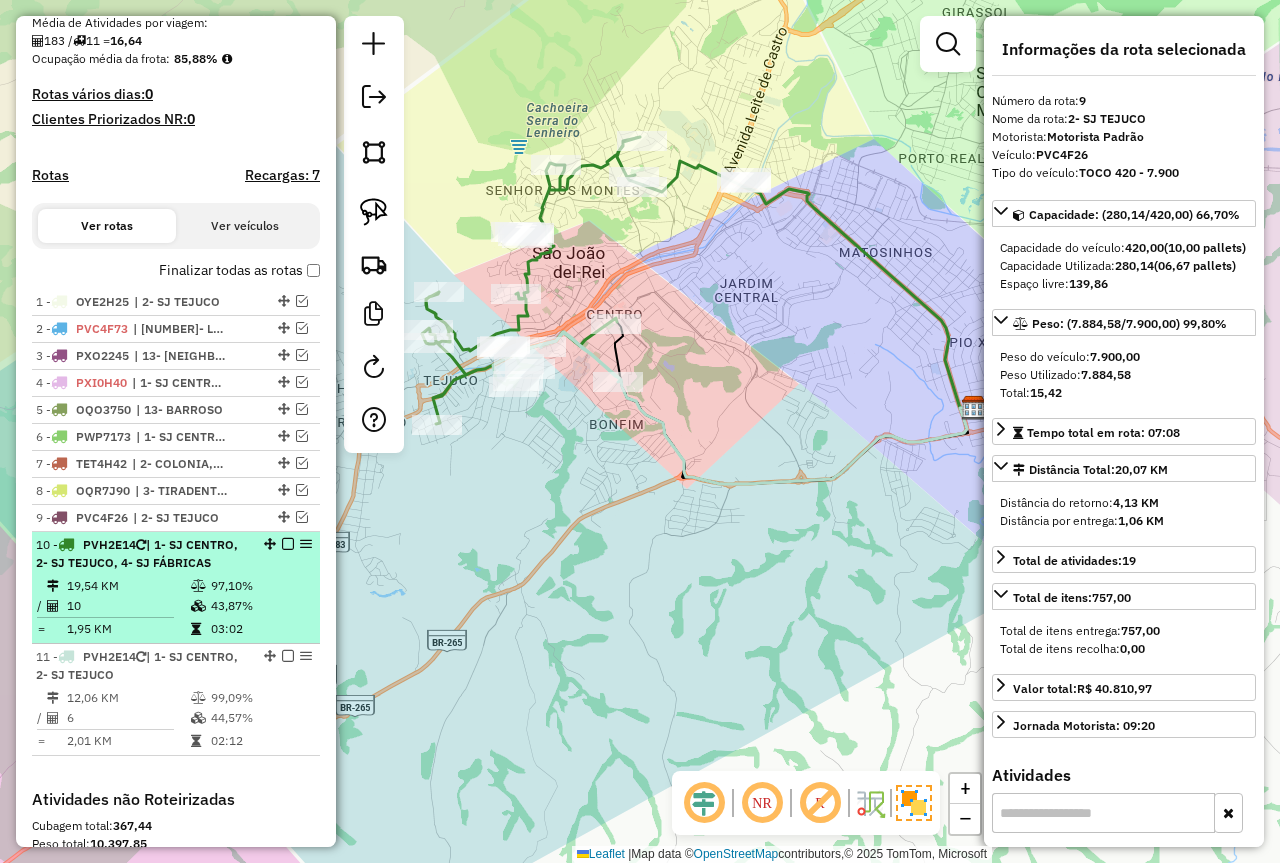 click 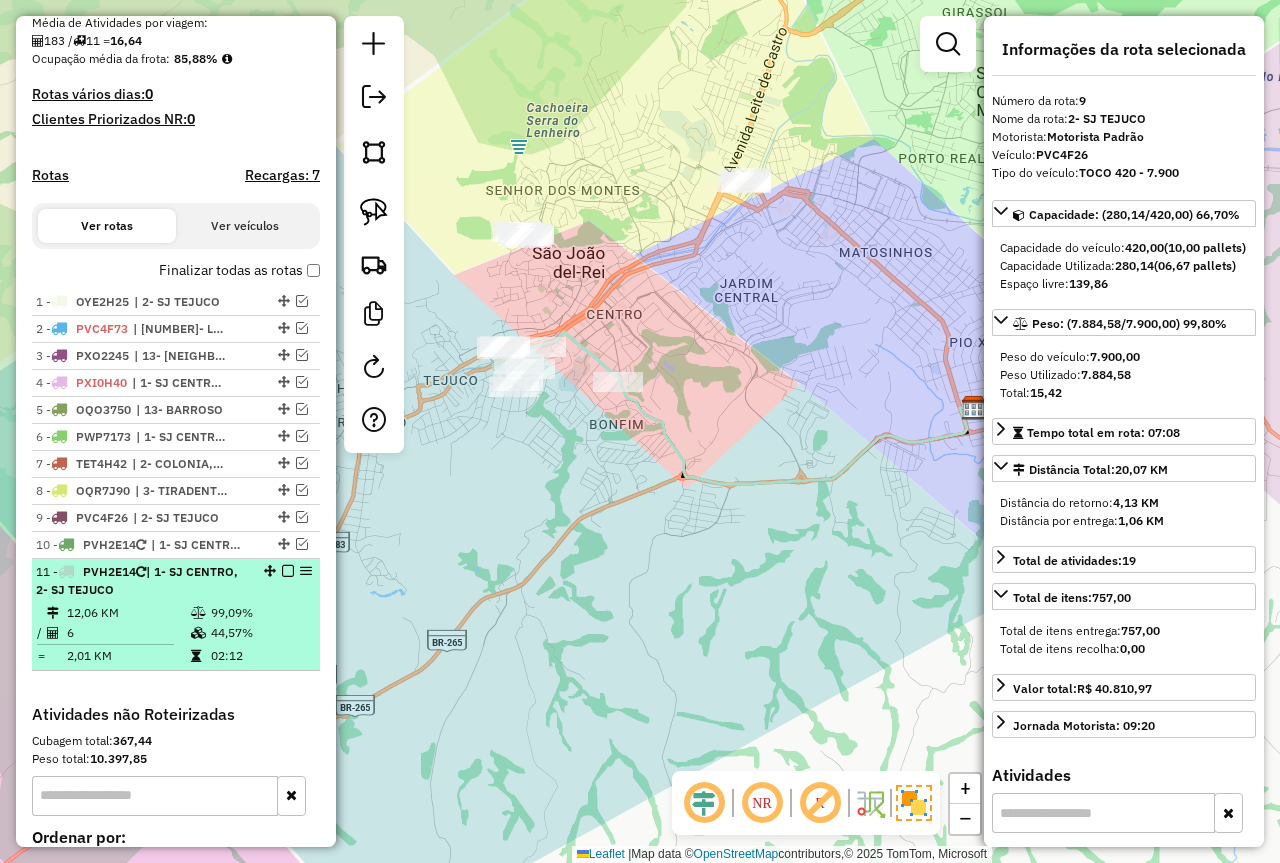 click on "12,06 KM   99,09%  /  6   44,57%     =  2,01 KM   02:12" 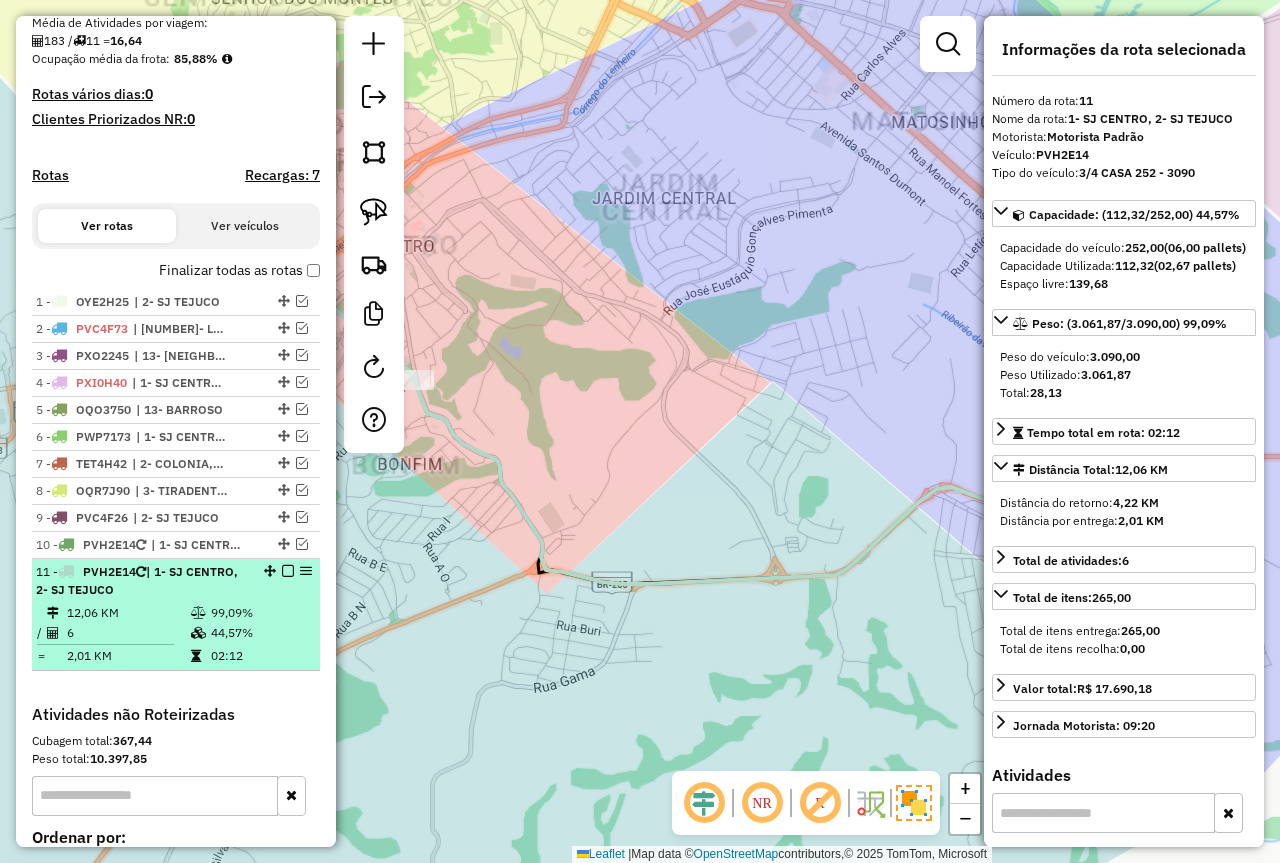 click on "11 -       PVH2E14   | 1- SJ CENTRO, 2- SJ TEJUCO  12,06 KM   99,09%  /  6   44,57%     =  2,01 KM   02:12" 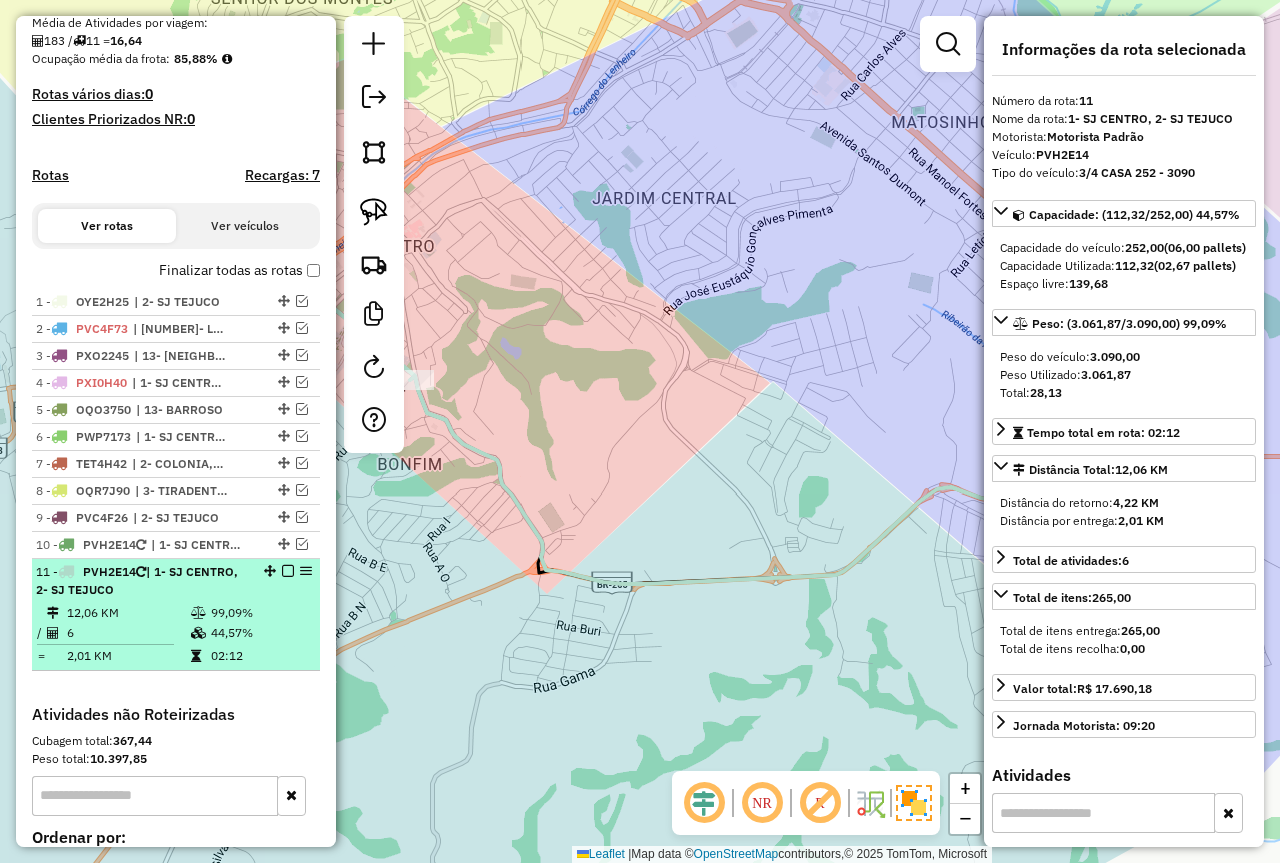 click 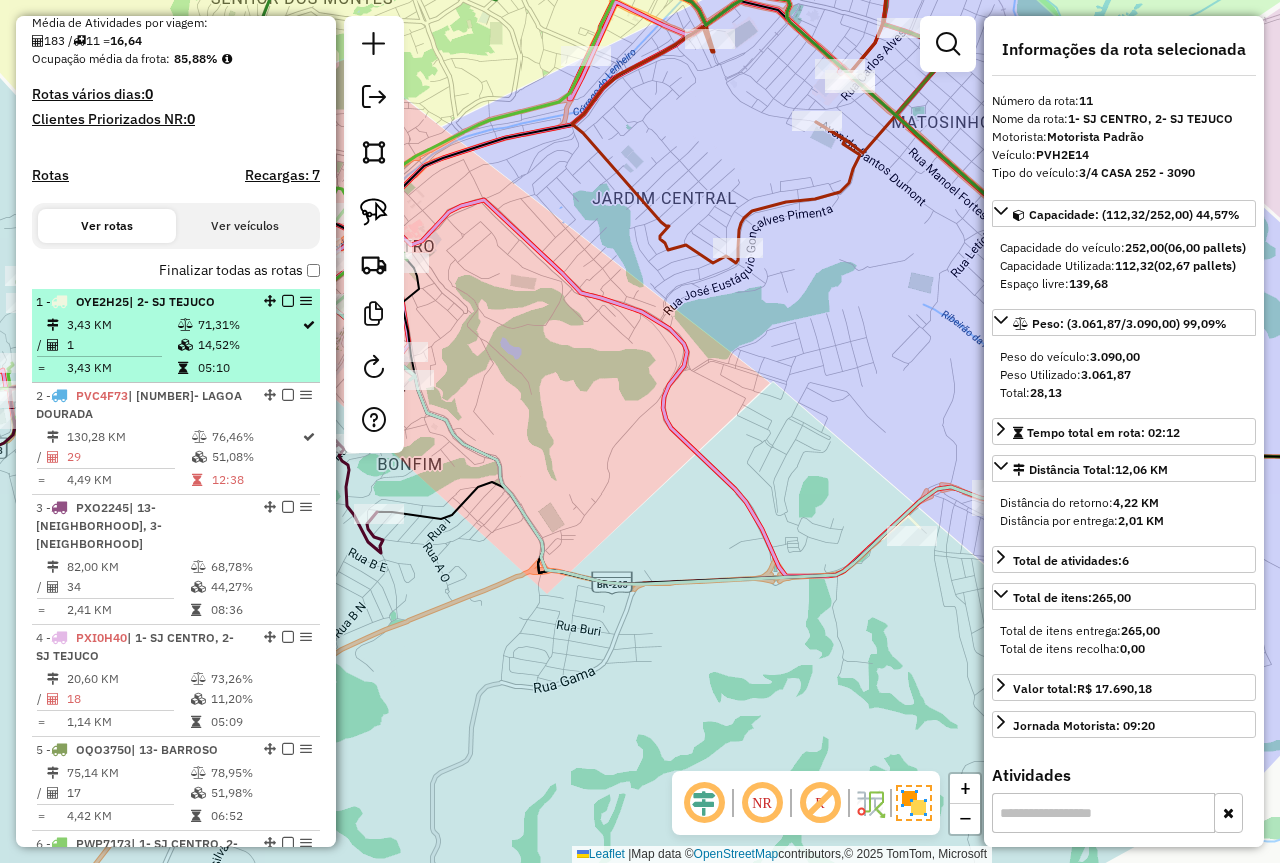 click 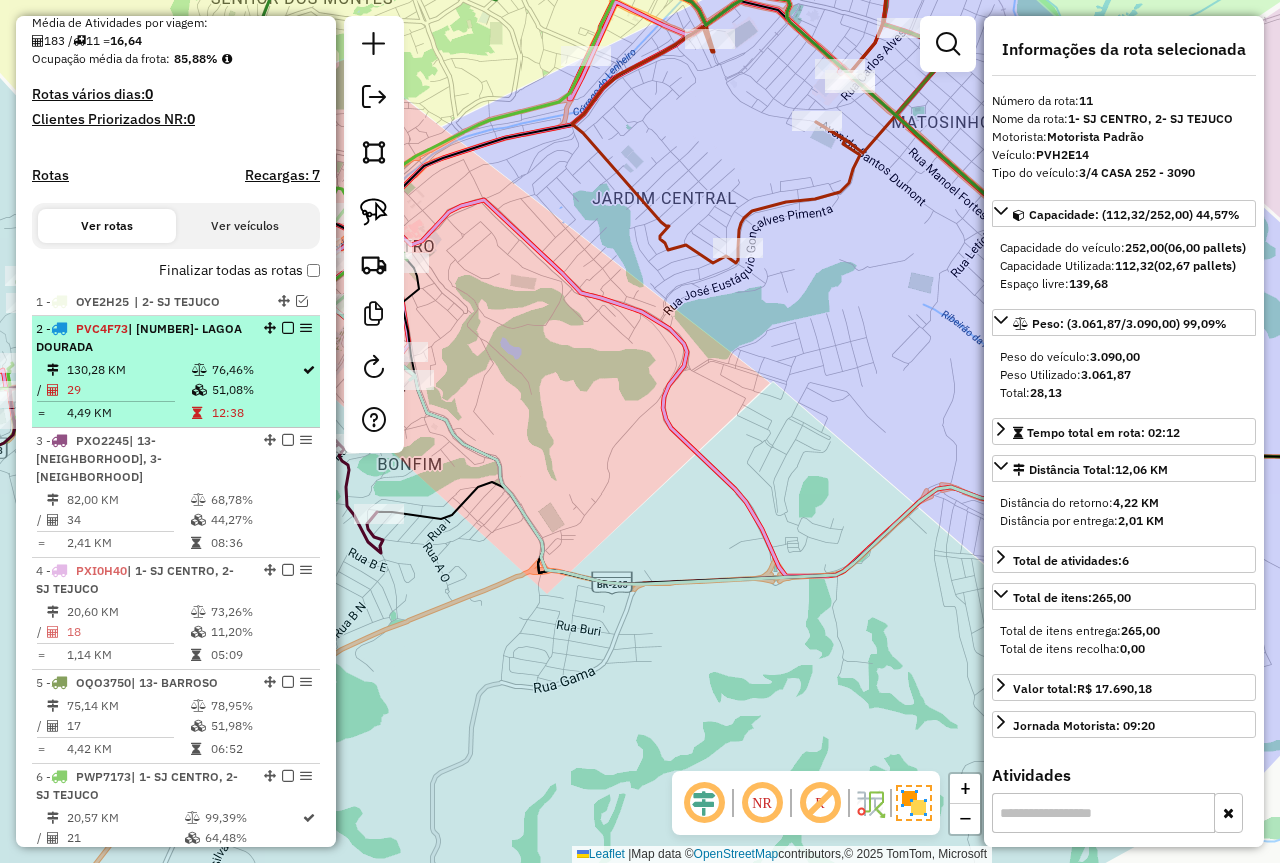 click on "76,46%" 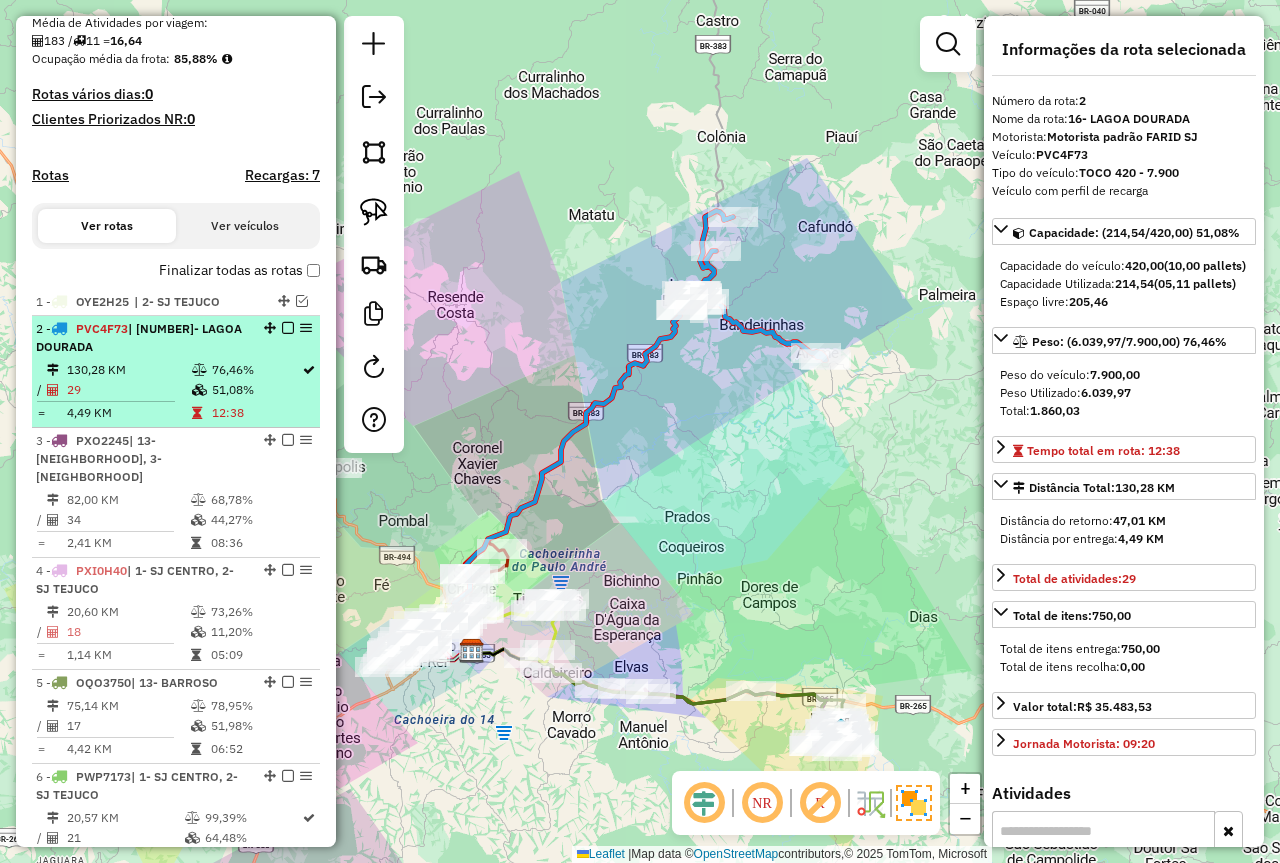 click 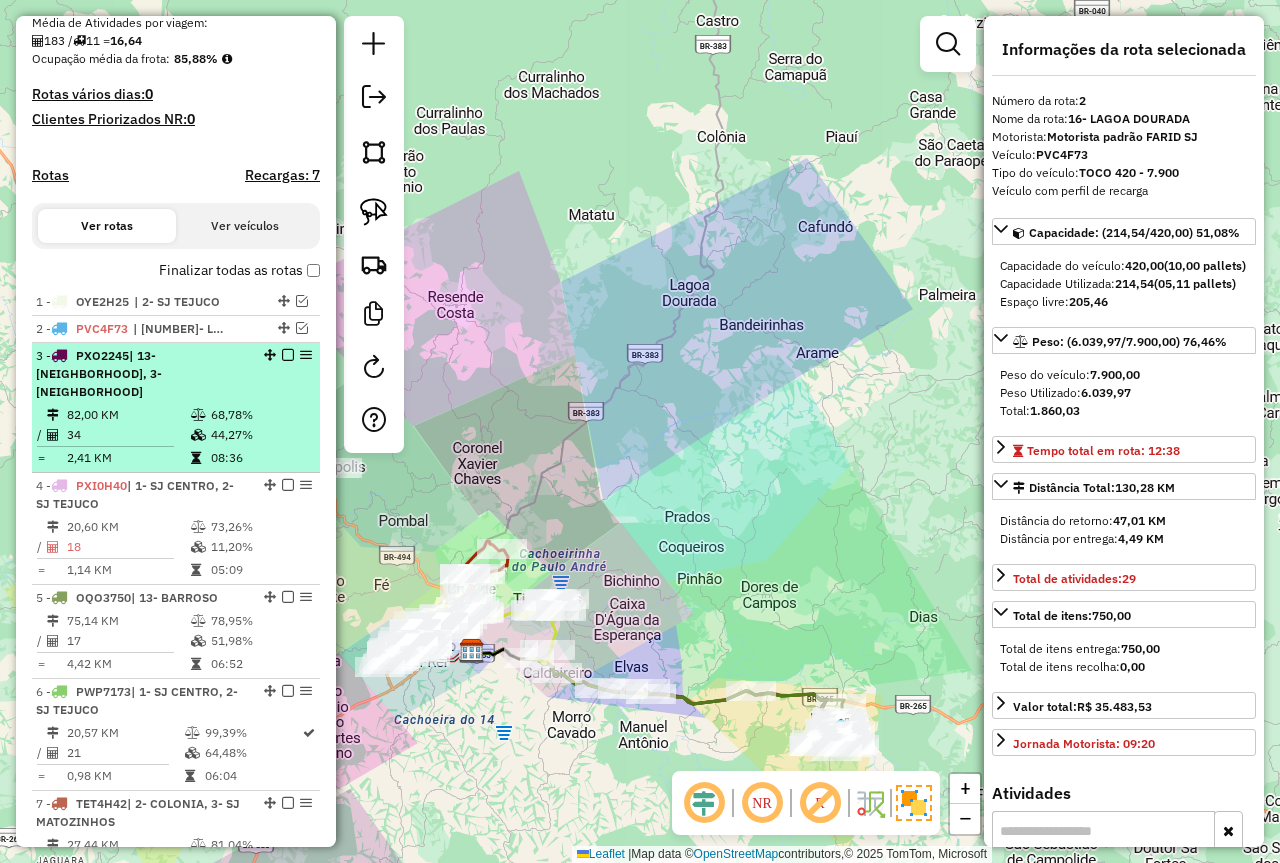 drag, startPoint x: 168, startPoint y: 414, endPoint x: 288, endPoint y: 389, distance: 122.57651 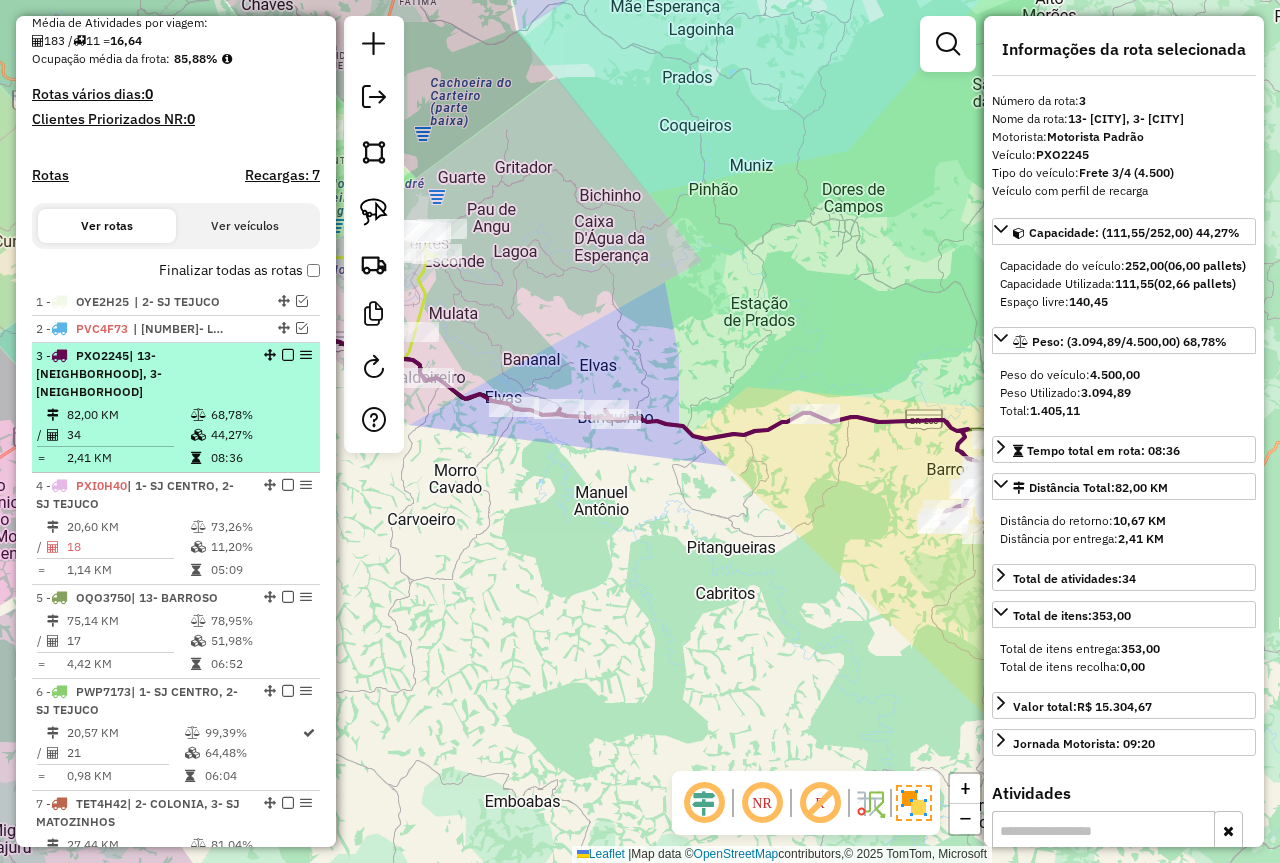 click 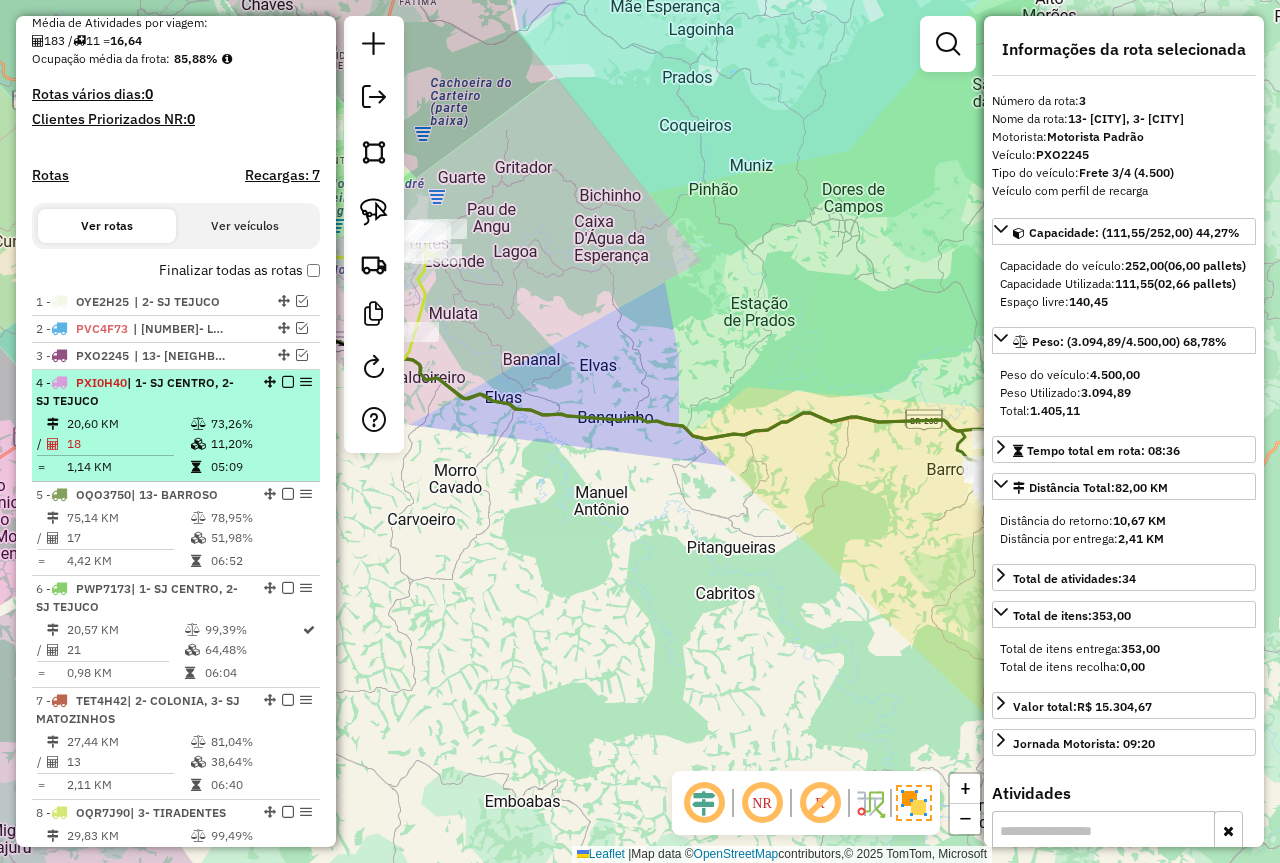 click 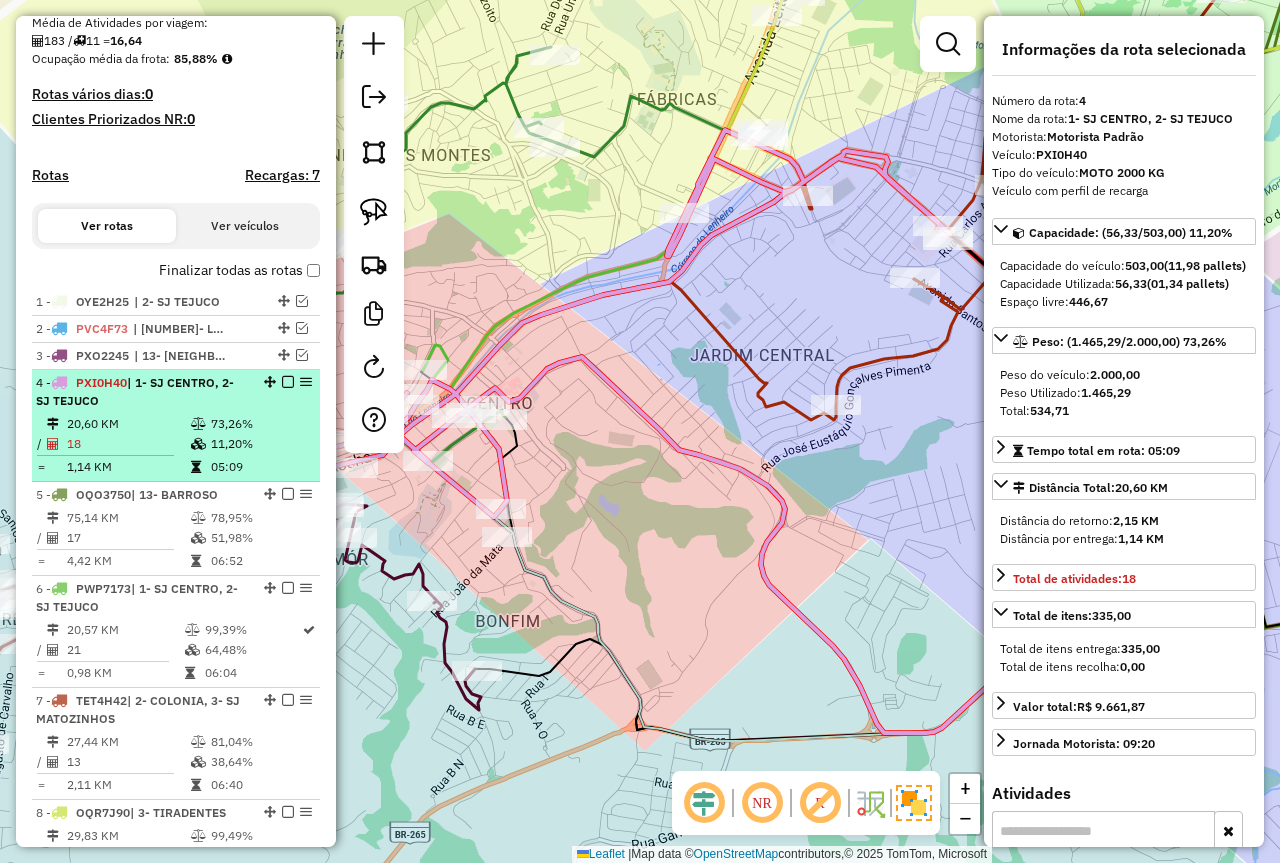 click 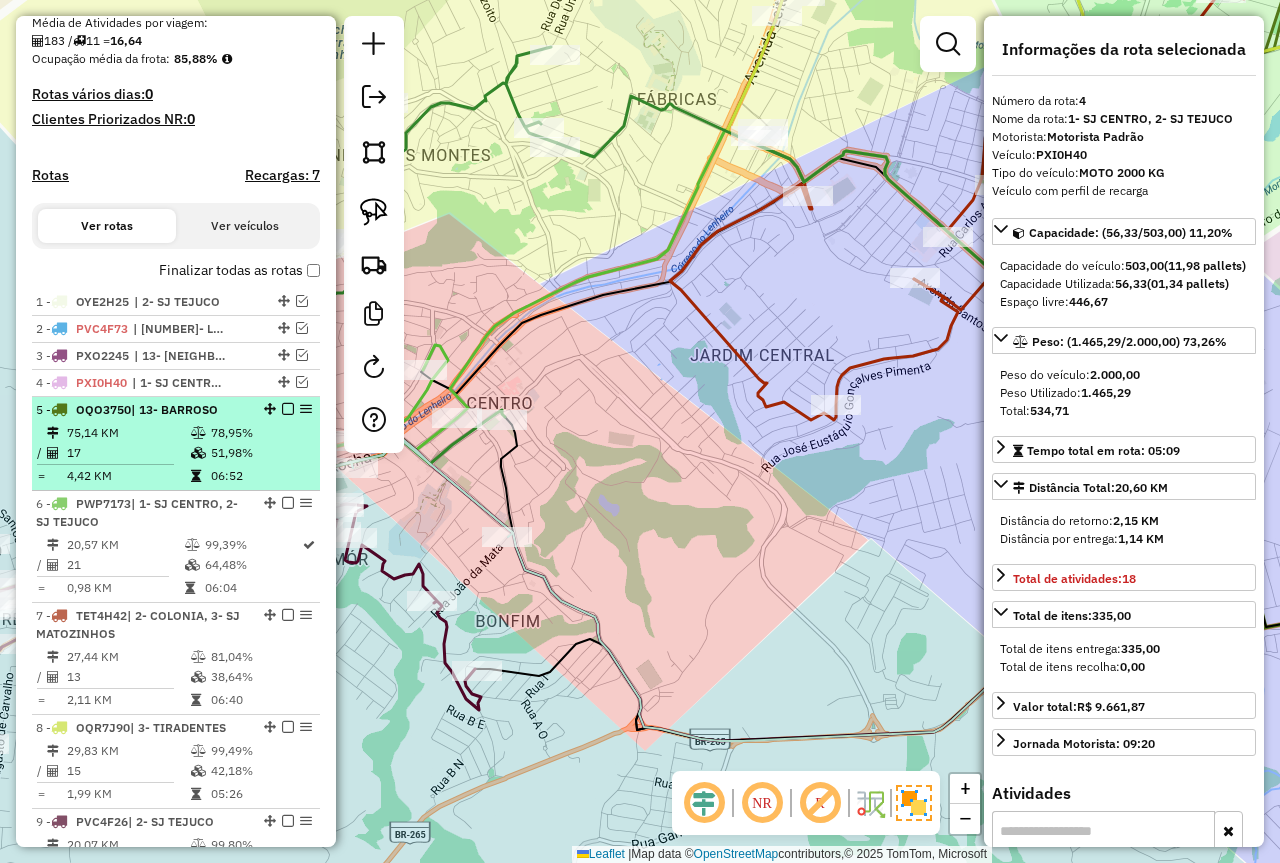 click on "78,95%" 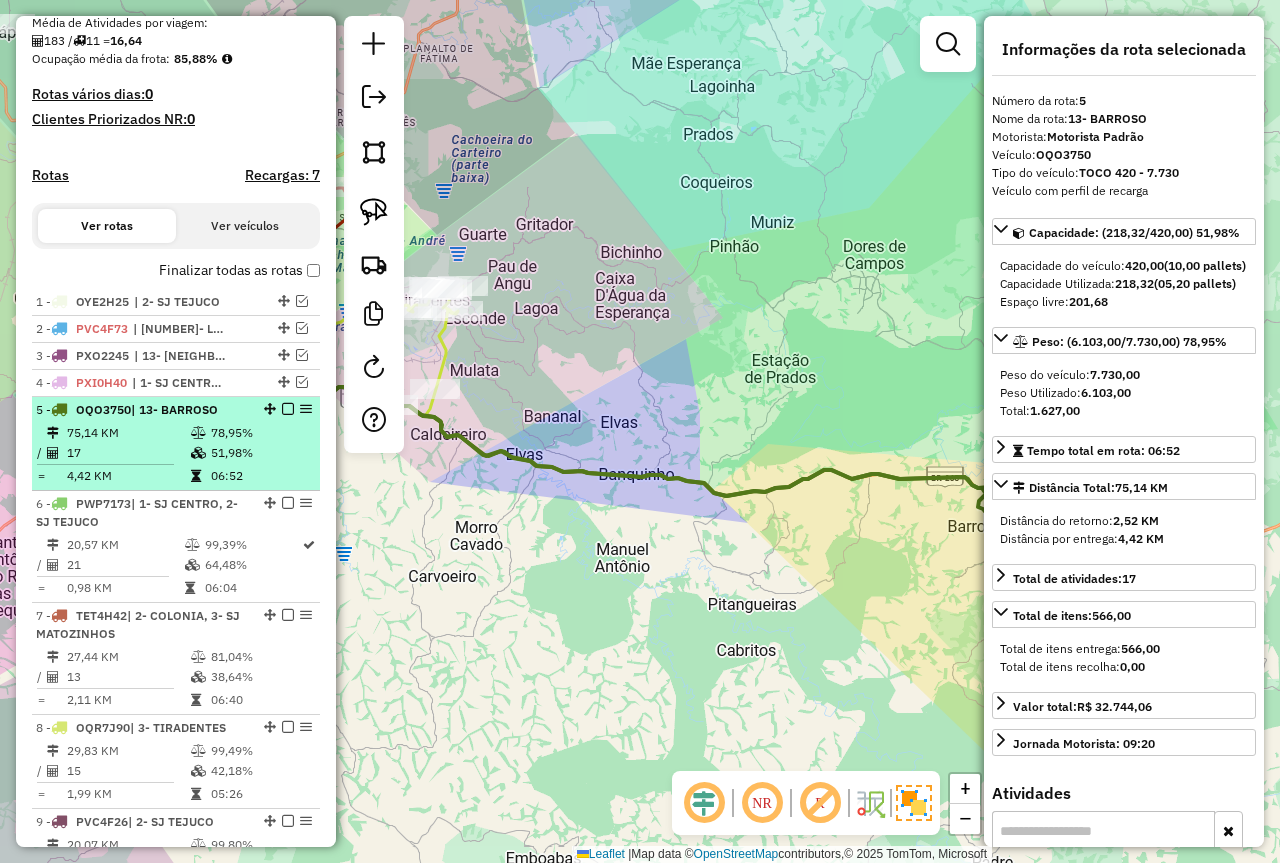 click 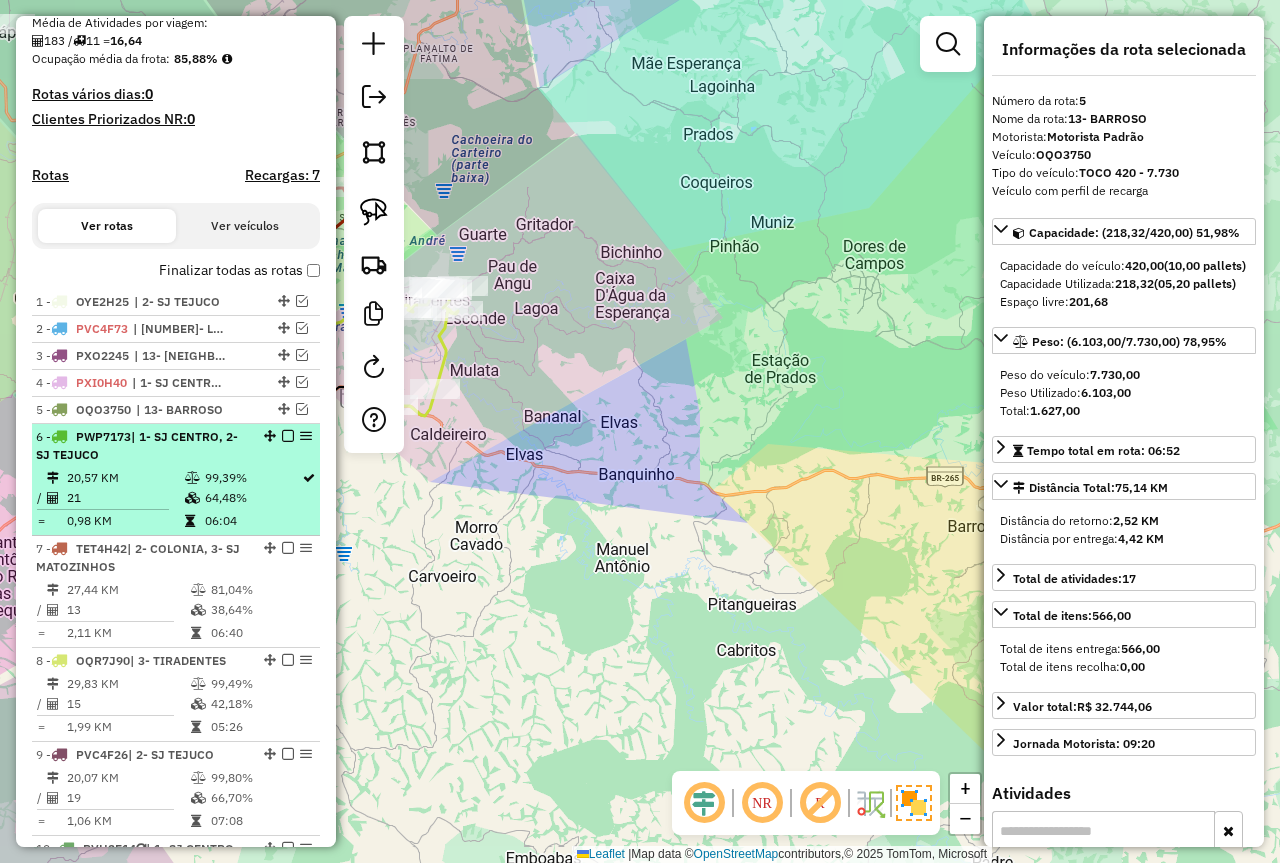 click 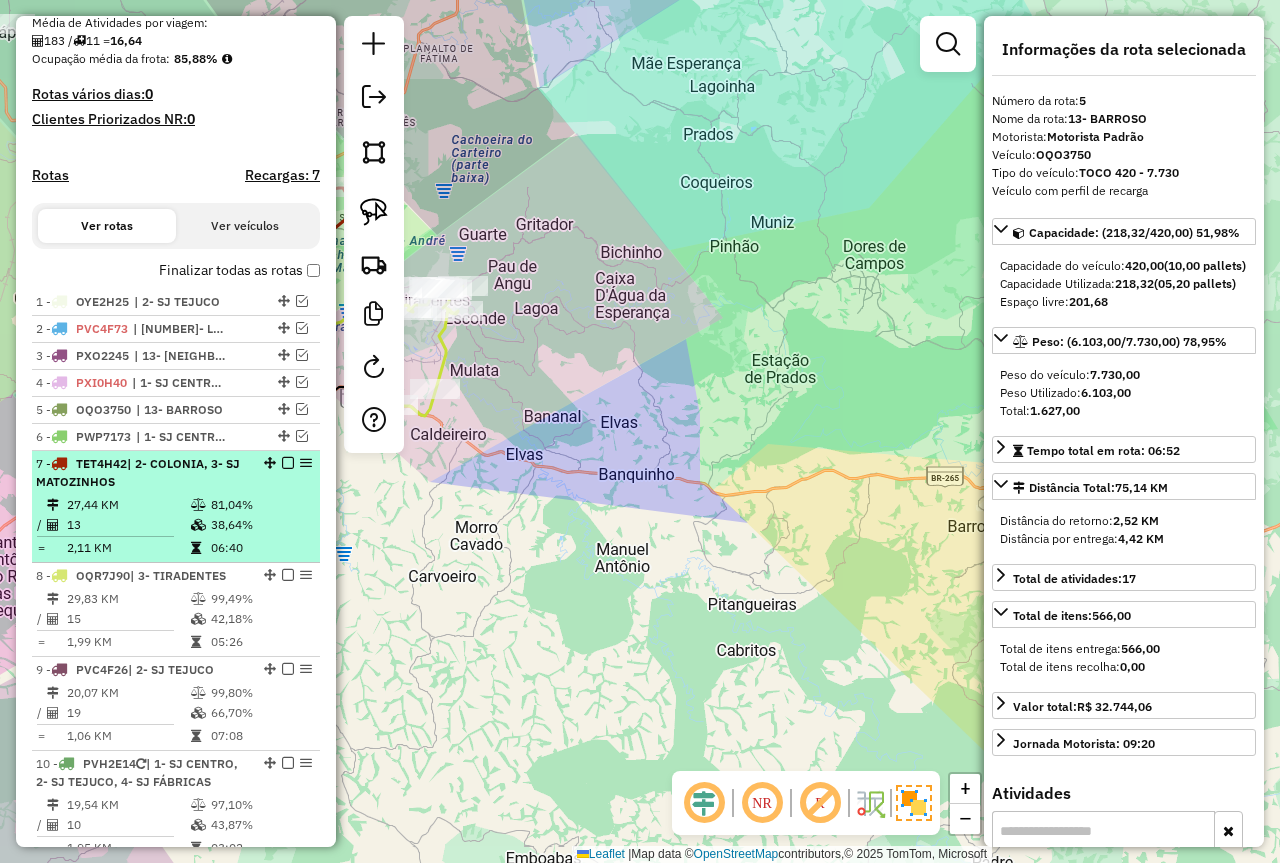 click on "81,04%" 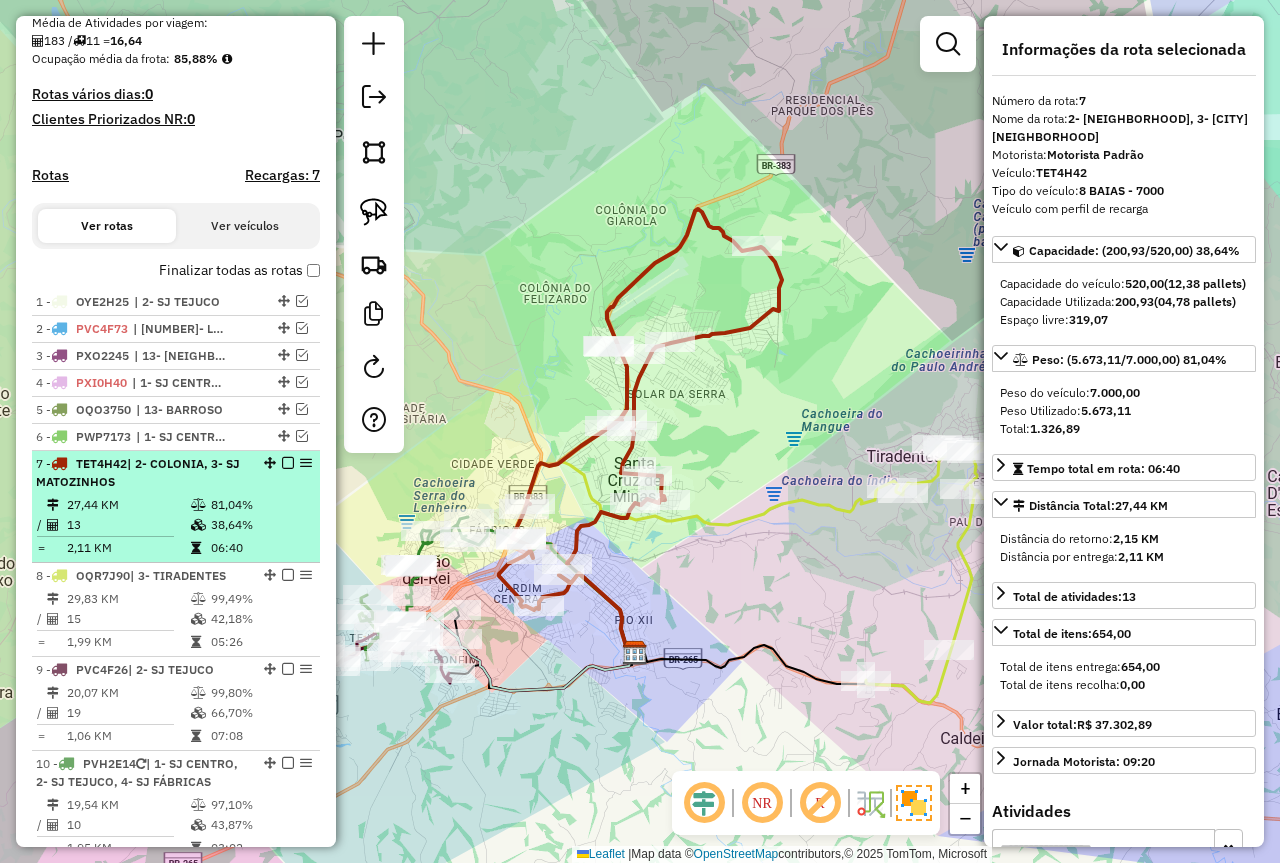 click 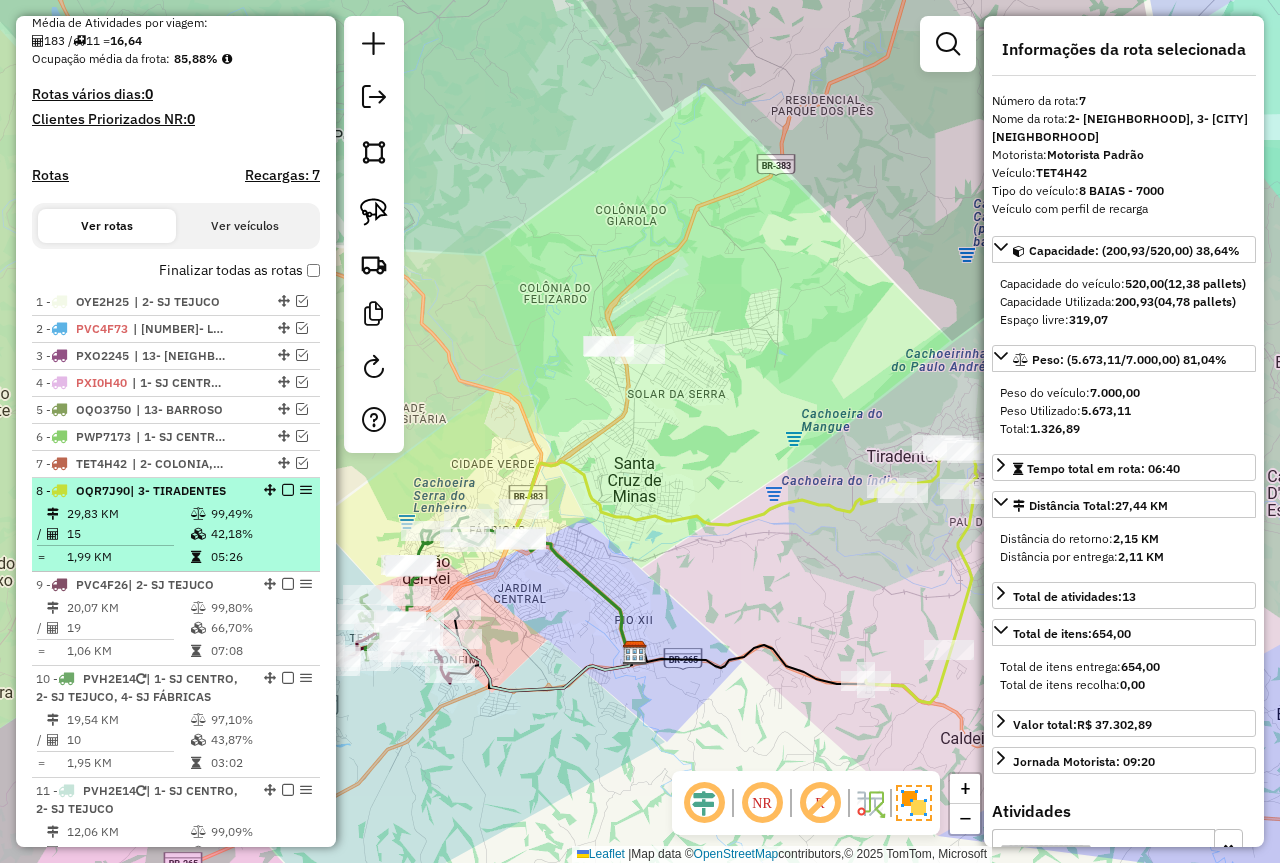 click on "42,18%" 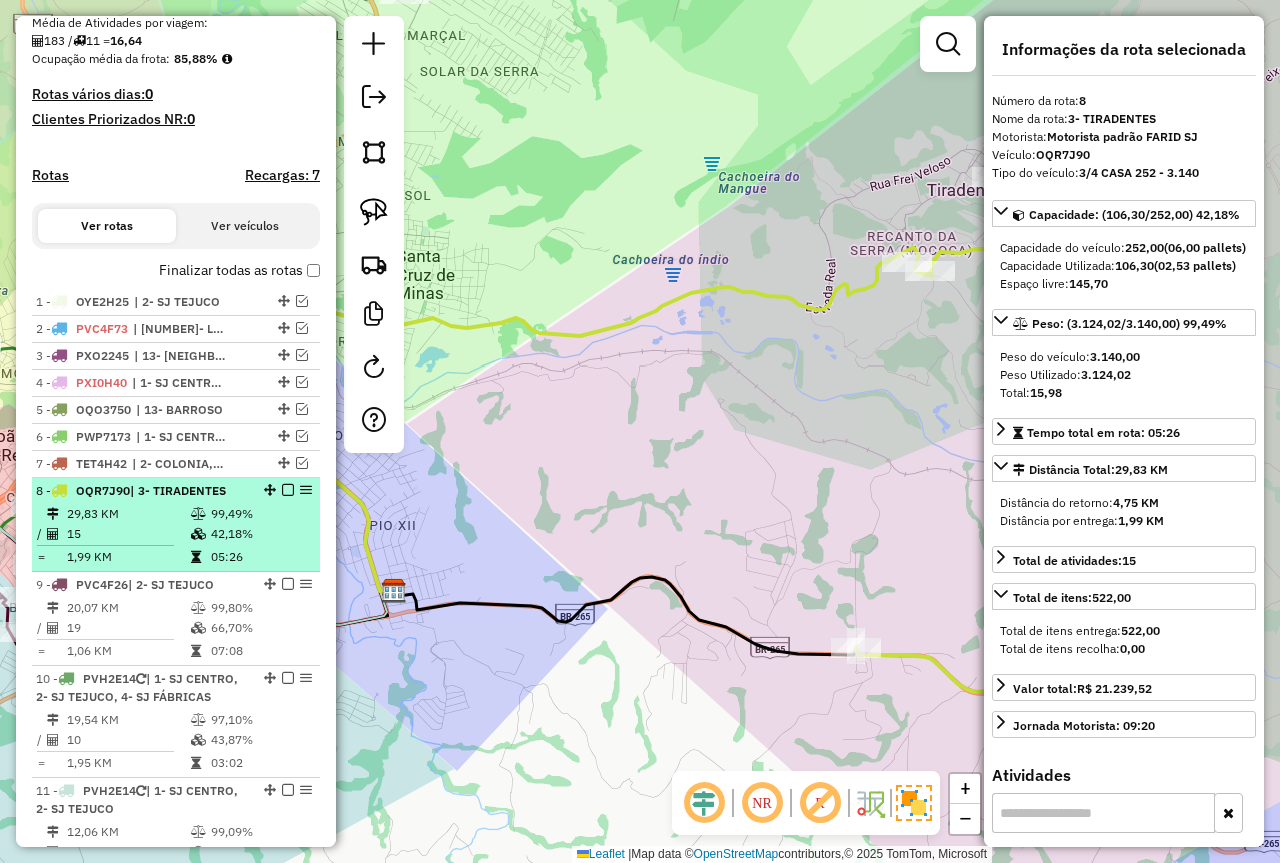 click 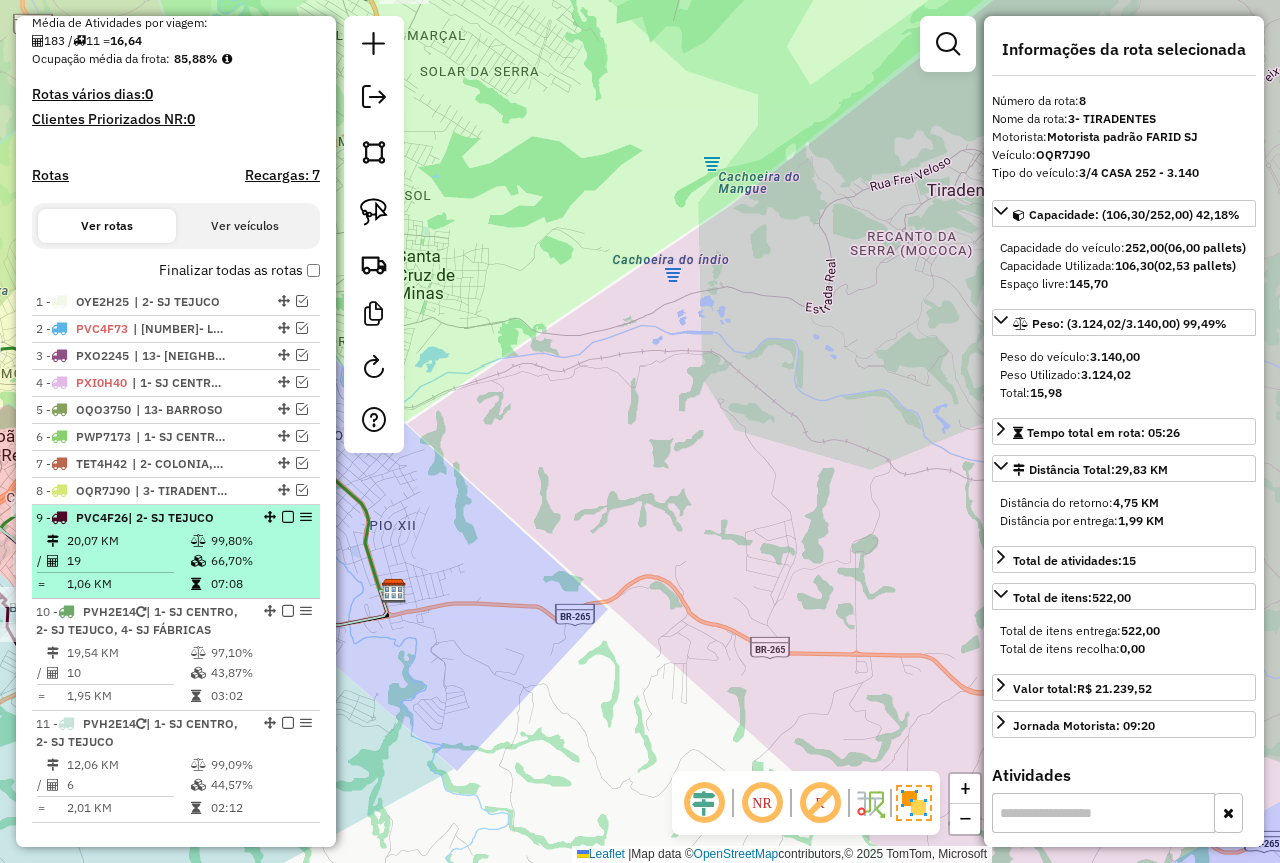 click 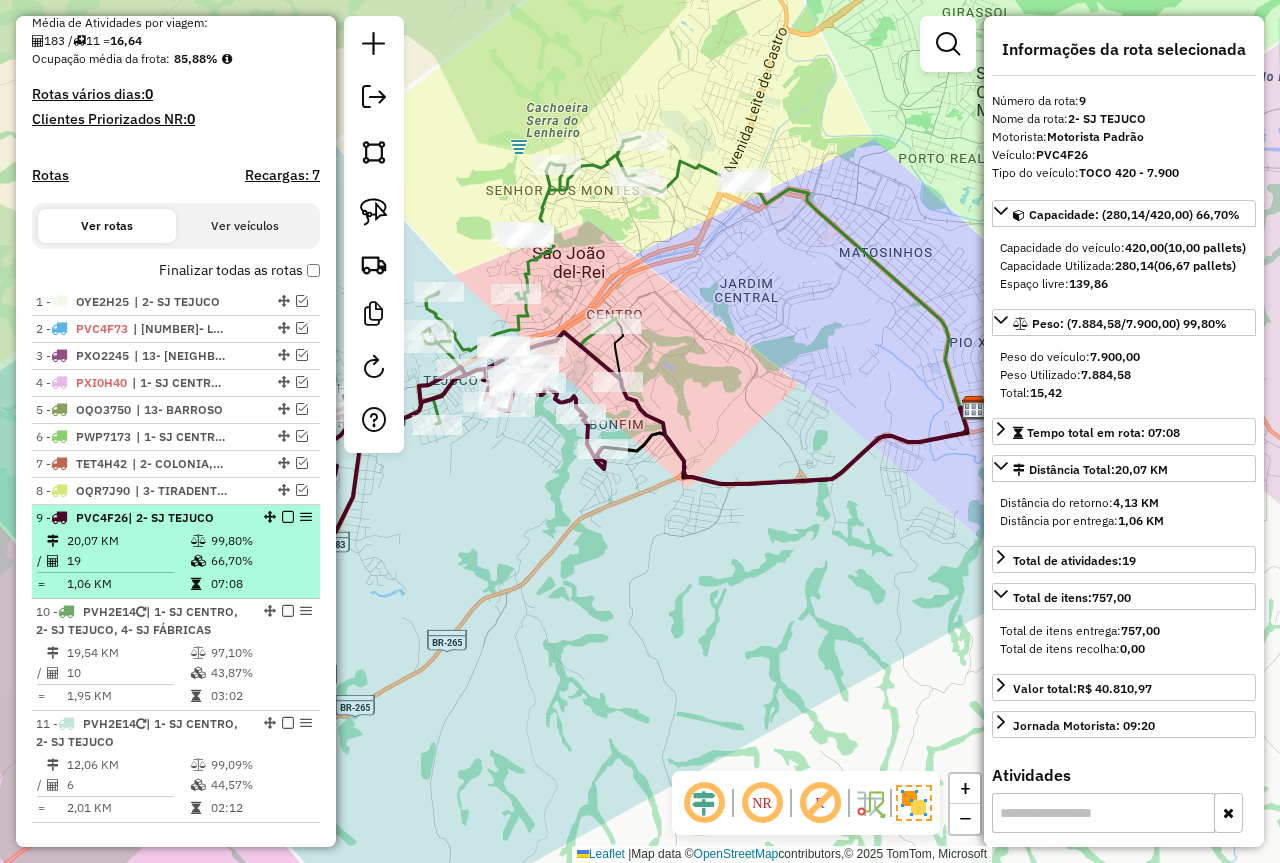 click 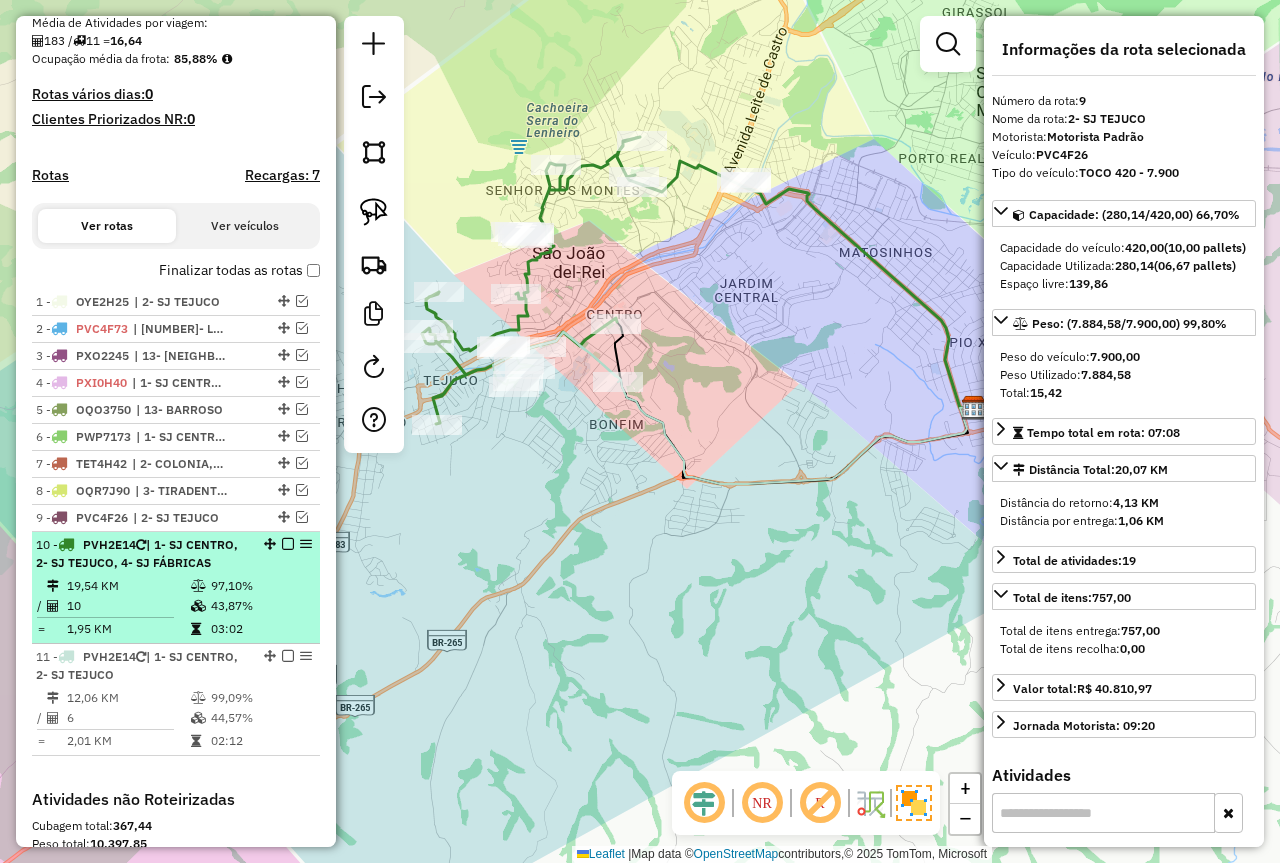 click on "10 -       PVH2E14   | 1- SJ CENTRO, 2- SJ TEJUCO, 4- SJ FÁBRICAS" 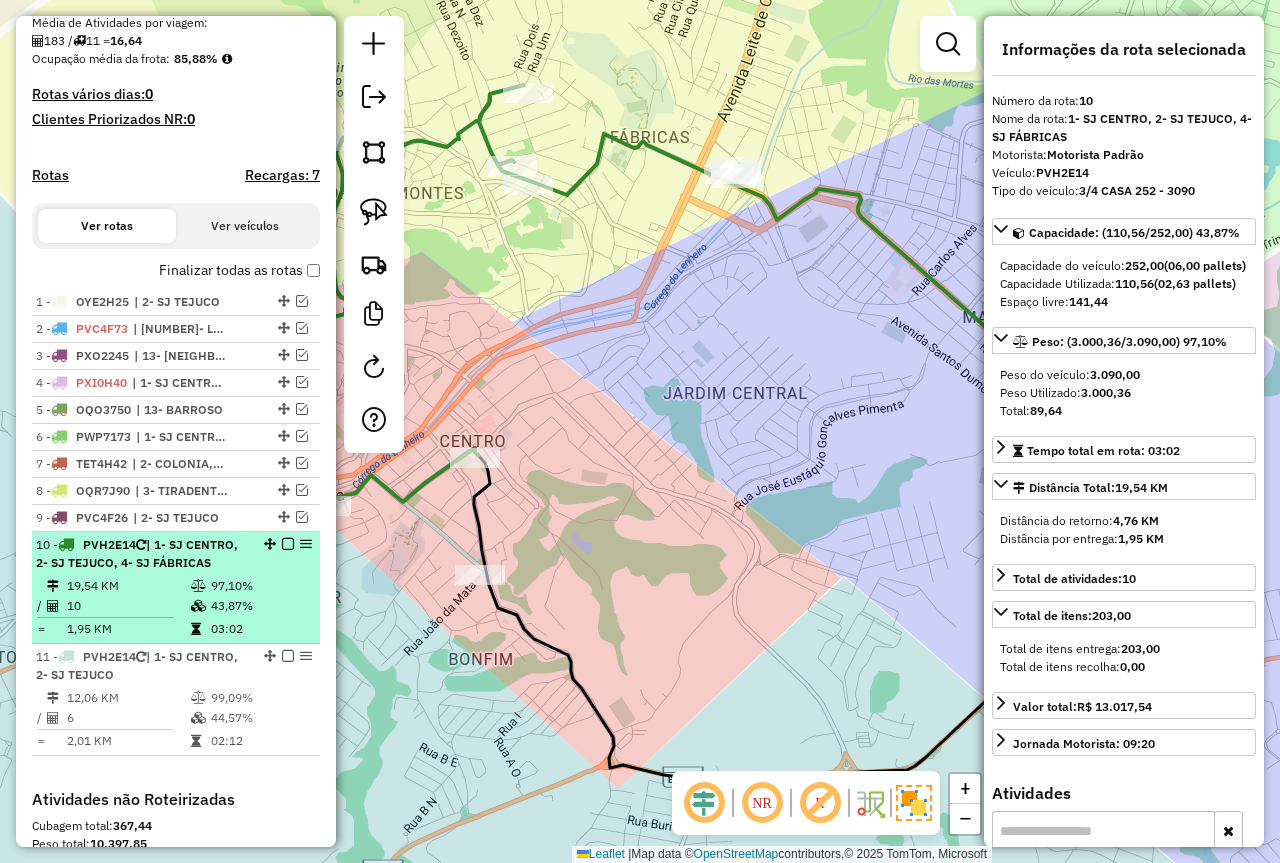 click 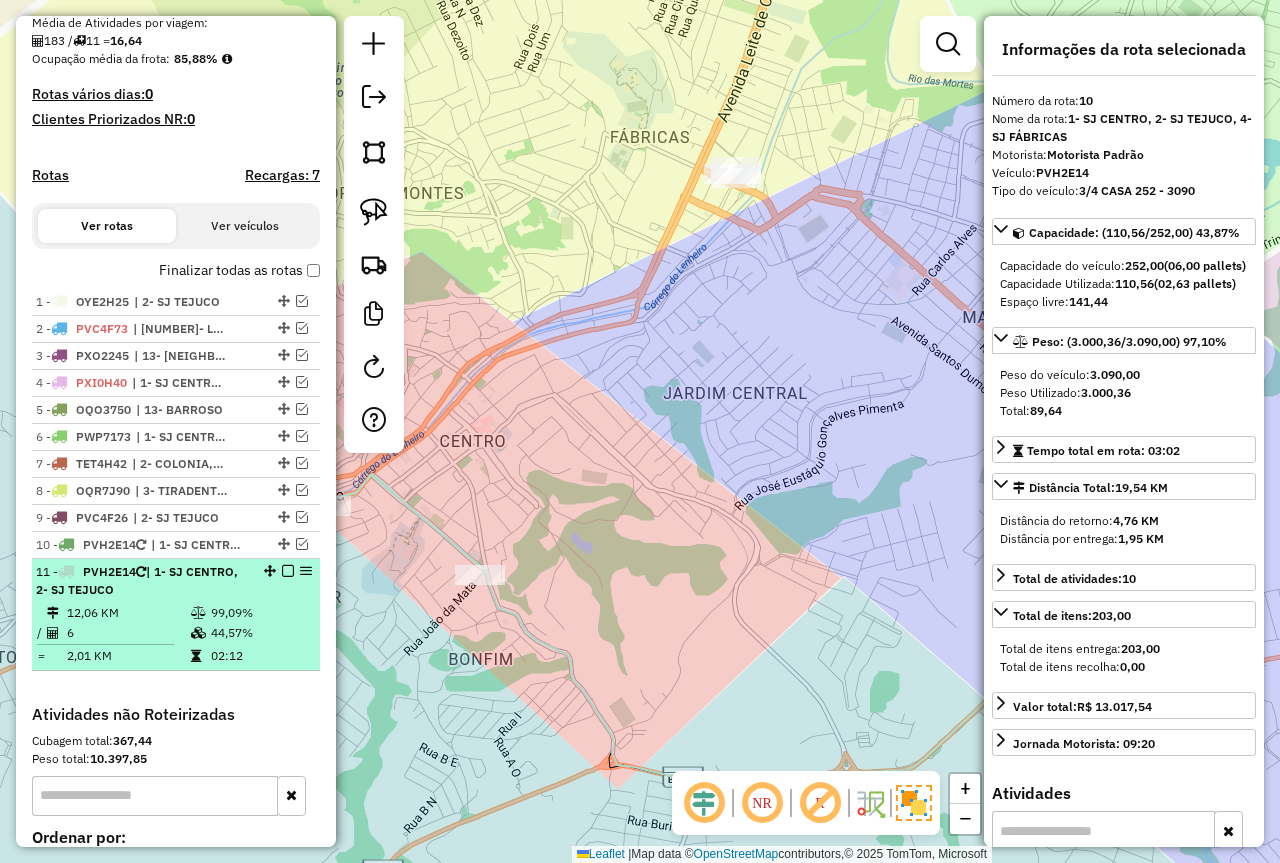 click 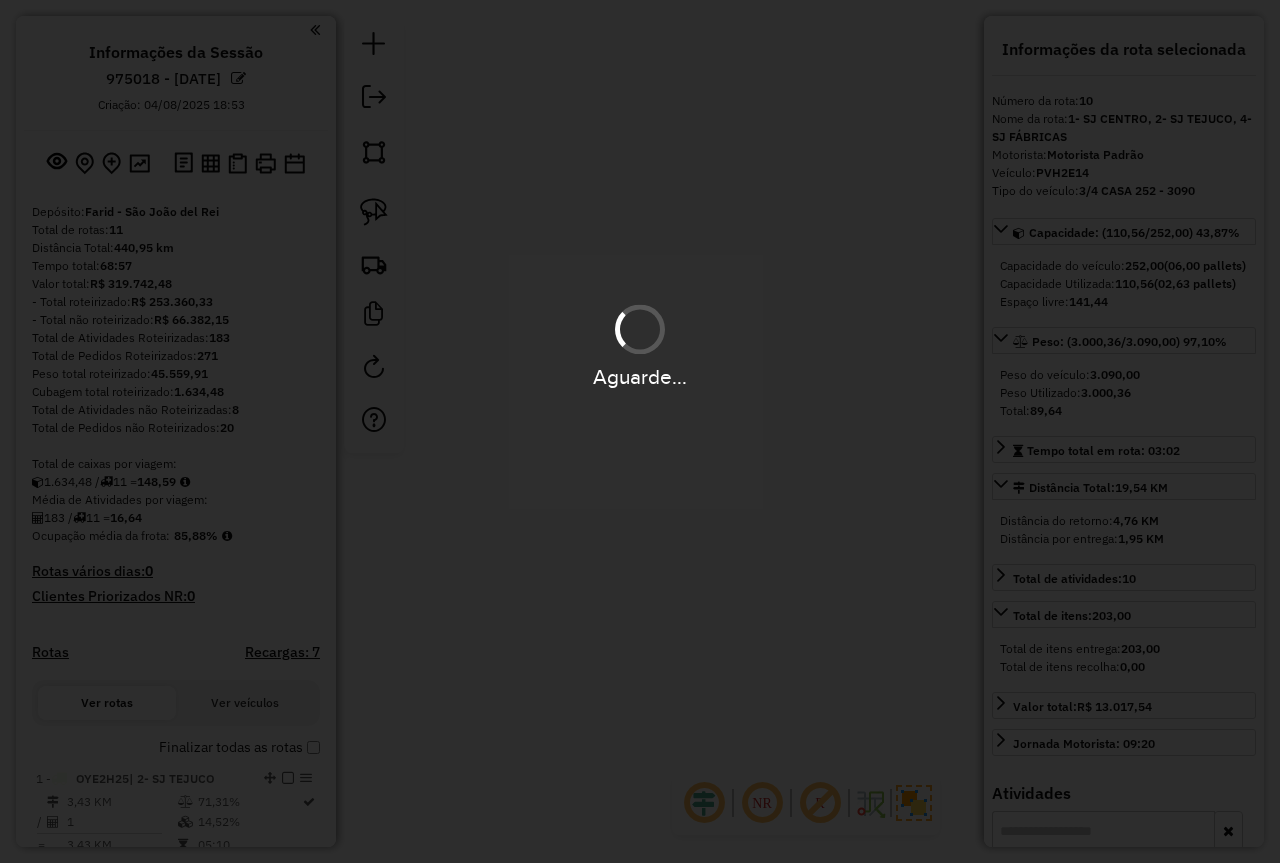 select on "**********" 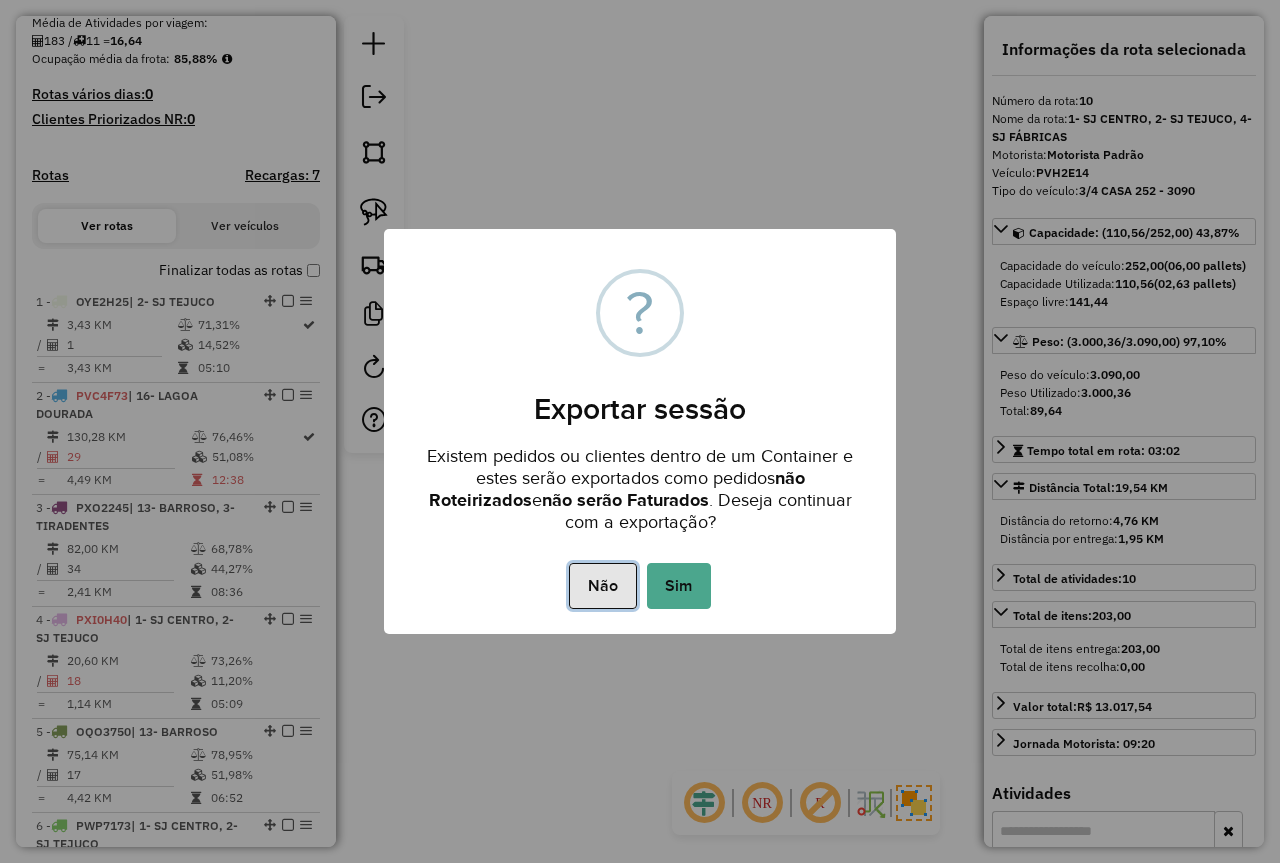 click on "Não" at bounding box center (602, 586) 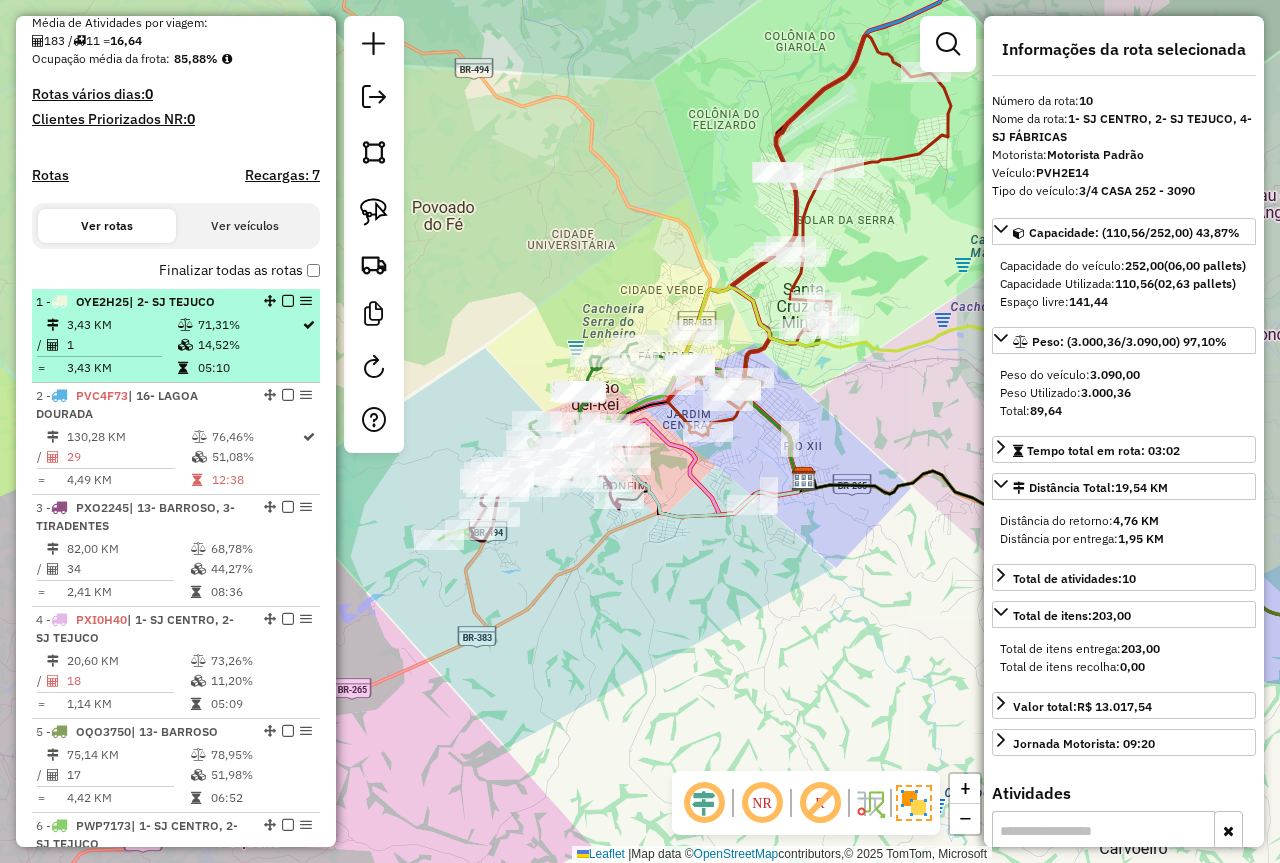 click on "OYE2H25" at bounding box center (102, 301) 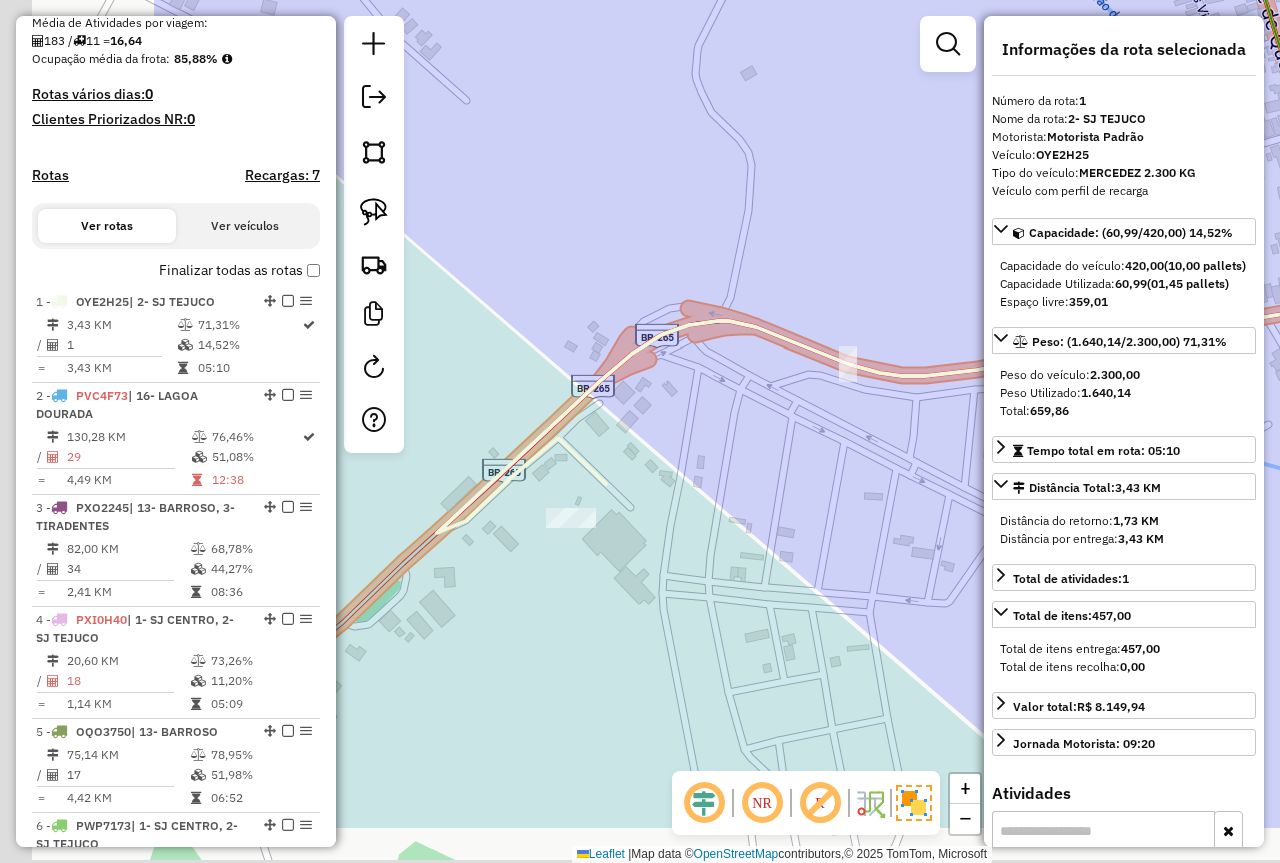drag, startPoint x: 776, startPoint y: 585, endPoint x: 824, endPoint y: 502, distance: 95.880135 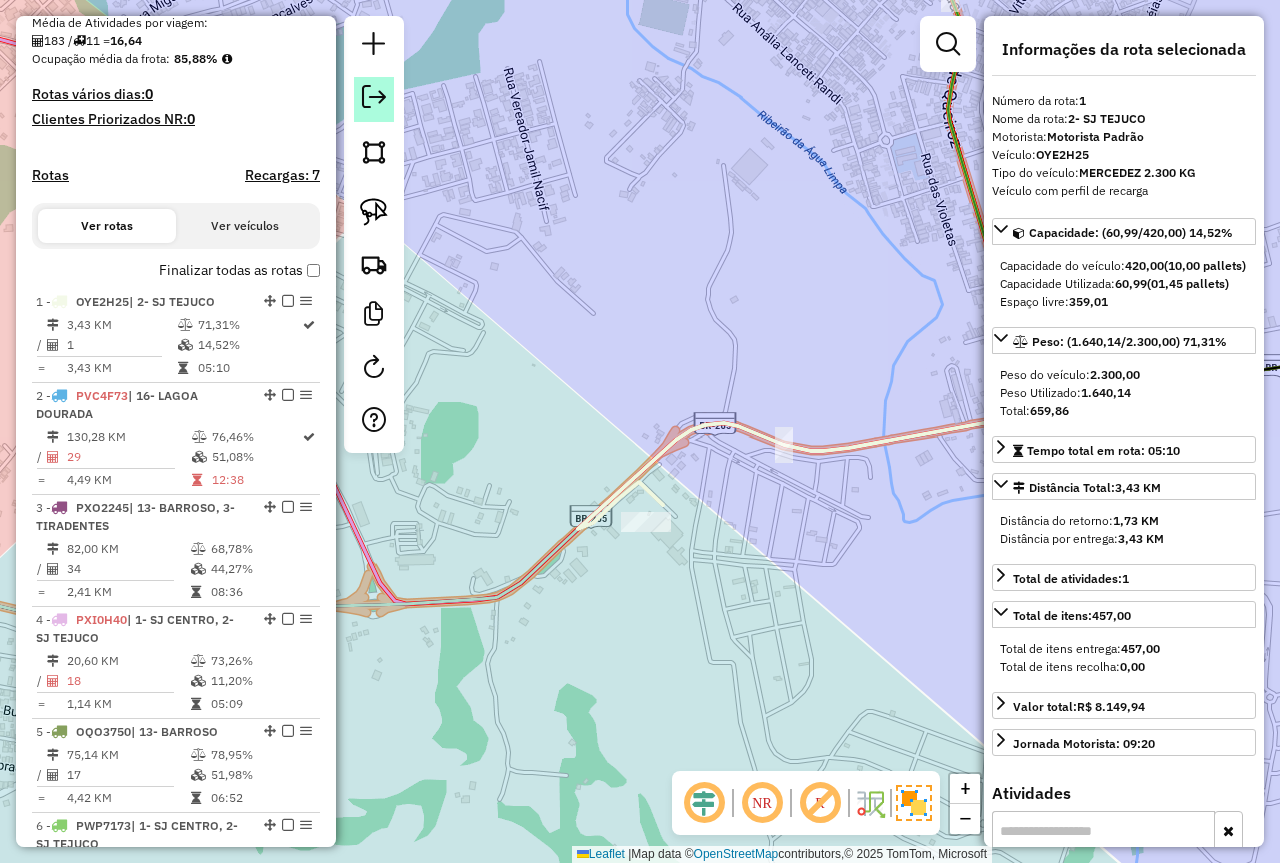 click 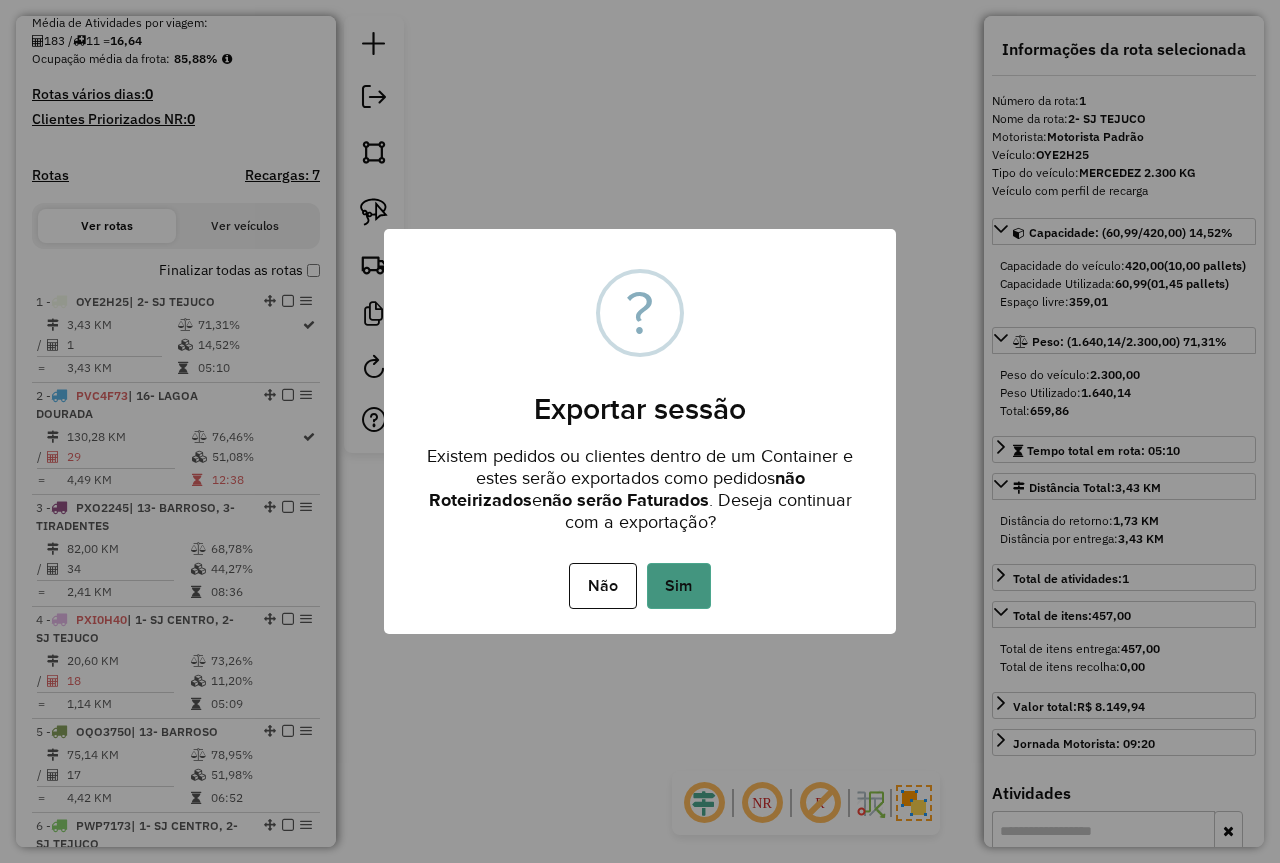 click on "Sim" at bounding box center [679, 586] 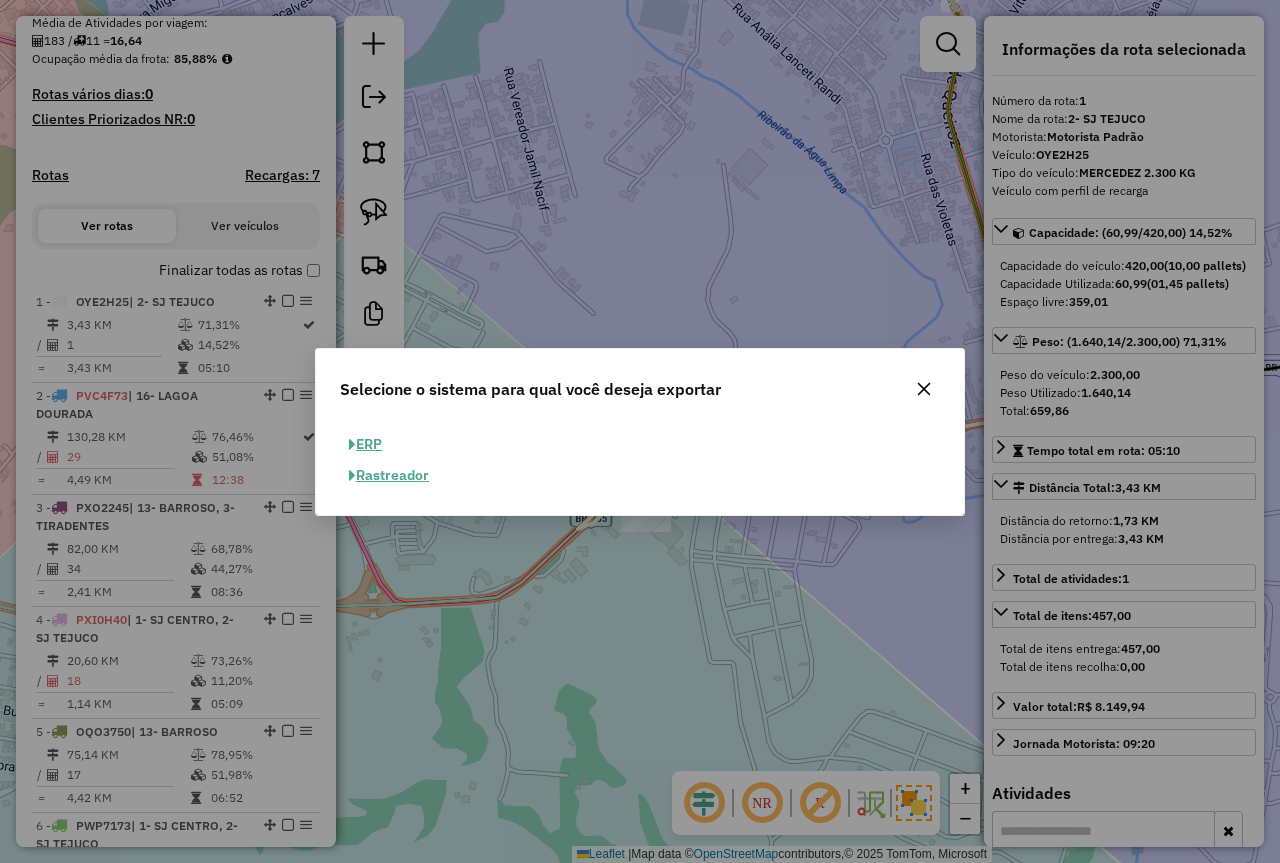 click on "ERP" 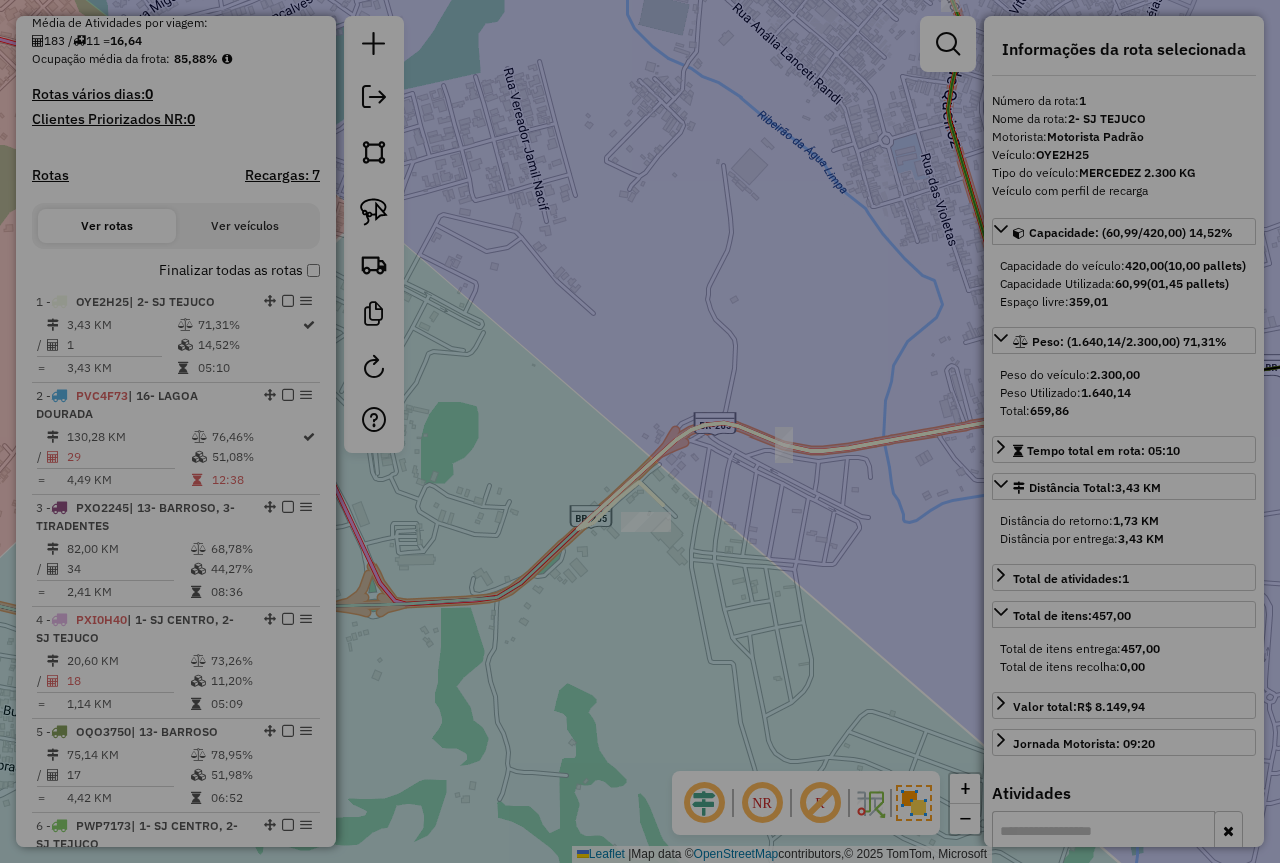 select on "**" 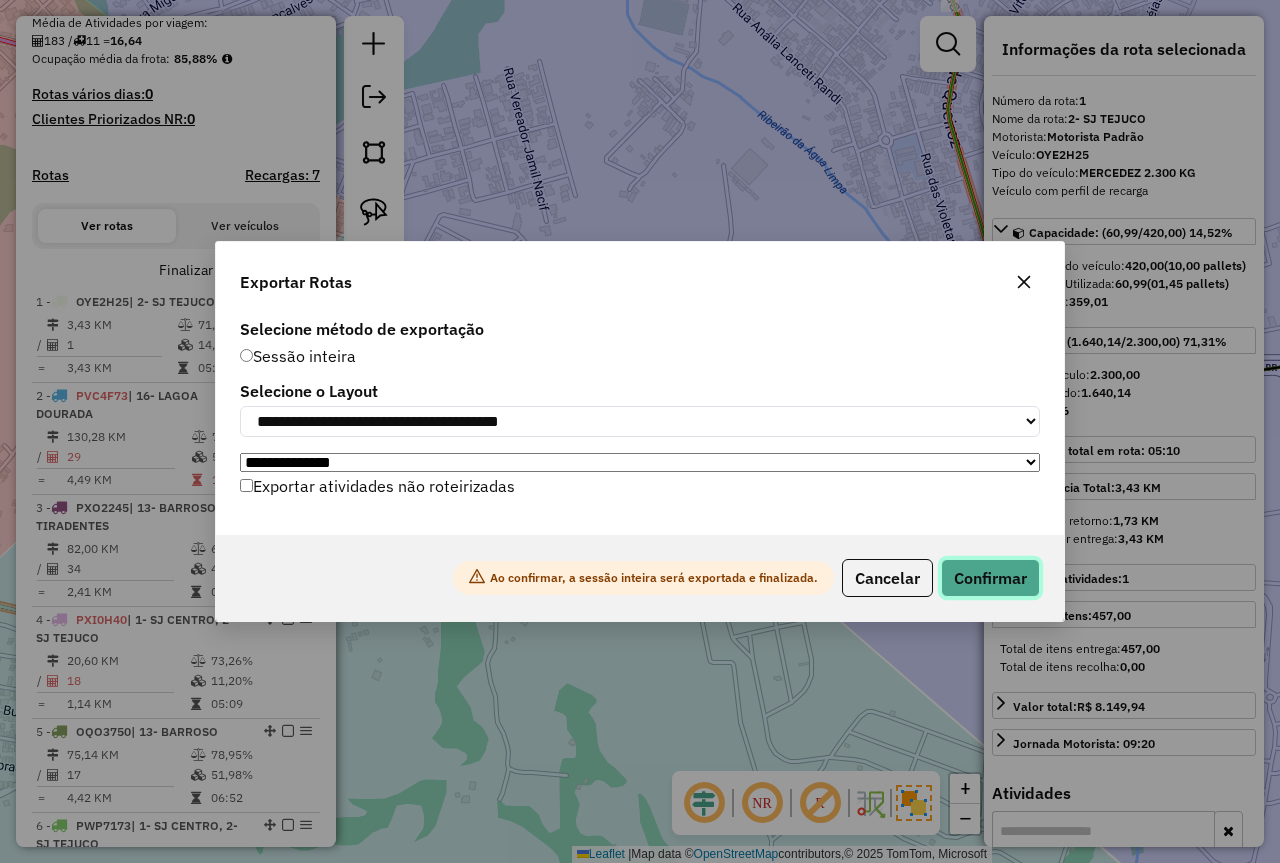 click on "Confirmar" 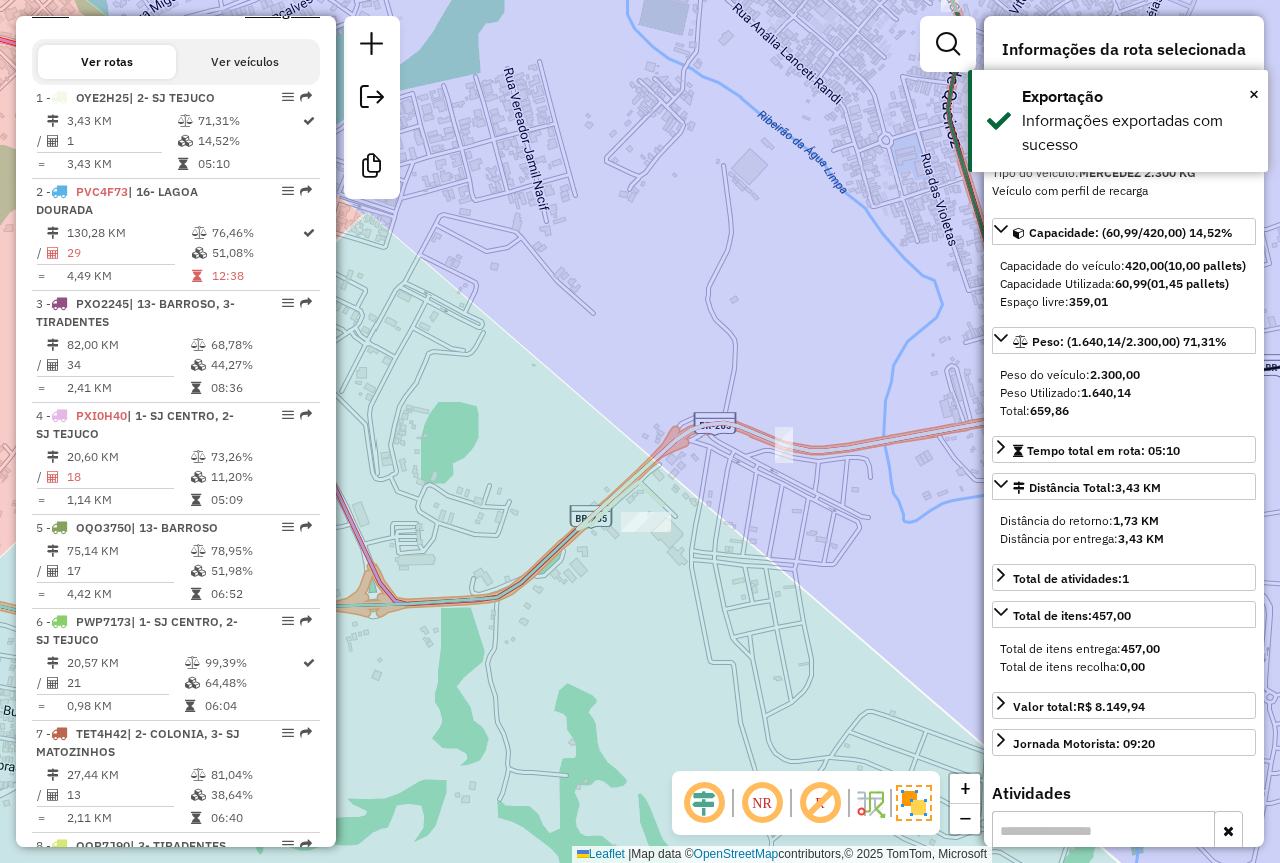 scroll, scrollTop: 764, scrollLeft: 0, axis: vertical 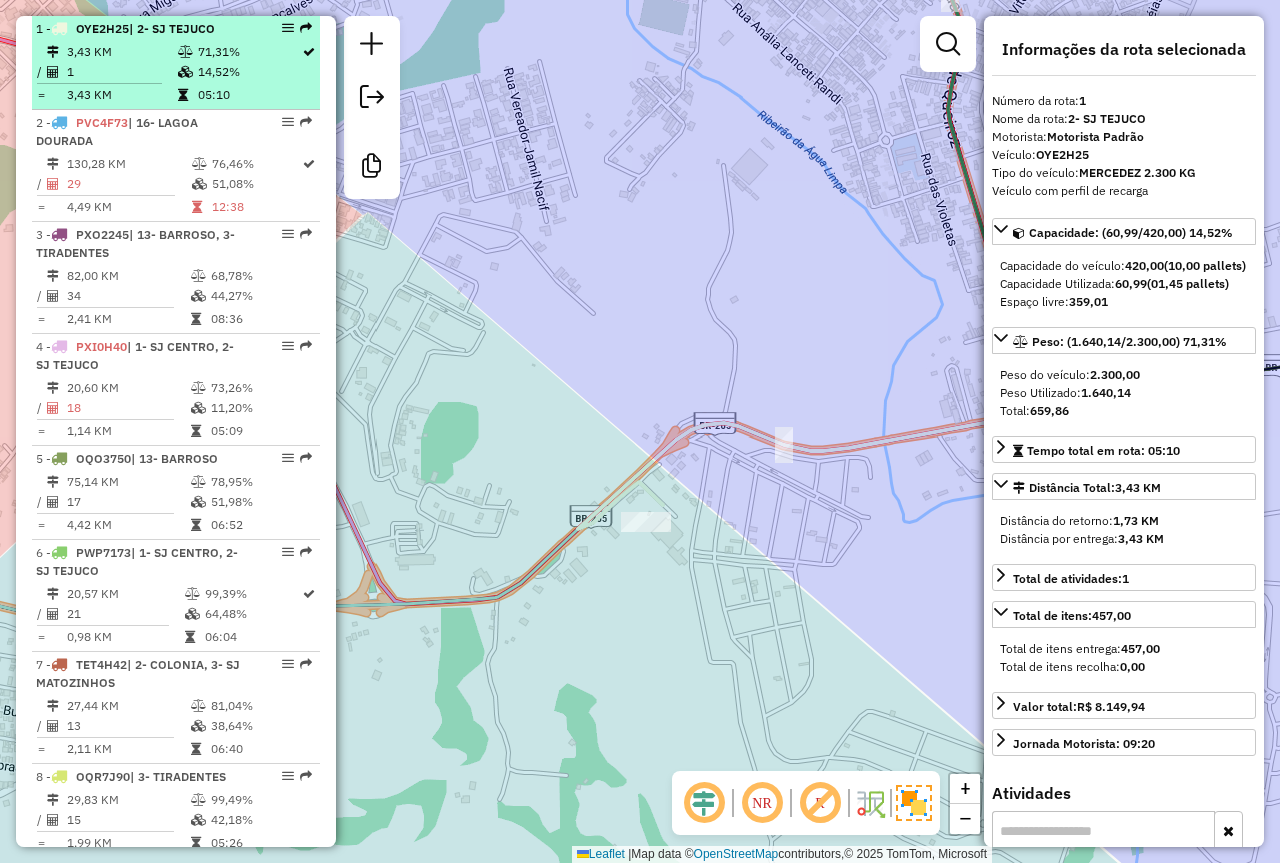 click at bounding box center (106, 83) 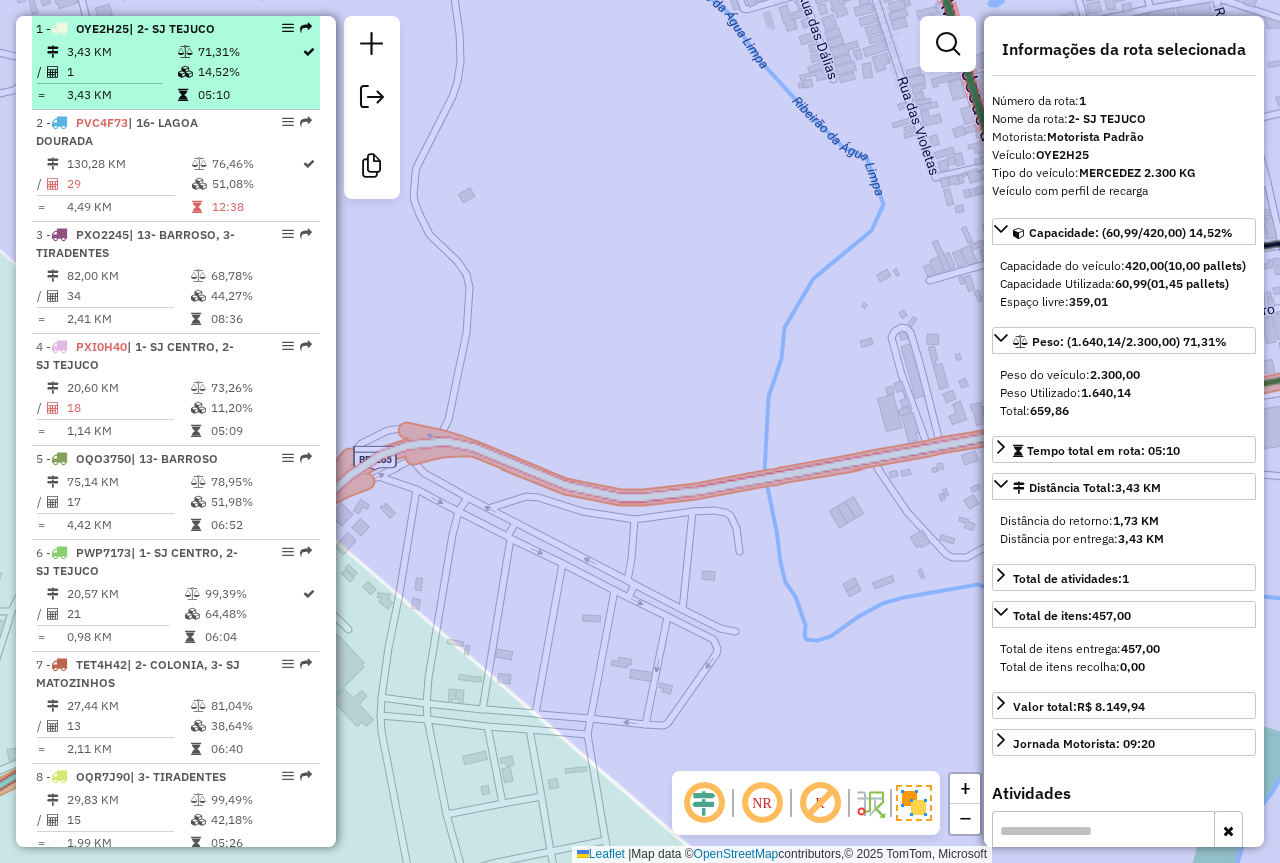 drag, startPoint x: 181, startPoint y: 144, endPoint x: 159, endPoint y: 52, distance: 94.59387 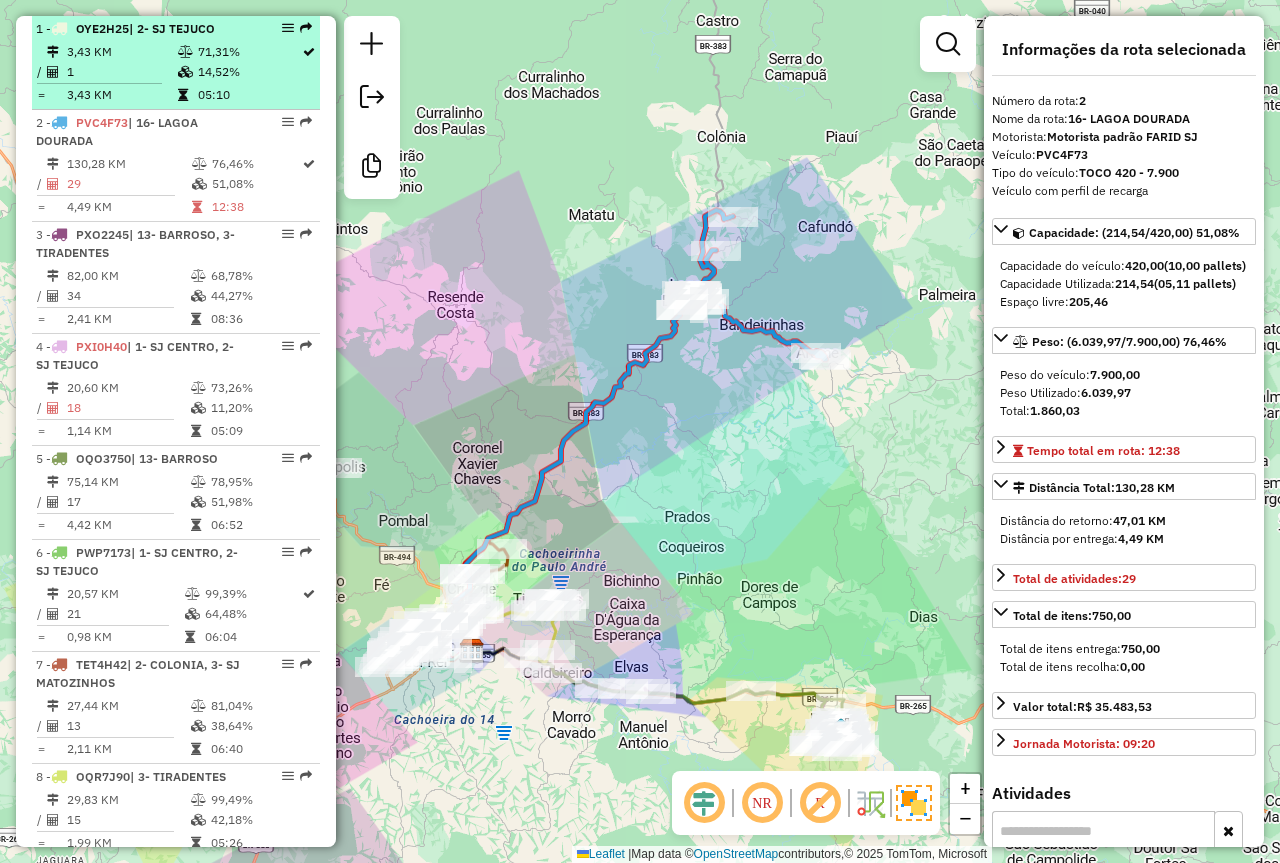click on "| 2- SJ TEJUCO" at bounding box center [172, 28] 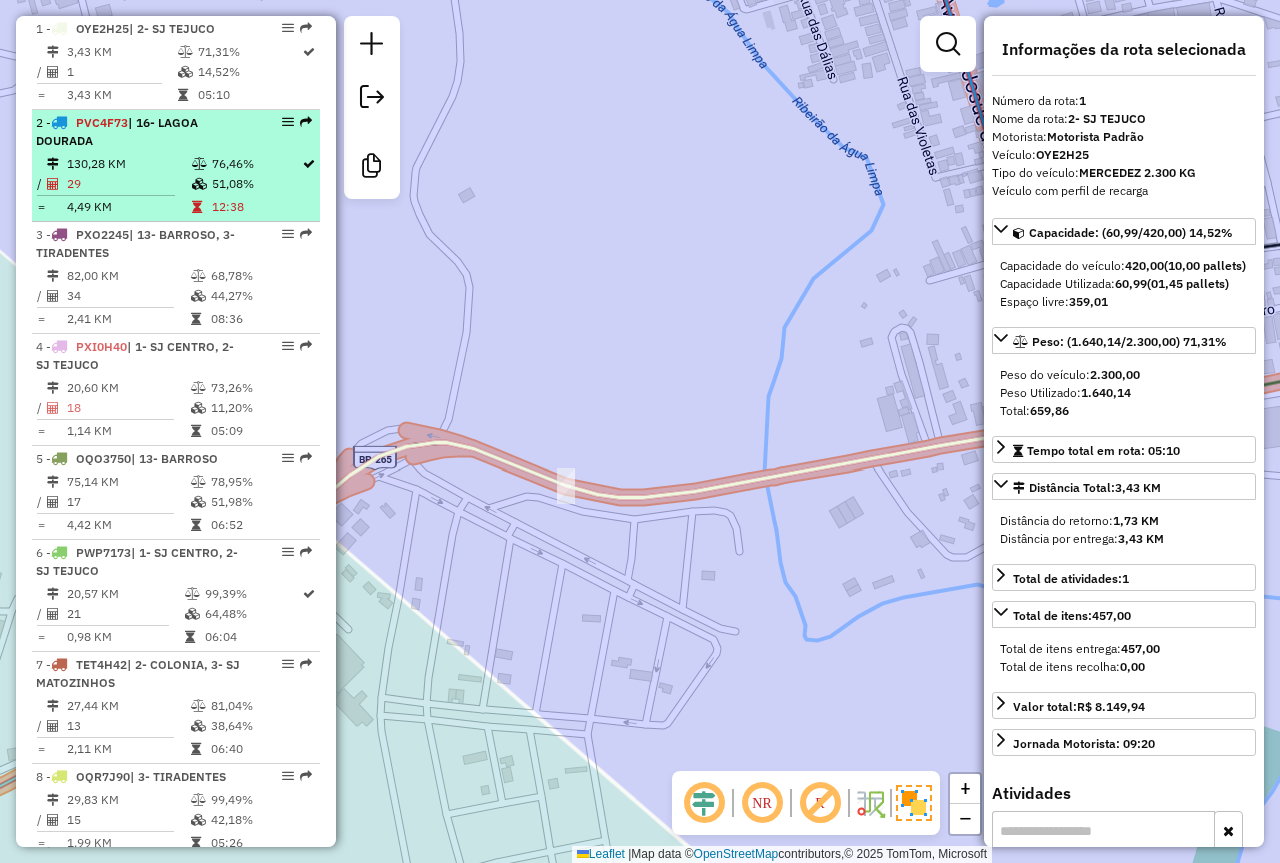 click on "76,46%" at bounding box center (256, 164) 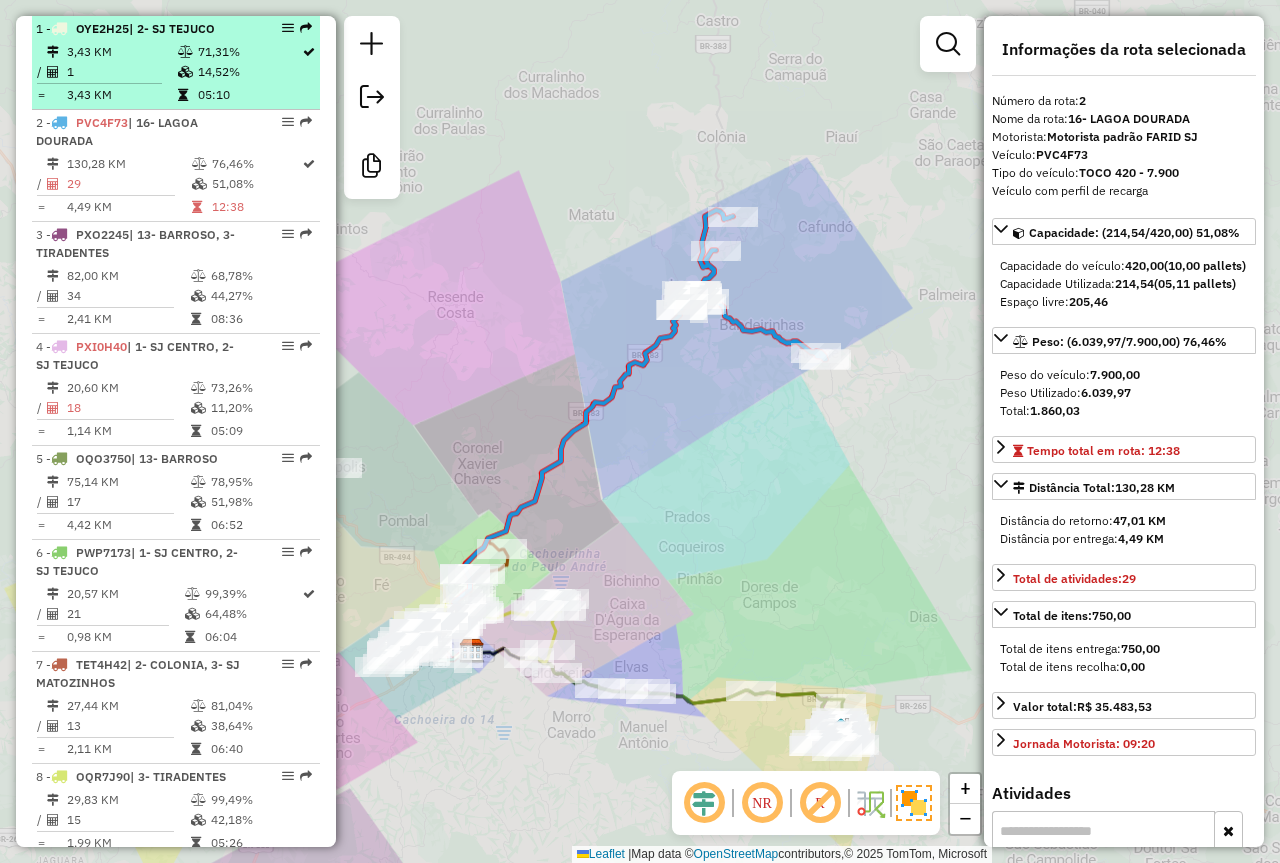 click at bounding box center [185, 72] 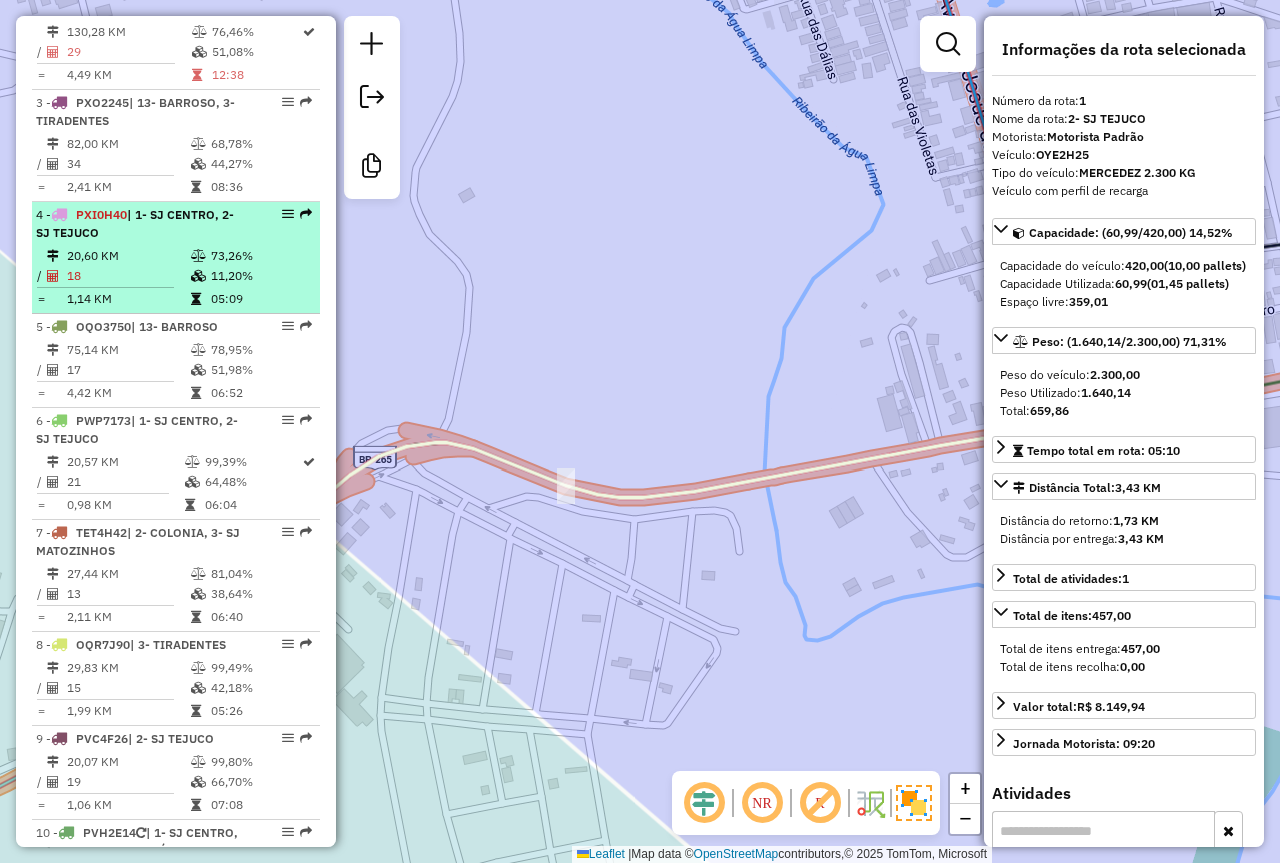 scroll, scrollTop: 864, scrollLeft: 0, axis: vertical 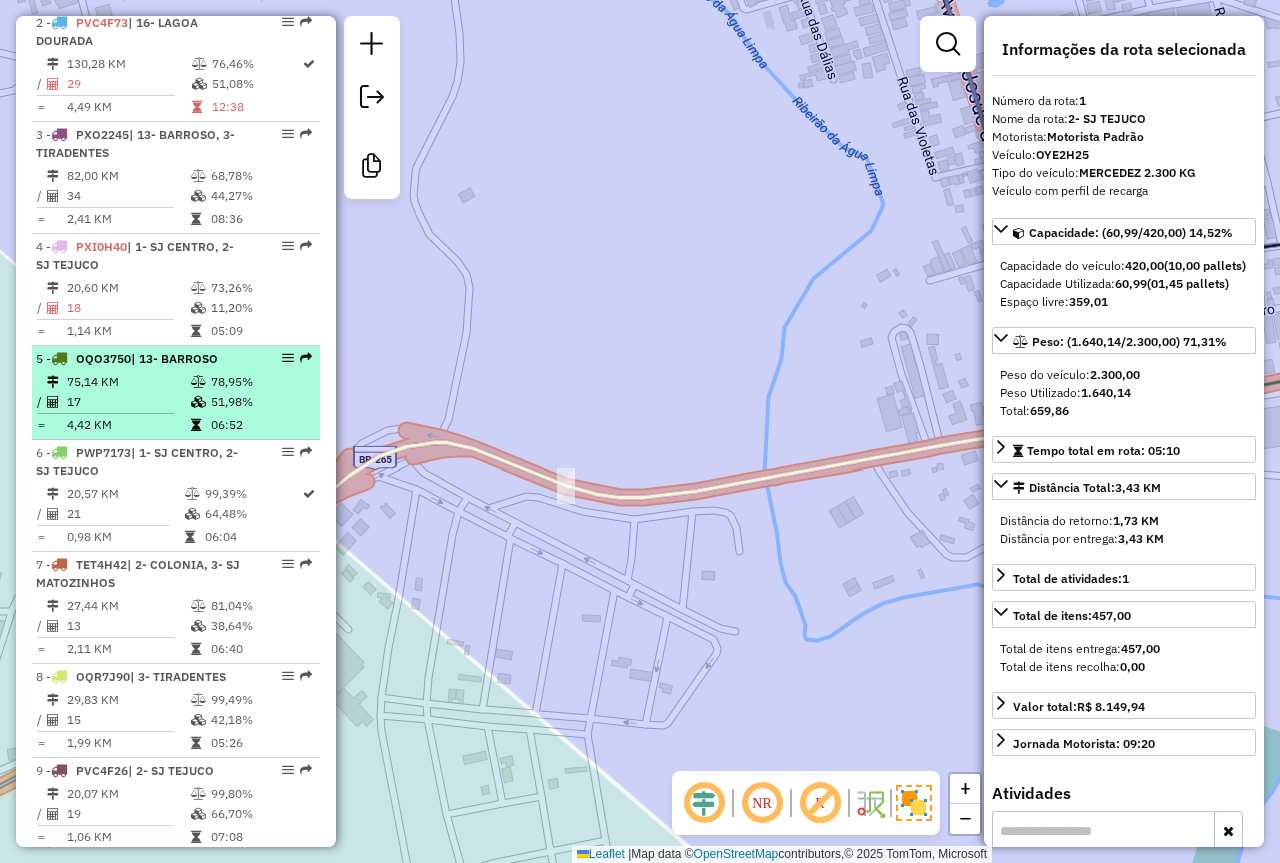 click on "17" at bounding box center [128, 402] 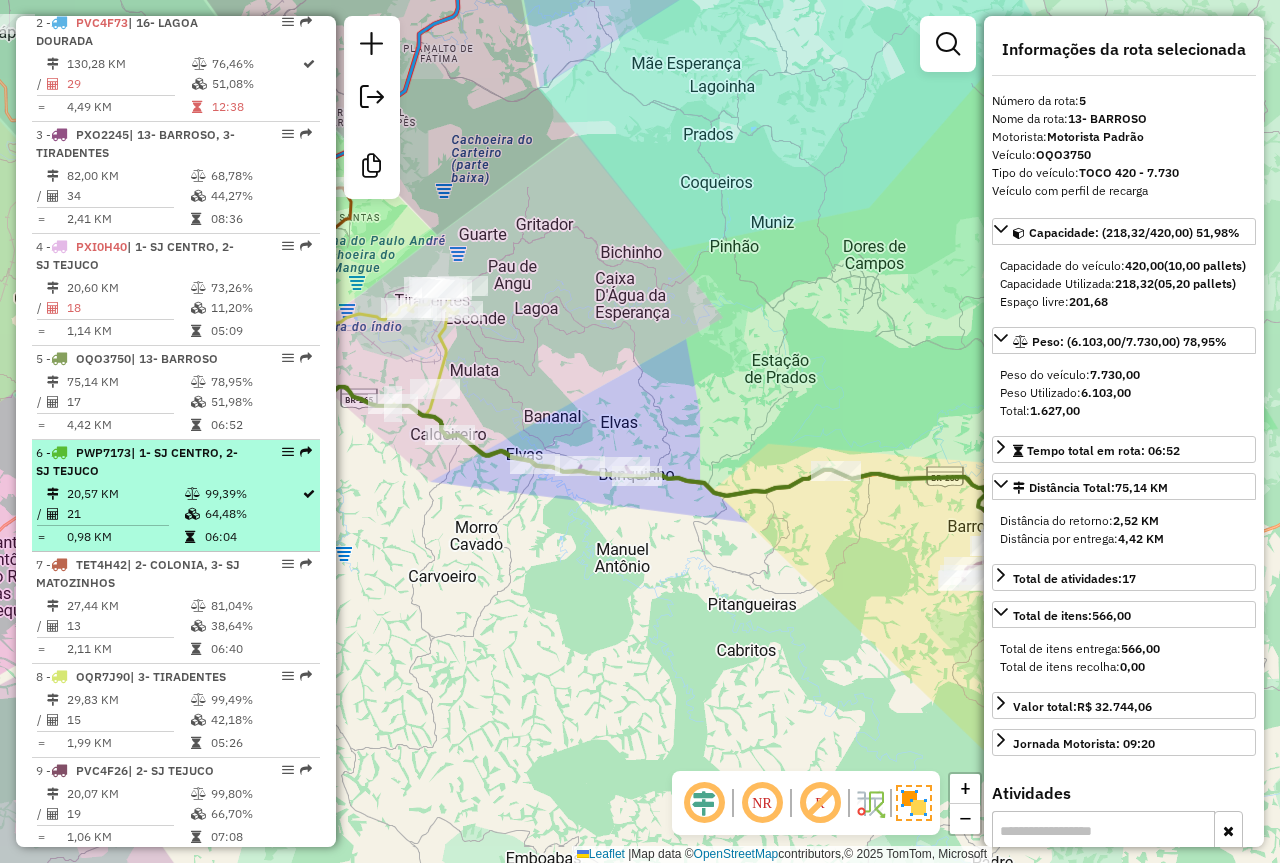 click on "| 1- SJ CENTRO, 2- SJ TEJUCO" at bounding box center (137, 461) 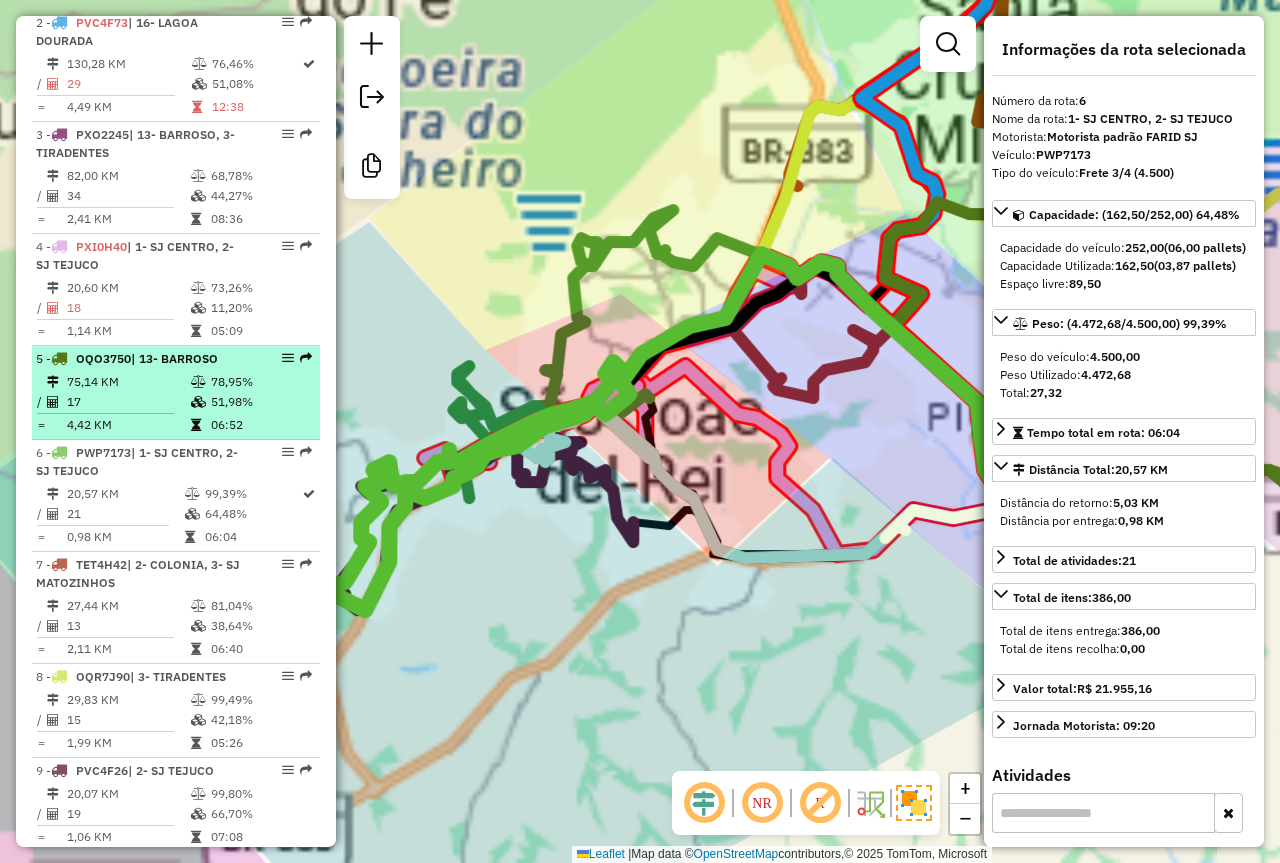 click on "75,14 KM" at bounding box center (128, 382) 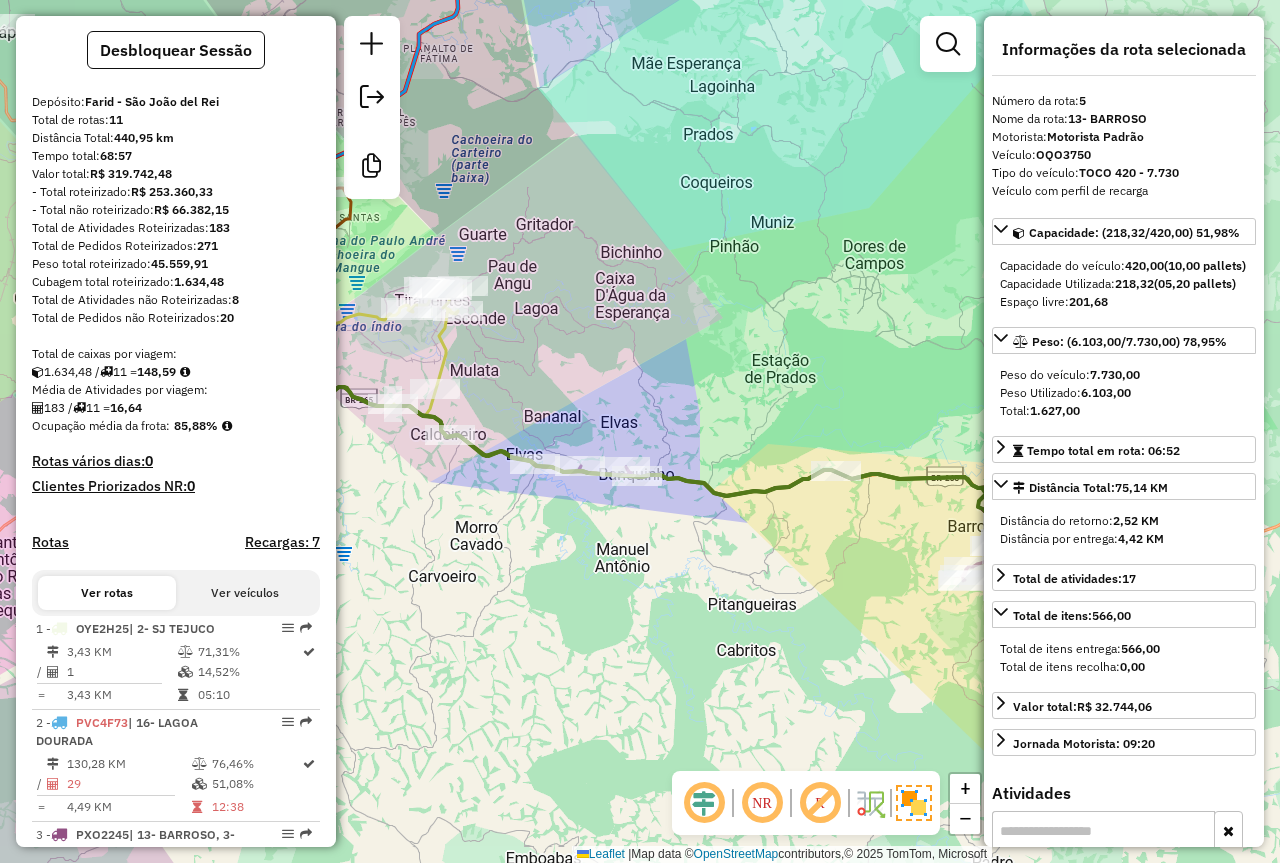 scroll, scrollTop: 0, scrollLeft: 0, axis: both 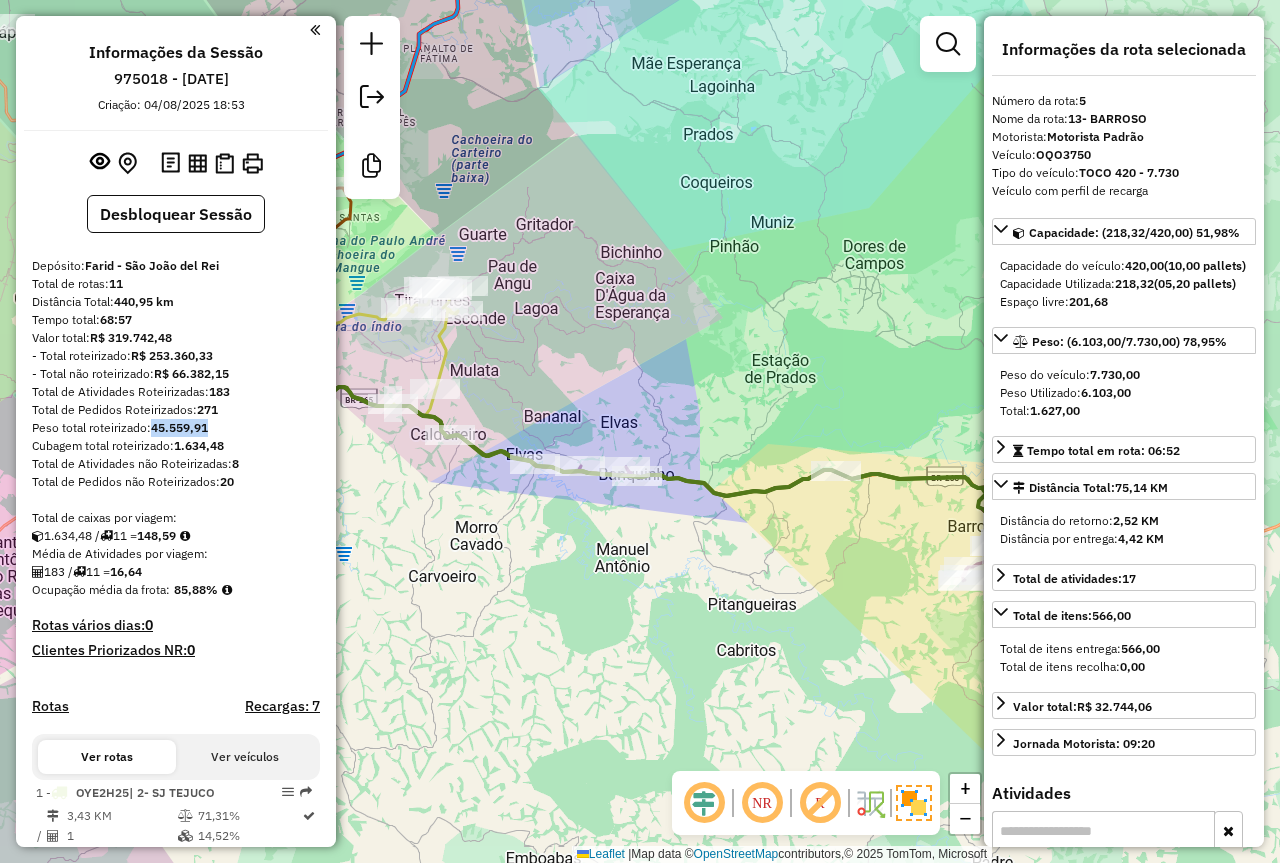 drag, startPoint x: 228, startPoint y: 428, endPoint x: 153, endPoint y: 433, distance: 75.16648 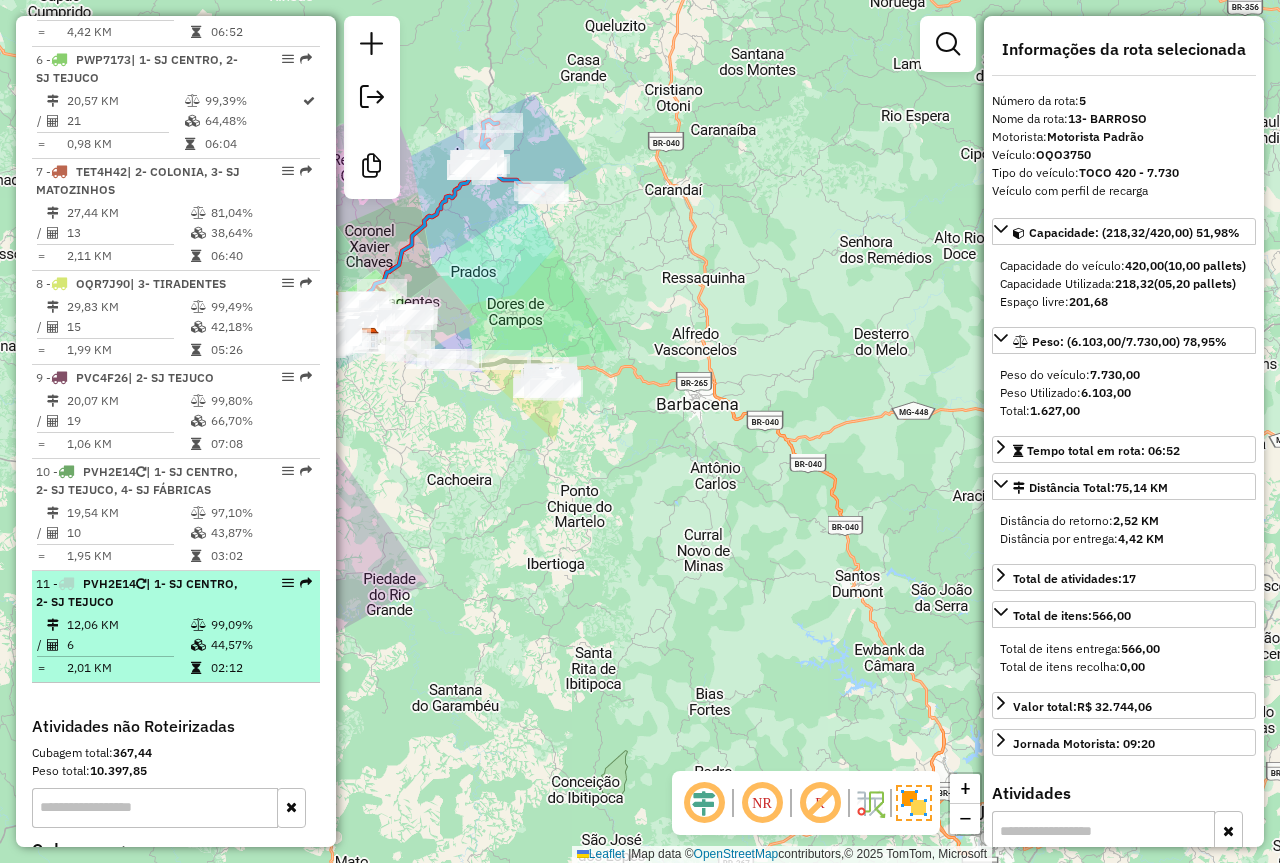 scroll, scrollTop: 1300, scrollLeft: 0, axis: vertical 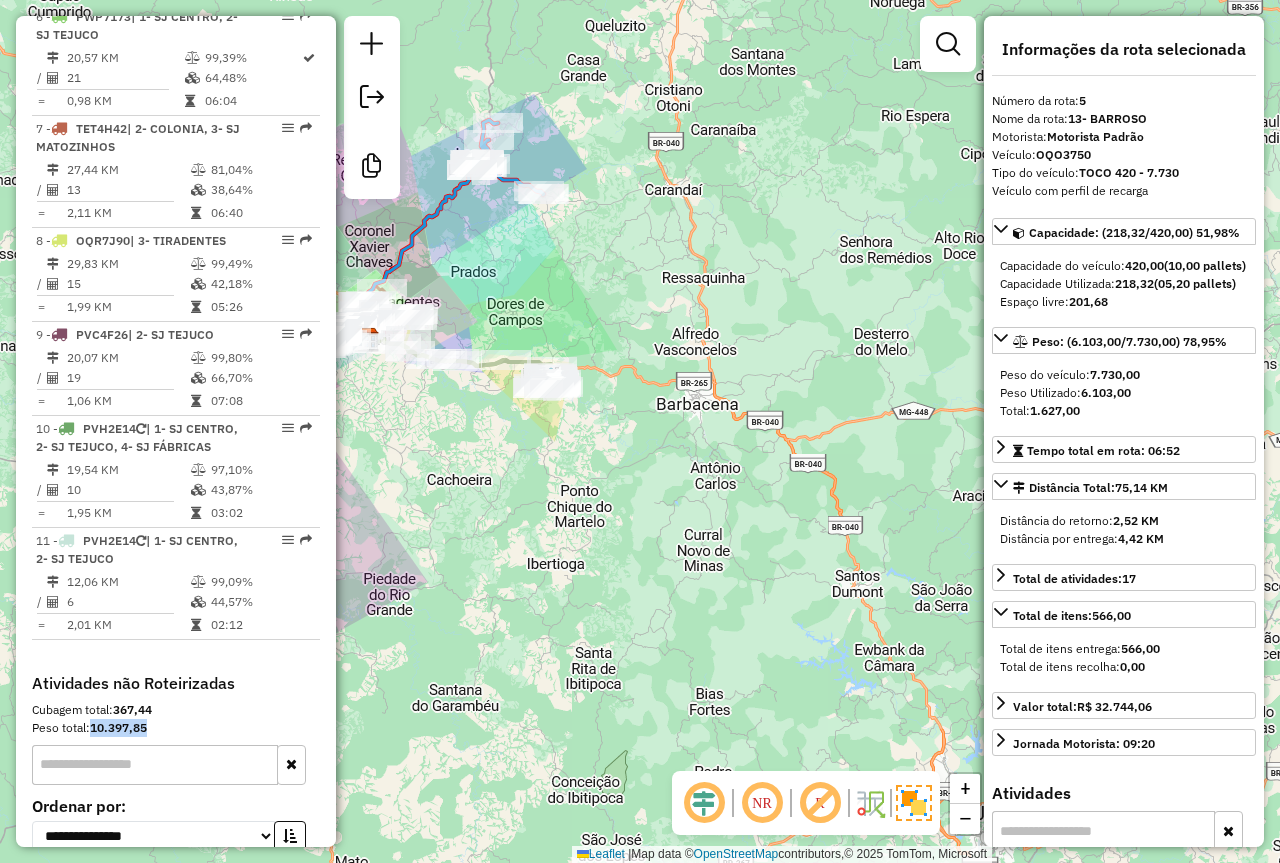 drag, startPoint x: 153, startPoint y: 750, endPoint x: 93, endPoint y: 753, distance: 60.074955 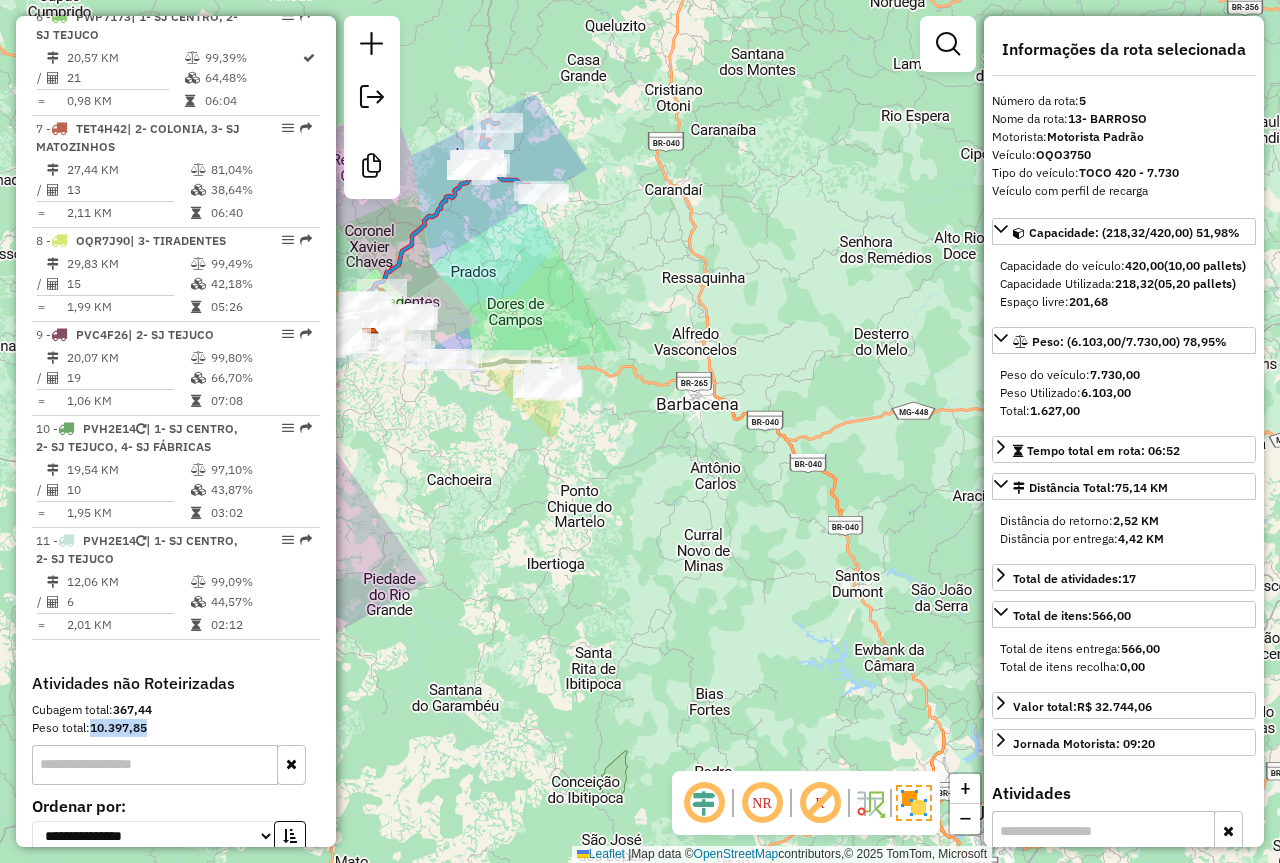 copy on "10.397,85" 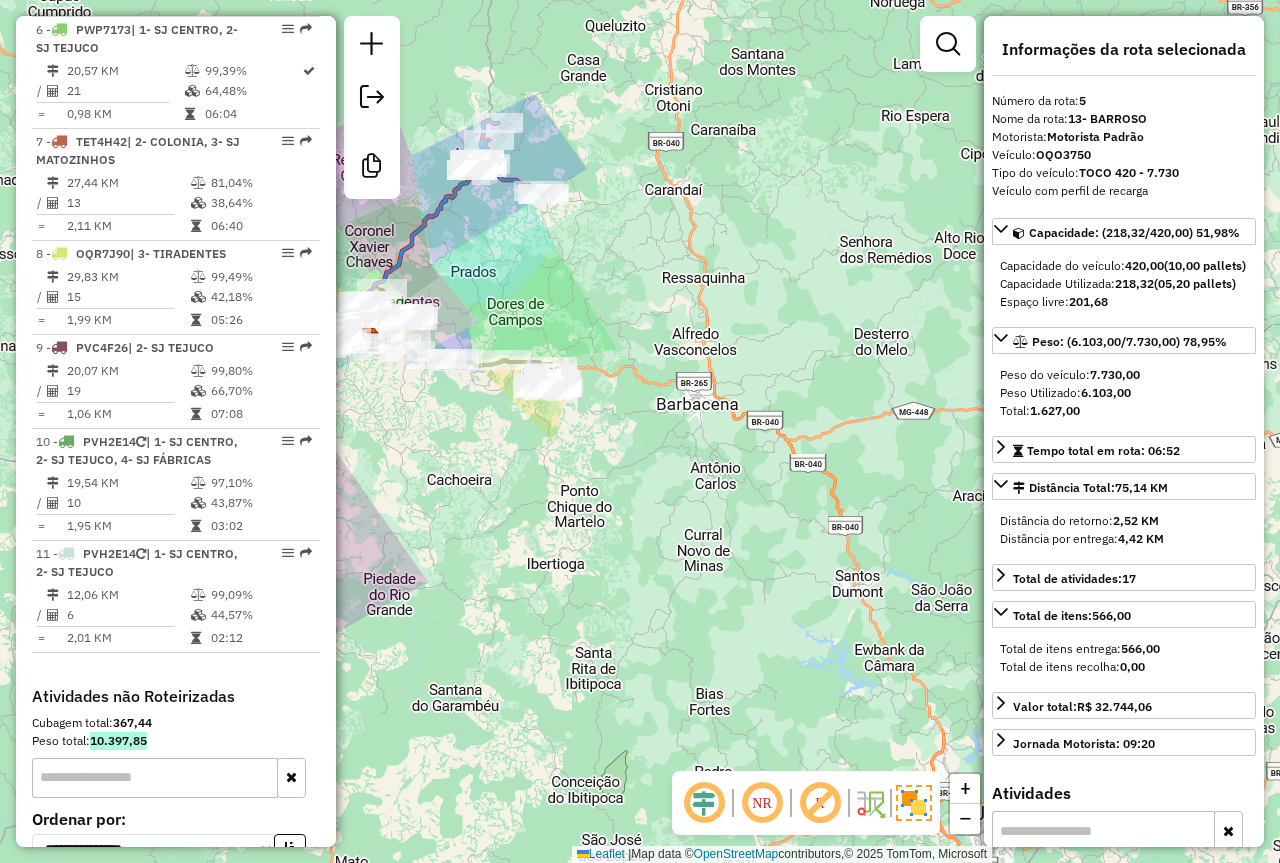scroll, scrollTop: 1300, scrollLeft: 0, axis: vertical 